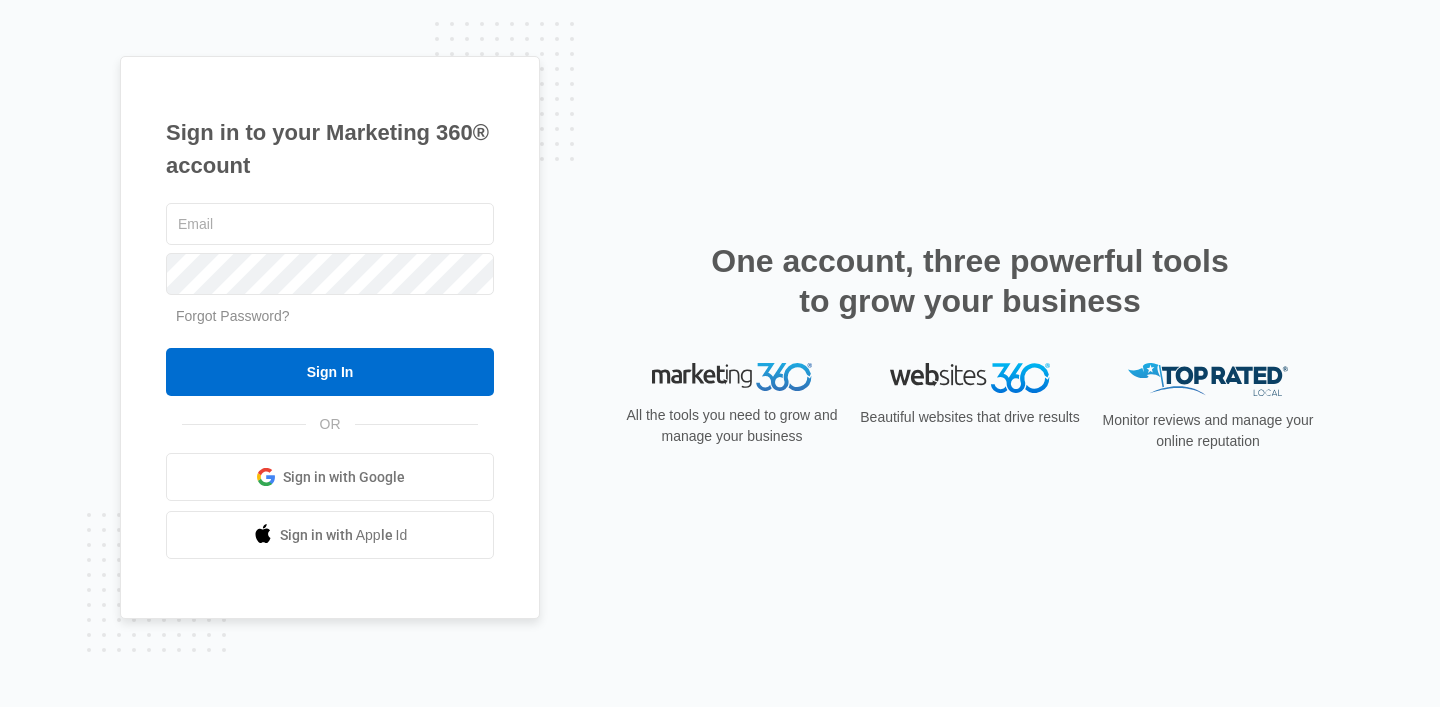 scroll, scrollTop: 0, scrollLeft: 0, axis: both 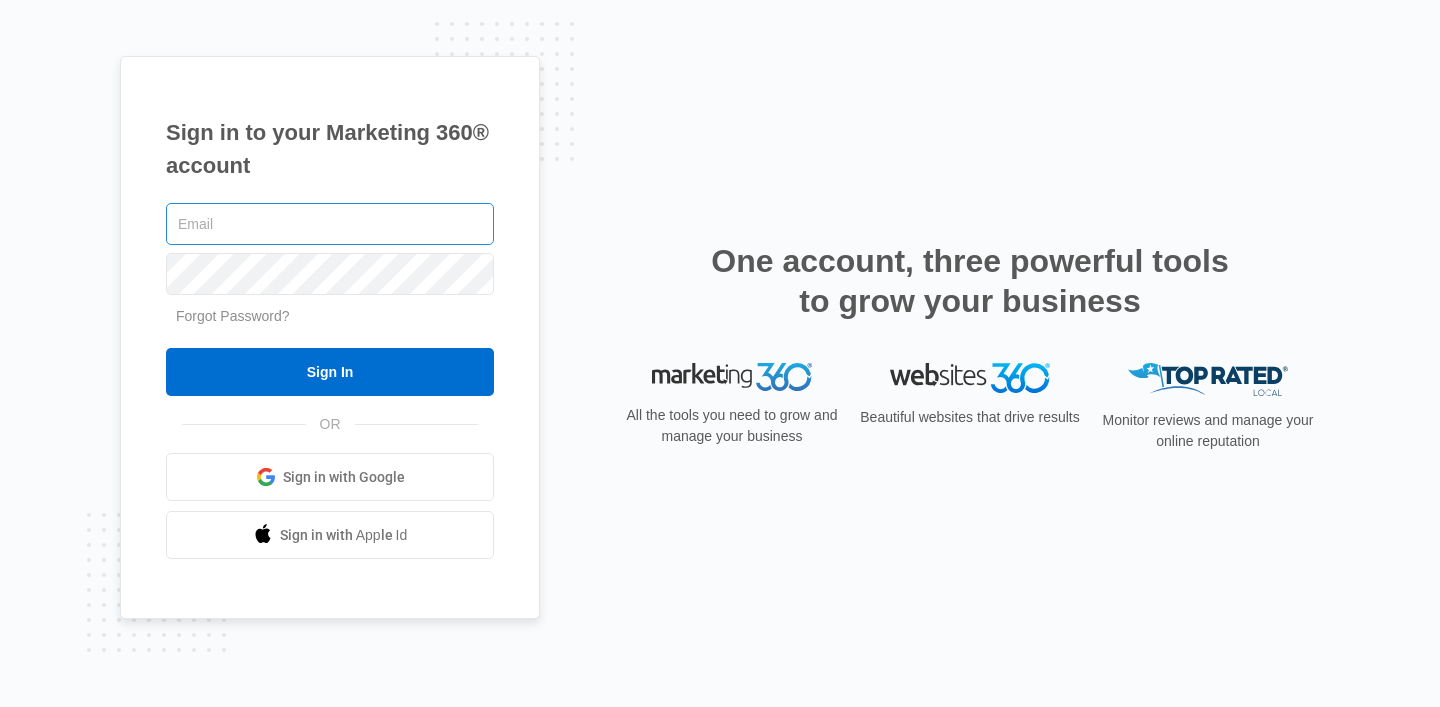 click at bounding box center [330, 224] 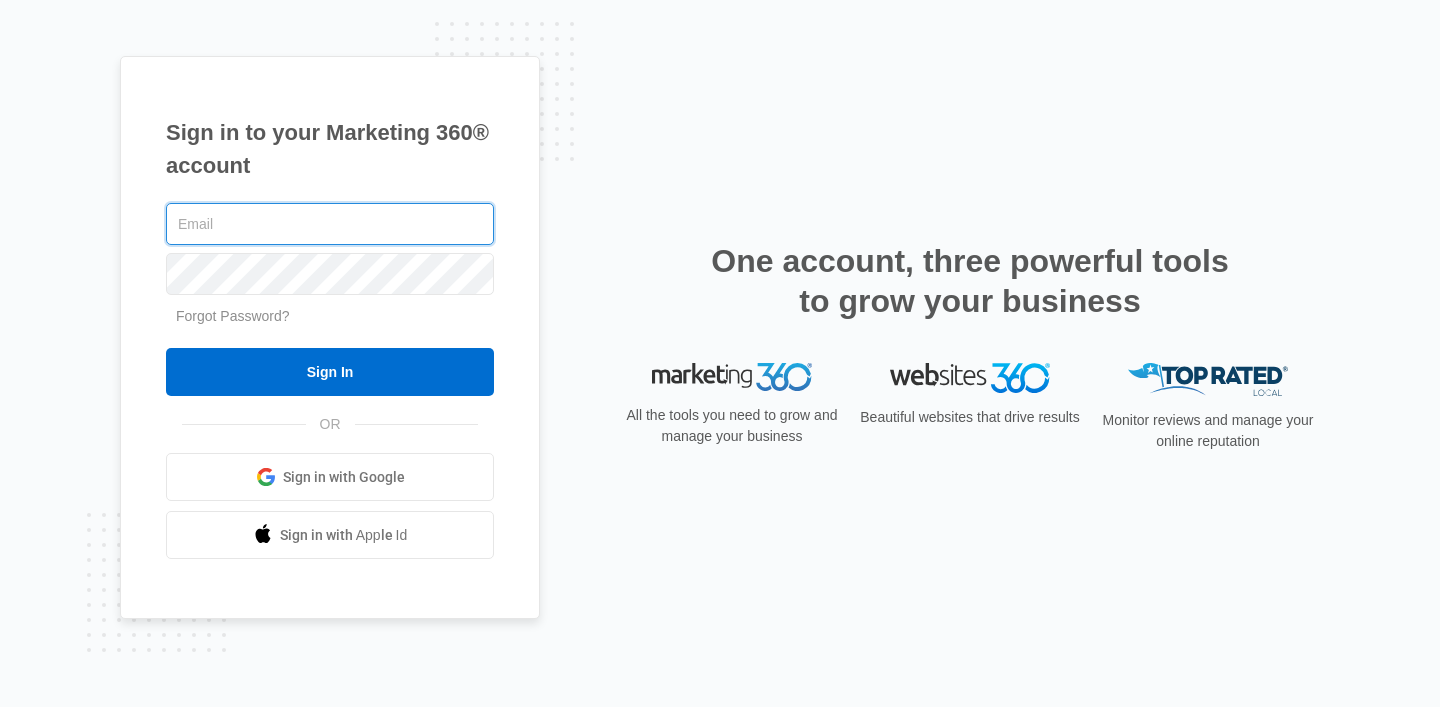 type on "[PERSON_NAME][EMAIL_ADDRESS][DOMAIN_NAME]" 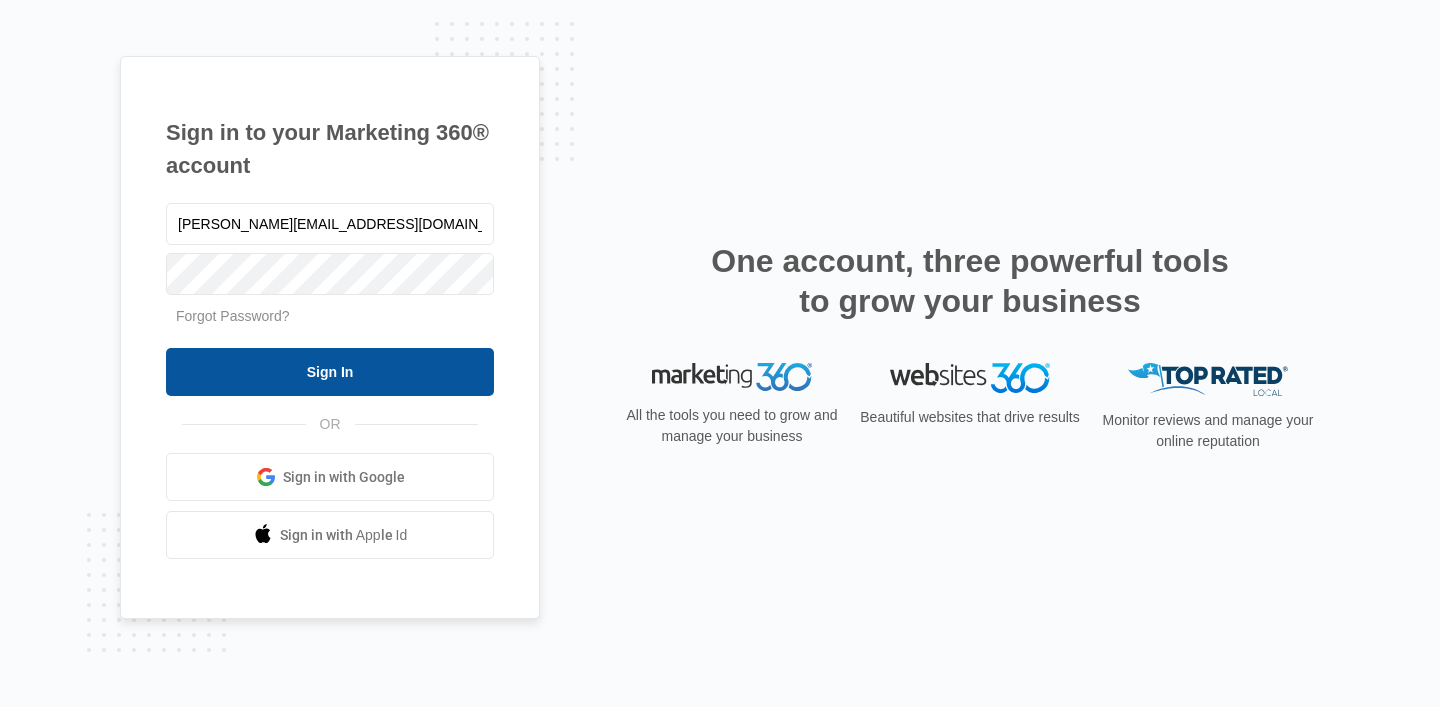 click on "Sign In" at bounding box center (330, 372) 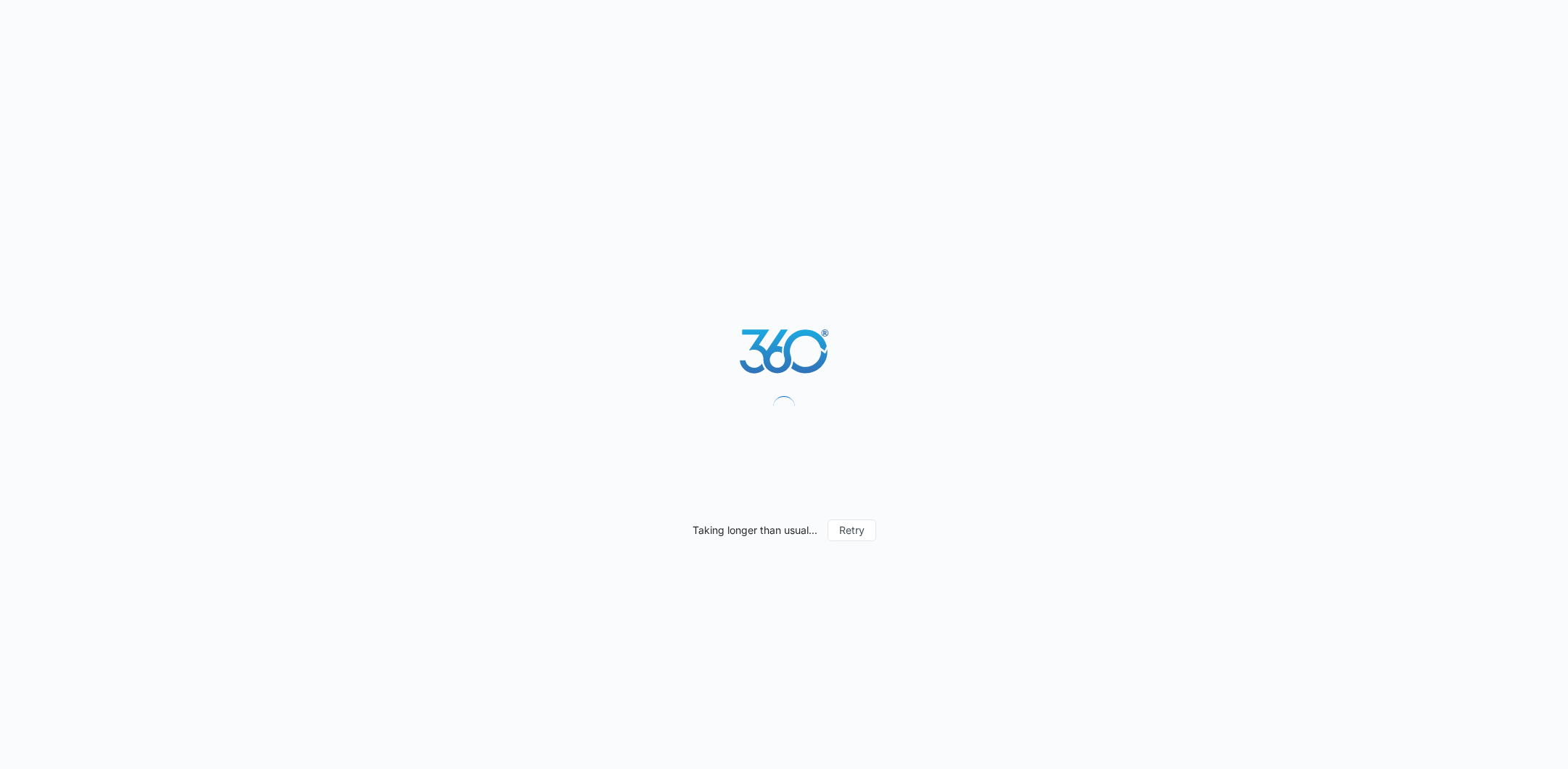 scroll, scrollTop: 0, scrollLeft: 0, axis: both 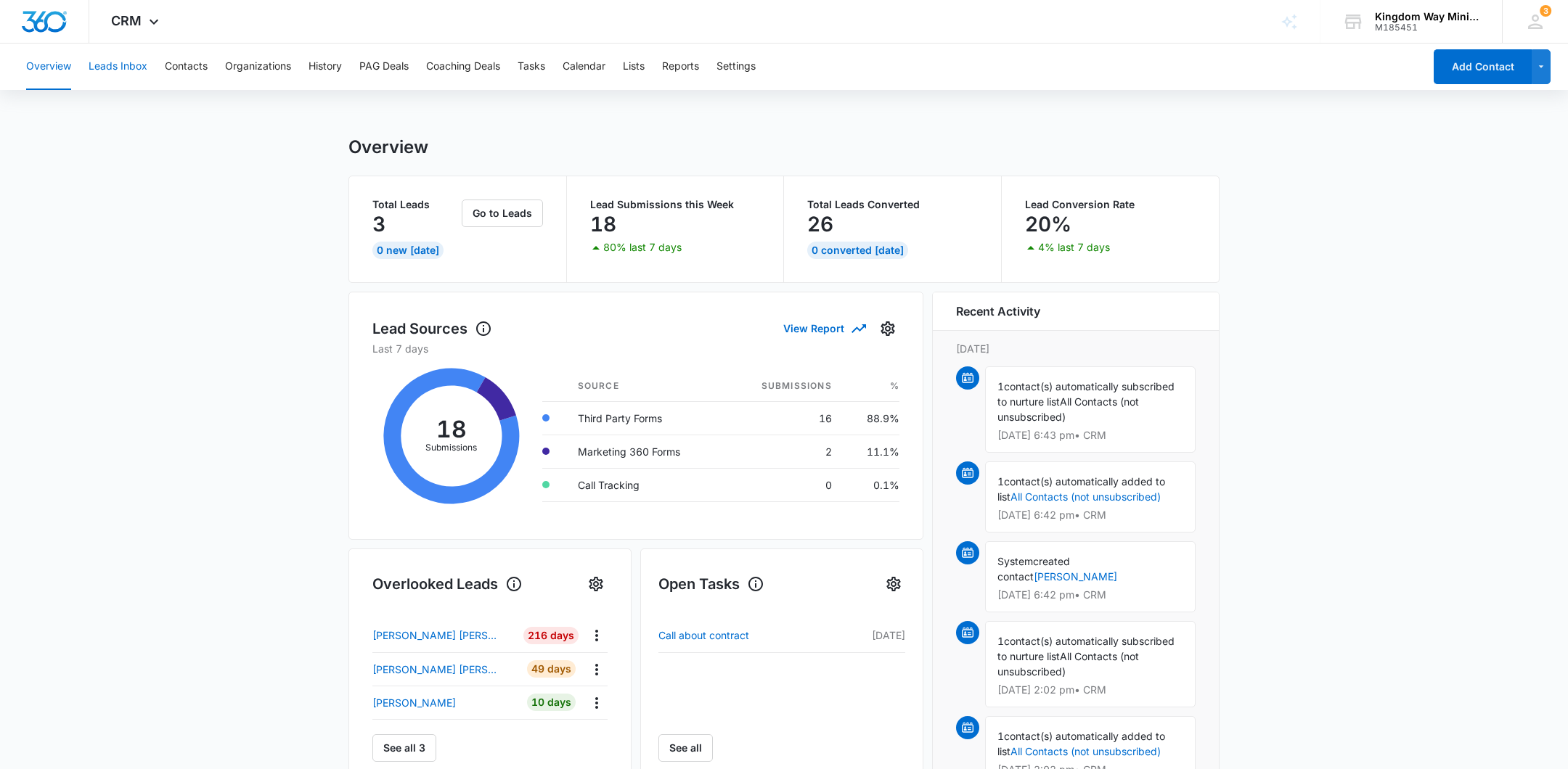 click on "Leads Inbox" at bounding box center [118, 67] 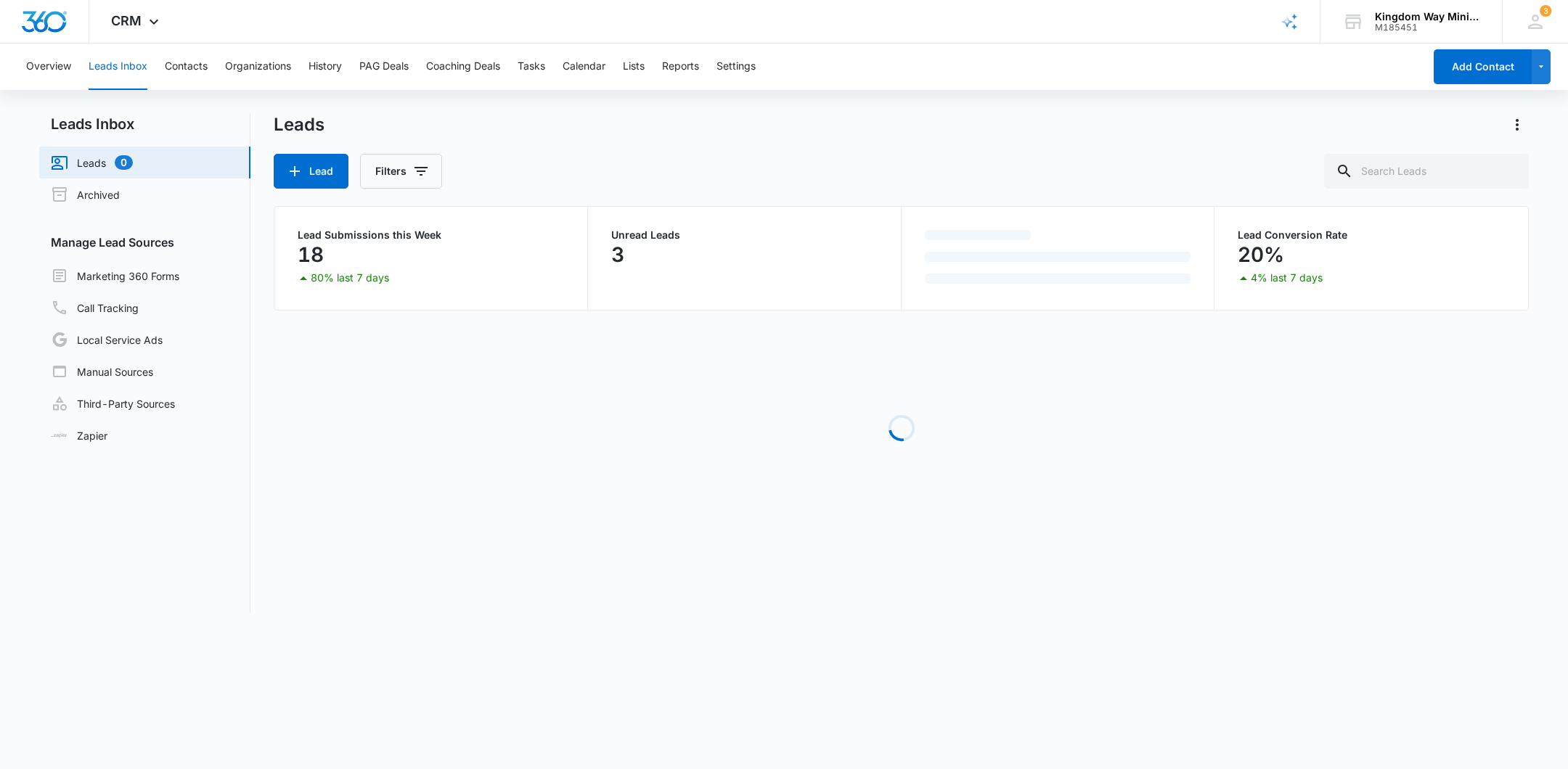 scroll, scrollTop: 0, scrollLeft: 0, axis: both 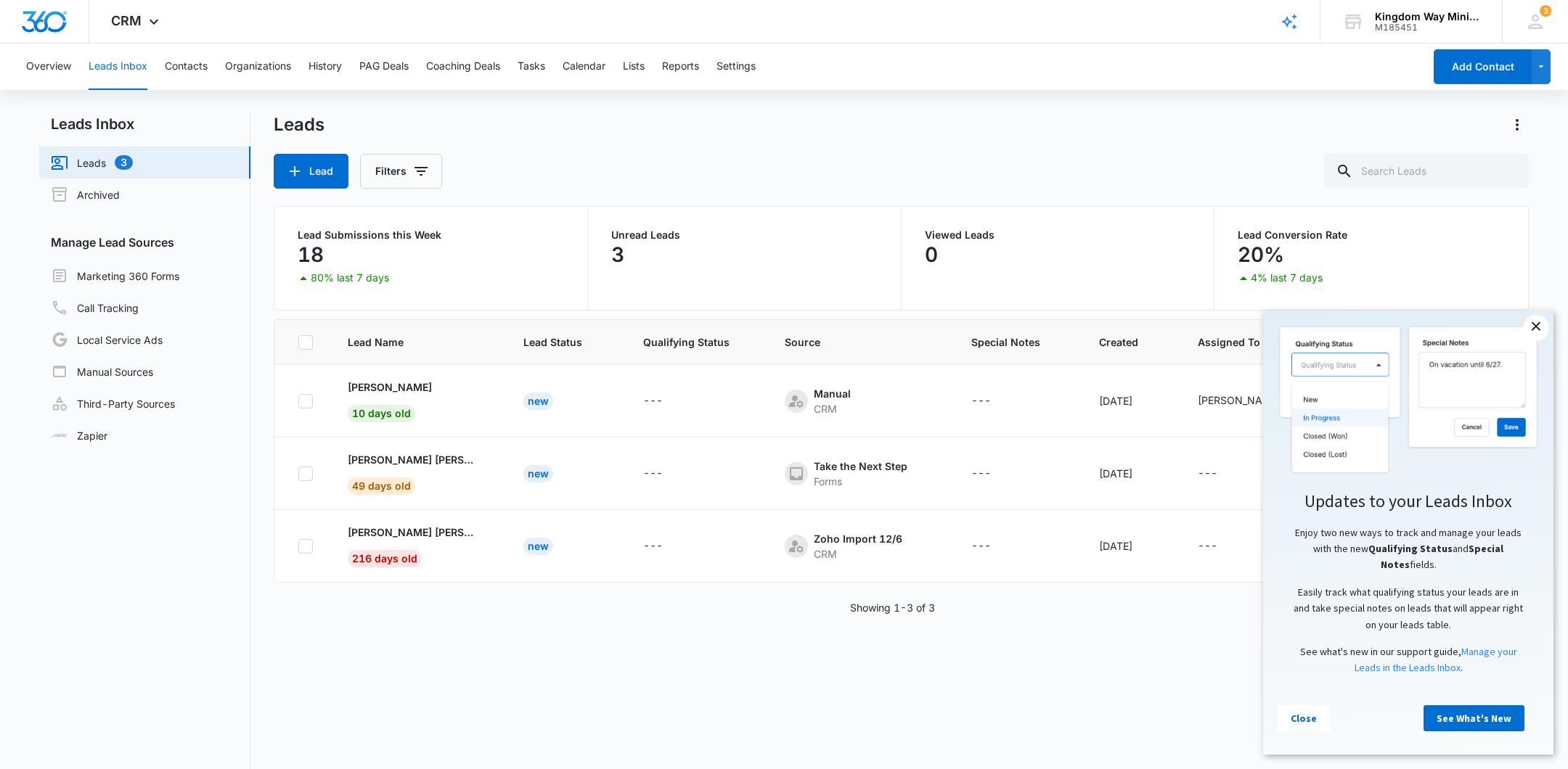 click on "×" at bounding box center (1536, 328) 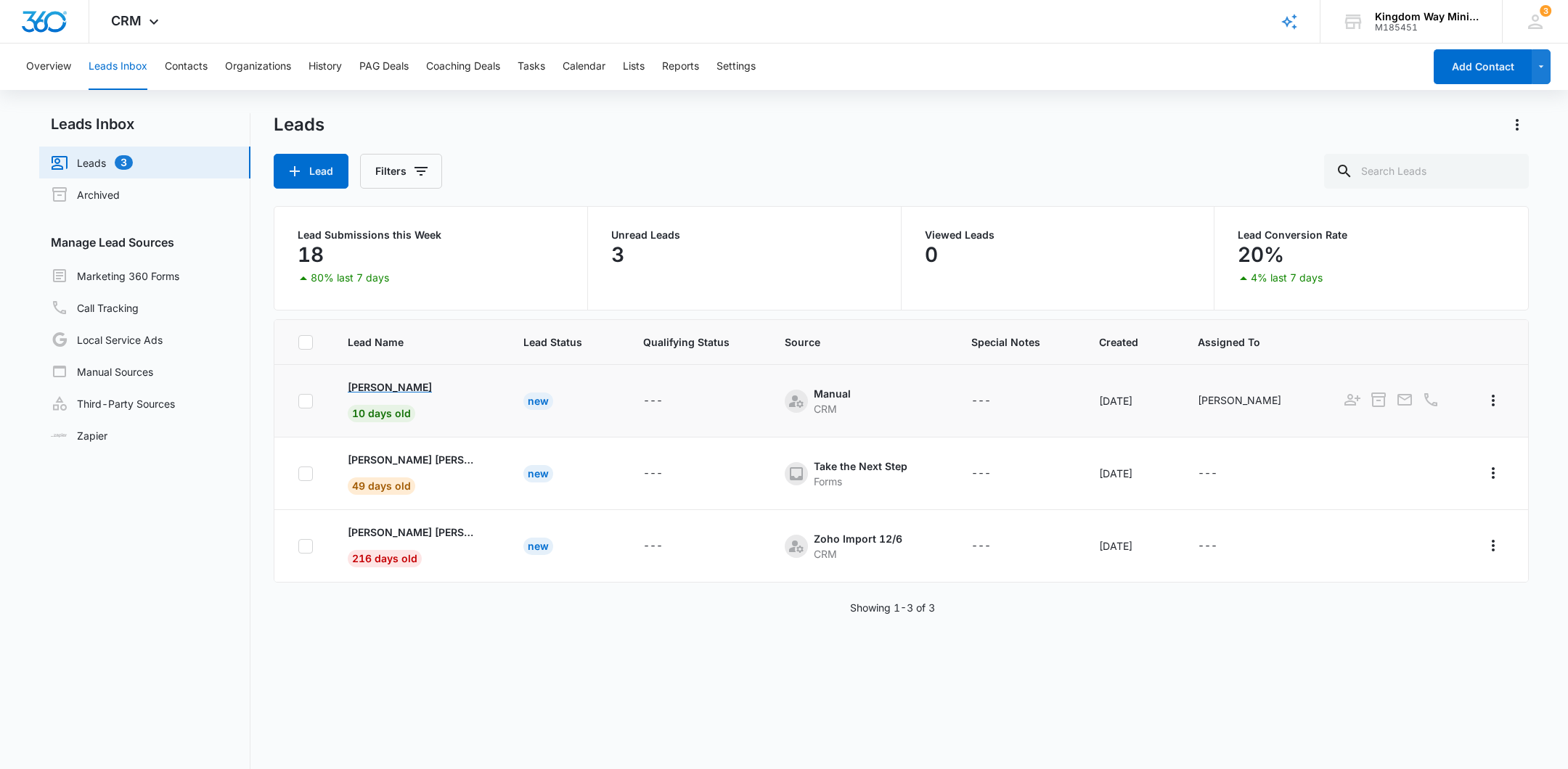 click on "Testy McTesterson" at bounding box center (390, 387) 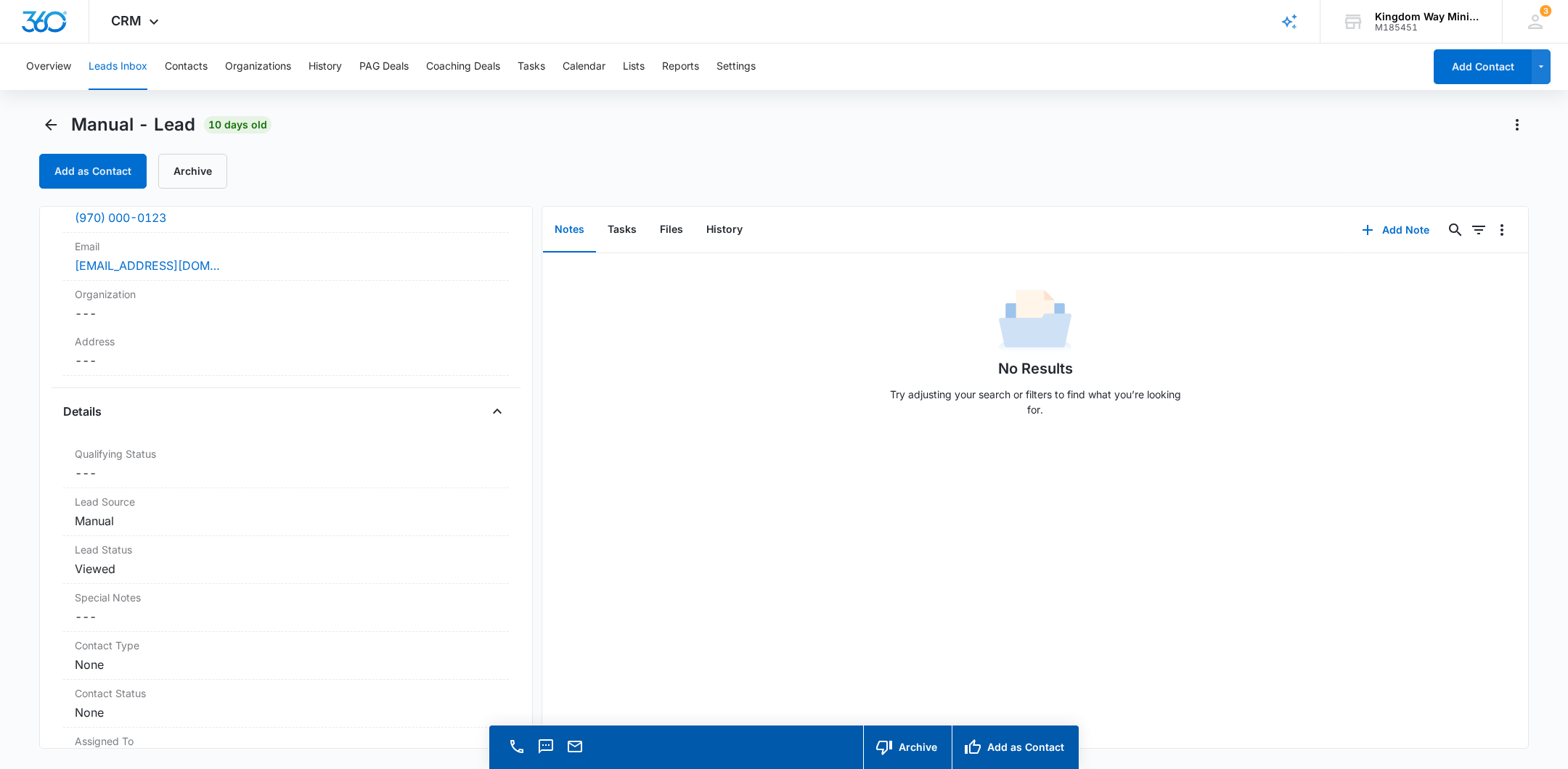 scroll, scrollTop: 0, scrollLeft: 0, axis: both 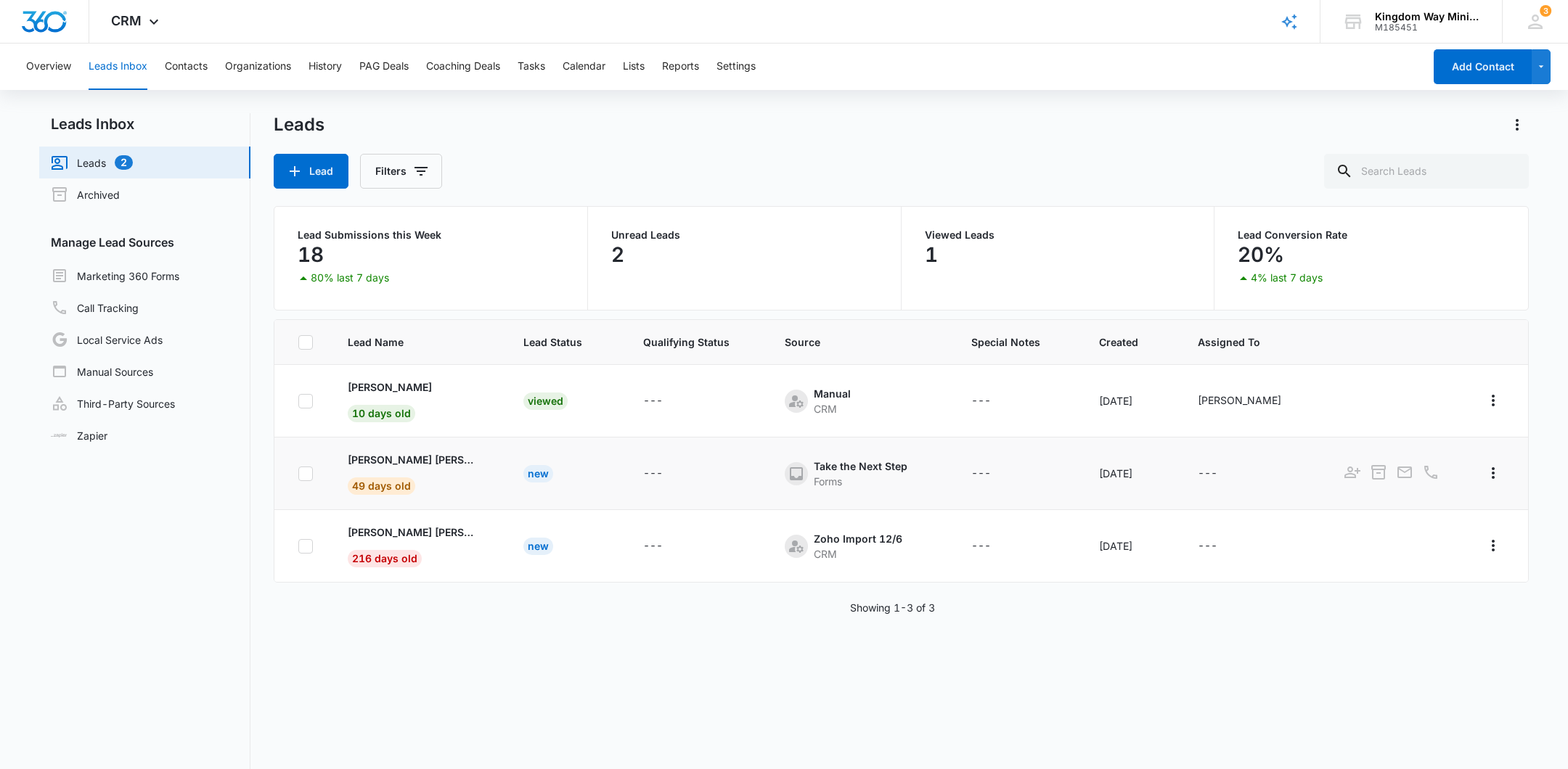 click 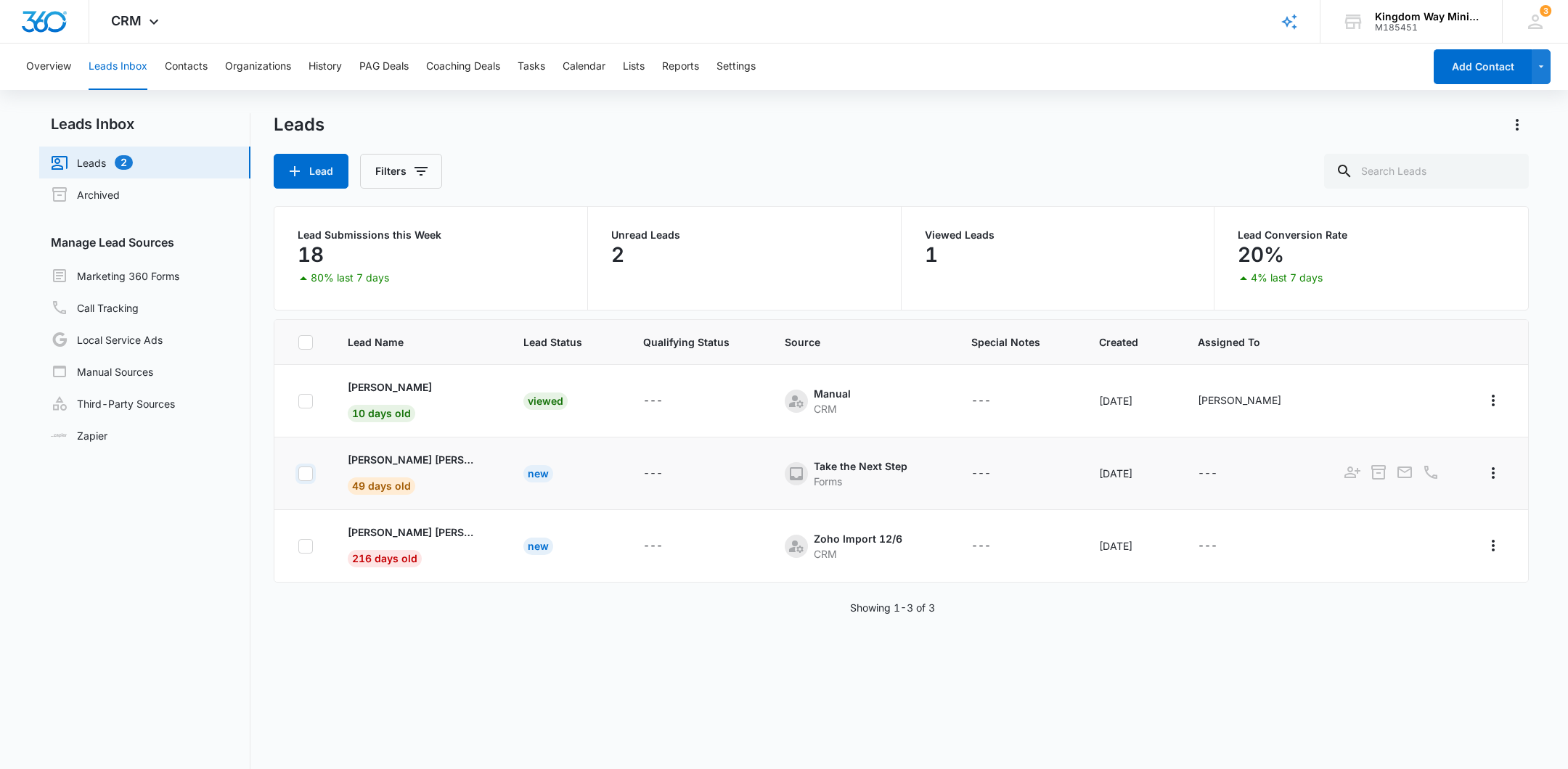 click at bounding box center [298, 473] 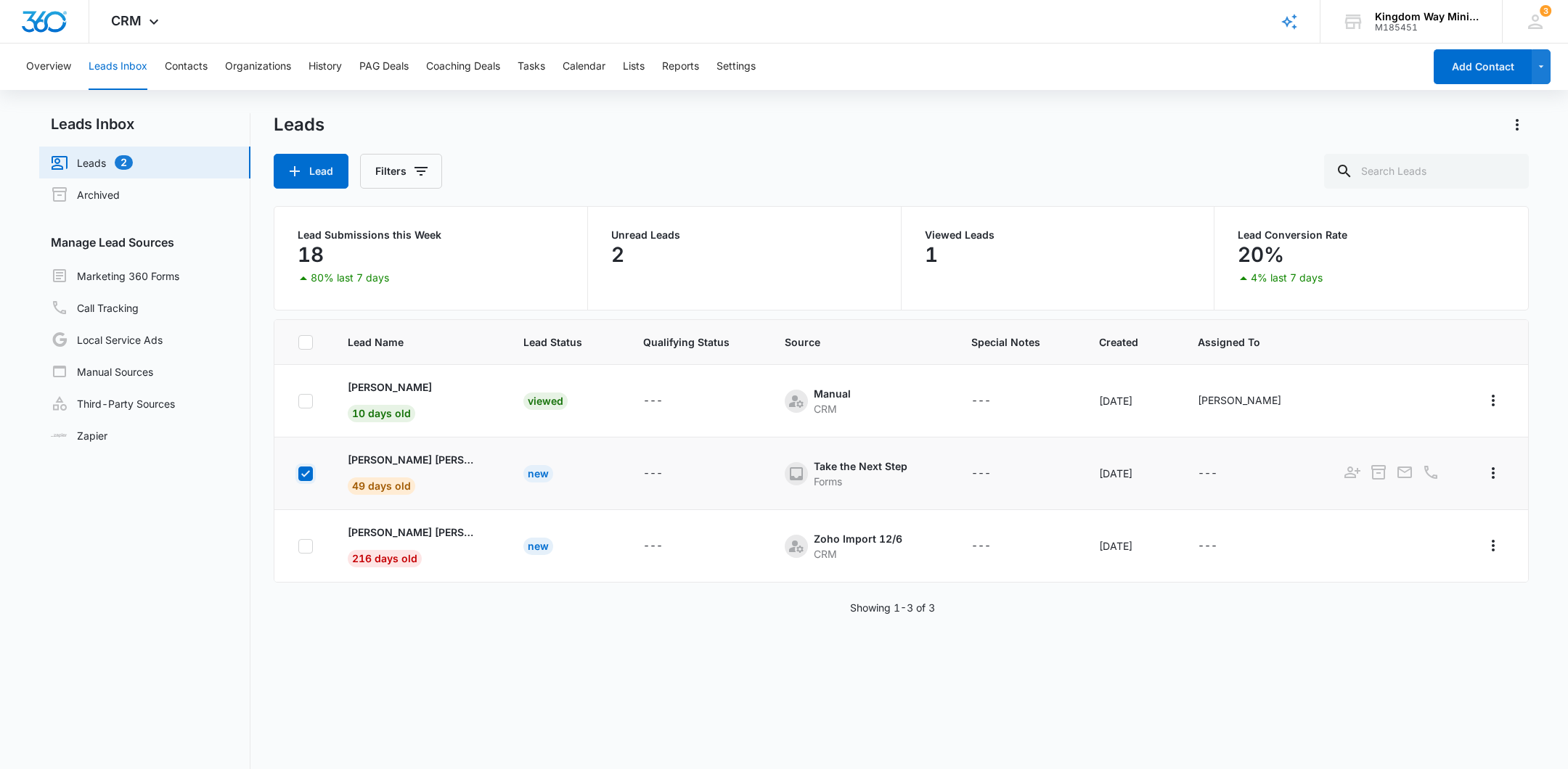 checkbox on "true" 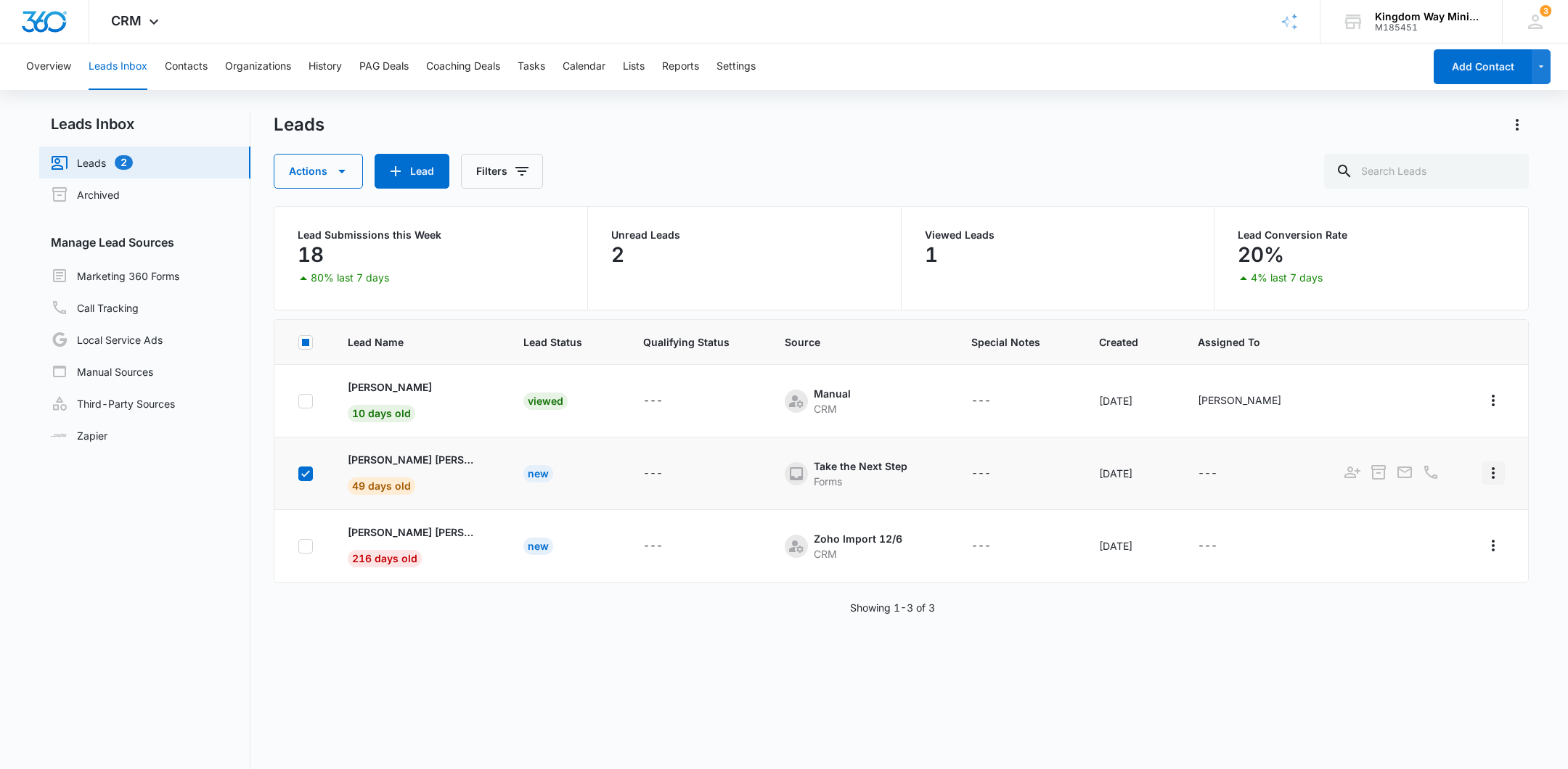 click 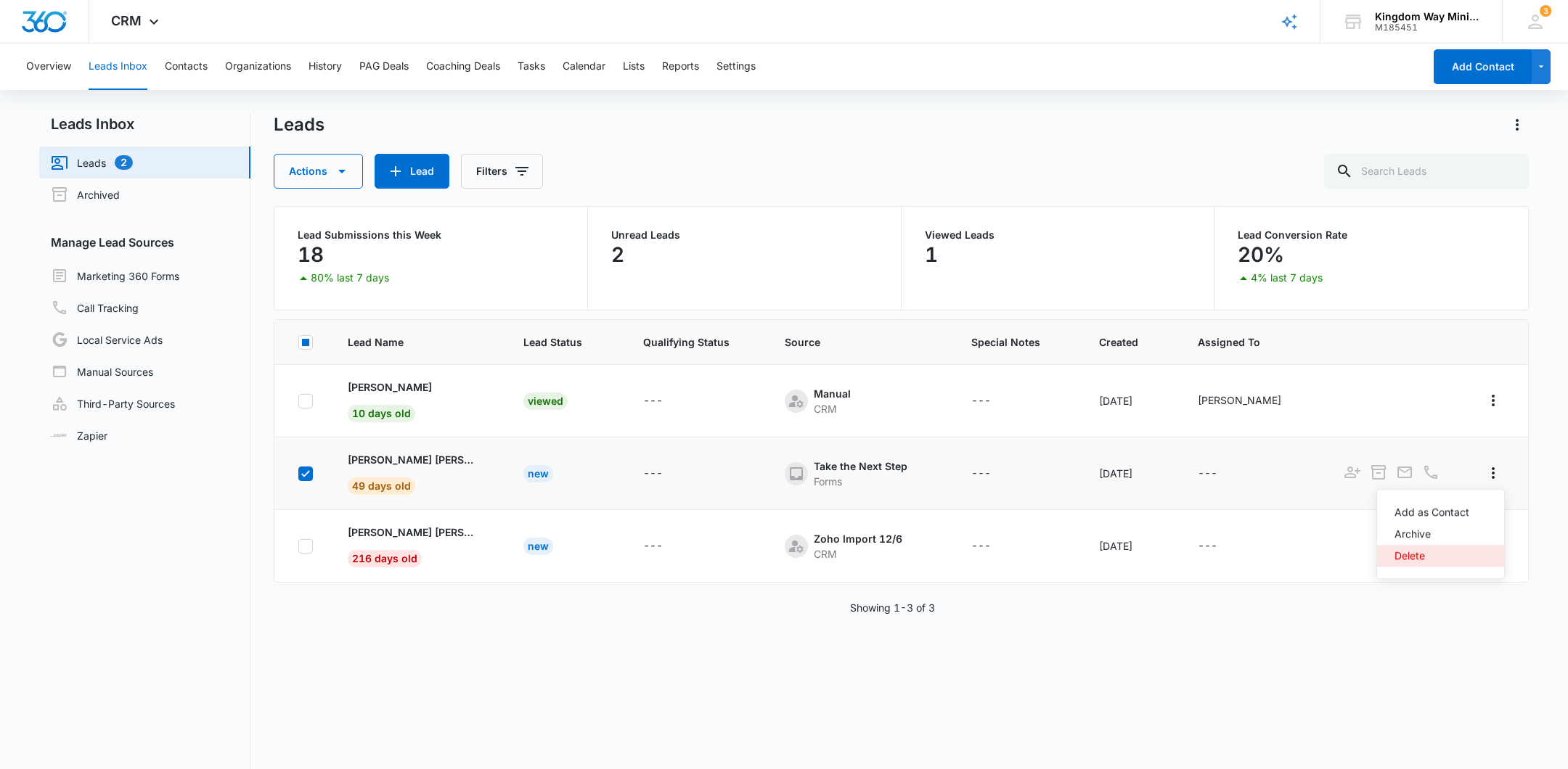 click on "Delete" at bounding box center [1440, 556] 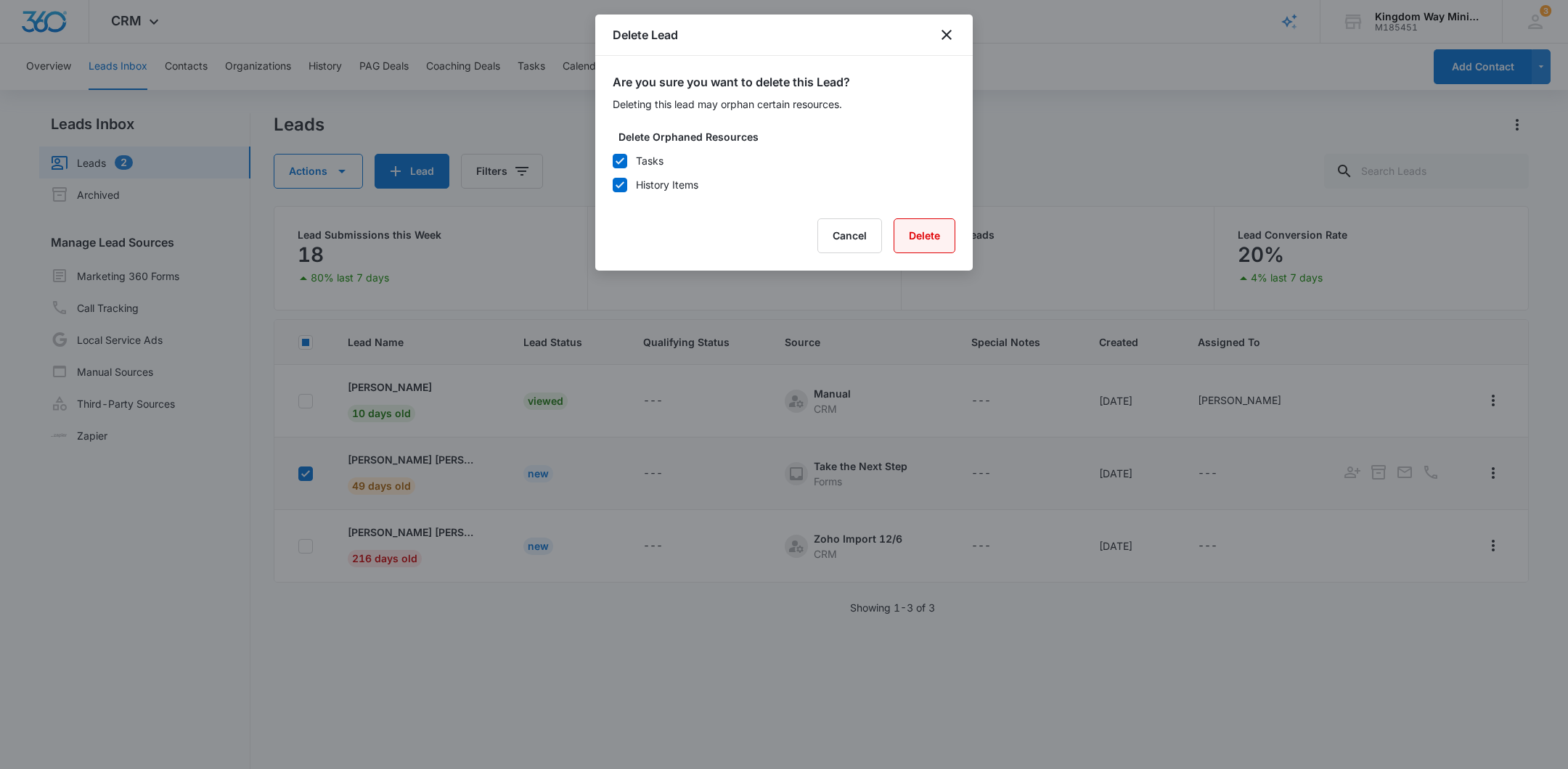 click on "Delete" at bounding box center [924, 236] 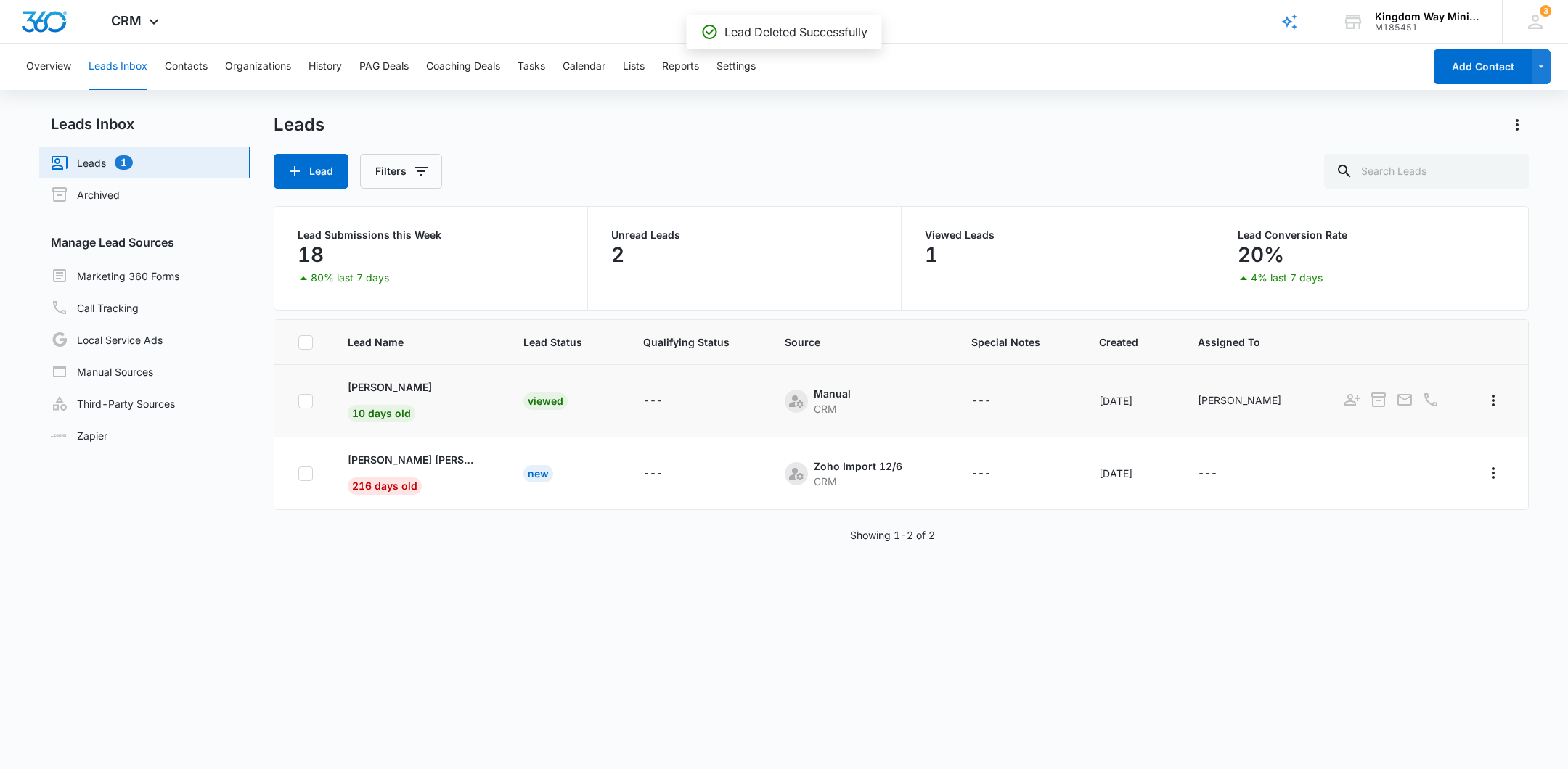 click on "Viewed" at bounding box center [545, 401] 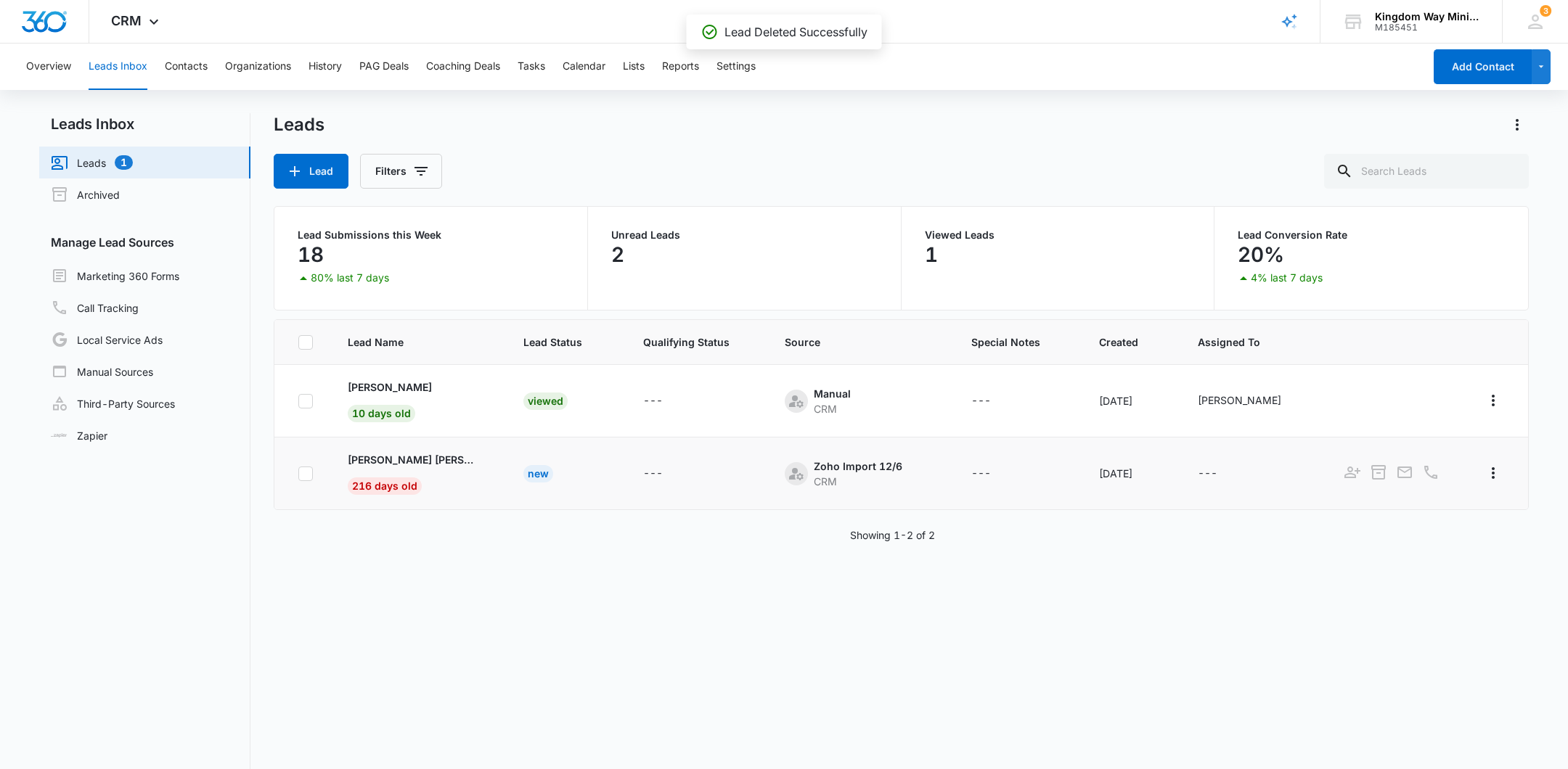 click 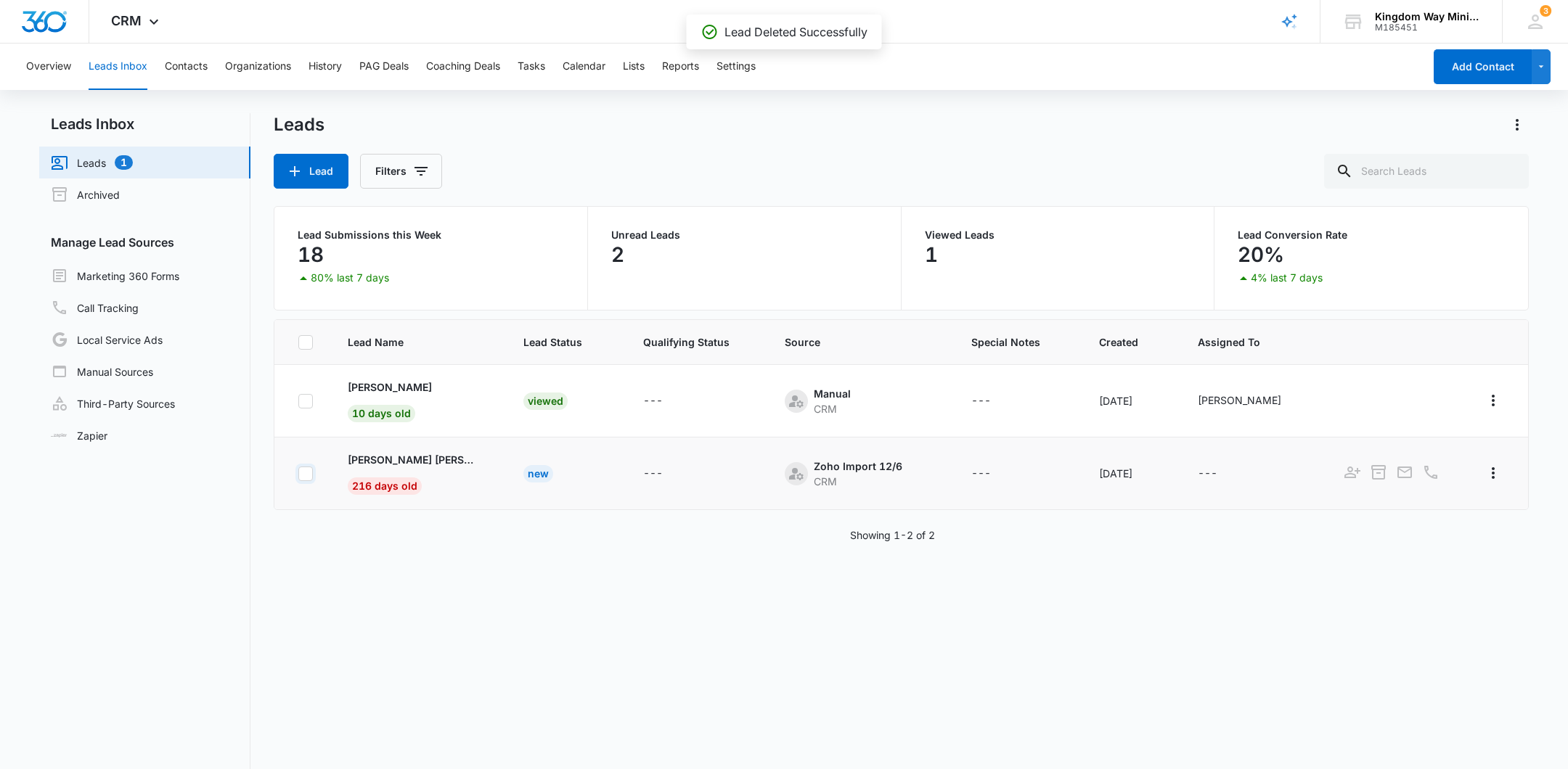 click at bounding box center (298, 473) 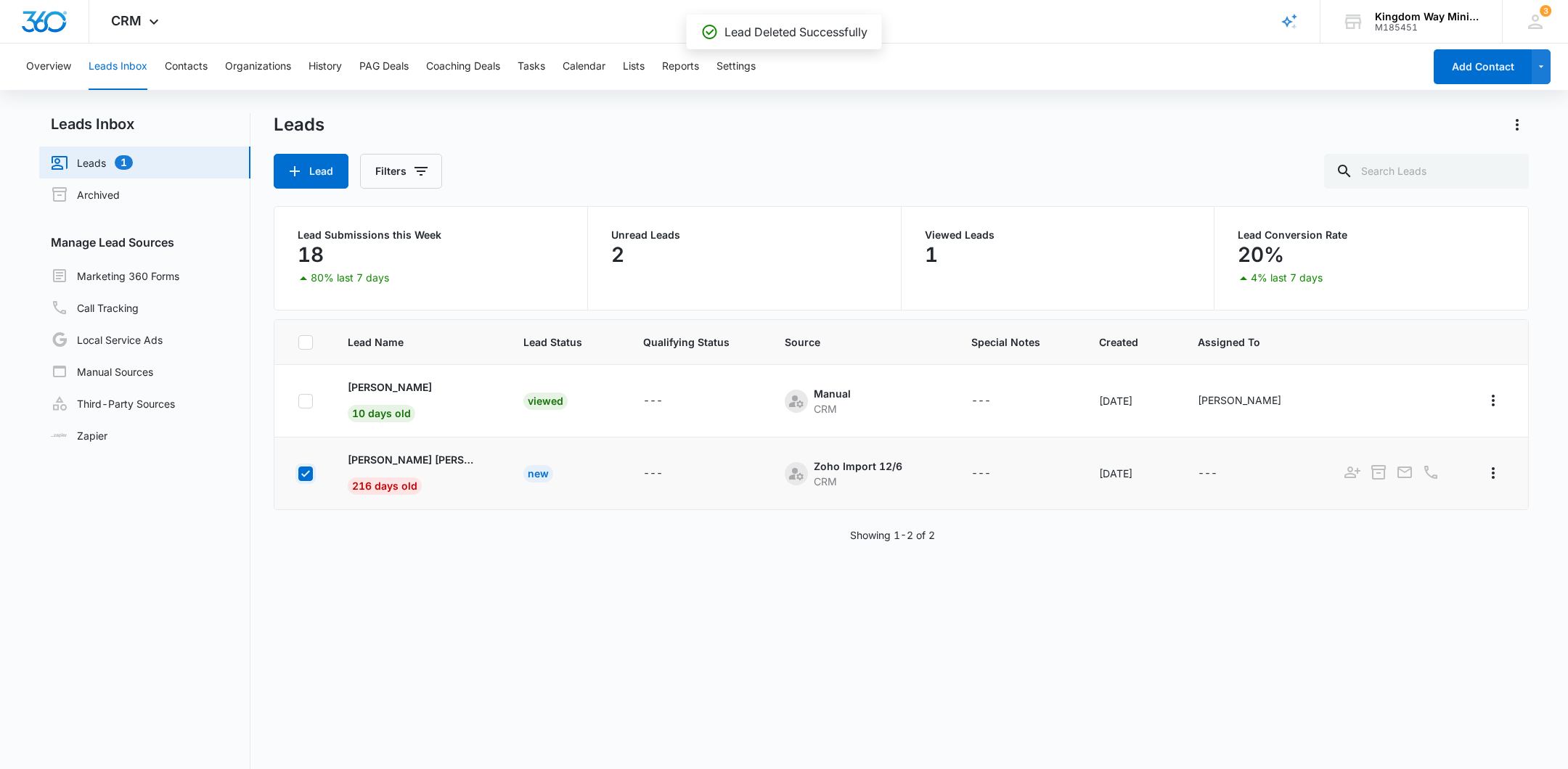 checkbox on "true" 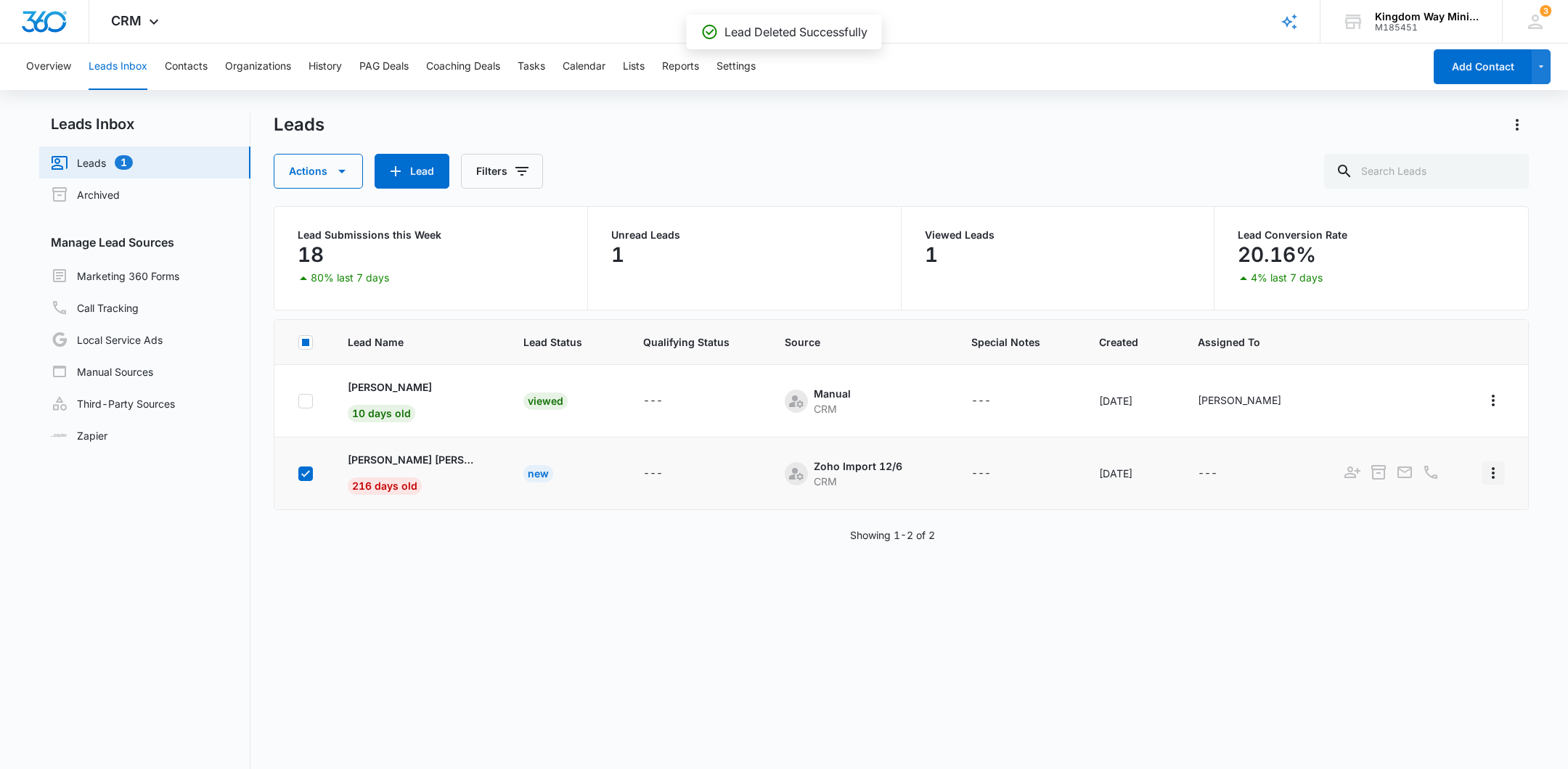 click 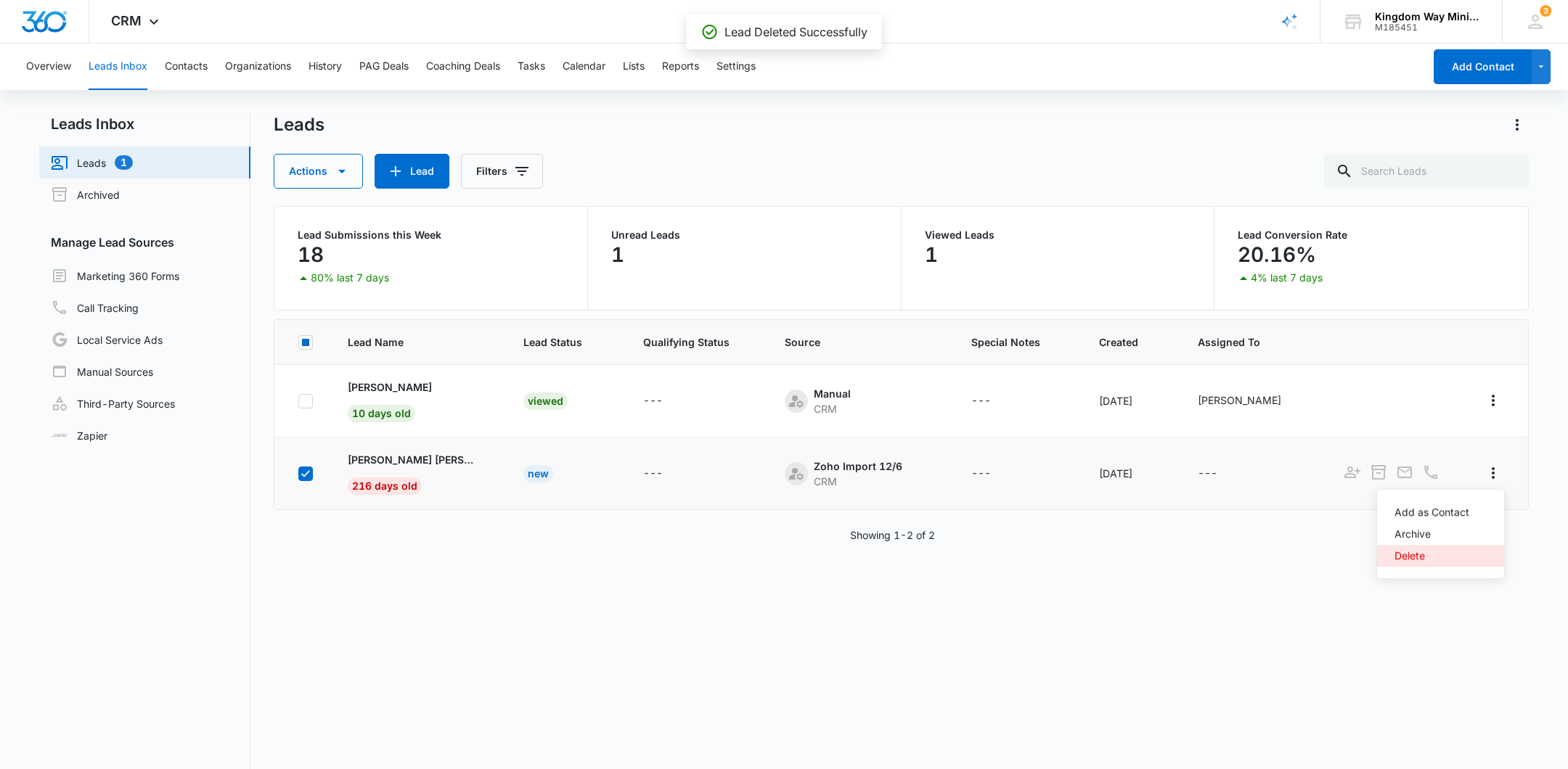 click on "Delete" at bounding box center (1432, 556) 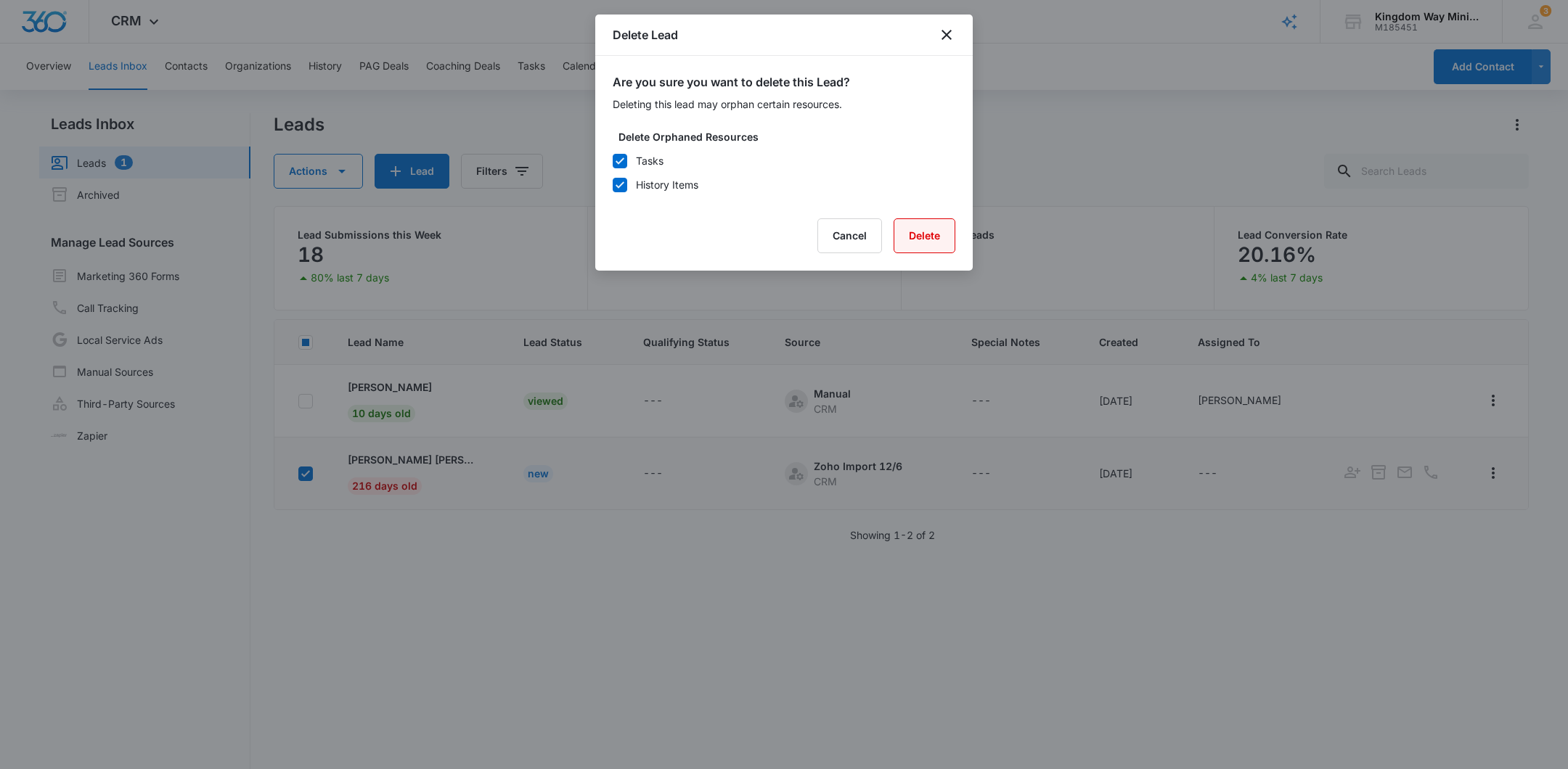 click on "Delete" at bounding box center [924, 236] 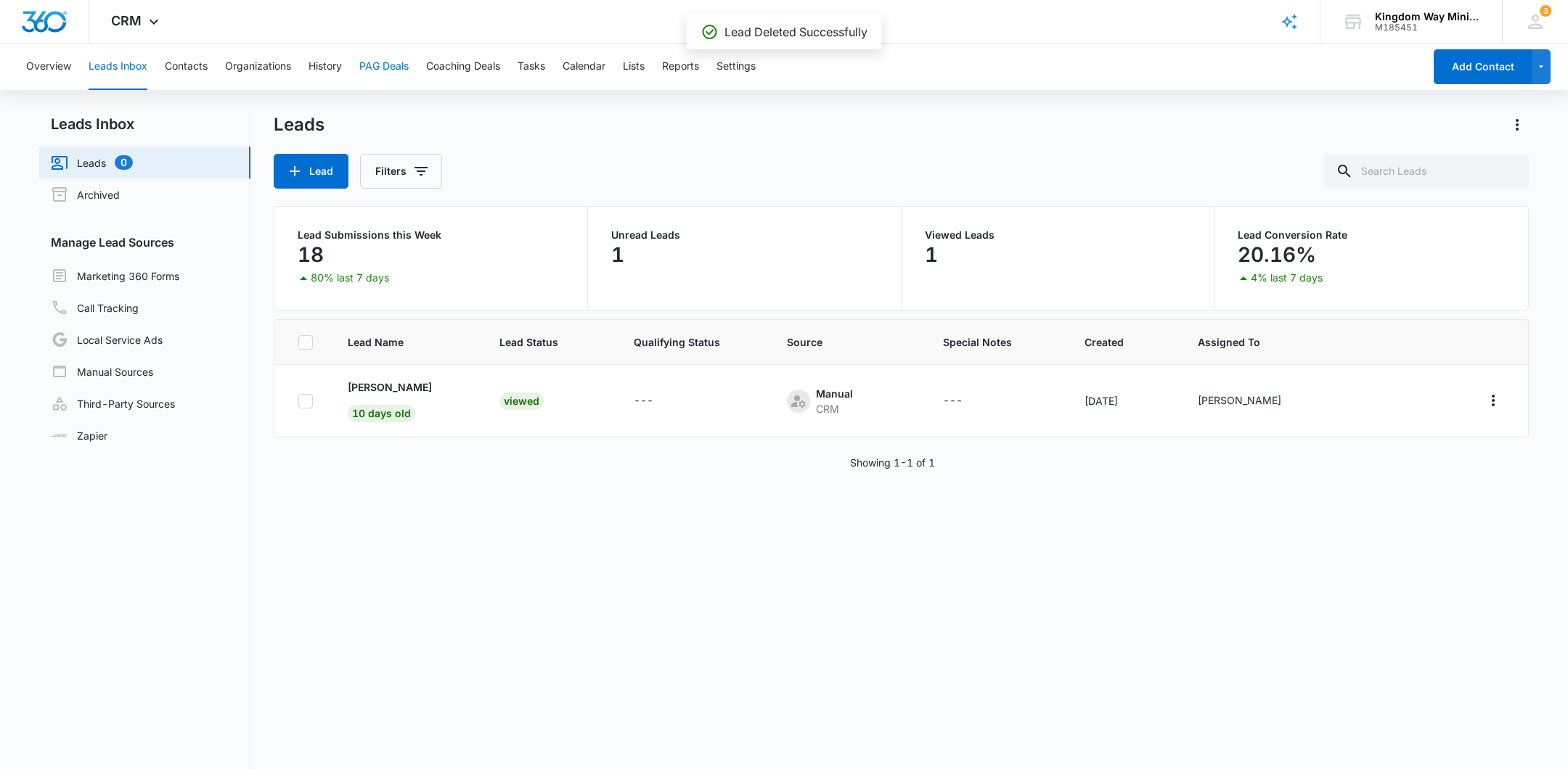 click on "PAG Deals" at bounding box center (384, 67) 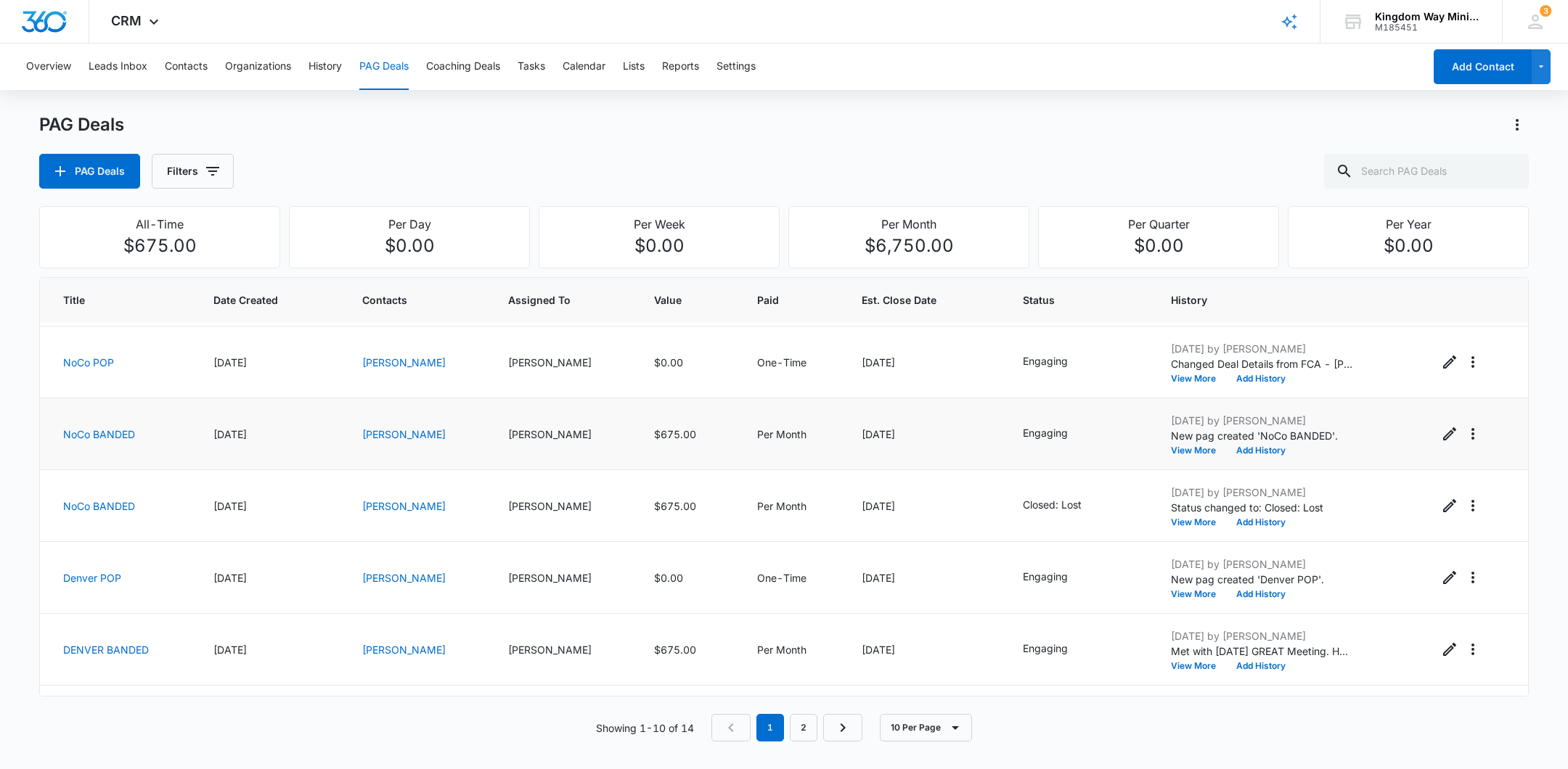 scroll, scrollTop: 65, scrollLeft: 0, axis: vertical 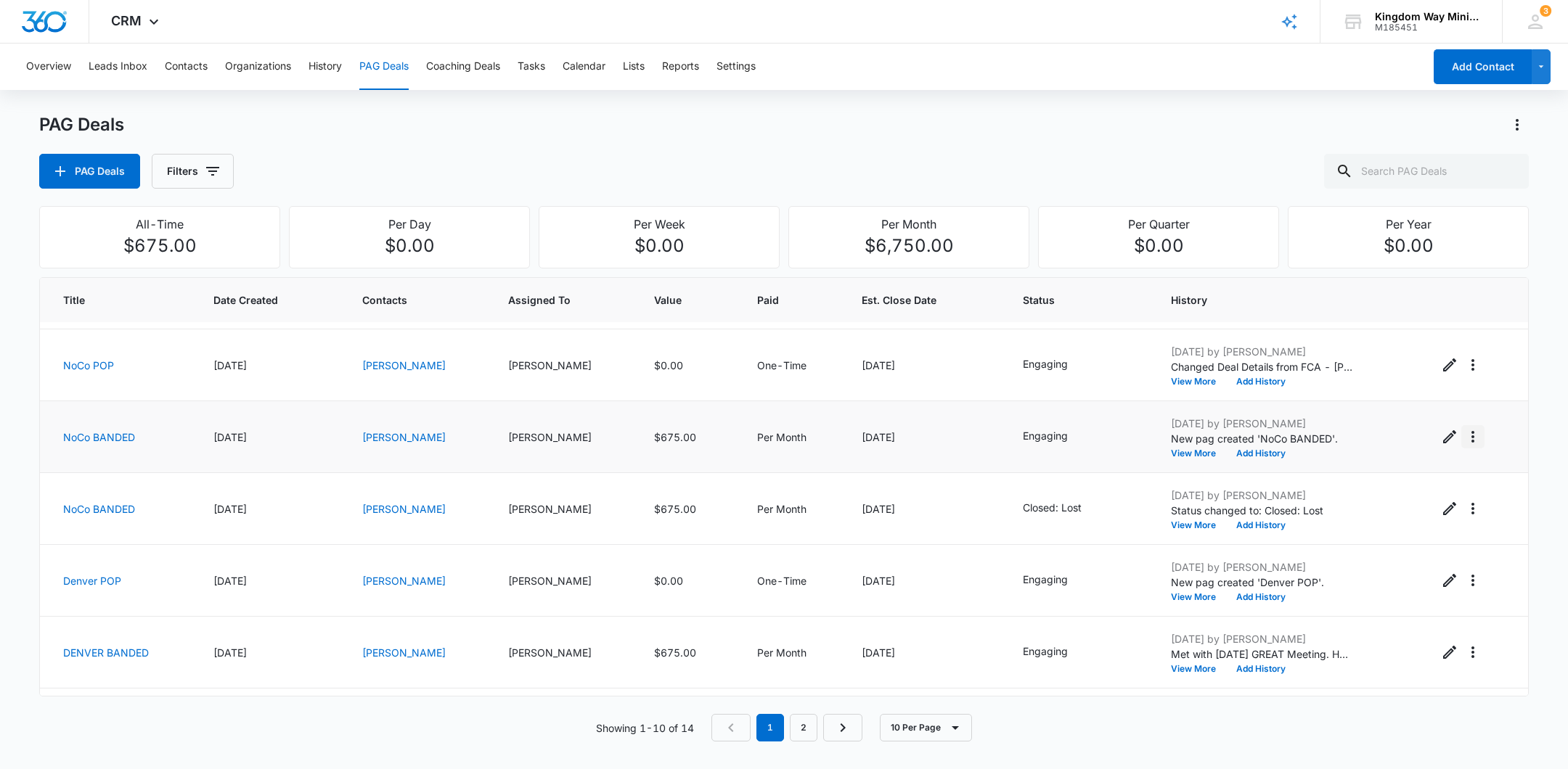 click 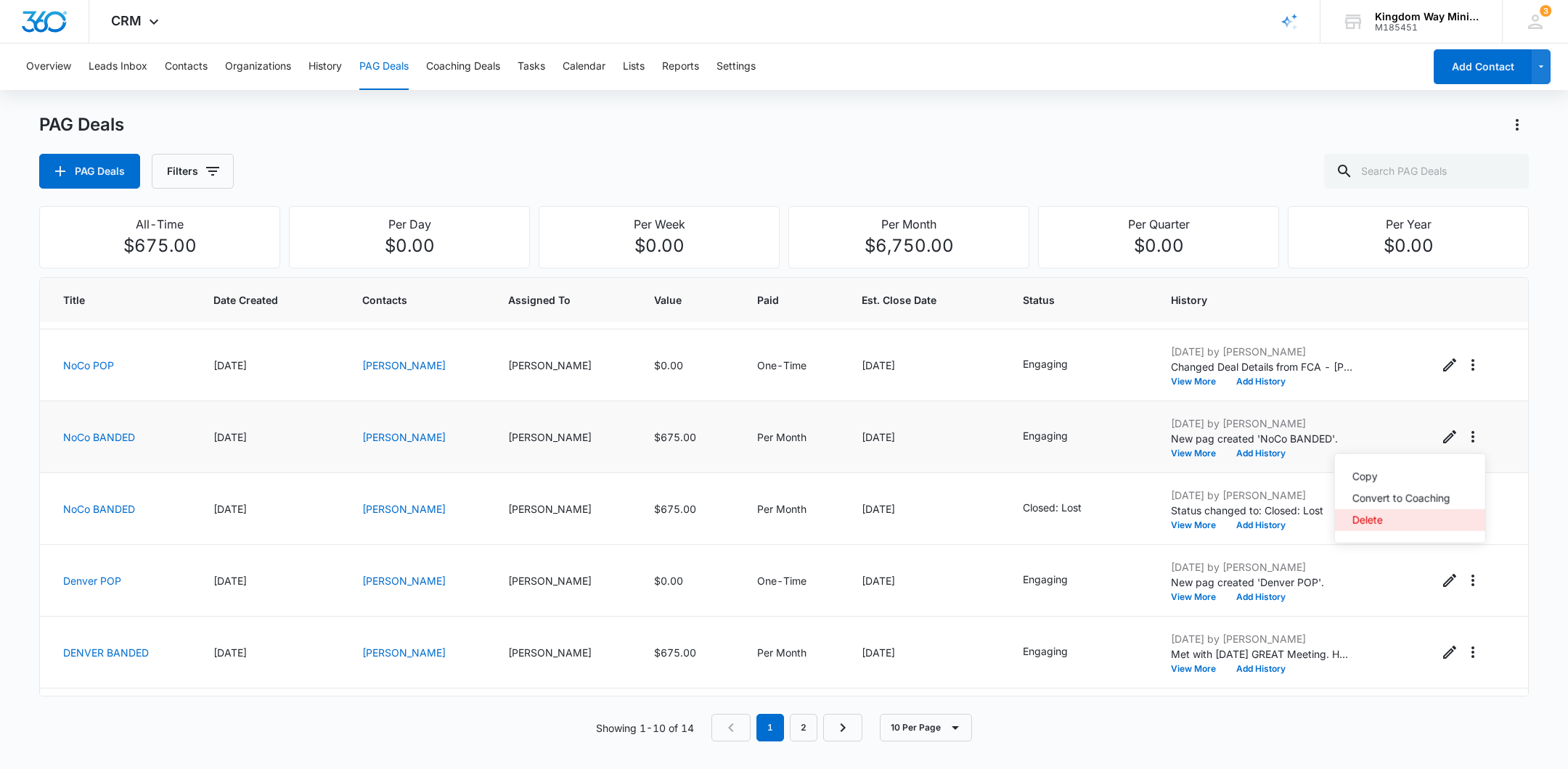click on "Delete" at bounding box center (1401, 520) 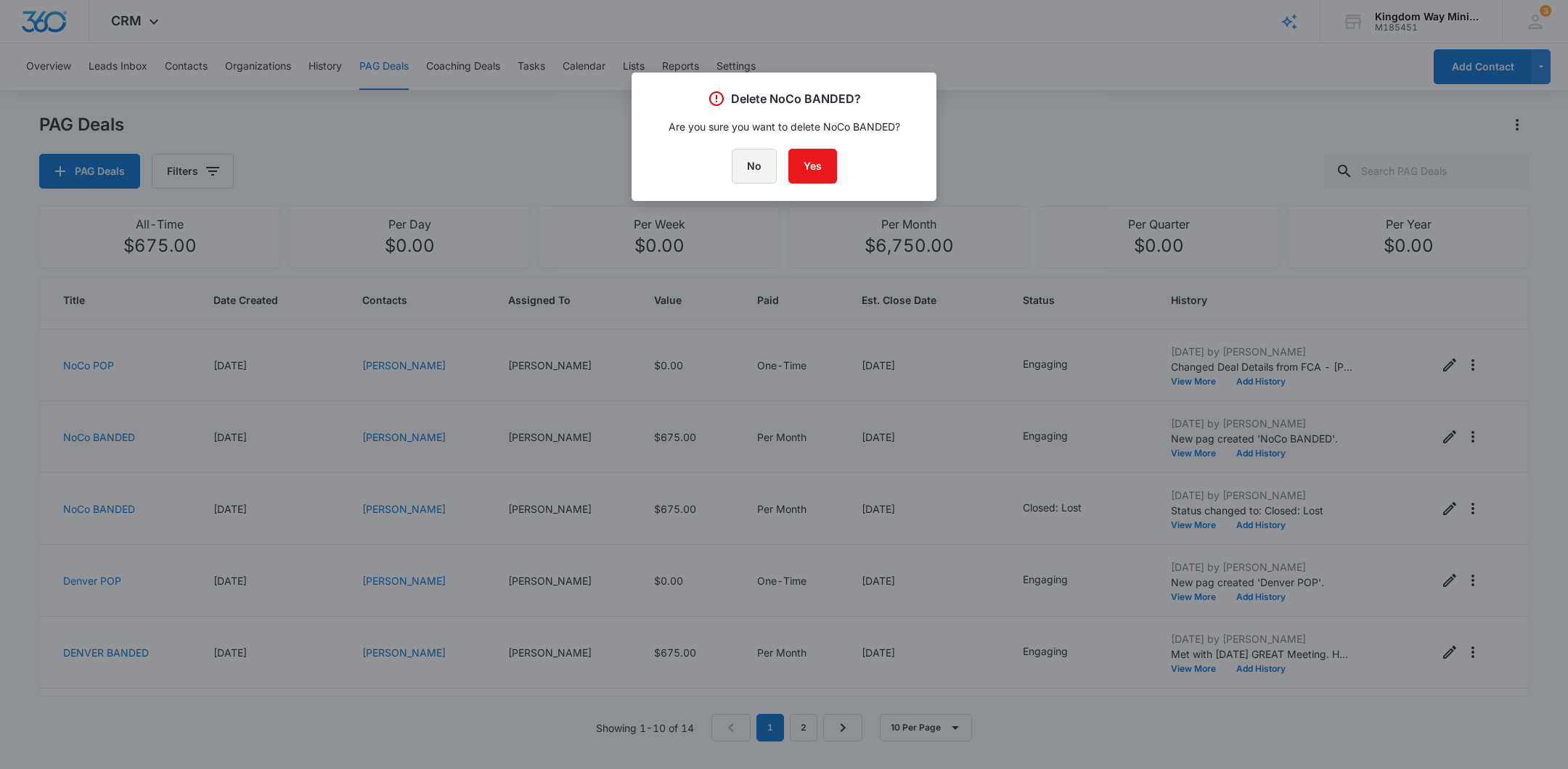 click on "No" at bounding box center (754, 166) 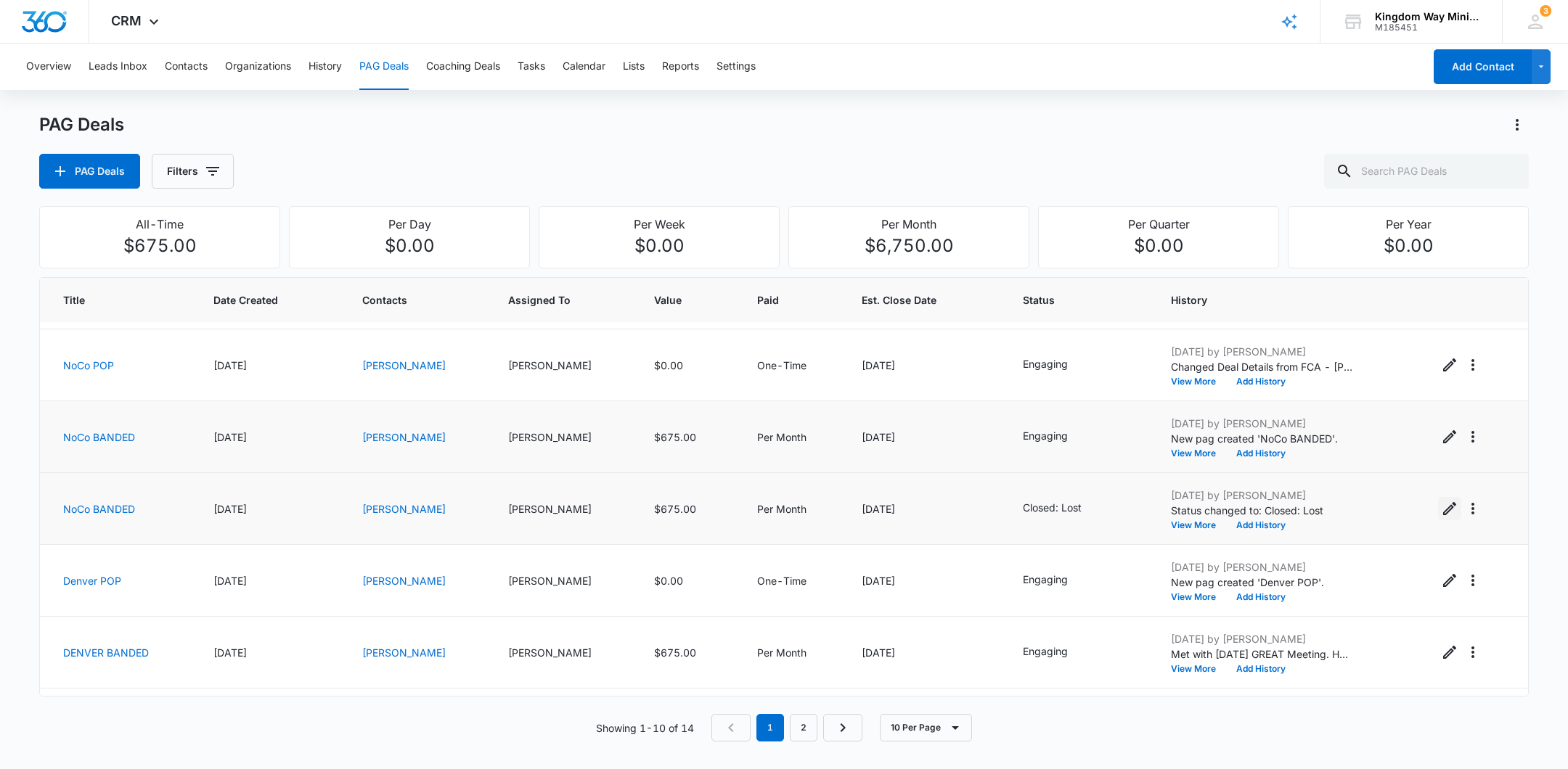 click 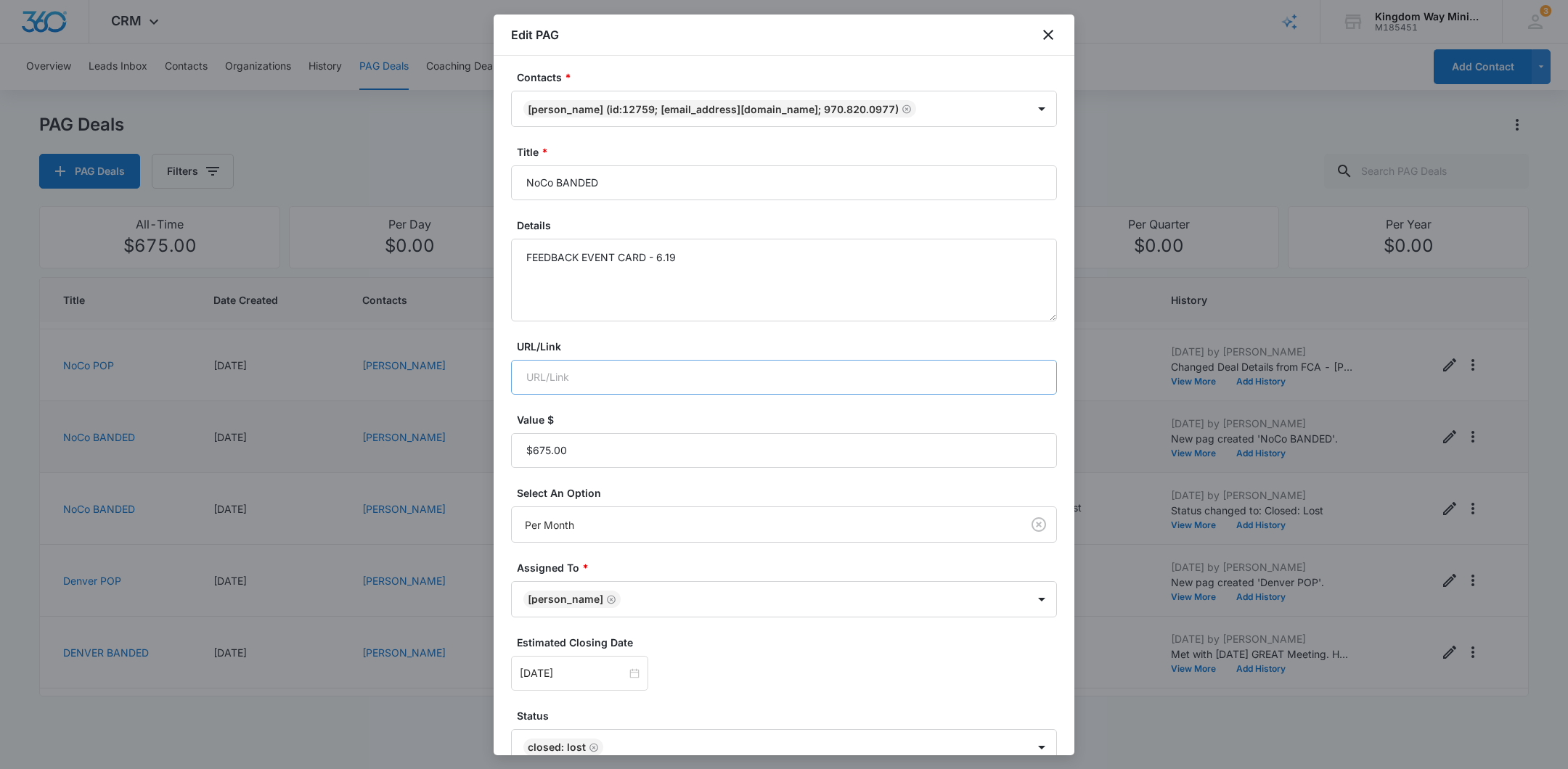 scroll, scrollTop: 1, scrollLeft: 0, axis: vertical 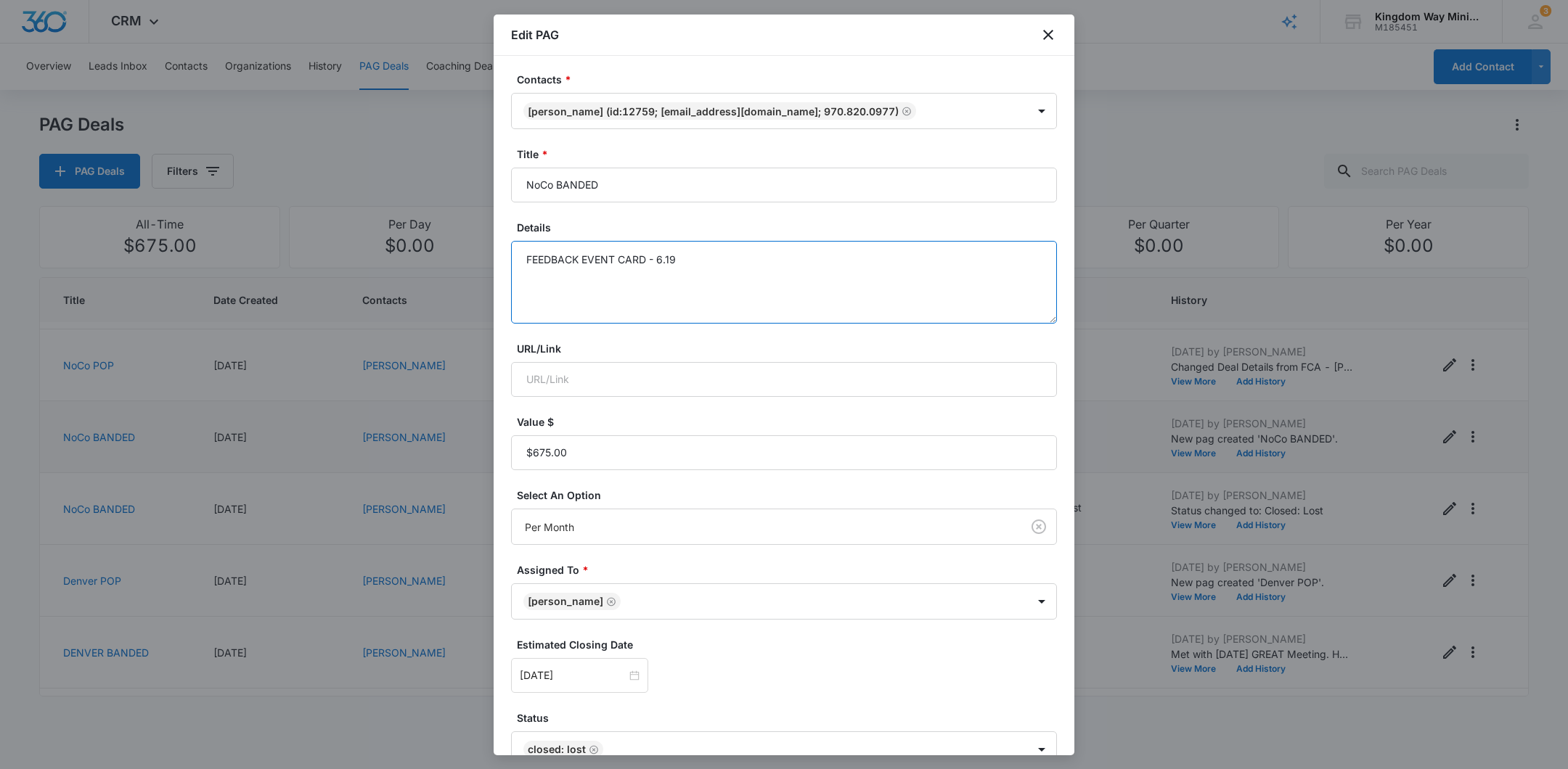 click on "FEEDBACK EVENT CARD - 6.19" at bounding box center [784, 282] 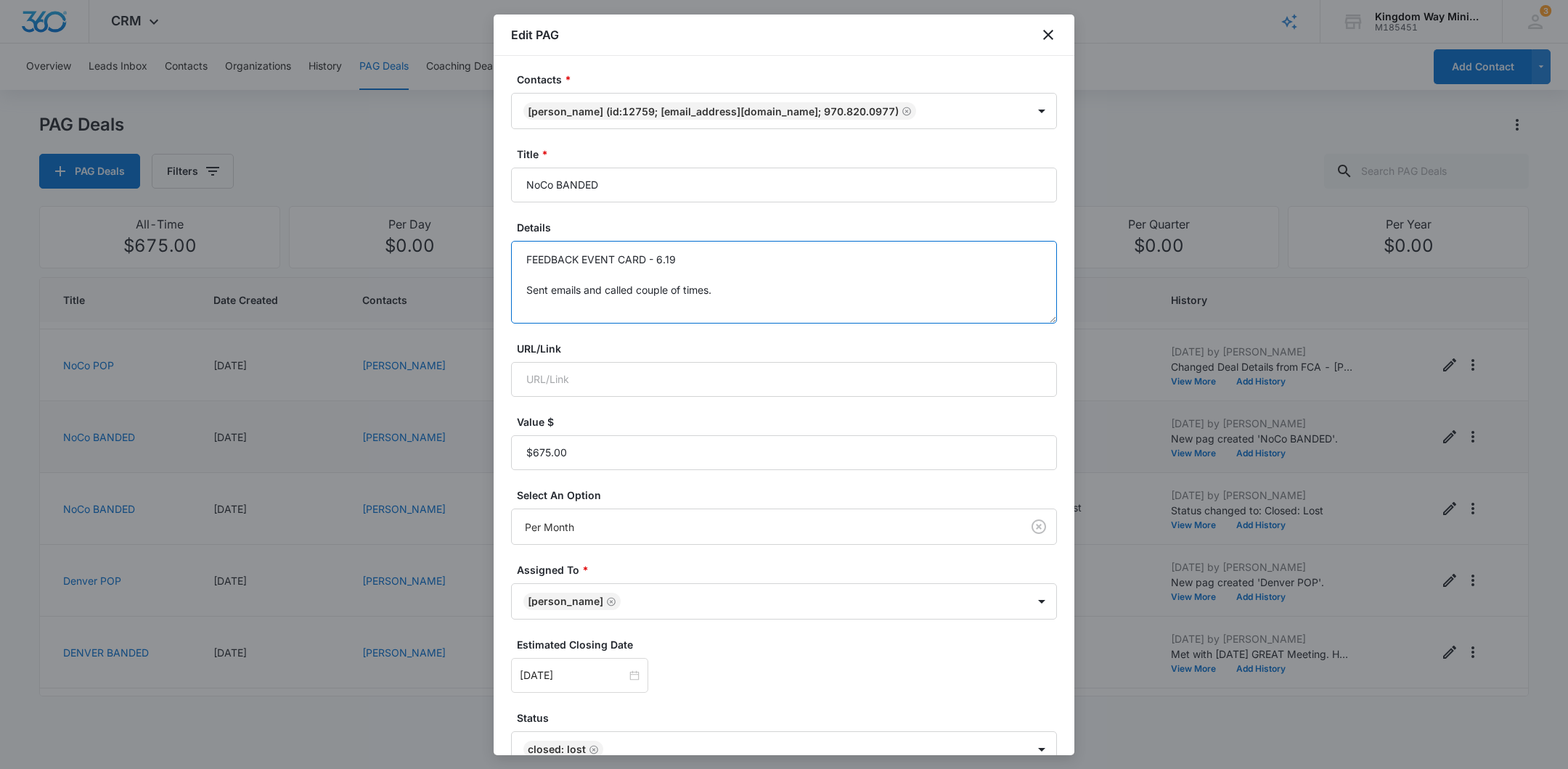 click on "FEEDBACK EVENT CARD - 6.19
Sent emails and called couple of times." at bounding box center [784, 282] 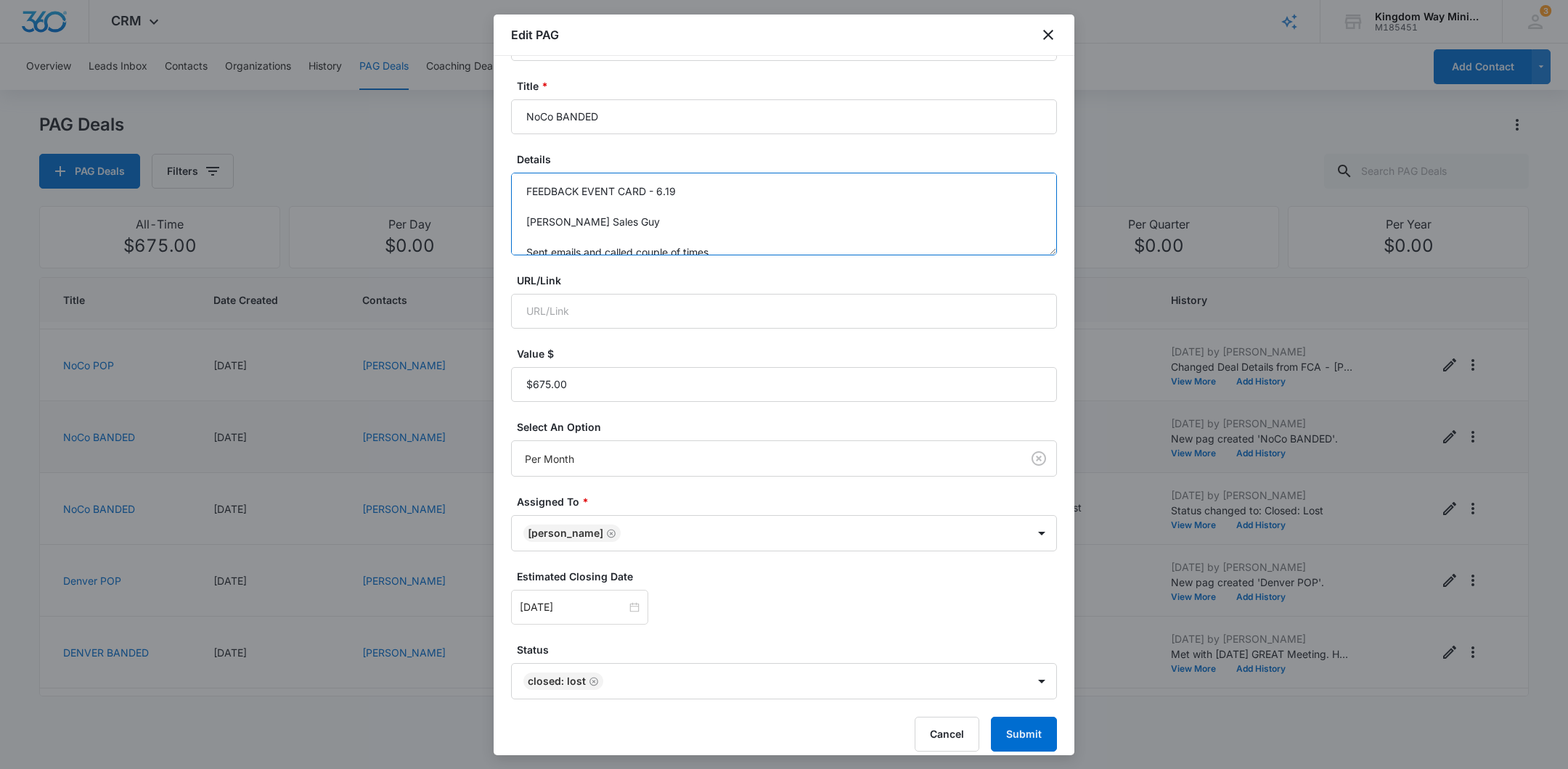scroll, scrollTop: 81, scrollLeft: 0, axis: vertical 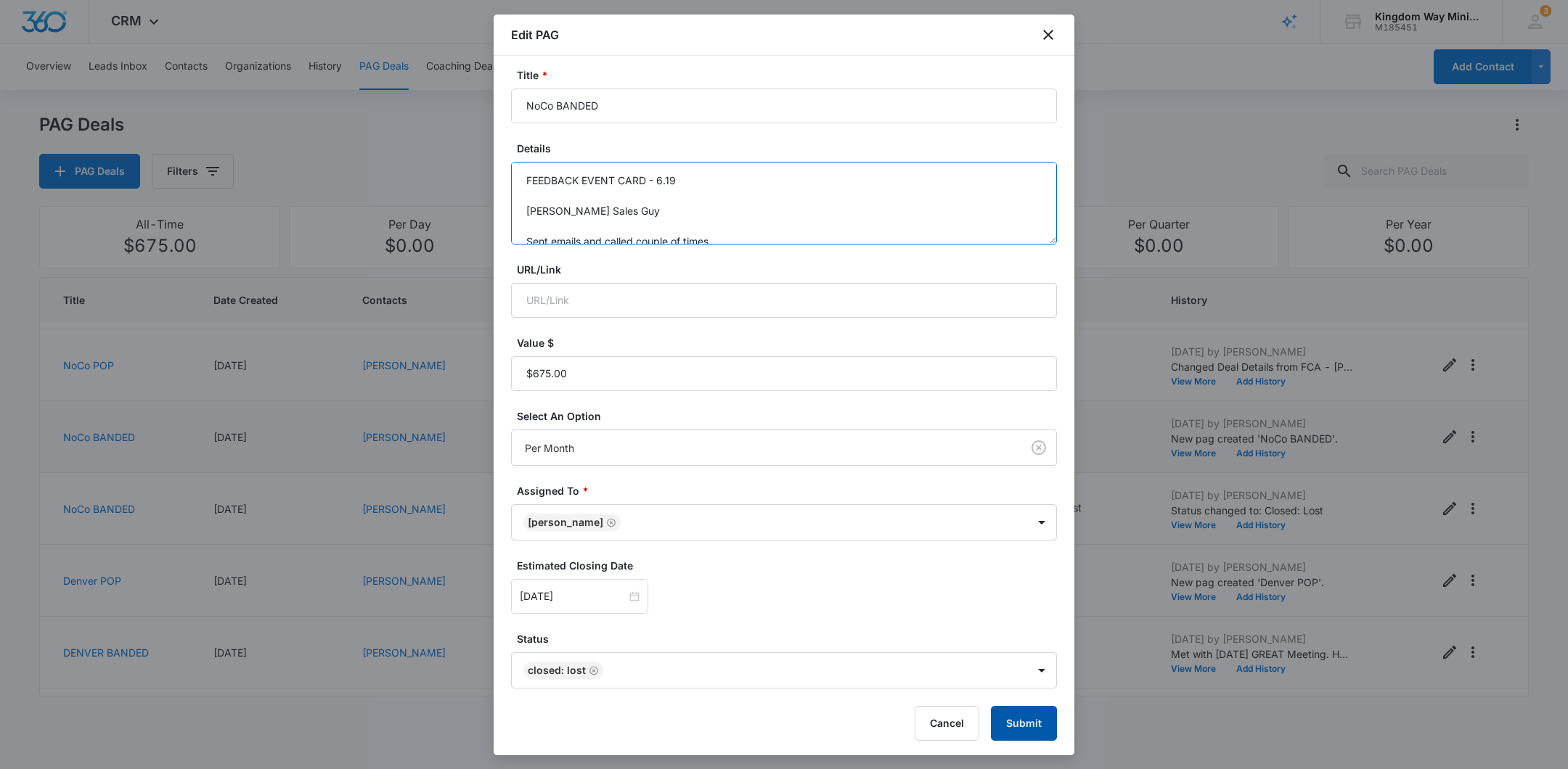type on "FEEDBACK EVENT CARD - 6.19
Duke Thompson's Sales Guy
Sent emails and called couple of times." 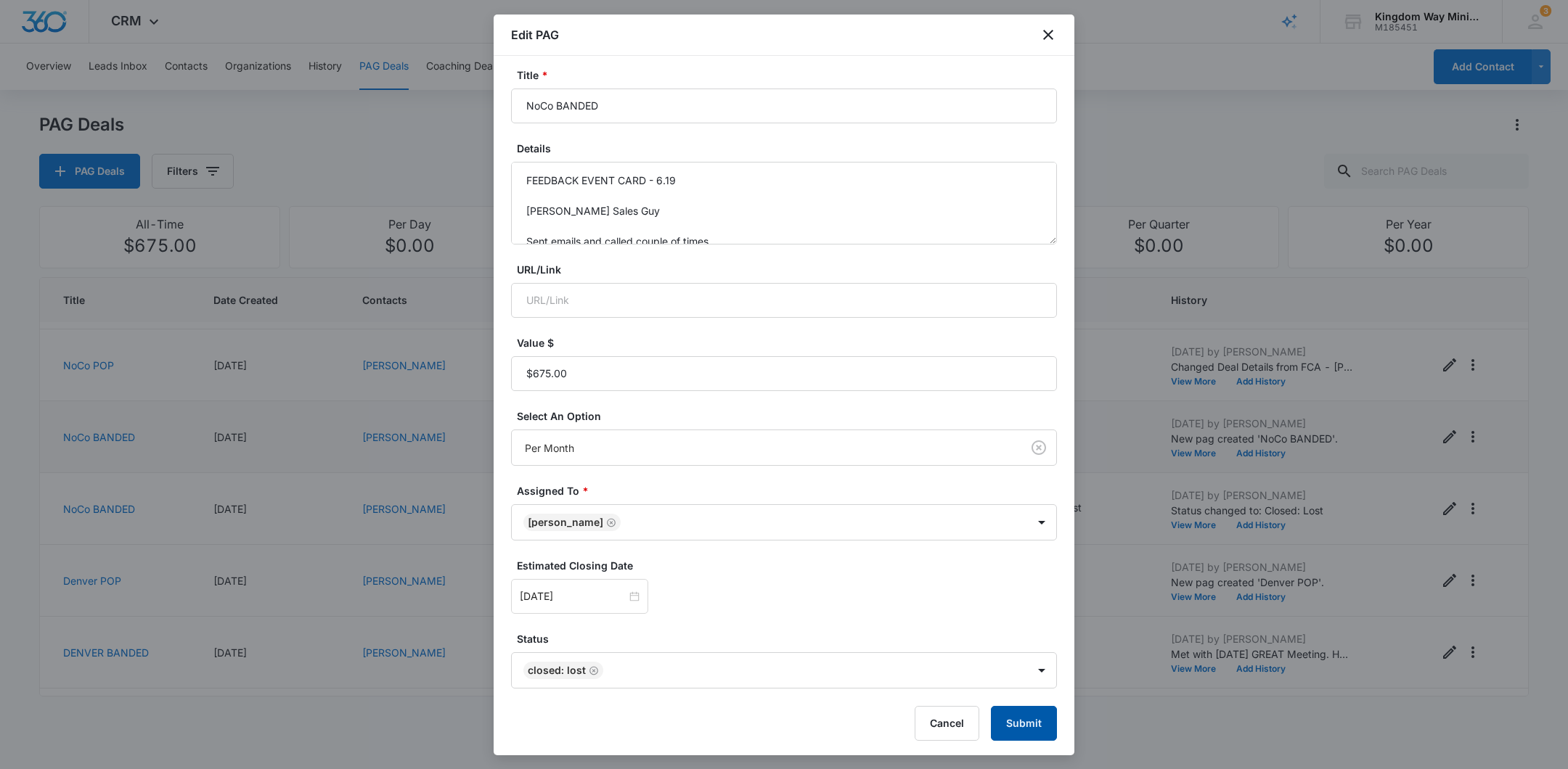 click on "Submit" at bounding box center [1024, 723] 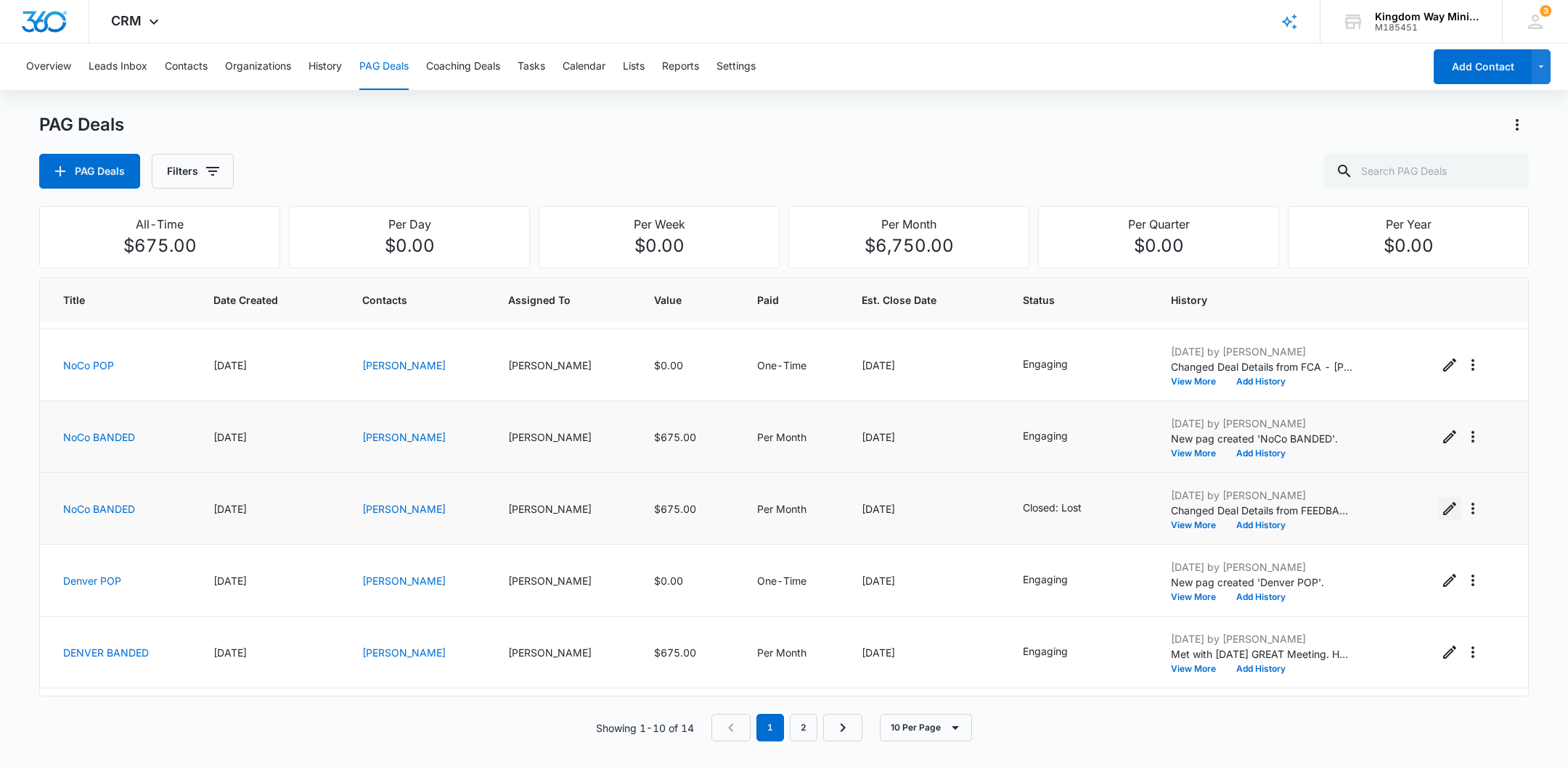 click 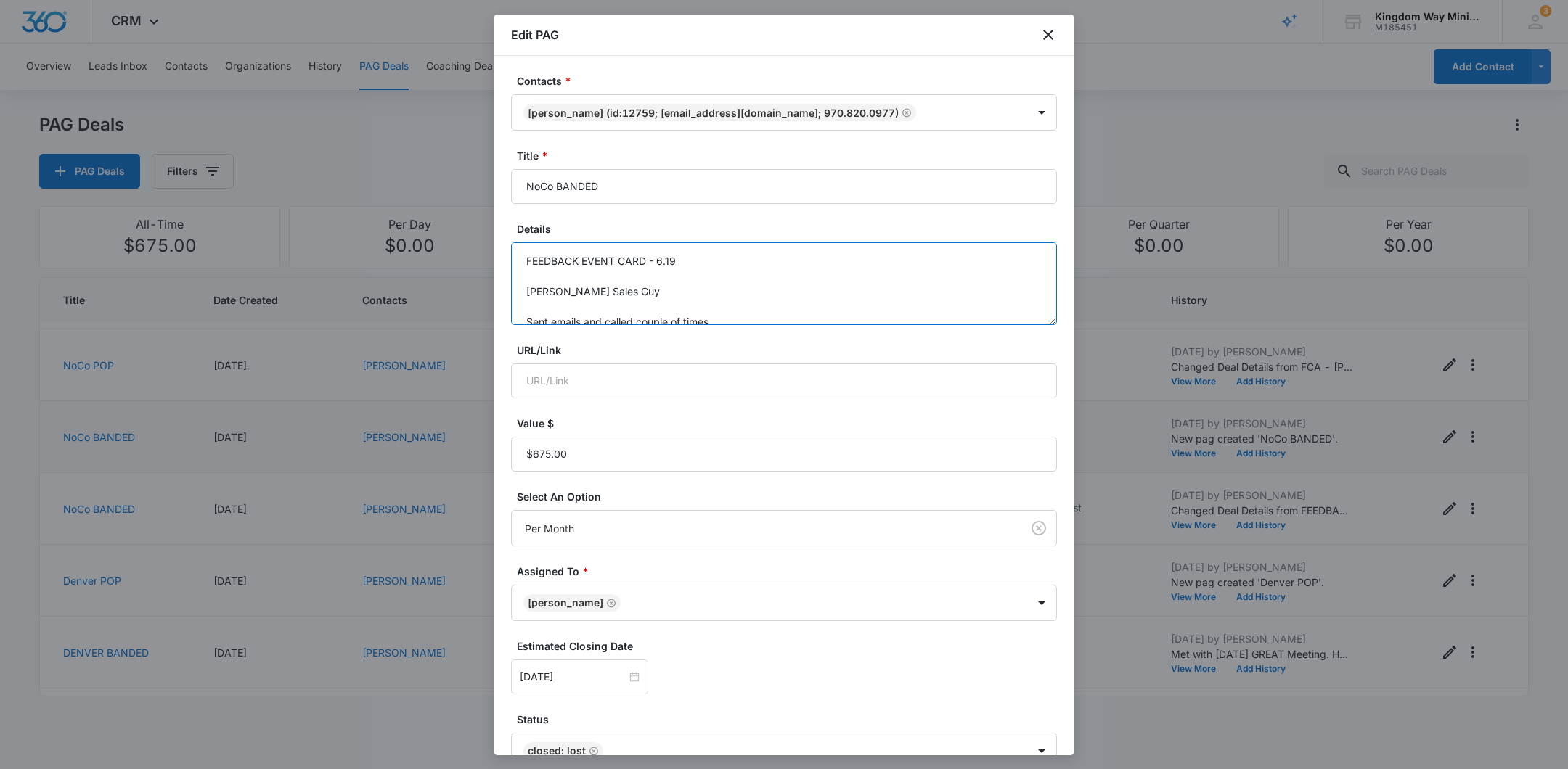 click on "FEEDBACK EVENT CARD - 6.19
Duke Thompson's Sales Guy
Sent emails and called couple of times." at bounding box center [784, 284] 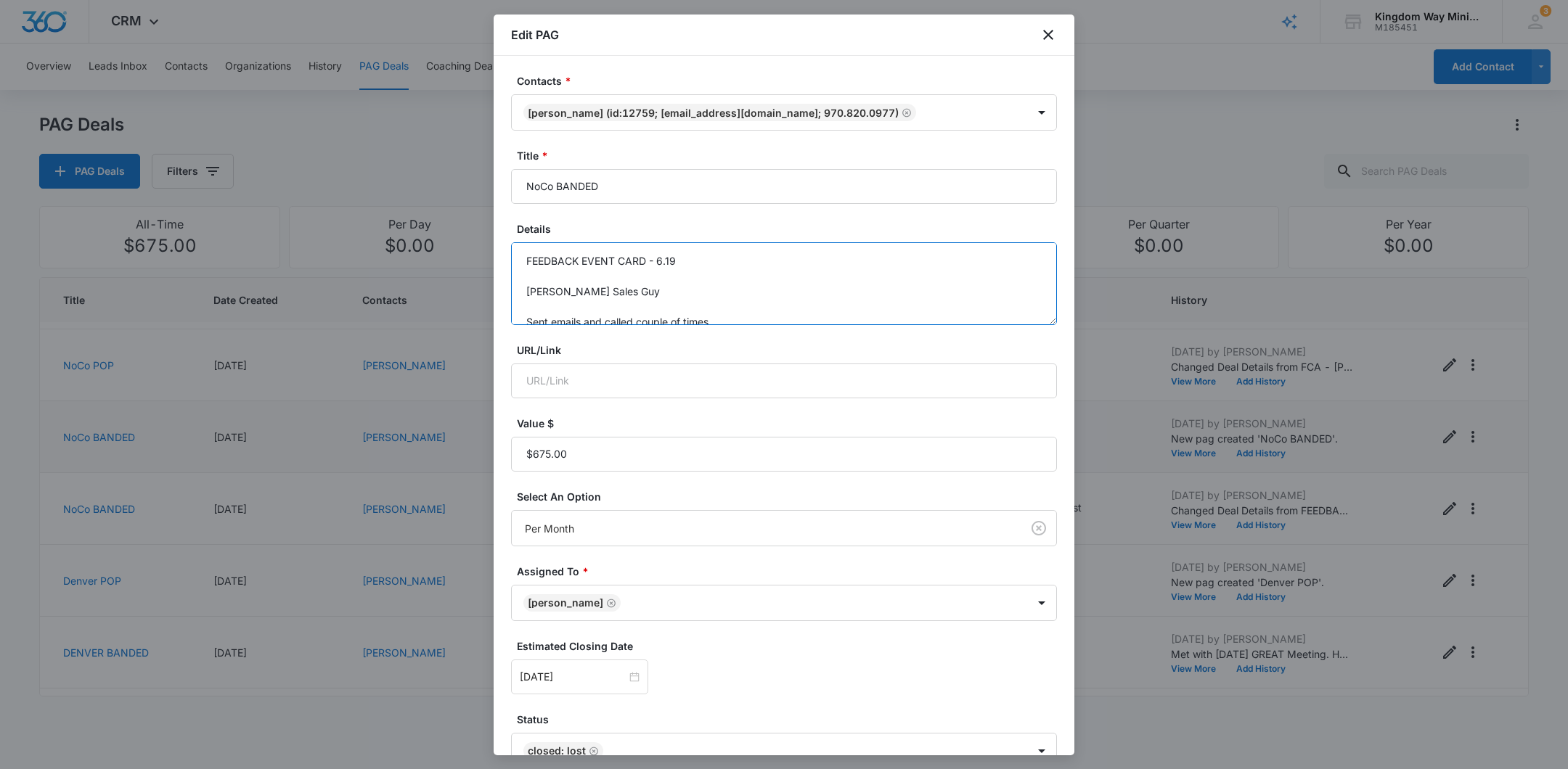 scroll, scrollTop: 15, scrollLeft: 0, axis: vertical 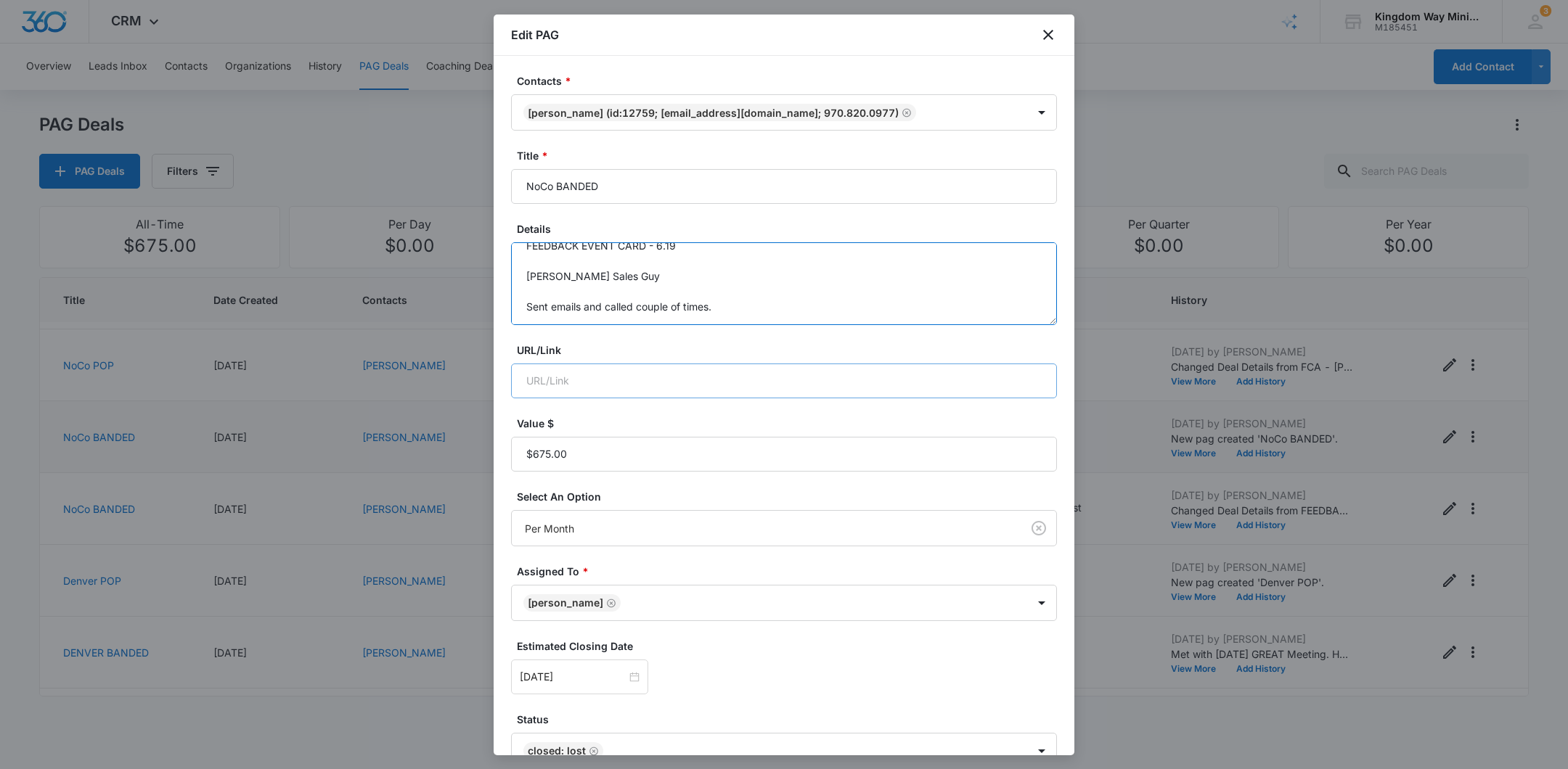 drag, startPoint x: 523, startPoint y: 288, endPoint x: 539, endPoint y: 362, distance: 75.70997 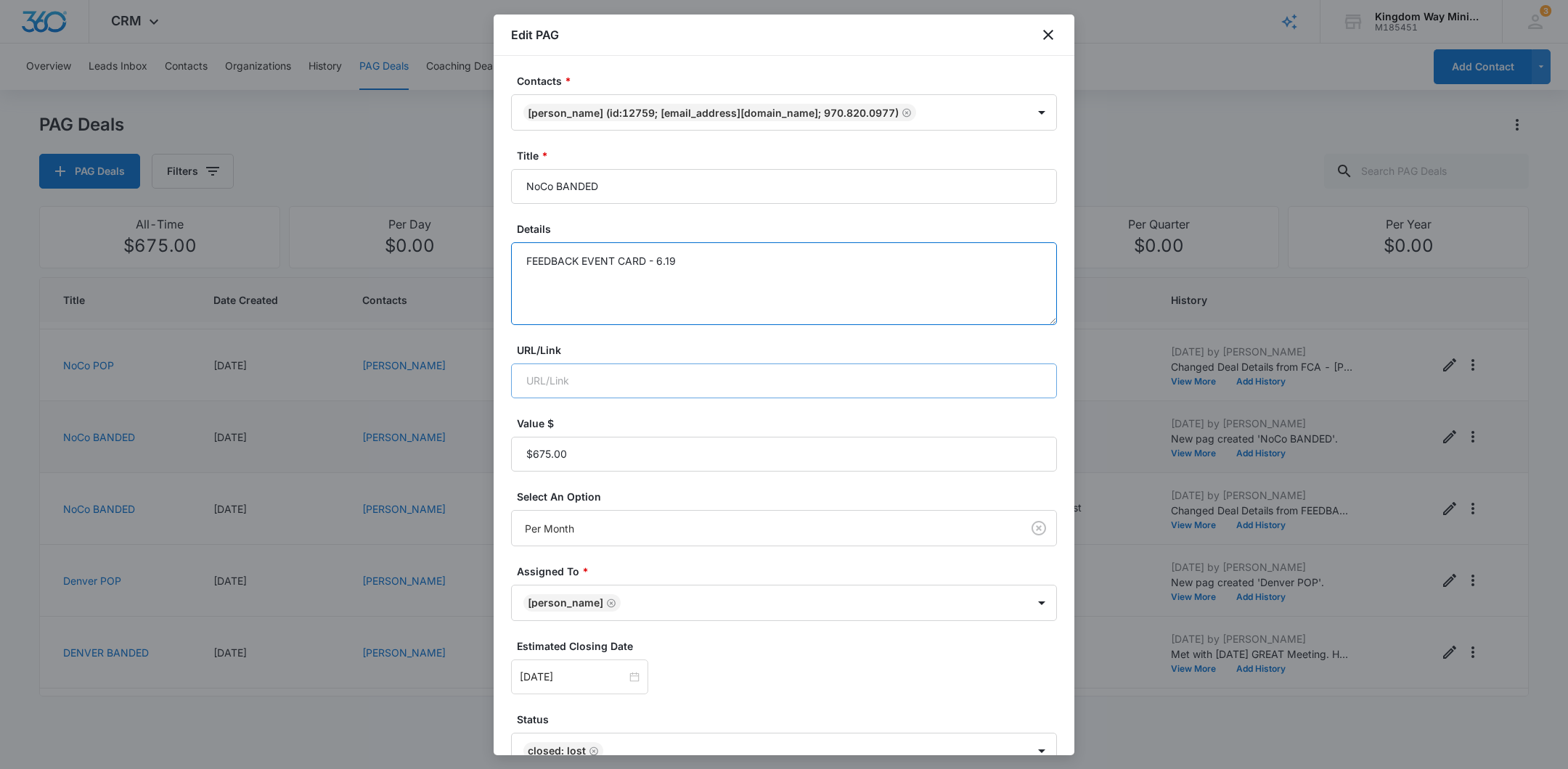 scroll, scrollTop: 0, scrollLeft: 0, axis: both 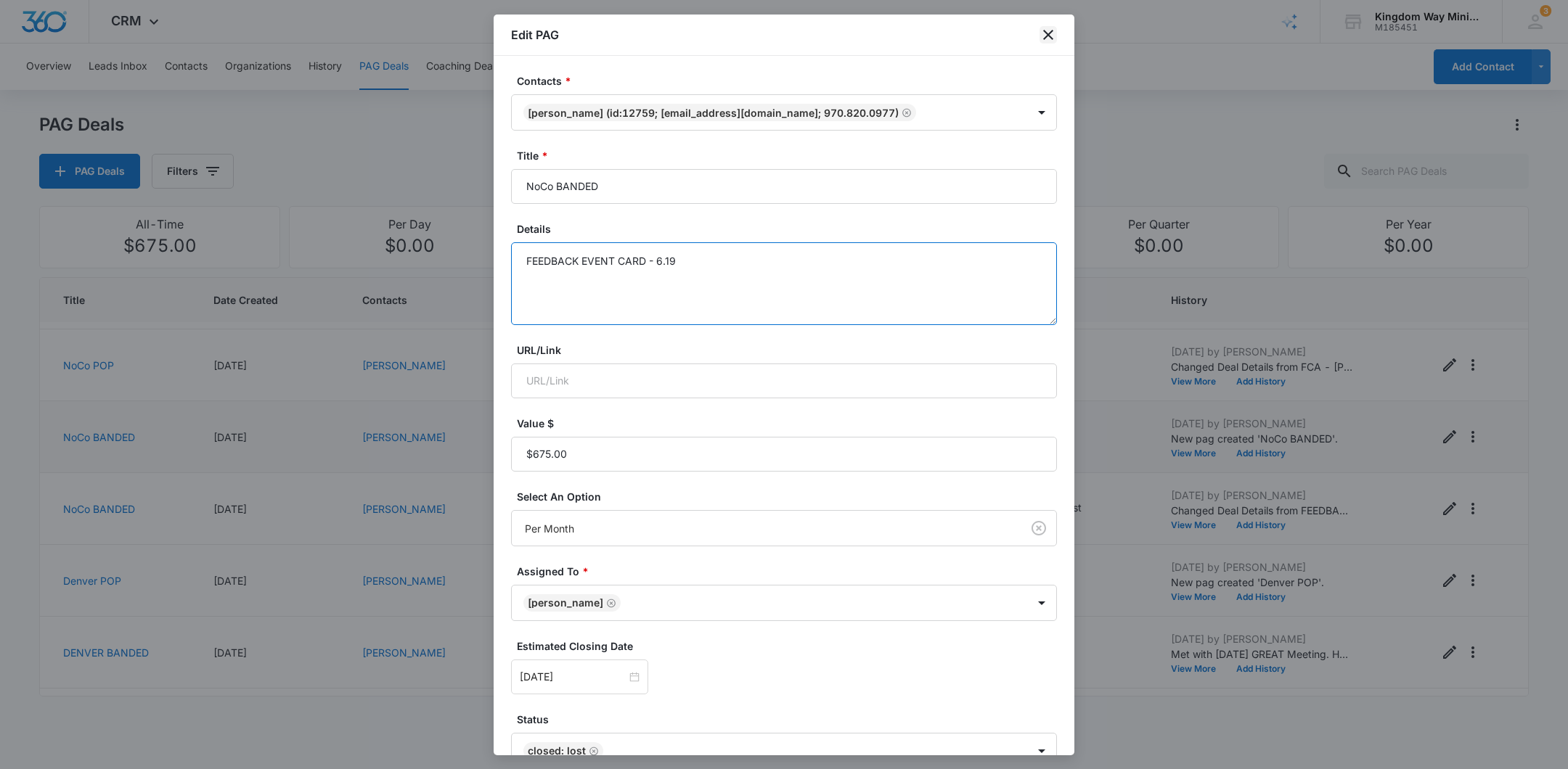 type on "FEEDBACK EVENT CARD - 6.19" 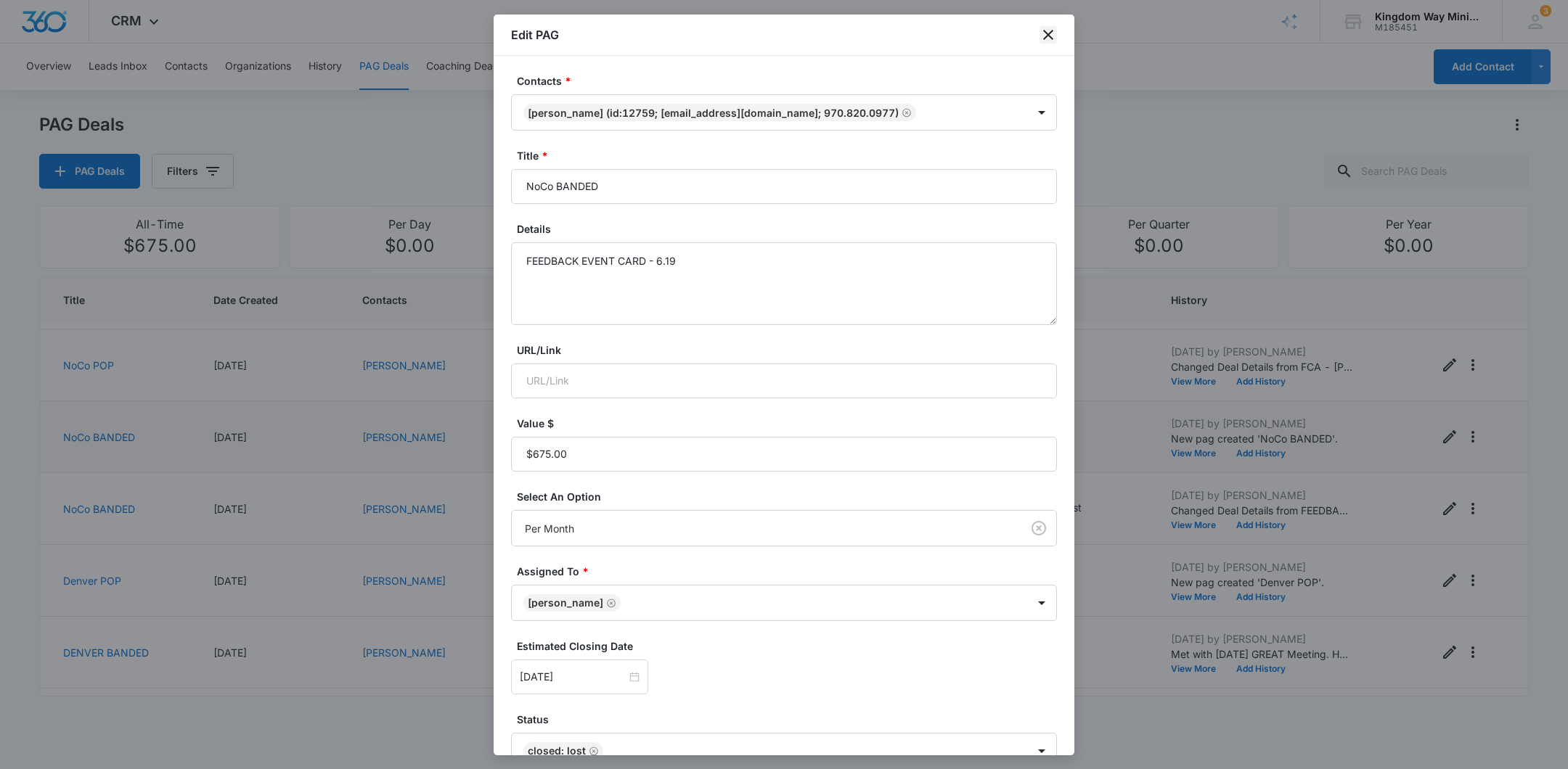 click 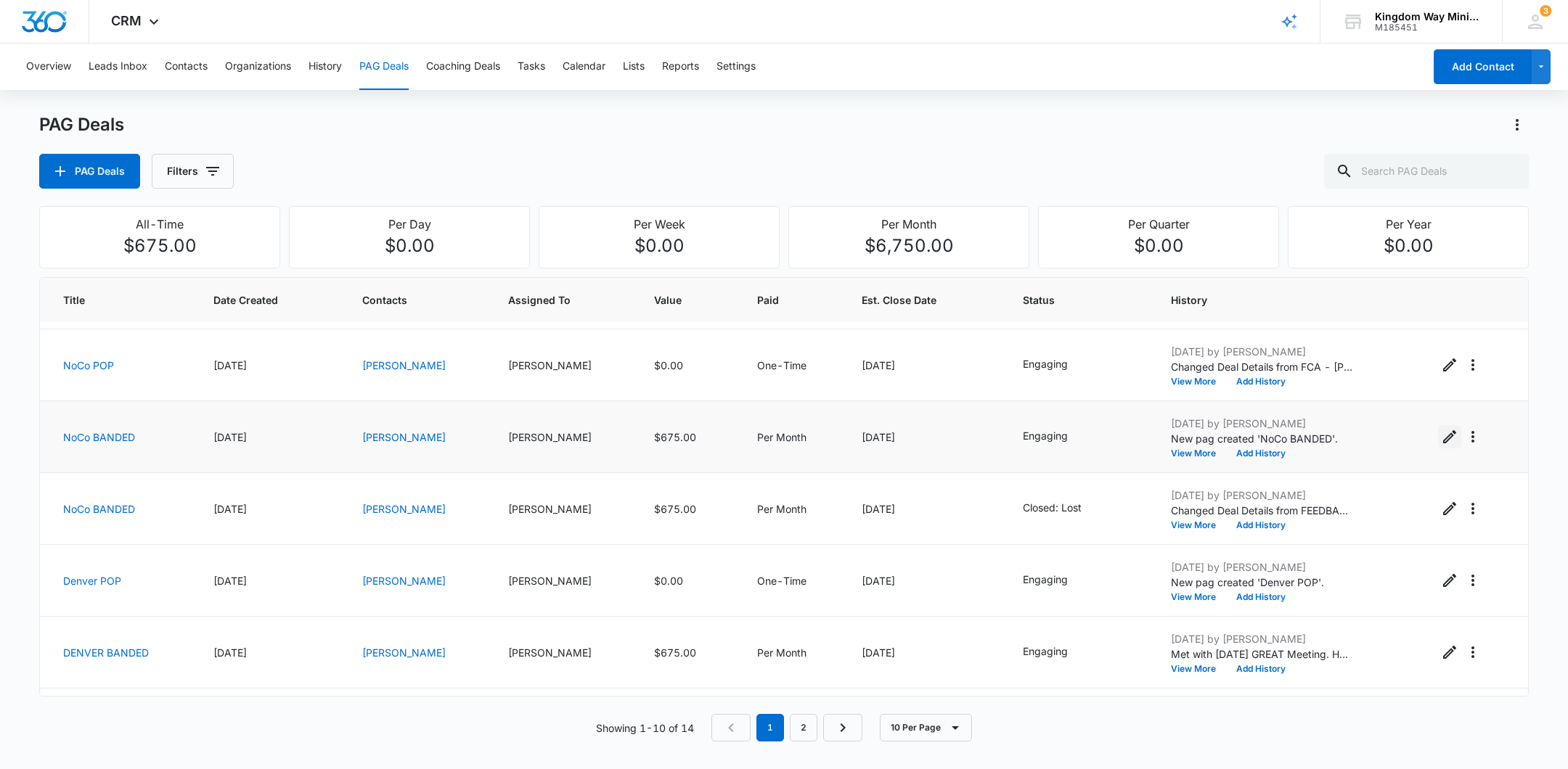 click 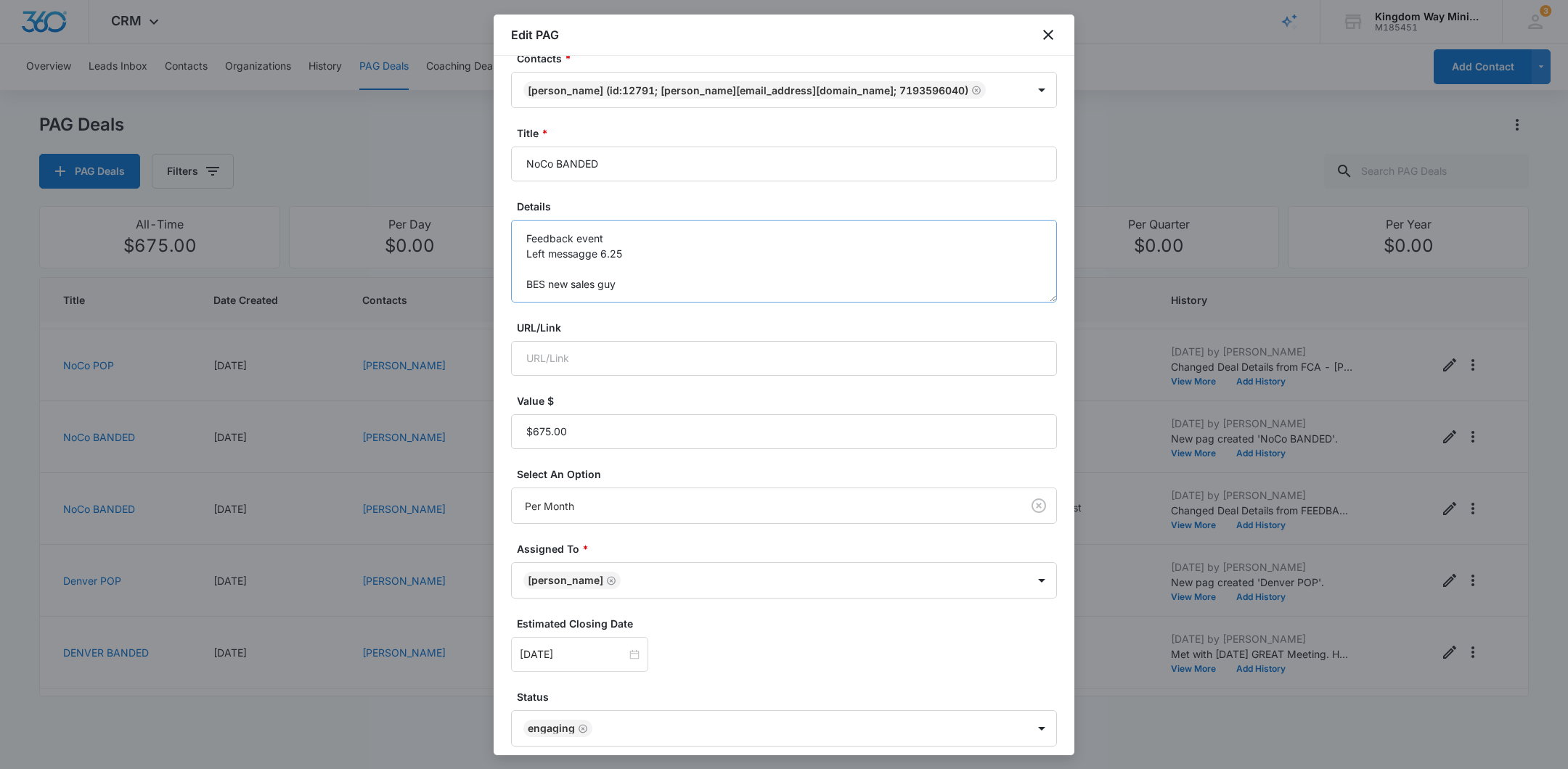 scroll, scrollTop: 30, scrollLeft: 0, axis: vertical 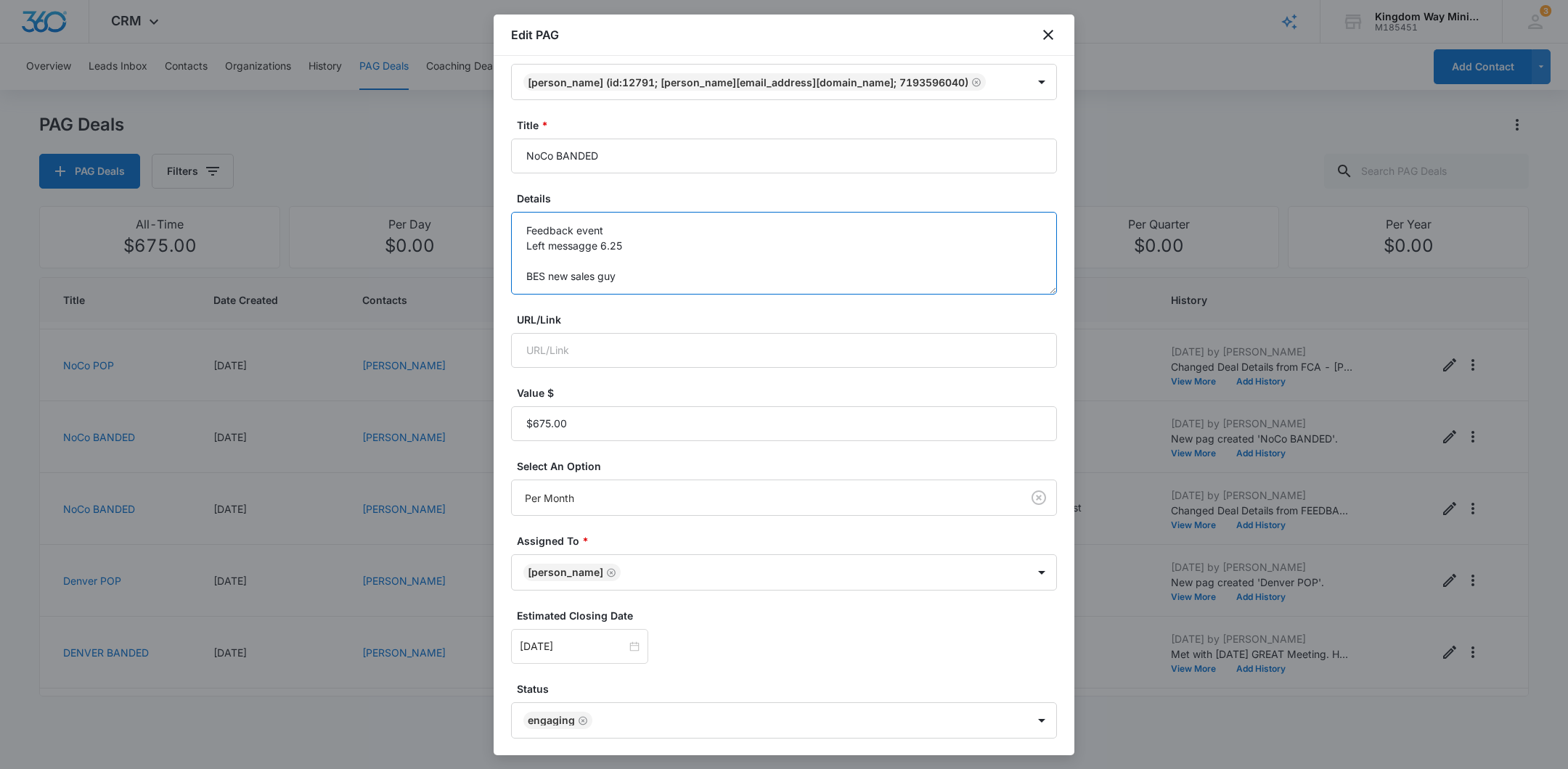click on "Feedback event
Left messagge 6.25
BES new sales guy" at bounding box center (784, 253) 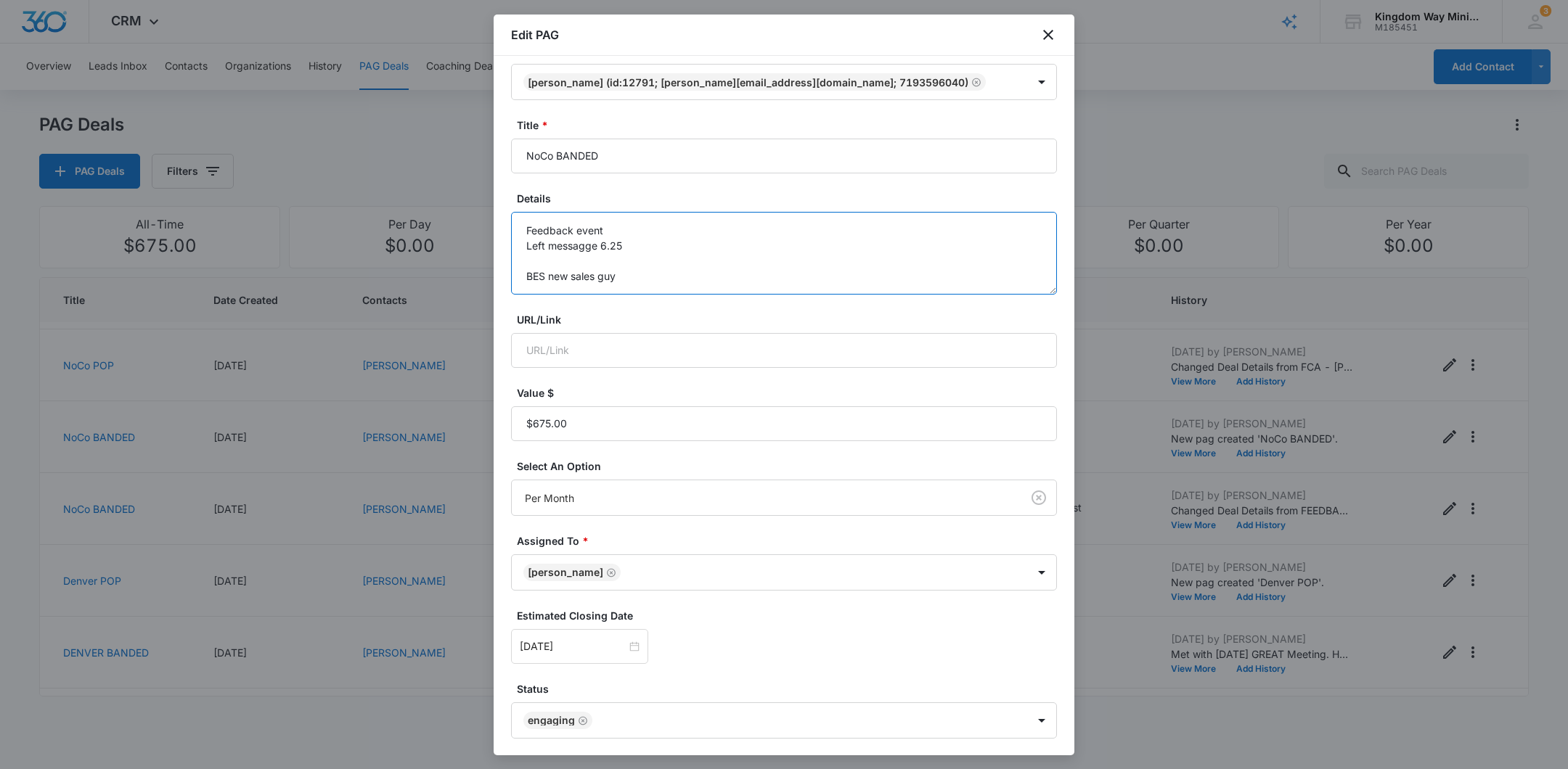 paste on "Duke Thompson's Sales Guy
Sent emails and called couple of times." 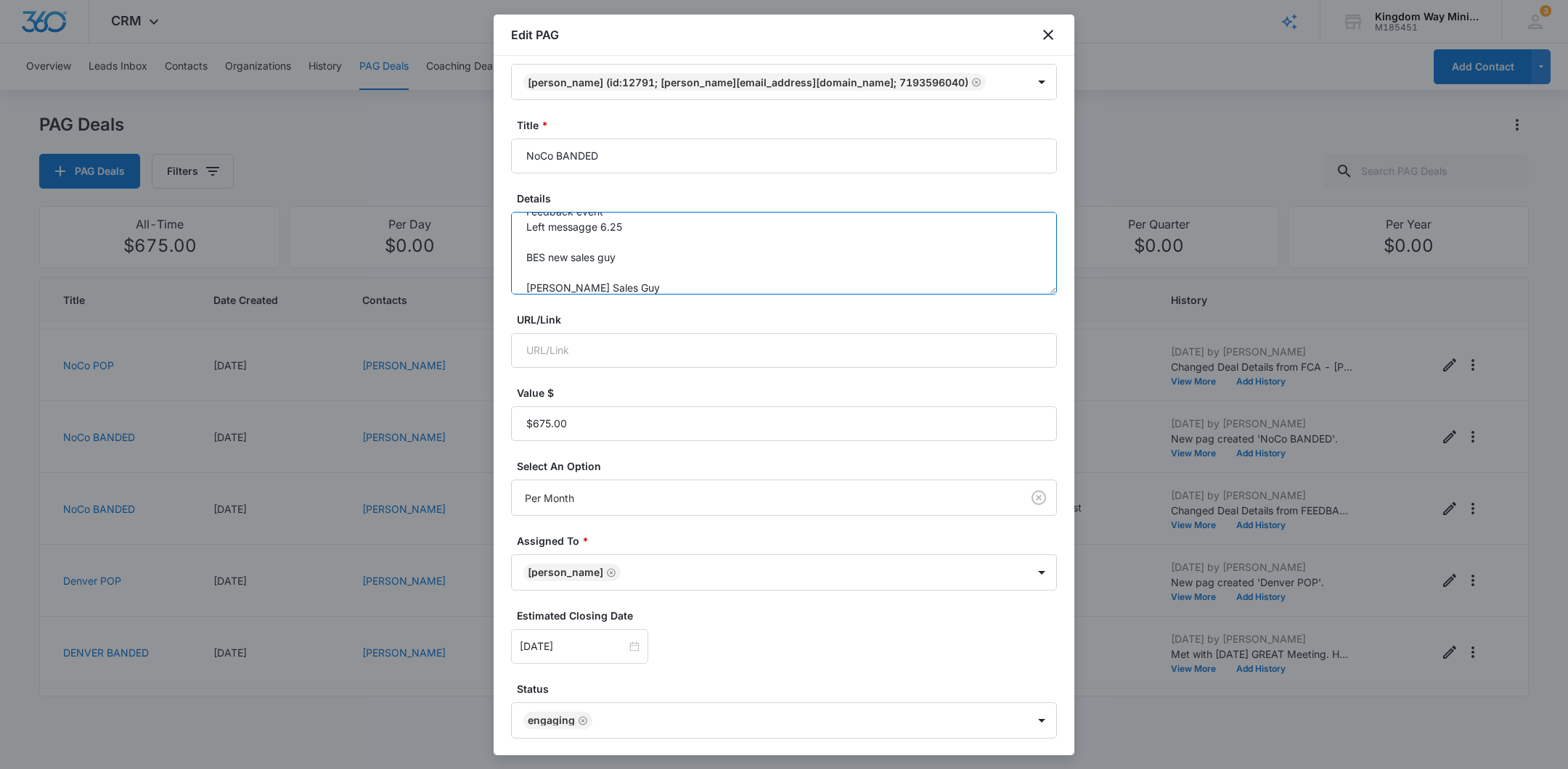 scroll, scrollTop: 49, scrollLeft: 0, axis: vertical 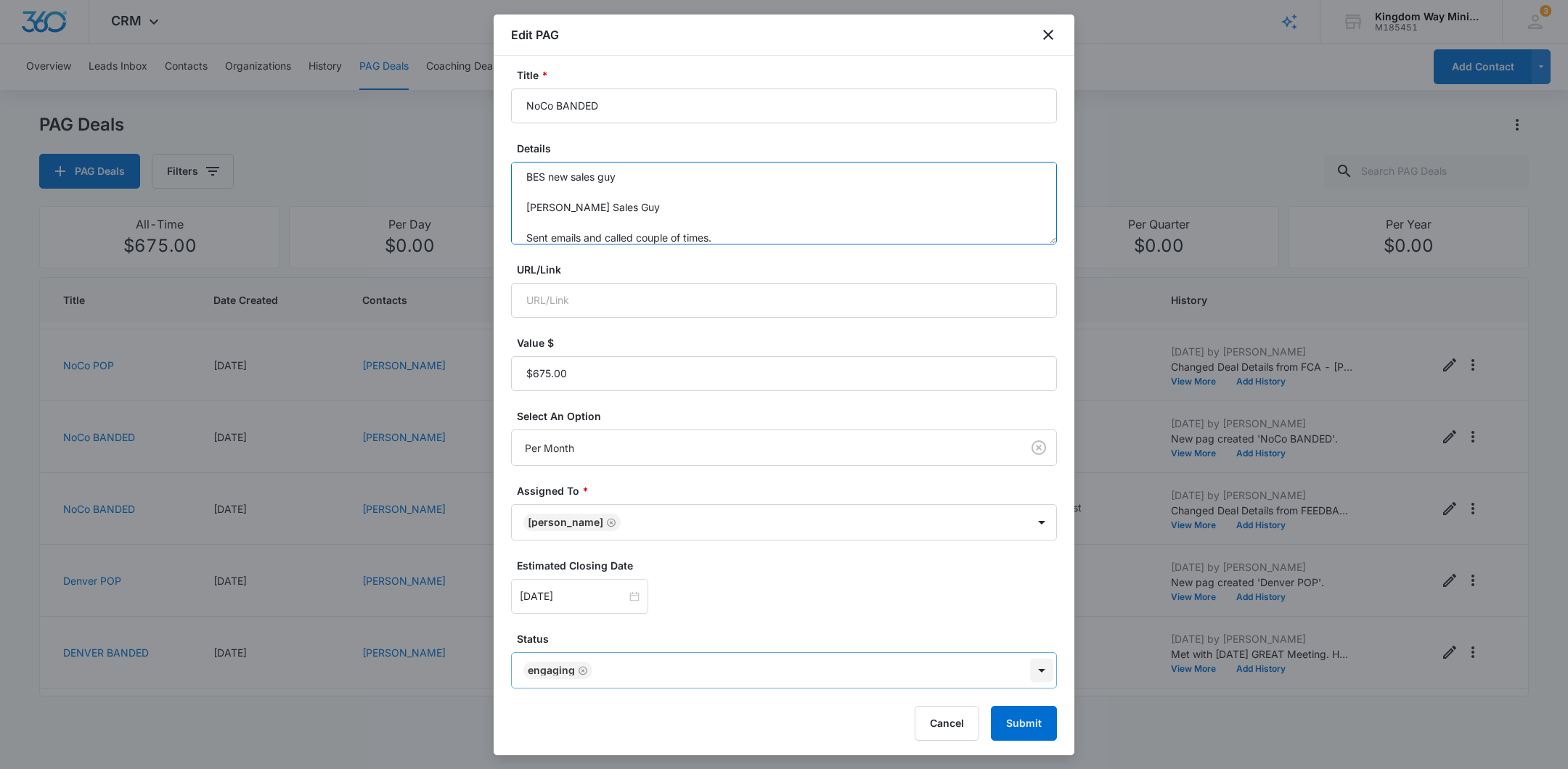 type on "Feedback event
Left messagge 6.25
BES new sales guy
[PERSON_NAME] Sales Guy
Sent emails and called couple of times." 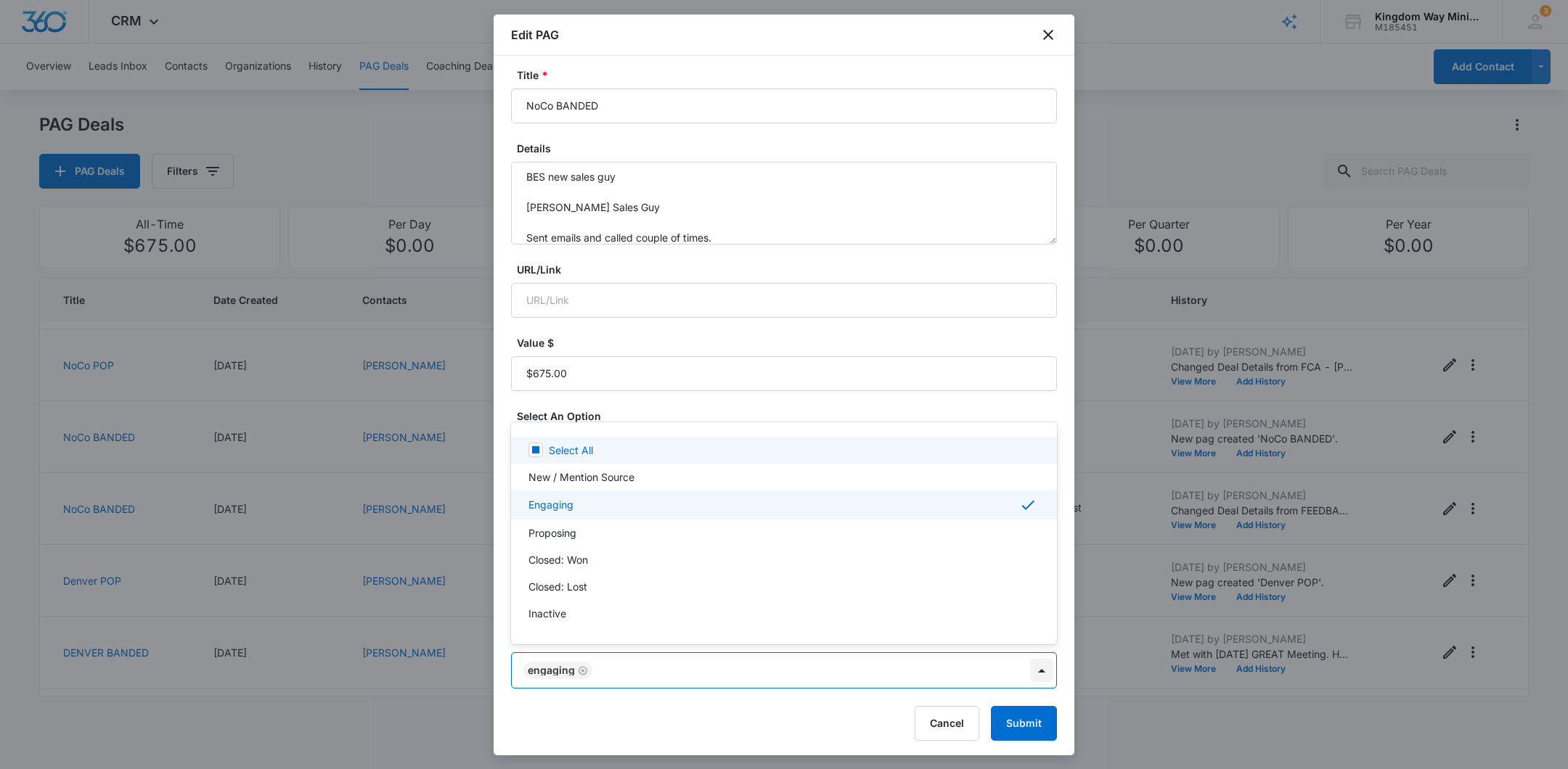 click on "CRM Apps Reputation Websites Forms CRM Email Social Shop Payments POS Content Ads Intelligence Files Brand Settings Kingdom Way Ministries M185451 Your Accounts View All 3 DA Dan Anderson dan.andersonkw2@gmail.com My Profile 3 Notifications Support Logout Terms & Conditions   •   Privacy Policy Overview Leads Inbox Contacts Organizations History PAG Deals Coaching Deals Tasks Calendar Lists Reports Settings Add Contact PAG Deals PAG Deals Filters All-Time $675.00 Per Day $0.00 Per Week $0.00 Per Month $6,750.00 Per Quarter $0.00 Per Year $0.00 Title Date Created Contacts Assigned To Value Paid Est. Close Date Status History NoCo BANDED 07/09/2025 Bryan Becze Dan Anderson $675.00 Per Month 08/31/2025 Engaging Jul 9, 2025 by Dan Anderson Changed Deal Details from Vetrans non-proft (attended June CP event) to Vetrans non-proft (attended June CP event)
Visited with... no staff / no money --- trying to funnel into KWay #4 group View More Add History NoCo POP 06/27/2025 Glenn Yinger Dan Anderson $0.00 One-Time" at bounding box center [784, 384] 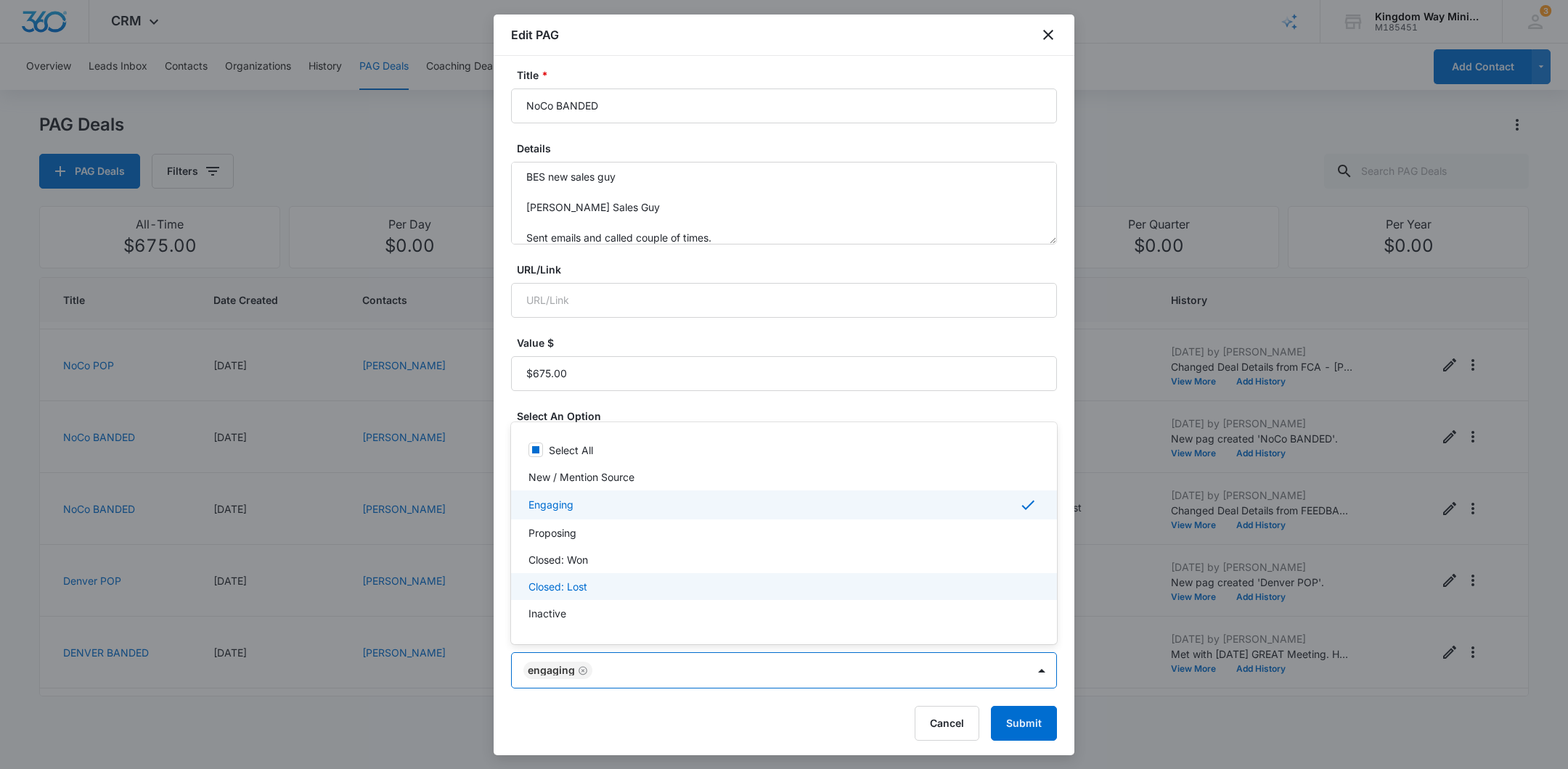 scroll, scrollTop: 3, scrollLeft: 0, axis: vertical 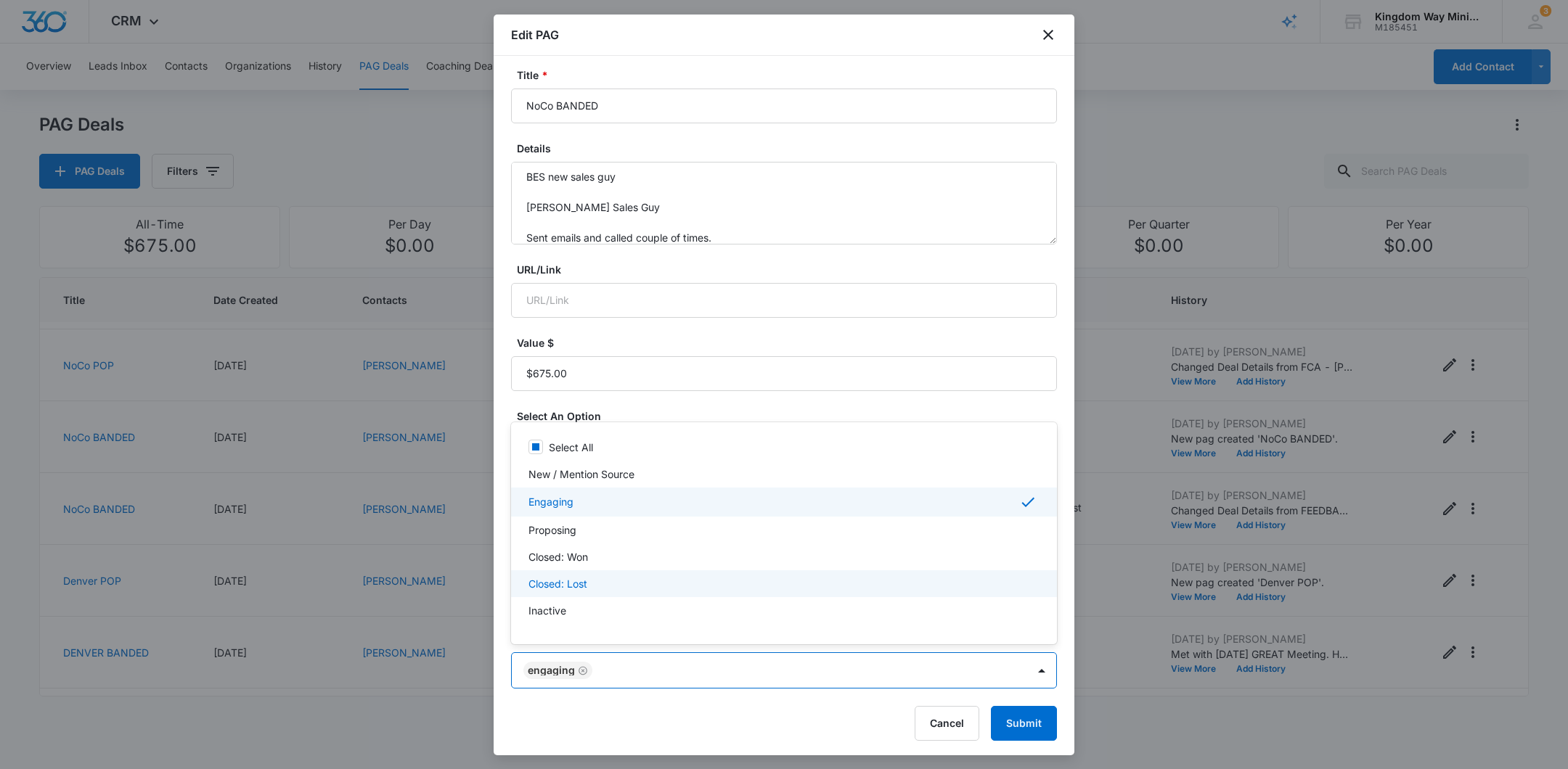 click on "Closed: Lost" at bounding box center [783, 583] 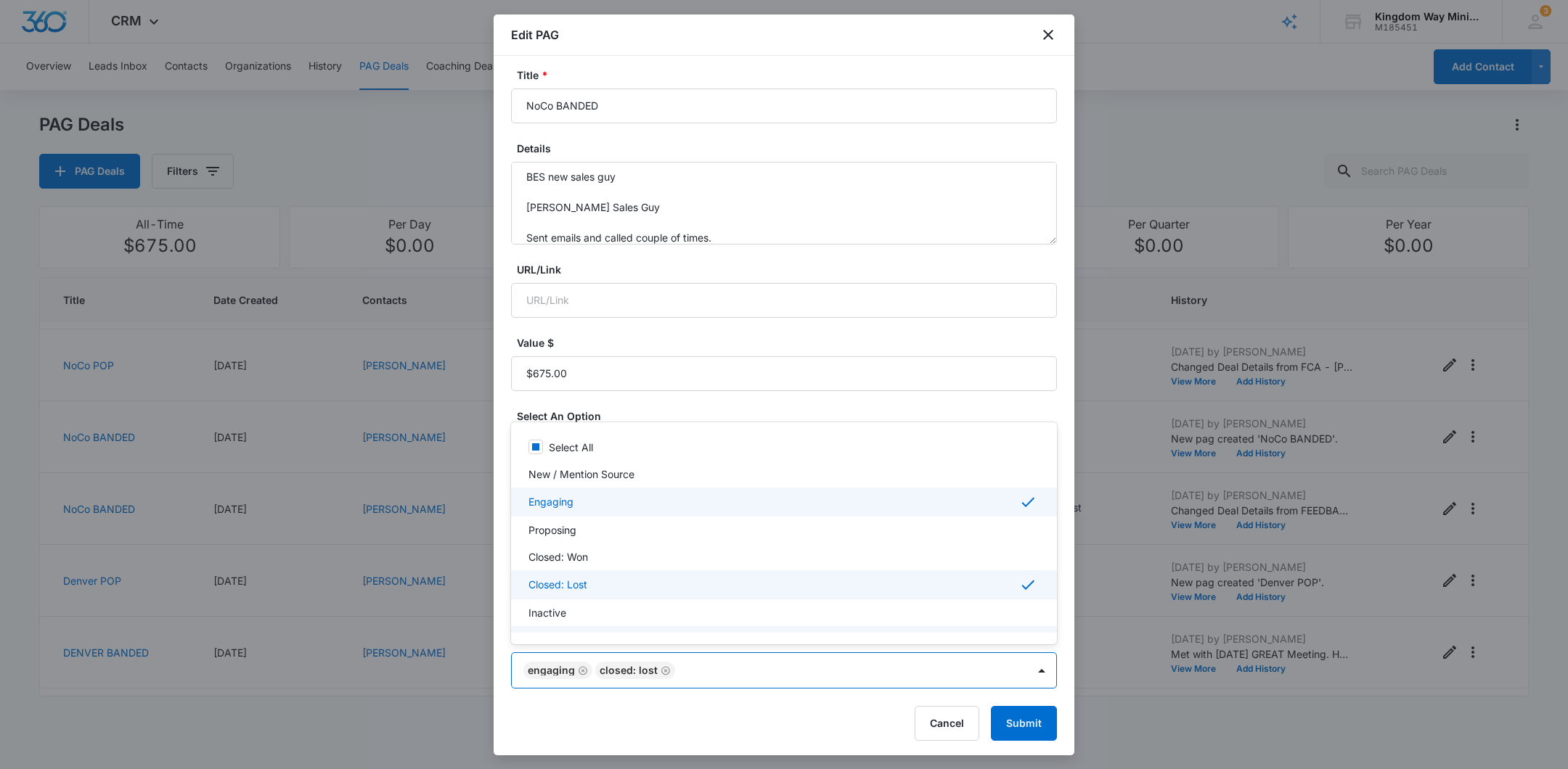 click at bounding box center (784, 384) 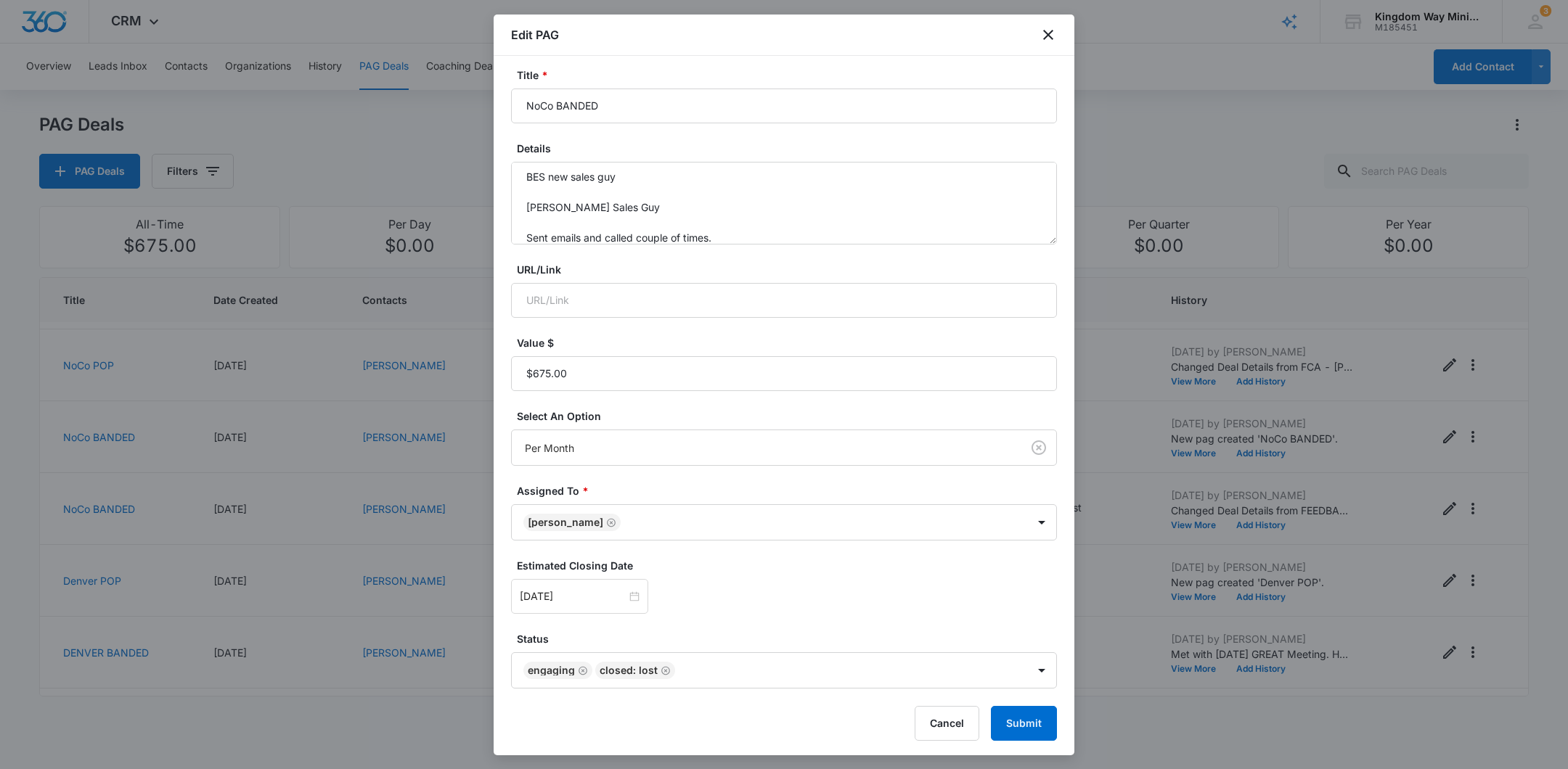 click 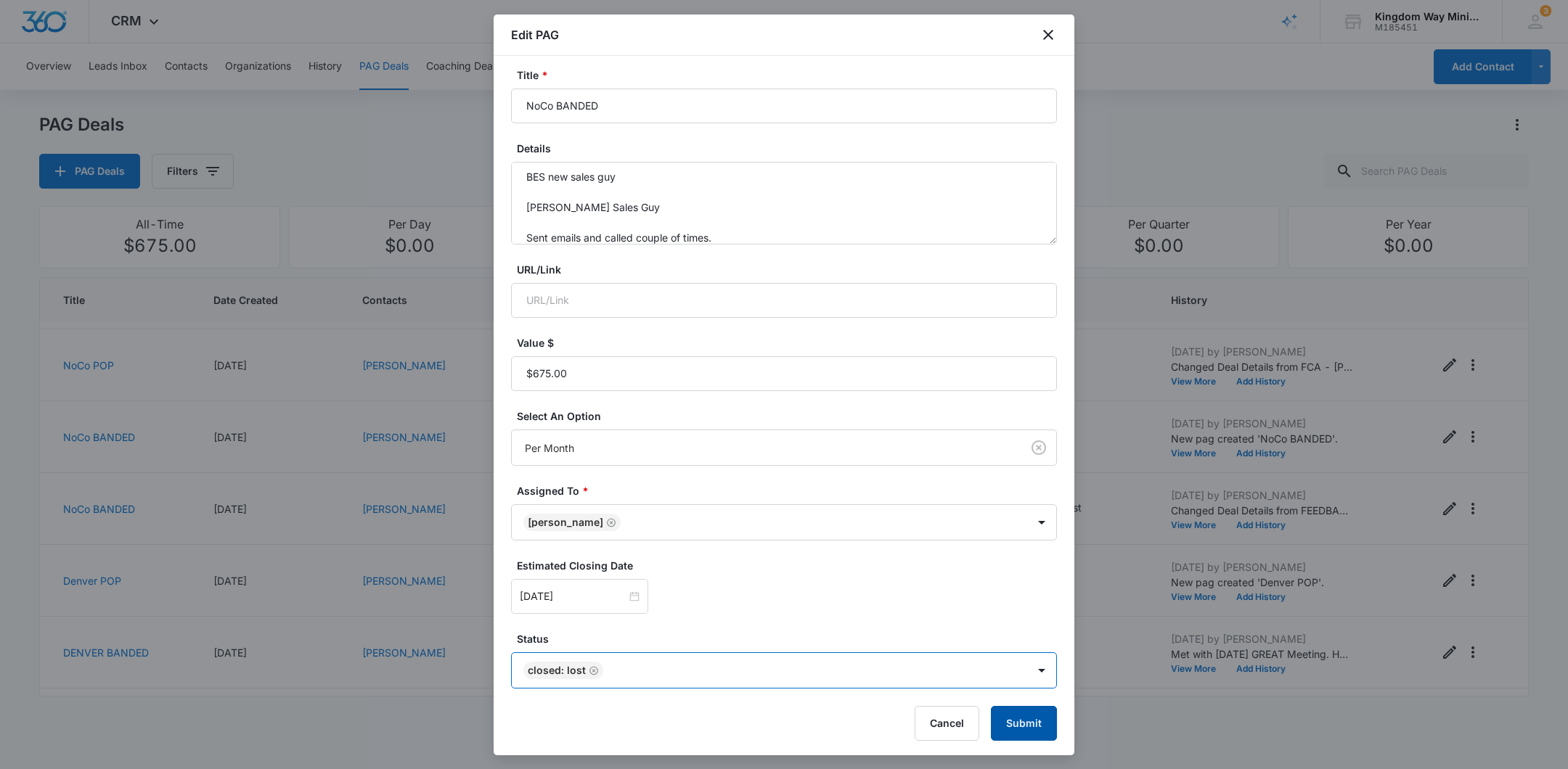 click on "Submit" at bounding box center (1024, 723) 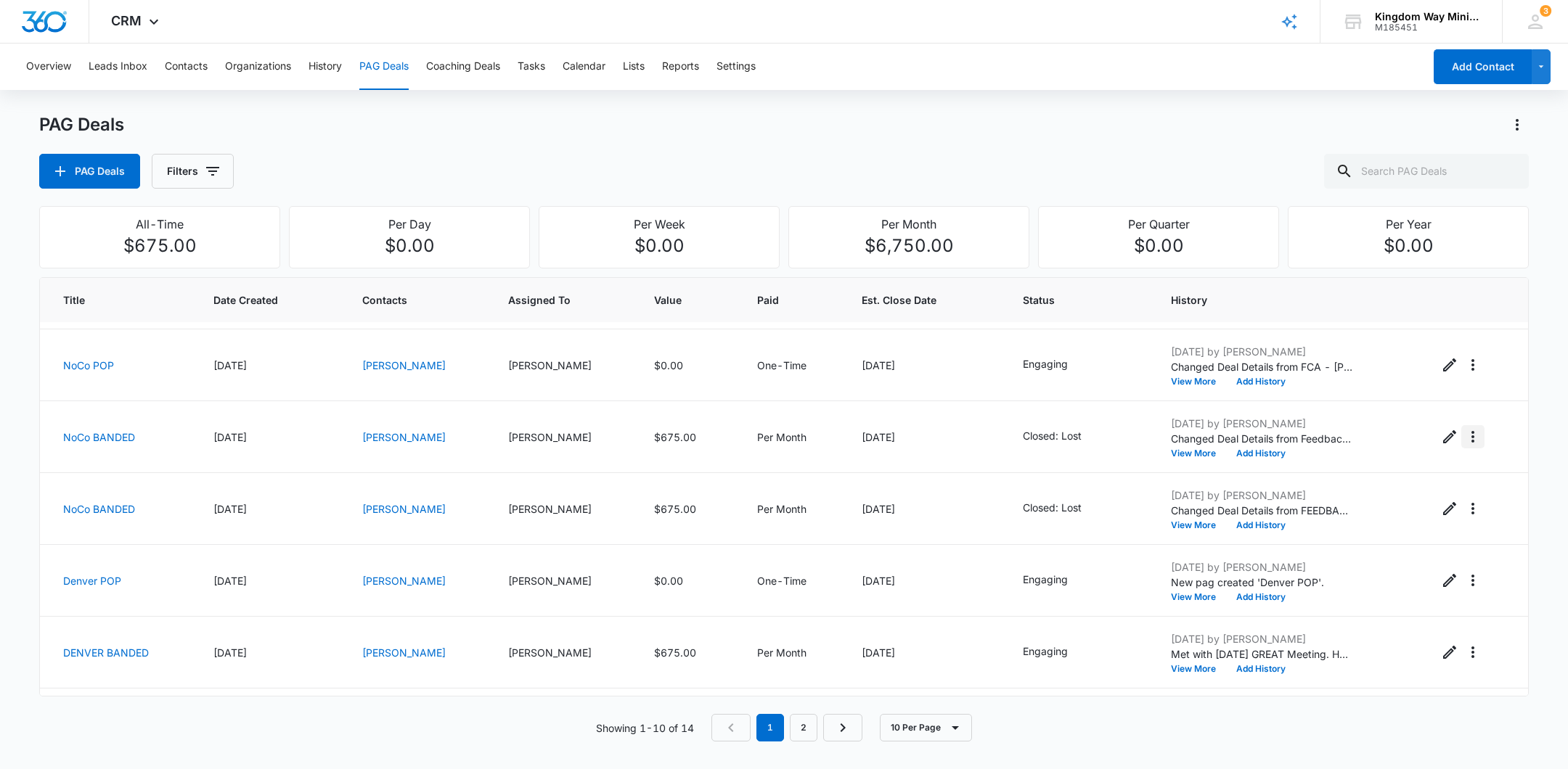 click 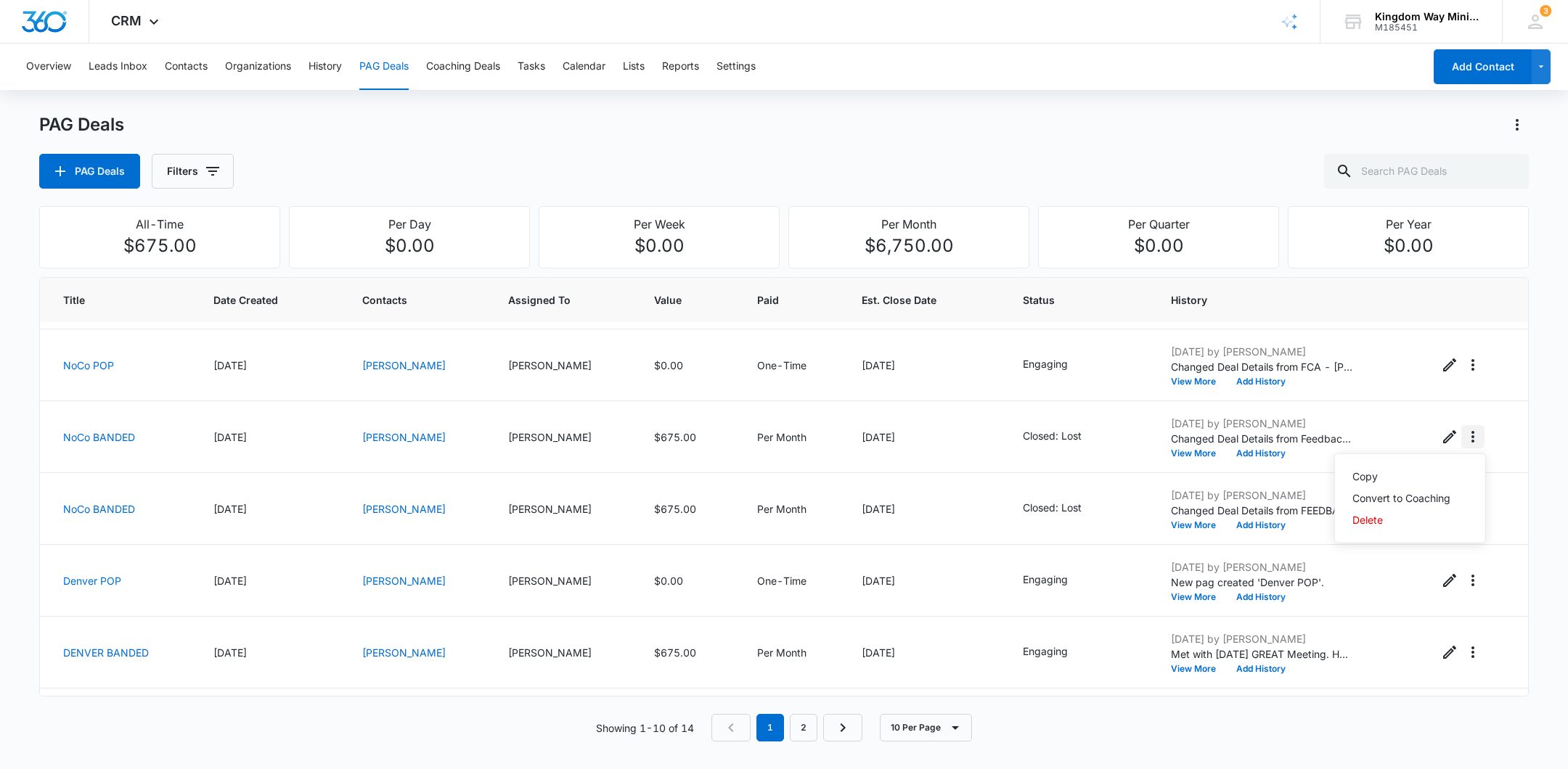 click 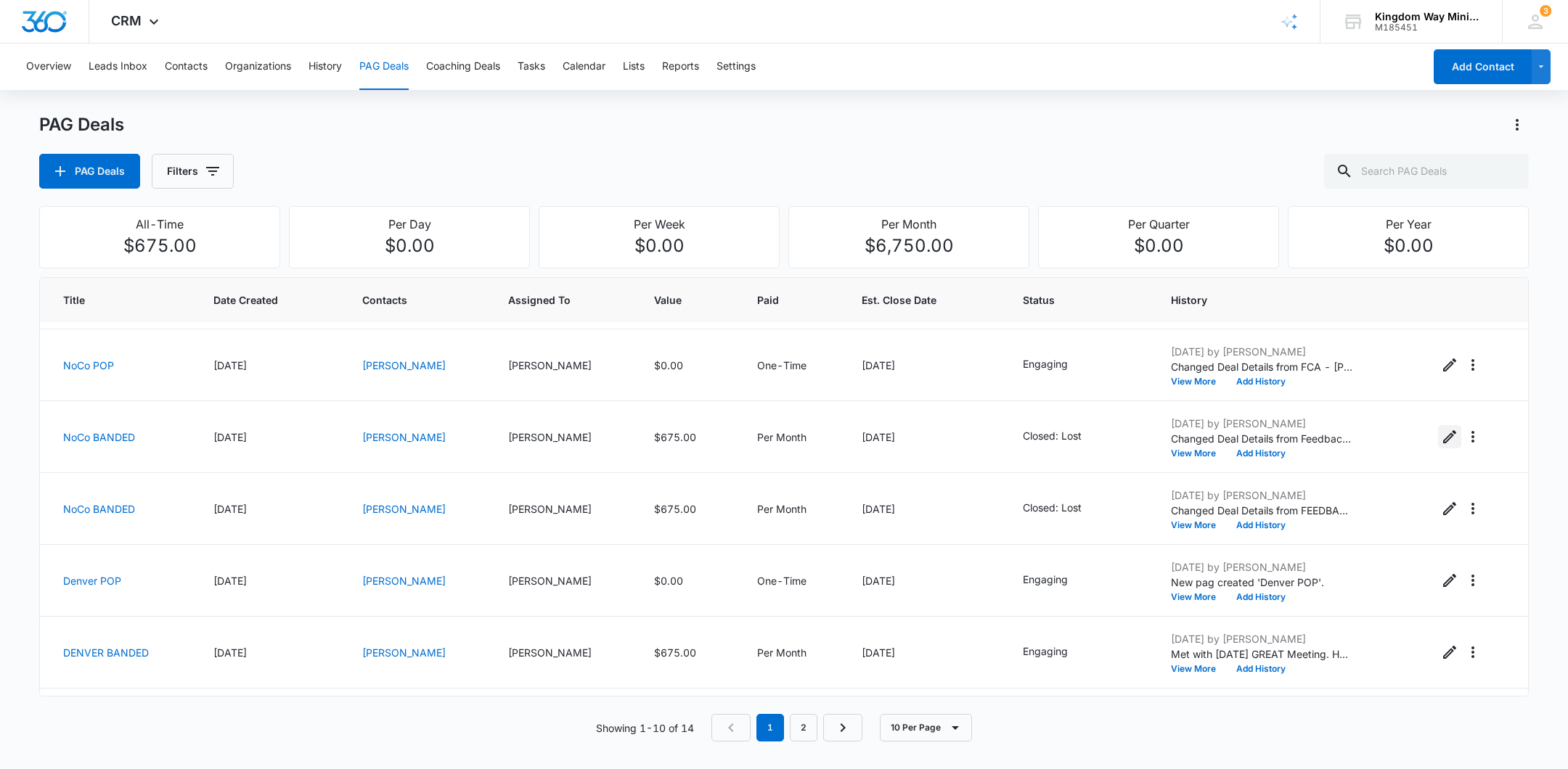 click 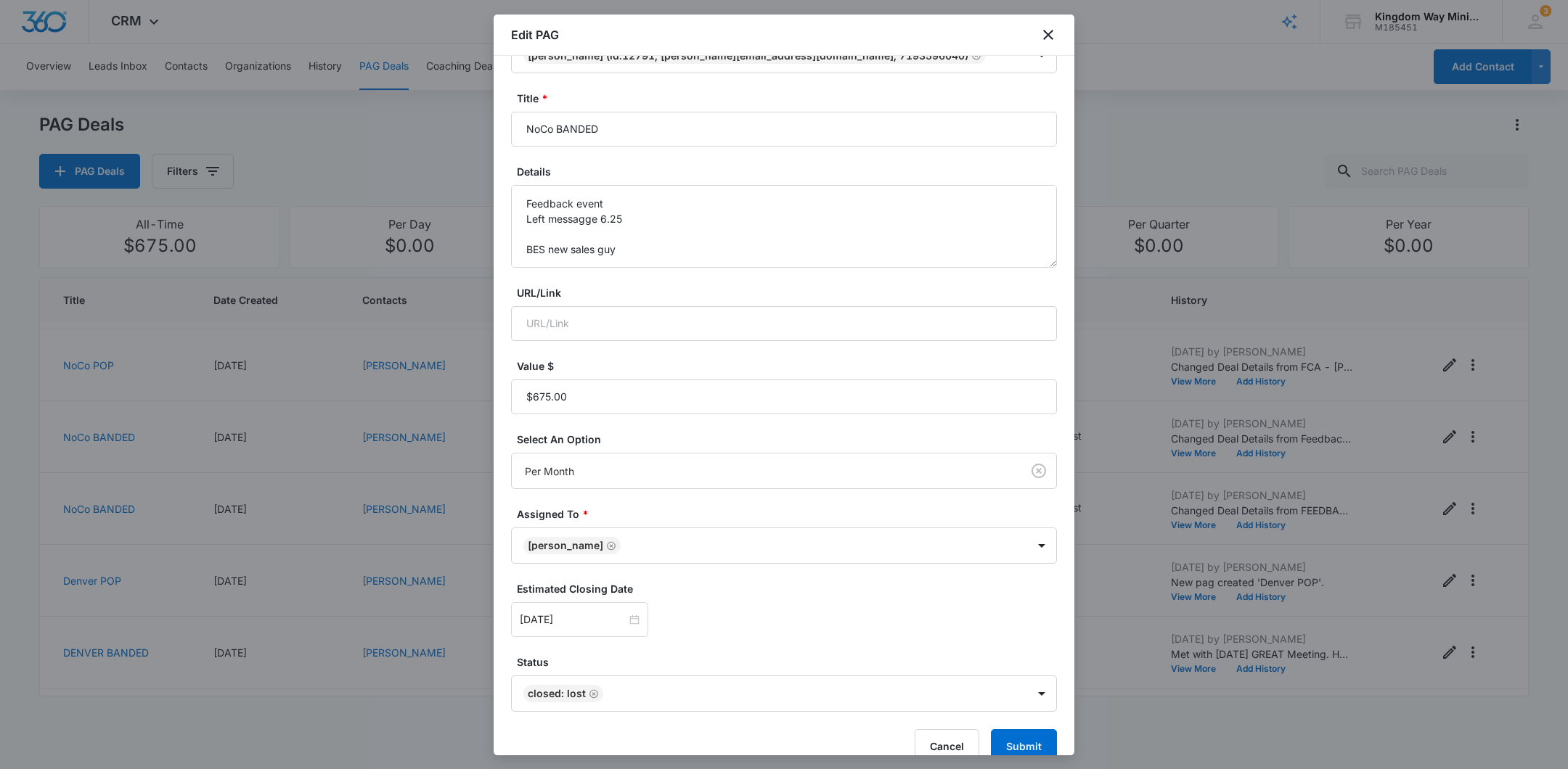 scroll, scrollTop: 81, scrollLeft: 0, axis: vertical 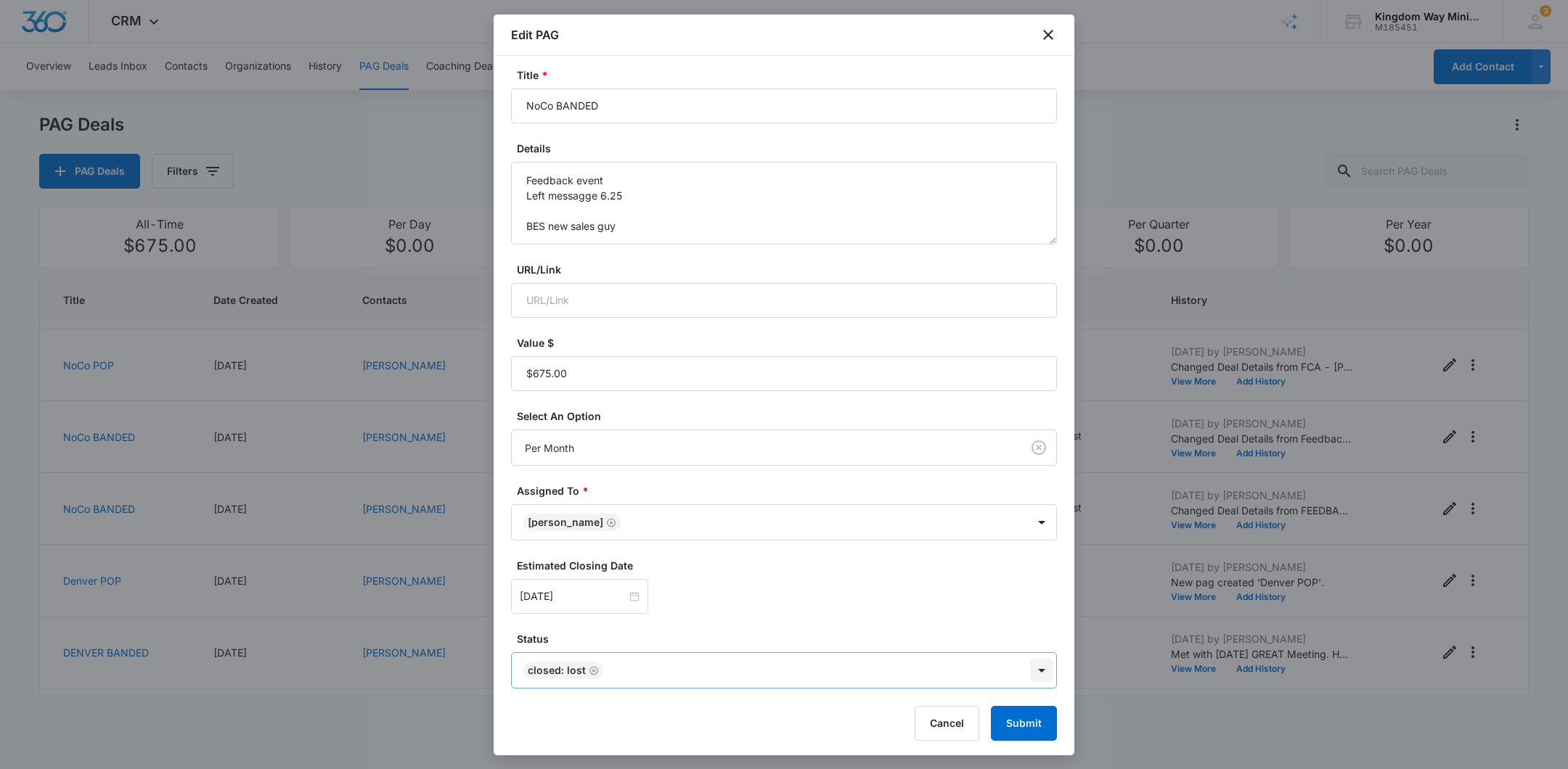 click on "CRM Apps Reputation Websites Forms CRM Email Social Shop Payments POS Content Ads Intelligence Files Brand Settings Kingdom Way Ministries M185451 Your Accounts View All 3 DA Dan Anderson dan.andersonkw2@gmail.com My Profile 3 Notifications Support Logout Terms & Conditions   •   Privacy Policy Overview Leads Inbox Contacts Organizations History PAG Deals Coaching Deals Tasks Calendar Lists Reports Settings Add Contact PAG Deals PAG Deals Filters All-Time $675.00 Per Day $0.00 Per Week $0.00 Per Month $6,750.00 Per Quarter $0.00 Per Year $0.00 Title Date Created Contacts Assigned To Value Paid Est. Close Date Status History NoCo BANDED 07/09/2025 Bryan Becze Dan Anderson $675.00 Per Month 08/31/2025 Engaging Jul 9, 2025 by Dan Anderson Changed Deal Details from Vetrans non-proft (attended June CP event) to Vetrans non-proft (attended June CP event)
Visited with... no staff / no money --- trying to funnel into KWay #4 group View More Add History NoCo POP 06/27/2025 Glenn Yinger Dan Anderson $0.00 One-Time" at bounding box center (784, 384) 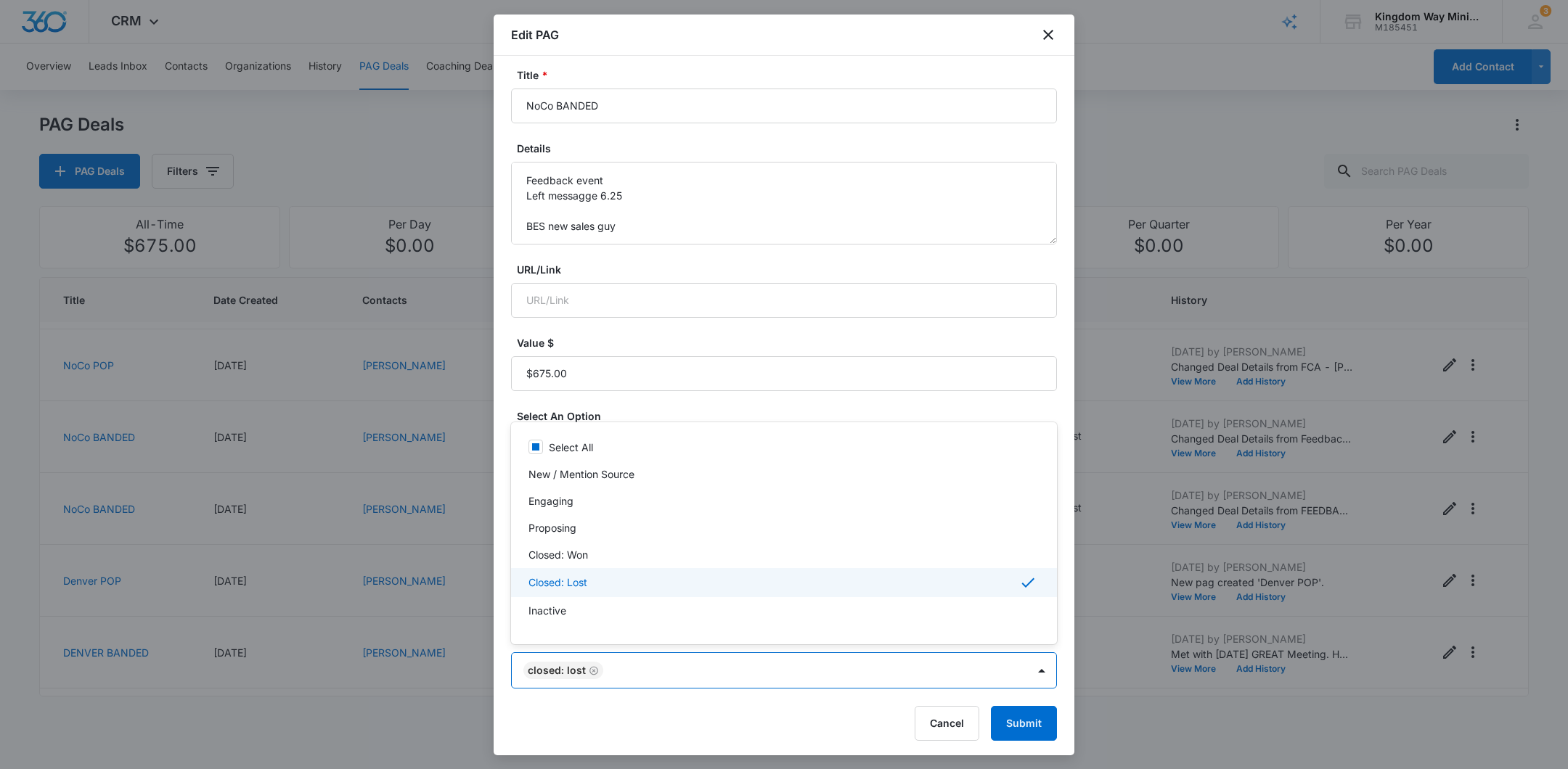 scroll, scrollTop: 24, scrollLeft: 0, axis: vertical 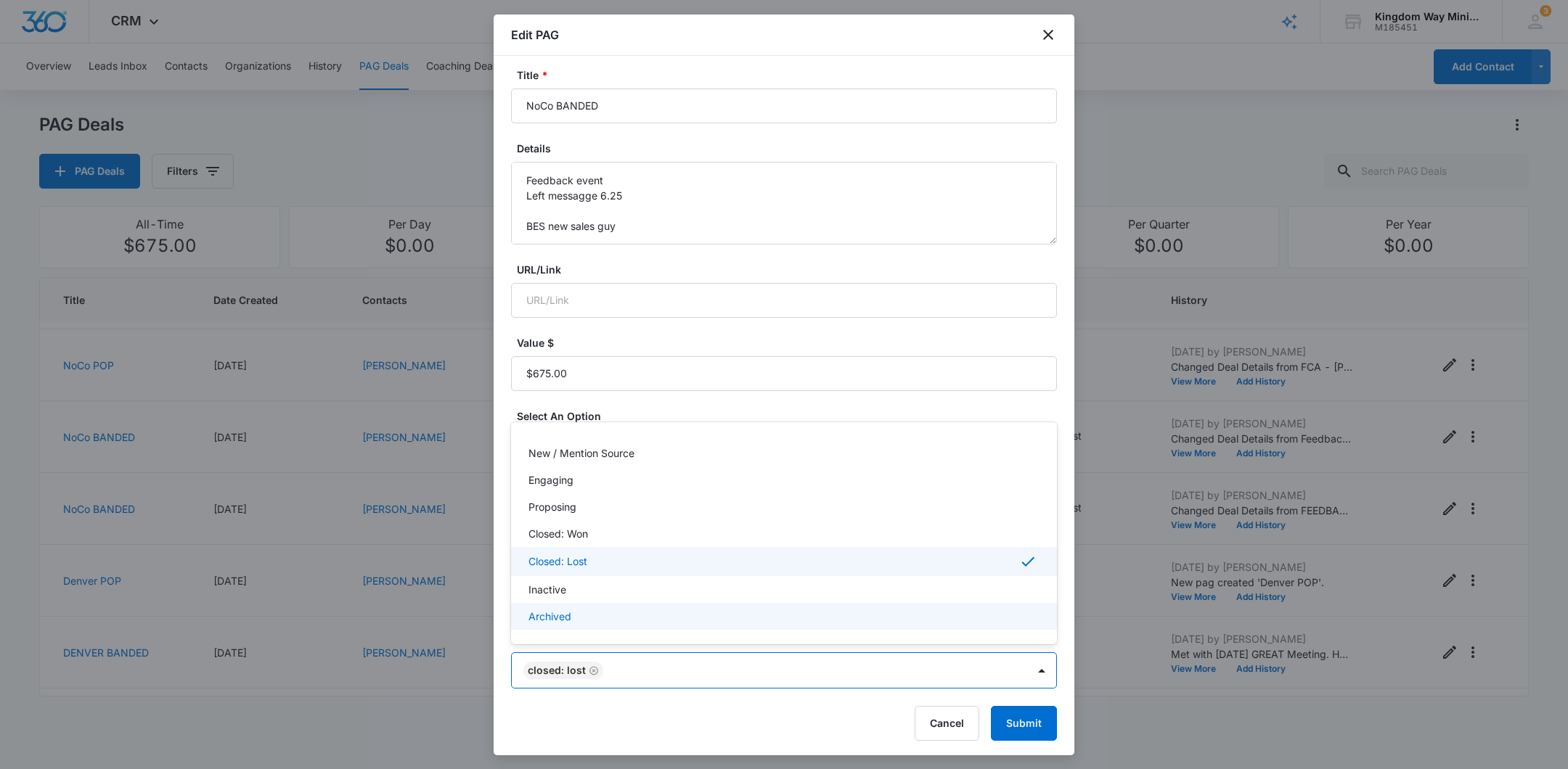 click on "Select All New / Mention Source Engaging Proposing Closed: Won Closed: Lost Inactive Archived" at bounding box center [784, 533] 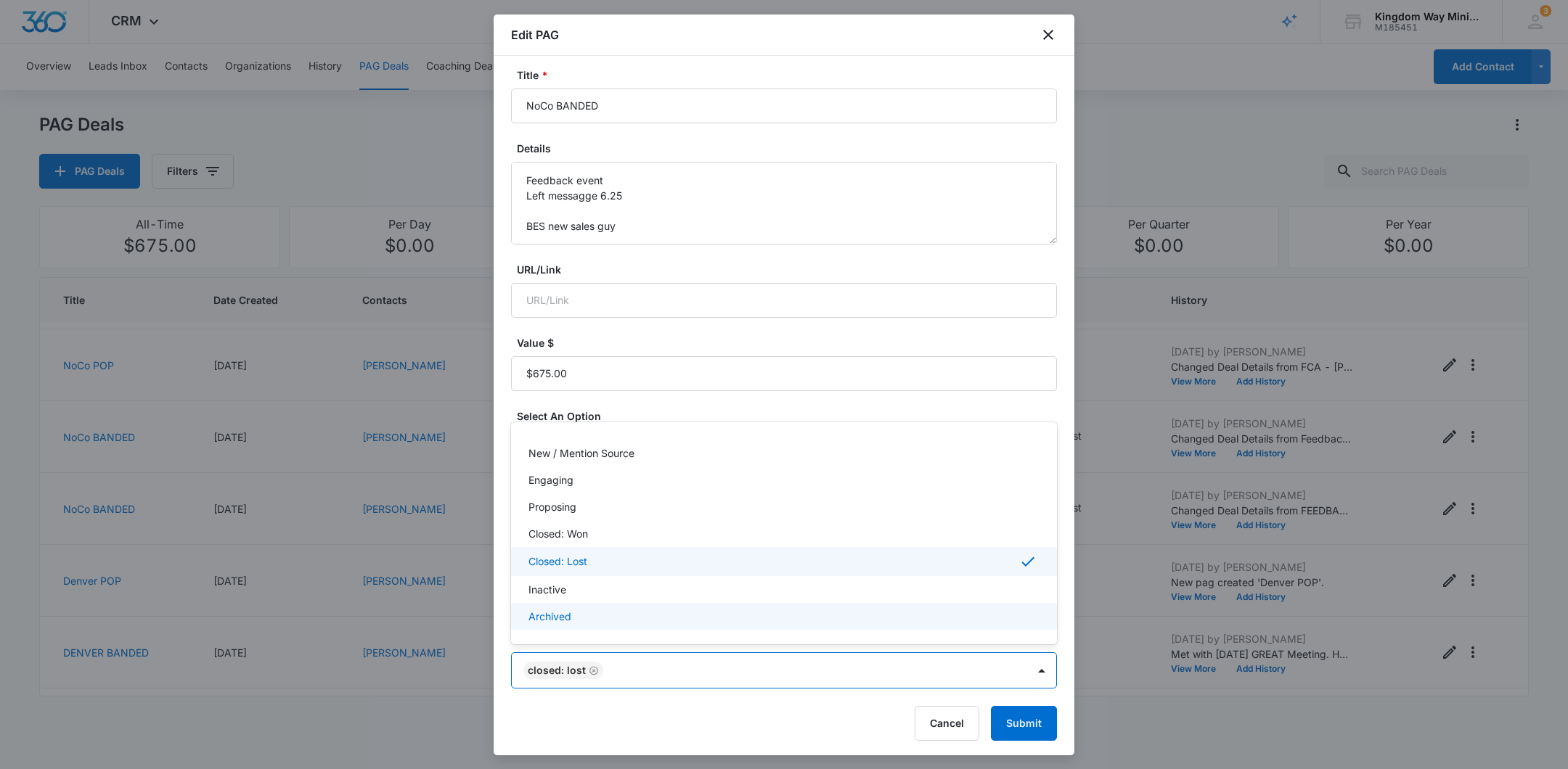 click on "Archived" at bounding box center [783, 616] 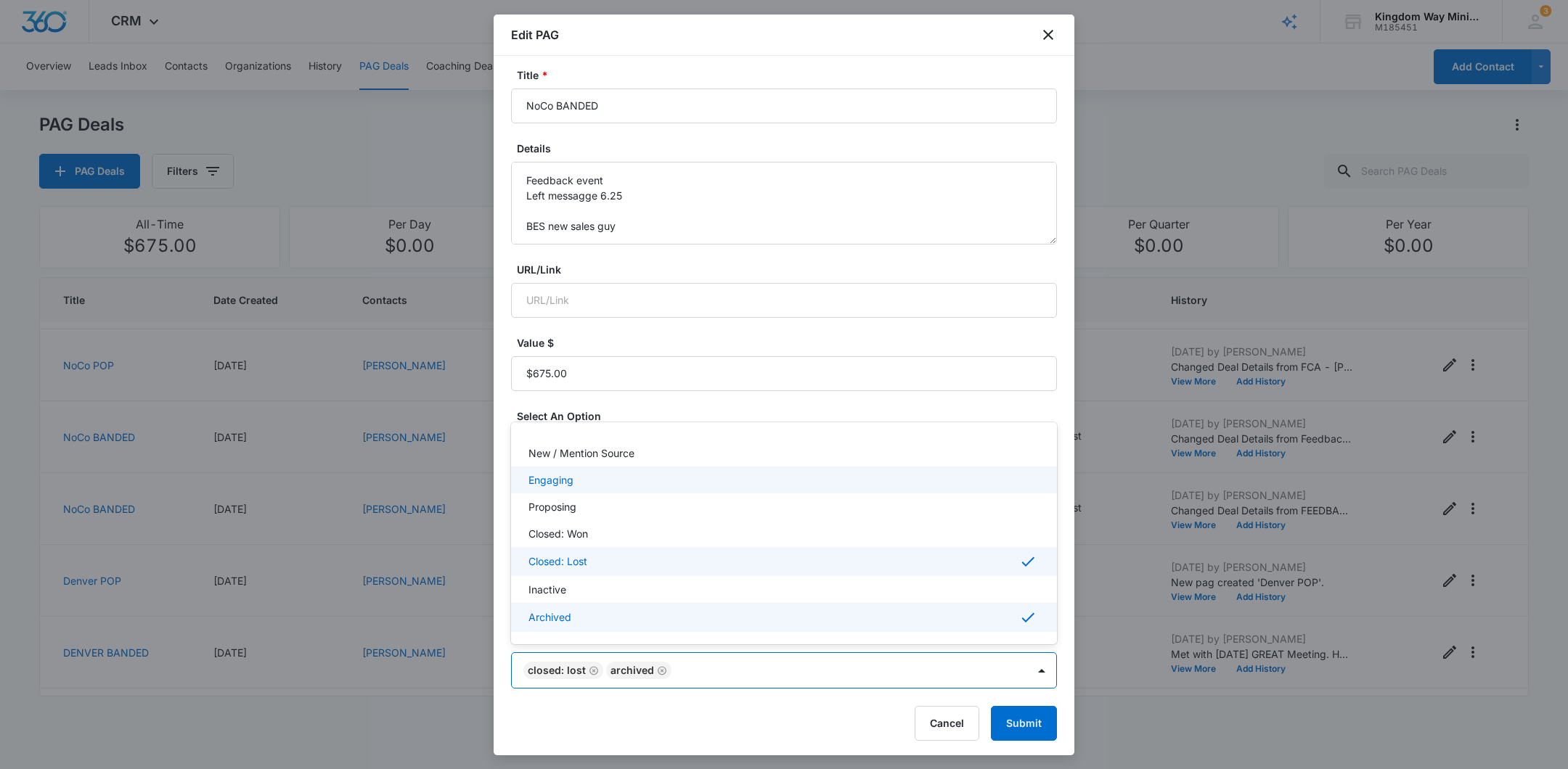click on "Engaging" at bounding box center [551, 480] 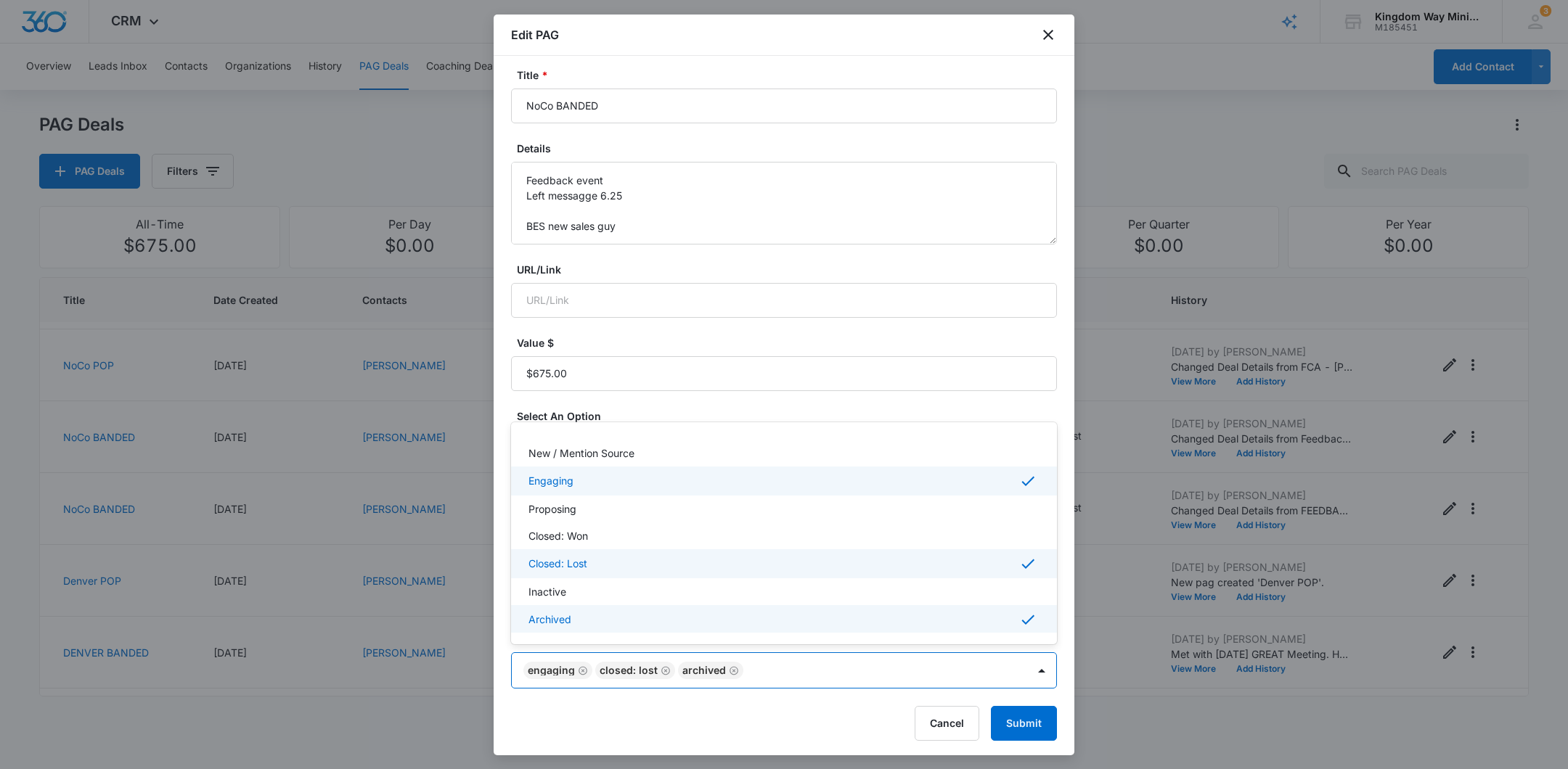 click at bounding box center [784, 384] 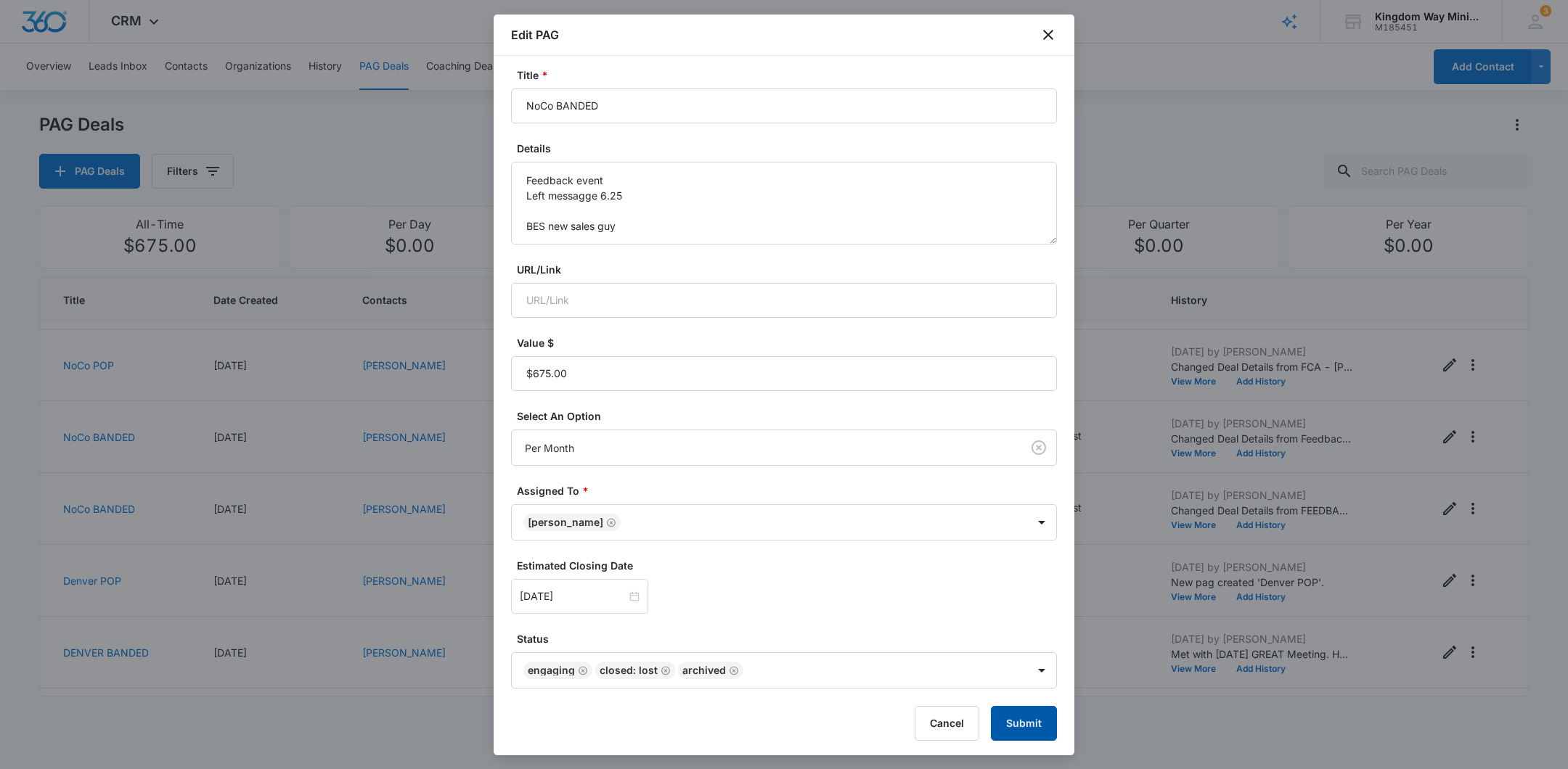 click on "Submit" at bounding box center [1024, 723] 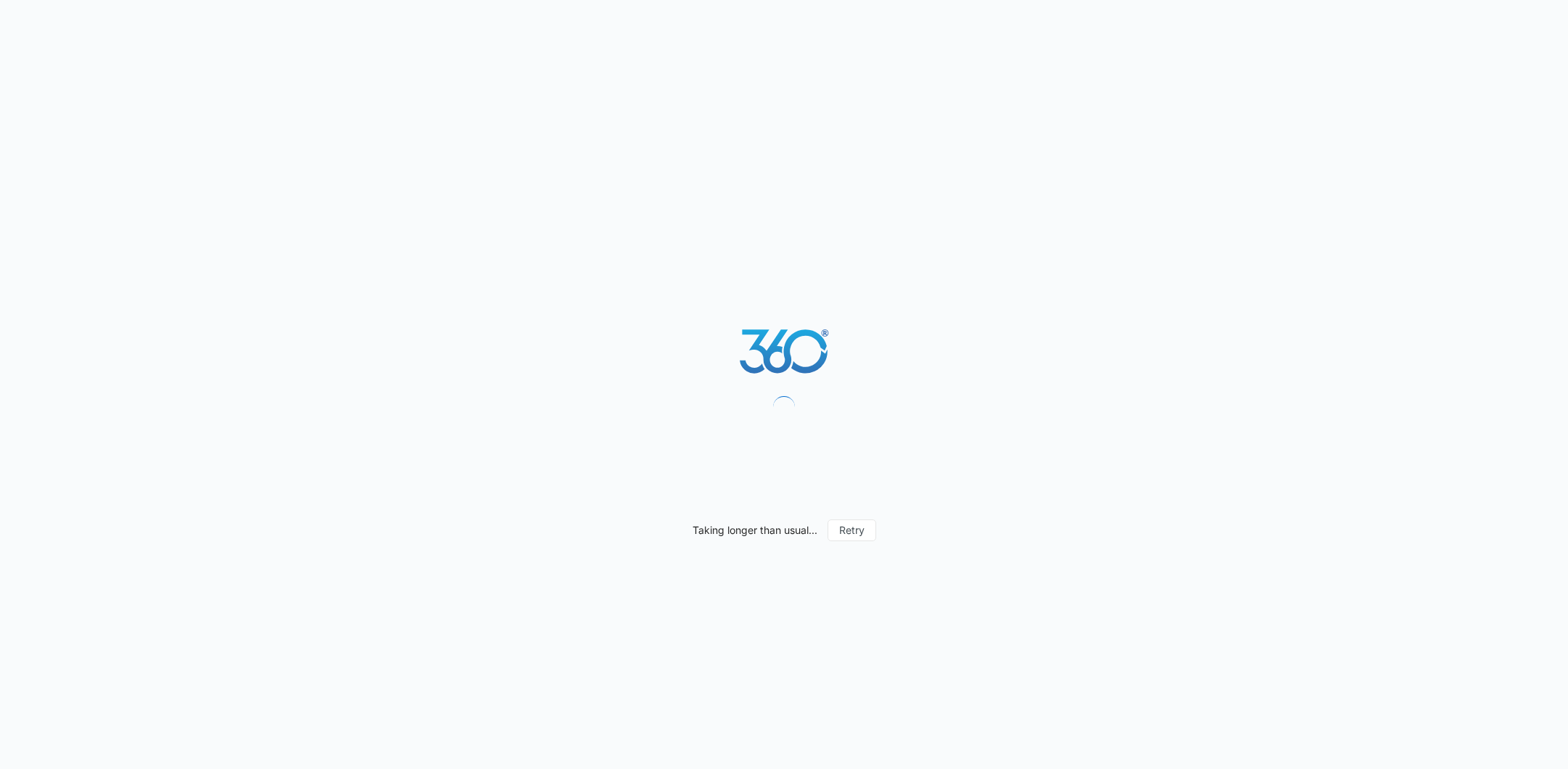 scroll, scrollTop: 0, scrollLeft: 0, axis: both 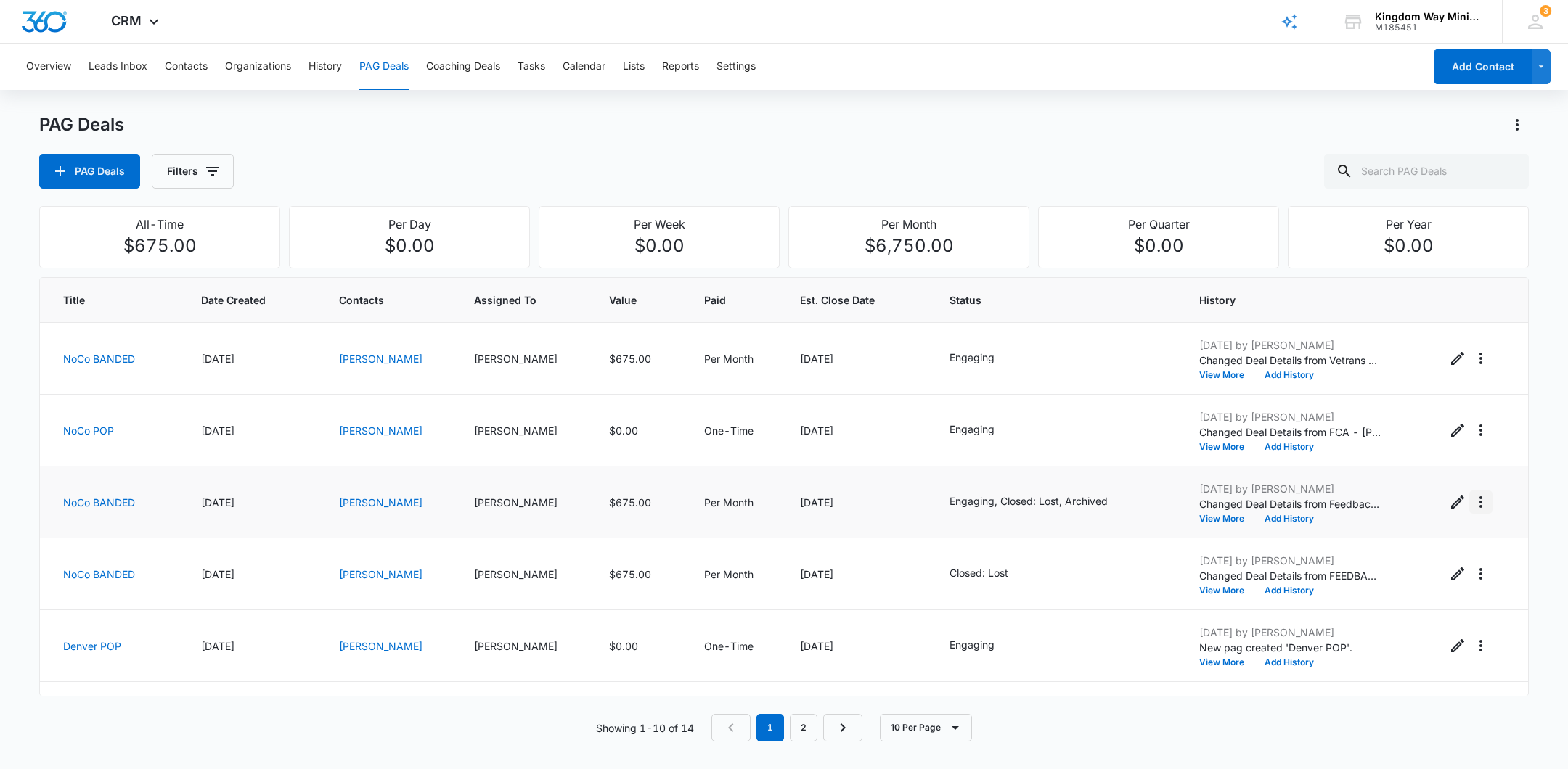 click 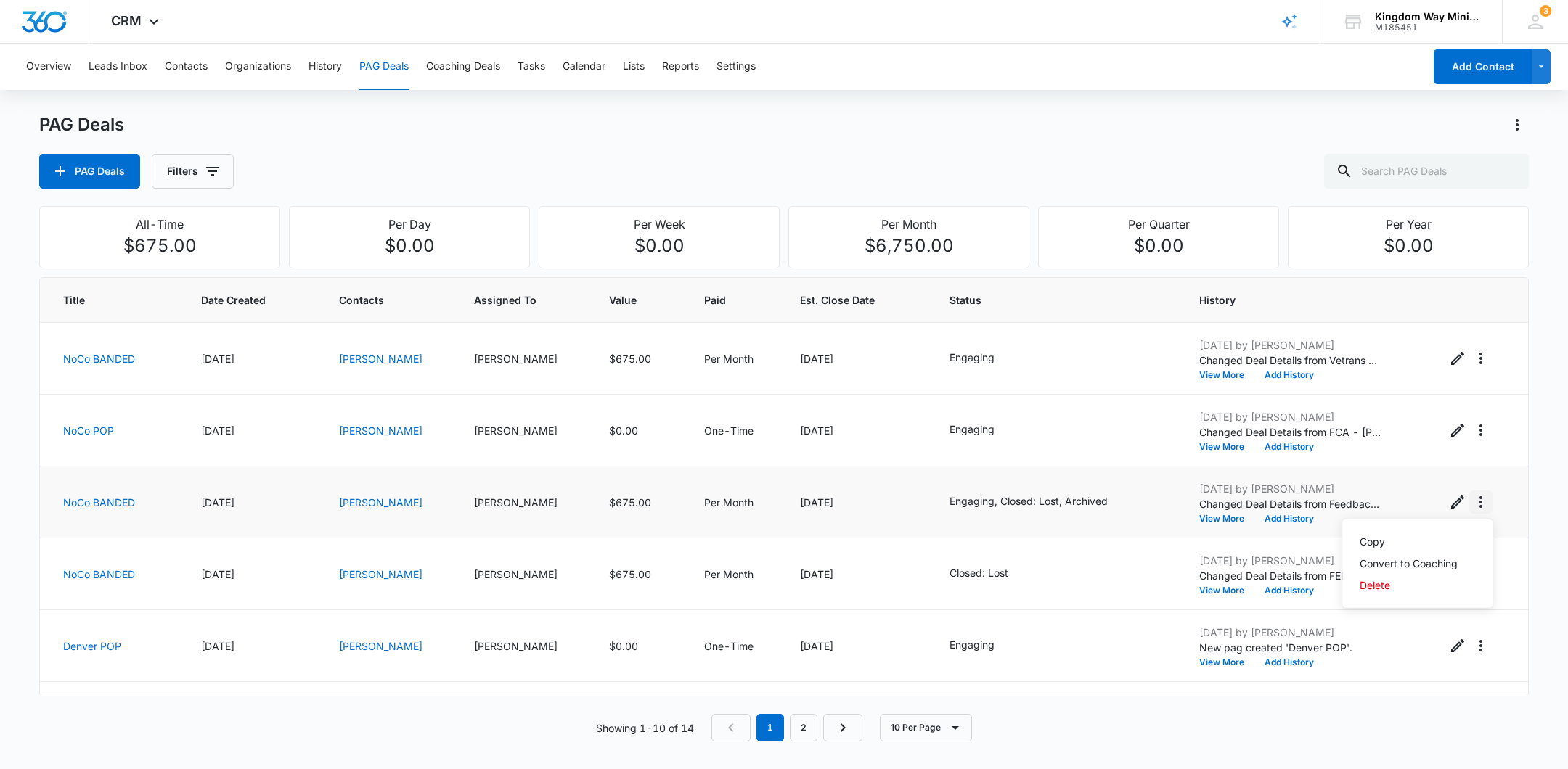click 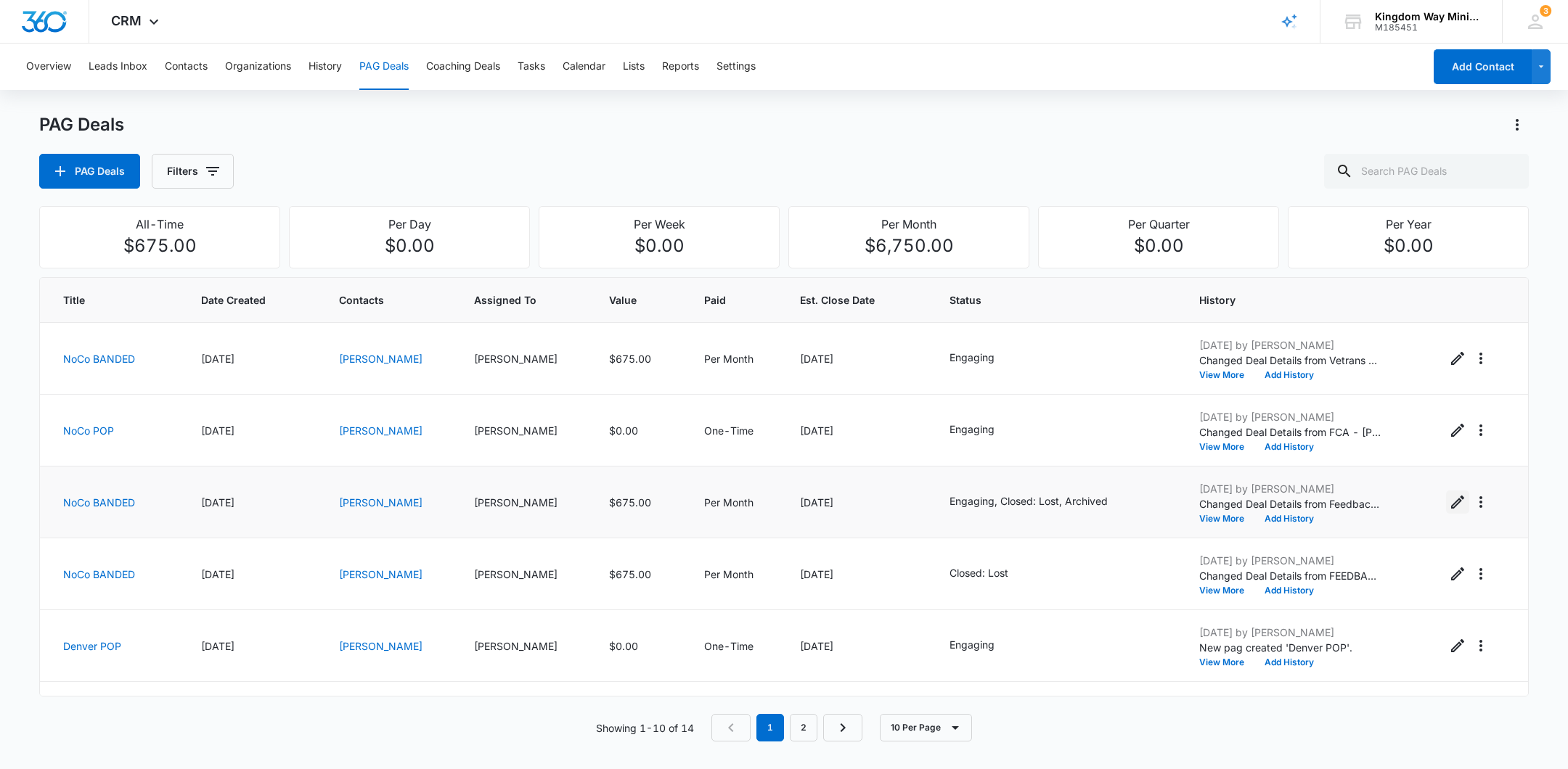 click 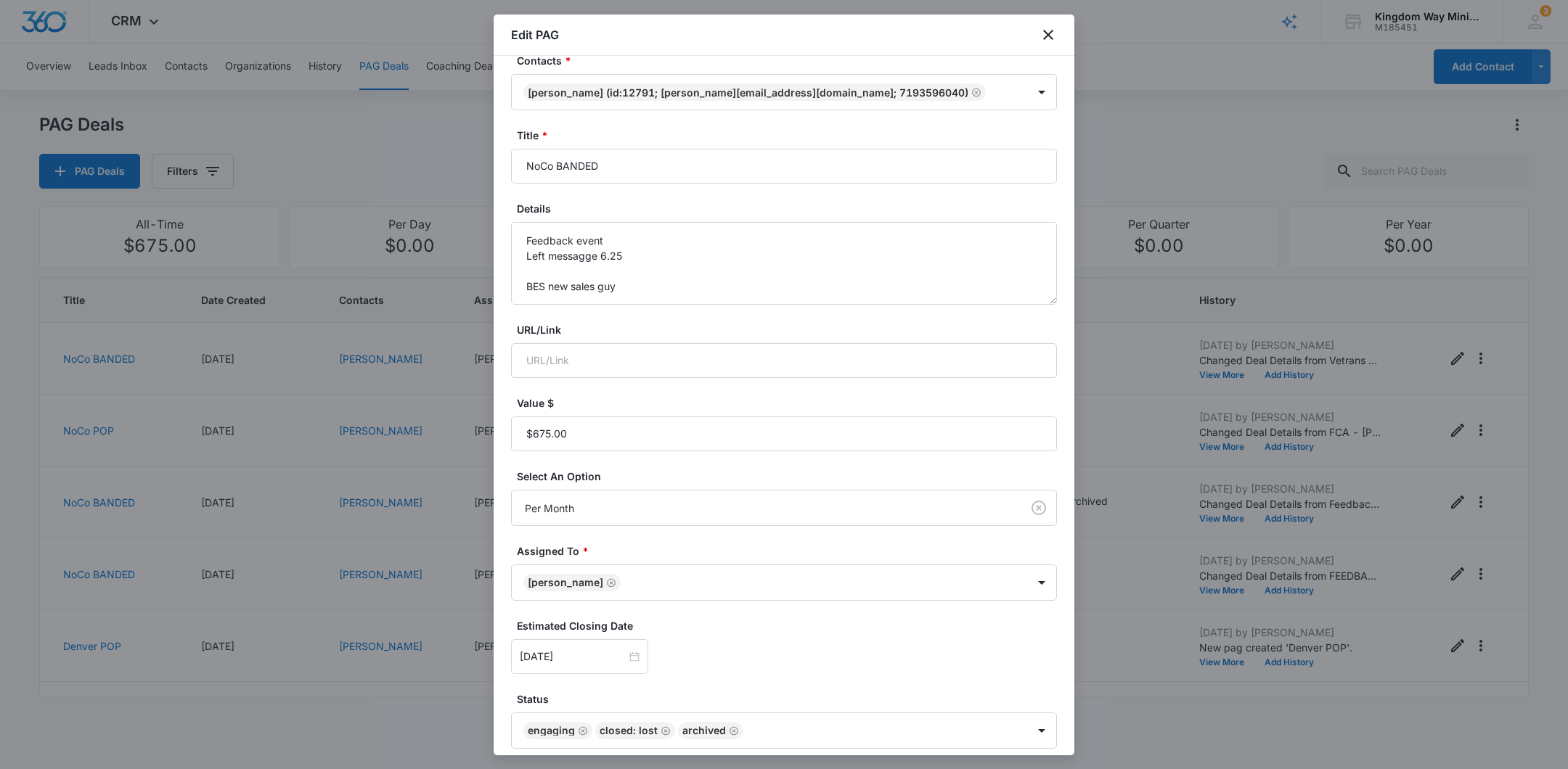 scroll, scrollTop: 81, scrollLeft: 0, axis: vertical 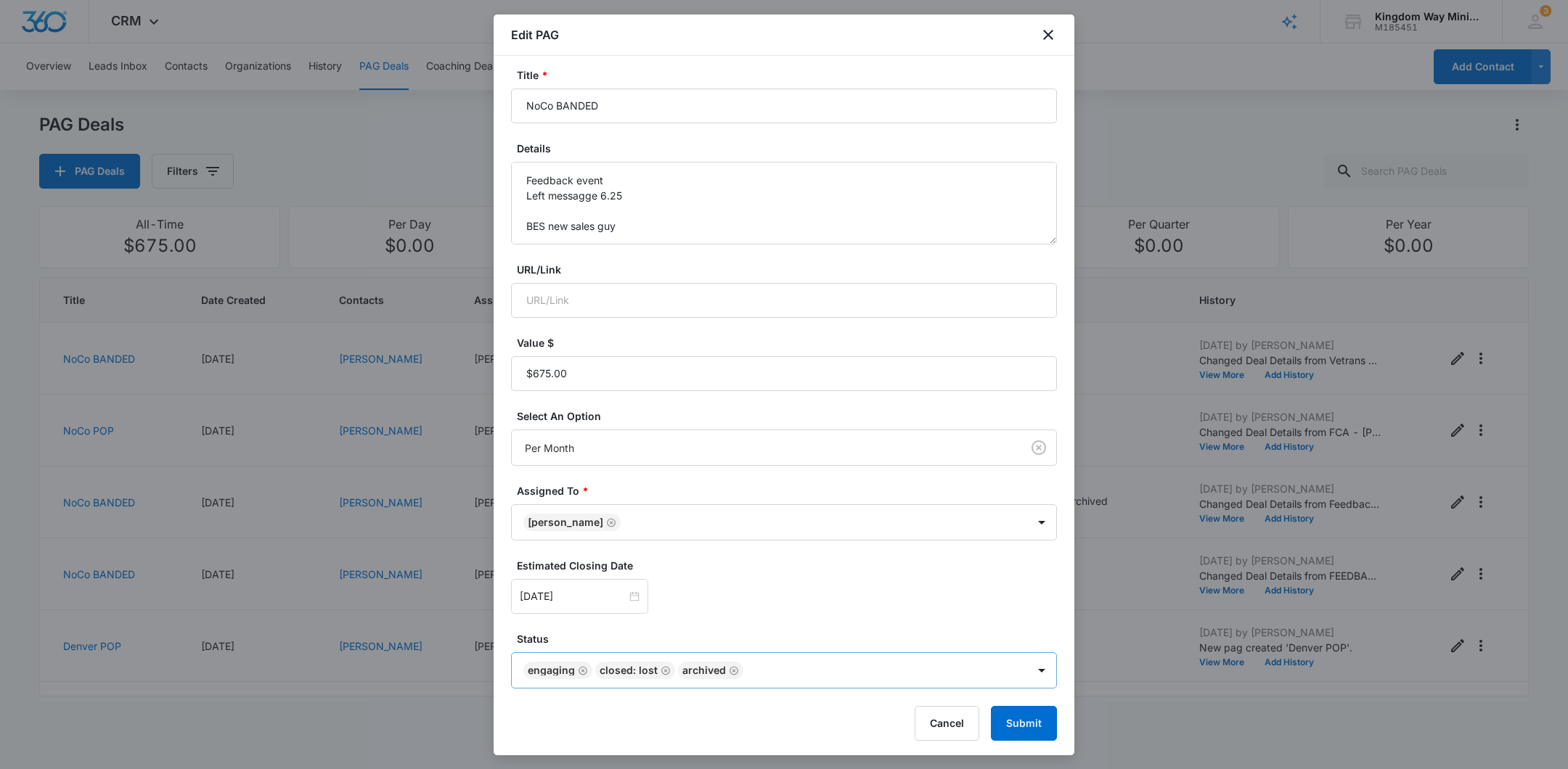 click on "CRM Apps Reputation Websites Forms CRM Email Social Shop Payments POS Content Ads Intelligence Files Brand Settings Kingdom Way Ministries M185451 Your Accounts View All 3 DA Dan Anderson dan.andersonkw2@gmail.com My Profile 3 Notifications Support Logout Terms & Conditions   •   Privacy Policy Overview Leads Inbox Contacts Organizations History PAG Deals Coaching Deals Tasks Calendar Lists Reports Settings Add Contact PAG Deals PAG Deals Filters All-Time $675.00 Per Day $0.00 Per Week $0.00 Per Month $6,750.00 Per Quarter $0.00 Per Year $0.00 Title Date Created Contacts Assigned To Value Paid Est. Close Date Status History NoCo BANDED 07/09/2025 Bryan Becze Dan Anderson $675.00 Per Month 08/31/2025 Engaging Jul 9, 2025 by Dan Anderson Changed Deal Details from Vetrans non-proft (attended June CP event) to Vetrans non-proft (attended June CP event)
Visited with... no staff / no money --- trying to funnel into KWay #4 group View More Add History NoCo POP 06/27/2025 Glenn Yinger Dan Anderson $0.00 One-Time" at bounding box center (784, 384) 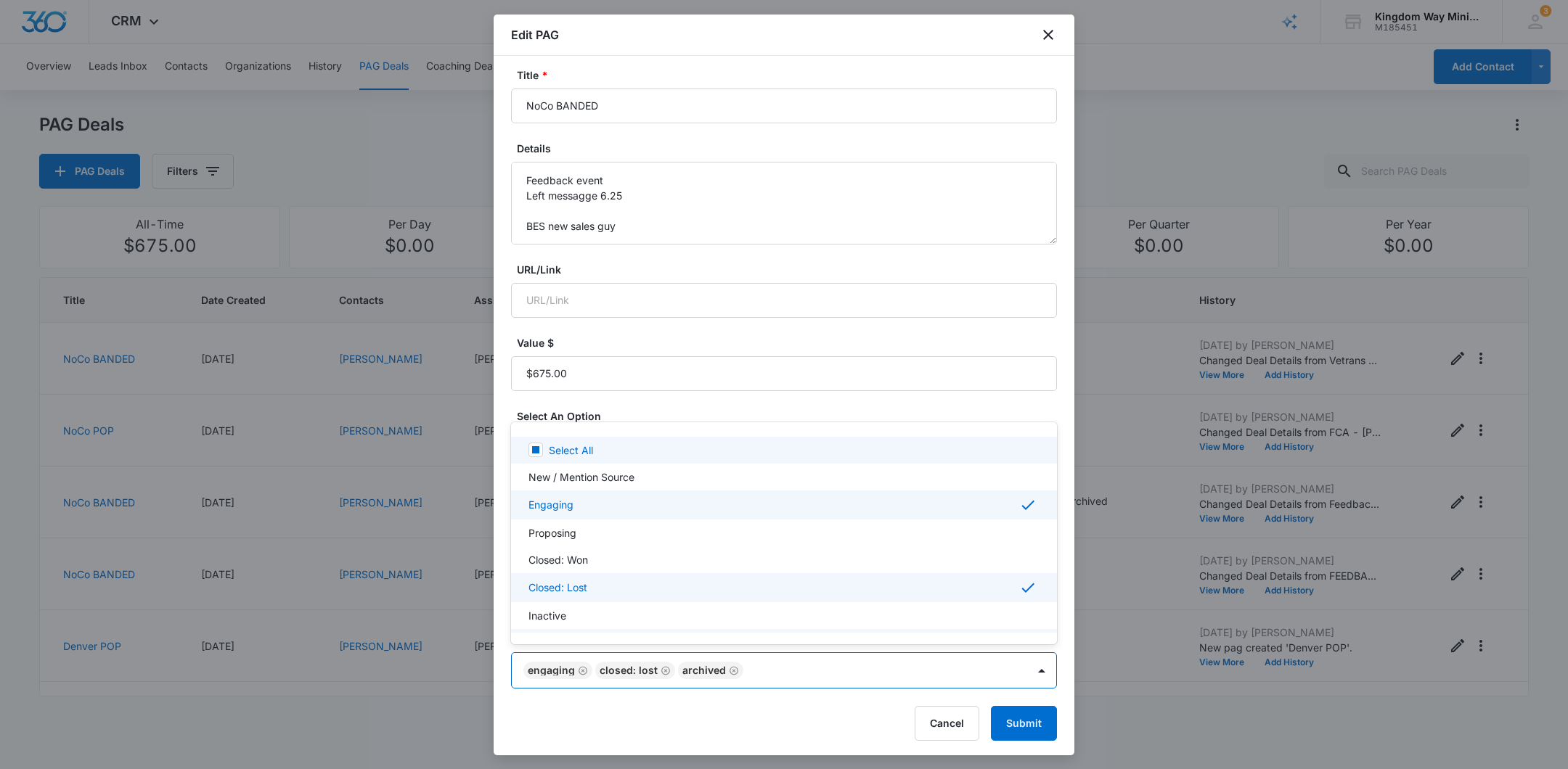 click at bounding box center (784, 384) 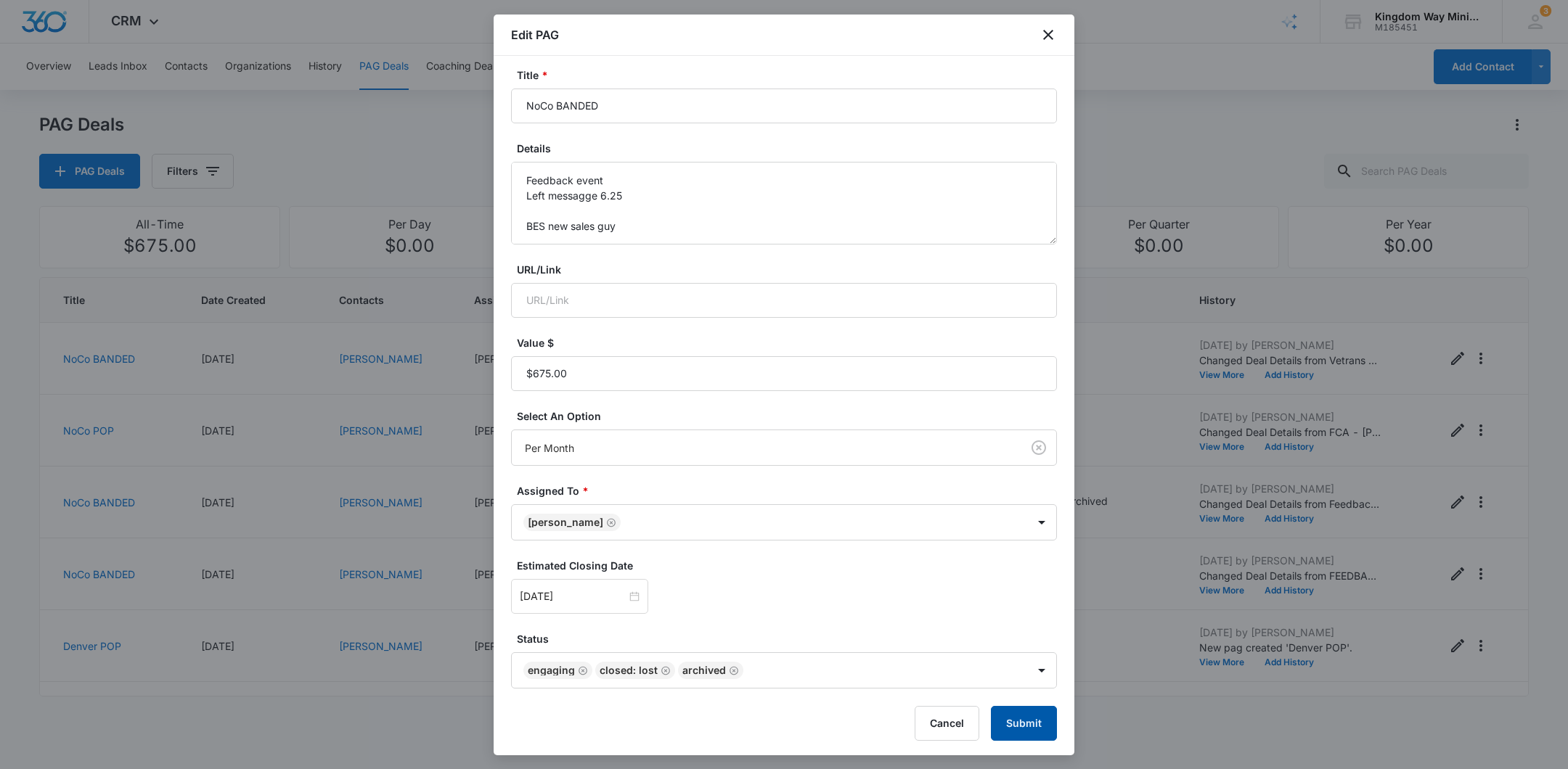 click on "Submit" at bounding box center [1024, 723] 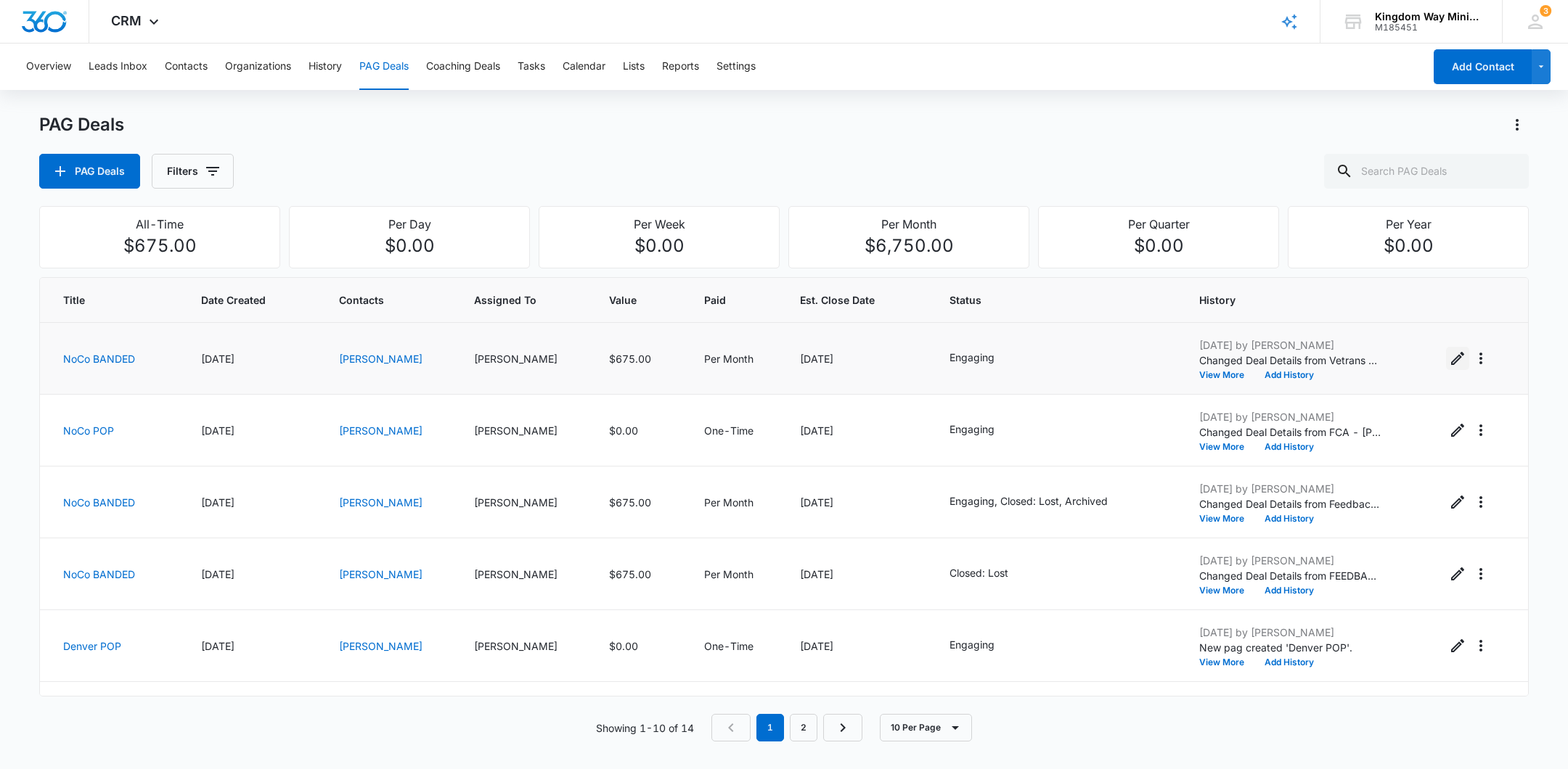 click 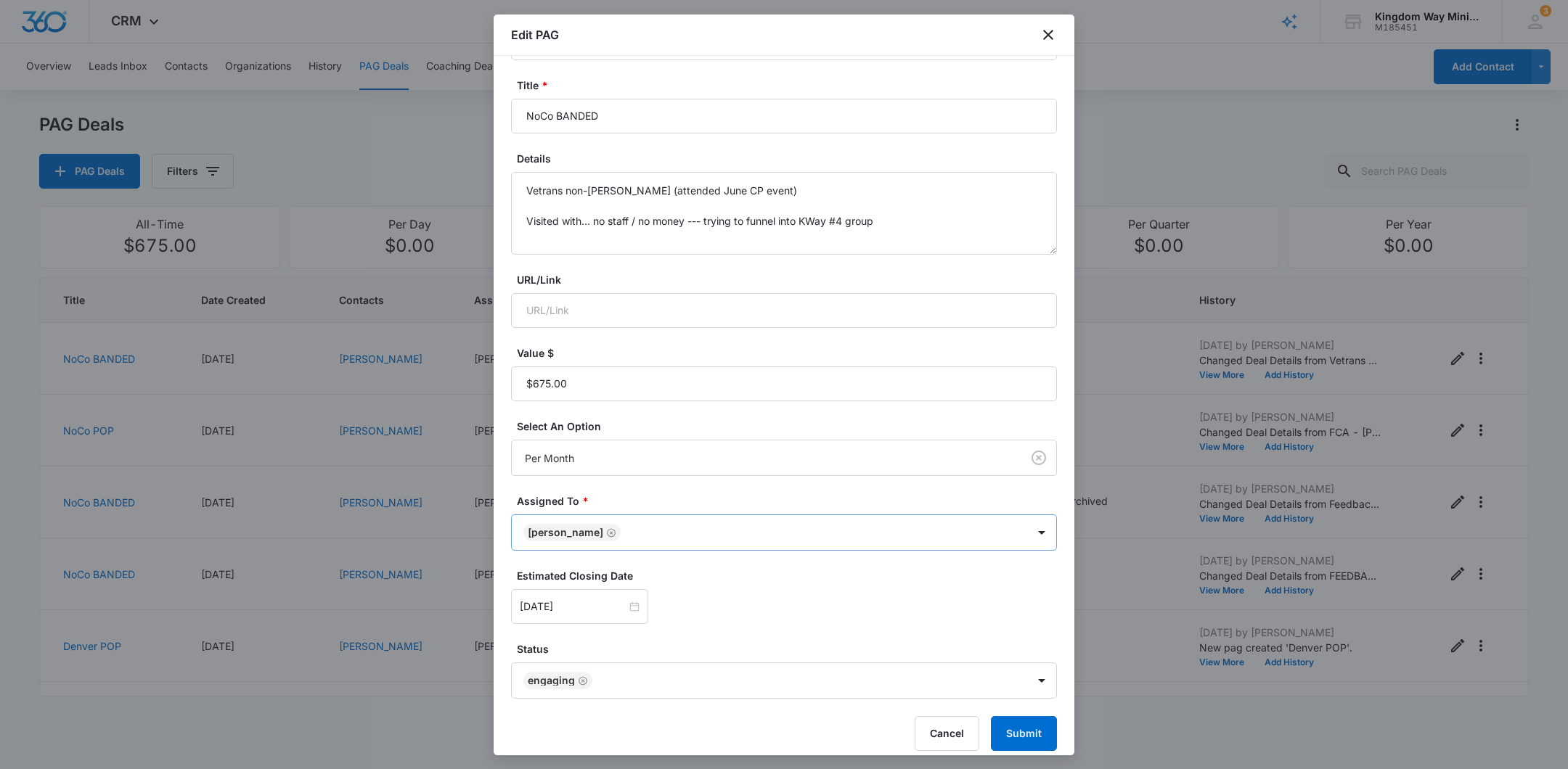 scroll, scrollTop: 81, scrollLeft: 0, axis: vertical 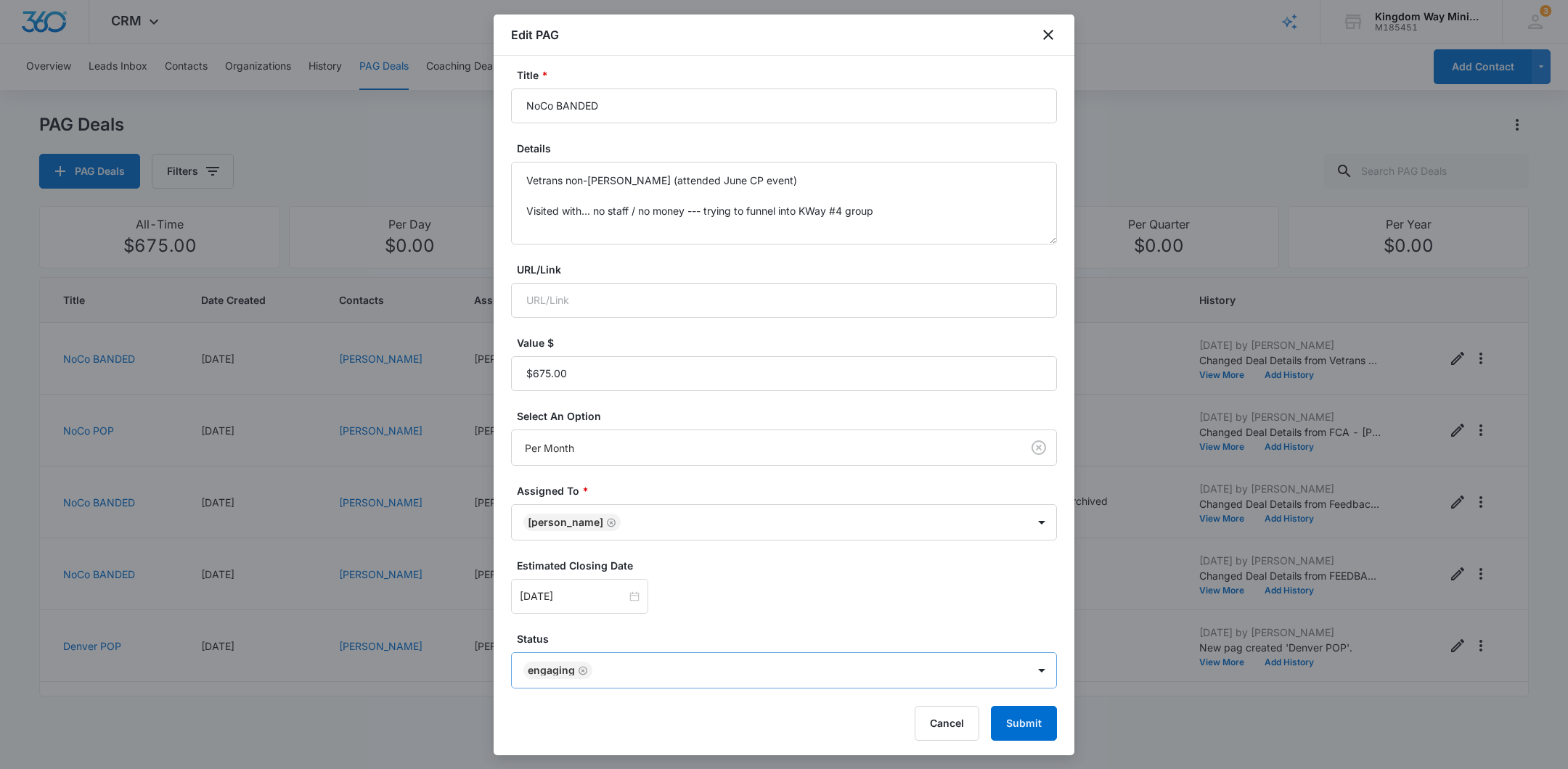 click on "CRM Apps Reputation Websites Forms CRM Email Social Shop Payments POS Content Ads Intelligence Files Brand Settings Kingdom Way Ministries M185451 Your Accounts View All 3 DA Dan Anderson dan.andersonkw2@gmail.com My Profile 3 Notifications Support Logout Terms & Conditions   •   Privacy Policy Overview Leads Inbox Contacts Organizations History PAG Deals Coaching Deals Tasks Calendar Lists Reports Settings Add Contact PAG Deals PAG Deals Filters All-Time $675.00 Per Day $0.00 Per Week $0.00 Per Month $6,750.00 Per Quarter $0.00 Per Year $0.00 Title Date Created Contacts Assigned To Value Paid Est. Close Date Status History NoCo BANDED 07/09/2025 Bryan Becze Dan Anderson $675.00 Per Month 08/31/2025 Engaging Jul 9, 2025 by Dan Anderson Changed Deal Details from Vetrans non-proft (attended June CP event) to Vetrans non-proft (attended June CP event)
Visited with... no staff / no money --- trying to funnel into KWay #4 group View More Add History NoCo POP 06/27/2025 Glenn Yinger Dan Anderson $0.00 One-Time" at bounding box center [784, 384] 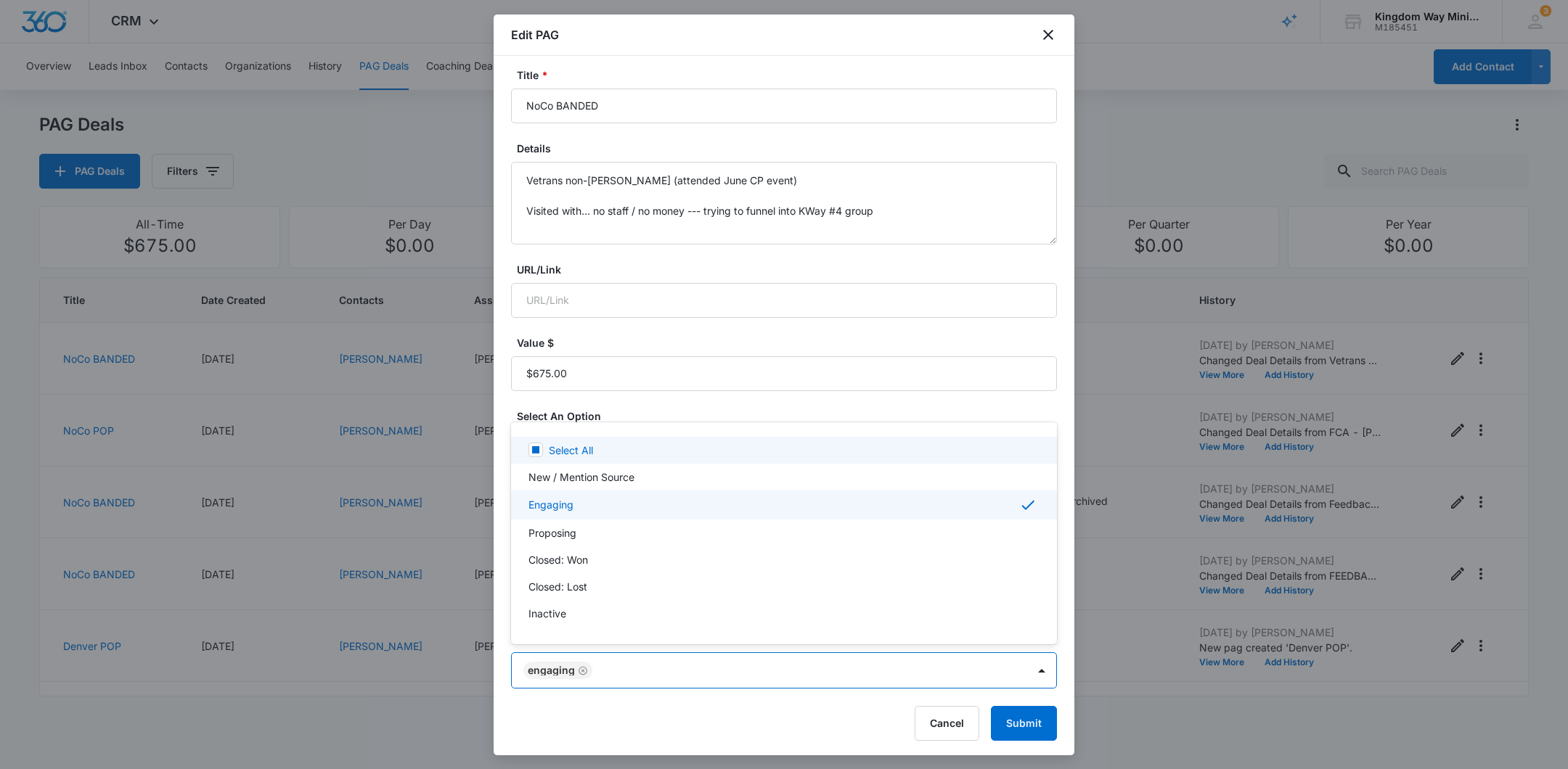 scroll, scrollTop: 3, scrollLeft: 0, axis: vertical 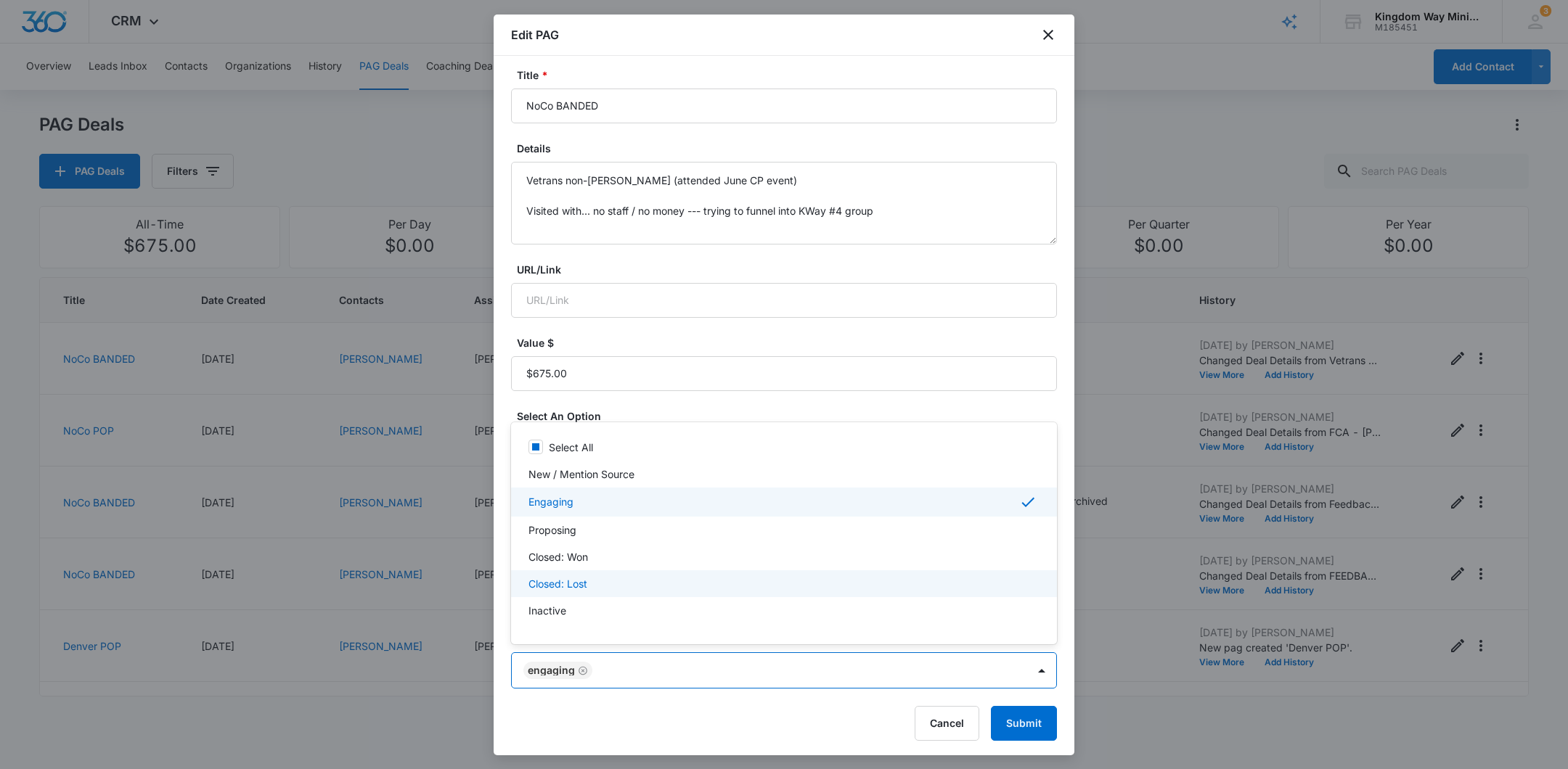 click on "Closed: Lost" at bounding box center [783, 583] 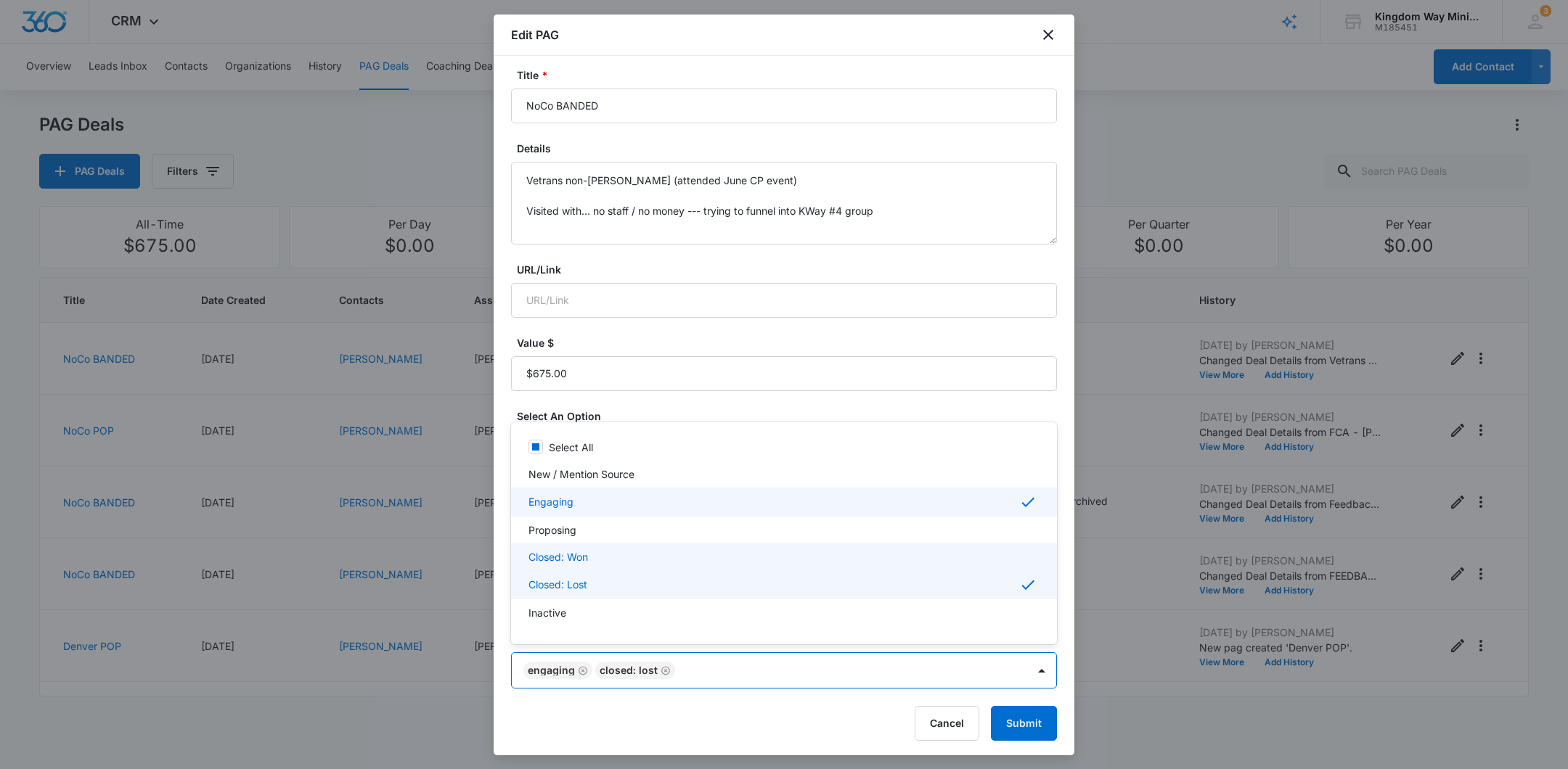 click at bounding box center (784, 384) 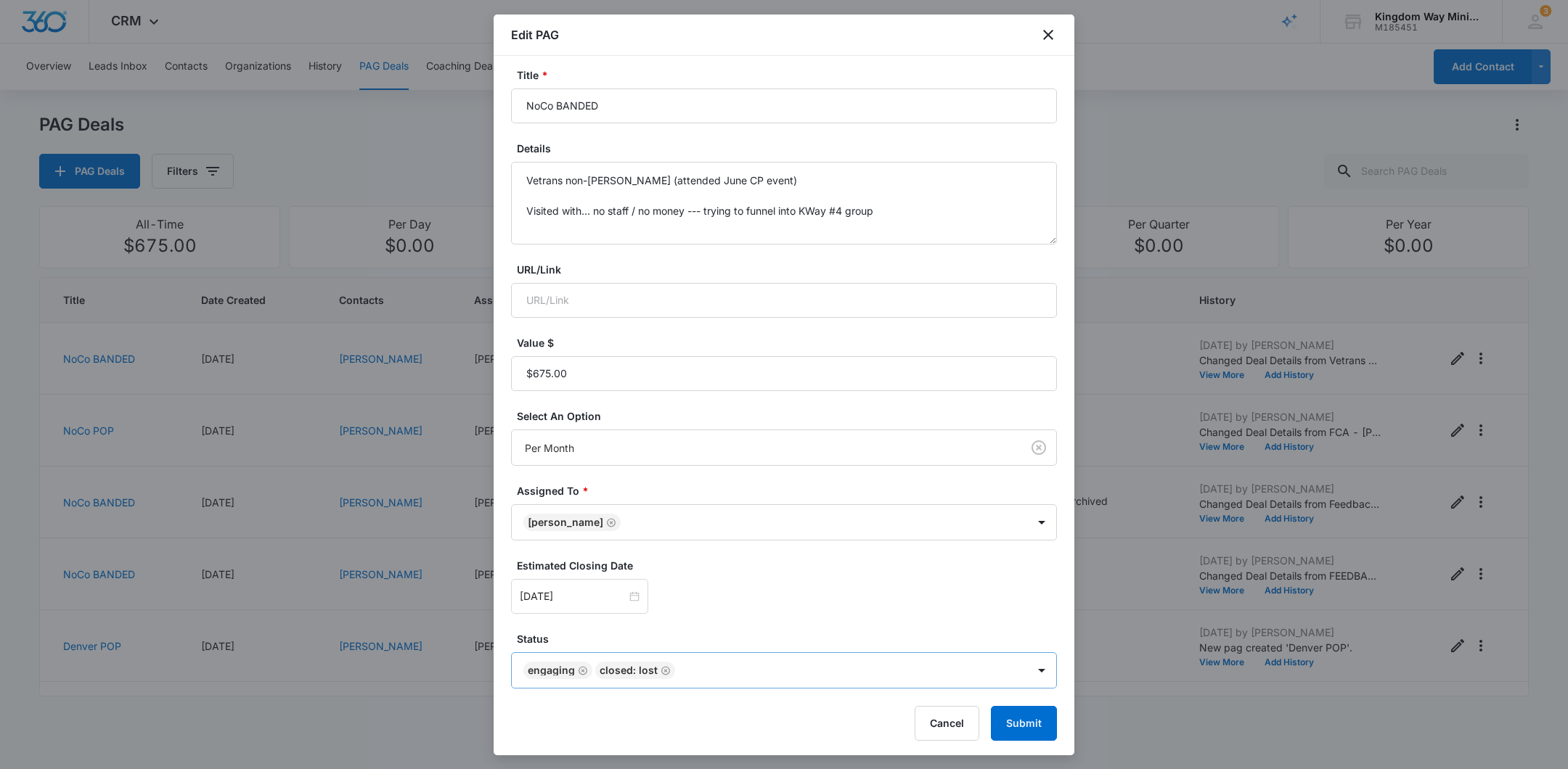 click on "CRM Apps Reputation Websites Forms CRM Email Social Shop Payments POS Content Ads Intelligence Files Brand Settings Kingdom Way Ministries M185451 Your Accounts View All 3 DA Dan Anderson dan.andersonkw2@gmail.com My Profile 3 Notifications Support Logout Terms & Conditions   •   Privacy Policy Overview Leads Inbox Contacts Organizations History PAG Deals Coaching Deals Tasks Calendar Lists Reports Settings Add Contact PAG Deals PAG Deals Filters All-Time $675.00 Per Day $0.00 Per Week $0.00 Per Month $6,750.00 Per Quarter $0.00 Per Year $0.00 Title Date Created Contacts Assigned To Value Paid Est. Close Date Status History NoCo BANDED 07/09/2025 Bryan Becze Dan Anderson $675.00 Per Month 08/31/2025 Engaging Jul 9, 2025 by Dan Anderson Changed Deal Details from Vetrans non-proft (attended June CP event) to Vetrans non-proft (attended June CP event)
Visited with... no staff / no money --- trying to funnel into KWay #4 group View More Add History NoCo POP 06/27/2025 Glenn Yinger Dan Anderson $0.00 One-Time" at bounding box center [784, 384] 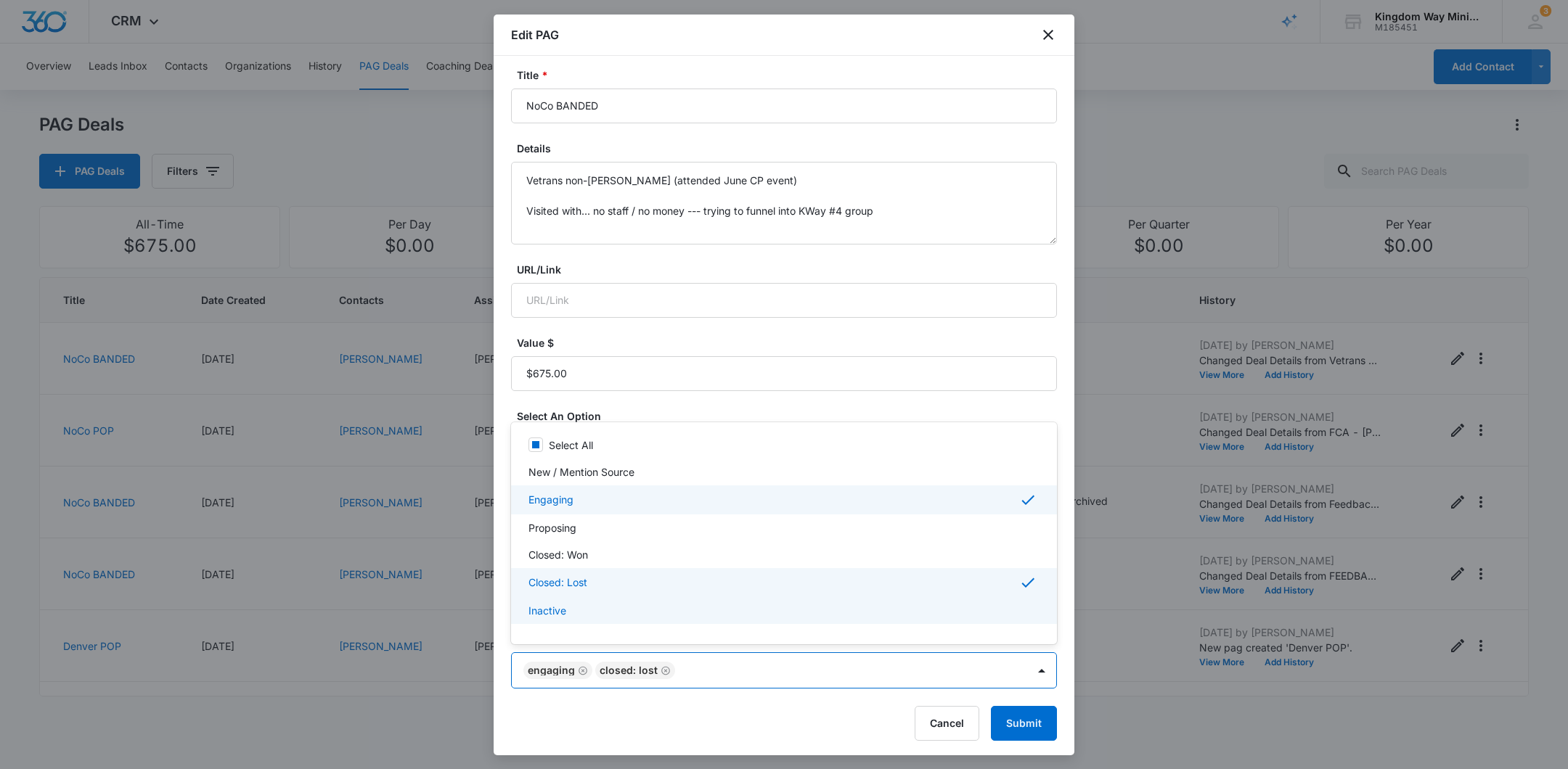 scroll, scrollTop: 26, scrollLeft: 0, axis: vertical 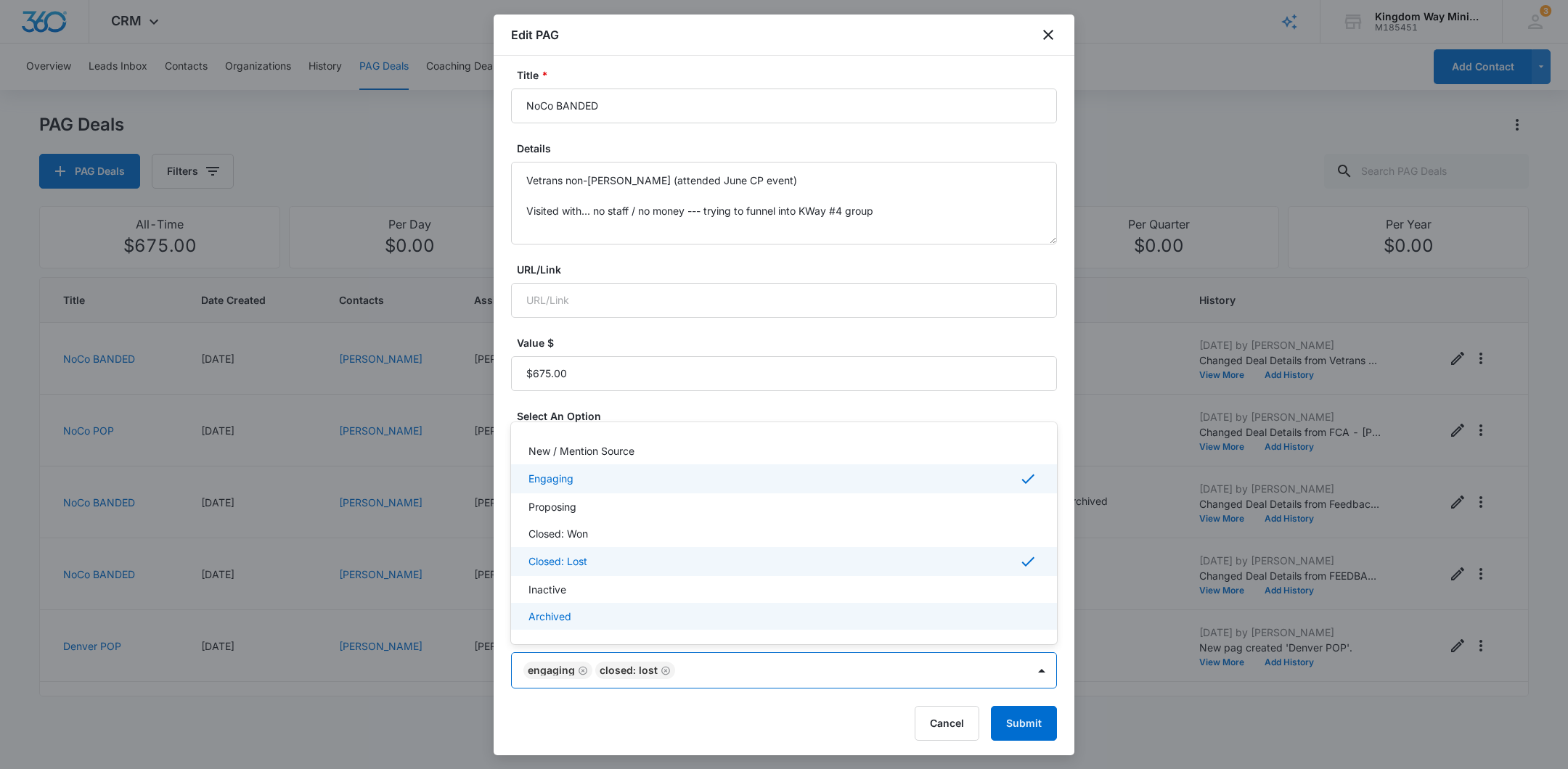 click on "Archived" at bounding box center (783, 616) 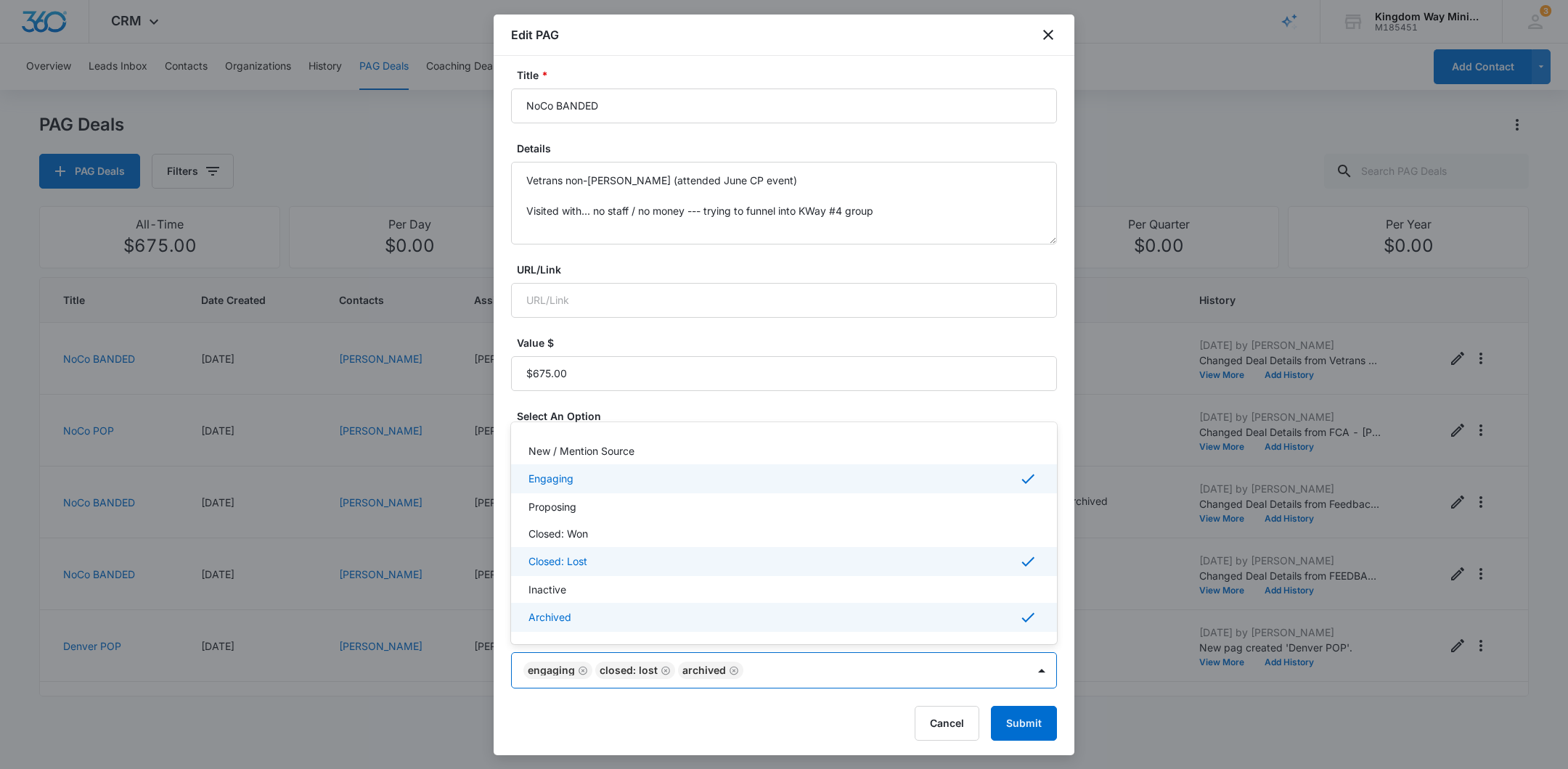 click on "Archived" at bounding box center (783, 617) 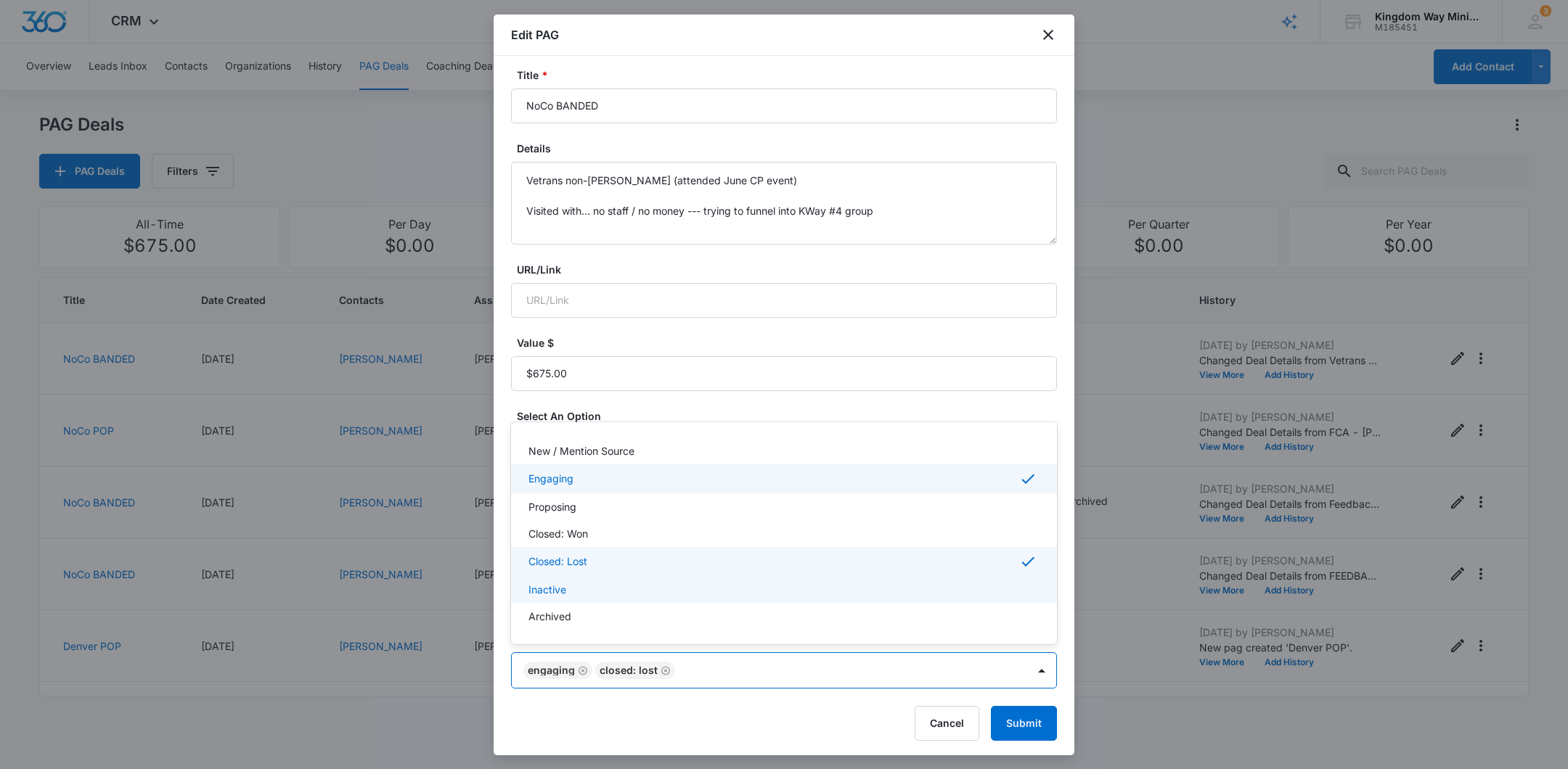 click on "Inactive" at bounding box center (547, 589) 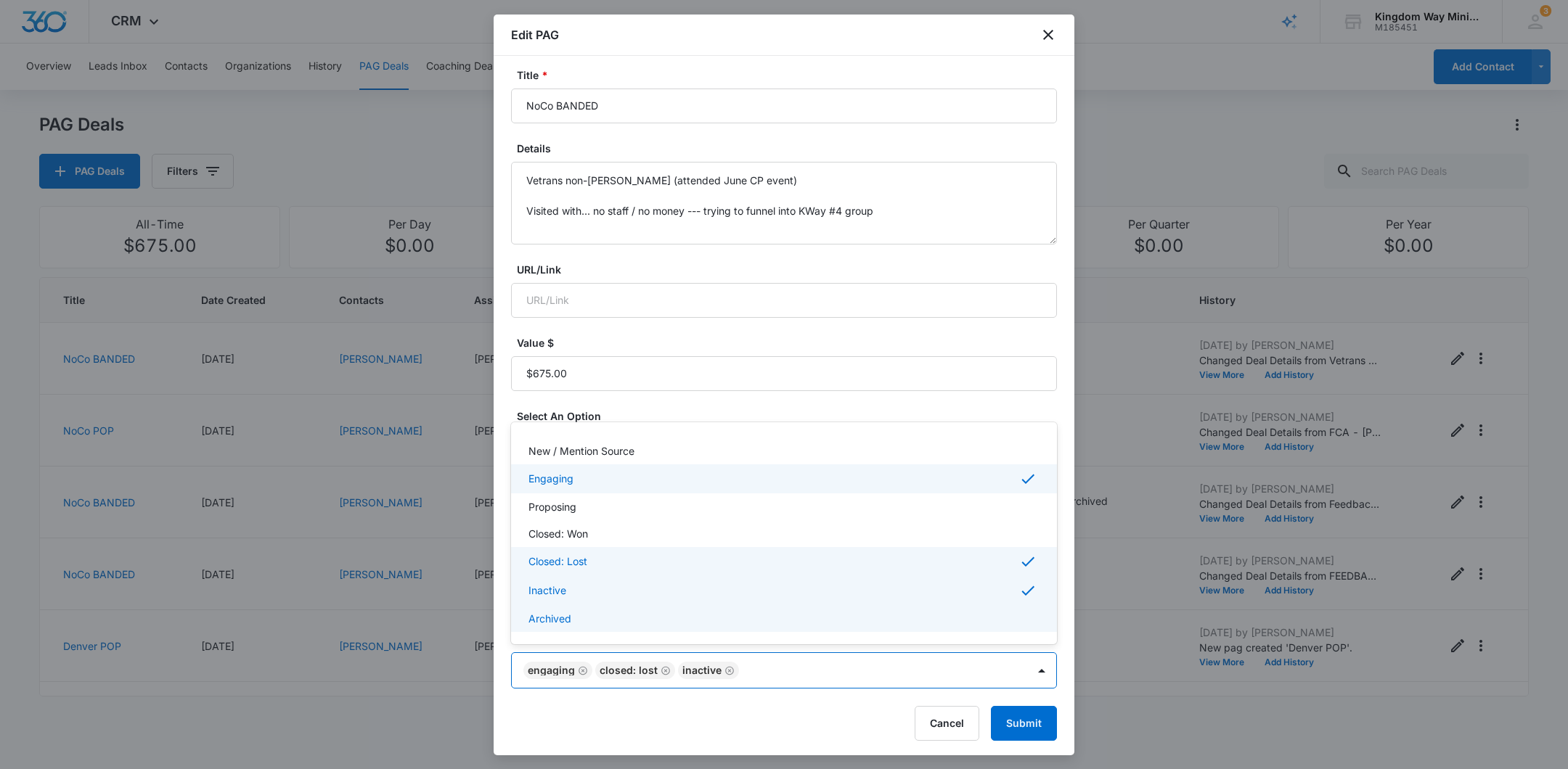click at bounding box center (784, 384) 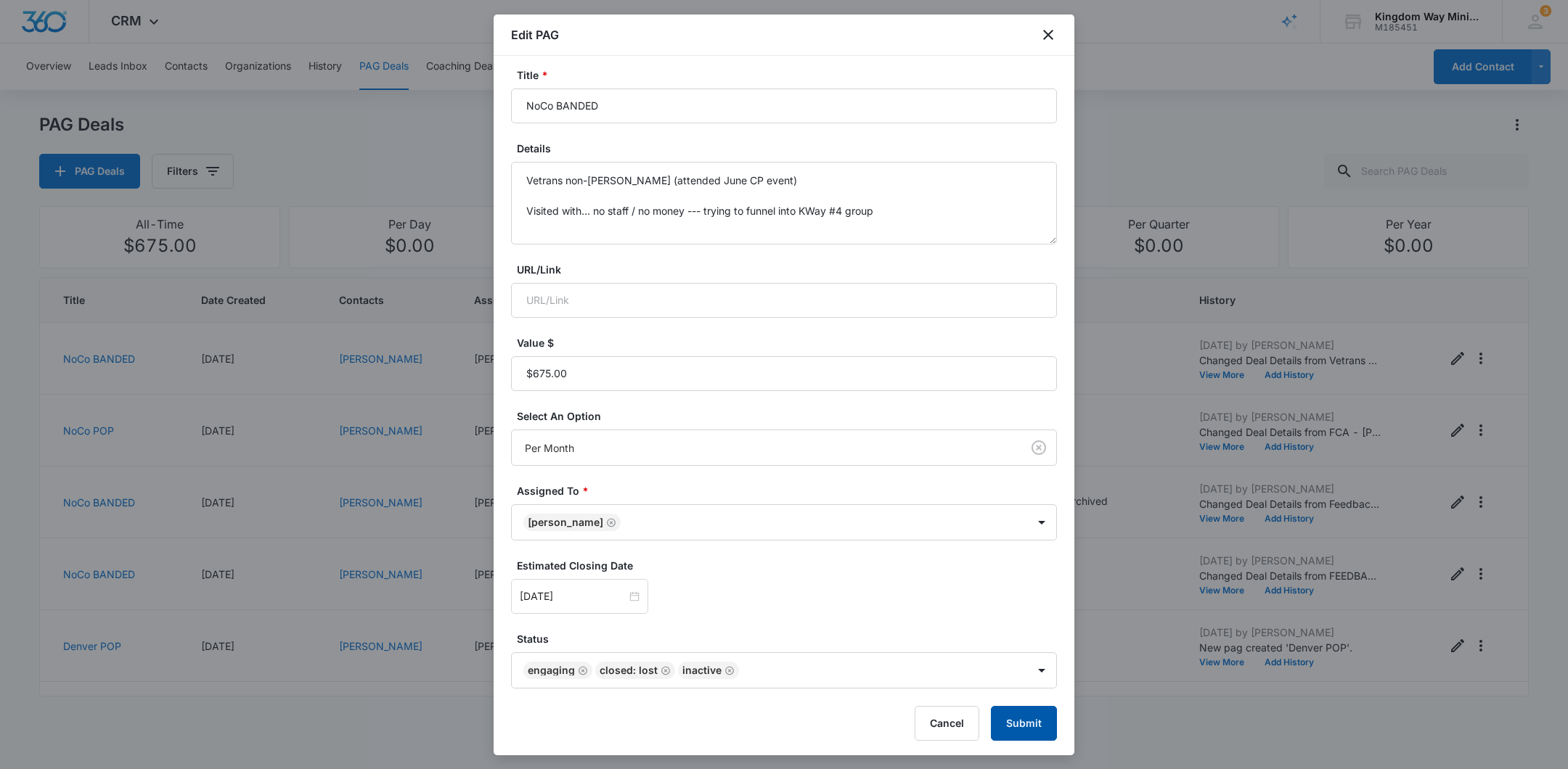 click on "Submit" at bounding box center [1024, 723] 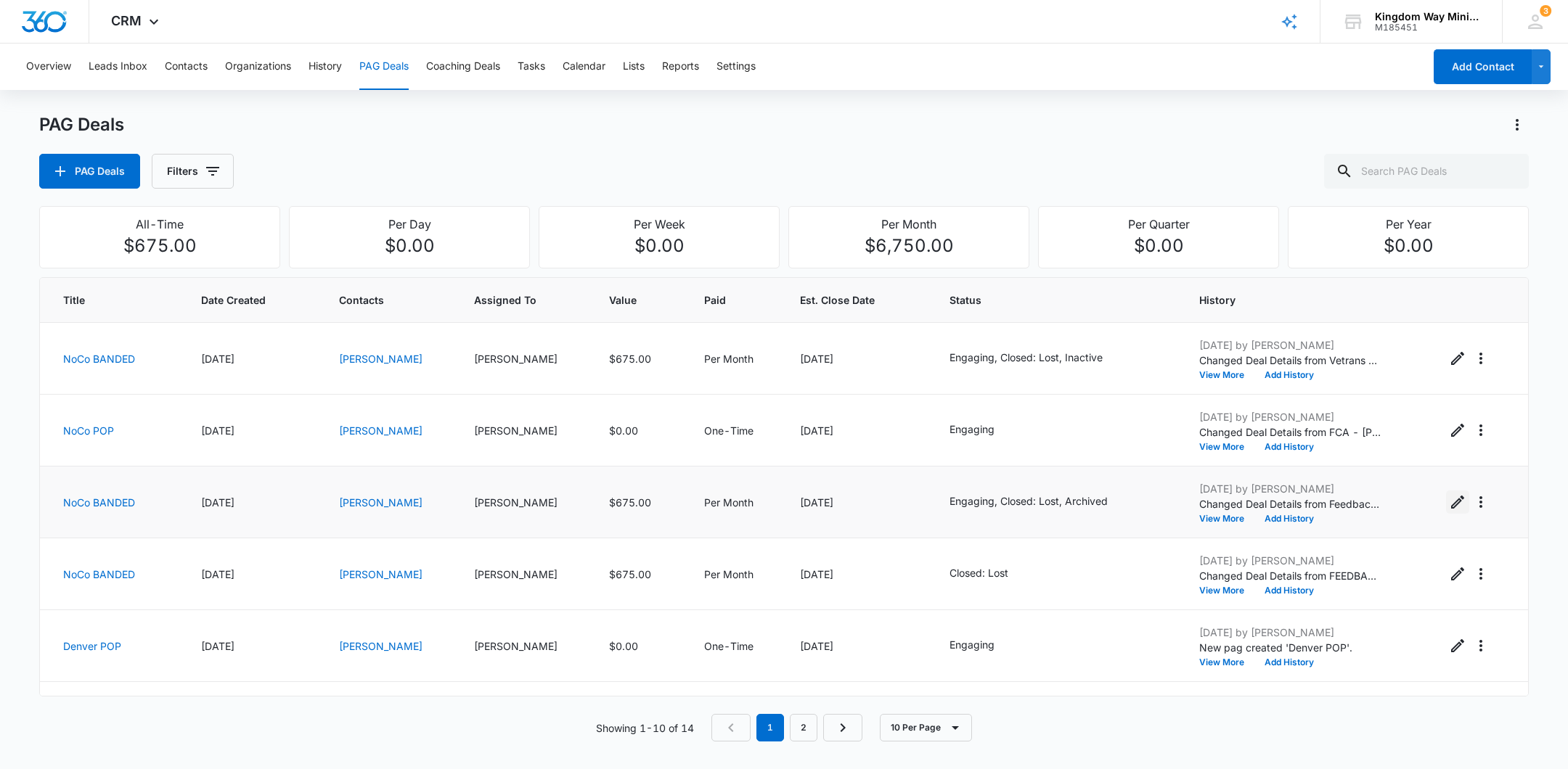 click 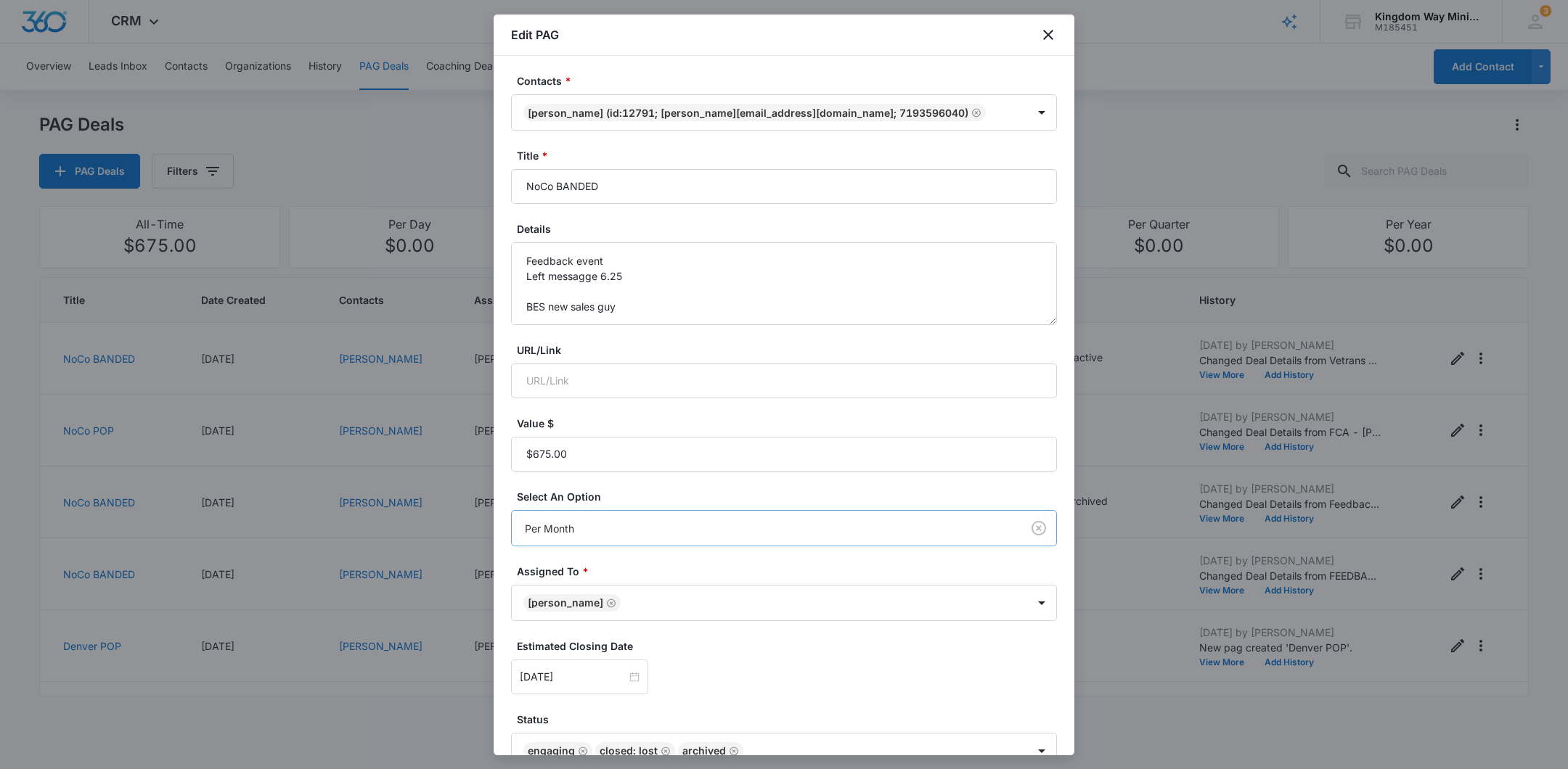 scroll, scrollTop: 81, scrollLeft: 0, axis: vertical 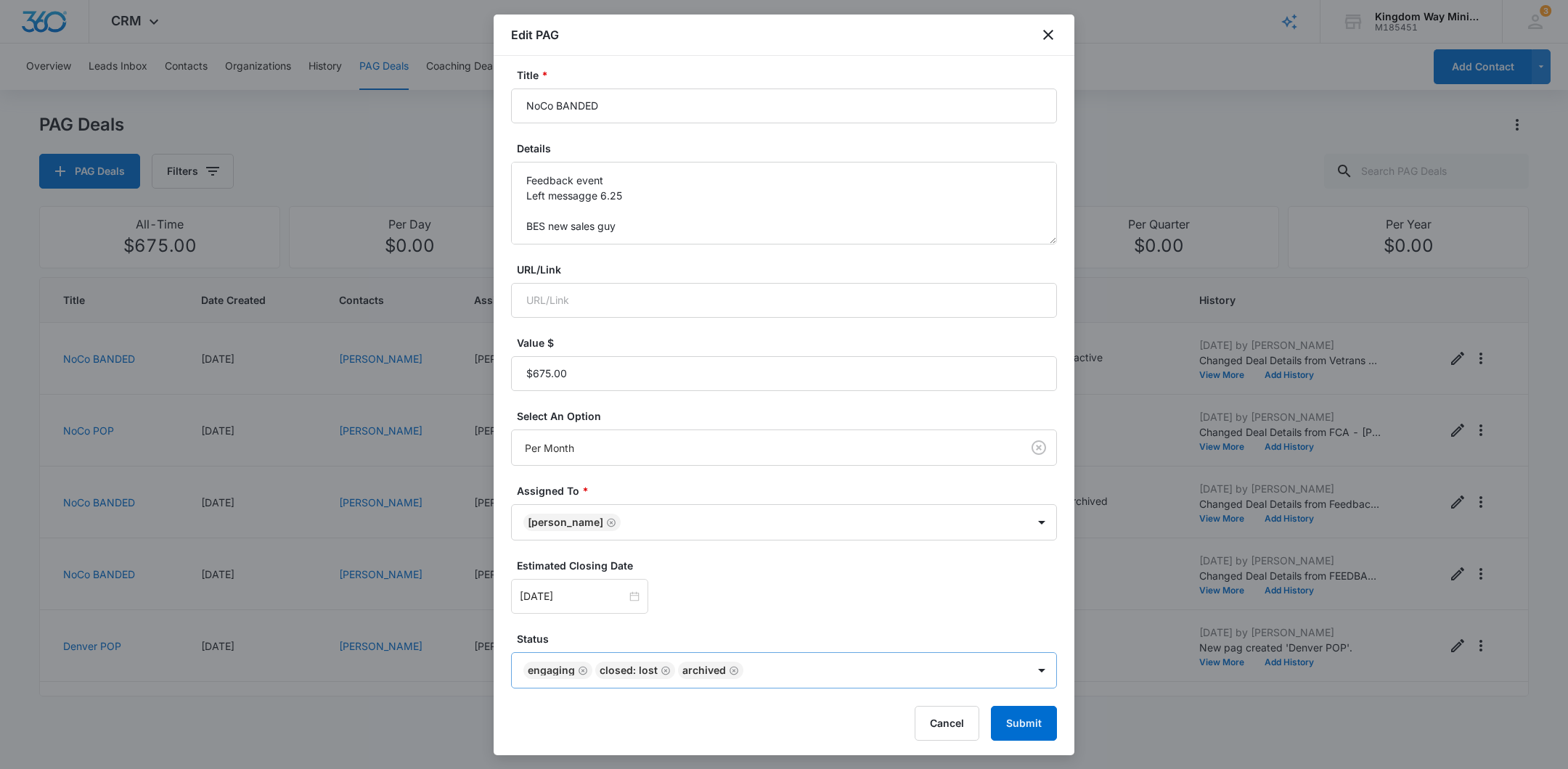 click on "CRM Apps Reputation Websites Forms CRM Email Social Shop Payments POS Content Ads Intelligence Files Brand Settings Kingdom Way Ministries M185451 Your Accounts View All 3 DA Dan Anderson dan.andersonkw2@gmail.com My Profile 3 Notifications Support Logout Terms & Conditions   •   Privacy Policy Overview Leads Inbox Contacts Organizations History PAG Deals Coaching Deals Tasks Calendar Lists Reports Settings Add Contact PAG Deals PAG Deals Filters All-Time $675.00 Per Day $0.00 Per Week $0.00 Per Month $6,750.00 Per Quarter $0.00 Per Year $0.00 Title Date Created Contacts Assigned To Value Paid Est. Close Date Status History NoCo BANDED 07/09/2025 Bryan Becze Dan Anderson $675.00 Per Month 08/31/2025 Engaging, Closed: Lost, Inactive Jul 9, 2025 by Dan Anderson Changed Deal Details from Vetrans non-proft (attended June CP event) to Vetrans non-proft (attended June CP event)
Visited with... no staff / no money --- trying to funnel into KWay #4 group View More Add History NoCo POP 06/27/2025 Glenn Yinger" at bounding box center [784, 384] 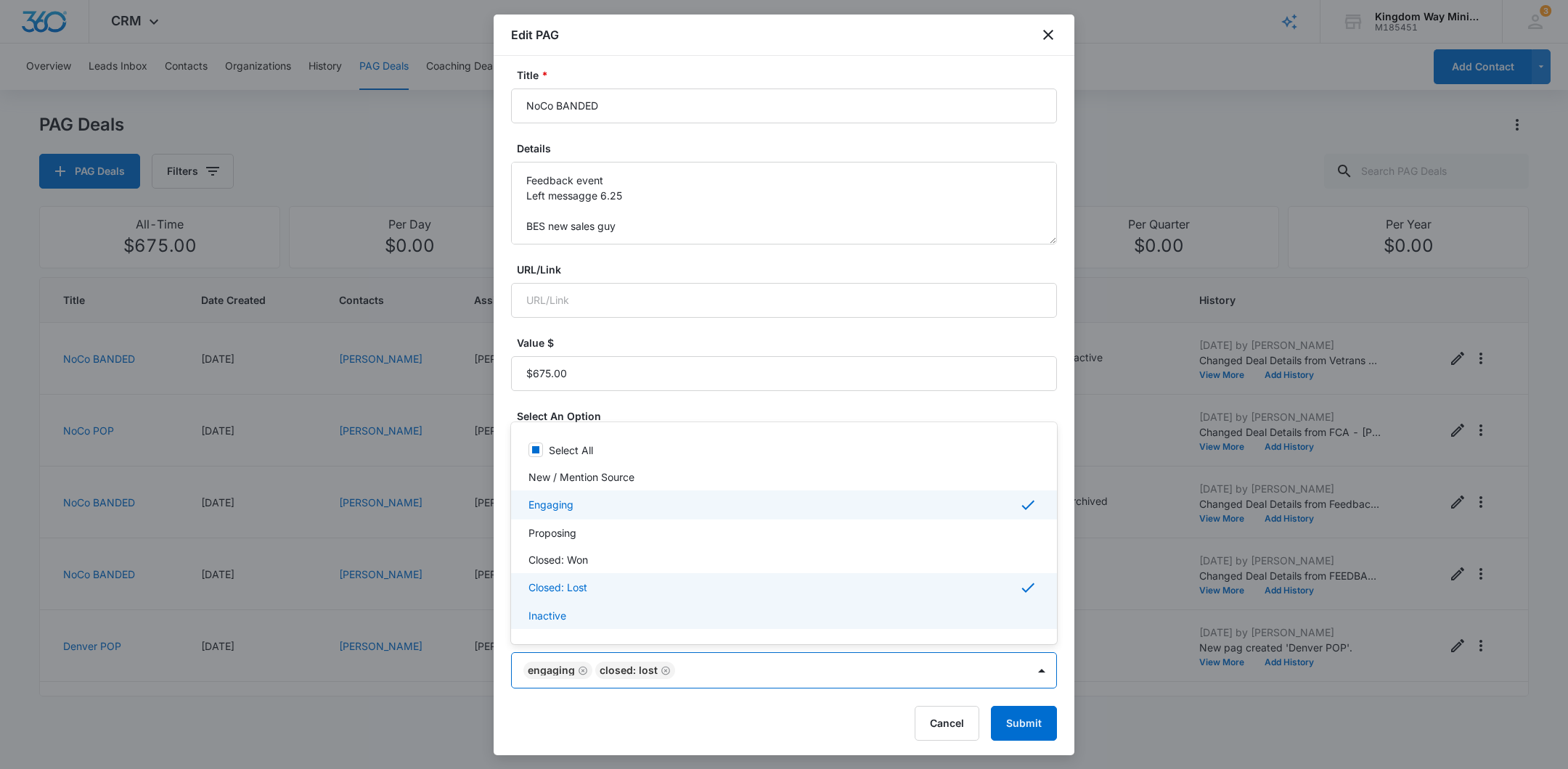 scroll, scrollTop: 24, scrollLeft: 0, axis: vertical 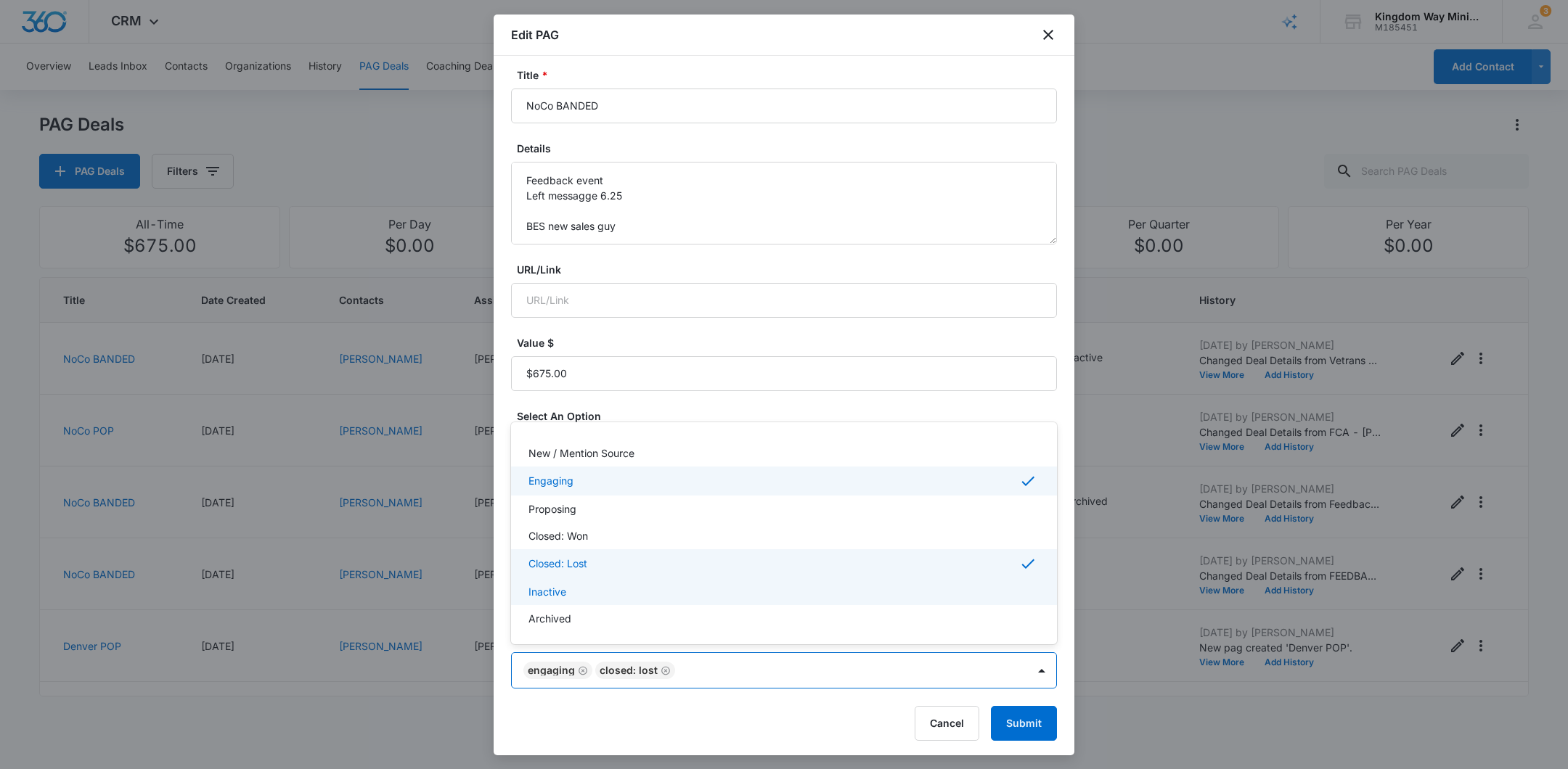 click on "Inactive" at bounding box center [783, 591] 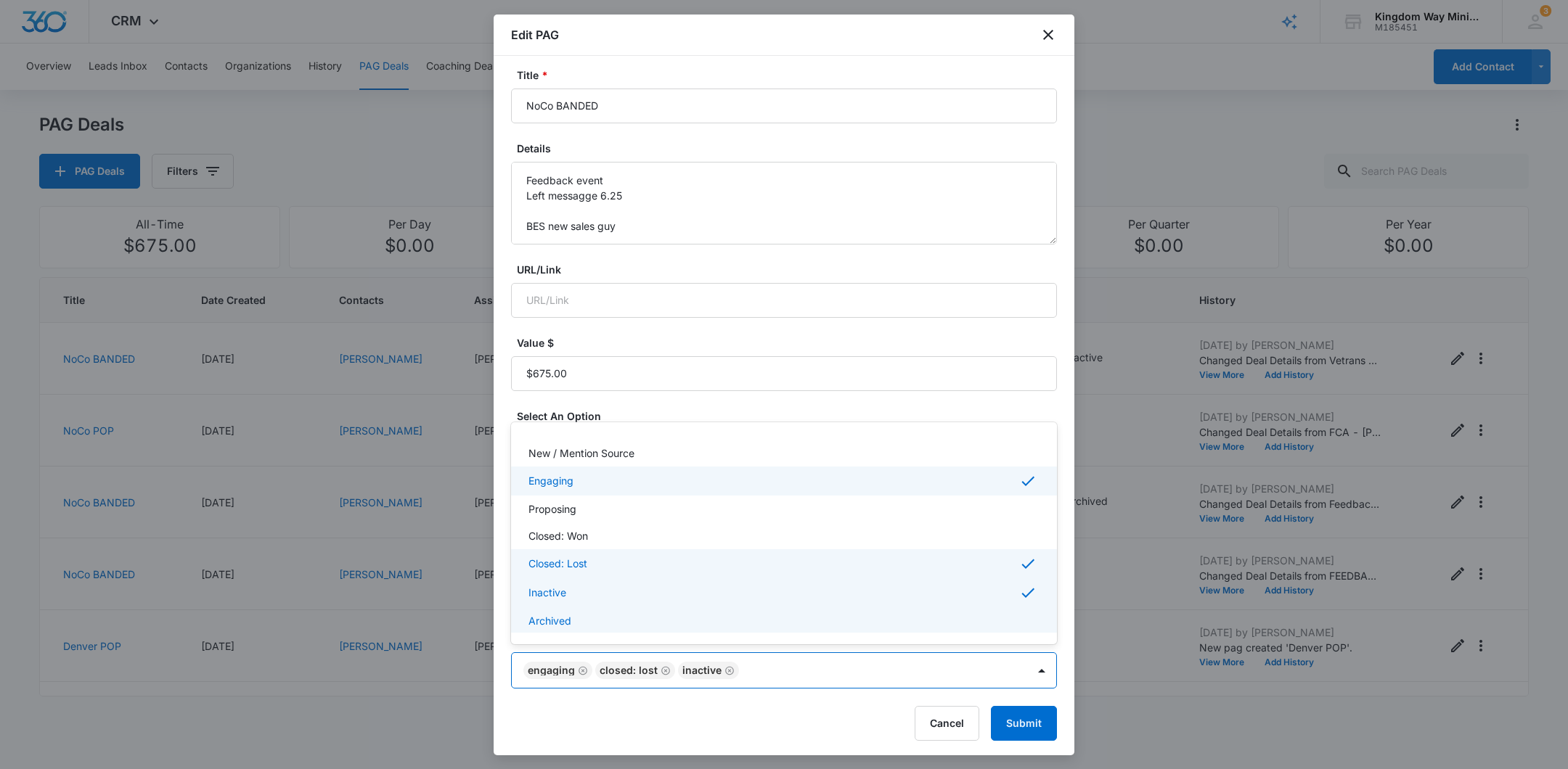 click at bounding box center [784, 384] 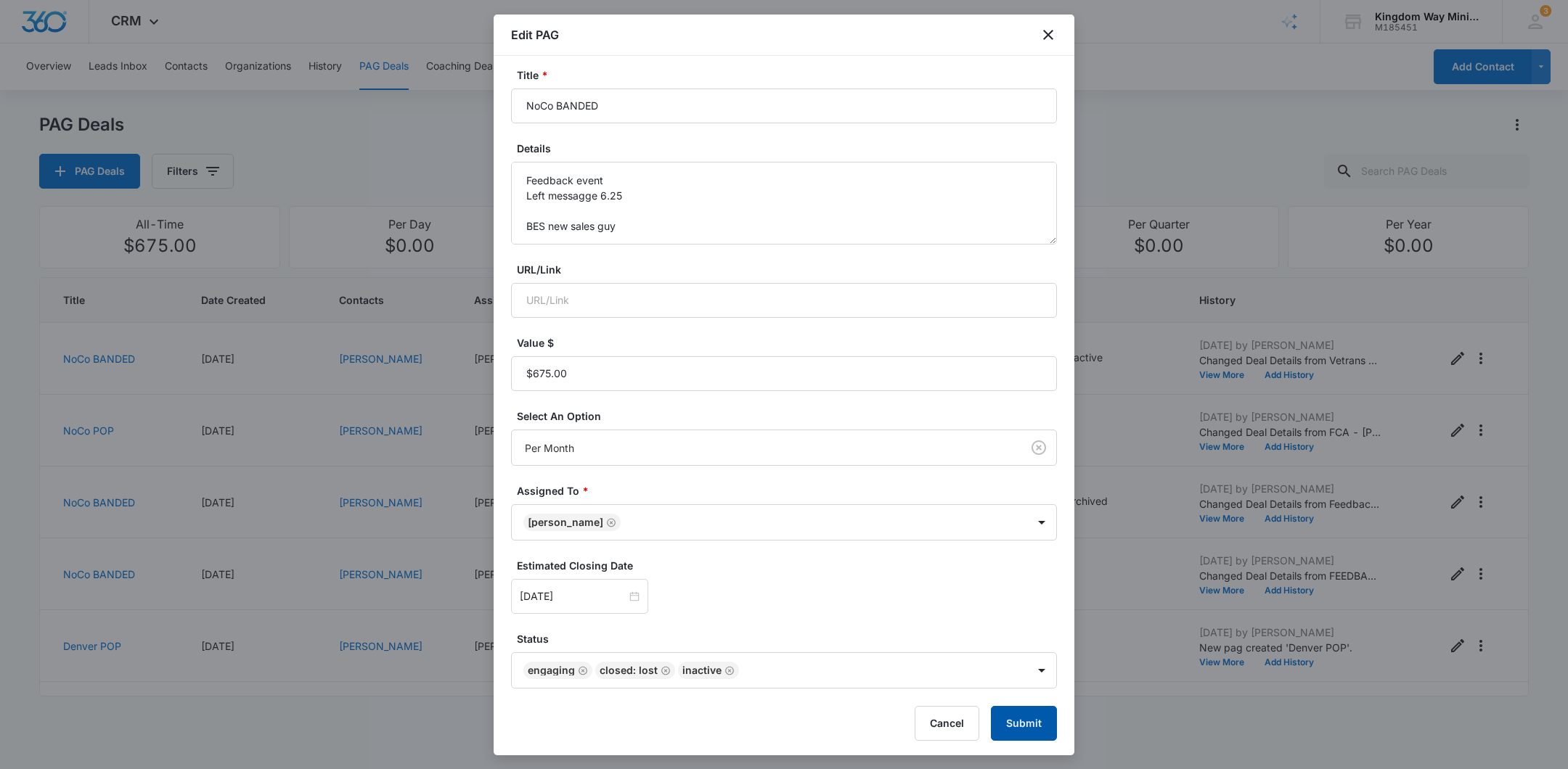 click on "Submit" at bounding box center [1024, 723] 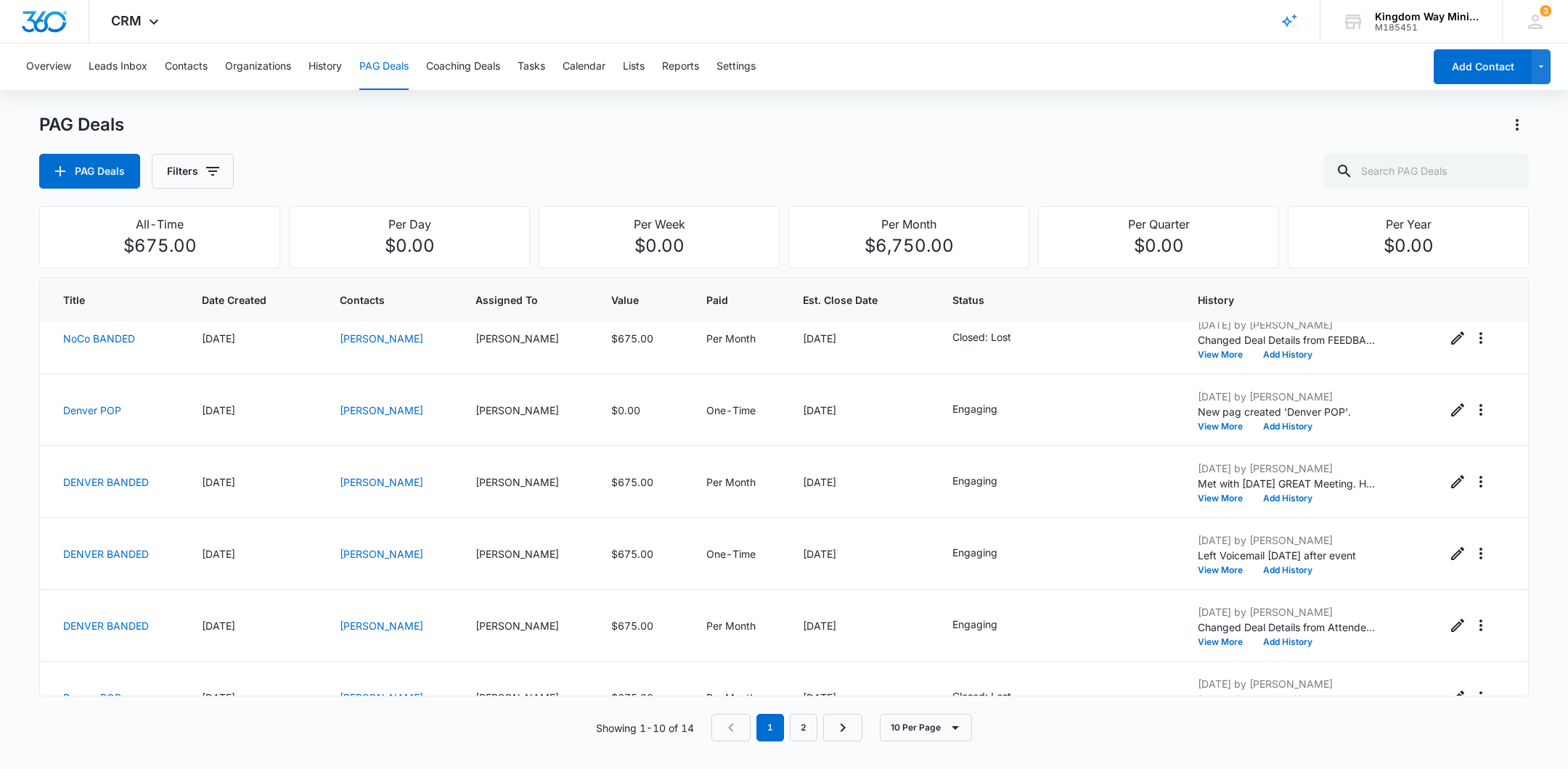 scroll, scrollTop: 233, scrollLeft: 0, axis: vertical 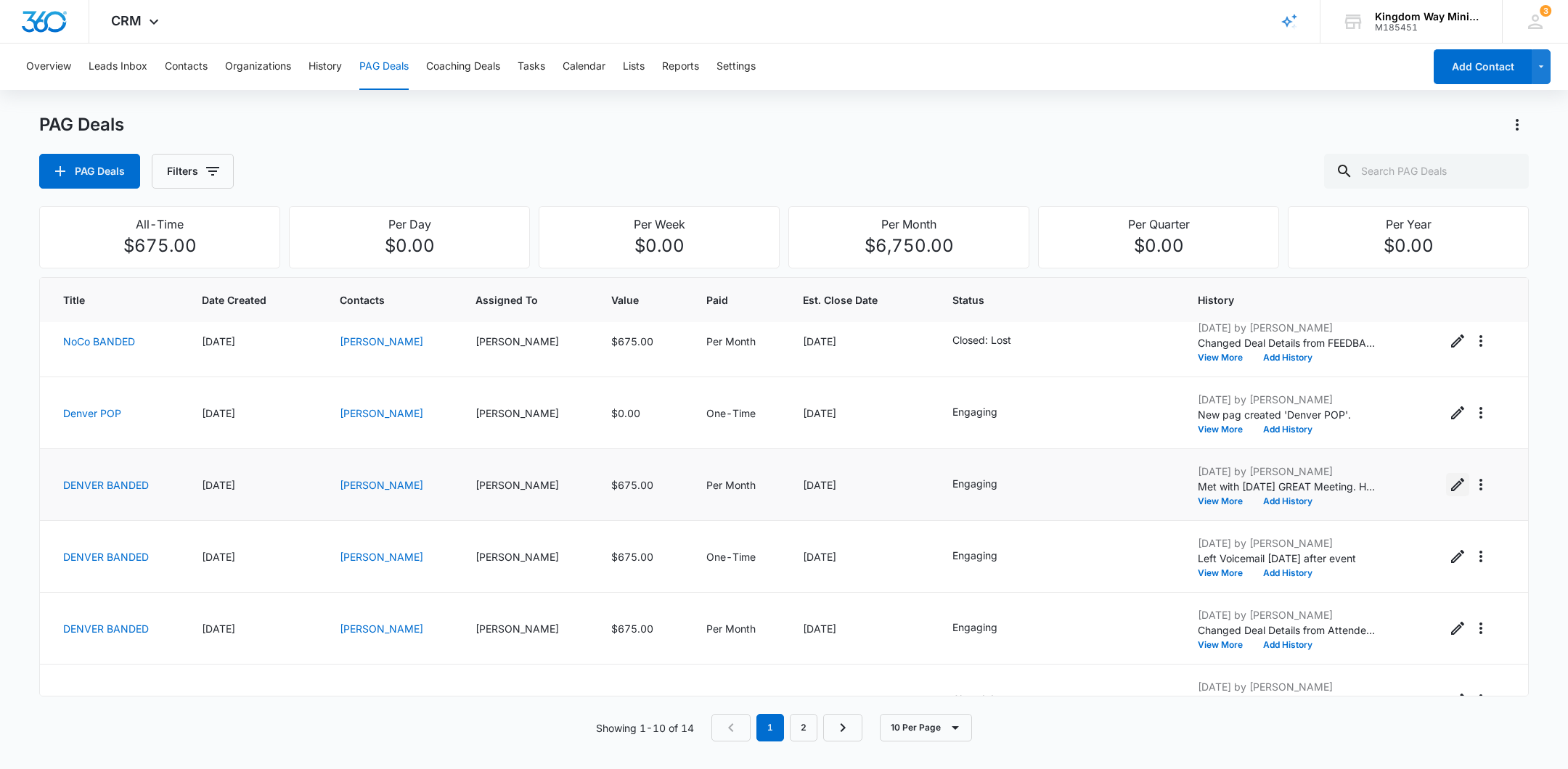 click 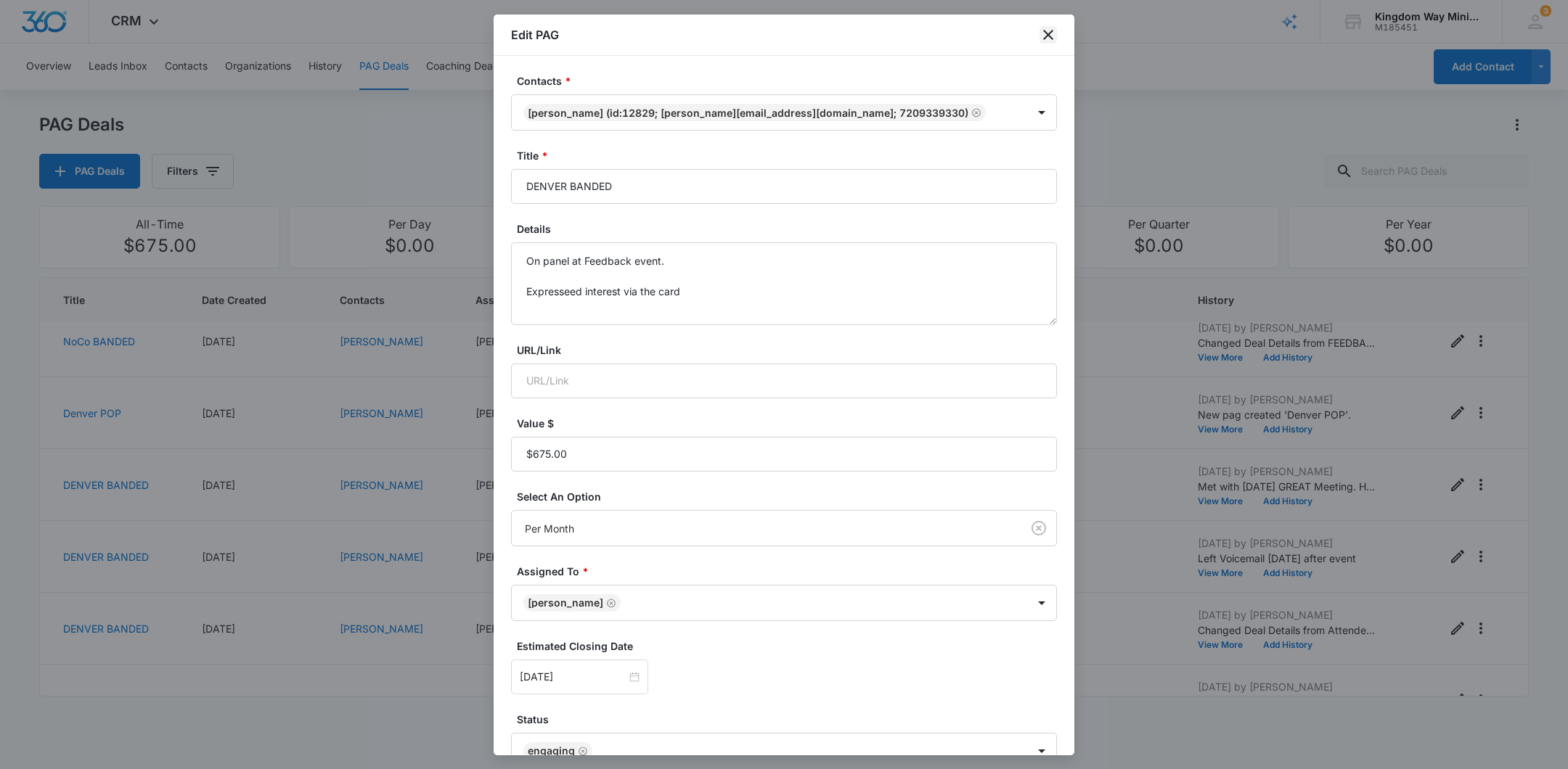 click 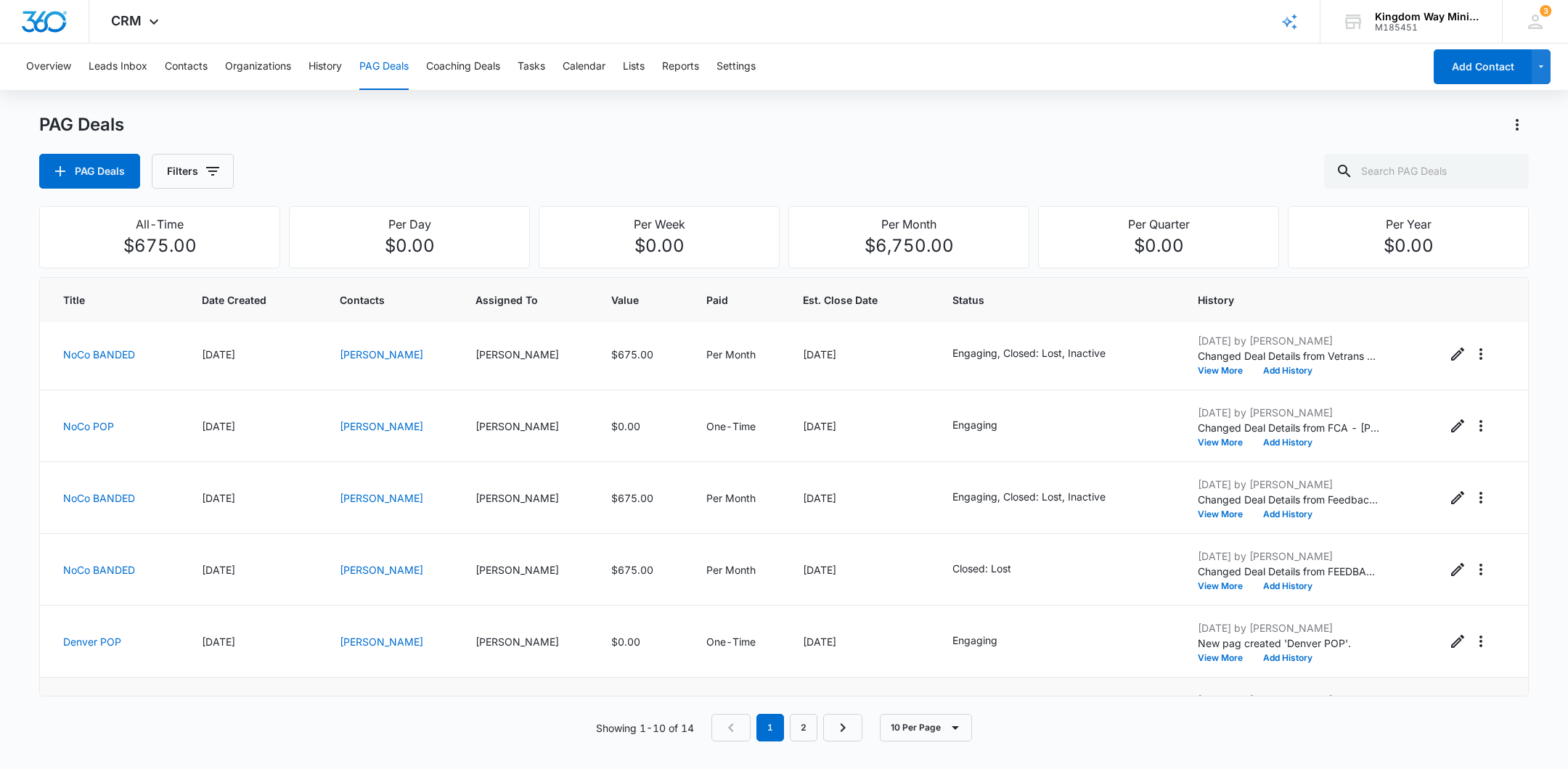 scroll, scrollTop: 0, scrollLeft: 0, axis: both 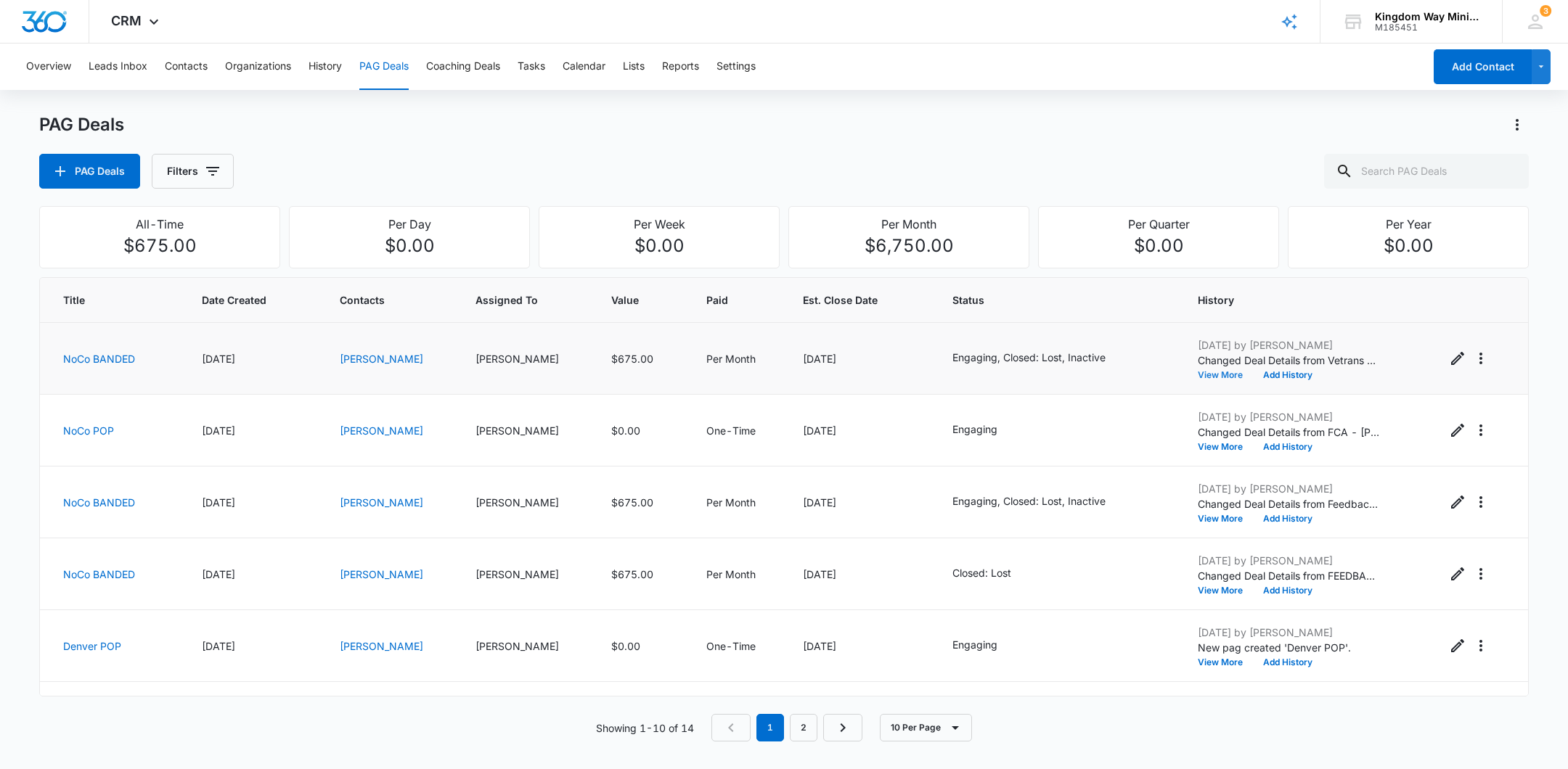 click on "View More" at bounding box center [1225, 375] 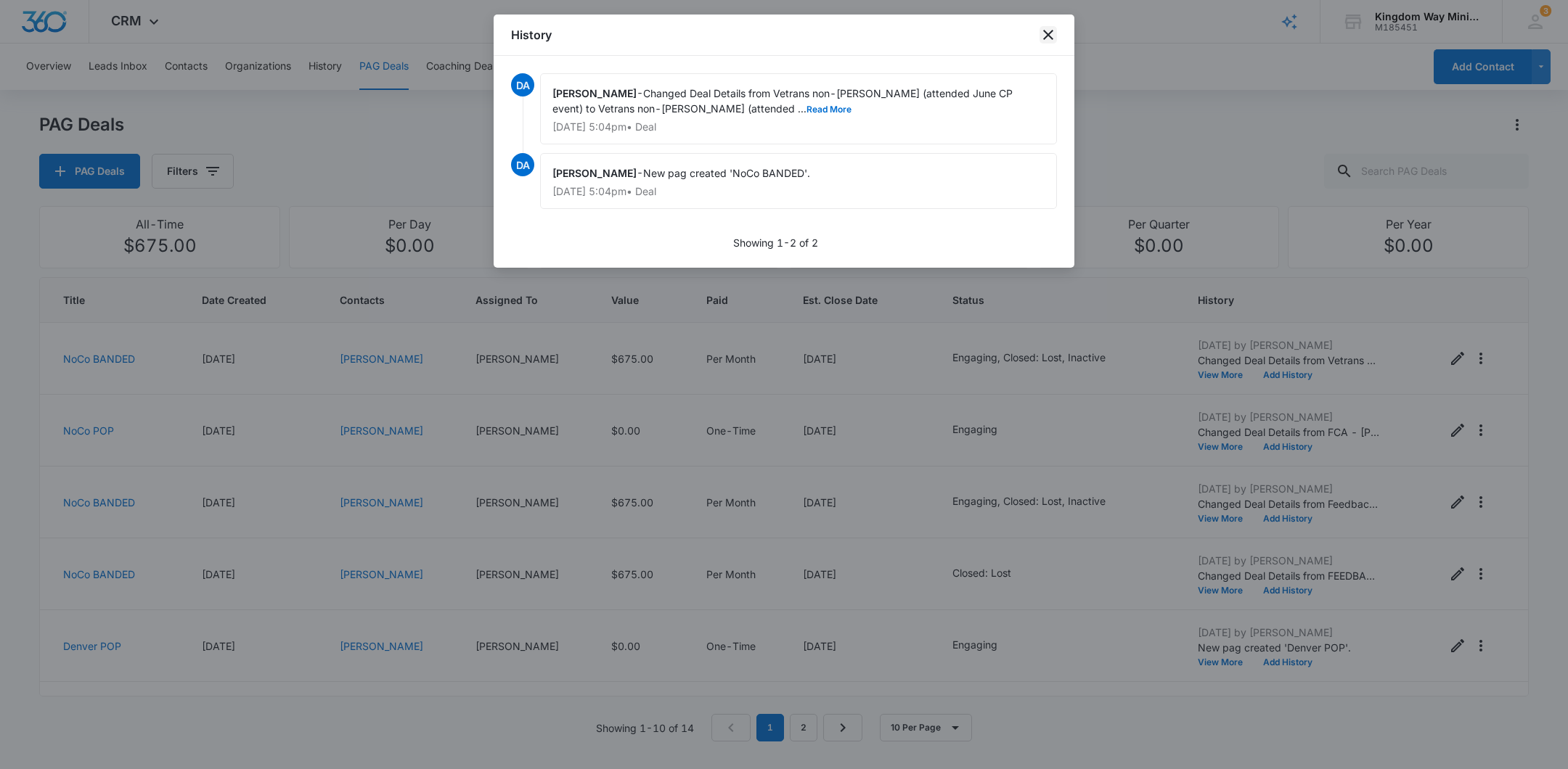 click 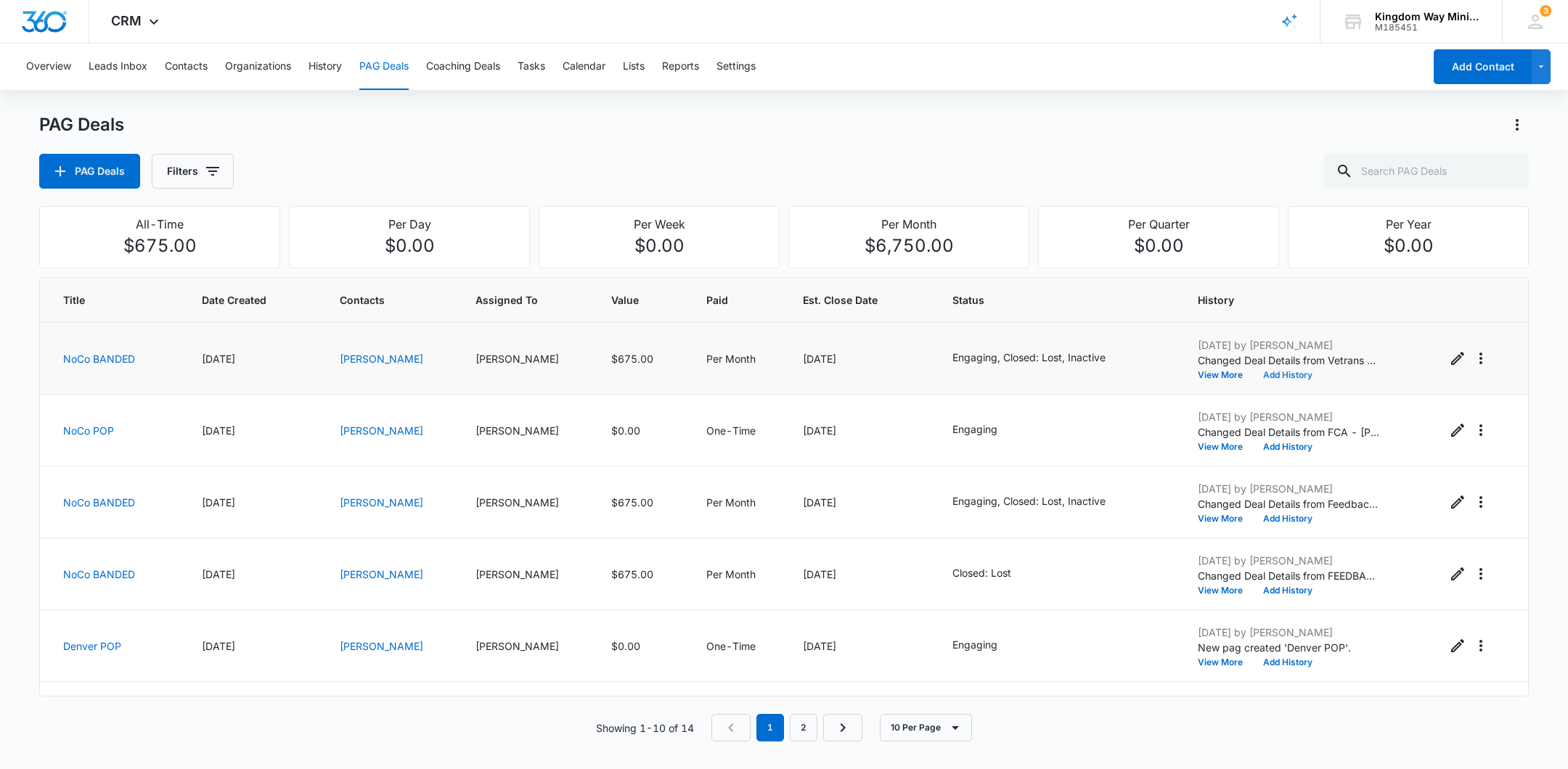 click on "Add History" at bounding box center [1288, 375] 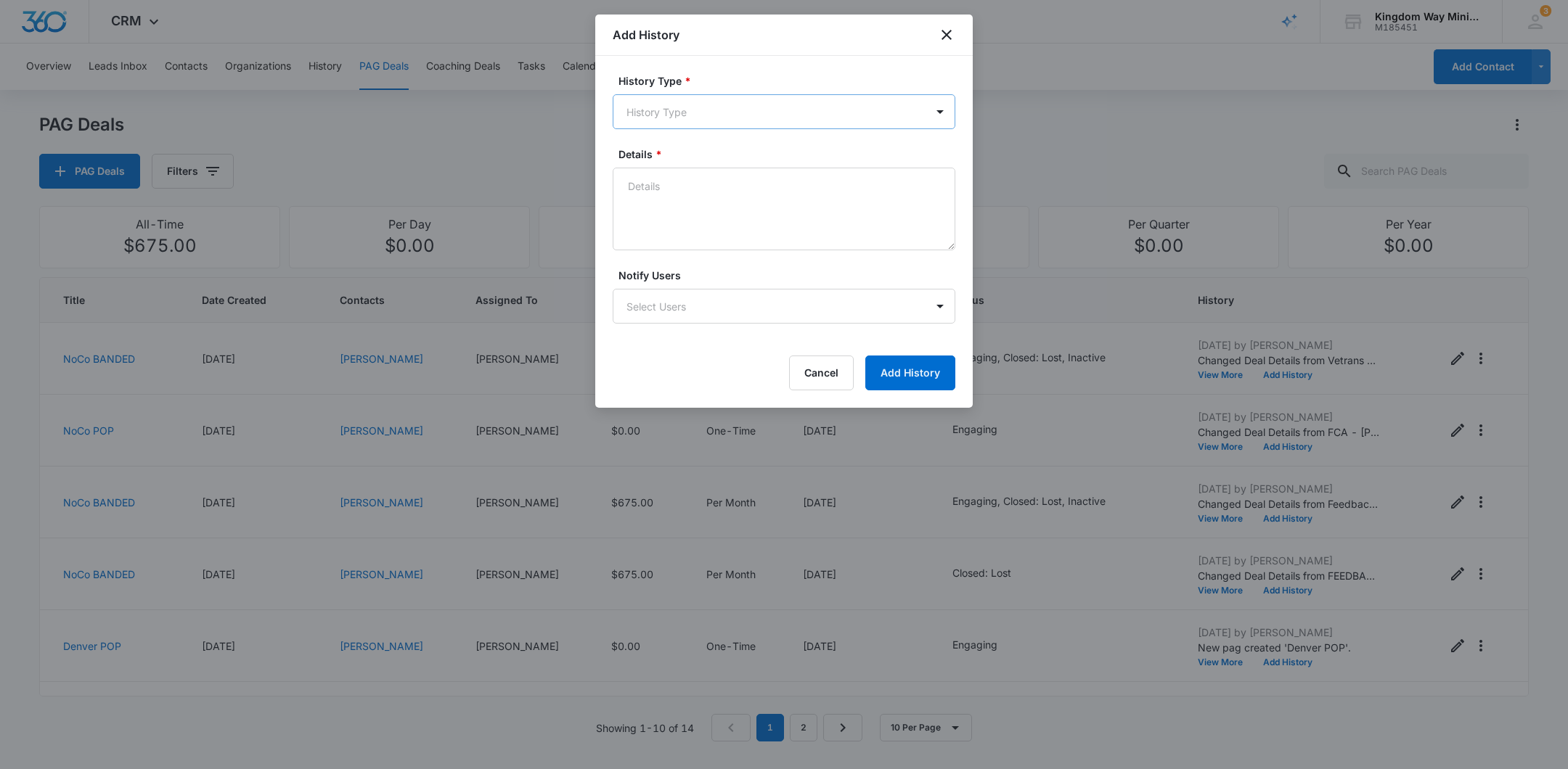 click on "CRM Apps Reputation Websites Forms CRM Email Social Shop Payments POS Content Ads Intelligence Files Brand Settings Kingdom Way Ministries M185451 Your Accounts View All 3 DA Dan Anderson dan.andersonkw2@gmail.com My Profile 3 Notifications Support Logout Terms & Conditions   •   Privacy Policy Overview Leads Inbox Contacts Organizations History PAG Deals Coaching Deals Tasks Calendar Lists Reports Settings Add Contact PAG Deals PAG Deals Filters All-Time $675.00 Per Day $0.00 Per Week $0.00 Per Month $6,750.00 Per Quarter $0.00 Per Year $0.00 Title Date Created Contacts Assigned To Value Paid Est. Close Date Status History NoCo BANDED 07/09/2025 Bryan Becze Dan Anderson $675.00 Per Month 08/31/2025 Engaging, Closed: Lost, Inactive Jul 9, 2025 by Dan Anderson Changed Deal Details from Vetrans non-proft (attended June CP event) to Vetrans non-proft (attended June CP event)
Visited with... no staff / no money --- trying to funnel into KWay #4 group View More Add History NoCo POP 06/27/2025 Glenn Yinger" at bounding box center (784, 384) 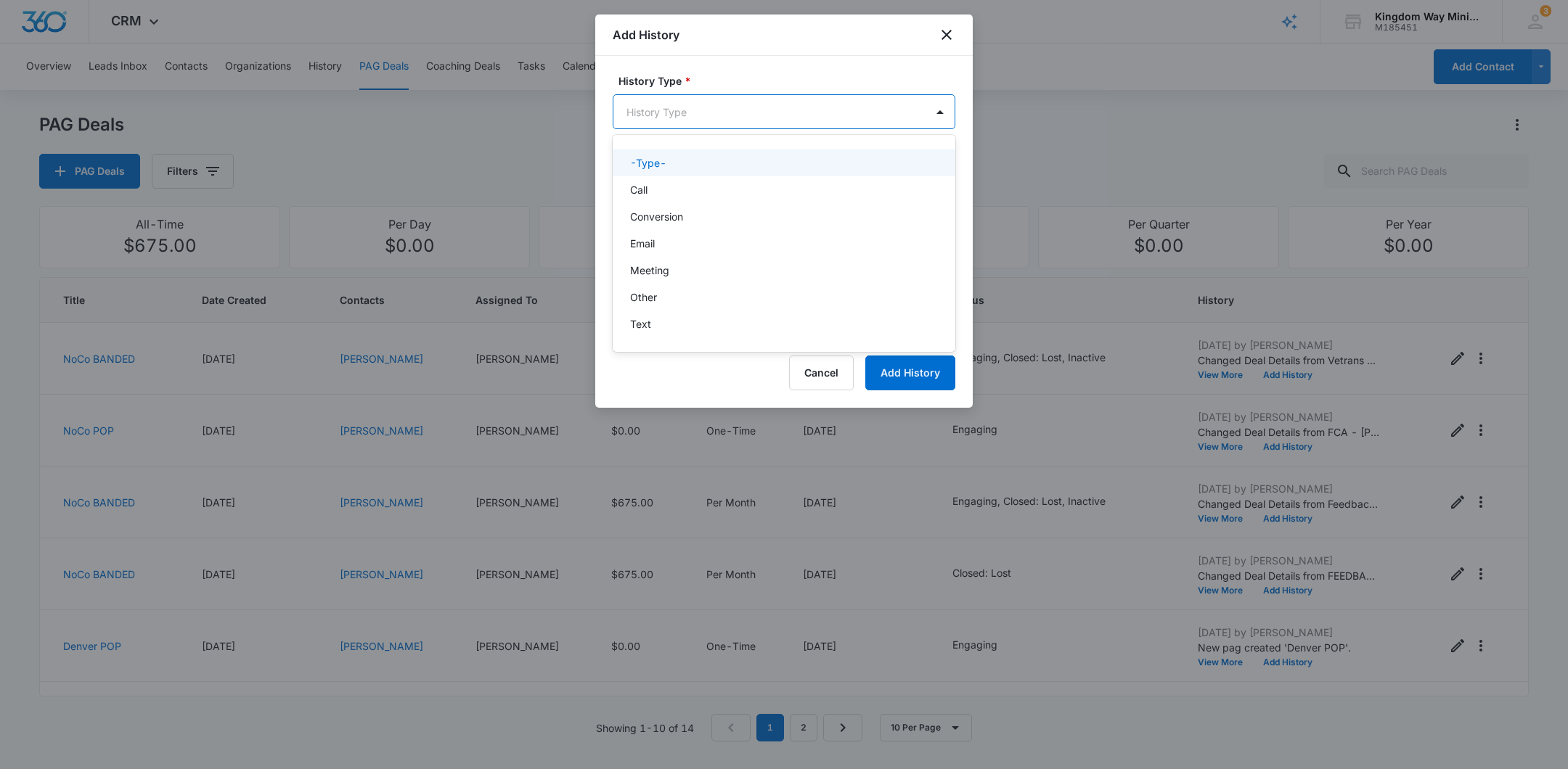 click at bounding box center [784, 384] 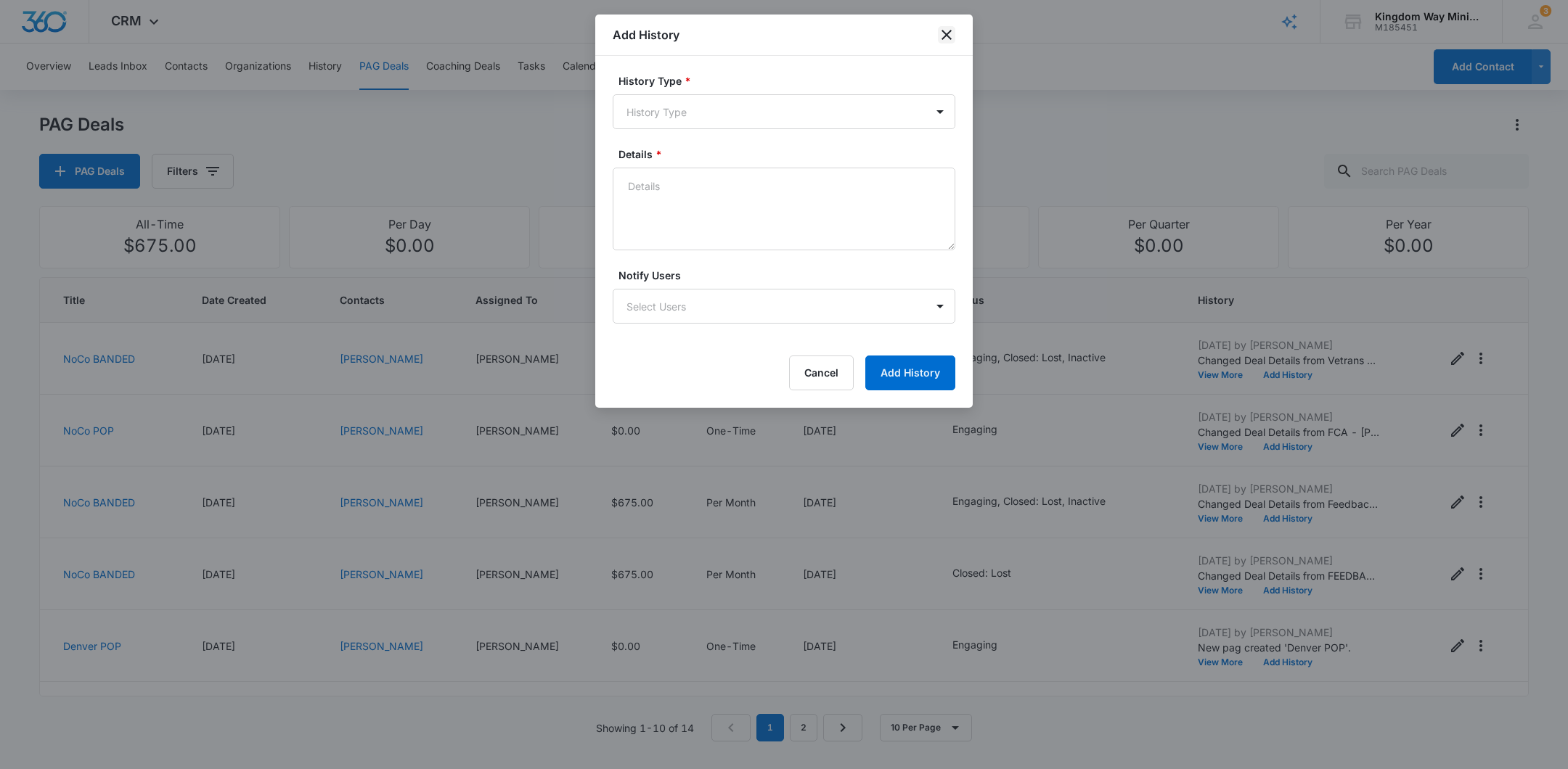click 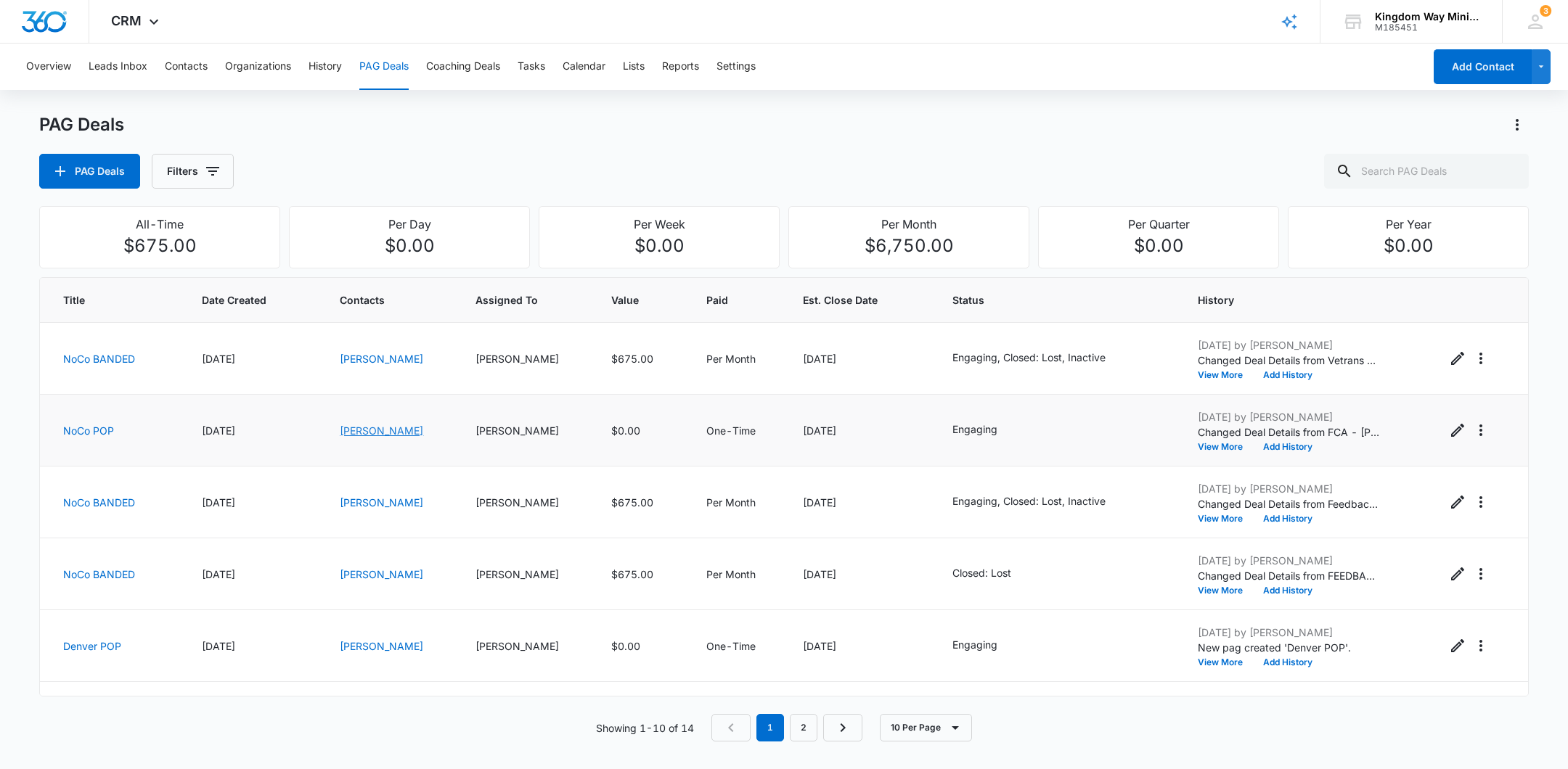 click on "[PERSON_NAME]" at bounding box center [381, 430] 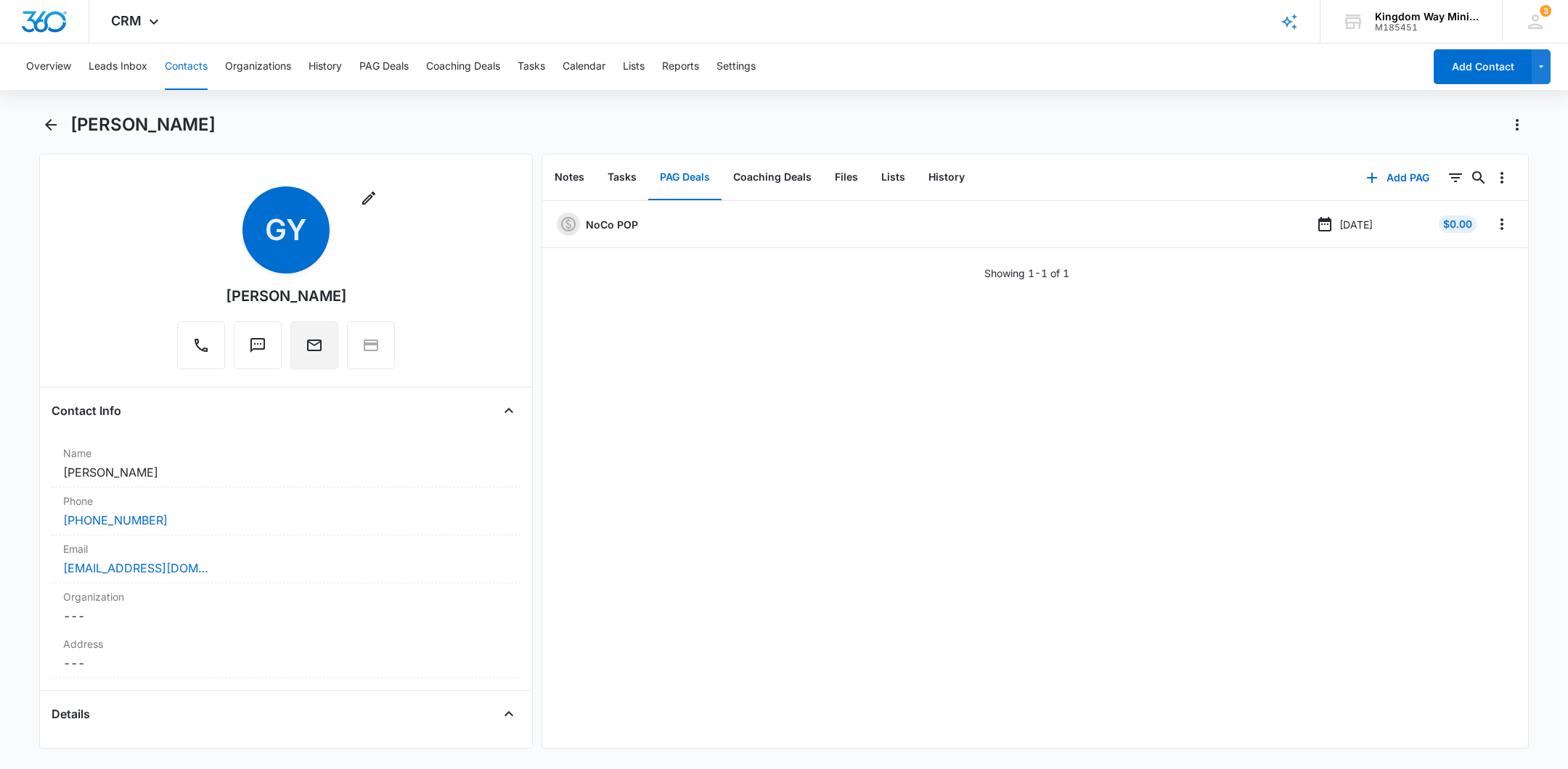 click 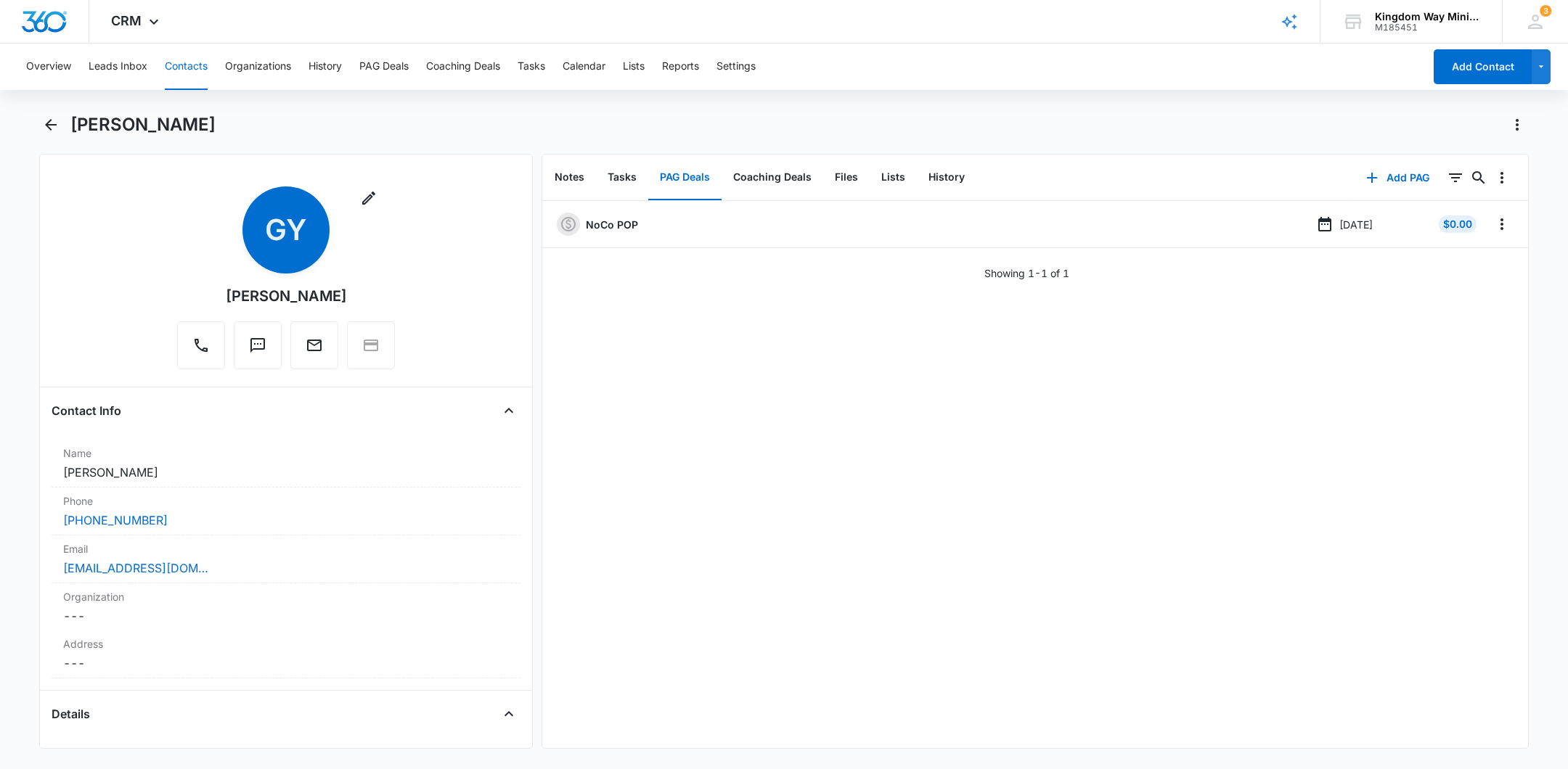 click on "PAG Deals" at bounding box center [685, 178] 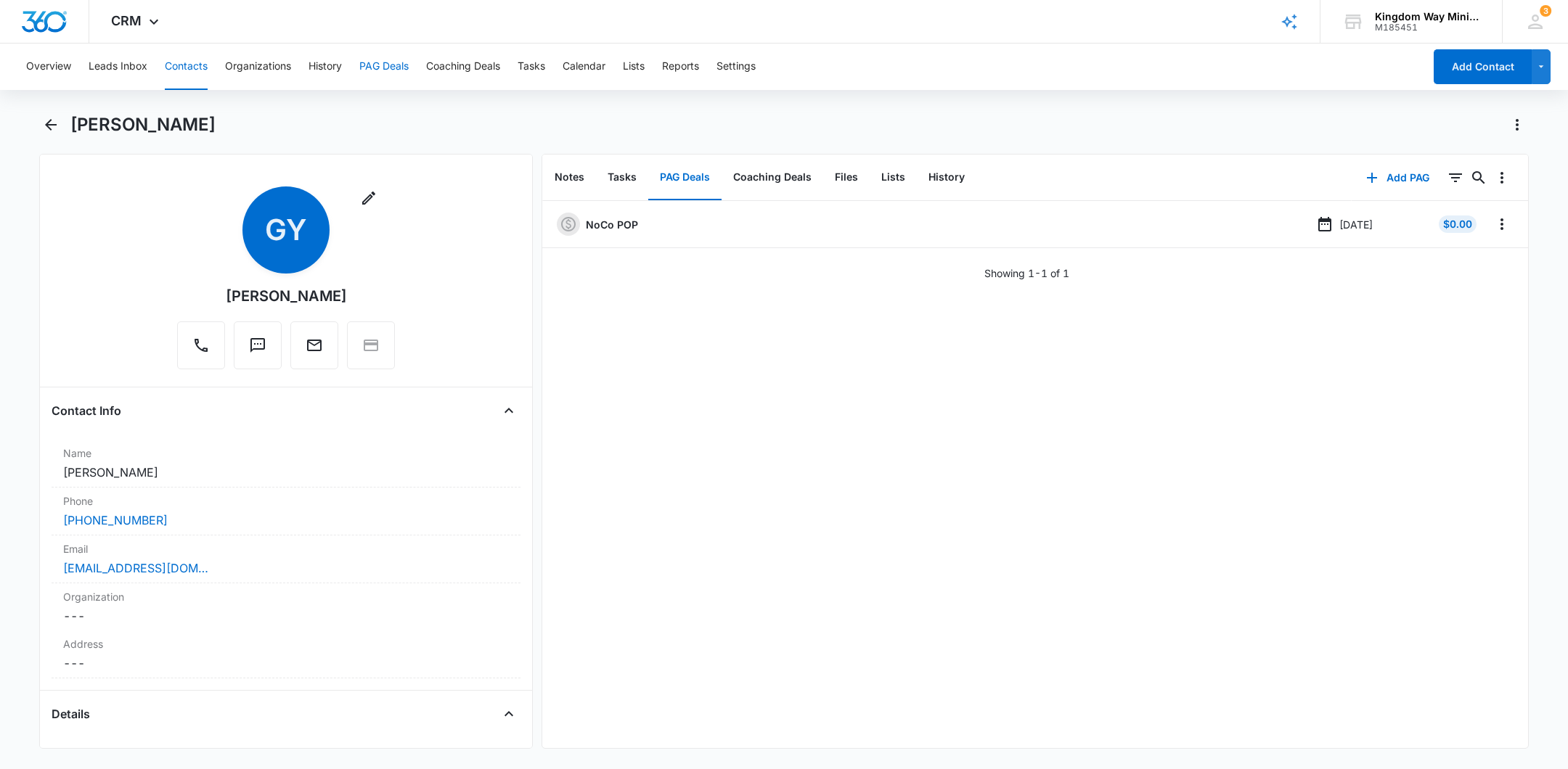 click on "PAG Deals" at bounding box center (384, 67) 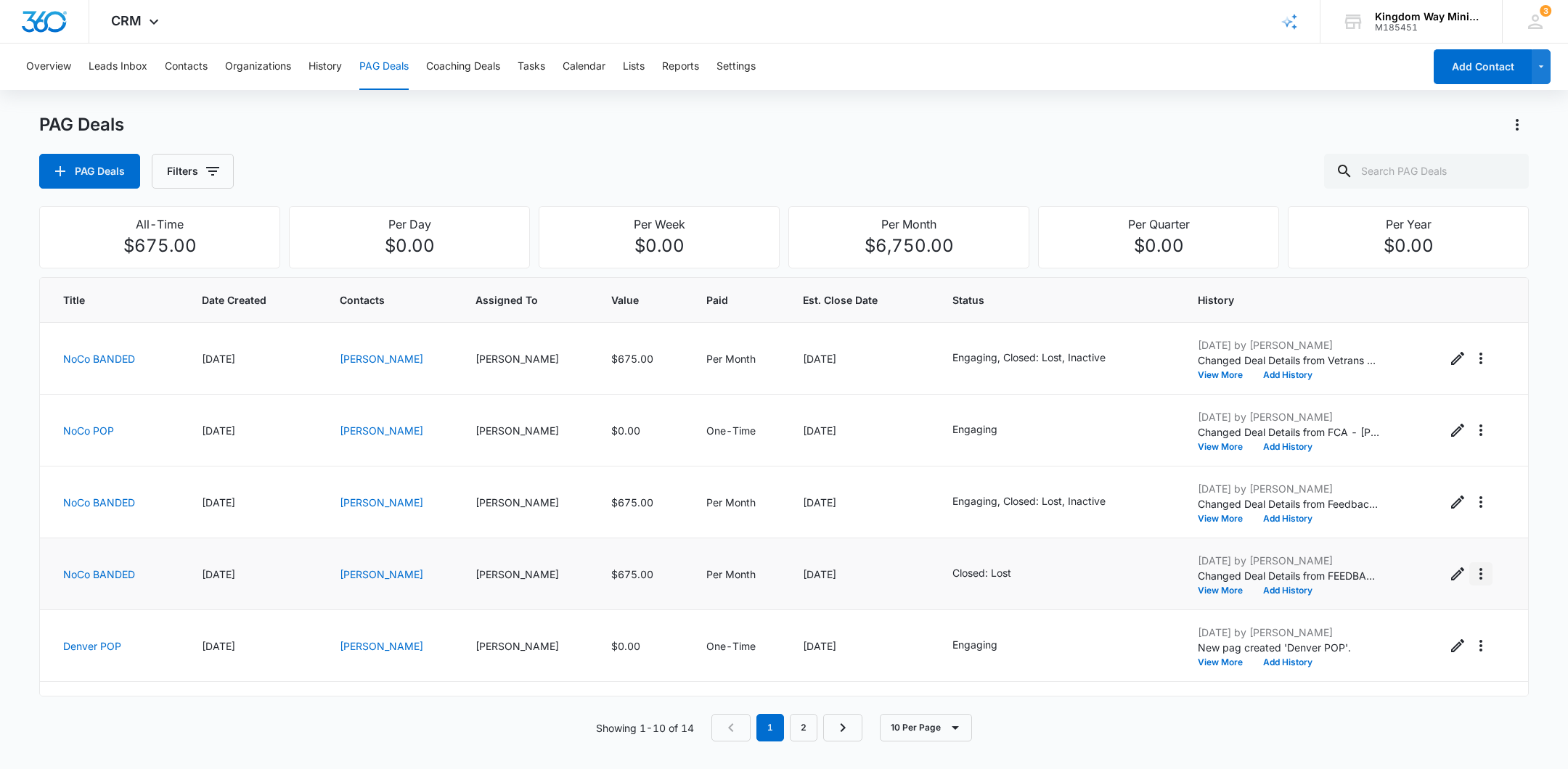 click 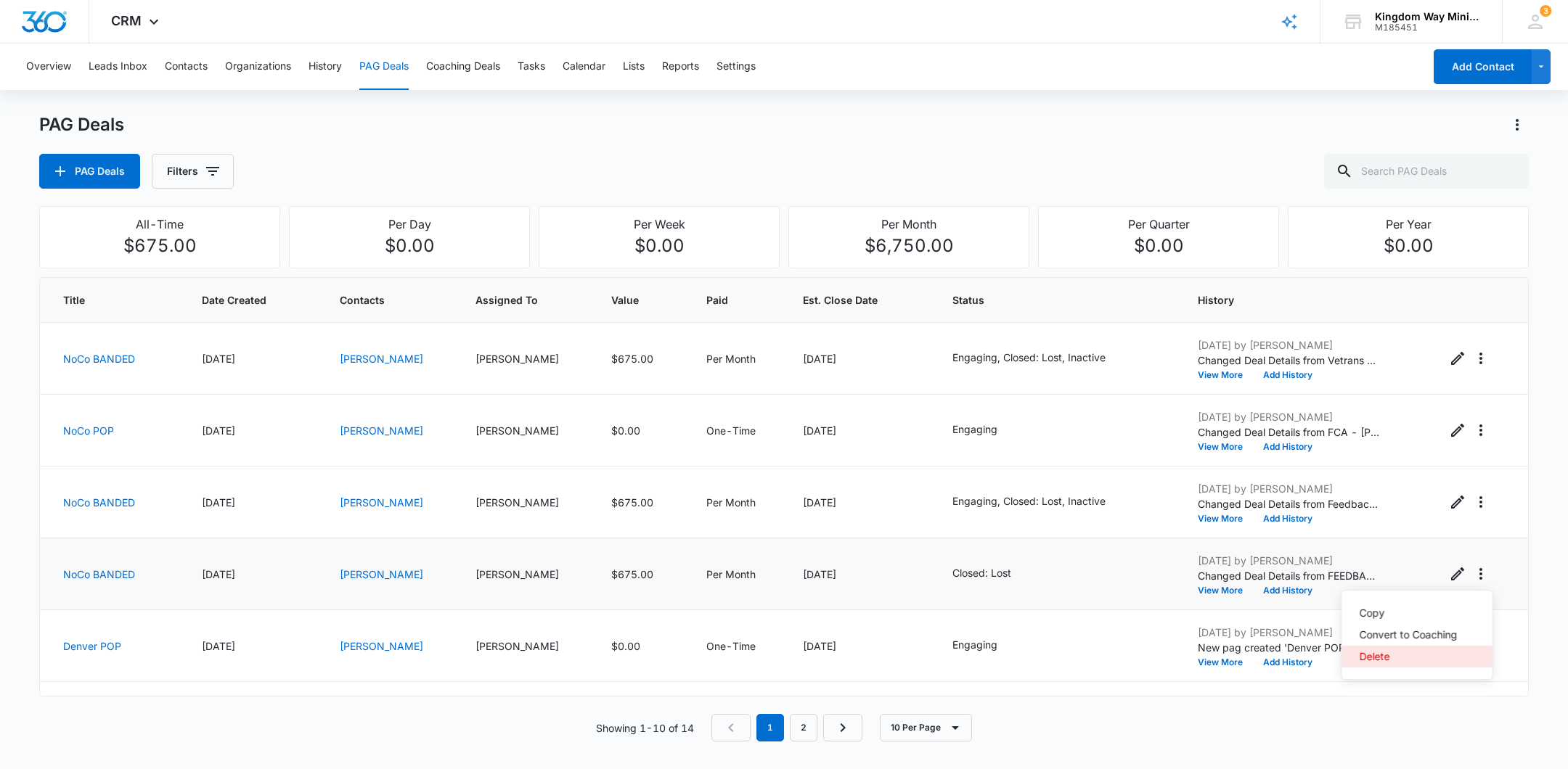 click on "Delete" at bounding box center [1408, 657] 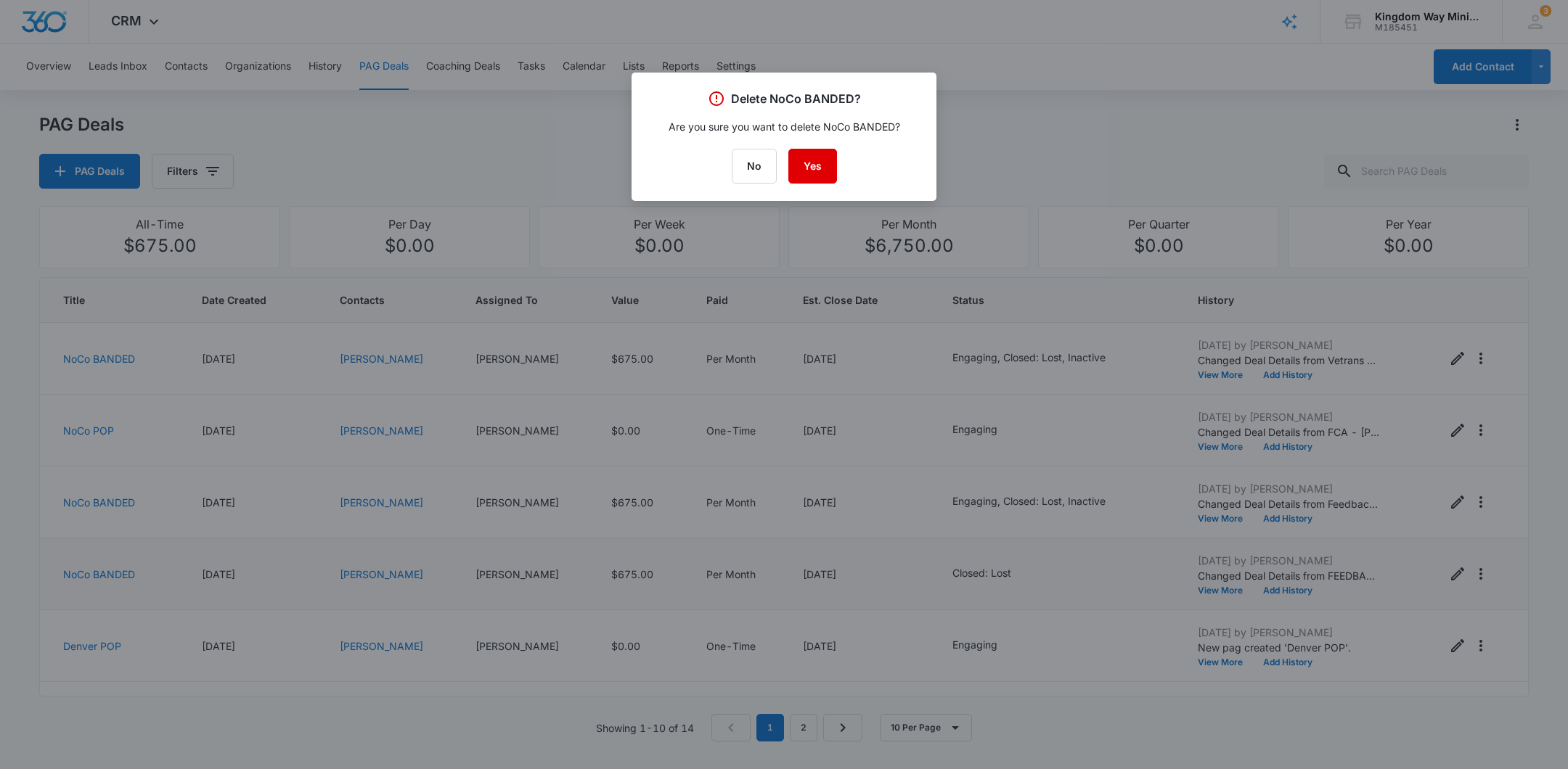 click on "Yes" at bounding box center (812, 166) 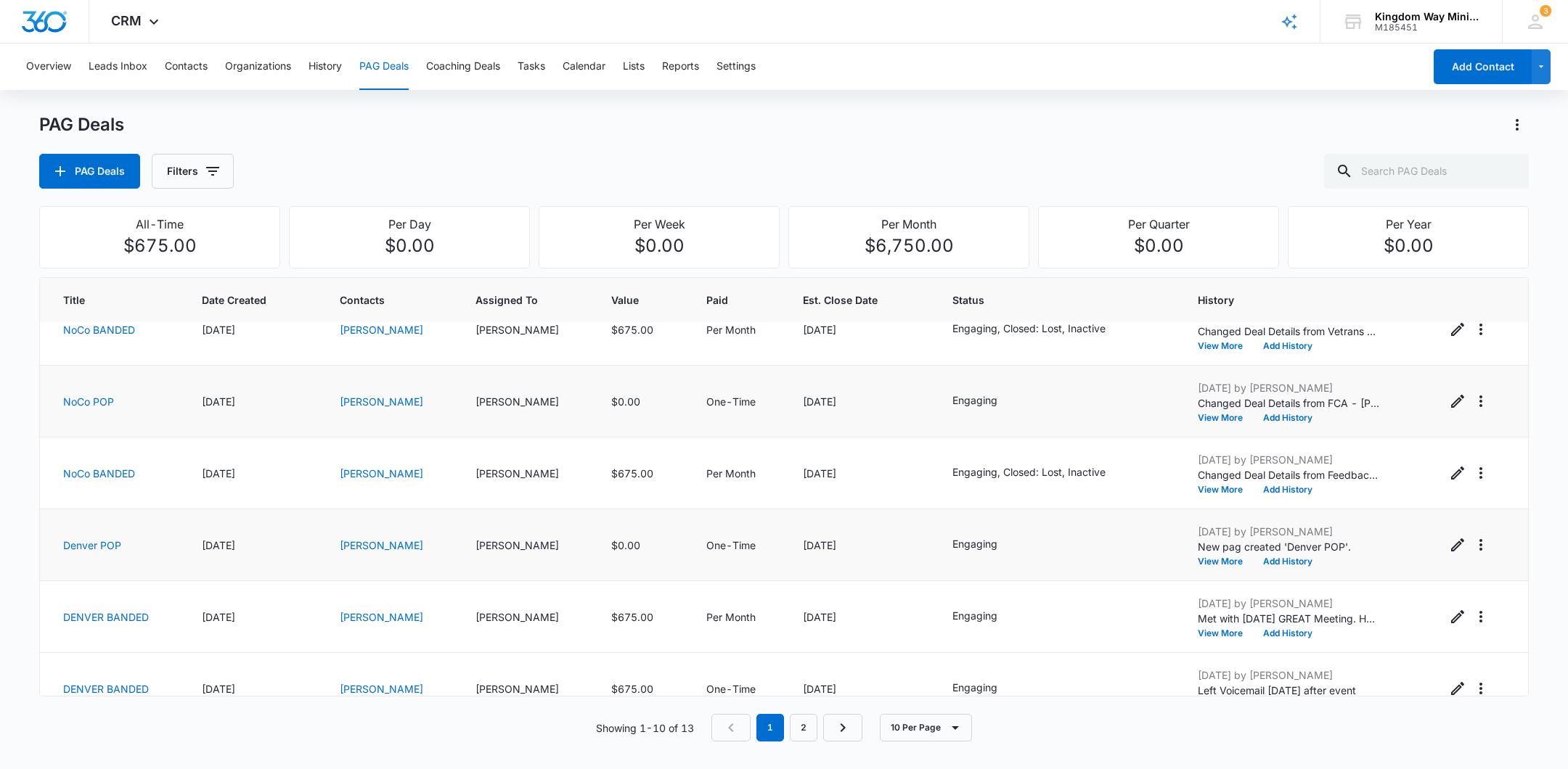 scroll, scrollTop: 0, scrollLeft: 0, axis: both 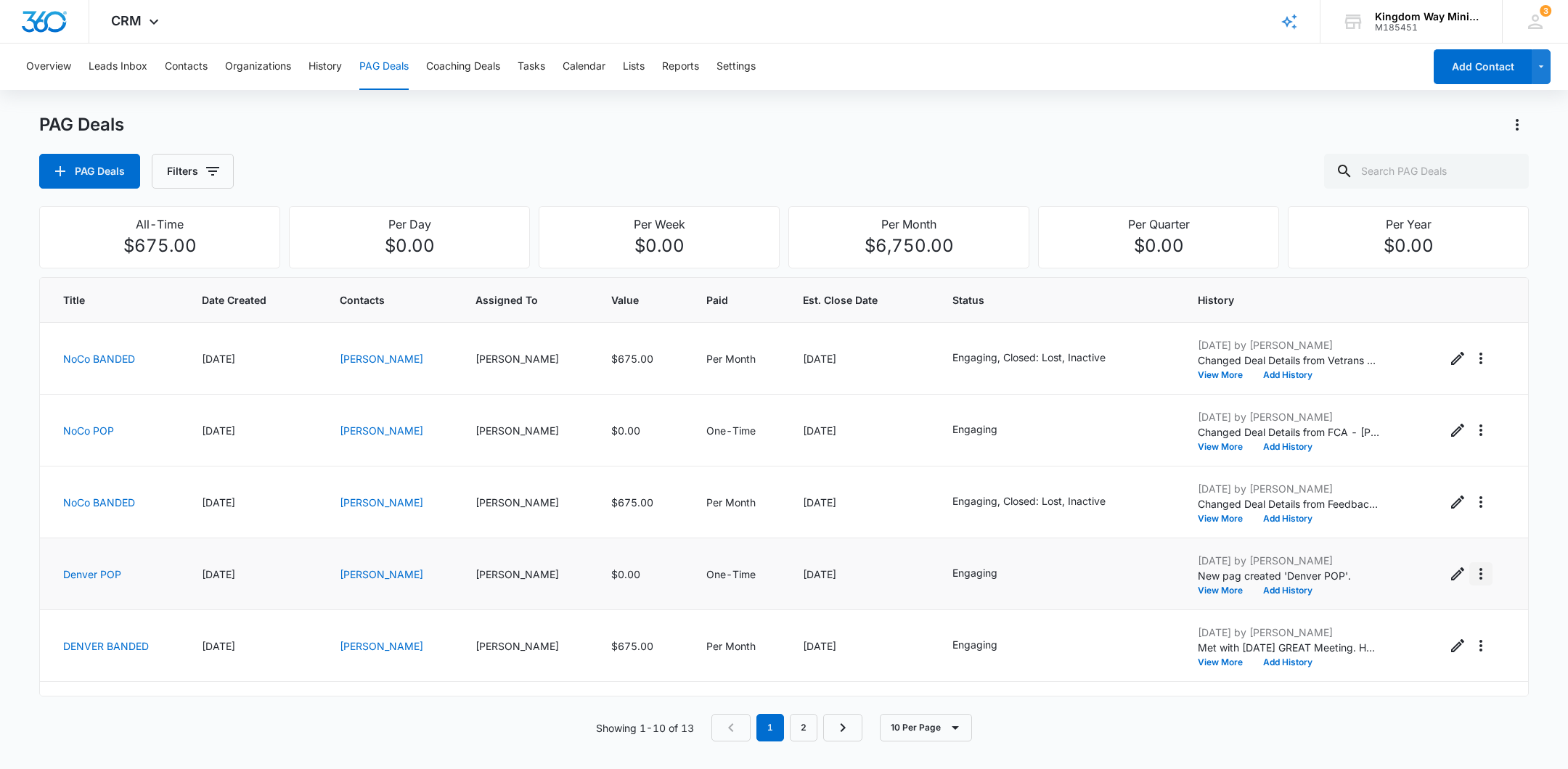 click 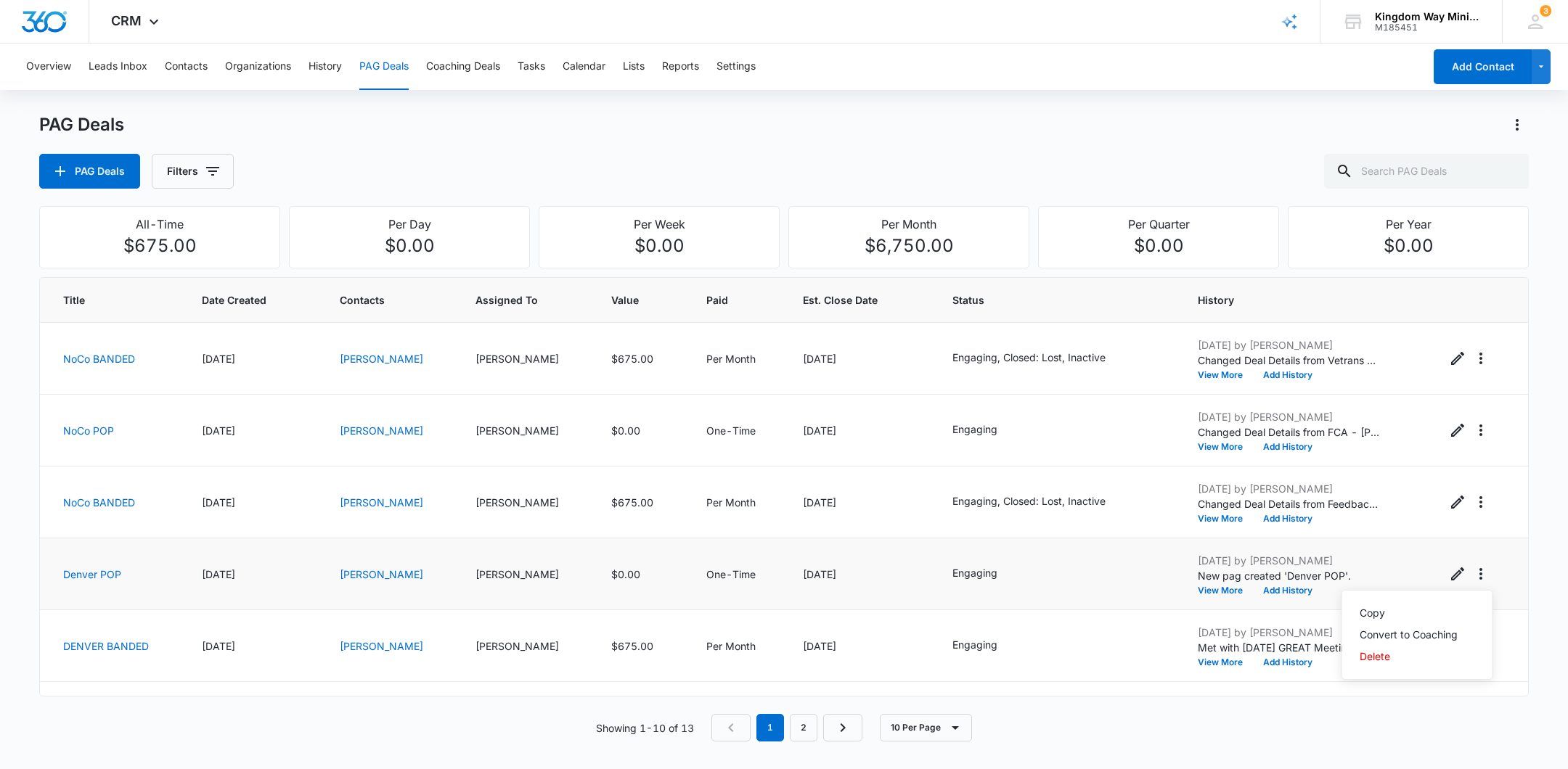 click on "Copy Convert to Coaching Delete" at bounding box center (1478, 574) 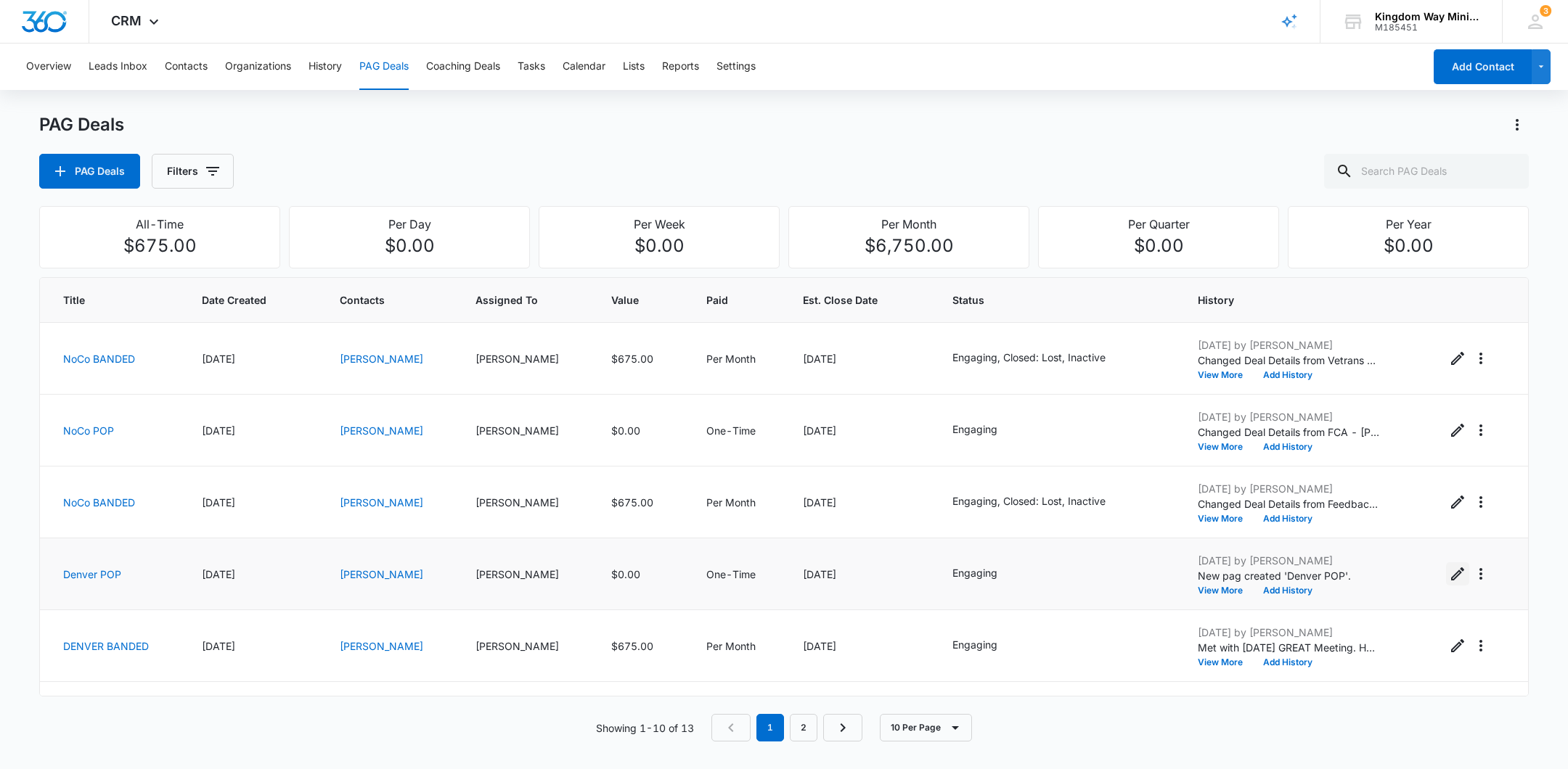 click 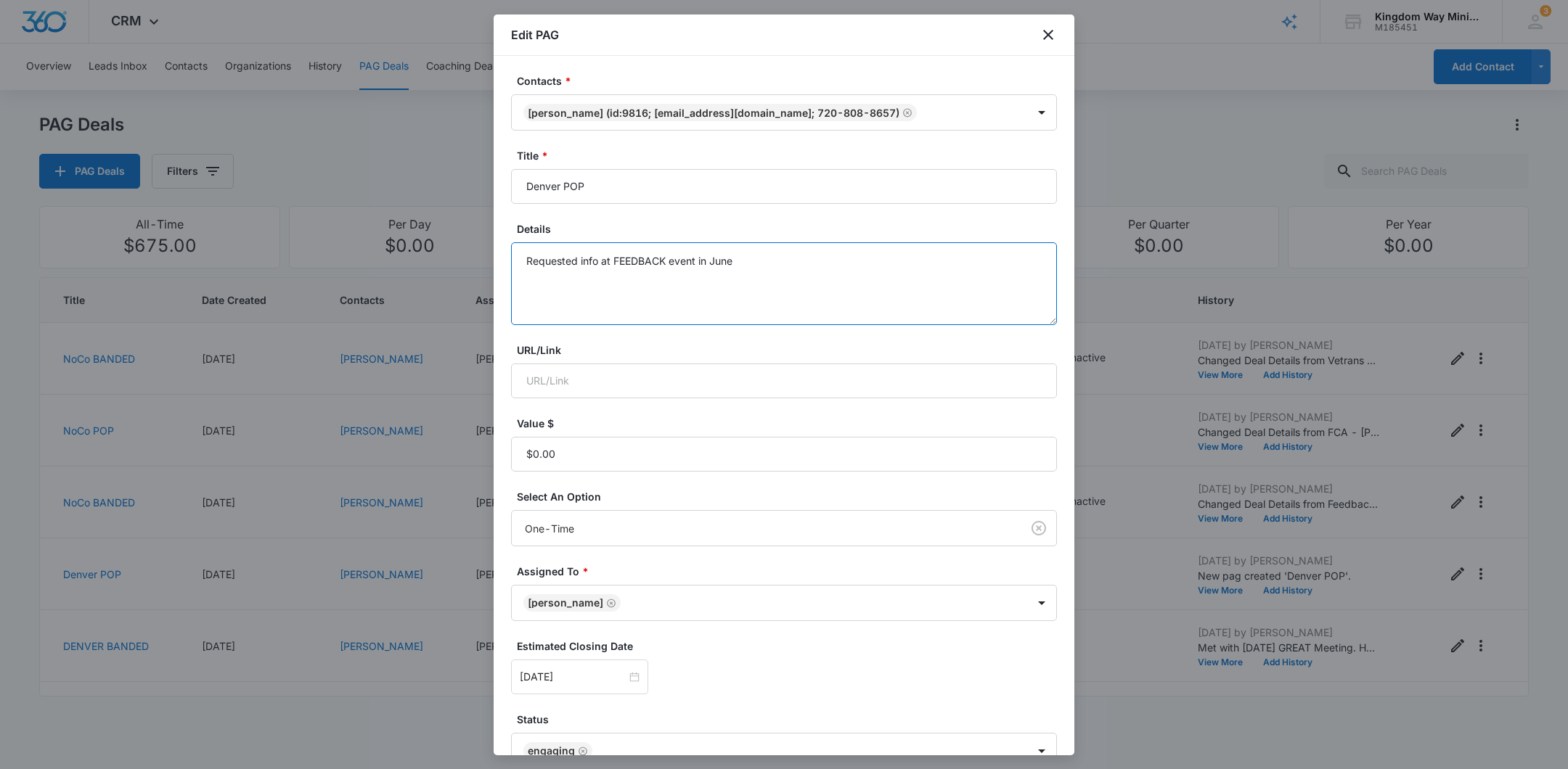 click on "Requested info at FEEDBACK event in June" at bounding box center [784, 284] 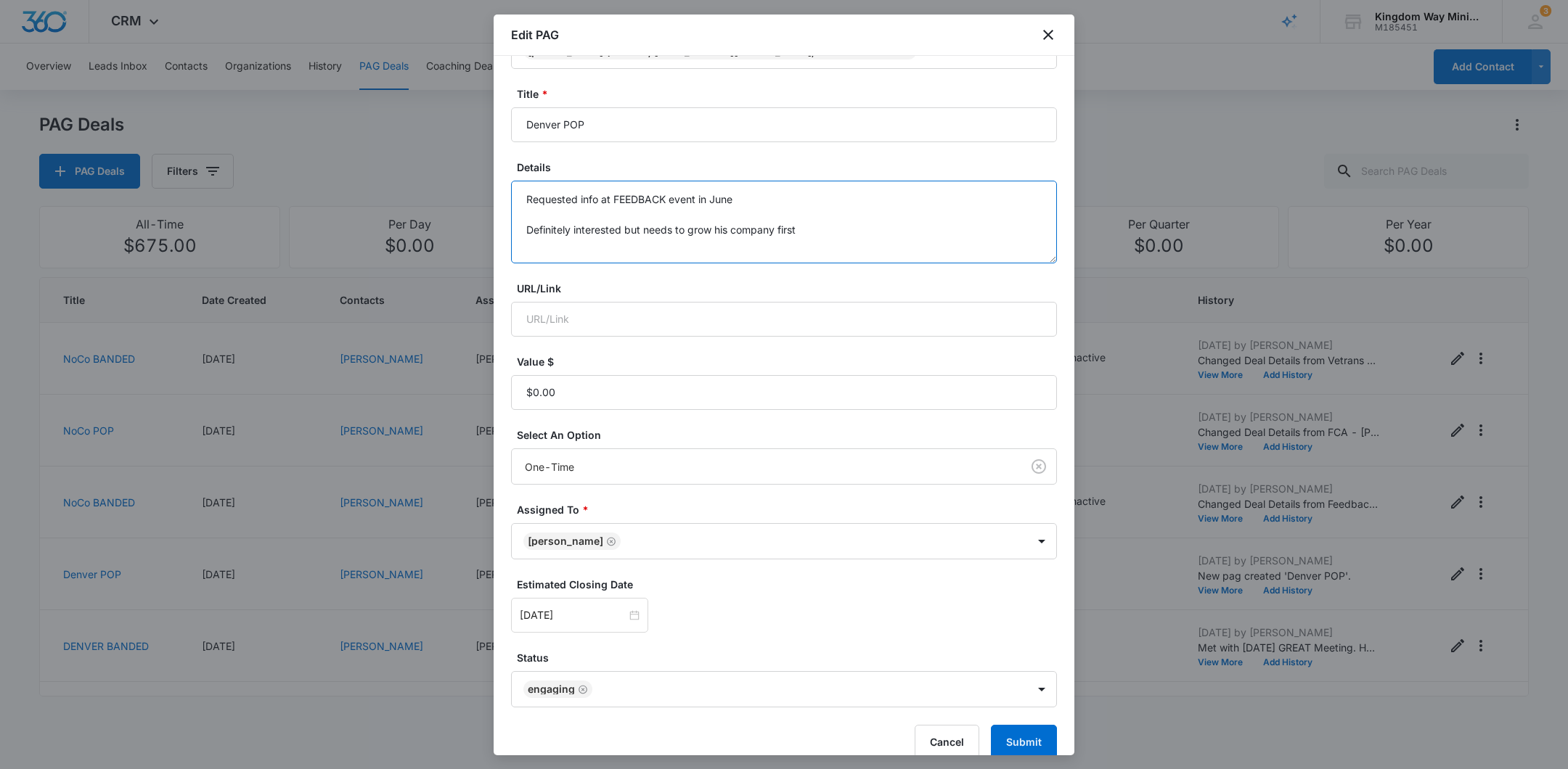 scroll, scrollTop: 81, scrollLeft: 0, axis: vertical 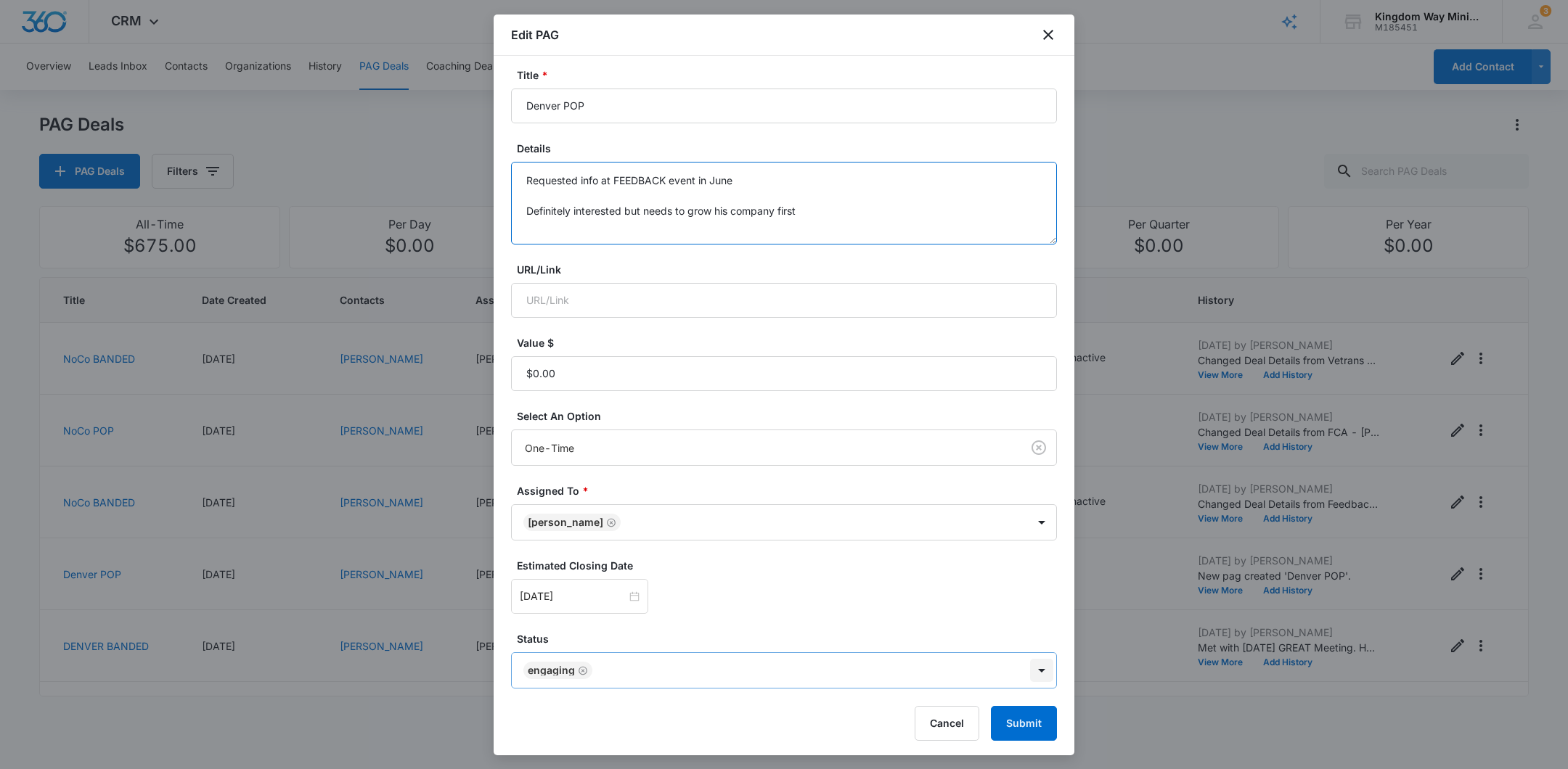 type on "Requested info at FEEDBACK event in June
Definitely interested but needs to grow his company first" 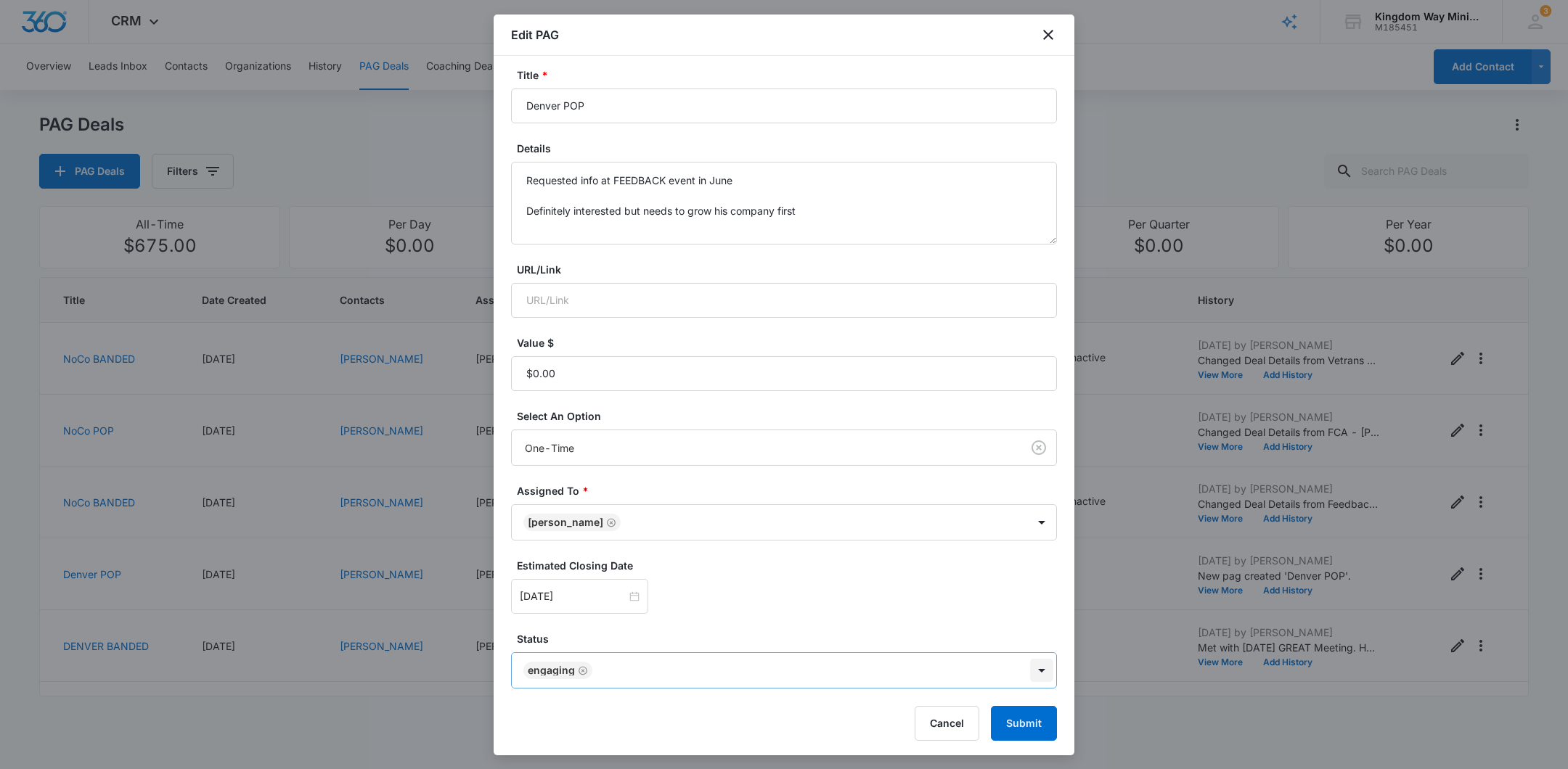 click on "CRM Apps Reputation Websites Forms CRM Email Social Shop Payments POS Content Ads Intelligence Files Brand Settings Kingdom Way Ministries M185451 Your Accounts View All 3 DA Dan Anderson dan.andersonkw2@gmail.com My Profile 3 Notifications Support Logout Terms & Conditions   •   Privacy Policy Overview Leads Inbox Contacts Organizations History PAG Deals Coaching Deals Tasks Calendar Lists Reports Settings Add Contact PAG Deals PAG Deals Filters All-Time $675.00 Per Day $0.00 Per Week $0.00 Per Month $6,750.00 Per Quarter $0.00 Per Year $0.00 Title Date Created Contacts Assigned To Value Paid Est. Close Date Status History NoCo BANDED 07/09/2025 Bryan Becze Dan Anderson $675.00 Per Month 08/31/2025 Engaging, Closed: Lost, Inactive Jul 9, 2025 by Dan Anderson Changed Deal Details from Vetrans non-proft (attended June CP event) to Vetrans non-proft (attended June CP event)
Visited with... no staff / no money --- trying to funnel into KWay #4 group View More Add History NoCo POP 06/27/2025 Glenn Yinger" at bounding box center [784, 384] 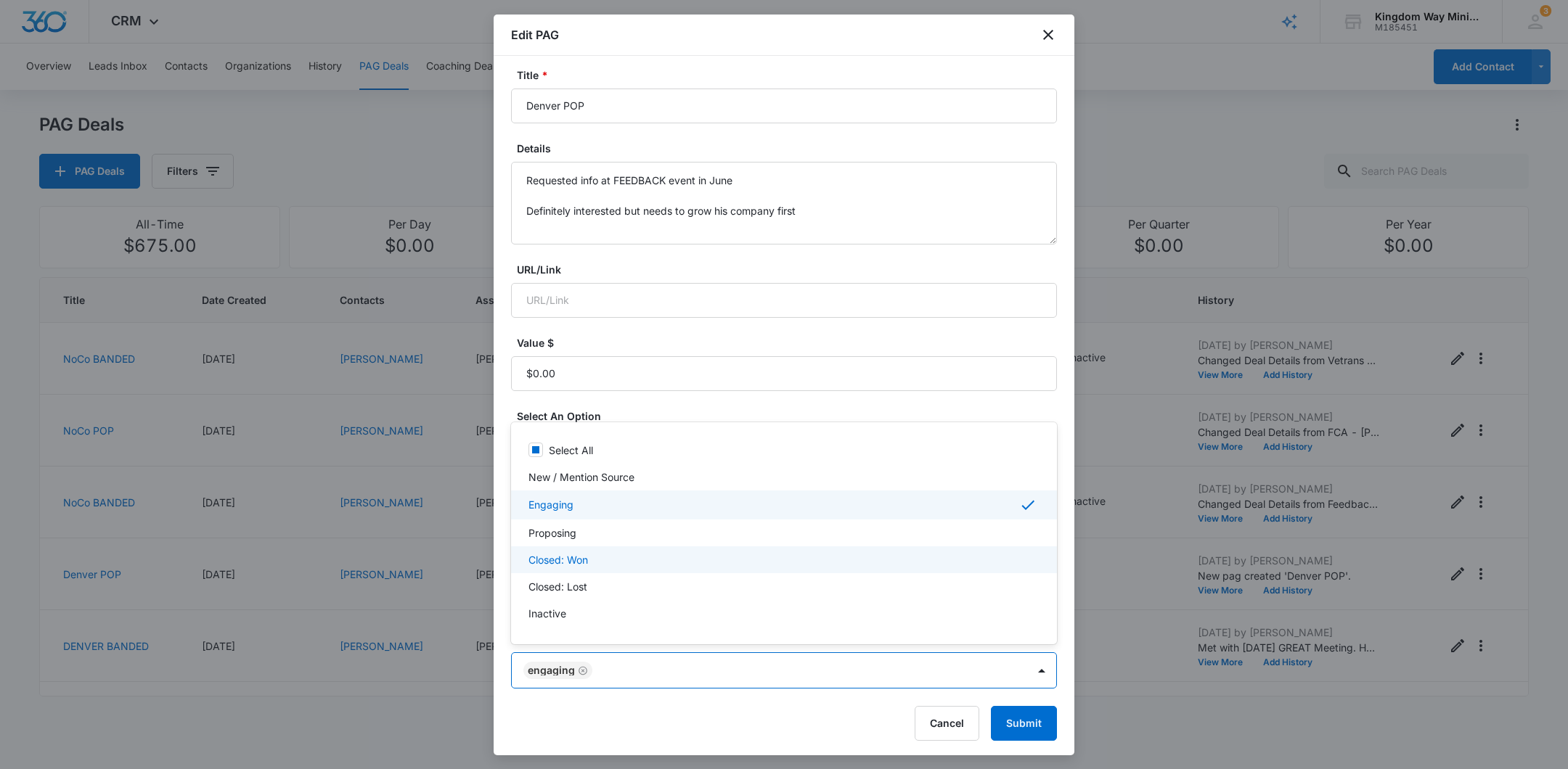 scroll, scrollTop: 24, scrollLeft: 0, axis: vertical 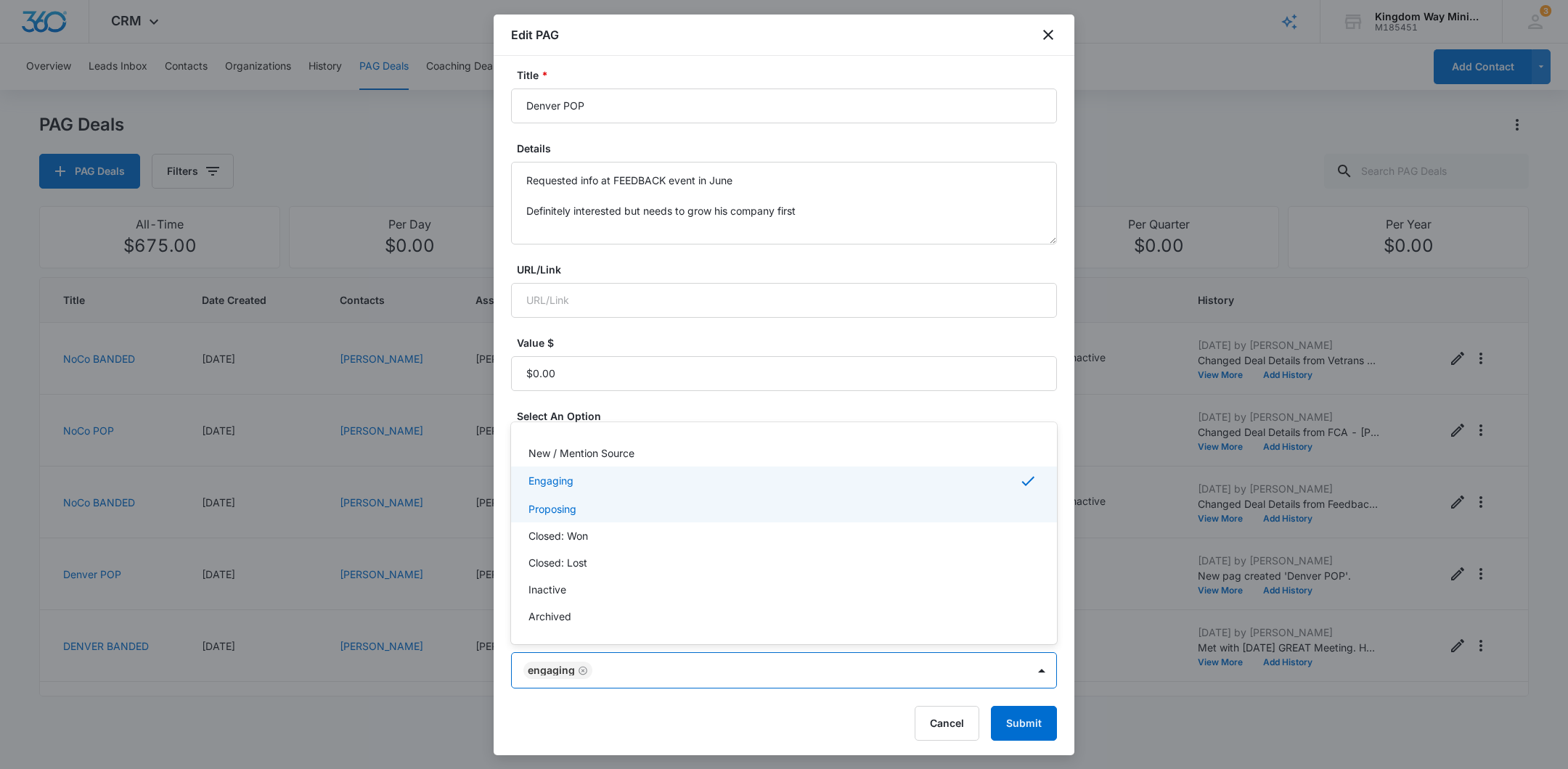 click on "Proposing" at bounding box center (783, 509) 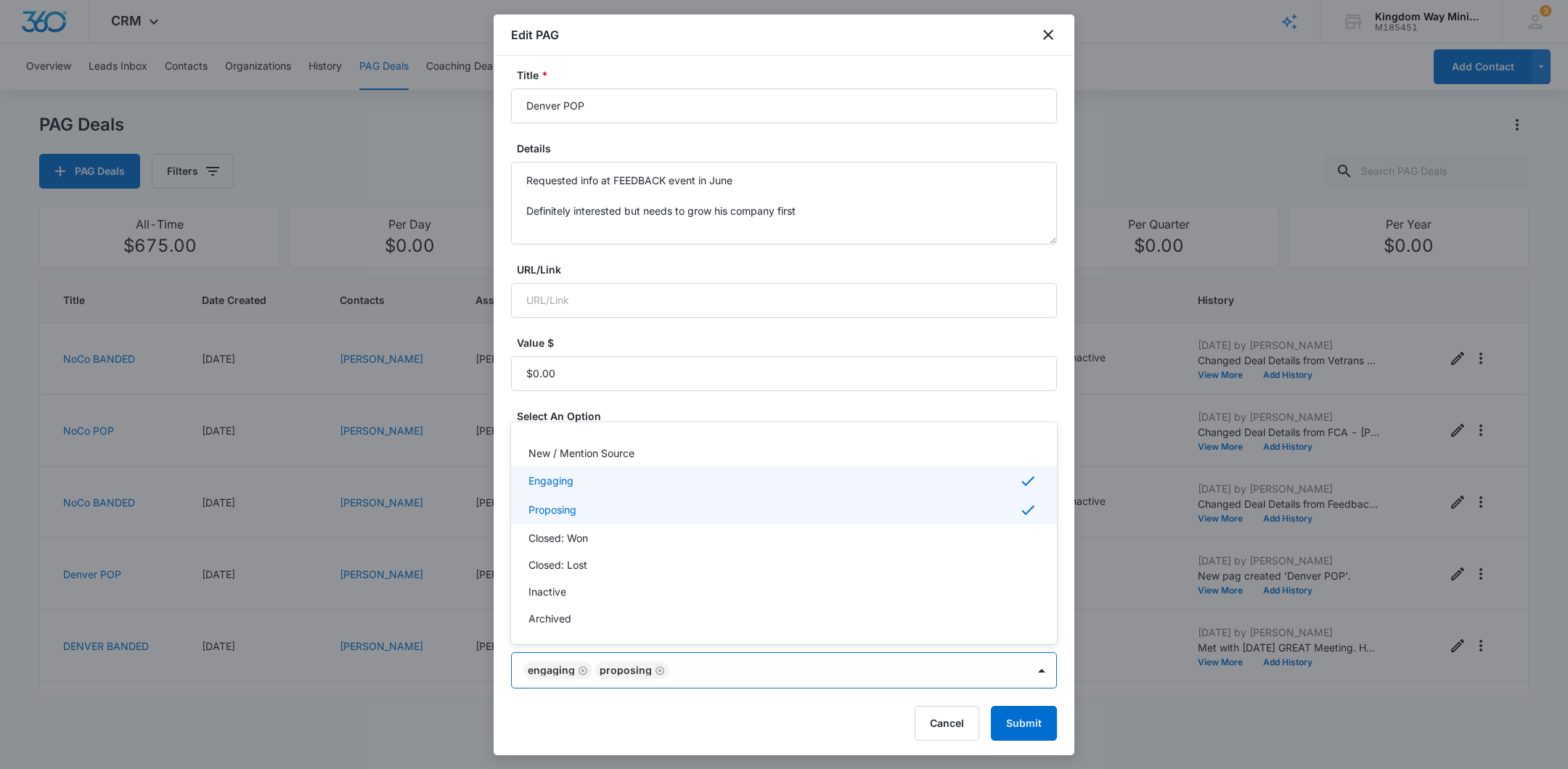click on "Proposing" at bounding box center (783, 510) 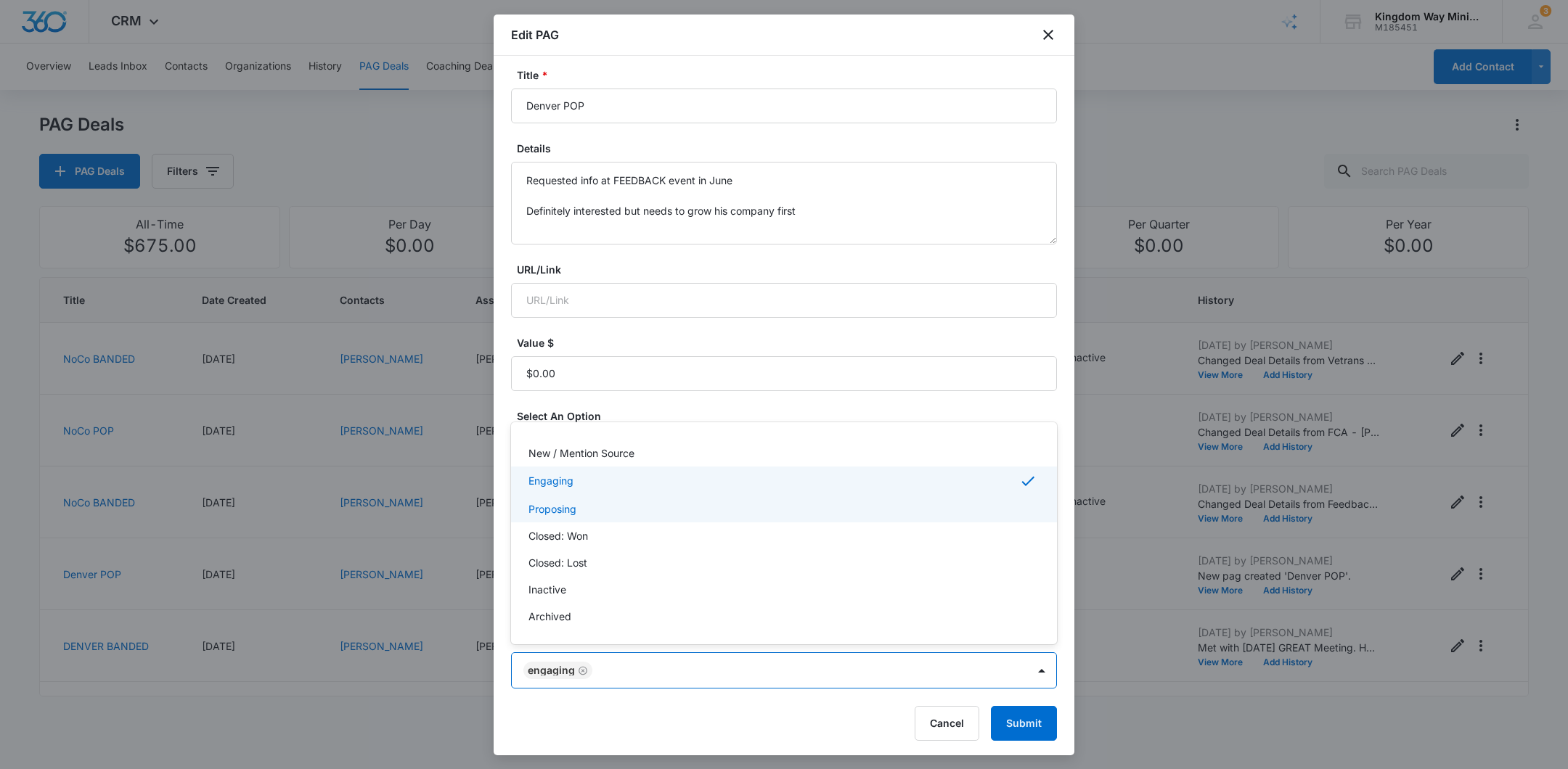 click on "Proposing" at bounding box center (783, 509) 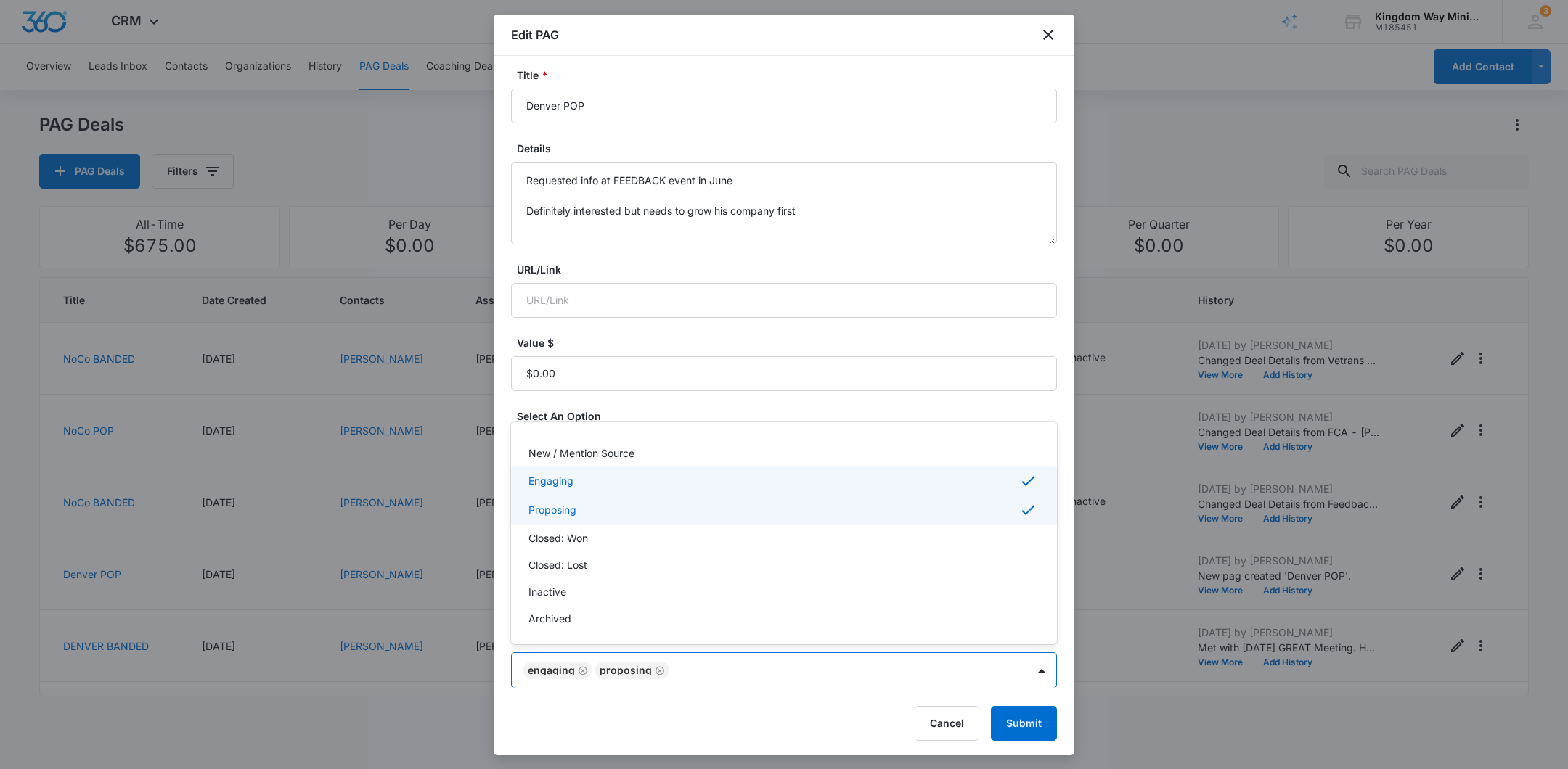 click on "Proposing" at bounding box center [783, 510] 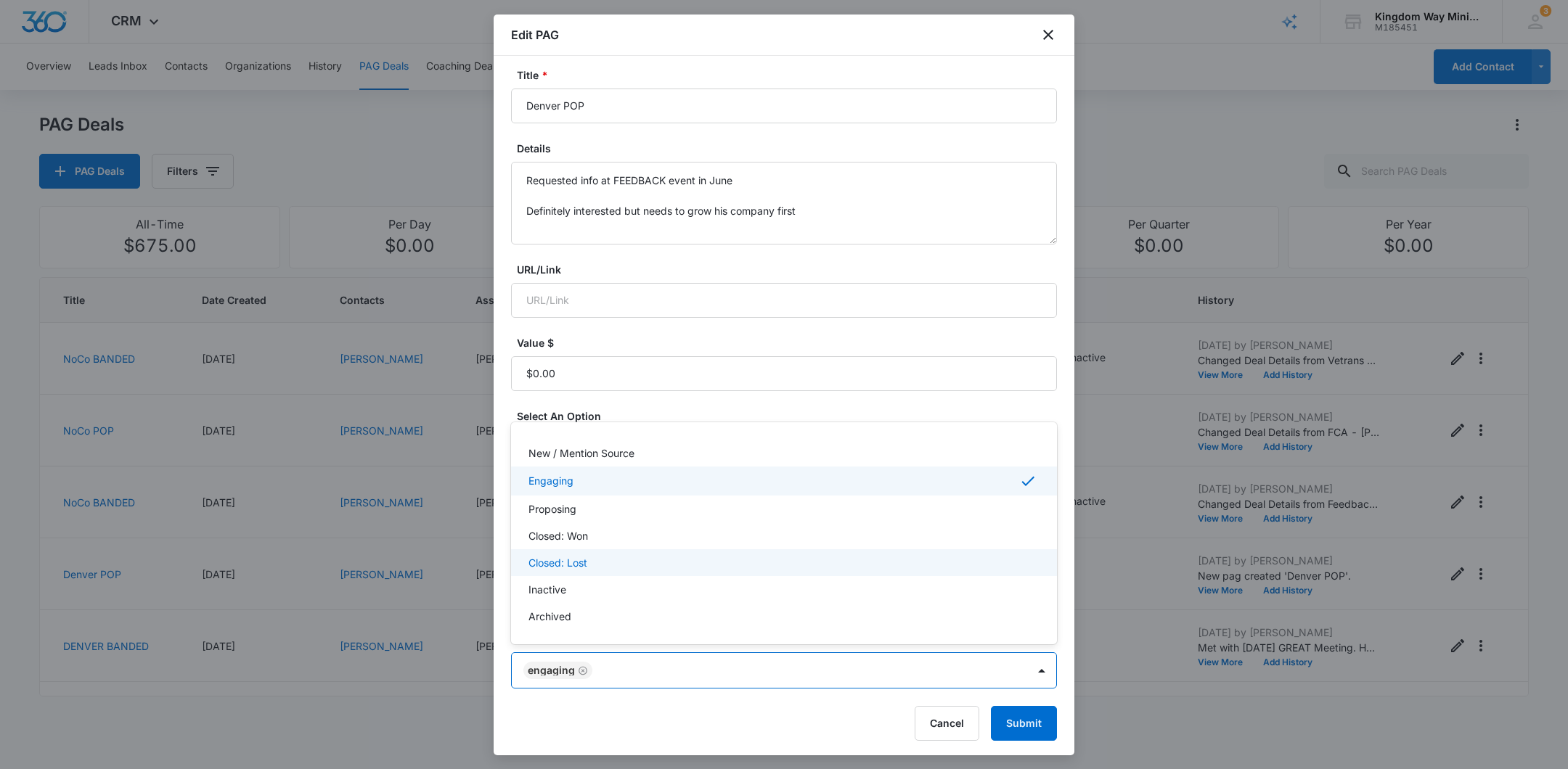 click on "Closed: Lost" at bounding box center (783, 562) 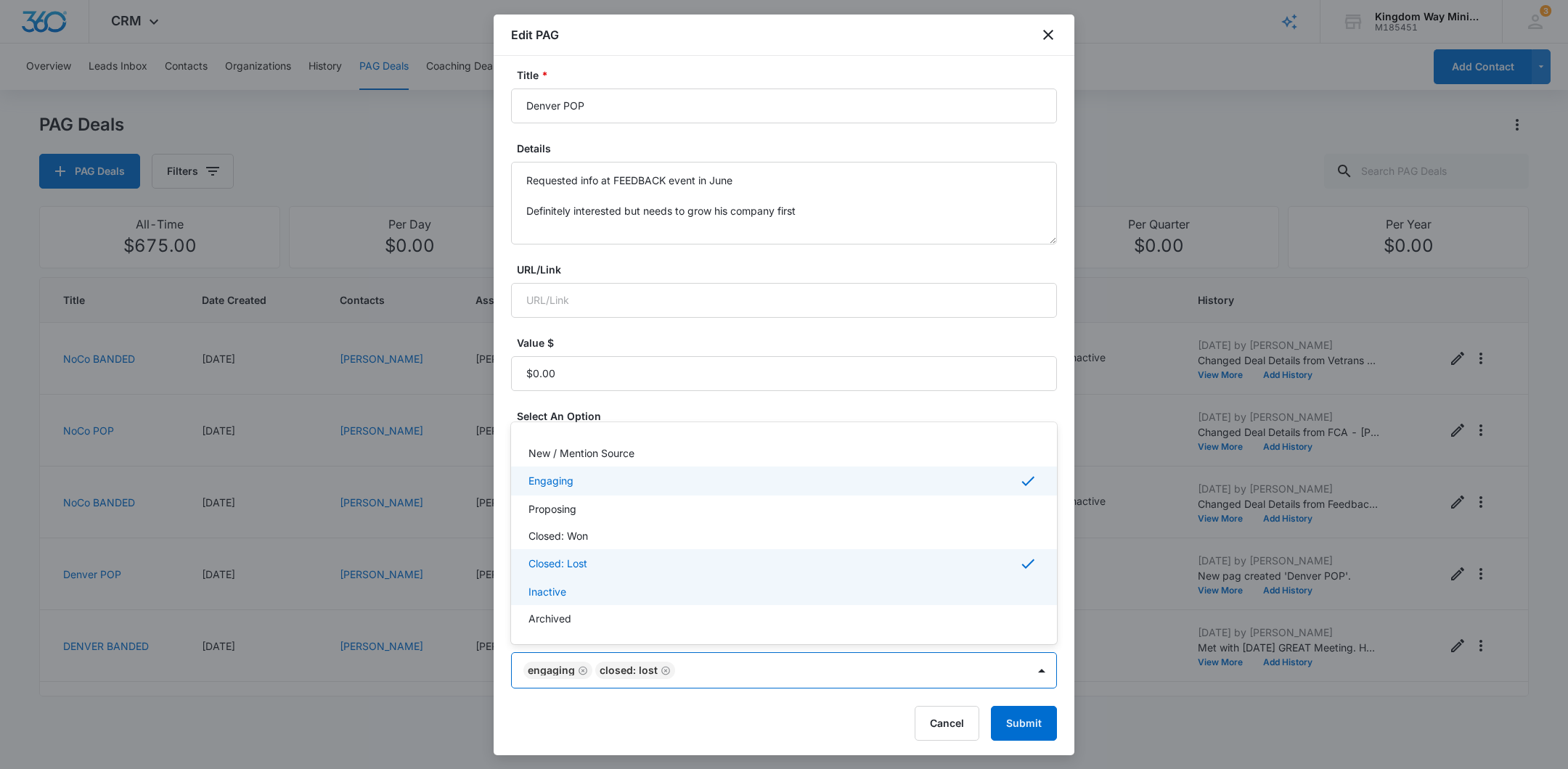 click at bounding box center [784, 384] 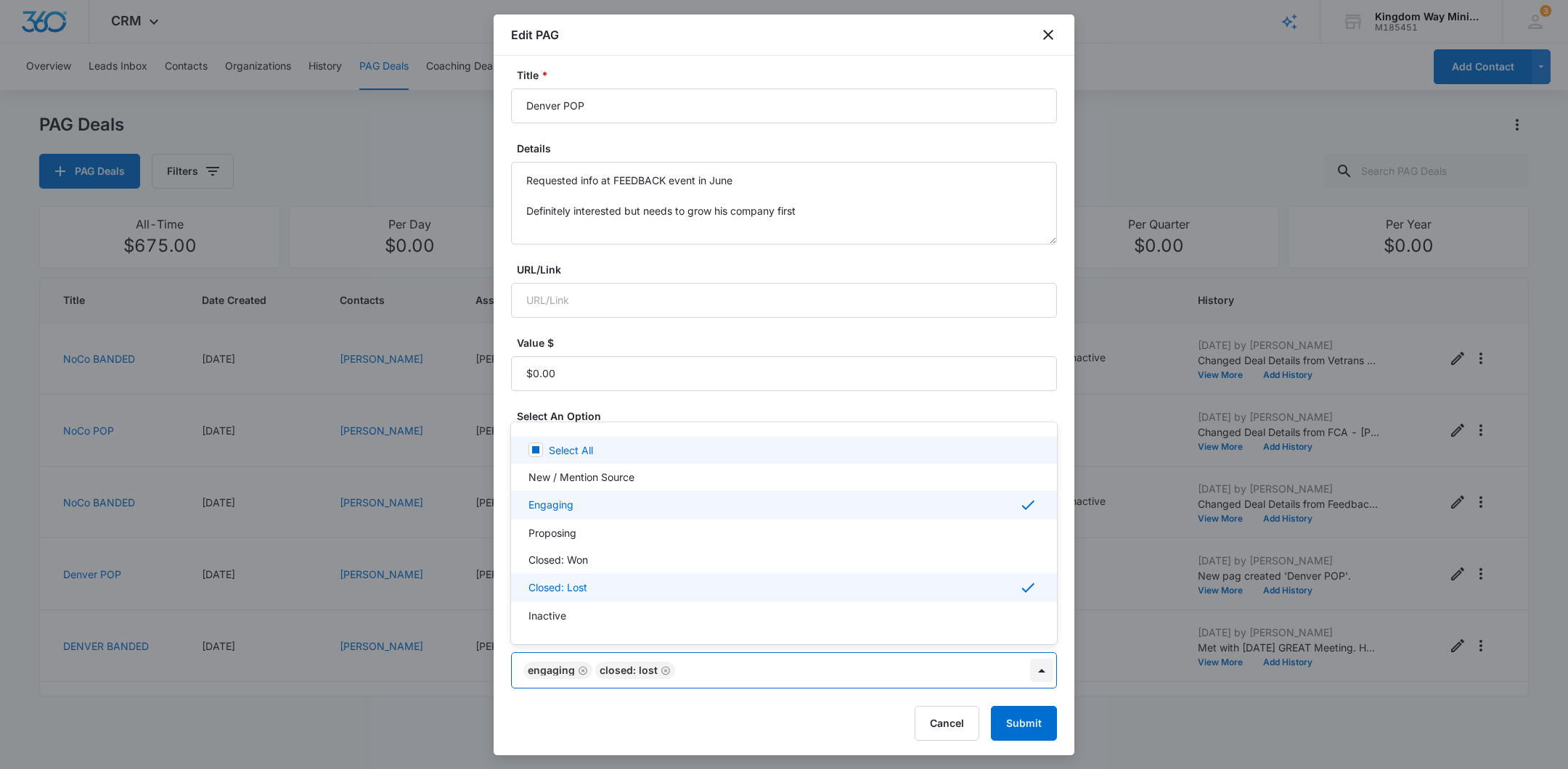 click on "CRM Apps Reputation Websites Forms CRM Email Social Shop Payments POS Content Ads Intelligence Files Brand Settings Kingdom Way Ministries M185451 Your Accounts View All 3 DA Dan Anderson dan.andersonkw2@gmail.com My Profile 3 Notifications Support Logout Terms & Conditions   •   Privacy Policy Overview Leads Inbox Contacts Organizations History PAG Deals Coaching Deals Tasks Calendar Lists Reports Settings Add Contact PAG Deals PAG Deals Filters All-Time $675.00 Per Day $0.00 Per Week $0.00 Per Month $6,750.00 Per Quarter $0.00 Per Year $0.00 Title Date Created Contacts Assigned To Value Paid Est. Close Date Status History NoCo BANDED 07/09/2025 Bryan Becze Dan Anderson $675.00 Per Month 08/31/2025 Engaging, Closed: Lost, Inactive Jul 9, 2025 by Dan Anderson Changed Deal Details from Vetrans non-proft (attended June CP event) to Vetrans non-proft (attended June CP event)
Visited with... no staff / no money --- trying to funnel into KWay #4 group View More Add History NoCo POP 06/27/2025 Glenn Yinger" at bounding box center (784, 384) 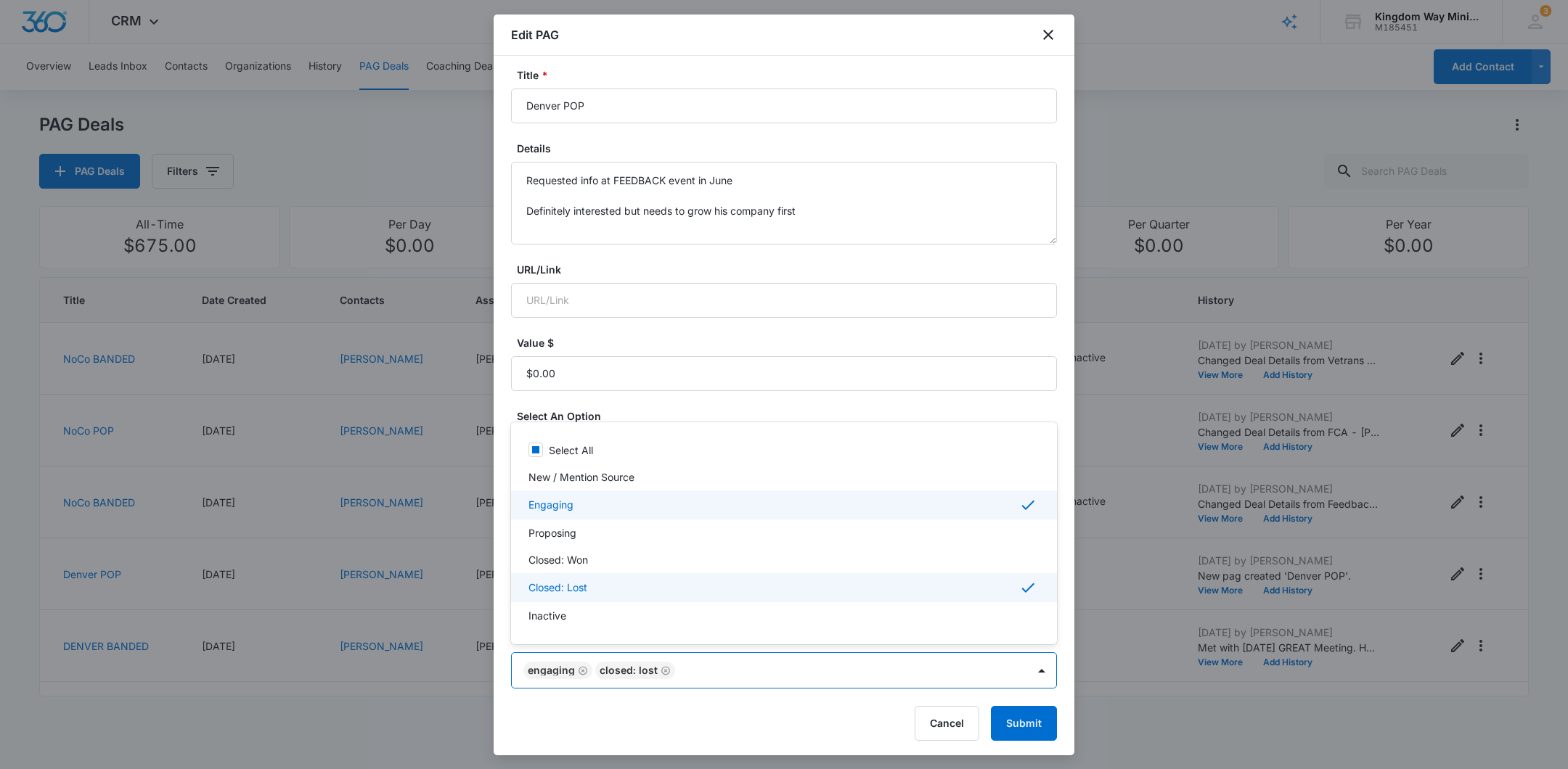 scroll, scrollTop: 5, scrollLeft: 0, axis: vertical 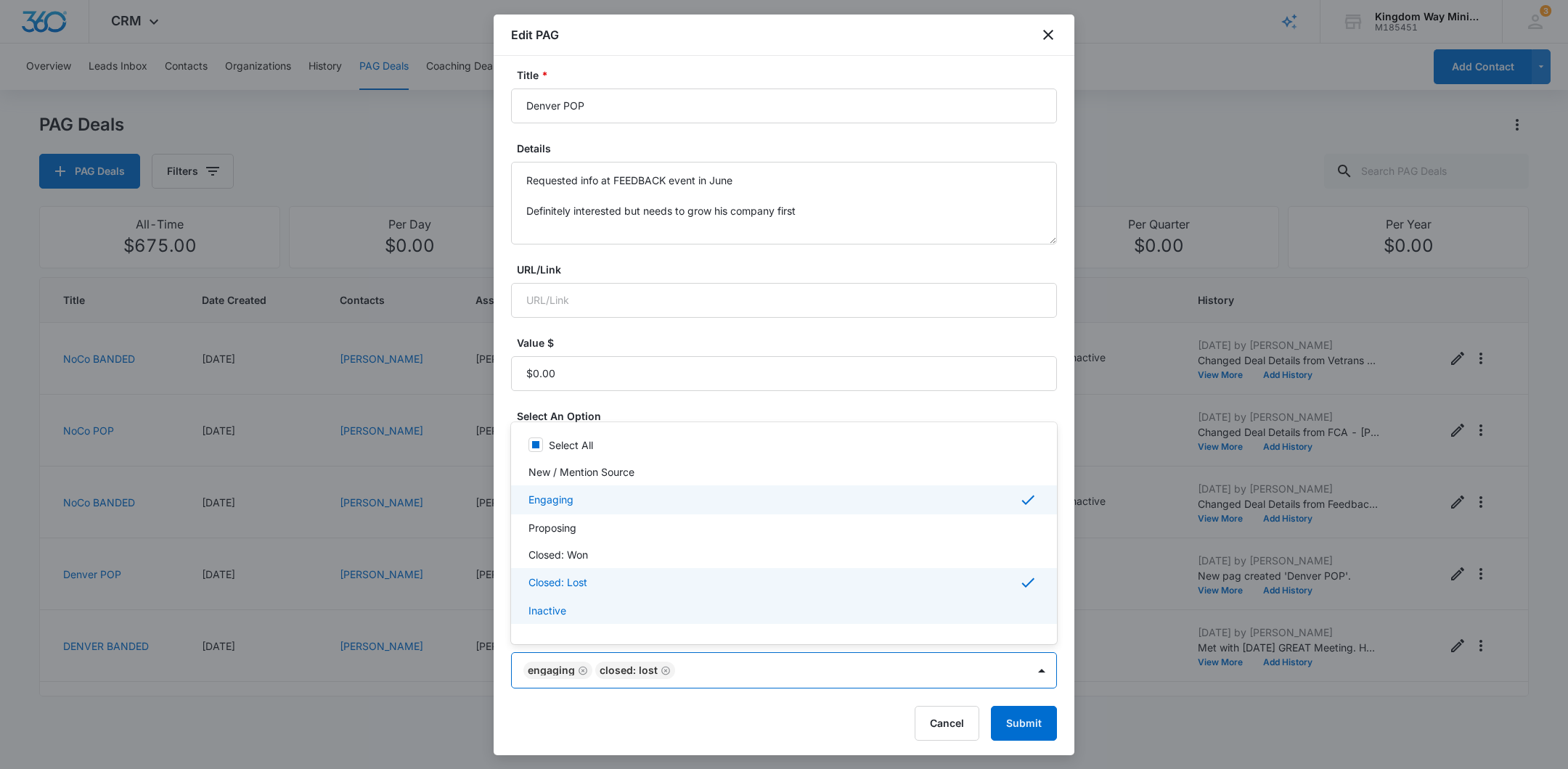 click on "Inactive" at bounding box center [783, 610] 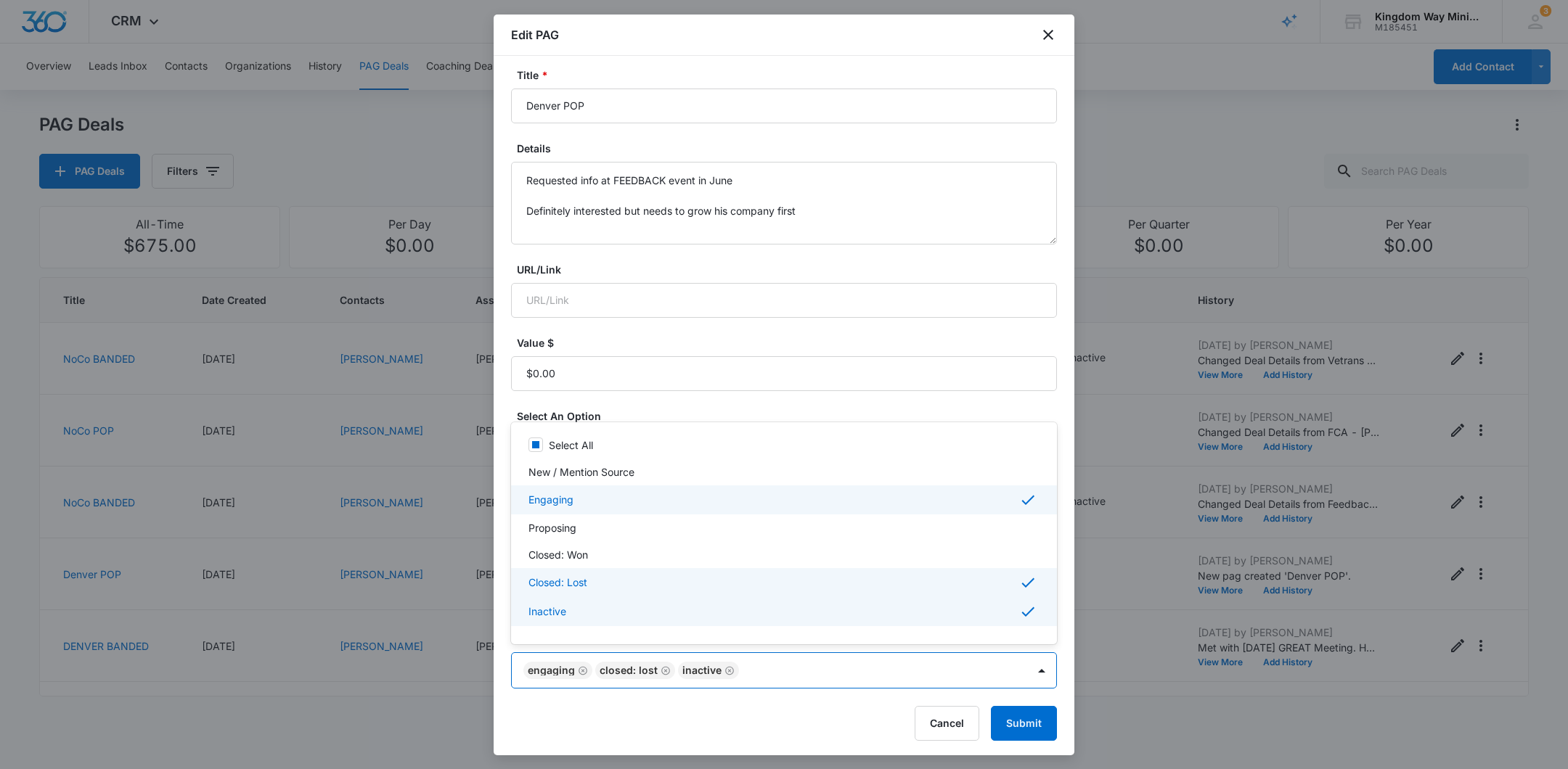 click at bounding box center (784, 384) 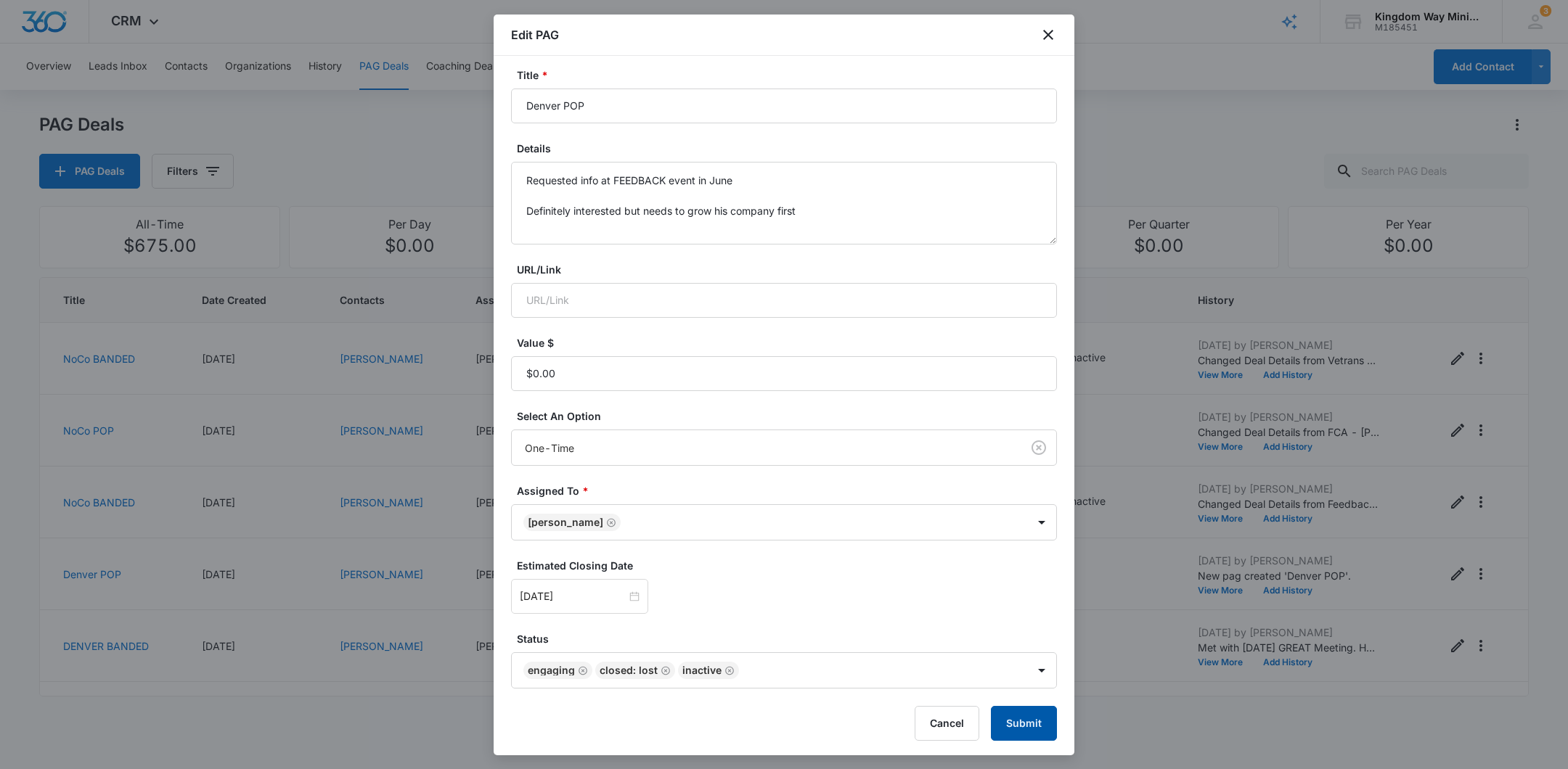click on "Submit" at bounding box center [1024, 723] 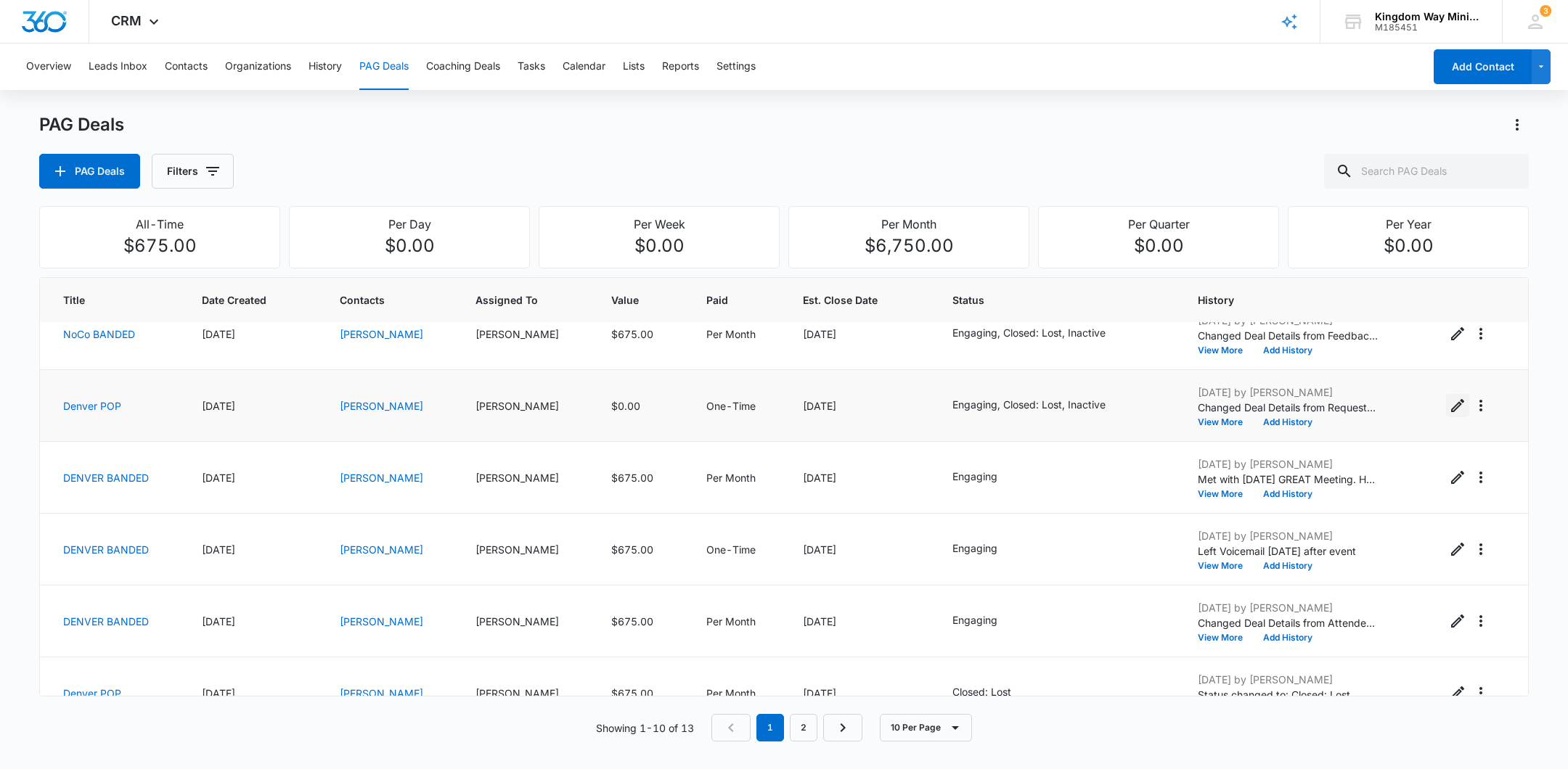 scroll, scrollTop: 170, scrollLeft: 0, axis: vertical 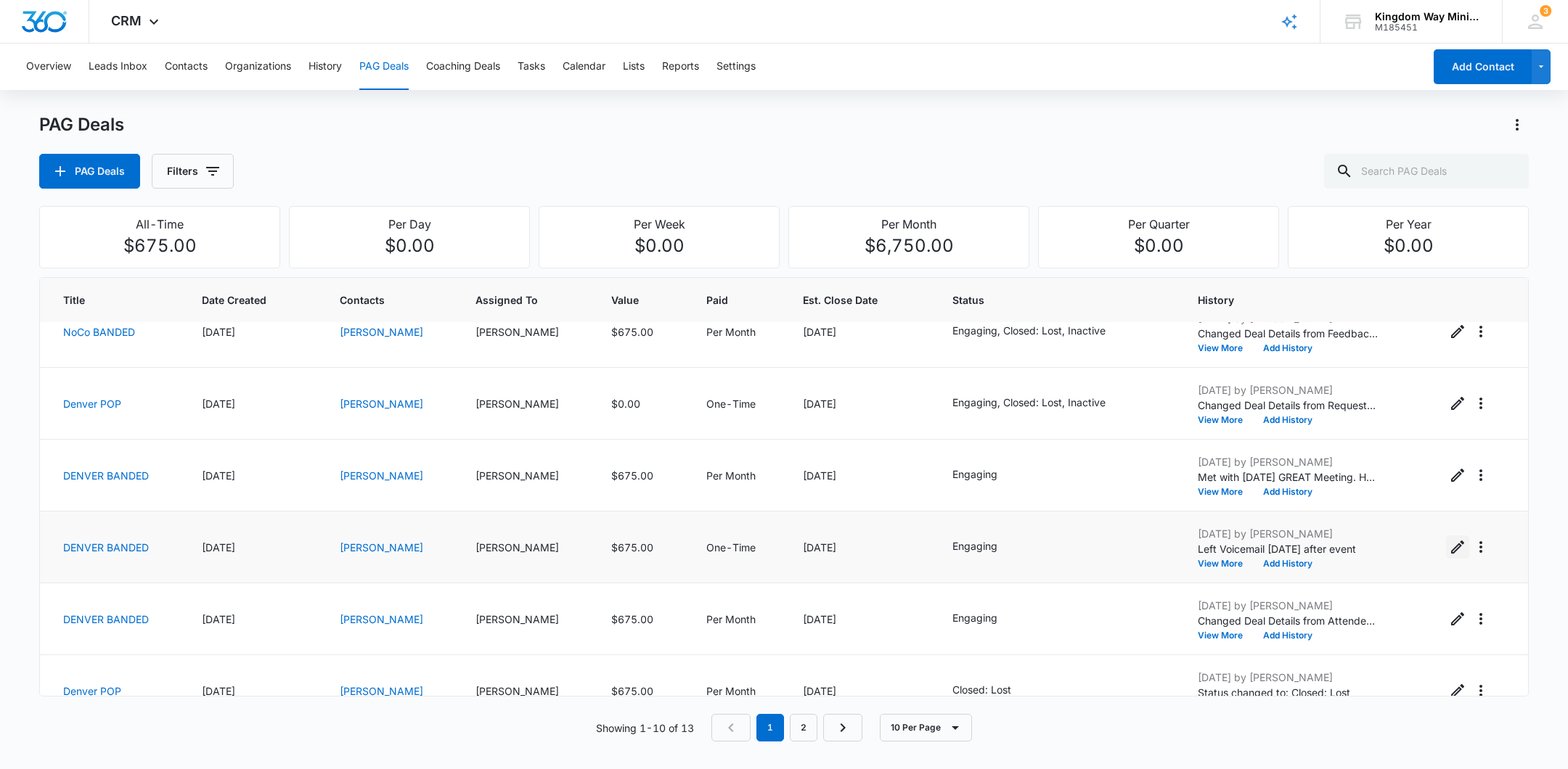 click 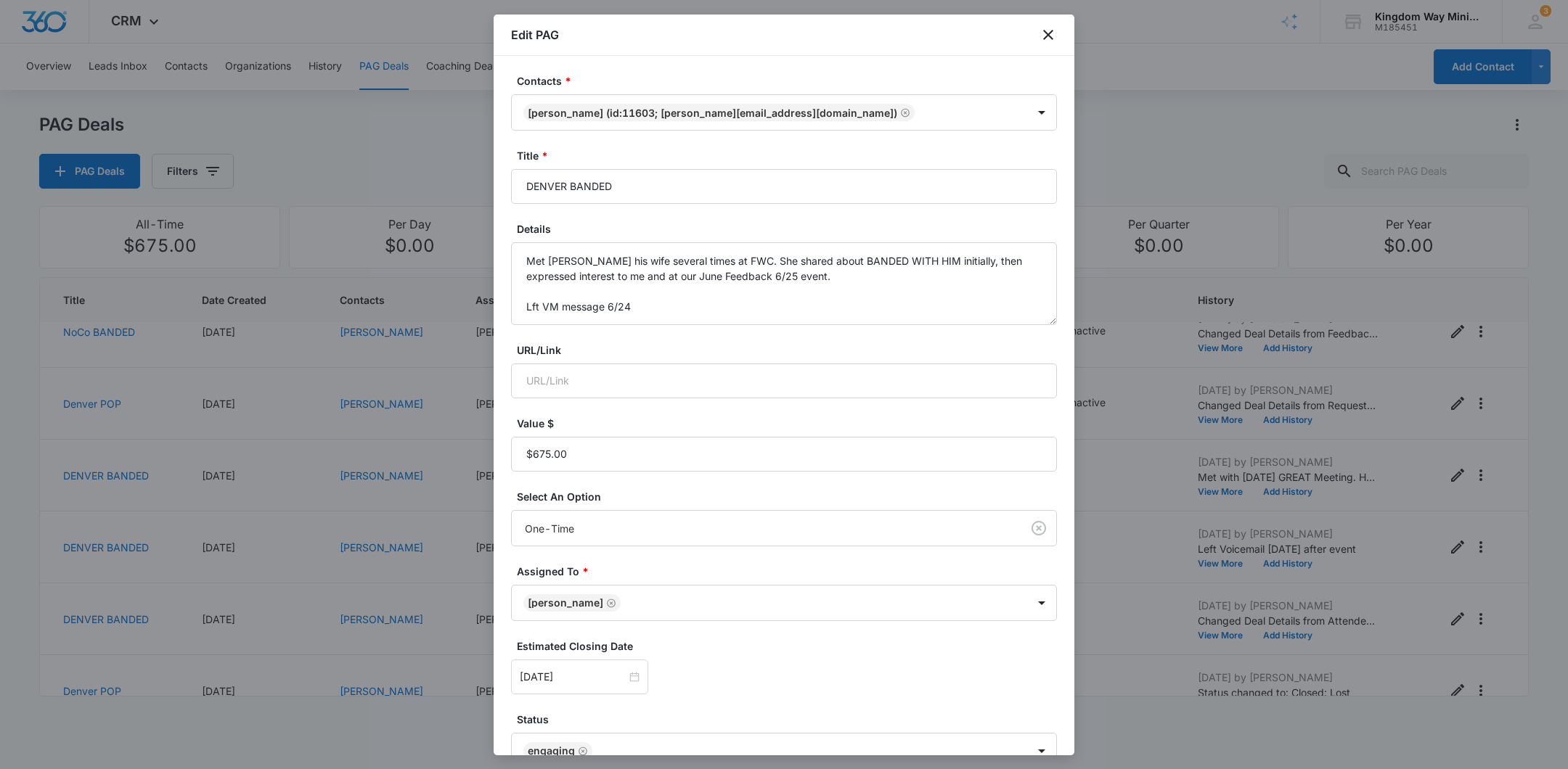 scroll, scrollTop: 81, scrollLeft: 0, axis: vertical 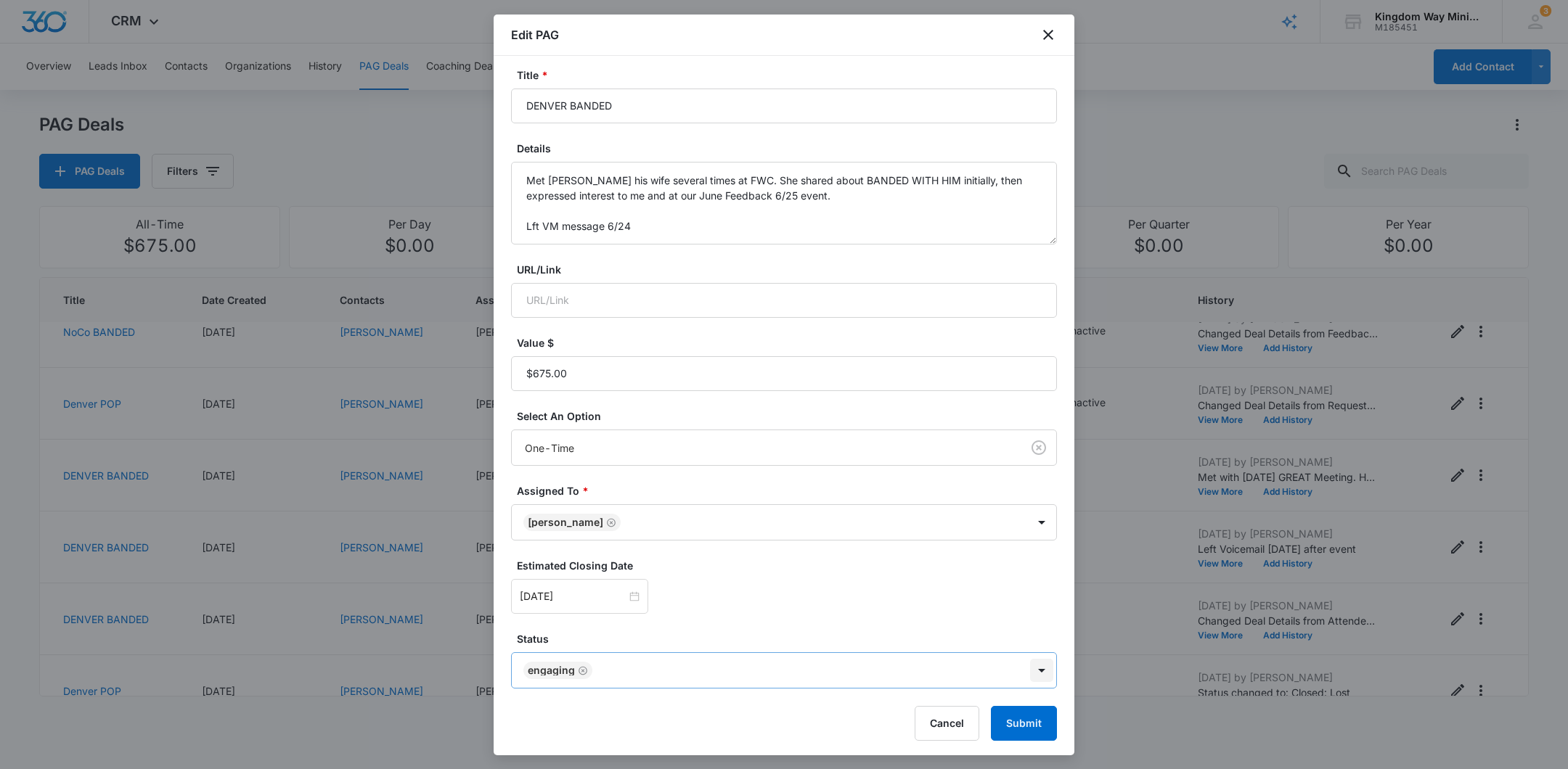 click on "CRM Apps Reputation Websites Forms CRM Email Social Shop Payments POS Content Ads Intelligence Files Brand Settings Kingdom Way Ministries M185451 Your Accounts View All 3 DA Dan Anderson dan.andersonkw2@gmail.com My Profile 3 Notifications Support Logout Terms & Conditions   •   Privacy Policy Overview Leads Inbox Contacts Organizations History PAG Deals Coaching Deals Tasks Calendar Lists Reports Settings Add Contact PAG Deals PAG Deals Filters All-Time $675.00 Per Day $0.00 Per Week $0.00 Per Month $6,750.00 Per Quarter $0.00 Per Year $0.00 Title Date Created Contacts Assigned To Value Paid Est. Close Date Status History NoCo BANDED 07/09/2025 Bryan Becze Dan Anderson $675.00 Per Month 08/31/2025 Engaging, Closed: Lost, Inactive Jul 9, 2025 by Dan Anderson Changed Deal Details from Vetrans non-proft (attended June CP event) to Vetrans non-proft (attended June CP event)
Visited with... no staff / no money --- trying to funnel into KWay #4 group View More Add History NoCo POP 06/27/2025 Glenn Yinger" at bounding box center (784, 384) 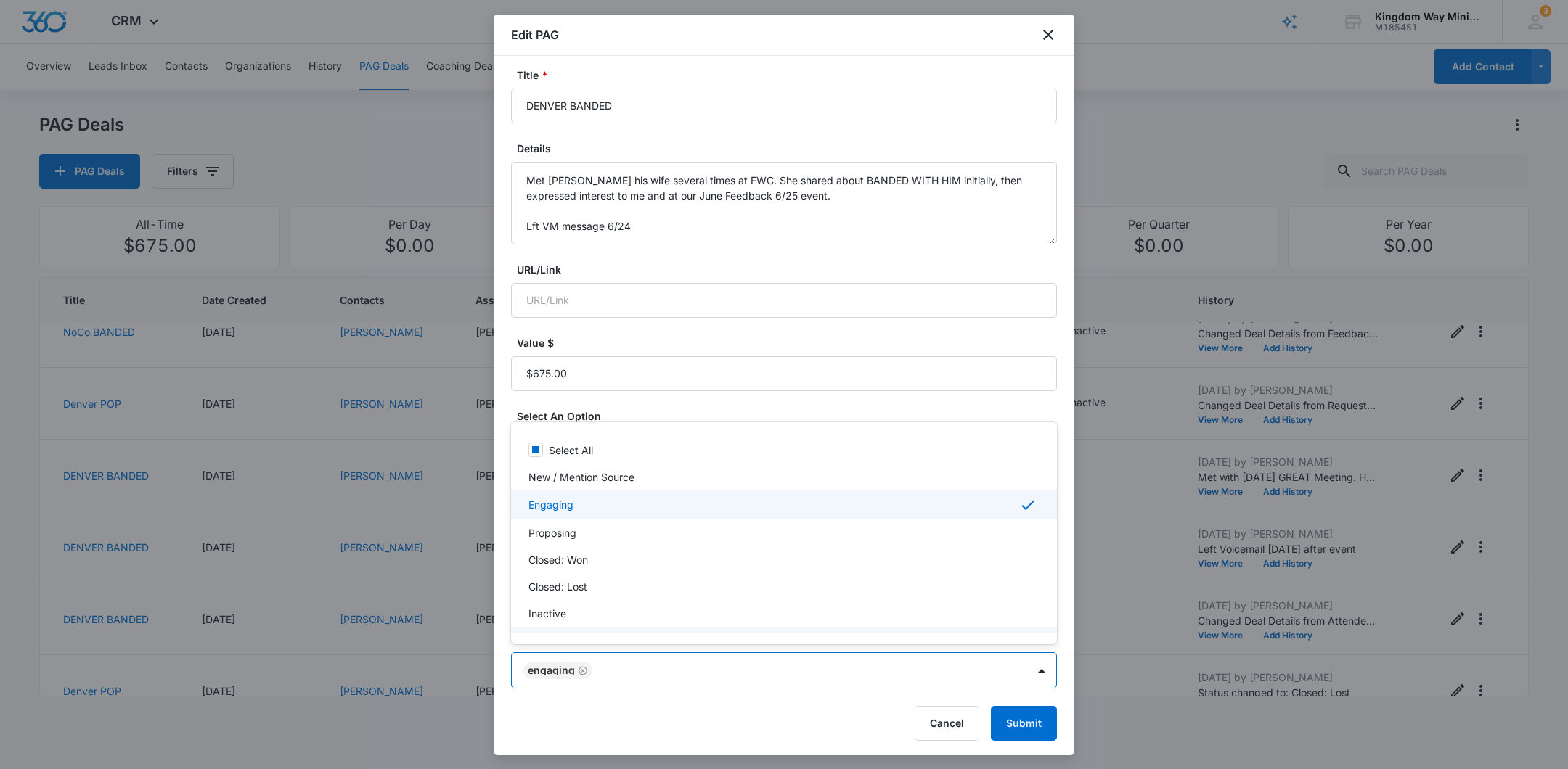 scroll, scrollTop: 24, scrollLeft: 0, axis: vertical 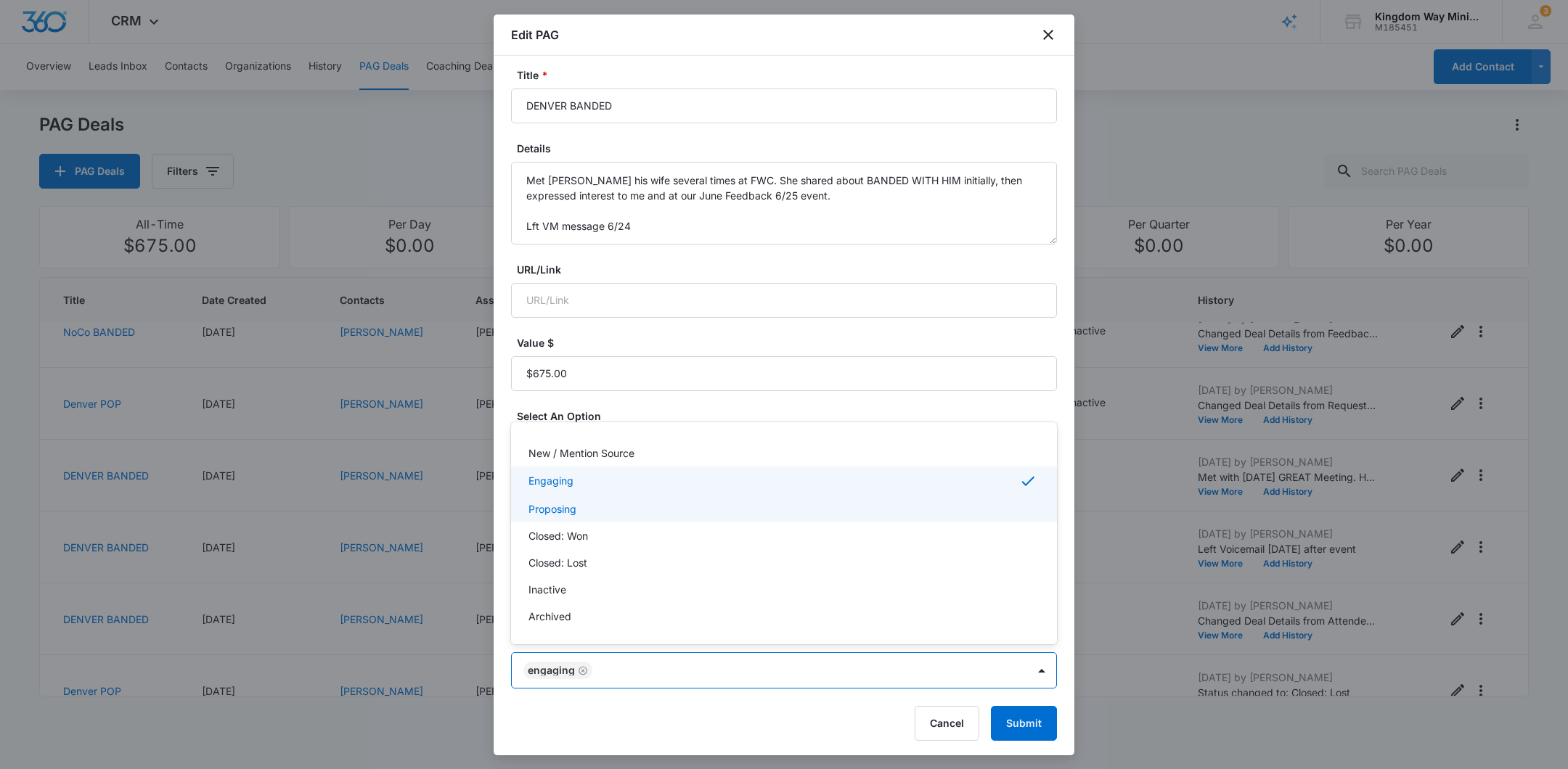 click on "Proposing" at bounding box center (783, 509) 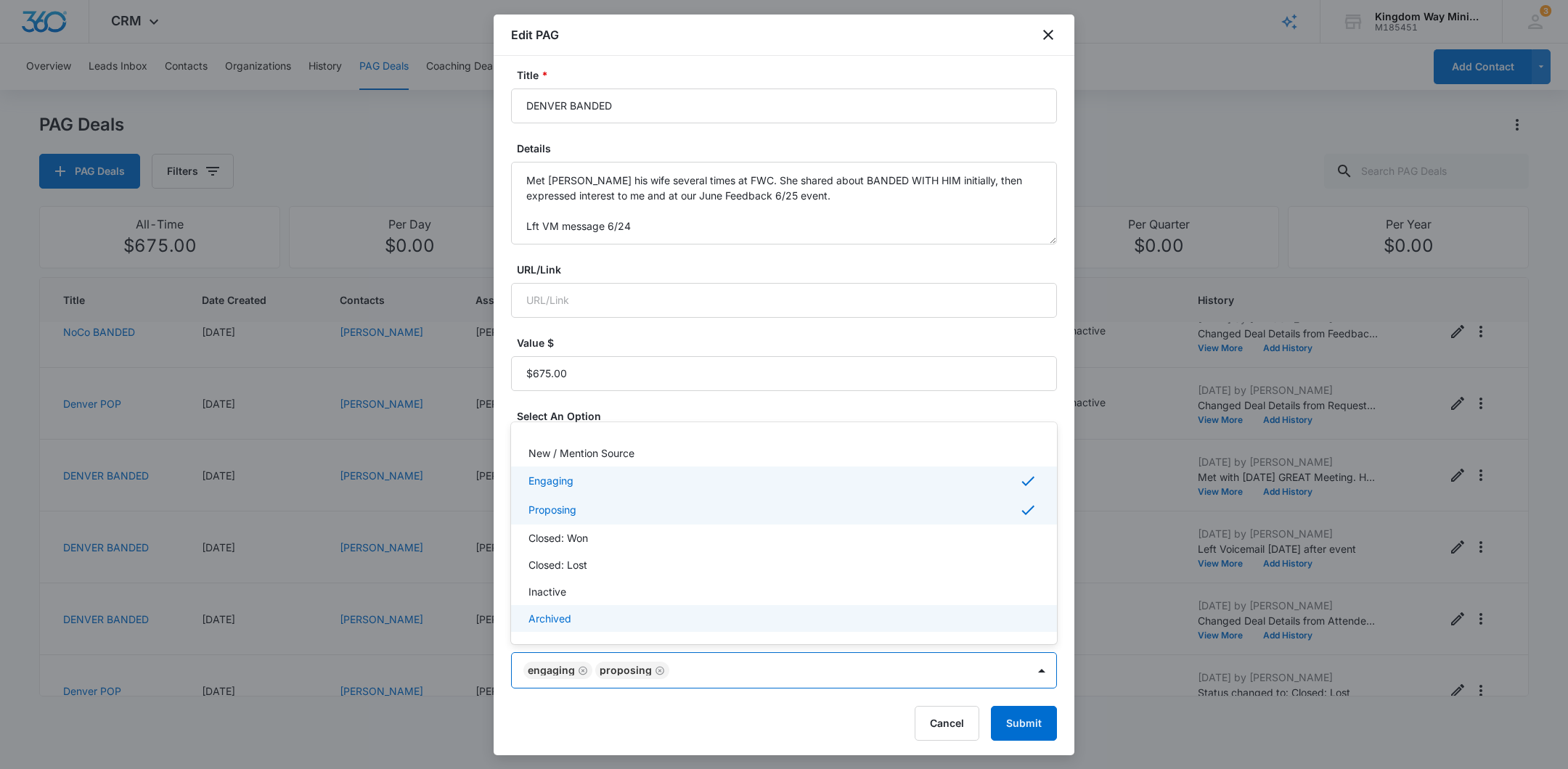 click at bounding box center [784, 384] 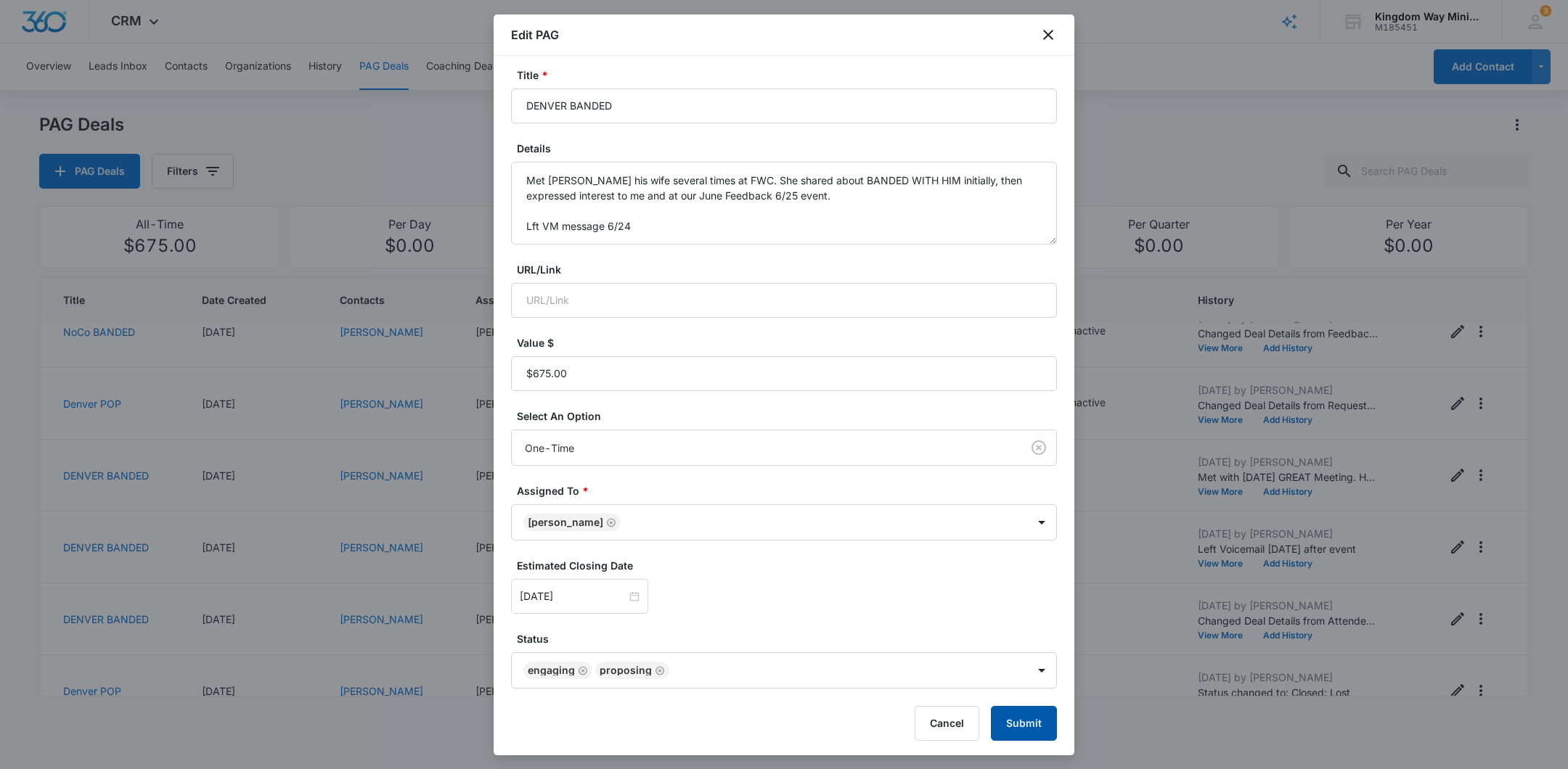 click on "Submit" at bounding box center (1024, 723) 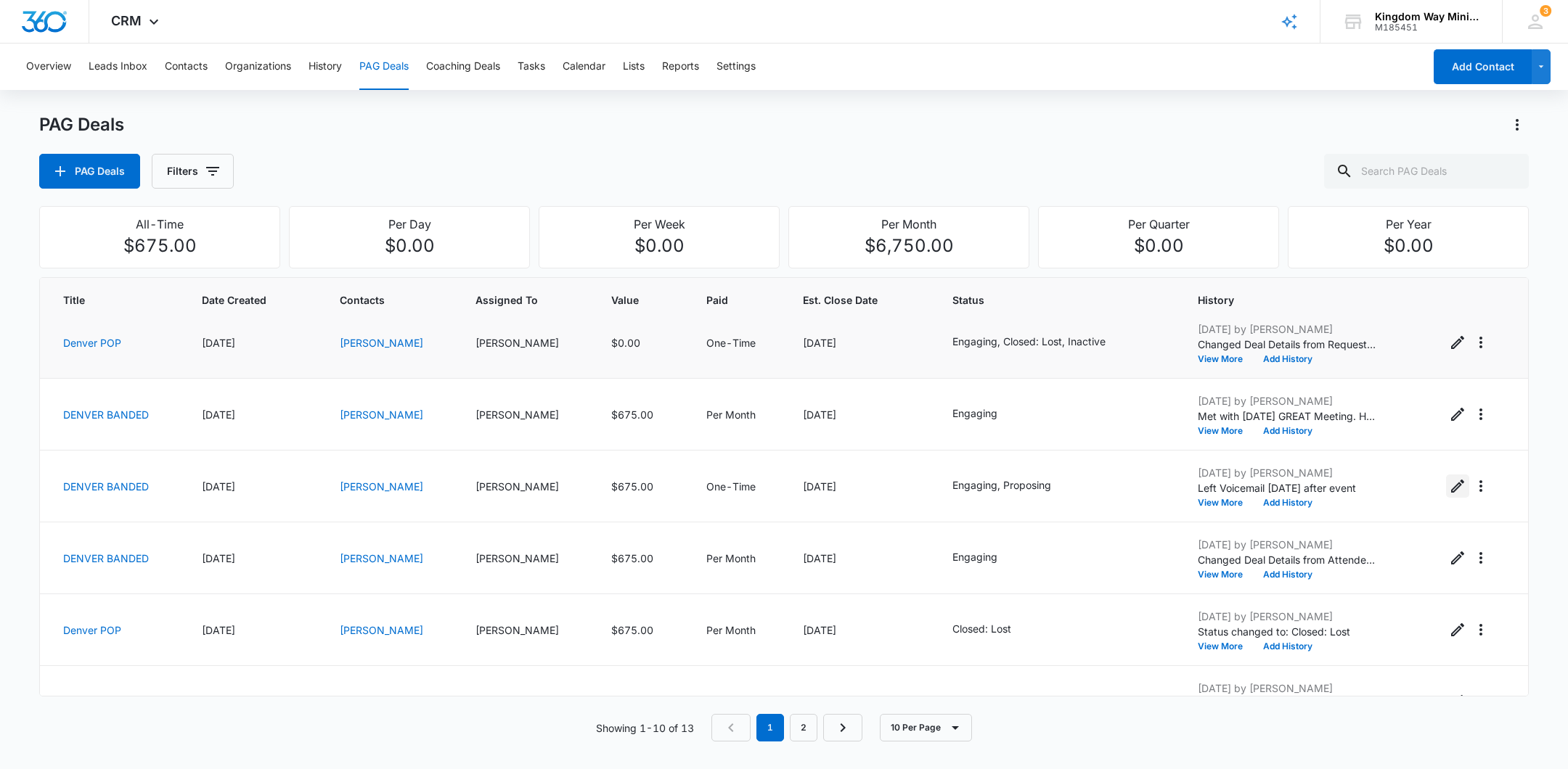 scroll, scrollTop: 229, scrollLeft: 0, axis: vertical 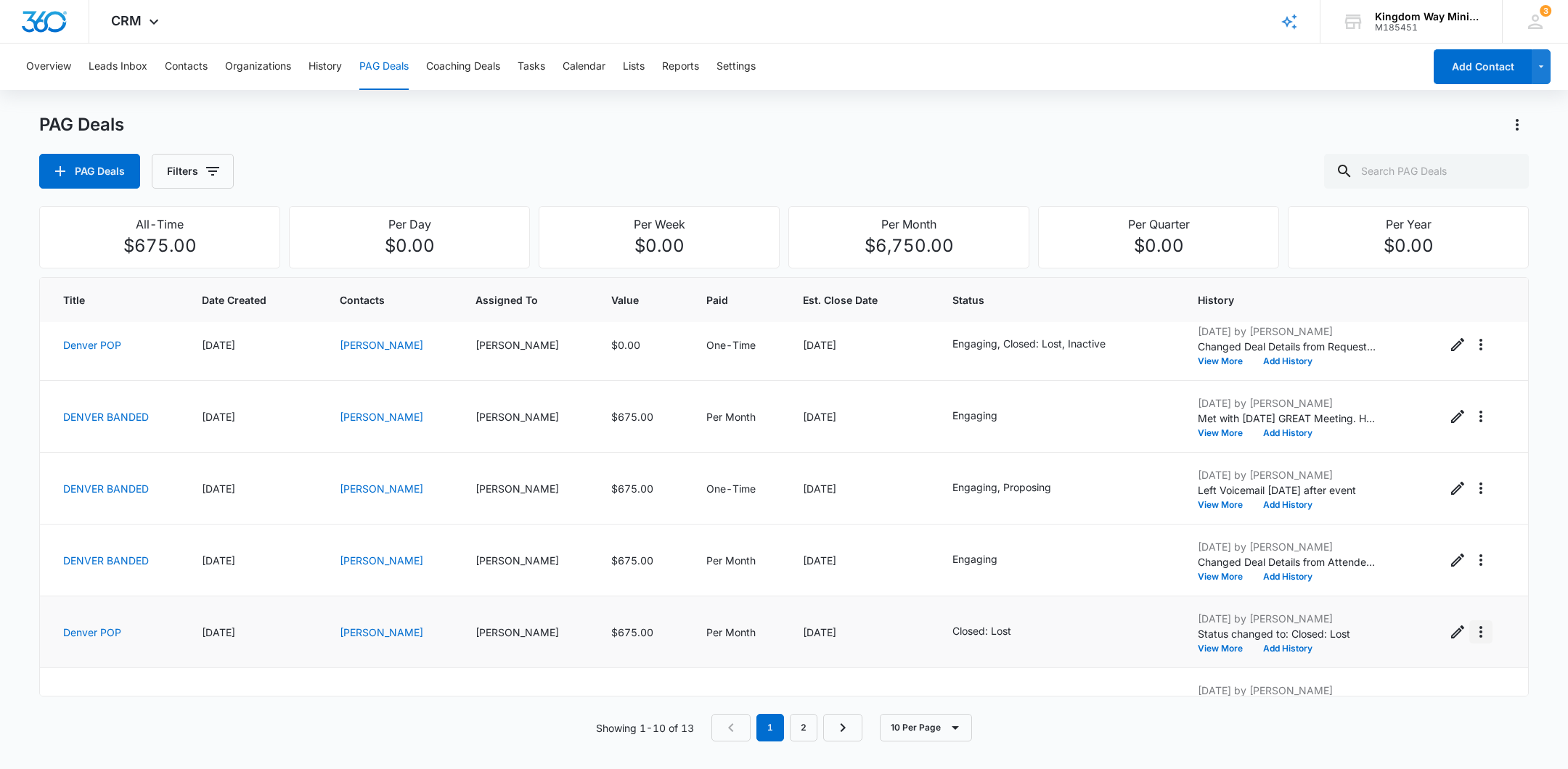 click 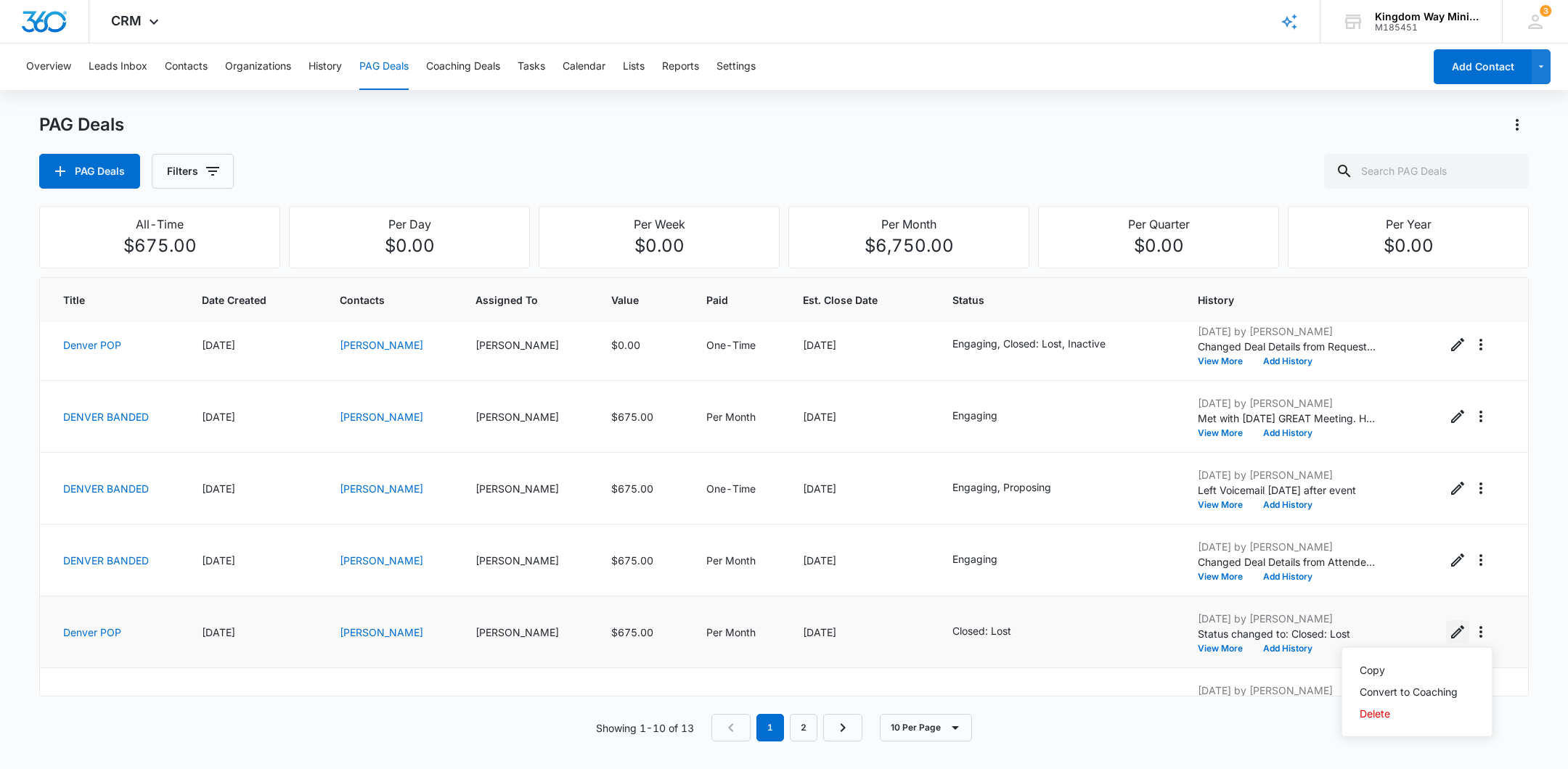 click 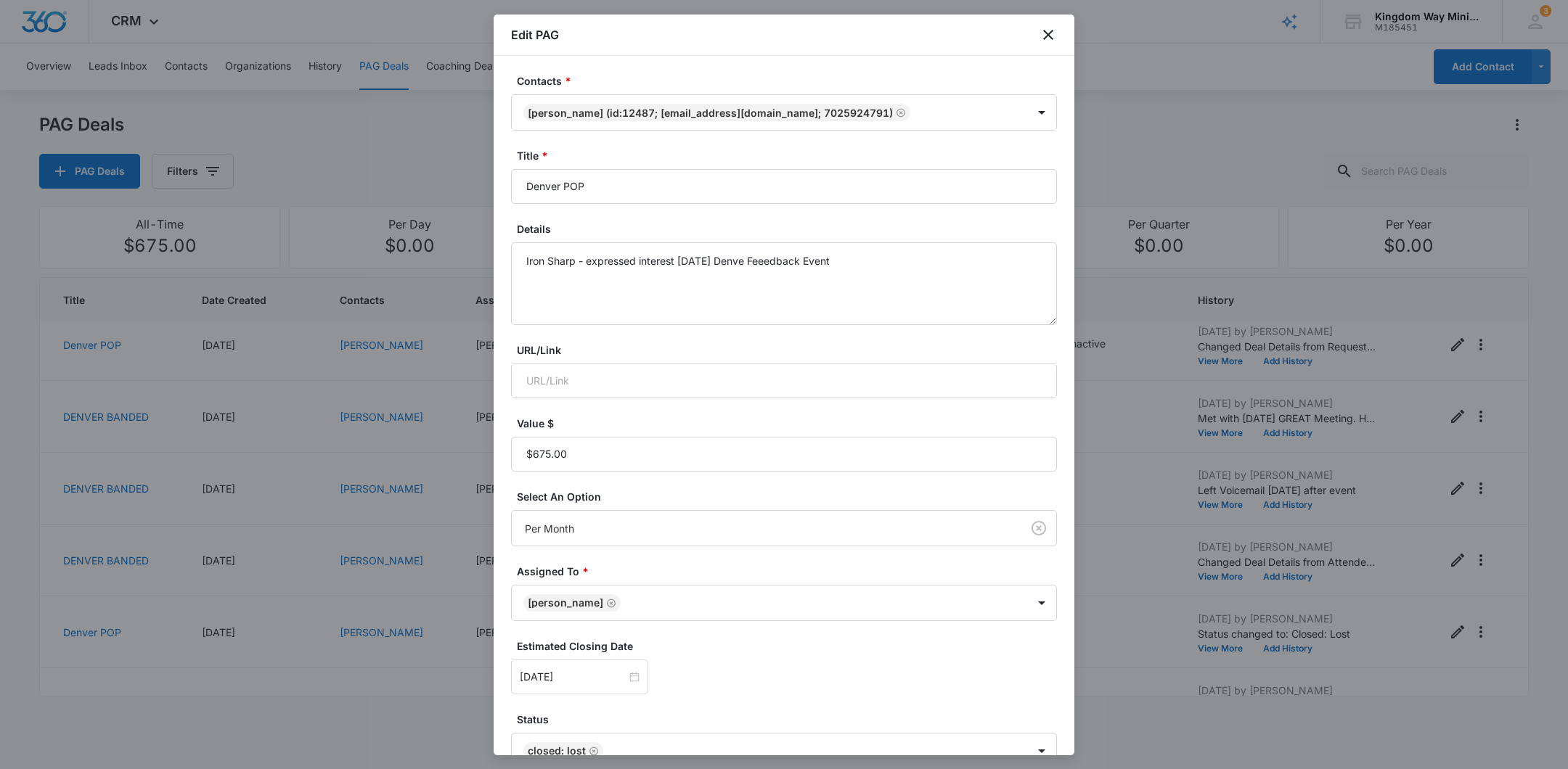 scroll, scrollTop: 81, scrollLeft: 0, axis: vertical 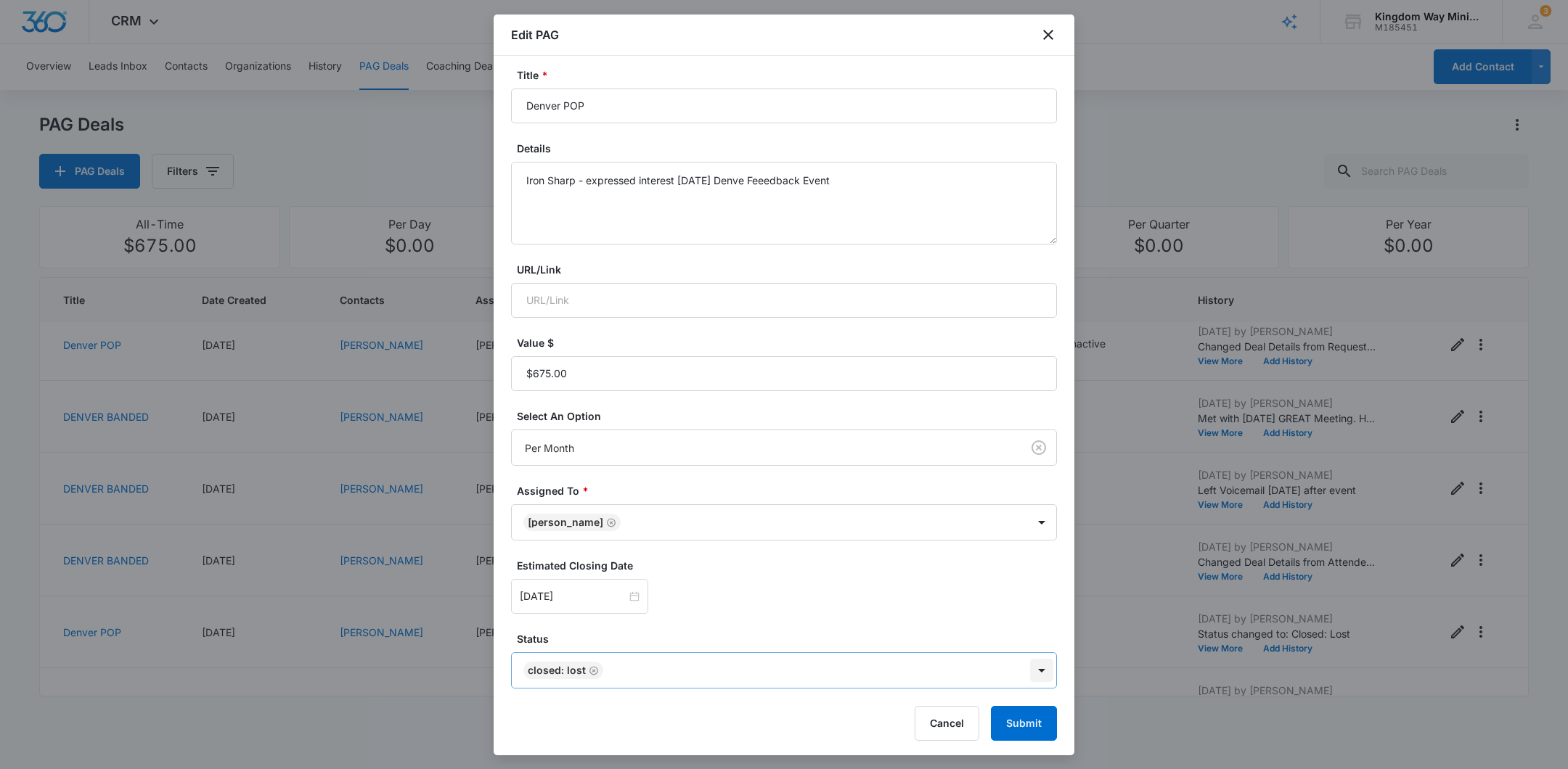 click on "CRM Apps Reputation Websites Forms CRM Email Social Shop Payments POS Content Ads Intelligence Files Brand Settings Kingdom Way Ministries M185451 Your Accounts View All 3 DA Dan Anderson dan.andersonkw2@gmail.com My Profile 3 Notifications Support Logout Terms & Conditions   •   Privacy Policy Overview Leads Inbox Contacts Organizations History PAG Deals Coaching Deals Tasks Calendar Lists Reports Settings Add Contact PAG Deals PAG Deals Filters All-Time $675.00 Per Day $0.00 Per Week $0.00 Per Month $6,750.00 Per Quarter $0.00 Per Year $0.00 Title Date Created Contacts Assigned To Value Paid Est. Close Date Status History NoCo BANDED 07/09/2025 Bryan Becze Dan Anderson $675.00 Per Month 08/31/2025 Engaging, Closed: Lost, Inactive Jul 9, 2025 by Dan Anderson Changed Deal Details from Vetrans non-proft (attended June CP event) to Vetrans non-proft (attended June CP event)
Visited with... no staff / no money --- trying to funnel into KWay #4 group View More Add History NoCo POP 06/27/2025 Glenn Yinger" at bounding box center (784, 384) 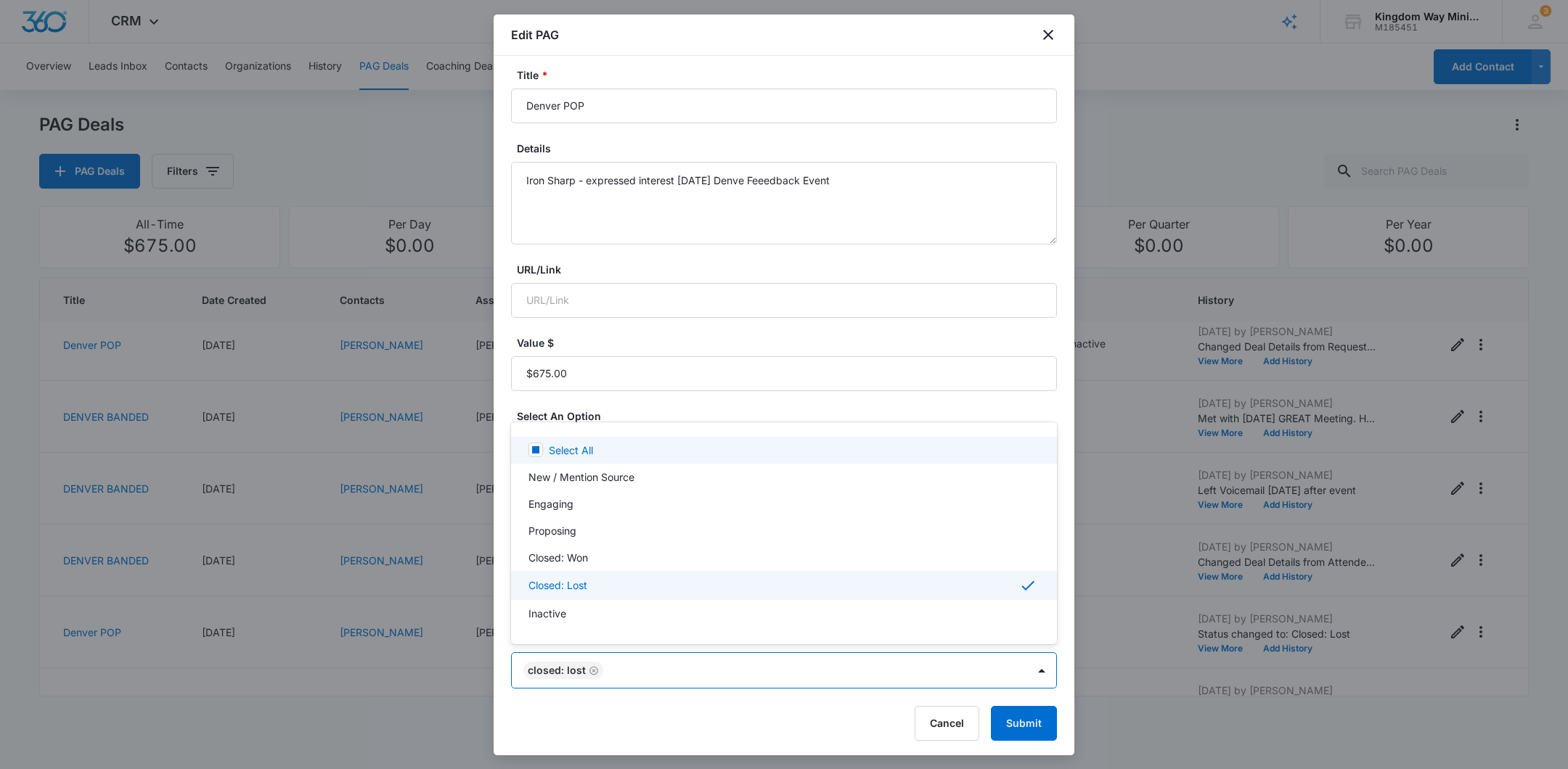 scroll, scrollTop: 3, scrollLeft: 0, axis: vertical 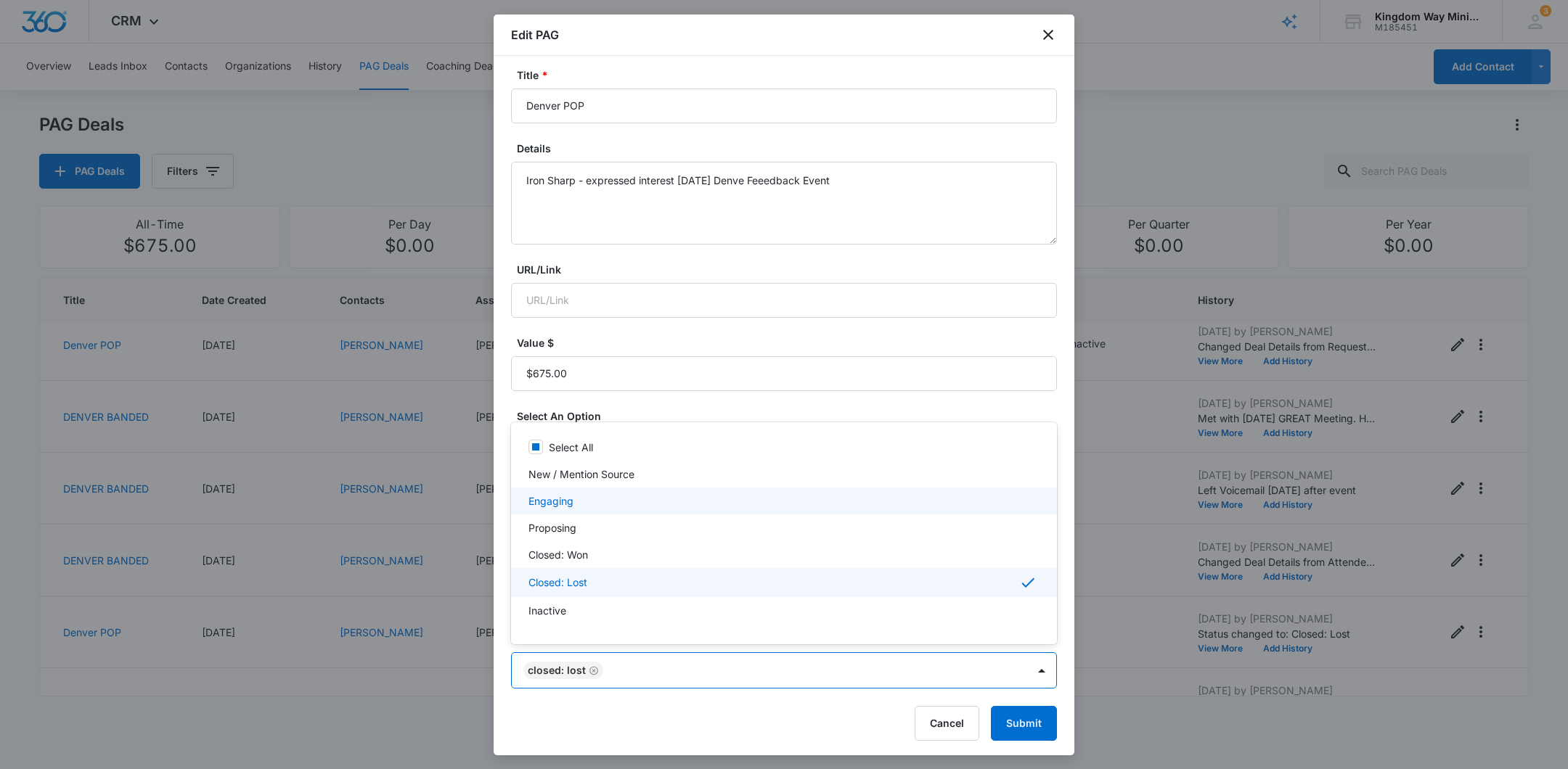 click on "Engaging" at bounding box center [783, 501] 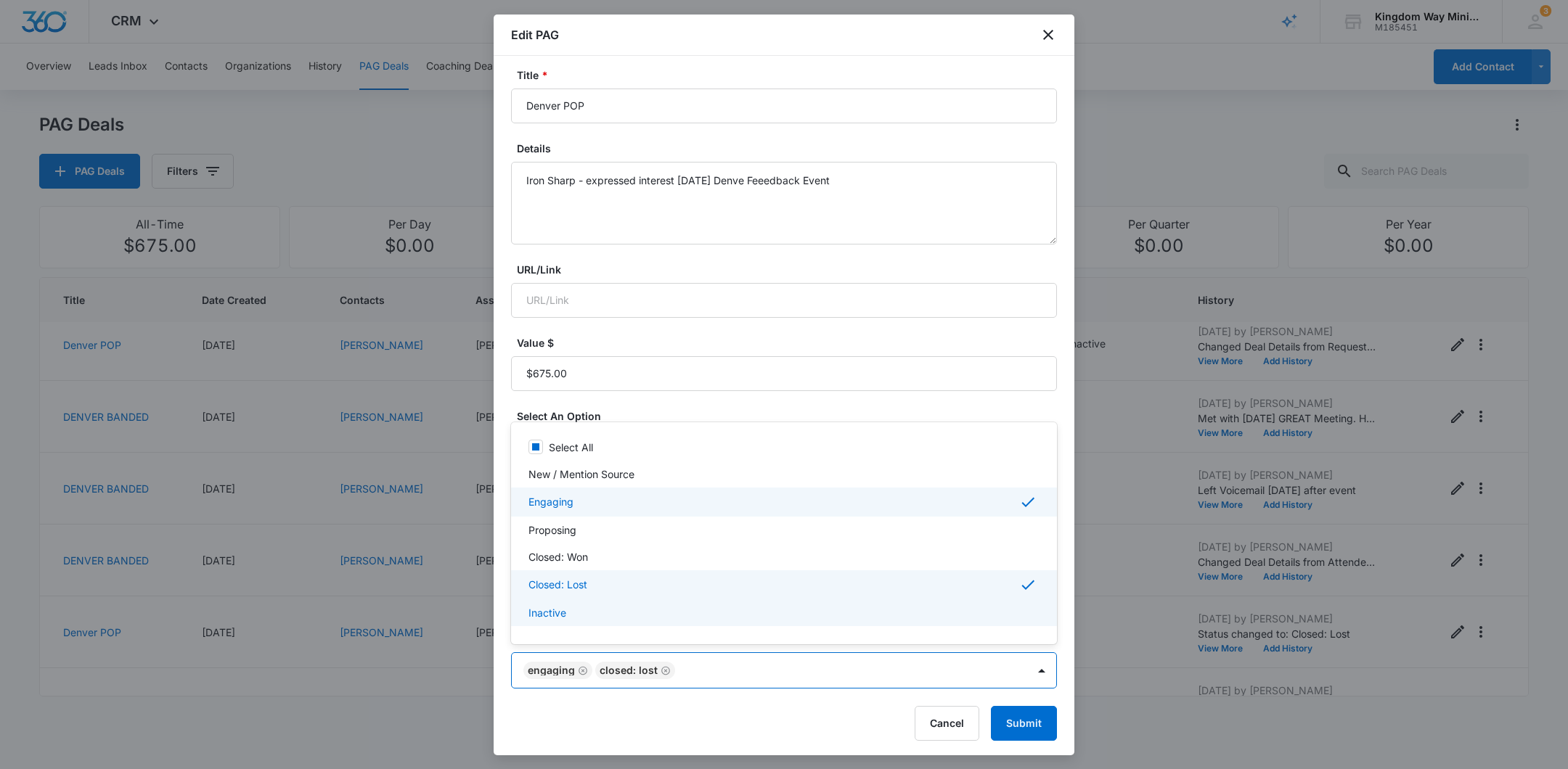 click on "Inactive" at bounding box center (783, 612) 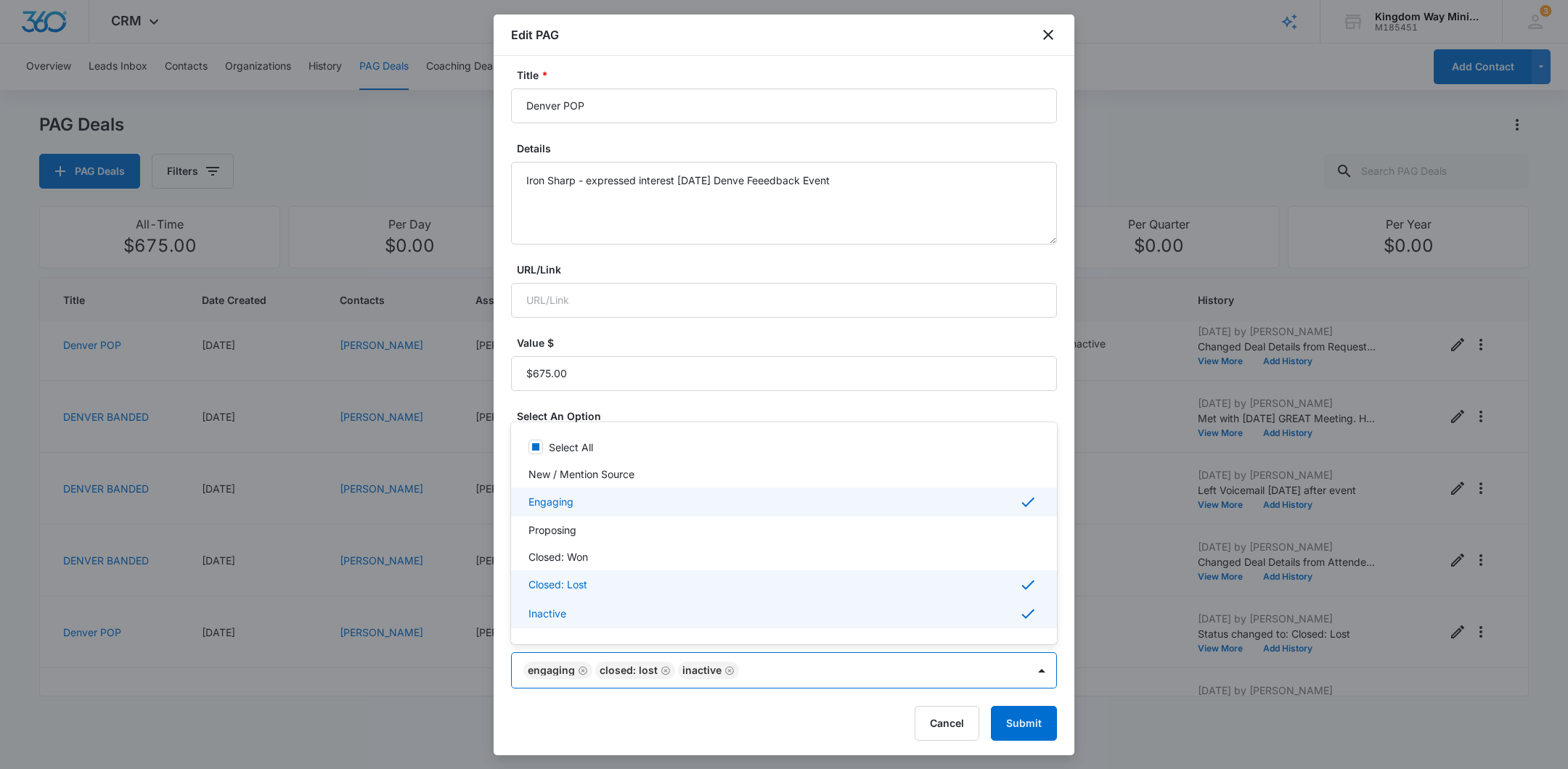 click at bounding box center (784, 384) 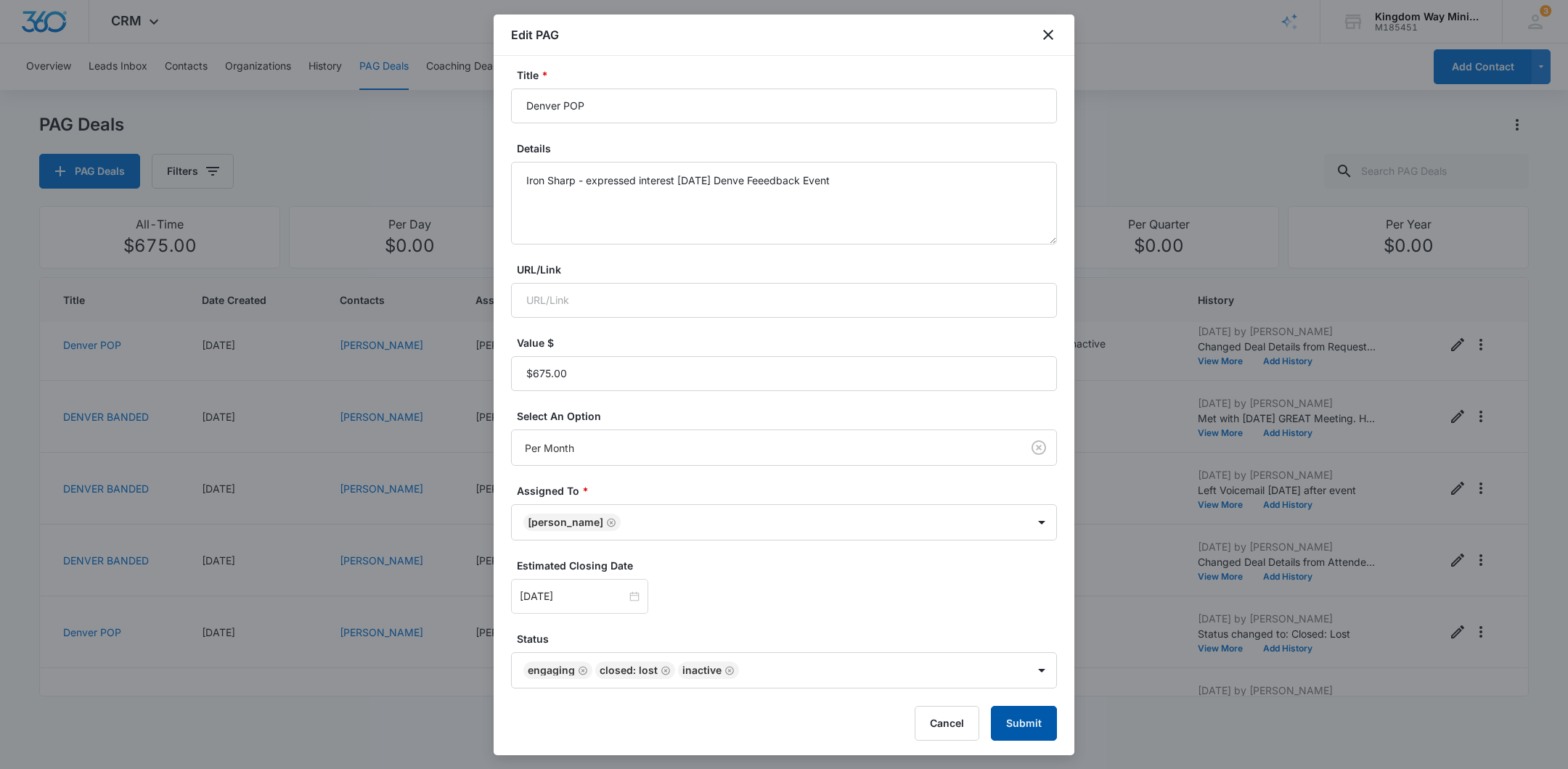 click on "Submit" at bounding box center (1024, 723) 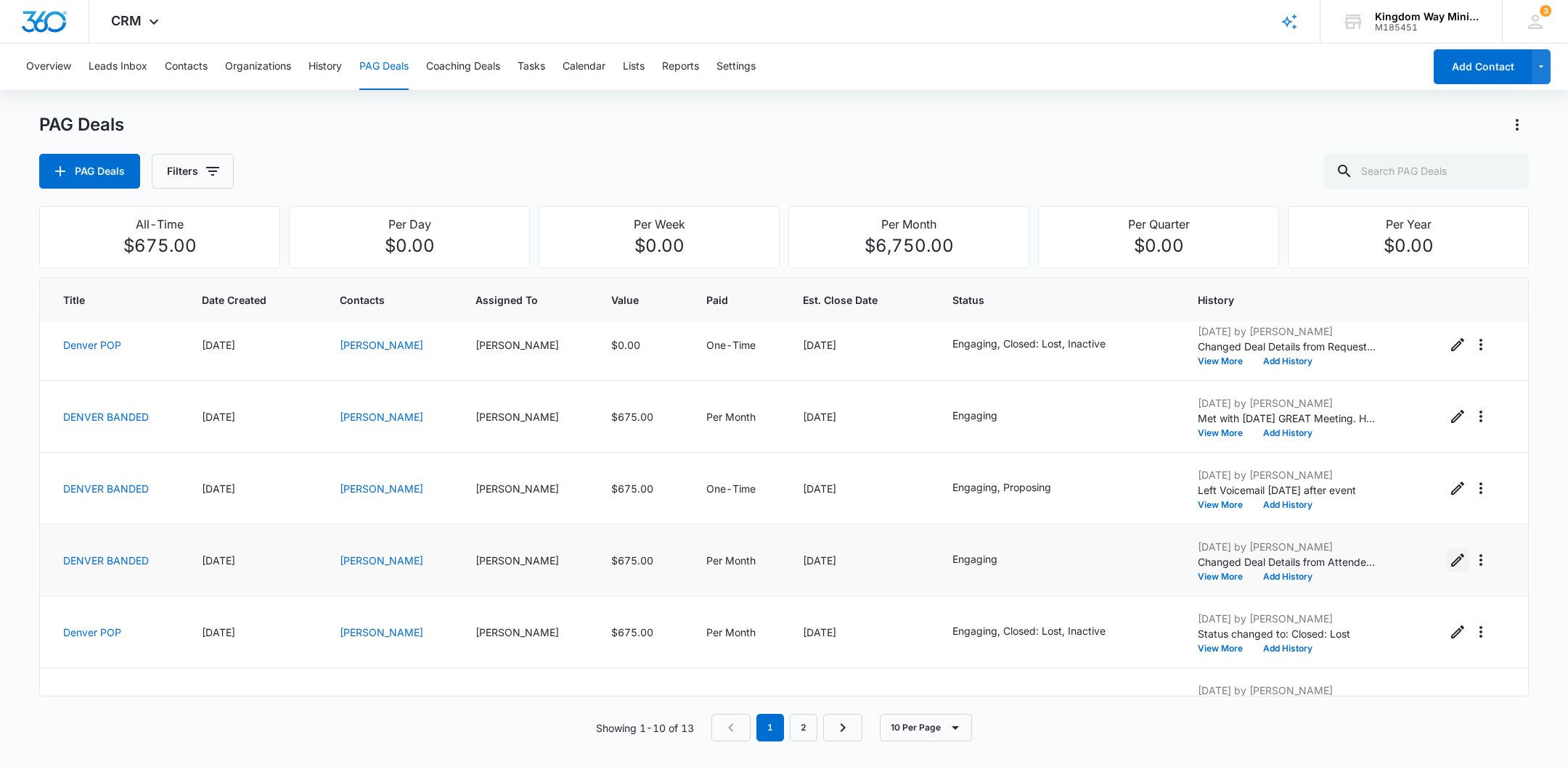 click 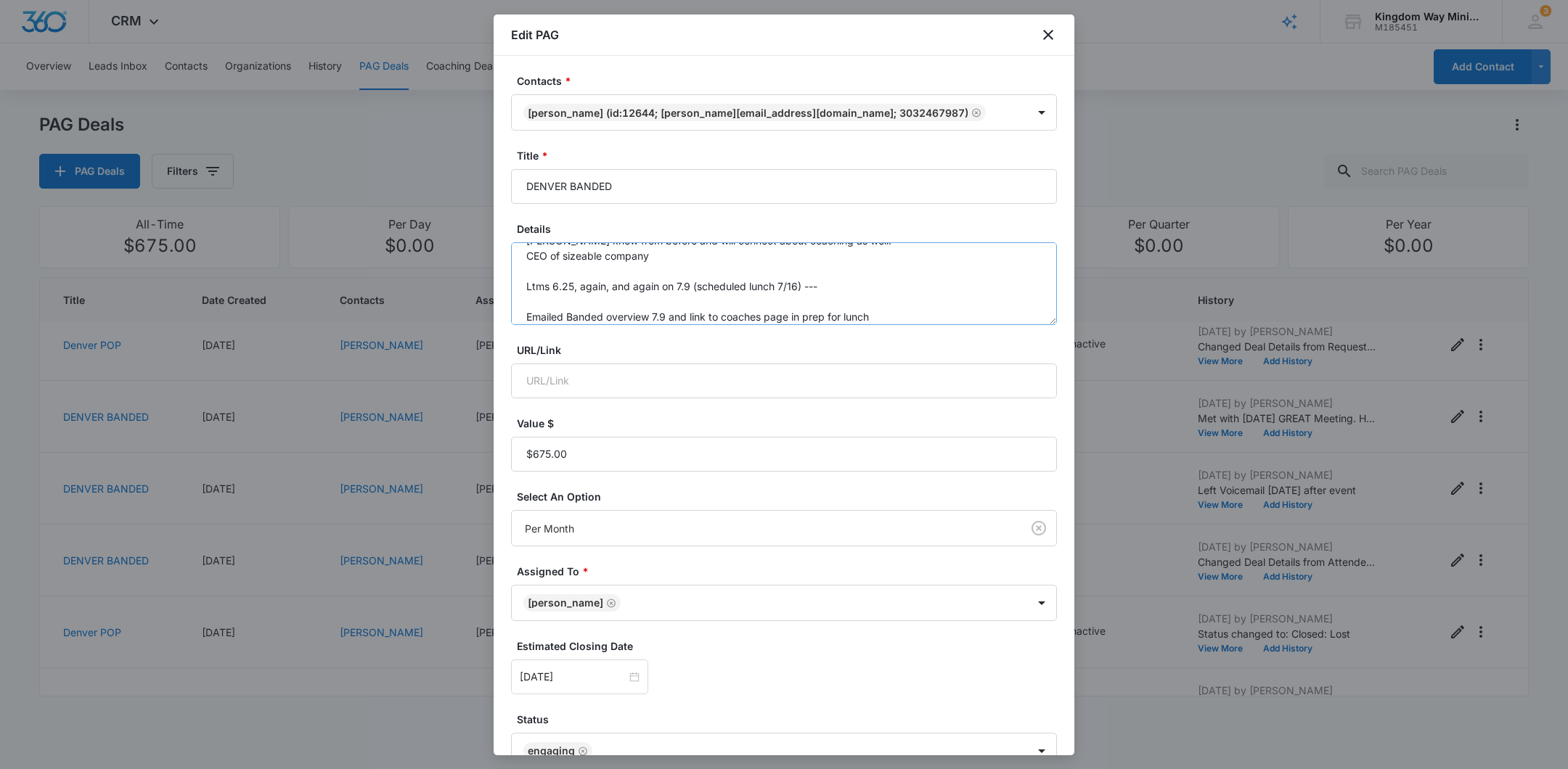 scroll, scrollTop: 51, scrollLeft: 0, axis: vertical 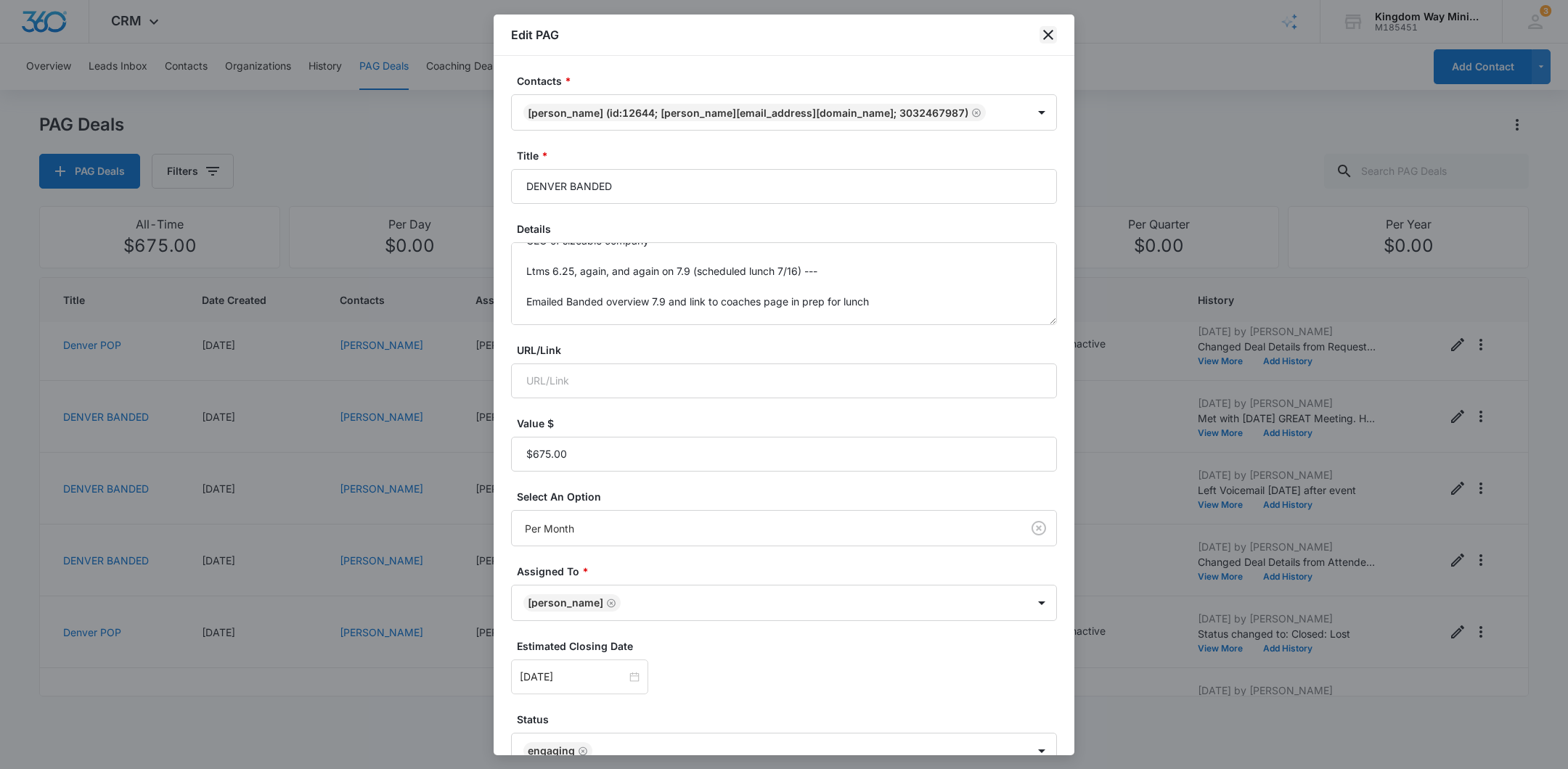 click 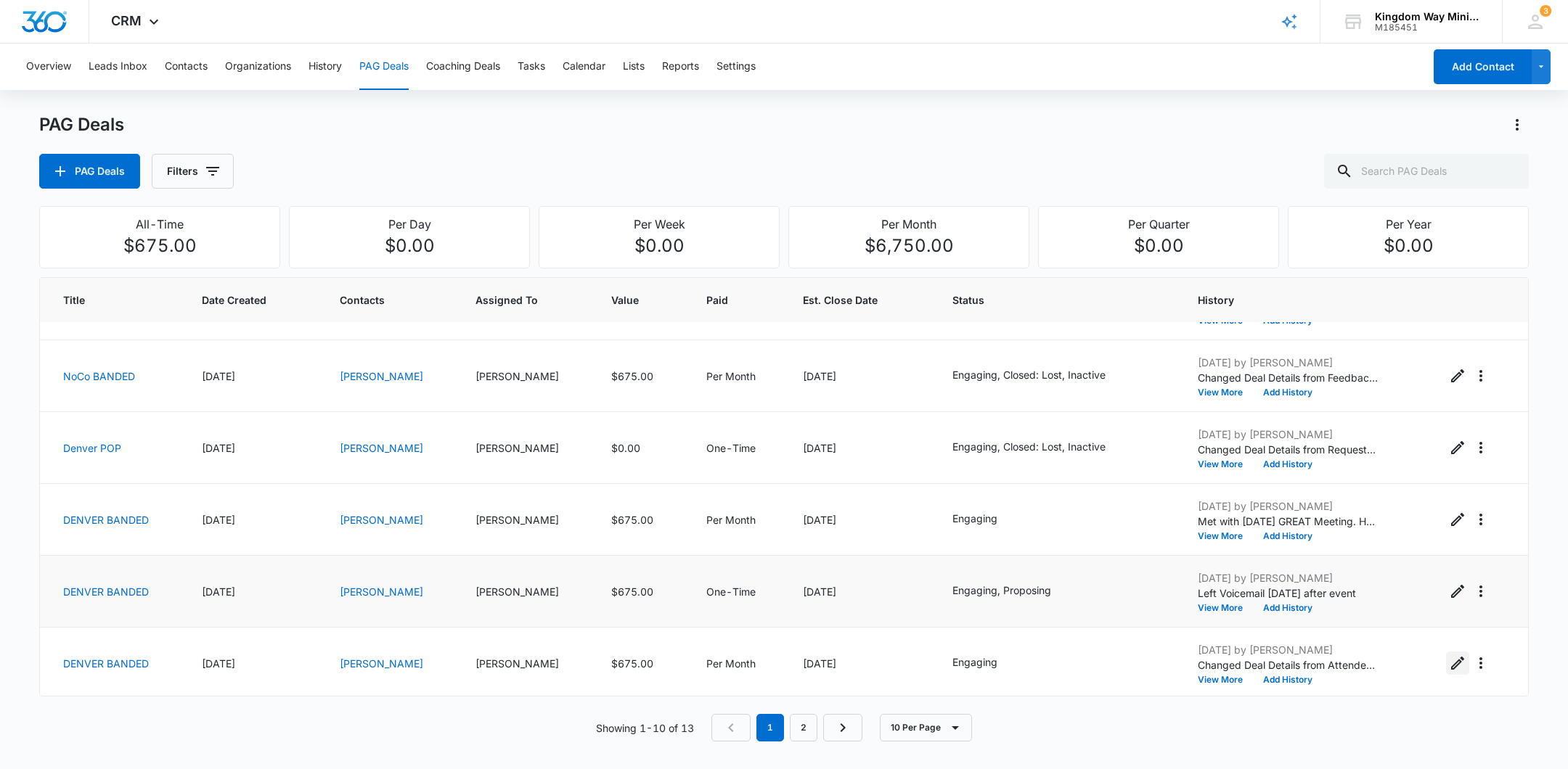 scroll, scrollTop: 0, scrollLeft: 0, axis: both 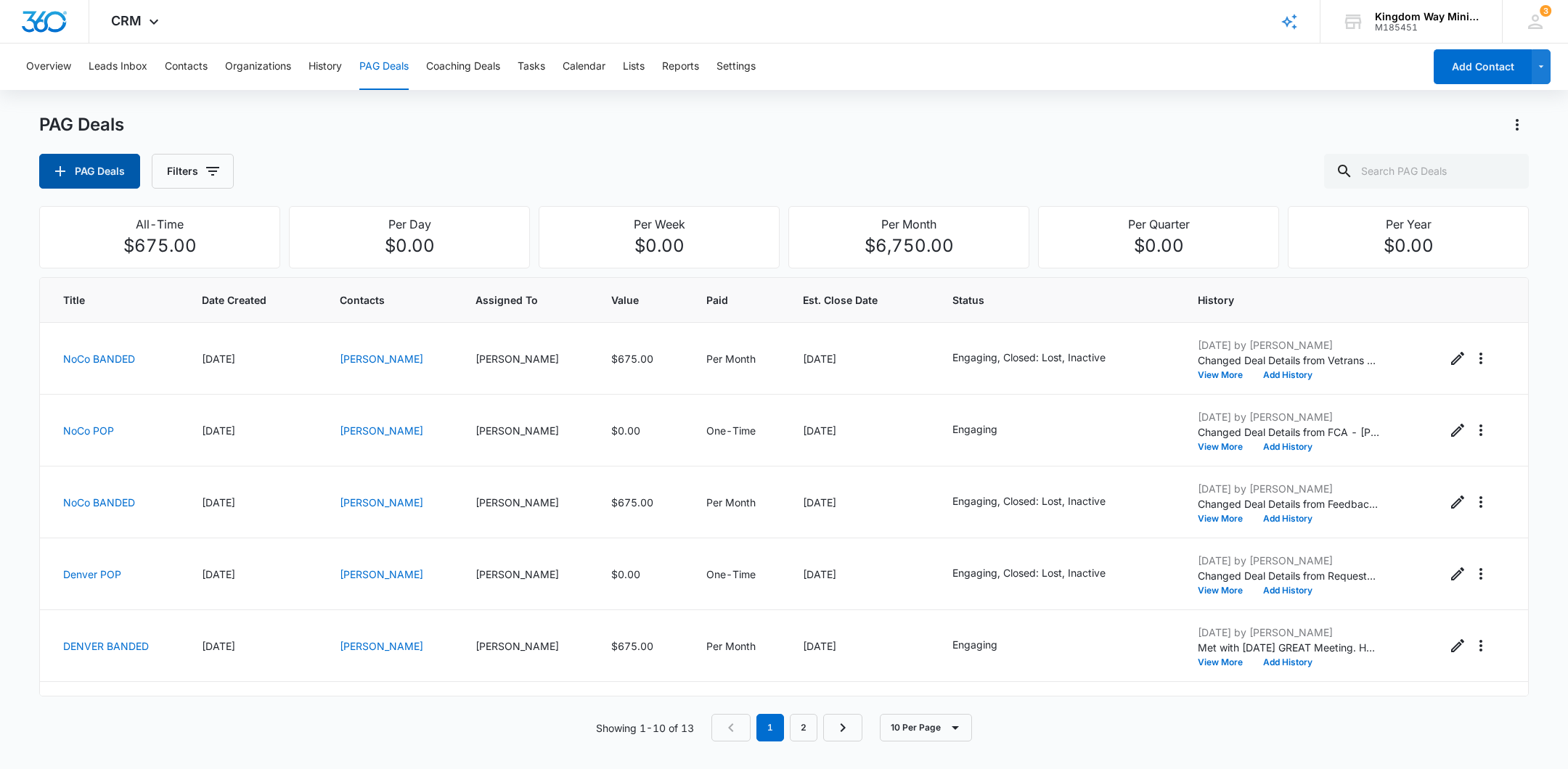 click on "PAG Deals" at bounding box center [89, 171] 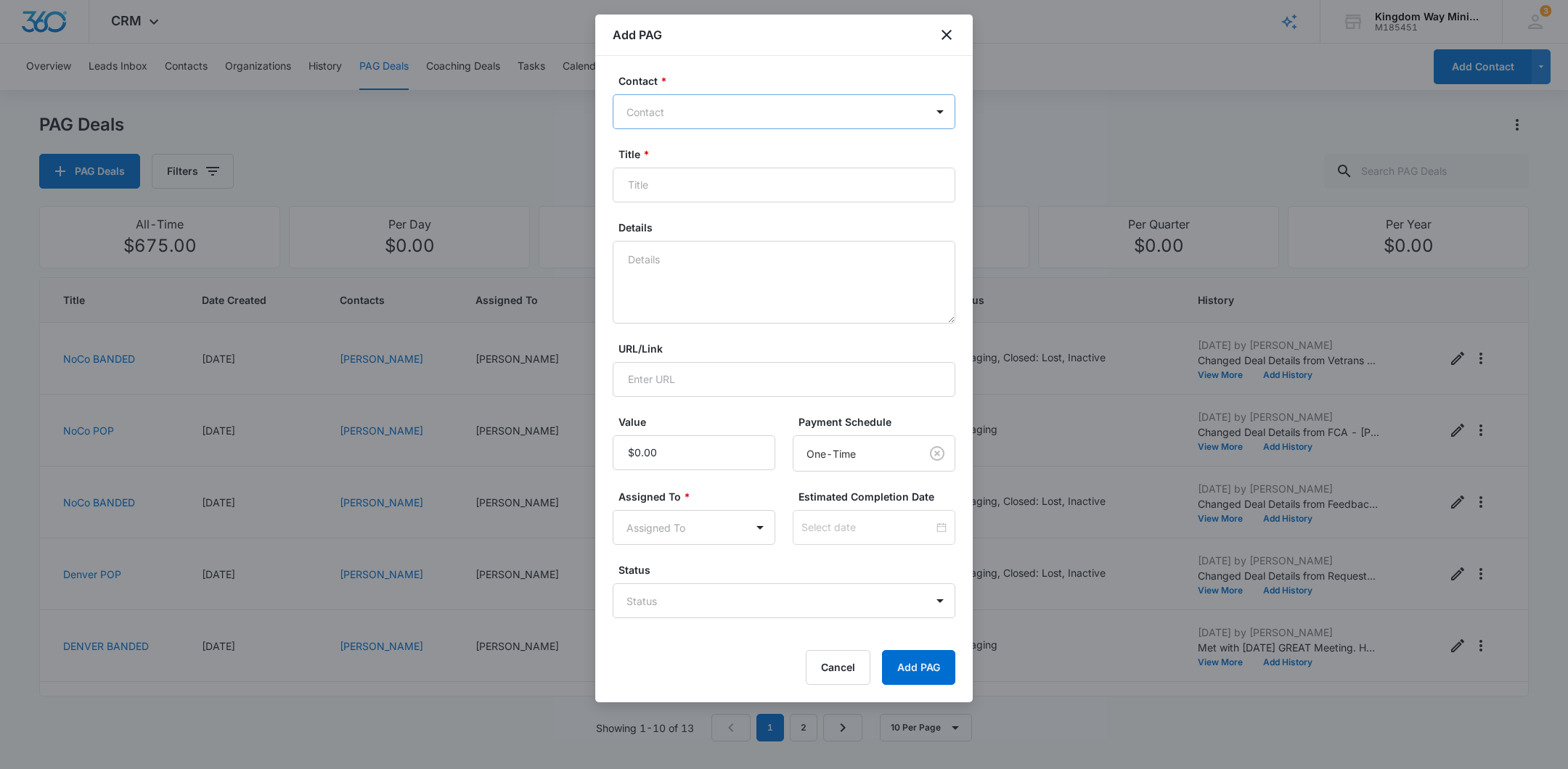 click on "Contact" at bounding box center (769, 112) 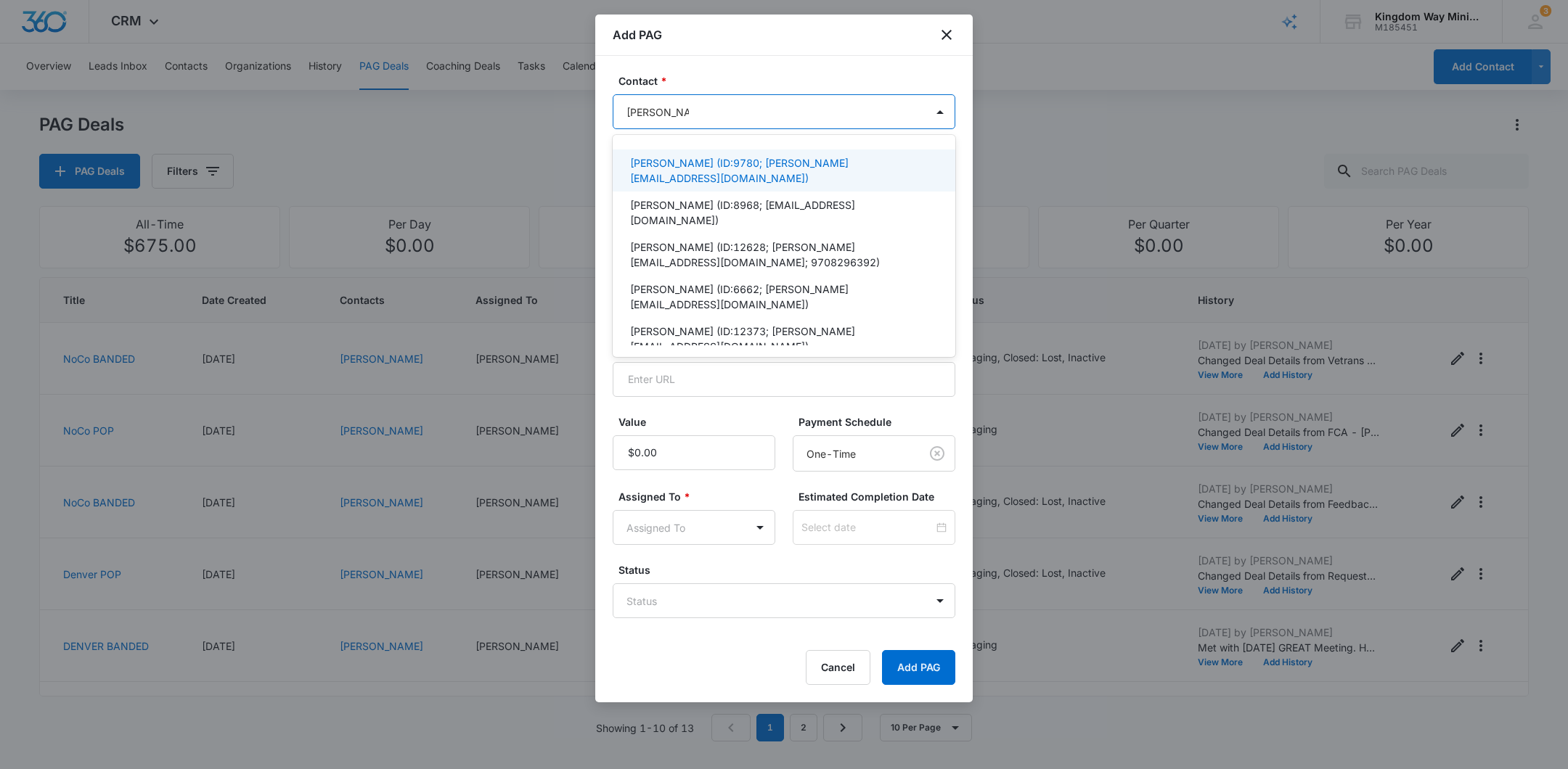 type on "[PERSON_NAME]" 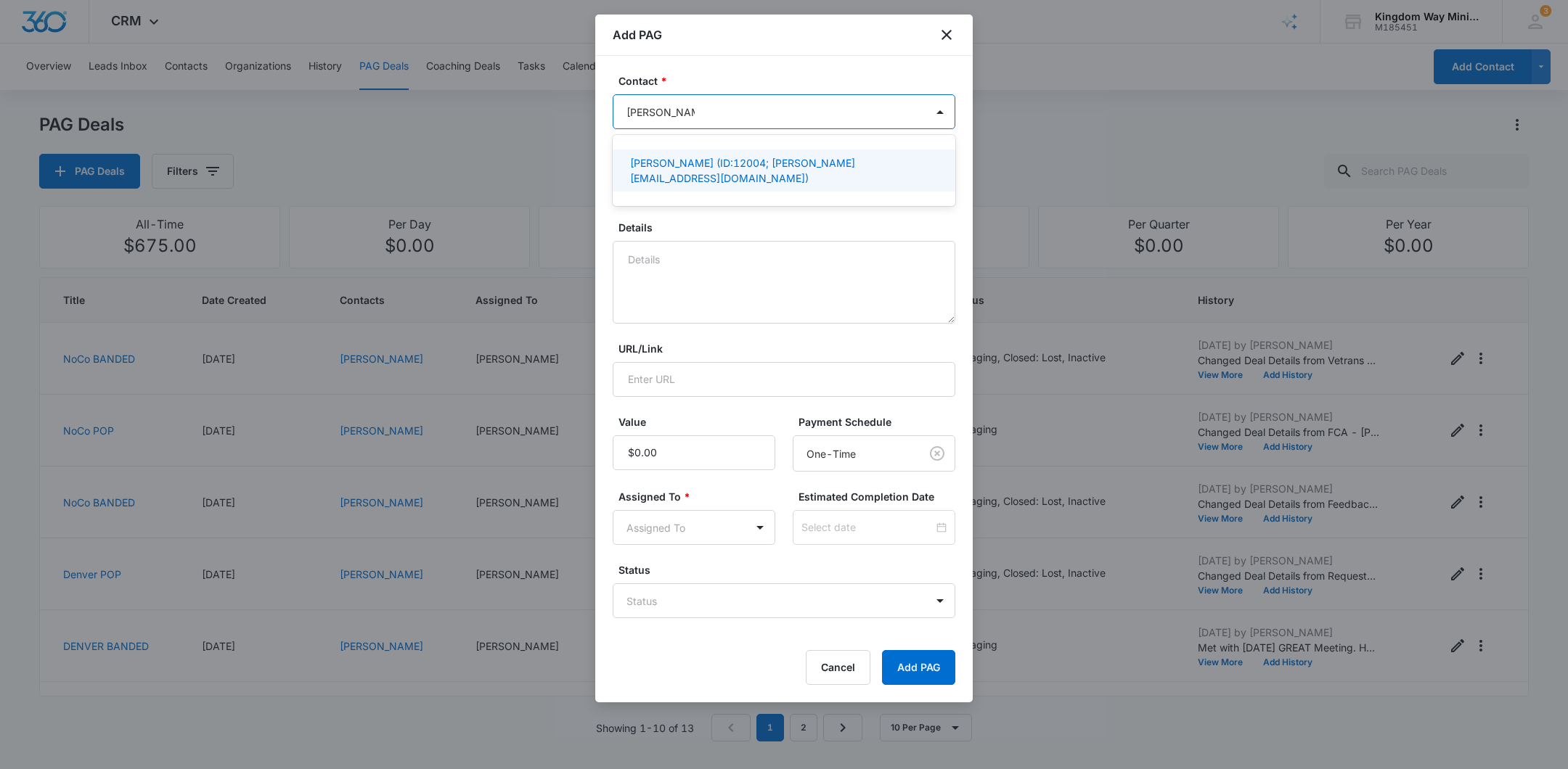 click on "Adam Gunton (ID:12004; adam@behavioralhealth.partners)" at bounding box center [783, 170] 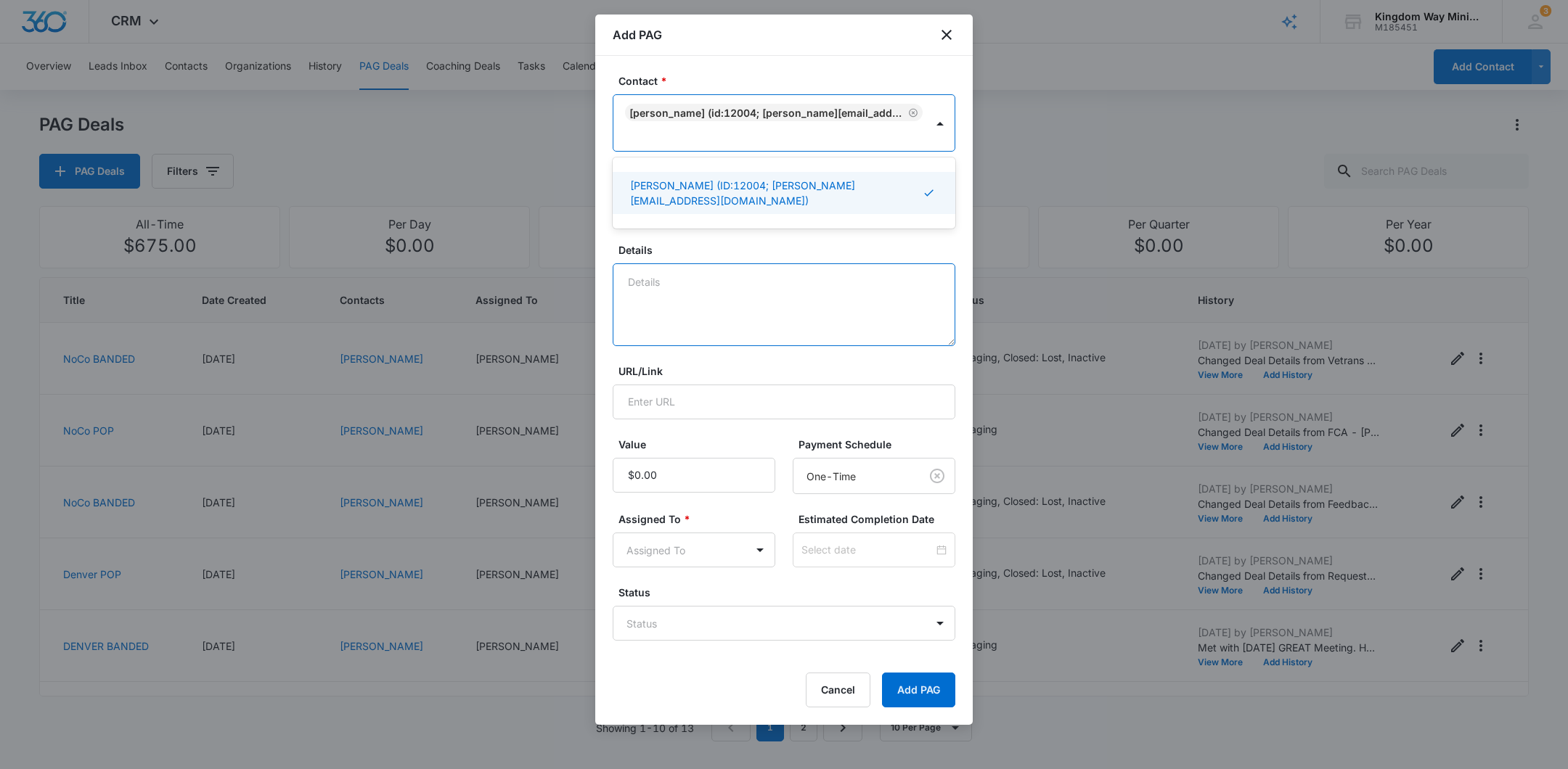 click on "Details" at bounding box center (784, 305) 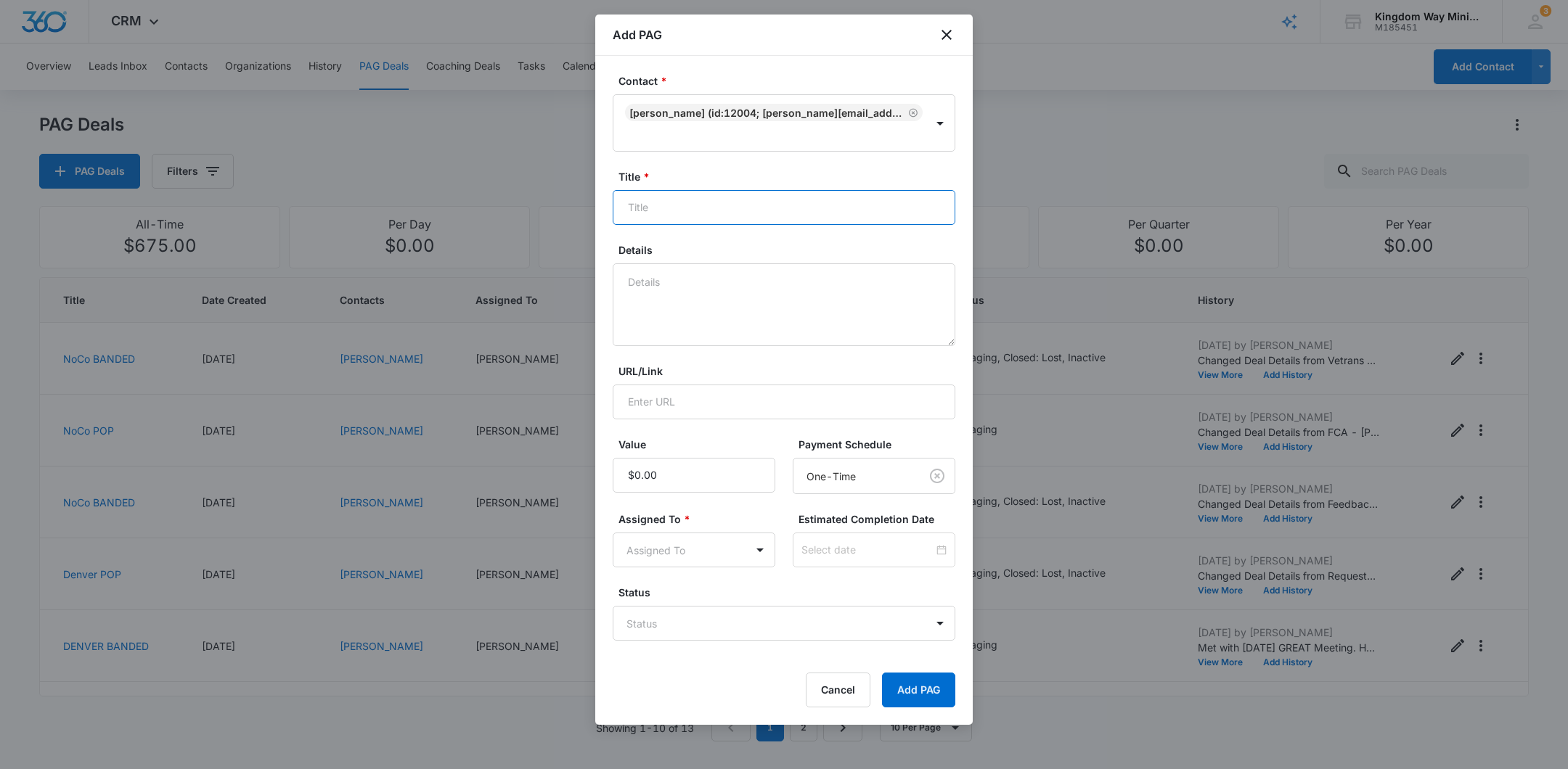 click on "Title *" at bounding box center (784, 207) 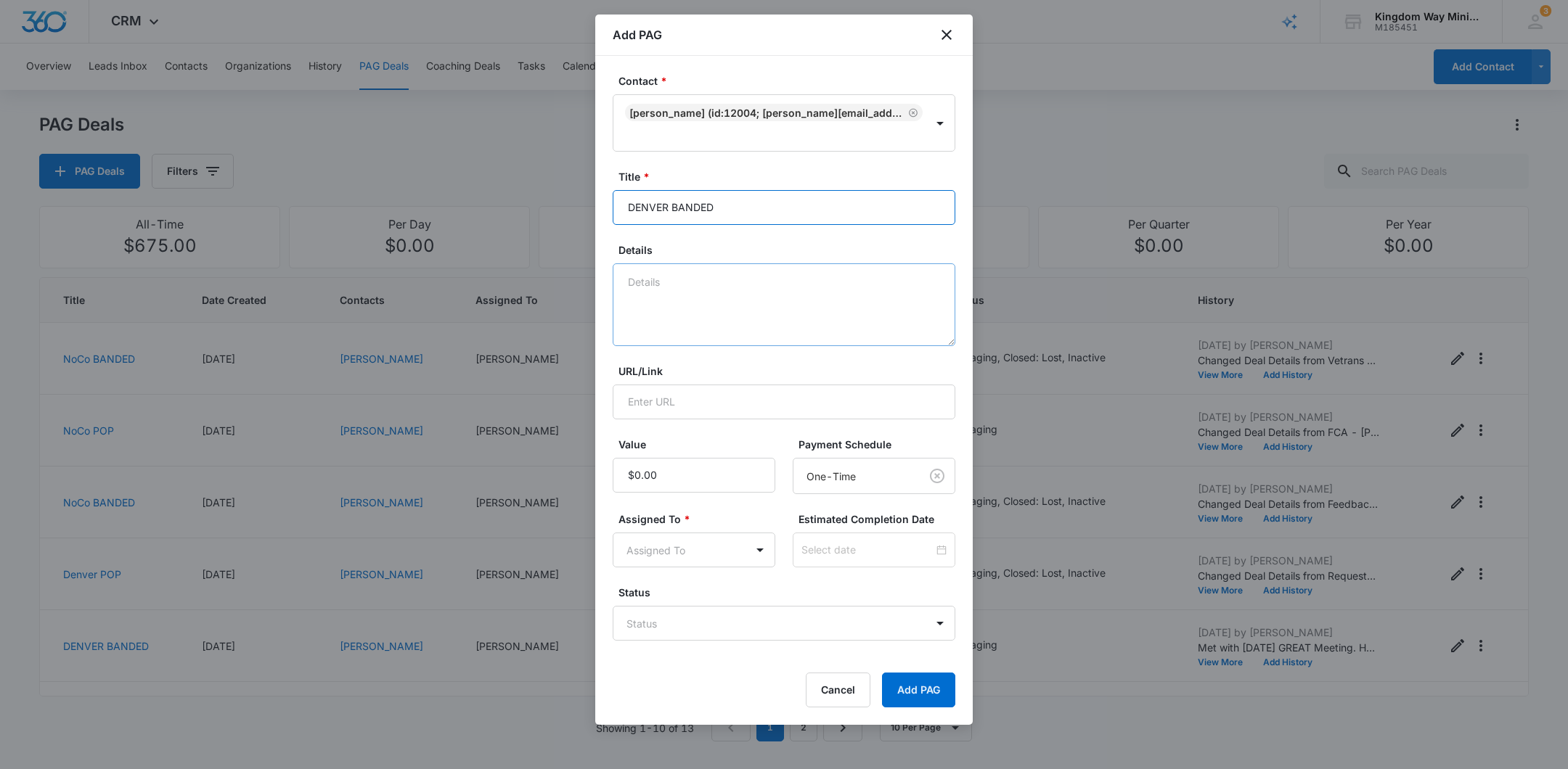 type on "DENVER BANDED" 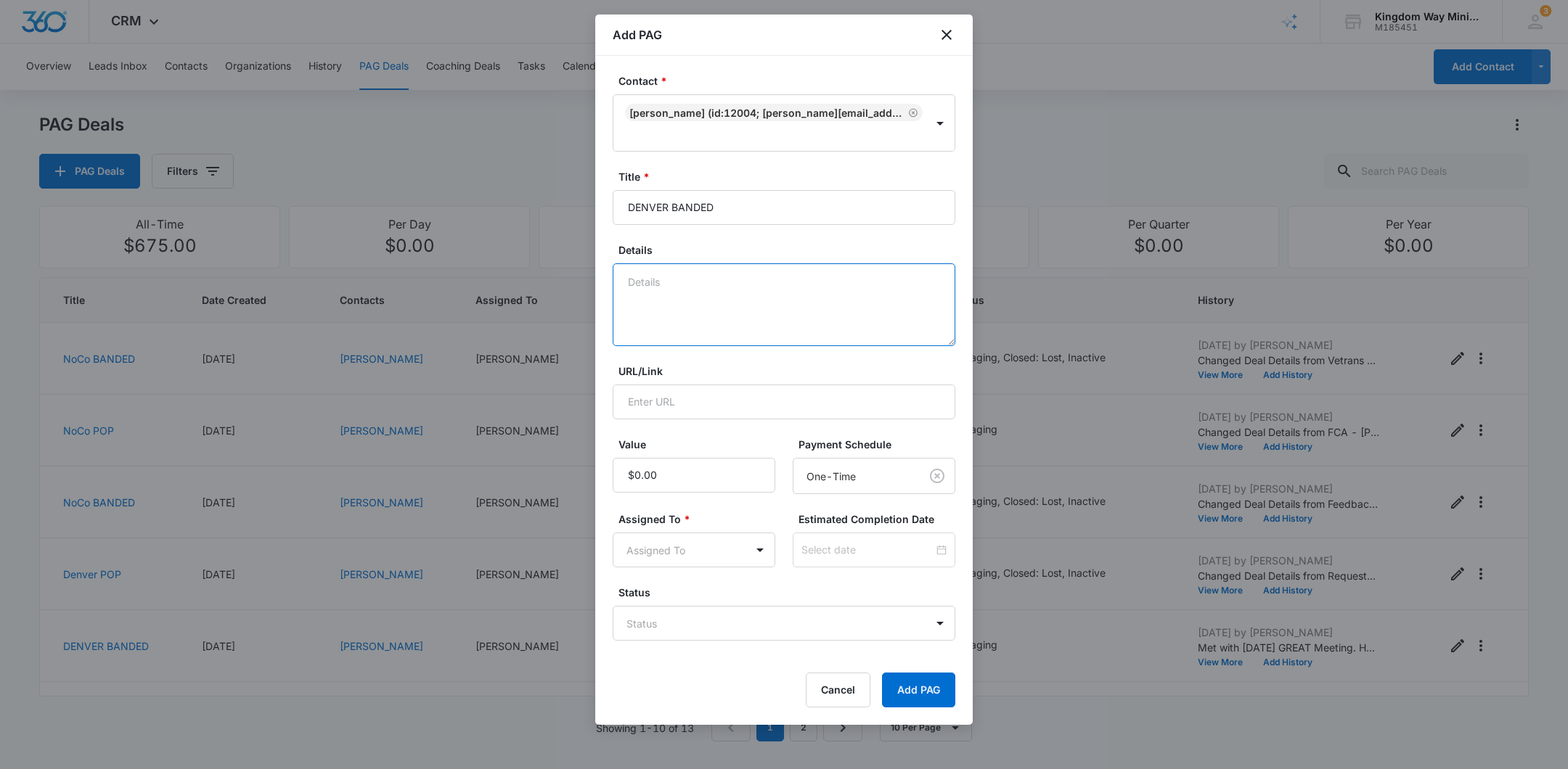 click on "Details" at bounding box center (784, 305) 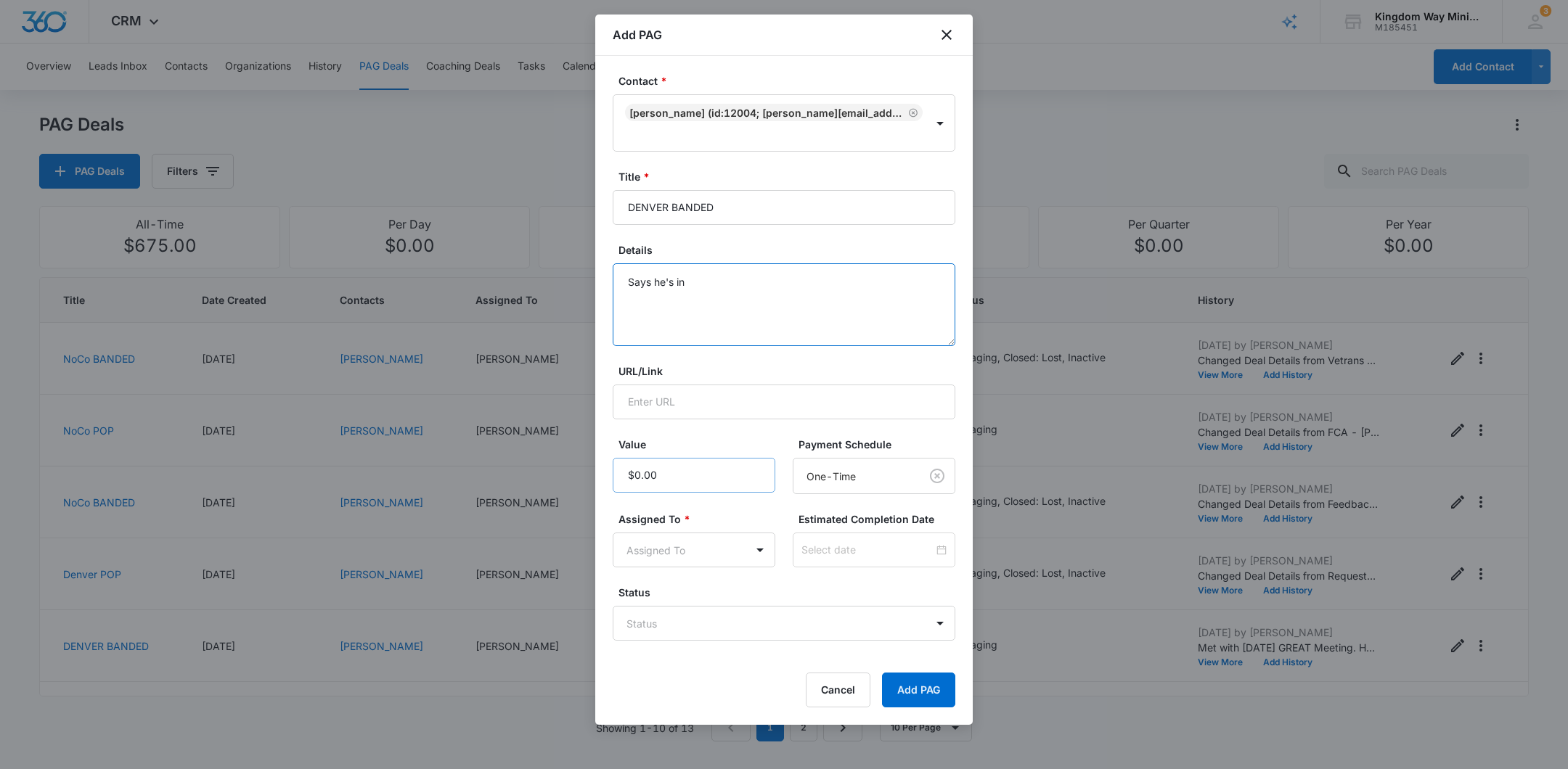 type on "Says he's in" 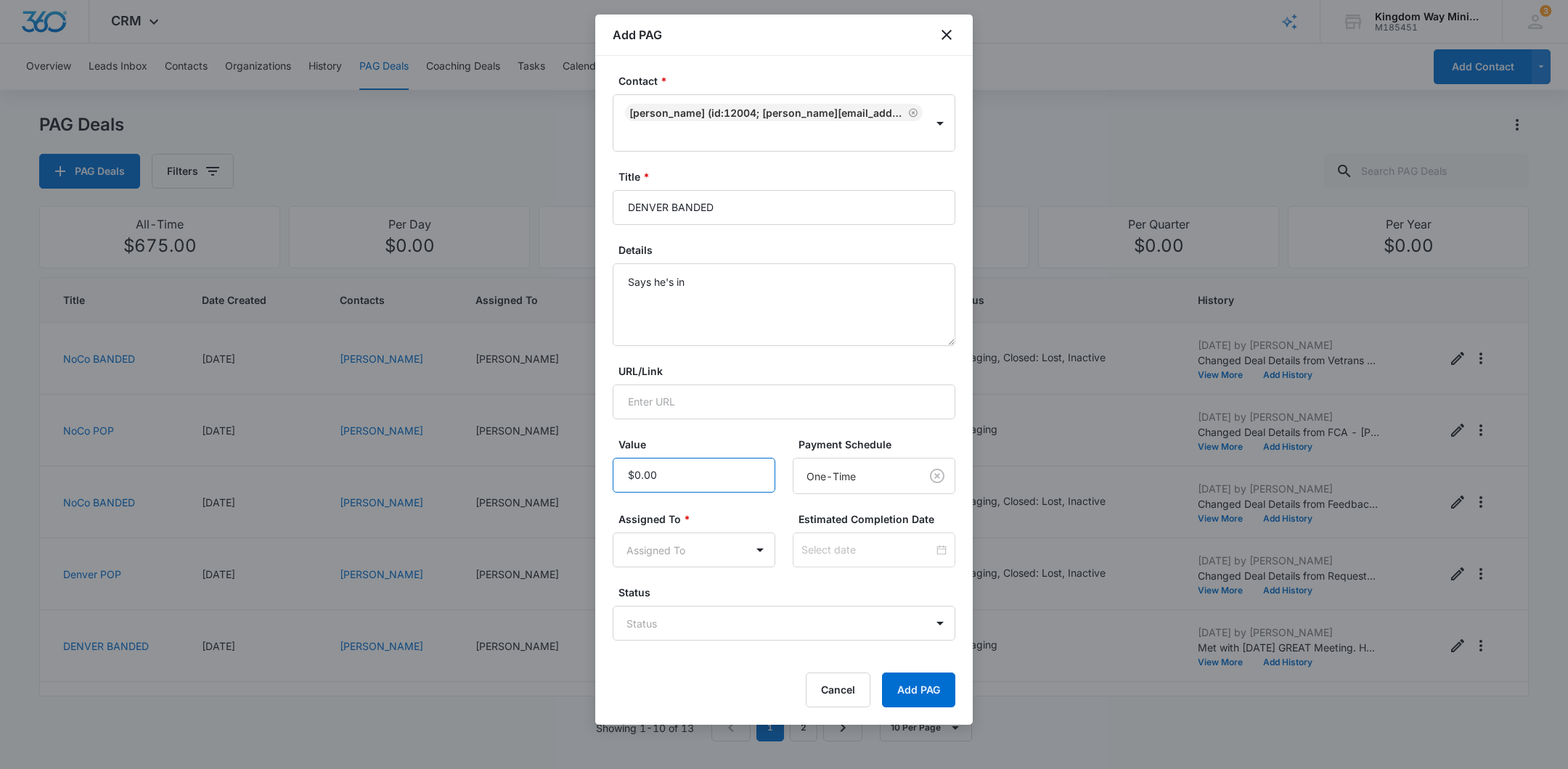 click on "Value" at bounding box center (694, 475) 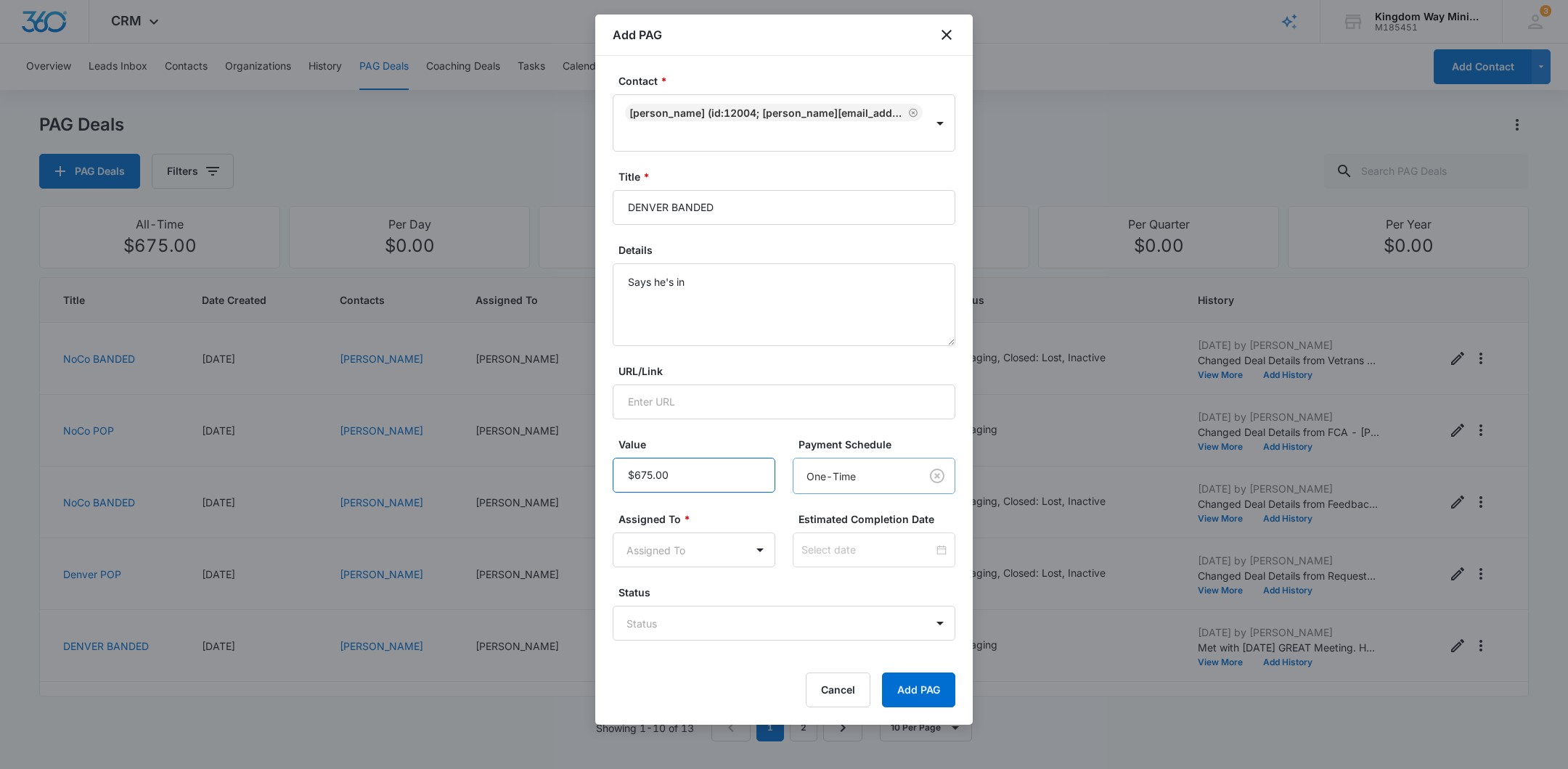type on "$675.00" 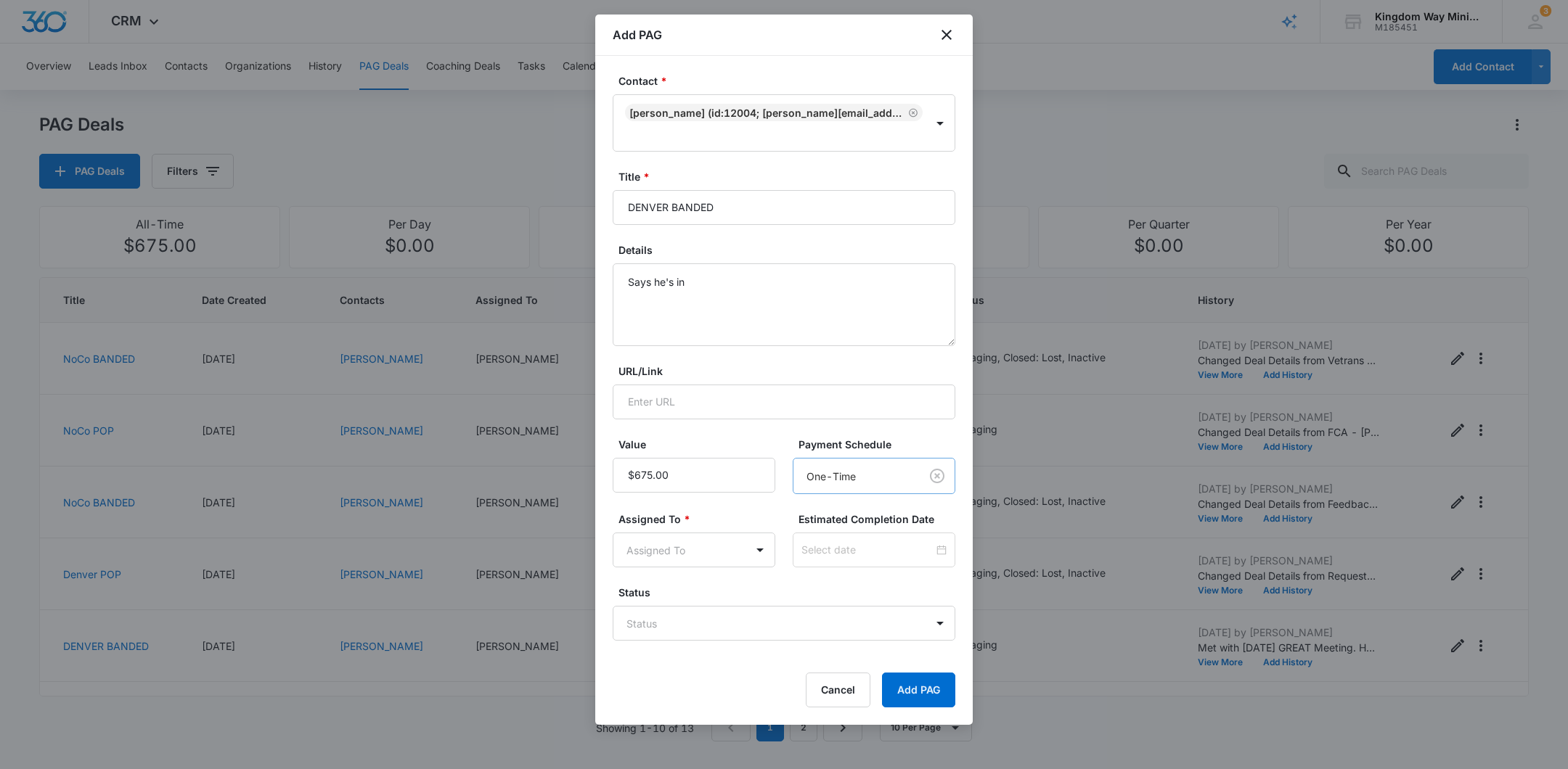 click on "CRM Apps Reputation Websites Forms CRM Email Social Shop Payments POS Content Ads Intelligence Files Brand Settings Kingdom Way Ministries M185451 Your Accounts View All 3 DA Dan Anderson dan.andersonkw2@gmail.com My Profile 3 Notifications Support Logout Terms & Conditions   •   Privacy Policy Overview Leads Inbox Contacts Organizations History PAG Deals Coaching Deals Tasks Calendar Lists Reports Settings Add Contact PAG Deals PAG Deals Filters All-Time $675.00 Per Day $0.00 Per Week $0.00 Per Month $6,750.00 Per Quarter $0.00 Per Year $0.00 Title Date Created Contacts Assigned To Value Paid Est. Close Date Status History NoCo BANDED 07/09/2025 Bryan Becze Dan Anderson $675.00 Per Month 08/31/2025 Engaging, Closed: Lost, Inactive Jul 9, 2025 by Dan Anderson Changed Deal Details from Vetrans non-proft (attended June CP event) to Vetrans non-proft (attended June CP event)
Visited with... no staff / no money --- trying to funnel into KWay #4 group View More Add History NoCo POP 06/27/2025 Glenn Yinger" at bounding box center [784, 384] 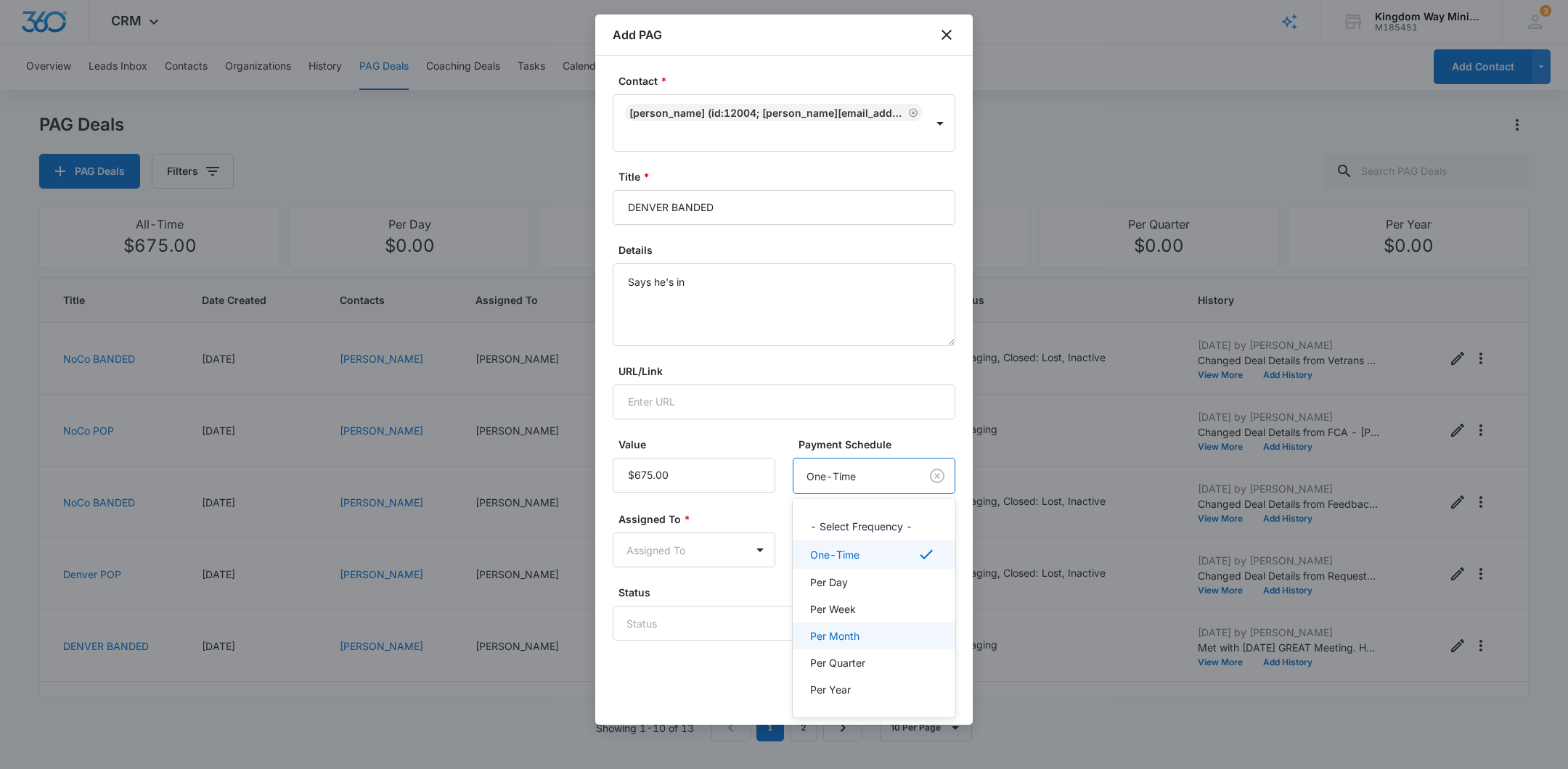 click on "Per Month" at bounding box center [835, 636] 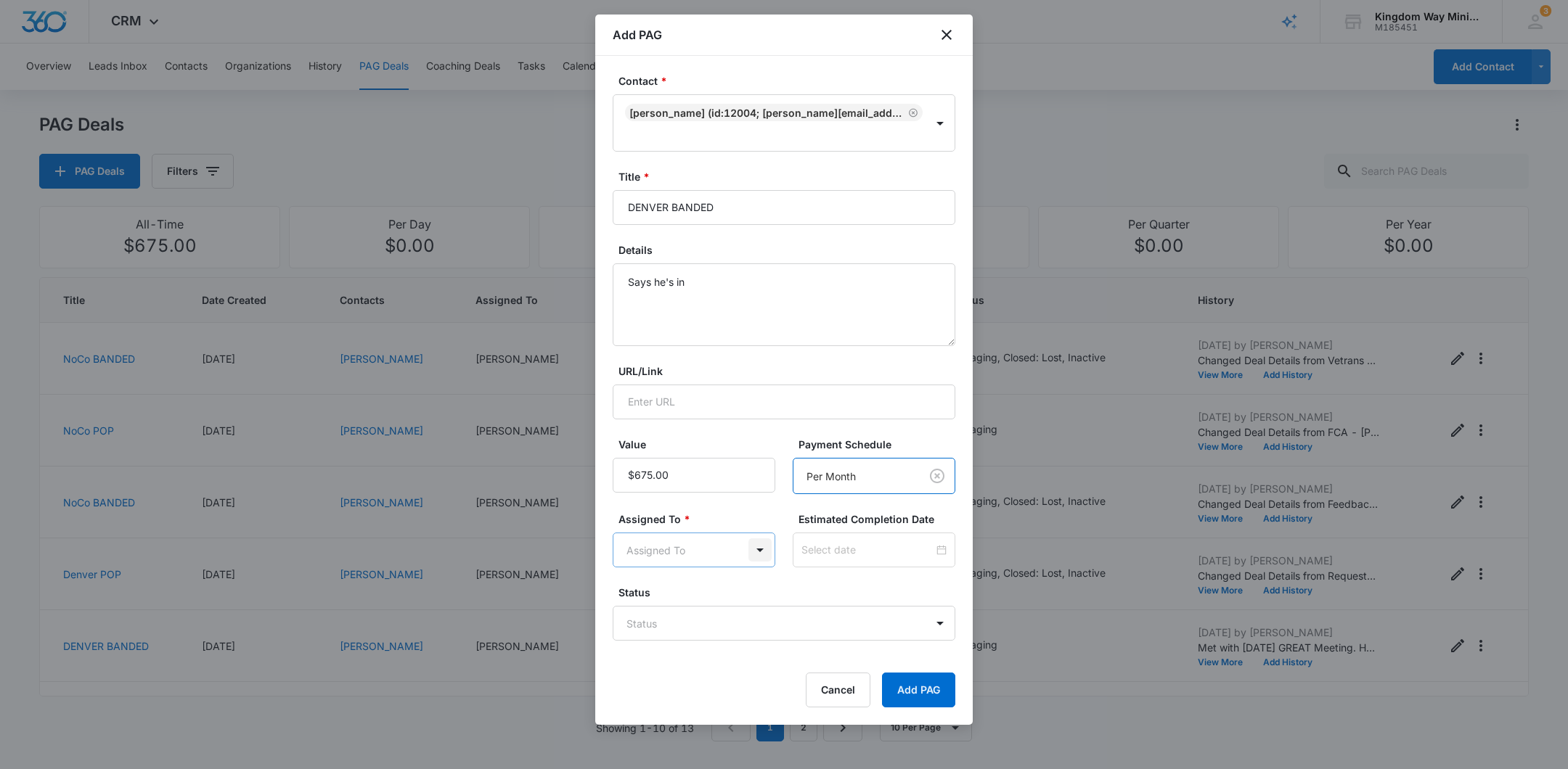click on "CRM Apps Reputation Websites Forms CRM Email Social Shop Payments POS Content Ads Intelligence Files Brand Settings Kingdom Way Ministries M185451 Your Accounts View All 3 DA Dan Anderson dan.andersonkw2@gmail.com My Profile 3 Notifications Support Logout Terms & Conditions   •   Privacy Policy Overview Leads Inbox Contacts Organizations History PAG Deals Coaching Deals Tasks Calendar Lists Reports Settings Add Contact PAG Deals PAG Deals Filters All-Time $675.00 Per Day $0.00 Per Week $0.00 Per Month $6,750.00 Per Quarter $0.00 Per Year $0.00 Title Date Created Contacts Assigned To Value Paid Est. Close Date Status History NoCo BANDED 07/09/2025 Bryan Becze Dan Anderson $675.00 Per Month 08/31/2025 Engaging, Closed: Lost, Inactive Jul 9, 2025 by Dan Anderson Changed Deal Details from Vetrans non-proft (attended June CP event) to Vetrans non-proft (attended June CP event)
Visited with... no staff / no money --- trying to funnel into KWay #4 group View More Add History NoCo POP 06/27/2025 Glenn Yinger" at bounding box center (784, 384) 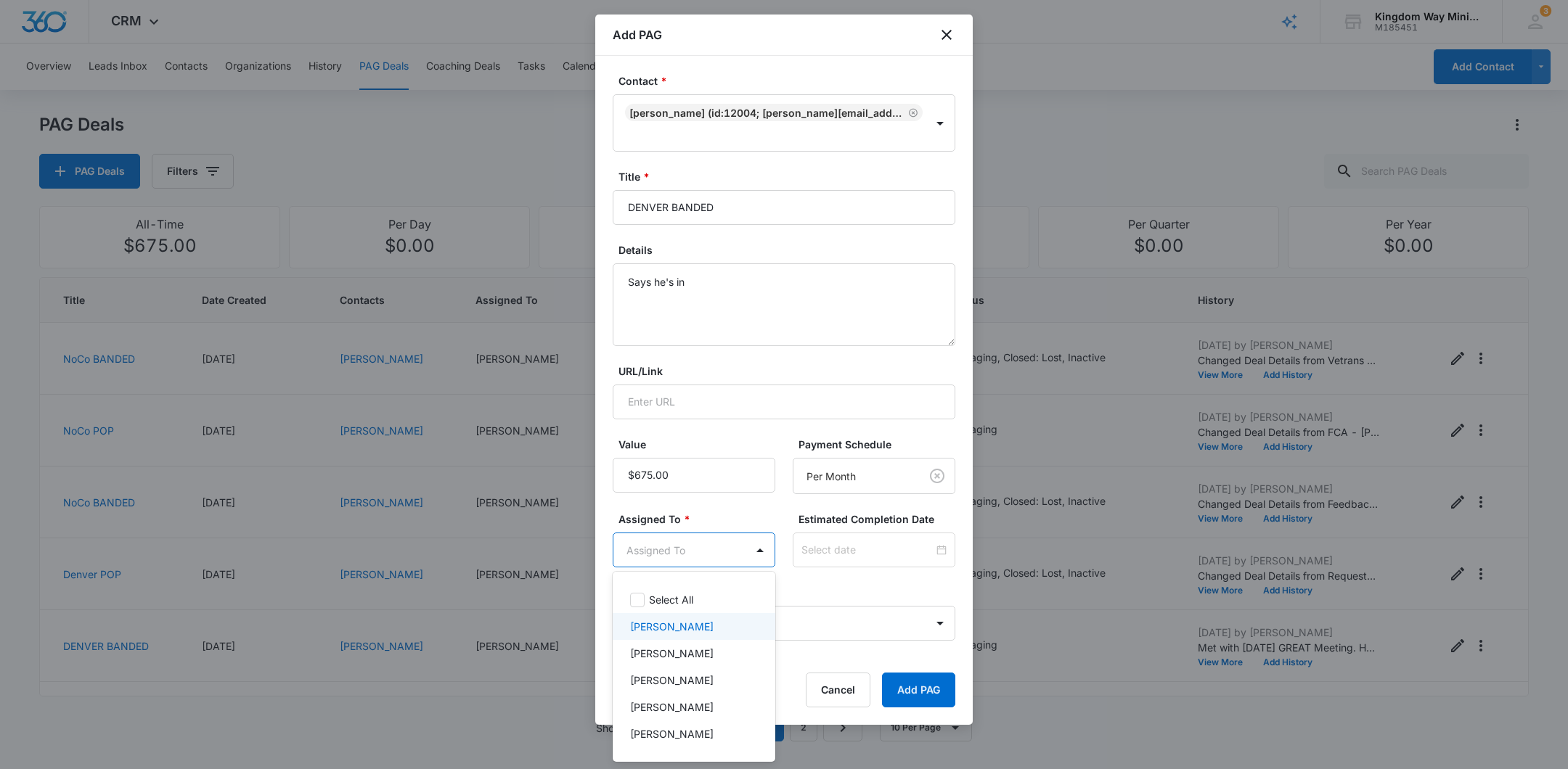 click on "[PERSON_NAME]" at bounding box center (693, 626) 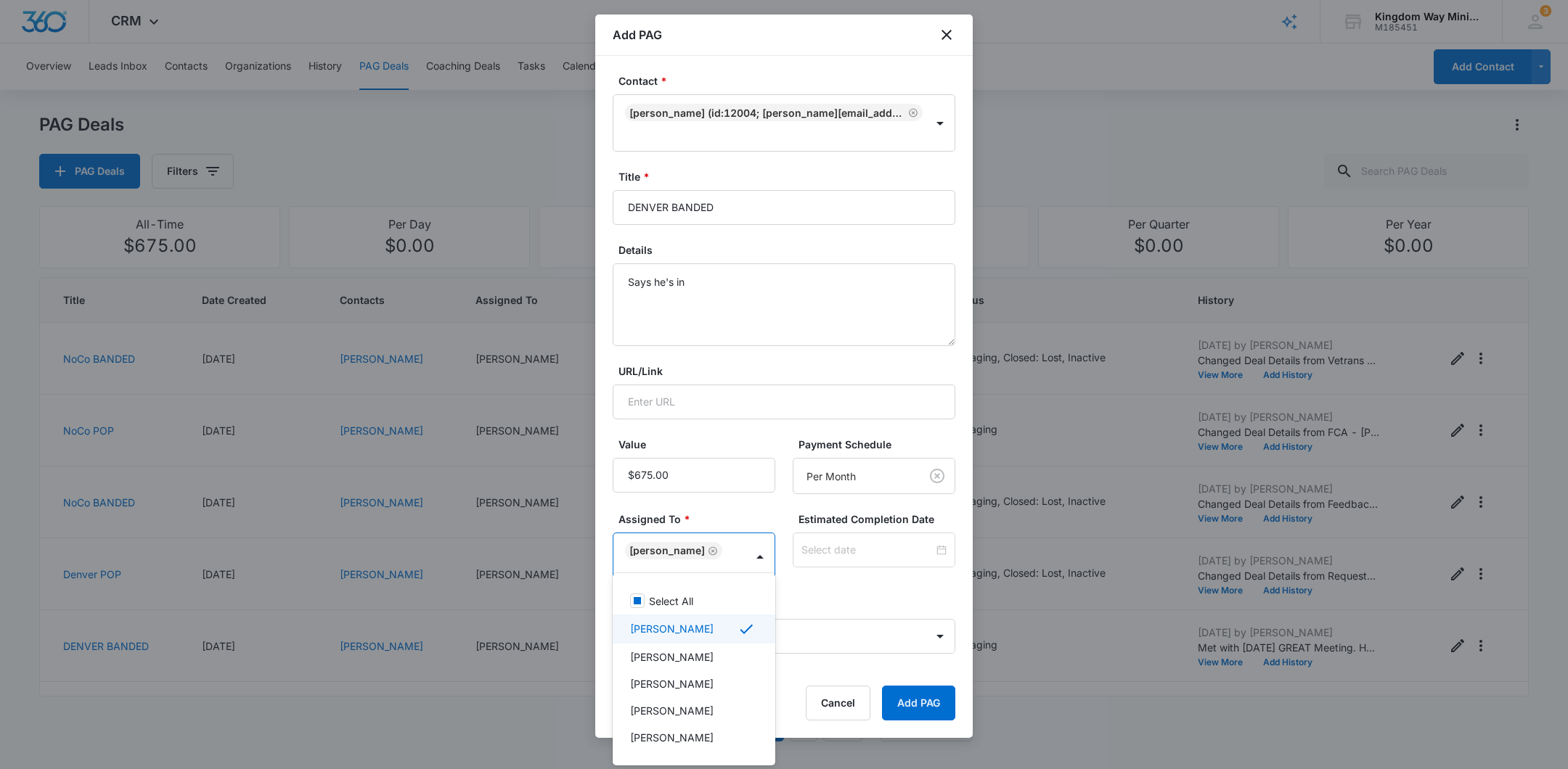 click at bounding box center (784, 384) 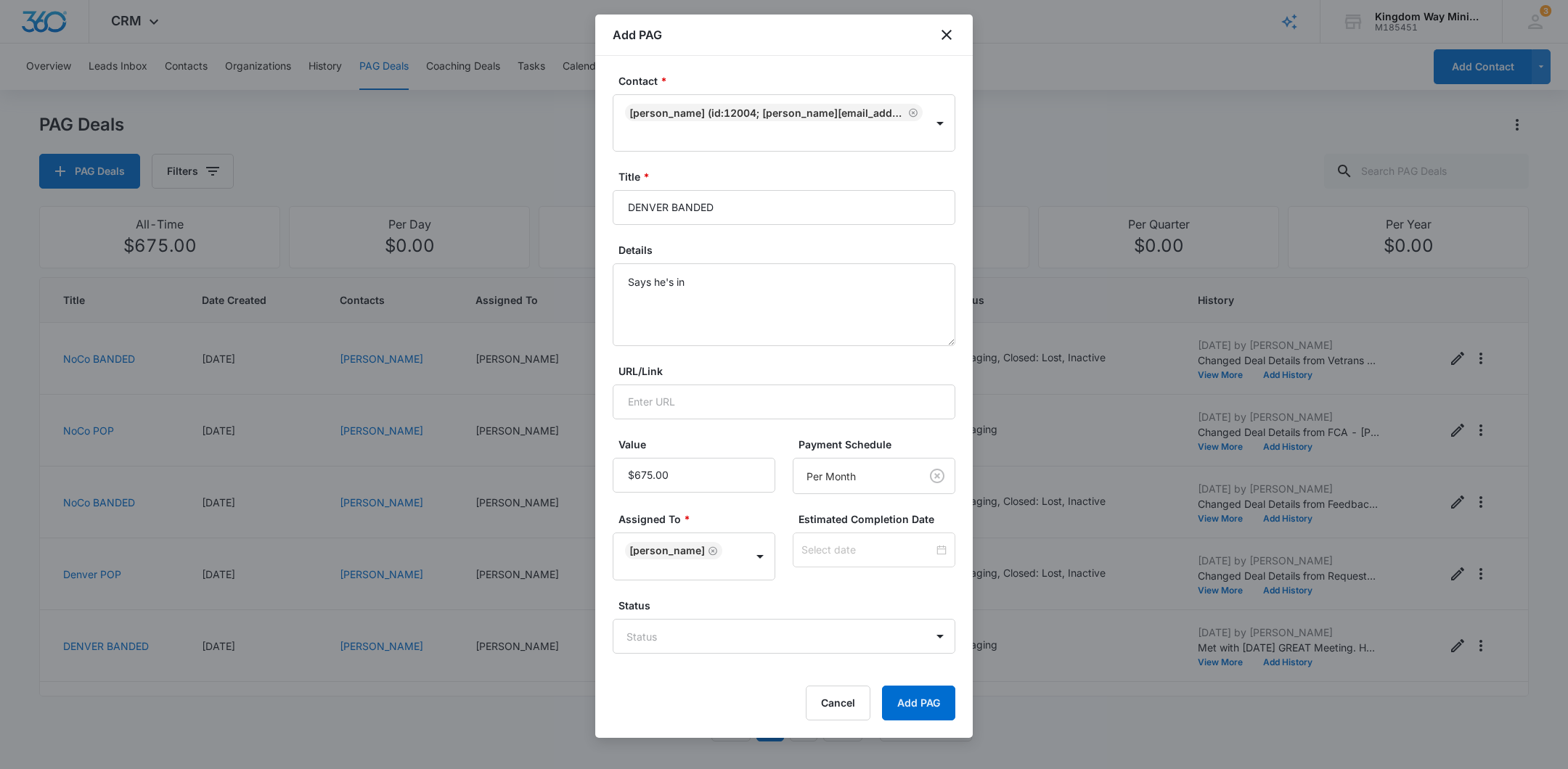 click at bounding box center (874, 550) 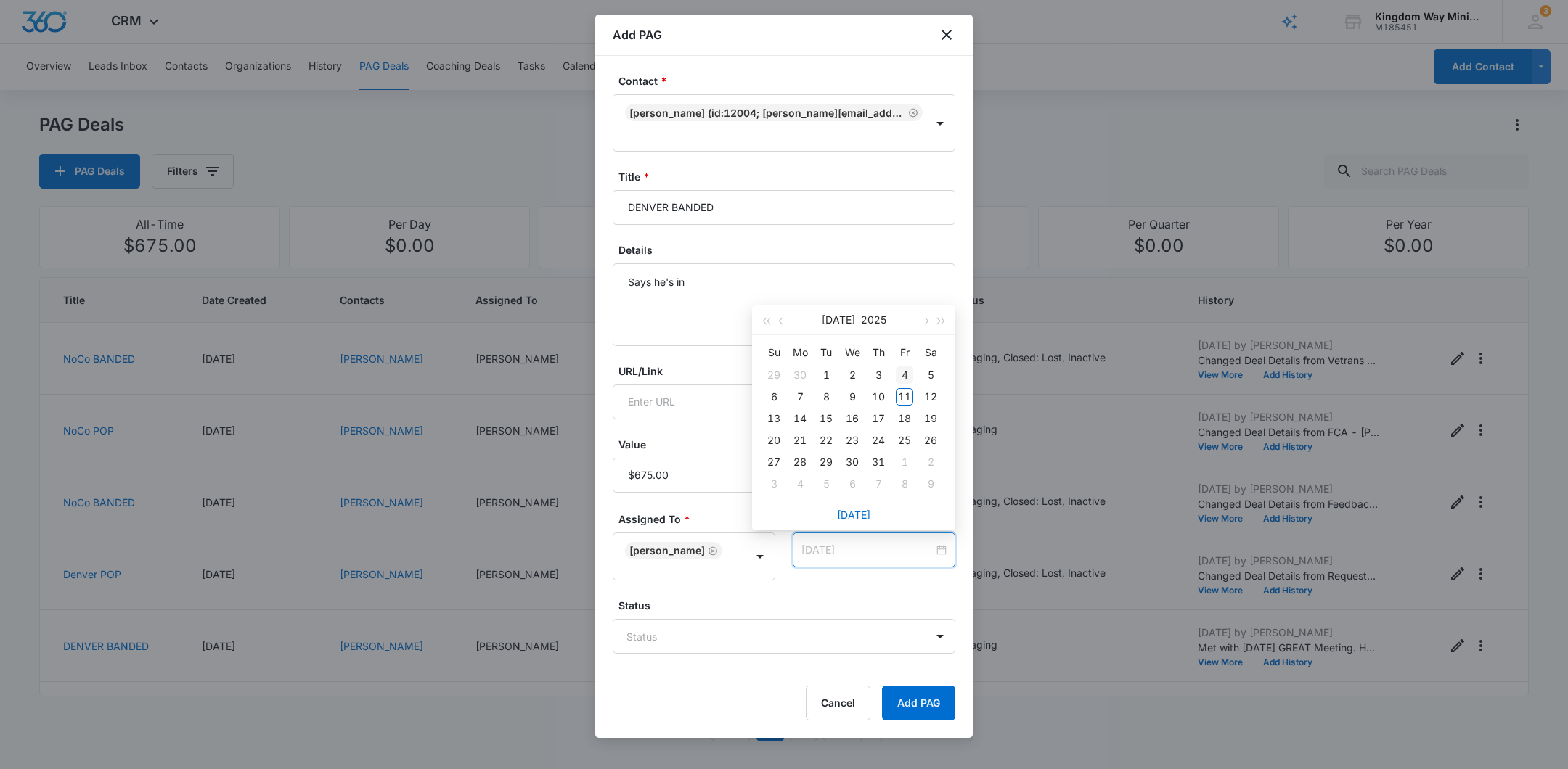 type on "Jul 4, 2025" 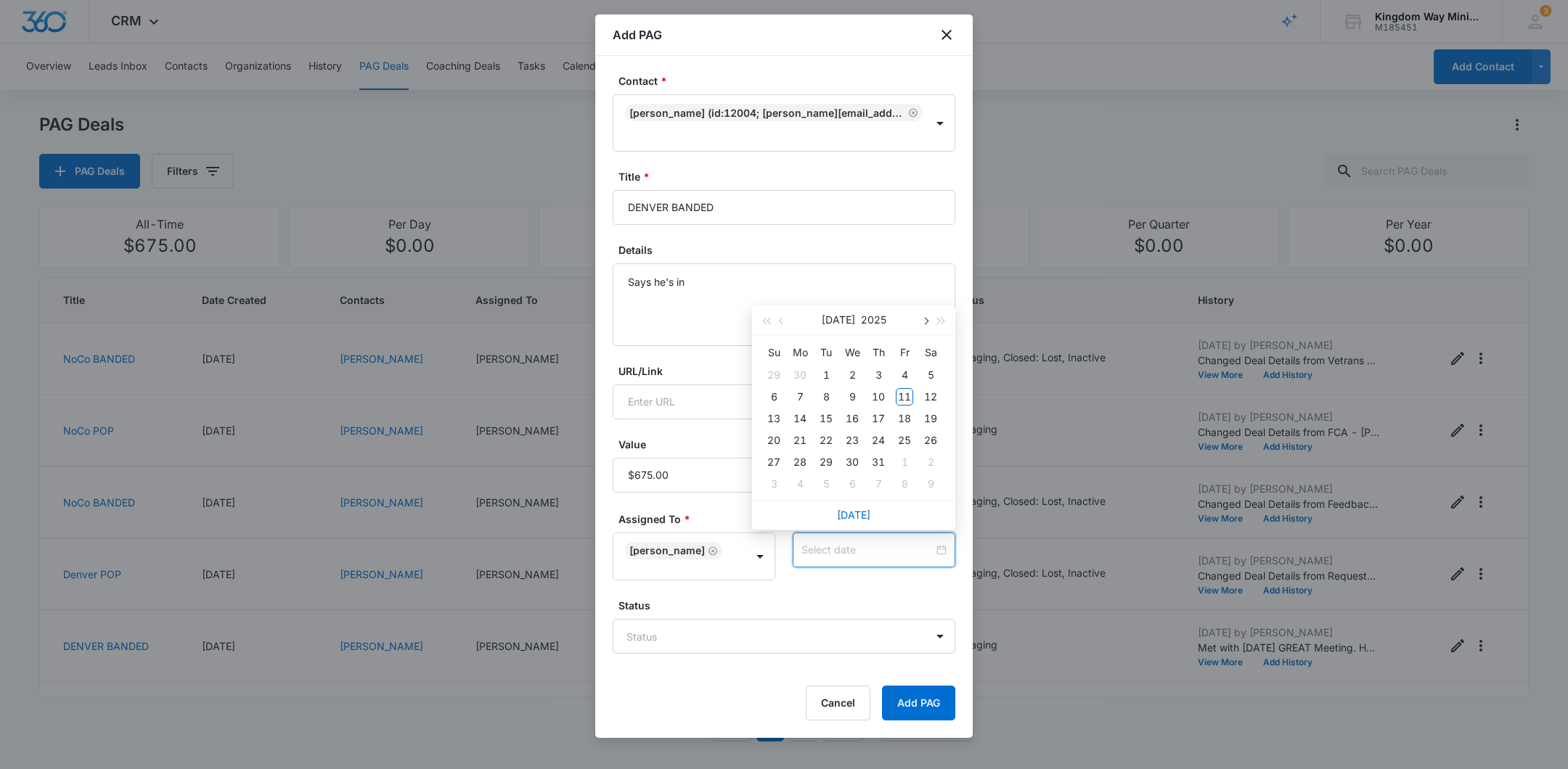 click at bounding box center [925, 320] 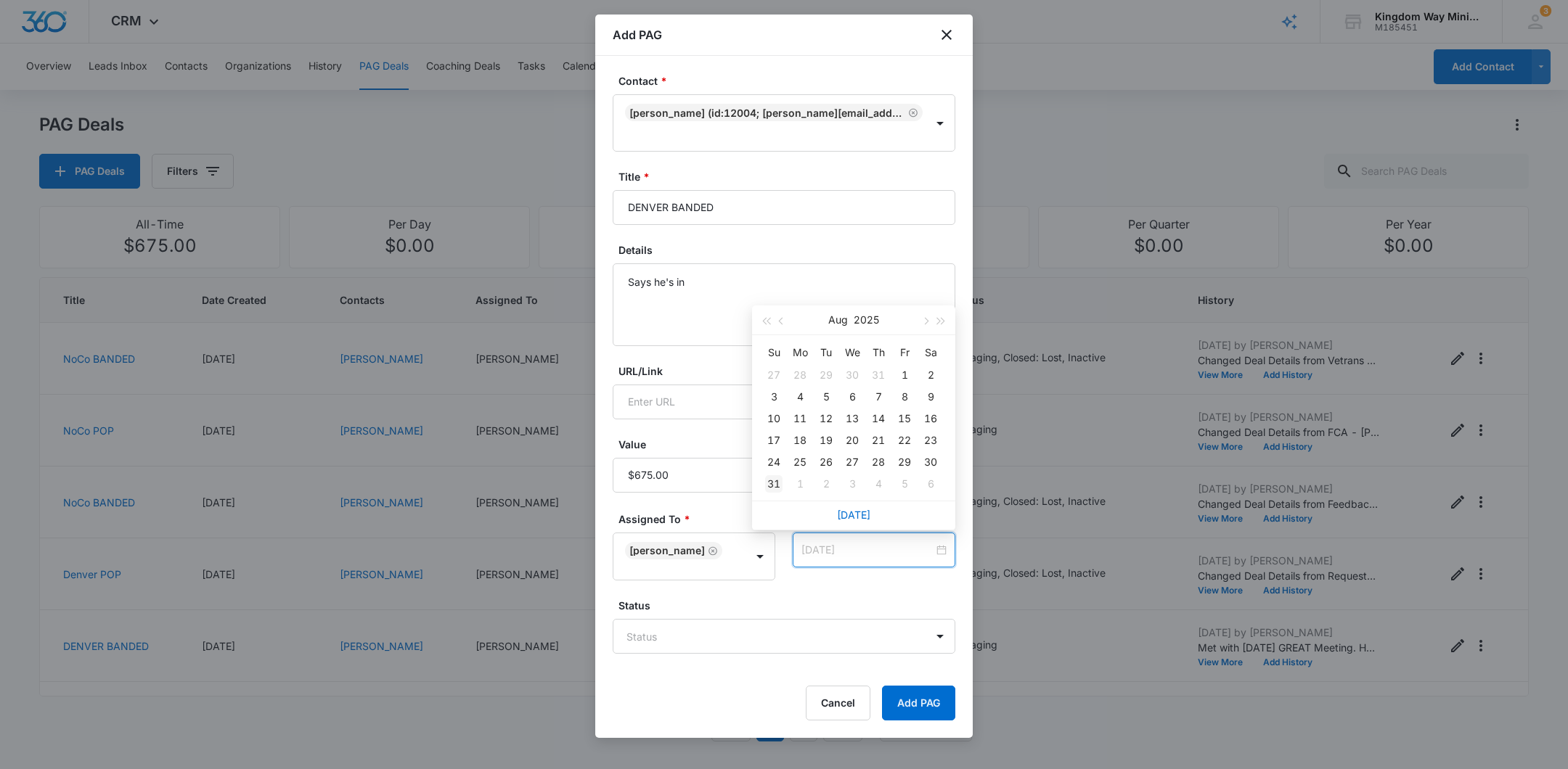 type on "[DATE]" 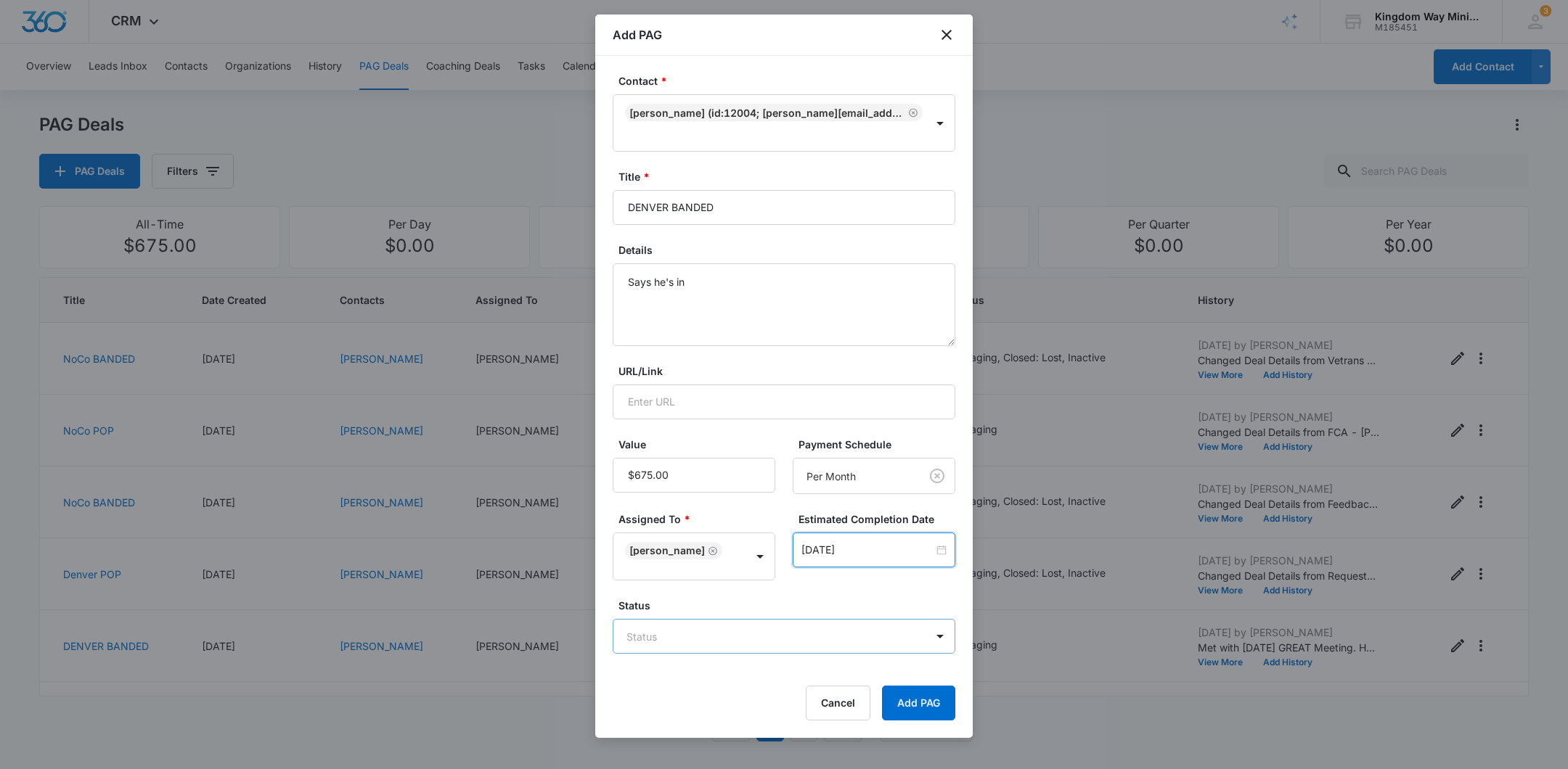 click on "CRM Apps Reputation Websites Forms CRM Email Social Shop Payments POS Content Ads Intelligence Files Brand Settings Kingdom Way Ministries M185451 Your Accounts View All 3 DA Dan Anderson dan.andersonkw2@gmail.com My Profile 3 Notifications Support Logout Terms & Conditions   •   Privacy Policy Overview Leads Inbox Contacts Organizations History PAG Deals Coaching Deals Tasks Calendar Lists Reports Settings Add Contact PAG Deals PAG Deals Filters All-Time $675.00 Per Day $0.00 Per Week $0.00 Per Month $6,750.00 Per Quarter $0.00 Per Year $0.00 Title Date Created Contacts Assigned To Value Paid Est. Close Date Status History NoCo BANDED 07/09/2025 Bryan Becze Dan Anderson $675.00 Per Month 08/31/2025 Engaging, Closed: Lost, Inactive Jul 9, 2025 by Dan Anderson Changed Deal Details from Vetrans non-proft (attended June CP event) to Vetrans non-proft (attended June CP event)
Visited with... no staff / no money --- trying to funnel into KWay #4 group View More Add History NoCo POP 06/27/2025 Glenn Yinger" at bounding box center (784, 384) 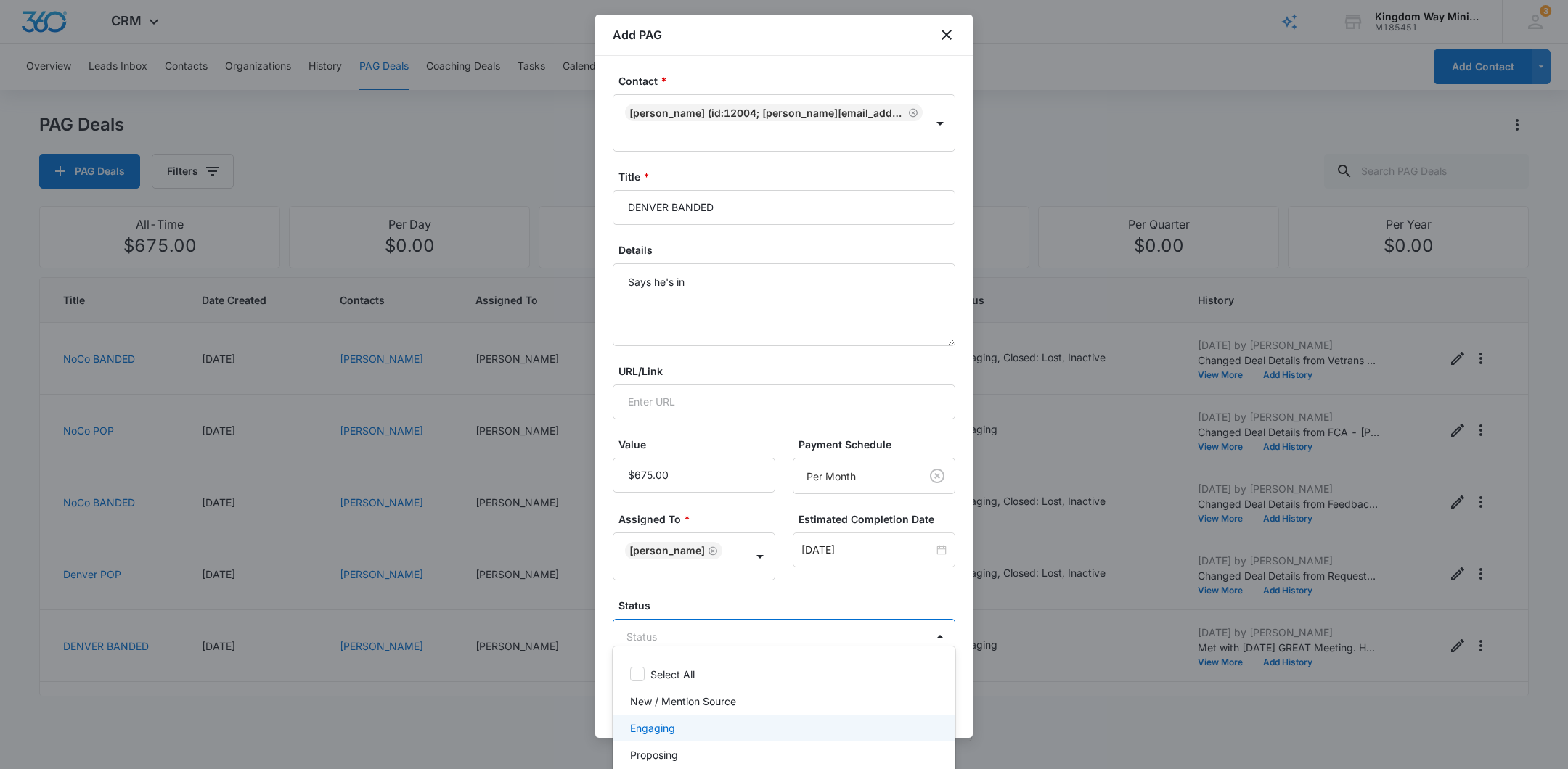click on "Engaging" at bounding box center [783, 728] 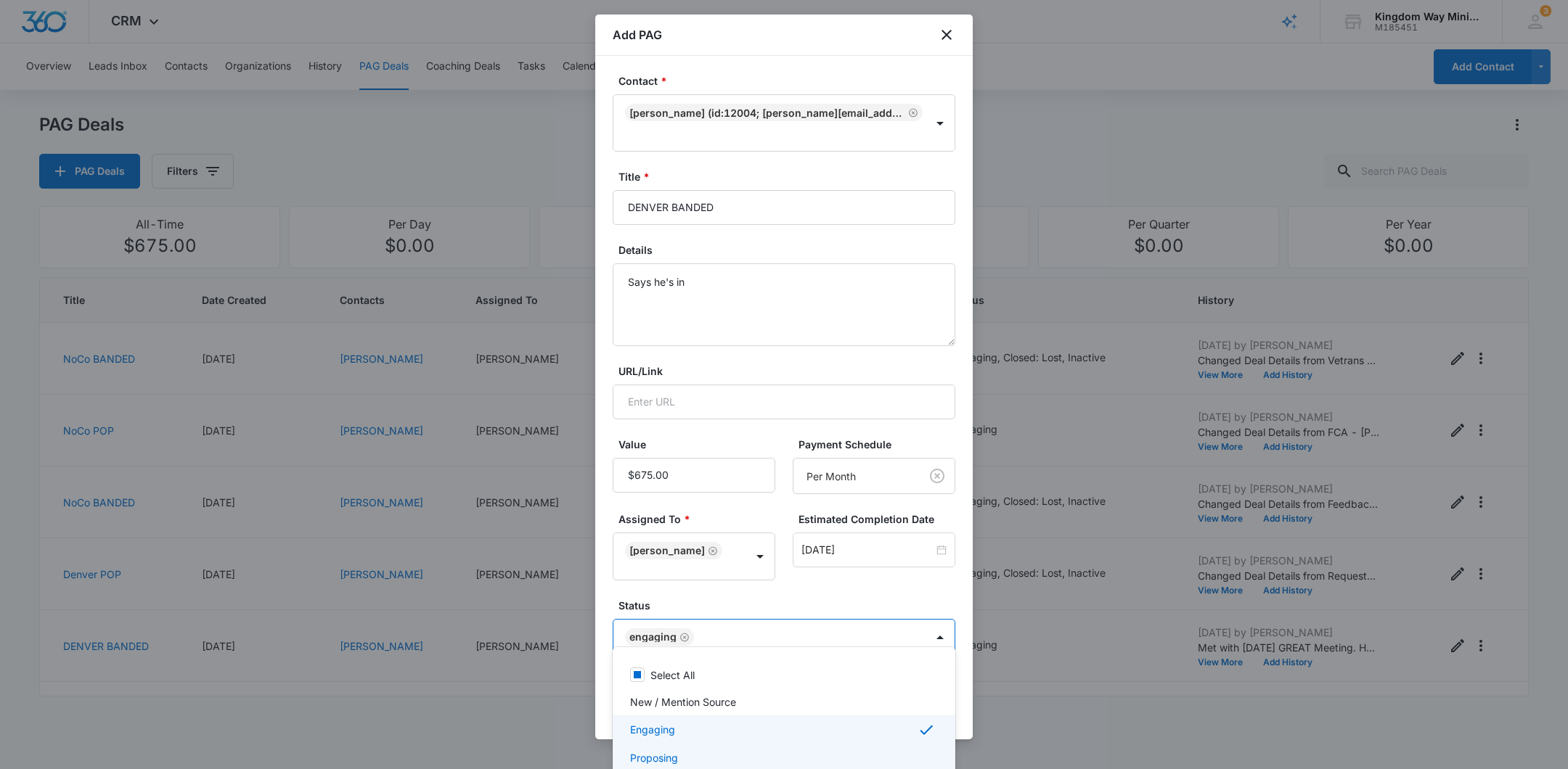 click on "Proposing" at bounding box center (783, 757) 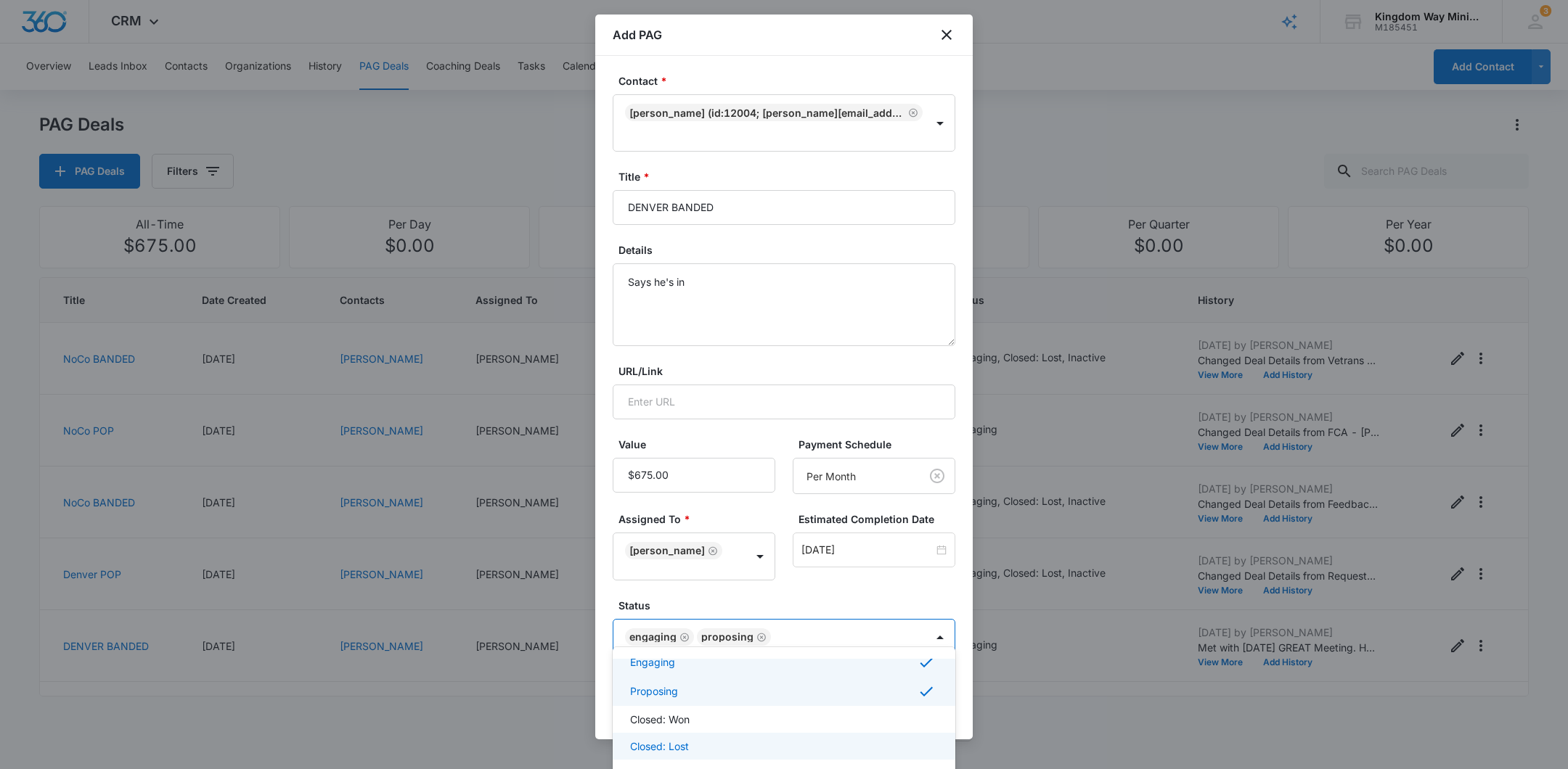 scroll, scrollTop: 72, scrollLeft: 0, axis: vertical 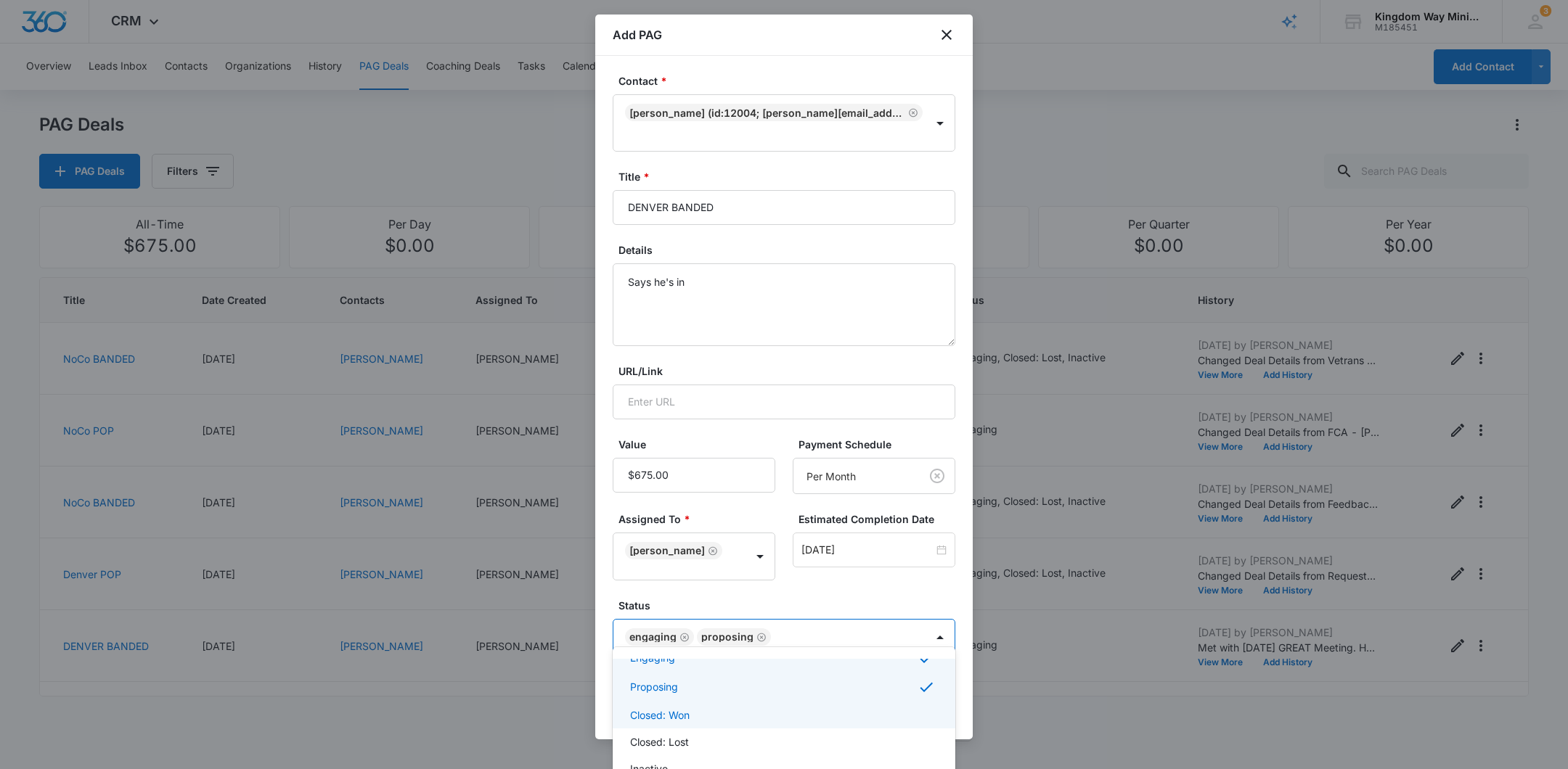 click on "Closed: Won" at bounding box center [783, 715] 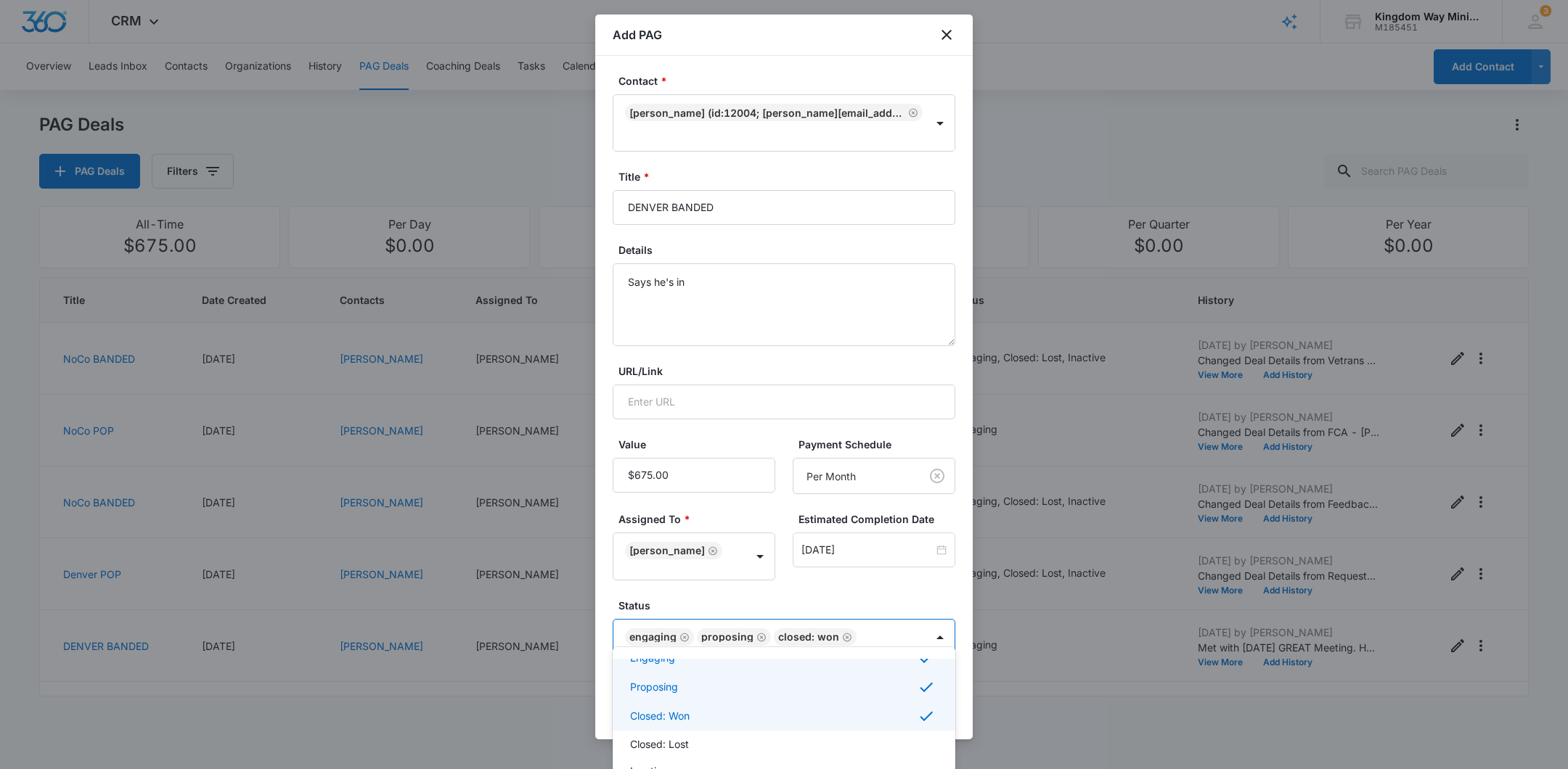click at bounding box center [784, 384] 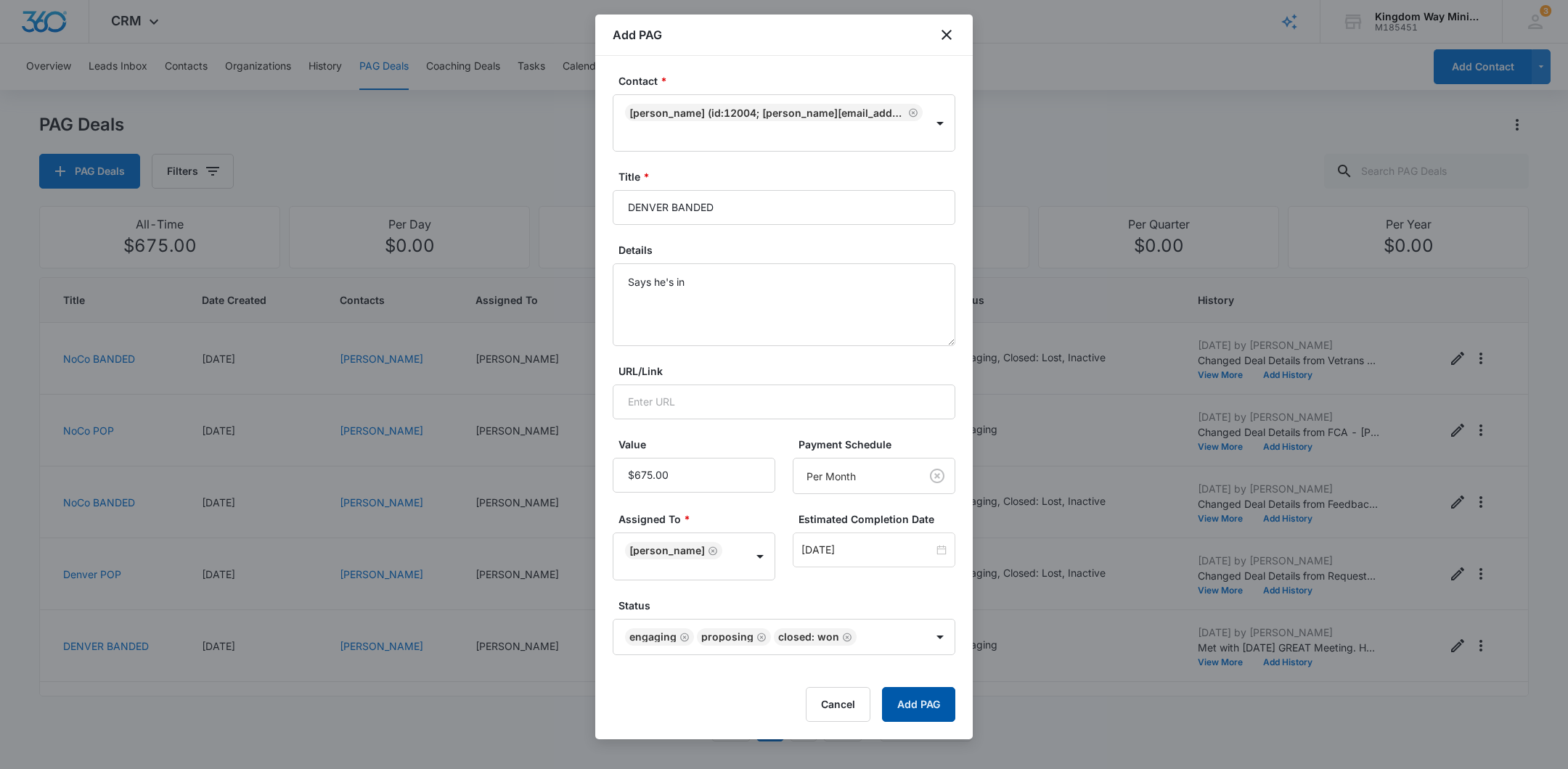 click on "Add PAG" at bounding box center [918, 704] 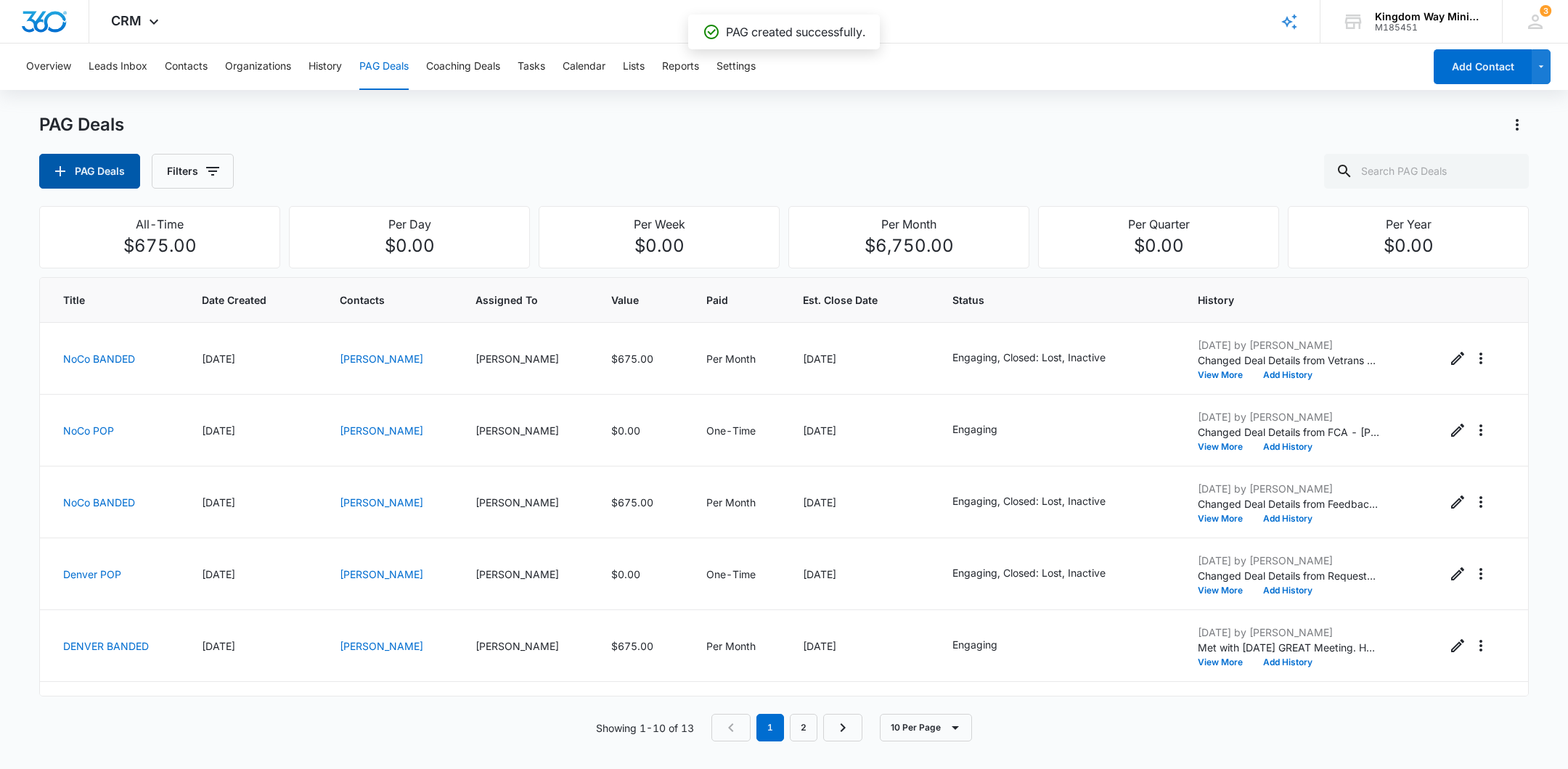 click on "PAG Deals" at bounding box center (89, 171) 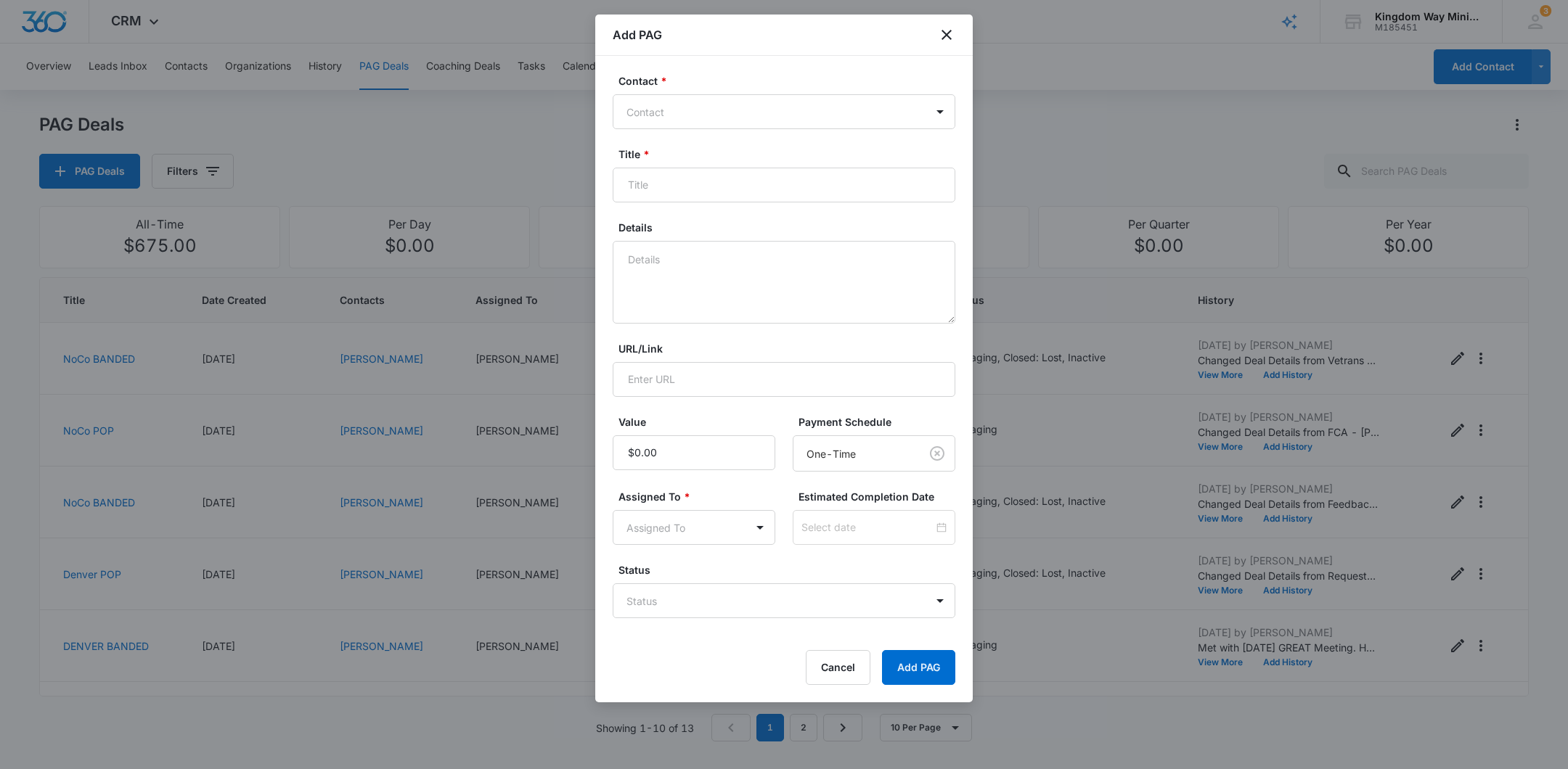 click at bounding box center [775, 112] 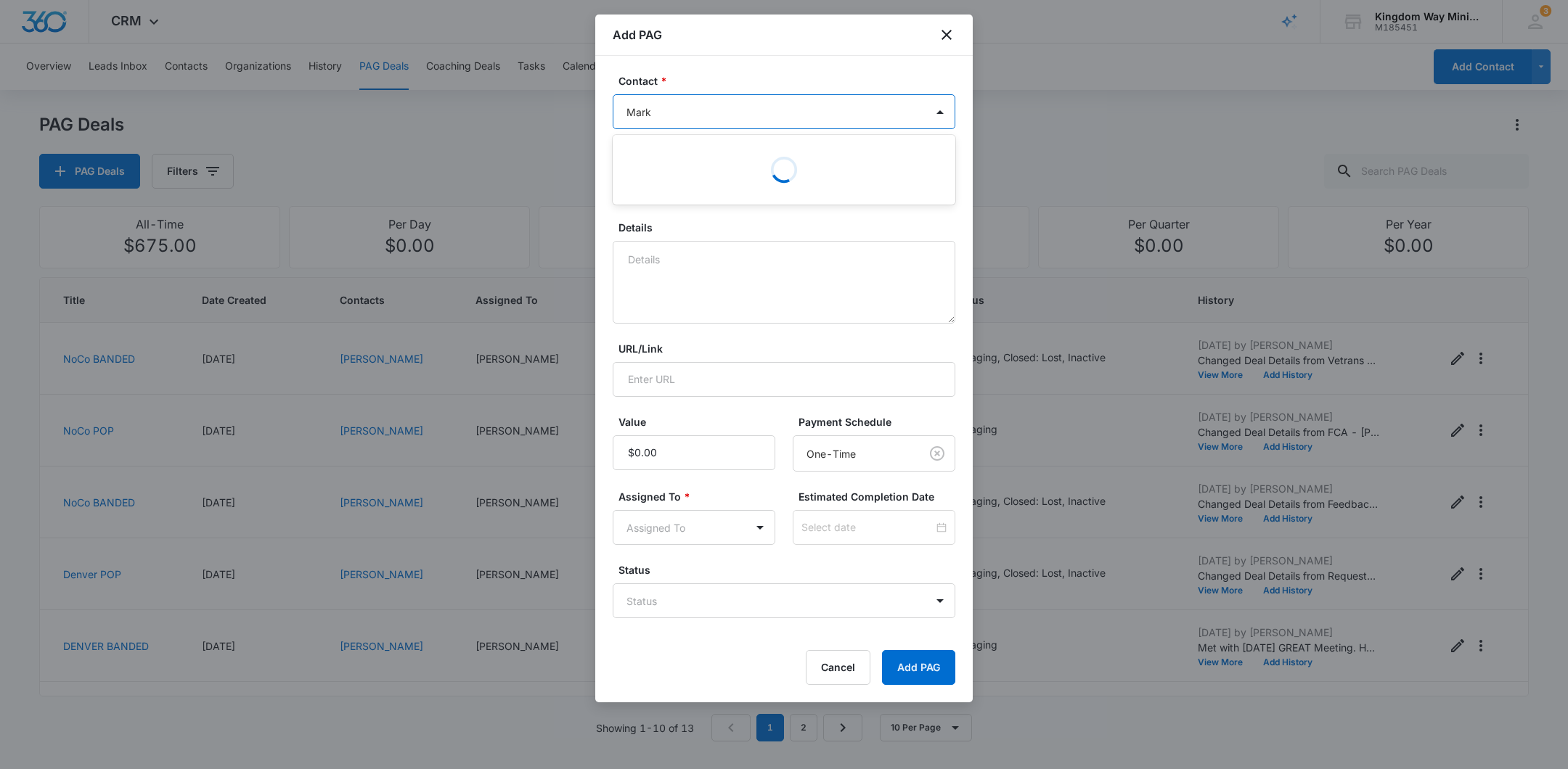 type on "Mark T" 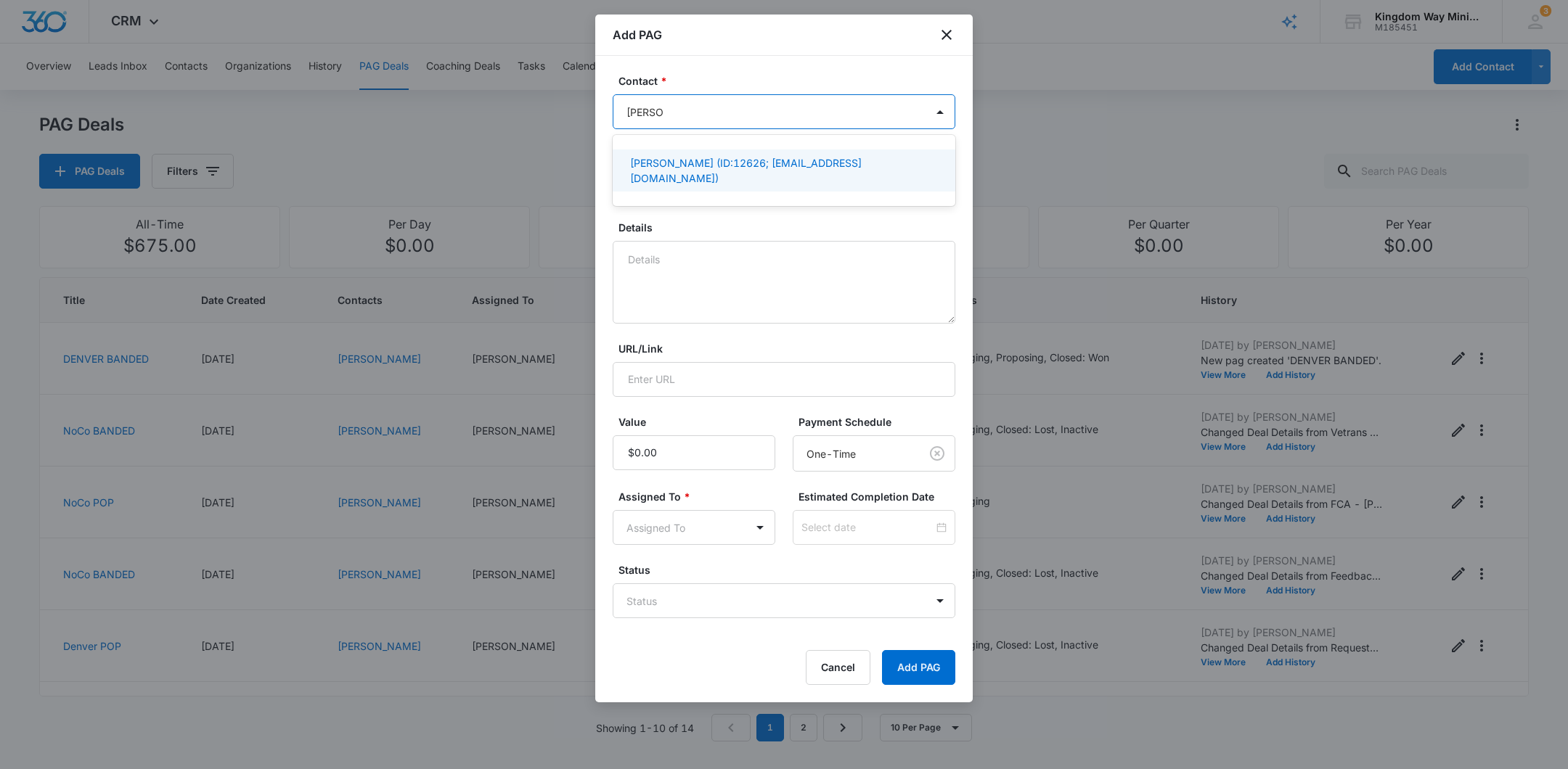 click on "Mark Tschetter (ID:12626; mark@tsm.law)" at bounding box center (783, 170) 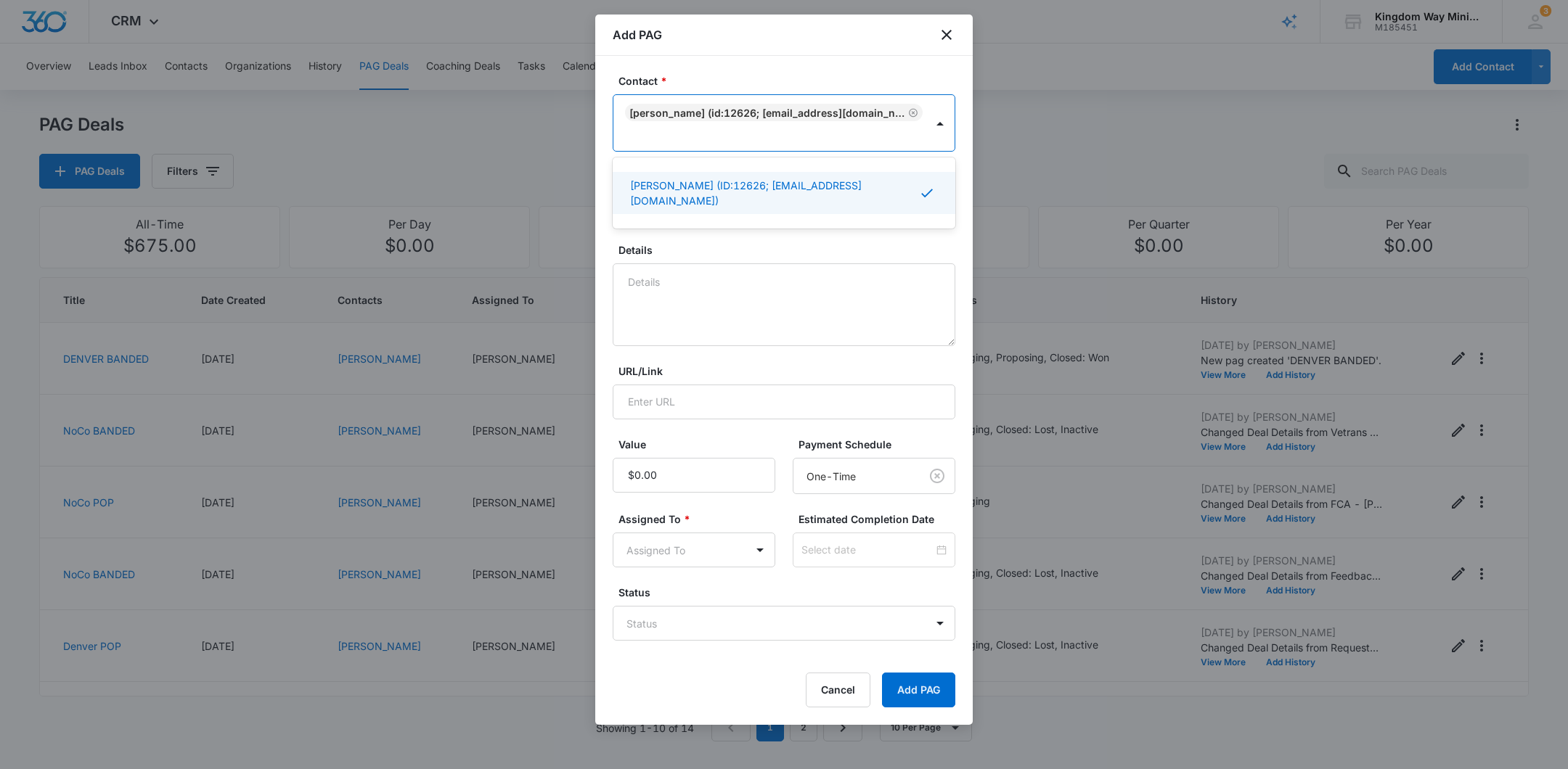 click on "Details" at bounding box center (790, 250) 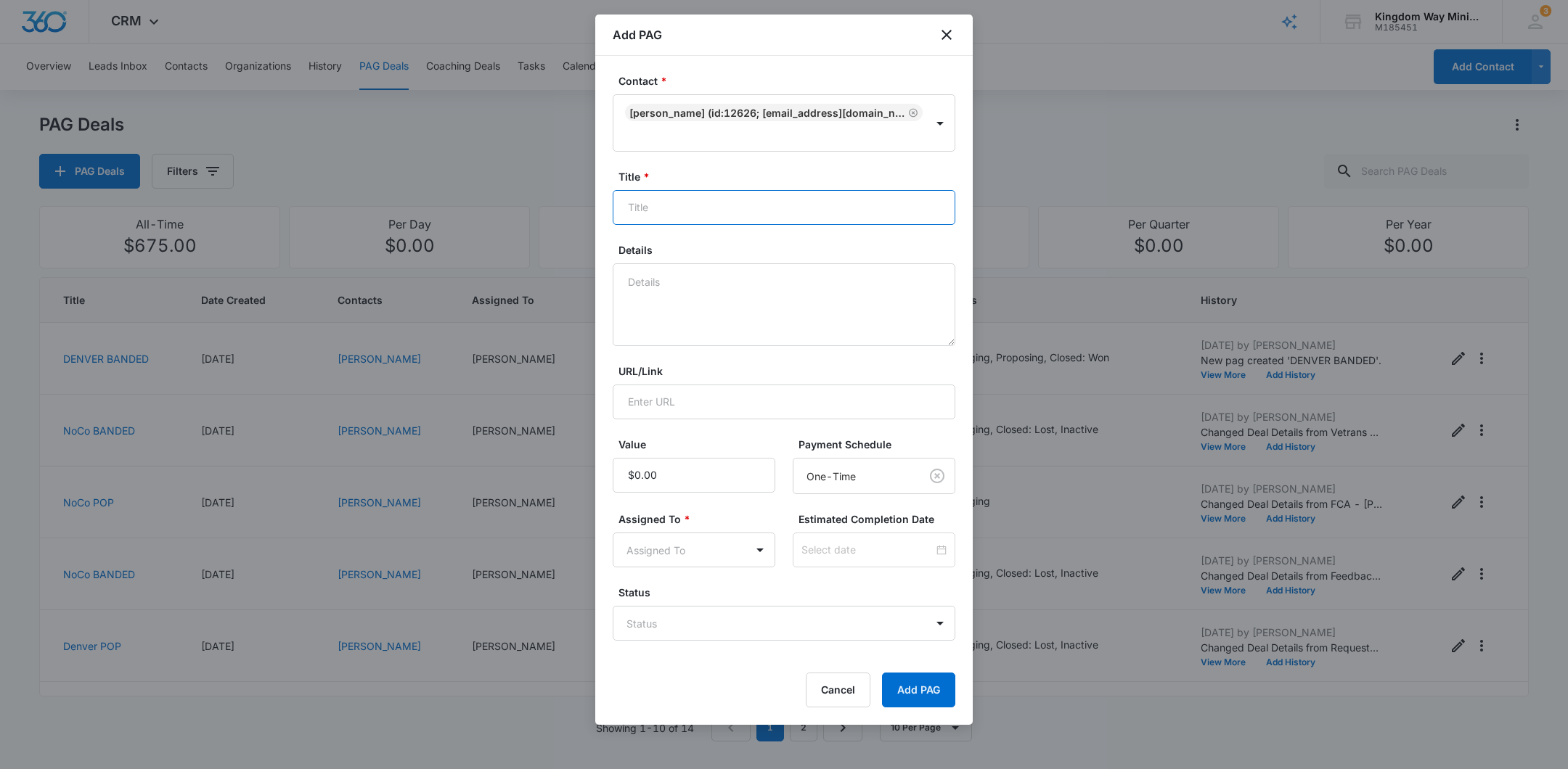 click on "Title *" at bounding box center [784, 207] 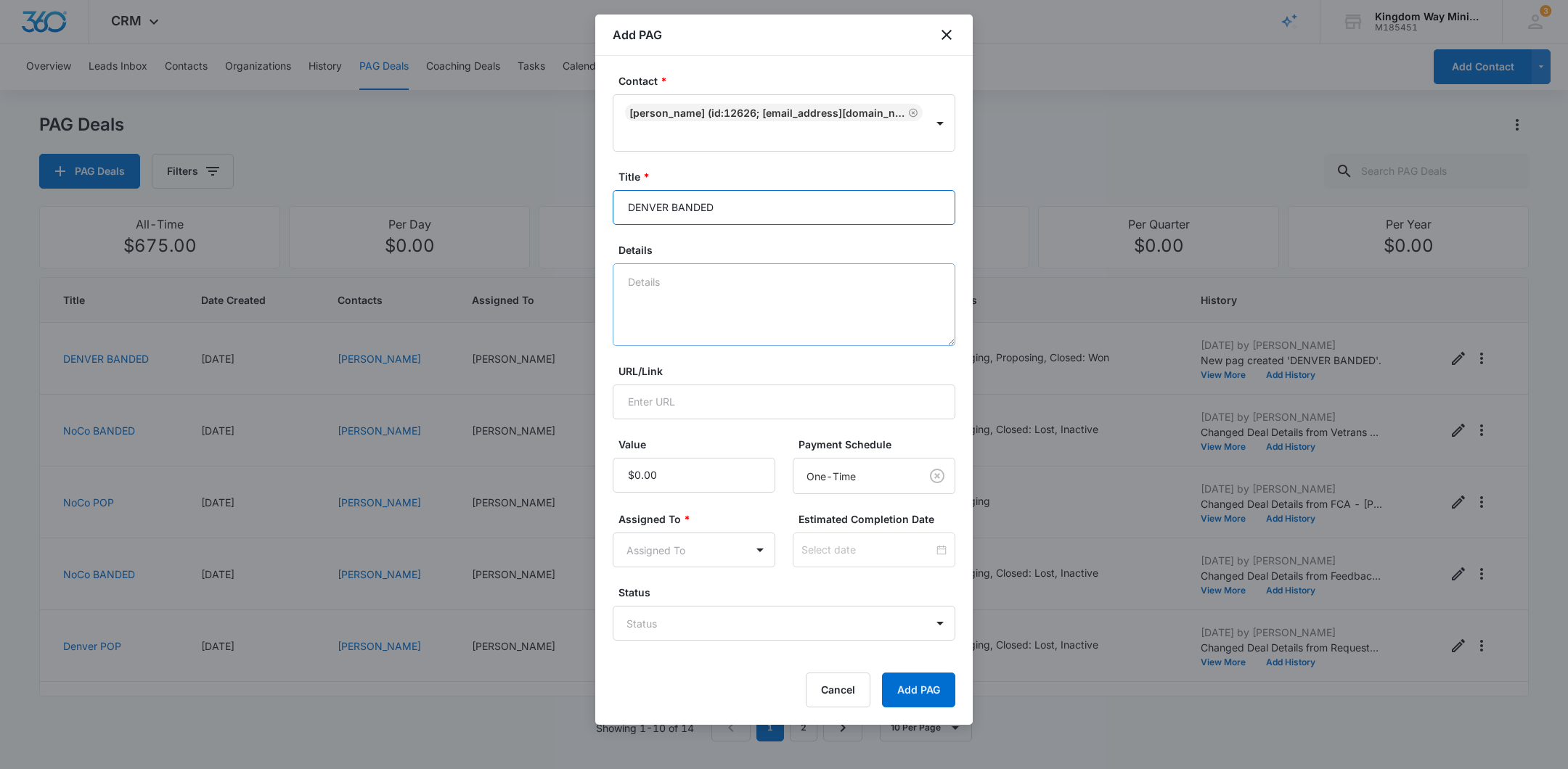 type on "DENVER BANDED" 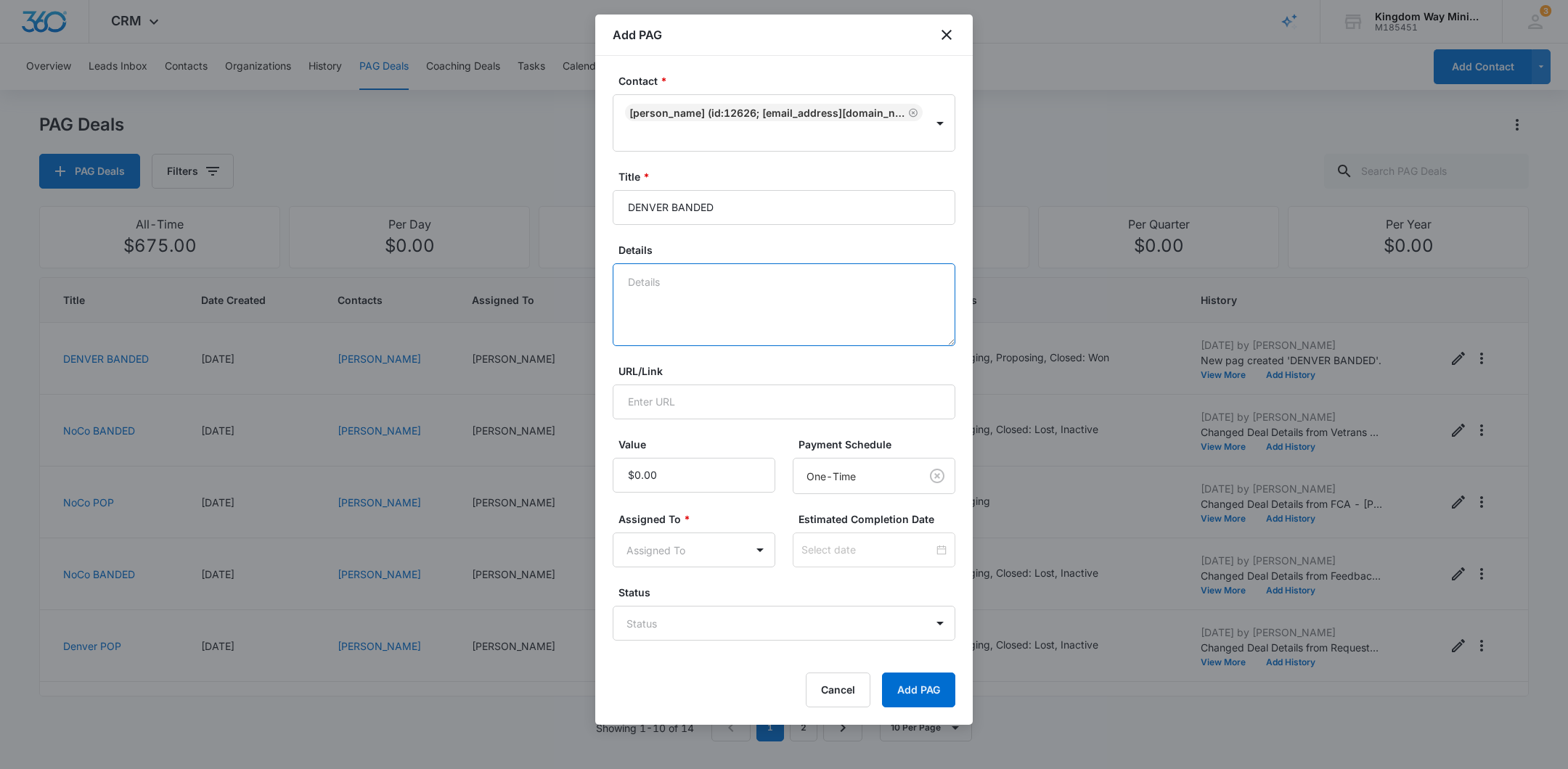 click on "Details" at bounding box center [784, 305] 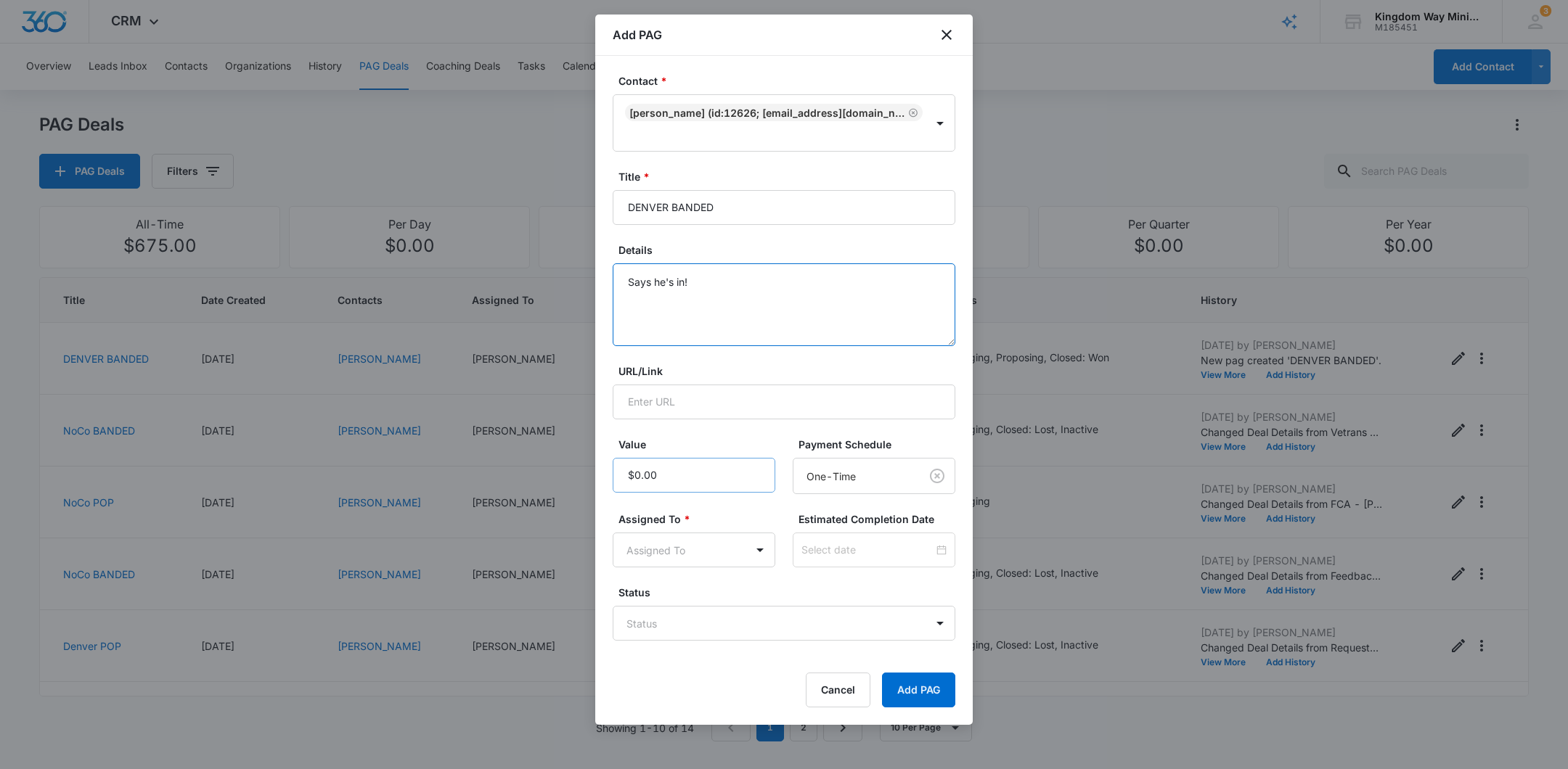 type on "Says he's in!" 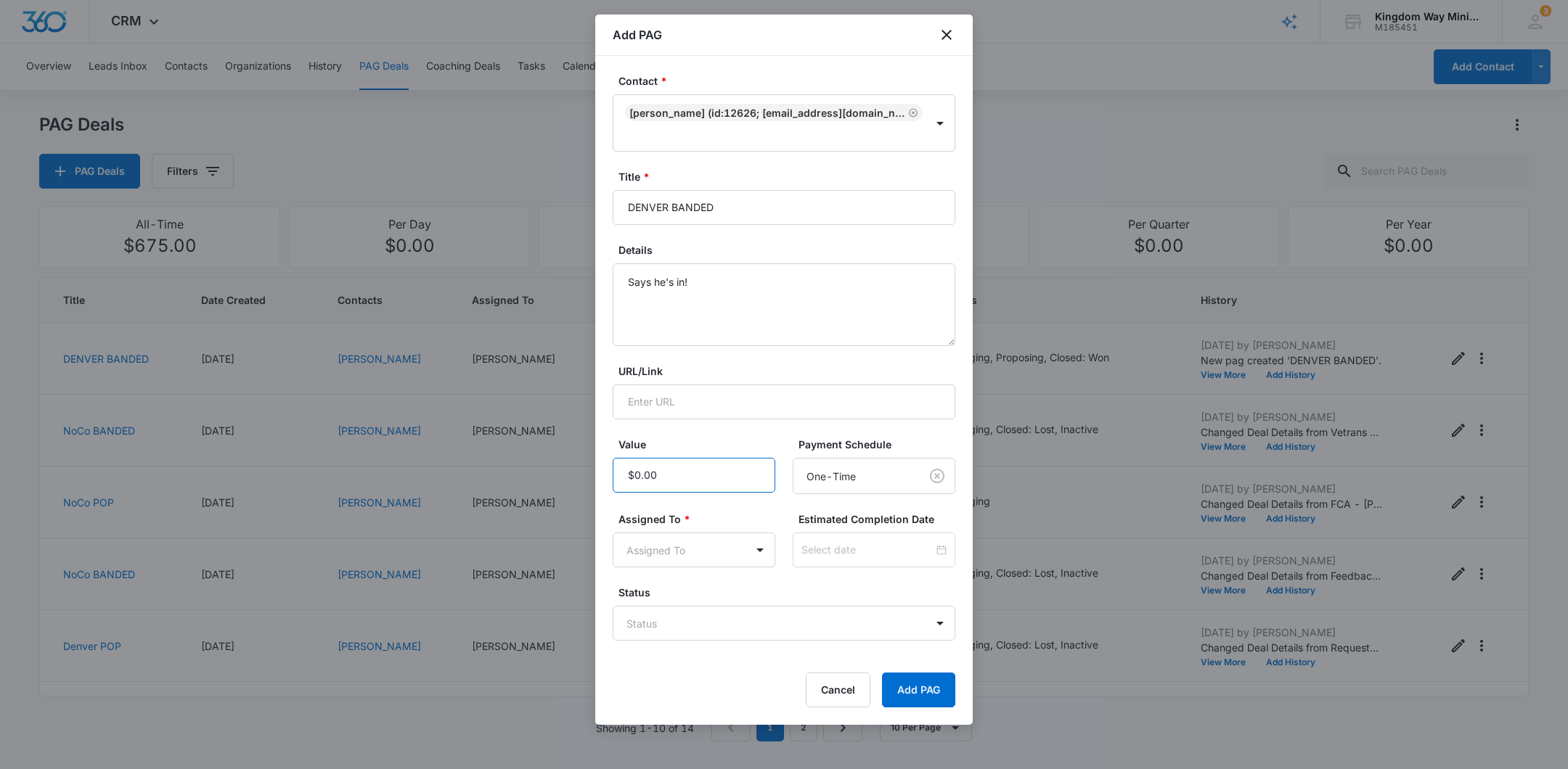 click on "Value" at bounding box center [694, 475] 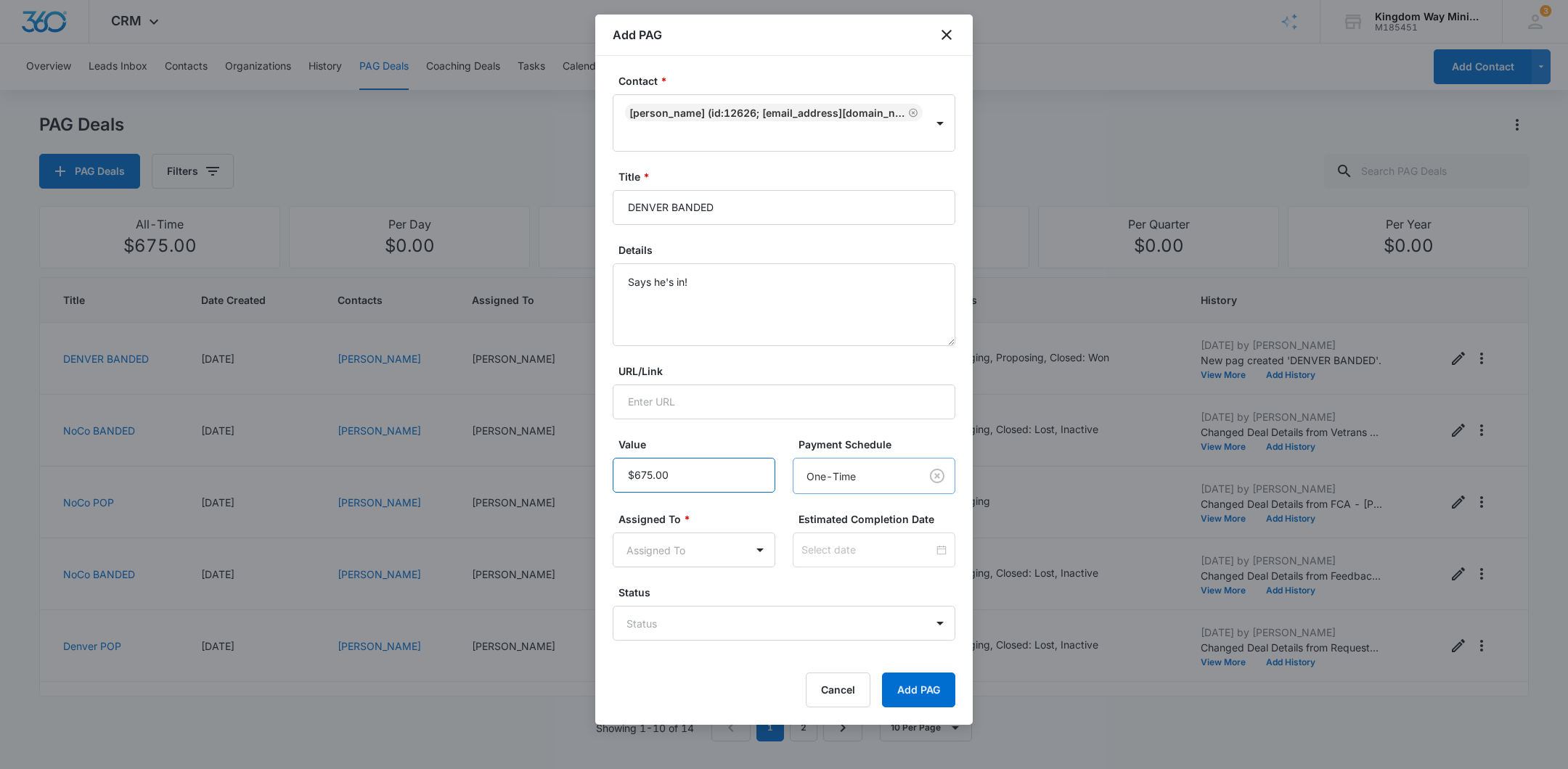 type on "$675.00" 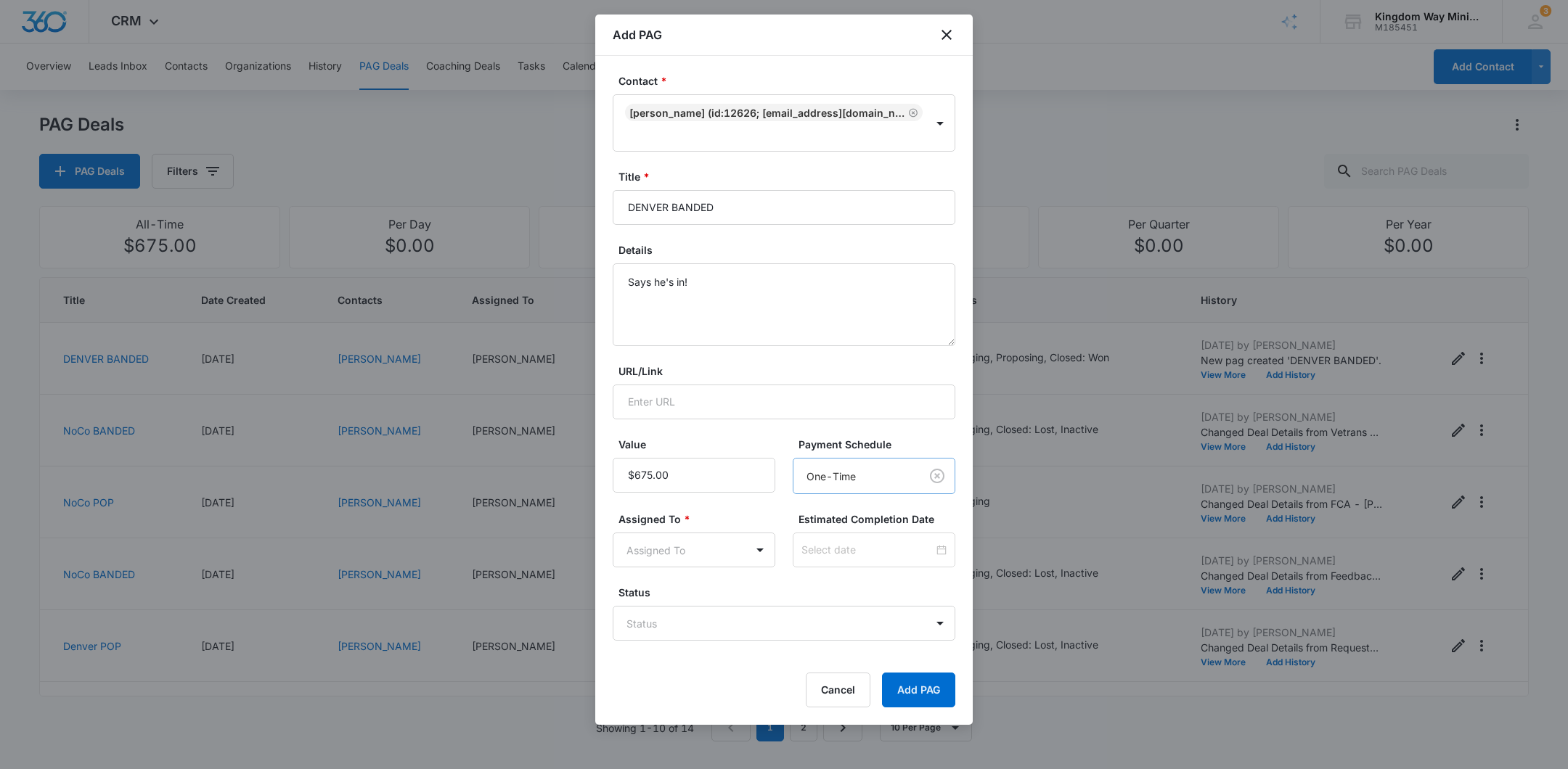 click on "CRM Apps Reputation Websites Forms CRM Email Social Shop Payments POS Content Ads Intelligence Files Brand Settings Kingdom Way Ministries M185451 Your Accounts View All 3 DA Dan Anderson dan.andersonkw2@gmail.com My Profile 3 Notifications Support Logout Terms & Conditions   •   Privacy Policy Overview Leads Inbox Contacts Organizations History PAG Deals Coaching Deals Tasks Calendar Lists Reports Settings Add Contact PAG Deals PAG Deals Filters All-Time $675.00 Per Day $0.00 Per Week $0.00 Per Month $6,750.00 Per Quarter $0.00 Per Year $0.00 Title Date Created Contacts Assigned To Value Paid Est. Close Date Status History DENVER BANDED 07/11/2025 Adam Gunton Dan Anderson $675.00 Per Month 08/31/2025 Engaging, Proposing, Closed: Won Jul 11, 2025 by Dan Anderson New pag created 'DENVER BANDED'. View More Add History NoCo BANDED 07/09/2025 Bryan Becze Dan Anderson $675.00 Per Month 08/31/2025 Engaging, Closed: Lost, Inactive Jul 9, 2025 by Dan Anderson View More Add History NoCo POP 06/27/2025 Glenn Yinger" at bounding box center (784, 384) 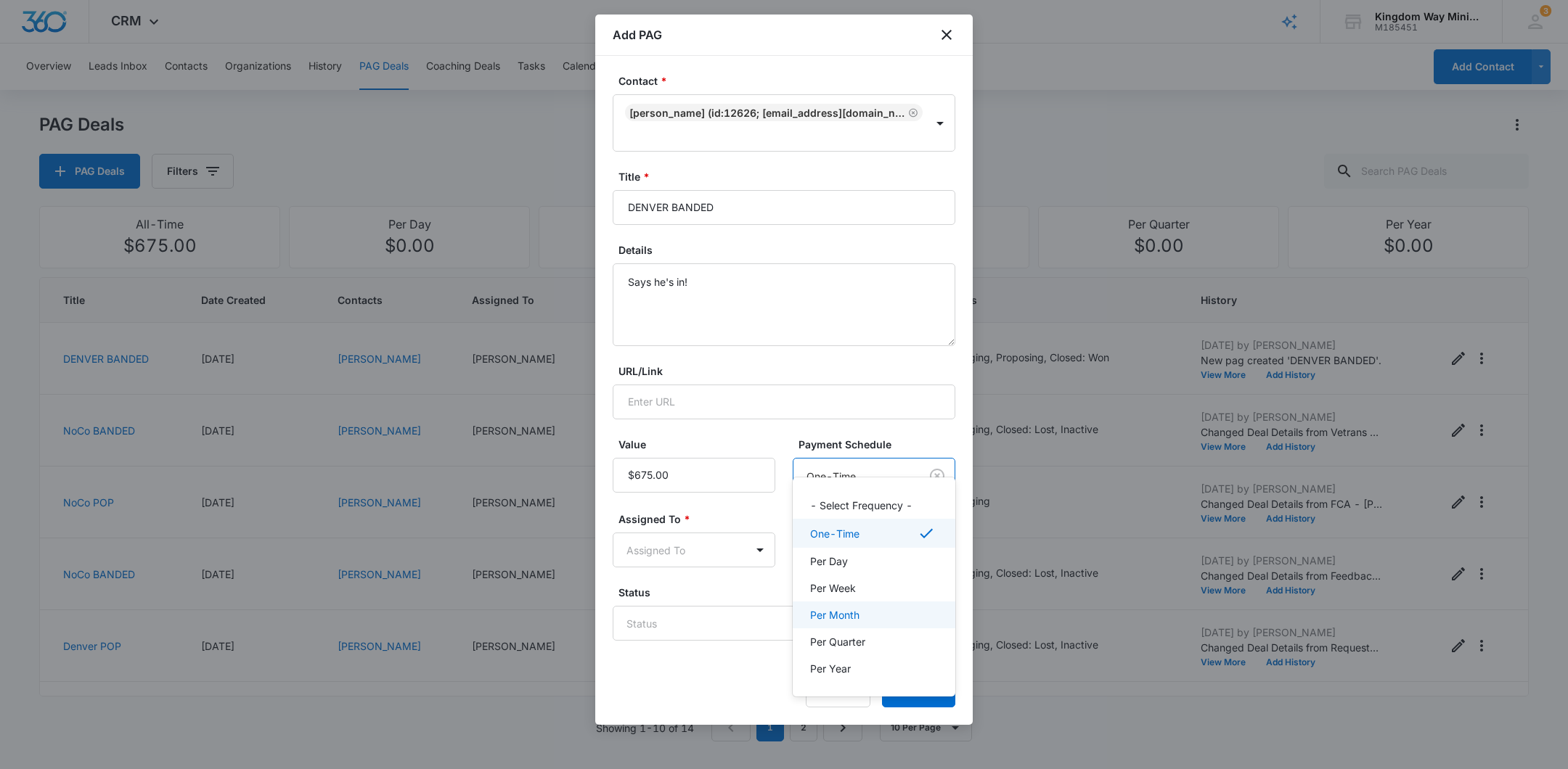click on "Per Month" at bounding box center [874, 614] 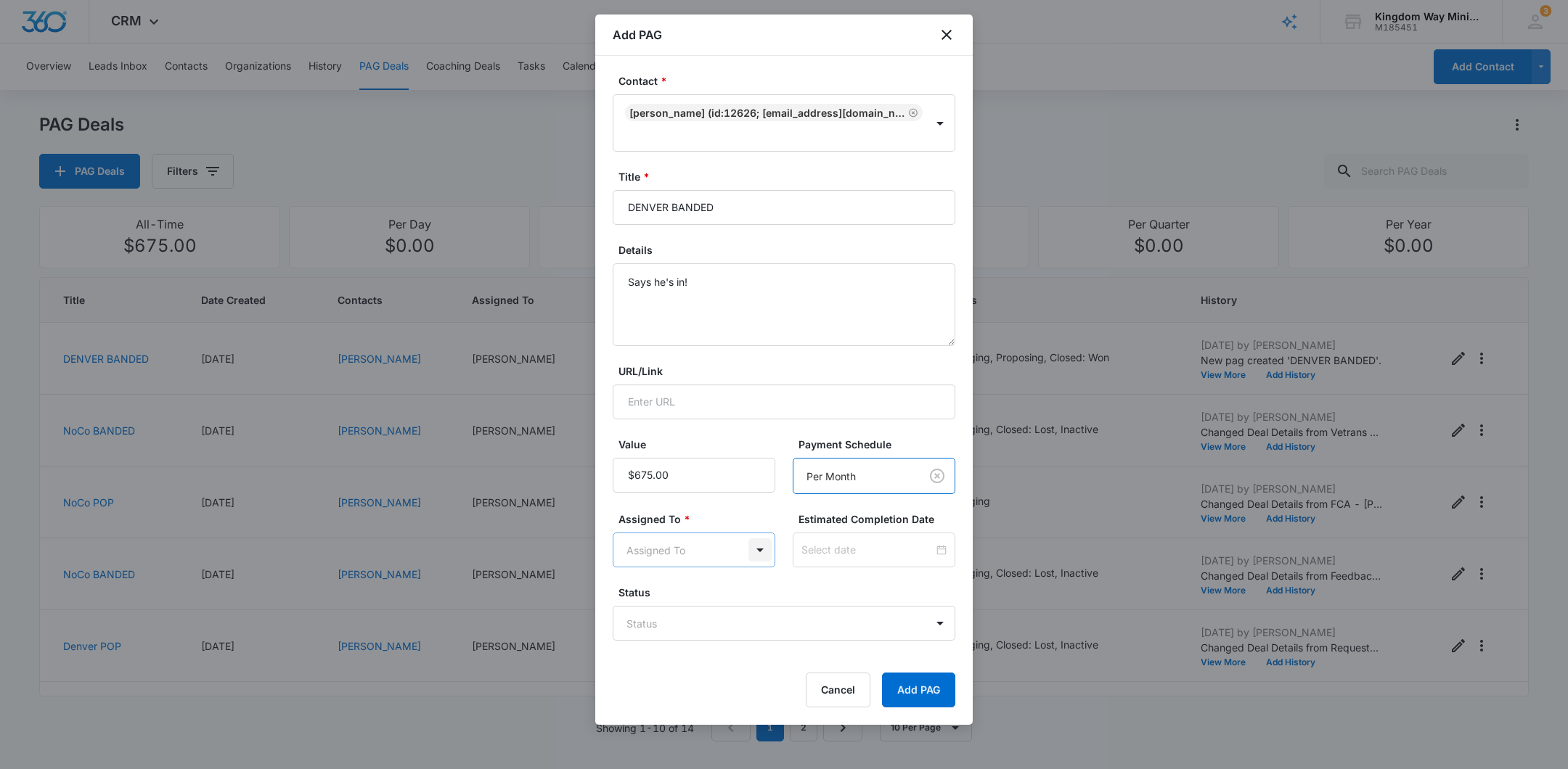 click on "CRM Apps Reputation Websites Forms CRM Email Social Shop Payments POS Content Ads Intelligence Files Brand Settings Kingdom Way Ministries M185451 Your Accounts View All 3 DA Dan Anderson dan.andersonkw2@gmail.com My Profile 3 Notifications Support Logout Terms & Conditions   •   Privacy Policy Overview Leads Inbox Contacts Organizations History PAG Deals Coaching Deals Tasks Calendar Lists Reports Settings Add Contact PAG Deals PAG Deals Filters All-Time $675.00 Per Day $0.00 Per Week $0.00 Per Month $6,750.00 Per Quarter $0.00 Per Year $0.00 Title Date Created Contacts Assigned To Value Paid Est. Close Date Status History DENVER BANDED 07/11/2025 Adam Gunton Dan Anderson $675.00 Per Month 08/31/2025 Engaging, Proposing, Closed: Won Jul 11, 2025 by Dan Anderson New pag created 'DENVER BANDED'. View More Add History NoCo BANDED 07/09/2025 Bryan Becze Dan Anderson $675.00 Per Month 08/31/2025 Engaging, Closed: Lost, Inactive Jul 9, 2025 by Dan Anderson View More Add History NoCo POP 06/27/2025 Glenn Yinger" at bounding box center [784, 384] 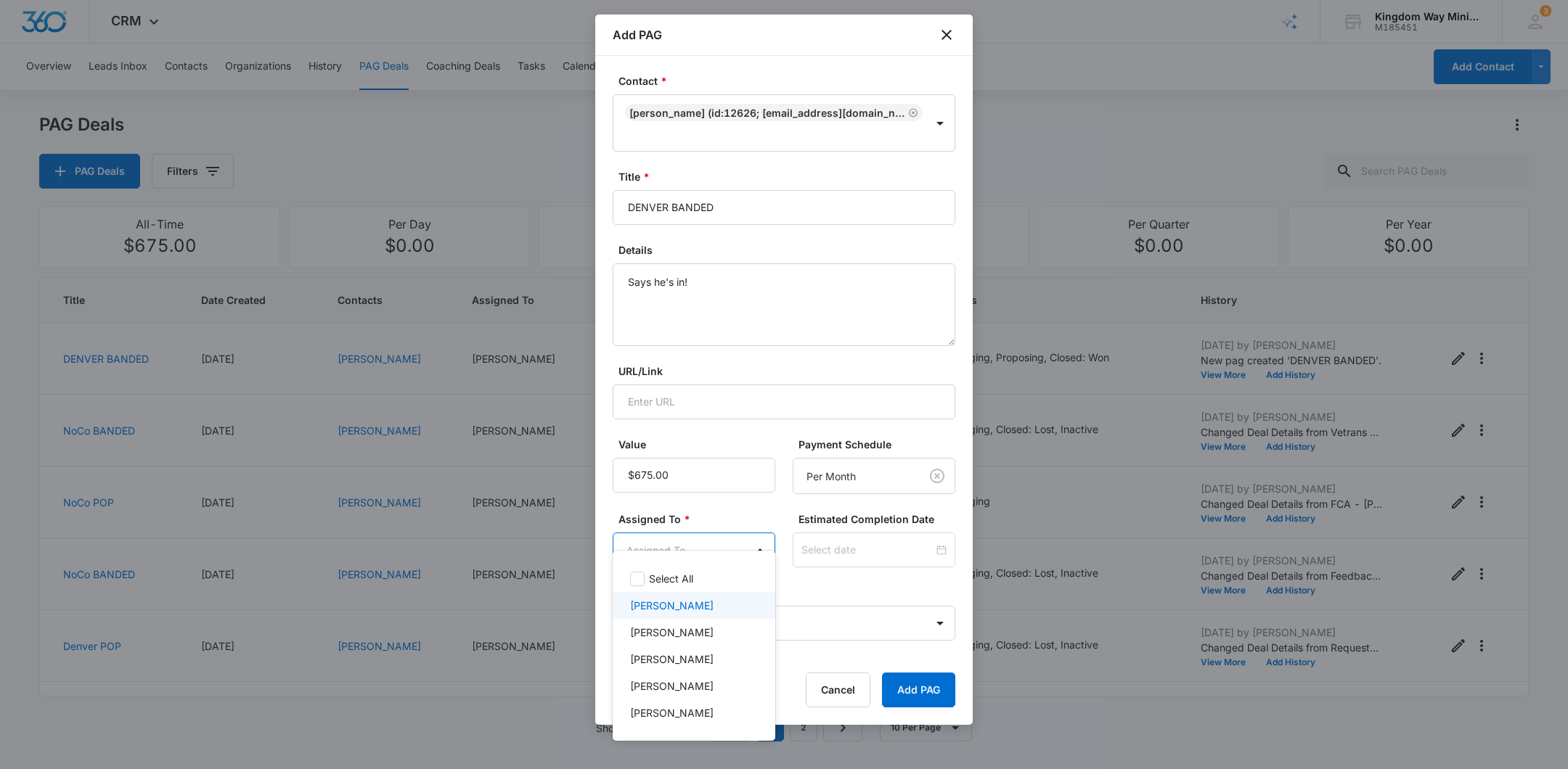 click on "[PERSON_NAME]" at bounding box center [693, 605] 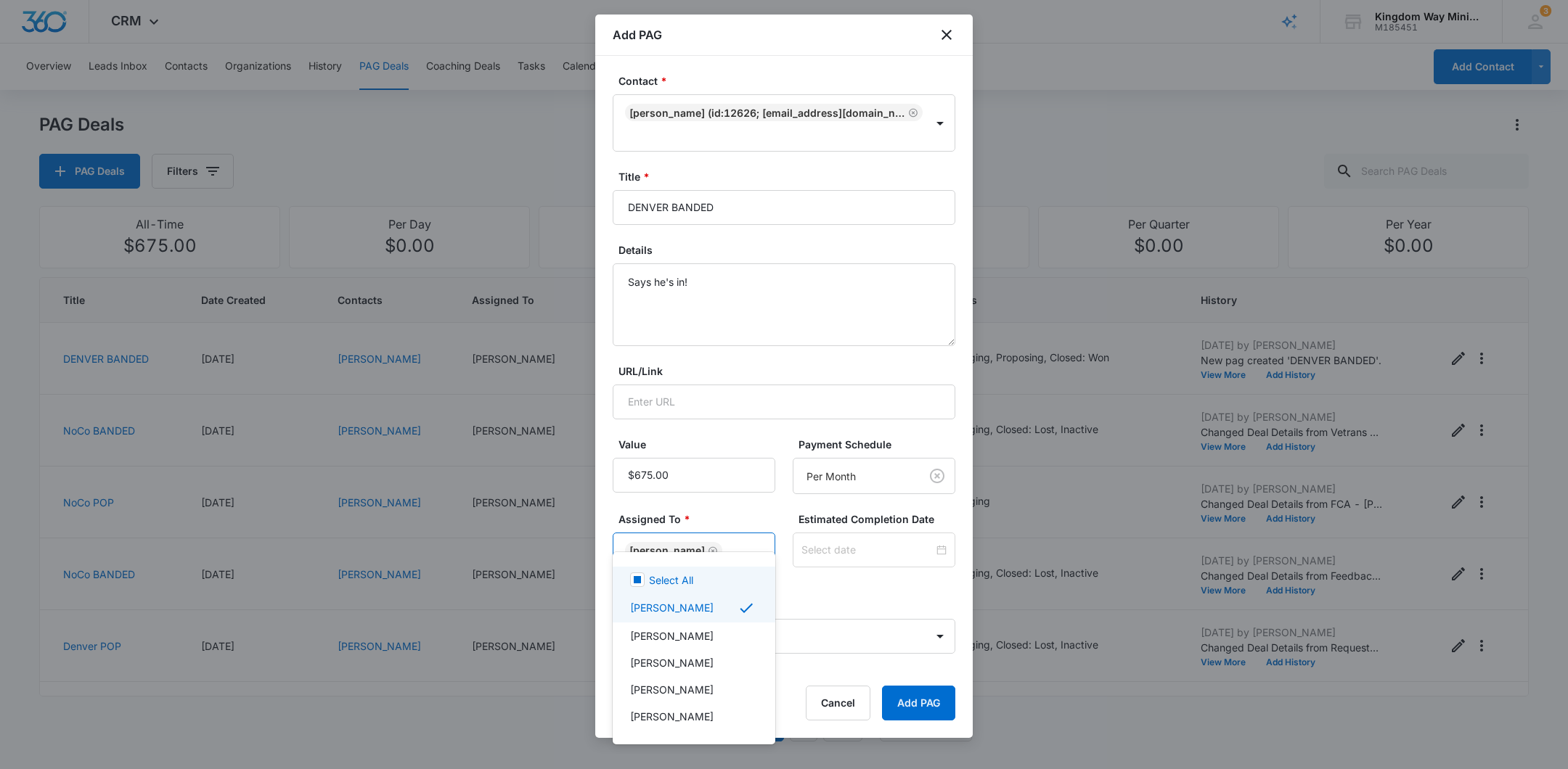 click at bounding box center (784, 384) 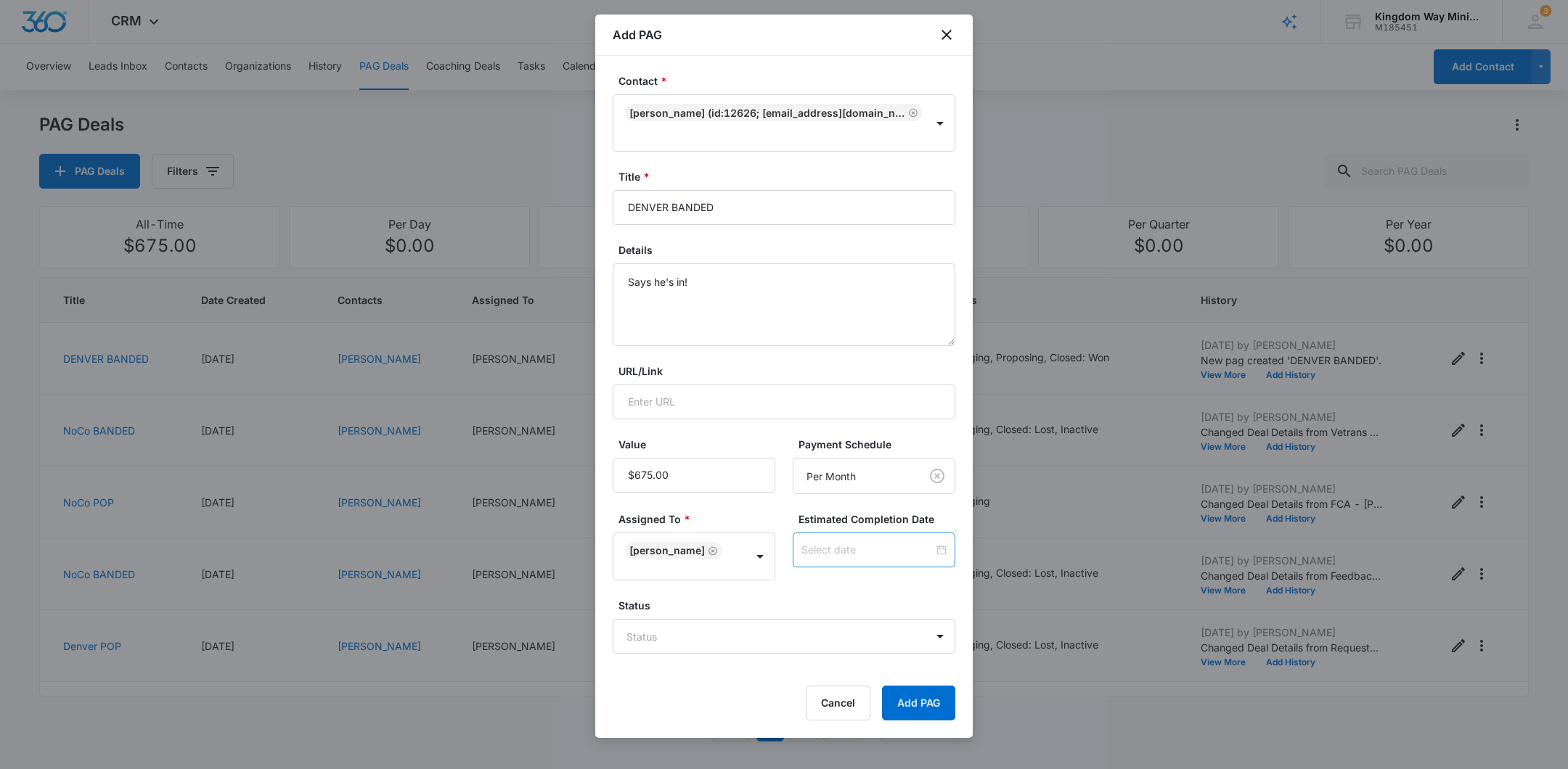 click at bounding box center [874, 550] 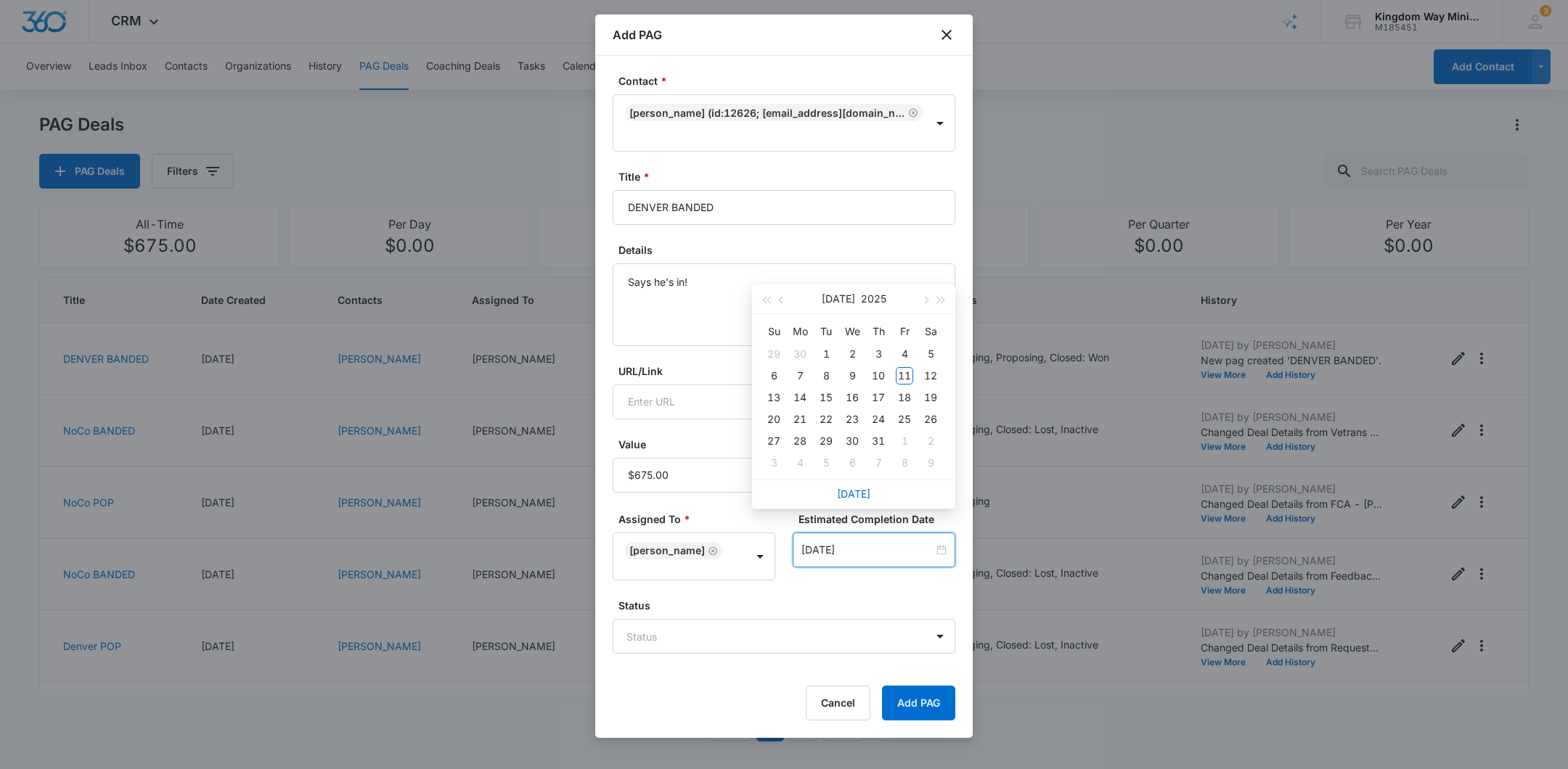 type on "[DATE]" 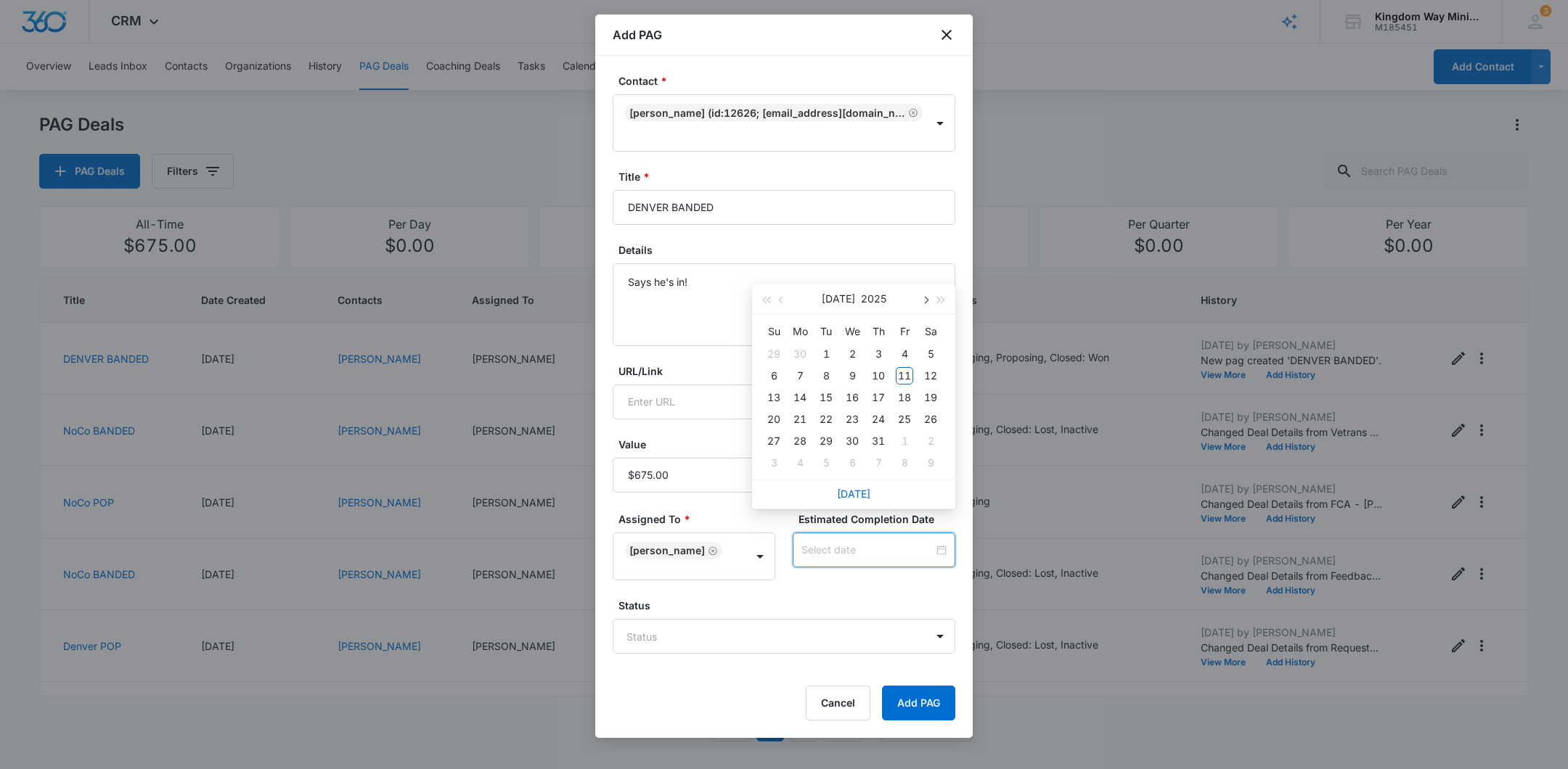 click at bounding box center [925, 299] 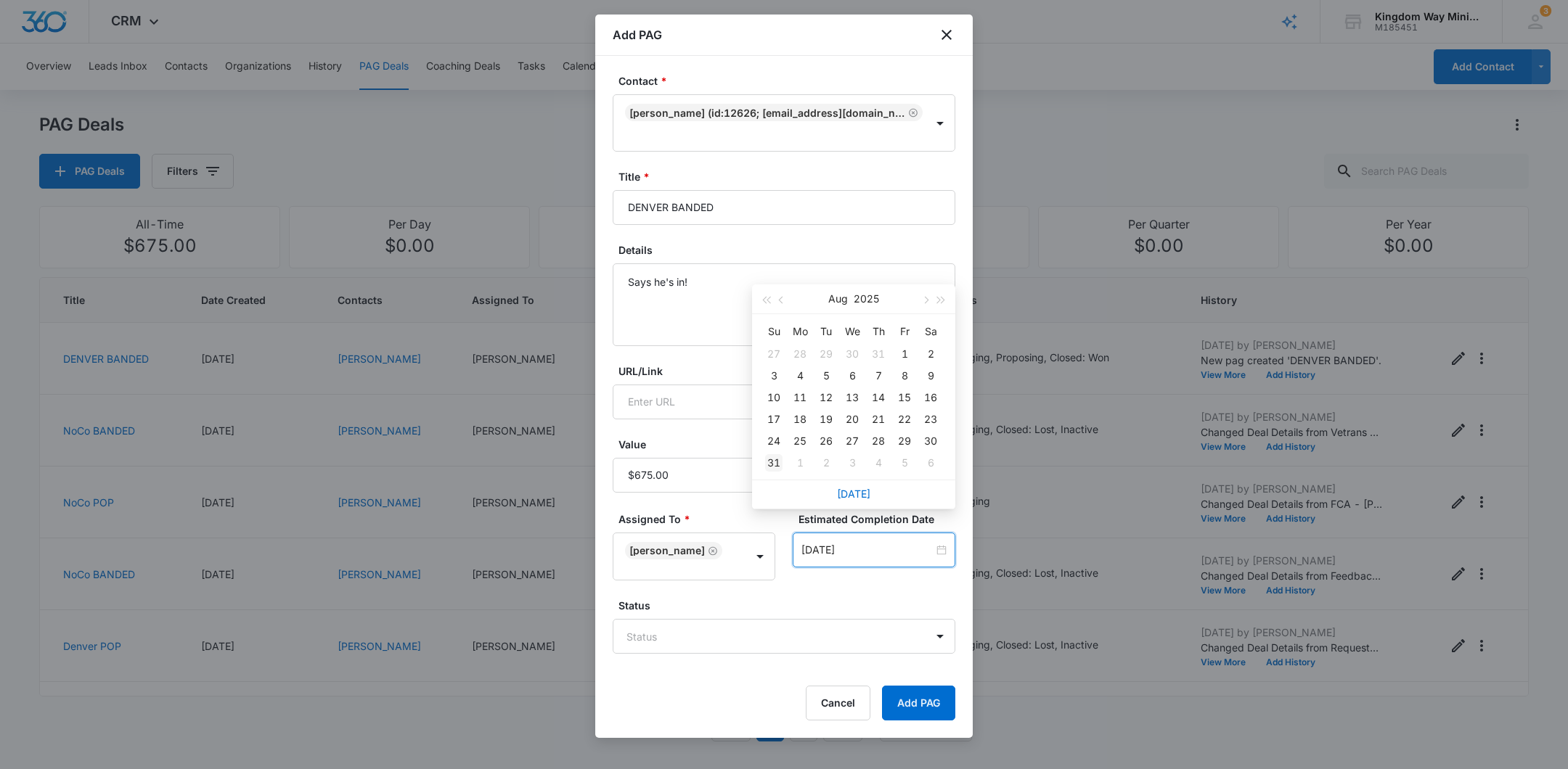 type on "[DATE]" 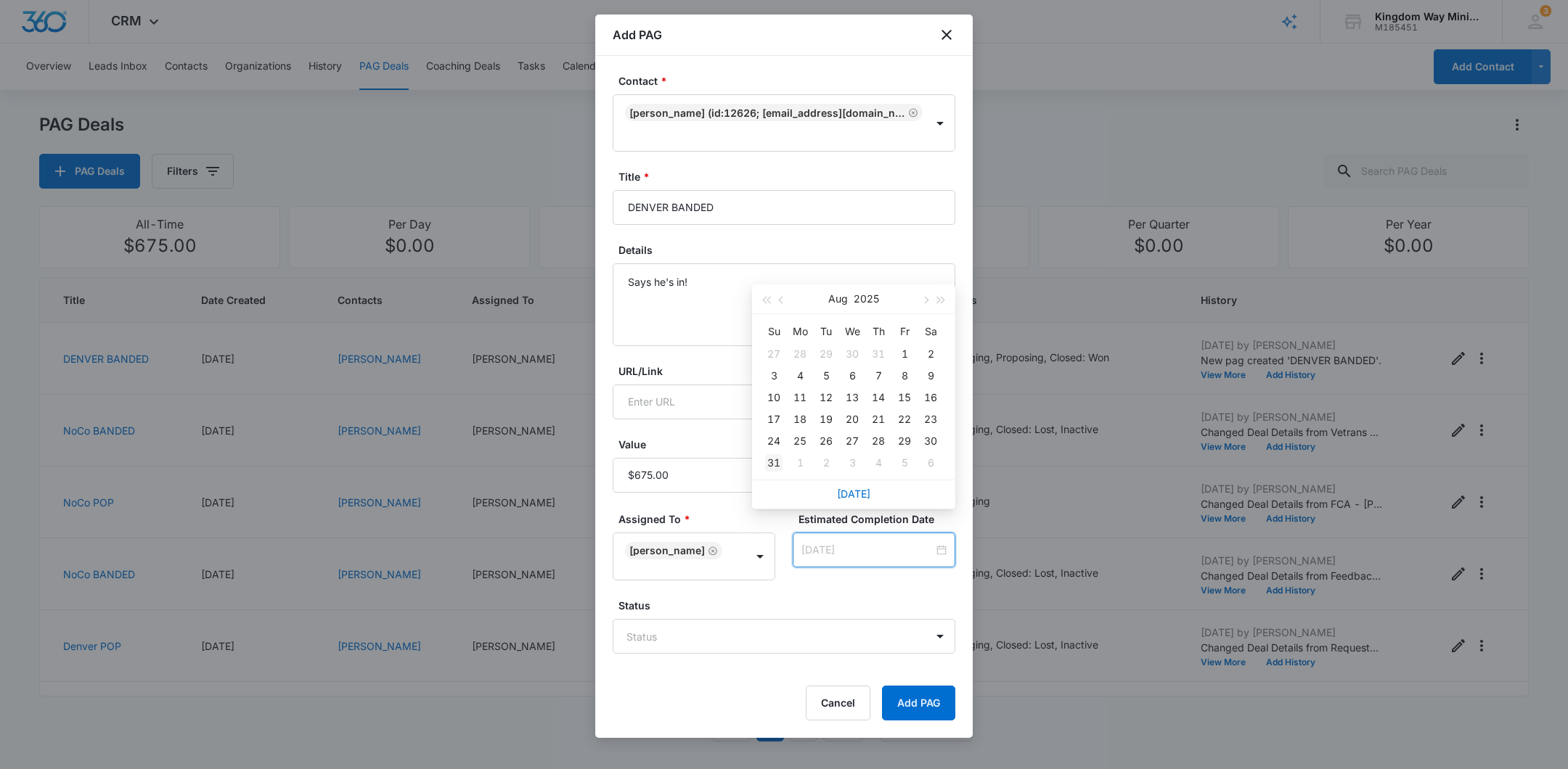 click on "31" at bounding box center (774, 463) 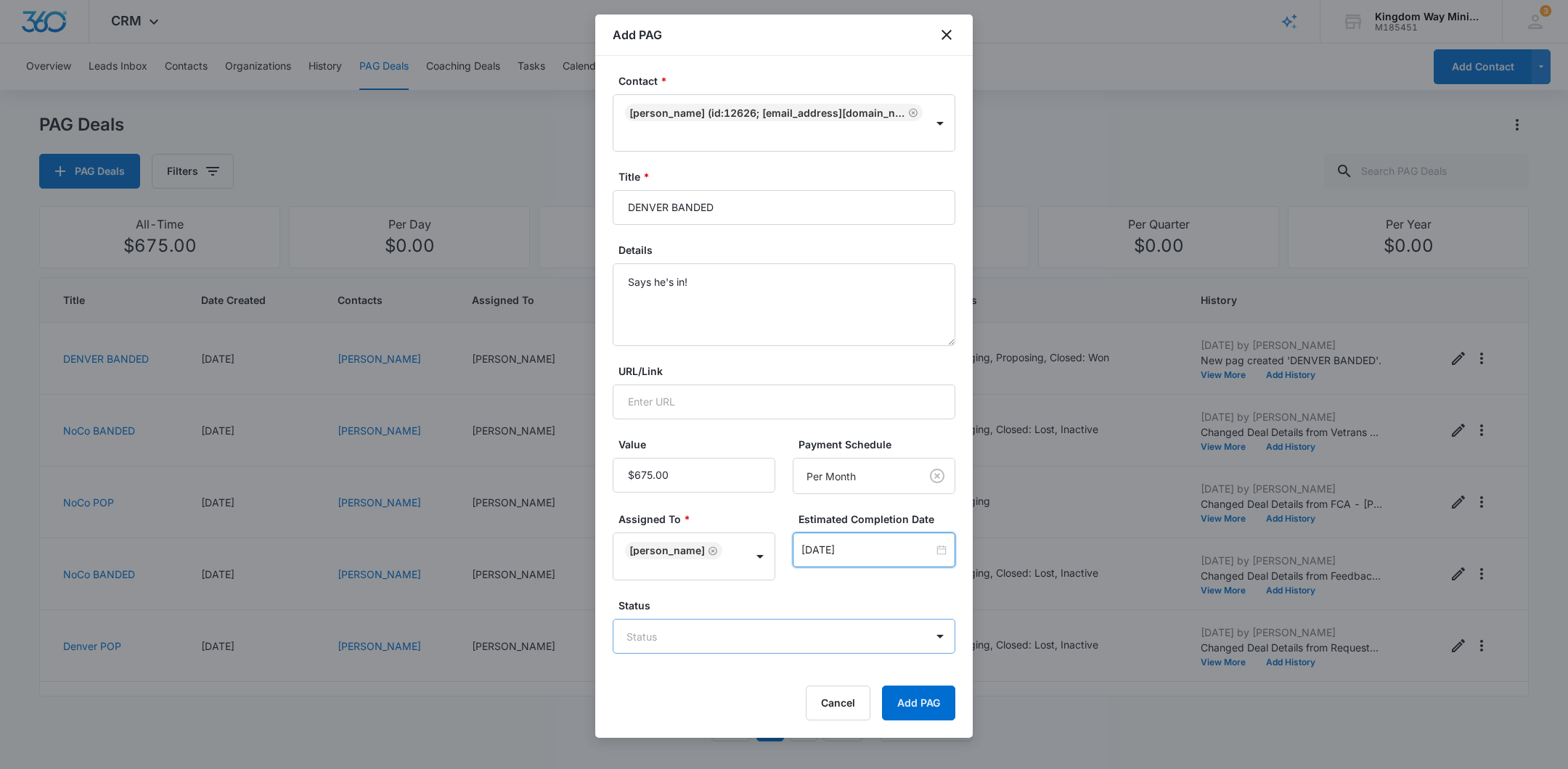 click on "CRM Apps Reputation Websites Forms CRM Email Social Shop Payments POS Content Ads Intelligence Files Brand Settings Kingdom Way Ministries M185451 Your Accounts View All 3 DA Dan Anderson dan.andersonkw2@gmail.com My Profile 3 Notifications Support Logout Terms & Conditions   •   Privacy Policy Overview Leads Inbox Contacts Organizations History PAG Deals Coaching Deals Tasks Calendar Lists Reports Settings Add Contact PAG Deals PAG Deals Filters All-Time $675.00 Per Day $0.00 Per Week $0.00 Per Month $6,750.00 Per Quarter $0.00 Per Year $0.00 Title Date Created Contacts Assigned To Value Paid Est. Close Date Status History DENVER BANDED 07/11/2025 Adam Gunton Dan Anderson $675.00 Per Month 08/31/2025 Engaging, Proposing, Closed: Won Jul 11, 2025 by Dan Anderson New pag created 'DENVER BANDED'. View More Add History NoCo BANDED 07/09/2025 Bryan Becze Dan Anderson $675.00 Per Month 08/31/2025 Engaging, Closed: Lost, Inactive Jul 9, 2025 by Dan Anderson View More Add History NoCo POP 06/27/2025 Glenn Yinger" at bounding box center [784, 384] 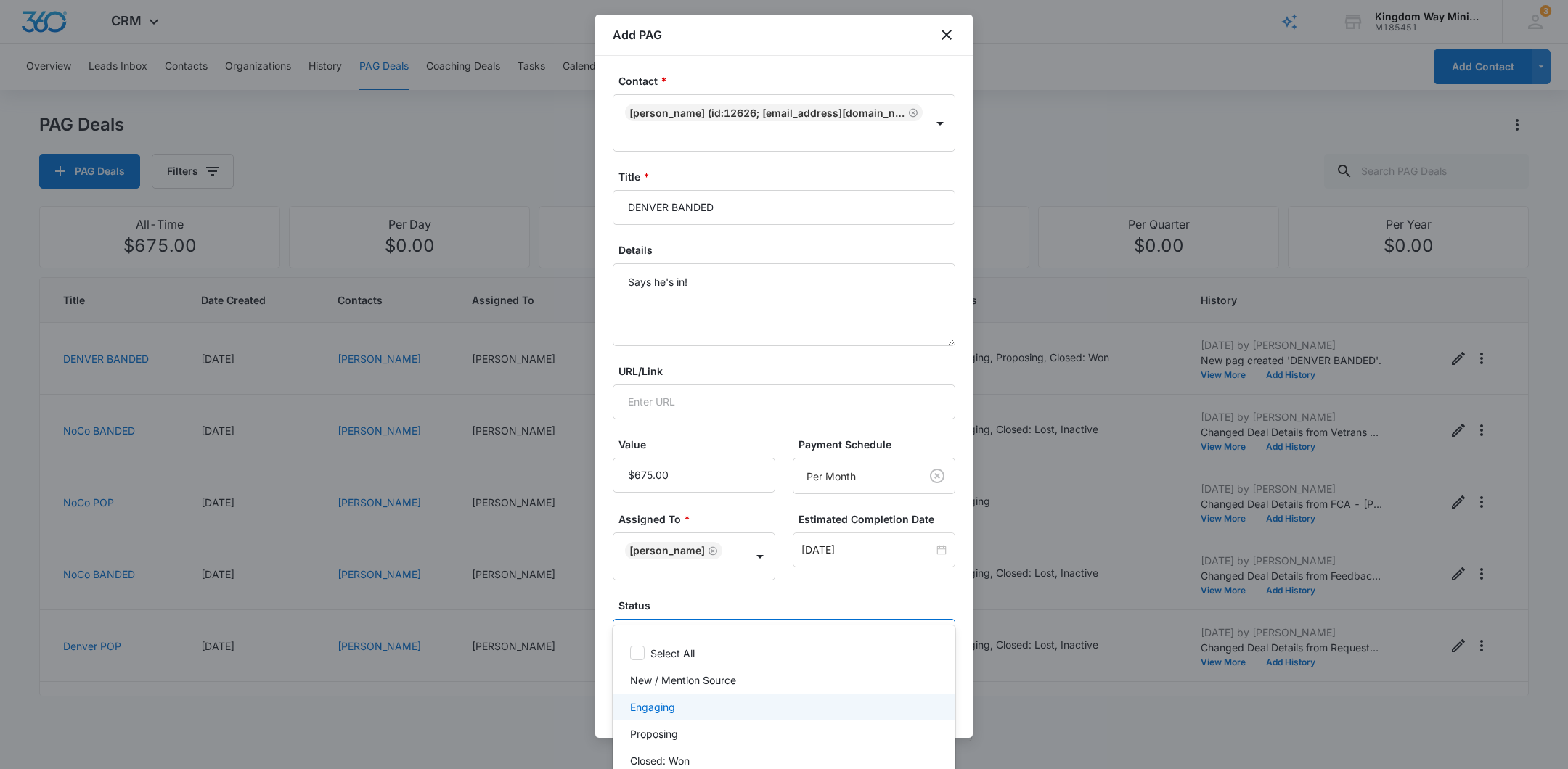 click on "Engaging" at bounding box center (783, 707) 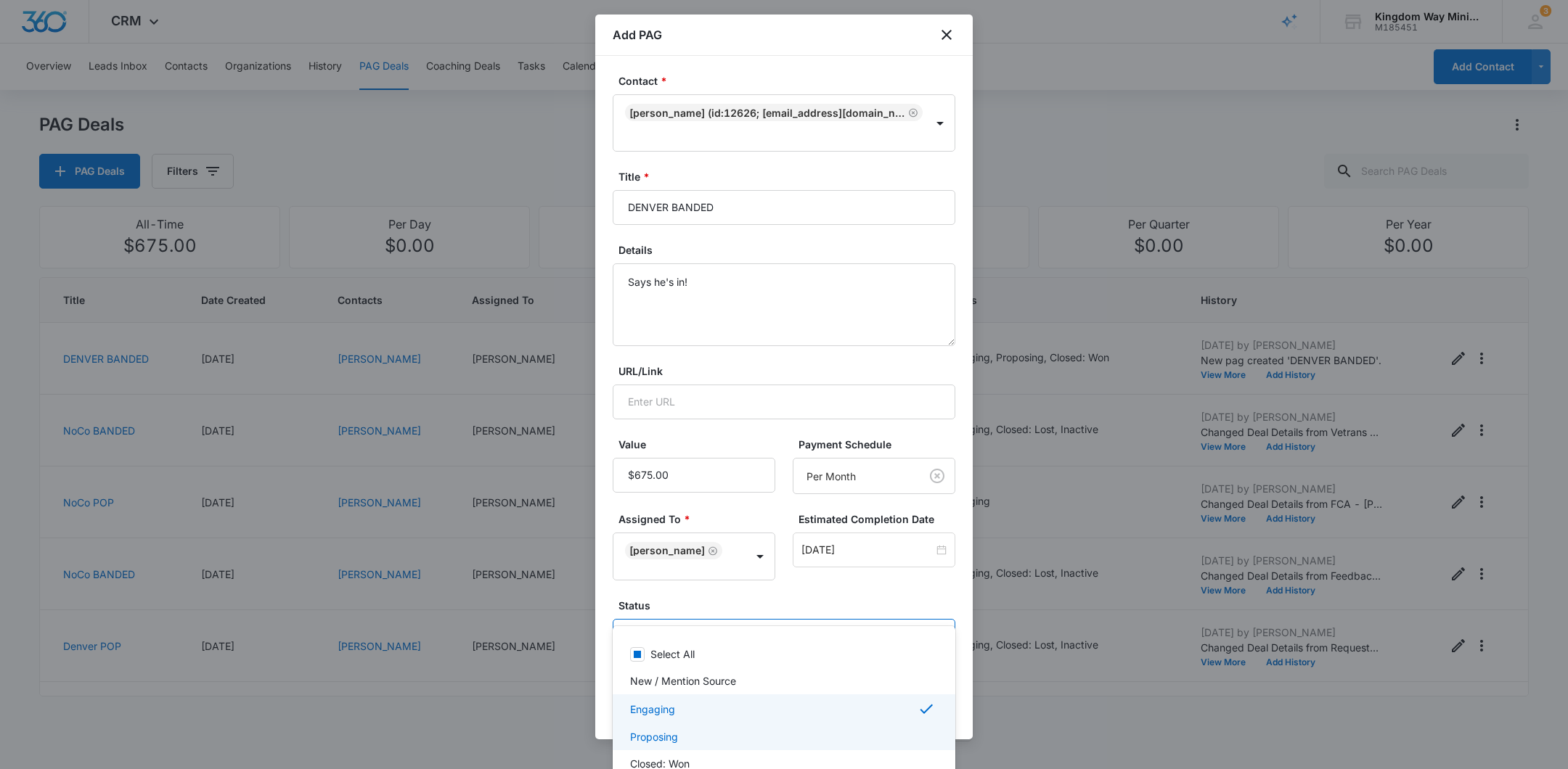 click on "Proposing" at bounding box center [783, 736] 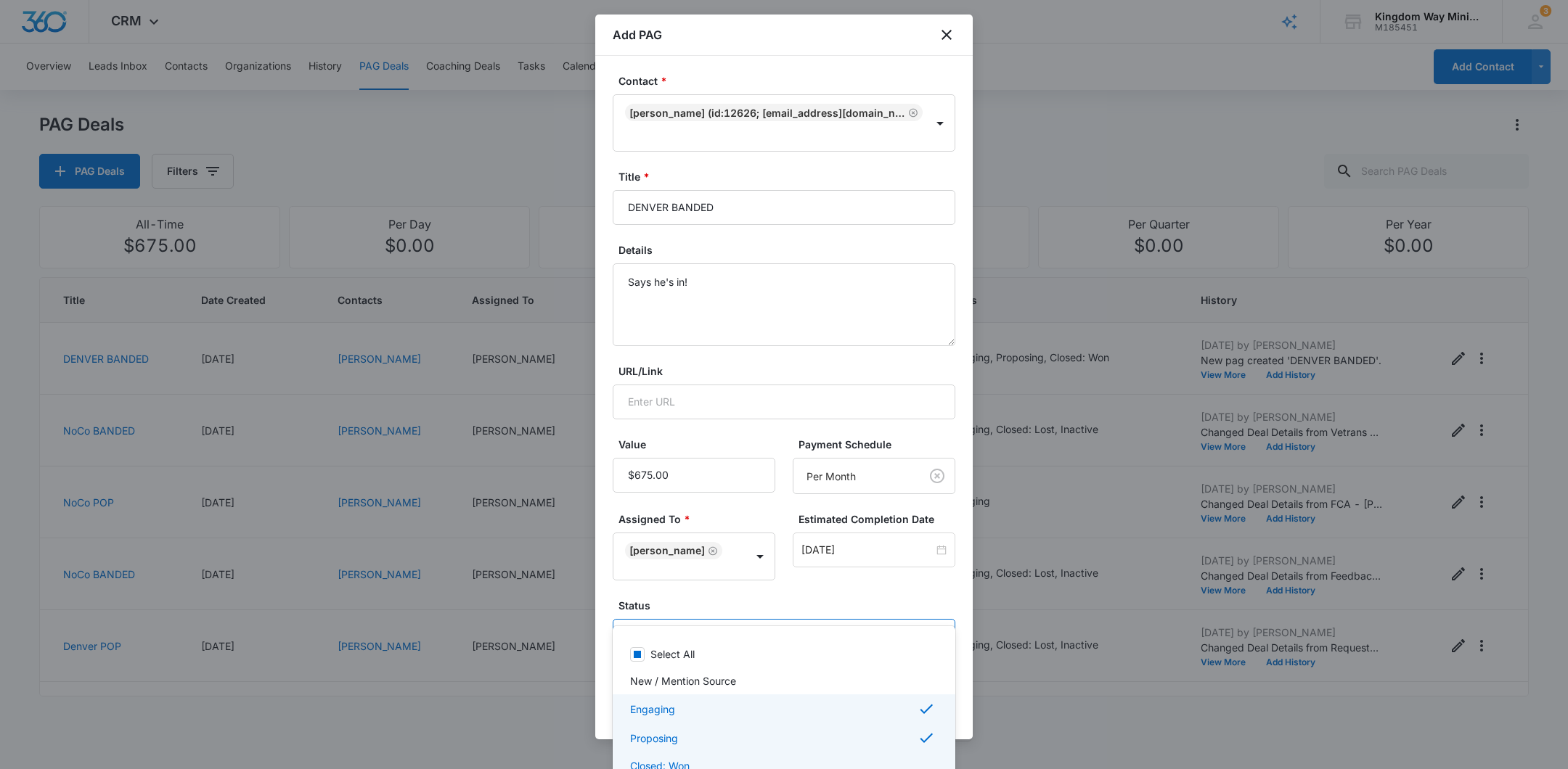 click on "Closed: Won" at bounding box center (784, 765) 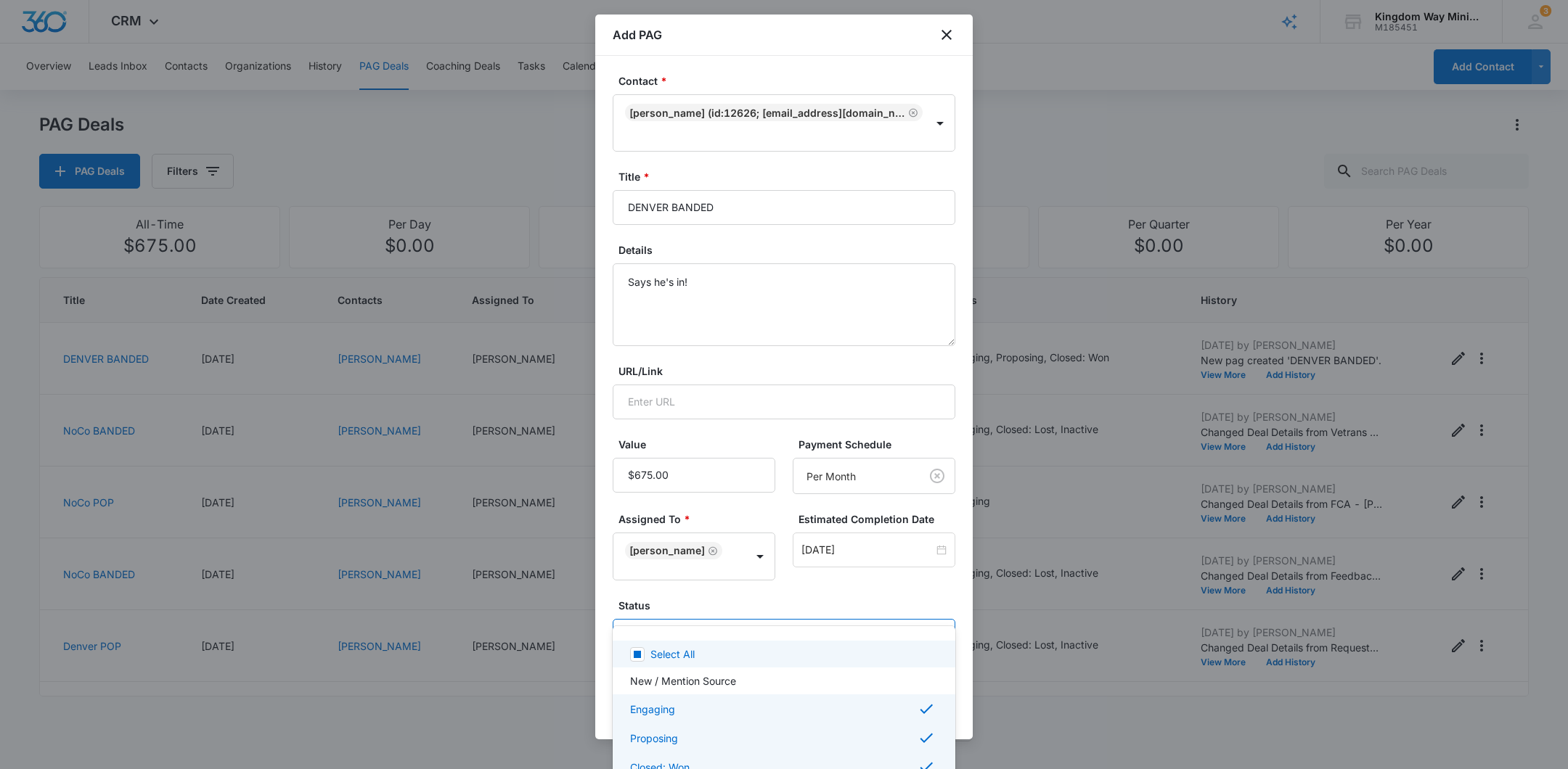 click at bounding box center (784, 384) 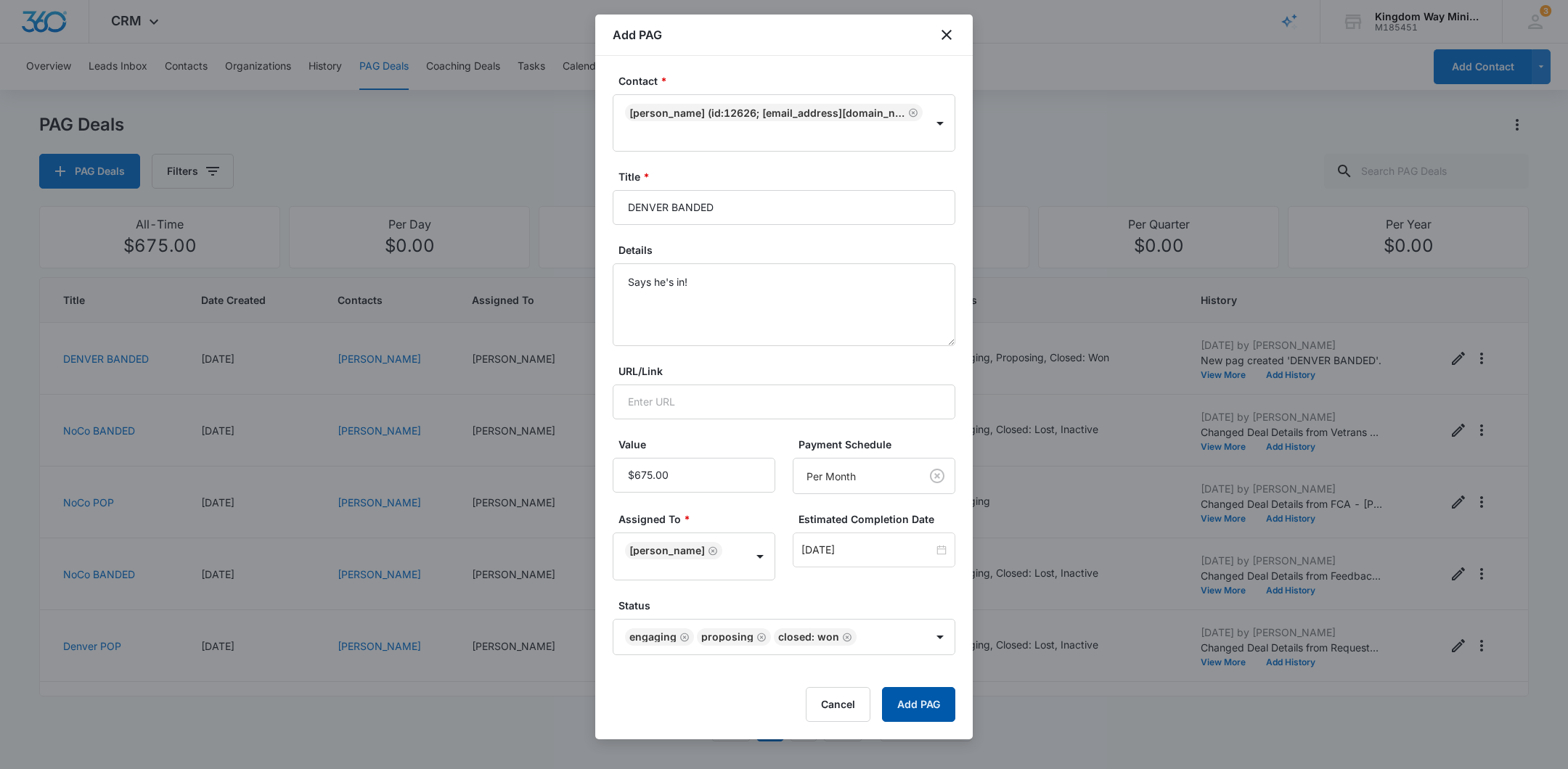 click on "Add PAG" at bounding box center (918, 704) 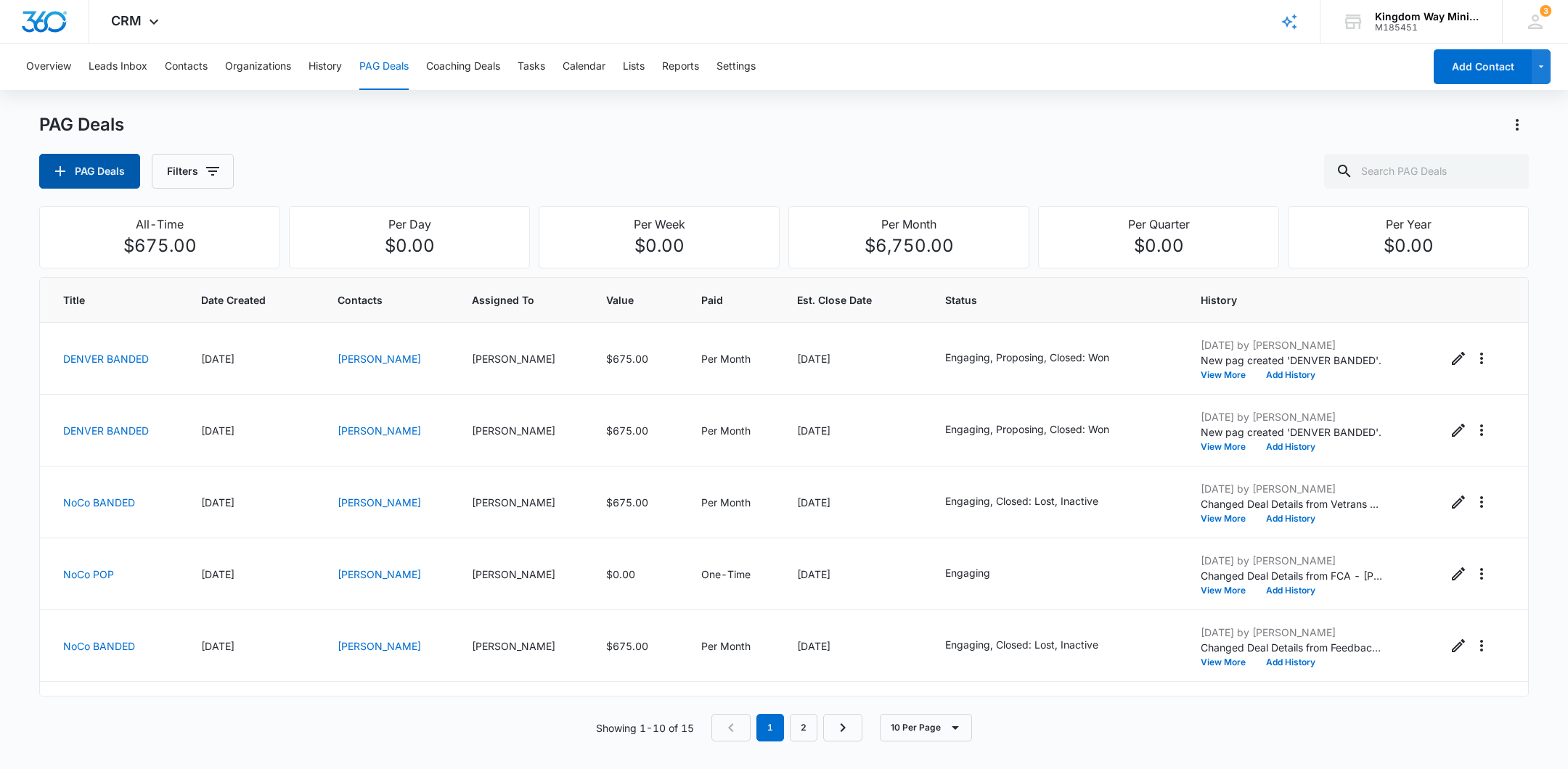 click on "PAG Deals" at bounding box center [89, 171] 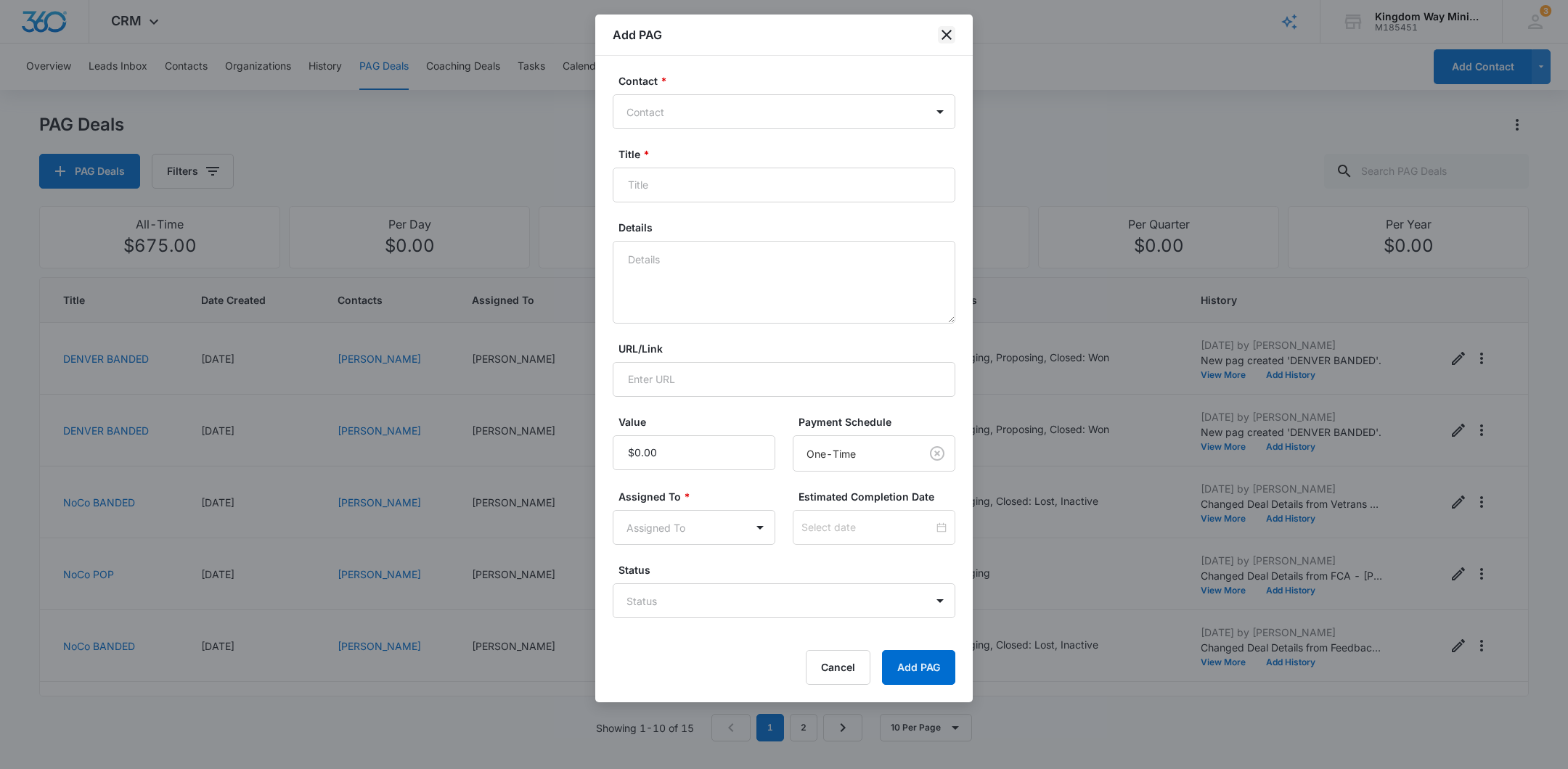 click 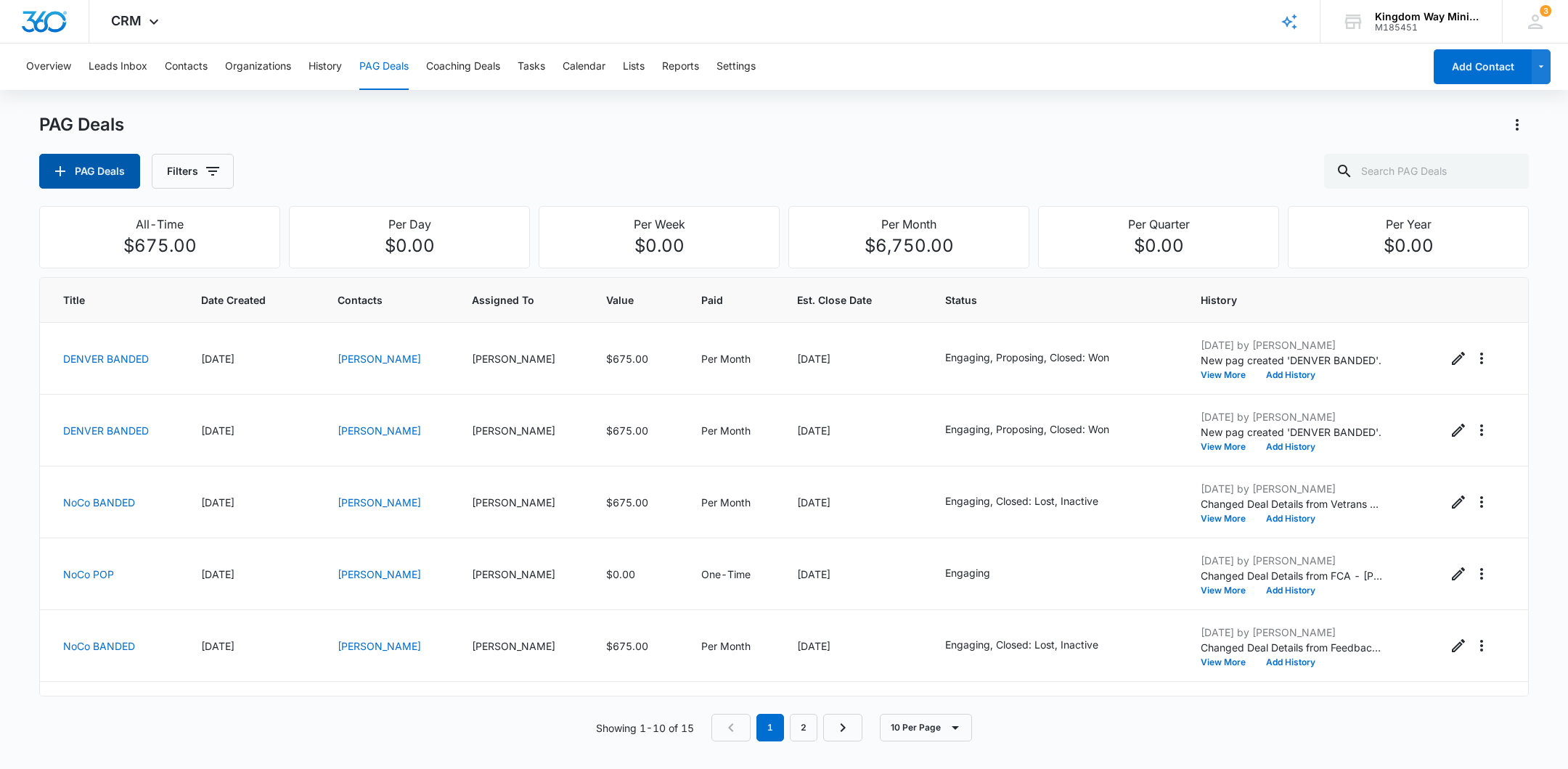 click on "PAG Deals" at bounding box center [89, 171] 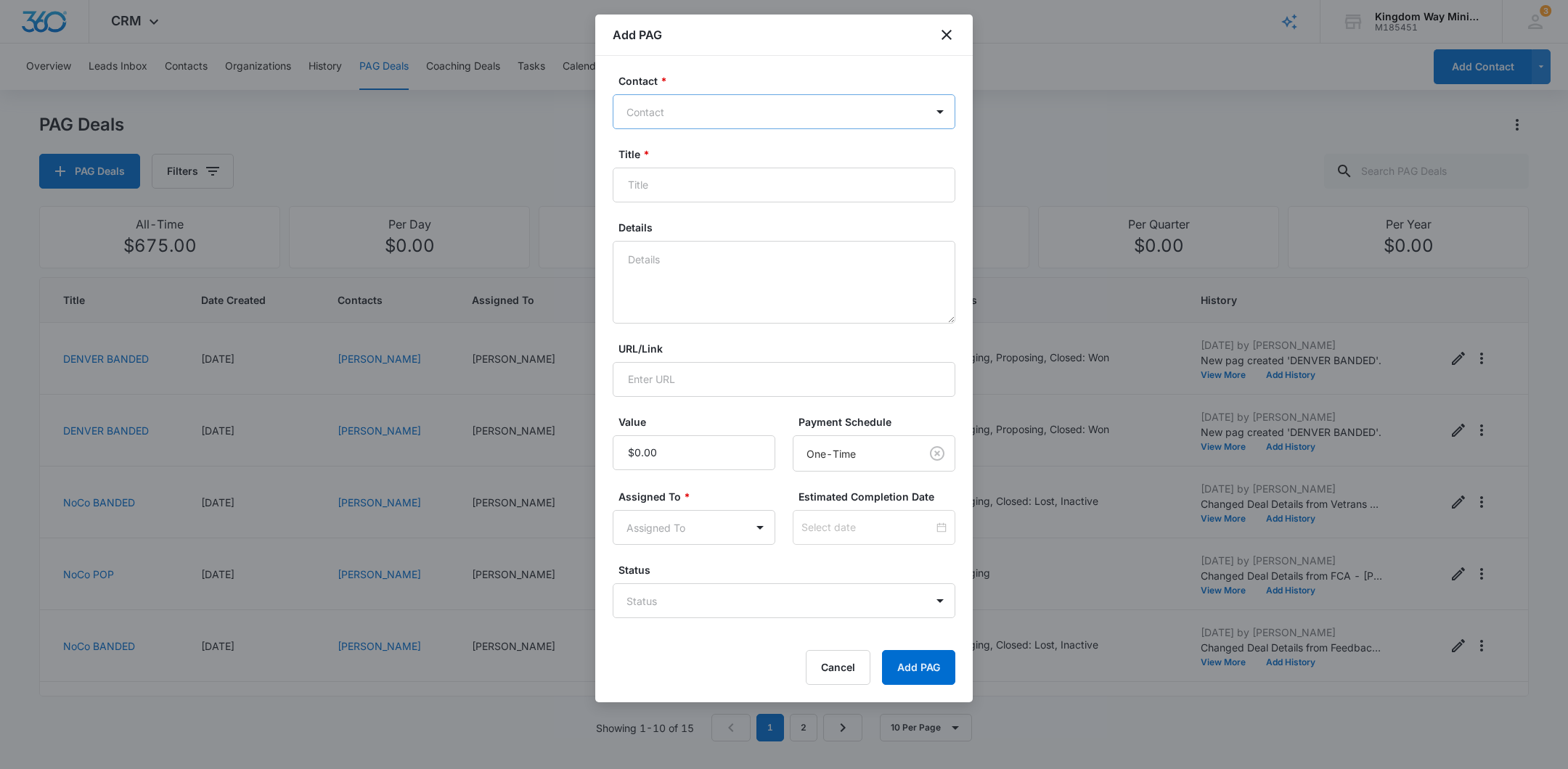 click at bounding box center (775, 112) 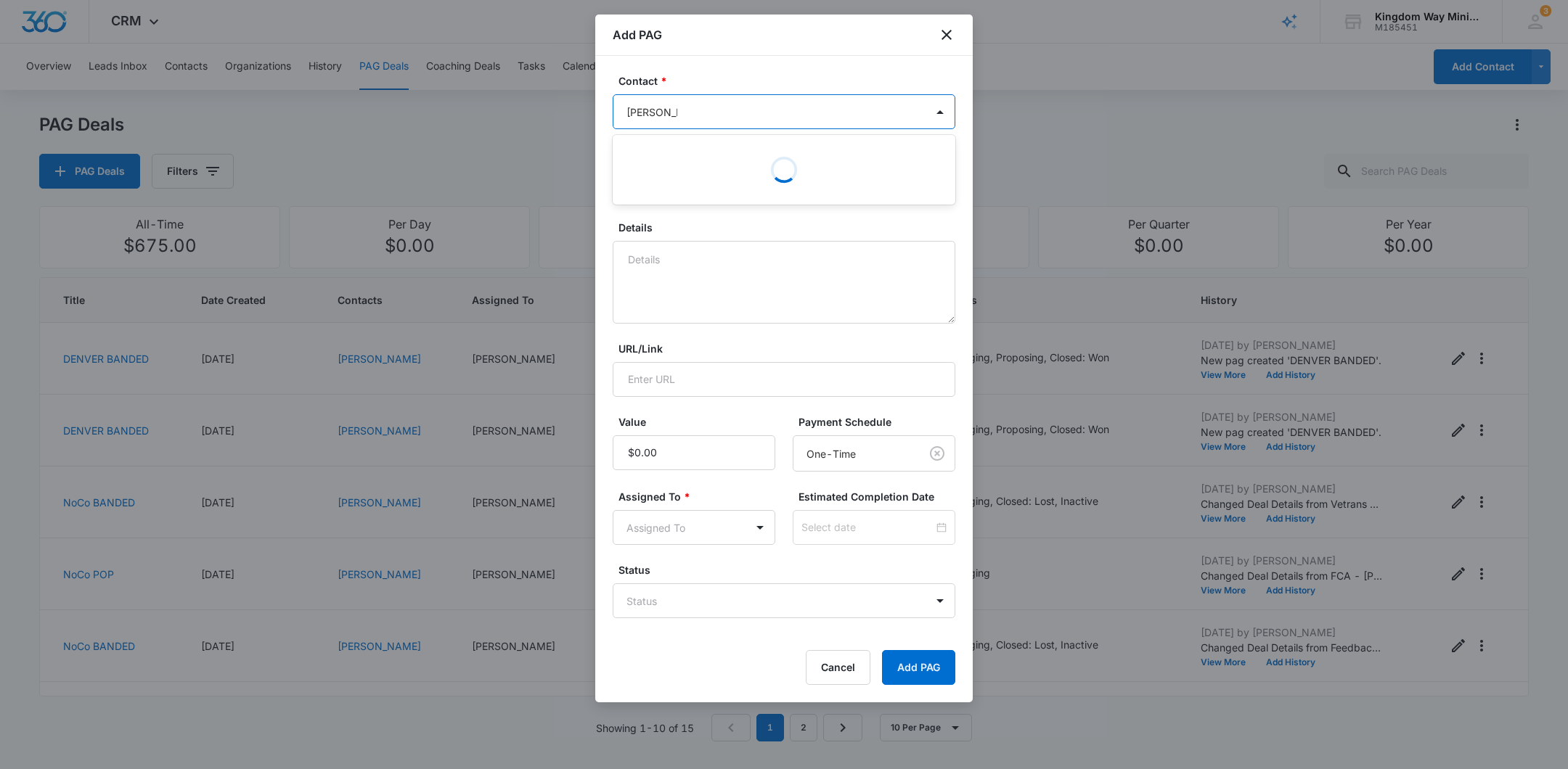 type on "[PERSON_NAME]" 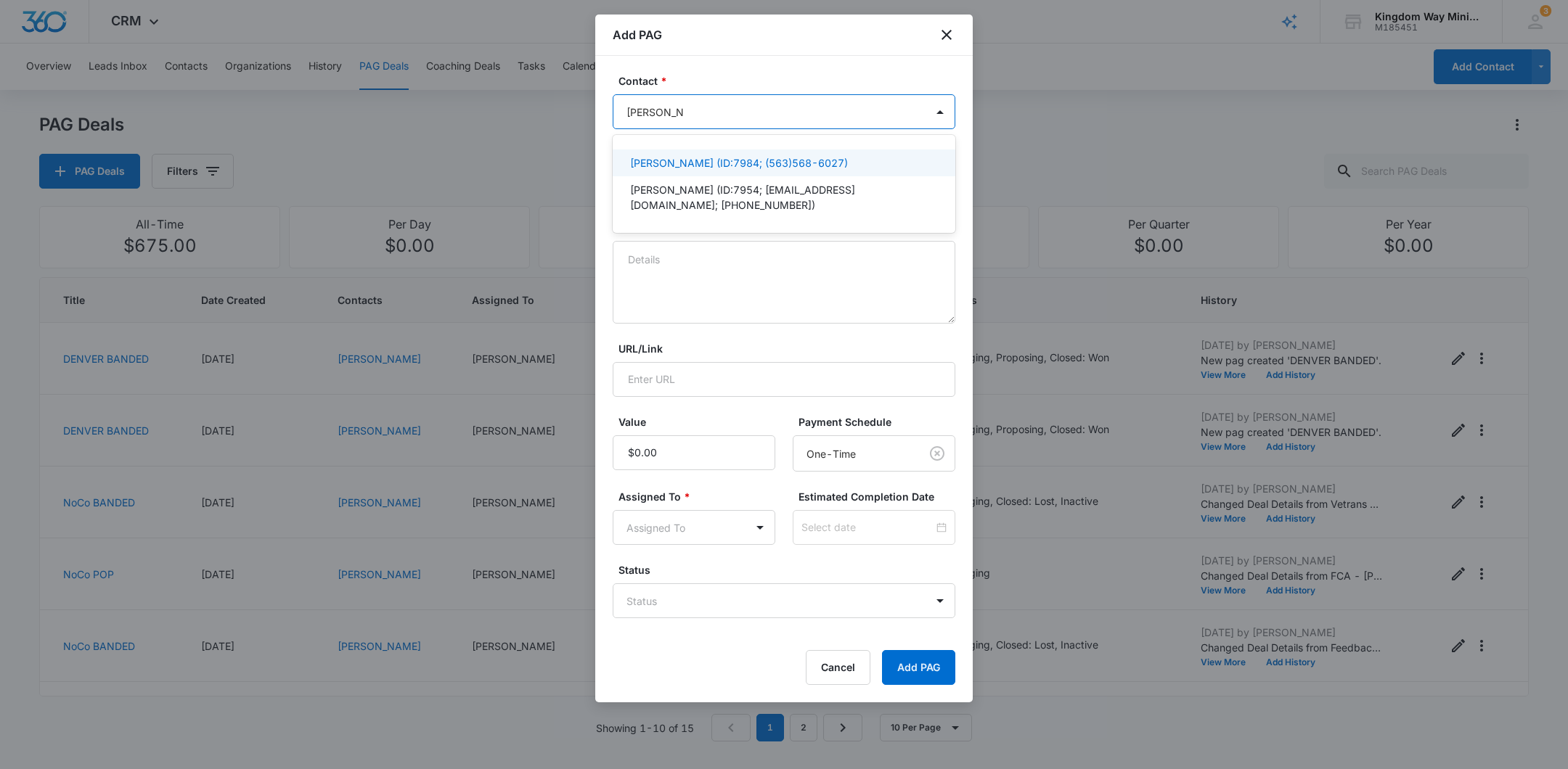 click on "Christina Smith (ID:7984; (563)568-6027)" at bounding box center (739, 163) 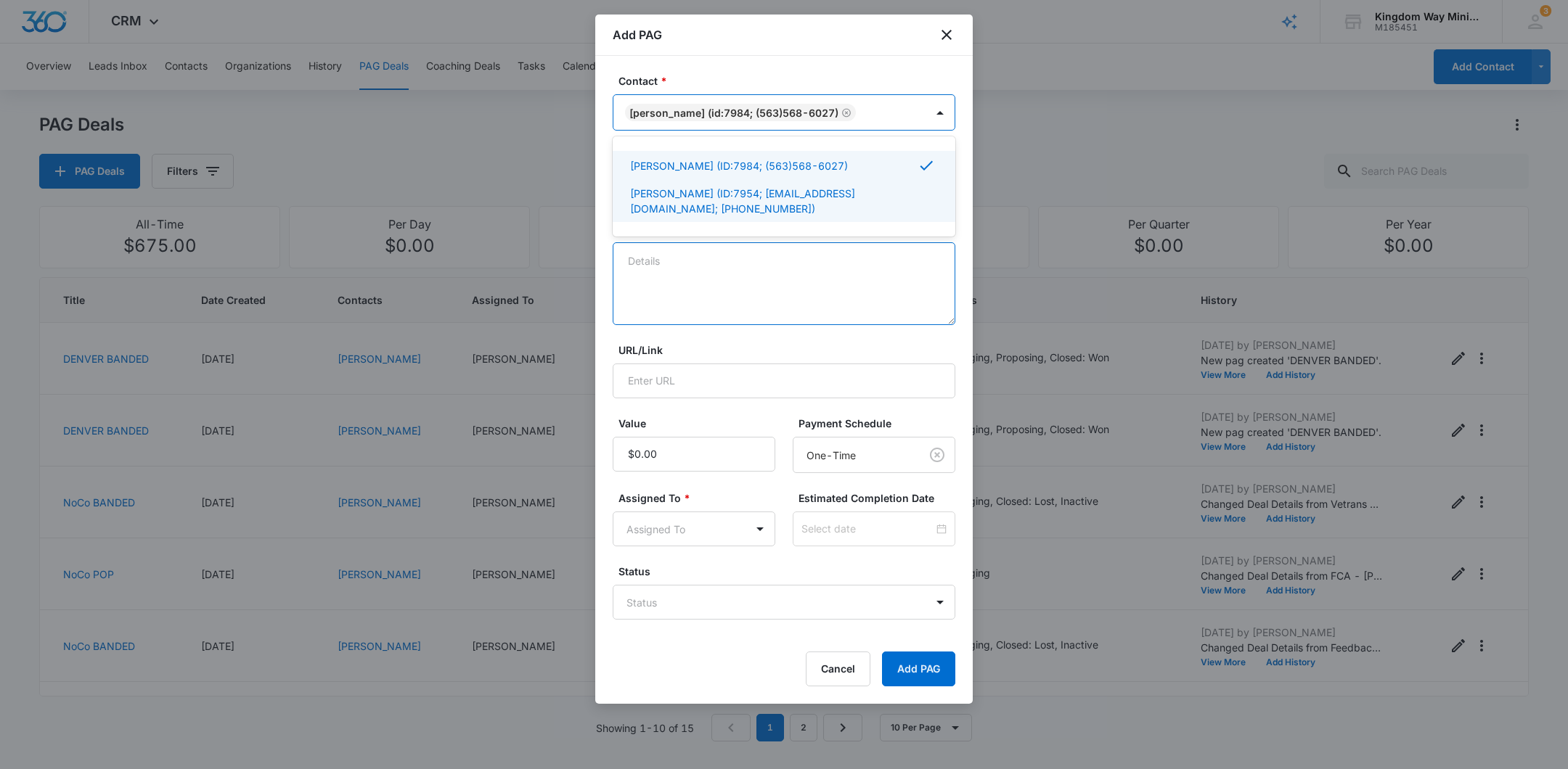 click on "Details" at bounding box center [784, 284] 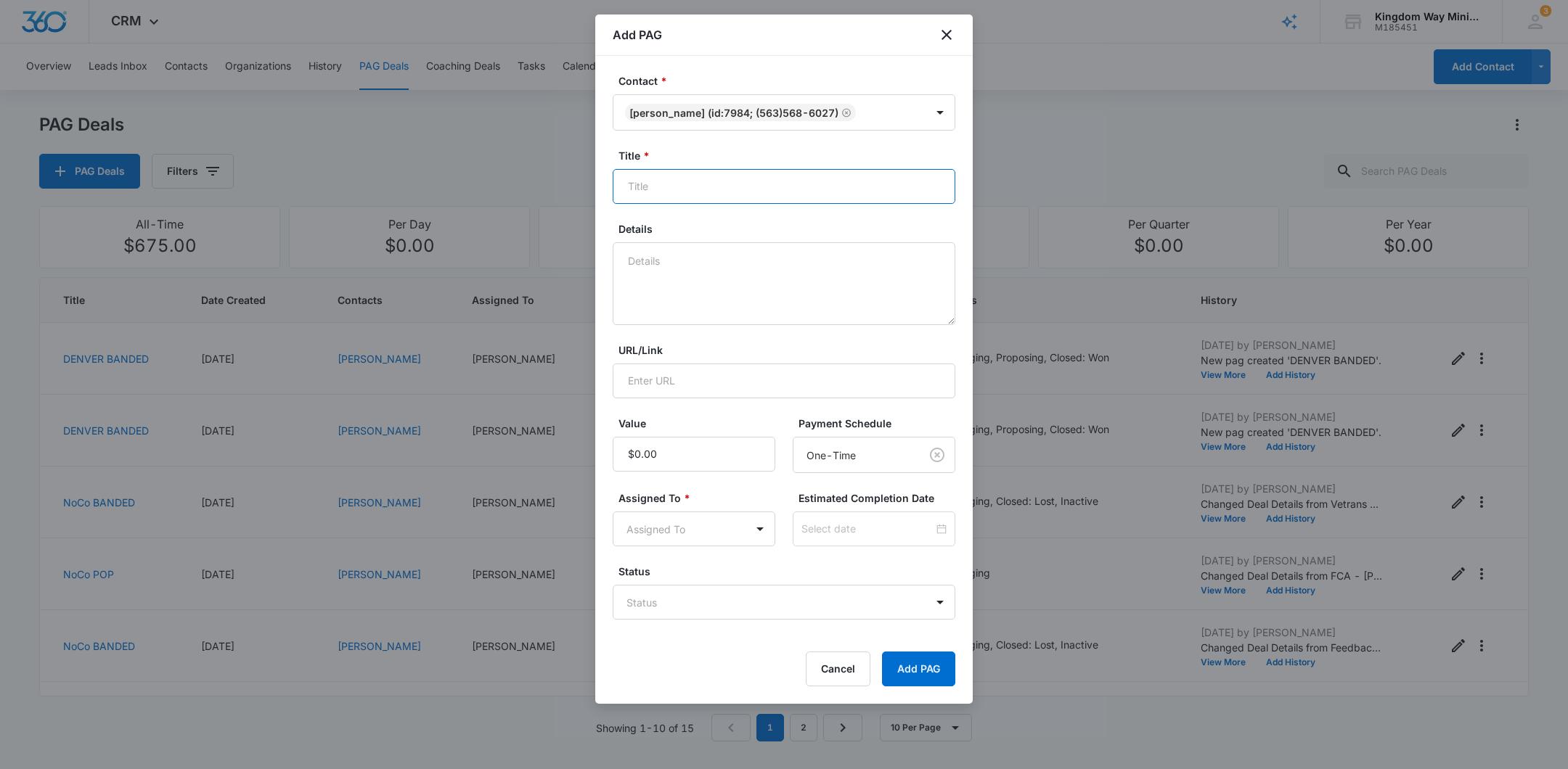 click on "Title *" at bounding box center [784, 186] 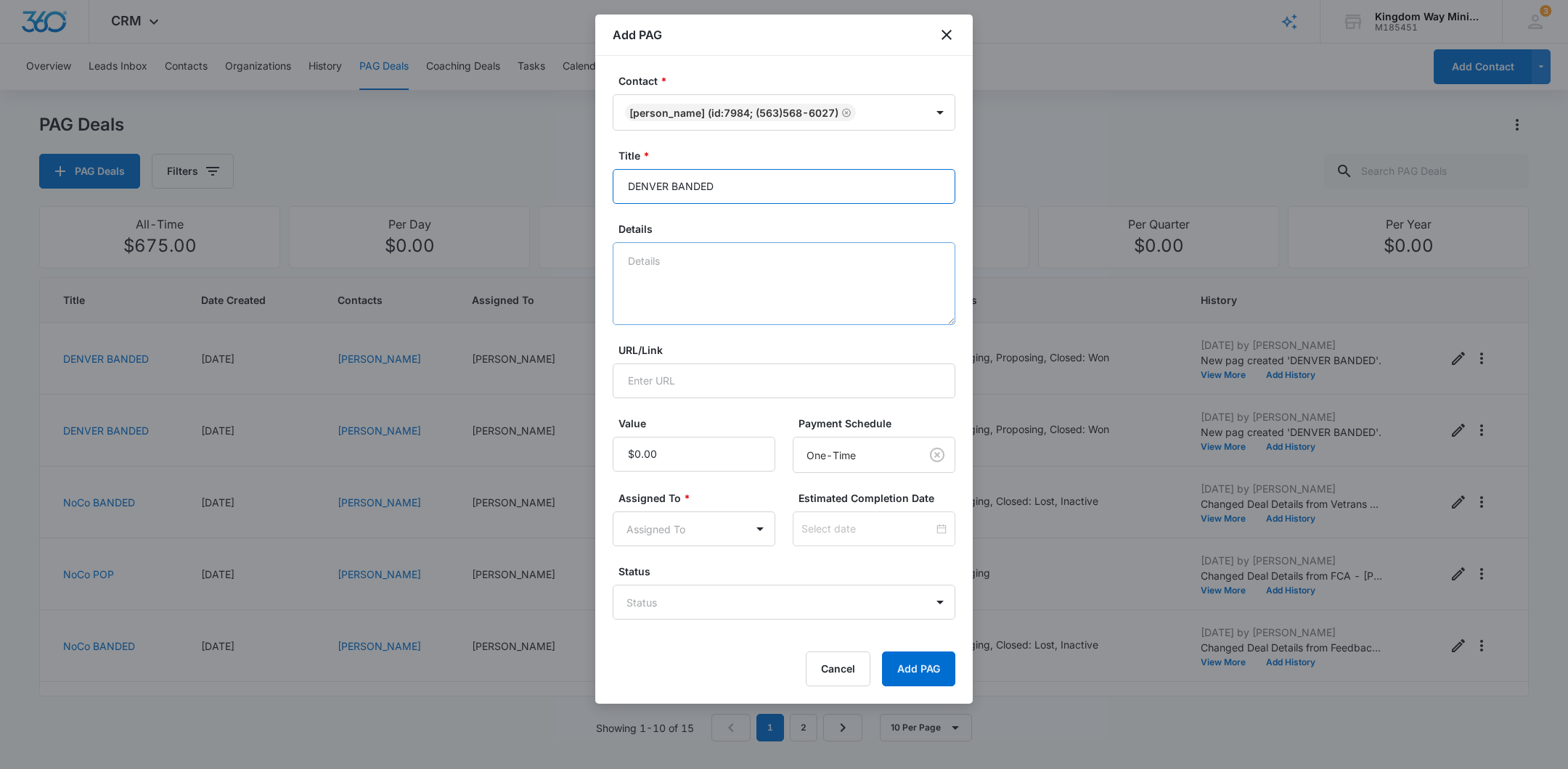 type on "DENVER BANDED" 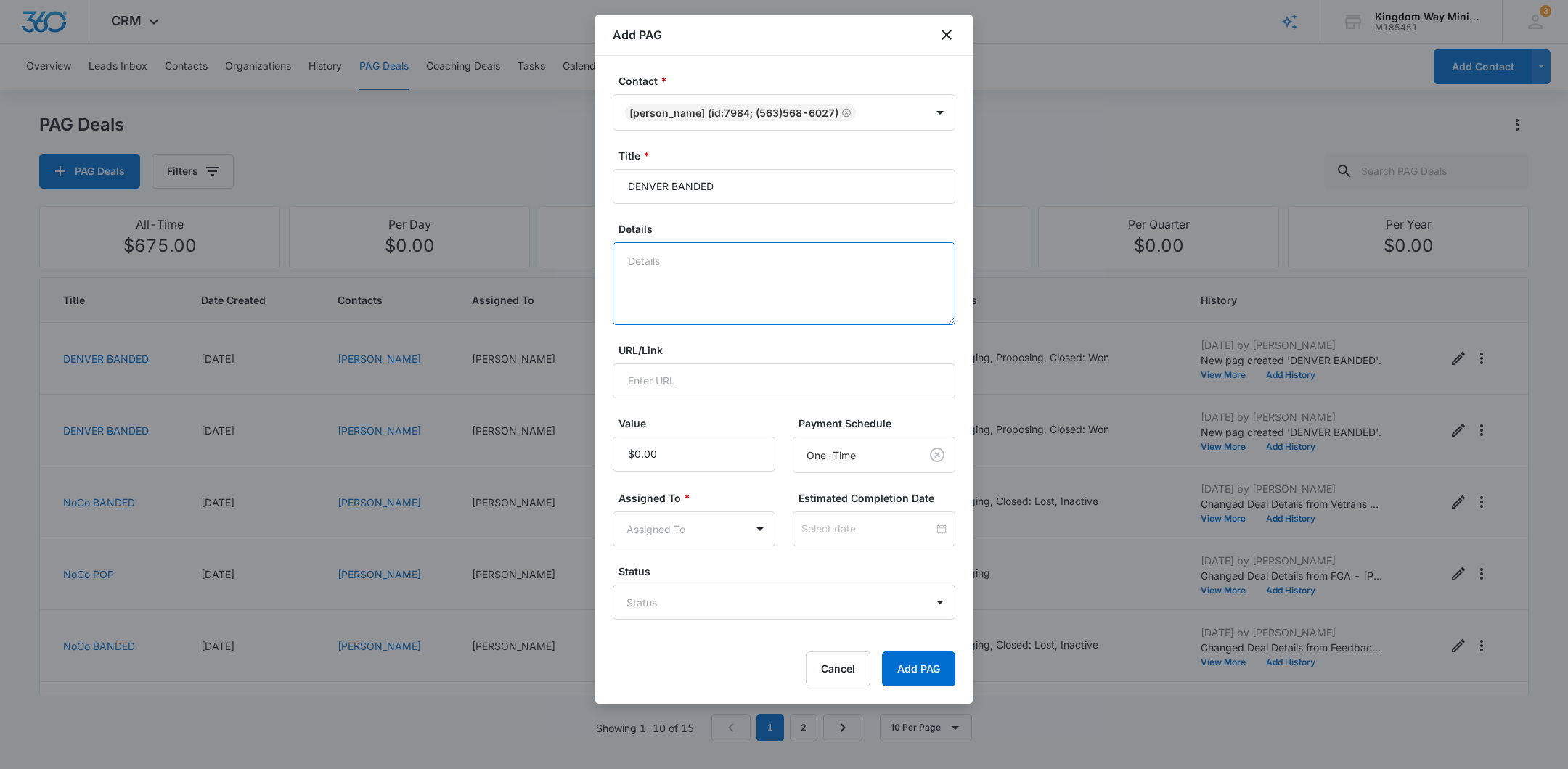 click on "Details" at bounding box center [784, 284] 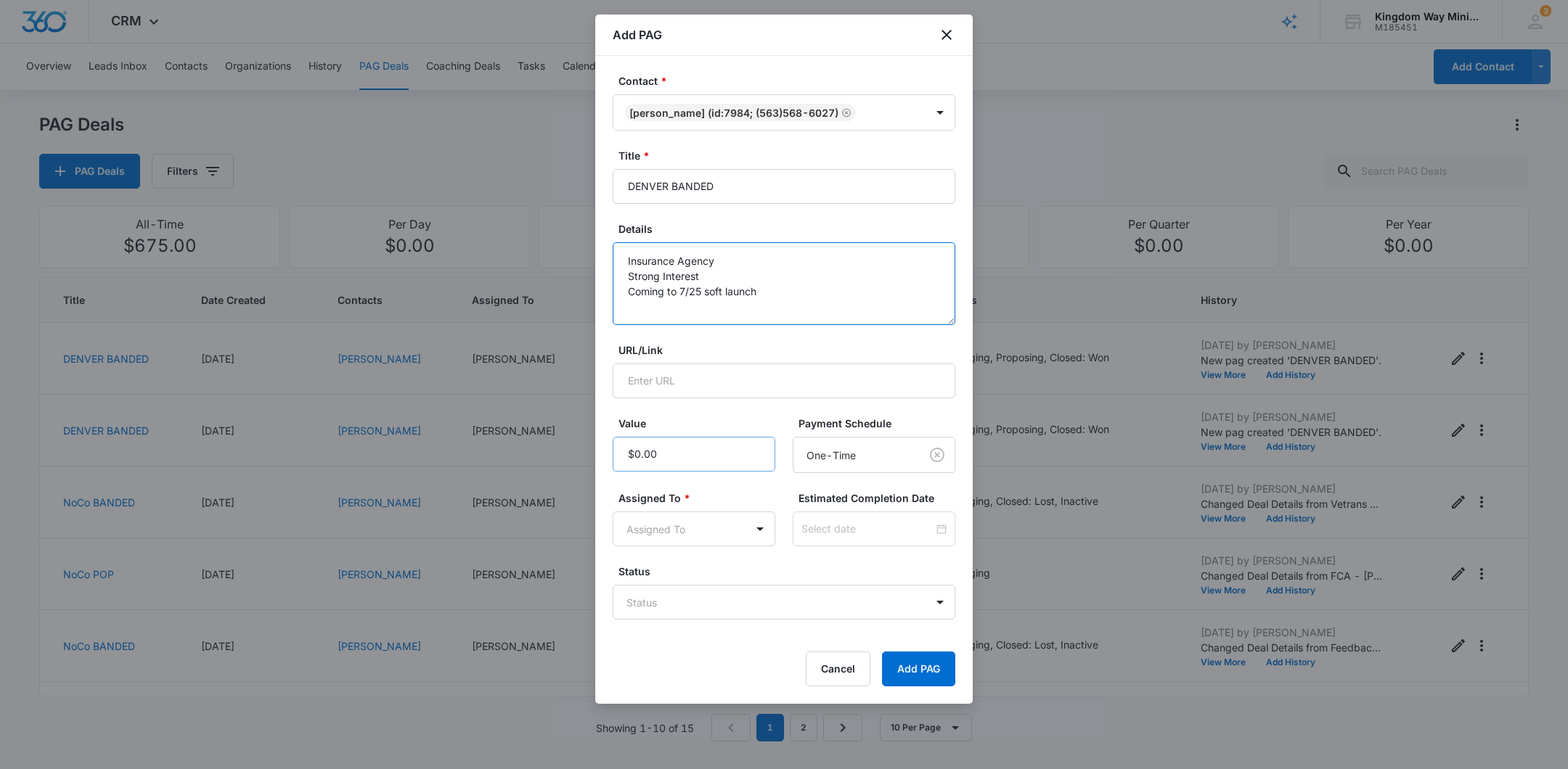 type on "Insurance Agency
Strong Interest
Coming to 7/25 soft launch" 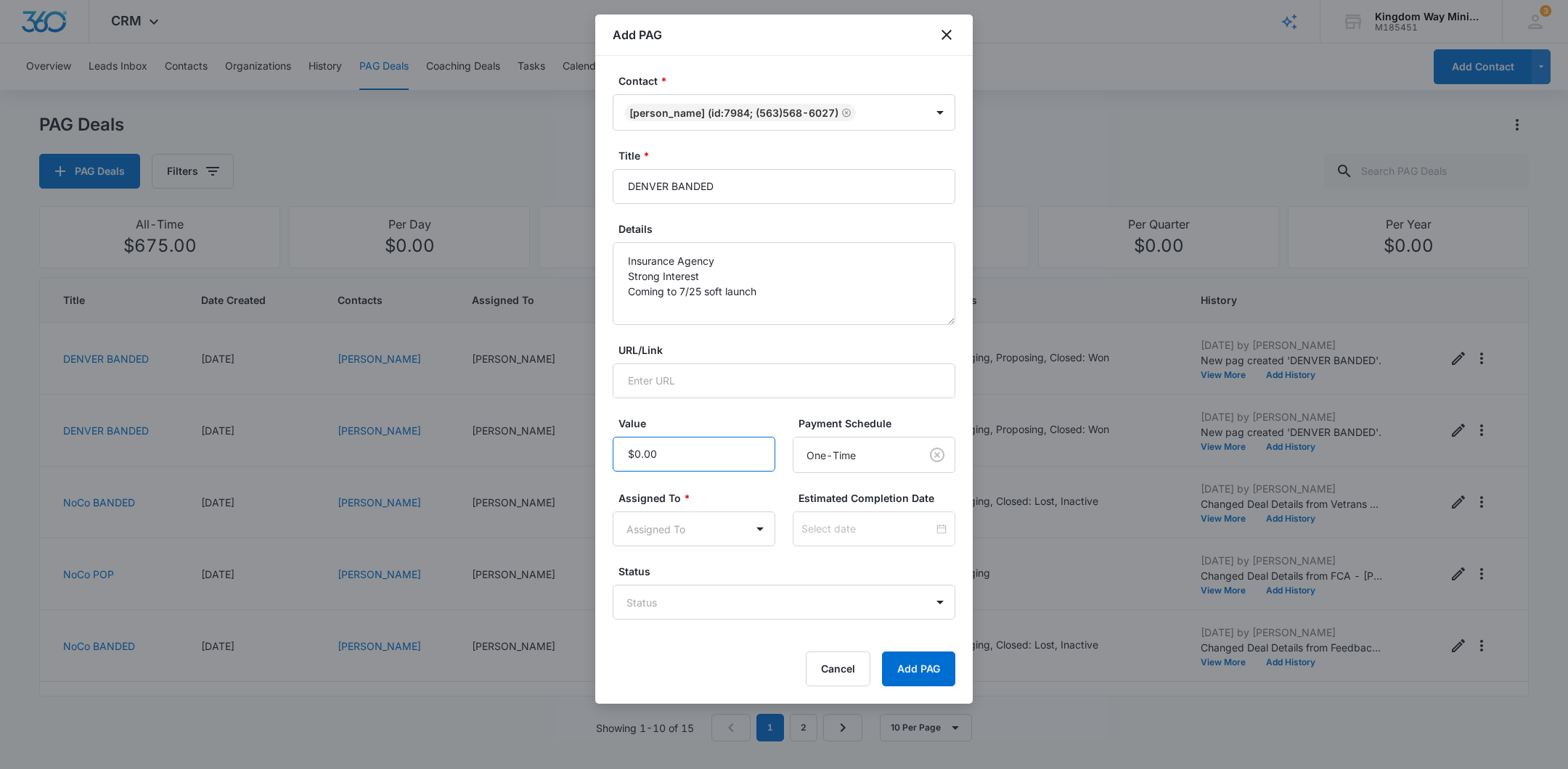 click on "Value" at bounding box center [694, 454] 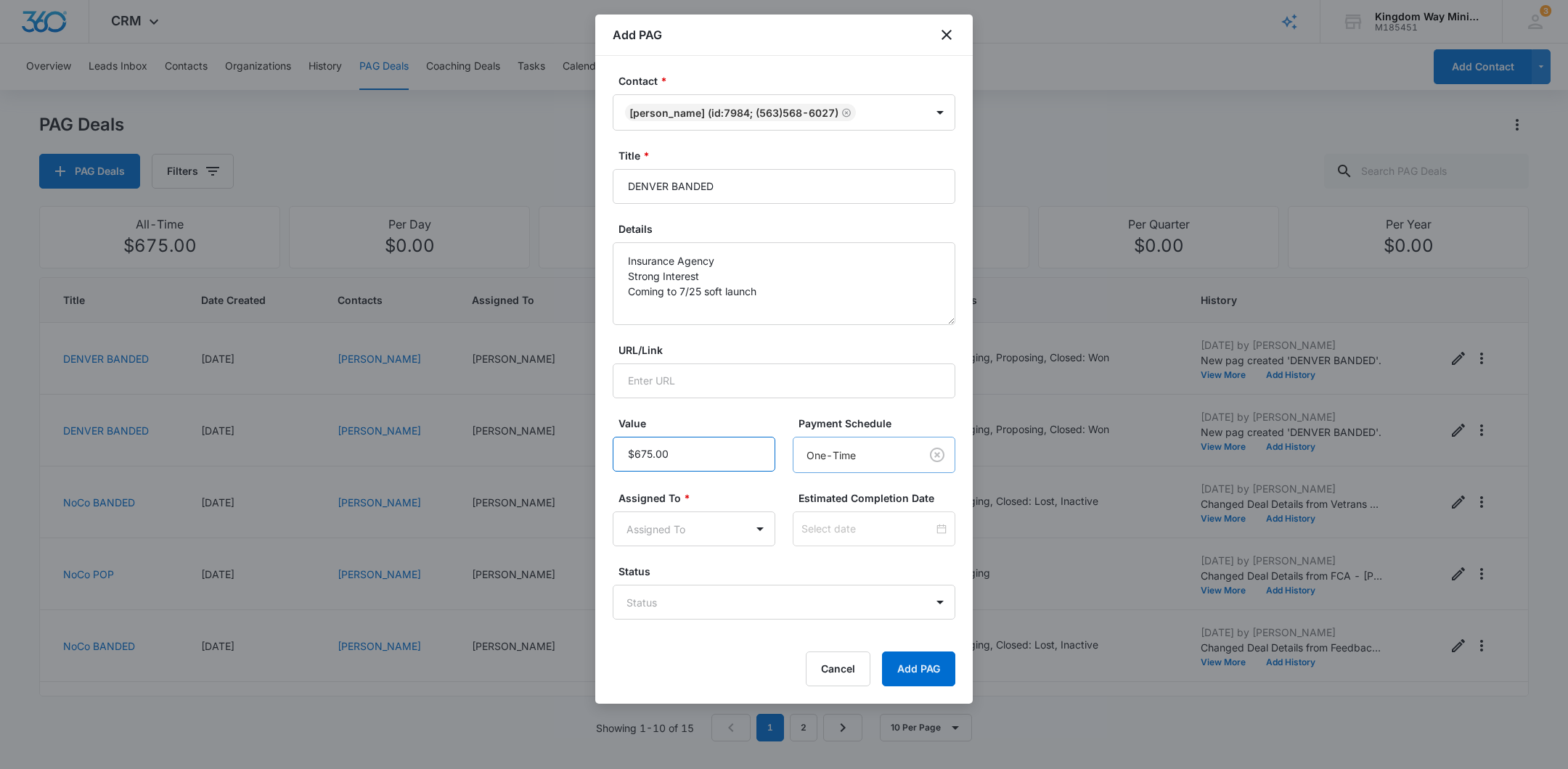 type on "$675.00" 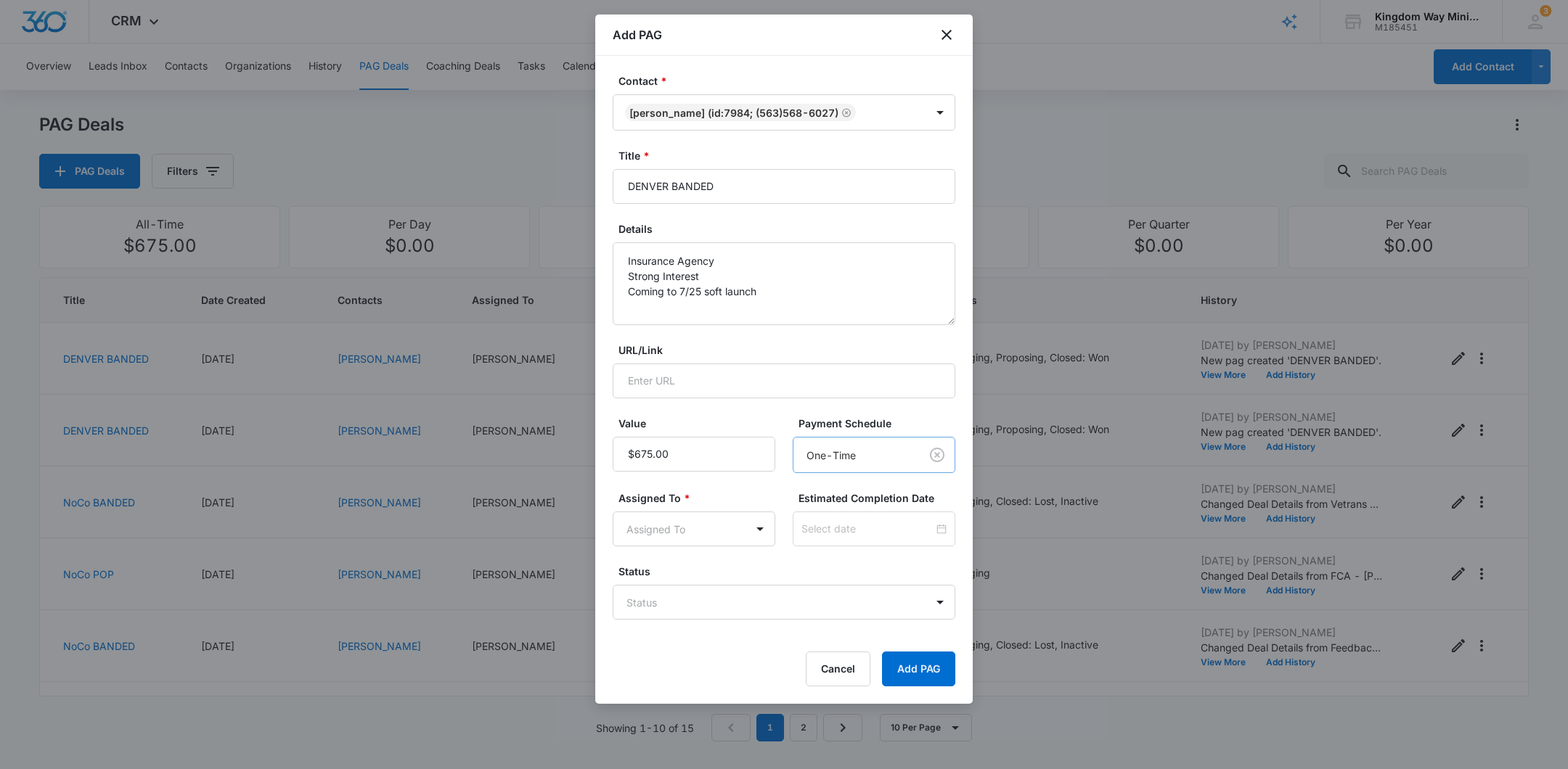 click on "CRM Apps Reputation Websites Forms CRM Email Social Shop Payments POS Content Ads Intelligence Files Brand Settings Kingdom Way Ministries M185451 Your Accounts View All 3 DA Dan Anderson dan.andersonkw2@gmail.com My Profile 3 Notifications Support Logout Terms & Conditions   •   Privacy Policy Overview Leads Inbox Contacts Organizations History PAG Deals Coaching Deals Tasks Calendar Lists Reports Settings Add Contact PAG Deals PAG Deals Filters All-Time $675.00 Per Day $0.00 Per Week $0.00 Per Month $6,750.00 Per Quarter $0.00 Per Year $0.00 Title Date Created Contacts Assigned To Value Paid Est. Close Date Status History DENVER BANDED 07/11/2025 Mark Tschetter Dan Anderson $675.00 Per Month 08/31/2025 Engaging, Proposing, Closed: Won Jul 11, 2025 by Dan Anderson New pag created 'DENVER BANDED'. View More Add History DENVER BANDED 07/11/2025 Adam Gunton Dan Anderson $675.00 Per Month 08/31/2025 Engaging, Proposing, Closed: Won Jul 11, 2025 by Dan Anderson New pag created 'DENVER BANDED'. View More $0.00" at bounding box center [784, 384] 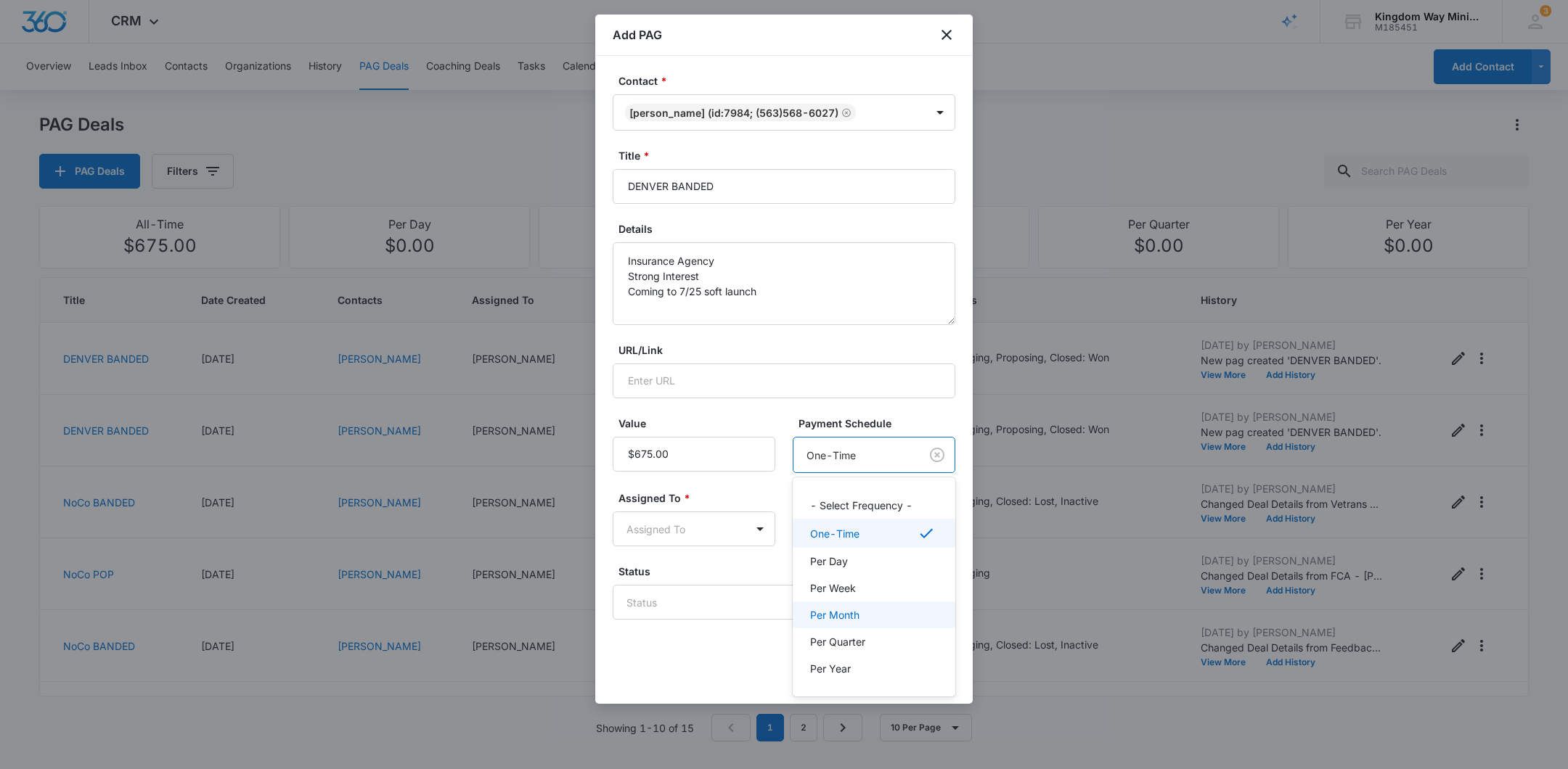 click on "Per Month" at bounding box center (874, 614) 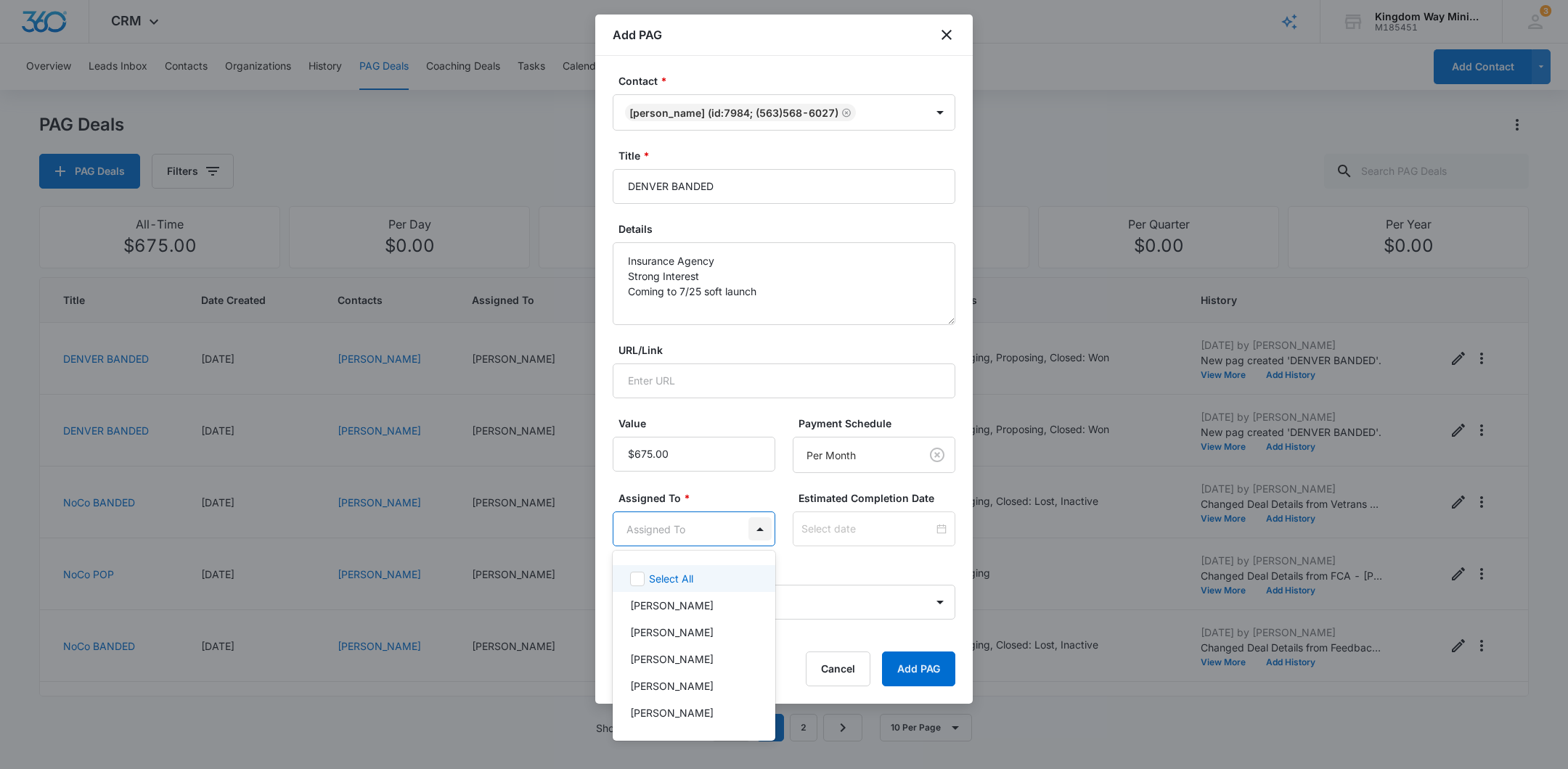 click on "CRM Apps Reputation Websites Forms CRM Email Social Shop Payments POS Content Ads Intelligence Files Brand Settings Kingdom Way Ministries M185451 Your Accounts View All 3 DA Dan Anderson dan.andersonkw2@gmail.com My Profile 3 Notifications Support Logout Terms & Conditions   •   Privacy Policy Overview Leads Inbox Contacts Organizations History PAG Deals Coaching Deals Tasks Calendar Lists Reports Settings Add Contact PAG Deals PAG Deals Filters All-Time $675.00 Per Day $0.00 Per Week $0.00 Per Month $6,750.00 Per Quarter $0.00 Per Year $0.00 Title Date Created Contacts Assigned To Value Paid Est. Close Date Status History DENVER BANDED 07/11/2025 Mark Tschetter Dan Anderson $675.00 Per Month 08/31/2025 Engaging, Proposing, Closed: Won Jul 11, 2025 by Dan Anderson New pag created 'DENVER BANDED'. View More Add History DENVER BANDED 07/11/2025 Adam Gunton Dan Anderson $675.00 Per Month 08/31/2025 Engaging, Proposing, Closed: Won Jul 11, 2025 by Dan Anderson New pag created 'DENVER BANDED'. View More $0.00" at bounding box center [784, 384] 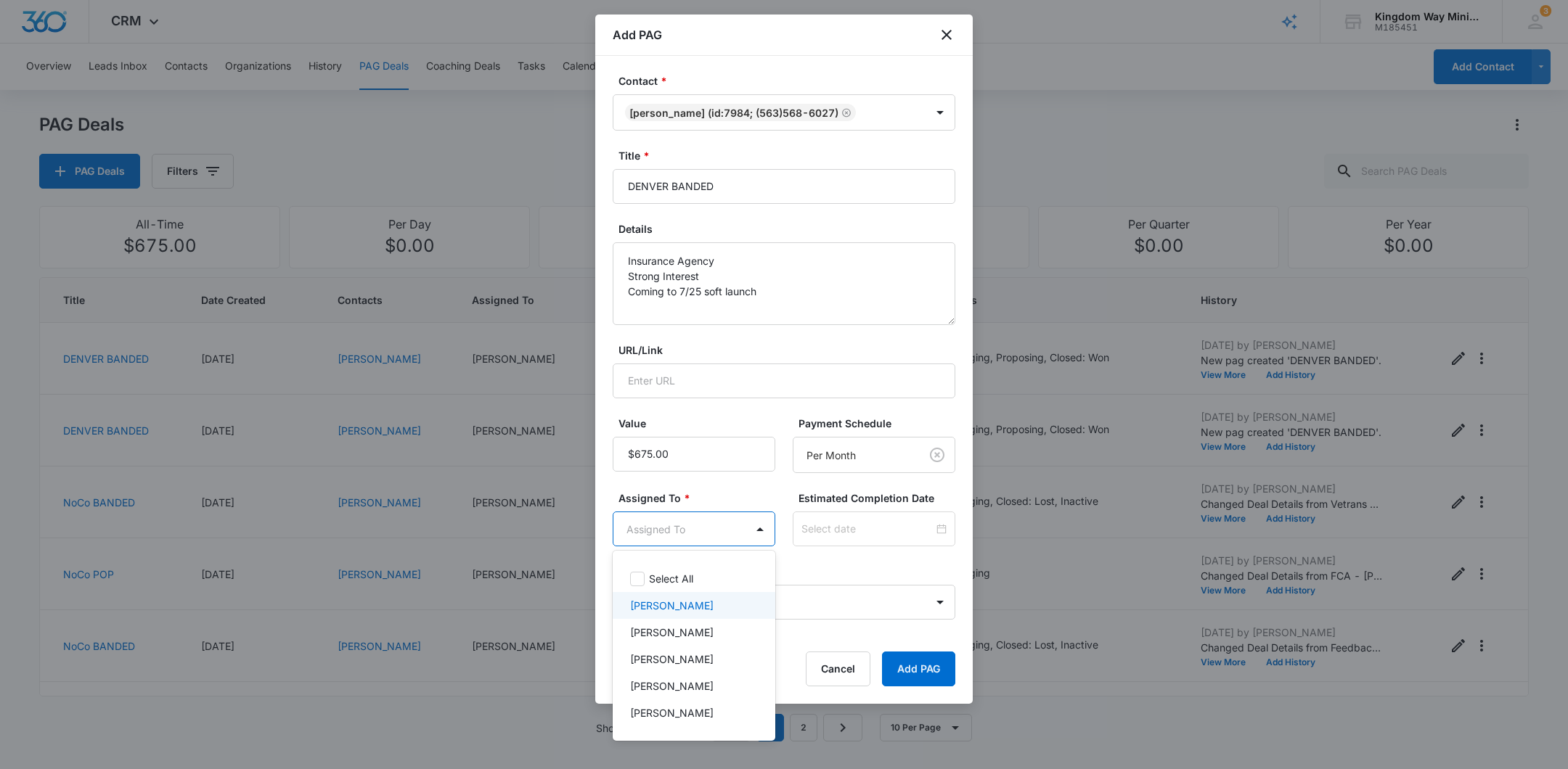 click on "[PERSON_NAME]" at bounding box center [693, 605] 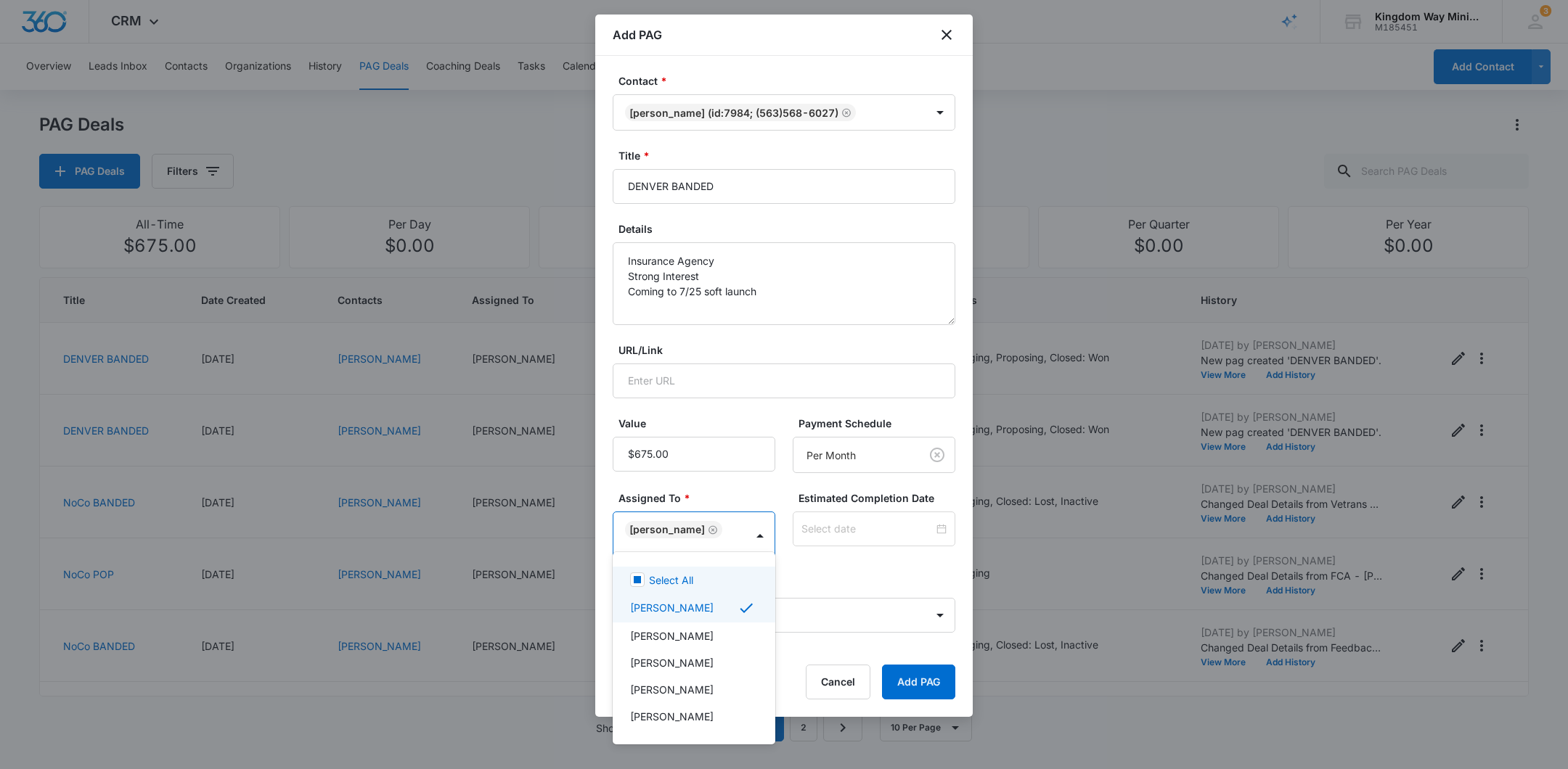 click at bounding box center [784, 384] 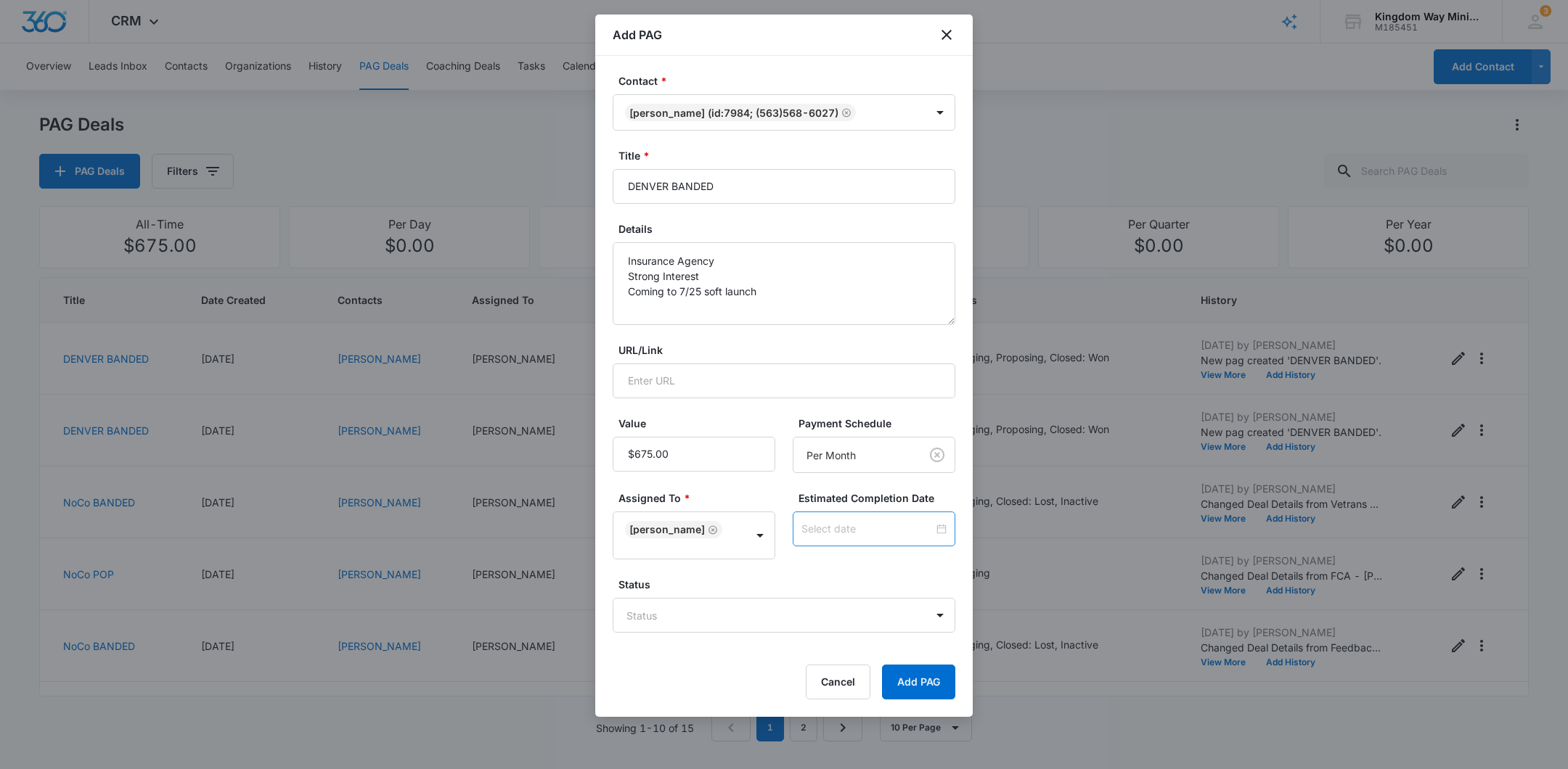 click at bounding box center [874, 529] 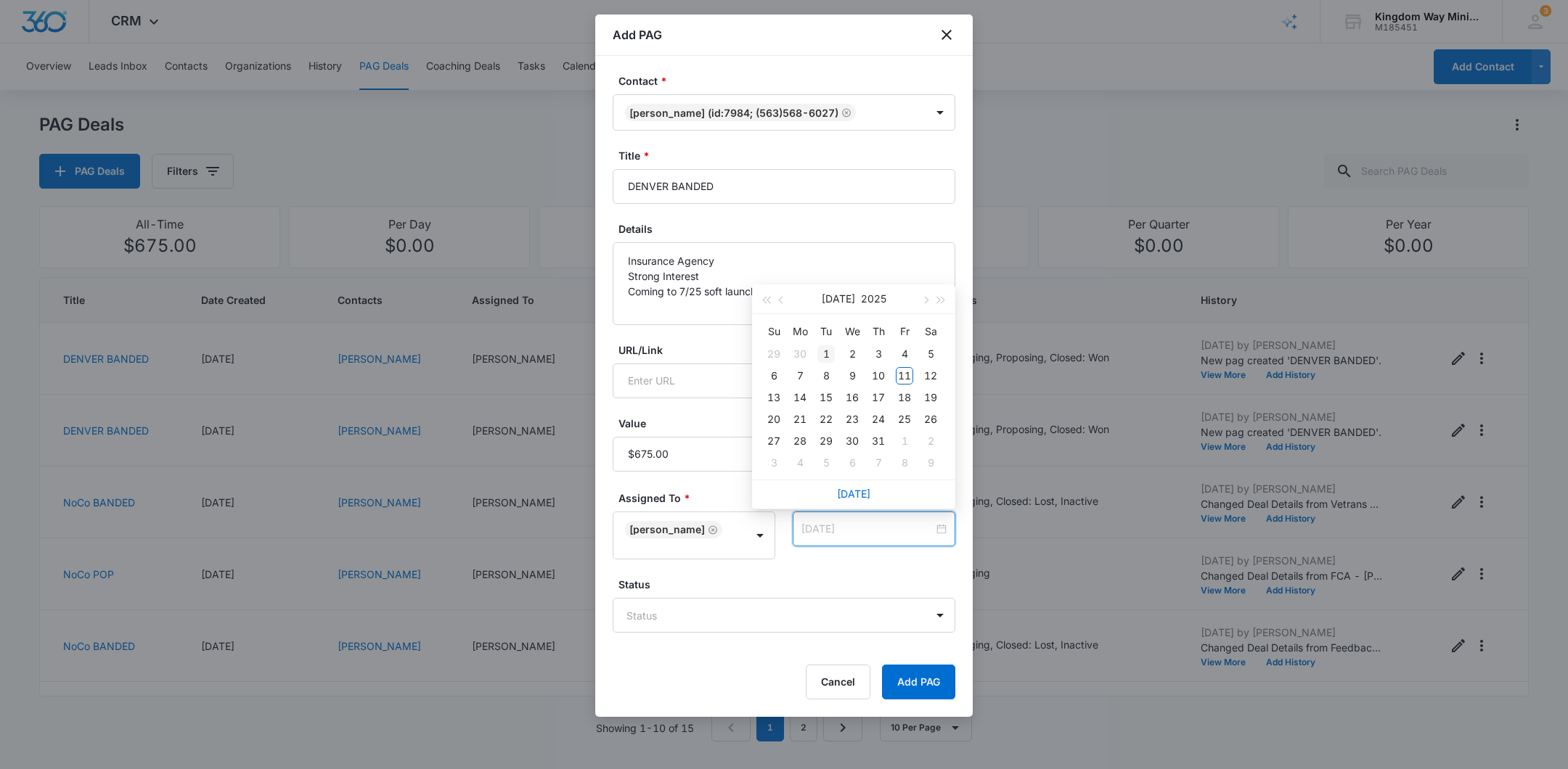 type on "[DATE]" 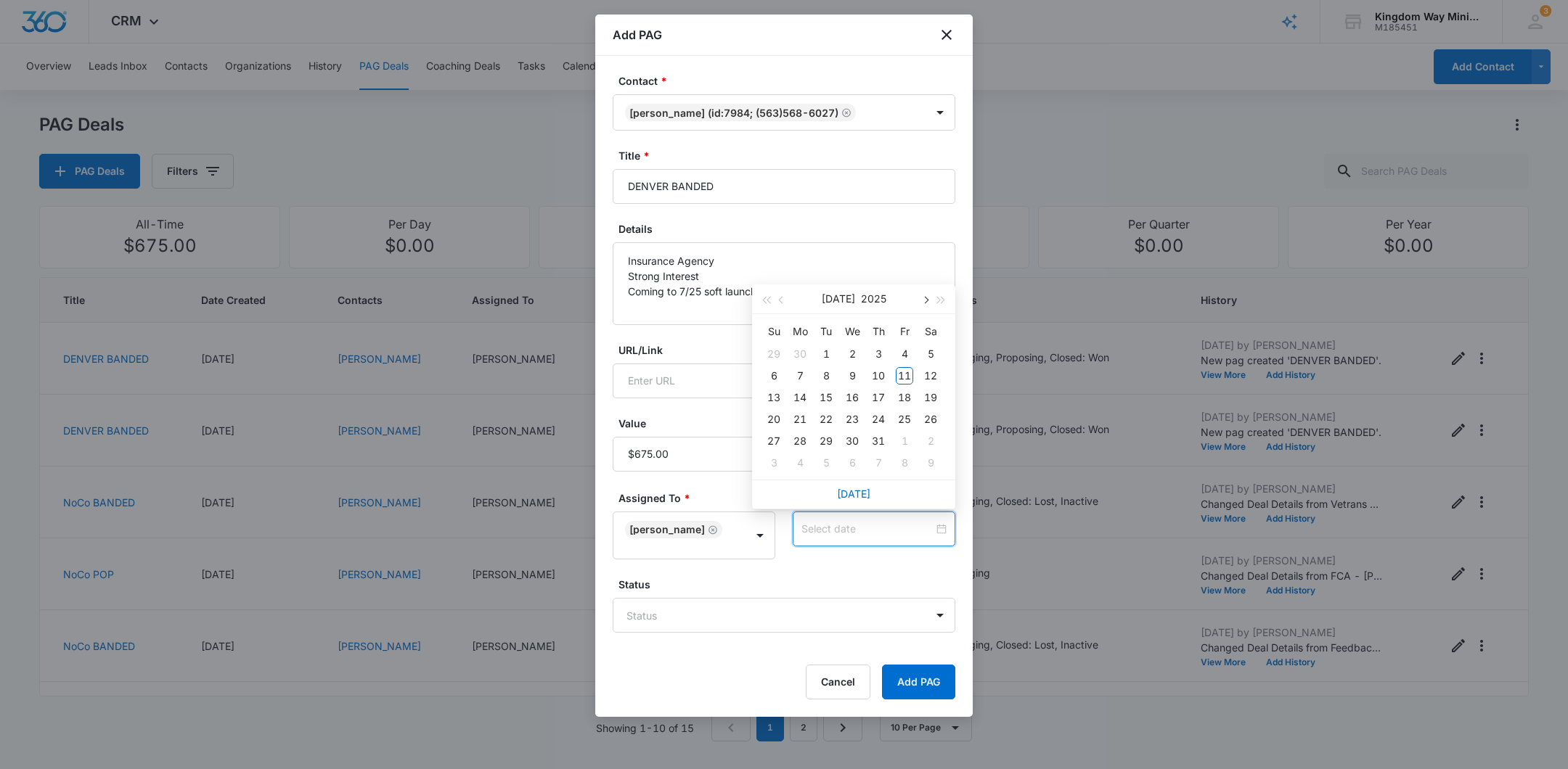 click at bounding box center [925, 299] 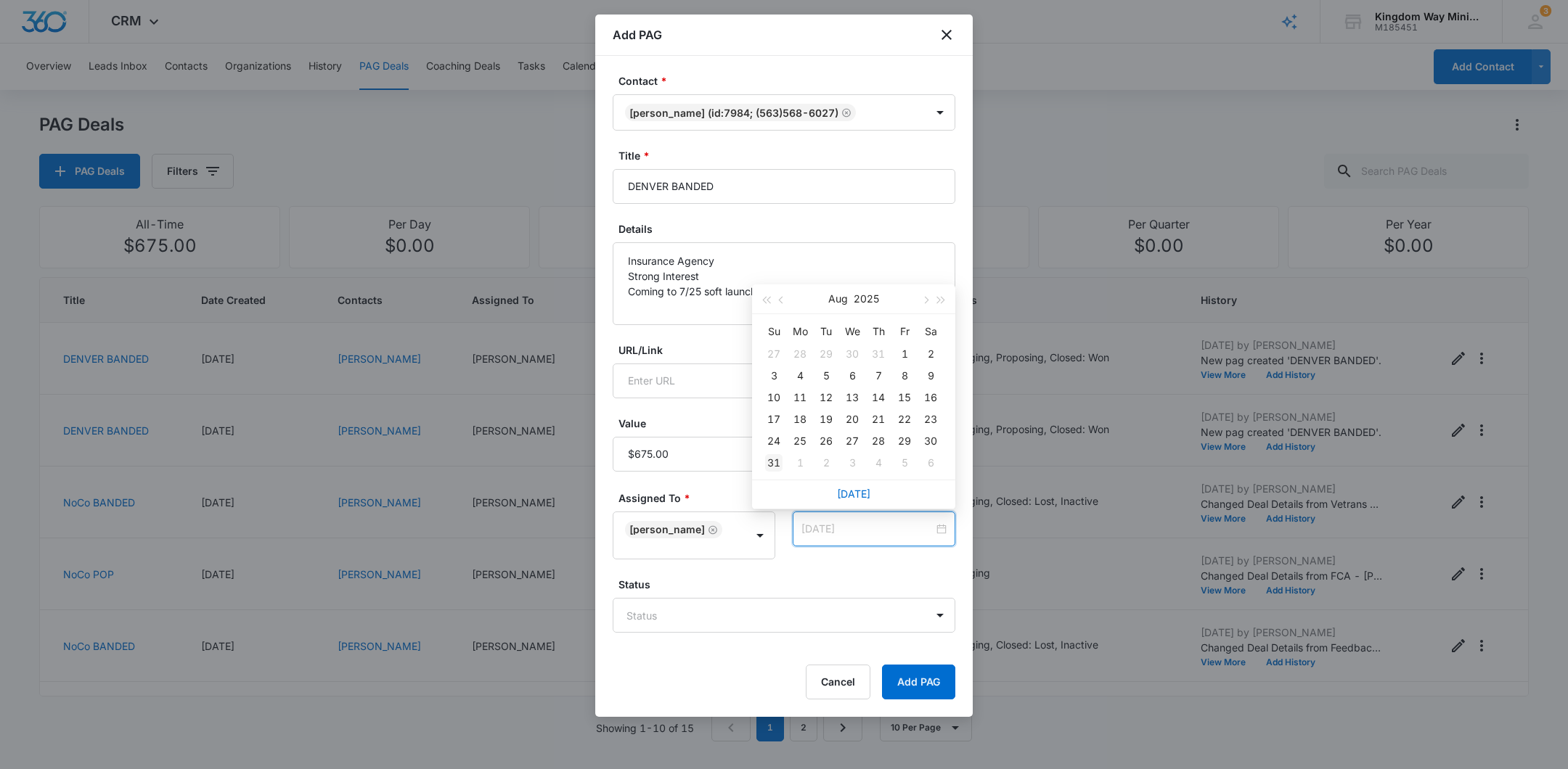 type on "[DATE]" 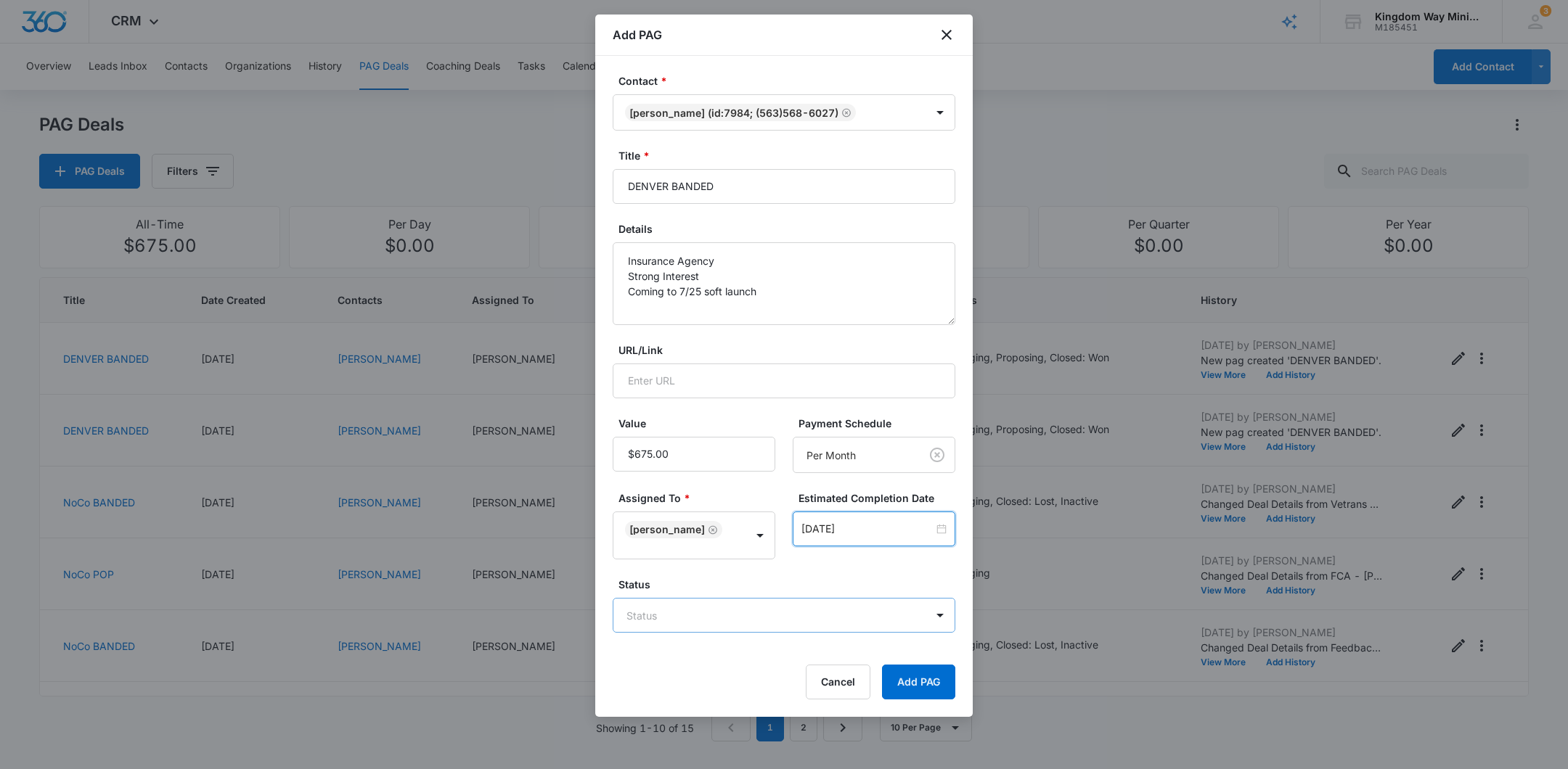 click on "CRM Apps Reputation Websites Forms CRM Email Social Shop Payments POS Content Ads Intelligence Files Brand Settings Kingdom Way Ministries M185451 Your Accounts View All 3 DA Dan Anderson dan.andersonkw2@gmail.com My Profile 3 Notifications Support Logout Terms & Conditions   •   Privacy Policy Overview Leads Inbox Contacts Organizations History PAG Deals Coaching Deals Tasks Calendar Lists Reports Settings Add Contact PAG Deals PAG Deals Filters All-Time $675.00 Per Day $0.00 Per Week $0.00 Per Month $6,750.00 Per Quarter $0.00 Per Year $0.00 Title Date Created Contacts Assigned To Value Paid Est. Close Date Status History DENVER BANDED 07/11/2025 Mark Tschetter Dan Anderson $675.00 Per Month 08/31/2025 Engaging, Proposing, Closed: Won Jul 11, 2025 by Dan Anderson New pag created 'DENVER BANDED'. View More Add History DENVER BANDED 07/11/2025 Adam Gunton Dan Anderson $675.00 Per Month 08/31/2025 Engaging, Proposing, Closed: Won Jul 11, 2025 by Dan Anderson New pag created 'DENVER BANDED'. View More $0.00" at bounding box center [784, 384] 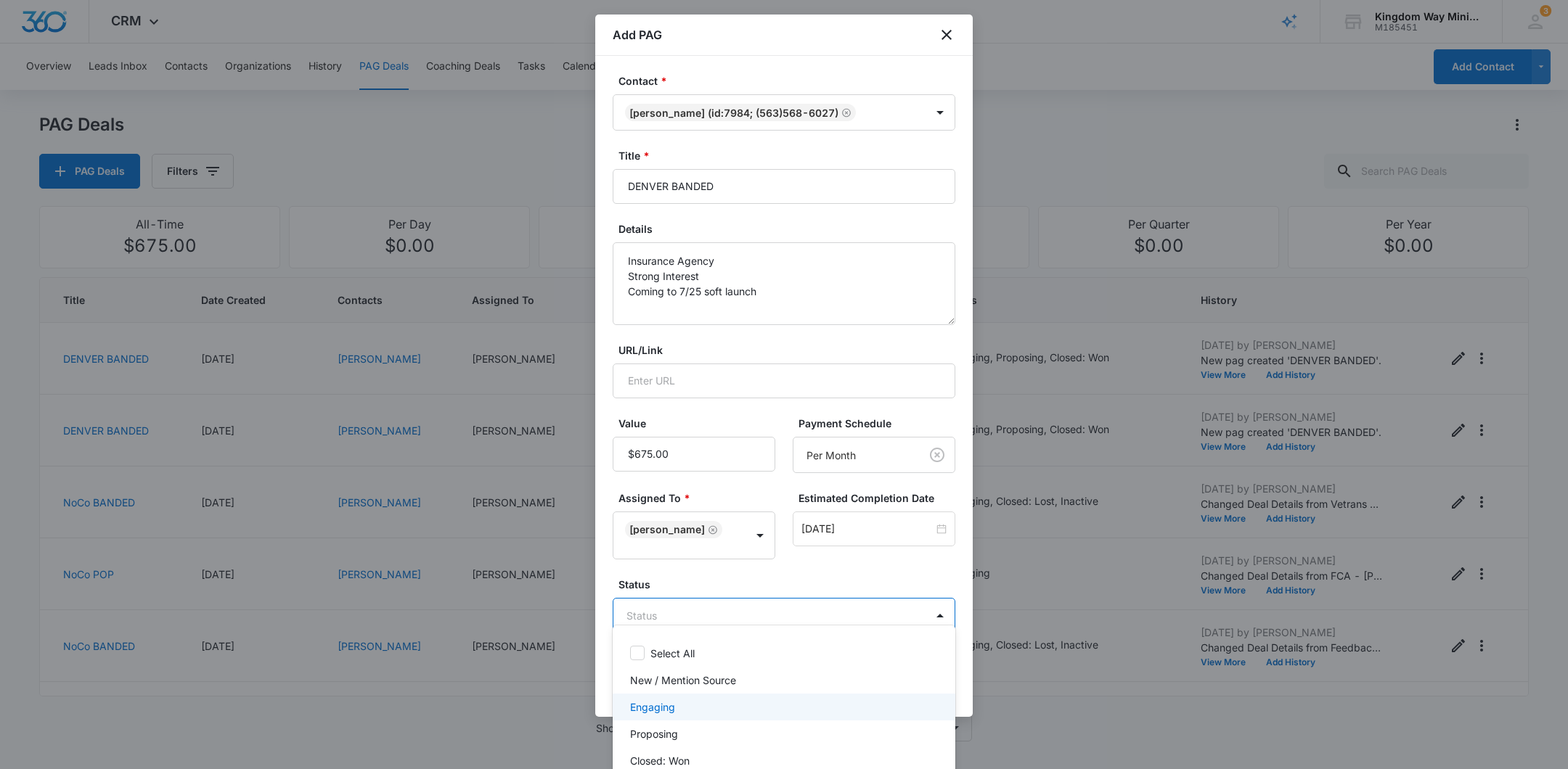 click on "Engaging" at bounding box center [784, 707] 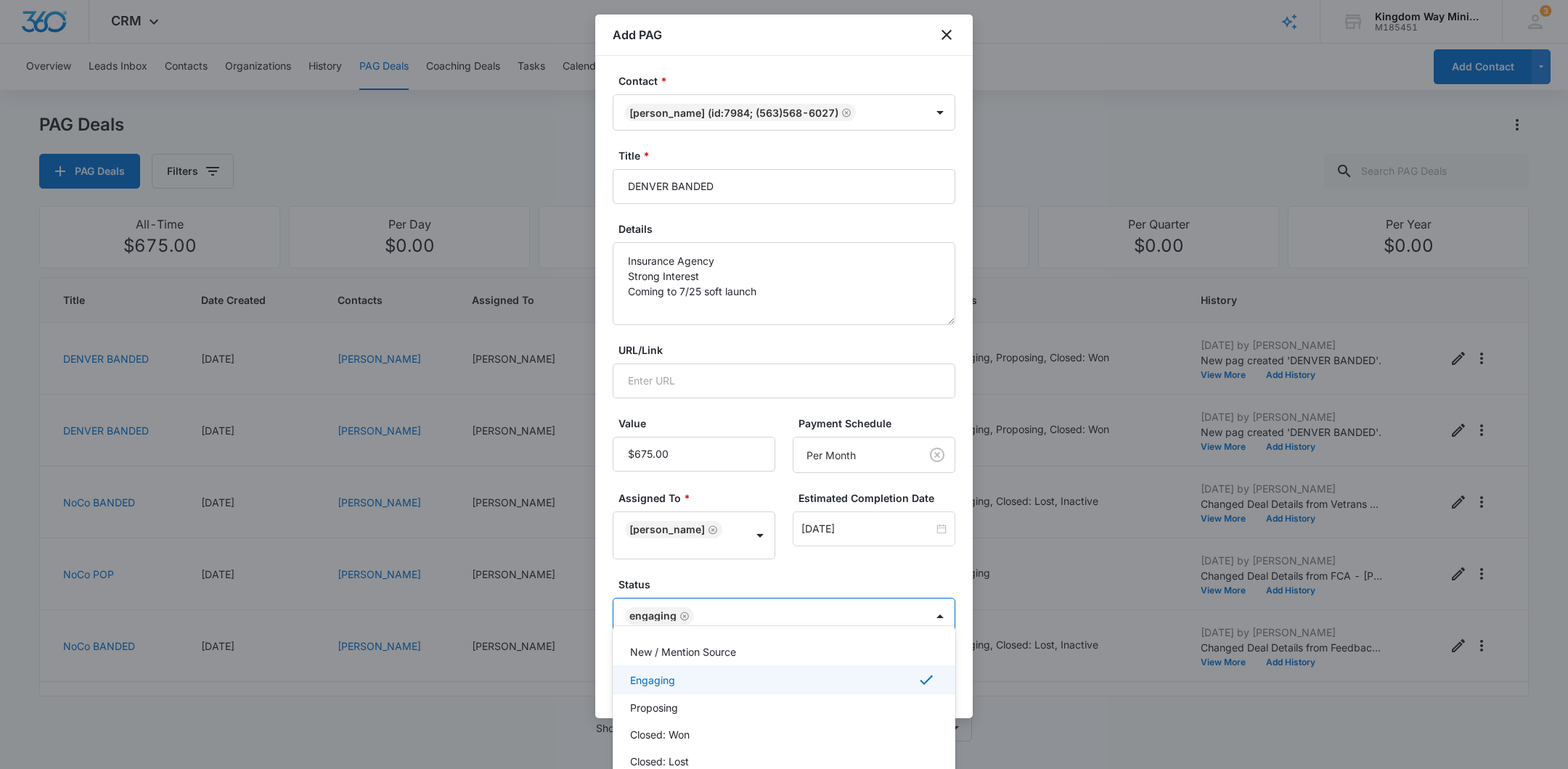 scroll, scrollTop: 36, scrollLeft: 0, axis: vertical 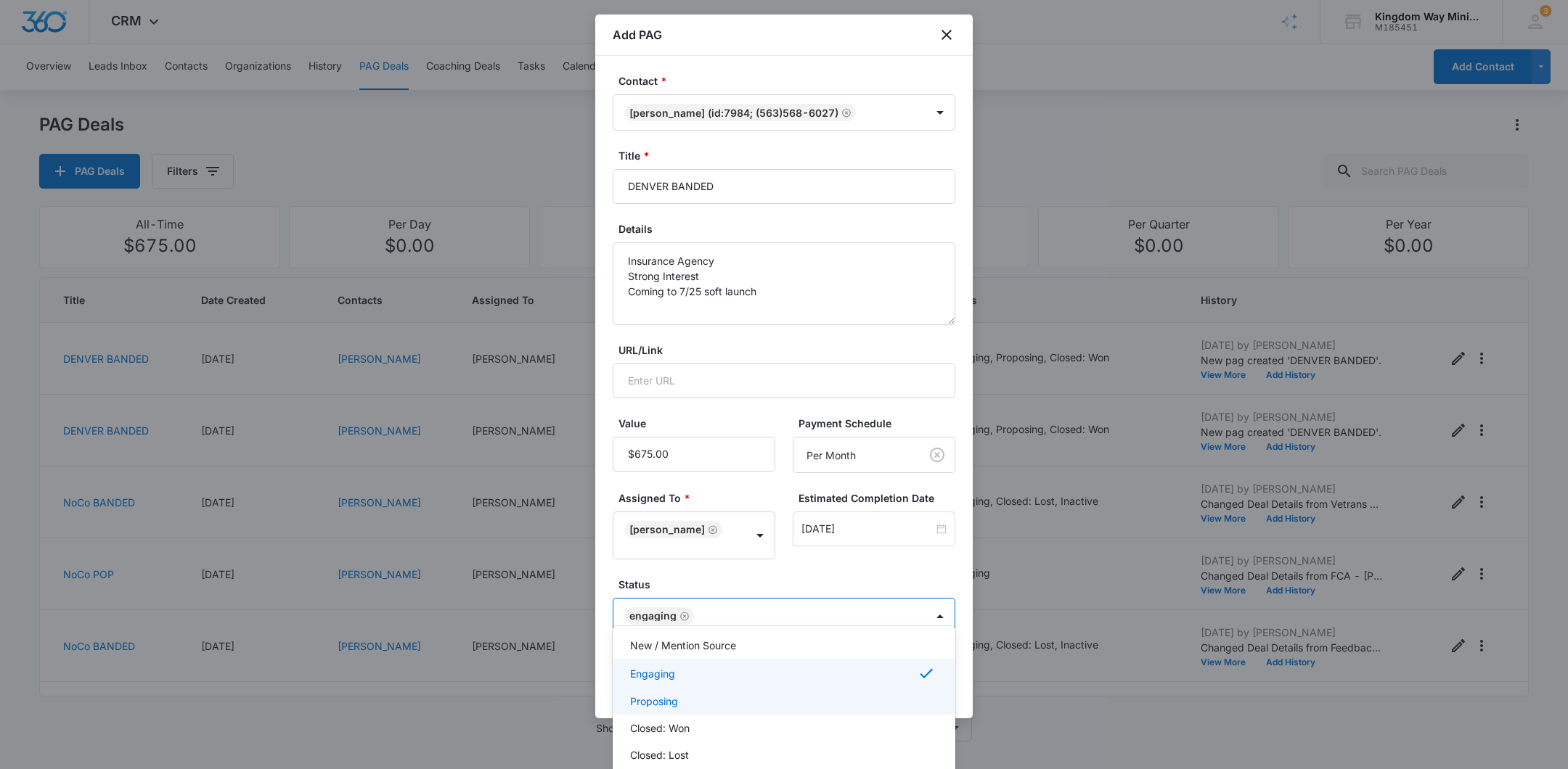 click on "Proposing" at bounding box center [783, 701] 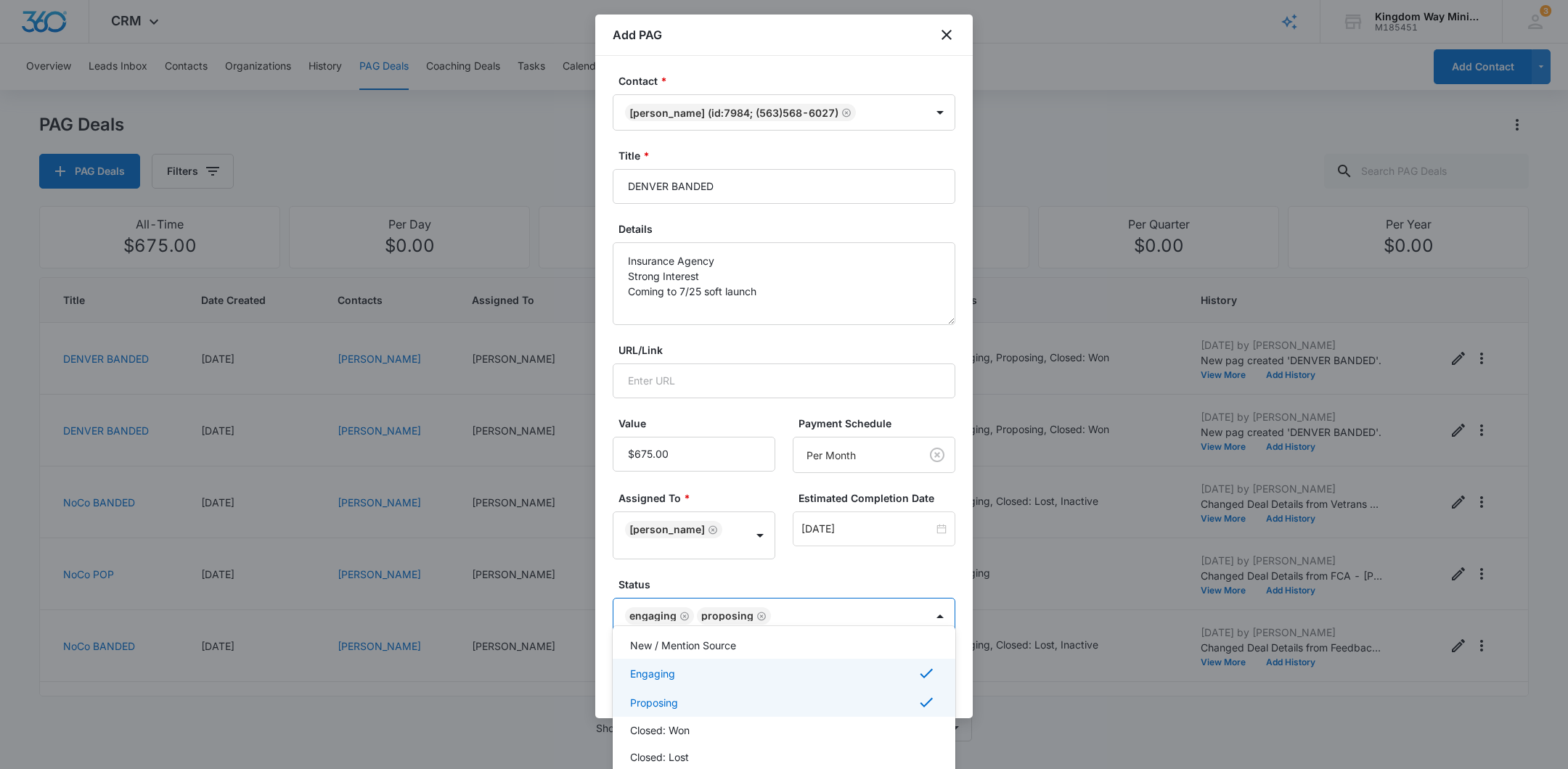 click on "Proposing" at bounding box center (783, 702) 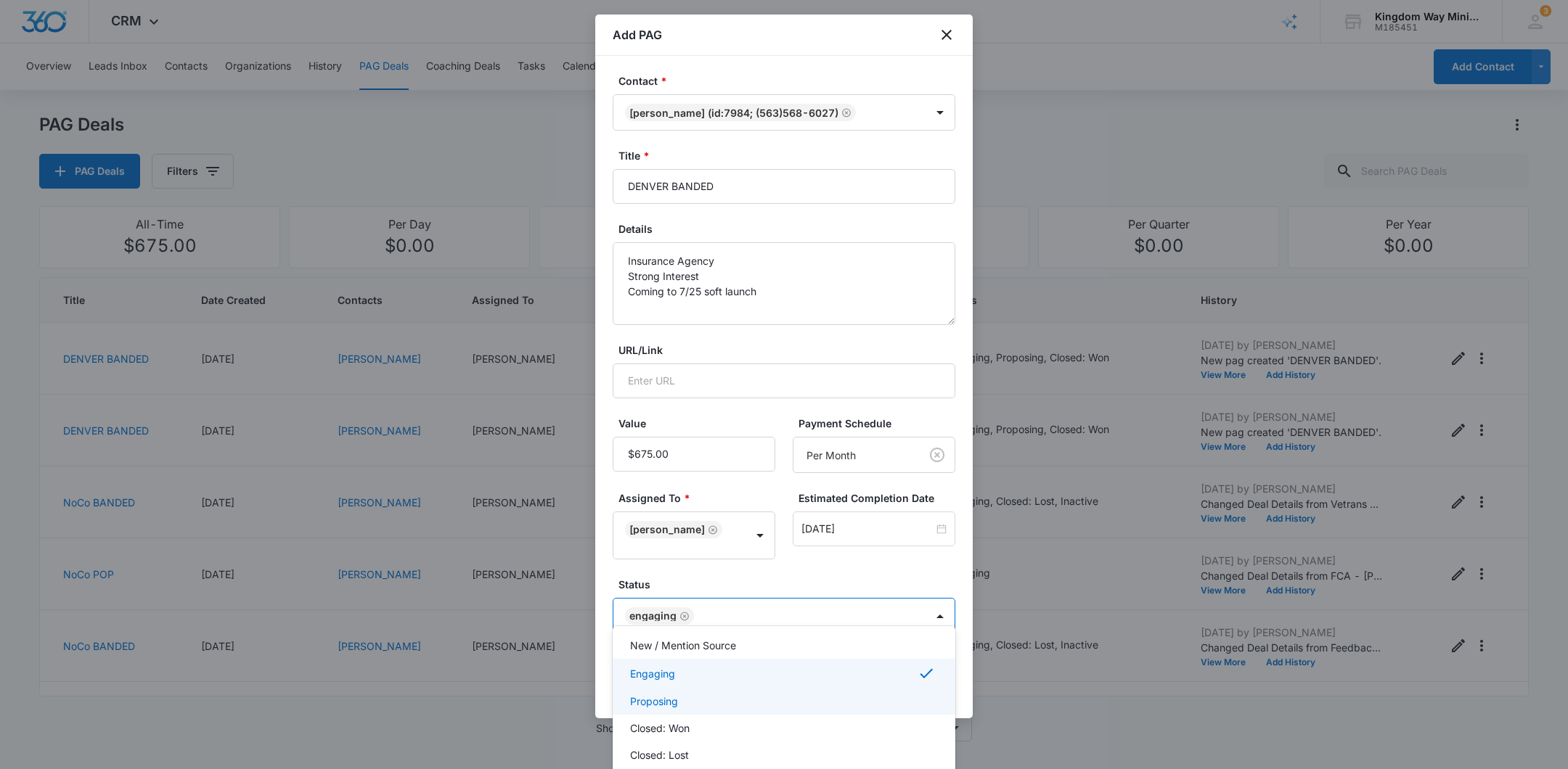 click on "Proposing" at bounding box center [783, 701] 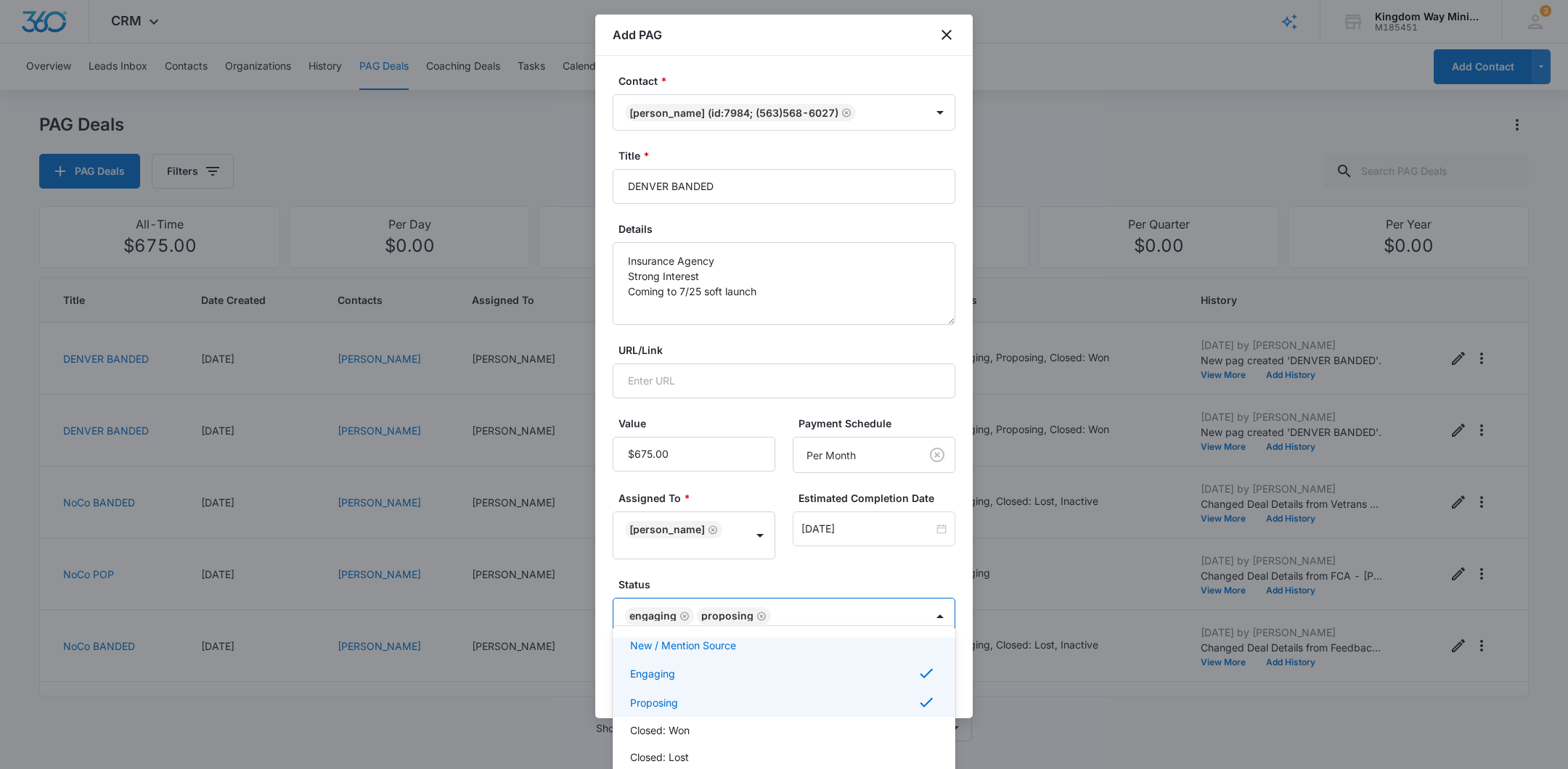 click at bounding box center [784, 384] 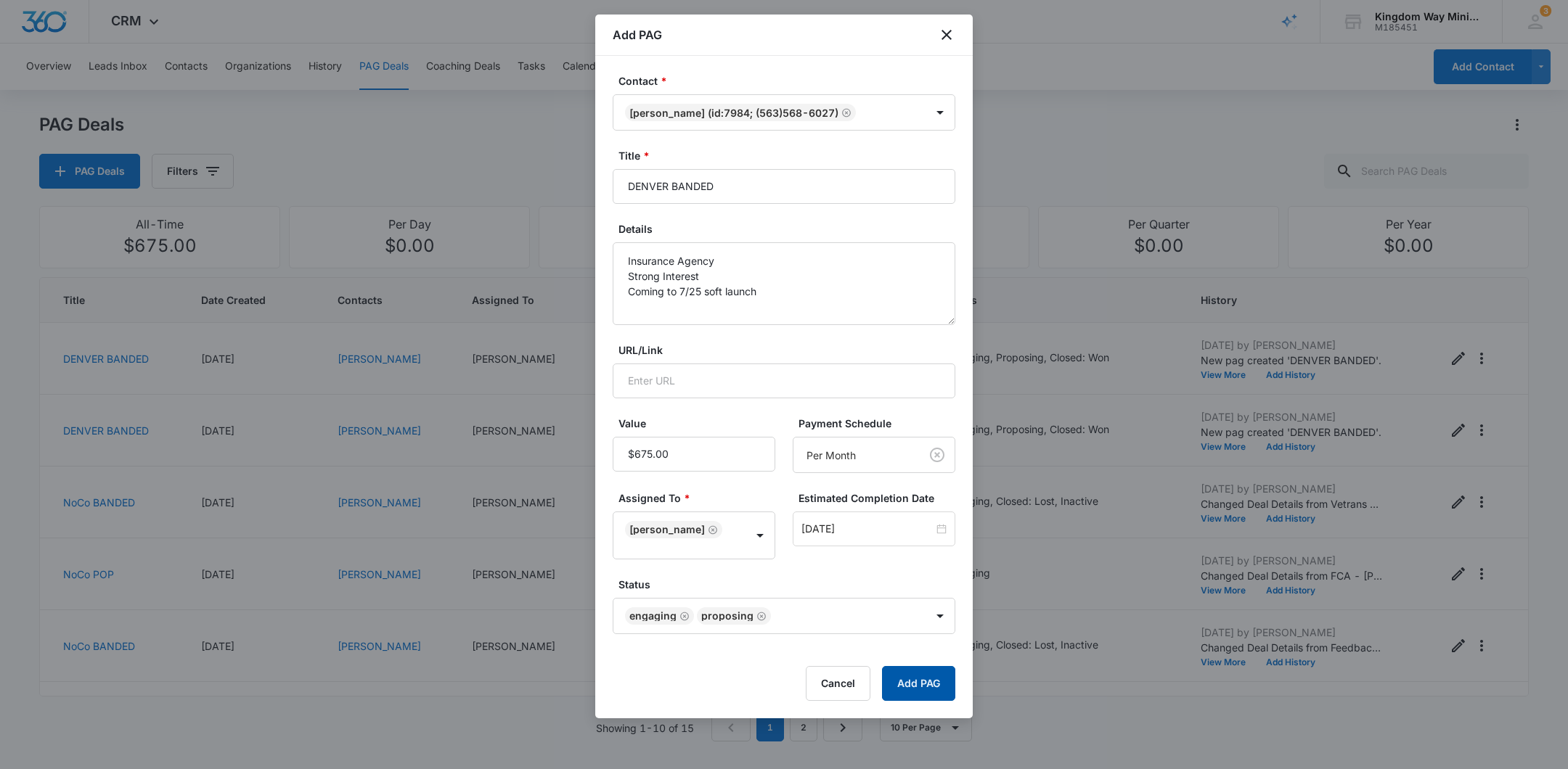 click on "Add PAG" at bounding box center (918, 683) 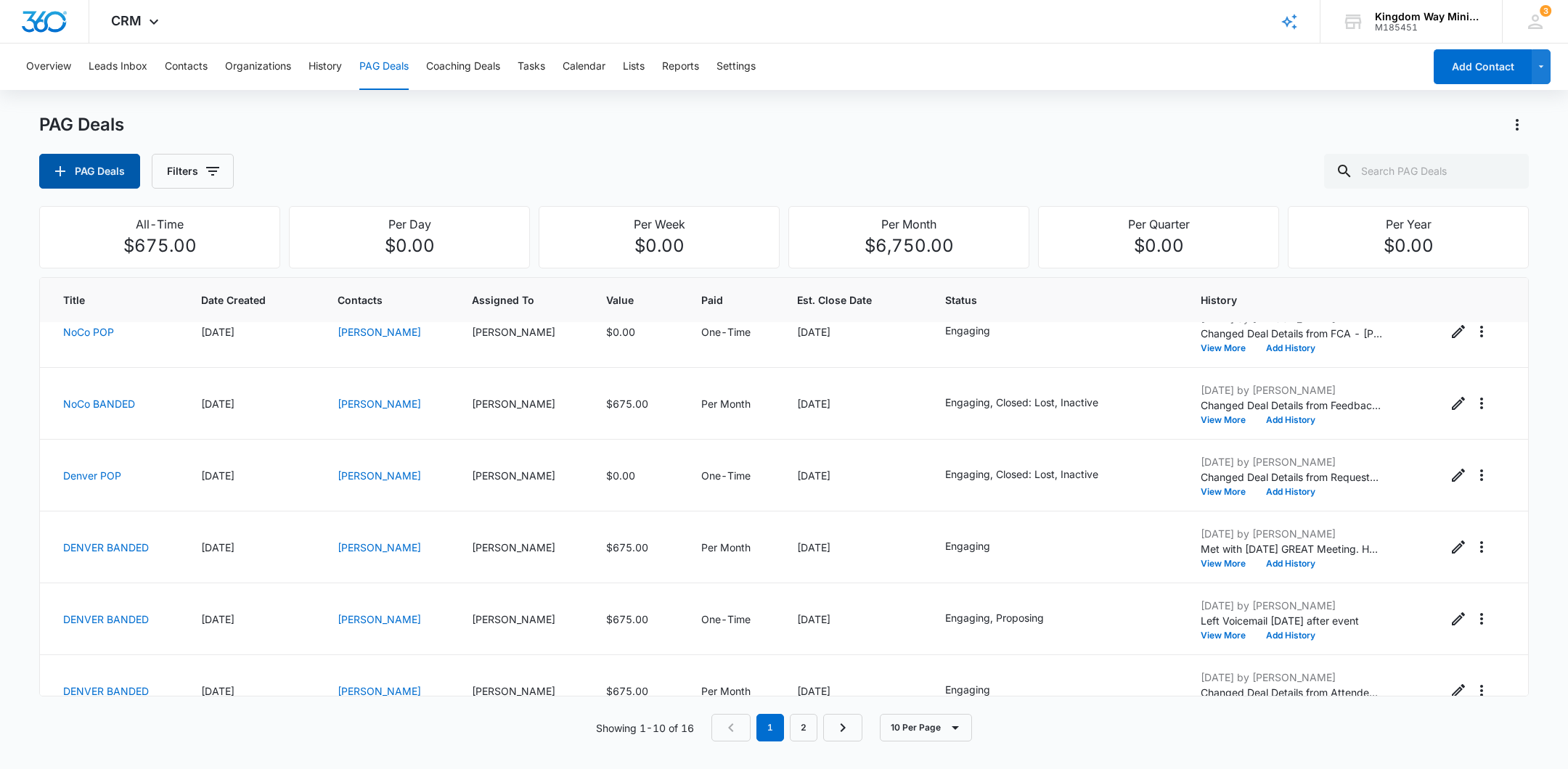 scroll, scrollTop: 342, scrollLeft: 0, axis: vertical 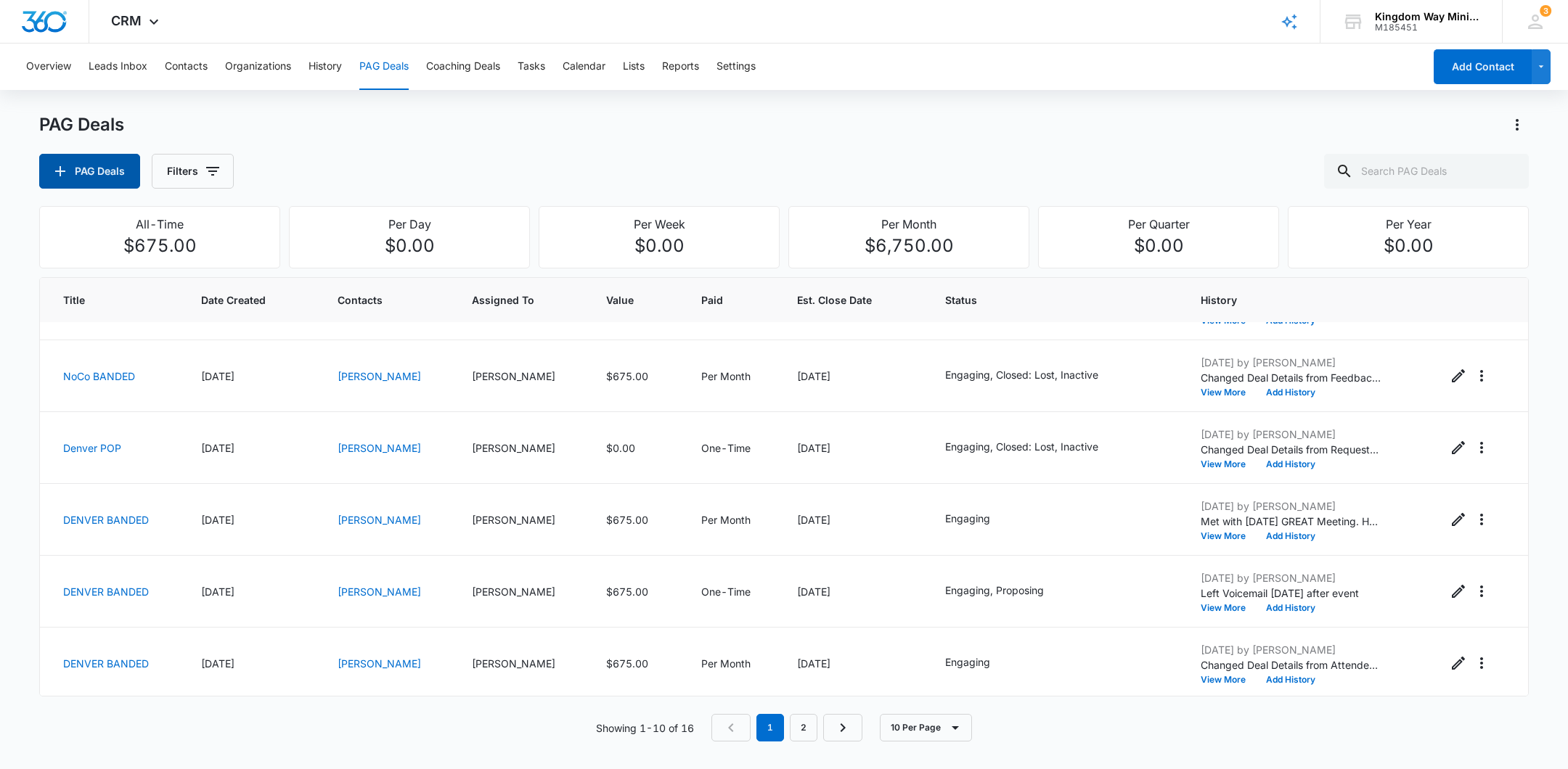 click on "PAG Deals" at bounding box center [89, 171] 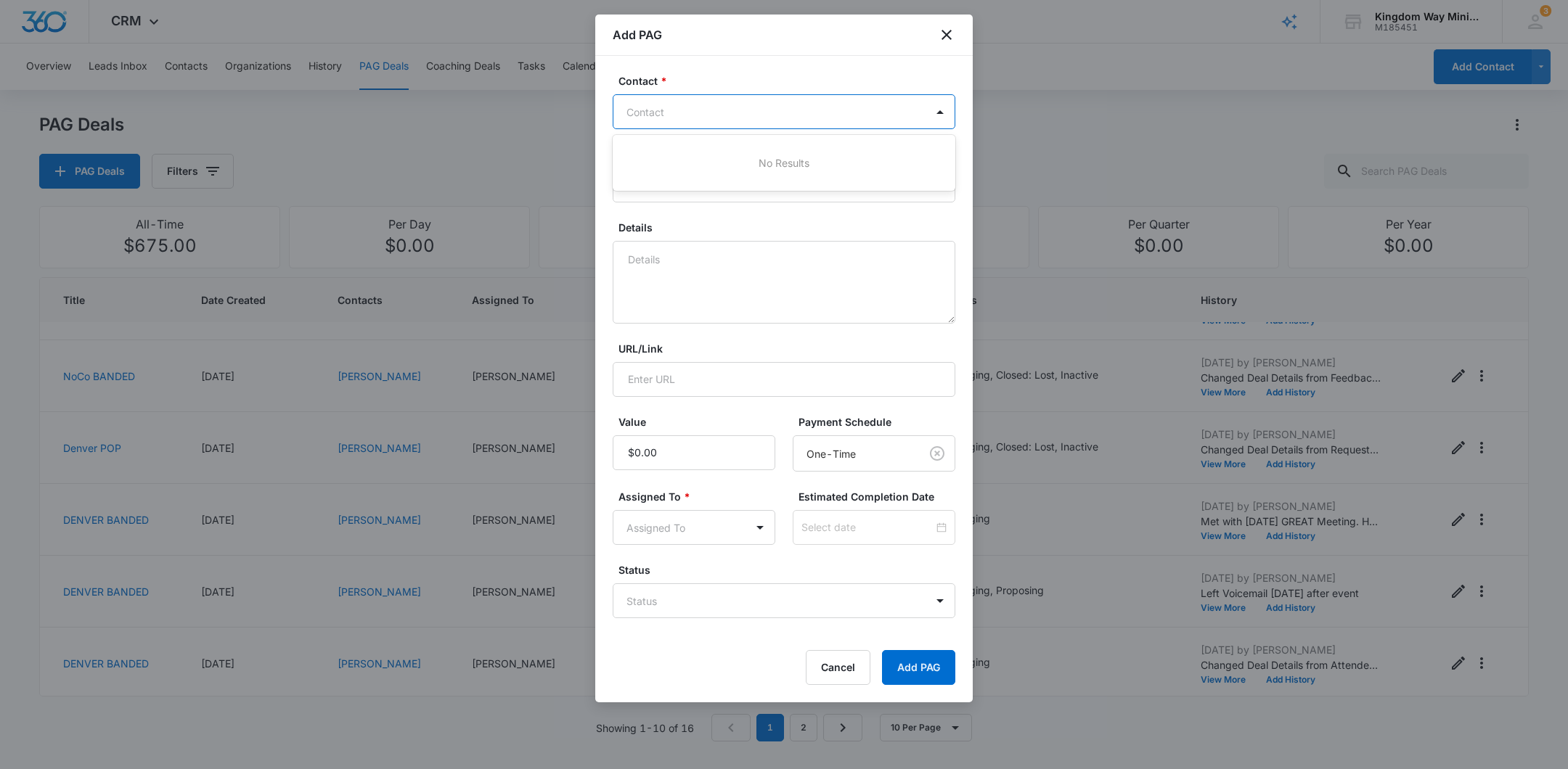 click at bounding box center [775, 112] 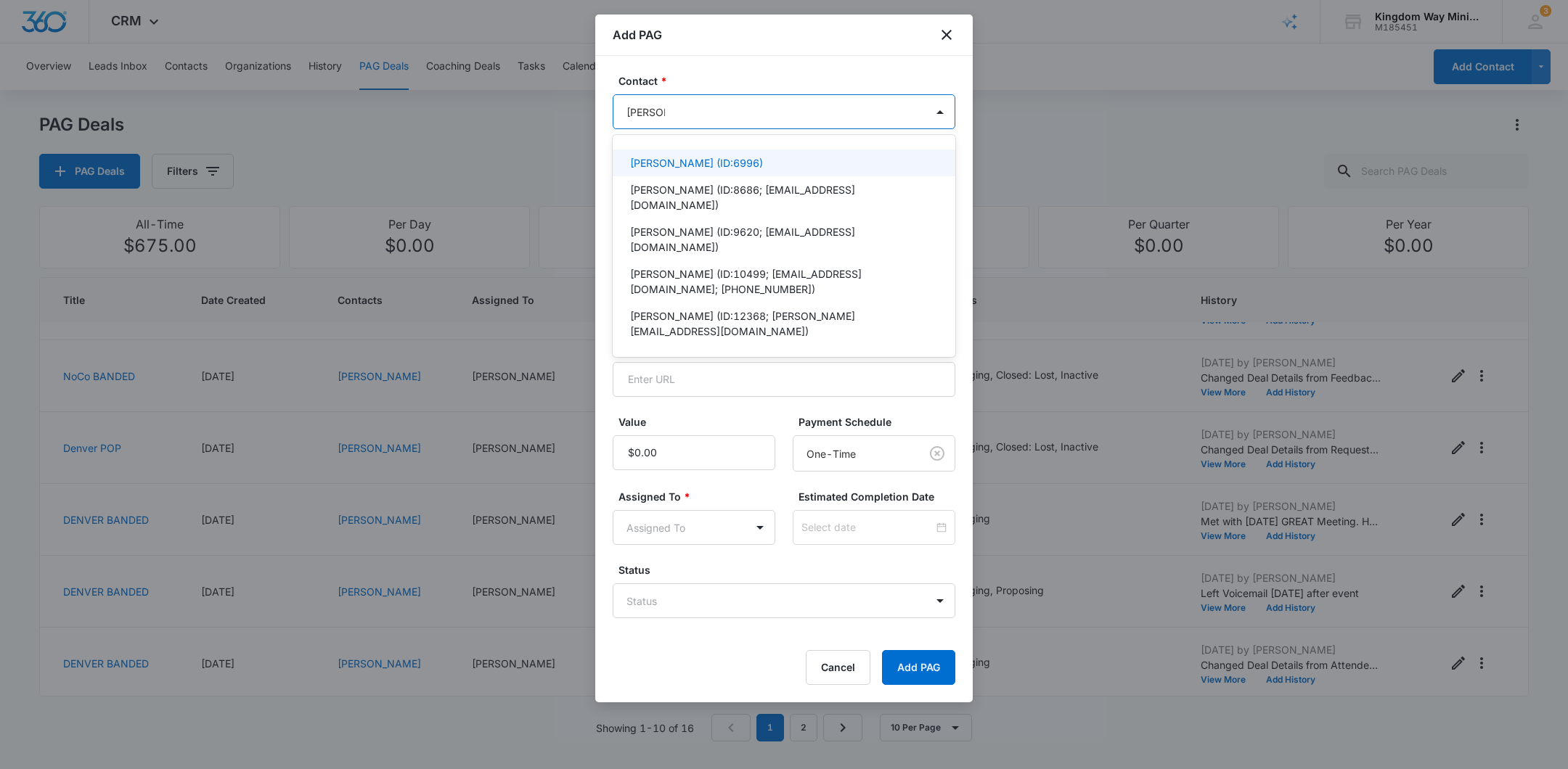 type on "Peter Ch" 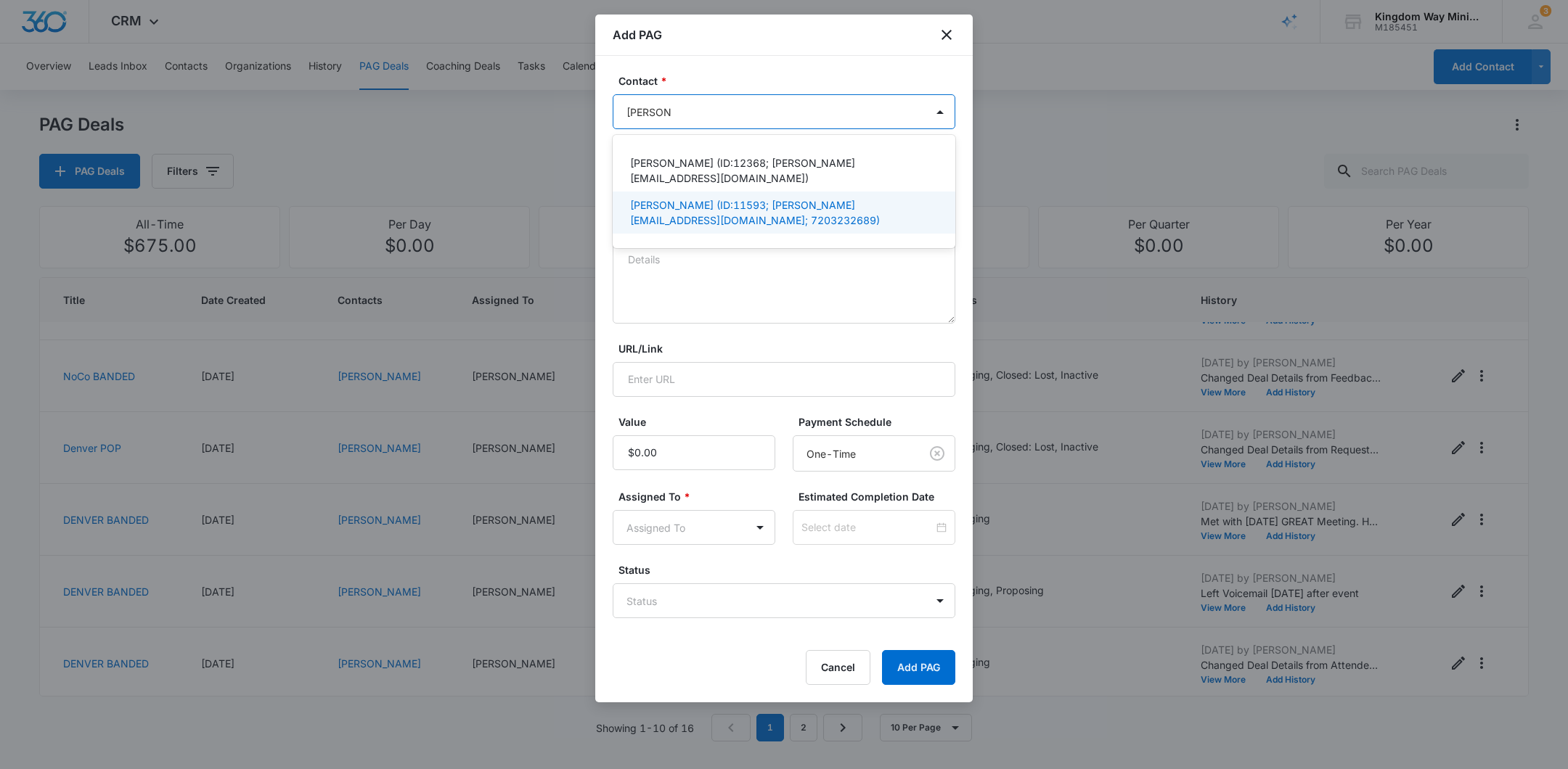 click on "Peter Chapa (ID:11593; peter@aslancorporation.com; 7203232689)" at bounding box center (783, 213) 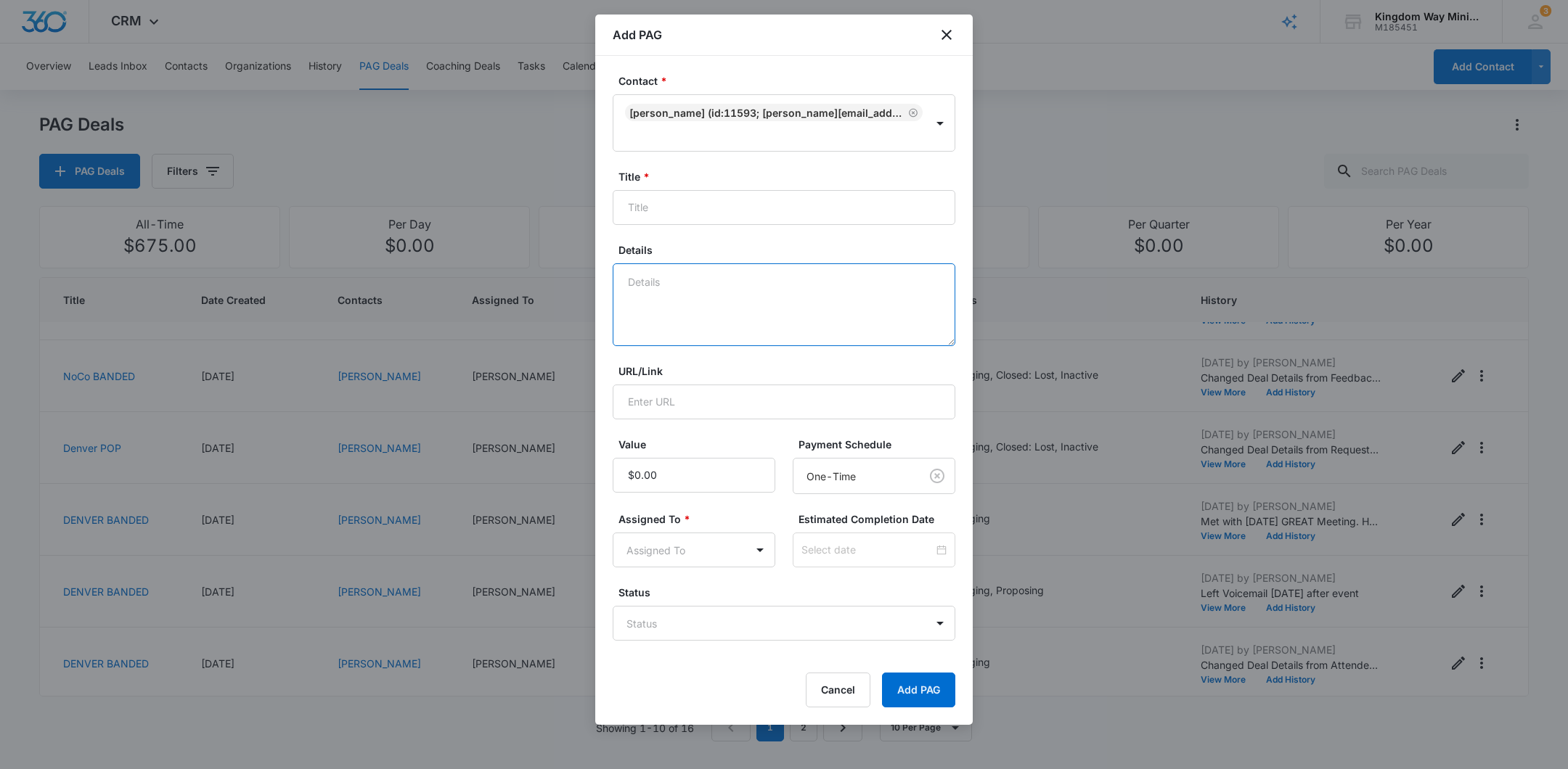 click on "Details" at bounding box center (784, 305) 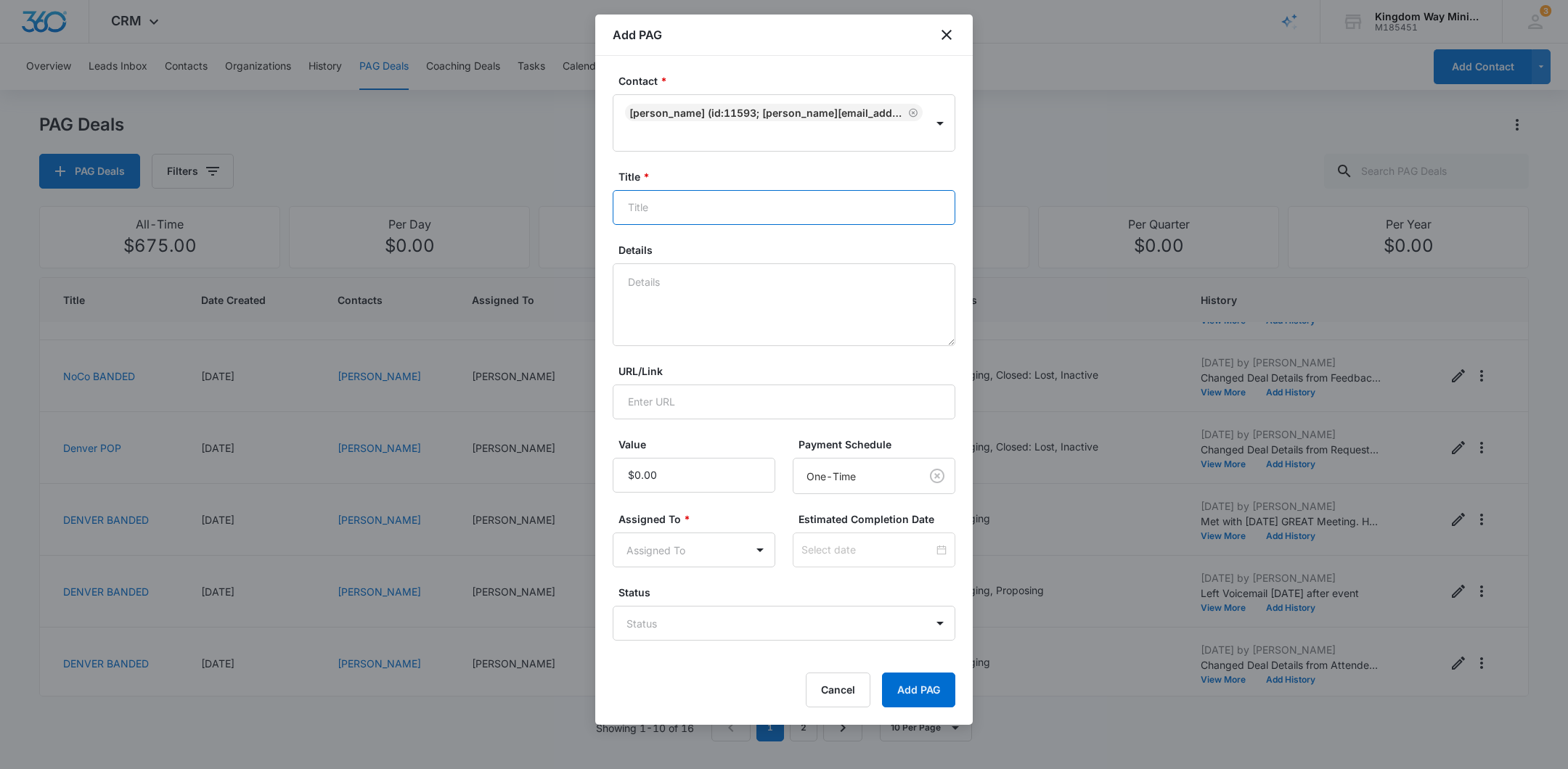 click on "Title *" at bounding box center (784, 207) 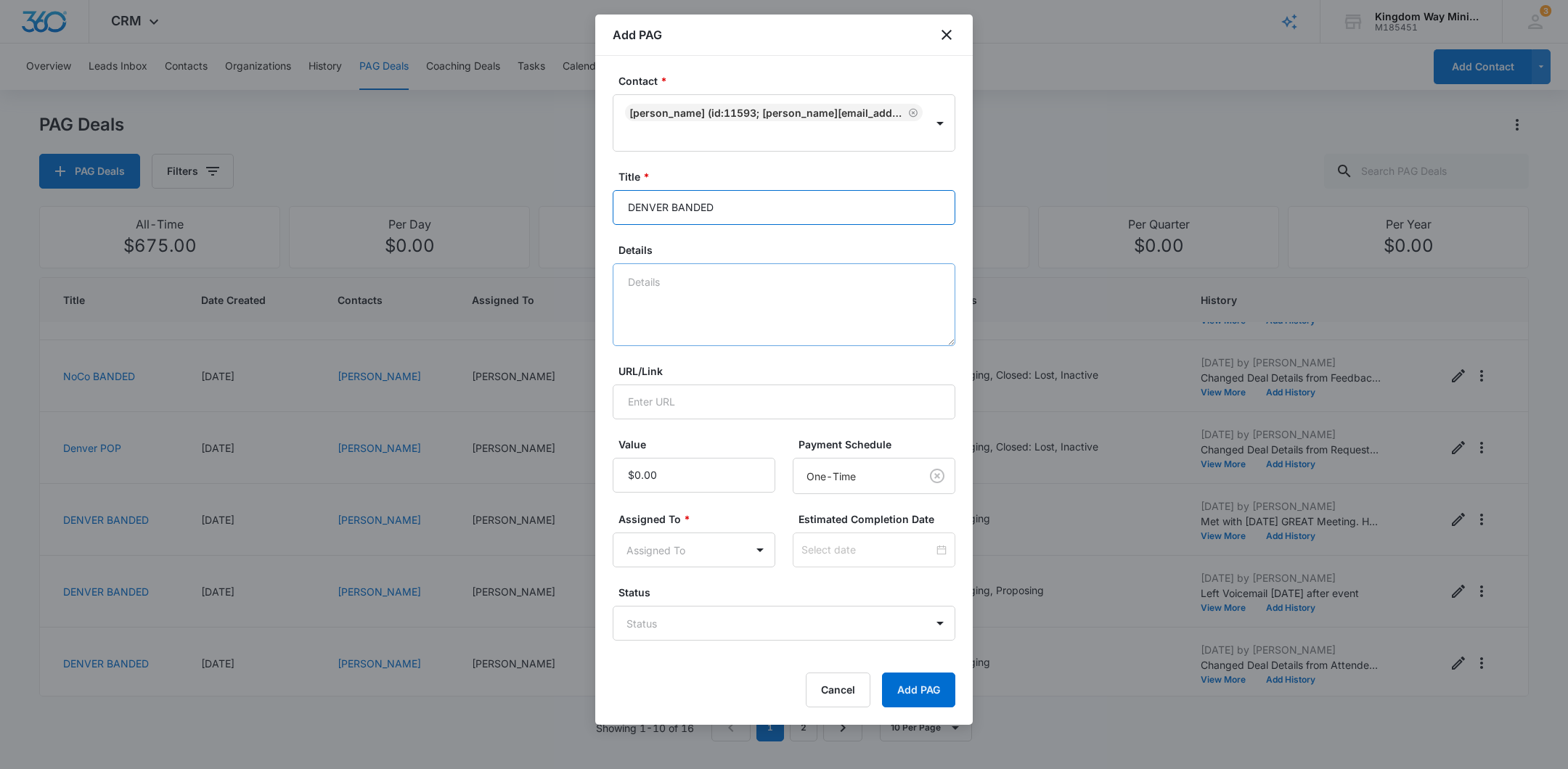type on "DENVER BANDED" 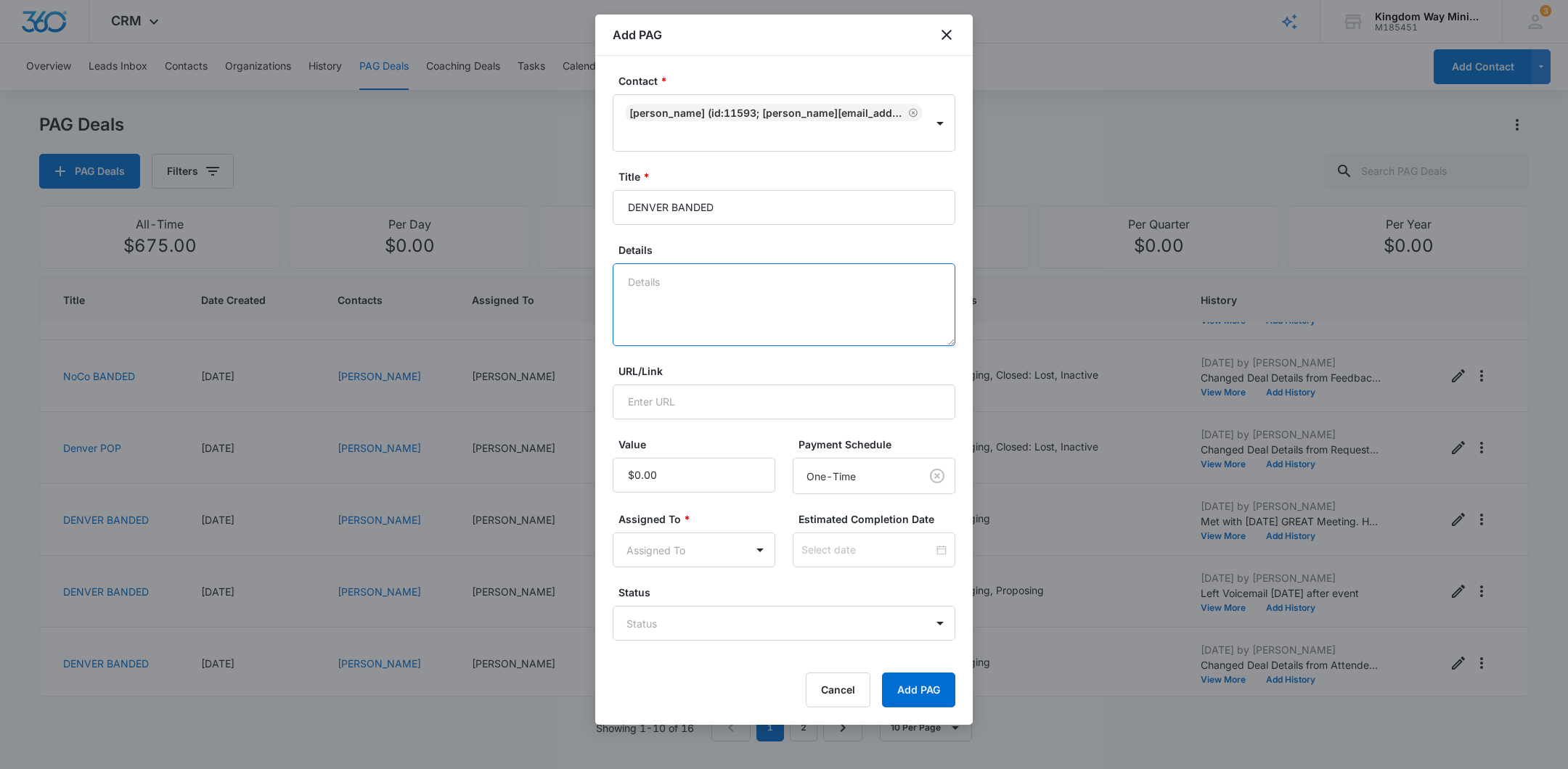 click on "Details" at bounding box center (784, 305) 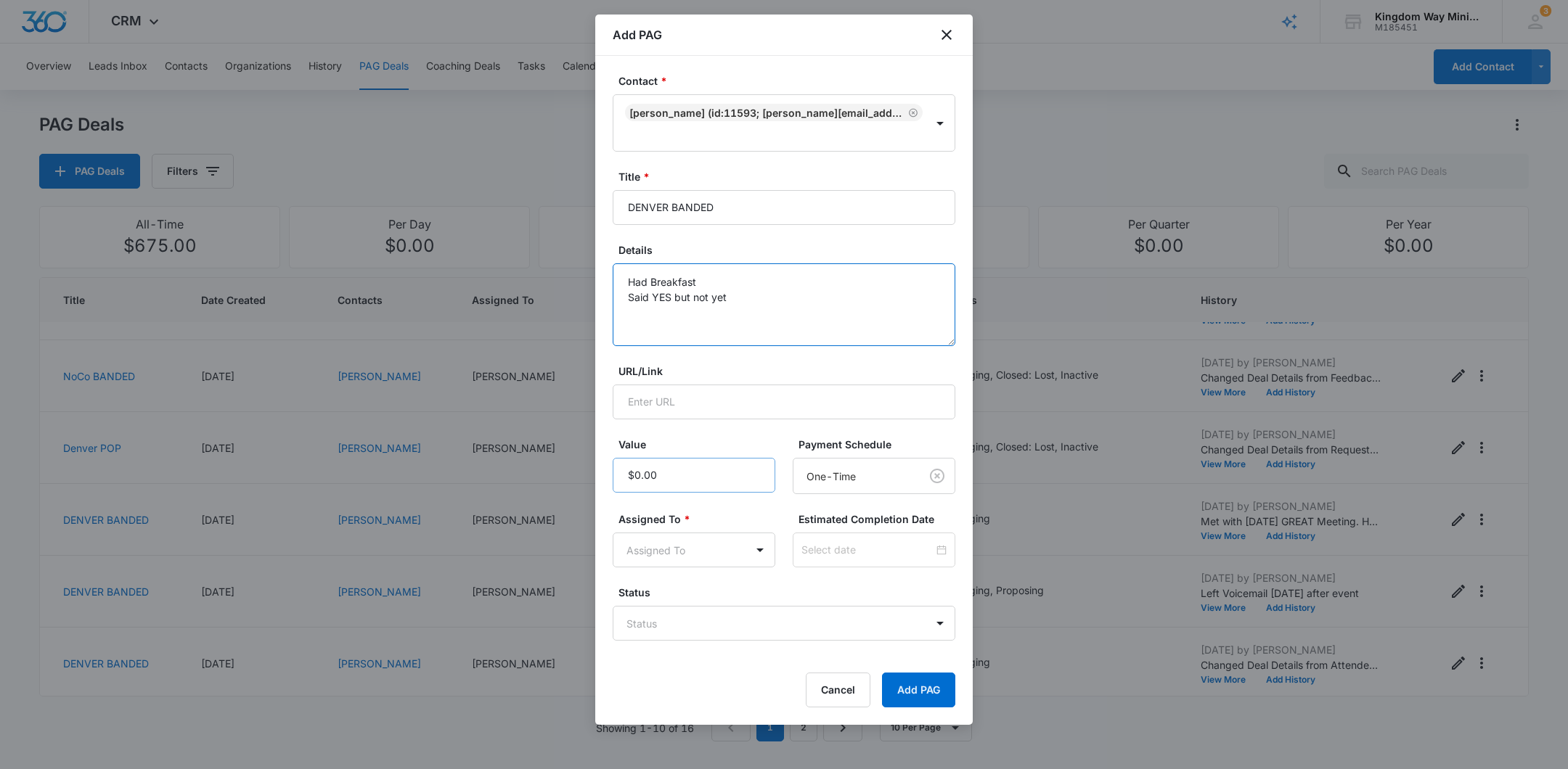 type on "Had Breakfast
Said YES but not yet" 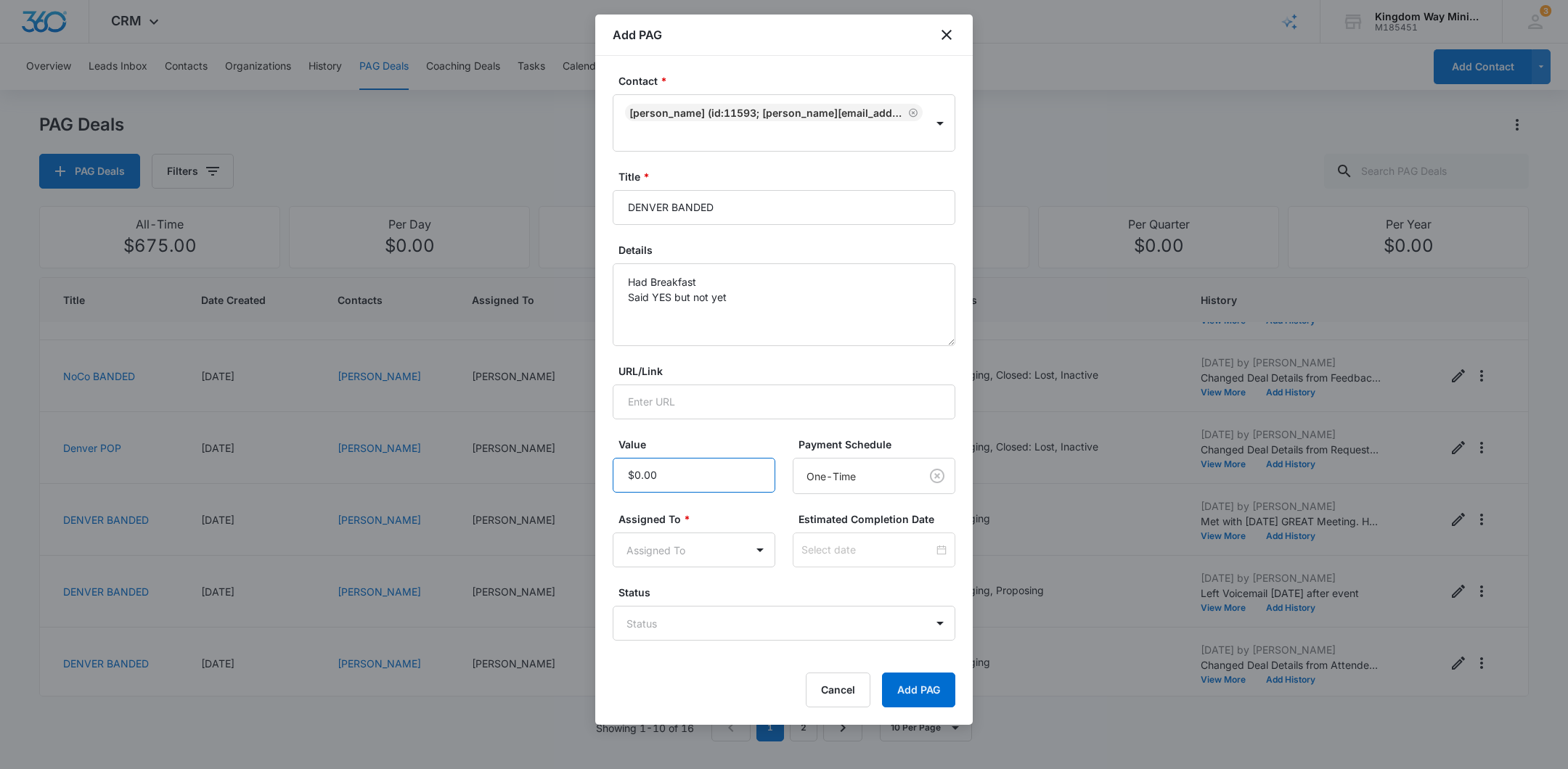 click on "Value" at bounding box center [694, 475] 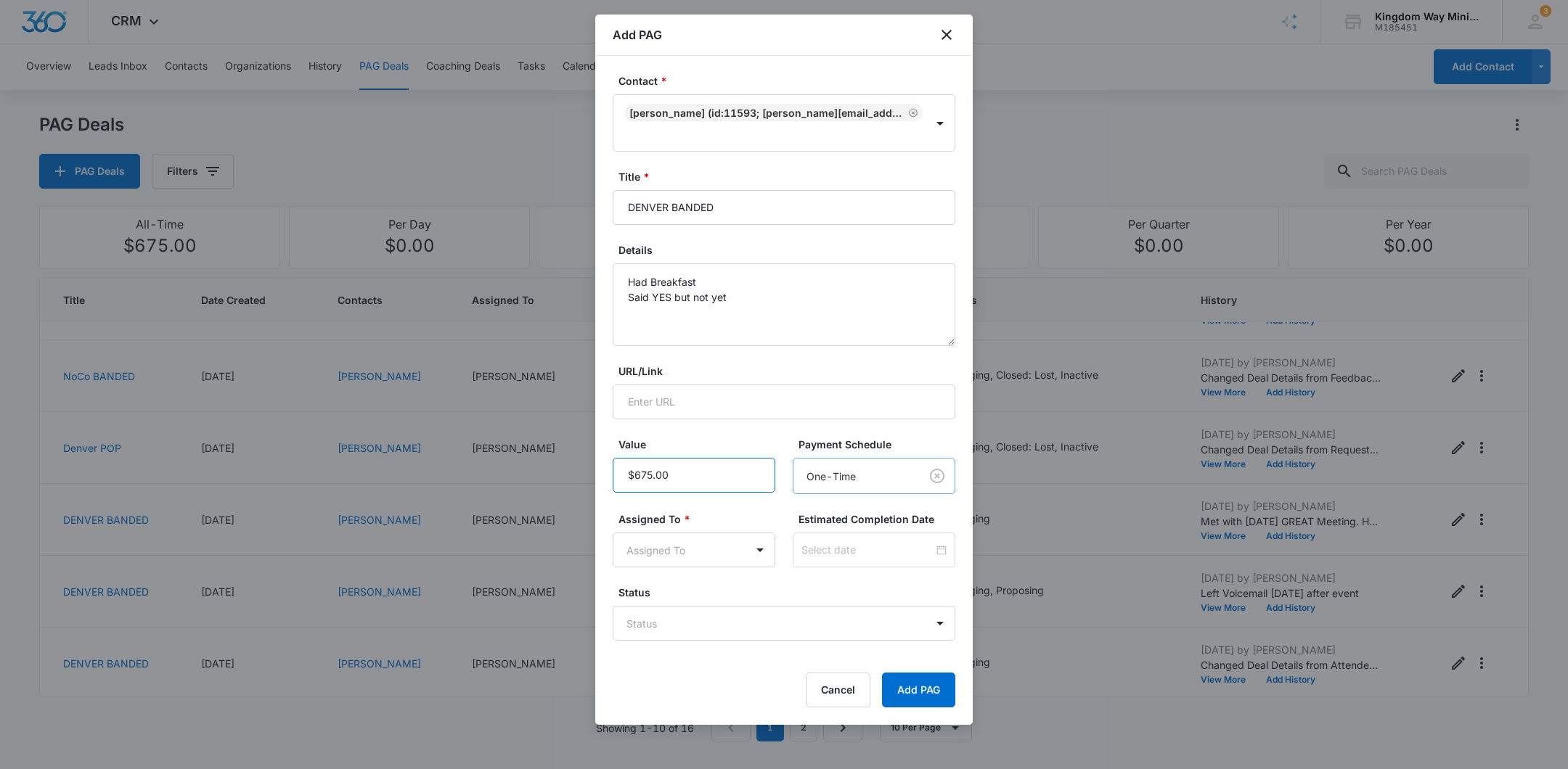 type on "$675.00" 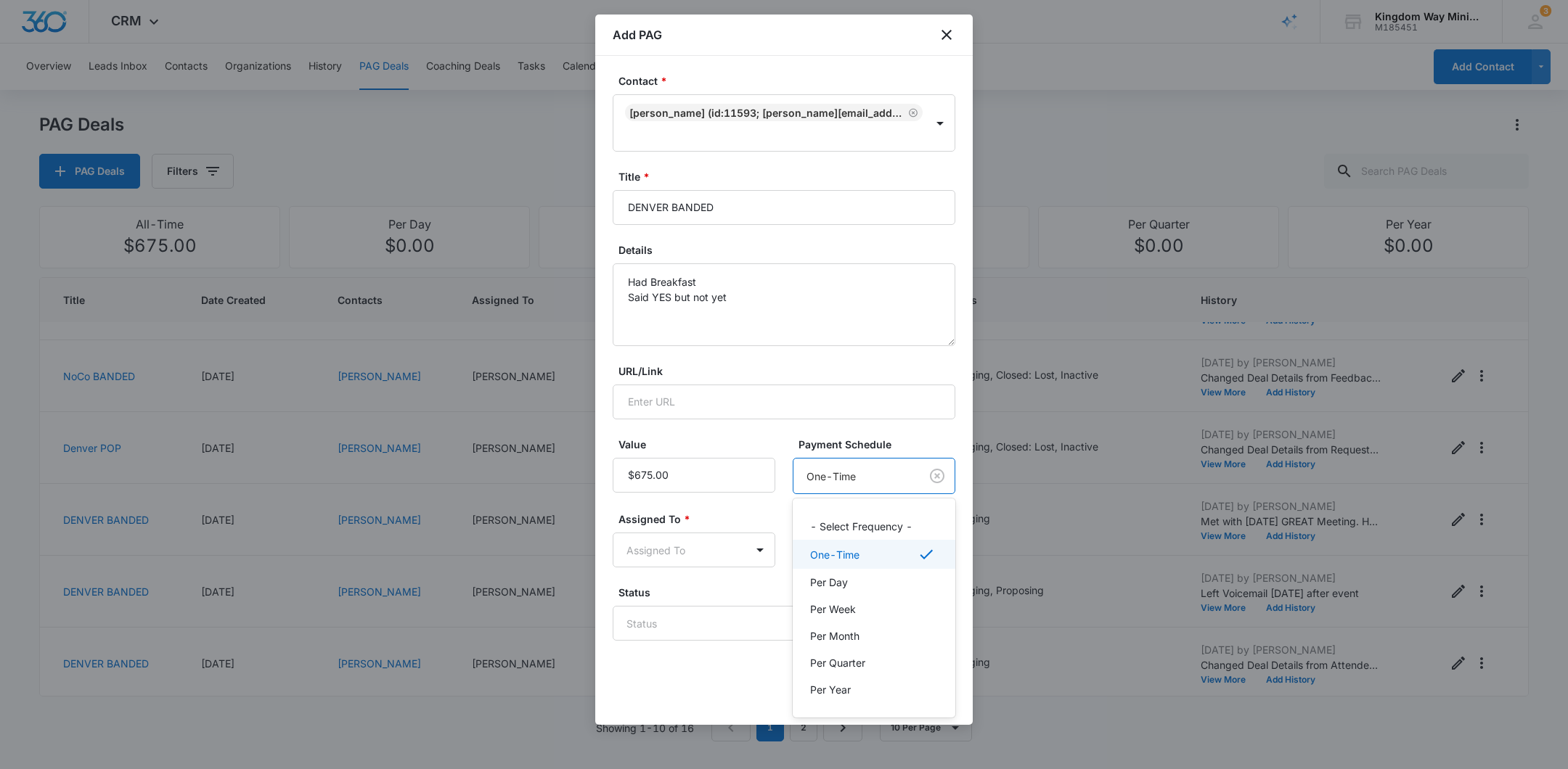 click on "CRM Apps Reputation Websites Forms CRM Email Social Shop Payments POS Content Ads Intelligence Files Brand Settings Kingdom Way Ministries M185451 Your Accounts View All 3 DA Dan Anderson dan.andersonkw2@gmail.com My Profile 3 Notifications Support Logout Terms & Conditions   •   Privacy Policy Overview Leads Inbox Contacts Organizations History PAG Deals Coaching Deals Tasks Calendar Lists Reports Settings Add Contact PAG Deals PAG Deals Filters All-Time $675.00 Per Day $0.00 Per Week $0.00 Per Month $6,750.00 Per Quarter $0.00 Per Year $0.00 Title Date Created Contacts Assigned To Value Paid Est. Close Date Status History DENVER BANDED 07/11/2025 Christina Smith Dan Anderson $675.00 Per Month 08/31/2025 Engaging, Proposing Jul 11, 2025 by Dan Anderson New pag created 'DENVER BANDED'. View More Add History DENVER BANDED 07/11/2025 Mark Tschetter Dan Anderson $675.00 Per Month 08/31/2025 Engaging, Proposing, Closed: Won Jul 11, 2025 by Dan Anderson New pag created 'DENVER BANDED'. View More Add History" at bounding box center (784, 384) 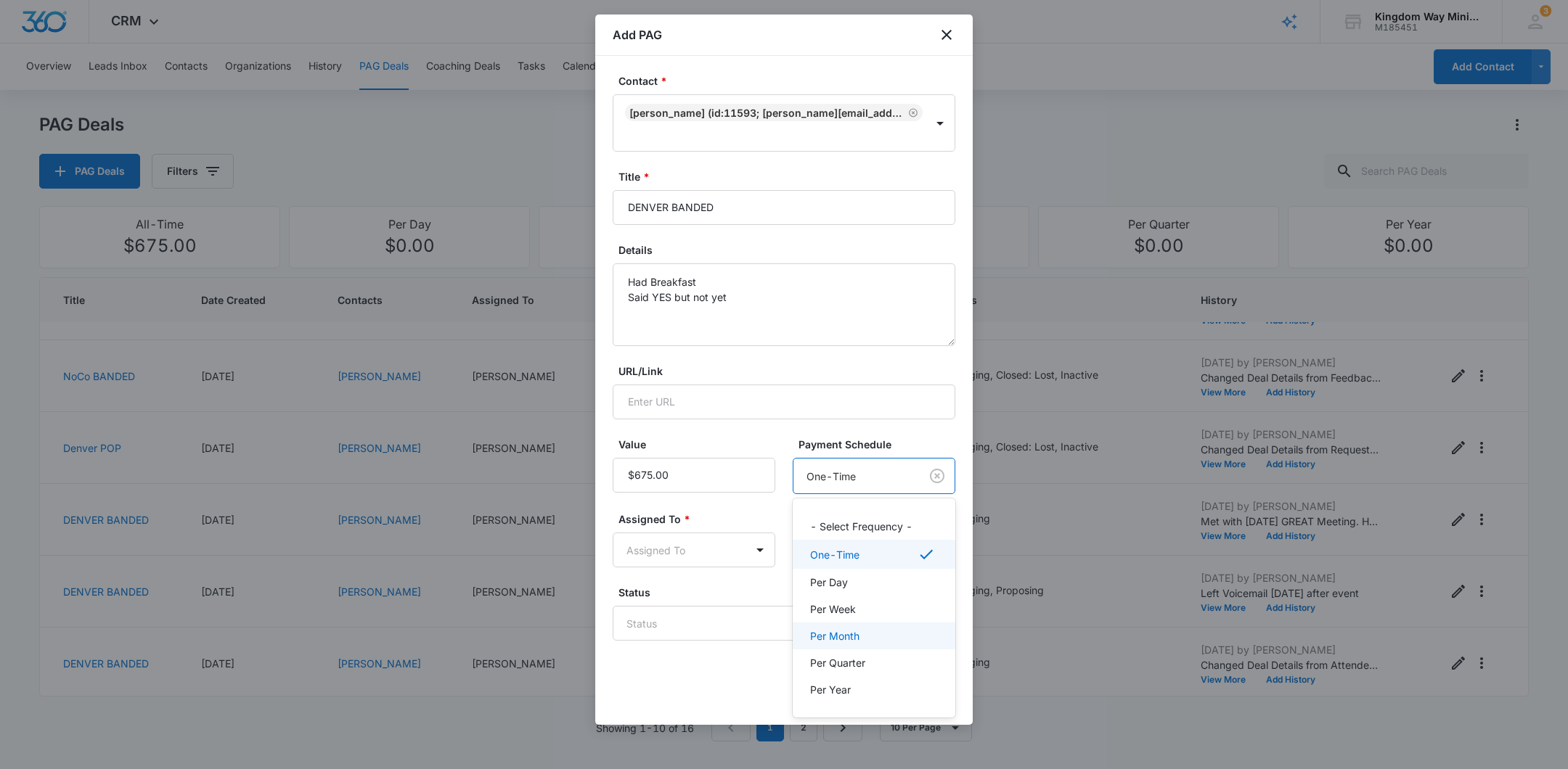 click on "Per Month" at bounding box center (835, 636) 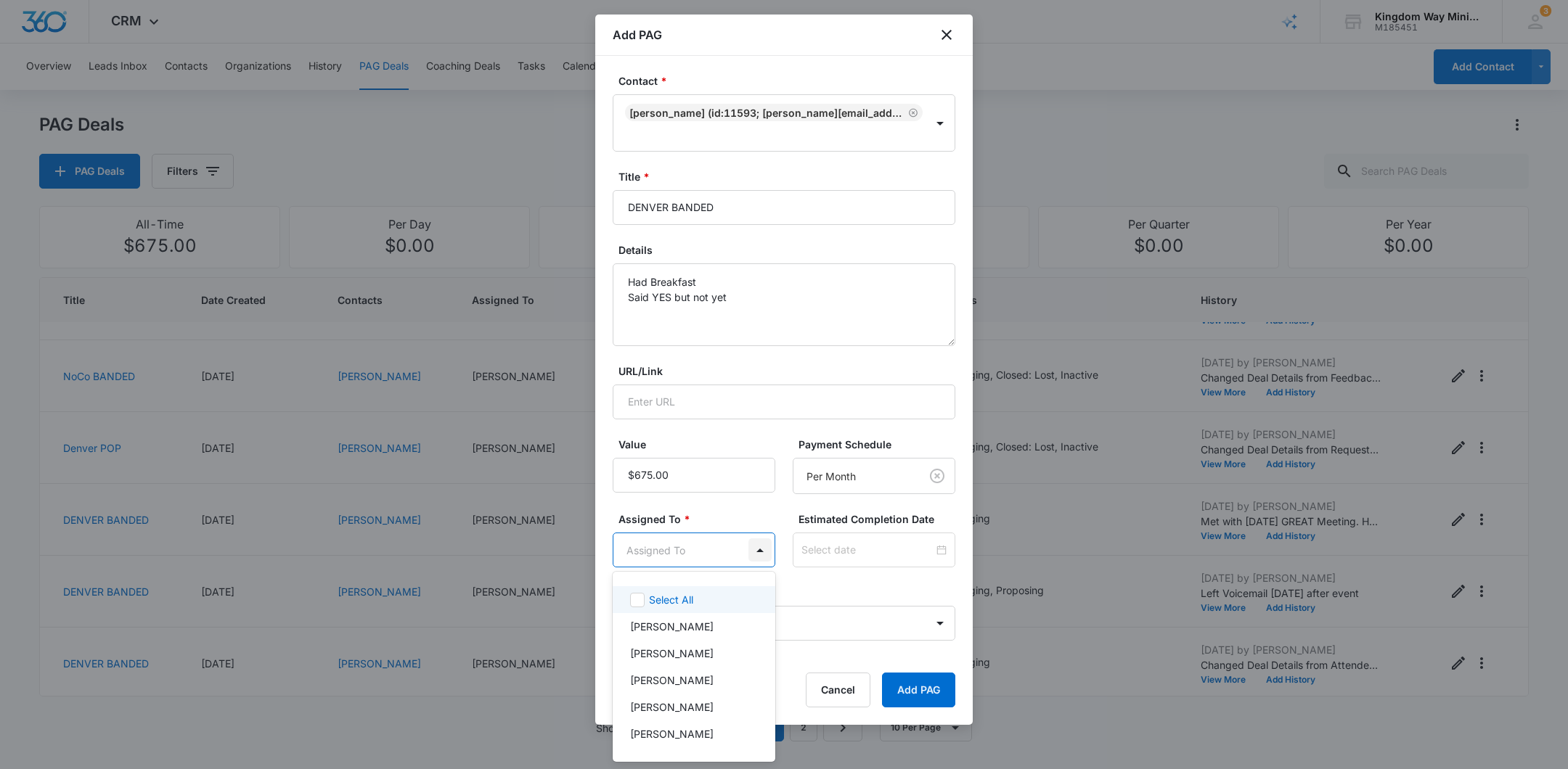 click on "CRM Apps Reputation Websites Forms CRM Email Social Shop Payments POS Content Ads Intelligence Files Brand Settings Kingdom Way Ministries M185451 Your Accounts View All 3 DA Dan Anderson dan.andersonkw2@gmail.com My Profile 3 Notifications Support Logout Terms & Conditions   •   Privacy Policy Overview Leads Inbox Contacts Organizations History PAG Deals Coaching Deals Tasks Calendar Lists Reports Settings Add Contact PAG Deals PAG Deals Filters All-Time $675.00 Per Day $0.00 Per Week $0.00 Per Month $6,750.00 Per Quarter $0.00 Per Year $0.00 Title Date Created Contacts Assigned To Value Paid Est. Close Date Status History DENVER BANDED 07/11/2025 Christina Smith Dan Anderson $675.00 Per Month 08/31/2025 Engaging, Proposing Jul 11, 2025 by Dan Anderson New pag created 'DENVER BANDED'. View More Add History DENVER BANDED 07/11/2025 Mark Tschetter Dan Anderson $675.00 Per Month 08/31/2025 Engaging, Proposing, Closed: Won Jul 11, 2025 by Dan Anderson New pag created 'DENVER BANDED'. View More Add History" at bounding box center [784, 384] 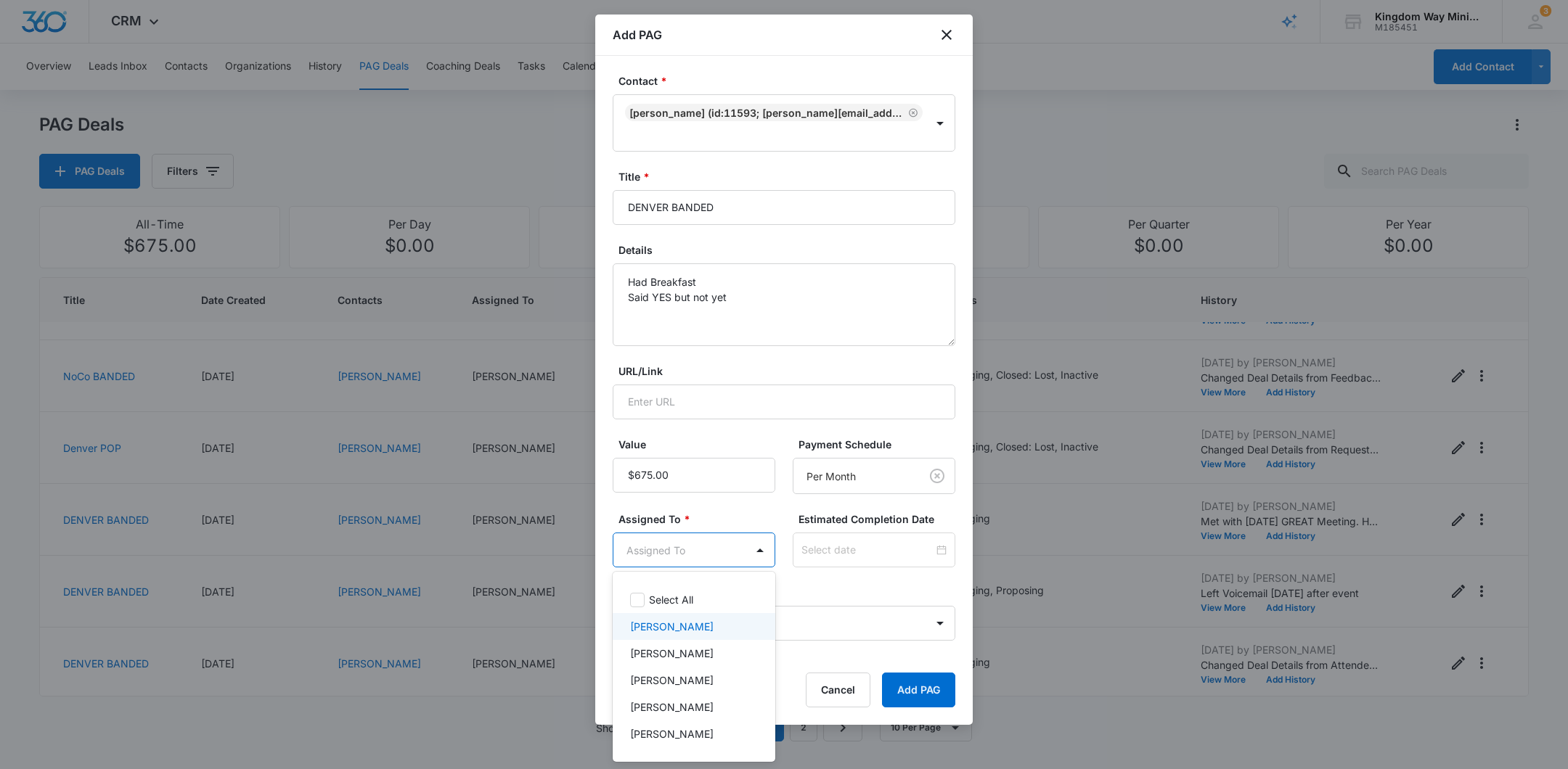 click on "[PERSON_NAME]" at bounding box center [694, 626] 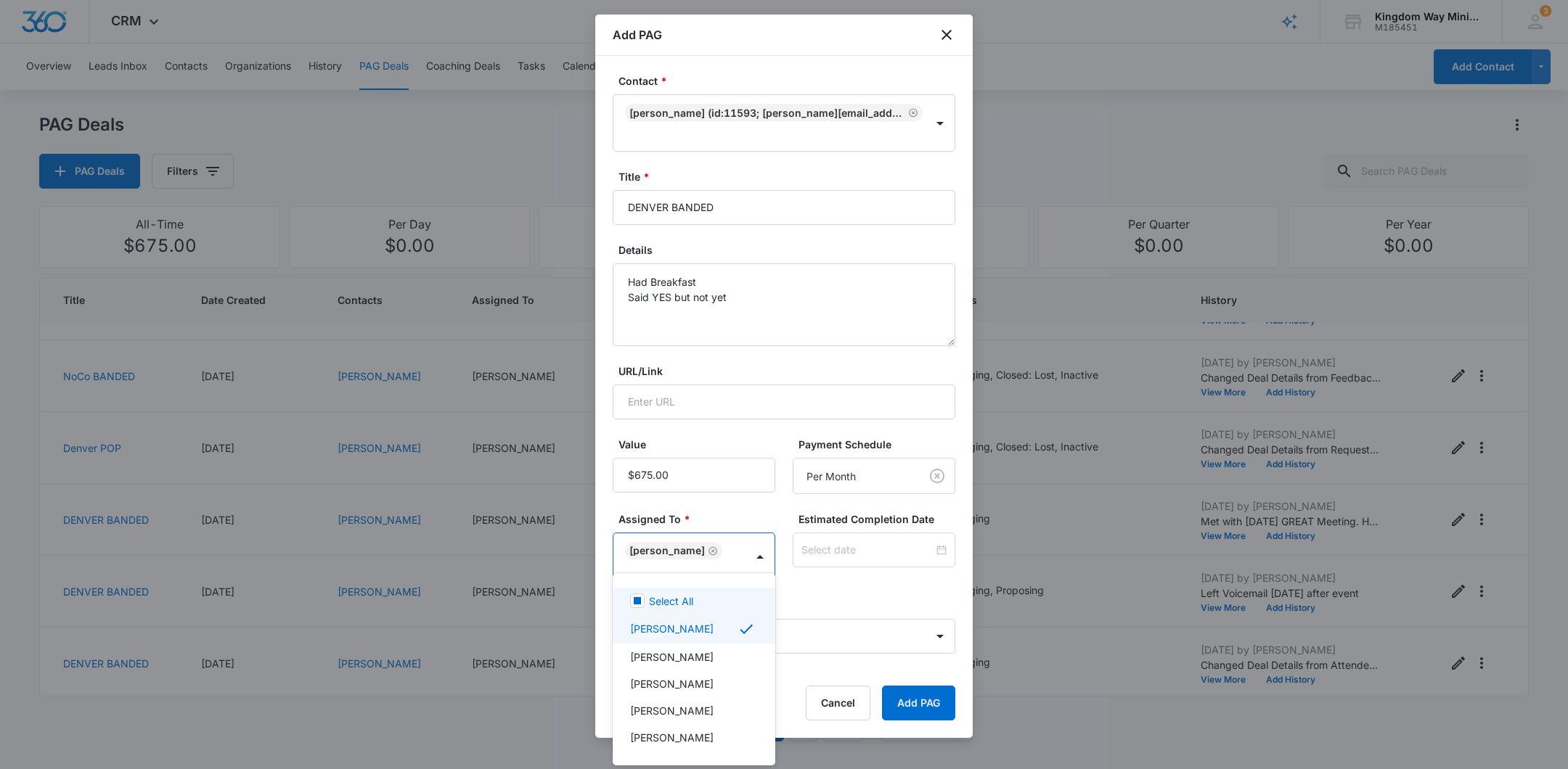 click at bounding box center (784, 384) 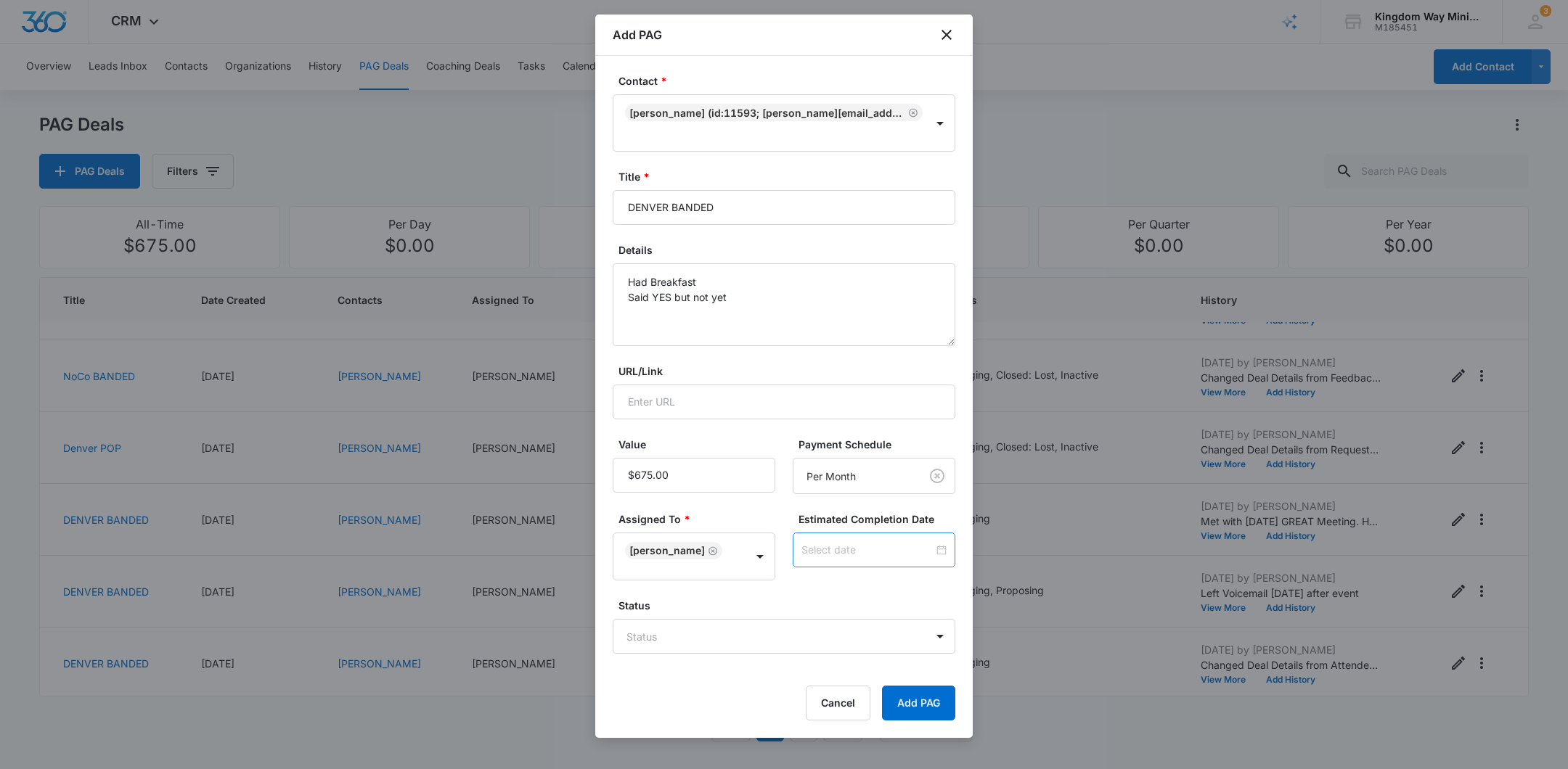 click at bounding box center (874, 550) 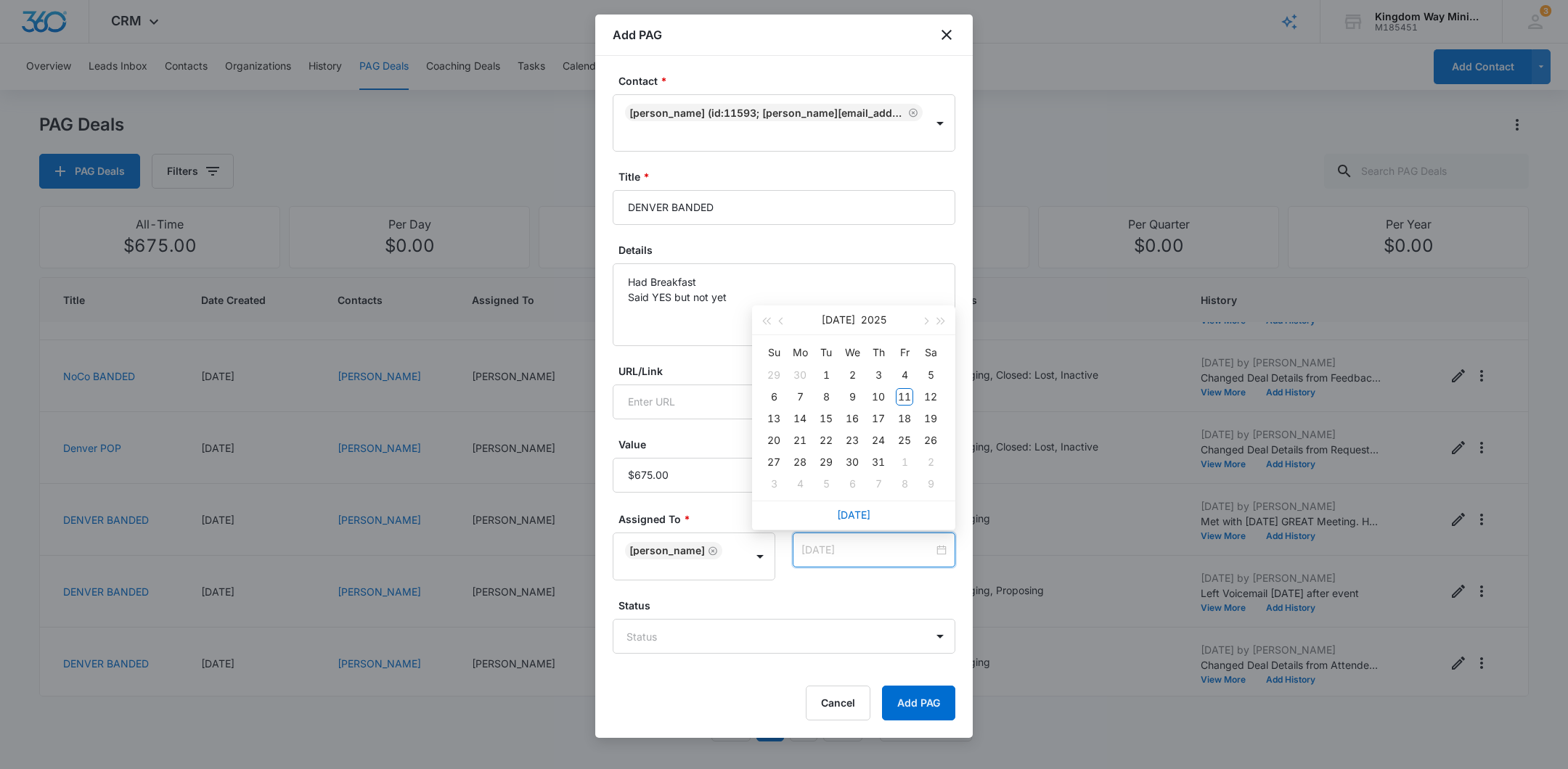 type on "[DATE]" 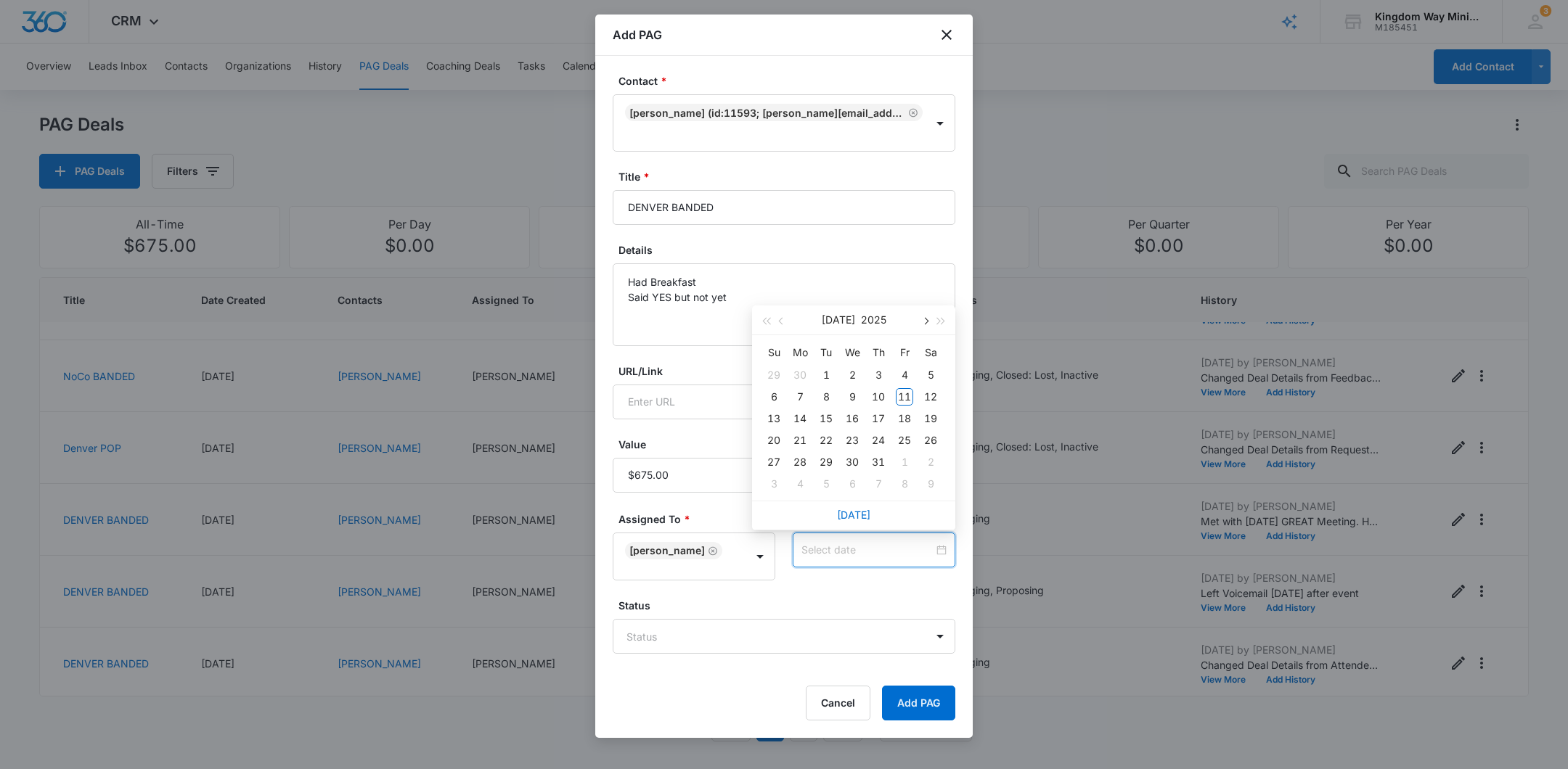 click at bounding box center (925, 320) 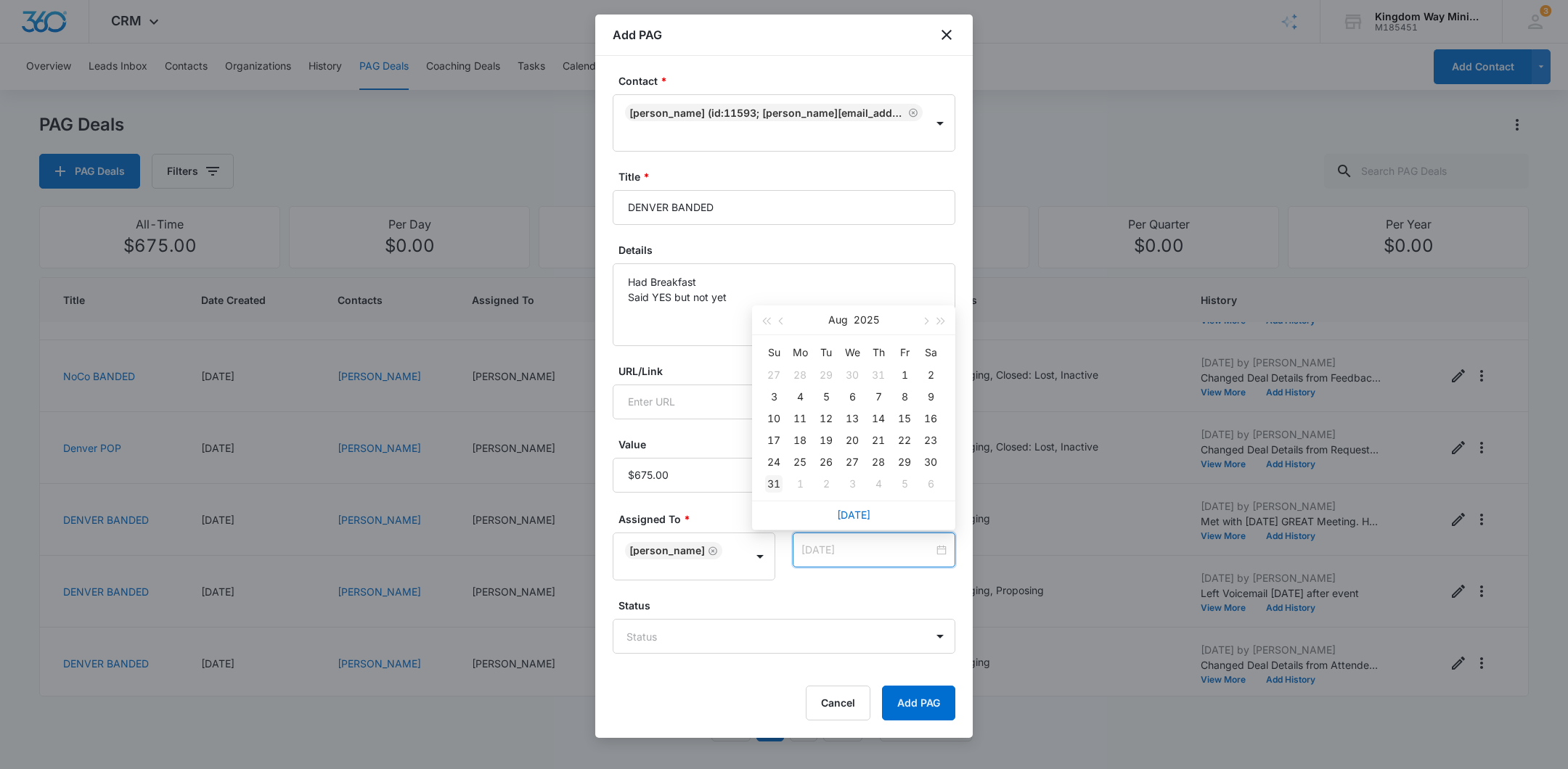 type on "[DATE]" 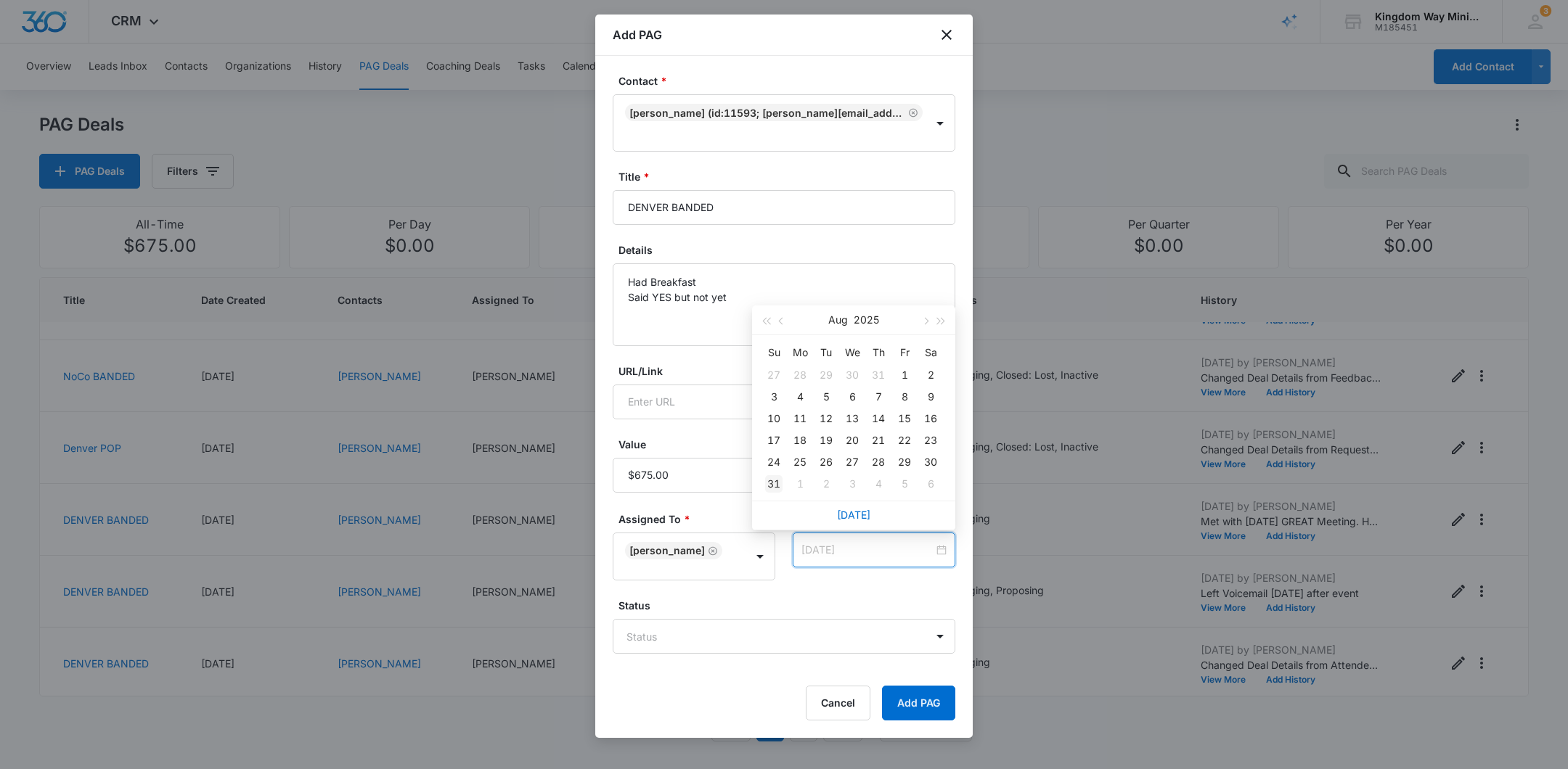click on "31" at bounding box center (774, 484) 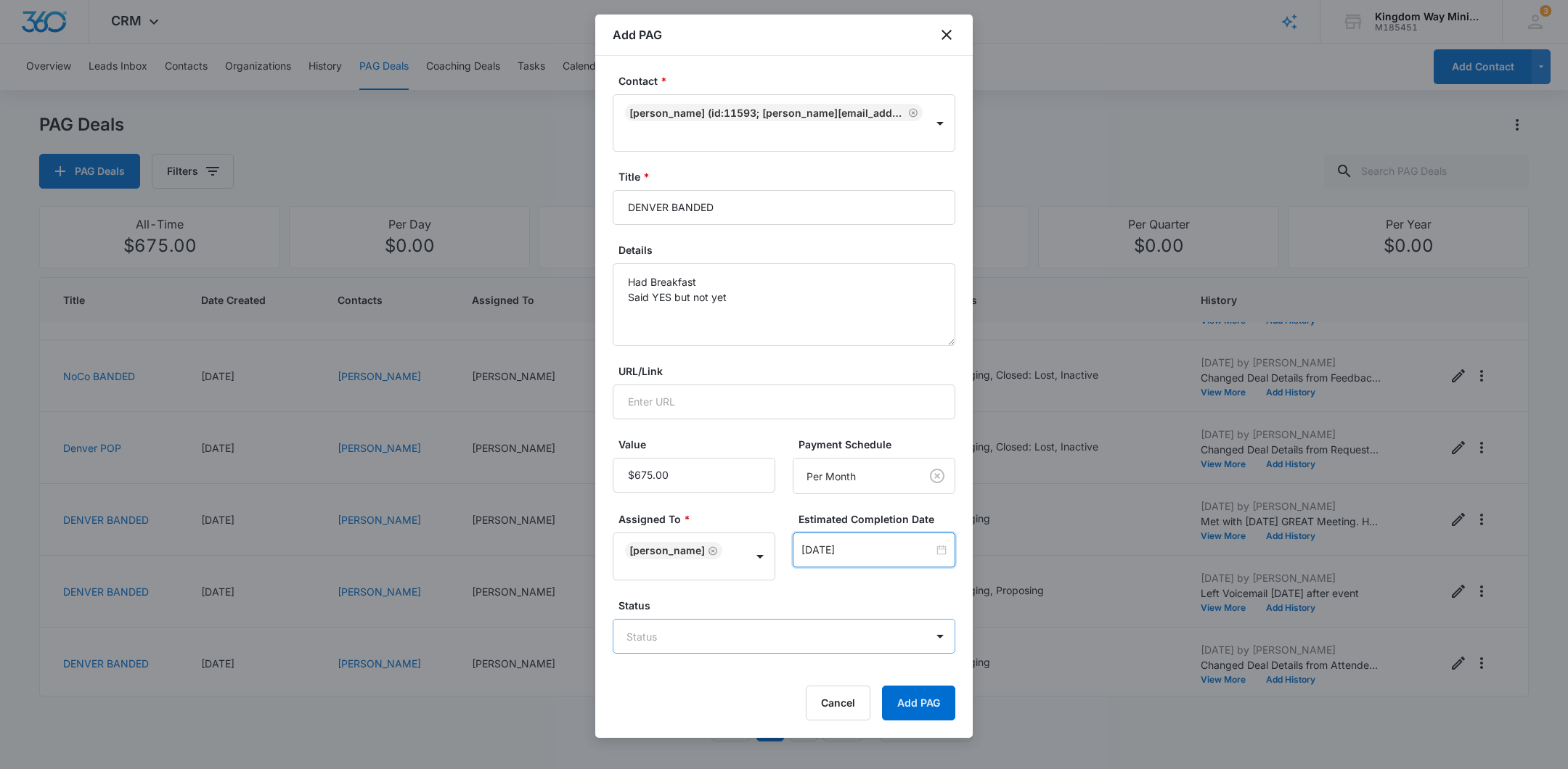 click on "CRM Apps Reputation Websites Forms CRM Email Social Shop Payments POS Content Ads Intelligence Files Brand Settings Kingdom Way Ministries M185451 Your Accounts View All 3 DA Dan Anderson dan.andersonkw2@gmail.com My Profile 3 Notifications Support Logout Terms & Conditions   •   Privacy Policy Overview Leads Inbox Contacts Organizations History PAG Deals Coaching Deals Tasks Calendar Lists Reports Settings Add Contact PAG Deals PAG Deals Filters All-Time $675.00 Per Day $0.00 Per Week $0.00 Per Month $6,750.00 Per Quarter $0.00 Per Year $0.00 Title Date Created Contacts Assigned To Value Paid Est. Close Date Status History DENVER BANDED 07/11/2025 Christina Smith Dan Anderson $675.00 Per Month 08/31/2025 Engaging, Proposing Jul 11, 2025 by Dan Anderson New pag created 'DENVER BANDED'. View More Add History DENVER BANDED 07/11/2025 Mark Tschetter Dan Anderson $675.00 Per Month 08/31/2025 Engaging, Proposing, Closed: Won Jul 11, 2025 by Dan Anderson New pag created 'DENVER BANDED'. View More Add History" at bounding box center [784, 384] 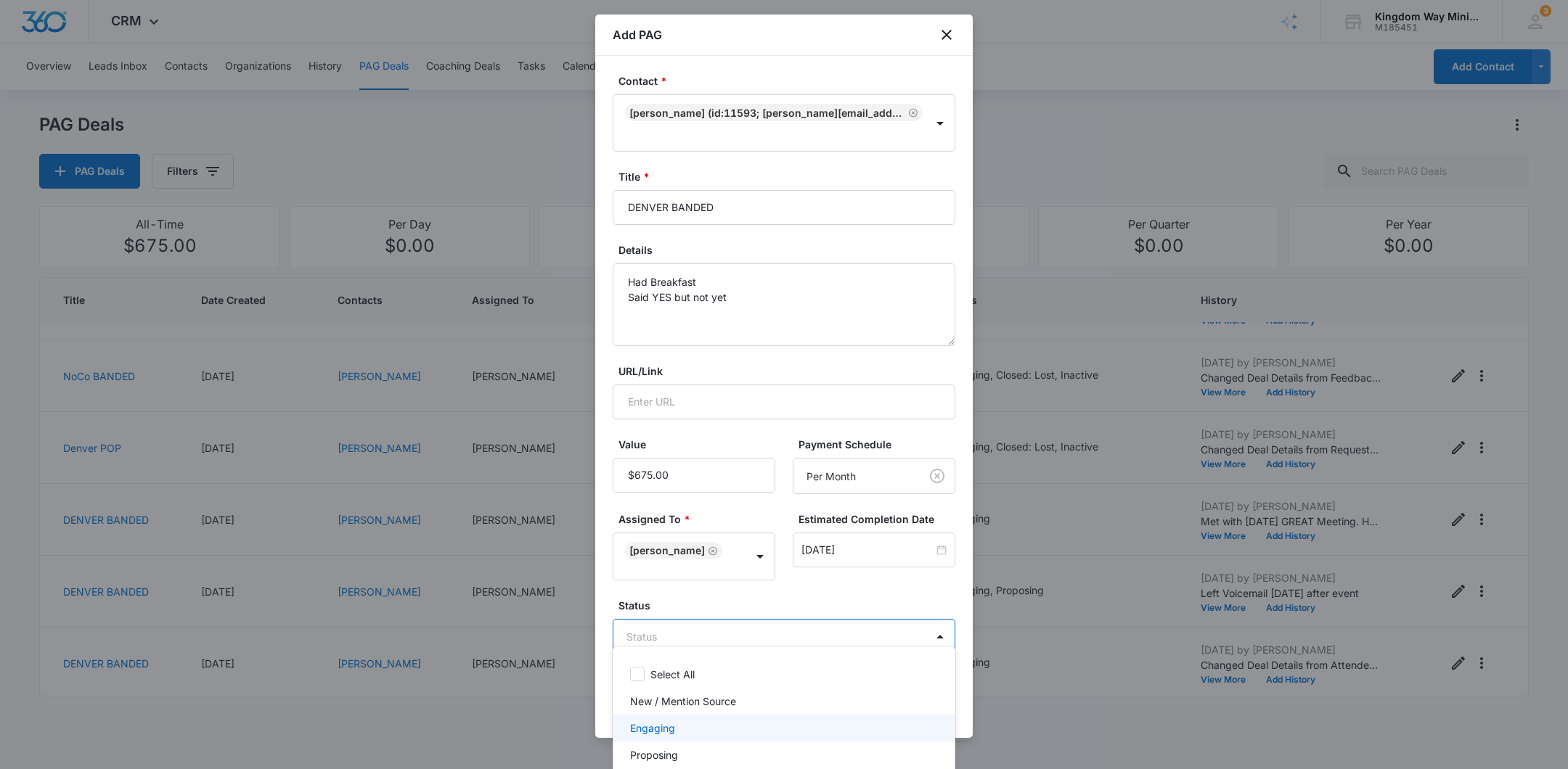 click on "Engaging" at bounding box center [784, 728] 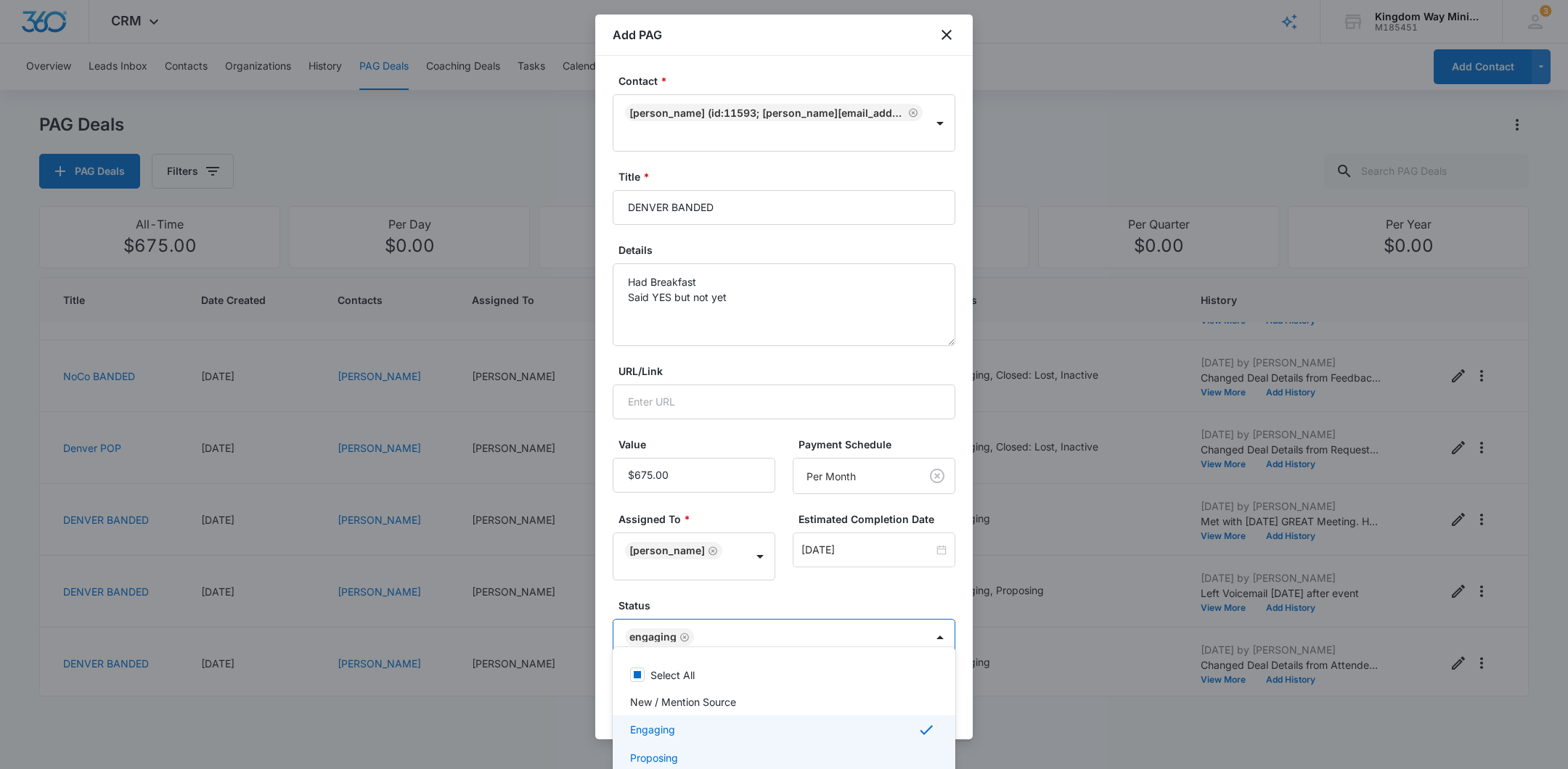click on "Proposing" at bounding box center (783, 757) 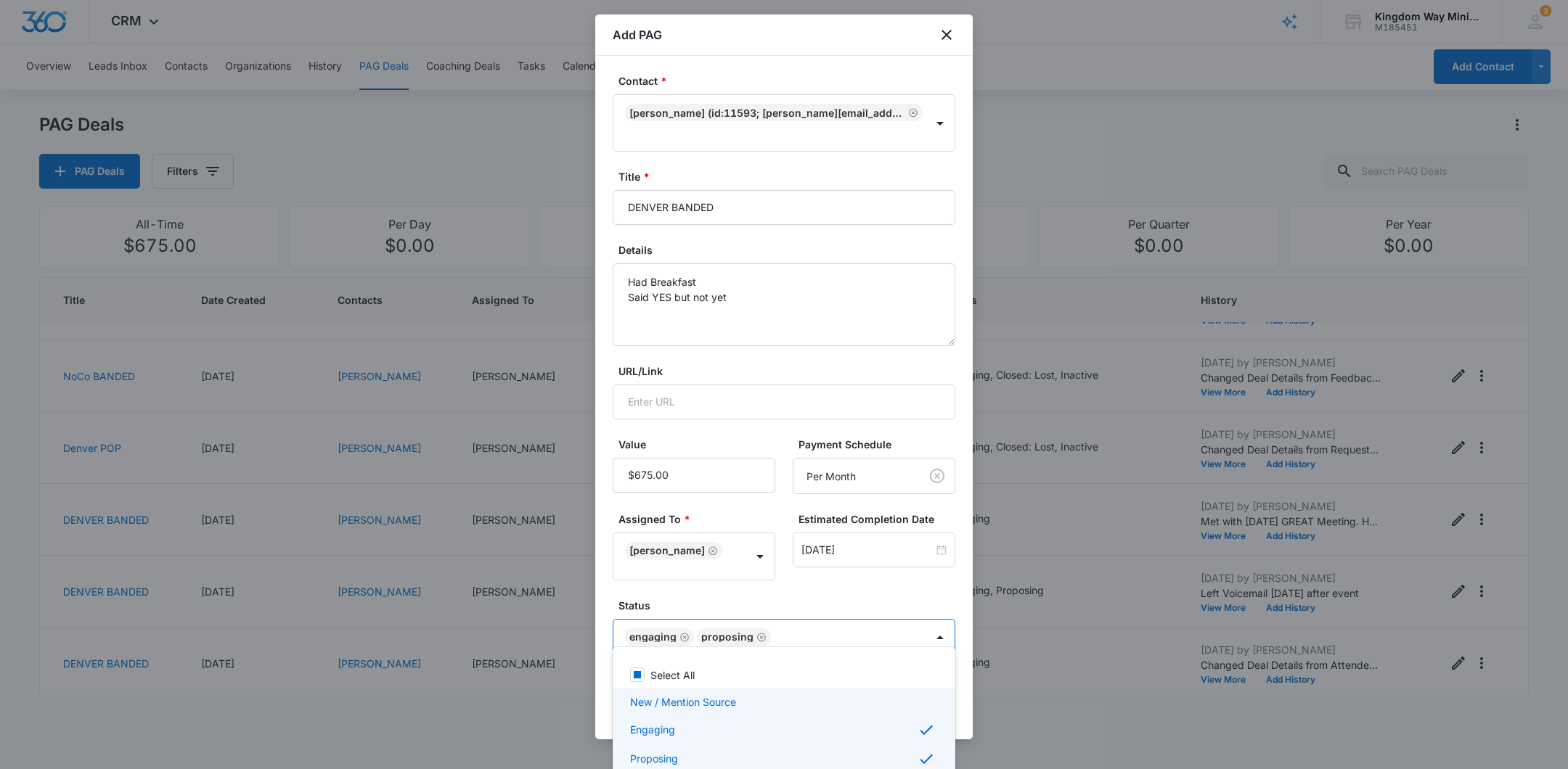 click at bounding box center [784, 384] 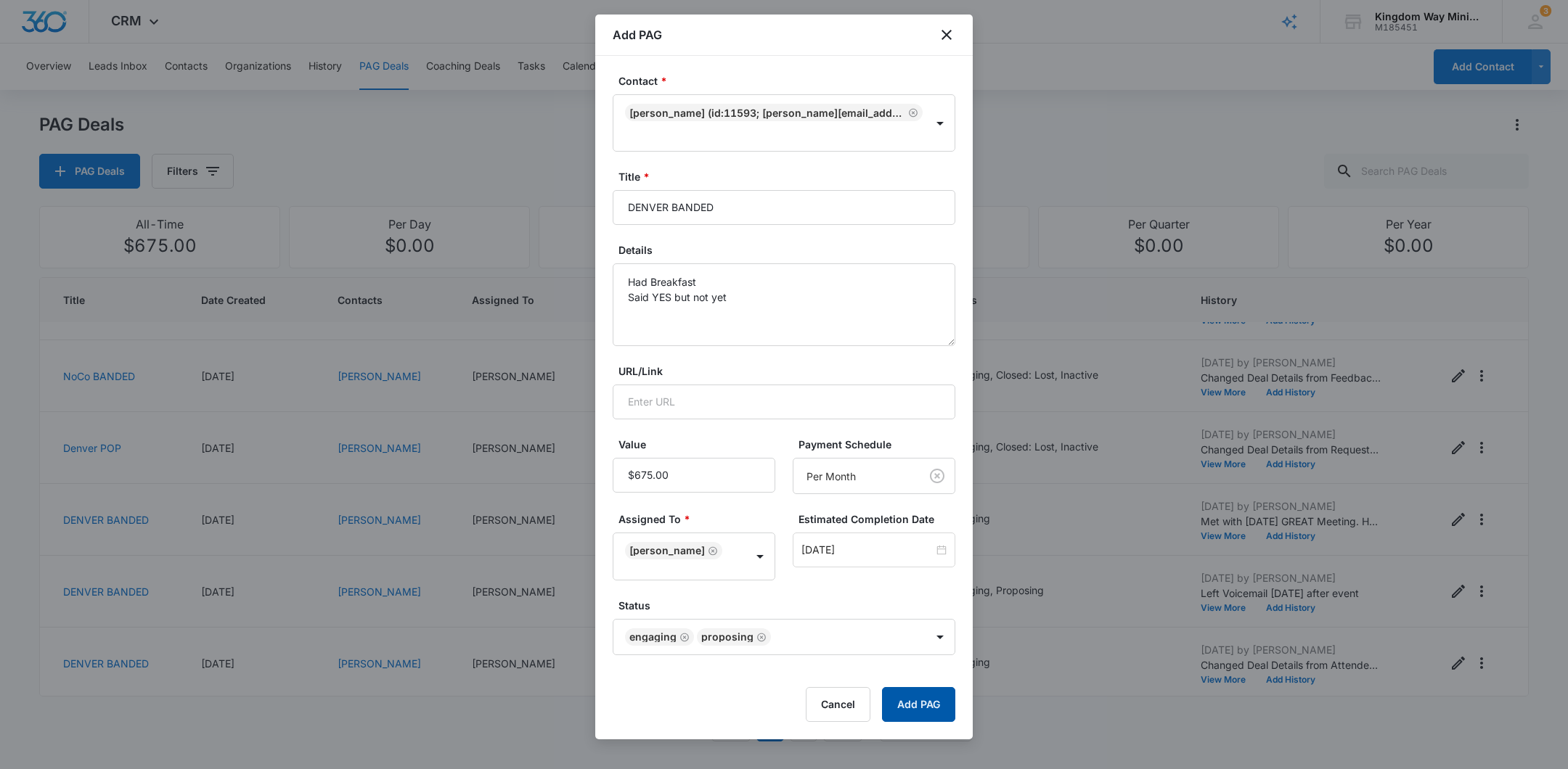 click on "Add PAG" at bounding box center (918, 704) 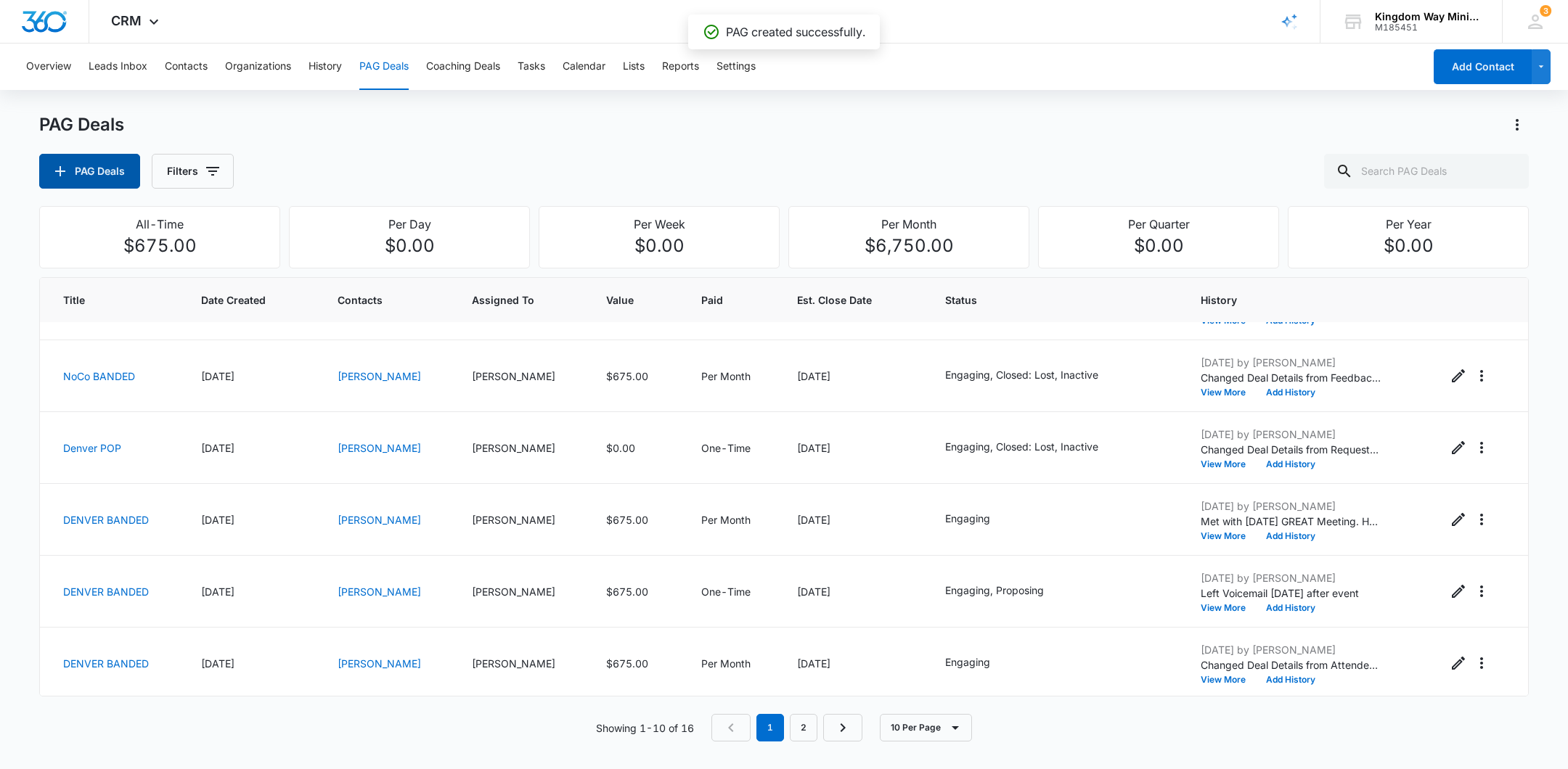 click on "PAG Deals" at bounding box center [89, 171] 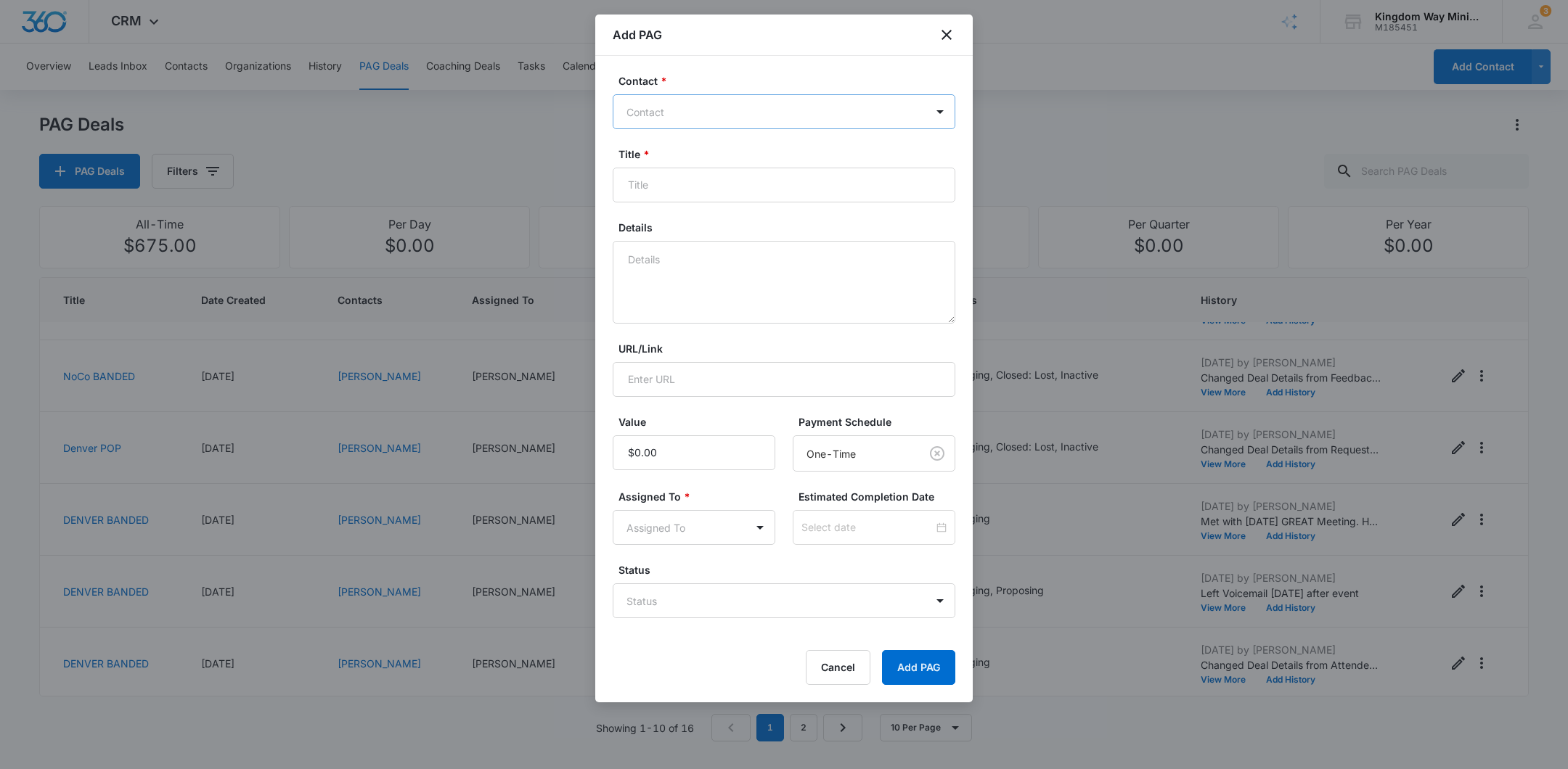 click on "Contact" at bounding box center (769, 112) 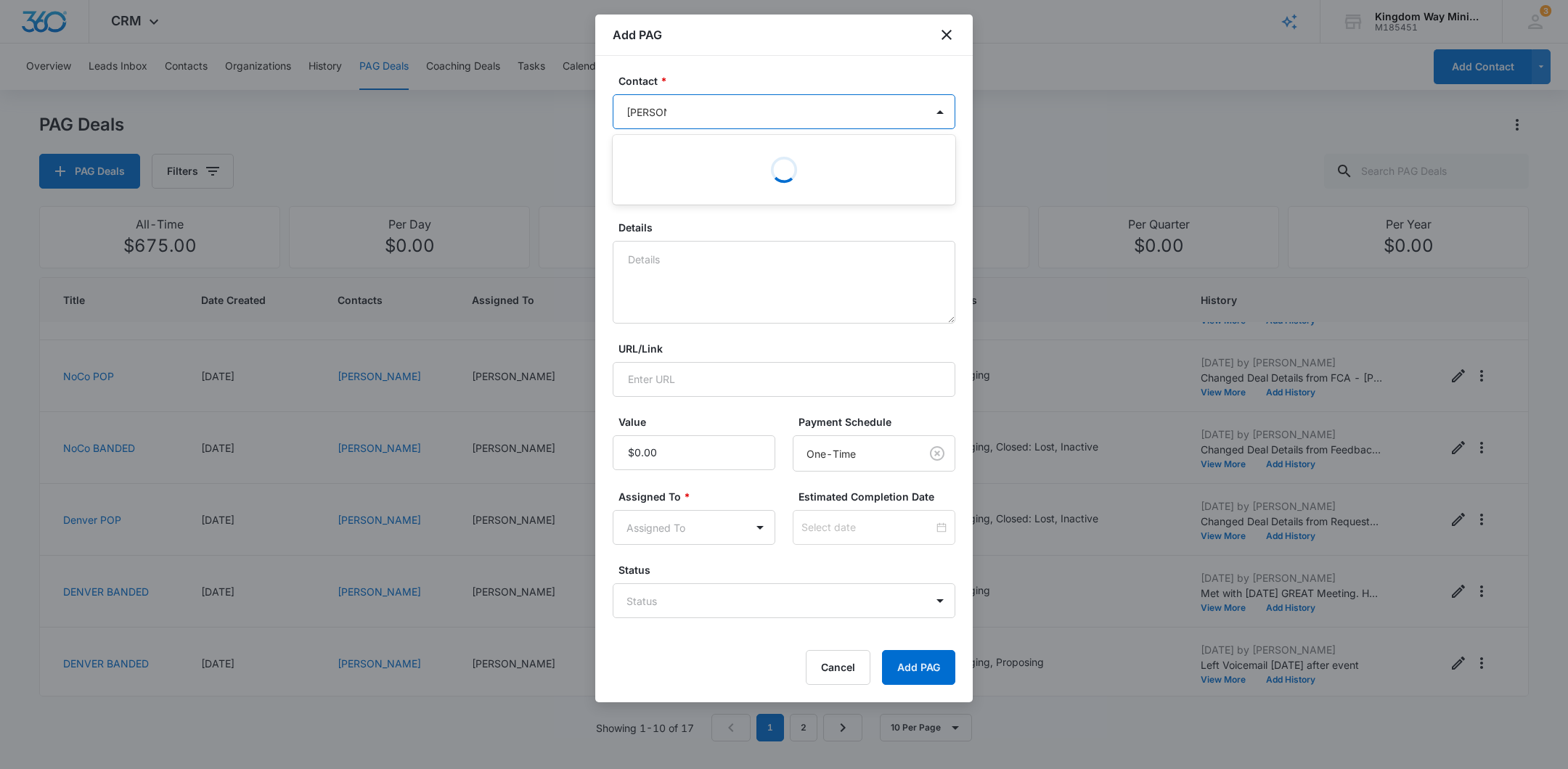 type on "Drew Mc" 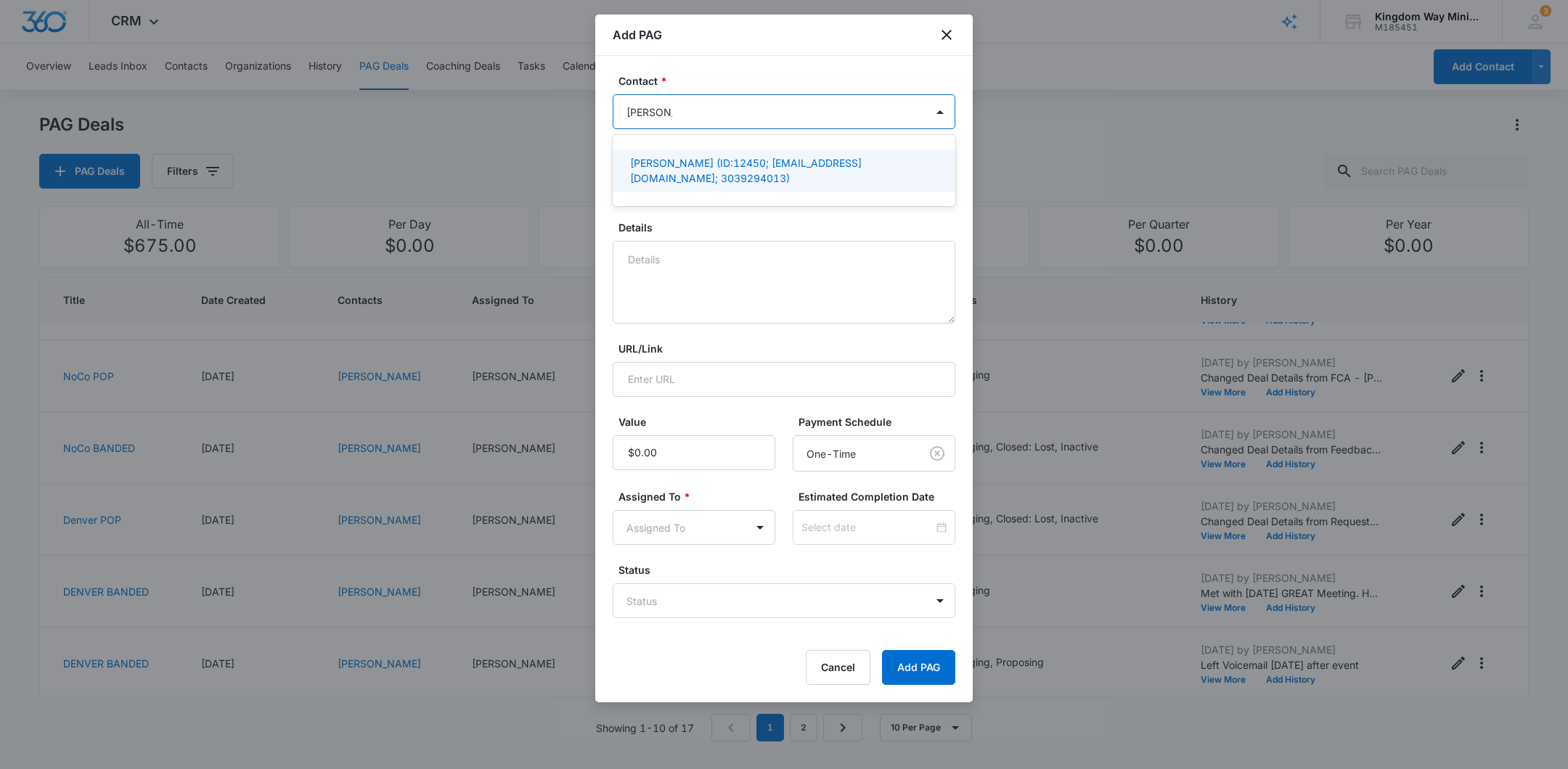 click on "Drew McCabe (ID:12450; drew@erg1031.com; 3039294013)" at bounding box center (783, 170) 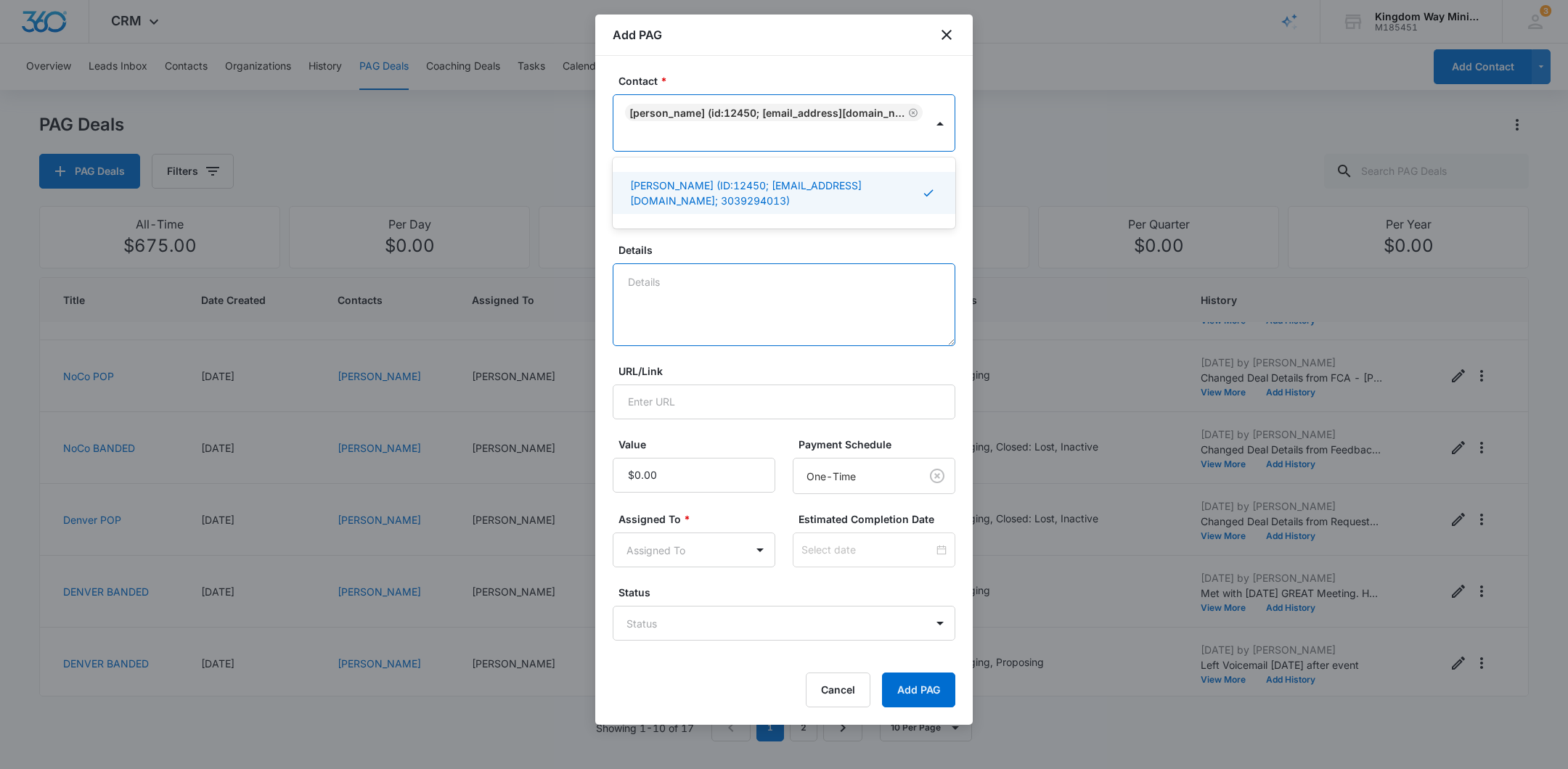 click on "Details" at bounding box center (784, 305) 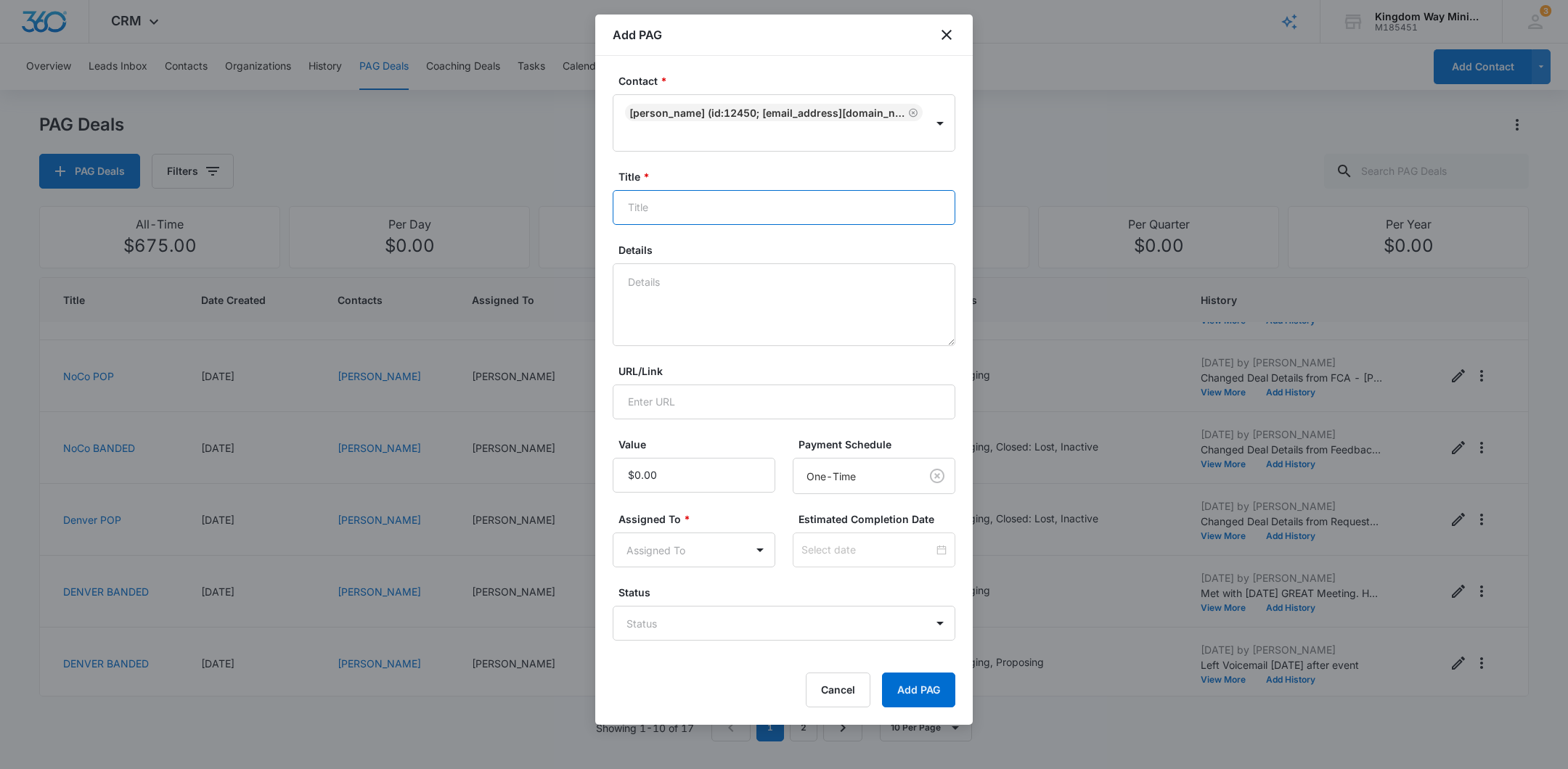 click on "Title *" at bounding box center (784, 207) 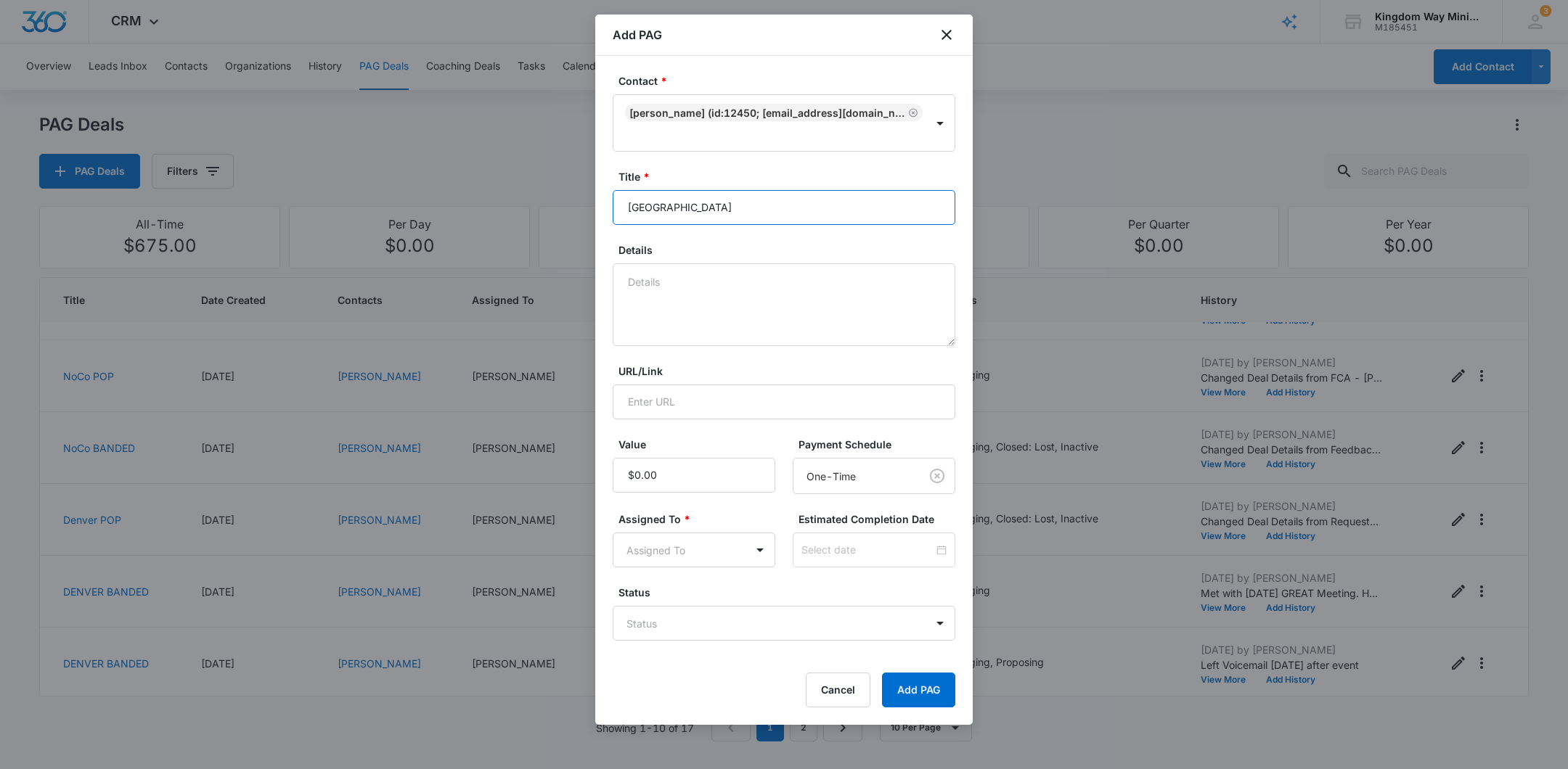 type on "[GEOGRAPHIC_DATA]" 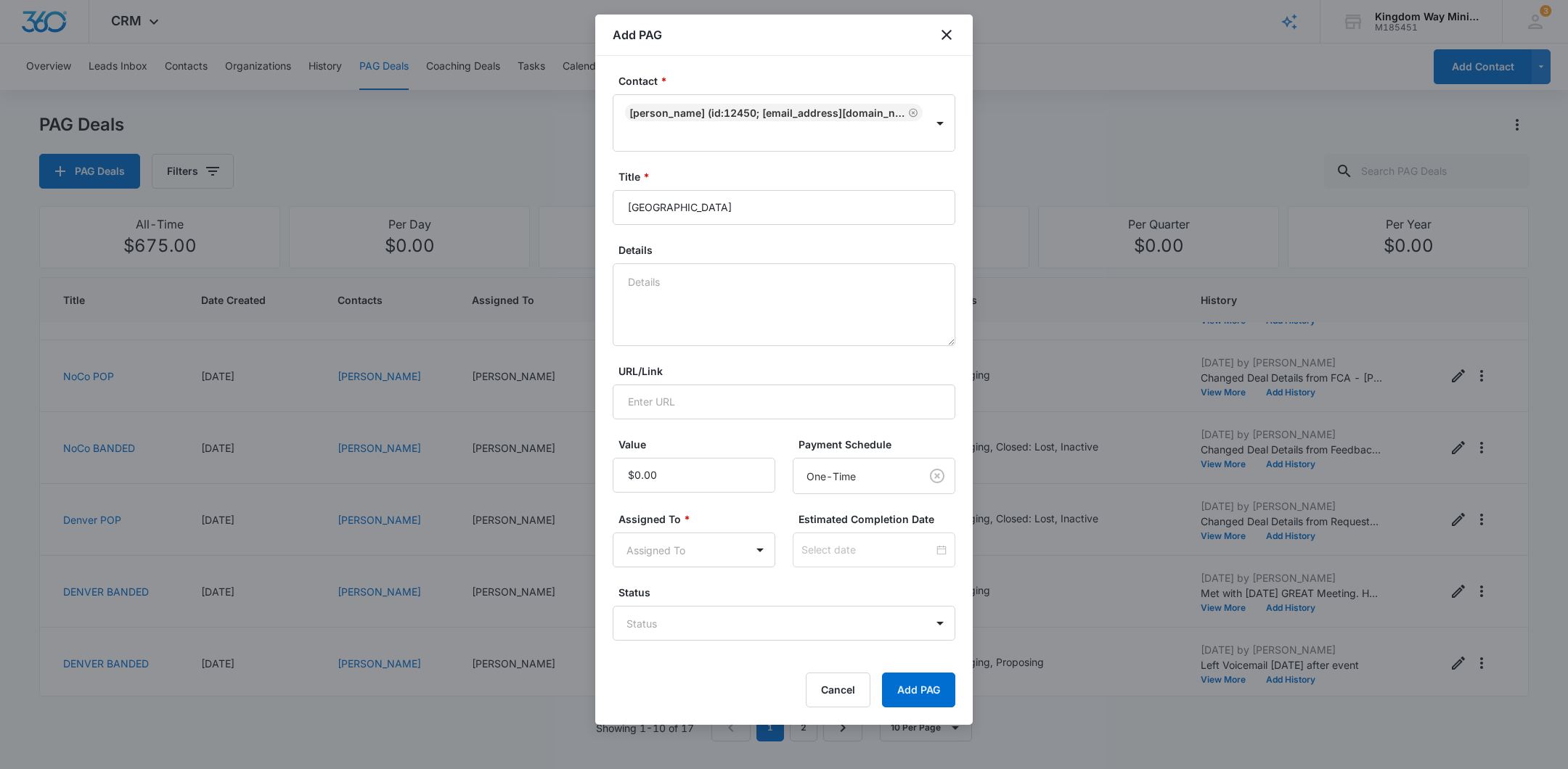 click on "Add PAG" at bounding box center [784, 35] 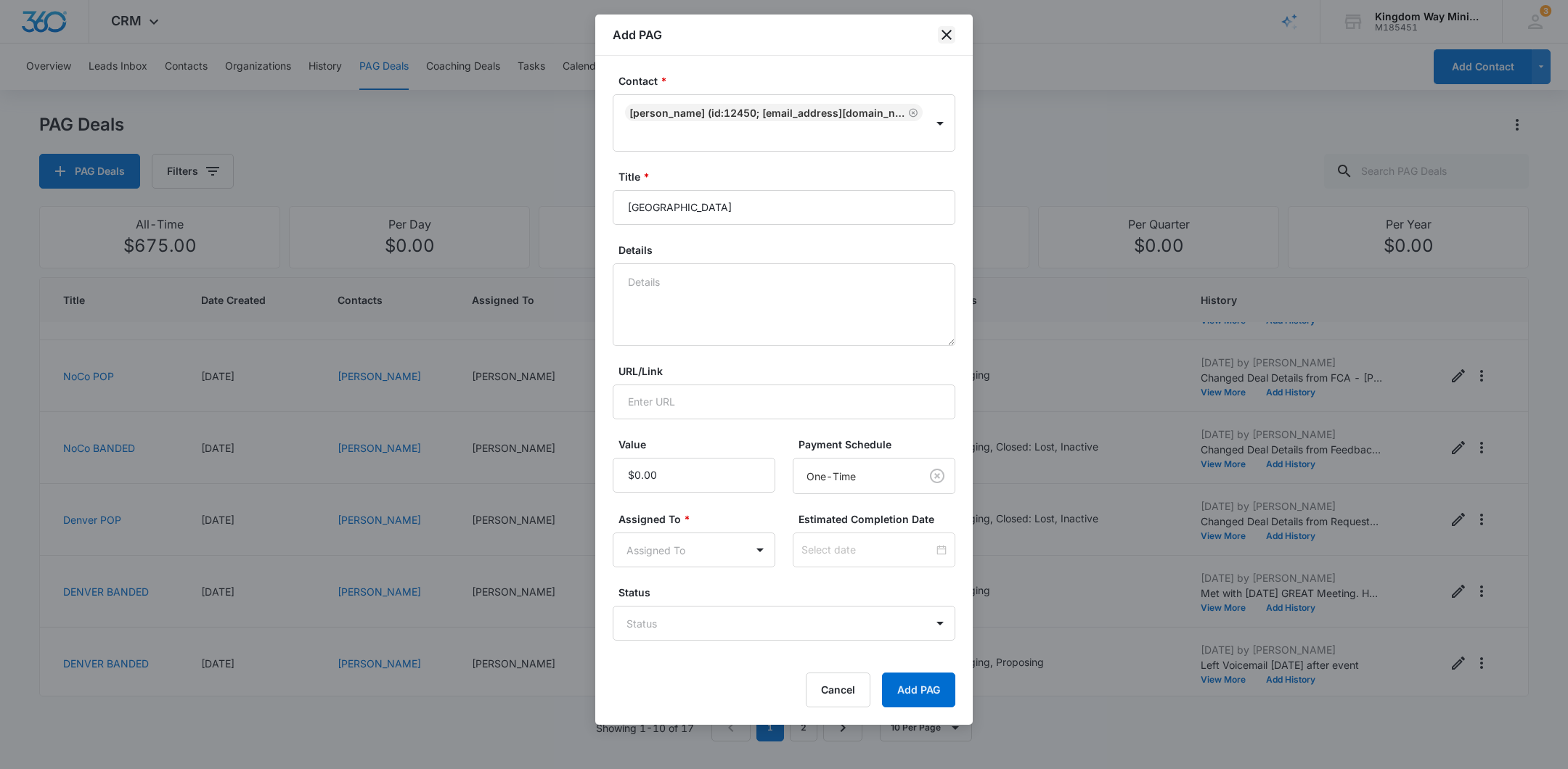 click 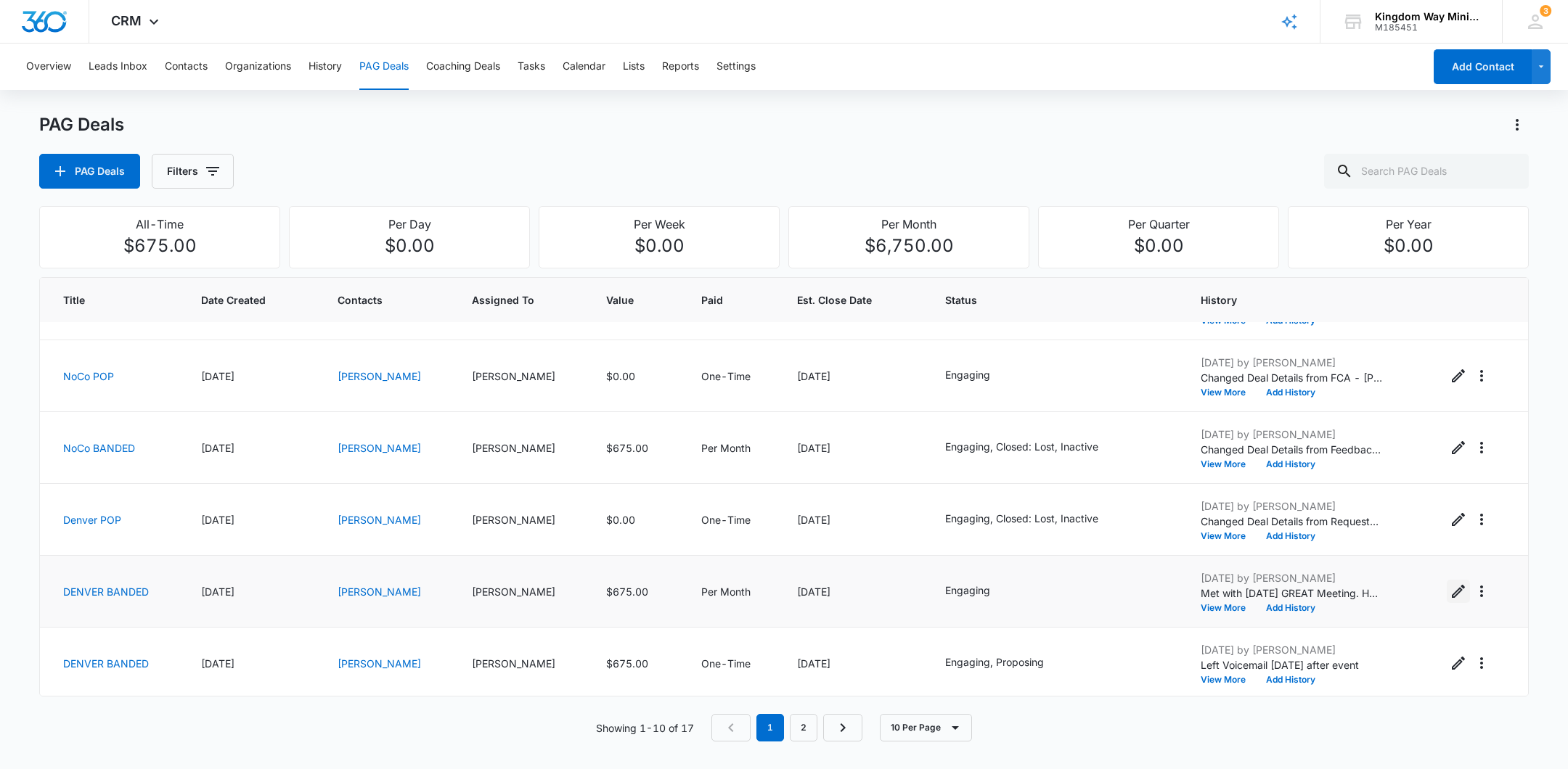 click 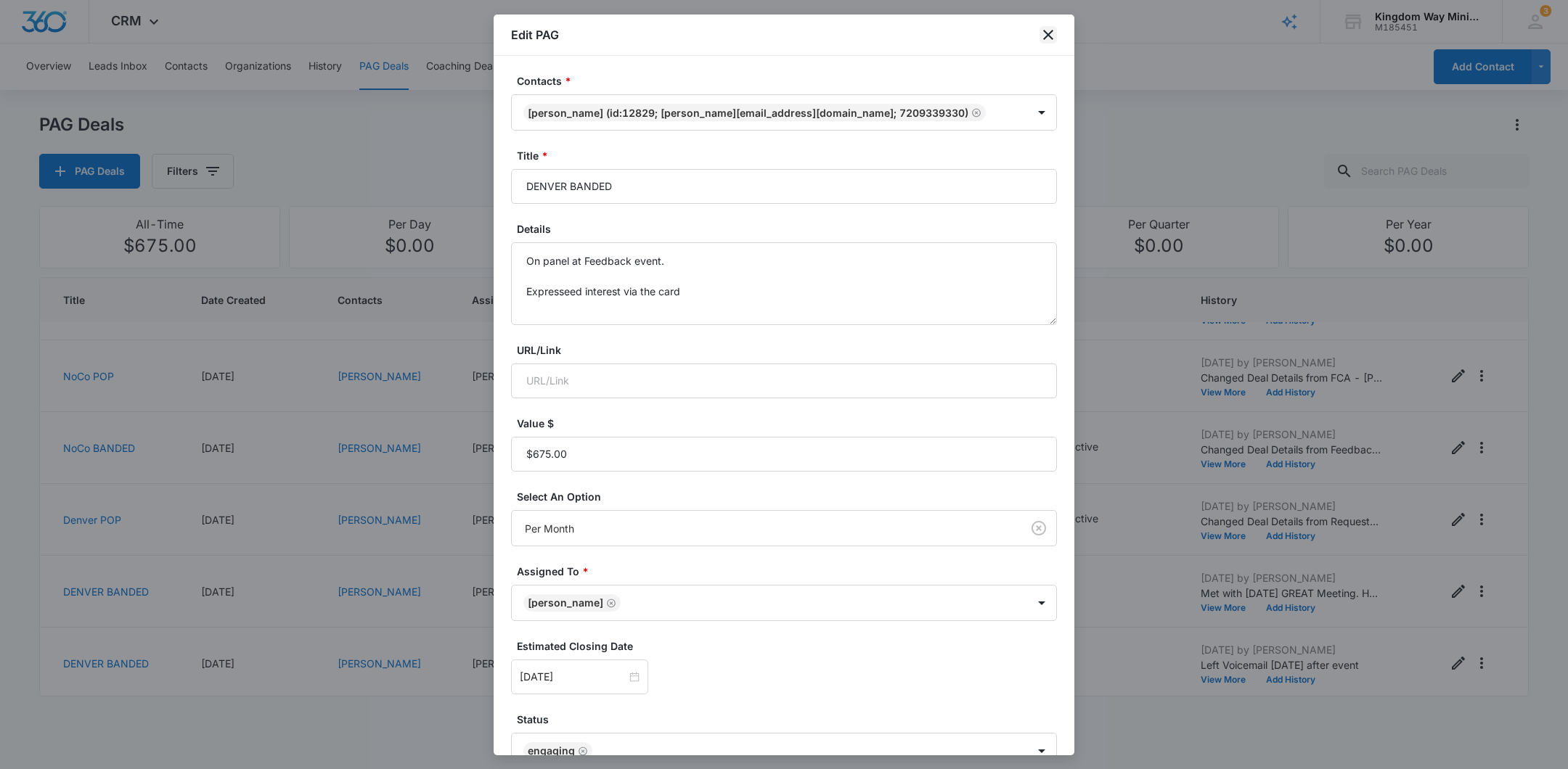 click 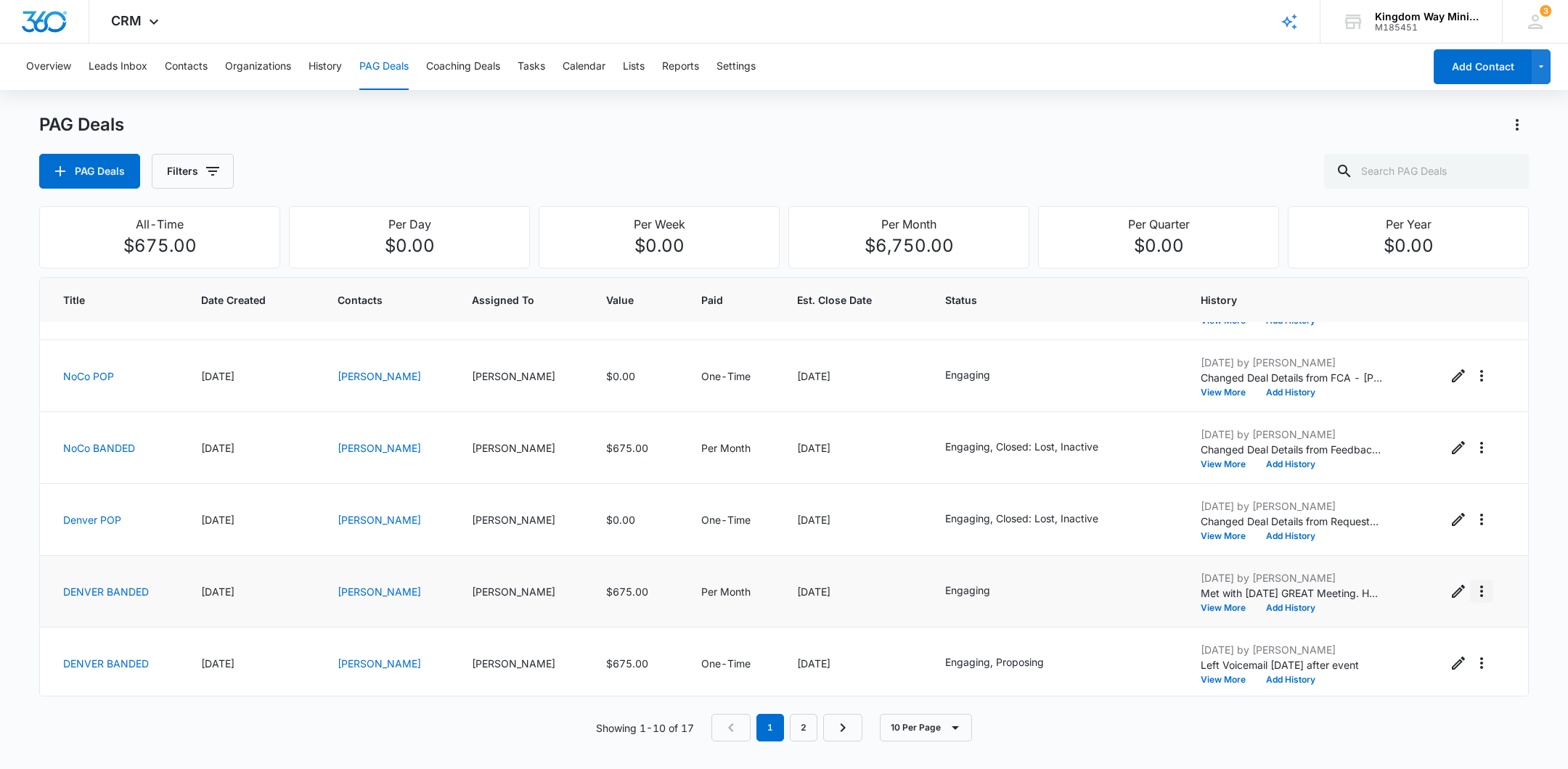 click 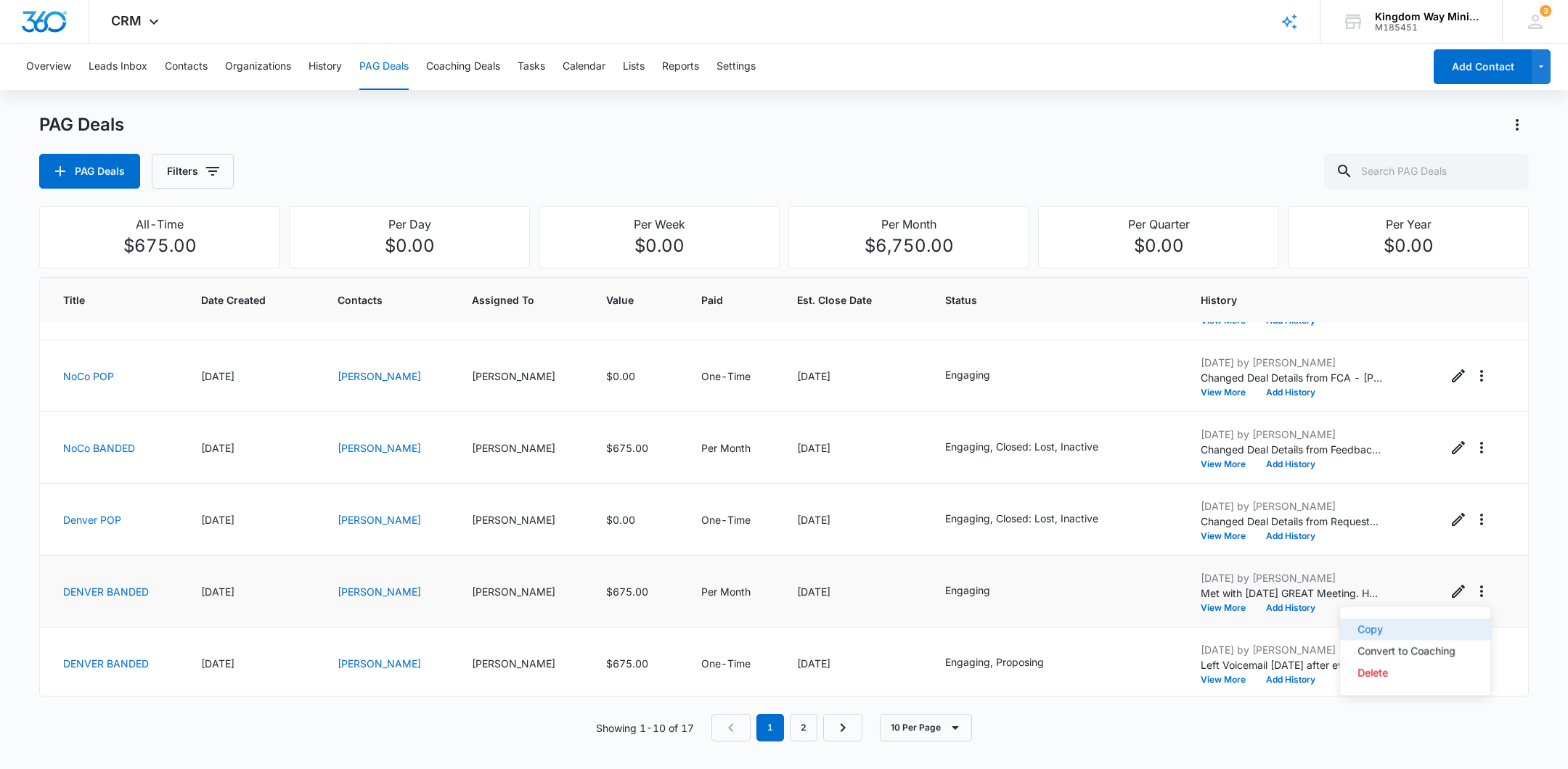 click on "Copy" at bounding box center (1406, 630) 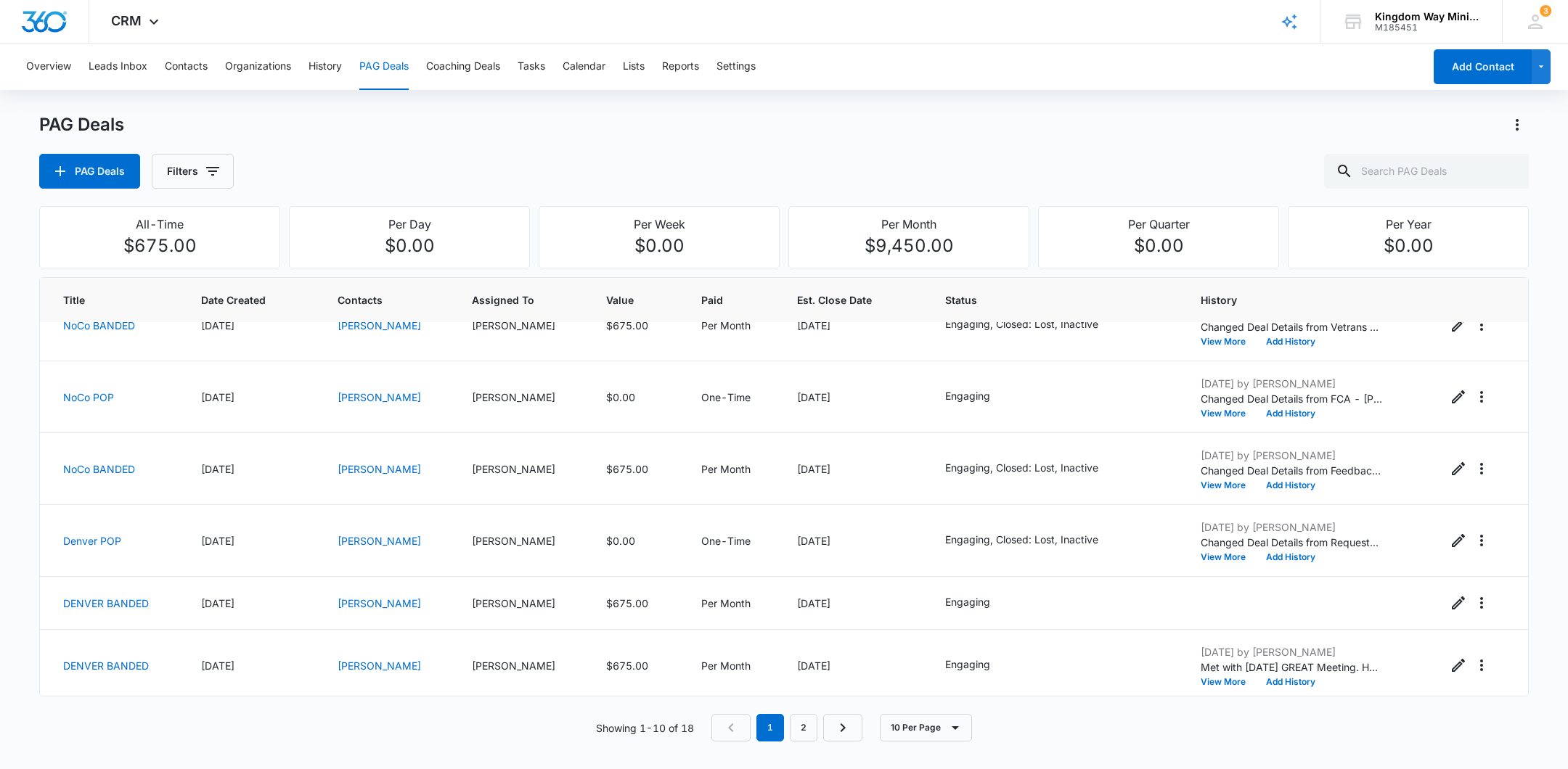 scroll, scrollTop: 323, scrollLeft: 0, axis: vertical 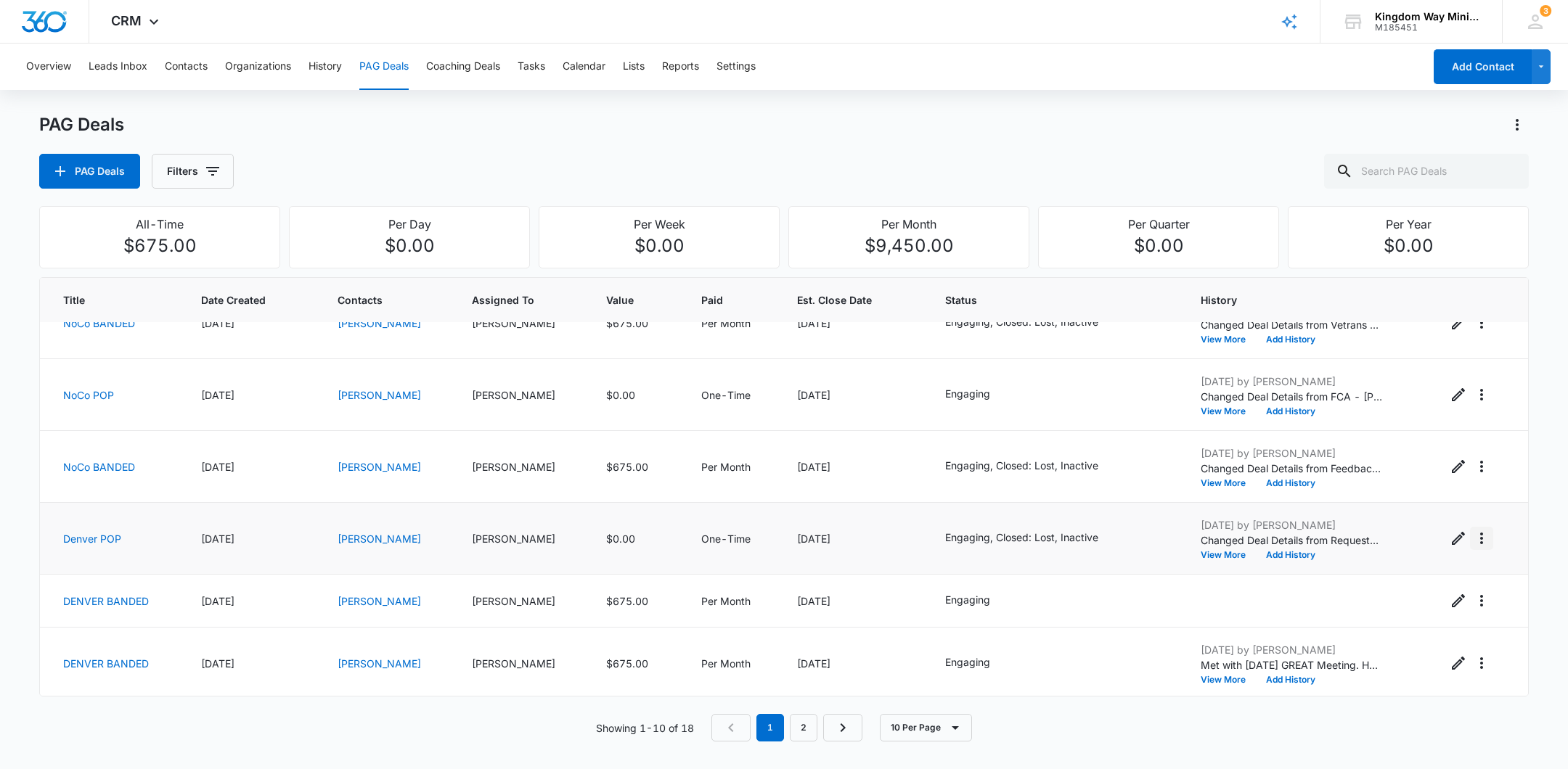 click 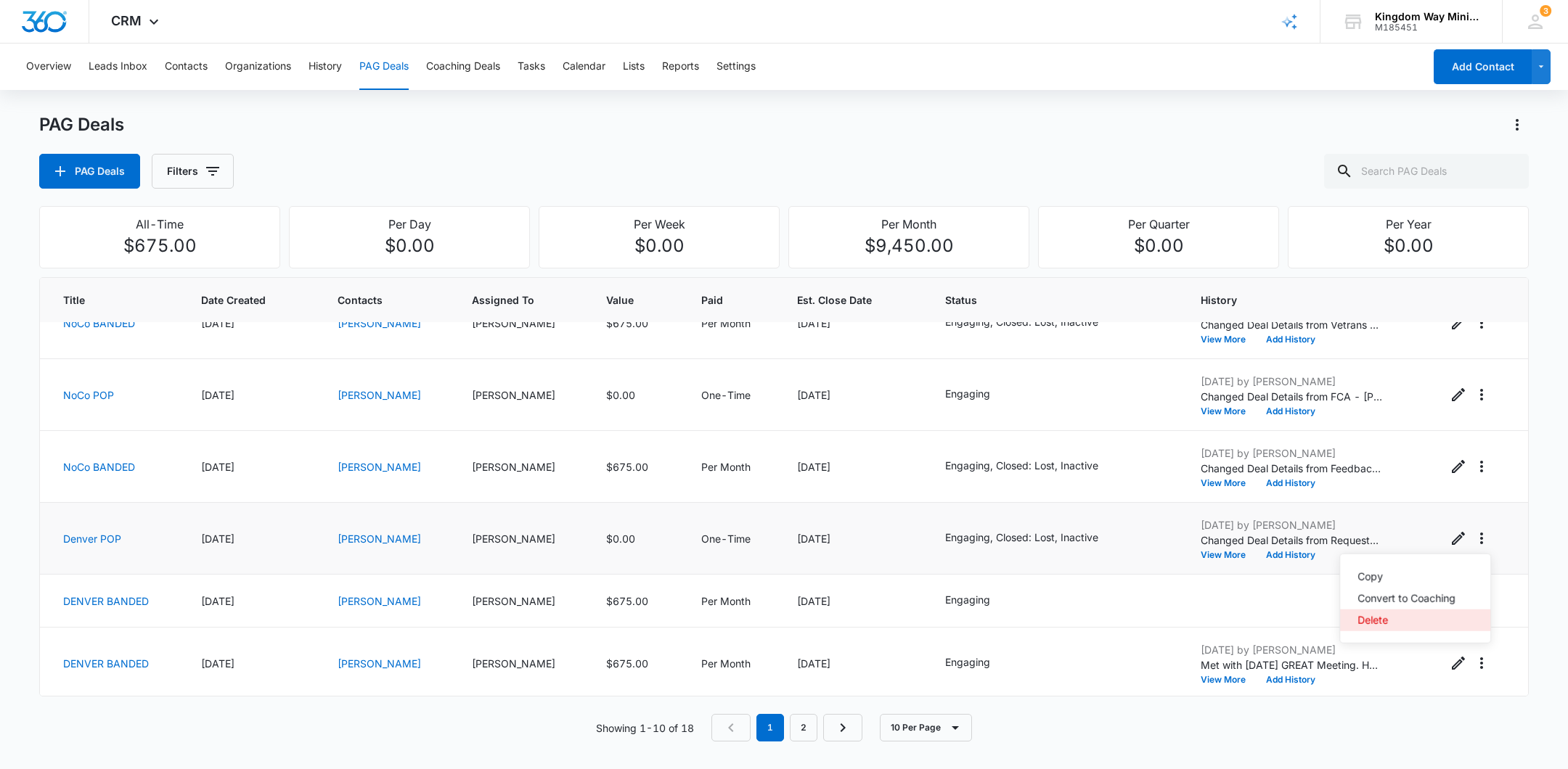 click on "Delete" at bounding box center [1406, 620] 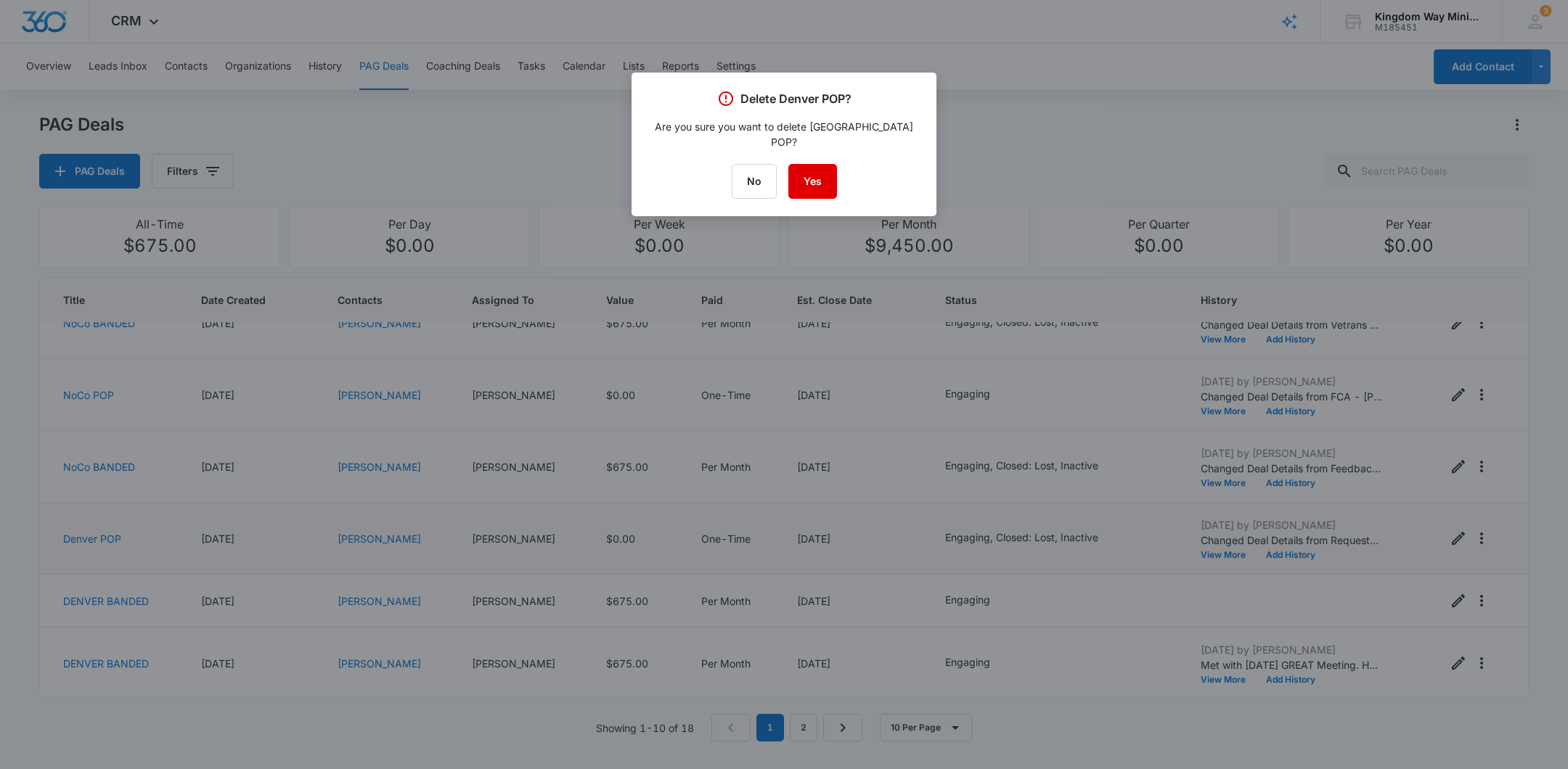 click on "Yes" at bounding box center [812, 181] 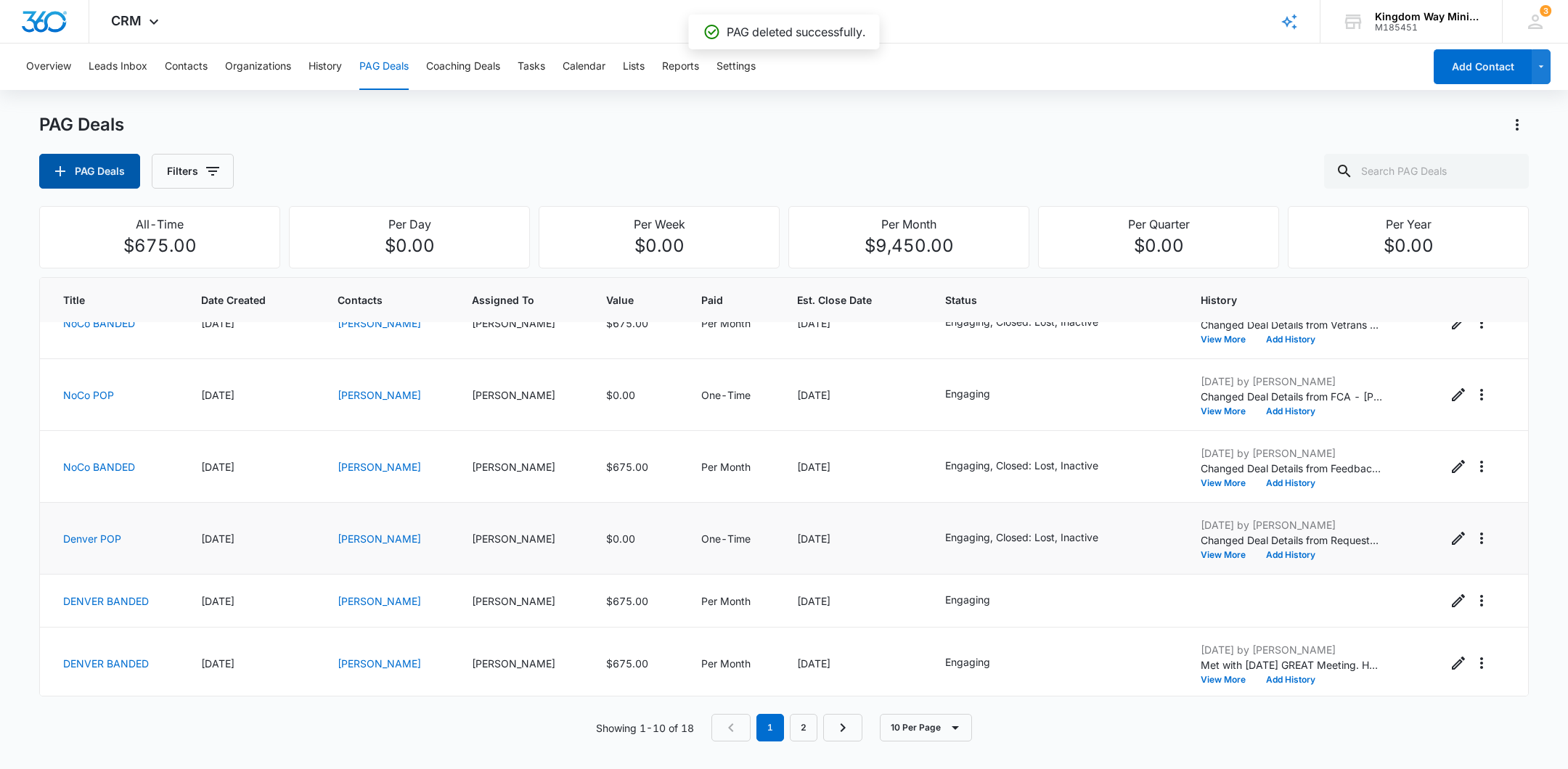 click on "PAG Deals" at bounding box center [89, 171] 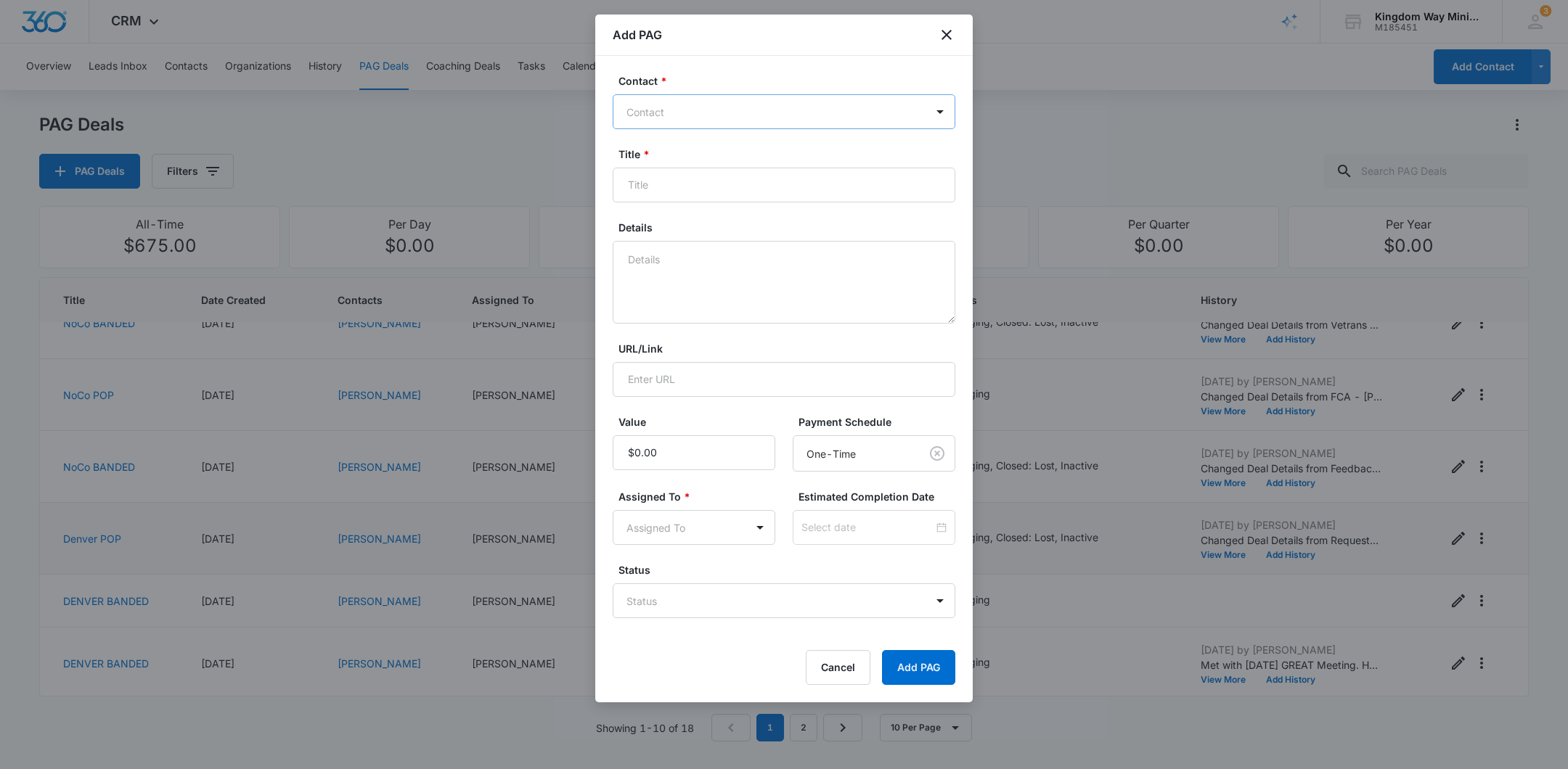 click at bounding box center [775, 112] 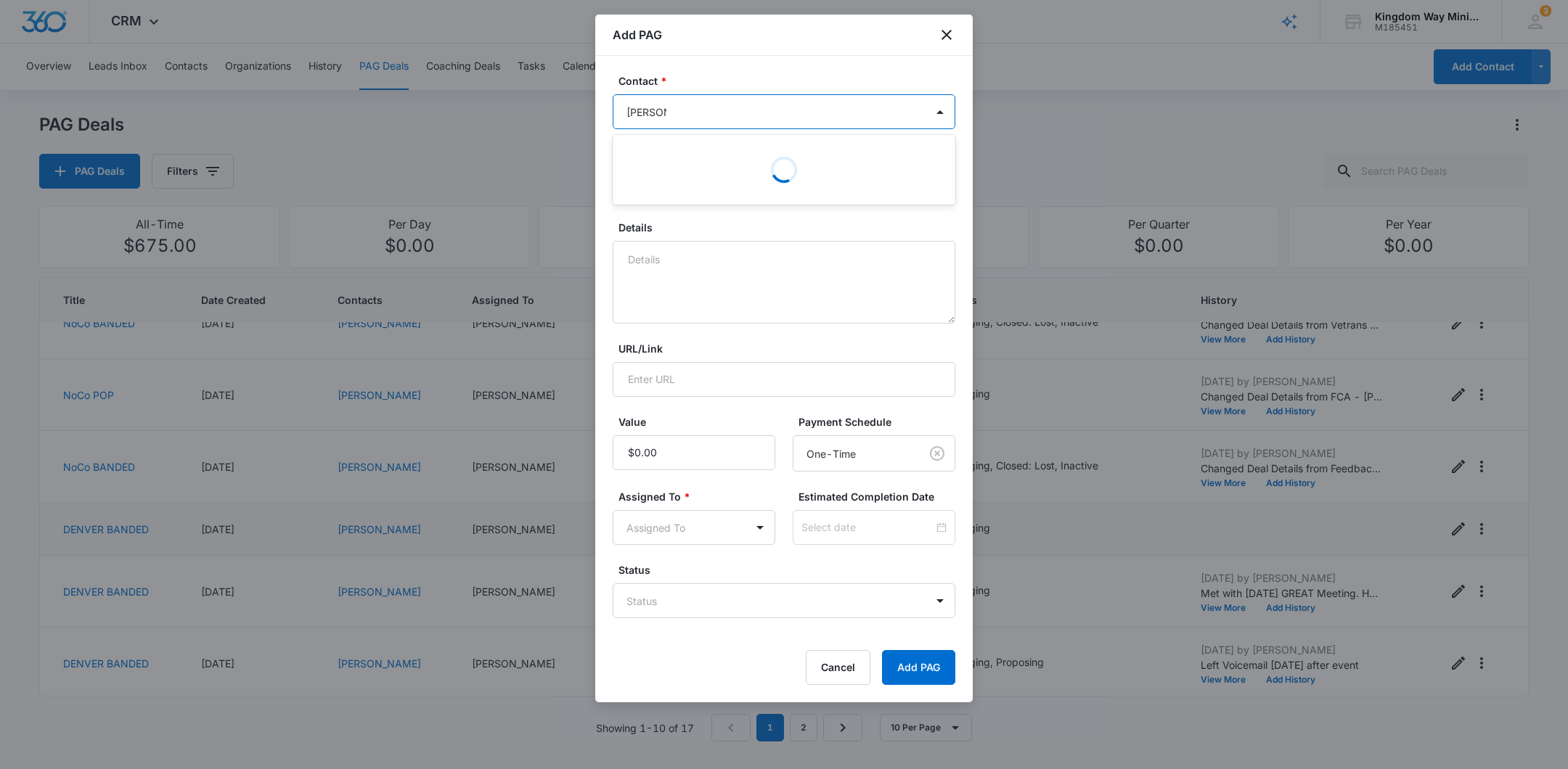type on "Drew Mc" 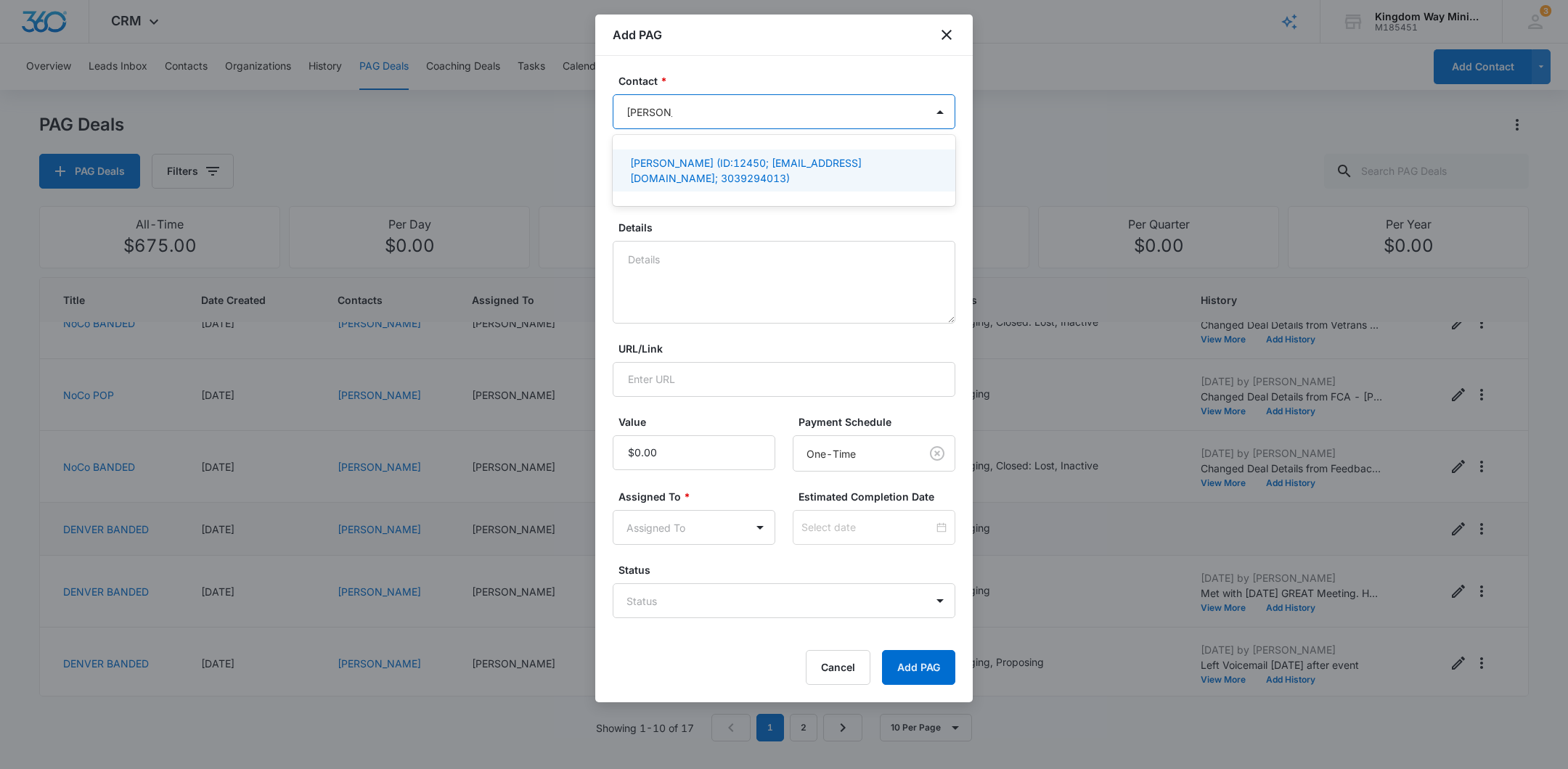 click on "Drew McCabe (ID:12450; drew@erg1031.com; 3039294013)" at bounding box center [783, 170] 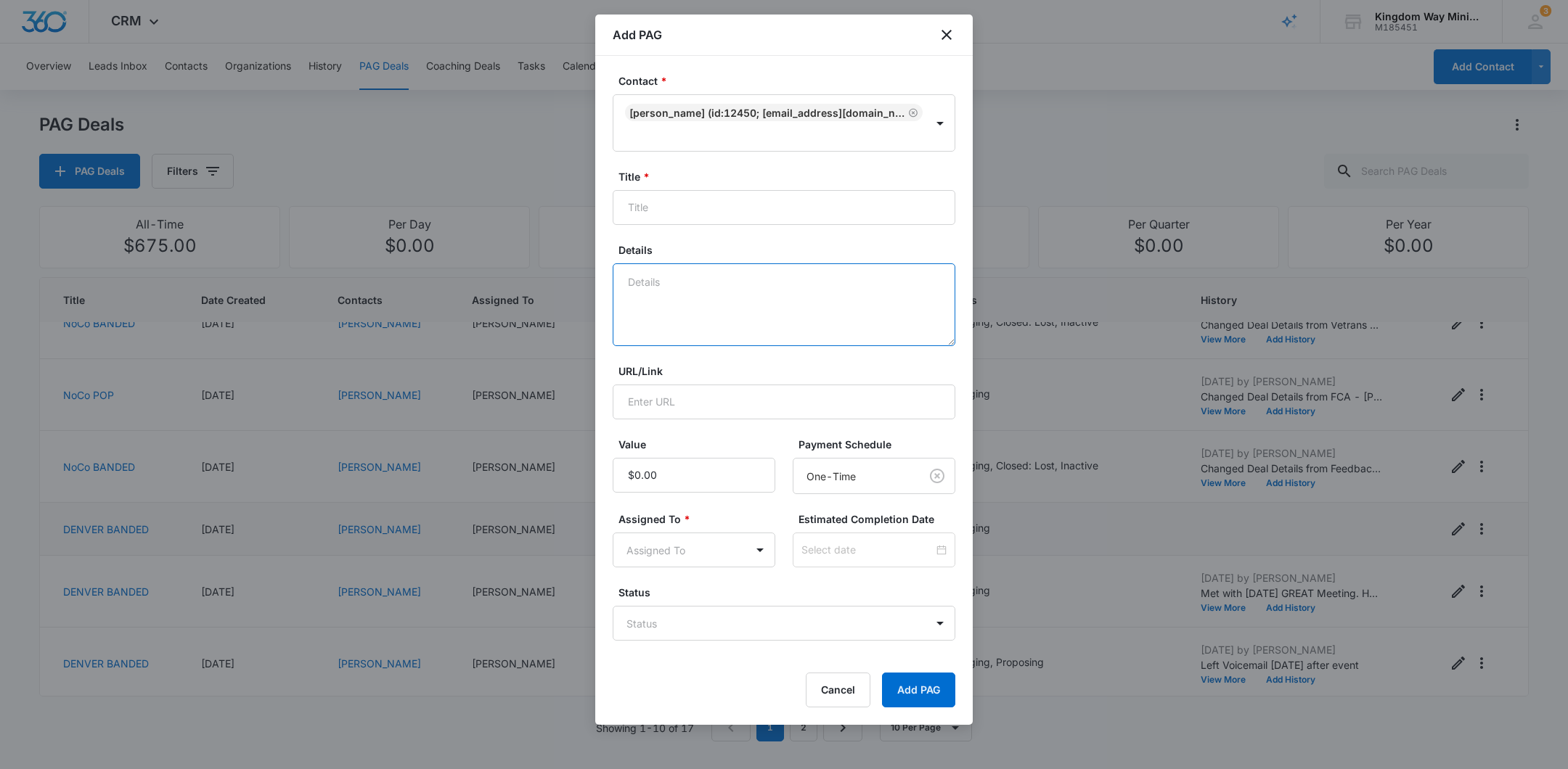 click on "Details" at bounding box center [784, 305] 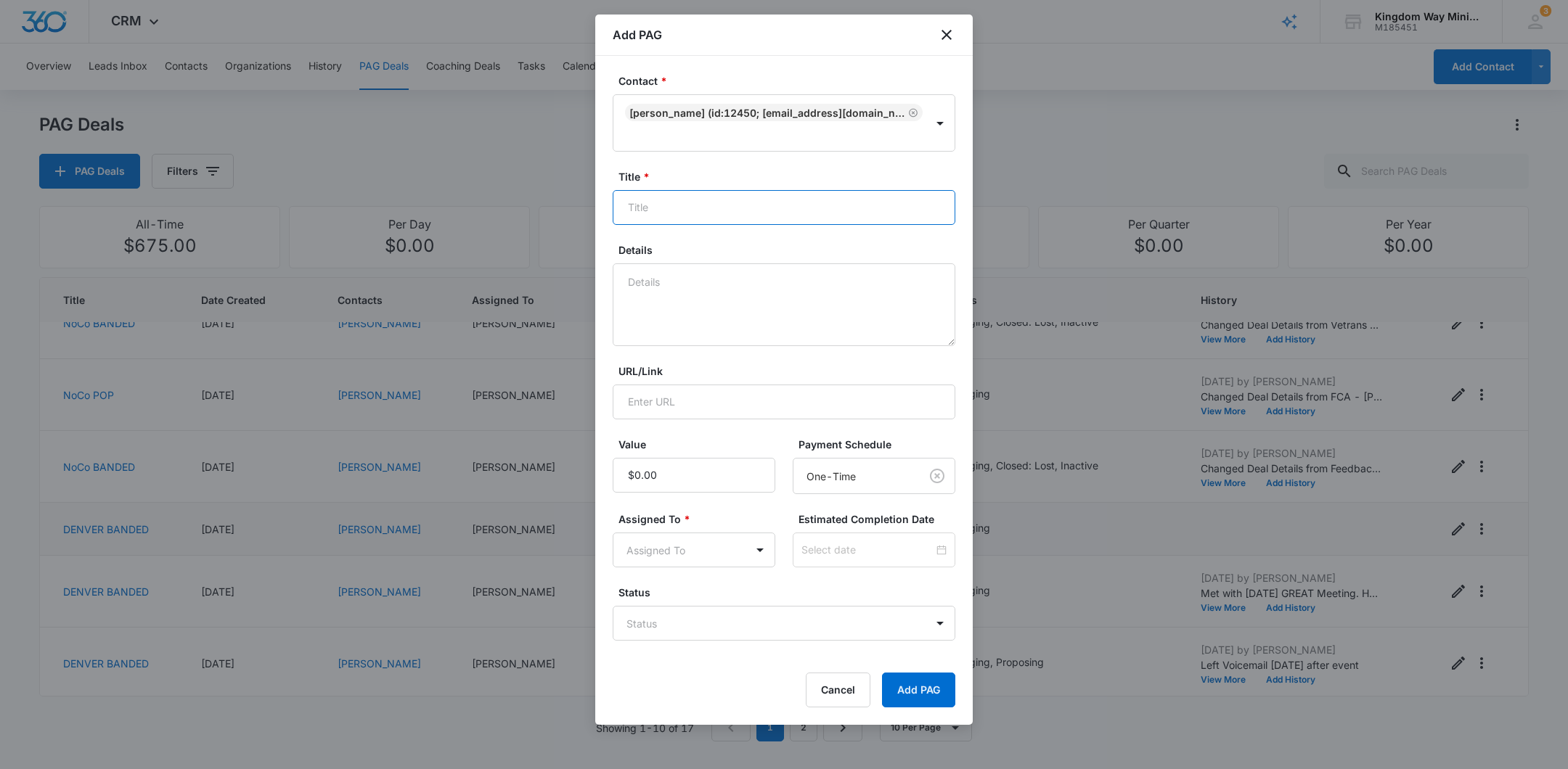 click on "Title *" at bounding box center (784, 207) 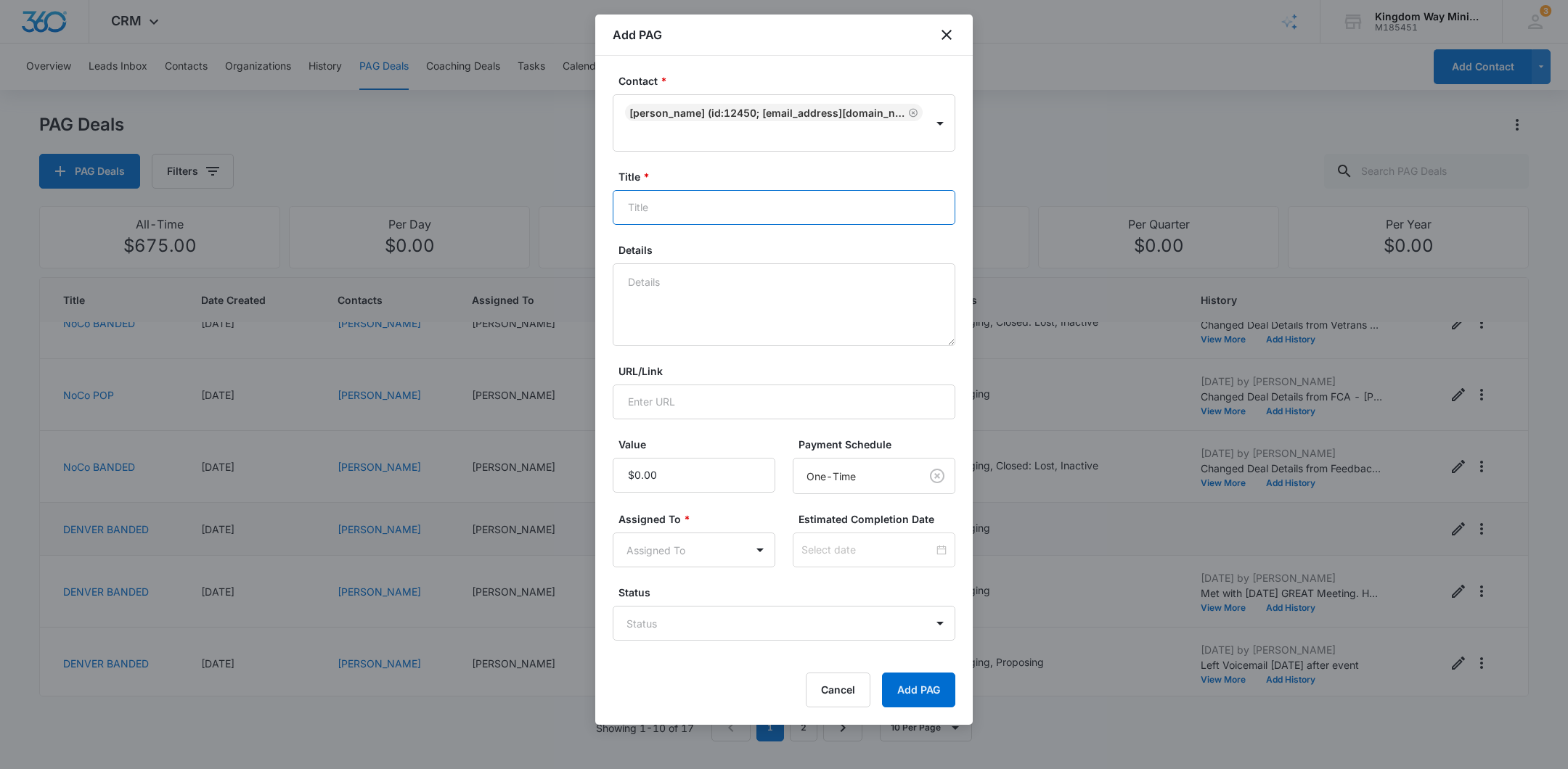 type on "d" 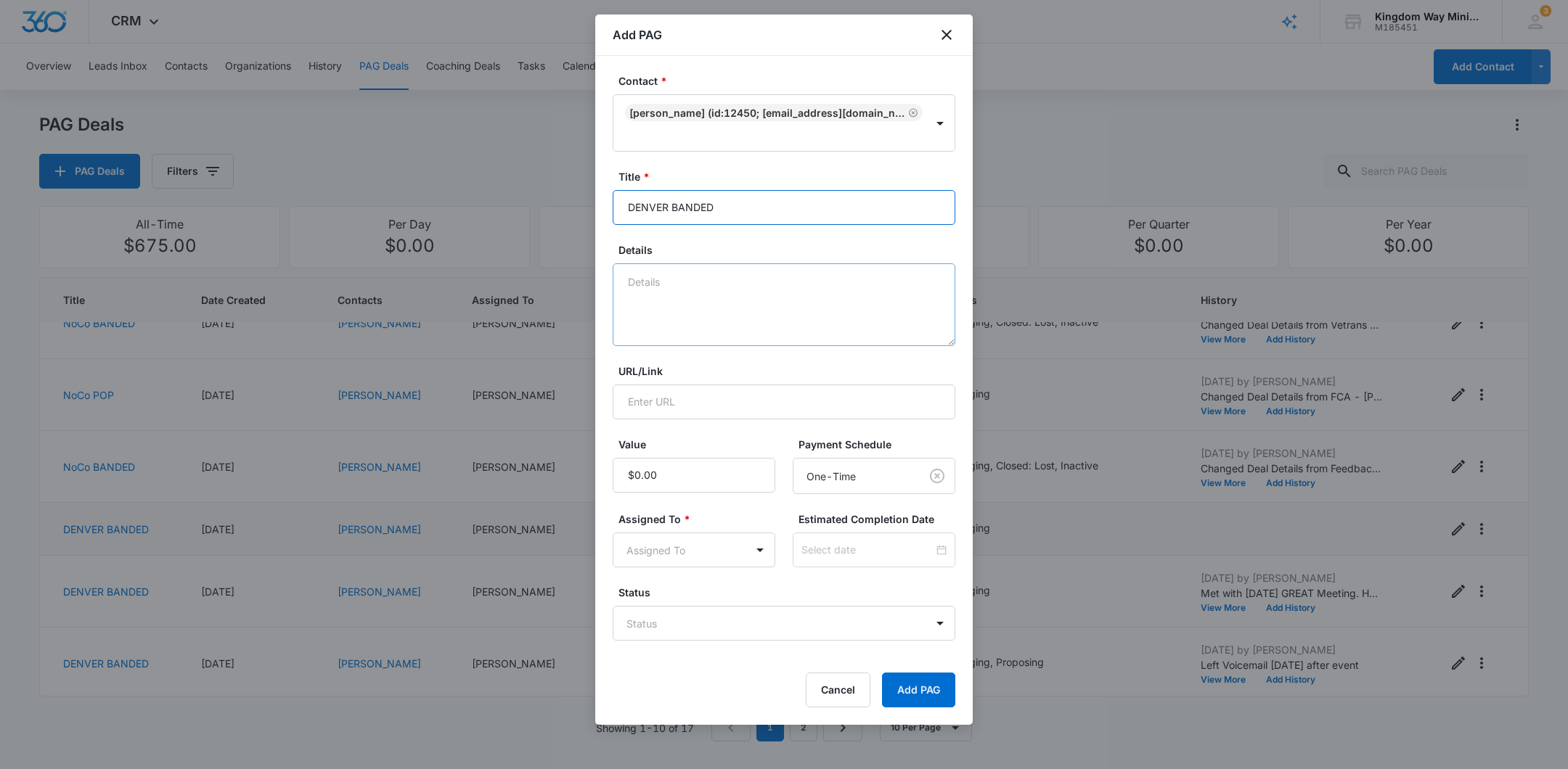 type on "DENVER BANDED" 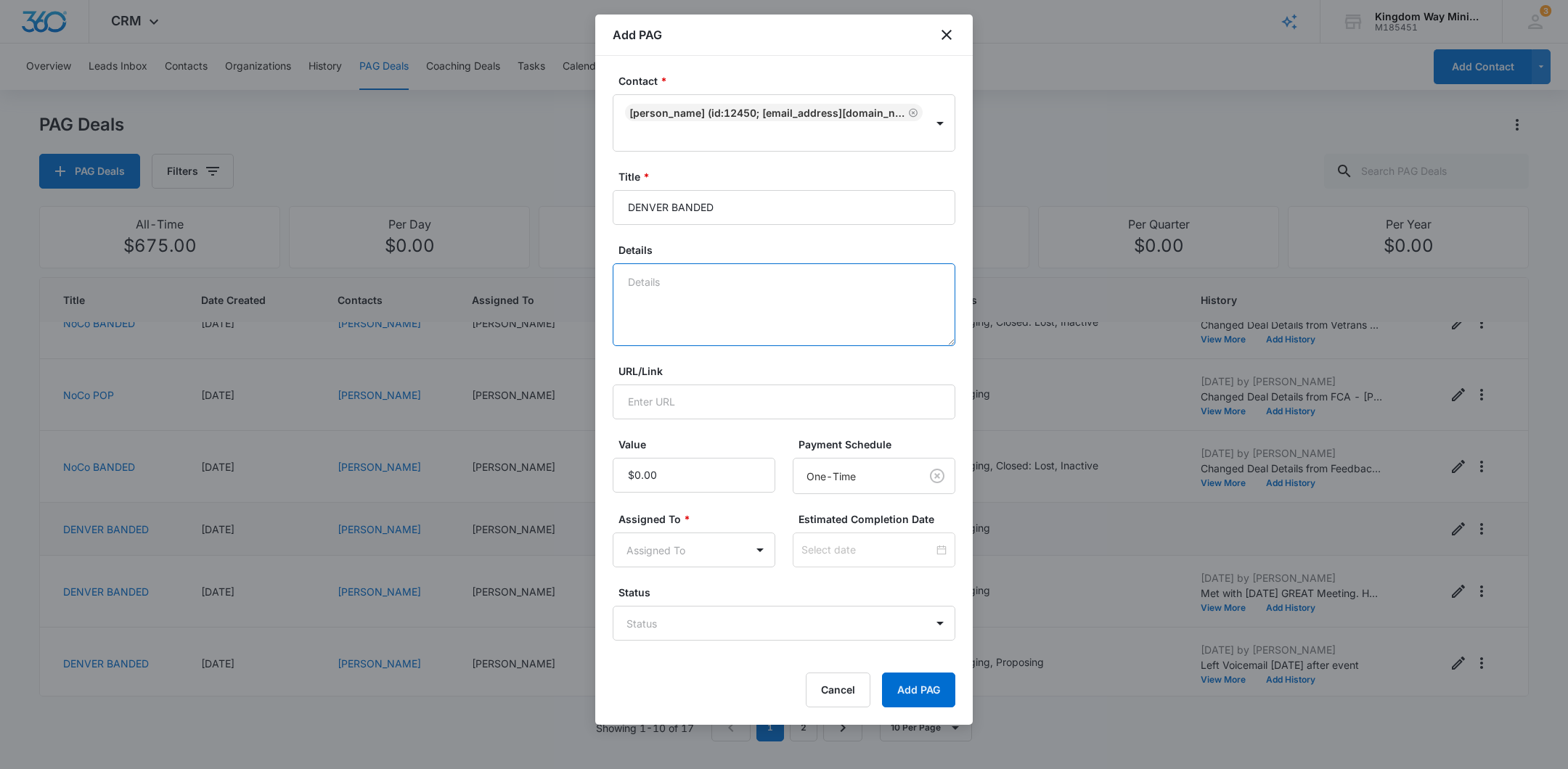 click on "Details" at bounding box center (784, 305) 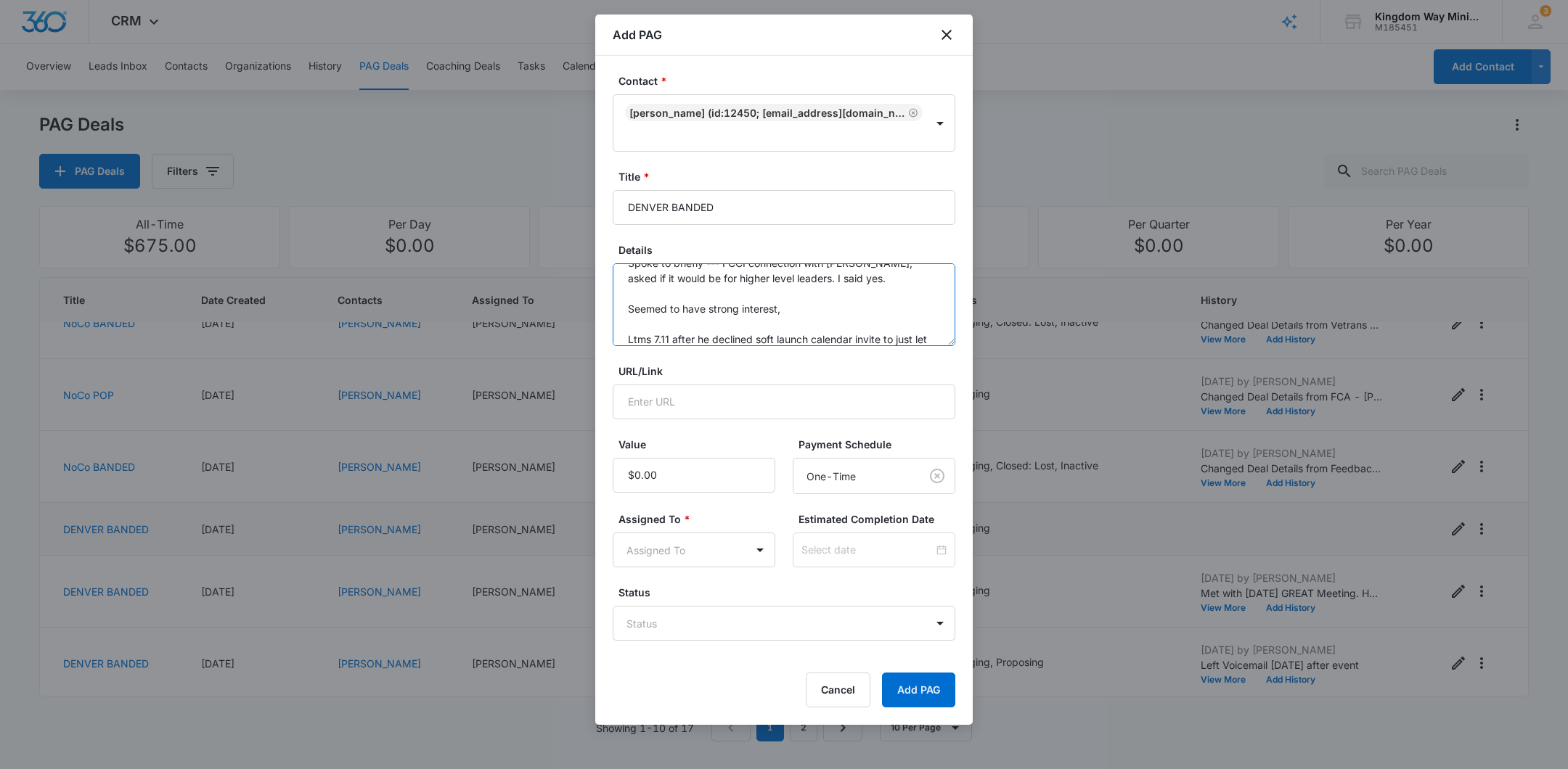 scroll, scrollTop: 49, scrollLeft: 0, axis: vertical 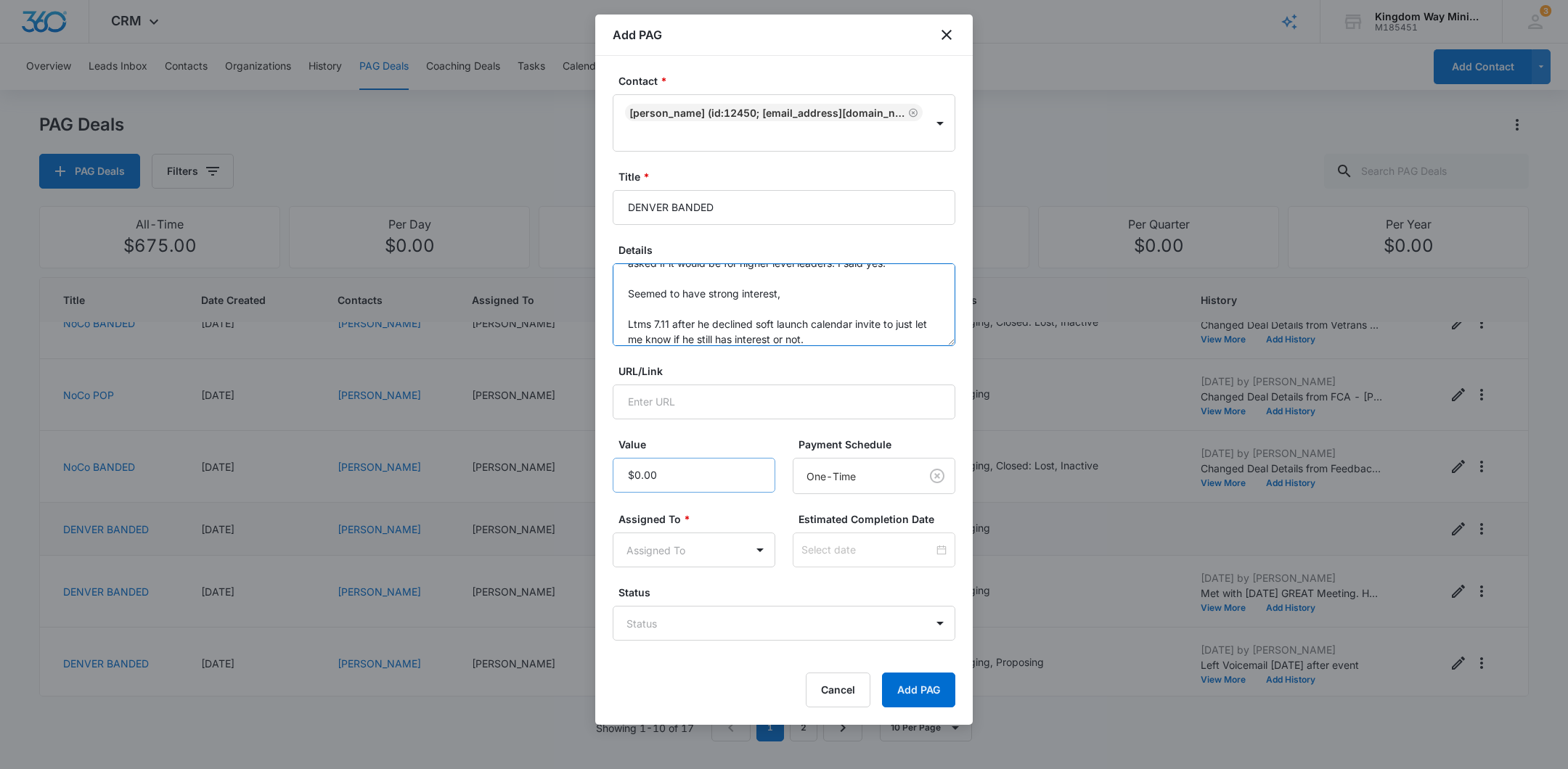 type on "Expressed interest via Card at FWC in May
Spoke to briefly --- FCCI connection with Larry Albertson, asked if it would be for higher level leaders. I said yes.
Seemed to have strong interest,
Ltms 7.11 after he declined soft launch calendar invite to just let me know if he still has interest or not." 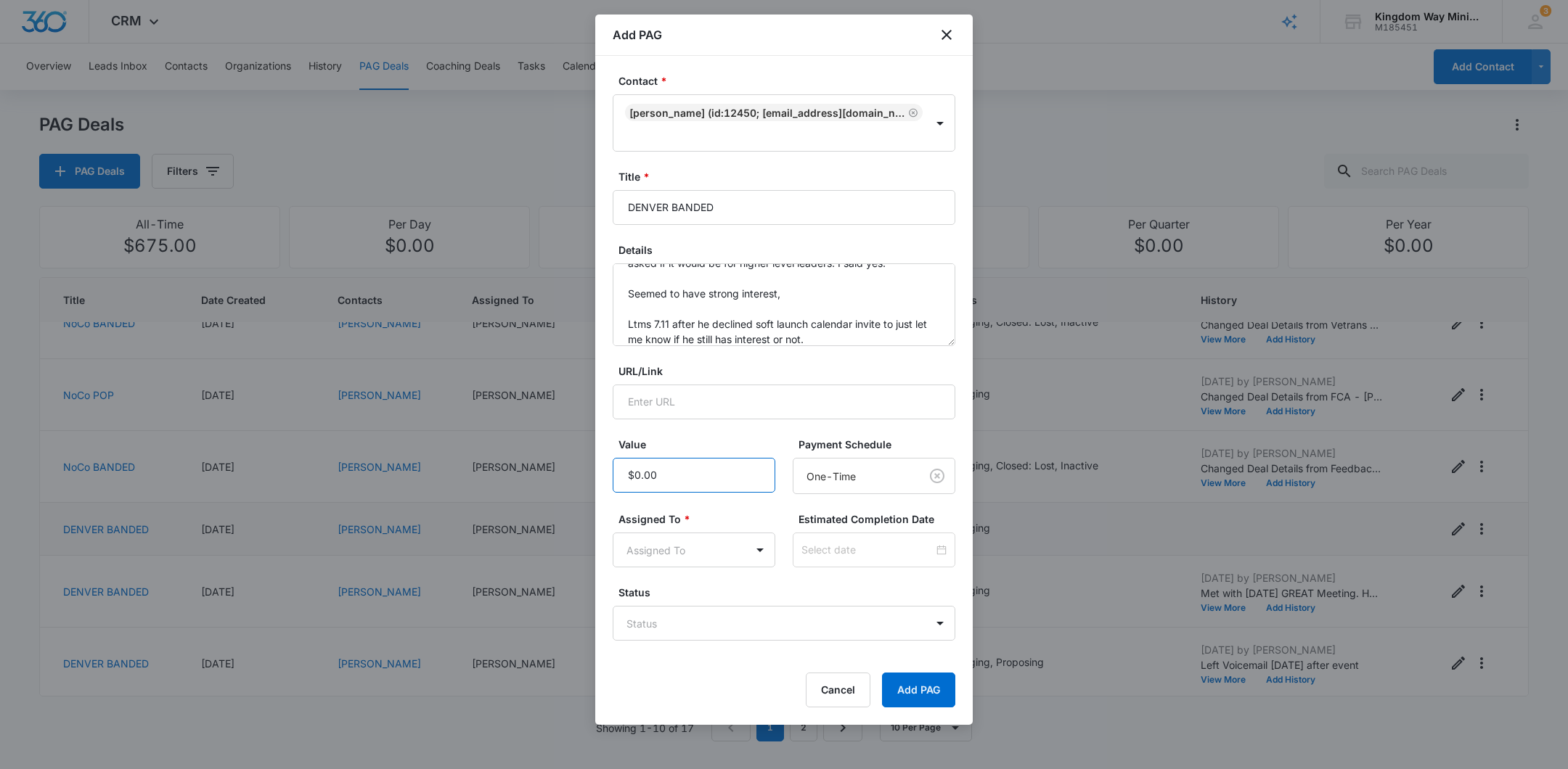 click on "Value" at bounding box center (694, 475) 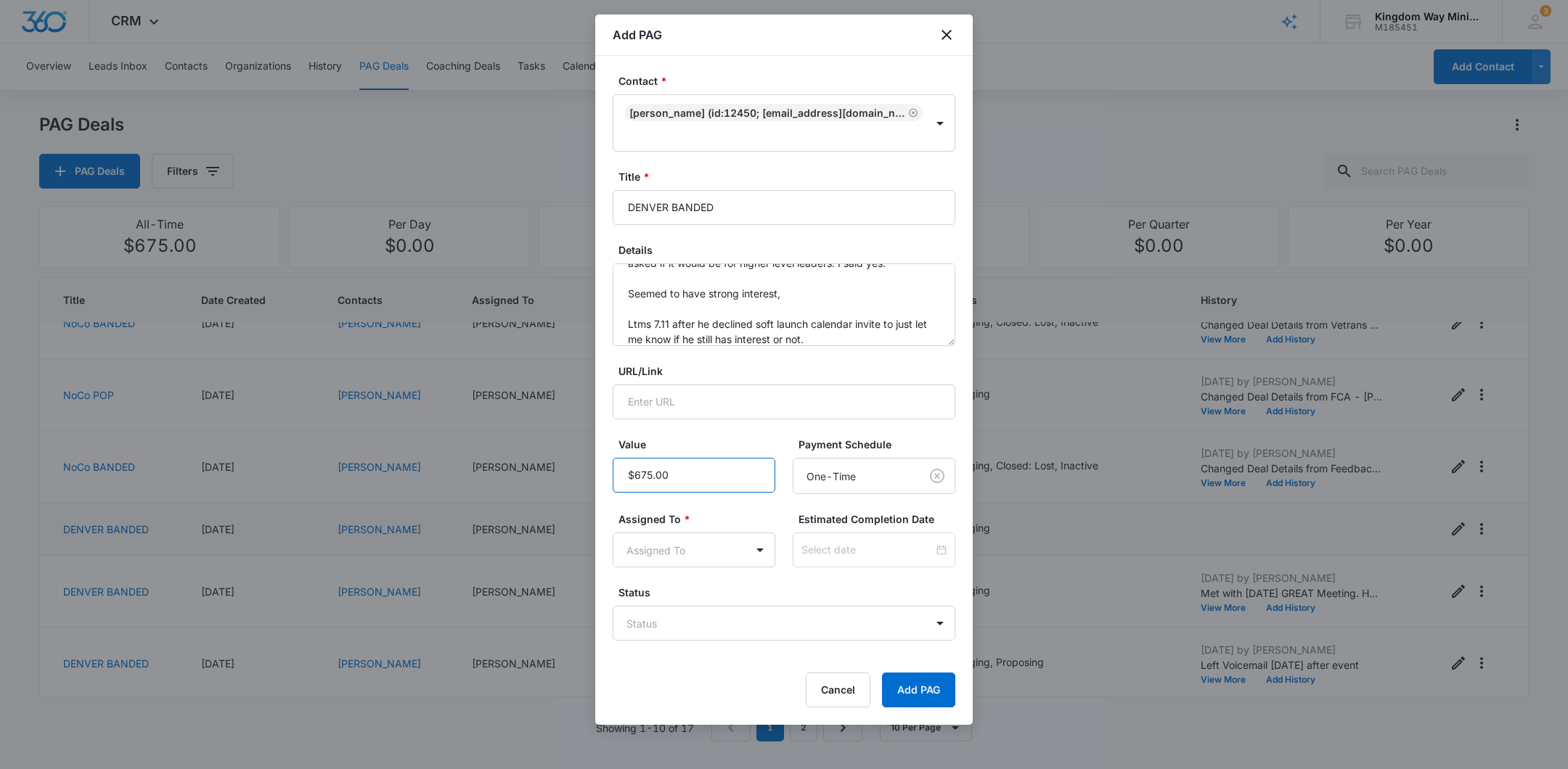 type on "$675.00" 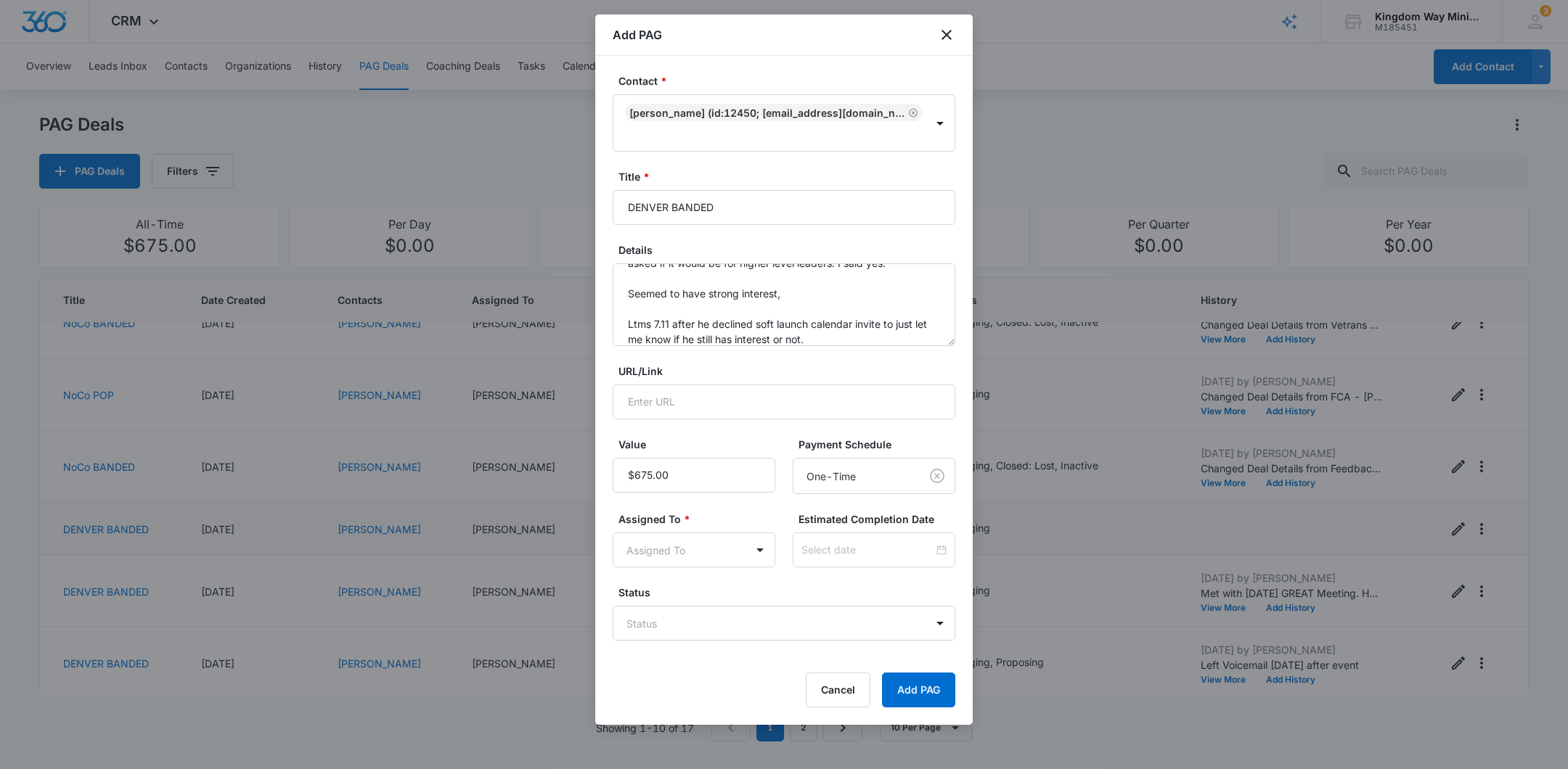 click on "Payment Schedule" at bounding box center (880, 444) 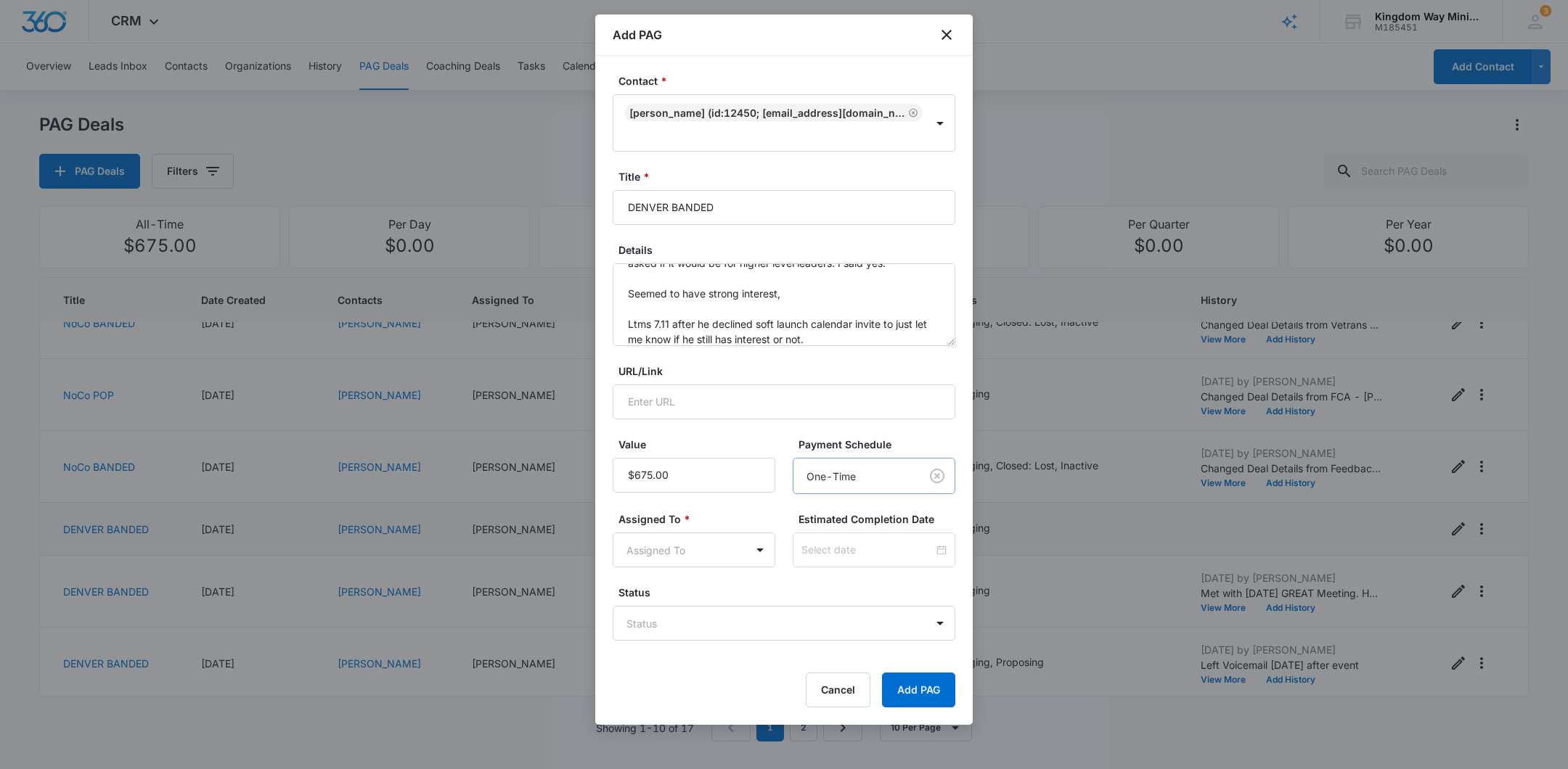 click on "CRM Apps Reputation Websites Forms CRM Email Social Shop Payments POS Content Ads Intelligence Files Brand Settings Kingdom Way Ministries M185451 Your Accounts View All 3 DA Dan Anderson dan.andersonkw2@gmail.com My Profile 3 Notifications Support Logout Terms & Conditions   •   Privacy Policy Overview Leads Inbox Contacts Organizations History PAG Deals Coaching Deals Tasks Calendar Lists Reports Settings Add Contact PAG Deals PAG Deals Filters All-Time $675.00 Per Day $0.00 Per Week $0.00 Per Month $9,450.00 Per Quarter $0.00 Per Year $0.00 Title Date Created Contacts Assigned To Value Paid Est. Close Date Status History DENVER BANDED 07/11/2025 Peter Chapa Dan Anderson $675.00 Per Month 08/31/2025 Engaging, Proposing Jul 11, 2025 by Dan Anderson New pag created 'DENVER BANDED'. View More Add History DENVER BANDED 07/11/2025 Christina Smith Dan Anderson $675.00 Per Month 08/31/2025 Engaging, Proposing Jul 11, 2025 by Dan Anderson New pag created 'DENVER BANDED'. View More Add History DENVER BANDED   1" at bounding box center (784, 384) 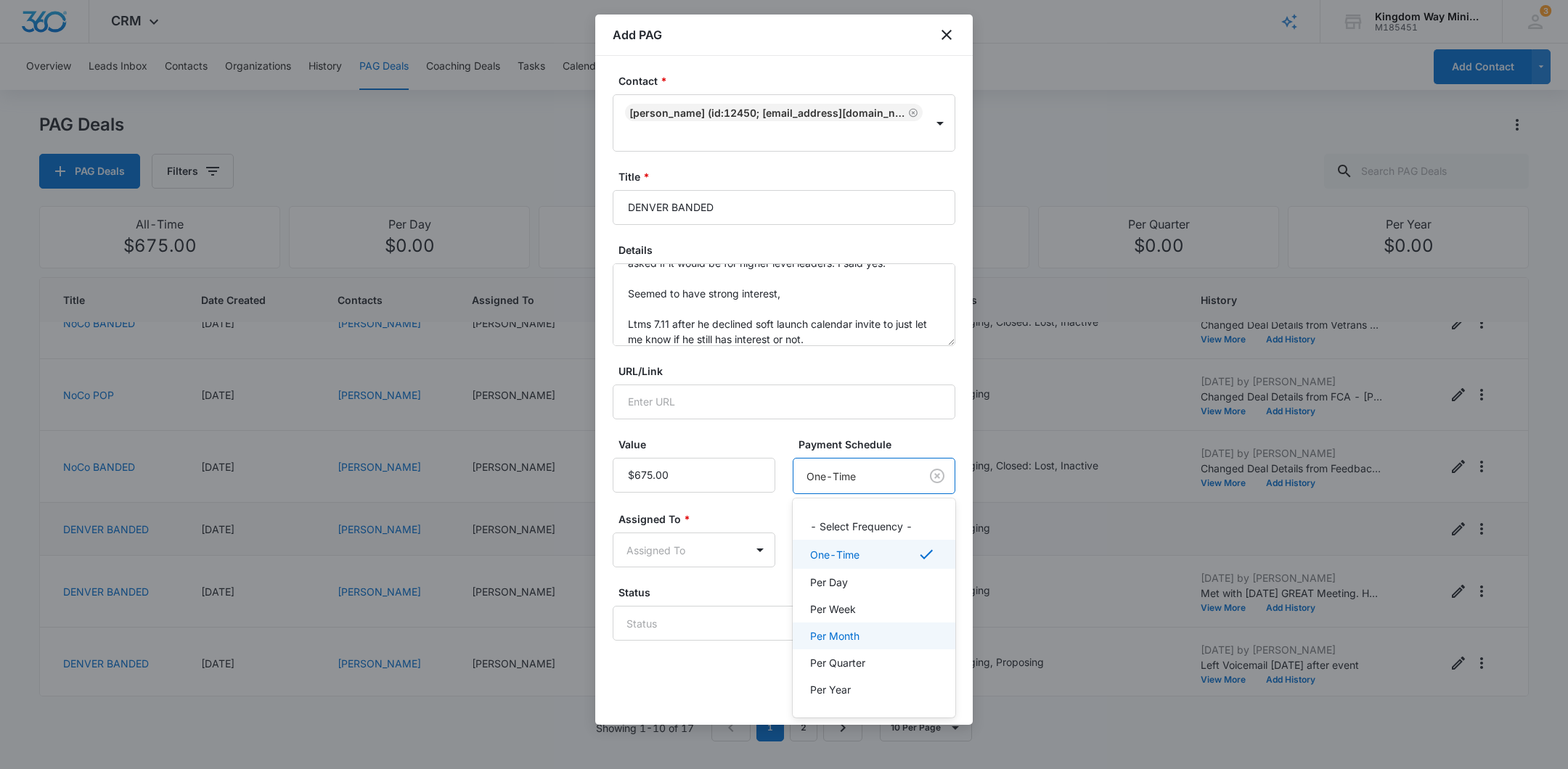 click on "Per Month" at bounding box center [874, 636] 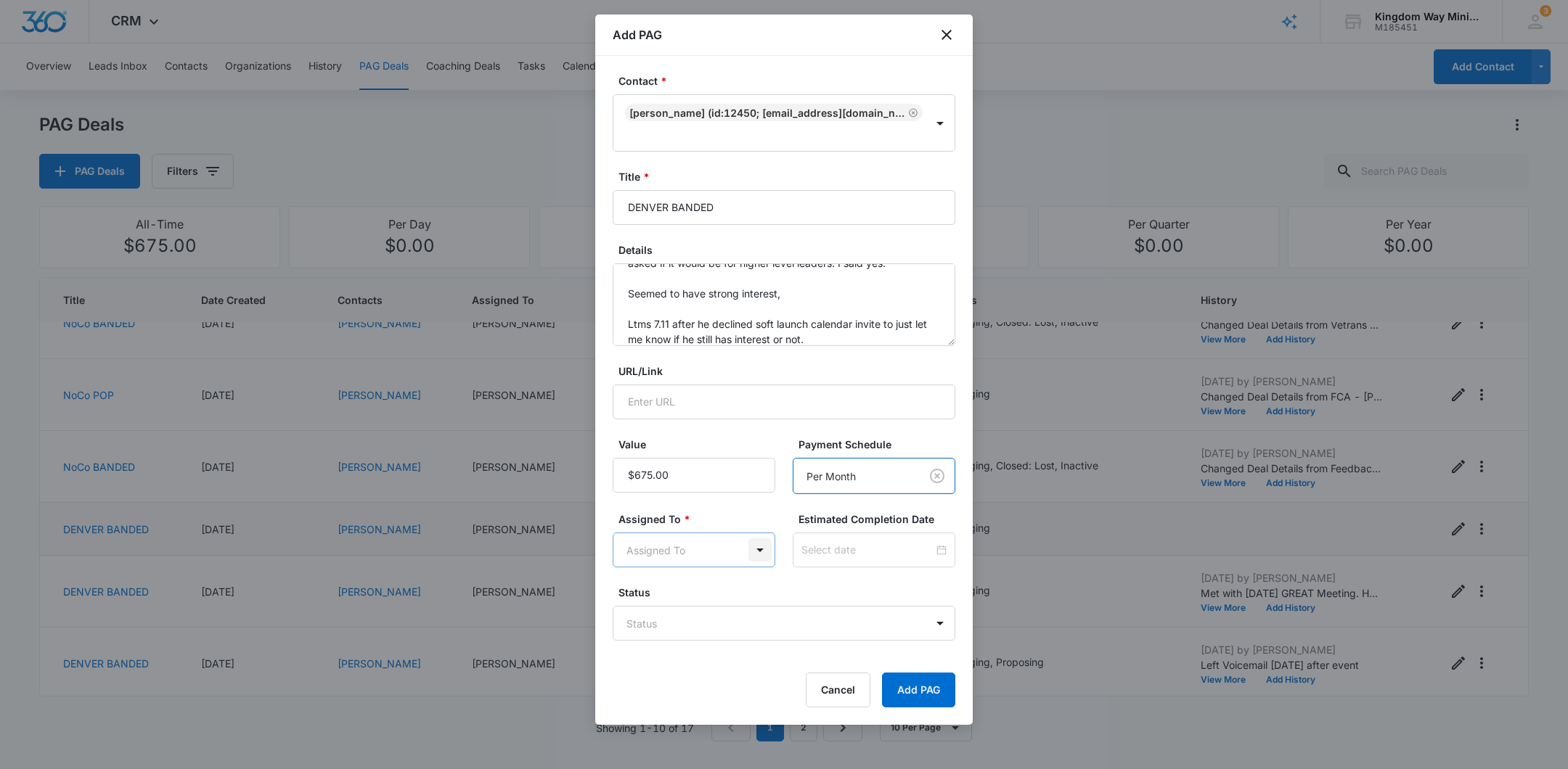 click on "CRM Apps Reputation Websites Forms CRM Email Social Shop Payments POS Content Ads Intelligence Files Brand Settings Kingdom Way Ministries M185451 Your Accounts View All 3 DA Dan Anderson dan.andersonkw2@gmail.com My Profile 3 Notifications Support Logout Terms & Conditions   •   Privacy Policy Overview Leads Inbox Contacts Organizations History PAG Deals Coaching Deals Tasks Calendar Lists Reports Settings Add Contact PAG Deals PAG Deals Filters All-Time $675.00 Per Day $0.00 Per Week $0.00 Per Month $9,450.00 Per Quarter $0.00 Per Year $0.00 Title Date Created Contacts Assigned To Value Paid Est. Close Date Status History DENVER BANDED 07/11/2025 Peter Chapa Dan Anderson $675.00 Per Month 08/31/2025 Engaging, Proposing Jul 11, 2025 by Dan Anderson New pag created 'DENVER BANDED'. View More Add History DENVER BANDED 07/11/2025 Christina Smith Dan Anderson $675.00 Per Month 08/31/2025 Engaging, Proposing Jul 11, 2025 by Dan Anderson New pag created 'DENVER BANDED'. View More Add History DENVER BANDED   1" at bounding box center [784, 384] 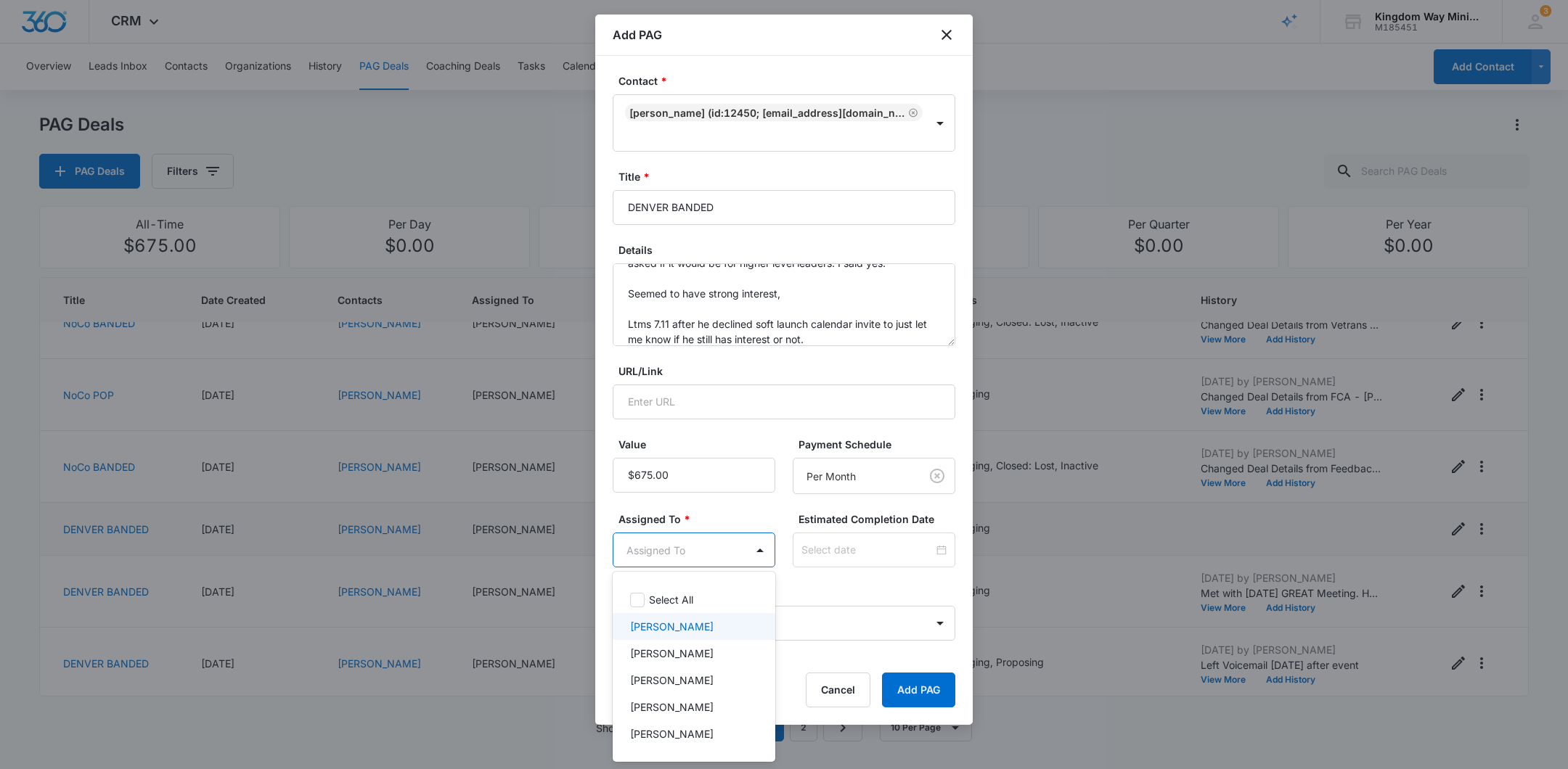 click on "[PERSON_NAME]" at bounding box center (693, 626) 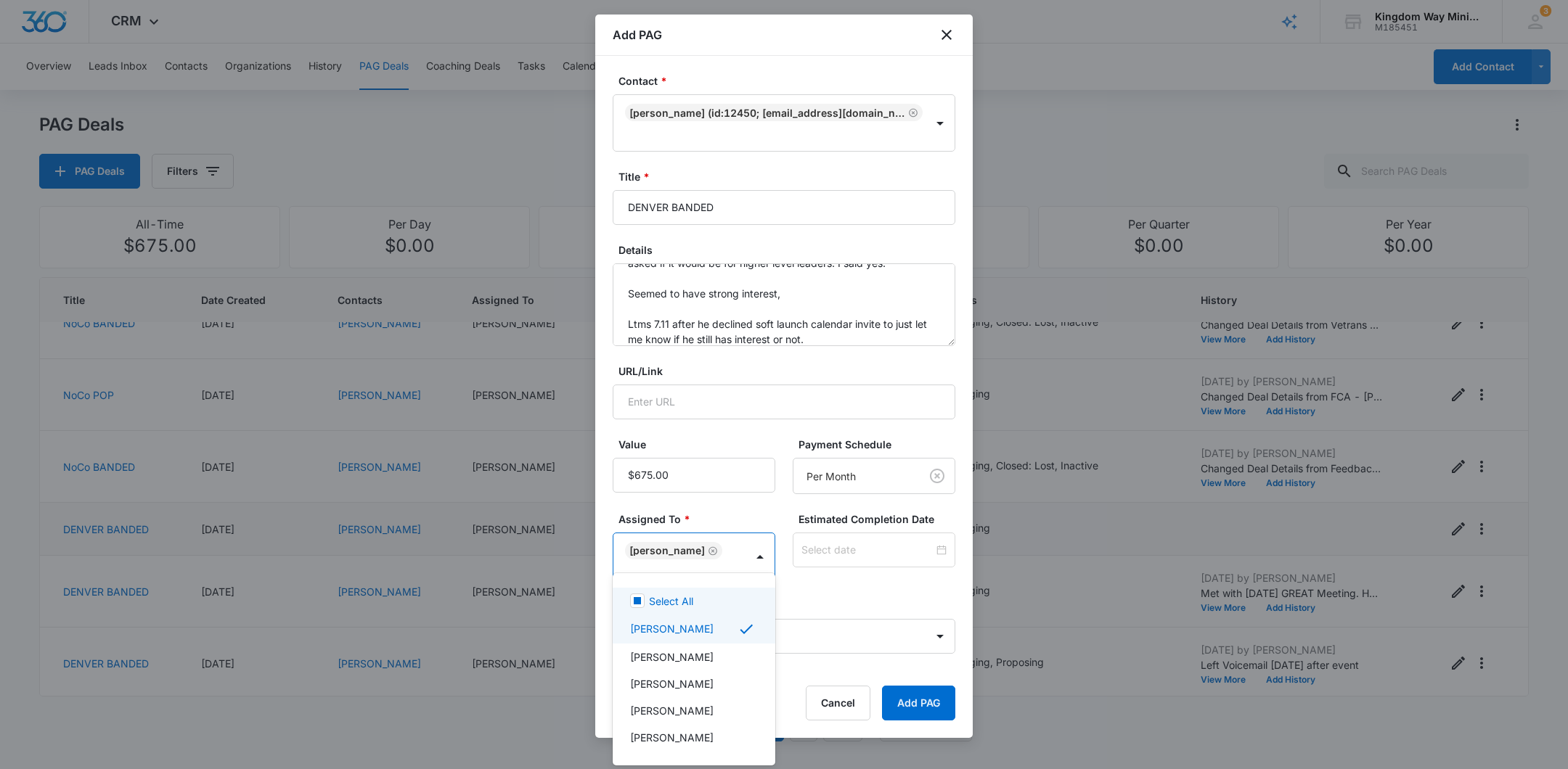 click at bounding box center [784, 384] 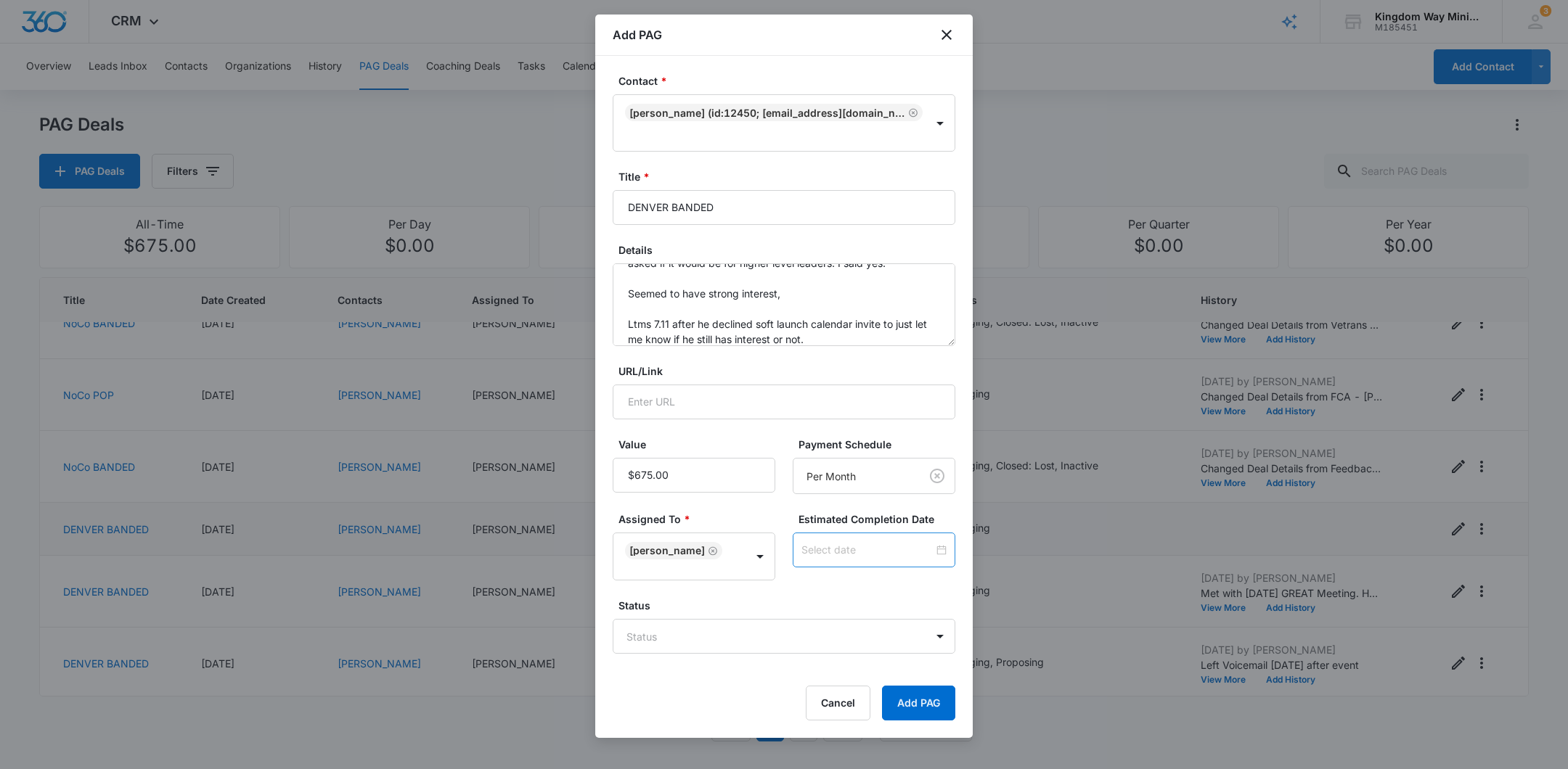 click at bounding box center [874, 550] 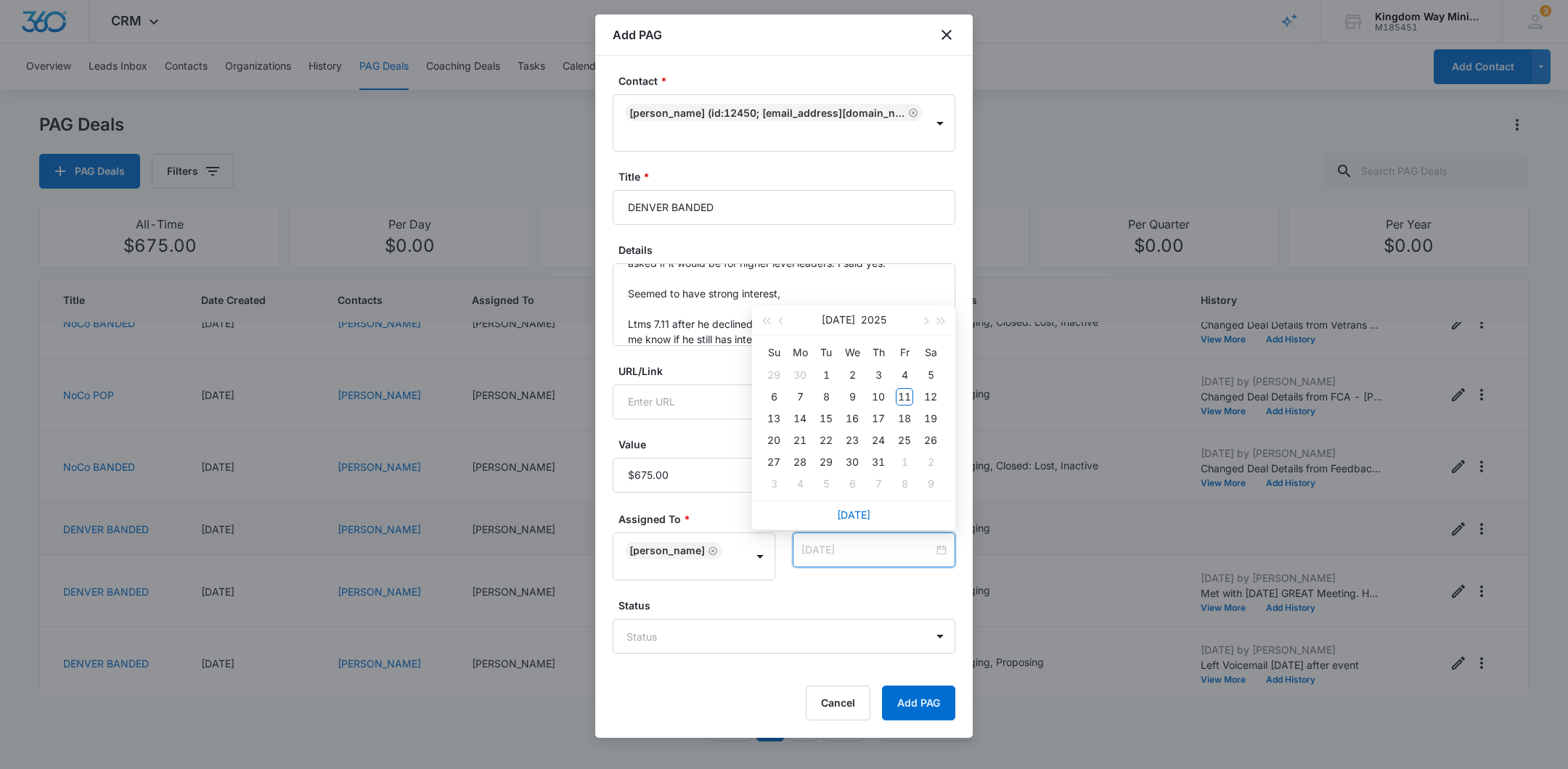 type on "[DATE]" 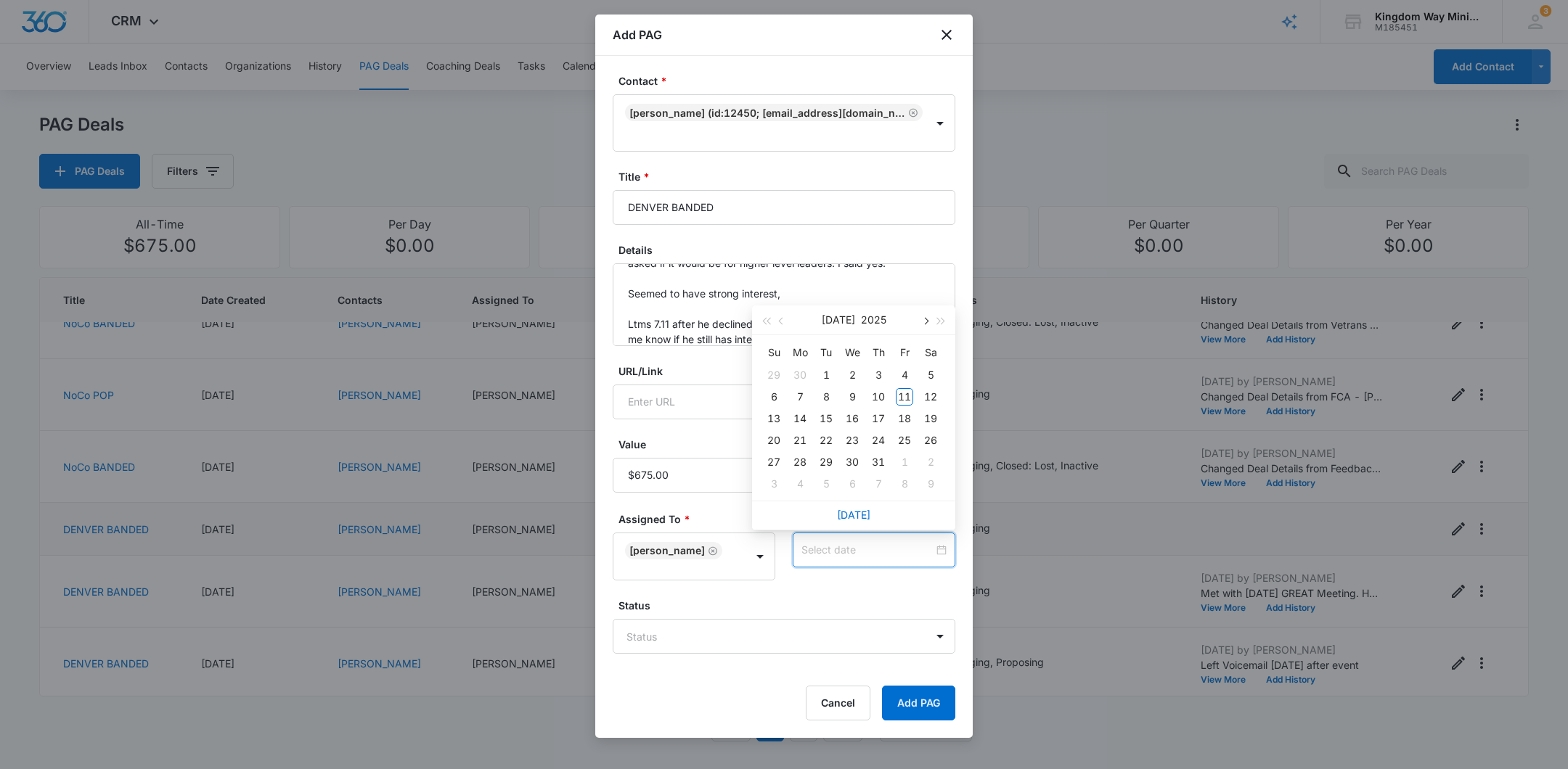 click at bounding box center [925, 320] 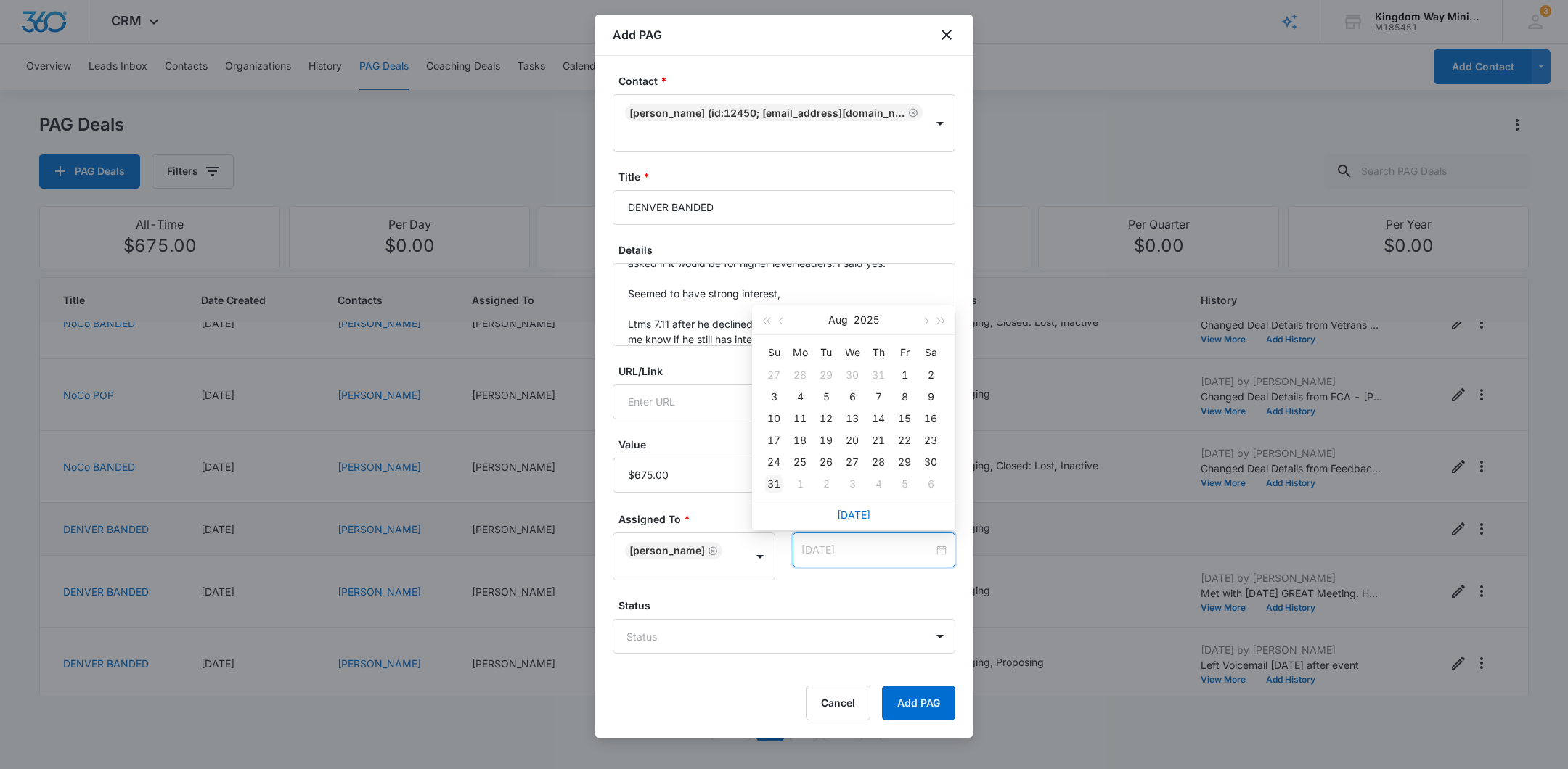 type on "[DATE]" 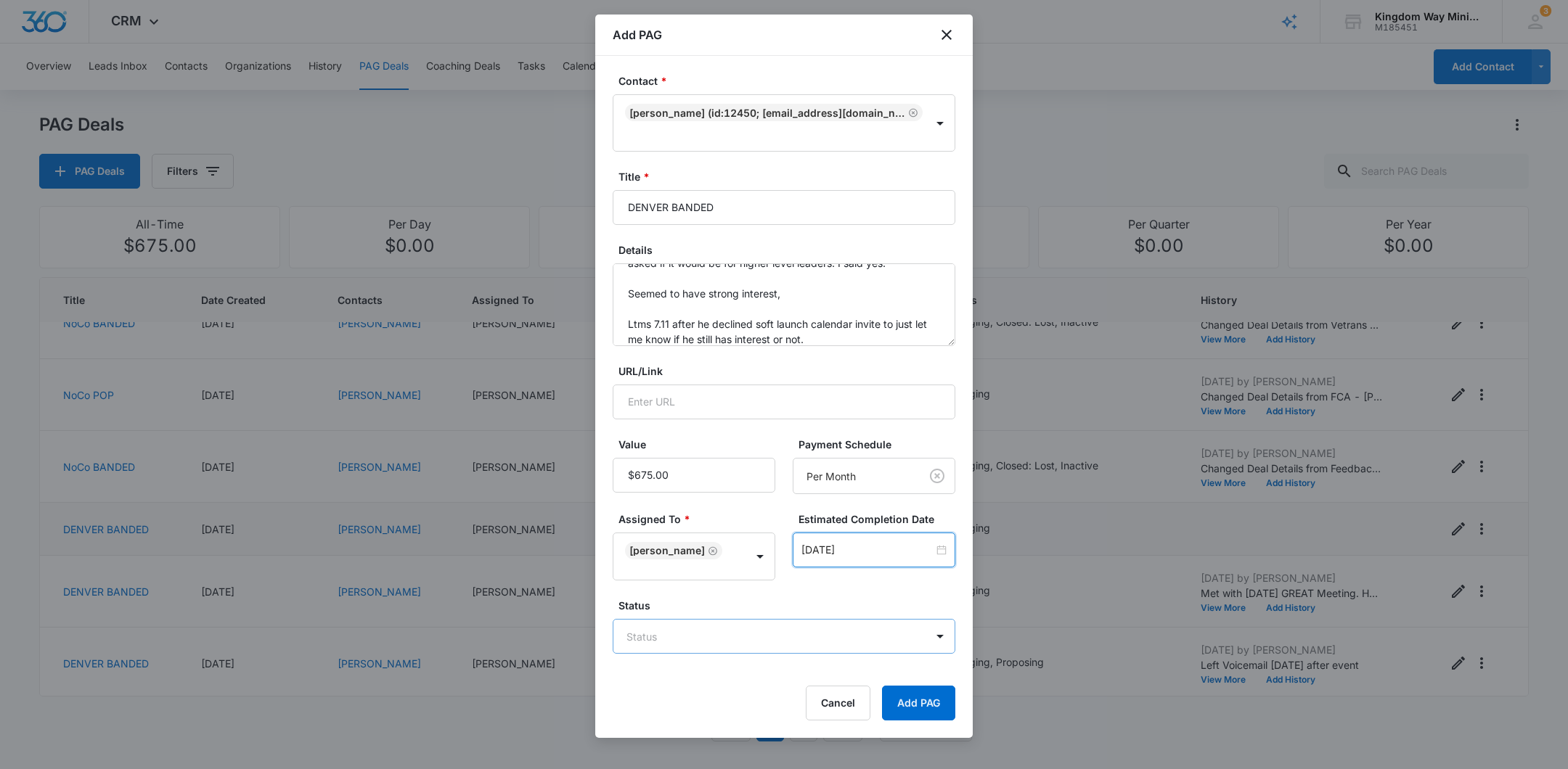 click on "CRM Apps Reputation Websites Forms CRM Email Social Shop Payments POS Content Ads Intelligence Files Brand Settings Kingdom Way Ministries M185451 Your Accounts View All 3 DA Dan Anderson dan.andersonkw2@gmail.com My Profile 3 Notifications Support Logout Terms & Conditions   •   Privacy Policy Overview Leads Inbox Contacts Organizations History PAG Deals Coaching Deals Tasks Calendar Lists Reports Settings Add Contact PAG Deals PAG Deals Filters All-Time $675.00 Per Day $0.00 Per Week $0.00 Per Month $9,450.00 Per Quarter $0.00 Per Year $0.00 Title Date Created Contacts Assigned To Value Paid Est. Close Date Status History DENVER BANDED 07/11/2025 Peter Chapa Dan Anderson $675.00 Per Month 08/31/2025 Engaging, Proposing Jul 11, 2025 by Dan Anderson New pag created 'DENVER BANDED'. View More Add History DENVER BANDED 07/11/2025 Christina Smith Dan Anderson $675.00 Per Month 08/31/2025 Engaging, Proposing Jul 11, 2025 by Dan Anderson New pag created 'DENVER BANDED'. View More Add History DENVER BANDED   1" at bounding box center [784, 384] 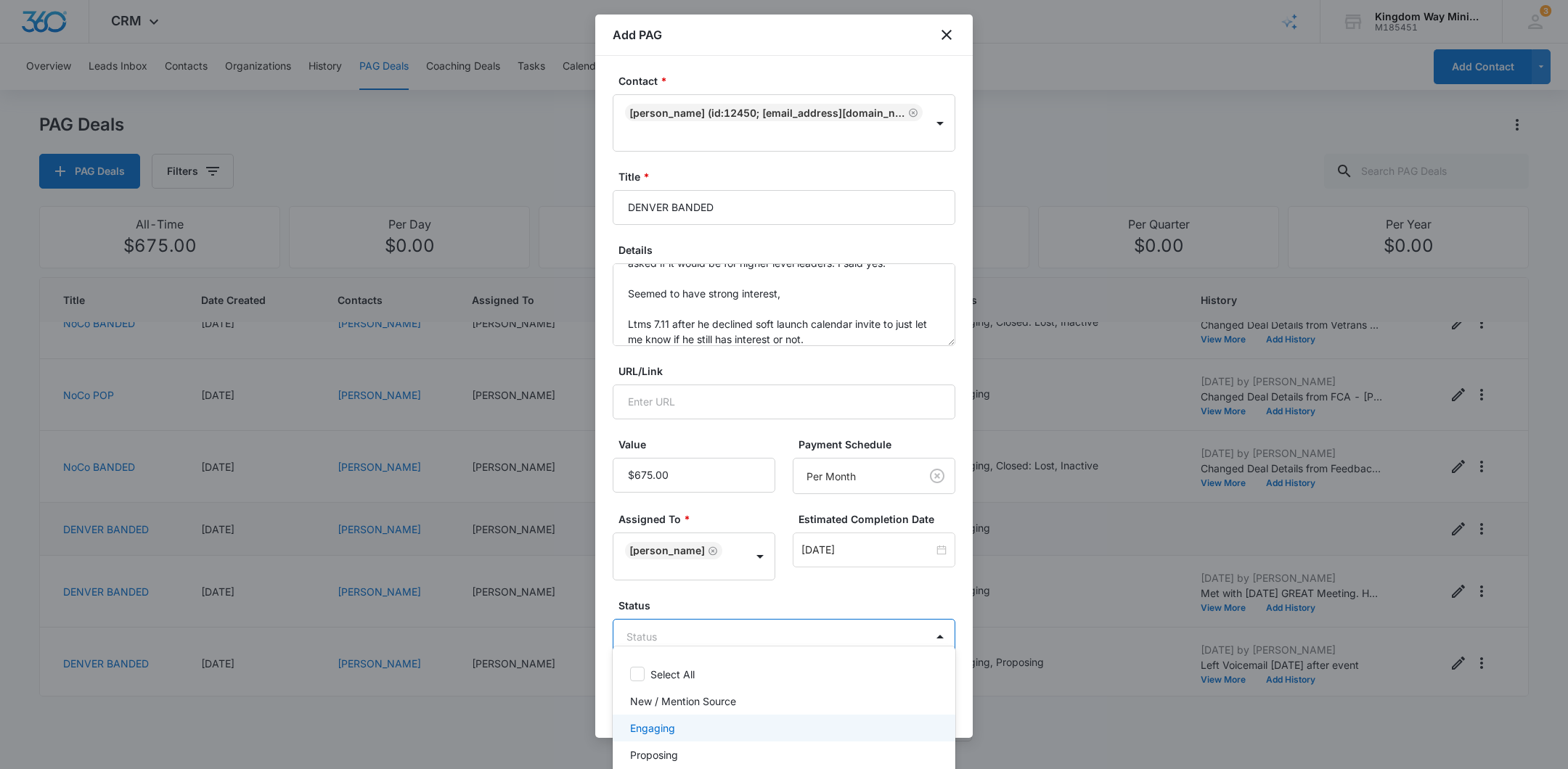 click on "Engaging" at bounding box center (783, 728) 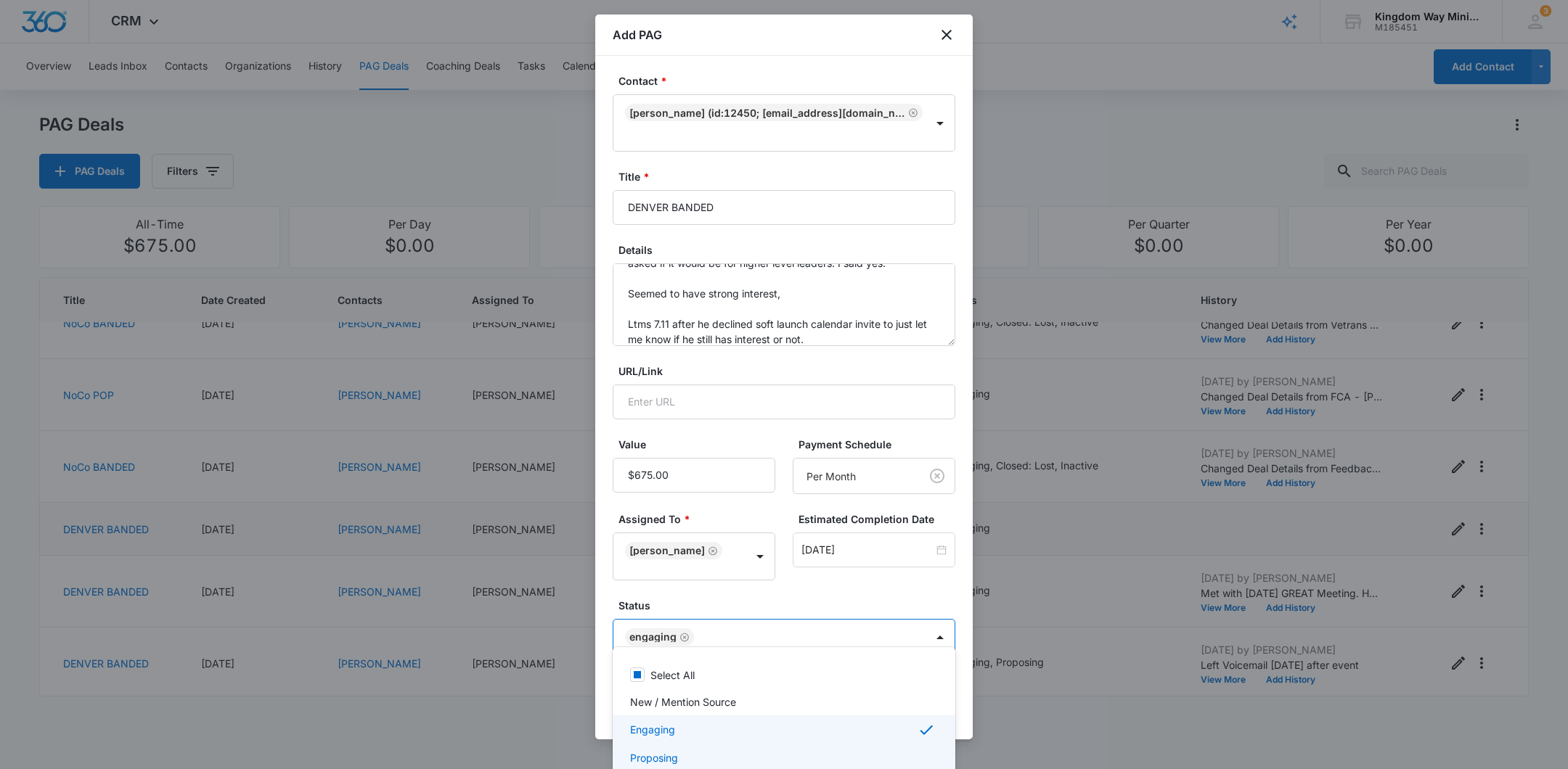 click on "Proposing" at bounding box center (783, 757) 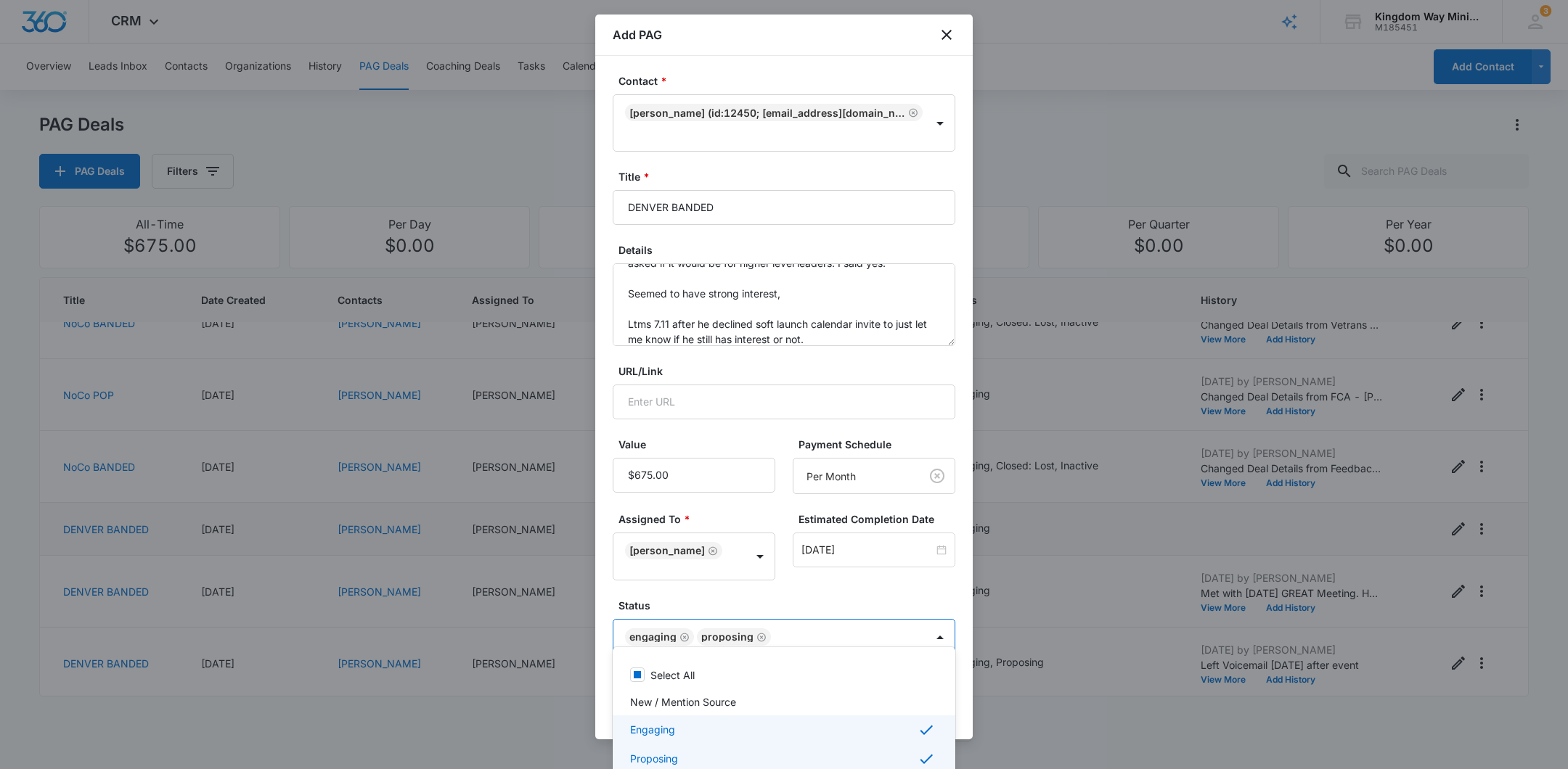 click at bounding box center (784, 384) 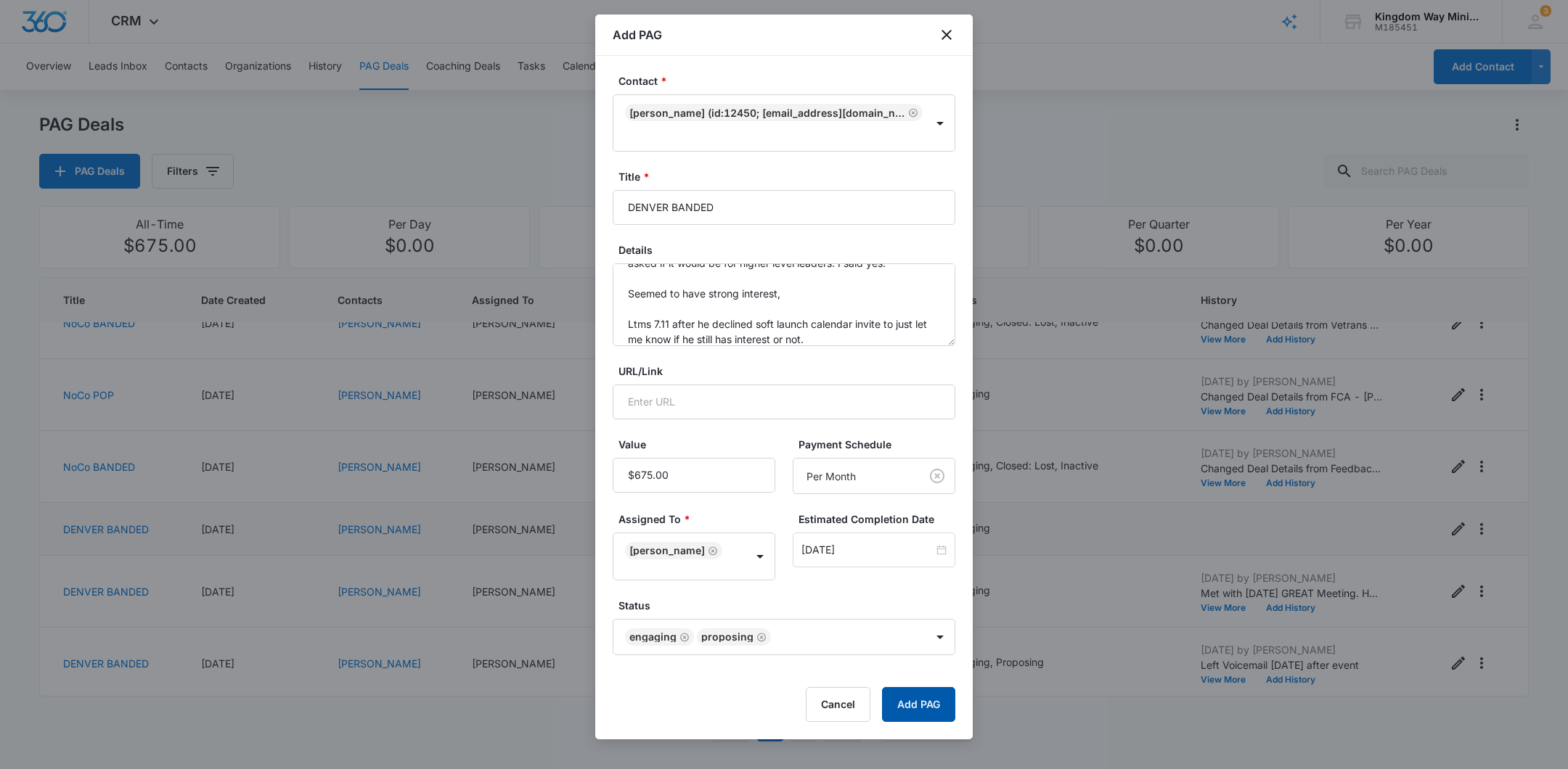 click on "Add PAG" at bounding box center (918, 704) 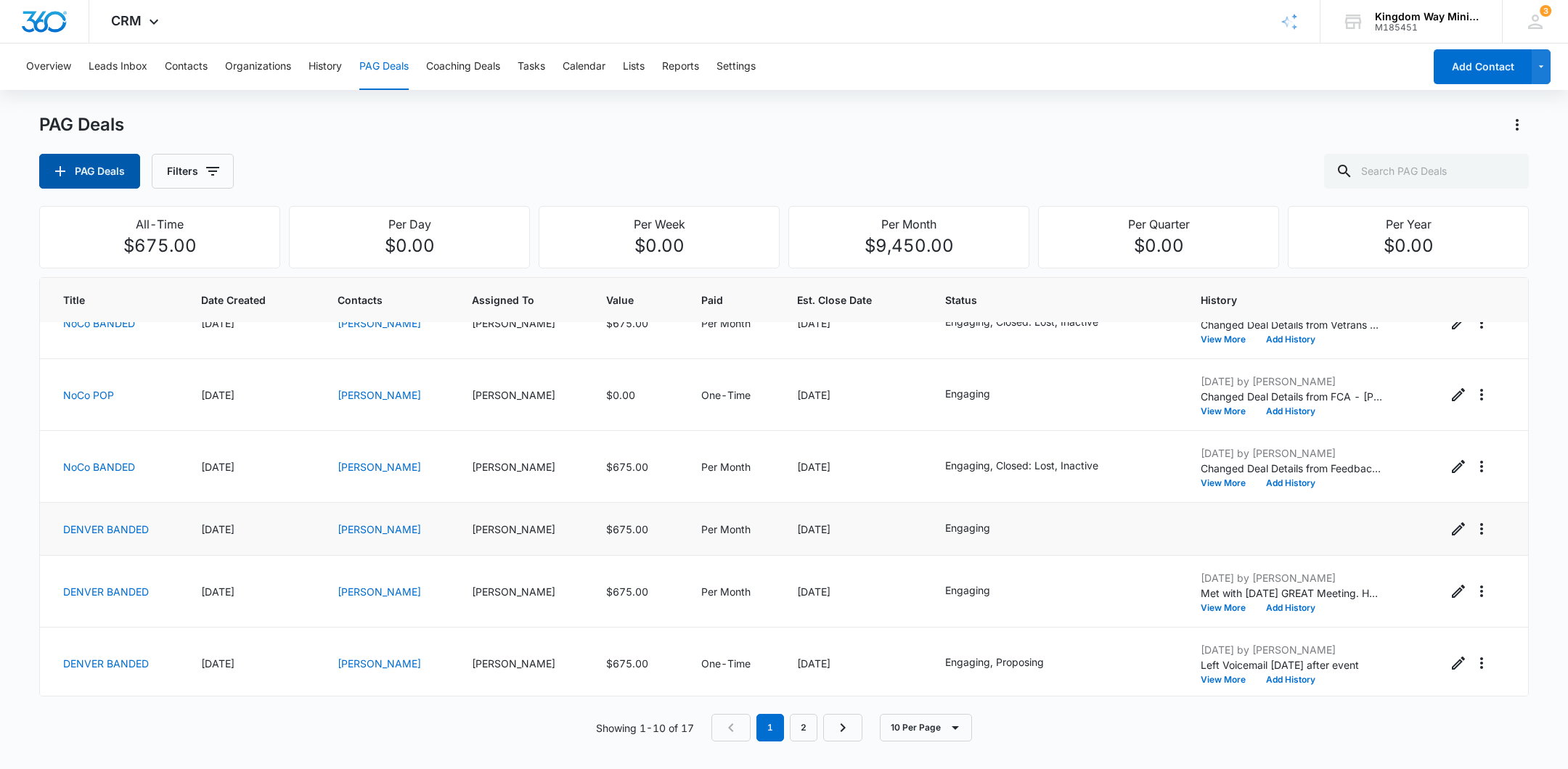 click on "PAG Deals" at bounding box center [89, 171] 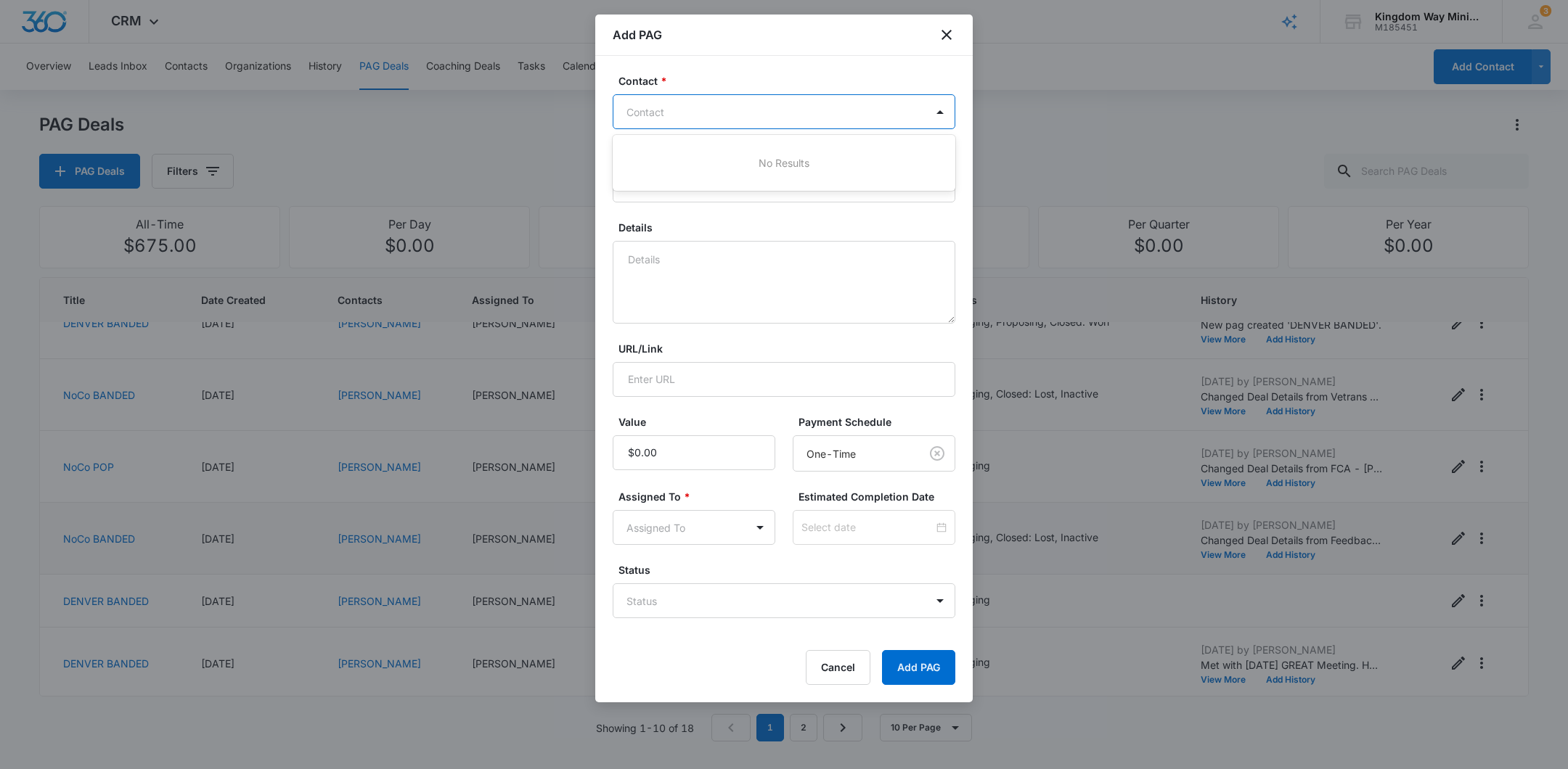 click on "Contact" at bounding box center (769, 112) 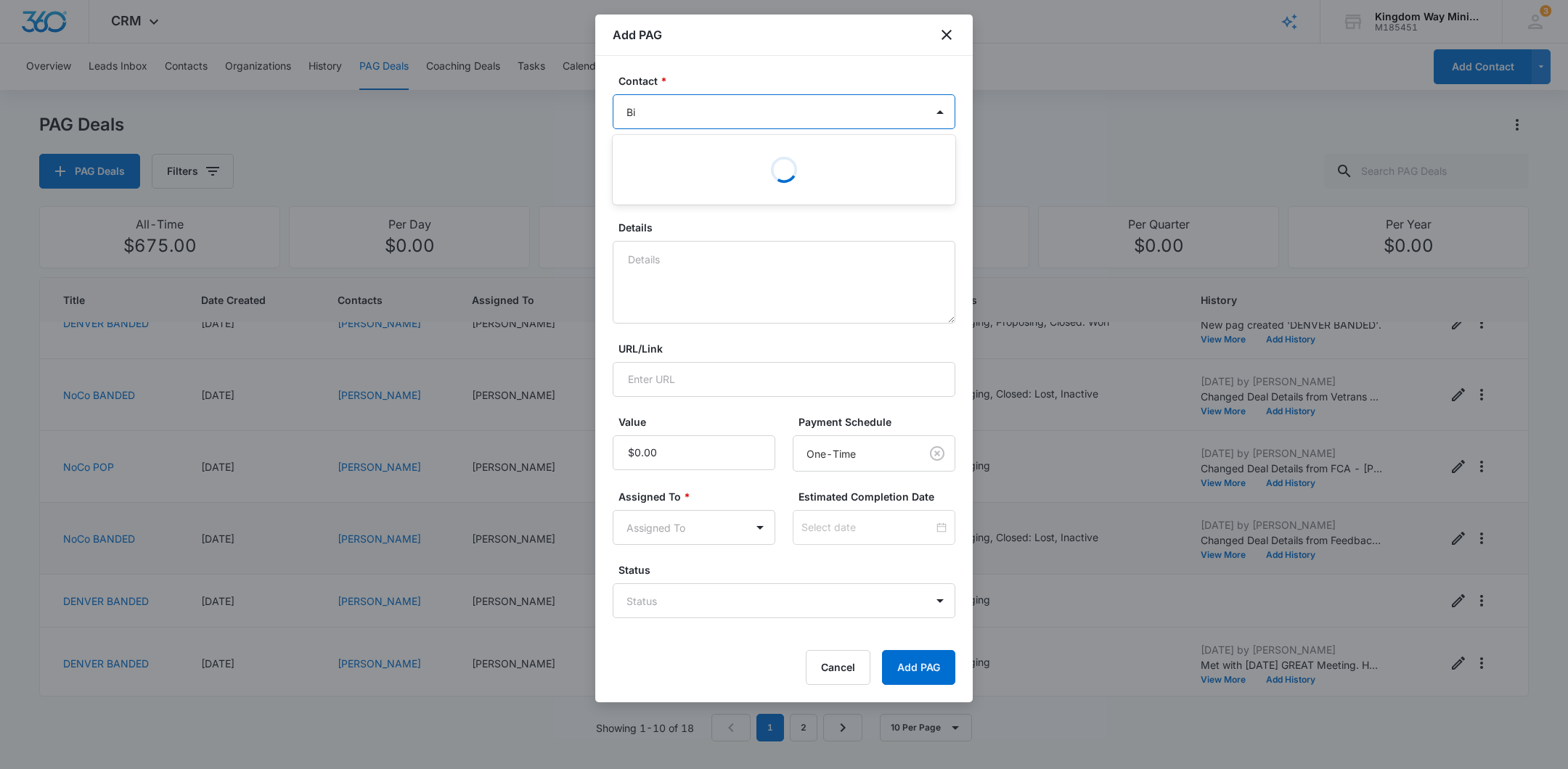 type on "B" 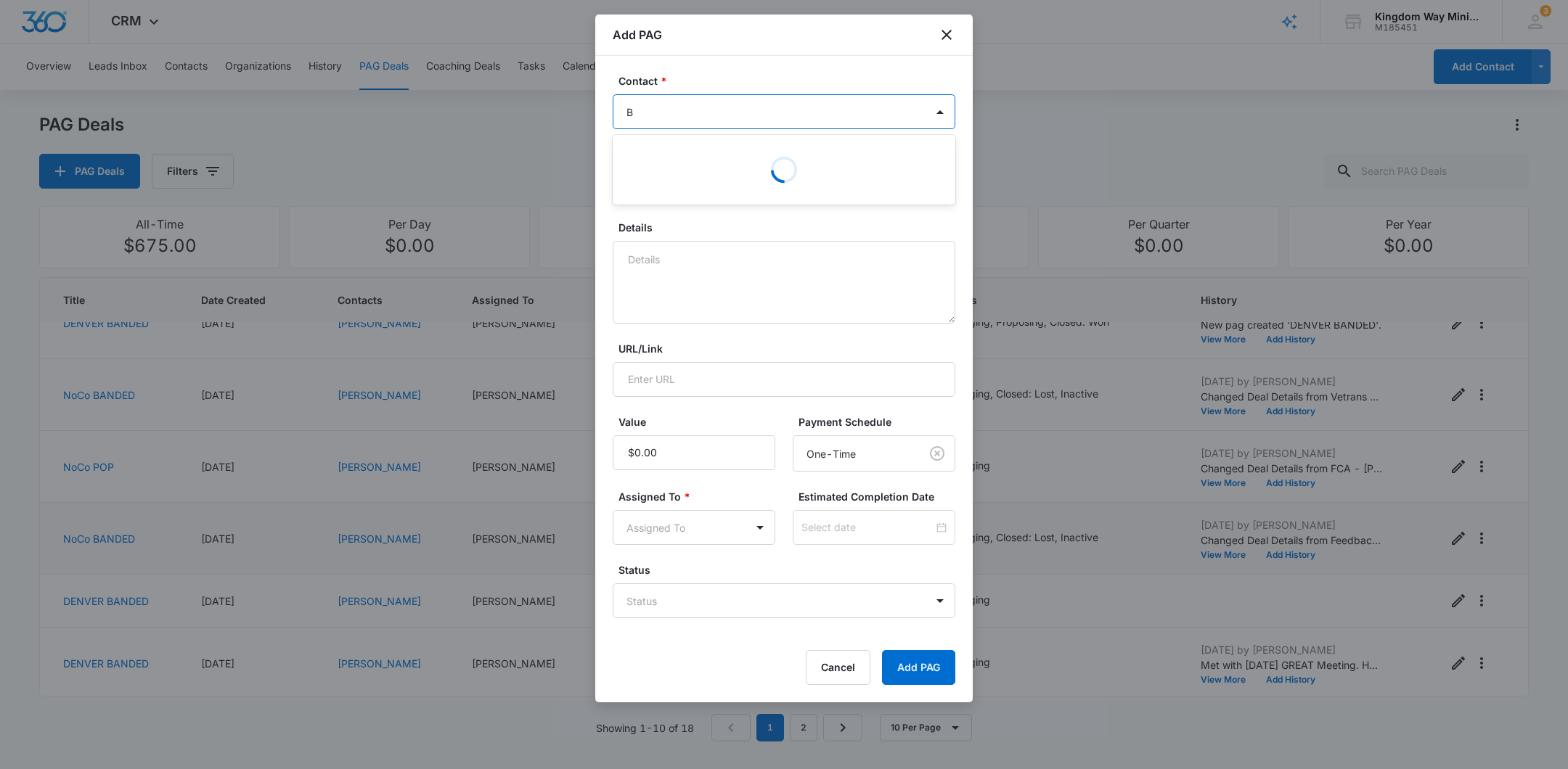 type 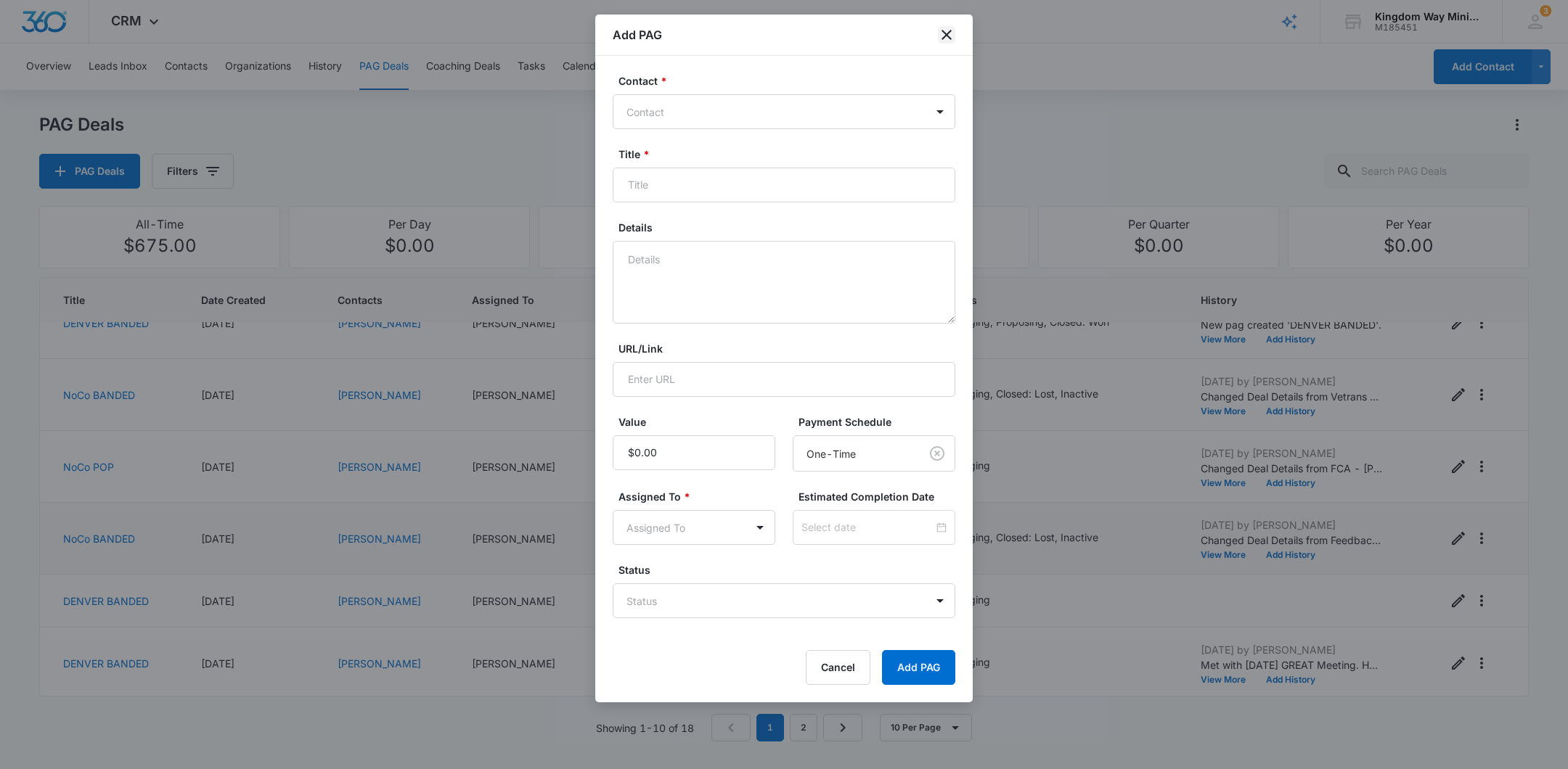 click 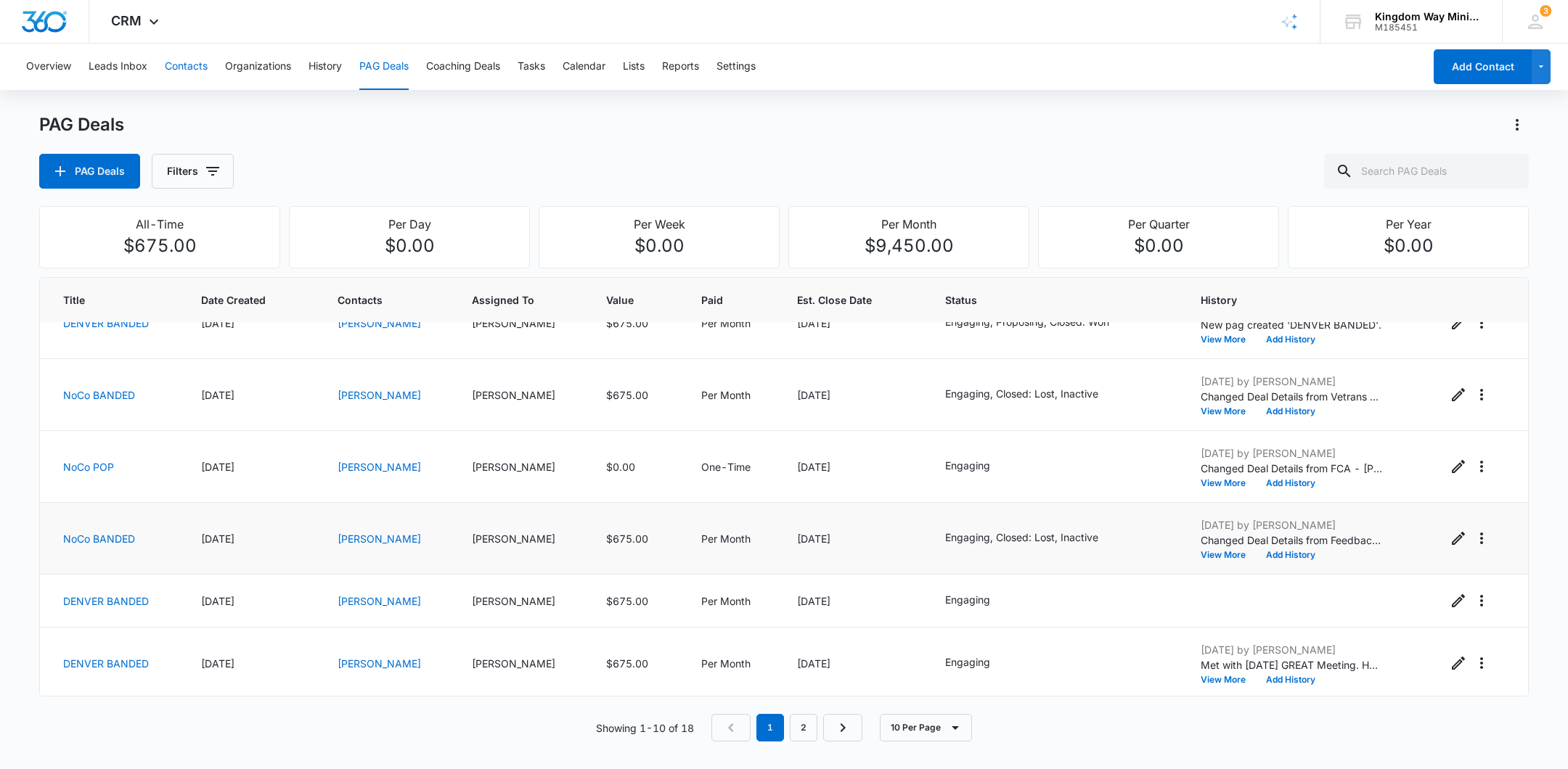 click on "Contacts" at bounding box center (186, 67) 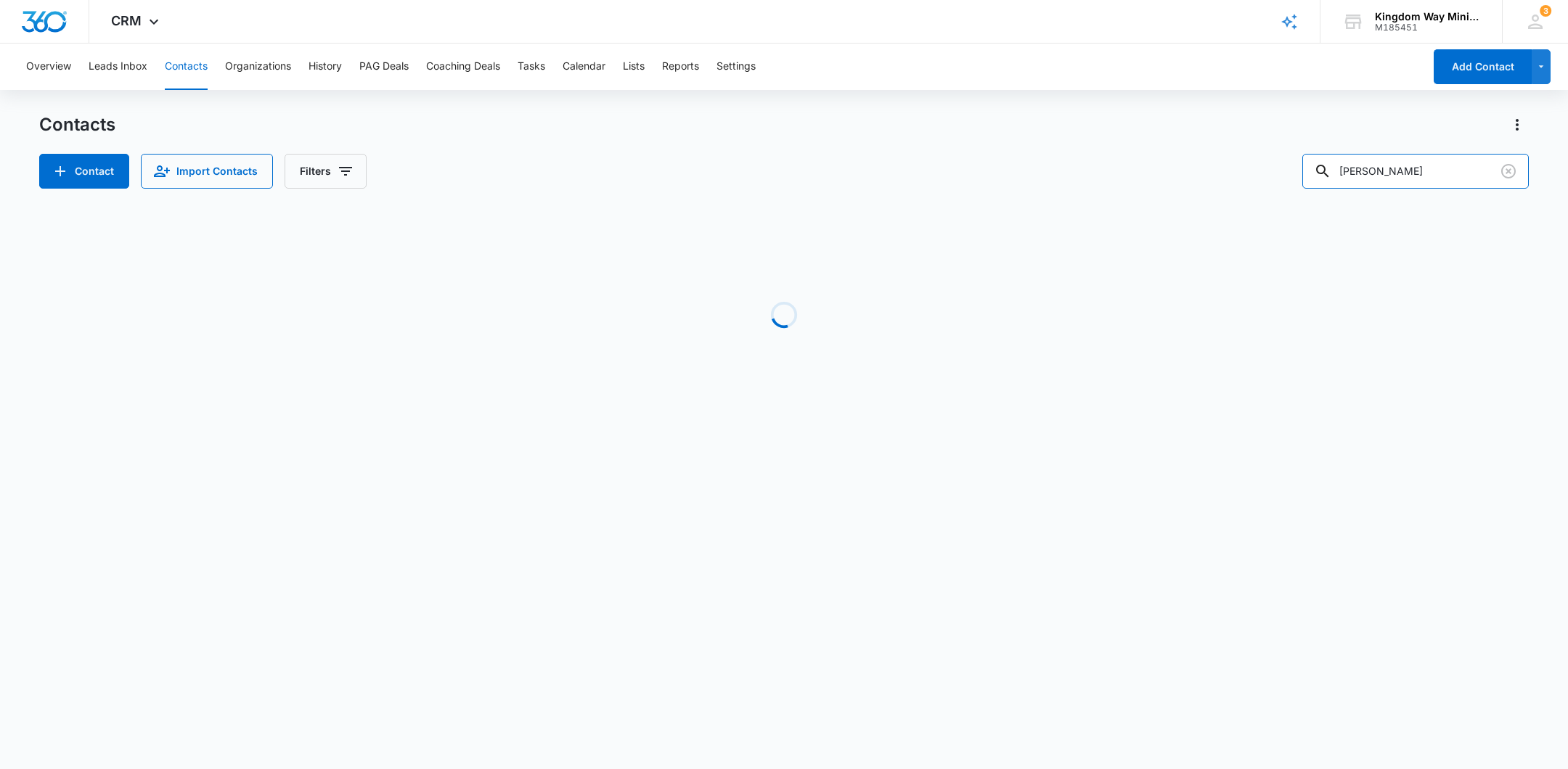 drag, startPoint x: 1423, startPoint y: 168, endPoint x: 1311, endPoint y: 168, distance: 112 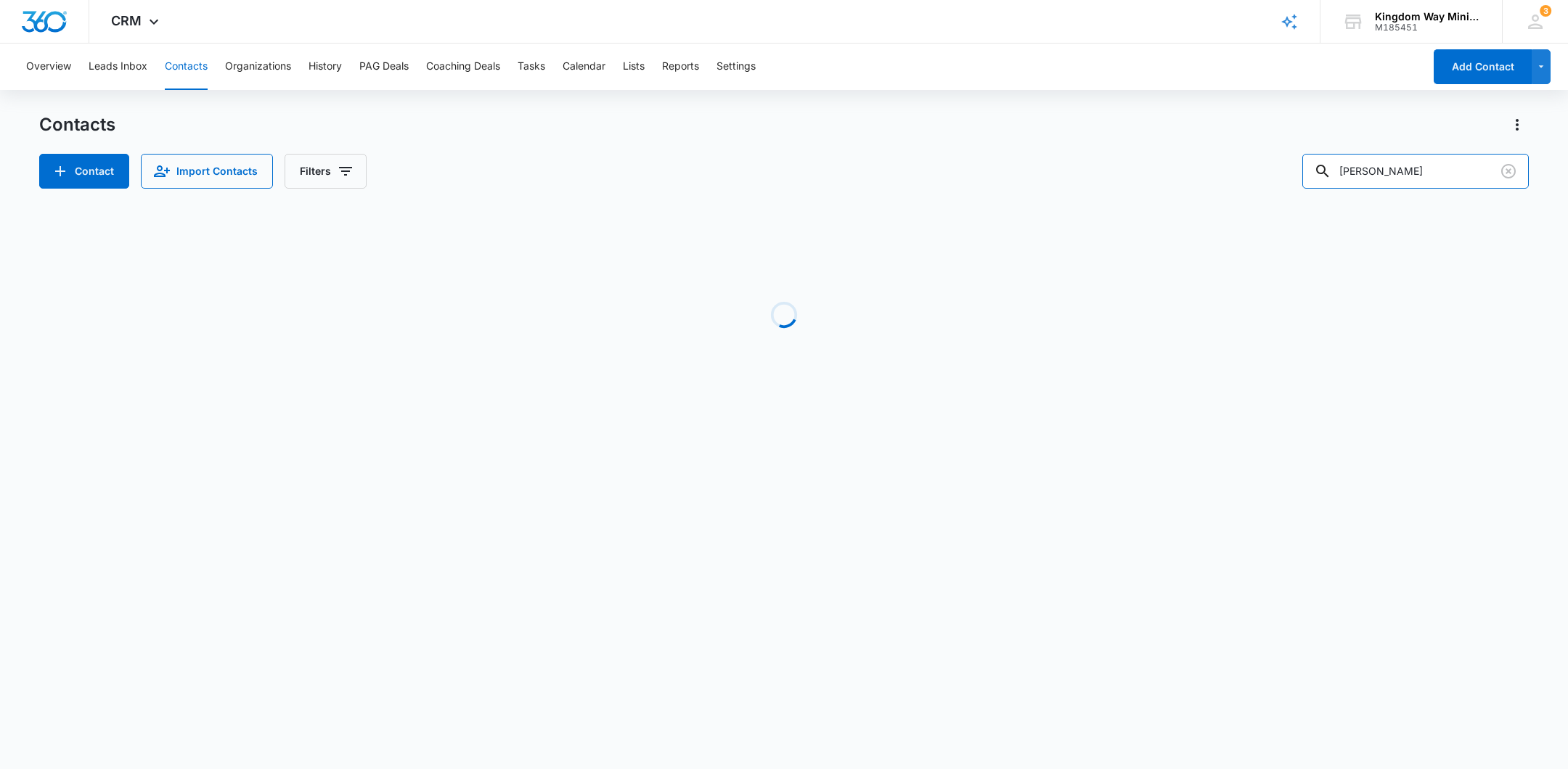 click on "Contact Import Contacts Filters Ted Vail" at bounding box center [784, 171] 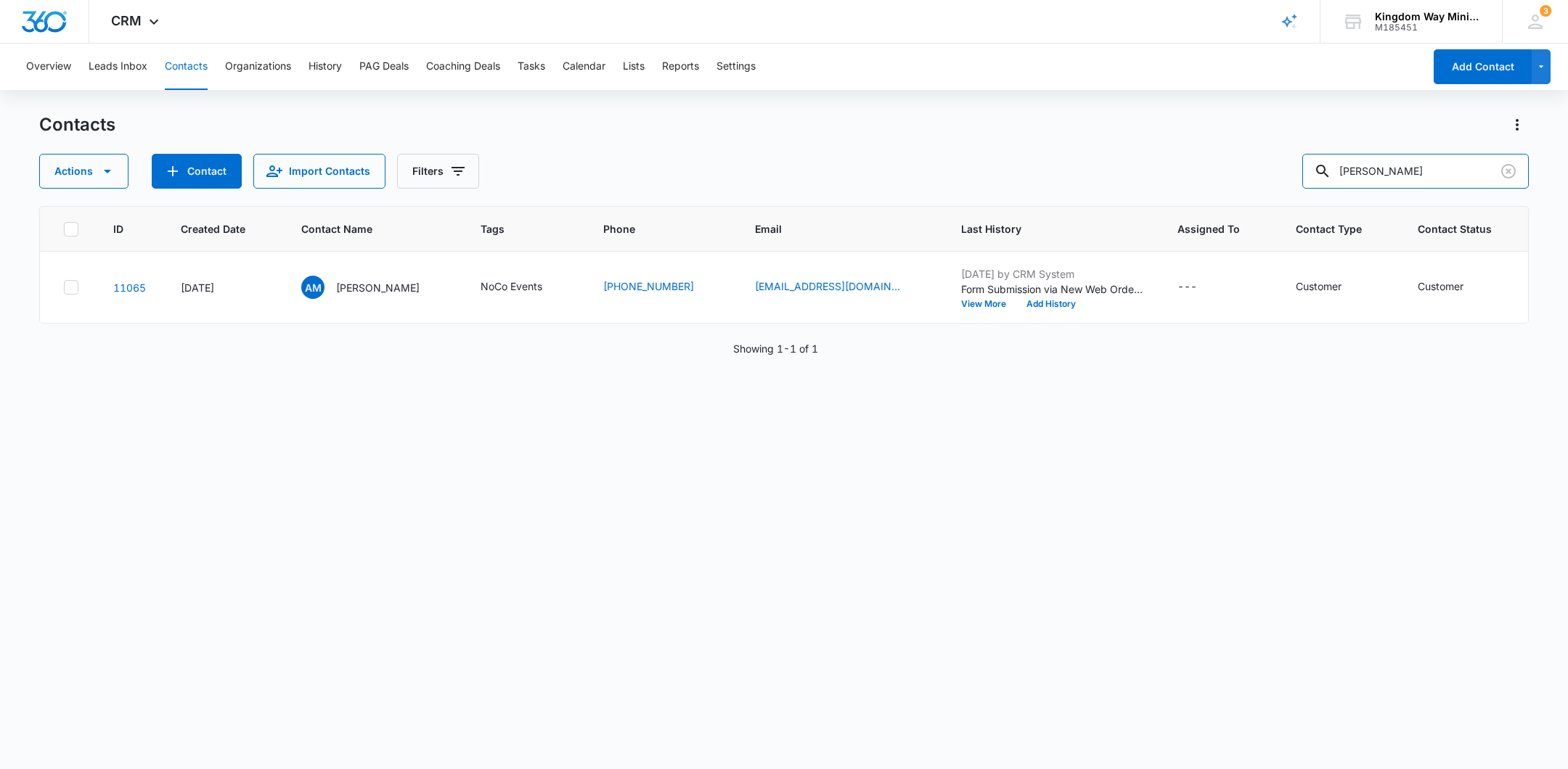 drag, startPoint x: 1447, startPoint y: 173, endPoint x: 1225, endPoint y: 173, distance: 222 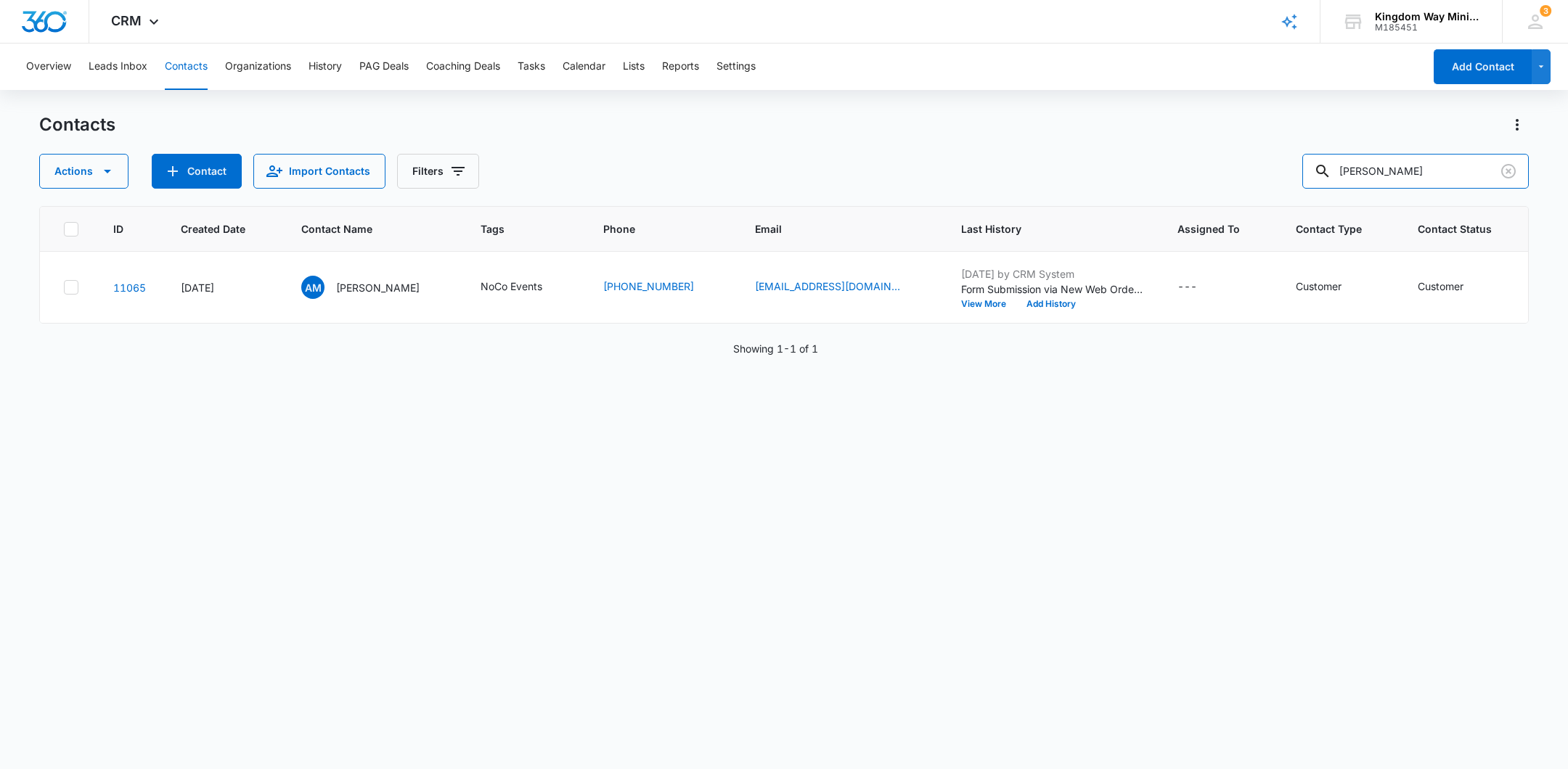 type on "Martinez" 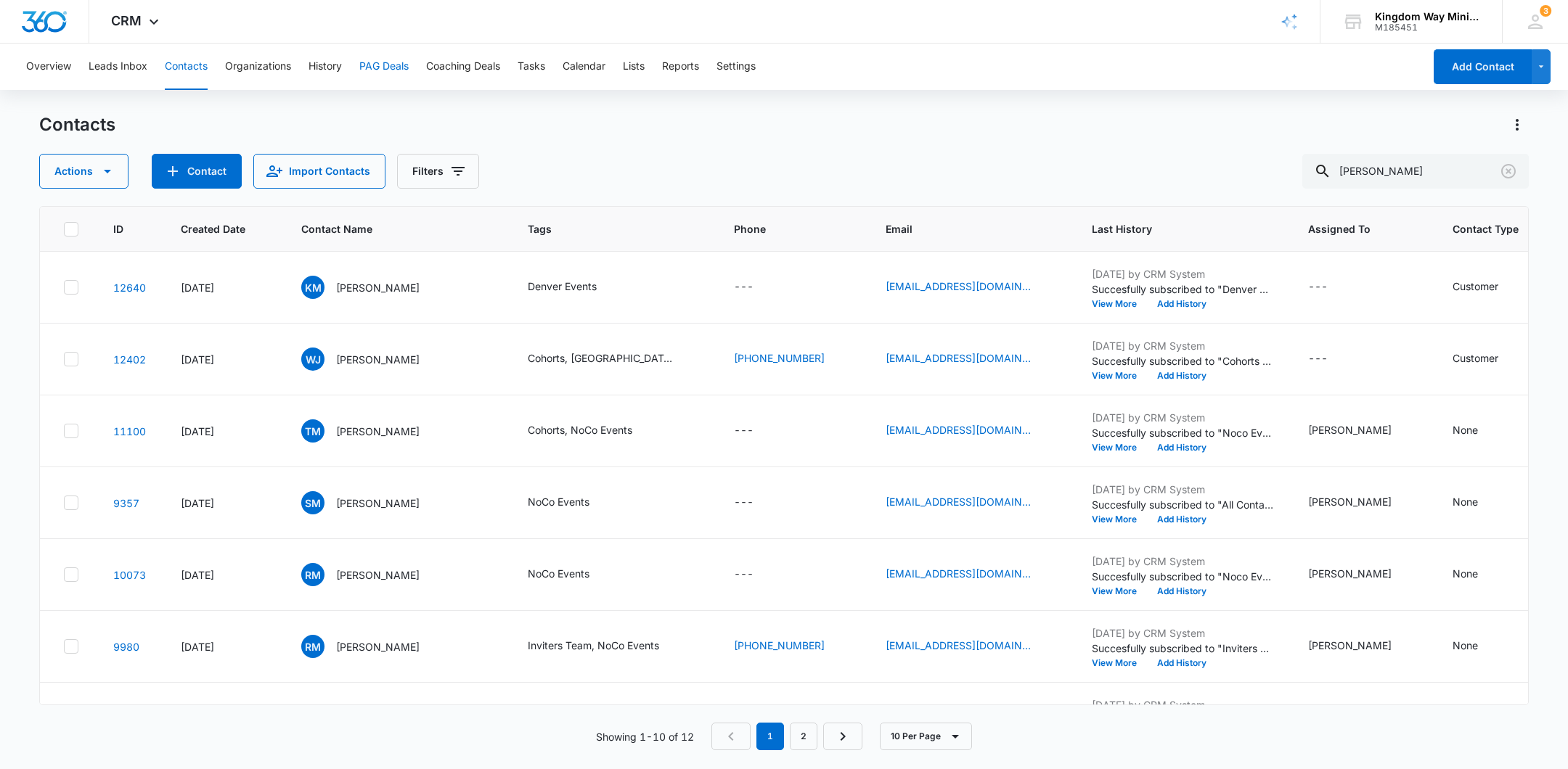 click on "PAG Deals" at bounding box center (384, 67) 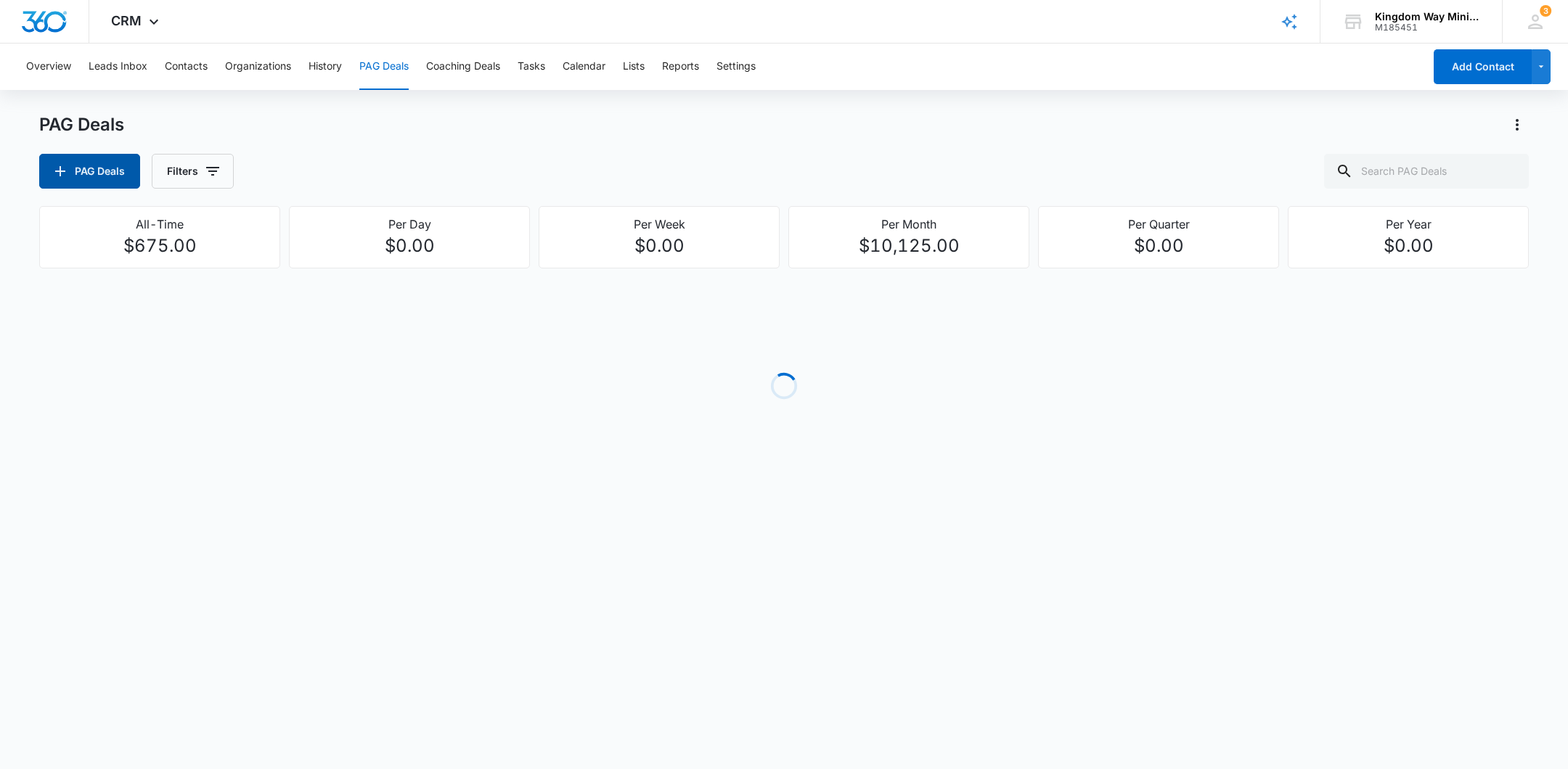 click on "PAG Deals" at bounding box center [89, 171] 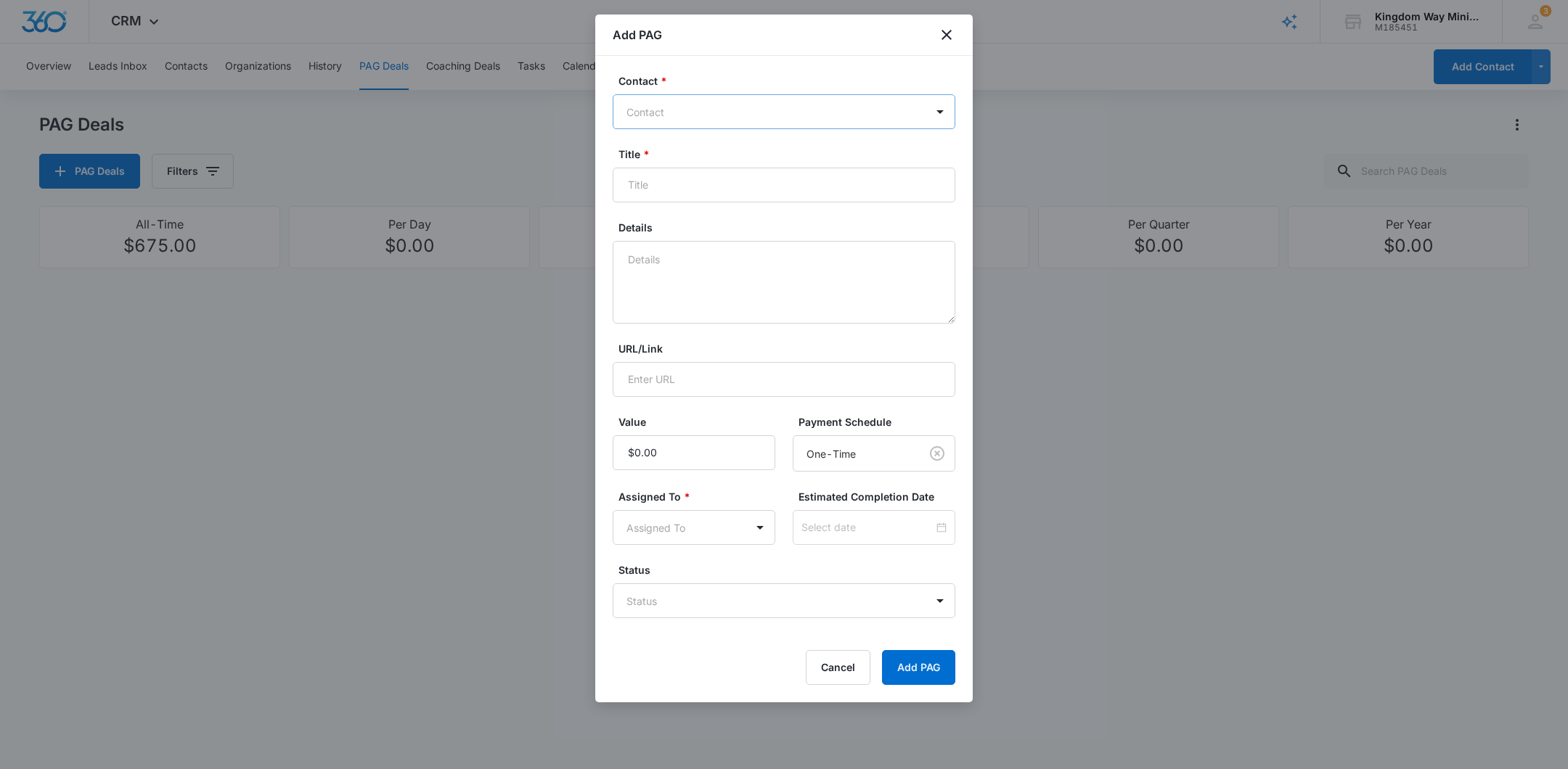 click at bounding box center [775, 112] 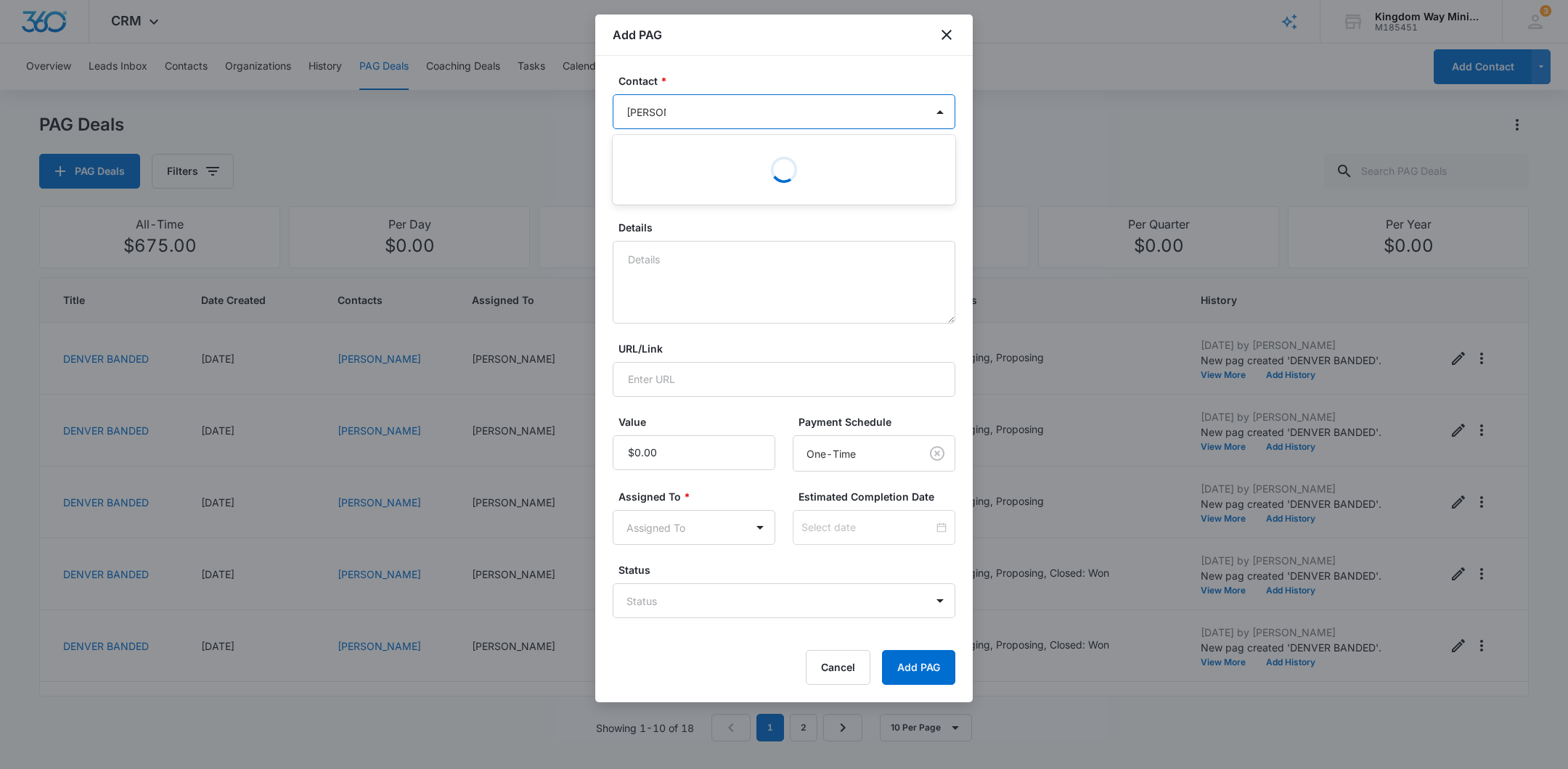 type on "William M" 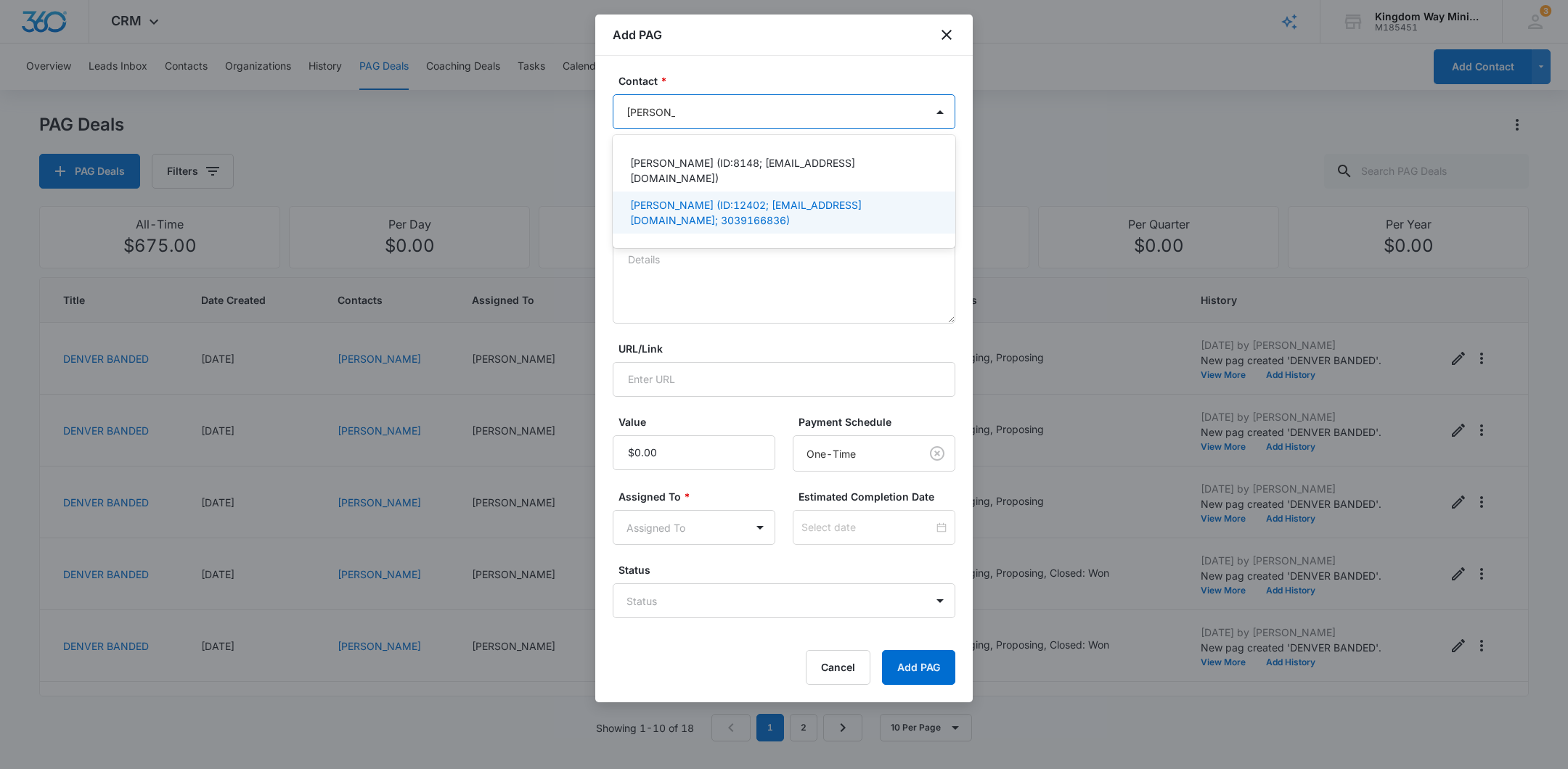 click on "William J Martinez (ID:12402; bmartinez@armadeiacademy.com; 3039166836)" at bounding box center (783, 213) 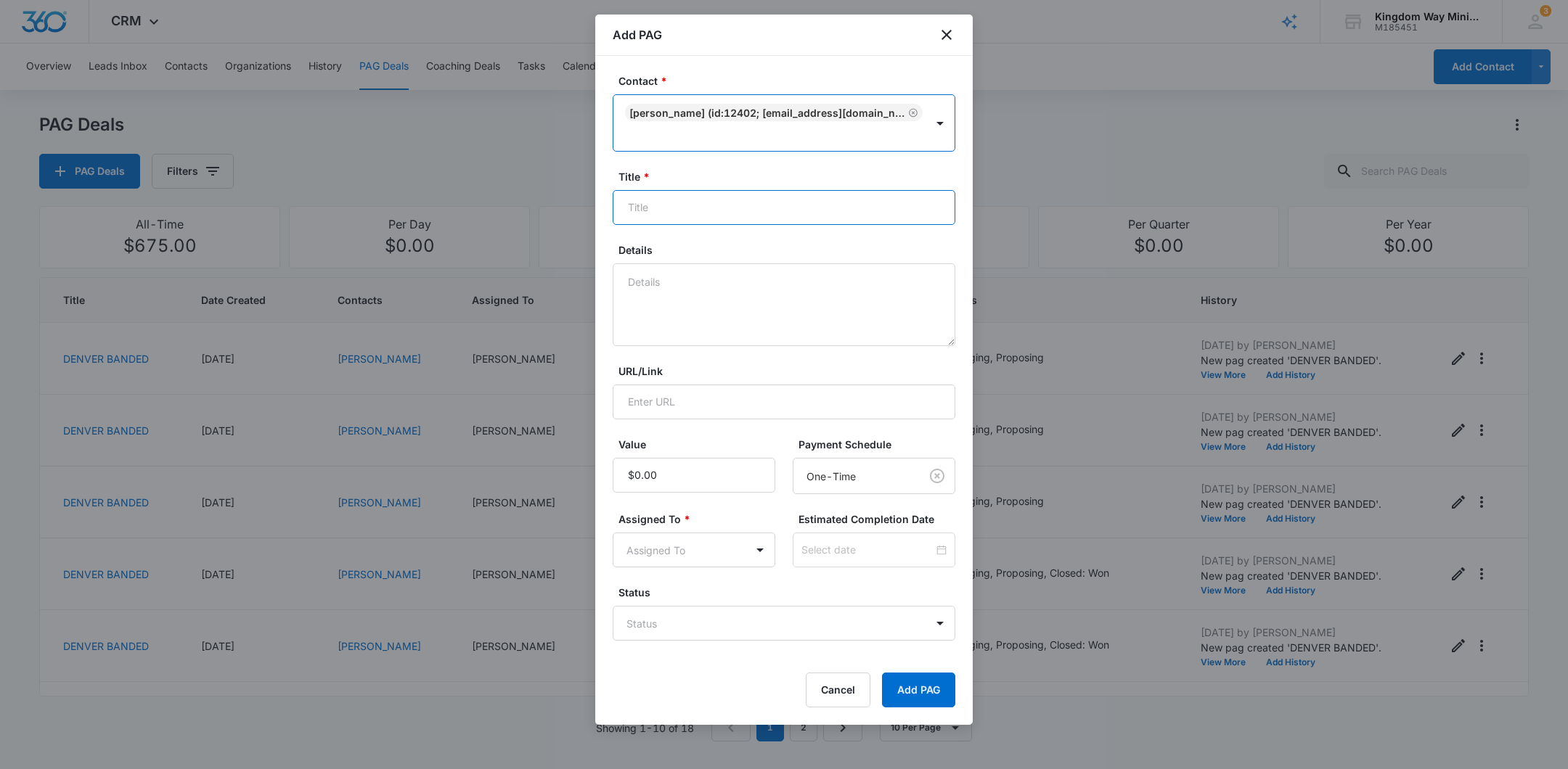 click on "Title *" at bounding box center (784, 207) 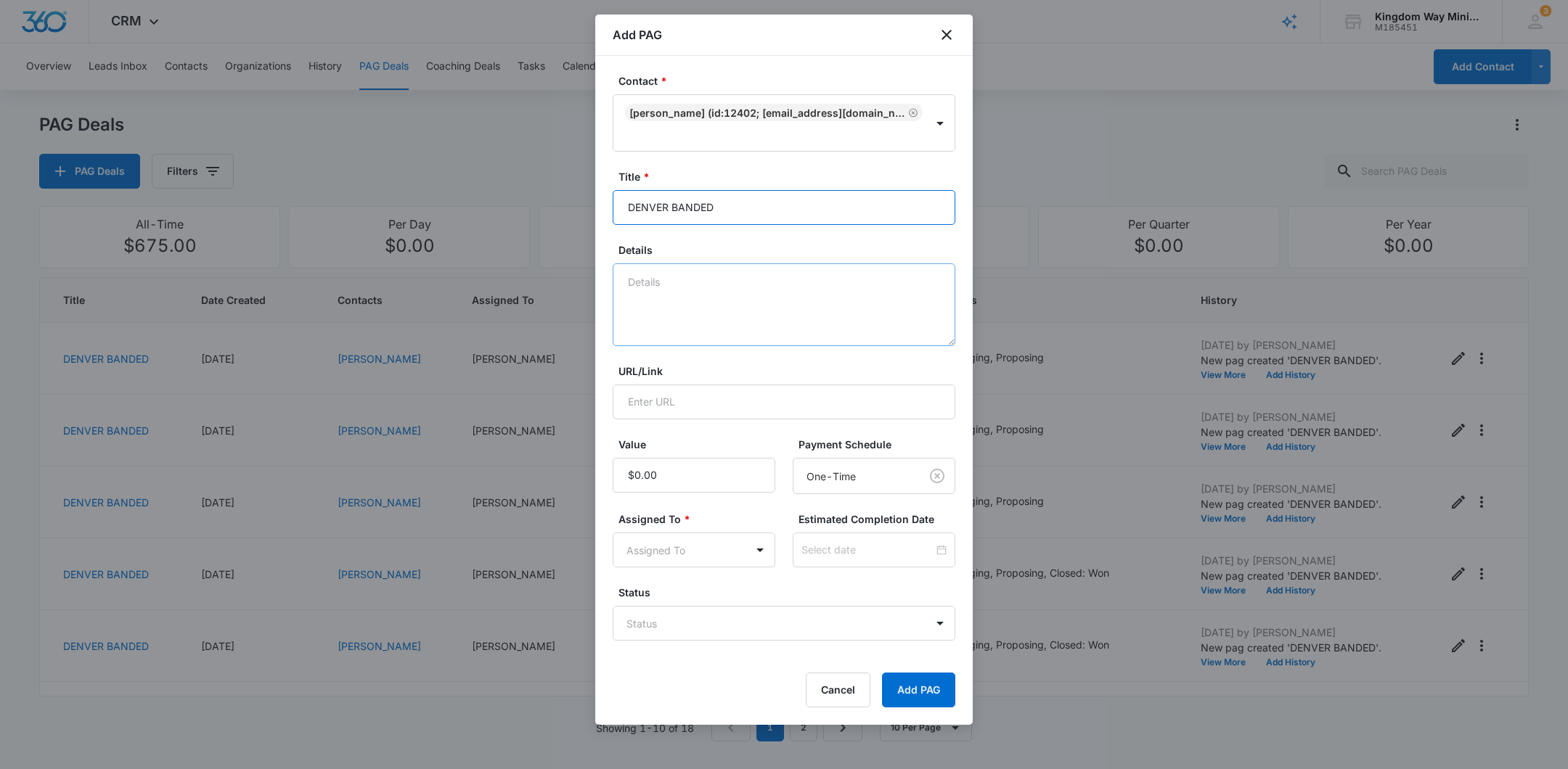 type on "DENVER BANDED" 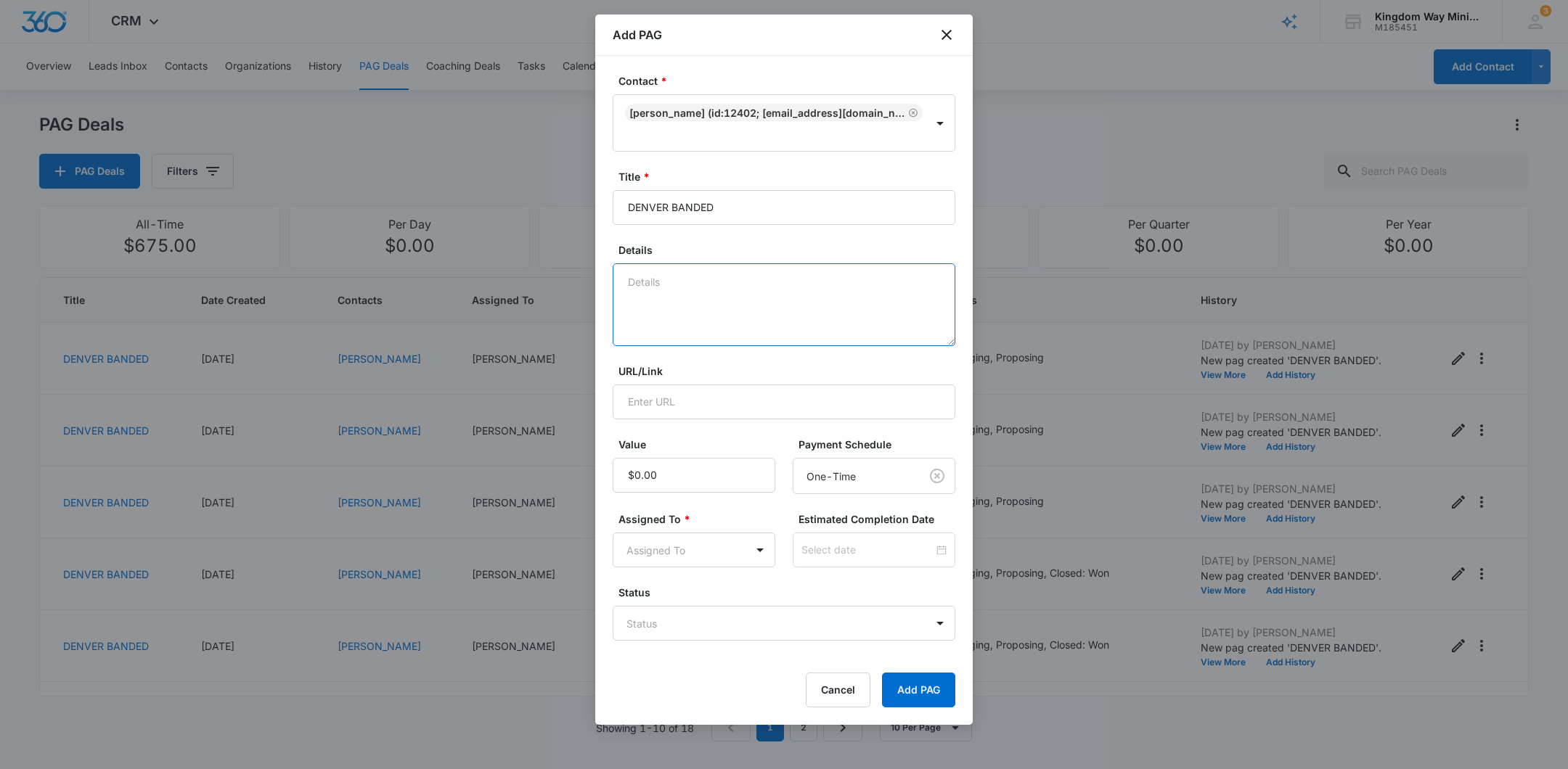 click on "Details" at bounding box center (784, 305) 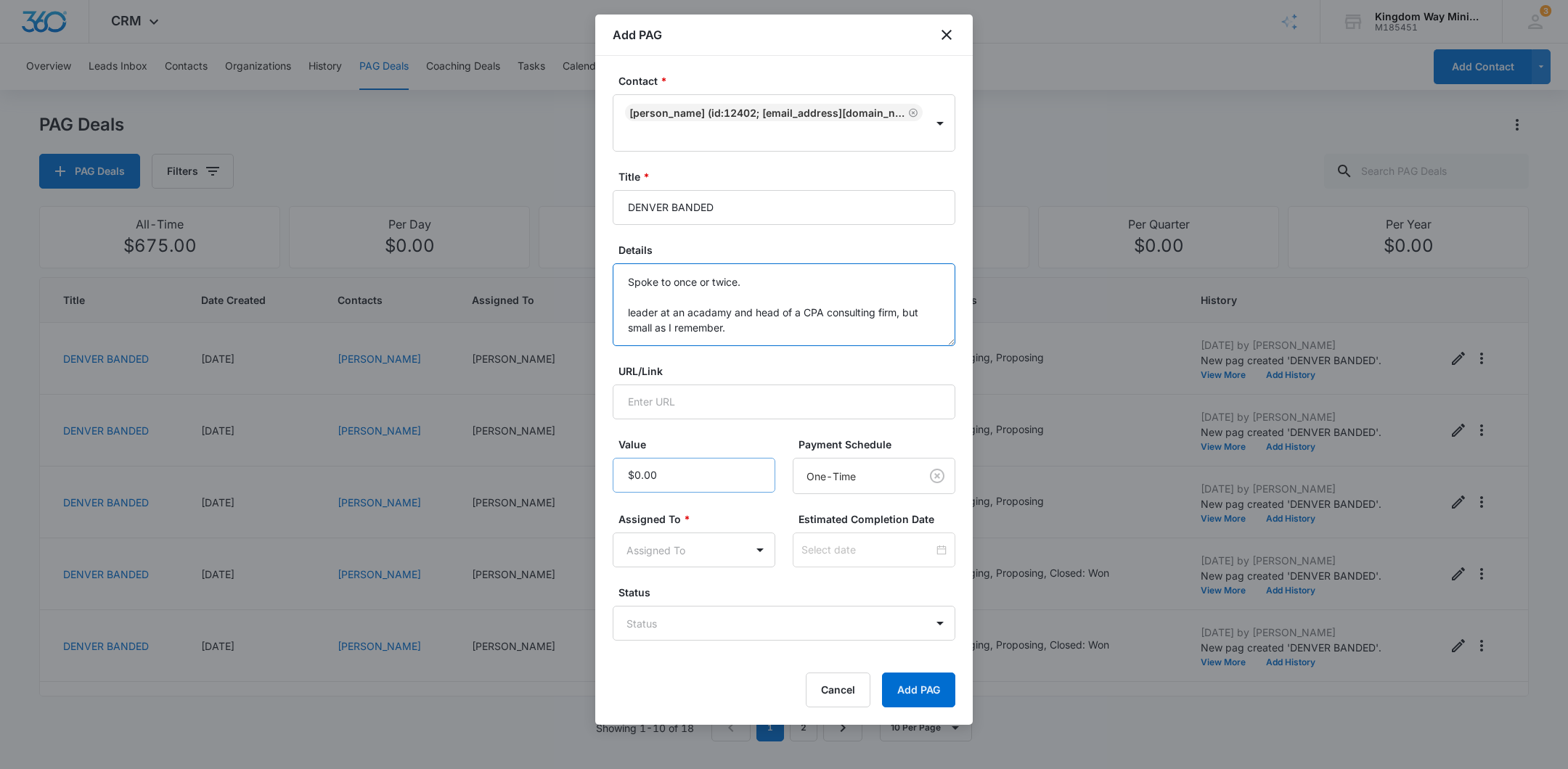 type on "Spoke to once or twice.
leader at an acadamy and head of a CPA consulting firm, but small as I remember." 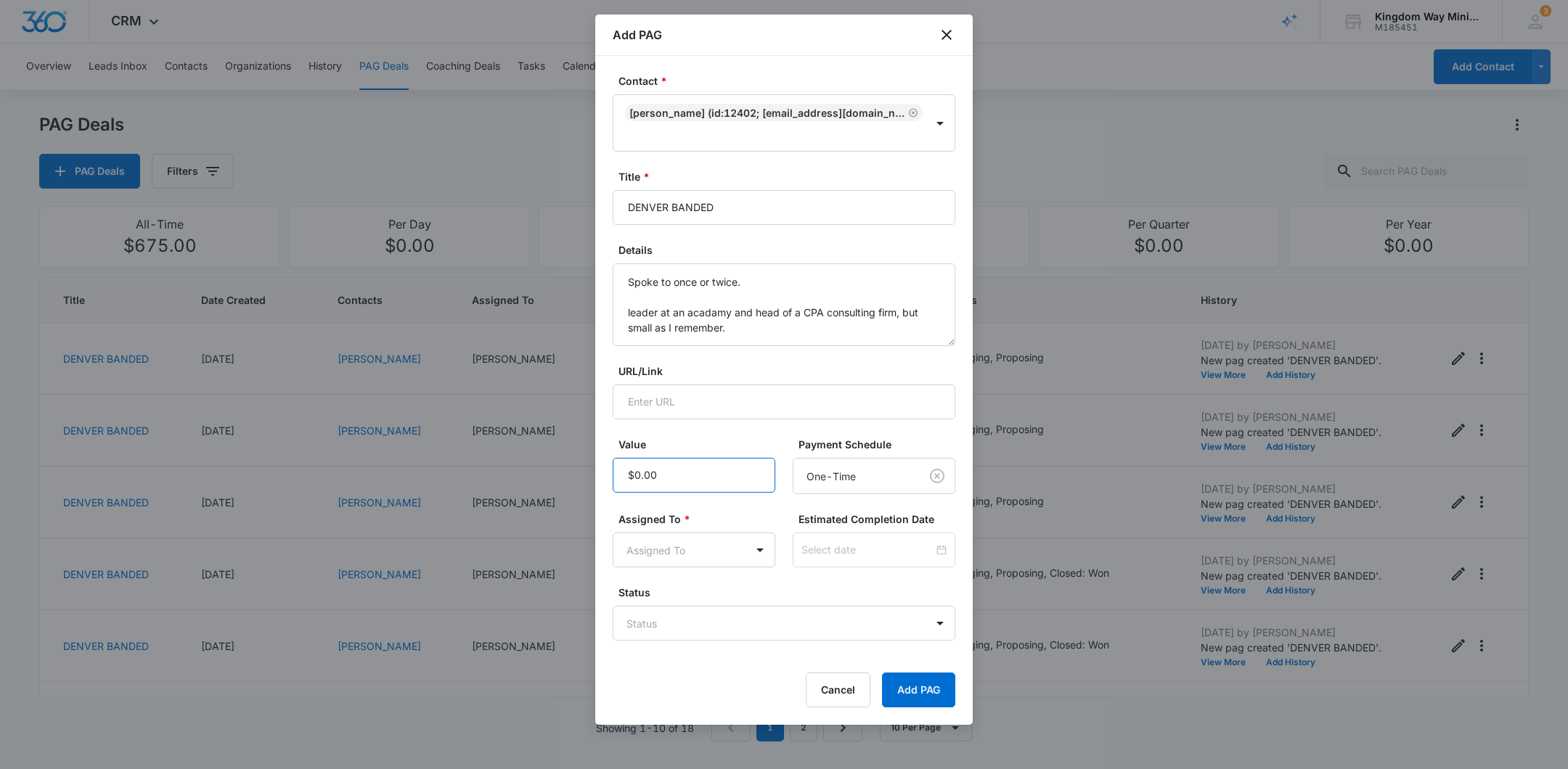 click on "Value" at bounding box center (694, 475) 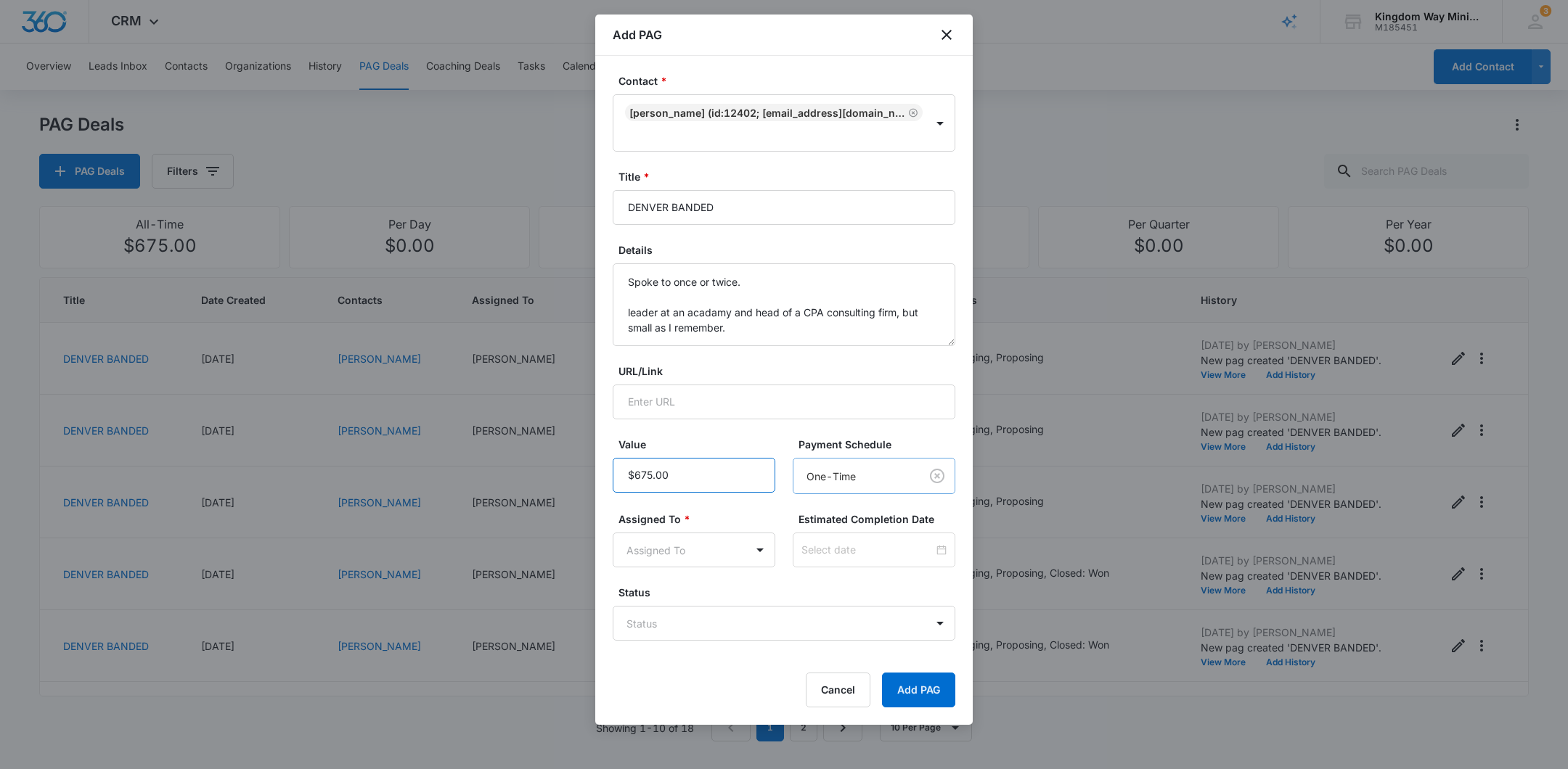 type on "$675.00" 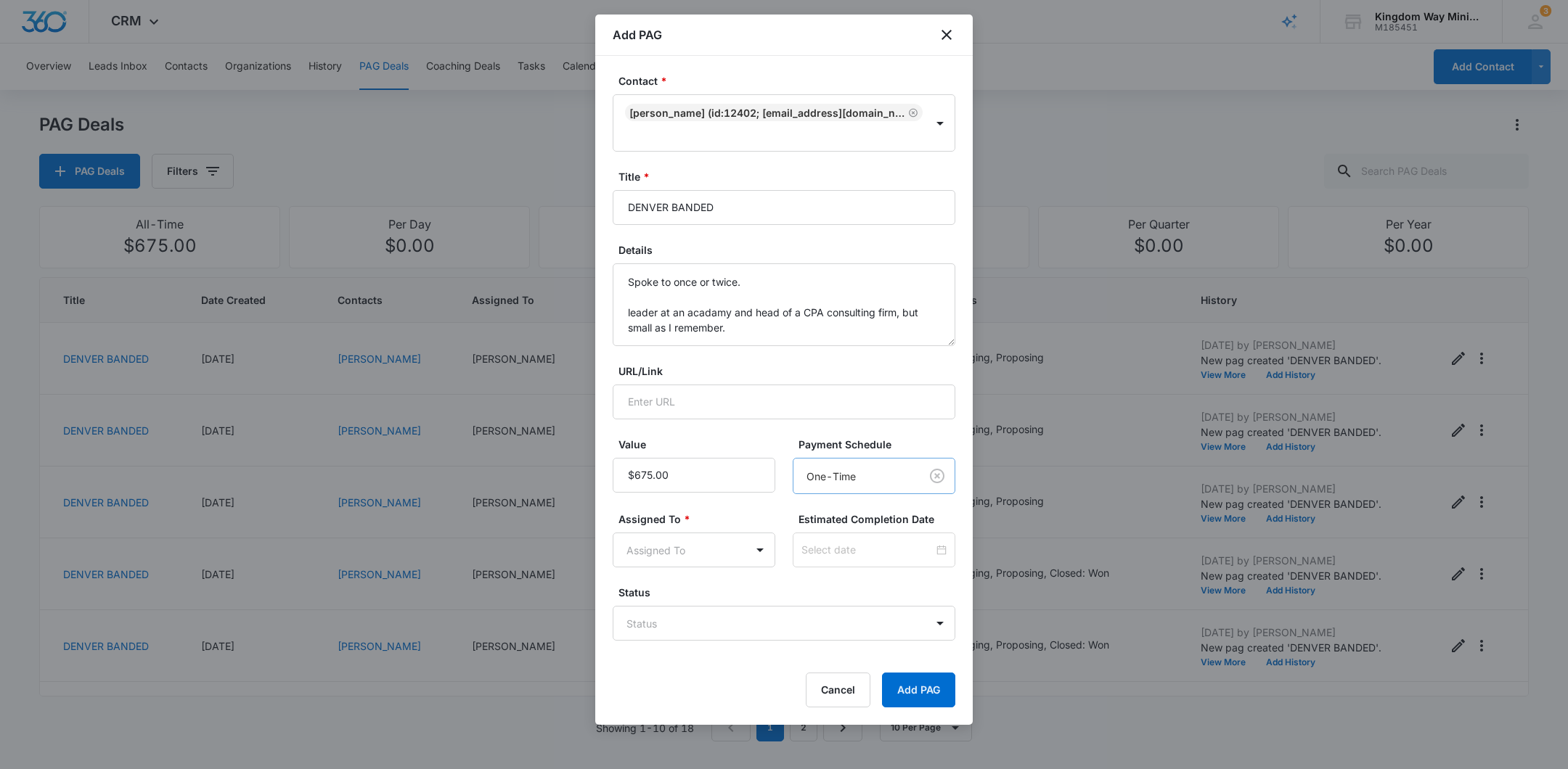 click on "CRM Apps Reputation Websites Forms CRM Email Social Shop Payments POS Content Ads Intelligence Files Brand Settings Kingdom Way Ministries M185451 Your Accounts View All 3 DA Dan Anderson dan.andersonkw2@gmail.com My Profile 3 Notifications Support Logout Terms & Conditions   •   Privacy Policy Overview Leads Inbox Contacts Organizations History PAG Deals Coaching Deals Tasks Calendar Lists Reports Settings Add Contact PAG Deals PAG Deals Filters All-Time $675.00 Per Day $0.00 Per Week $0.00 Per Month $10,125.00 Per Quarter $0.00 Per Year $0.00 Title Date Created Contacts Assigned To Value Paid Est. Close Date Status History DENVER BANDED 07/11/2025 Drew McCabe Dan Anderson $675.00 Per Month 08/31/2025 Engaging, Proposing Jul 11, 2025 by Dan Anderson New pag created 'DENVER BANDED'. View More Add History DENVER BANDED 07/11/2025 Peter Chapa Dan Anderson $675.00 Per Month 08/31/2025 Engaging, Proposing Jul 11, 2025 by Dan Anderson New pag created 'DENVER BANDED'. View More Add History DENVER BANDED $675.00" at bounding box center [784, 384] 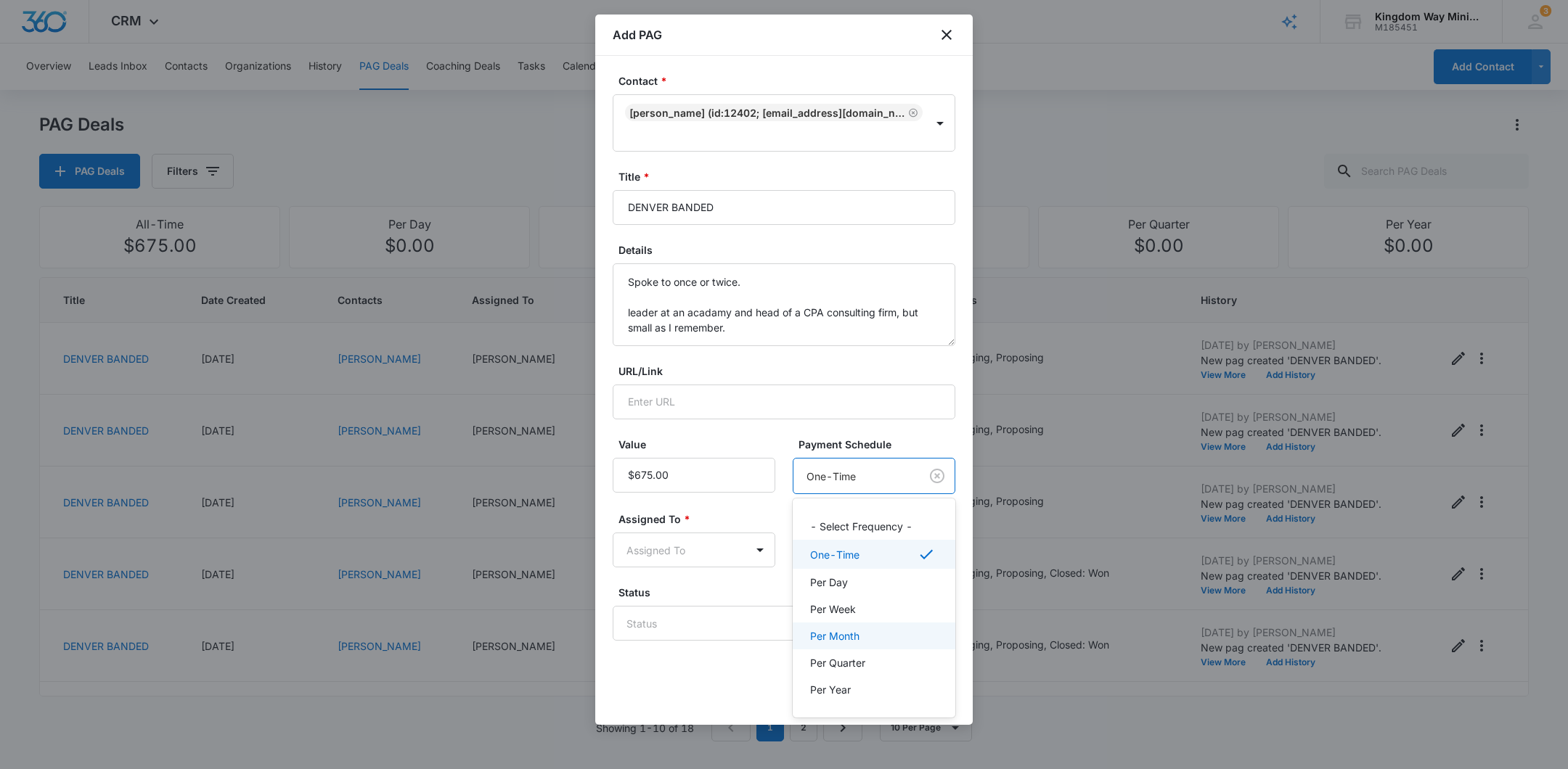 click on "Per Month" at bounding box center (835, 636) 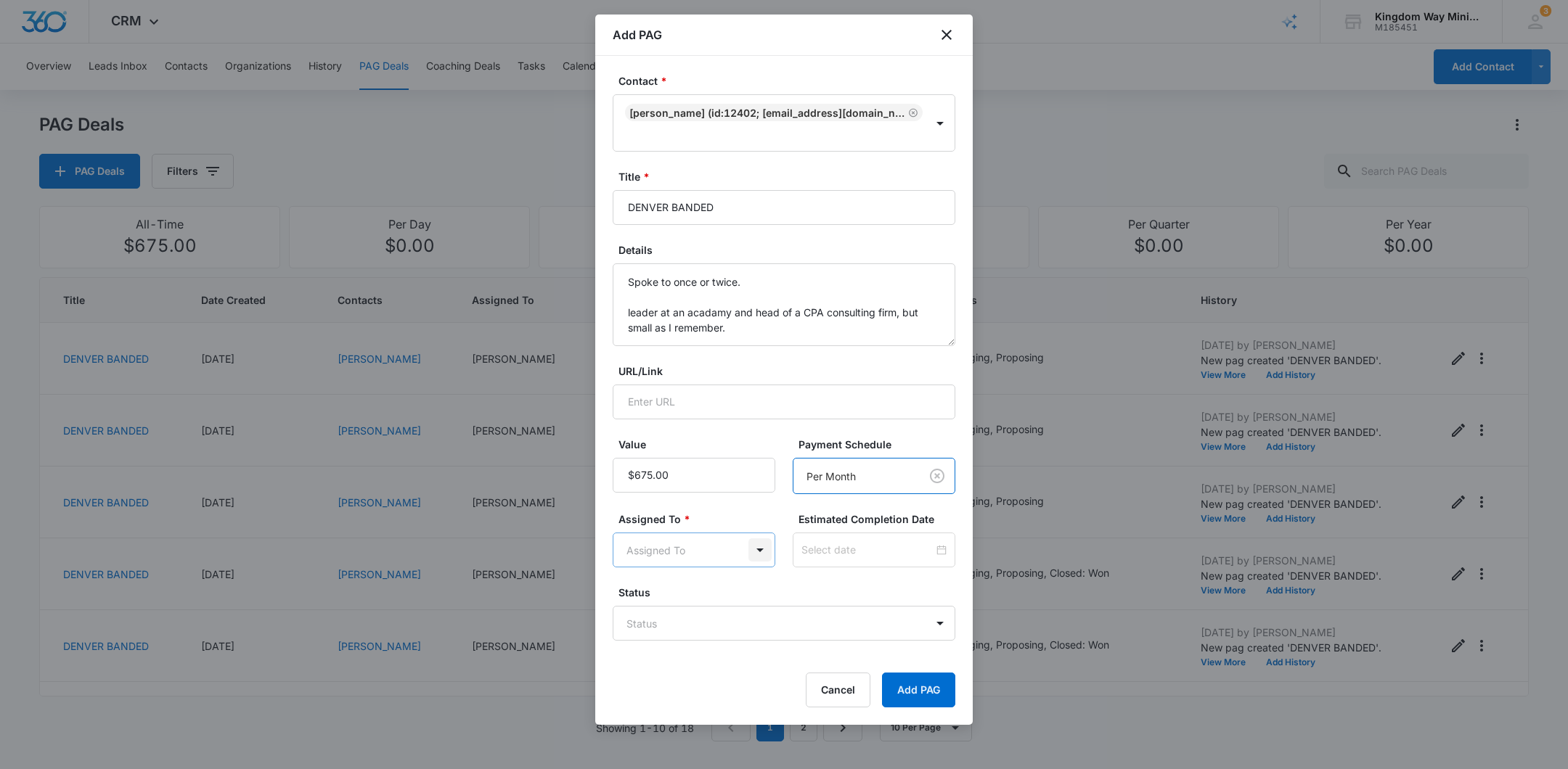 click on "CRM Apps Reputation Websites Forms CRM Email Social Shop Payments POS Content Ads Intelligence Files Brand Settings Kingdom Way Ministries M185451 Your Accounts View All 3 DA Dan Anderson dan.andersonkw2@gmail.com My Profile 3 Notifications Support Logout Terms & Conditions   •   Privacy Policy Overview Leads Inbox Contacts Organizations History PAG Deals Coaching Deals Tasks Calendar Lists Reports Settings Add Contact PAG Deals PAG Deals Filters All-Time $675.00 Per Day $0.00 Per Week $0.00 Per Month $10,125.00 Per Quarter $0.00 Per Year $0.00 Title Date Created Contacts Assigned To Value Paid Est. Close Date Status History DENVER BANDED 07/11/2025 Drew McCabe Dan Anderson $675.00 Per Month 08/31/2025 Engaging, Proposing Jul 11, 2025 by Dan Anderson New pag created 'DENVER BANDED'. View More Add History DENVER BANDED 07/11/2025 Peter Chapa Dan Anderson $675.00 Per Month 08/31/2025 Engaging, Proposing Jul 11, 2025 by Dan Anderson New pag created 'DENVER BANDED'. View More Add History DENVER BANDED $675.00" at bounding box center [784, 384] 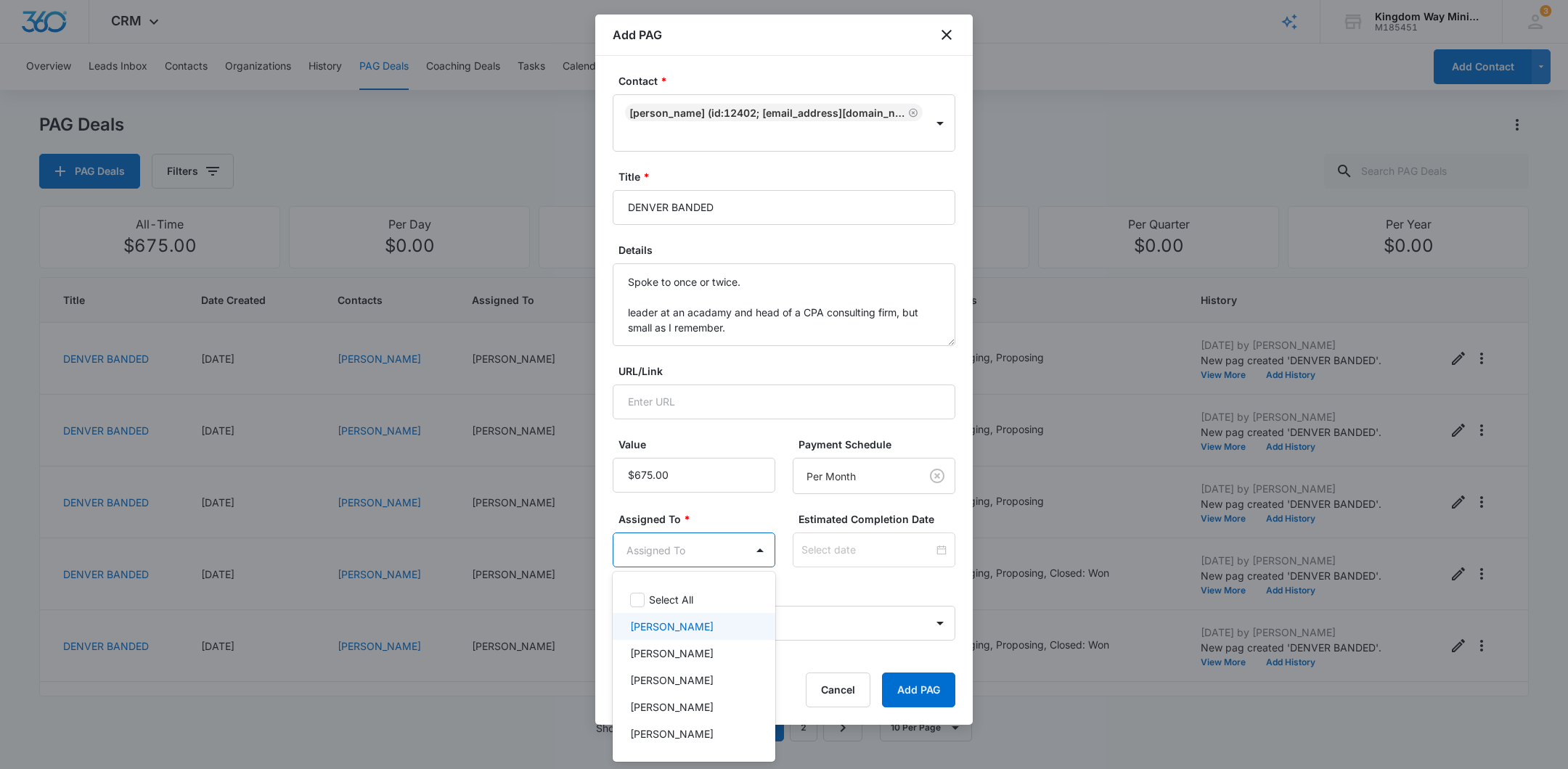click on "[PERSON_NAME]" at bounding box center [693, 626] 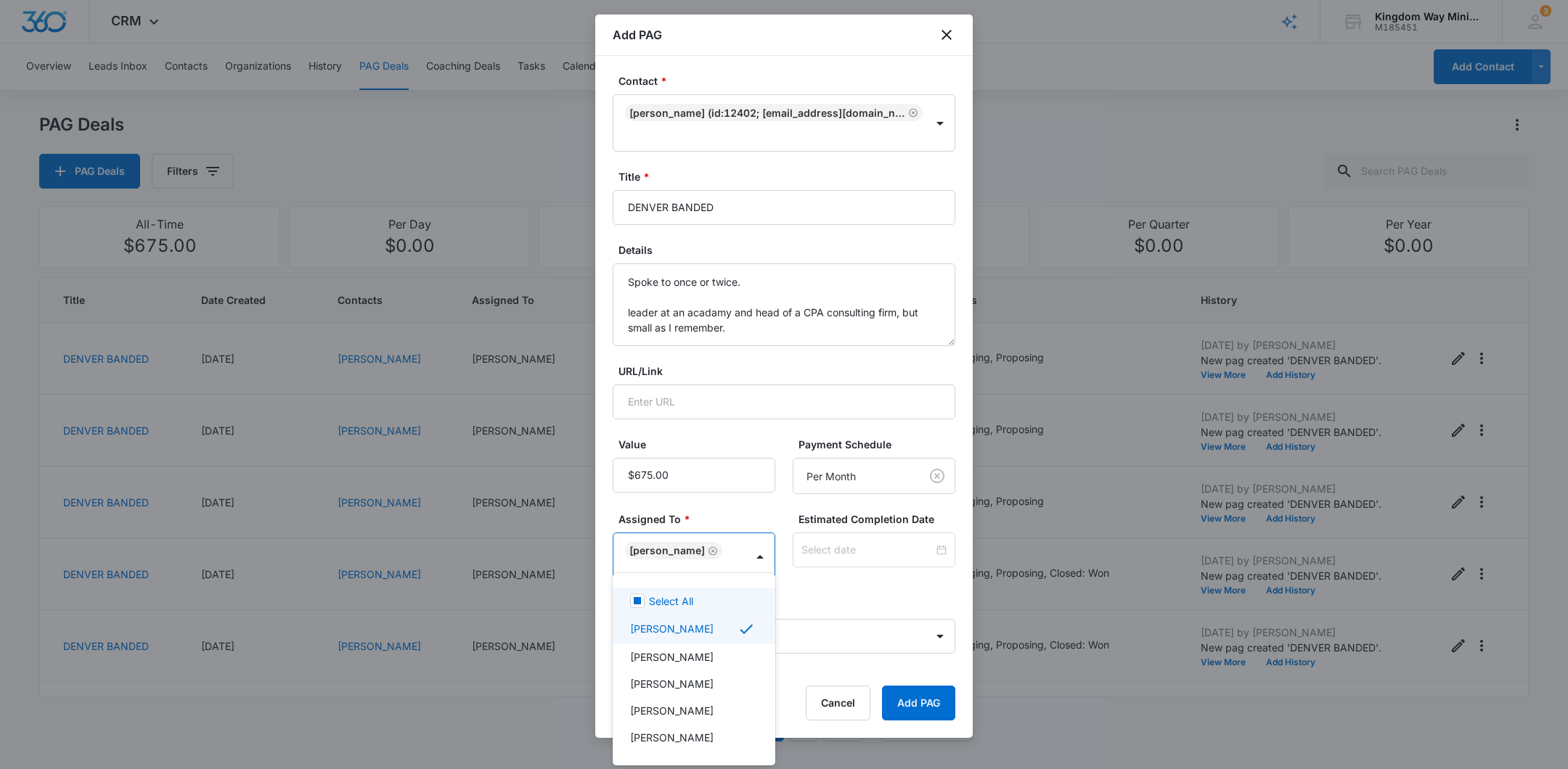 click at bounding box center [784, 384] 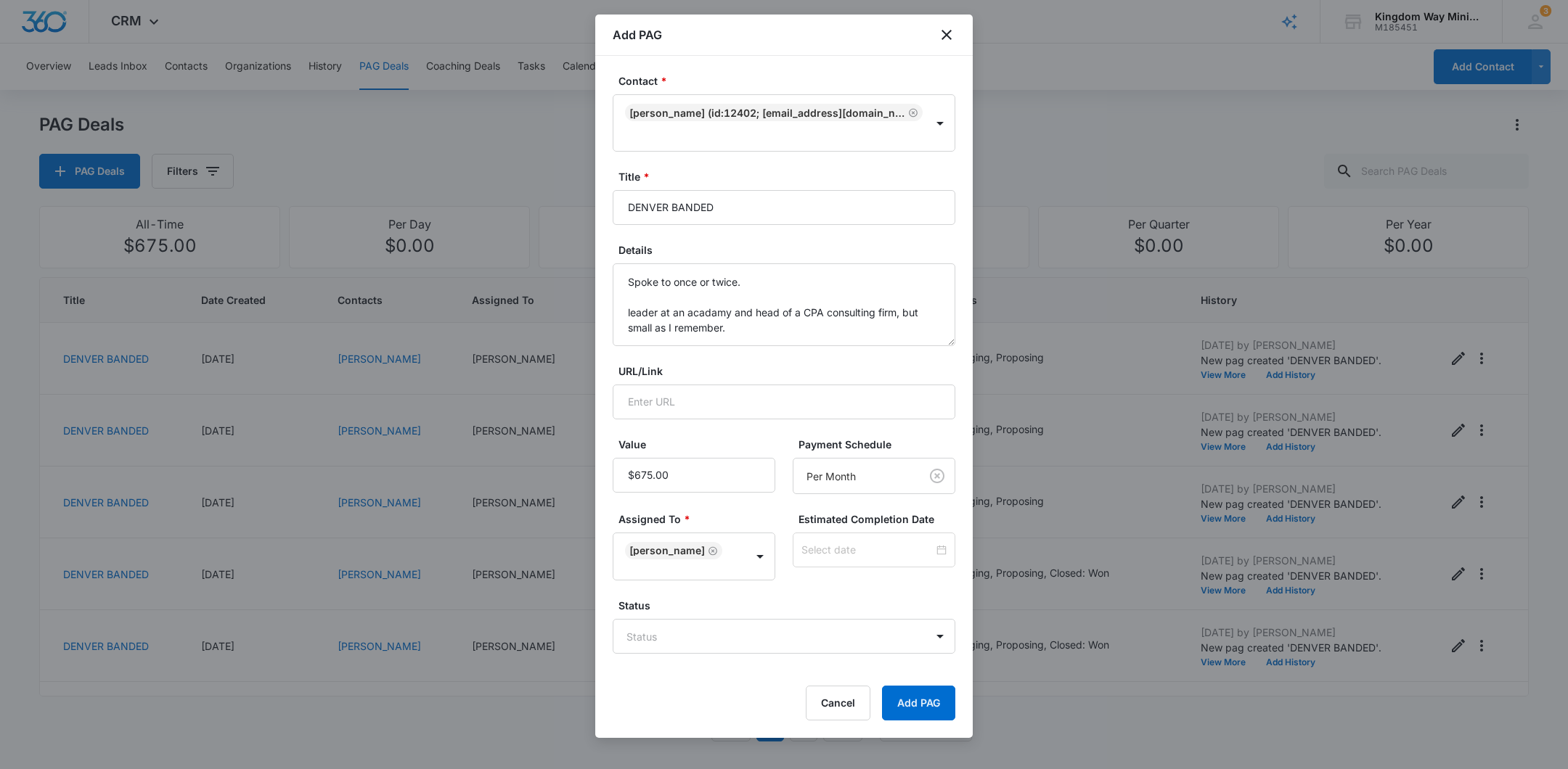 click at bounding box center [874, 550] 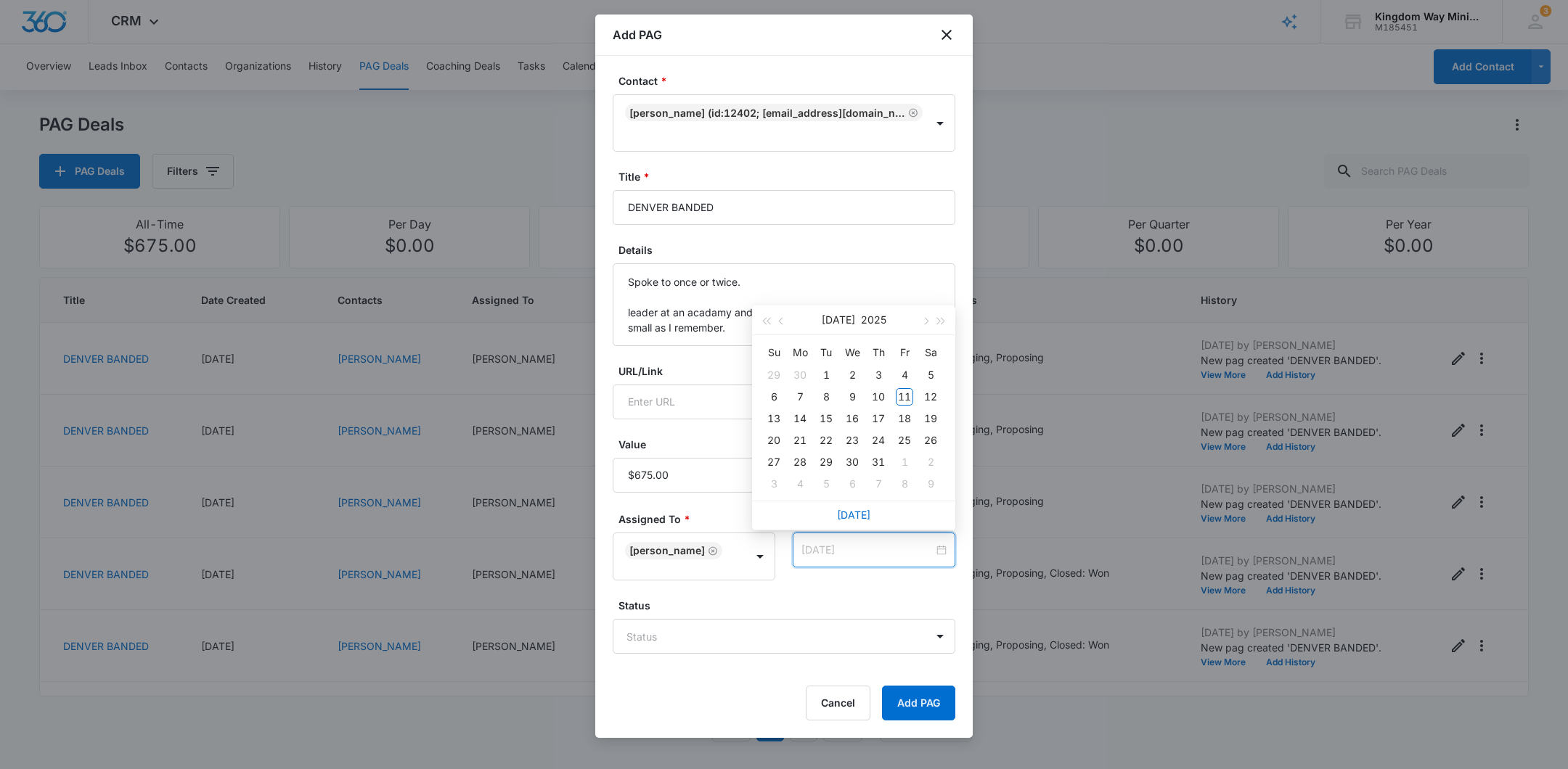 type on "[DATE]" 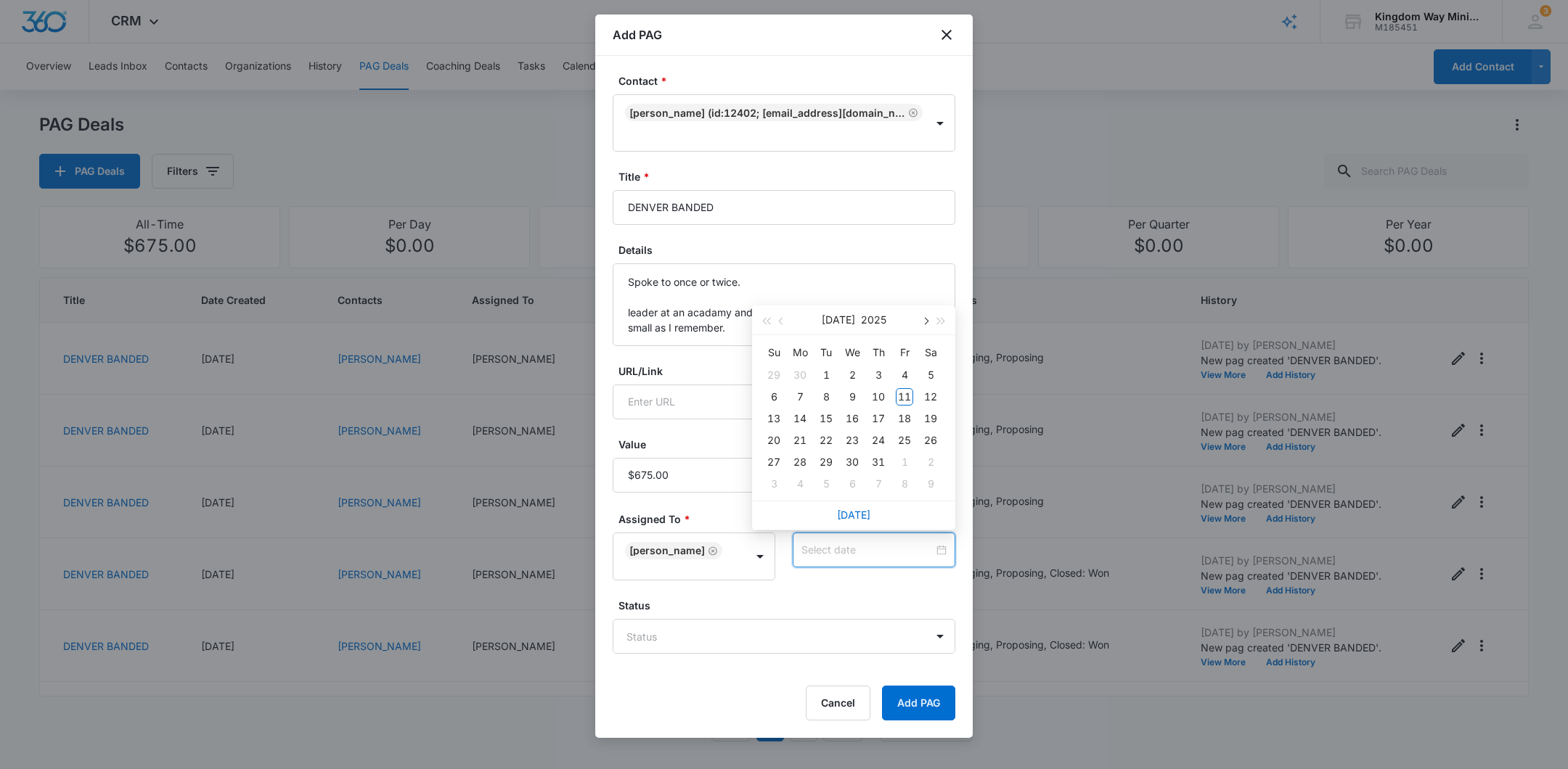 click at bounding box center [925, 320] 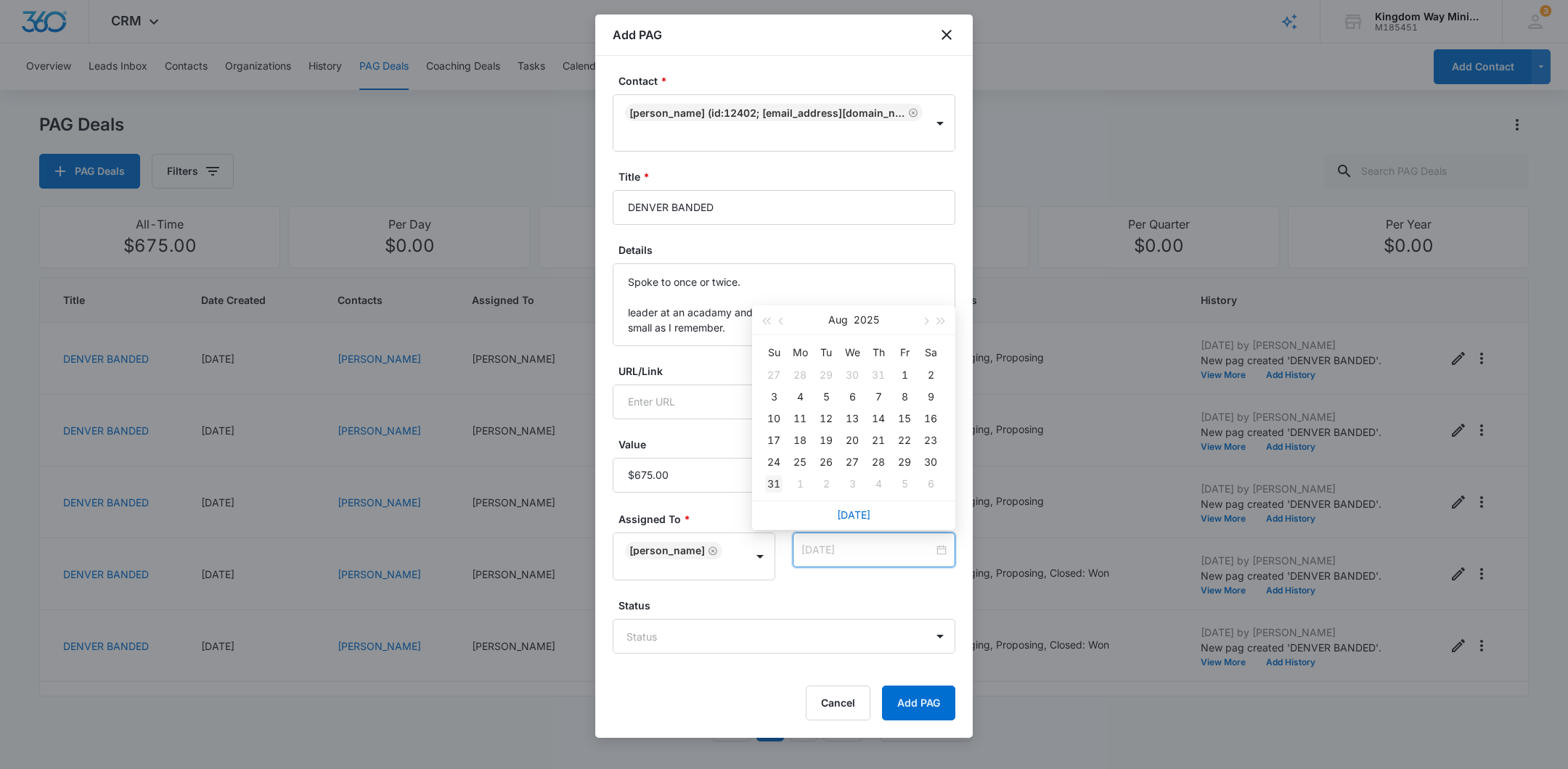 type on "[DATE]" 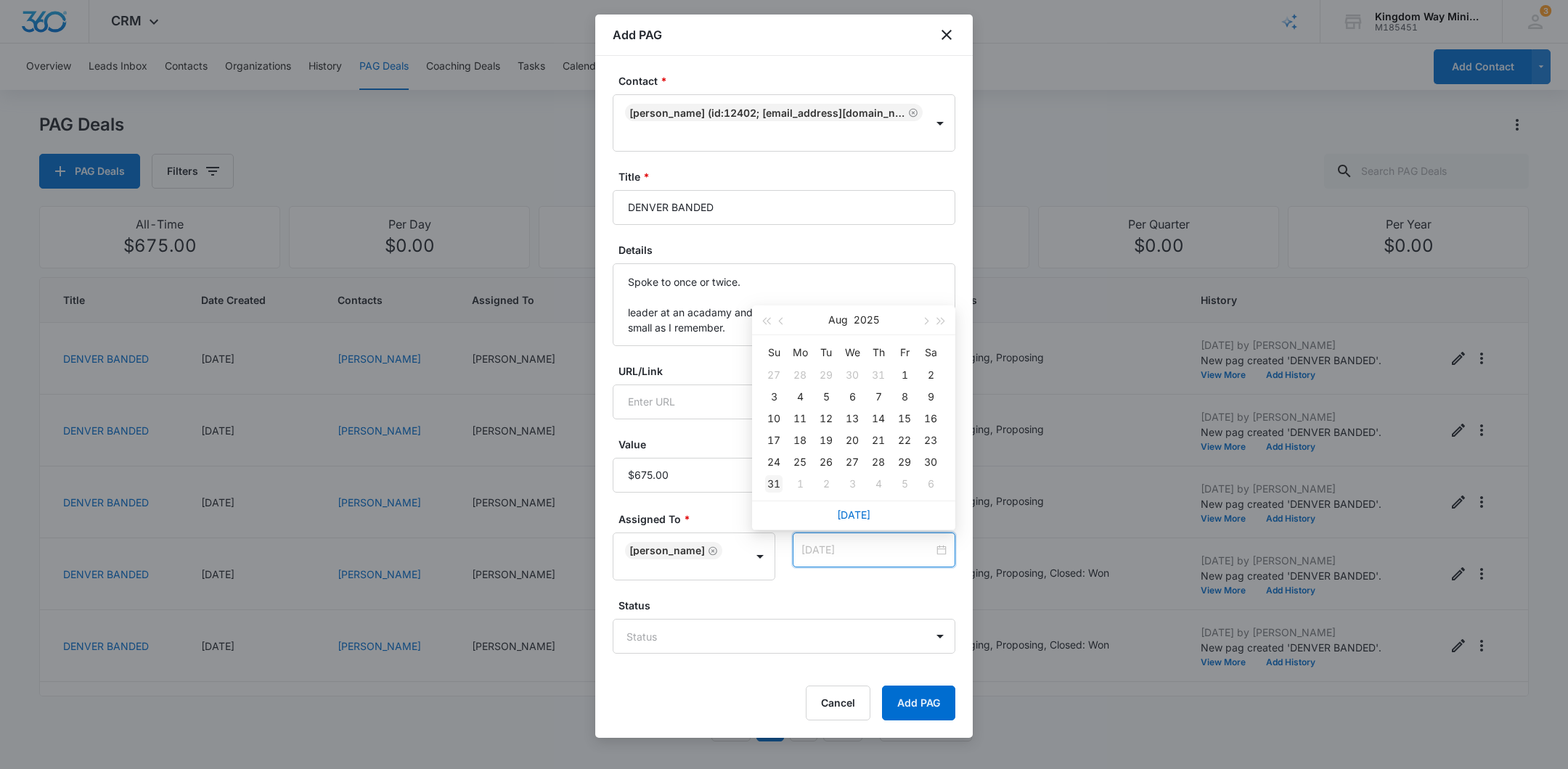 click on "31" at bounding box center (774, 484) 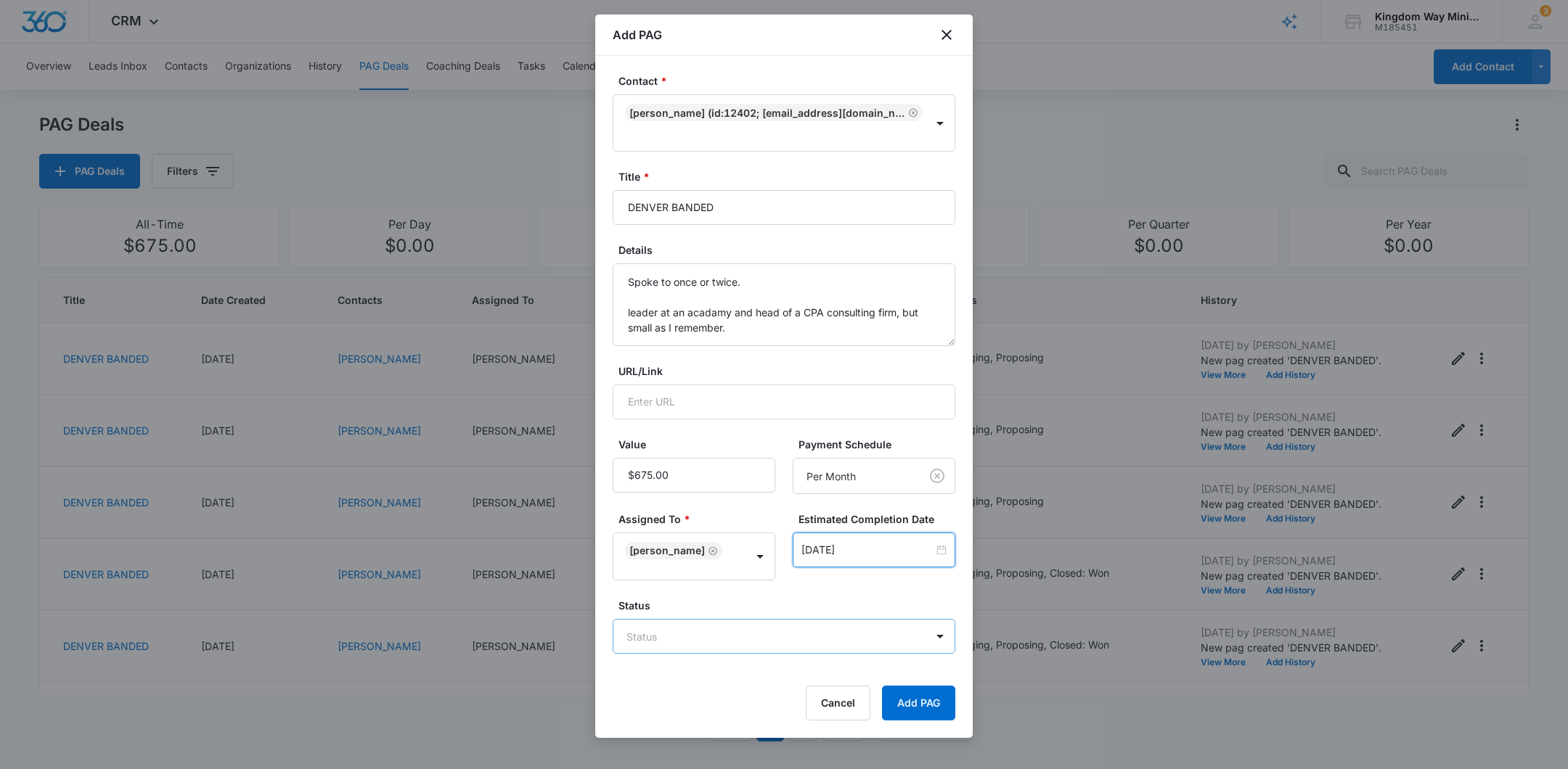 click on "CRM Apps Reputation Websites Forms CRM Email Social Shop Payments POS Content Ads Intelligence Files Brand Settings Kingdom Way Ministries M185451 Your Accounts View All 3 DA Dan Anderson dan.andersonkw2@gmail.com My Profile 3 Notifications Support Logout Terms & Conditions   •   Privacy Policy Overview Leads Inbox Contacts Organizations History PAG Deals Coaching Deals Tasks Calendar Lists Reports Settings Add Contact PAG Deals PAG Deals Filters All-Time $675.00 Per Day $0.00 Per Week $0.00 Per Month $10,125.00 Per Quarter $0.00 Per Year $0.00 Title Date Created Contacts Assigned To Value Paid Est. Close Date Status History DENVER BANDED 07/11/2025 Drew McCabe Dan Anderson $675.00 Per Month 08/31/2025 Engaging, Proposing Jul 11, 2025 by Dan Anderson New pag created 'DENVER BANDED'. View More Add History DENVER BANDED 07/11/2025 Peter Chapa Dan Anderson $675.00 Per Month 08/31/2025 Engaging, Proposing Jul 11, 2025 by Dan Anderson New pag created 'DENVER BANDED'. View More Add History DENVER BANDED $675.00" at bounding box center (784, 384) 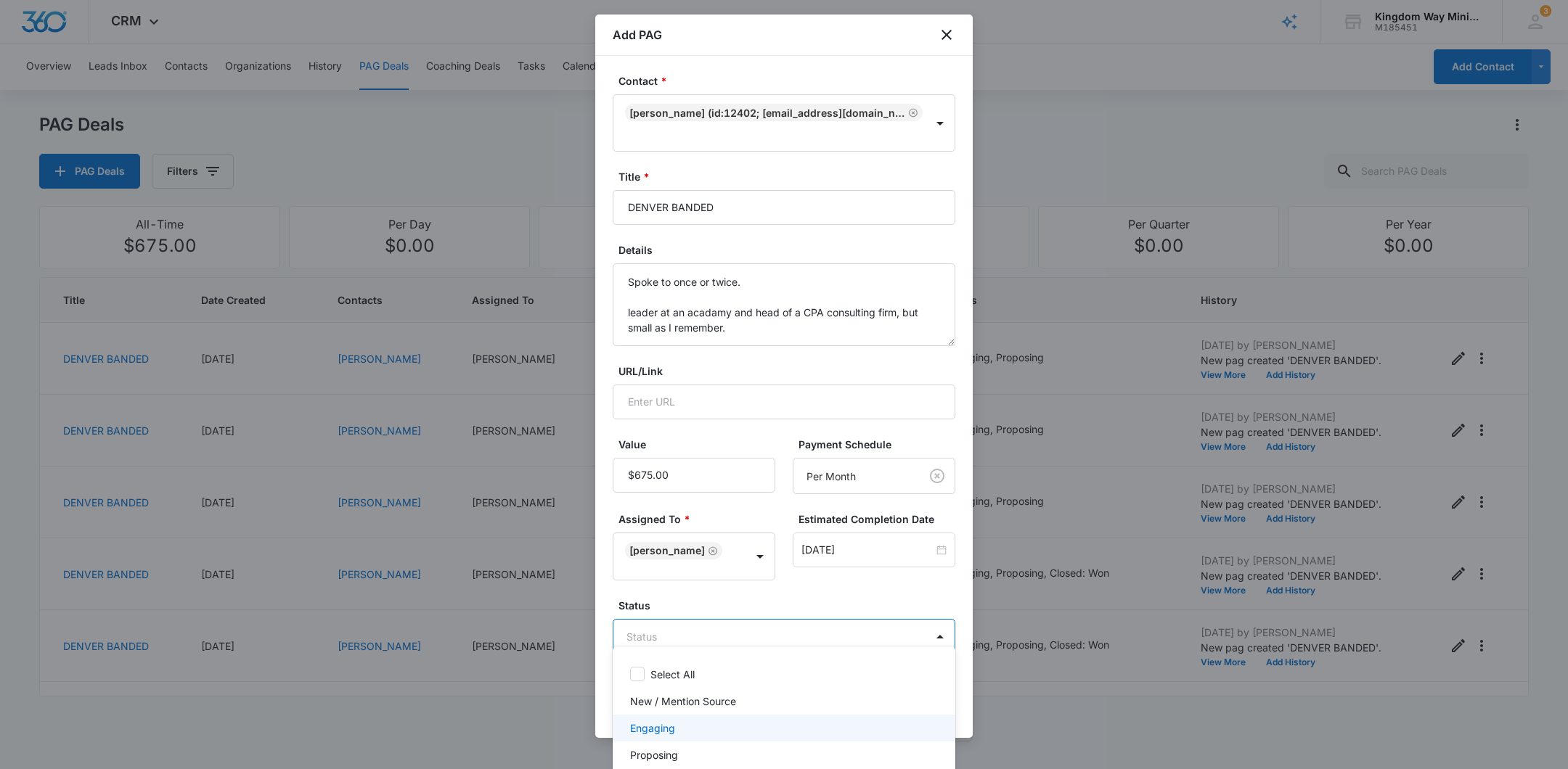click on "Engaging" at bounding box center (784, 728) 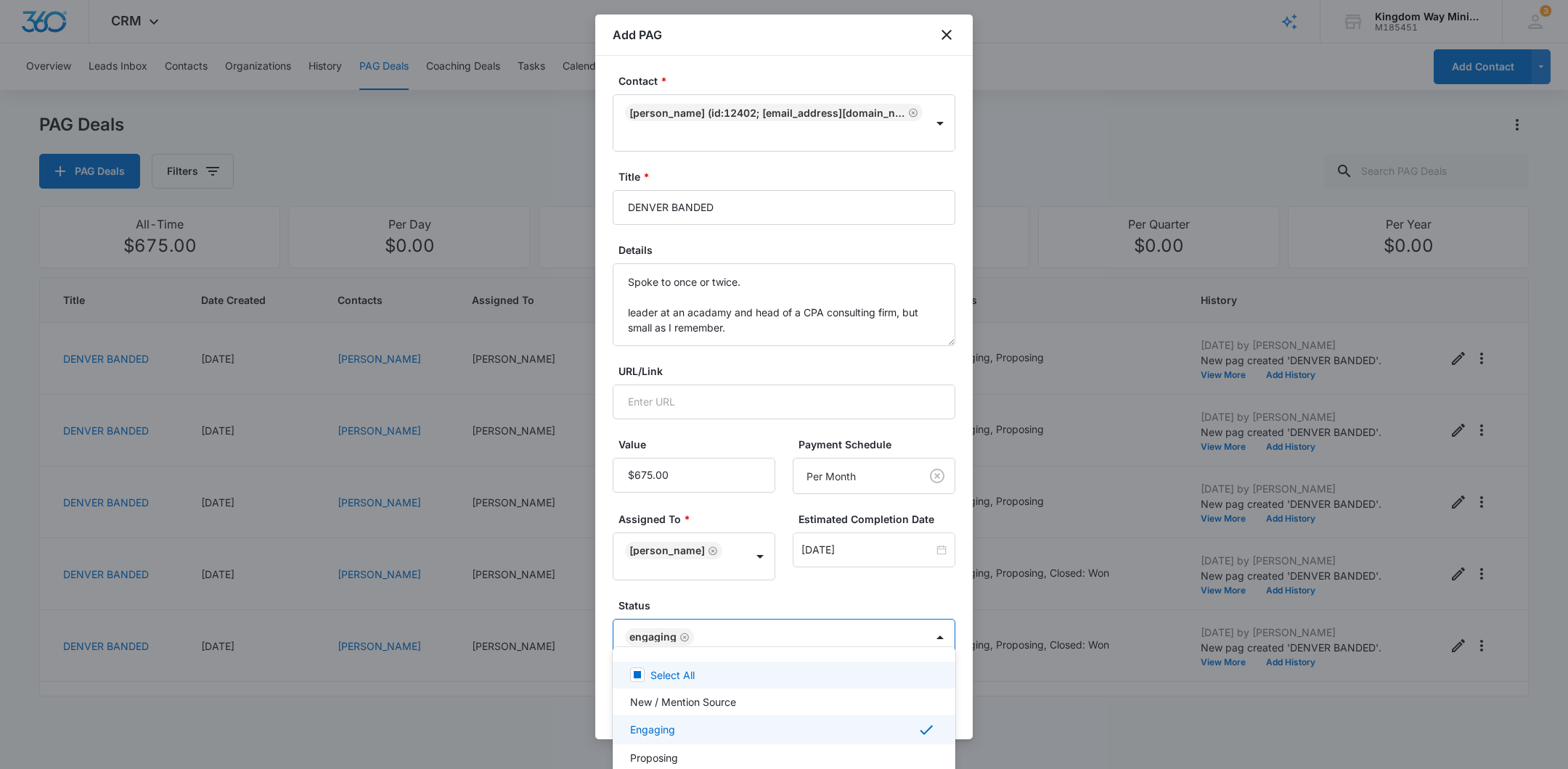 click at bounding box center (784, 384) 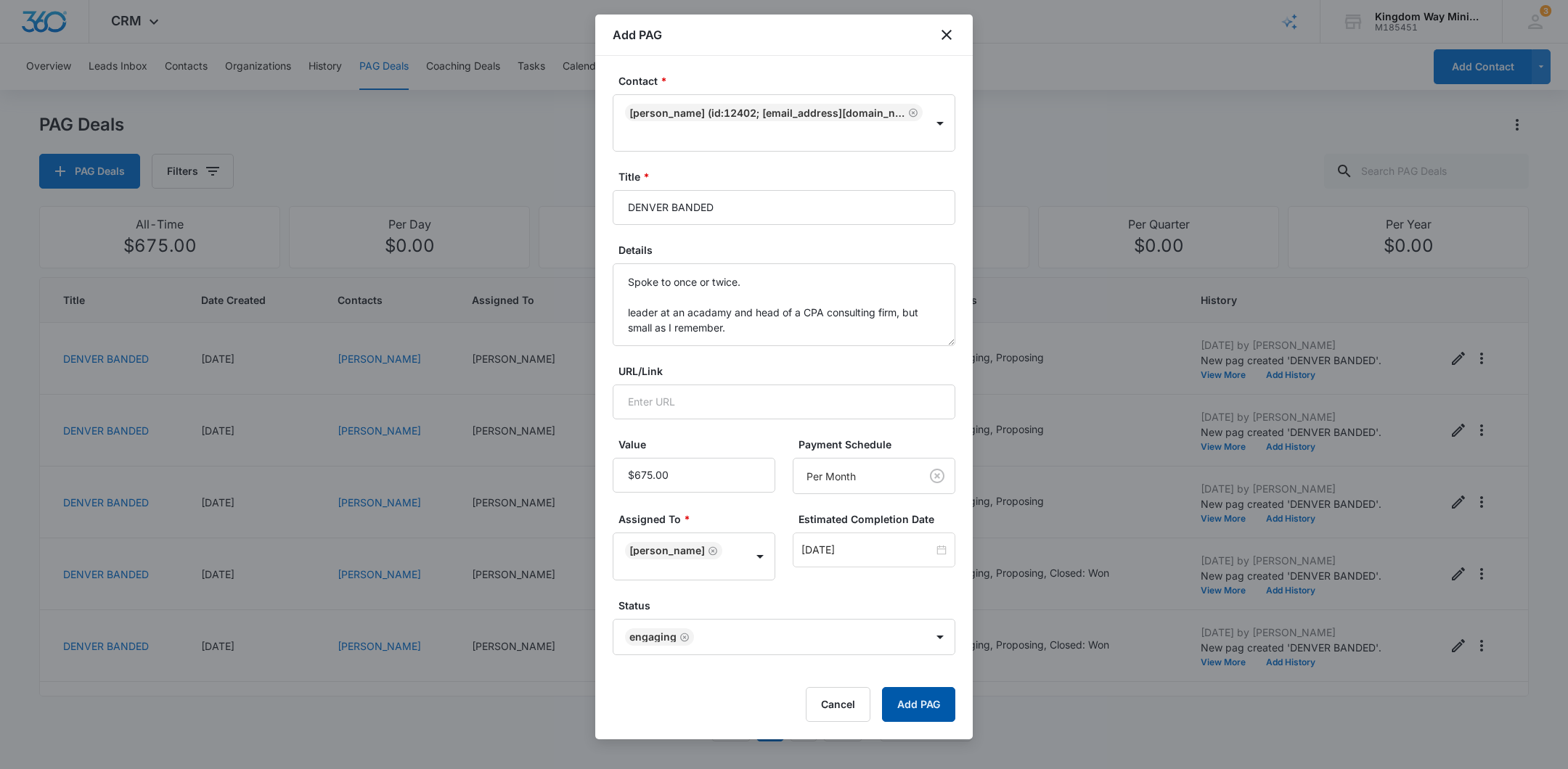 click on "Add PAG" at bounding box center (918, 704) 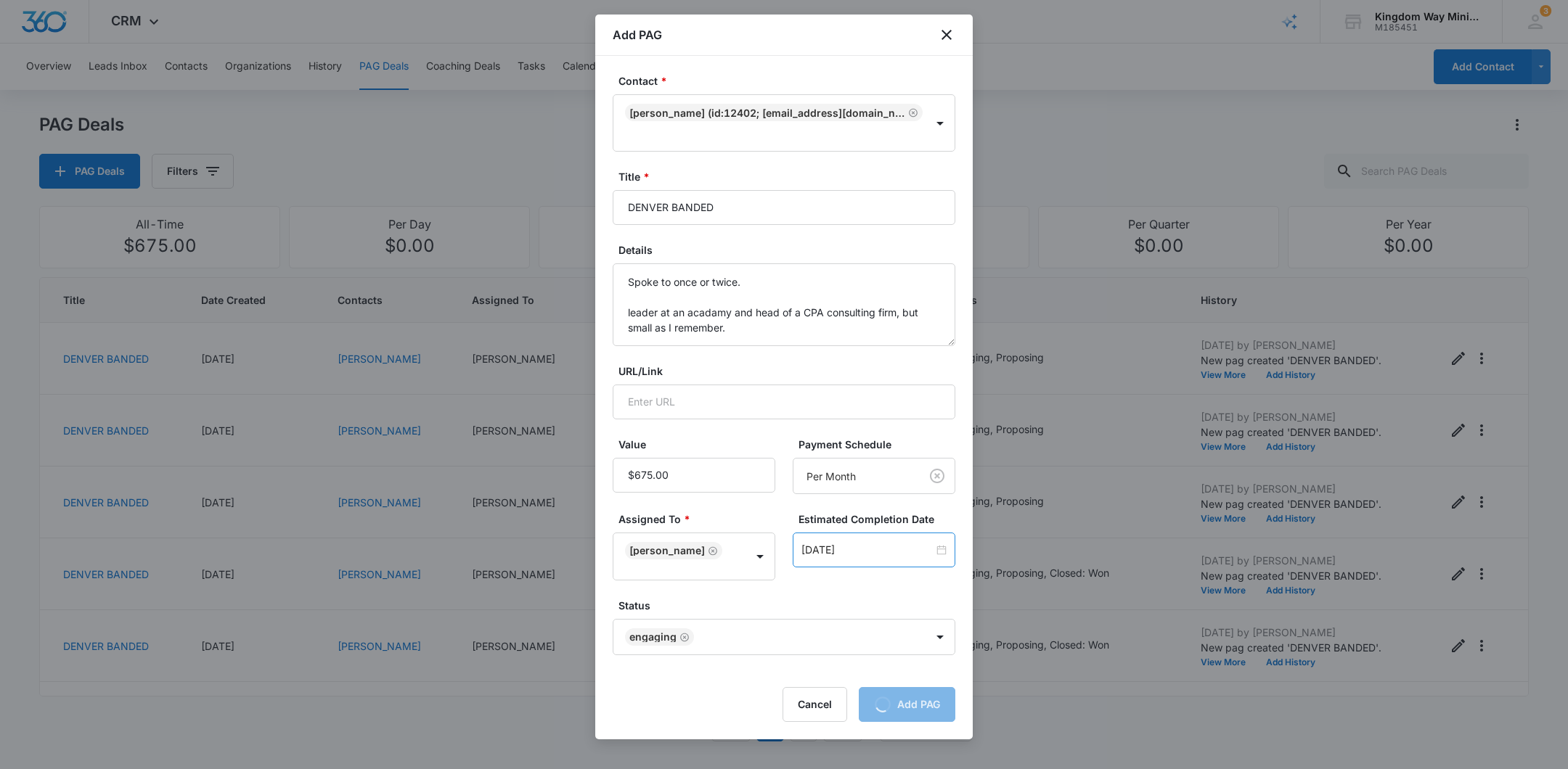 click on "[DATE]" at bounding box center [874, 550] 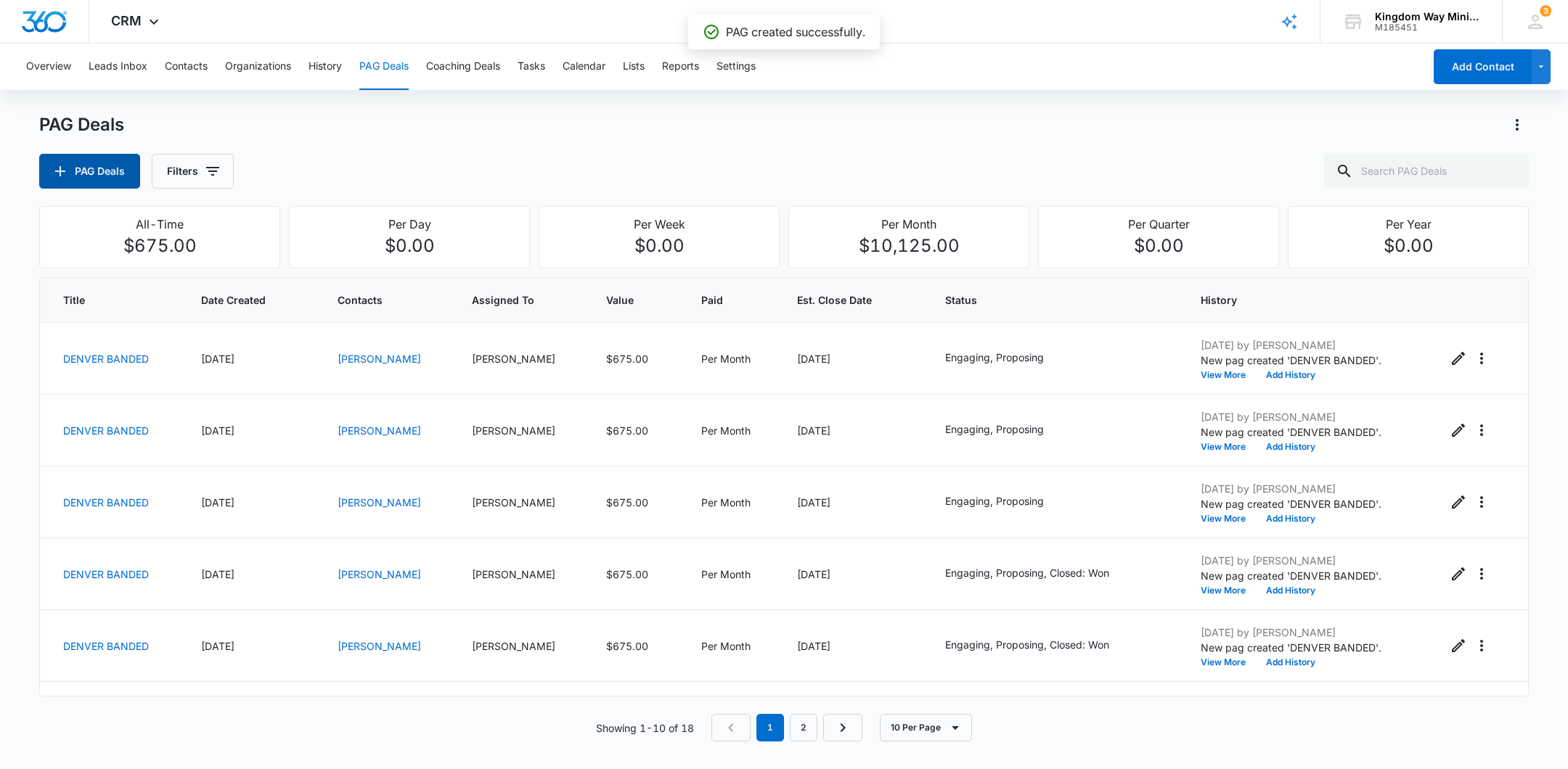 click on "PAG Deals" at bounding box center (89, 171) 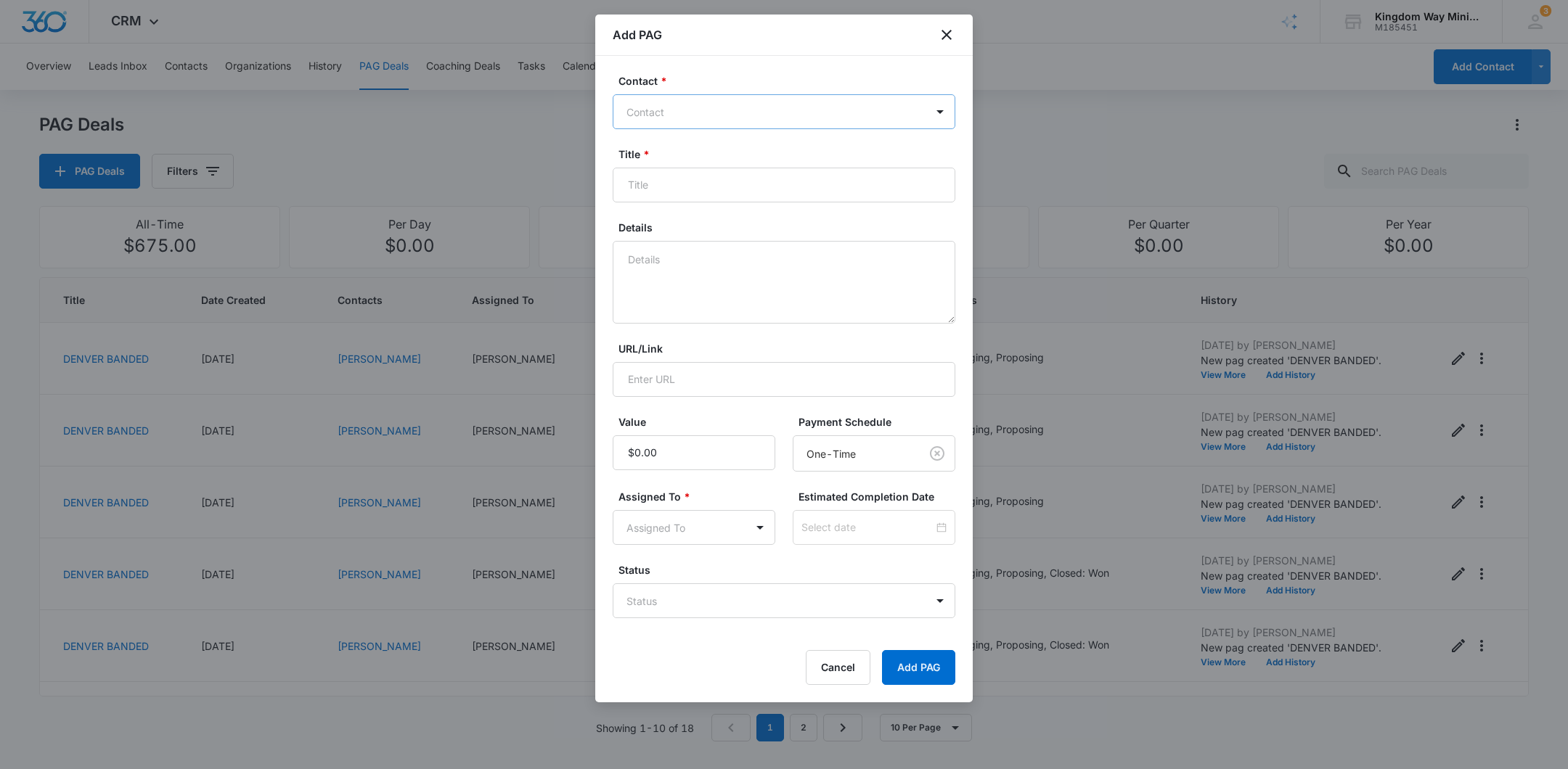 click at bounding box center [775, 112] 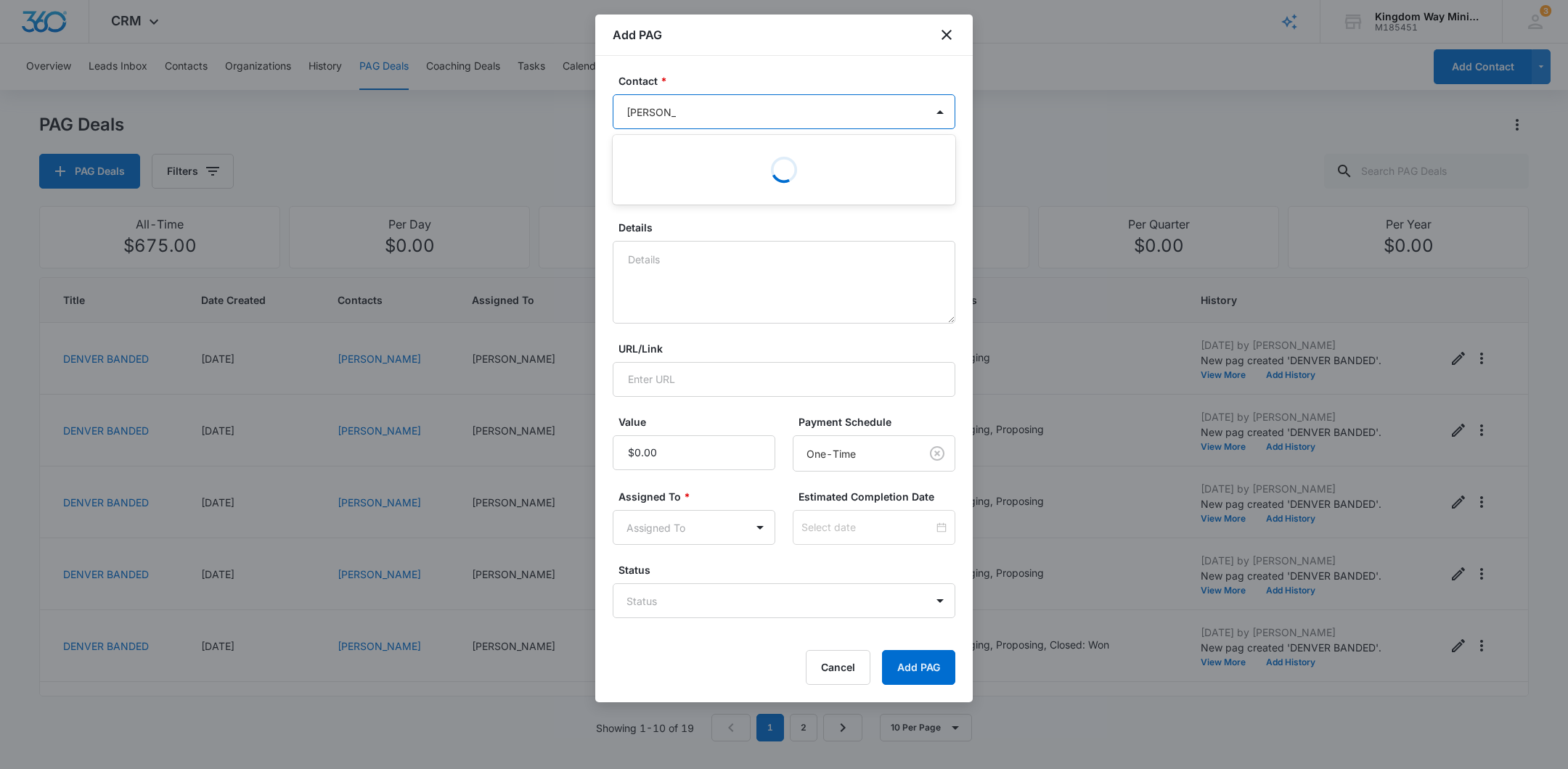 type on "Brad Billings" 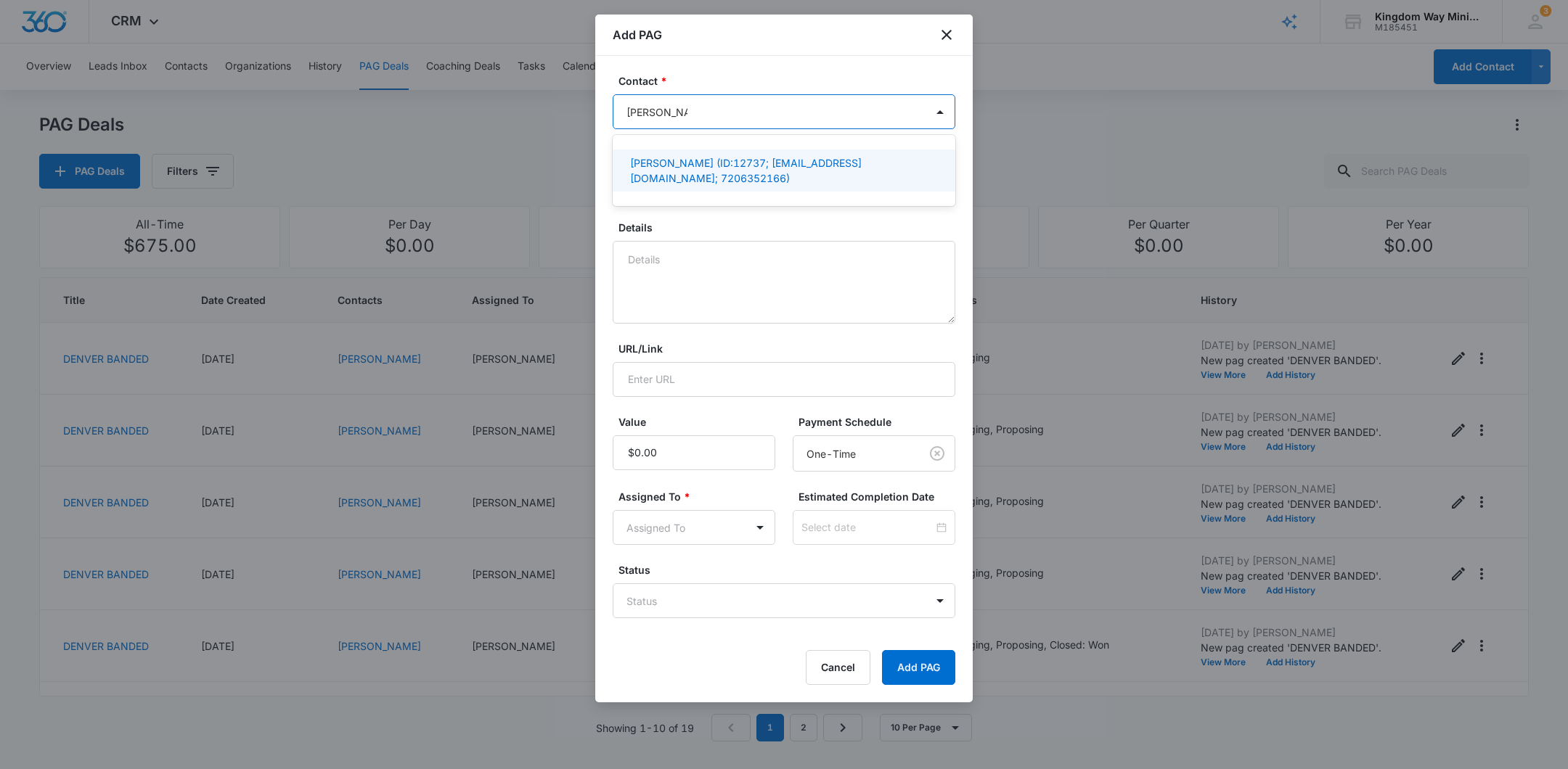 click on "Brad Billingsley (ID:12737; bradbi51@yahoo.com; 7206352166)" at bounding box center [783, 170] 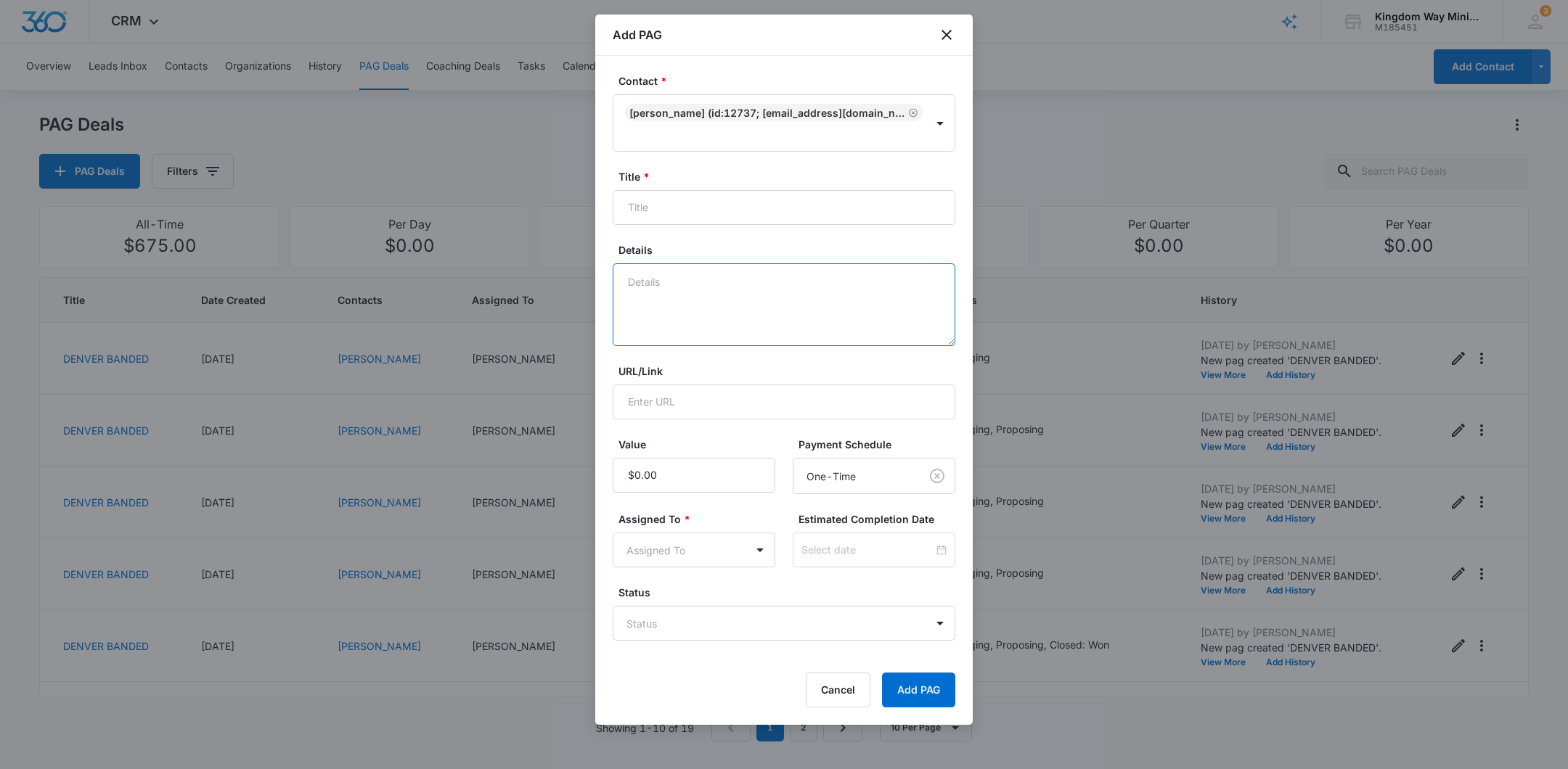 click on "Details" at bounding box center [784, 305] 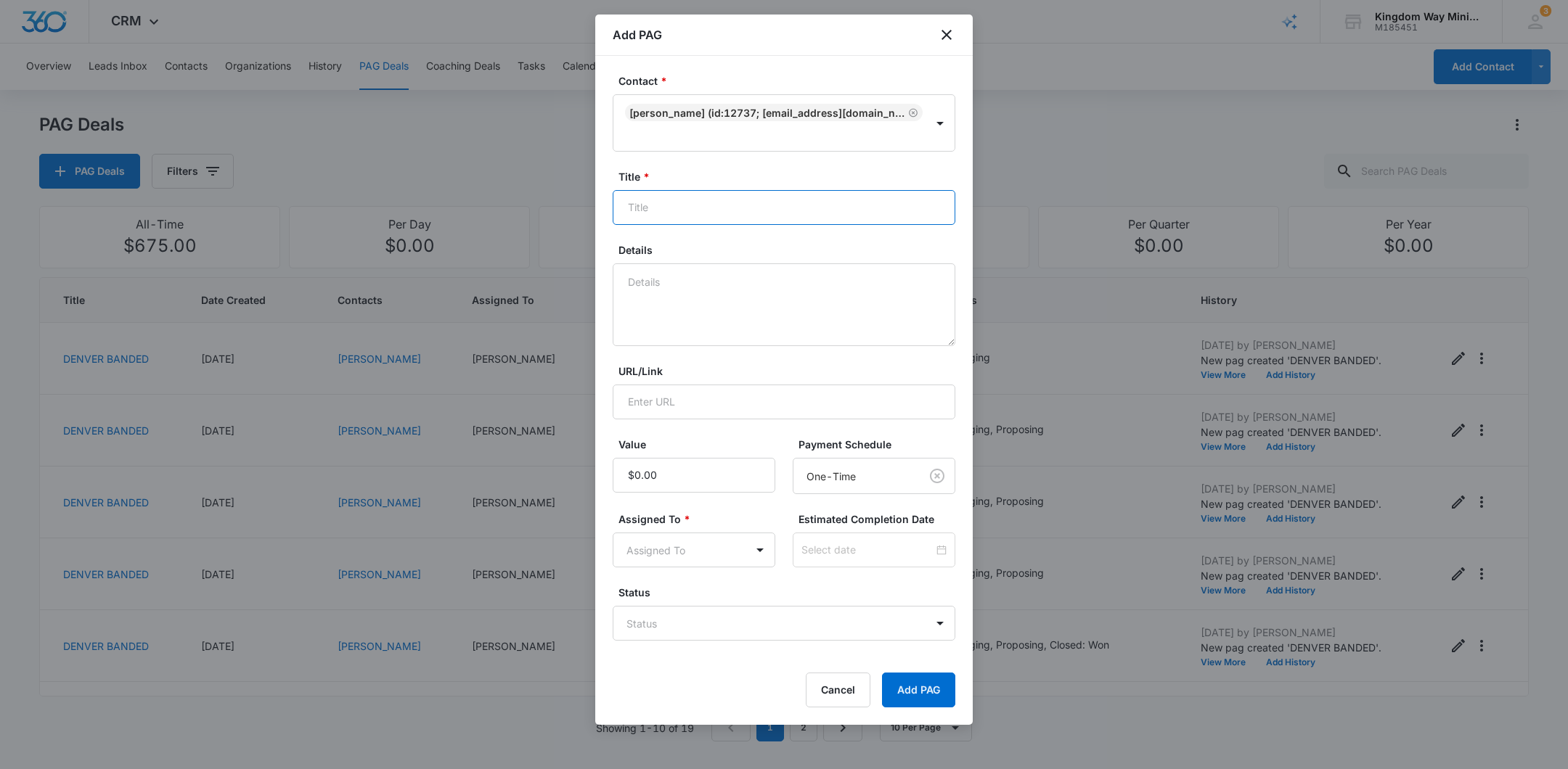 click on "Title *" at bounding box center [784, 207] 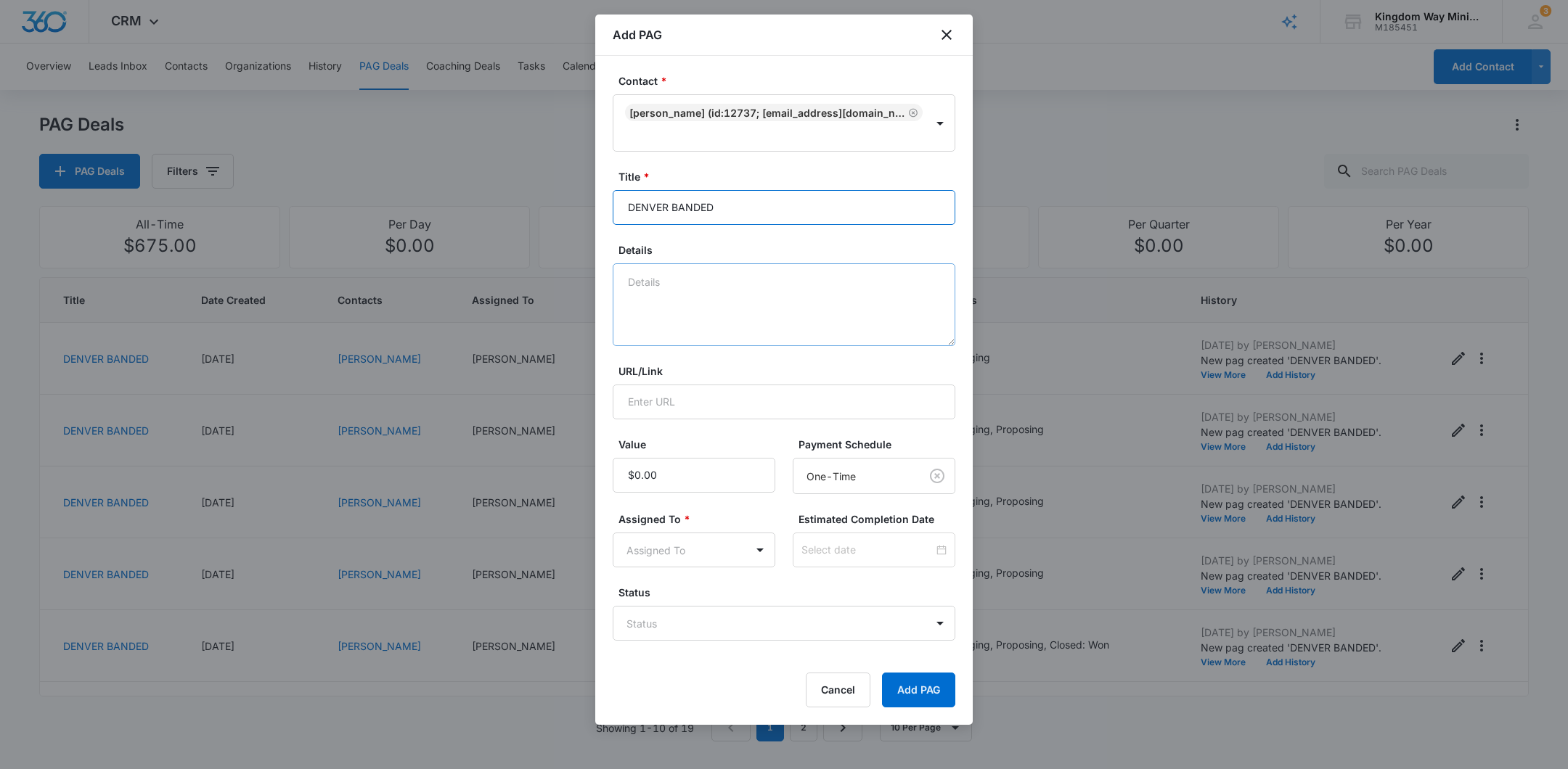type on "DENVER BANDED" 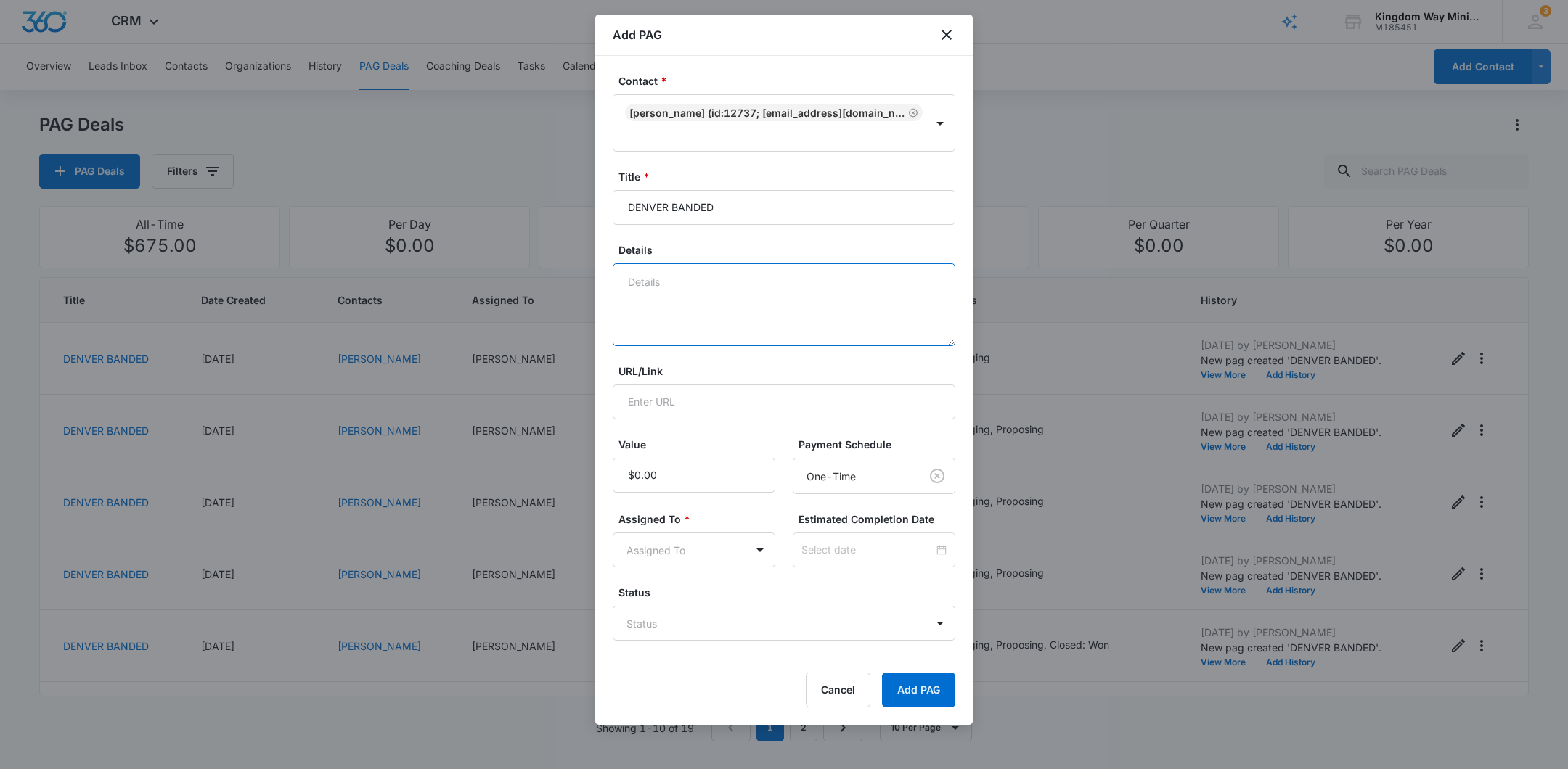 click on "Details" at bounding box center [784, 305] 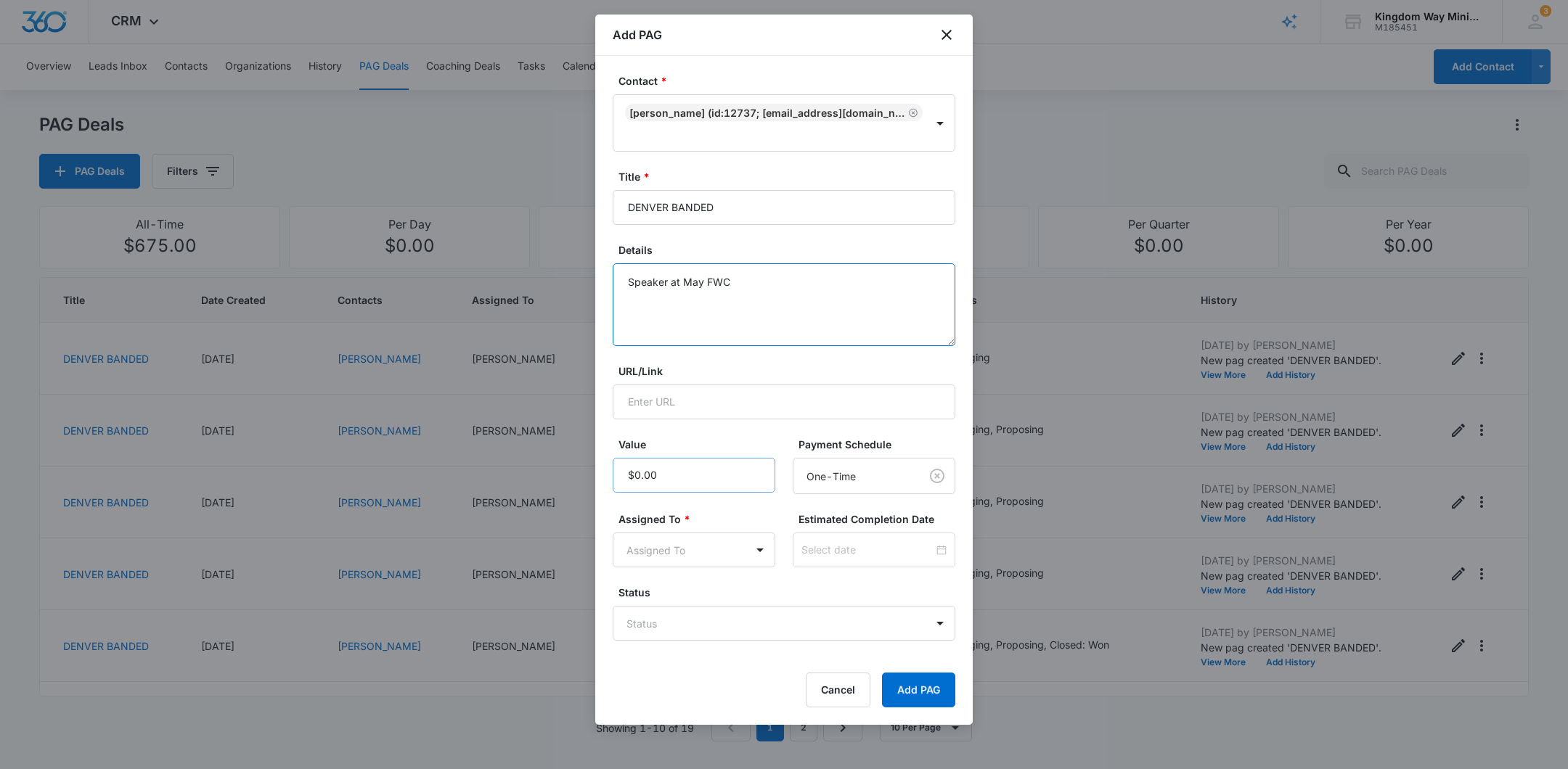 type on "Speaker at May FWC" 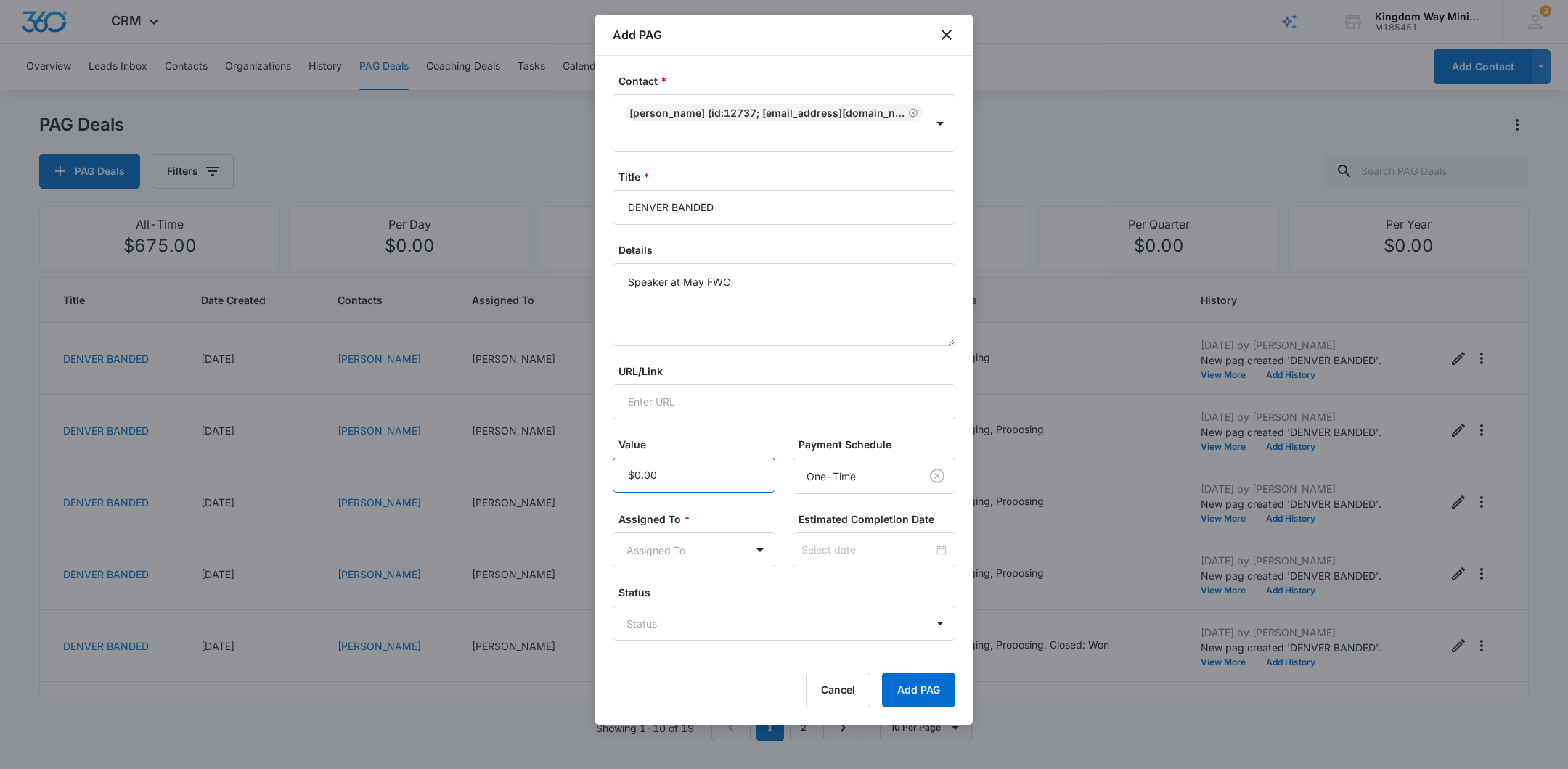 click on "Value" at bounding box center [694, 475] 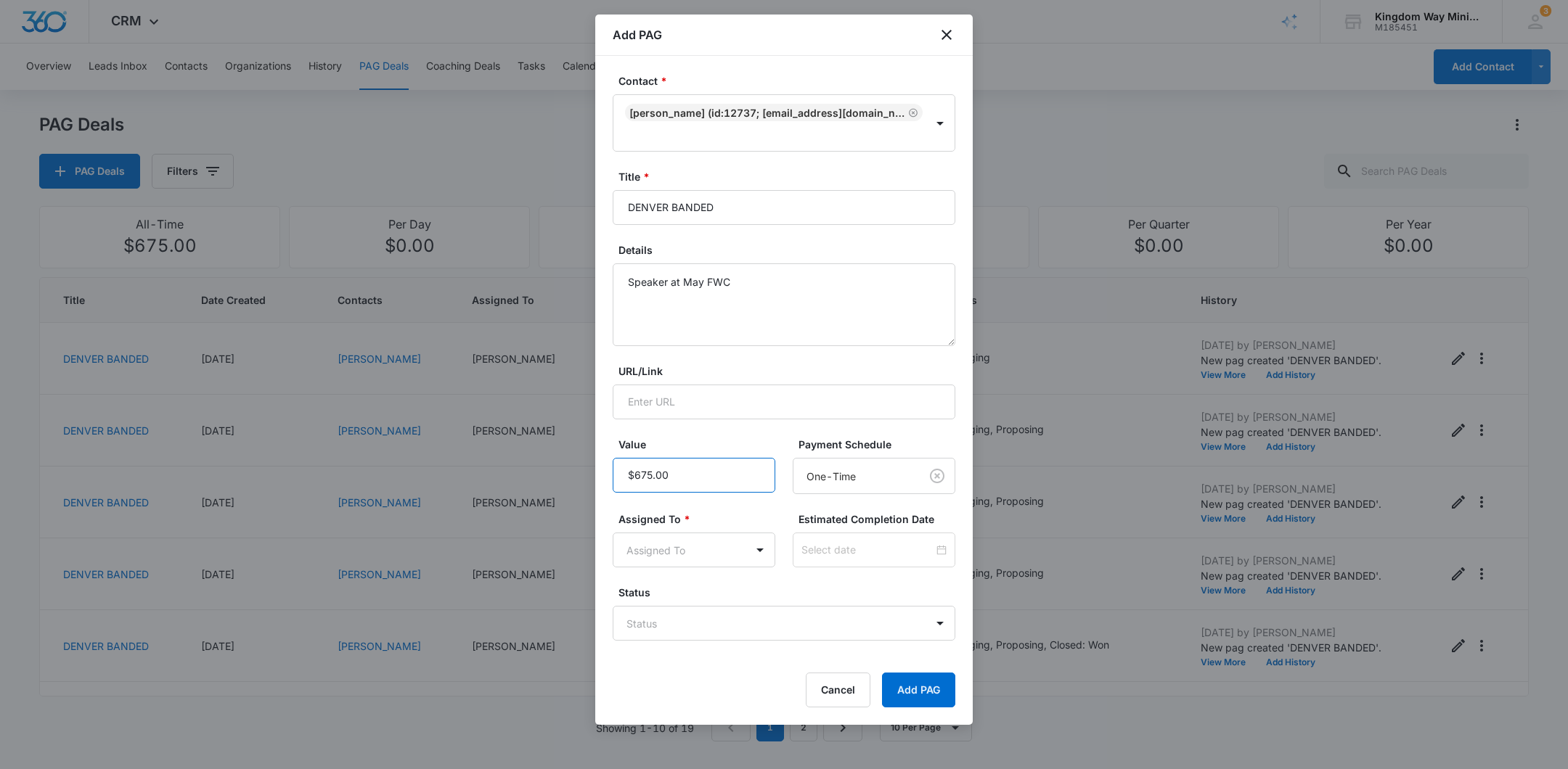 type on "$675.00" 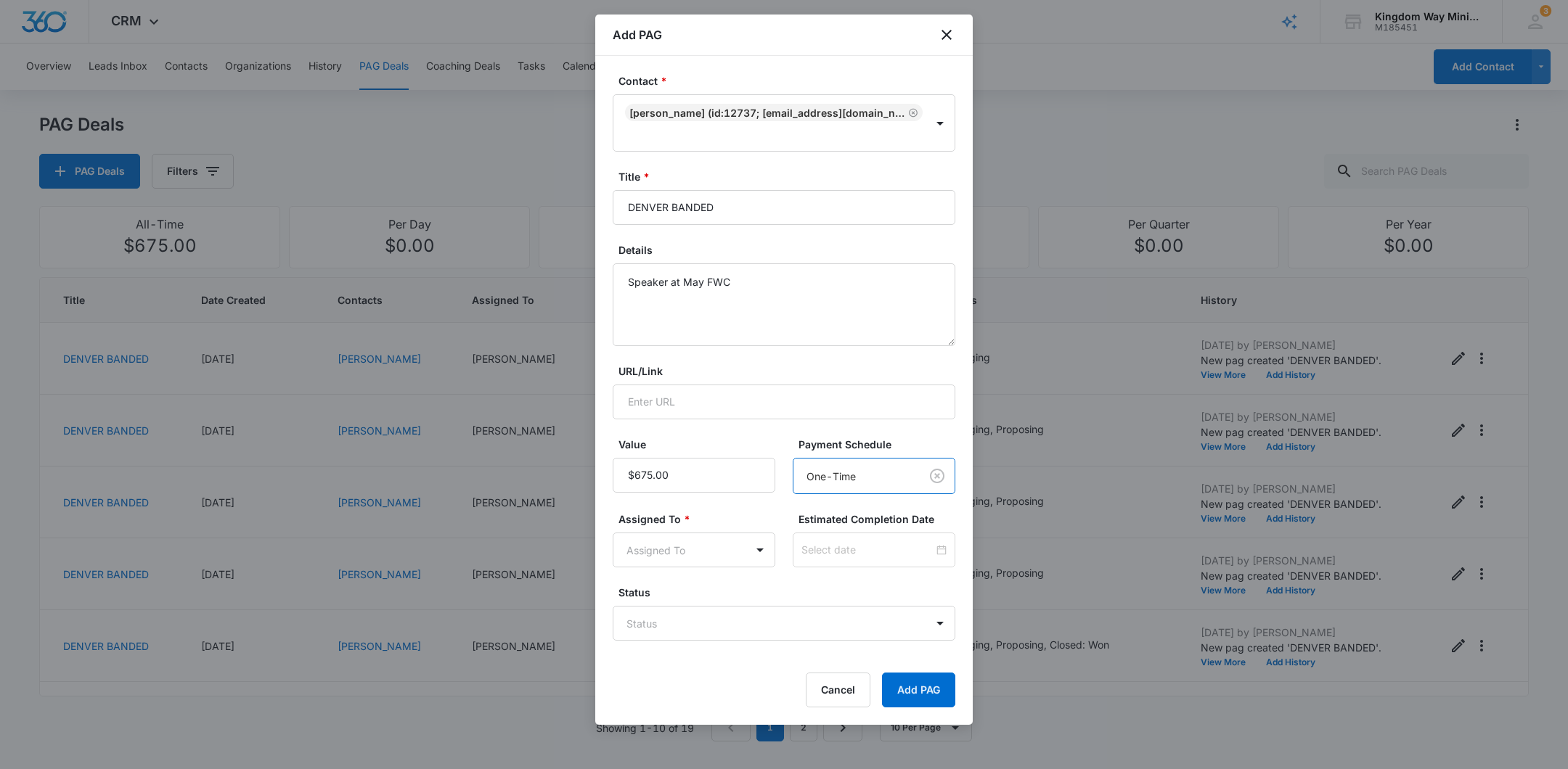 click on "CRM Apps Reputation Websites Forms CRM Email Social Shop Payments POS Content Ads Intelligence Files Brand Settings Kingdom Way Ministries M185451 Your Accounts View All 3 DA Dan Anderson dan.andersonkw2@gmail.com My Profile 3 Notifications Support Logout Terms & Conditions   •   Privacy Policy Overview Leads Inbox Contacts Organizations History PAG Deals Coaching Deals Tasks Calendar Lists Reports Settings Add Contact PAG Deals PAG Deals Filters All-Time $675.00 Per Day $0.00 Per Week $0.00 Per Month $10,125.00 Per Quarter $0.00 Per Year $0.00 Title Date Created Contacts Assigned To Value Paid Est. Close Date Status History DENVER BANDED 07/11/2025 William J Martinez Dan Anderson $675.00 Per Month 08/31/2025 Engaging Jul 11, 2025 by Dan Anderson New pag created 'DENVER BANDED'. View More Add History DENVER BANDED 07/11/2025 Drew McCabe Dan Anderson $675.00 Per Month 08/31/2025 Engaging, Proposing Jul 11, 2025 by Dan Anderson New pag created 'DENVER BANDED'. View More Add History DENVER BANDED 07/11/2025" at bounding box center (784, 384) 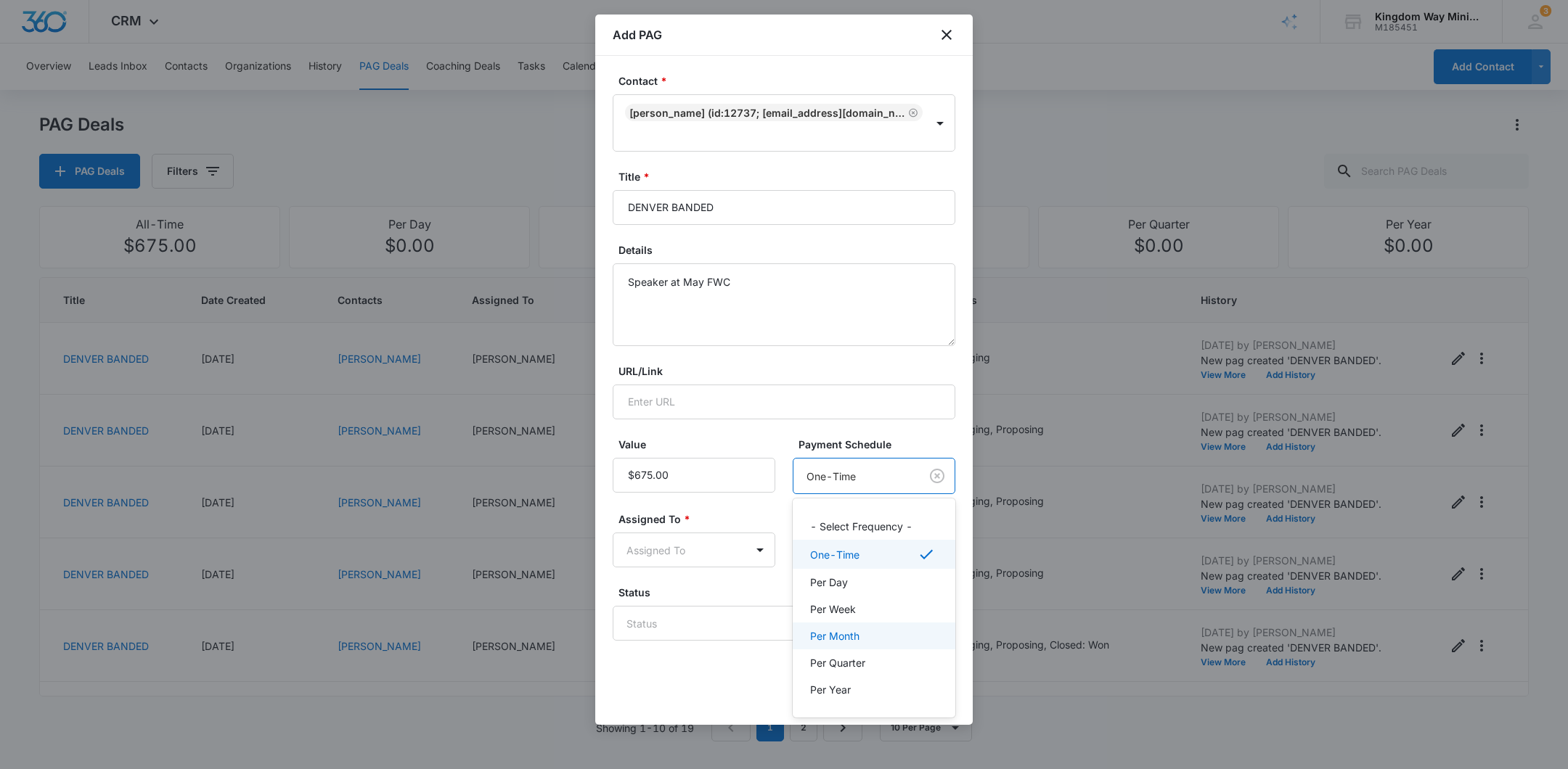 click on "Per Month" at bounding box center (835, 636) 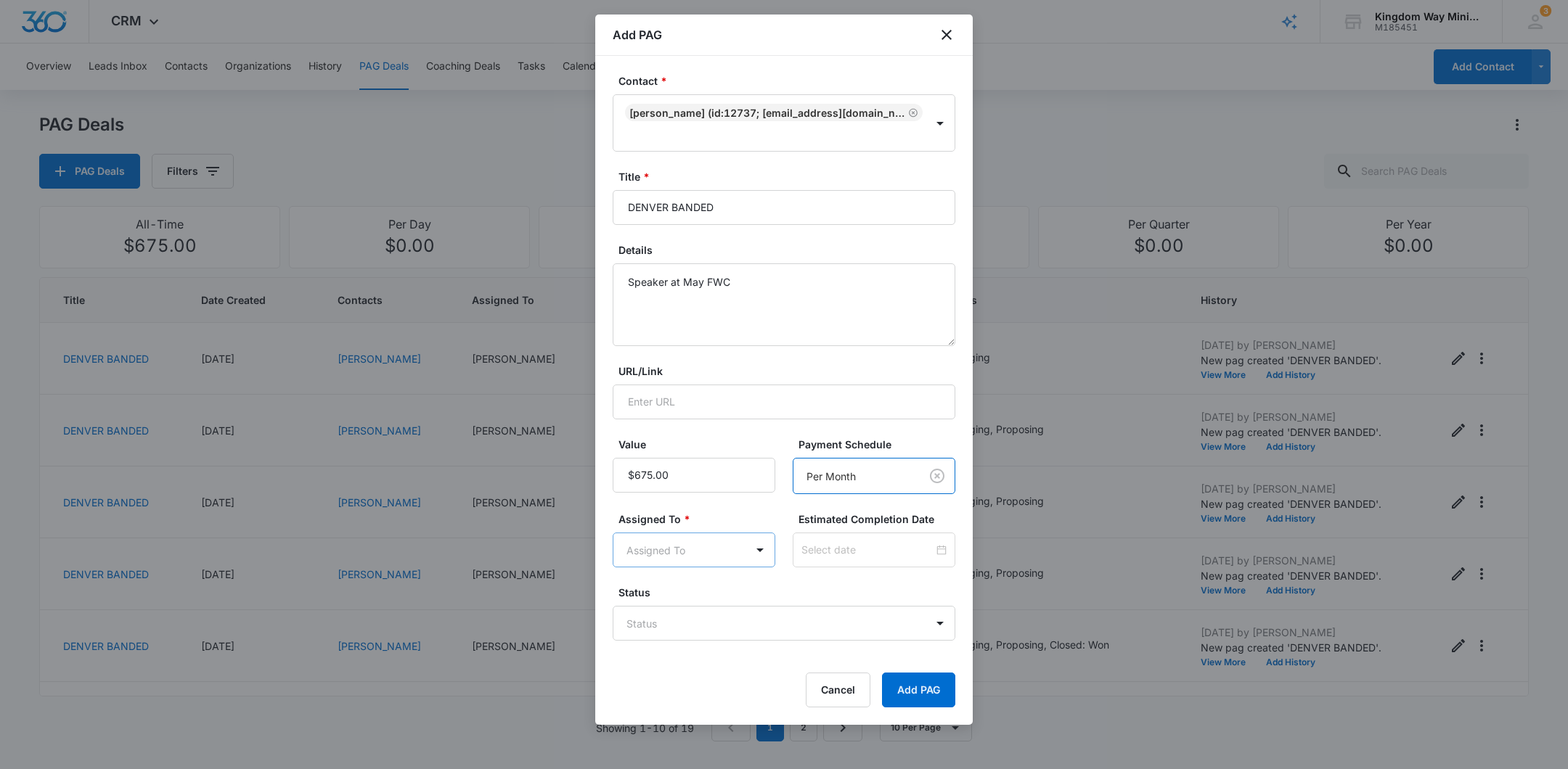 click on "CRM Apps Reputation Websites Forms CRM Email Social Shop Payments POS Content Ads Intelligence Files Brand Settings Kingdom Way Ministries M185451 Your Accounts View All 3 DA Dan Anderson dan.andersonkw2@gmail.com My Profile 3 Notifications Support Logout Terms & Conditions   •   Privacy Policy Overview Leads Inbox Contacts Organizations History PAG Deals Coaching Deals Tasks Calendar Lists Reports Settings Add Contact PAG Deals PAG Deals Filters All-Time $675.00 Per Day $0.00 Per Week $0.00 Per Month $10,125.00 Per Quarter $0.00 Per Year $0.00 Title Date Created Contacts Assigned To Value Paid Est. Close Date Status History DENVER BANDED 07/11/2025 William J Martinez Dan Anderson $675.00 Per Month 08/31/2025 Engaging Jul 11, 2025 by Dan Anderson New pag created 'DENVER BANDED'. View More Add History DENVER BANDED 07/11/2025 Drew McCabe Dan Anderson $675.00 Per Month 08/31/2025 Engaging, Proposing Jul 11, 2025 by Dan Anderson New pag created 'DENVER BANDED'. View More Add History DENVER BANDED 07/11/2025" at bounding box center [784, 384] 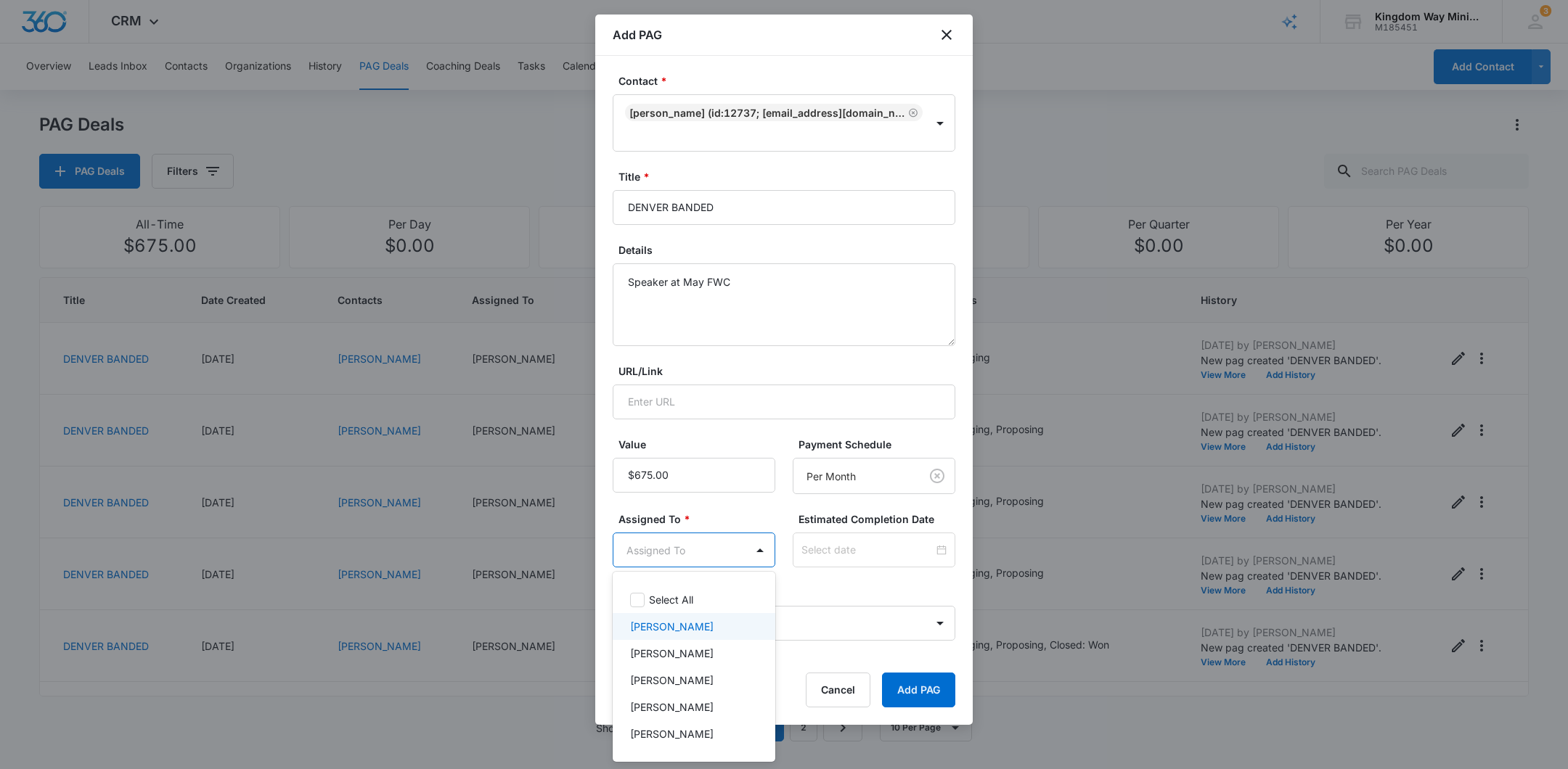 click on "[PERSON_NAME]" at bounding box center [693, 626] 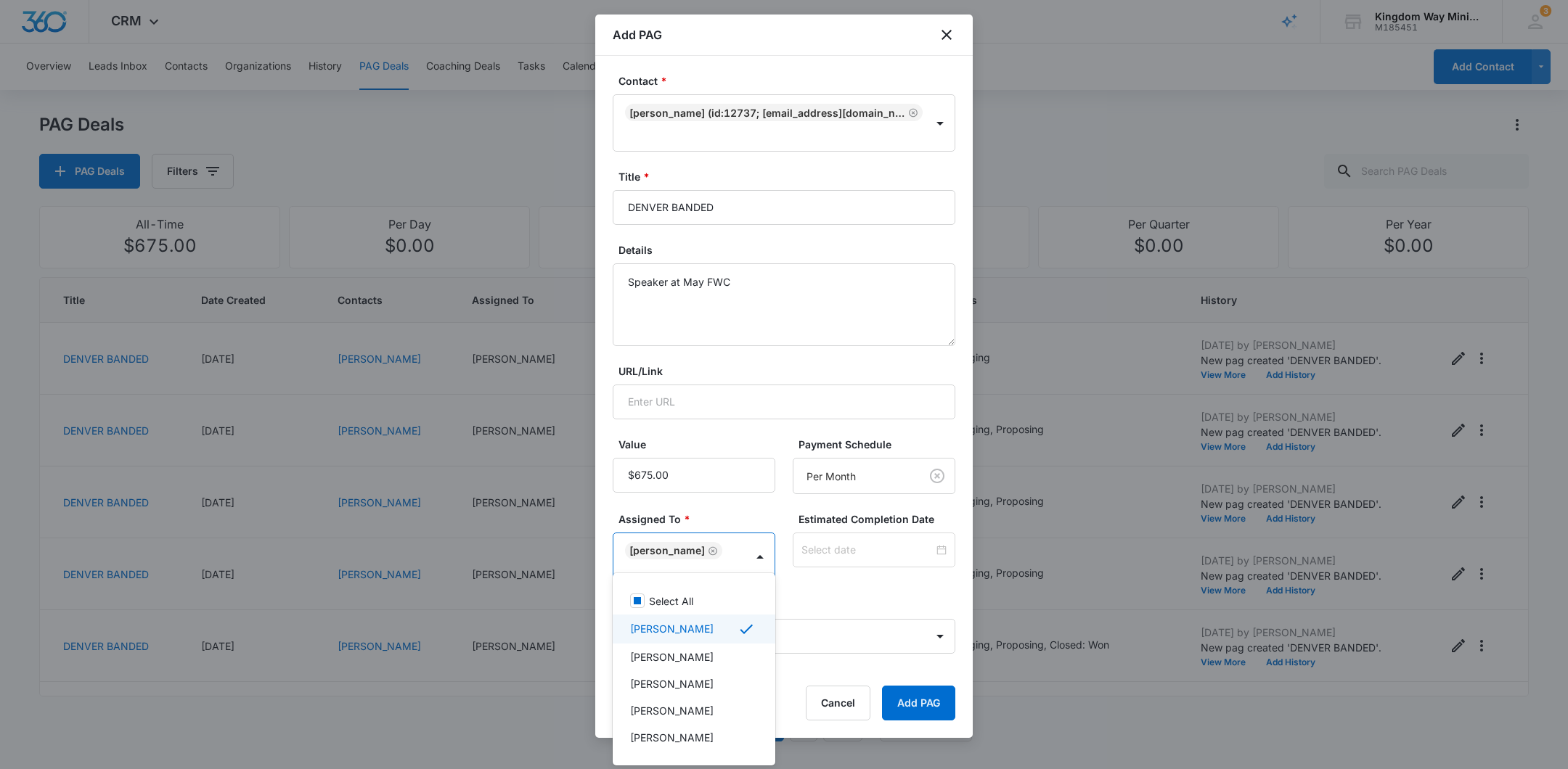 click at bounding box center (784, 384) 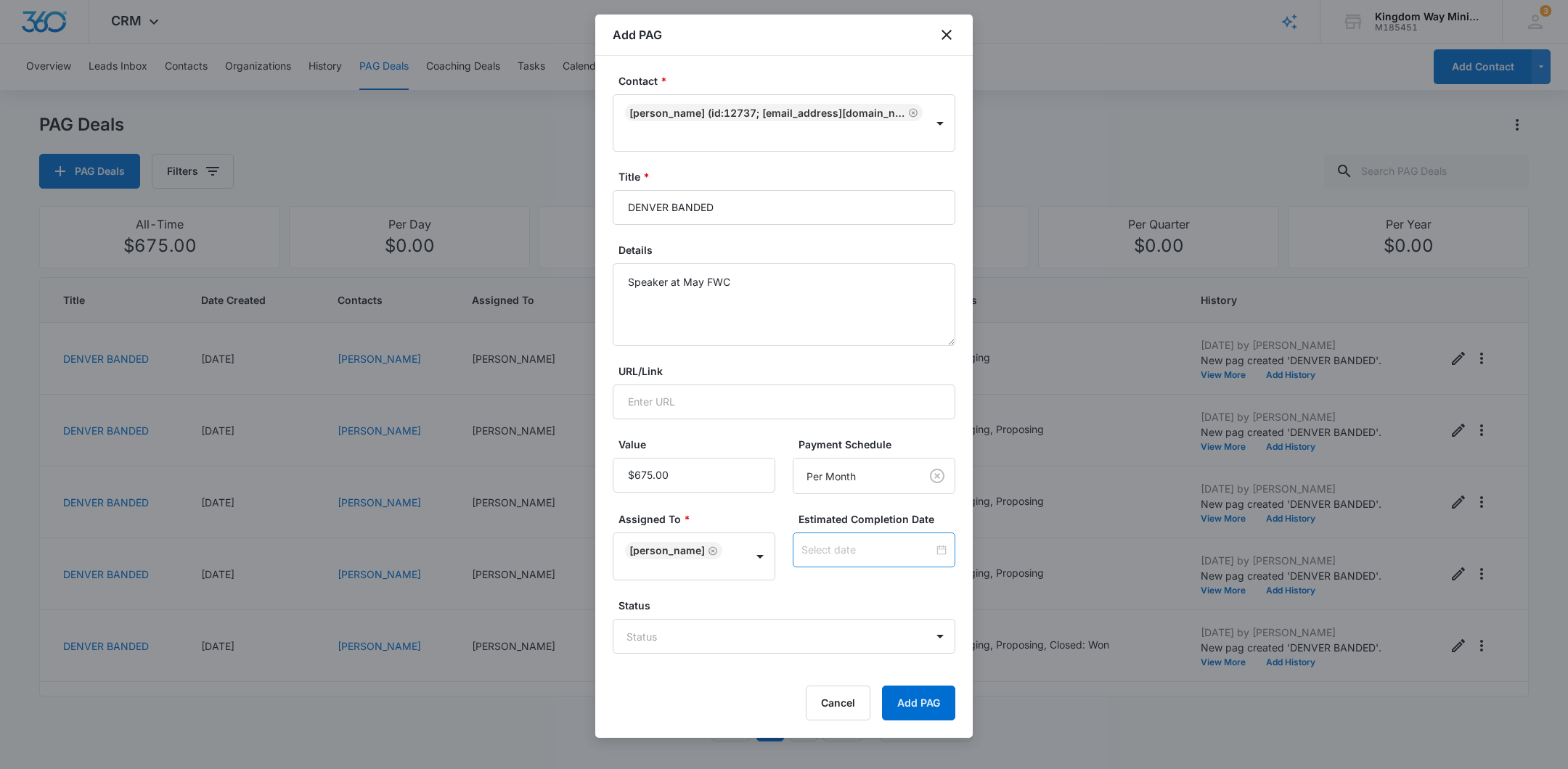 click at bounding box center [874, 550] 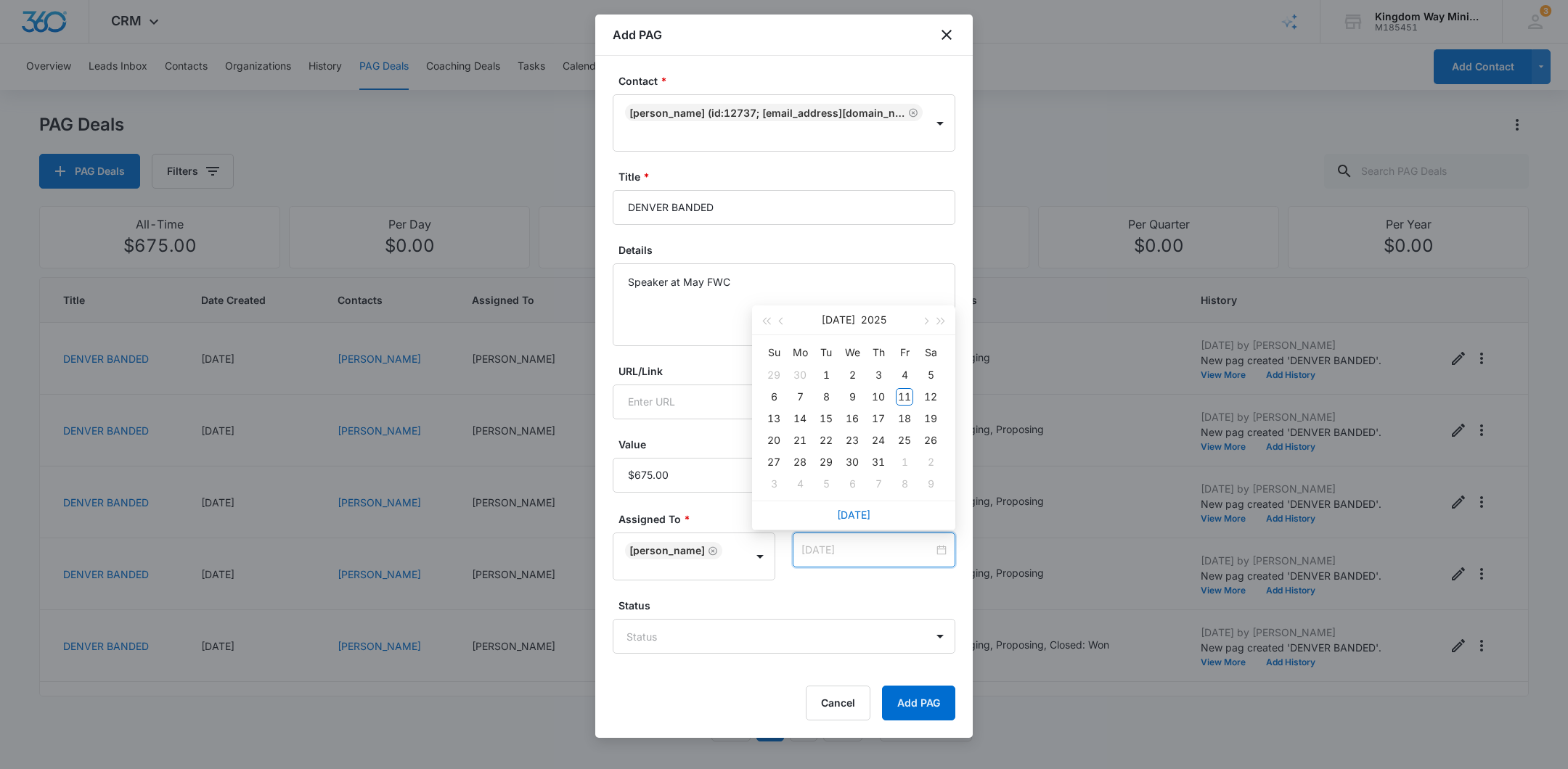 type on "Jul 4, 2025" 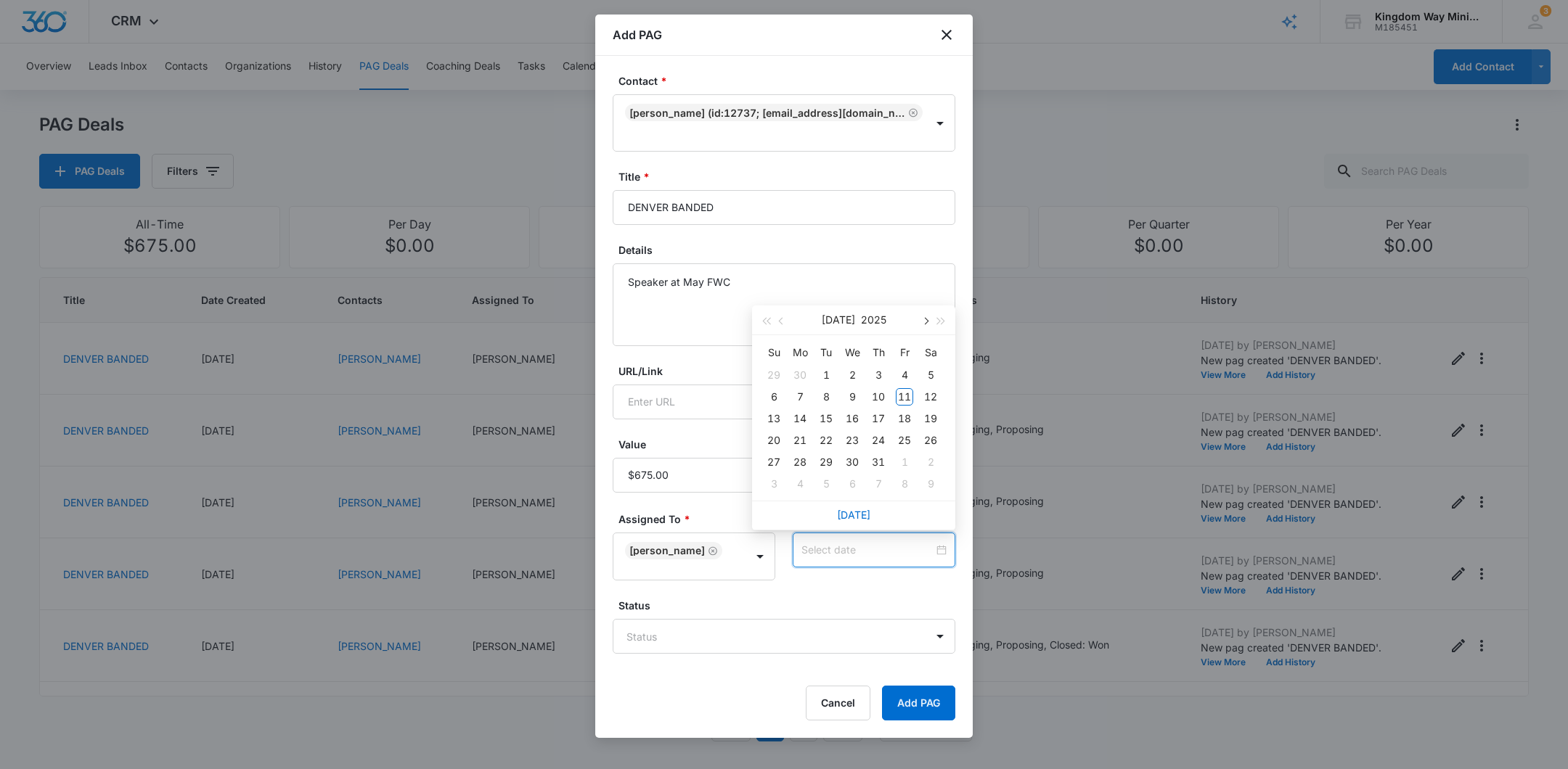 click at bounding box center [925, 321] 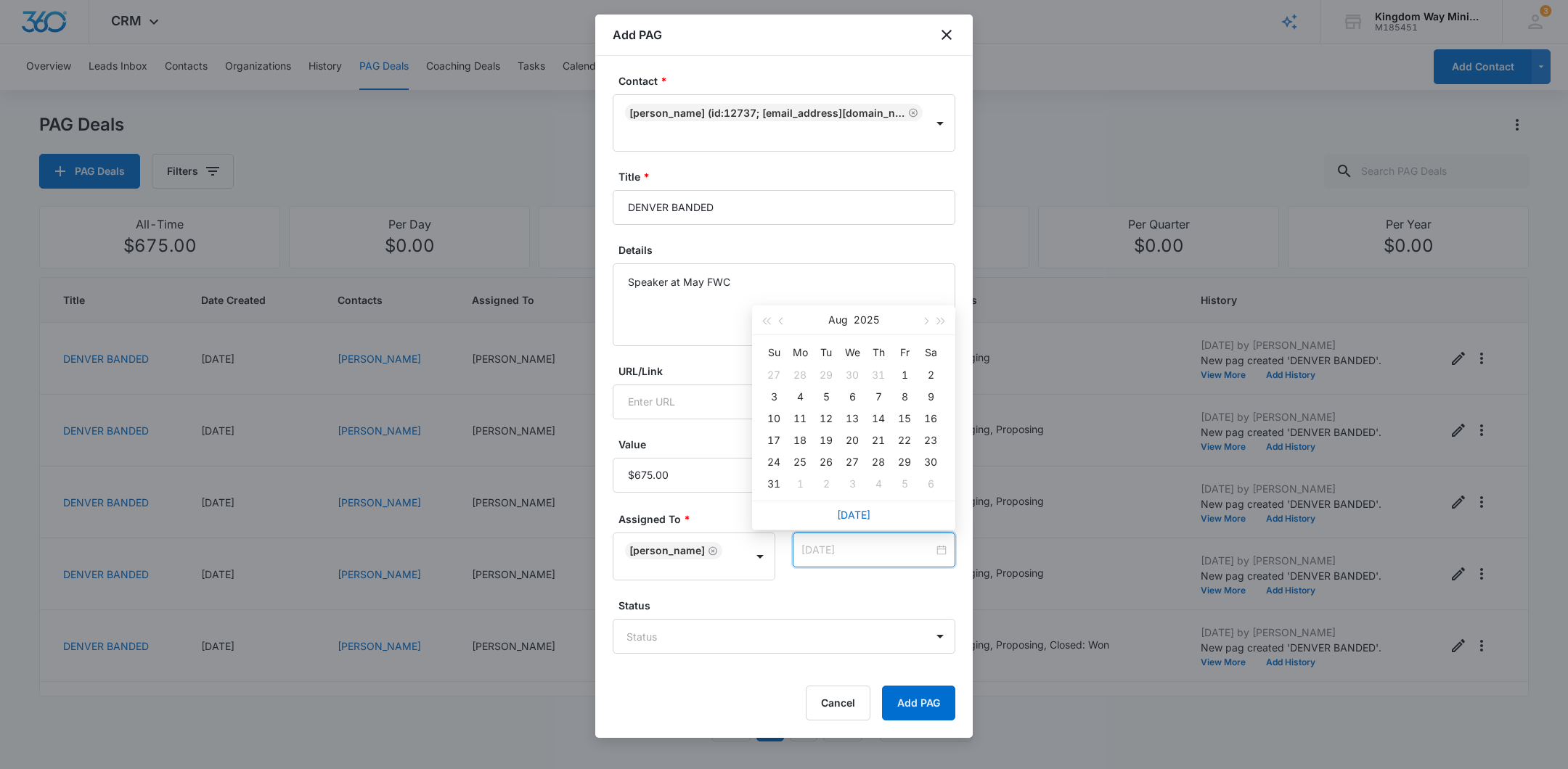 type on "[DATE]" 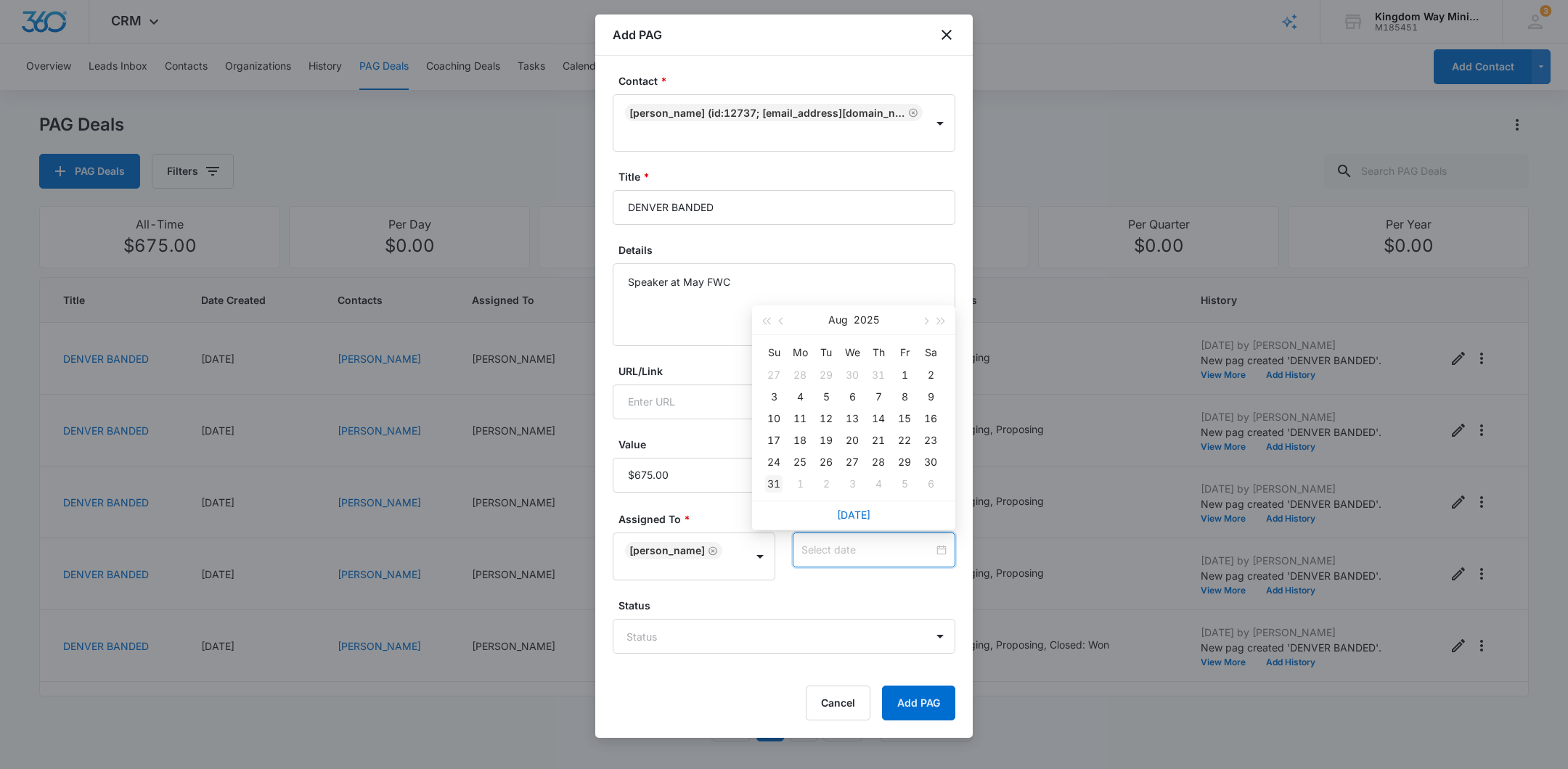 type on "[DATE]" 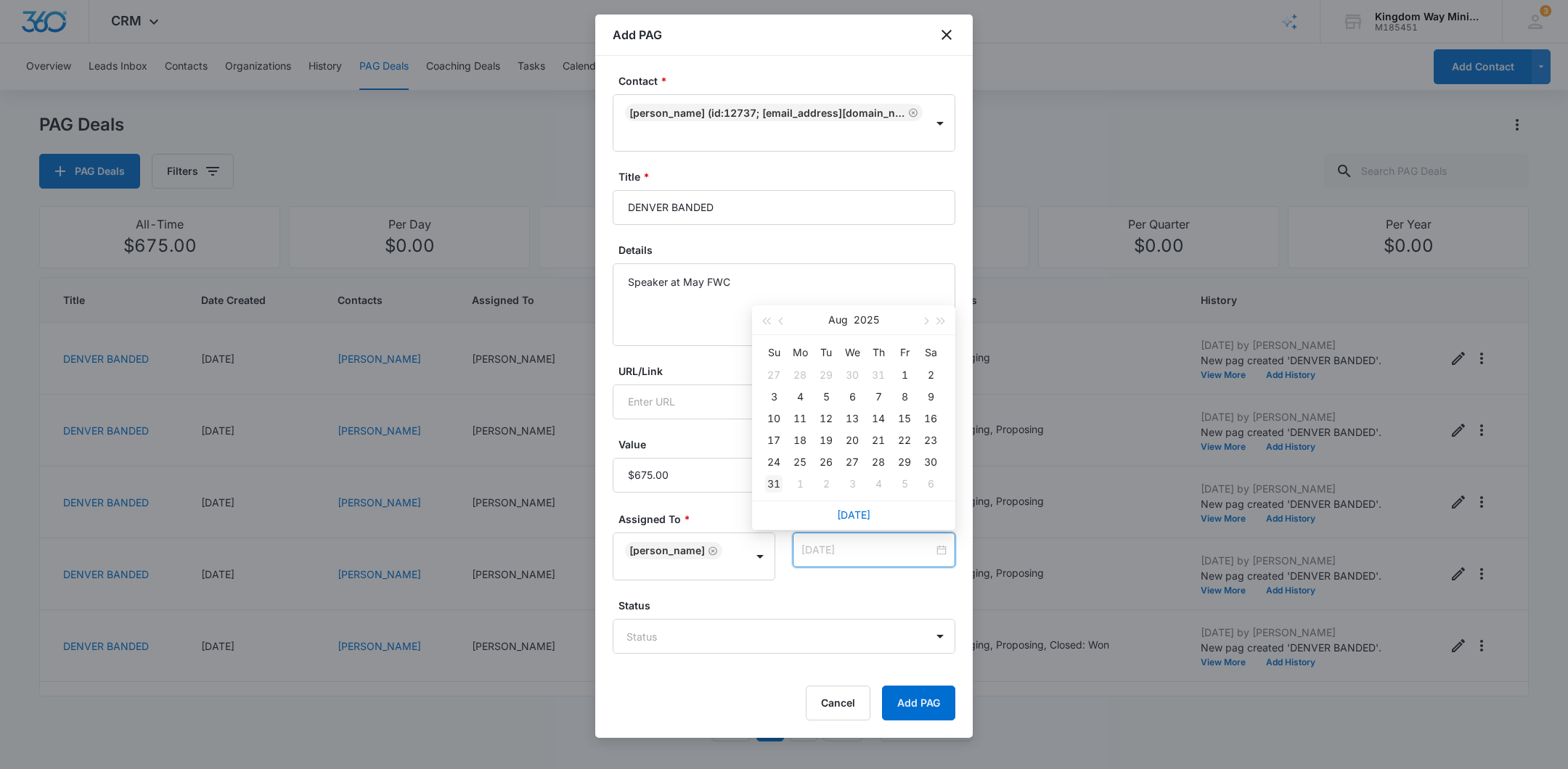 click on "31" at bounding box center [774, 484] 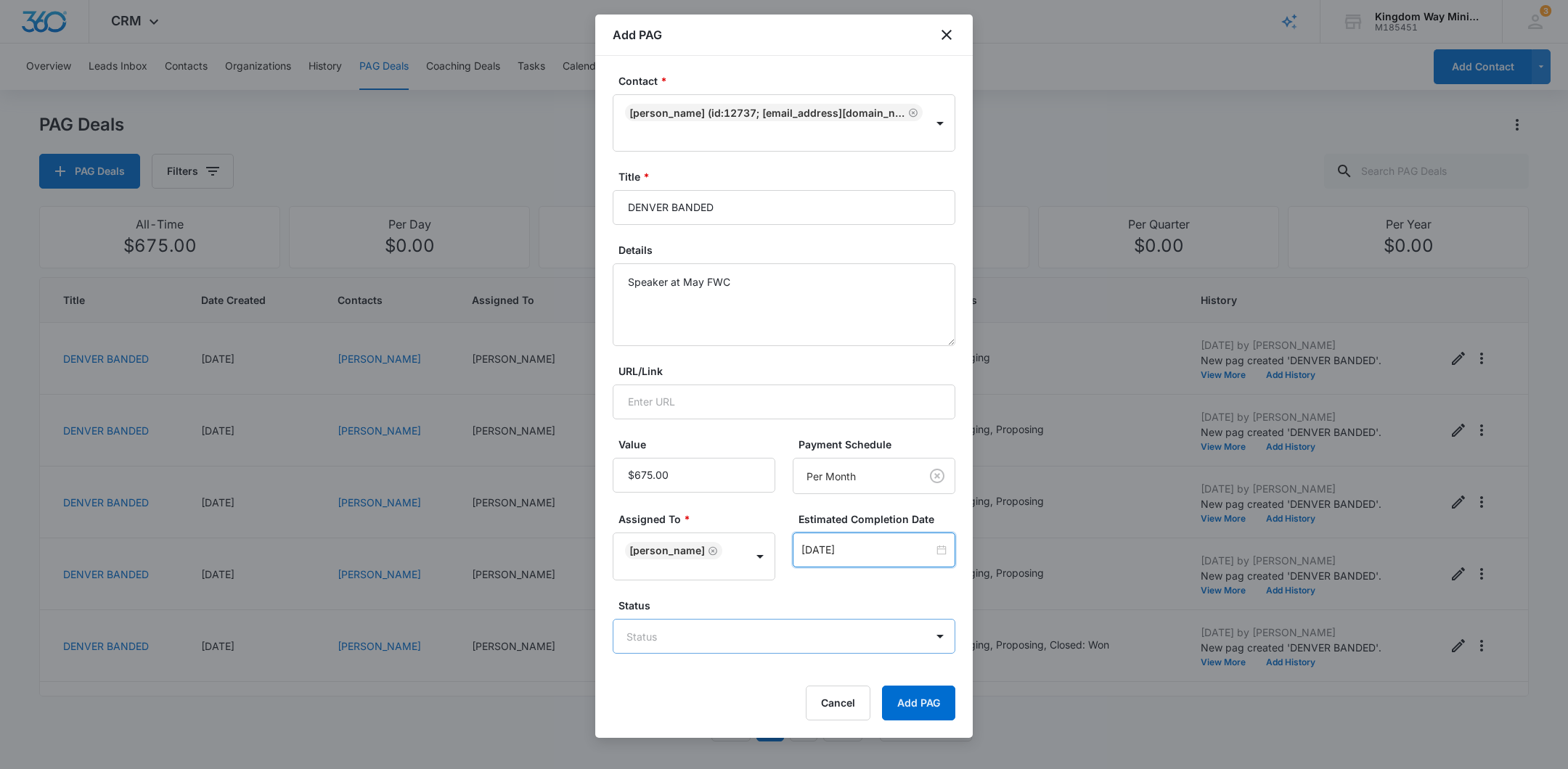 click on "CRM Apps Reputation Websites Forms CRM Email Social Shop Payments POS Content Ads Intelligence Files Brand Settings Kingdom Way Ministries M185451 Your Accounts View All 3 DA Dan Anderson dan.andersonkw2@gmail.com My Profile 3 Notifications Support Logout Terms & Conditions   •   Privacy Policy Overview Leads Inbox Contacts Organizations History PAG Deals Coaching Deals Tasks Calendar Lists Reports Settings Add Contact PAG Deals PAG Deals Filters All-Time $675.00 Per Day $0.00 Per Week $0.00 Per Month $10,125.00 Per Quarter $0.00 Per Year $0.00 Title Date Created Contacts Assigned To Value Paid Est. Close Date Status History DENVER BANDED 07/11/2025 William J Martinez Dan Anderson $675.00 Per Month 08/31/2025 Engaging Jul 11, 2025 by Dan Anderson New pag created 'DENVER BANDED'. View More Add History DENVER BANDED 07/11/2025 Drew McCabe Dan Anderson $675.00 Per Month 08/31/2025 Engaging, Proposing Jul 11, 2025 by Dan Anderson New pag created 'DENVER BANDED'. View More Add History DENVER BANDED 07/11/2025" at bounding box center (784, 384) 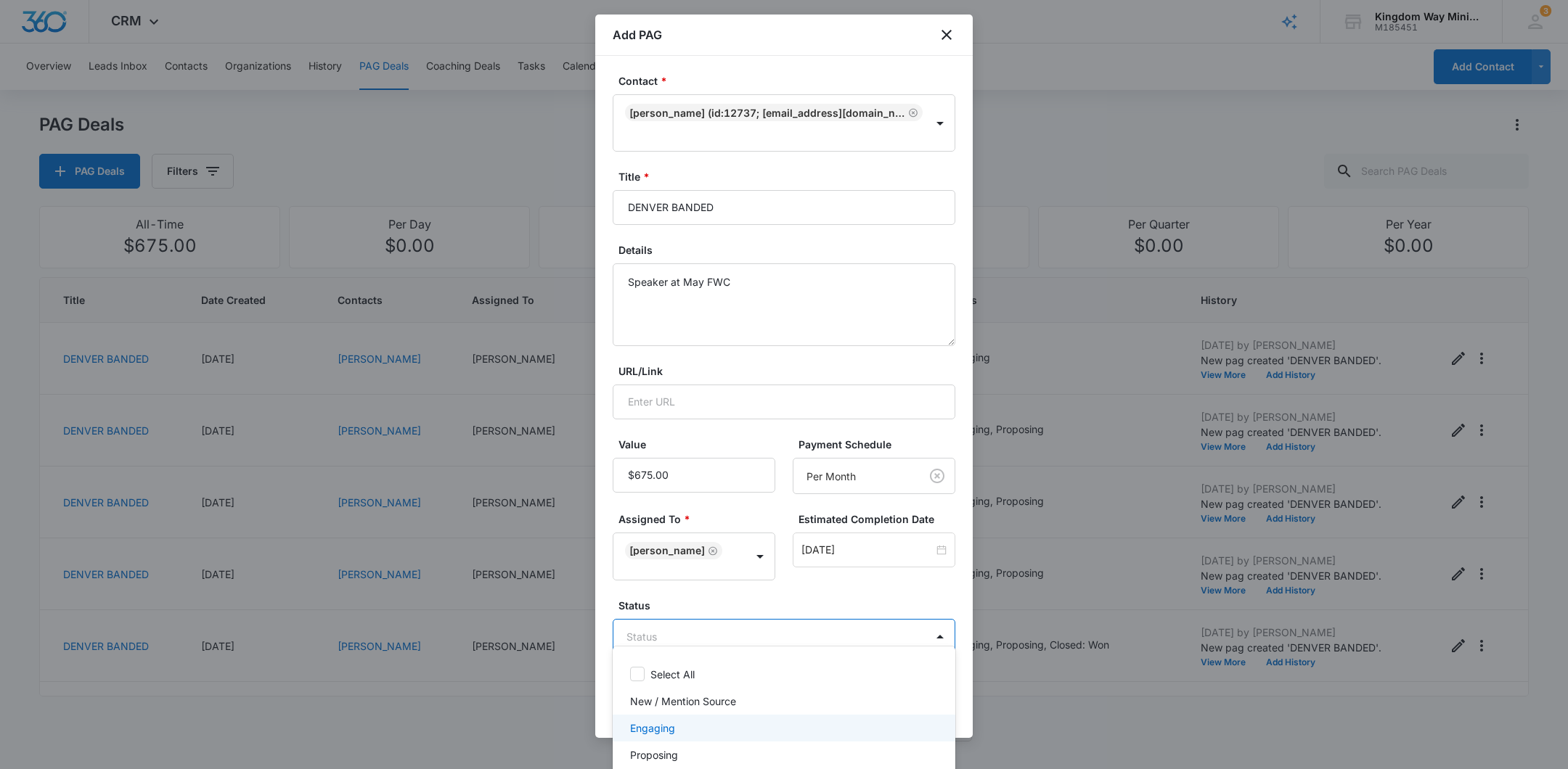 click on "Engaging" at bounding box center [783, 728] 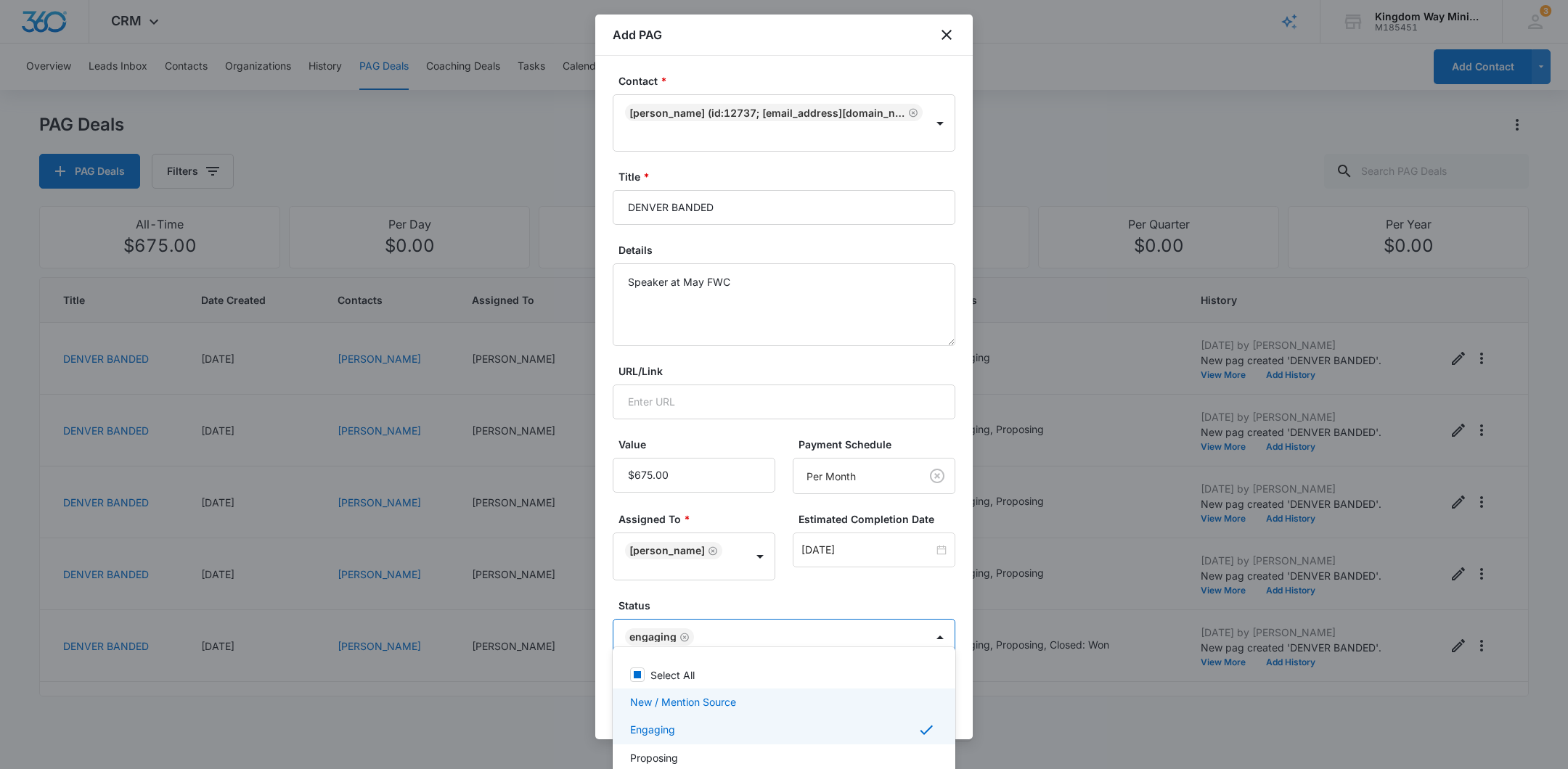 click at bounding box center [784, 384] 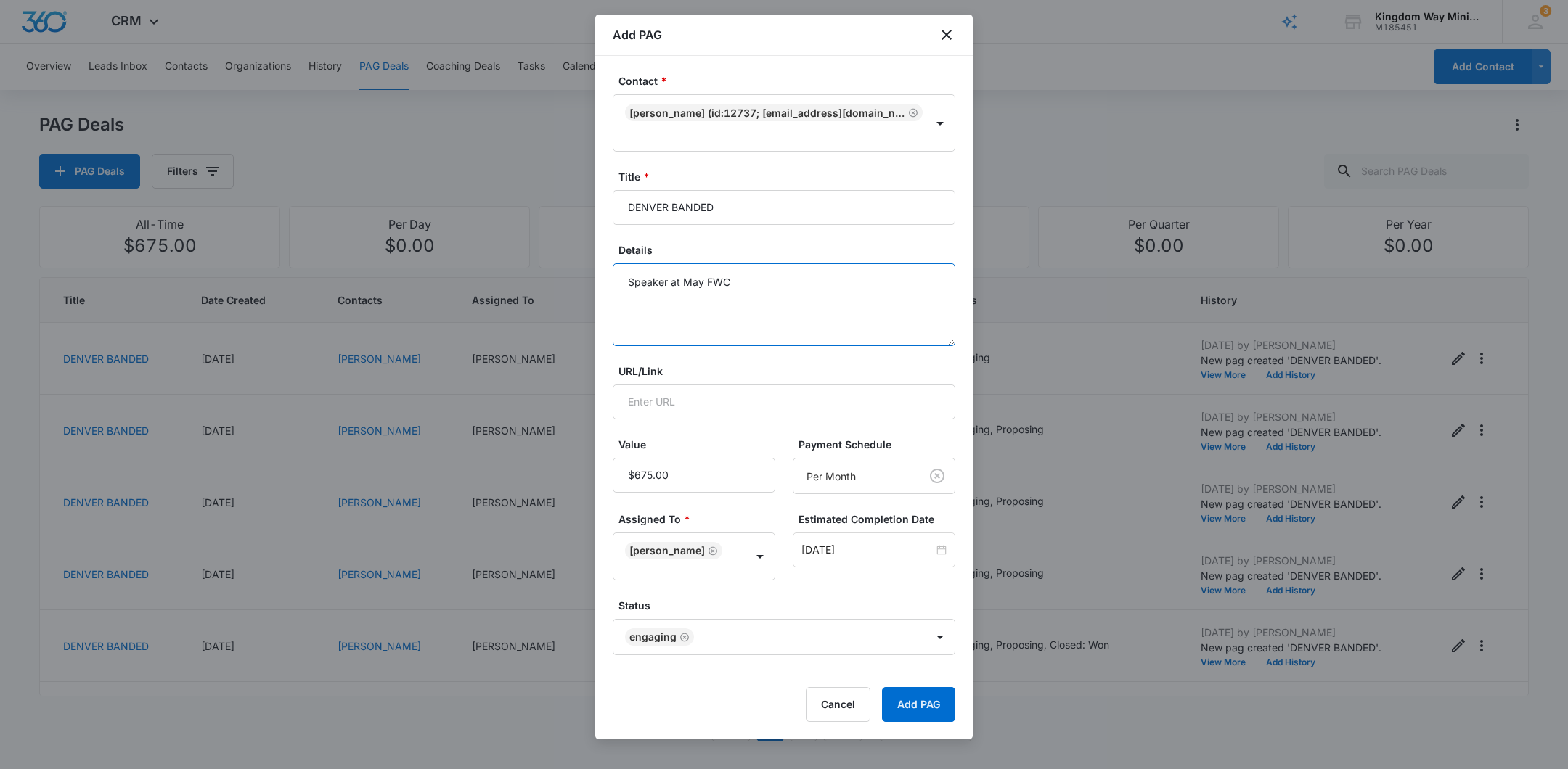 click on "Speaker at May FWC" at bounding box center (784, 305) 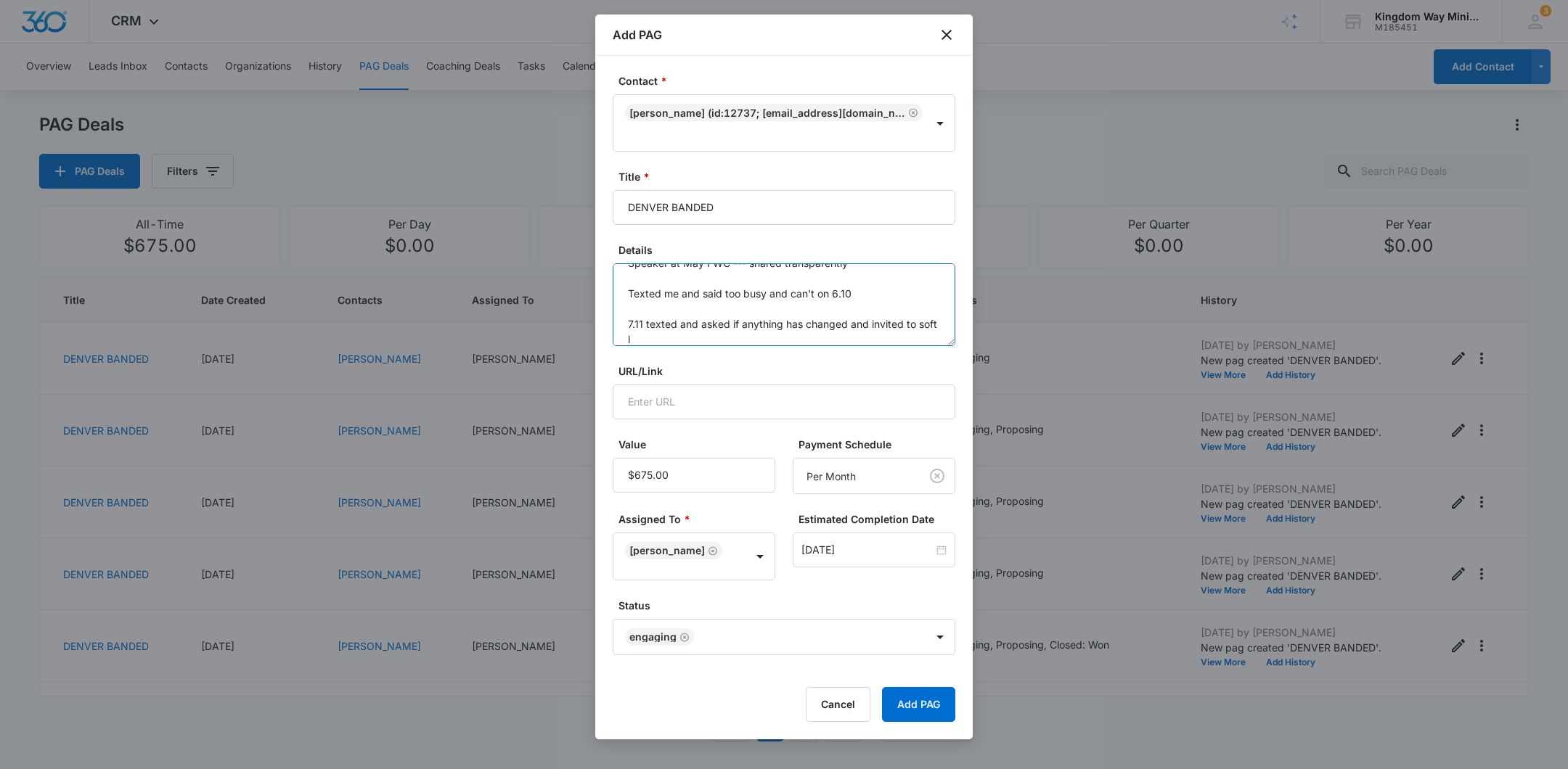 scroll, scrollTop: 19, scrollLeft: 0, axis: vertical 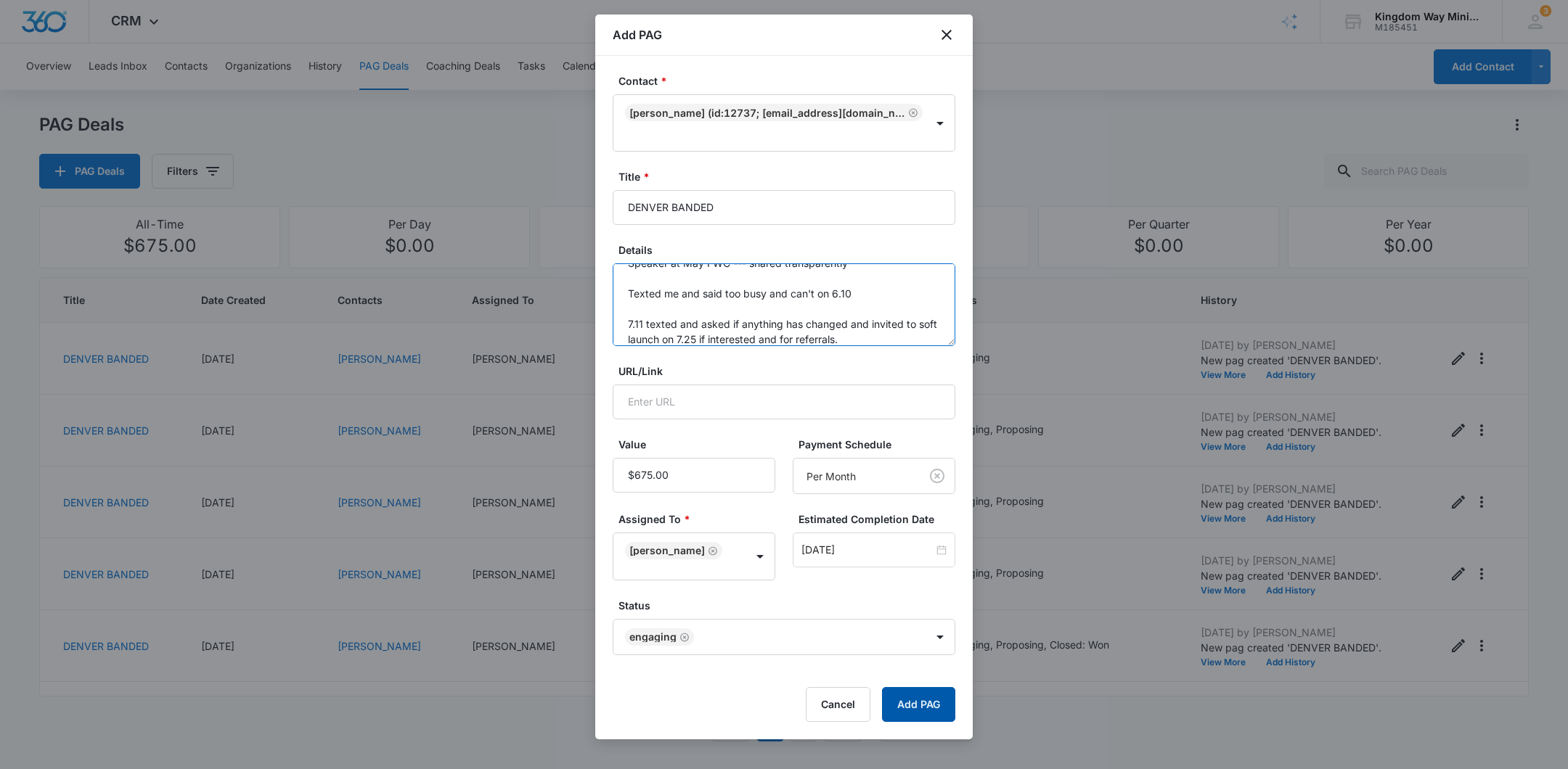 type on "Speaker at May FWC --- shared transparently
Texted me and said too busy and can't on 6.10
7.11 texted and asked if anything has changed and invited to soft launch on 7.25 if interested and for referrals." 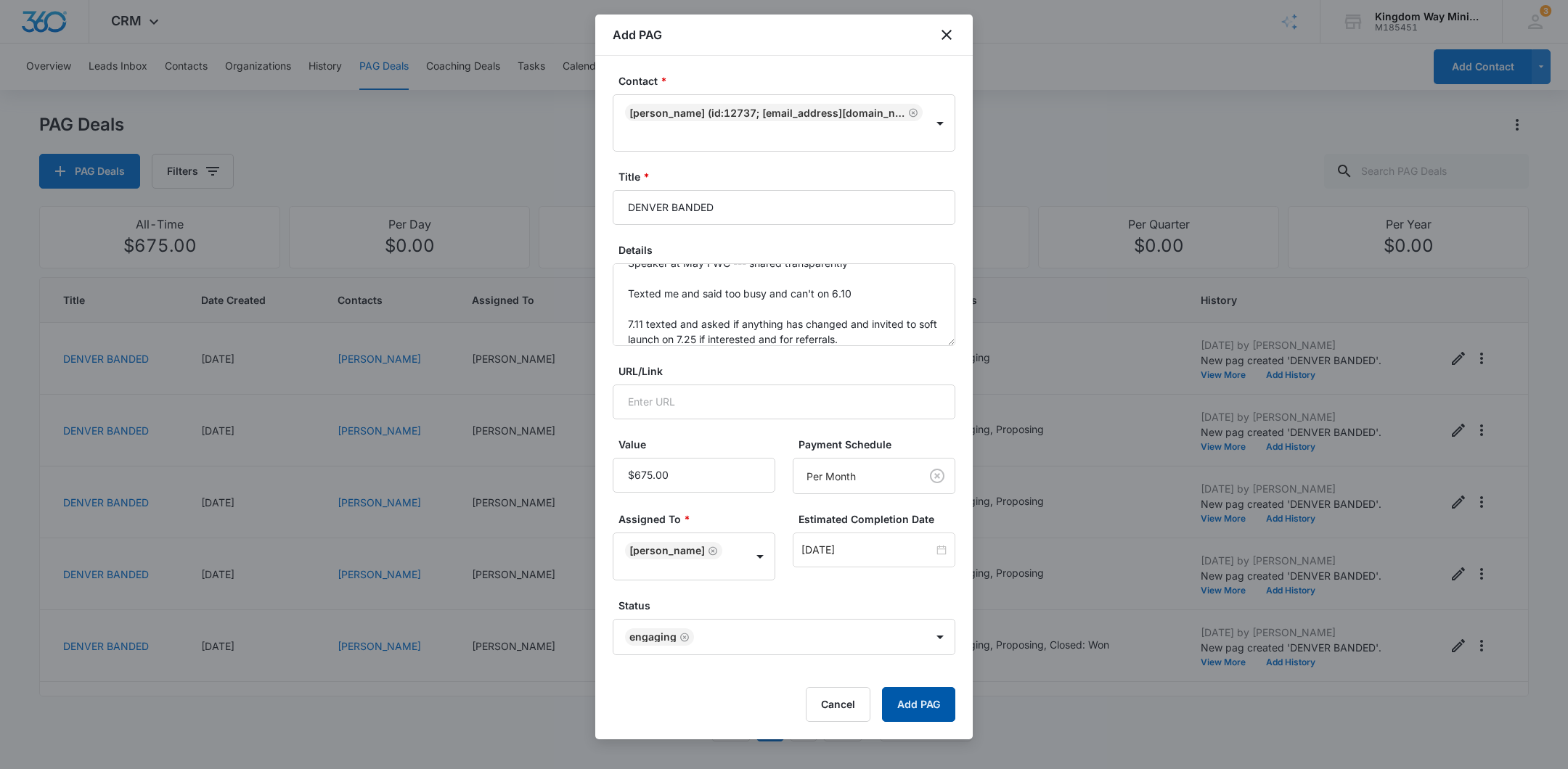 click on "Add PAG" at bounding box center [918, 704] 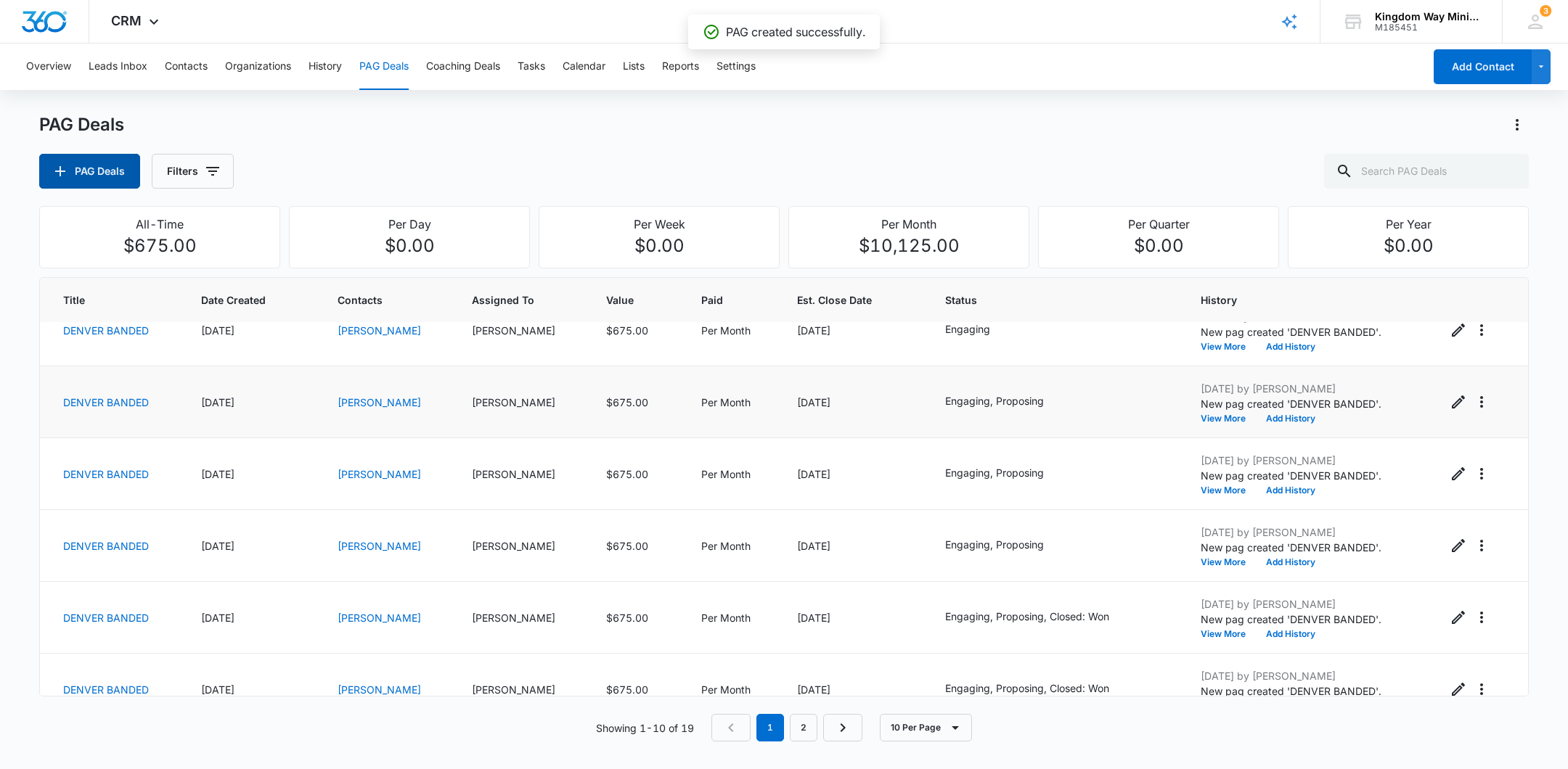 scroll, scrollTop: 35, scrollLeft: 0, axis: vertical 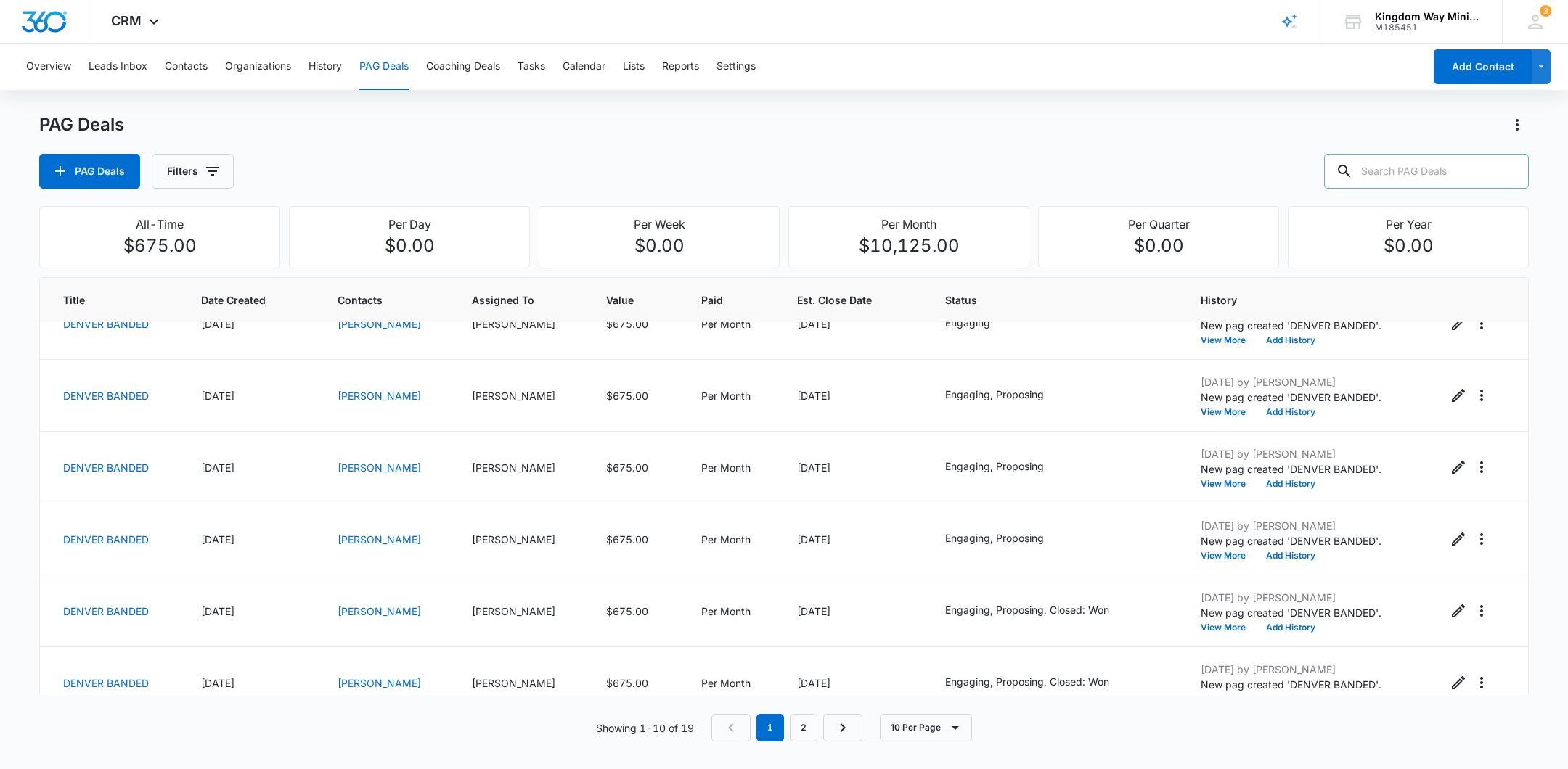 click at bounding box center (1426, 171) 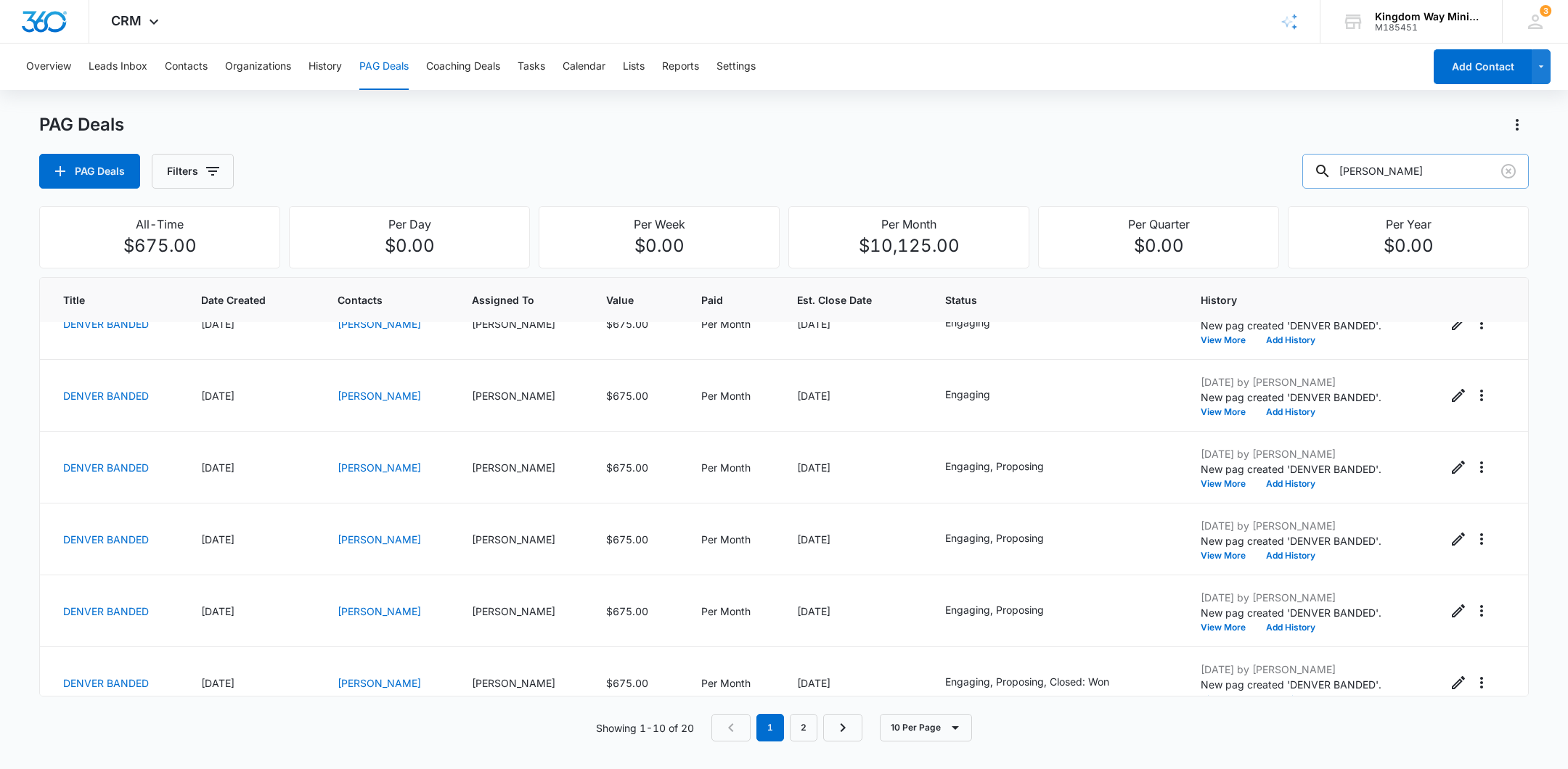 type on "Rocha" 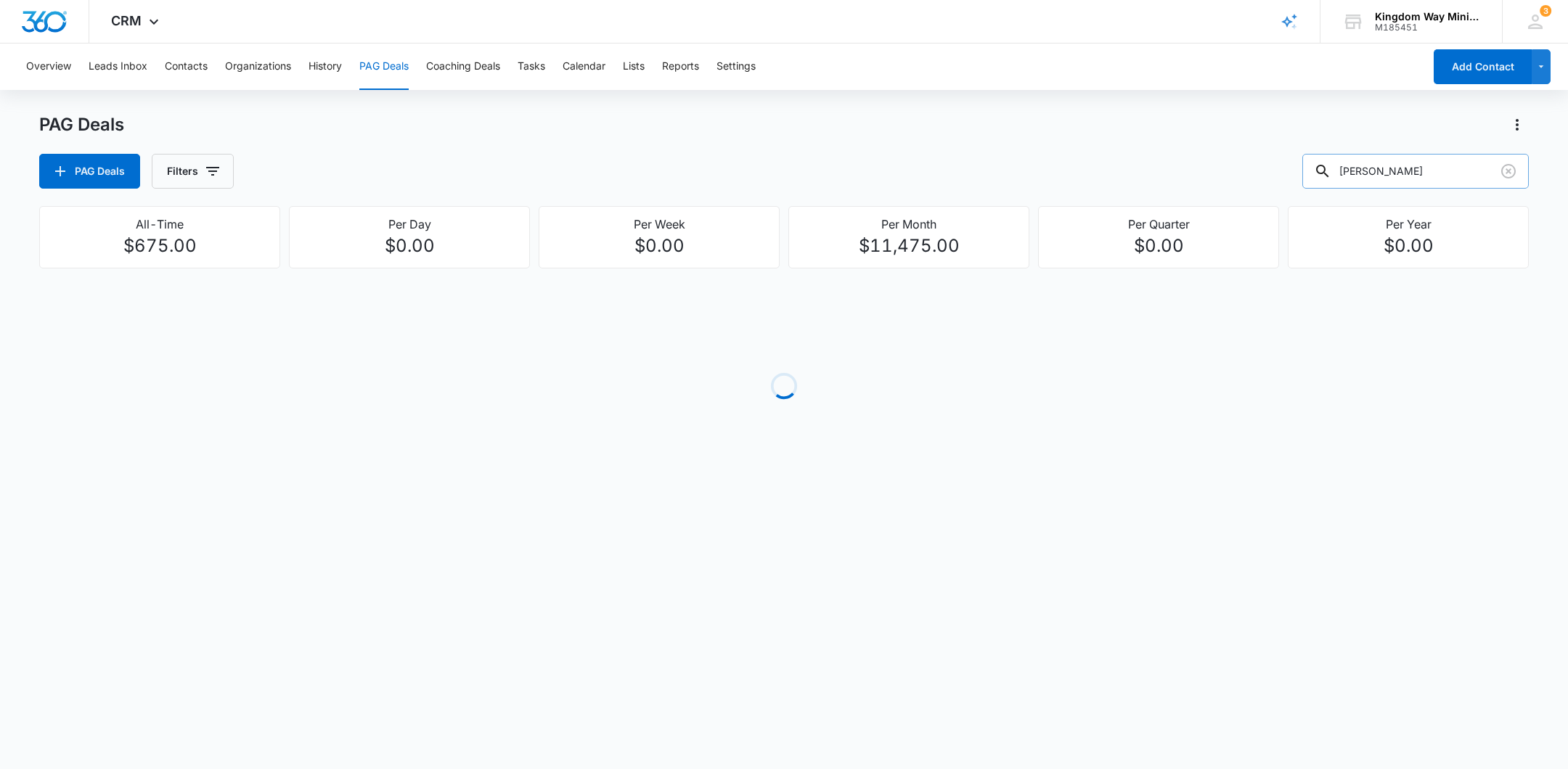 scroll, scrollTop: 0, scrollLeft: 0, axis: both 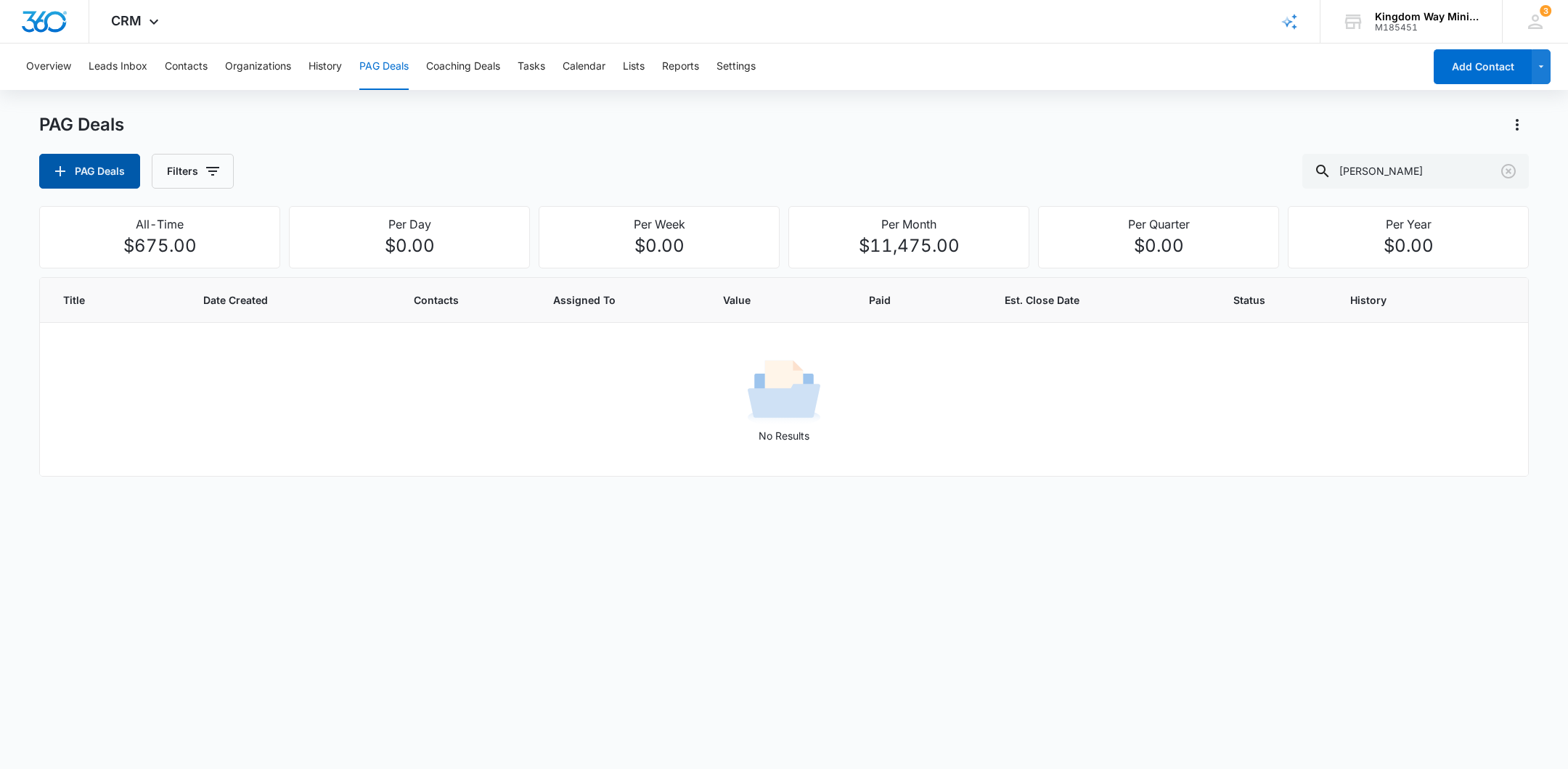 click on "PAG Deals" at bounding box center [89, 171] 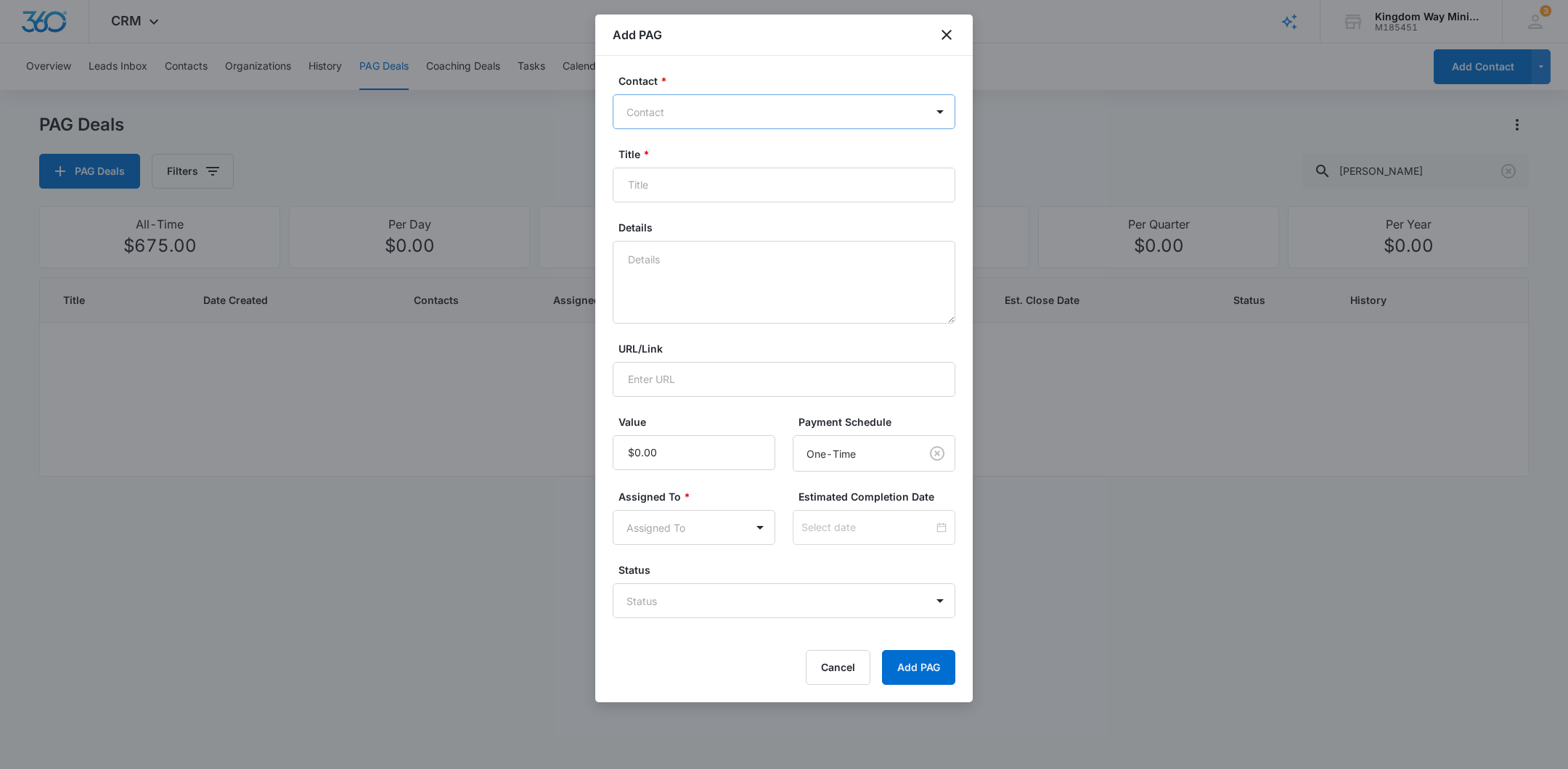 click at bounding box center (775, 112) 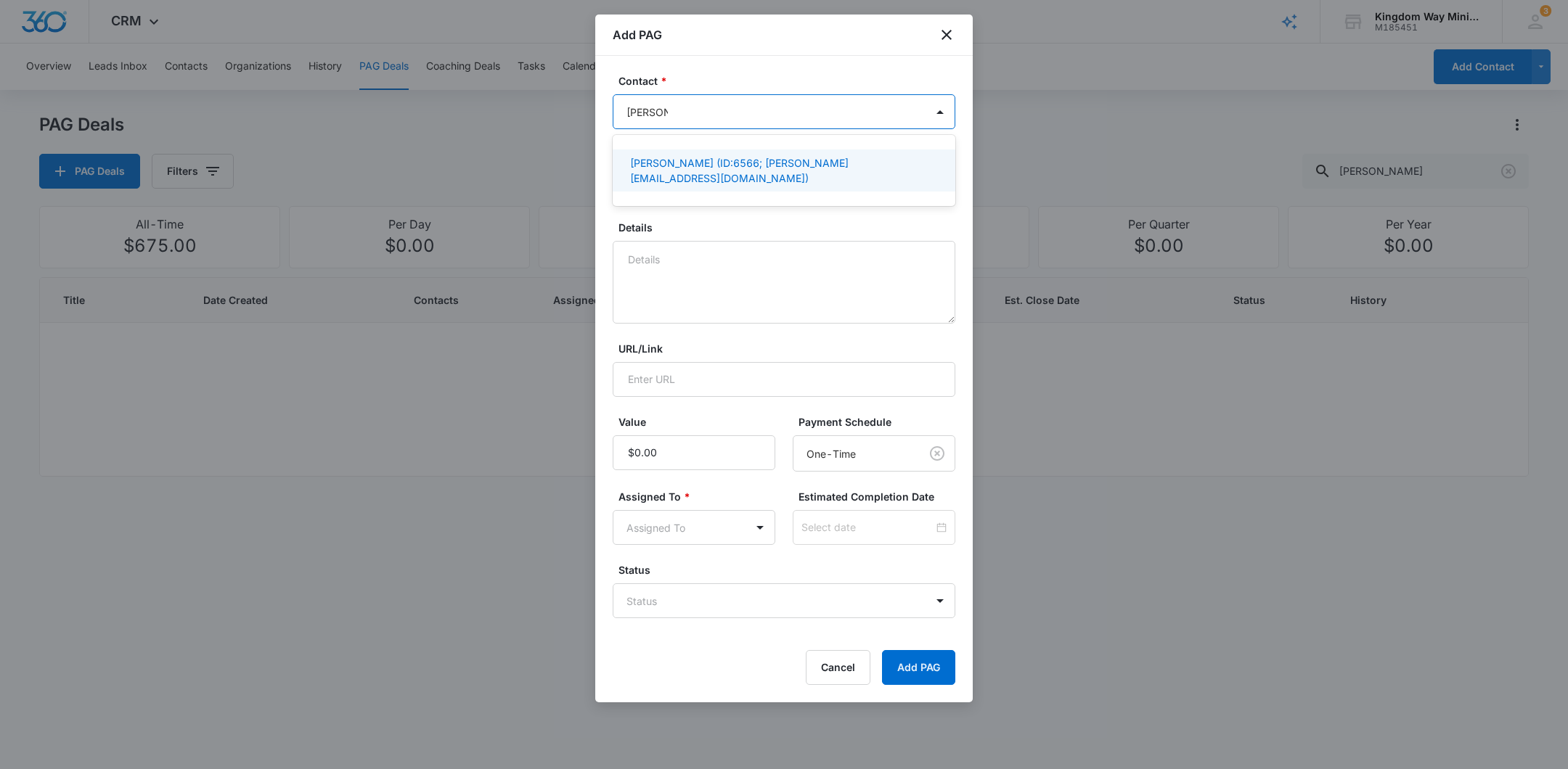 type on "Mike Roc" 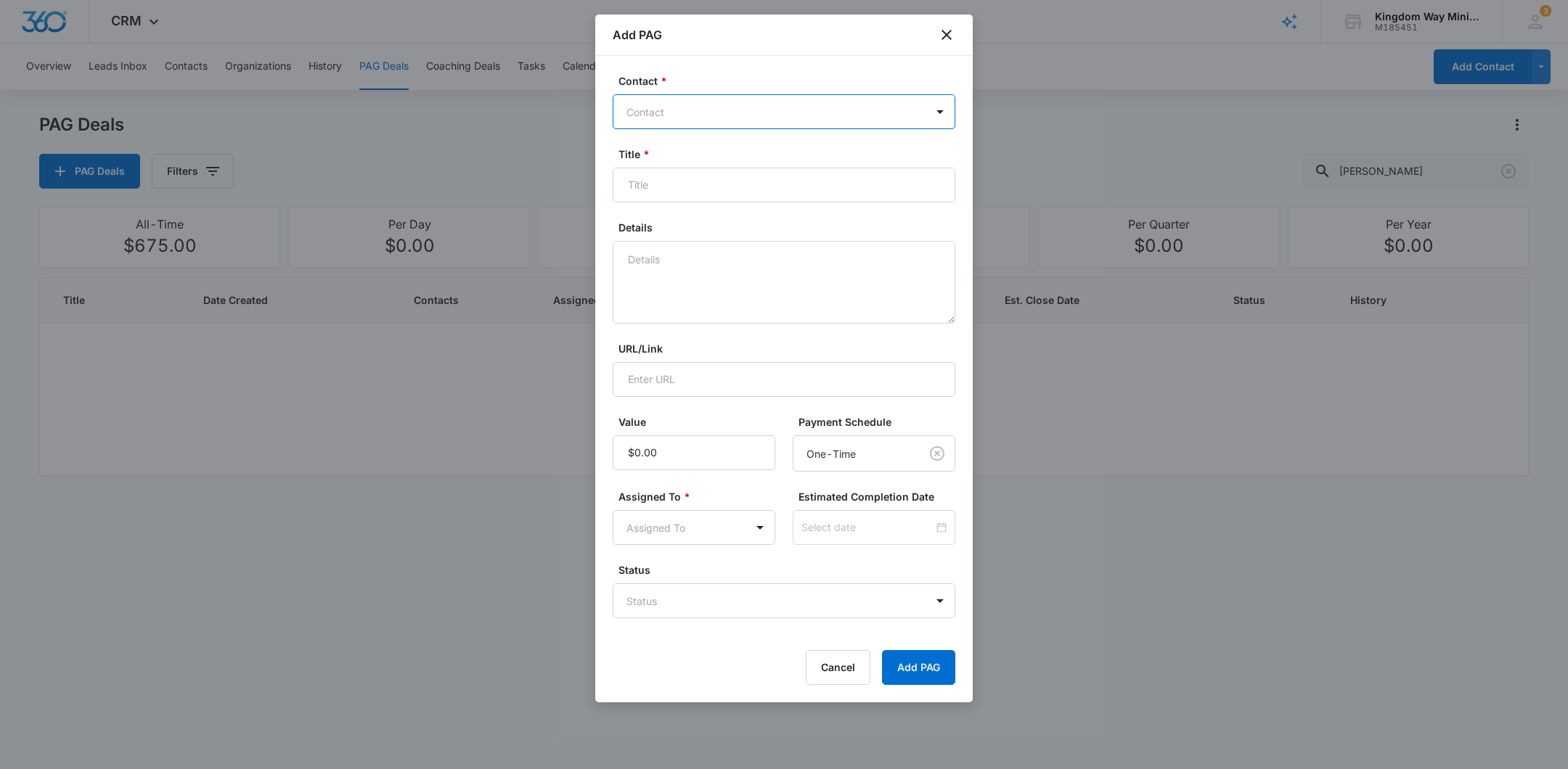 drag, startPoint x: 696, startPoint y: 107, endPoint x: 604, endPoint y: 110, distance: 92.0489 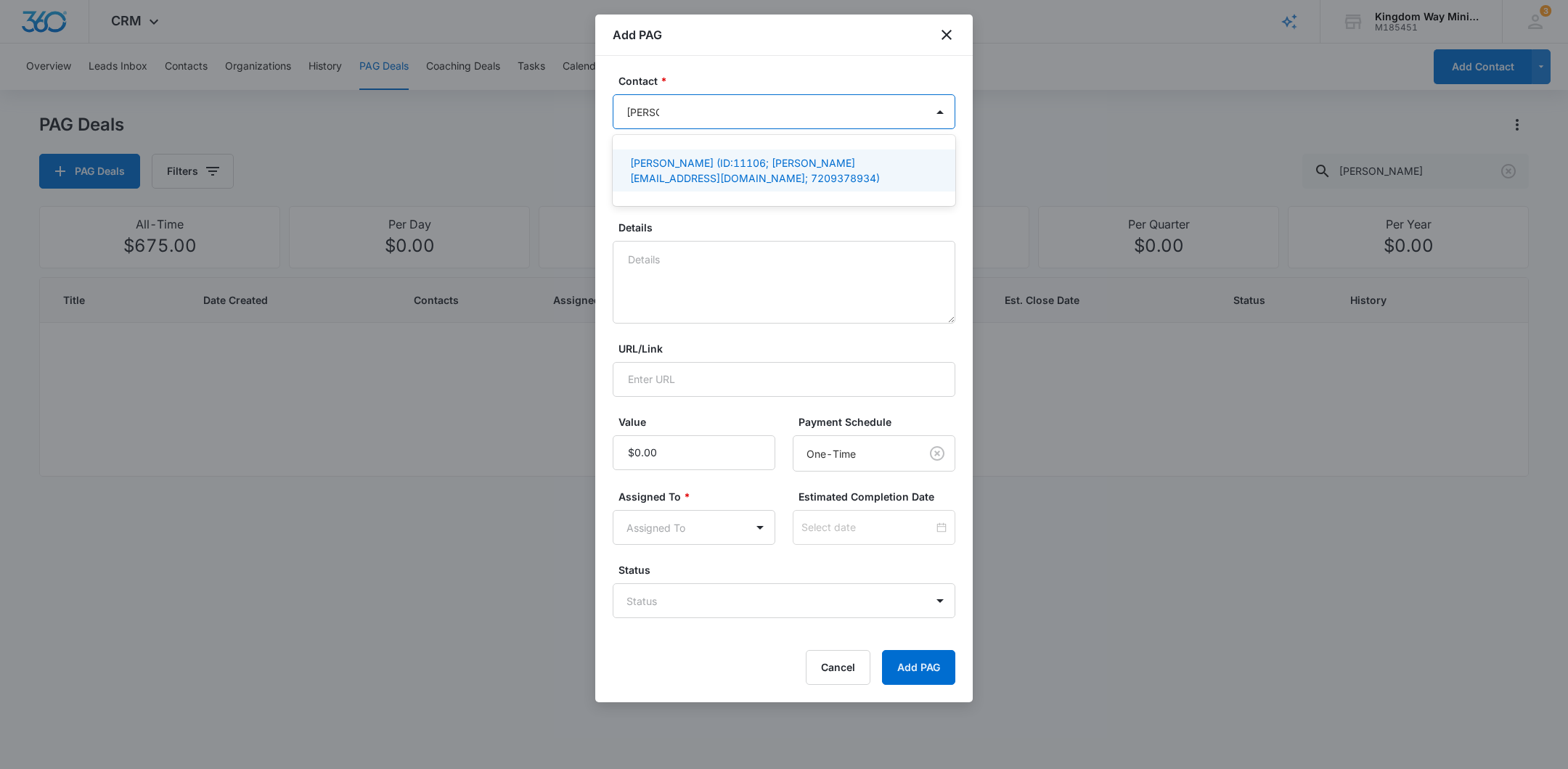 type on "Rocha" 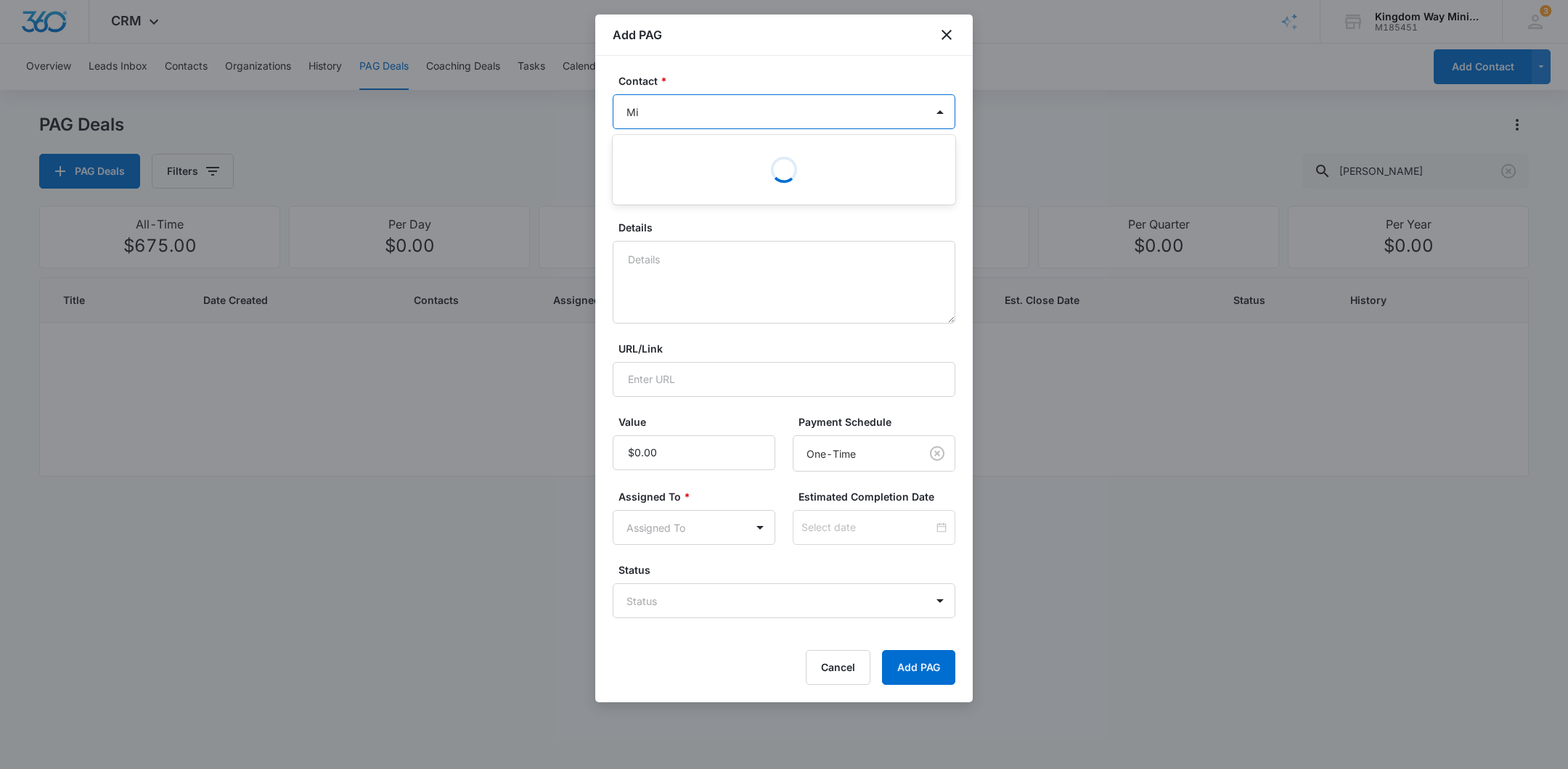 type on "M" 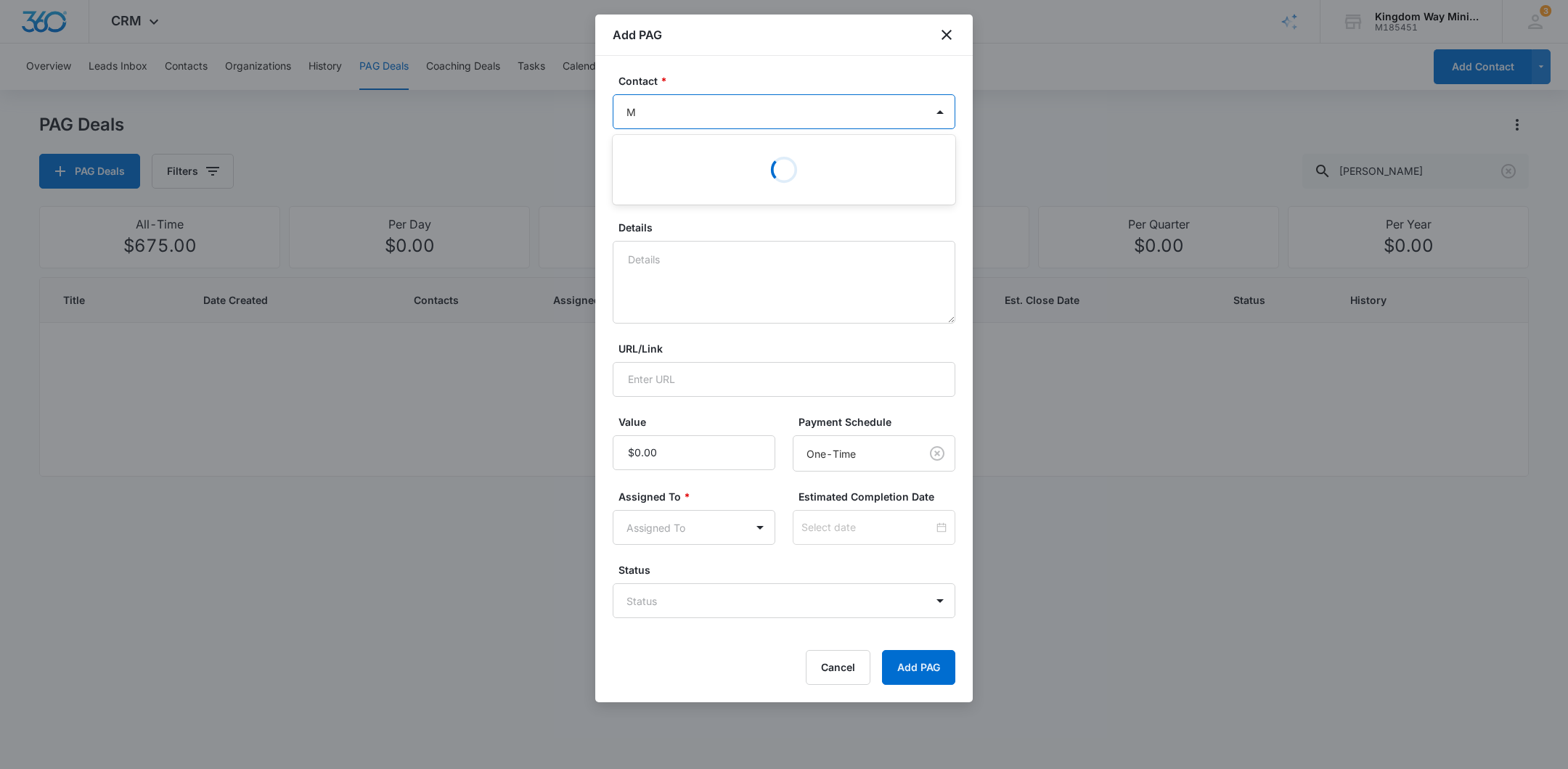type 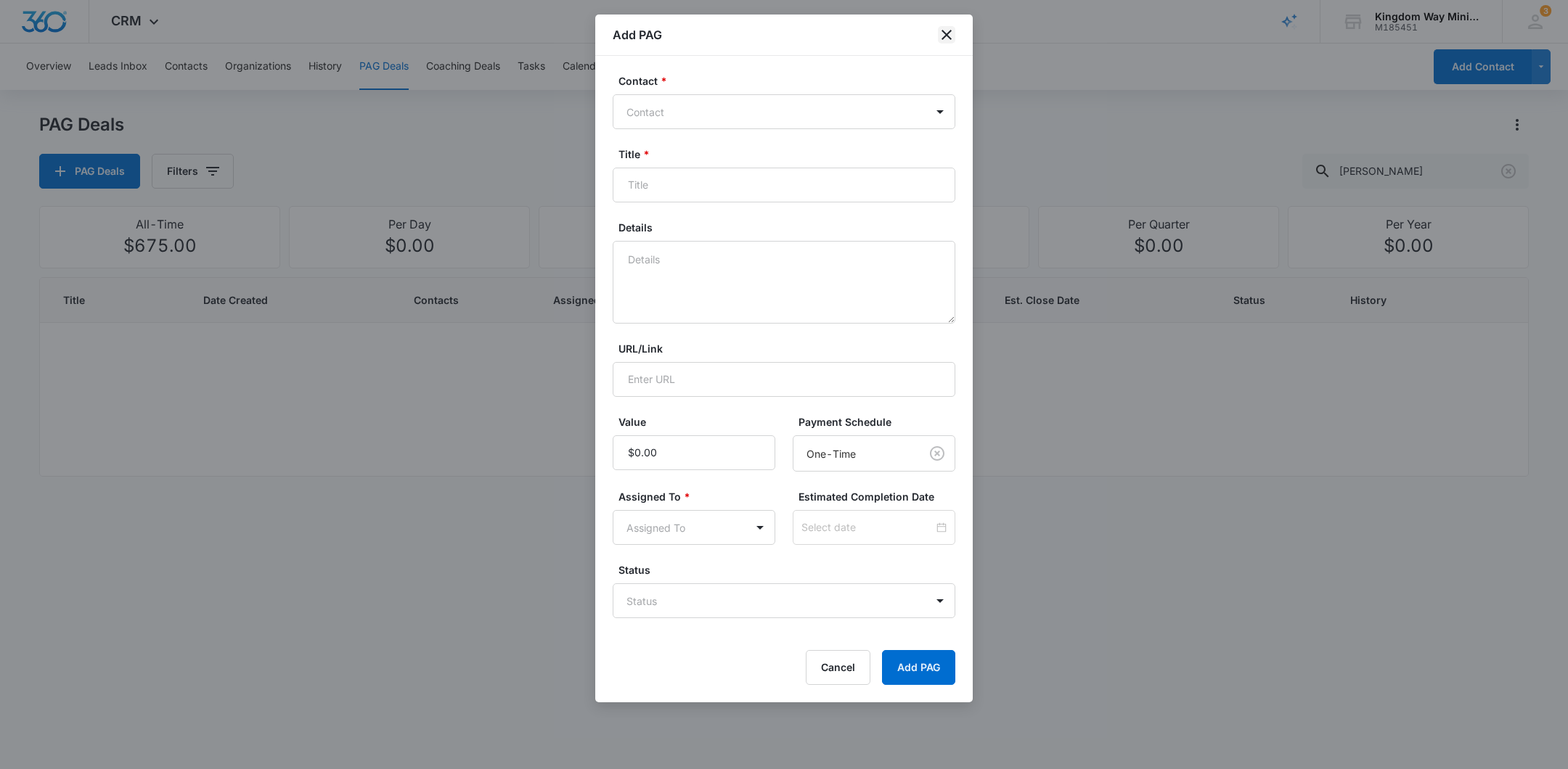 click 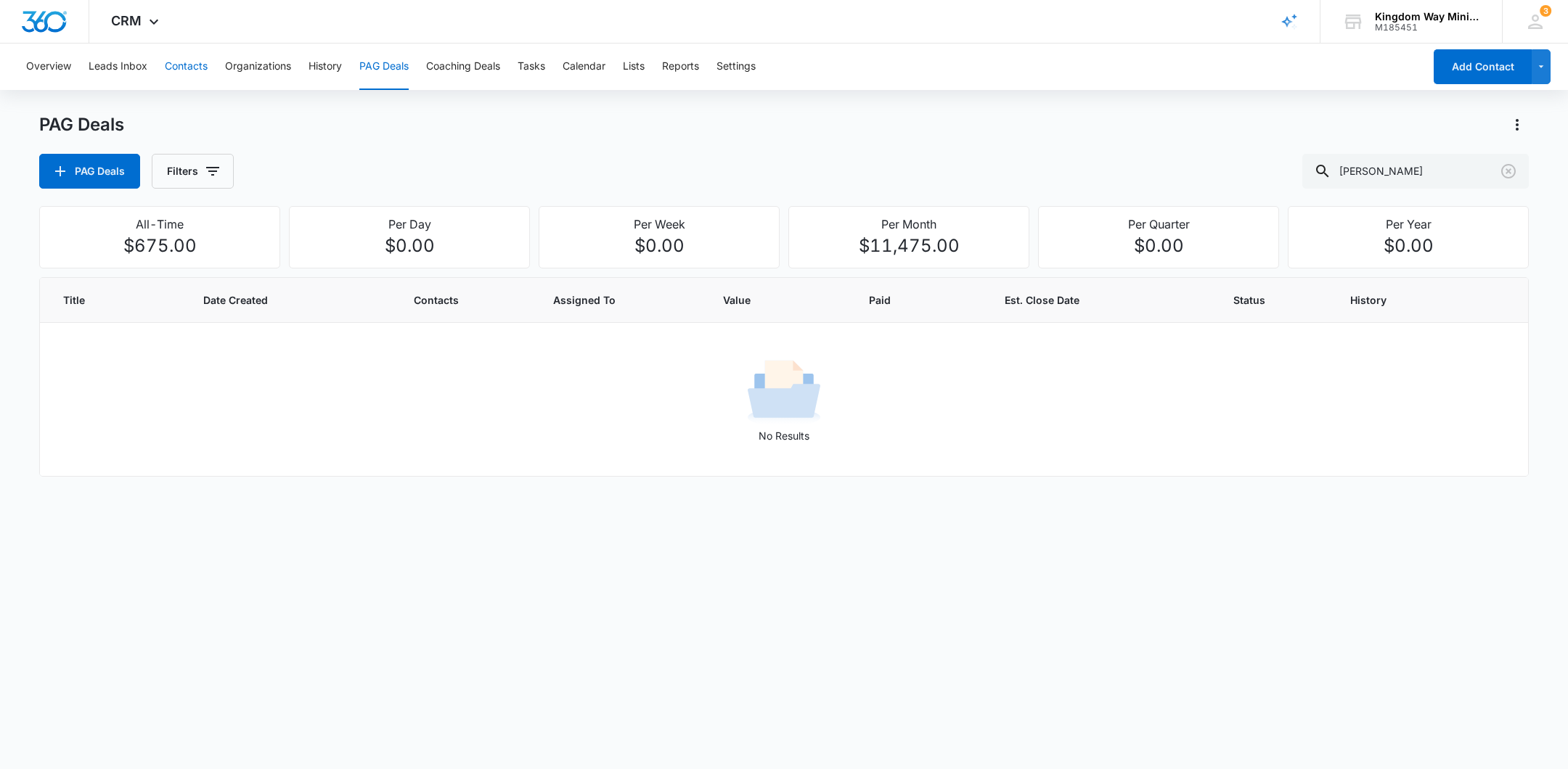 click on "Contacts" at bounding box center [186, 67] 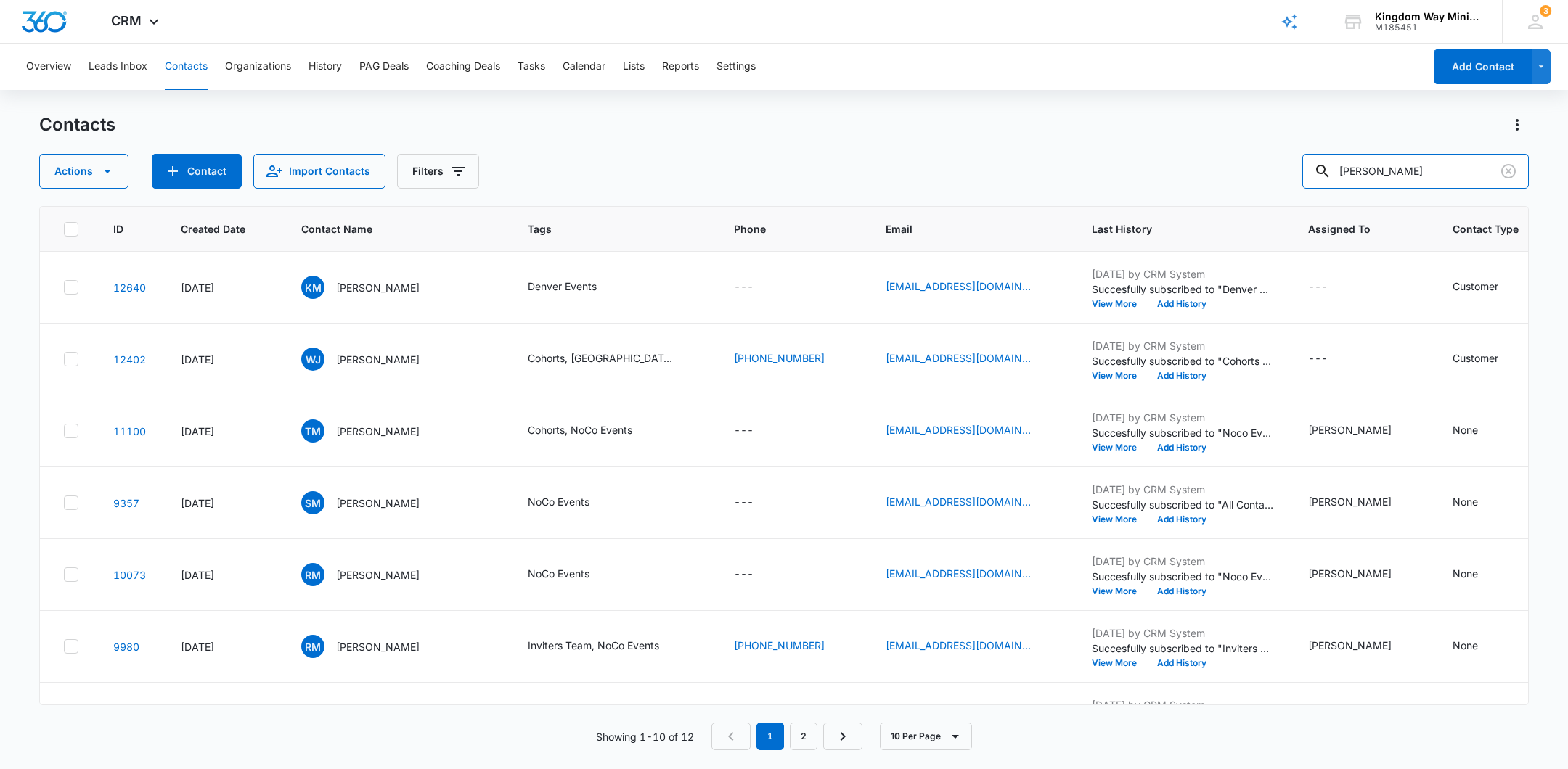 drag, startPoint x: 1421, startPoint y: 163, endPoint x: 1312, endPoint y: 170, distance: 109.22454 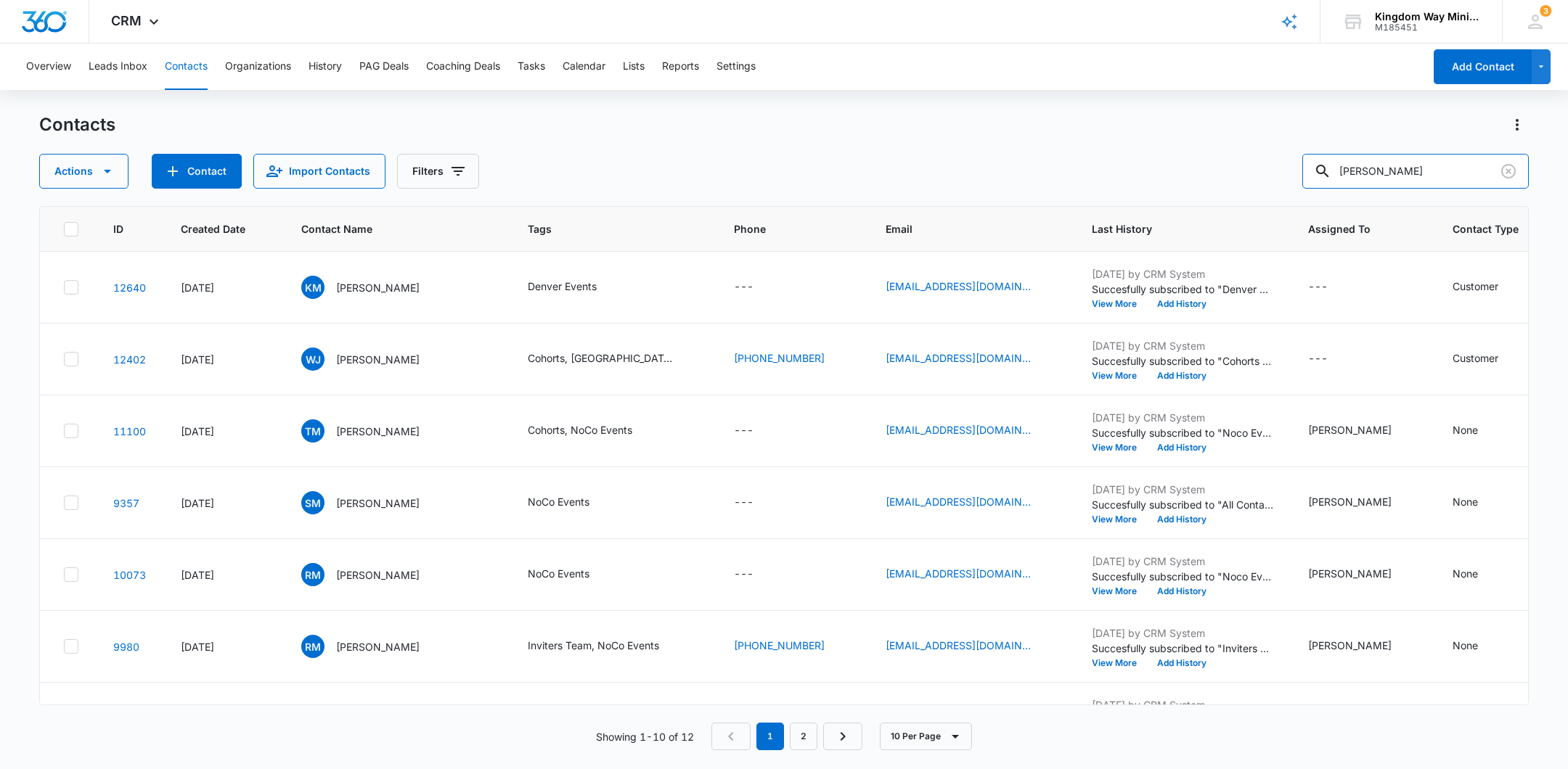 type on "Rocha" 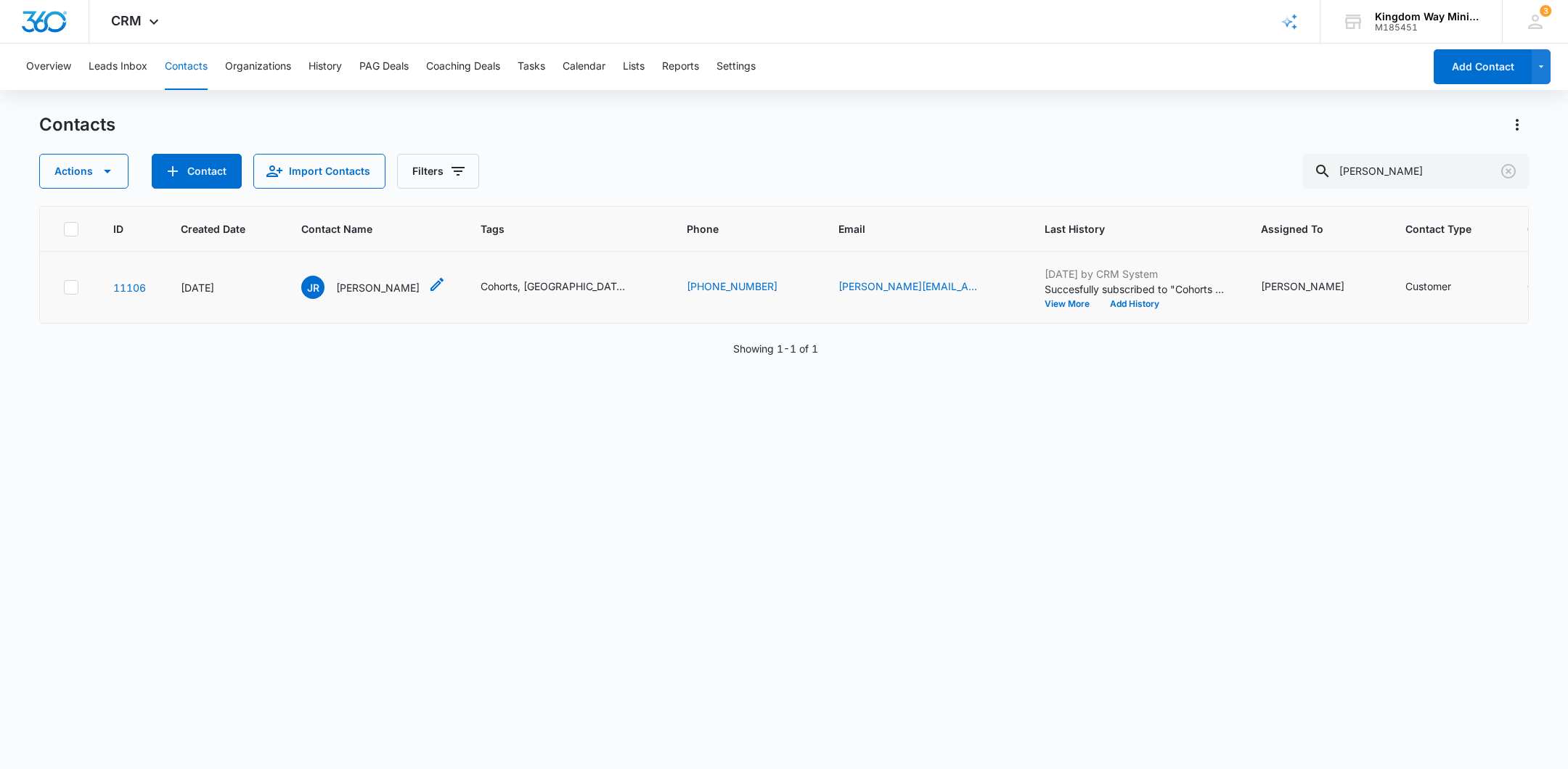 click 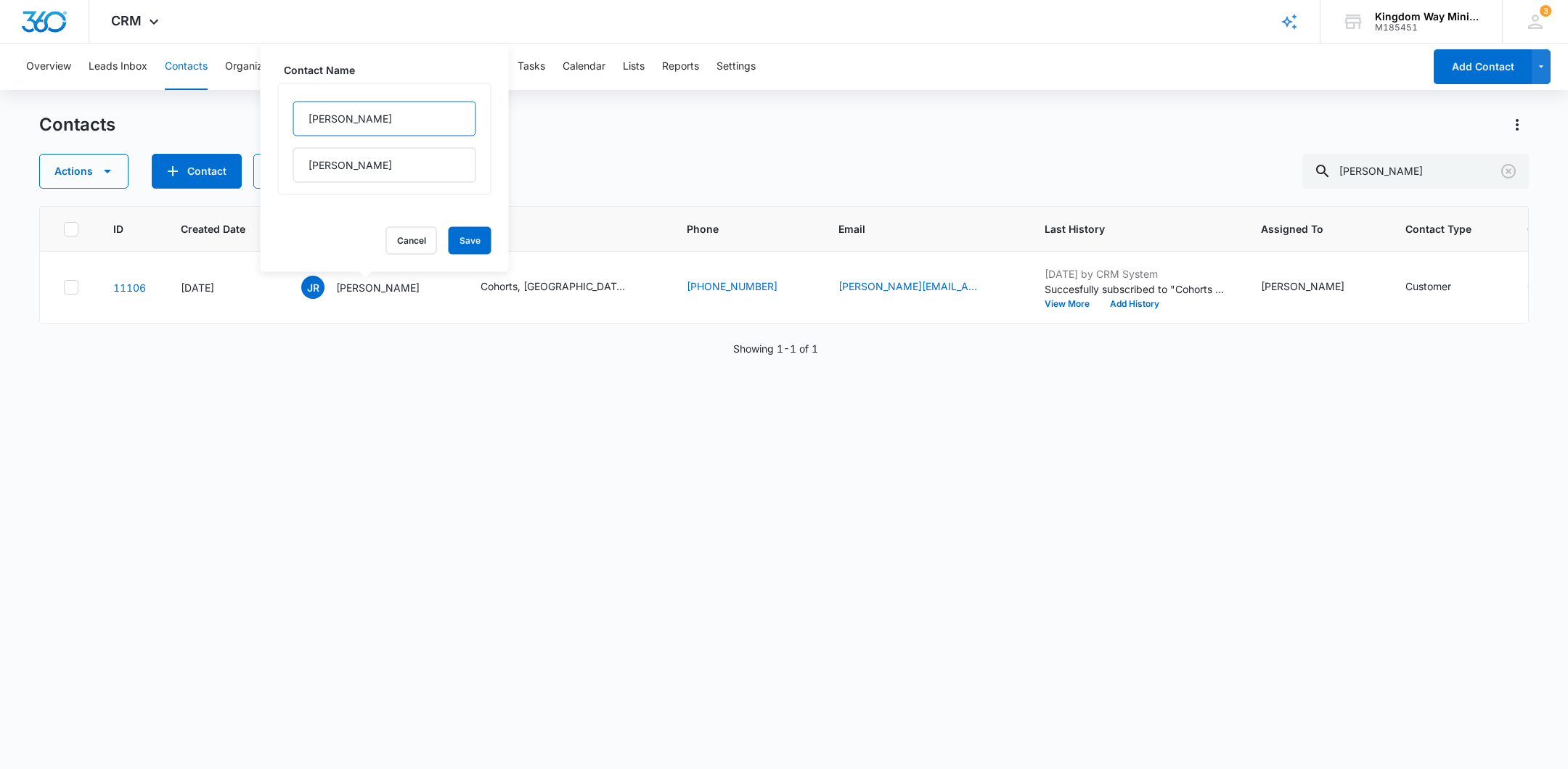 drag, startPoint x: 354, startPoint y: 130, endPoint x: 250, endPoint y: 123, distance: 104.23531 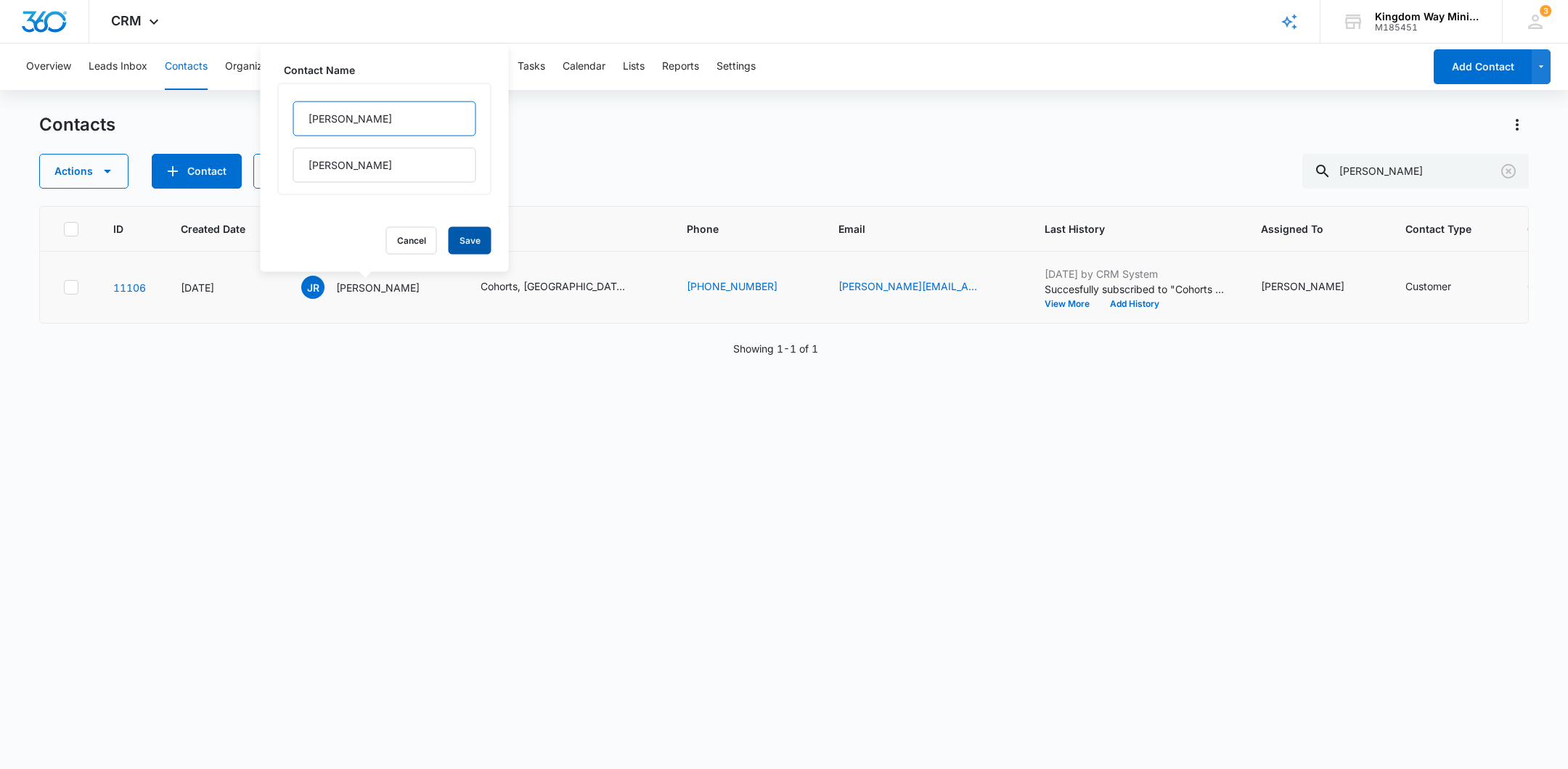 type on "Mike" 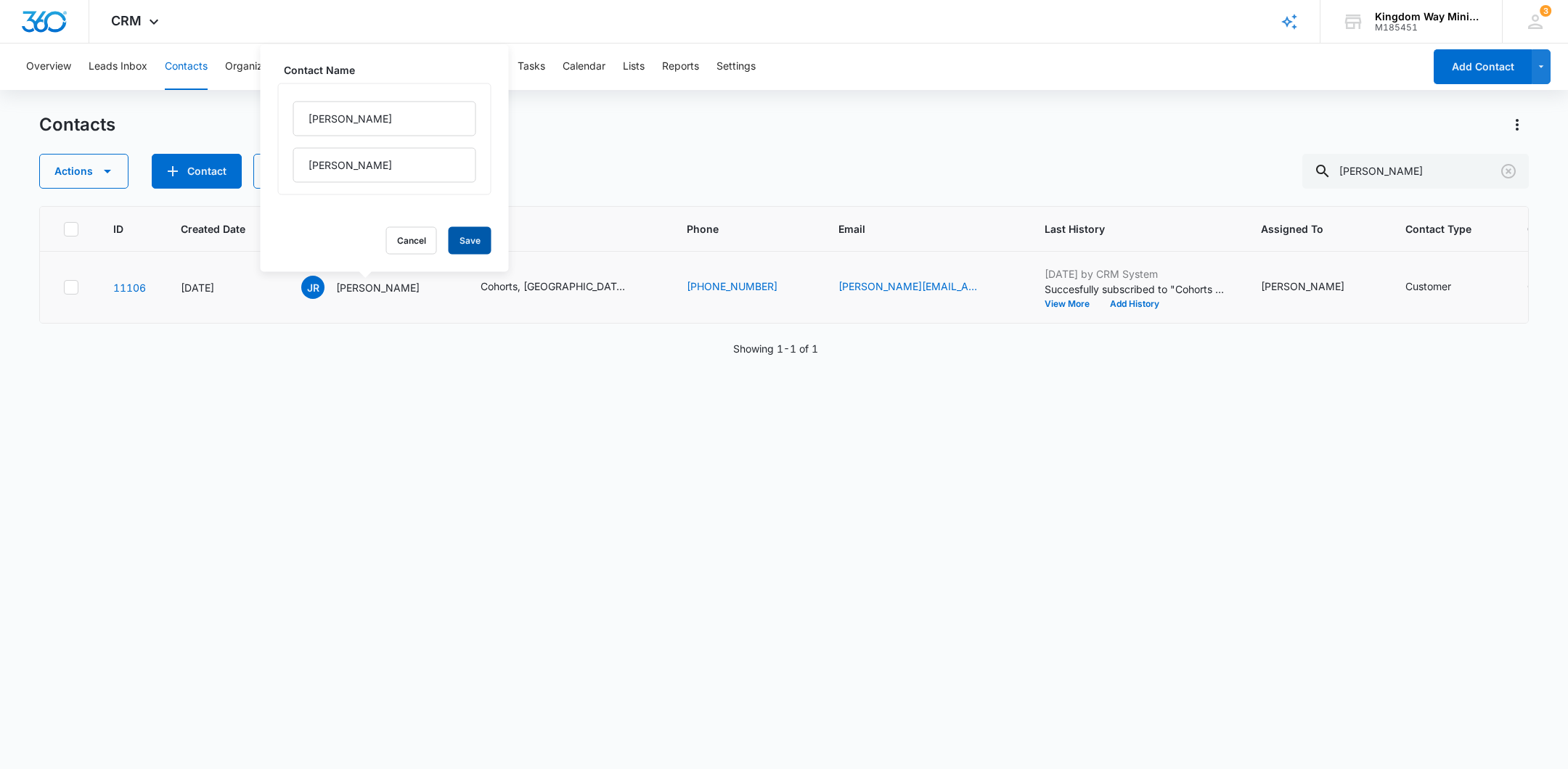 click on "Save" at bounding box center (470, 241) 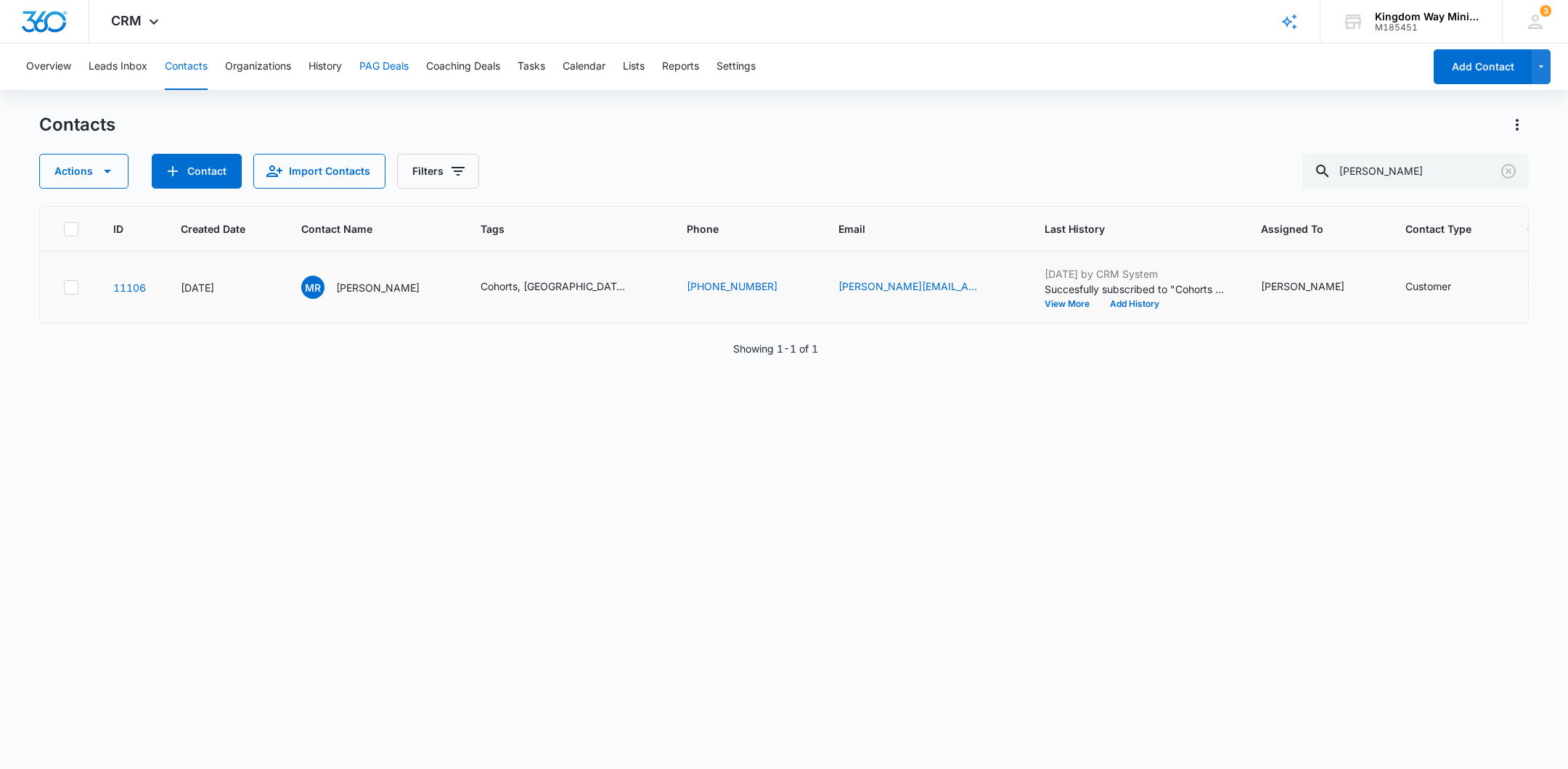 click on "PAG Deals" at bounding box center [384, 67] 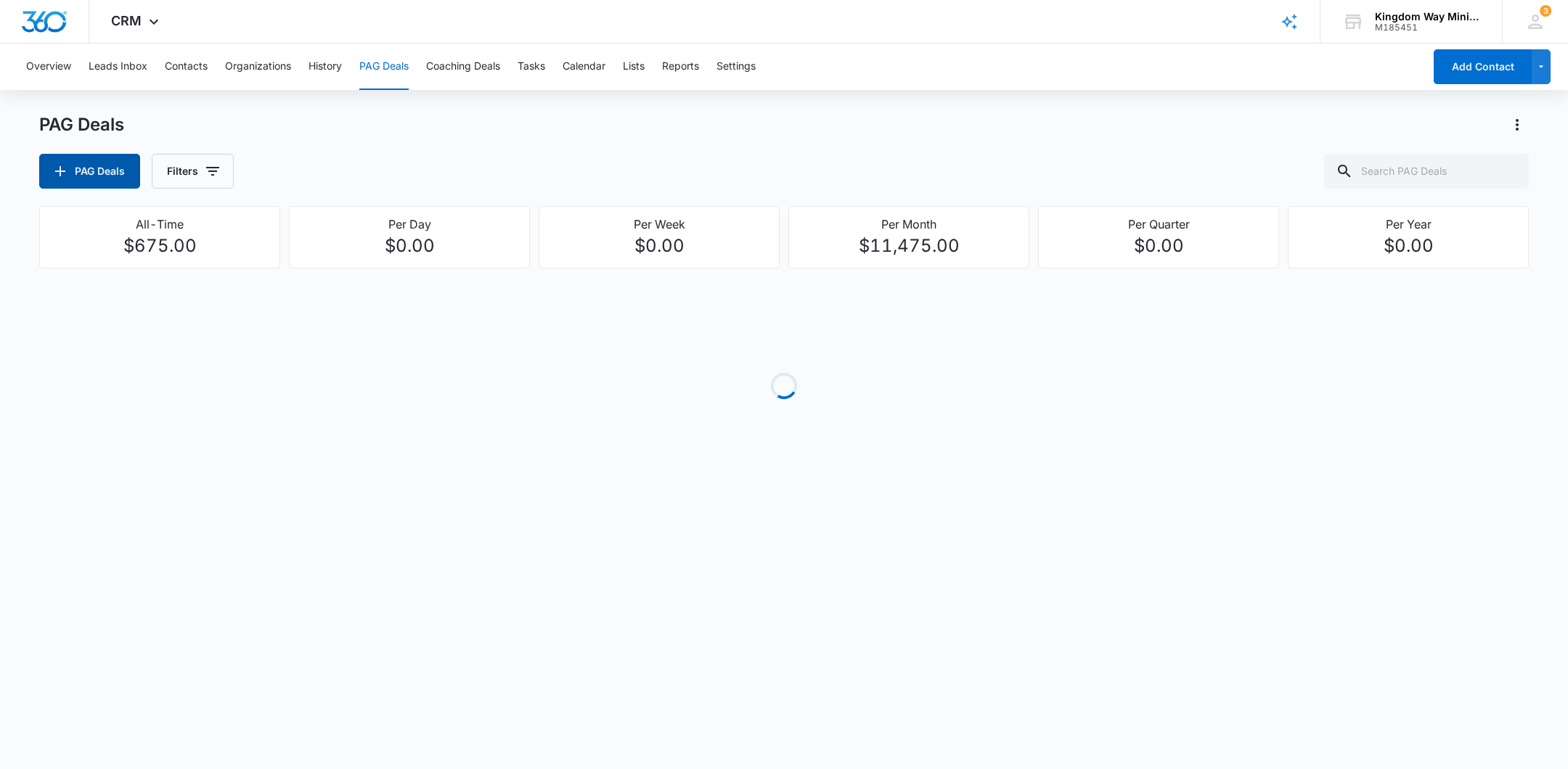 click on "PAG Deals" at bounding box center [89, 171] 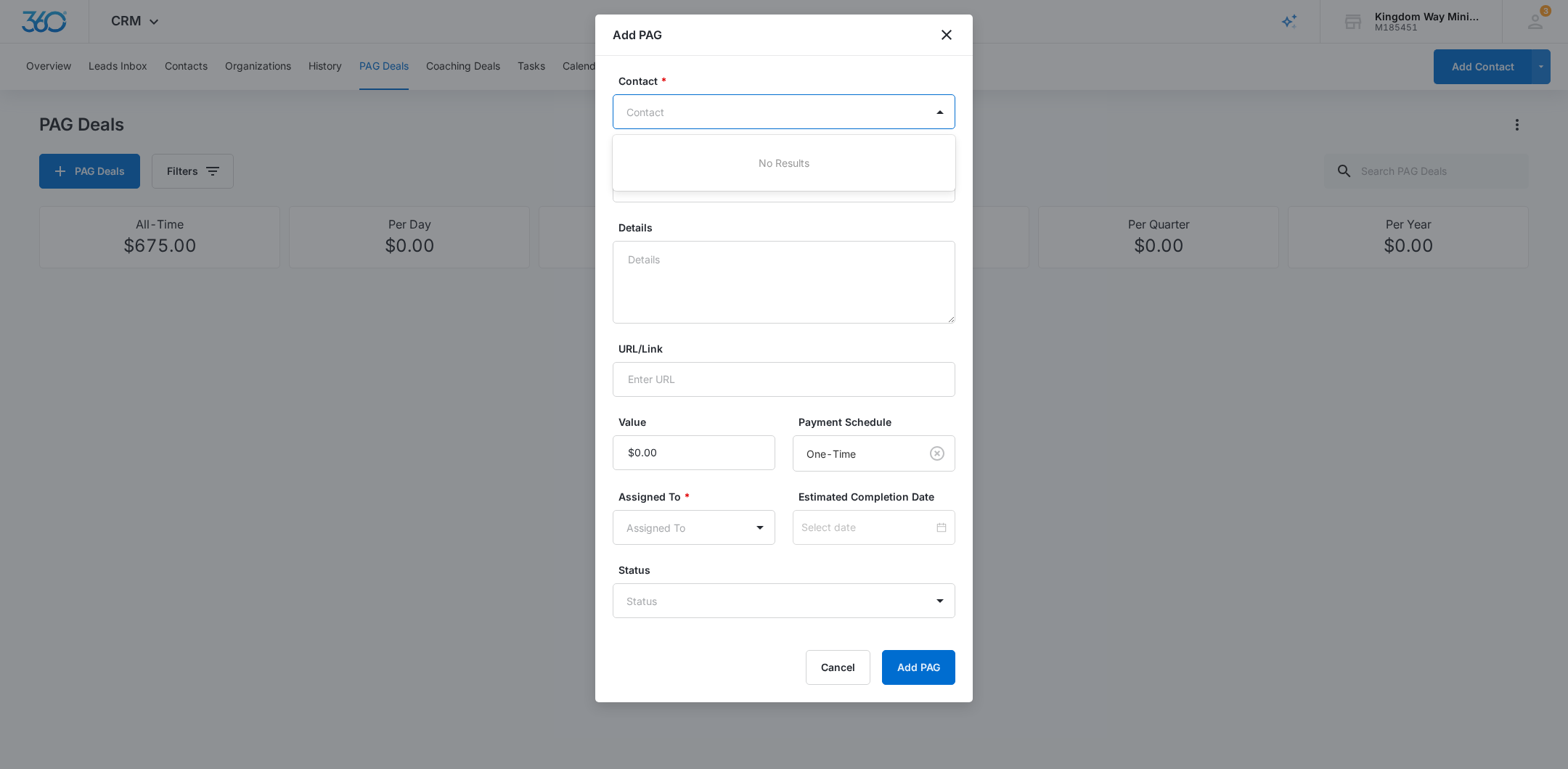 click at bounding box center [775, 112] 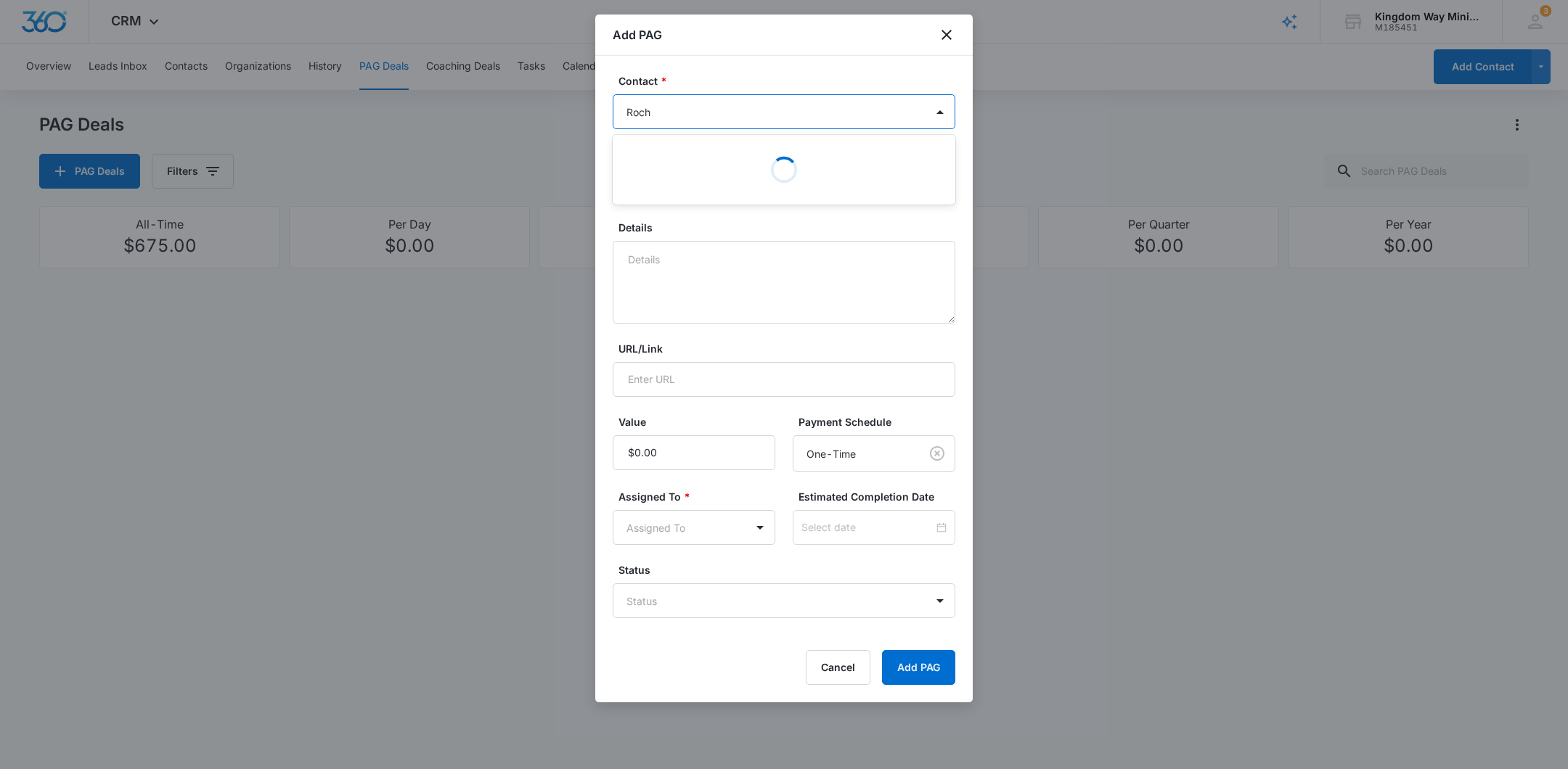 type on "Rocha" 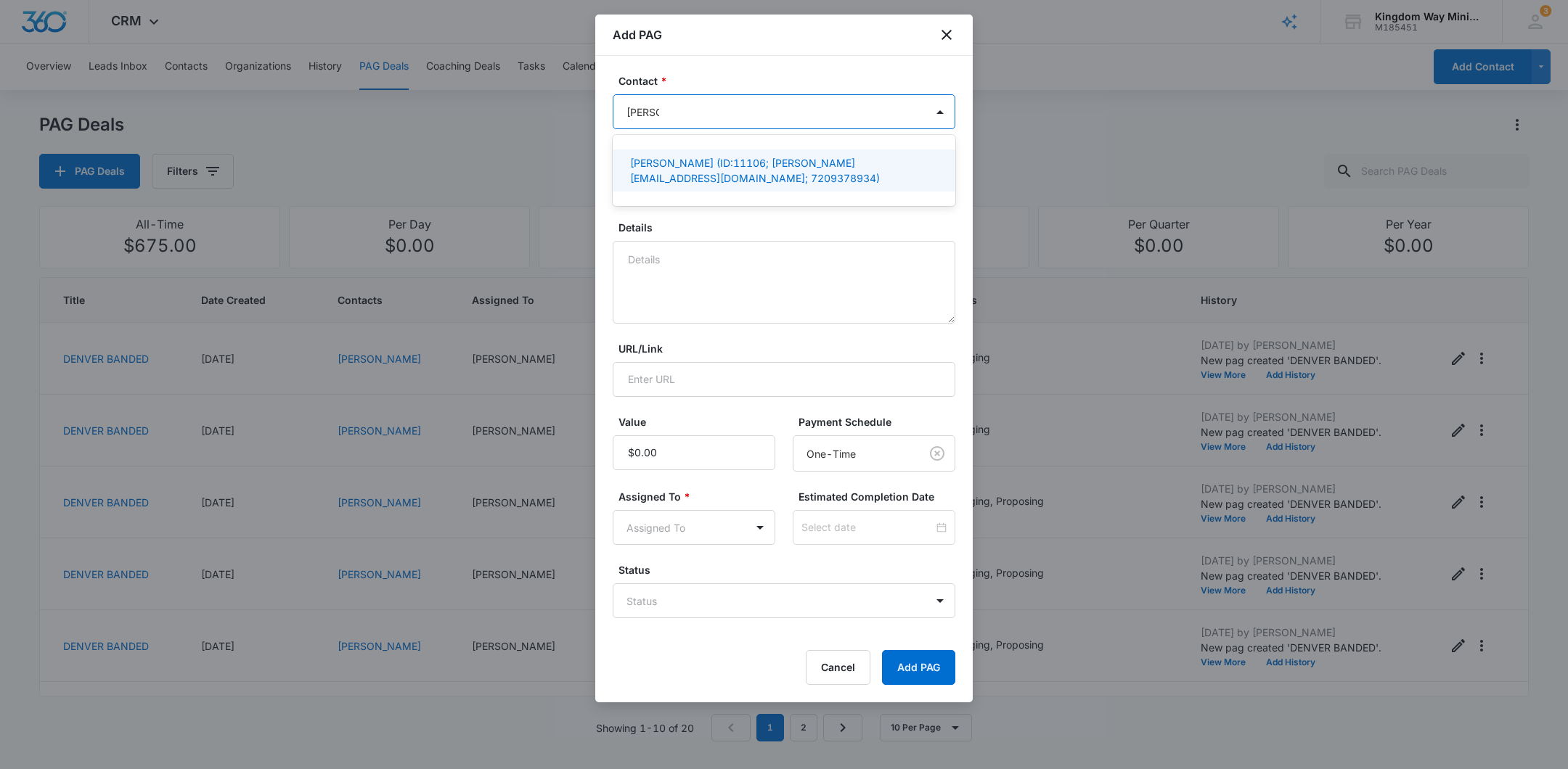 click on "Mike Rocha (ID:11106; michael@upcdenver.com; 7209378934)" at bounding box center [783, 170] 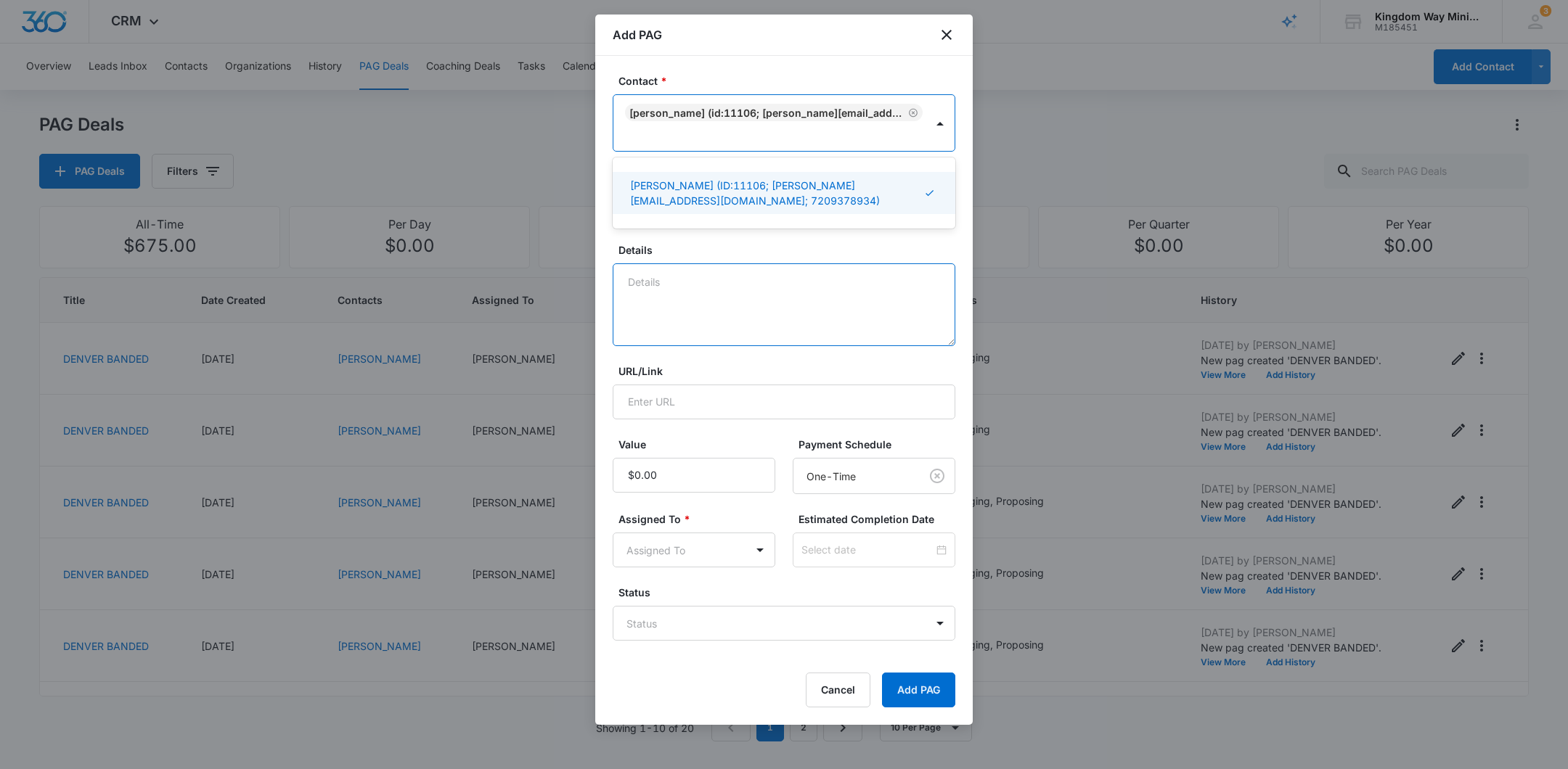 click on "Details" at bounding box center [784, 305] 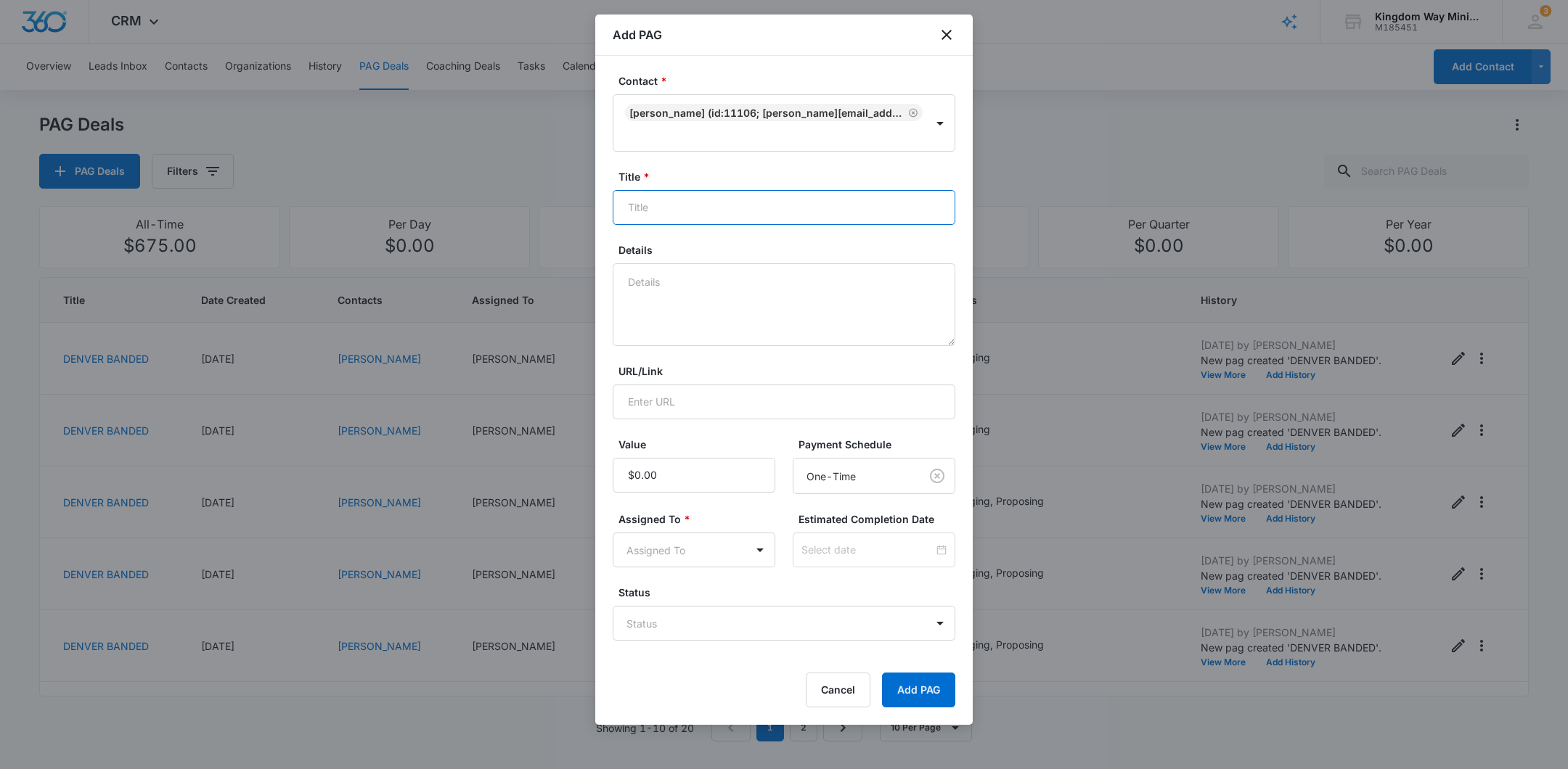 click on "Title *" at bounding box center (784, 207) 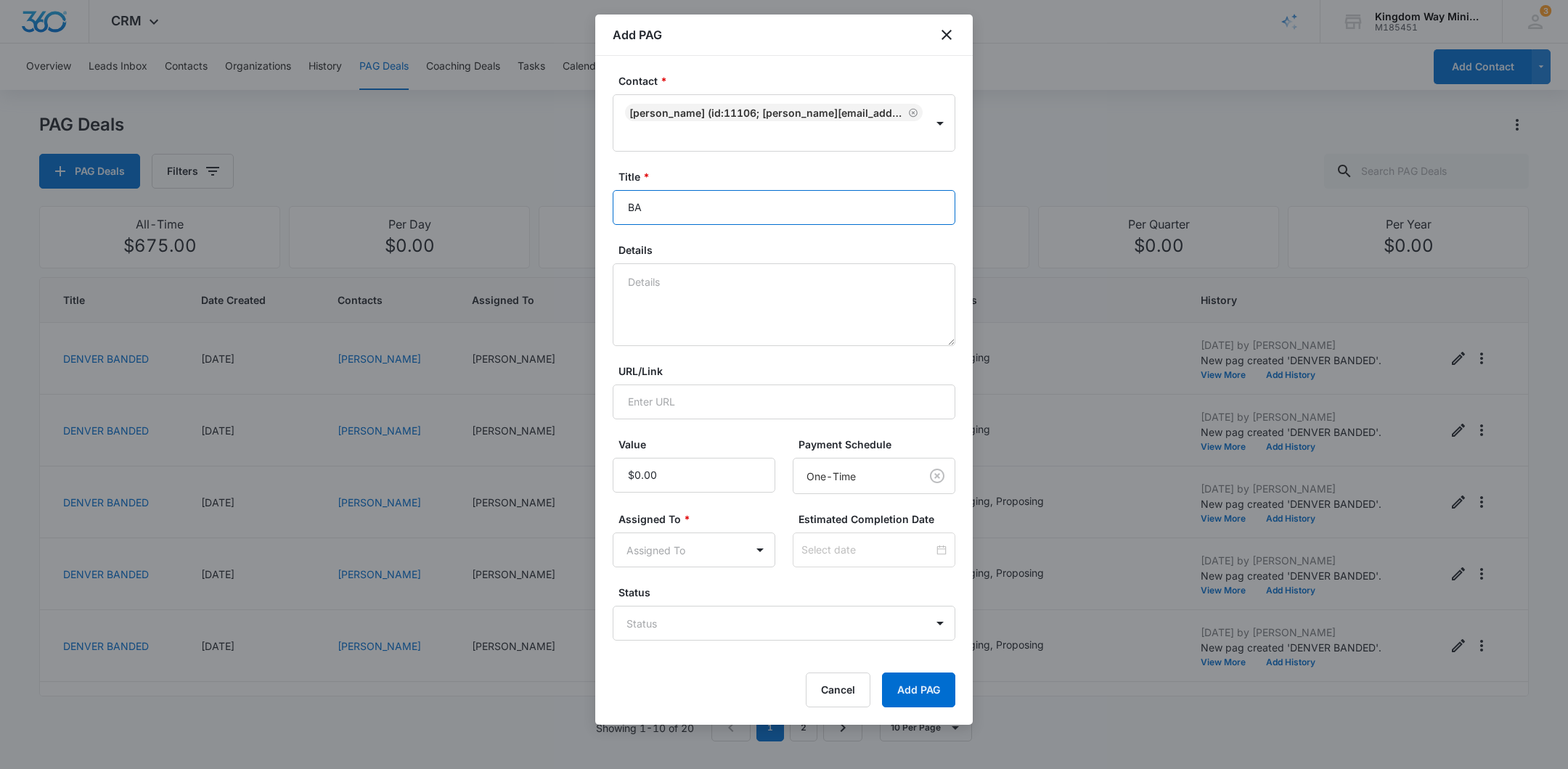 type on "B" 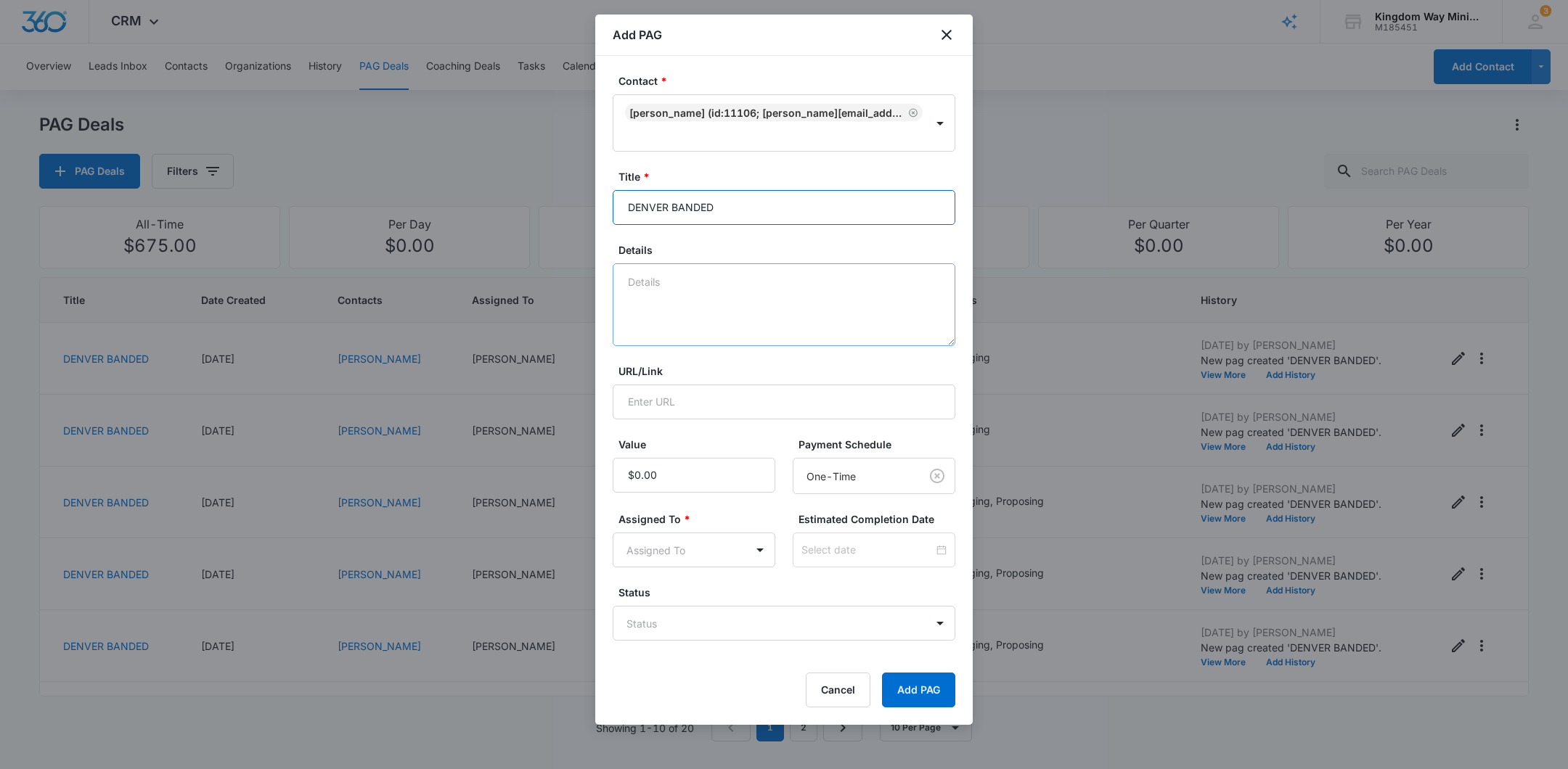 type on "DENVER BANDED" 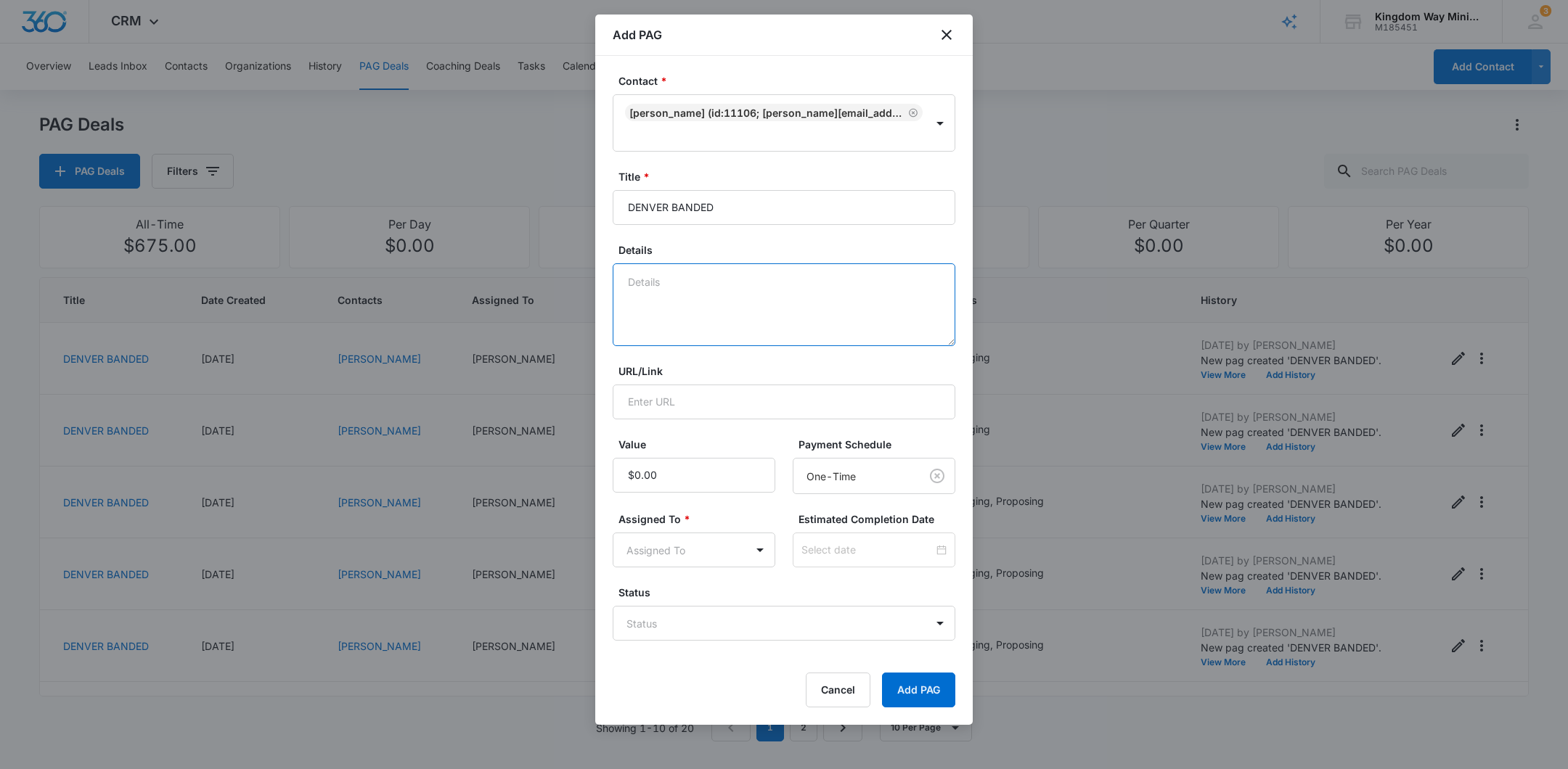 click on "Details" at bounding box center (784, 305) 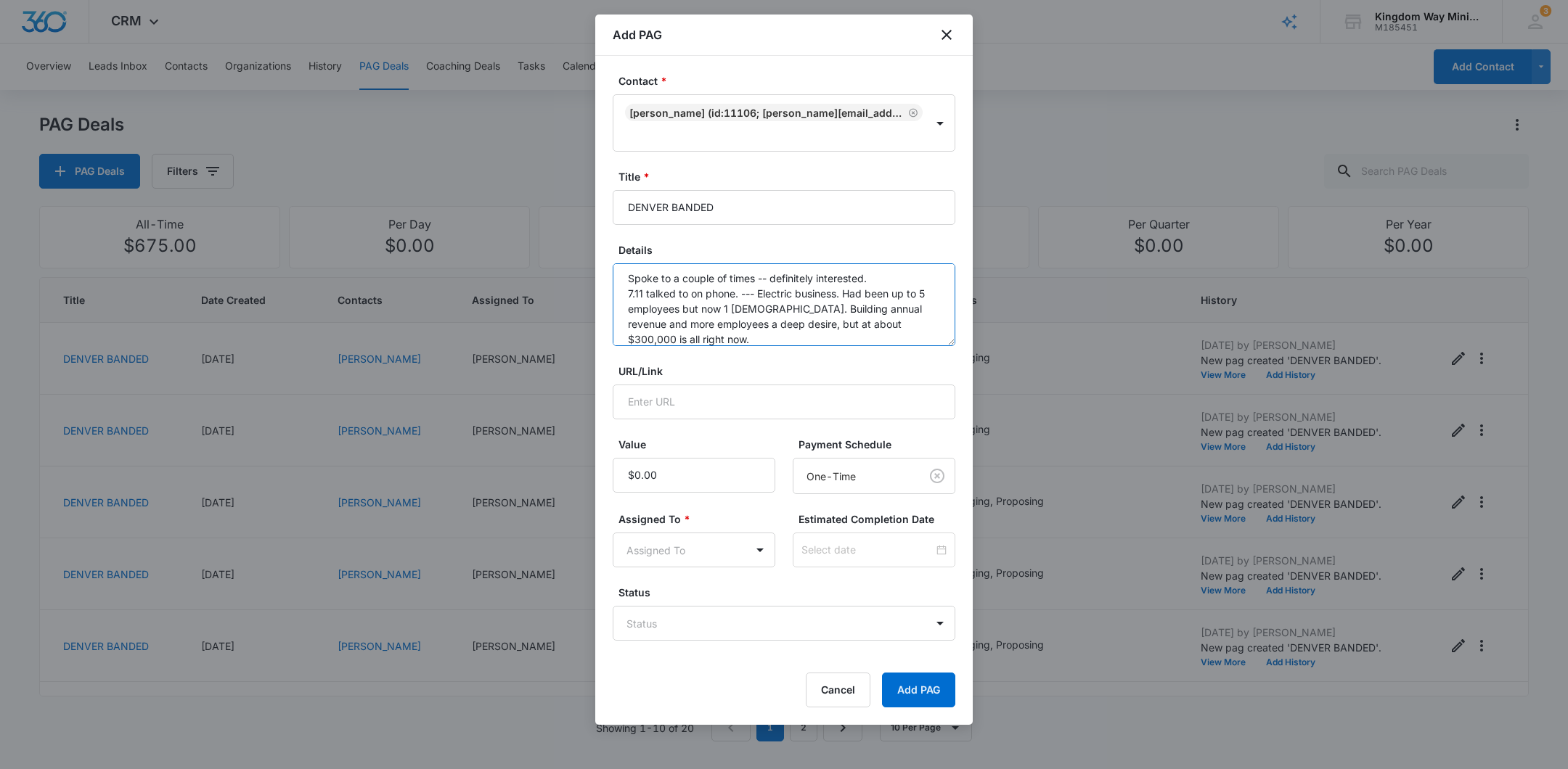 scroll, scrollTop: 19, scrollLeft: 0, axis: vertical 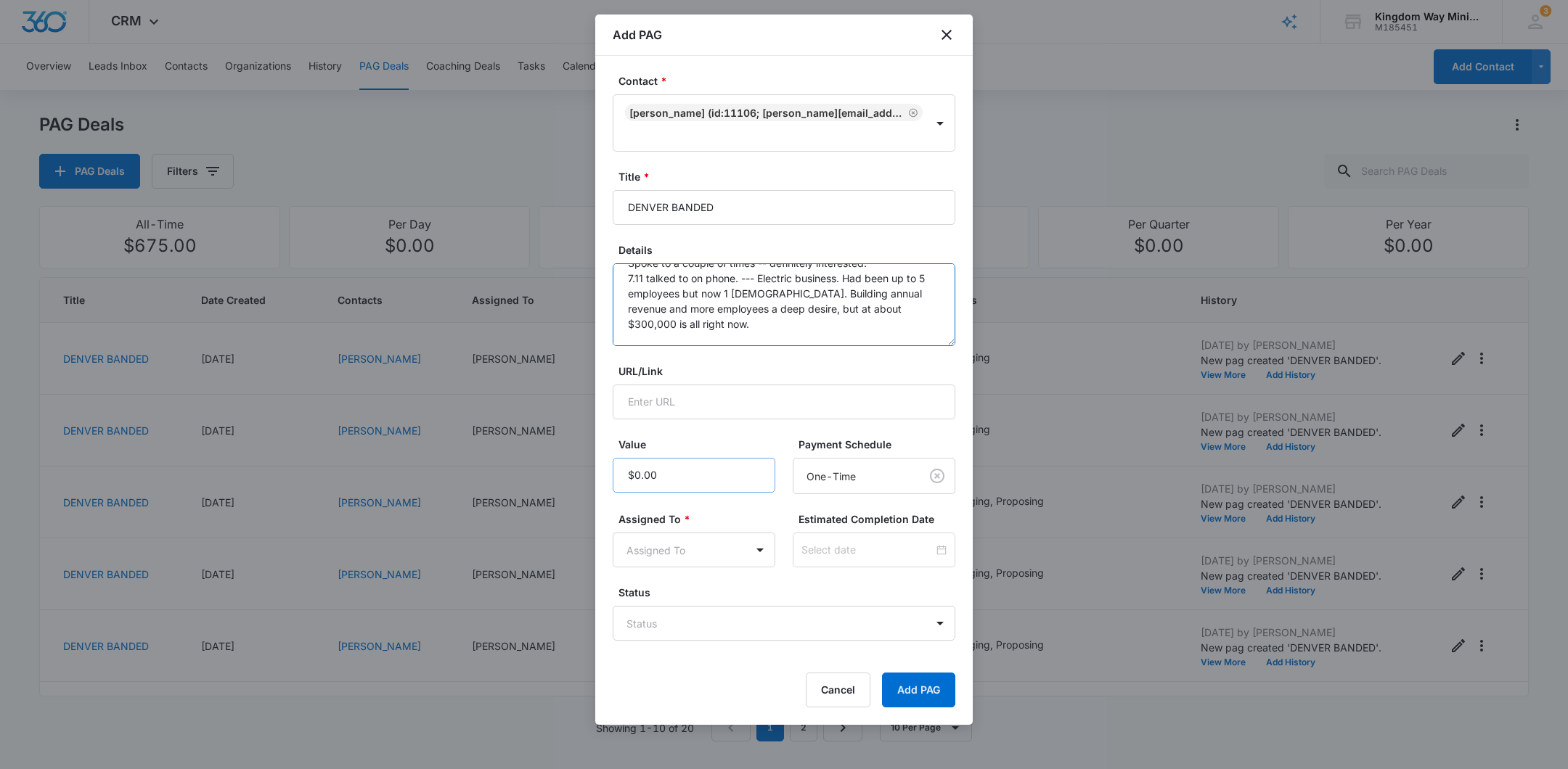 type on "Spoke to a couple of times -- definitely interested.
7.11 talked to on phone. --- Electric business. Had been up to 5 employees but now 1 full time. Building annual revenue and more employees a deep desire, but at about $300,000 is all right now.
BUT... he's very interested and wants to come to 7.25 soft launch" 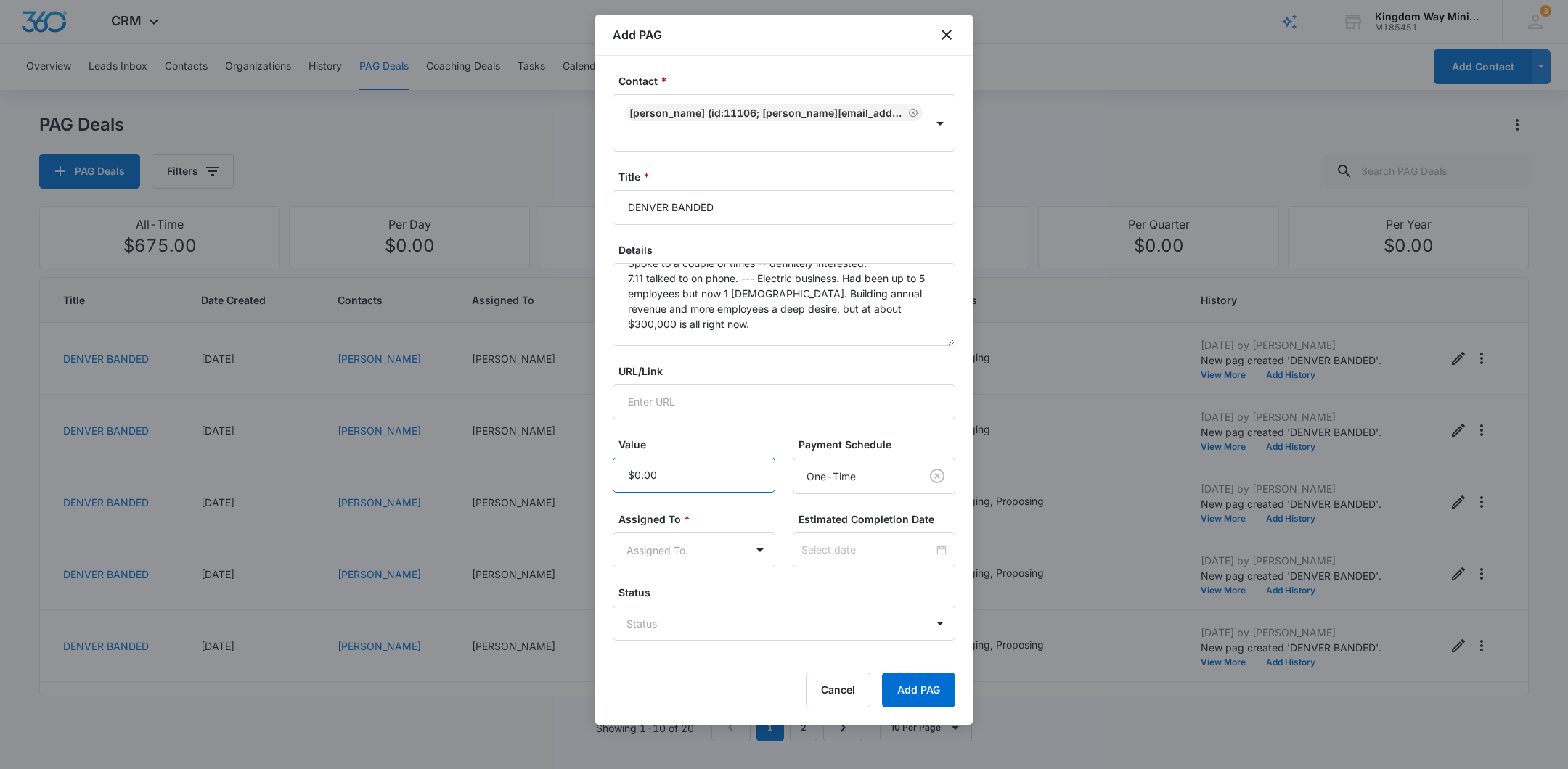 click on "Value" at bounding box center (694, 475) 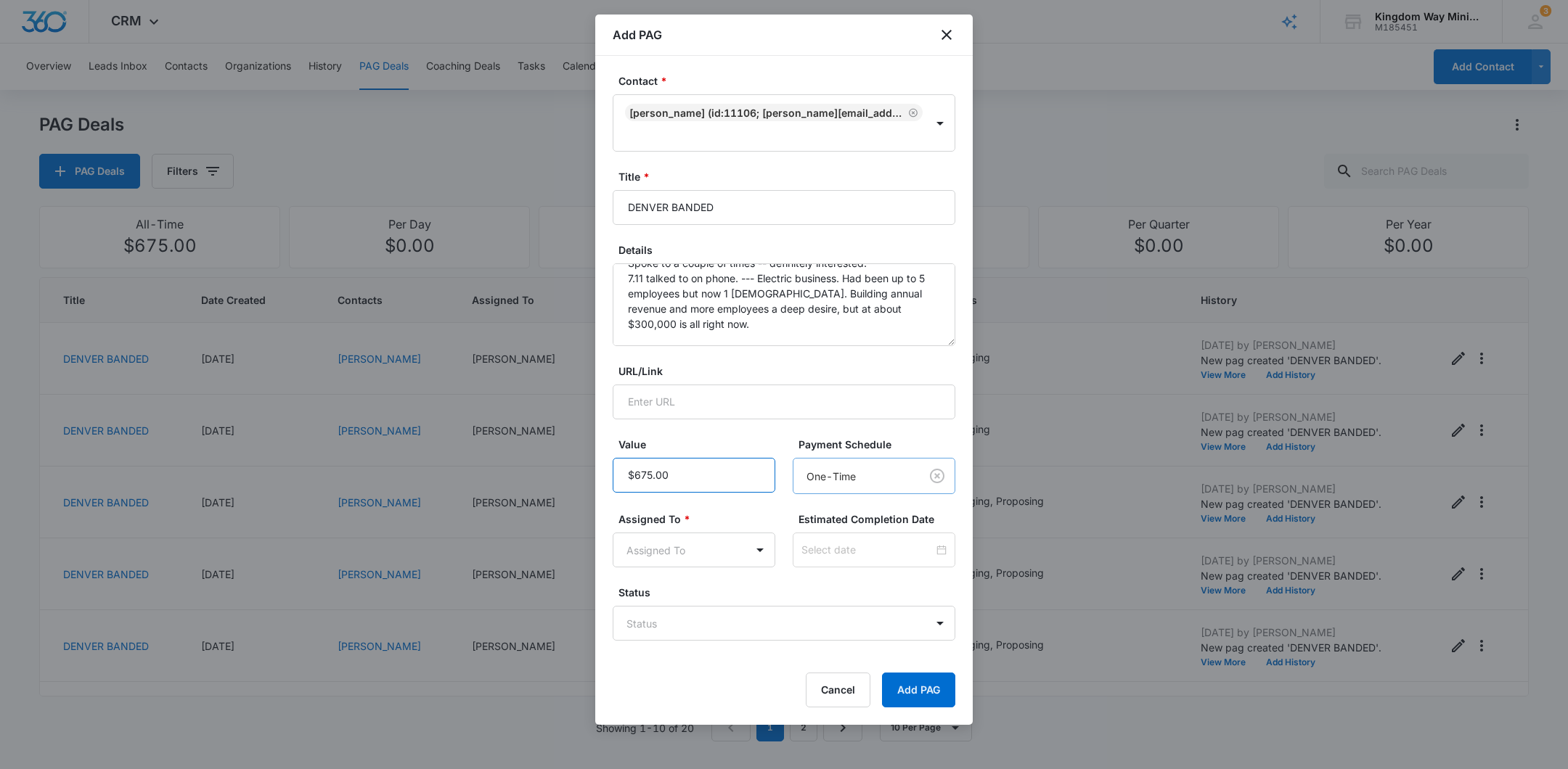 type on "$675.00" 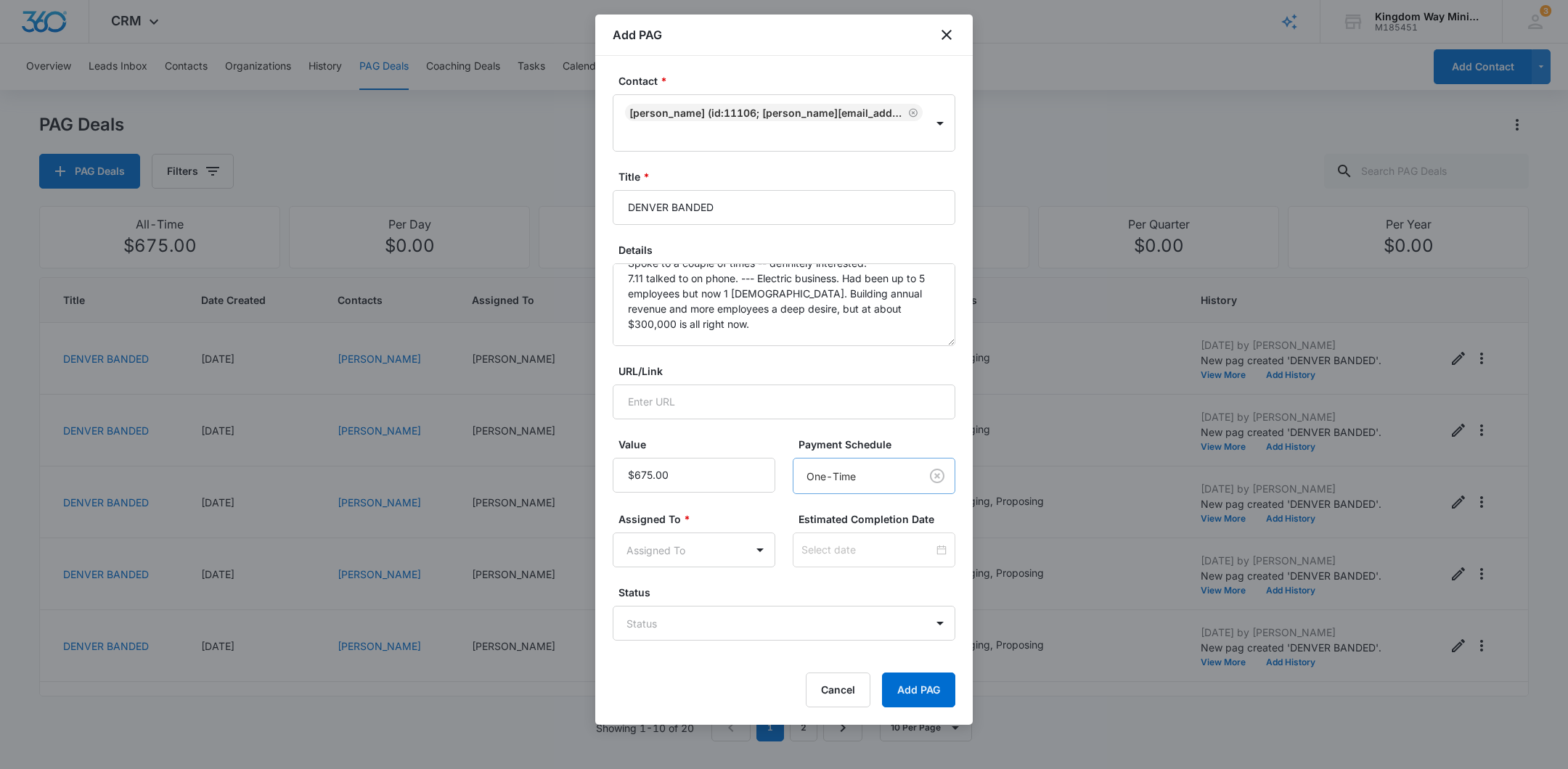 click on "CRM Apps Reputation Websites Forms CRM Email Social Shop Payments POS Content Ads Intelligence Files Brand Settings Kingdom Way Ministries M185451 Your Accounts View All 3 DA Dan Anderson dan.andersonkw2@gmail.com My Profile 3 Notifications Support Logout Terms & Conditions   •   Privacy Policy Overview Leads Inbox Contacts Organizations History PAG Deals Coaching Deals Tasks Calendar Lists Reports Settings Add Contact PAG Deals PAG Deals Filters All-Time $675.00 Per Day $0.00 Per Week $0.00 Per Month $11,475.00 Per Quarter $0.00 Per Year $0.00 Title Date Created Contacts Assigned To Value Paid Est. Close Date Status History DENVER BANDED 07/11/2025 Brad Billingsley Dan Anderson $675.00 Per Month 08/31/2025 Engaging Jul 11, 2025 by Dan Anderson New pag created 'DENVER BANDED'. View More Add History DENVER BANDED 07/11/2025 William J Martinez Dan Anderson $675.00 Per Month 08/31/2025 Engaging Jul 11, 2025 by Dan Anderson New pag created 'DENVER BANDED'. View More Add History DENVER BANDED 07/11/2025 $0.00" at bounding box center [784, 384] 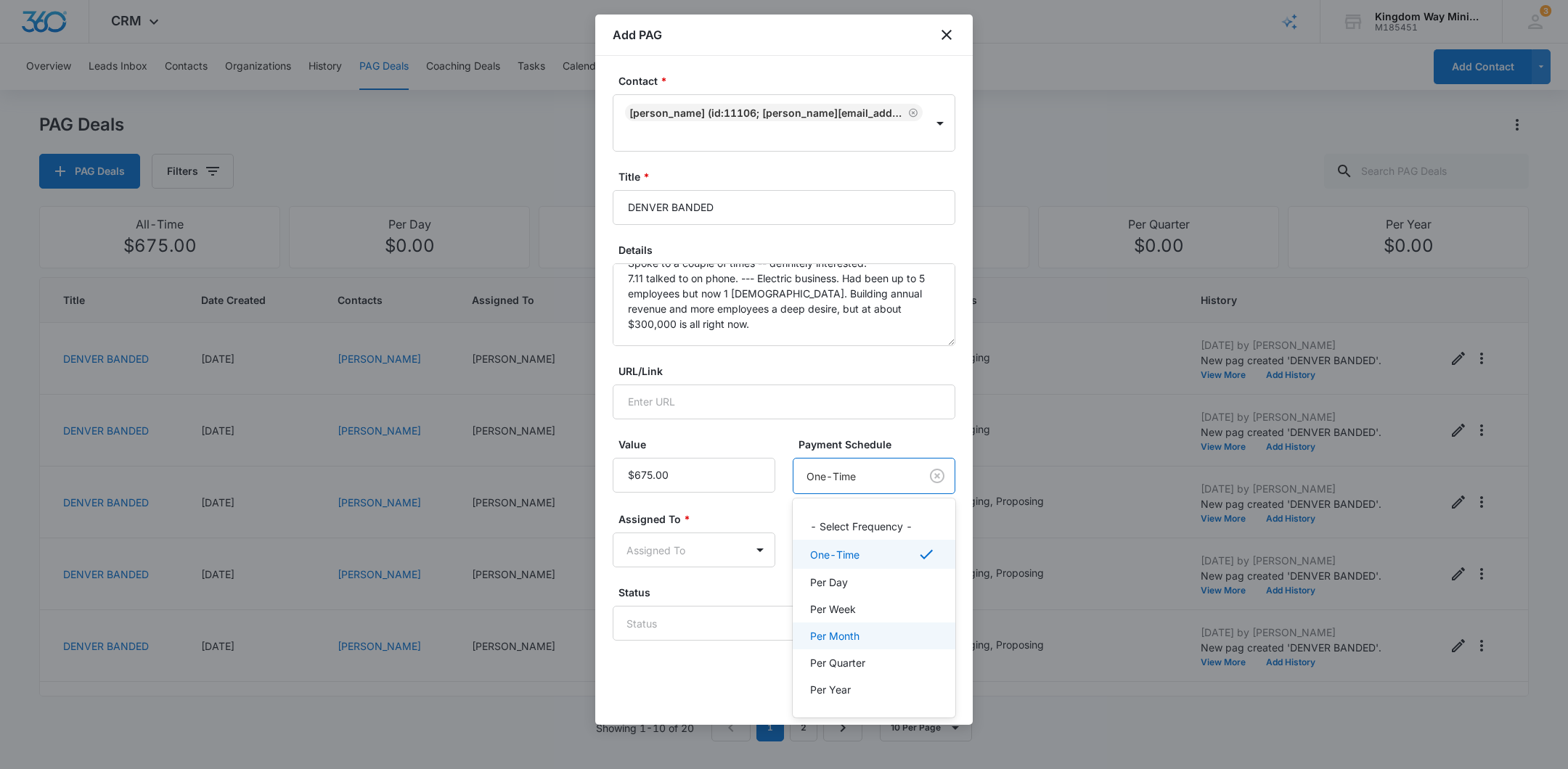click on "Per Month" at bounding box center [874, 636] 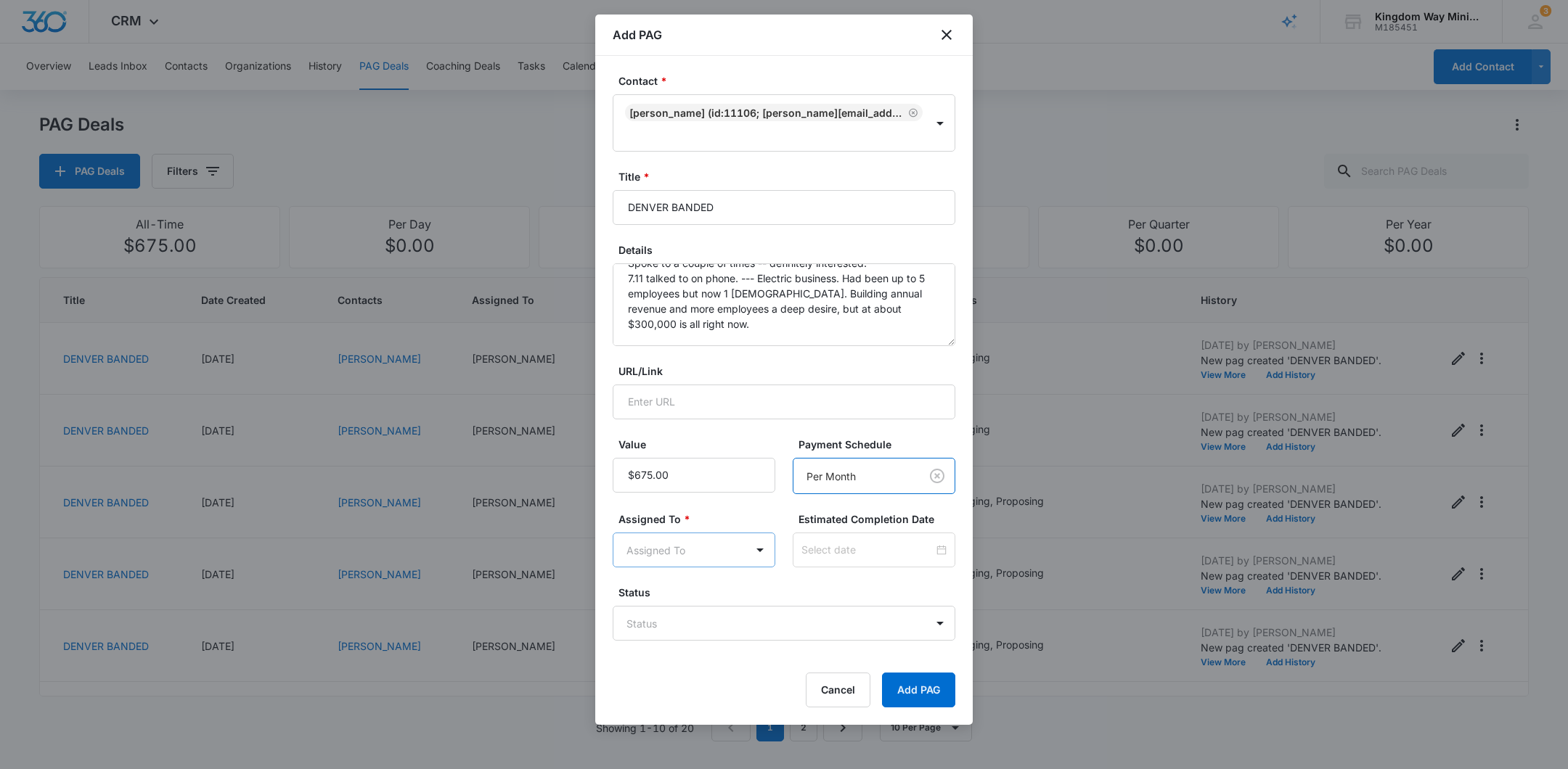 click on "CRM Apps Reputation Websites Forms CRM Email Social Shop Payments POS Content Ads Intelligence Files Brand Settings Kingdom Way Ministries M185451 Your Accounts View All 3 DA Dan Anderson dan.andersonkw2@gmail.com My Profile 3 Notifications Support Logout Terms & Conditions   •   Privacy Policy Overview Leads Inbox Contacts Organizations History PAG Deals Coaching Deals Tasks Calendar Lists Reports Settings Add Contact PAG Deals PAG Deals Filters All-Time $675.00 Per Day $0.00 Per Week $0.00 Per Month $11,475.00 Per Quarter $0.00 Per Year $0.00 Title Date Created Contacts Assigned To Value Paid Est. Close Date Status History DENVER BANDED 07/11/2025 Brad Billingsley Dan Anderson $675.00 Per Month 08/31/2025 Engaging Jul 11, 2025 by Dan Anderson New pag created 'DENVER BANDED'. View More Add History DENVER BANDED 07/11/2025 William J Martinez Dan Anderson $675.00 Per Month 08/31/2025 Engaging Jul 11, 2025 by Dan Anderson New pag created 'DENVER BANDED'. View More Add History DENVER BANDED 07/11/2025 $0.00" at bounding box center (784, 384) 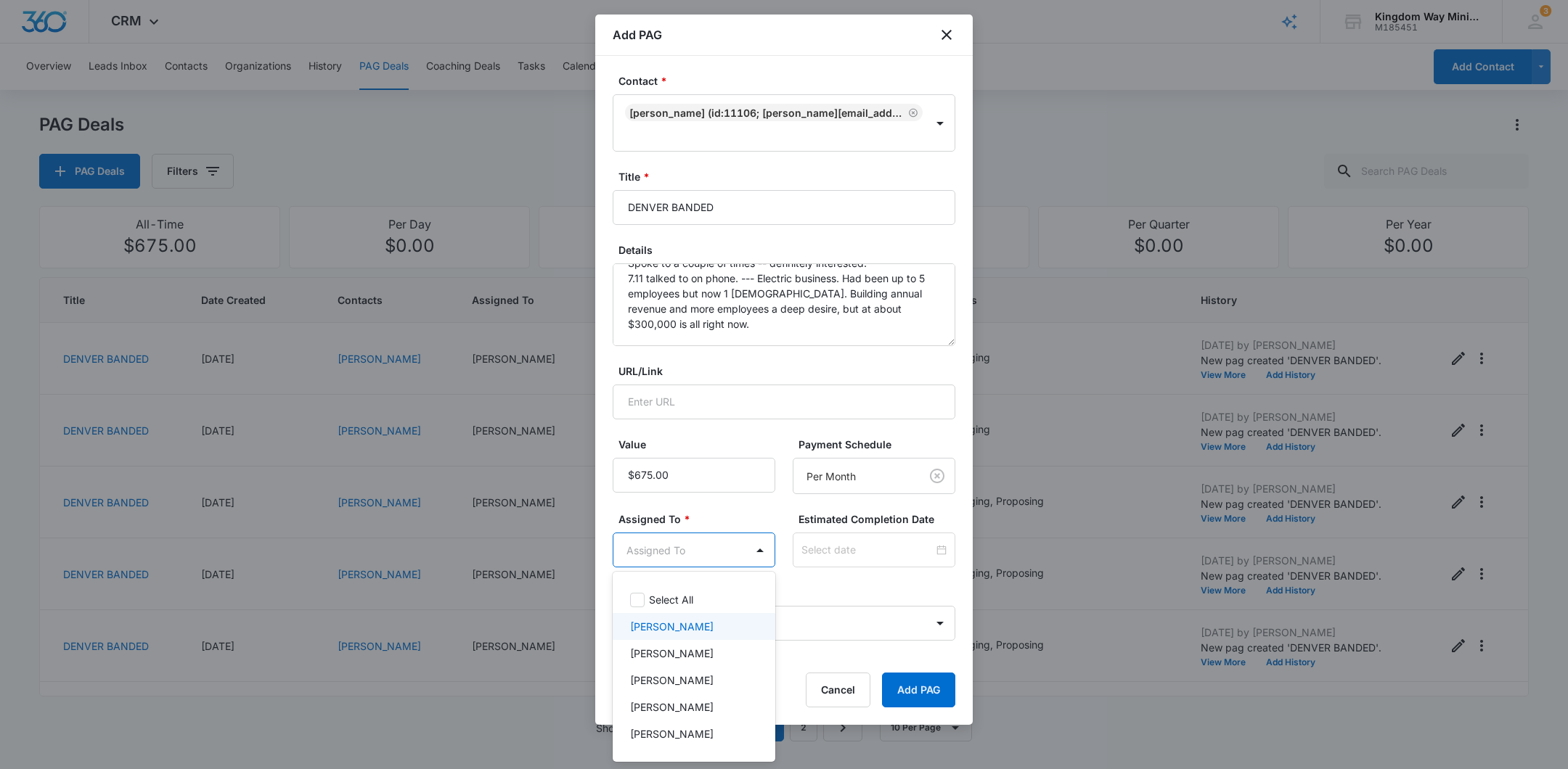 click on "[PERSON_NAME]" at bounding box center (694, 626) 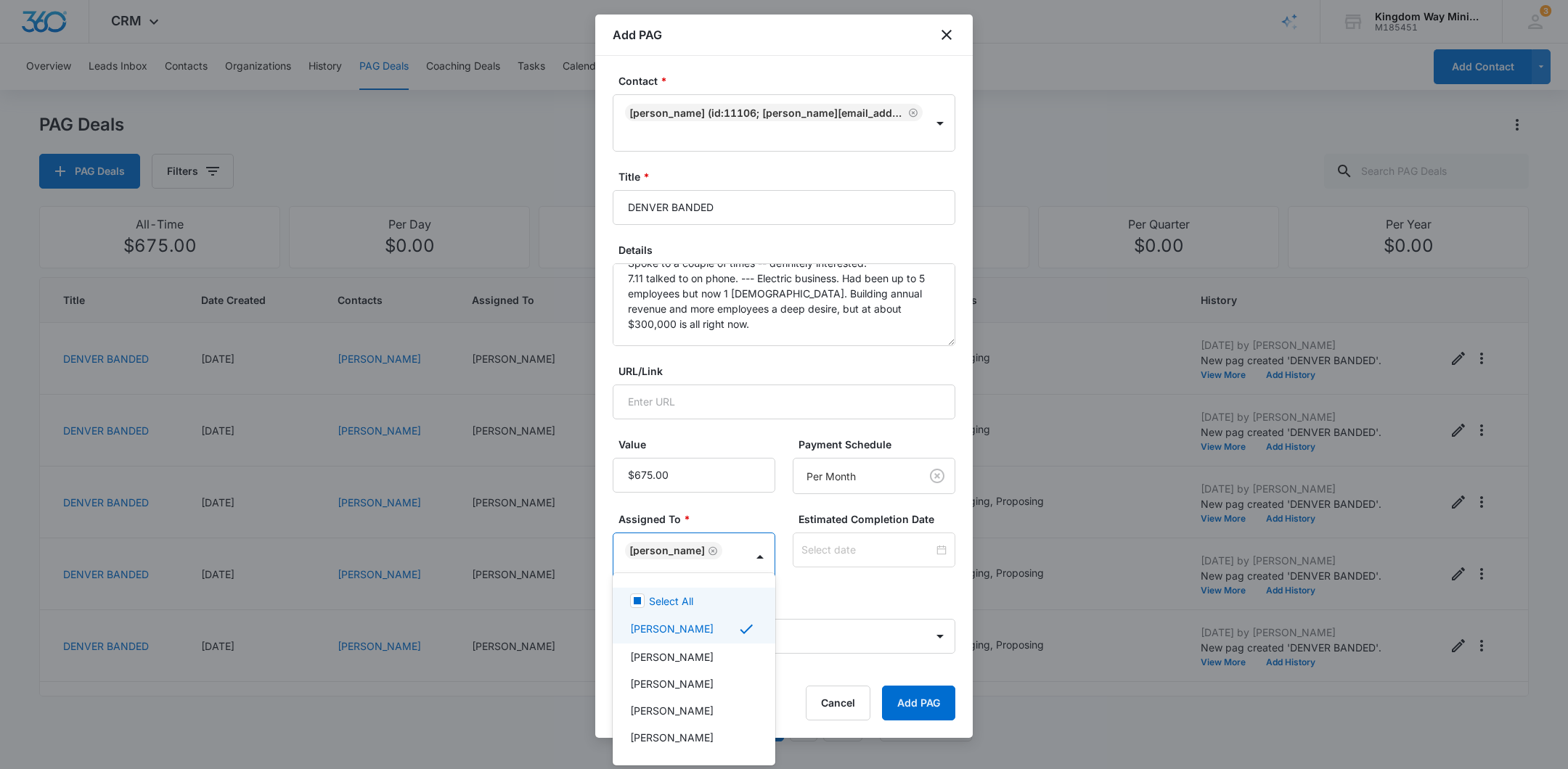 click at bounding box center [784, 384] 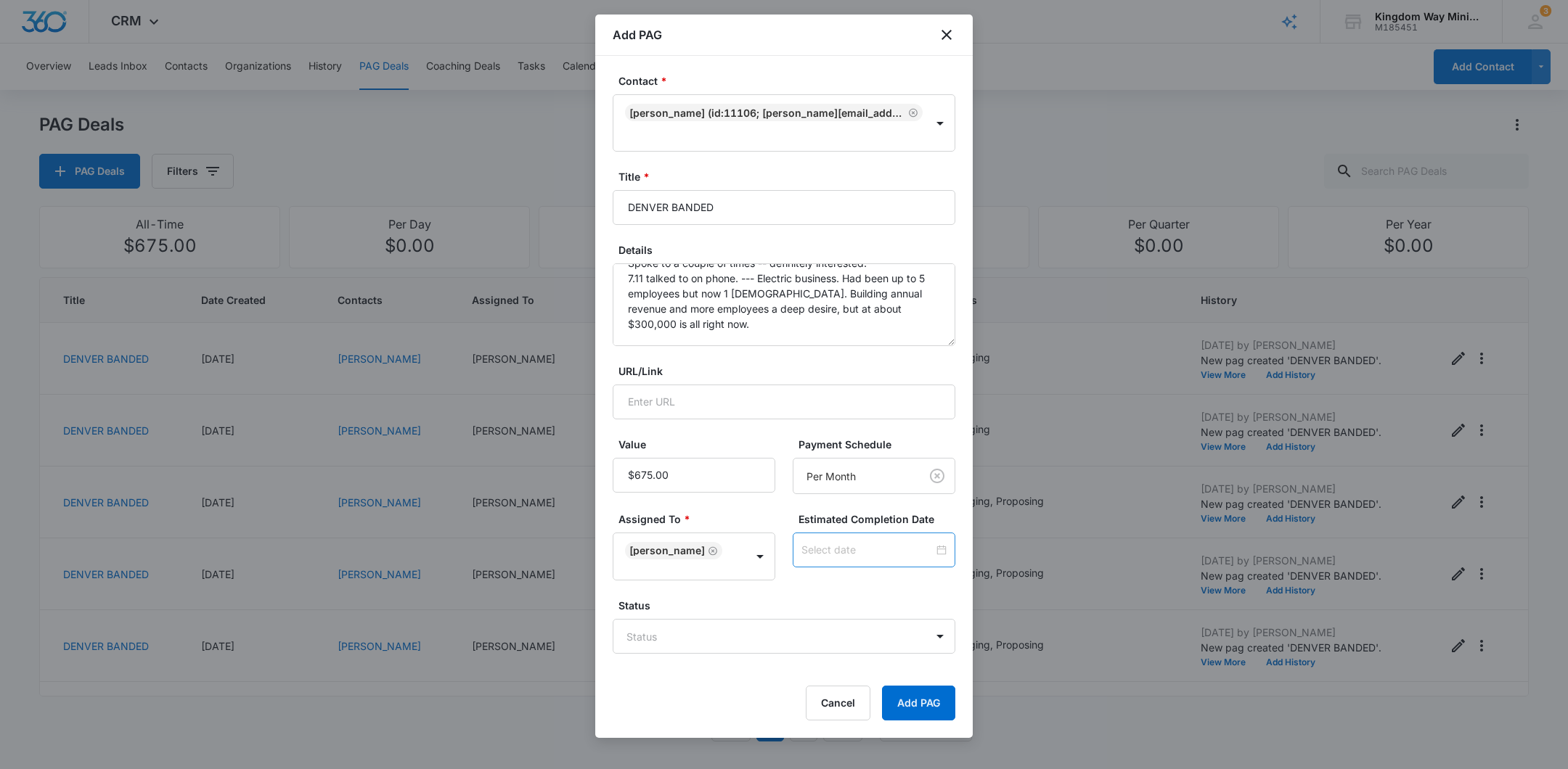 click at bounding box center (874, 550) 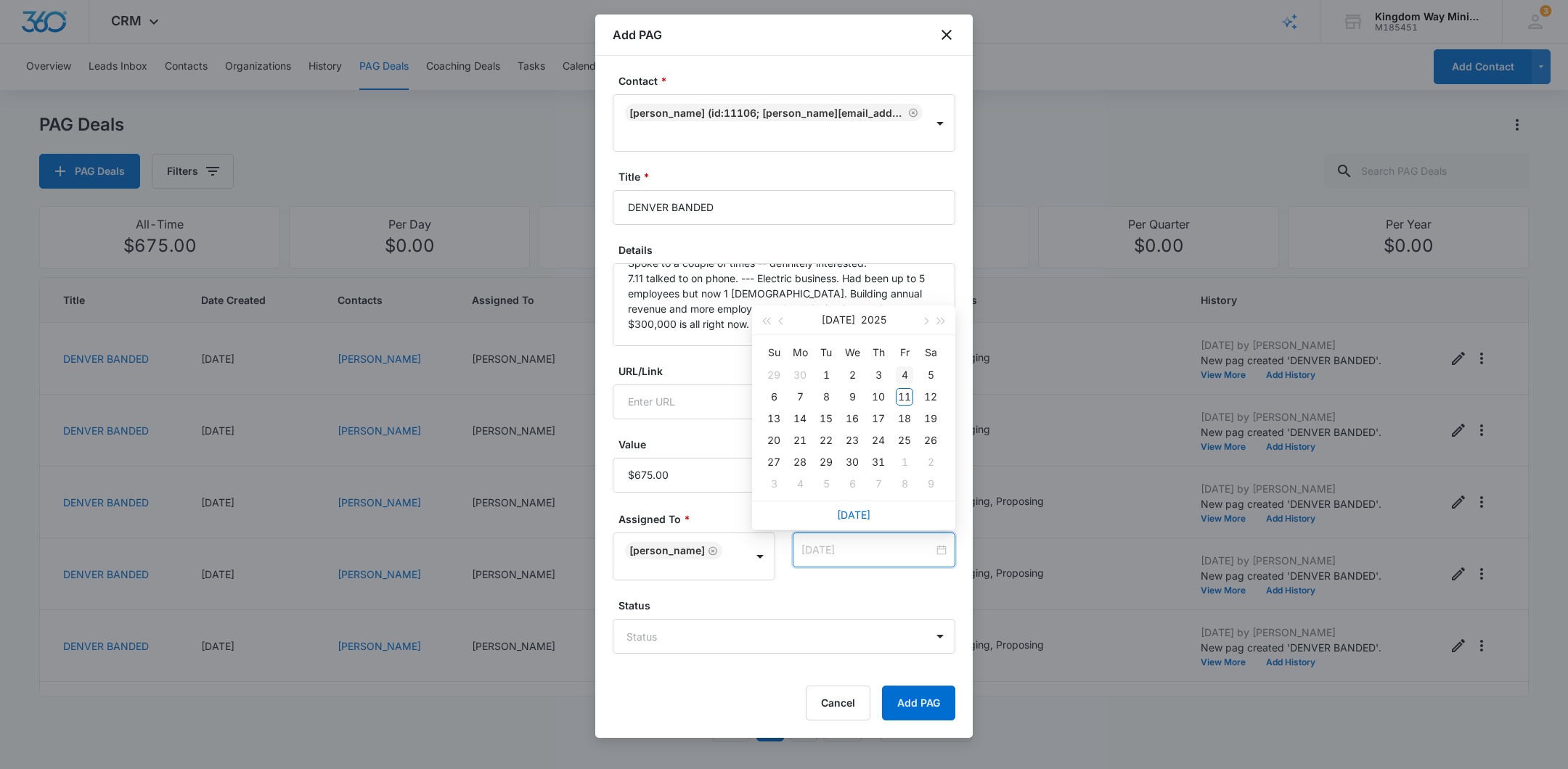 type on "Jul 4, 2025" 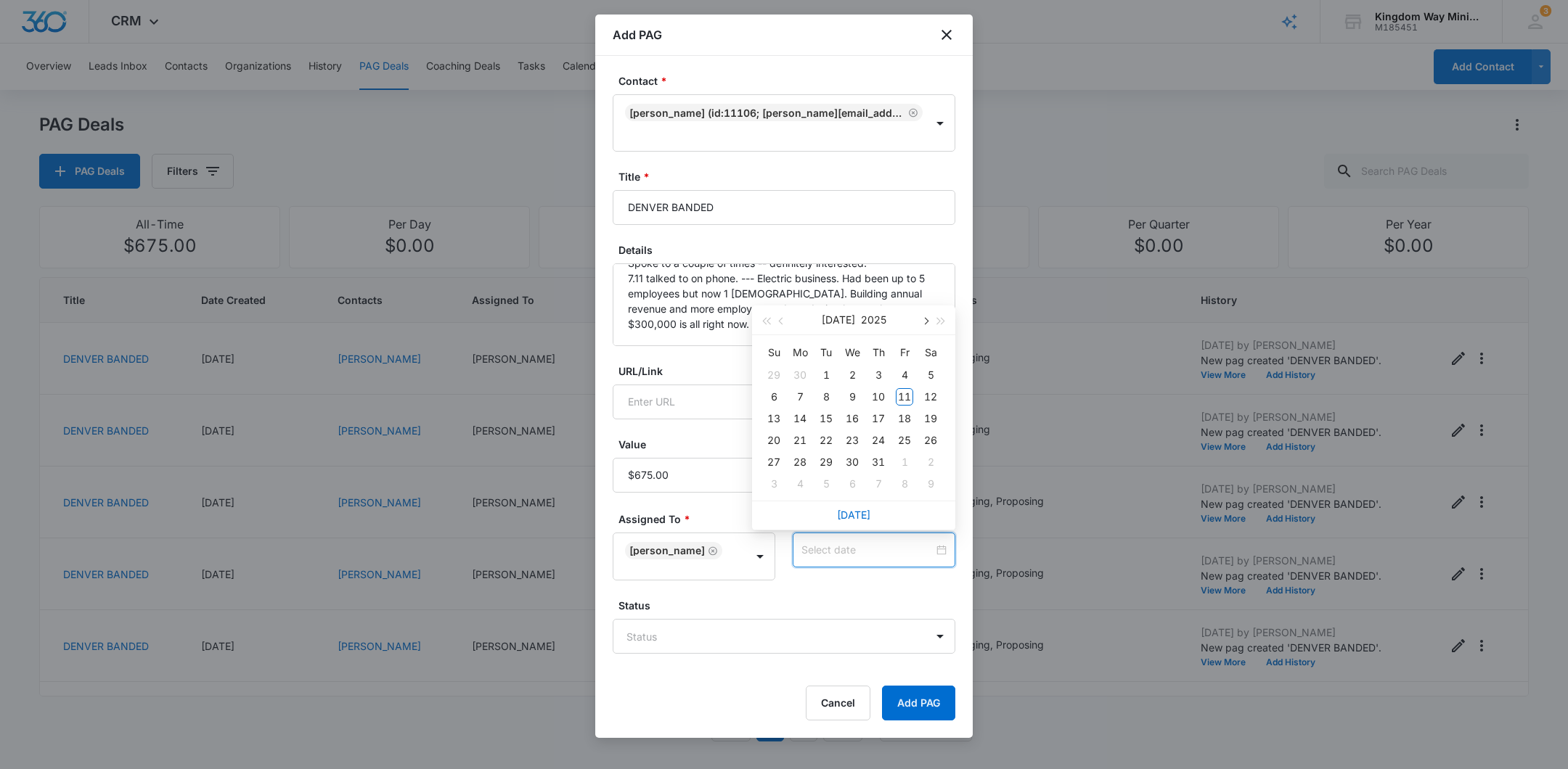click at bounding box center [925, 321] 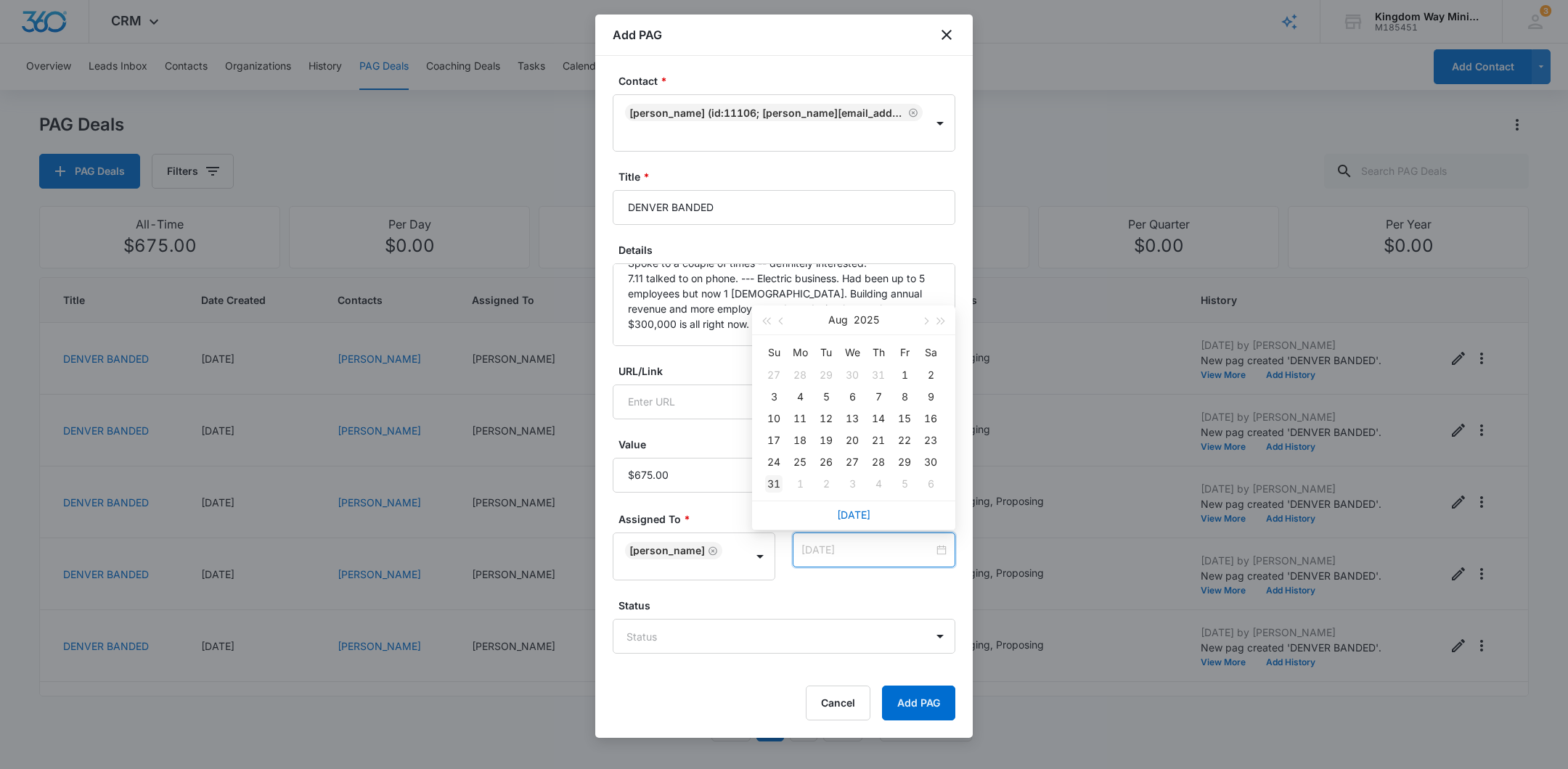 type on "[DATE]" 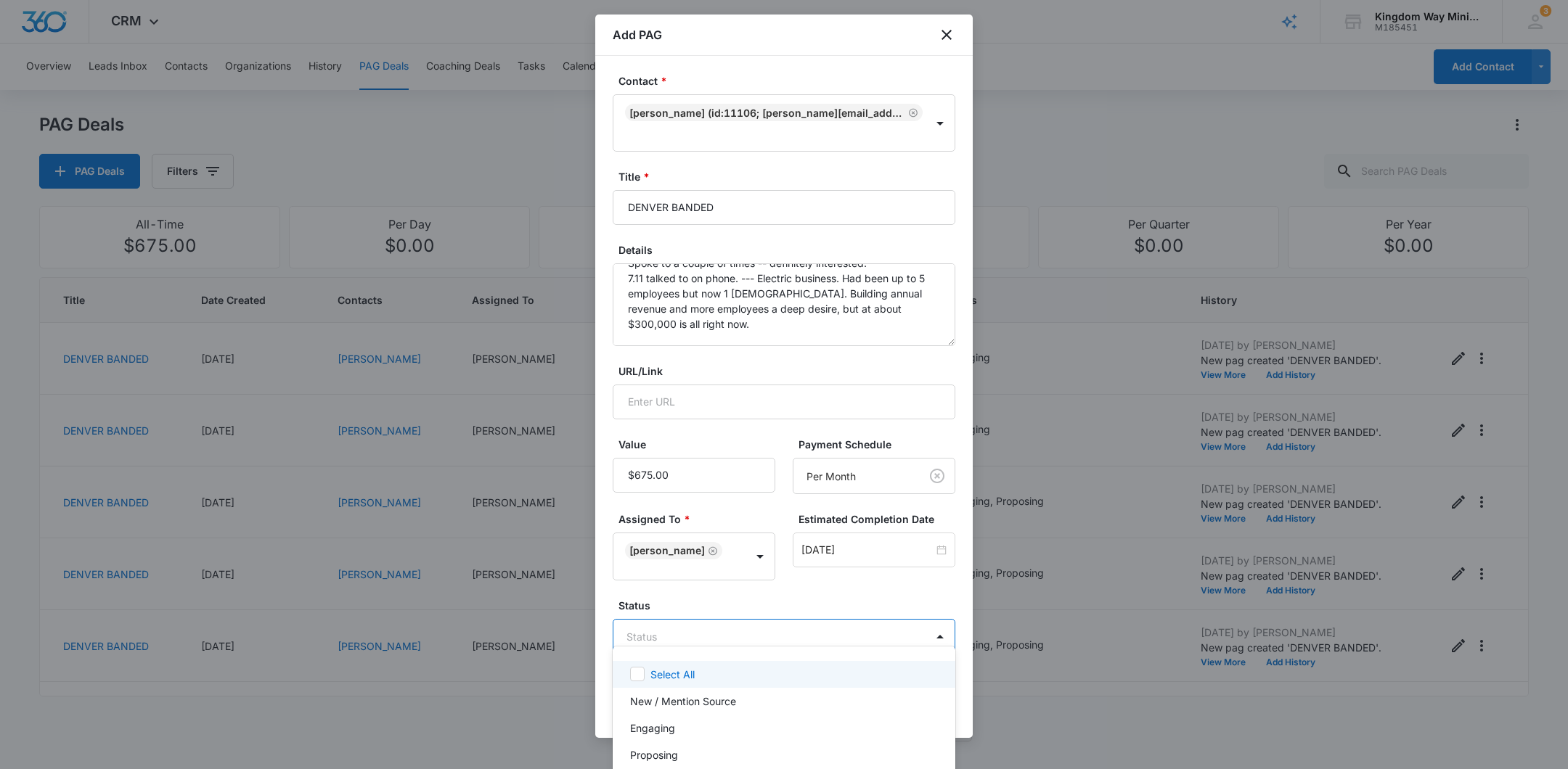 click on "CRM Apps Reputation Websites Forms CRM Email Social Shop Payments POS Content Ads Intelligence Files Brand Settings Kingdom Way Ministries M185451 Your Accounts View All 3 DA Dan Anderson dan.andersonkw2@gmail.com My Profile 3 Notifications Support Logout Terms & Conditions   •   Privacy Policy Overview Leads Inbox Contacts Organizations History PAG Deals Coaching Deals Tasks Calendar Lists Reports Settings Add Contact PAG Deals PAG Deals Filters All-Time $675.00 Per Day $0.00 Per Week $0.00 Per Month $11,475.00 Per Quarter $0.00 Per Year $0.00 Title Date Created Contacts Assigned To Value Paid Est. Close Date Status History DENVER BANDED 07/11/2025 Brad Billingsley Dan Anderson $675.00 Per Month 08/31/2025 Engaging Jul 11, 2025 by Dan Anderson New pag created 'DENVER BANDED'. View More Add History DENVER BANDED 07/11/2025 William J Martinez Dan Anderson $675.00 Per Month 08/31/2025 Engaging Jul 11, 2025 by Dan Anderson New pag created 'DENVER BANDED'. View More Add History DENVER BANDED 07/11/2025 $0.00" at bounding box center (784, 384) 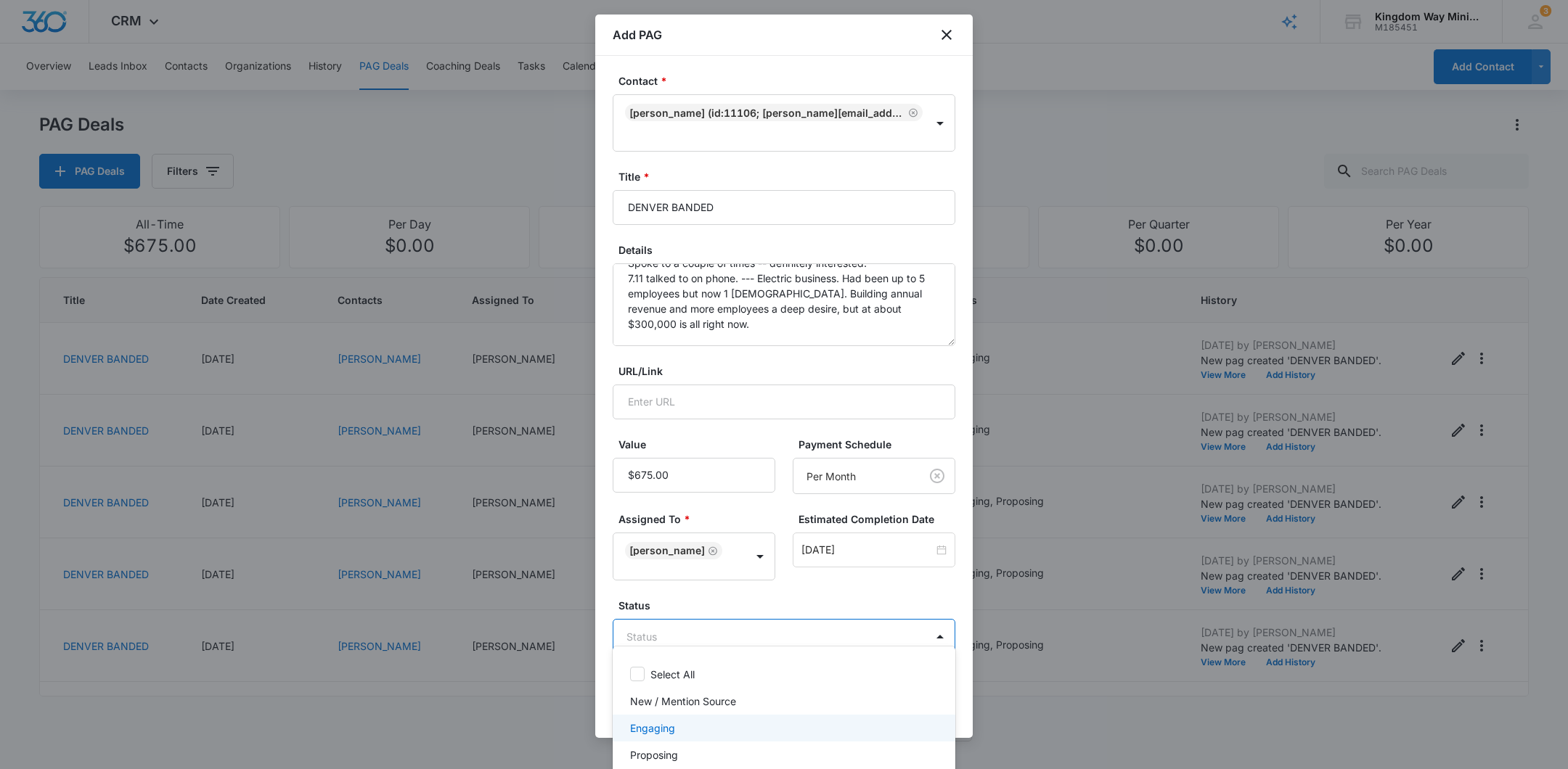 click on "Engaging" at bounding box center [783, 728] 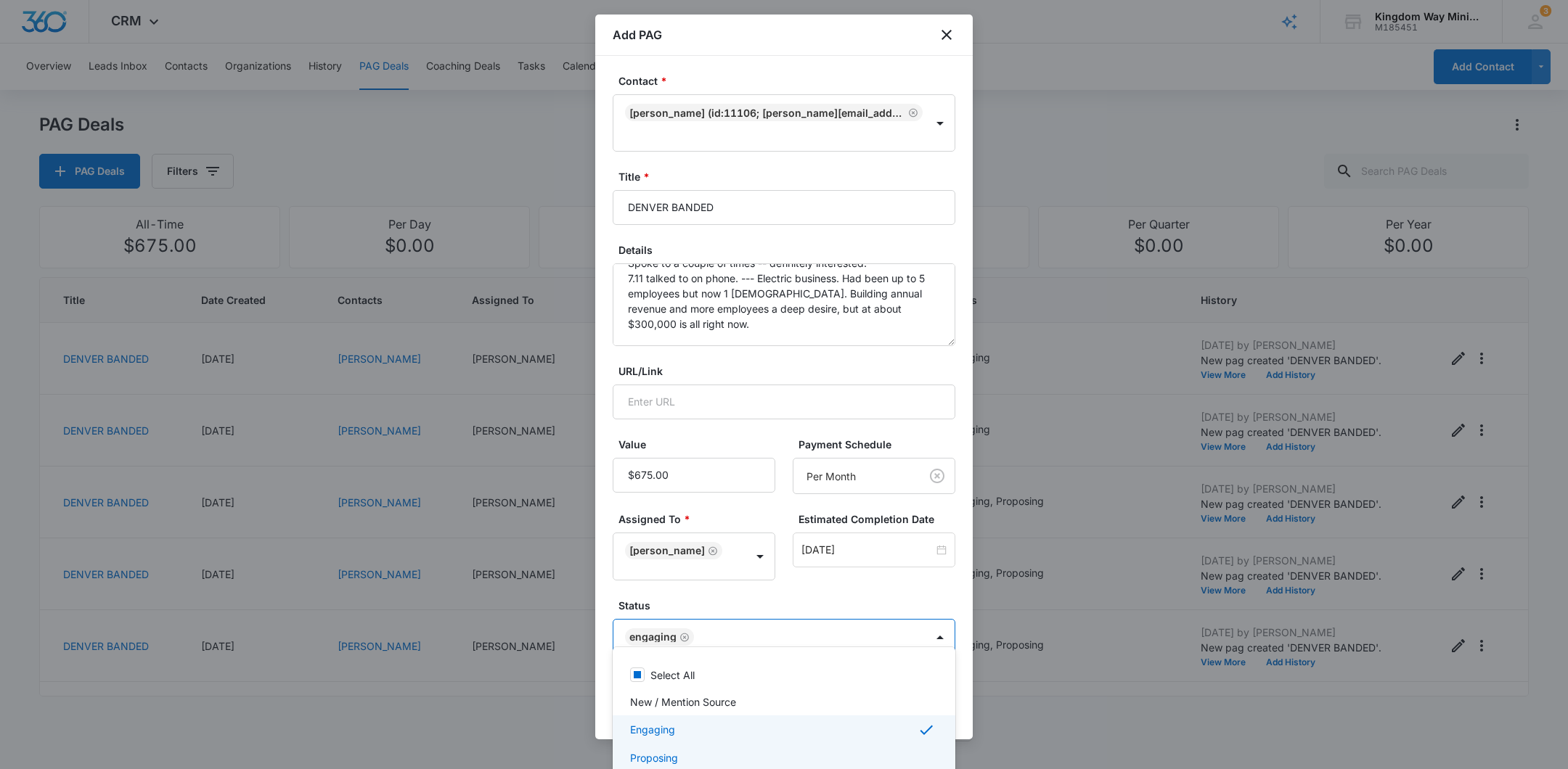 click on "Proposing" at bounding box center [783, 757] 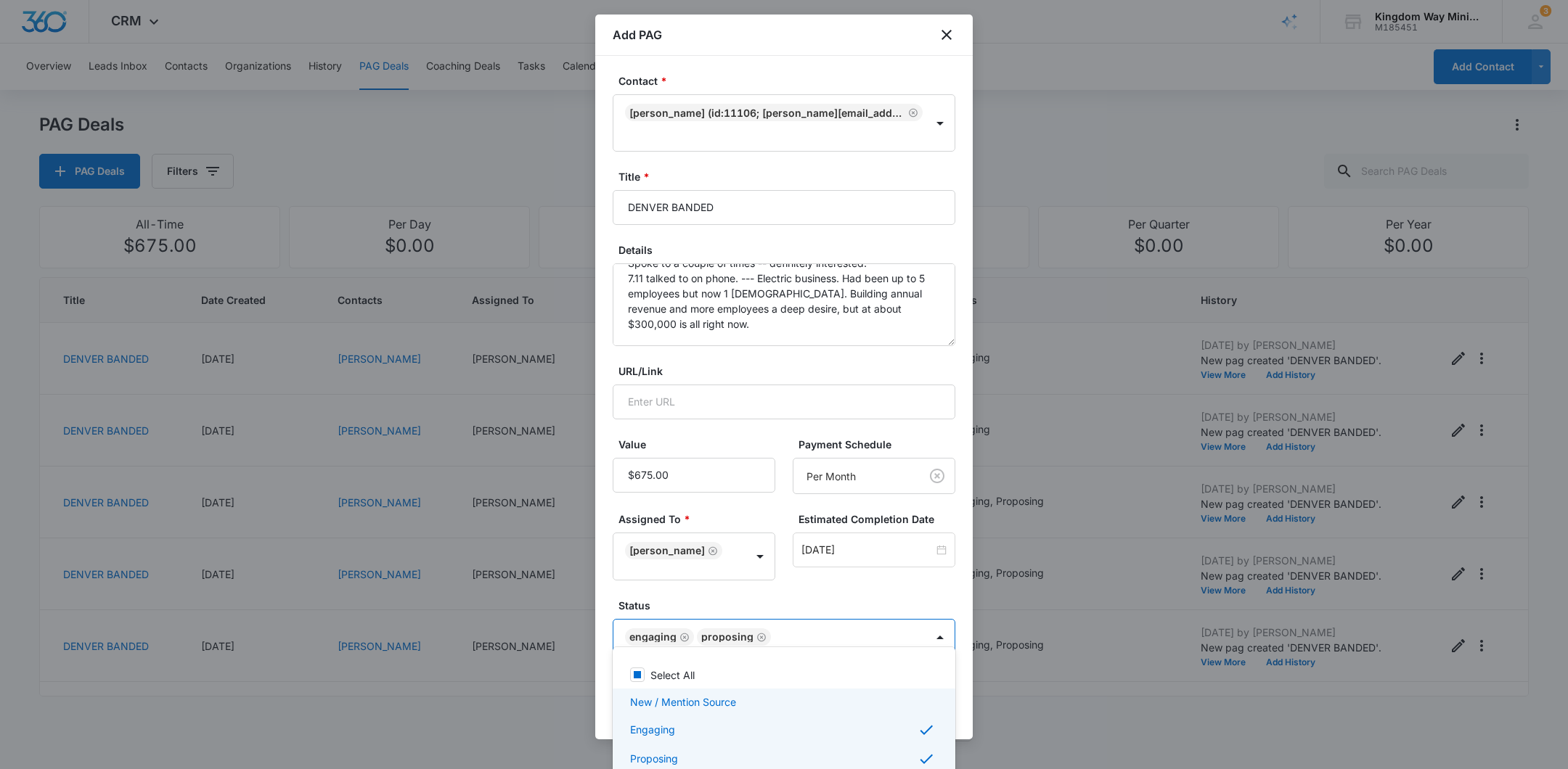 click at bounding box center (784, 384) 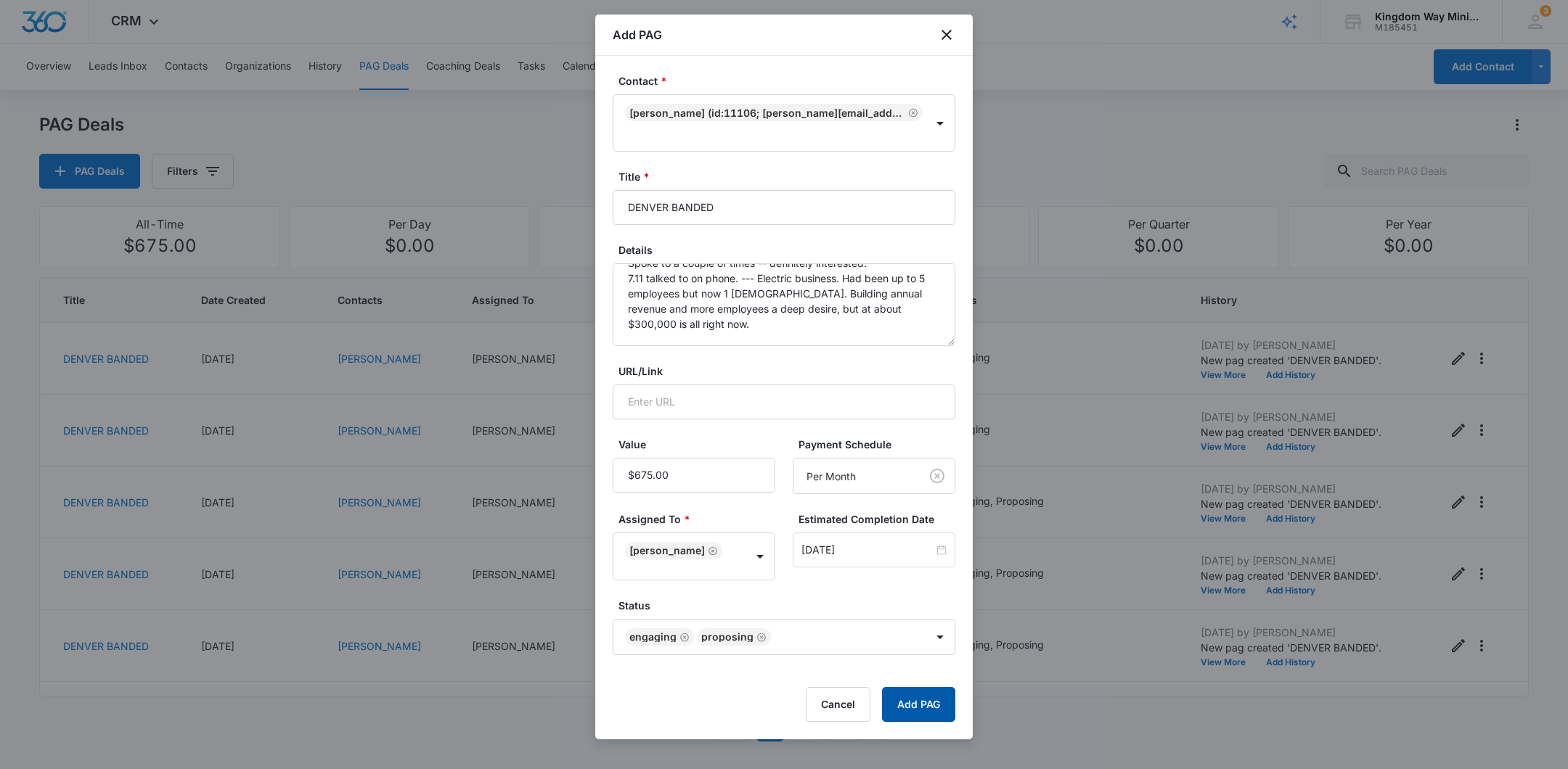 click on "Add PAG" at bounding box center [918, 704] 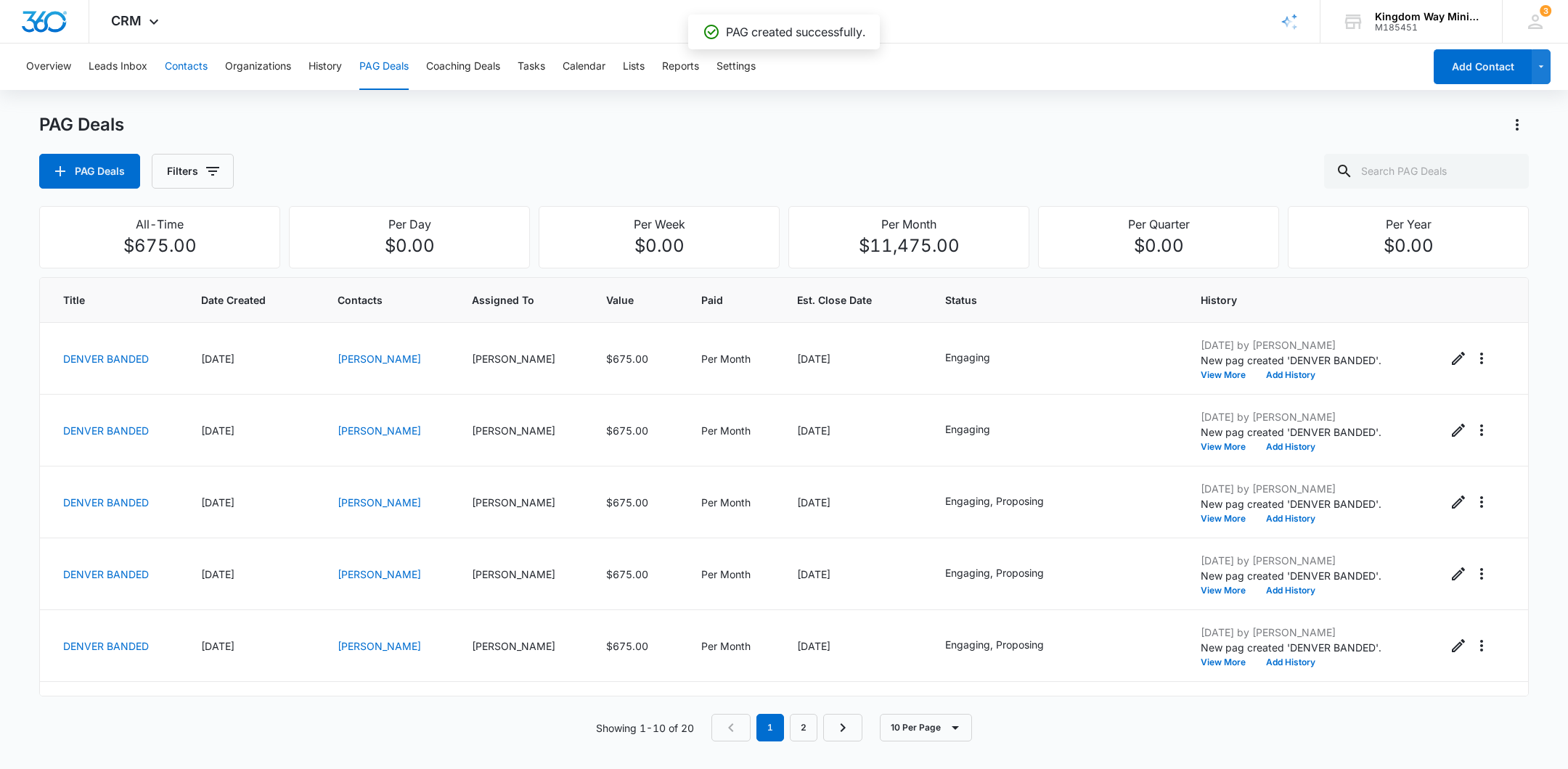 click on "Contacts" at bounding box center [186, 67] 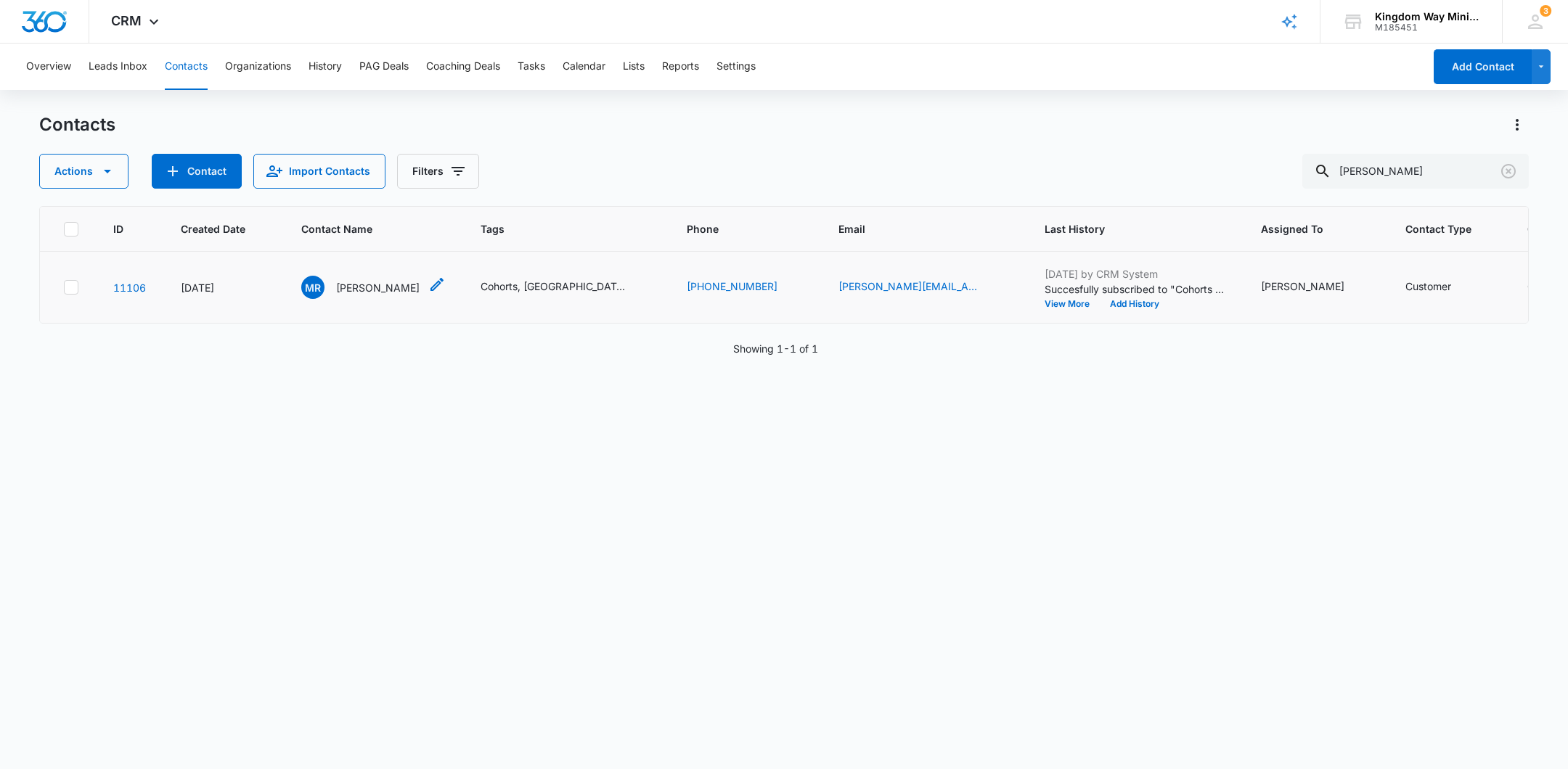click on "[PERSON_NAME]" at bounding box center [377, 287] 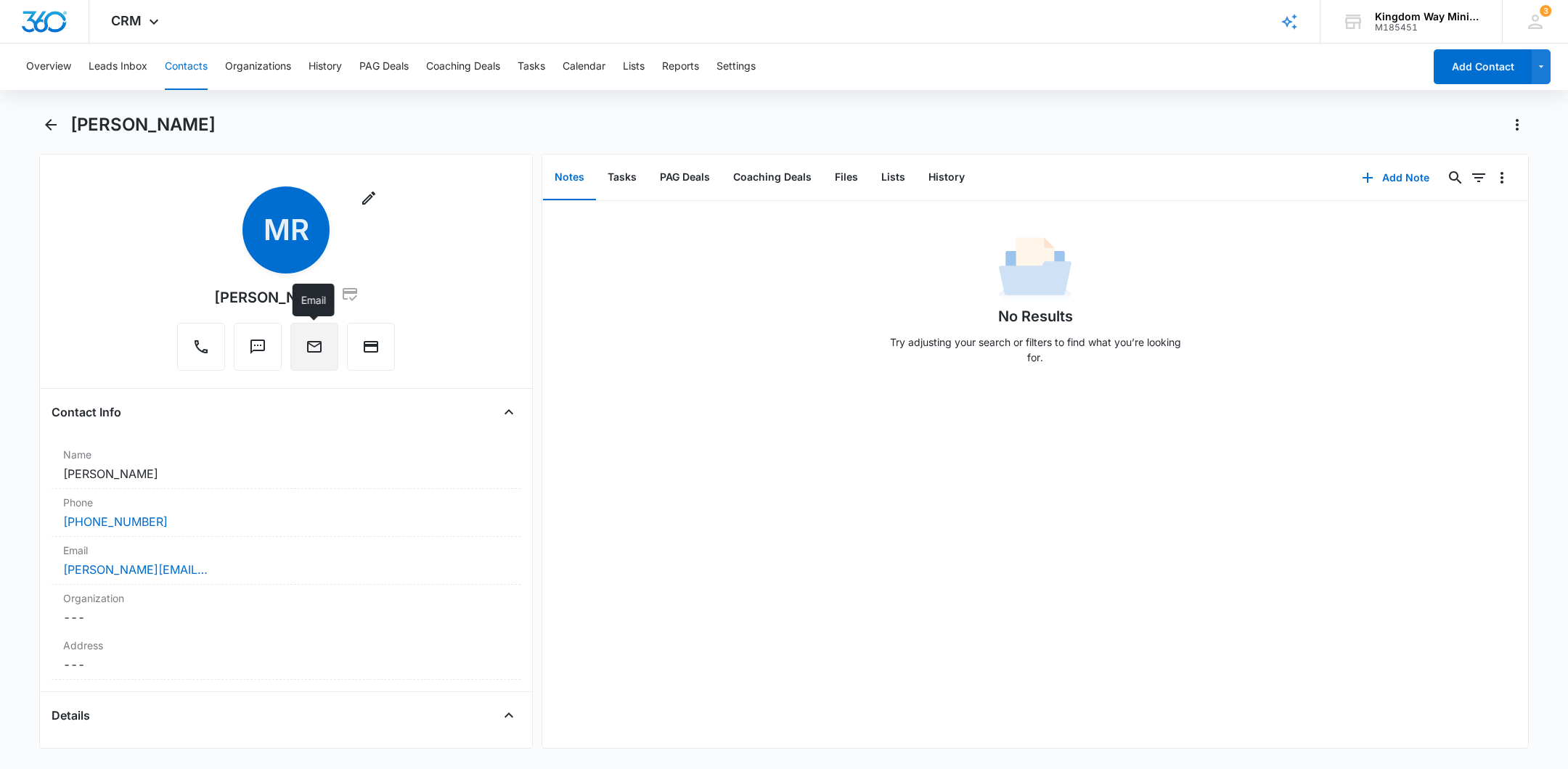 click 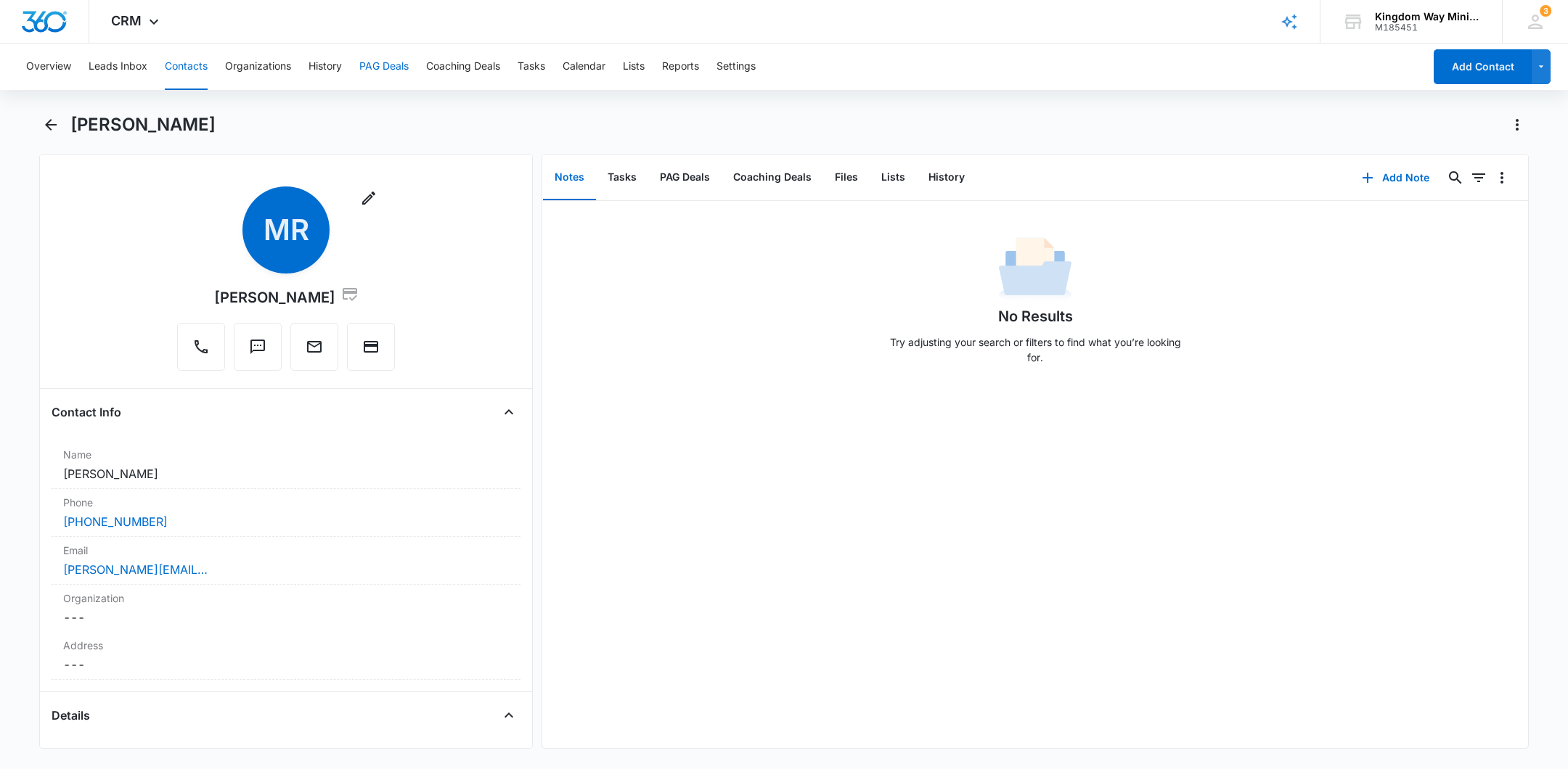 click on "PAG Deals" at bounding box center (384, 67) 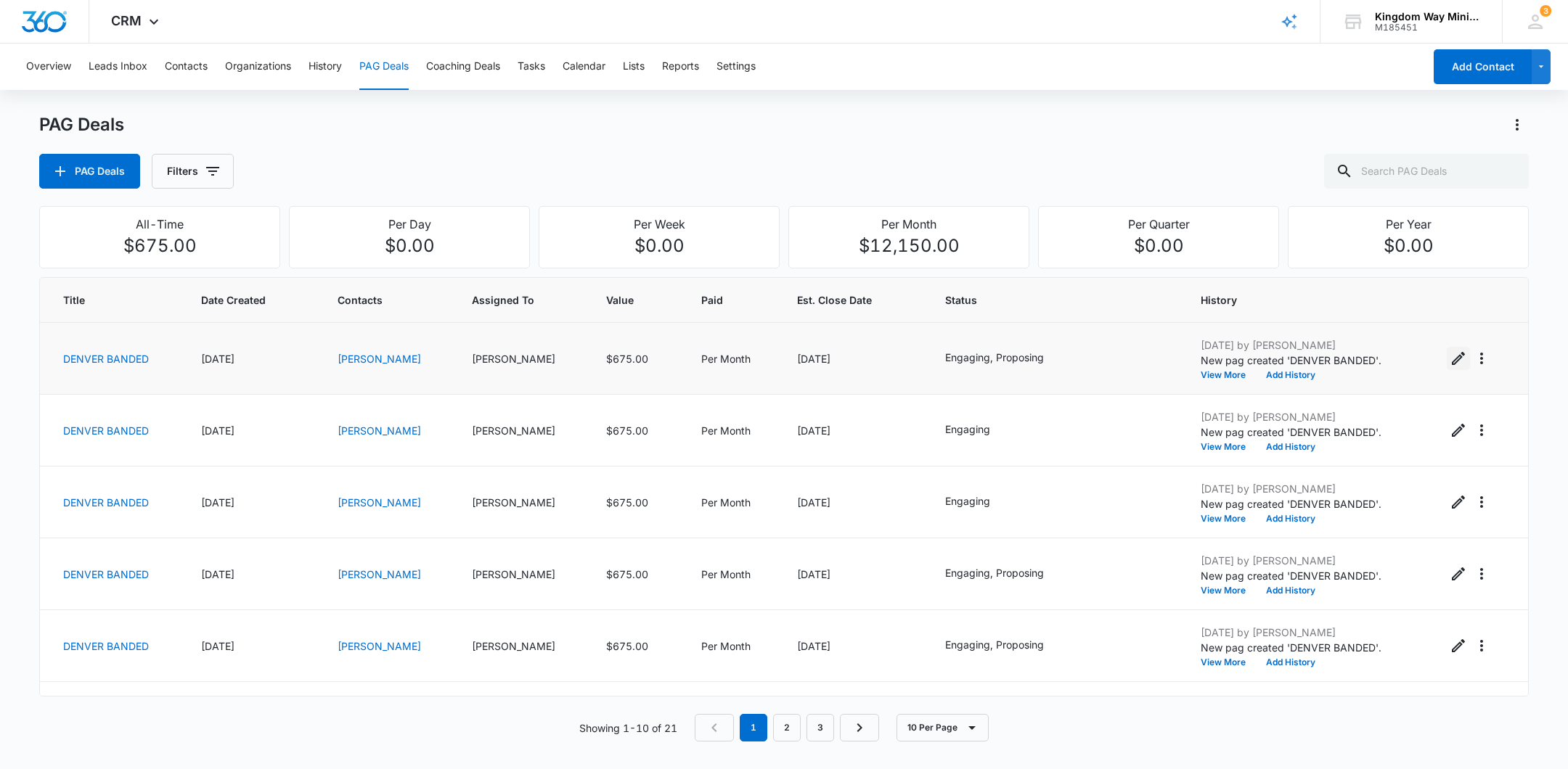 click 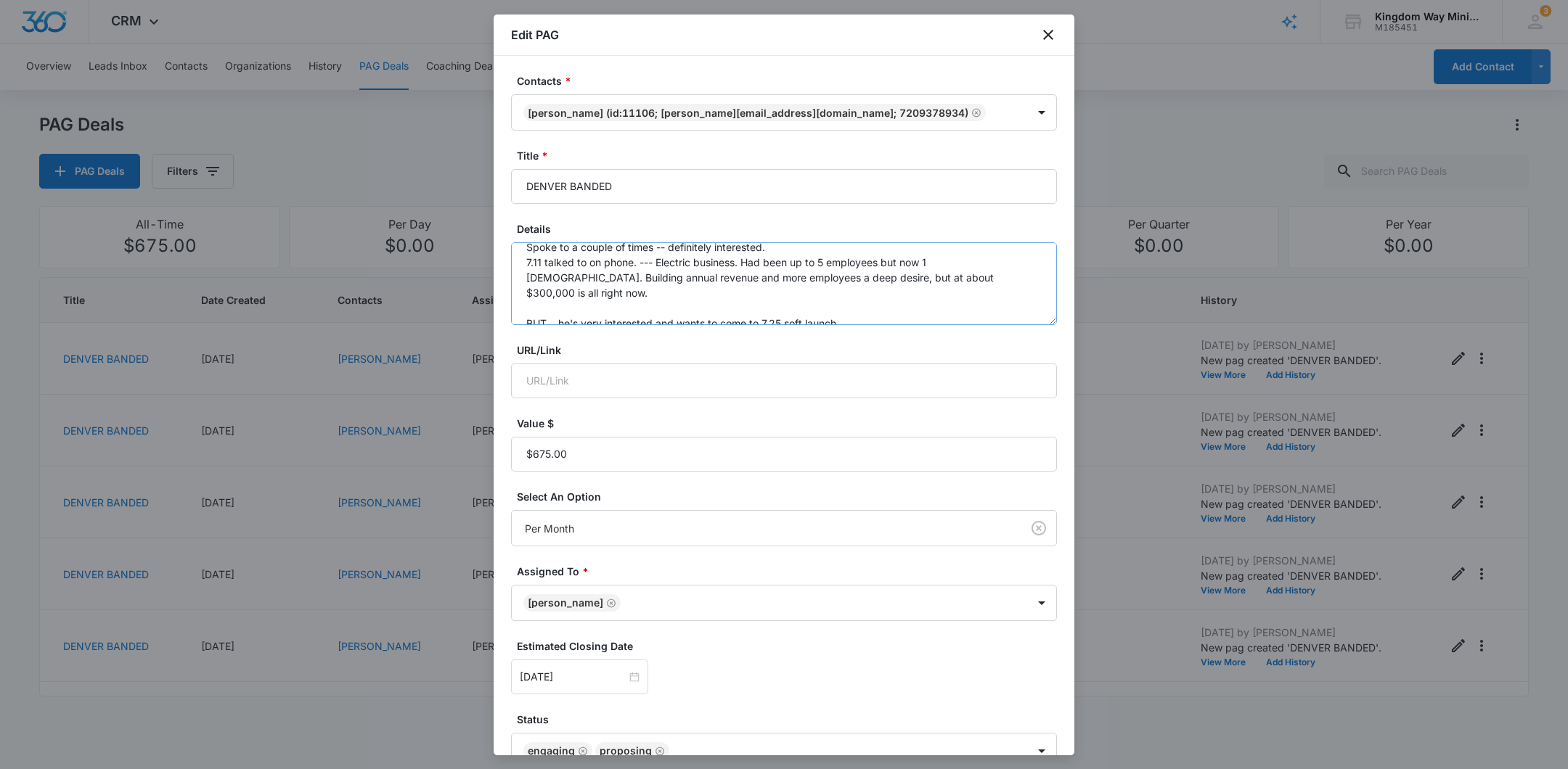 scroll, scrollTop: 15, scrollLeft: 0, axis: vertical 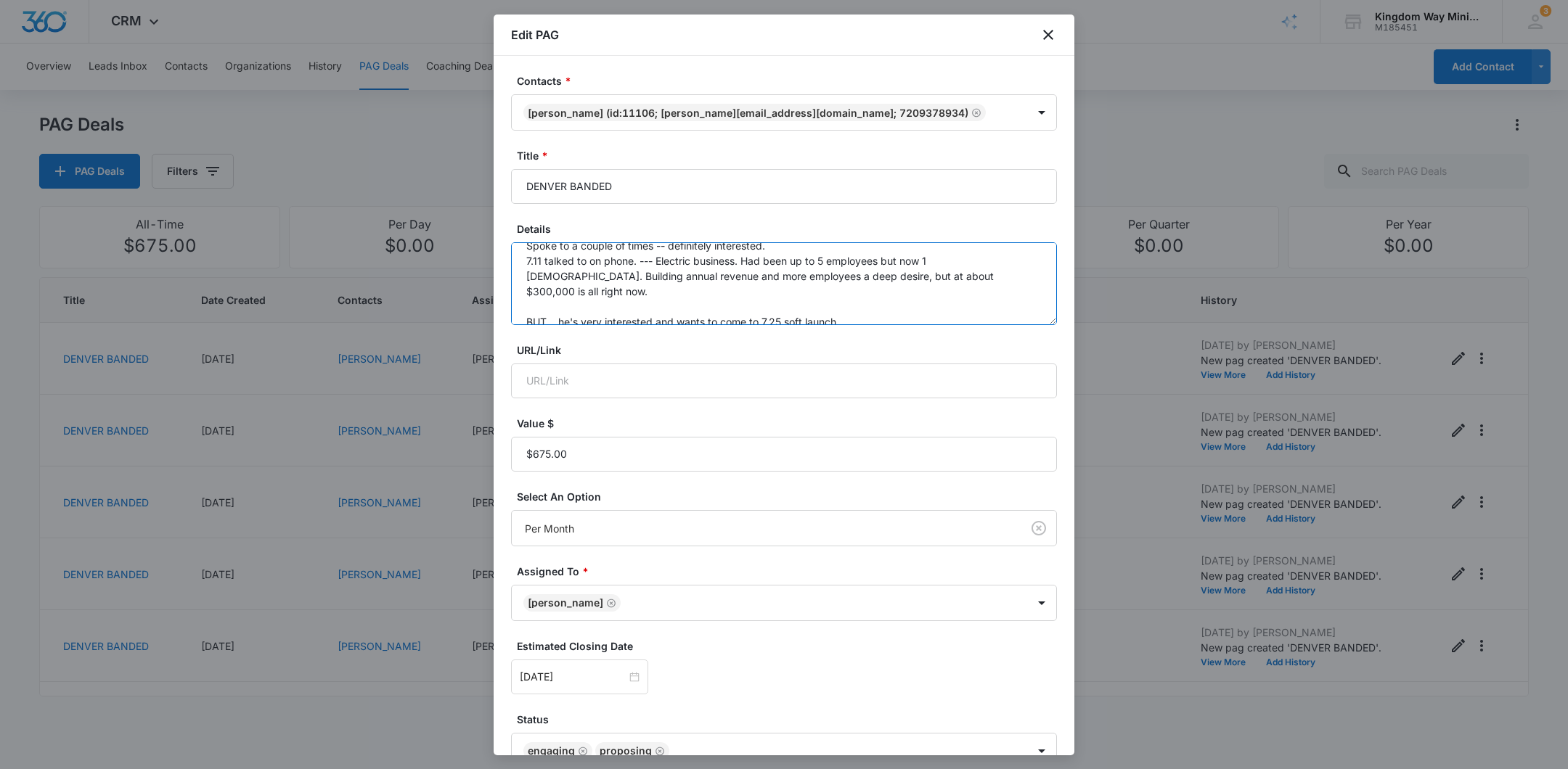 click on "Spoke to a couple of times -- definitely interested.
7.11 talked to on phone. --- Electric business. Had been up to 5 employees but now 1 full time. Building annual revenue and more employees a deep desire, but at about $300,000 is all right now.
BUT... he's very interested and wants to come to 7.25 soft launch" at bounding box center [784, 284] 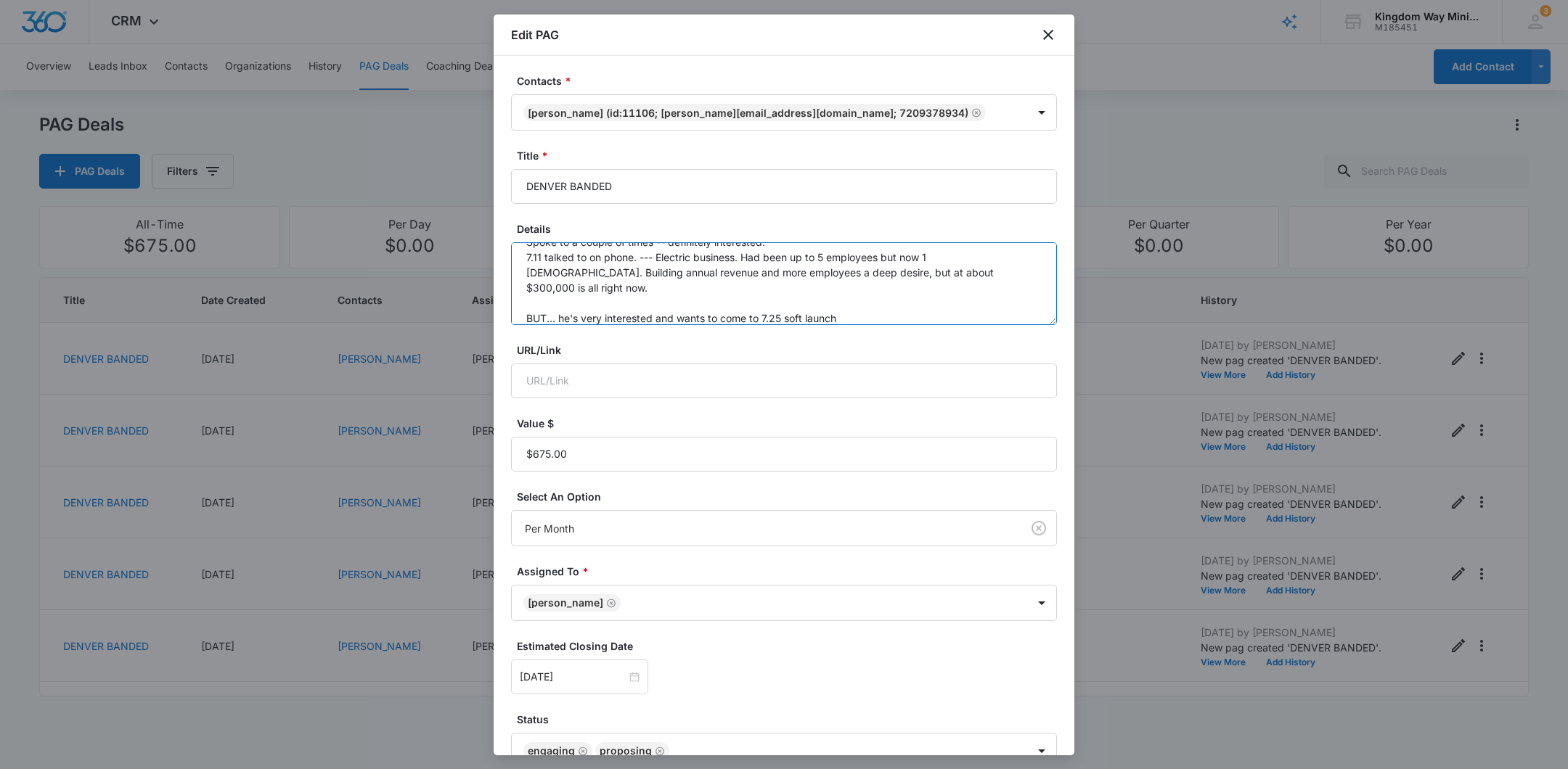 scroll, scrollTop: 34, scrollLeft: 0, axis: vertical 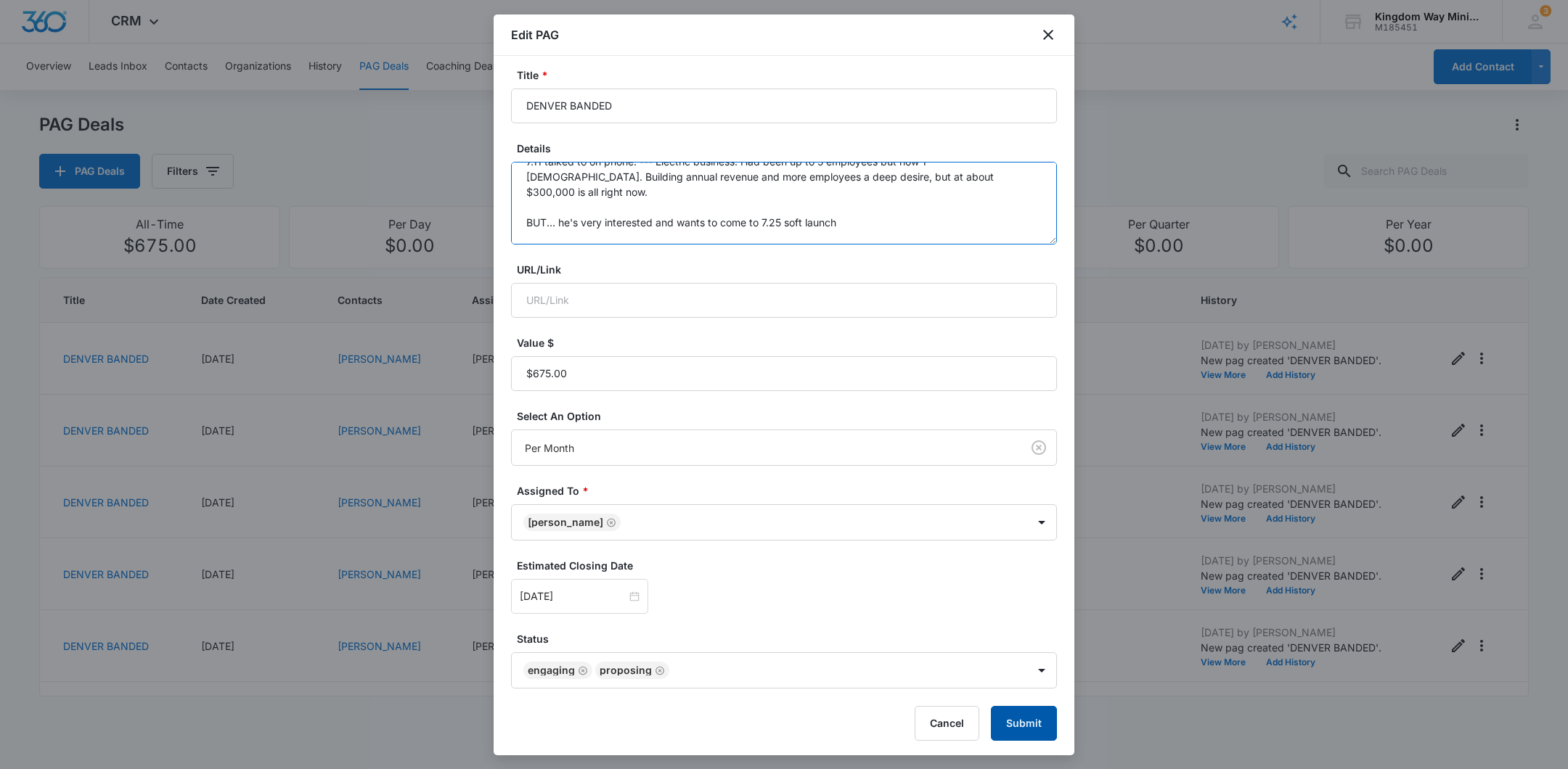 type on "Spoke to a couple of times -- definitely interested.
7.11 talked to on phone. --- Electric business. Had been up to 5 employees but now 1 full time. Building annual revenue and more employees a deep desire, but at about $300,000 is all right now.
BUT... he's very interested and wants to come to 7.25 soft launch
7.11 sent banded info again at his request" 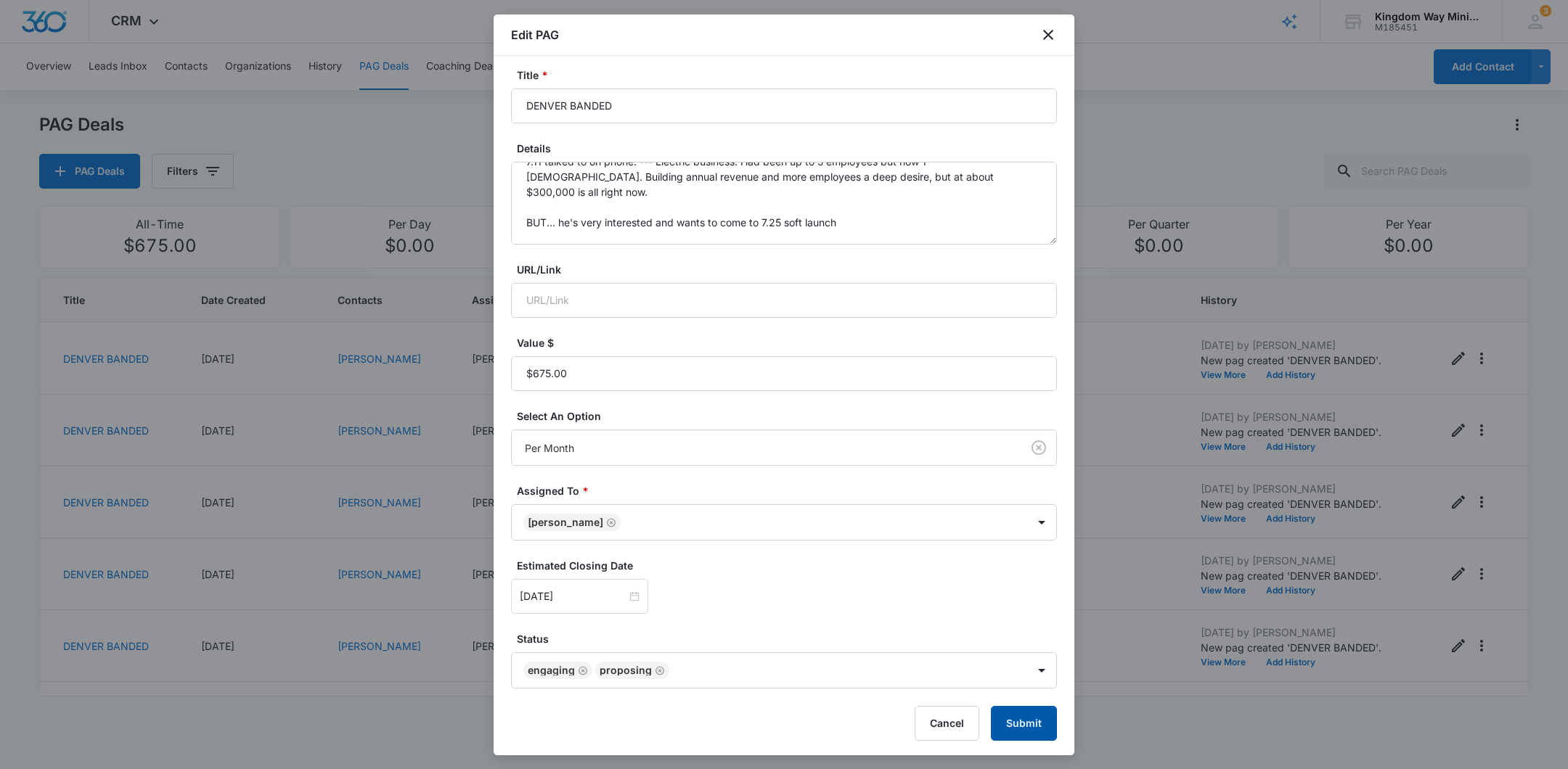 click on "Submit" at bounding box center (1024, 723) 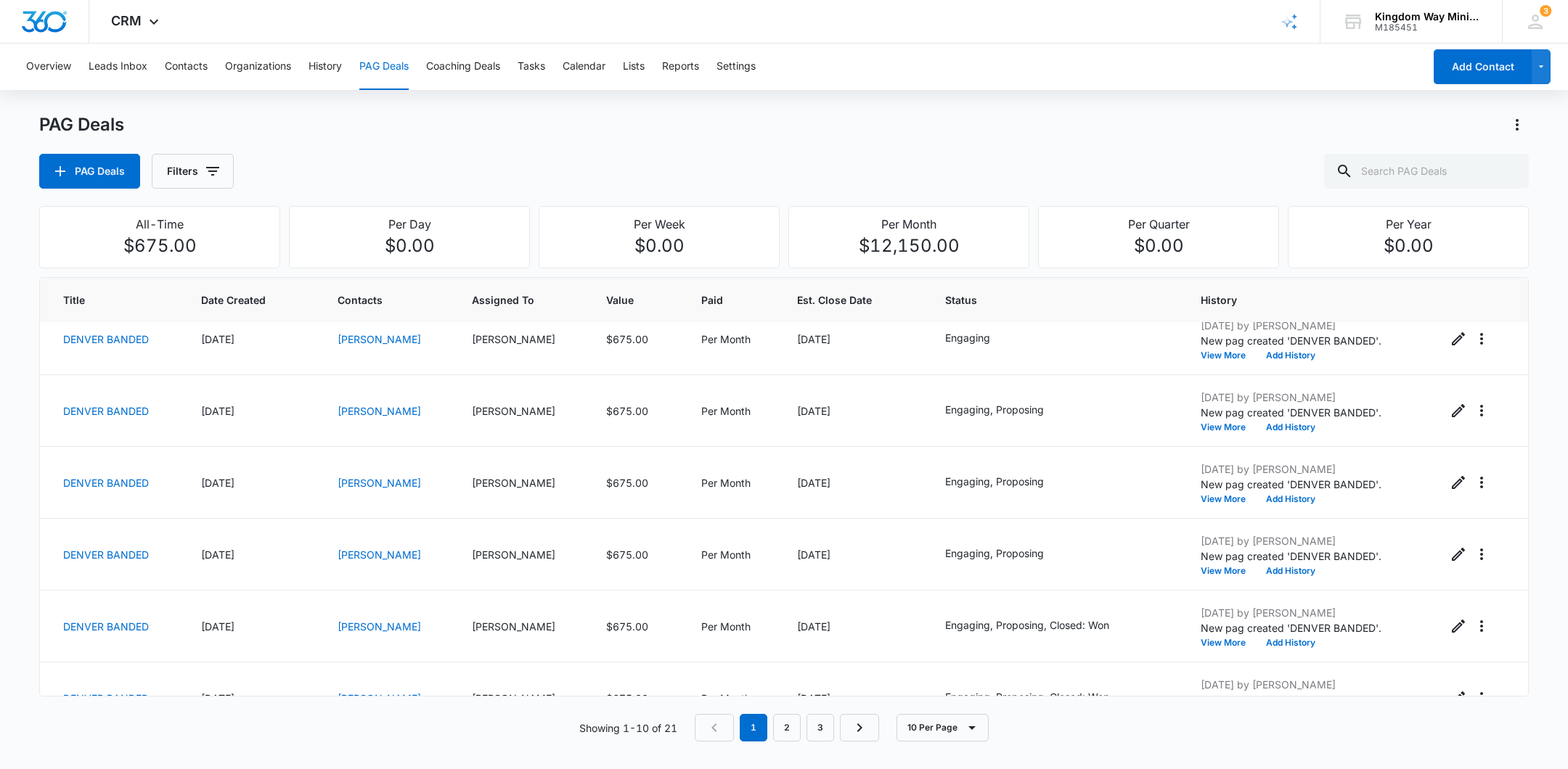 scroll, scrollTop: 170, scrollLeft: 0, axis: vertical 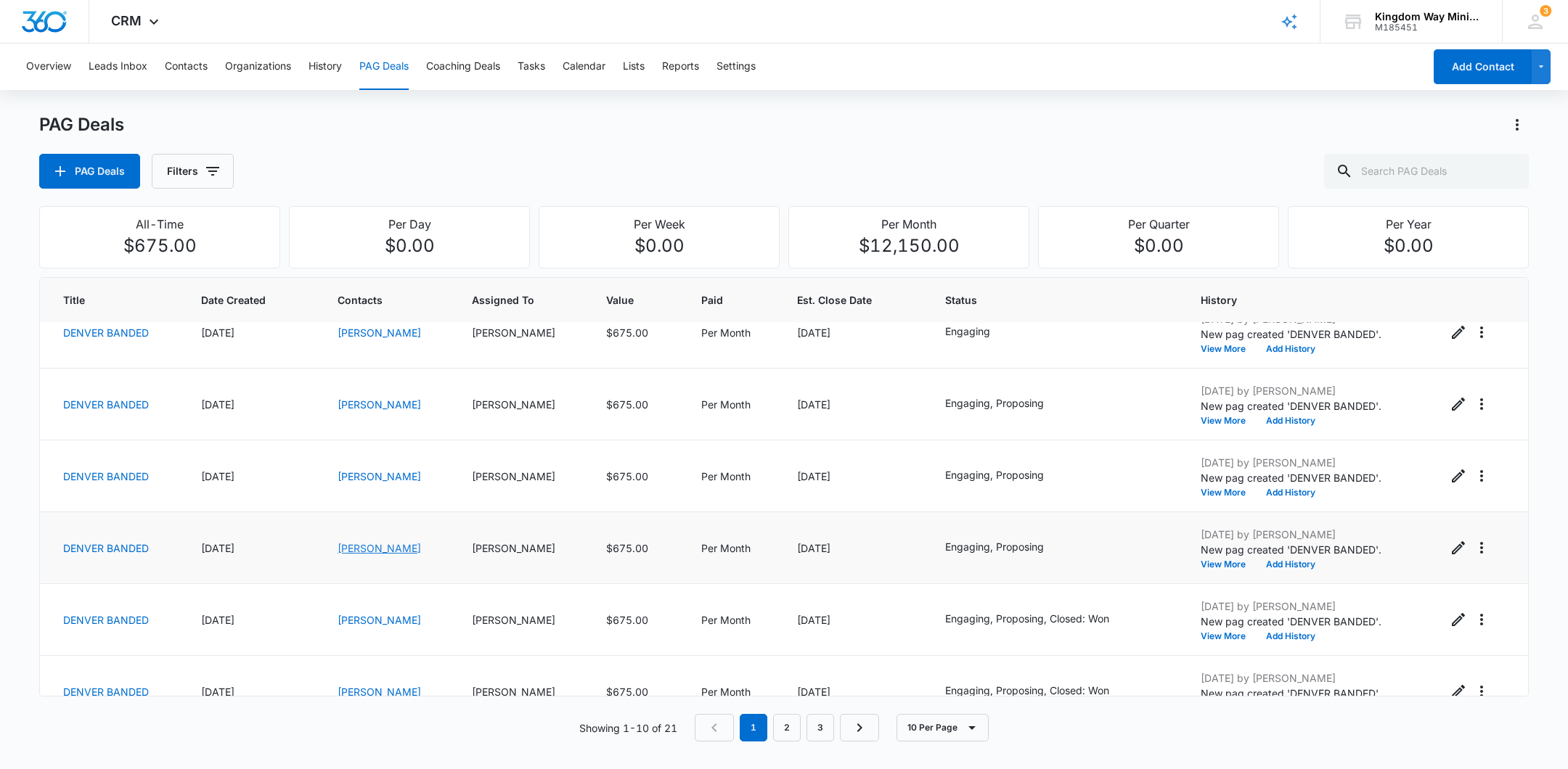 click on "Christina Smith" at bounding box center [379, 548] 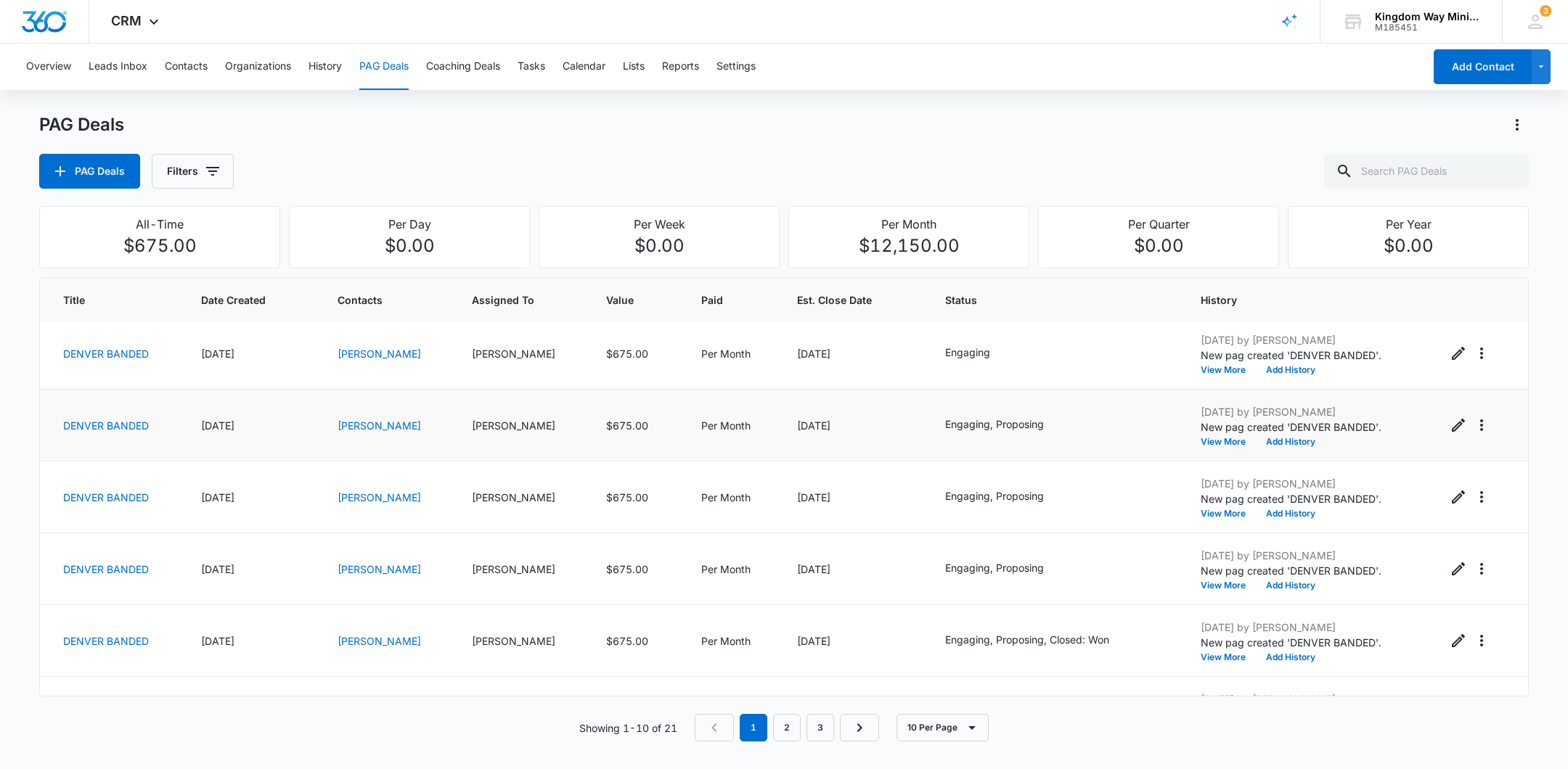 scroll, scrollTop: 166, scrollLeft: 0, axis: vertical 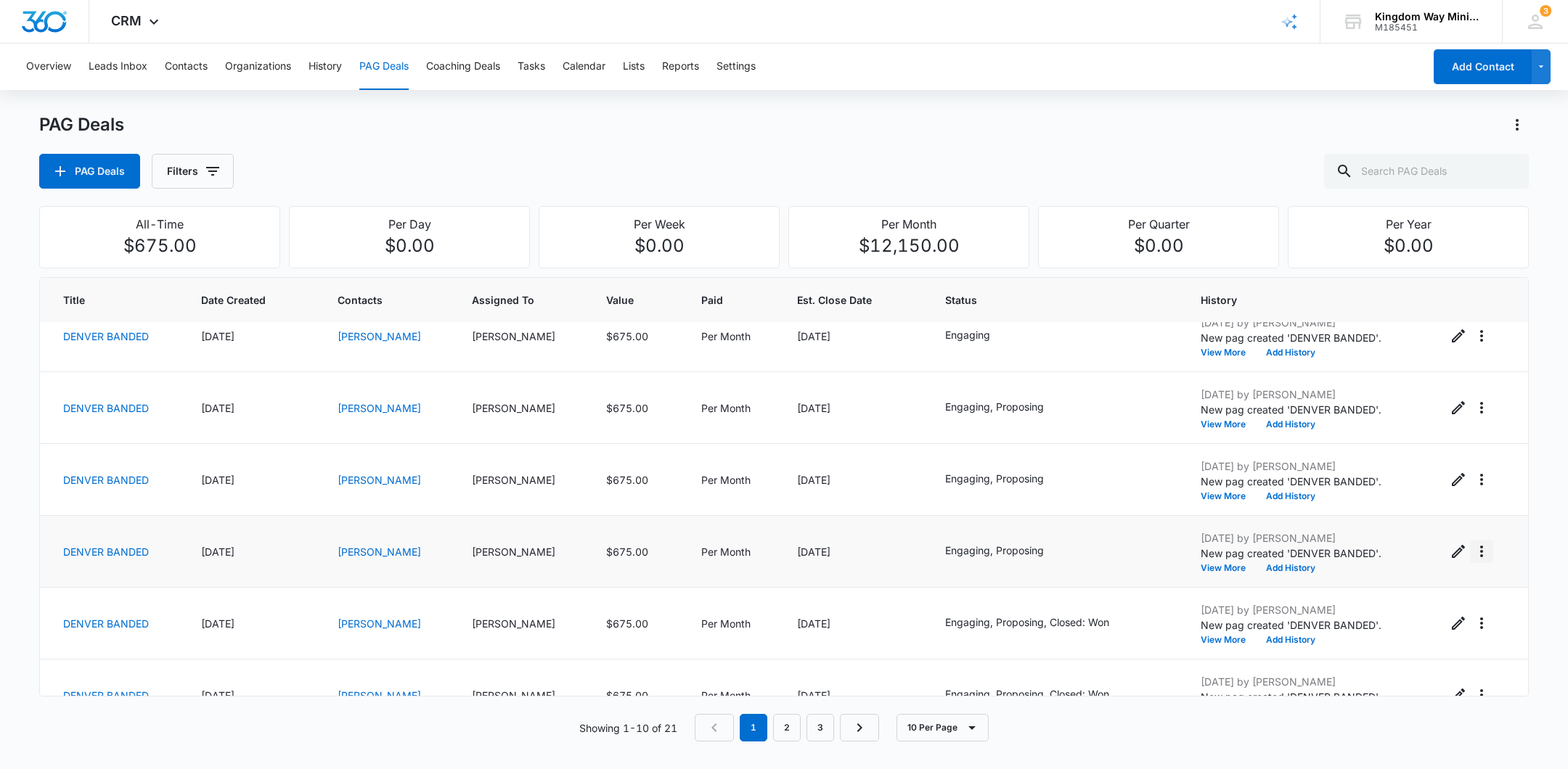 click 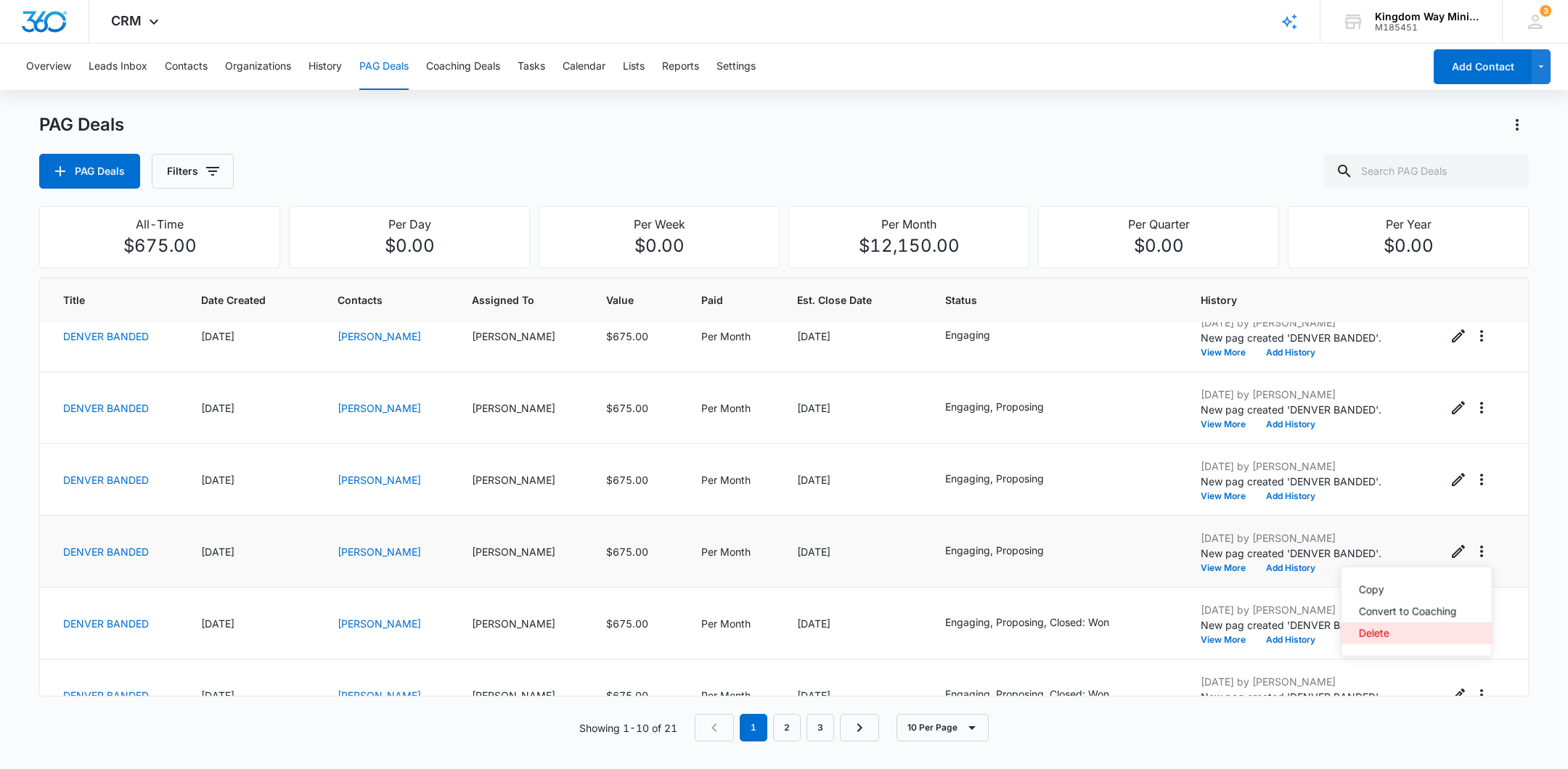 click on "Delete" at bounding box center [1416, 633] 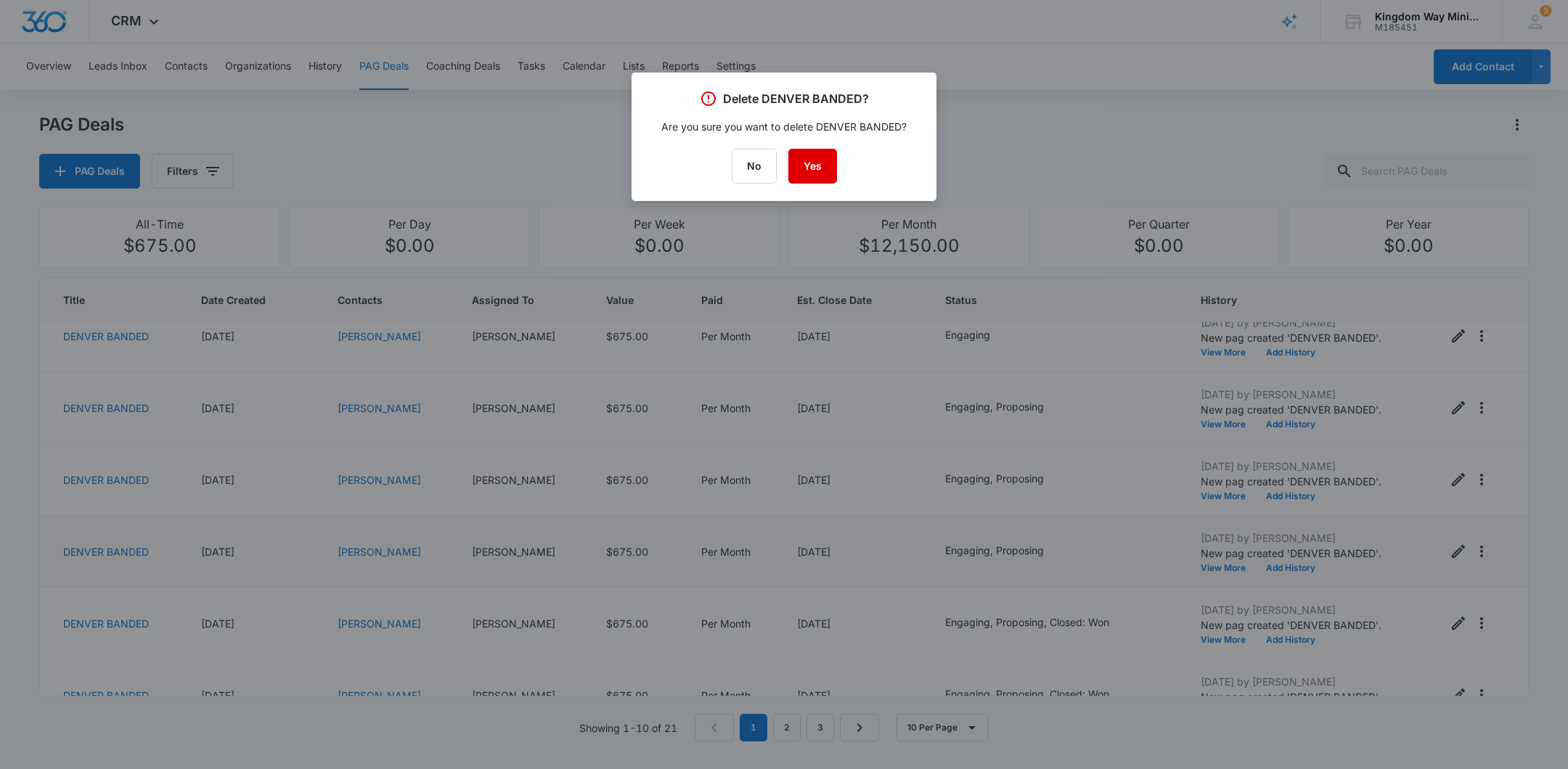 click on "Yes" at bounding box center (812, 166) 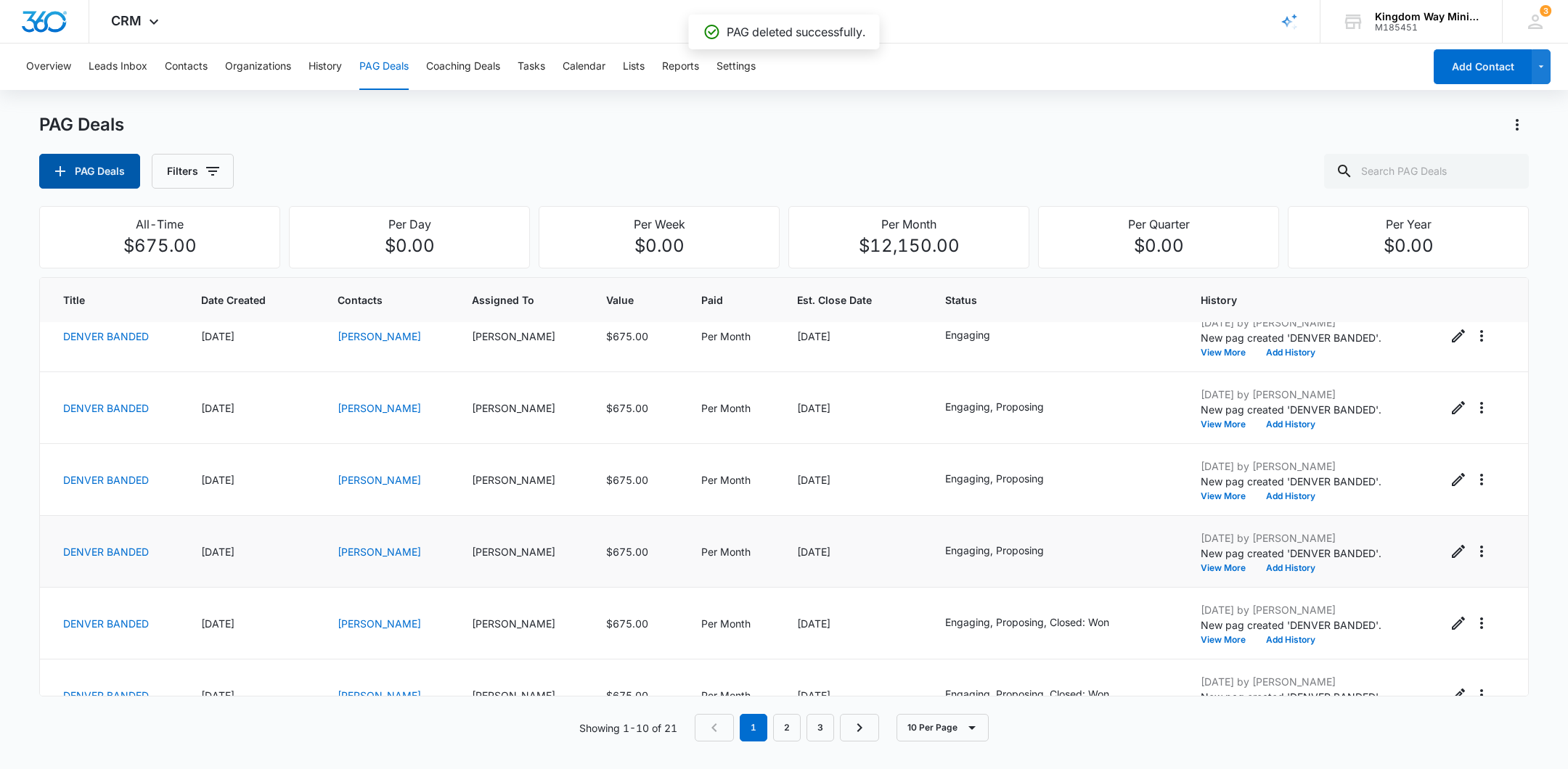 click on "PAG Deals" at bounding box center (89, 171) 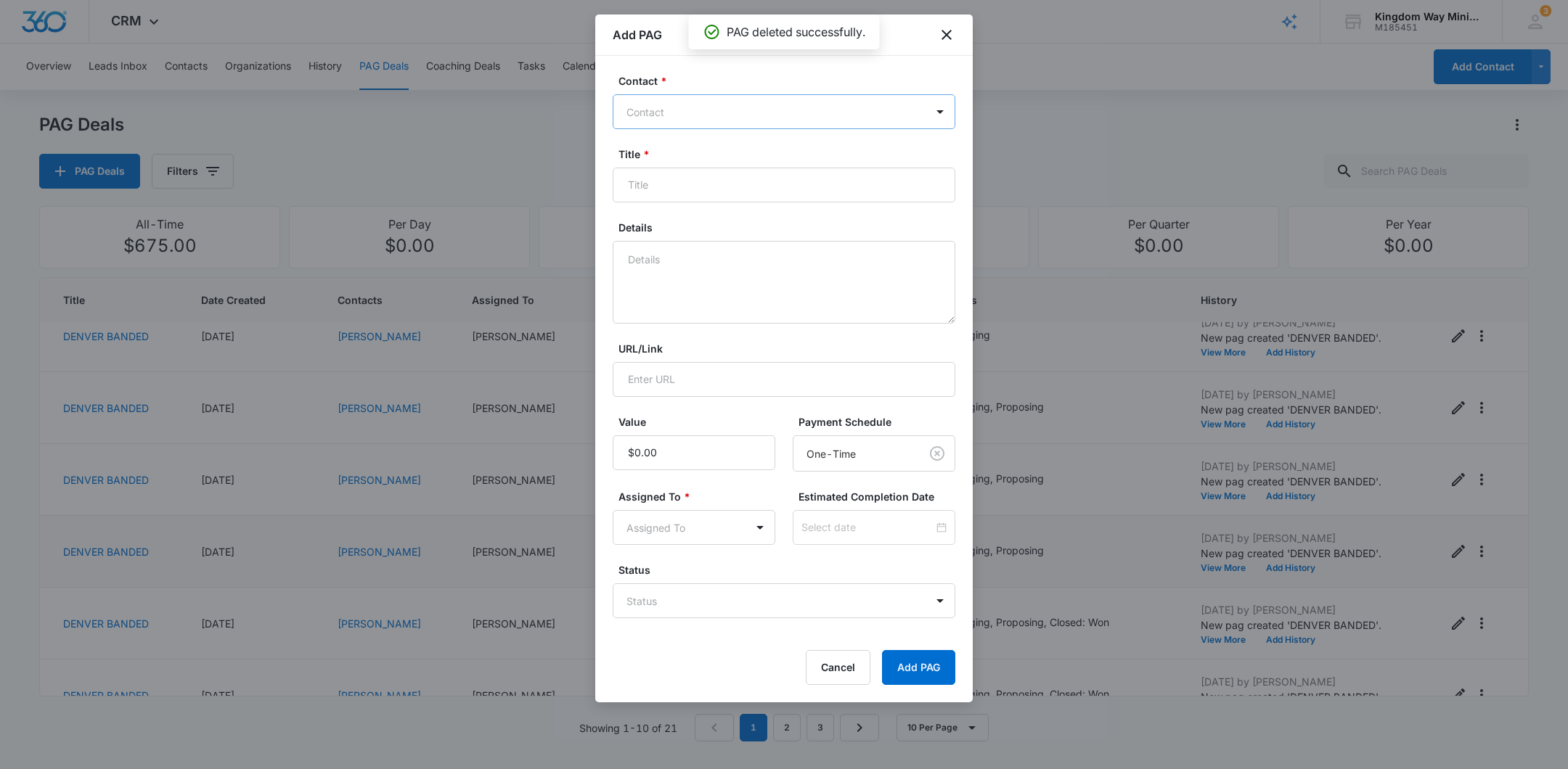 drag, startPoint x: 760, startPoint y: 113, endPoint x: 760, endPoint y: 104, distance: 9 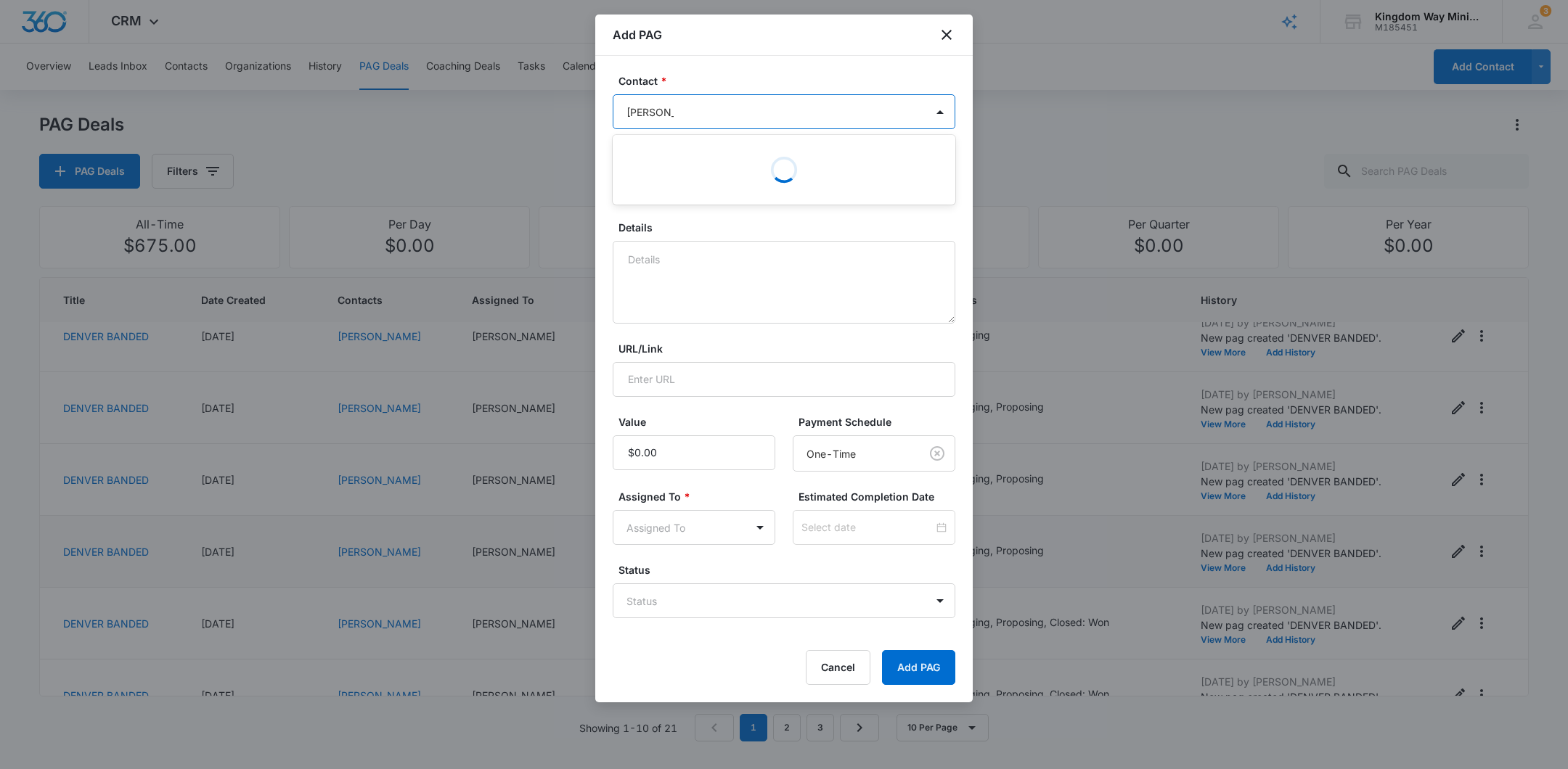type on "[PERSON_NAME]" 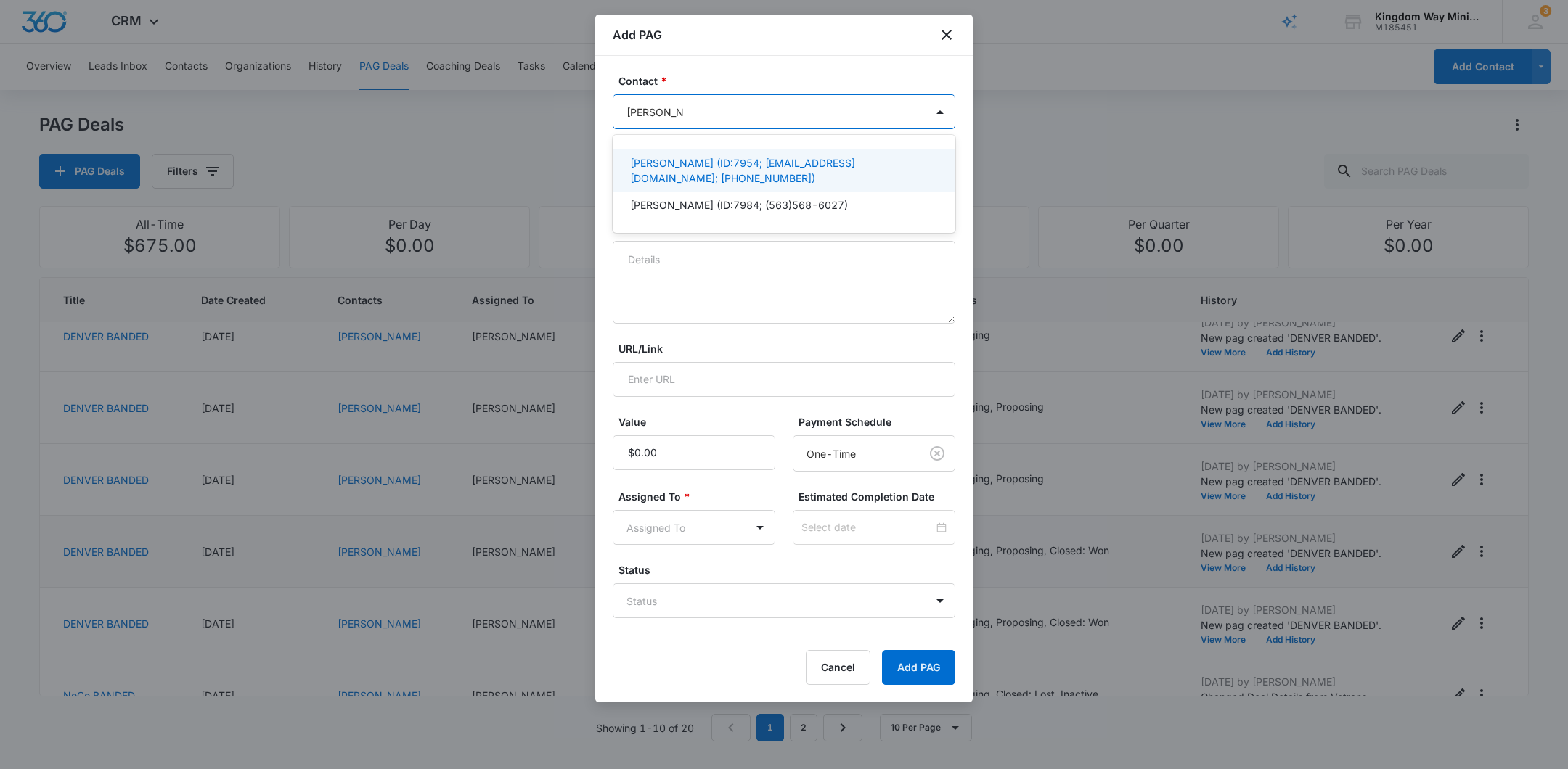 click on "Chris Smith (ID:7954; smithc@rwmc.net; (970) 663-7625)" at bounding box center (783, 170) 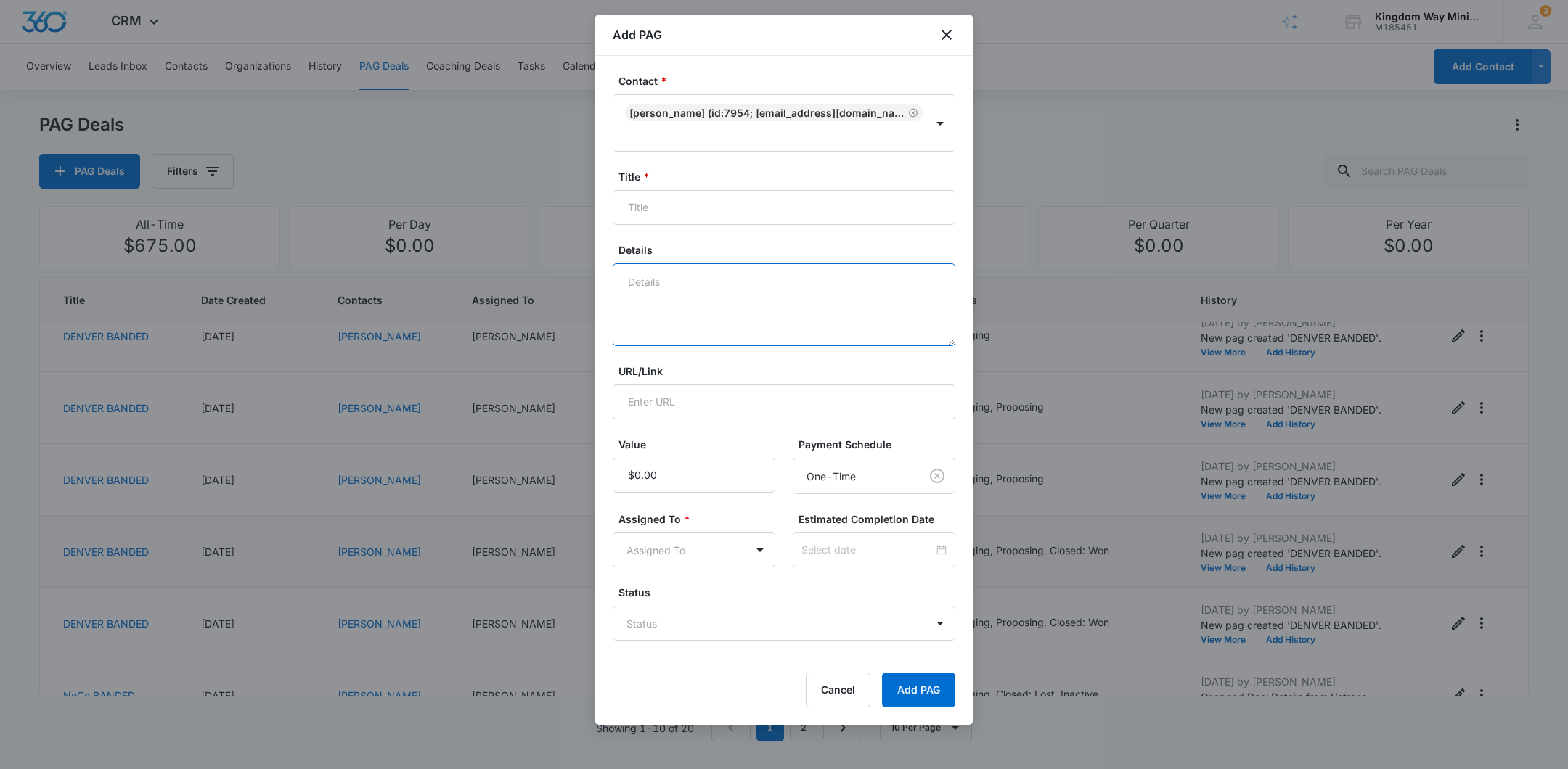 click on "Details" at bounding box center [784, 305] 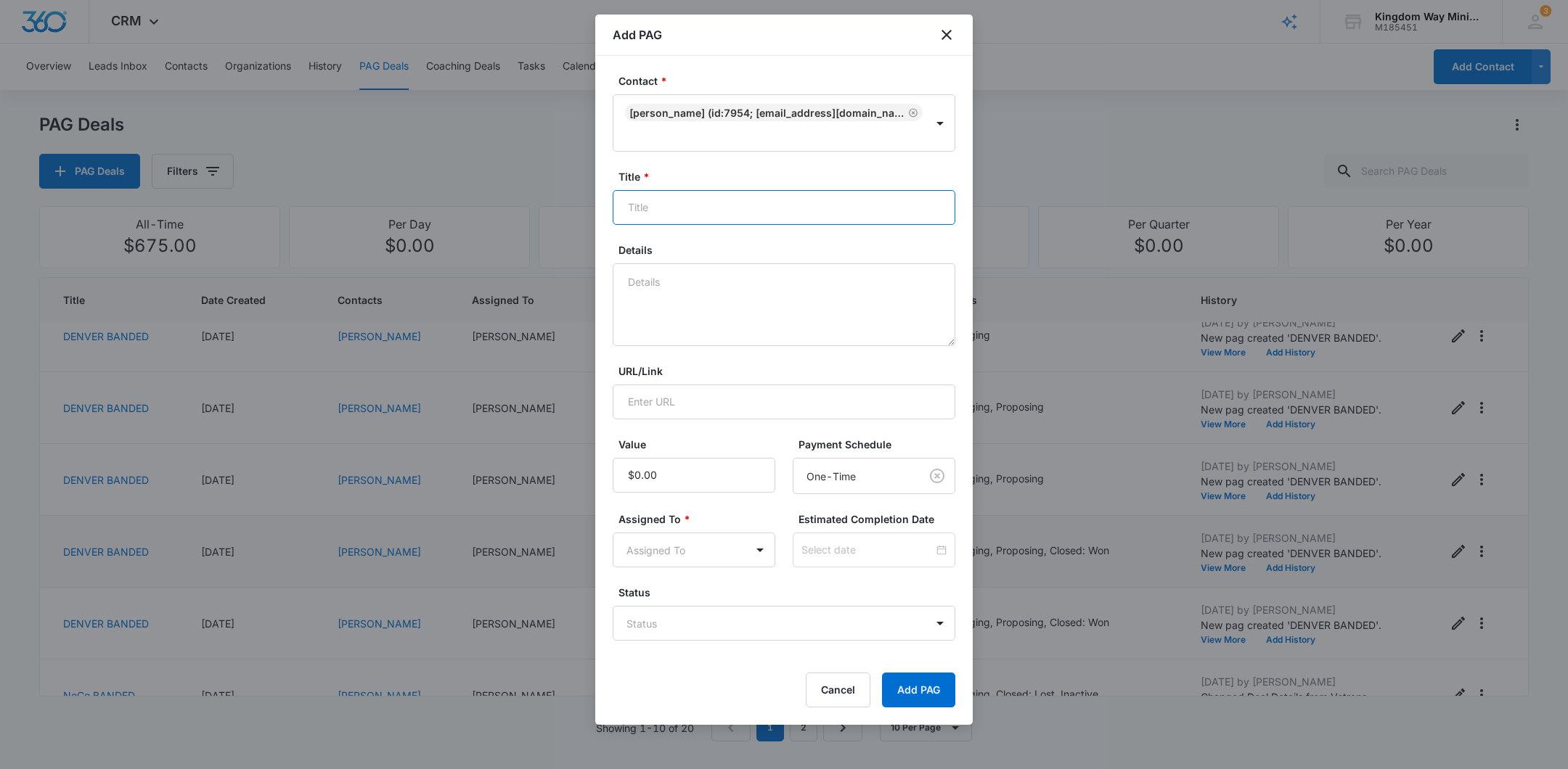 click on "Title *" at bounding box center [784, 207] 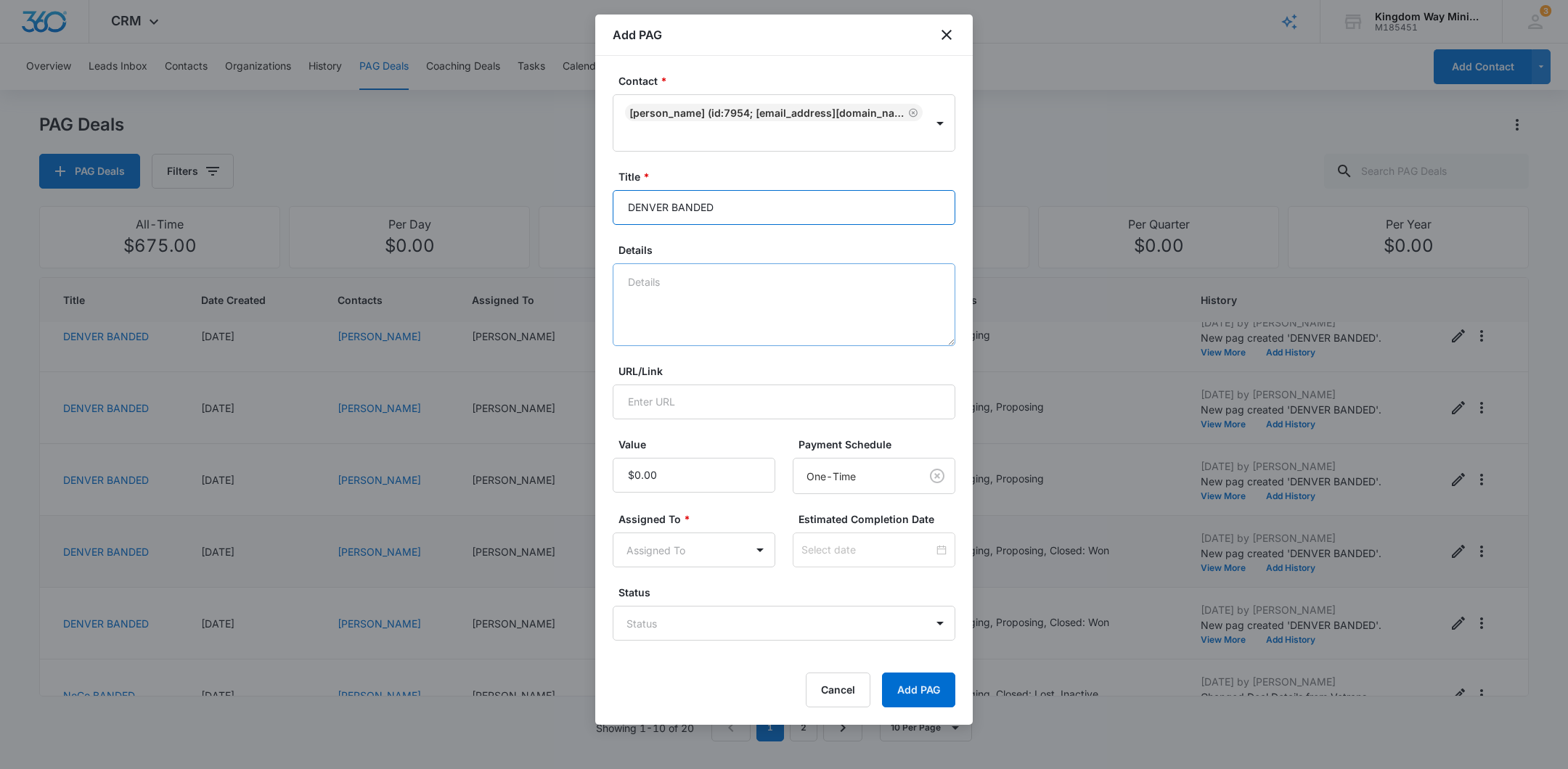 type on "DENVER BANDED" 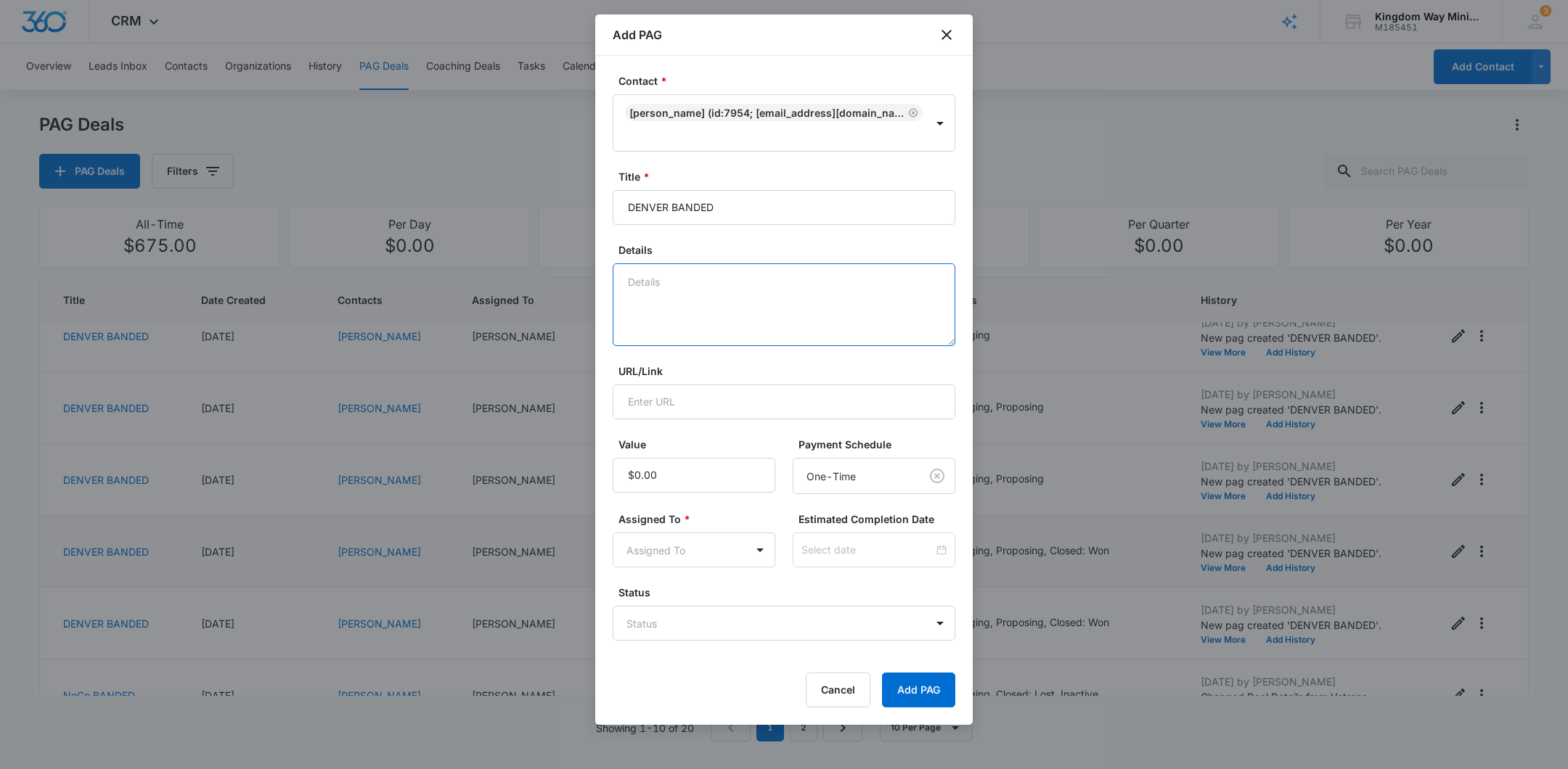 click on "Details" at bounding box center [784, 305] 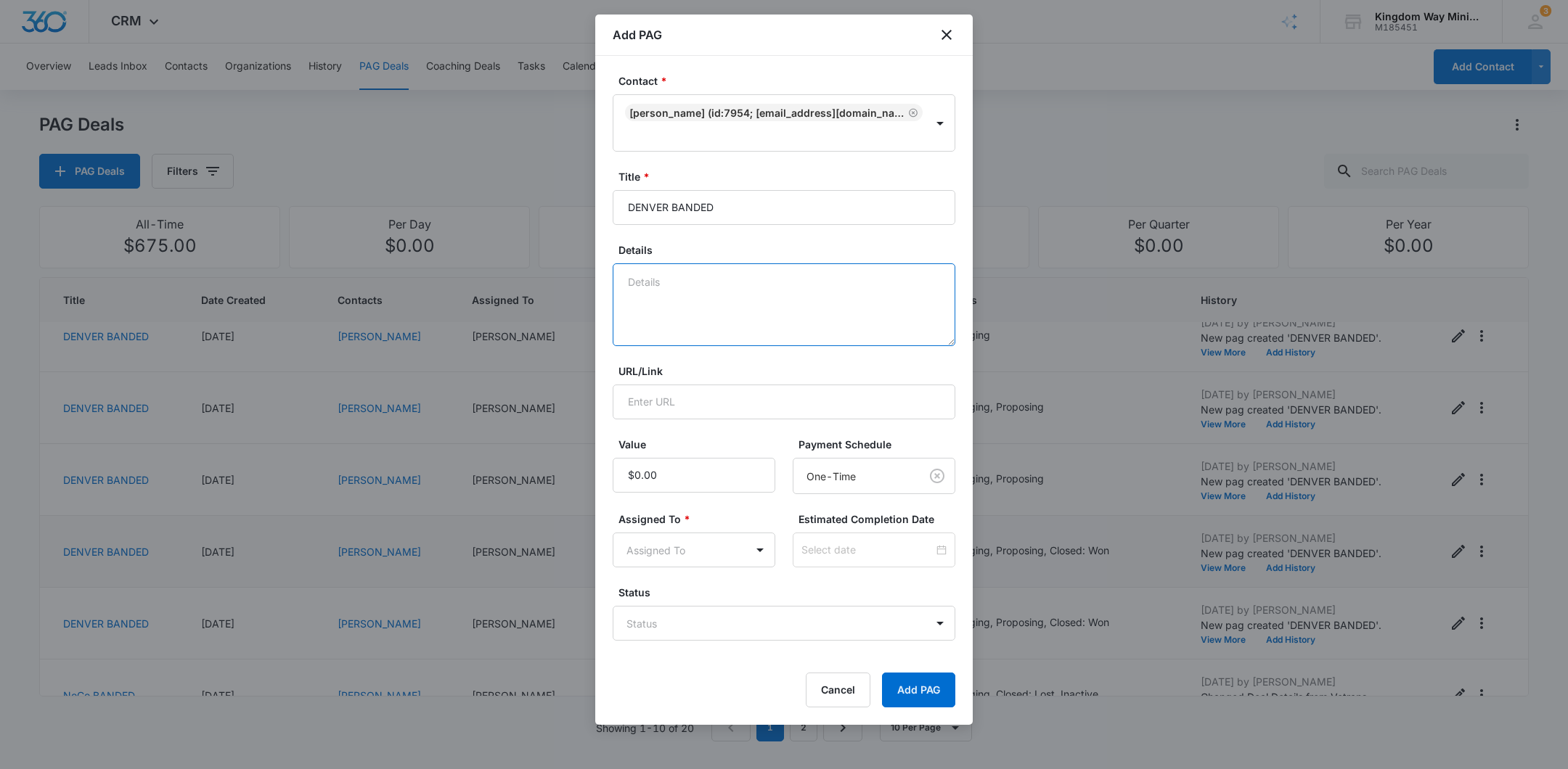 click on "Details" at bounding box center (784, 305) 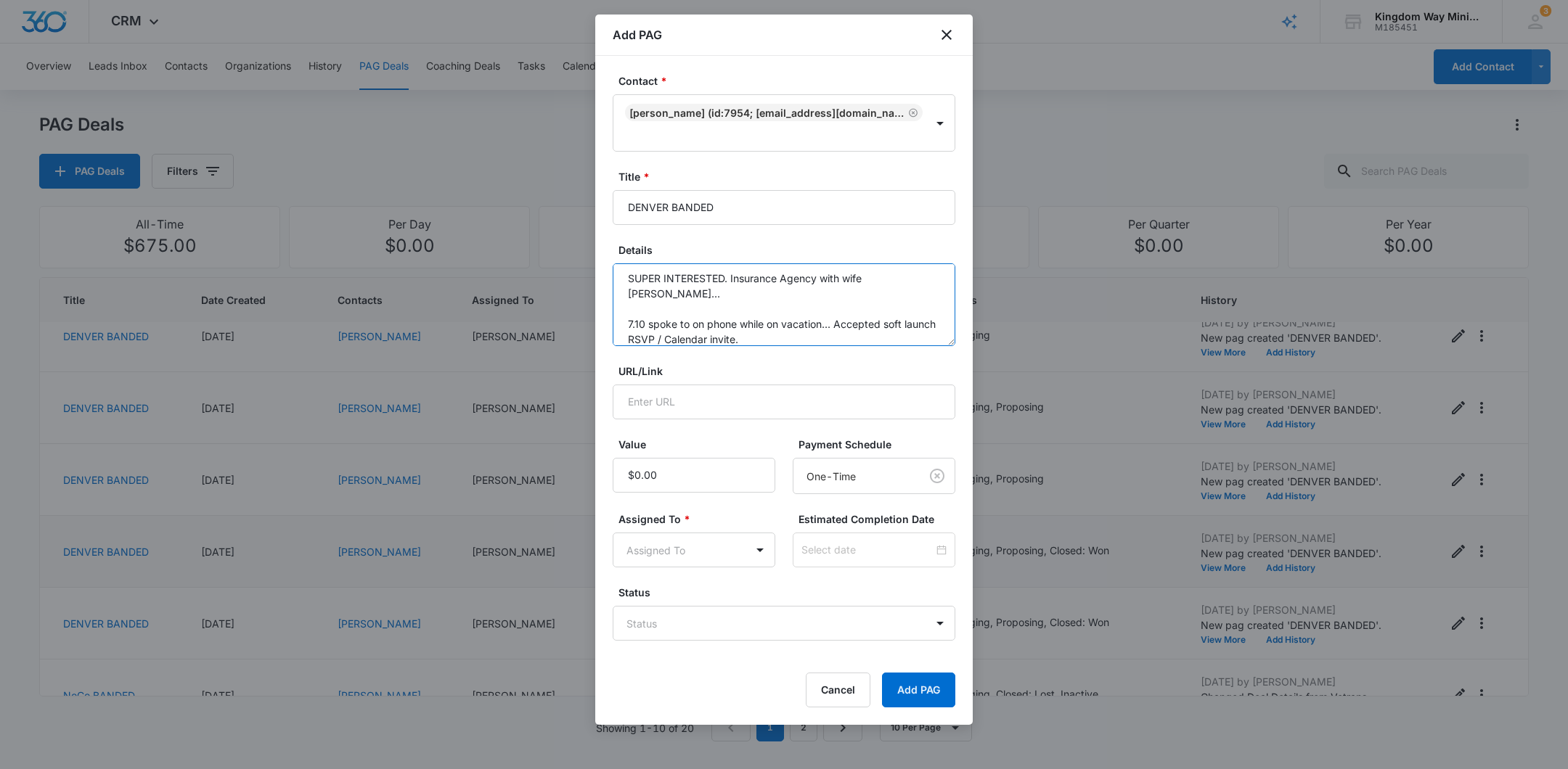 scroll, scrollTop: 19, scrollLeft: 0, axis: vertical 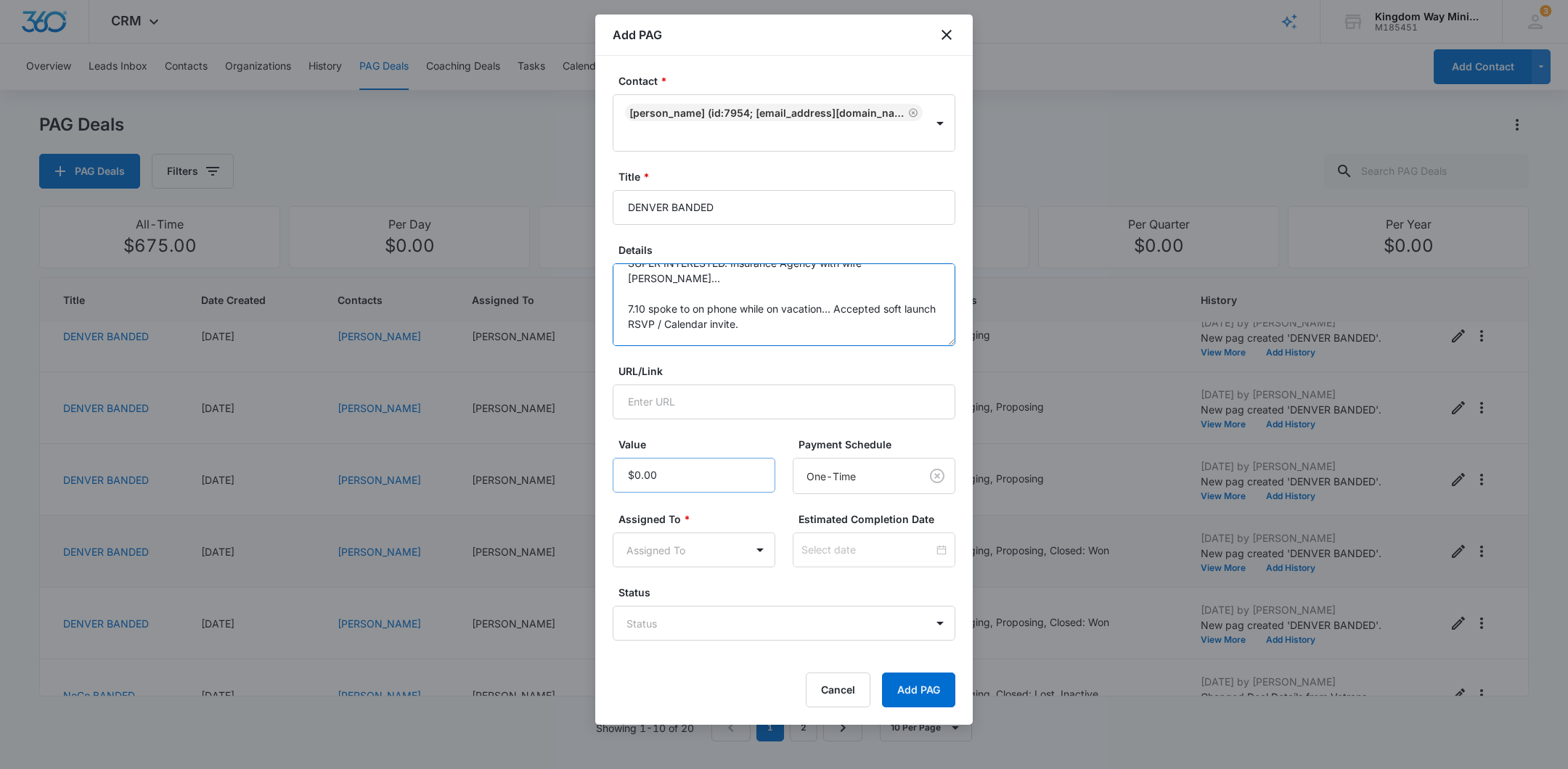 type on "SUPER INTERESTED. Insurance Agency with wife [PERSON_NAME]...
7.10 spoke to on phone while on vacation... Accepted soft launch RSVP / Calendar invite.
Said might have another or 2 to invite...." 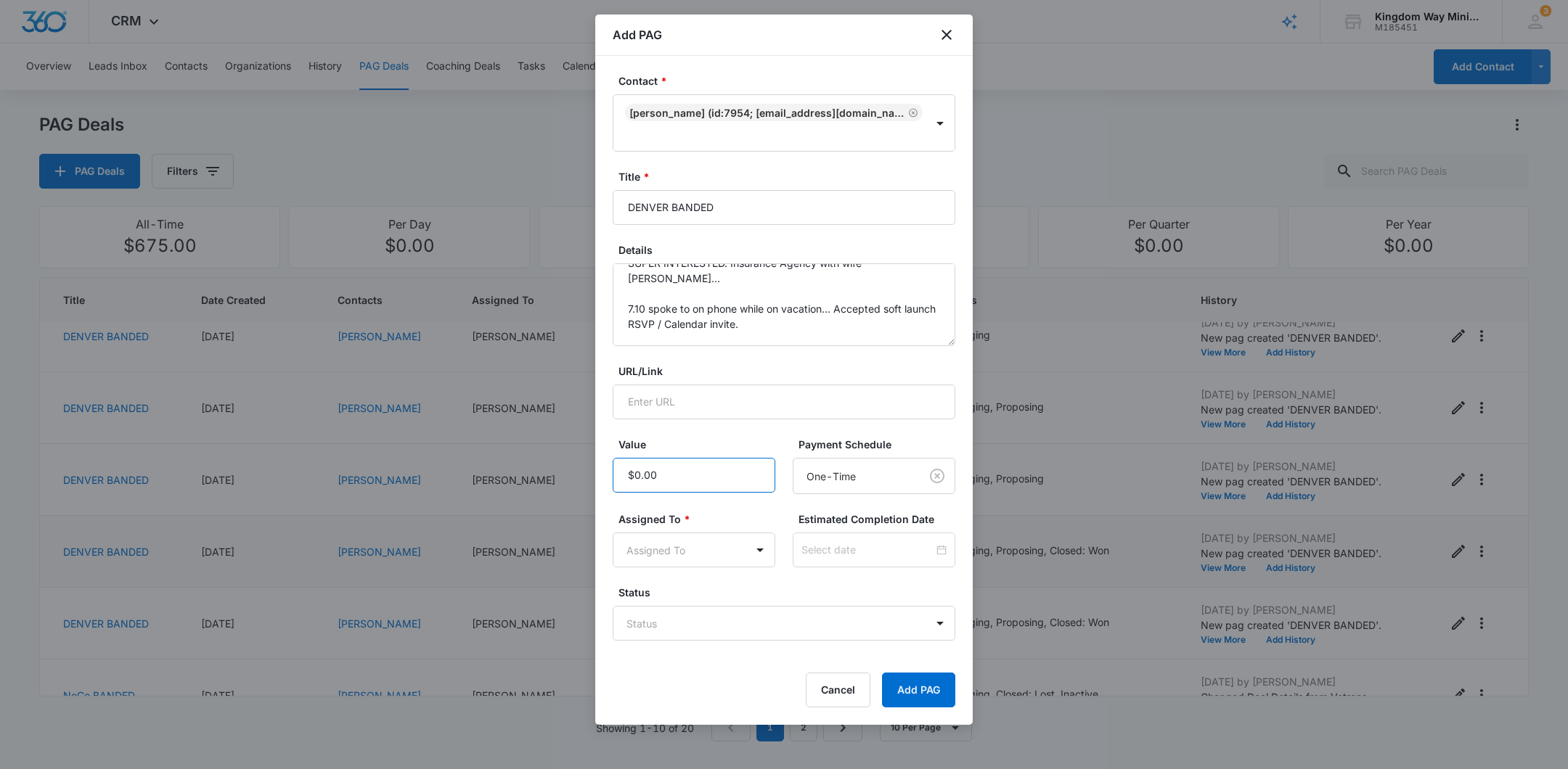click on "Value" at bounding box center (694, 475) 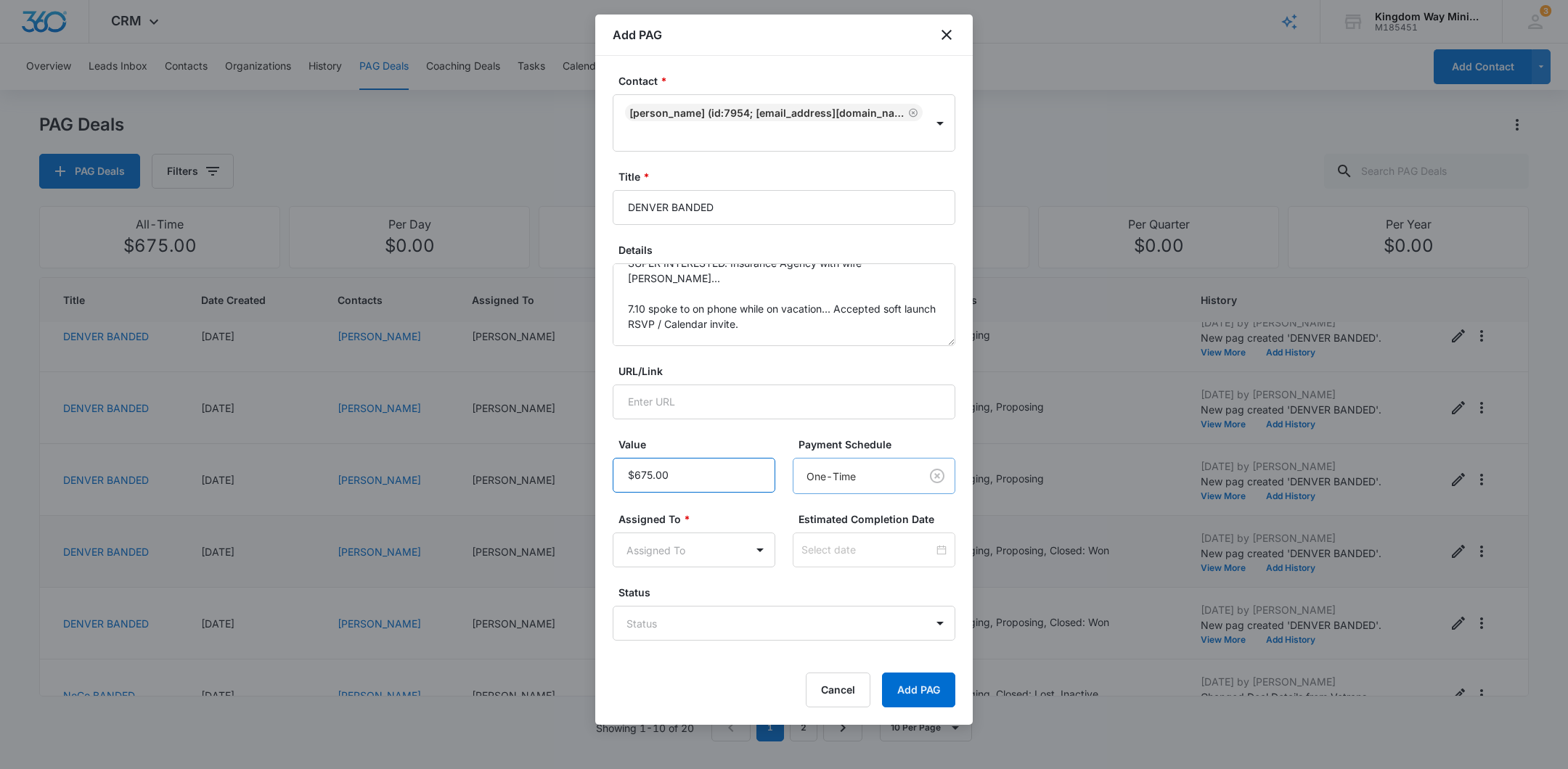 type on "$675.00" 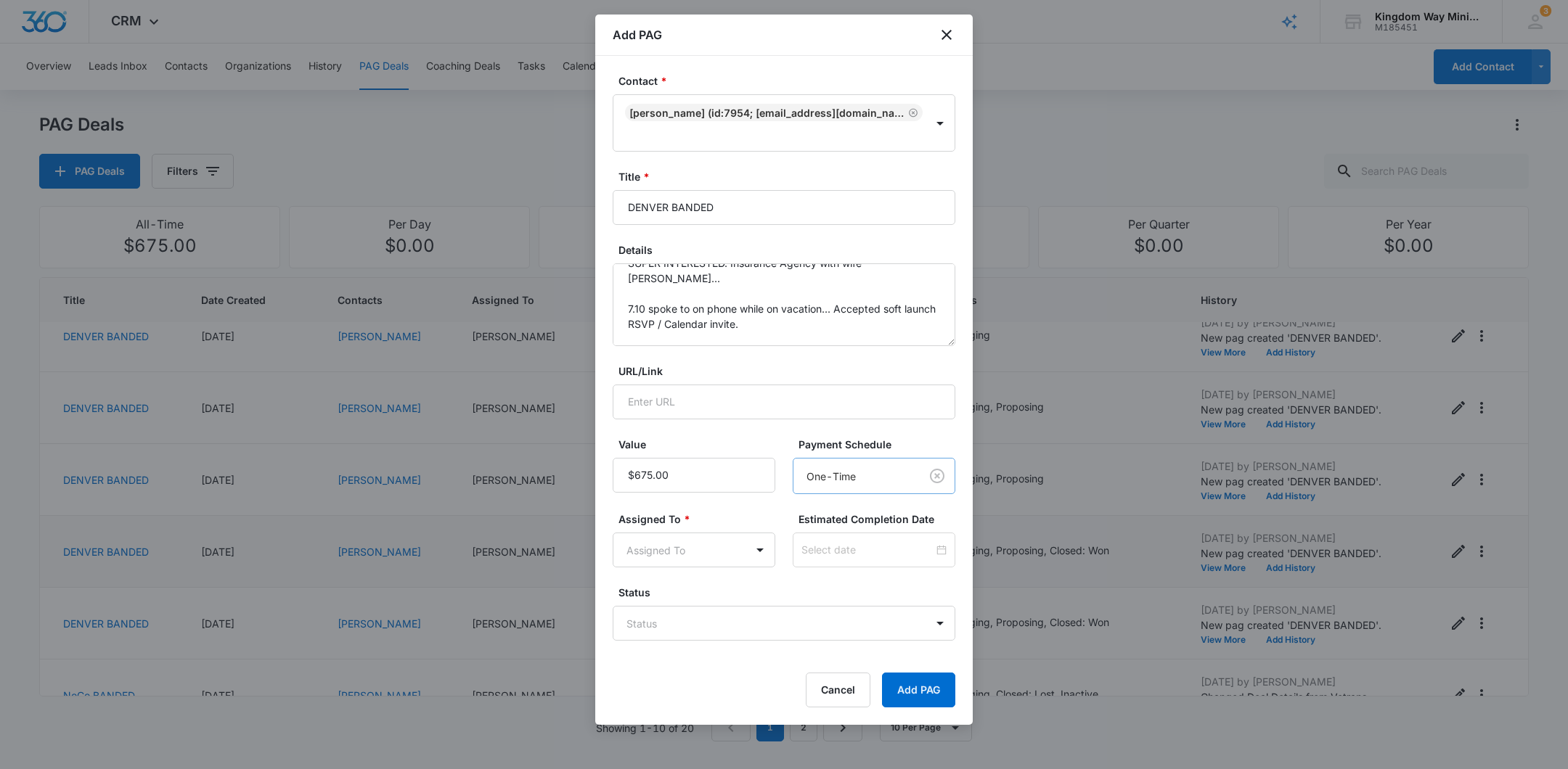 click on "CRM Apps Reputation Websites Forms CRM Email Social Shop Payments POS Content Ads Intelligence Files Brand Settings Kingdom Way Ministries M185451 Your Accounts View All 3 DA Dan Anderson dan.andersonkw2@gmail.com My Profile 3 Notifications Support Logout Terms & Conditions   •   Privacy Policy Overview Leads Inbox Contacts Organizations History PAG Deals Coaching Deals Tasks Calendar Lists Reports Settings Add Contact PAG Deals PAG Deals Filters All-Time $675.00 Per Day $0.00 Per Week $0.00 Per Month $12,150.00 Per Quarter $0.00 Per Year $0.00 Title Date Created Contacts Assigned To Value Paid Est. Close Date Status History DENVER BANDED 07/11/2025 Mike Rocha Dan Anderson $675.00 Per Month 08/31/2025 Engaging, Proposing Jul 11, 2025 by Dan Anderson View More Add History DENVER BANDED 07/11/2025 Brad Billingsley Dan Anderson $675.00 Per Month 08/31/2025 Engaging Jul 11, 2025 by Dan Anderson New pag created 'DENVER BANDED'. View More Add History DENVER BANDED 07/11/2025 William J Martinez Dan Anderson   1" at bounding box center [784, 384] 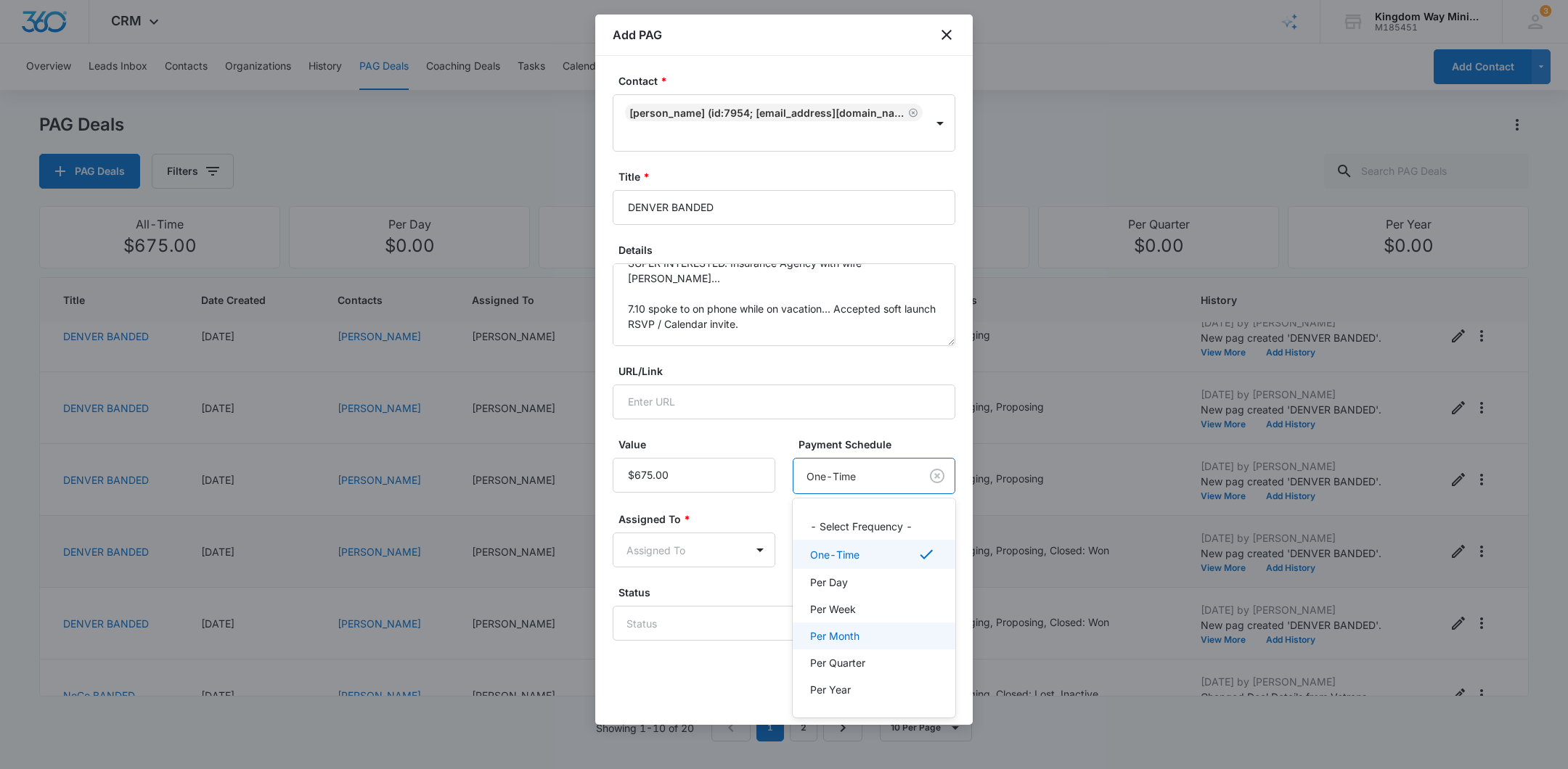 click on "Per Month" at bounding box center [835, 636] 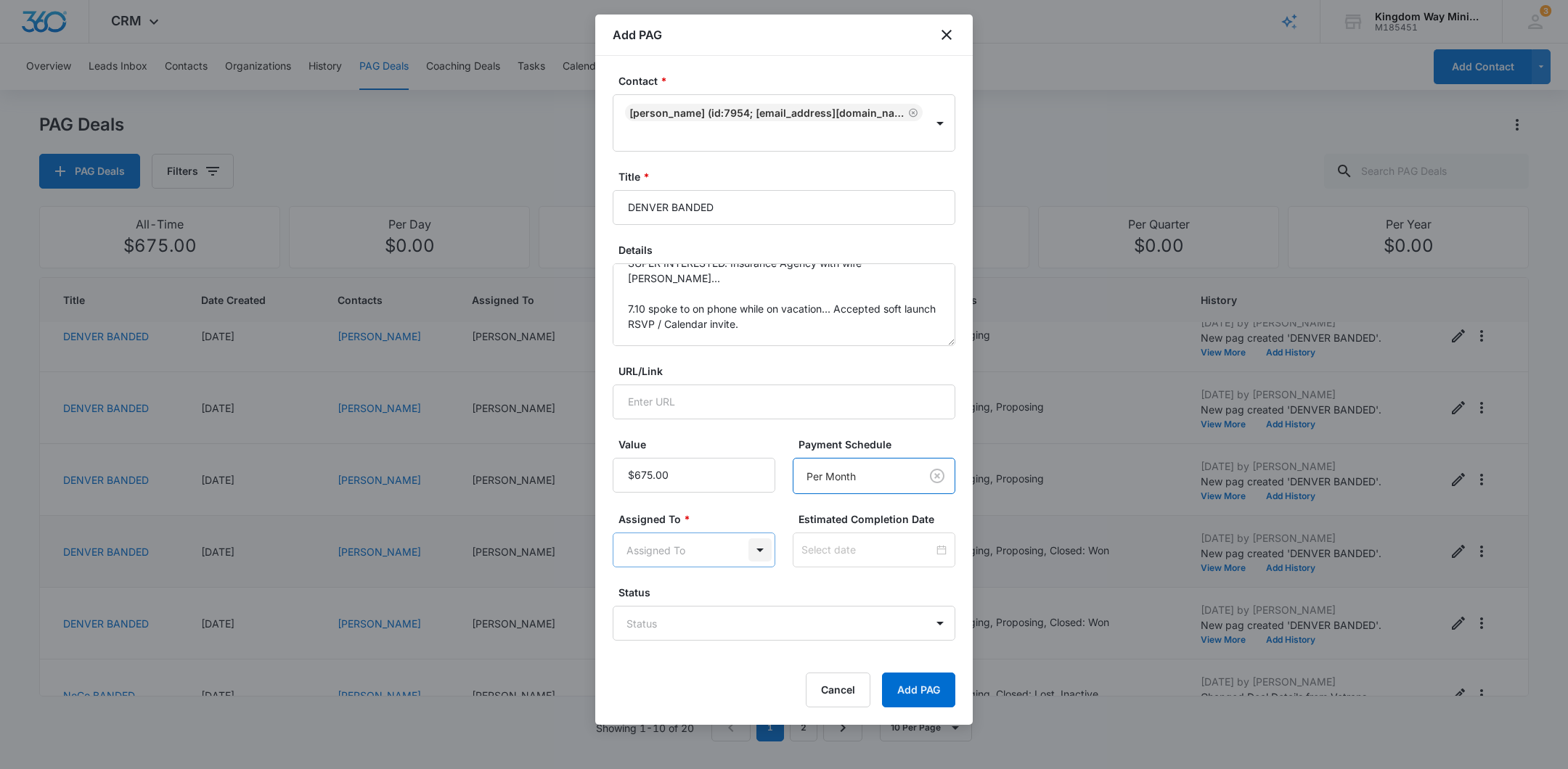 click on "CRM Apps Reputation Websites Forms CRM Email Social Shop Payments POS Content Ads Intelligence Files Brand Settings Kingdom Way Ministries M185451 Your Accounts View All 3 DA Dan Anderson dan.andersonkw2@gmail.com My Profile 3 Notifications Support Logout Terms & Conditions   •   Privacy Policy Overview Leads Inbox Contacts Organizations History PAG Deals Coaching Deals Tasks Calendar Lists Reports Settings Add Contact PAG Deals PAG Deals Filters All-Time $675.00 Per Day $0.00 Per Week $0.00 Per Month $12,150.00 Per Quarter $0.00 Per Year $0.00 Title Date Created Contacts Assigned To Value Paid Est. Close Date Status History DENVER BANDED 07/11/2025 Mike Rocha Dan Anderson $675.00 Per Month 08/31/2025 Engaging, Proposing Jul 11, 2025 by Dan Anderson View More Add History DENVER BANDED 07/11/2025 Brad Billingsley Dan Anderson $675.00 Per Month 08/31/2025 Engaging Jul 11, 2025 by Dan Anderson New pag created 'DENVER BANDED'. View More Add History DENVER BANDED 07/11/2025 William J Martinez Dan Anderson   1" at bounding box center [784, 384] 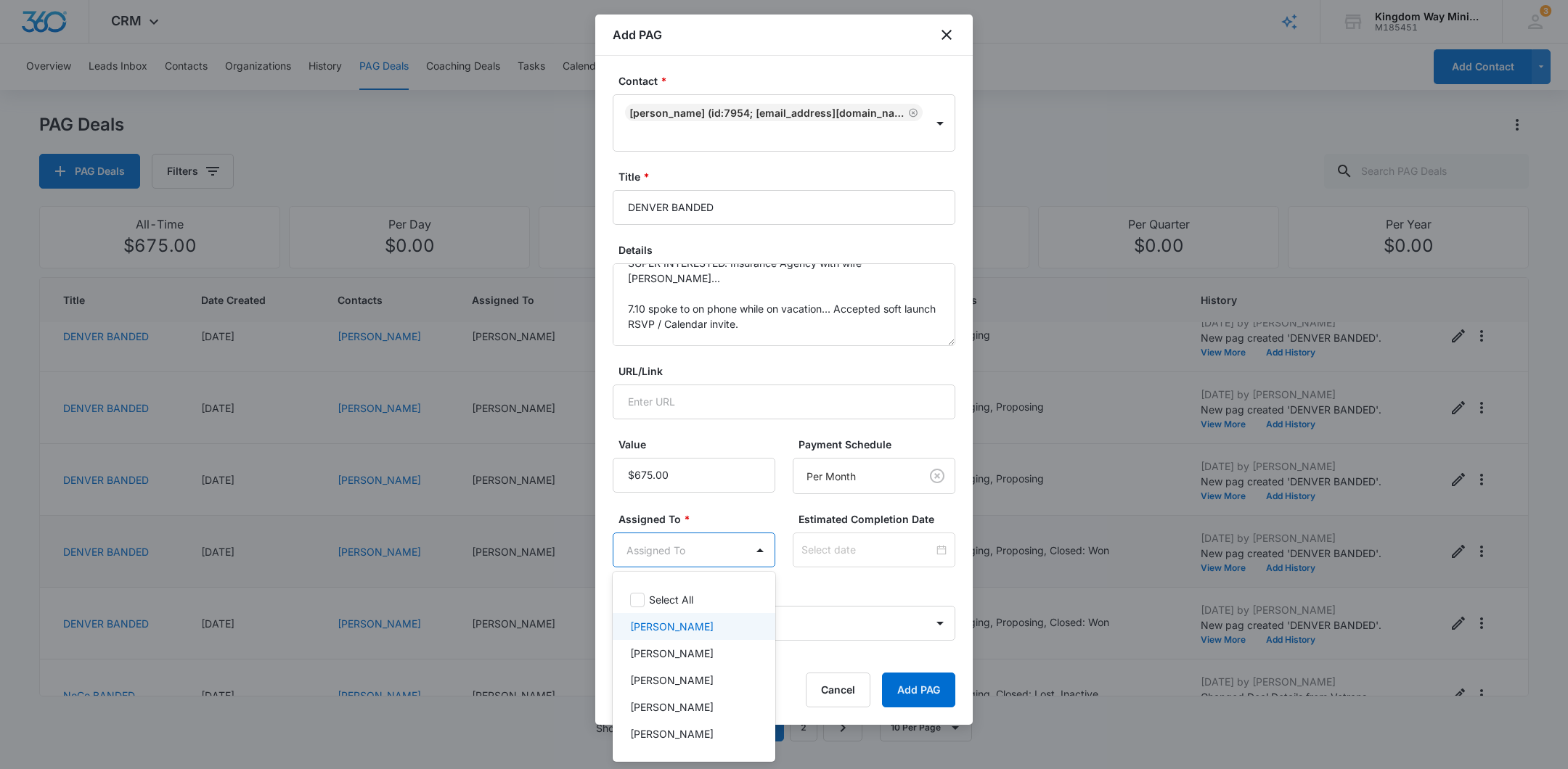 click on "[PERSON_NAME]" at bounding box center [694, 626] 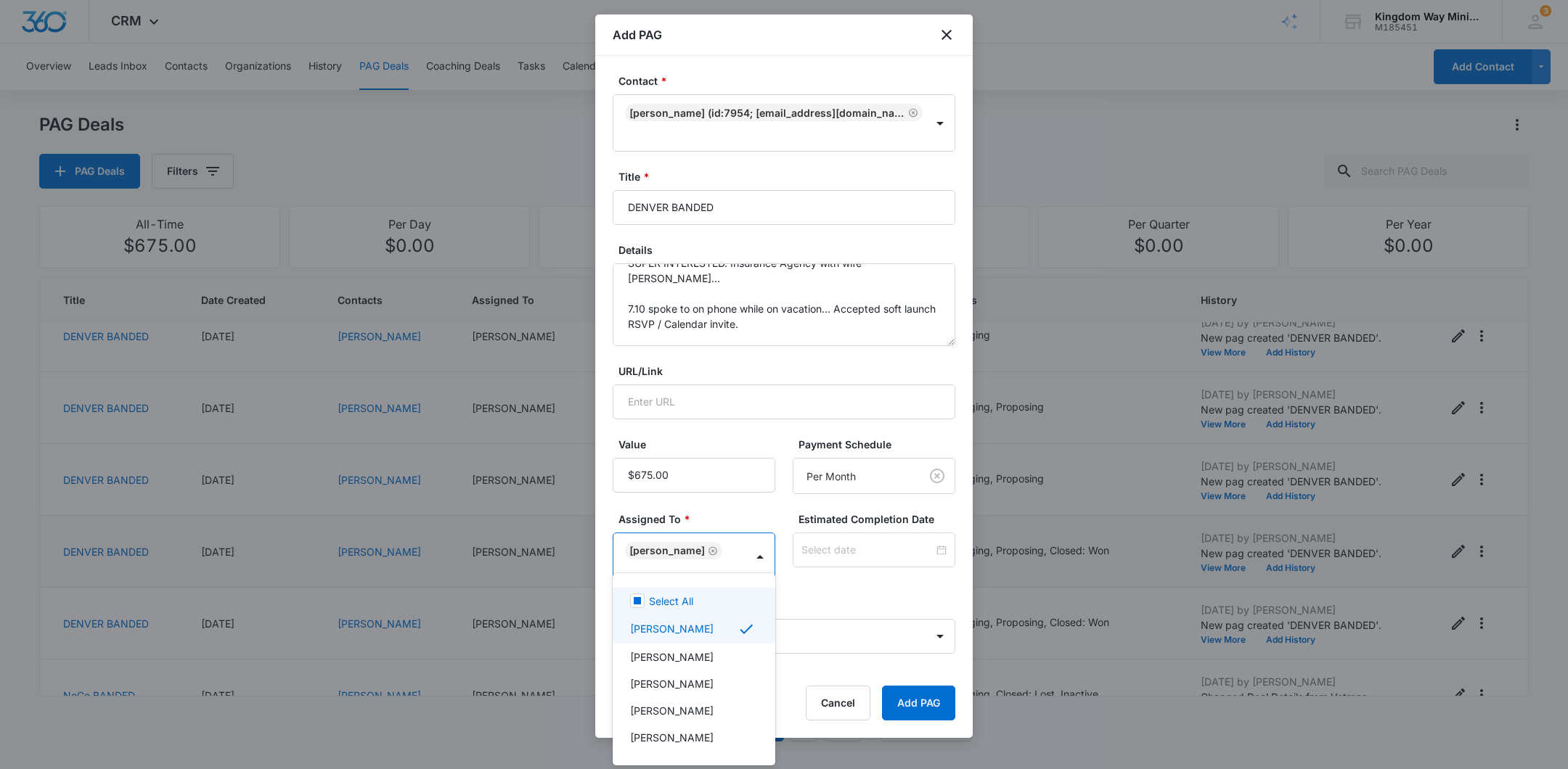 click at bounding box center [784, 384] 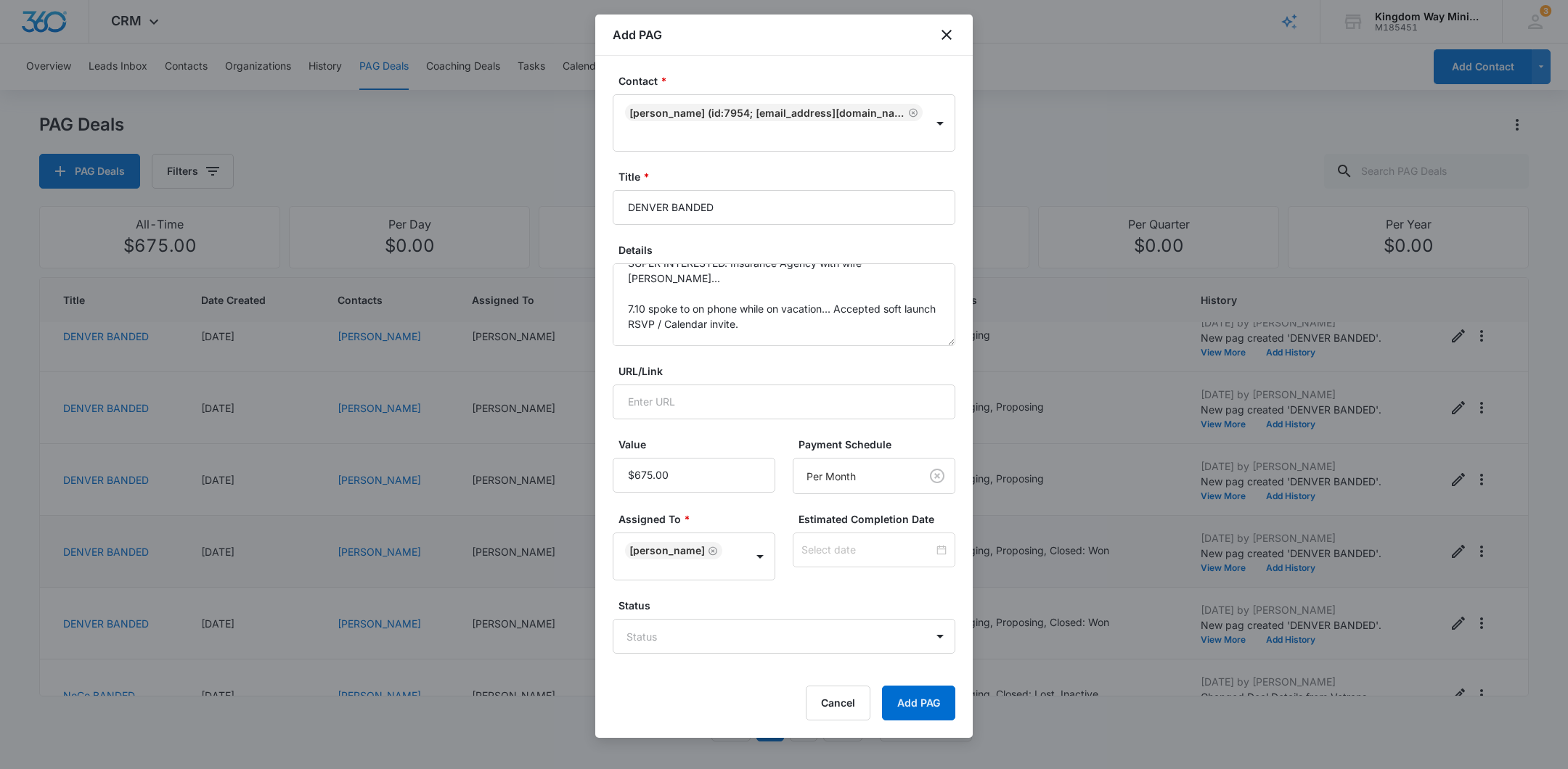 click at bounding box center (874, 550) 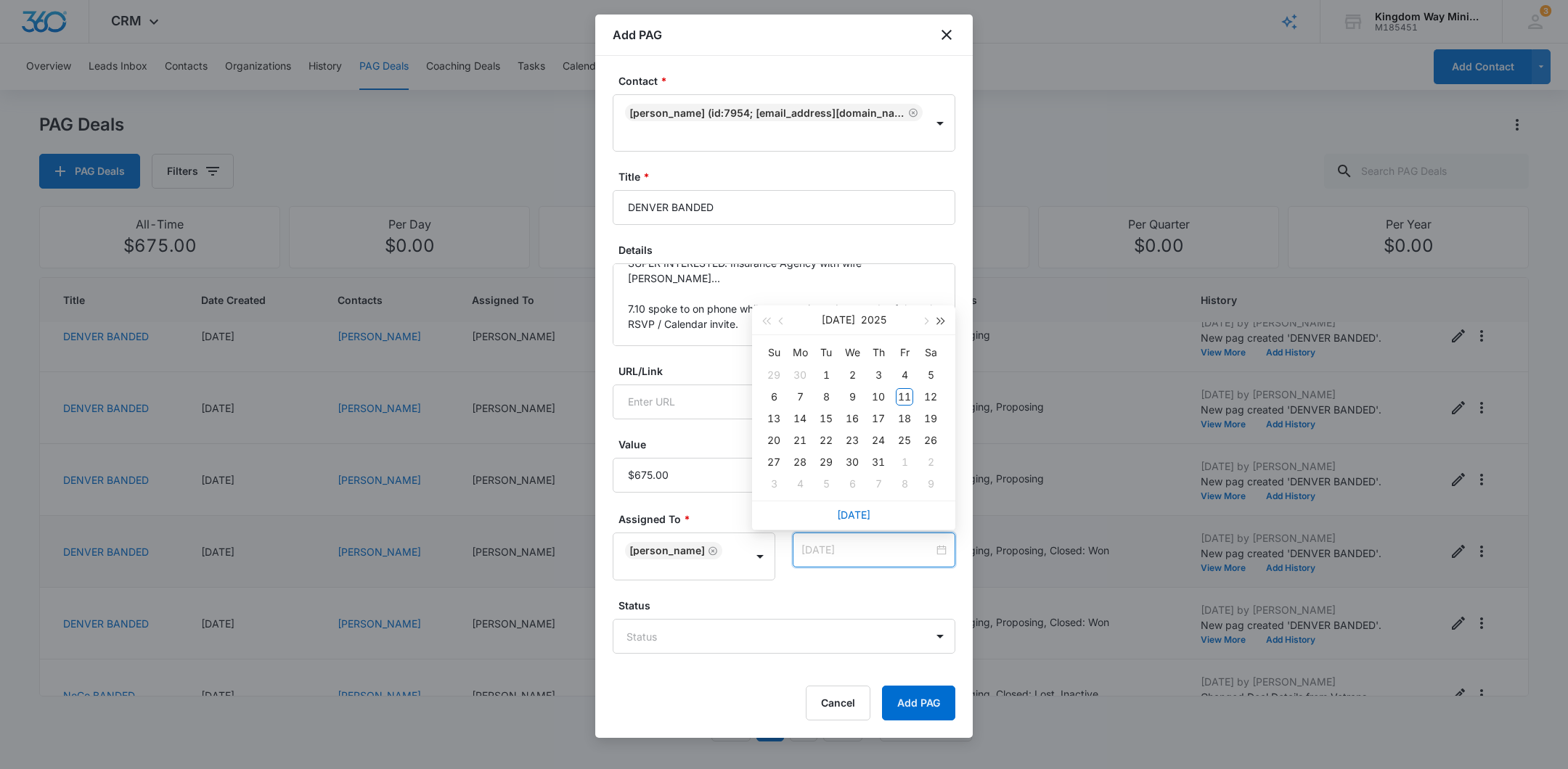 type on "[DATE]" 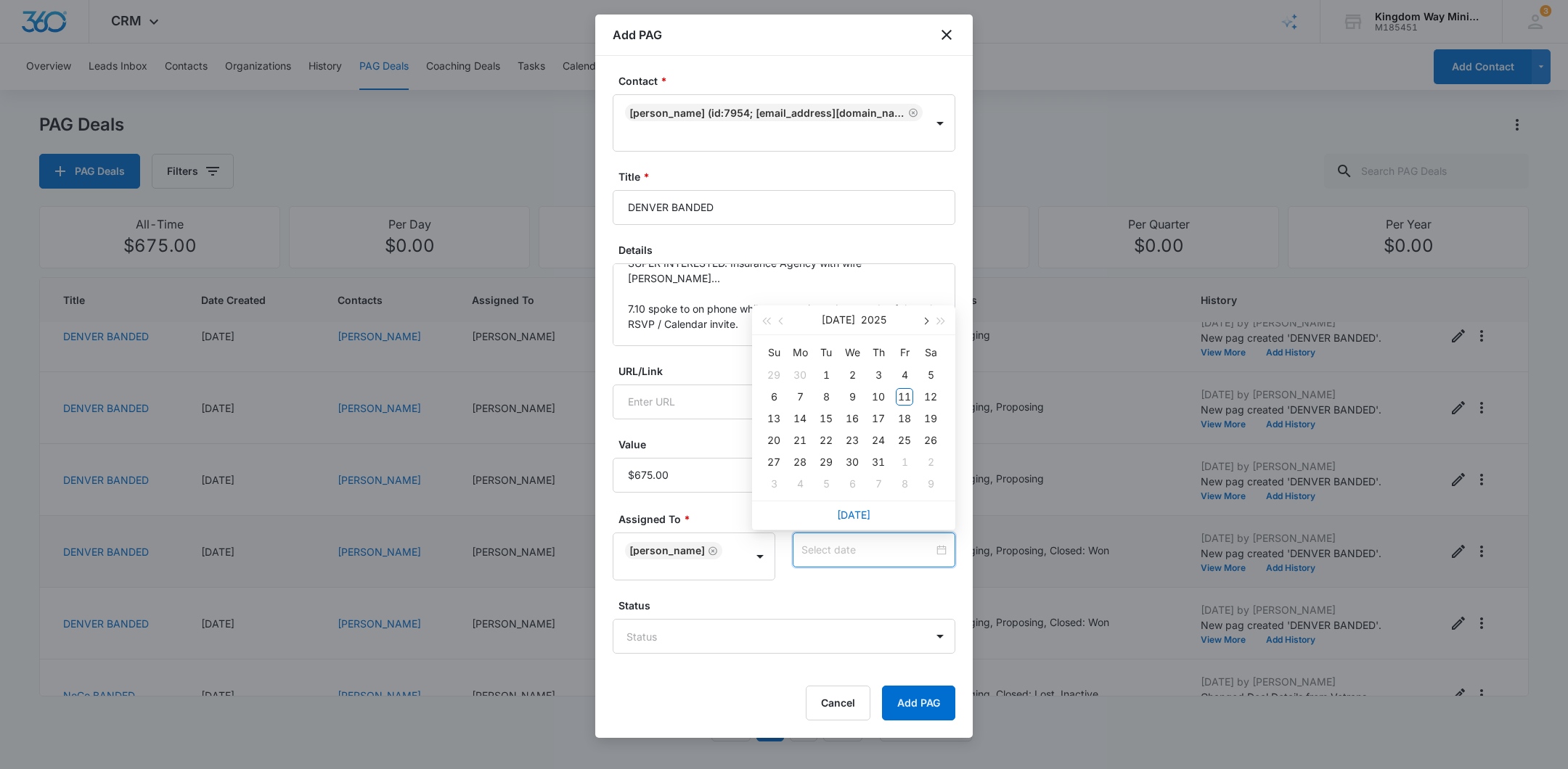 click at bounding box center [925, 321] 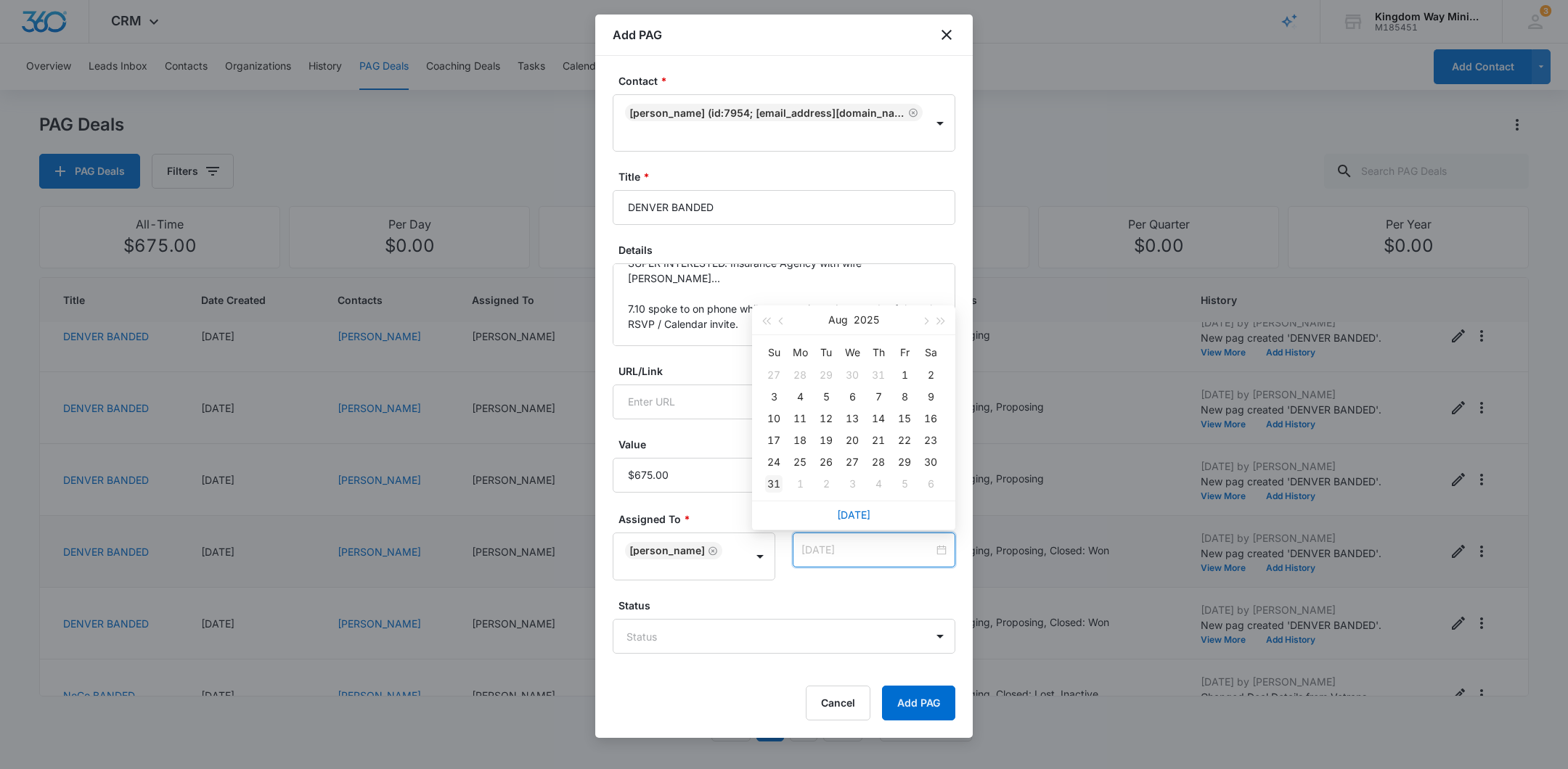 type on "[DATE]" 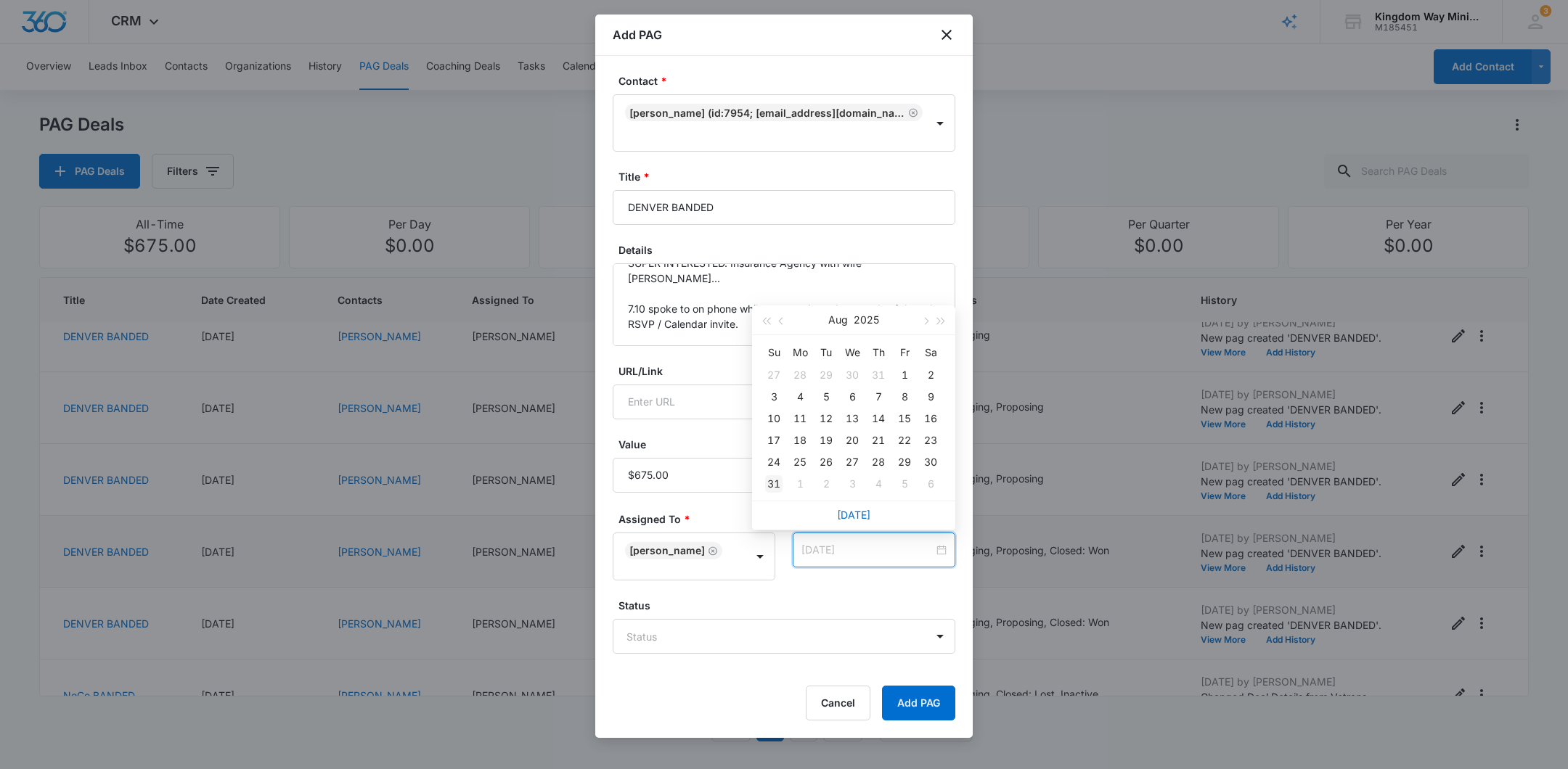 click on "31" at bounding box center (774, 484) 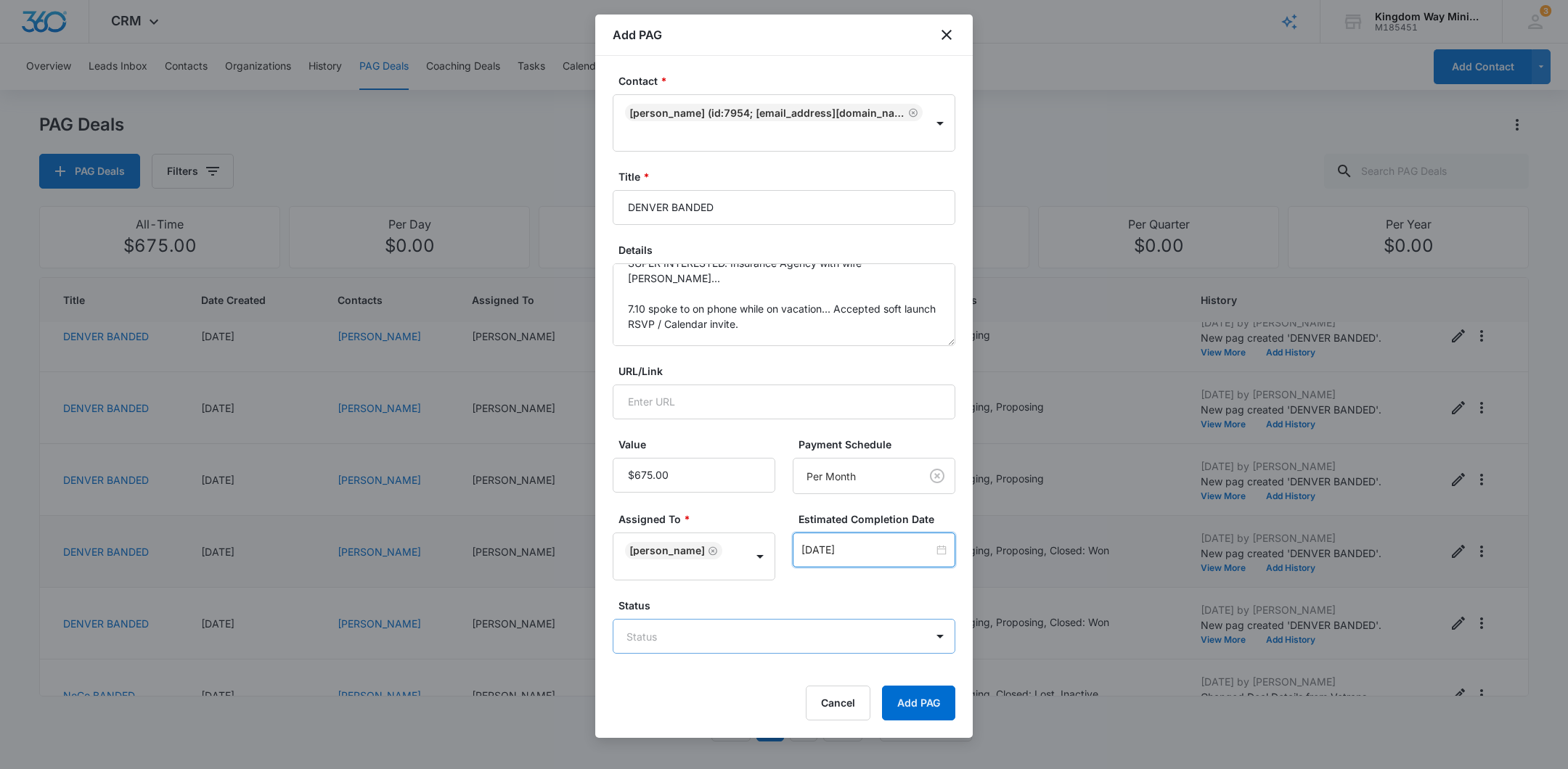 click on "CRM Apps Reputation Websites Forms CRM Email Social Shop Payments POS Content Ads Intelligence Files Brand Settings Kingdom Way Ministries M185451 Your Accounts View All 3 DA Dan Anderson dan.andersonkw2@gmail.com My Profile 3 Notifications Support Logout Terms & Conditions   •   Privacy Policy Overview Leads Inbox Contacts Organizations History PAG Deals Coaching Deals Tasks Calendar Lists Reports Settings Add Contact PAG Deals PAG Deals Filters All-Time $675.00 Per Day $0.00 Per Week $0.00 Per Month $12,150.00 Per Quarter $0.00 Per Year $0.00 Title Date Created Contacts Assigned To Value Paid Est. Close Date Status History DENVER BANDED 07/11/2025 Mike Rocha Dan Anderson $675.00 Per Month 08/31/2025 Engaging, Proposing Jul 11, 2025 by Dan Anderson View More Add History DENVER BANDED 07/11/2025 Brad Billingsley Dan Anderson $675.00 Per Month 08/31/2025 Engaging Jul 11, 2025 by Dan Anderson New pag created 'DENVER BANDED'. View More Add History DENVER BANDED 07/11/2025 William J Martinez Dan Anderson   1" at bounding box center (784, 384) 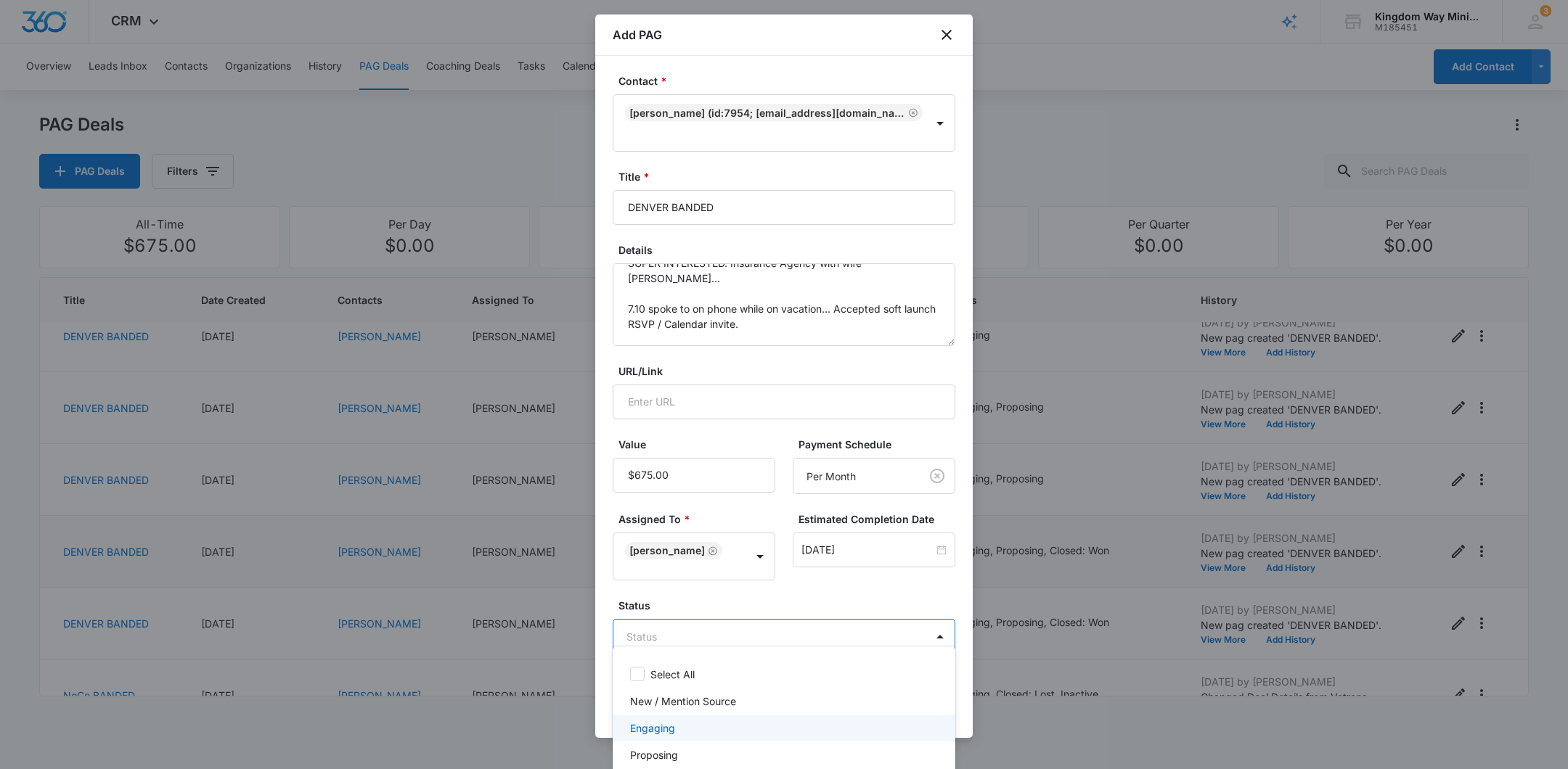 click on "Engaging" at bounding box center (783, 728) 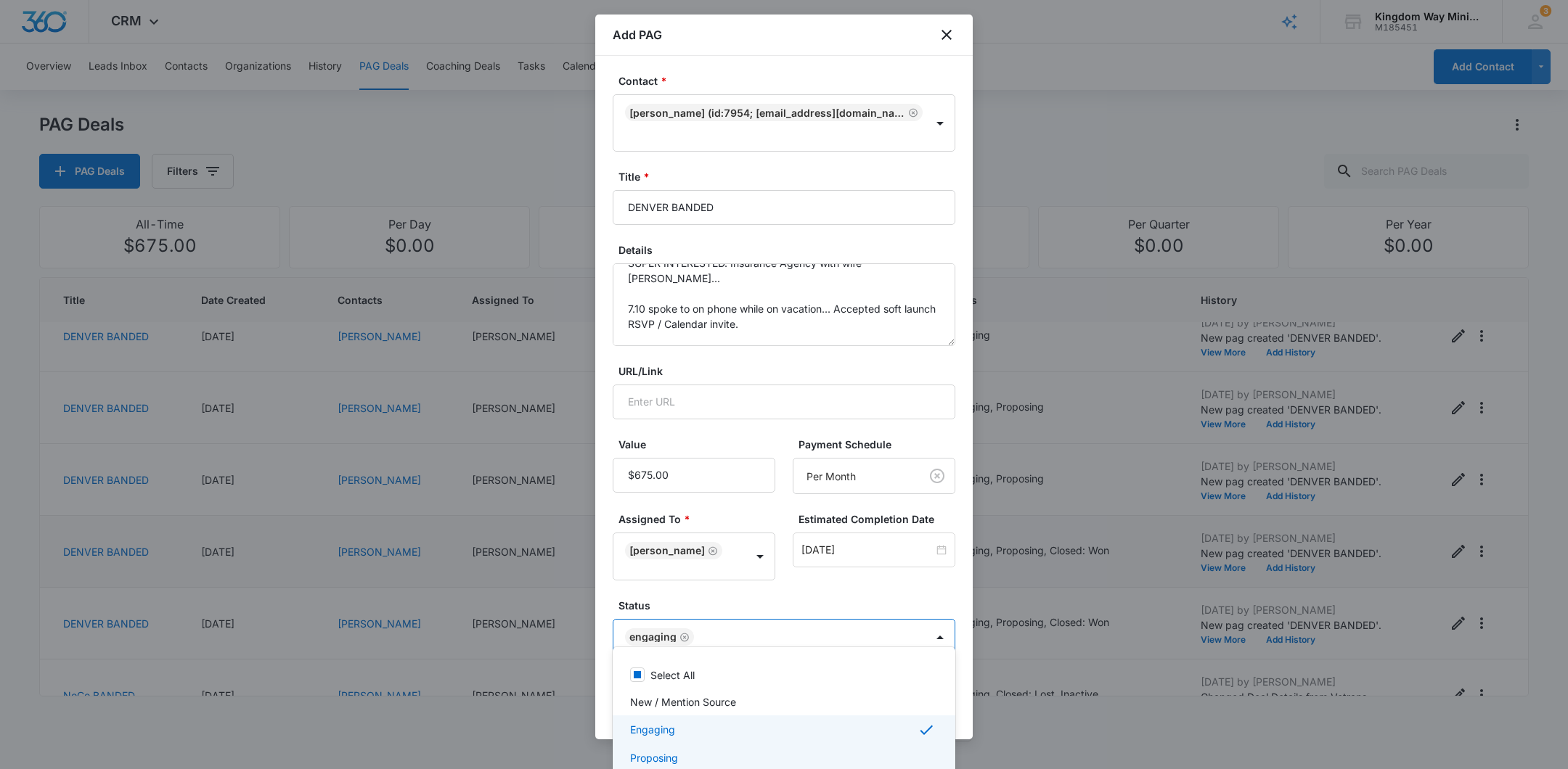 click on "Proposing" at bounding box center [783, 757] 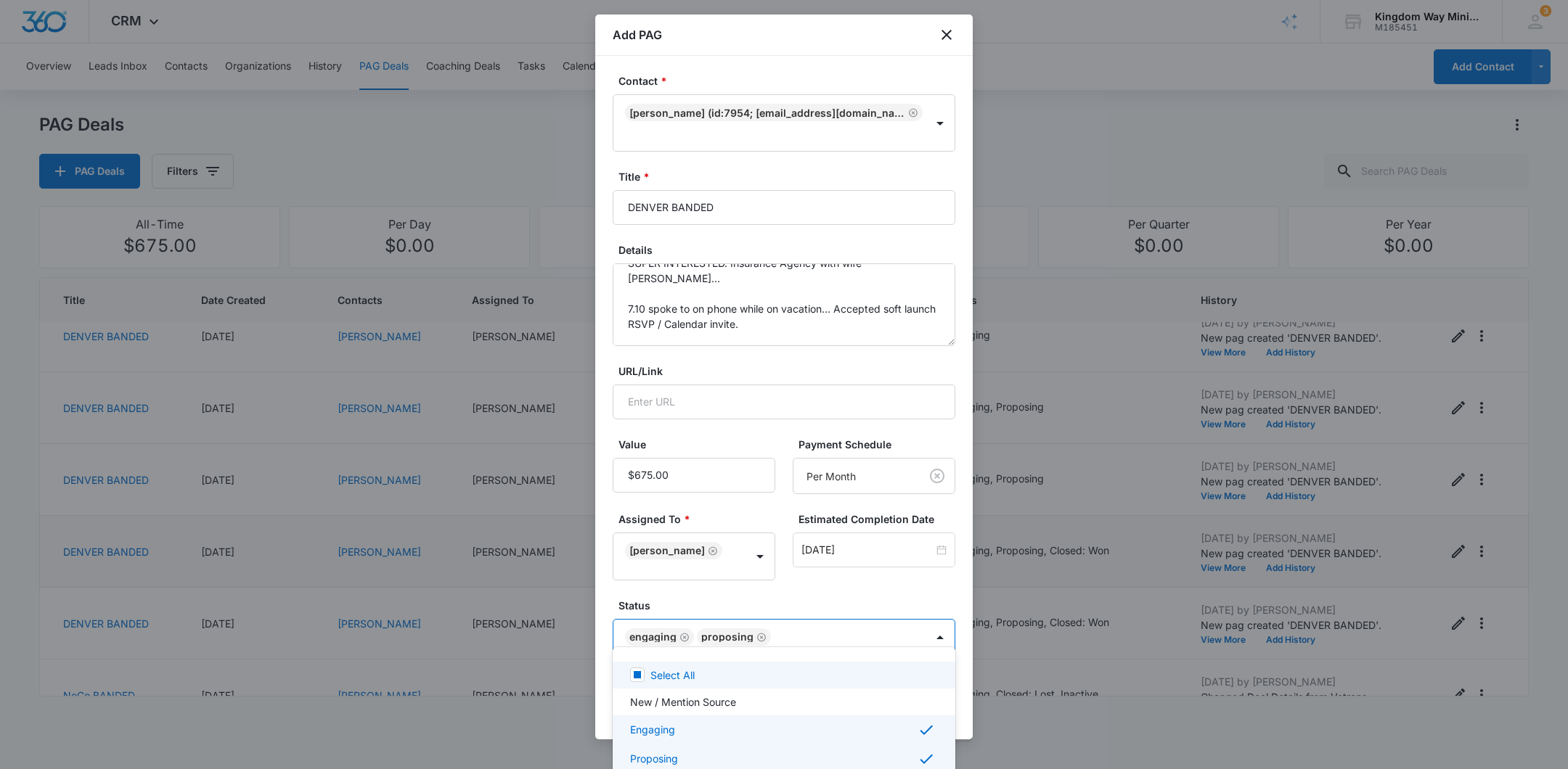 click at bounding box center [784, 384] 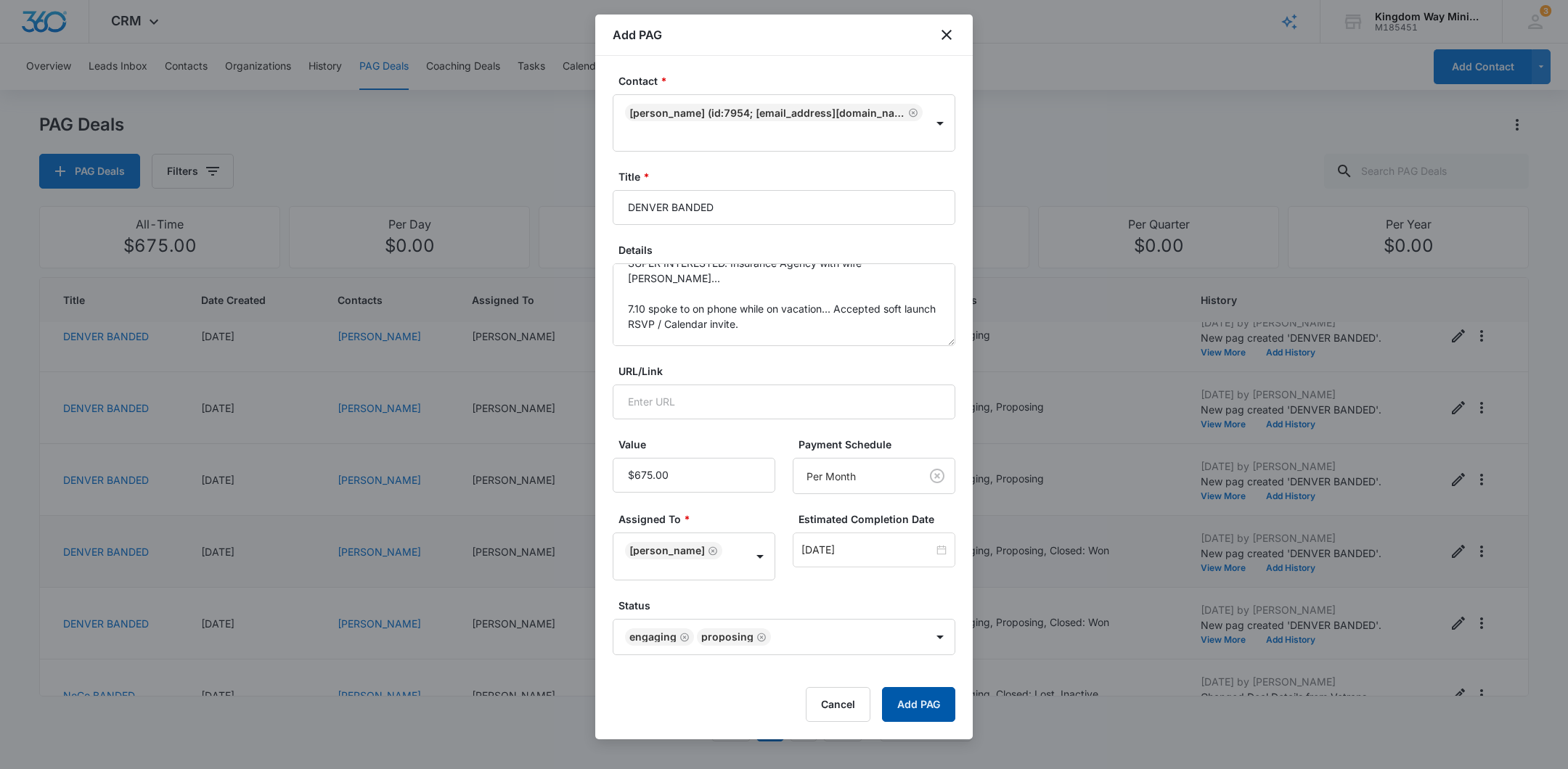 click on "Add PAG" at bounding box center [918, 704] 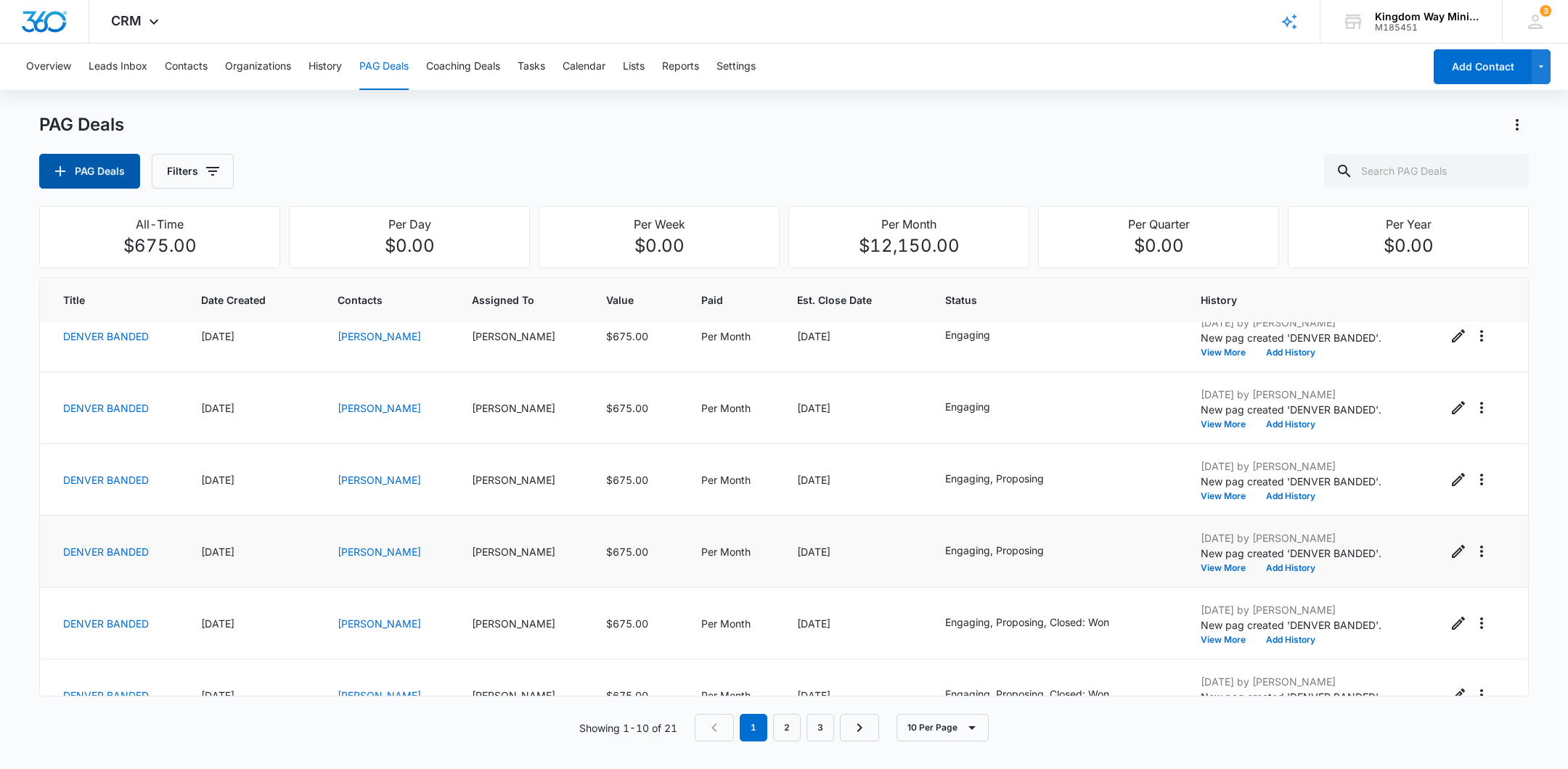 click on "PAG Deals" at bounding box center [89, 171] 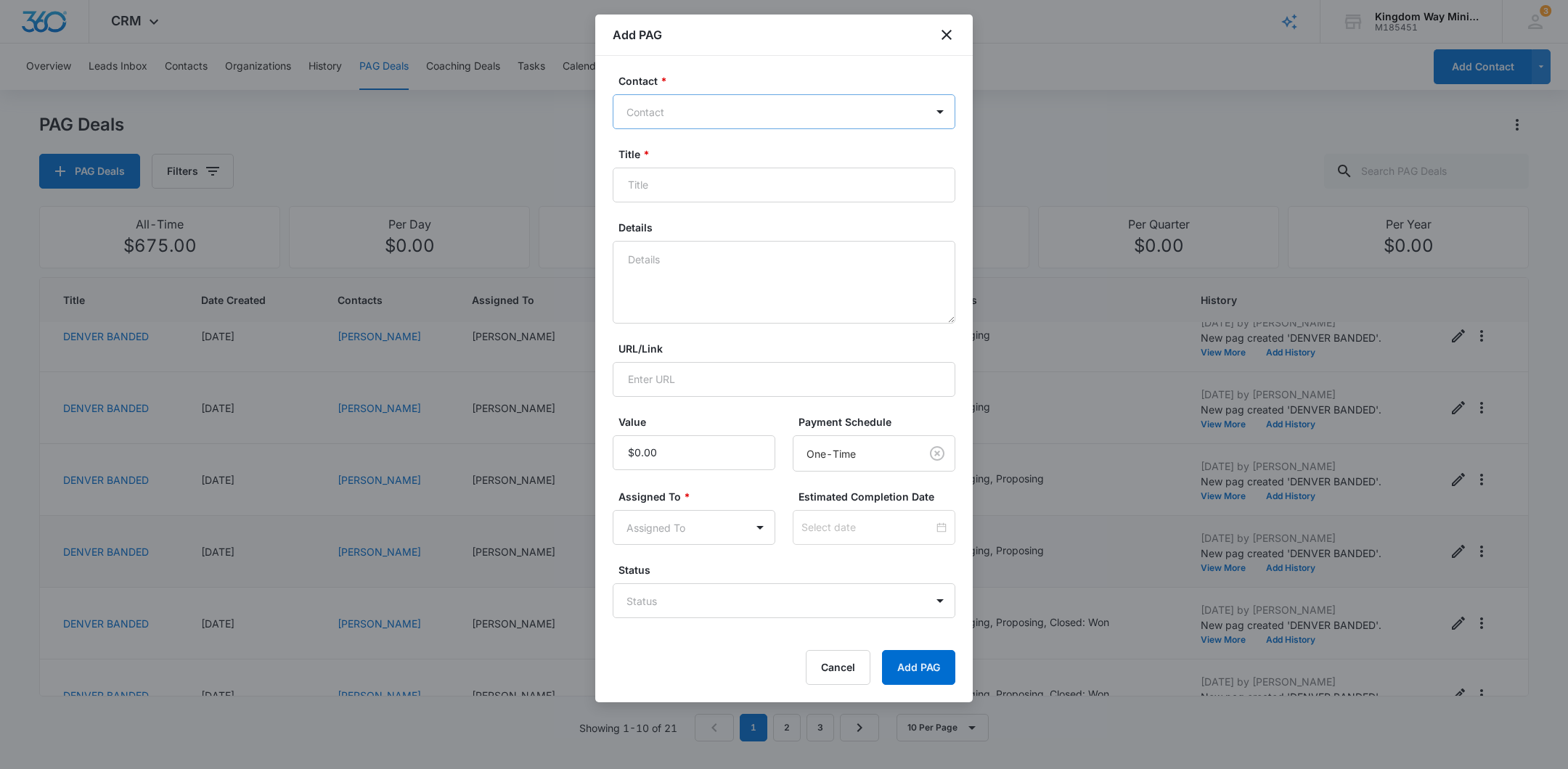 click at bounding box center (775, 112) 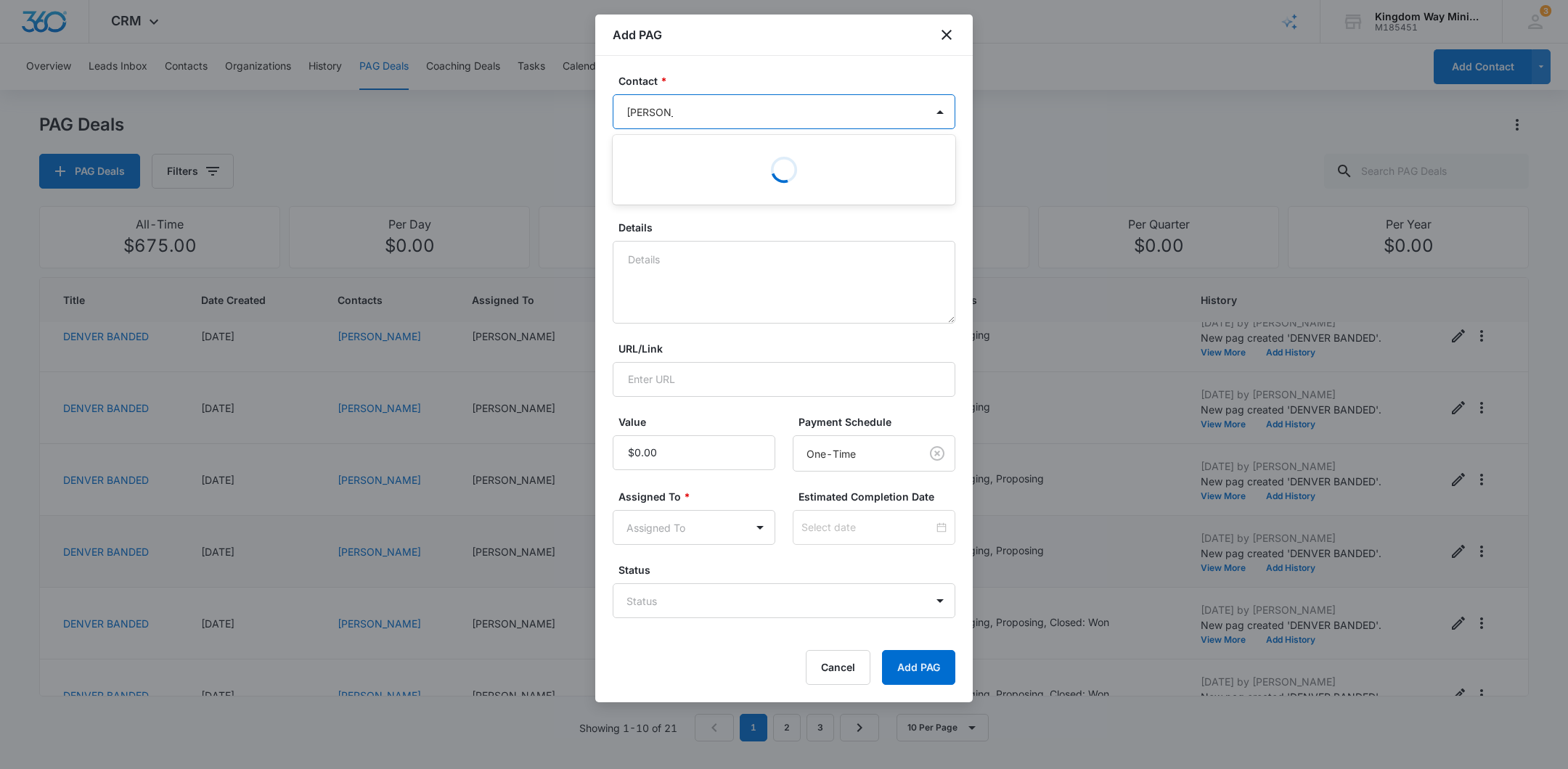 type on "Chris Kilcu" 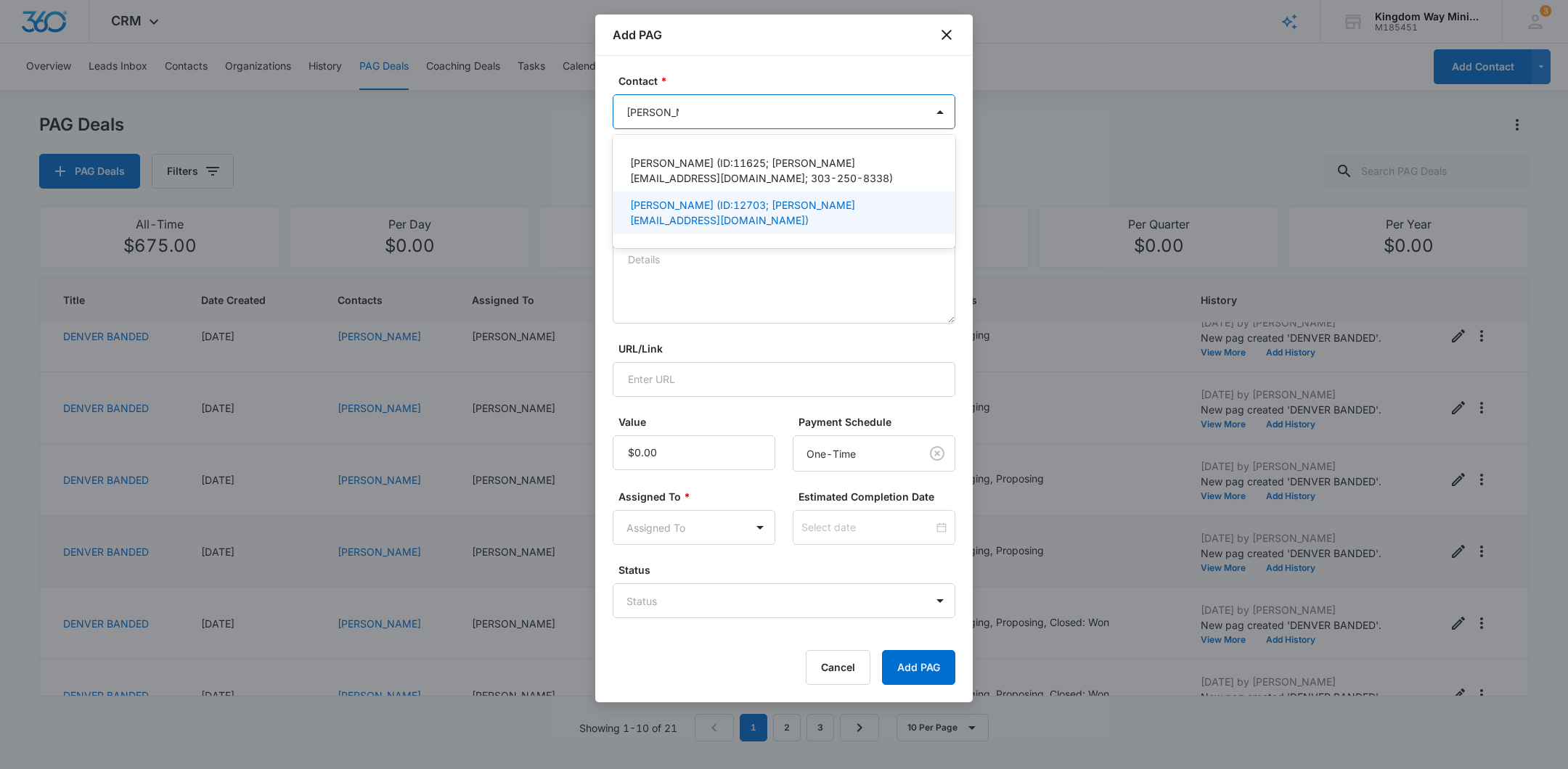 click on "Christopher Kilcullen (ID:12703; chris@ibuy4jobs.com)" at bounding box center (783, 213) 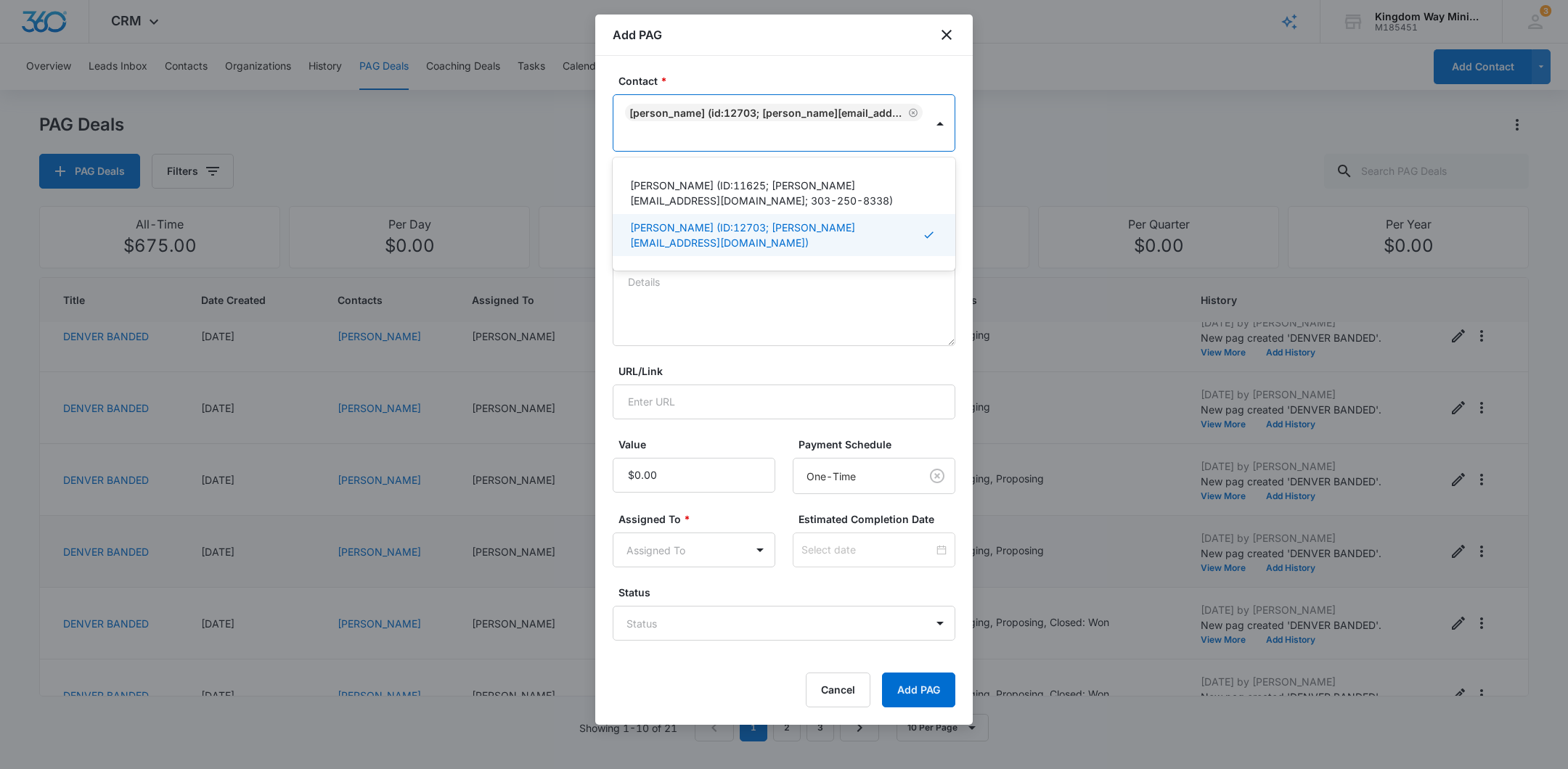 click on "Details" at bounding box center [784, 294] 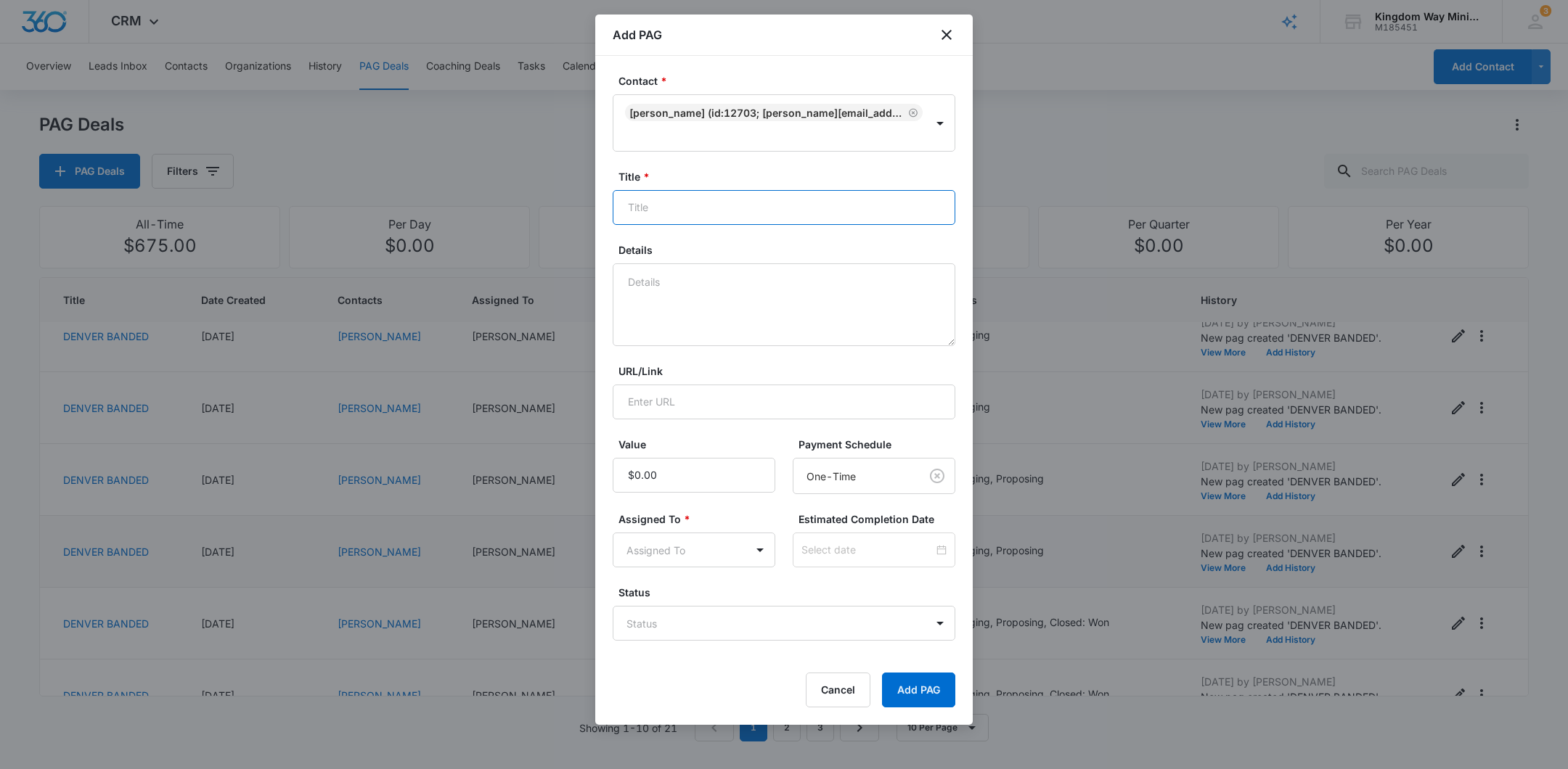 click on "Title *" at bounding box center (784, 207) 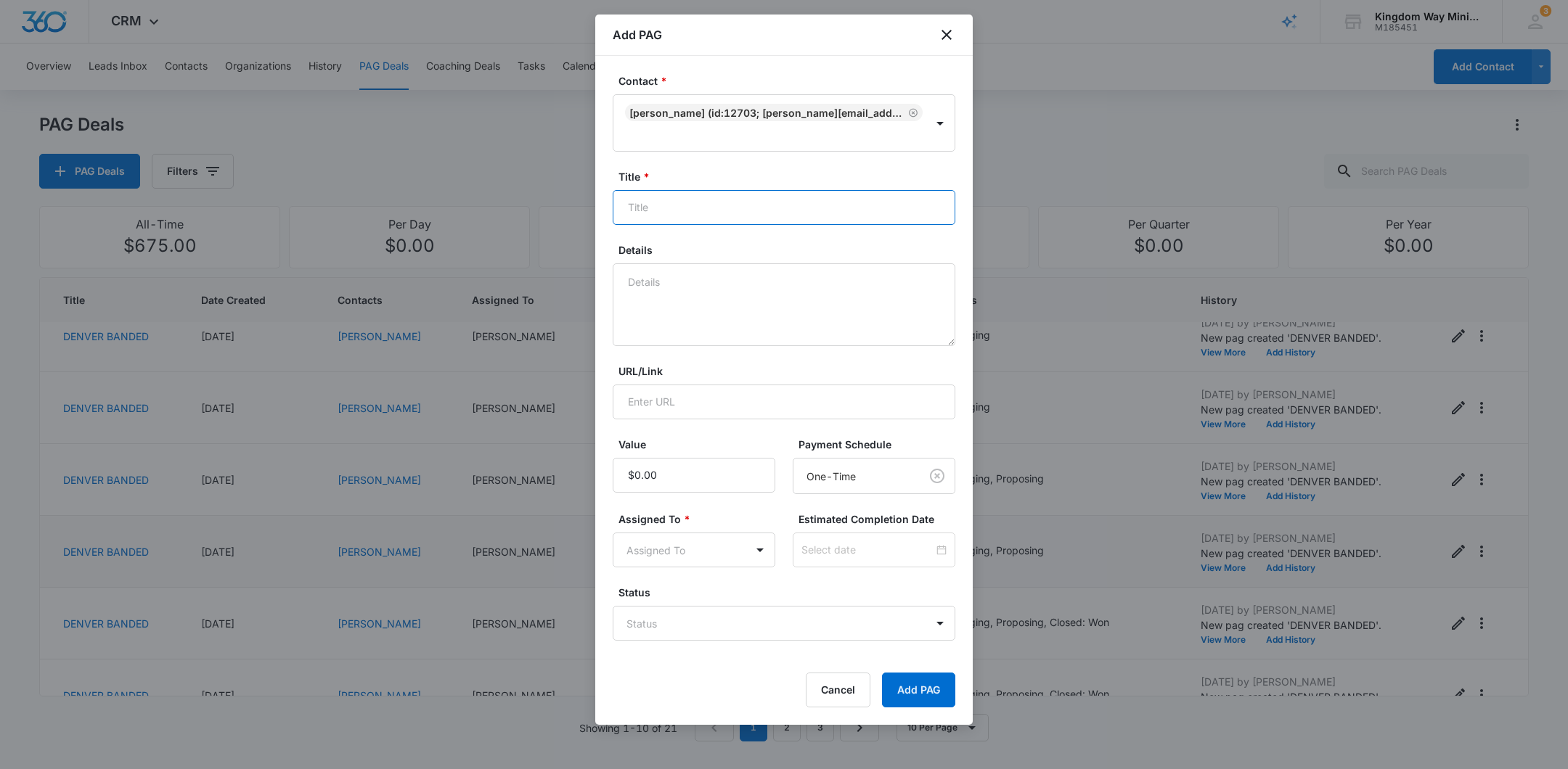 type on "C" 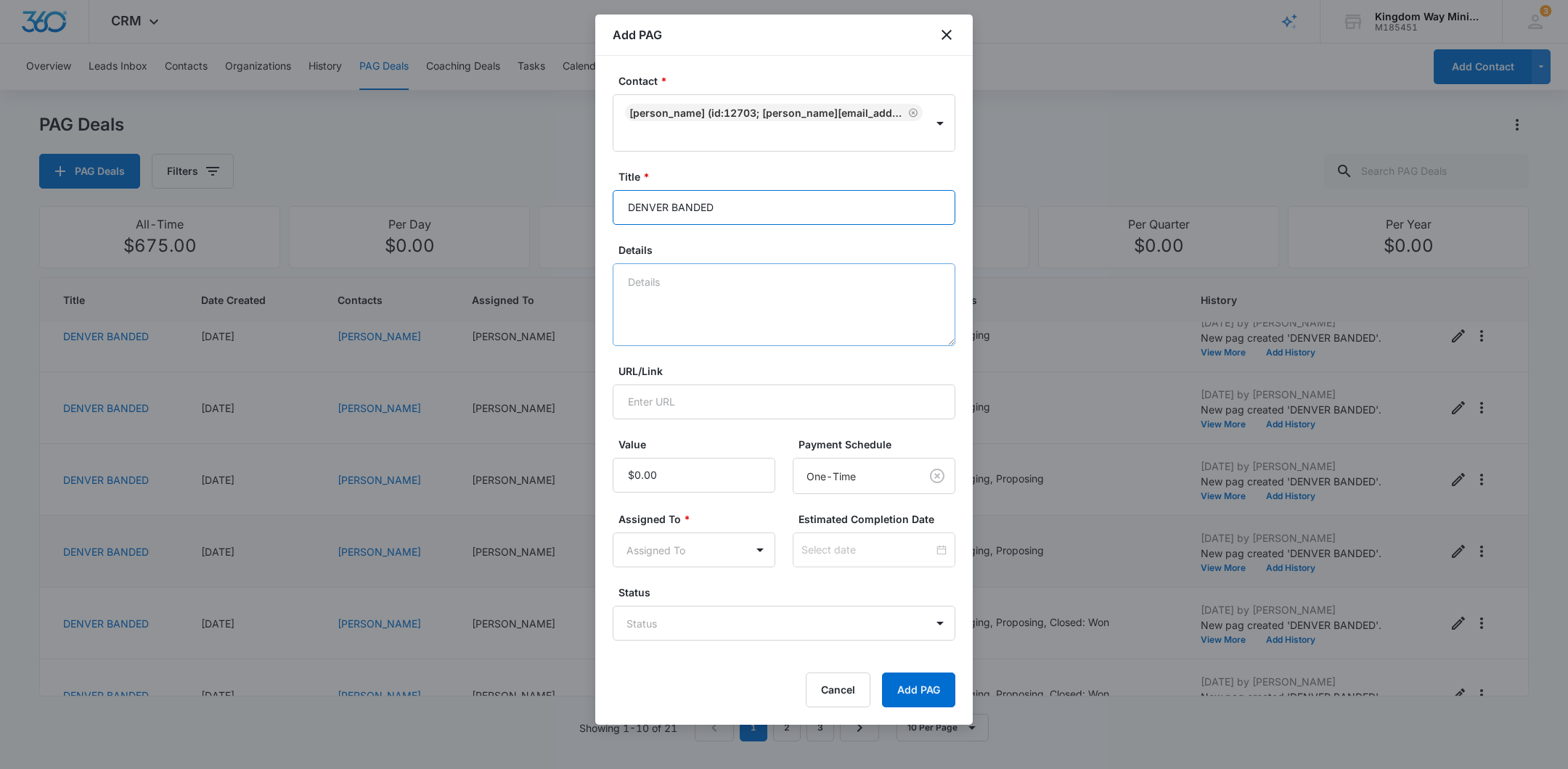 type on "DENVER BANDED" 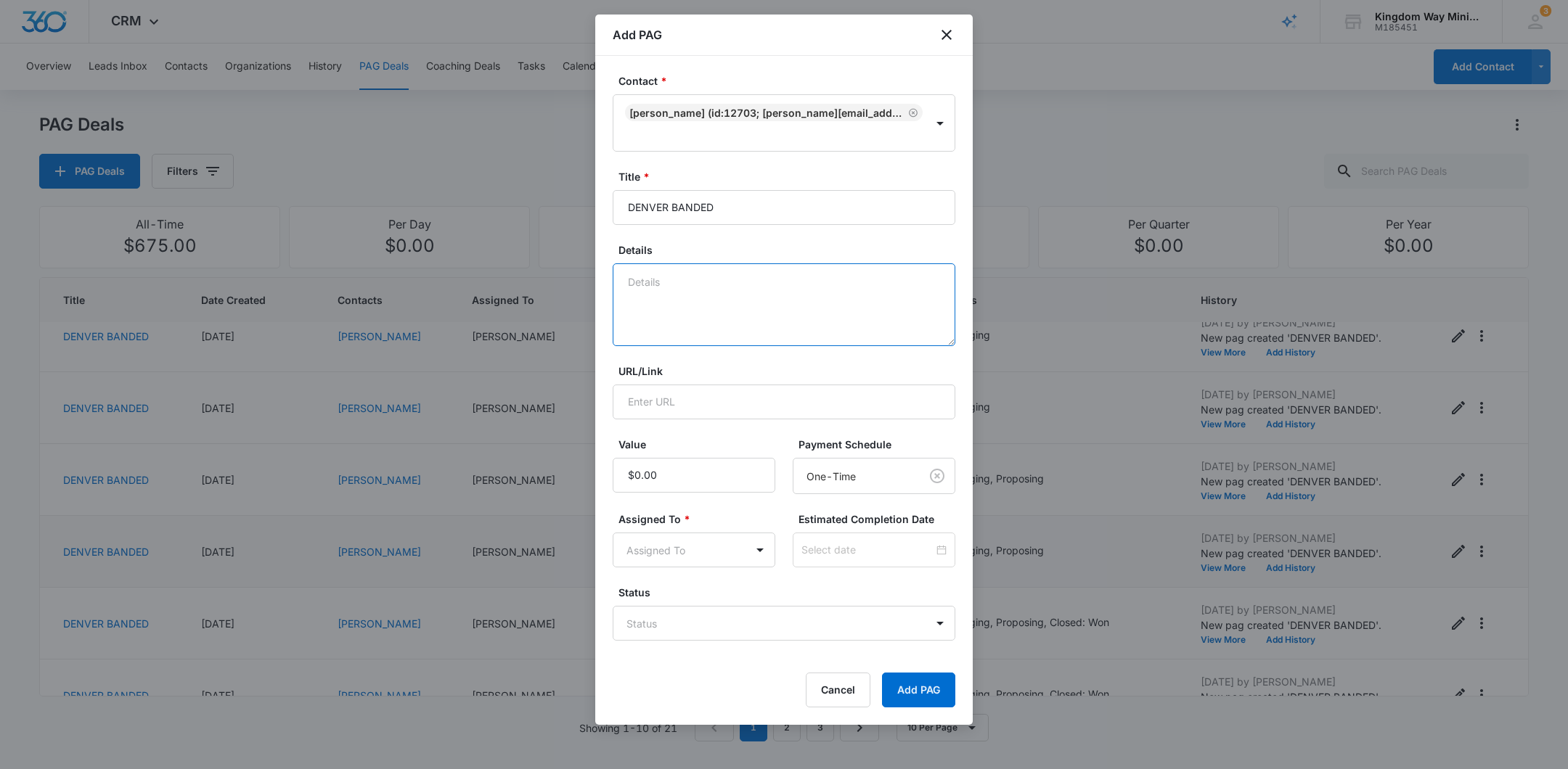 click on "Details" at bounding box center (784, 305) 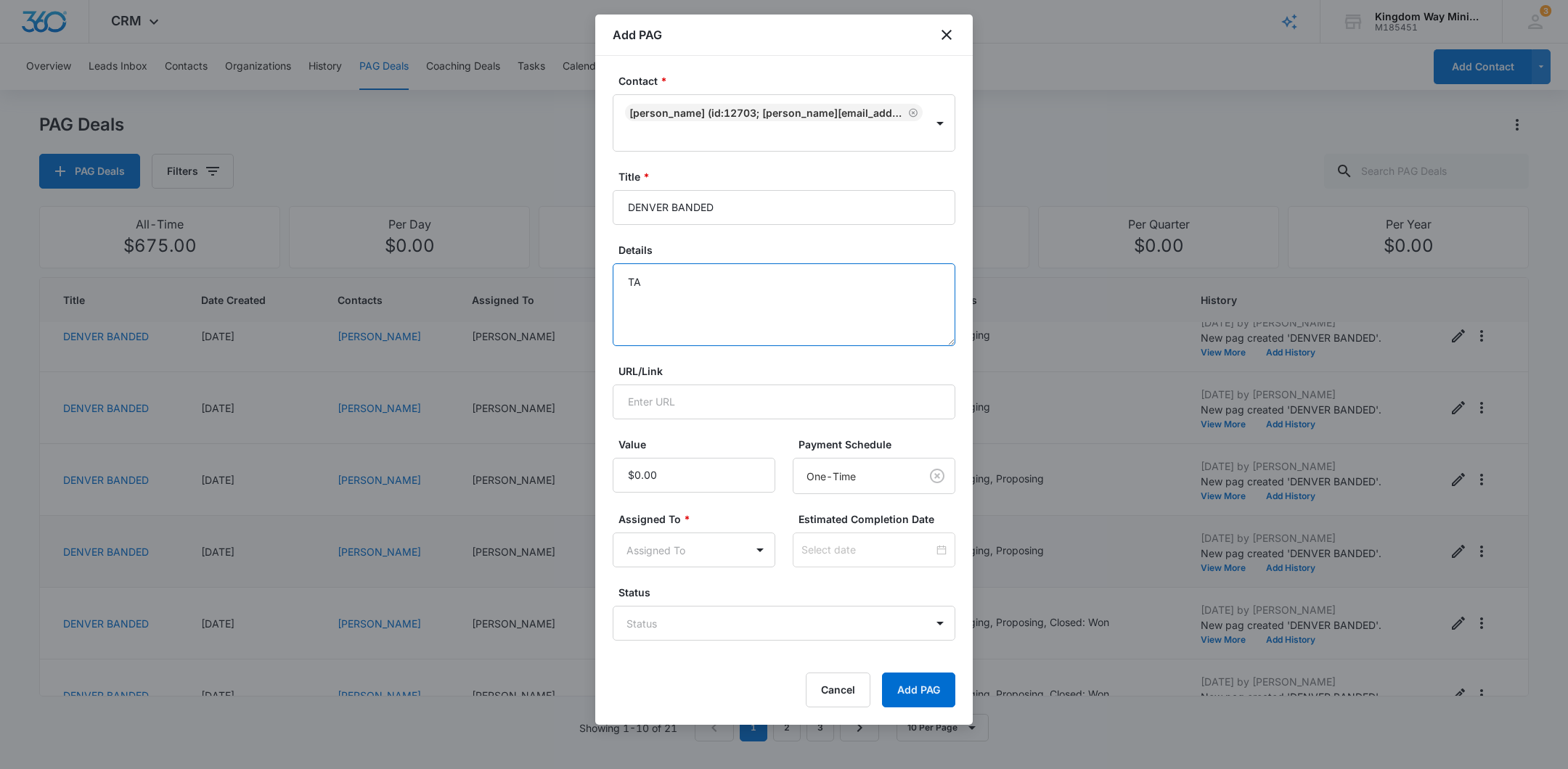 type on "T" 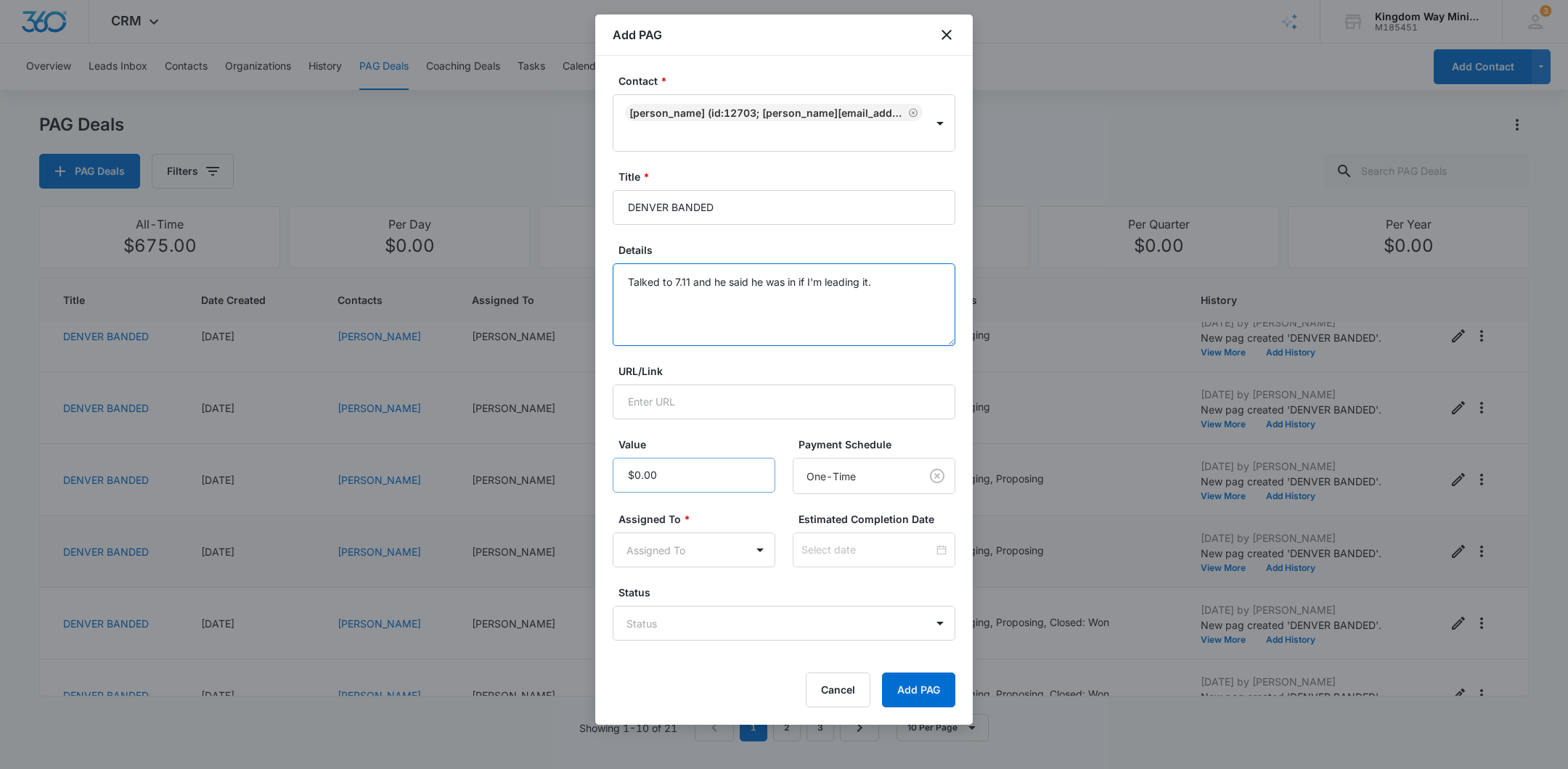 type on "Talked to 7.11 and he said he was in if I'm leading it." 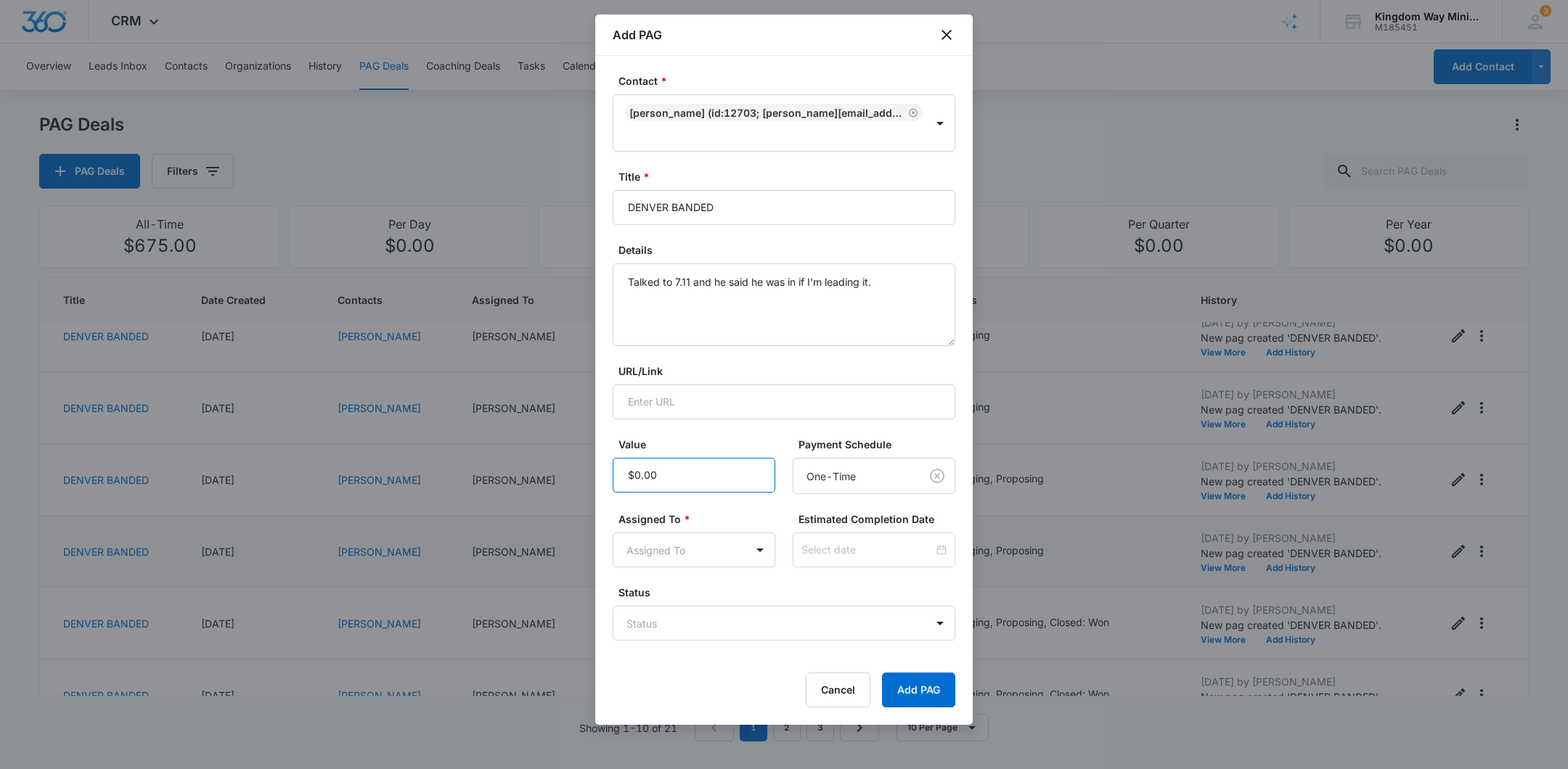 click on "Value" at bounding box center [694, 475] 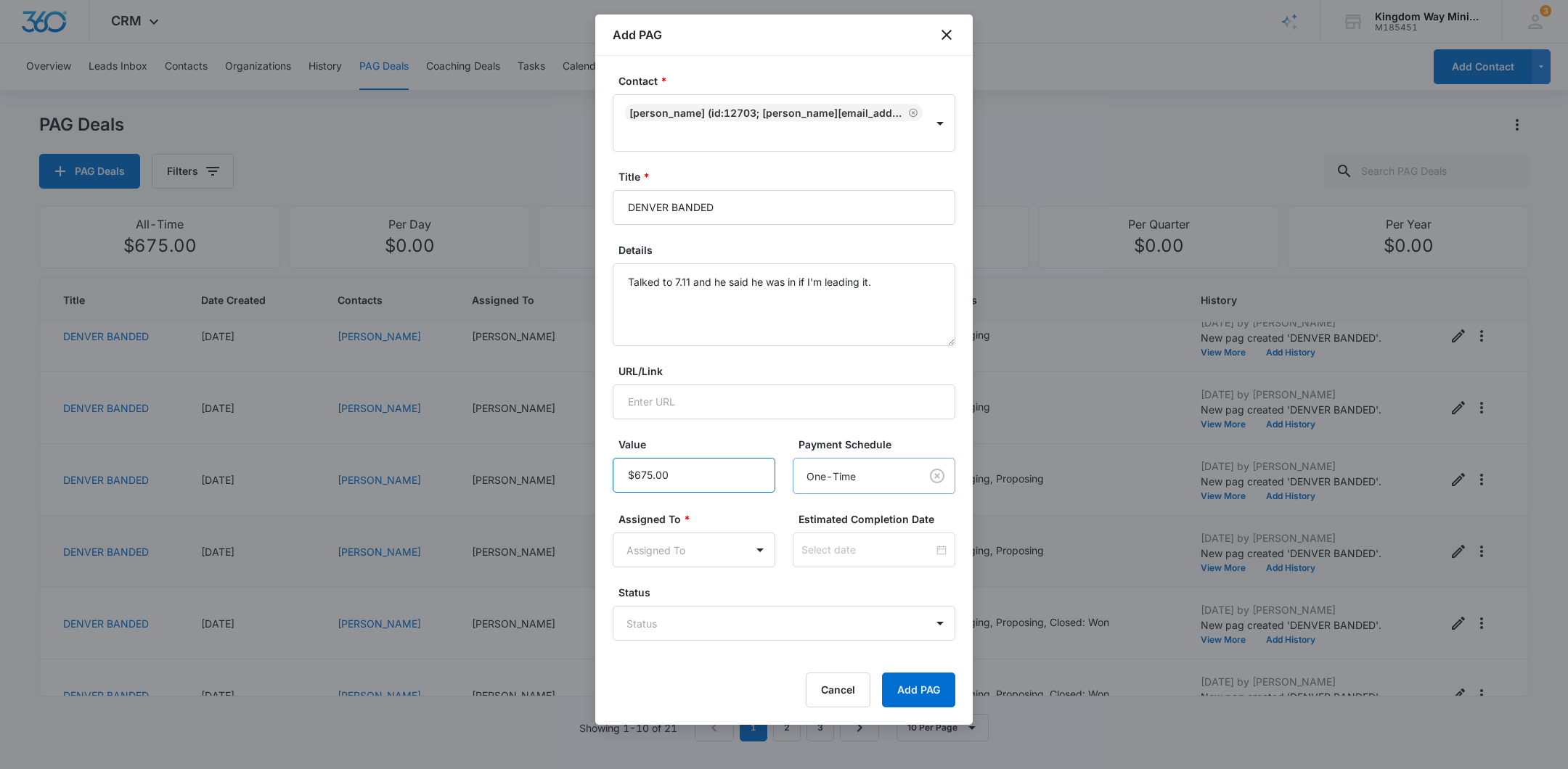 type on "$675.00" 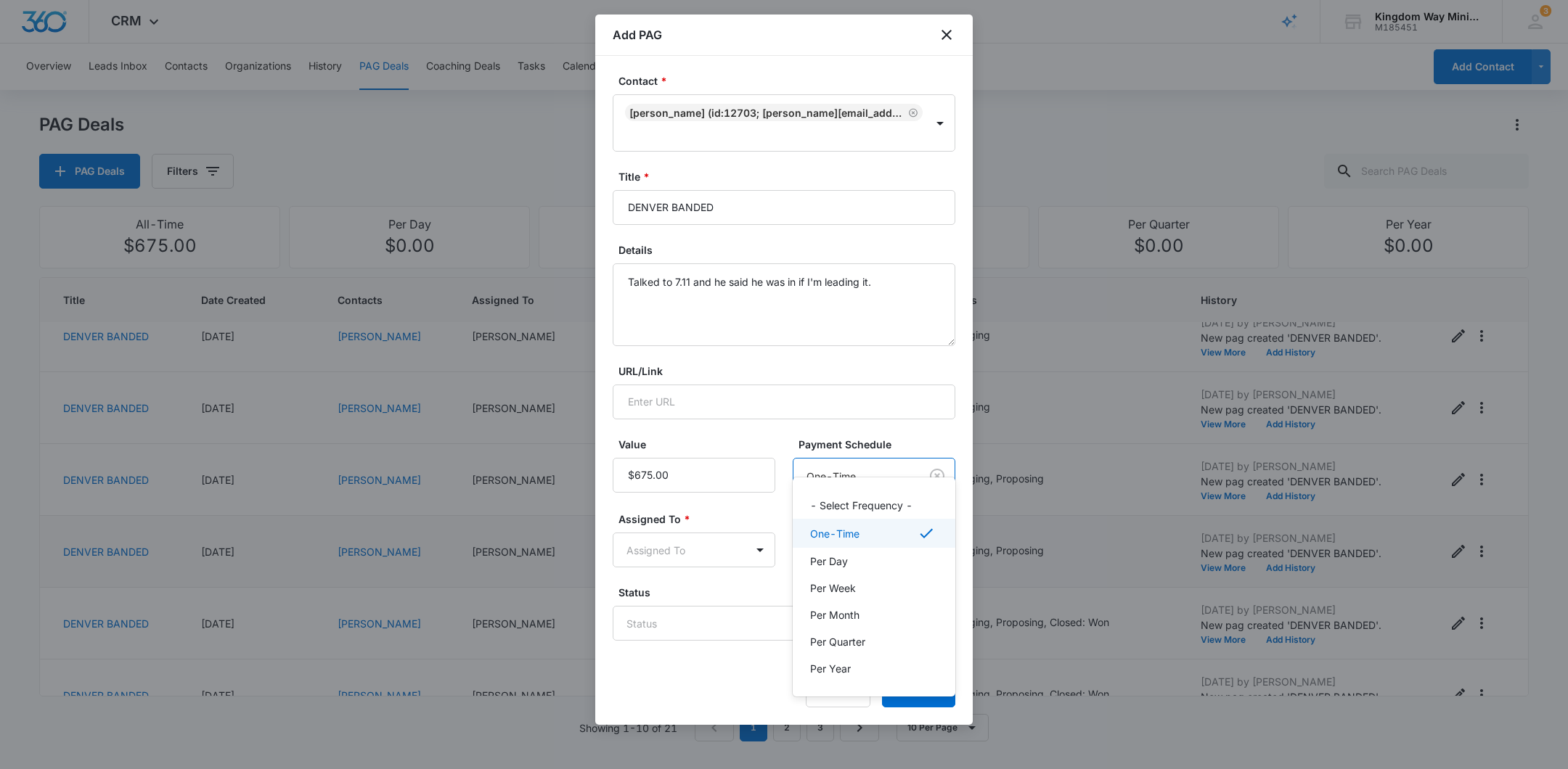 click on "CRM Apps Reputation Websites Forms CRM Email Social Shop Payments POS Content Ads Intelligence Files Brand Settings Kingdom Way Ministries M185451 Your Accounts View All 3 DA Dan Anderson dan.andersonkw2@gmail.com My Profile 3 Notifications Support Logout Terms & Conditions   •   Privacy Policy Overview Leads Inbox Contacts Organizations History PAG Deals Coaching Deals Tasks Calendar Lists Reports Settings Add Contact PAG Deals PAG Deals Filters All-Time $675.00 Per Day $0.00 Per Week $0.00 Per Month $12,150.00 Per Quarter $0.00 Per Year $0.00 Title Date Created Contacts Assigned To Value Paid Est. Close Date Status History DENVER BANDED 07/11/2025 Chris Smith Dan Anderson $675.00 Per Month 08/31/2025 Engaging, Proposing Jul 11, 2025 by Dan Anderson New pag created 'DENVER BANDED'. View More Add History DENVER BANDED 07/11/2025 Mike Rocha Dan Anderson $675.00 Per Month 08/31/2025 Engaging, Proposing Jul 11, 2025 by Dan Anderson View More Add History DENVER BANDED 07/11/2025 Brad Billingsley Dan Anderson" at bounding box center [784, 384] 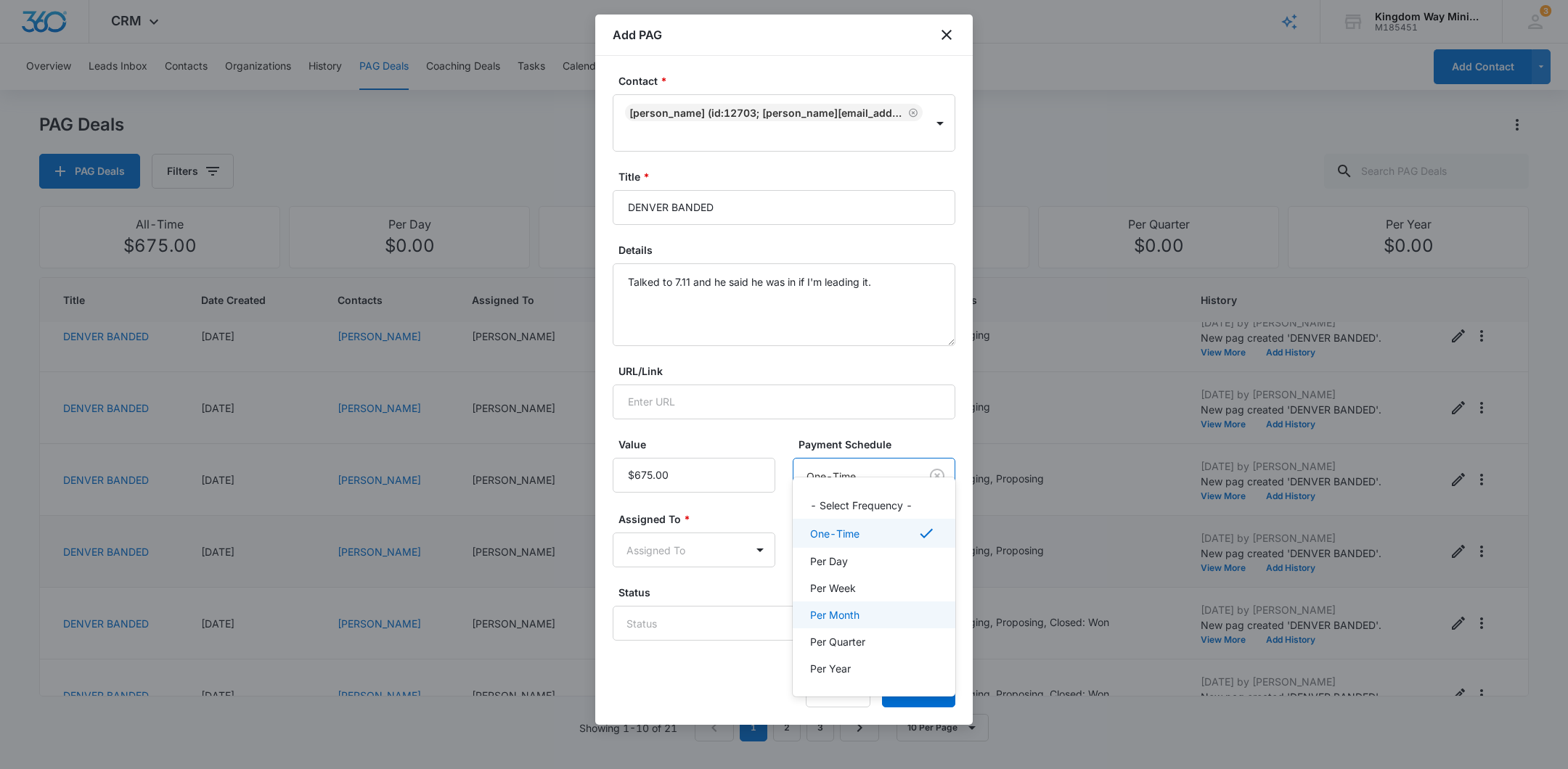 click on "Per Month" at bounding box center (835, 614) 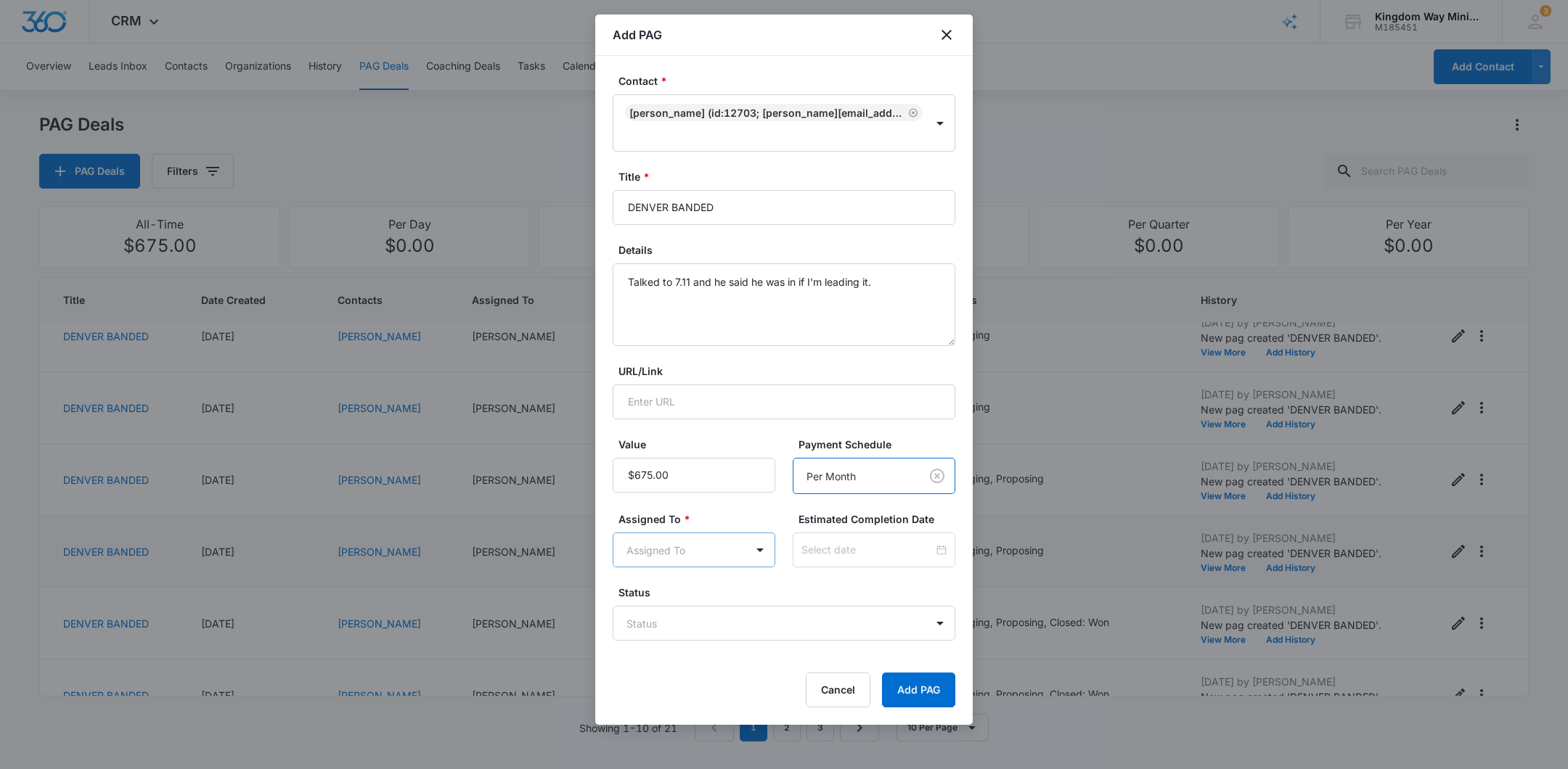 click on "CRM Apps Reputation Websites Forms CRM Email Social Shop Payments POS Content Ads Intelligence Files Brand Settings Kingdom Way Ministries M185451 Your Accounts View All 3 DA Dan Anderson dan.andersonkw2@gmail.com My Profile 3 Notifications Support Logout Terms & Conditions   •   Privacy Policy Overview Leads Inbox Contacts Organizations History PAG Deals Coaching Deals Tasks Calendar Lists Reports Settings Add Contact PAG Deals PAG Deals Filters All-Time $675.00 Per Day $0.00 Per Week $0.00 Per Month $12,150.00 Per Quarter $0.00 Per Year $0.00 Title Date Created Contacts Assigned To Value Paid Est. Close Date Status History DENVER BANDED 07/11/2025 Chris Smith Dan Anderson $675.00 Per Month 08/31/2025 Engaging, Proposing Jul 11, 2025 by Dan Anderson New pag created 'DENVER BANDED'. View More Add History DENVER BANDED 07/11/2025 Mike Rocha Dan Anderson $675.00 Per Month 08/31/2025 Engaging, Proposing Jul 11, 2025 by Dan Anderson View More Add History DENVER BANDED 07/11/2025 Brad Billingsley Dan Anderson" at bounding box center [784, 384] 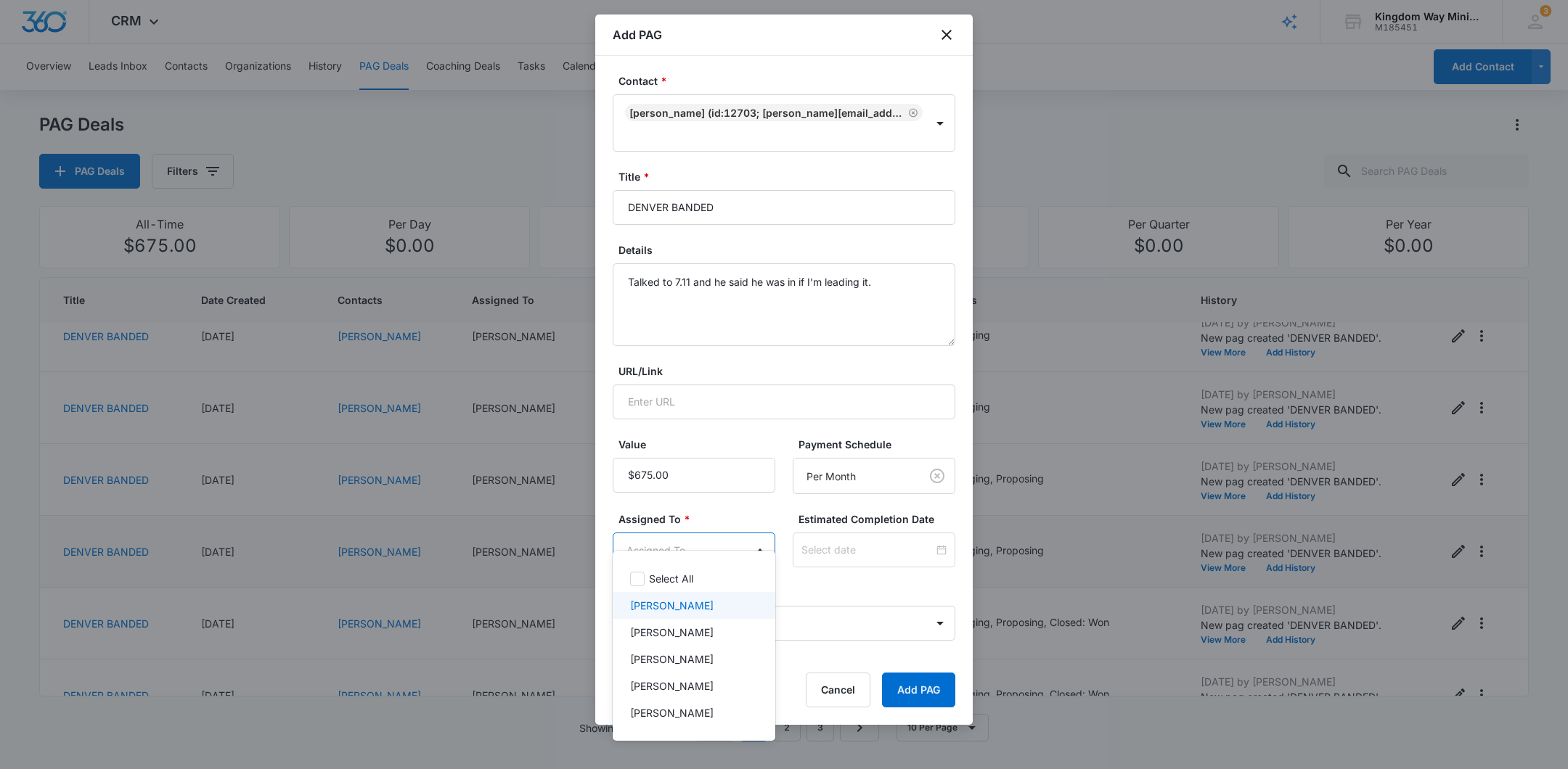 click on "[PERSON_NAME]" at bounding box center (694, 605) 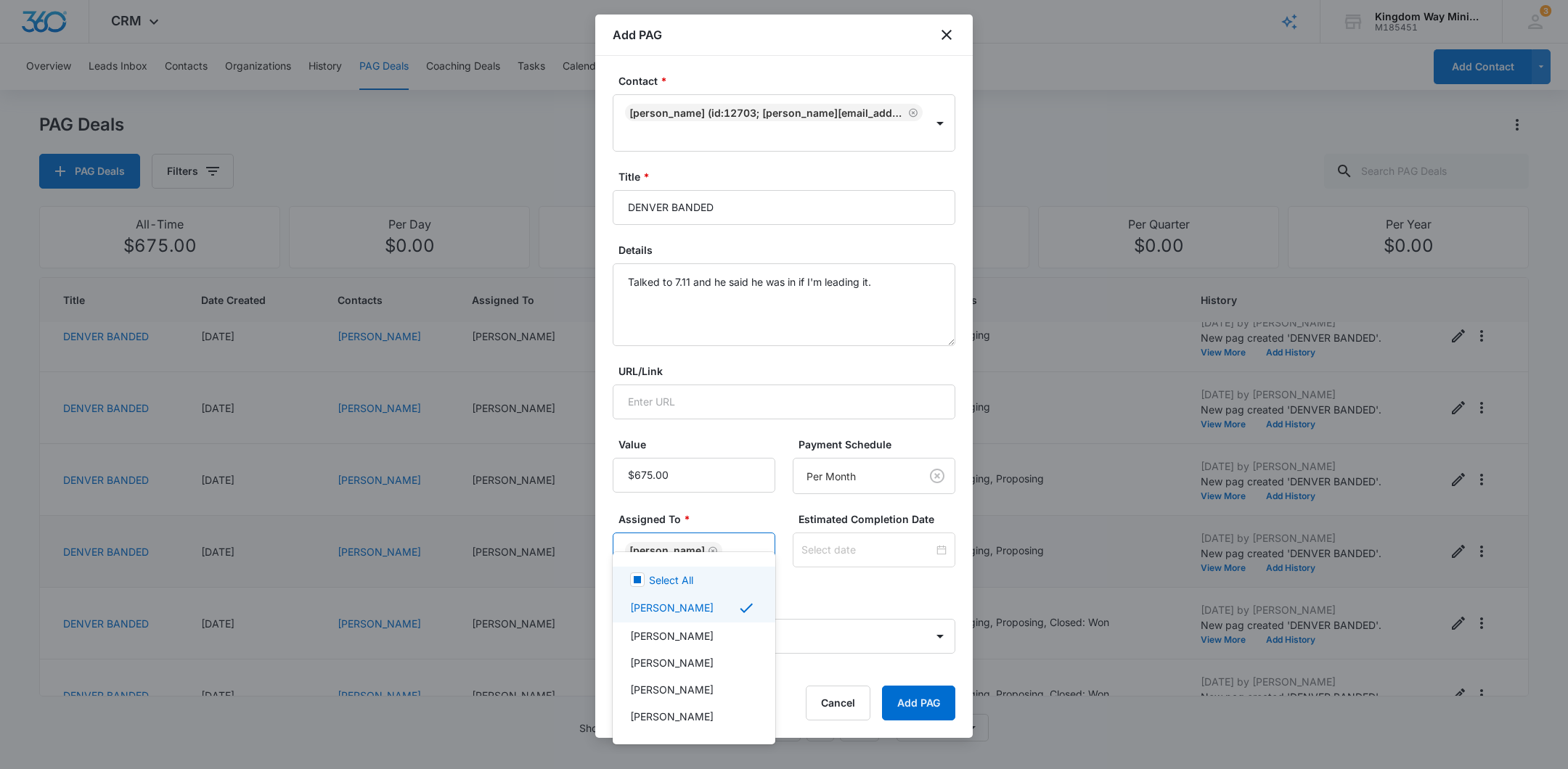 click at bounding box center (784, 384) 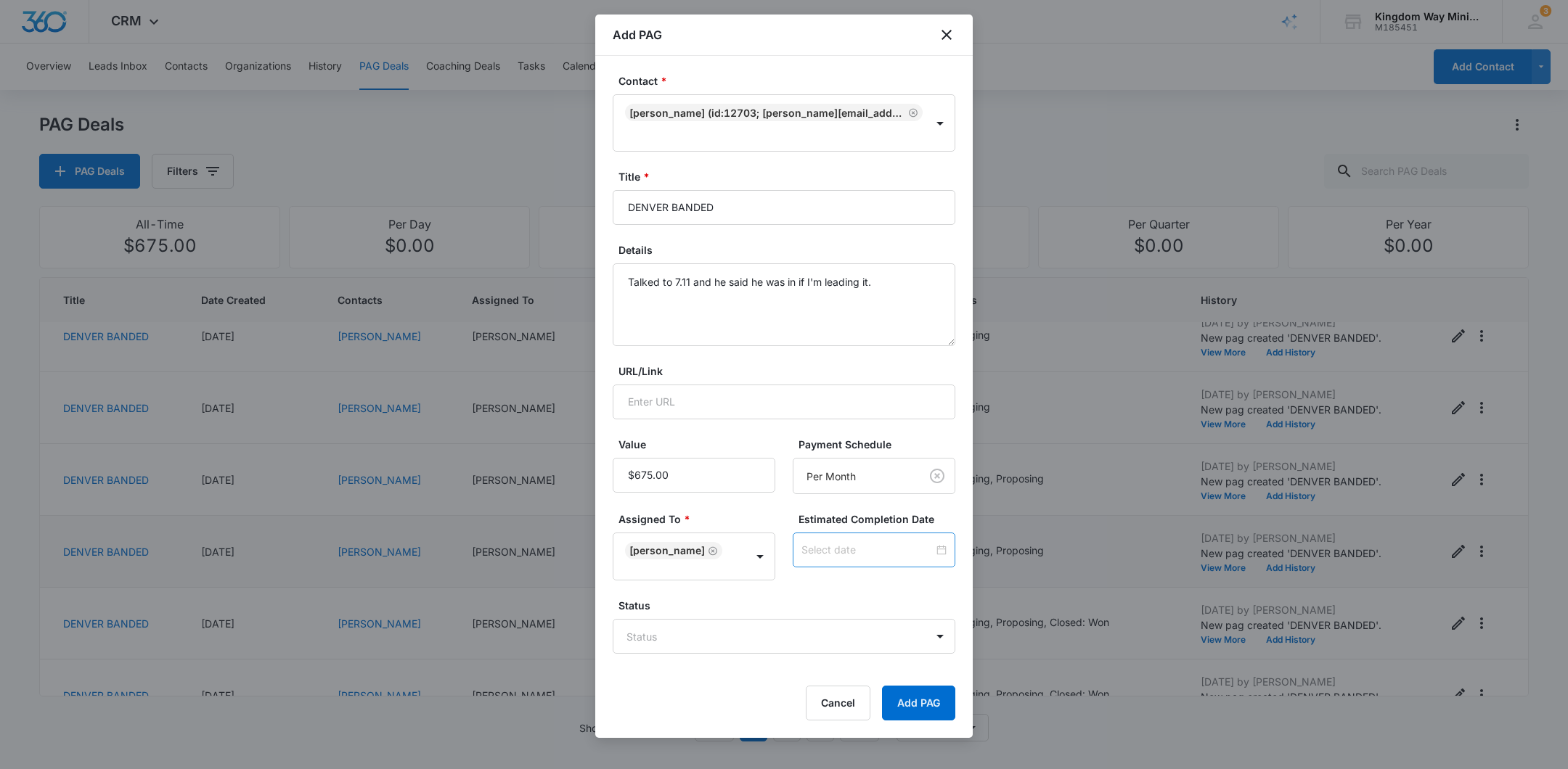 click at bounding box center [874, 550] 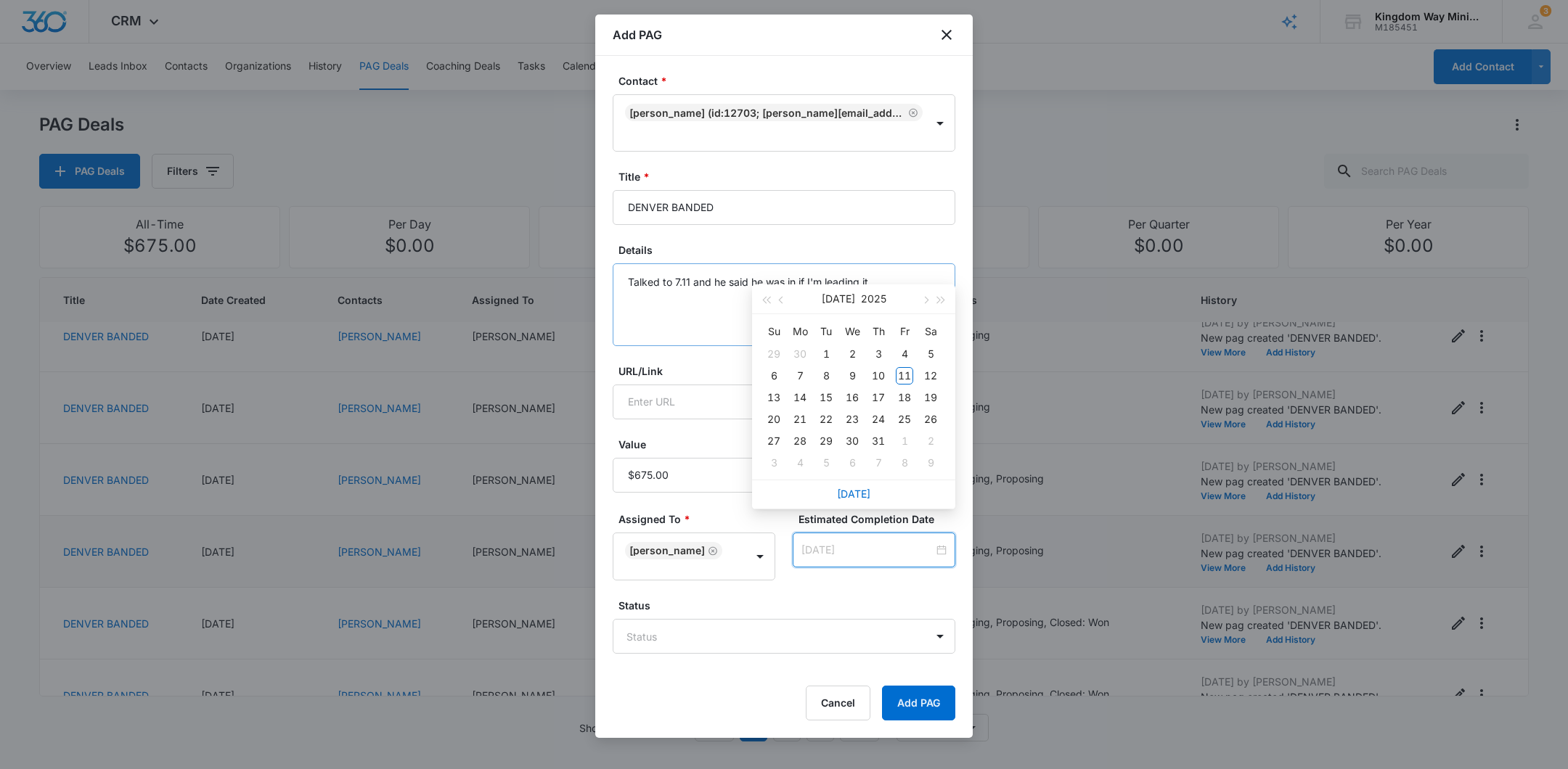 type on "[DATE]" 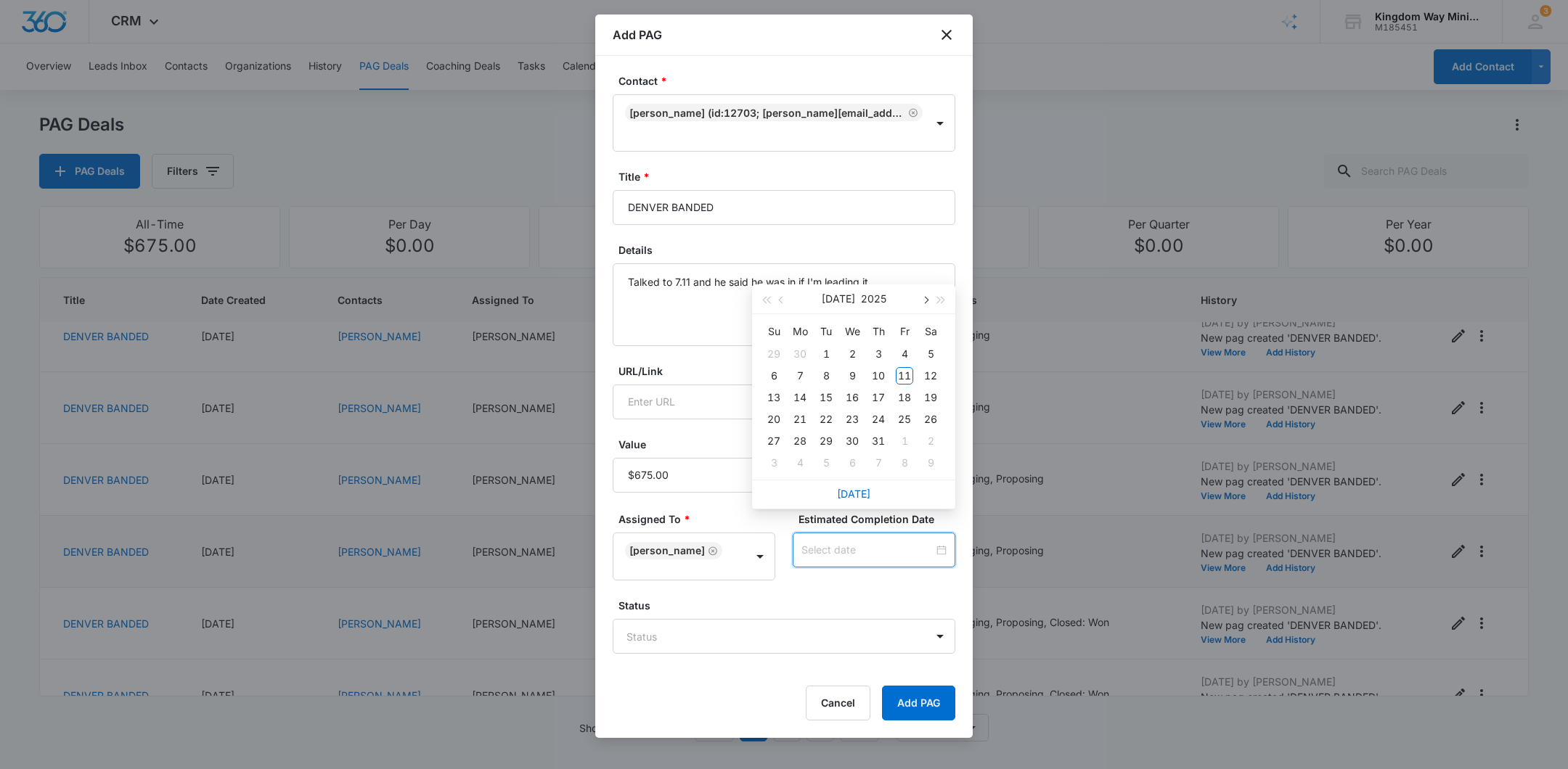 click at bounding box center (925, 300) 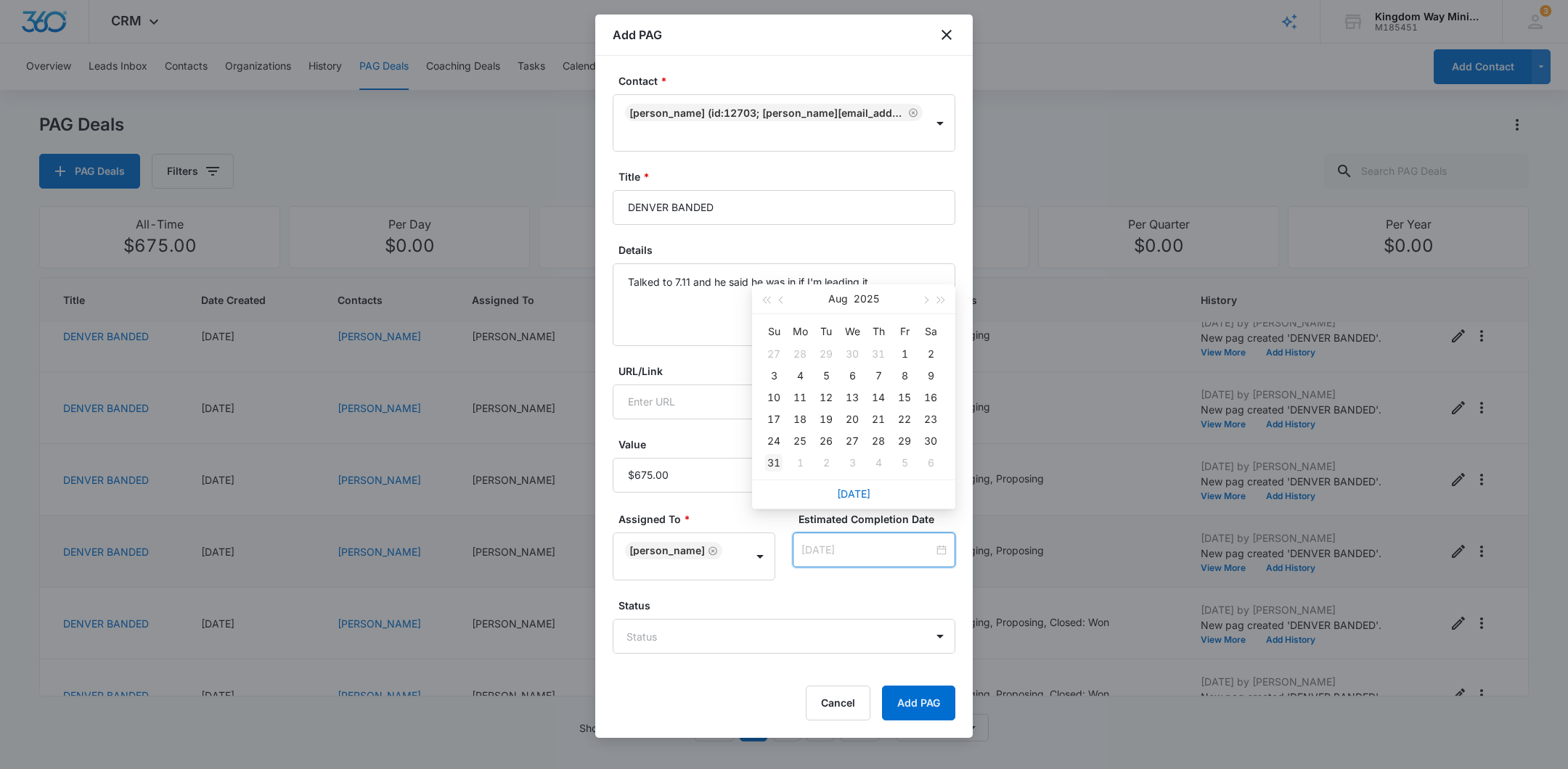 type on "[DATE]" 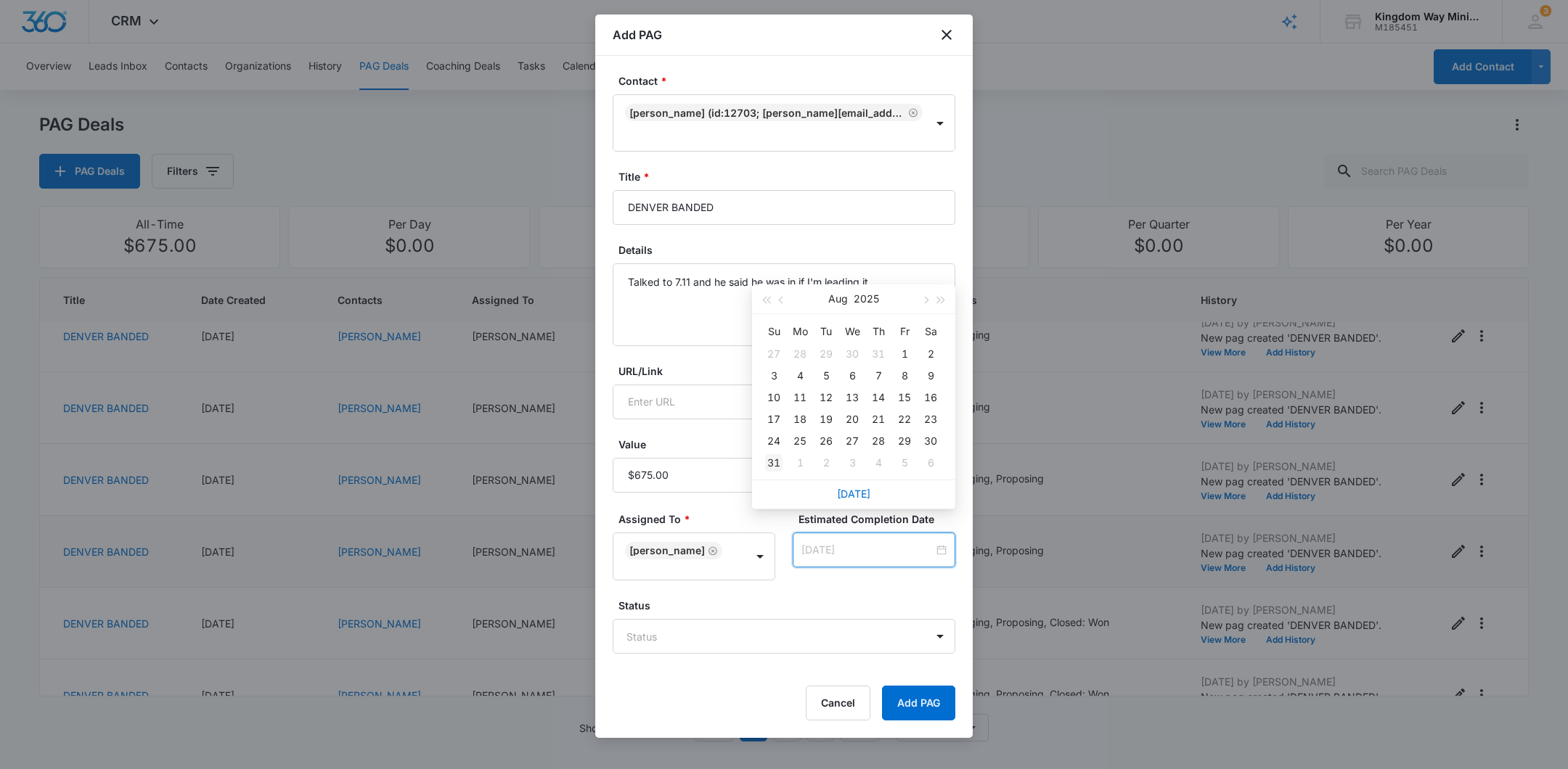 click on "31" at bounding box center [774, 463] 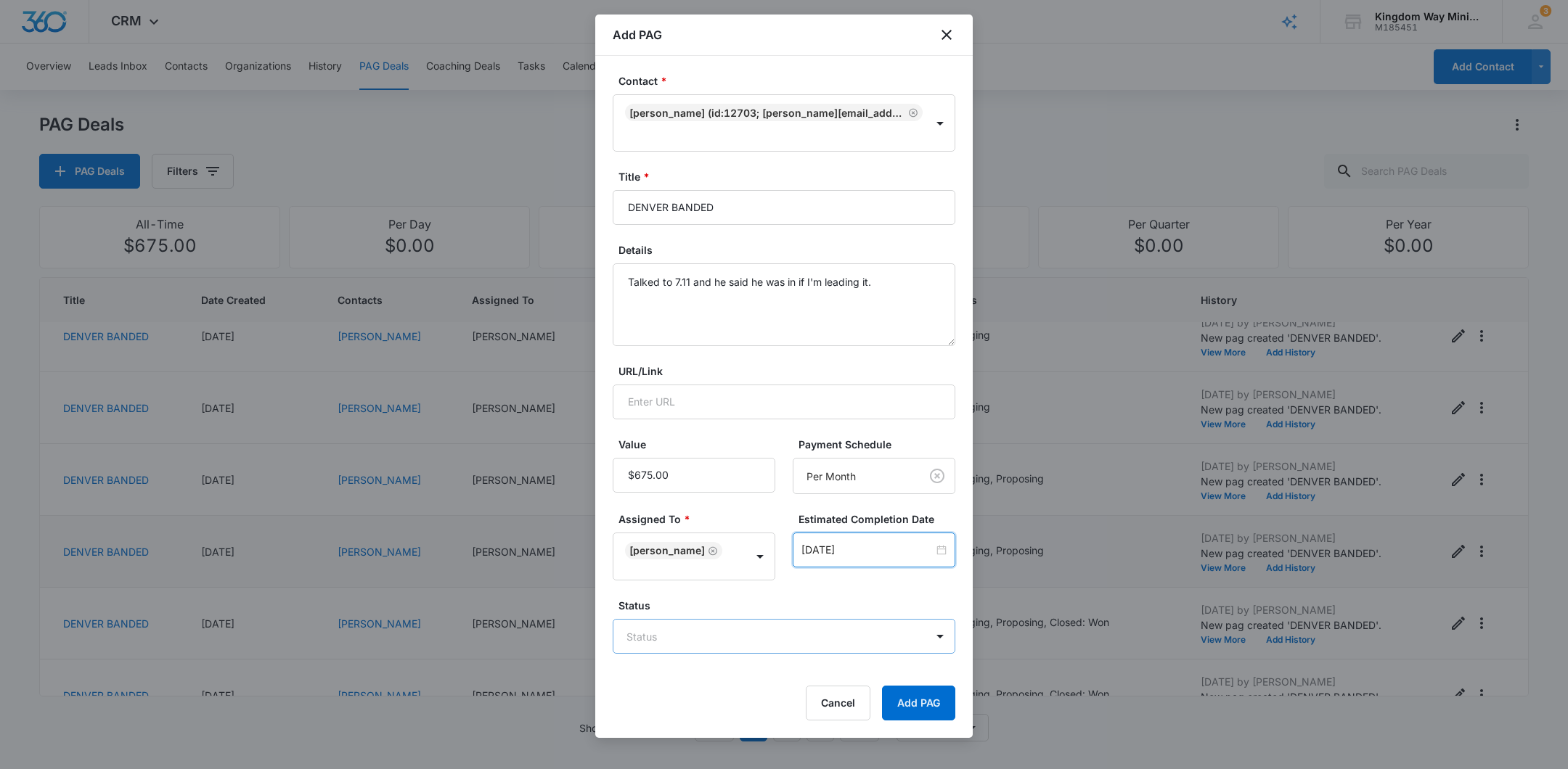 click on "CRM Apps Reputation Websites Forms CRM Email Social Shop Payments POS Content Ads Intelligence Files Brand Settings Kingdom Way Ministries M185451 Your Accounts View All 3 DA Dan Anderson dan.andersonkw2@gmail.com My Profile 3 Notifications Support Logout Terms & Conditions   •   Privacy Policy Overview Leads Inbox Contacts Organizations History PAG Deals Coaching Deals Tasks Calendar Lists Reports Settings Add Contact PAG Deals PAG Deals Filters All-Time $675.00 Per Day $0.00 Per Week $0.00 Per Month $12,150.00 Per Quarter $0.00 Per Year $0.00 Title Date Created Contacts Assigned To Value Paid Est. Close Date Status History DENVER BANDED 07/11/2025 Chris Smith Dan Anderson $675.00 Per Month 08/31/2025 Engaging, Proposing Jul 11, 2025 by Dan Anderson New pag created 'DENVER BANDED'. View More Add History DENVER BANDED 07/11/2025 Mike Rocha Dan Anderson $675.00 Per Month 08/31/2025 Engaging, Proposing Jul 11, 2025 by Dan Anderson View More Add History DENVER BANDED 07/11/2025 Brad Billingsley Dan Anderson" at bounding box center (784, 384) 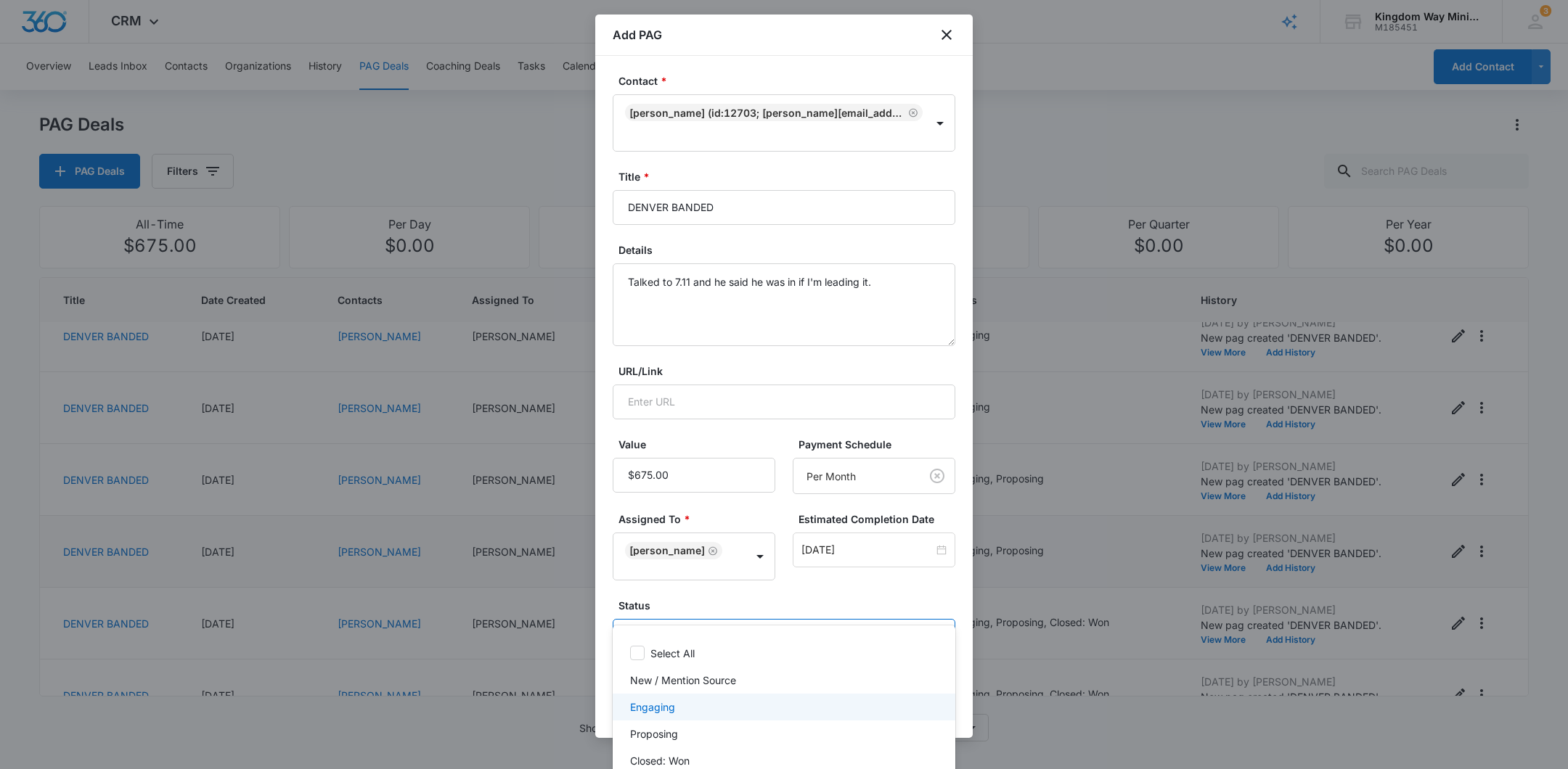click on "Engaging" at bounding box center (783, 707) 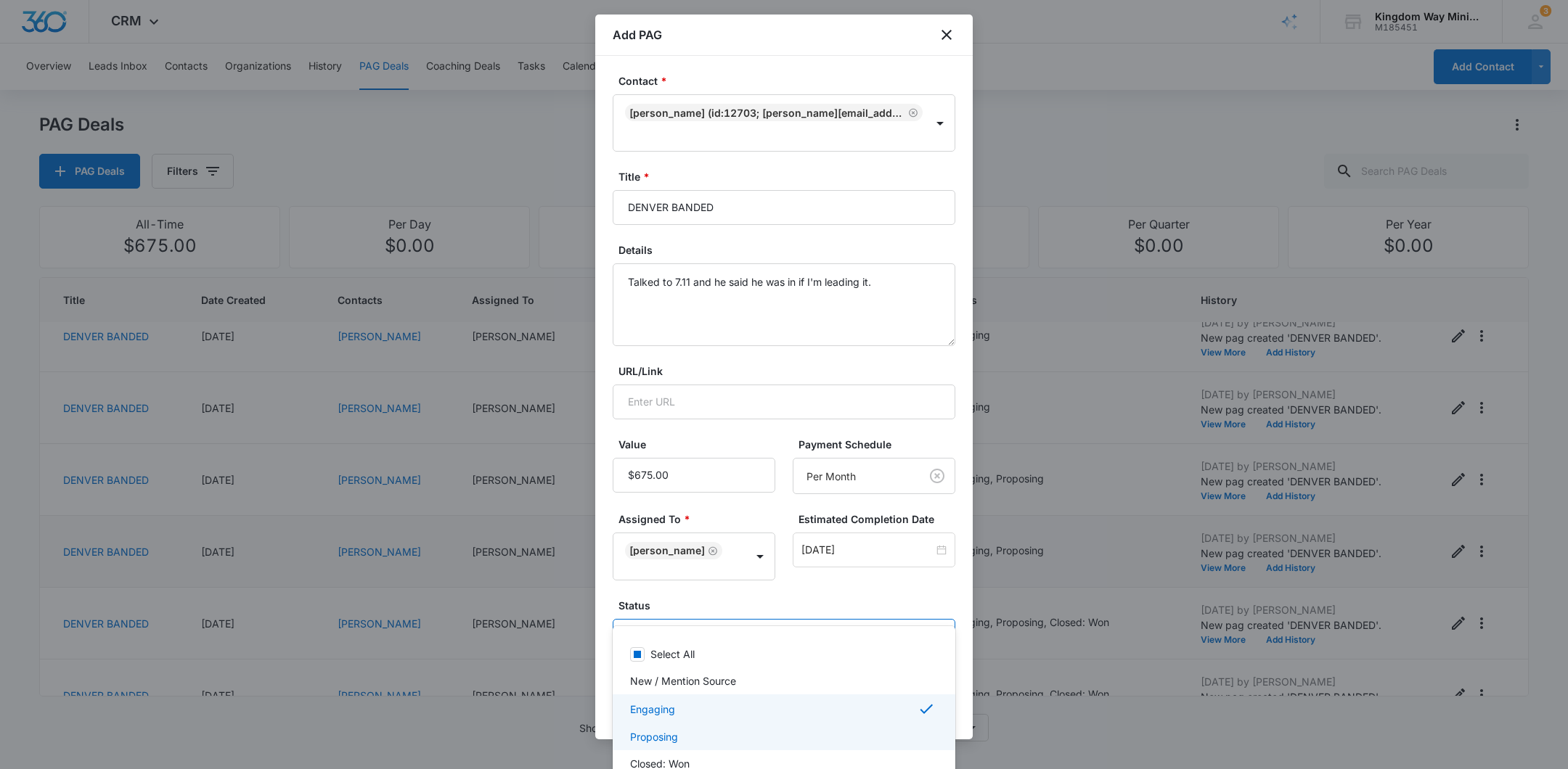 click on "Proposing" at bounding box center [783, 736] 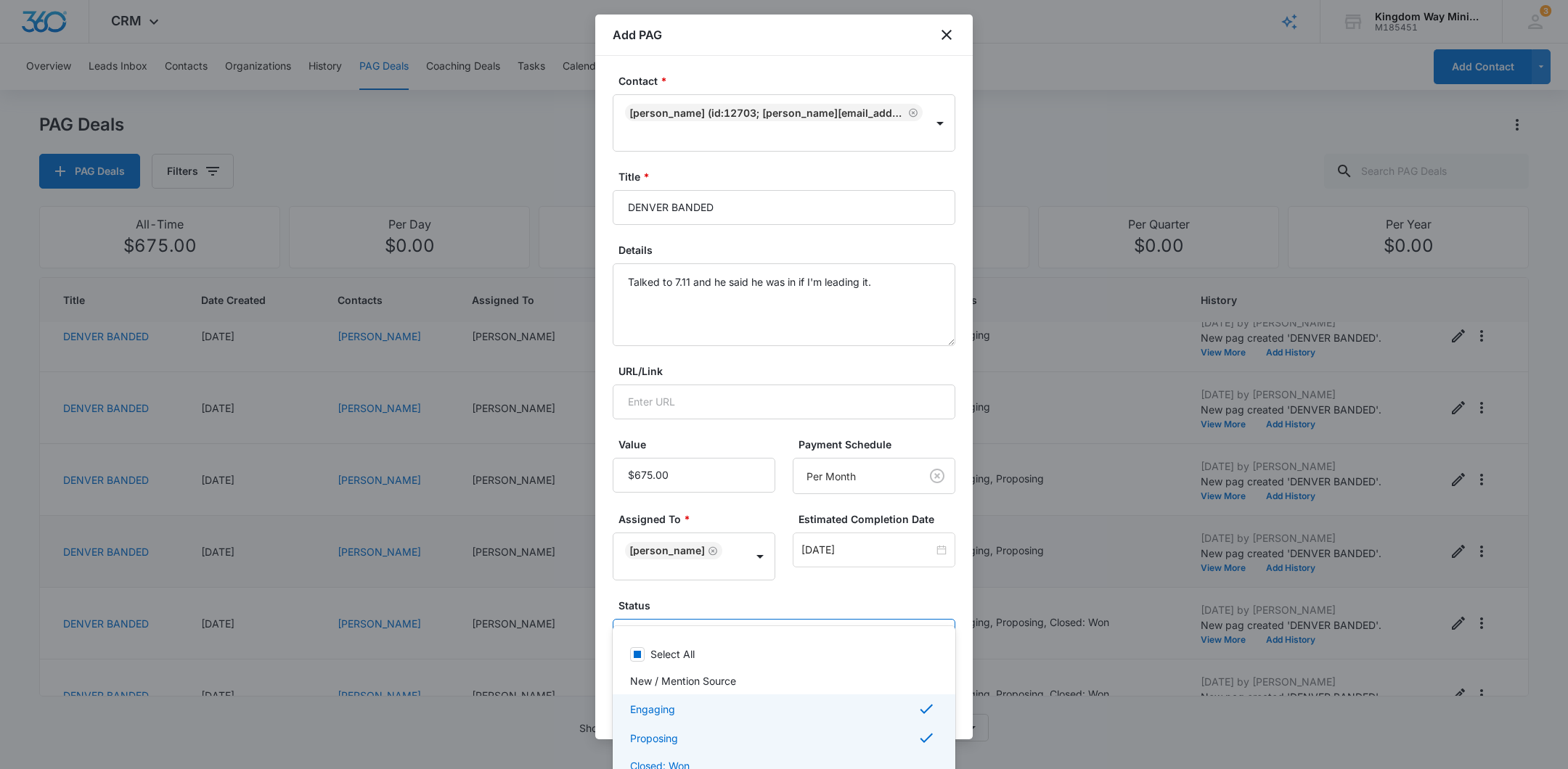 click on "Closed: Won" at bounding box center [783, 765] 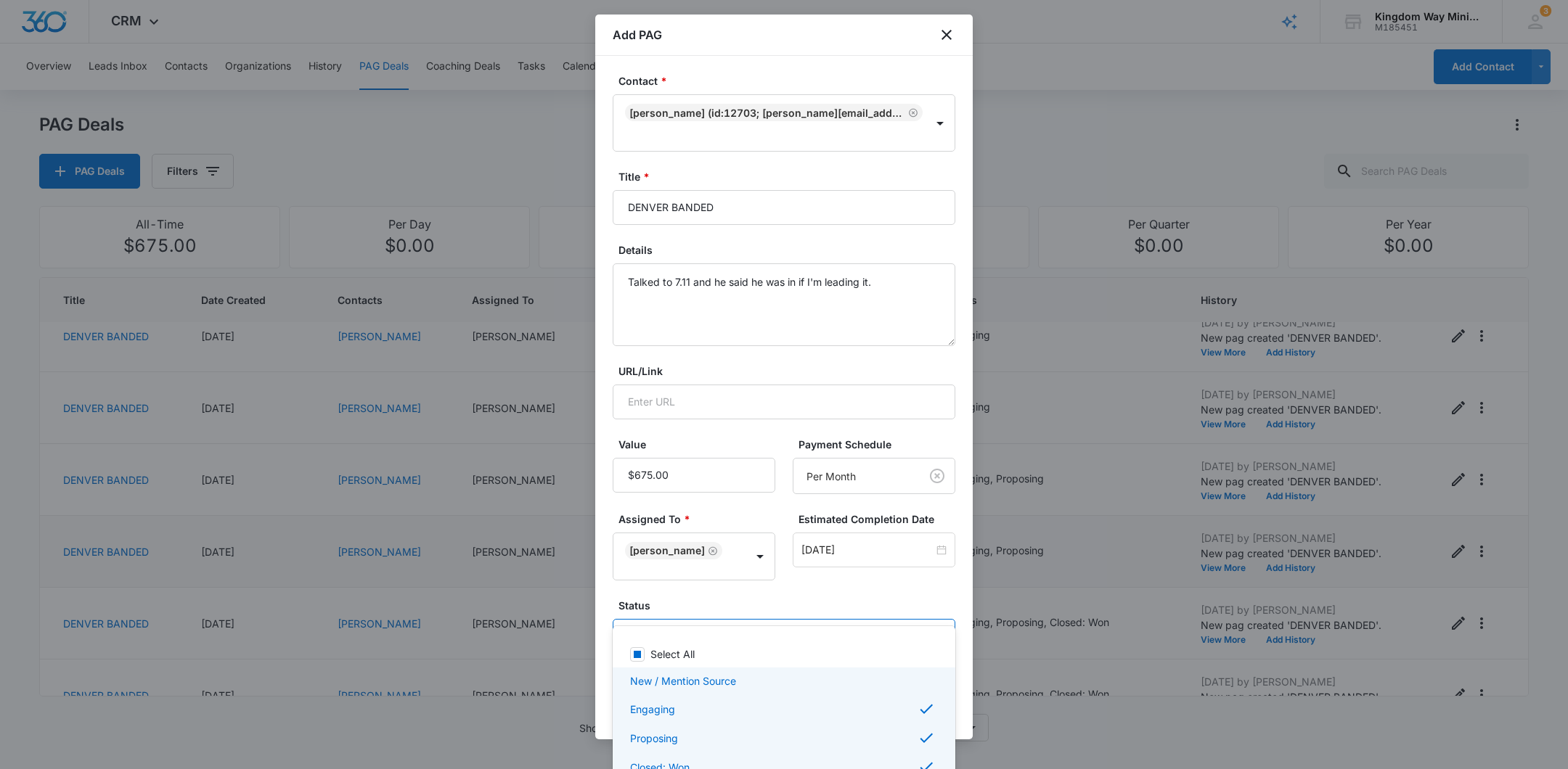 click at bounding box center (784, 384) 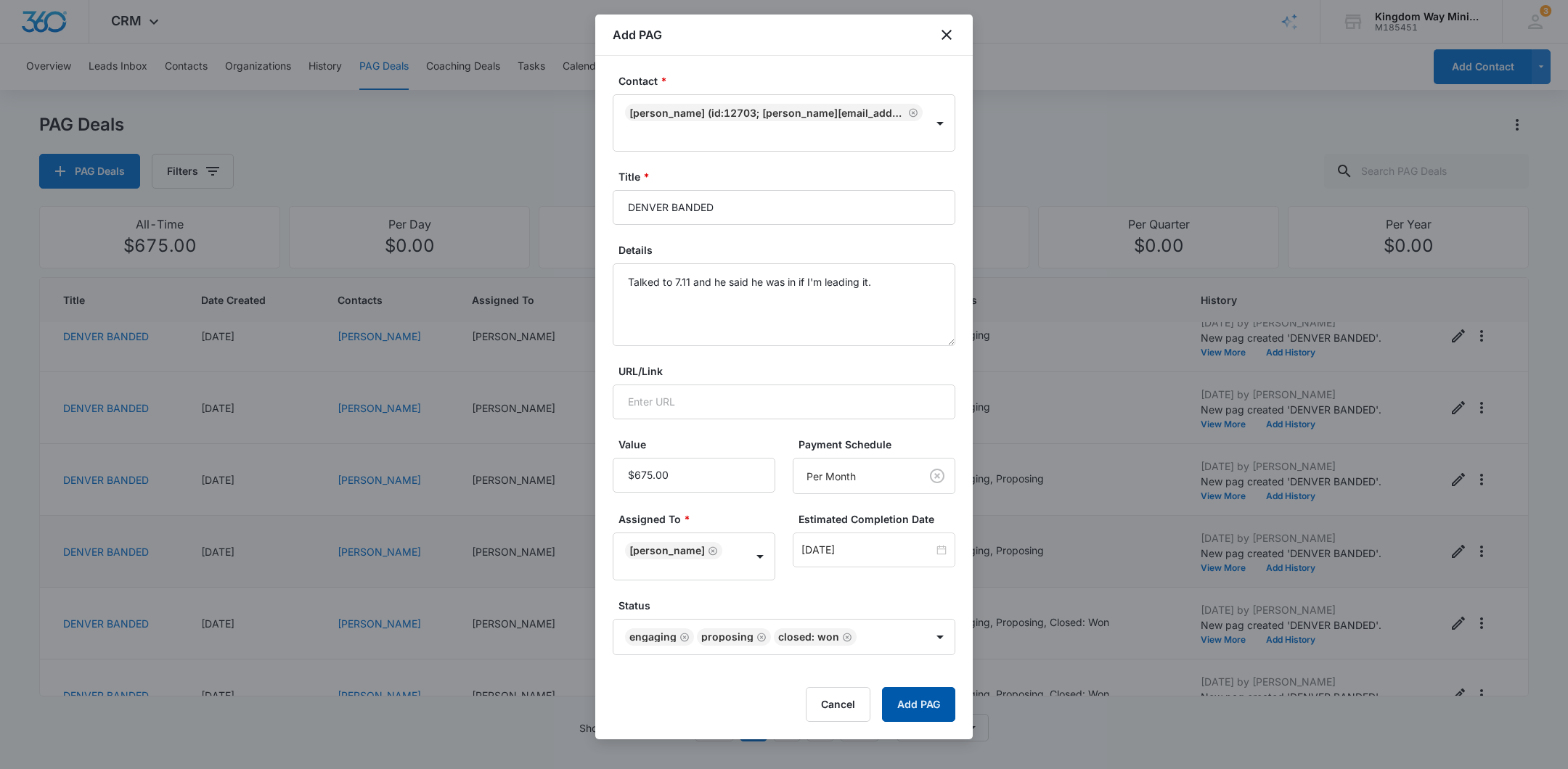 click on "Add PAG" at bounding box center [918, 704] 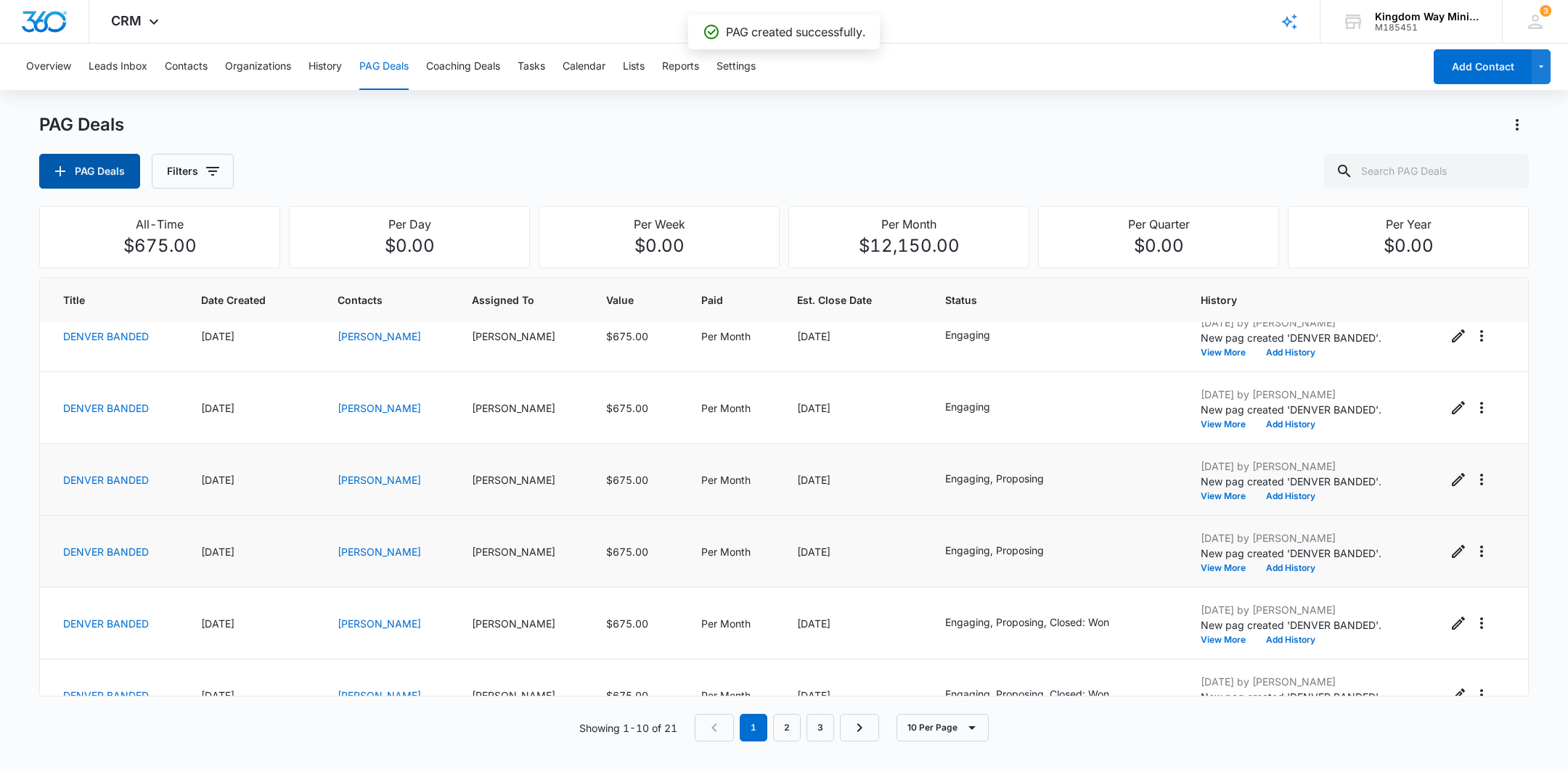 scroll, scrollTop: 0, scrollLeft: 0, axis: both 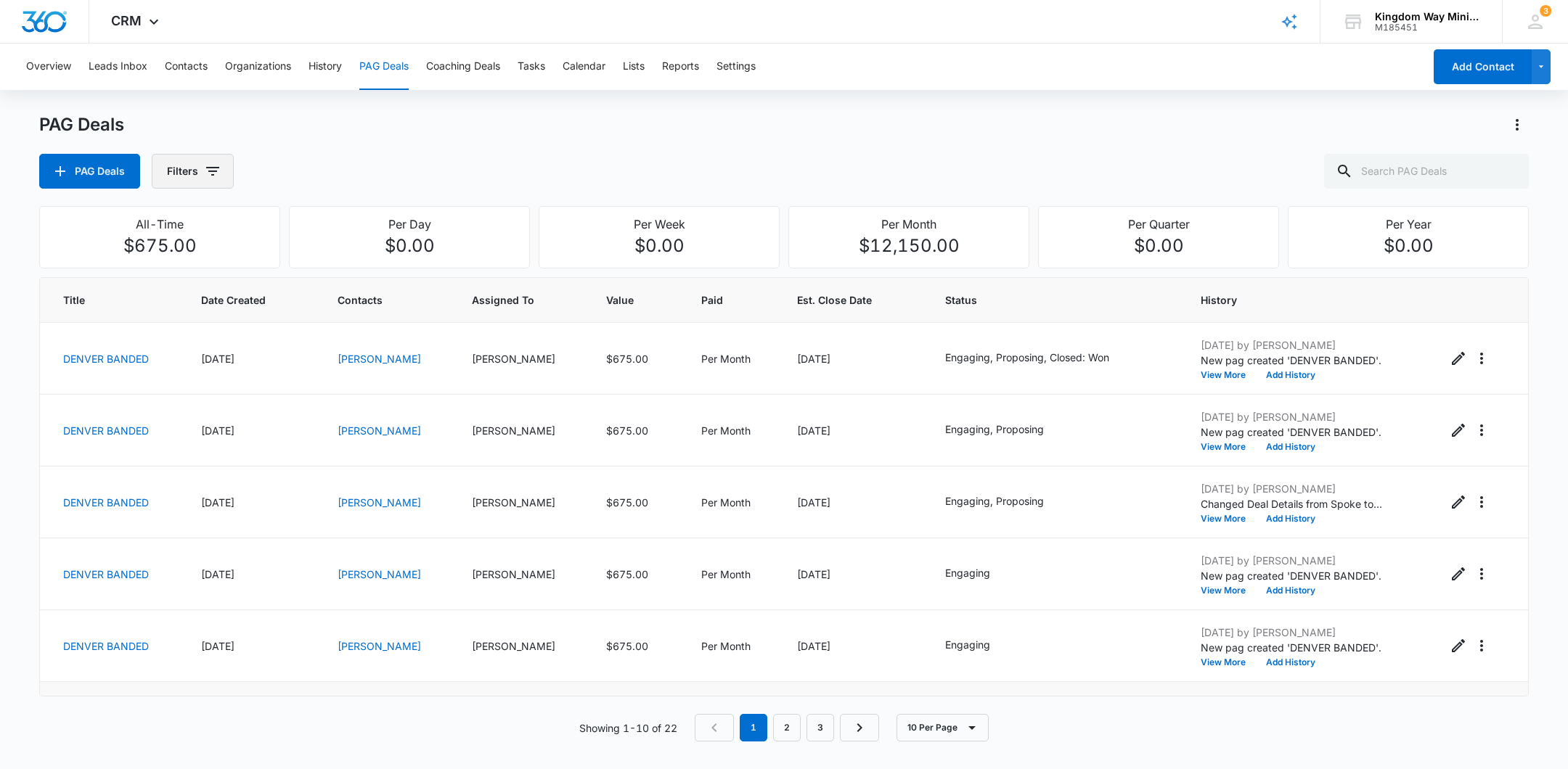 click 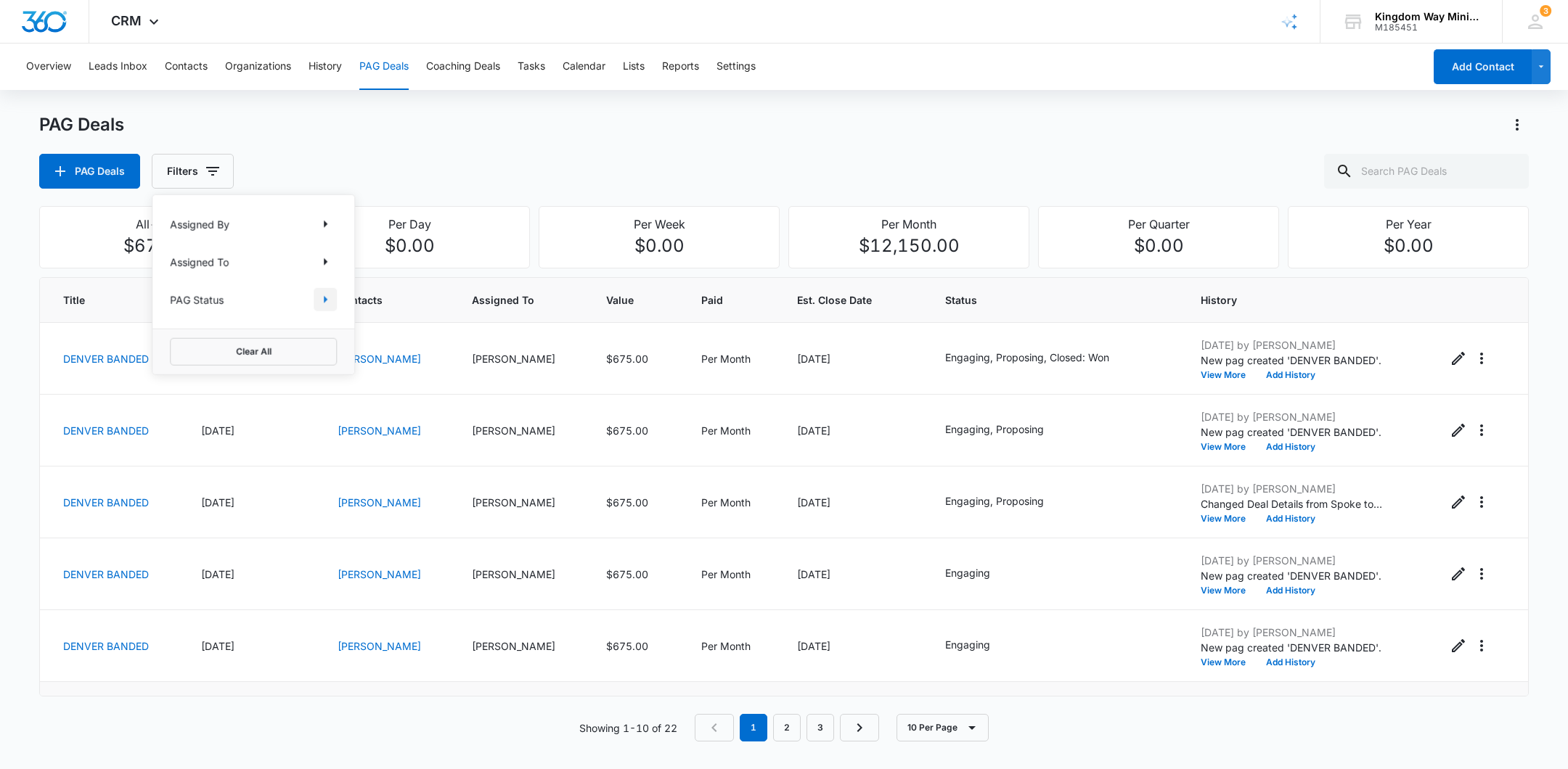 click 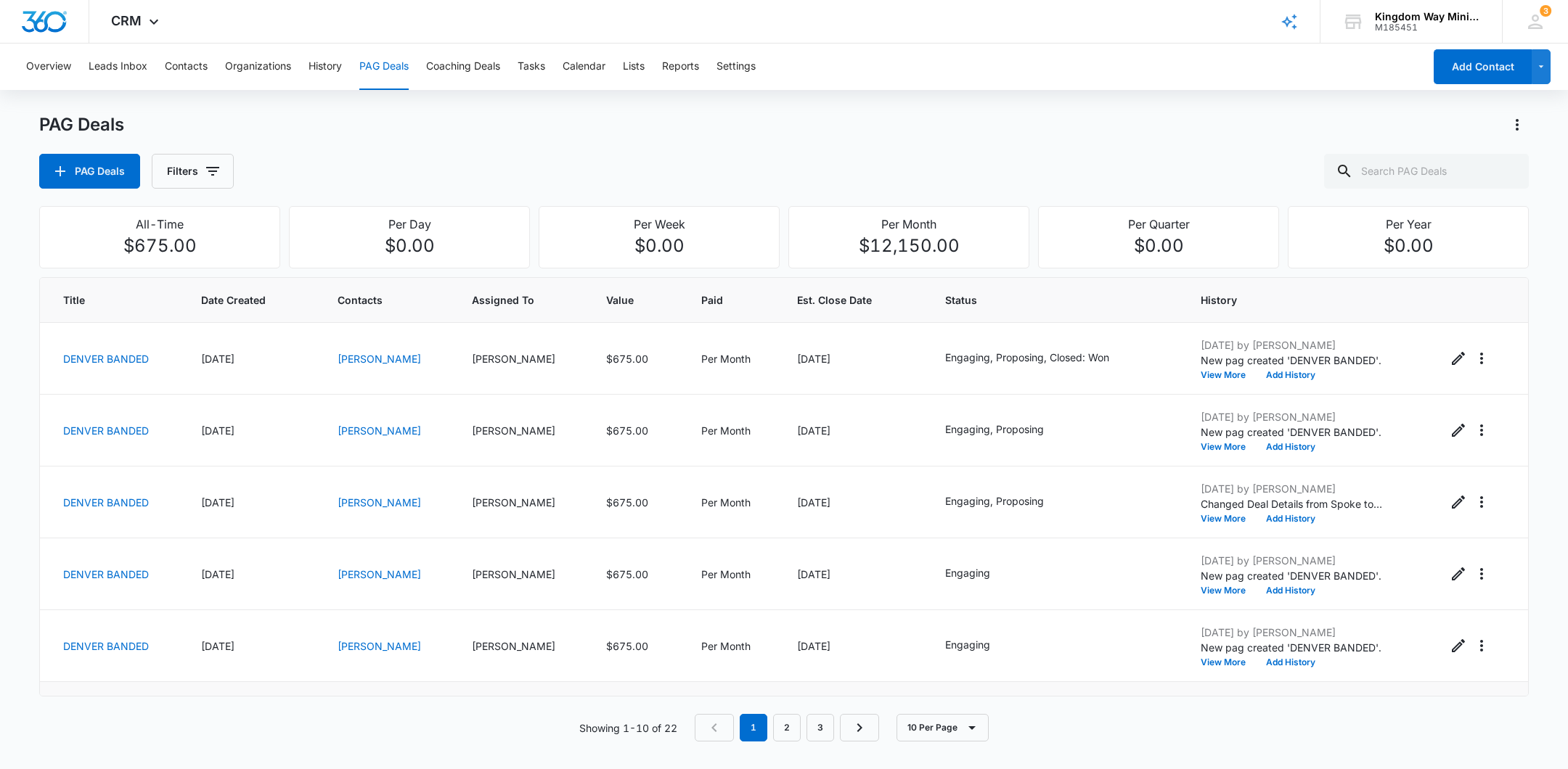 click on "PAG Deals" at bounding box center (784, 125) 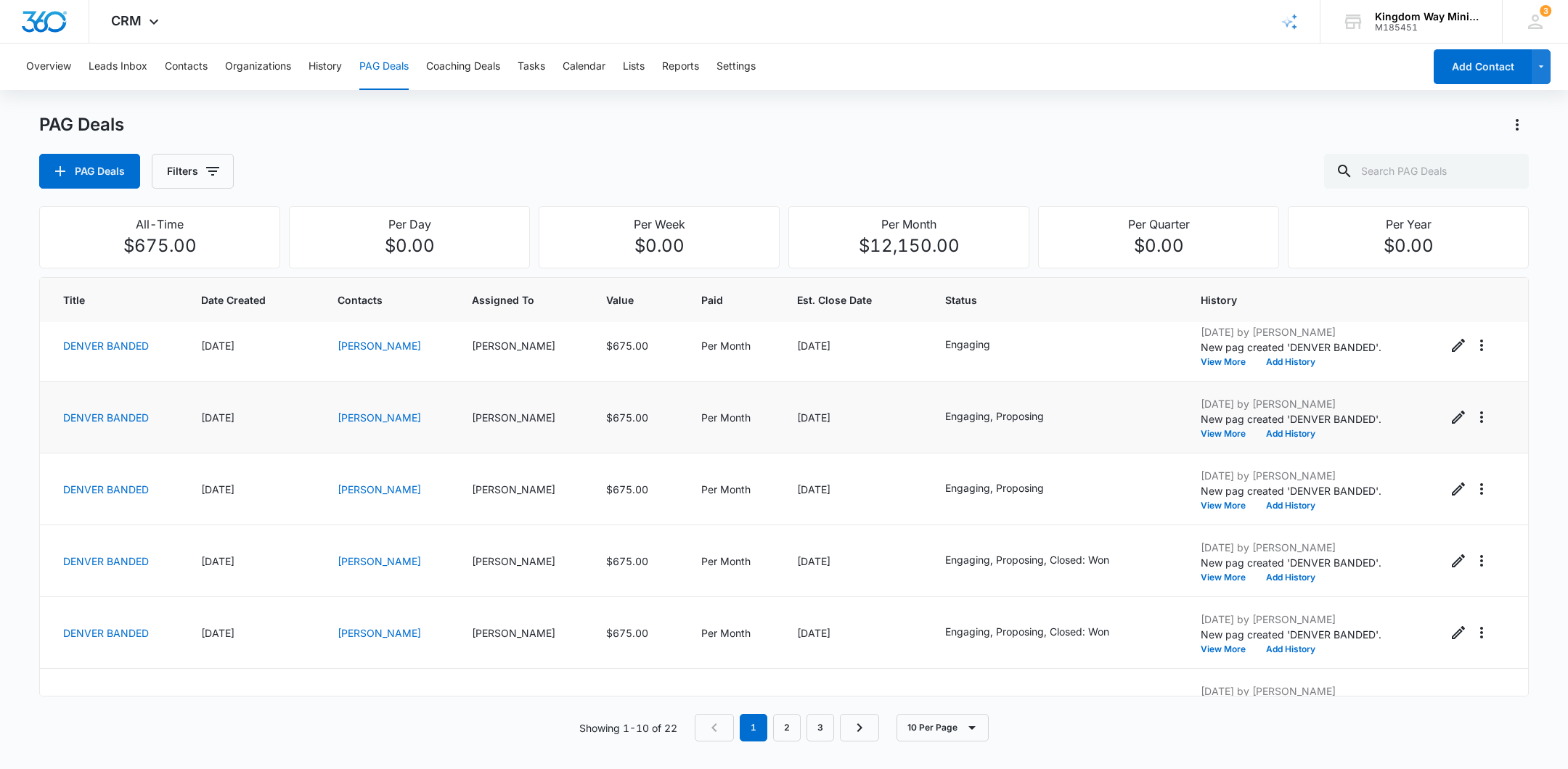 scroll, scrollTop: 342, scrollLeft: 0, axis: vertical 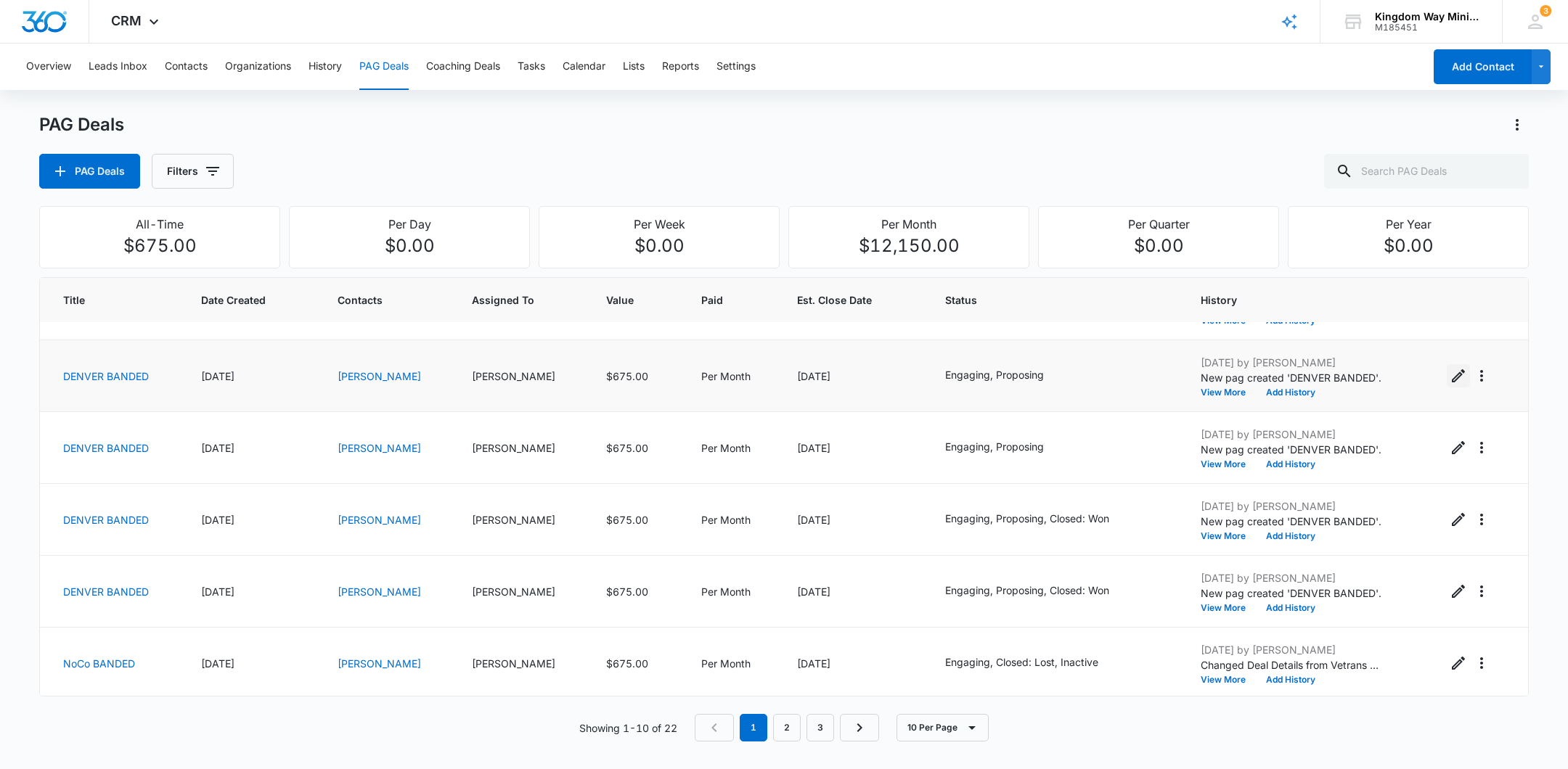 click 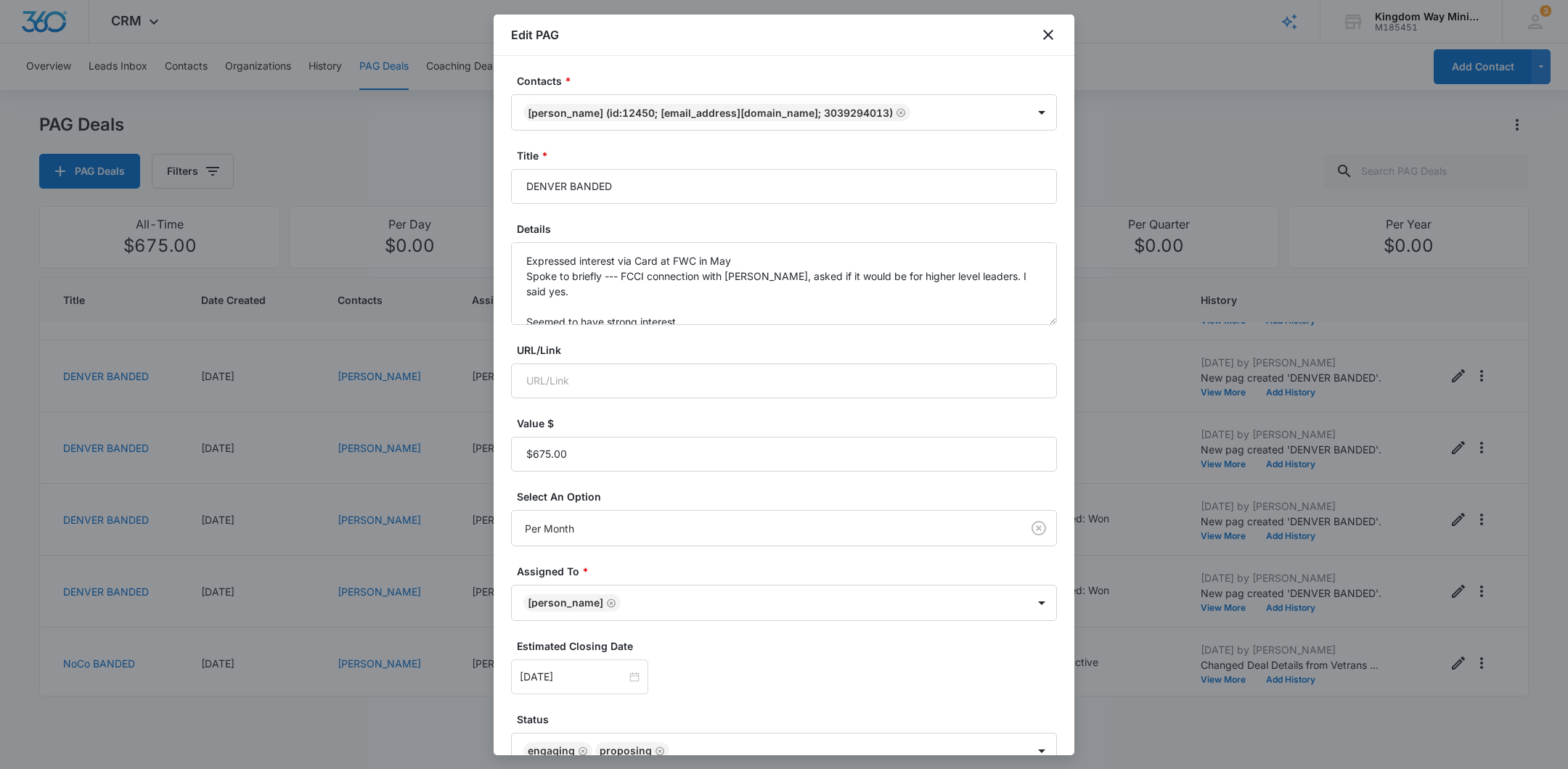 scroll, scrollTop: 46, scrollLeft: 0, axis: vertical 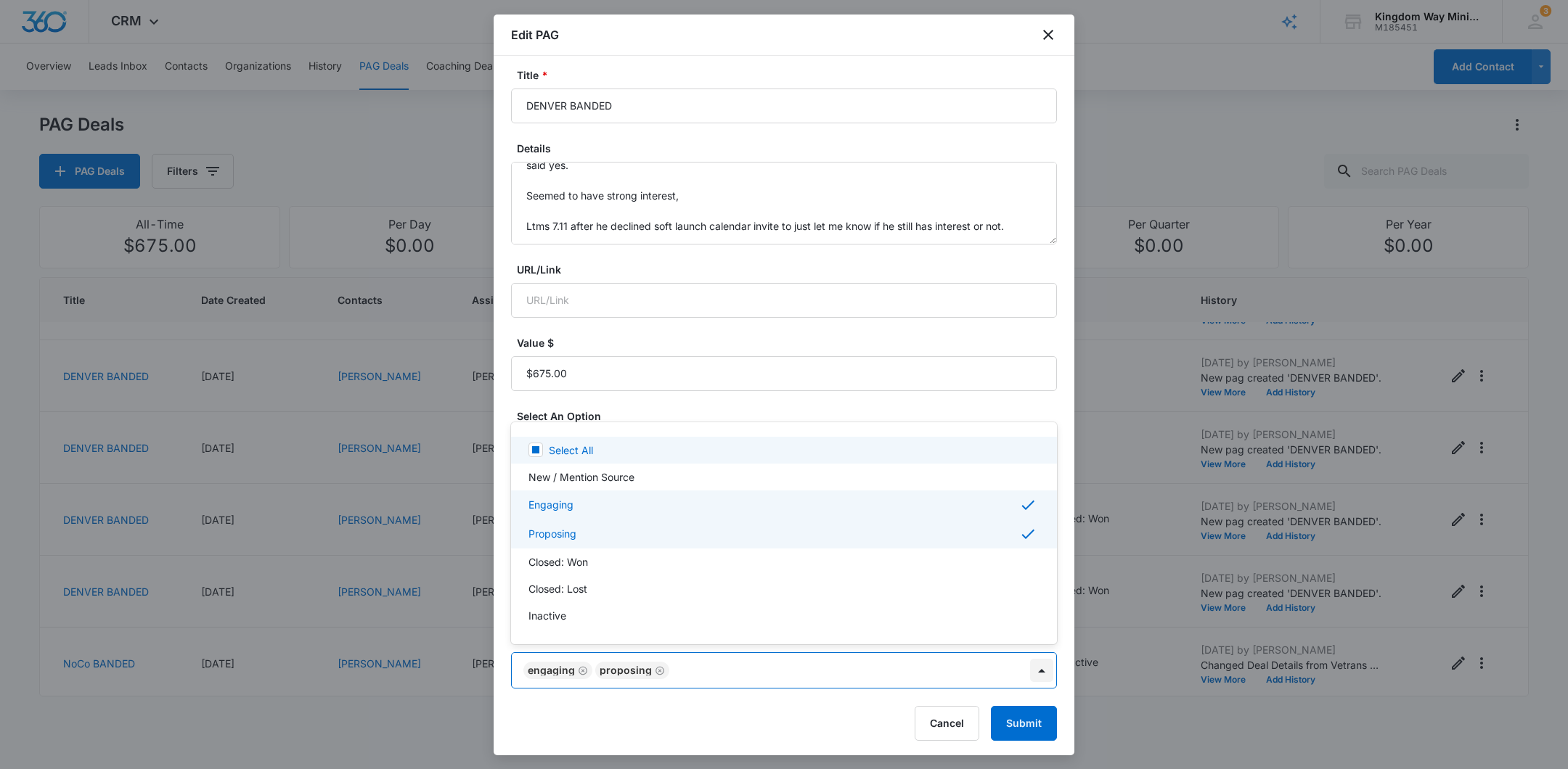 click on "CRM Apps Reputation Websites Forms CRM Email Social Shop Payments POS Content Ads Intelligence Files Brand Settings Kingdom Way Ministries M185451 Your Accounts View All 3 DA Dan Anderson dan.andersonkw2@gmail.com My Profile 3 Notifications Support Logout Terms & Conditions   •   Privacy Policy Overview Leads Inbox Contacts Organizations History PAG Deals Coaching Deals Tasks Calendar Lists Reports Settings Add Contact PAG Deals PAG Deals Filters All-Time $675.00 Per Day $0.00 Per Week $0.00 Per Month $12,150.00 Per Quarter $0.00 Per Year $0.00 Title Date Created Contacts Assigned To Value Paid Est. Close Date Status History DENVER BANDED 07/11/2025 Christopher Kilcullen Dan Anderson $675.00 Per Month 08/31/2025 Engaging, Proposing, Closed: Won Jul 11, 2025 by Dan Anderson New pag created 'DENVER BANDED'. View More Add History DENVER BANDED 07/11/2025 Chris Smith Dan Anderson $675.00 Per Month 08/31/2025 Engaging, Proposing Jul 11, 2025 by Dan Anderson New pag created 'DENVER BANDED'. View More 07/11/2025" at bounding box center (784, 384) 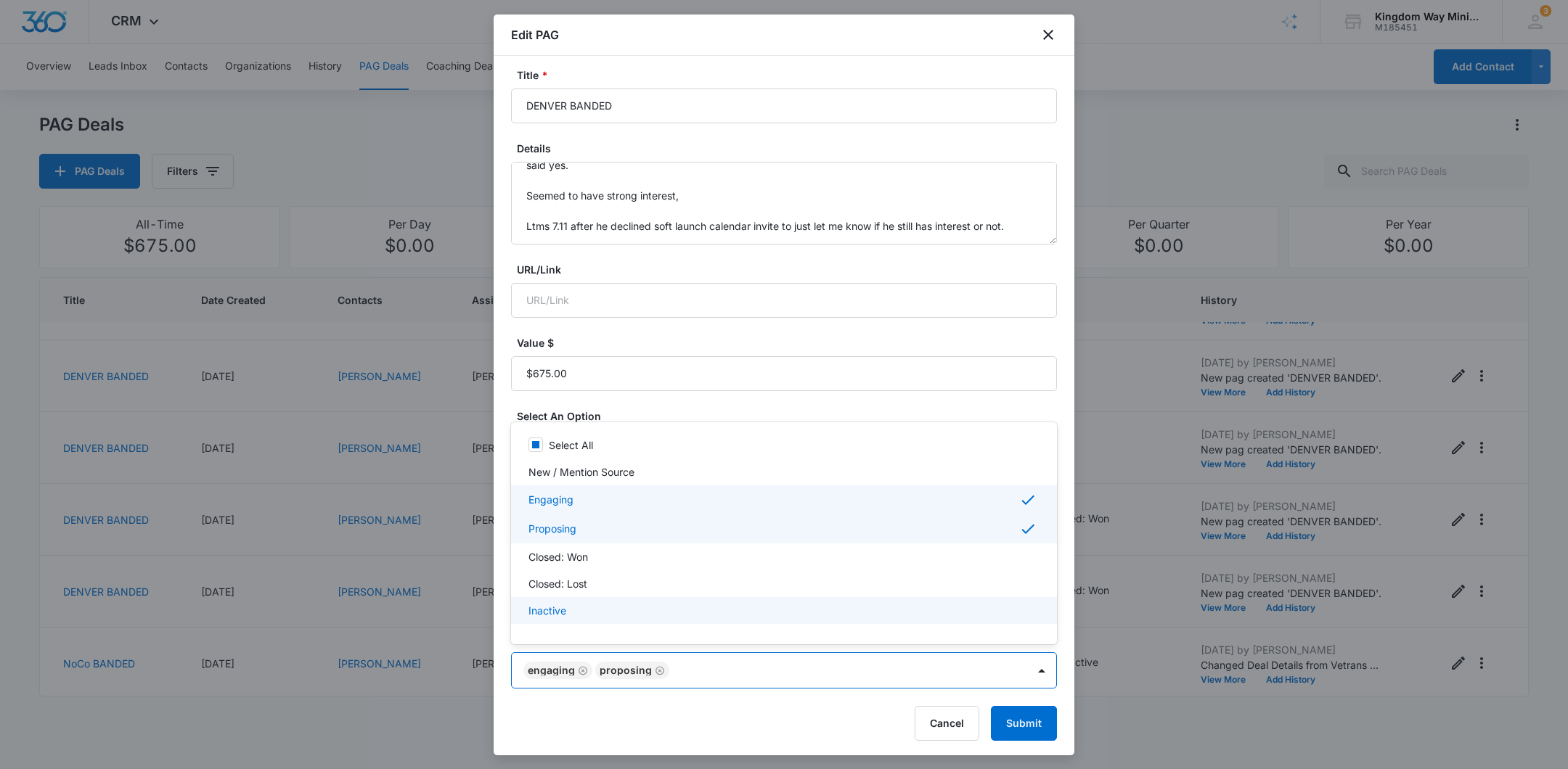 scroll, scrollTop: 26, scrollLeft: 0, axis: vertical 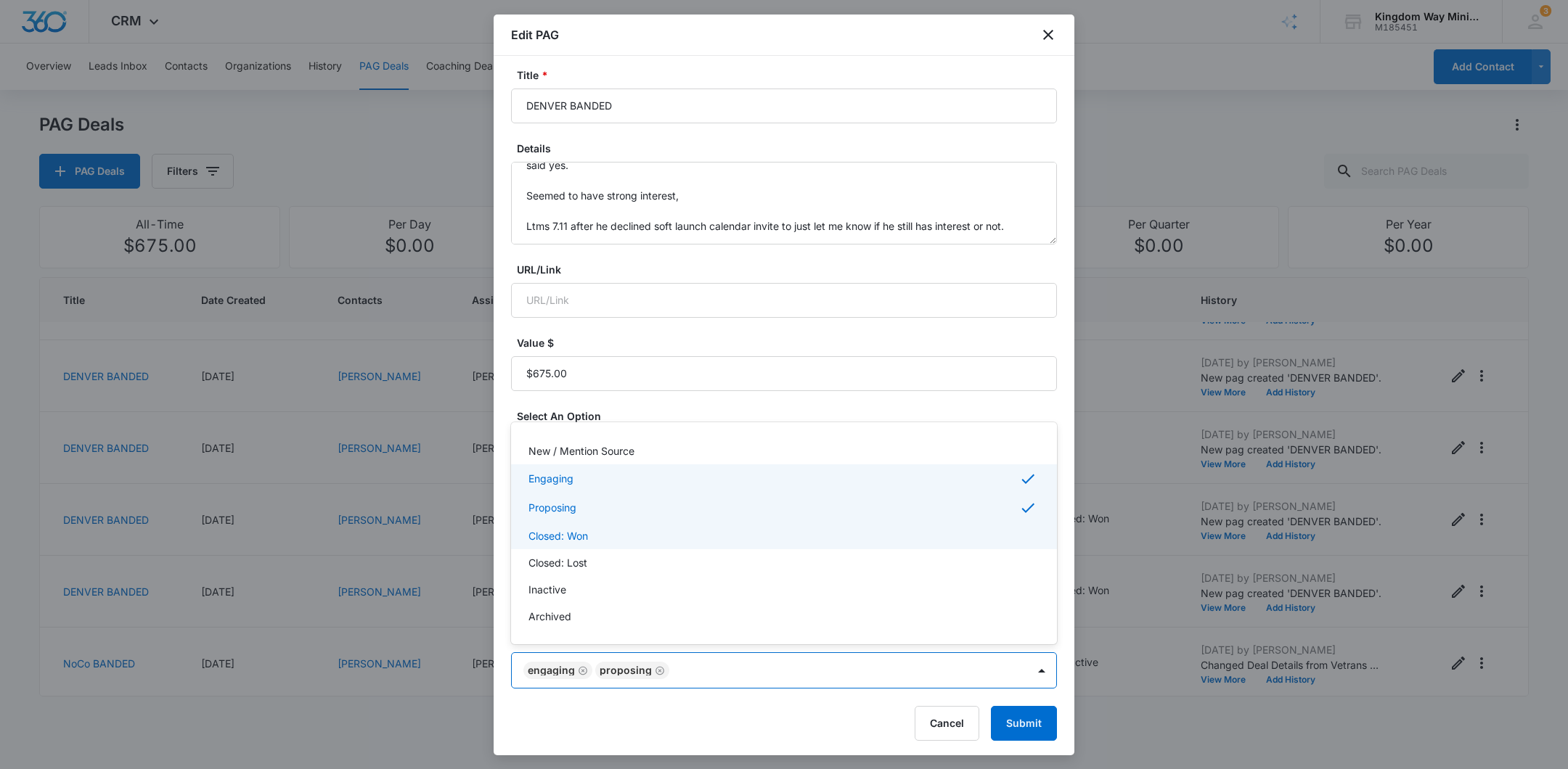 click at bounding box center [784, 384] 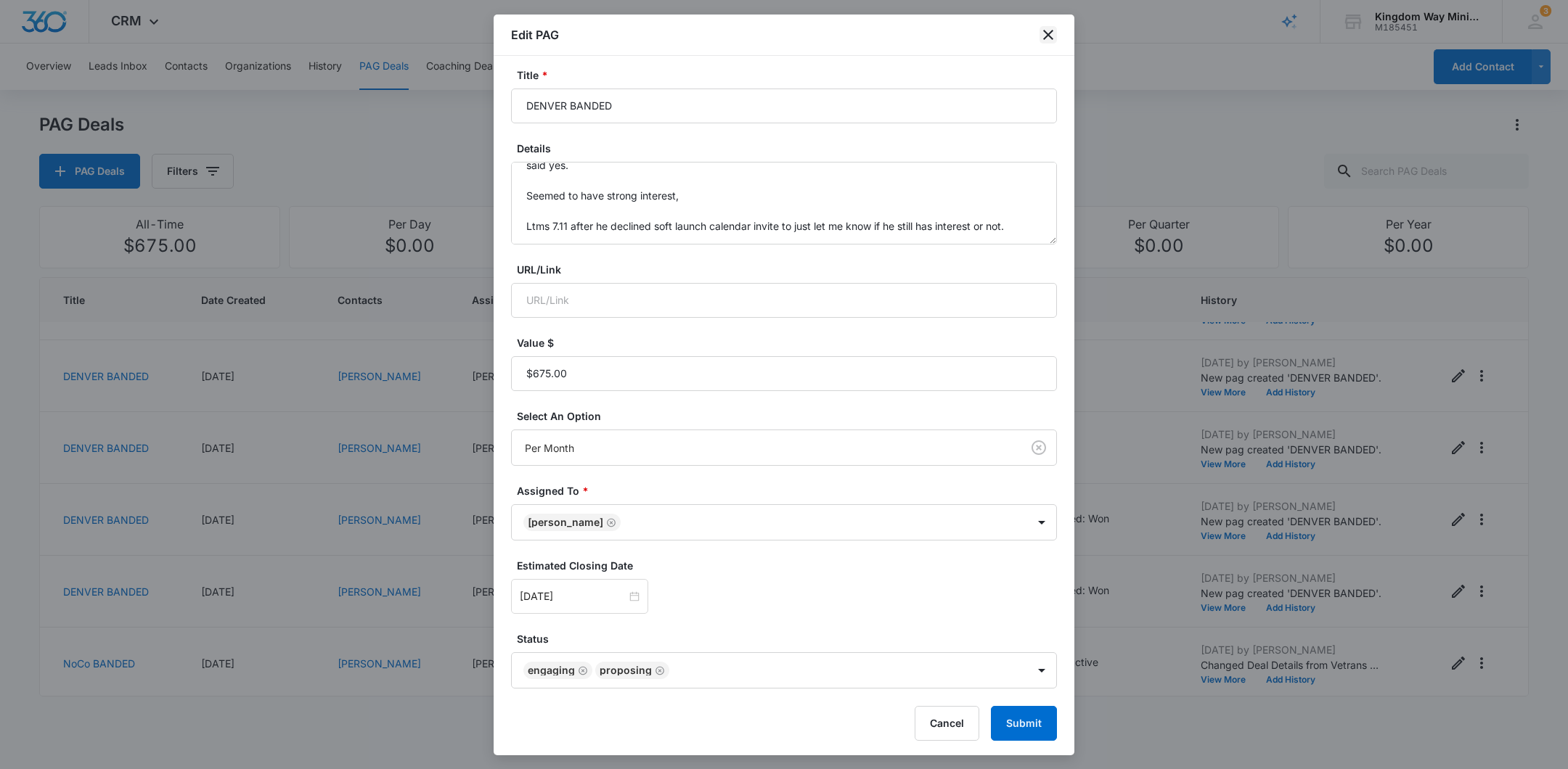 click 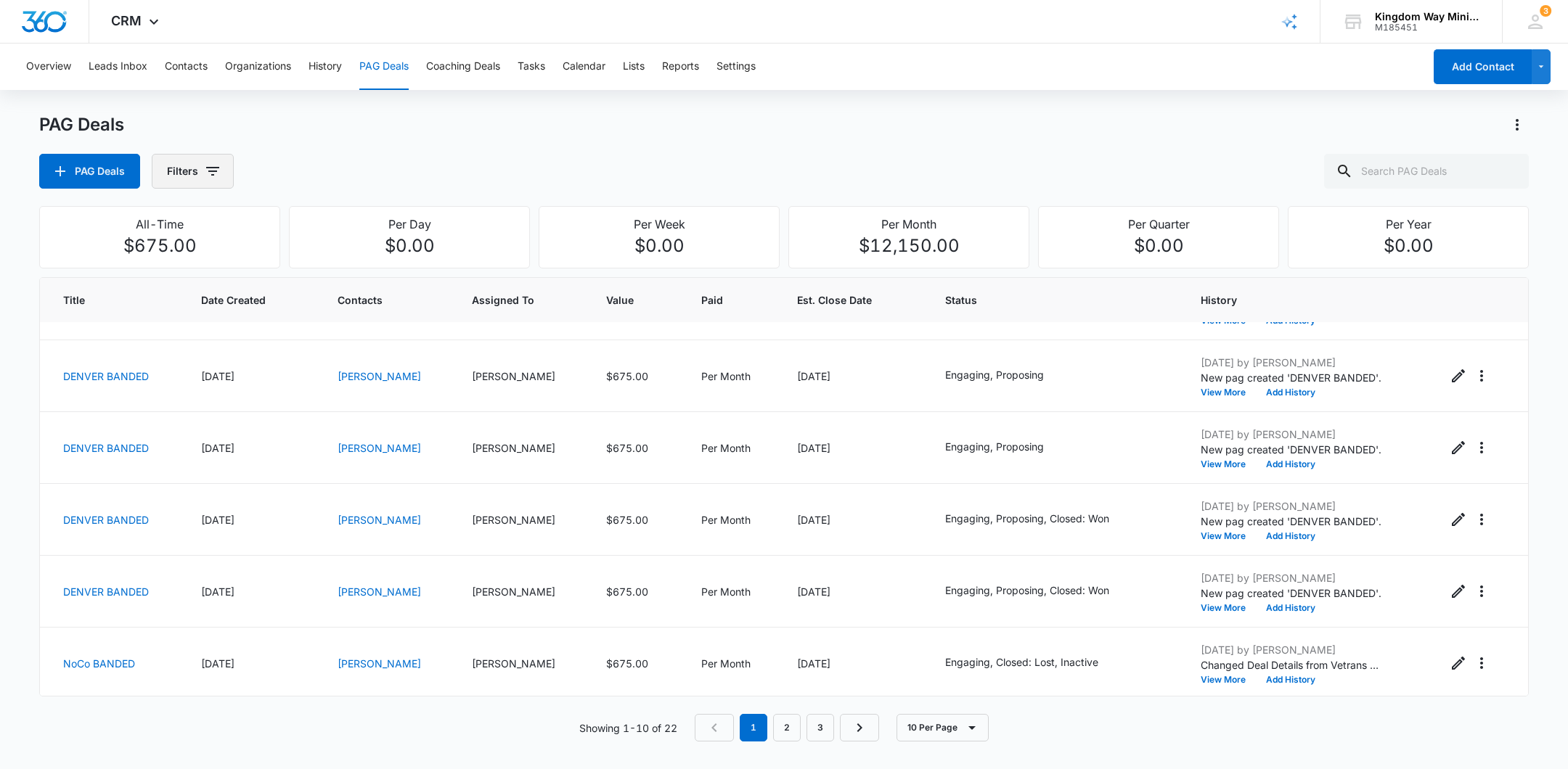 click on "Filters" at bounding box center [192, 171] 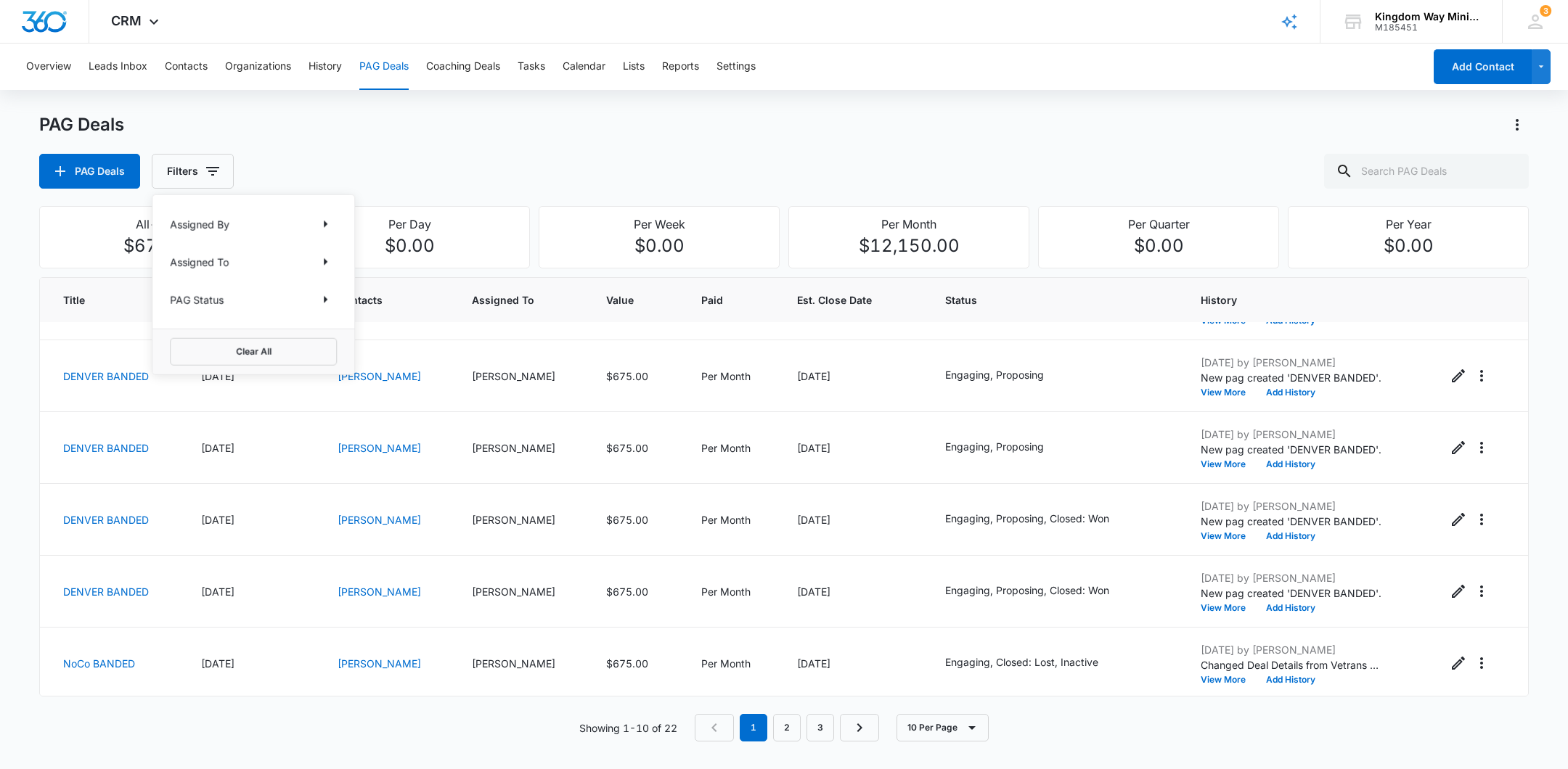 click on "PAG  Status" at bounding box center (253, 300) 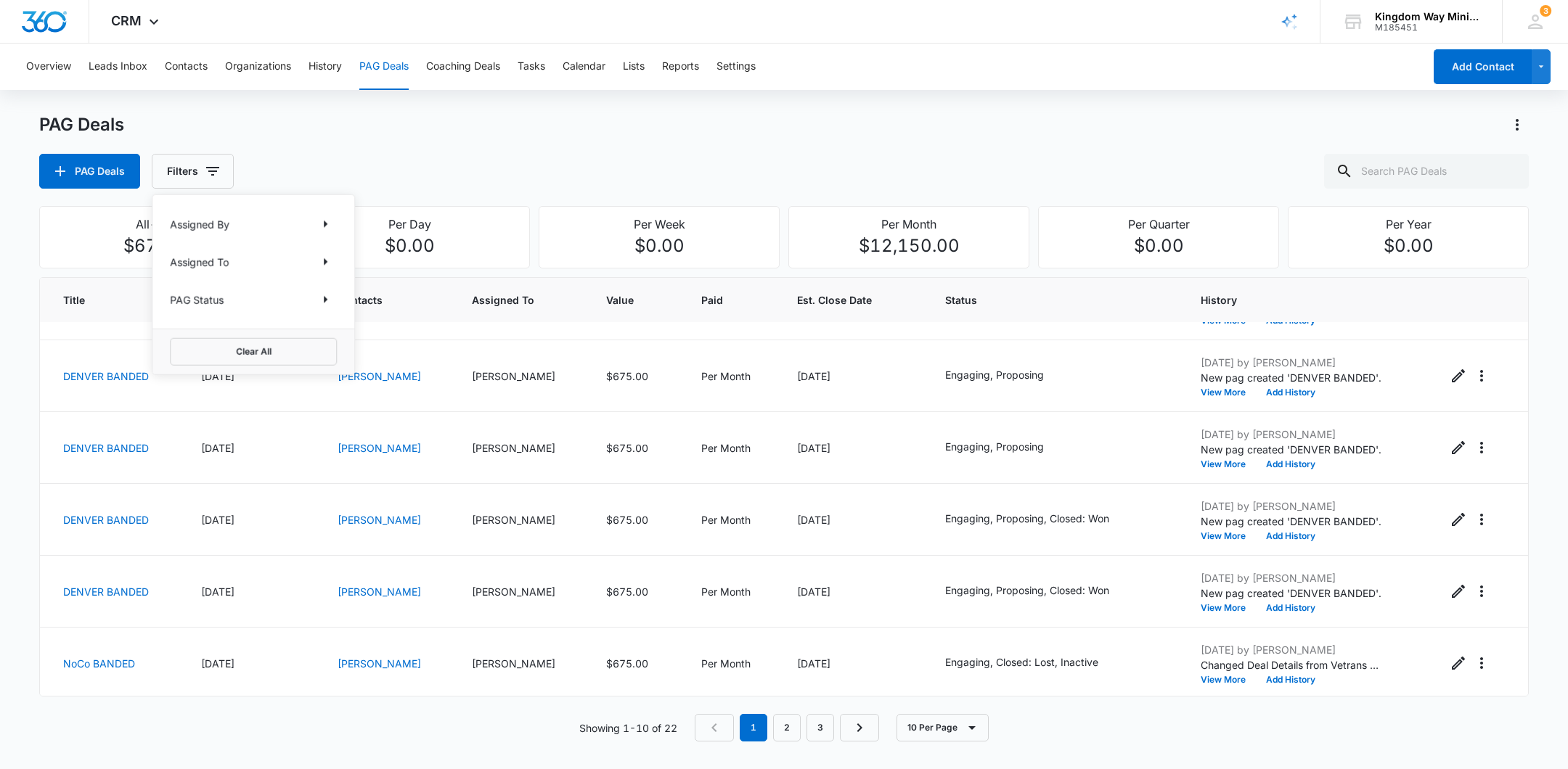 click on "PAG  Status" at bounding box center [253, 300] 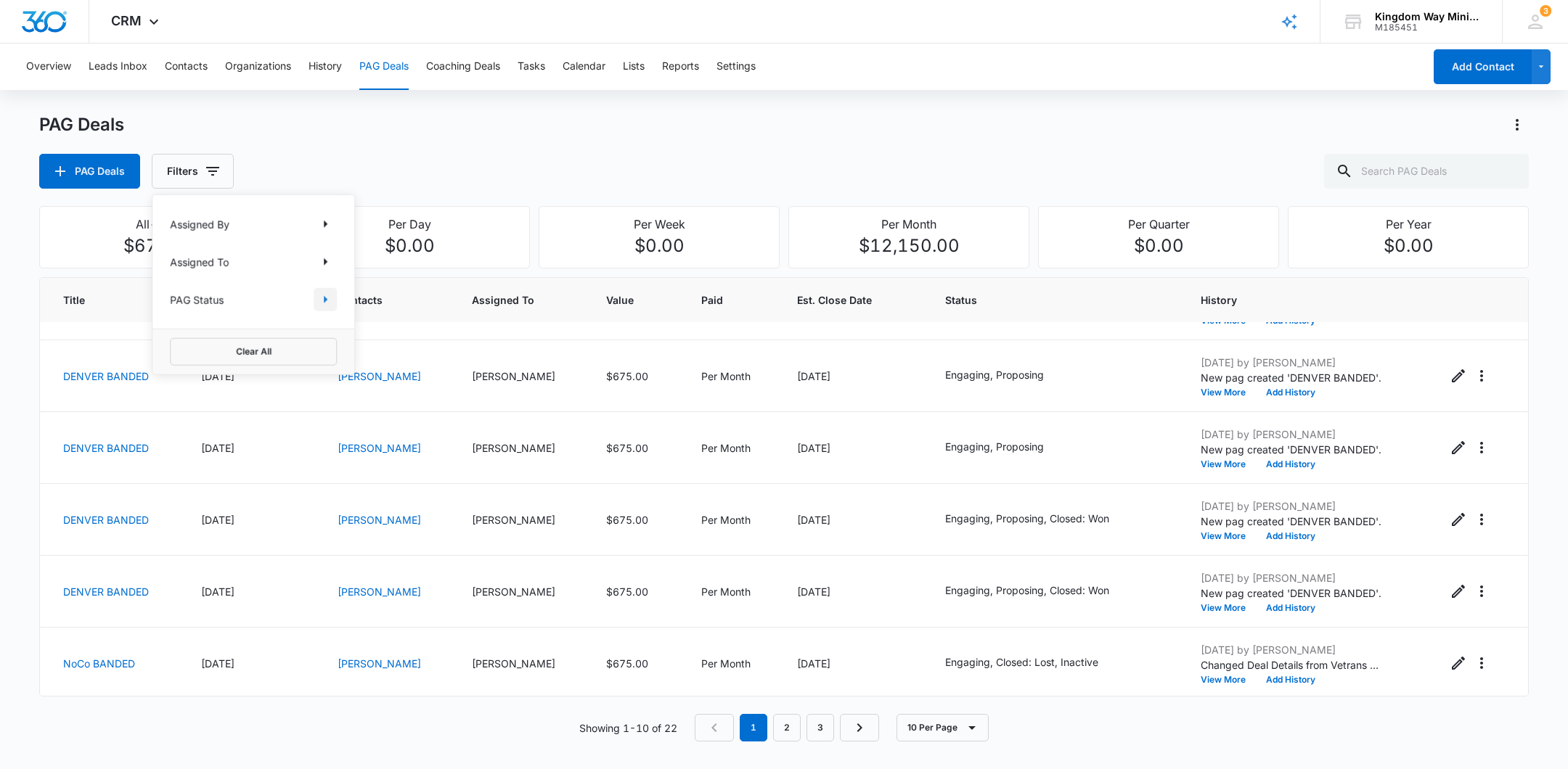 click 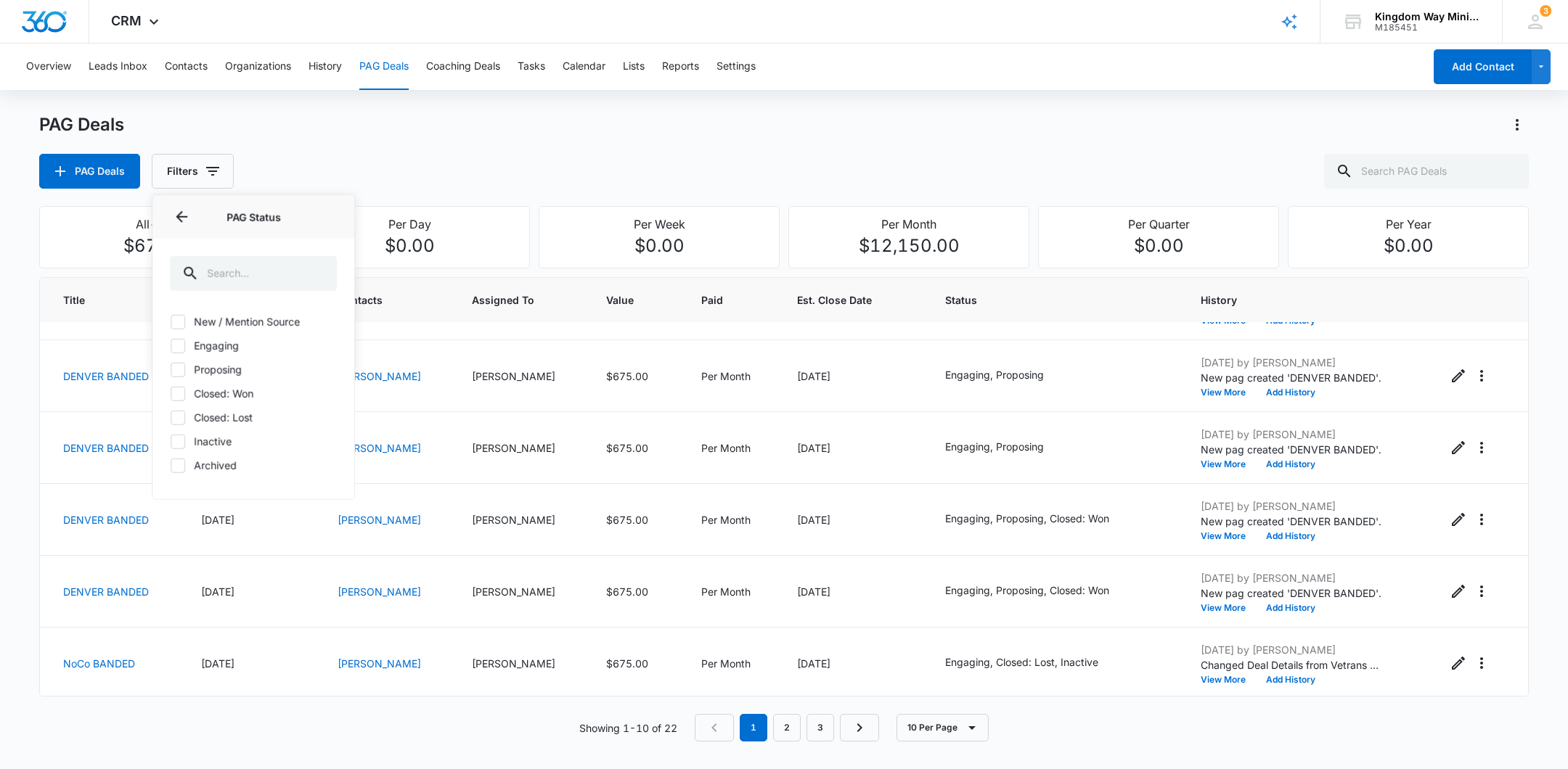 click on "PAG Deals PAG Deals Filters Assigned By Assigned To PAG  Status PAG  Status New / Mention Source Engaging Proposing Closed: Won Closed: Lost Inactive Archived Clear All" at bounding box center (784, 151) 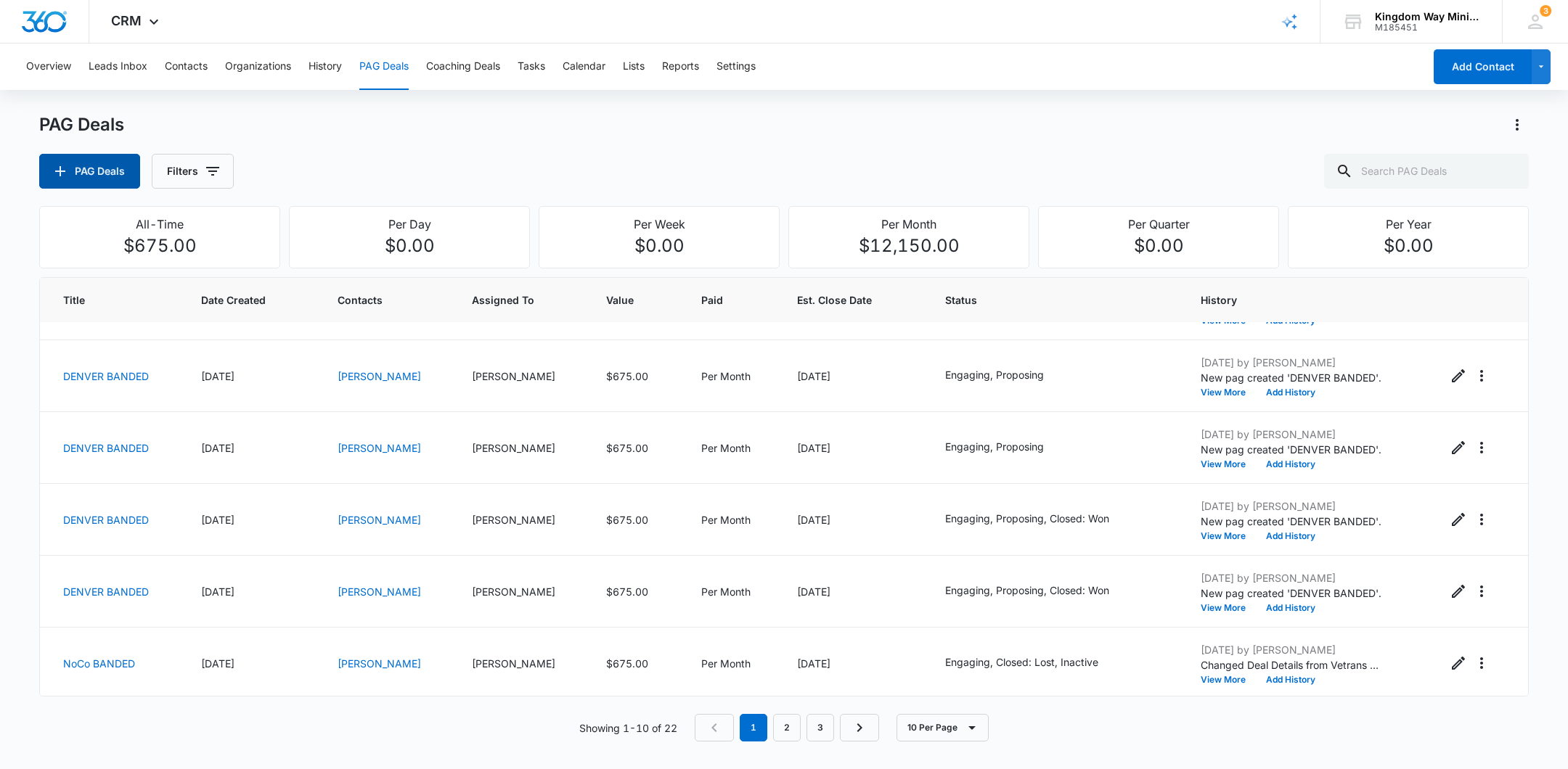 click on "PAG Deals" at bounding box center (89, 171) 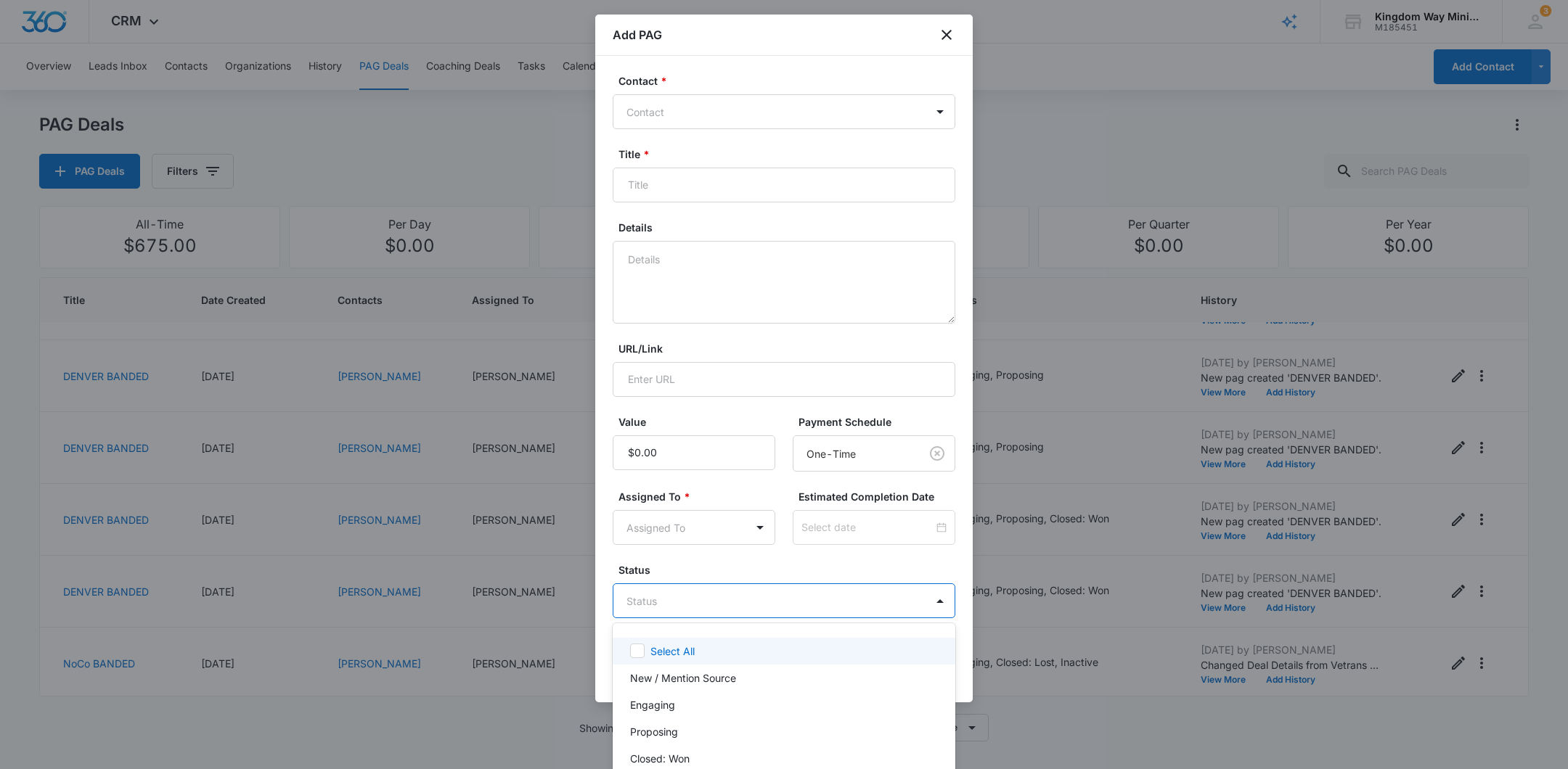 click on "CRM Apps Reputation Websites Forms CRM Email Social Shop Payments POS Content Ads Intelligence Files Brand Settings Kingdom Way Ministries M185451 Your Accounts View All 3 DA Dan Anderson dan.andersonkw2@gmail.com My Profile 3 Notifications Support Logout Terms & Conditions   •   Privacy Policy Overview Leads Inbox Contacts Organizations History PAG Deals Coaching Deals Tasks Calendar Lists Reports Settings Add Contact PAG Deals PAG Deals Filters All-Time $675.00 Per Day $0.00 Per Week $0.00 Per Month $12,150.00 Per Quarter $0.00 Per Year $0.00 Title Date Created Contacts Assigned To Value Paid Est. Close Date Status History DENVER BANDED 07/11/2025 Christopher Kilcullen Dan Anderson $675.00 Per Month 08/31/2025 Engaging, Proposing, Closed: Won Jul 11, 2025 by Dan Anderson New pag created 'DENVER BANDED'. View More Add History DENVER BANDED 07/11/2025 Chris Smith Dan Anderson $675.00 Per Month 08/31/2025 Engaging, Proposing Jul 11, 2025 by Dan Anderson New pag created 'DENVER BANDED'. View More 07/11/2025" at bounding box center [784, 384] 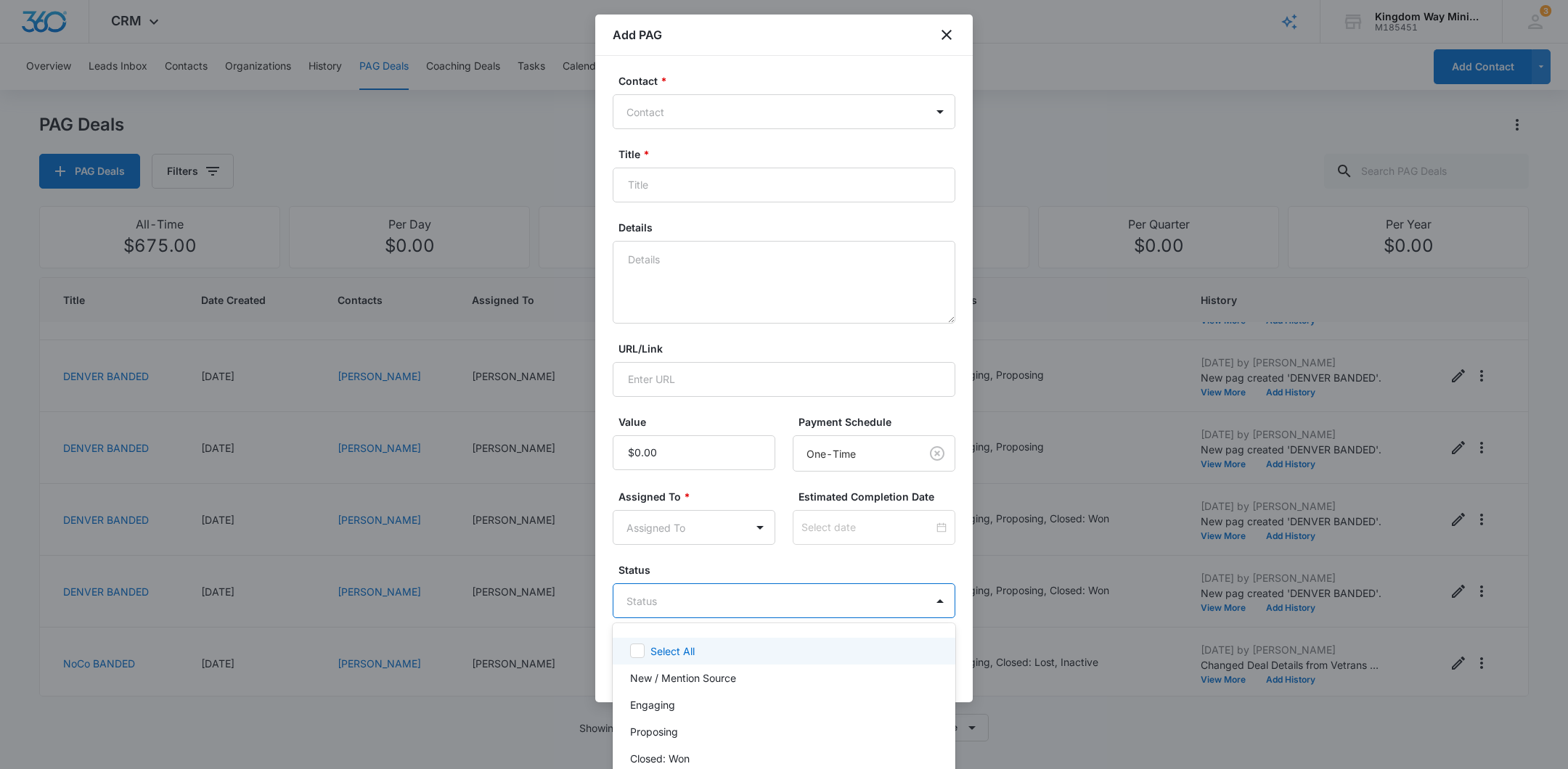 click at bounding box center (784, 384) 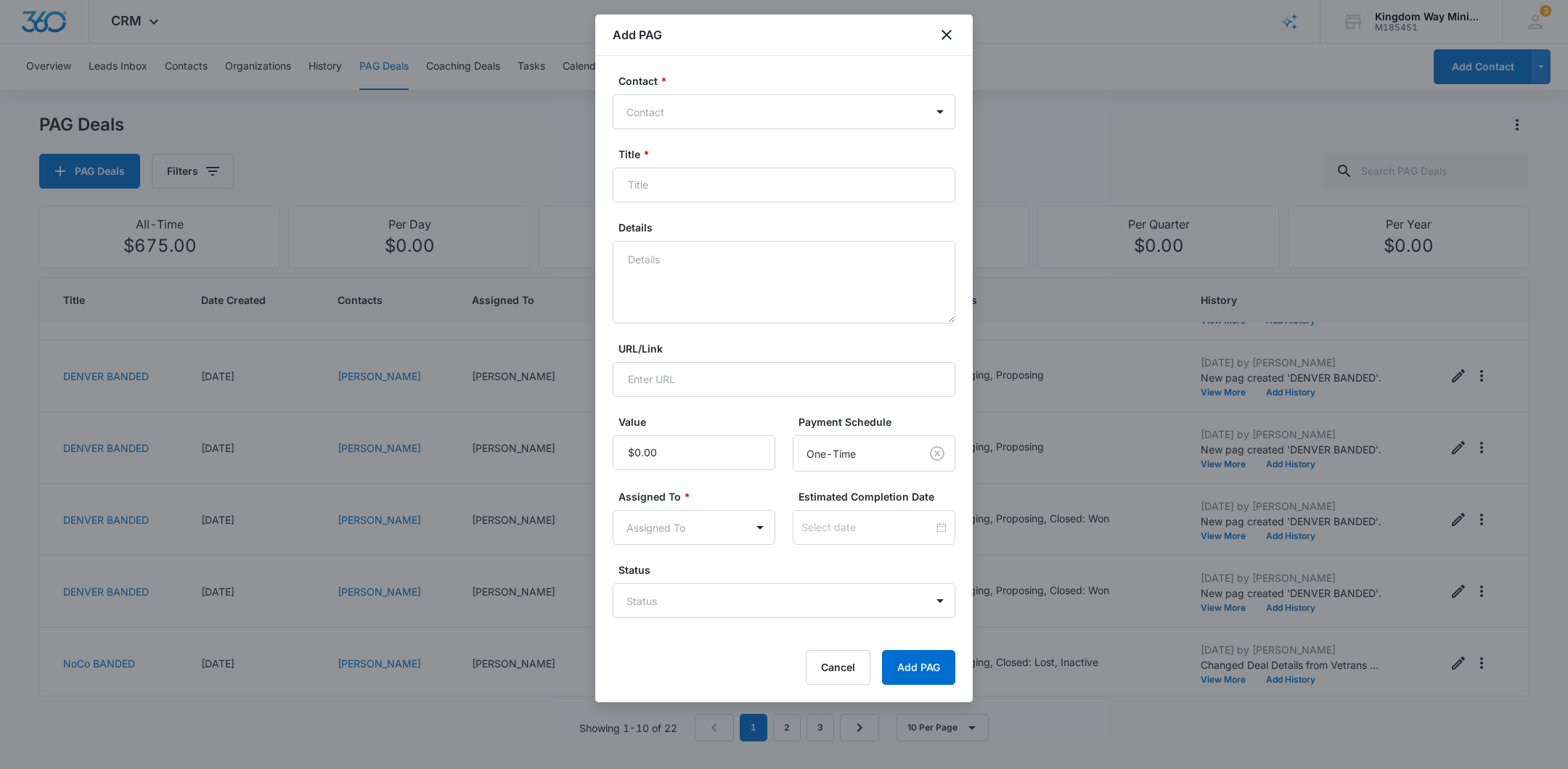 click at bounding box center [784, 384] 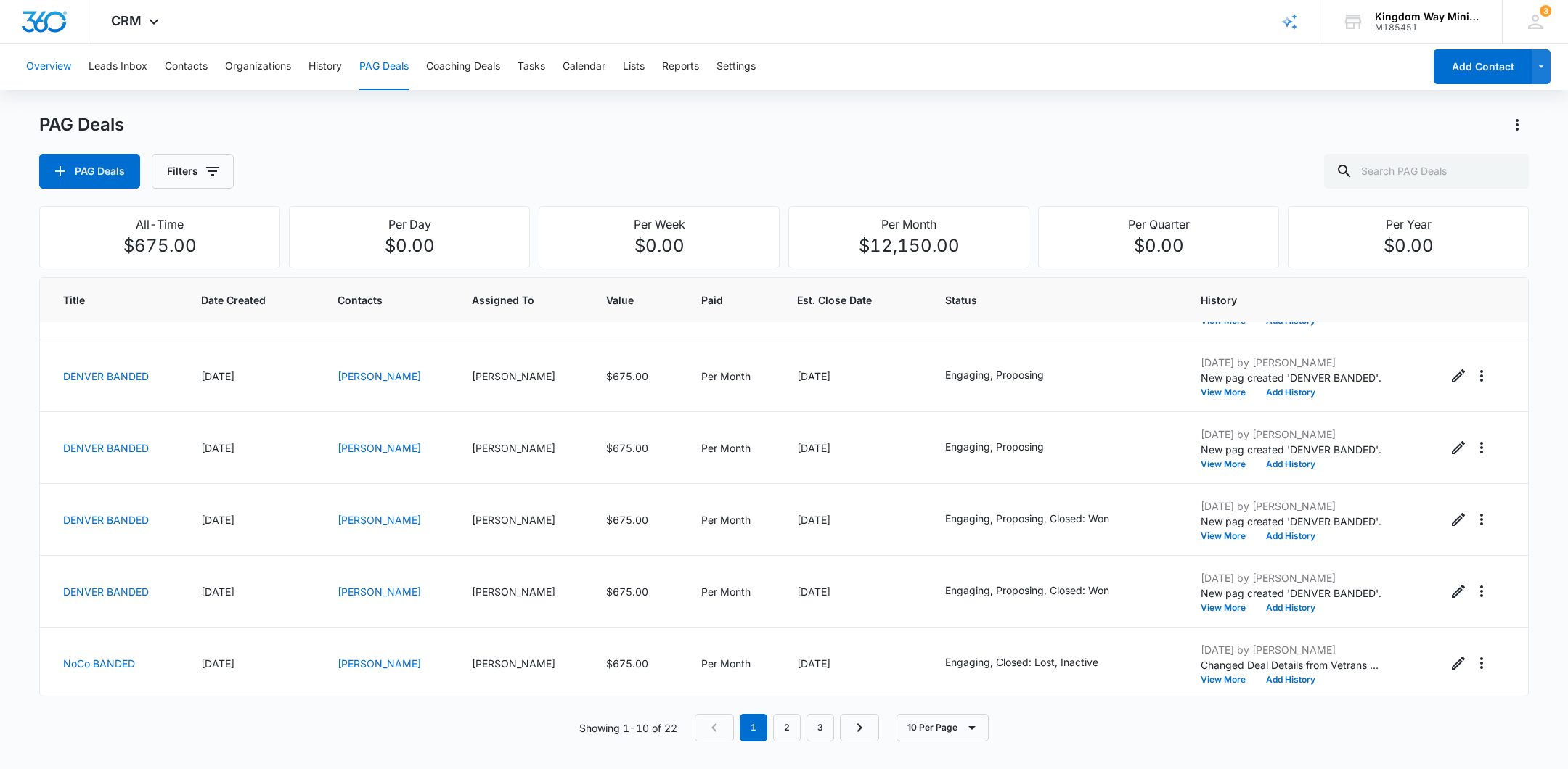 click on "Overview" at bounding box center [49, 67] 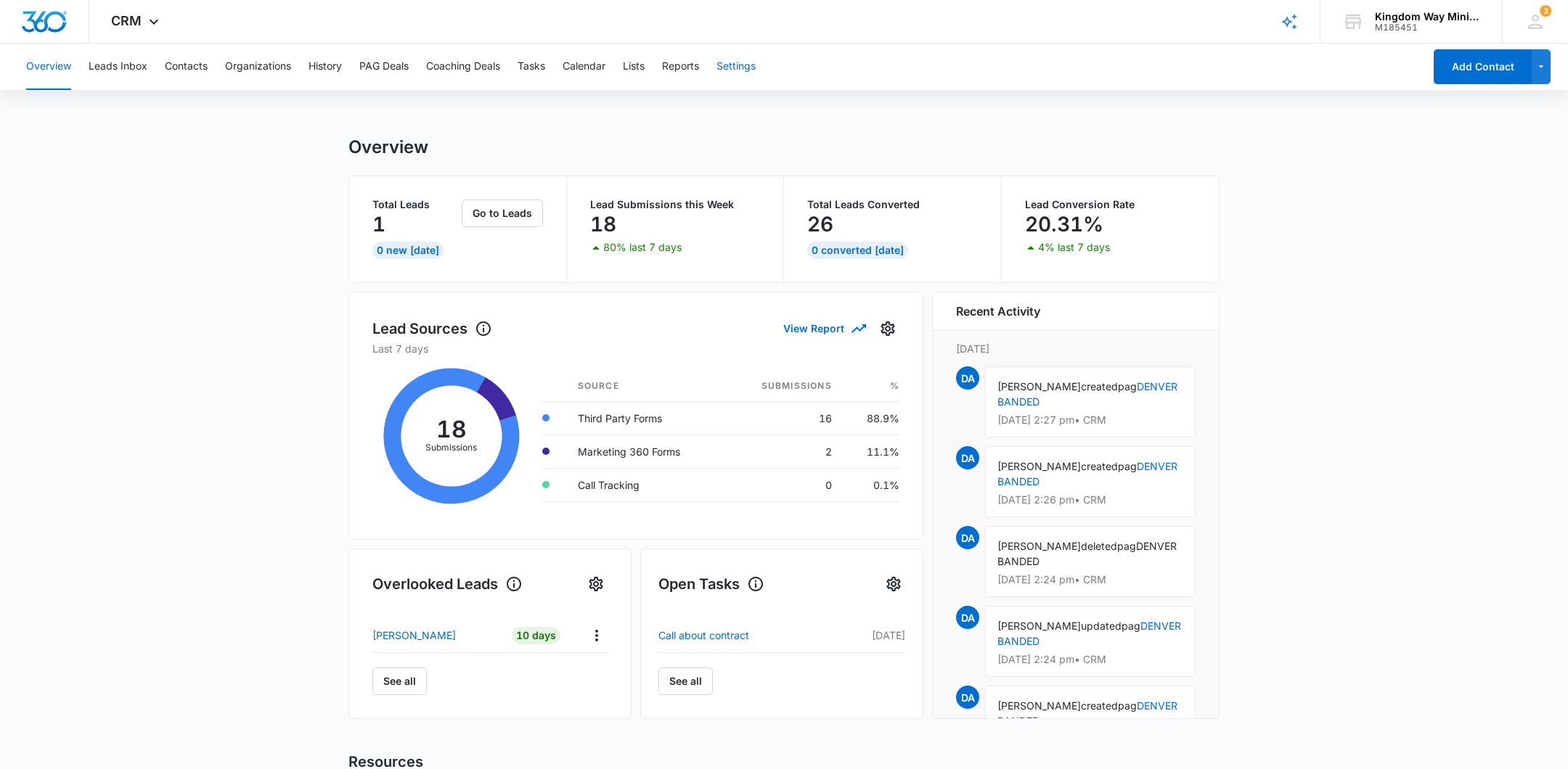 click on "Settings" at bounding box center [736, 67] 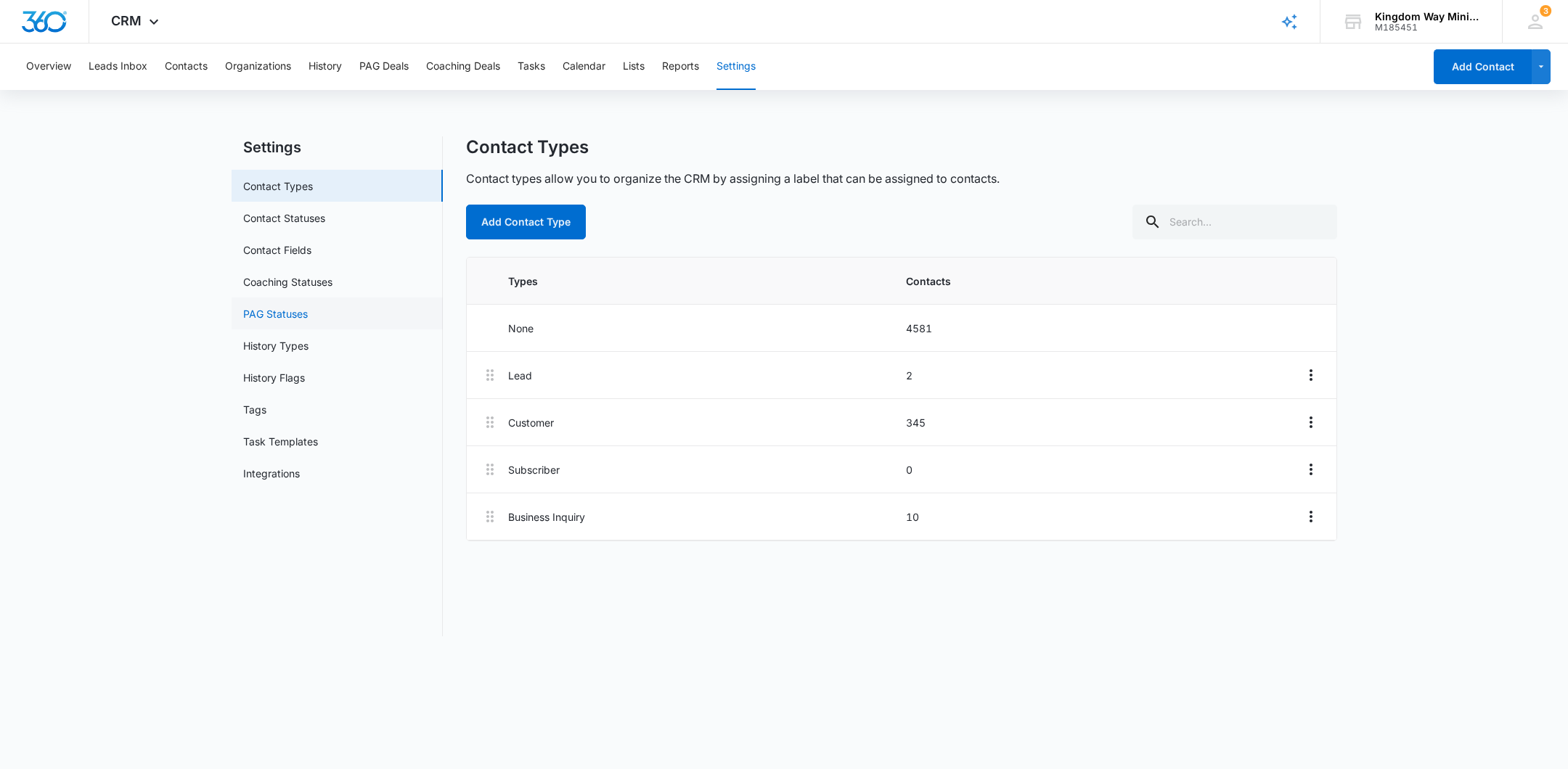 click on "PAG Statuses" at bounding box center [275, 313] 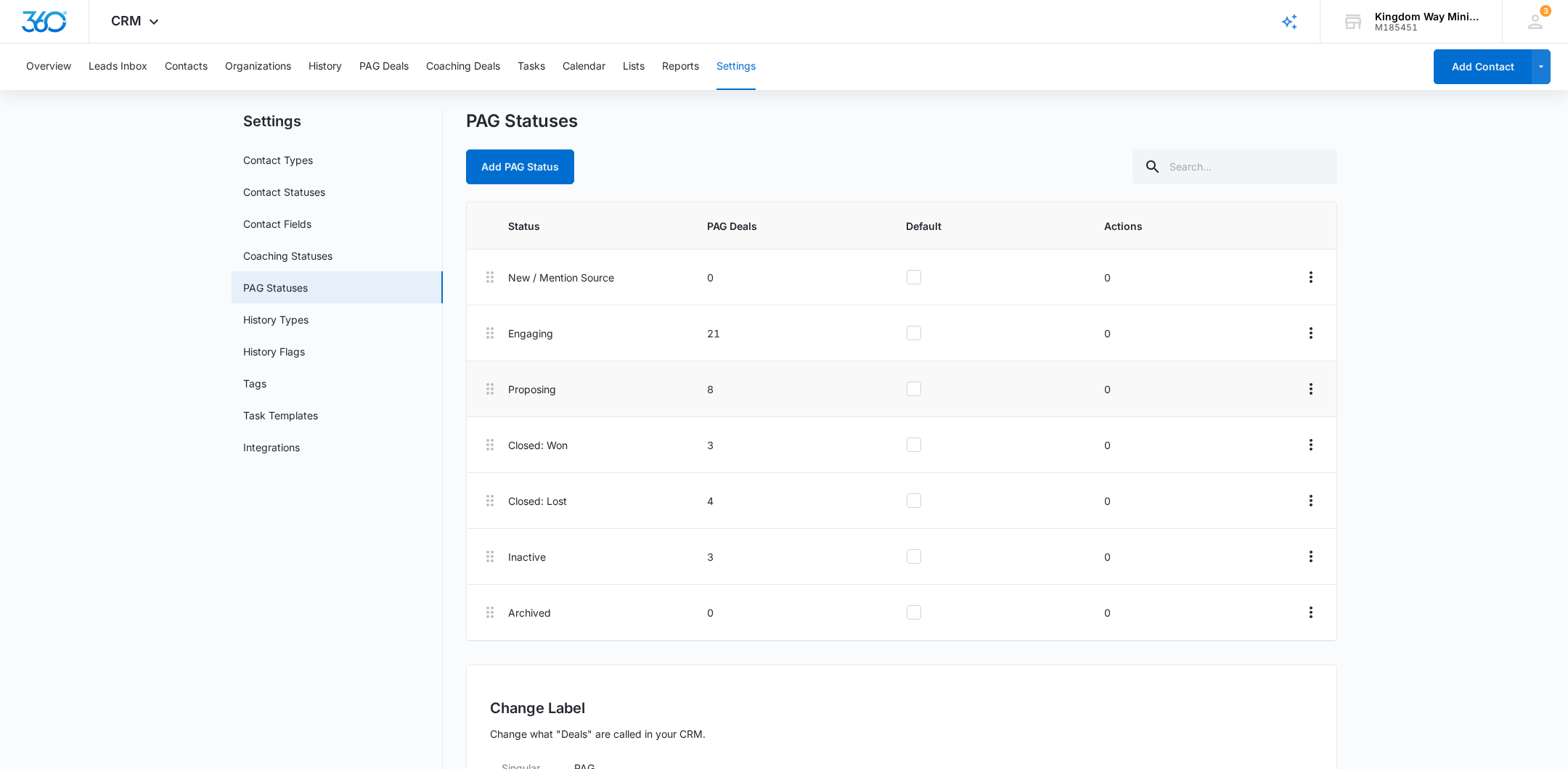 scroll, scrollTop: 24, scrollLeft: 0, axis: vertical 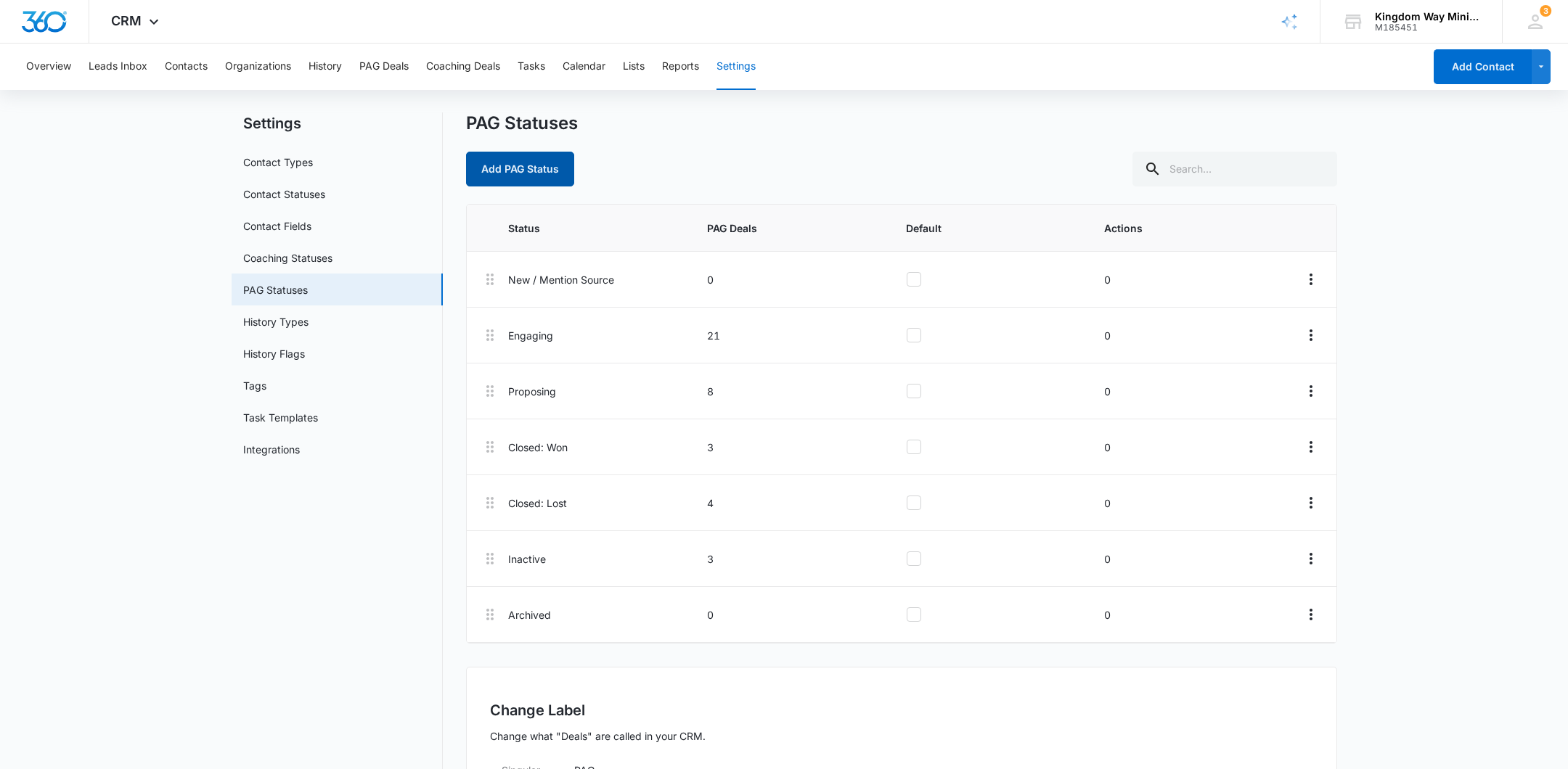 click on "Add PAG Status" at bounding box center (520, 169) 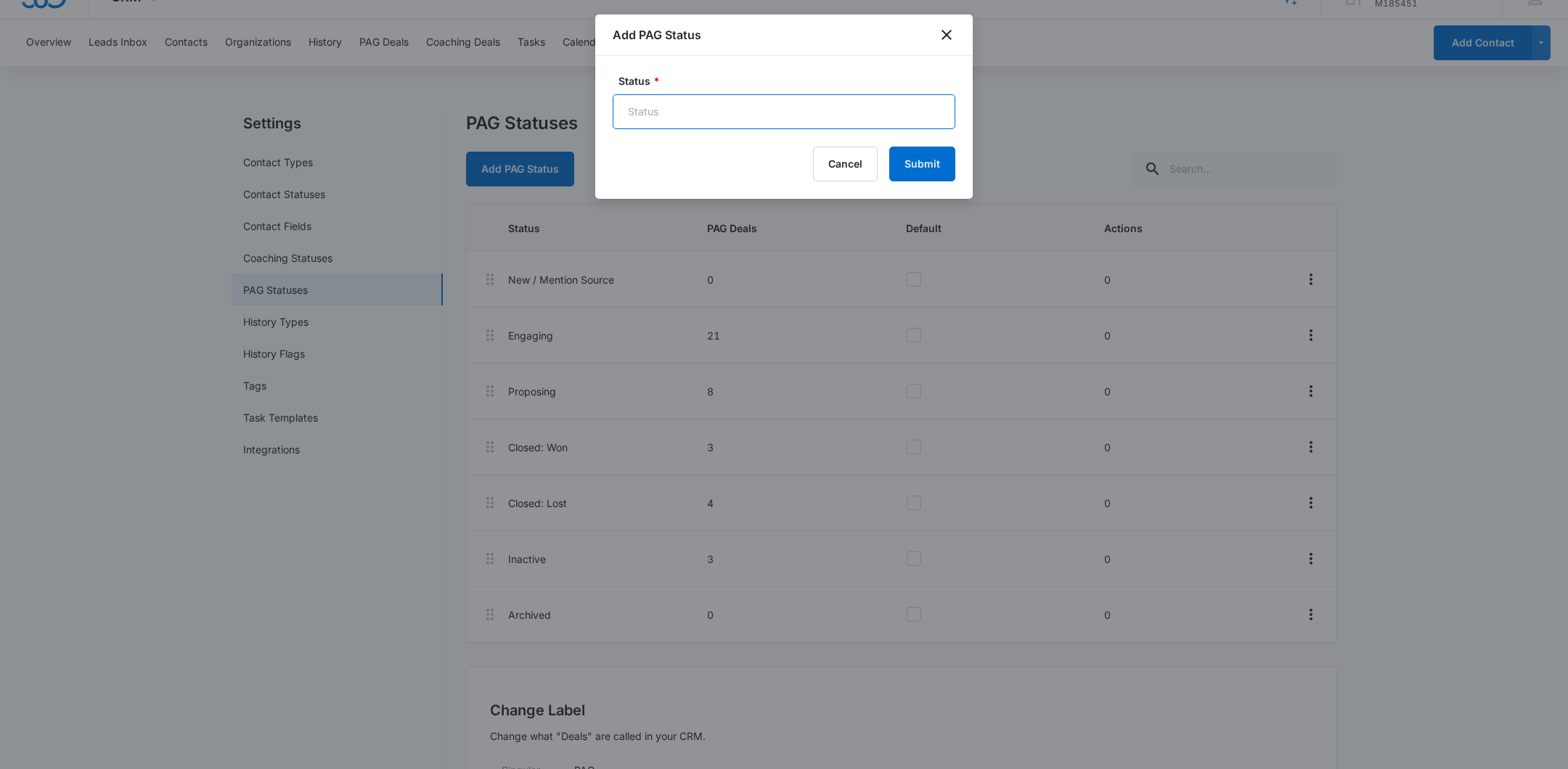 click on "Status *" at bounding box center (784, 112) 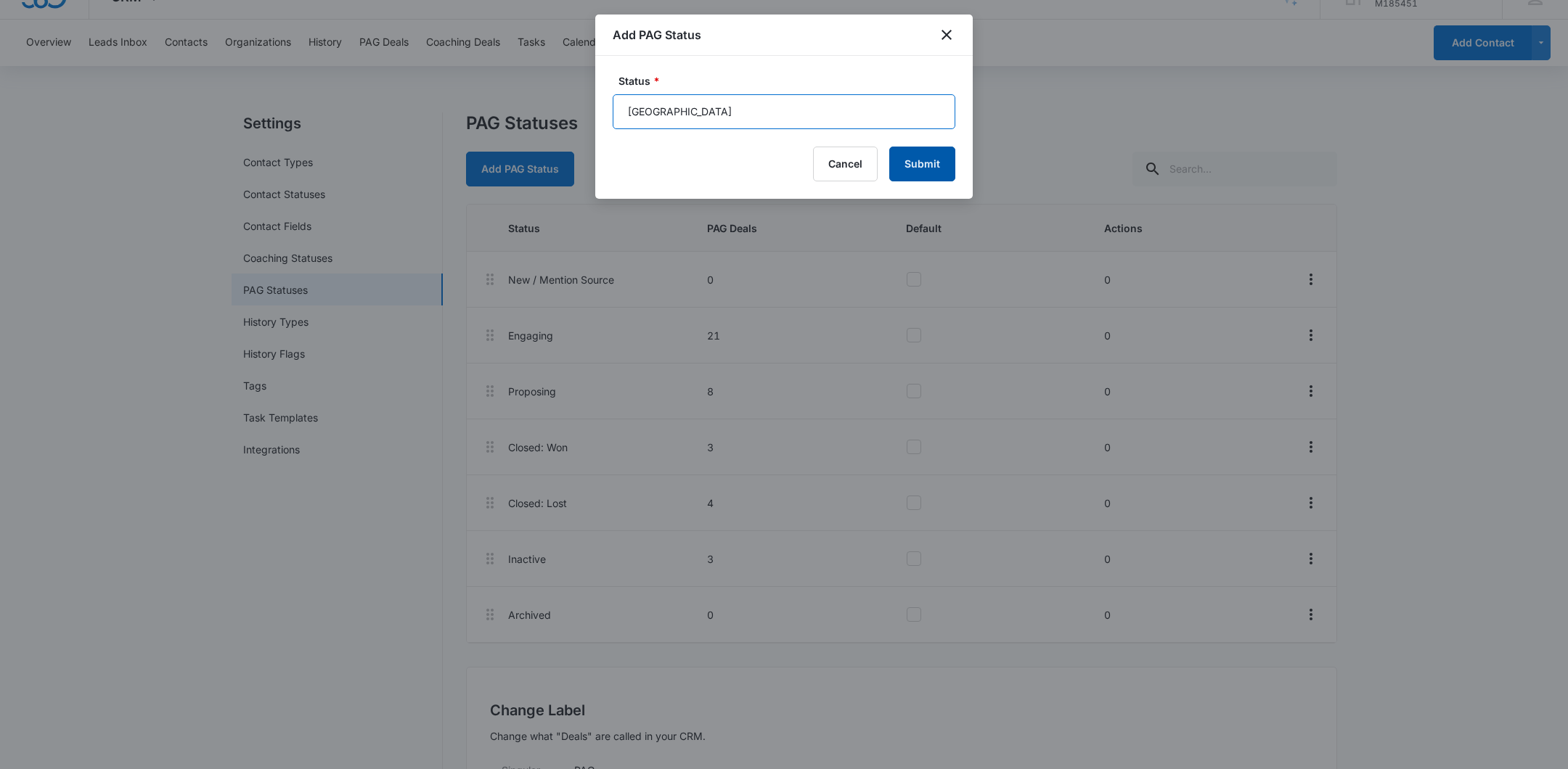 type on "[GEOGRAPHIC_DATA]" 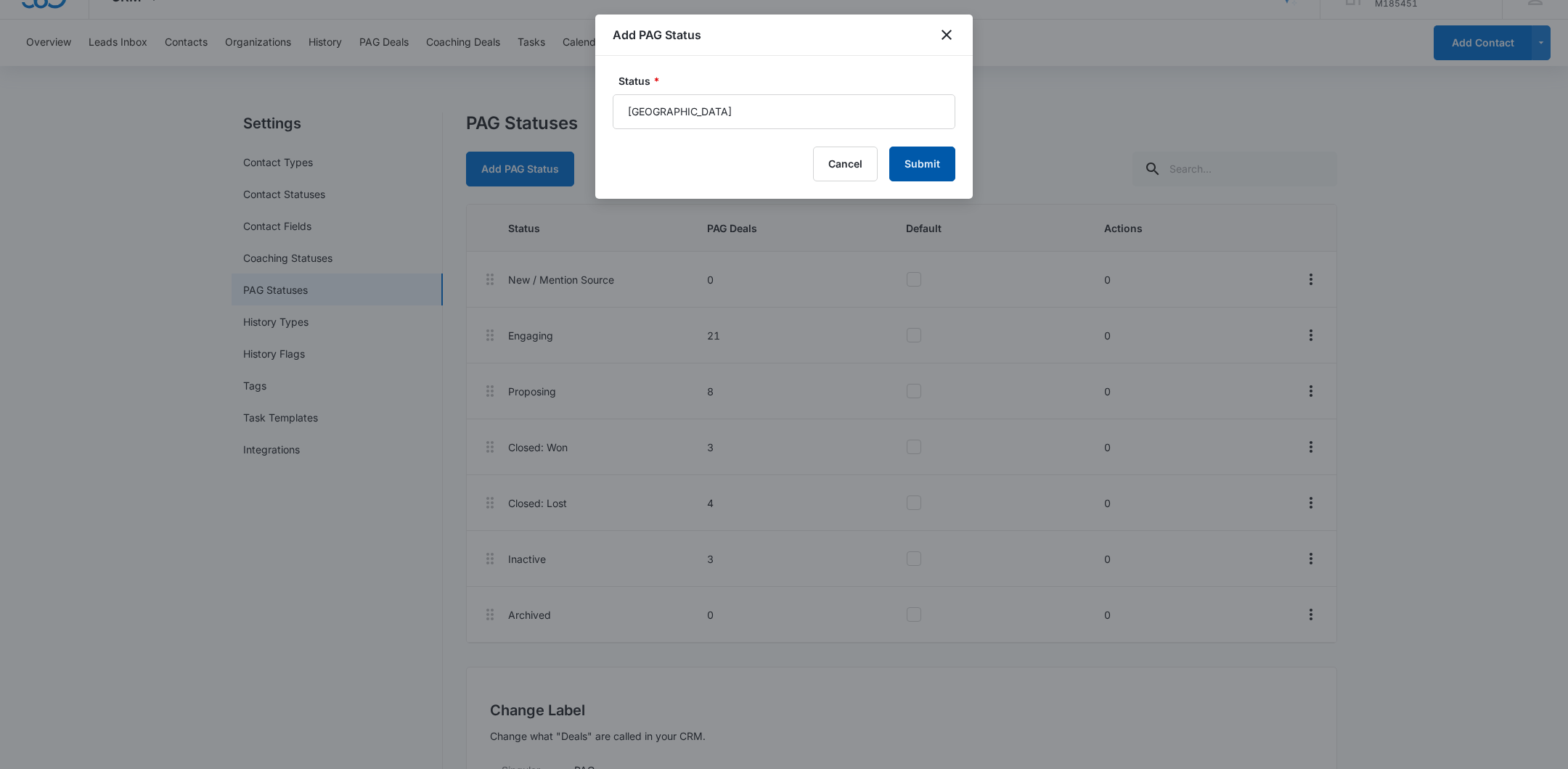 click on "Submit" at bounding box center (922, 164) 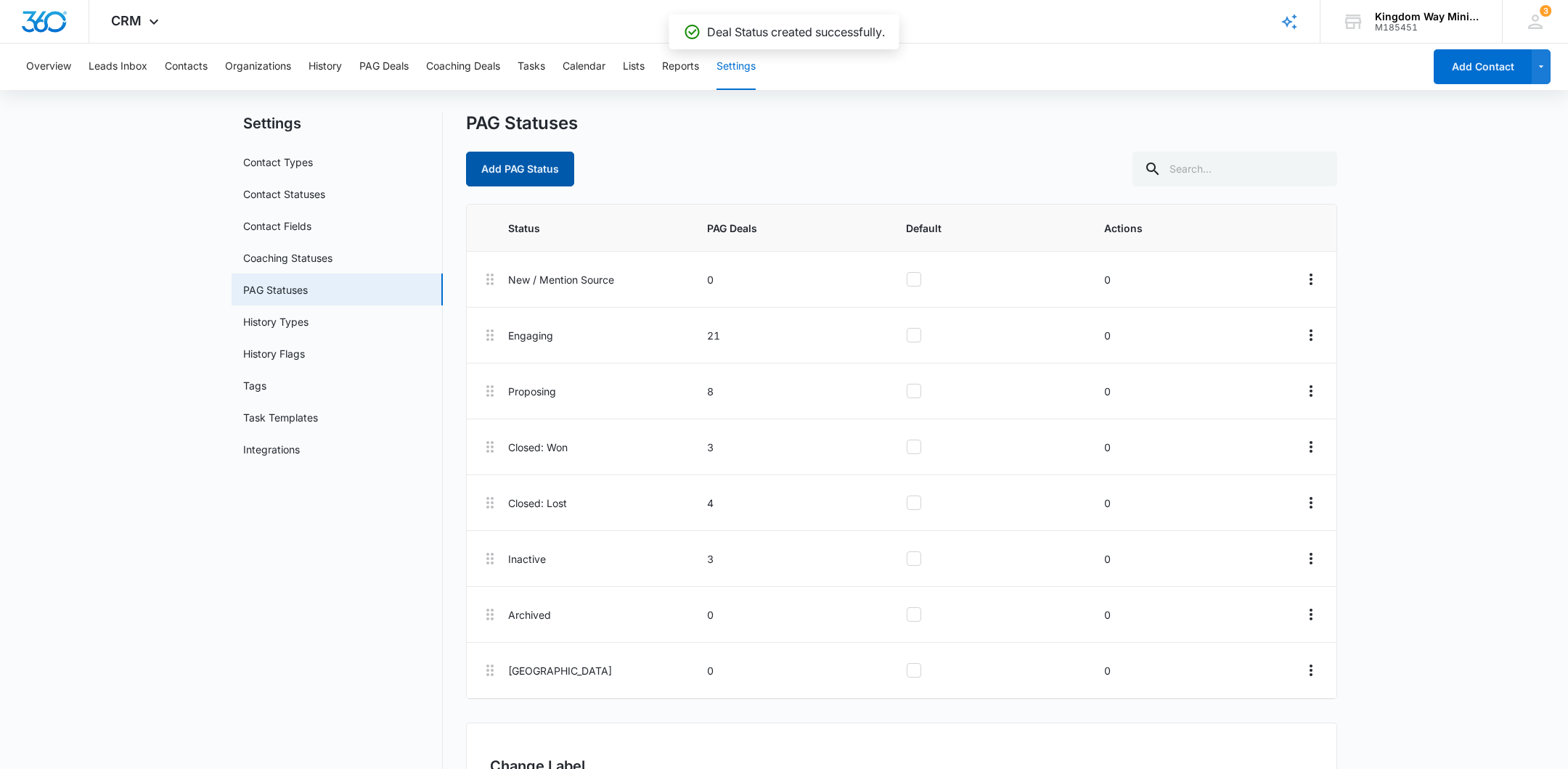 click on "Add PAG Status" at bounding box center (520, 169) 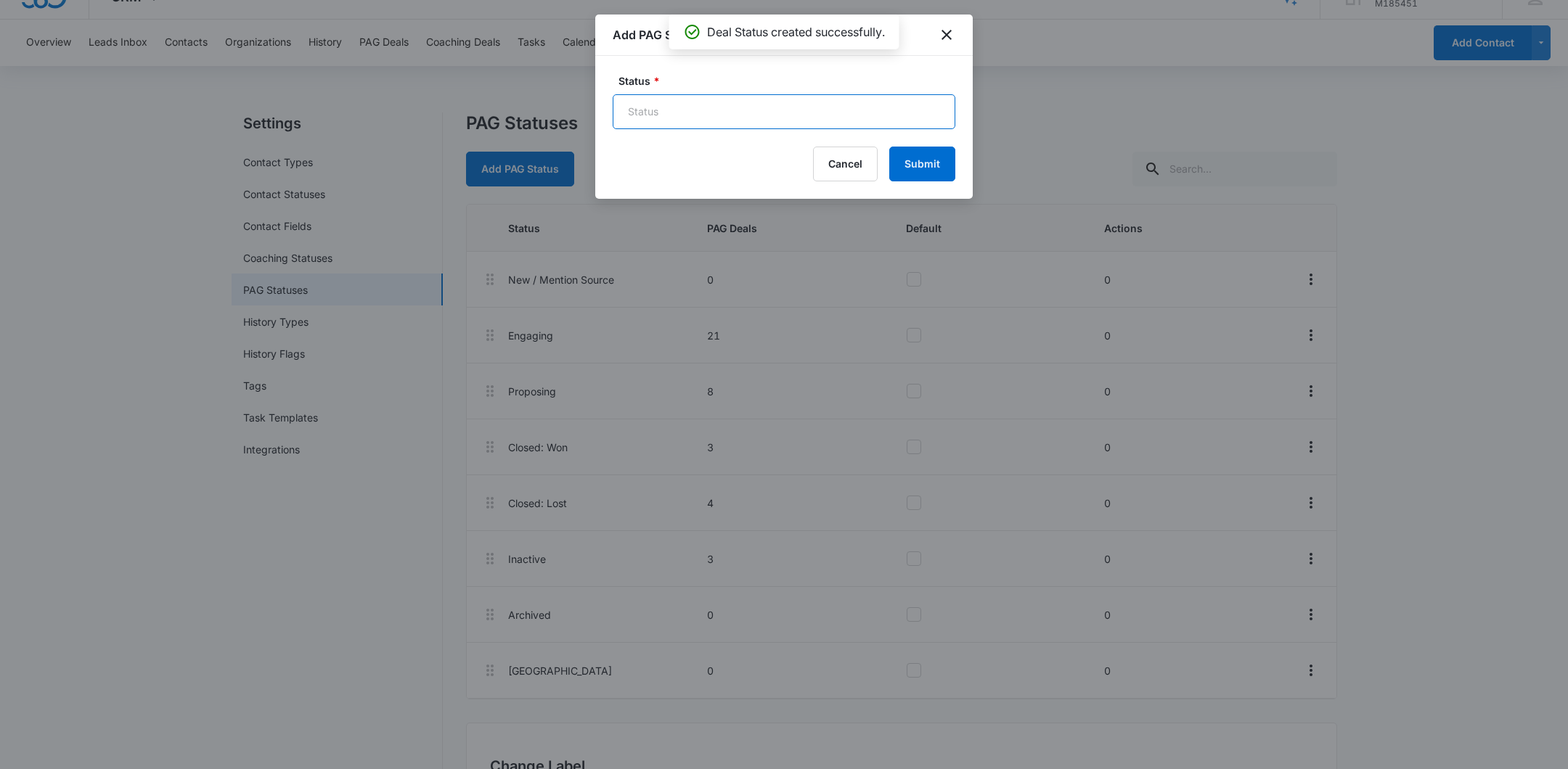 click on "Status *" at bounding box center [784, 112] 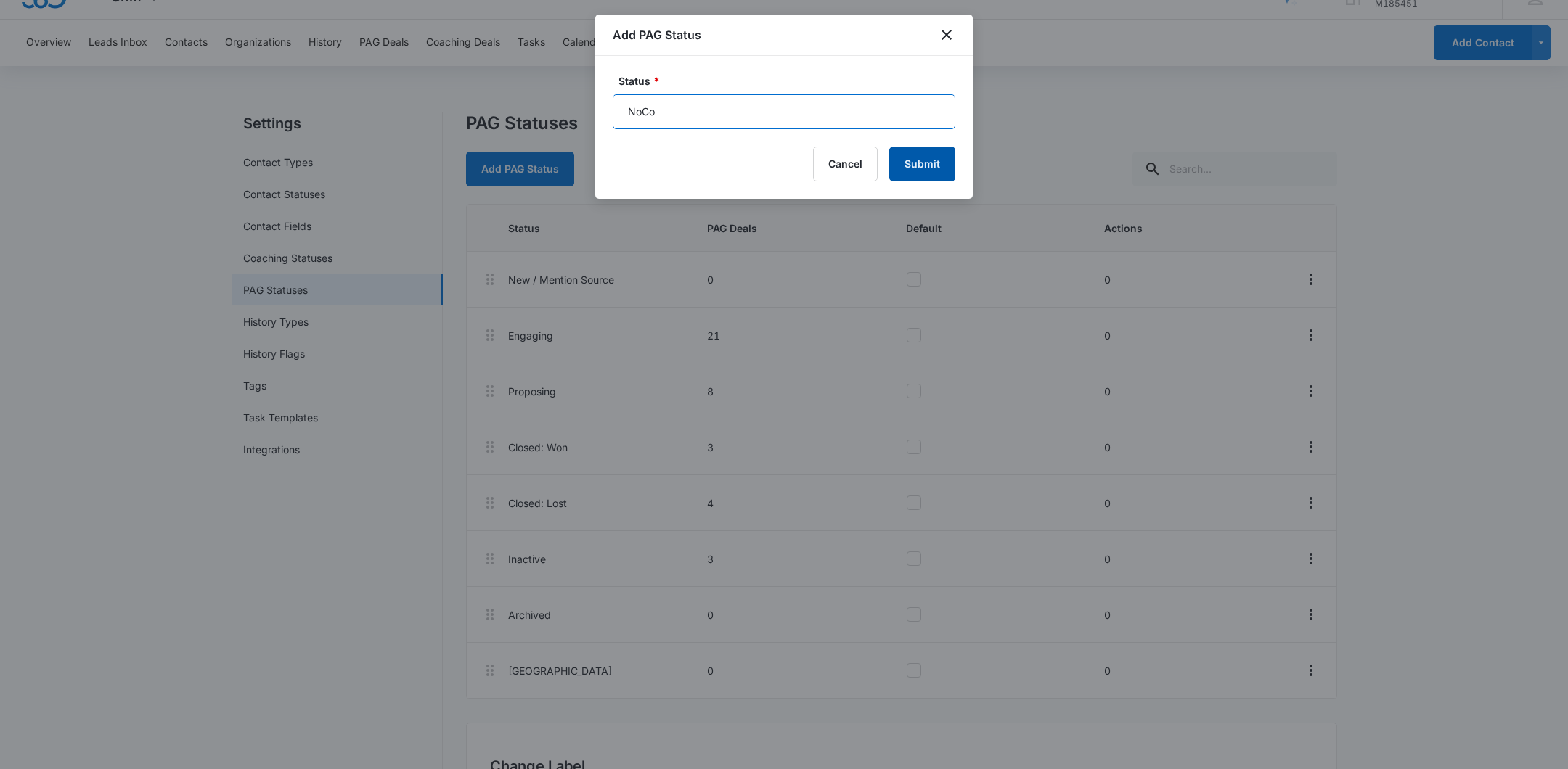 type on "NoCo" 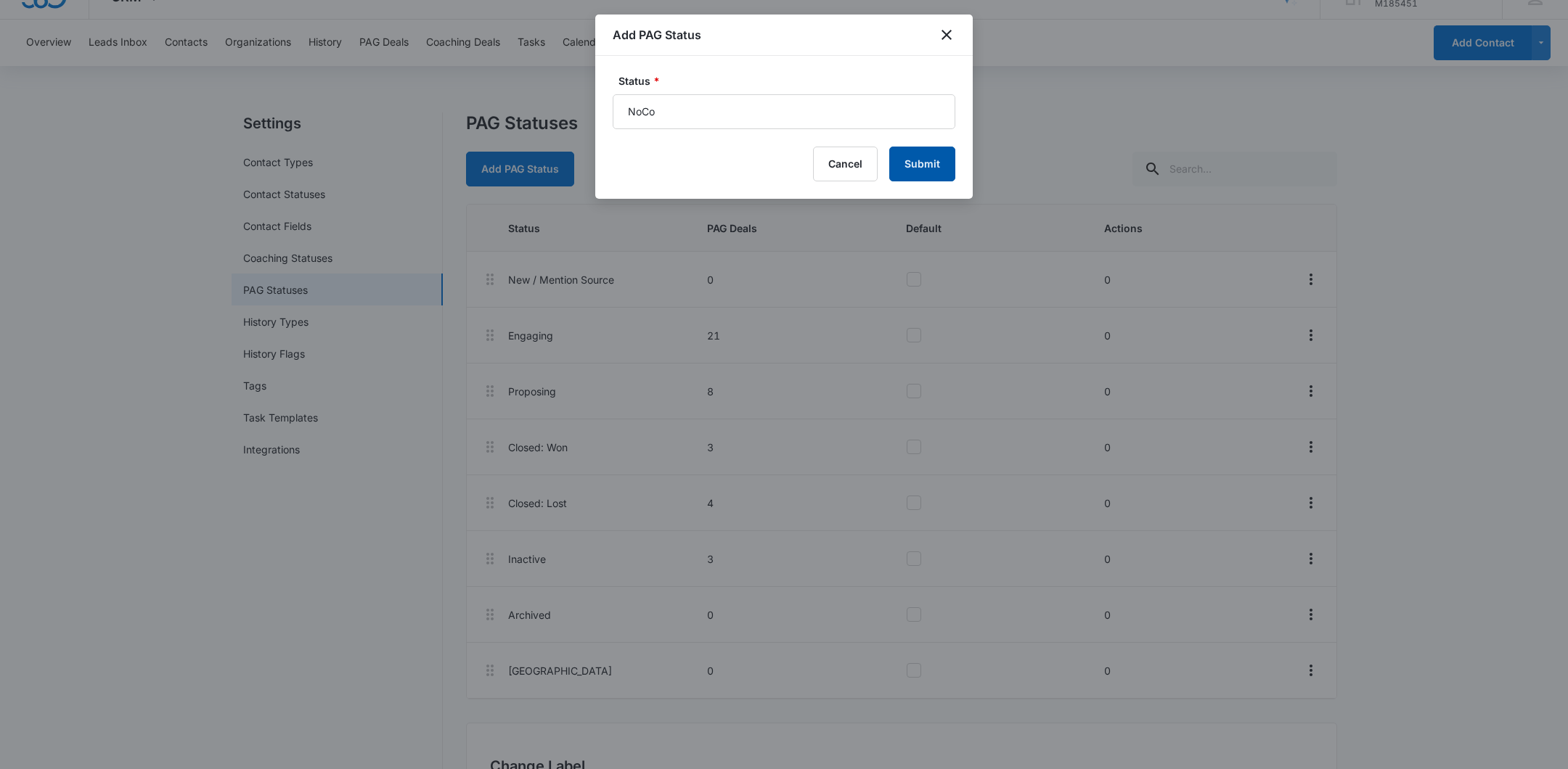 click on "Submit" at bounding box center [922, 164] 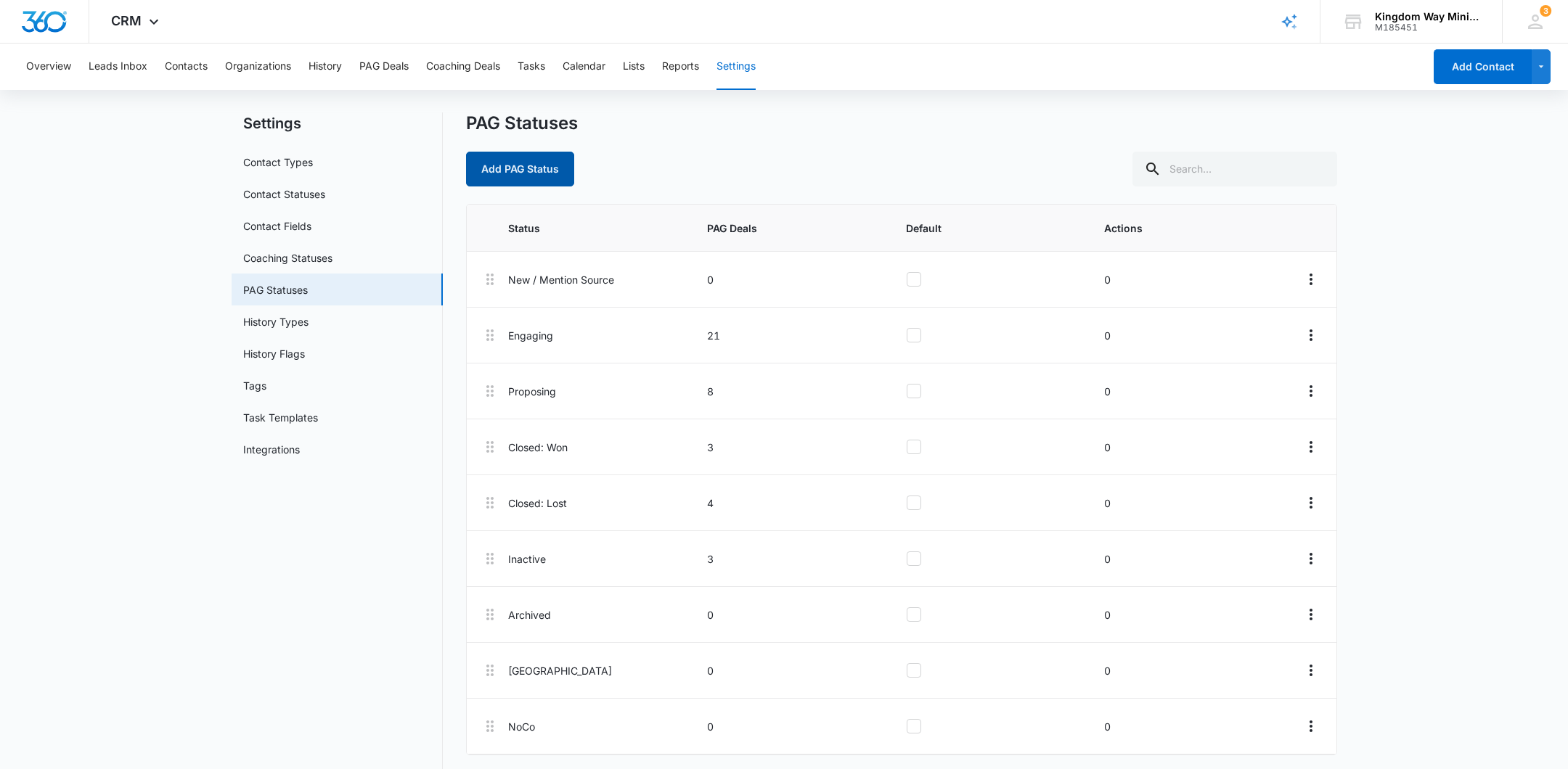 click on "Add PAG Status" at bounding box center [520, 169] 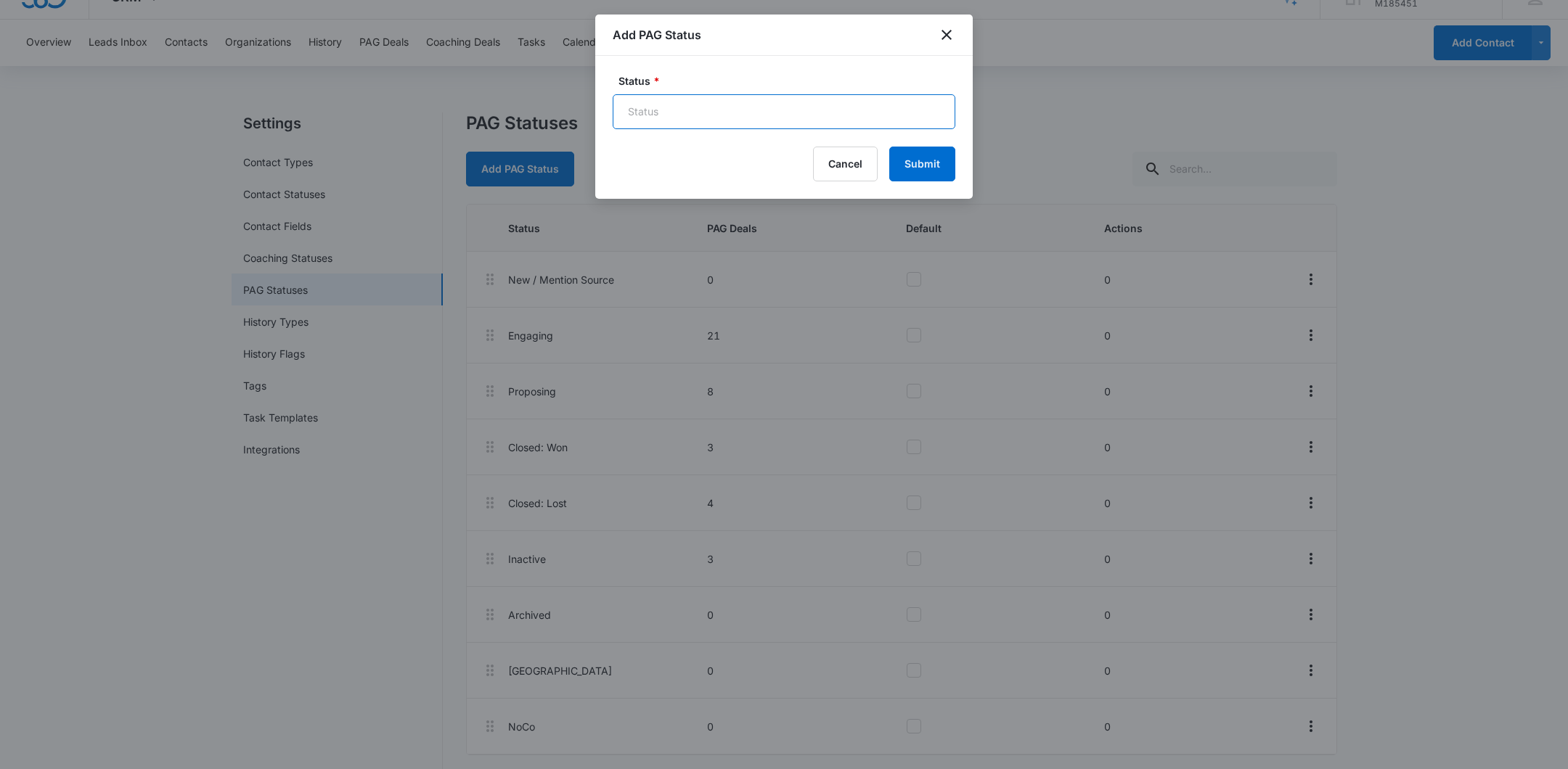 click on "Status *" at bounding box center [784, 112] 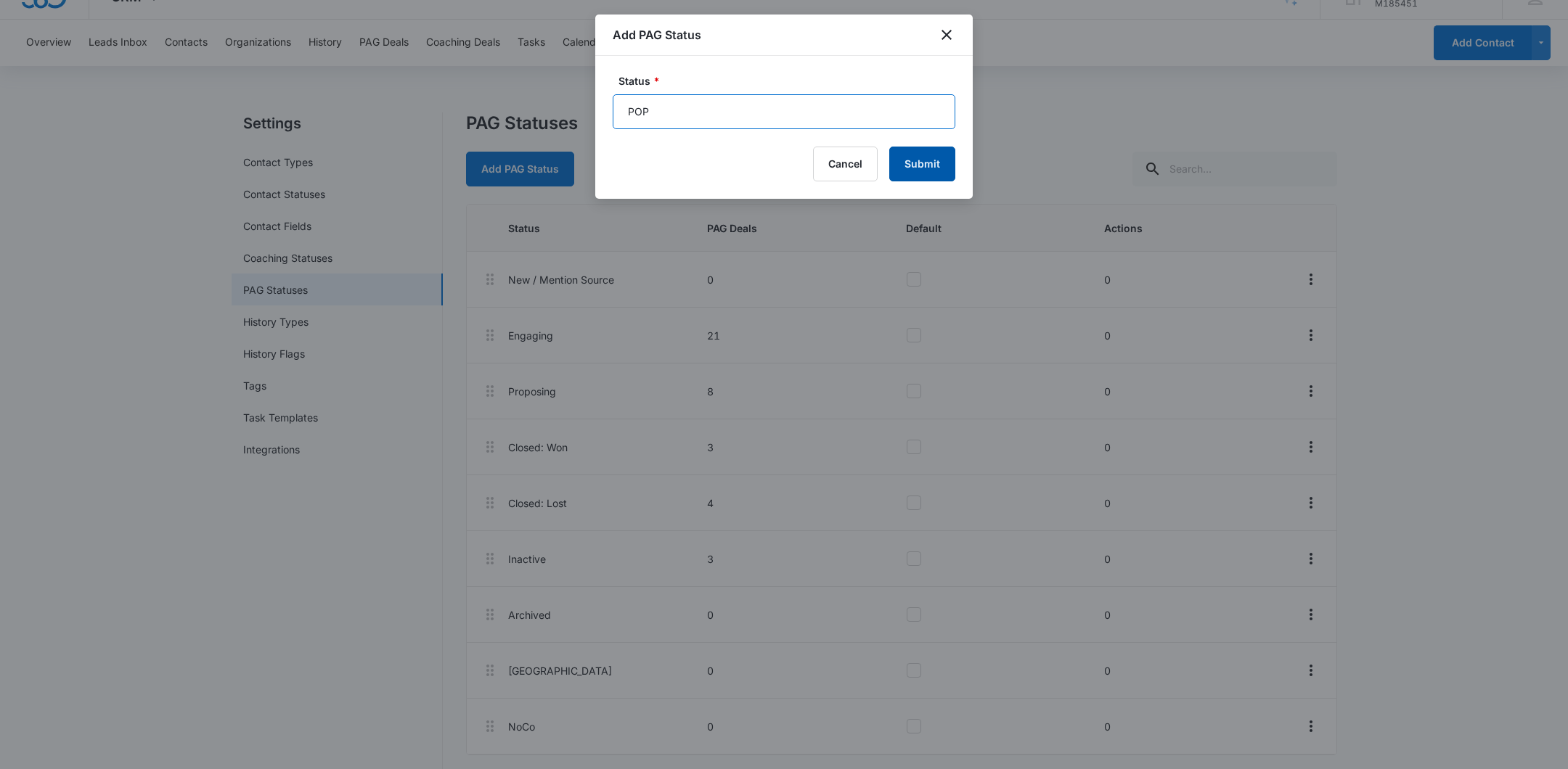 type on "POP" 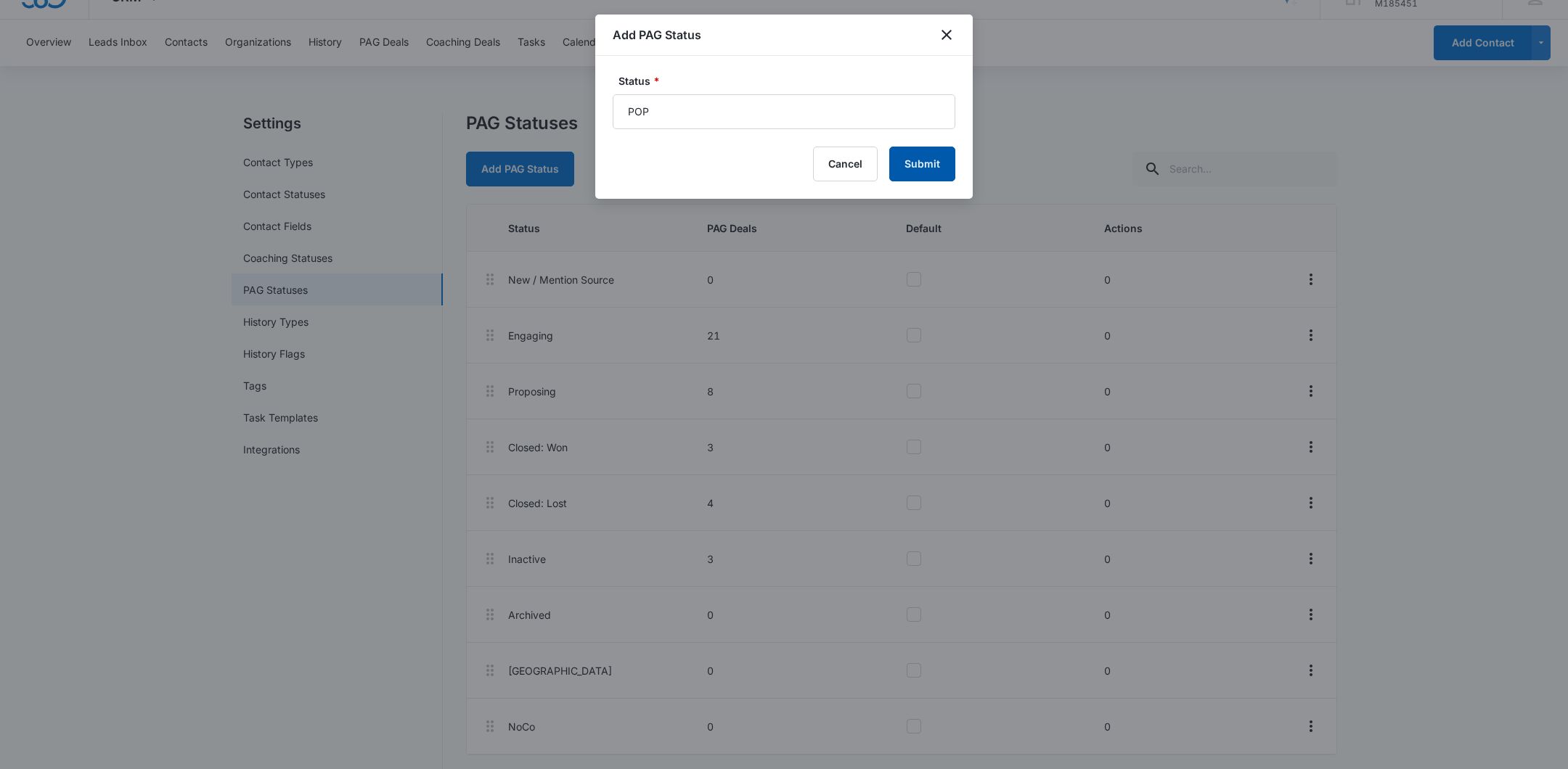 click on "Submit" at bounding box center [922, 164] 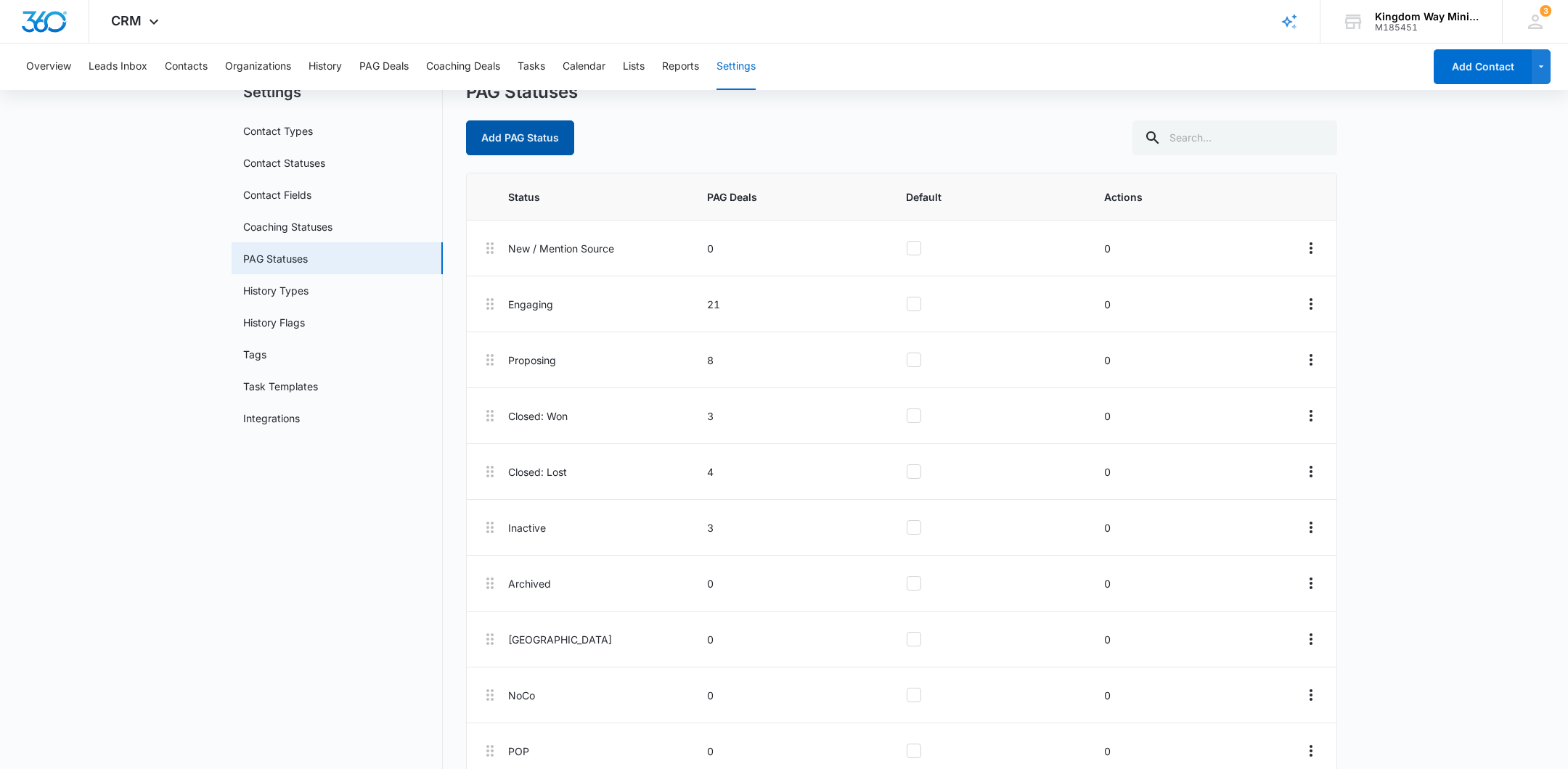 scroll, scrollTop: 57, scrollLeft: 0, axis: vertical 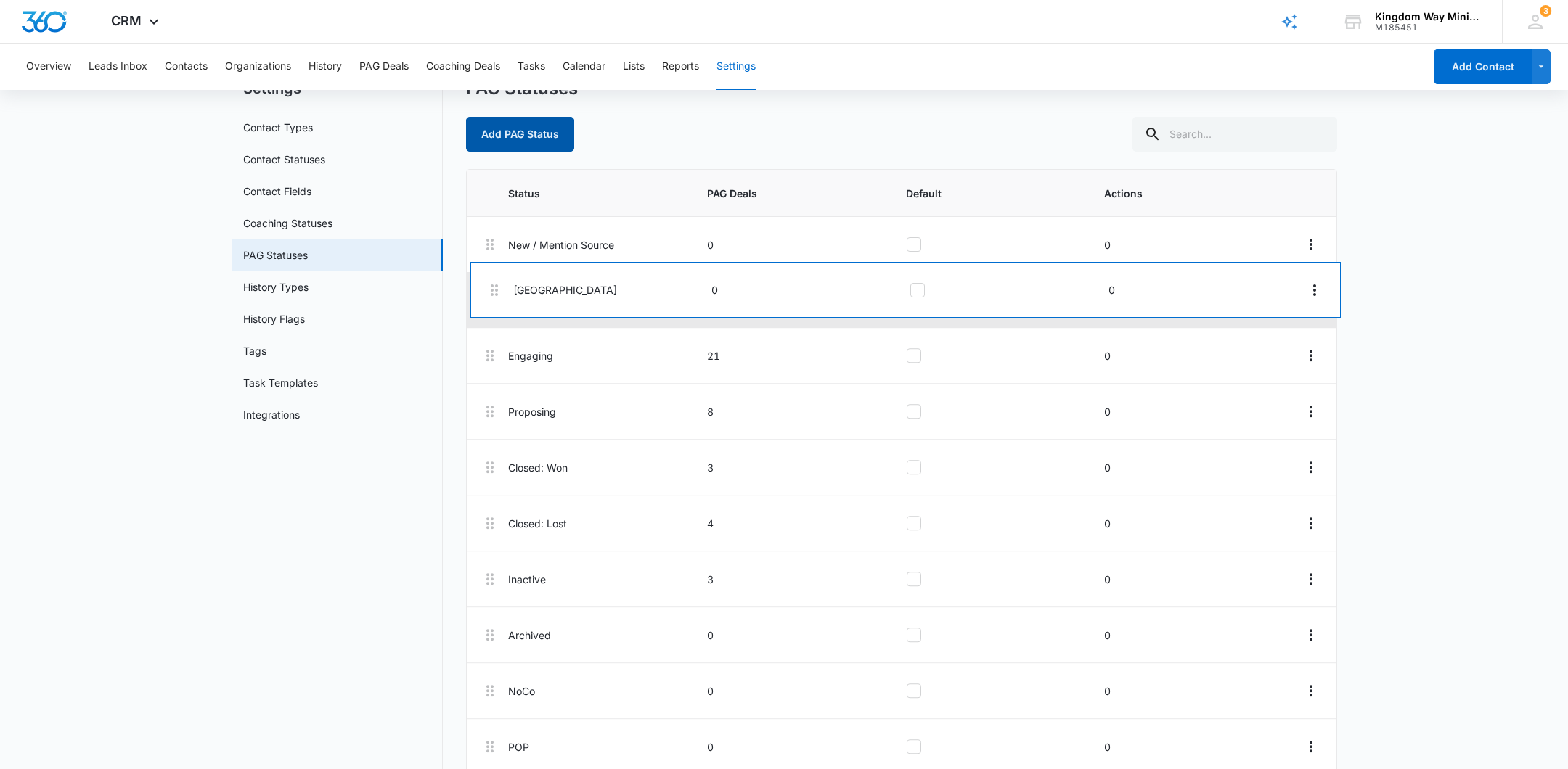 drag, startPoint x: 488, startPoint y: 637, endPoint x: 492, endPoint y: 286, distance: 351.0228 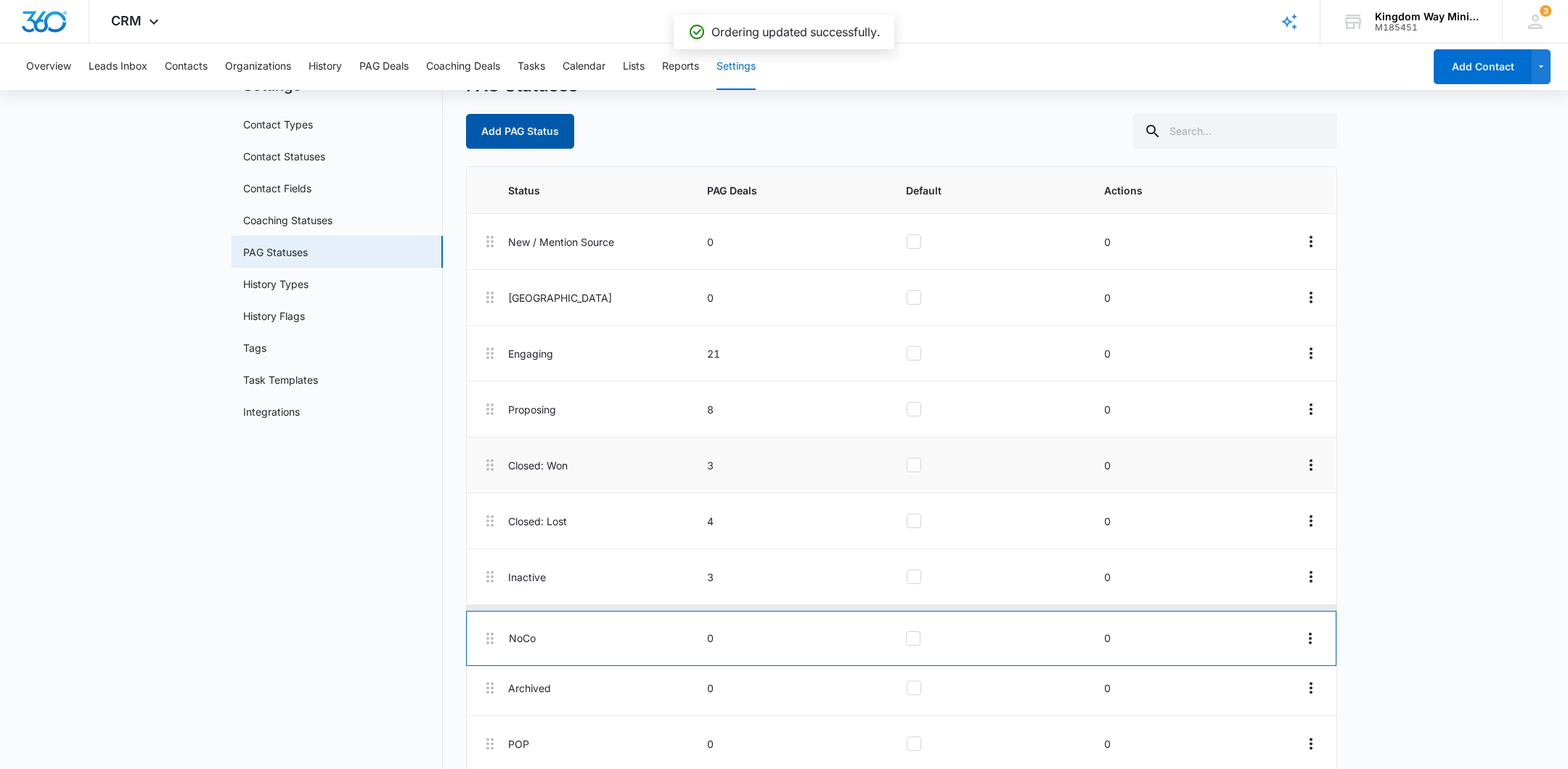 scroll, scrollTop: 62, scrollLeft: 0, axis: vertical 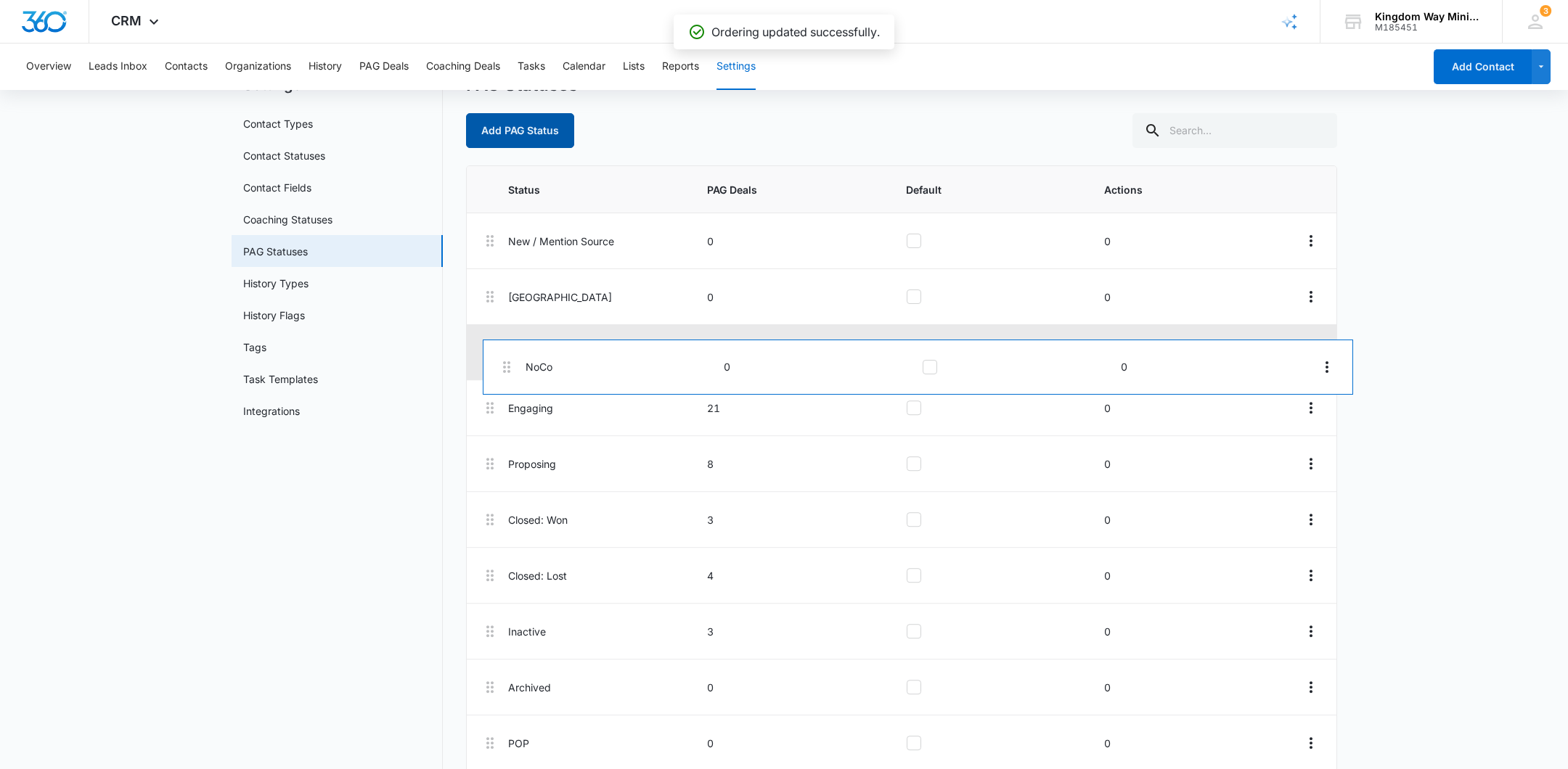drag, startPoint x: 490, startPoint y: 683, endPoint x: 502, endPoint y: 358, distance: 325.22146 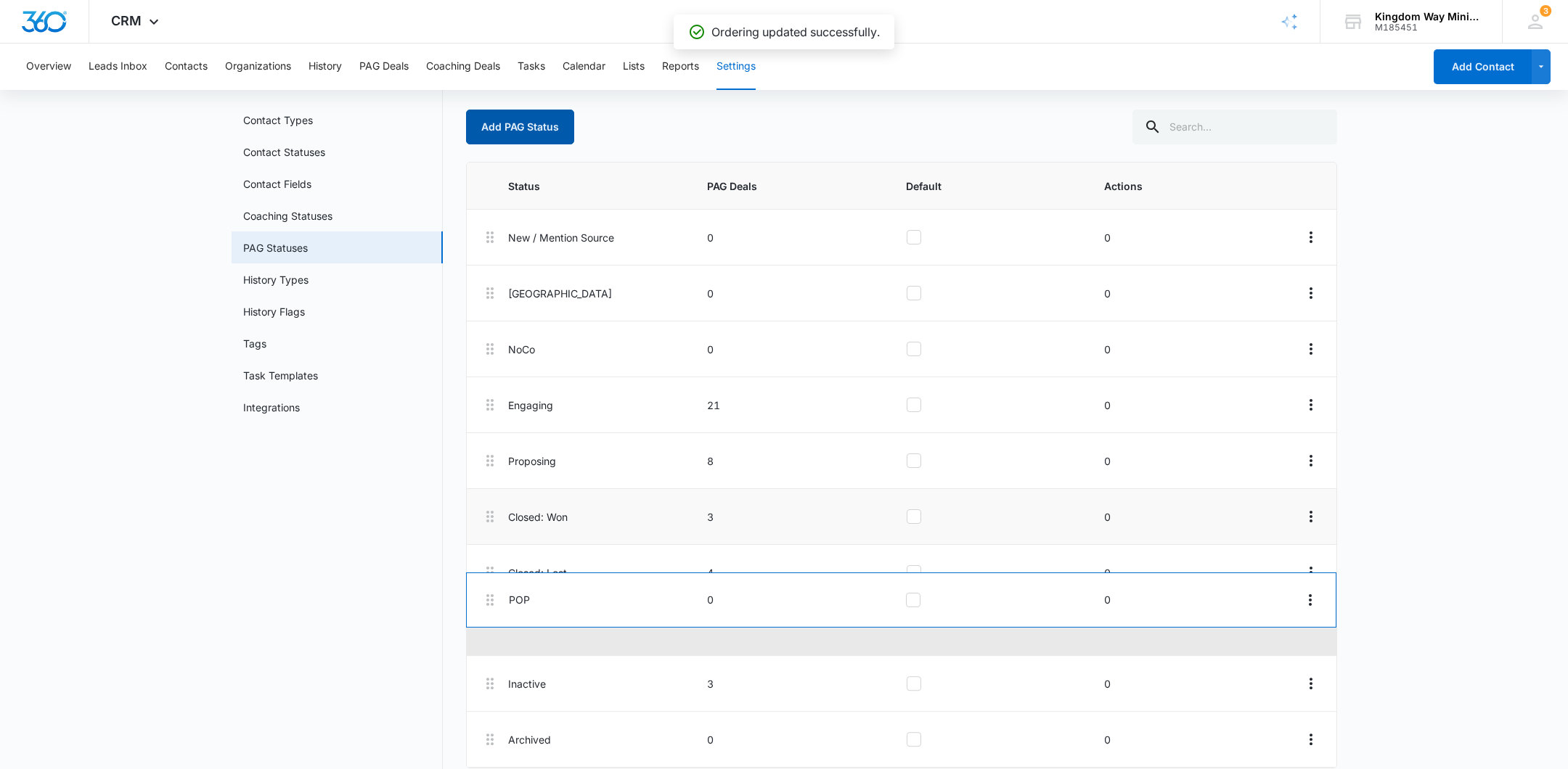 scroll, scrollTop: 69, scrollLeft: 0, axis: vertical 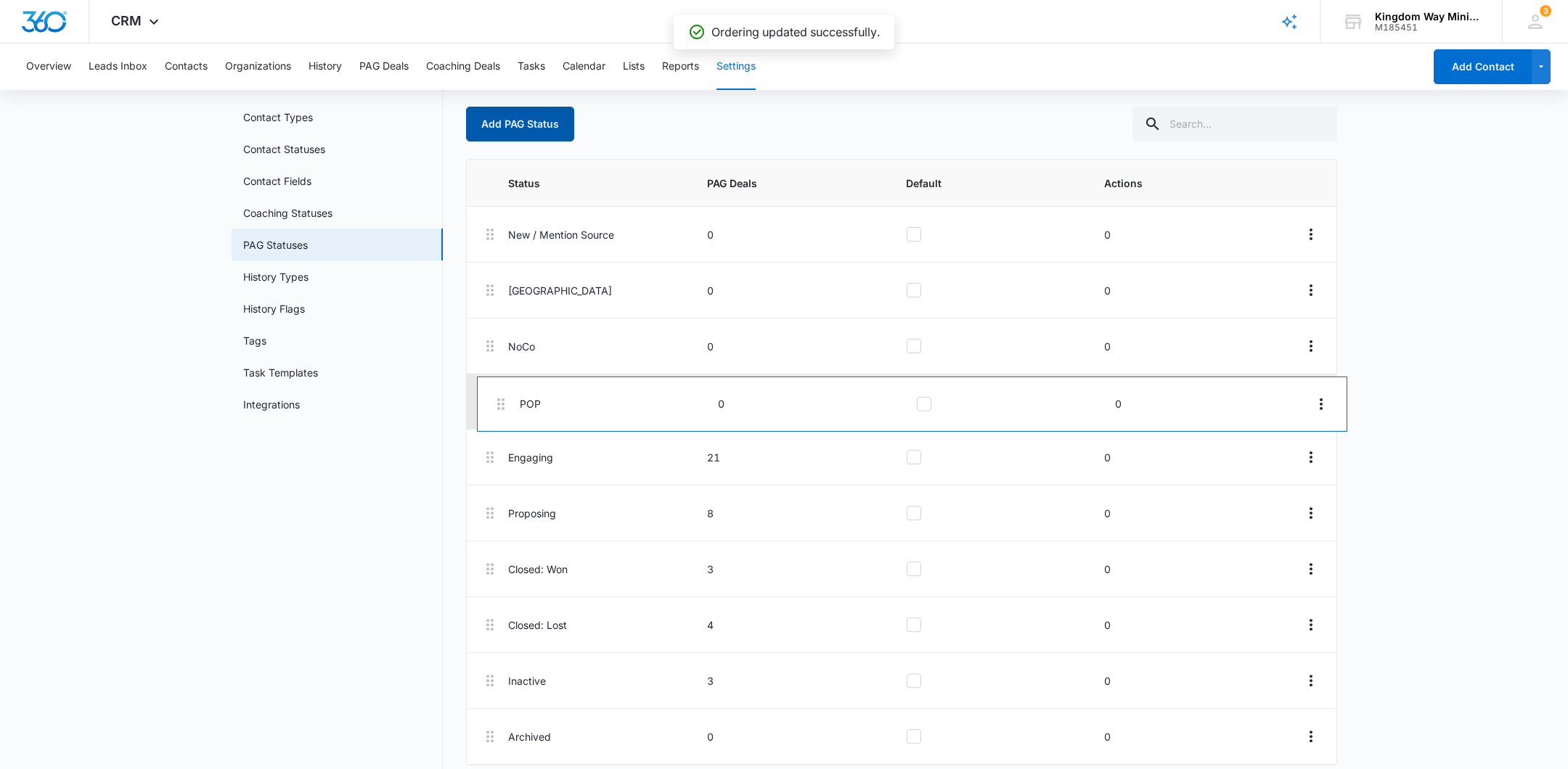 drag, startPoint x: 496, startPoint y: 734, endPoint x: 507, endPoint y: 392, distance: 342.1769 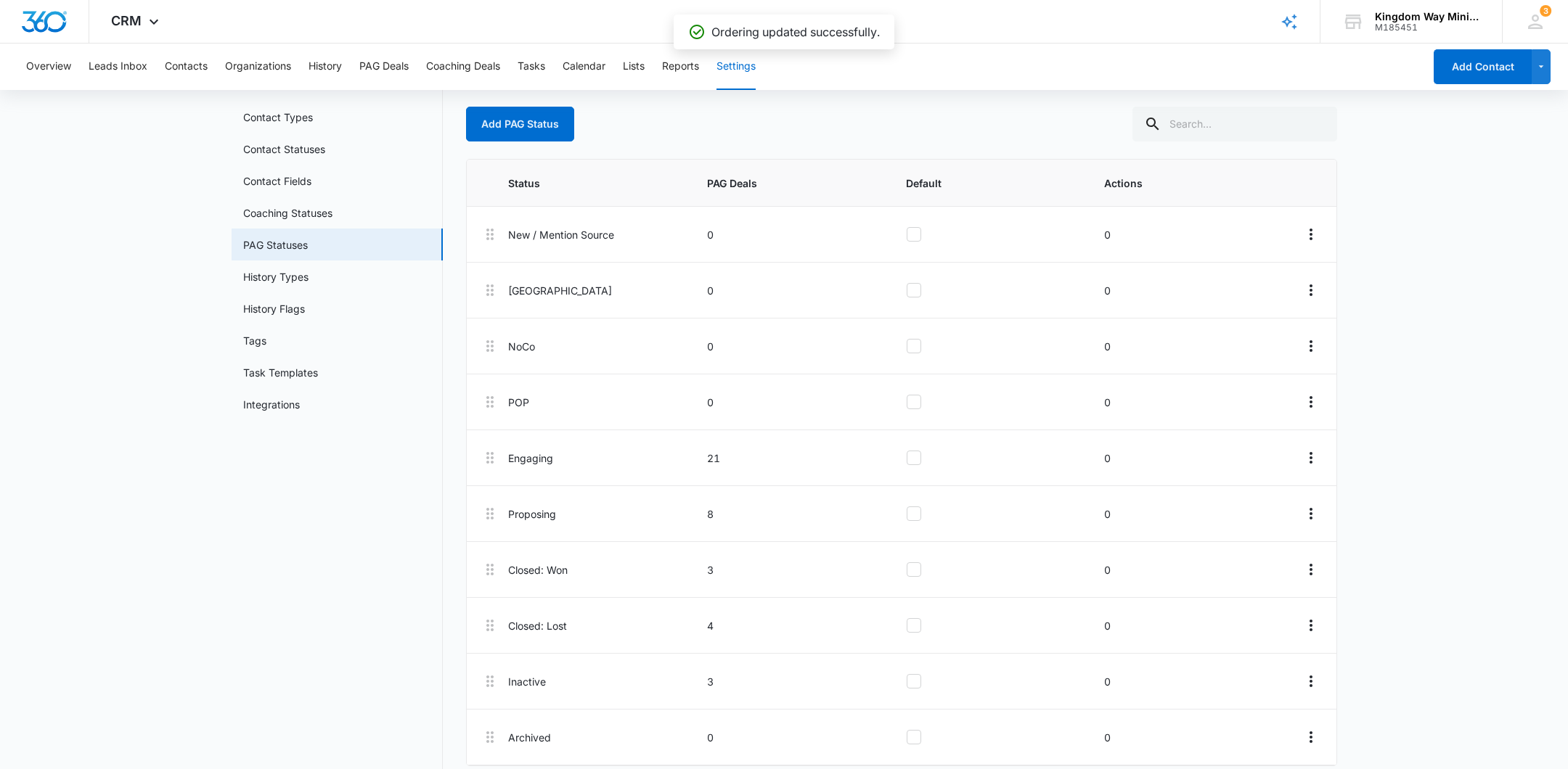 click on "Settings Contact Types Contact Statuses Contact Fields Coaching Statuses PAG Statuses History Types History Flags Tags Task Templates Integrations PAG Statuses Add PAG Status Status PAG Deals Default Actions New / Mention Source 0 0 DENVER 0 0 NoCo 0 0 POP 0 0 Engaging 21 0 Proposing 8 0 Closed: Won 3 0 Closed: Lost 4 0 Inactive 3 0 Archived 0 0 Change Label Change what "Deals" are called in your CRM. Singular PAG Plural PAG Deals" at bounding box center (784, 528) 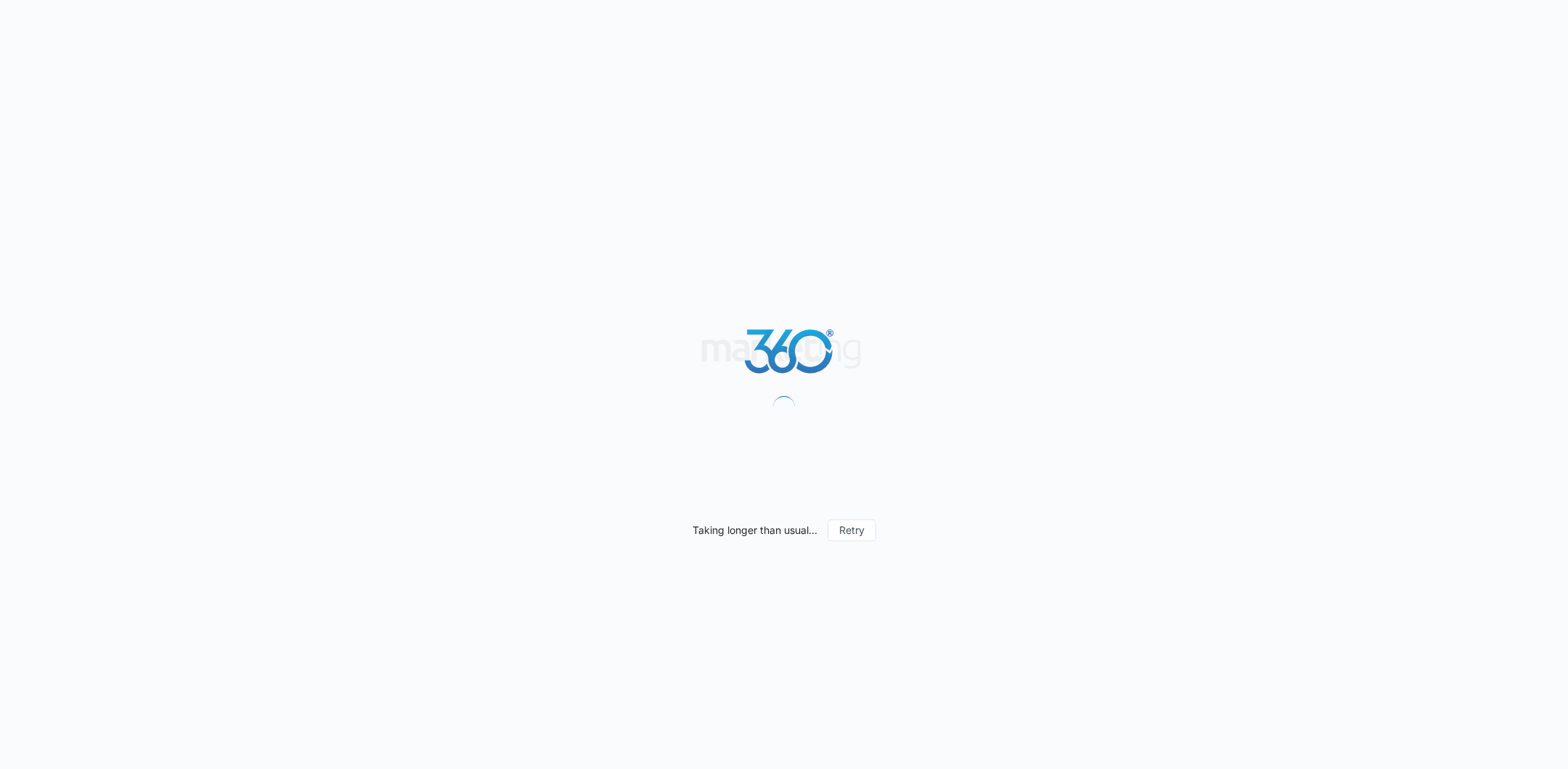 scroll, scrollTop: 0, scrollLeft: 0, axis: both 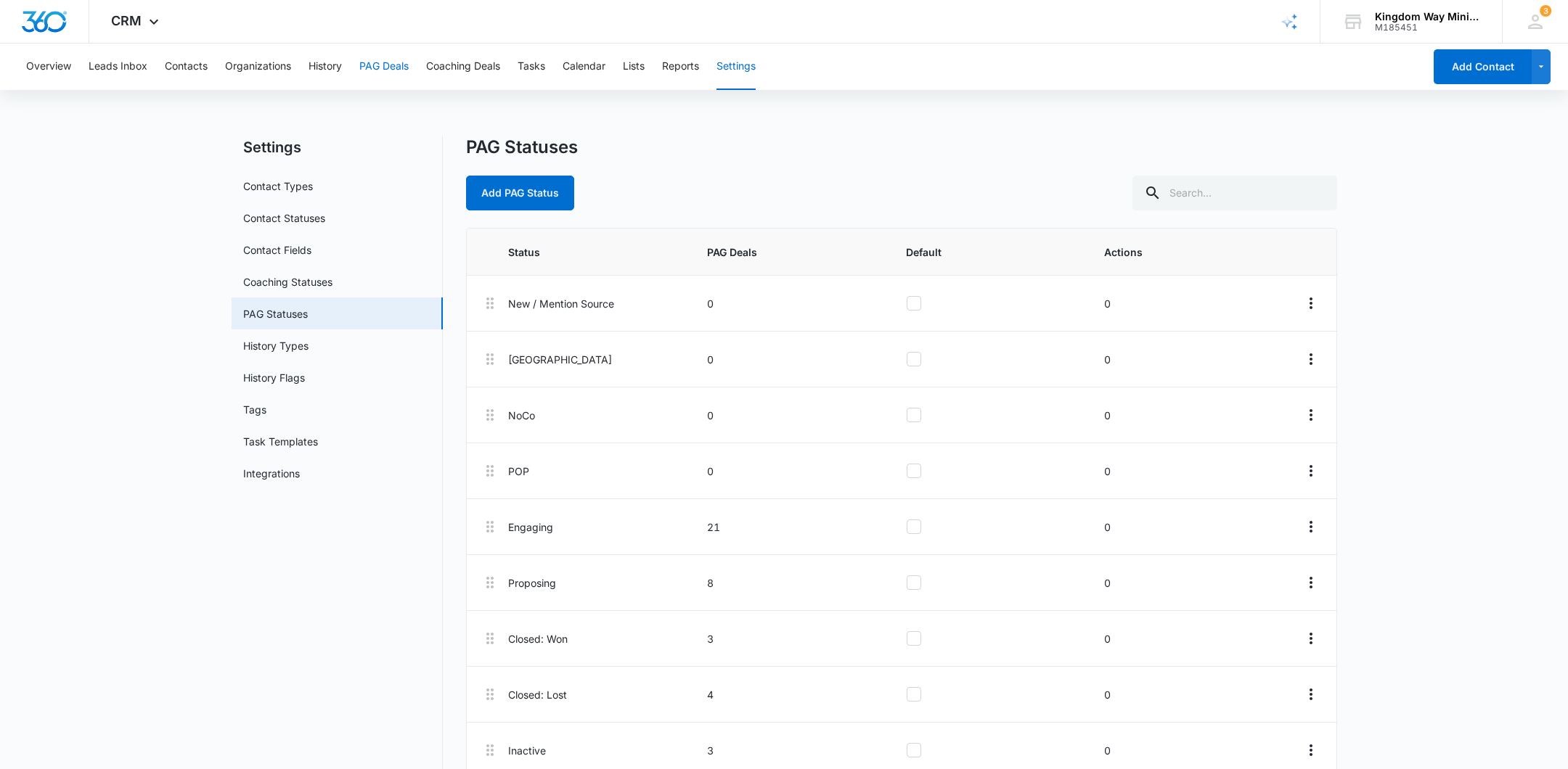 click on "PAG Deals" at bounding box center (384, 67) 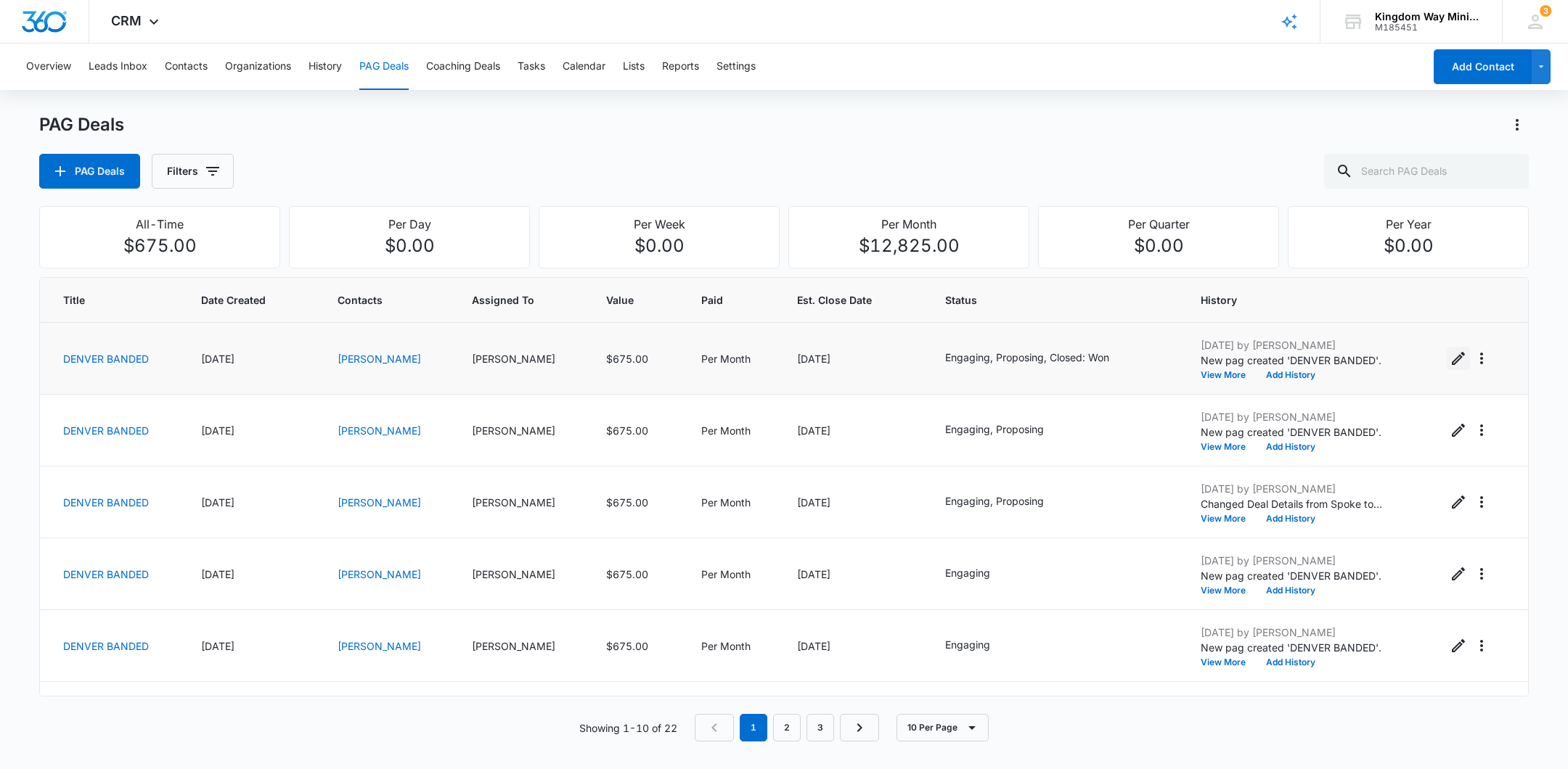 click 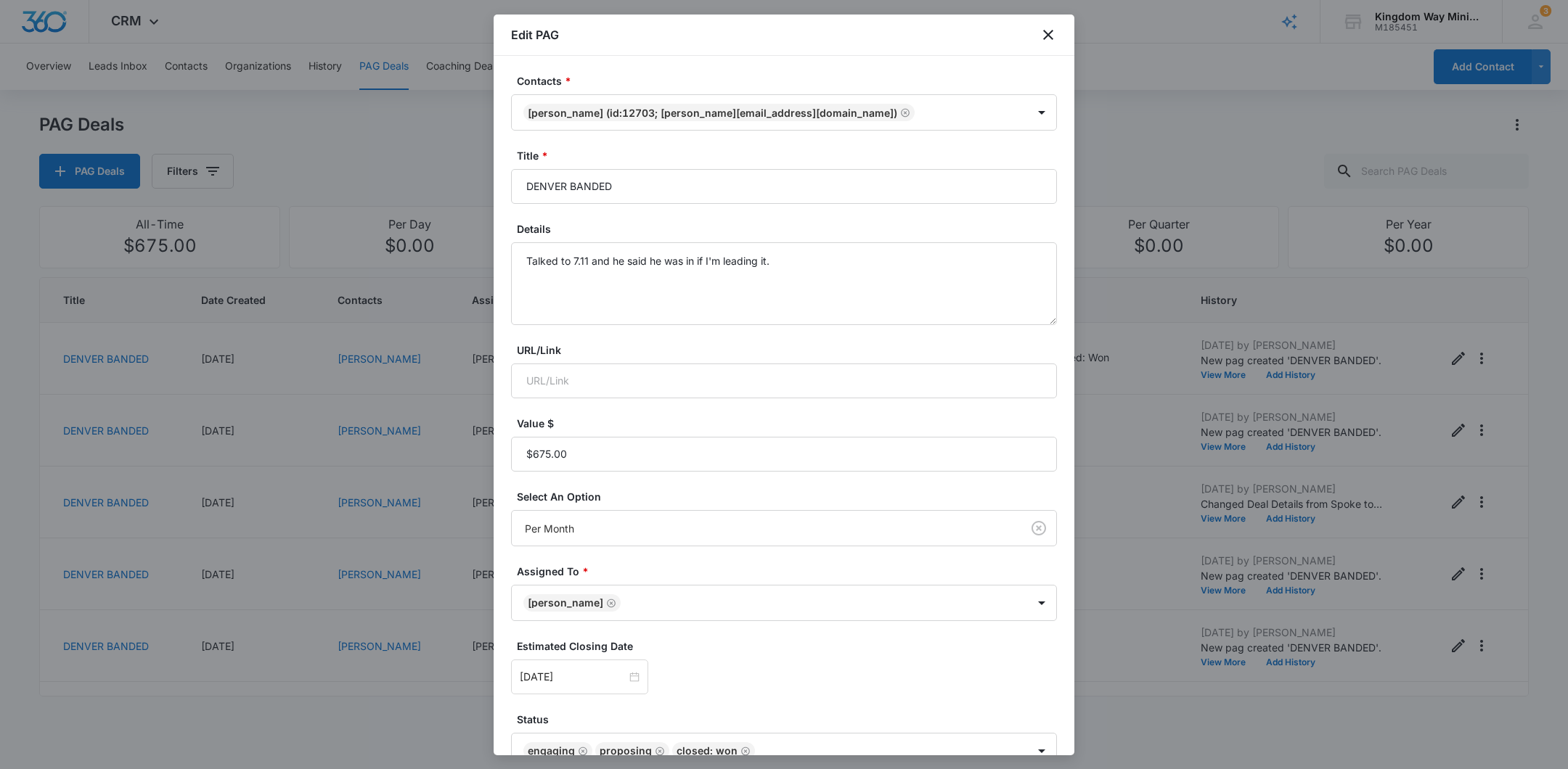 scroll, scrollTop: 81, scrollLeft: 0, axis: vertical 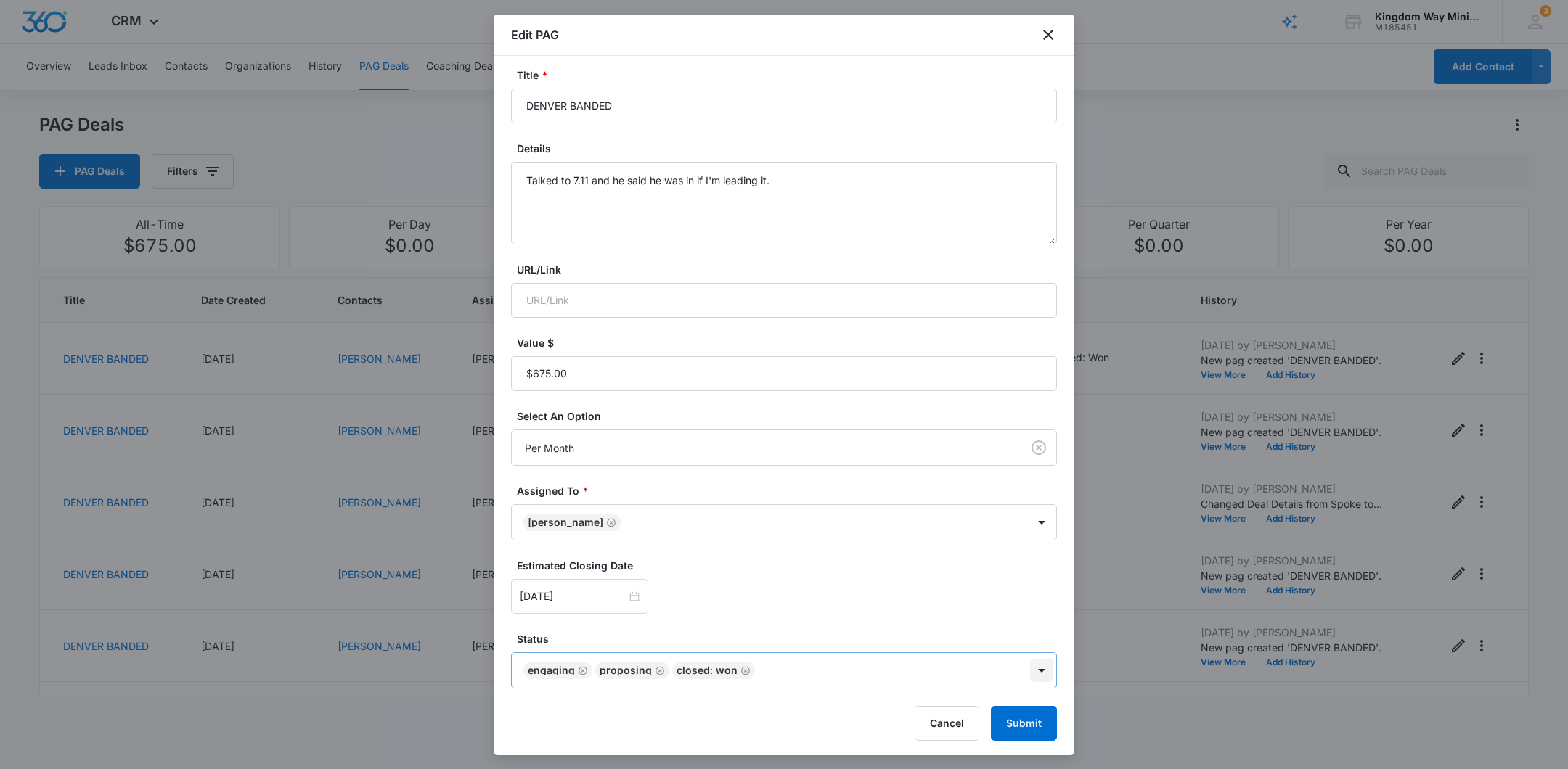 click on "CRM Apps Reputation Websites Forms CRM Email Social Shop Payments POS Content Ads Intelligence Files Brand Settings Kingdom Way Ministries M185451 Your Accounts View All 3 DA Dan Anderson dan.andersonkw2@gmail.com My Profile 3 Notifications Support Logout Terms & Conditions   •   Privacy Policy Overview Leads Inbox Contacts Organizations History PAG Deals Coaching Deals Tasks Calendar Lists Reports Settings Add Contact PAG Deals PAG Deals Filters All-Time $675.00 Per Day $0.00 Per Week $0.00 Per Month $12,825.00 Per Quarter $0.00 Per Year $0.00 Title Date Created Contacts Assigned To Value Paid Est. Close Date Status History DENVER BANDED 07/11/2025 Christopher Kilcullen Dan Anderson $675.00 Per Month 08/31/2025 Engaging, Proposing, Closed: Won Jul 11, 2025 by Dan Anderson New pag created 'DENVER BANDED'. View More Add History DENVER BANDED 07/11/2025 Chris Smith Dan Anderson $675.00 Per Month 08/31/2025 Engaging, Proposing Jul 11, 2025 by Dan Anderson New pag created 'DENVER BANDED'. View More 07/11/2025" at bounding box center [784, 384] 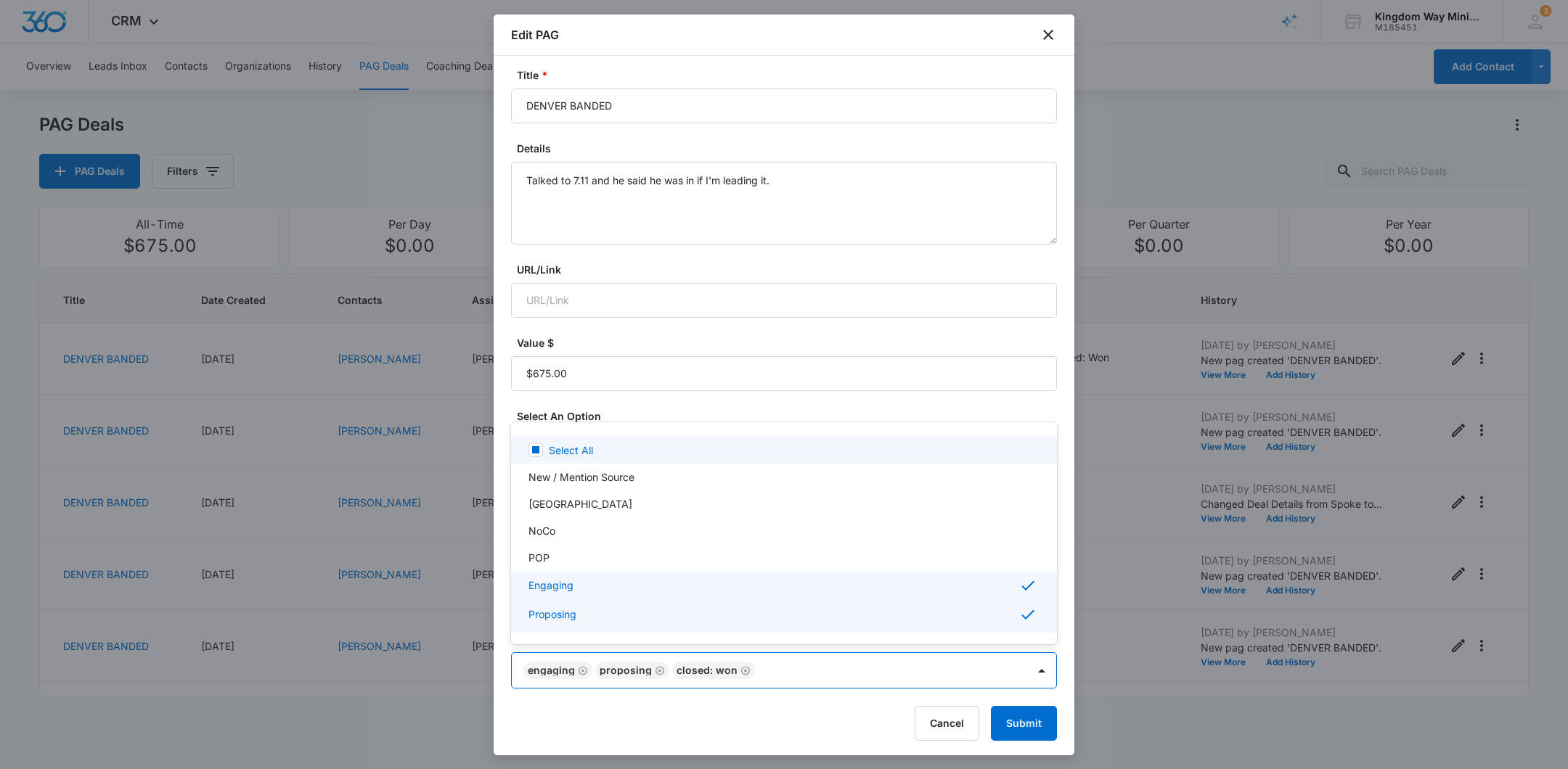 scroll, scrollTop: 6, scrollLeft: 0, axis: vertical 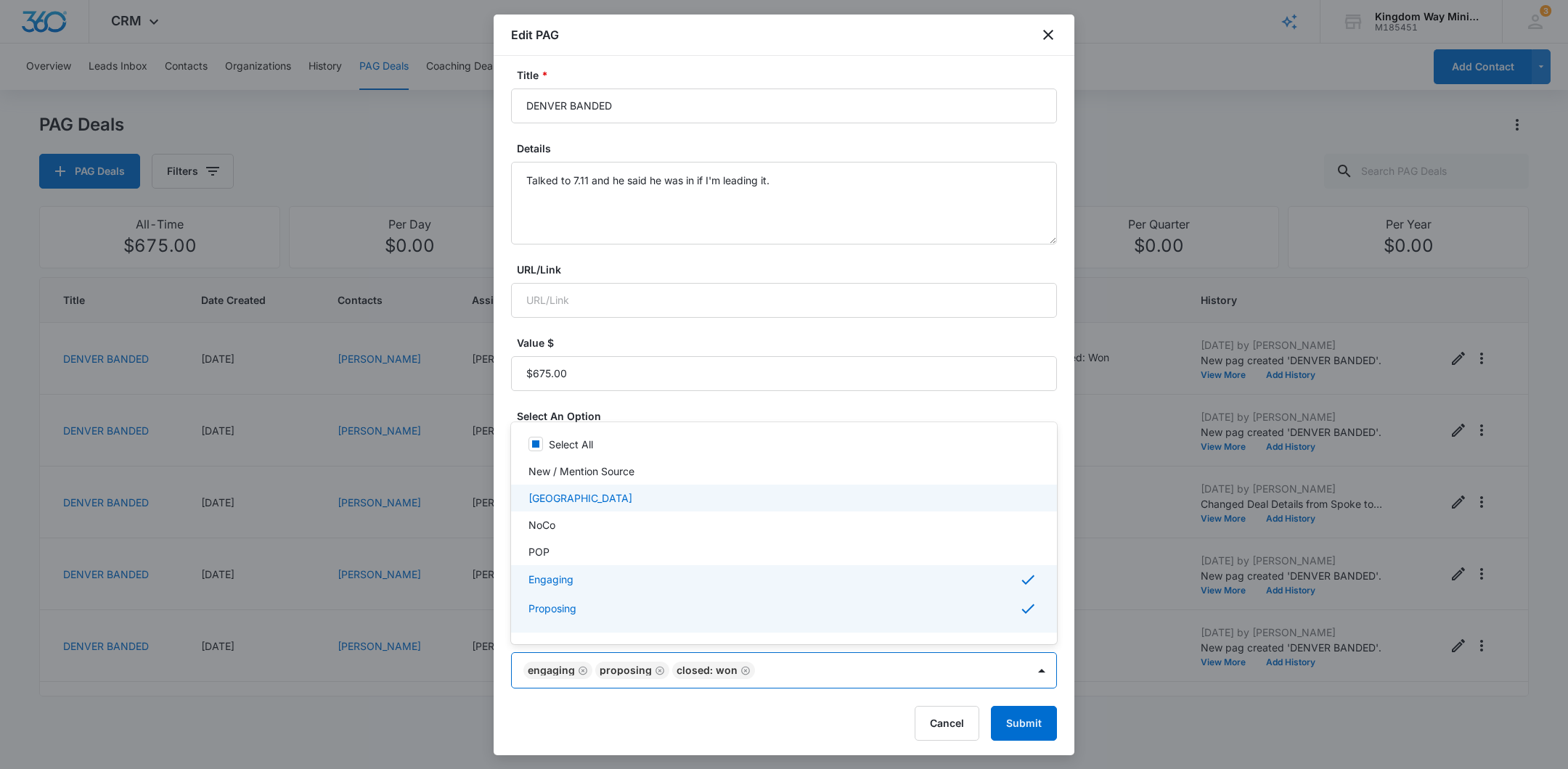 click on "[GEOGRAPHIC_DATA]" at bounding box center (783, 498) 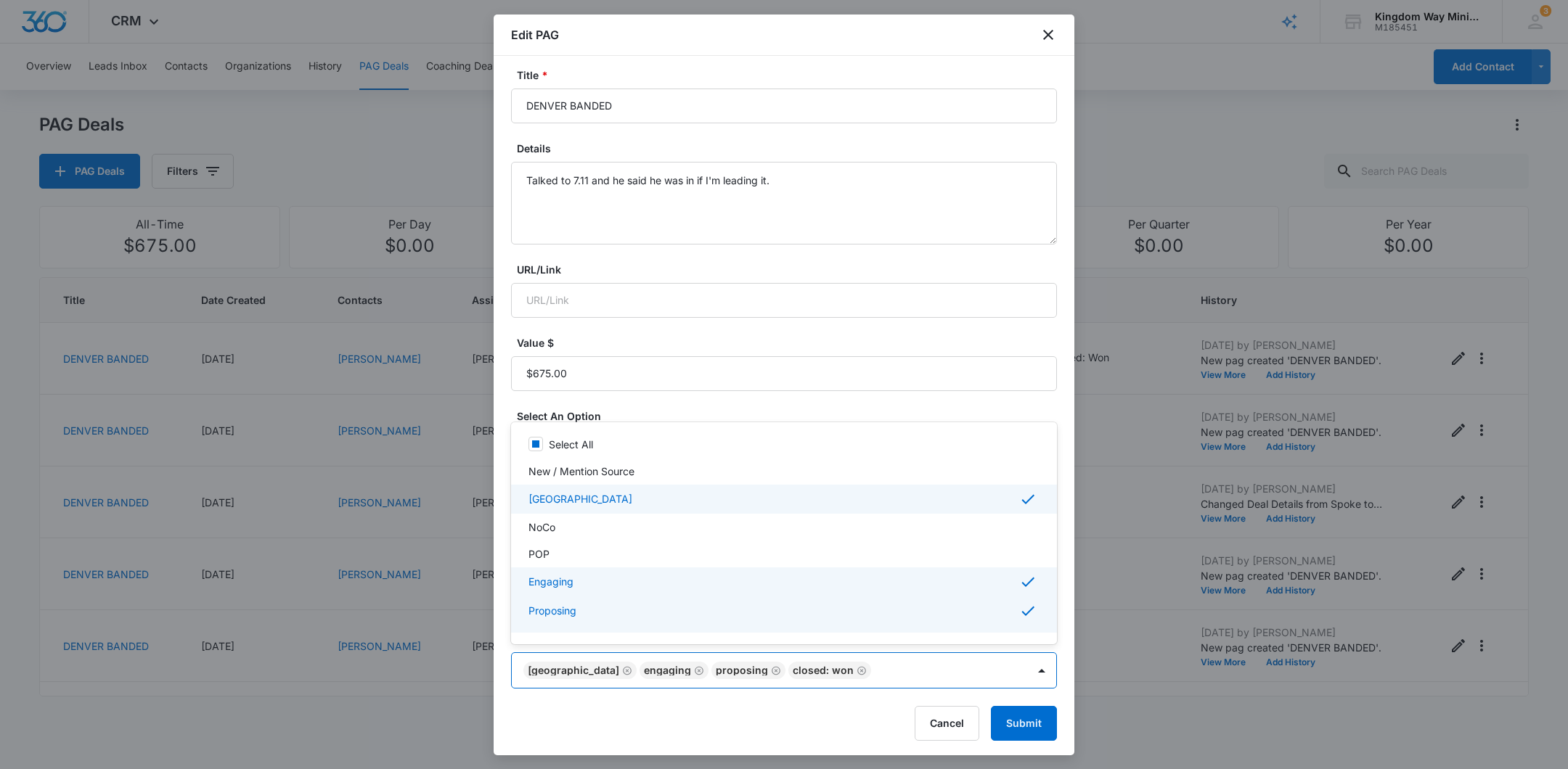 click at bounding box center (784, 384) 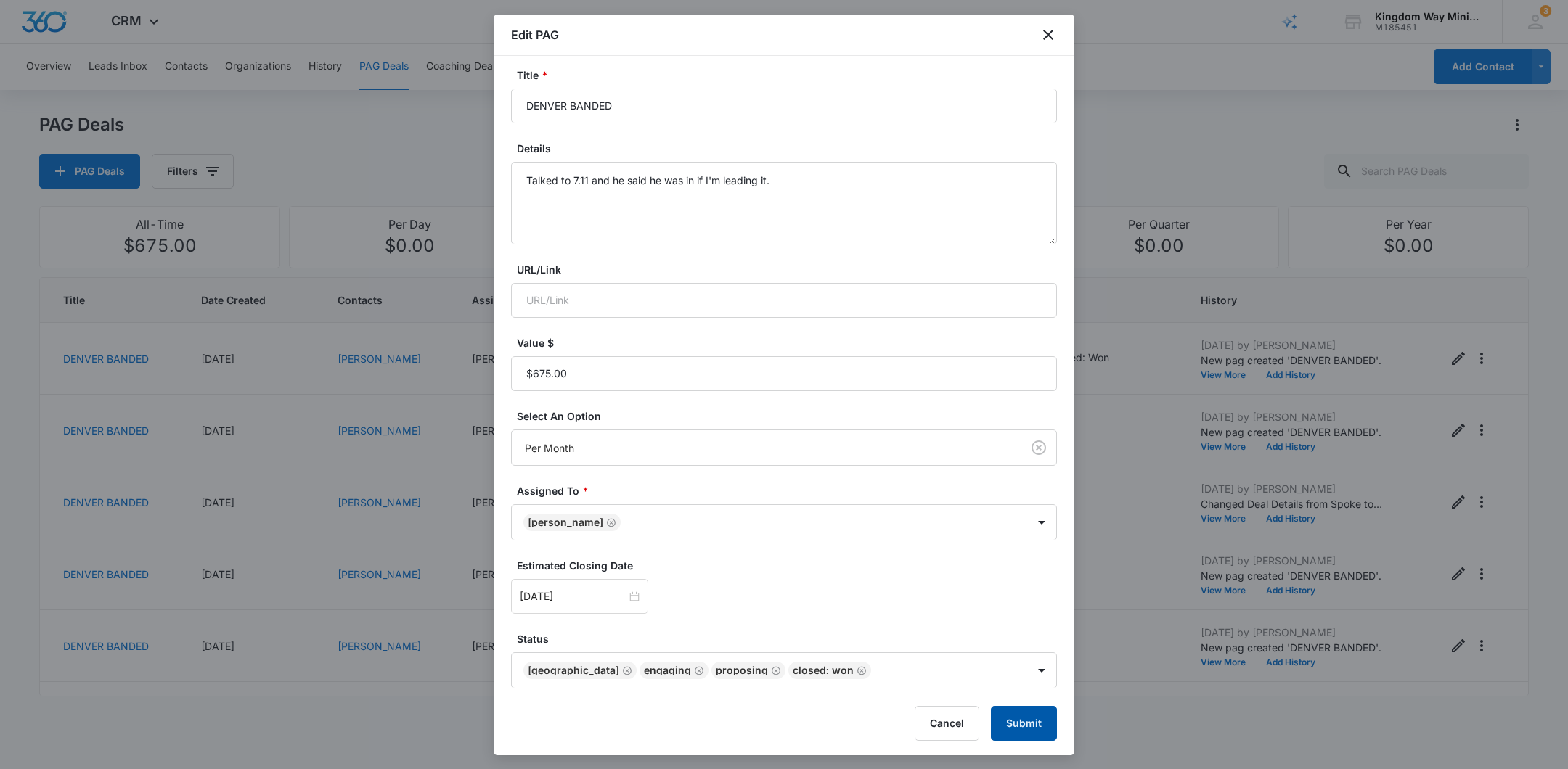 click on "Submit" at bounding box center [1024, 723] 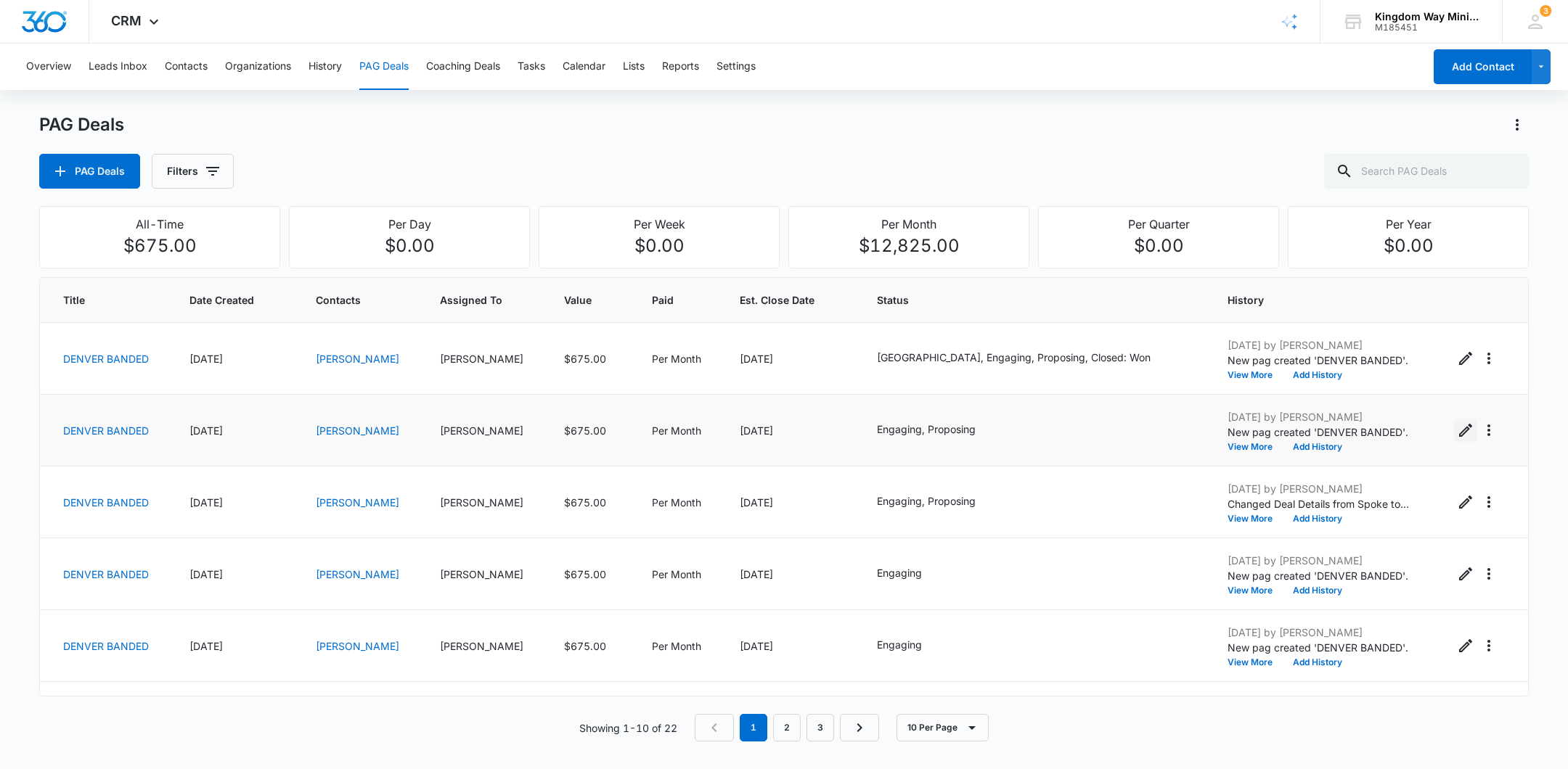 click 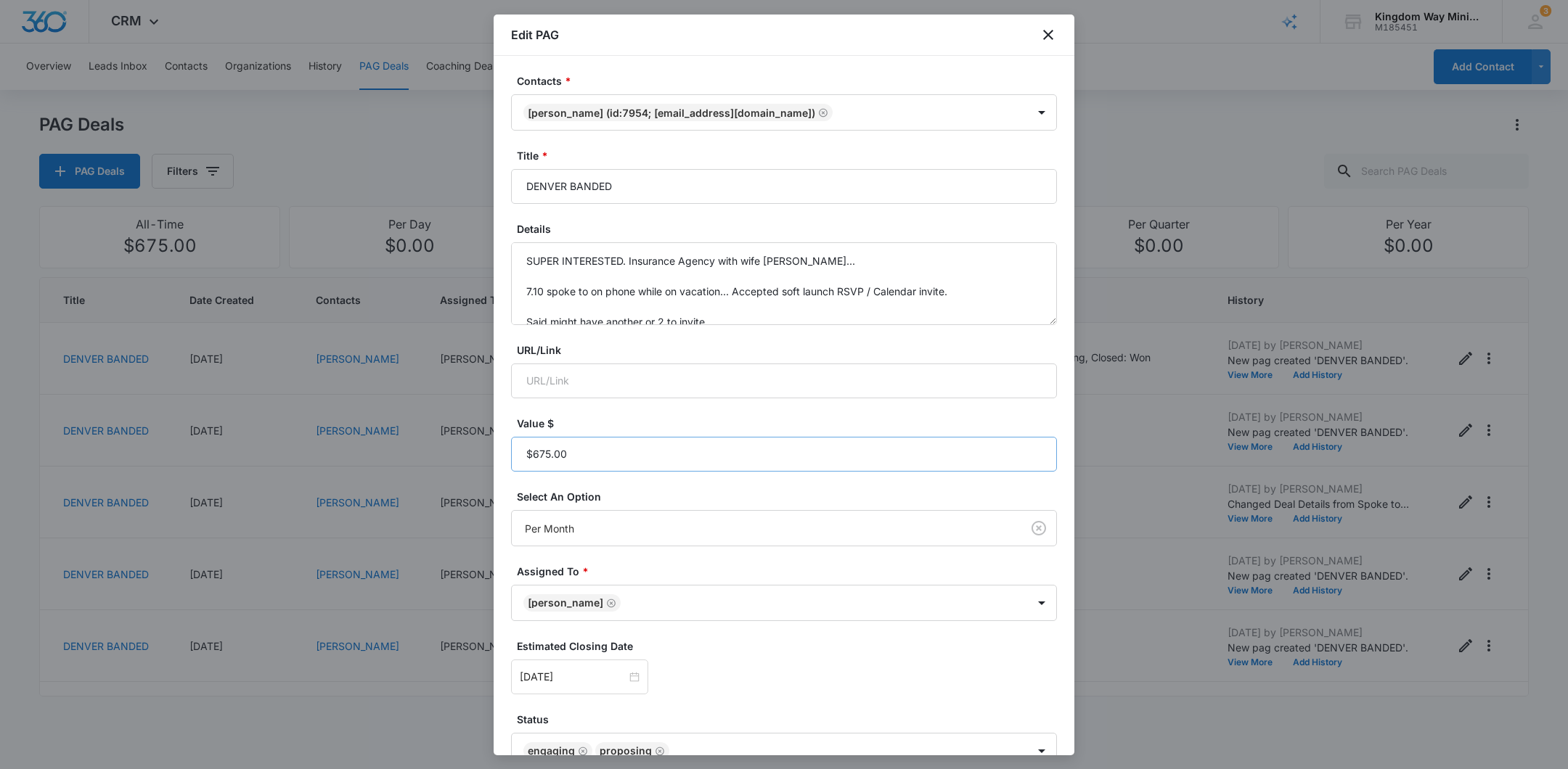 scroll, scrollTop: 81, scrollLeft: 0, axis: vertical 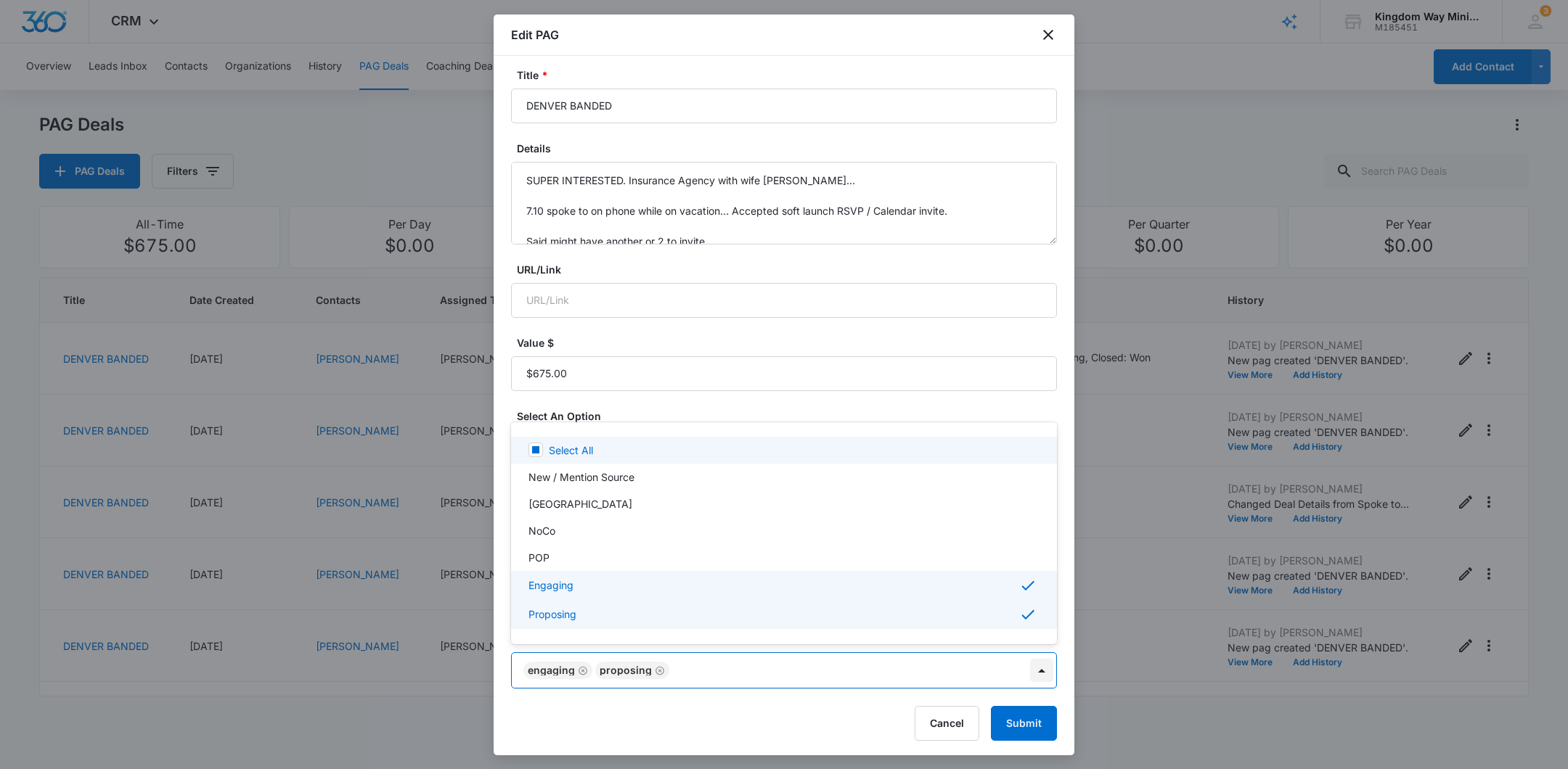 click on "CRM Apps Reputation Websites Forms CRM Email Social Shop Payments POS Content Ads Intelligence Files Brand Settings Kingdom Way Ministries M185451 Your Accounts View All 3 DA Dan Anderson dan.andersonkw2@gmail.com My Profile 3 Notifications Support Logout Terms & Conditions   •   Privacy Policy Overview Leads Inbox Contacts Organizations History PAG Deals Coaching Deals Tasks Calendar Lists Reports Settings Add Contact PAG Deals PAG Deals Filters All-Time $675.00 Per Day $0.00 Per Week $0.00 Per Month $12,825.00 Per Quarter $0.00 Per Year $0.00 Title Date Created Contacts Assigned To Value Paid Est. Close Date Status History DENVER BANDED 07/11/2025 Christopher Kilcullen Dan Anderson $675.00 Per Month 08/31/2025 DENVER, Engaging, Proposing, Closed: Won Jul 11, 2025 by Dan Anderson New pag created 'DENVER BANDED'. View More Add History DENVER BANDED 07/11/2025 Chris Smith Dan Anderson $675.00 Per Month 08/31/2025 Engaging, Proposing Jul 11, 2025 by Dan Anderson New pag created 'DENVER BANDED'. View More" at bounding box center [784, 384] 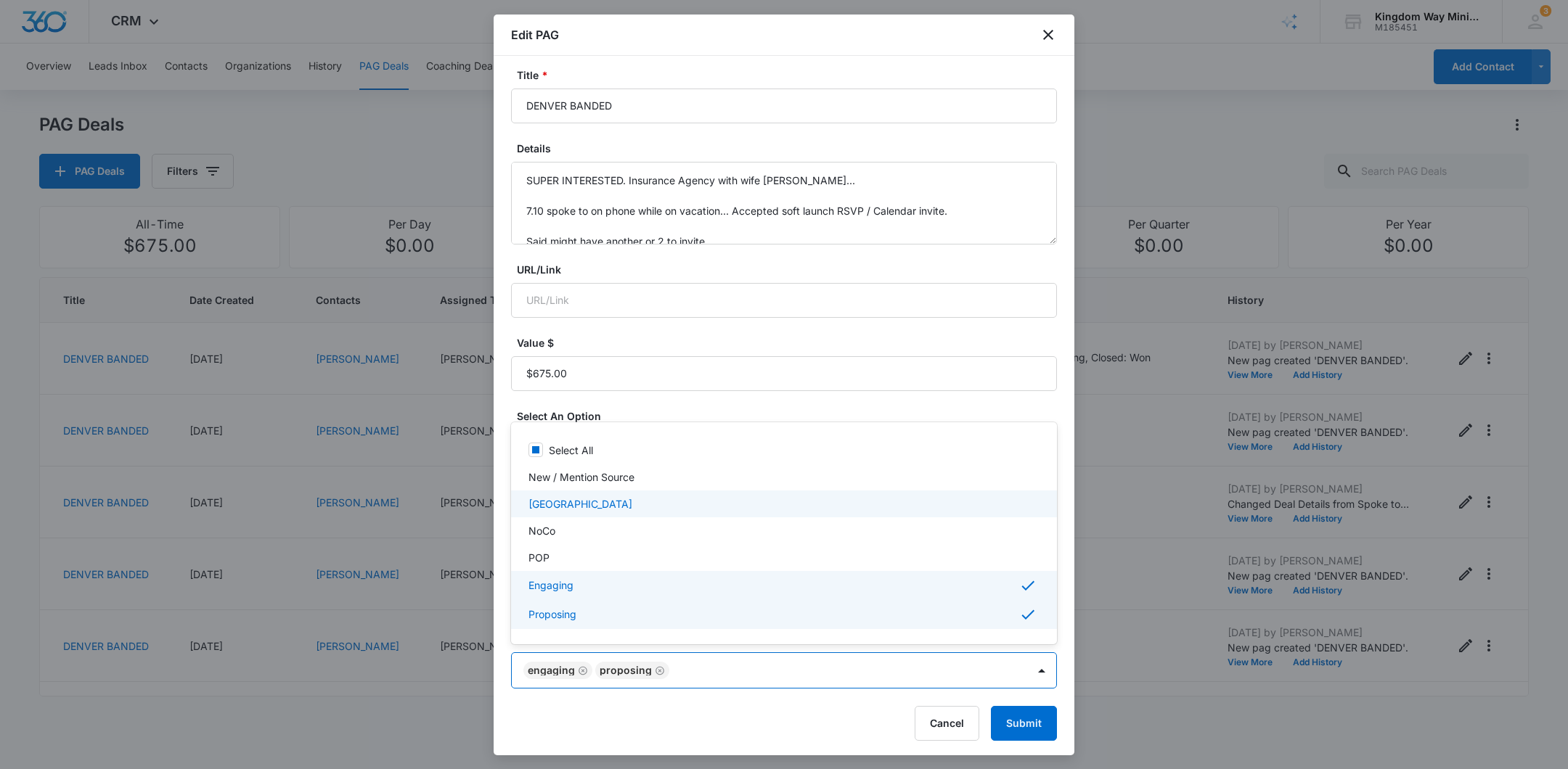 click on "[GEOGRAPHIC_DATA]" at bounding box center (783, 503) 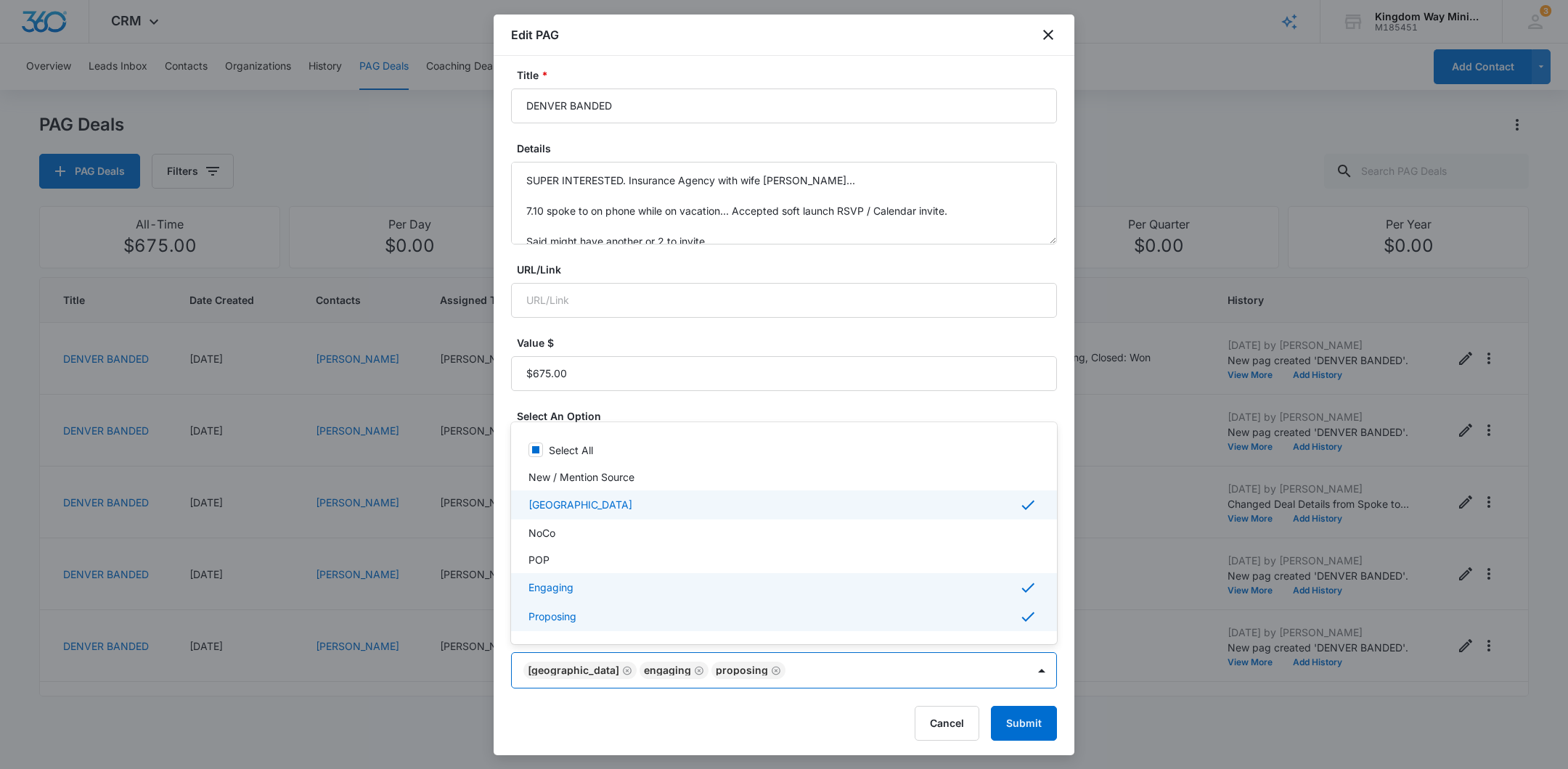 click at bounding box center (784, 384) 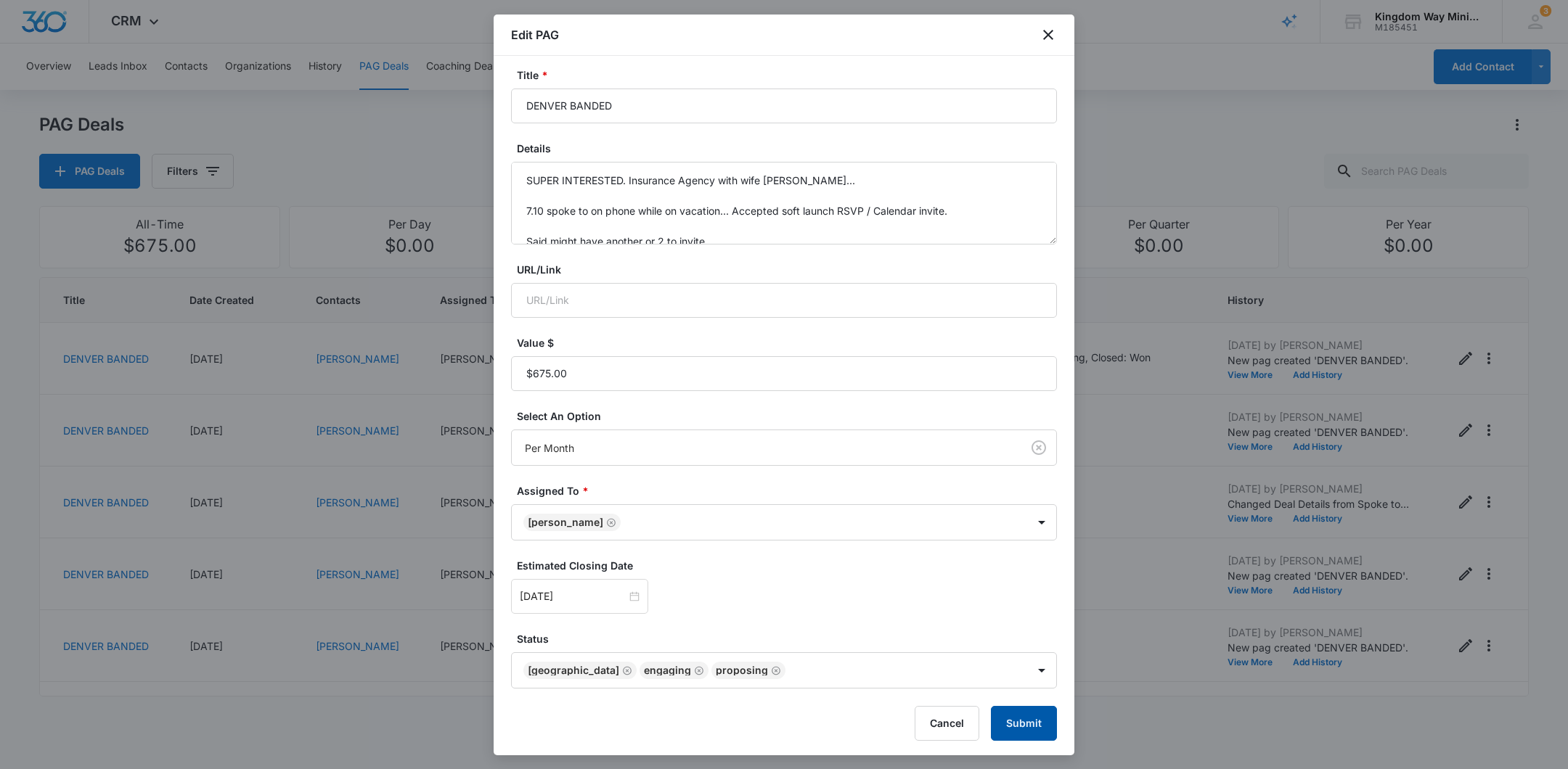 click on "Submit" at bounding box center (1024, 723) 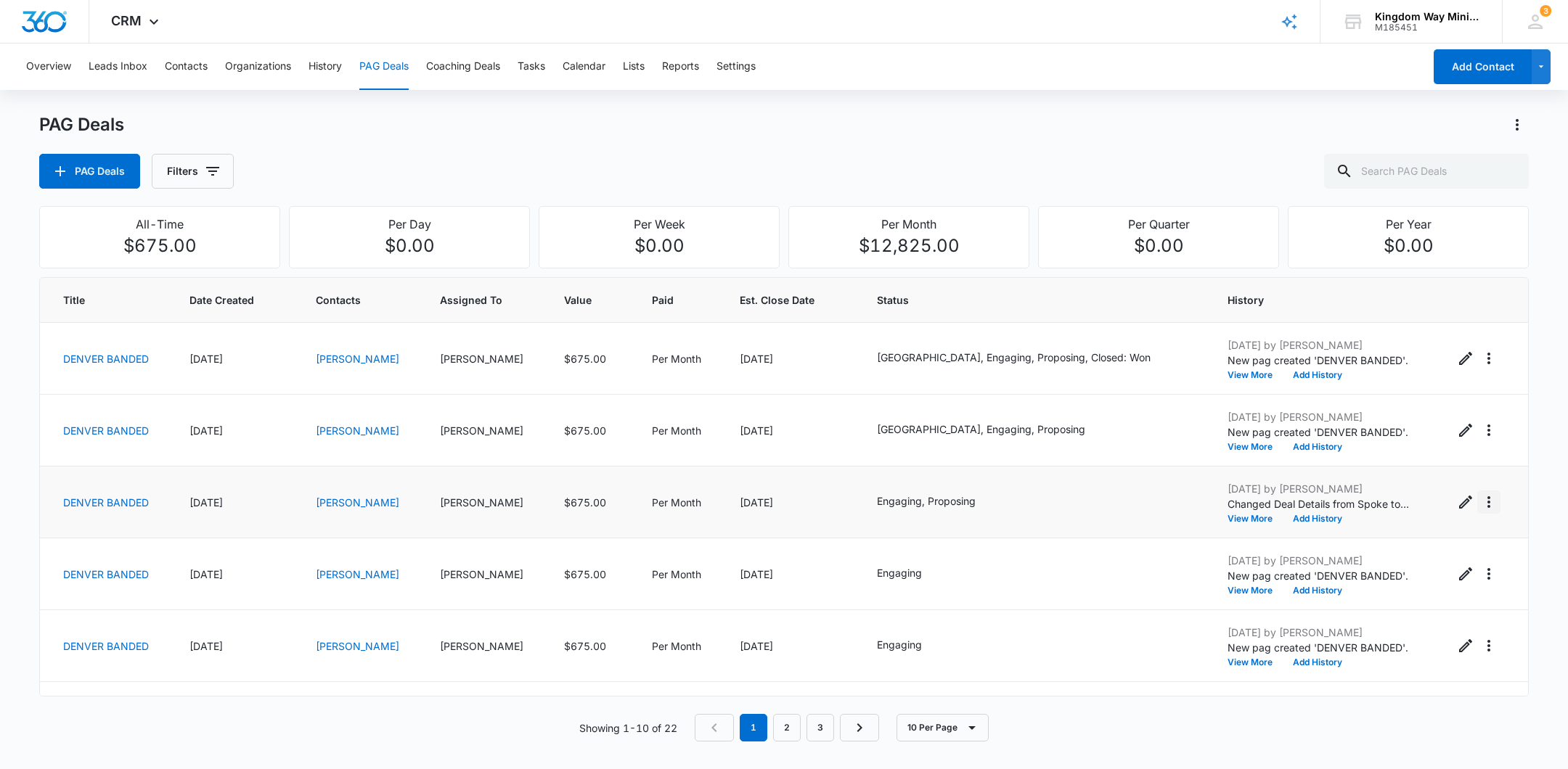click 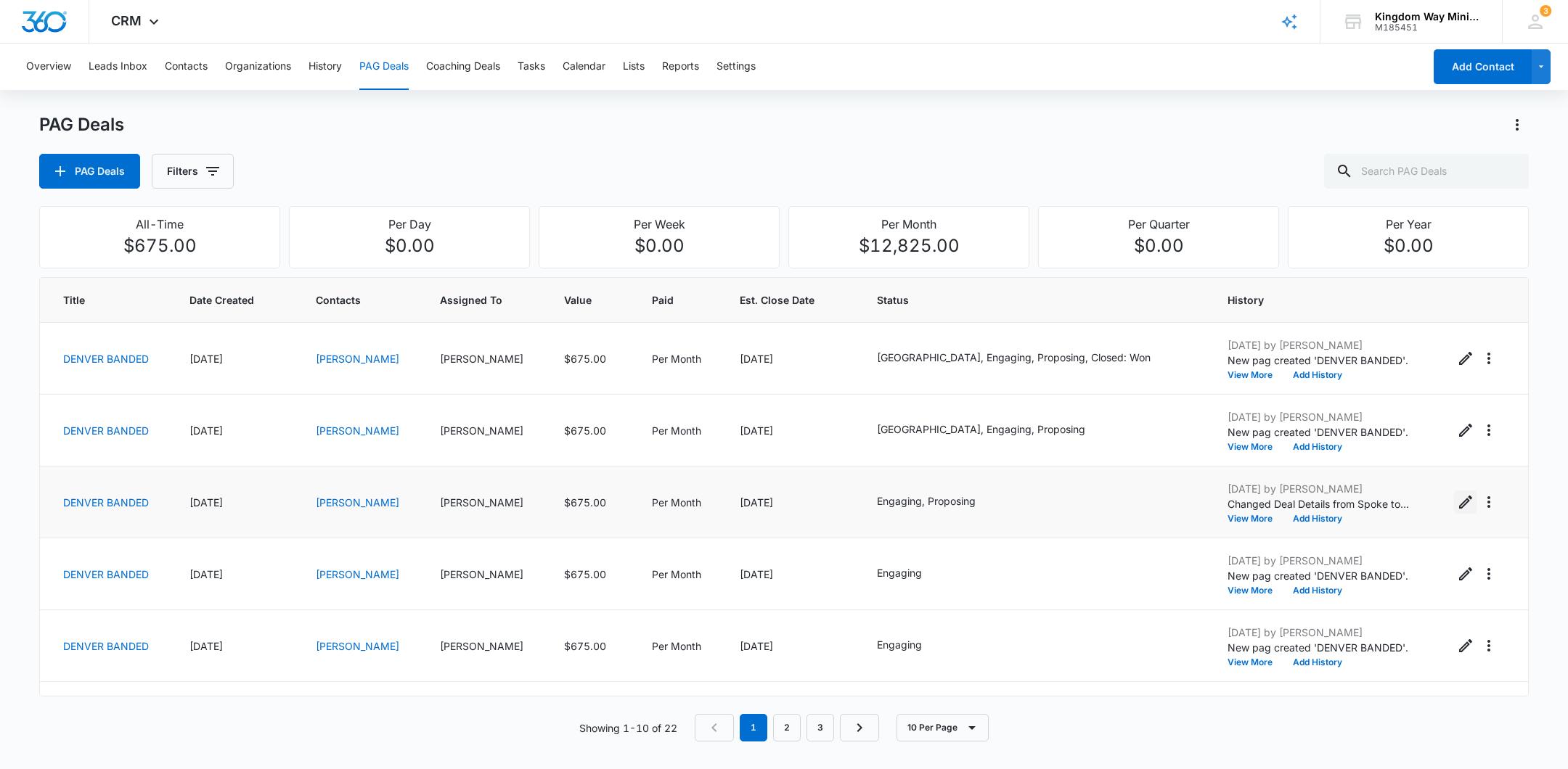 click 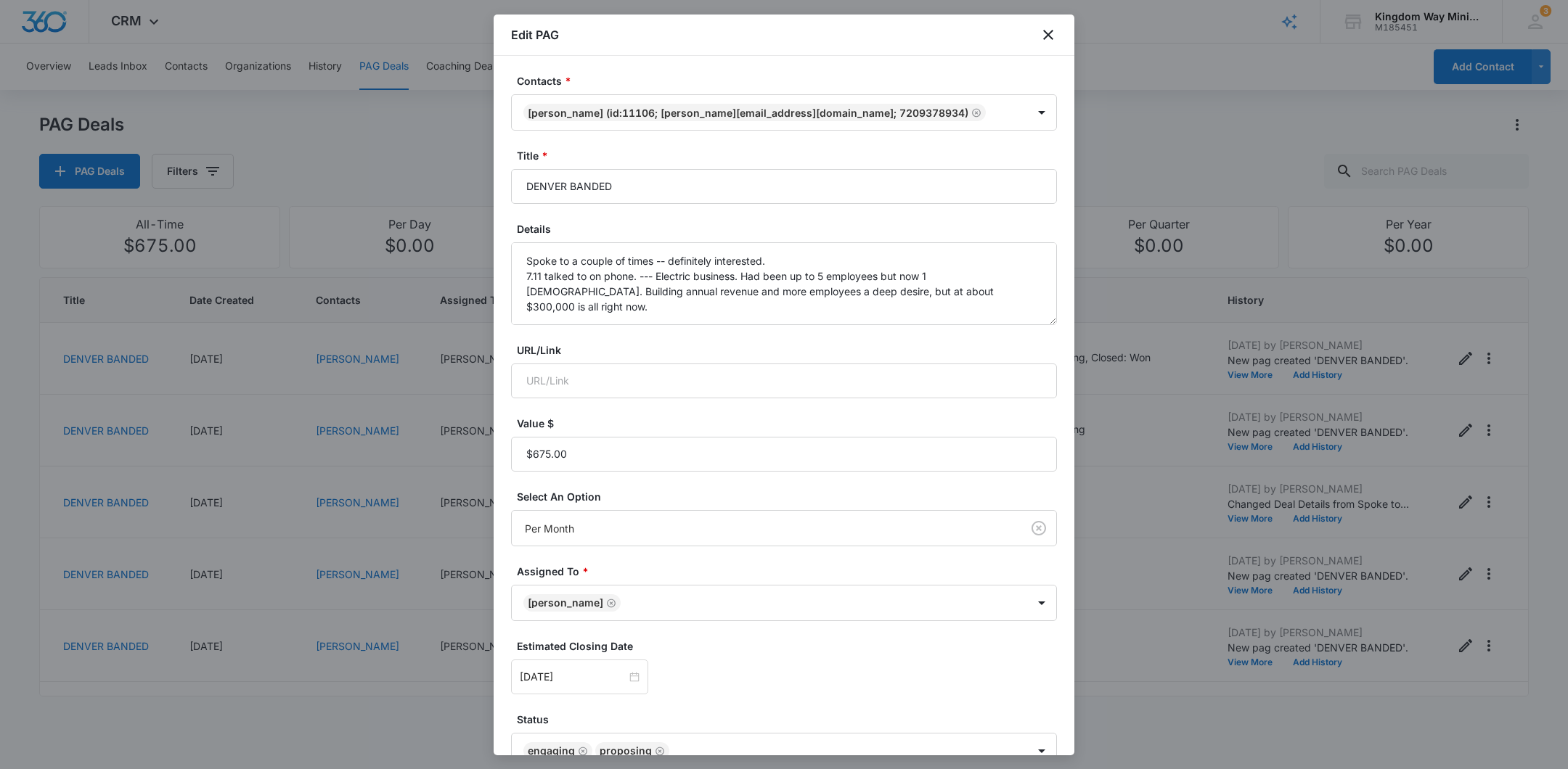 scroll, scrollTop: 81, scrollLeft: 0, axis: vertical 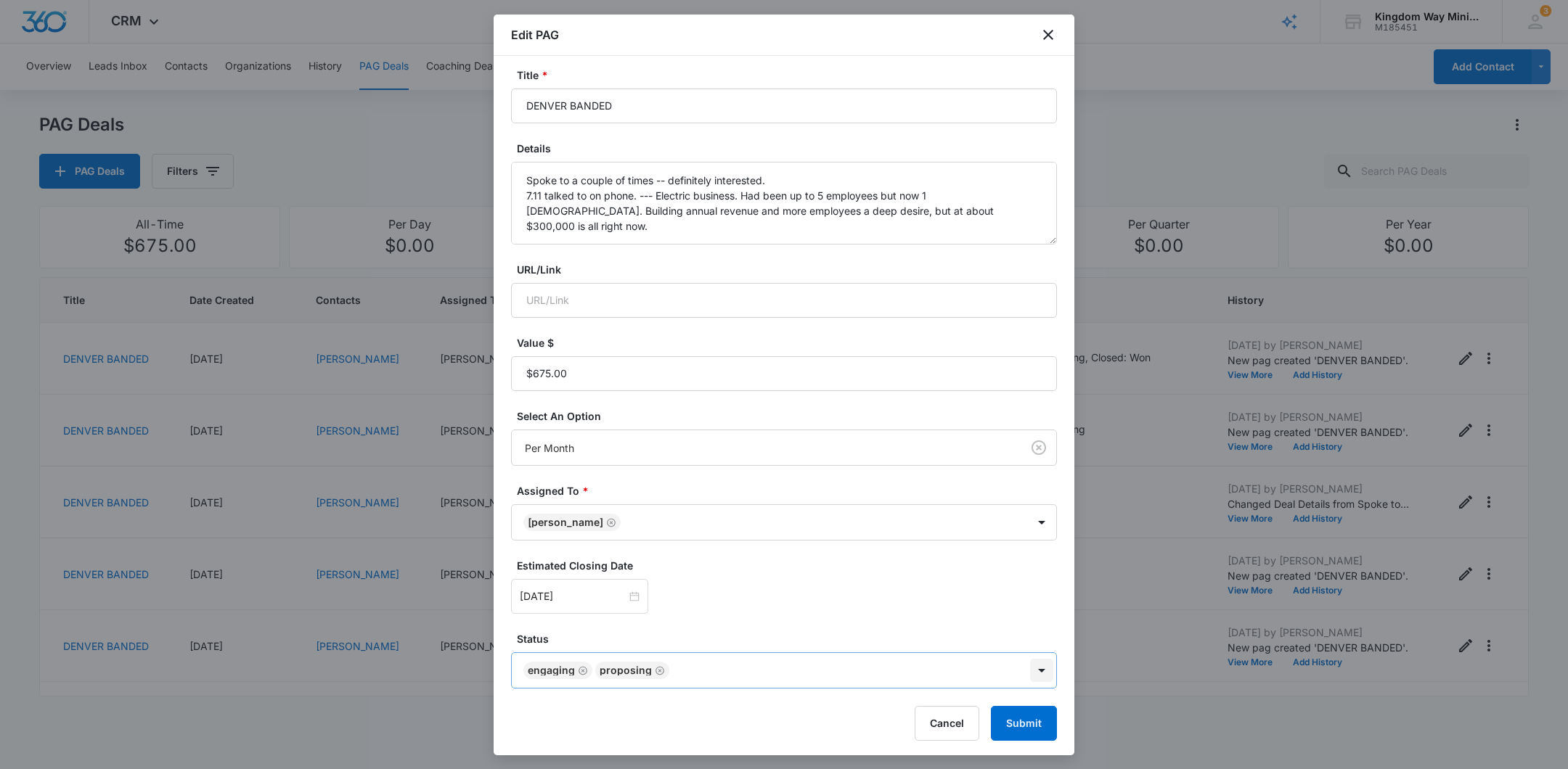 click on "CRM Apps Reputation Websites Forms CRM Email Social Shop Payments POS Content Ads Intelligence Files Brand Settings Kingdom Way Ministries M185451 Your Accounts View All 3 DA Dan Anderson dan.andersonkw2@gmail.com My Profile 3 Notifications Support Logout Terms & Conditions   •   Privacy Policy Overview Leads Inbox Contacts Organizations History PAG Deals Coaching Deals Tasks Calendar Lists Reports Settings Add Contact PAG Deals PAG Deals Filters All-Time $675.00 Per Day $0.00 Per Week $0.00 Per Month $12,825.00 Per Quarter $0.00 Per Year $0.00 Title Date Created Contacts Assigned To Value Paid Est. Close Date Status History DENVER BANDED 07/11/2025 Christopher Kilcullen Dan Anderson $675.00 Per Month 08/31/2025 DENVER, Engaging, Proposing, Closed: Won Jul 11, 2025 by Dan Anderson New pag created 'DENVER BANDED'. View More Add History DENVER BANDED 07/11/2025 Chris Smith Dan Anderson $675.00 Per Month 08/31/2025 DENVER, Engaging, Proposing Jul 11, 2025 by Dan Anderson New pag created 'DENVER BANDED'.   1" at bounding box center (784, 384) 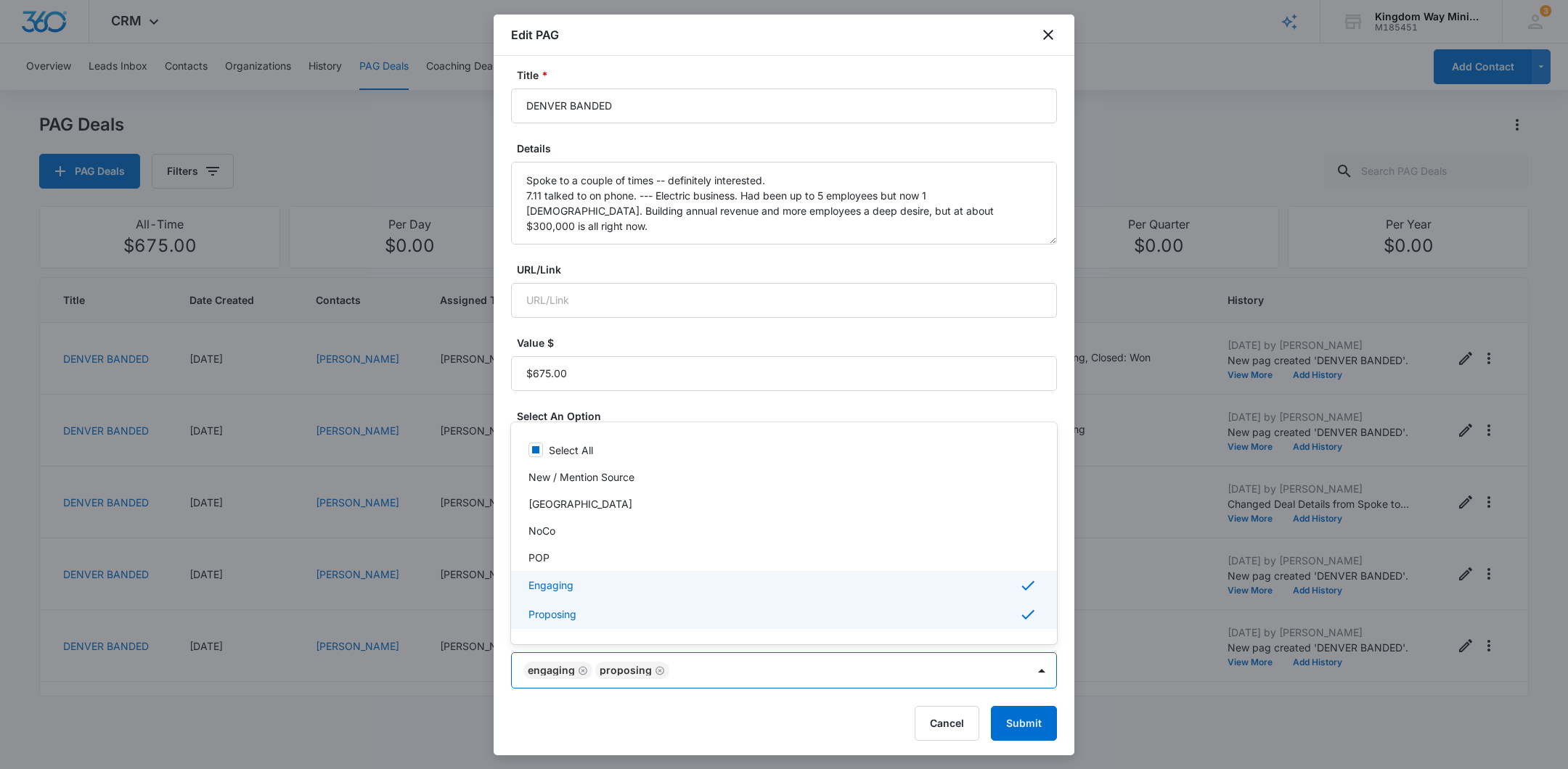 scroll, scrollTop: 6, scrollLeft: 0, axis: vertical 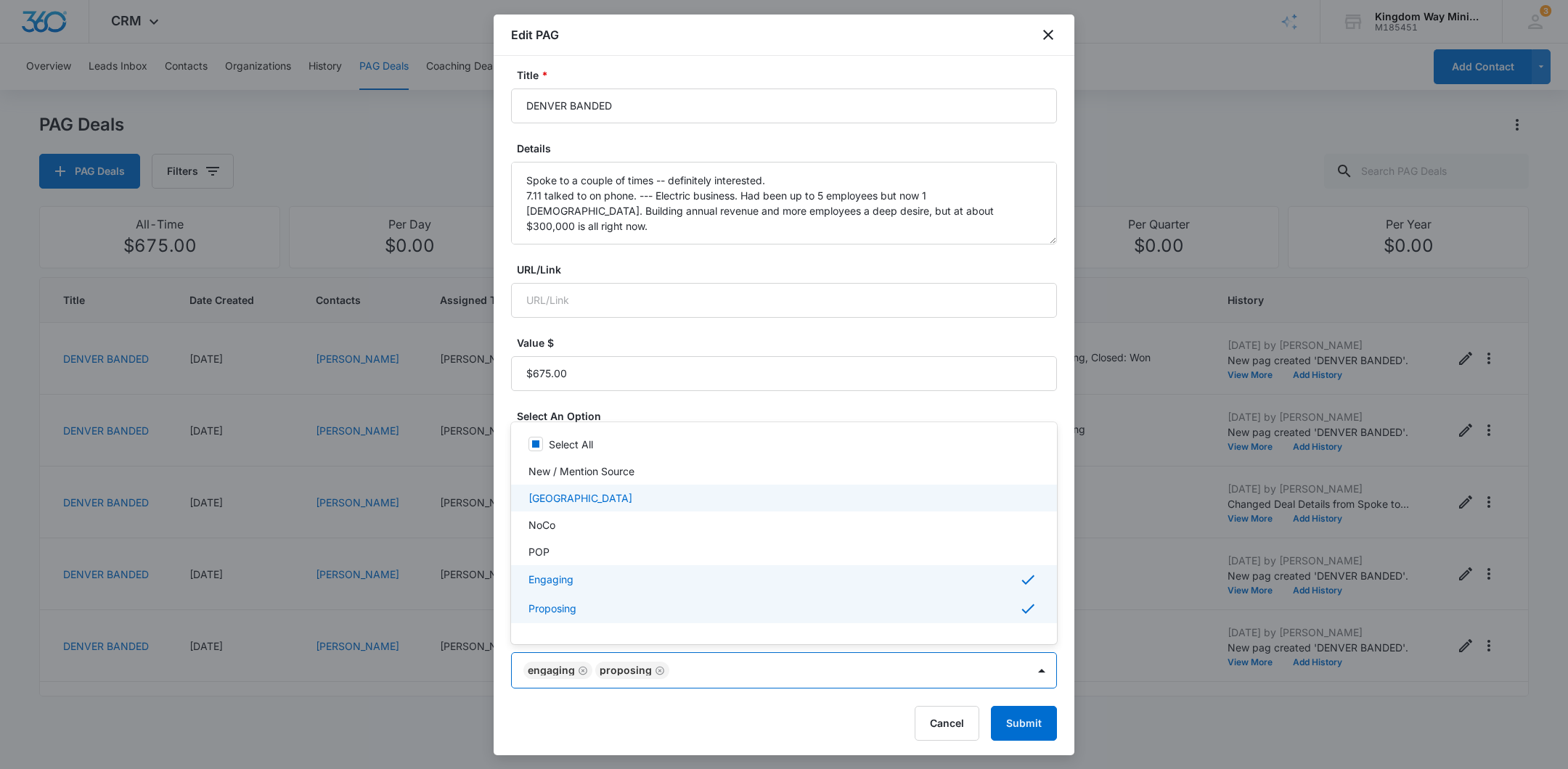 click on "[GEOGRAPHIC_DATA]" at bounding box center (784, 498) 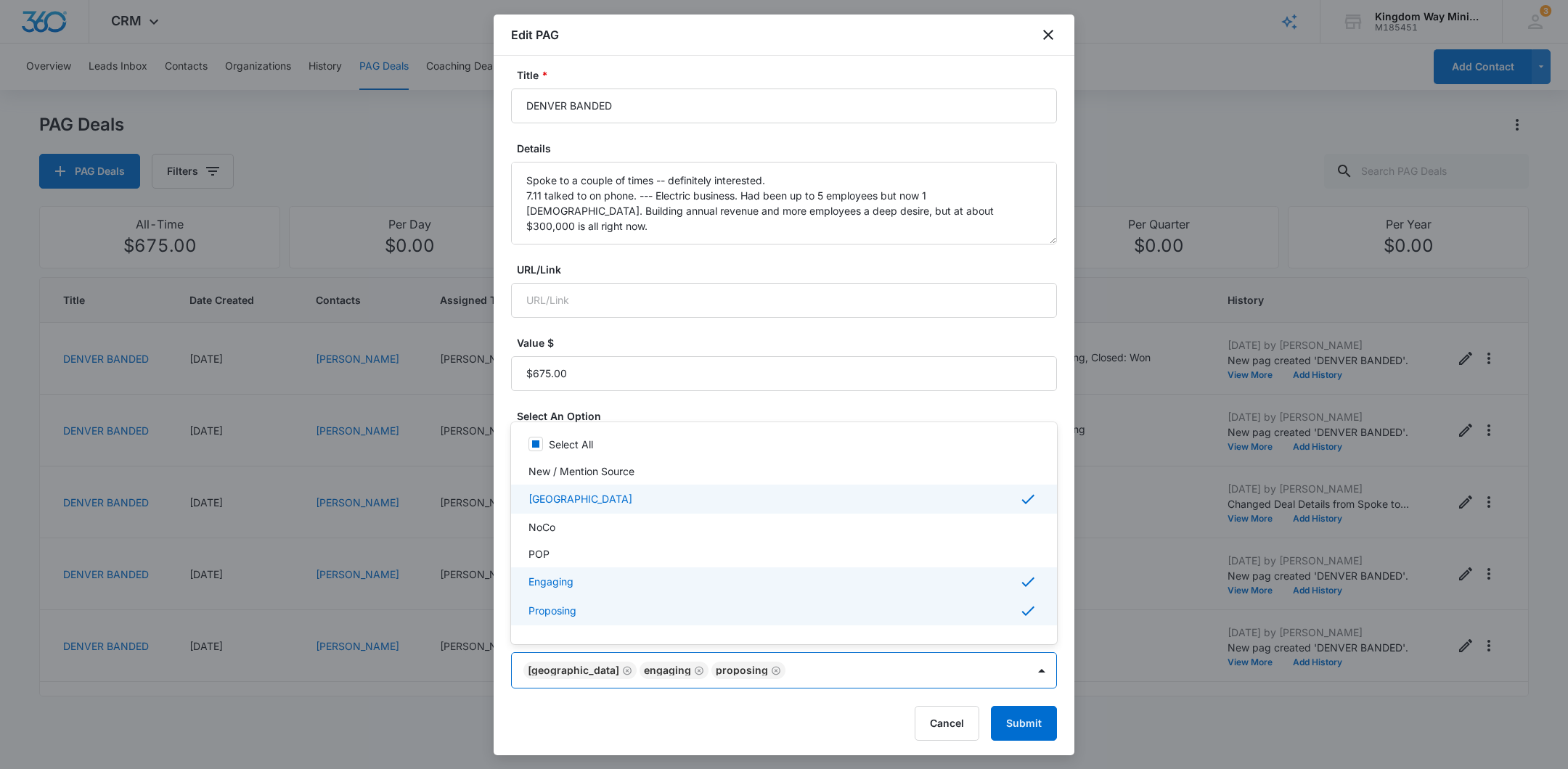 click at bounding box center (784, 384) 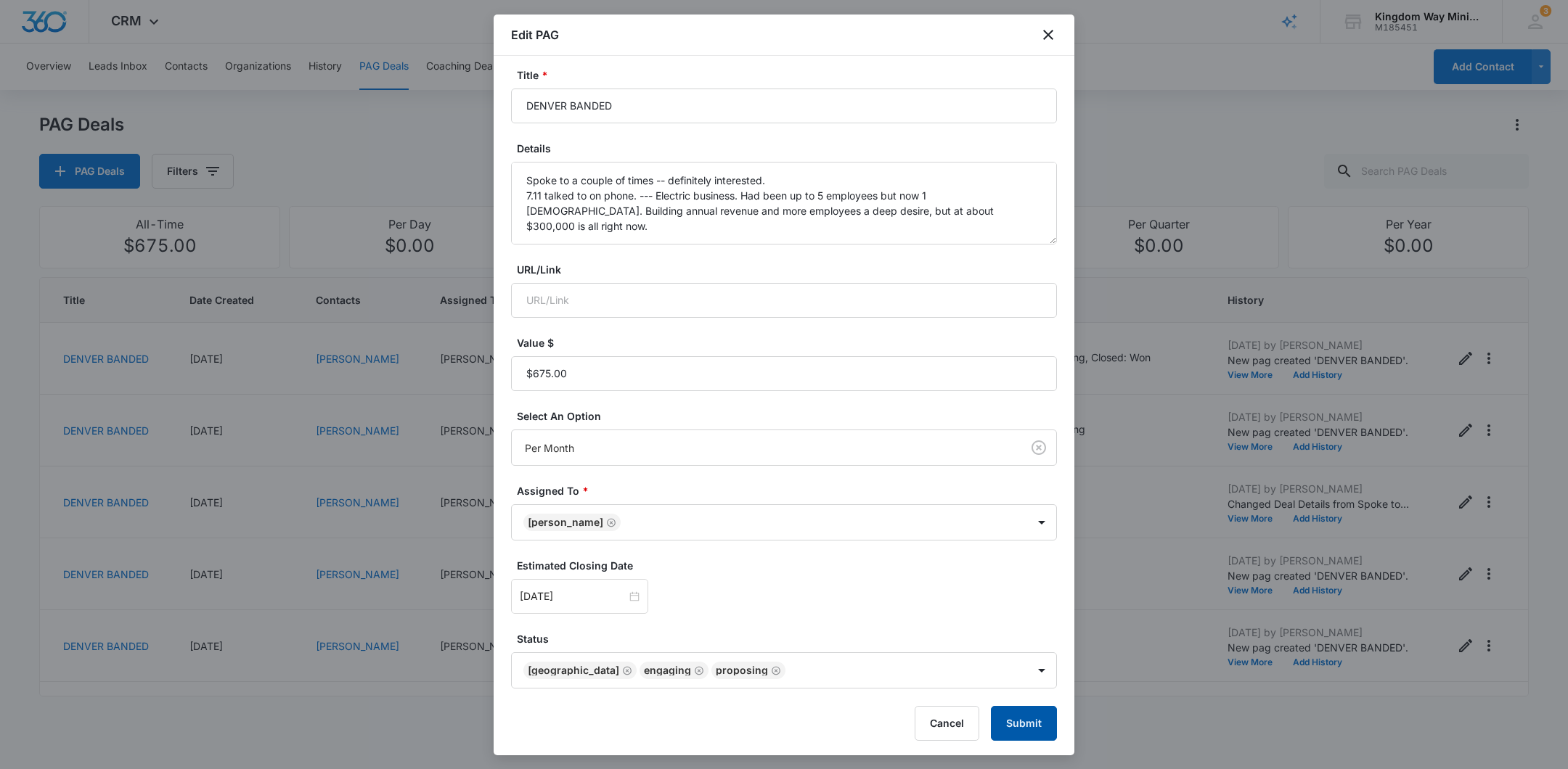 click on "Submit" at bounding box center [1024, 723] 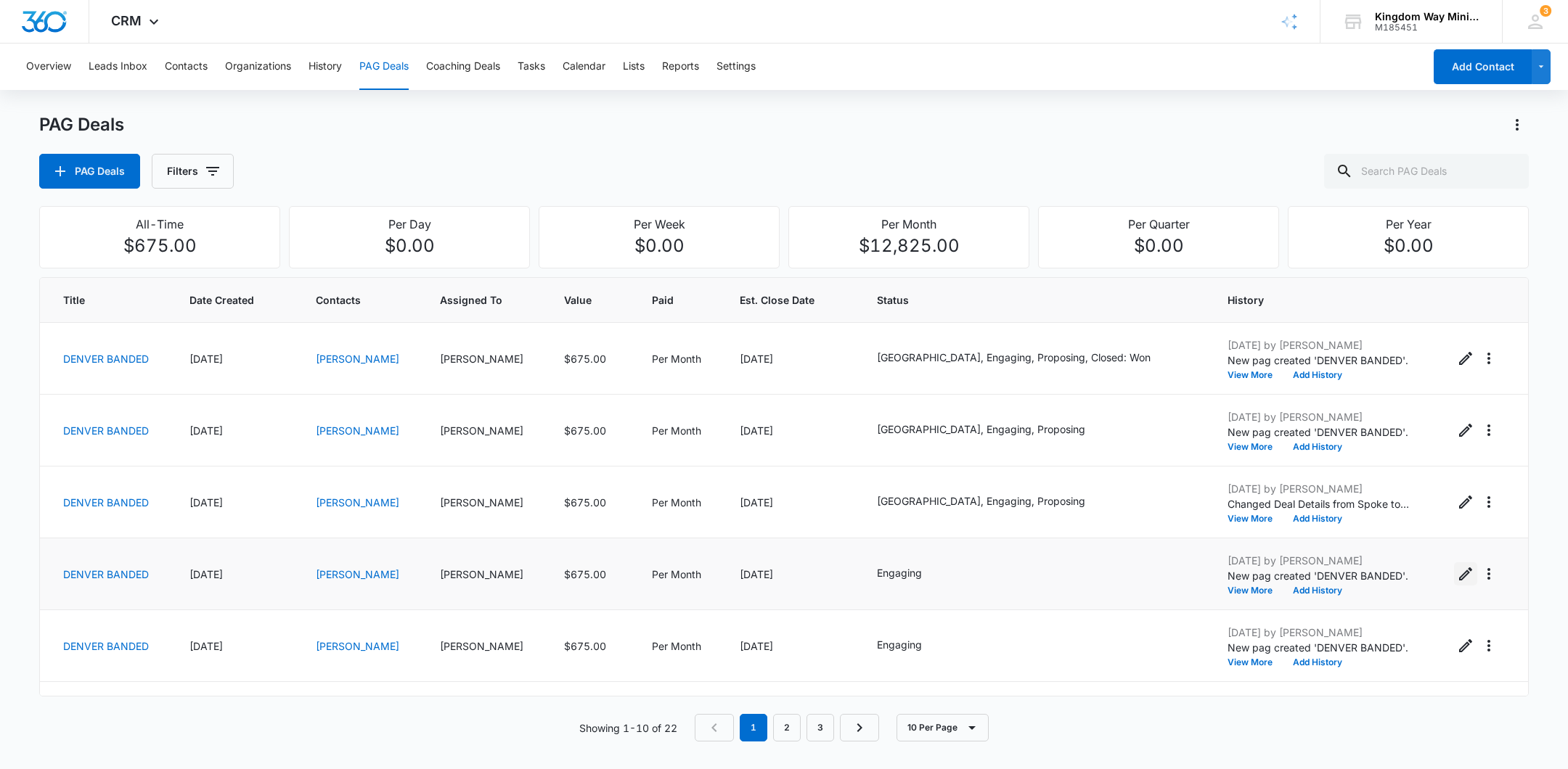 click 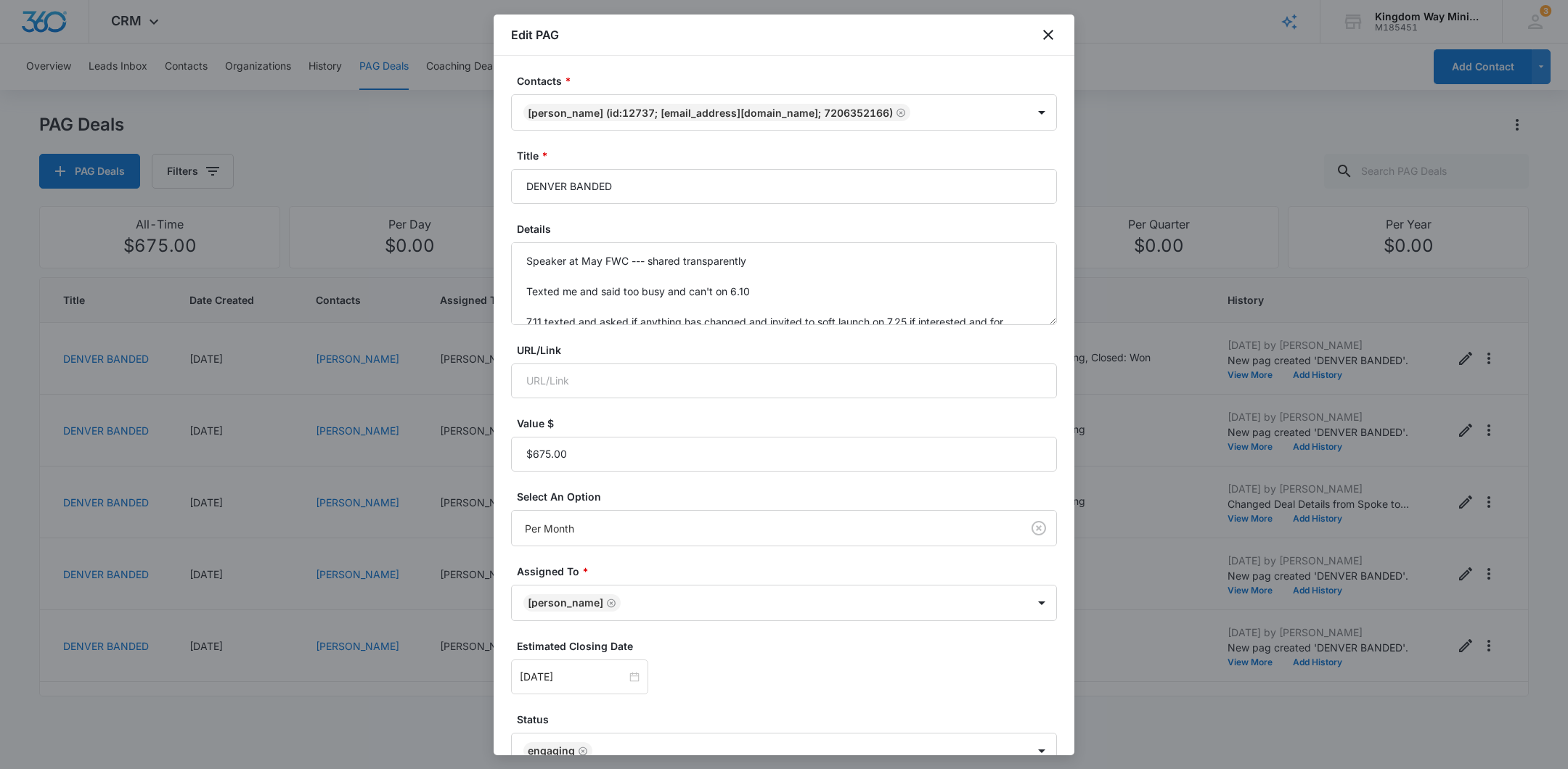 scroll, scrollTop: 30, scrollLeft: 0, axis: vertical 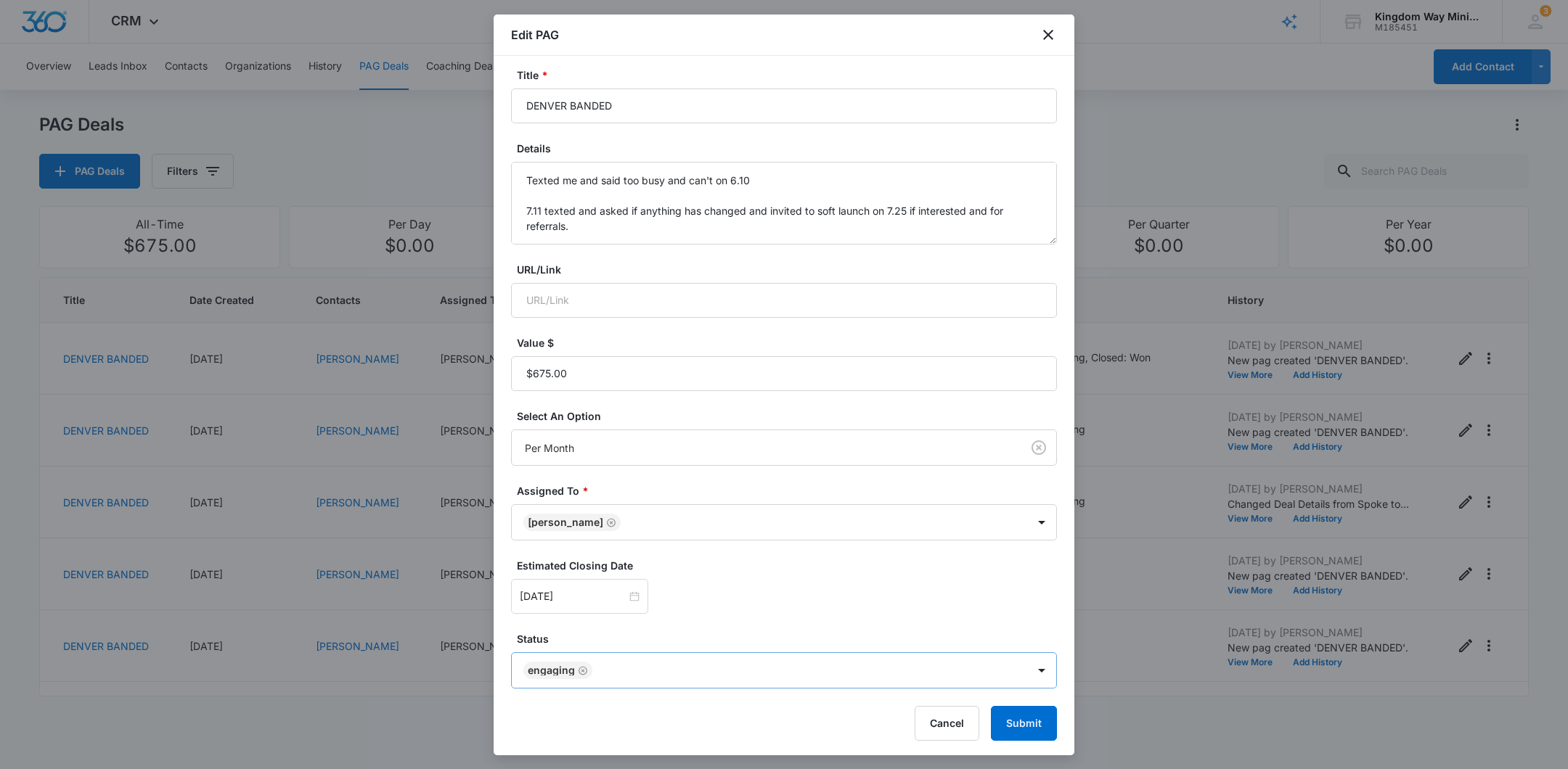 click on "CRM Apps Reputation Websites Forms CRM Email Social Shop Payments POS Content Ads Intelligence Files Brand Settings Kingdom Way Ministries M185451 Your Accounts View All 3 DA Dan Anderson dan.andersonkw2@gmail.com My Profile 3 Notifications Support Logout Terms & Conditions   •   Privacy Policy Overview Leads Inbox Contacts Organizations History PAG Deals Coaching Deals Tasks Calendar Lists Reports Settings Add Contact PAG Deals PAG Deals Filters All-Time $675.00 Per Day $0.00 Per Week $0.00 Per Month $12,825.00 Per Quarter $0.00 Per Year $0.00 Title Date Created Contacts Assigned To Value Paid Est. Close Date Status History DENVER BANDED 07/11/2025 Christopher Kilcullen Dan Anderson $675.00 Per Month 08/31/2025 DENVER, Engaging, Proposing, Closed: Won Jul 11, 2025 by Dan Anderson New pag created 'DENVER BANDED'. View More Add History DENVER BANDED 07/11/2025 Chris Smith Dan Anderson $675.00 Per Month 08/31/2025 DENVER, Engaging, Proposing Jul 11, 2025 by Dan Anderson New pag created 'DENVER BANDED'.   1" at bounding box center [784, 384] 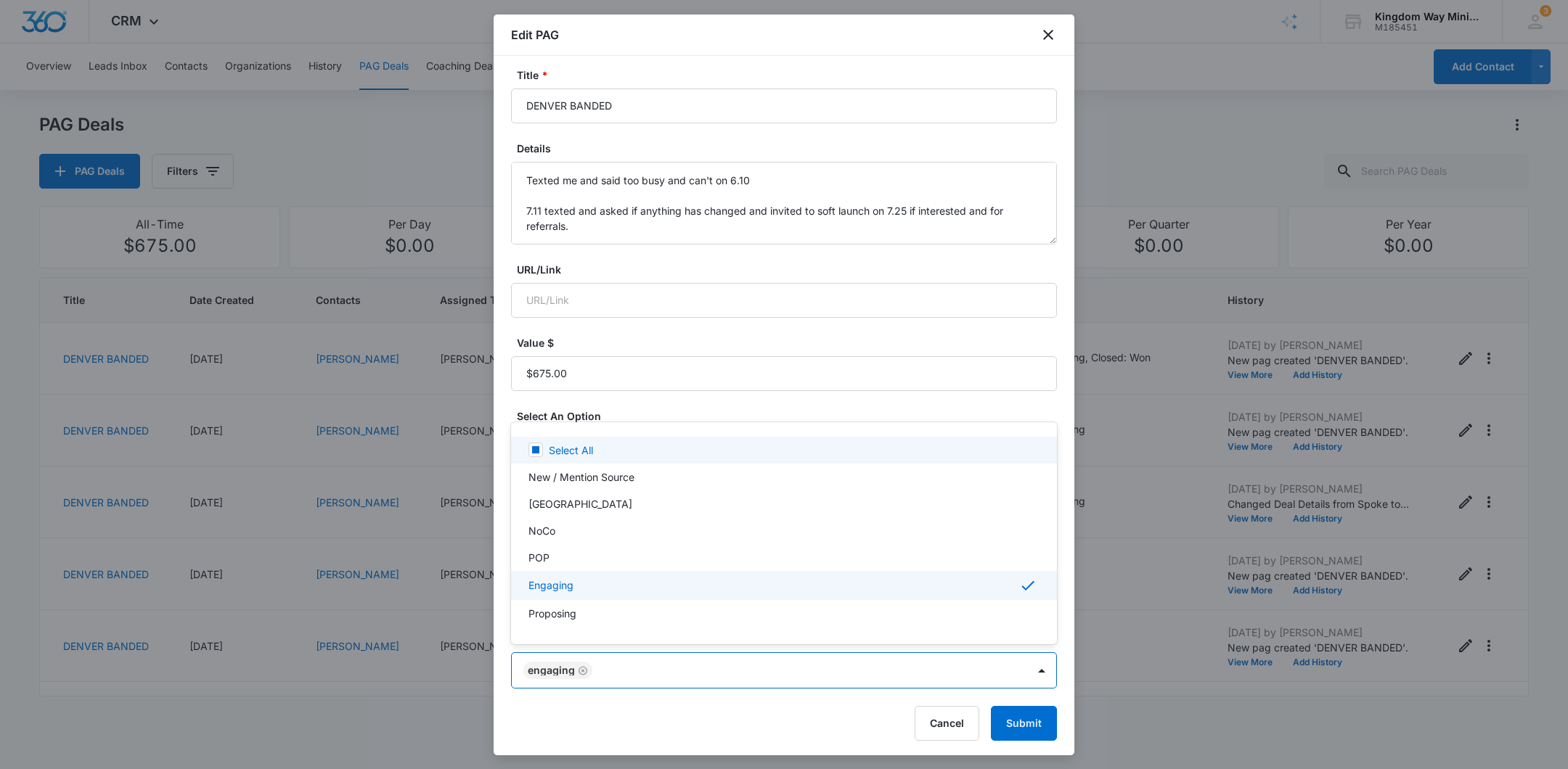 scroll, scrollTop: 3, scrollLeft: 0, axis: vertical 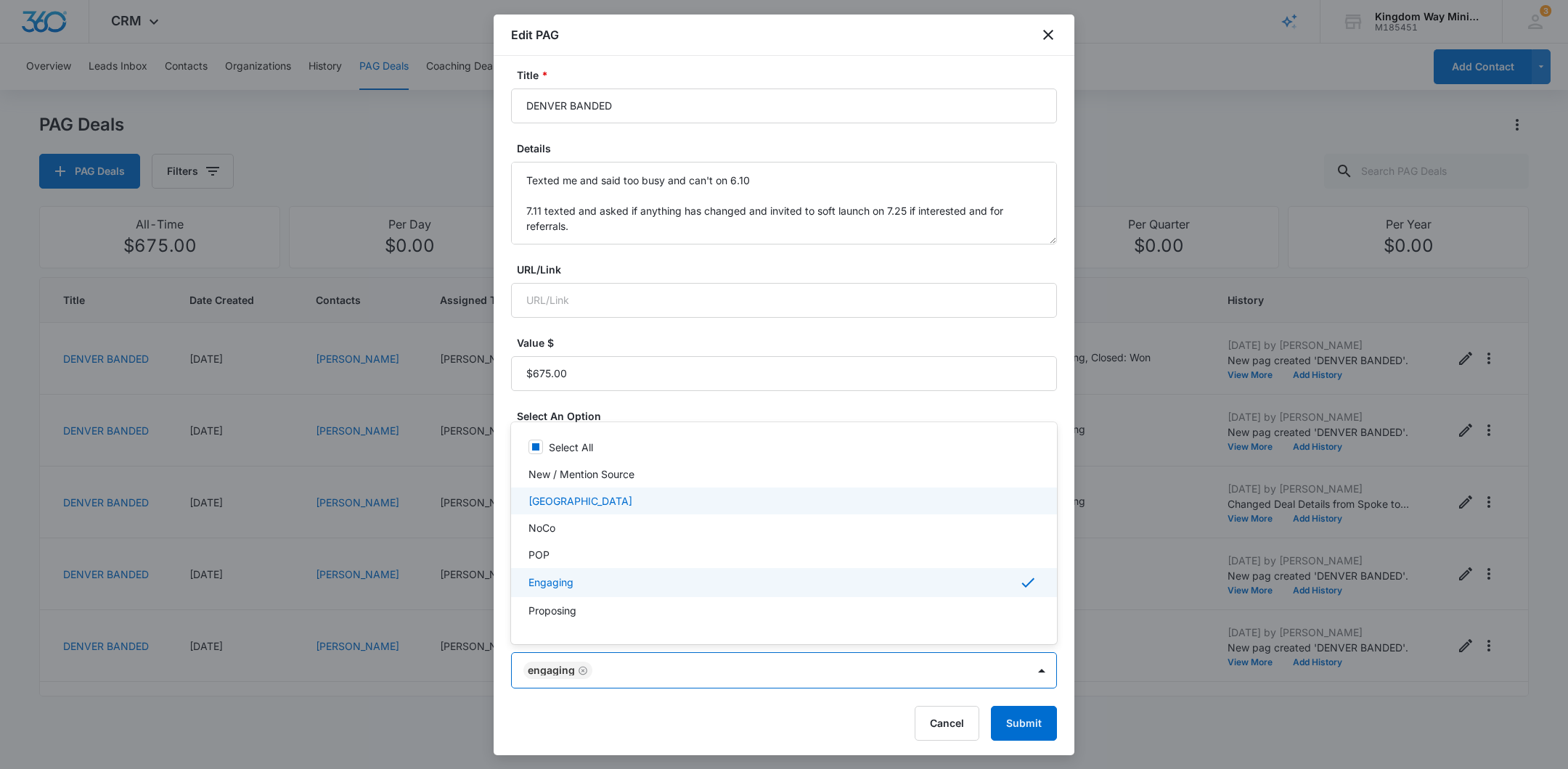 click on "[GEOGRAPHIC_DATA]" at bounding box center [784, 501] 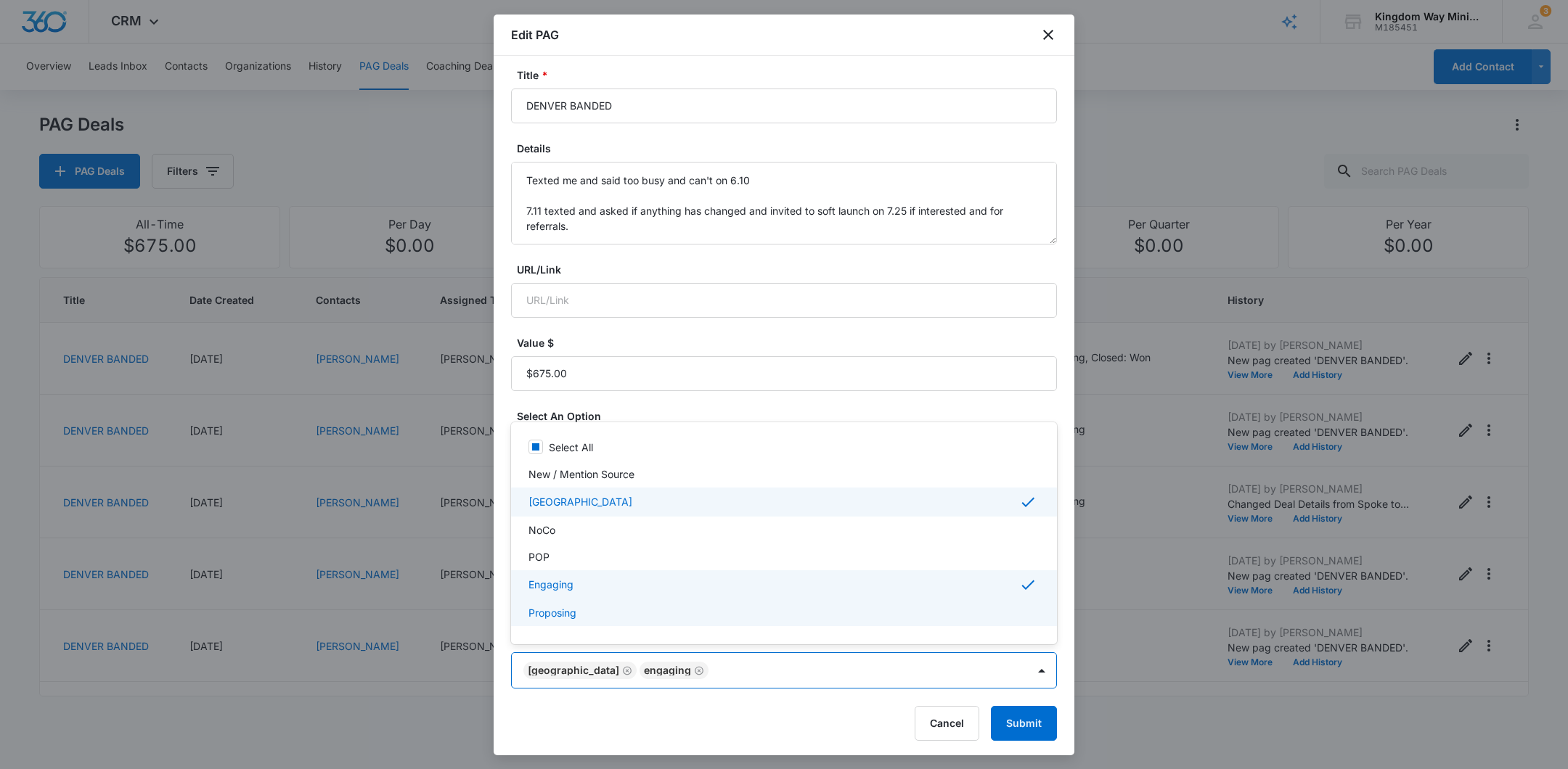 click at bounding box center (784, 384) 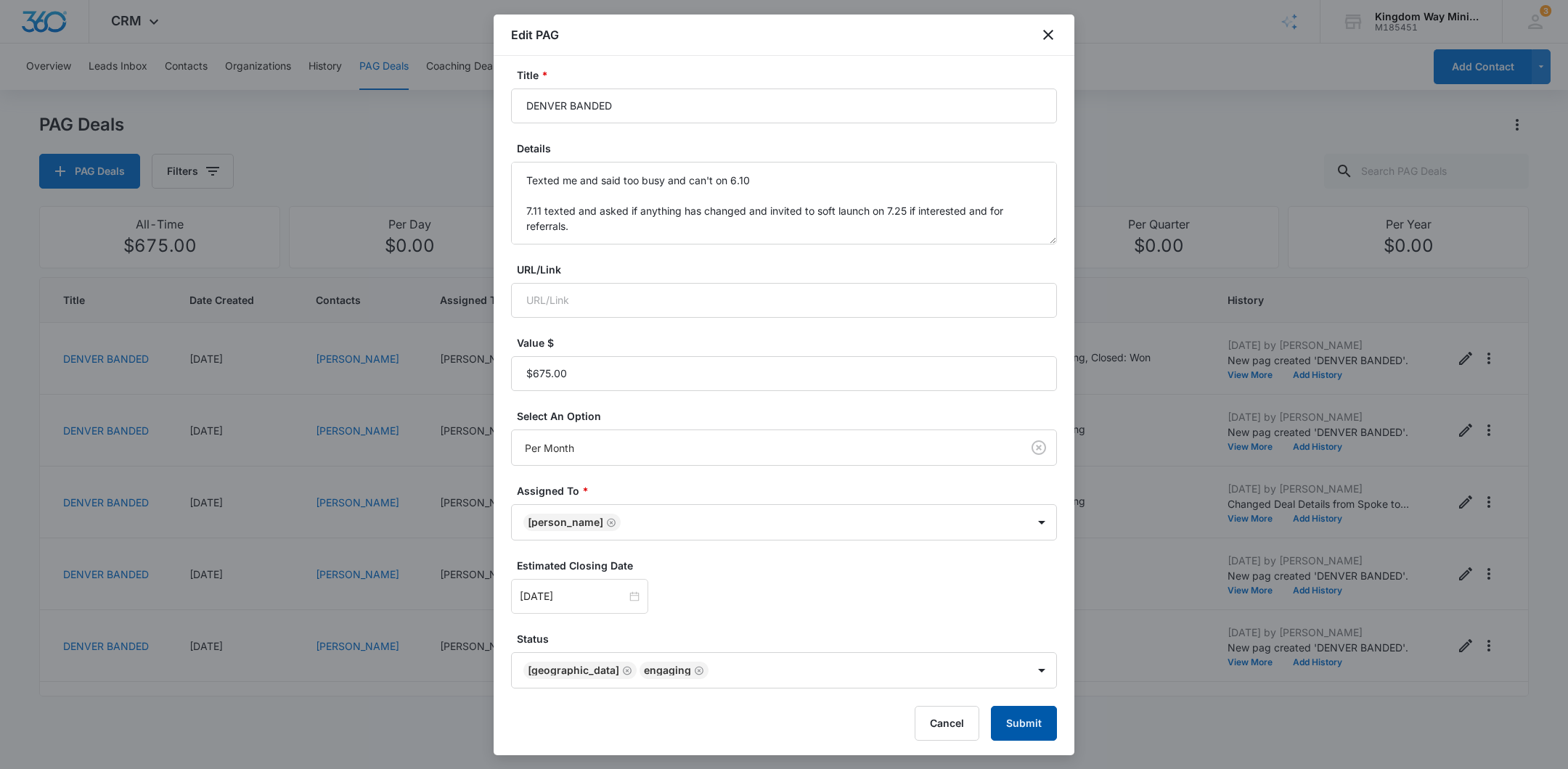 click on "Submit" at bounding box center (1024, 723) 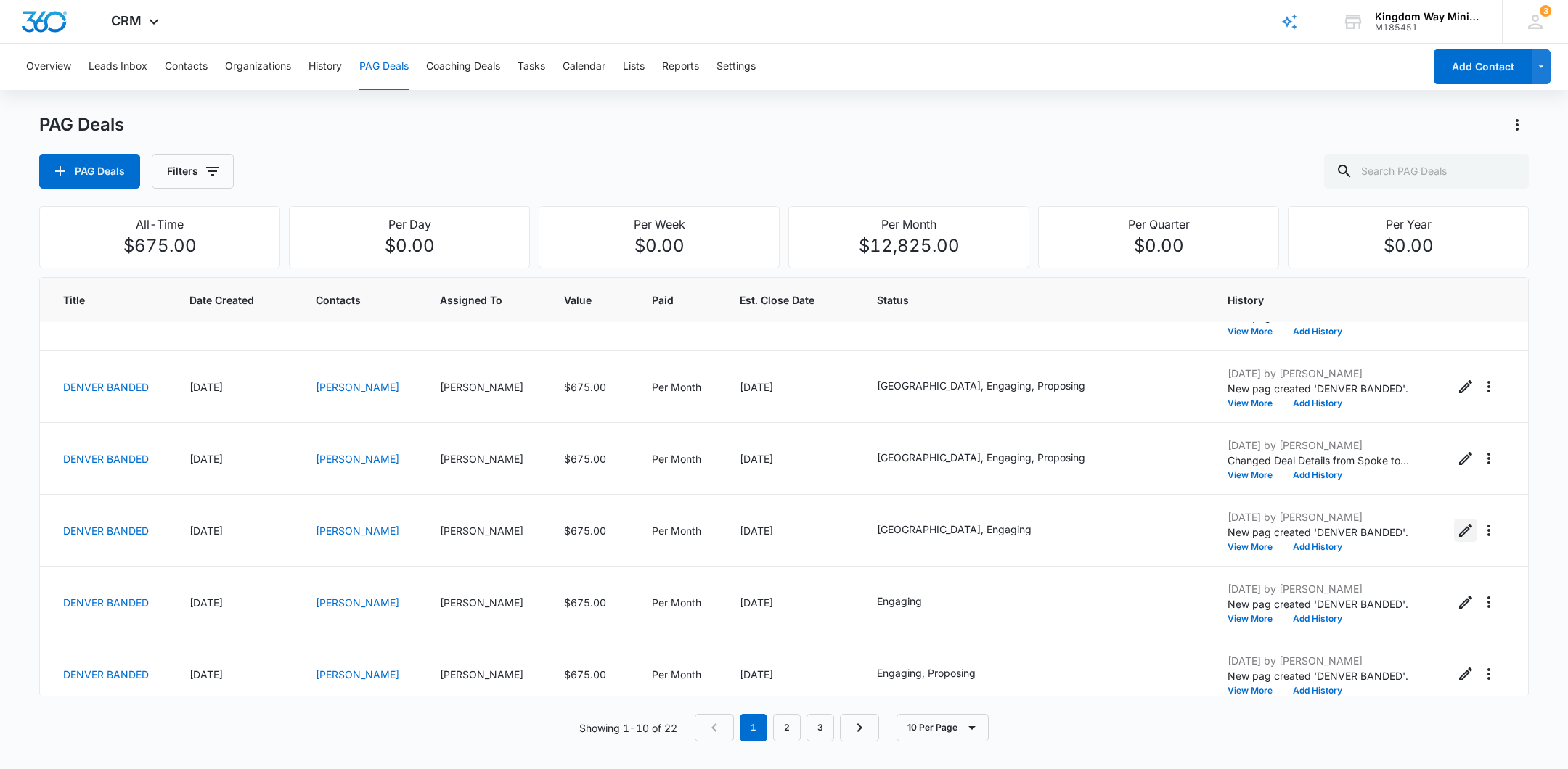 scroll, scrollTop: 70, scrollLeft: 0, axis: vertical 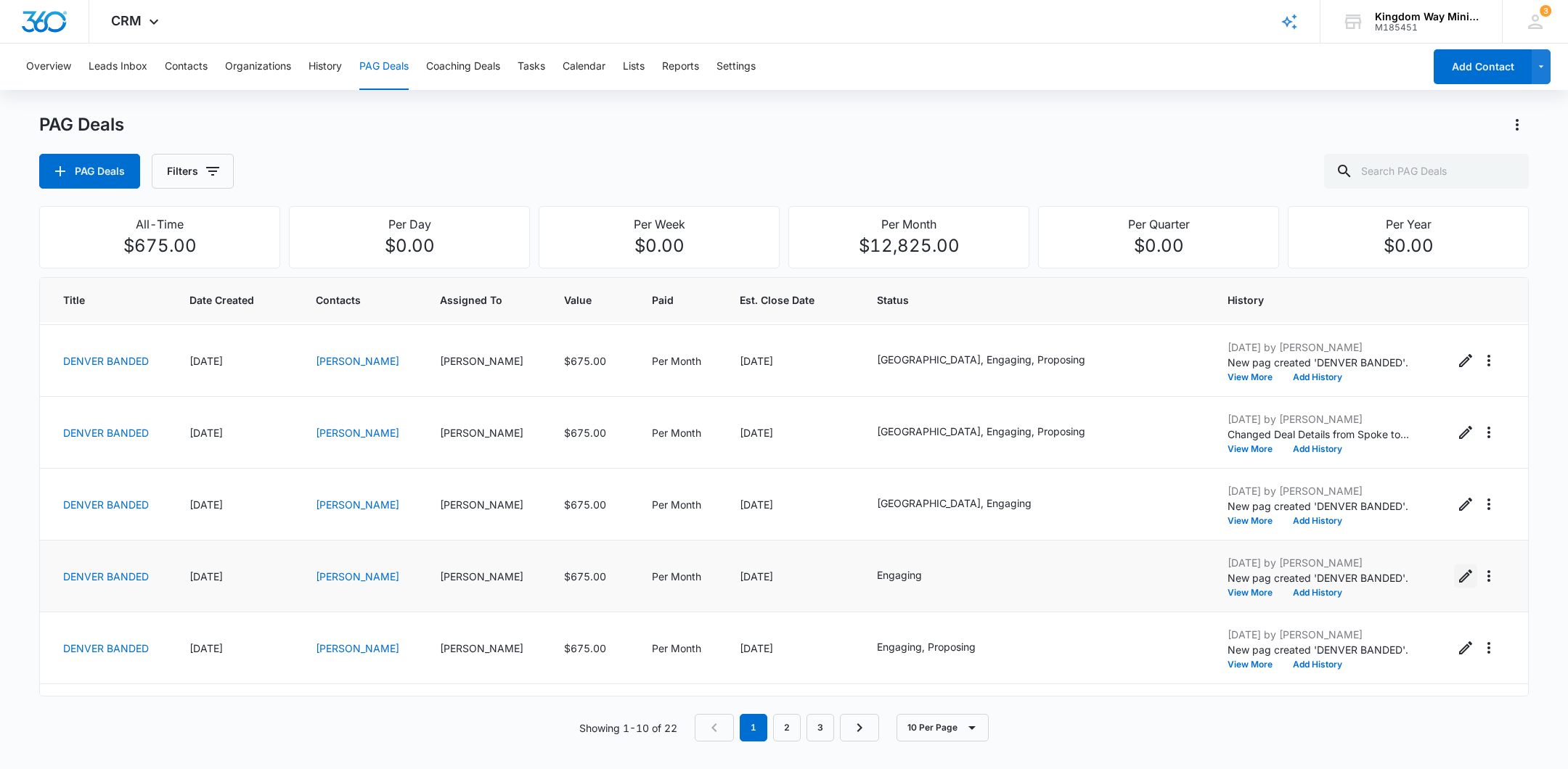 click 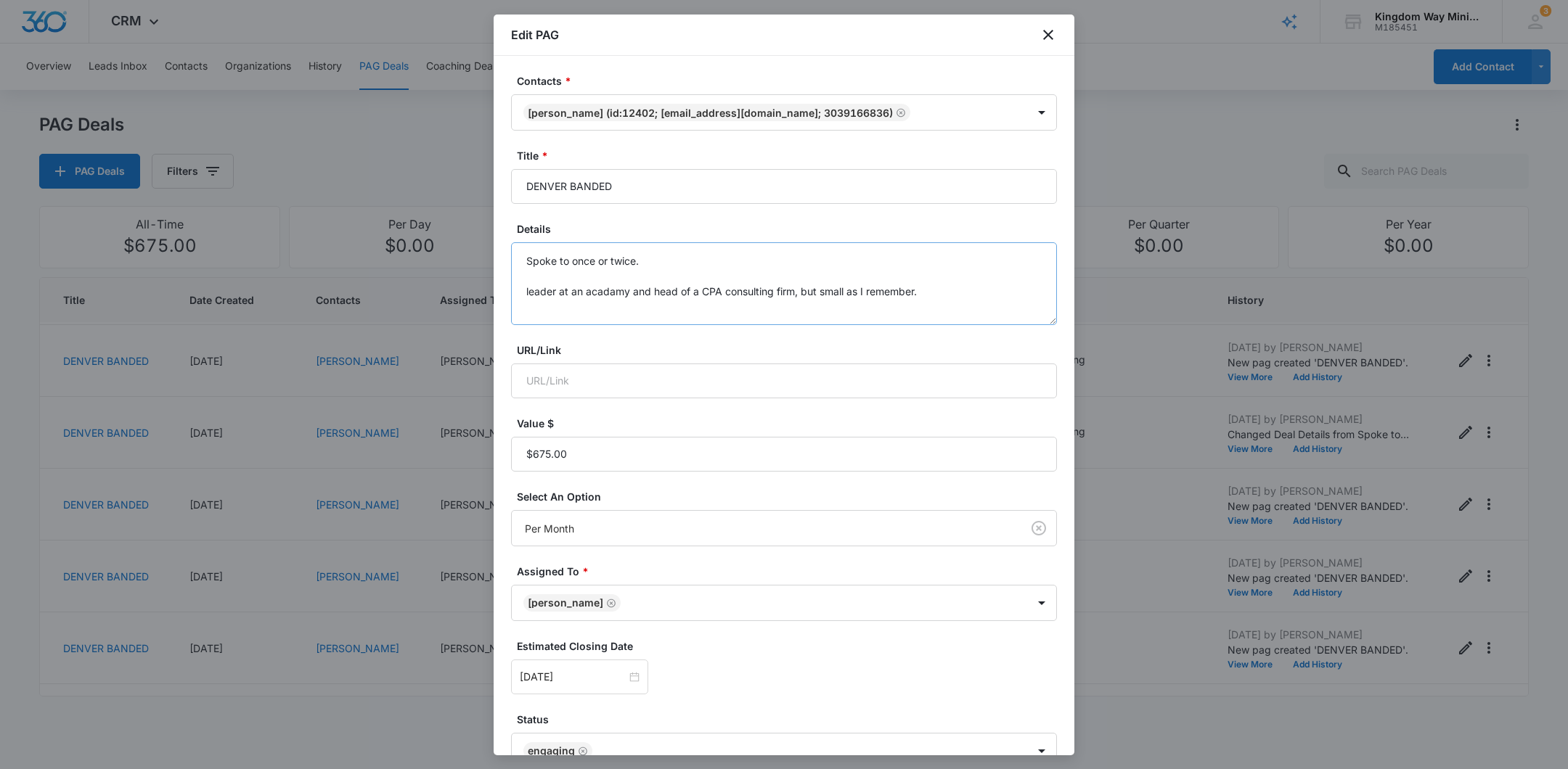 scroll, scrollTop: 81, scrollLeft: 0, axis: vertical 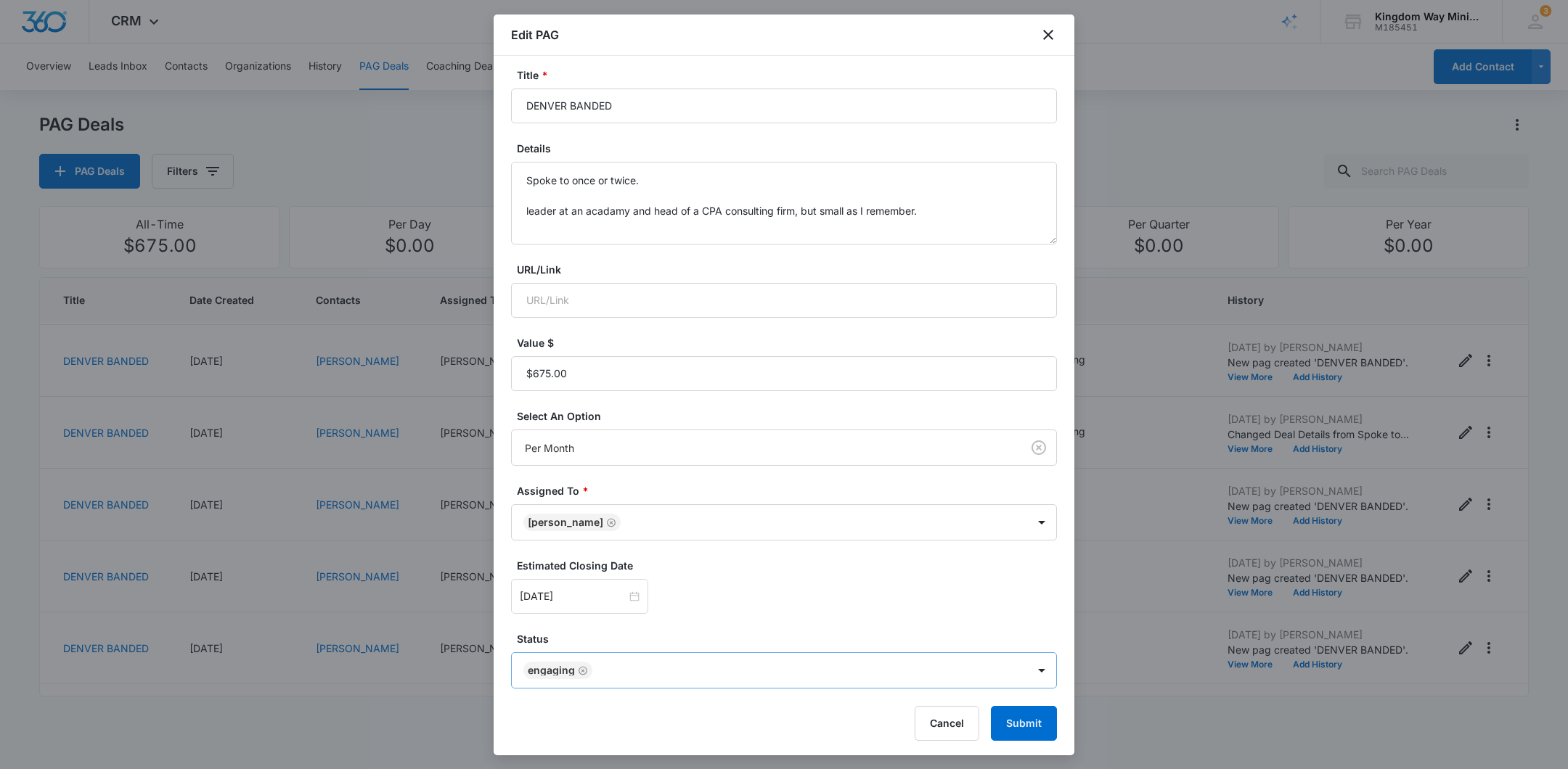 click on "CRM Apps Reputation Websites Forms CRM Email Social Shop Payments POS Content Ads Intelligence Files Brand Settings Kingdom Way Ministries M185451 Your Accounts View All 3 DA Dan Anderson dan.andersonkw2@gmail.com My Profile 3 Notifications Support Logout Terms & Conditions   •   Privacy Policy Overview Leads Inbox Contacts Organizations History PAG Deals Coaching Deals Tasks Calendar Lists Reports Settings Add Contact PAG Deals PAG Deals Filters All-Time $675.00 Per Day $0.00 Per Week $0.00 Per Month $12,825.00 Per Quarter $0.00 Per Year $0.00 Title Date Created Contacts Assigned To Value Paid Est. Close Date Status History DENVER BANDED 07/11/2025 Christopher Kilcullen Dan Anderson $675.00 Per Month 08/31/2025 DENVER, Engaging, Proposing, Closed: Won Jul 11, 2025 by Dan Anderson New pag created 'DENVER BANDED'. View More Add History DENVER BANDED 07/11/2025 Chris Smith Dan Anderson $675.00 Per Month 08/31/2025 DENVER, Engaging, Proposing Jul 11, 2025 by Dan Anderson New pag created 'DENVER BANDED'.   1" at bounding box center (784, 384) 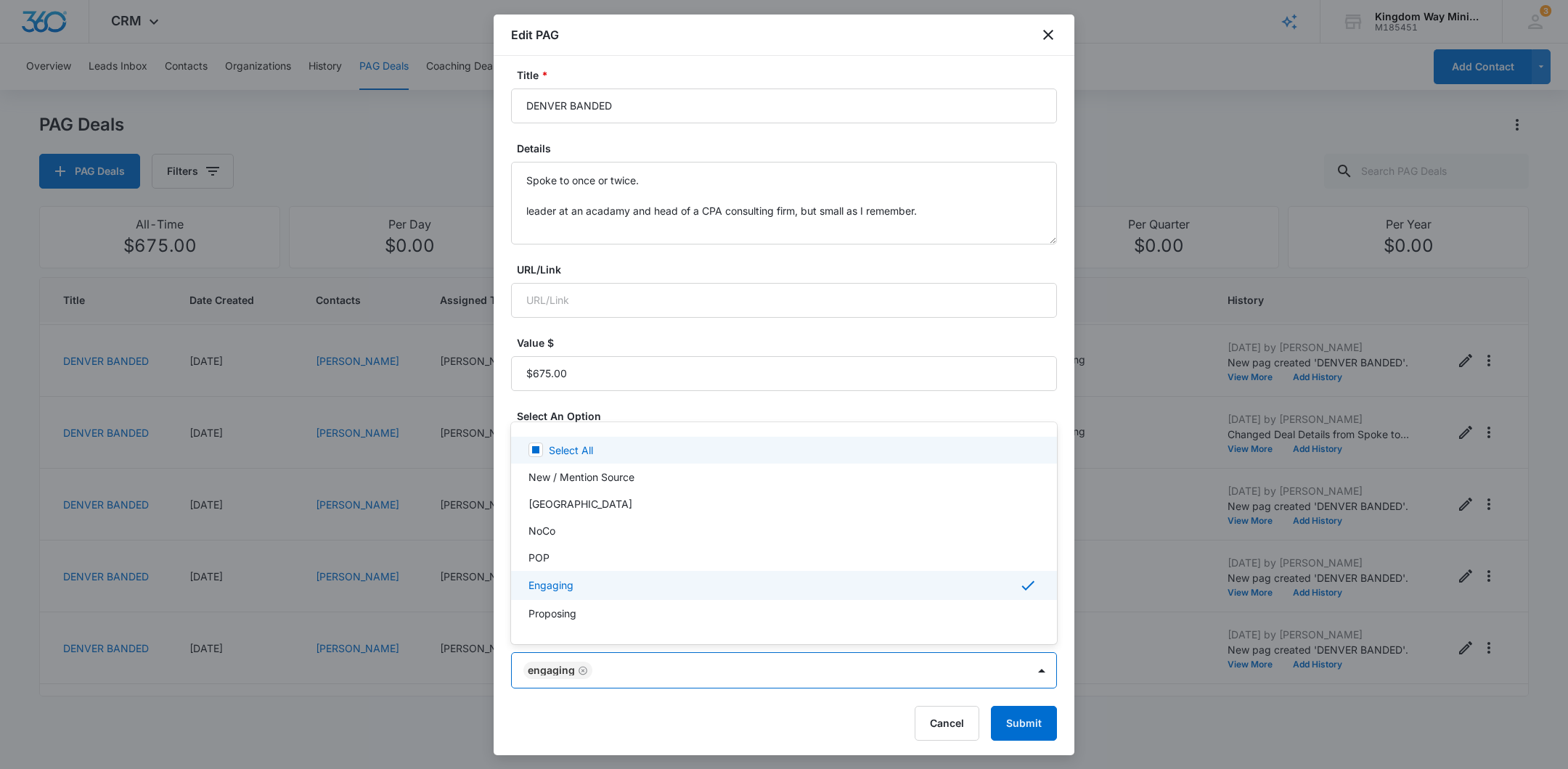 scroll, scrollTop: 3, scrollLeft: 0, axis: vertical 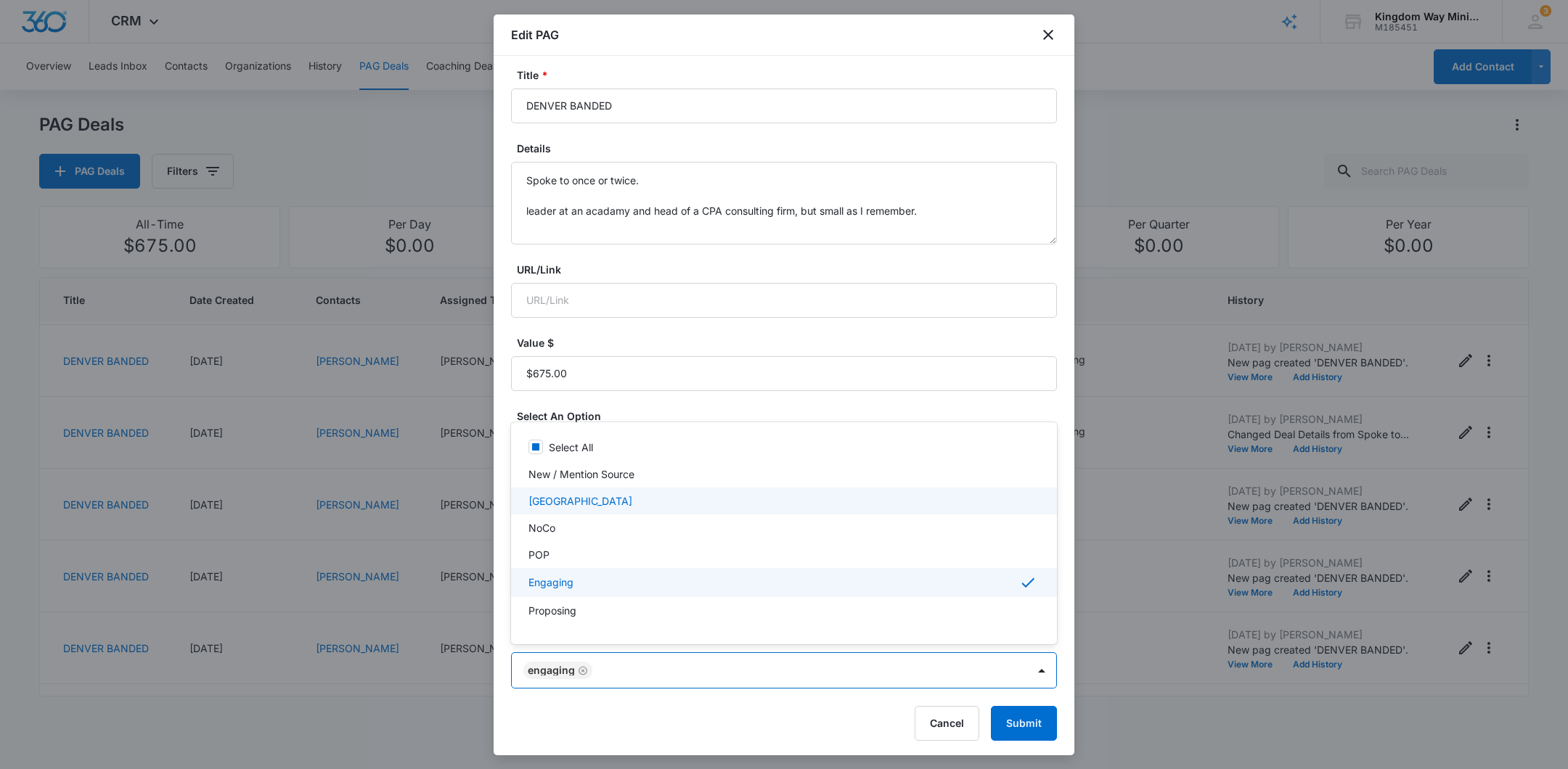 click on "[GEOGRAPHIC_DATA]" at bounding box center (783, 501) 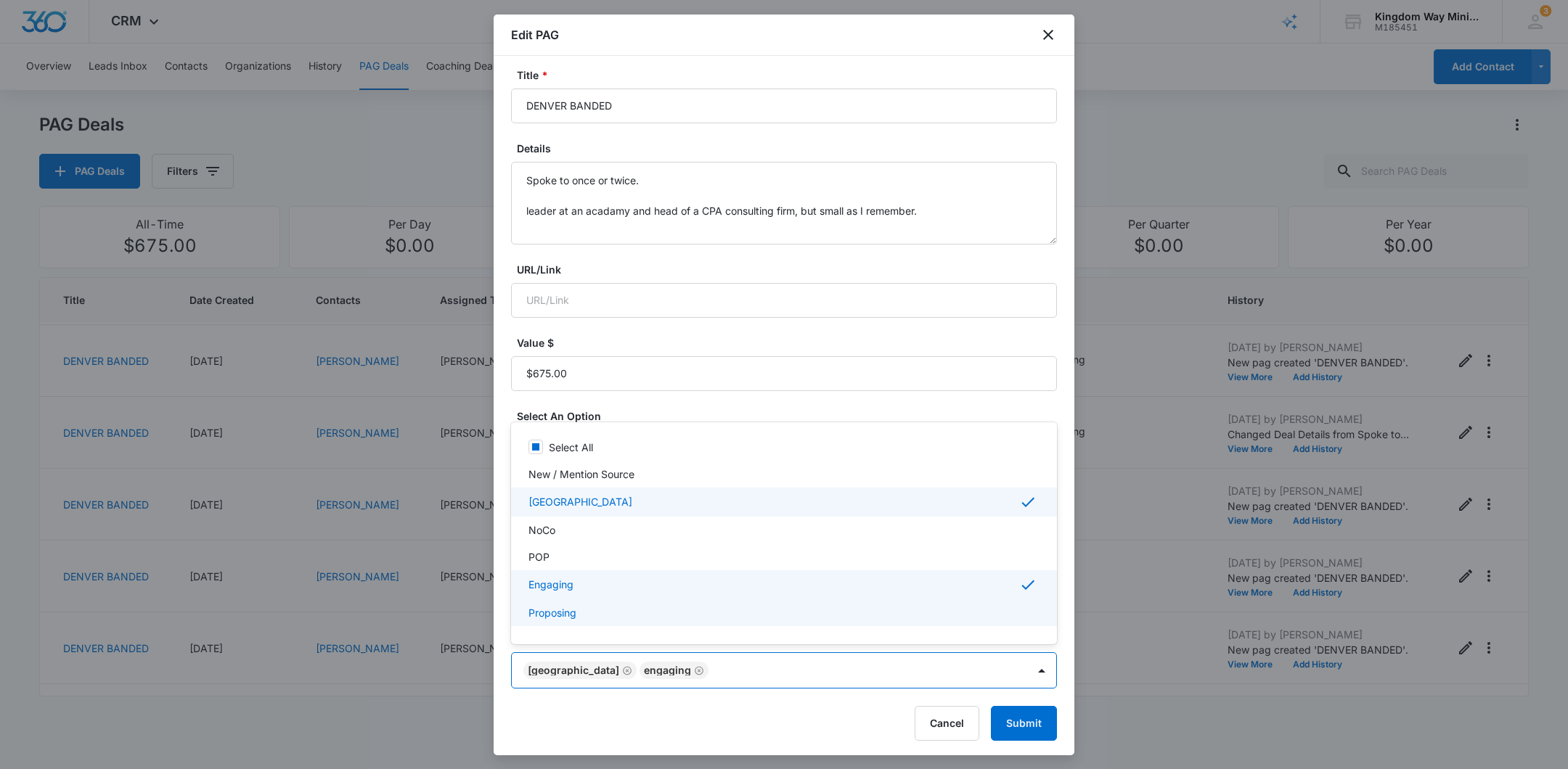 click at bounding box center [784, 384] 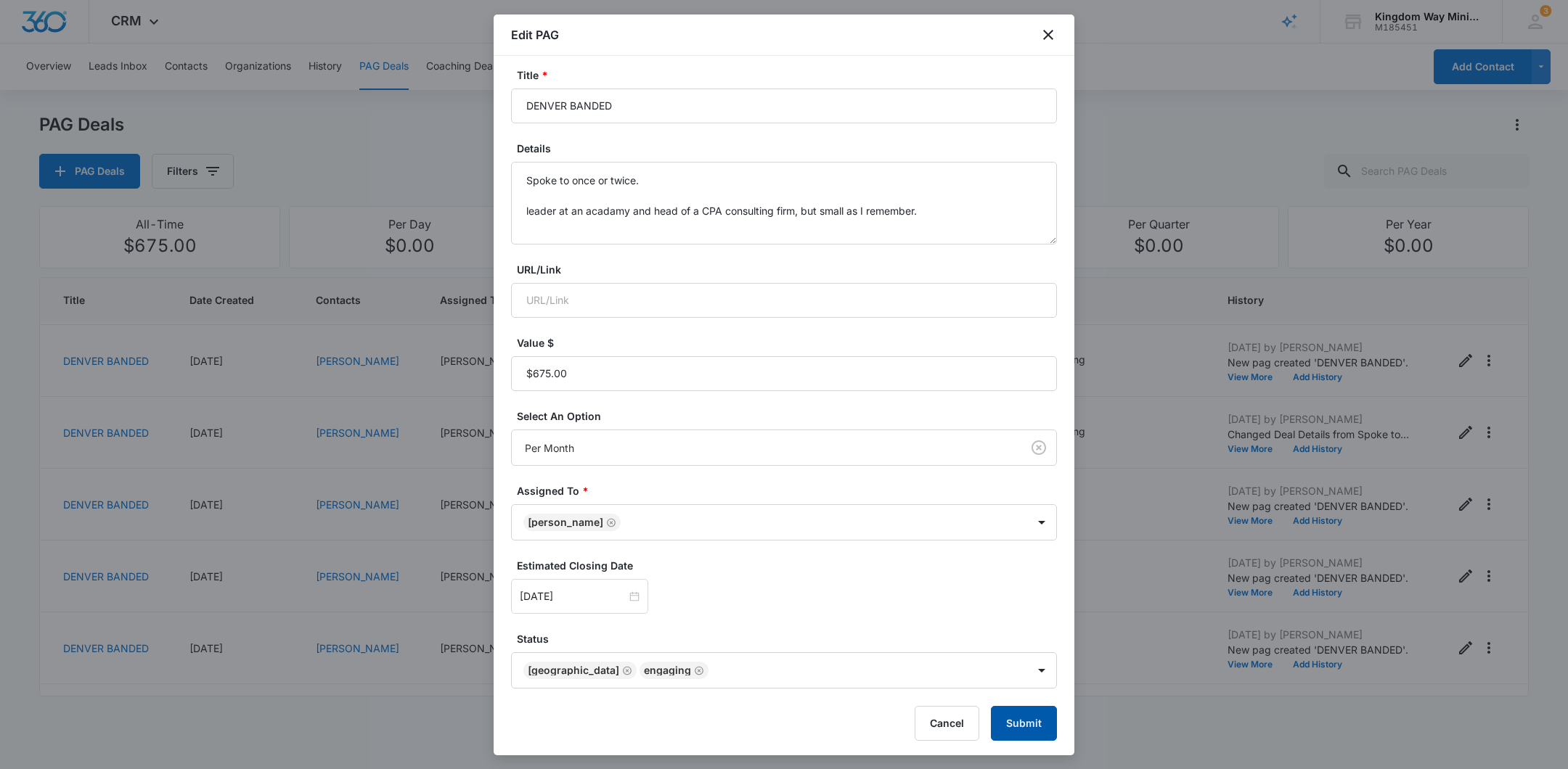 click on "Submit" at bounding box center (1024, 723) 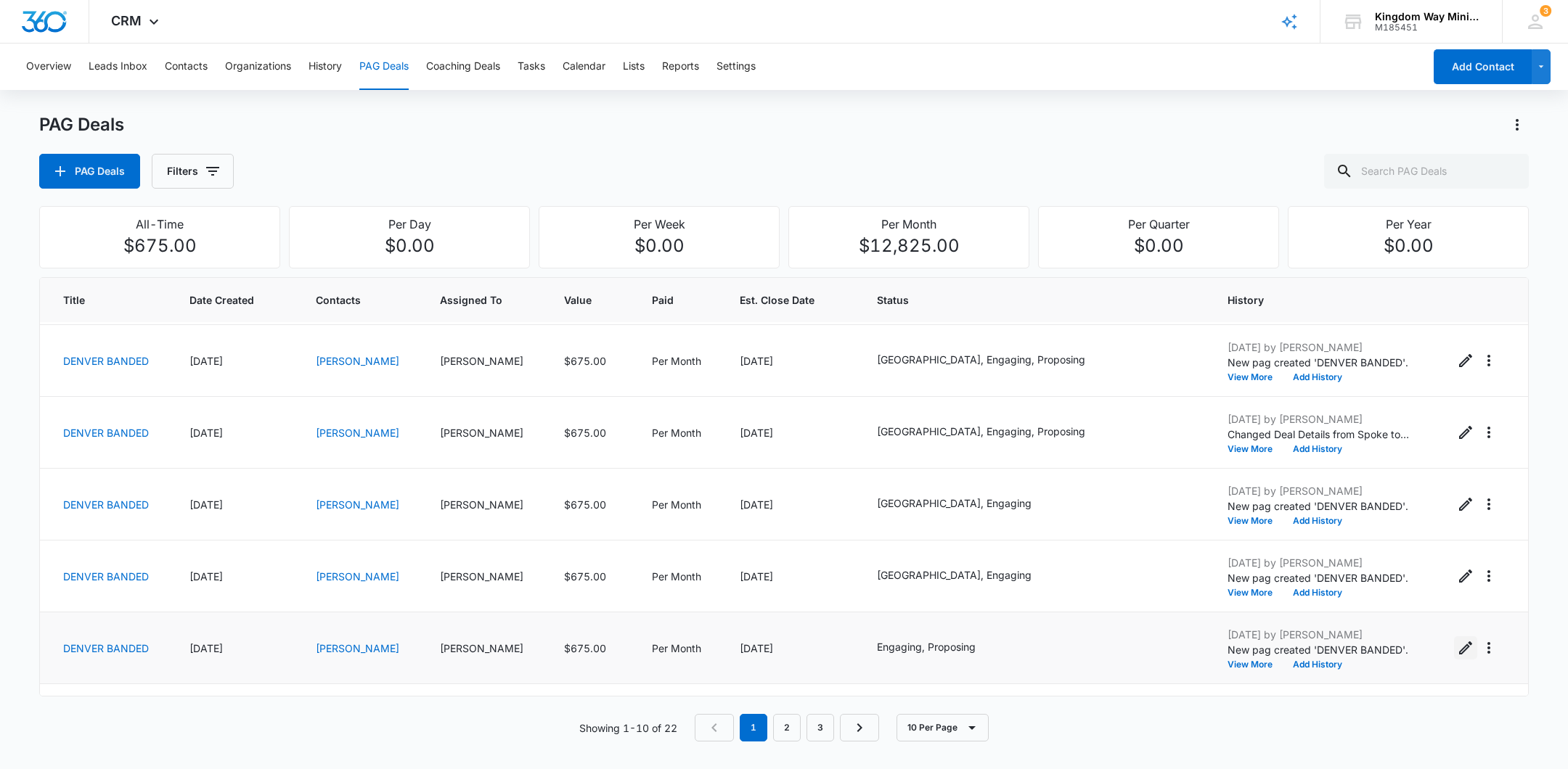 click 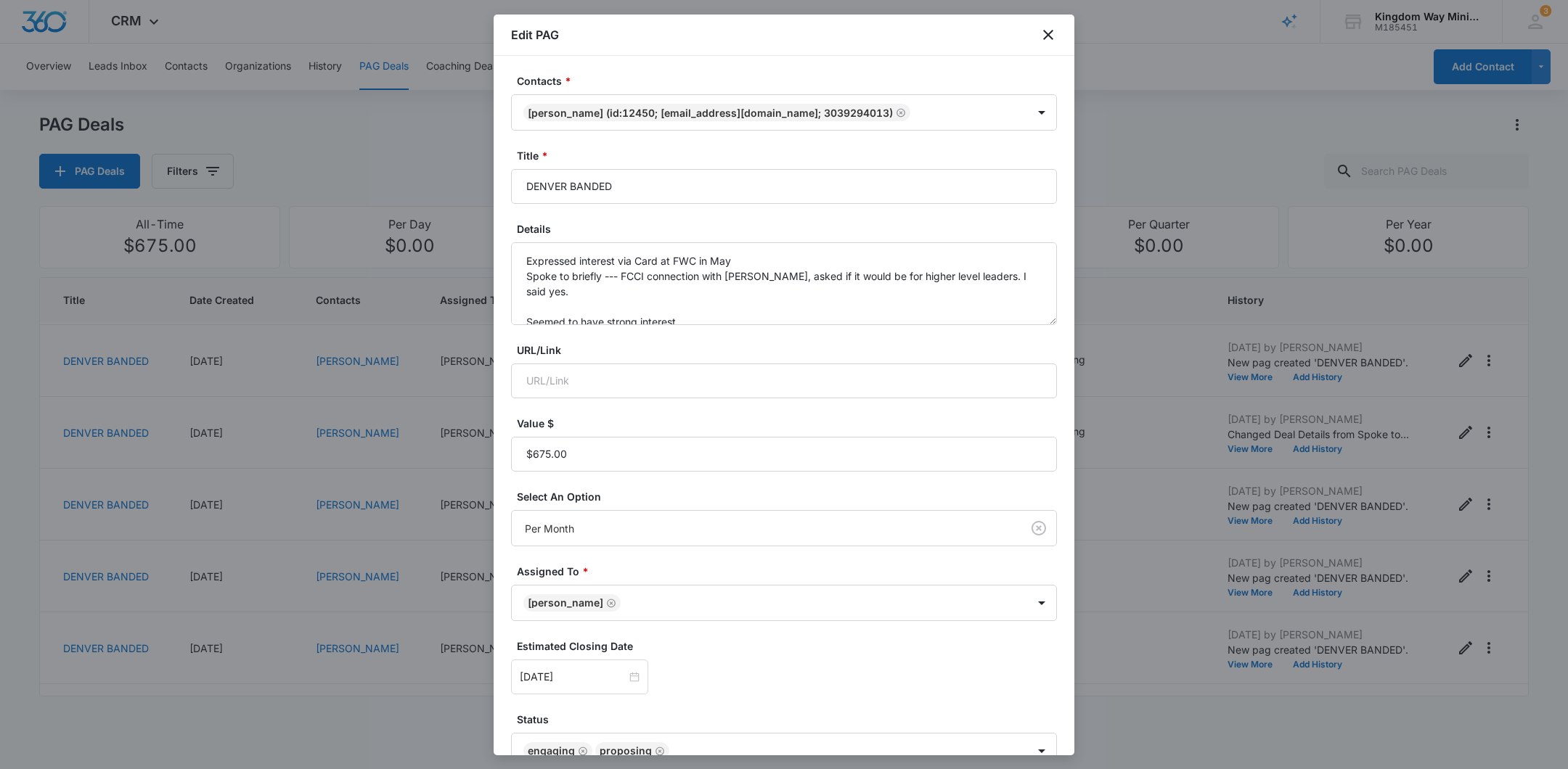 scroll, scrollTop: 81, scrollLeft: 0, axis: vertical 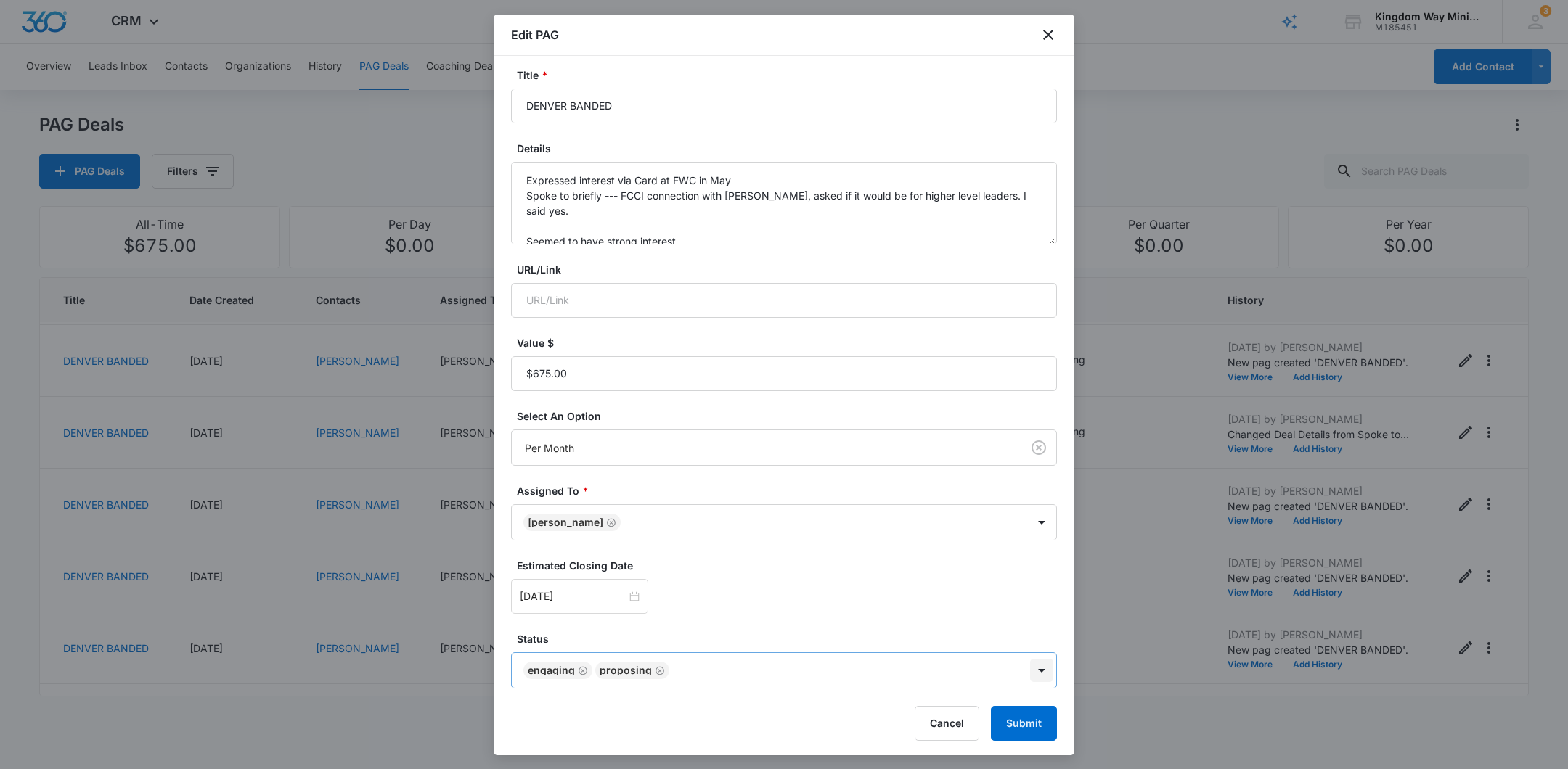click on "CRM Apps Reputation Websites Forms CRM Email Social Shop Payments POS Content Ads Intelligence Files Brand Settings Kingdom Way Ministries M185451 Your Accounts View All 3 DA Dan Anderson dan.andersonkw2@gmail.com My Profile 3 Notifications Support Logout Terms & Conditions   •   Privacy Policy Overview Leads Inbox Contacts Organizations History PAG Deals Coaching Deals Tasks Calendar Lists Reports Settings Add Contact PAG Deals PAG Deals Filters All-Time $675.00 Per Day $0.00 Per Week $0.00 Per Month $12,825.00 Per Quarter $0.00 Per Year $0.00 Title Date Created Contacts Assigned To Value Paid Est. Close Date Status History DENVER BANDED 07/11/2025 Christopher Kilcullen Dan Anderson $675.00 Per Month 08/31/2025 DENVER, Engaging, Proposing, Closed: Won Jul 11, 2025 by Dan Anderson New pag created 'DENVER BANDED'. View More Add History DENVER BANDED 07/11/2025 Chris Smith Dan Anderson $675.00 Per Month 08/31/2025 DENVER, Engaging, Proposing Jul 11, 2025 by Dan Anderson New pag created 'DENVER BANDED'.   1" at bounding box center (784, 384) 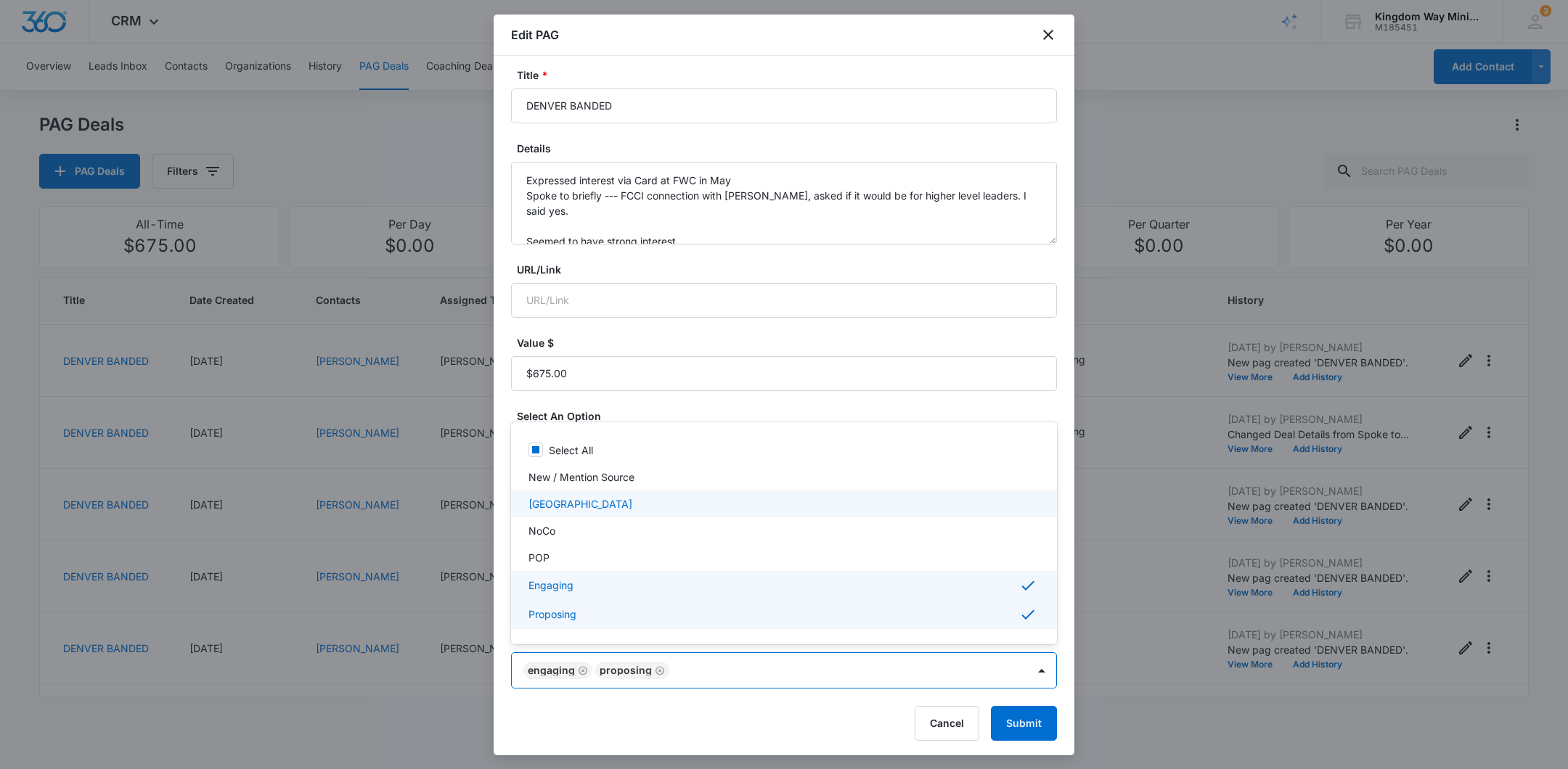 click on "[GEOGRAPHIC_DATA]" at bounding box center [783, 503] 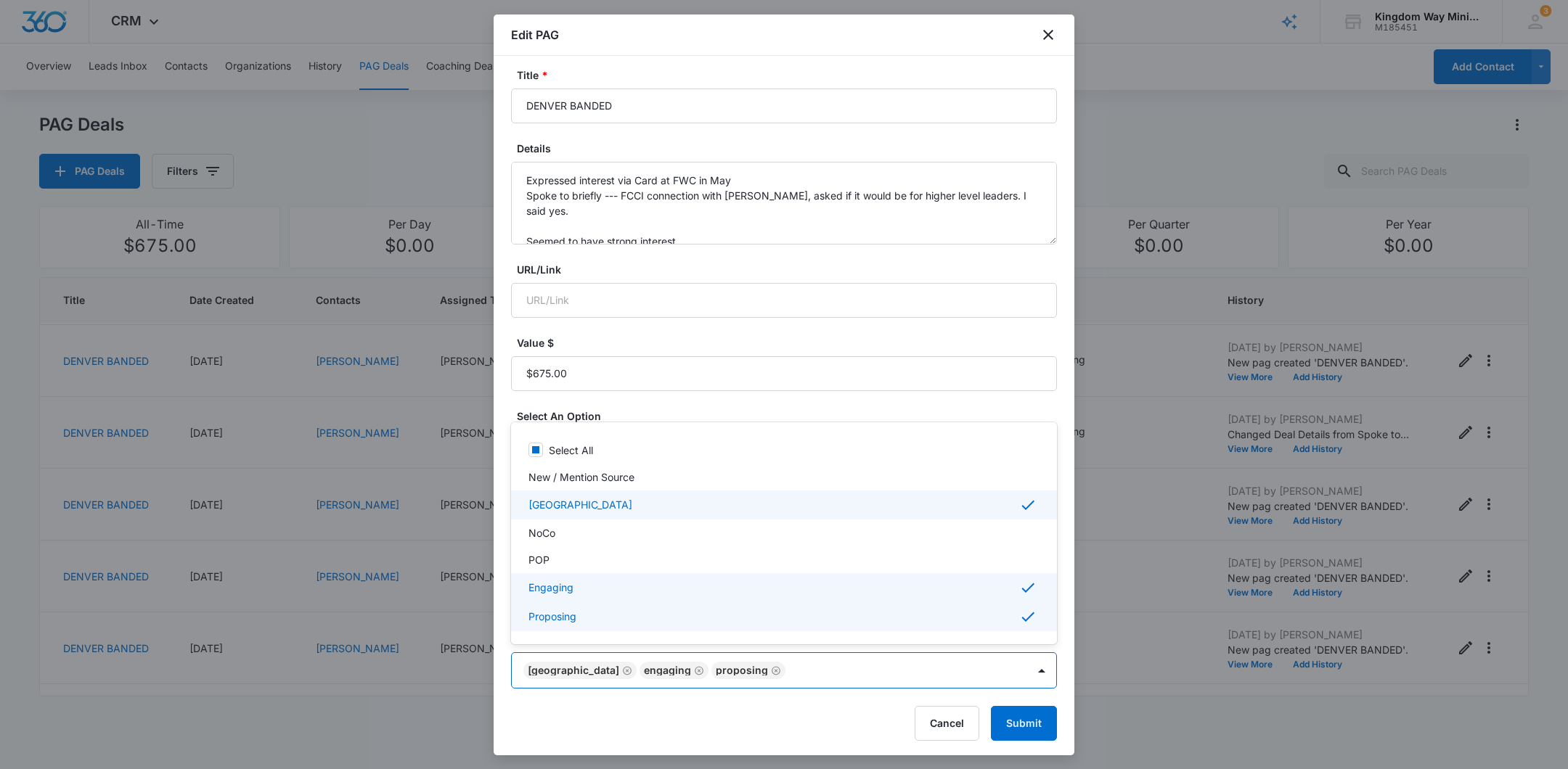 click at bounding box center (784, 384) 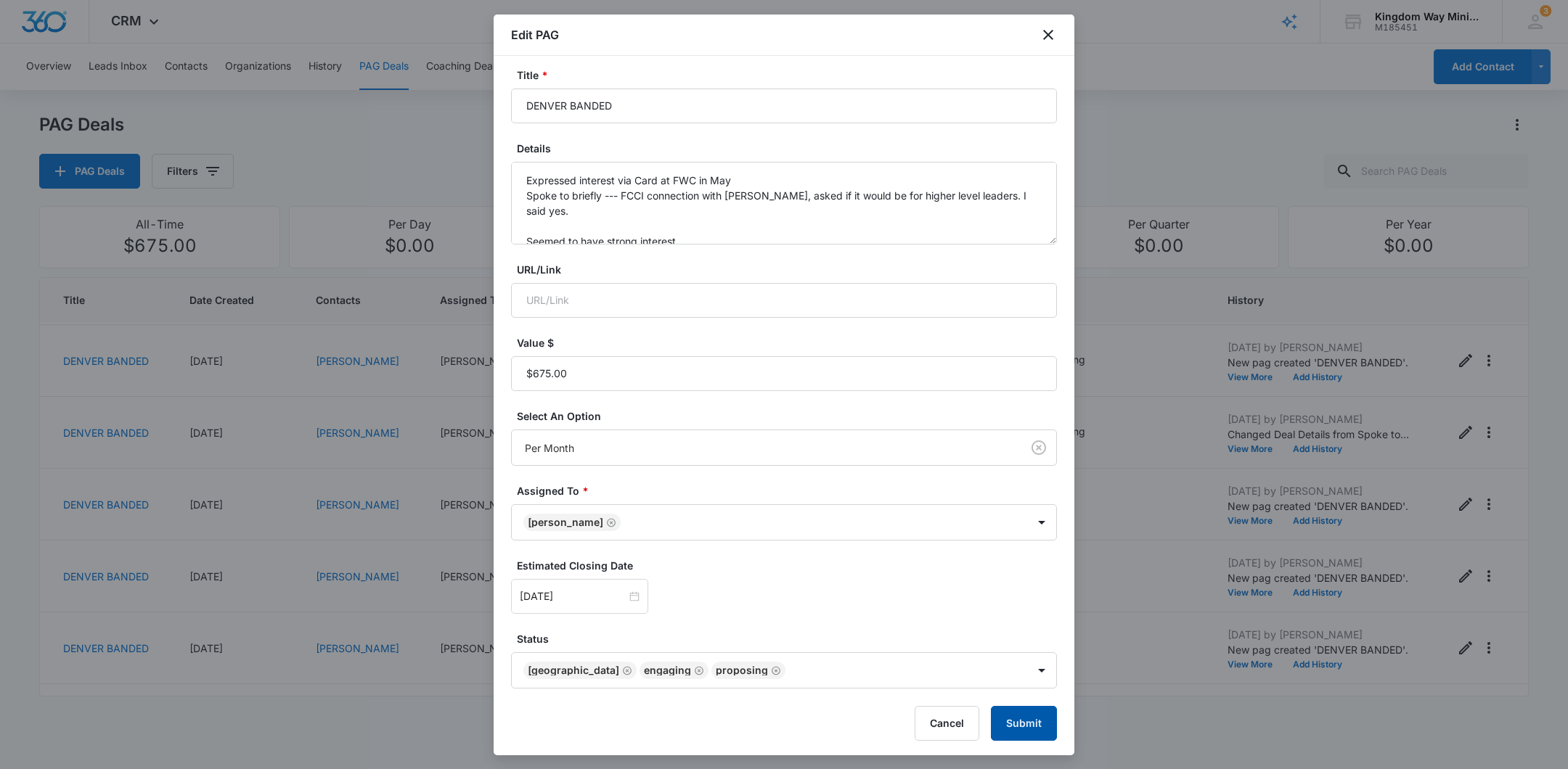 click on "Submit" at bounding box center [1024, 723] 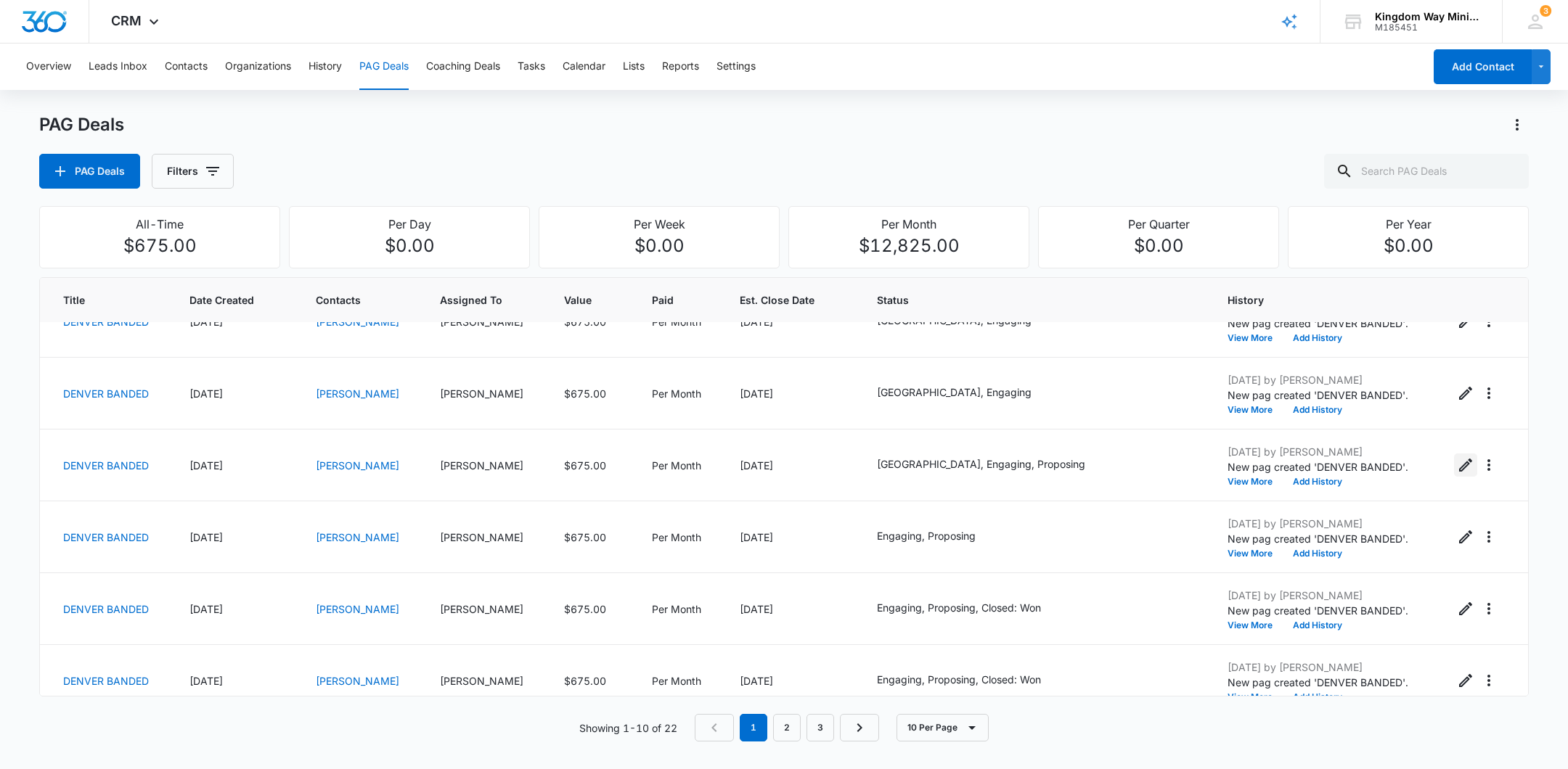 scroll, scrollTop: 261, scrollLeft: 0, axis: vertical 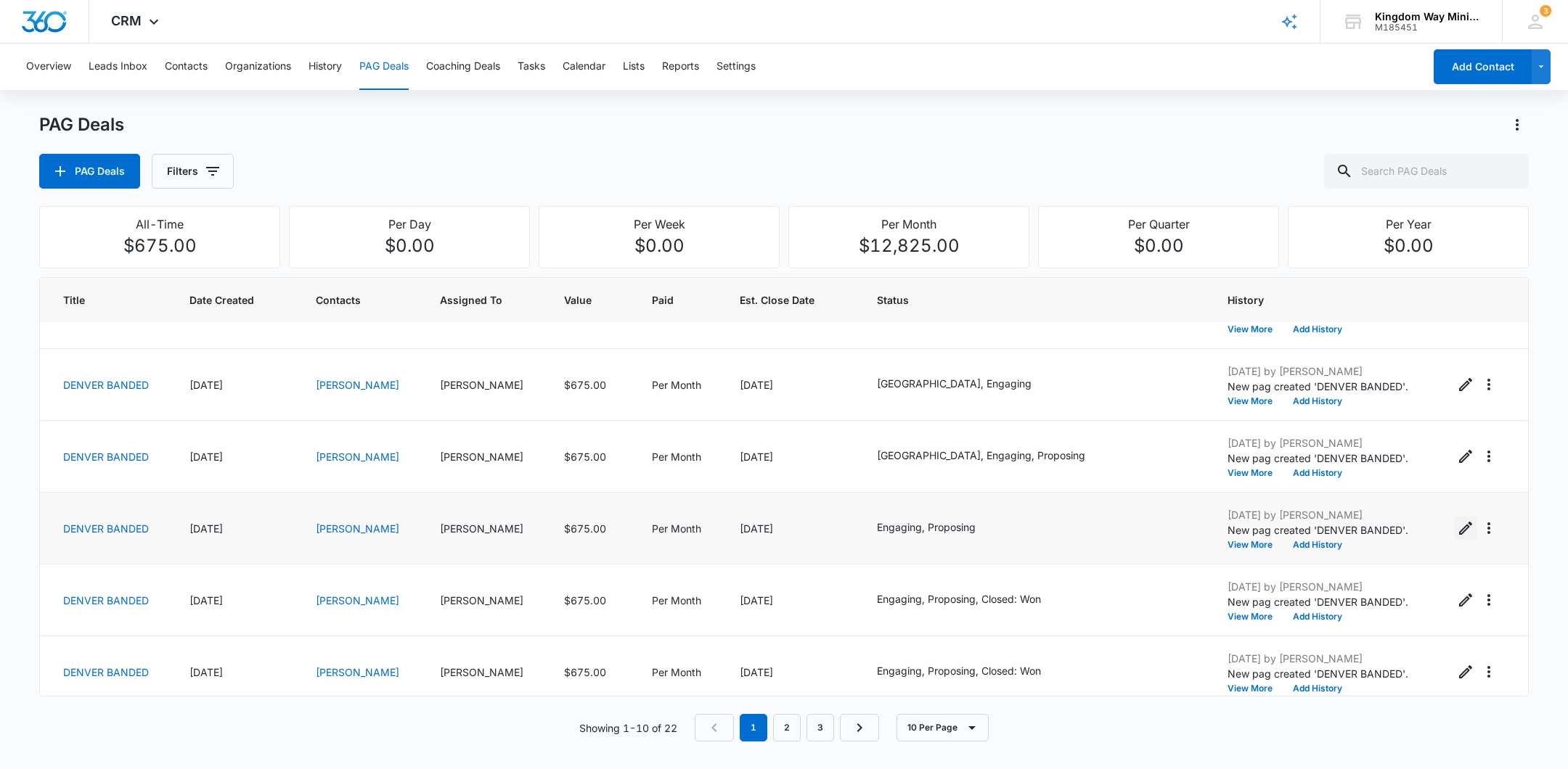 click 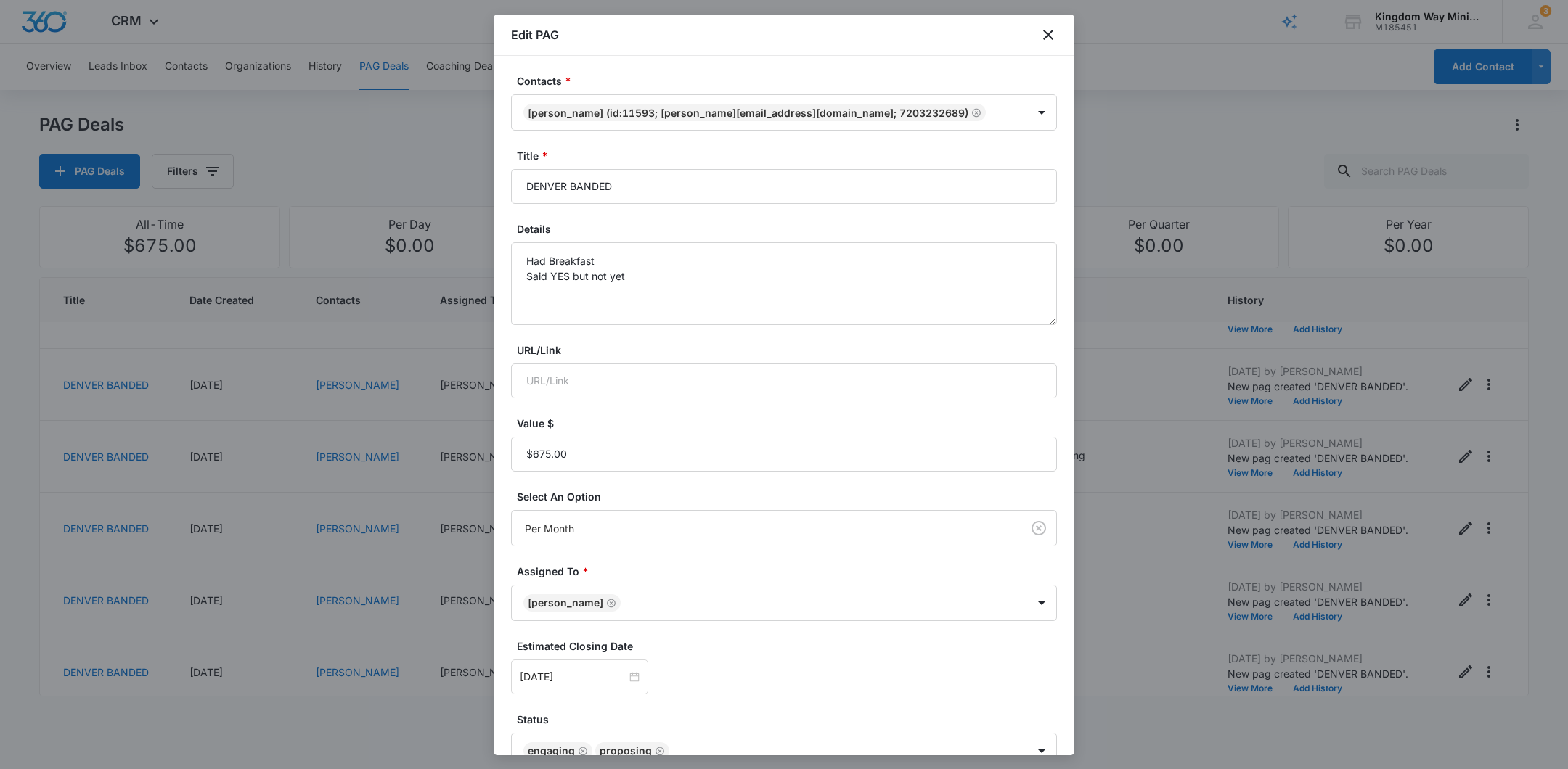 scroll, scrollTop: 81, scrollLeft: 0, axis: vertical 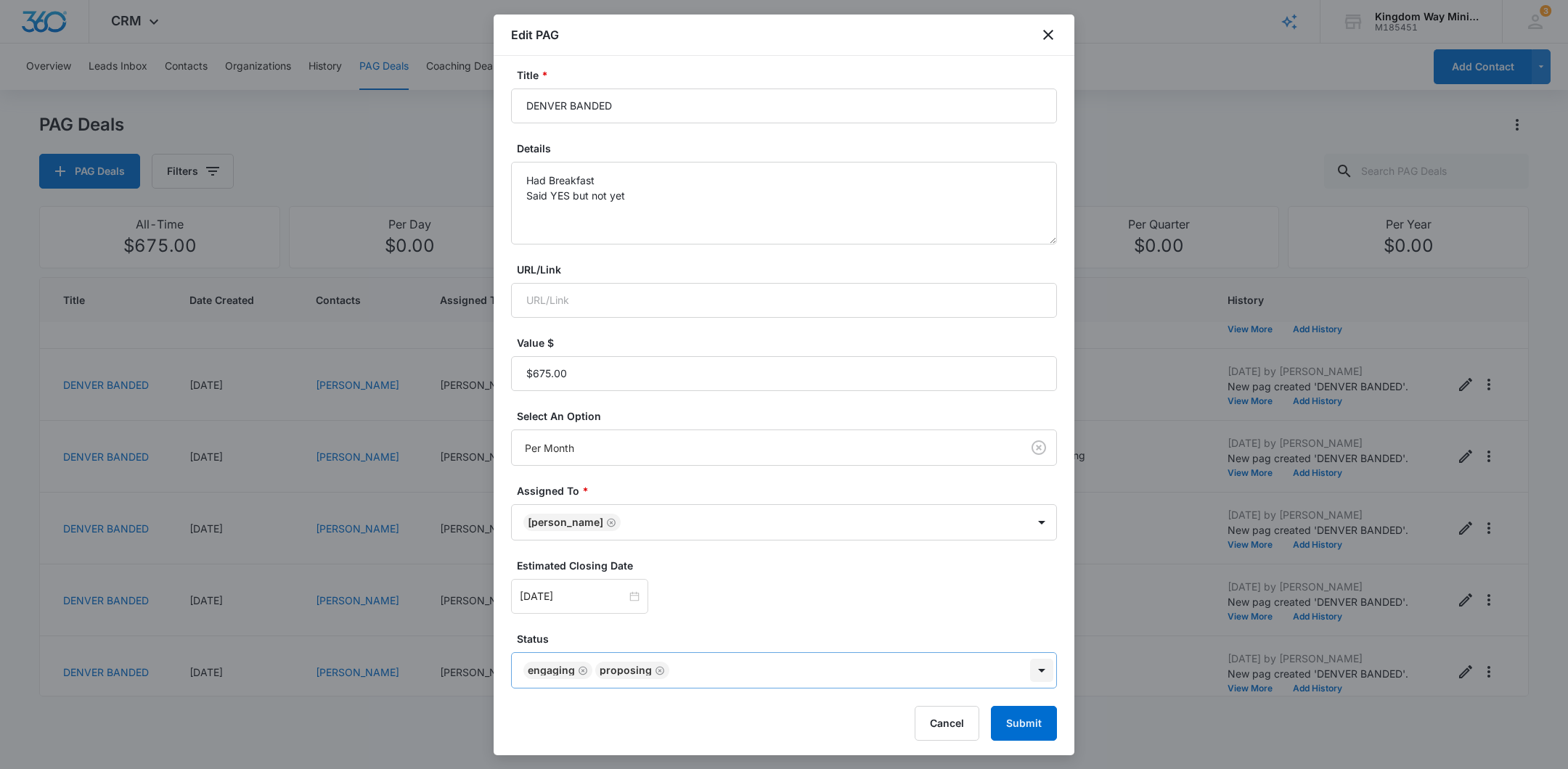 click on "CRM Apps Reputation Websites Forms CRM Email Social Shop Payments POS Content Ads Intelligence Files Brand Settings Kingdom Way Ministries M185451 Your Accounts View All 3 DA Dan Anderson dan.andersonkw2@gmail.com My Profile 3 Notifications Support Logout Terms & Conditions   •   Privacy Policy Overview Leads Inbox Contacts Organizations History PAG Deals Coaching Deals Tasks Calendar Lists Reports Settings Add Contact PAG Deals PAG Deals Filters All-Time $675.00 Per Day $0.00 Per Week $0.00 Per Month $12,825.00 Per Quarter $0.00 Per Year $0.00 Title Date Created Contacts Assigned To Value Paid Est. Close Date Status History DENVER BANDED 07/11/2025 Christopher Kilcullen Dan Anderson $675.00 Per Month 08/31/2025 DENVER, Engaging, Proposing, Closed: Won Jul 11, 2025 by Dan Anderson New pag created 'DENVER BANDED'. View More Add History DENVER BANDED 07/11/2025 Chris Smith Dan Anderson $675.00 Per Month 08/31/2025 DENVER, Engaging, Proposing Jul 11, 2025 by Dan Anderson New pag created 'DENVER BANDED'.   1" at bounding box center (784, 384) 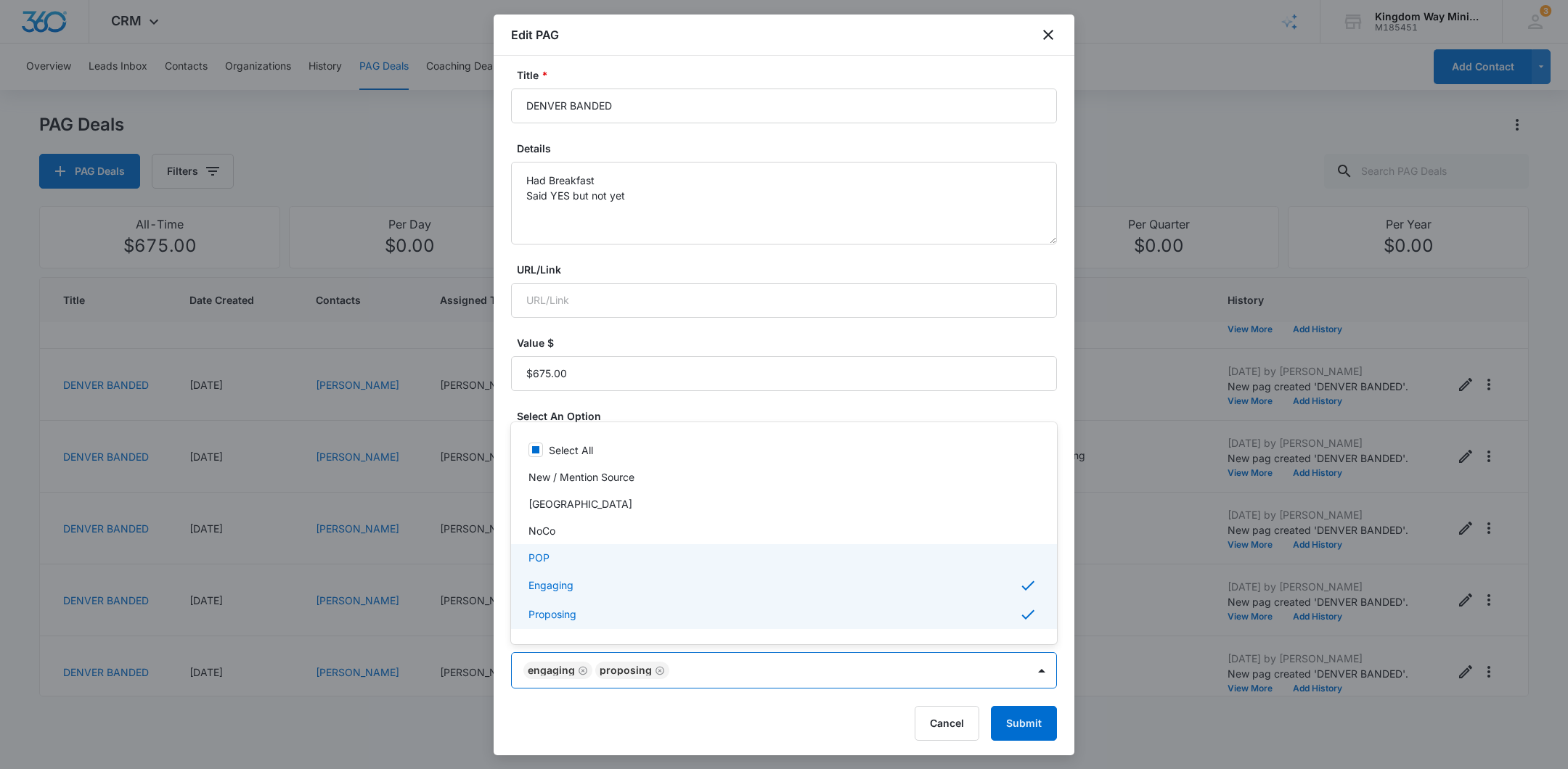scroll, scrollTop: 6, scrollLeft: 0, axis: vertical 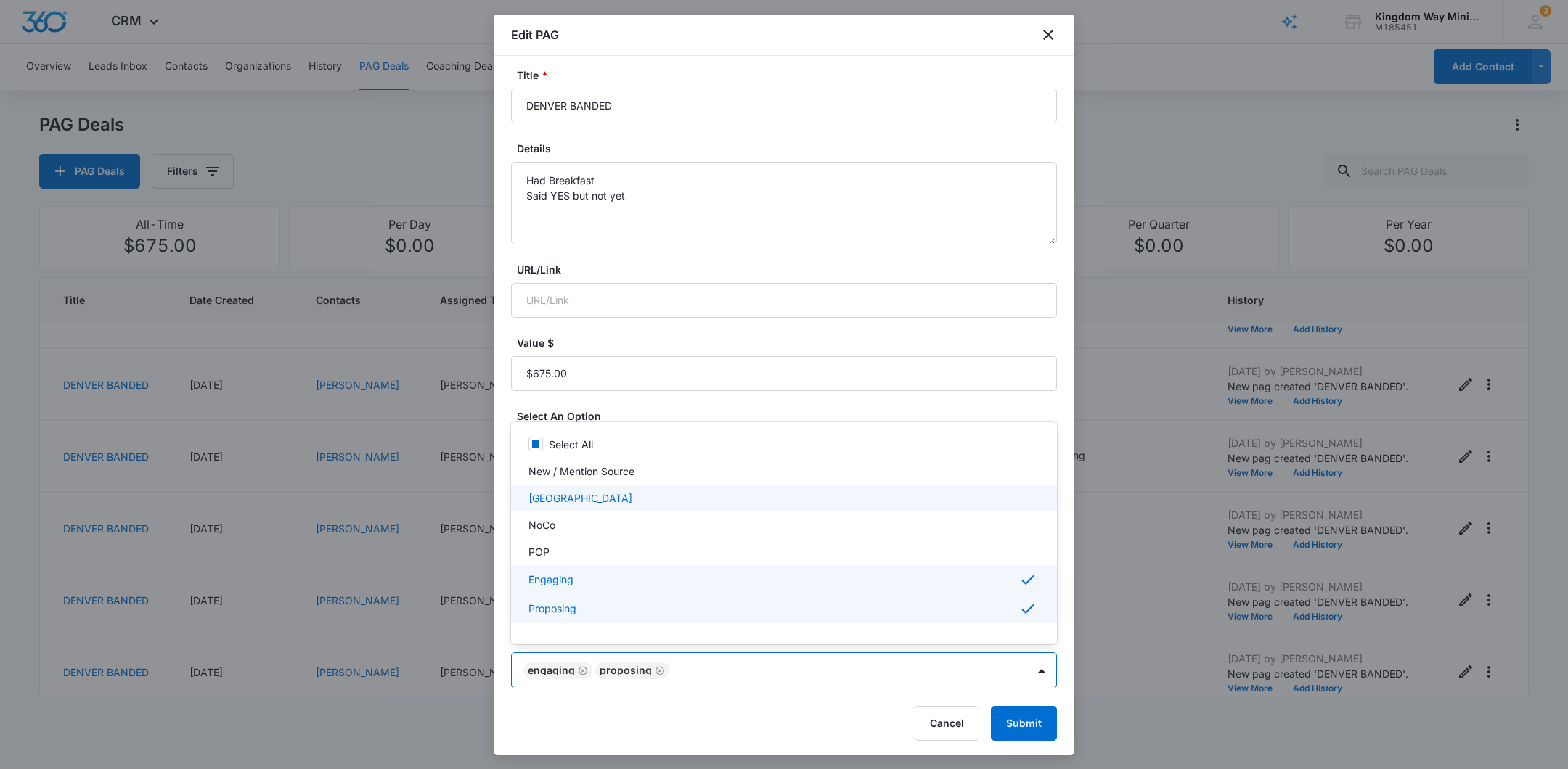 click on "[GEOGRAPHIC_DATA]" at bounding box center [784, 498] 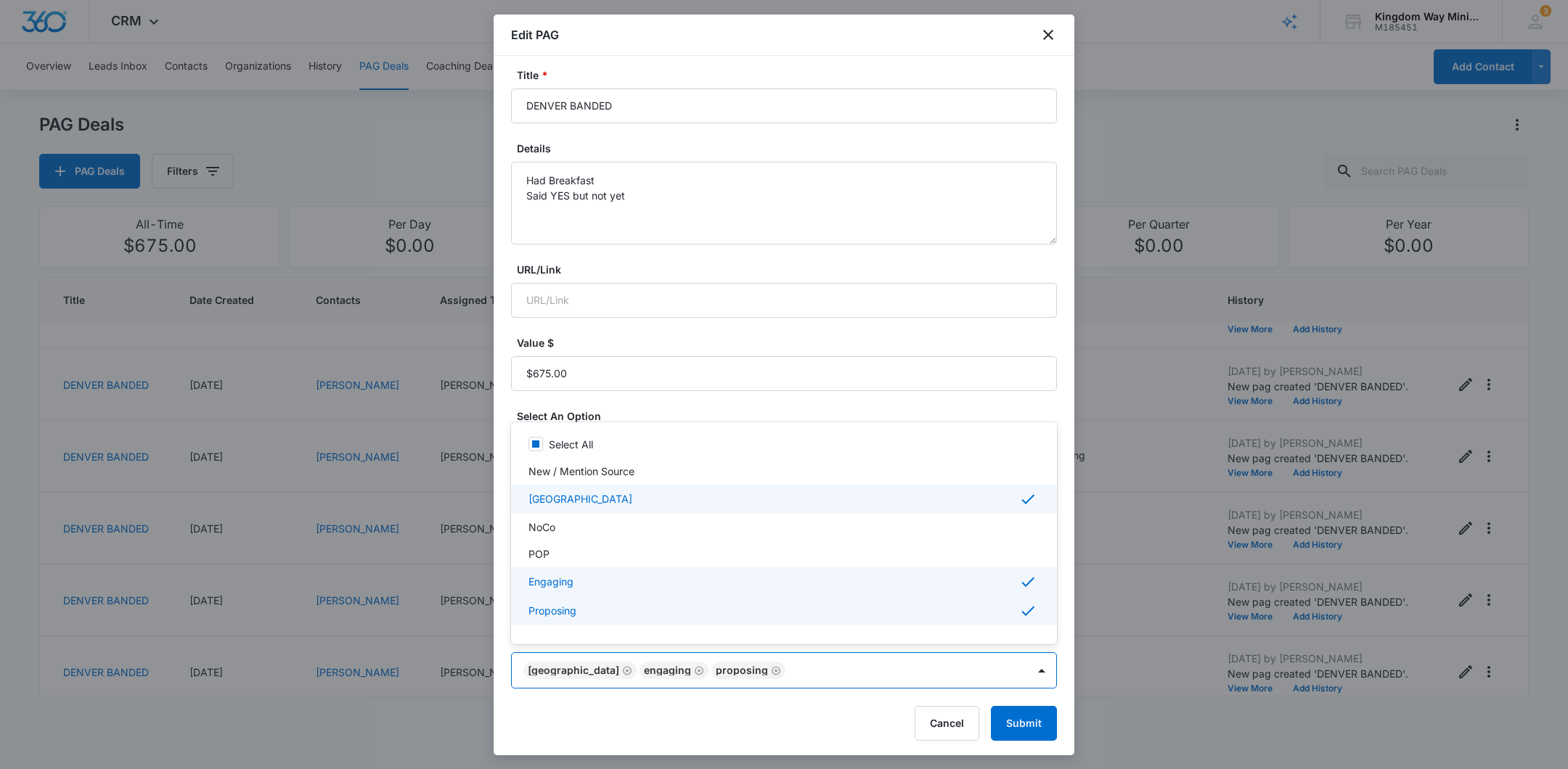 click at bounding box center [784, 384] 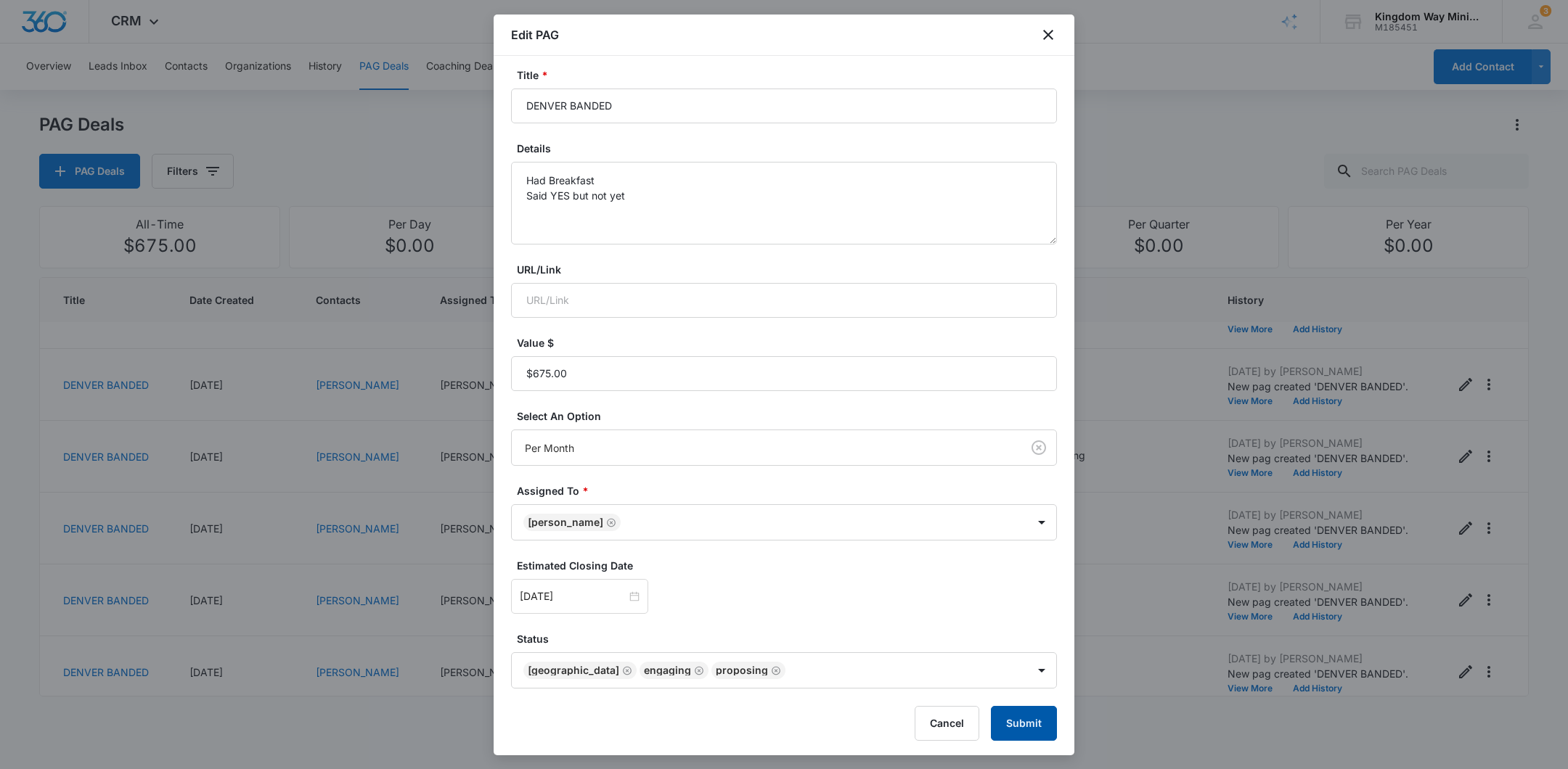 click on "Submit" at bounding box center (1024, 723) 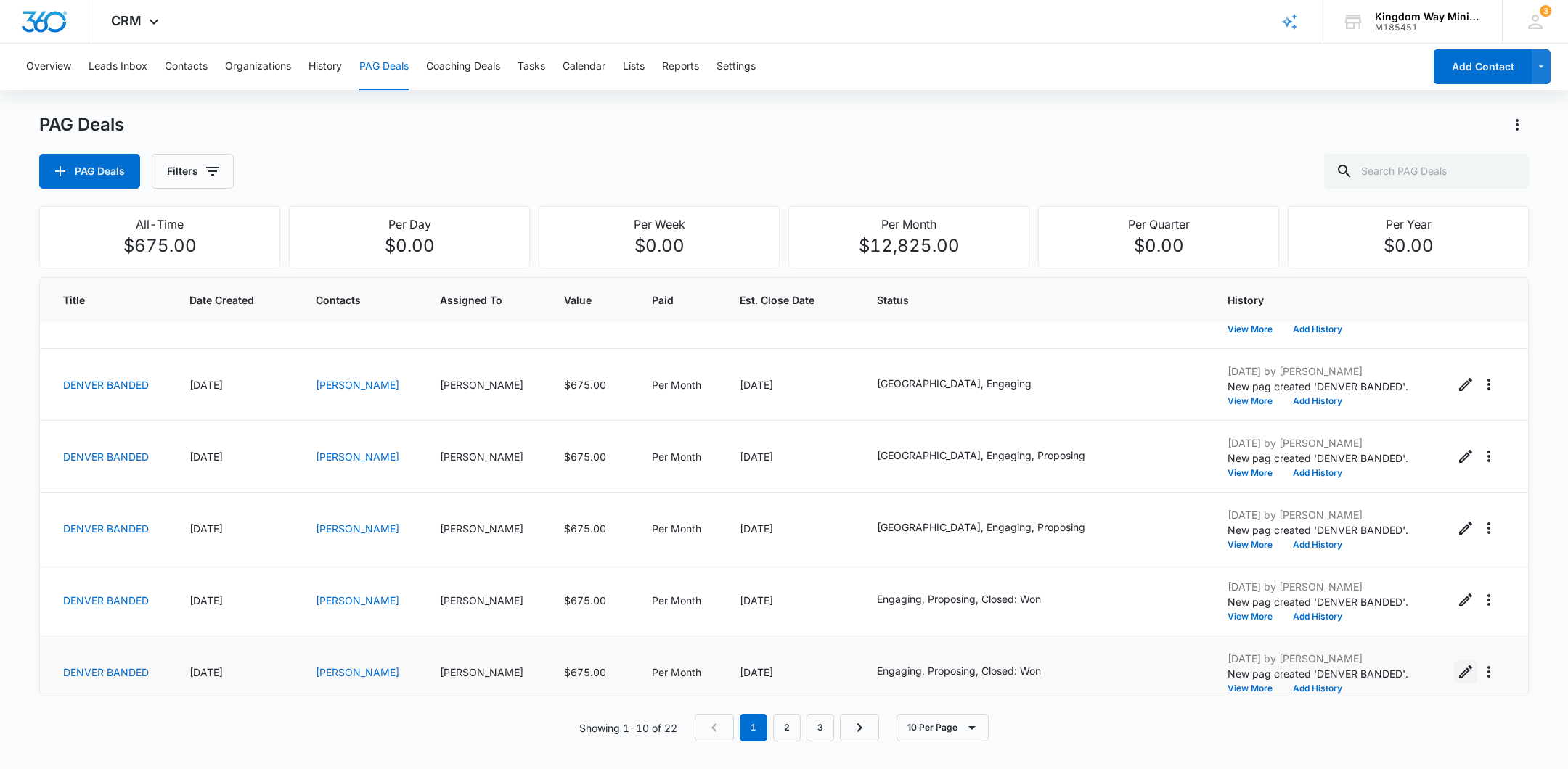 click 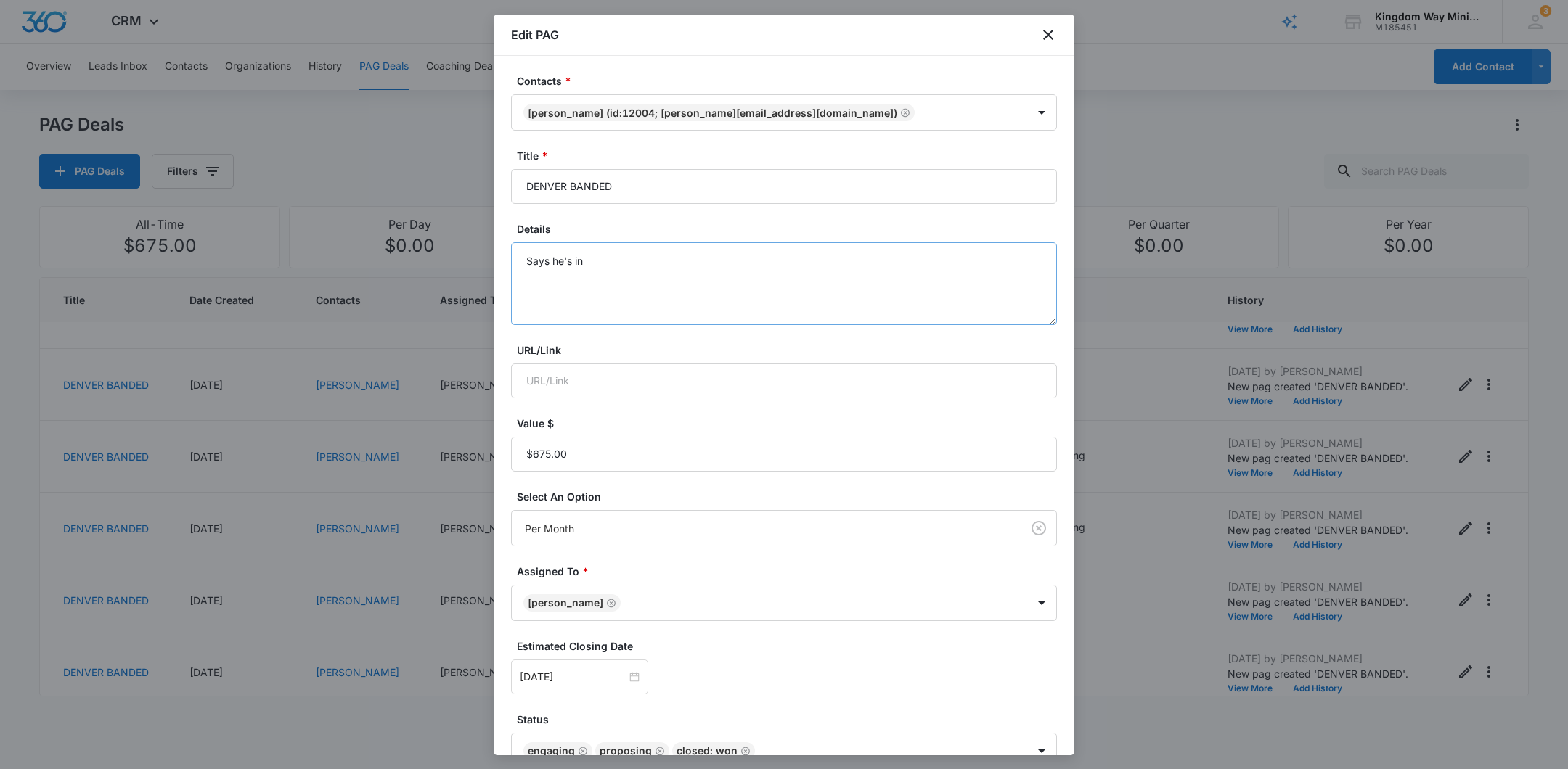 scroll, scrollTop: 81, scrollLeft: 0, axis: vertical 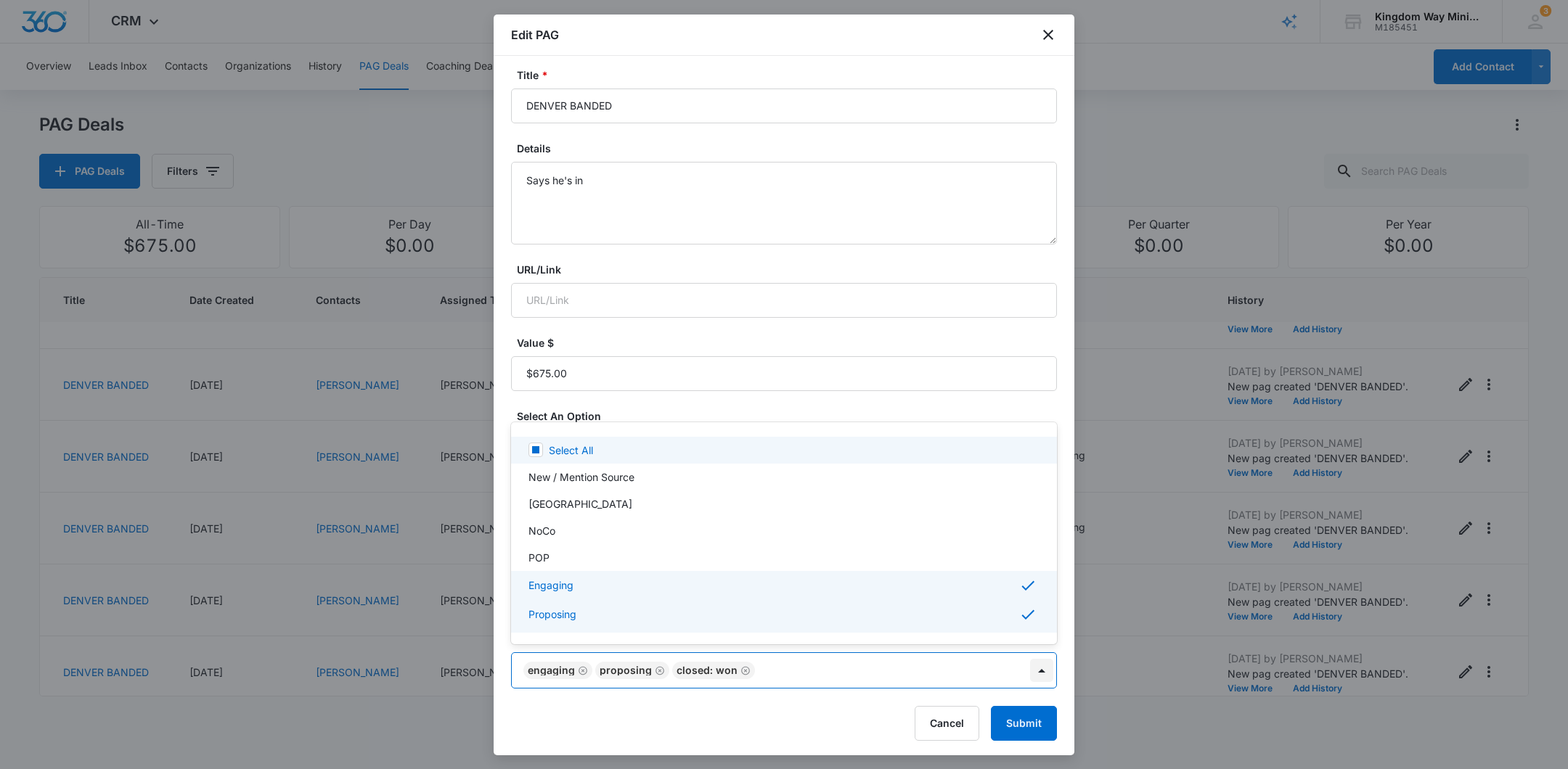 click on "CRM Apps Reputation Websites Forms CRM Email Social Shop Payments POS Content Ads Intelligence Files Brand Settings Kingdom Way Ministries M185451 Your Accounts View All 3 DA Dan Anderson dan.andersonkw2@gmail.com My Profile 3 Notifications Support Logout Terms & Conditions   •   Privacy Policy Overview Leads Inbox Contacts Organizations History PAG Deals Coaching Deals Tasks Calendar Lists Reports Settings Add Contact PAG Deals PAG Deals Filters All-Time $675.00 Per Day $0.00 Per Week $0.00 Per Month $12,825.00 Per Quarter $0.00 Per Year $0.00 Title Date Created Contacts Assigned To Value Paid Est. Close Date Status History DENVER BANDED 07/11/2025 Christopher Kilcullen Dan Anderson $675.00 Per Month 08/31/2025 DENVER, Engaging, Proposing, Closed: Won Jul 11, 2025 by Dan Anderson New pag created 'DENVER BANDED'. View More Add History DENVER BANDED 07/11/2025 Chris Smith Dan Anderson $675.00 Per Month 08/31/2025 DENVER, Engaging, Proposing Jul 11, 2025 by Dan Anderson New pag created 'DENVER BANDED'.   1" at bounding box center [784, 384] 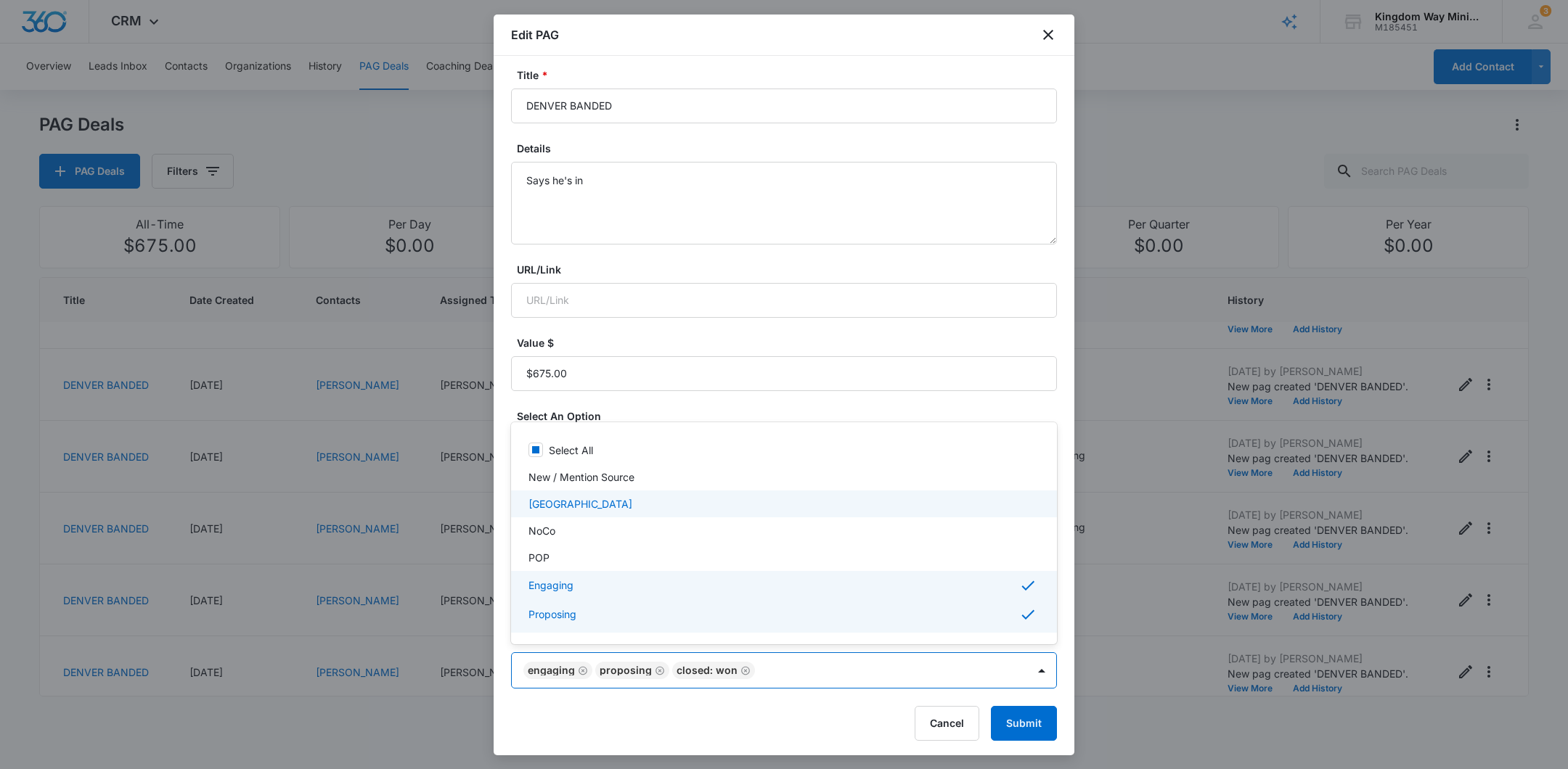 click on "[GEOGRAPHIC_DATA]" at bounding box center (783, 503) 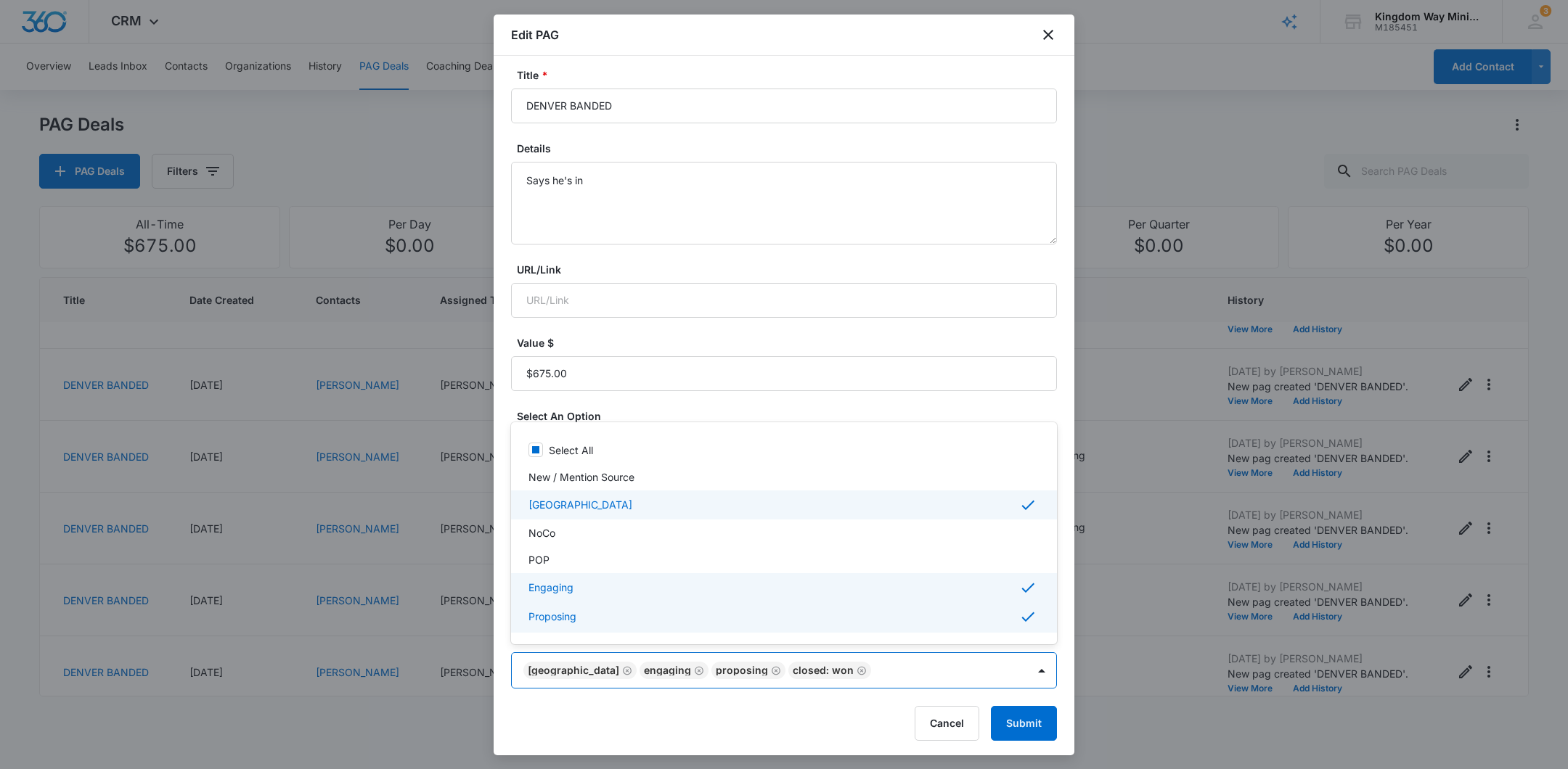 click at bounding box center [784, 384] 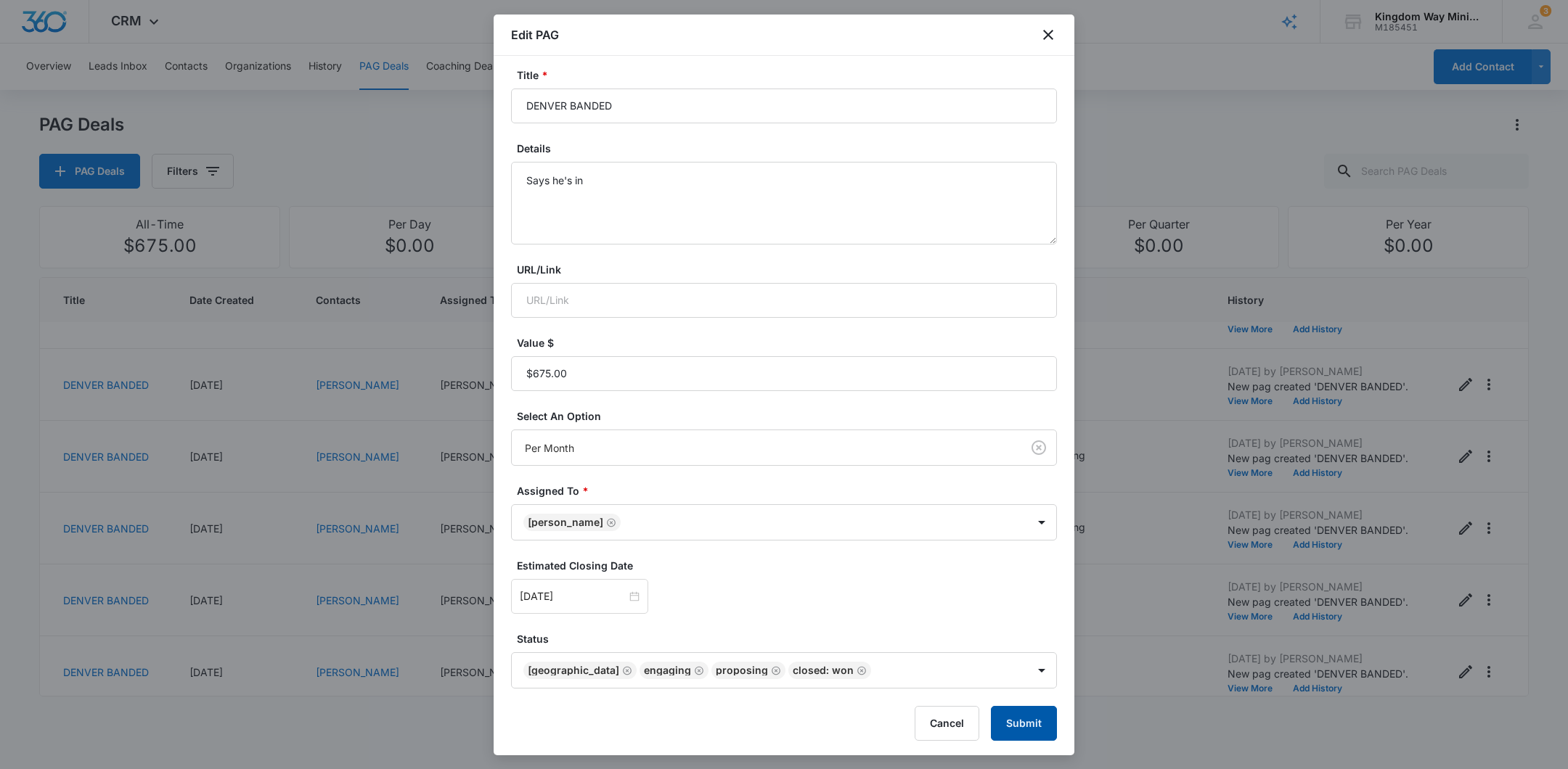 click on "Submit" at bounding box center [1024, 723] 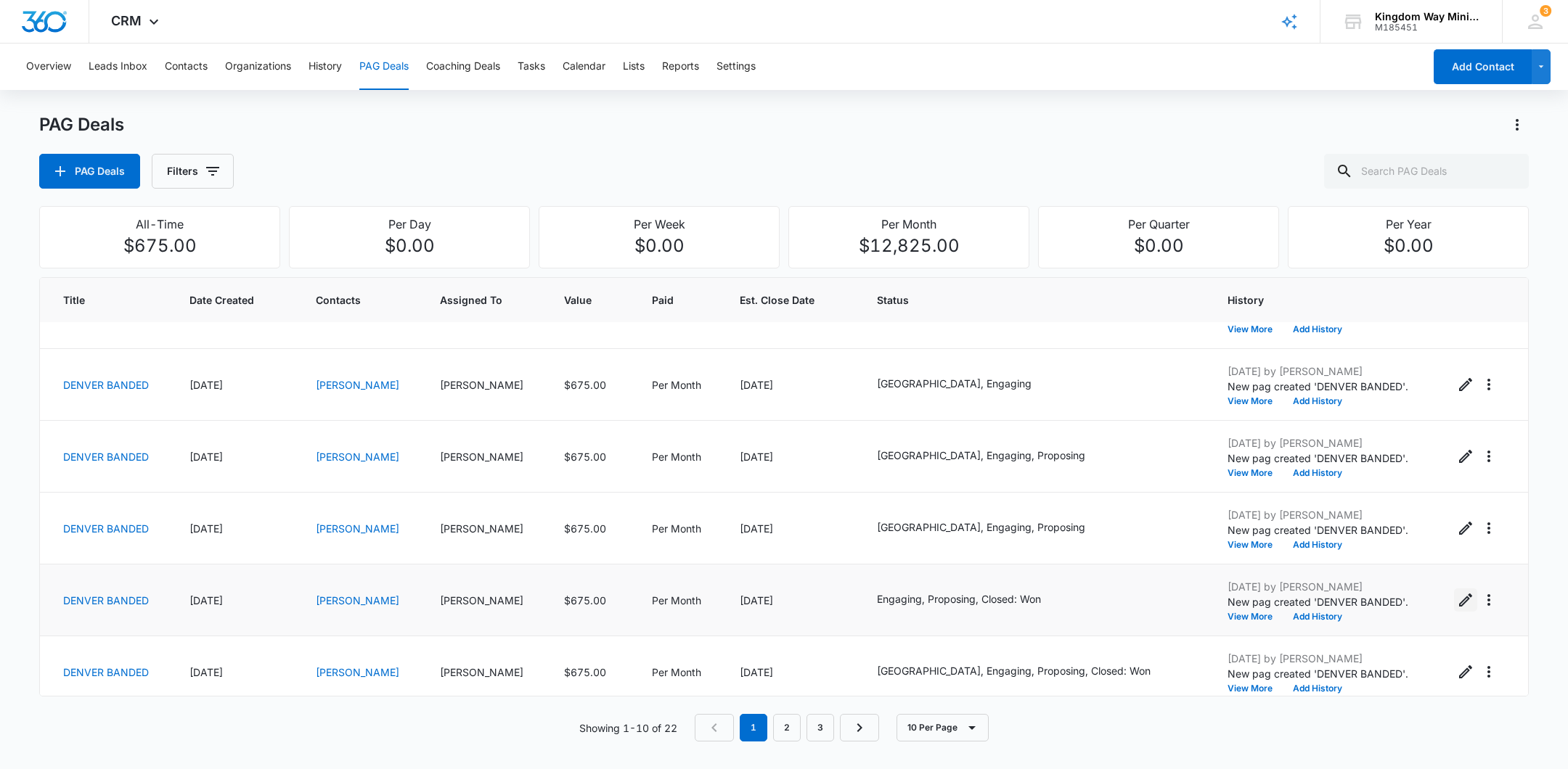 click 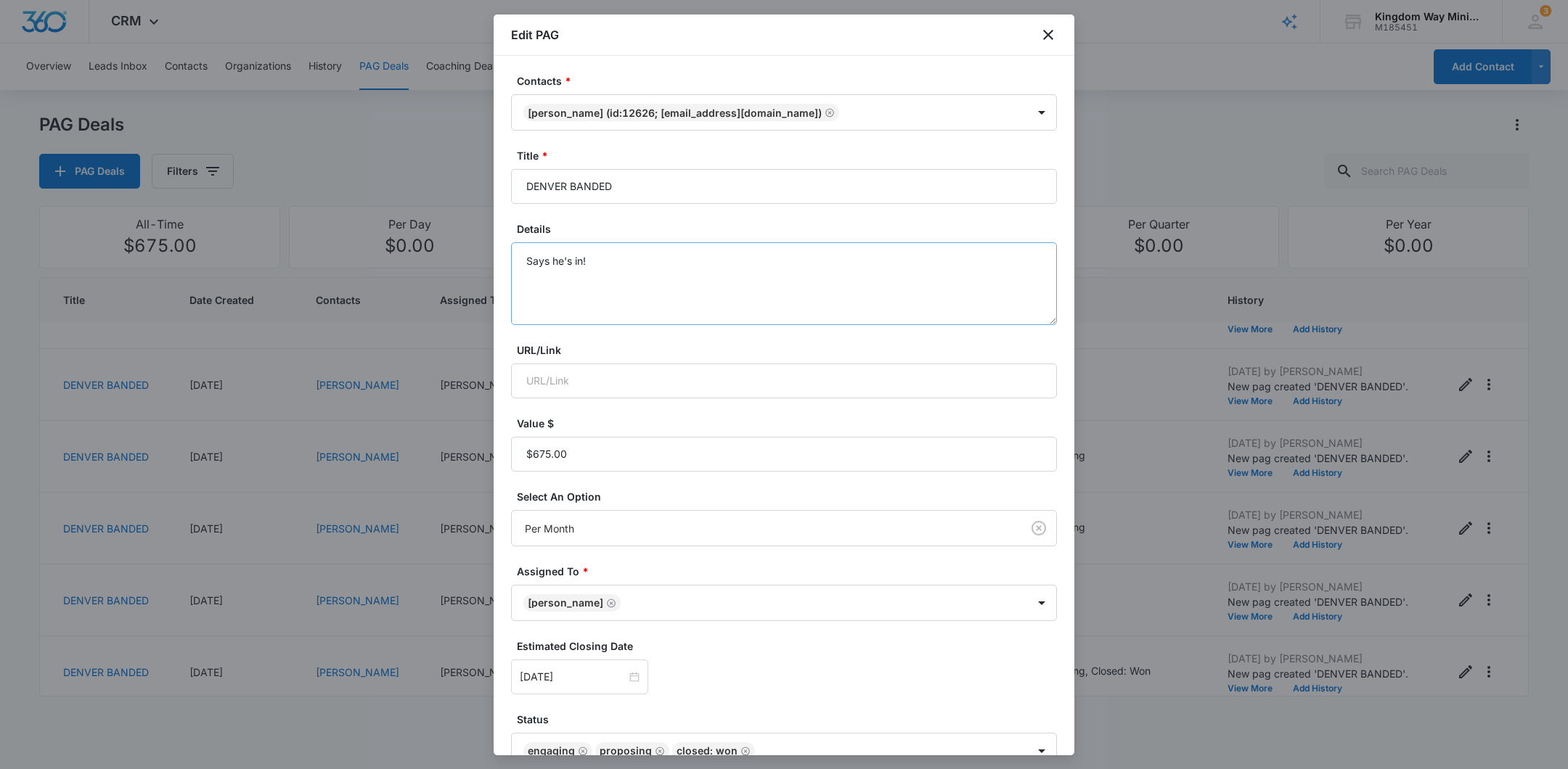 scroll, scrollTop: 81, scrollLeft: 0, axis: vertical 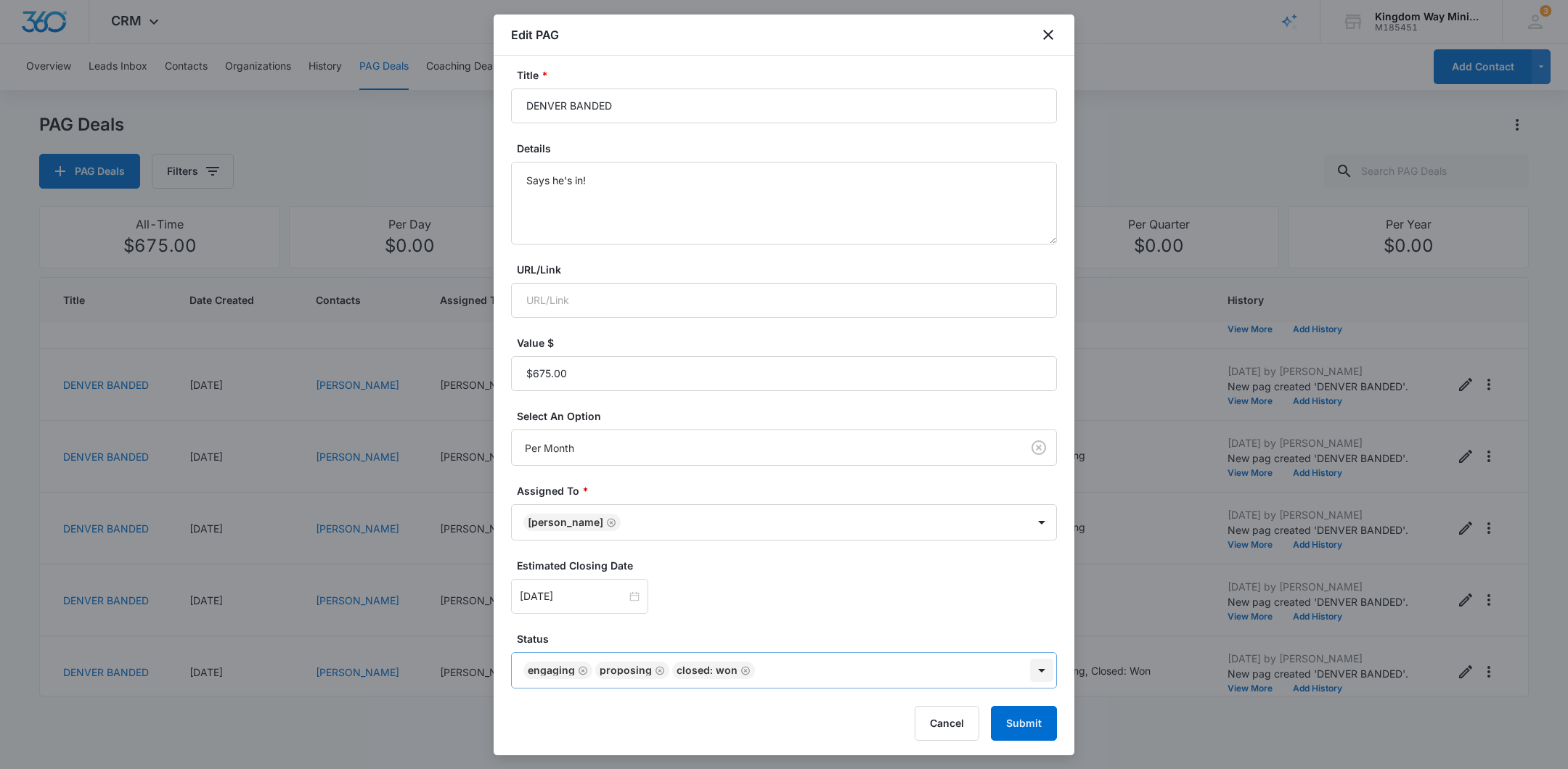 click on "CRM Apps Reputation Websites Forms CRM Email Social Shop Payments POS Content Ads Intelligence Files Brand Settings Kingdom Way Ministries M185451 Your Accounts View All 3 DA Dan Anderson dan.andersonkw2@gmail.com My Profile 3 Notifications Support Logout Terms & Conditions   •   Privacy Policy Overview Leads Inbox Contacts Organizations History PAG Deals Coaching Deals Tasks Calendar Lists Reports Settings Add Contact PAG Deals PAG Deals Filters All-Time $675.00 Per Day $0.00 Per Week $0.00 Per Month $12,825.00 Per Quarter $0.00 Per Year $0.00 Title Date Created Contacts Assigned To Value Paid Est. Close Date Status History DENVER BANDED 07/11/2025 Christopher Kilcullen Dan Anderson $675.00 Per Month 08/31/2025 DENVER, Engaging, Proposing, Closed: Won Jul 11, 2025 by Dan Anderson New pag created 'DENVER BANDED'. View More Add History DENVER BANDED 07/11/2025 Chris Smith Dan Anderson $675.00 Per Month 08/31/2025 DENVER, Engaging, Proposing Jul 11, 2025 by Dan Anderson New pag created 'DENVER BANDED'.   1" at bounding box center (784, 384) 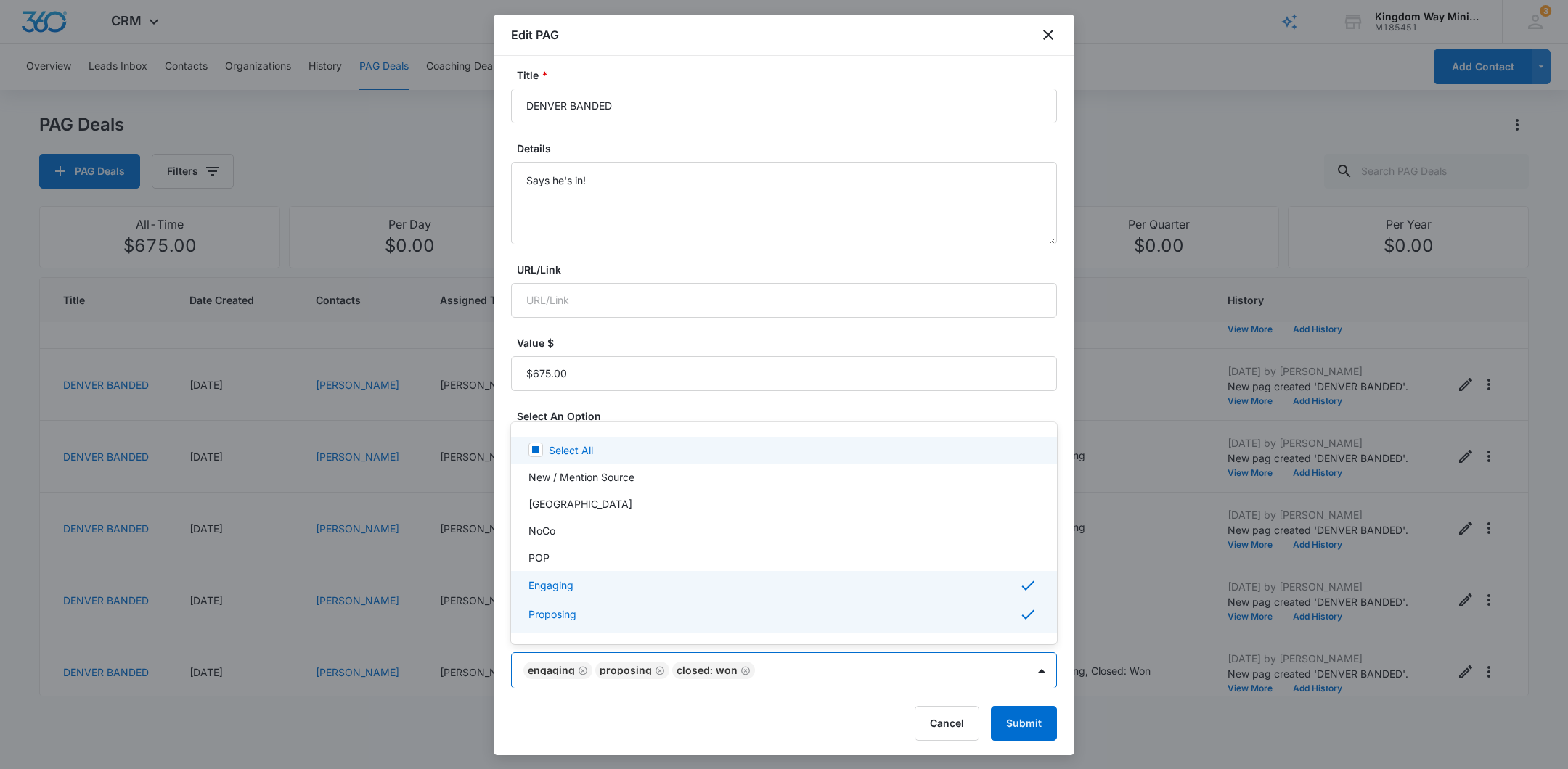 scroll, scrollTop: 35, scrollLeft: 0, axis: vertical 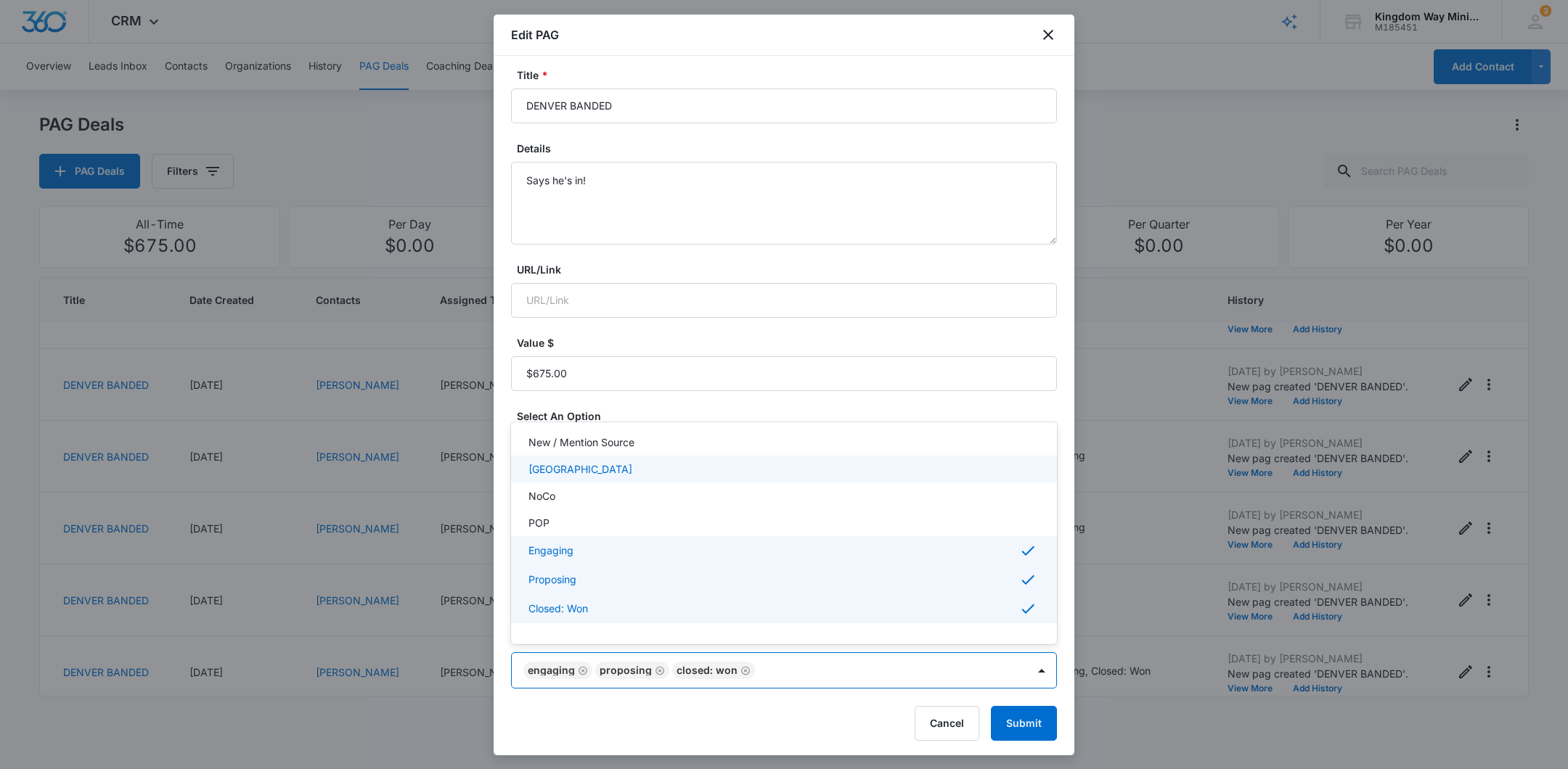 click on "[GEOGRAPHIC_DATA]" at bounding box center (784, 469) 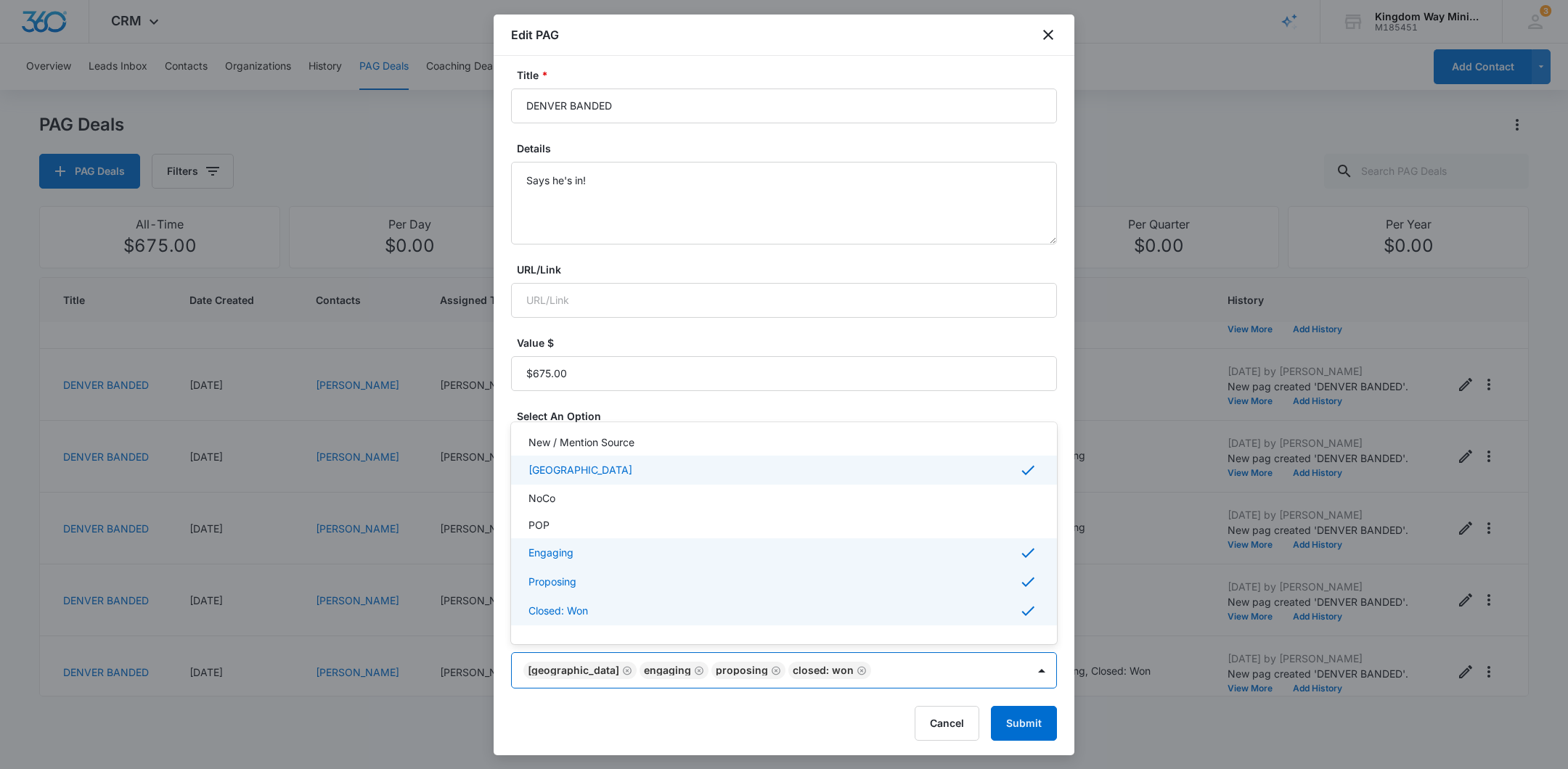 click at bounding box center (784, 384) 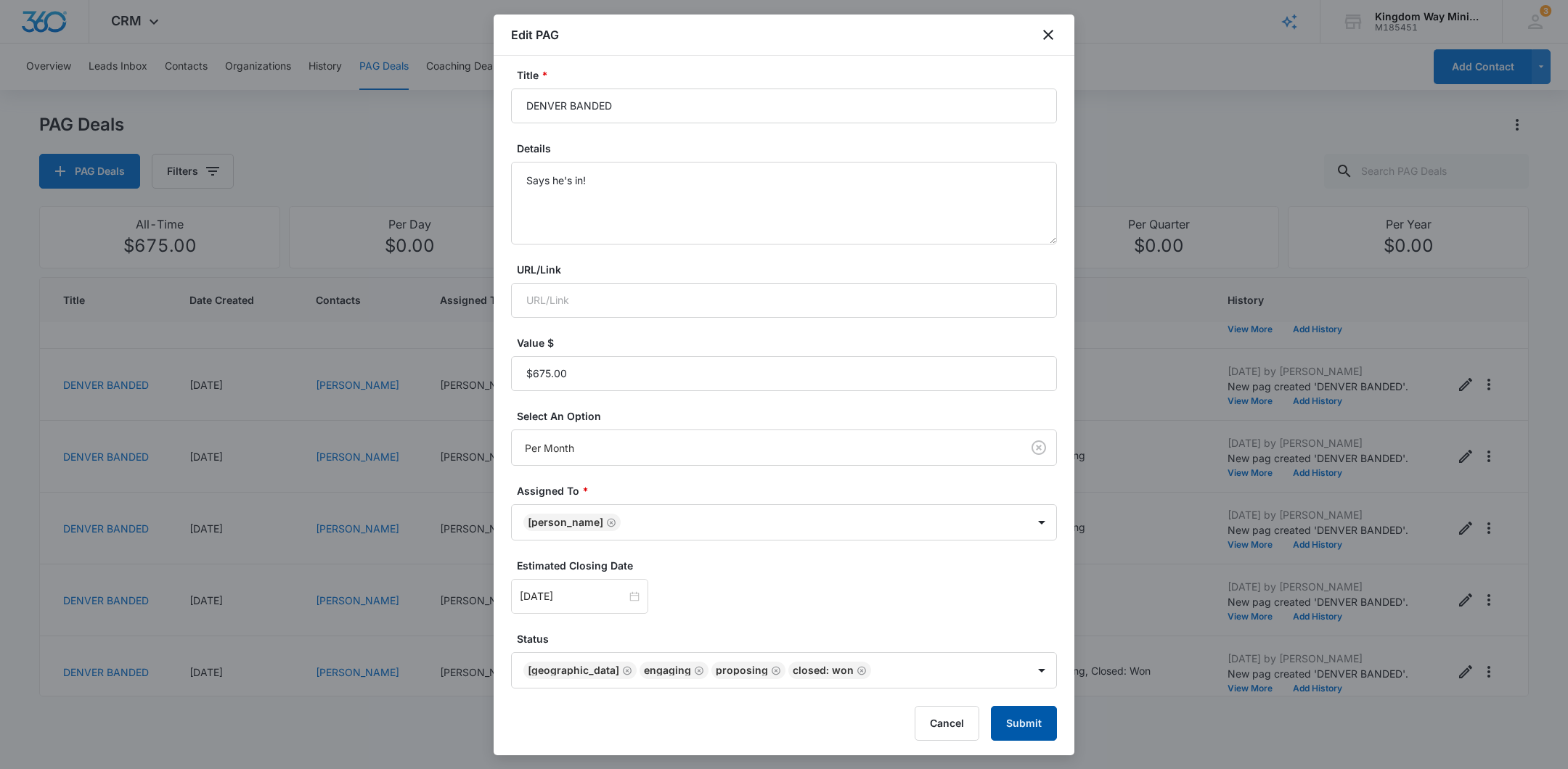 click on "Submit" at bounding box center (1024, 723) 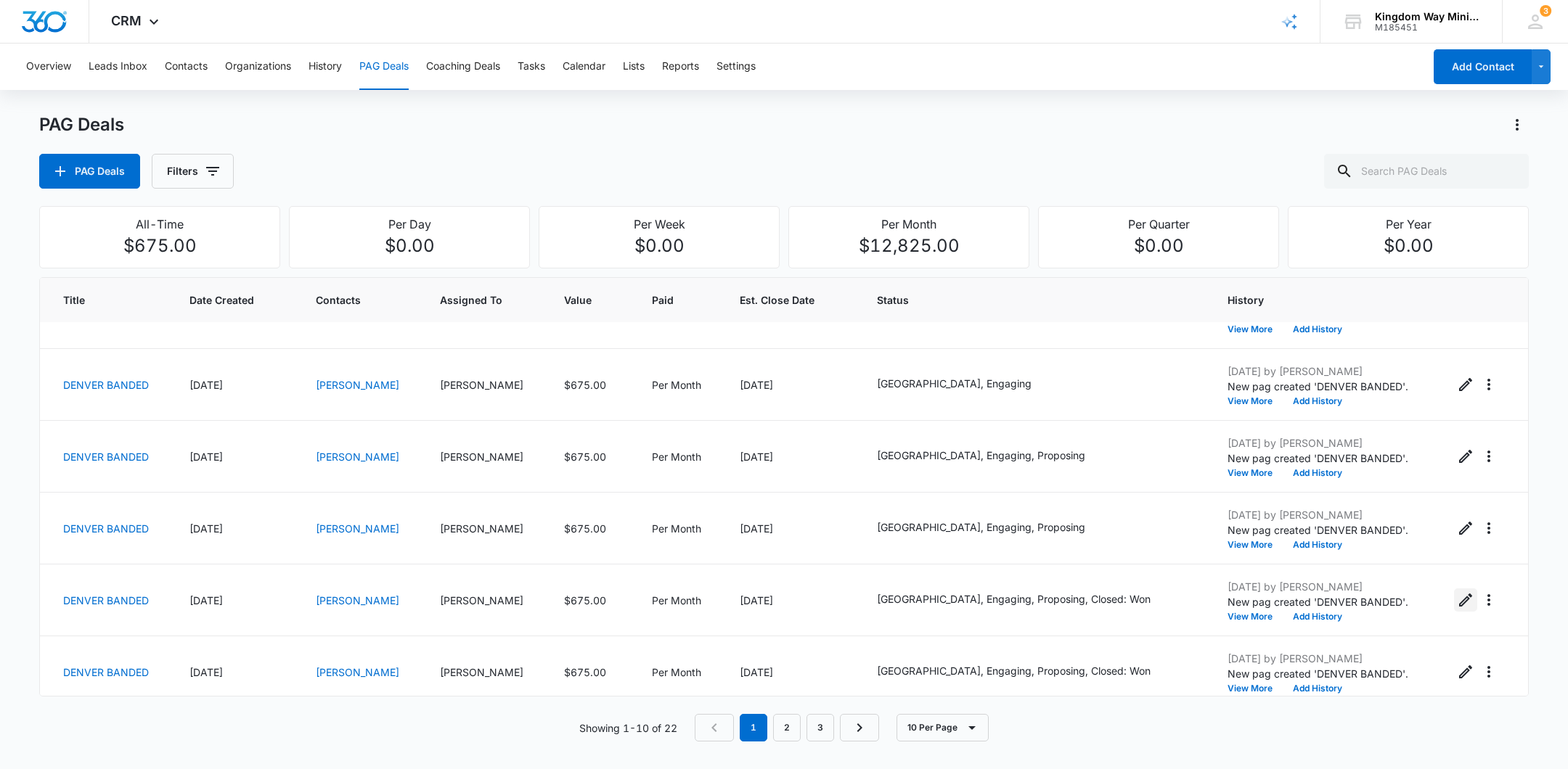 scroll, scrollTop: 342, scrollLeft: 0, axis: vertical 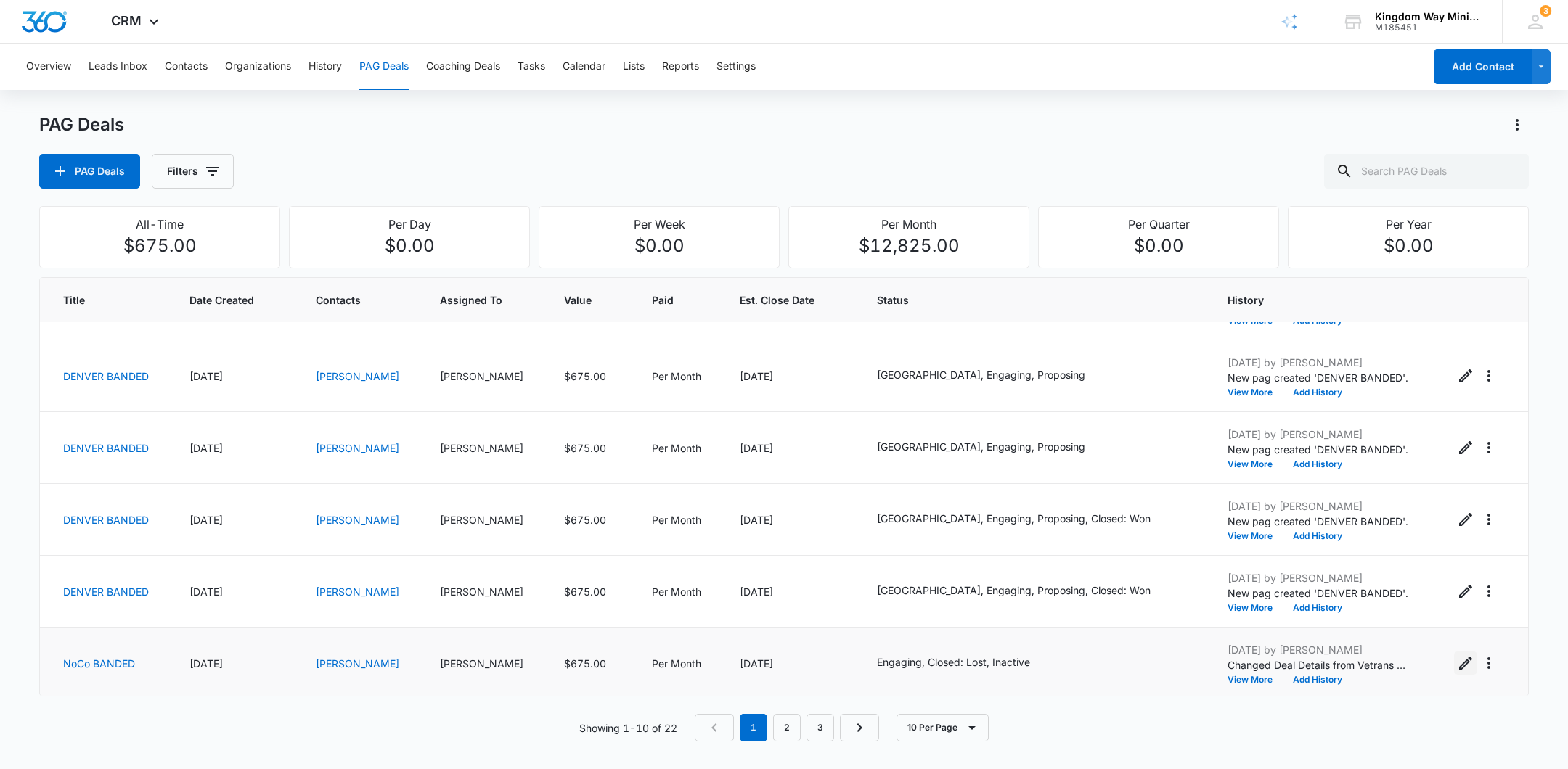 click 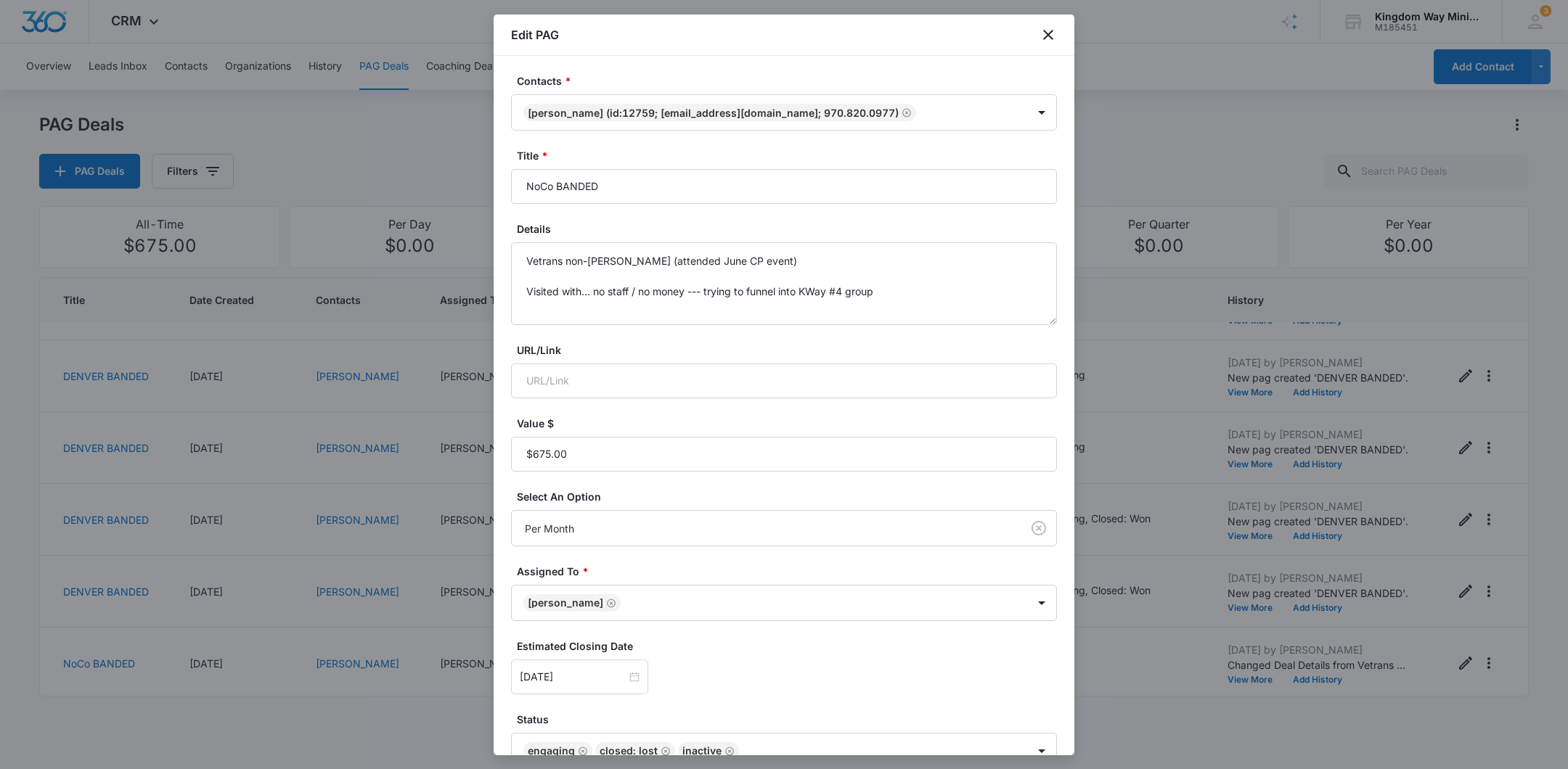 scroll, scrollTop: 81, scrollLeft: 0, axis: vertical 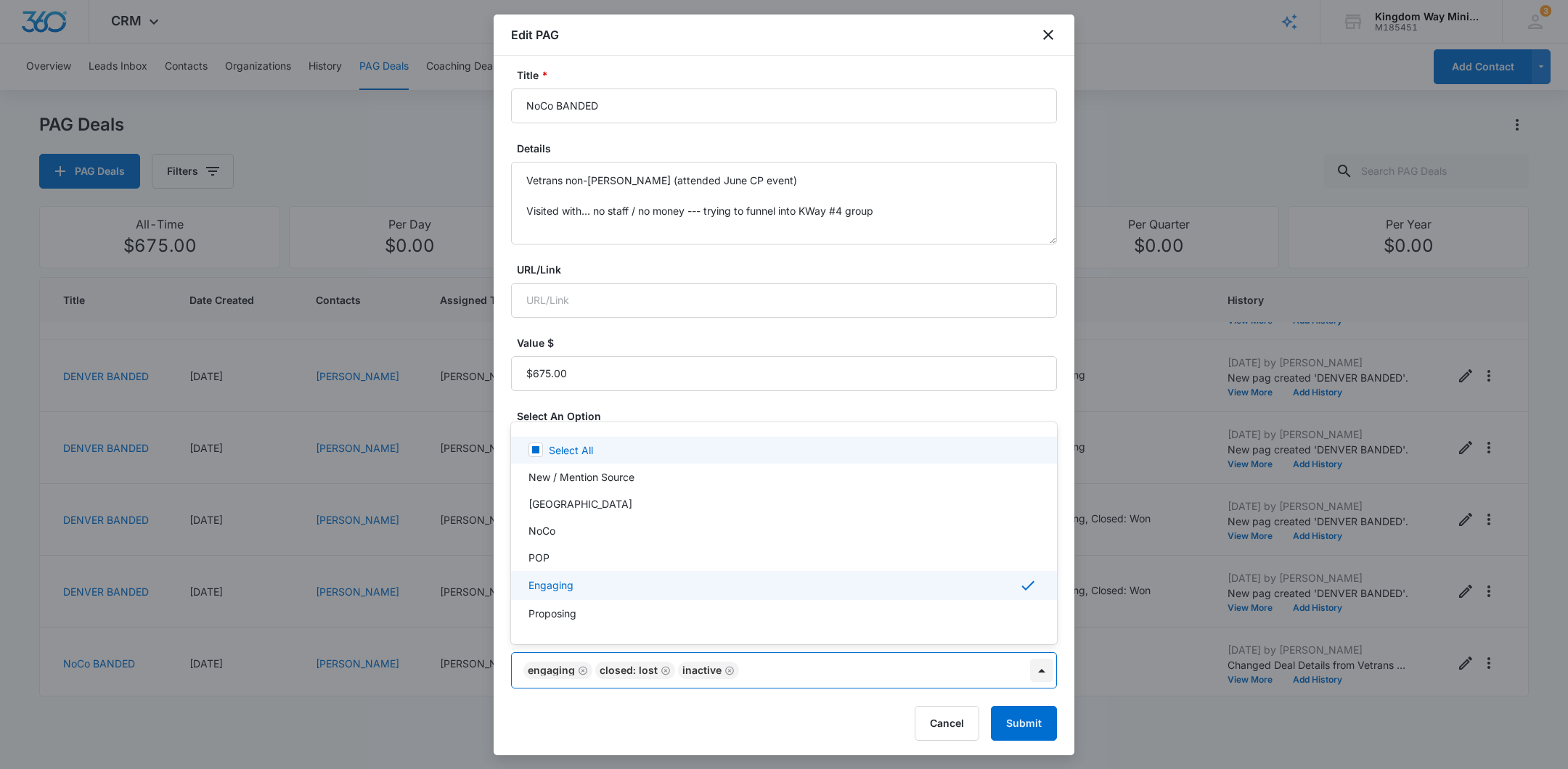 click on "CRM Apps Reputation Websites Forms CRM Email Social Shop Payments POS Content Ads Intelligence Files Brand Settings Kingdom Way Ministries M185451 Your Accounts View All 3 DA Dan Anderson dan.andersonkw2@gmail.com My Profile 3 Notifications Support Logout Terms & Conditions   •   Privacy Policy Overview Leads Inbox Contacts Organizations History PAG Deals Coaching Deals Tasks Calendar Lists Reports Settings Add Contact PAG Deals PAG Deals Filters All-Time $675.00 Per Day $0.00 Per Week $0.00 Per Month $12,825.00 Per Quarter $0.00 Per Year $0.00 Title Date Created Contacts Assigned To Value Paid Est. Close Date Status History DENVER BANDED 07/11/2025 Christopher Kilcullen Dan Anderson $675.00 Per Month 08/31/2025 DENVER, Engaging, Proposing, Closed: Won Jul 11, 2025 by Dan Anderson New pag created 'DENVER BANDED'. View More Add History DENVER BANDED 07/11/2025 Chris Smith Dan Anderson $675.00 Per Month 08/31/2025 DENVER, Engaging, Proposing Jul 11, 2025 by Dan Anderson New pag created 'DENVER BANDED'.   1" at bounding box center (784, 384) 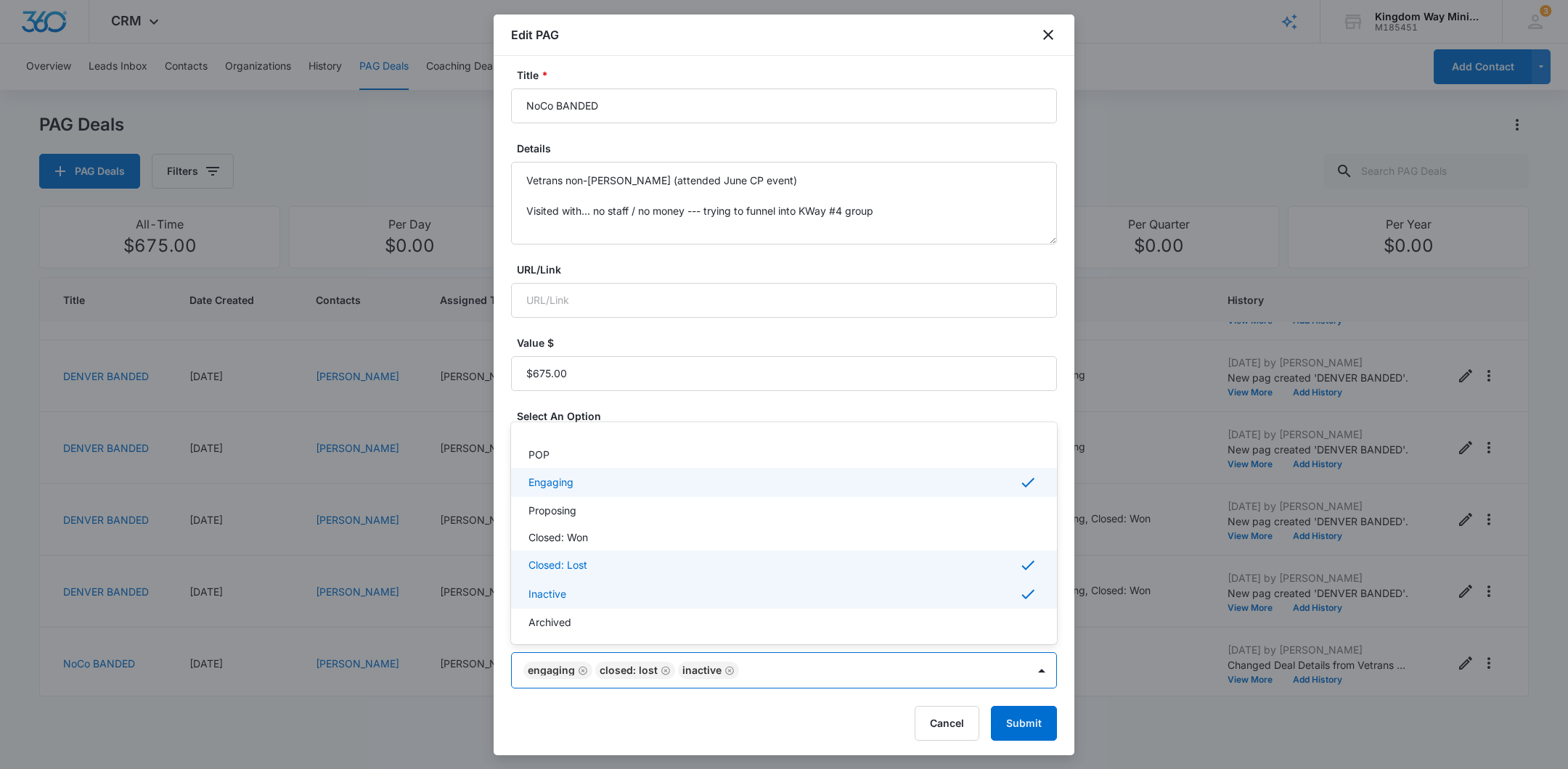 scroll, scrollTop: 107, scrollLeft: 0, axis: vertical 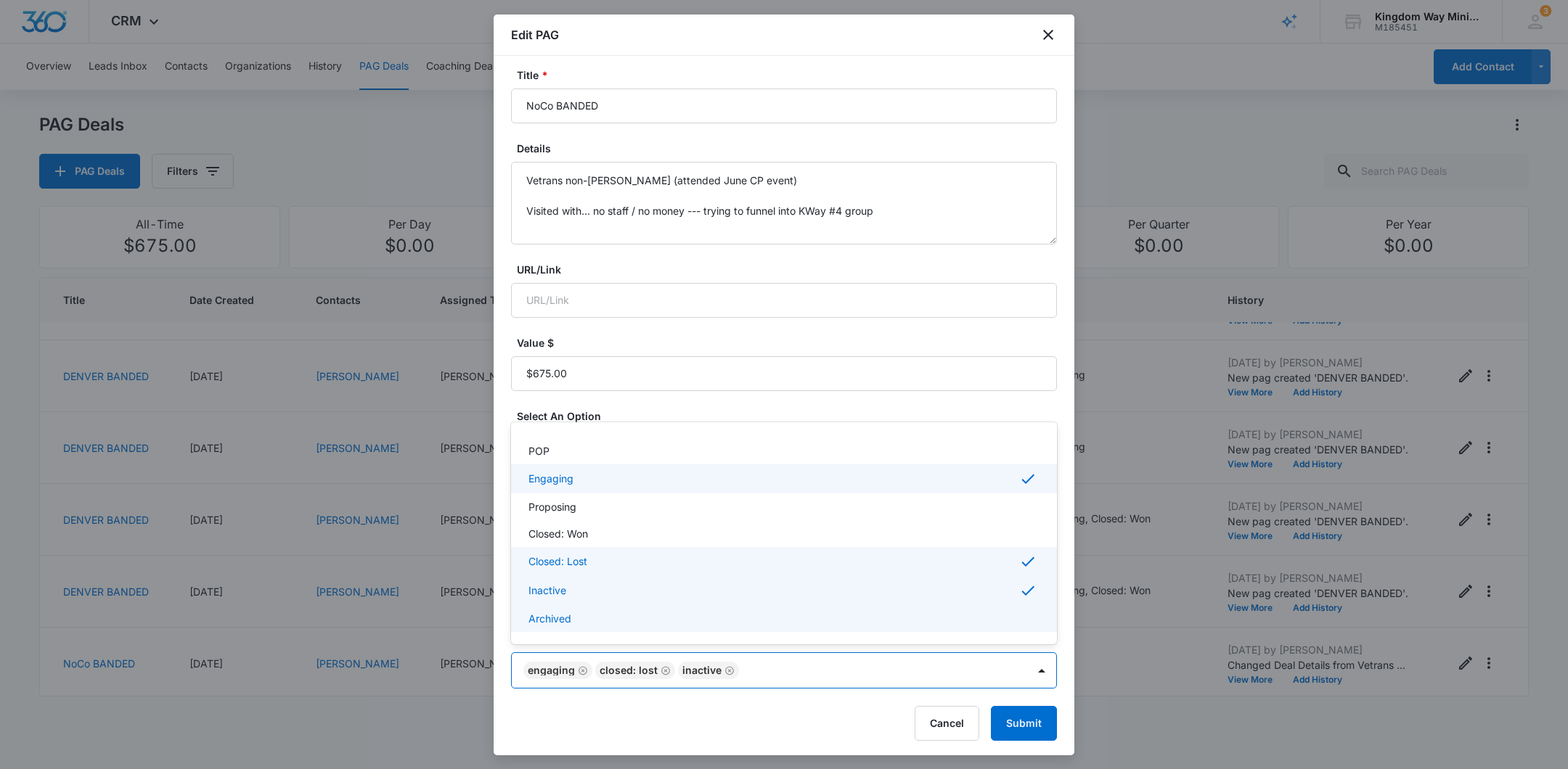 click on "Archived" at bounding box center [783, 618] 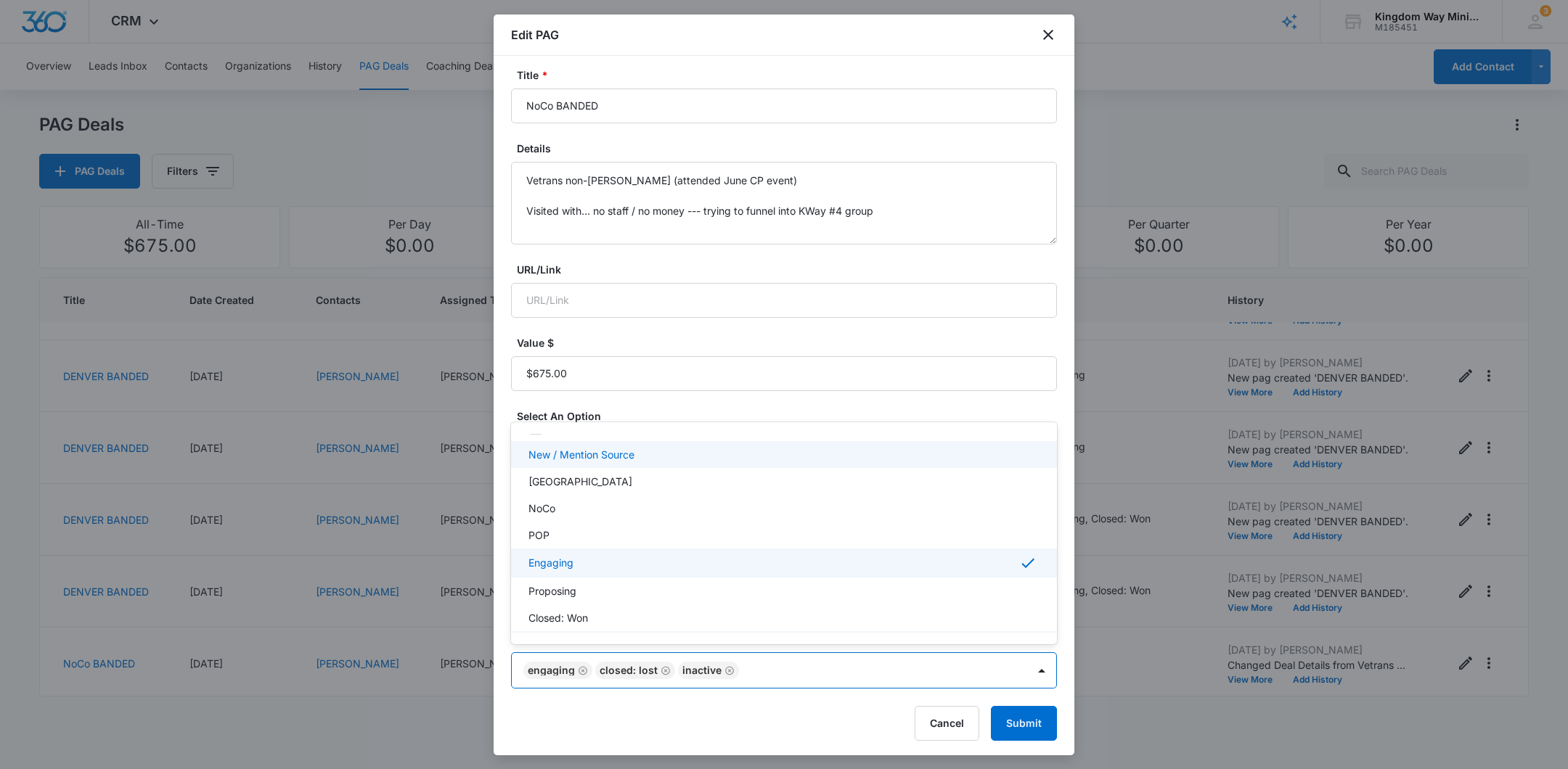 scroll, scrollTop: 12, scrollLeft: 0, axis: vertical 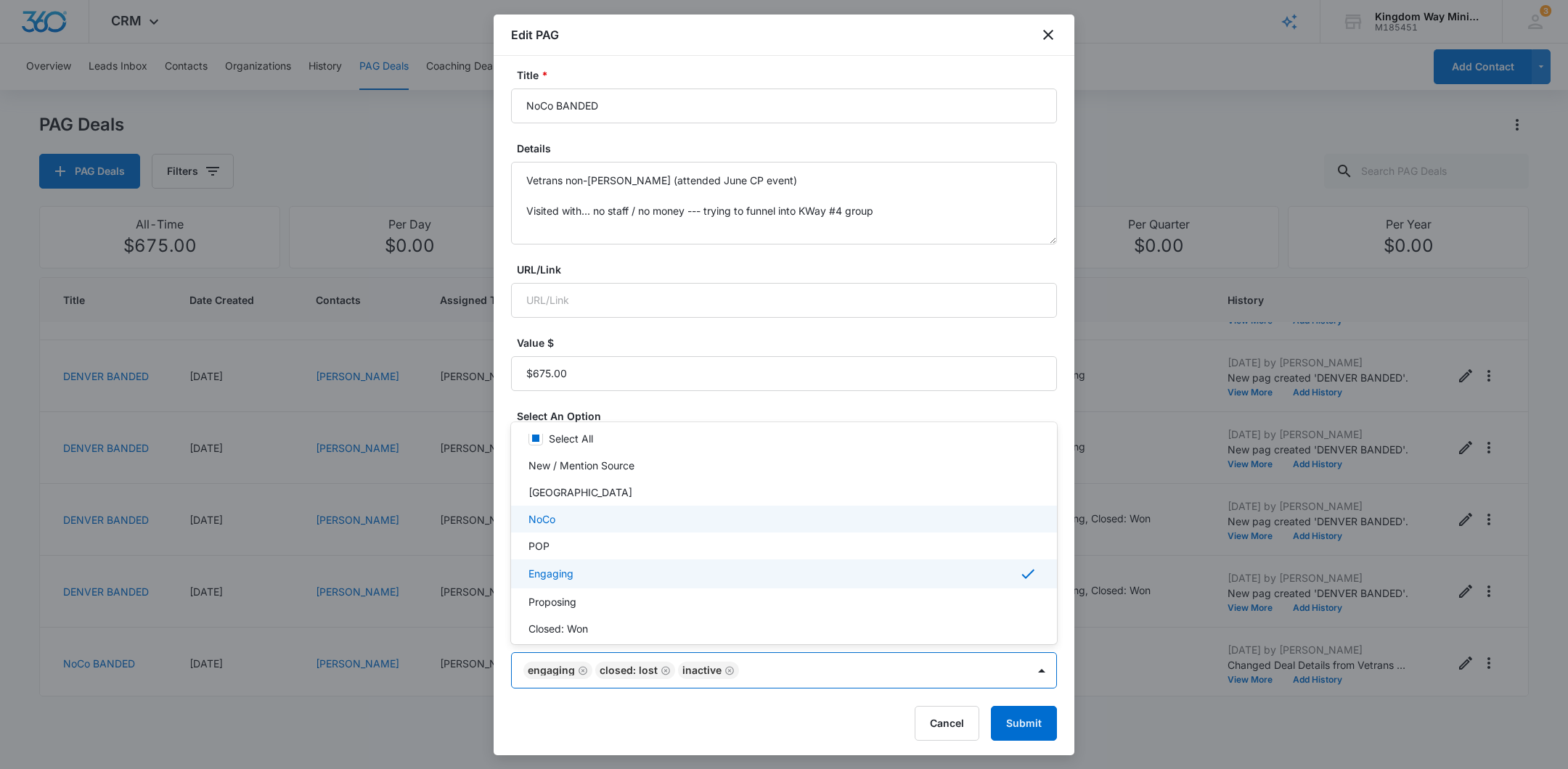 click on "NoCo" at bounding box center [783, 519] 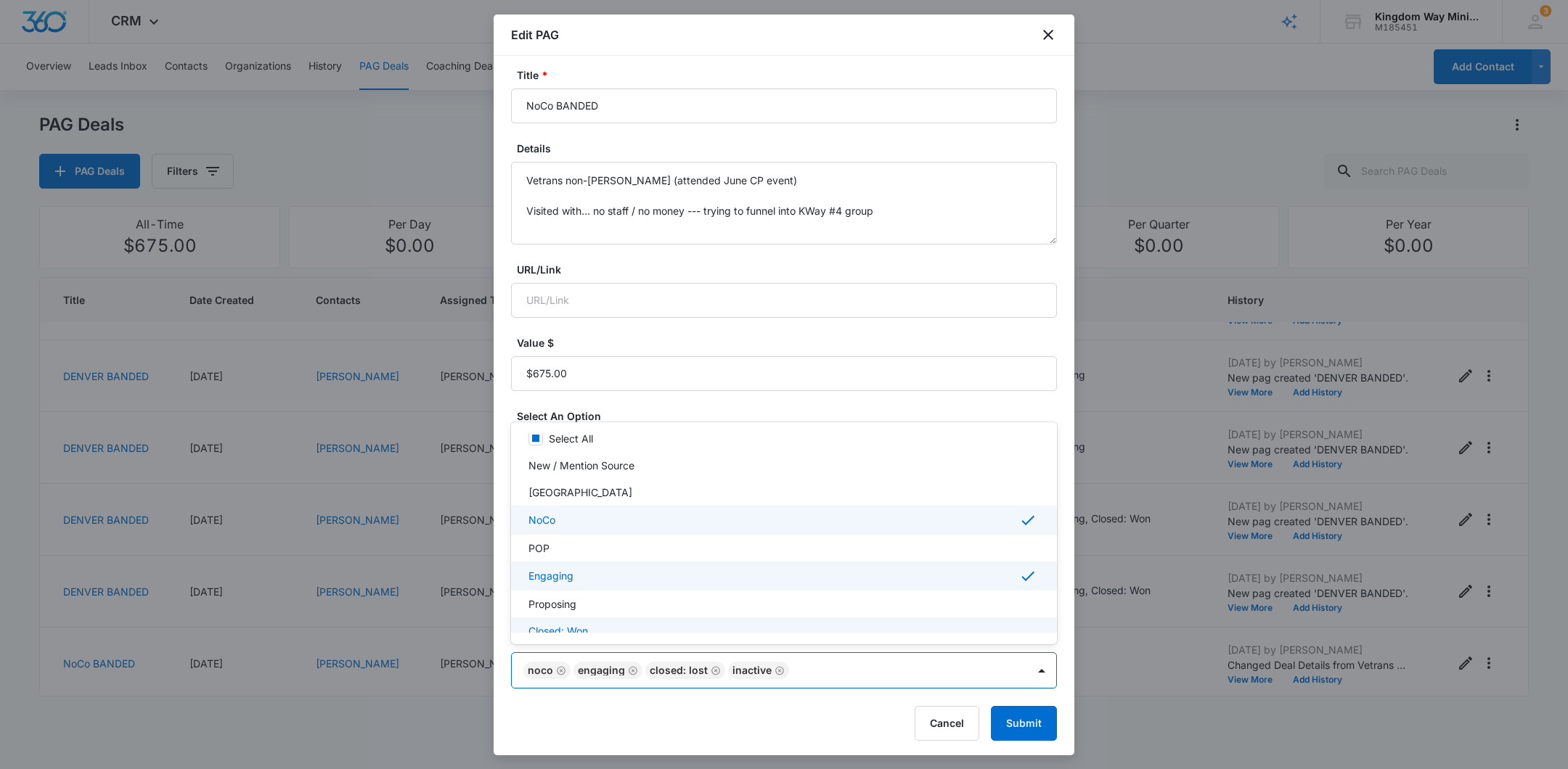 click at bounding box center [784, 384] 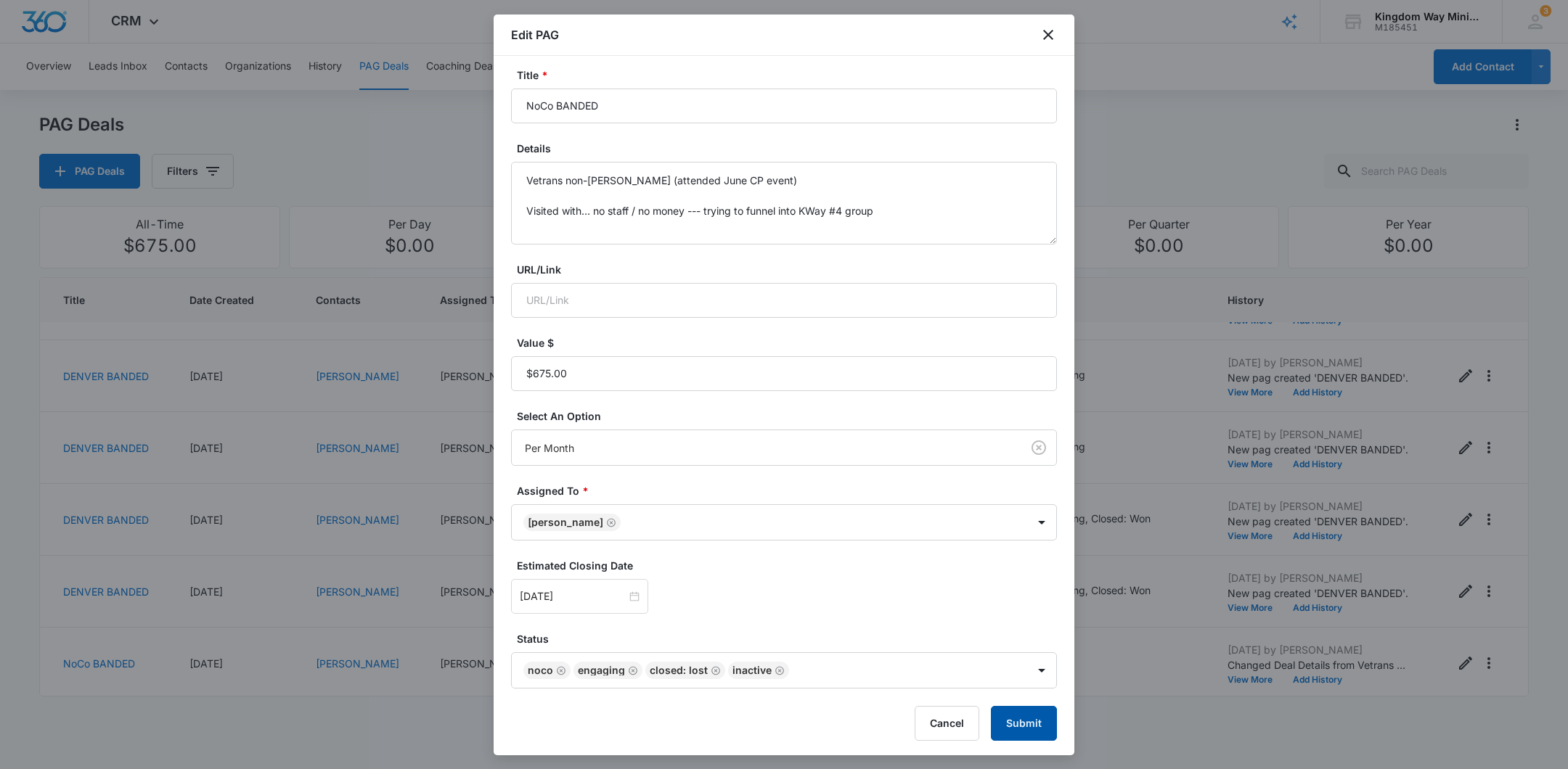 click on "Submit" at bounding box center [1024, 723] 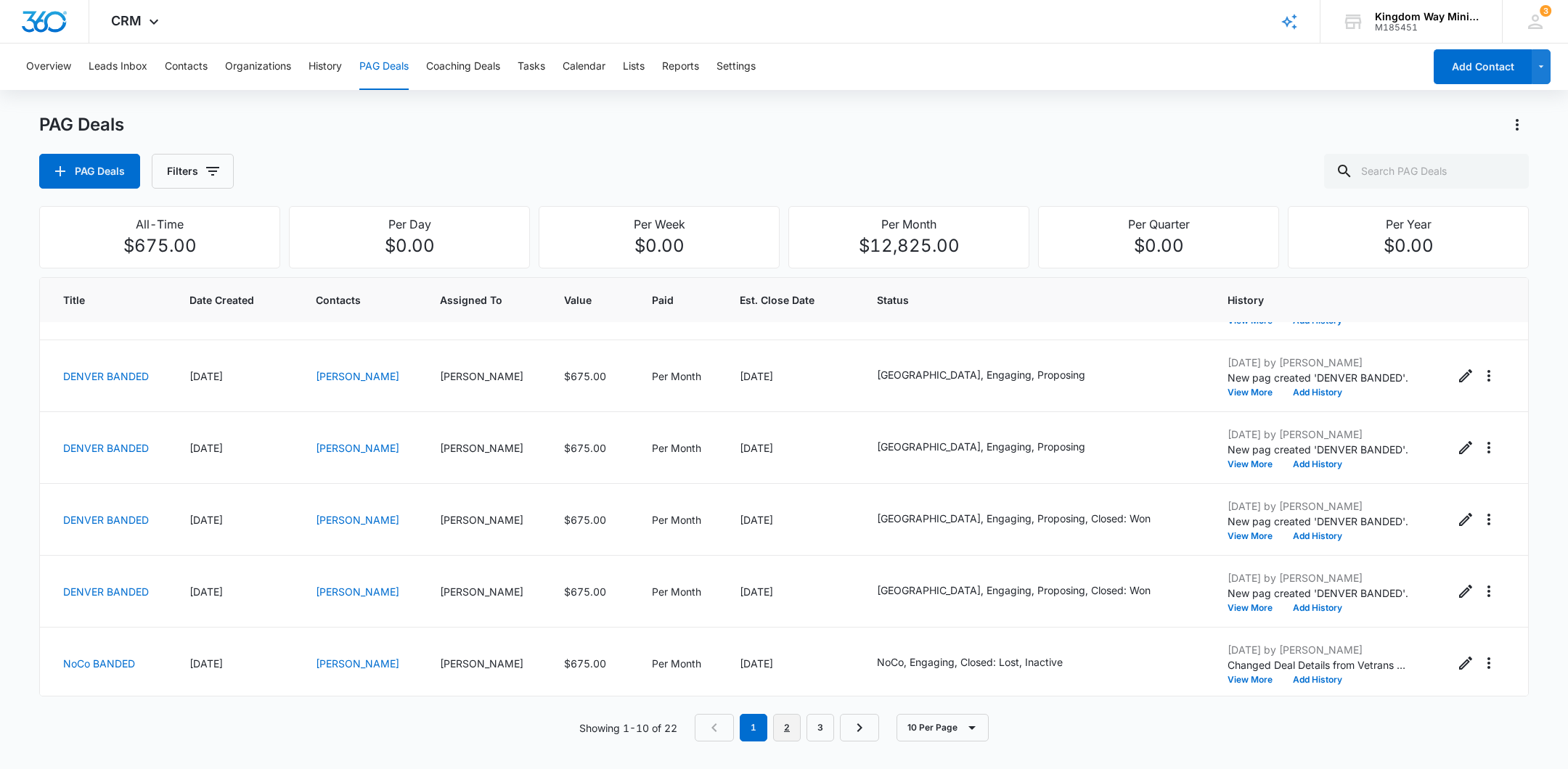 click on "2" at bounding box center [787, 728] 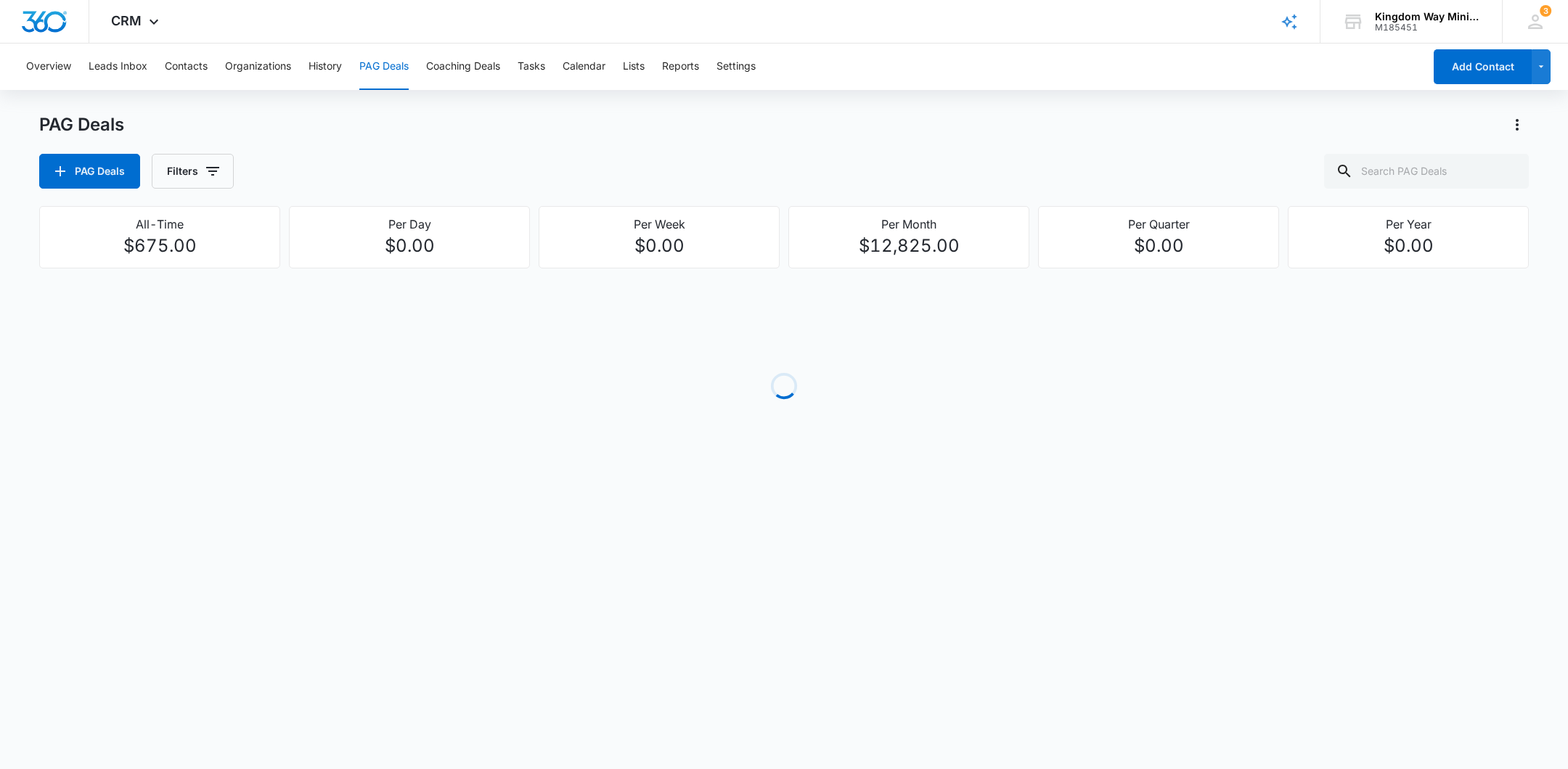 scroll, scrollTop: 323, scrollLeft: 0, axis: vertical 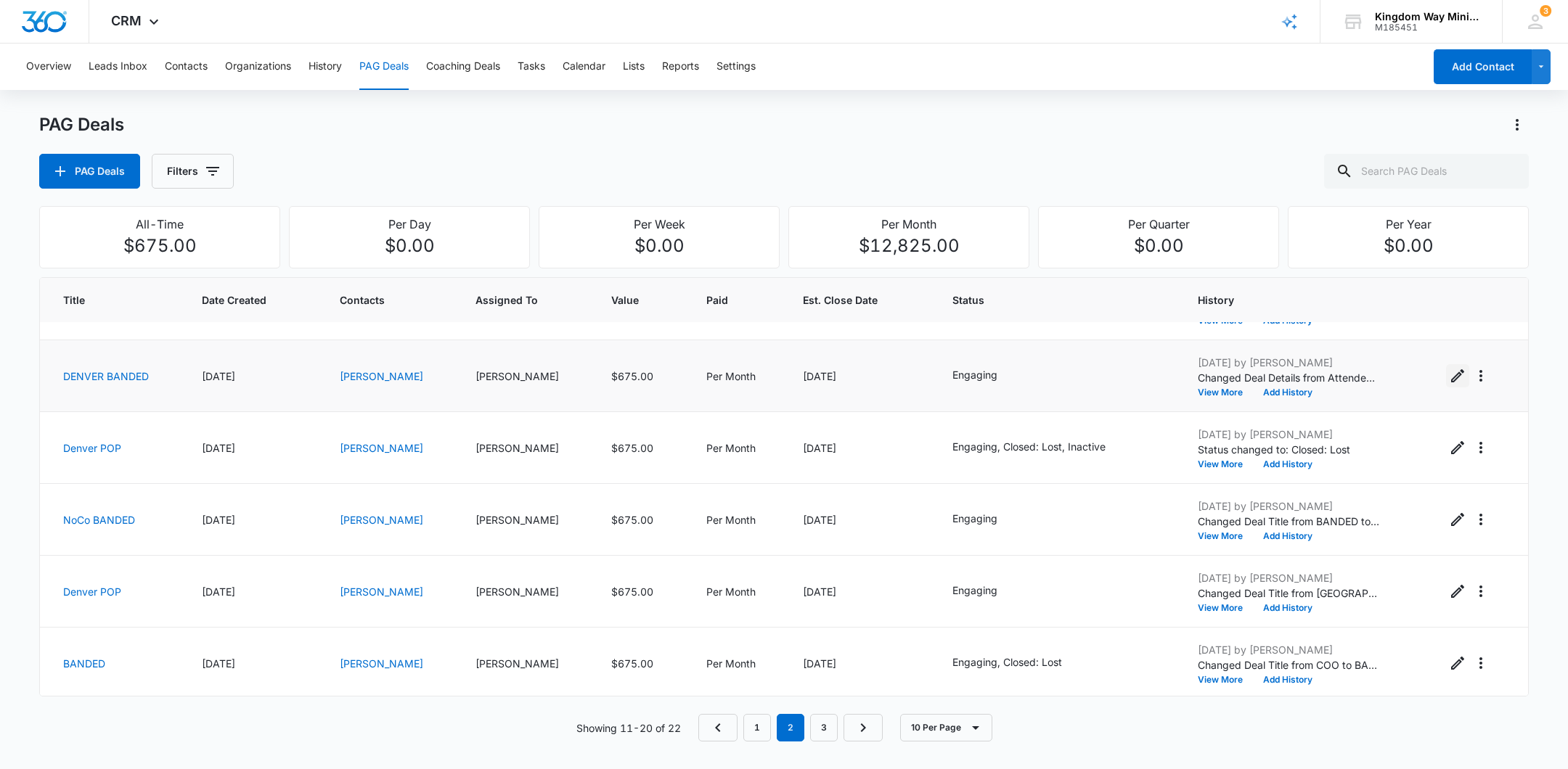 click 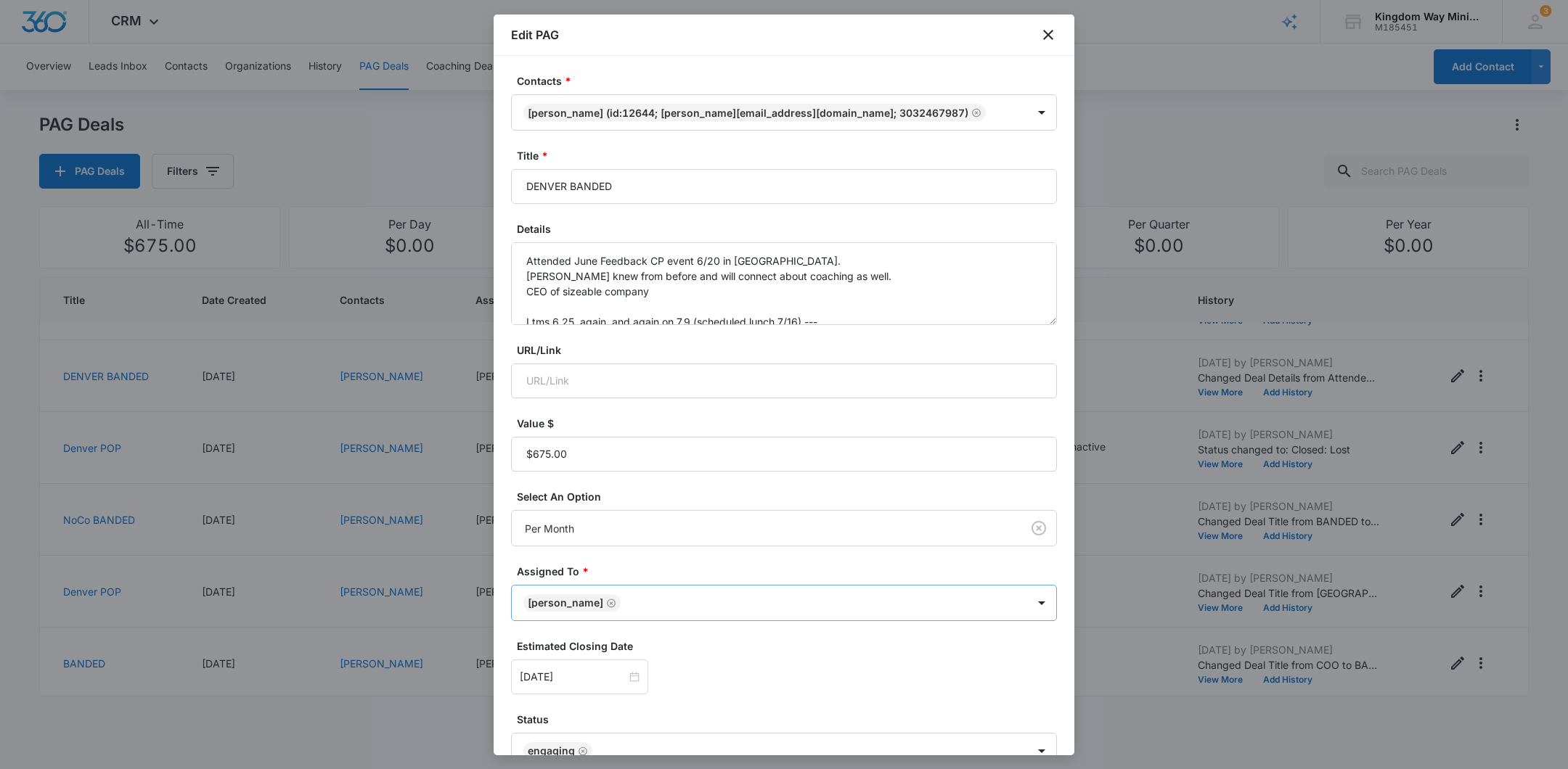 scroll, scrollTop: 81, scrollLeft: 0, axis: vertical 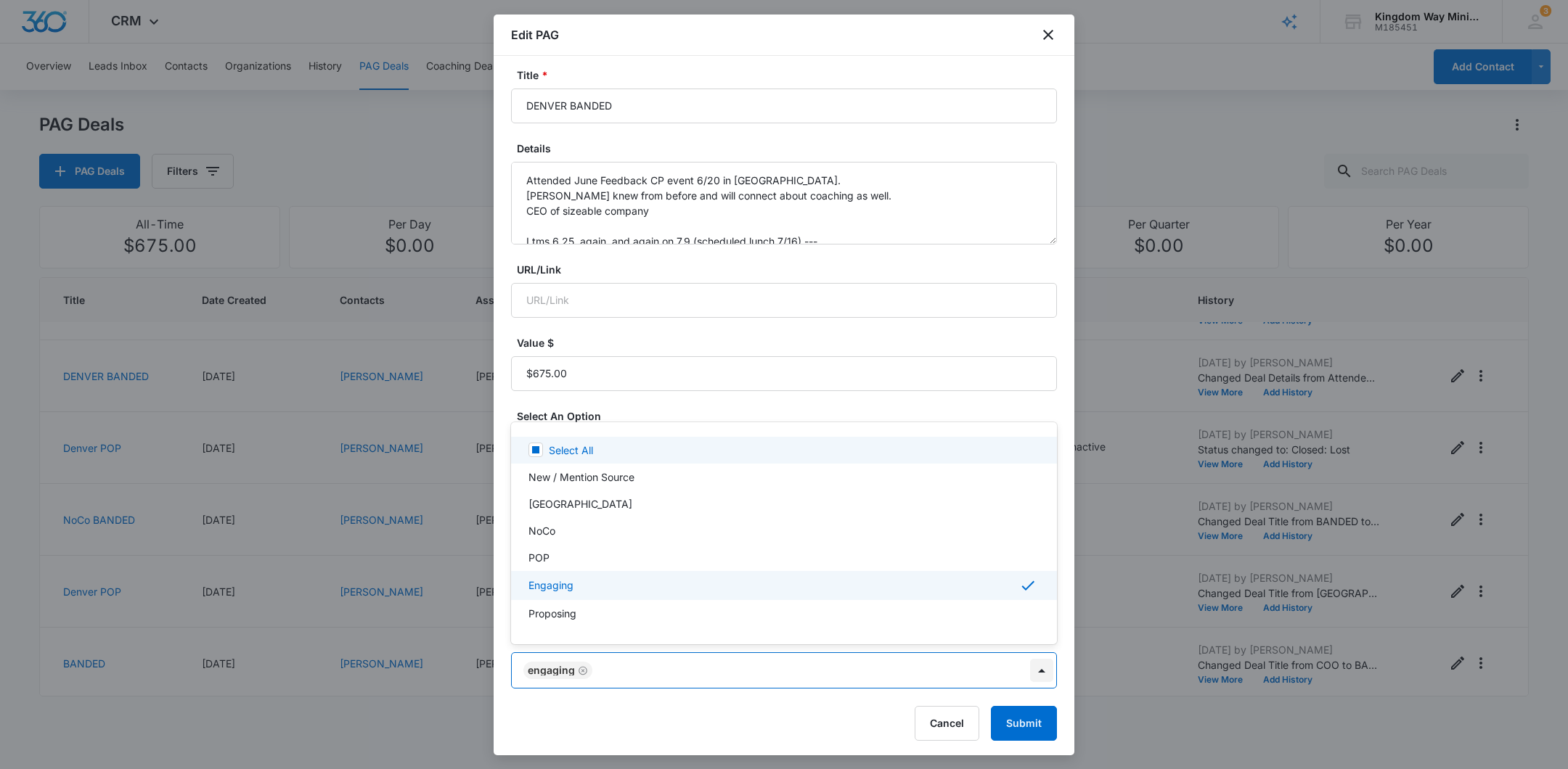 click on "CRM Apps Reputation Websites Forms CRM Email Social Shop Payments POS Content Ads Intelligence Files Brand Settings Kingdom Way Ministries M185451 Your Accounts View All 3 DA Dan Anderson dan.andersonkw2@gmail.com My Profile 3 Notifications Support Logout Terms & Conditions   •   Privacy Policy Overview Leads Inbox Contacts Organizations History PAG Deals Coaching Deals Tasks Calendar Lists Reports Settings Add Contact PAG Deals PAG Deals Filters All-Time $675.00 Per Day $0.00 Per Week $0.00 Per Month $12,825.00 Per Quarter $0.00 Per Year $0.00 Title Date Created Contacts Assigned To Value Paid Est. Close Date Status History NoCo POP 06/27/2025 Glenn Yinger Dan Anderson $0.00 One-Time 08/31/2025 Engaging Jul 9, 2025 by Dan Anderson View More Add History NoCo BANDED 06/27/2025 Josh Strickland Dan Anderson $675.00 Per Month 07/31/2025 Engaging, Closed: Lost, Inactive Jul 11, 2025 by Dan Anderson View More Add History DENVER BANDED 06/27/2025 Nate Ayres Dan Anderson $675.00 Per Month 07/31/2025 Engaging   1" at bounding box center [784, 384] 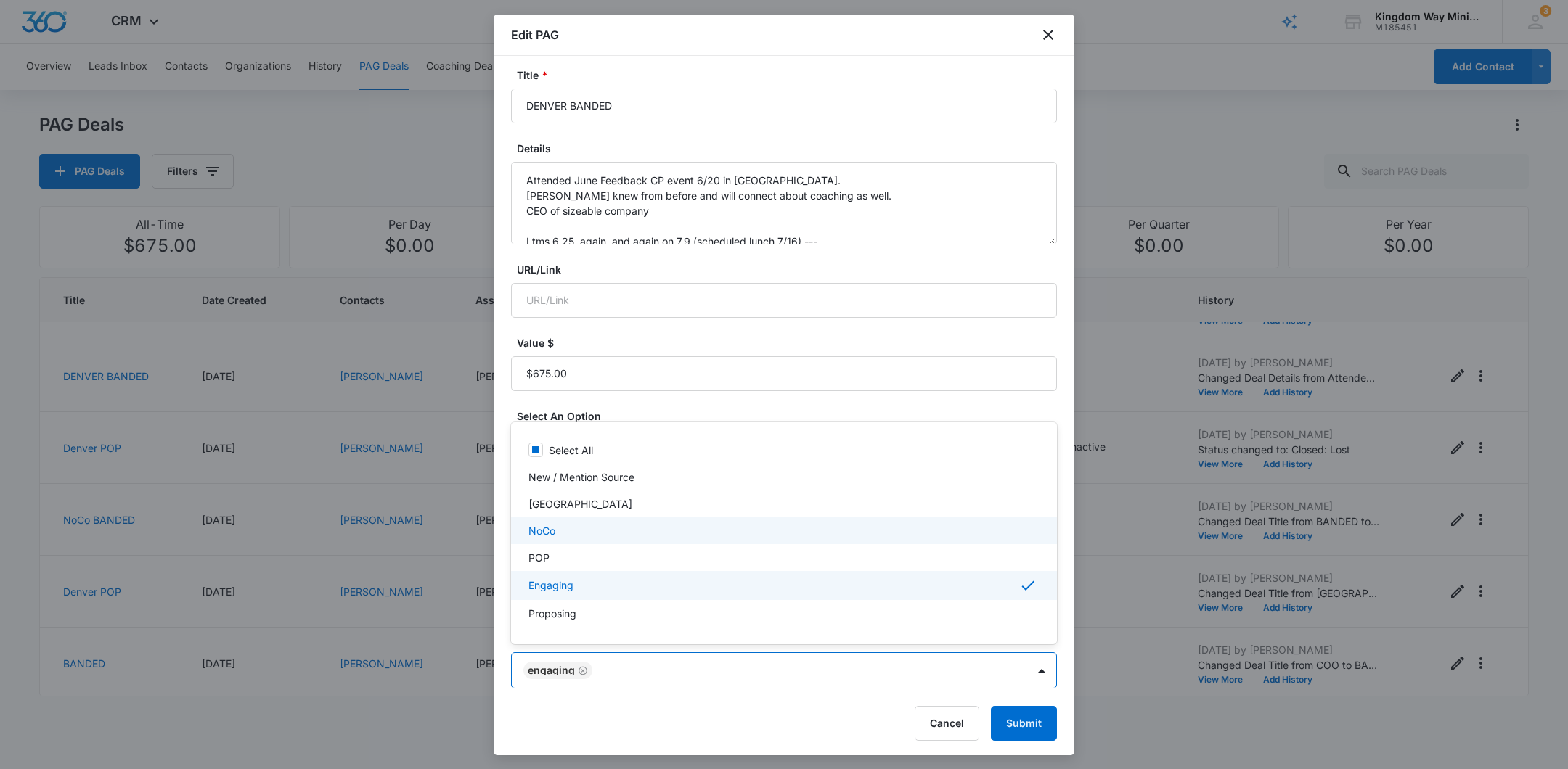 scroll, scrollTop: 30, scrollLeft: 0, axis: vertical 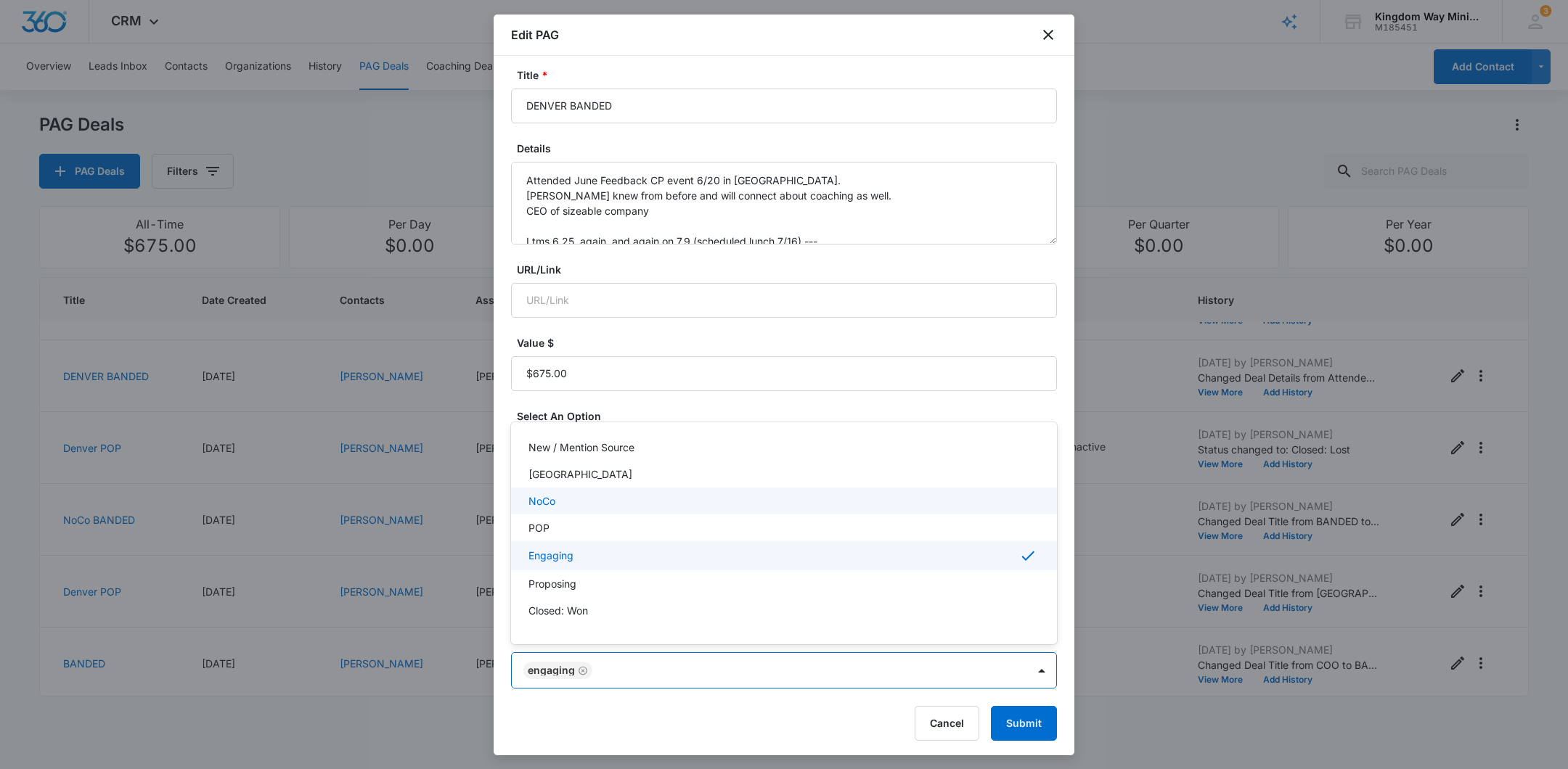 click on "NoCo" at bounding box center [784, 501] 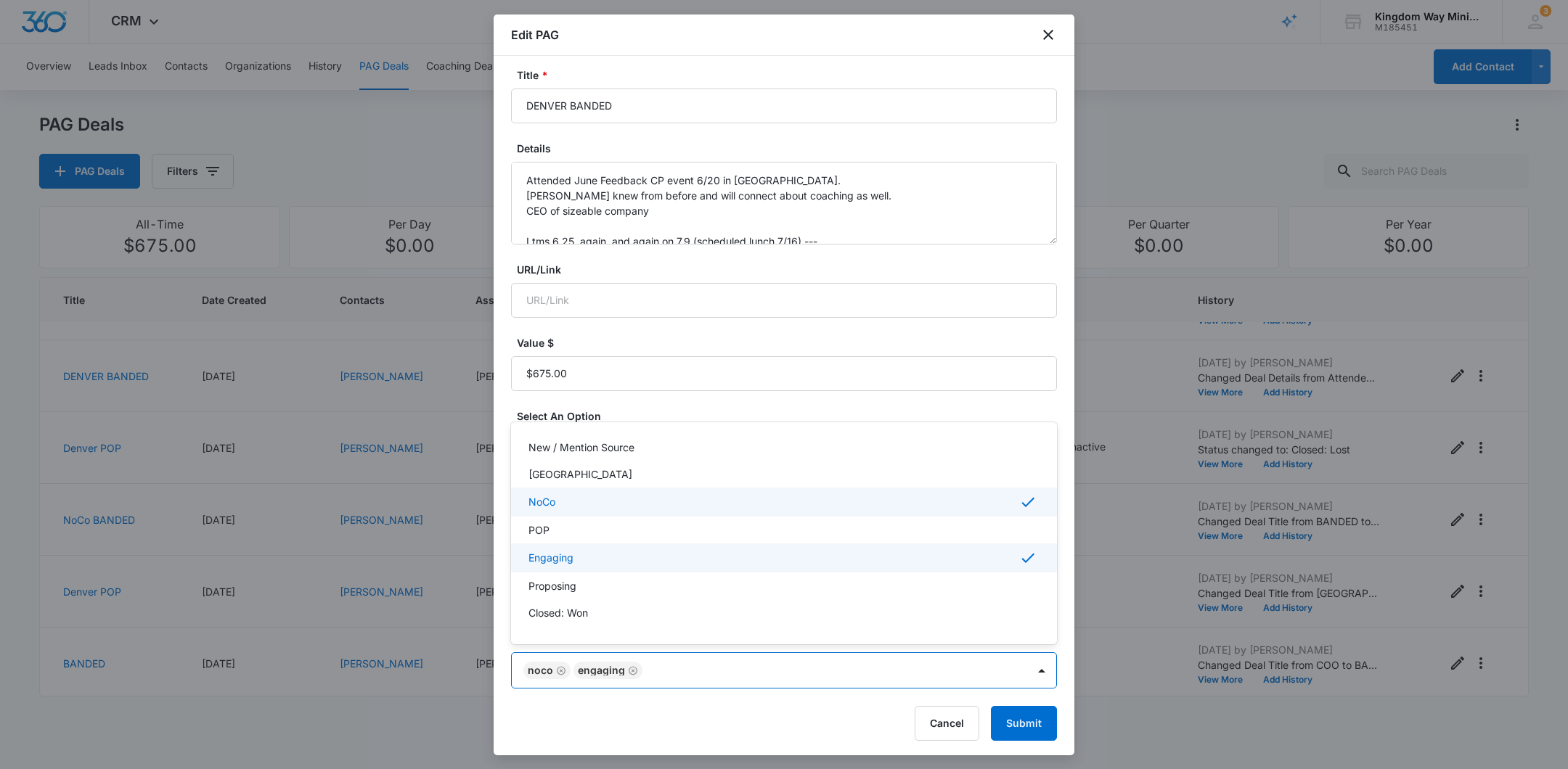 click on "NoCo" at bounding box center [784, 502] 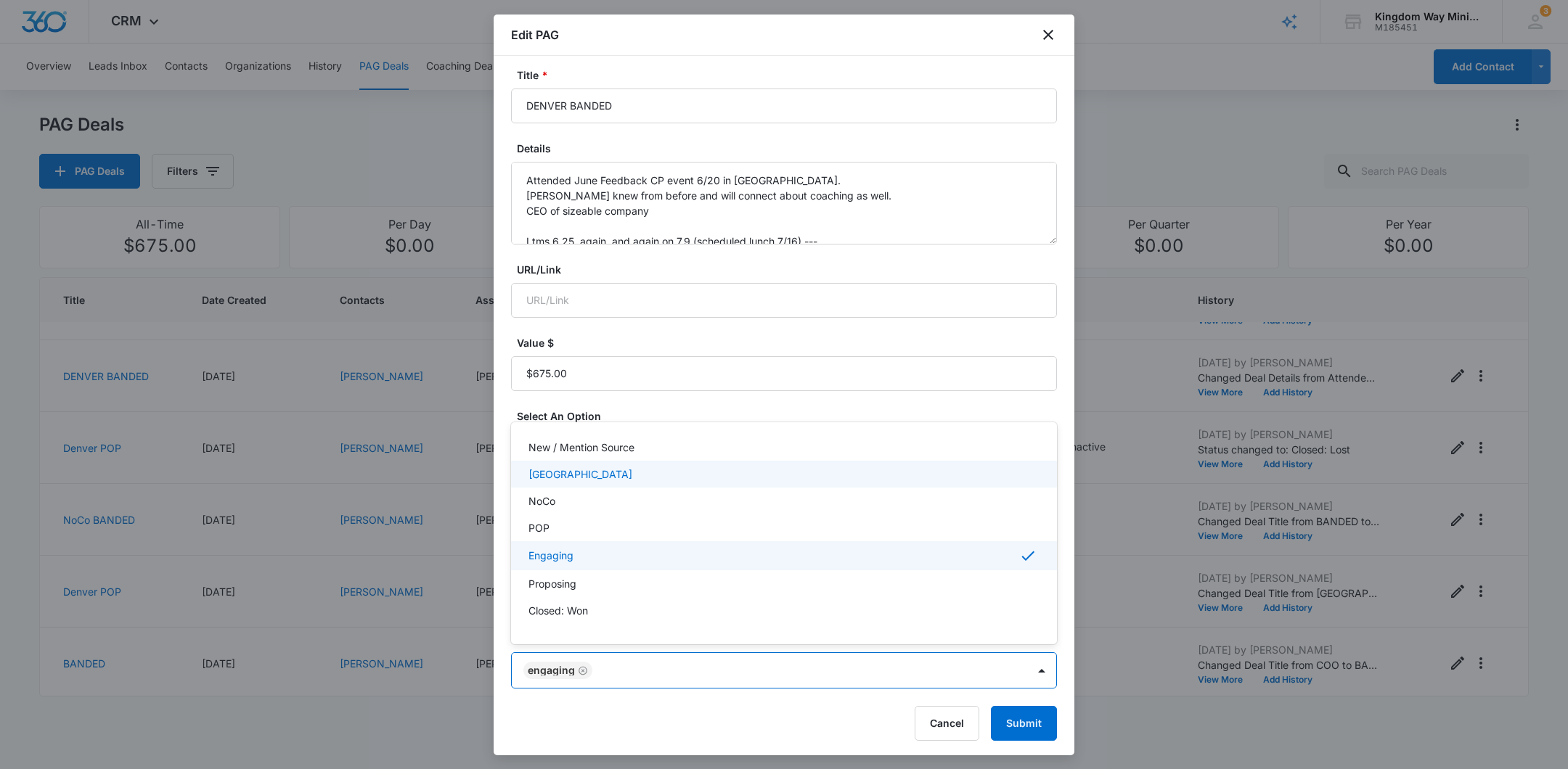 click on "[GEOGRAPHIC_DATA]" at bounding box center (783, 474) 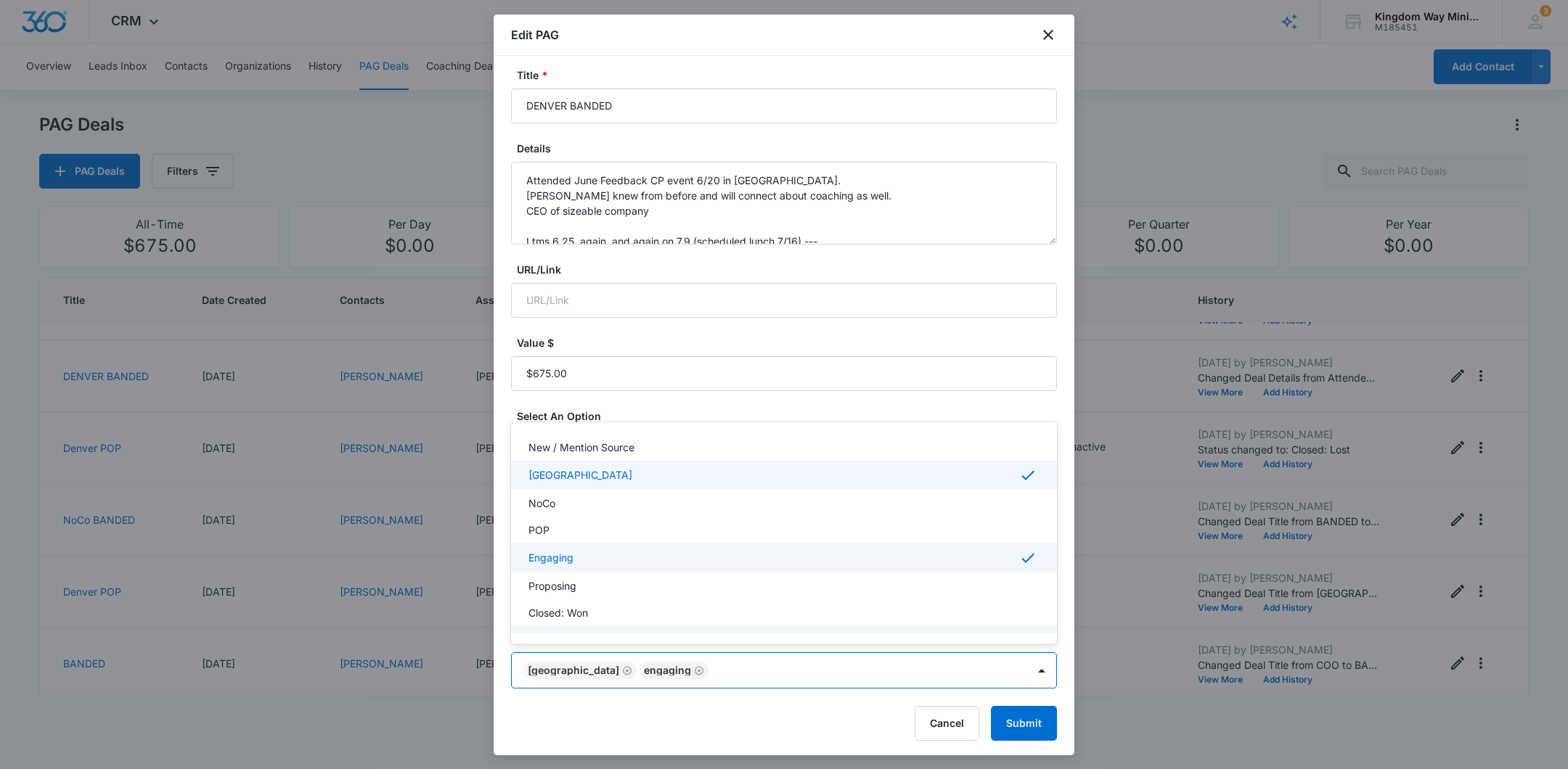 click at bounding box center (784, 384) 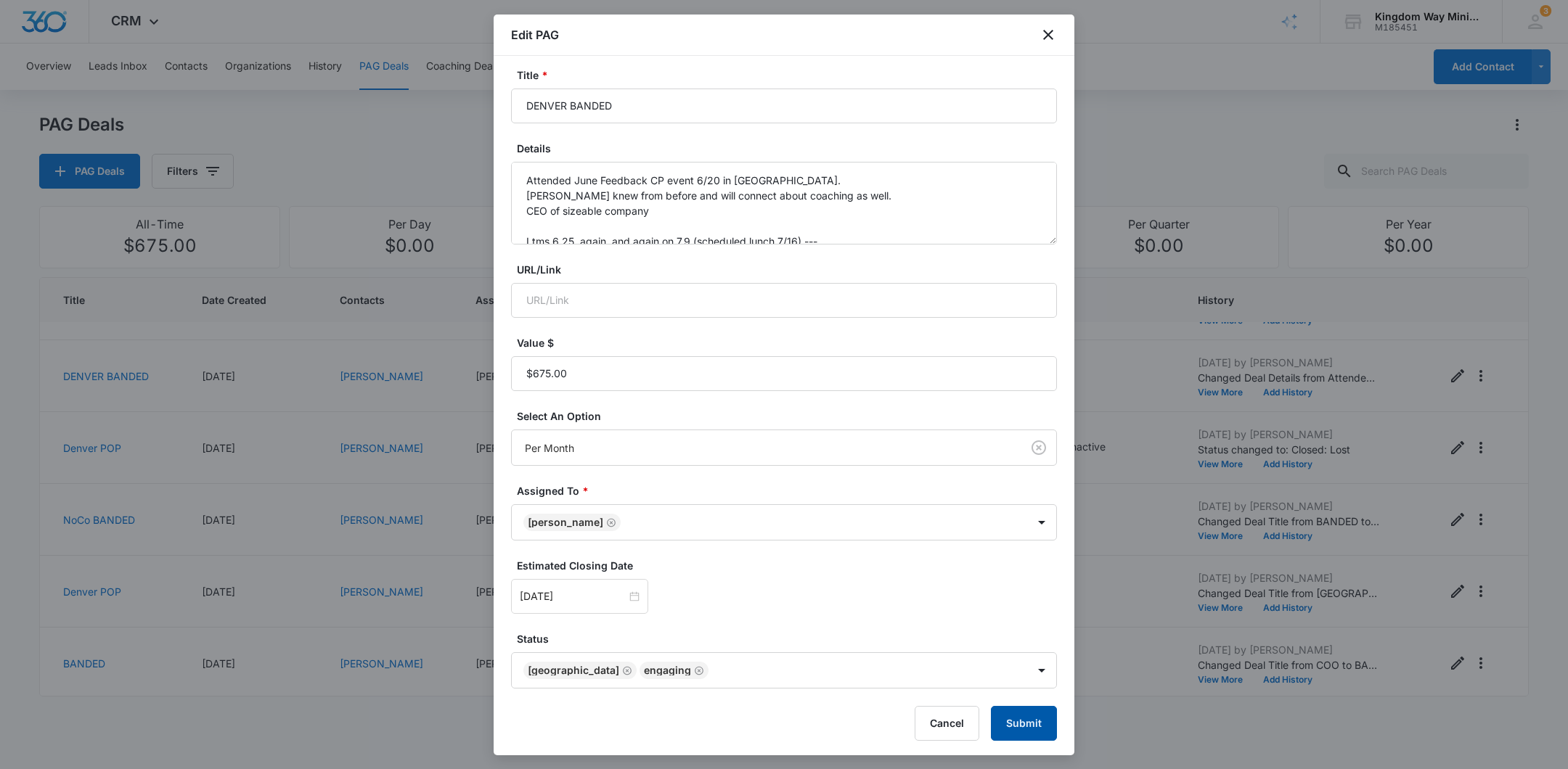 click on "Submit" at bounding box center [1024, 723] 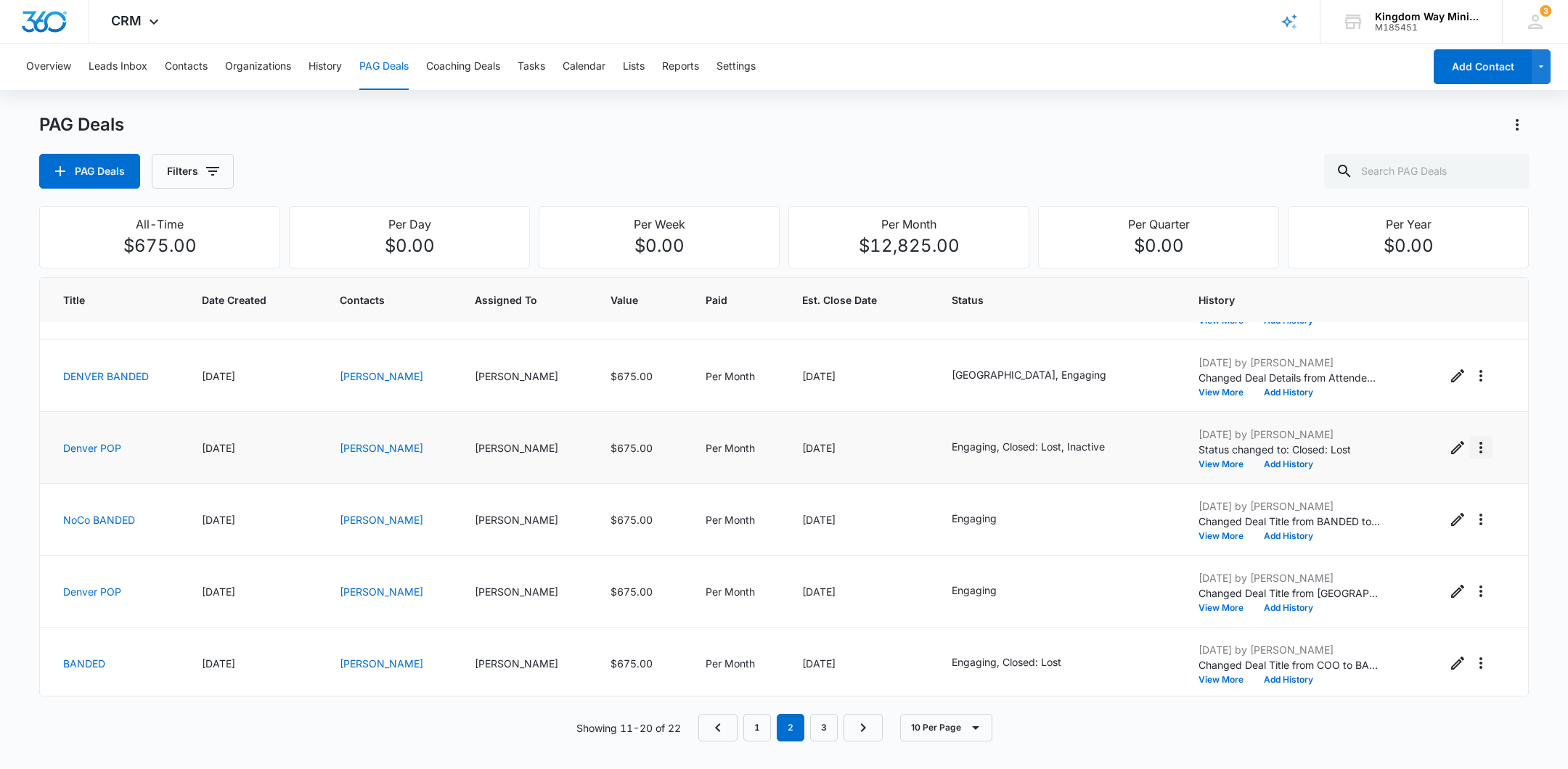 click 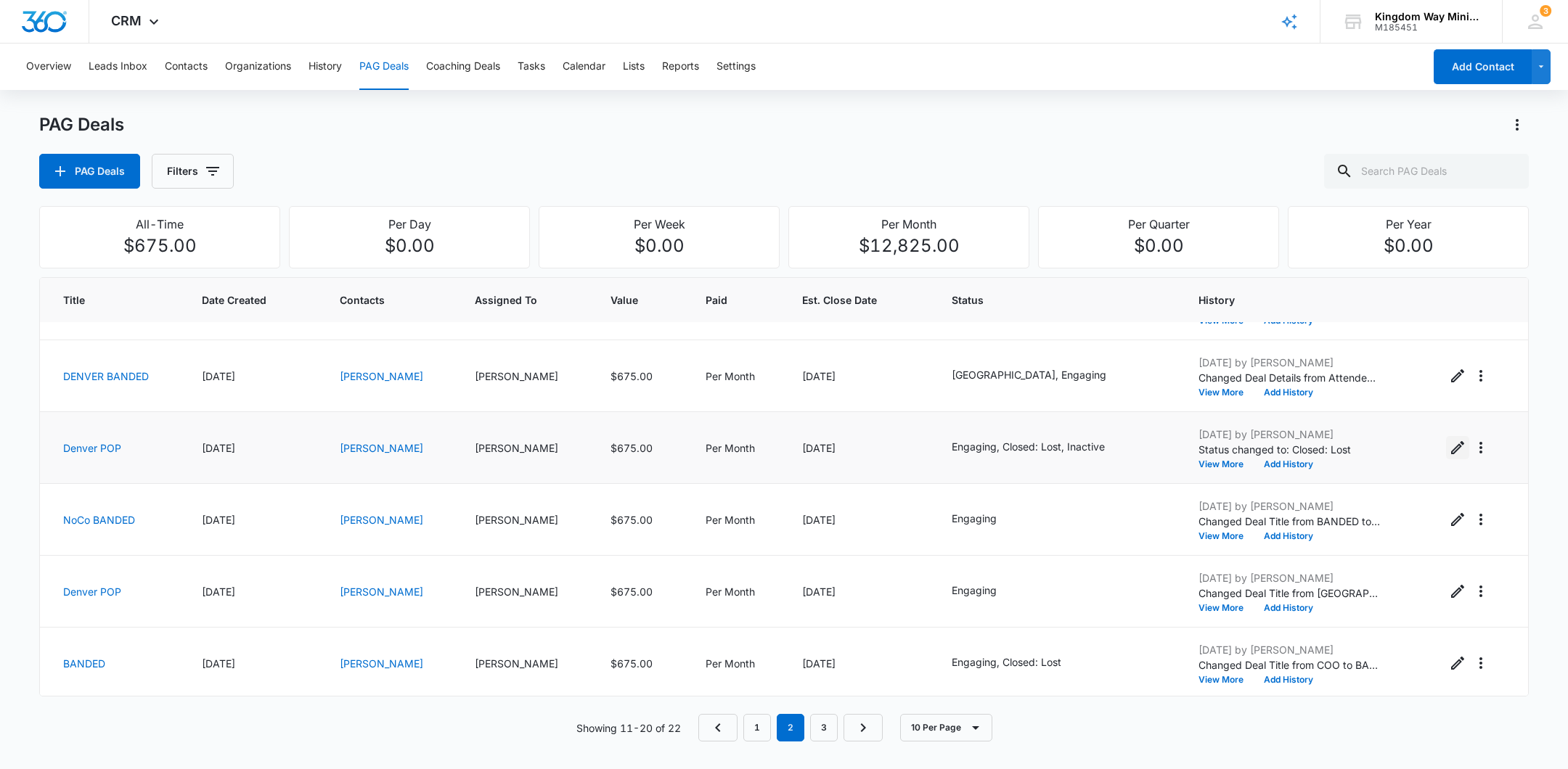 click 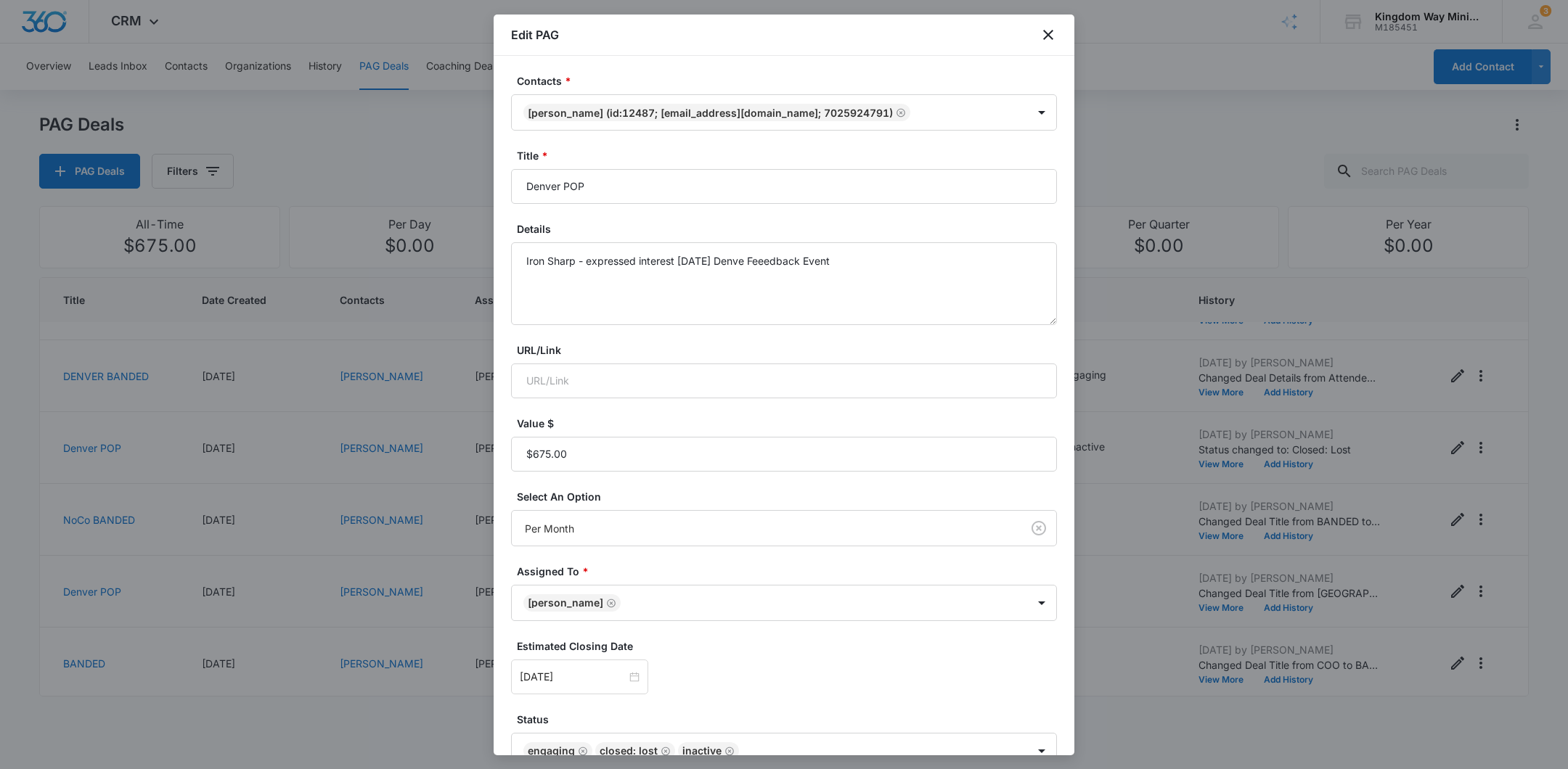 scroll, scrollTop: 81, scrollLeft: 0, axis: vertical 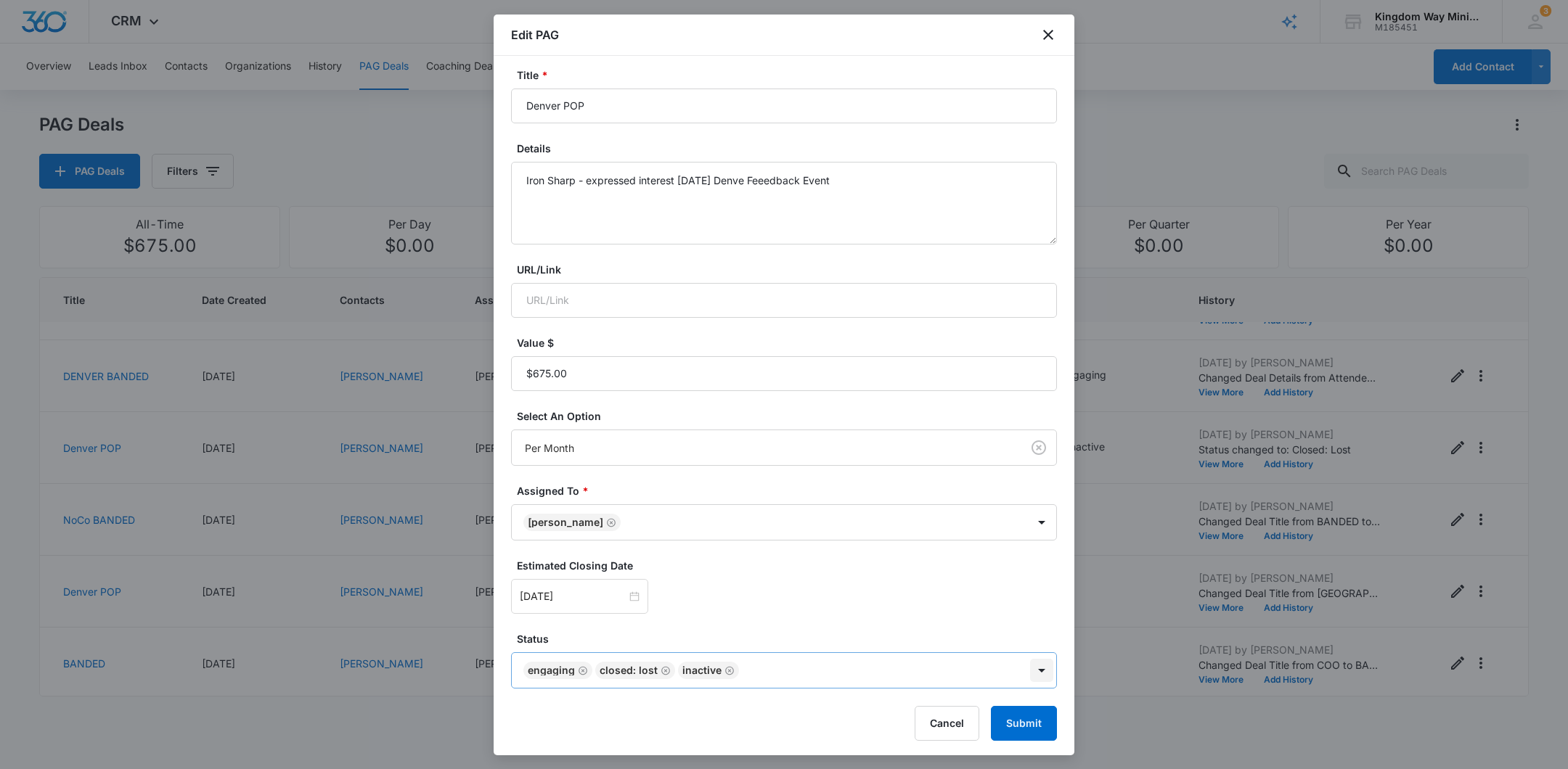 click on "CRM Apps Reputation Websites Forms CRM Email Social Shop Payments POS Content Ads Intelligence Files Brand Settings Kingdom Way Ministries M185451 Your Accounts View All 3 DA Dan Anderson dan.andersonkw2@gmail.com My Profile 3 Notifications Support Logout Terms & Conditions   •   Privacy Policy Overview Leads Inbox Contacts Organizations History PAG Deals Coaching Deals Tasks Calendar Lists Reports Settings Add Contact PAG Deals PAG Deals Filters All-Time $675.00 Per Day $0.00 Per Week $0.00 Per Month $12,825.00 Per Quarter $0.00 Per Year $0.00 Title Date Created Contacts Assigned To Value Paid Est. Close Date Status History NoCo POP 06/27/2025 Glenn Yinger Dan Anderson $0.00 One-Time 08/31/2025 Engaging Jul 9, 2025 by Dan Anderson View More Add History NoCo BANDED 06/27/2025 Josh Strickland Dan Anderson $675.00 Per Month 07/31/2025 Engaging, Closed: Lost, Inactive Jul 11, 2025 by Dan Anderson View More Add History DENVER BANDED 06/27/2025 Nate Ayres Dan Anderson $675.00 Per Month 07/31/2025 Engaging   1" at bounding box center (784, 384) 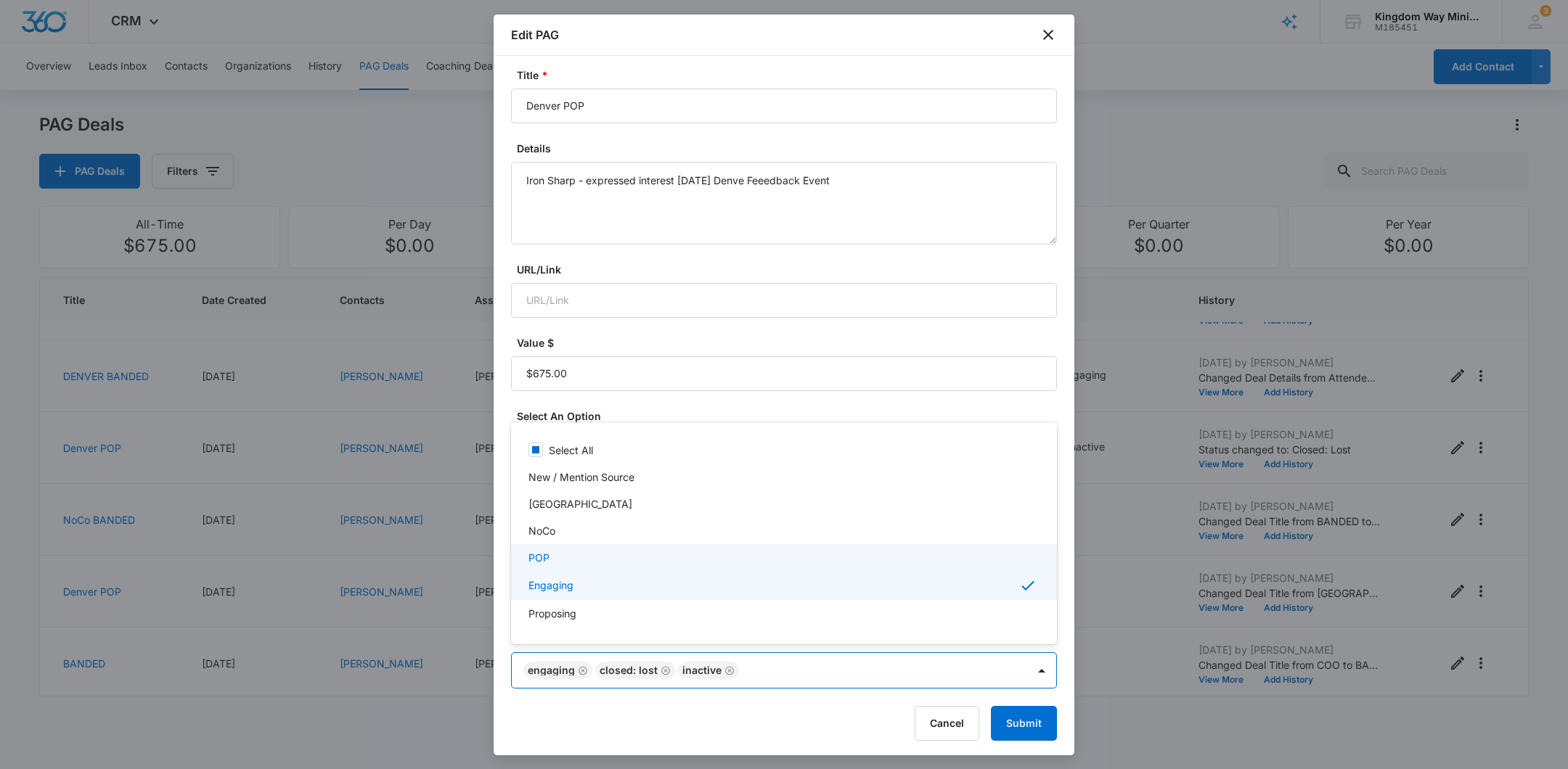scroll, scrollTop: 30, scrollLeft: 0, axis: vertical 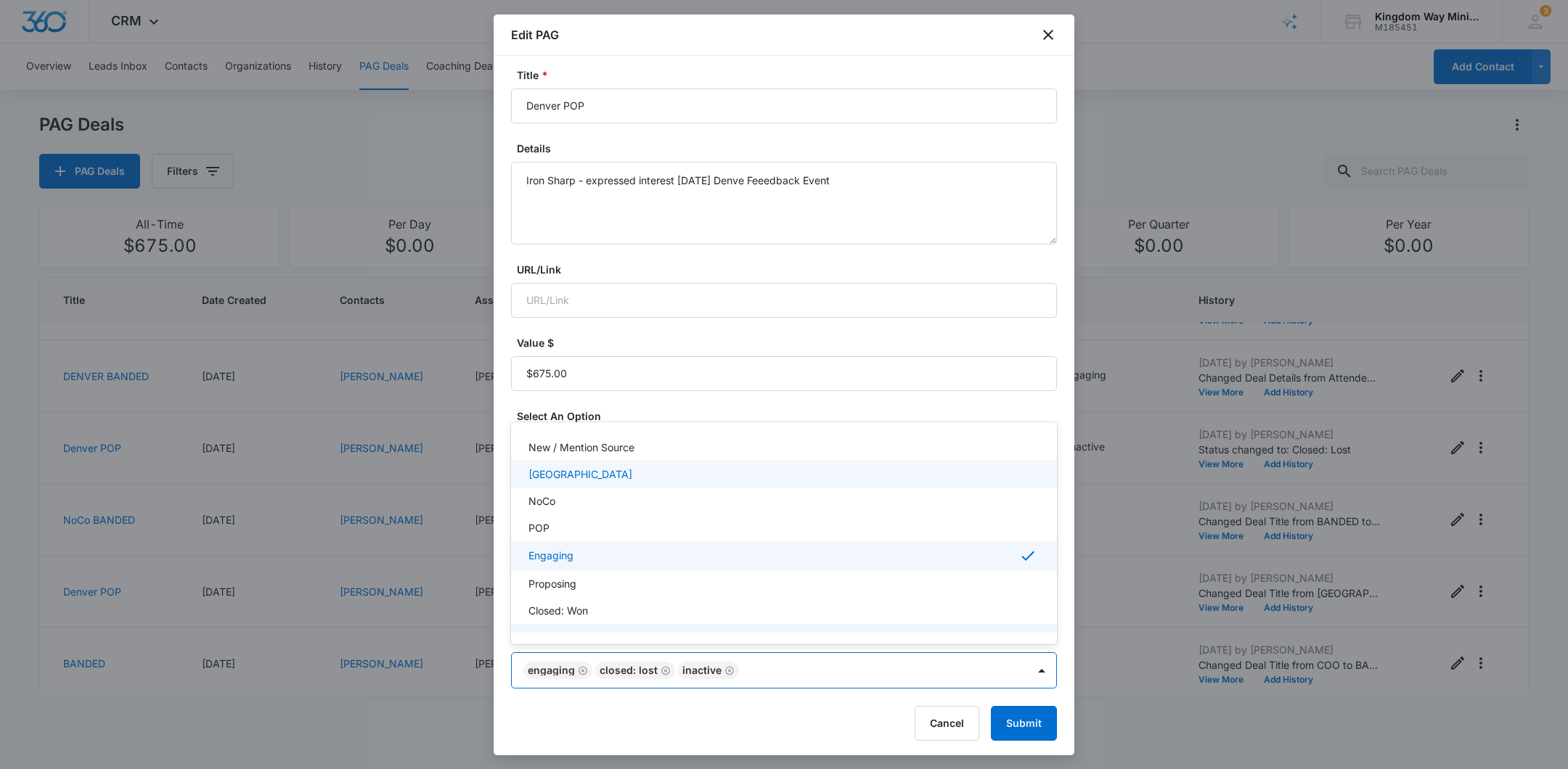 click on "[GEOGRAPHIC_DATA]" at bounding box center (783, 474) 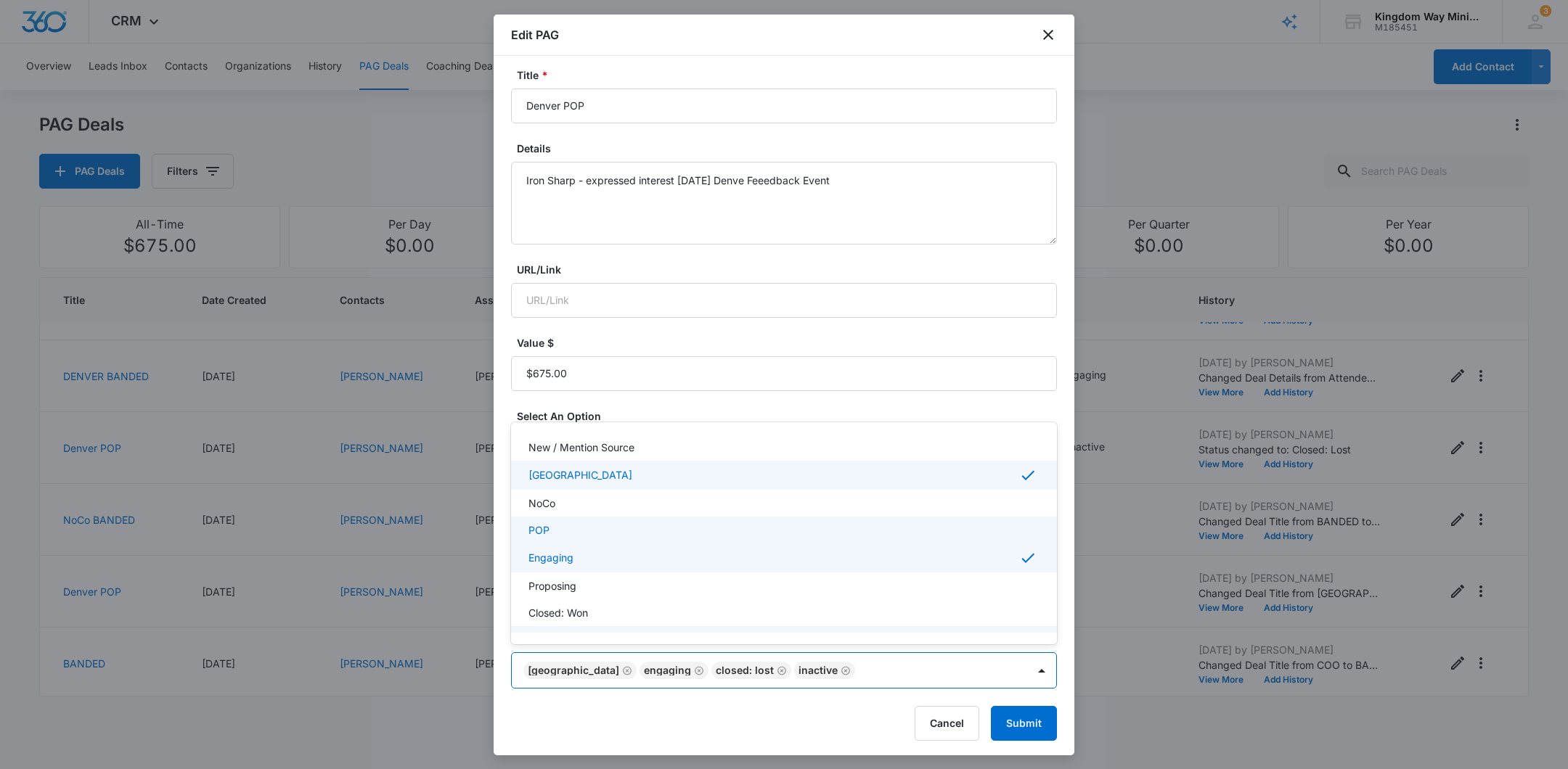 scroll, scrollTop: 111, scrollLeft: 0, axis: vertical 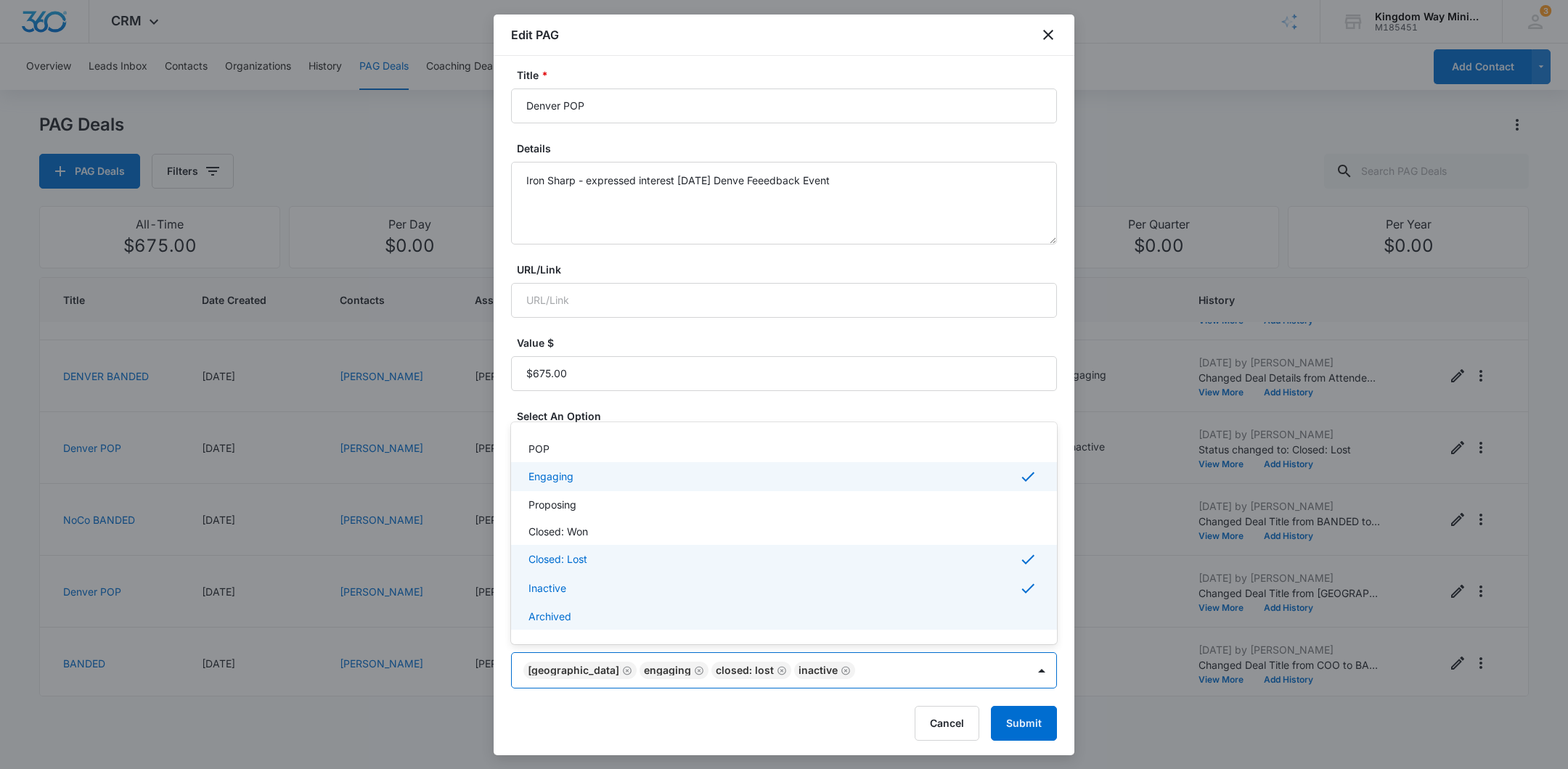 click on "Archived" at bounding box center [783, 616] 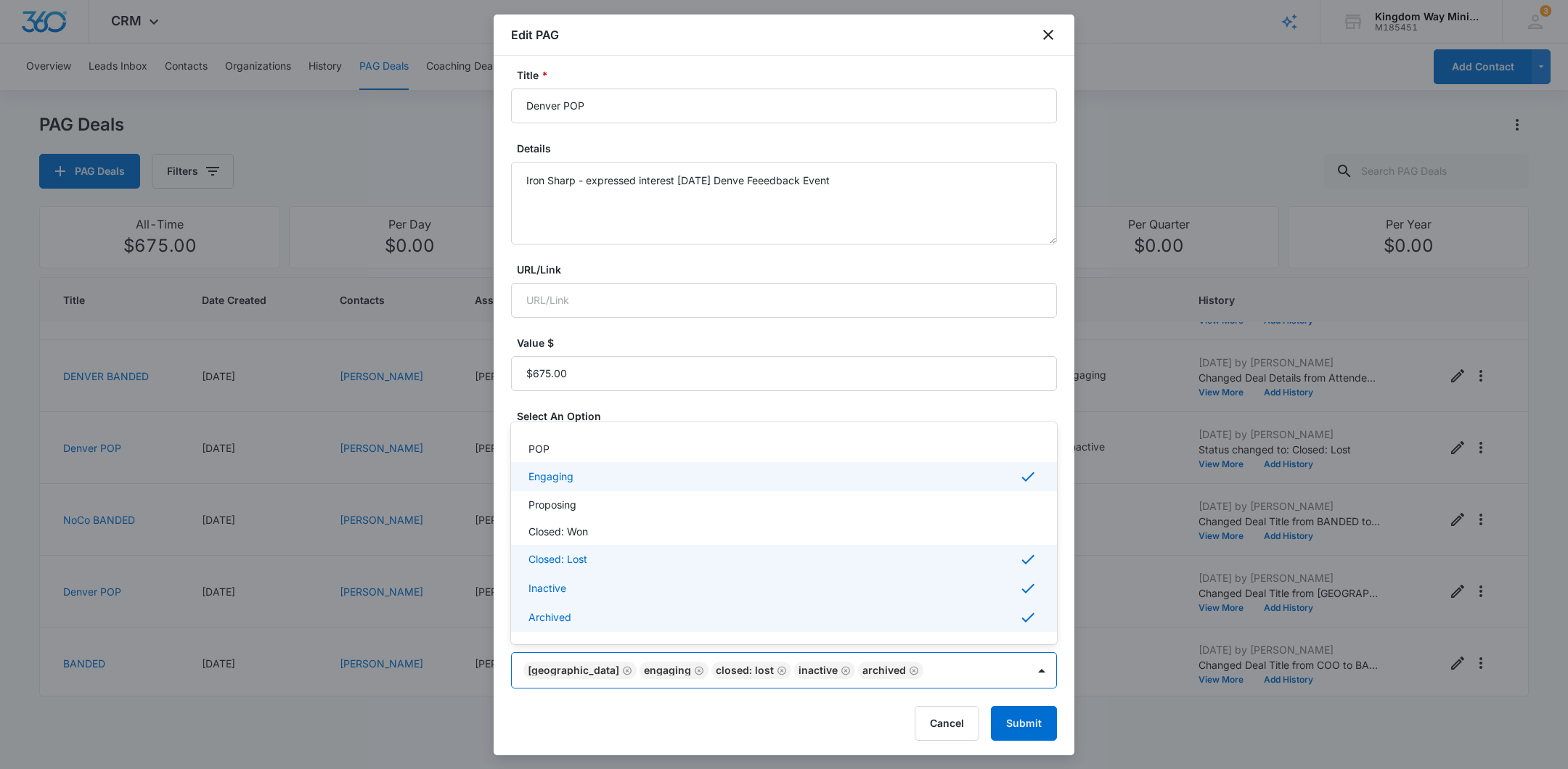 click at bounding box center (784, 384) 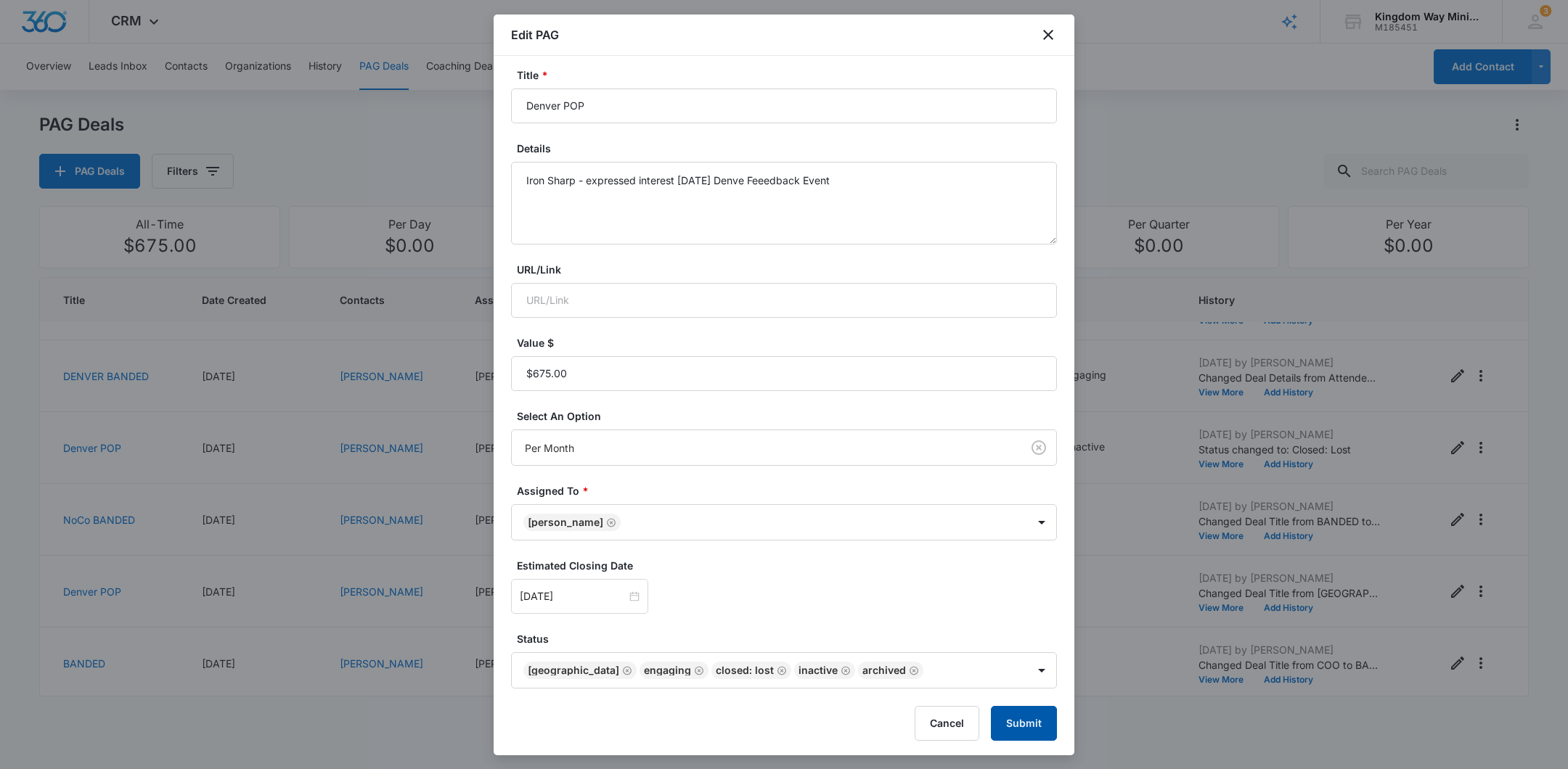 click on "Submit" at bounding box center (1024, 723) 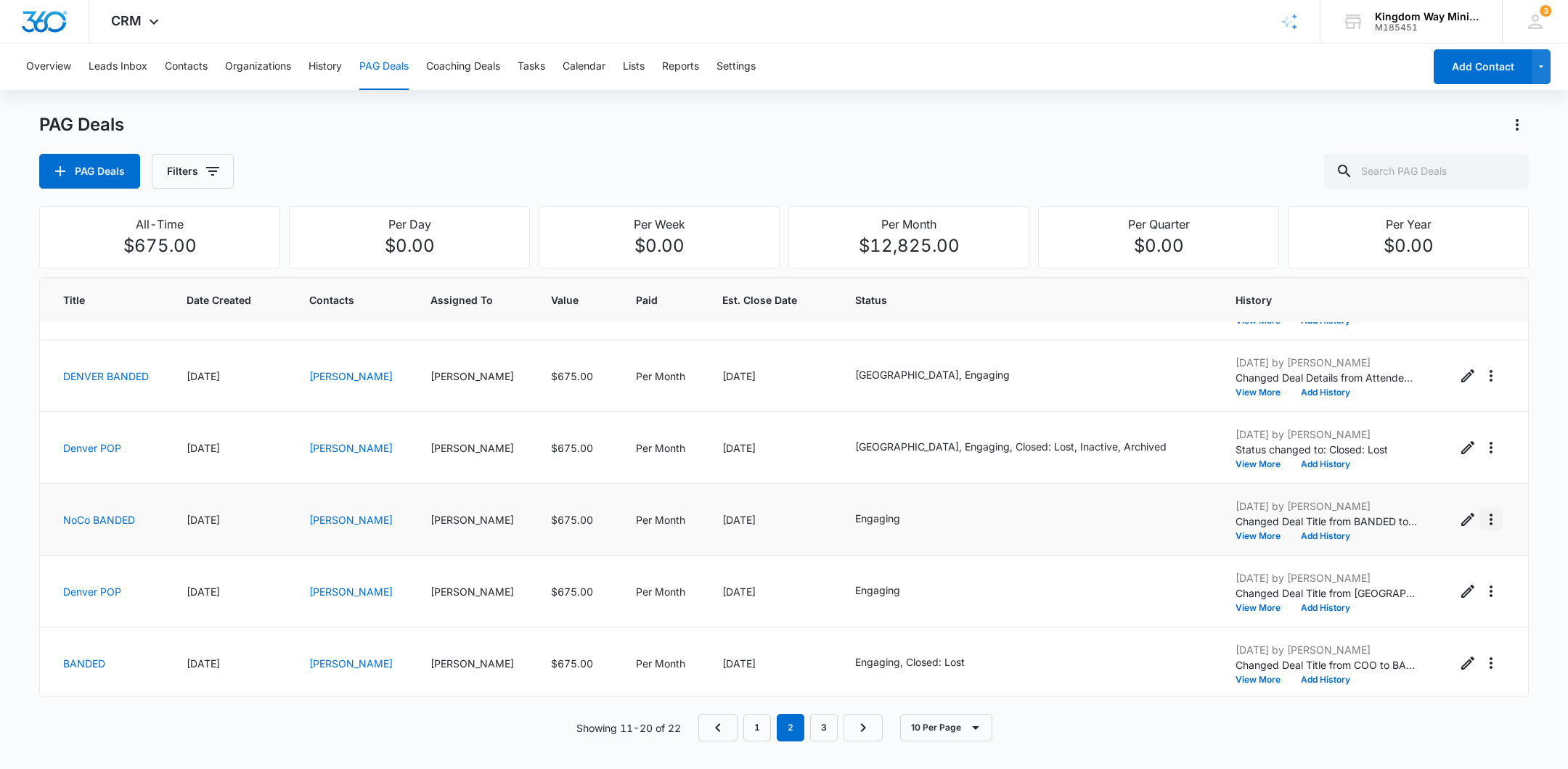 click 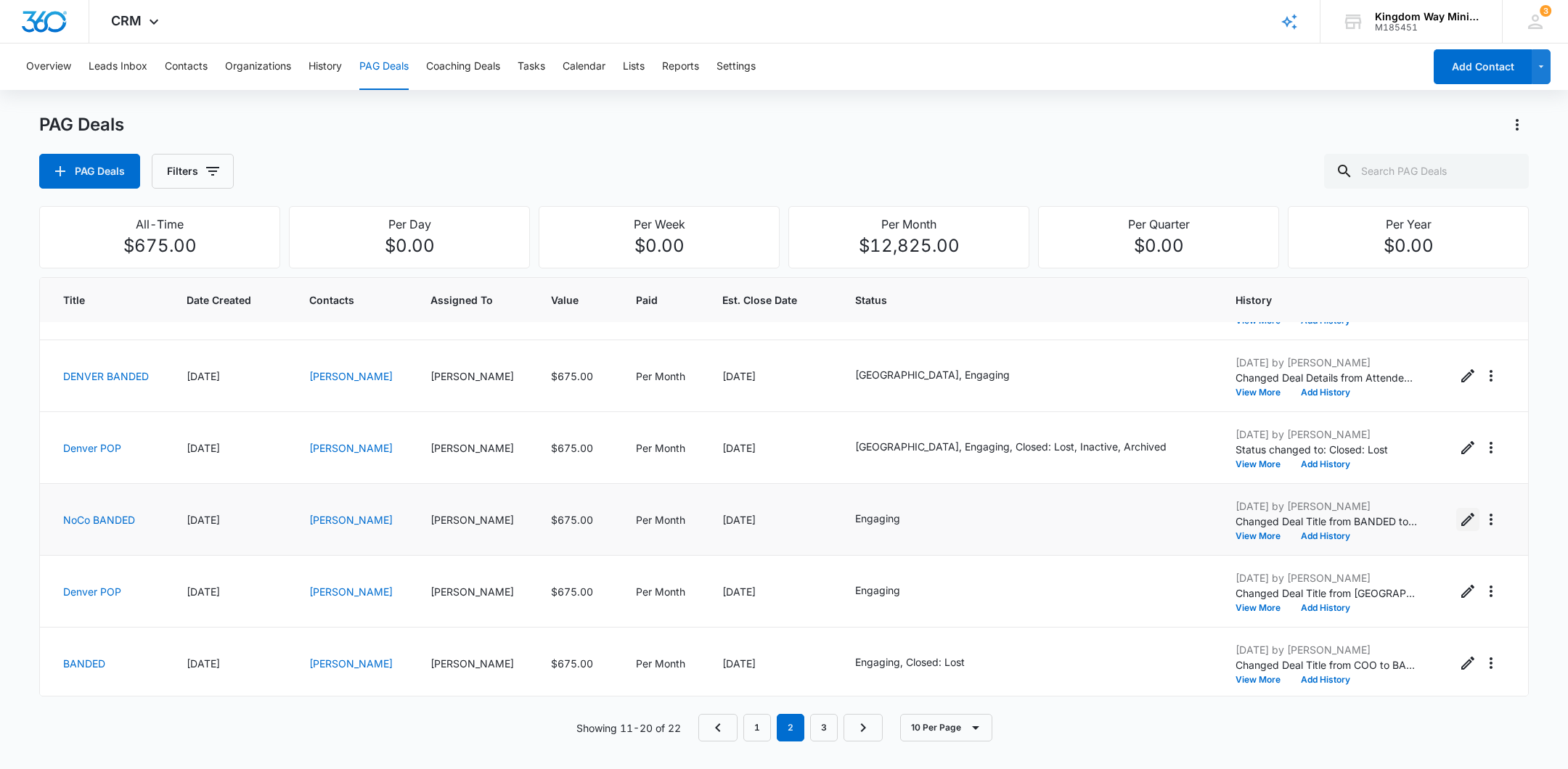 click 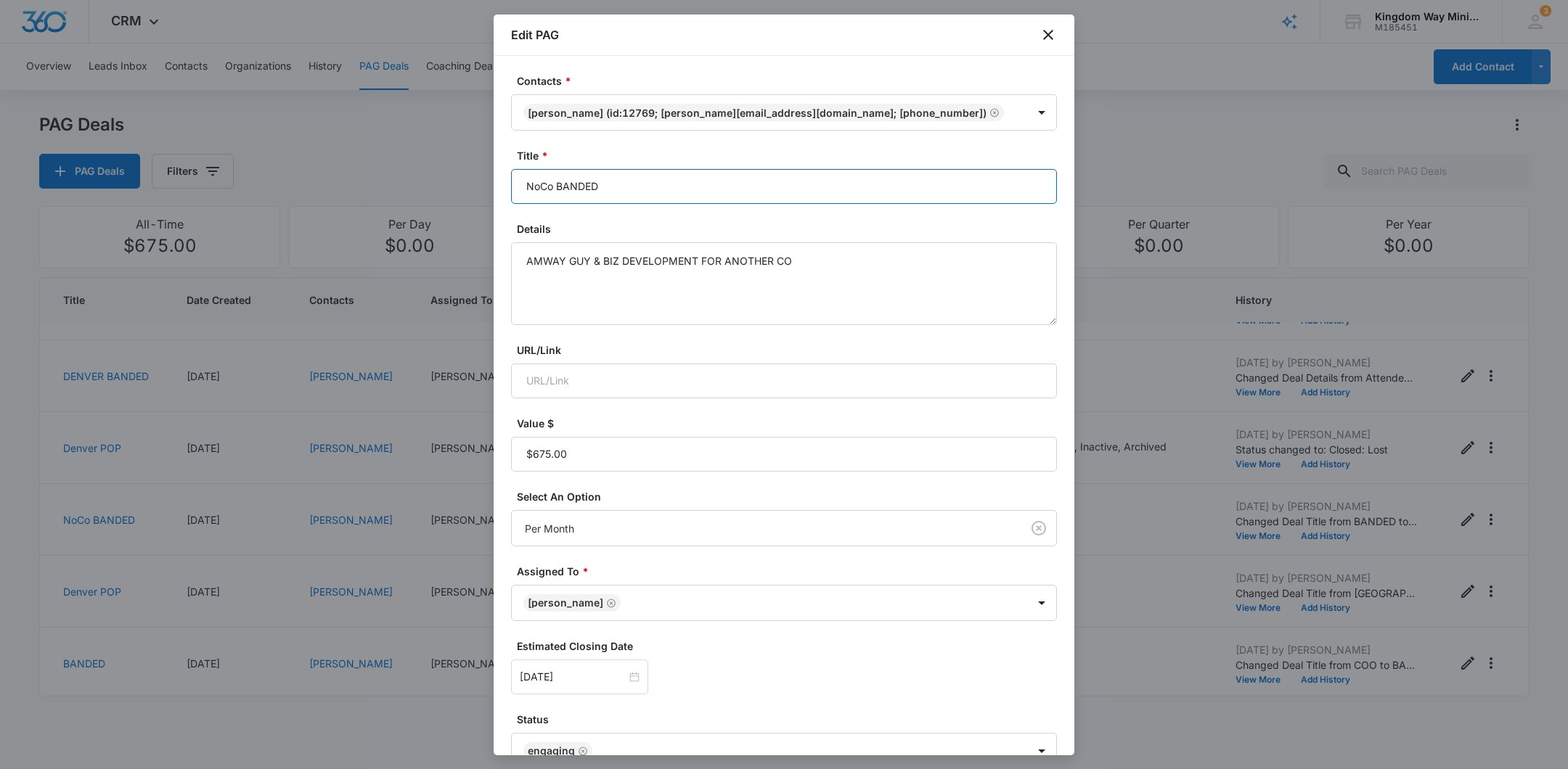 click on "NoCo BANDED" at bounding box center (784, 186) 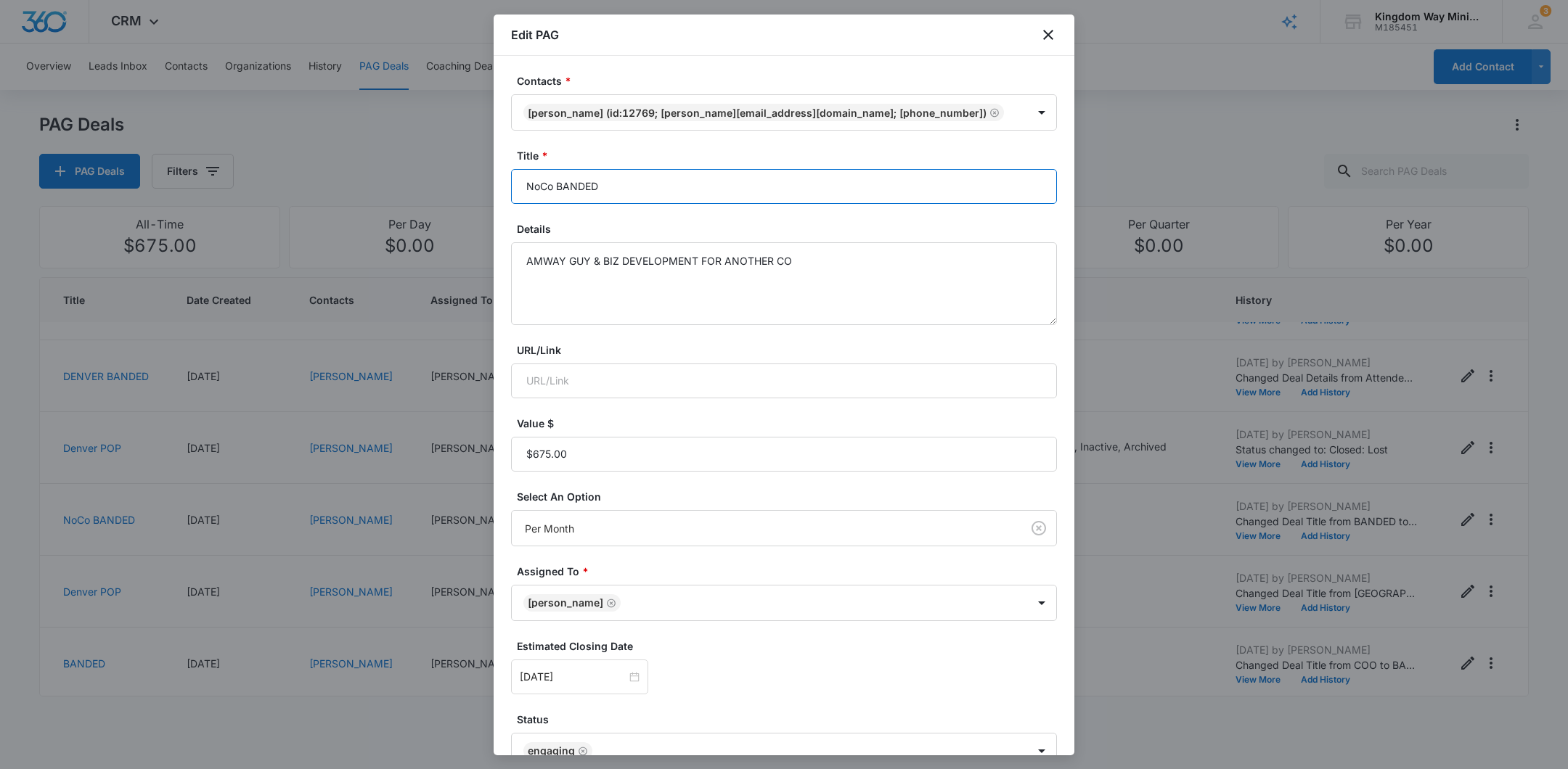 scroll, scrollTop: 81, scrollLeft: 0, axis: vertical 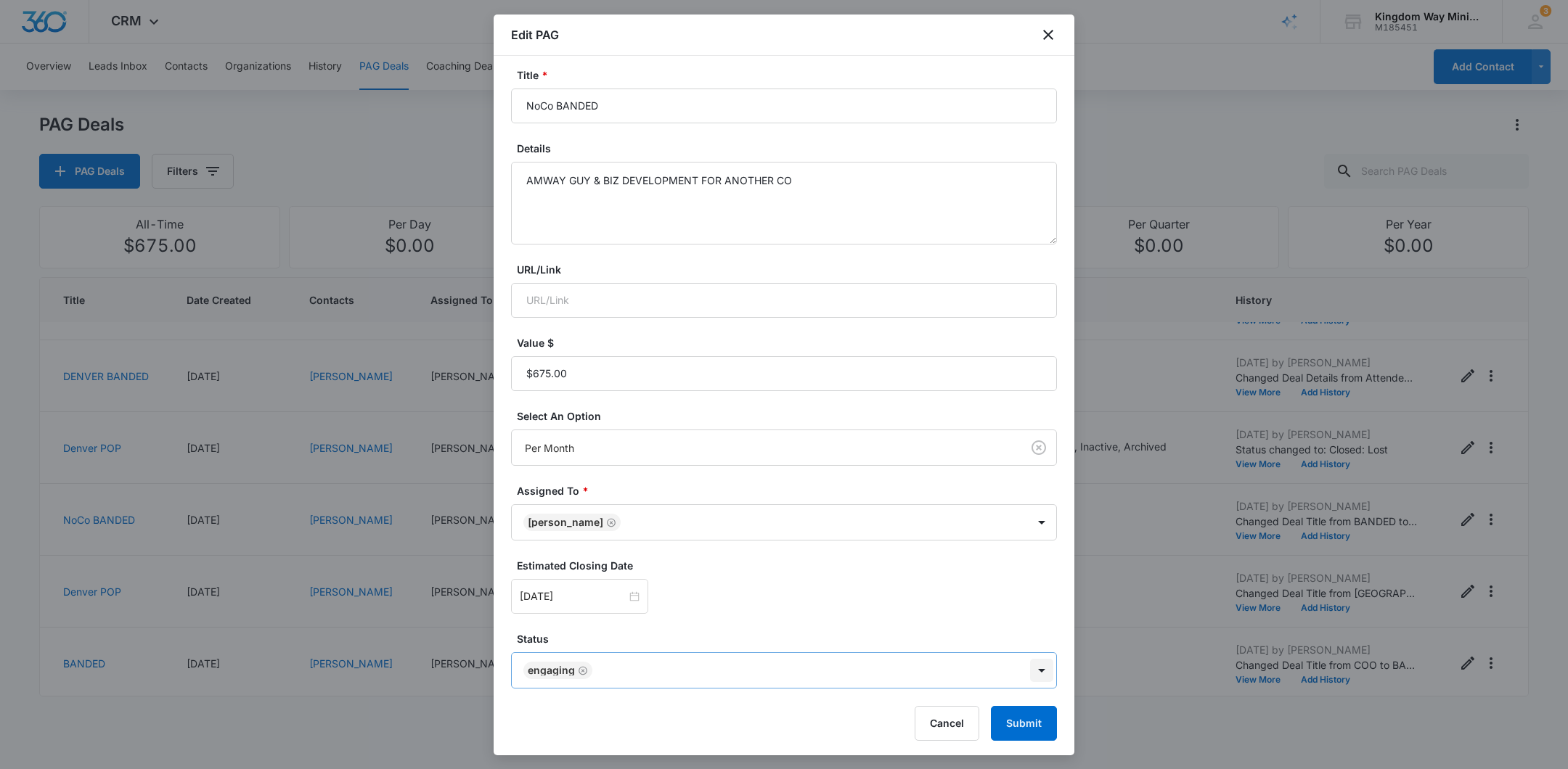 click on "CRM Apps Reputation Websites Forms CRM Email Social Shop Payments POS Content Ads Intelligence Files Brand Settings Kingdom Way Ministries M185451 Your Accounts View All 3 DA Dan Anderson dan.andersonkw2@gmail.com My Profile 3 Notifications Support Logout Terms & Conditions   •   Privacy Policy Overview Leads Inbox Contacts Organizations History PAG Deals Coaching Deals Tasks Calendar Lists Reports Settings Add Contact PAG Deals PAG Deals Filters All-Time $675.00 Per Day $0.00 Per Week $0.00 Per Month $12,825.00 Per Quarter $0.00 Per Year $0.00 Title Date Created Contacts Assigned To Value Paid Est. Close Date Status History NoCo POP 06/27/2025 Glenn Yinger Dan Anderson $0.00 One-Time 08/31/2025 Engaging Jul 9, 2025 by Dan Anderson View More Add History NoCo BANDED 06/27/2025 Josh Strickland Dan Anderson $675.00 Per Month 07/31/2025 Engaging, Closed: Lost, Inactive Jul 11, 2025 by Dan Anderson View More Add History DENVER BANDED 06/27/2025 Nate Ayres Dan Anderson $675.00 Per Month 07/31/2025 Engaging   1" at bounding box center [784, 384] 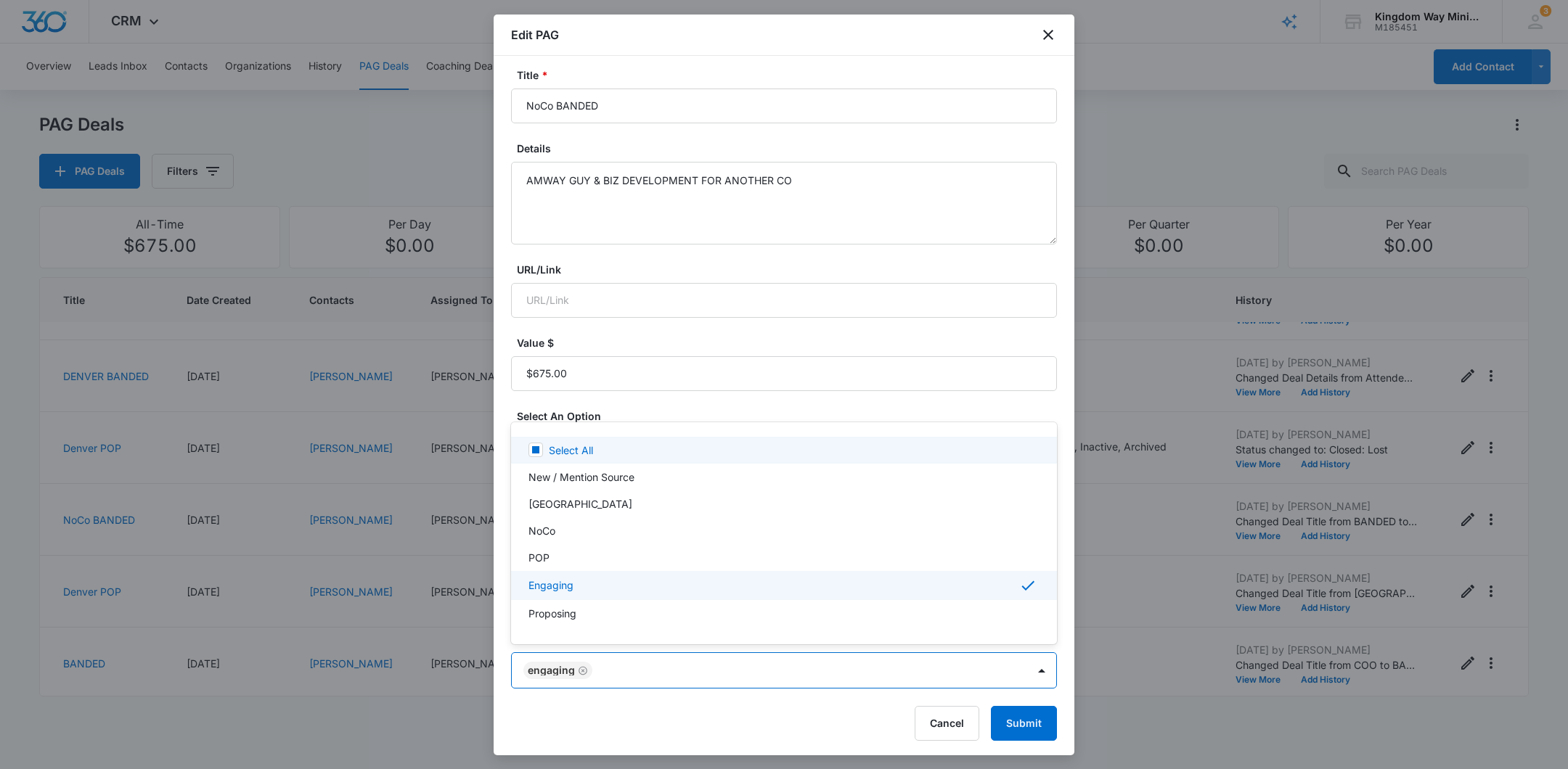 scroll, scrollTop: 3, scrollLeft: 0, axis: vertical 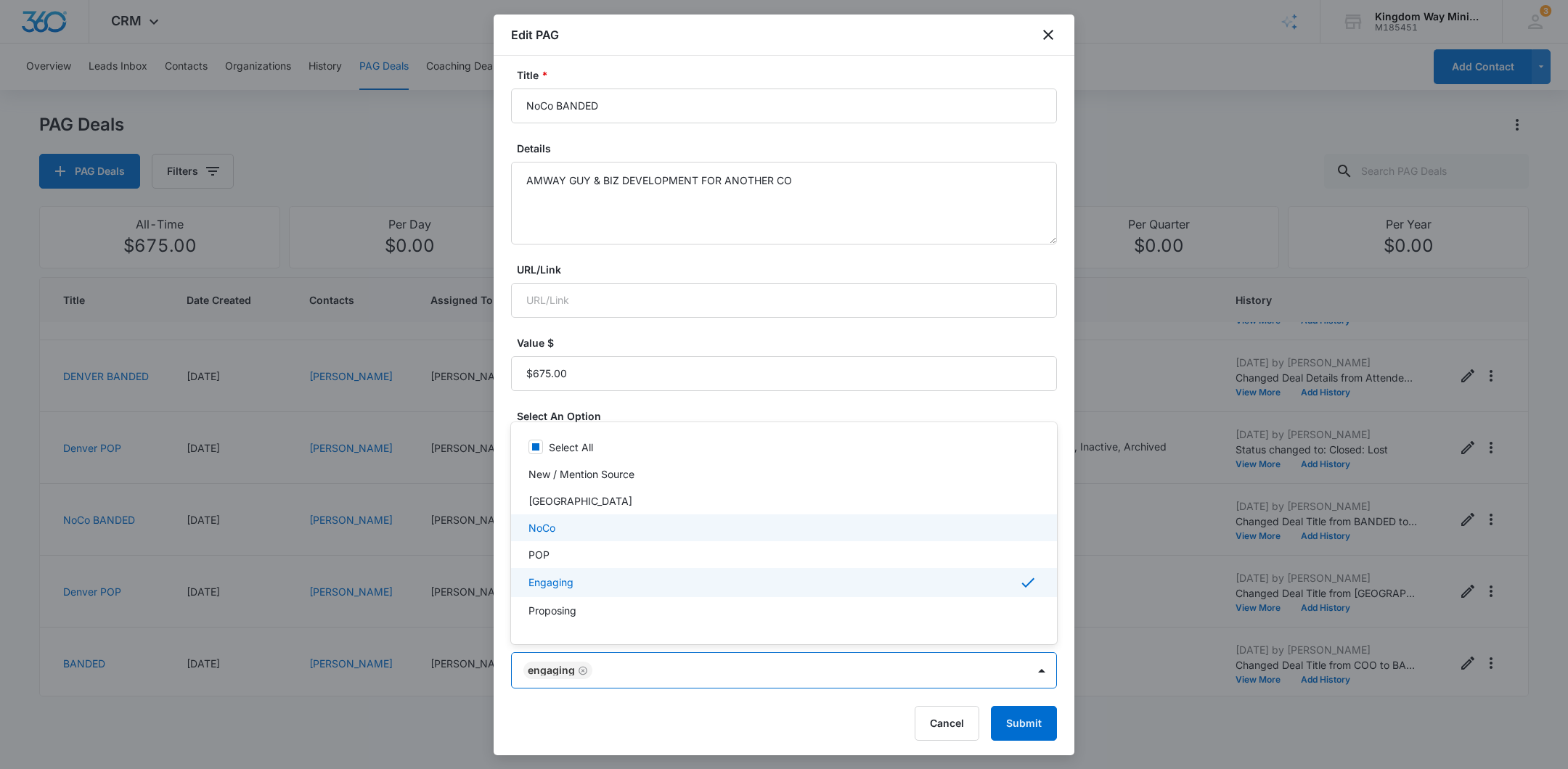 click on "NoCo" at bounding box center [783, 527] 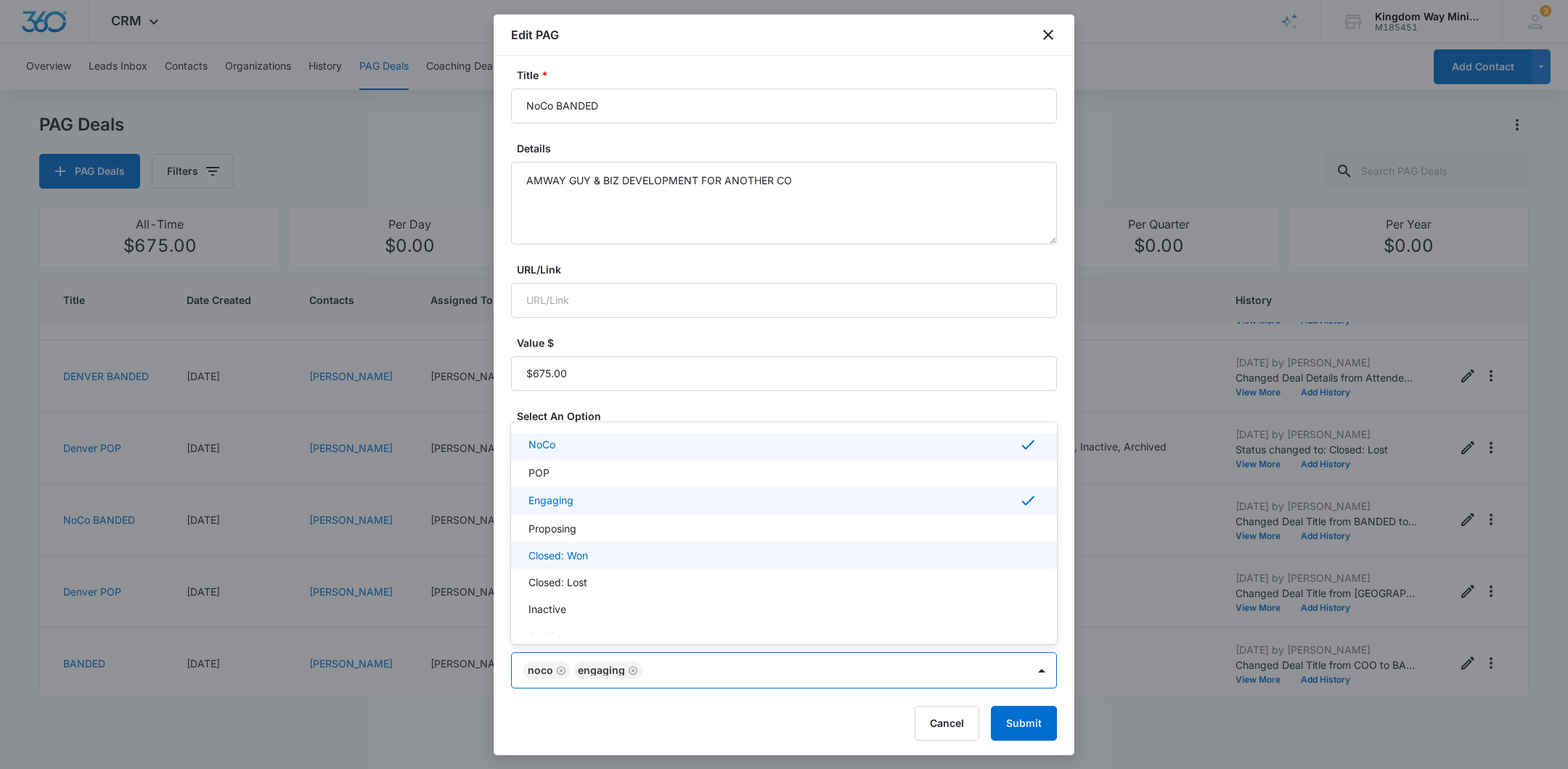 scroll, scrollTop: 107, scrollLeft: 0, axis: vertical 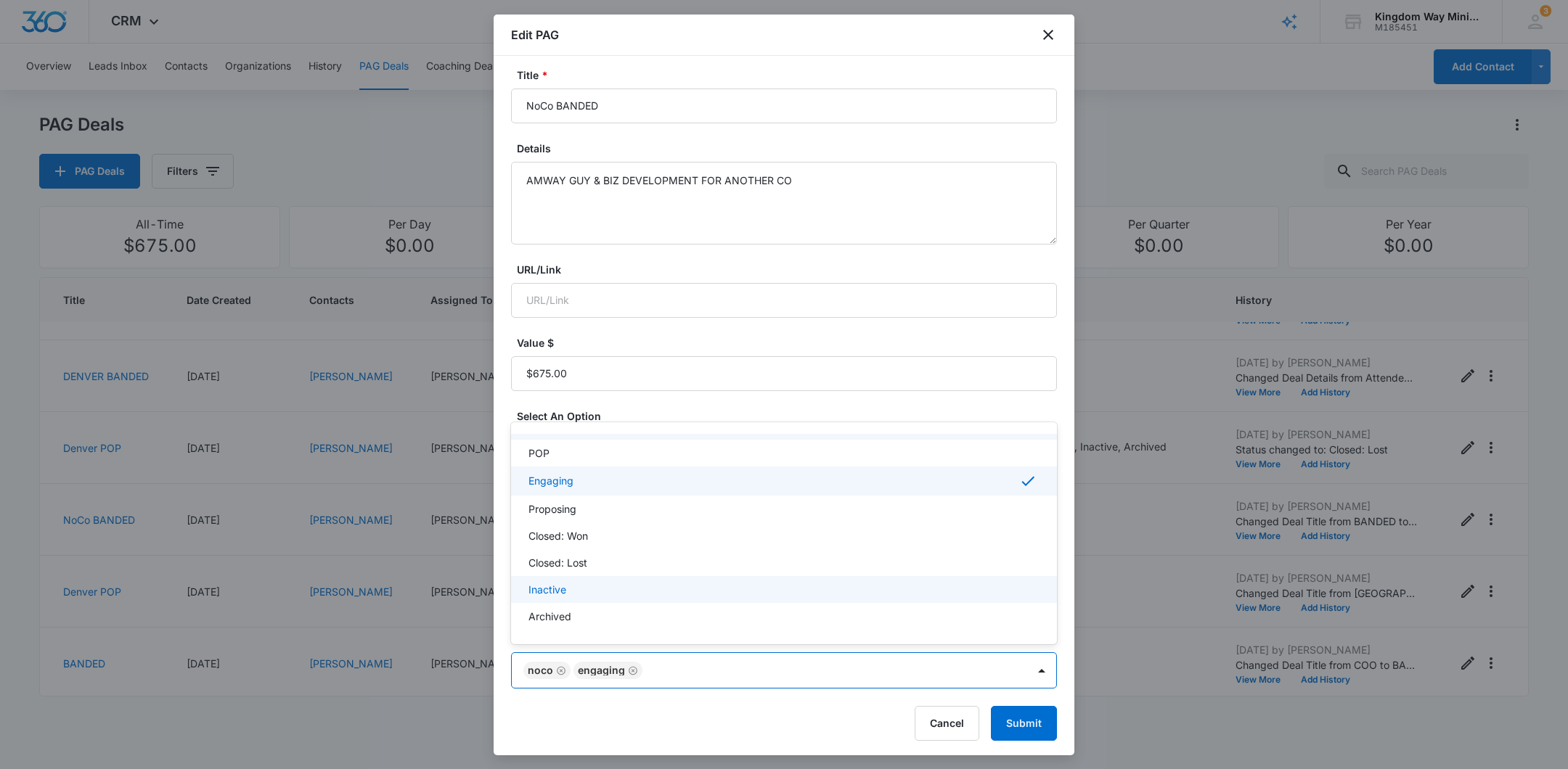 click on "Inactive" at bounding box center (784, 589) 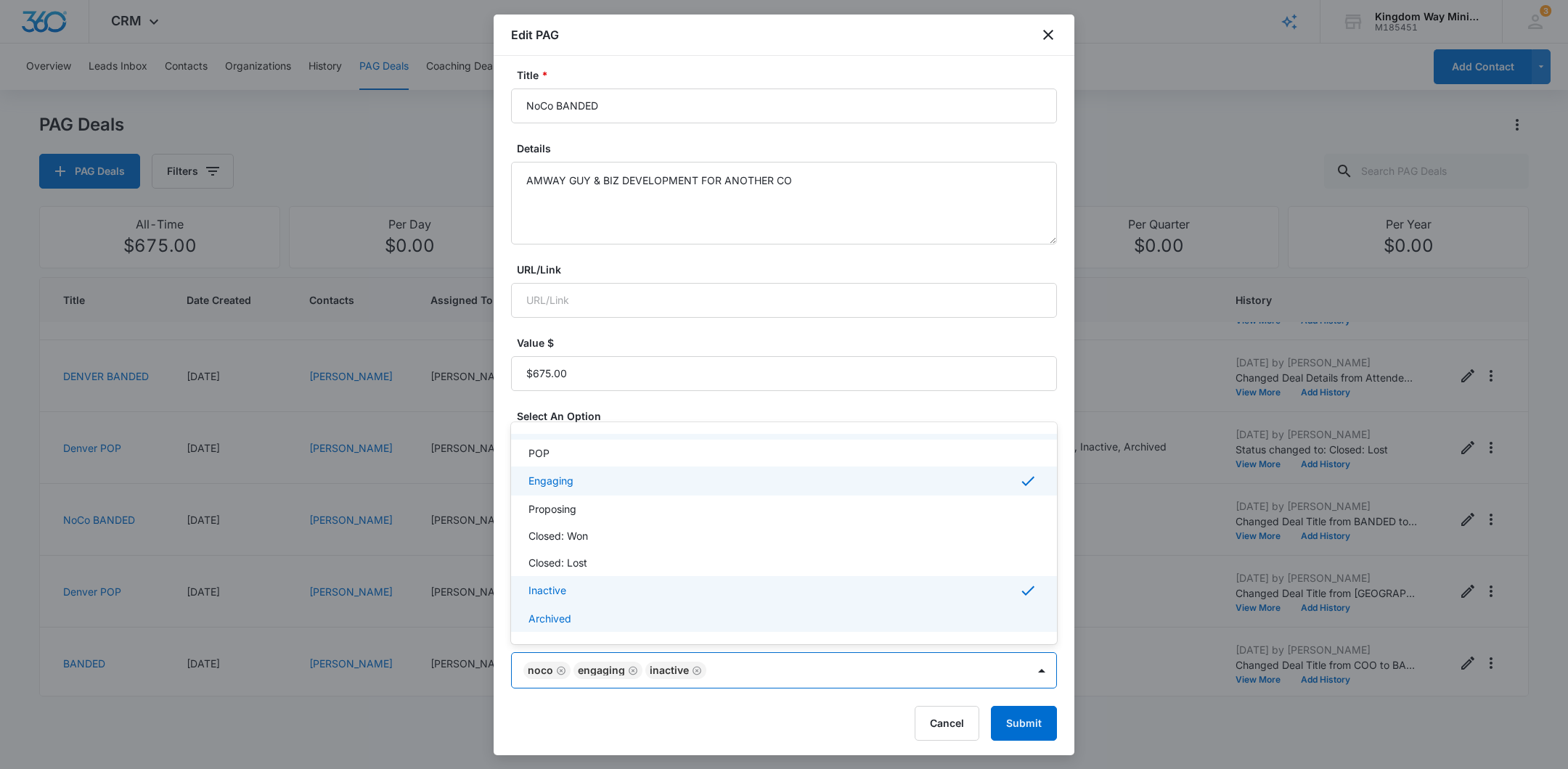 click on "Archived" at bounding box center [784, 618] 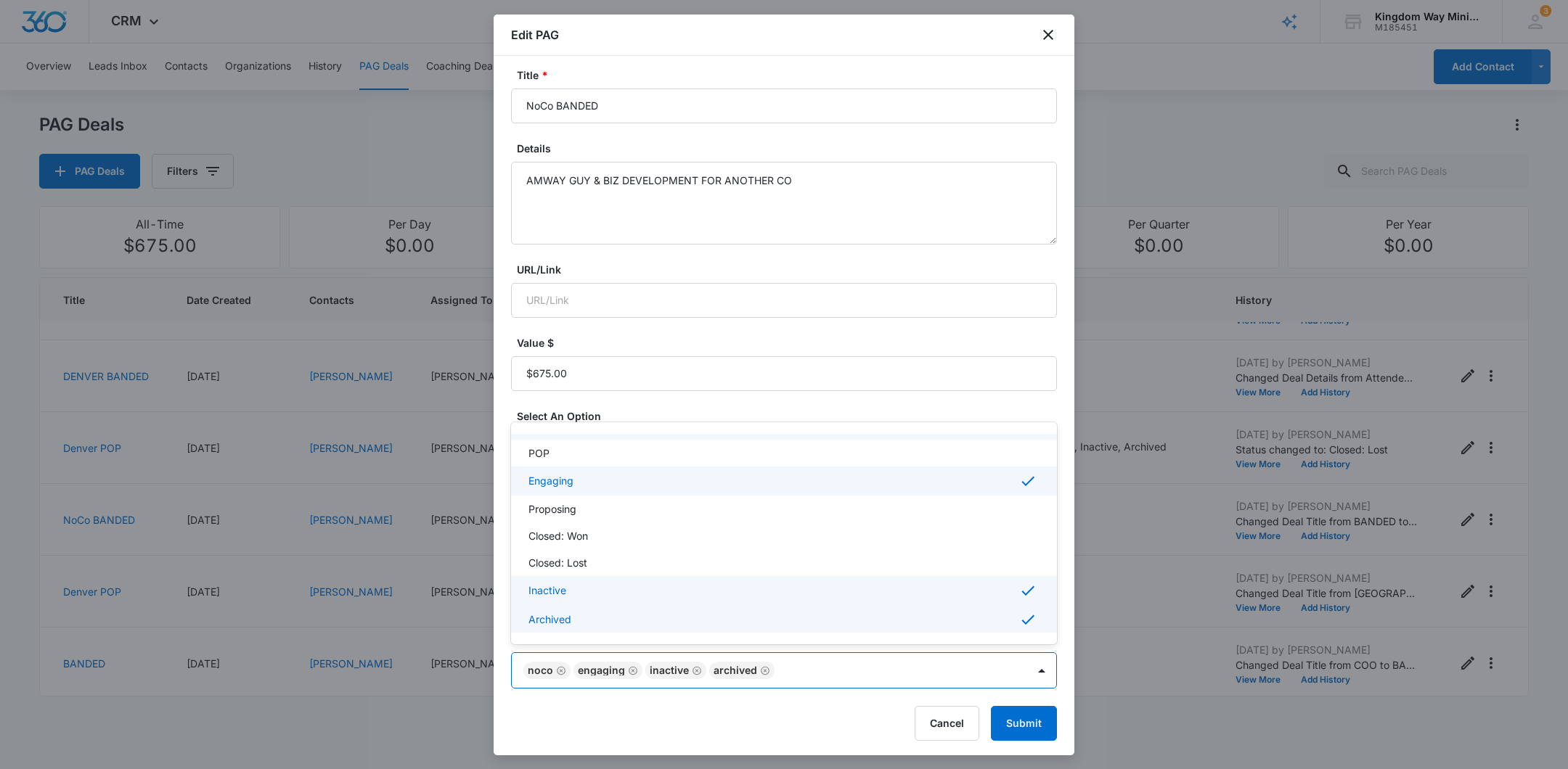 click at bounding box center (784, 384) 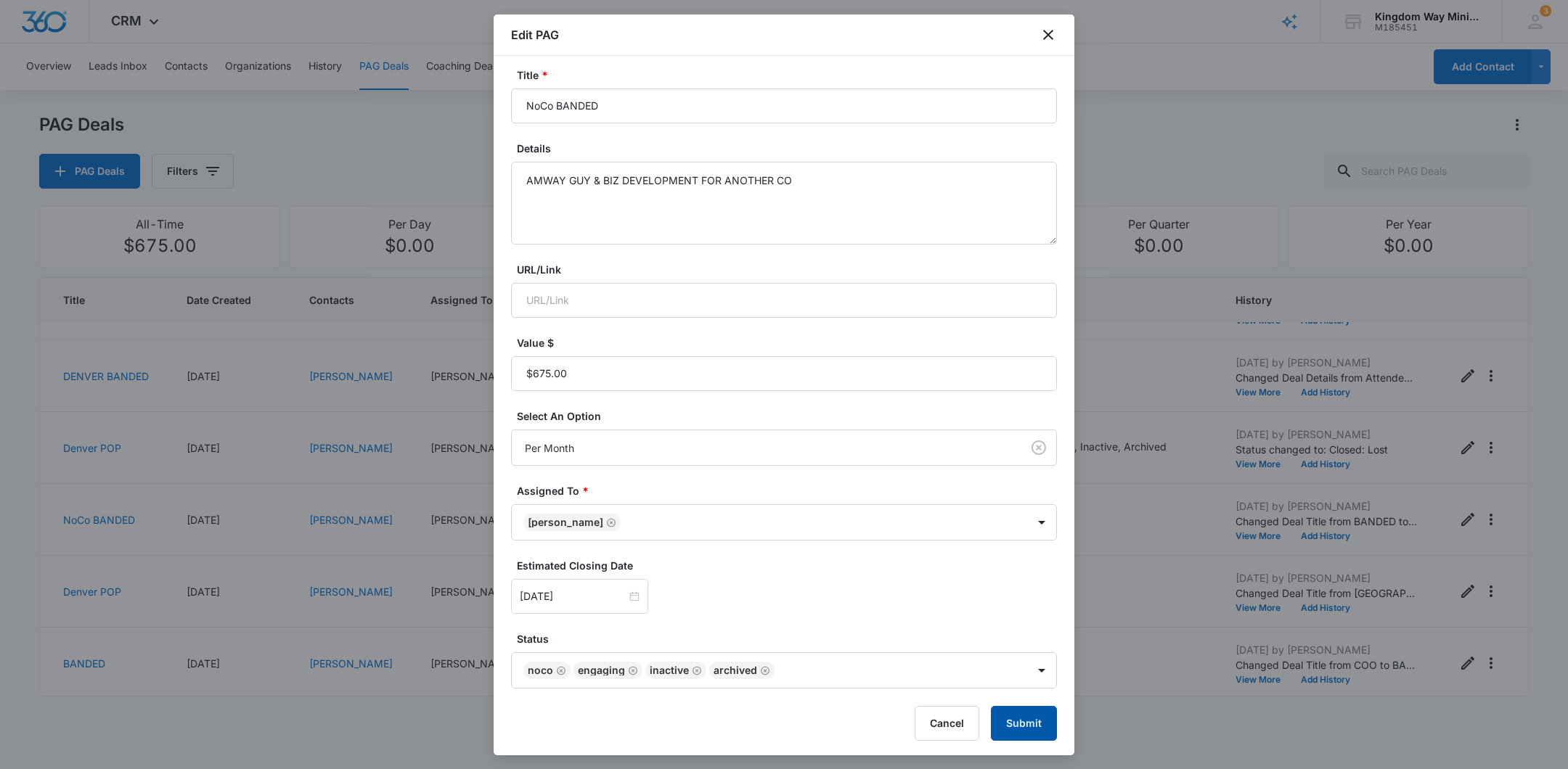 click on "Submit" at bounding box center [1024, 723] 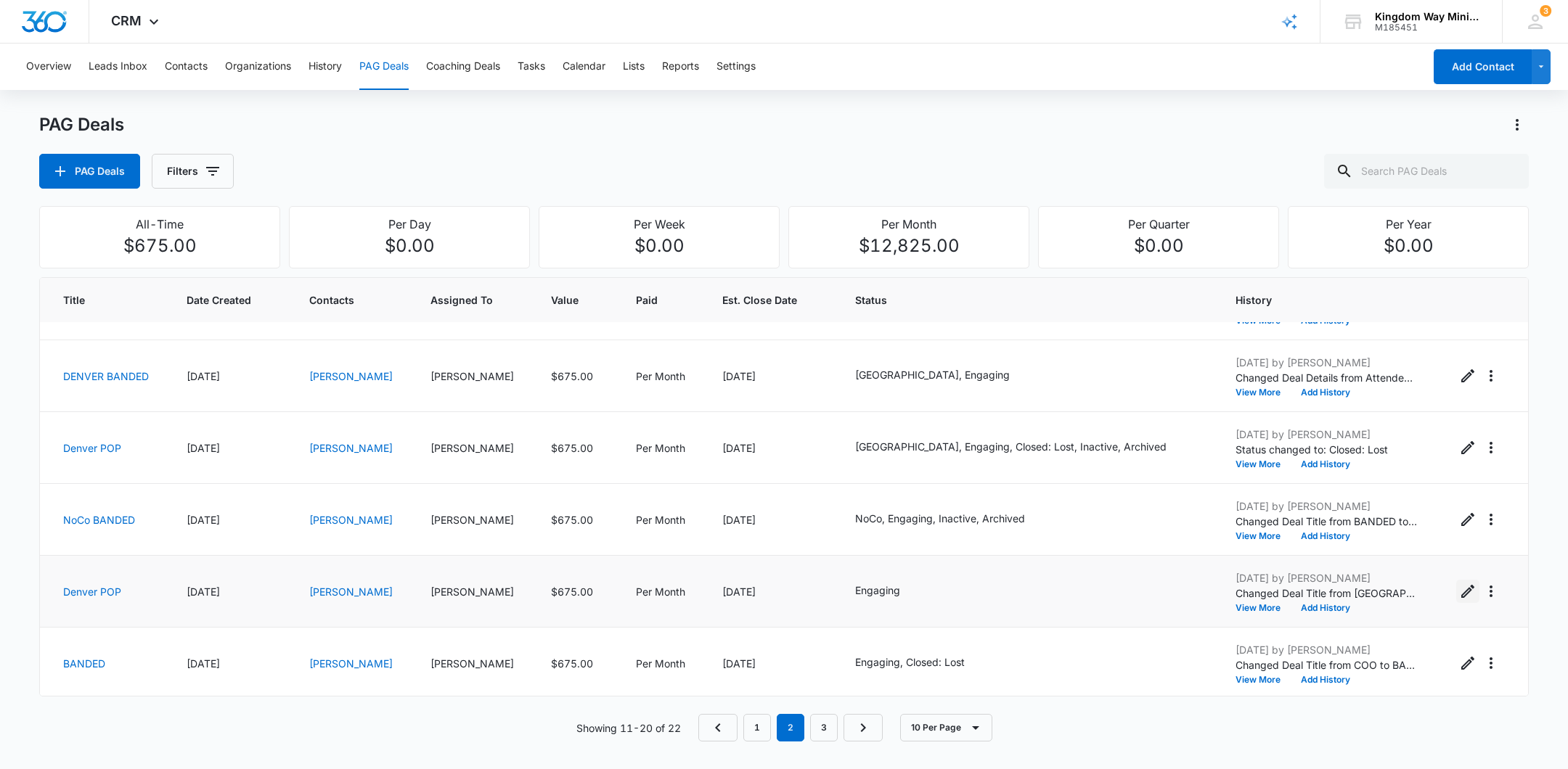 click 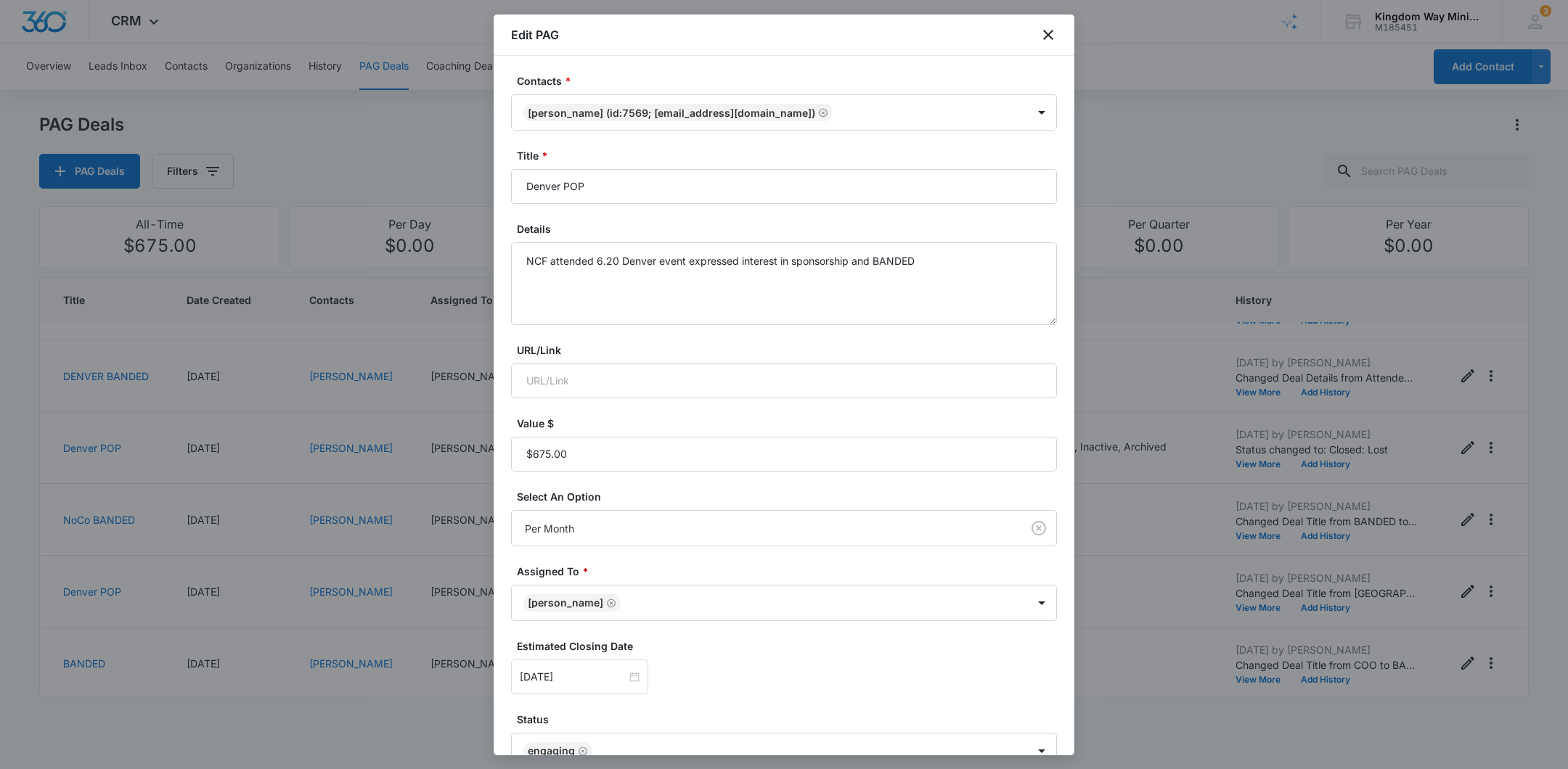 scroll, scrollTop: 81, scrollLeft: 0, axis: vertical 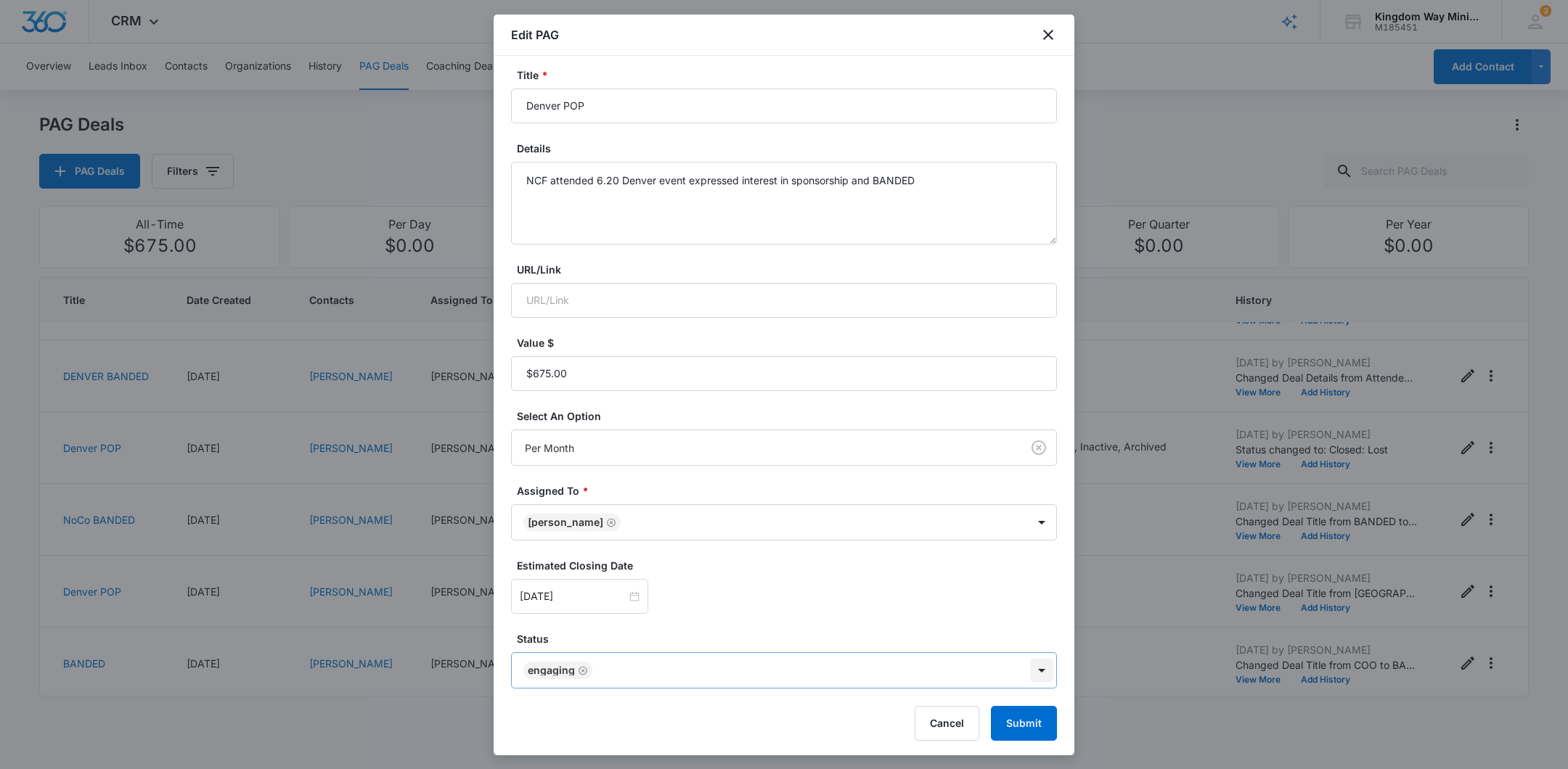 click on "CRM Apps Reputation Websites Forms CRM Email Social Shop Payments POS Content Ads Intelligence Files Brand Settings Kingdom Way Ministries M185451 Your Accounts View All 3 DA Dan Anderson dan.andersonkw2@gmail.com My Profile 3 Notifications Support Logout Terms & Conditions   •   Privacy Policy Overview Leads Inbox Contacts Organizations History PAG Deals Coaching Deals Tasks Calendar Lists Reports Settings Add Contact PAG Deals PAG Deals Filters All-Time $675.00 Per Day $0.00 Per Week $0.00 Per Month $12,825.00 Per Quarter $0.00 Per Year $0.00 Title Date Created Contacts Assigned To Value Paid Est. Close Date Status History NoCo POP 06/27/2025 Glenn Yinger Dan Anderson $0.00 One-Time 08/31/2025 Engaging Jul 9, 2025 by Dan Anderson View More Add History NoCo BANDED 06/27/2025 Josh Strickland Dan Anderson $675.00 Per Month 07/31/2025 Engaging, Closed: Lost, Inactive Jul 11, 2025 by Dan Anderson View More Add History DENVER BANDED 06/27/2025 Nate Ayres Dan Anderson $675.00 Per Month 07/31/2025 Engaging   1" at bounding box center [784, 384] 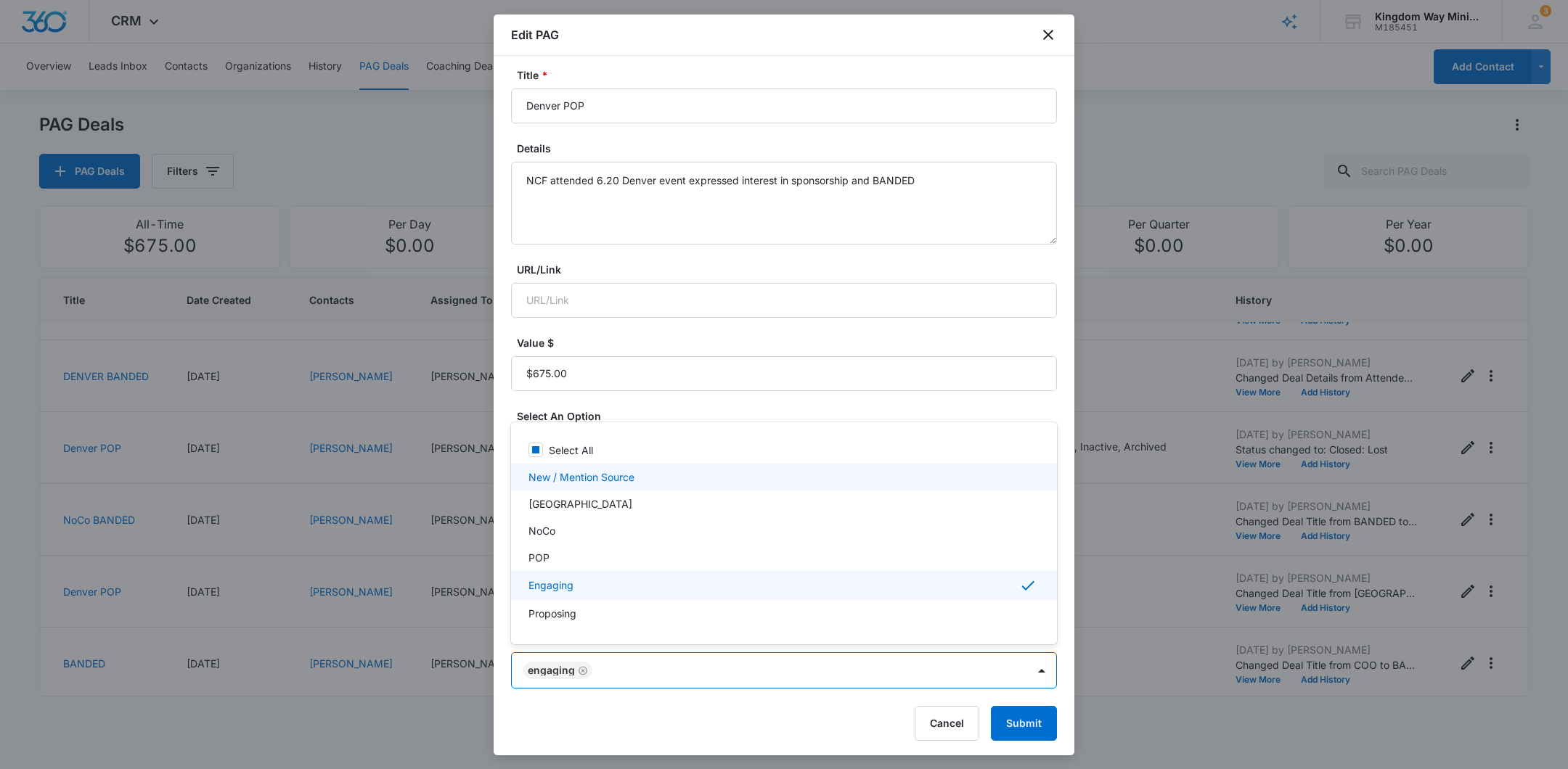 scroll, scrollTop: 3, scrollLeft: 0, axis: vertical 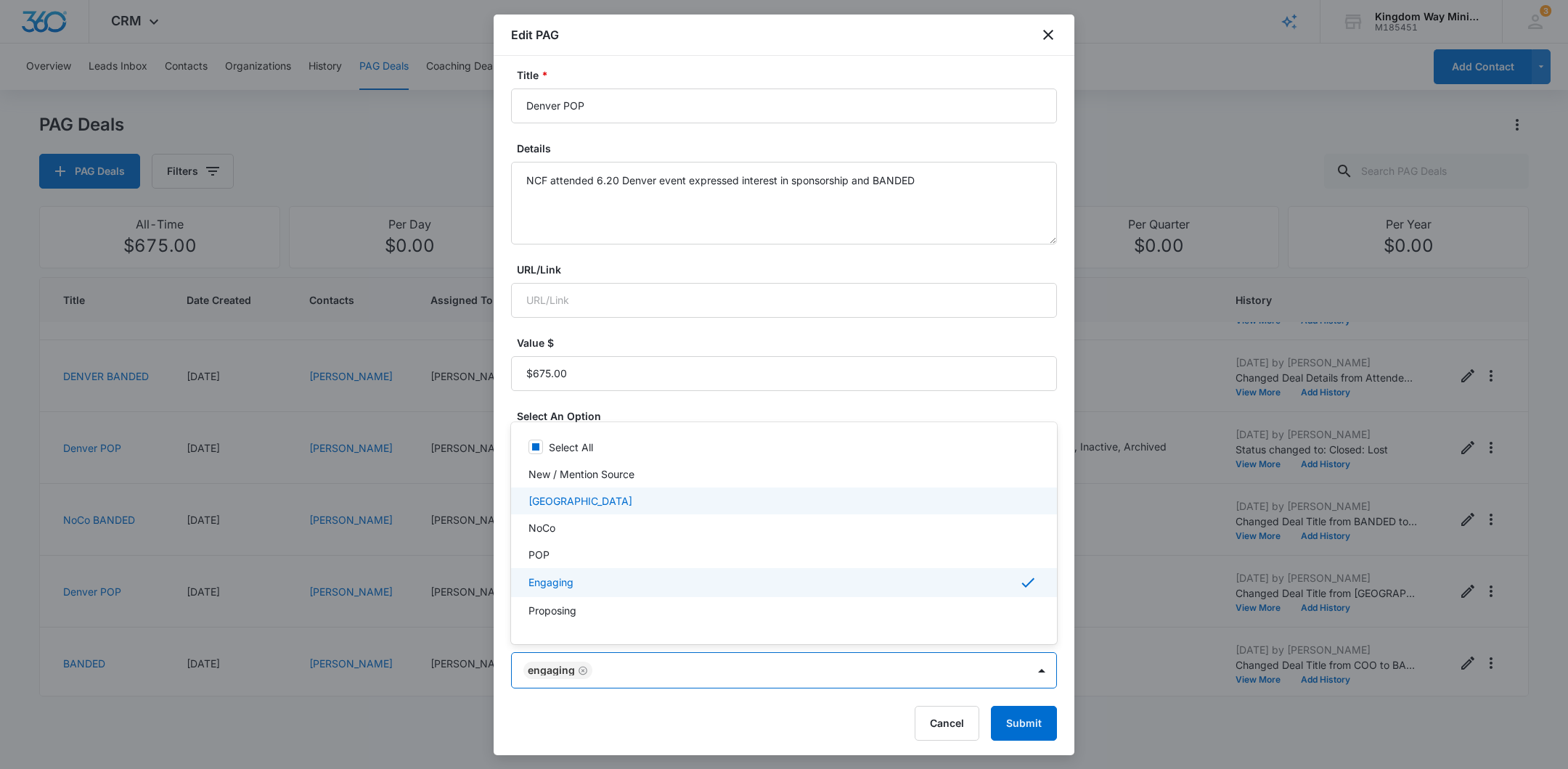 click on "[GEOGRAPHIC_DATA]" at bounding box center (783, 501) 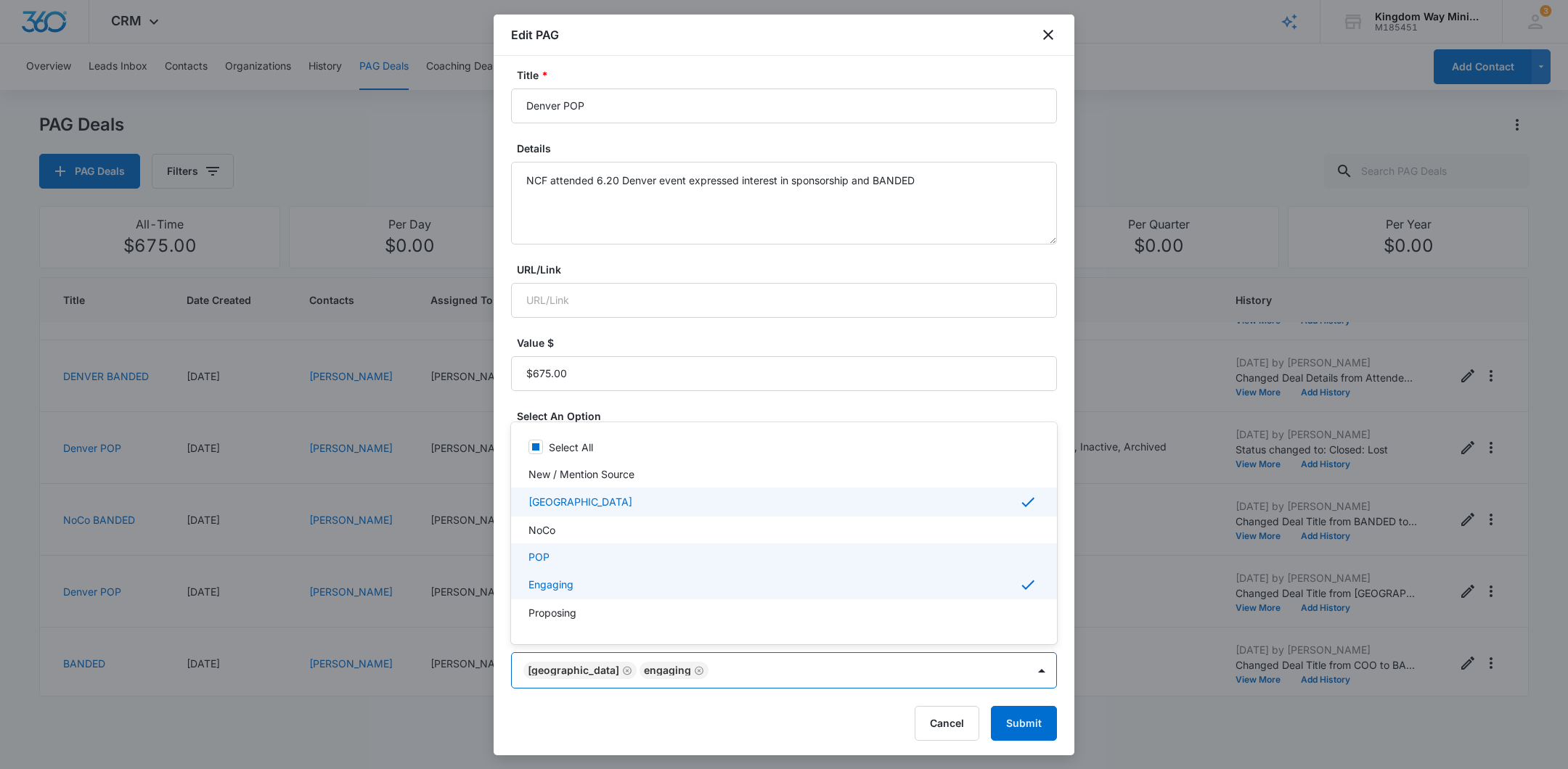 click on "POP" at bounding box center [783, 556] 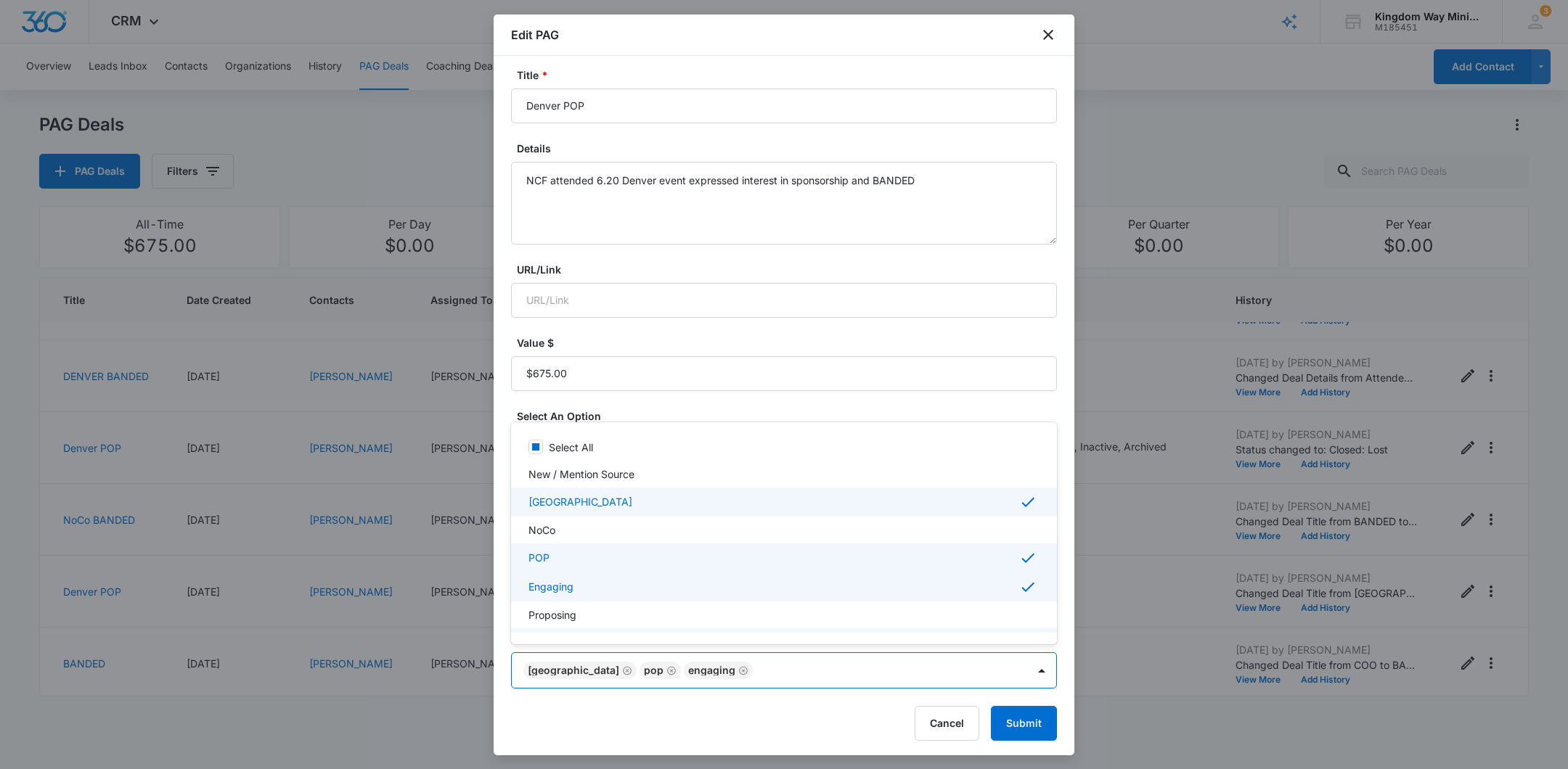 click at bounding box center (784, 384) 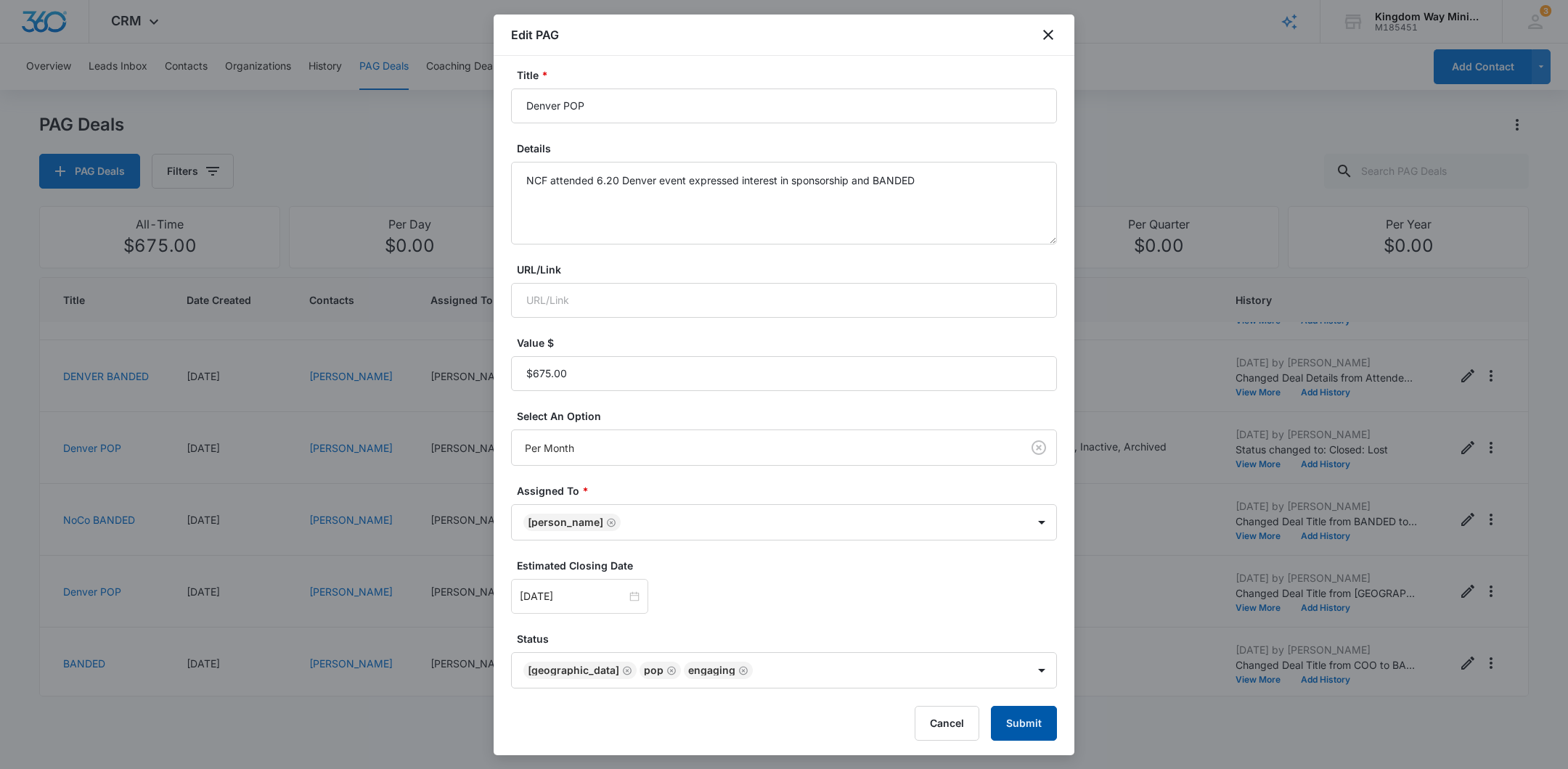 click on "Submit" at bounding box center [1024, 723] 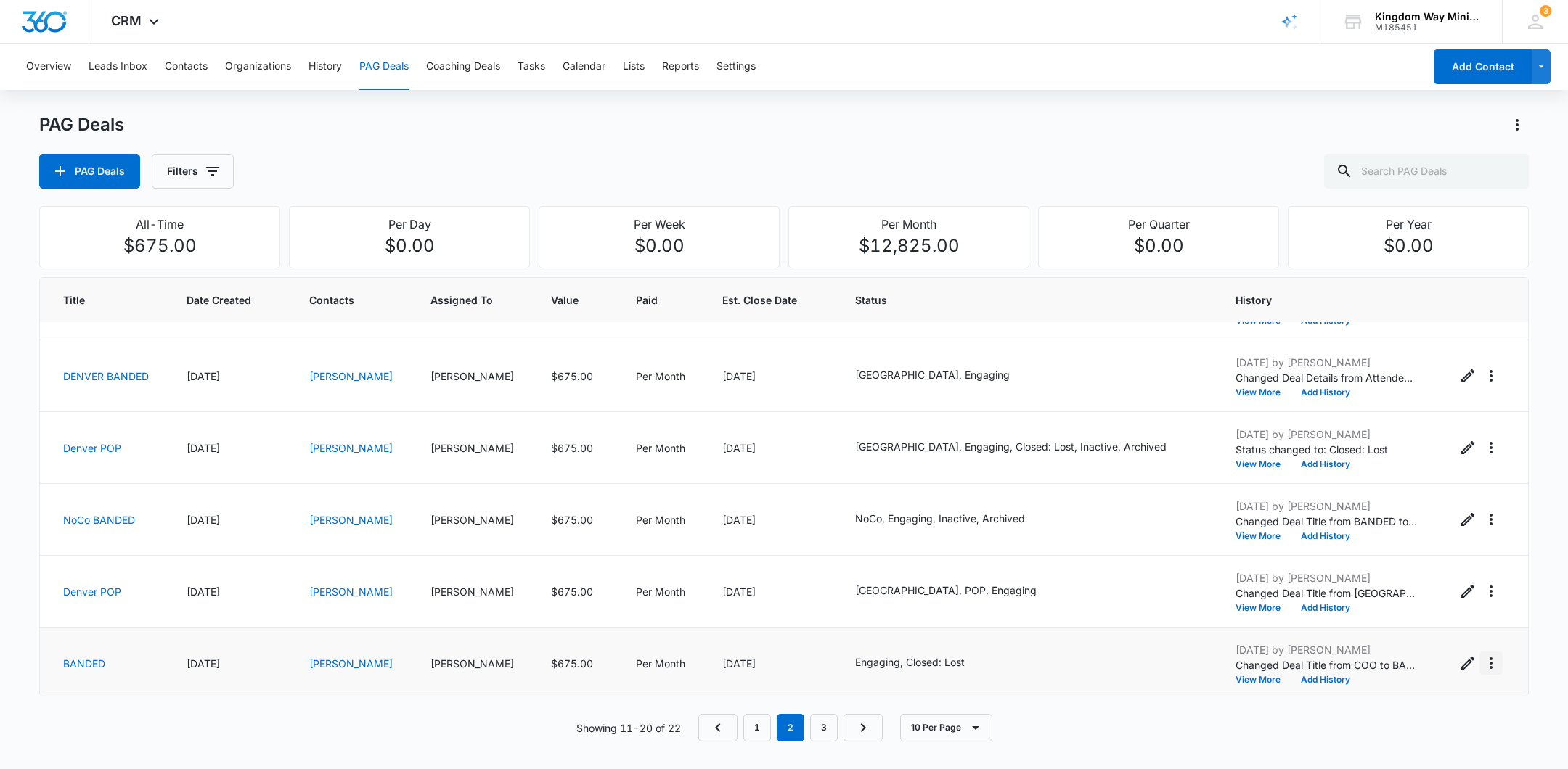 click 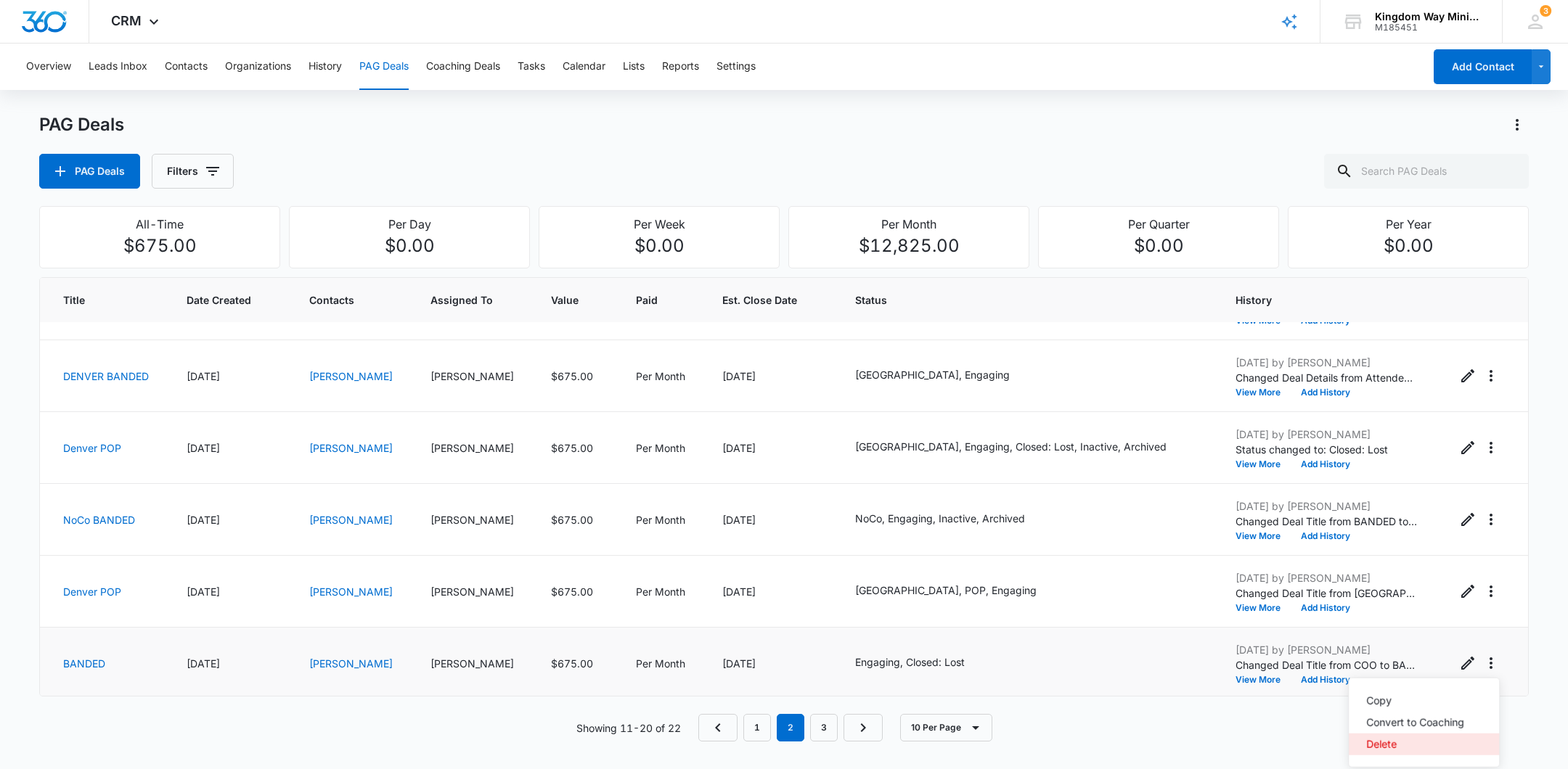 click on "Delete" at bounding box center (1415, 744) 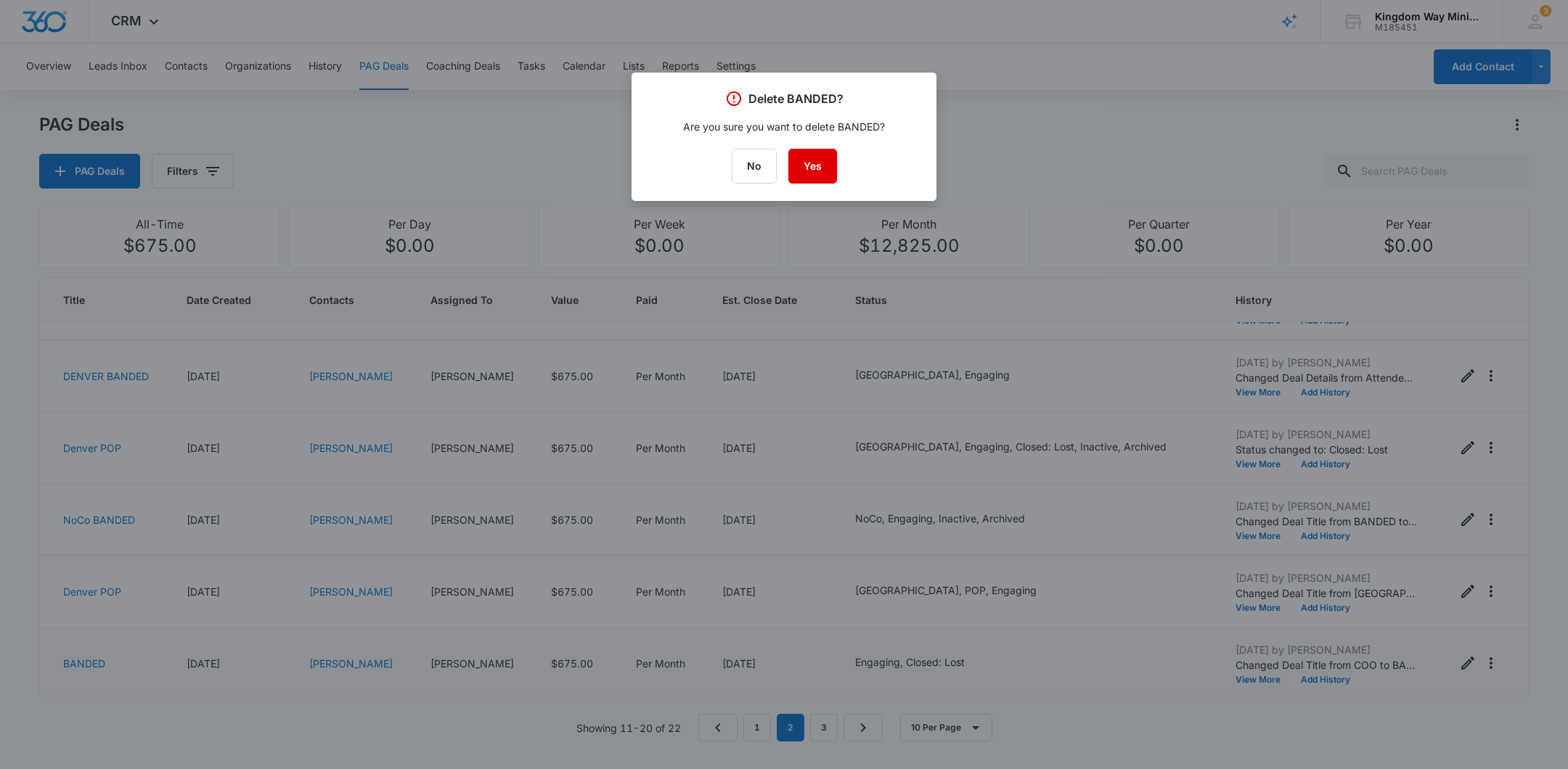 click on "Yes" at bounding box center [812, 166] 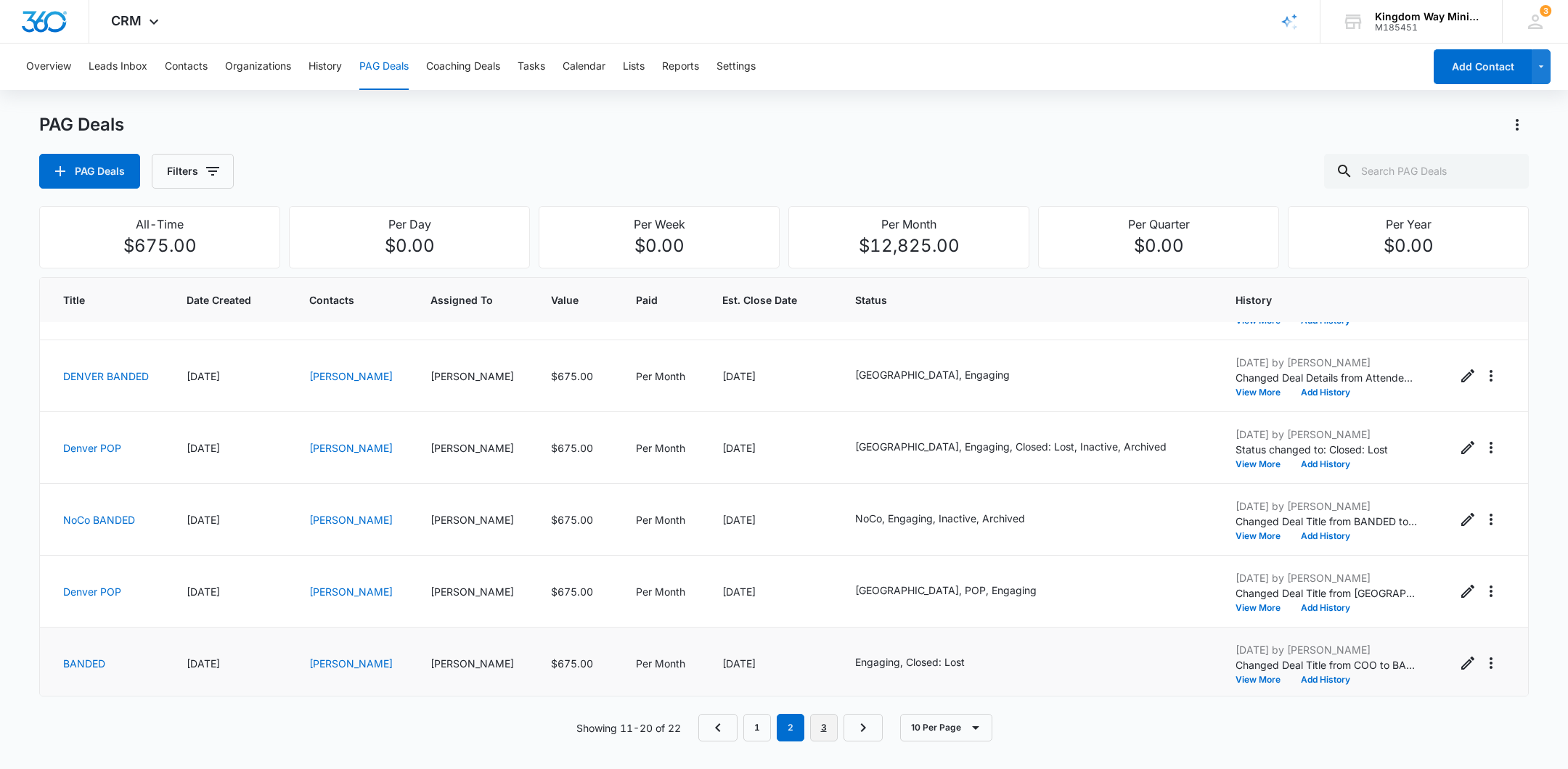 click on "3" at bounding box center (824, 728) 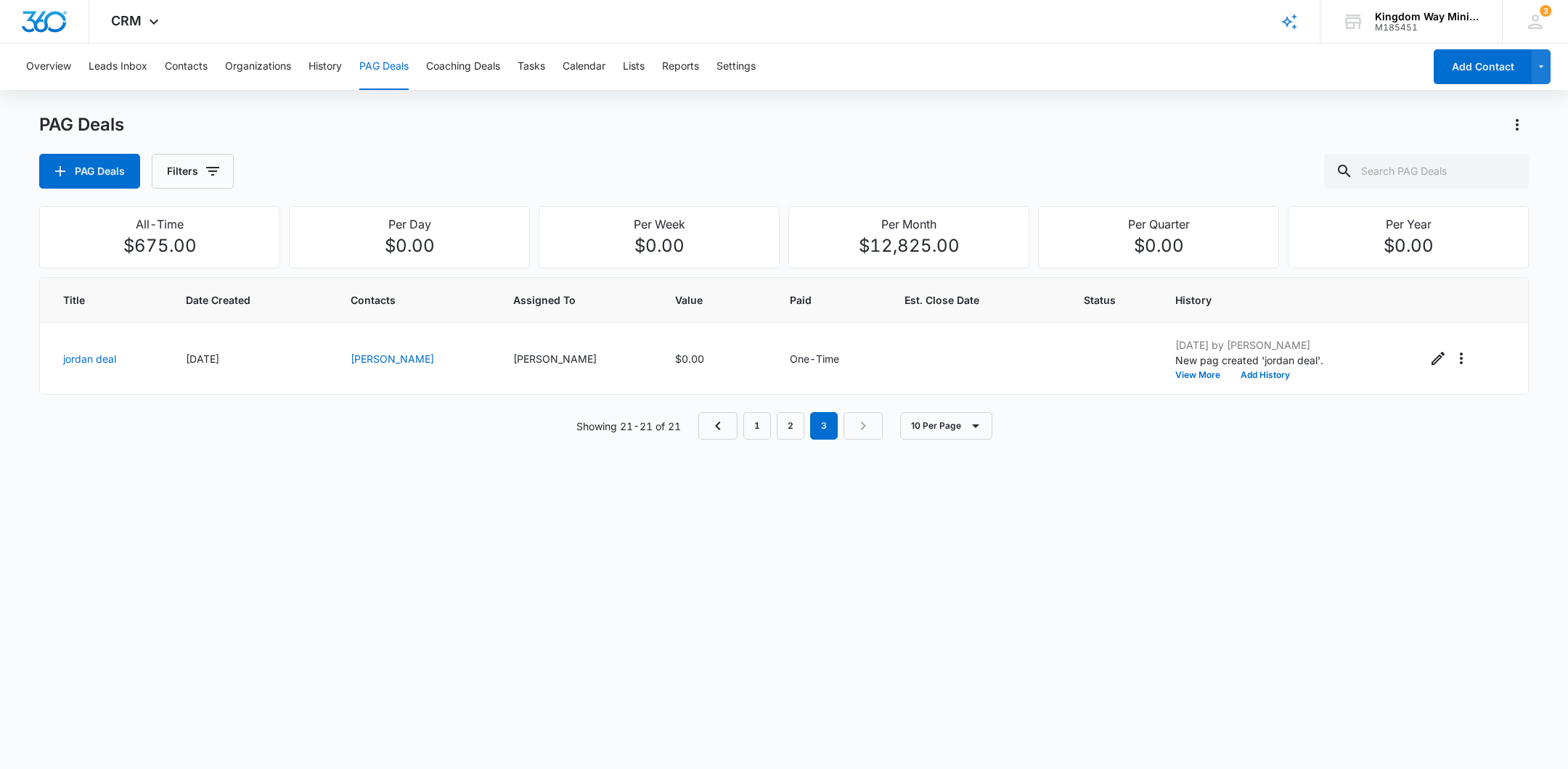 scroll, scrollTop: 0, scrollLeft: 0, axis: both 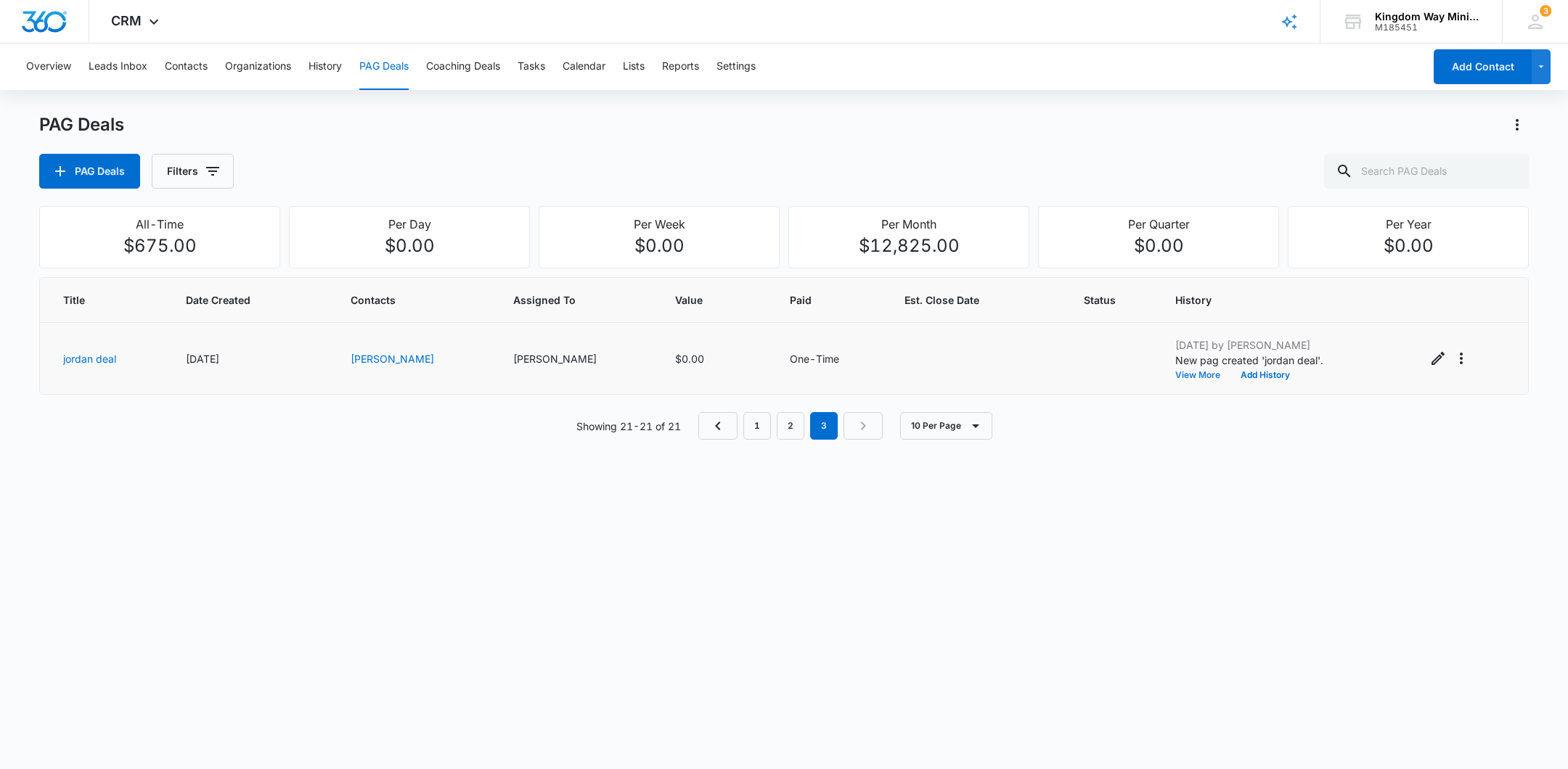 click on "View More" at bounding box center (1203, 375) 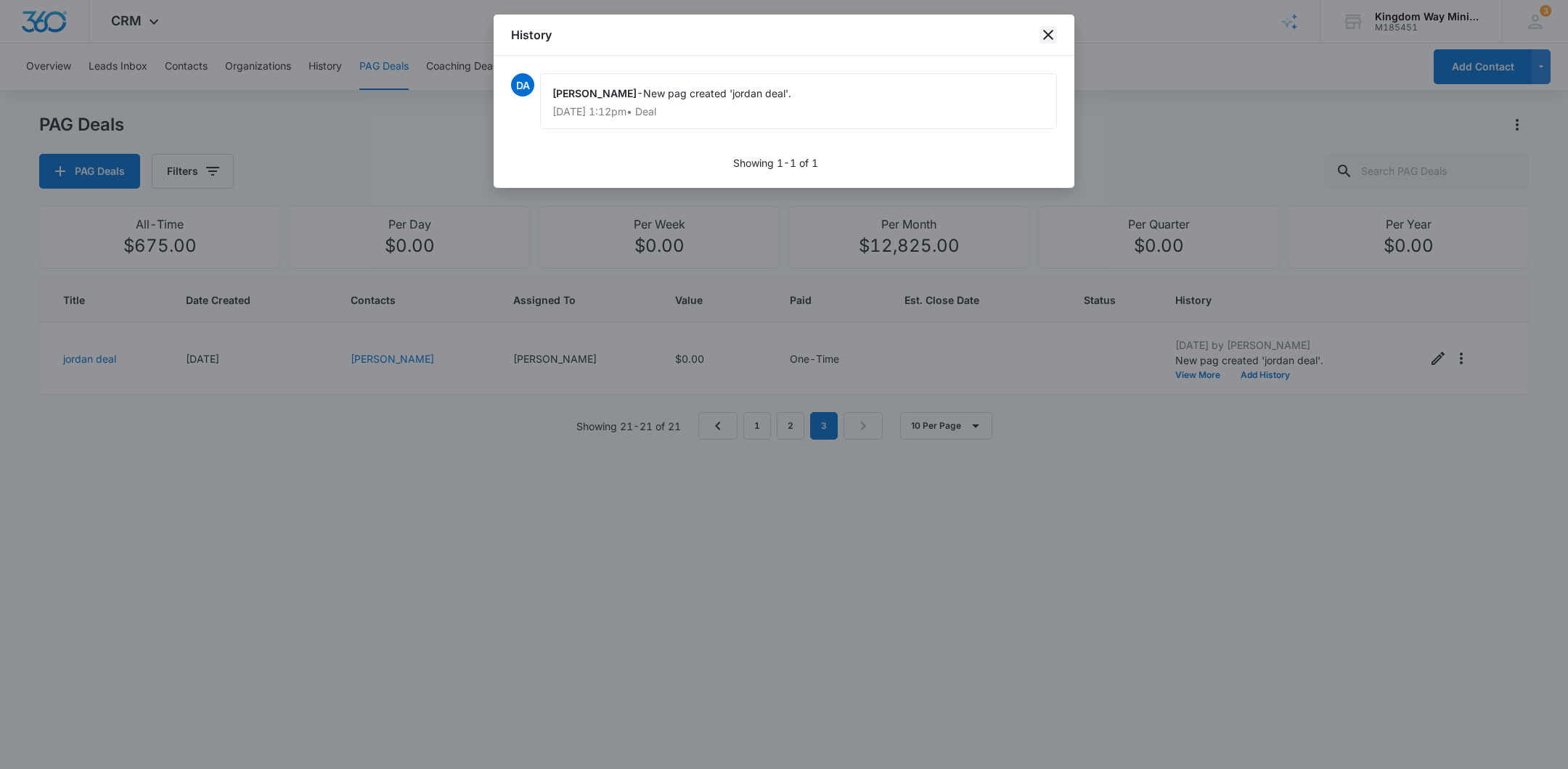click 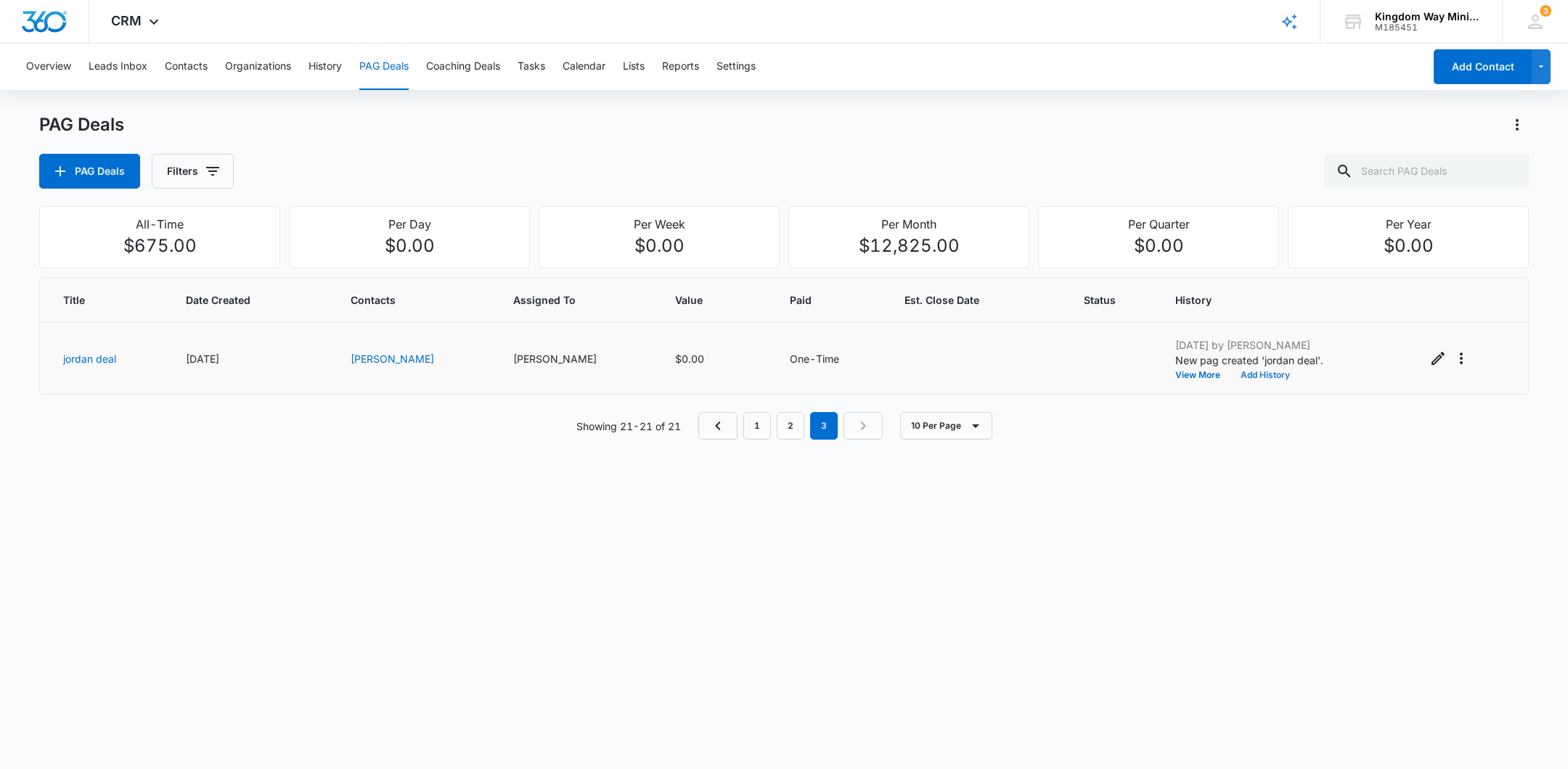 click on "Add History" at bounding box center [1265, 375] 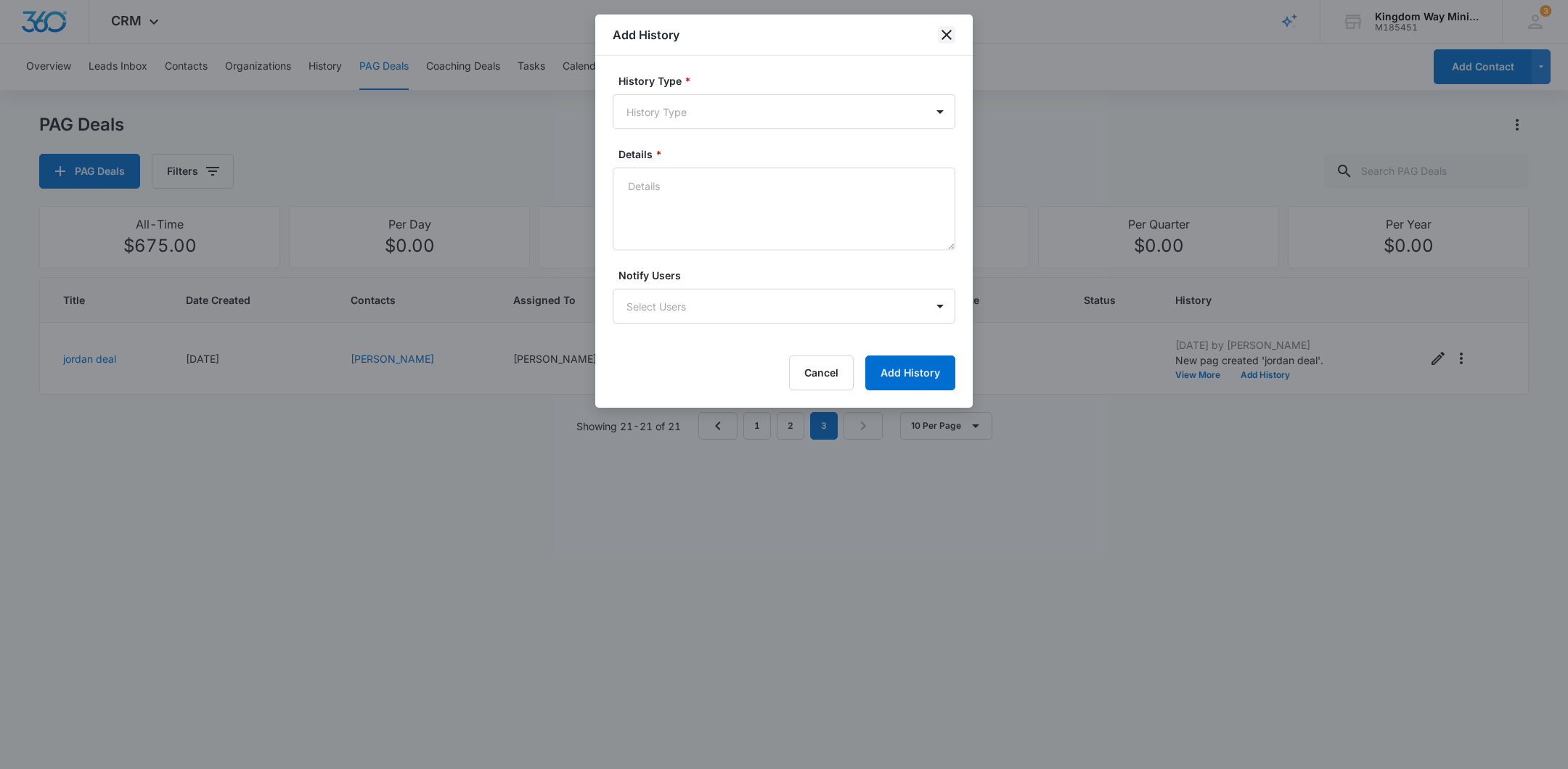 click 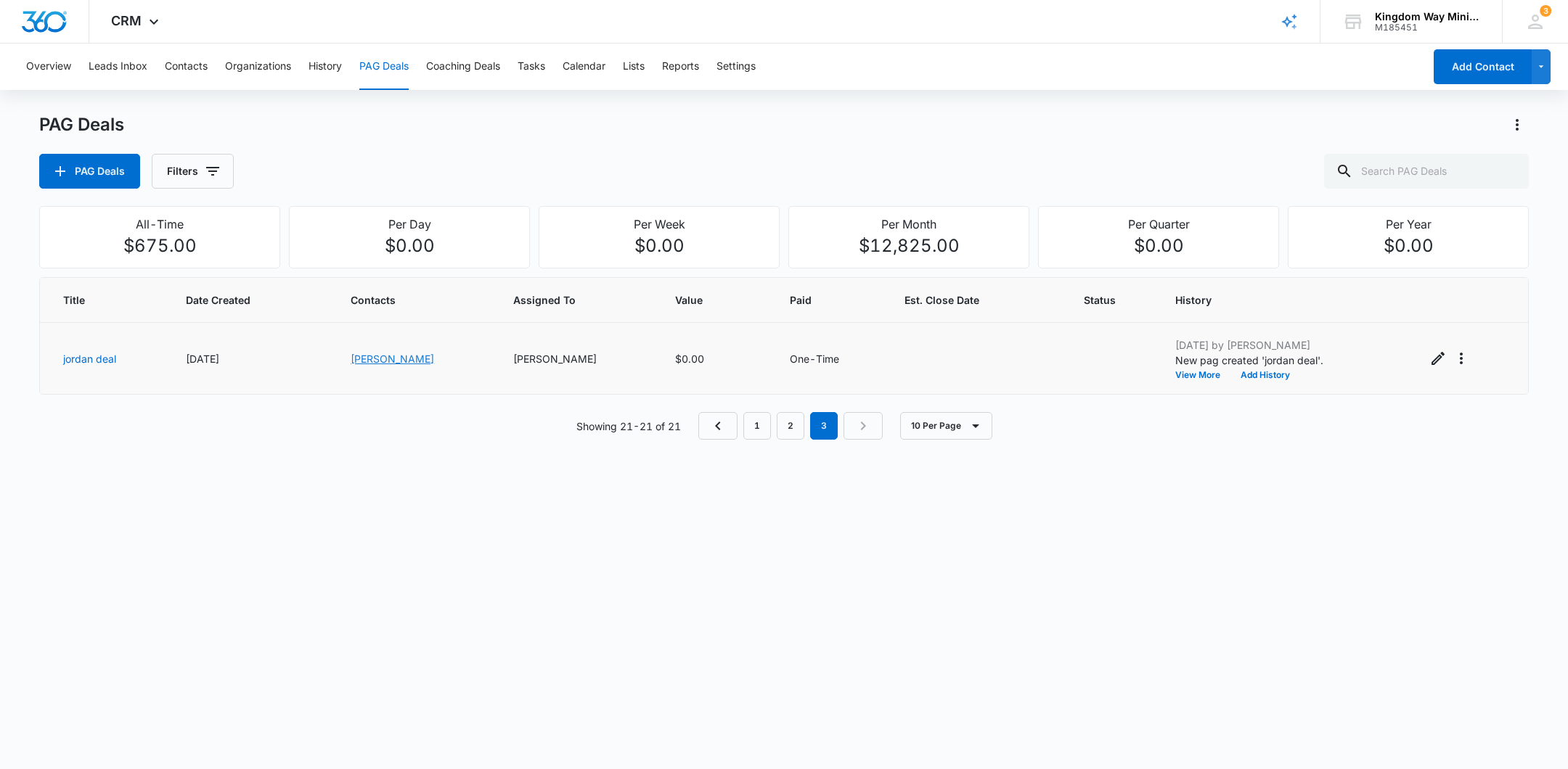 click on "Jordan Gilbert" at bounding box center (392, 358) 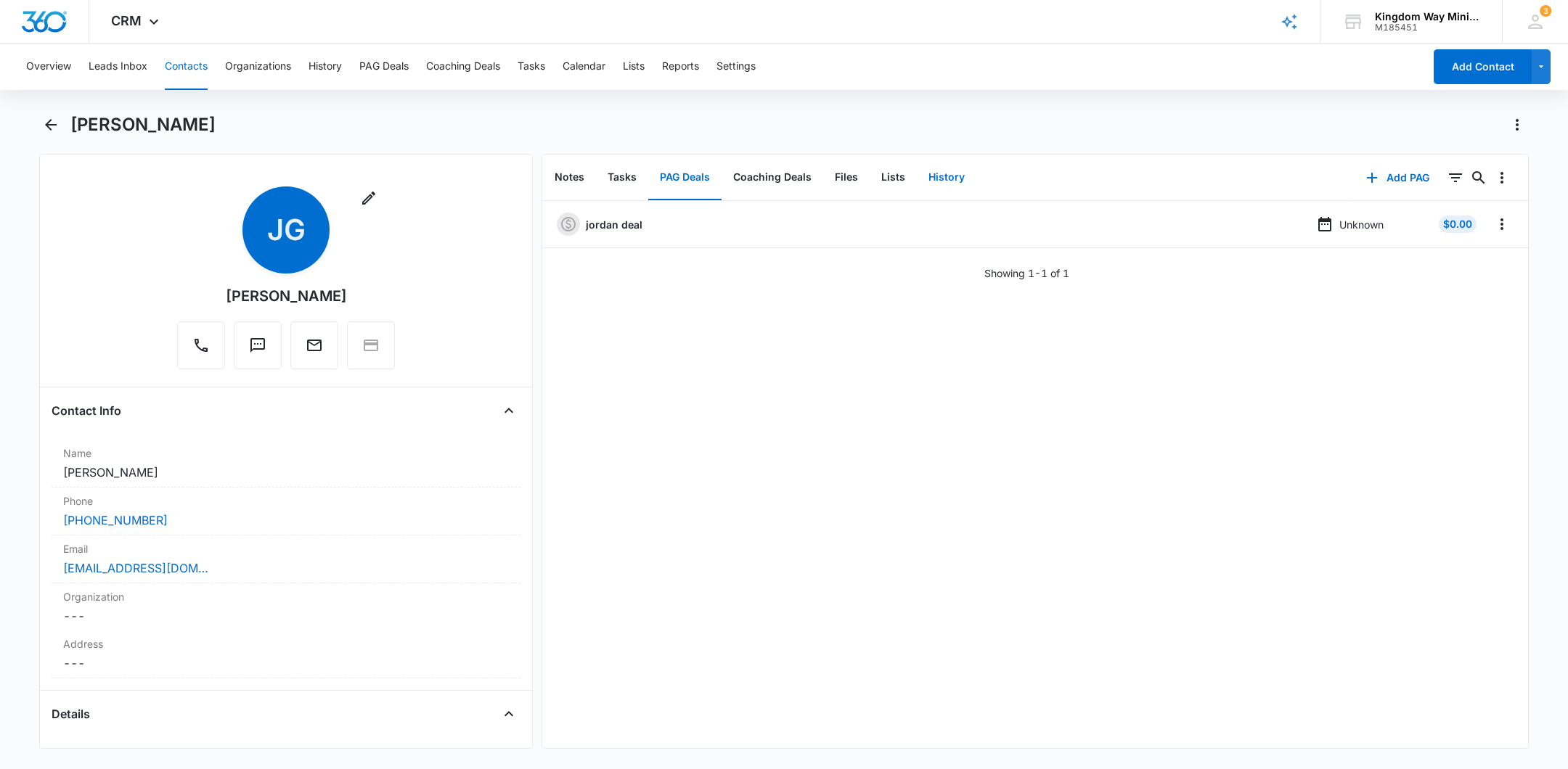 click on "History" at bounding box center [947, 178] 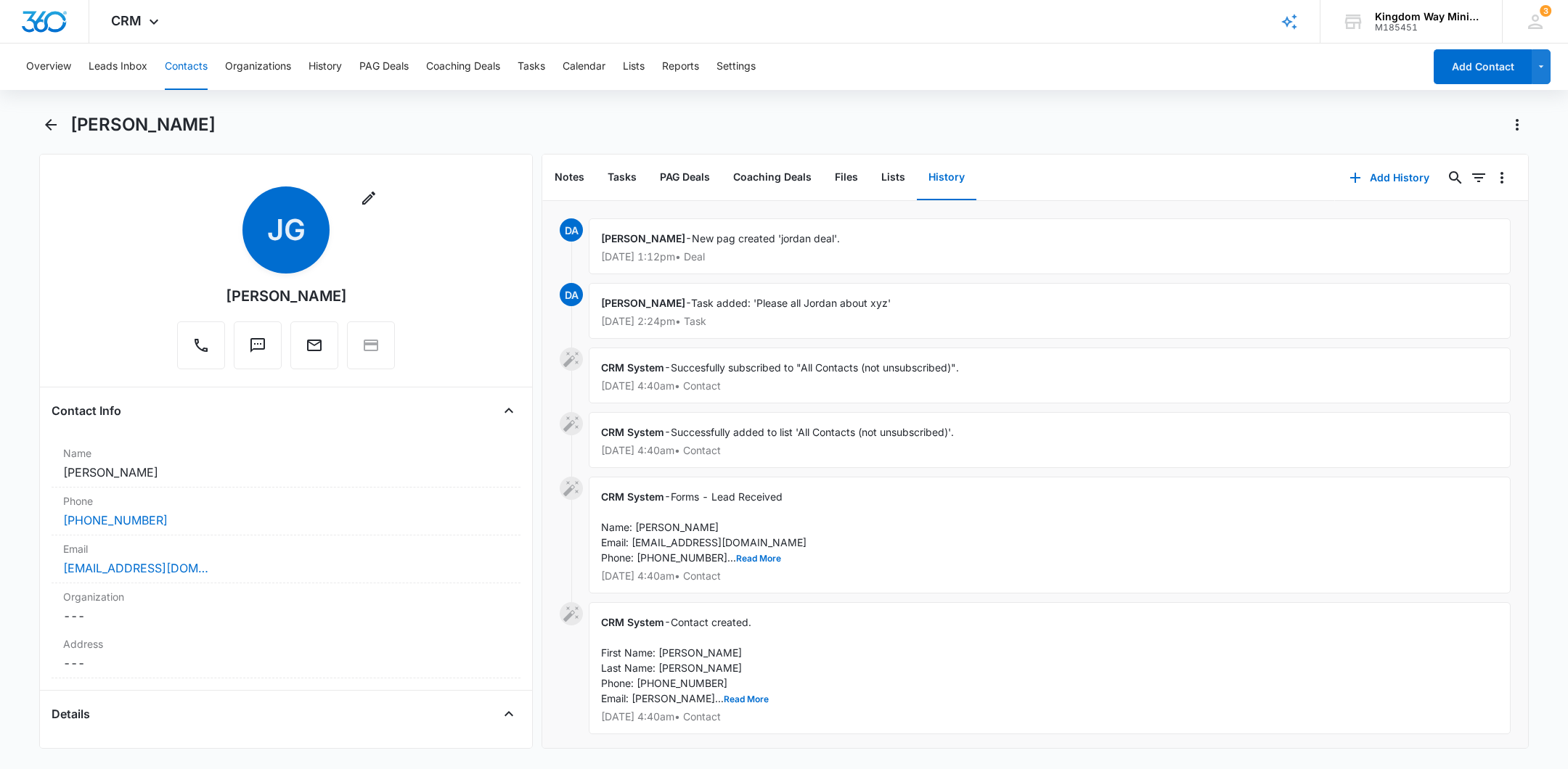 scroll, scrollTop: 3, scrollLeft: 0, axis: vertical 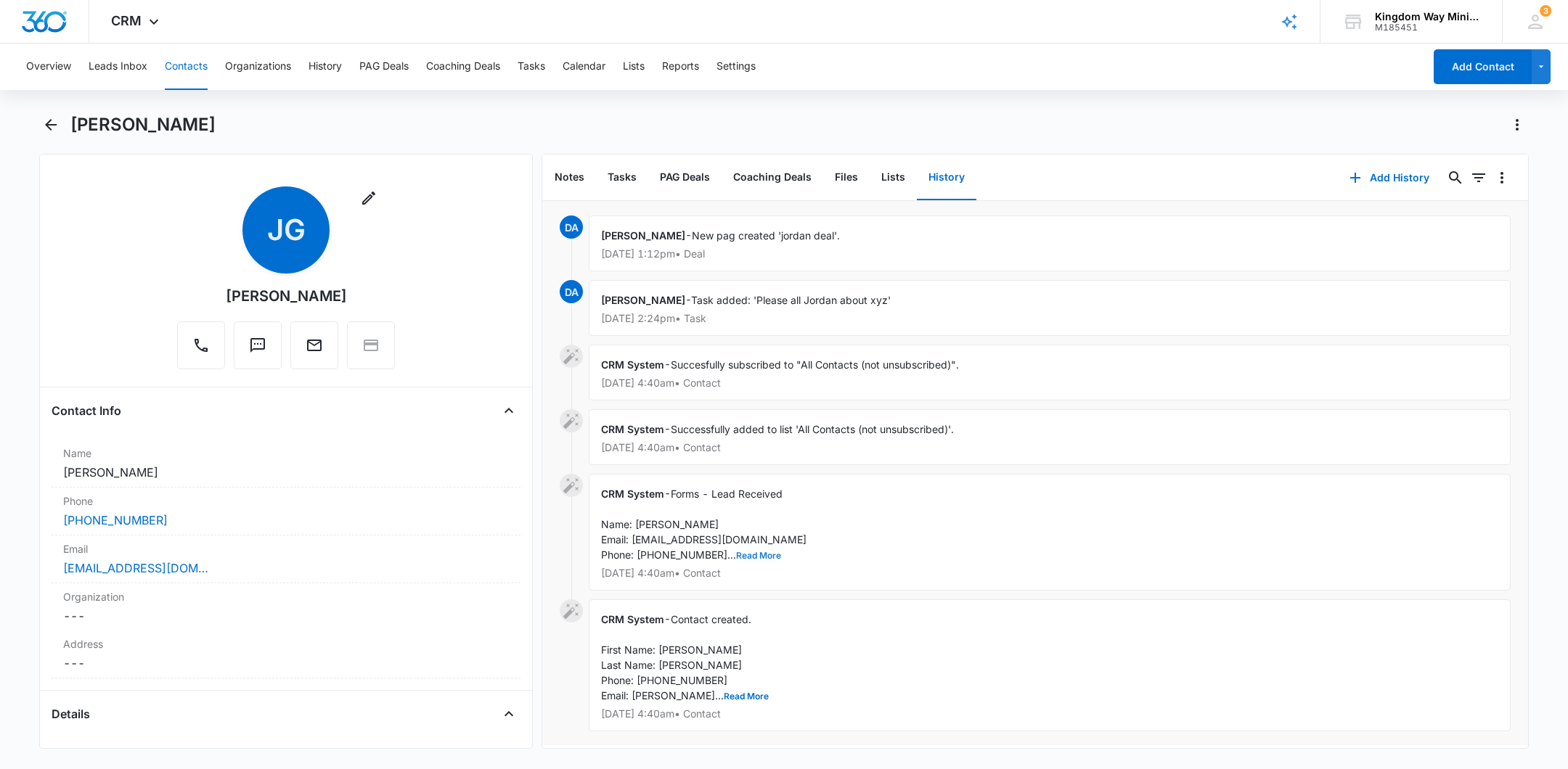 click on "Read More" at bounding box center (759, 556) 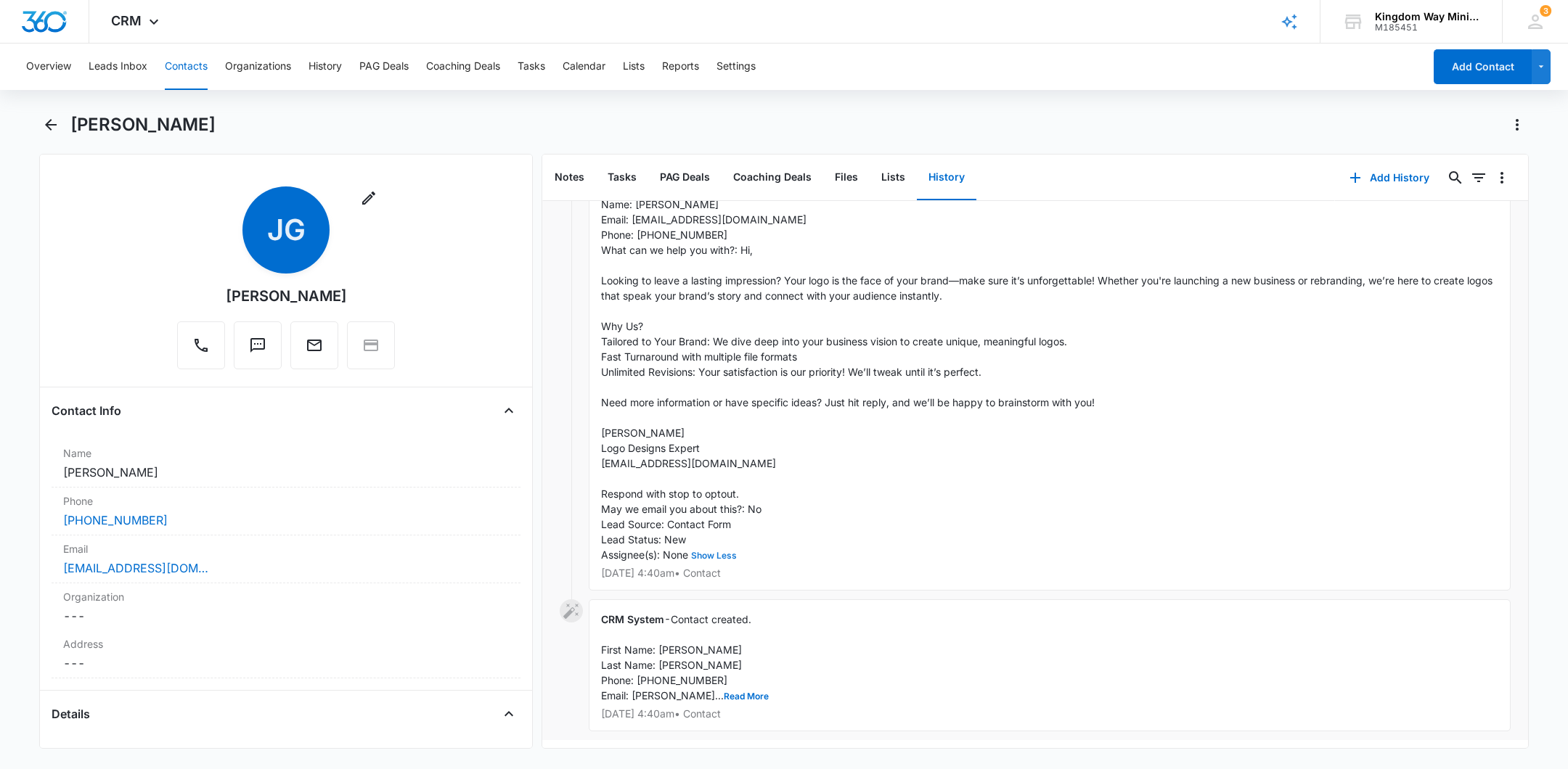 scroll, scrollTop: 0, scrollLeft: 0, axis: both 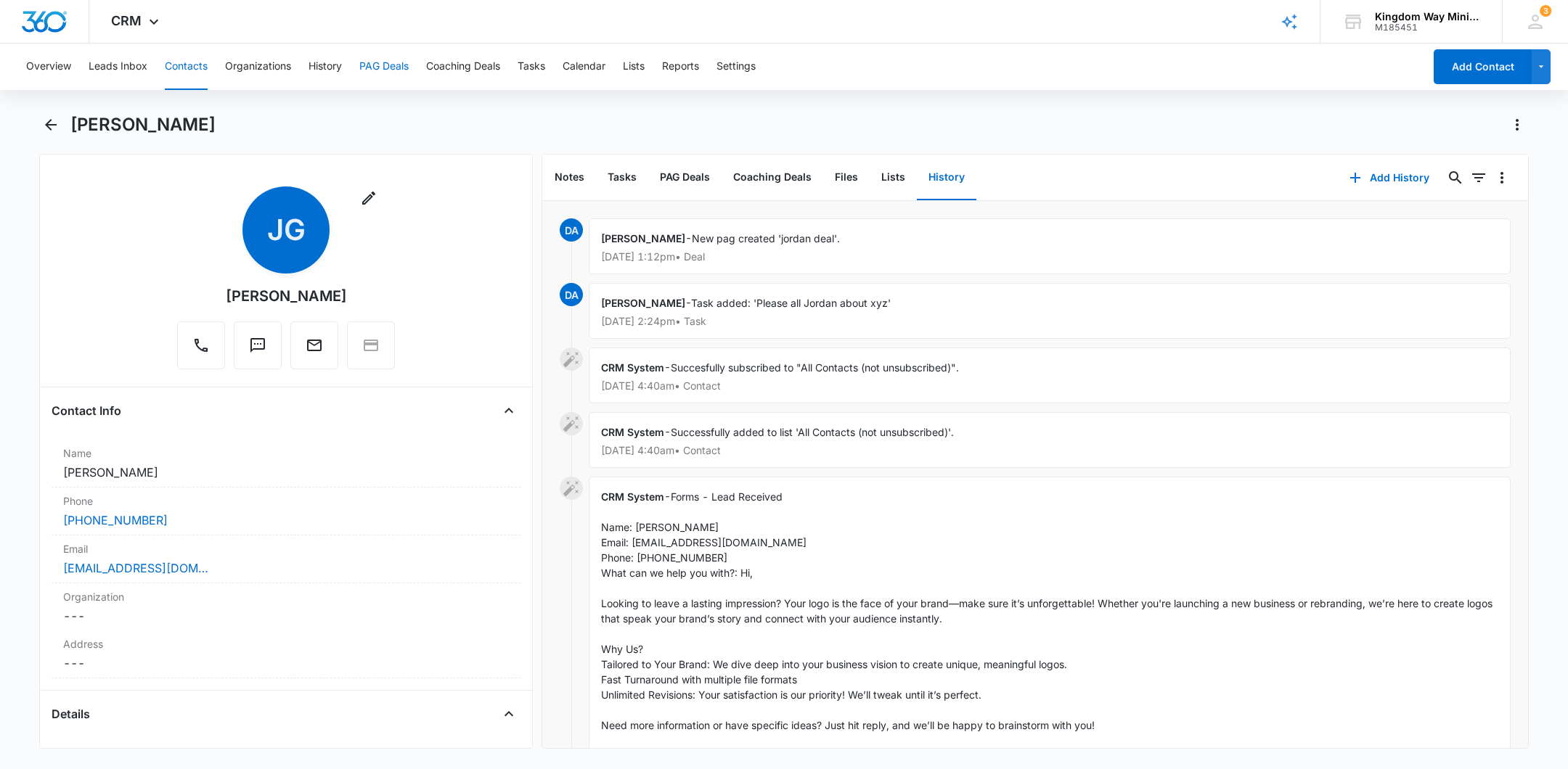 click on "PAG Deals" at bounding box center [384, 67] 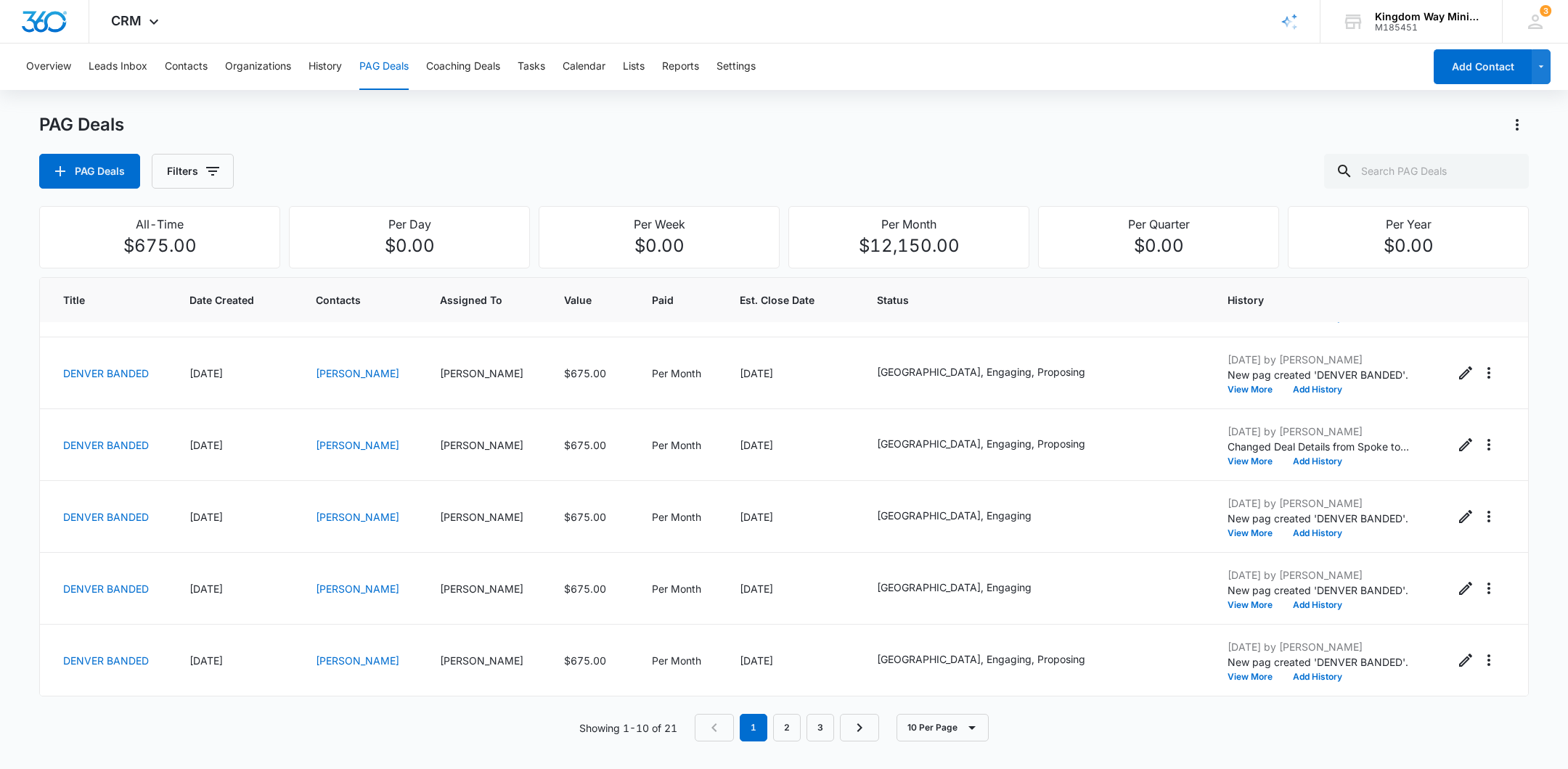 scroll, scrollTop: 94, scrollLeft: 0, axis: vertical 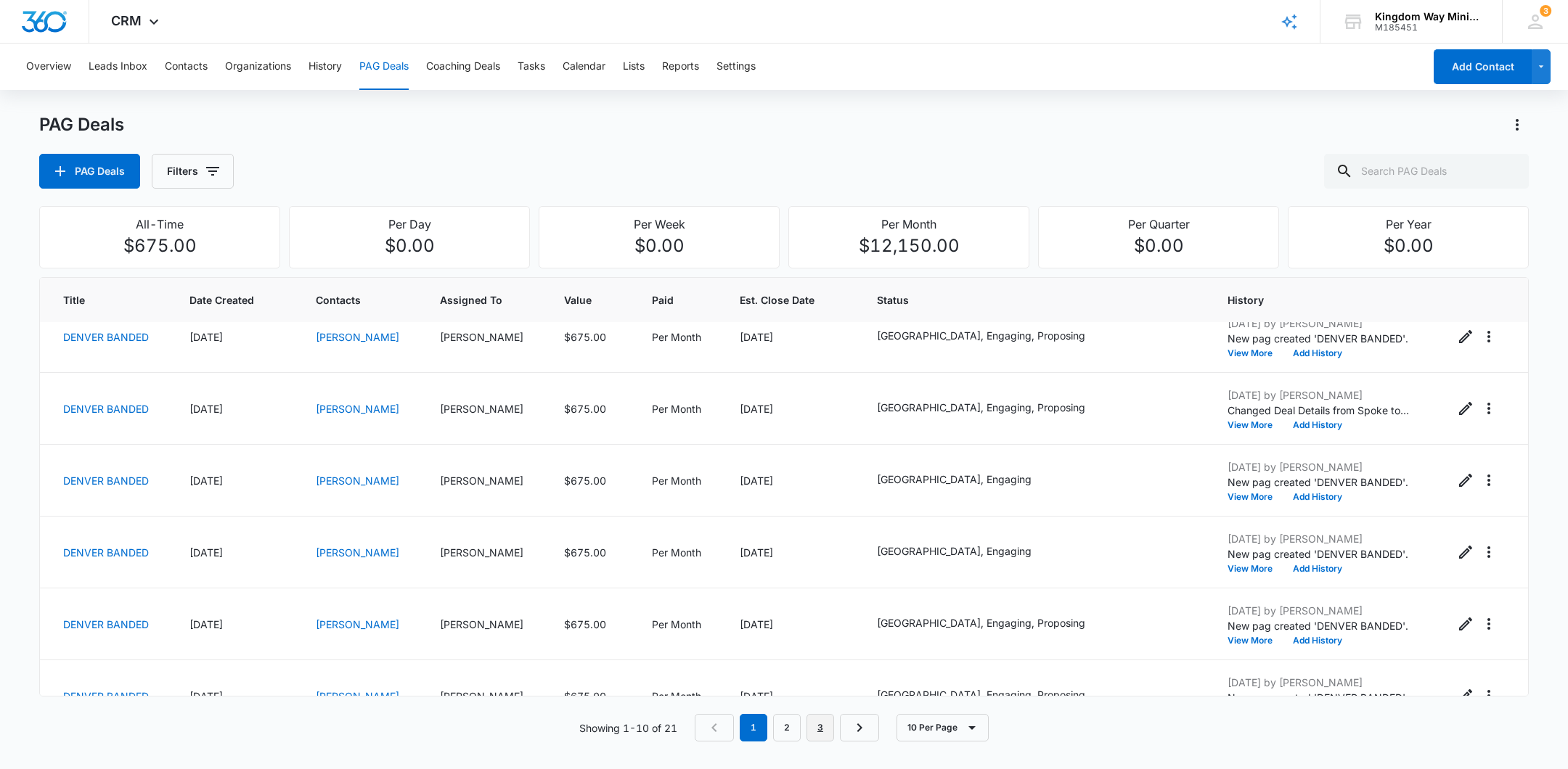 click on "3" at bounding box center [820, 728] 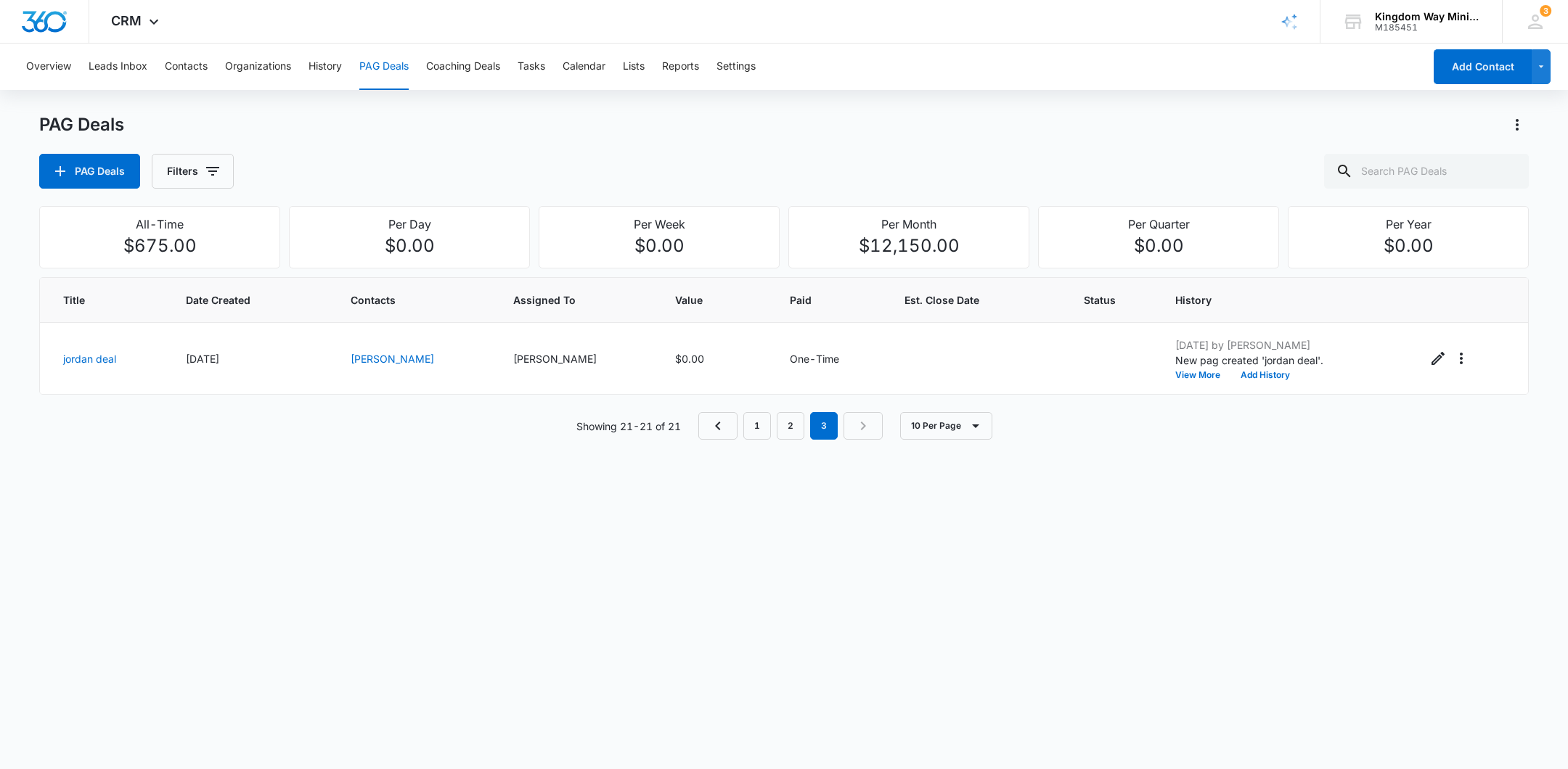 scroll, scrollTop: 0, scrollLeft: 0, axis: both 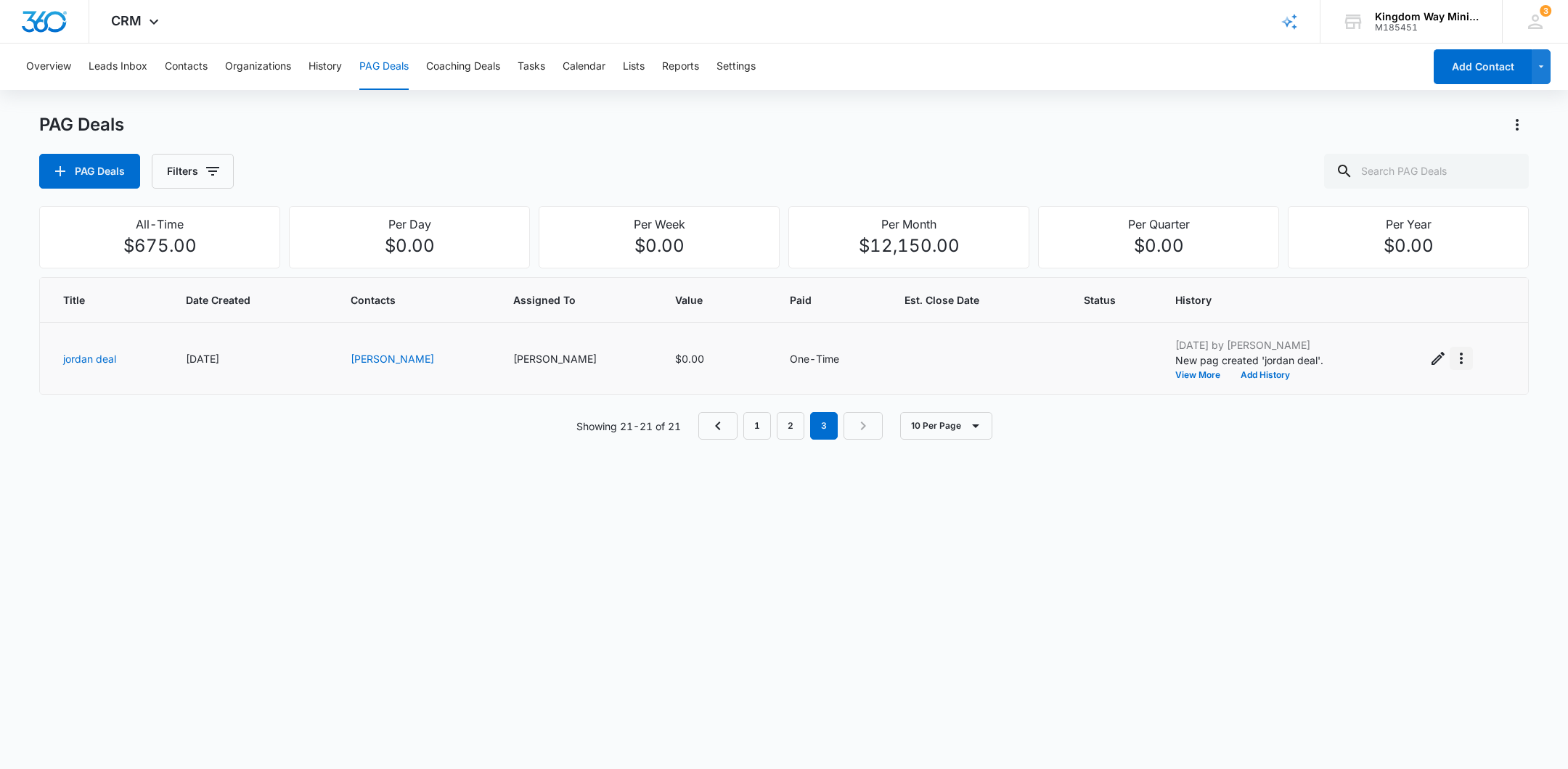 click 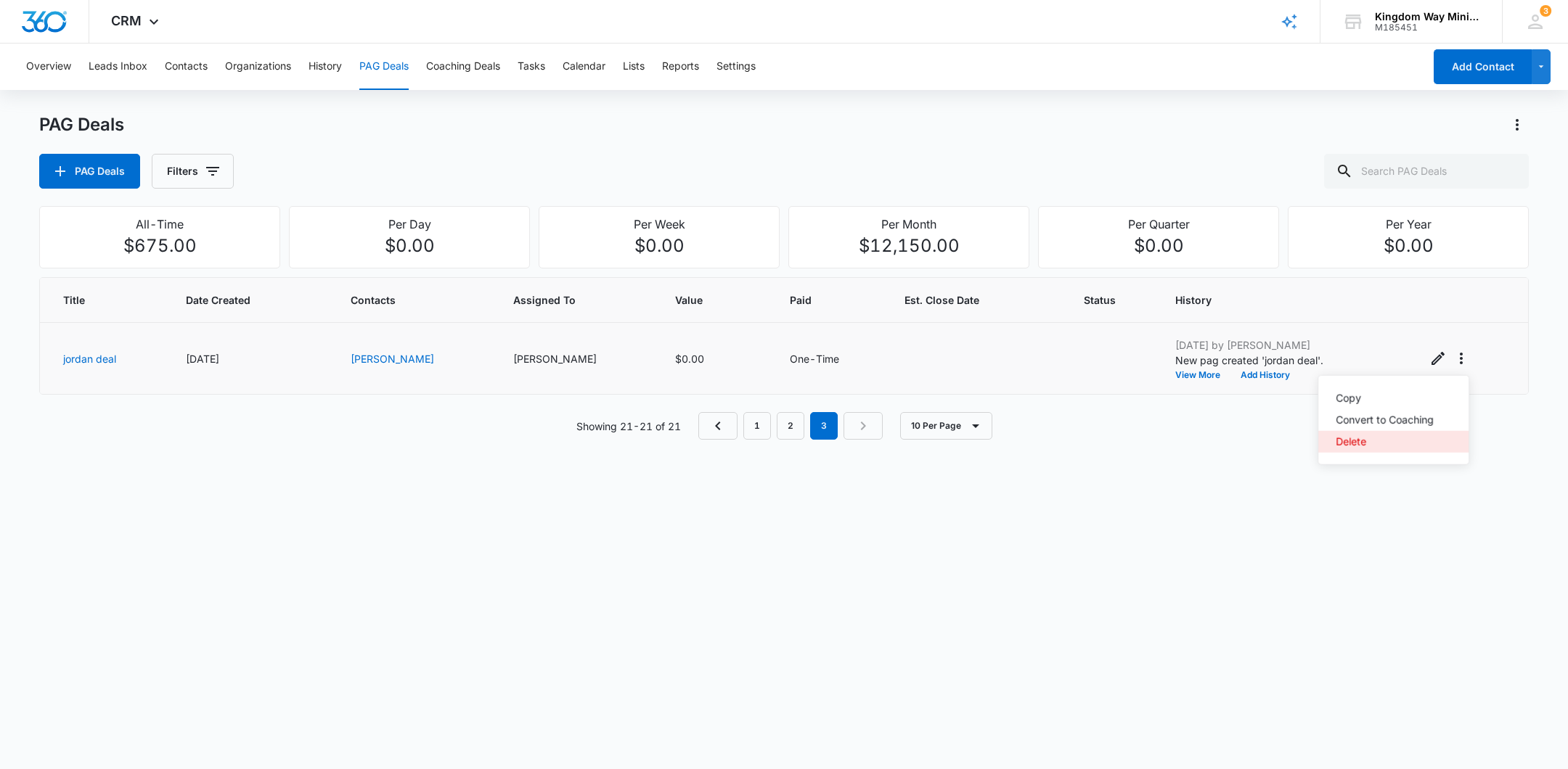 click on "Delete" at bounding box center (1384, 442) 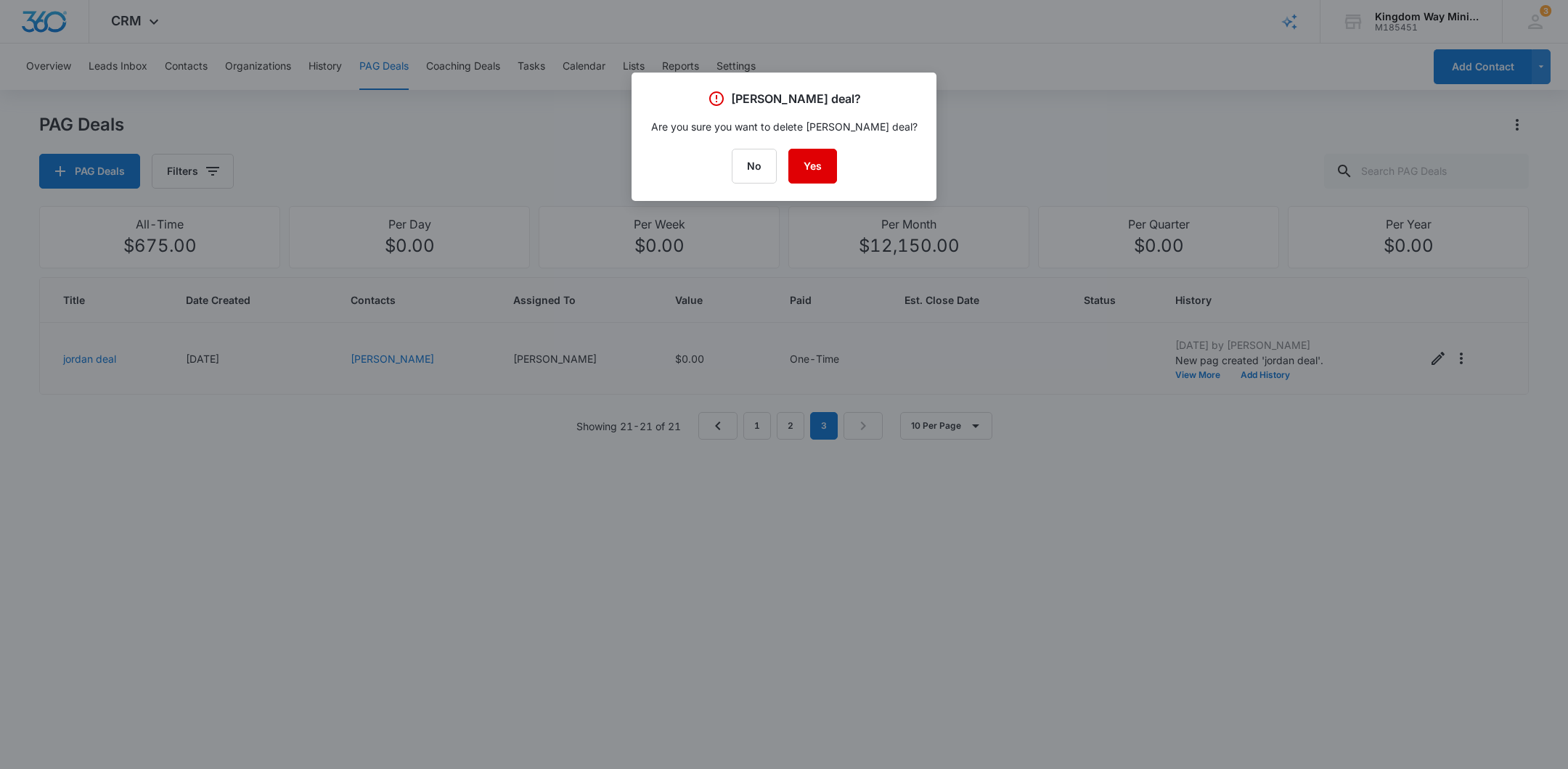 click on "Yes" at bounding box center (812, 166) 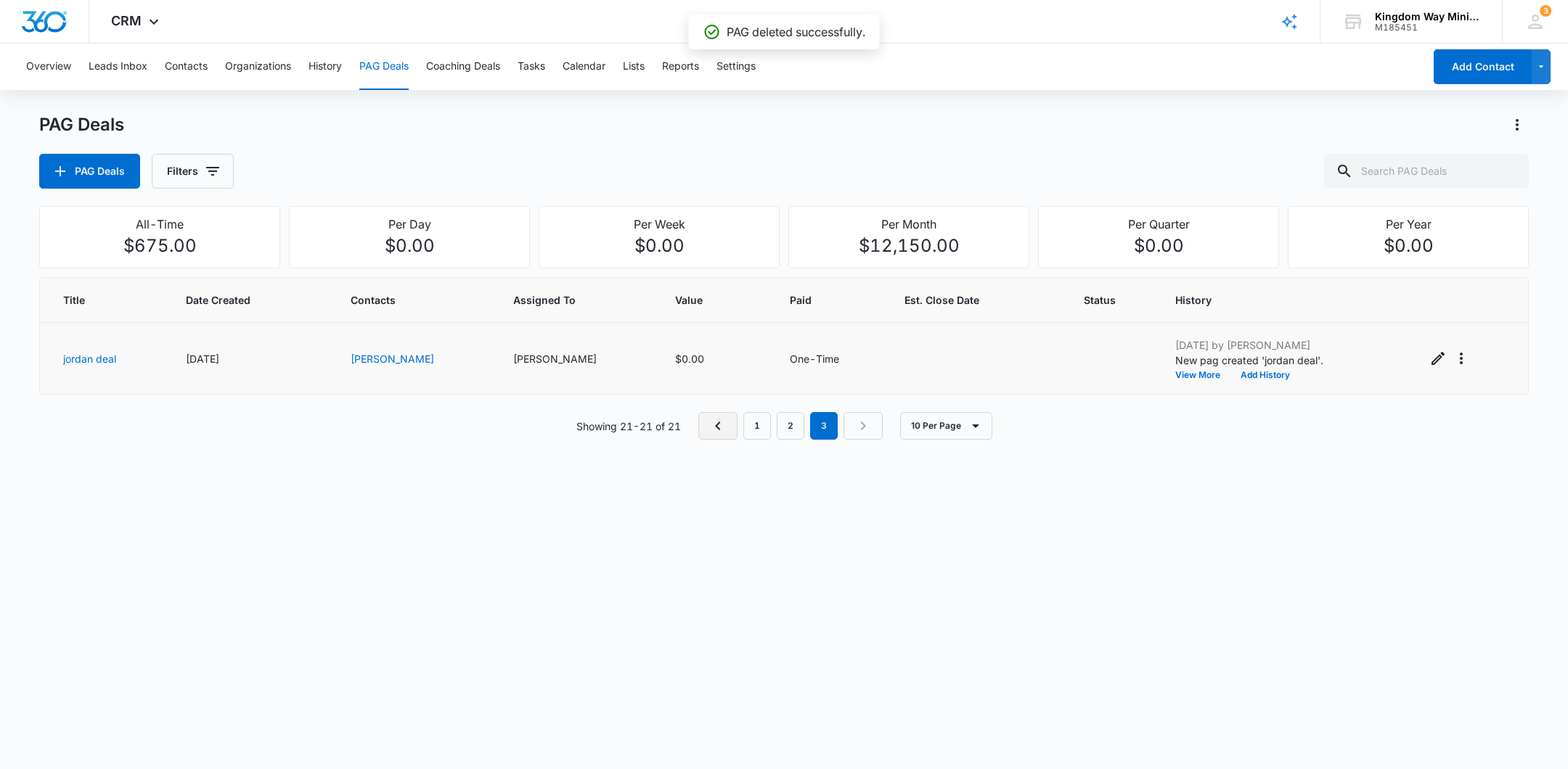 click 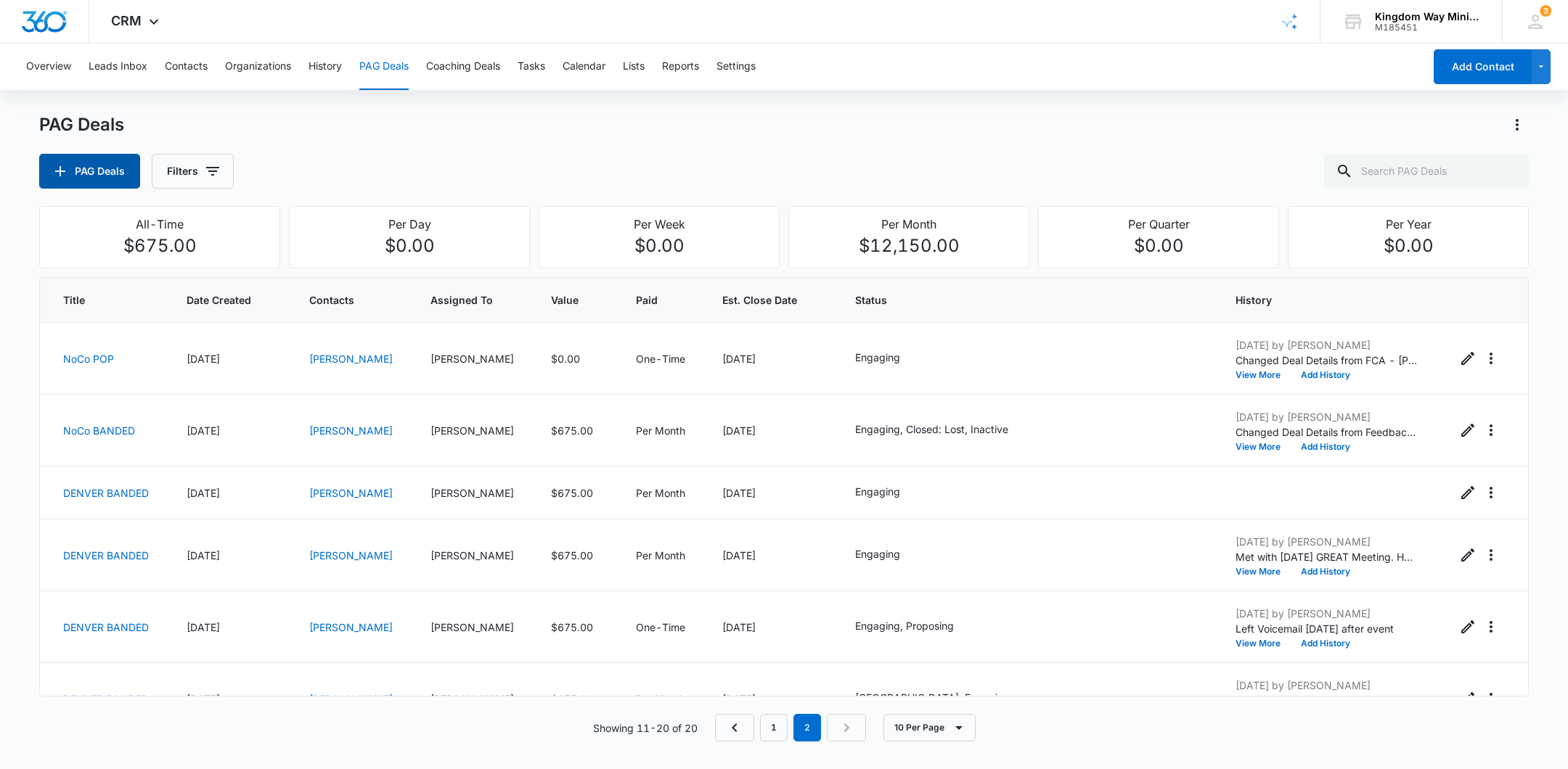 click on "PAG Deals" at bounding box center (89, 171) 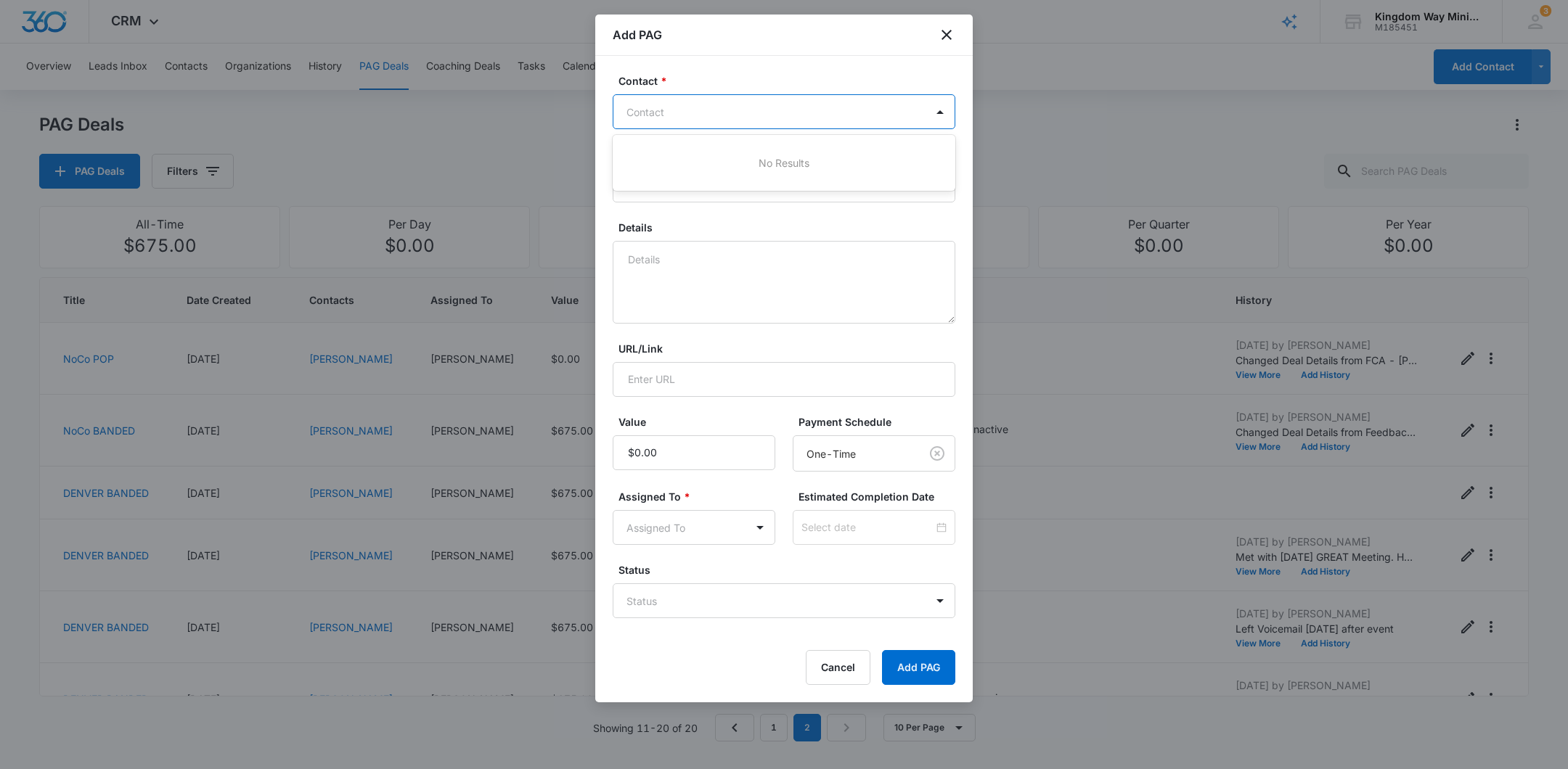 click at bounding box center (775, 112) 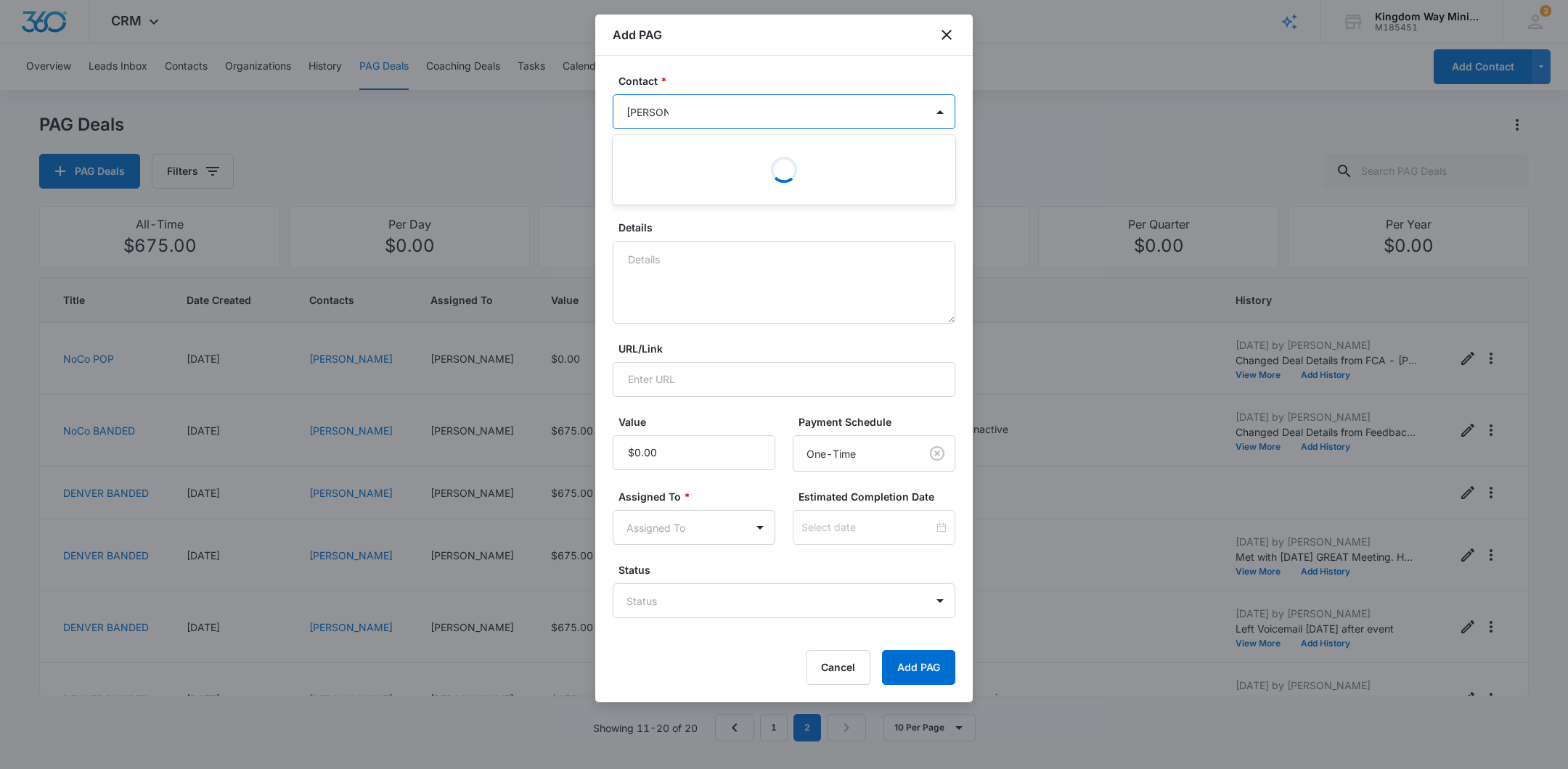 type on "Mark Lab" 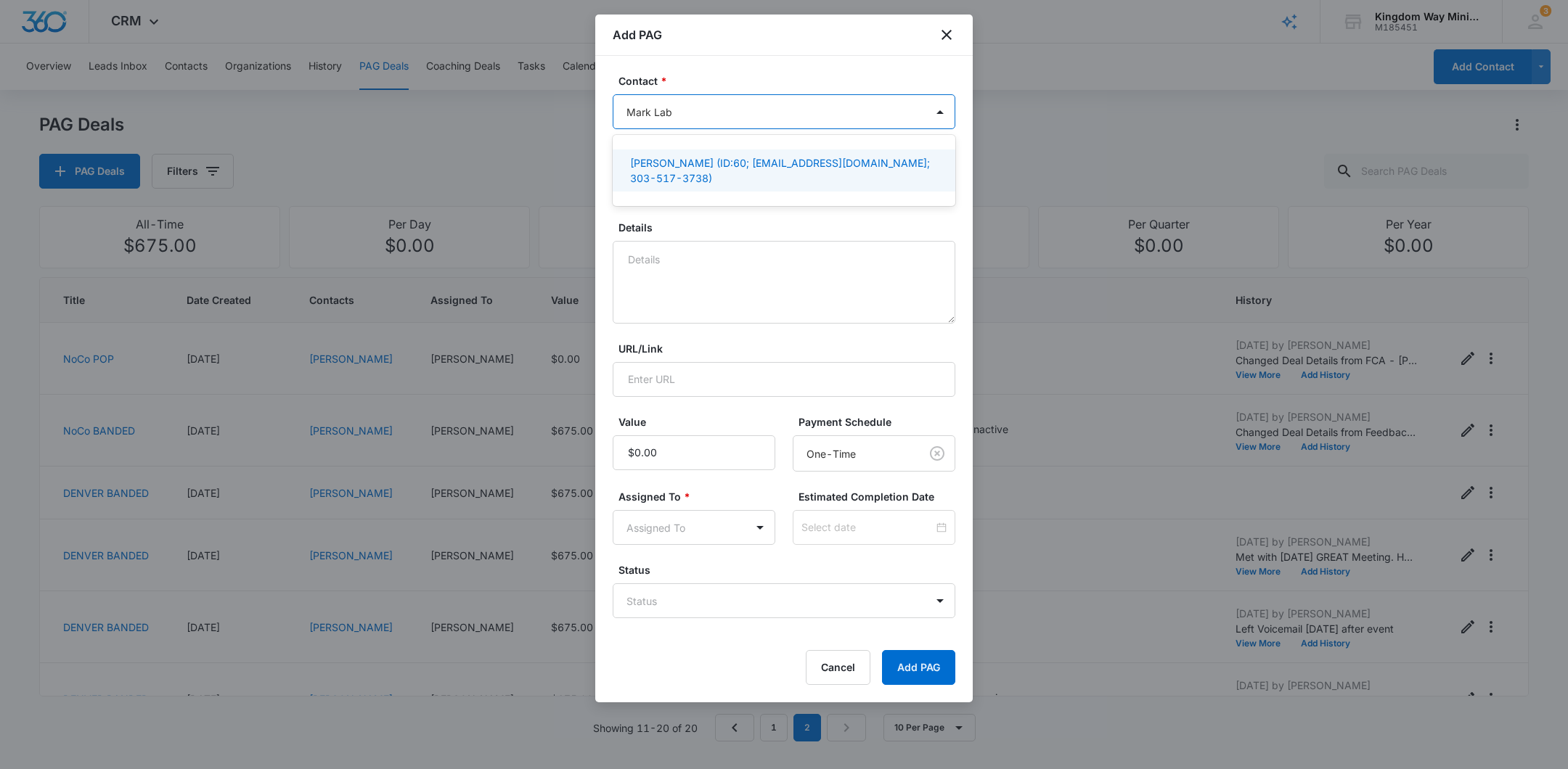 click on "Mark LABRIOLA (ID:60; mark@brandvivamedia.com; 303-517-3738)" at bounding box center (783, 170) 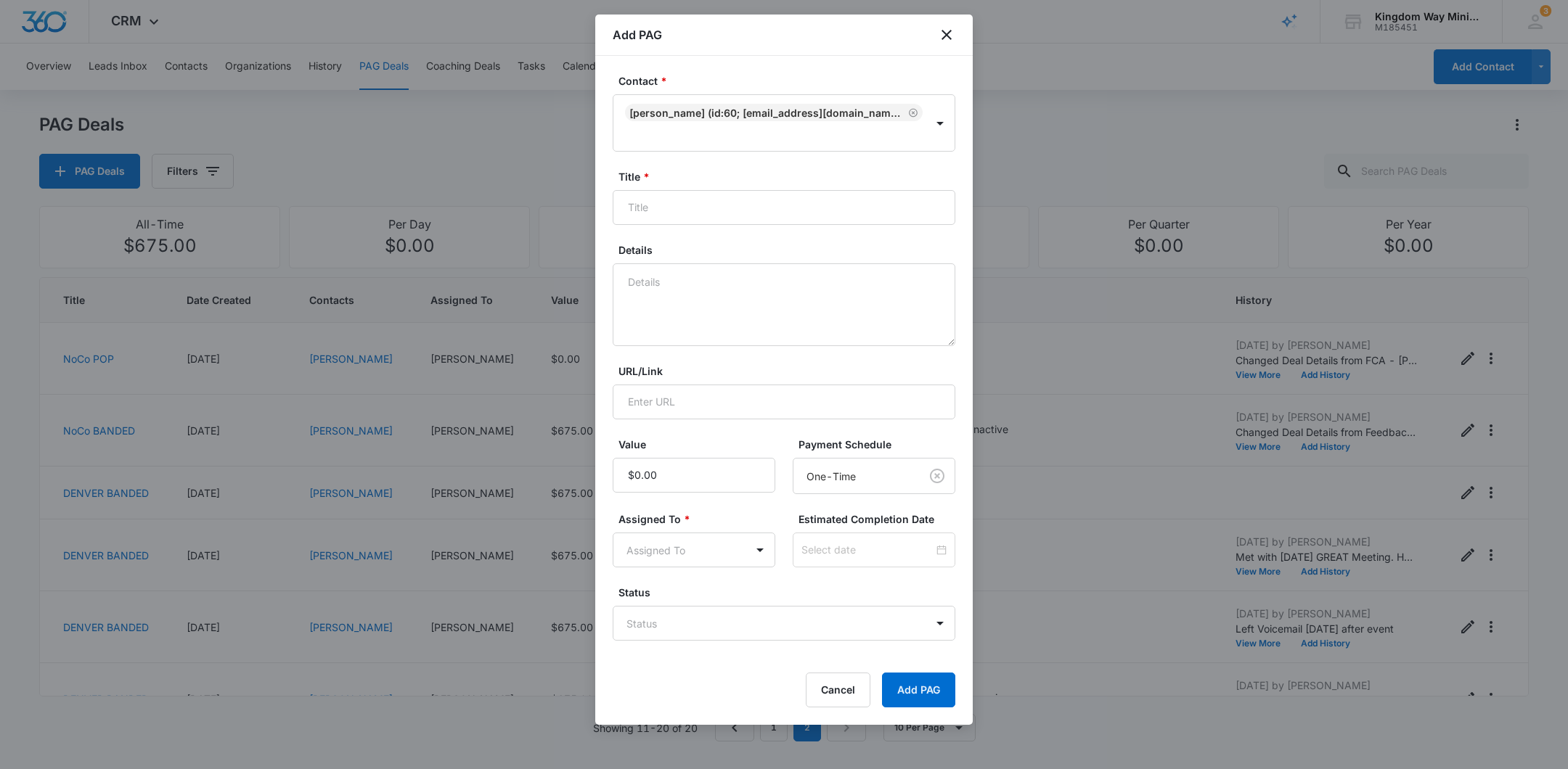click on "Details" at bounding box center (790, 250) 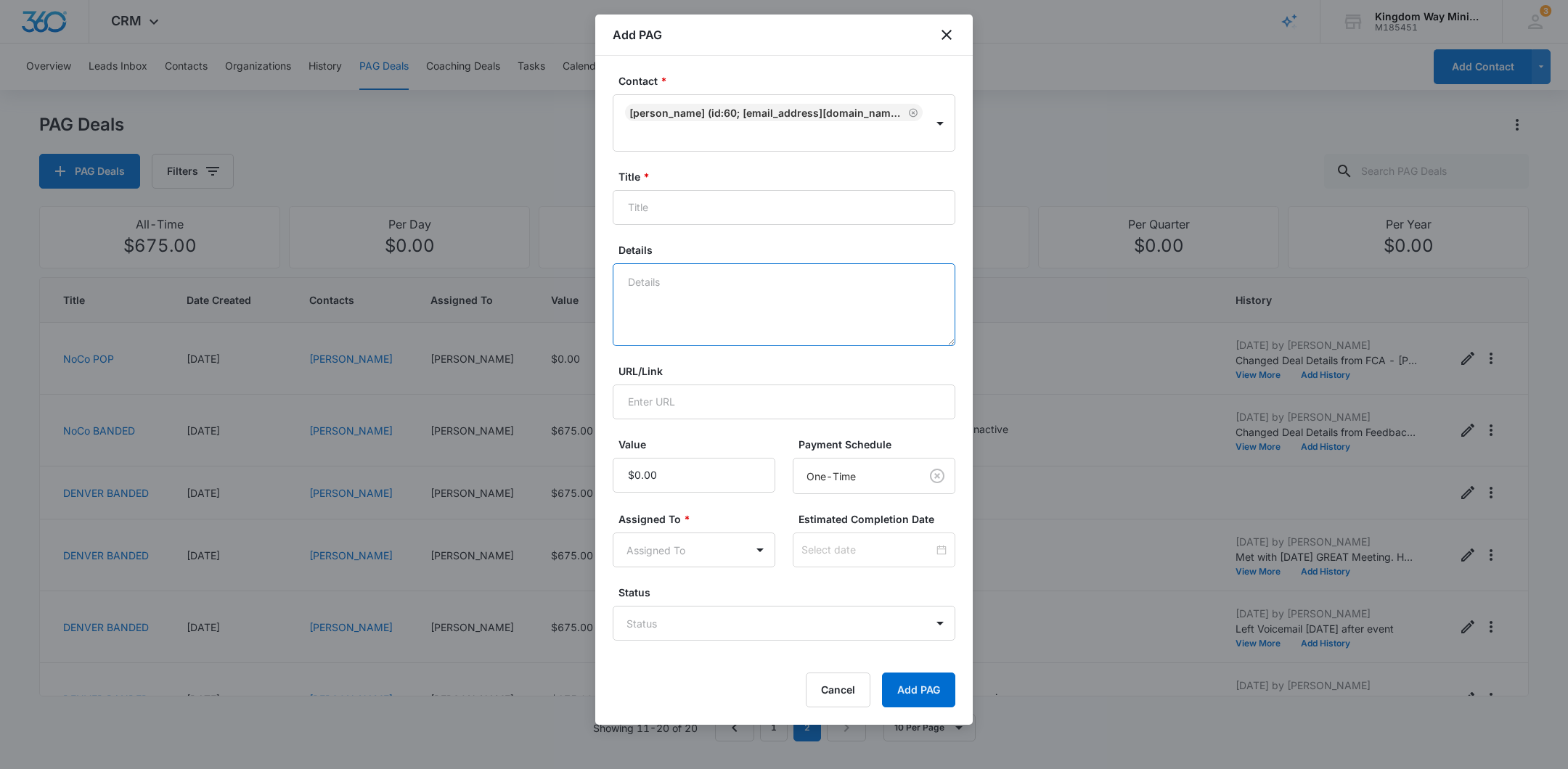 click on "Details" at bounding box center [784, 305] 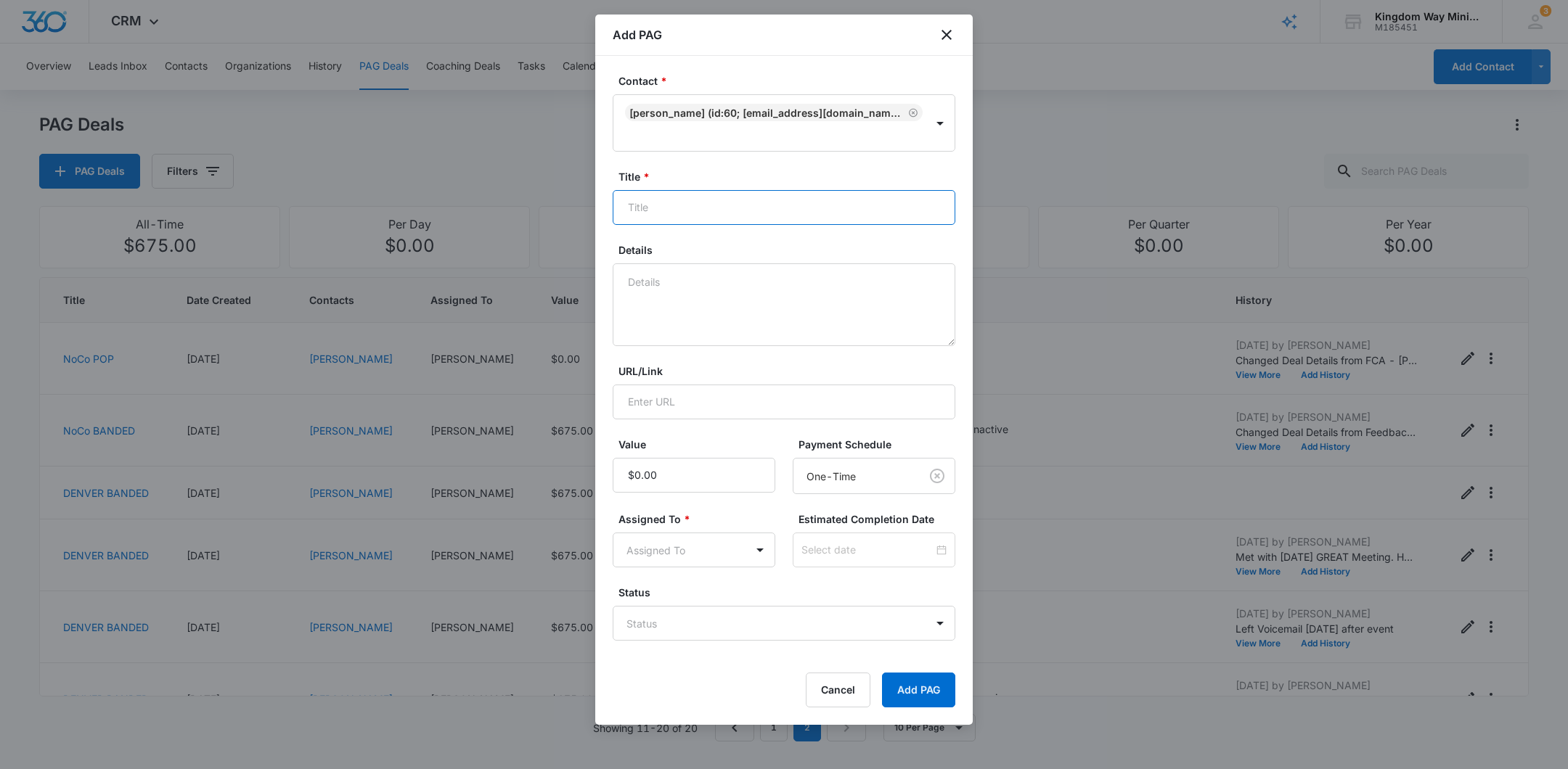 click on "Title *" at bounding box center (784, 207) 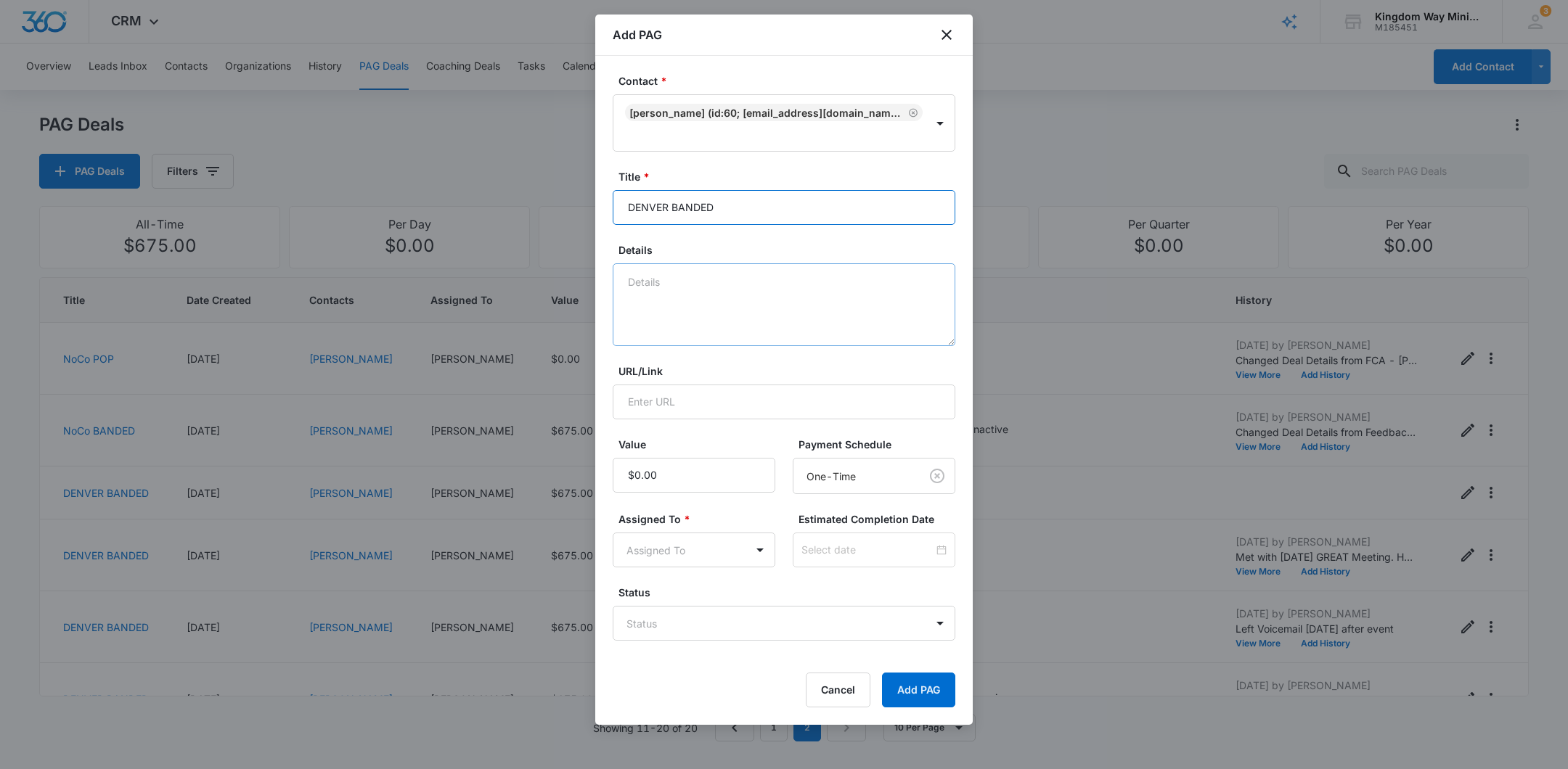 type on "DENVER BANDED" 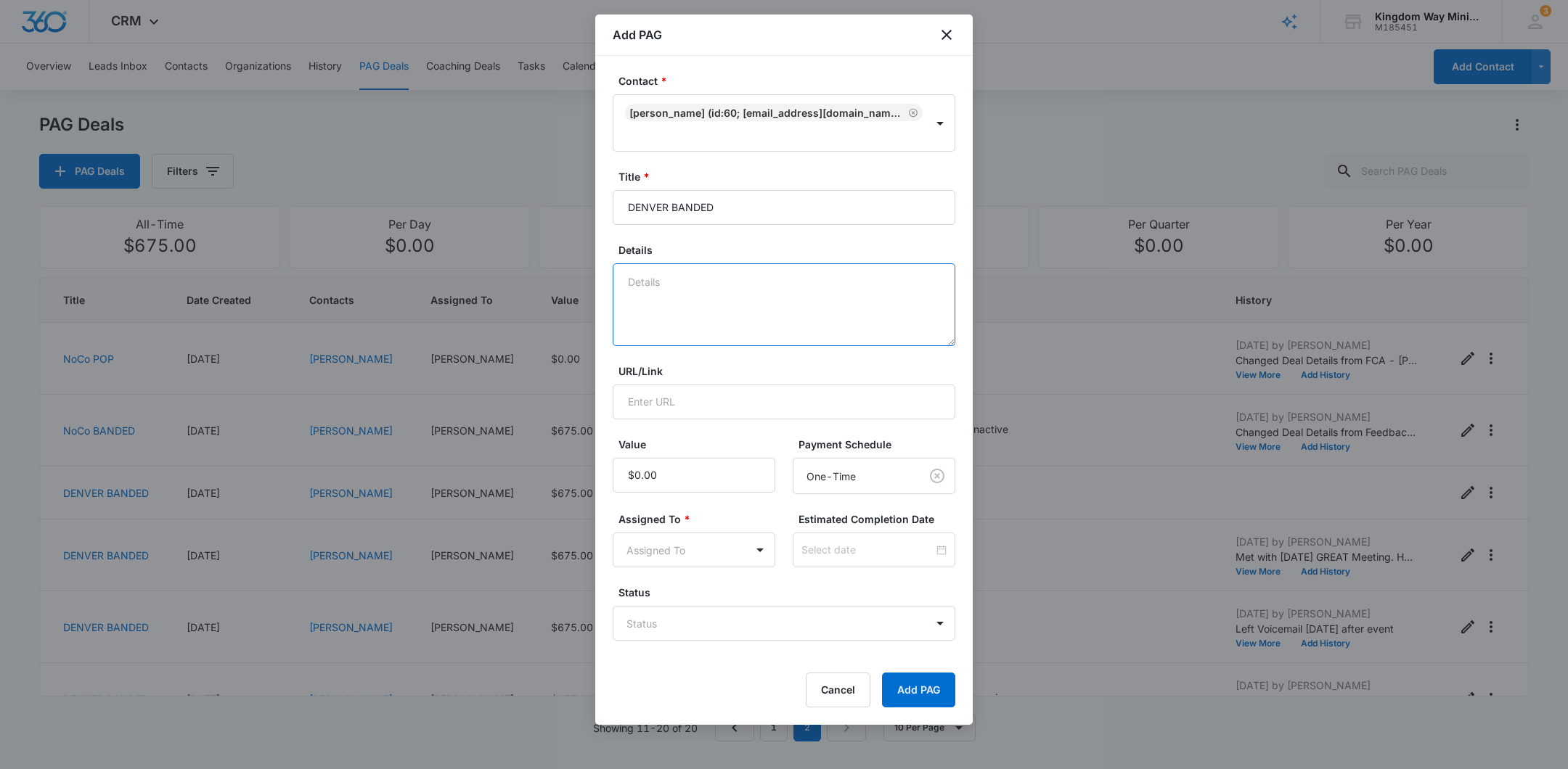 click on "Details" at bounding box center [784, 305] 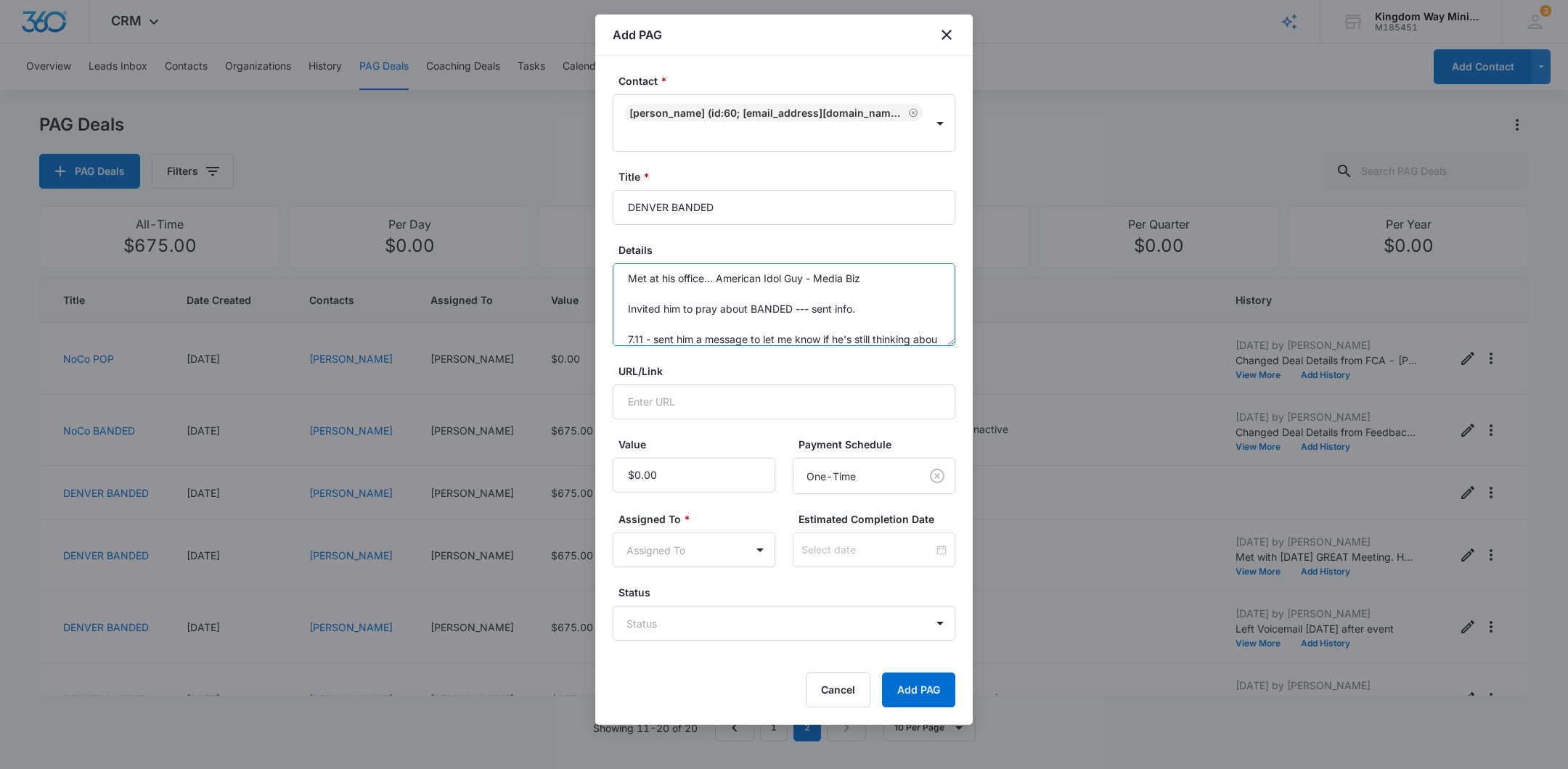scroll, scrollTop: 19, scrollLeft: 0, axis: vertical 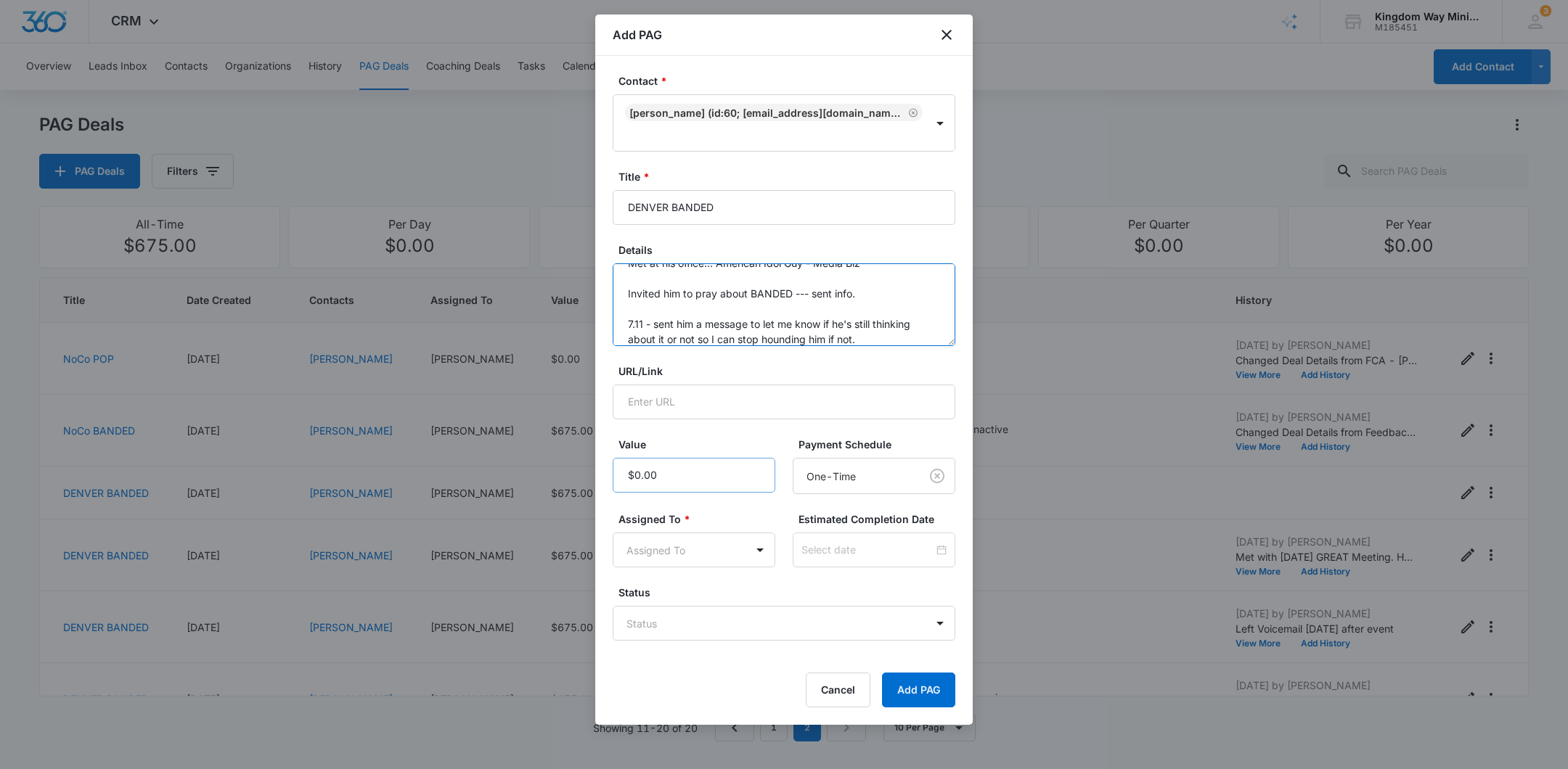 type on "Met at his office... American Idol Guy - Media Biz
Invited him to pray about BANDED --- sent info.
7.11 - sent him a message to let me know if he's still thinking about it or not so I can stop hounding him if not." 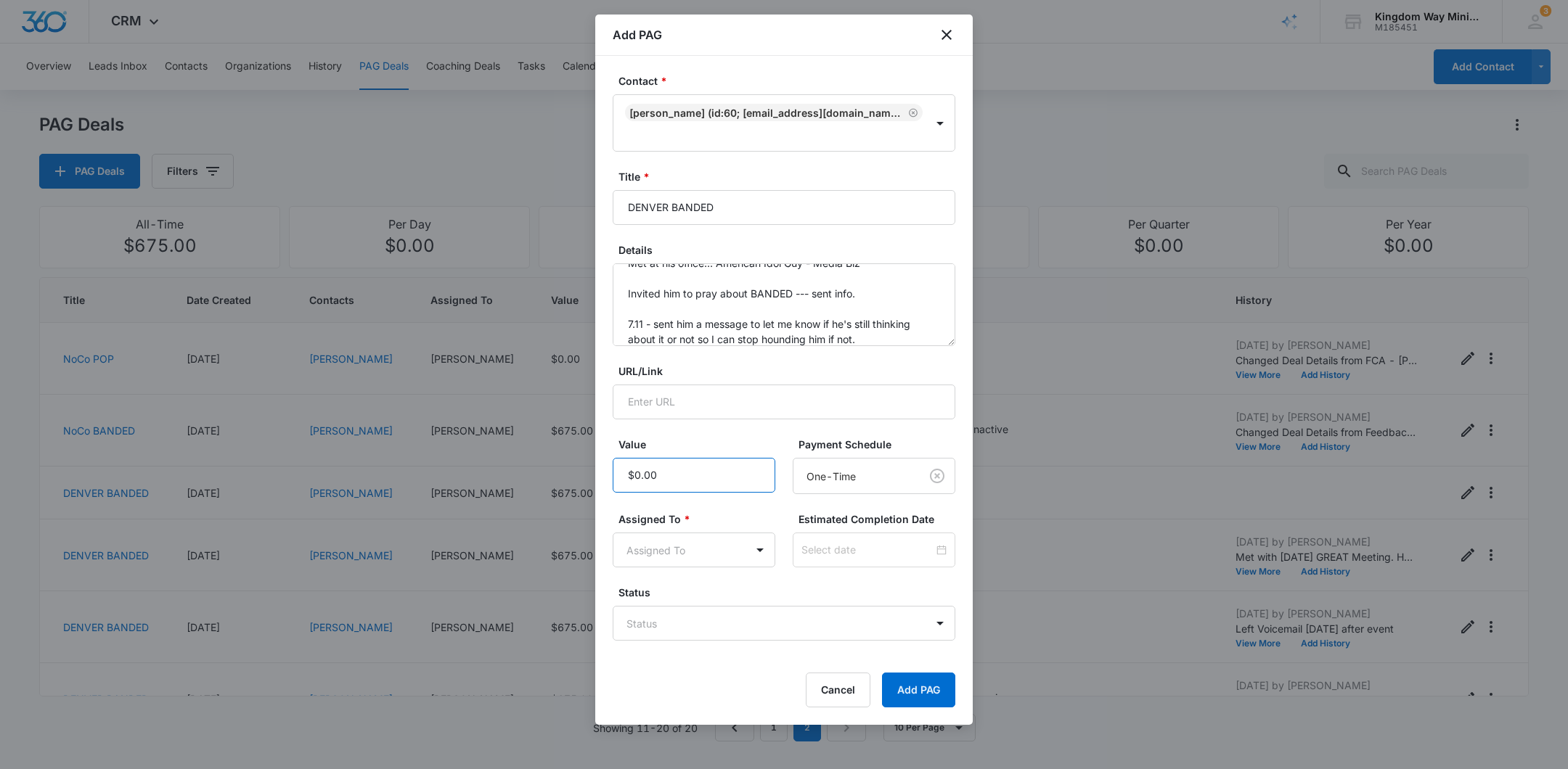 click on "Value" at bounding box center [694, 475] 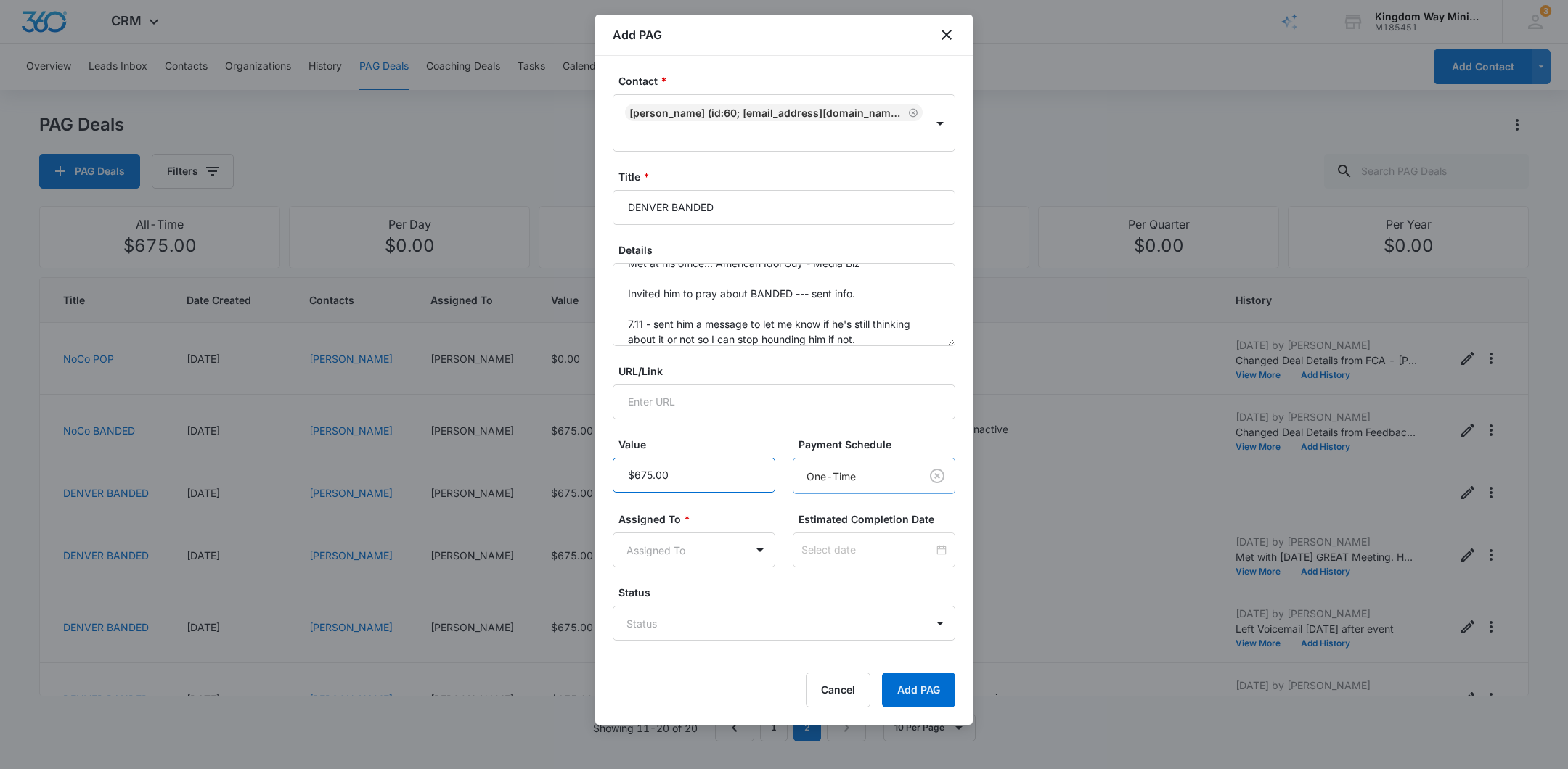 type on "$675.00" 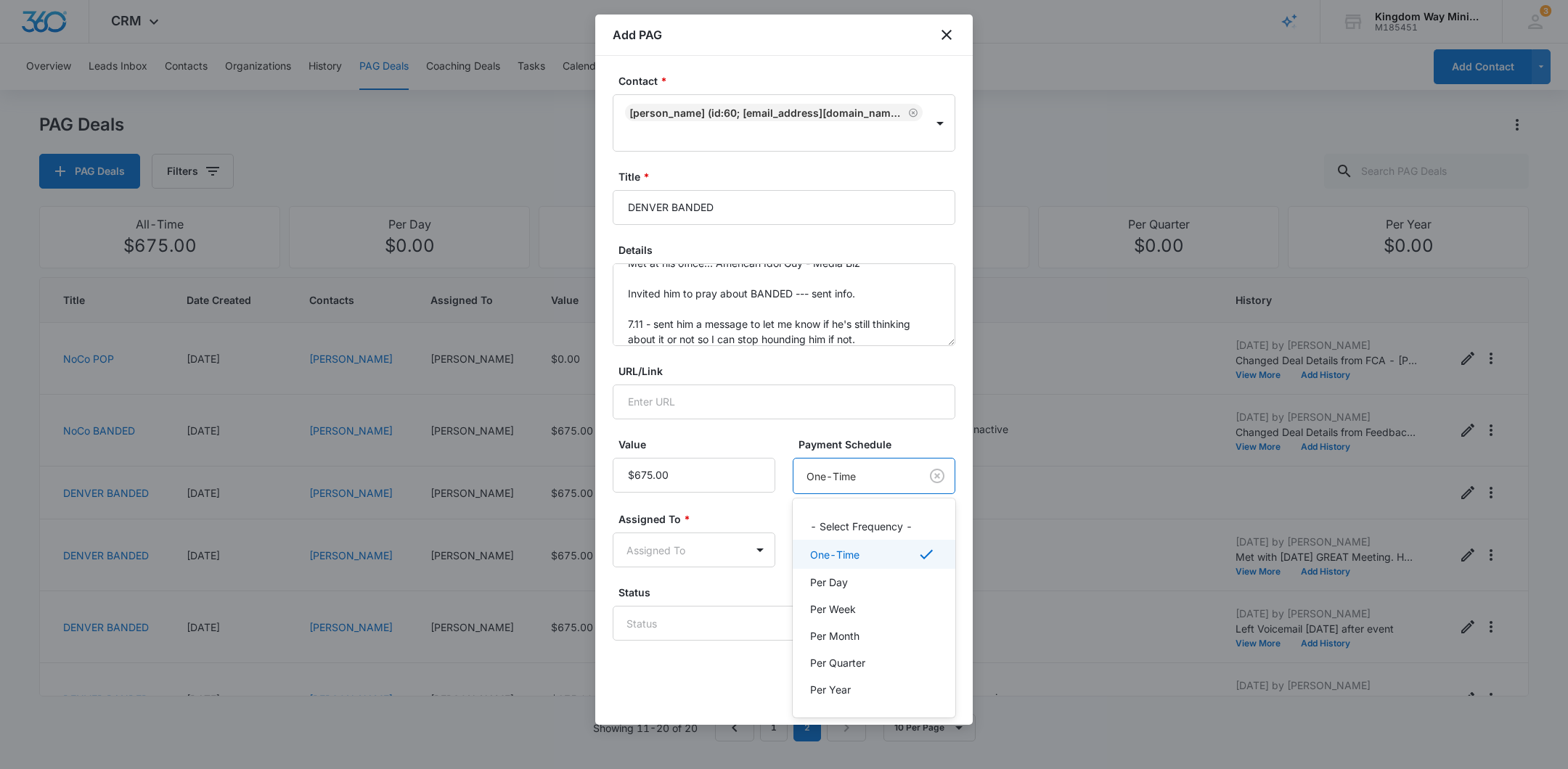 click on "CRM Apps Reputation Websites Forms CRM Email Social Shop Payments POS Content Ads Intelligence Files Brand Settings Kingdom Way Ministries M185451 Your Accounts View All 3 DA Dan Anderson dan.andersonkw2@gmail.com My Profile 3 Notifications Support Logout Terms & Conditions   •   Privacy Policy Overview Leads Inbox Contacts Organizations History PAG Deals Coaching Deals Tasks Calendar Lists Reports Settings Add Contact PAG Deals PAG Deals Filters All-Time $675.00 Per Day $0.00 Per Week $0.00 Per Month $12,150.00 Per Quarter $0.00 Per Year $0.00 Title Date Created Contacts Assigned To Value Paid Est. Close Date Status History NoCo POP 06/27/2025 Glenn Yinger Dan Anderson $0.00 One-Time 08/31/2025 Engaging Jul 9, 2025 by Dan Anderson View More Add History NoCo BANDED 06/27/2025 Josh Strickland Dan Anderson $675.00 Per Month 07/31/2025 Engaging, Closed: Lost, Inactive Jul 11, 2025 by Dan Anderson View More Add History DENVER BANDED 06/27/2025 Nate Ayres Dan Anderson $675.00 Per Month 07/31/2025 Engaging   1" at bounding box center [784, 384] 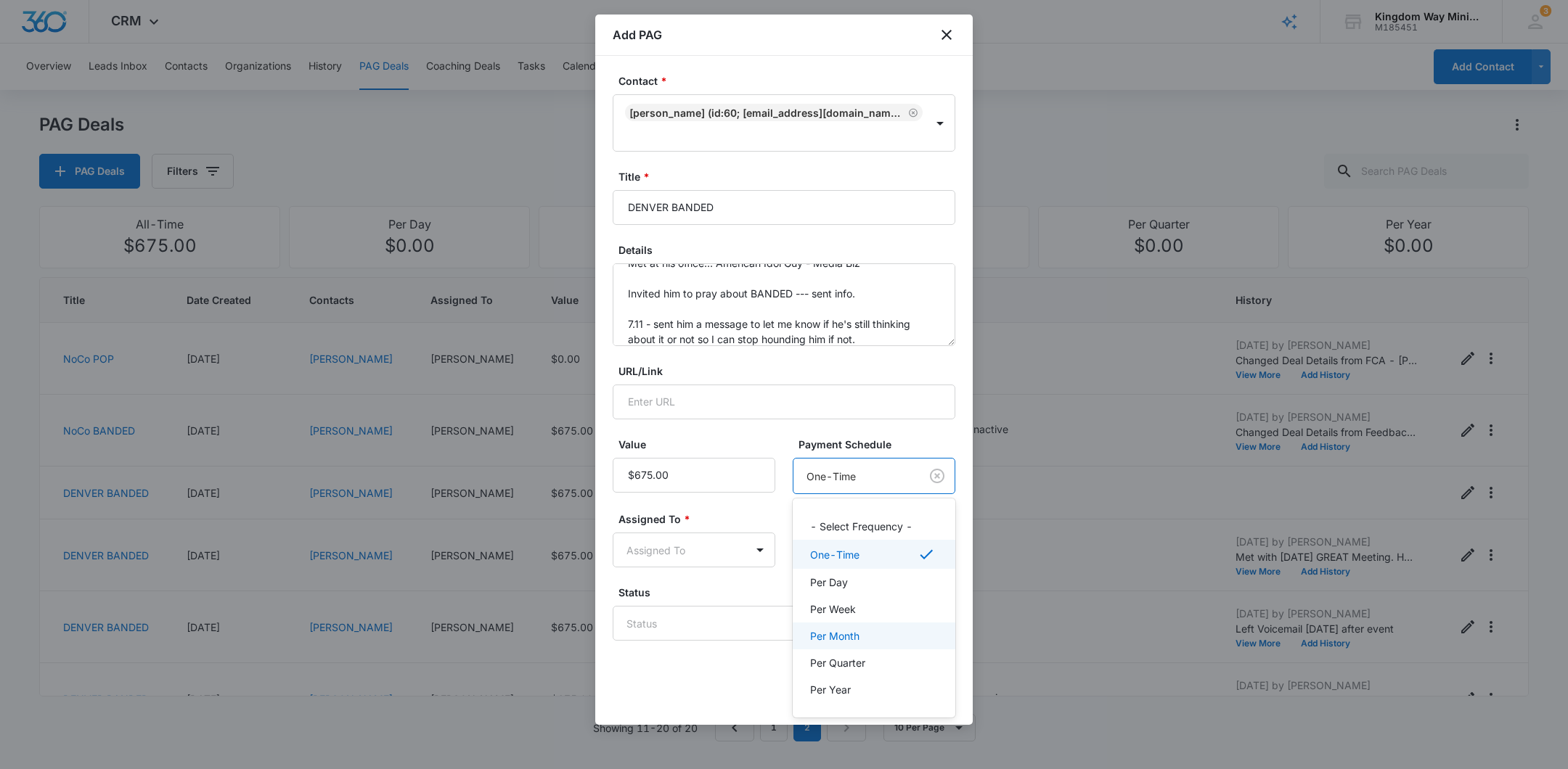 click on "Per Month" at bounding box center [835, 636] 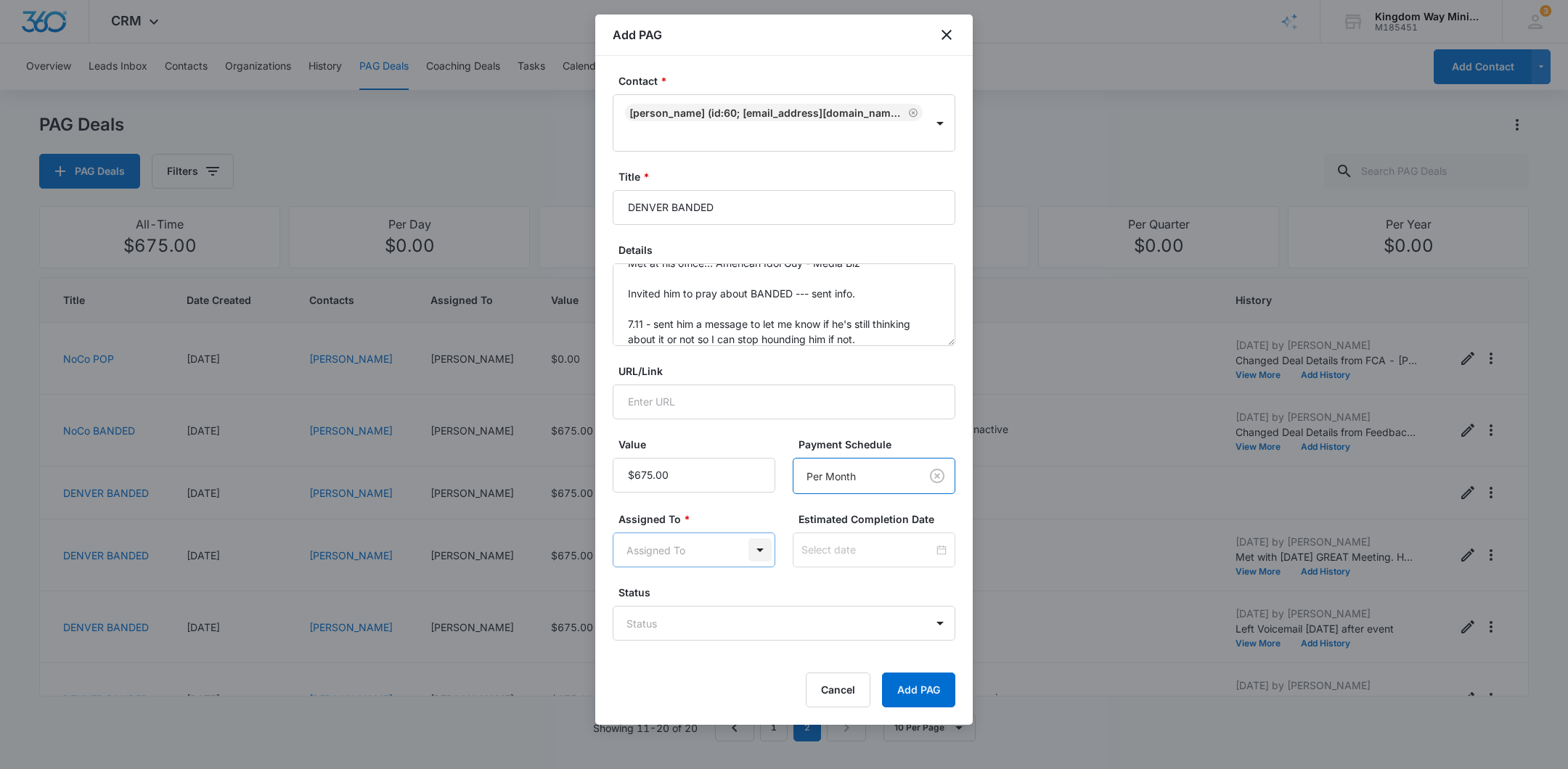 click on "CRM Apps Reputation Websites Forms CRM Email Social Shop Payments POS Content Ads Intelligence Files Brand Settings Kingdom Way Ministries M185451 Your Accounts View All 3 DA Dan Anderson dan.andersonkw2@gmail.com My Profile 3 Notifications Support Logout Terms & Conditions   •   Privacy Policy Overview Leads Inbox Contacts Organizations History PAG Deals Coaching Deals Tasks Calendar Lists Reports Settings Add Contact PAG Deals PAG Deals Filters All-Time $675.00 Per Day $0.00 Per Week $0.00 Per Month $12,150.00 Per Quarter $0.00 Per Year $0.00 Title Date Created Contacts Assigned To Value Paid Est. Close Date Status History NoCo POP 06/27/2025 Glenn Yinger Dan Anderson $0.00 One-Time 08/31/2025 Engaging Jul 9, 2025 by Dan Anderson View More Add History NoCo BANDED 06/27/2025 Josh Strickland Dan Anderson $675.00 Per Month 07/31/2025 Engaging, Closed: Lost, Inactive Jul 11, 2025 by Dan Anderson View More Add History DENVER BANDED 06/27/2025 Nate Ayres Dan Anderson $675.00 Per Month 07/31/2025 Engaging   1" at bounding box center [784, 384] 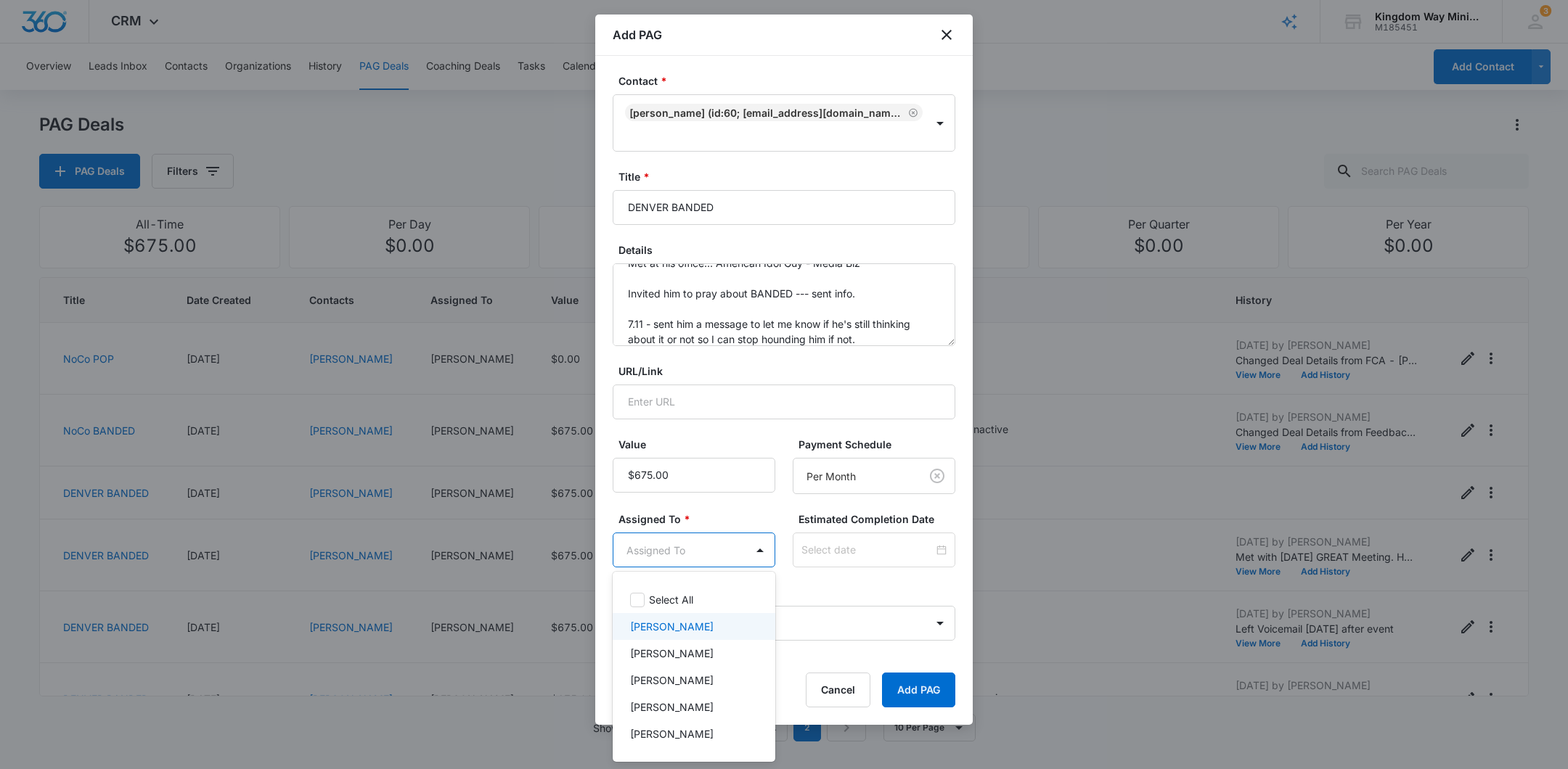 click on "[PERSON_NAME]" at bounding box center (693, 626) 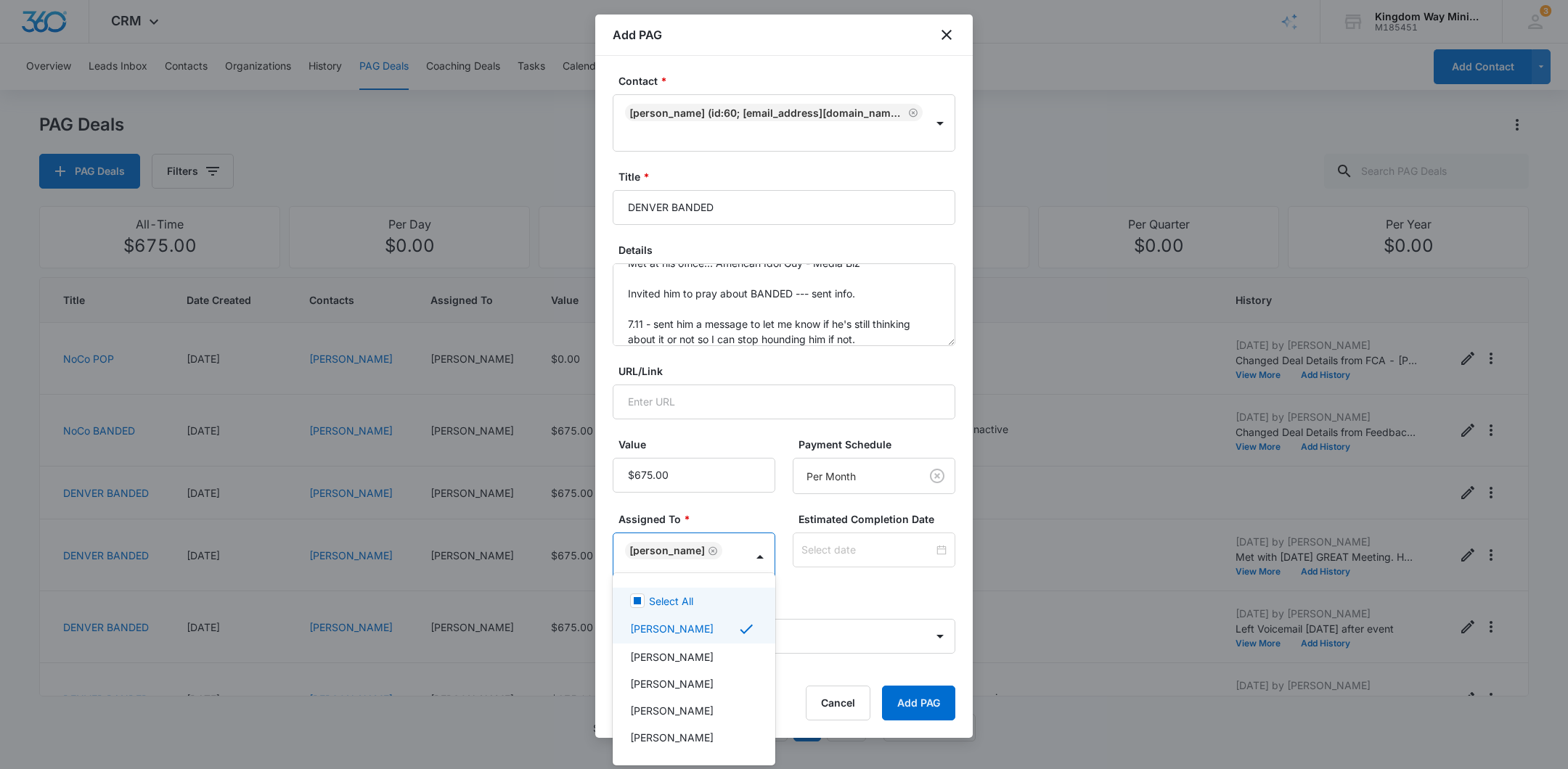 click at bounding box center [784, 384] 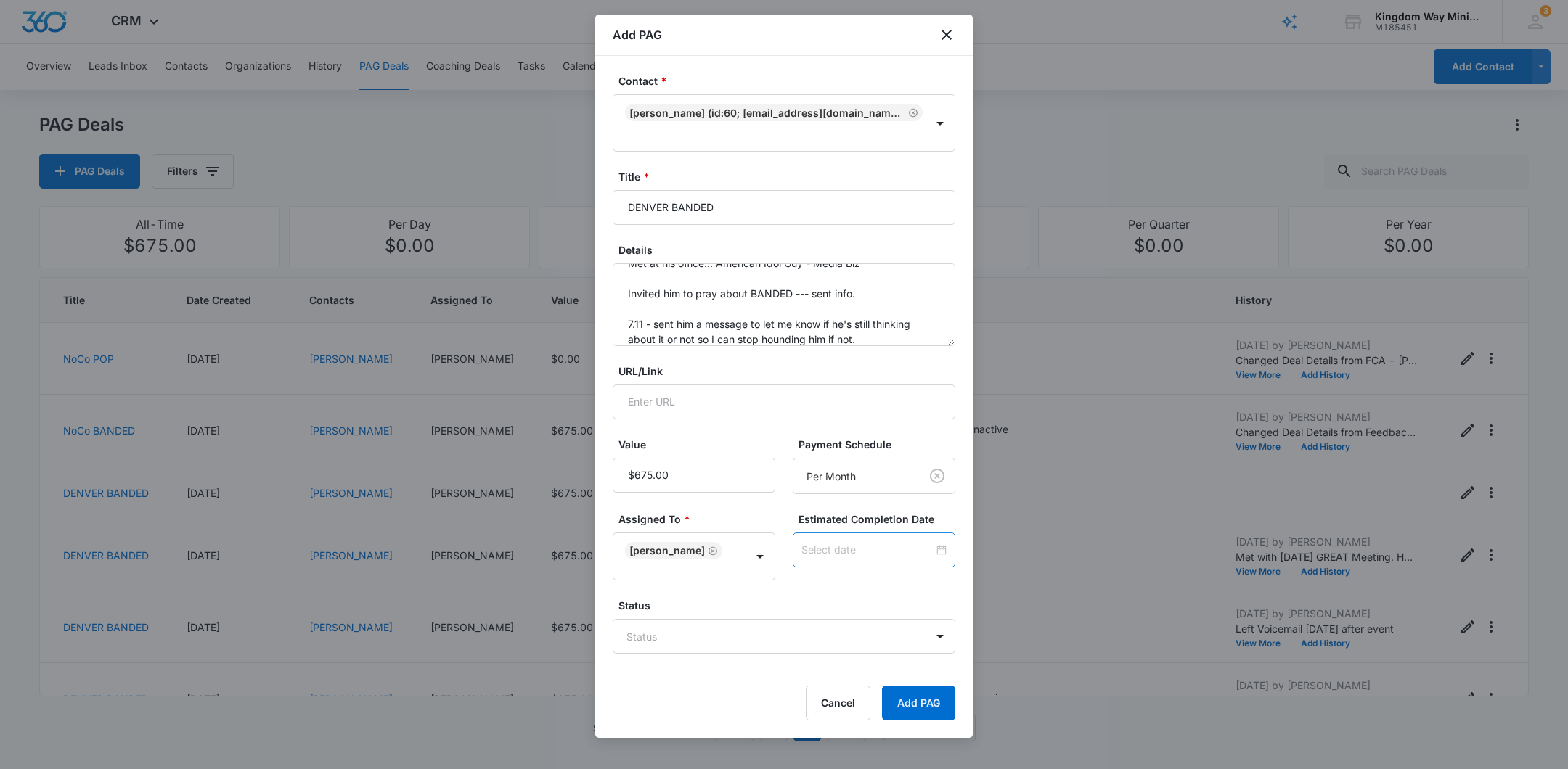 click at bounding box center (874, 550) 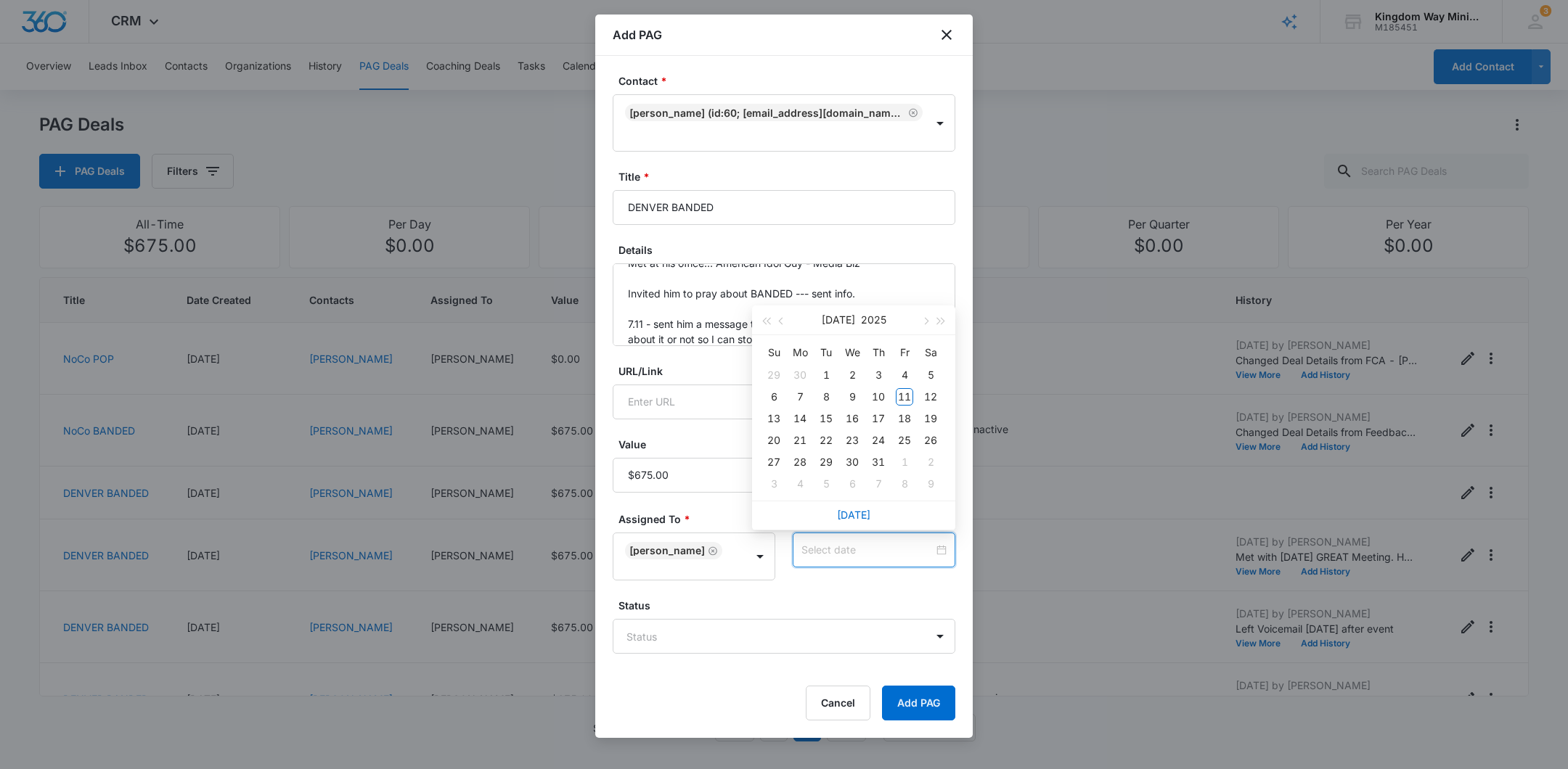 type on "[DATE]" 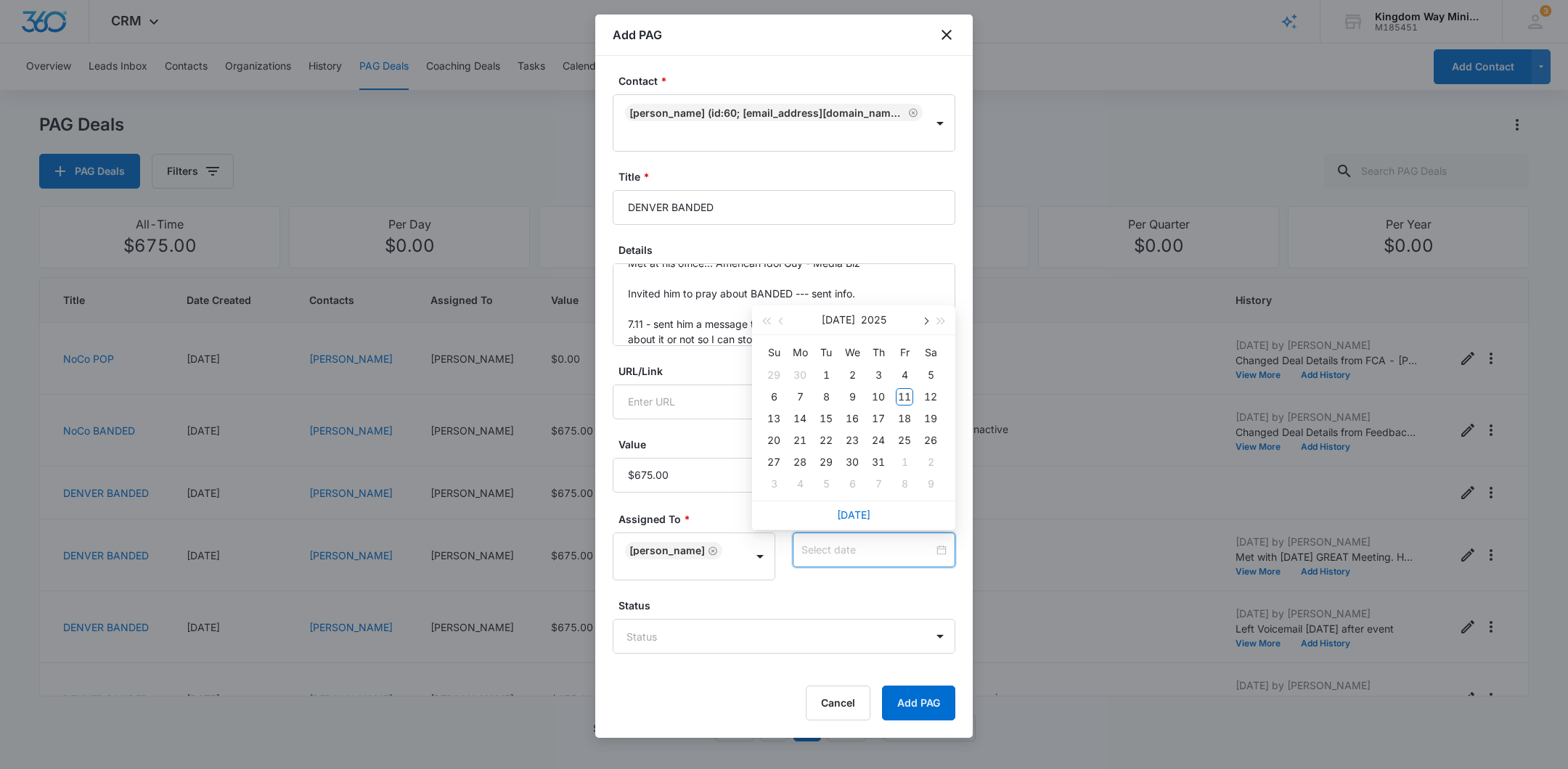 click at bounding box center (925, 321) 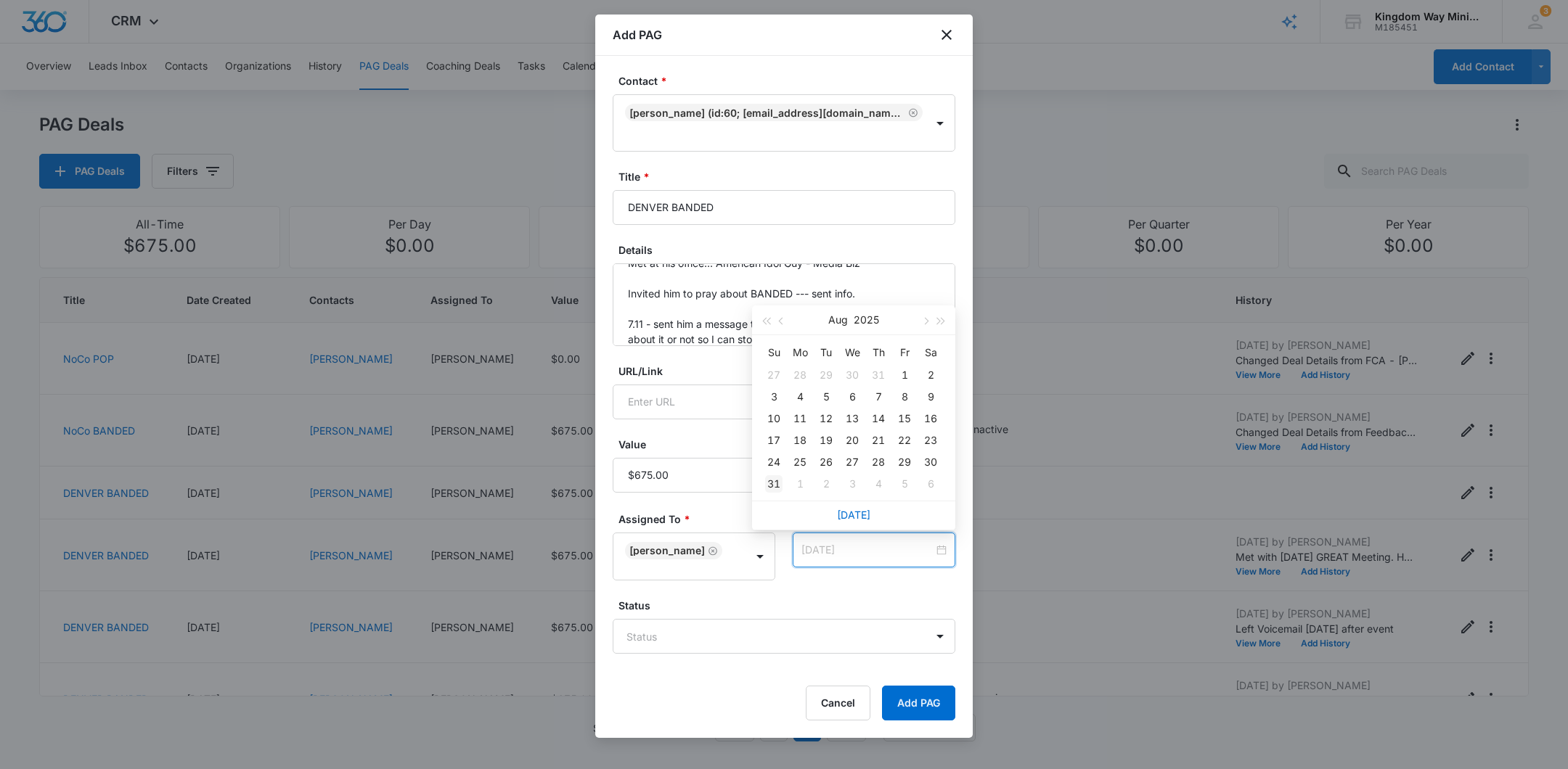 type on "[DATE]" 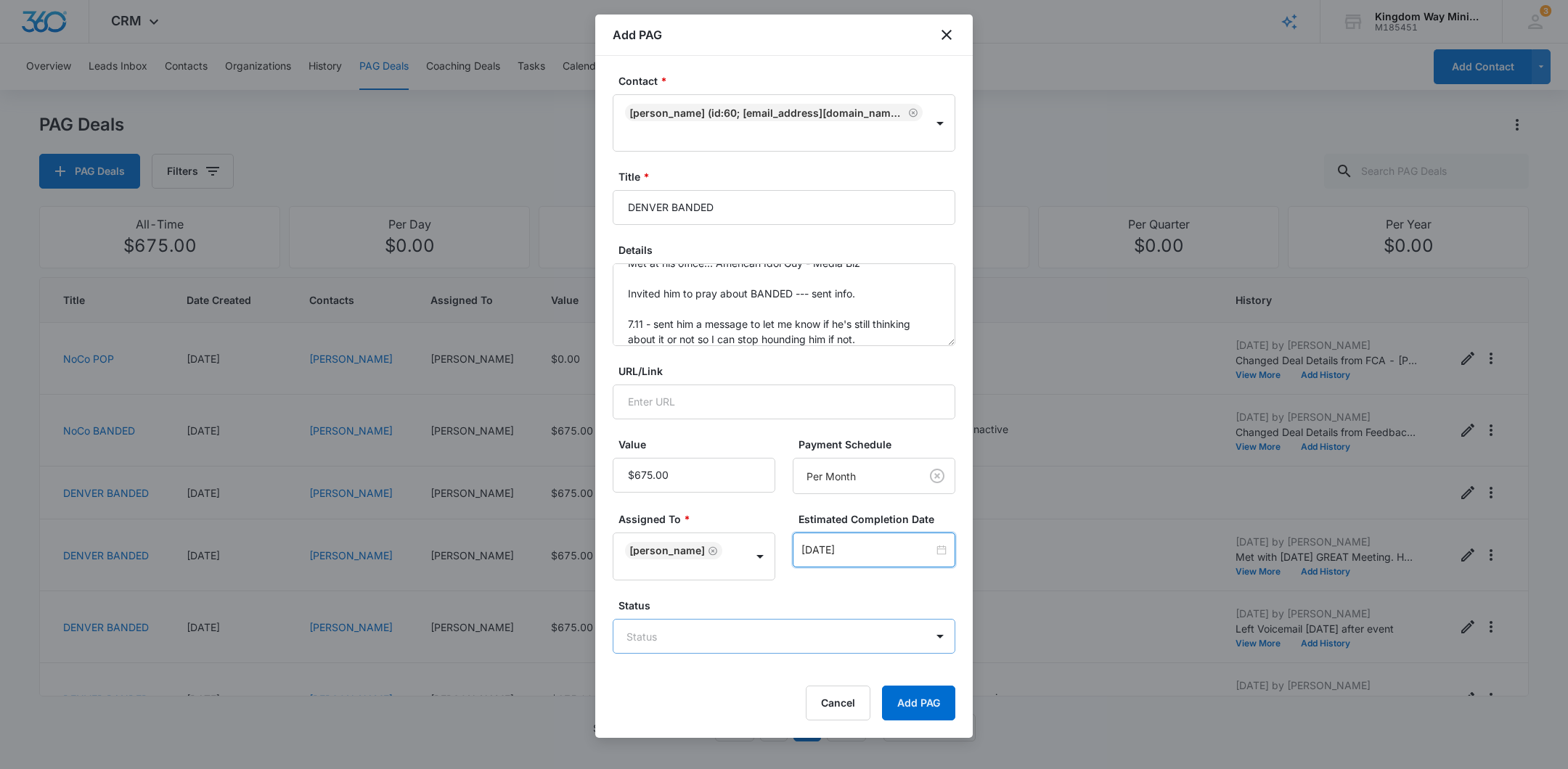click on "CRM Apps Reputation Websites Forms CRM Email Social Shop Payments POS Content Ads Intelligence Files Brand Settings Kingdom Way Ministries M185451 Your Accounts View All 3 DA Dan Anderson dan.andersonkw2@gmail.com My Profile 3 Notifications Support Logout Terms & Conditions   •   Privacy Policy Overview Leads Inbox Contacts Organizations History PAG Deals Coaching Deals Tasks Calendar Lists Reports Settings Add Contact PAG Deals PAG Deals Filters All-Time $675.00 Per Day $0.00 Per Week $0.00 Per Month $12,150.00 Per Quarter $0.00 Per Year $0.00 Title Date Created Contacts Assigned To Value Paid Est. Close Date Status History NoCo POP 06/27/2025 Glenn Yinger Dan Anderson $0.00 One-Time 08/31/2025 Engaging Jul 9, 2025 by Dan Anderson View More Add History NoCo BANDED 06/27/2025 Josh Strickland Dan Anderson $675.00 Per Month 07/31/2025 Engaging, Closed: Lost, Inactive Jul 11, 2025 by Dan Anderson View More Add History DENVER BANDED 06/27/2025 Nate Ayres Dan Anderson $675.00 Per Month 07/31/2025 Engaging   1" at bounding box center [784, 384] 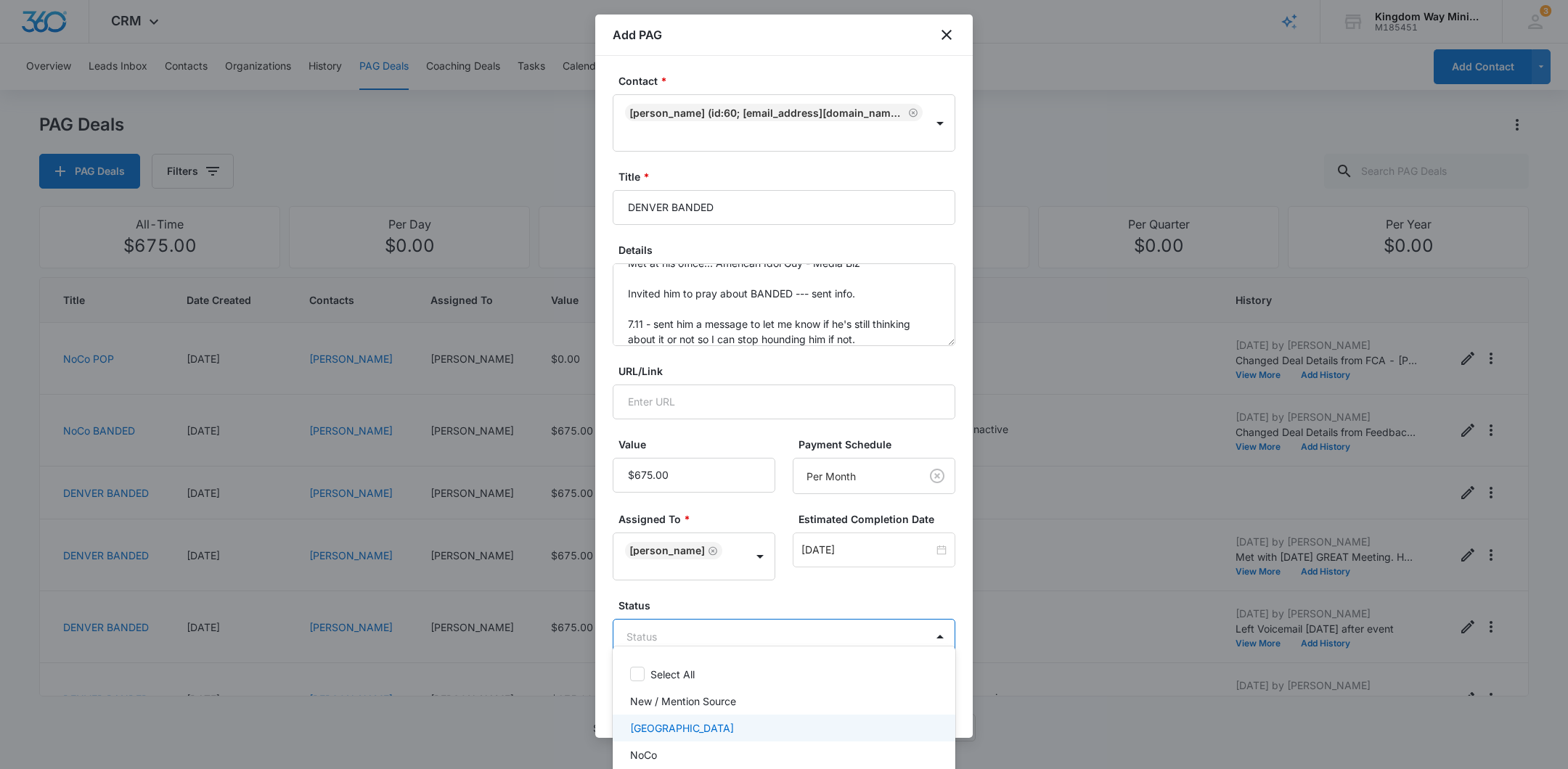 click on "[GEOGRAPHIC_DATA]" at bounding box center (783, 728) 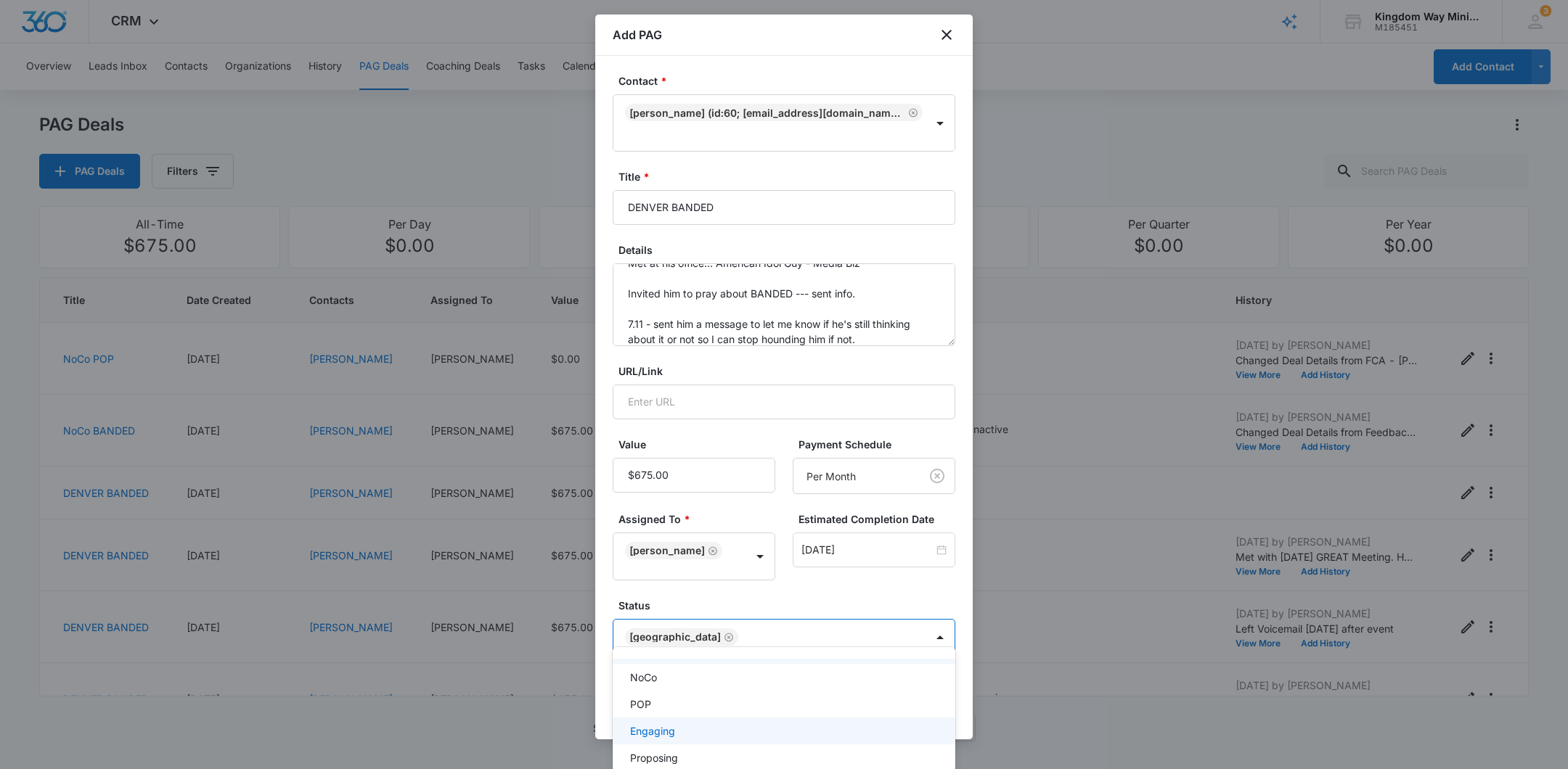 scroll, scrollTop: 83, scrollLeft: 0, axis: vertical 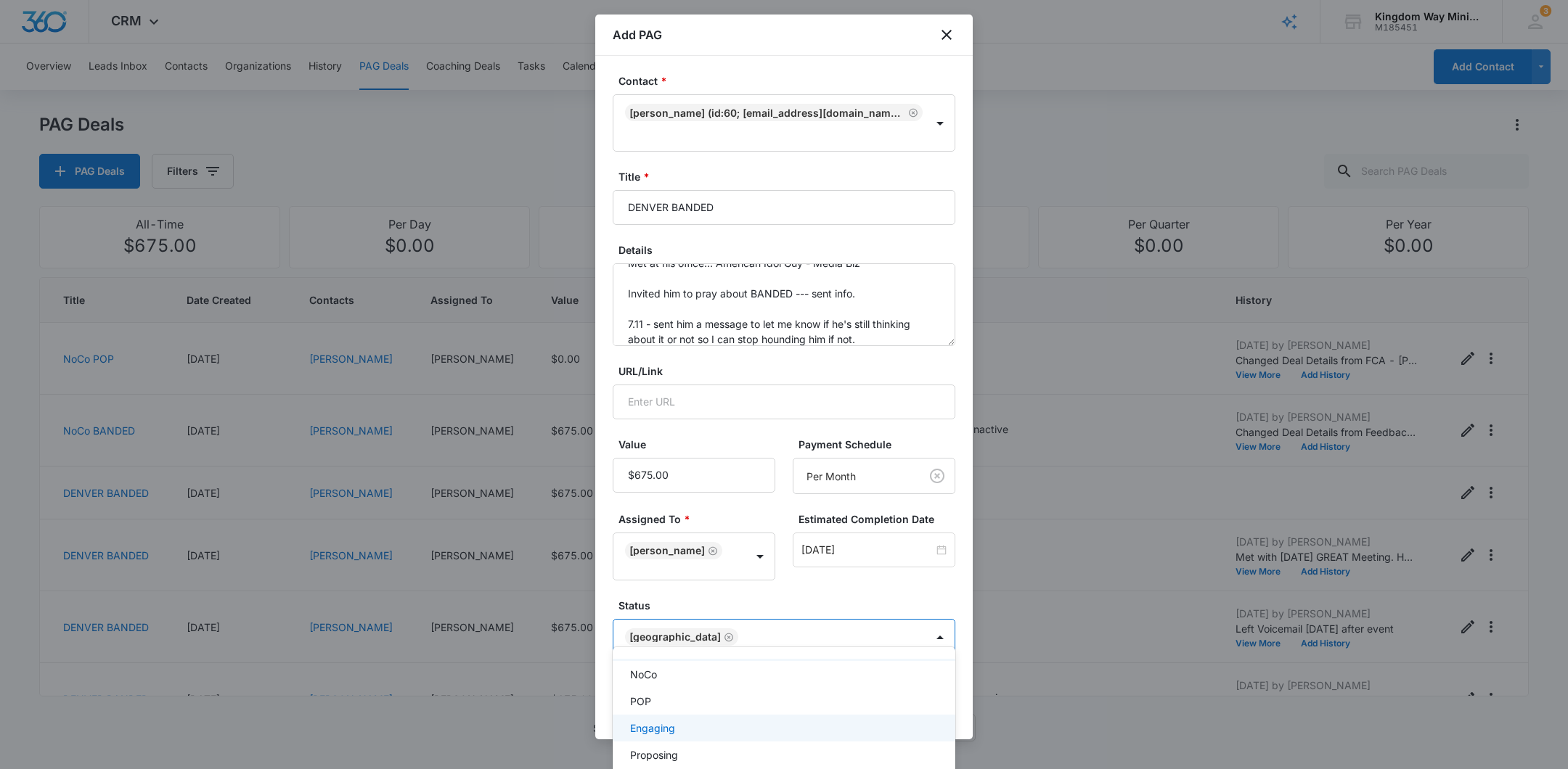 click on "Engaging" at bounding box center (783, 728) 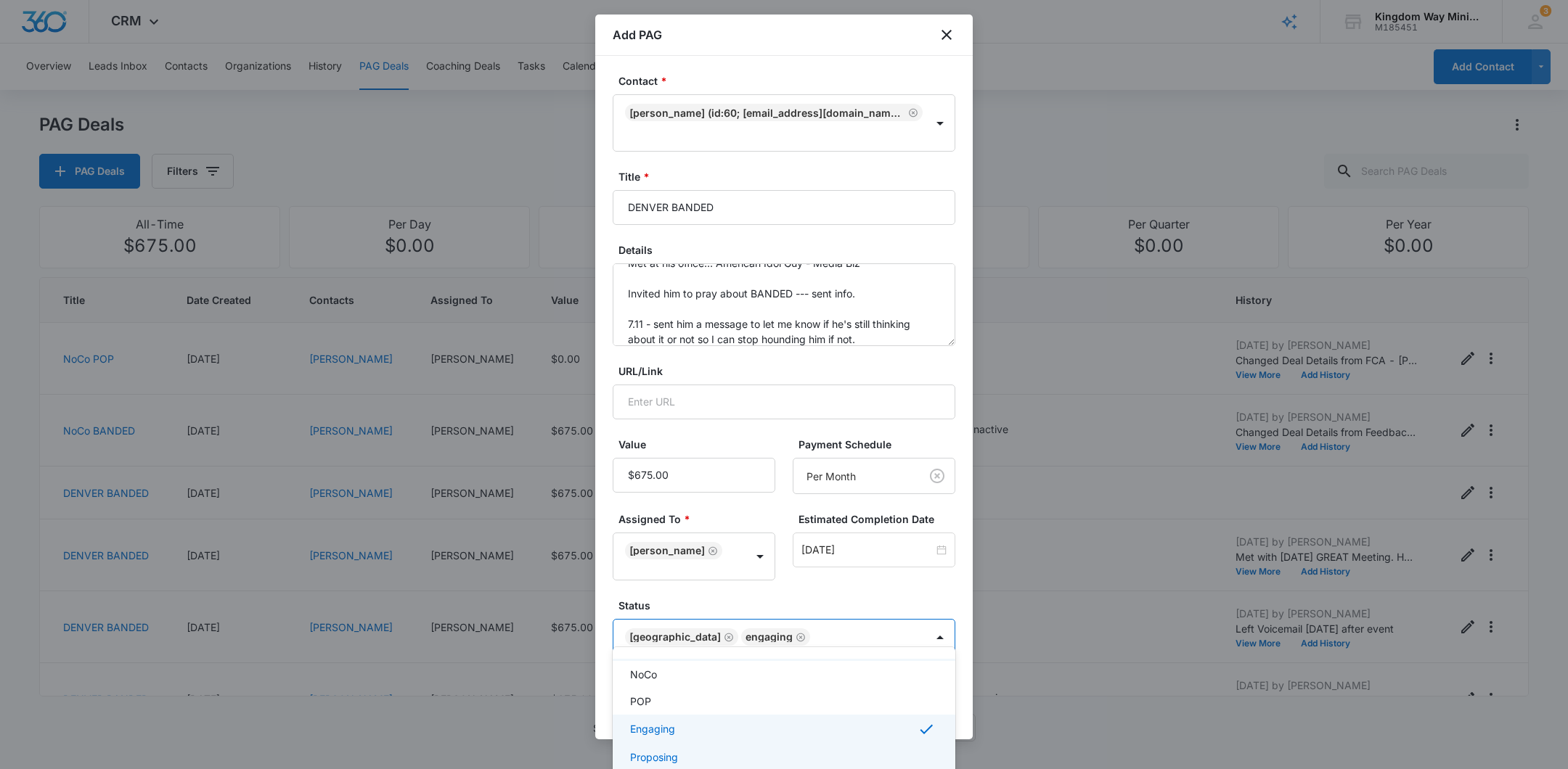 click on "Proposing" at bounding box center [783, 757] 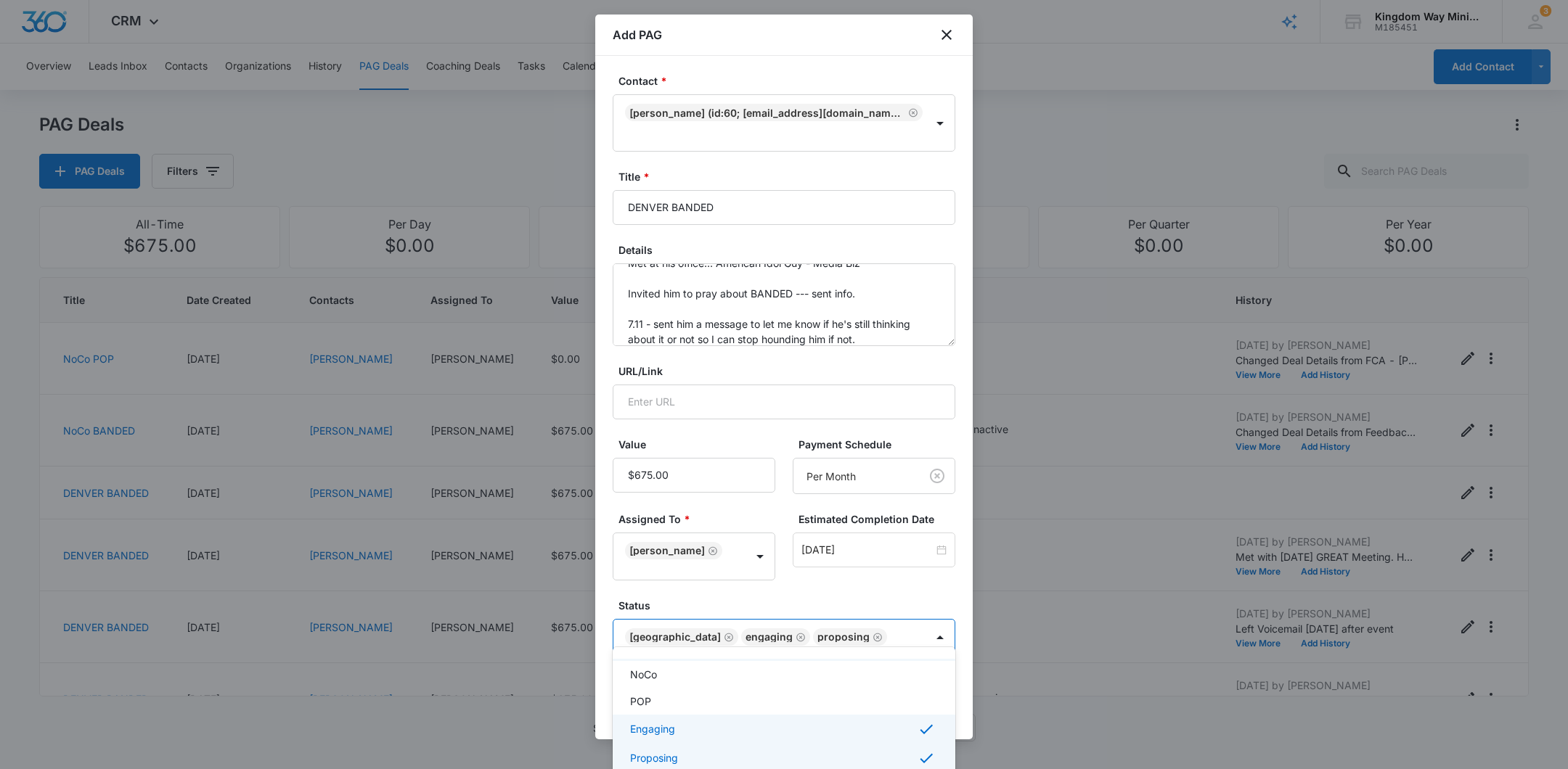 click at bounding box center [784, 384] 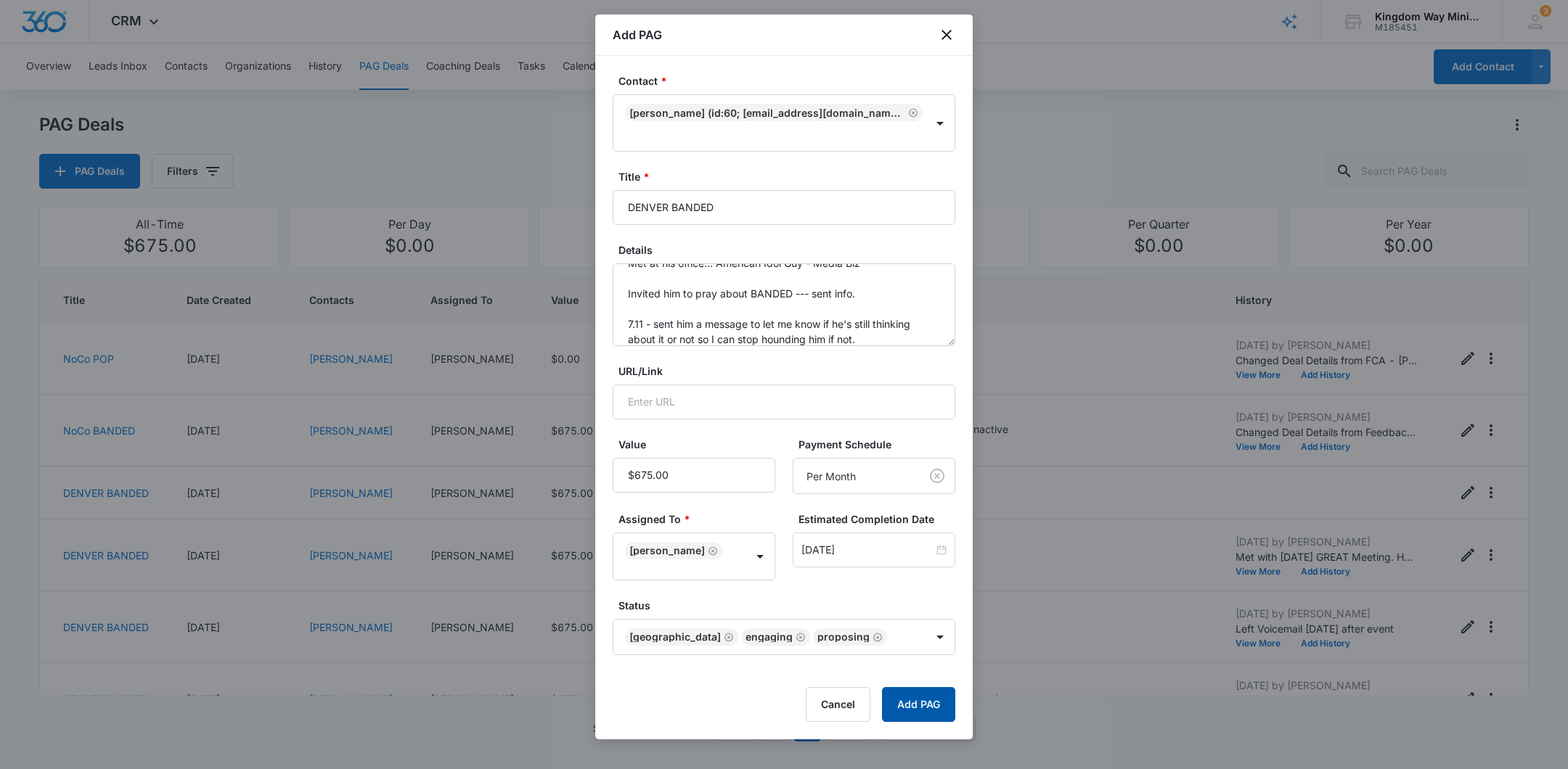 click on "Add PAG" at bounding box center [918, 704] 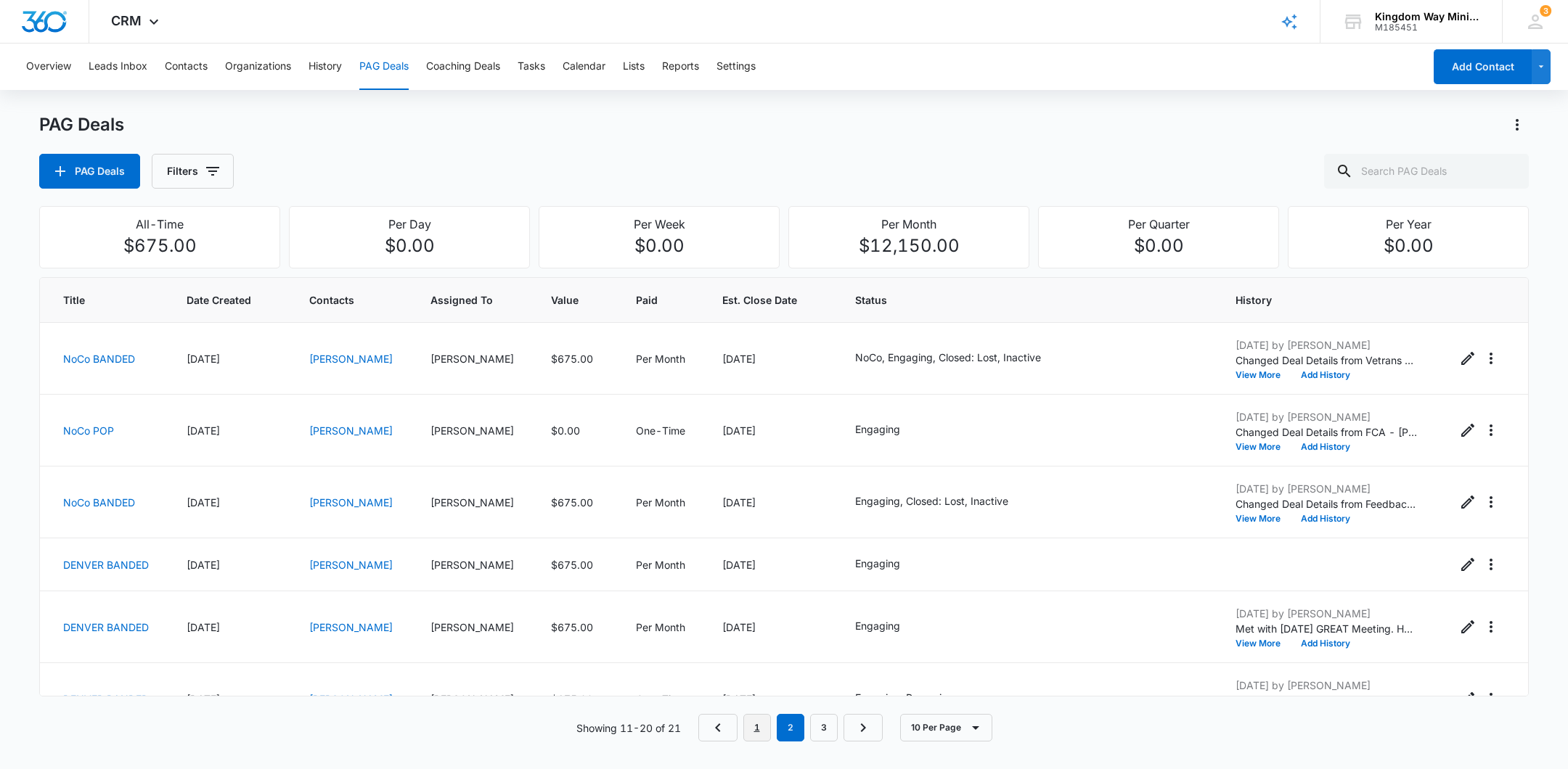 click on "1" at bounding box center [757, 728] 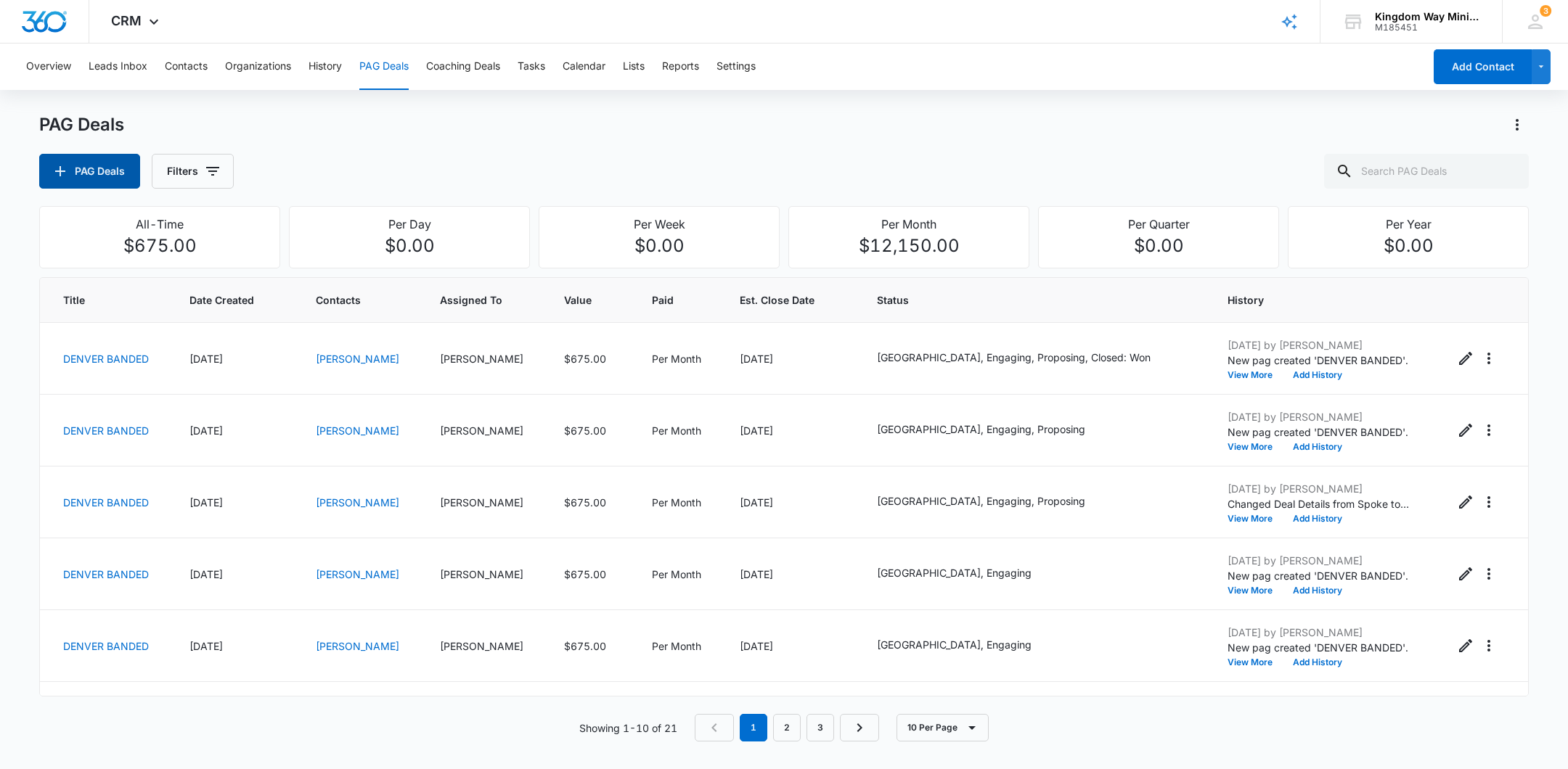click on "PAG Deals" at bounding box center [89, 171] 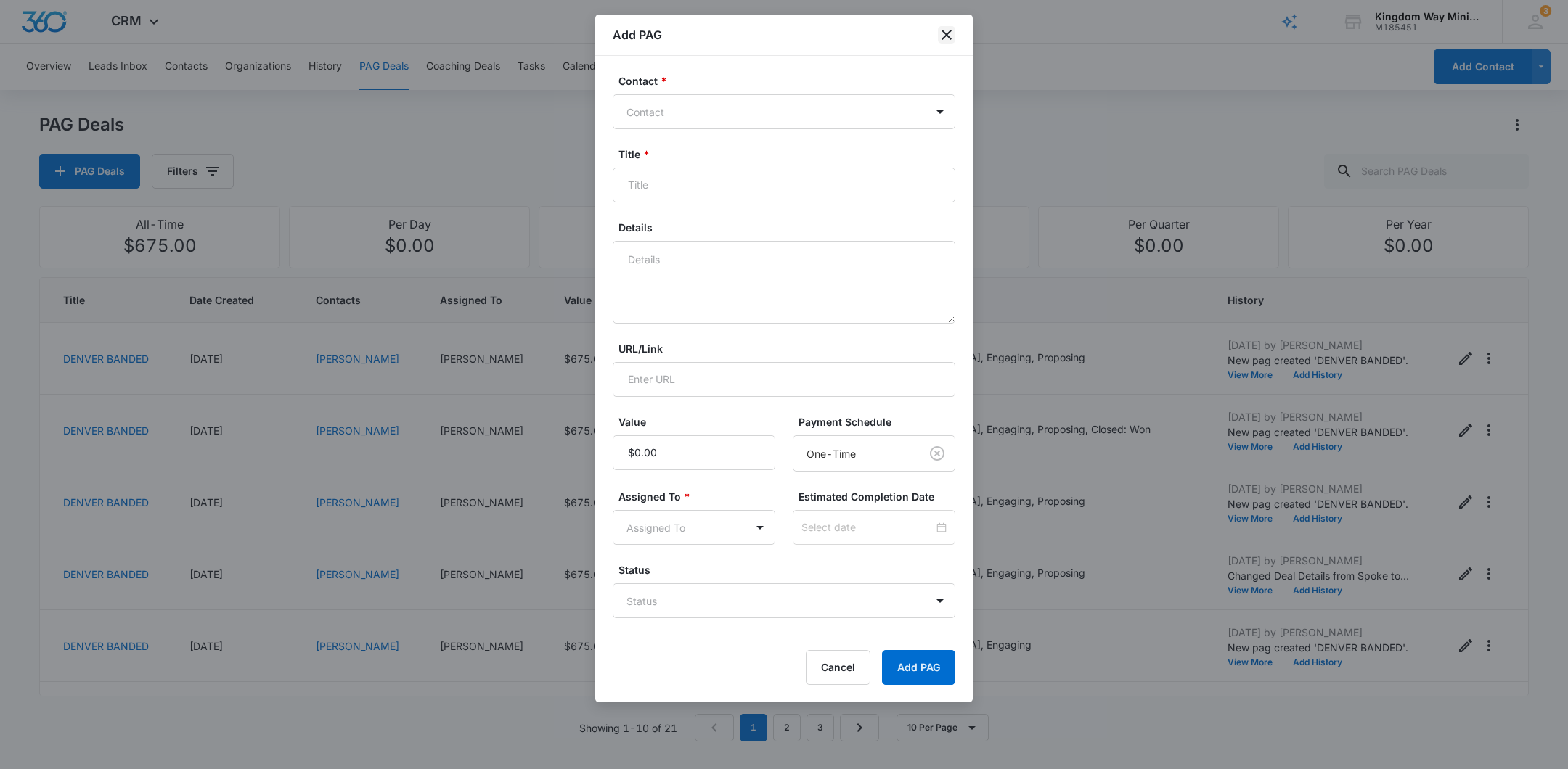 click 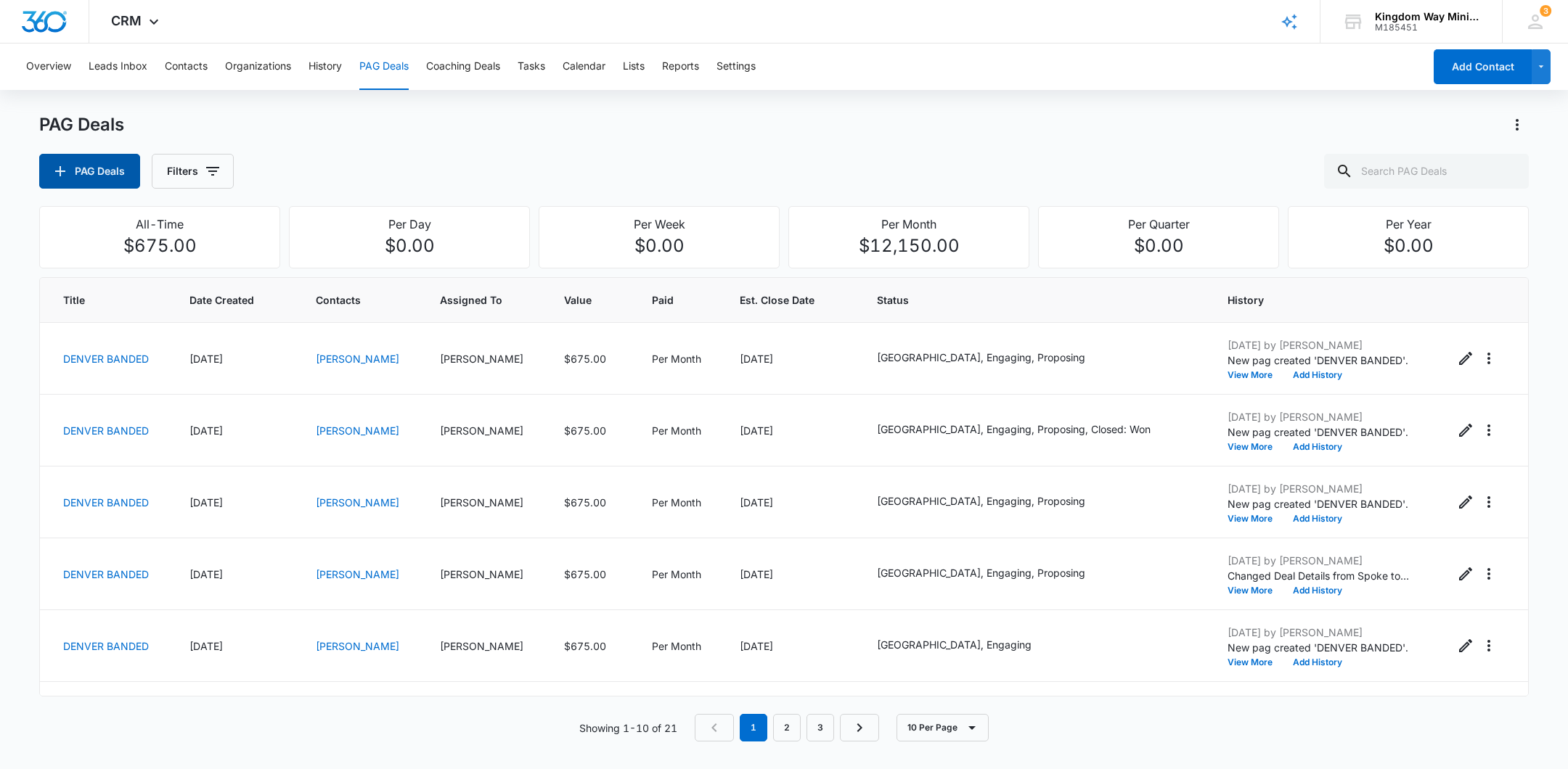 click on "PAG Deals" at bounding box center (89, 171) 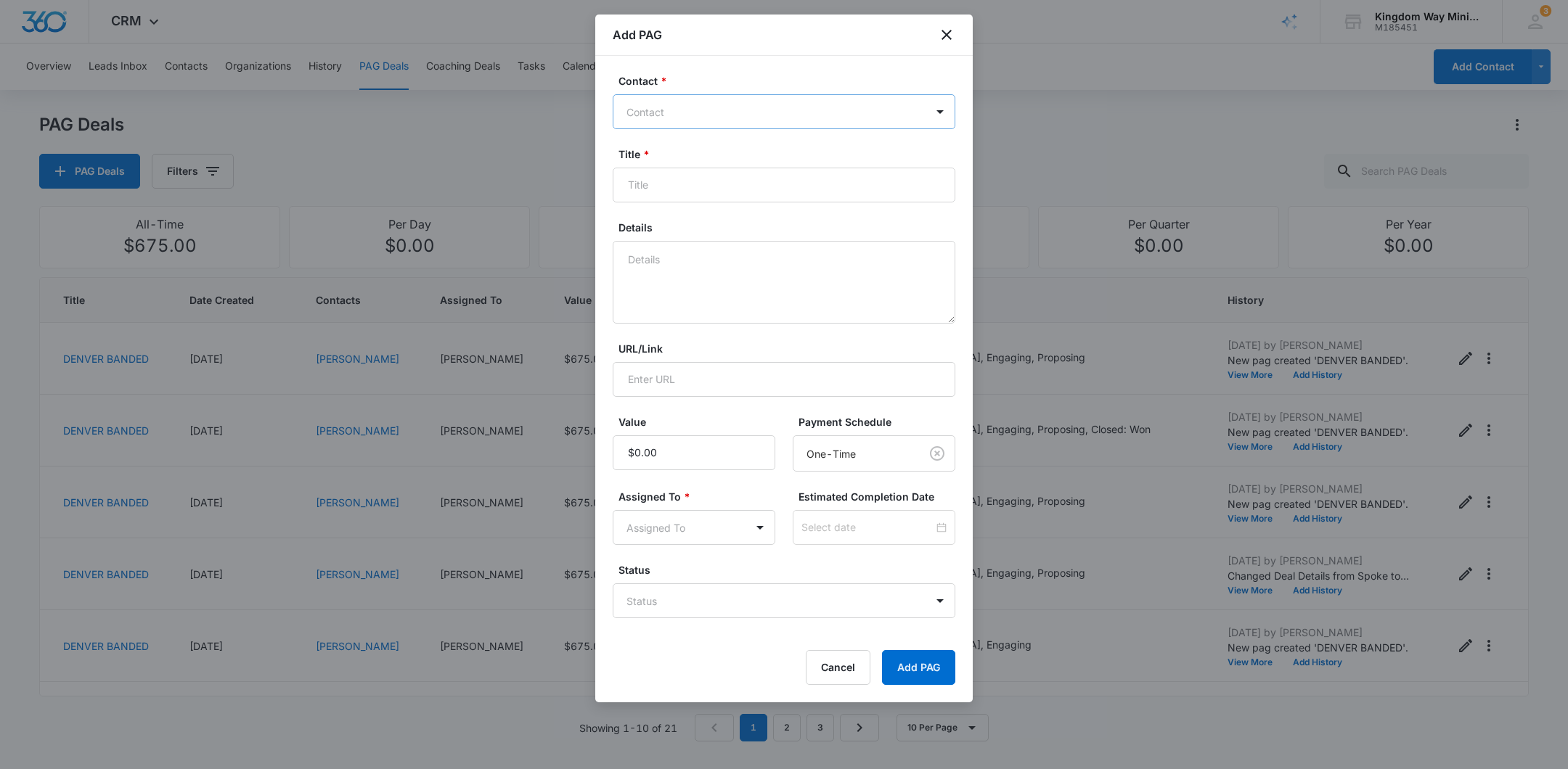 click on "Contact" at bounding box center (769, 112) 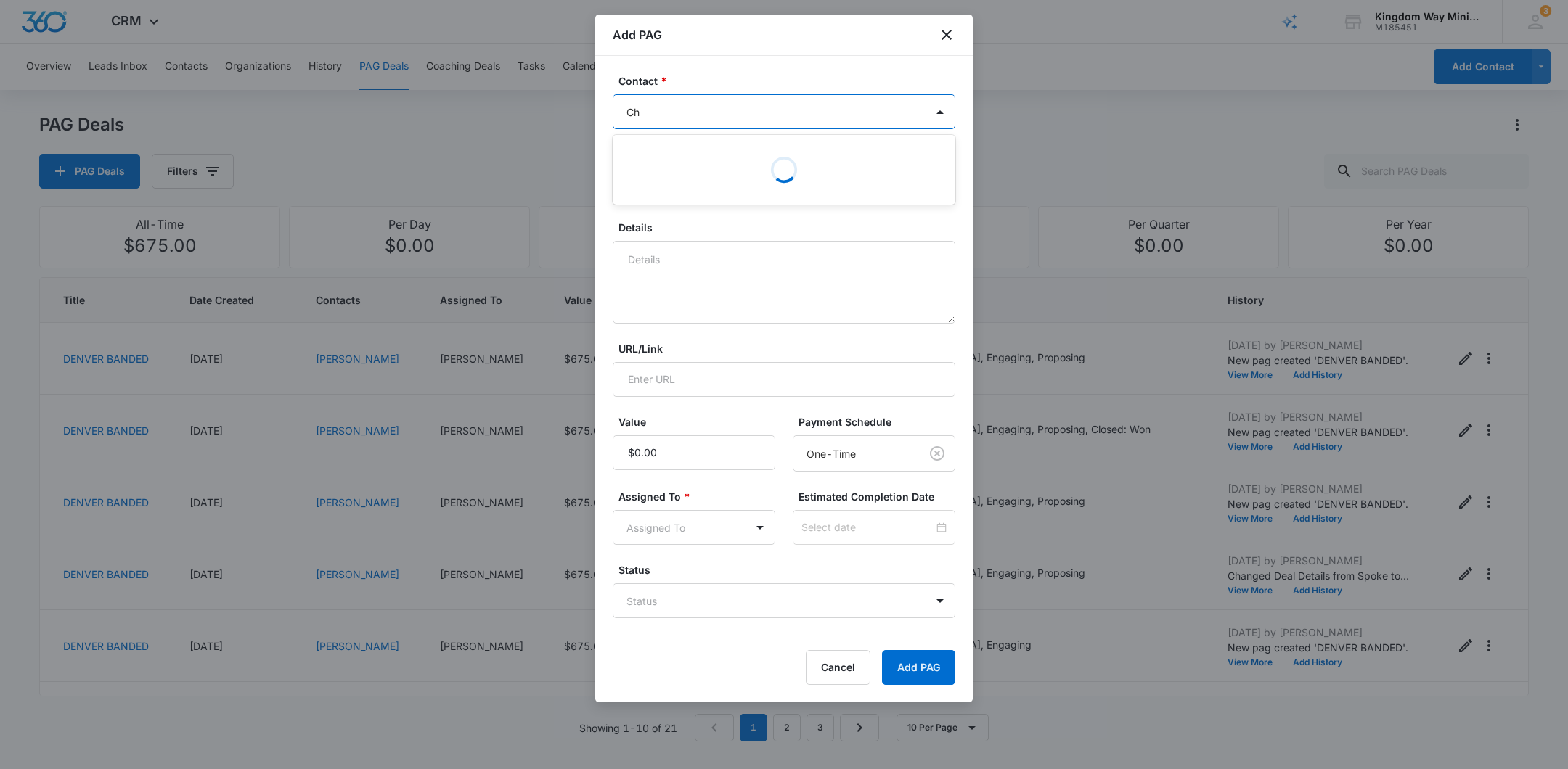type on "C" 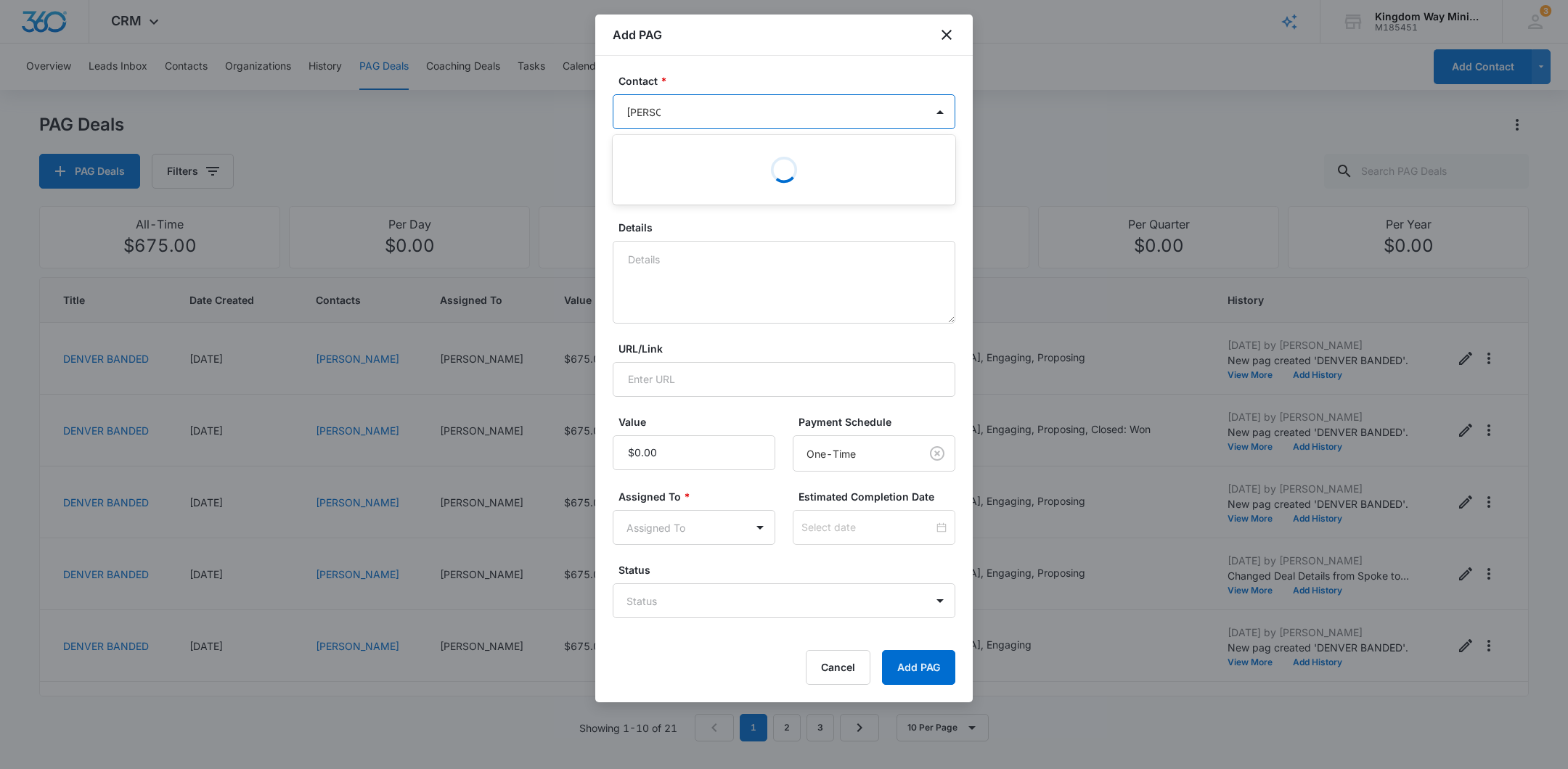 type on "Justin Le" 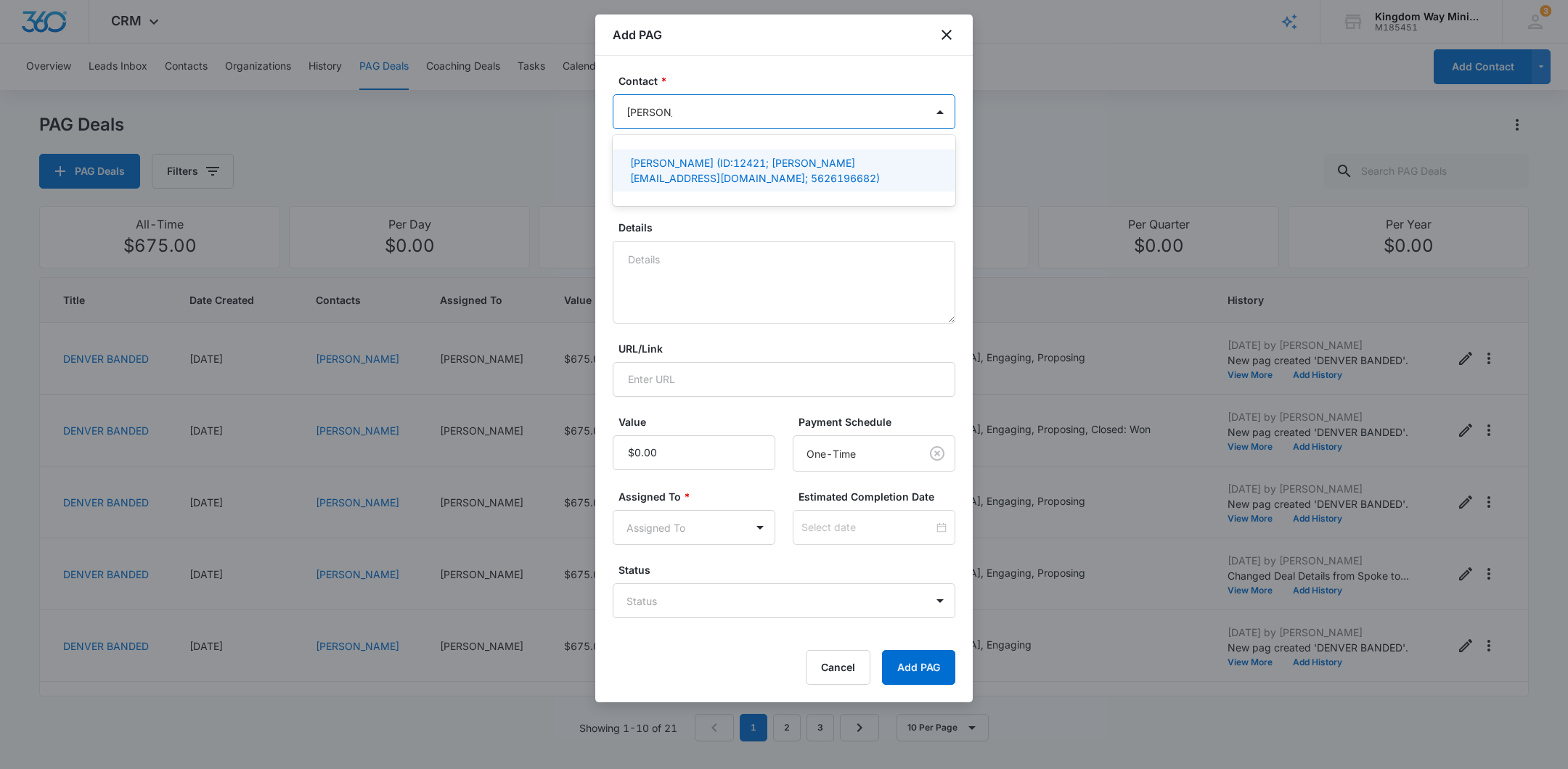 click on "Justin LePera (ID:12421; justin@lane4media.com; 5626196682)" at bounding box center (783, 170) 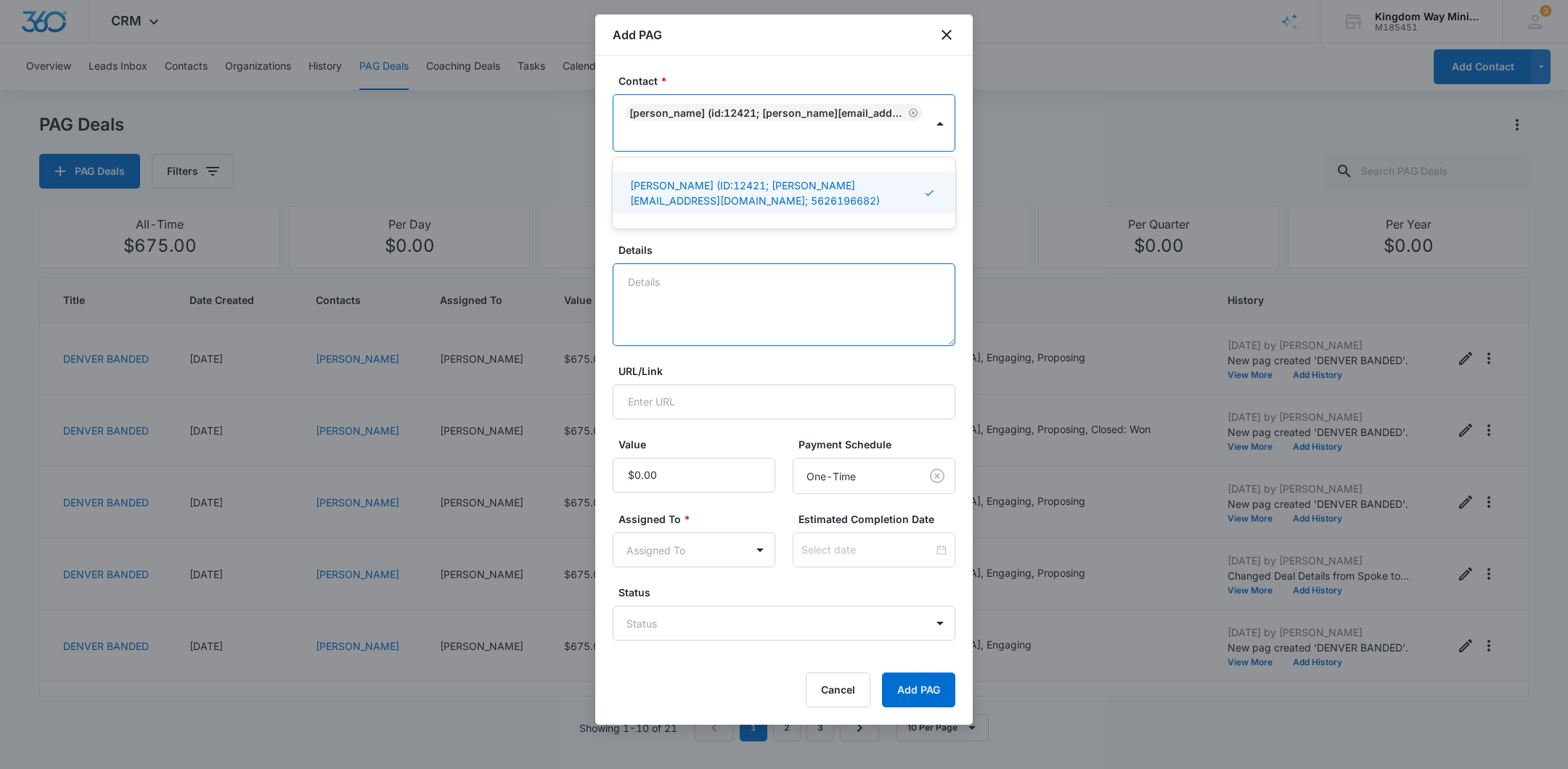 click on "Details" at bounding box center (784, 305) 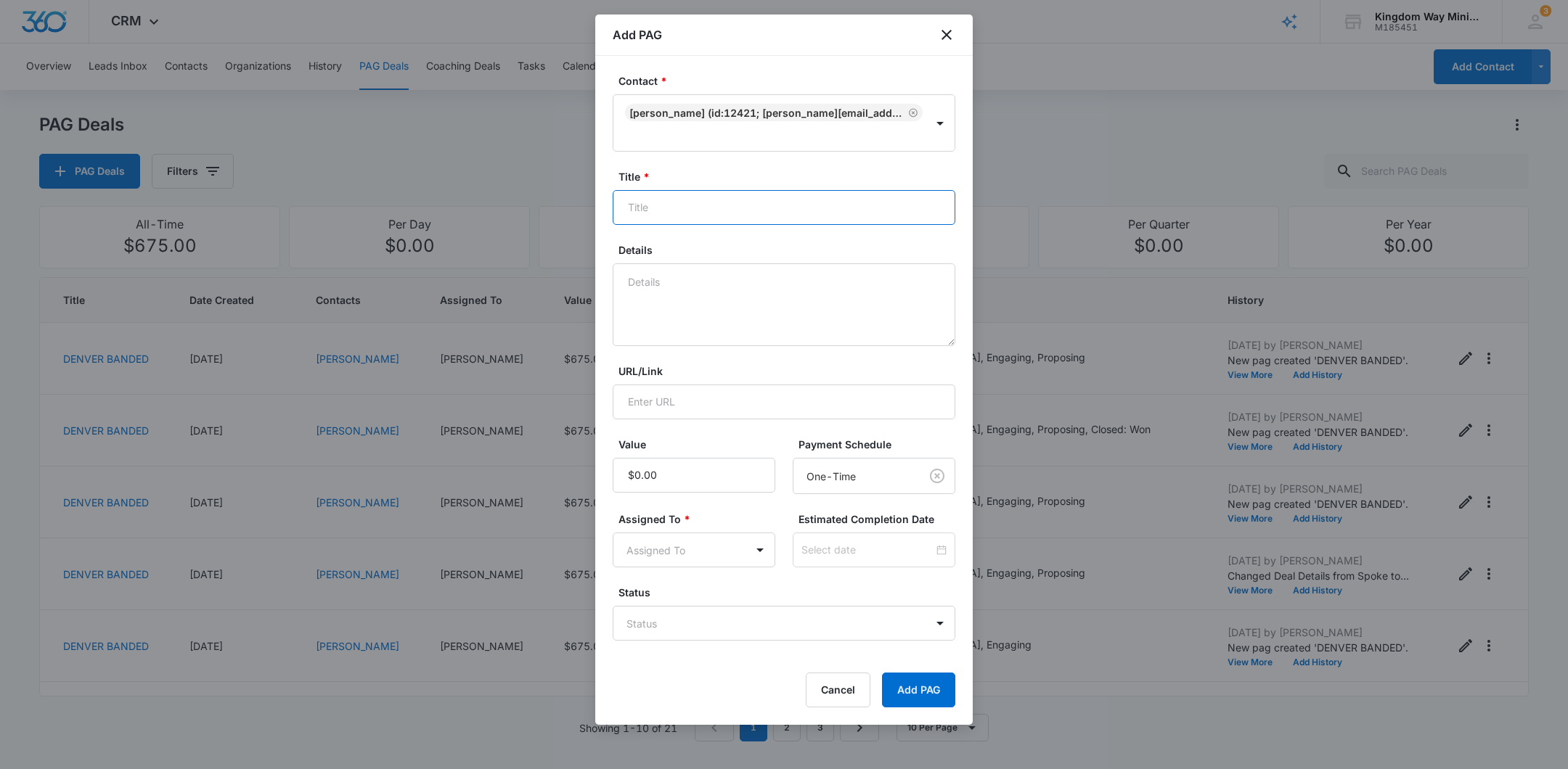 click on "Title *" at bounding box center (784, 207) 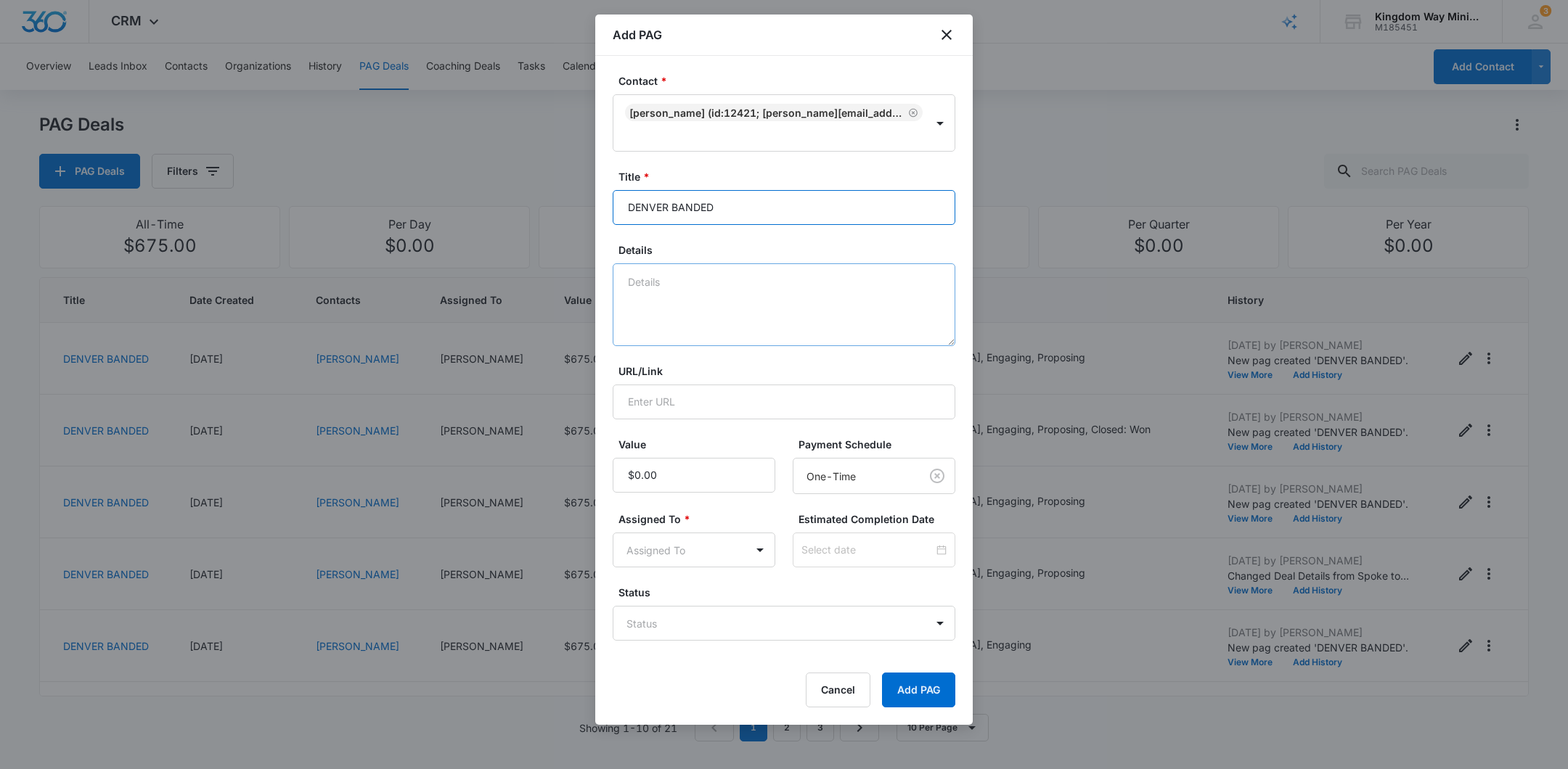 type on "DENVER BANDED" 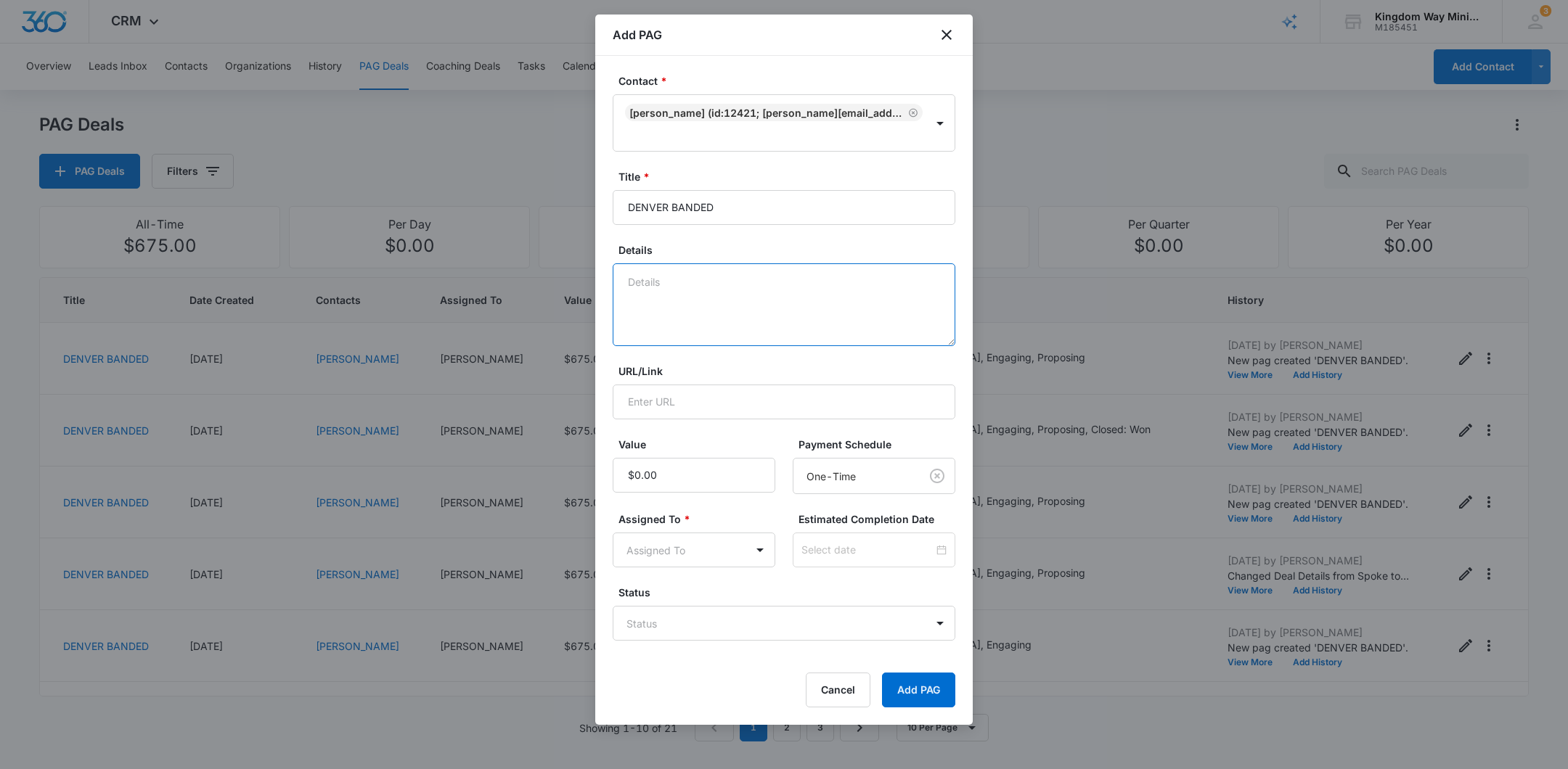 click on "Details" at bounding box center [784, 305] 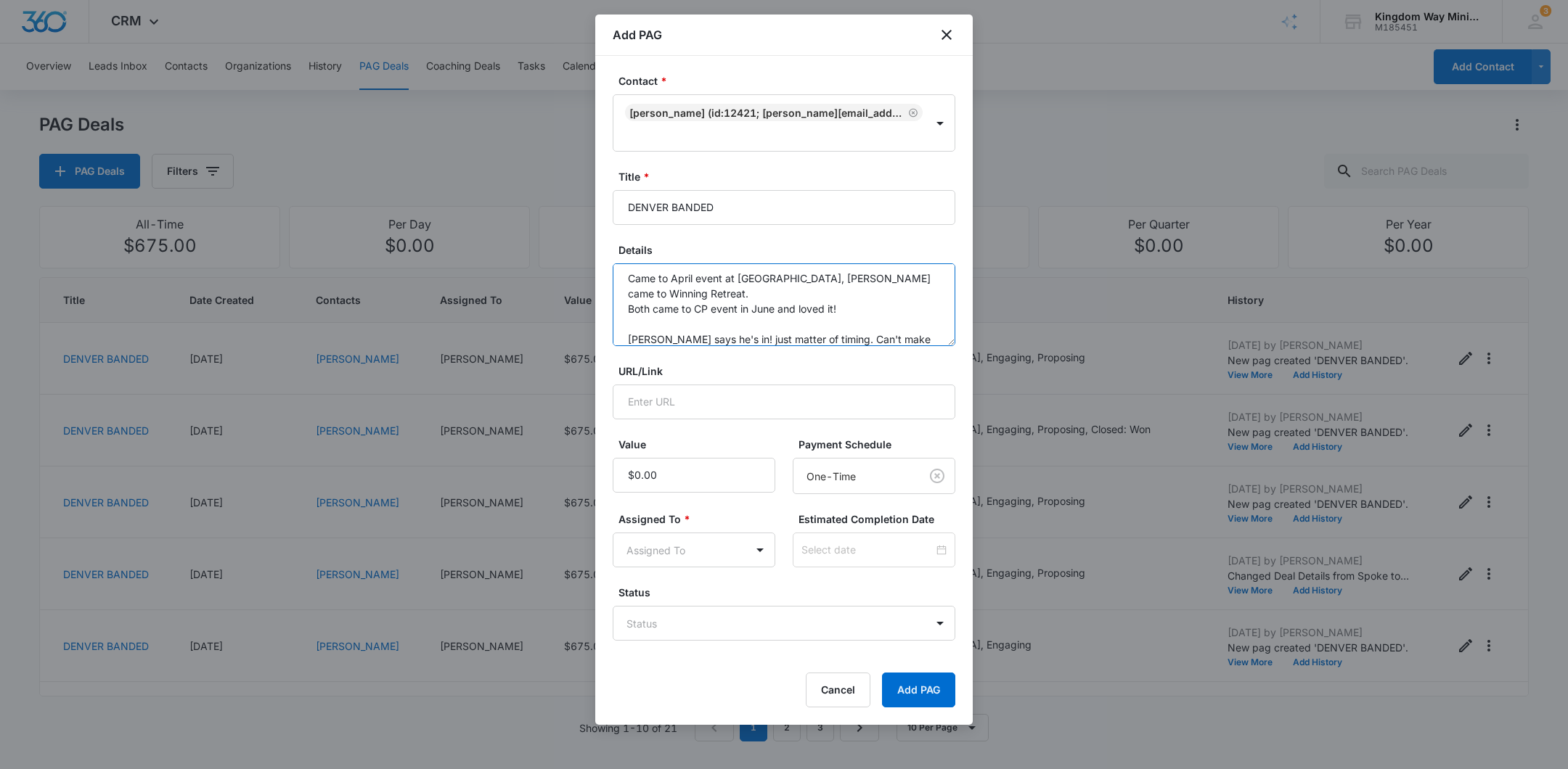 scroll, scrollTop: 19, scrollLeft: 0, axis: vertical 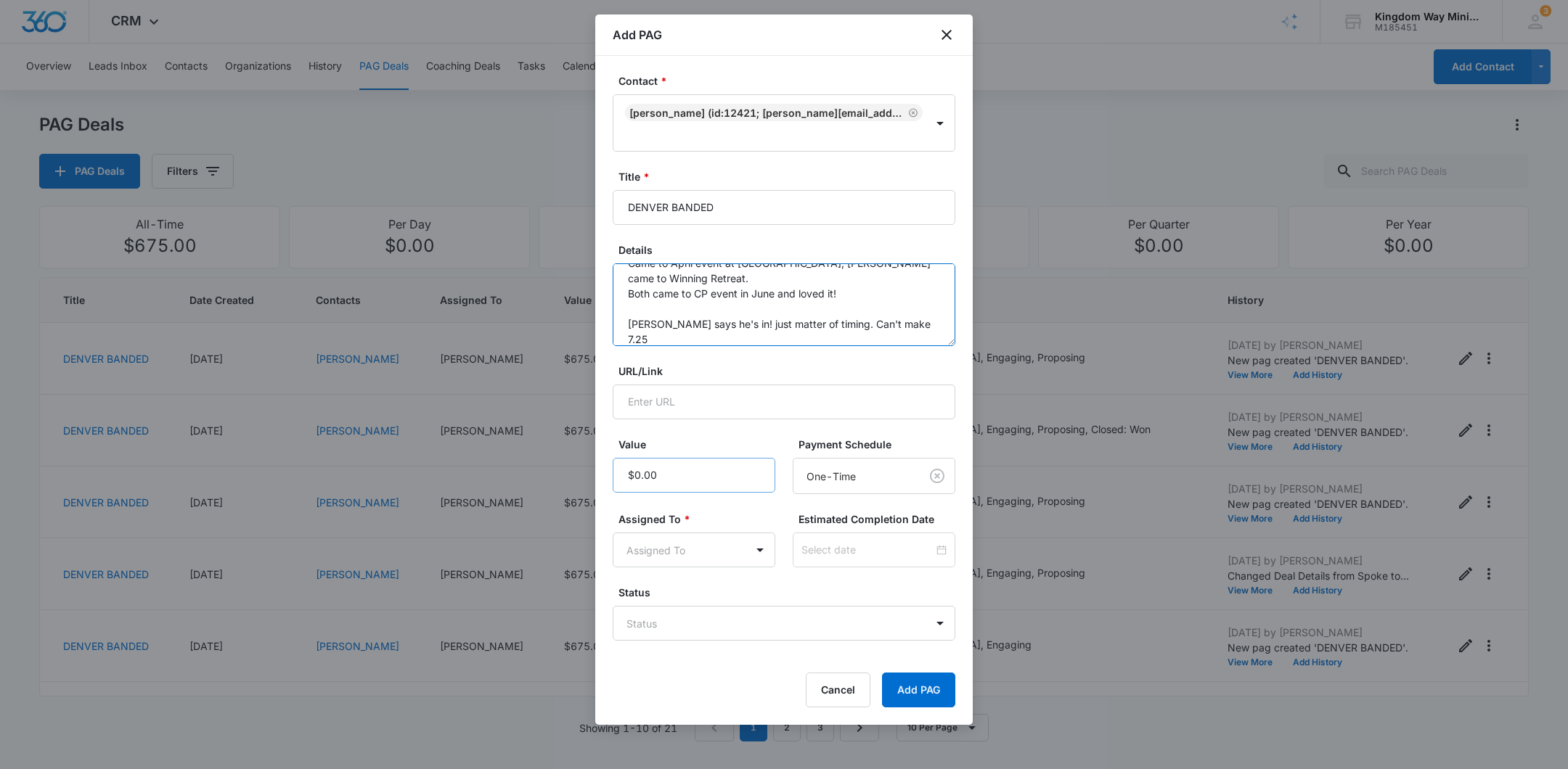 type on "Came to April event at TPC, Deidra came to Winning Retreat.
Both came to CP event in June and loved it!
Justin says he's in! just matter of timing. Can't make 7.25
Said wanted to connect mid July" 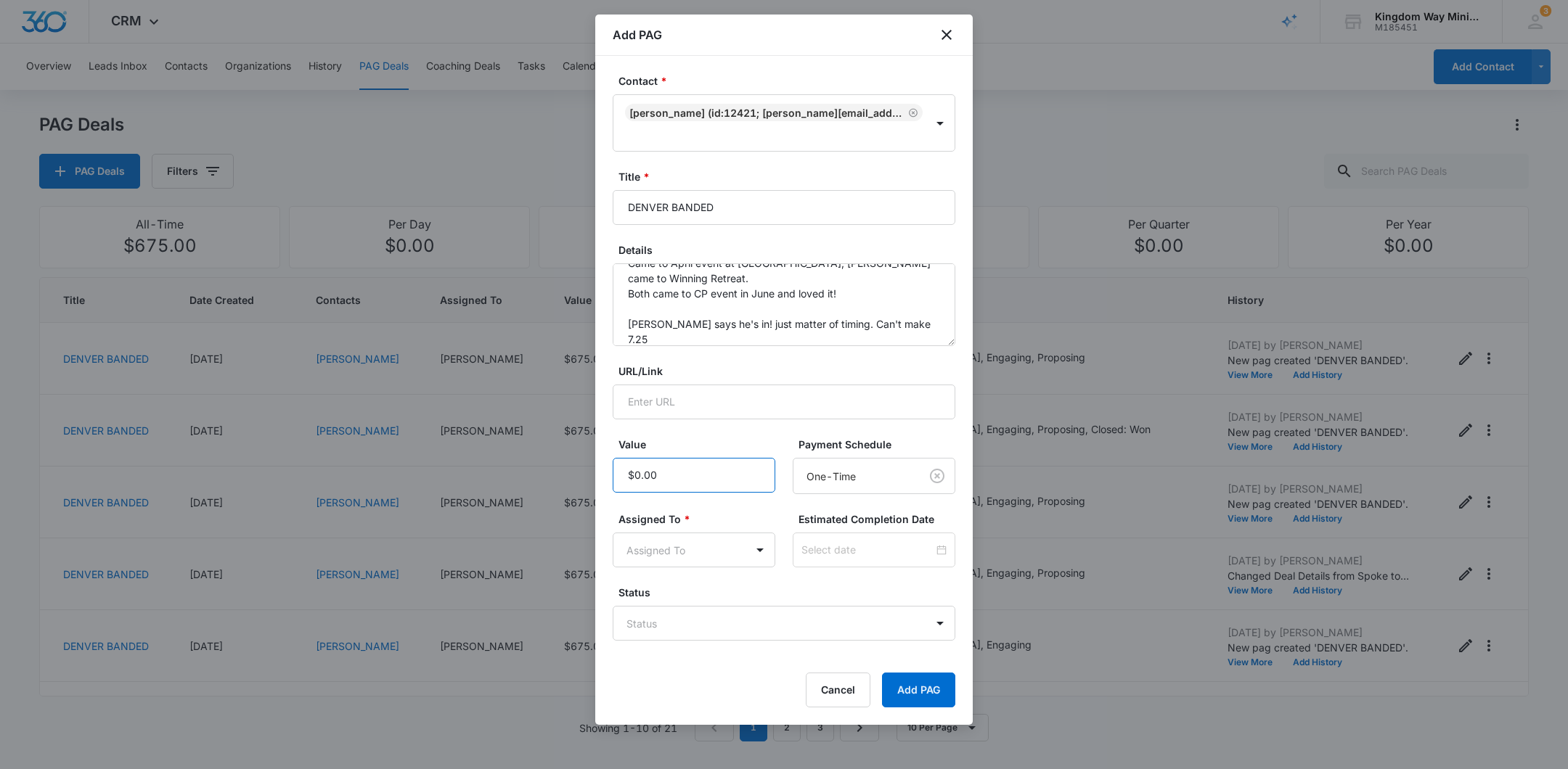 click on "Value" at bounding box center (694, 475) 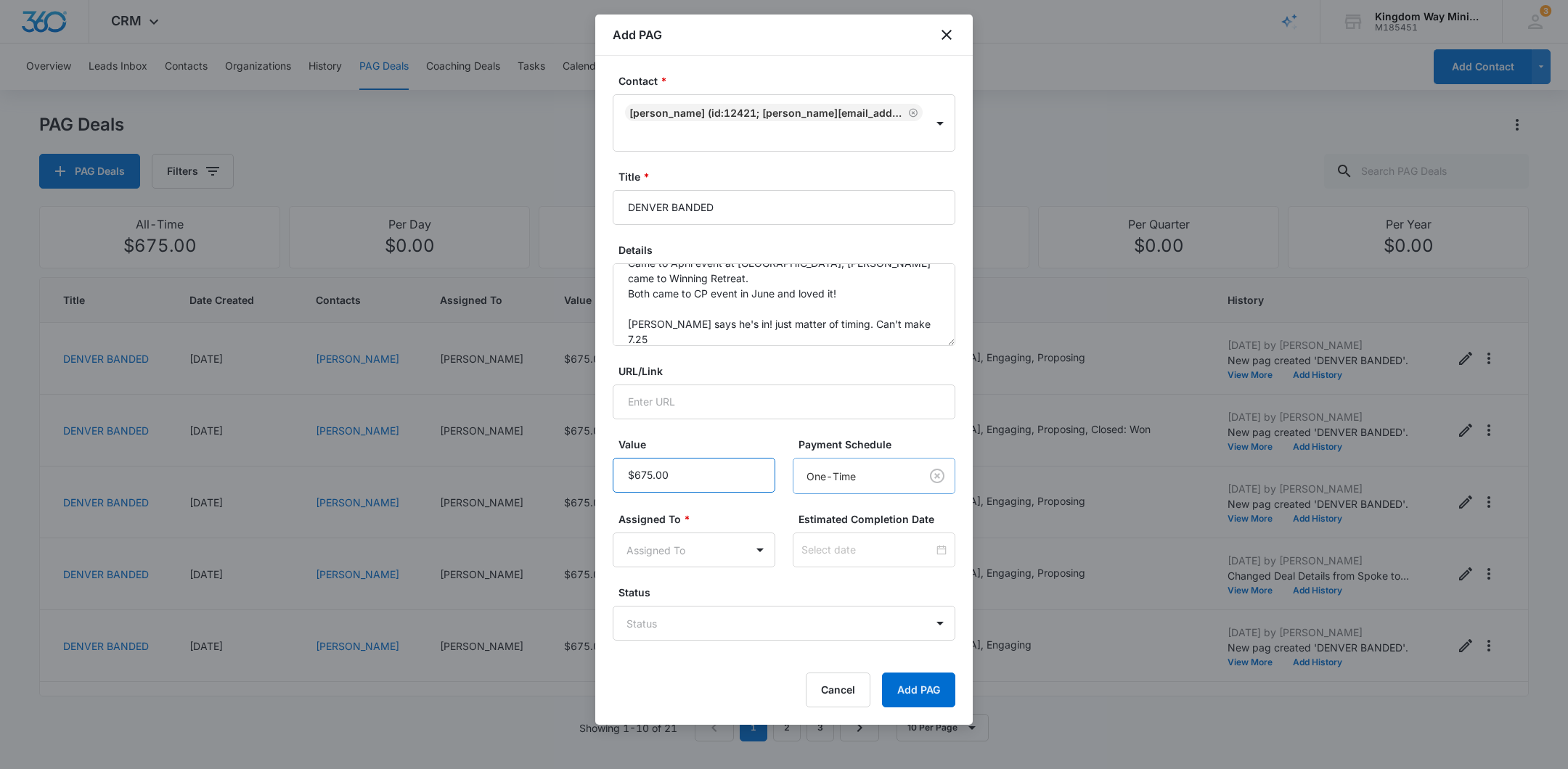 type on "$675.00" 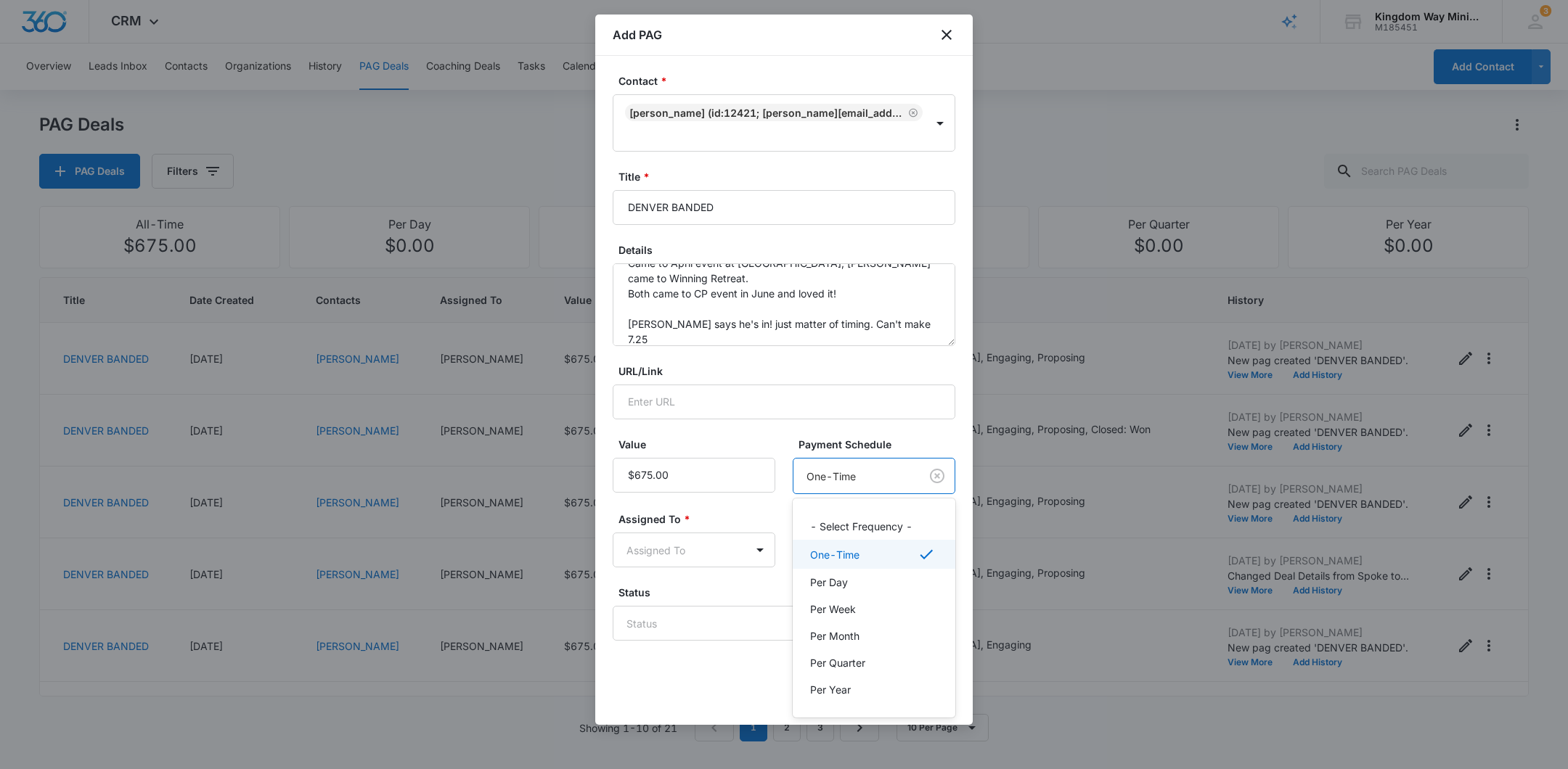 click on "CRM Apps Reputation Websites Forms CRM Email Social Shop Payments POS Content Ads Intelligence Files Brand Settings Kingdom Way Ministries M185451 Your Accounts View All 3 DA Dan Anderson dan.andersonkw2@gmail.com My Profile 3 Notifications Support Logout Terms & Conditions   •   Privacy Policy Overview Leads Inbox Contacts Organizations History PAG Deals Coaching Deals Tasks Calendar Lists Reports Settings Add Contact PAG Deals PAG Deals Filters All-Time $675.00 Per Day $0.00 Per Week $0.00 Per Month $12,150.00 Per Quarter $0.00 Per Year $0.00 Title Date Created Contacts Assigned To Value Paid Est. Close Date Status History DENVER BANDED 07/11/2025 Mark LABRIOLA Dan Anderson $675.00 Per Month 08/31/2025 DENVER, Engaging, Proposing Jul 11, 2025 by Dan Anderson New pag created 'DENVER BANDED'. View More Add History DENVER BANDED 07/11/2025 Christopher Kilcullen Dan Anderson $675.00 Per Month 08/31/2025 DENVER, Engaging, Proposing, Closed: Won Jul 11, 2025 by Dan Anderson New pag created 'DENVER BANDED'." at bounding box center (784, 384) 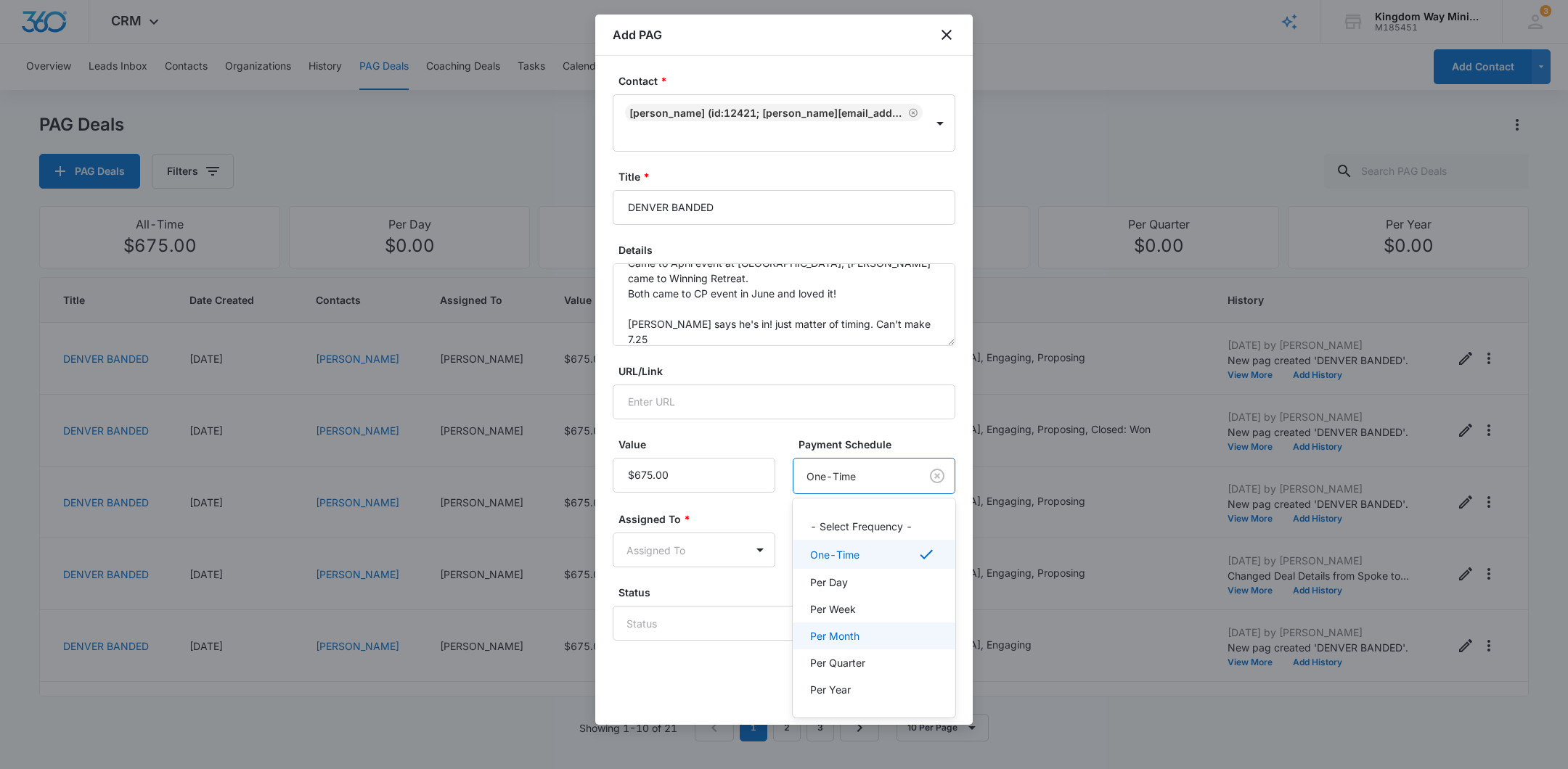 click on "Per Month" at bounding box center [874, 636] 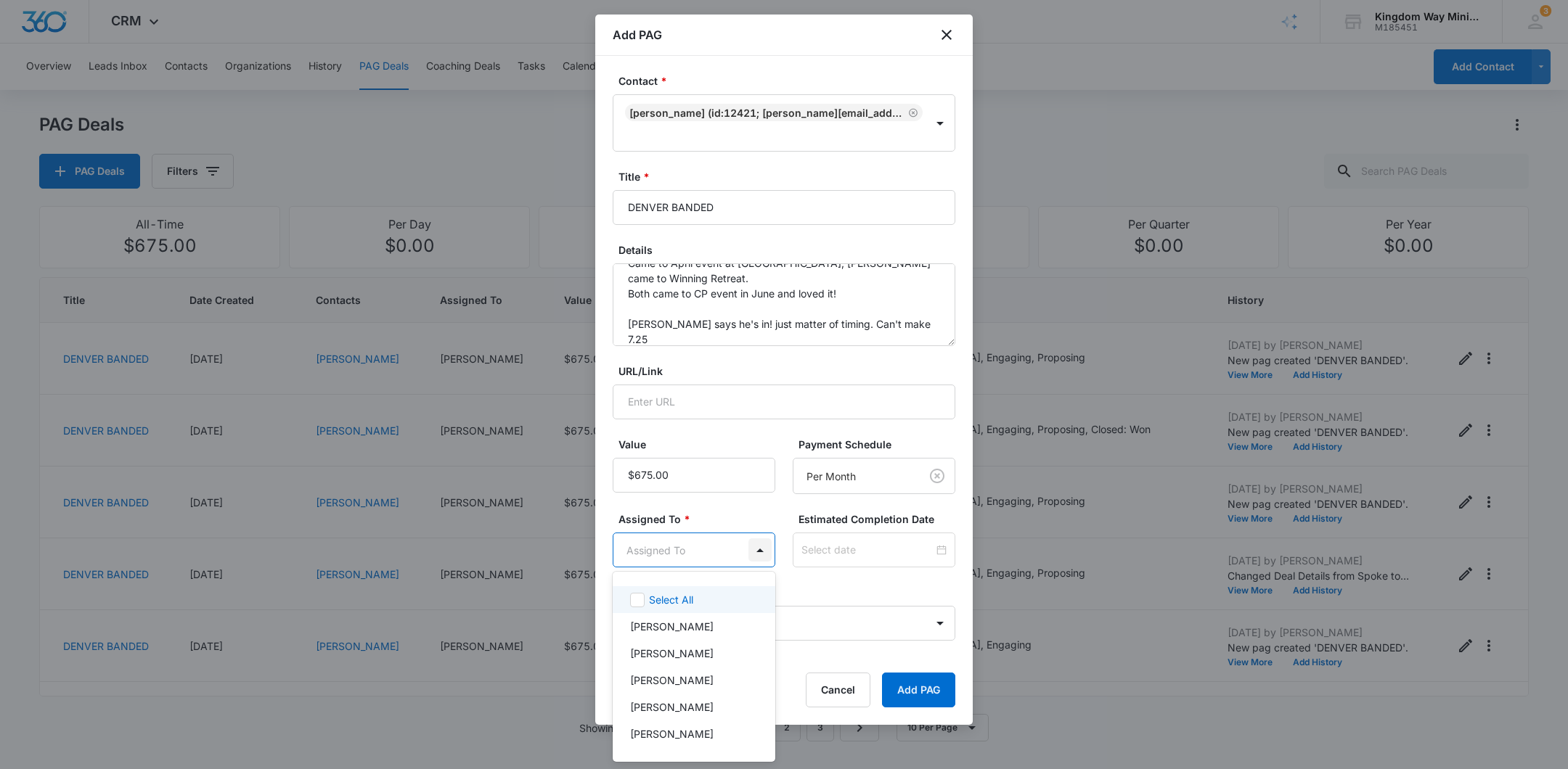 click on "CRM Apps Reputation Websites Forms CRM Email Social Shop Payments POS Content Ads Intelligence Files Brand Settings Kingdom Way Ministries M185451 Your Accounts View All 3 DA Dan Anderson dan.andersonkw2@gmail.com My Profile 3 Notifications Support Logout Terms & Conditions   •   Privacy Policy Overview Leads Inbox Contacts Organizations History PAG Deals Coaching Deals Tasks Calendar Lists Reports Settings Add Contact PAG Deals PAG Deals Filters All-Time $675.00 Per Day $0.00 Per Week $0.00 Per Month $12,150.00 Per Quarter $0.00 Per Year $0.00 Title Date Created Contacts Assigned To Value Paid Est. Close Date Status History DENVER BANDED 07/11/2025 Mark LABRIOLA Dan Anderson $675.00 Per Month 08/31/2025 DENVER, Engaging, Proposing Jul 11, 2025 by Dan Anderson New pag created 'DENVER BANDED'. View More Add History DENVER BANDED 07/11/2025 Christopher Kilcullen Dan Anderson $675.00 Per Month 08/31/2025 DENVER, Engaging, Proposing, Closed: Won Jul 11, 2025 by Dan Anderson New pag created 'DENVER BANDED'." at bounding box center [784, 384] 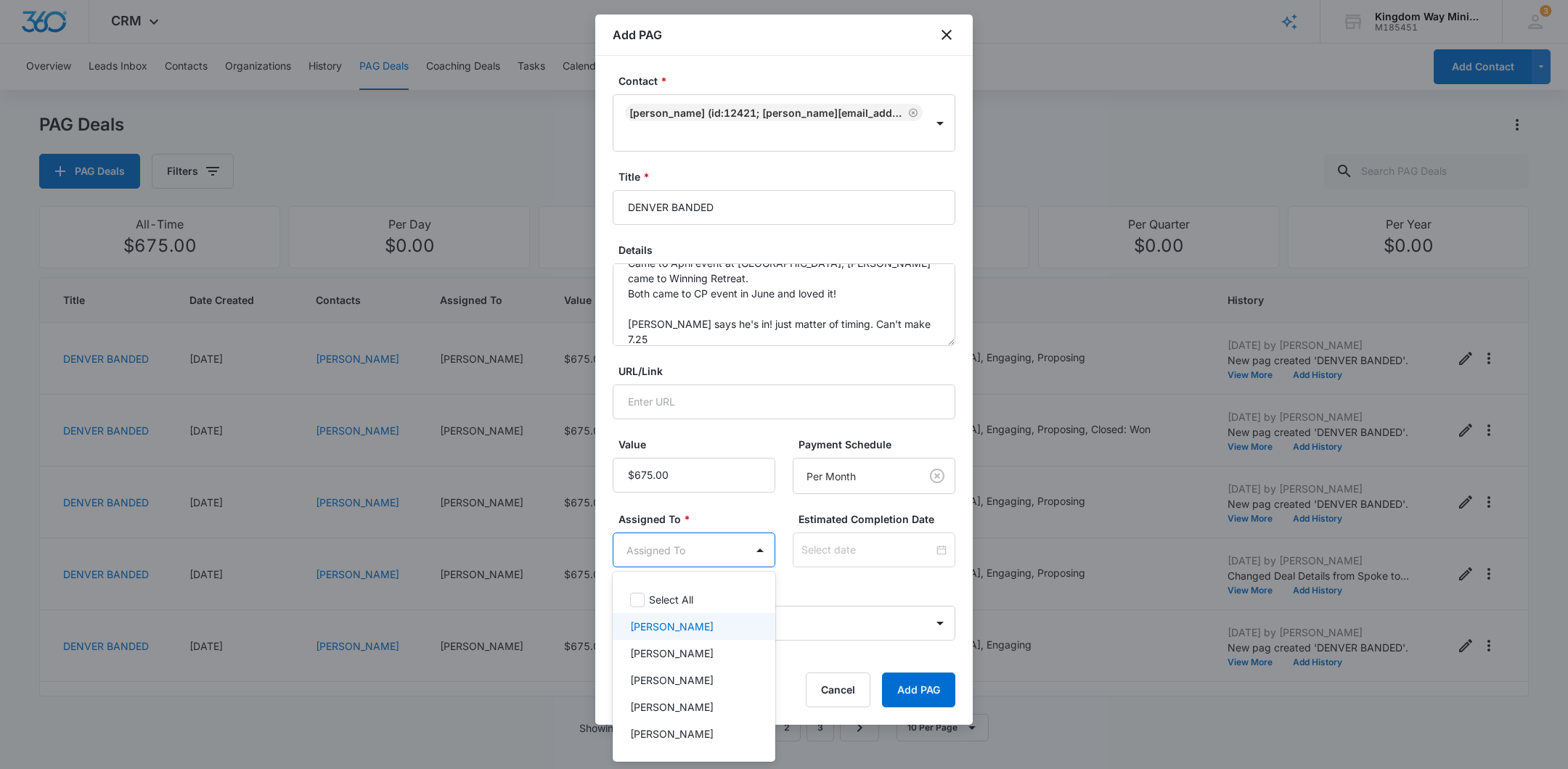 click on "[PERSON_NAME]" at bounding box center [693, 626] 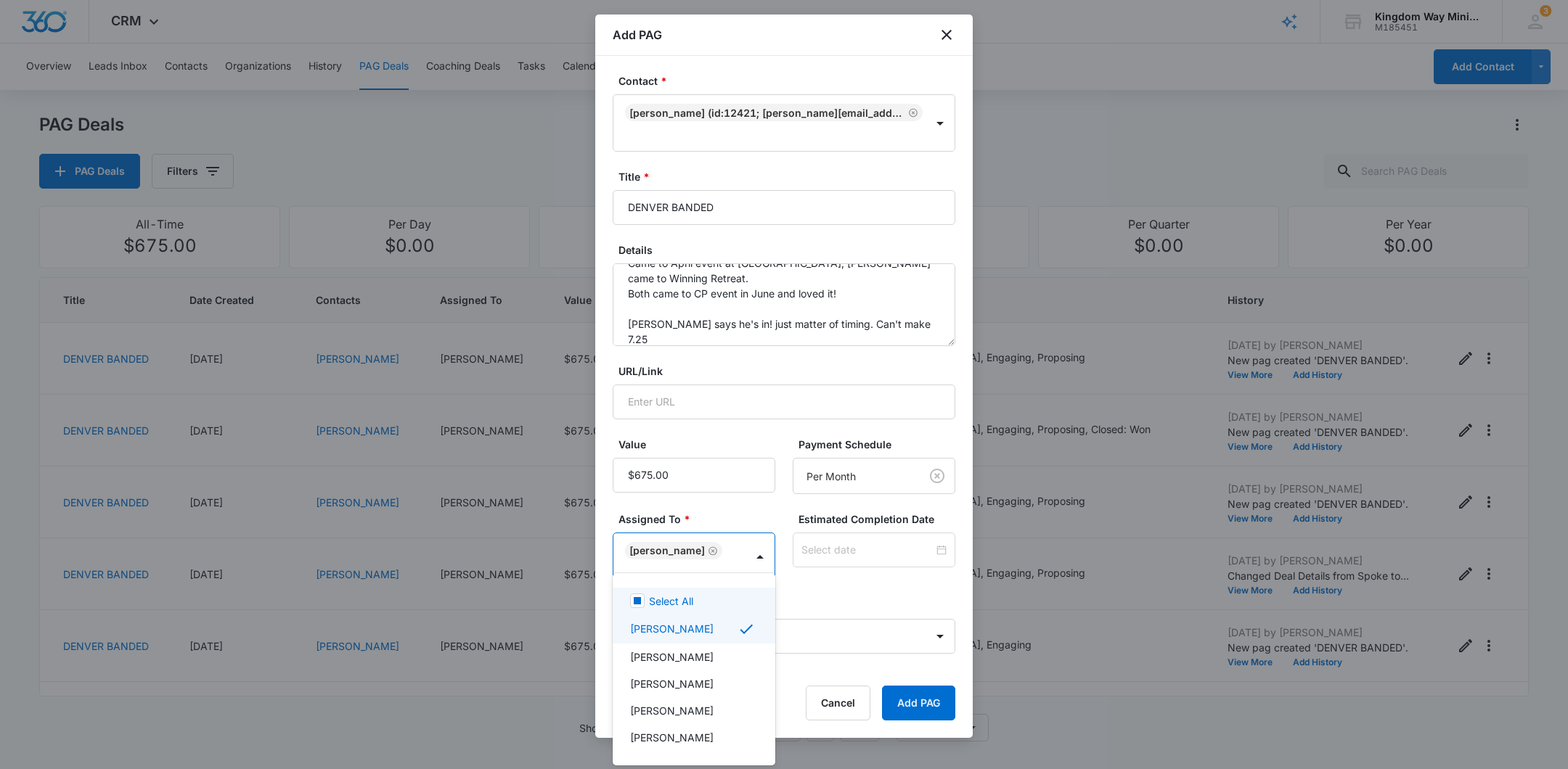 click at bounding box center [784, 384] 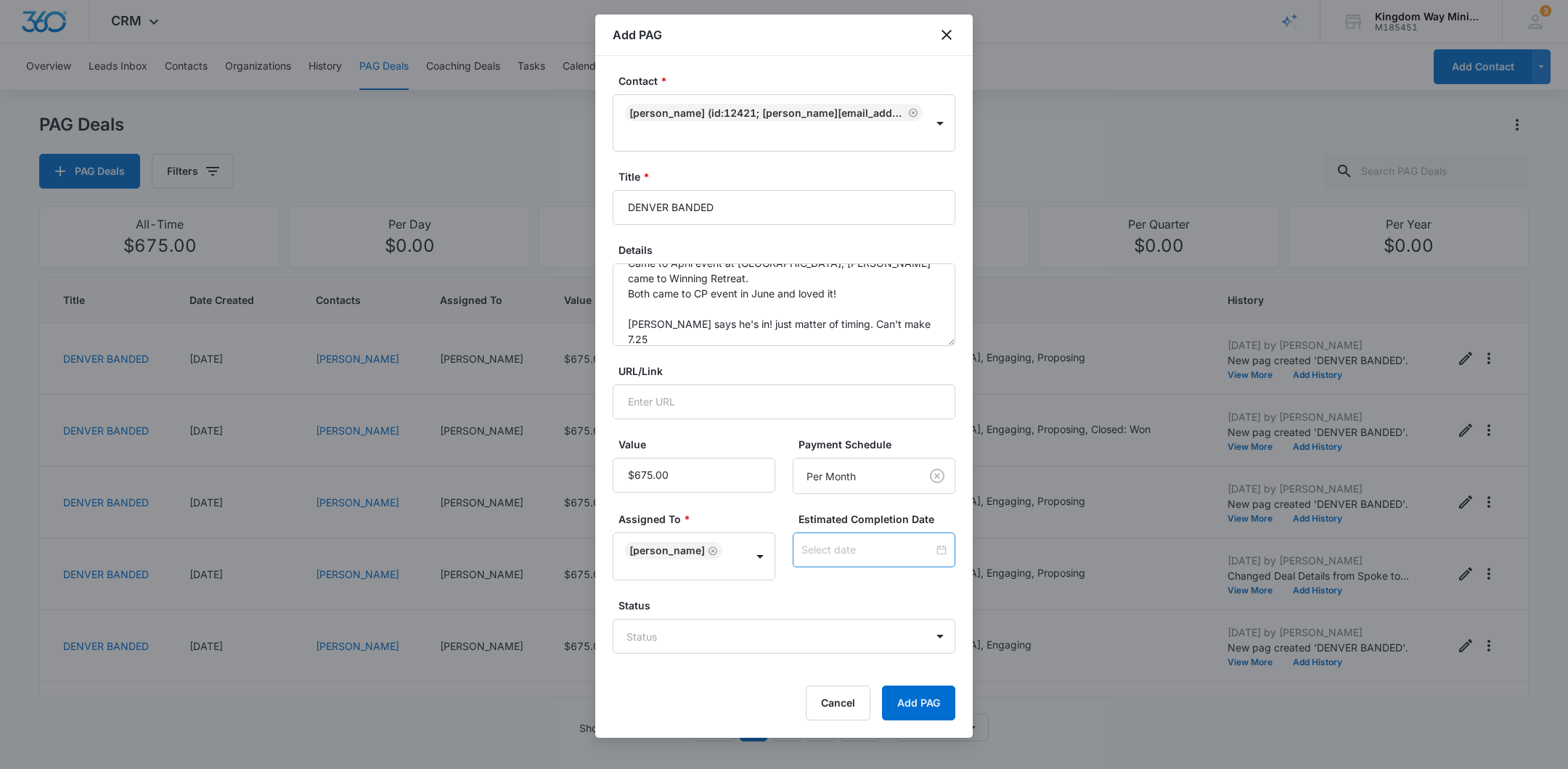 click at bounding box center [874, 550] 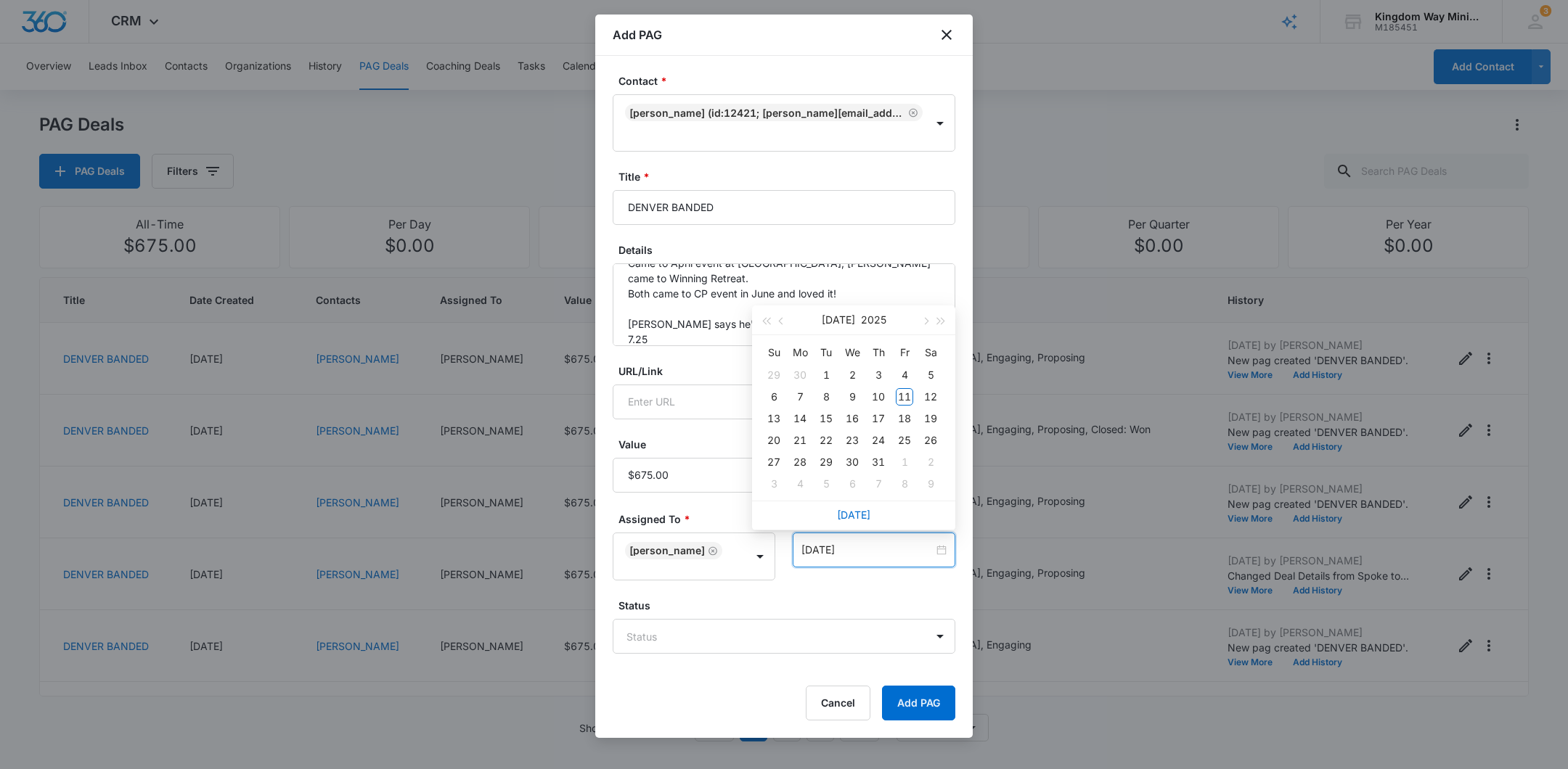type on "[DATE]" 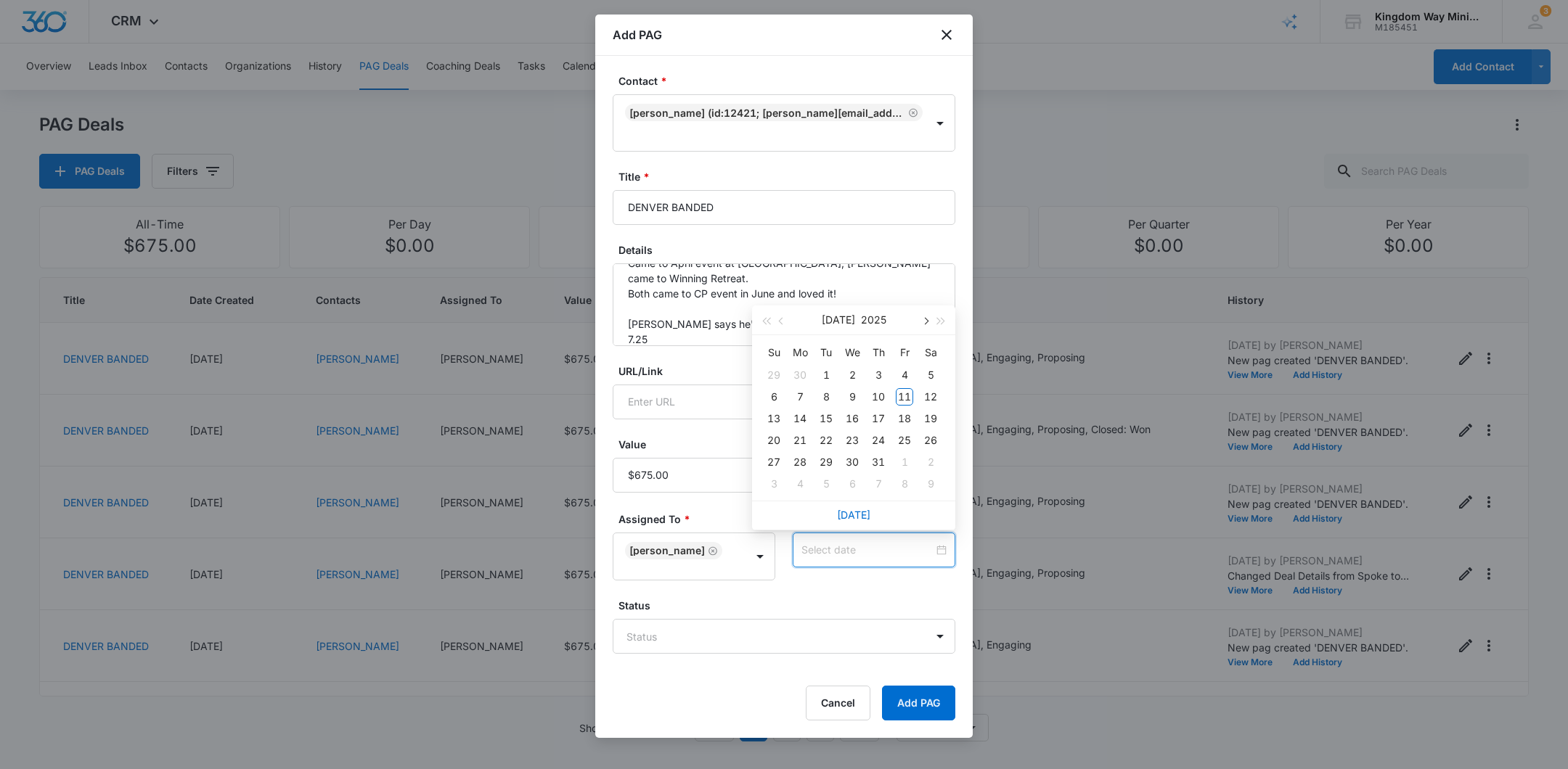 click at bounding box center [925, 321] 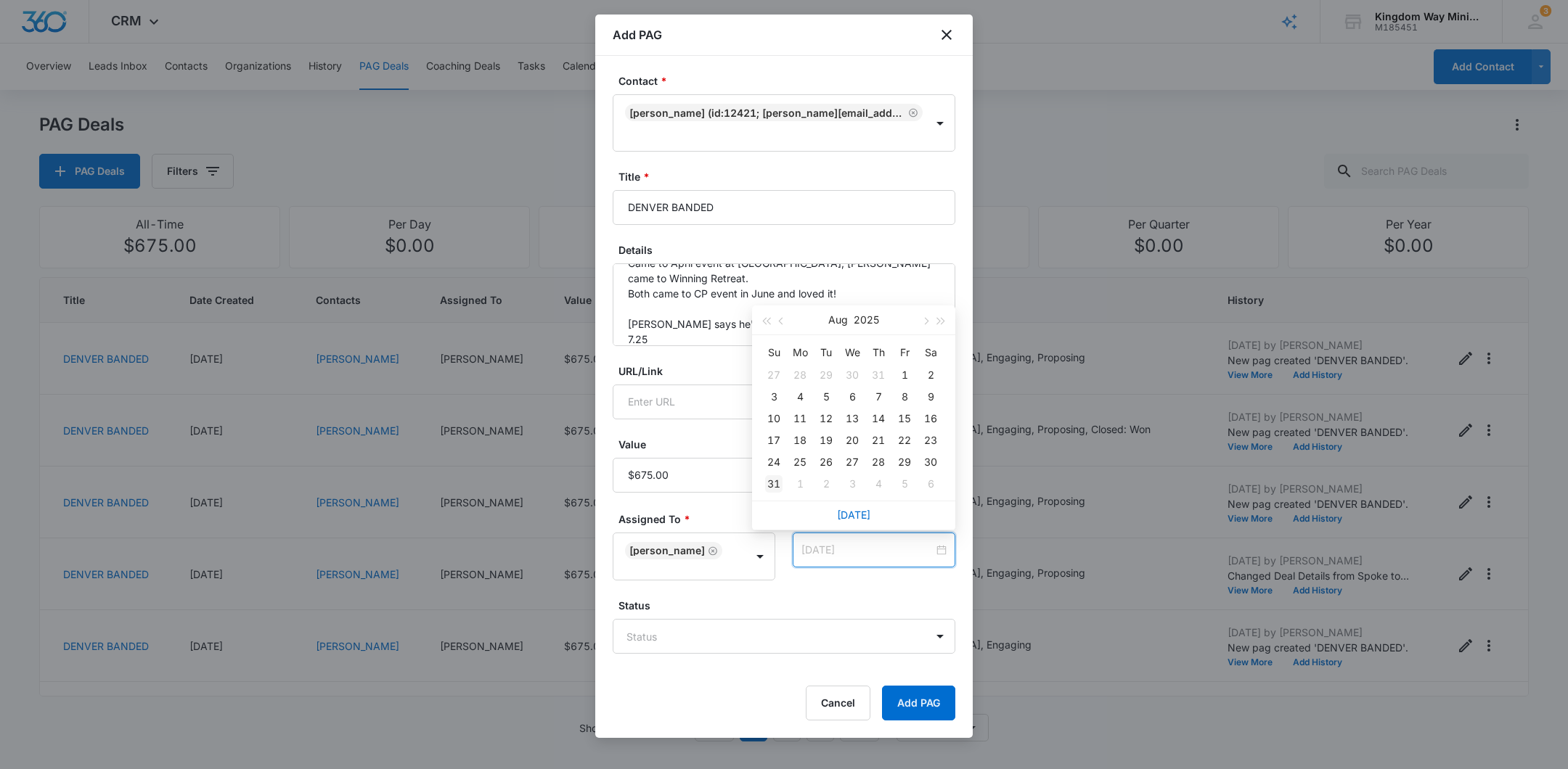 type on "[DATE]" 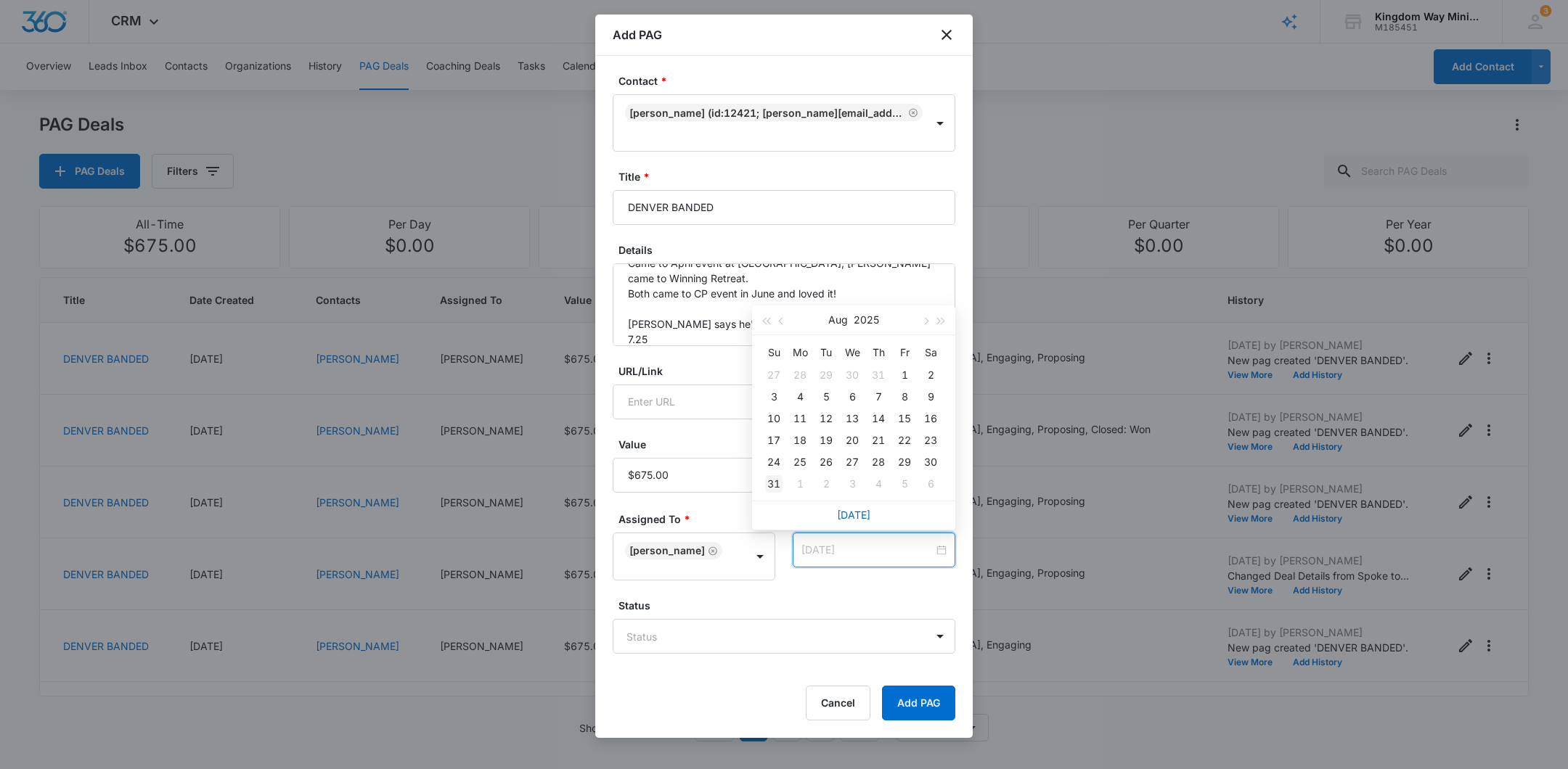 click on "31" at bounding box center [774, 484] 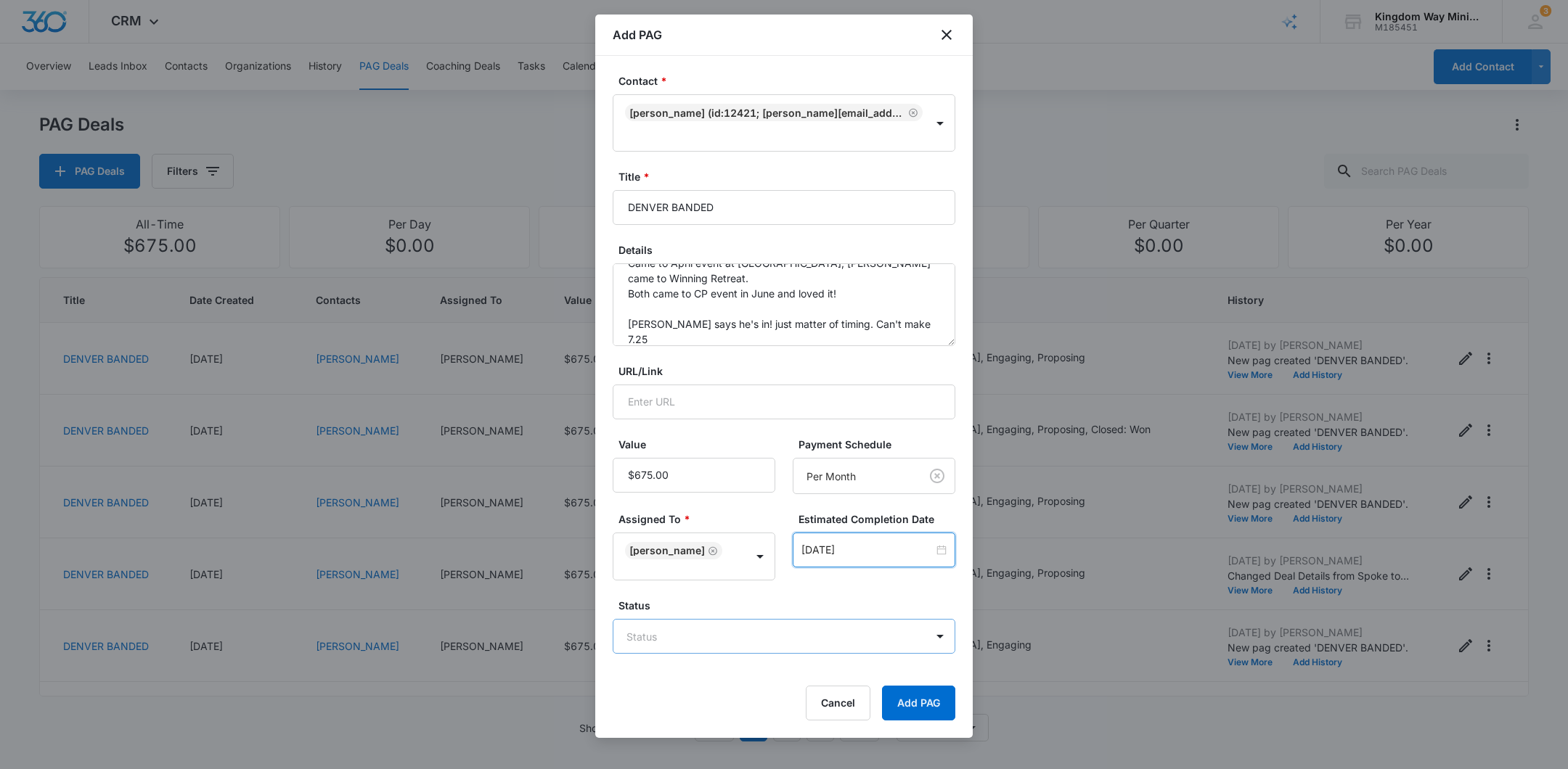 click on "CRM Apps Reputation Websites Forms CRM Email Social Shop Payments POS Content Ads Intelligence Files Brand Settings Kingdom Way Ministries M185451 Your Accounts View All 3 DA Dan Anderson dan.andersonkw2@gmail.com My Profile 3 Notifications Support Logout Terms & Conditions   •   Privacy Policy Overview Leads Inbox Contacts Organizations History PAG Deals Coaching Deals Tasks Calendar Lists Reports Settings Add Contact PAG Deals PAG Deals Filters All-Time $675.00 Per Day $0.00 Per Week $0.00 Per Month $12,150.00 Per Quarter $0.00 Per Year $0.00 Title Date Created Contacts Assigned To Value Paid Est. Close Date Status History DENVER BANDED 07/11/2025 Mark LABRIOLA Dan Anderson $675.00 Per Month 08/31/2025 DENVER, Engaging, Proposing Jul 11, 2025 by Dan Anderson New pag created 'DENVER BANDED'. View More Add History DENVER BANDED 07/11/2025 Christopher Kilcullen Dan Anderson $675.00 Per Month 08/31/2025 DENVER, Engaging, Proposing, Closed: Won Jul 11, 2025 by Dan Anderson New pag created 'DENVER BANDED'." at bounding box center [784, 384] 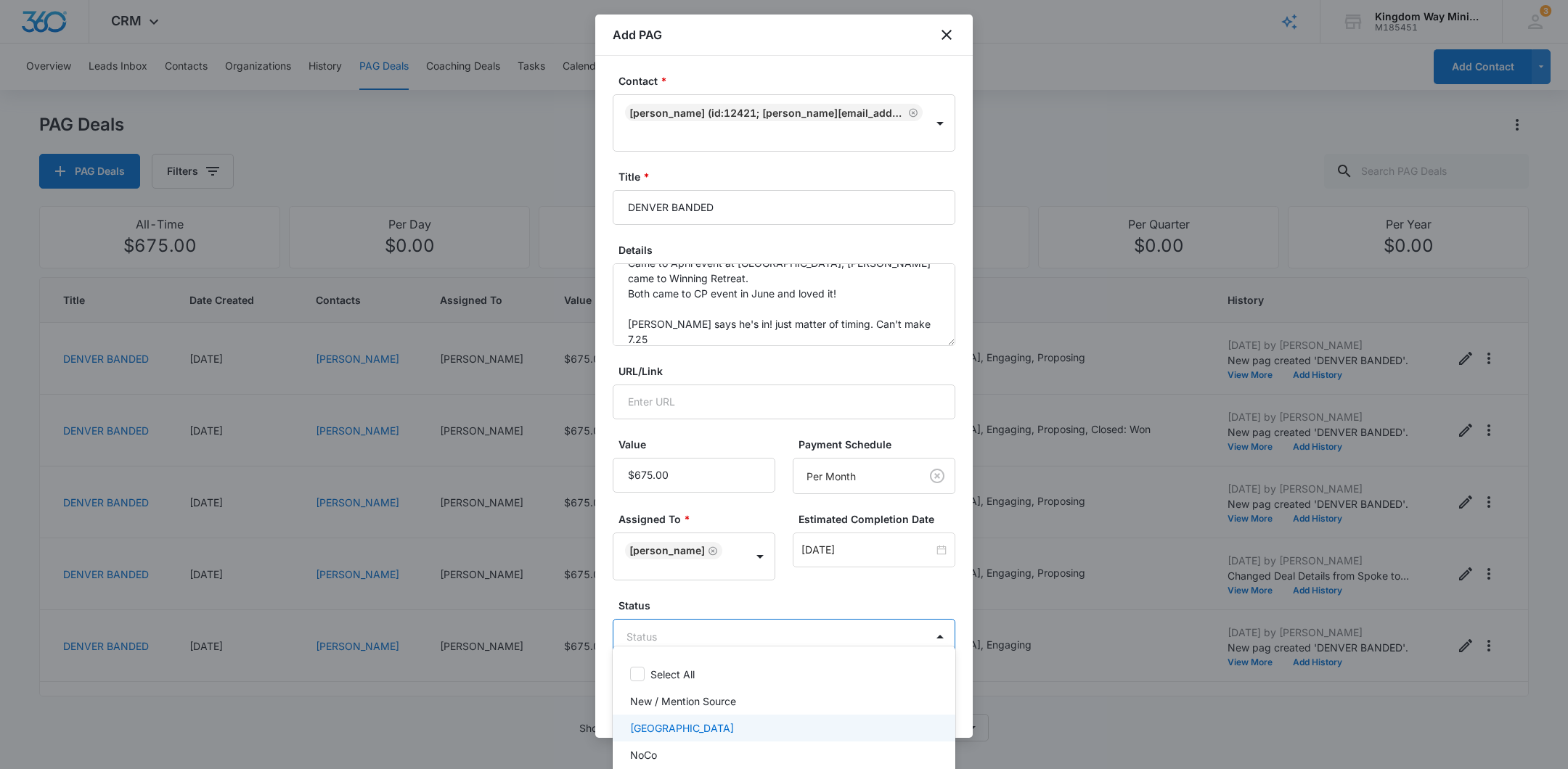 click on "[GEOGRAPHIC_DATA]" at bounding box center [783, 728] 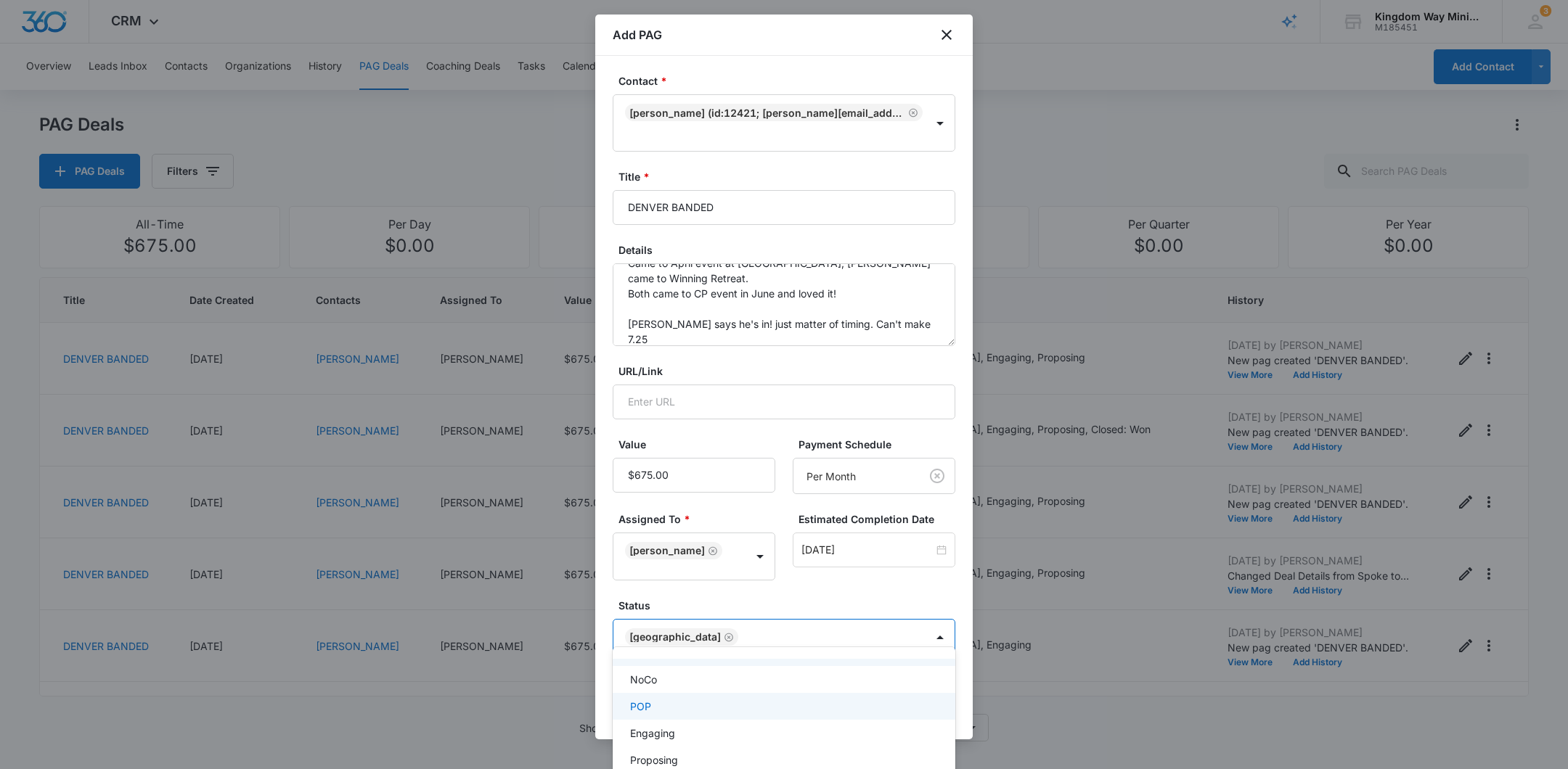 scroll, scrollTop: 94, scrollLeft: 0, axis: vertical 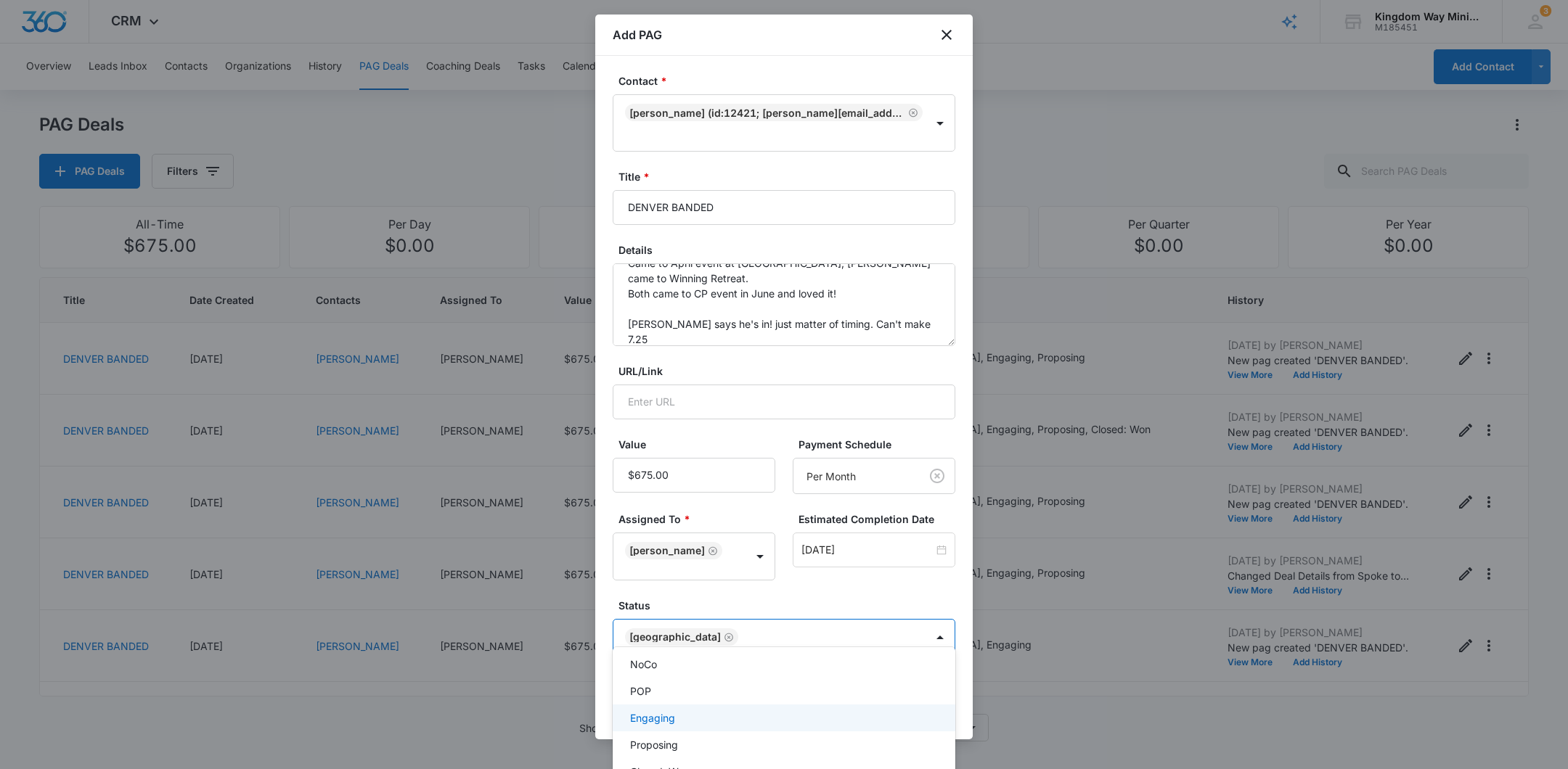 click on "Engaging" at bounding box center [783, 717] 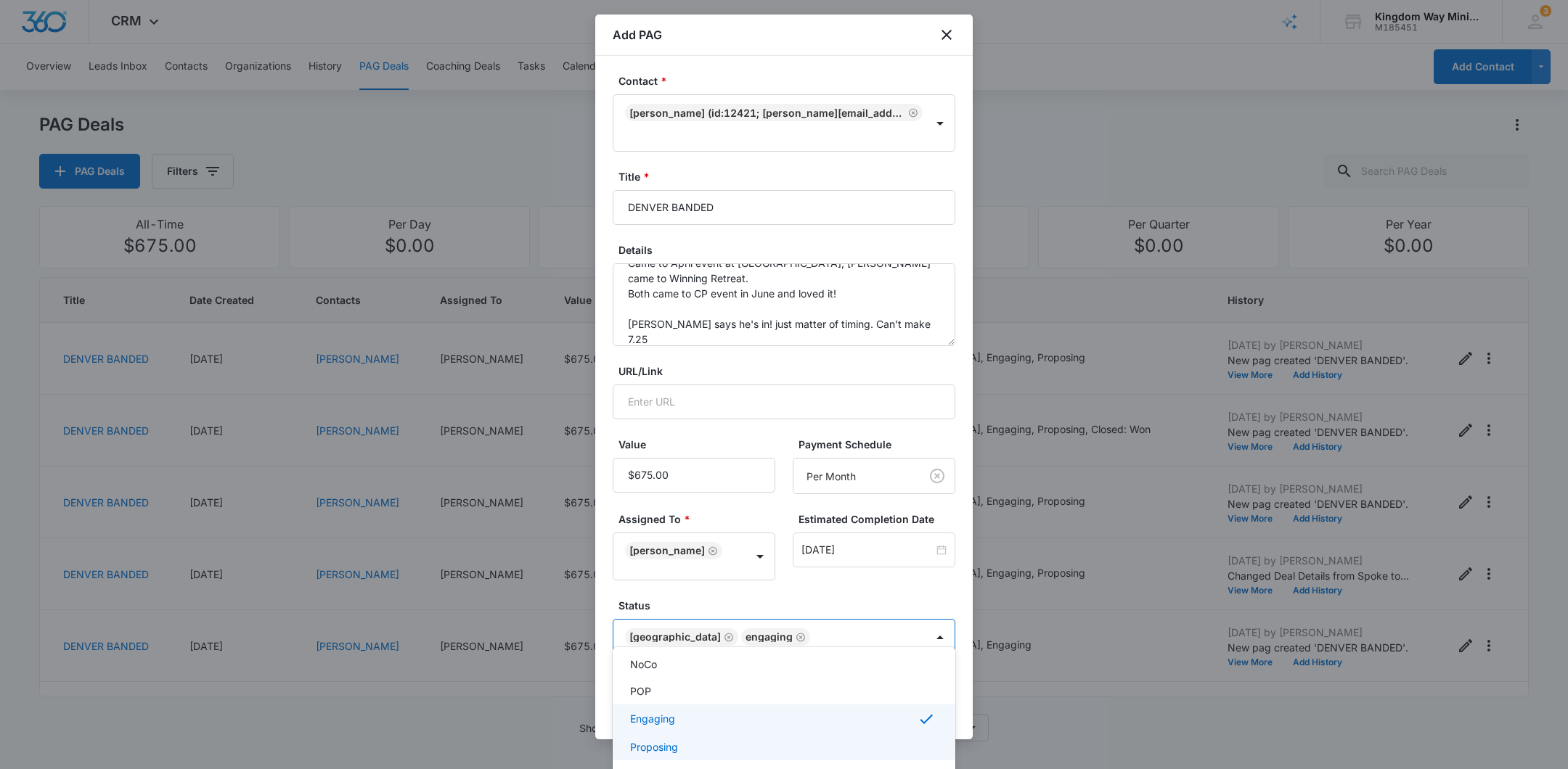 click on "Proposing" at bounding box center (784, 747) 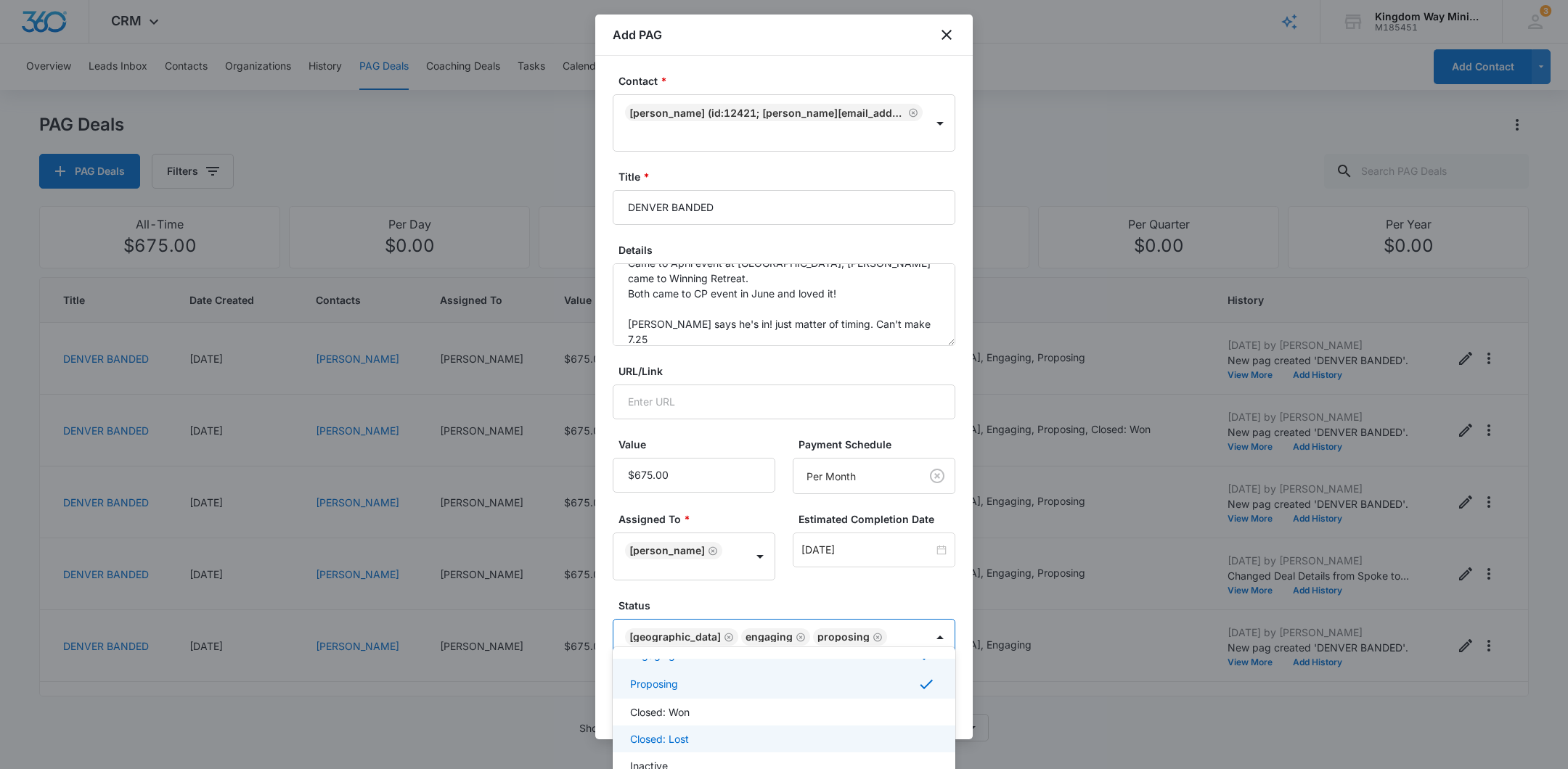 scroll, scrollTop: 166, scrollLeft: 0, axis: vertical 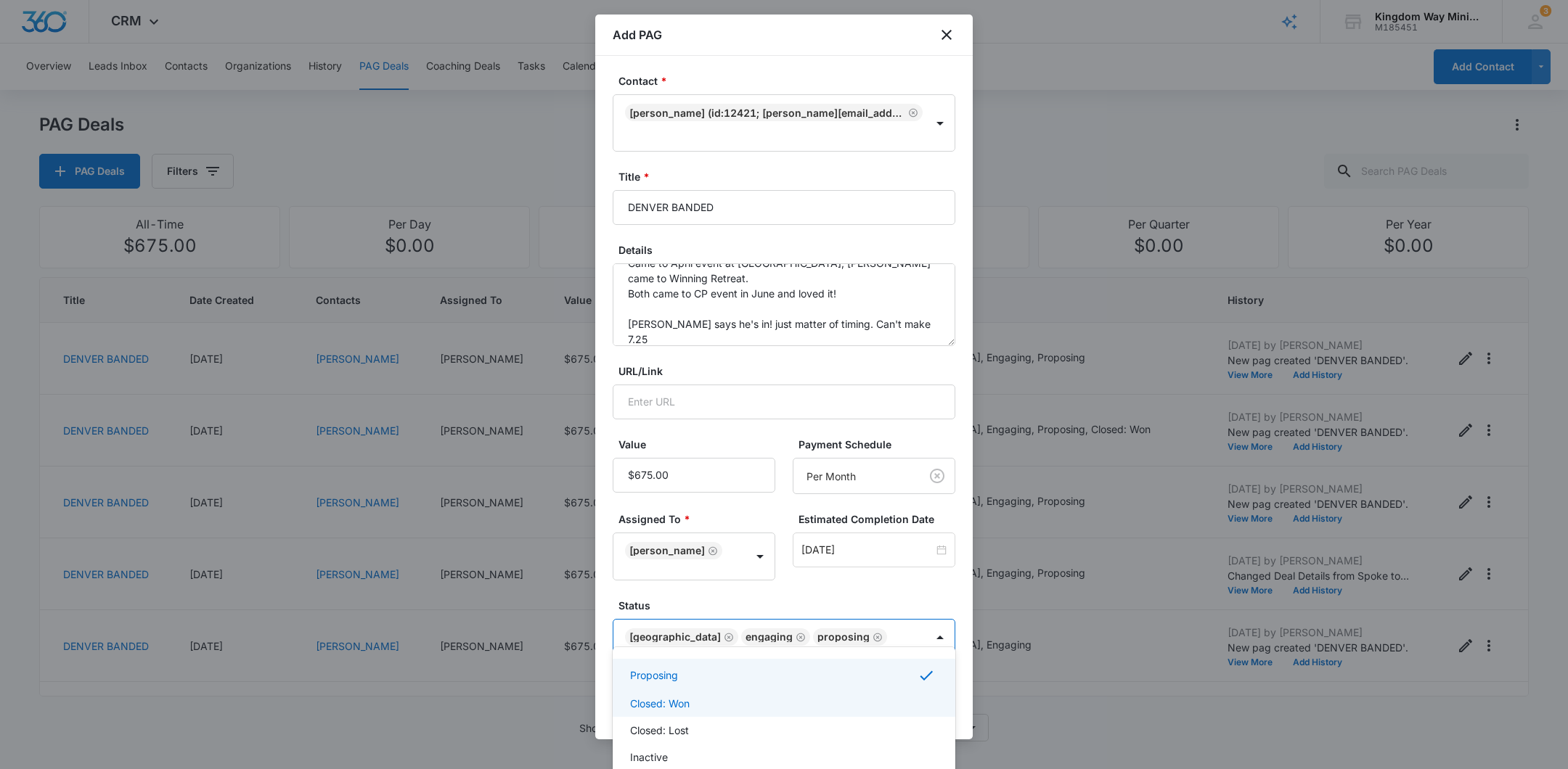 click on "Closed: Won" at bounding box center [783, 703] 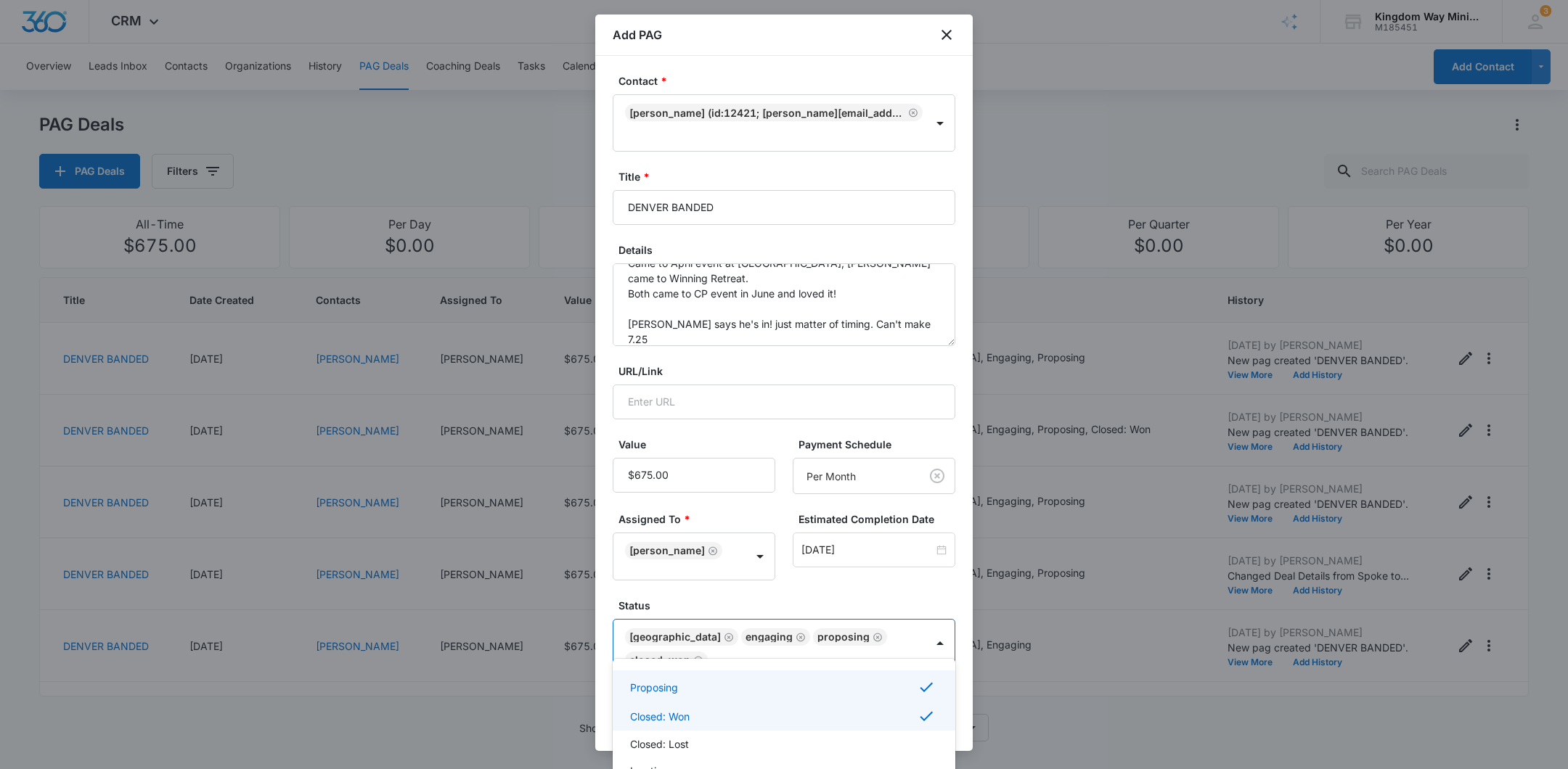 click at bounding box center [784, 384] 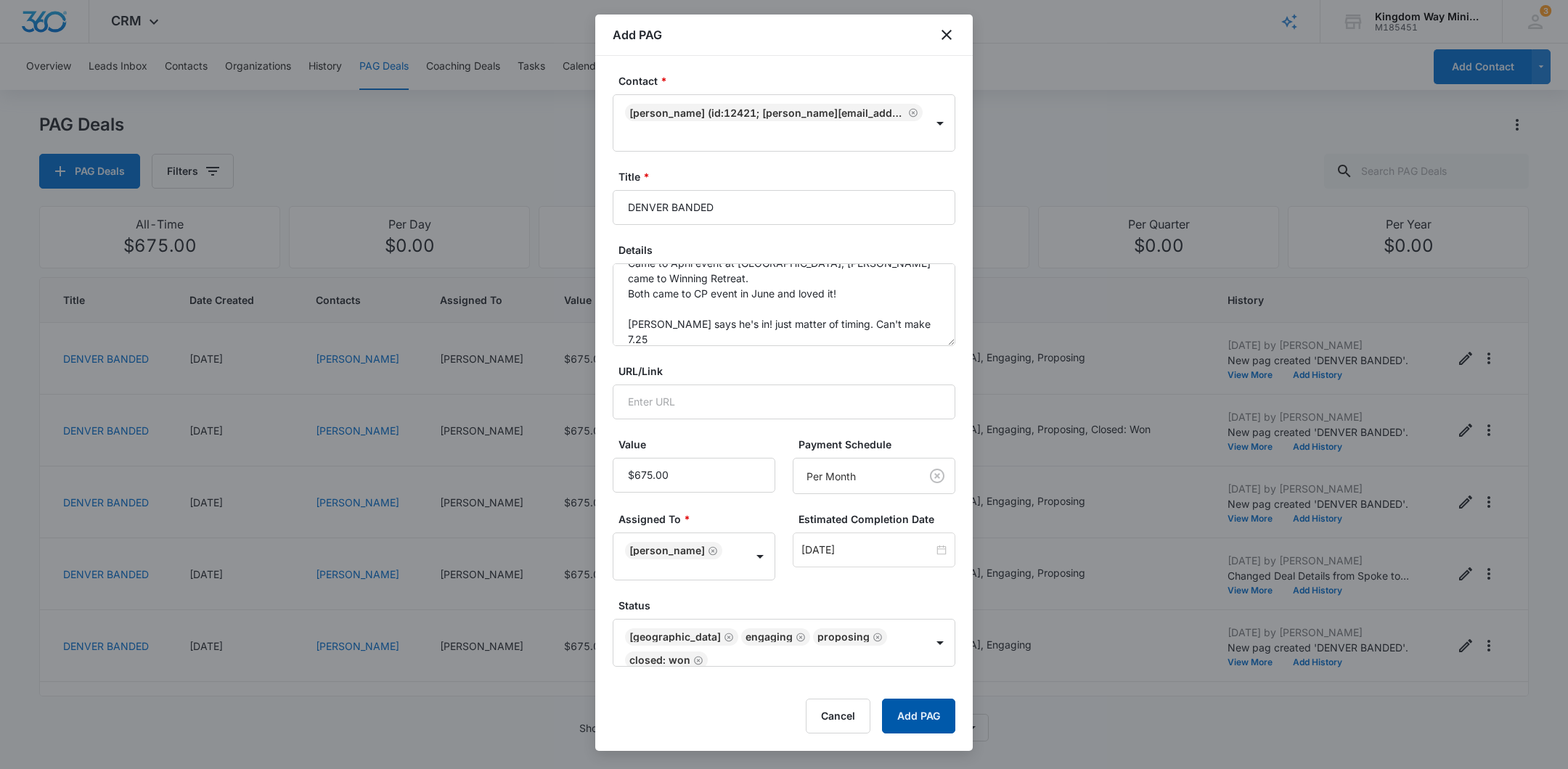 click on "Add PAG" at bounding box center [918, 716] 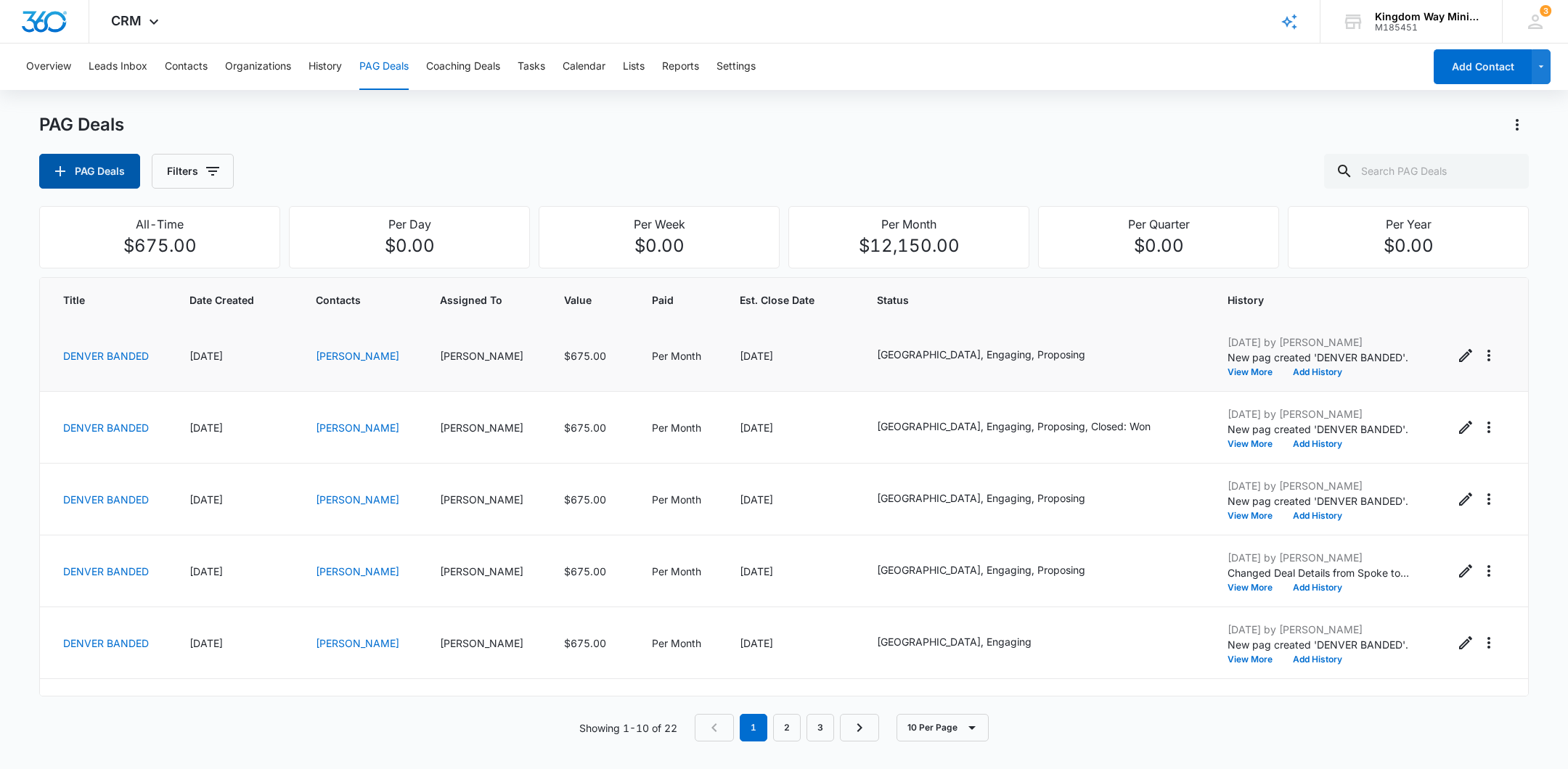 scroll, scrollTop: 92, scrollLeft: 0, axis: vertical 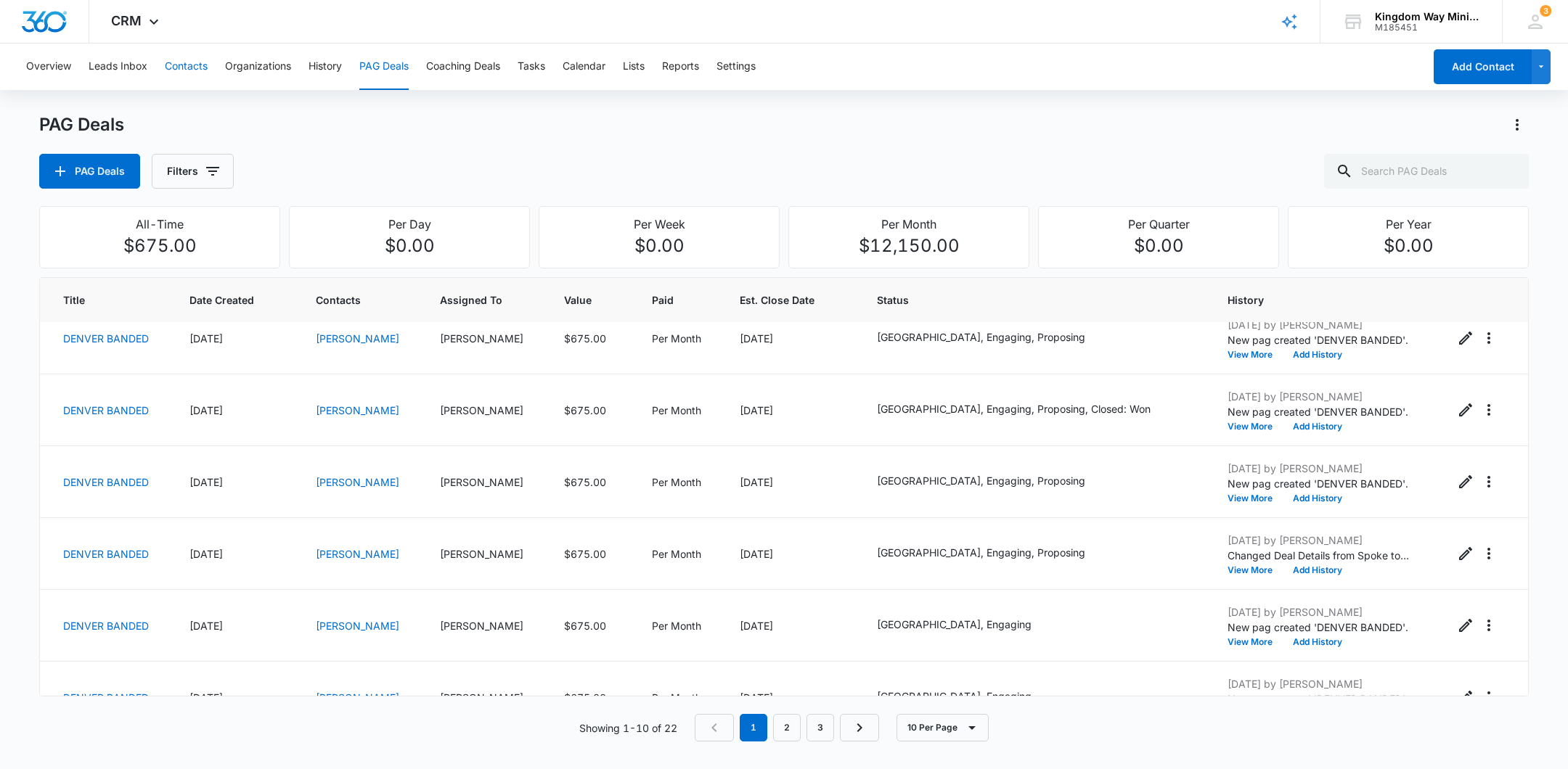 click on "Contacts" at bounding box center (186, 67) 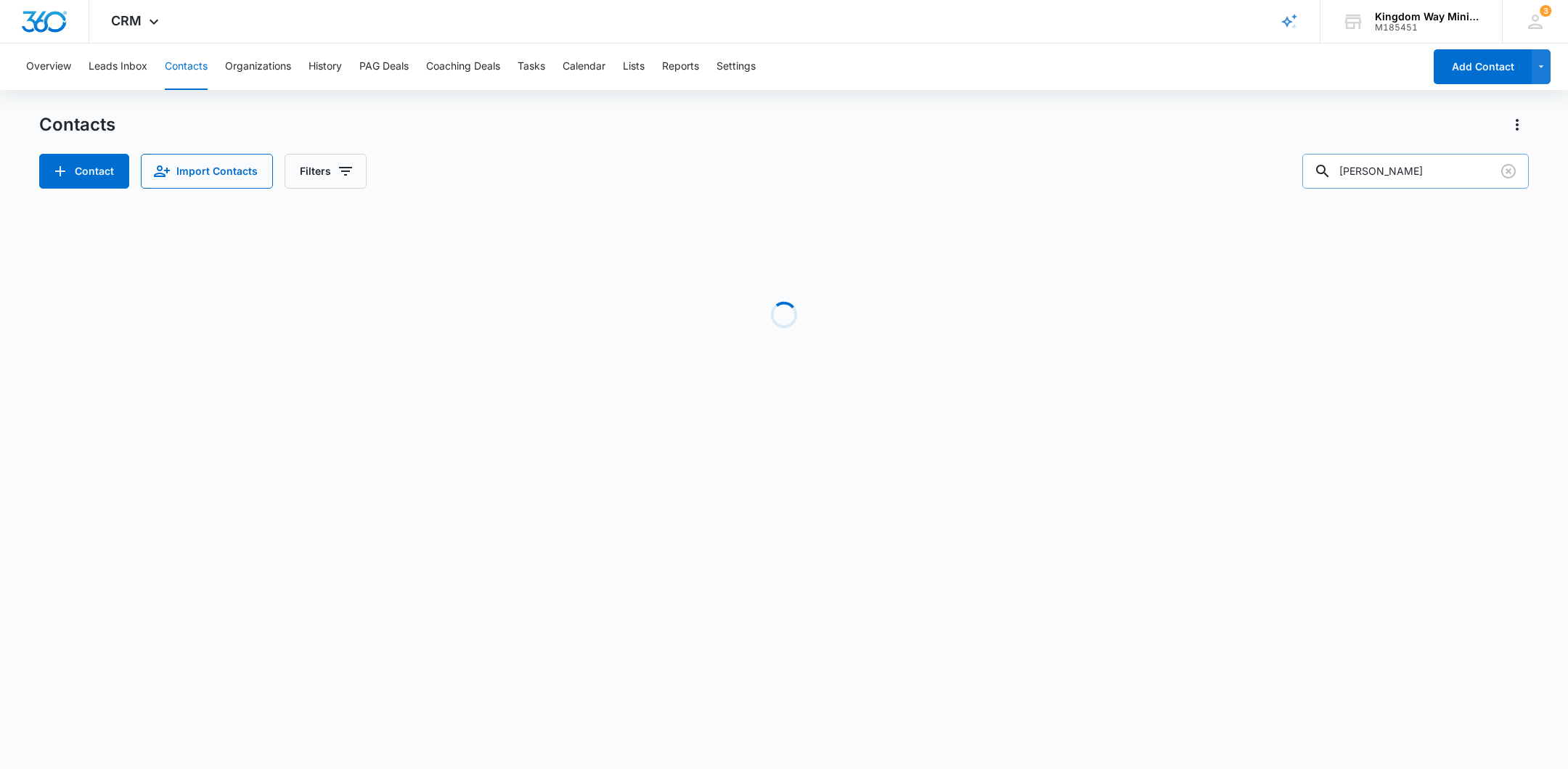 click on "Rocha" at bounding box center (1416, 171) 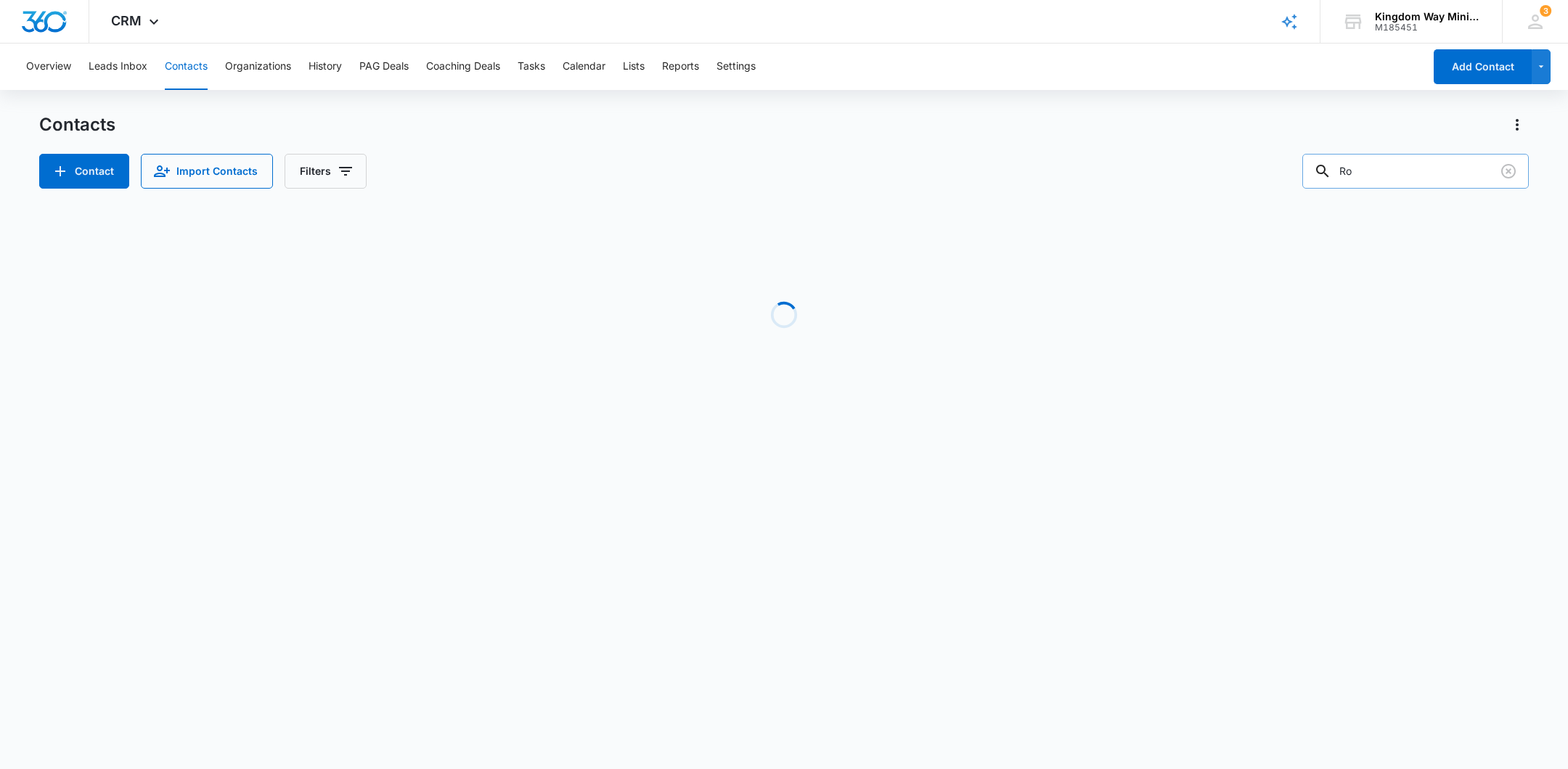 type on "R" 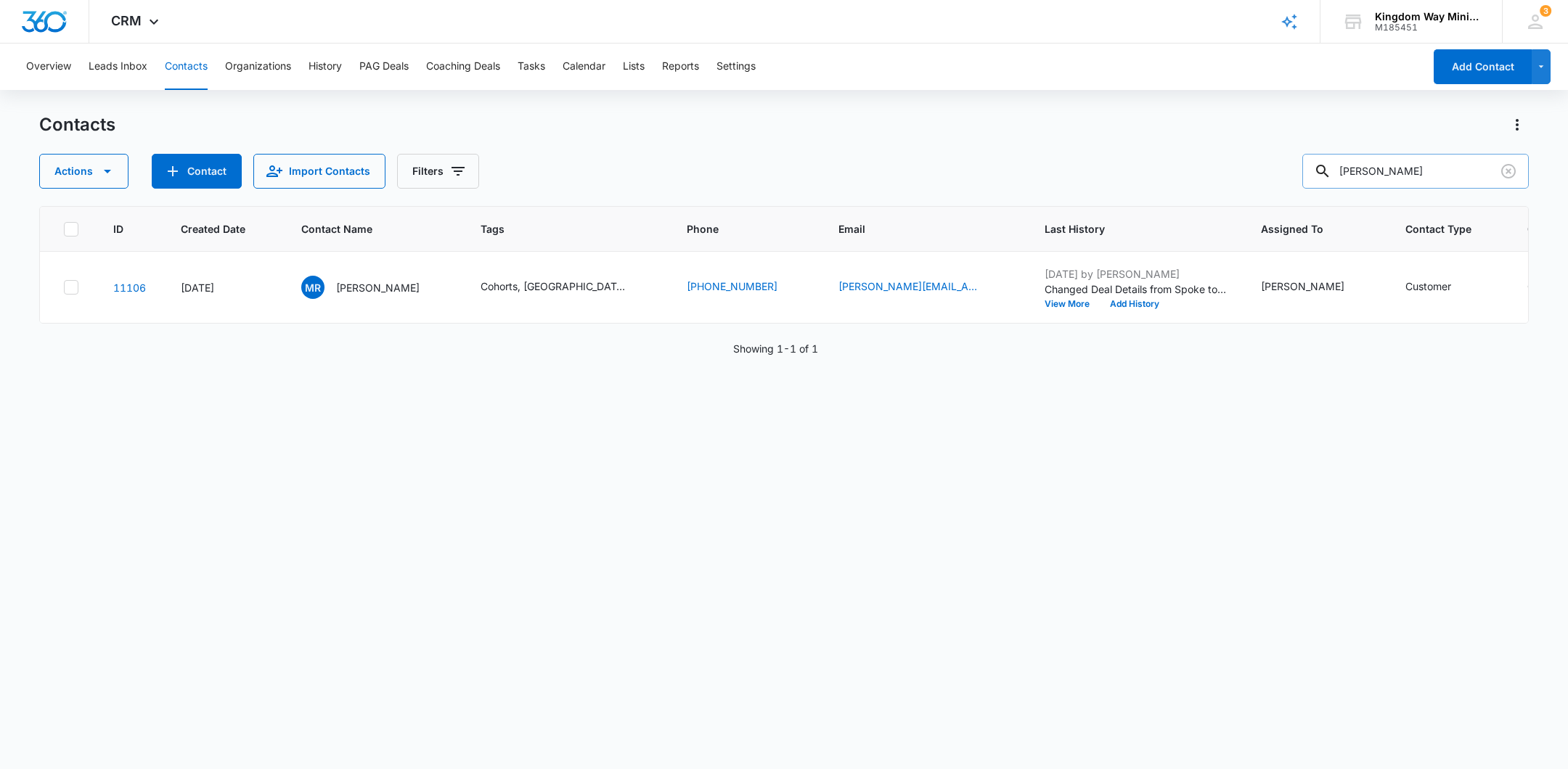 type on "[PERSON_NAME]" 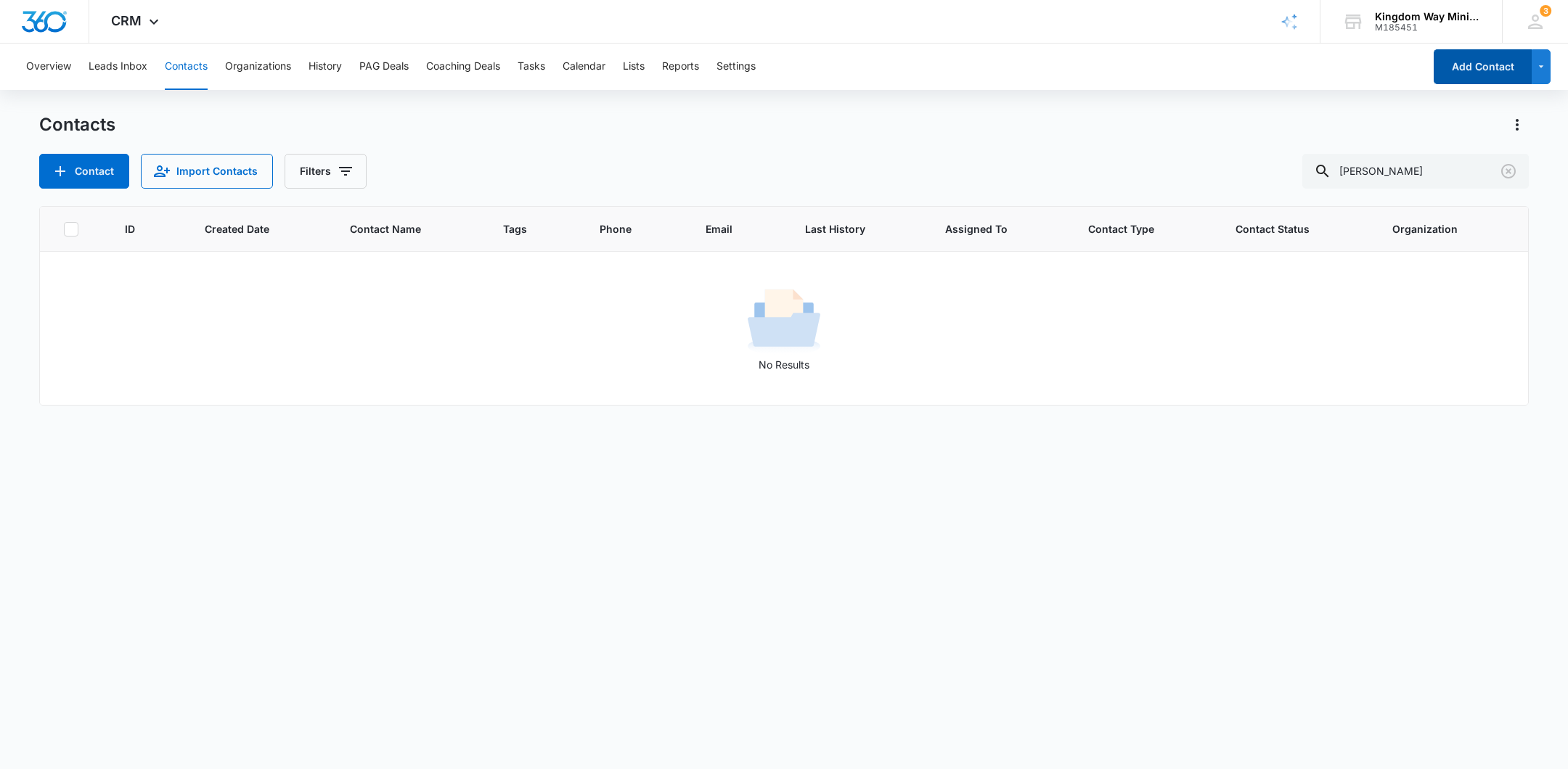 click on "Add Contact" at bounding box center [1482, 67] 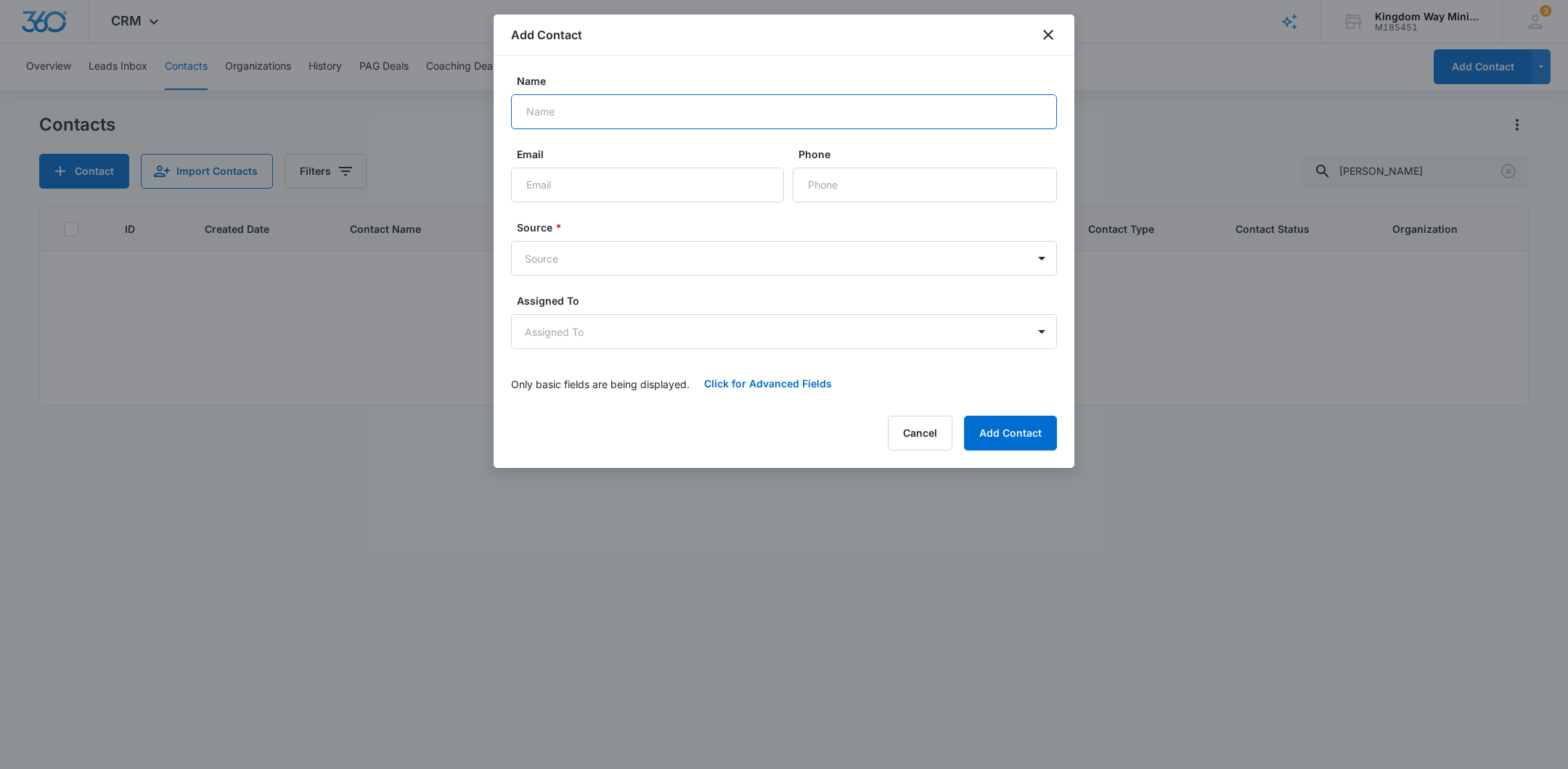 click on "Name" at bounding box center (784, 112) 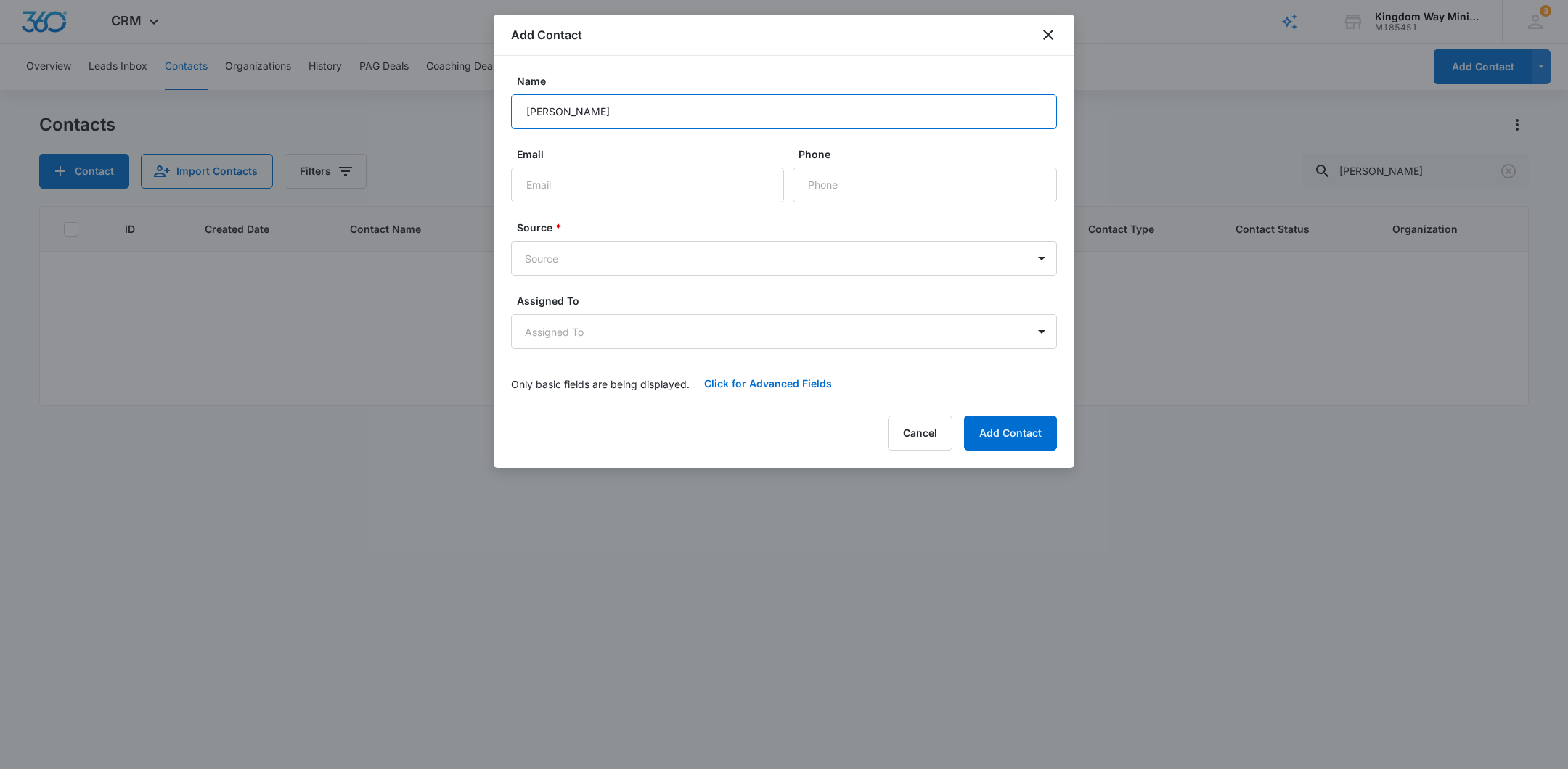 type on "[PERSON_NAME]" 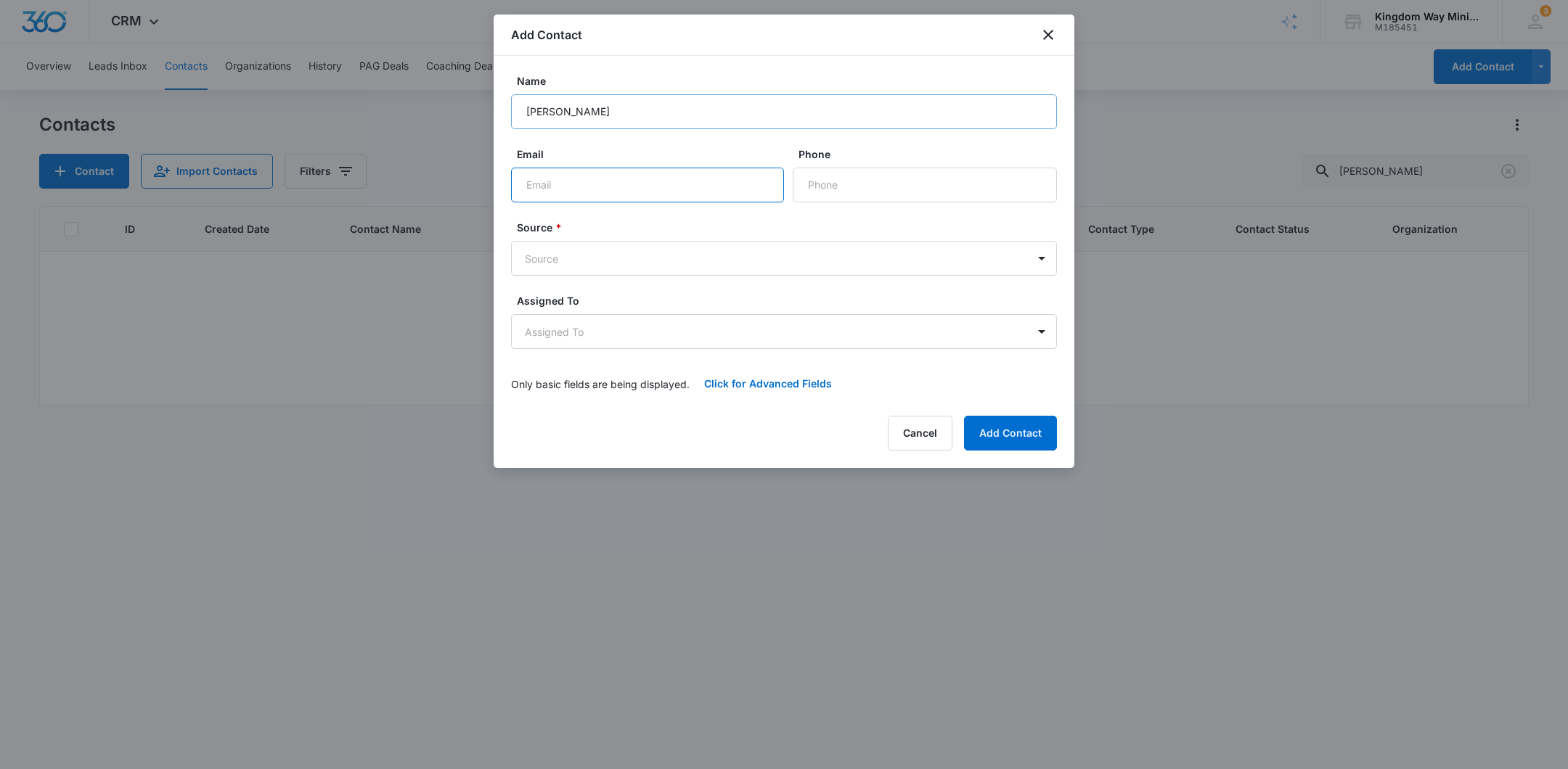 paste on "[EMAIL_ADDRESS][DOMAIN_NAME]" 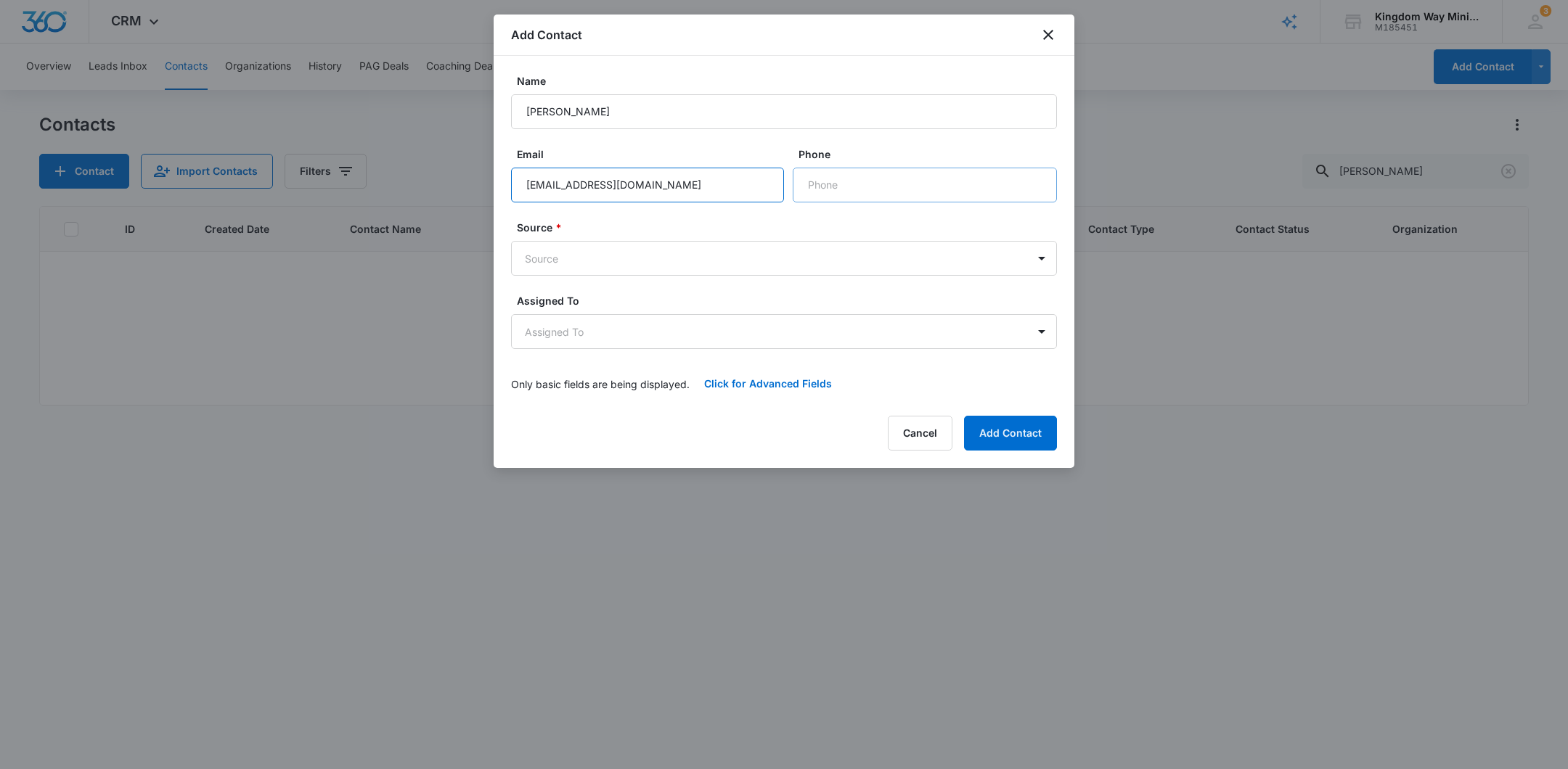 type on "[EMAIL_ADDRESS][DOMAIN_NAME]" 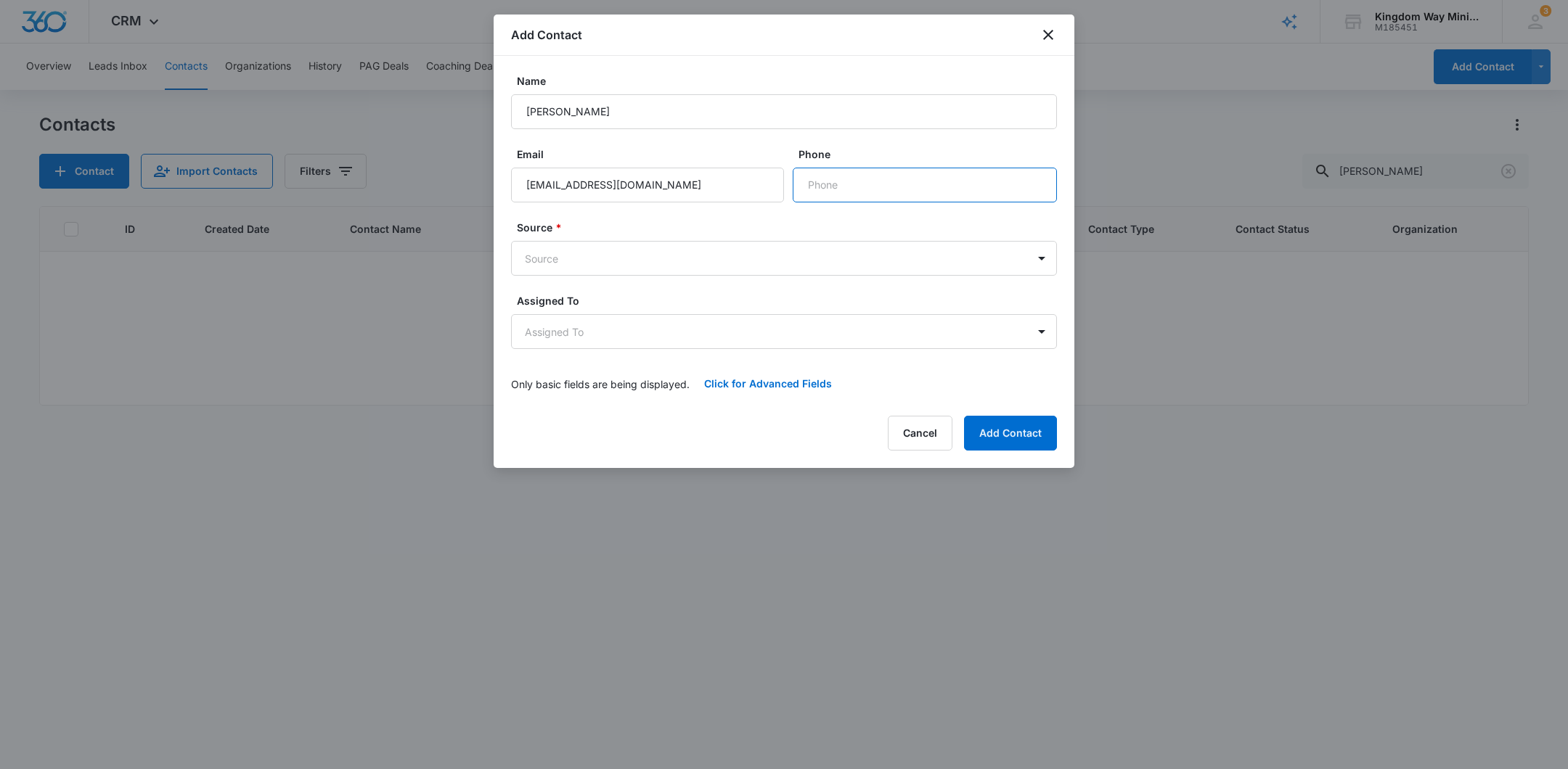 click on "Phone" at bounding box center [925, 185] 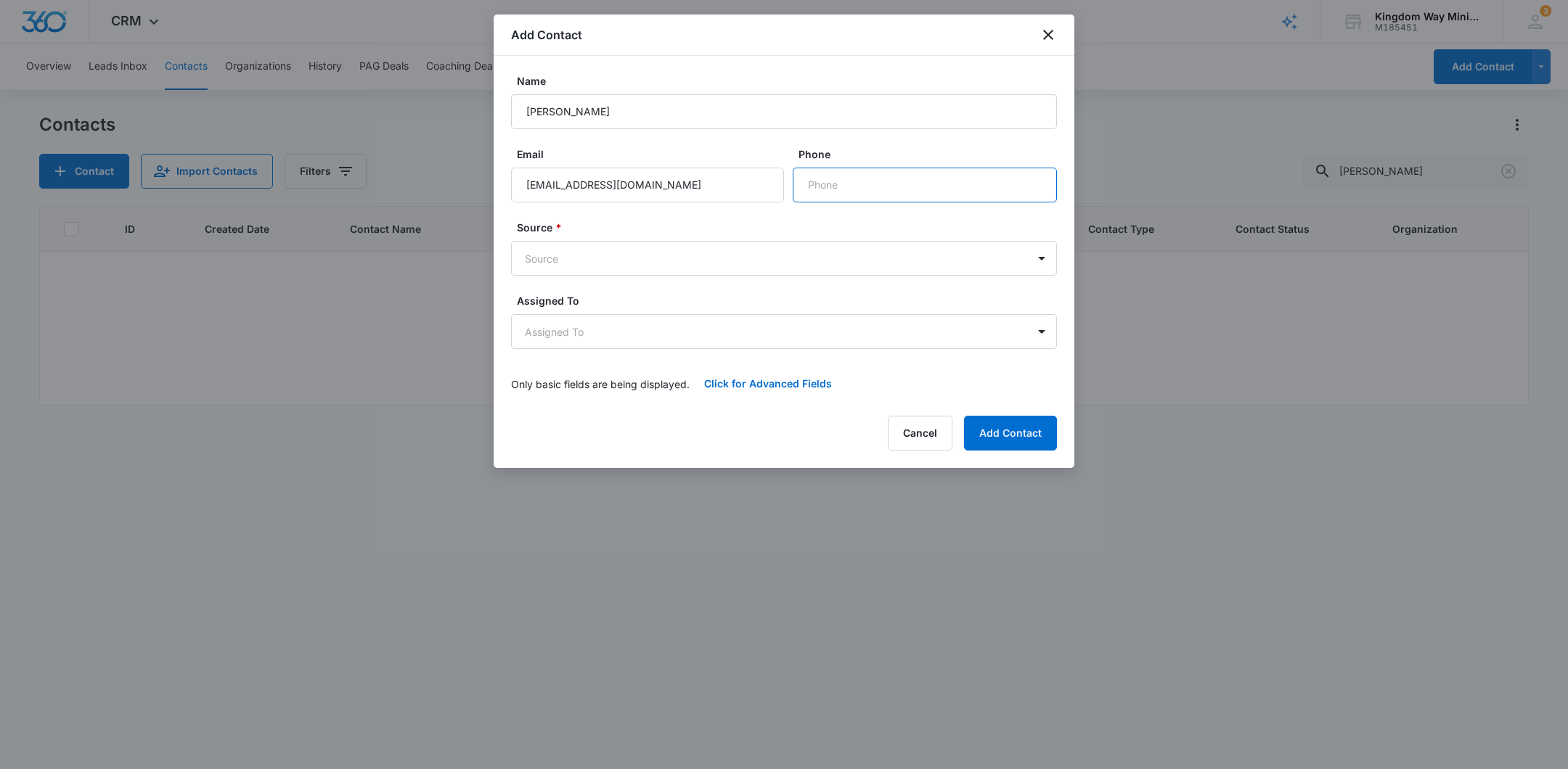 paste on "[PHONE_NUMBER]" 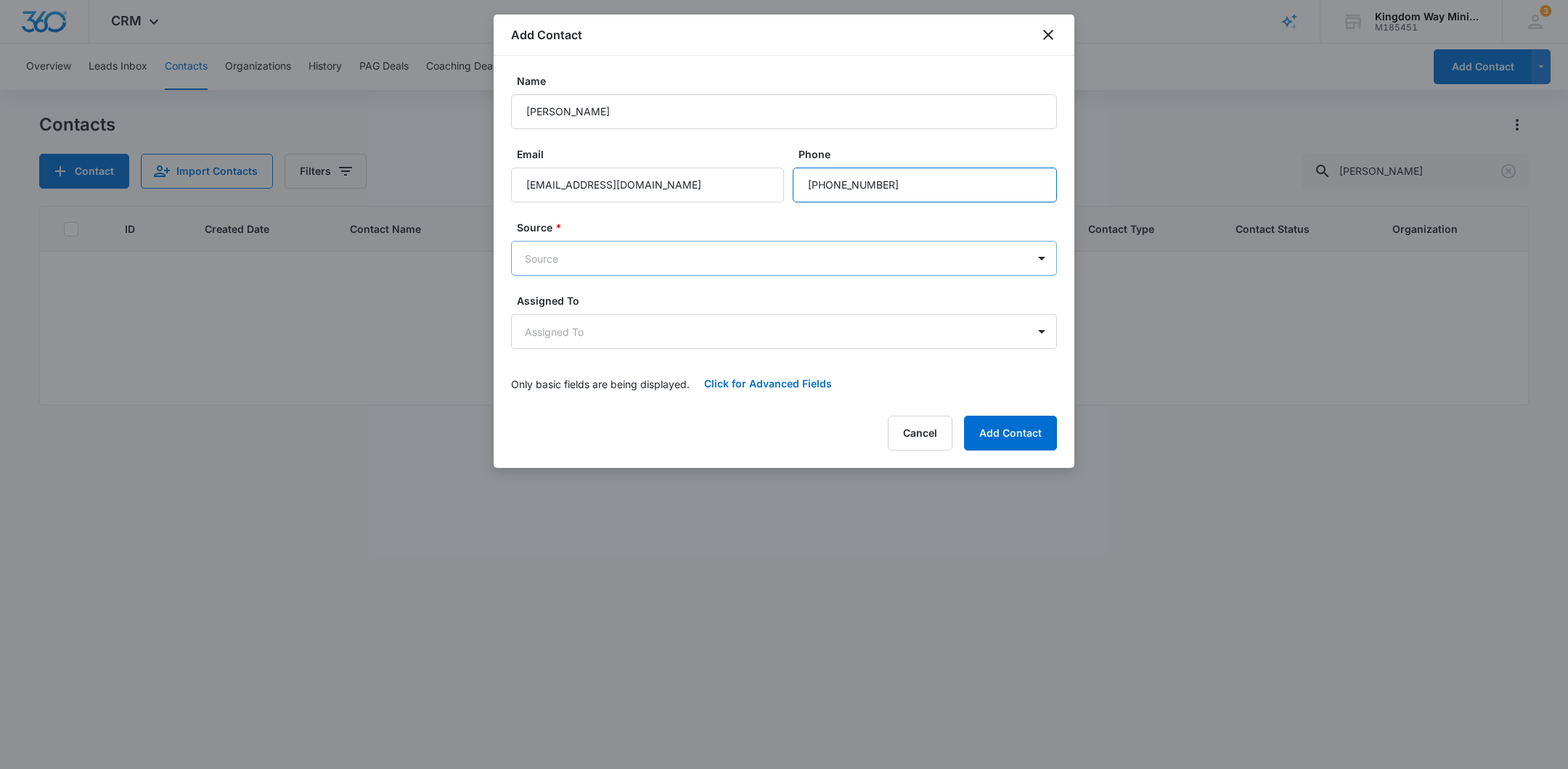 type on "[PHONE_NUMBER]" 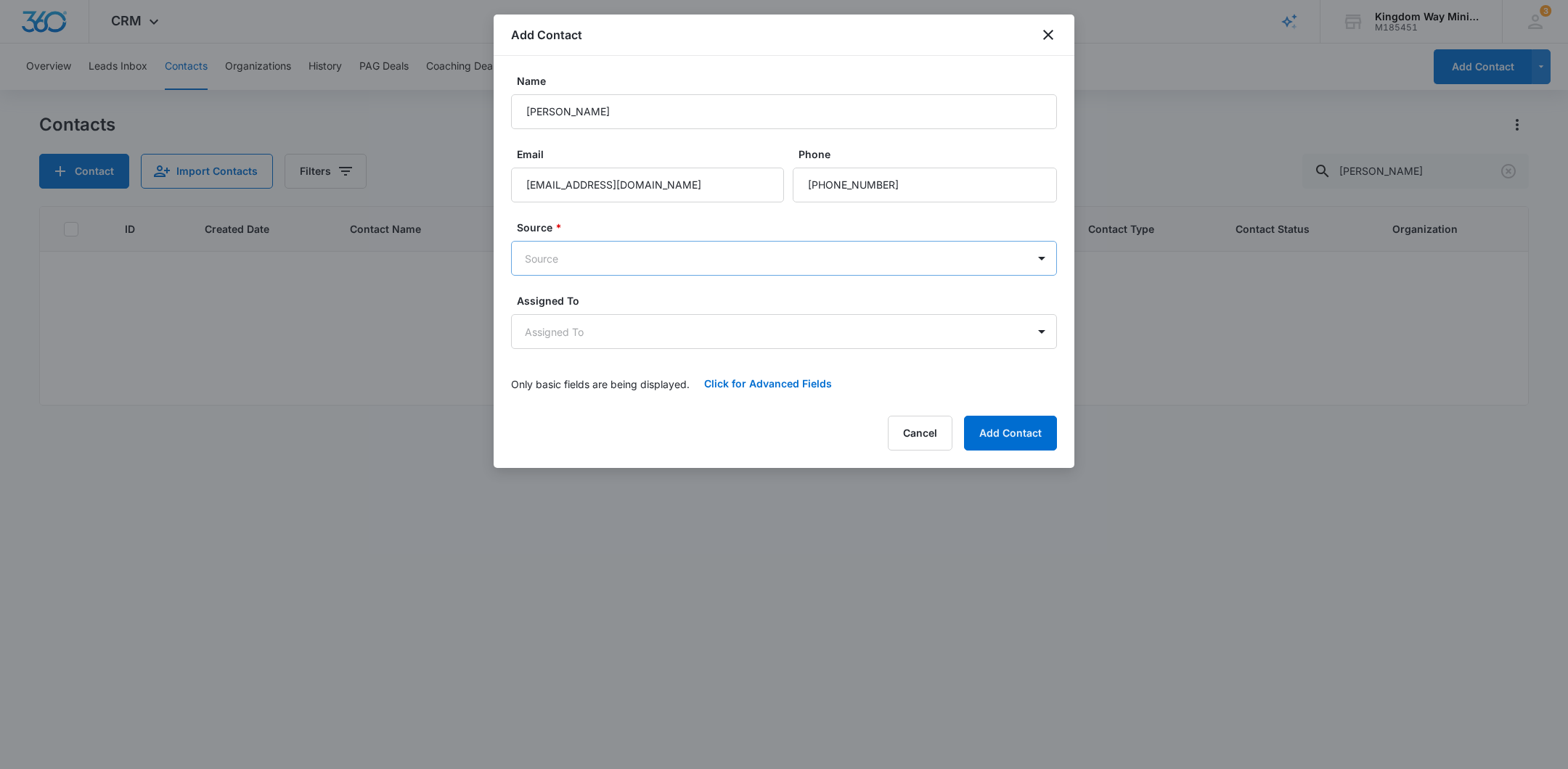 click on "CRM Apps Reputation Websites Forms CRM Email Social Shop Payments POS Content Ads Intelligence Files Brand Settings Kingdom Way Ministries M185451 Your Accounts View All 3 DA Dan Anderson dan.andersonkw2@gmail.com My Profile 3 Notifications Support Logout Terms & Conditions   •   Privacy Policy Overview Leads Inbox Contacts Organizations History PAG Deals Coaching Deals Tasks Calendar Lists Reports Settings Add Contact Contacts Contact Import Contacts Filters Jeff Miller ID Created Date Contact Name Tags Phone Email Last History Assigned To Contact Type Contact Status Organization No Results Kingdom Way Ministries - CRM Contacts - Marketing 360®
Add Contact Name Jeff Miller Email Mill7163@me.com Phone Source * Source Assigned To Assigned To Only basic fields are being displayed. Click for Advanced Fields Contact Type Contact Type Contact Status Contact Status Color Tag Current Color: Other Phone Best Way To Contact Best Way To Contact Cancel Add Contact" at bounding box center (784, 384) 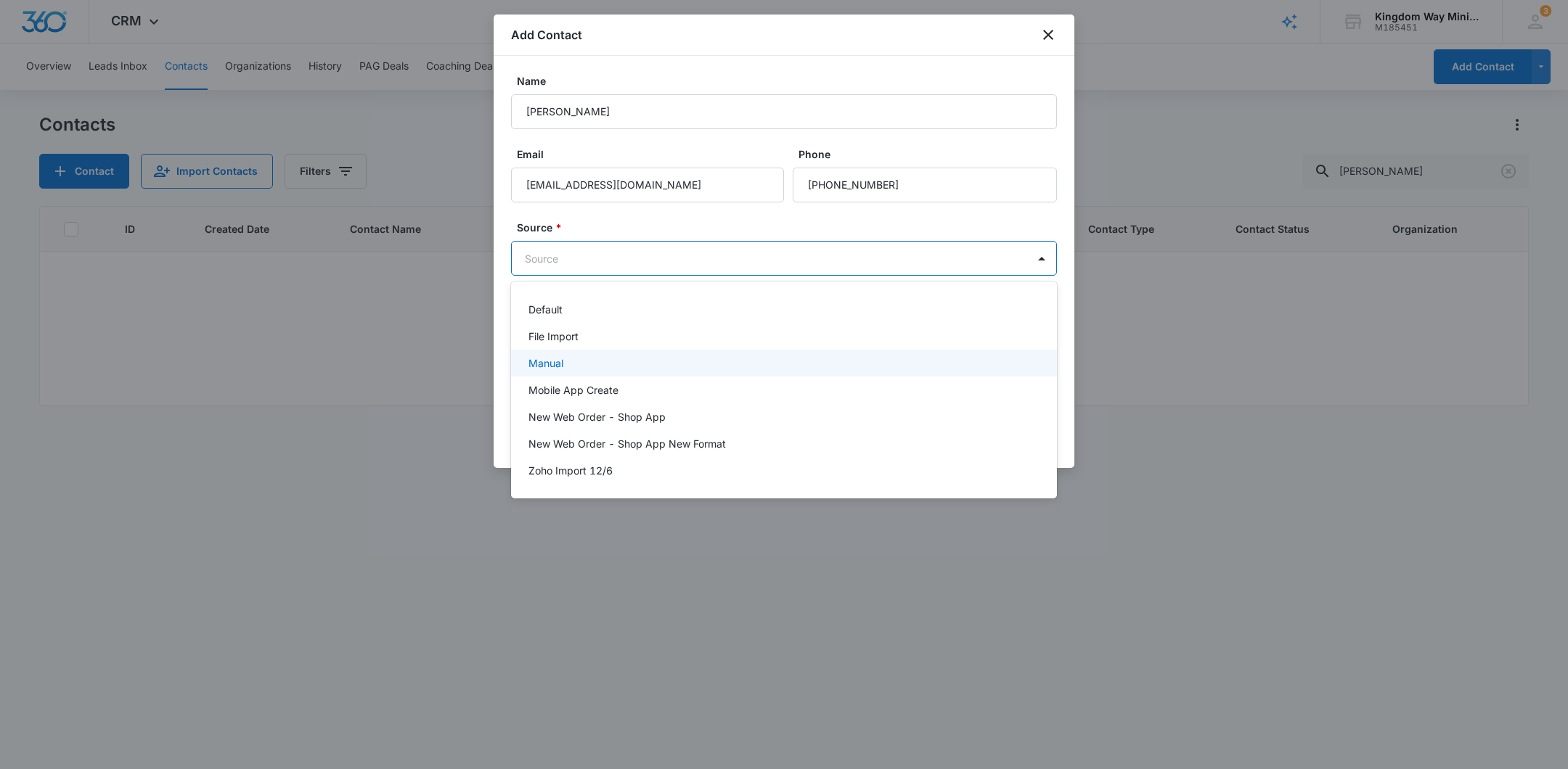 click on "Manual" at bounding box center [784, 363] 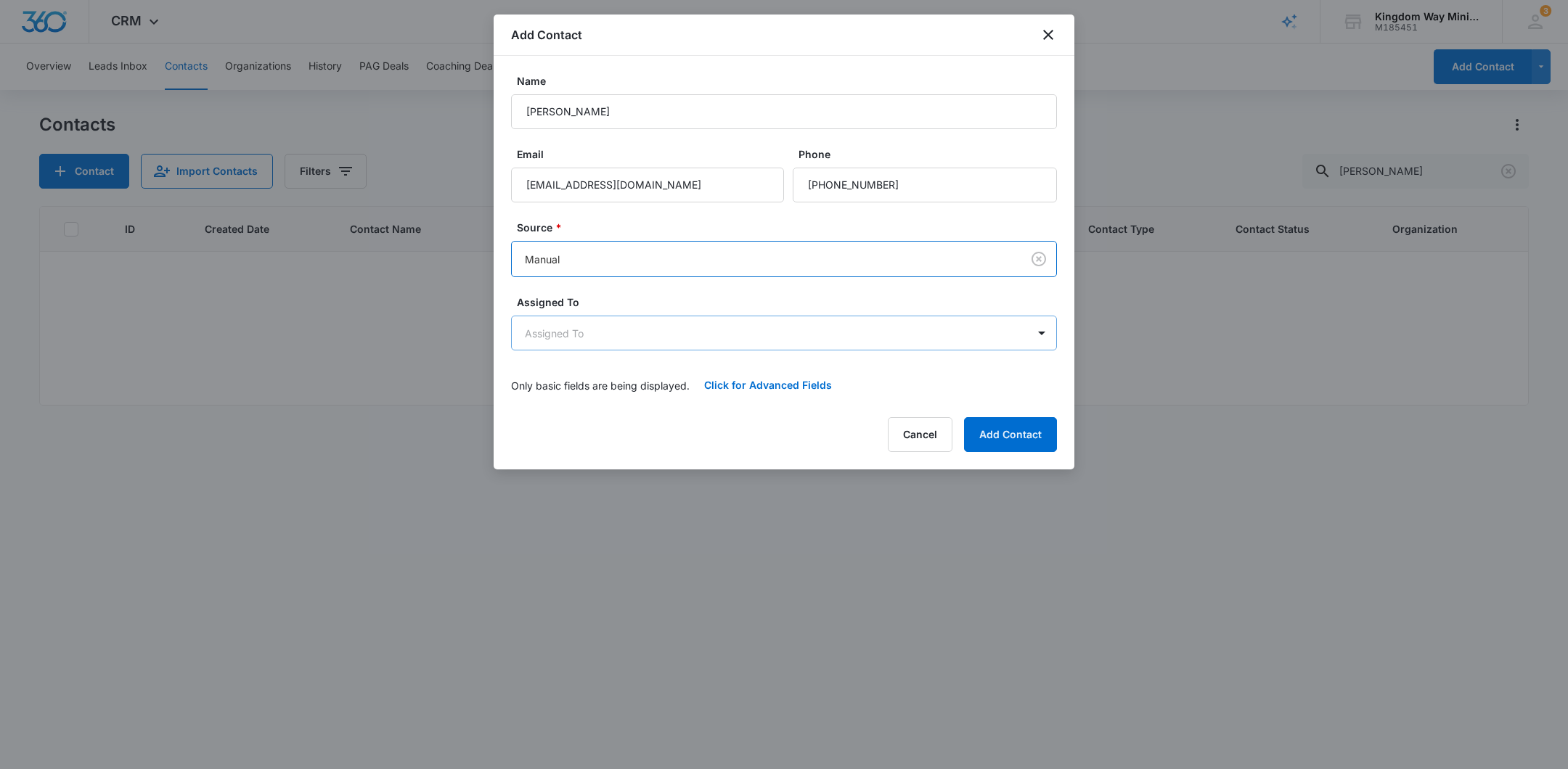 click on "CRM Apps Reputation Websites Forms CRM Email Social Shop Payments POS Content Ads Intelligence Files Brand Settings Kingdom Way Ministries M185451 Your Accounts View All 3 DA Dan Anderson dan.andersonkw2@gmail.com My Profile 3 Notifications Support Logout Terms & Conditions   •   Privacy Policy Overview Leads Inbox Contacts Organizations History PAG Deals Coaching Deals Tasks Calendar Lists Reports Settings Add Contact Contacts Contact Import Contacts Filters Jeff Miller ID Created Date Contact Name Tags Phone Email Last History Assigned To Contact Type Contact Status Organization No Results Kingdom Way Ministries - CRM Contacts - Marketing 360®
Add Contact Name Jeff Miller Email Mill7163@me.com Phone Source * option Manual, selected. Manual Assigned To Assigned To Only basic fields are being displayed. Click for Advanced Fields Contact Type Contact Type Contact Status Contact Status Color Tag Current Color: Other Phone Best Way To Contact Best Way To Contact Cancel Add Contact" at bounding box center (784, 384) 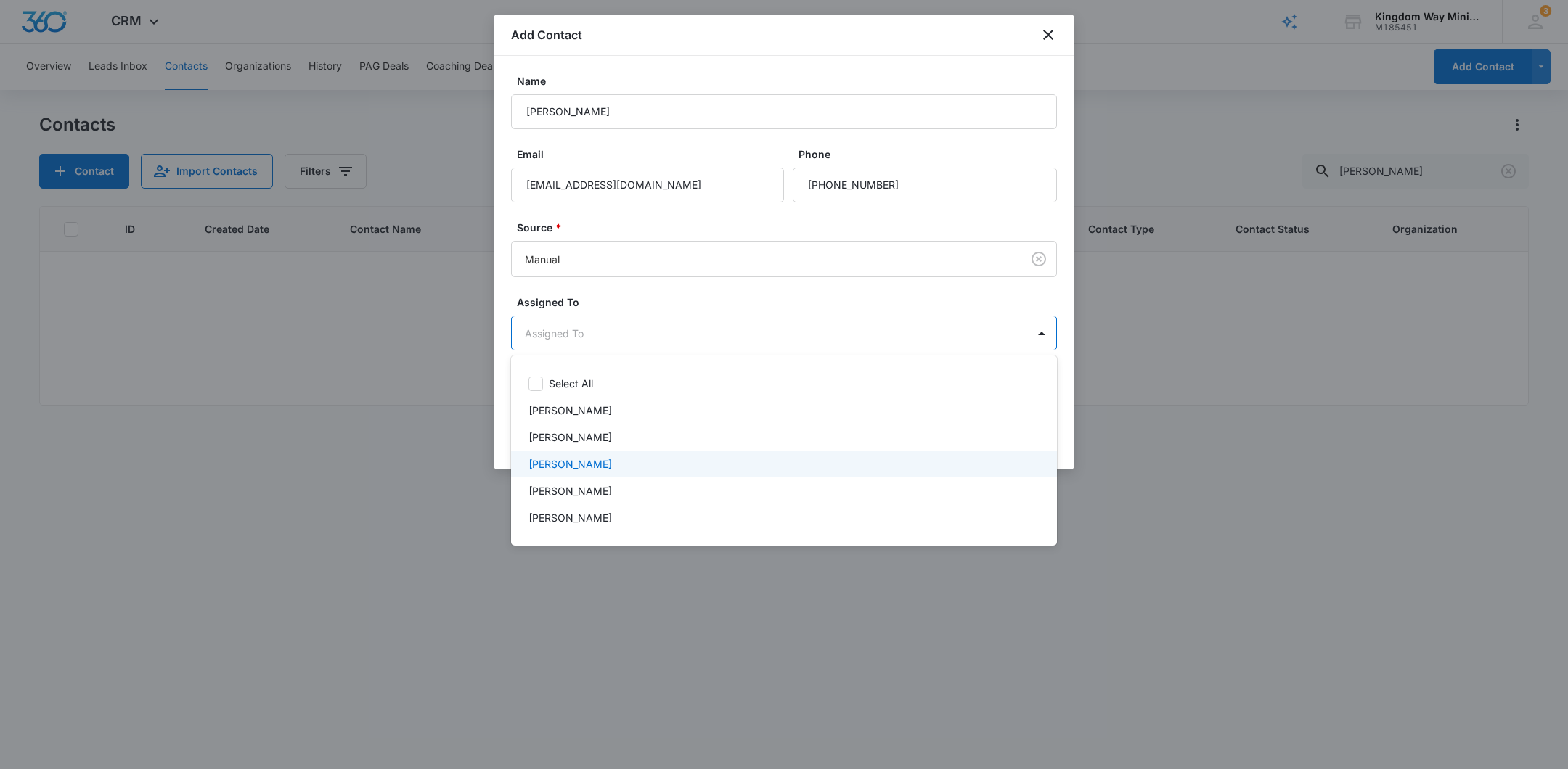 click on "[PERSON_NAME]" at bounding box center (783, 464) 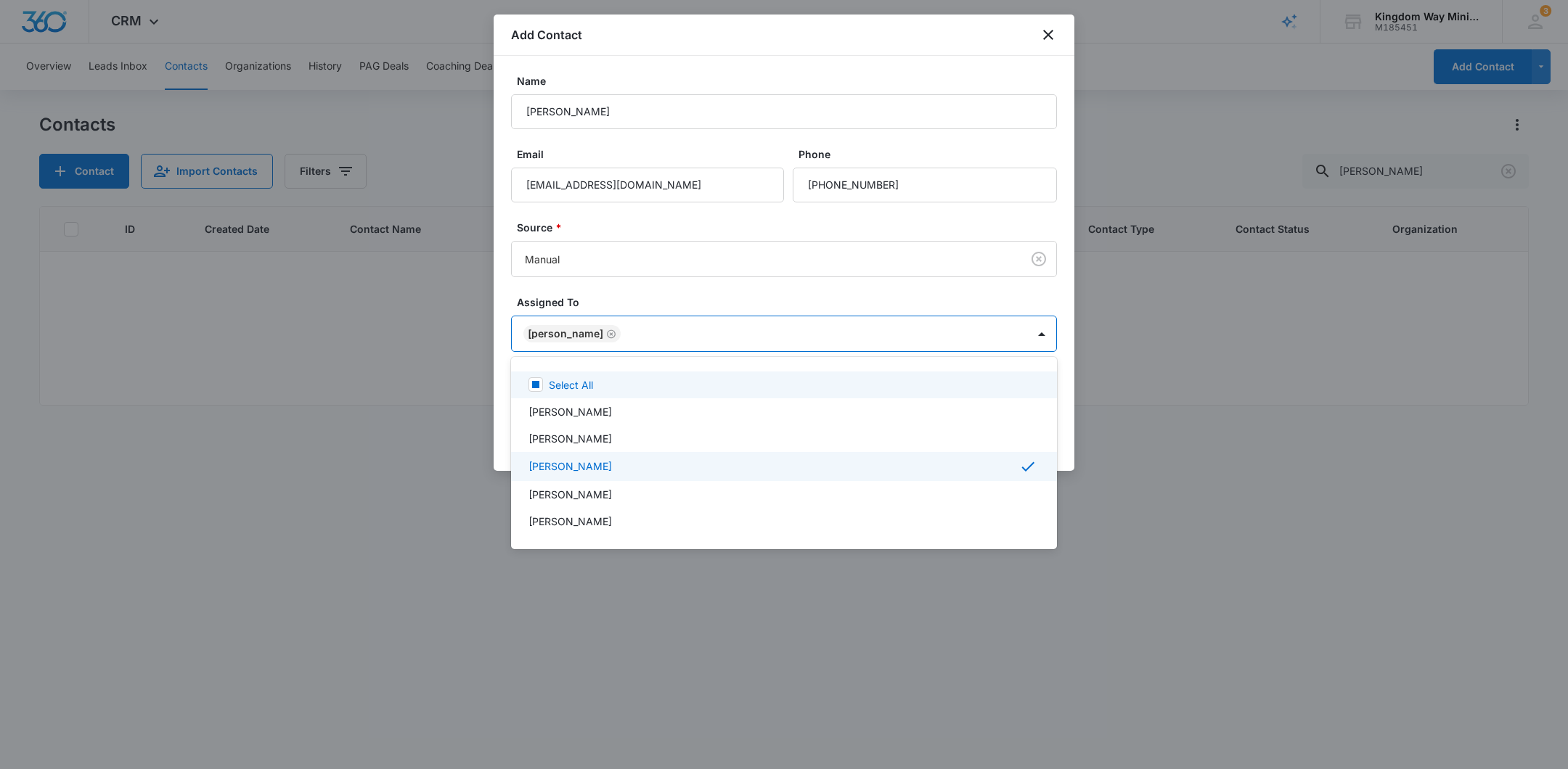 click at bounding box center [784, 384] 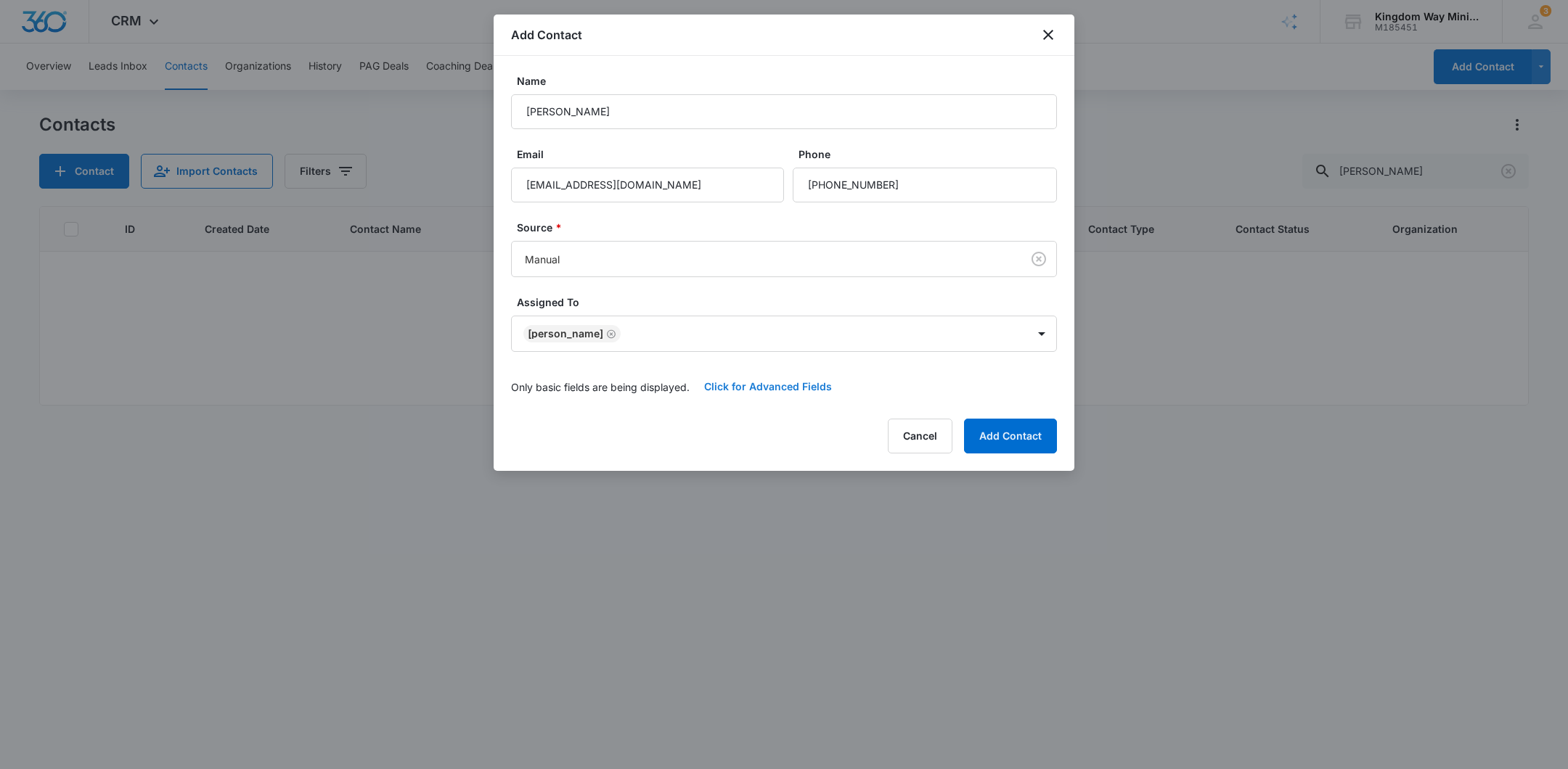 click on "Click for Advanced Fields" at bounding box center (768, 387) 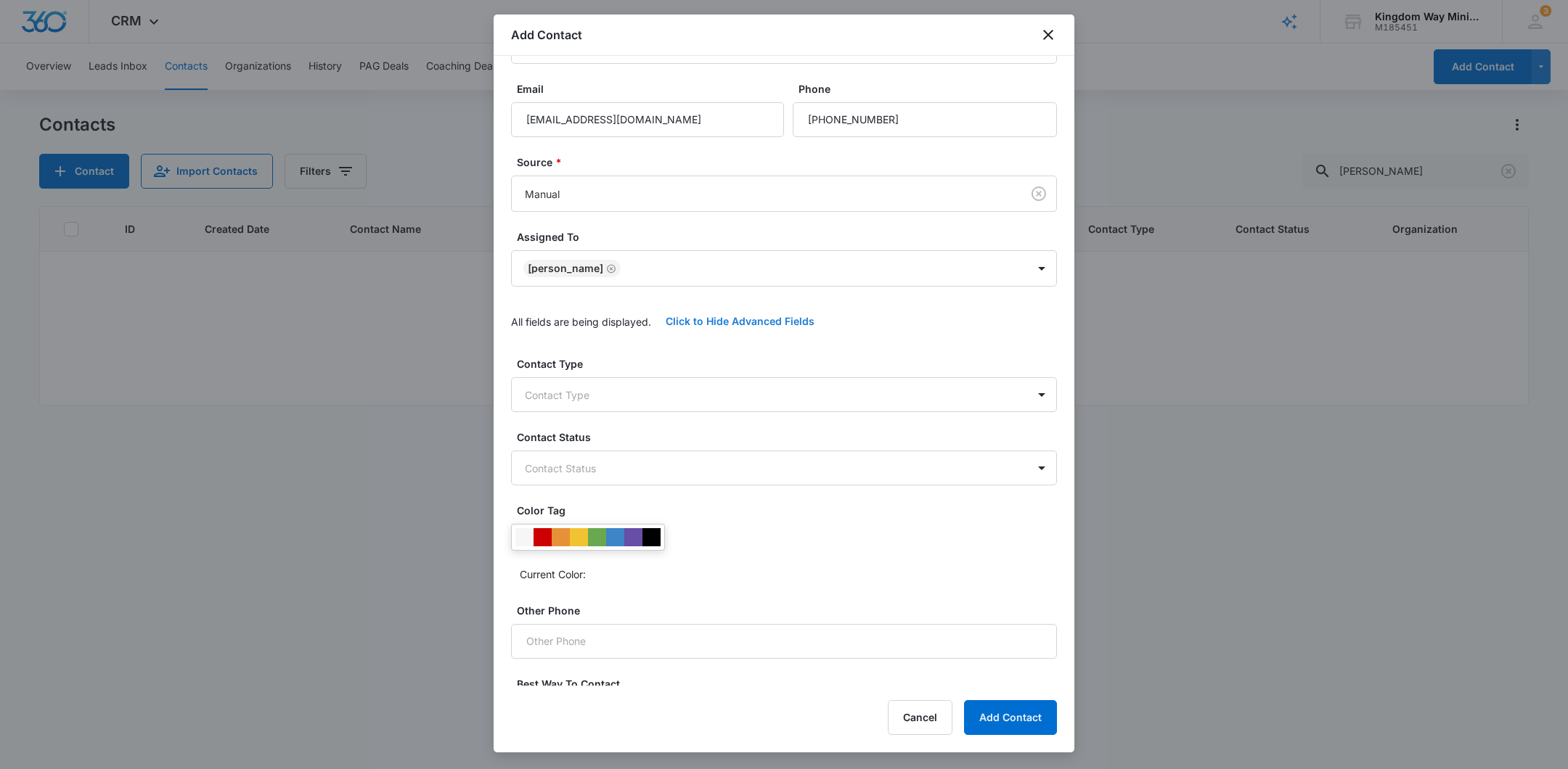 scroll, scrollTop: 127, scrollLeft: 0, axis: vertical 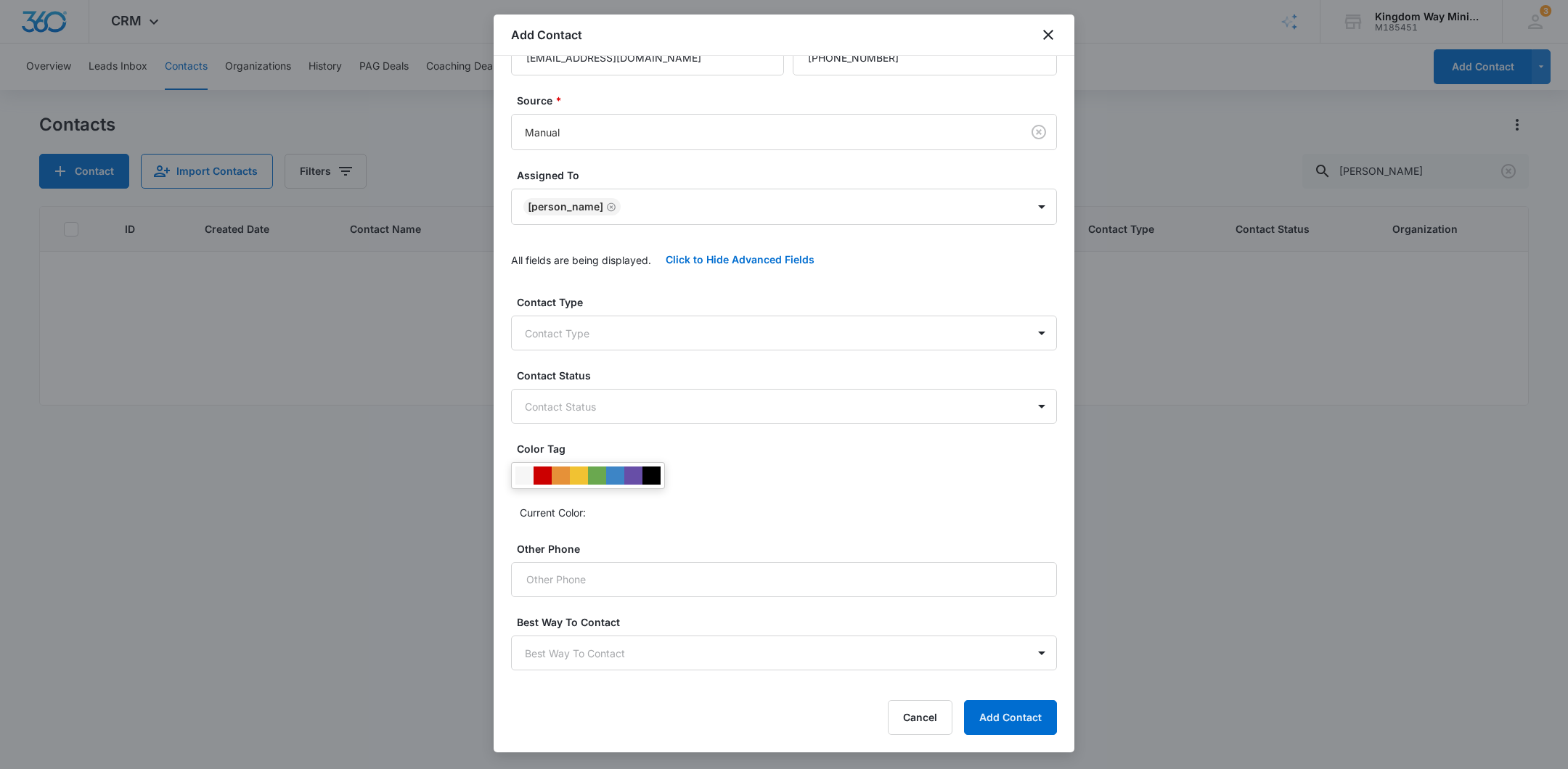 click on "Add Contact Name Jeff Miller Email Mill7163@me.com Phone Source * Manual Assigned To Dan Anderson All fields are being displayed. Click to Hide Advanced Fields Contact Type Contact Type Contact Status Contact Status Color Tag Current Color: Other Phone Best Way To Contact Best Way To Contact Cancel Add Contact" at bounding box center [784, 383] 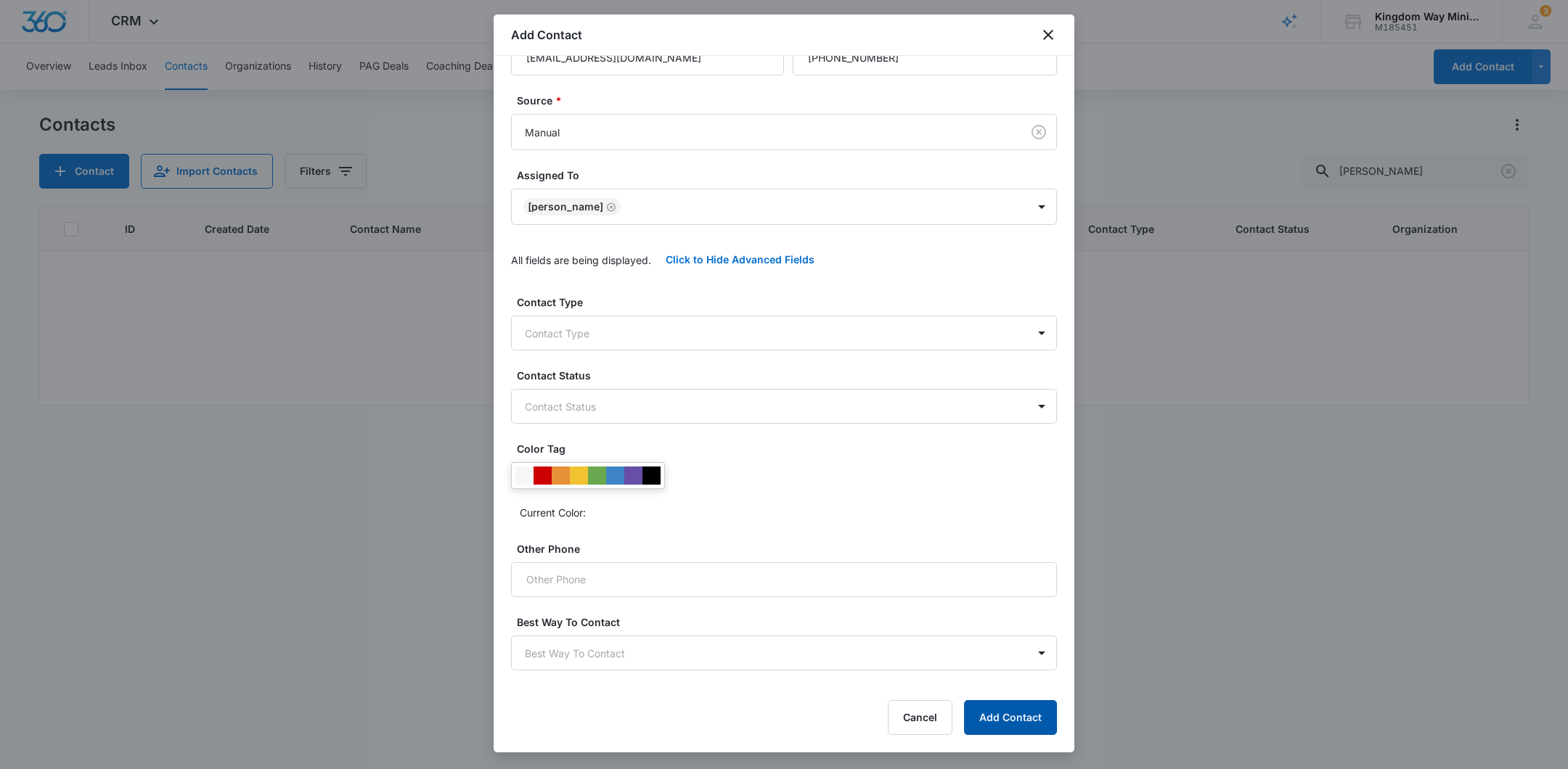 click on "Add Contact" at bounding box center [1010, 717] 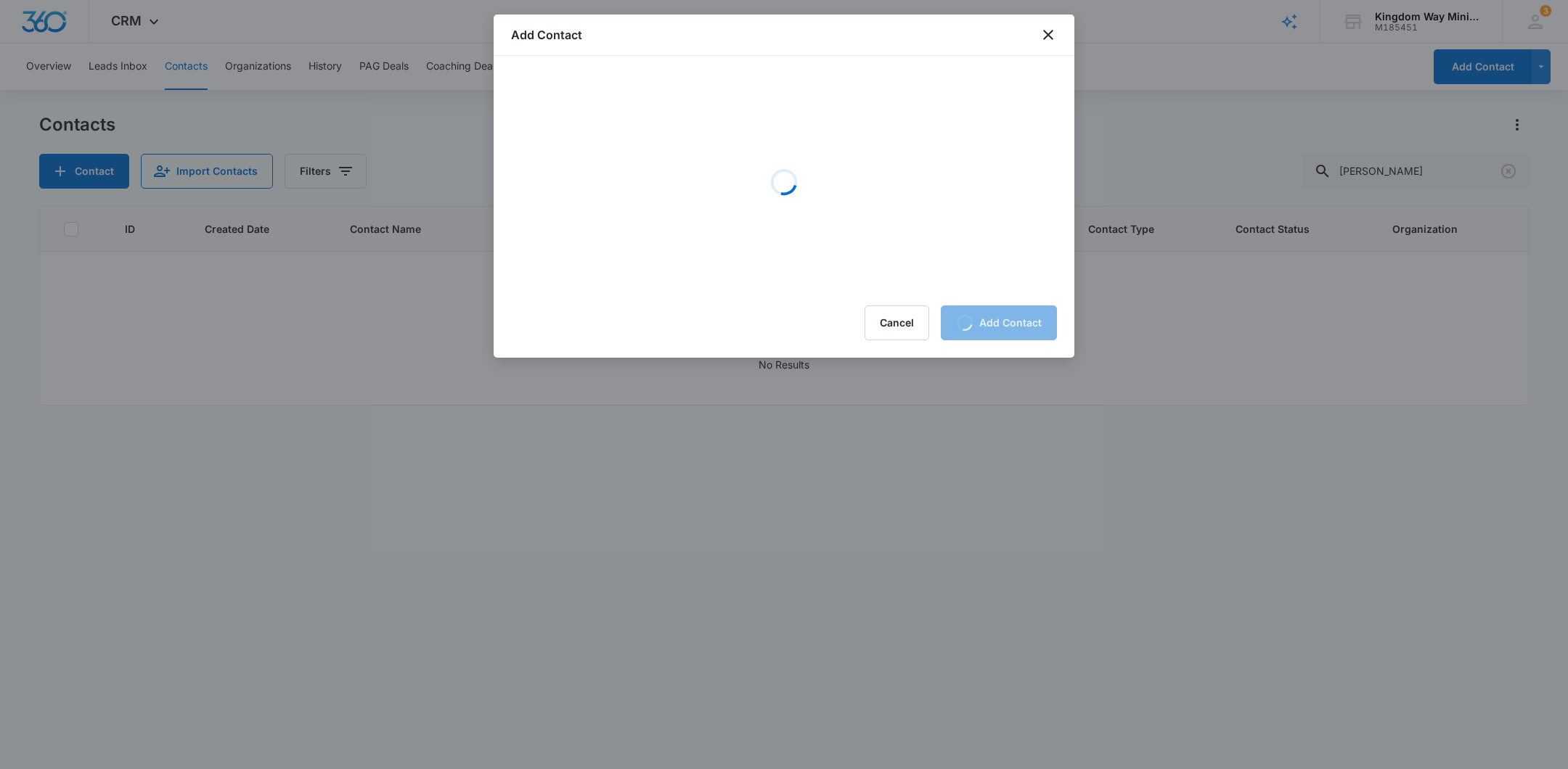 scroll, scrollTop: 0, scrollLeft: 0, axis: both 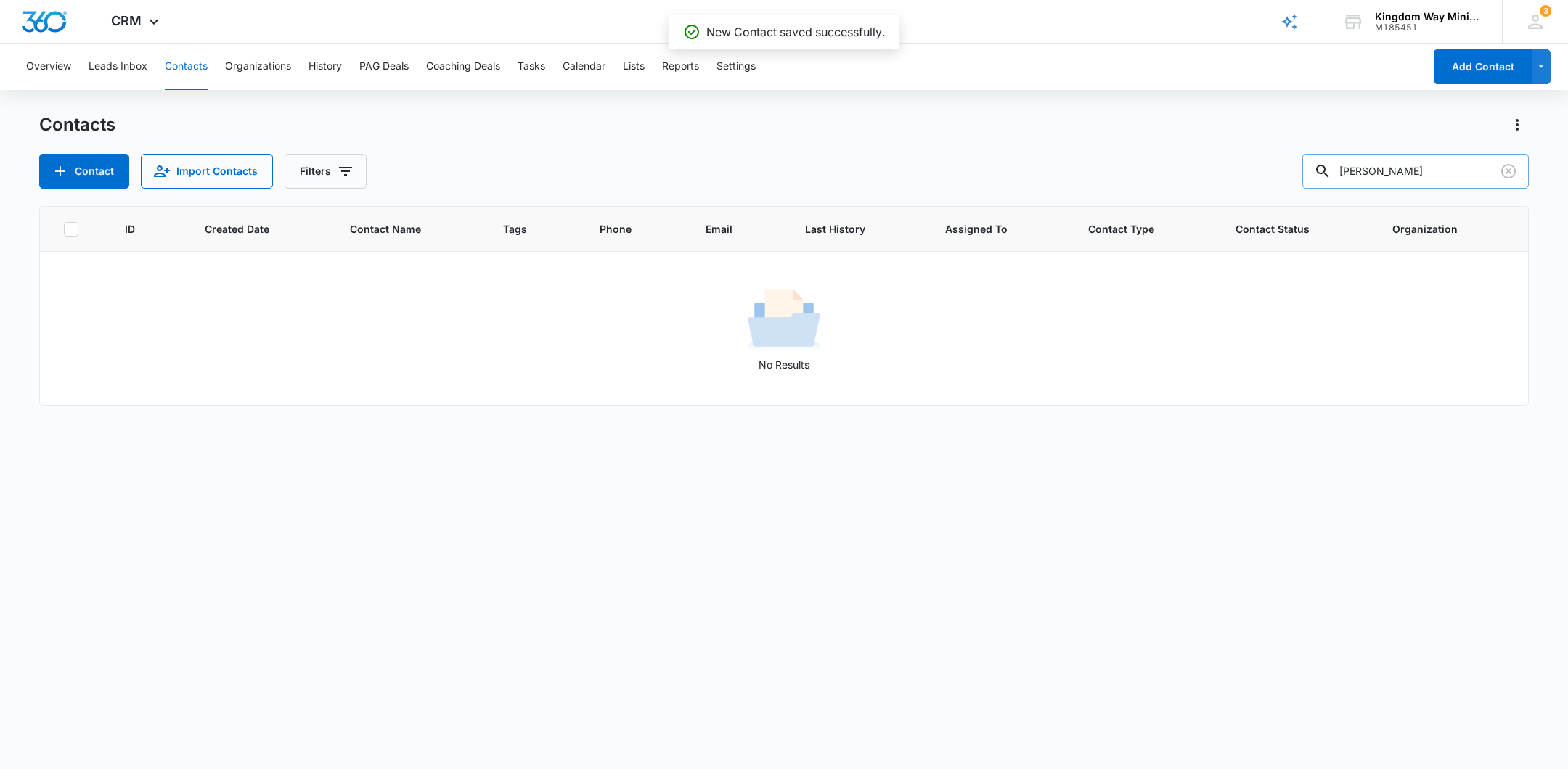 click on "[PERSON_NAME]" at bounding box center [1416, 171] 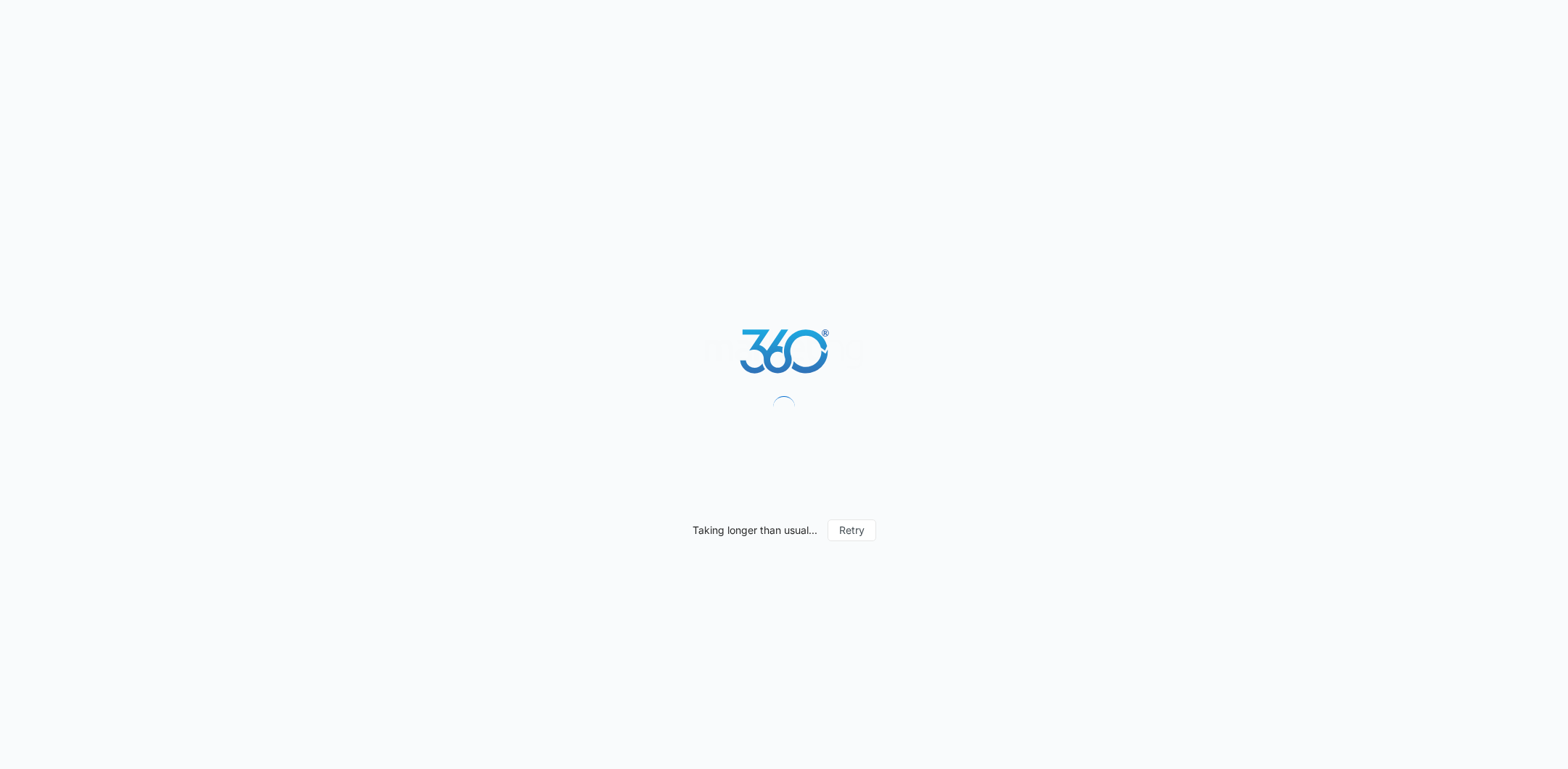 scroll, scrollTop: 0, scrollLeft: 0, axis: both 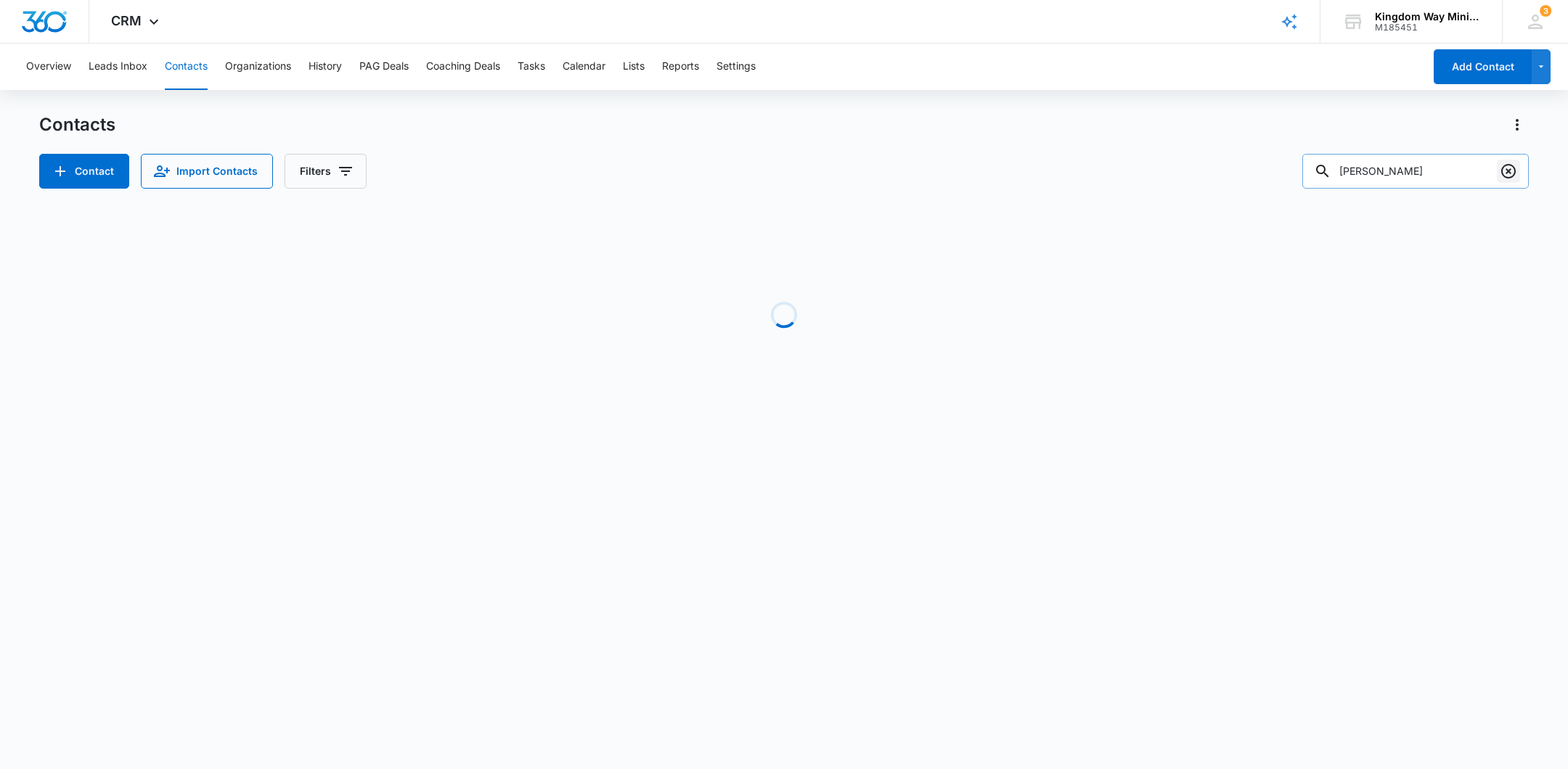 click 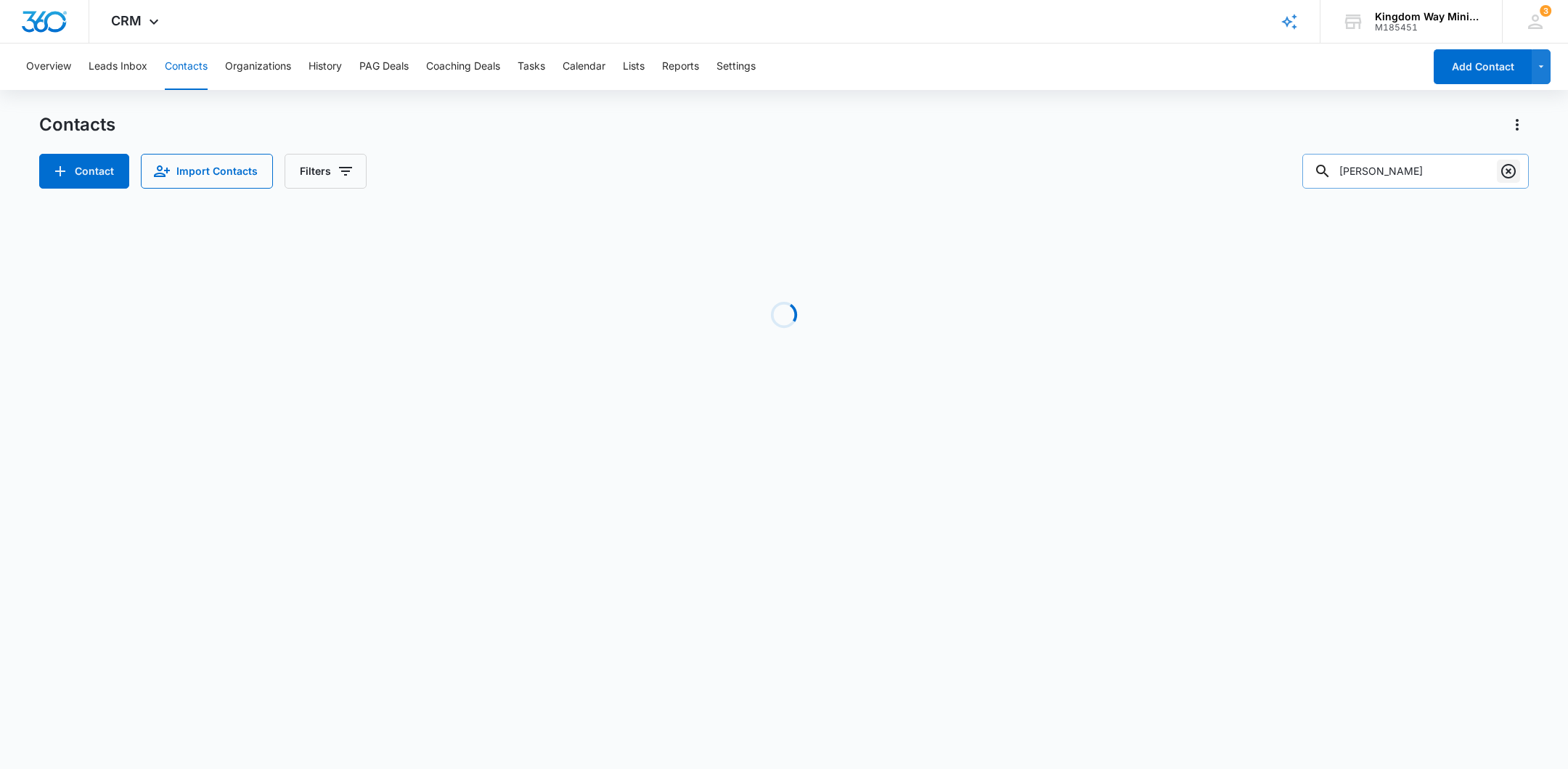 type 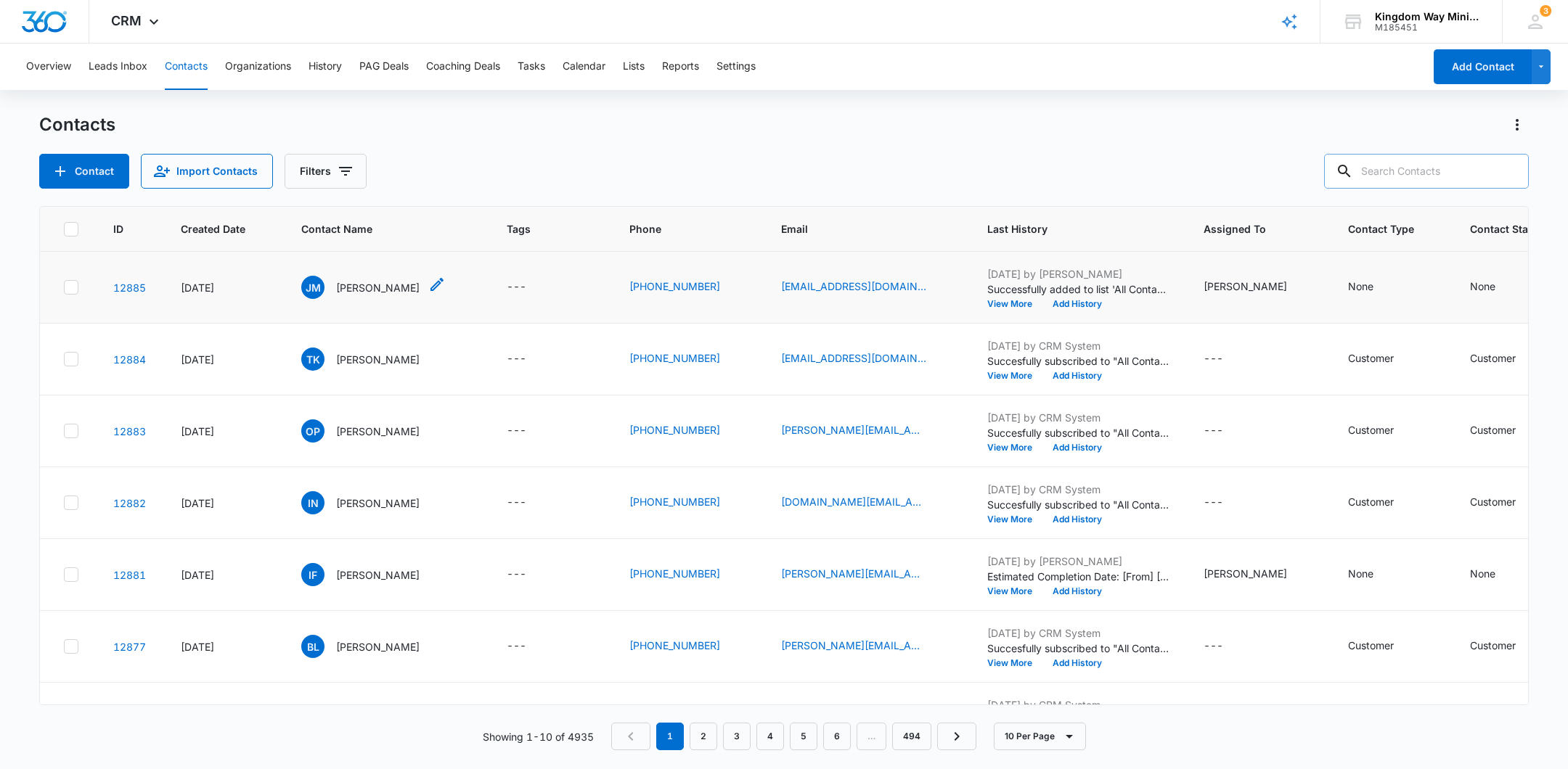 click on "[PERSON_NAME]" at bounding box center [377, 287] 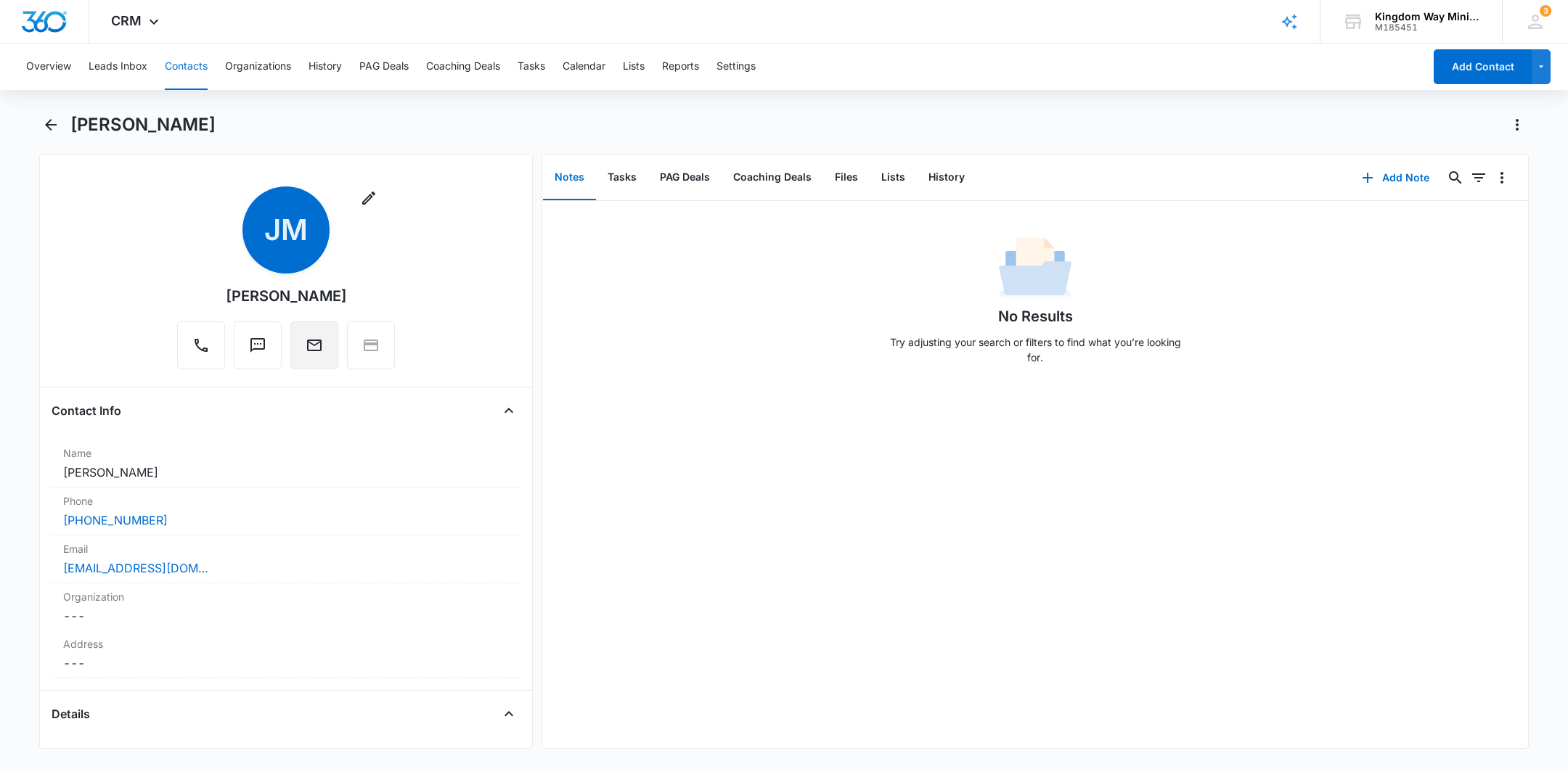 click 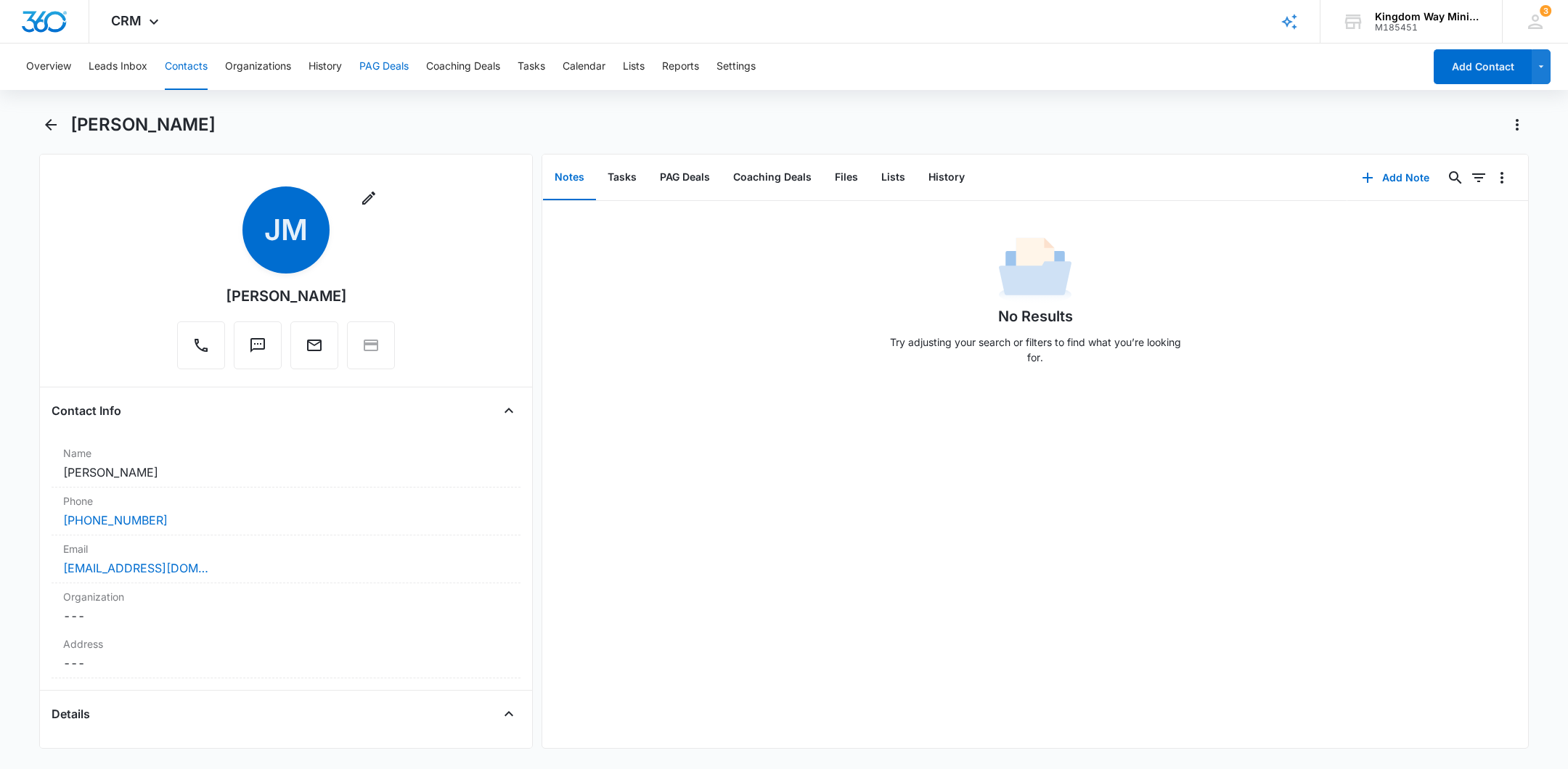 click on "PAG Deals" at bounding box center [384, 67] 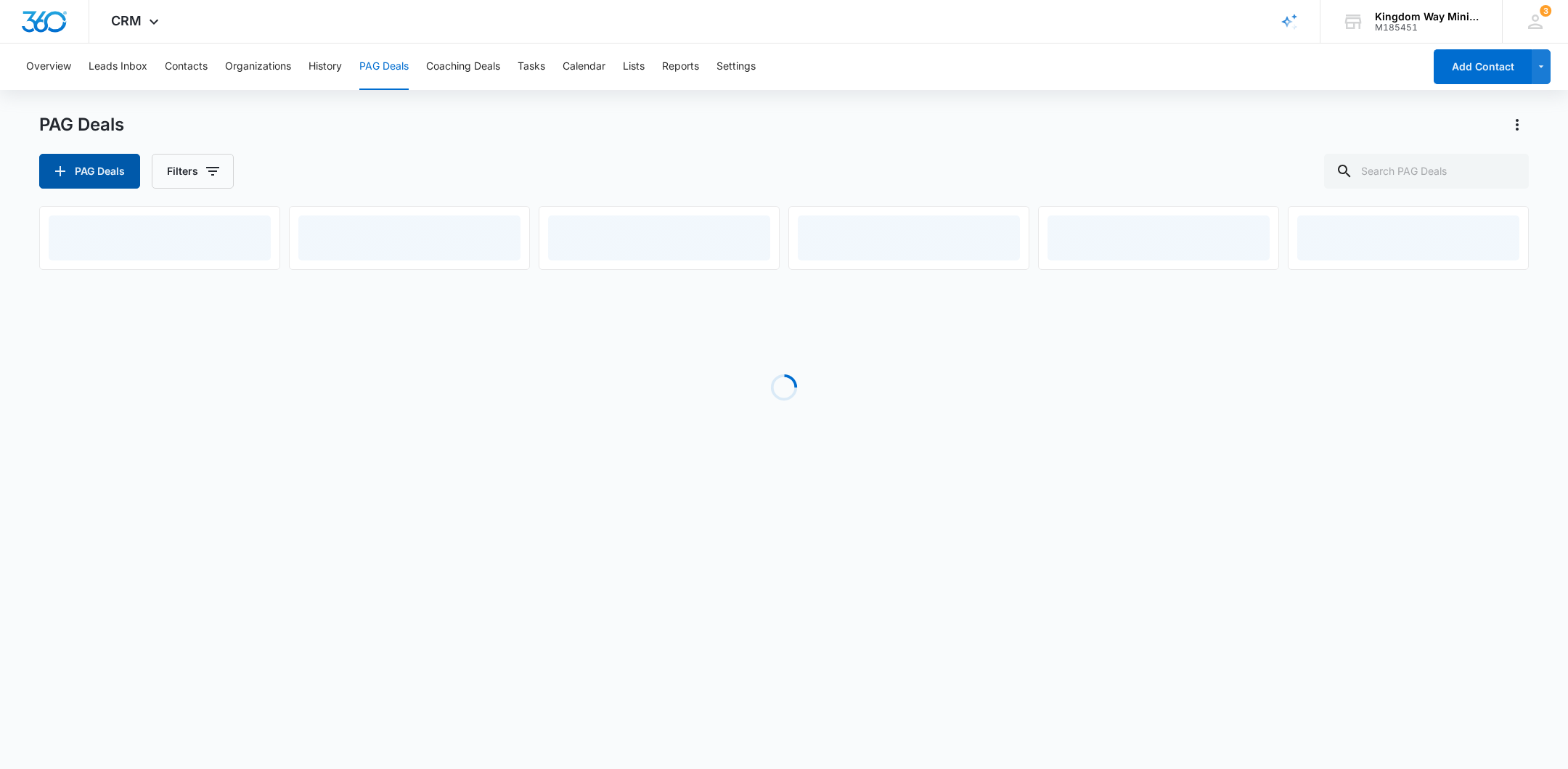 click on "PAG Deals" at bounding box center (89, 171) 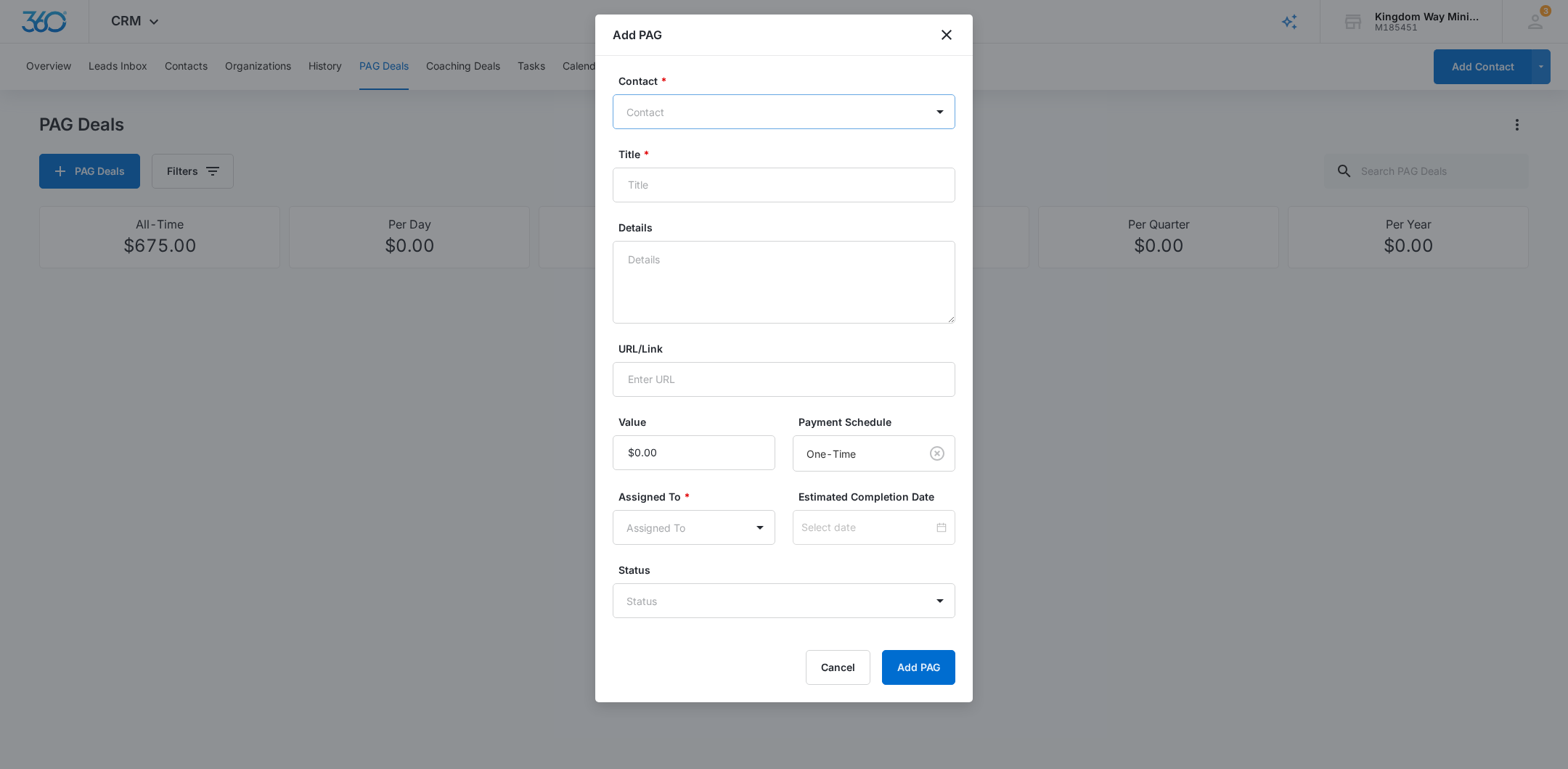click at bounding box center [775, 112] 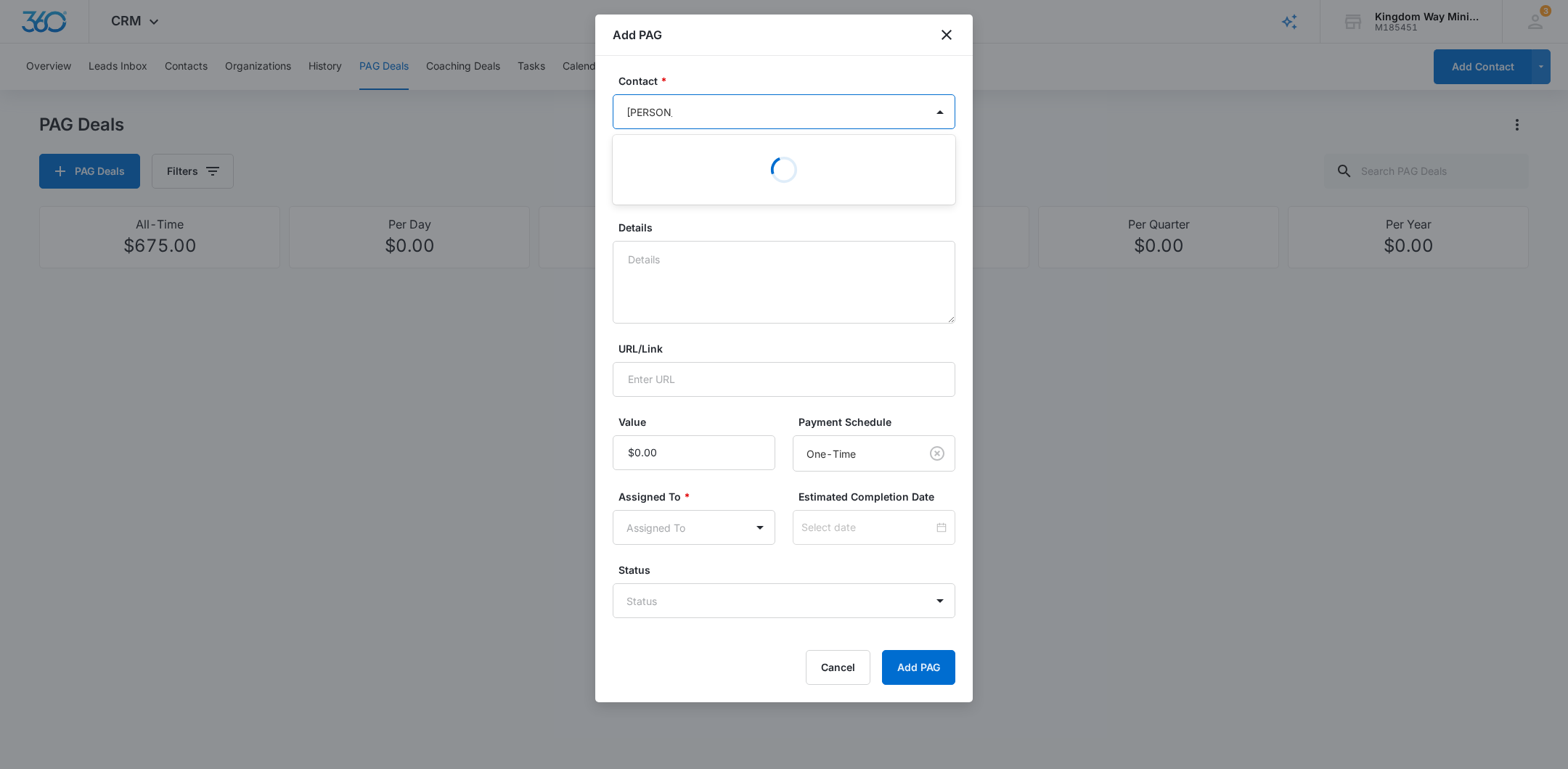 type on "[PERSON_NAME]" 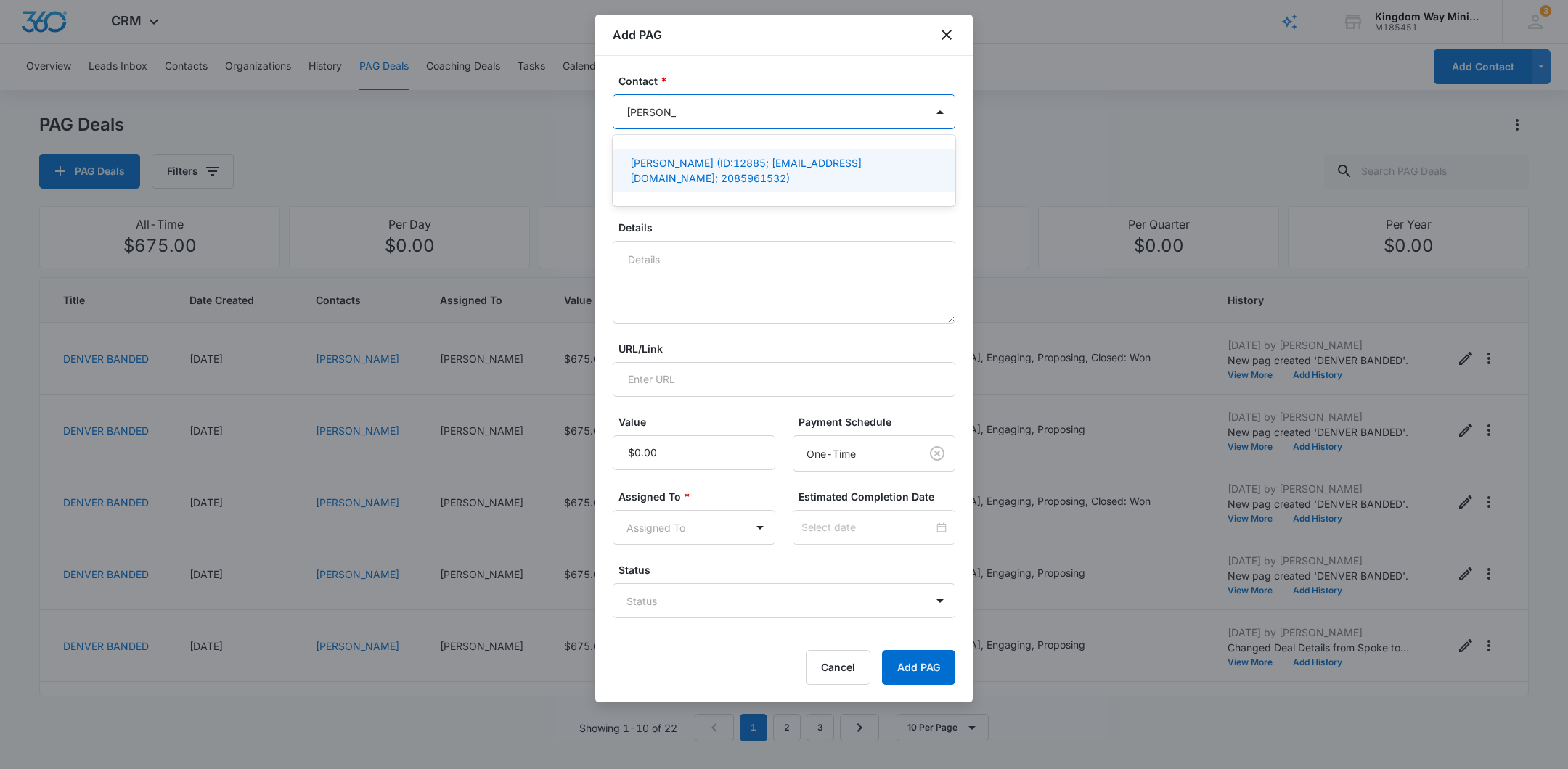 click on "[PERSON_NAME] (ID:12885; [EMAIL_ADDRESS][DOMAIN_NAME]; 2085961532)" at bounding box center (783, 170) 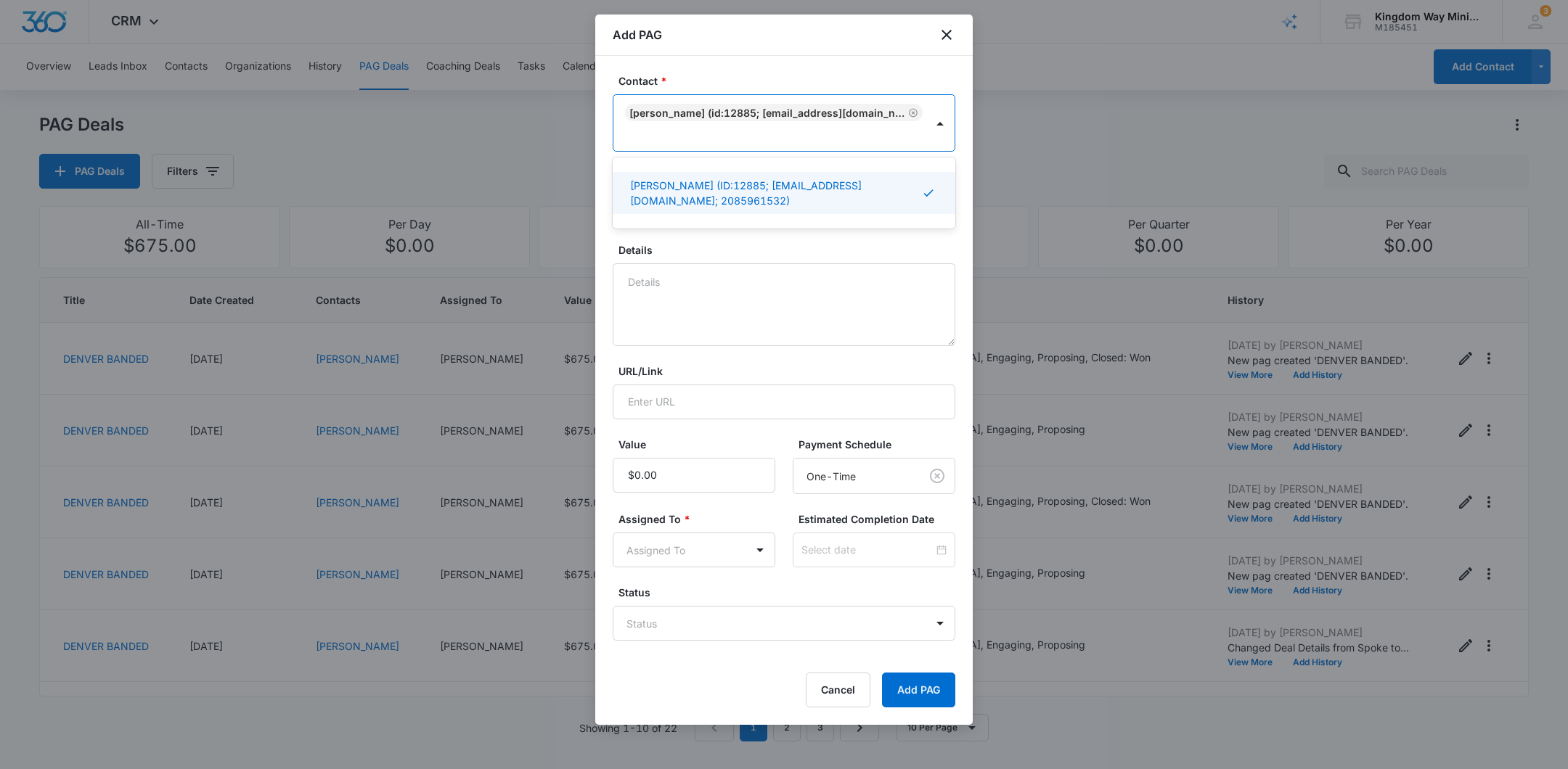 click on "Details" at bounding box center [790, 250] 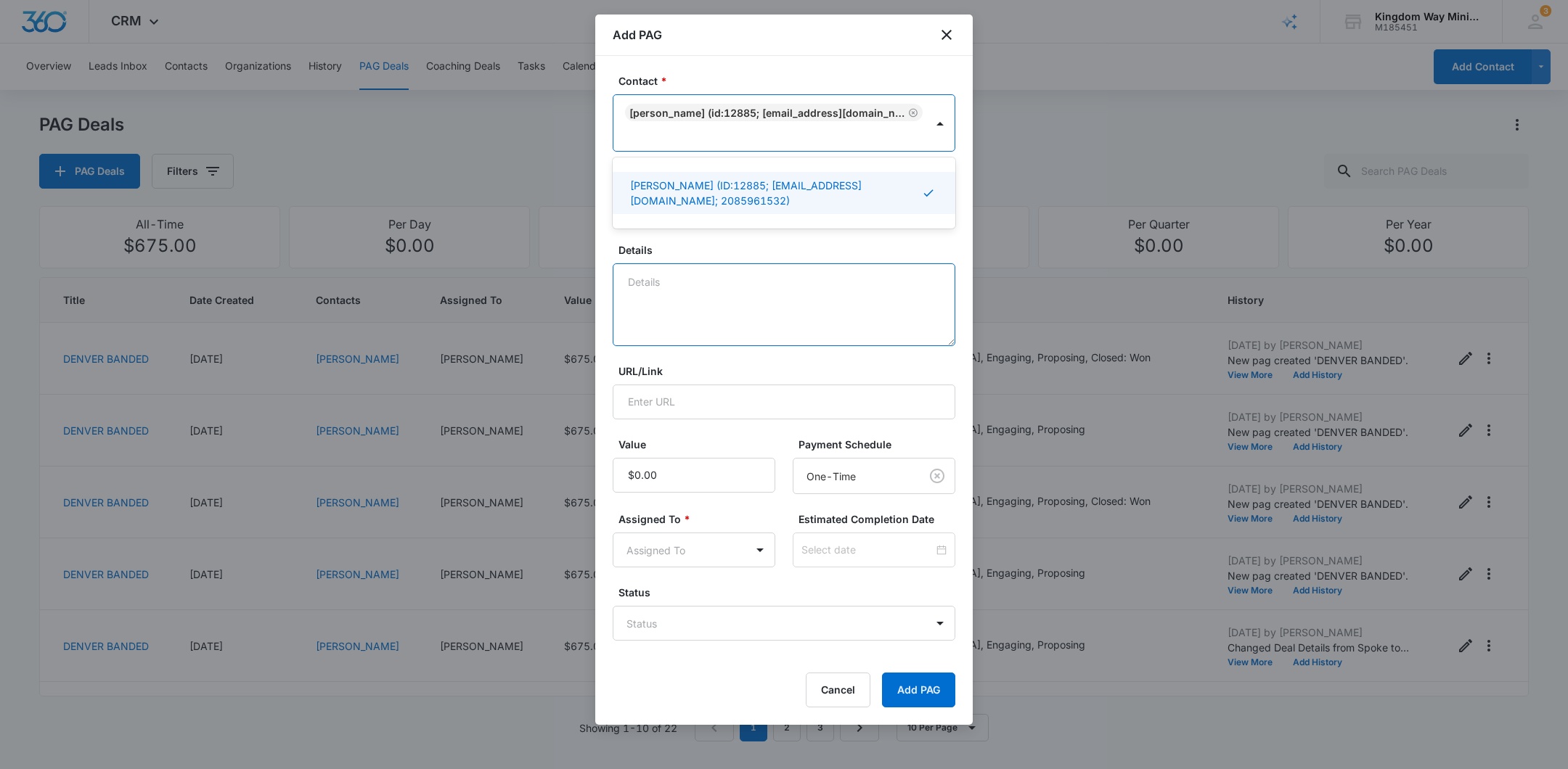 click on "Details" at bounding box center [784, 305] 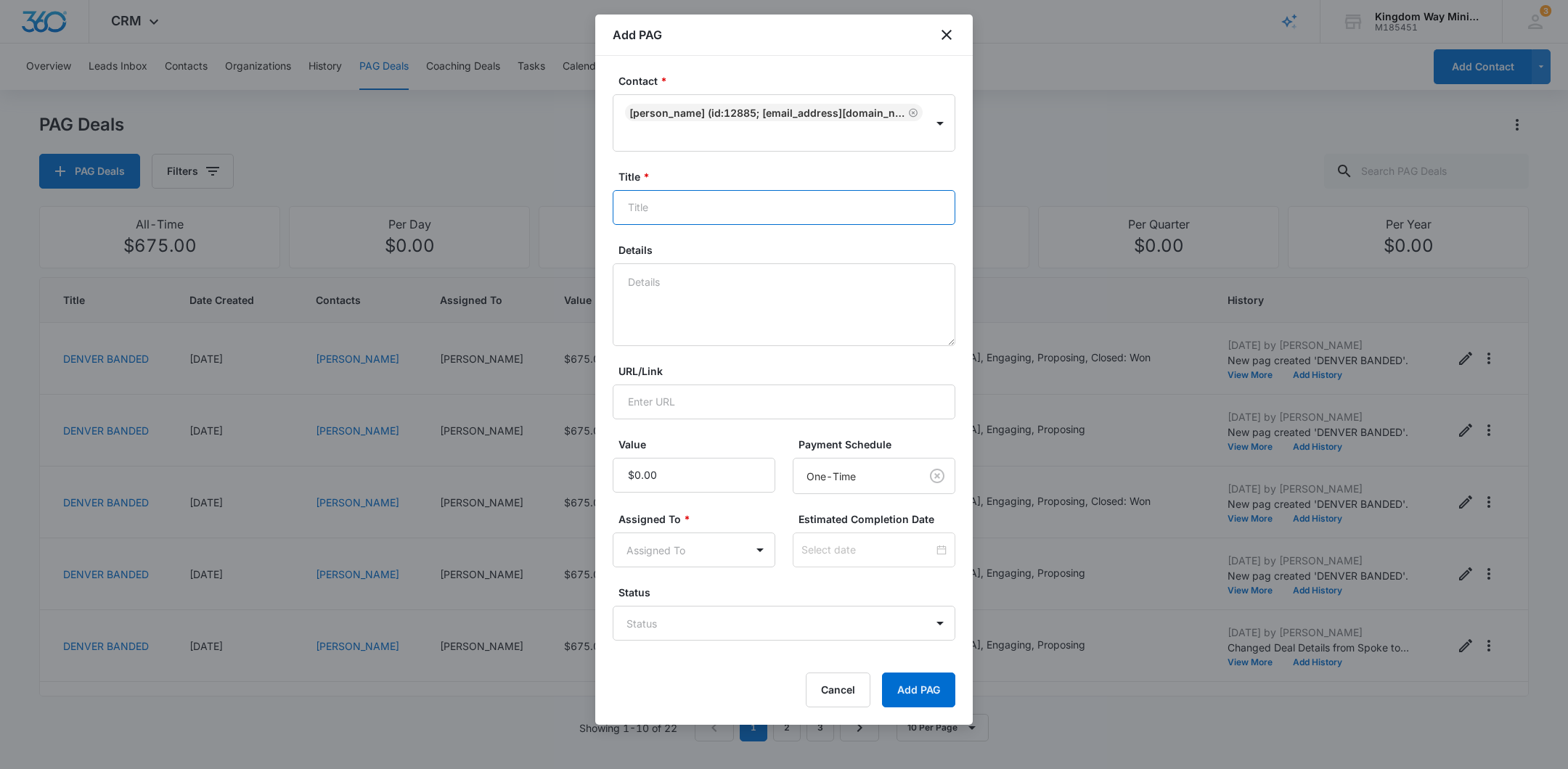 click on "Title *" at bounding box center (784, 207) 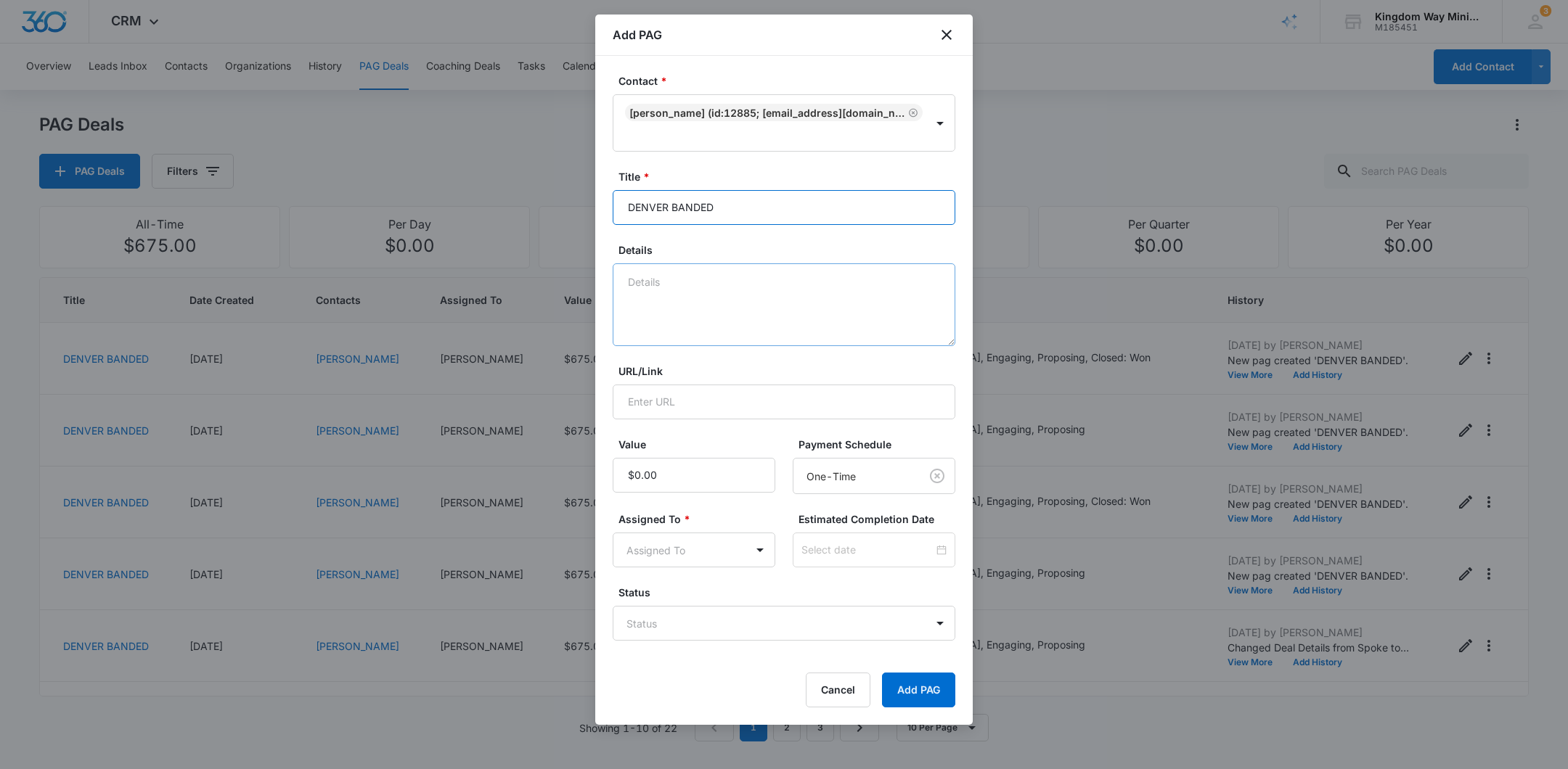 type on "DENVER BANDED" 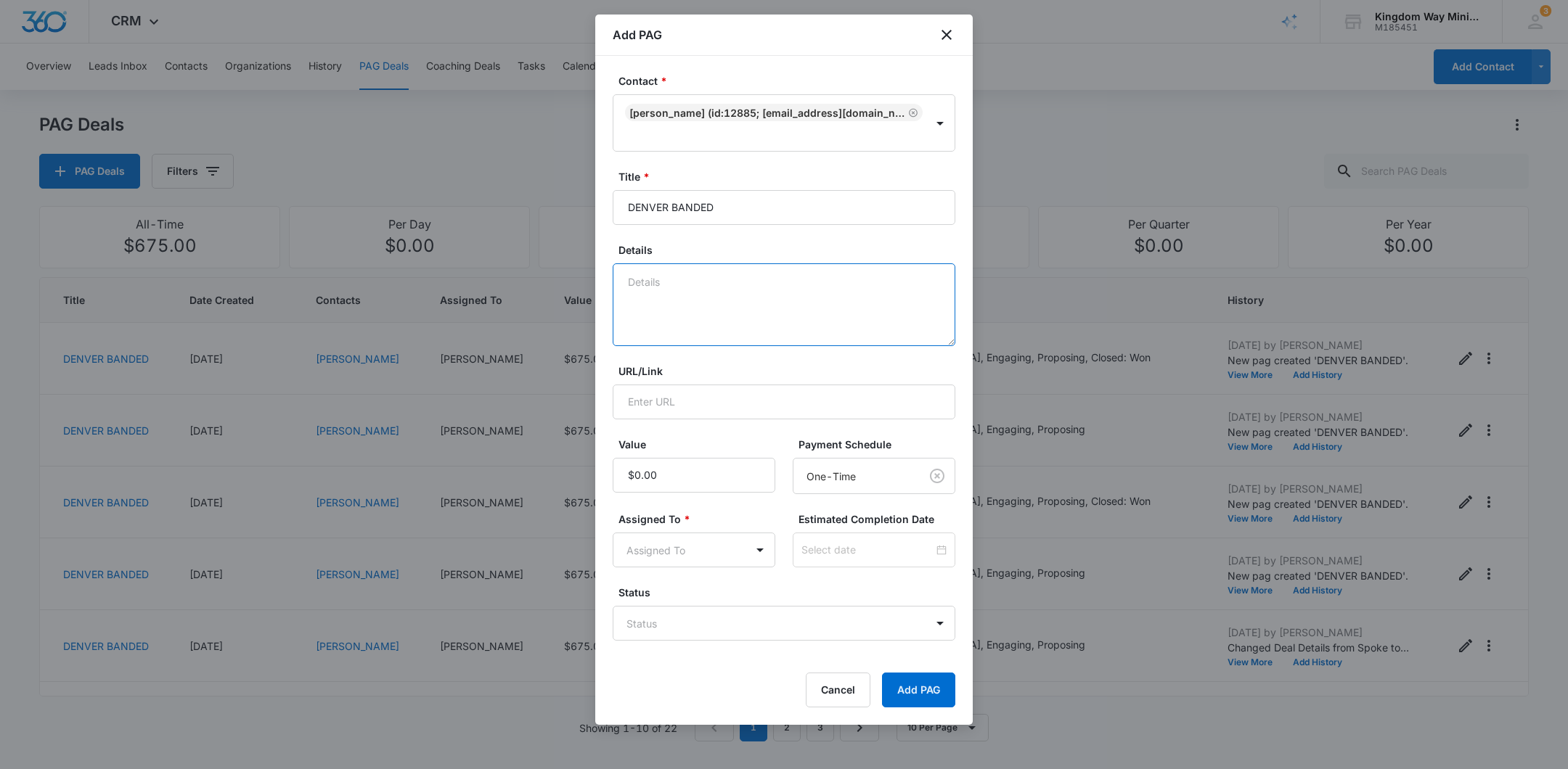 click on "Details" at bounding box center (784, 305) 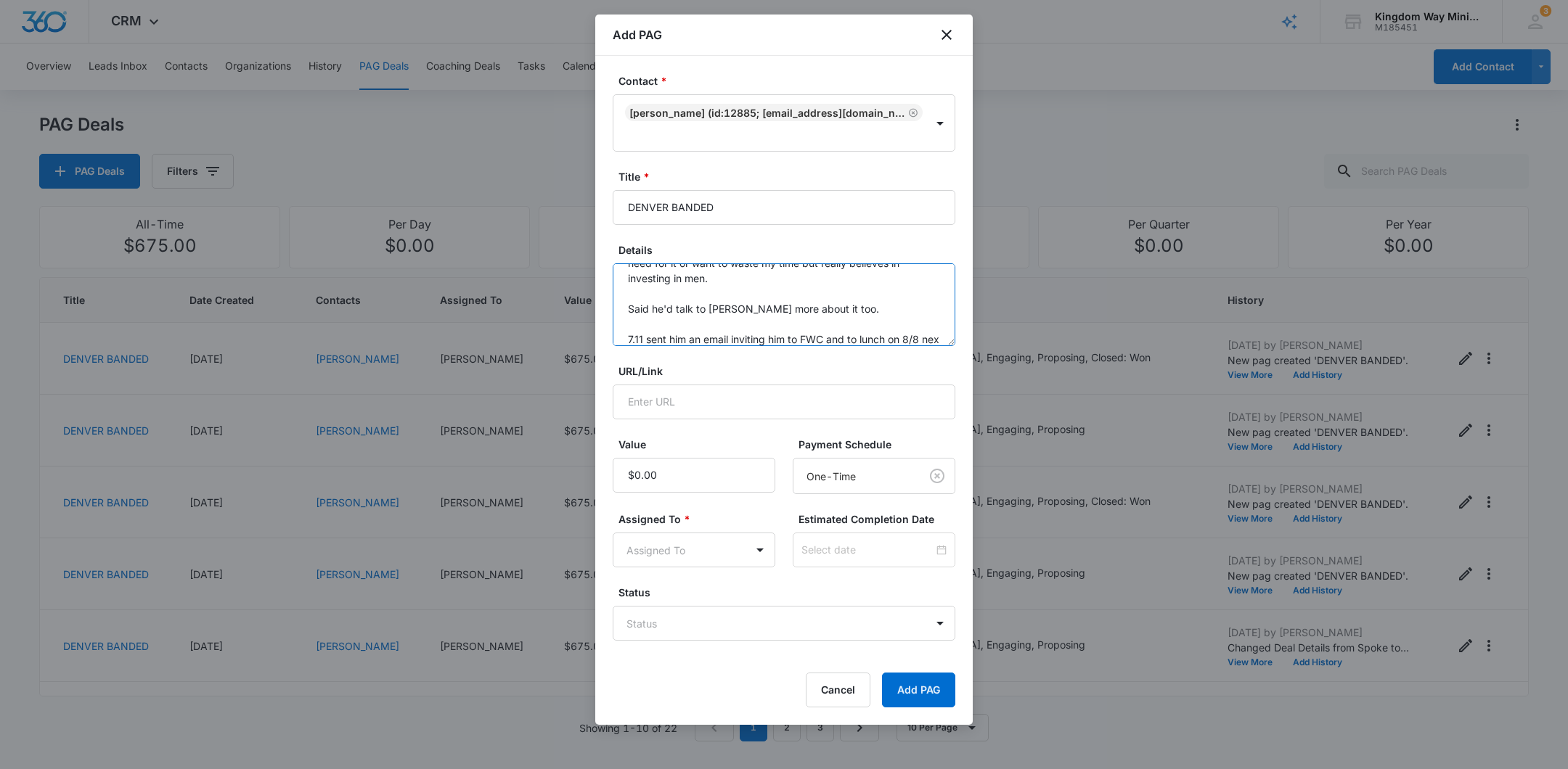 scroll, scrollTop: 126, scrollLeft: 0, axis: vertical 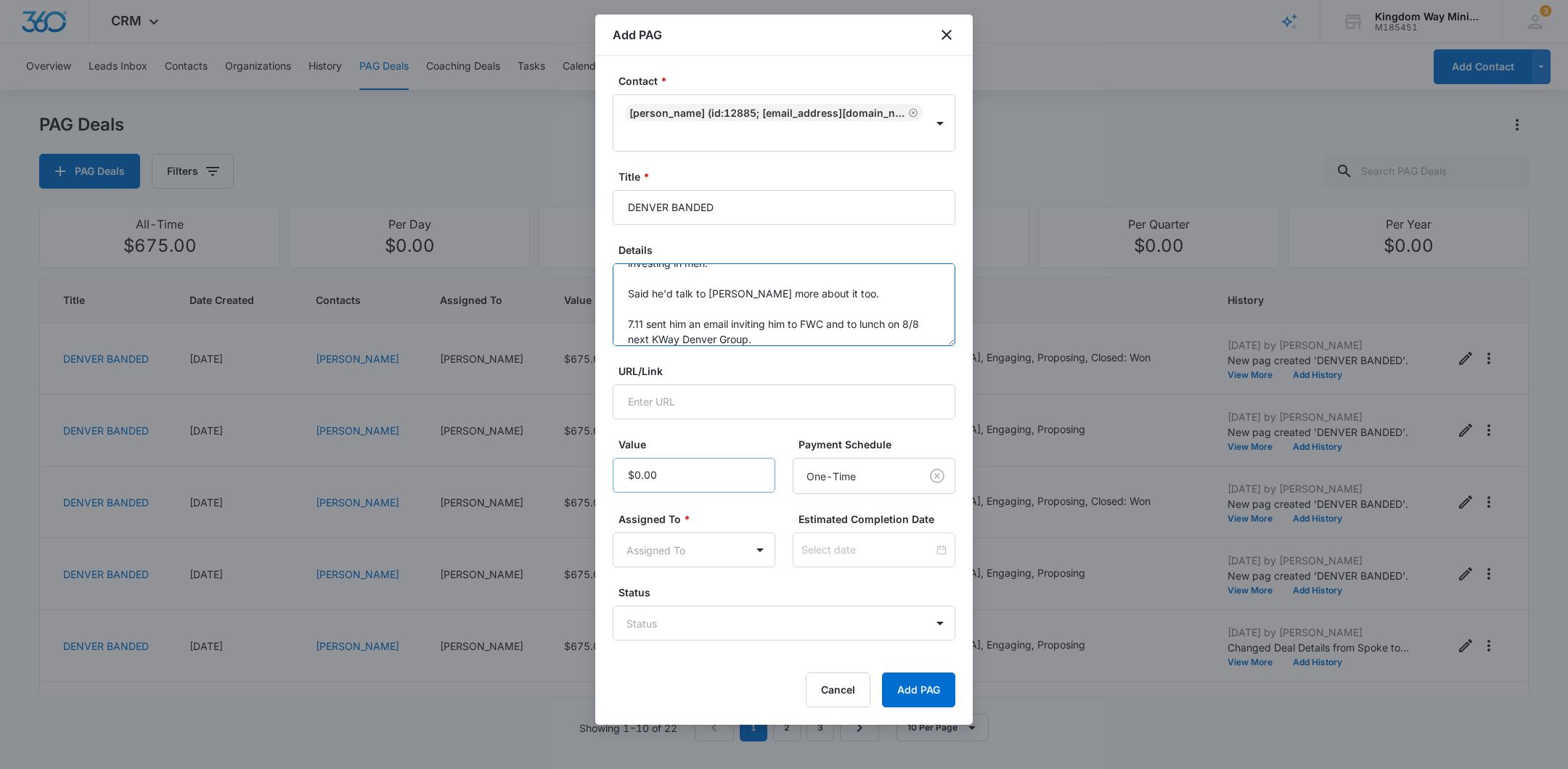 type on "[PERSON_NAME] referral. Lives in [GEOGRAPHIC_DATA] area.
7.11 finally connected with him. He's an engineer and also owns a leadership development agency.
Not too sure about Kingdom Way and said doesn't really have a need for it or want to waste my time but really believes in investing in men.
Said he'd talk to [PERSON_NAME] more about it too.
7.11 sent him an email inviting him to FWC and to lunch on 8/8 next KWay Denver Group." 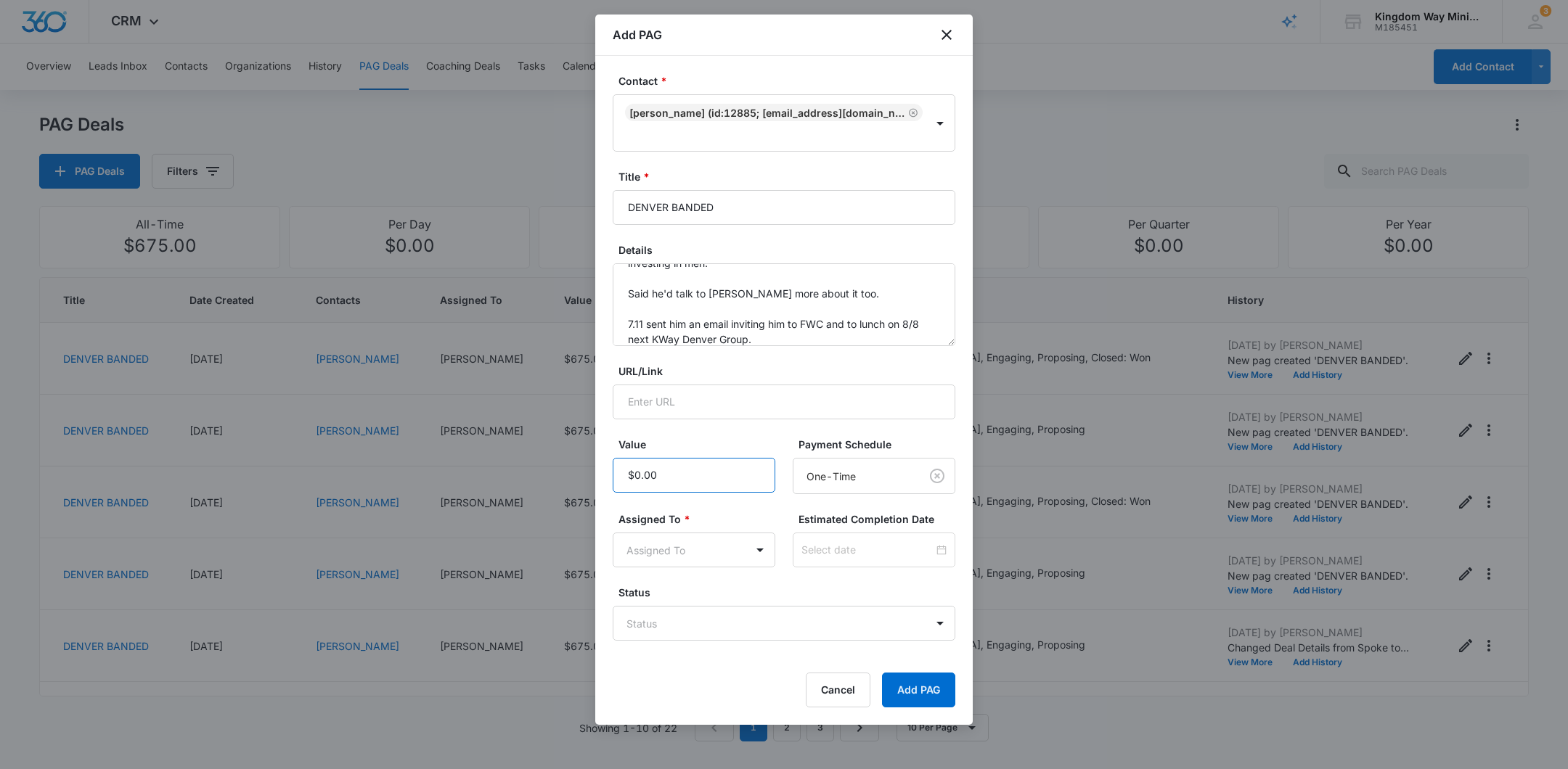 click on "Value" at bounding box center [694, 475] 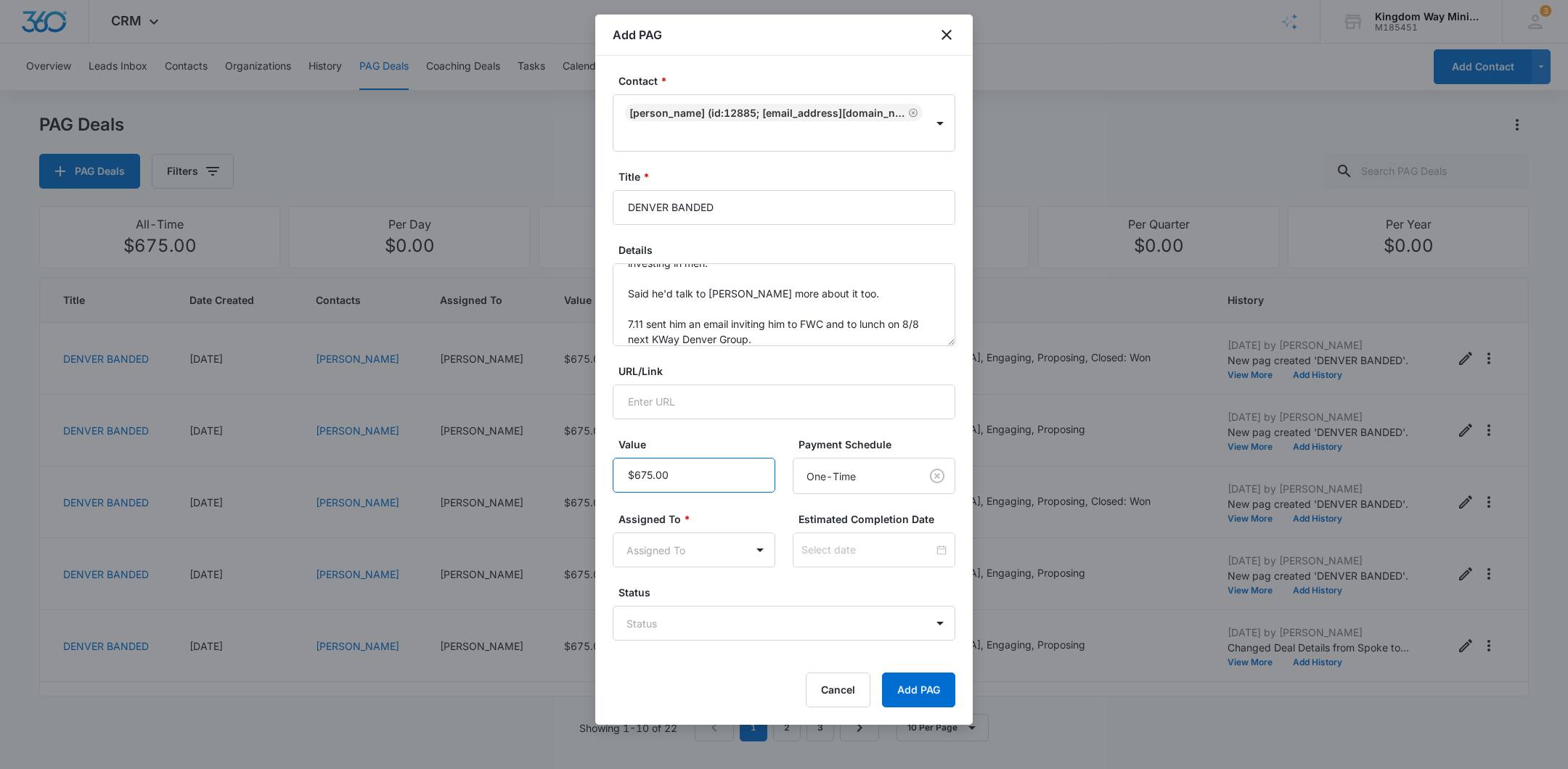 type on "$675.00" 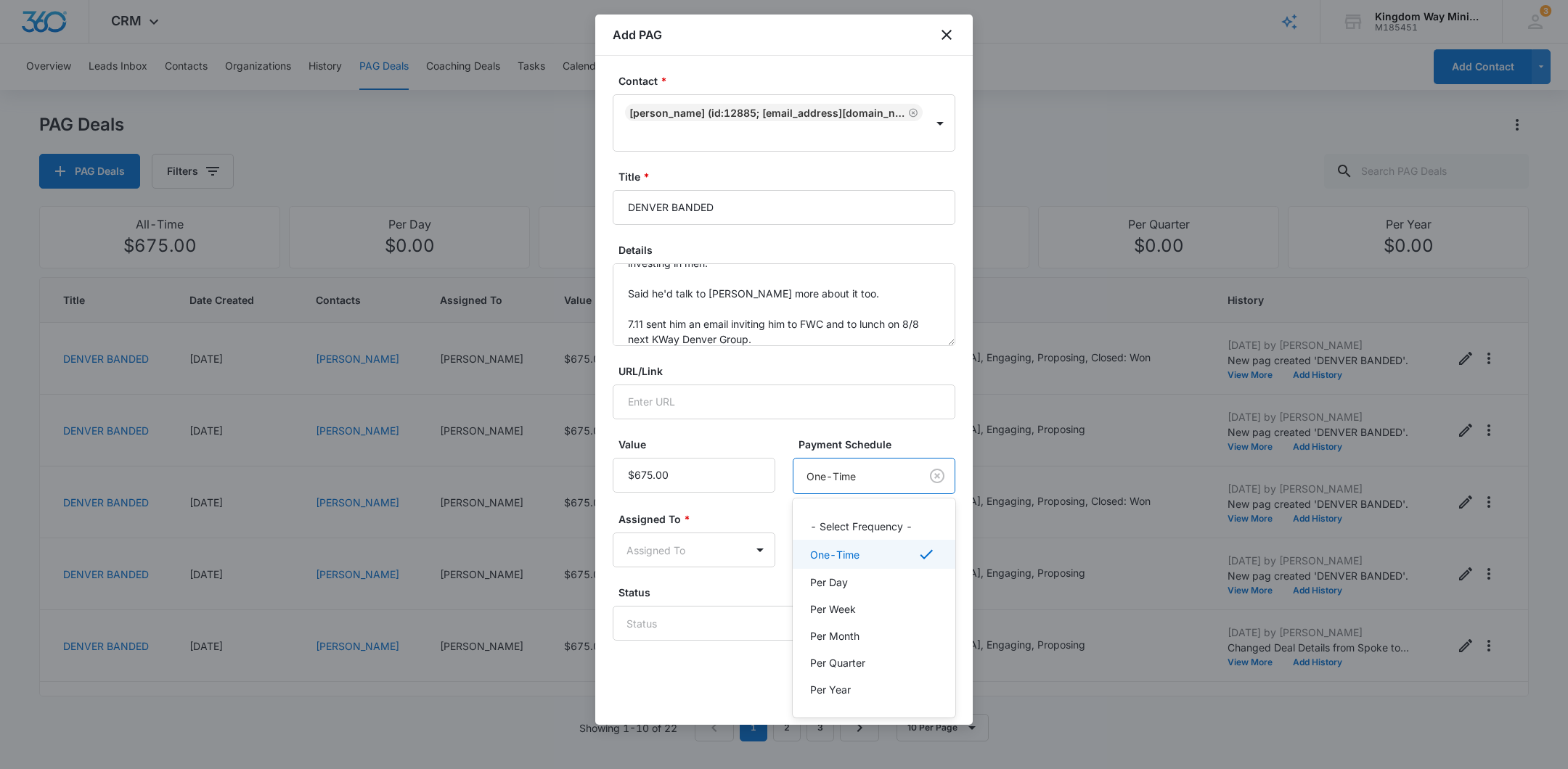 click on "CRM Apps Reputation Websites Forms CRM Email Social Shop Payments POS Content Ads Intelligence Files Brand Settings Kingdom Way Ministries M185451 Your Accounts View All 3 DA [PERSON_NAME] [PERSON_NAME][EMAIL_ADDRESS][DOMAIN_NAME] My Profile 3 Notifications Support Logout Terms & Conditions   •   Privacy Policy Overview Leads Inbox Contacts Organizations History PAG Deals Coaching Deals Tasks Calendar Lists Reports Settings Add Contact PAG Deals PAG Deals Filters All-Time $675.00 Per Day $0.00 Per Week $0.00 Per Month $13,500.00 Per Quarter $0.00 Per Year $0.00 Title Date Created Contacts Assigned To Value Paid Est. Close Date Status History DENVER BANDED [DATE] [PERSON_NAME] [PERSON_NAME] $675.00 Per Month [DATE] [GEOGRAPHIC_DATA], Engaging, Proposing, Closed: Won [DATE] by [PERSON_NAME] New pag created 'DENVER BANDED'. View More Add History DENVER BANDED [DATE] [PERSON_NAME] [PERSON_NAME] $675.00 Per Month [DATE] [GEOGRAPHIC_DATA], Engaging, Proposing [DATE] by [PERSON_NAME] New pag created 'DENVER BANDED'. View More" at bounding box center [784, 384] 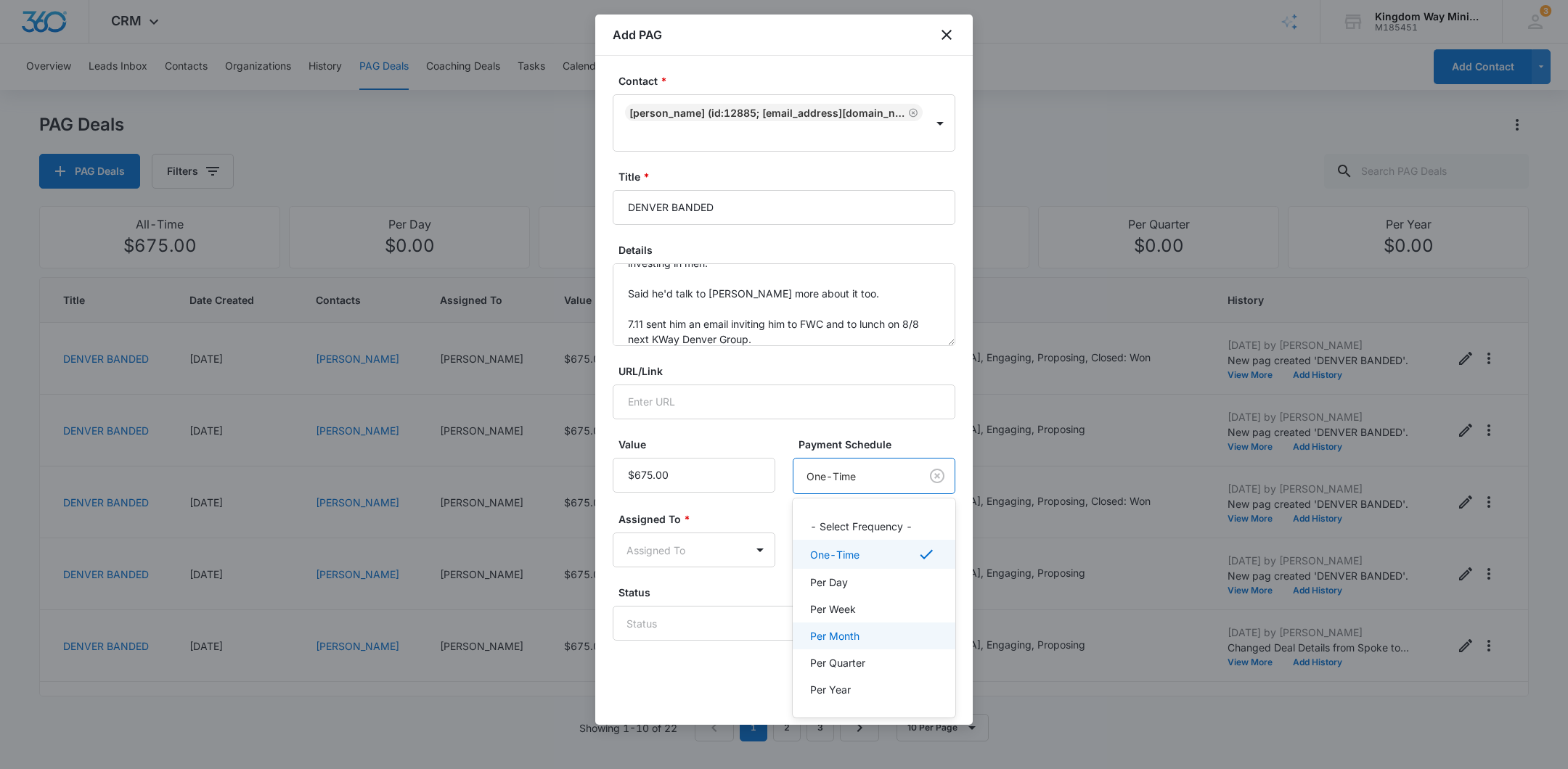 click on "Per Month" at bounding box center [835, 636] 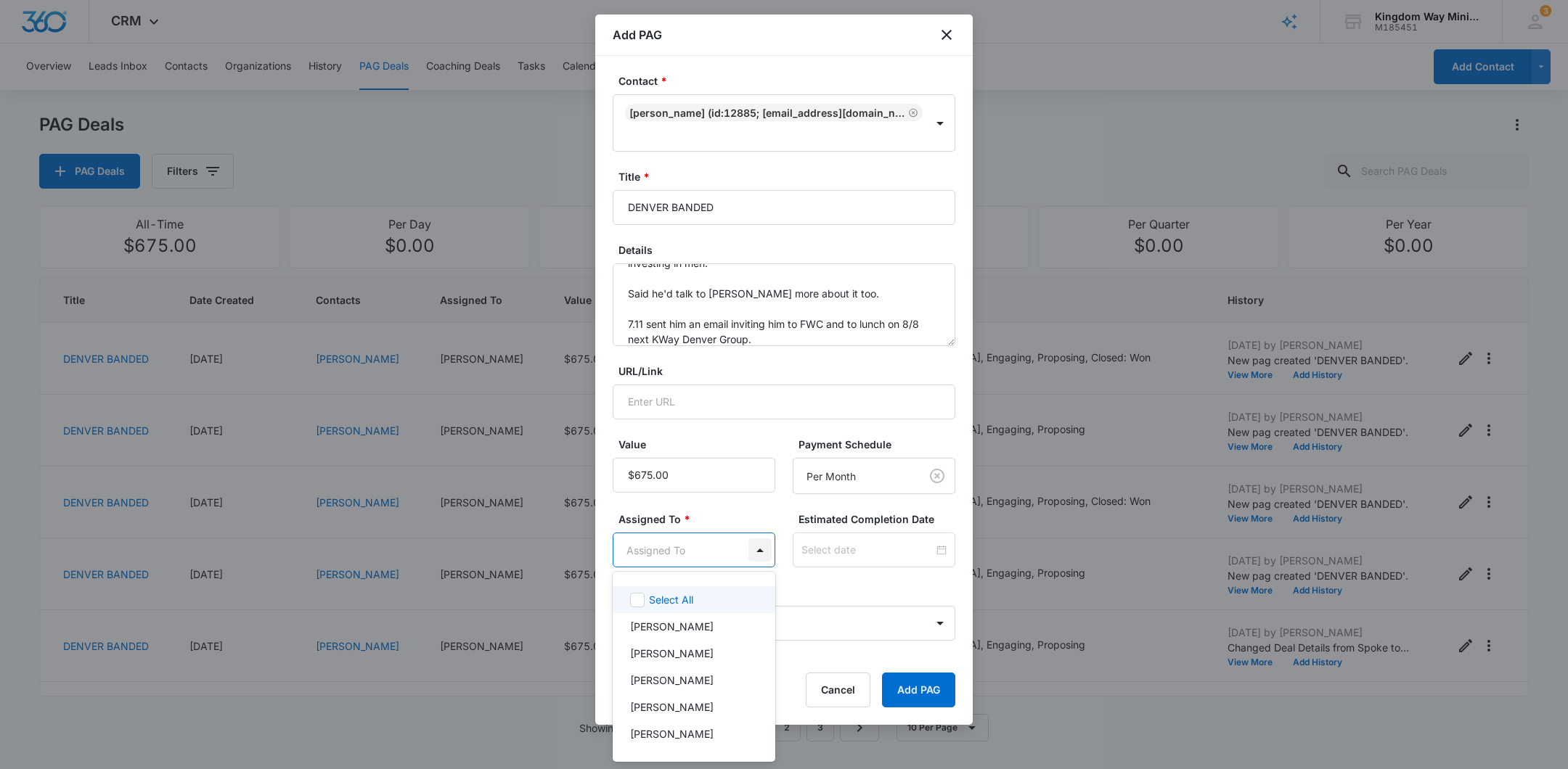 click on "CRM Apps Reputation Websites Forms CRM Email Social Shop Payments POS Content Ads Intelligence Files Brand Settings Kingdom Way Ministries M185451 Your Accounts View All 3 DA [PERSON_NAME] [PERSON_NAME][EMAIL_ADDRESS][DOMAIN_NAME] My Profile 3 Notifications Support Logout Terms & Conditions   •   Privacy Policy Overview Leads Inbox Contacts Organizations History PAG Deals Coaching Deals Tasks Calendar Lists Reports Settings Add Contact PAG Deals PAG Deals Filters All-Time $675.00 Per Day $0.00 Per Week $0.00 Per Month $13,500.00 Per Quarter $0.00 Per Year $0.00 Title Date Created Contacts Assigned To Value Paid Est. Close Date Status History DENVER BANDED [DATE] [PERSON_NAME] [PERSON_NAME] $675.00 Per Month [DATE] [GEOGRAPHIC_DATA], Engaging, Proposing, Closed: Won [DATE] by [PERSON_NAME] New pag created 'DENVER BANDED'. View More Add History DENVER BANDED [DATE] [PERSON_NAME] [PERSON_NAME] $675.00 Per Month [DATE] [GEOGRAPHIC_DATA], Engaging, Proposing [DATE] by [PERSON_NAME] New pag created 'DENVER BANDED'. View More" at bounding box center (784, 384) 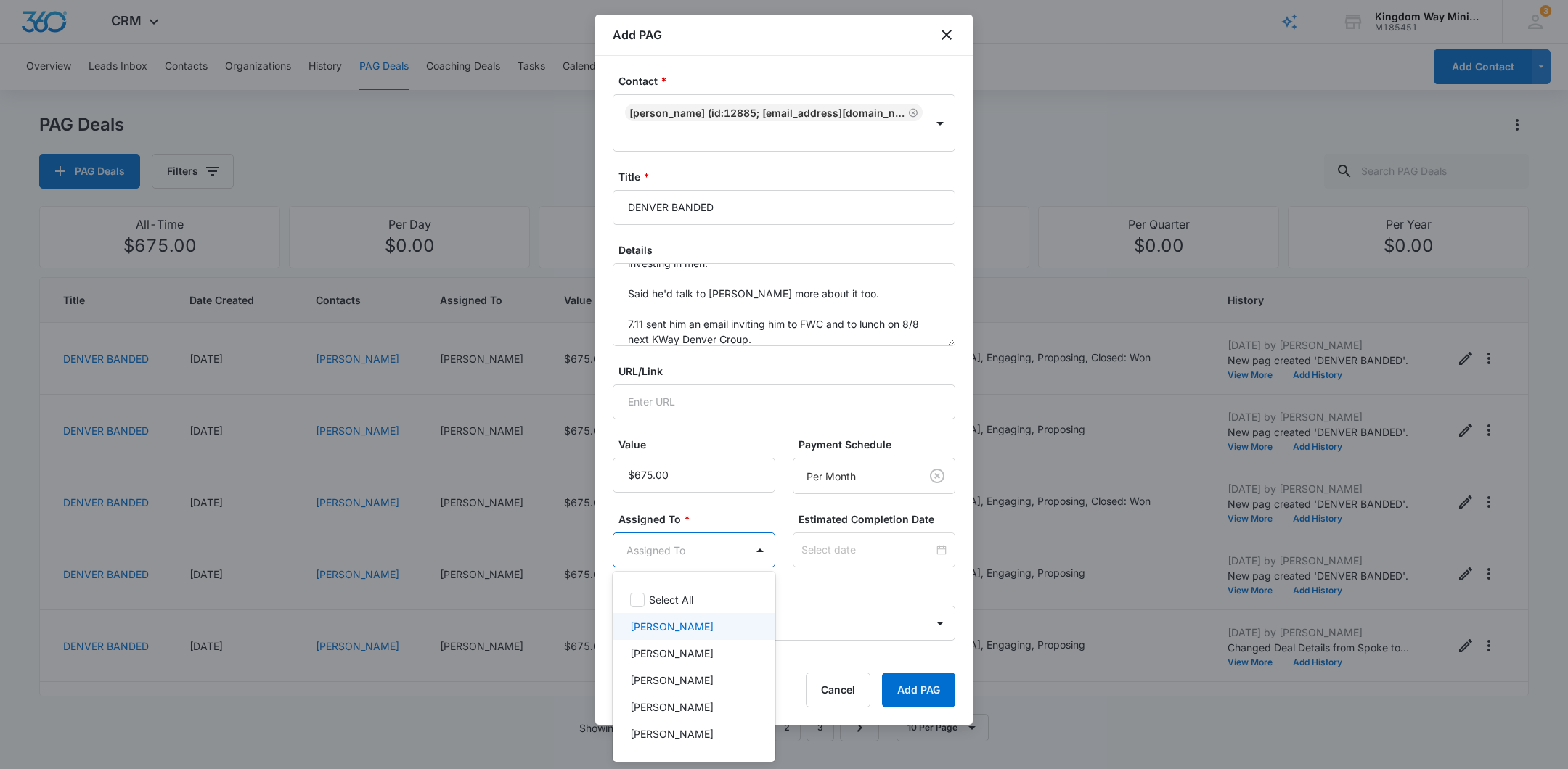 click on "[PERSON_NAME]" at bounding box center [693, 626] 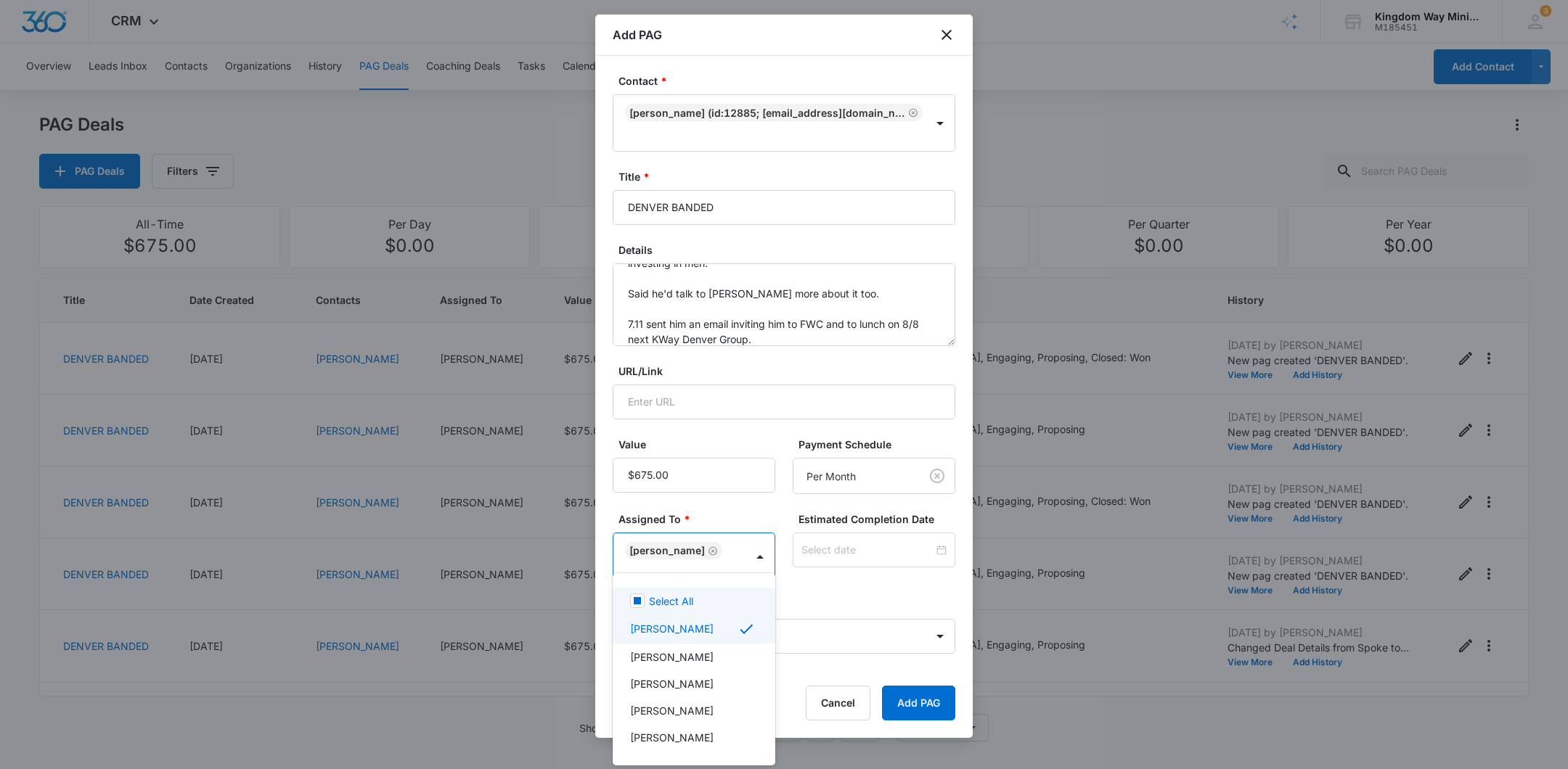 click at bounding box center (784, 384) 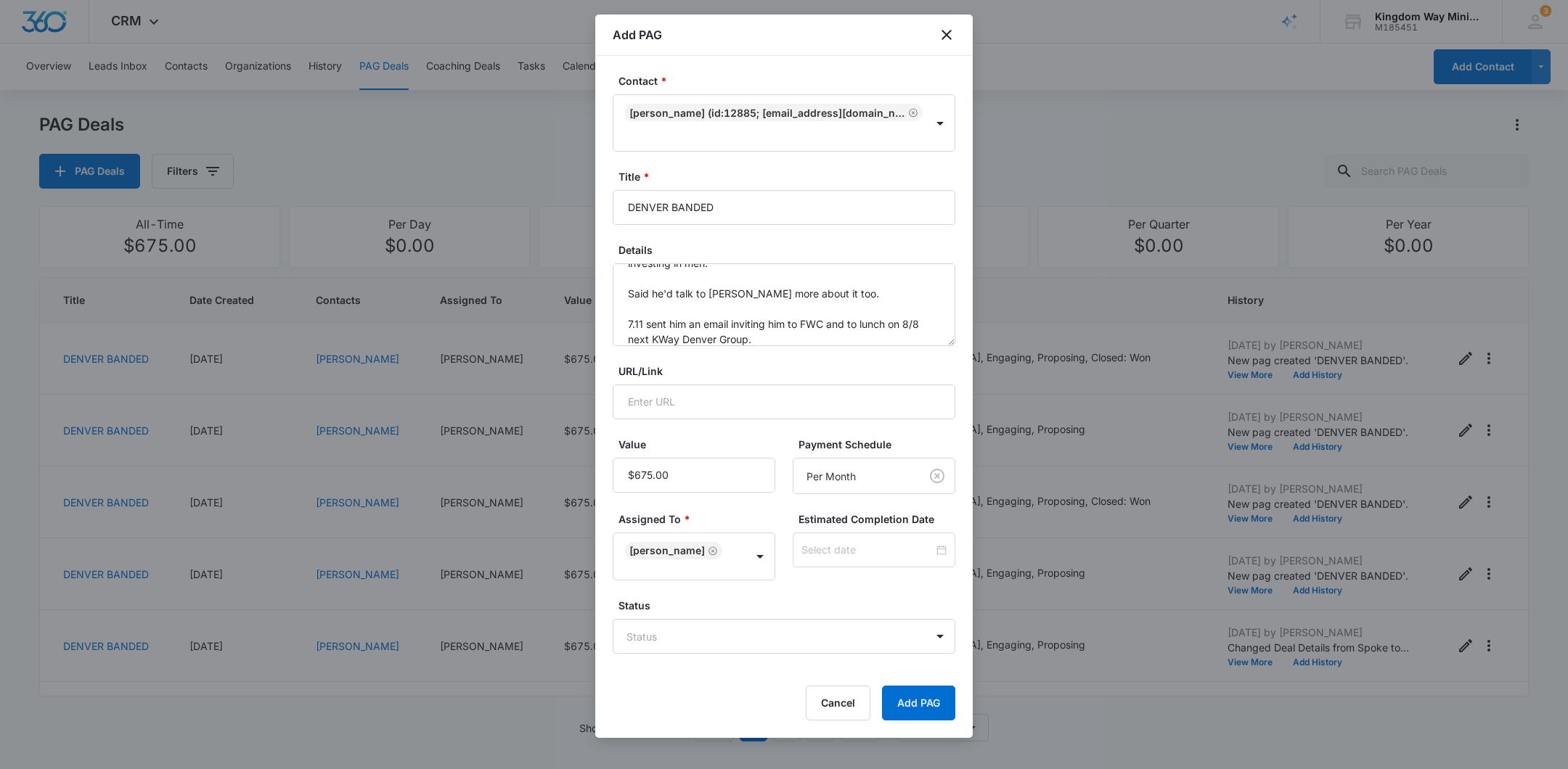 click at bounding box center [874, 550] 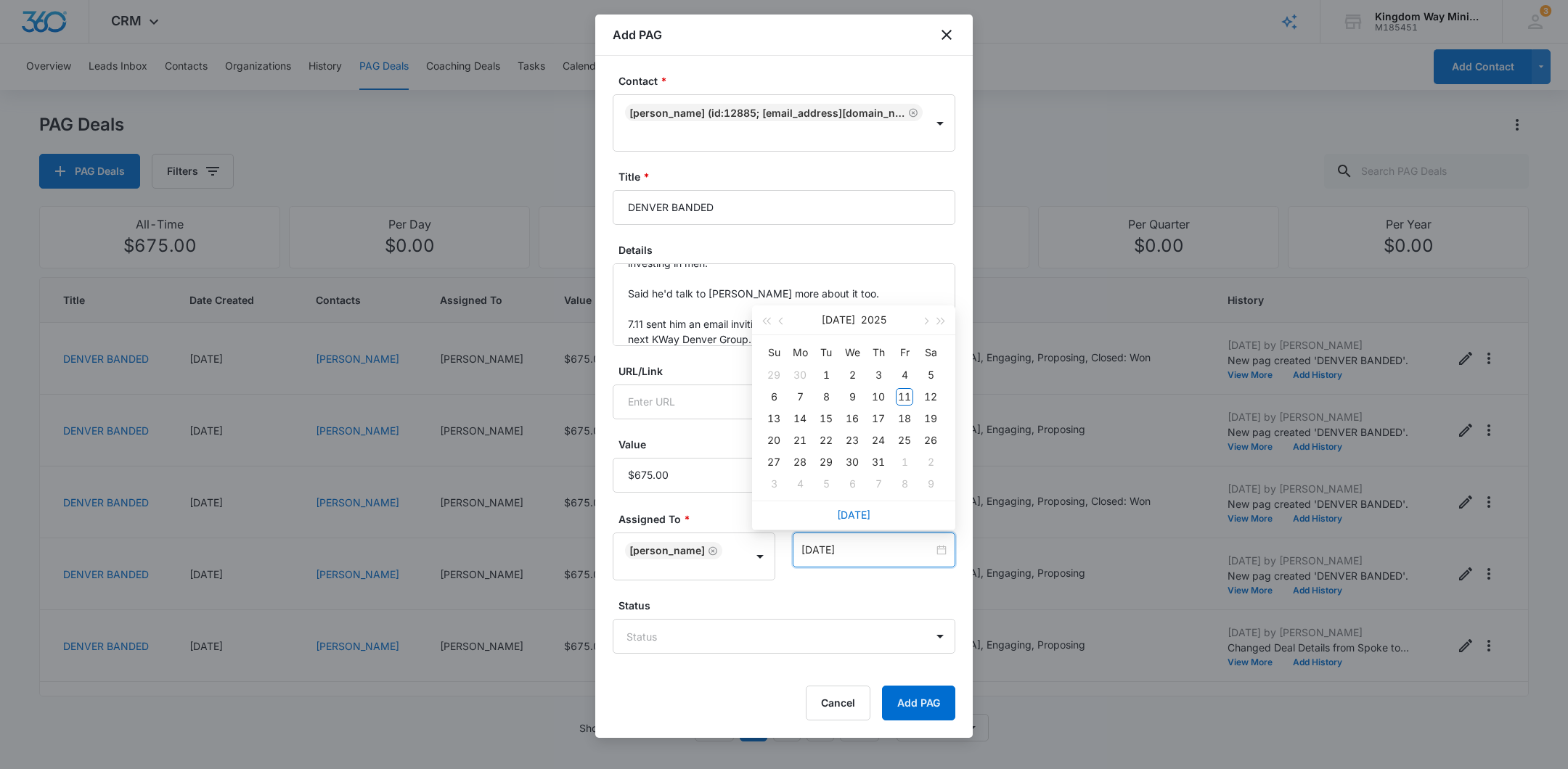 type on "[DATE]" 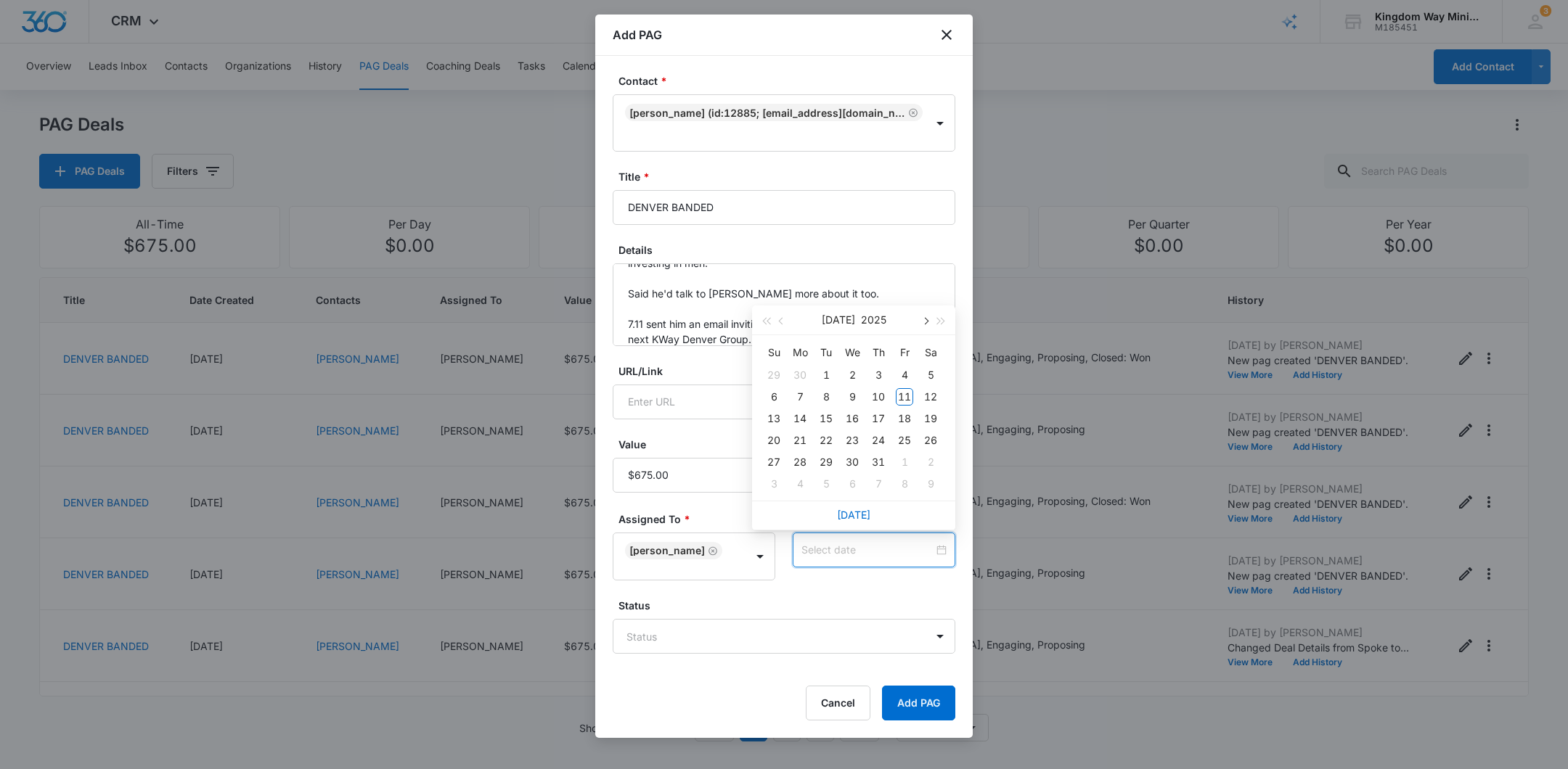 click at bounding box center [925, 321] 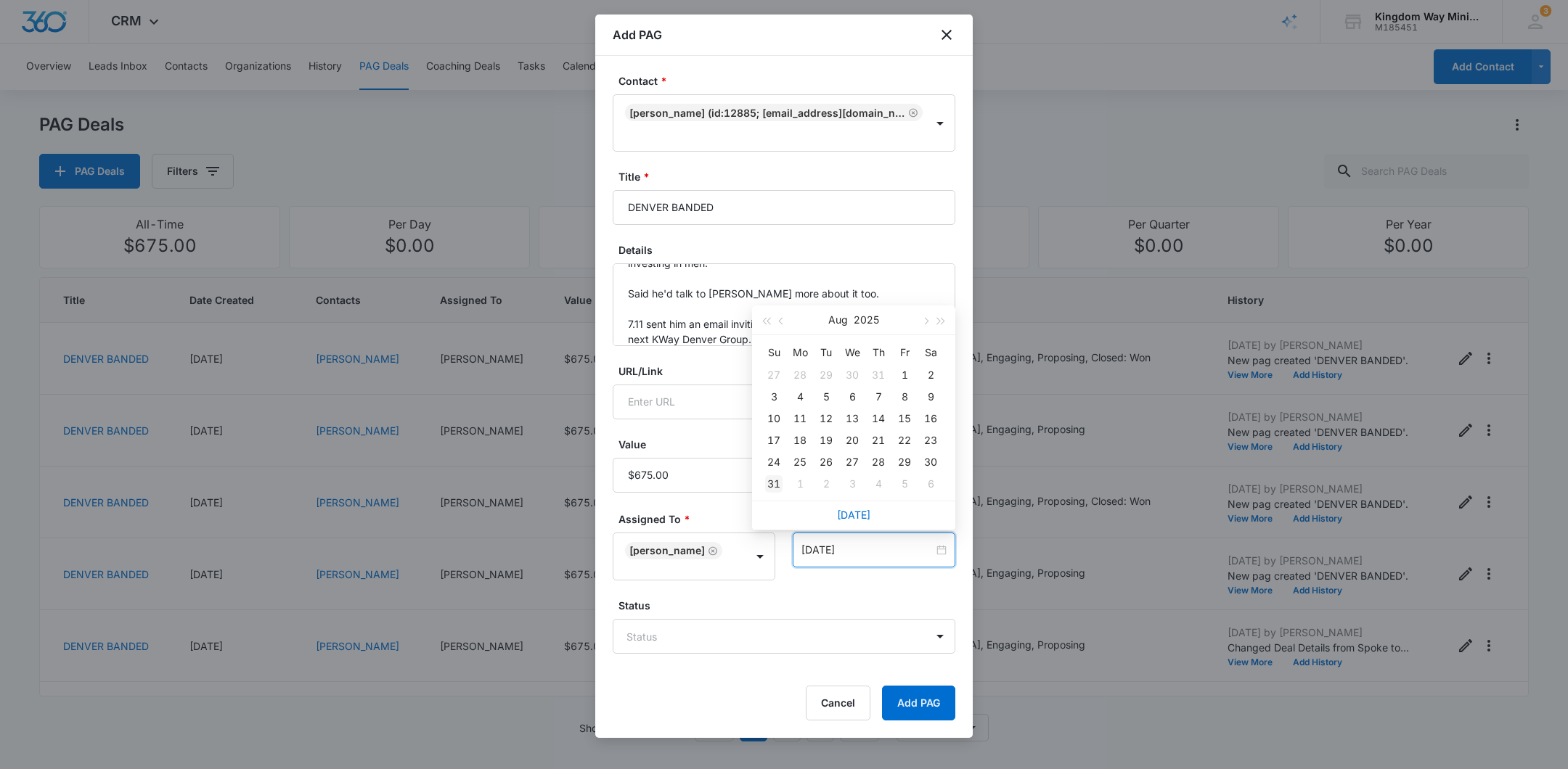 type on "[DATE]" 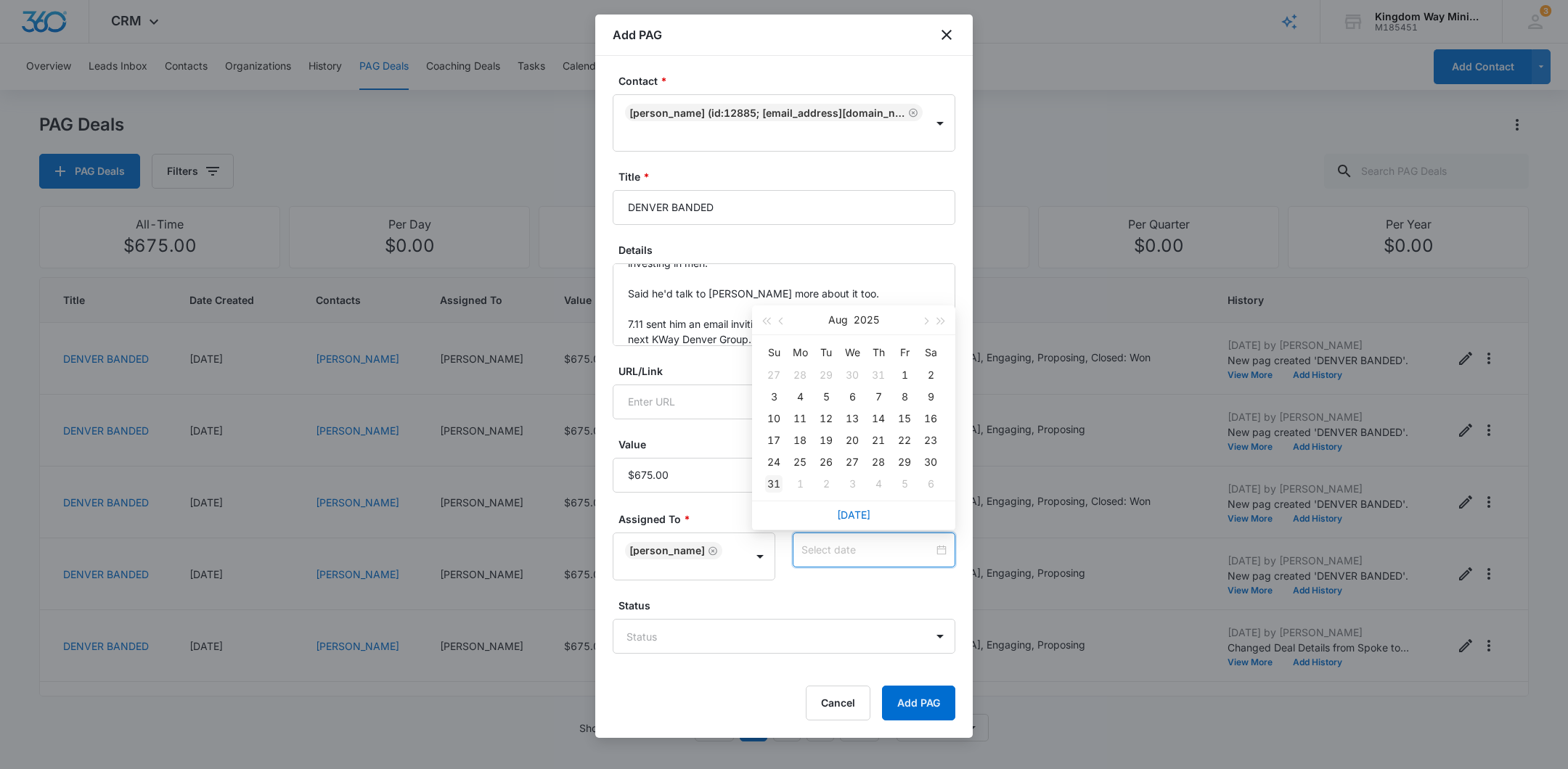type on "[DATE]" 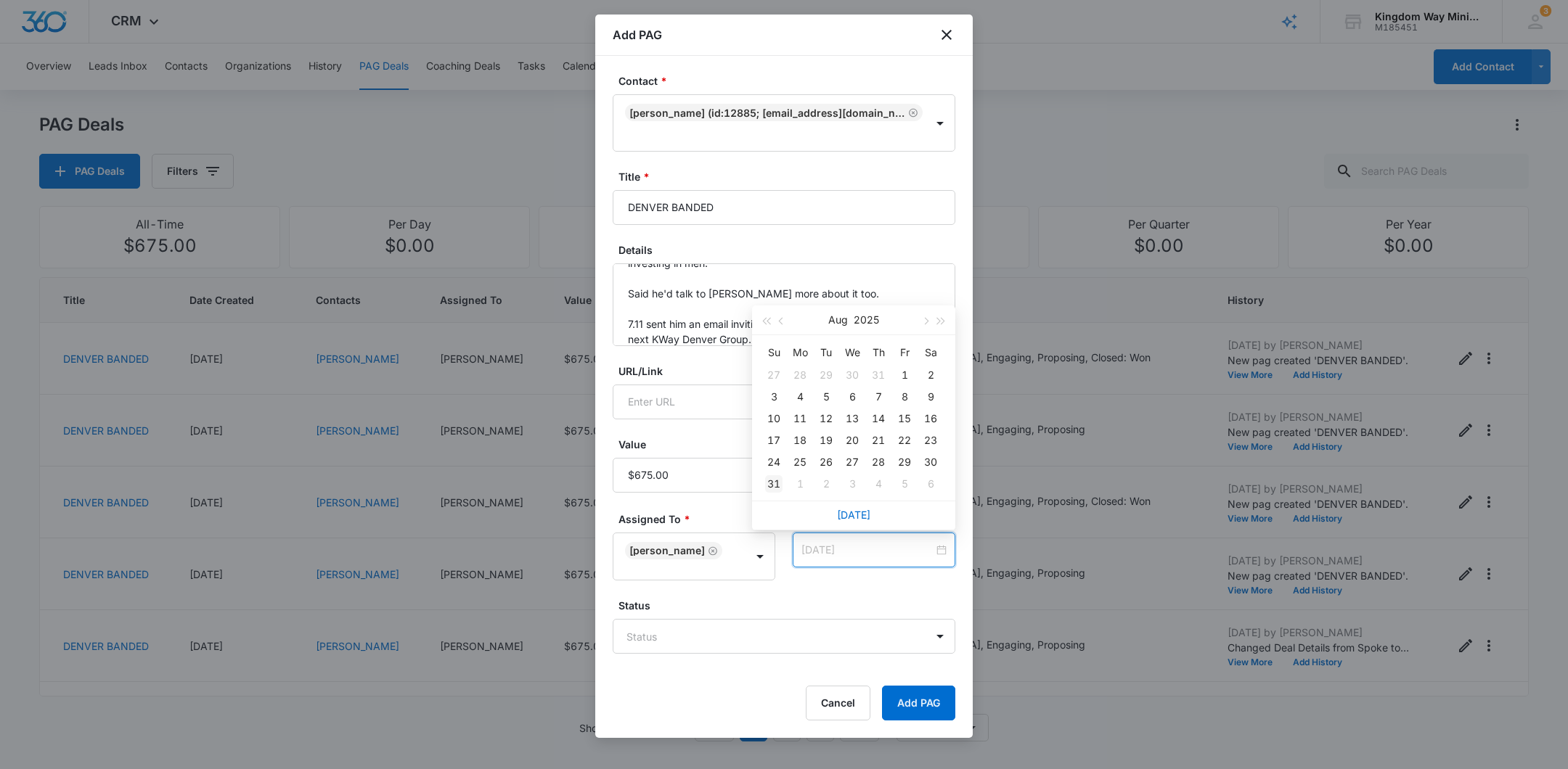 click on "31" at bounding box center (774, 484) 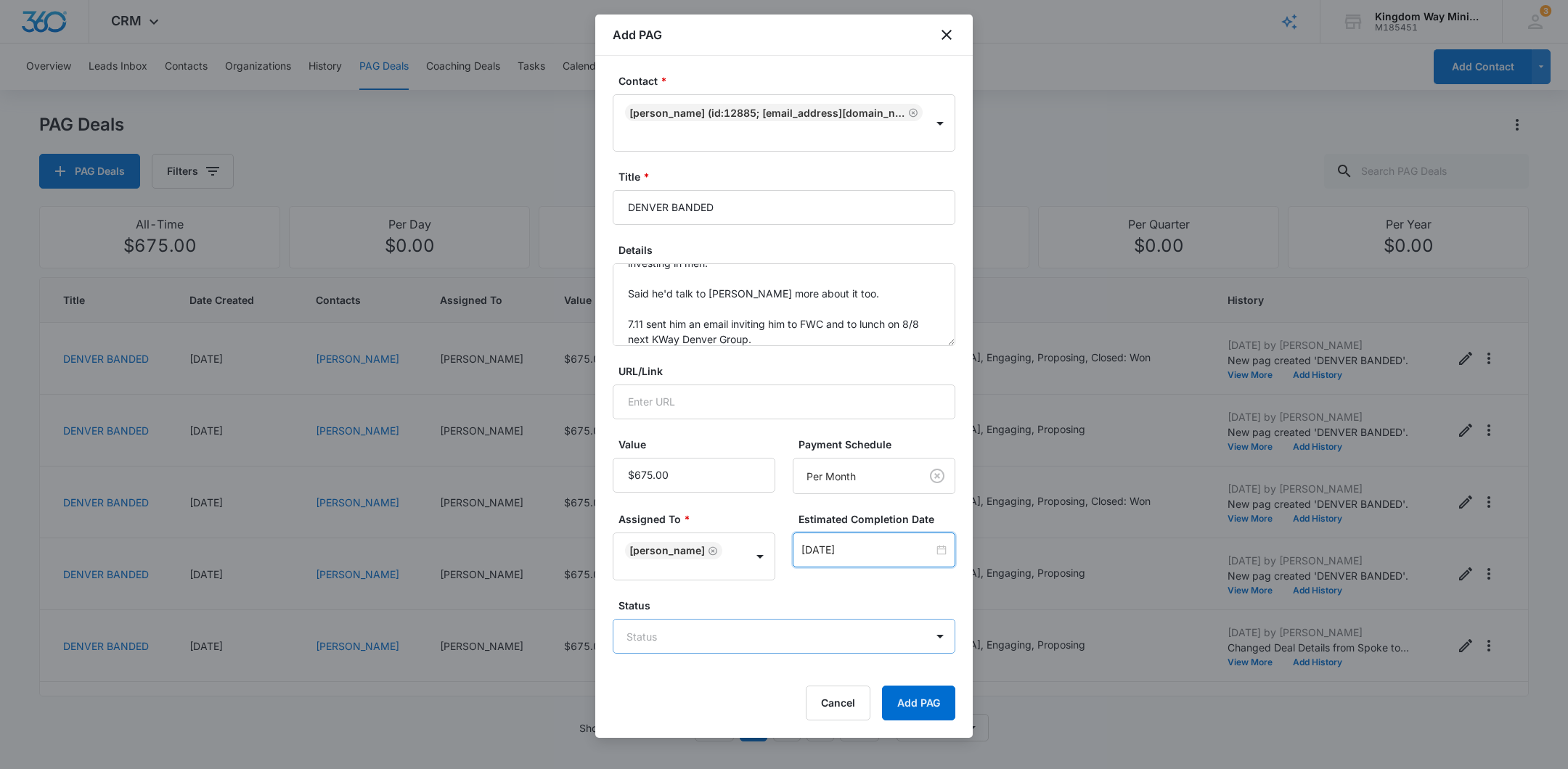 click on "CRM Apps Reputation Websites Forms CRM Email Social Shop Payments POS Content Ads Intelligence Files Brand Settings Kingdom Way Ministries M185451 Your Accounts View All 3 DA [PERSON_NAME] [PERSON_NAME][EMAIL_ADDRESS][DOMAIN_NAME] My Profile 3 Notifications Support Logout Terms & Conditions   •   Privacy Policy Overview Leads Inbox Contacts Organizations History PAG Deals Coaching Deals Tasks Calendar Lists Reports Settings Add Contact PAG Deals PAG Deals Filters All-Time $675.00 Per Day $0.00 Per Week $0.00 Per Month $13,500.00 Per Quarter $0.00 Per Year $0.00 Title Date Created Contacts Assigned To Value Paid Est. Close Date Status History DENVER BANDED [DATE] [PERSON_NAME] [PERSON_NAME] $675.00 Per Month [DATE] [GEOGRAPHIC_DATA], Engaging, Proposing, Closed: Won [DATE] by [PERSON_NAME] New pag created 'DENVER BANDED'. View More Add History DENVER BANDED [DATE] [PERSON_NAME] [PERSON_NAME] $675.00 Per Month [DATE] [GEOGRAPHIC_DATA], Engaging, Proposing [DATE] by [PERSON_NAME] New pag created 'DENVER BANDED'. View More" at bounding box center [784, 384] 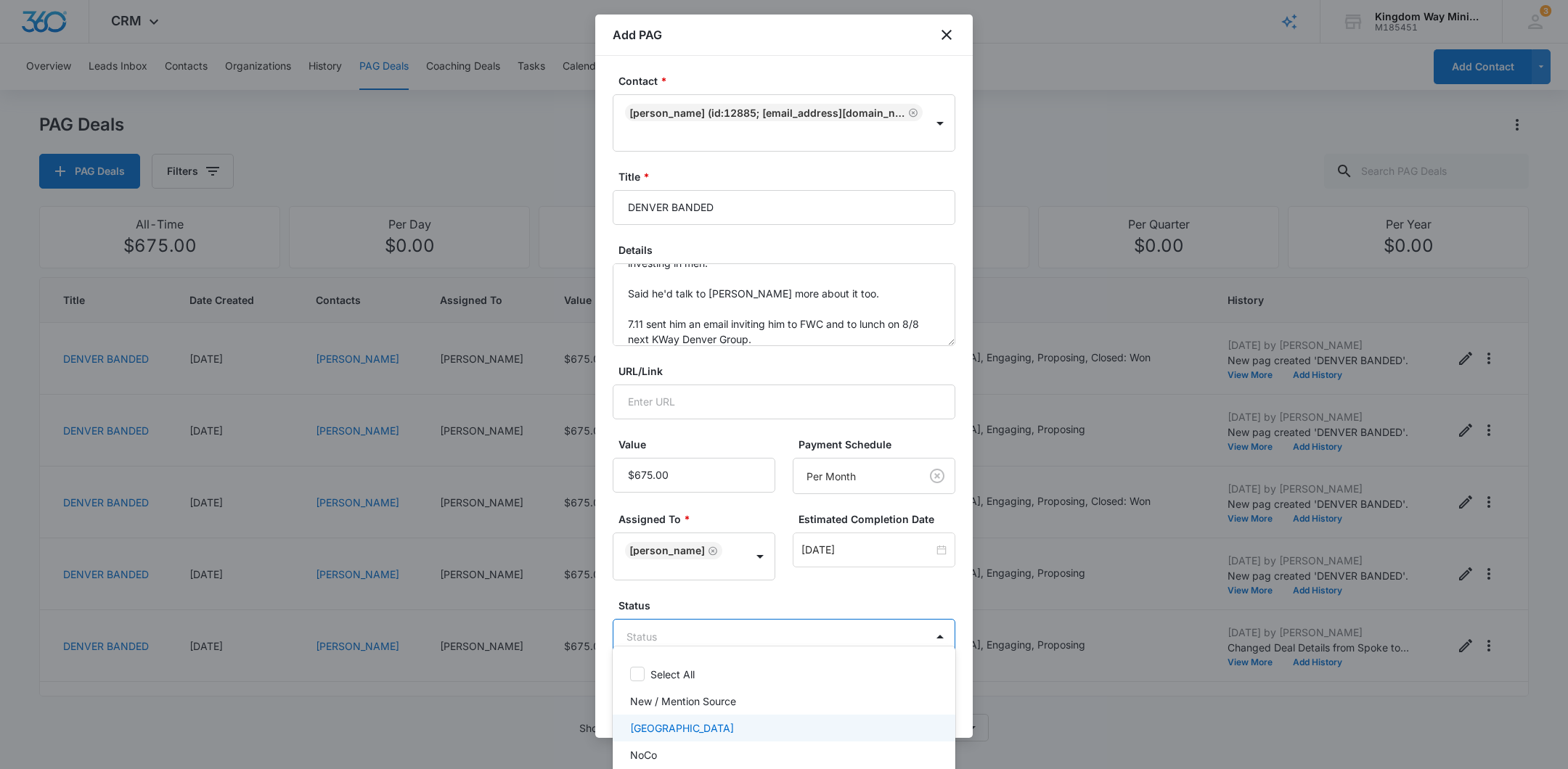 click on "[GEOGRAPHIC_DATA]" at bounding box center [783, 728] 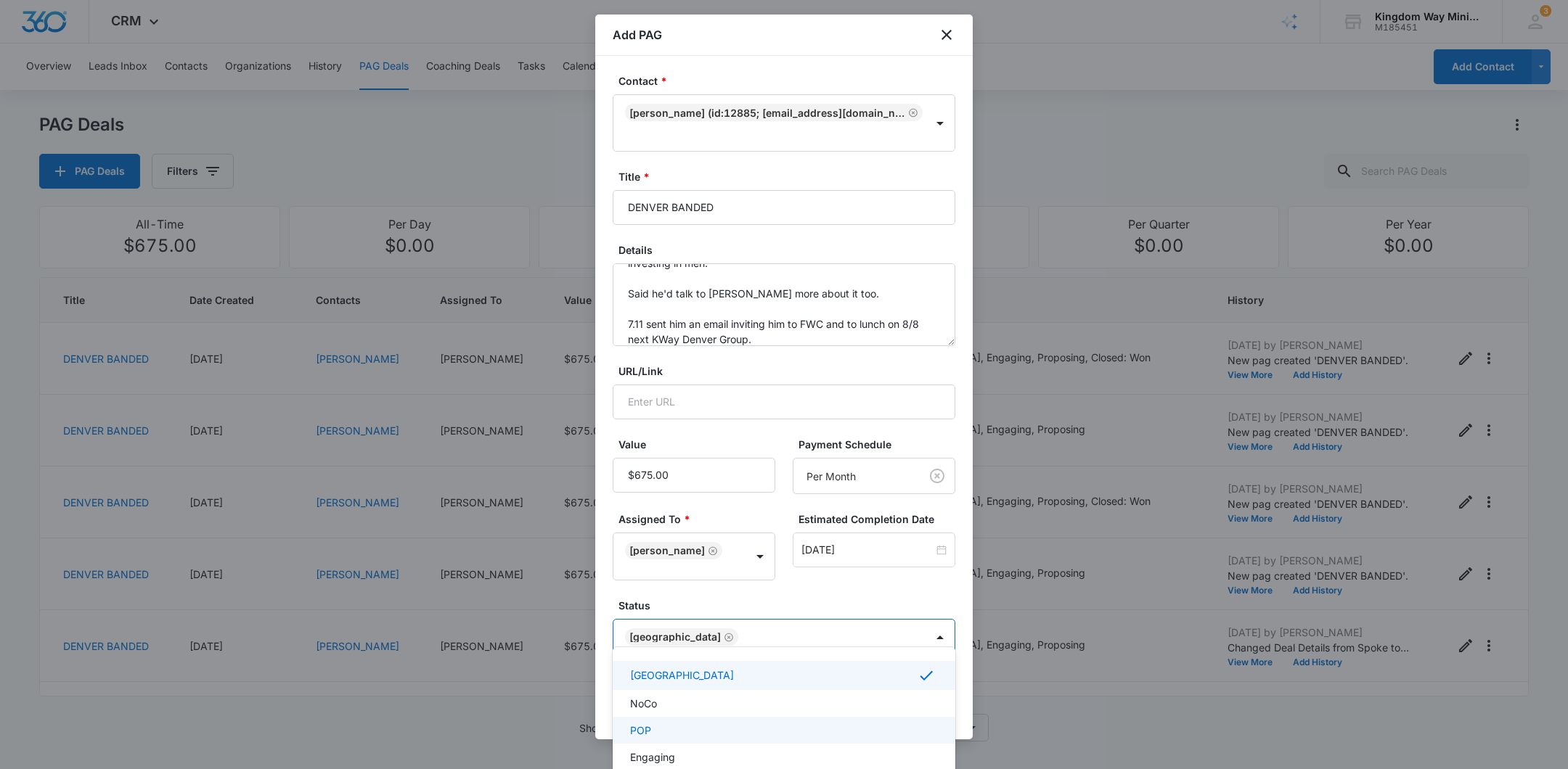 scroll, scrollTop: 59, scrollLeft: 0, axis: vertical 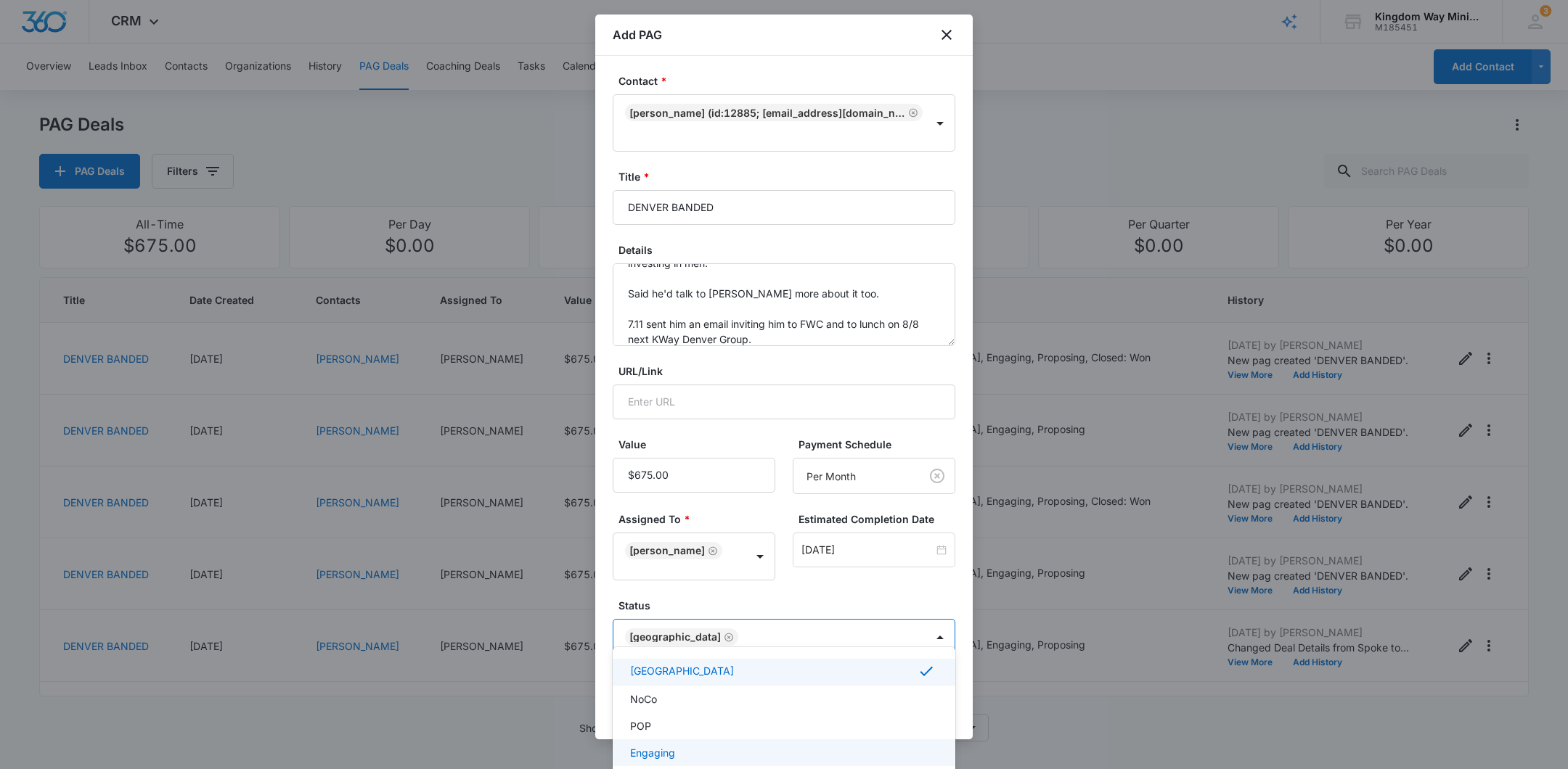 click on "Engaging" at bounding box center [783, 752] 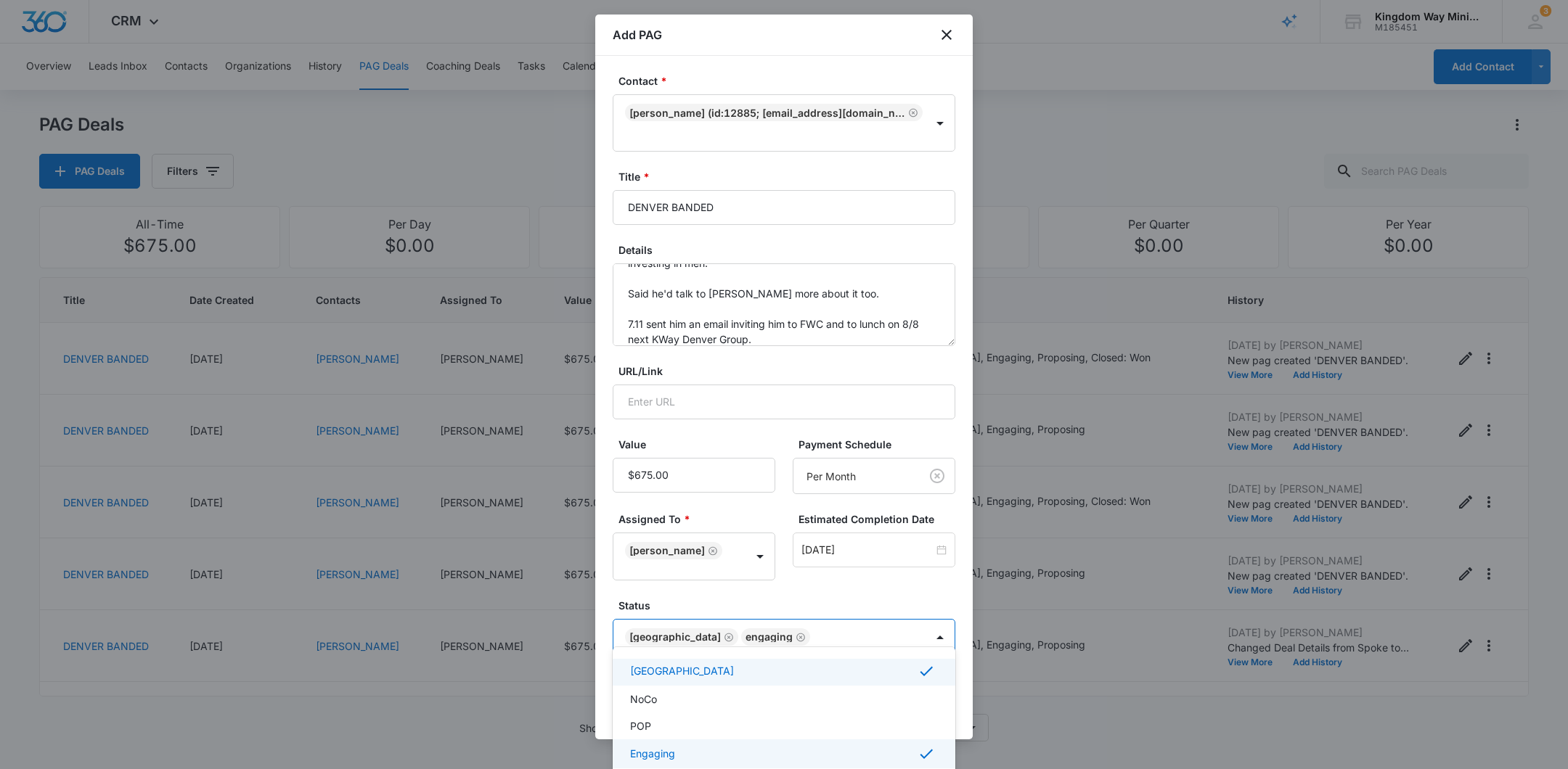 click at bounding box center (784, 384) 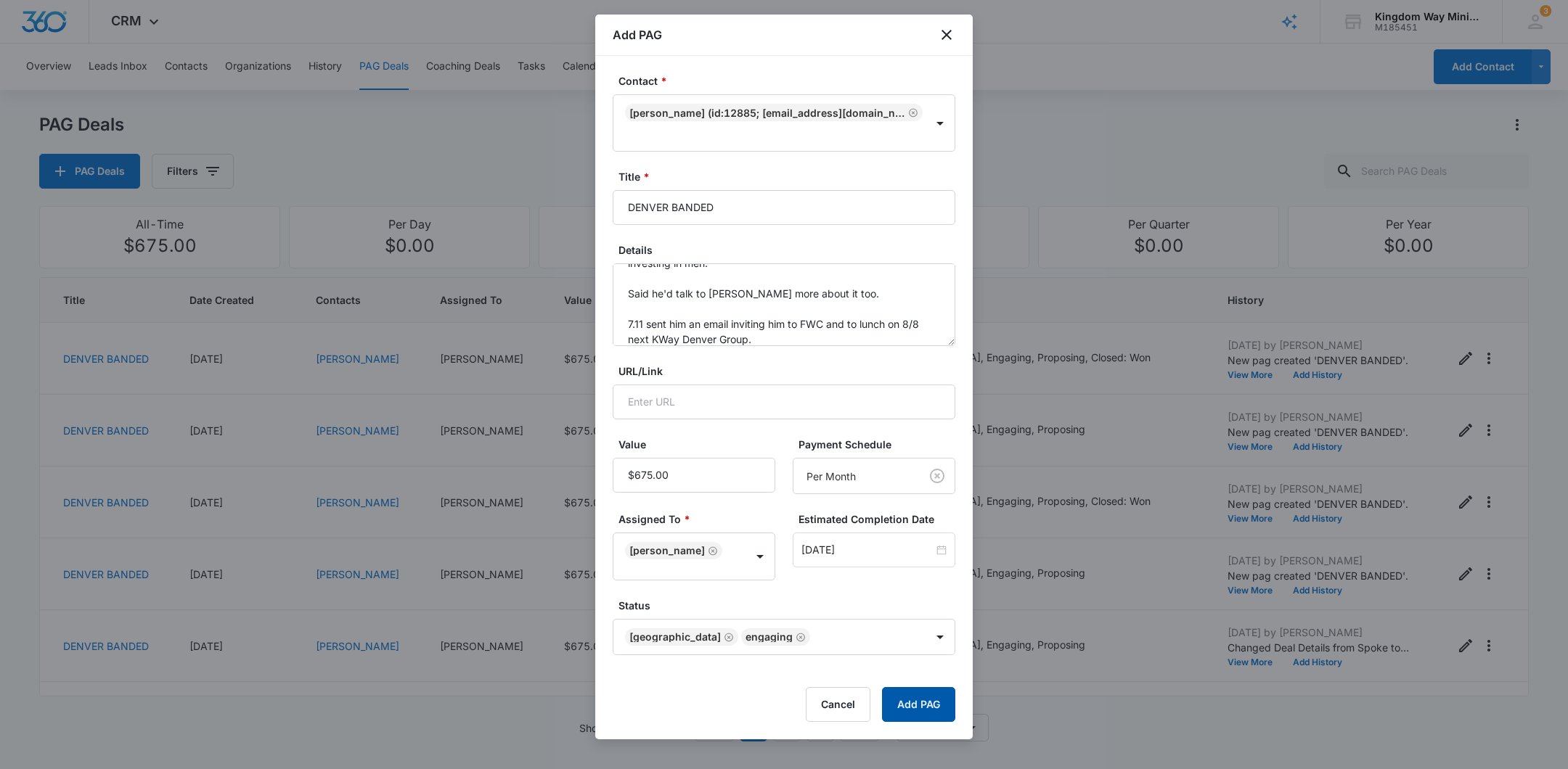 click on "Add PAG" at bounding box center [918, 704] 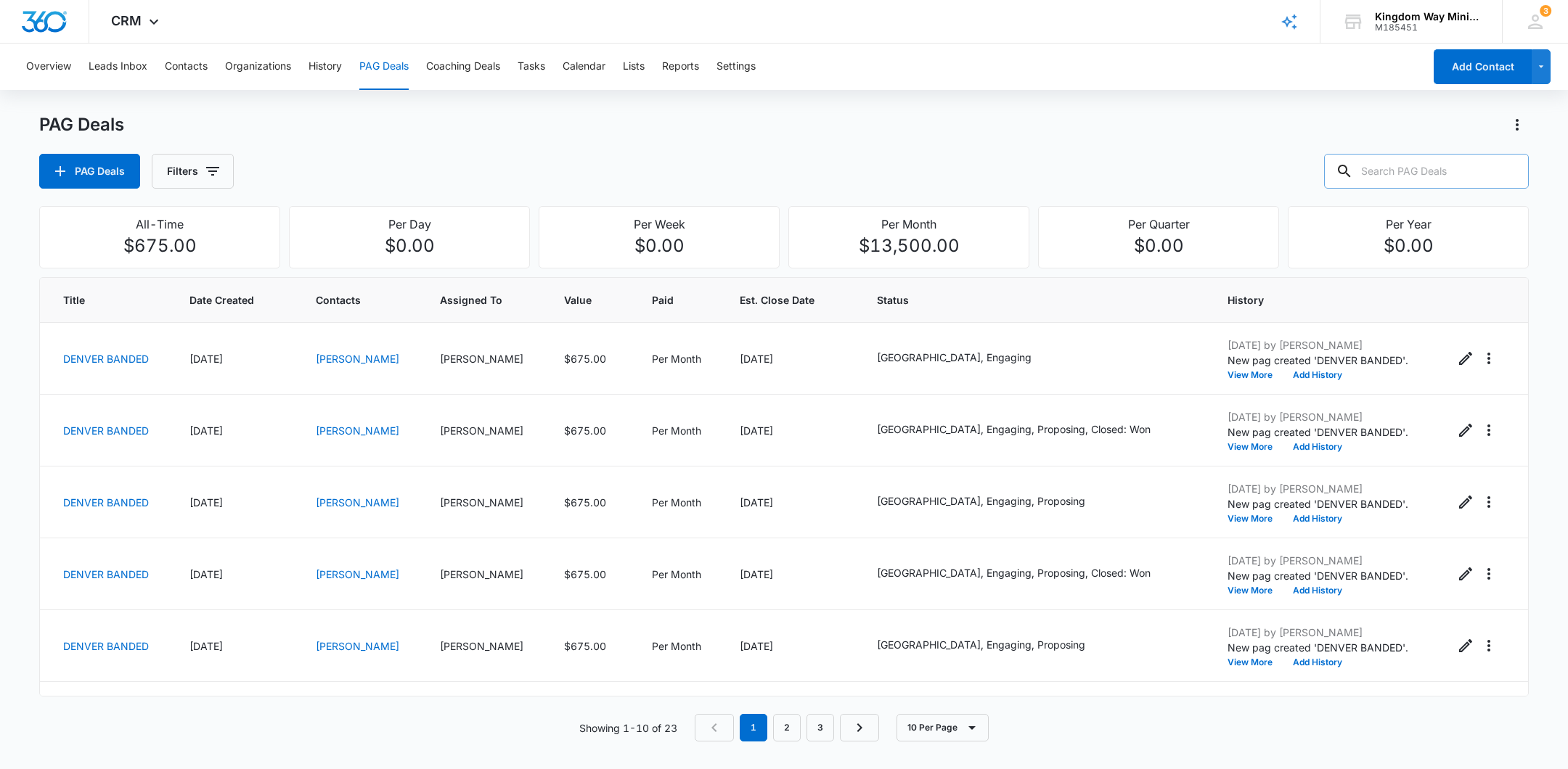 click at bounding box center [1426, 171] 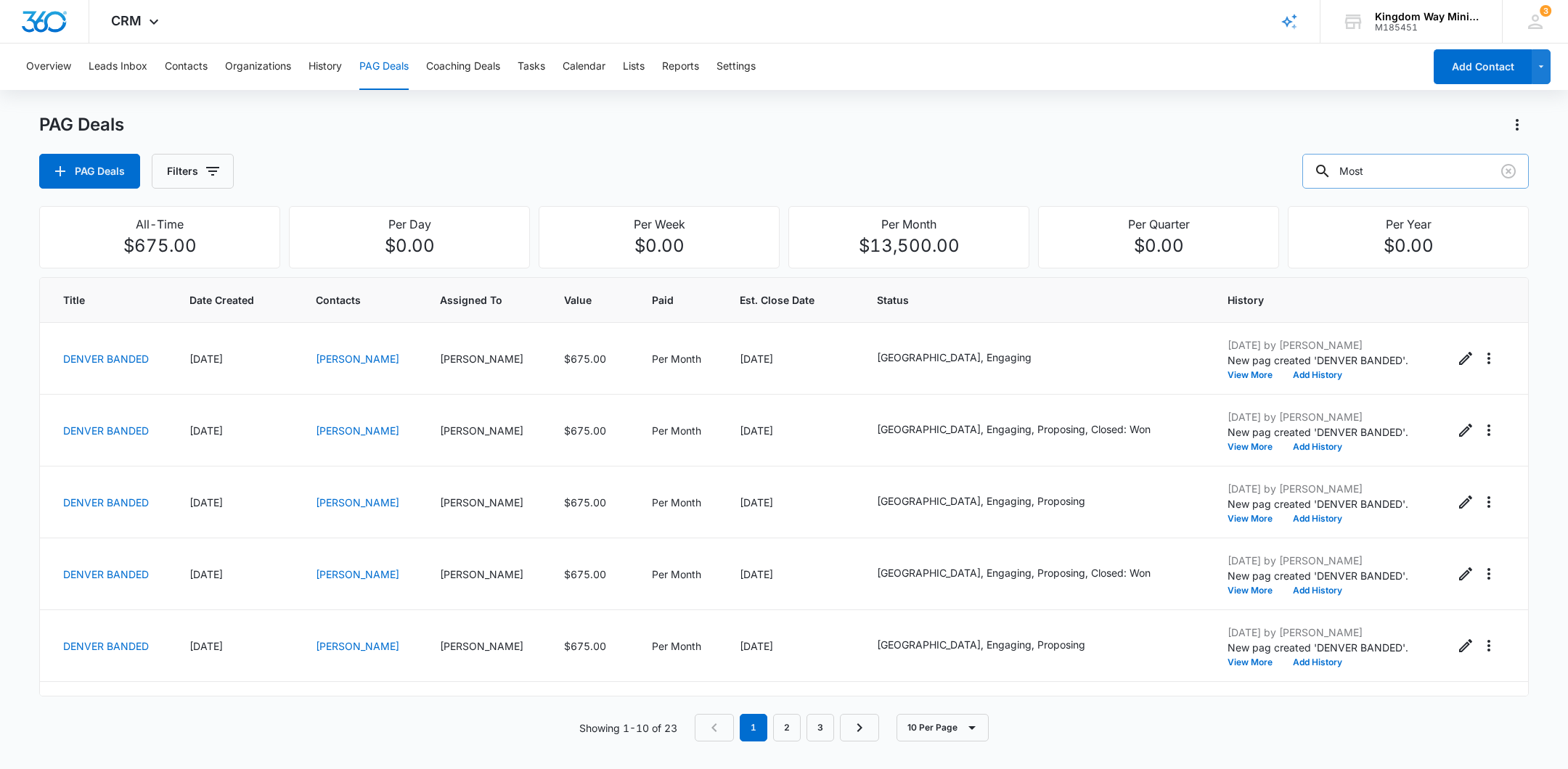 type on "Most" 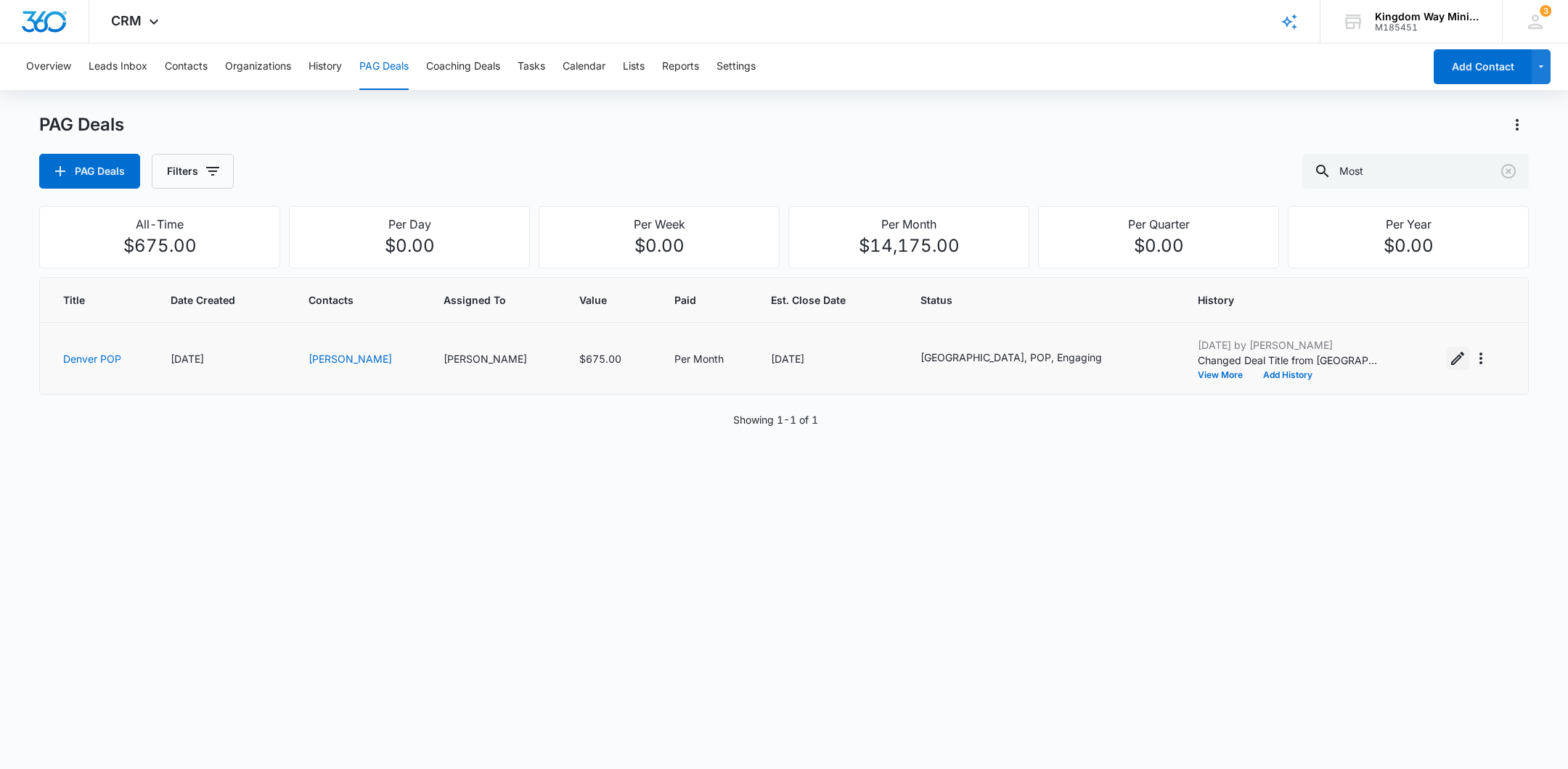 click 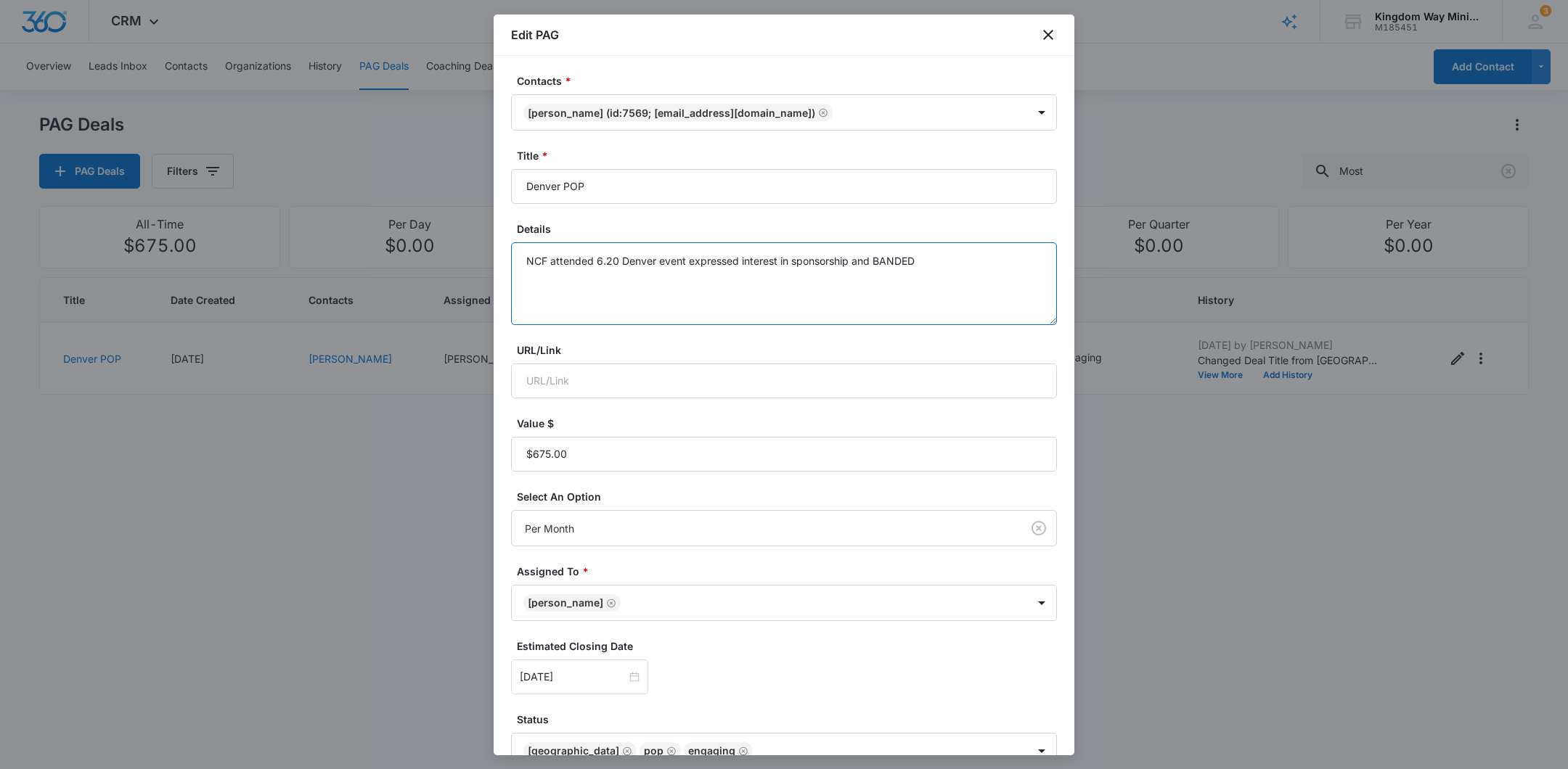 click on "NCF attended 6.20 Denver event expressed interest in sponsorship and BANDED" at bounding box center [784, 284] 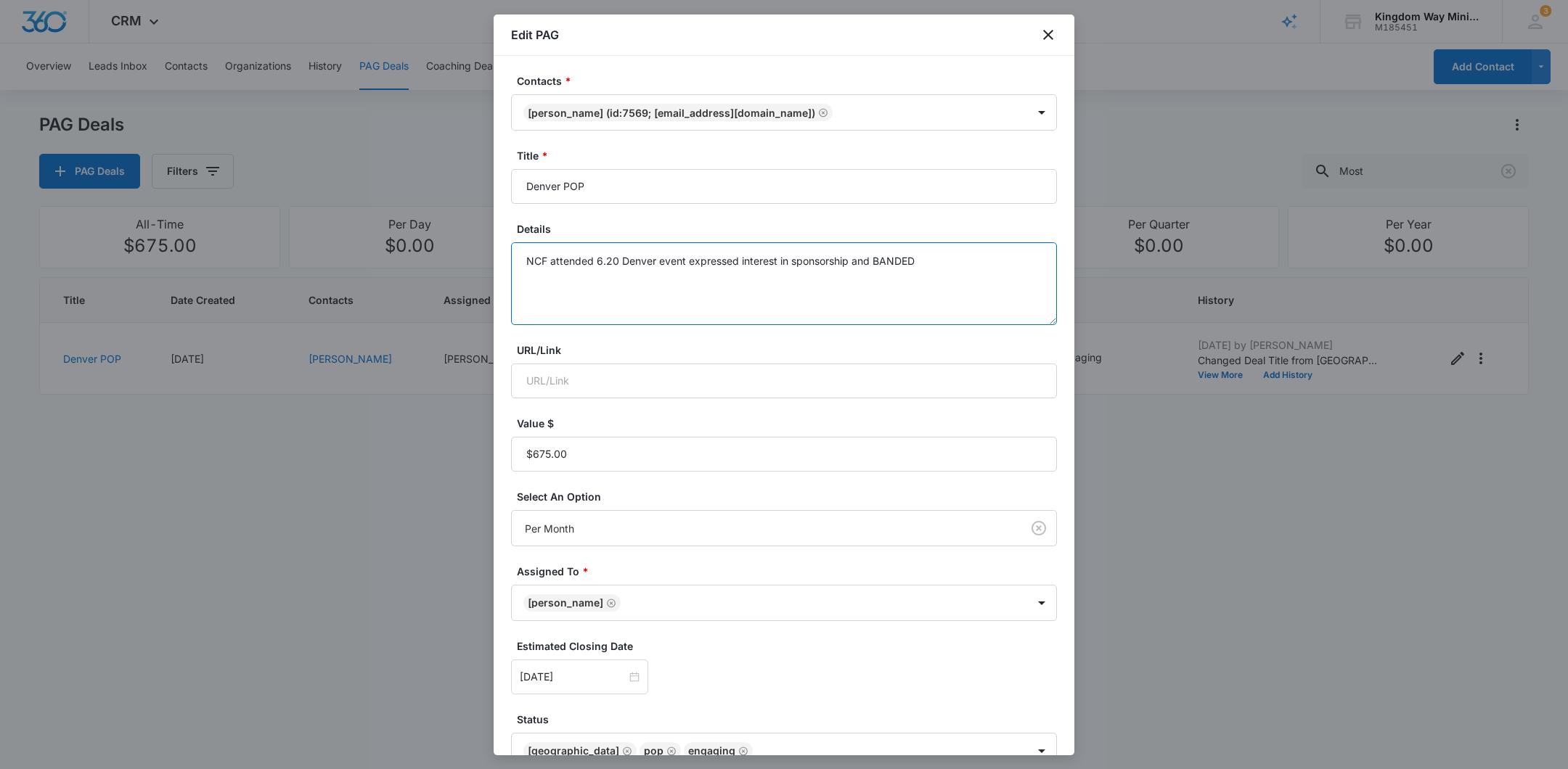 click on "NCF attended 6.20 Denver event expressed interest in sponsorship and BANDED" at bounding box center [784, 284] 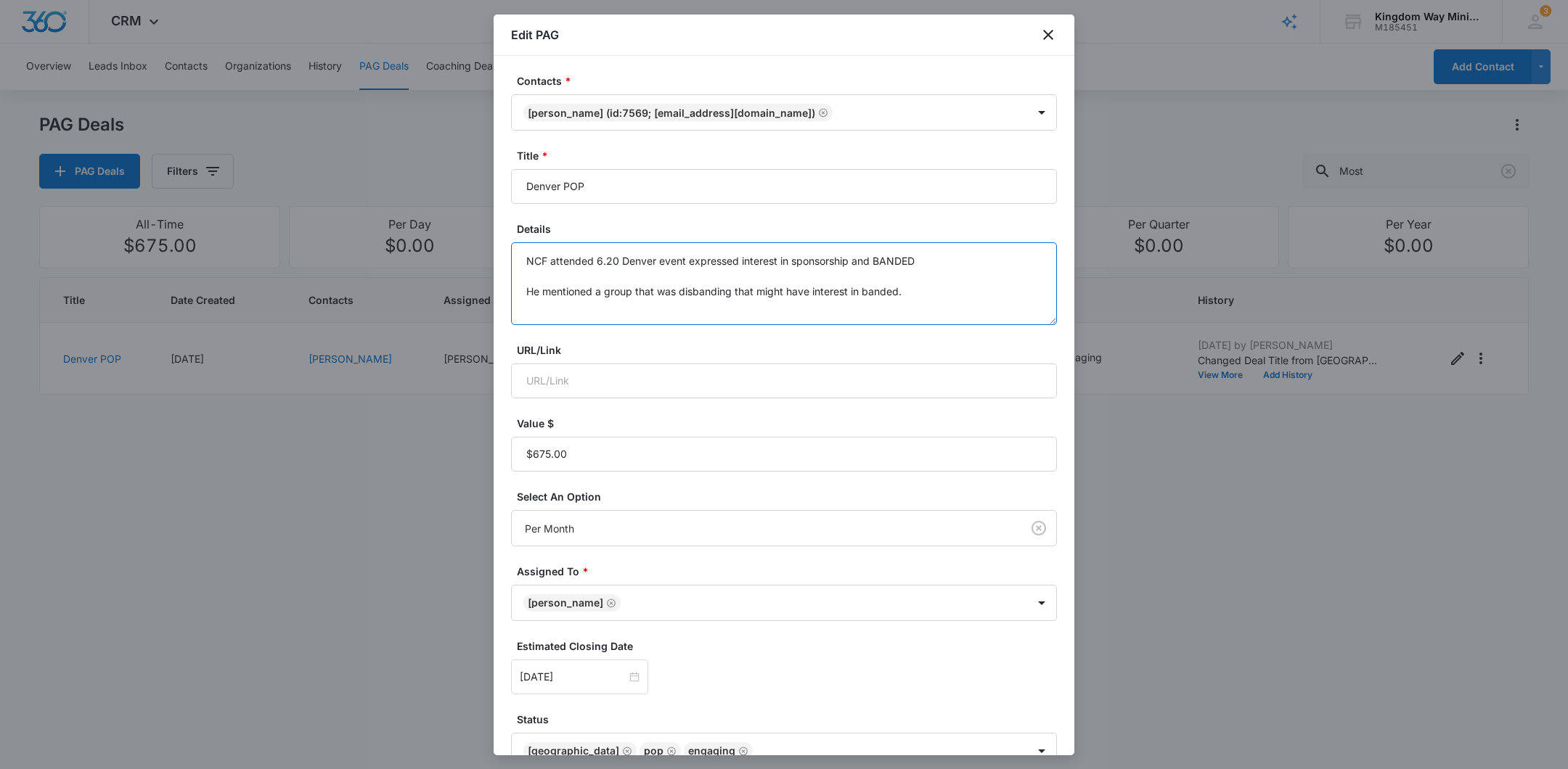 scroll, scrollTop: 4, scrollLeft: 0, axis: vertical 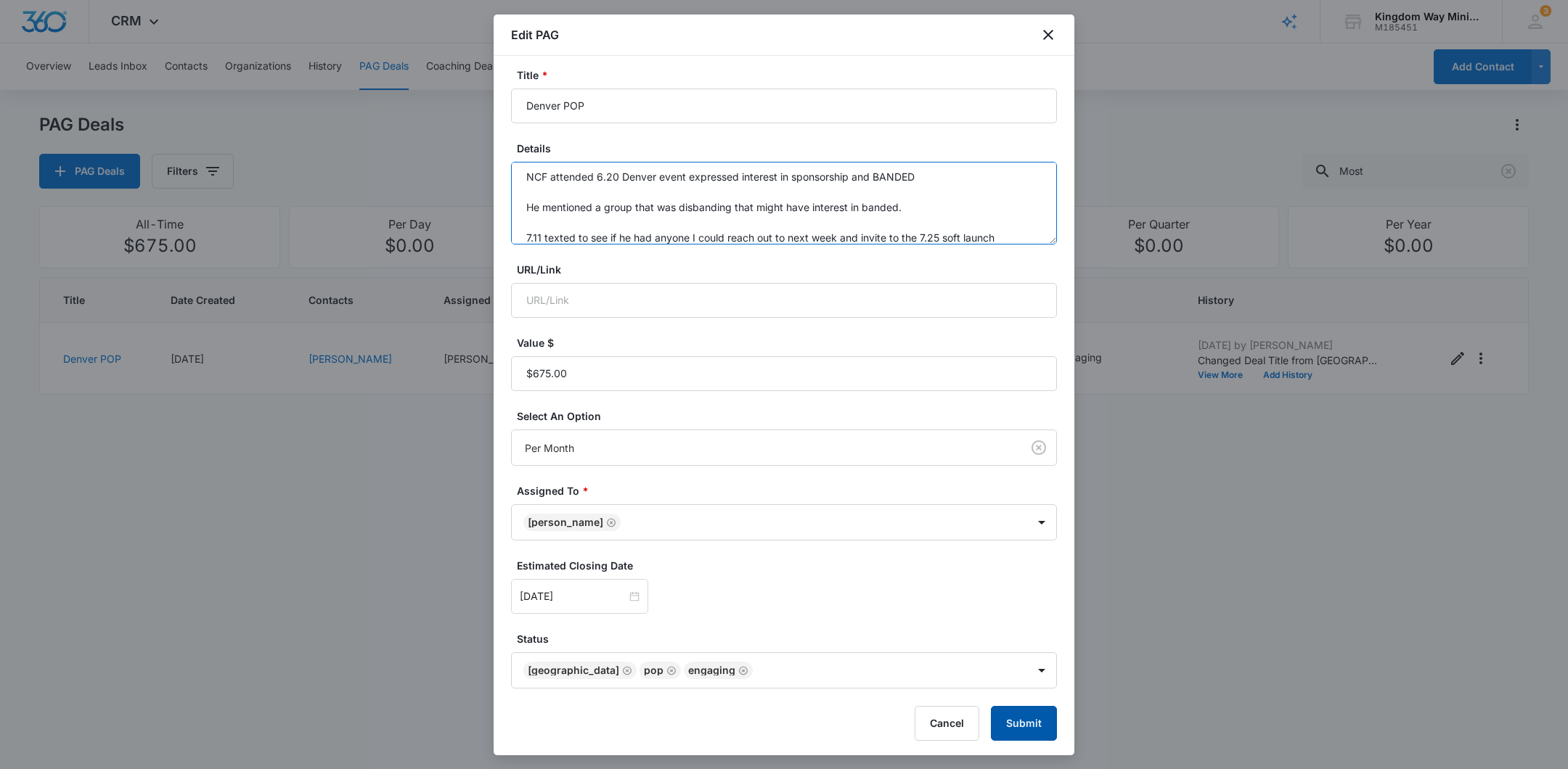 type on "NCF attended 6.20 Denver event expressed interest in sponsorship and BANDED
He mentioned a group that was disbanding that might have interest in banded.
7.11 texted to see if he had anyone I could reach out to next week and invite to the 7.25 soft launch" 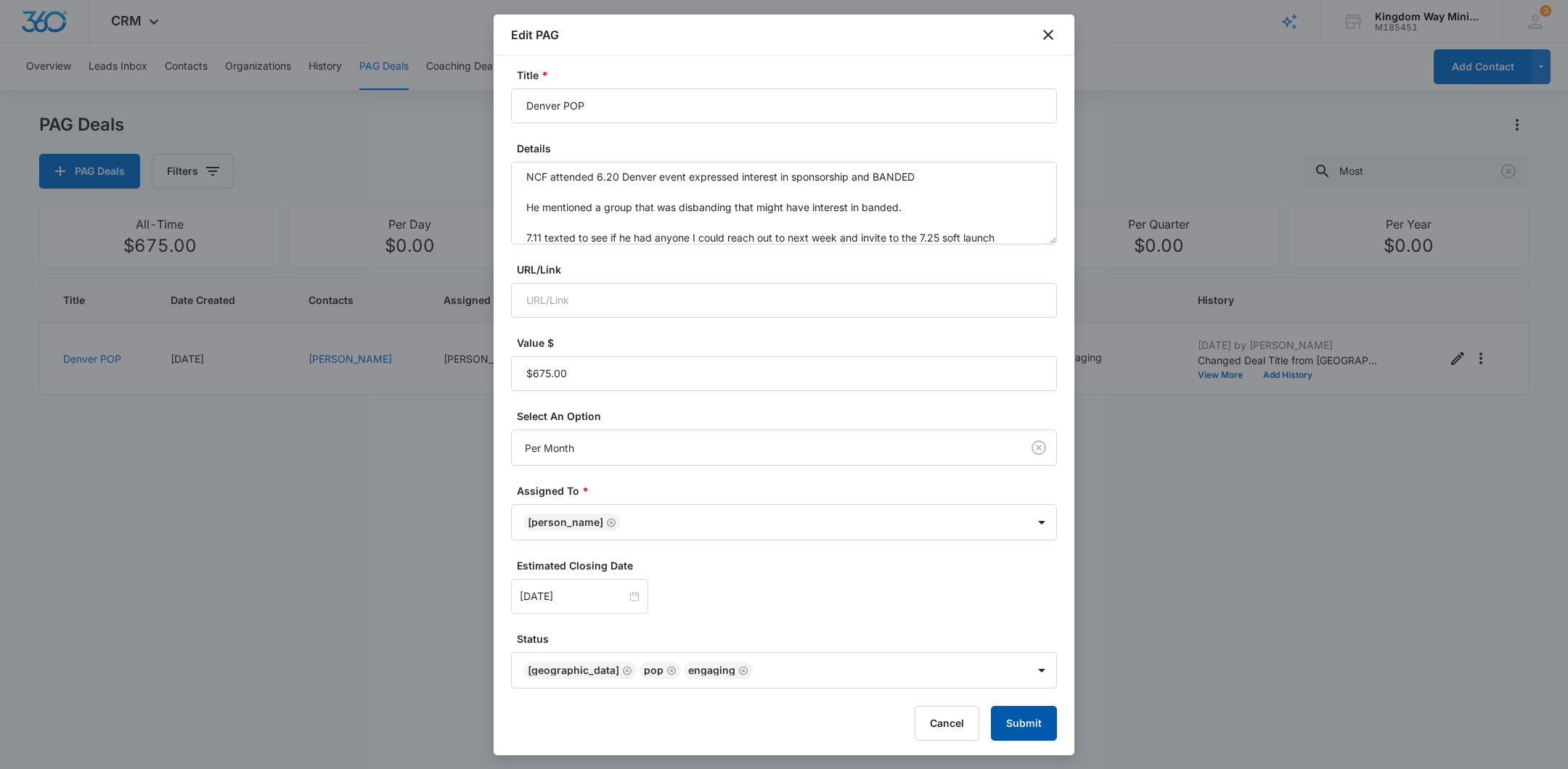click on "Submit" at bounding box center [1024, 723] 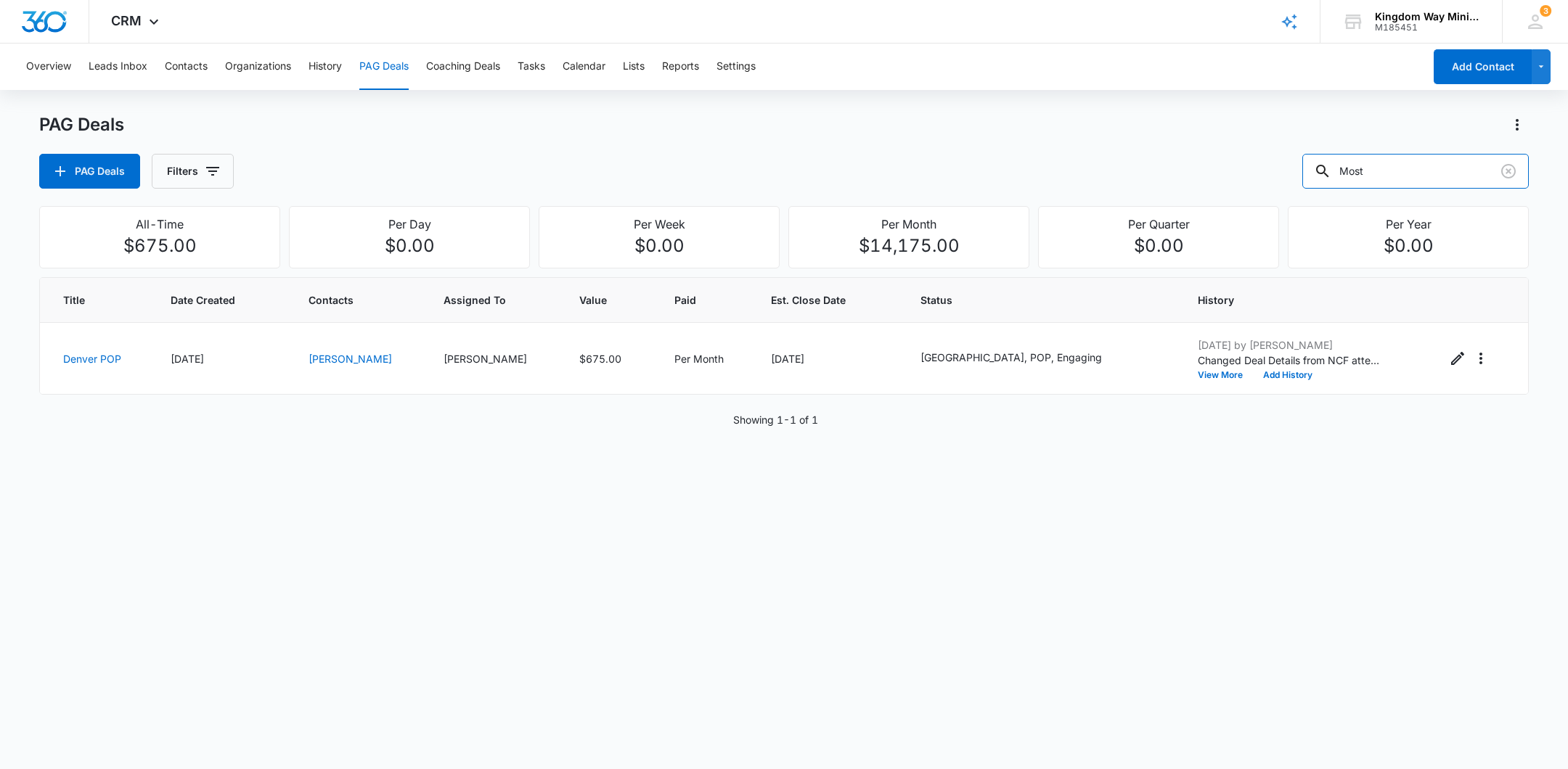 drag, startPoint x: 1416, startPoint y: 170, endPoint x: 1152, endPoint y: 186, distance: 264.4844 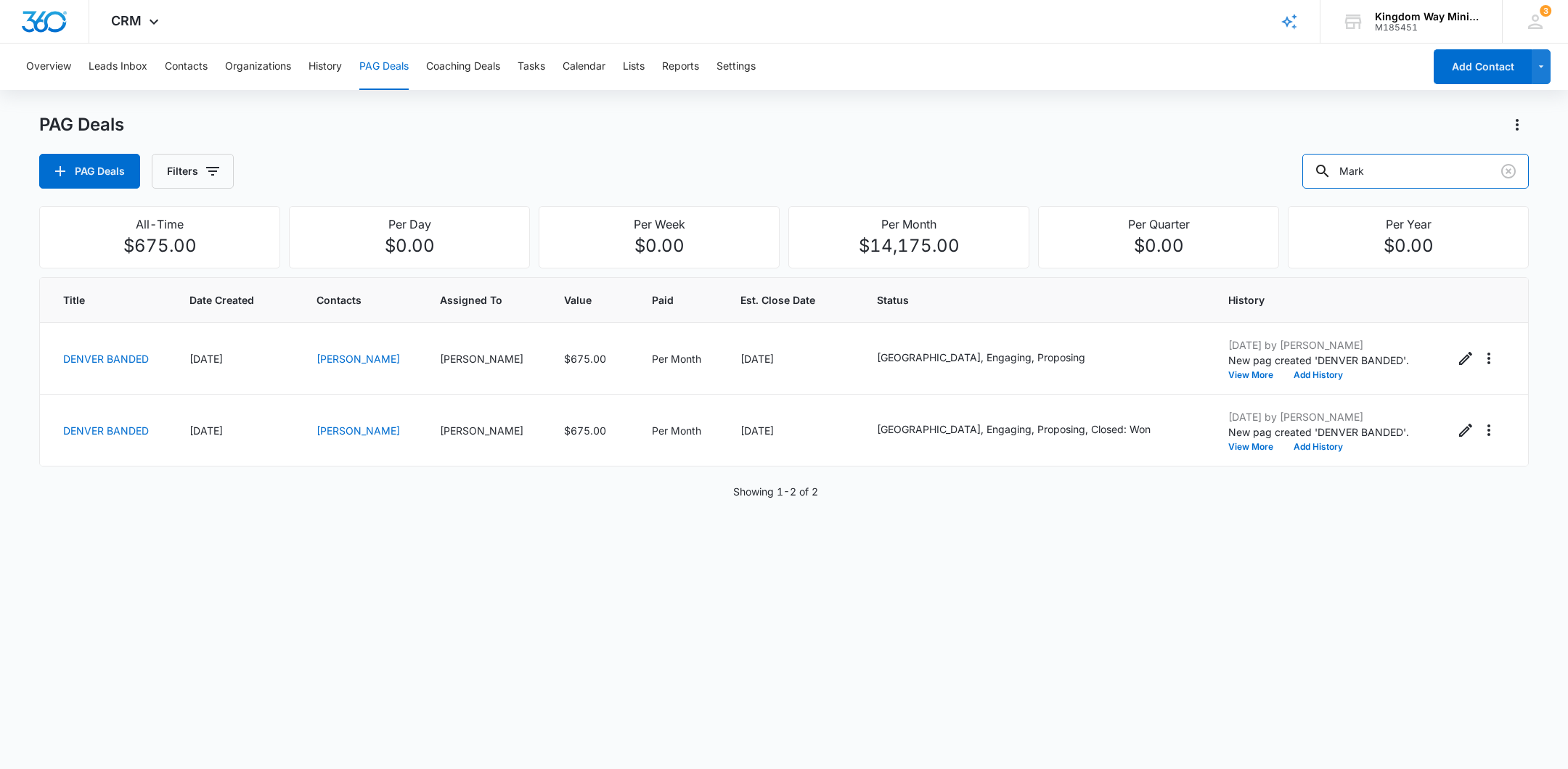 drag, startPoint x: 1400, startPoint y: 177, endPoint x: 1188, endPoint y: 177, distance: 212 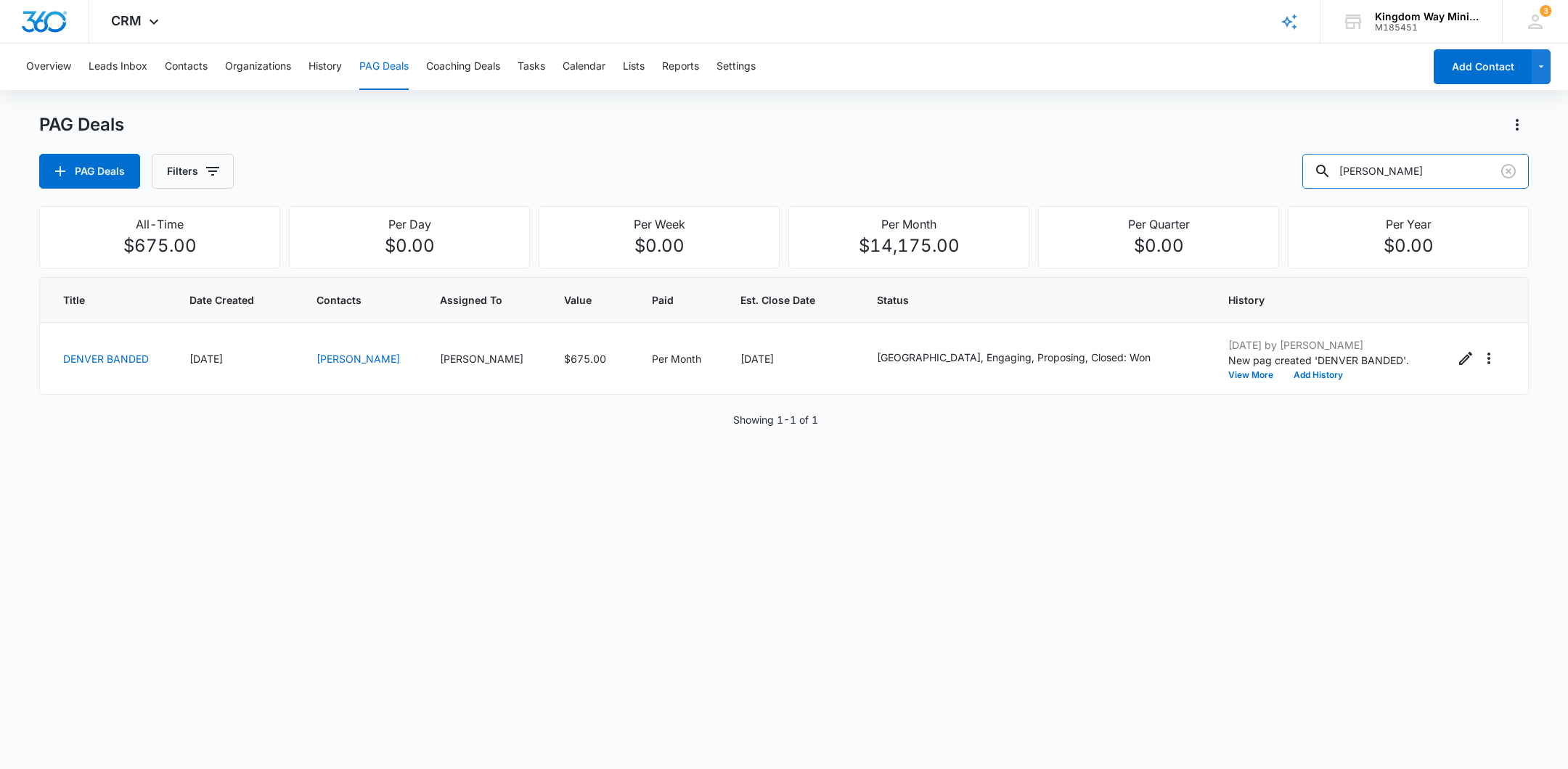 drag, startPoint x: 1377, startPoint y: 176, endPoint x: 1247, endPoint y: 176, distance: 130 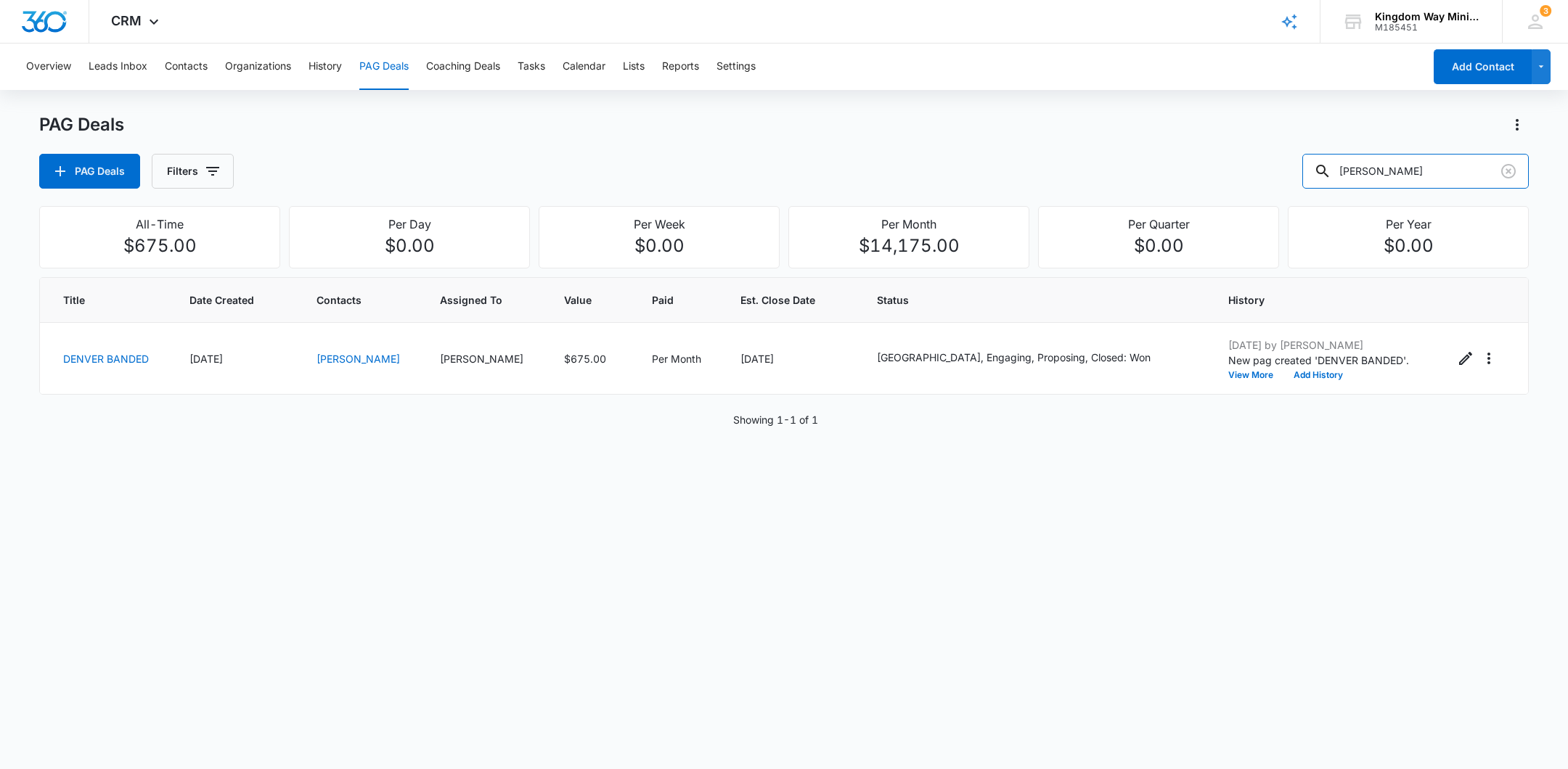 type on "[PERSON_NAME]" 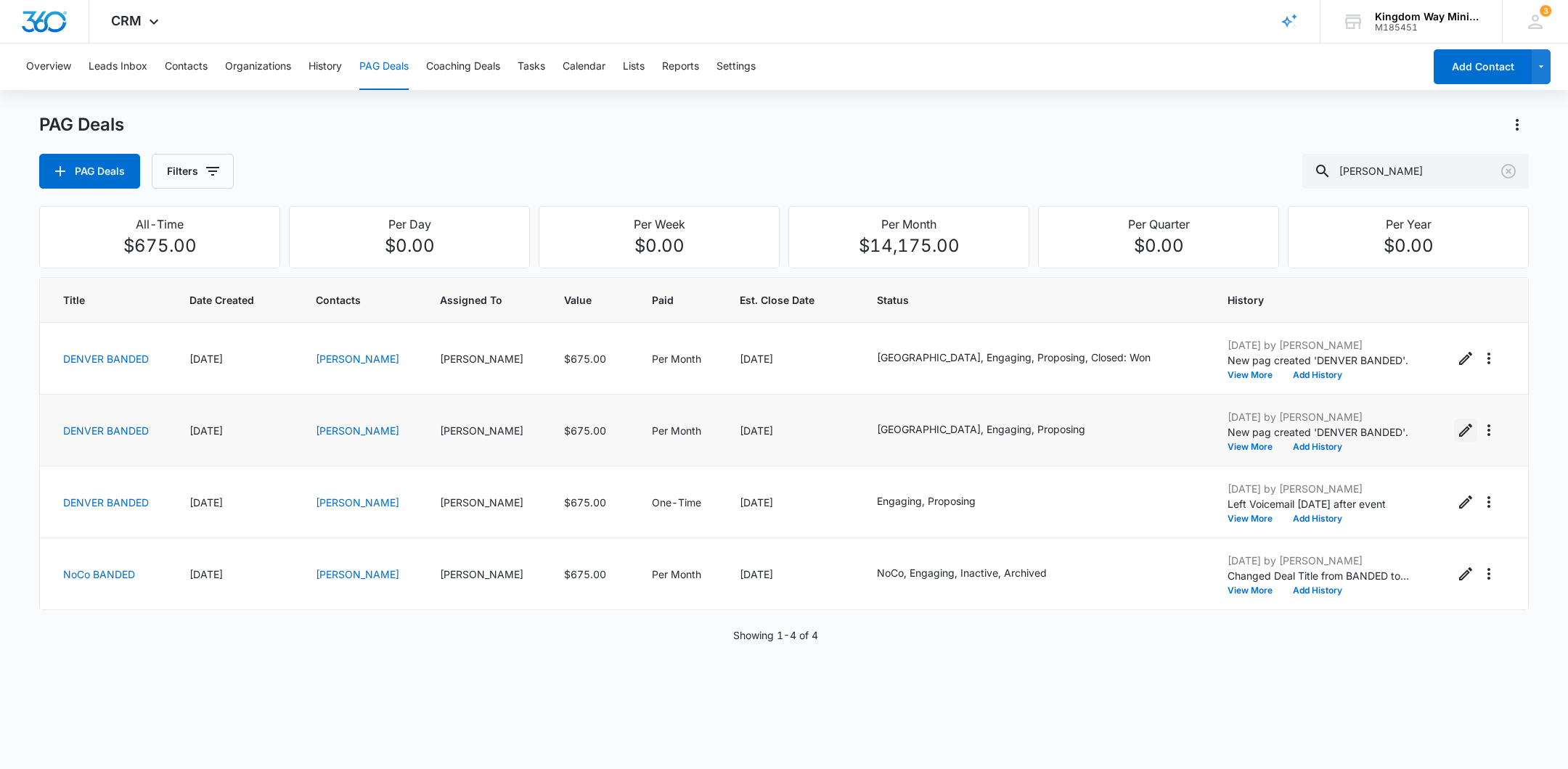 click 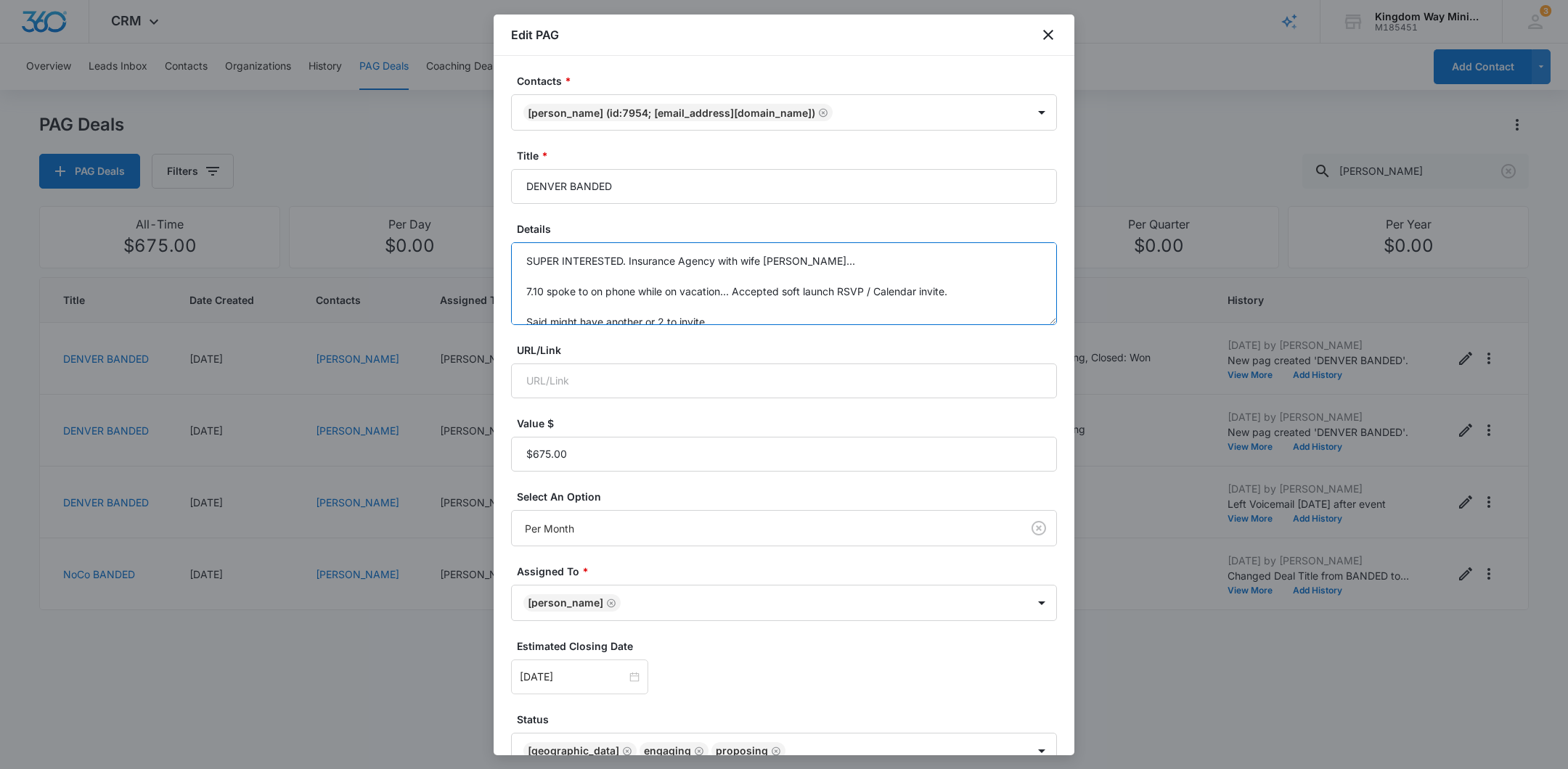 click on "SUPER INTERESTED. Insurance Agency with wife [PERSON_NAME]...
7.10 spoke to on phone while on vacation... Accepted soft launch RSVP / Calendar invite.
Said might have another or 2 to invite...." at bounding box center [784, 284] 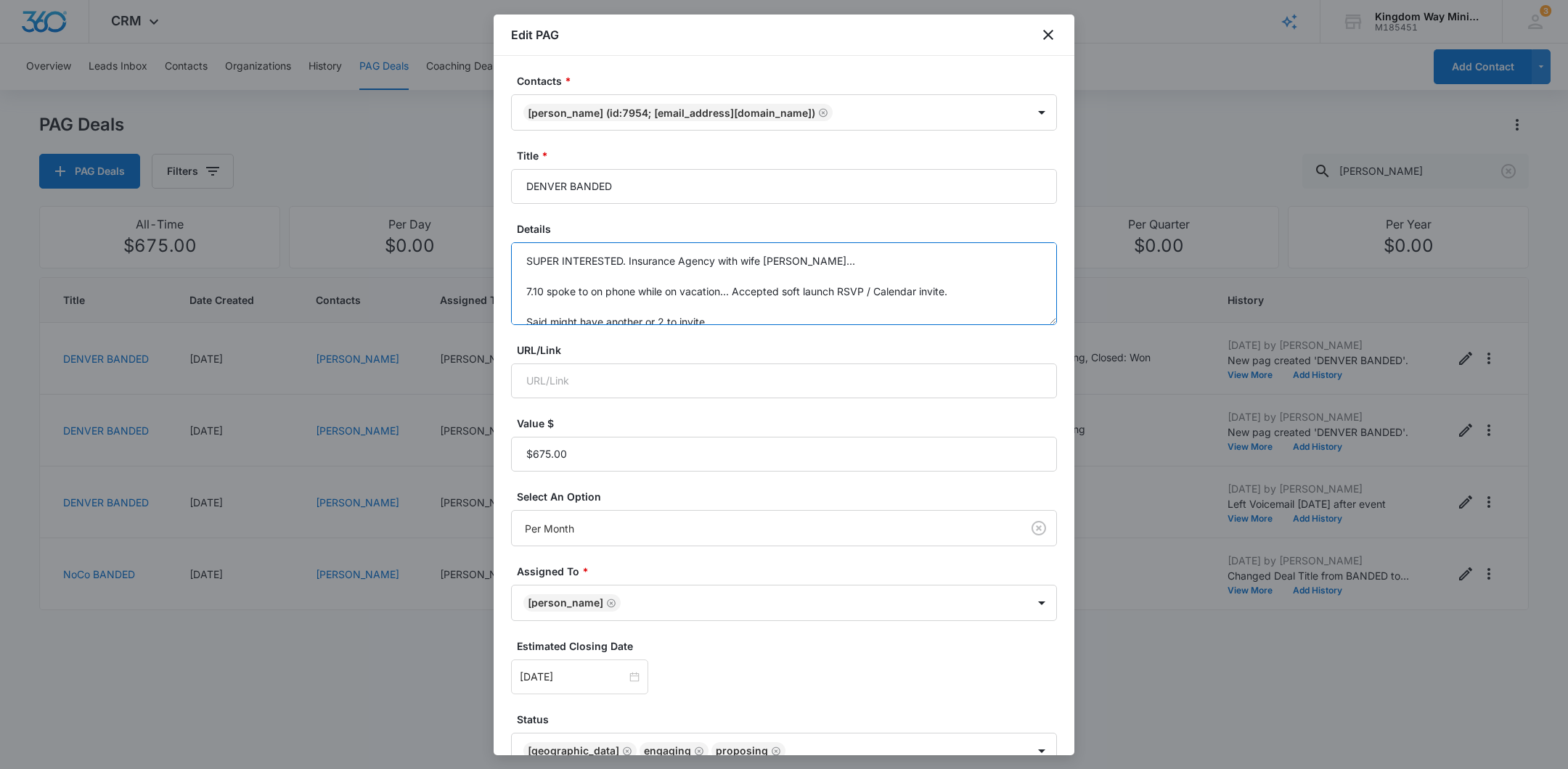 scroll, scrollTop: 15, scrollLeft: 0, axis: vertical 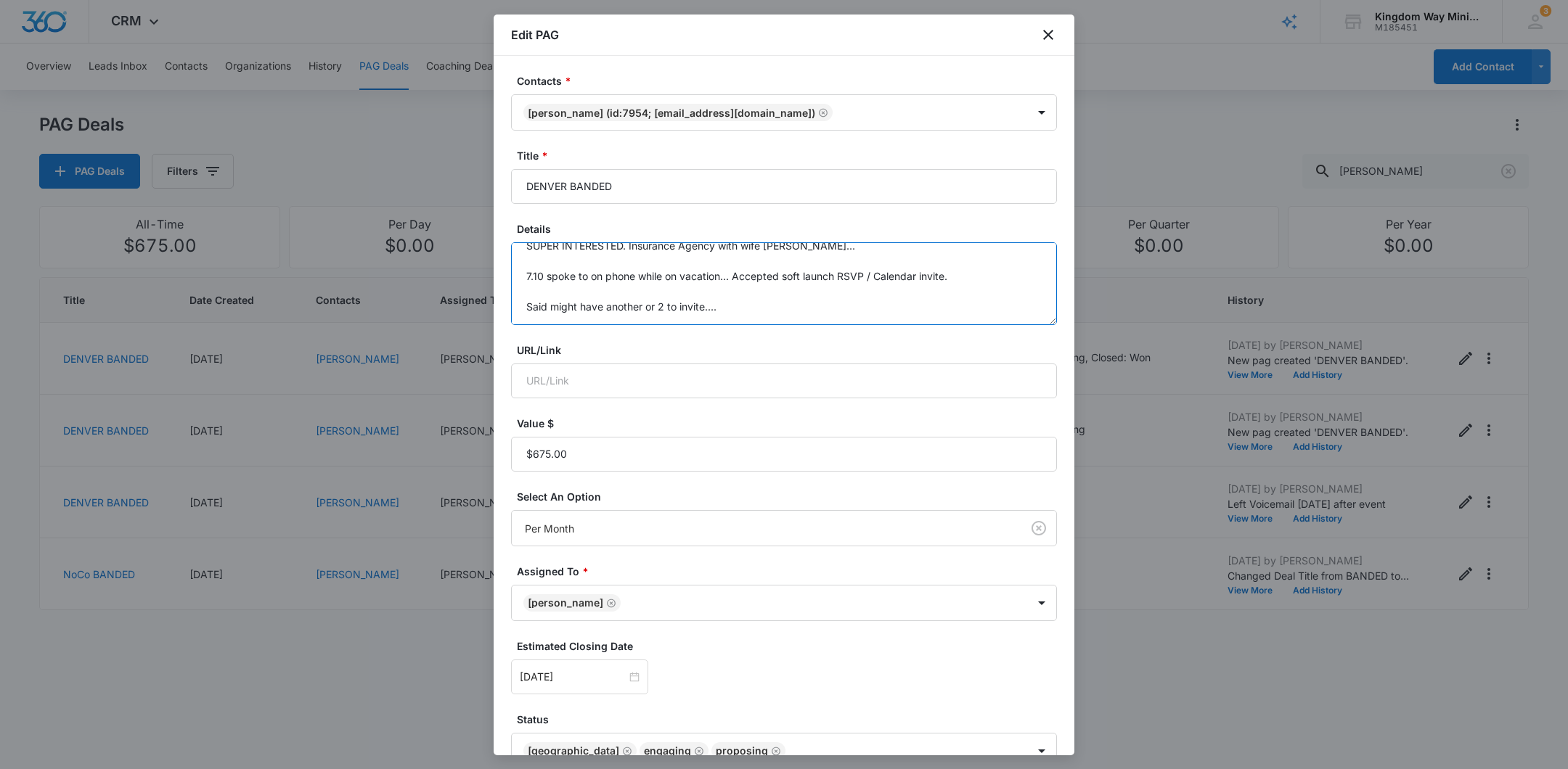 drag, startPoint x: 524, startPoint y: 258, endPoint x: 524, endPoint y: 352, distance: 94 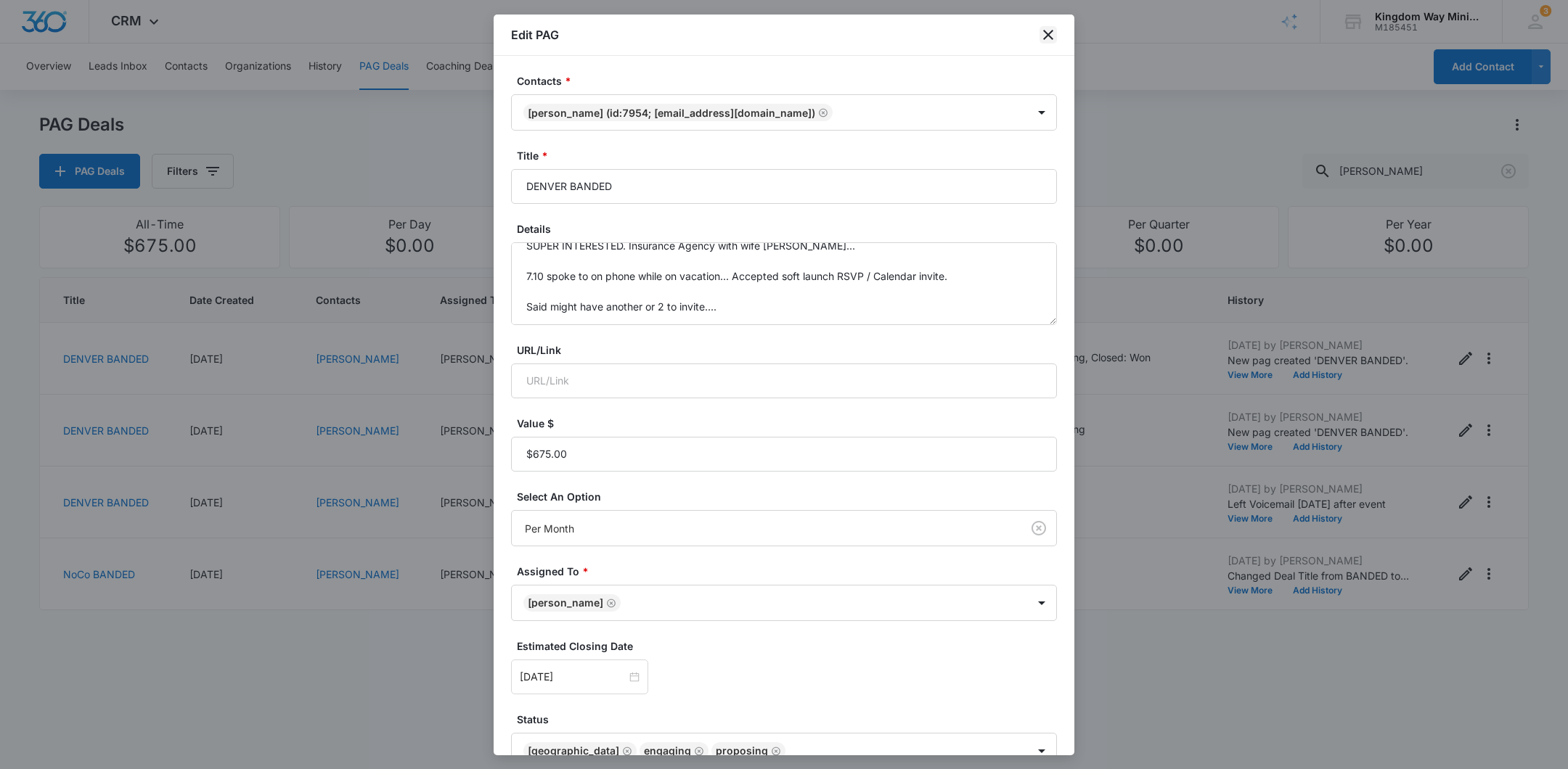 click 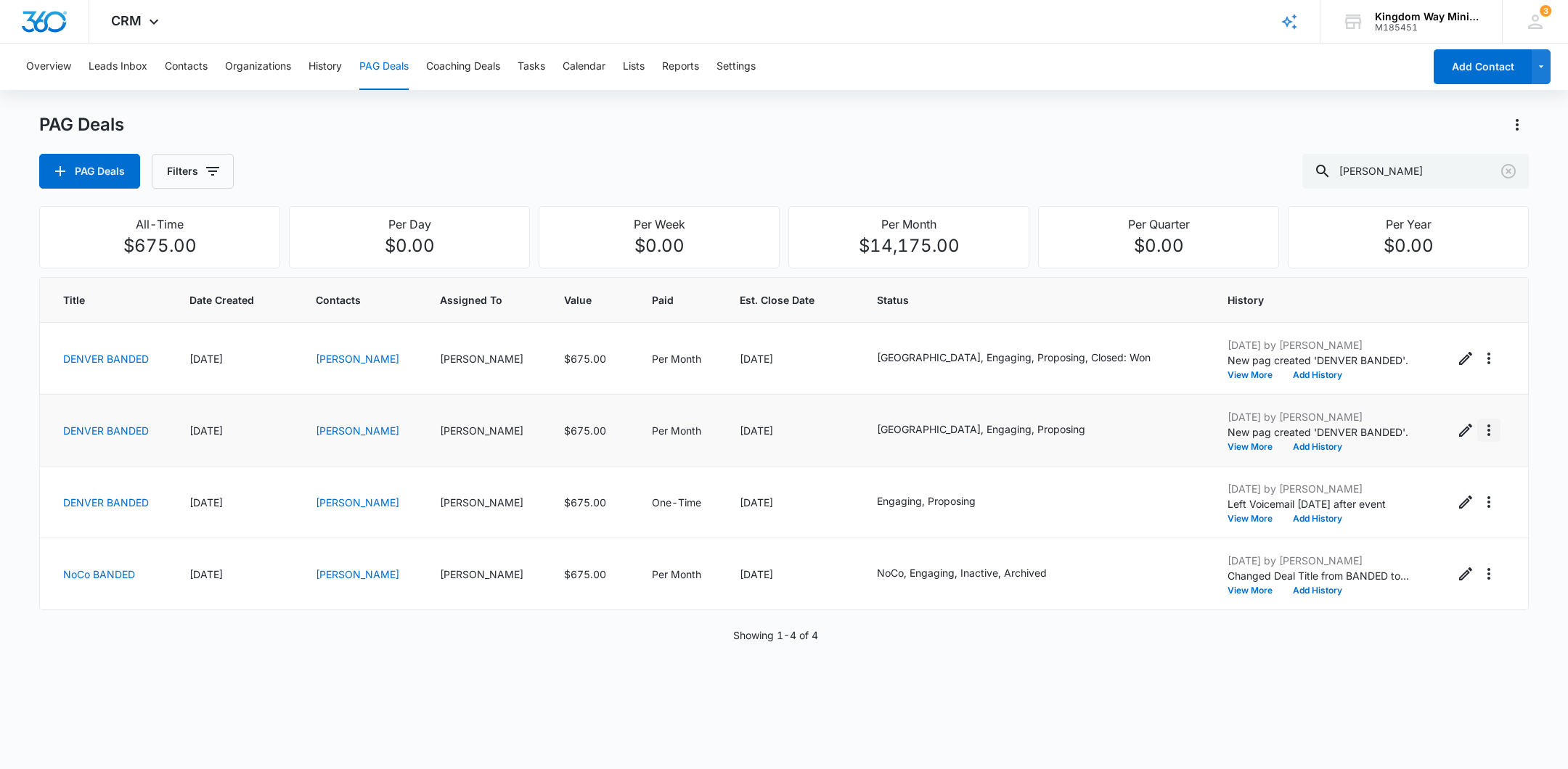 click 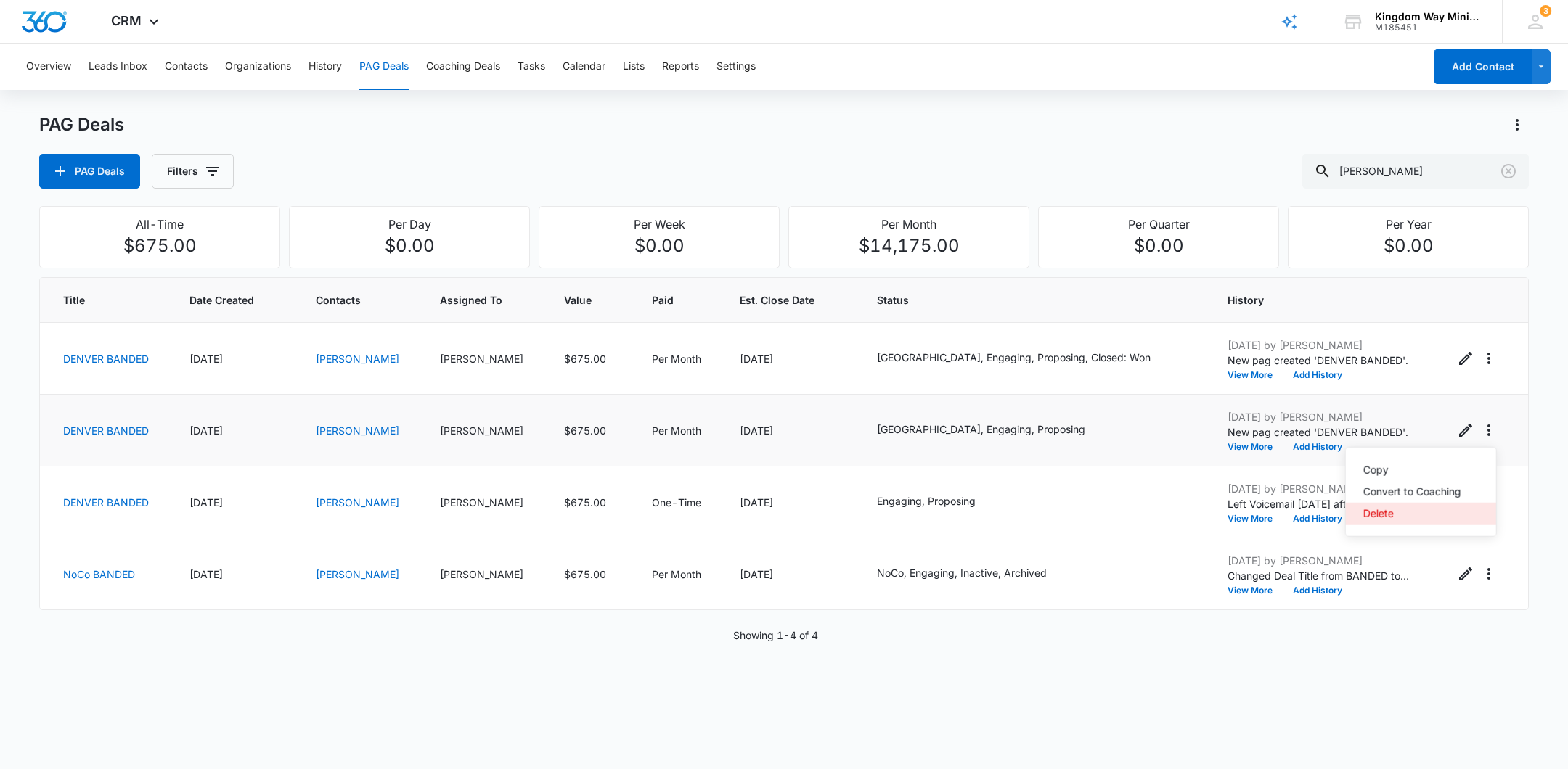 click on "Delete" at bounding box center [1412, 514] 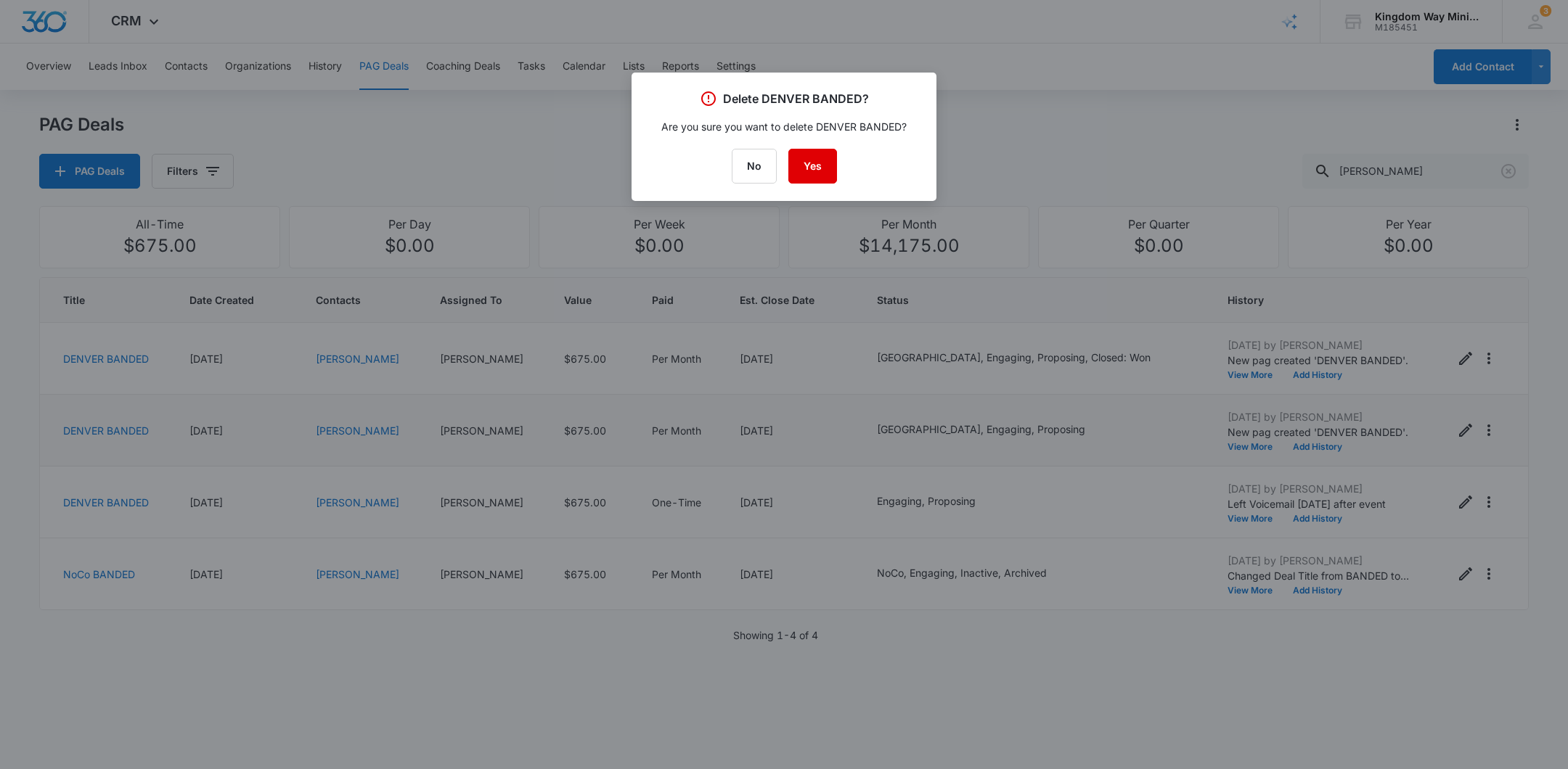 click on "Yes" at bounding box center [812, 166] 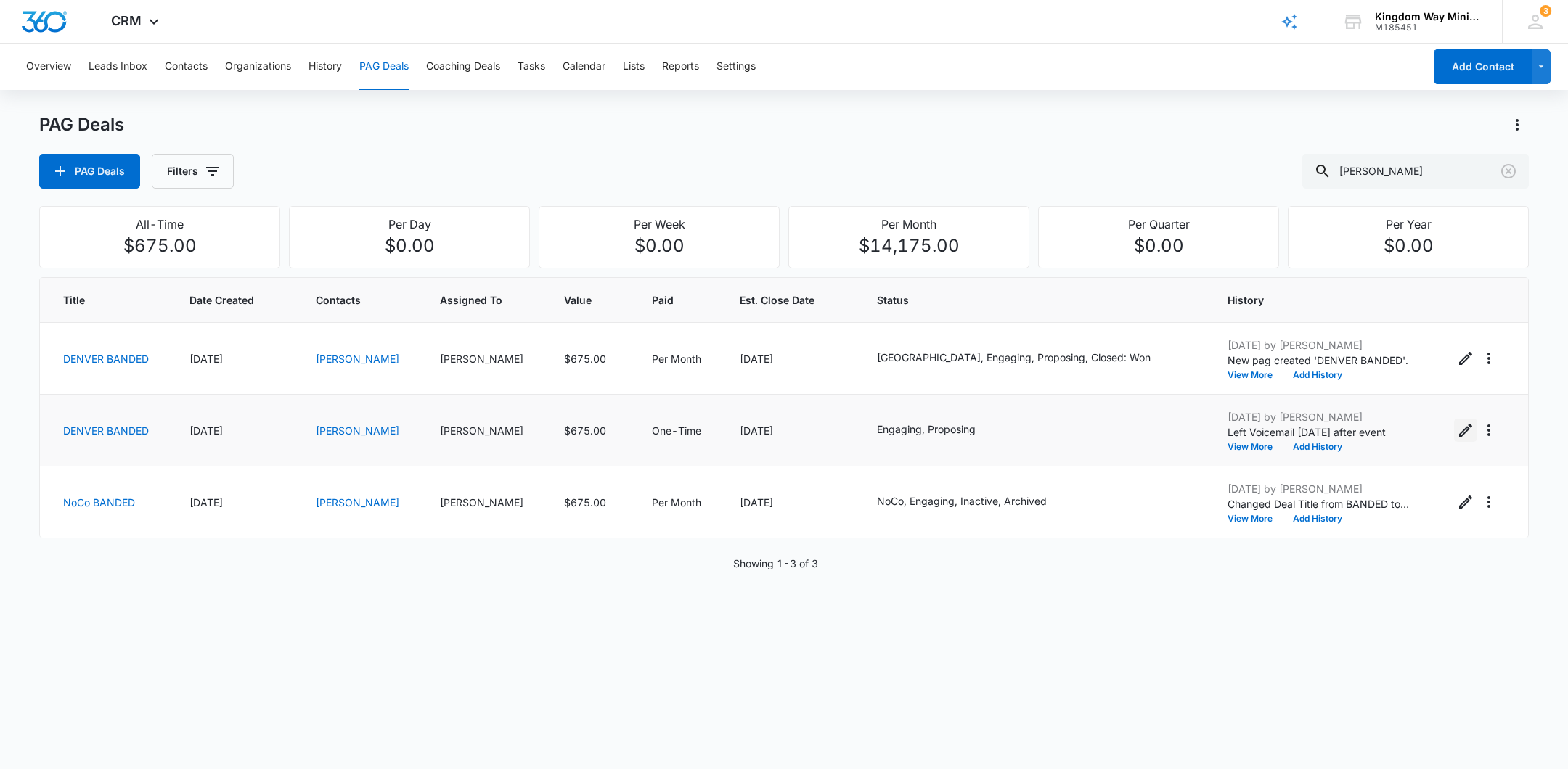 click 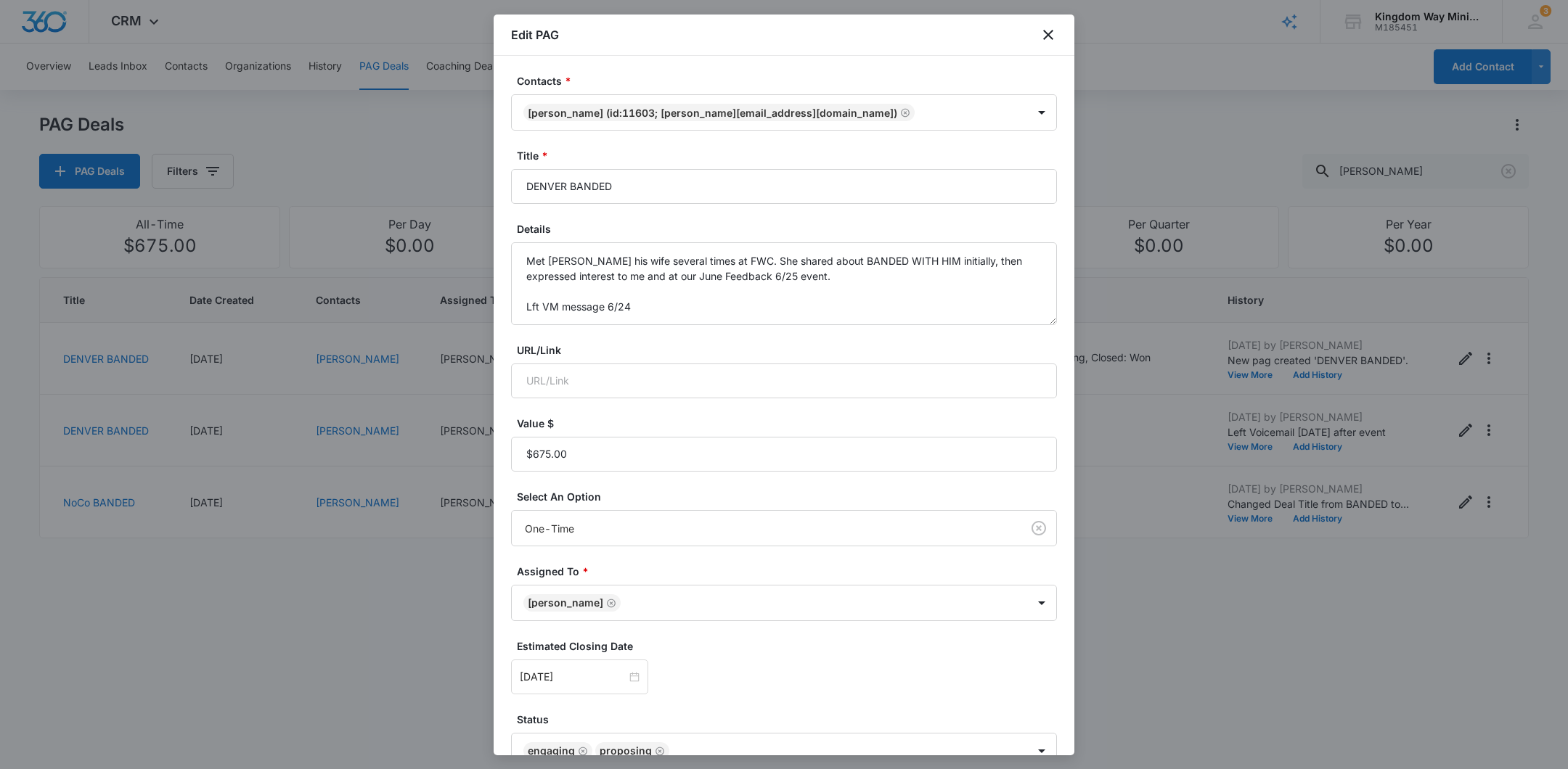 scroll, scrollTop: 81, scrollLeft: 0, axis: vertical 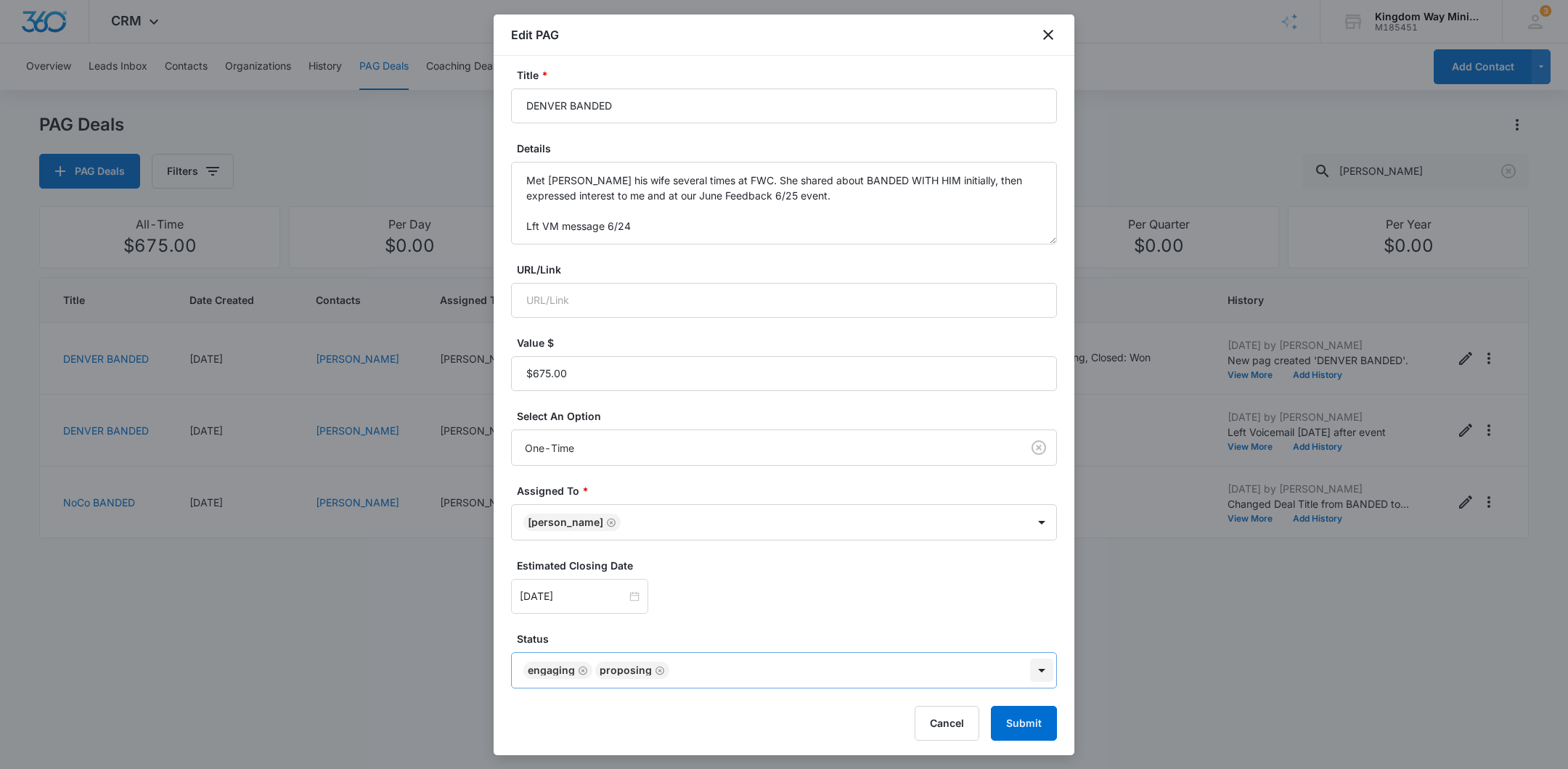 click on "CRM Apps Reputation Websites Forms CRM Email Social Shop Payments POS Content Ads Intelligence Files Brand Settings Kingdom Way Ministries M185451 Your Accounts View All 3 DA [PERSON_NAME] [PERSON_NAME][EMAIL_ADDRESS][DOMAIN_NAME] My Profile 3 Notifications Support Logout Terms & Conditions   •   Privacy Policy Overview Leads Inbox Contacts Organizations History PAG Deals Coaching Deals Tasks Calendar Lists Reports Settings Add Contact PAG Deals PAG Deals Filters [PERSON_NAME] All-Time $675.00 Per Day $0.00 Per Week $0.00 Per Month $14,175.00 Per Quarter $0.00 Per Year $0.00 Title Date Created Contacts Assigned To Value Paid Est. Close Date Status History DENVER BANDED [DATE] [PERSON_NAME] [PERSON_NAME] $675.00 Per Month [DATE] [GEOGRAPHIC_DATA], Engaging, Proposing, Closed: Won [DATE] by [PERSON_NAME] New pag created 'DENVER BANDED'. View More Add History DENVER BANDED [DATE] [PERSON_NAME] [PERSON_NAME] $675.00 One-Time [DATE] Engaging, Proposing [DATE] by [PERSON_NAME] Left Voicemail [DATE] after event" at bounding box center (784, 384) 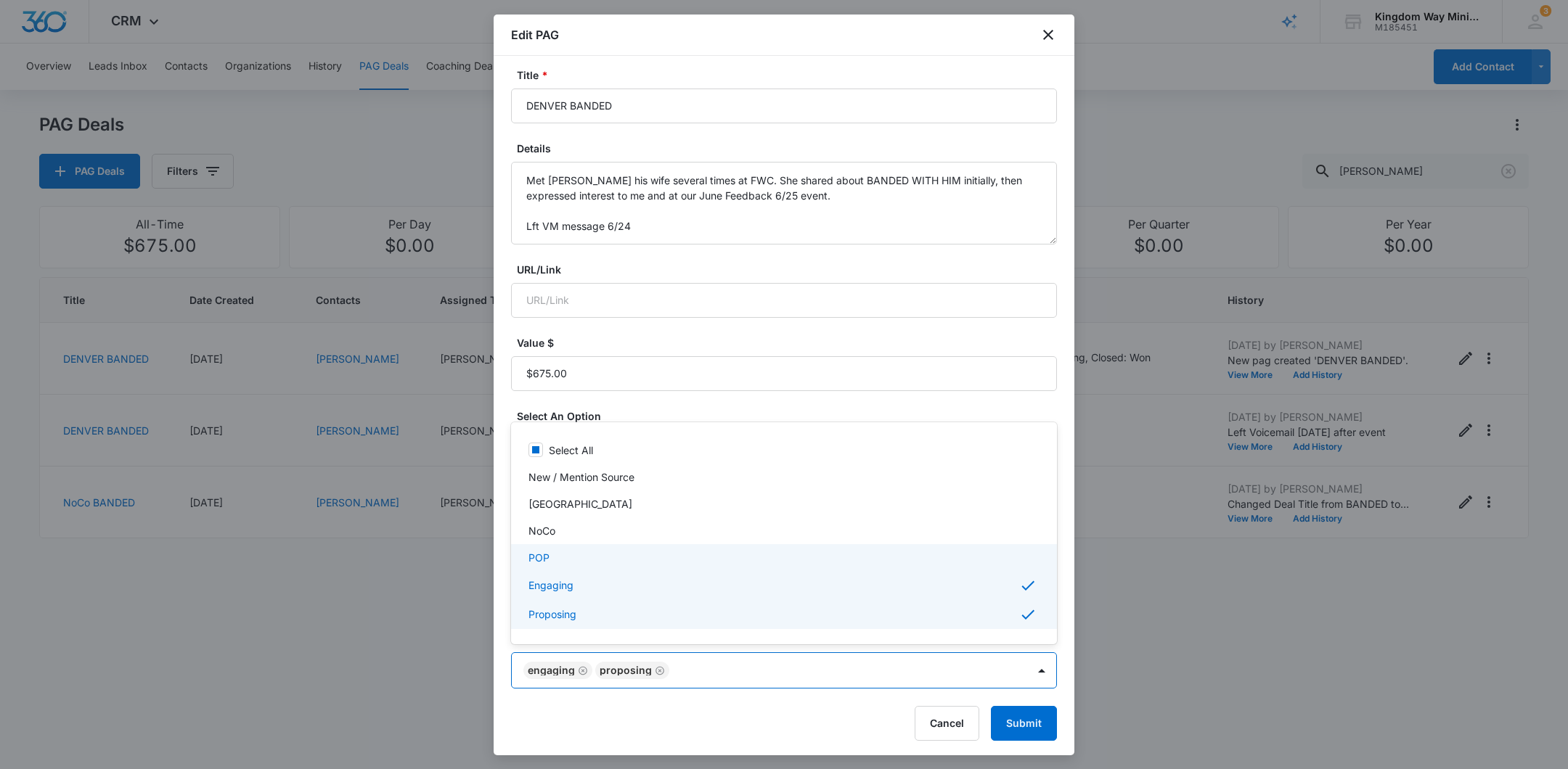 scroll, scrollTop: 6, scrollLeft: 0, axis: vertical 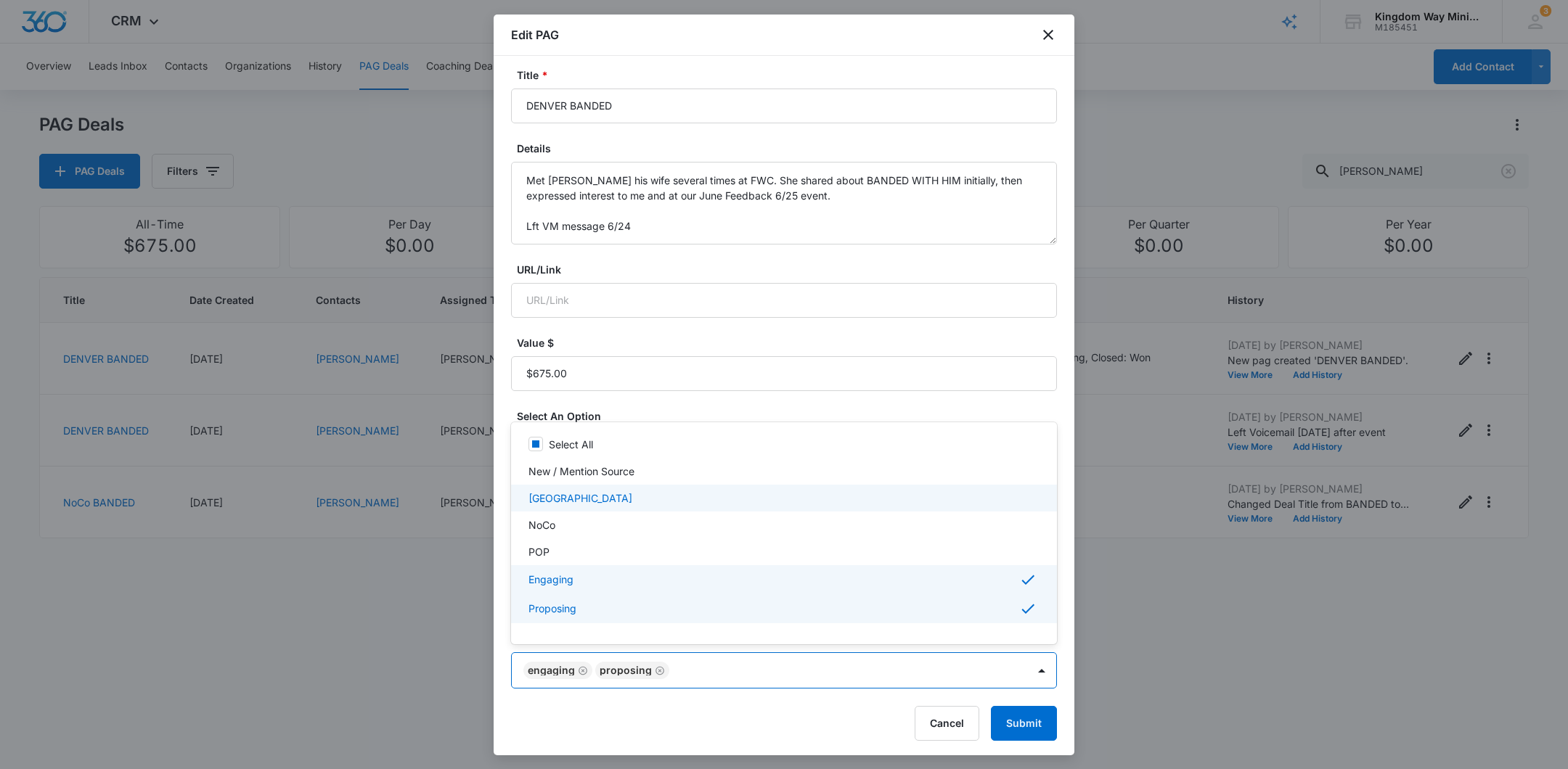 click on "[GEOGRAPHIC_DATA]" at bounding box center [783, 498] 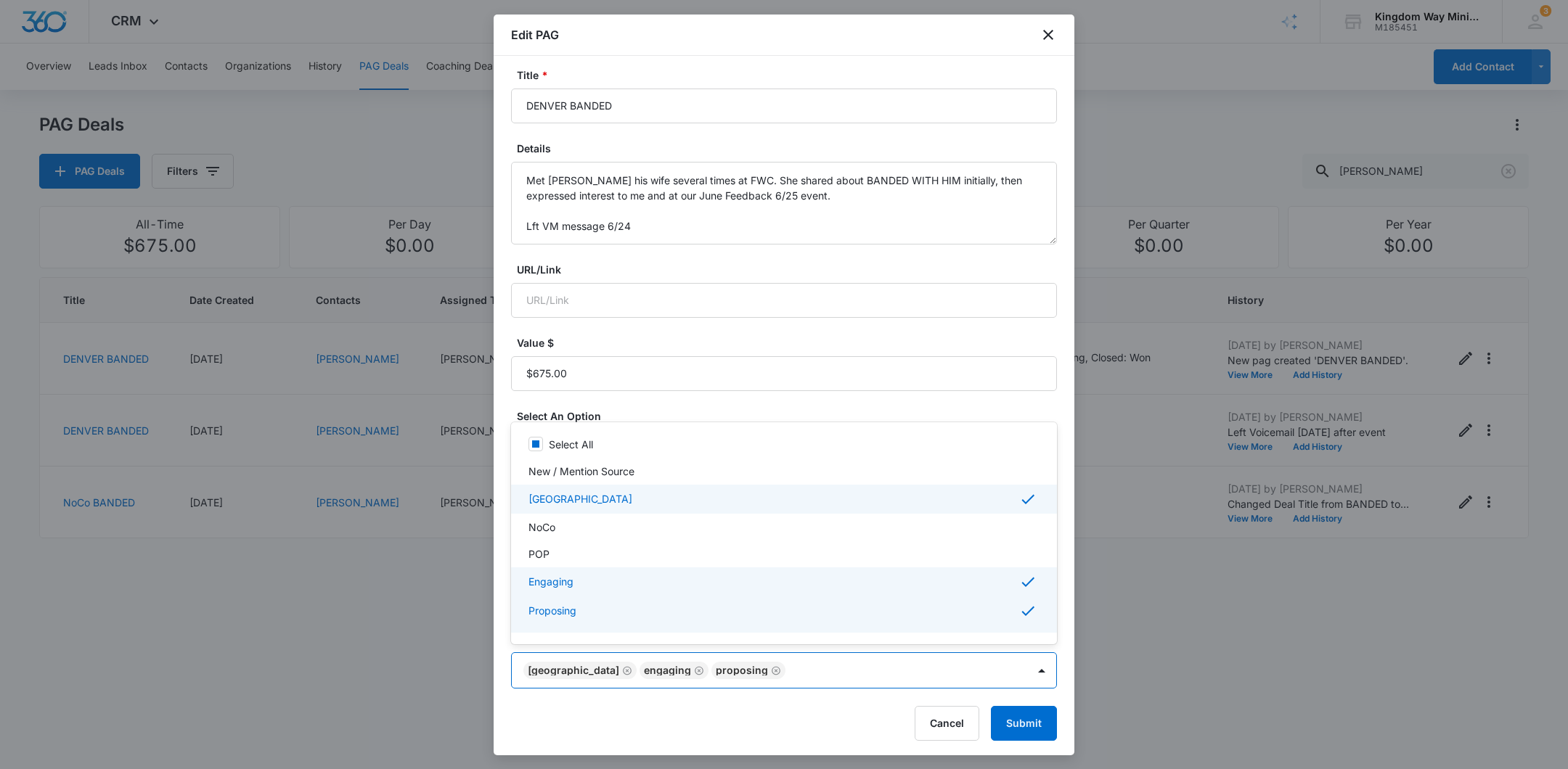 click at bounding box center [784, 384] 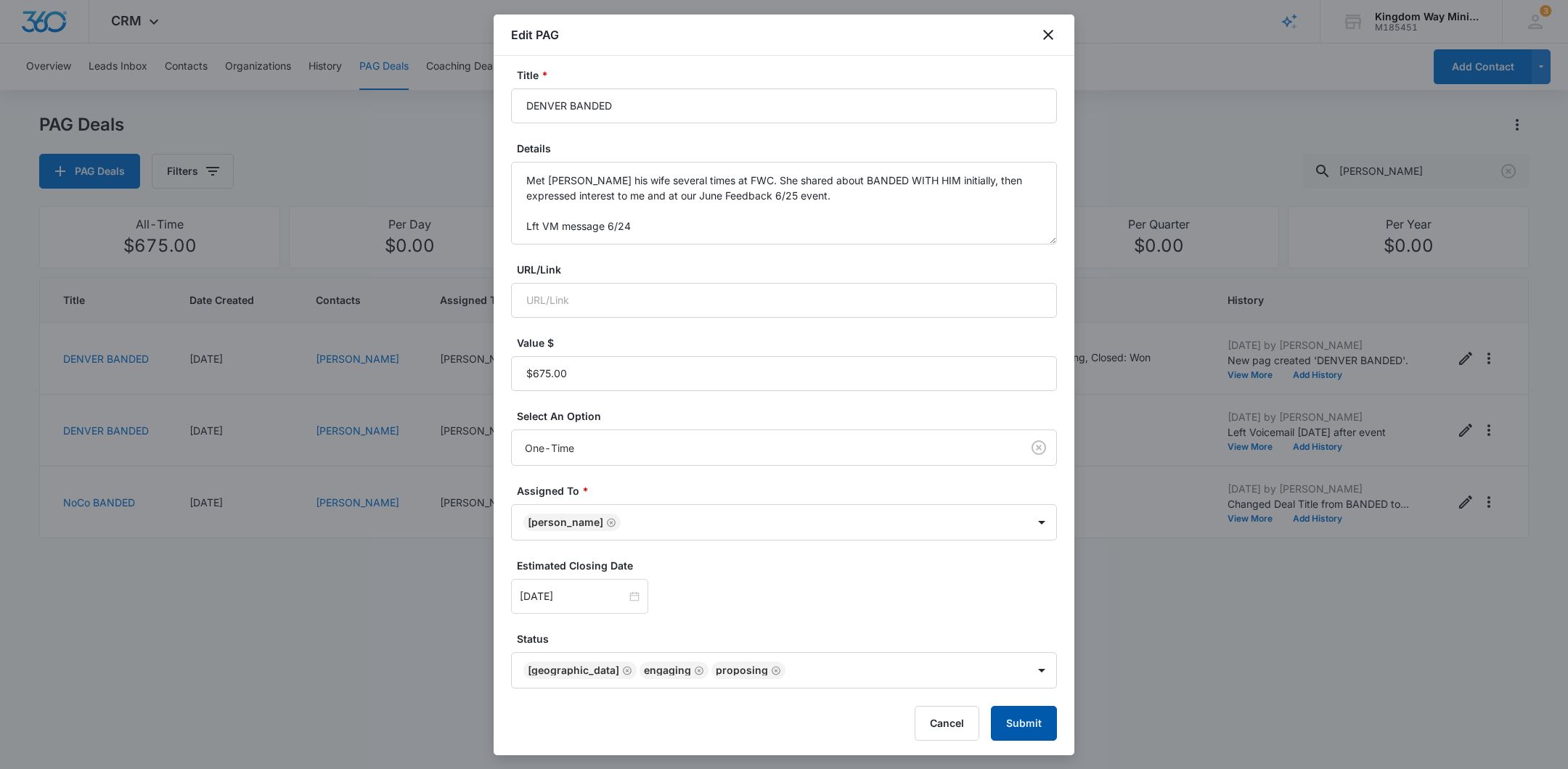 click on "Submit" at bounding box center [1024, 723] 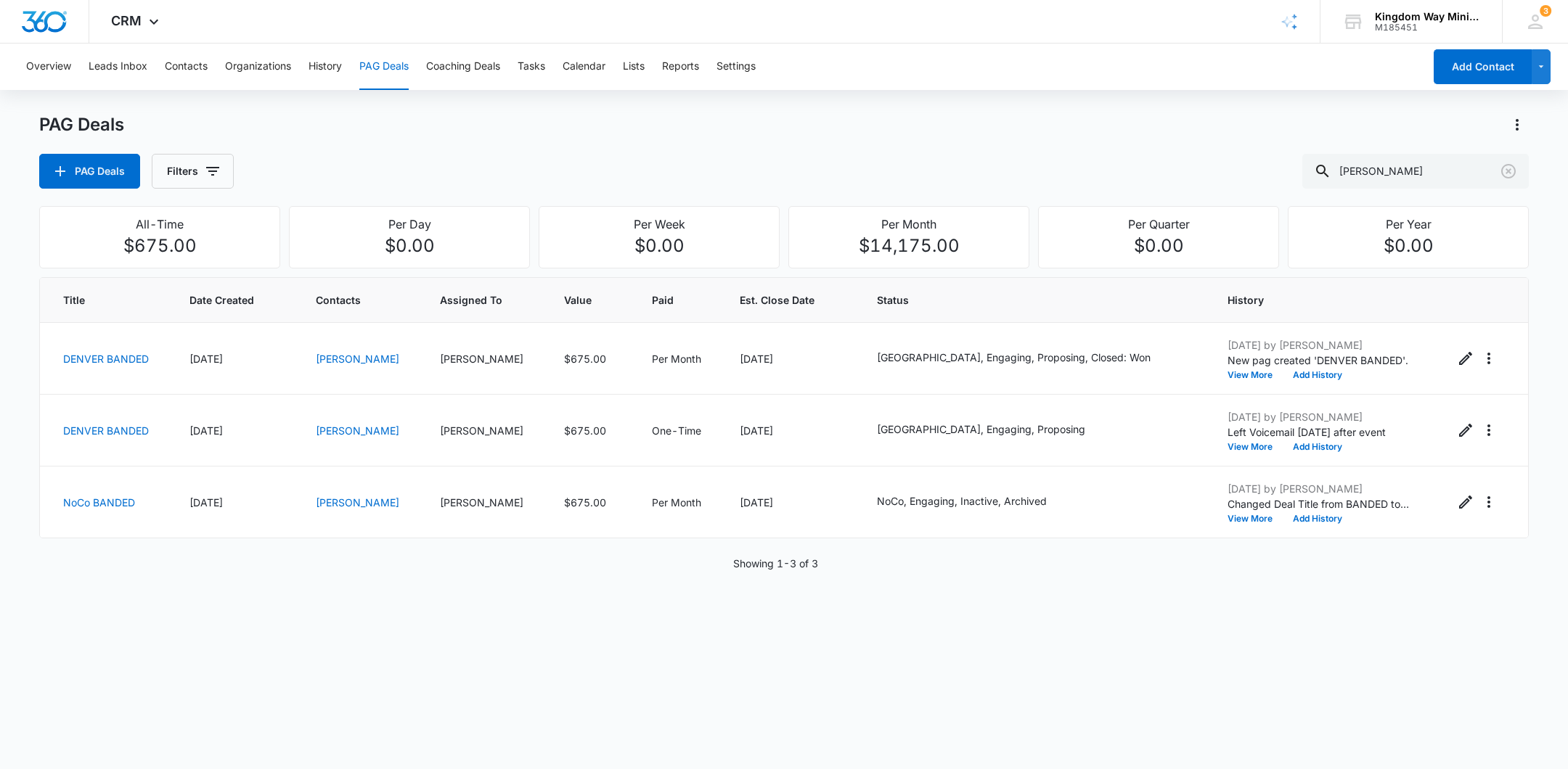 click on "Title Date Created Contacts Assigned To Value Paid Est. Close Date Status History DENVER BANDED [DATE] [PERSON_NAME] [PERSON_NAME] $675.00 Per Month [DATE] [GEOGRAPHIC_DATA], Engaging, Proposing, Closed: Won [DATE] by [PERSON_NAME] New pag created 'DENVER BANDED'. View More Add History DENVER BANDED [DATE] [PERSON_NAME] [PERSON_NAME] $675.00 One-Time [DATE] [GEOGRAPHIC_DATA], Engaging, Proposing [DATE] by [PERSON_NAME] Left Voicemail [DATE] after event View More Add History NoCo BANDED [DATE] [PERSON_NAME] [PERSON_NAME] $675.00 Per Month [DATE] NoCo, Engaging, Inactive, Archived [DATE] by [PERSON_NAME] Changed Deal Title from BANDED to NoCo BANDED View More Add History Showing   1-3   of   3" at bounding box center [784, 509] 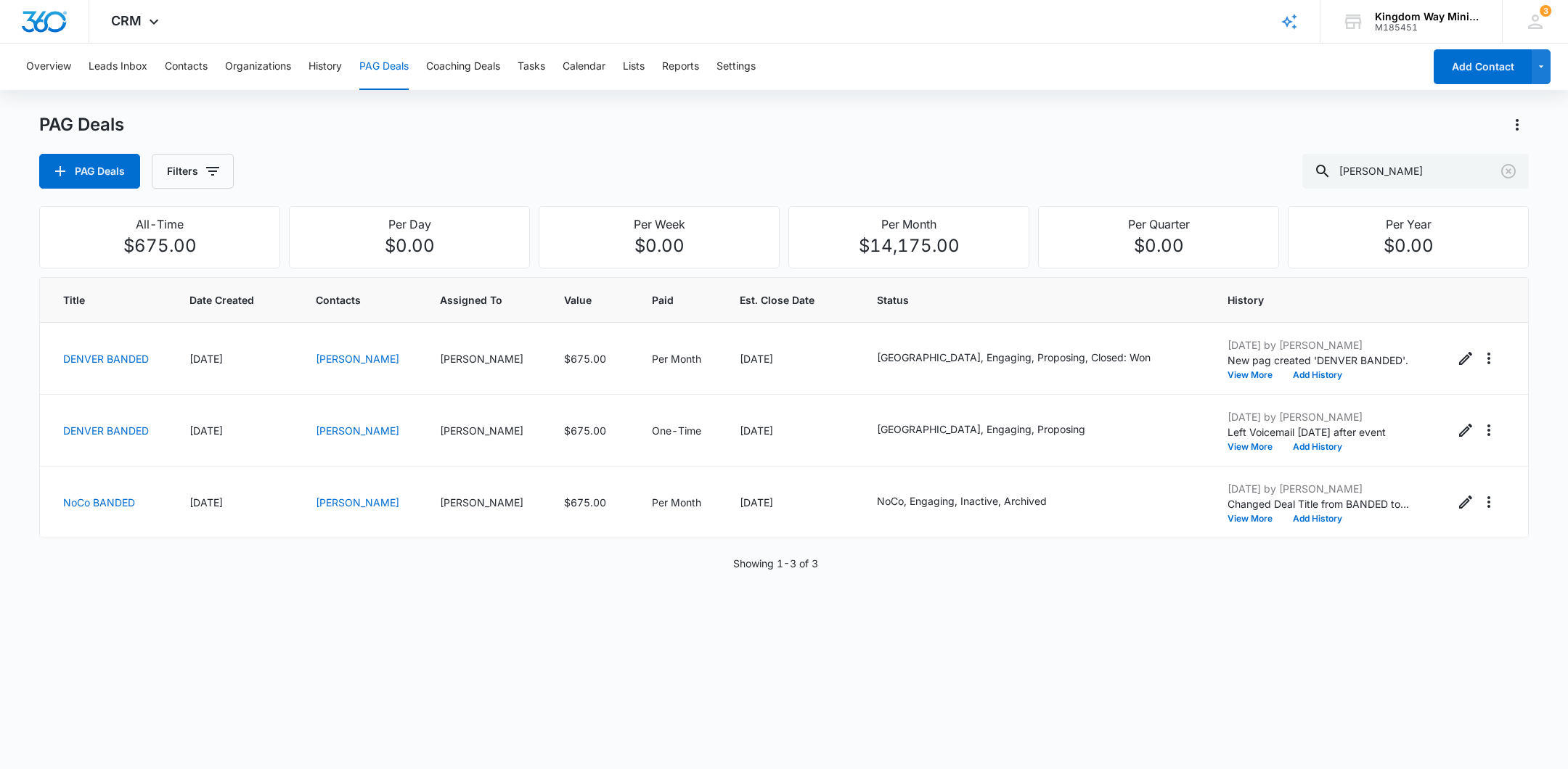click on "Title Date Created Contacts Assigned To Value Paid Est. Close Date Status History DENVER BANDED [DATE] [PERSON_NAME] [PERSON_NAME] $675.00 Per Month [DATE] [GEOGRAPHIC_DATA], Engaging, Proposing, Closed: Won [DATE] by [PERSON_NAME] New pag created 'DENVER BANDED'. View More Add History DENVER BANDED [DATE] [PERSON_NAME] [PERSON_NAME] $675.00 One-Time [DATE] [GEOGRAPHIC_DATA], Engaging, Proposing [DATE] by [PERSON_NAME] Left Voicemail [DATE] after event View More Add History NoCo BANDED [DATE] [PERSON_NAME] [PERSON_NAME] $675.00 Per Month [DATE] NoCo, Engaging, Inactive, Archived [DATE] by [PERSON_NAME] Changed Deal Title from BANDED to NoCo BANDED View More Add History Showing   1-3   of   3" at bounding box center [784, 509] 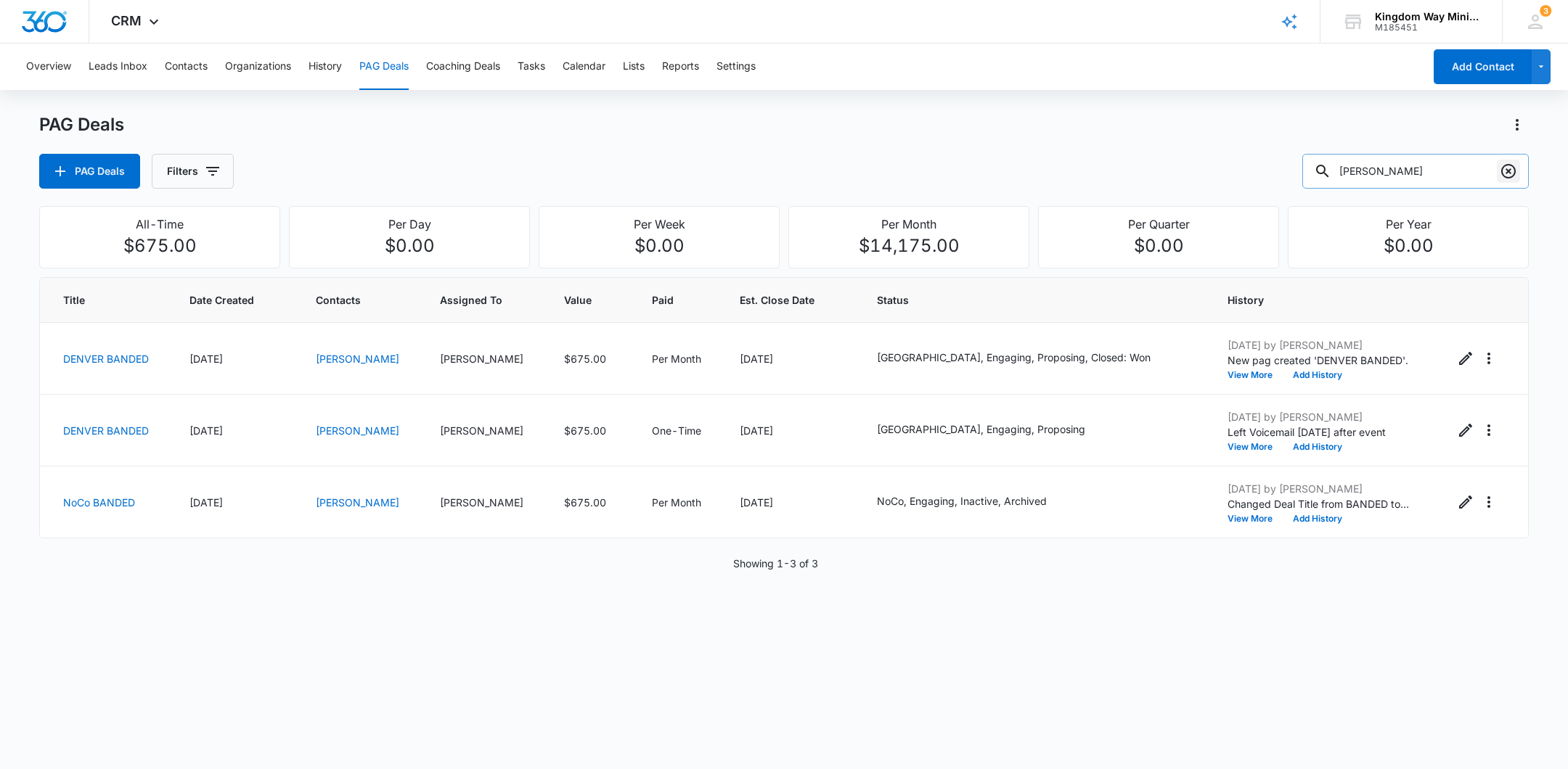 click 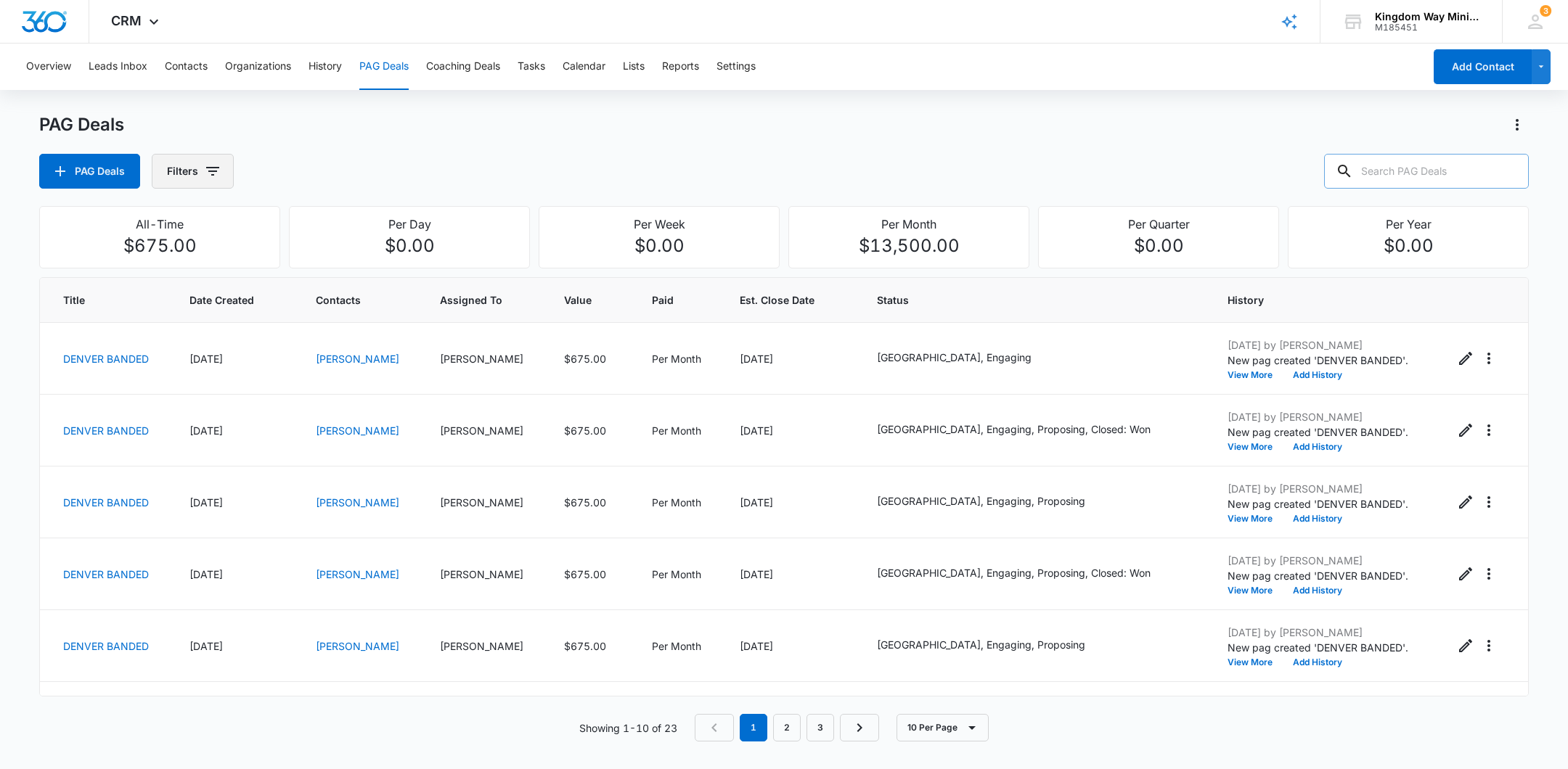 click on "Filters" at bounding box center (192, 171) 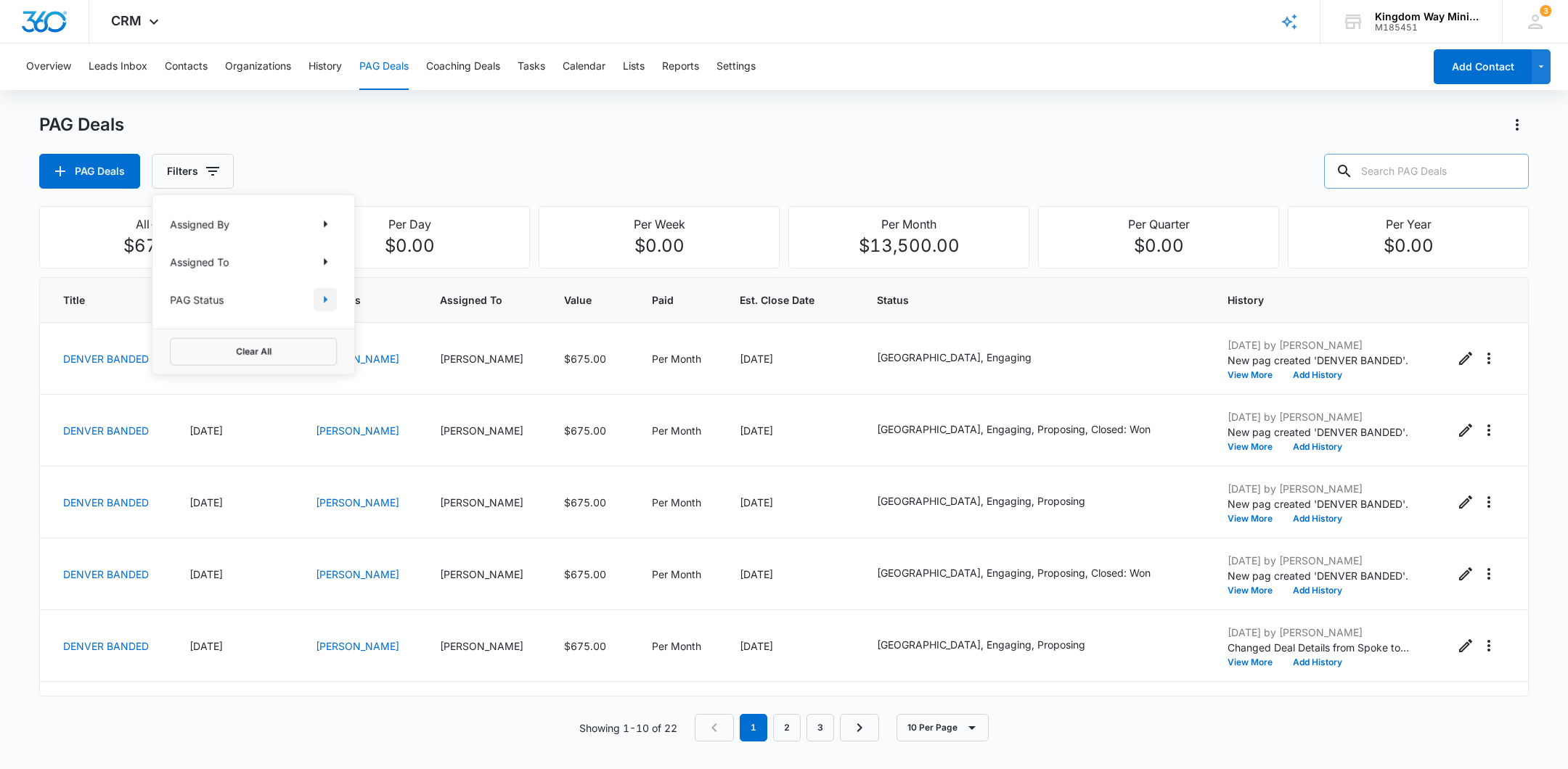 click 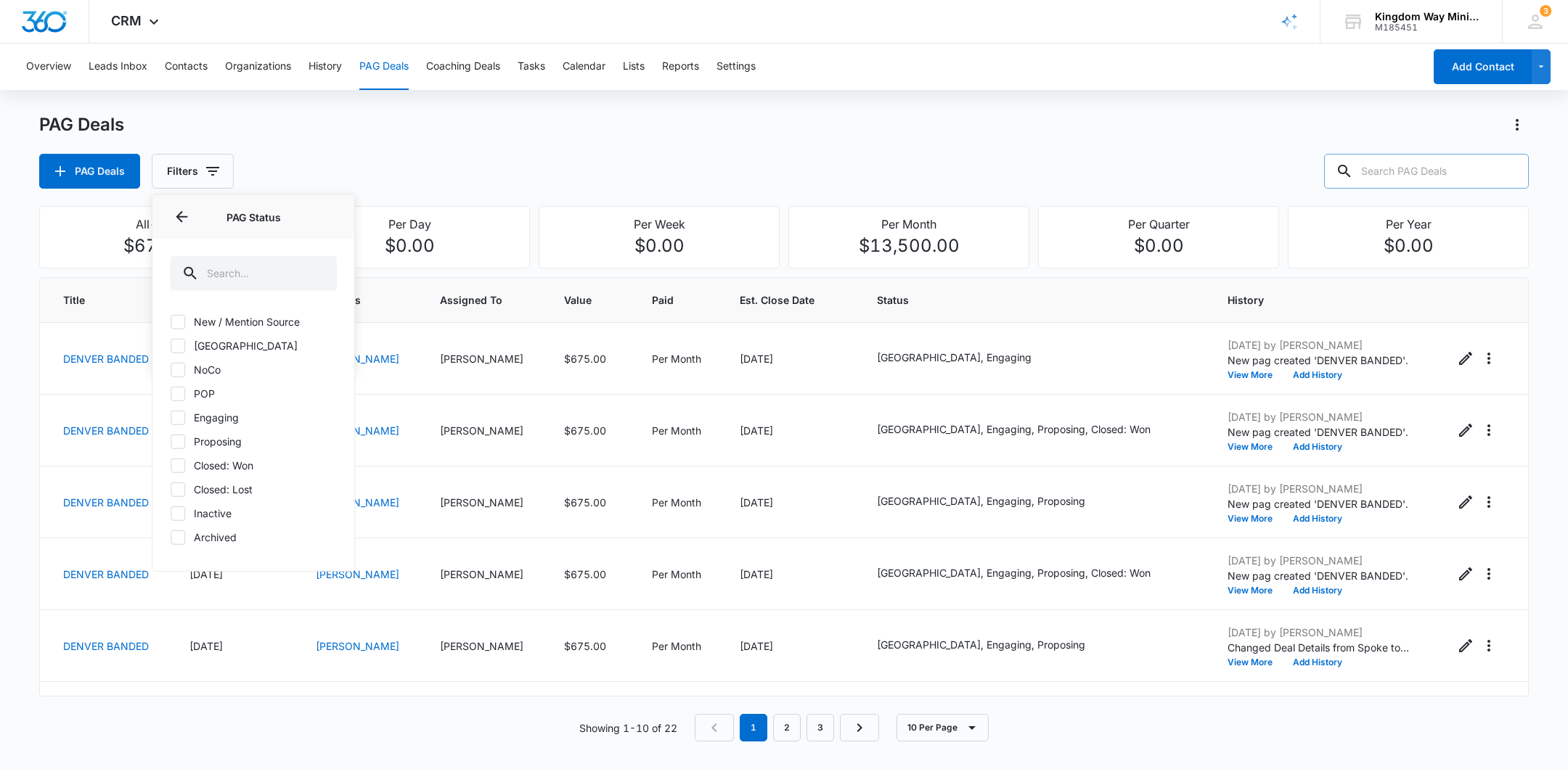 click on "[GEOGRAPHIC_DATA]" at bounding box center [253, 345] 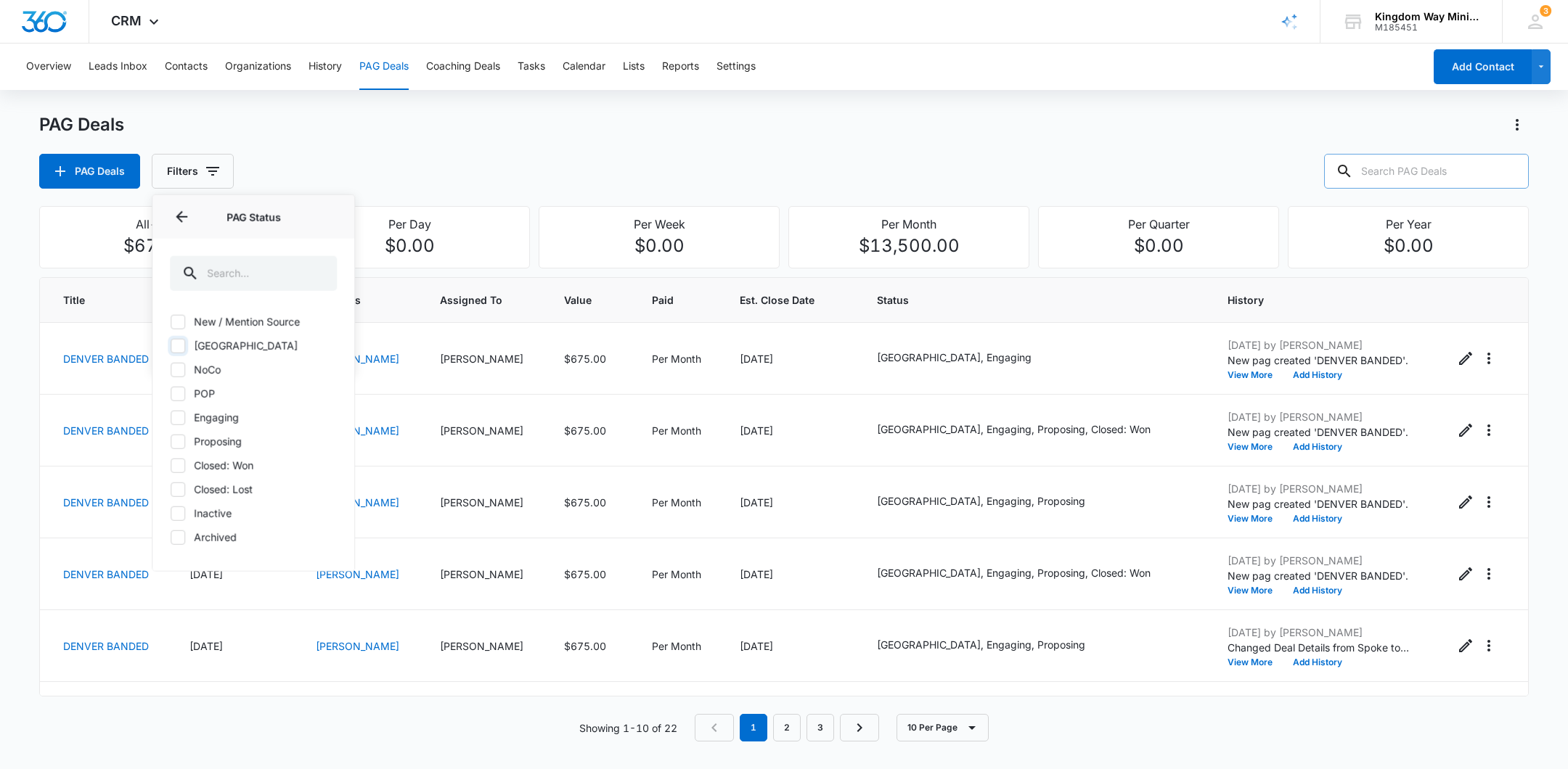 click on "[GEOGRAPHIC_DATA]" at bounding box center (170, 345) 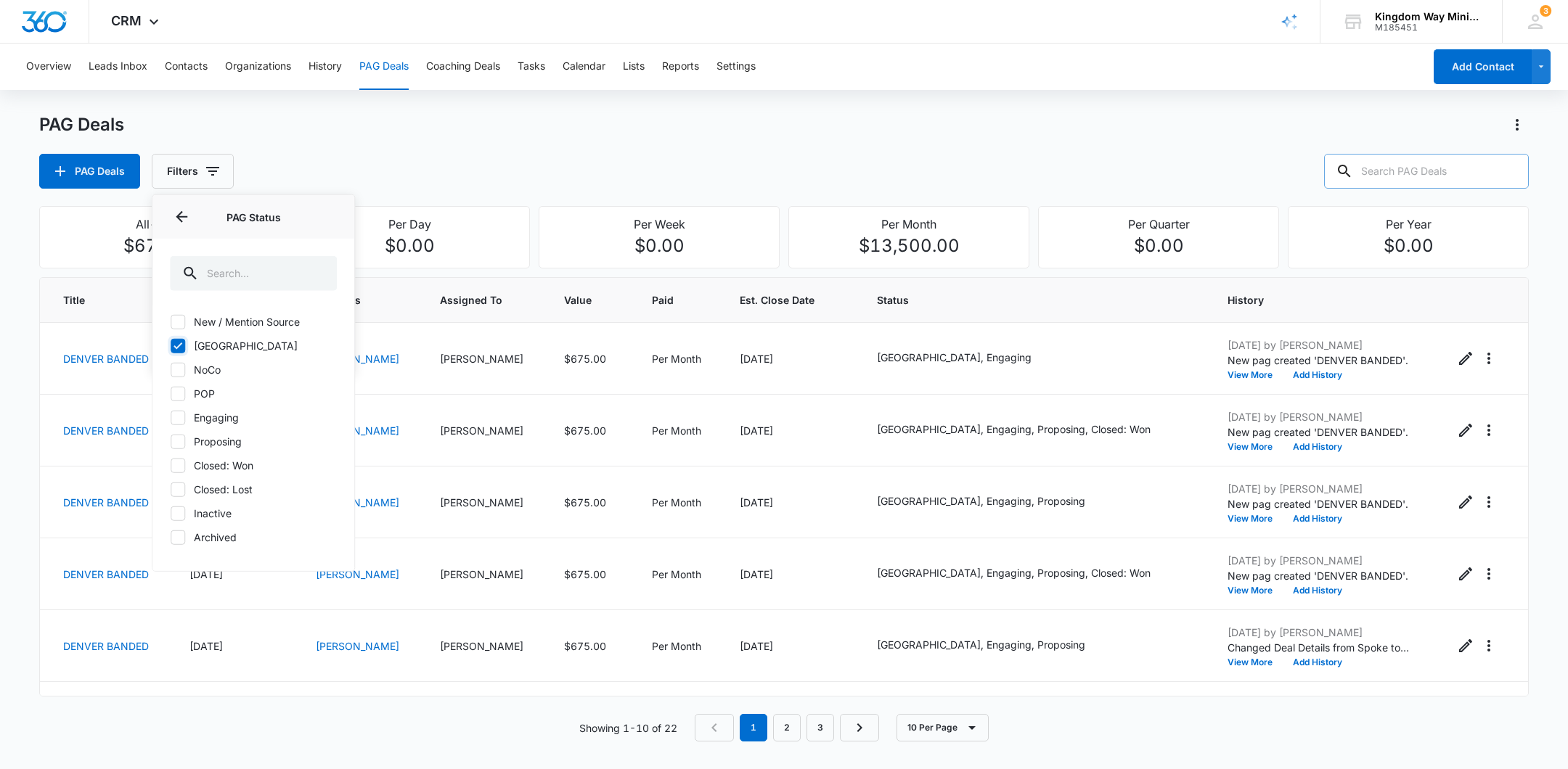 checkbox on "true" 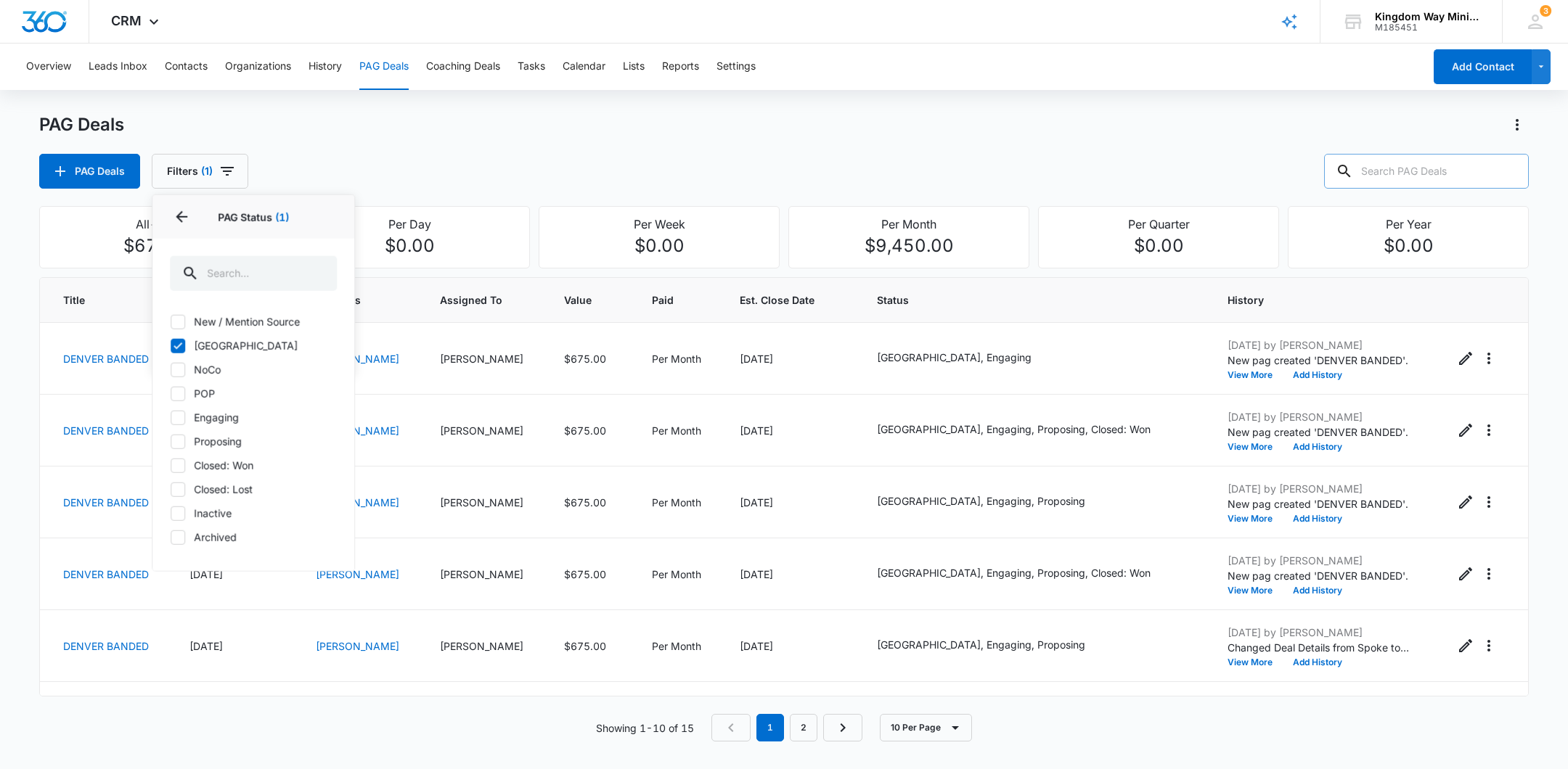click 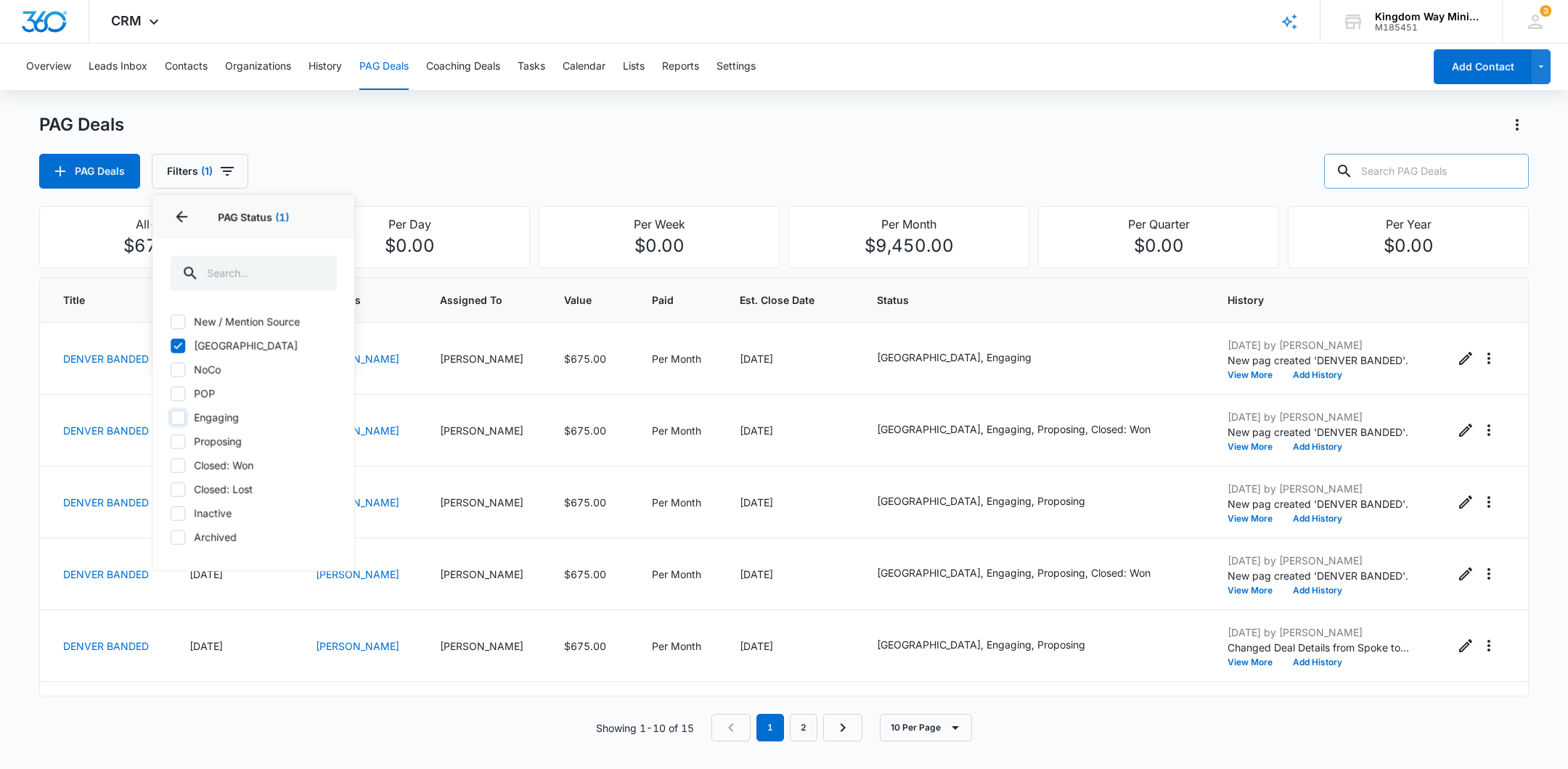 click on "Engaging" at bounding box center [170, 417] 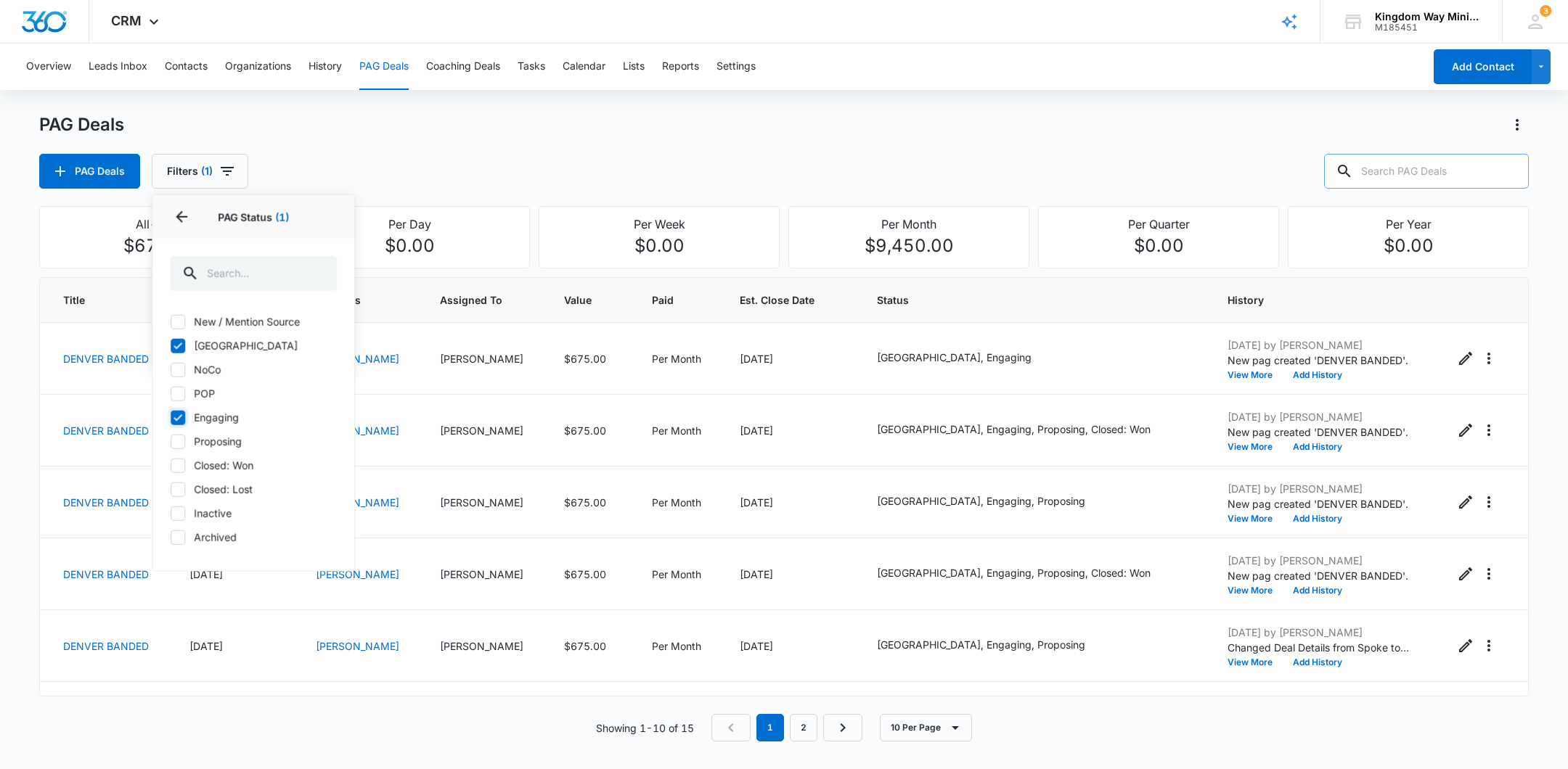 checkbox on "true" 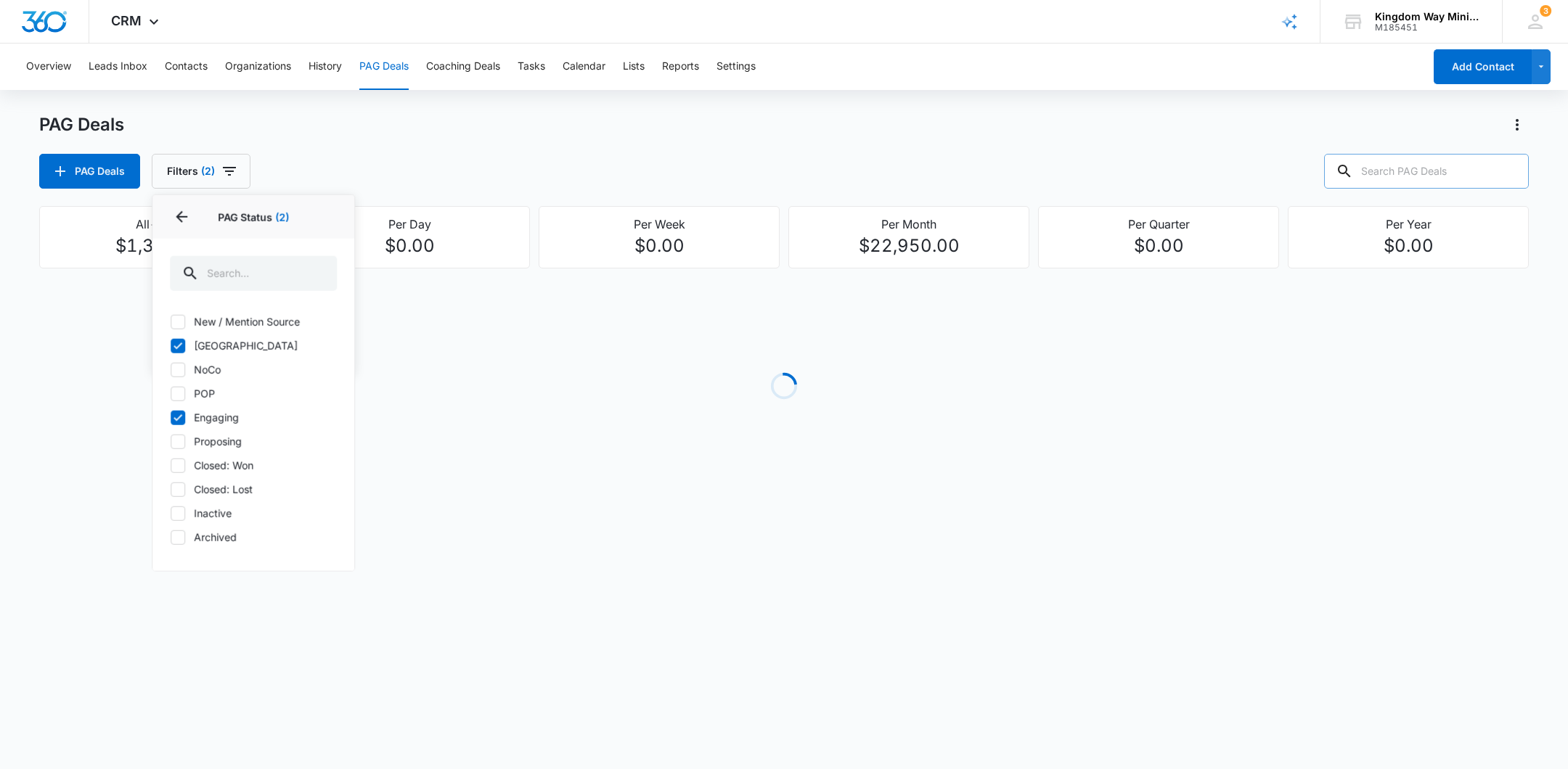 click 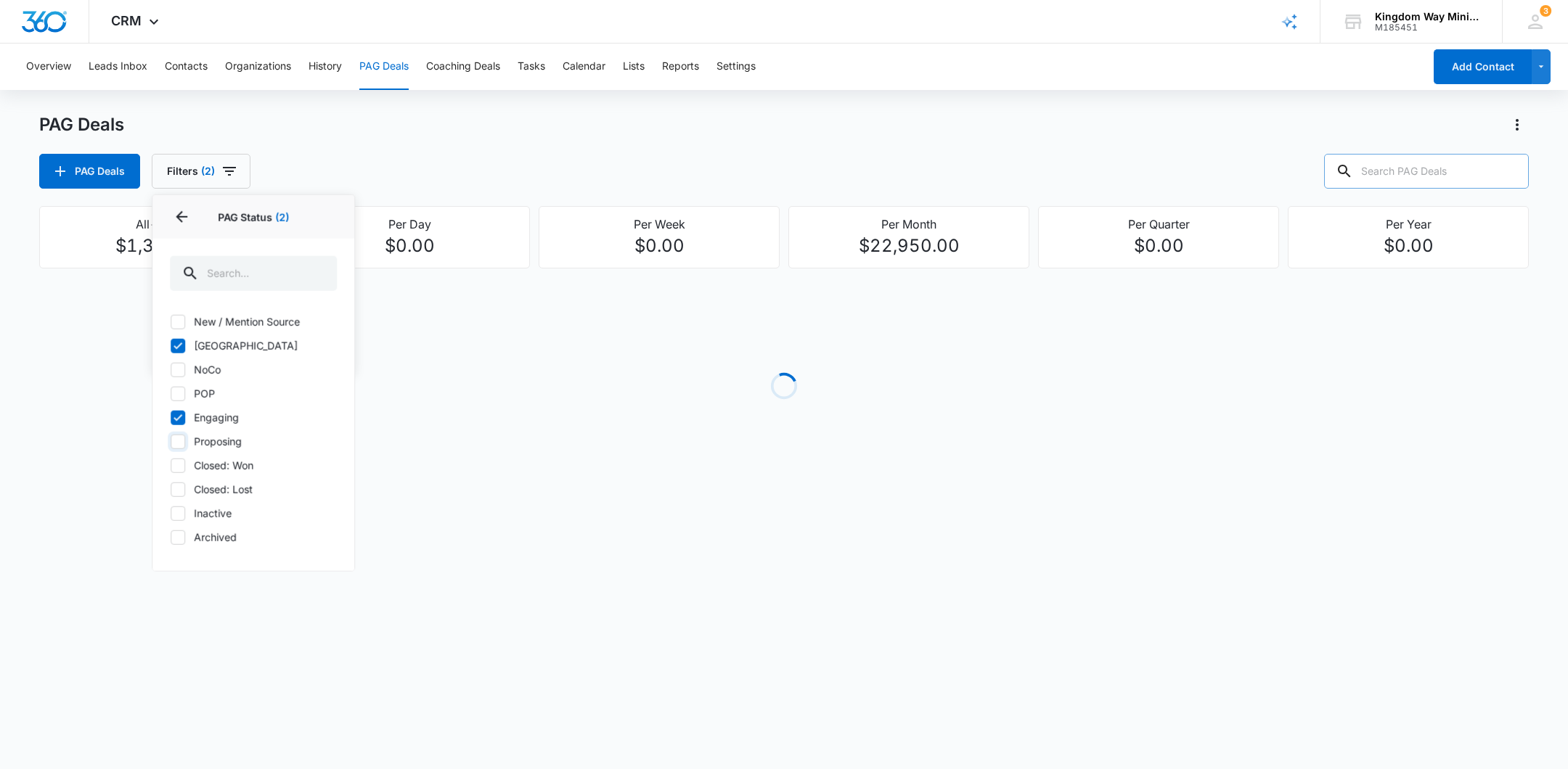 click on "Proposing" at bounding box center (170, 441) 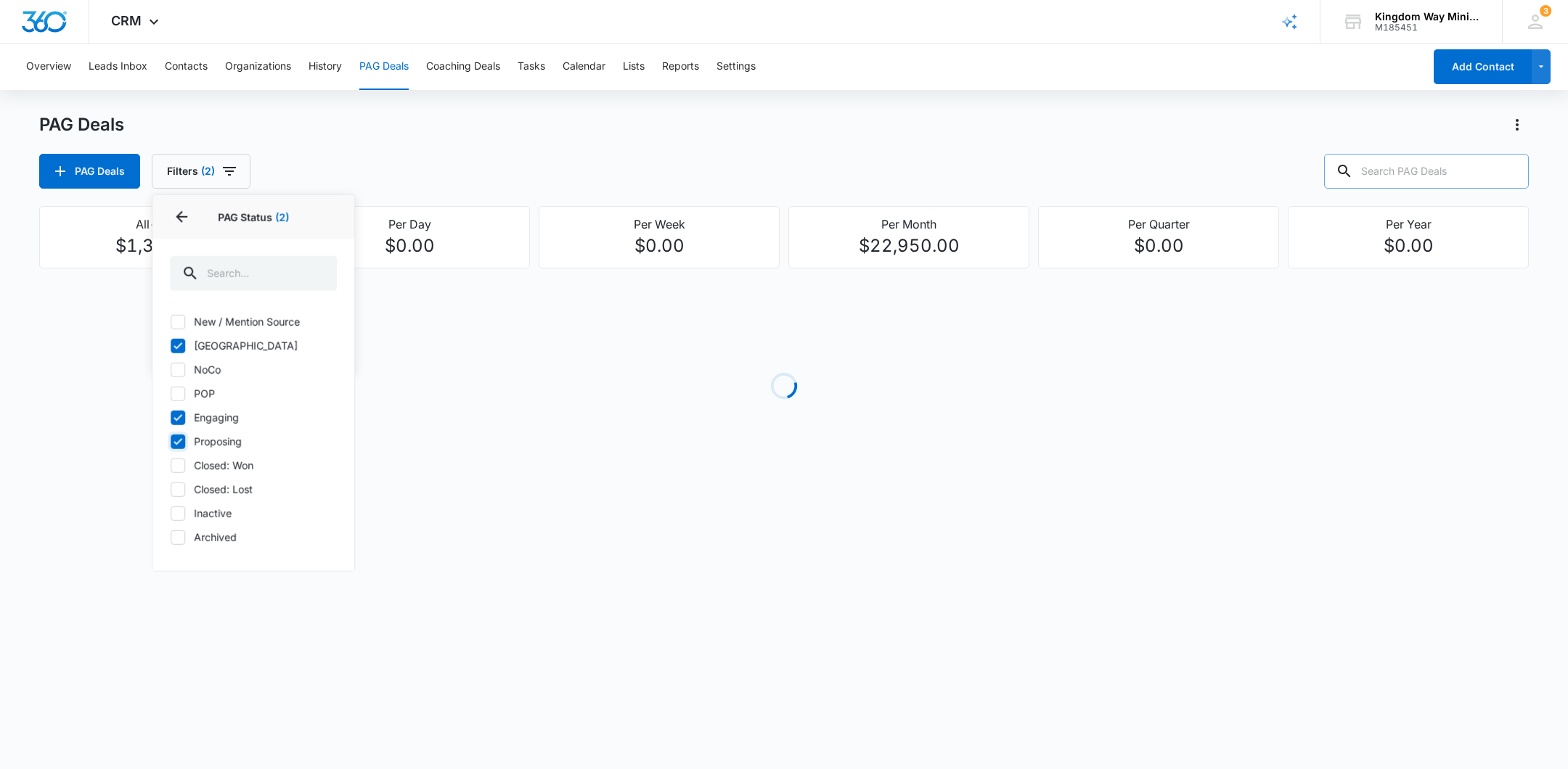 checkbox on "true" 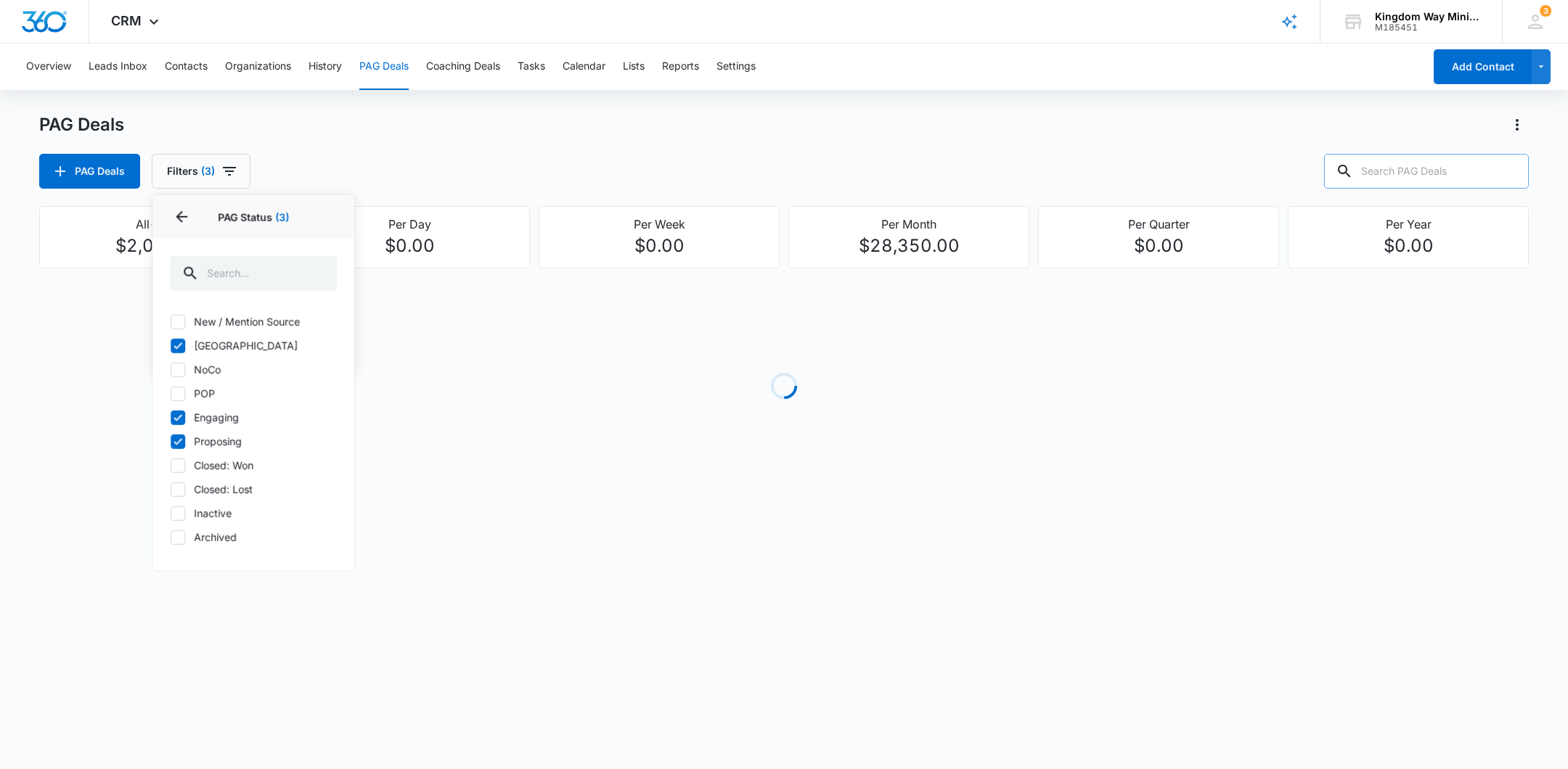 click 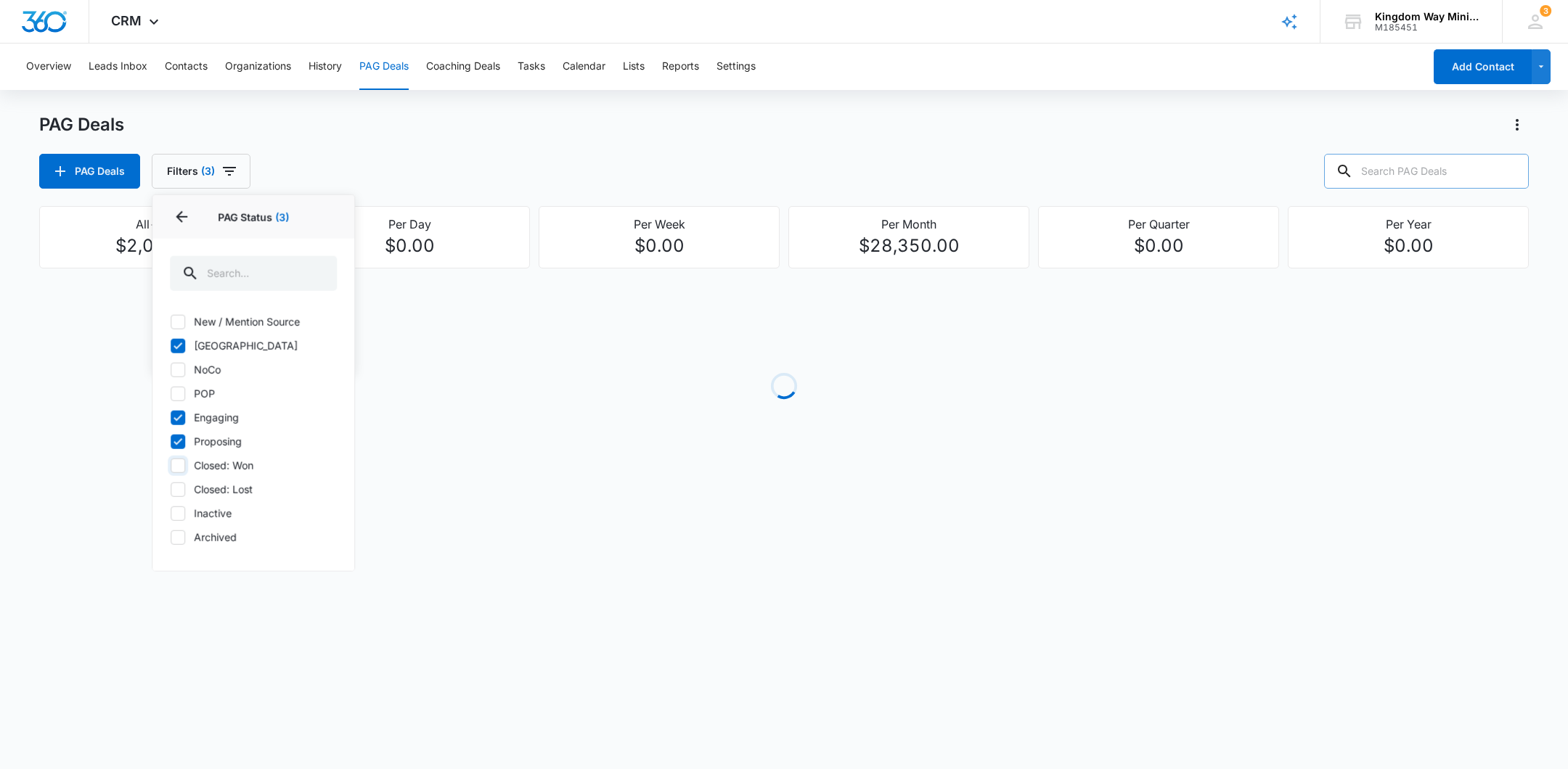 click on "Closed: Won" at bounding box center (170, 465) 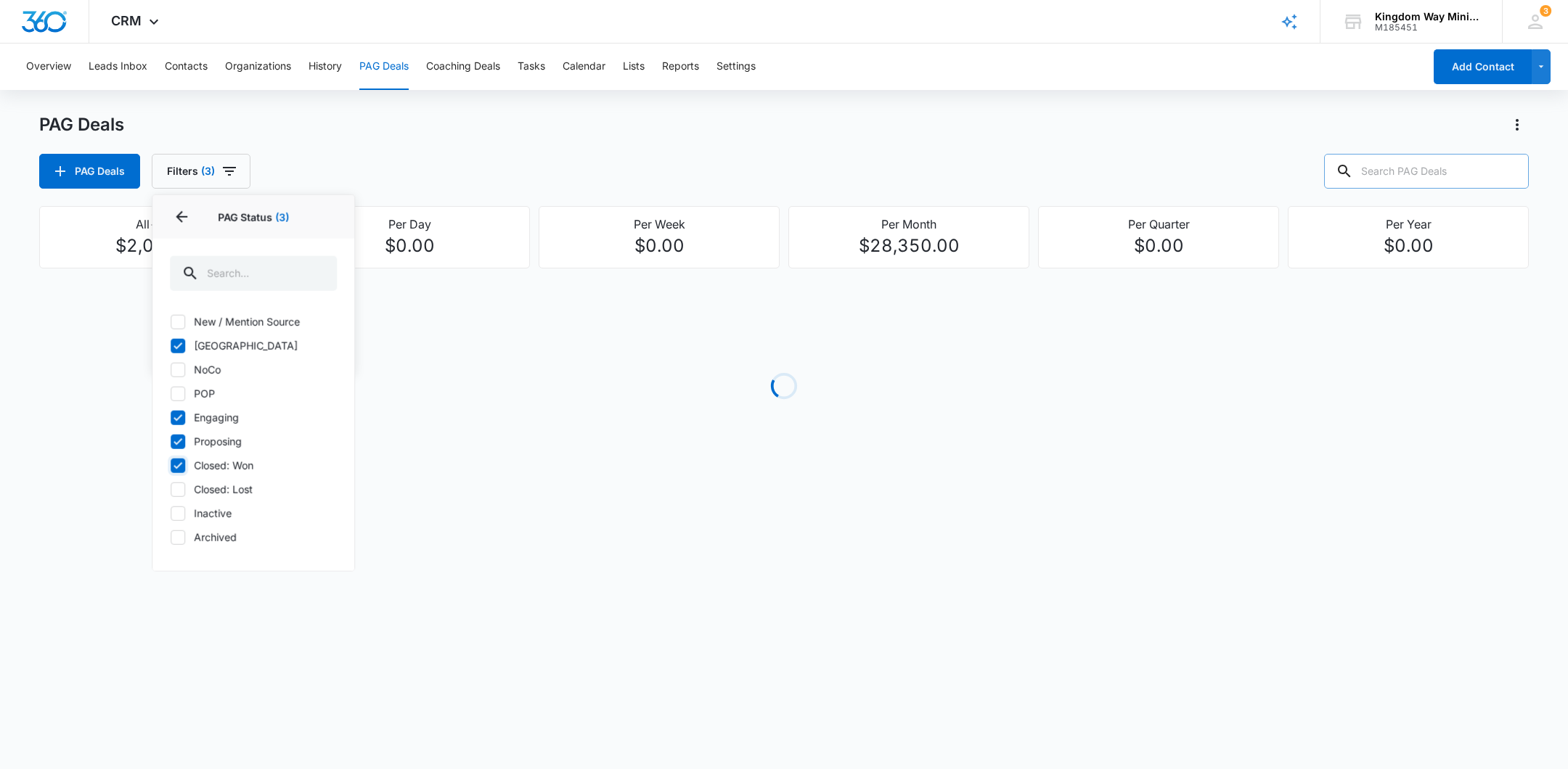 checkbox on "true" 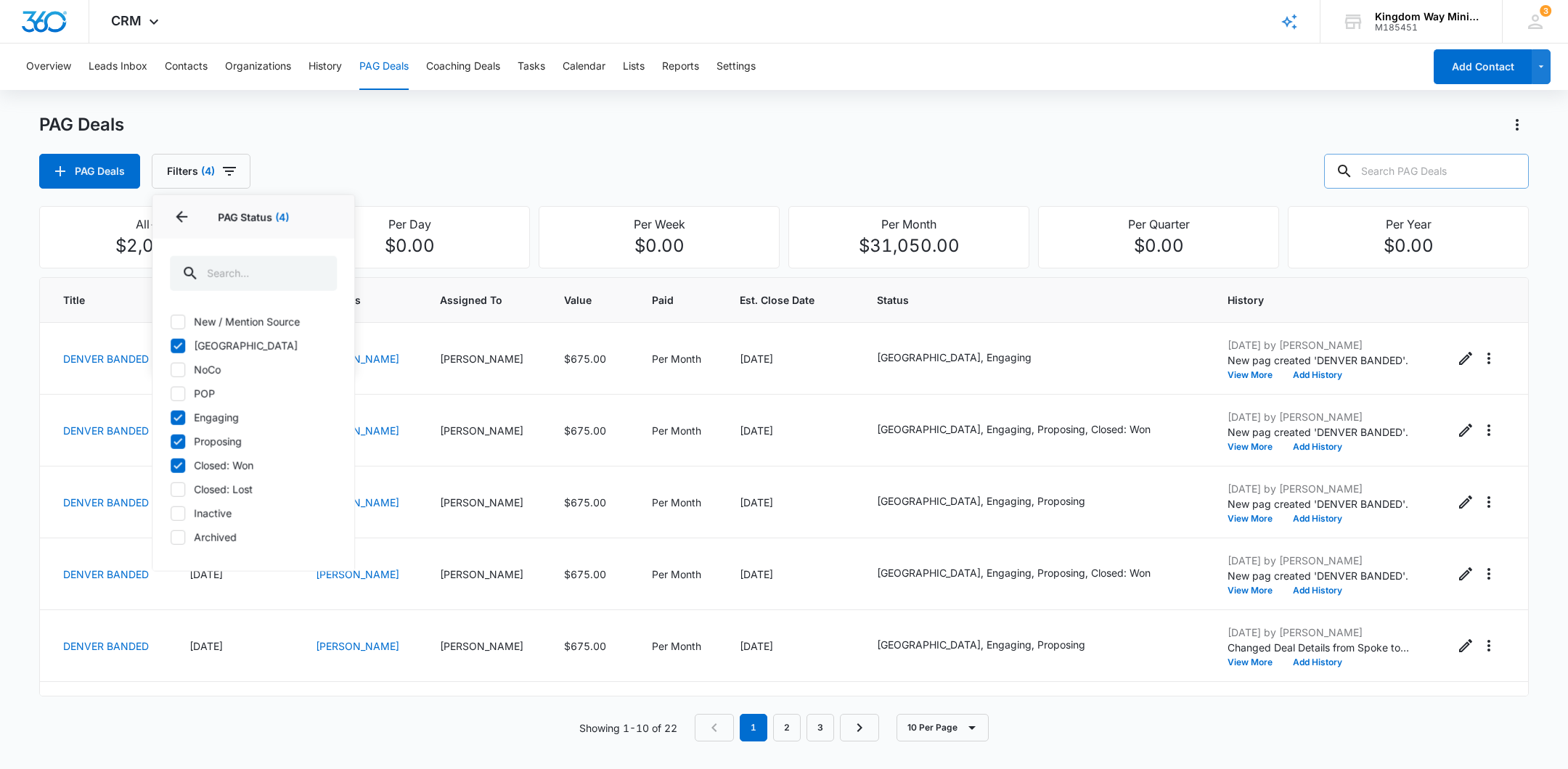 click on "PAG Deals" at bounding box center (784, 125) 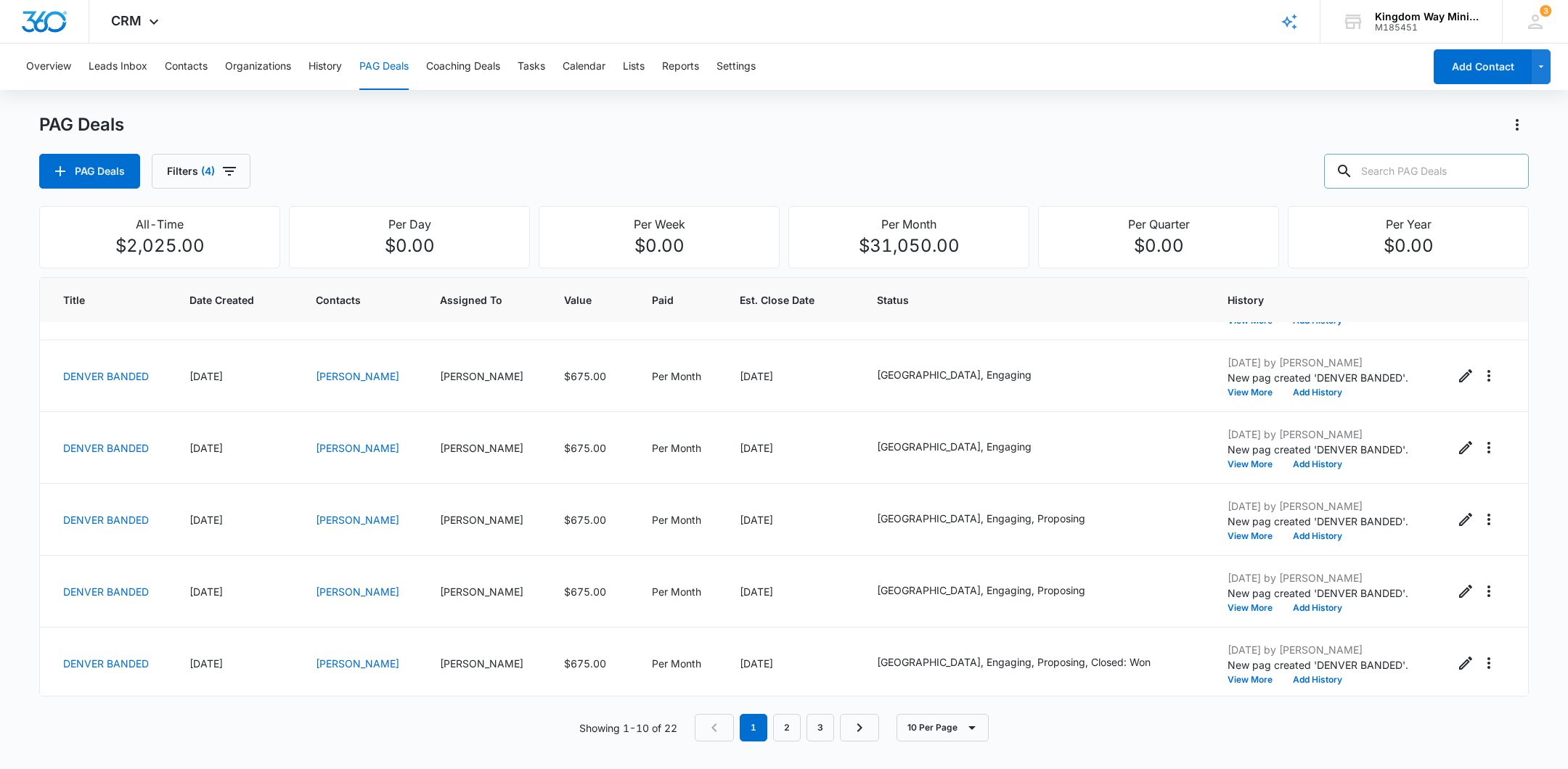scroll, scrollTop: 0, scrollLeft: 0, axis: both 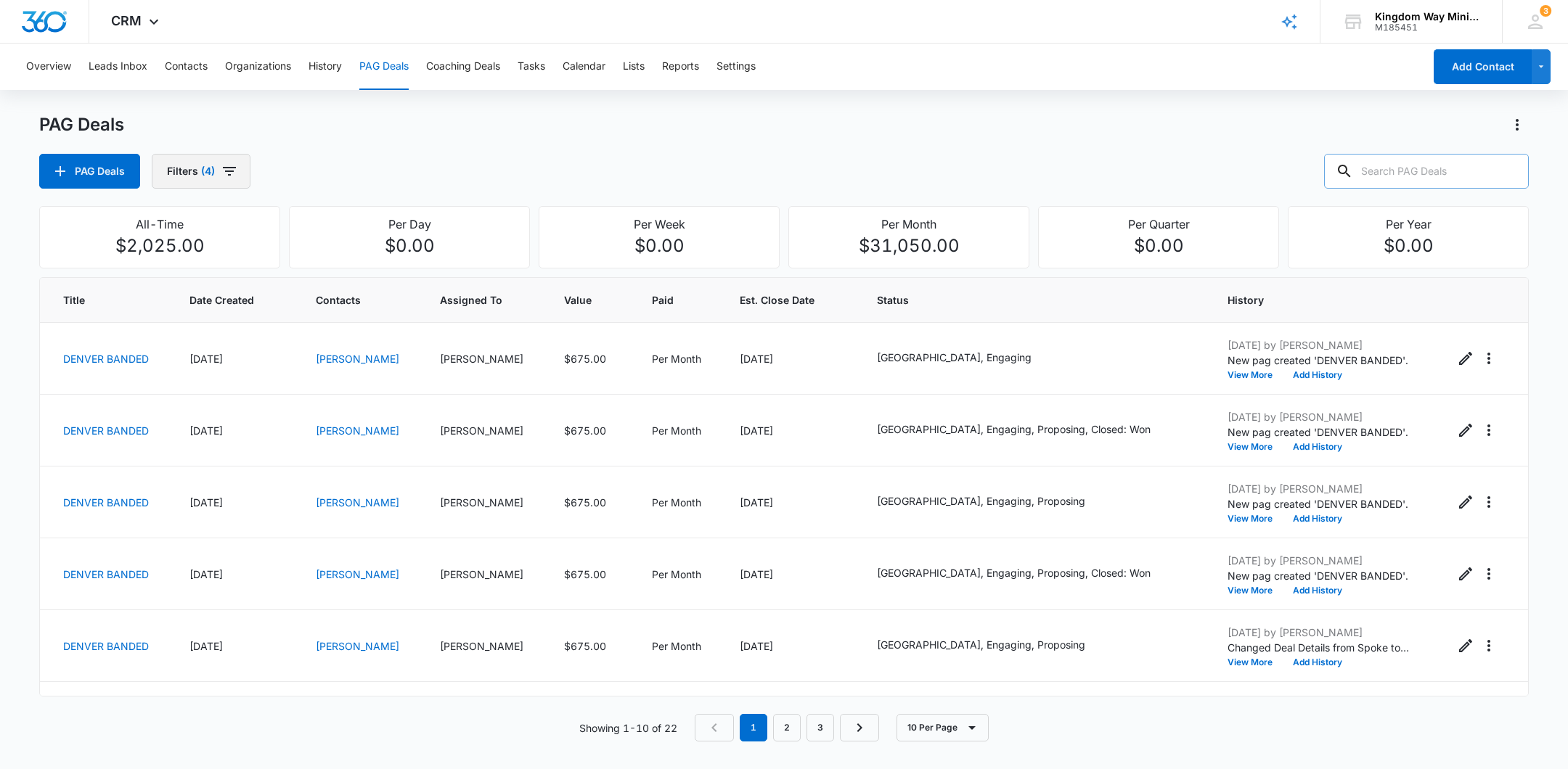 click on "Filters (4)" at bounding box center (201, 171) 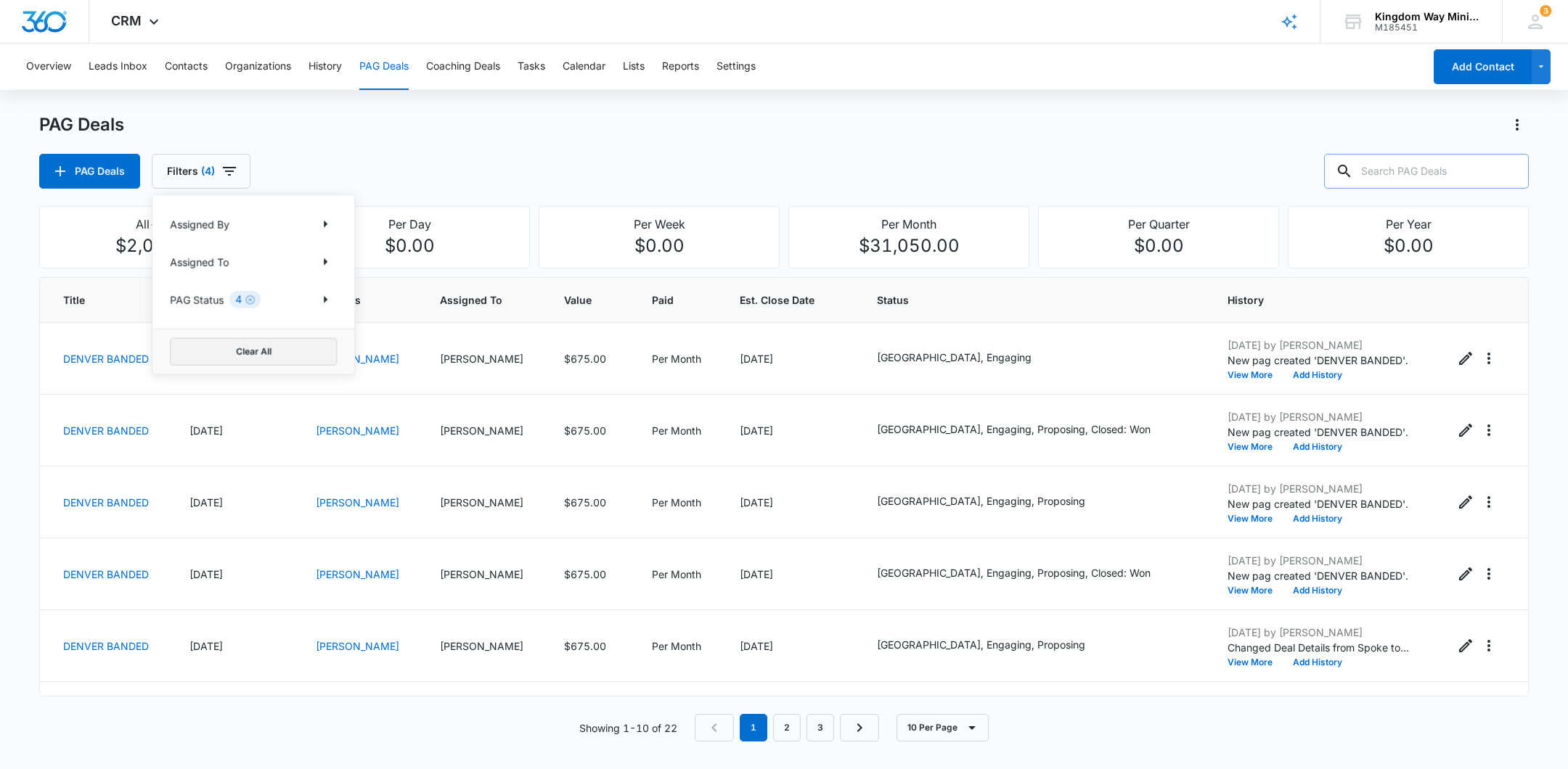 click on "Clear All" at bounding box center (253, 352) 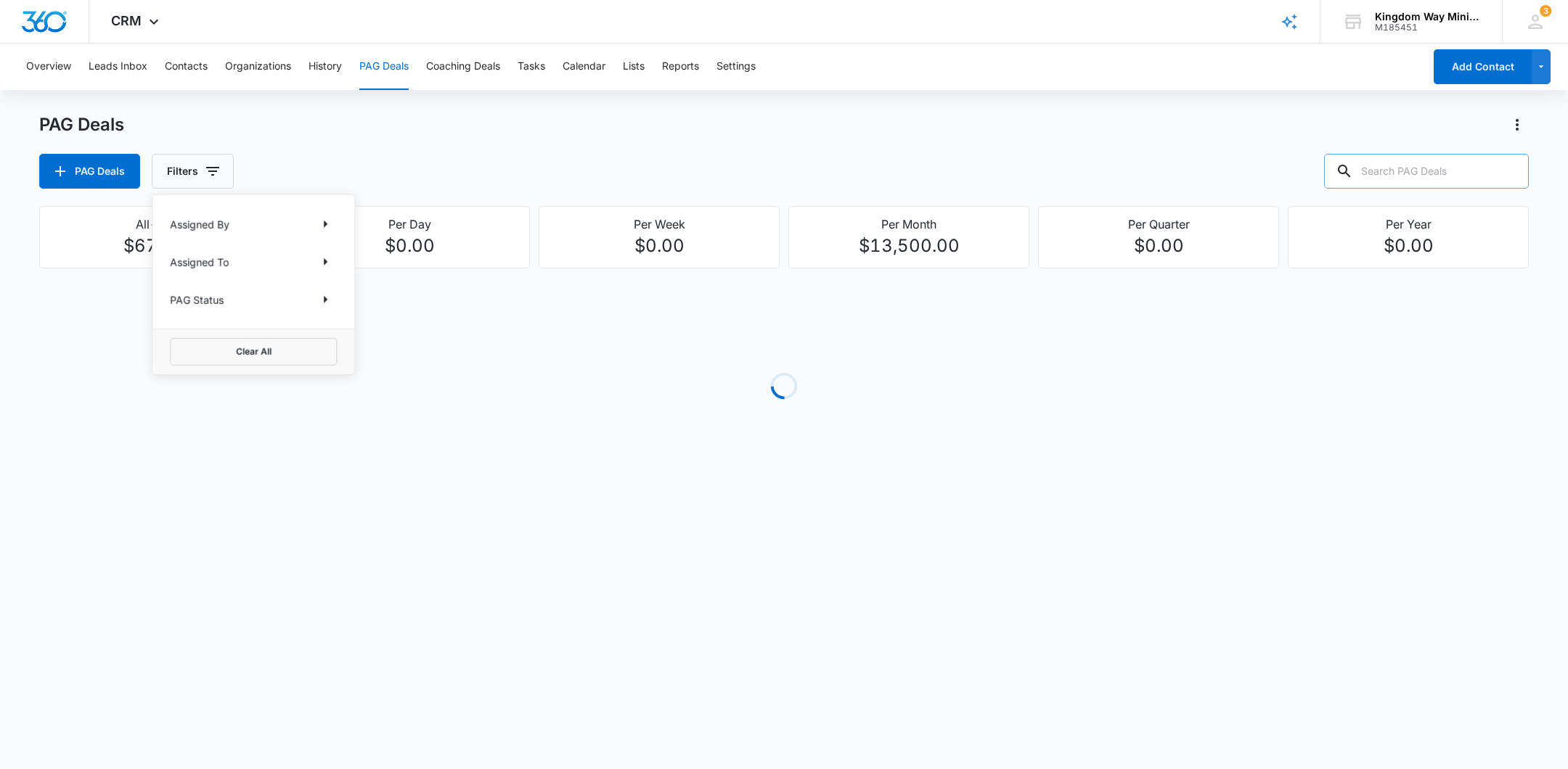 click at bounding box center [1426, 171] 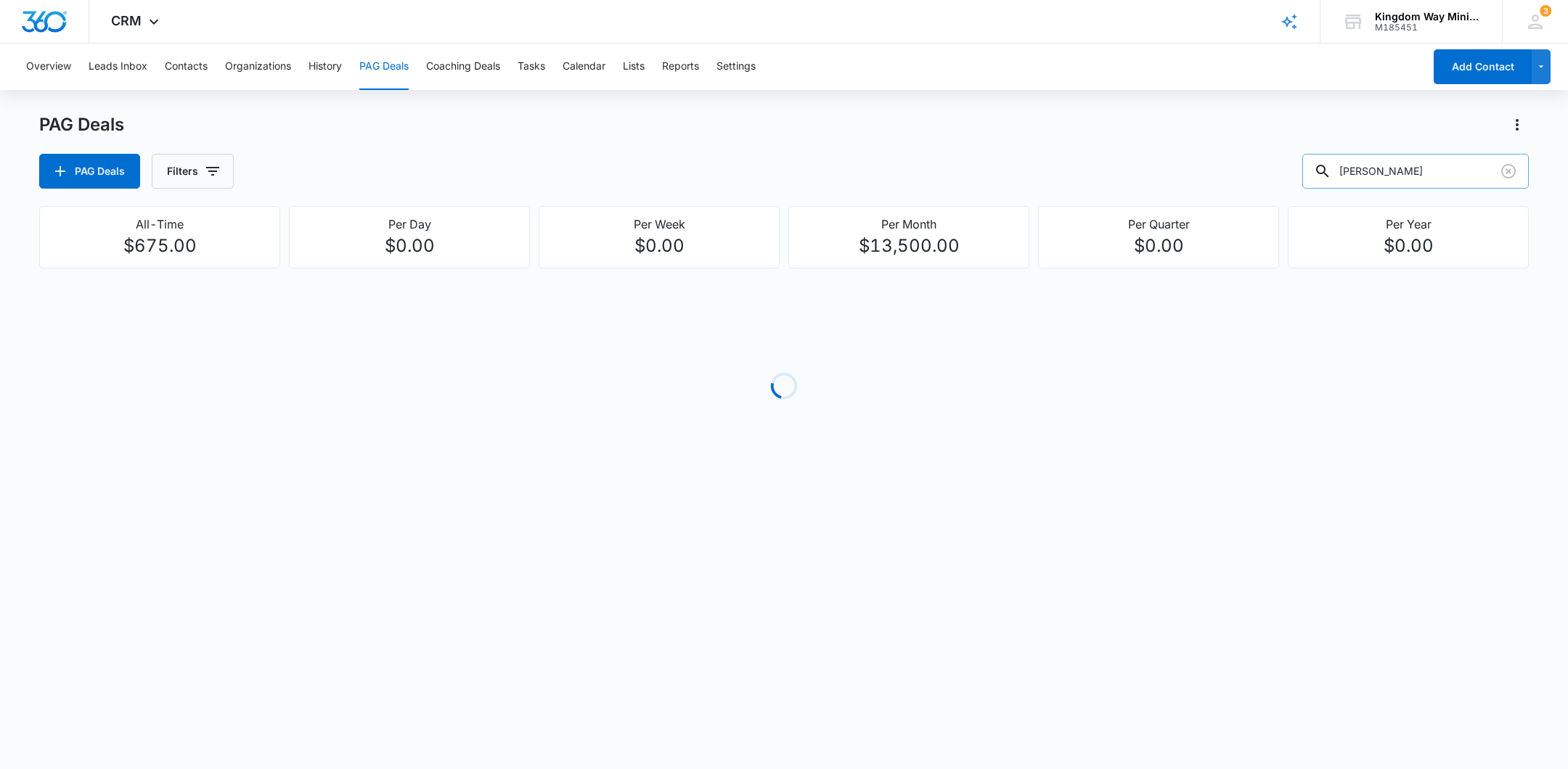 type on "[PERSON_NAME]" 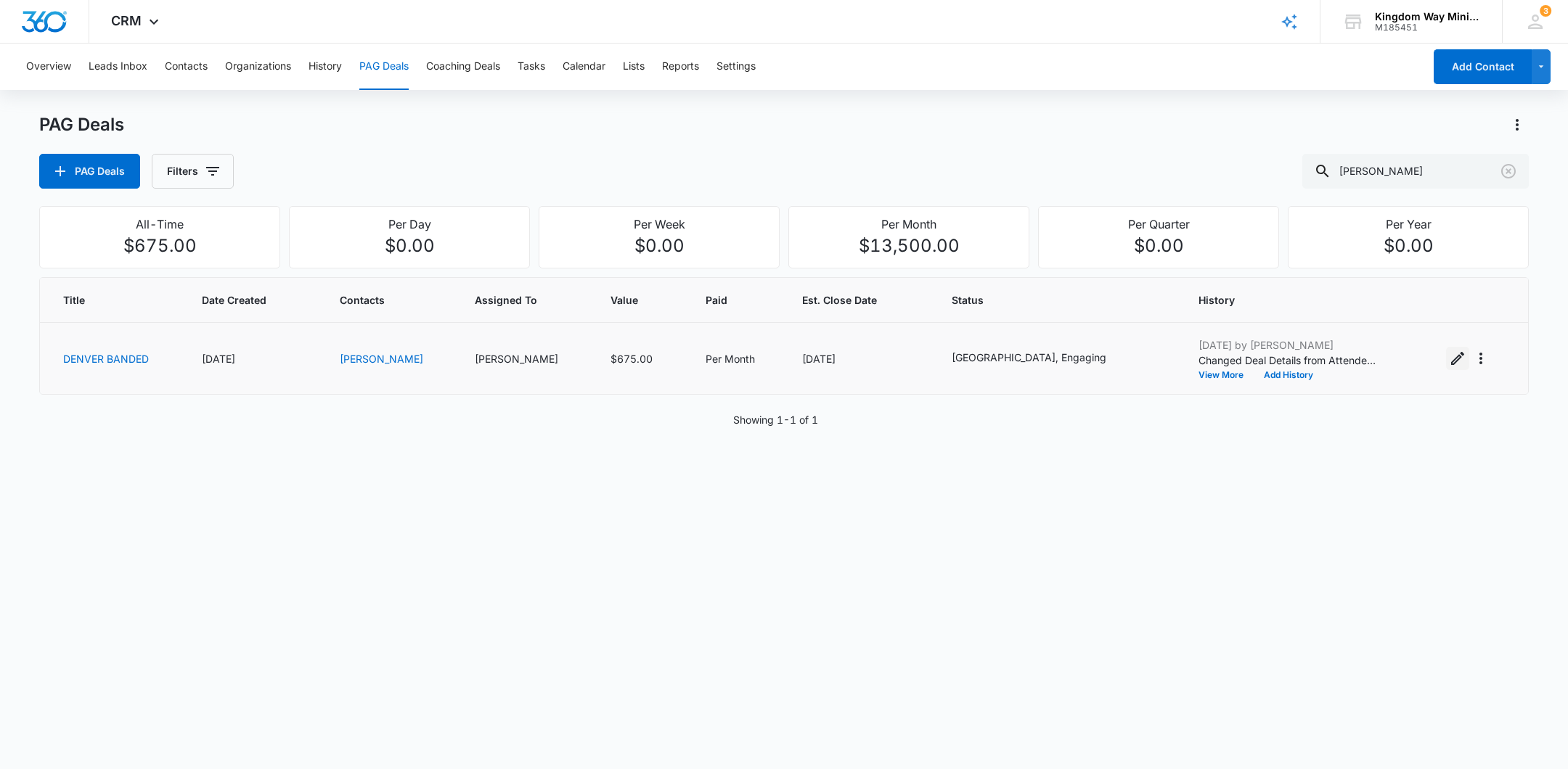 click 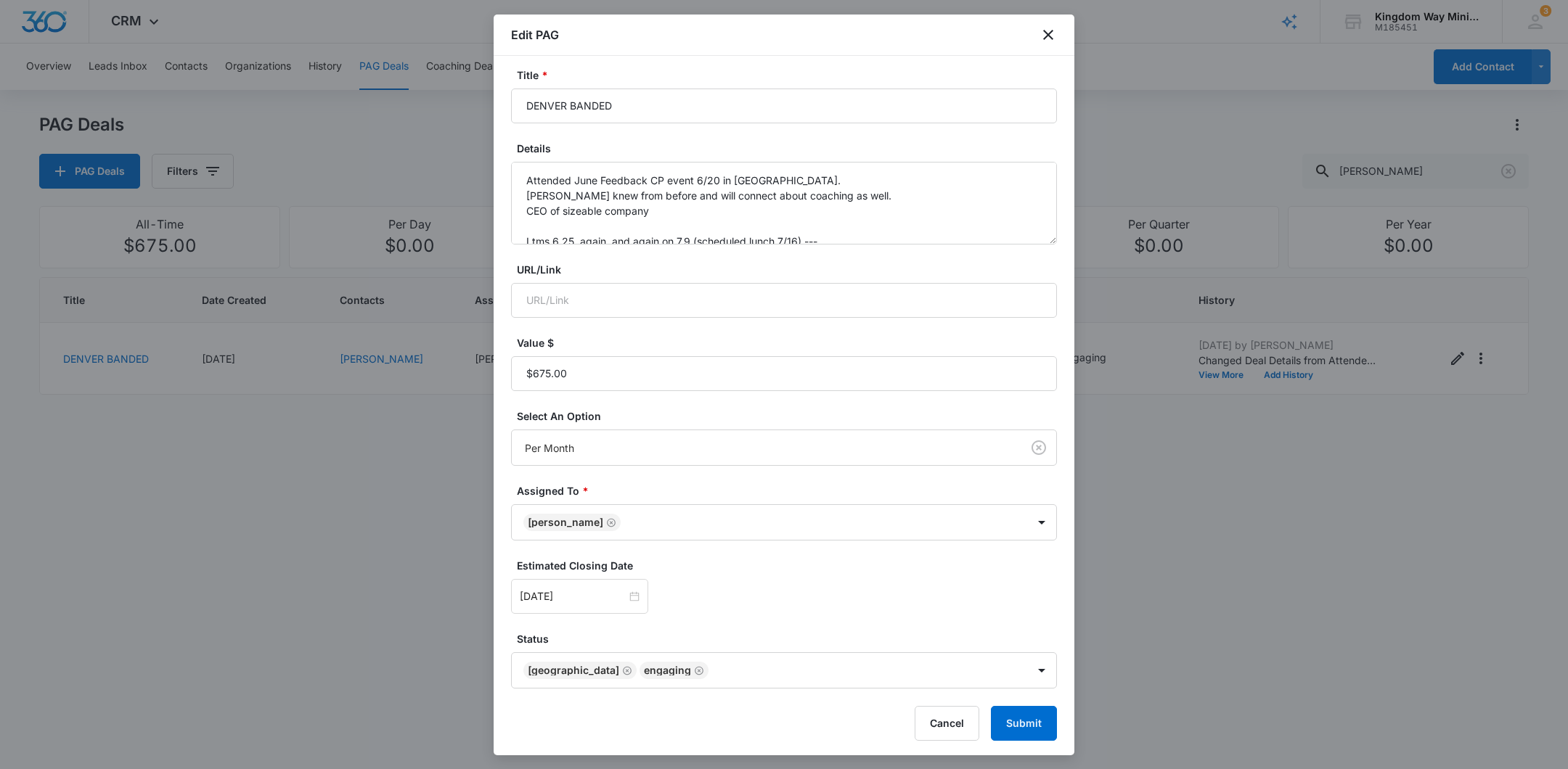 scroll, scrollTop: 75, scrollLeft: 0, axis: vertical 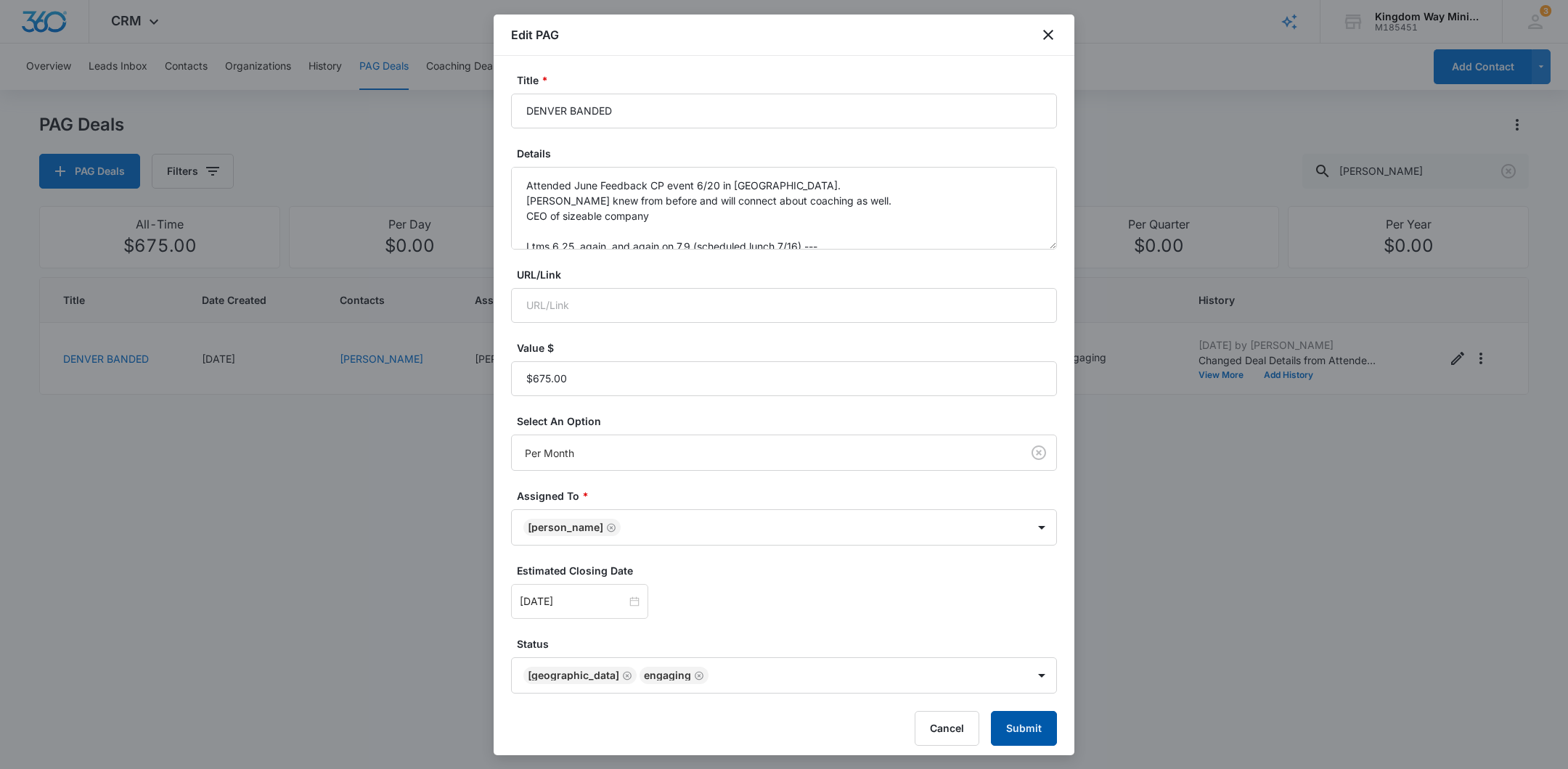 click on "Submit" at bounding box center (1024, 728) 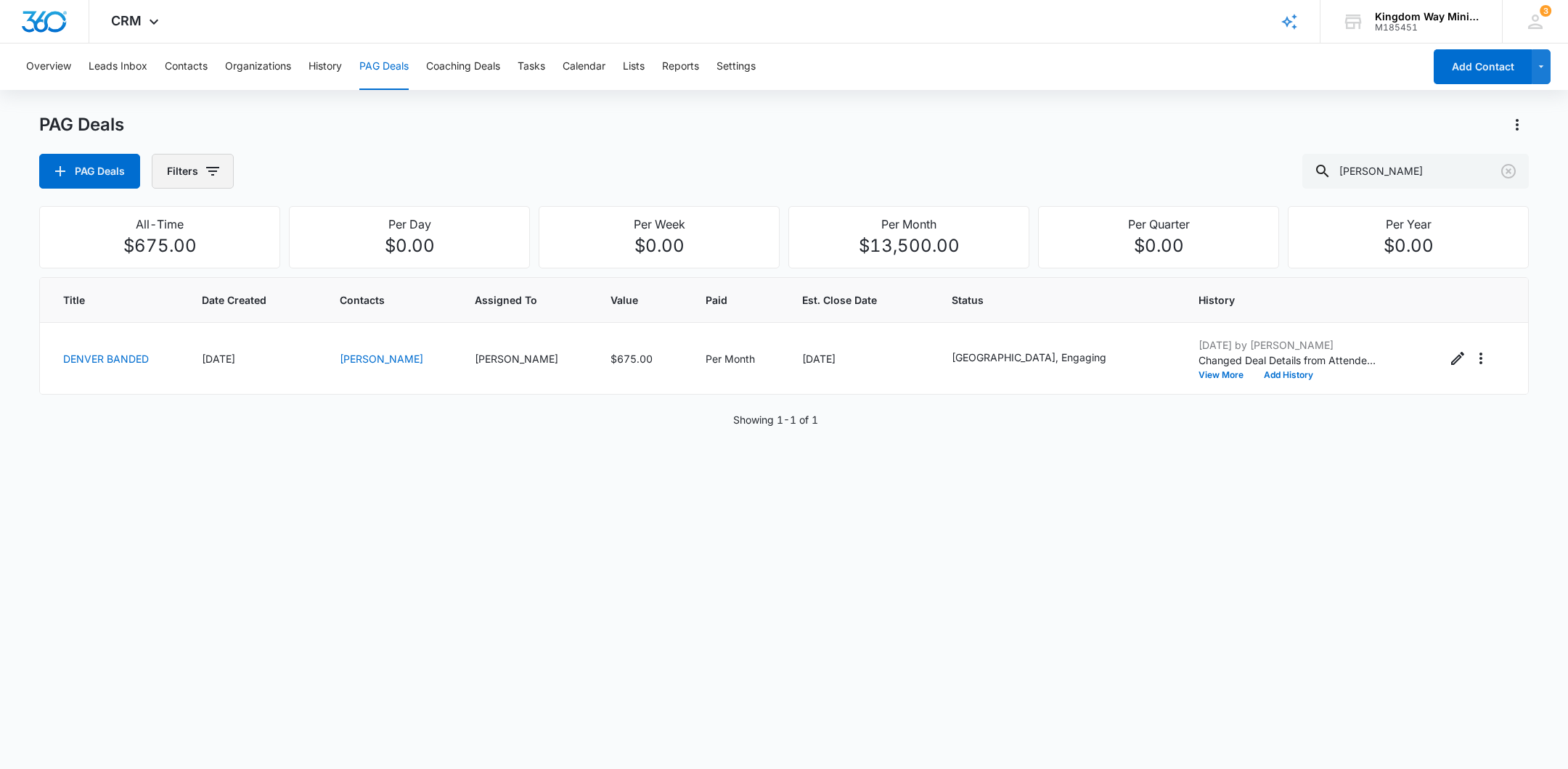 click 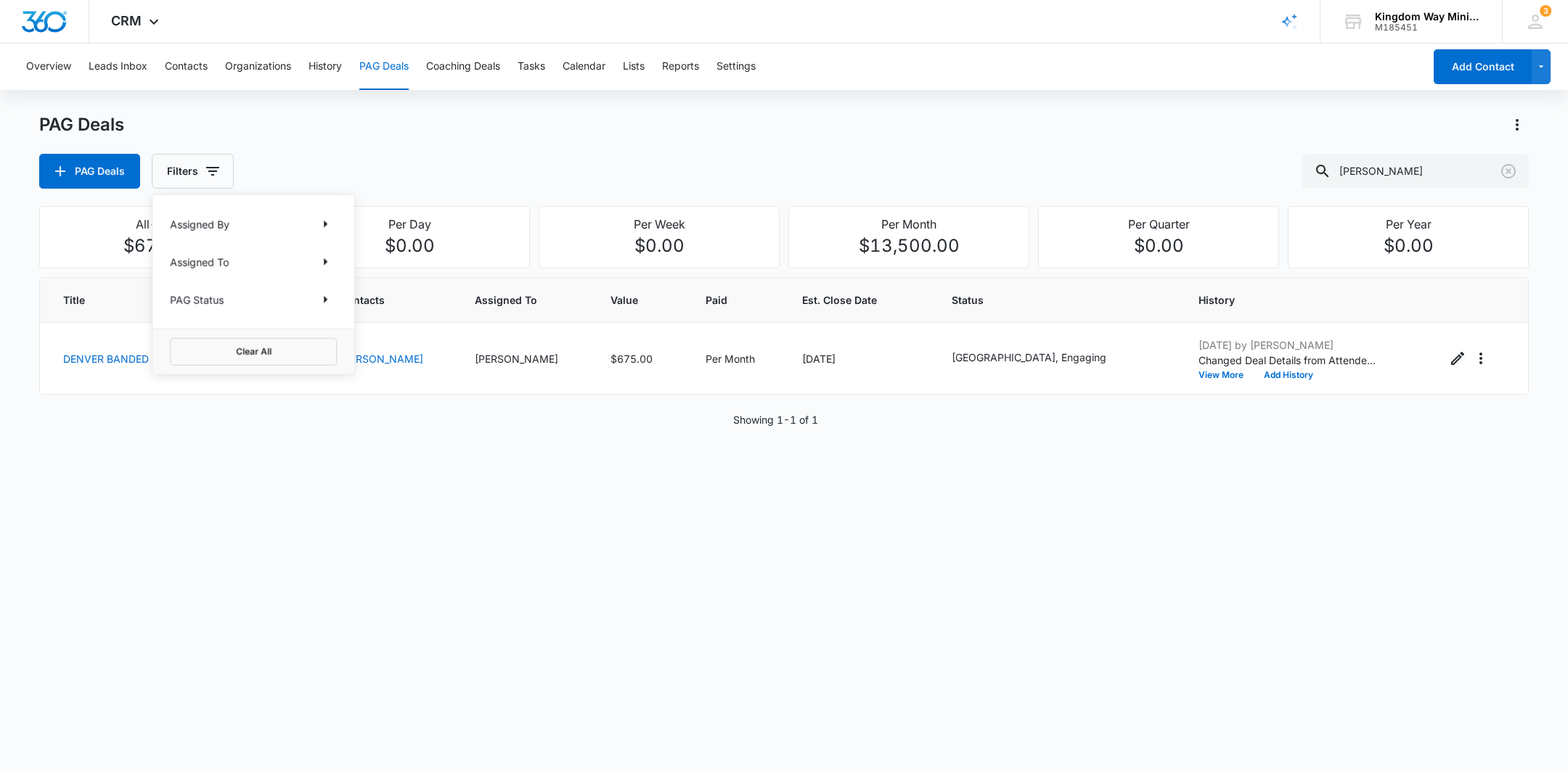 click on "PAG  Status" at bounding box center (253, 300) 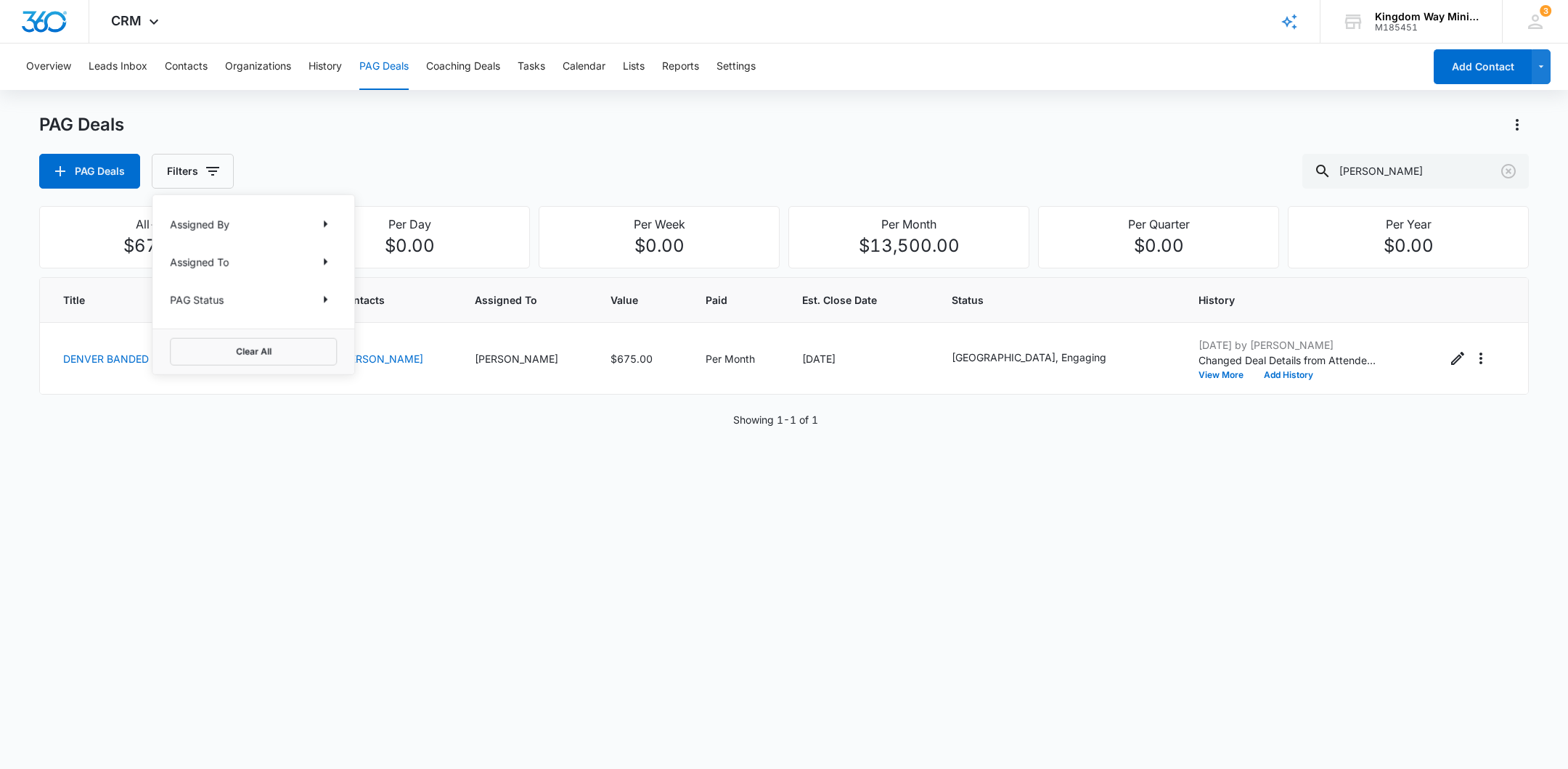 click on "PAG  Status" at bounding box center [253, 300] 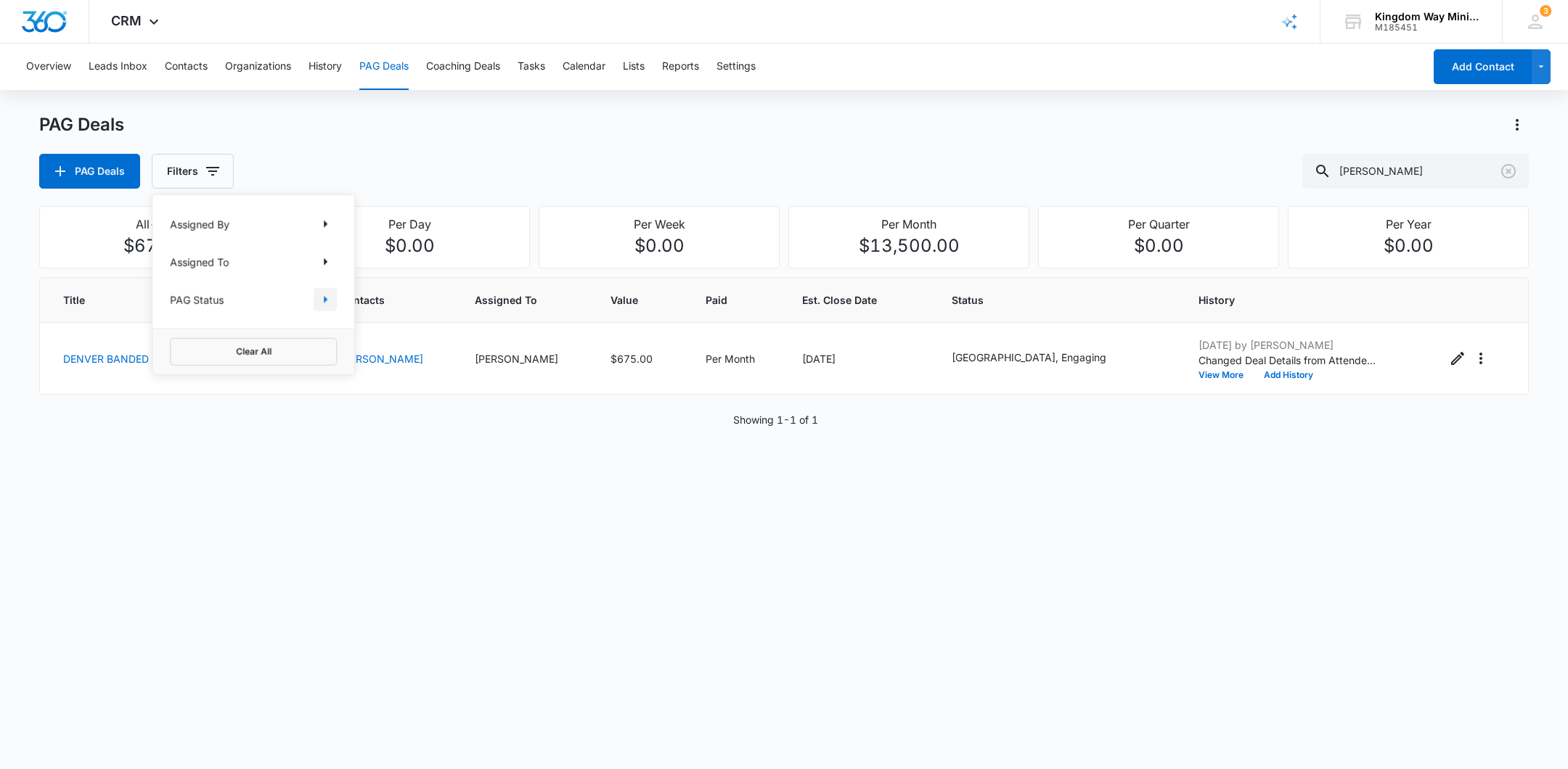 click 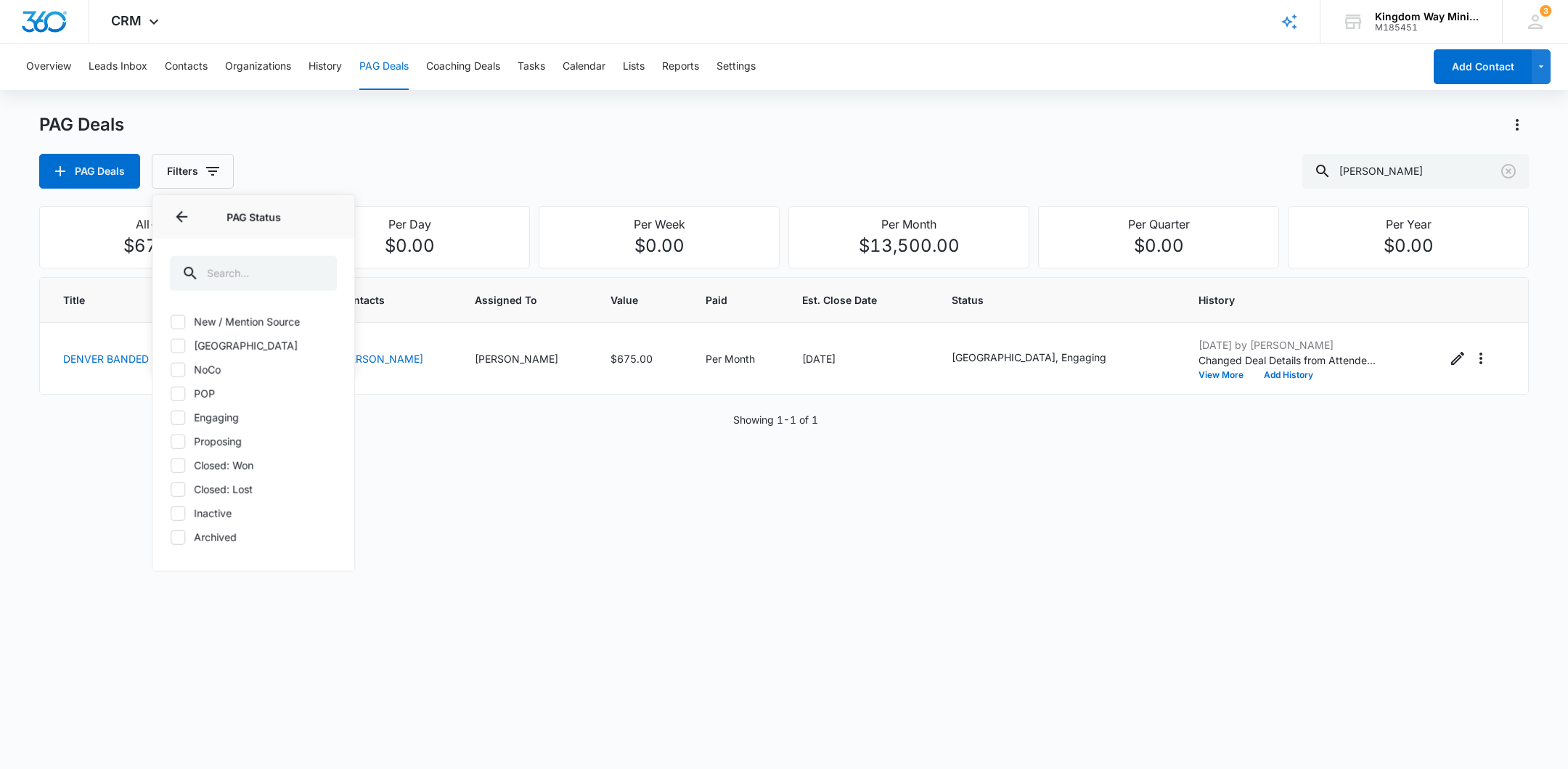 click 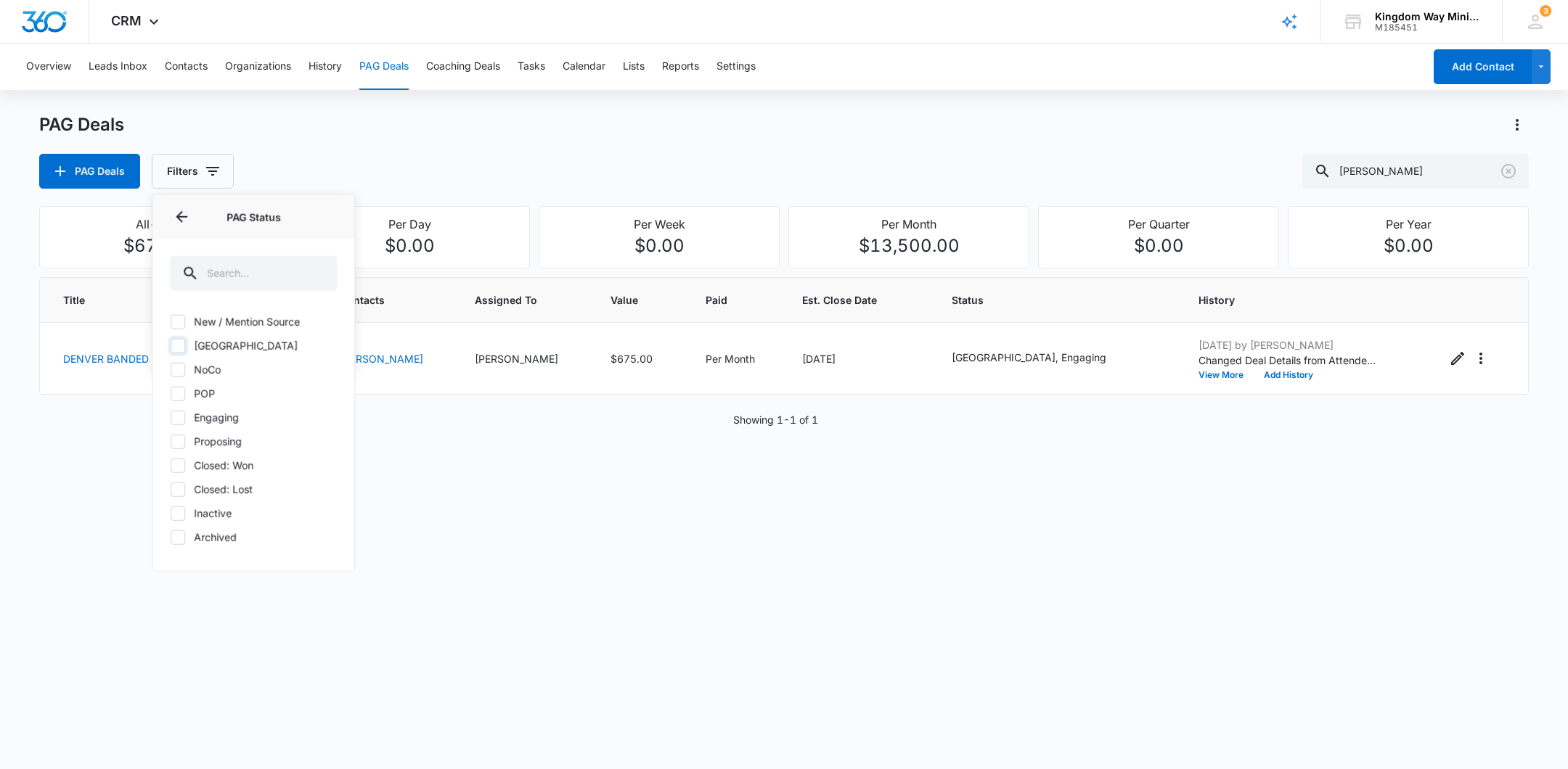 checkbox on "true" 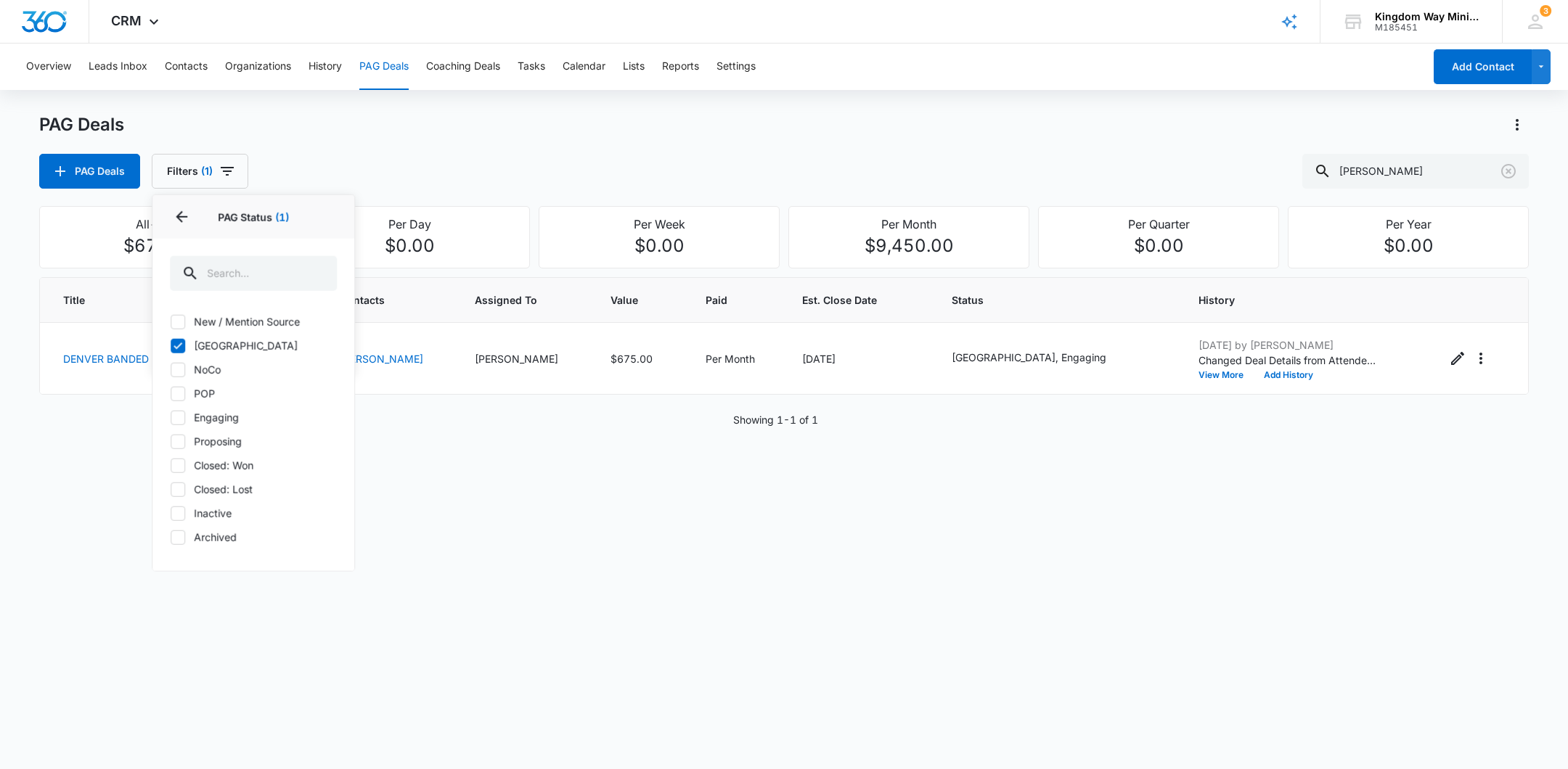 click on "Engaging" at bounding box center (253, 417) 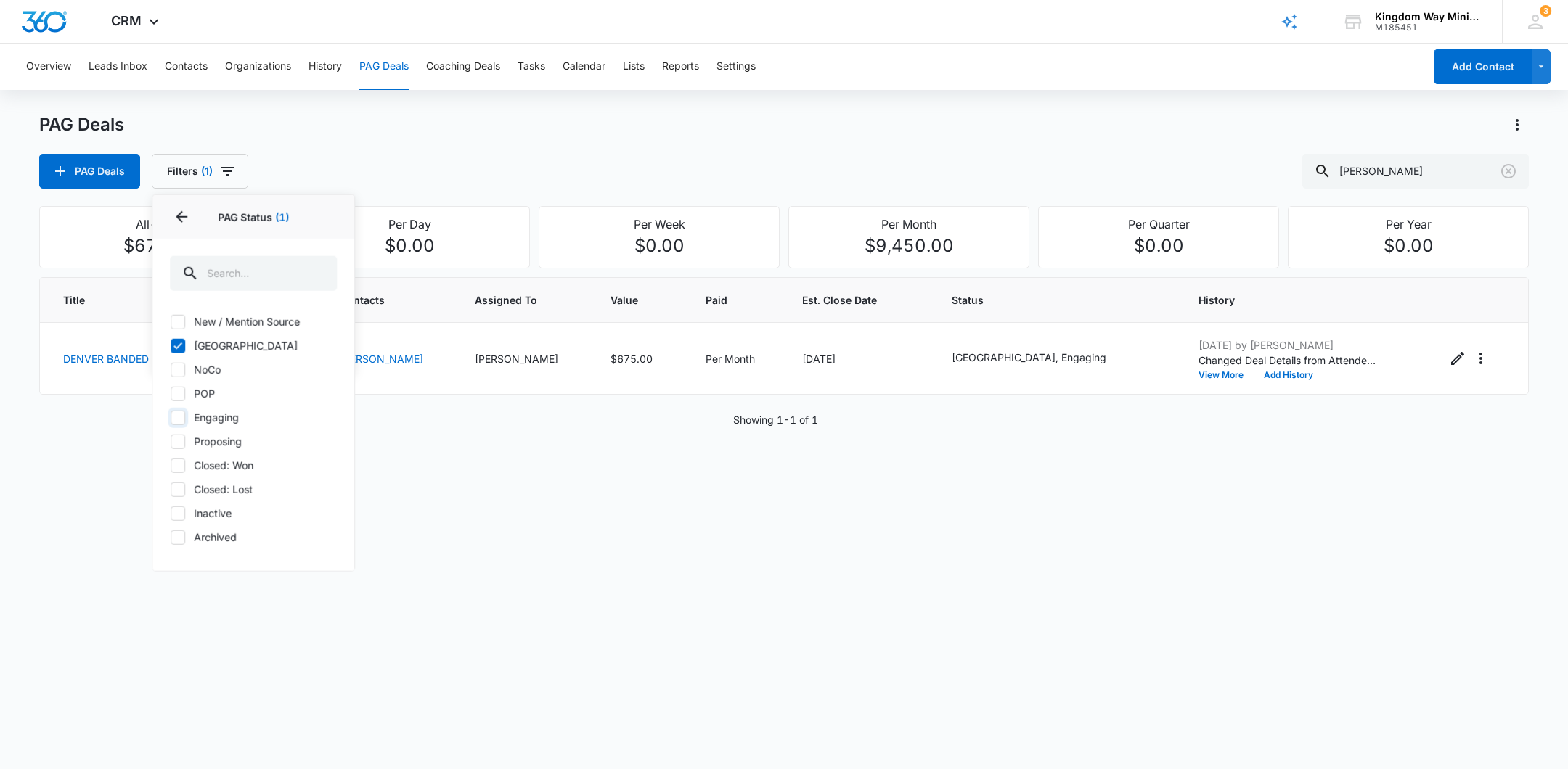 click on "Engaging" at bounding box center [170, 417] 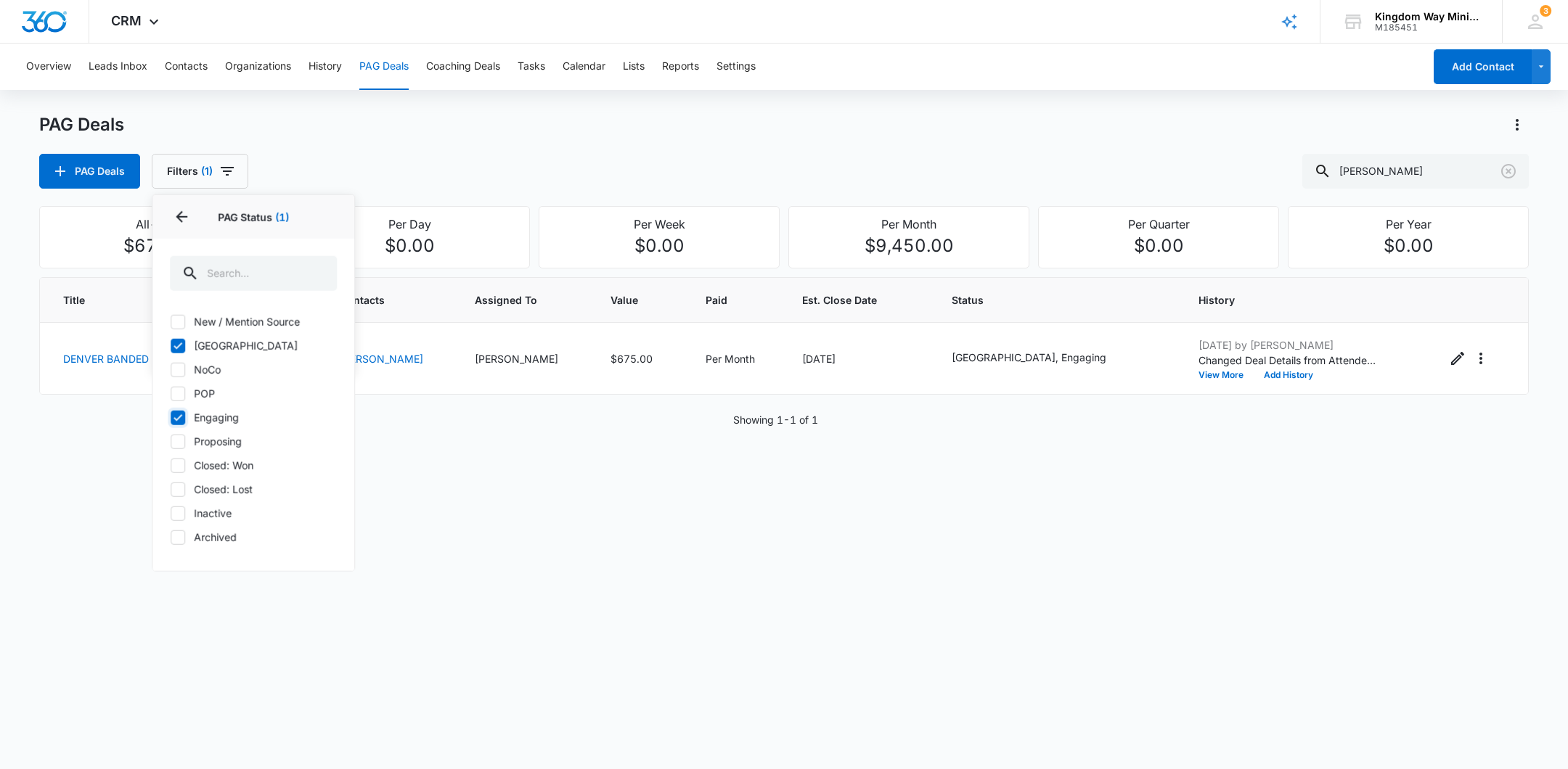 checkbox on "true" 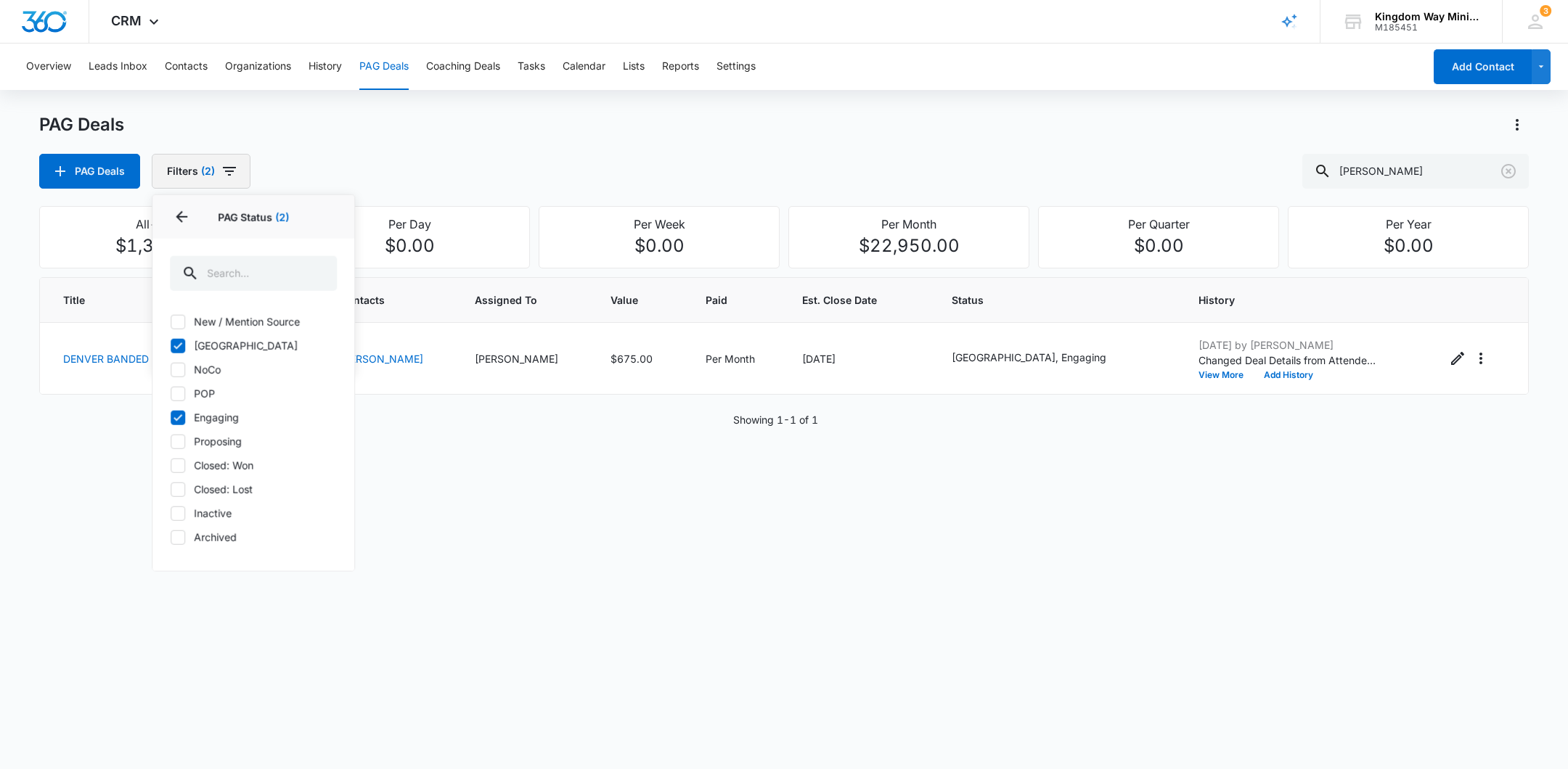 click on "Filters (2)" at bounding box center [201, 171] 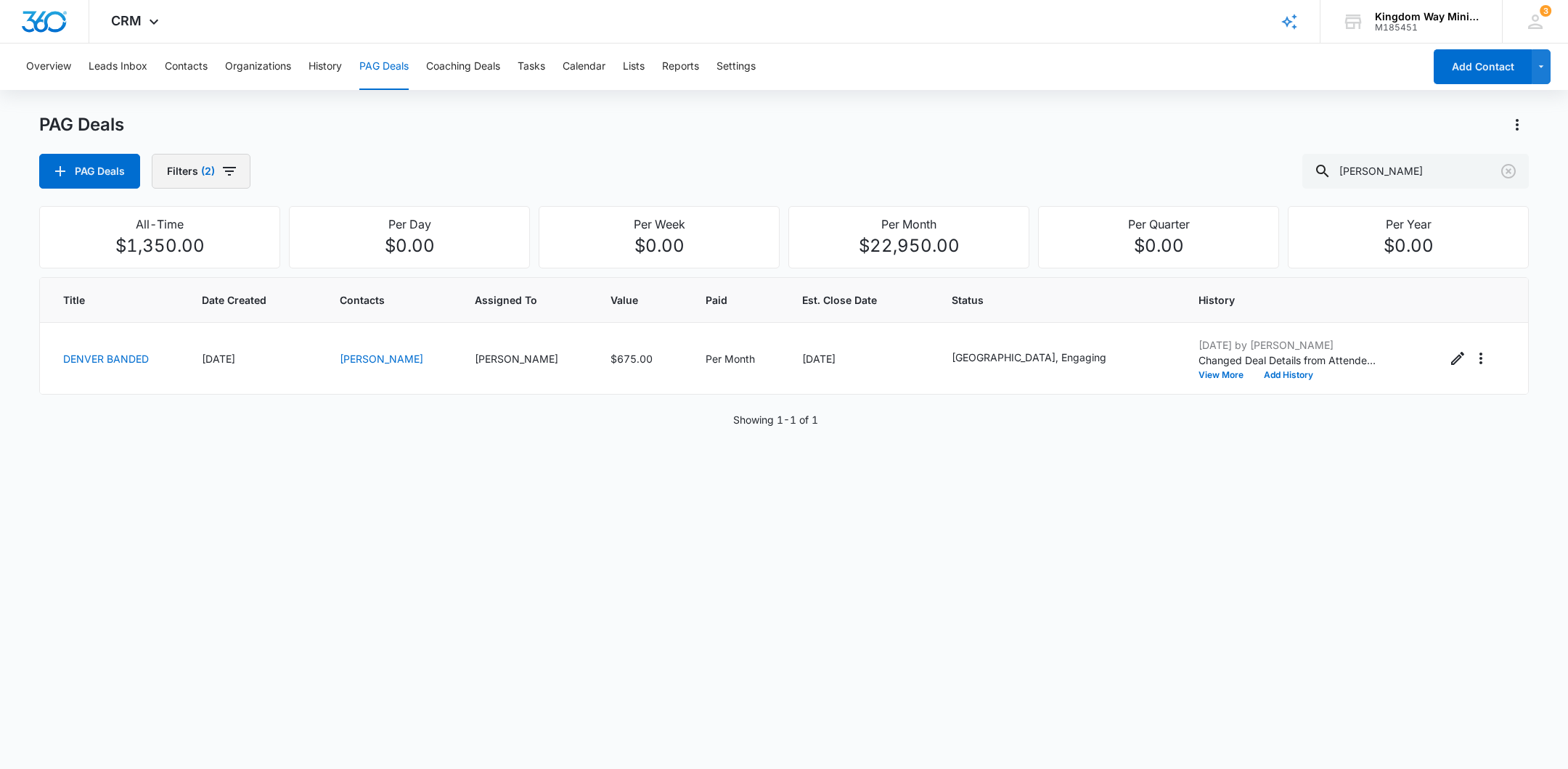 click on "Filters (2)" at bounding box center [201, 171] 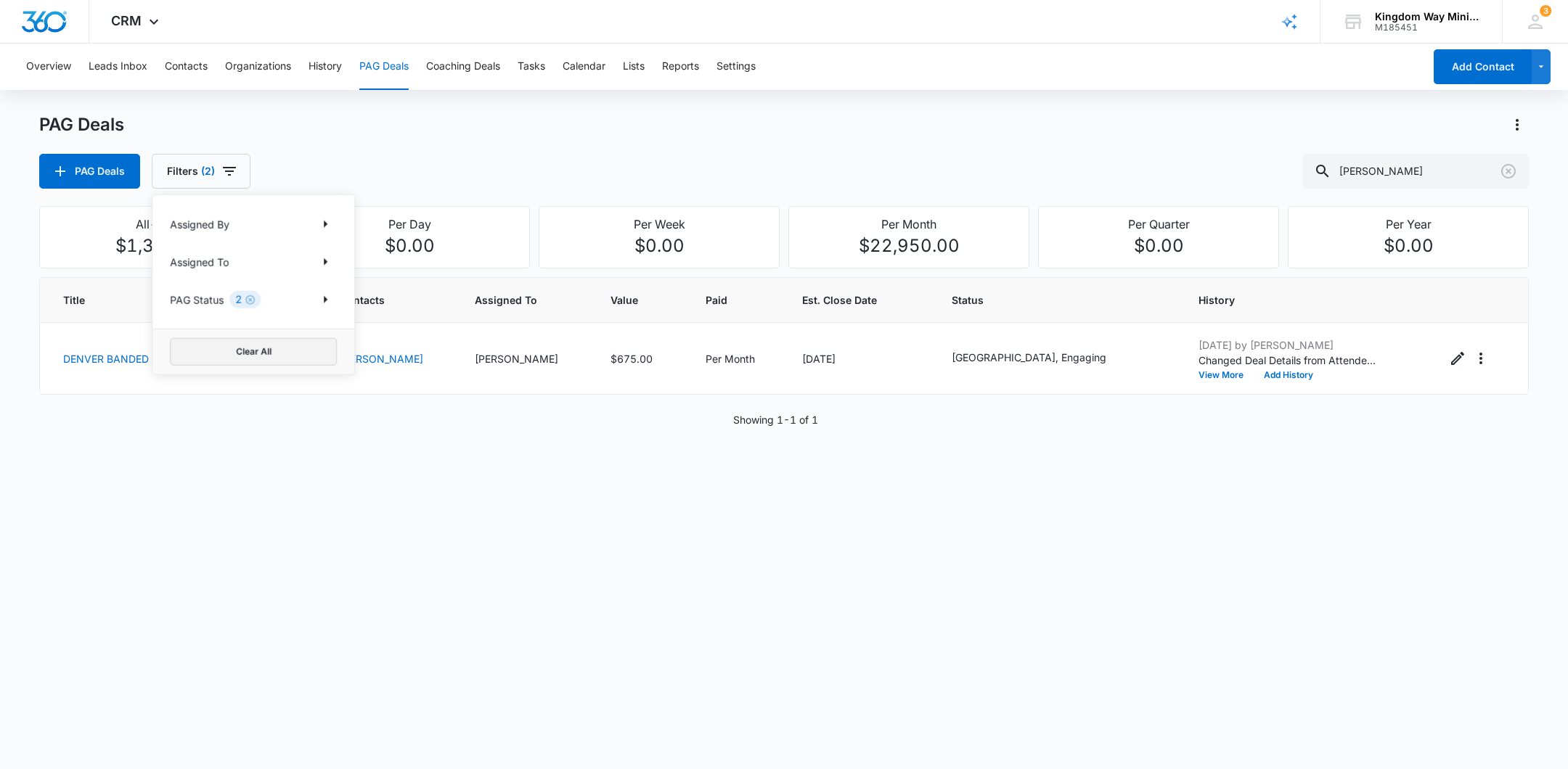 click on "Clear All" at bounding box center (253, 352) 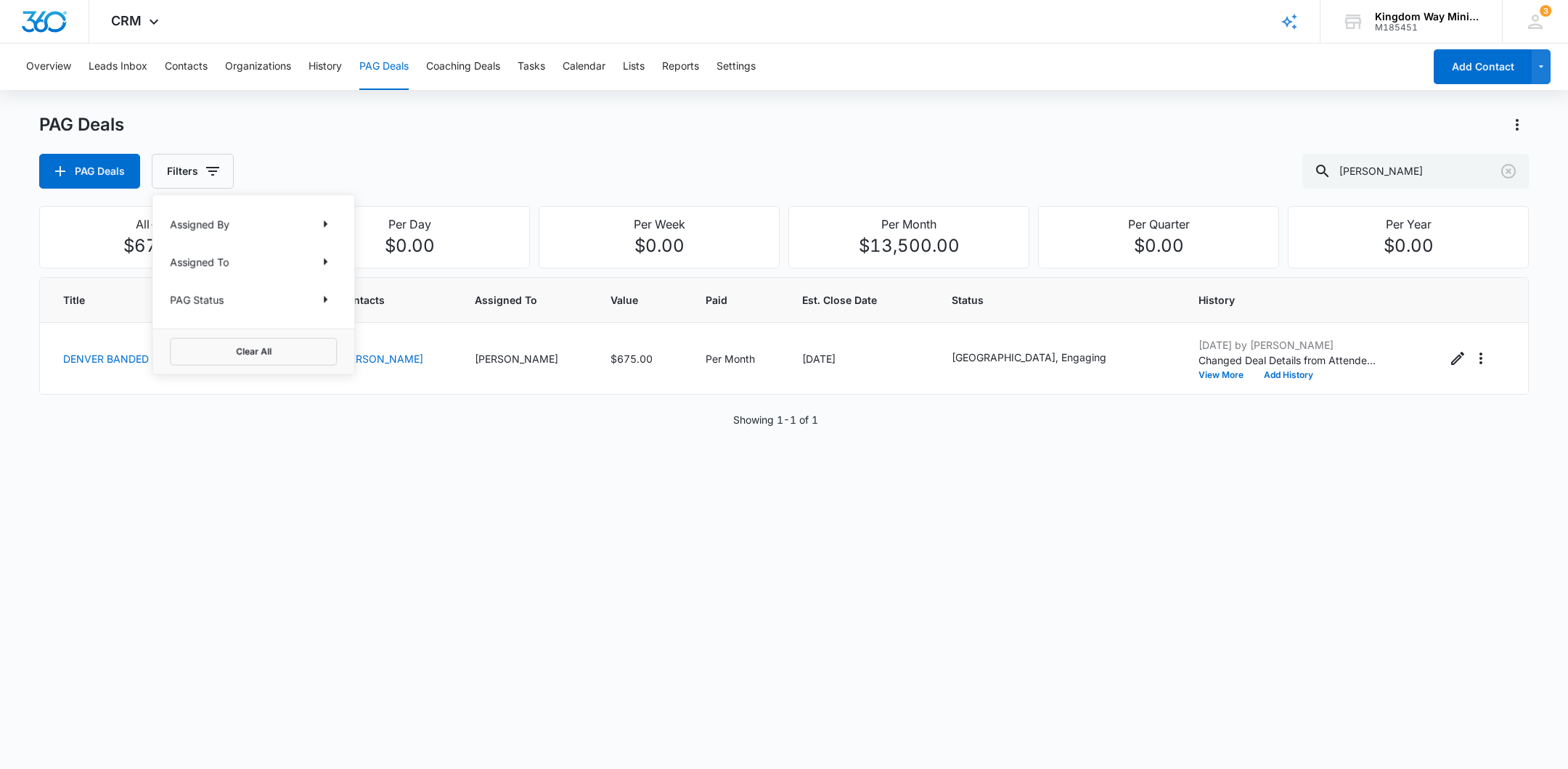 click on "Title Date Created Contacts Assigned To Value Paid Est. Close Date Status History DENVER BANDED  [DATE] [PERSON_NAME] [PERSON_NAME] $675.00 Per Month [DATE] [GEOGRAPHIC_DATA], Engaging [DATE] by [PERSON_NAME] Changed Deal Details from Attended June Feedback CP event 6/20 in [GEOGRAPHIC_DATA].
[PERSON_NAME] knew from before and will connect about coaching as well.
CEO of sizeable company
Ltms 6.25, again, and again on 7.9 (scheduled lunch 7/16) ---
Sent email about BANDED and coaching on 7.9 to Attended June Feedback CP event 6/20 in [GEOGRAPHIC_DATA].
[PERSON_NAME] knew from before and will connect about coaching as well.
CEO of sizeable company
Ltms 6.25, again, and again on 7.9 (scheduled lunch 7/16) ---
Emailed Banded overview 7.9 and link to coaches page in prep for lunch
Sent email about BANDED and coaching on 7.9 View More Add History Showing   1-1   of   1" at bounding box center (784, 509) 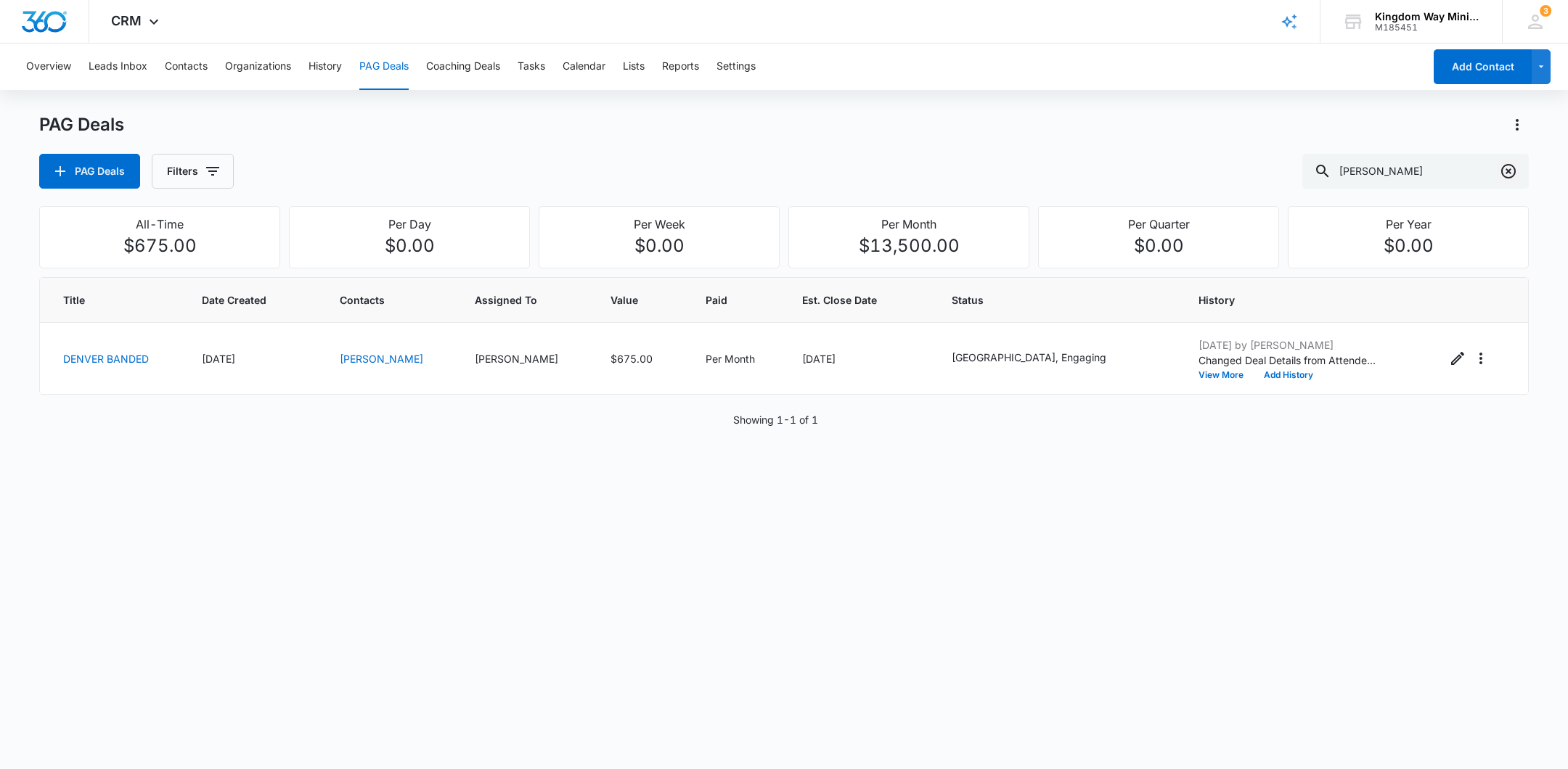 click 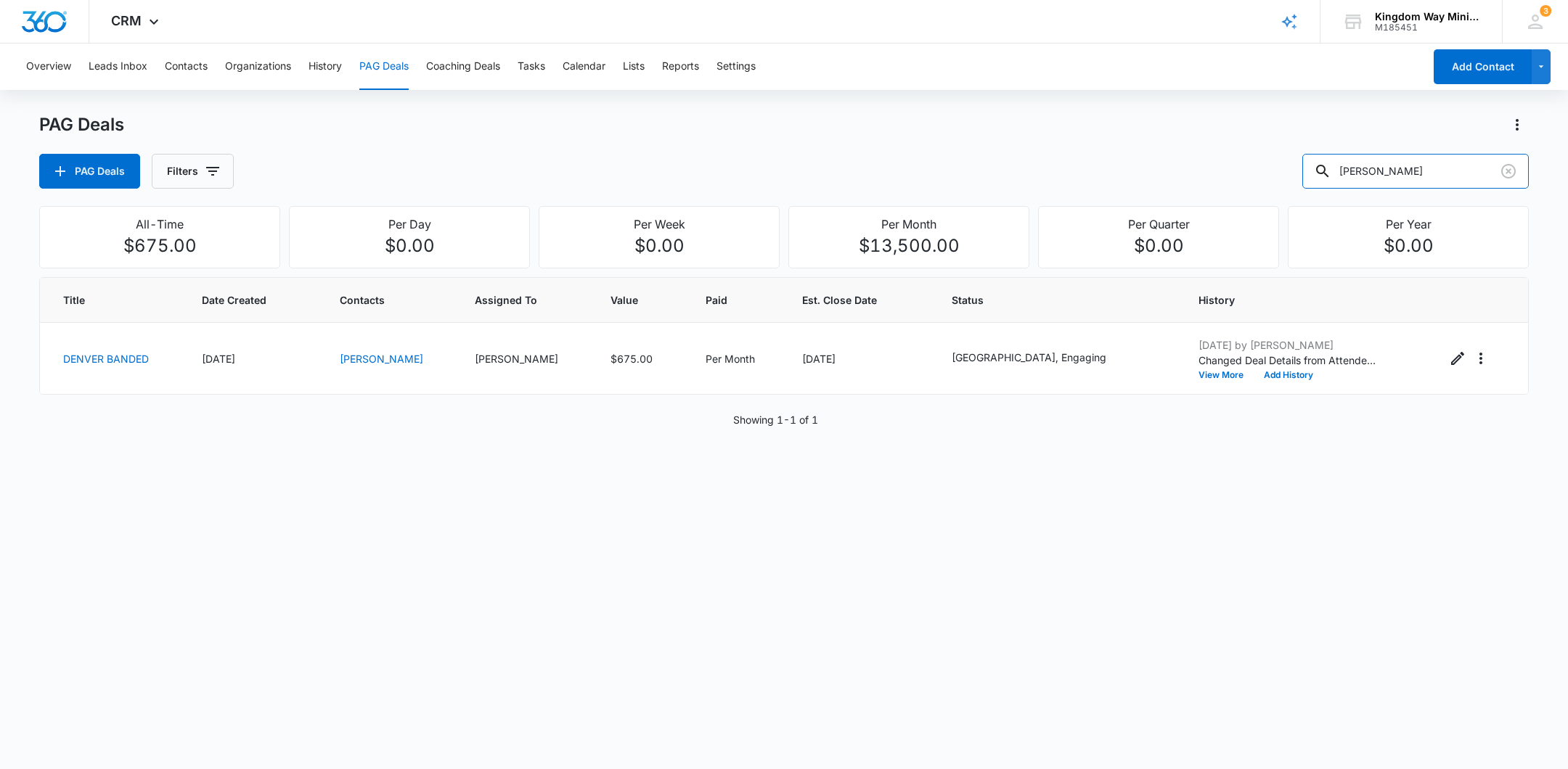 type 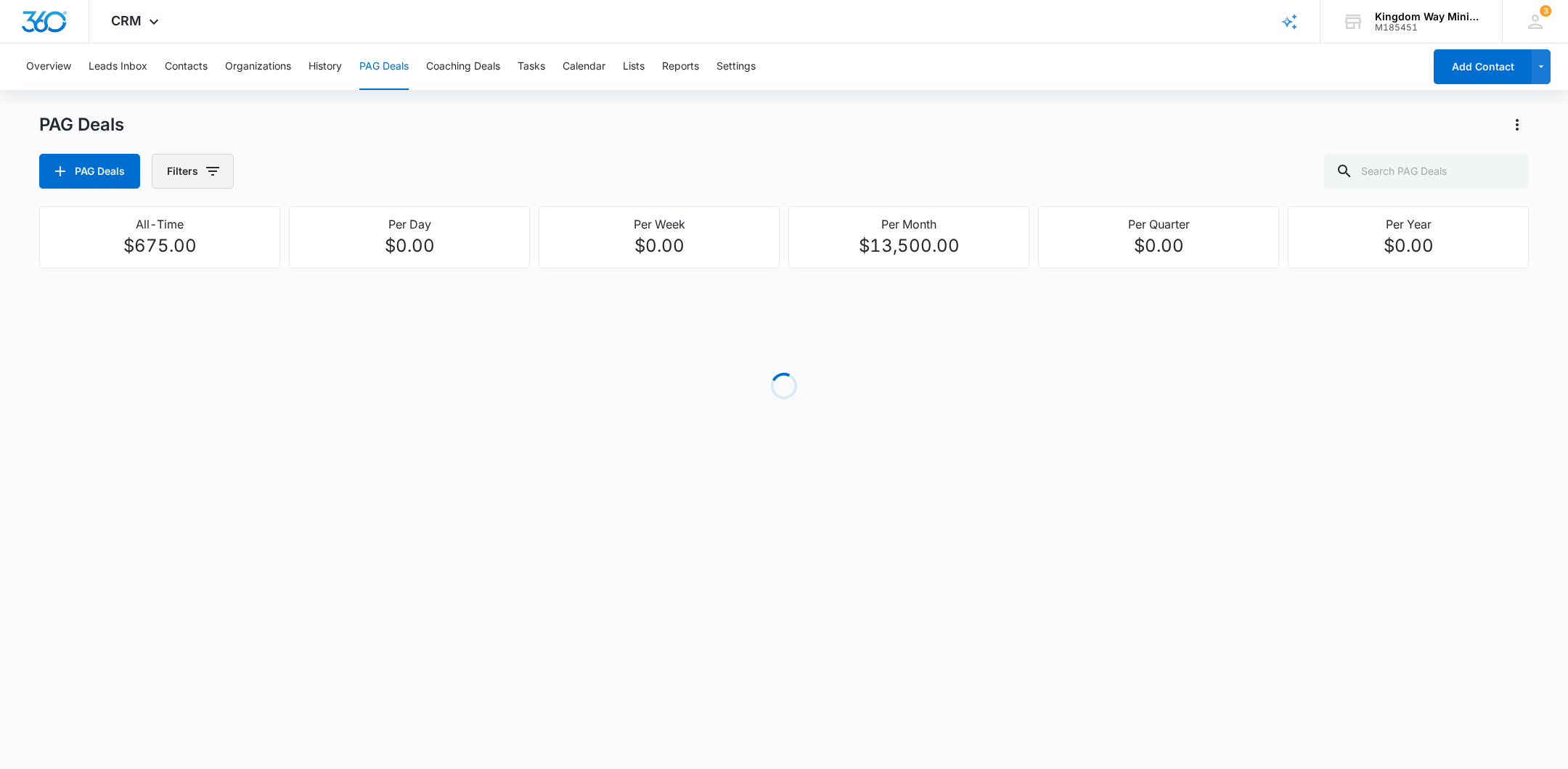 click 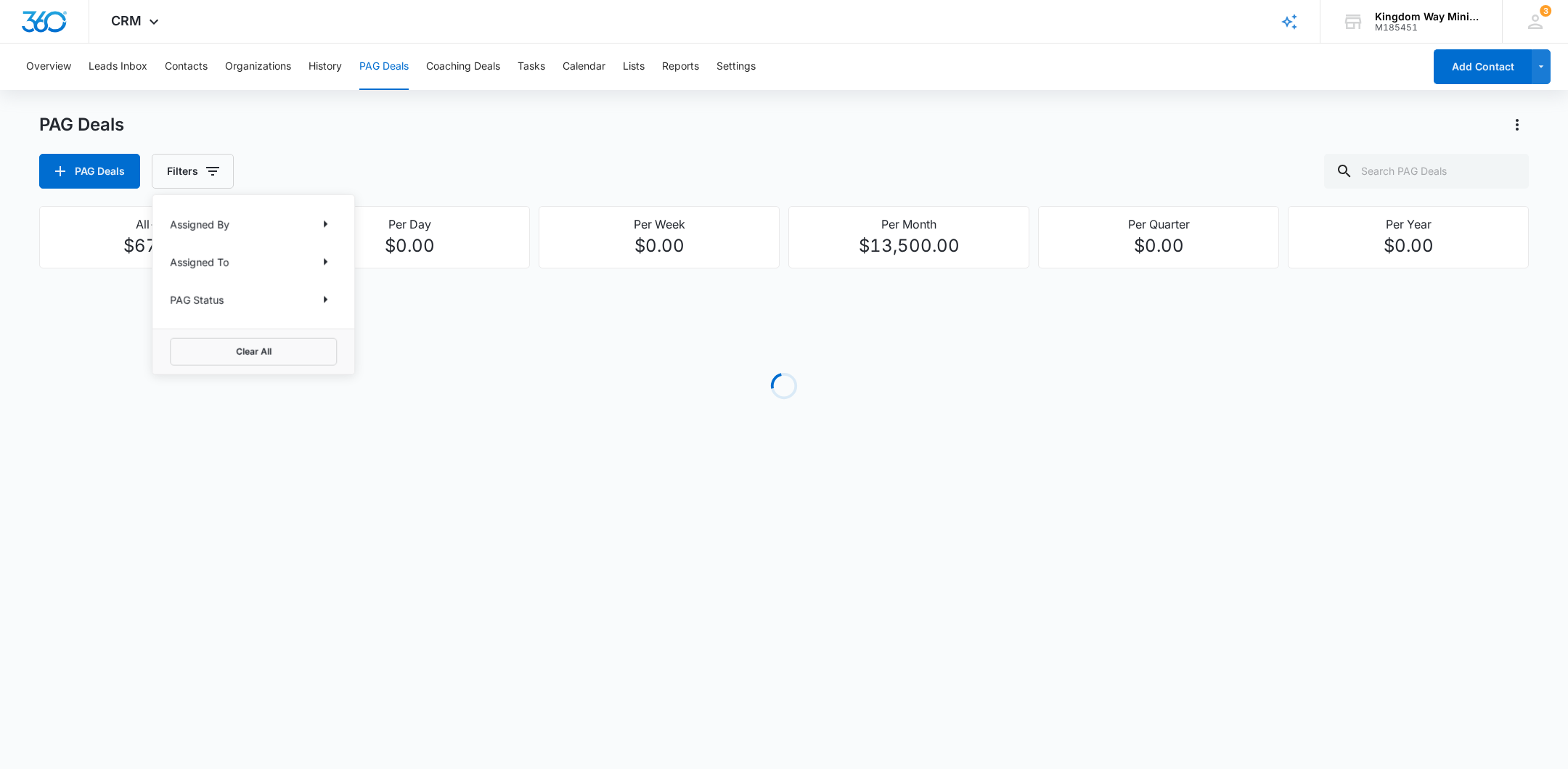 click on "PAG  Status" at bounding box center [253, 300] 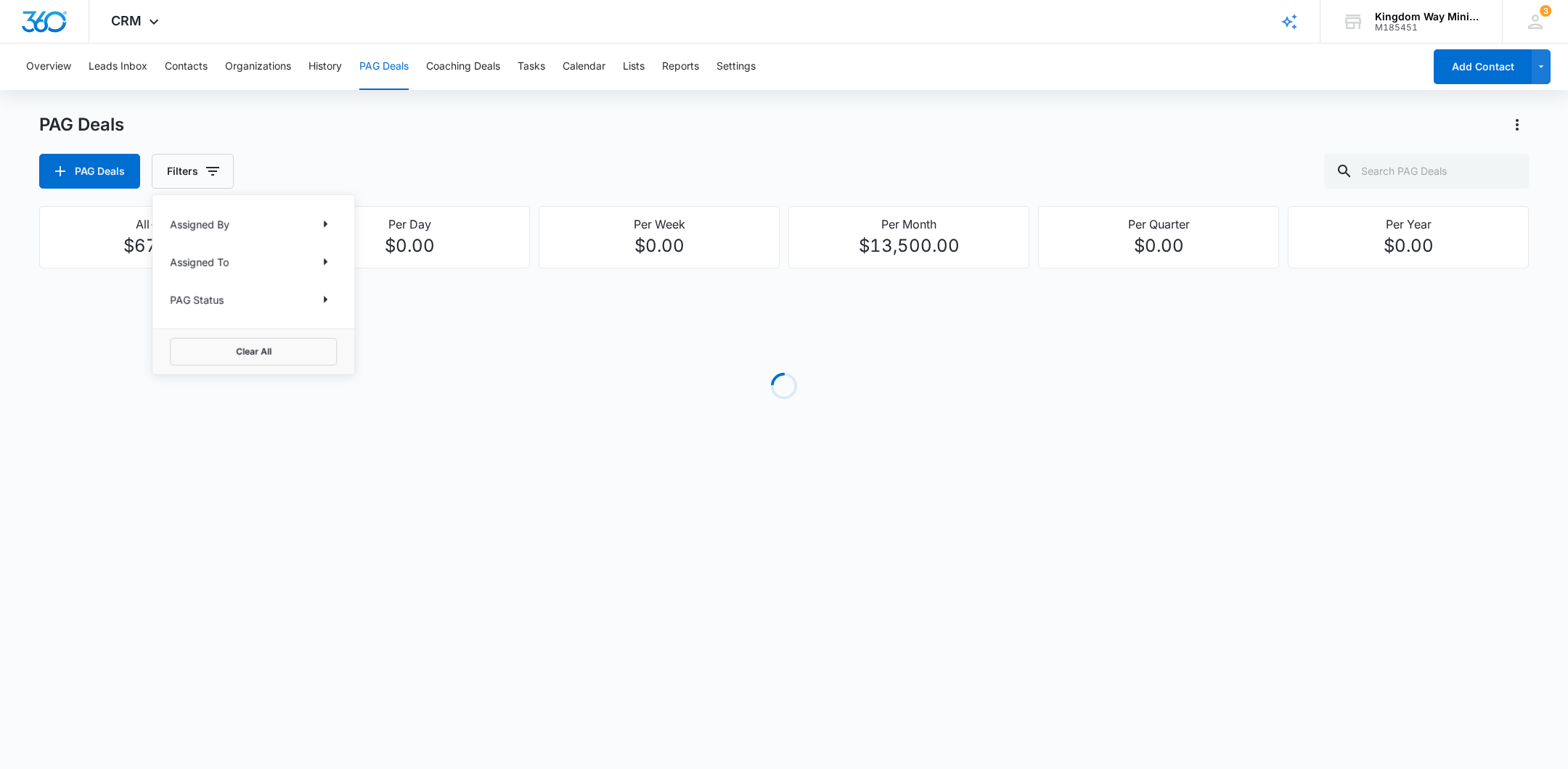click on "PAG  Status" at bounding box center [253, 300] 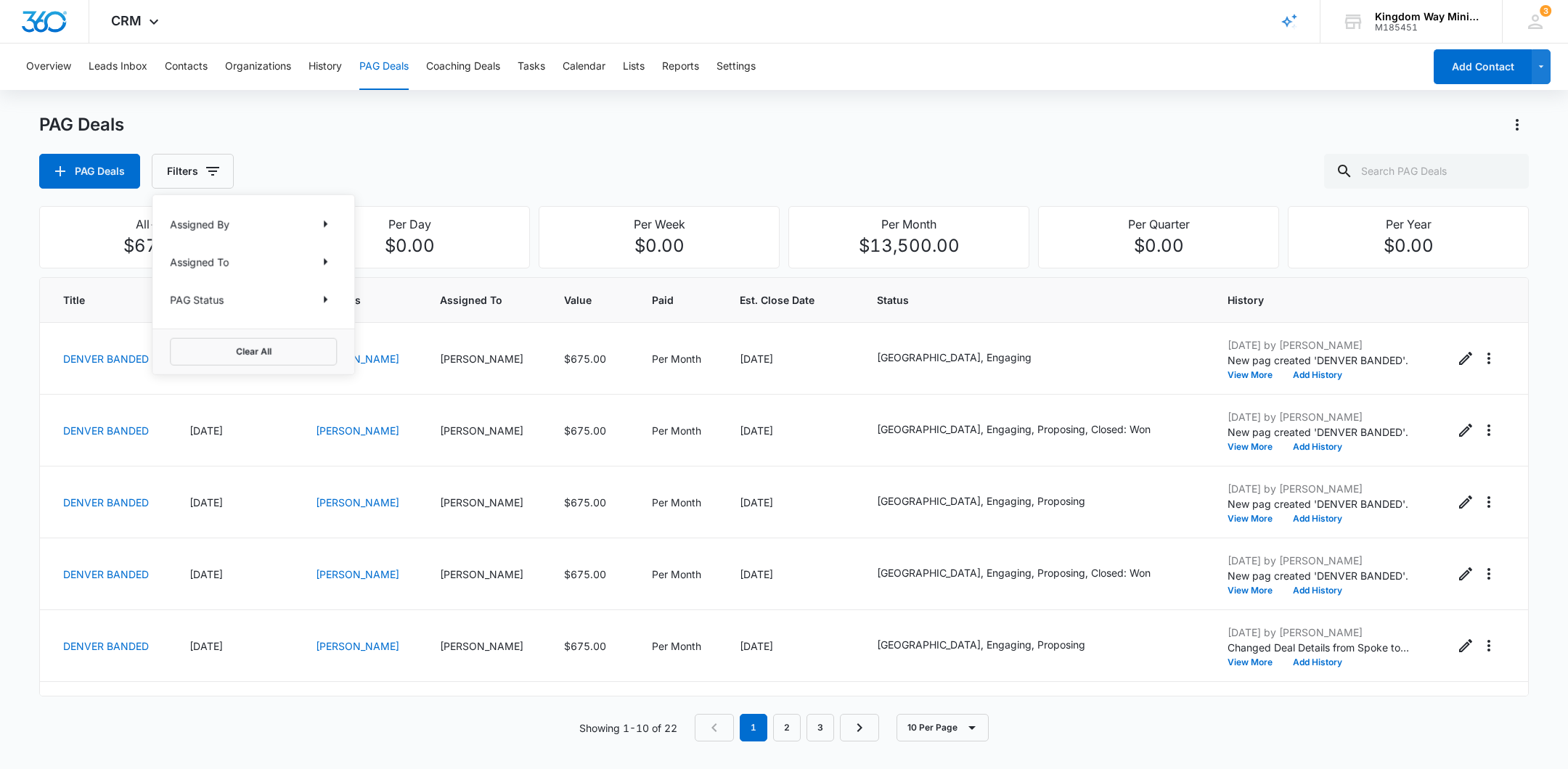click on "PAG  Status" at bounding box center (253, 300) 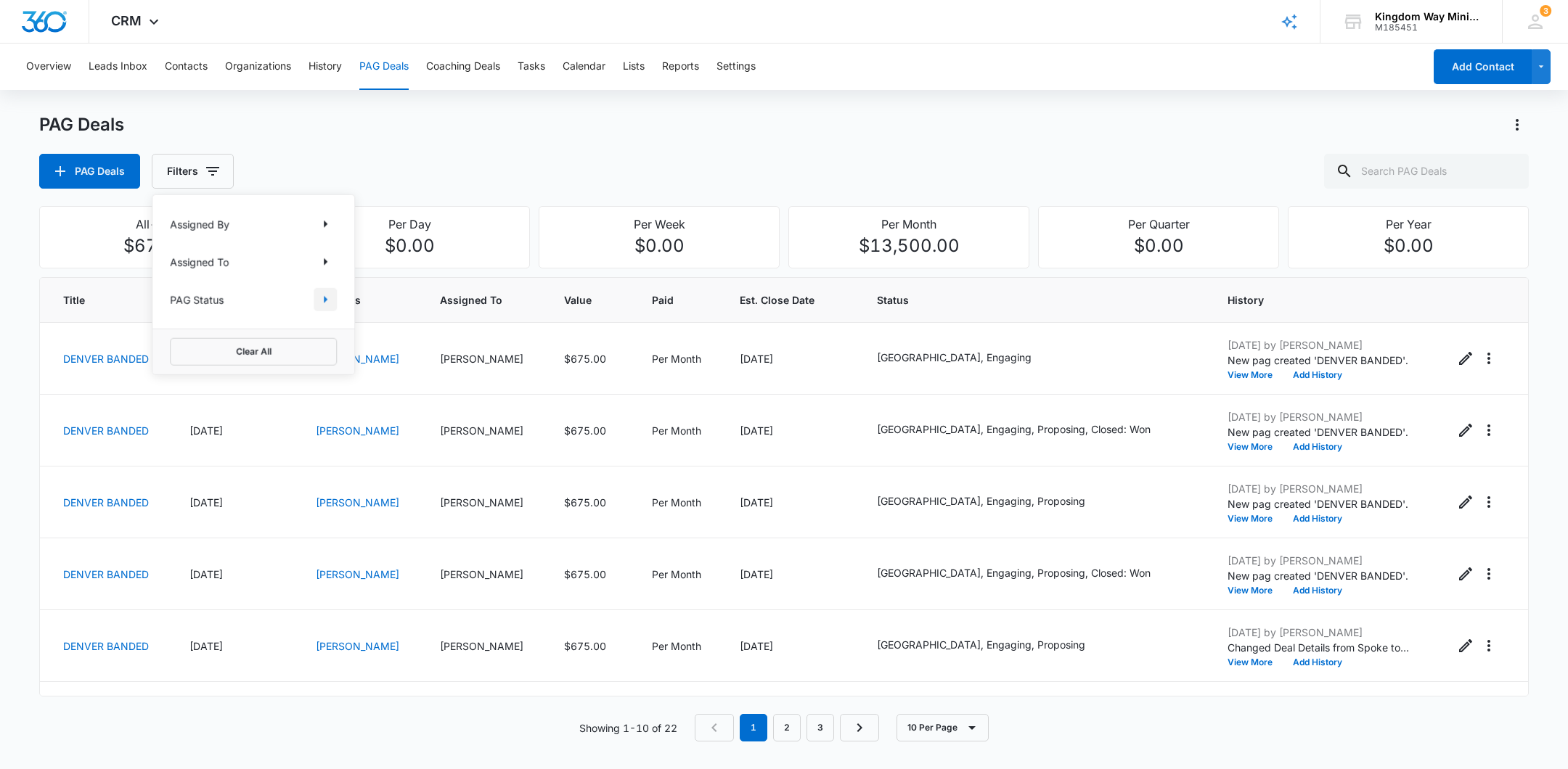 click 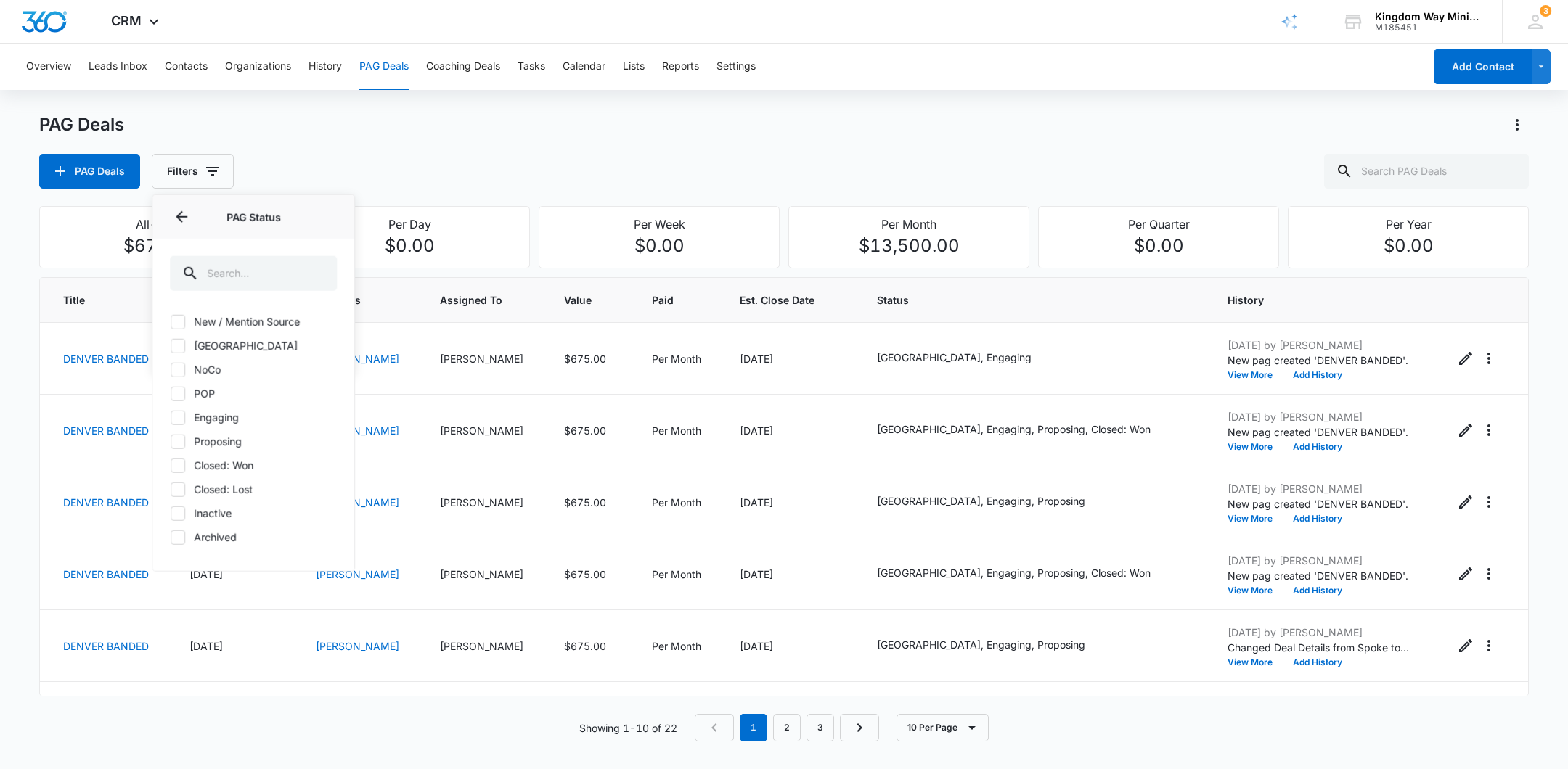 click on "[GEOGRAPHIC_DATA]" at bounding box center [253, 345] 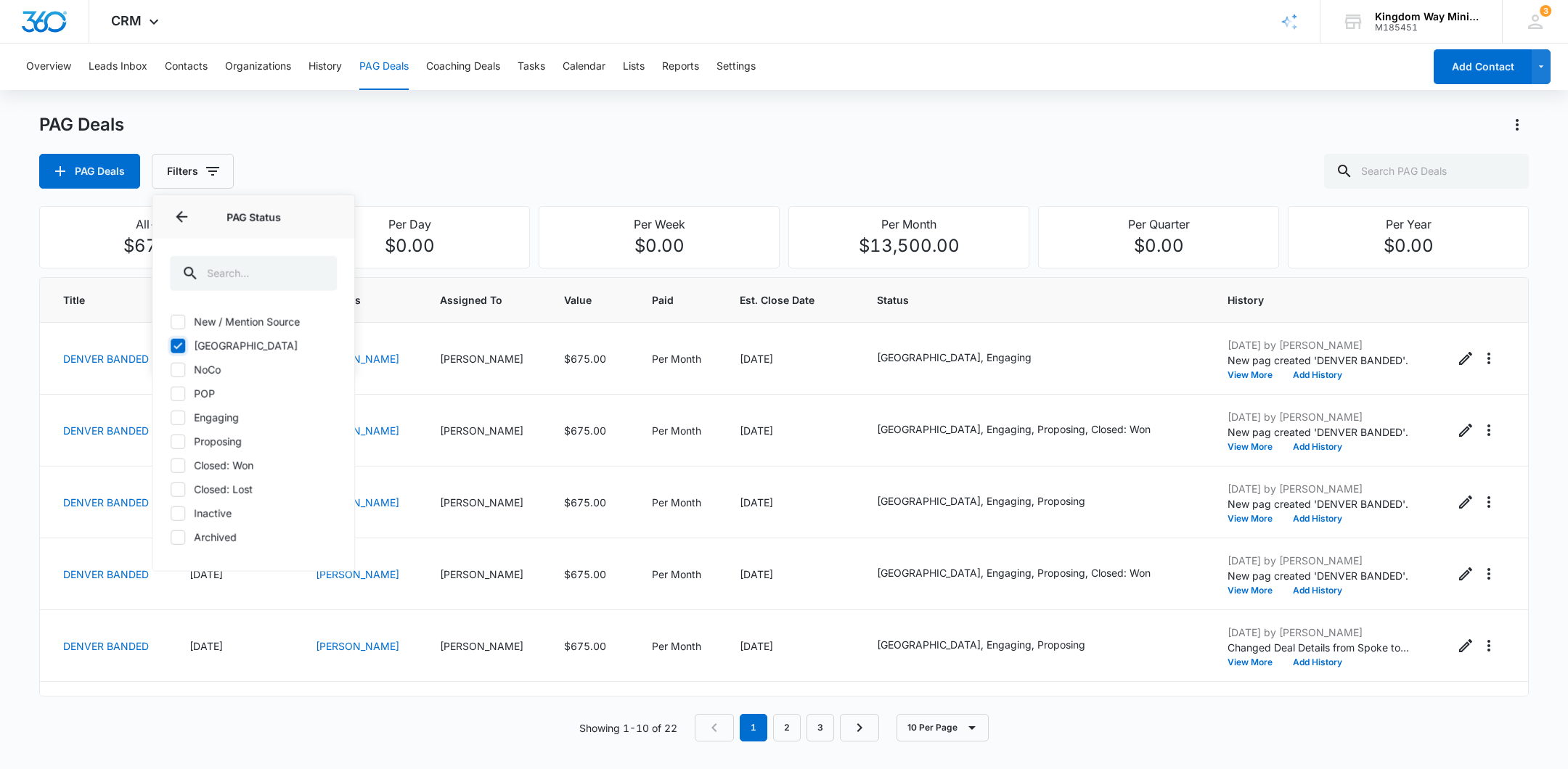 checkbox on "true" 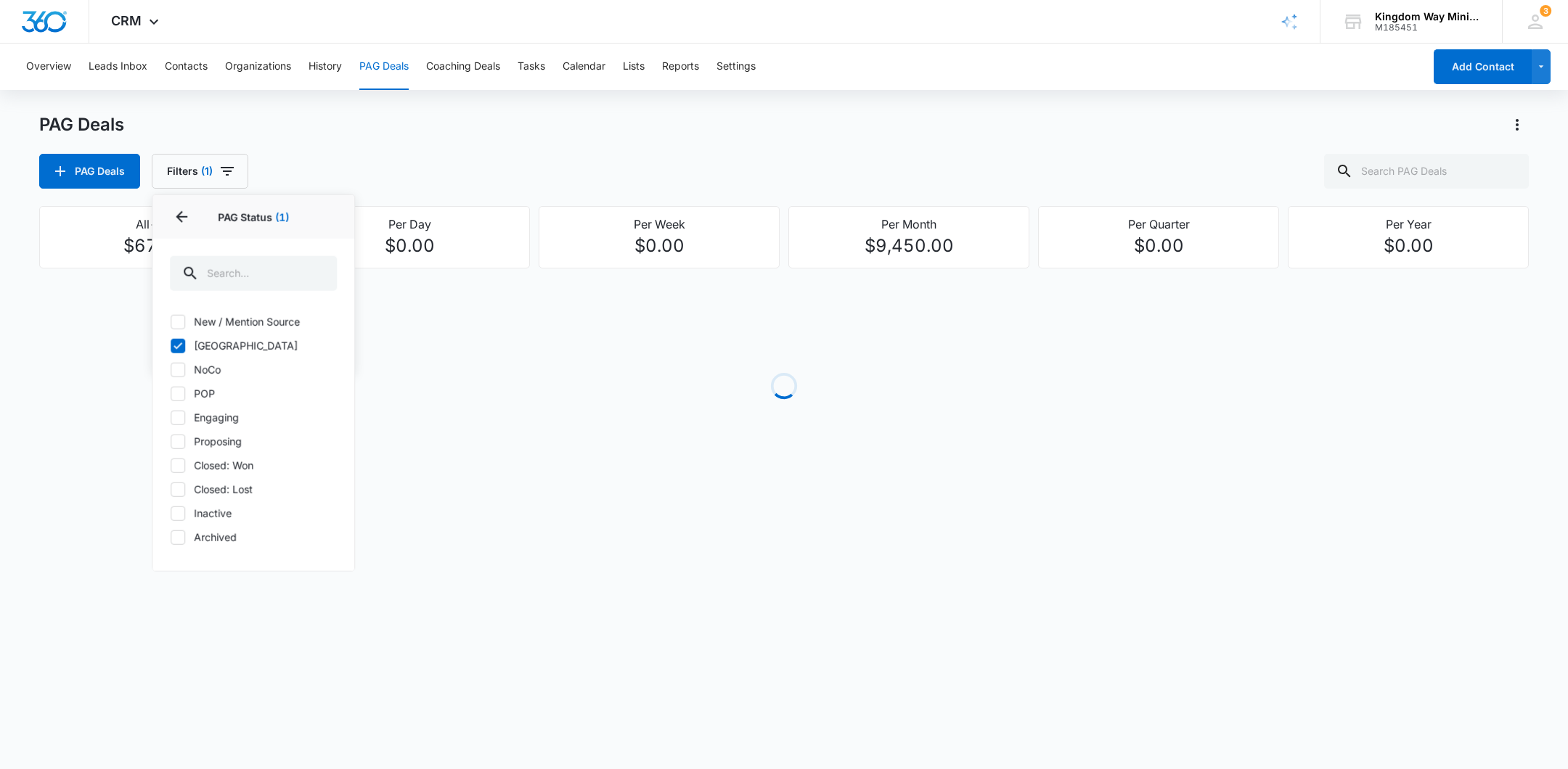click on "Engaging" at bounding box center (253, 417) 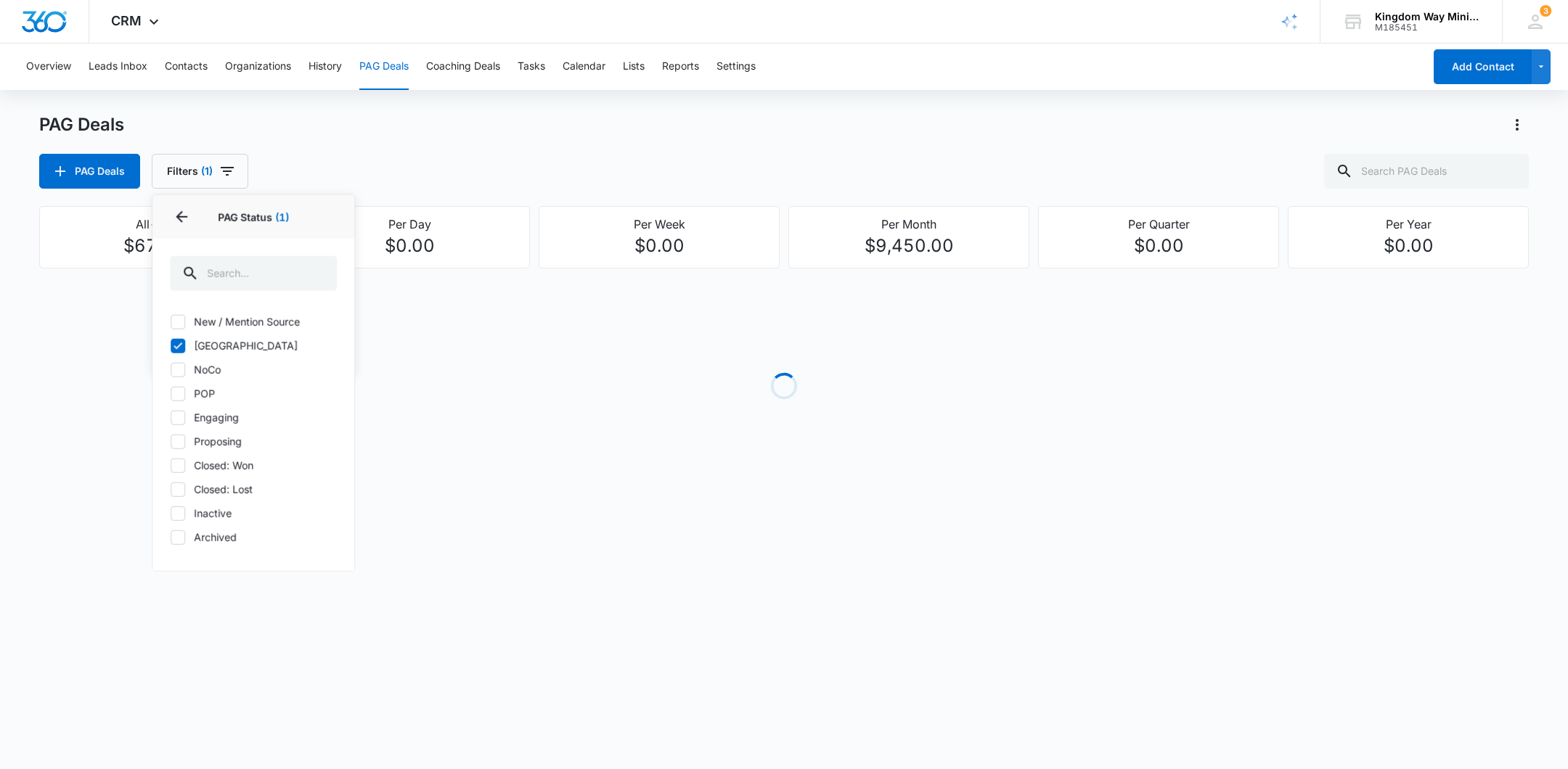 click on "Engaging" at bounding box center (170, 417) 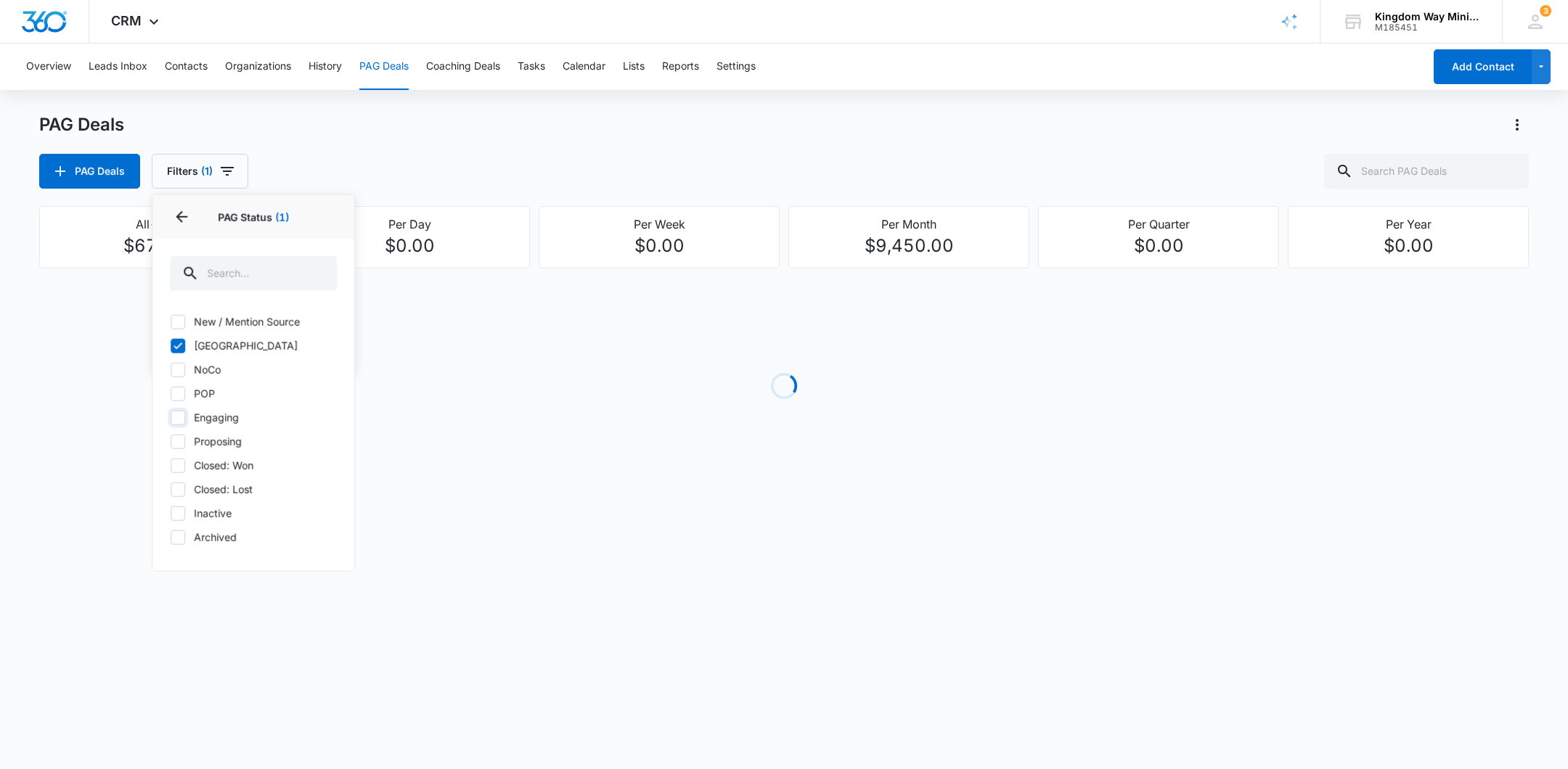 checkbox on "true" 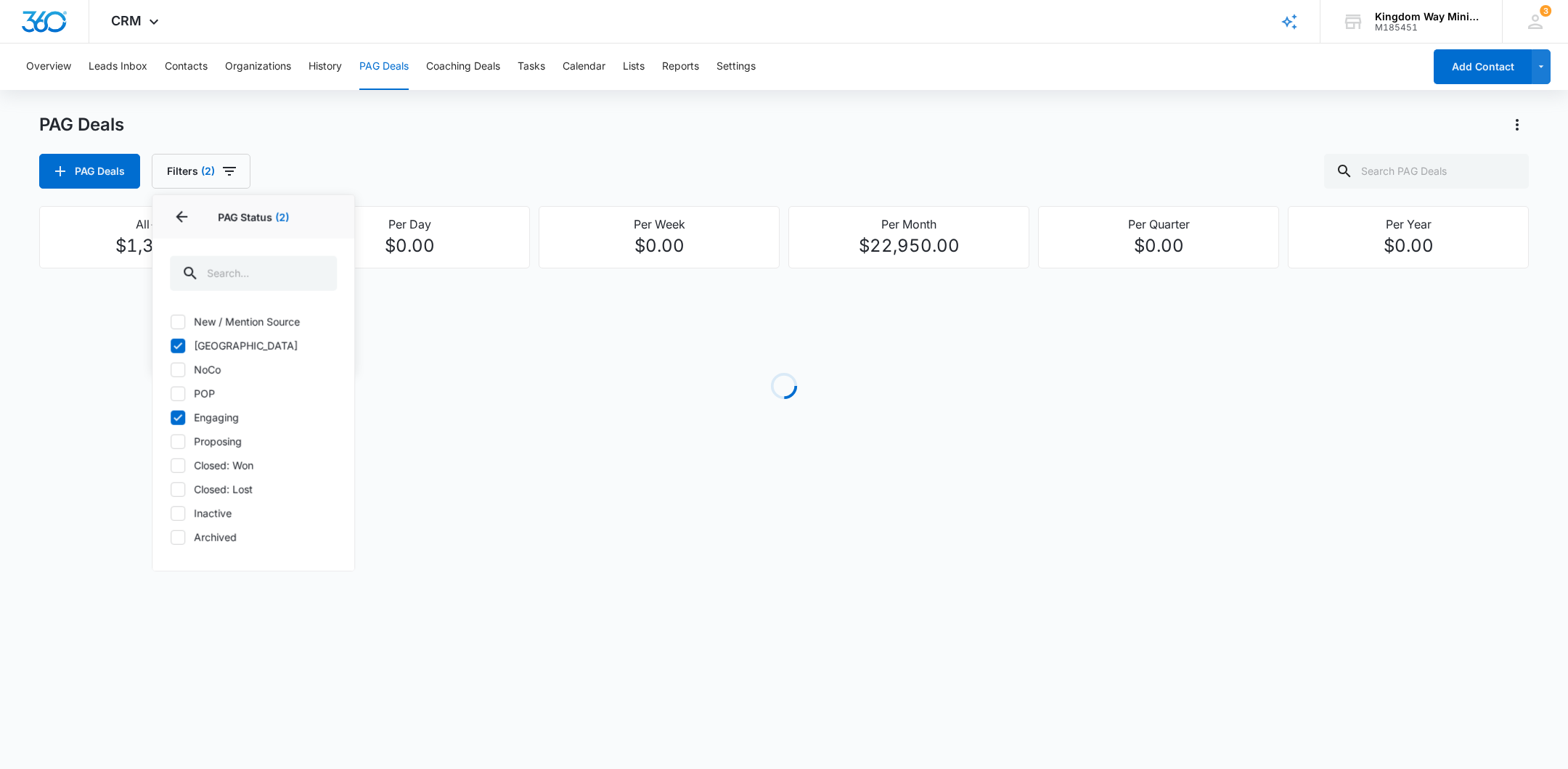 click on "Proposing" at bounding box center [253, 441] 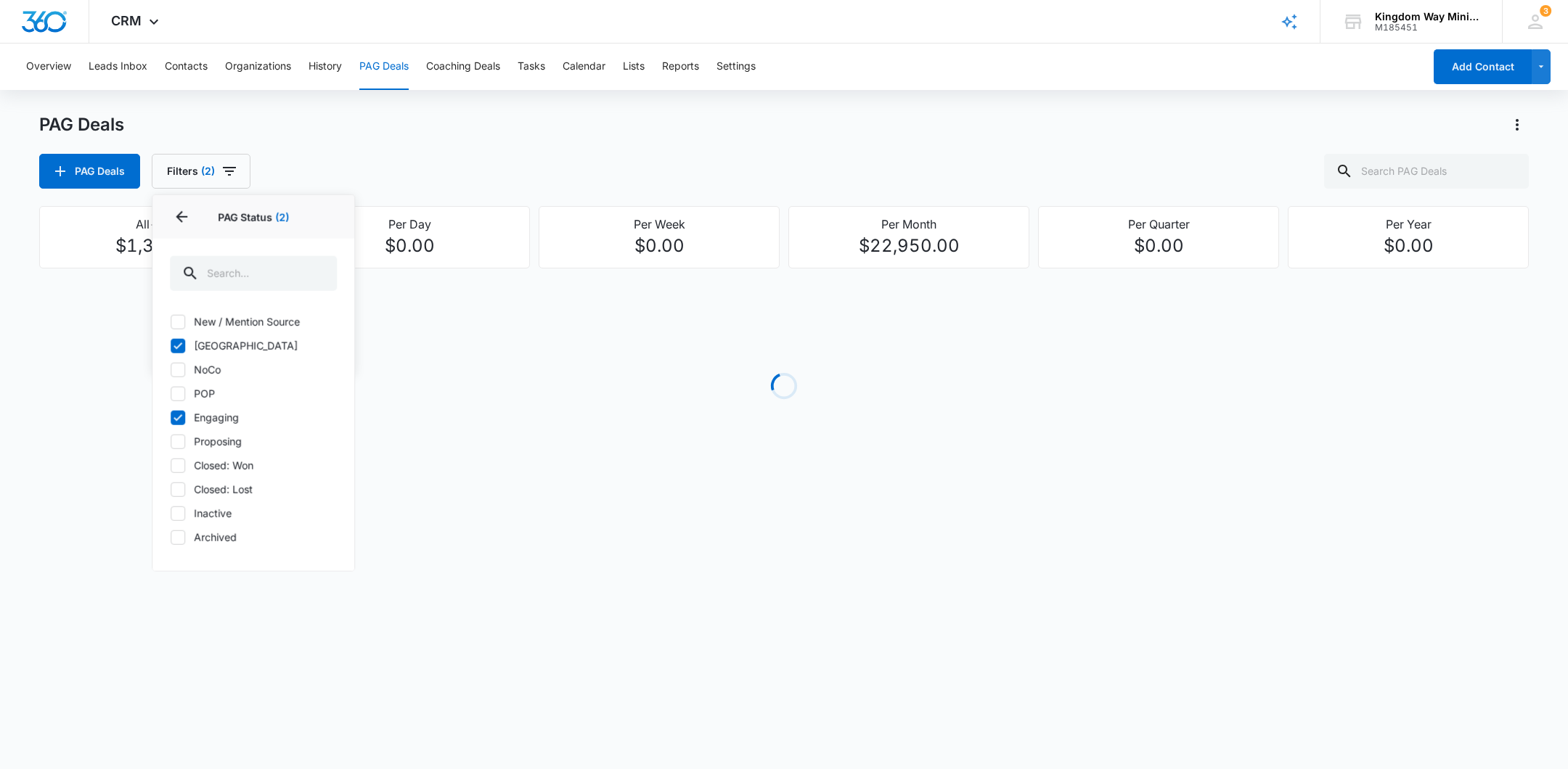 click on "Proposing" at bounding box center (170, 441) 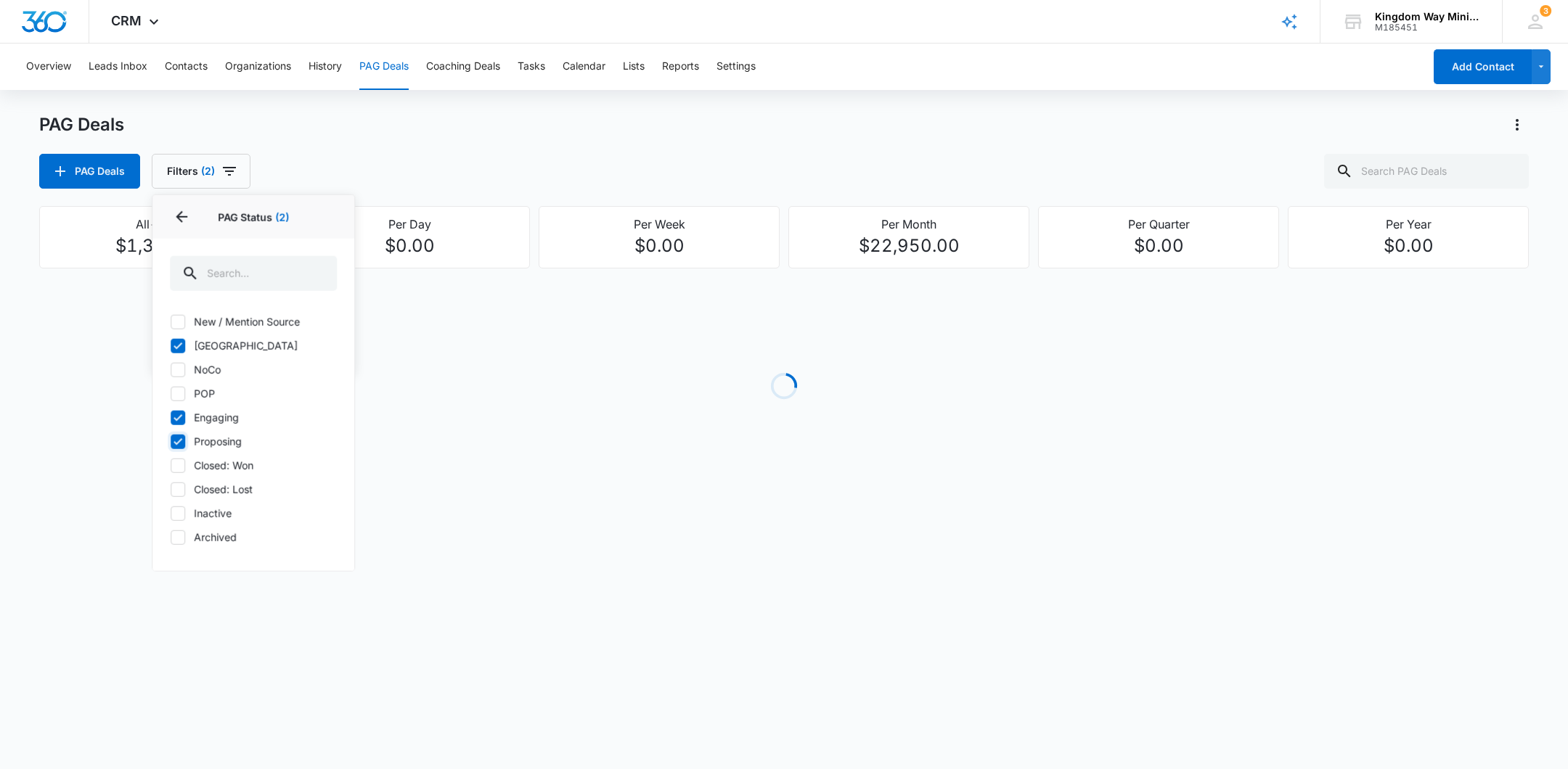 checkbox on "true" 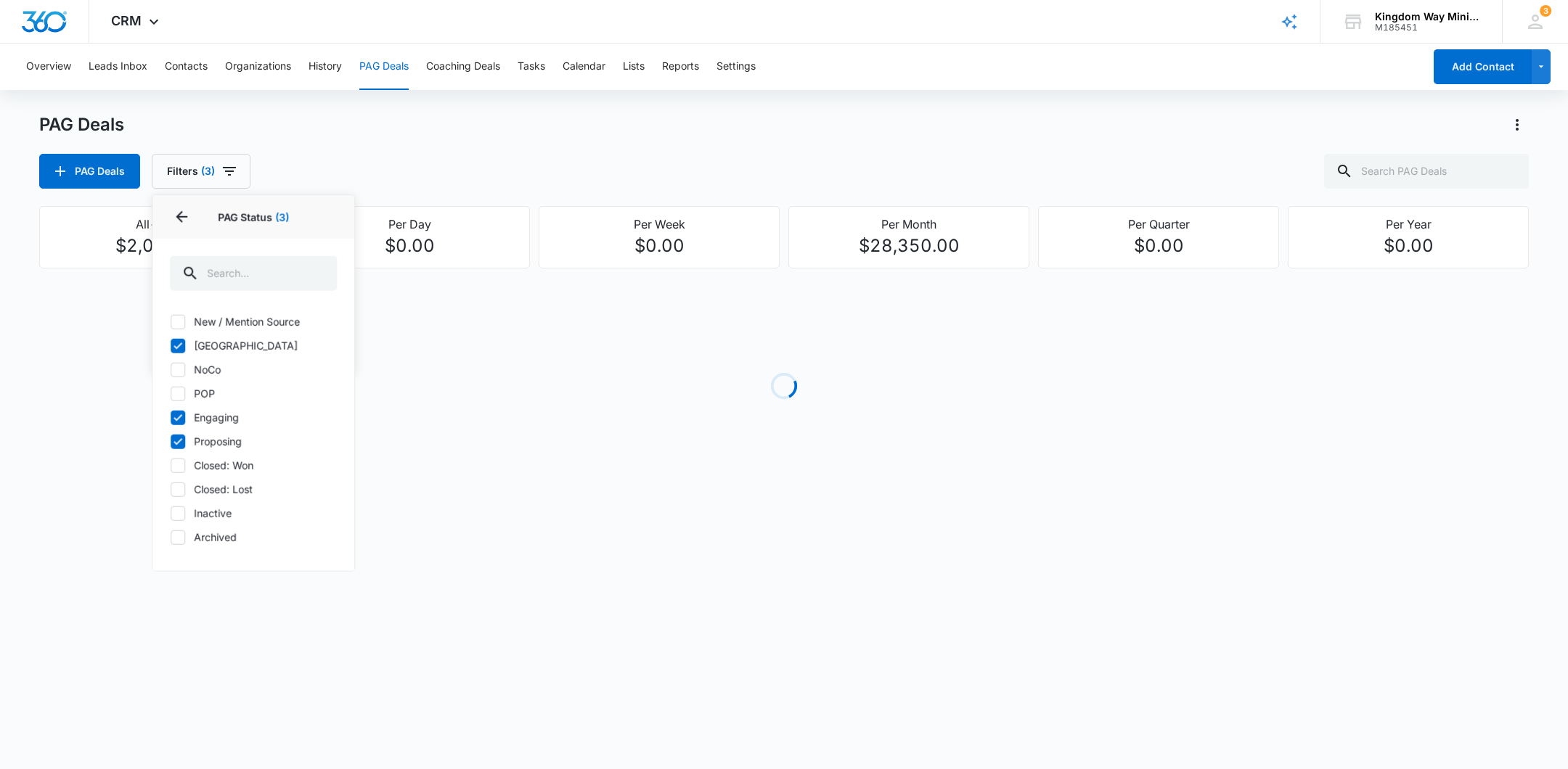 click on "Closed: Won" at bounding box center (253, 465) 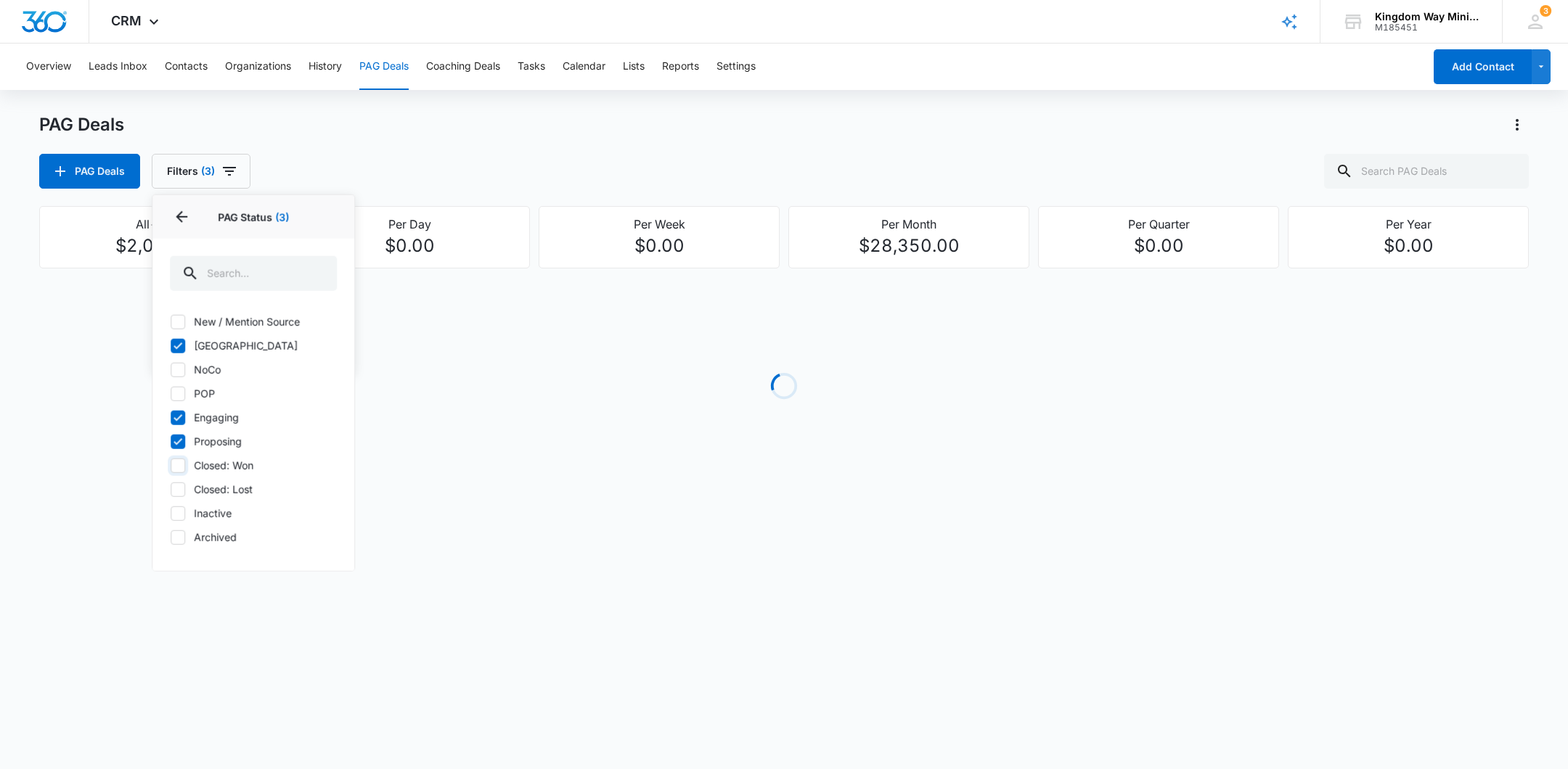 click on "Closed: Won" at bounding box center (170, 465) 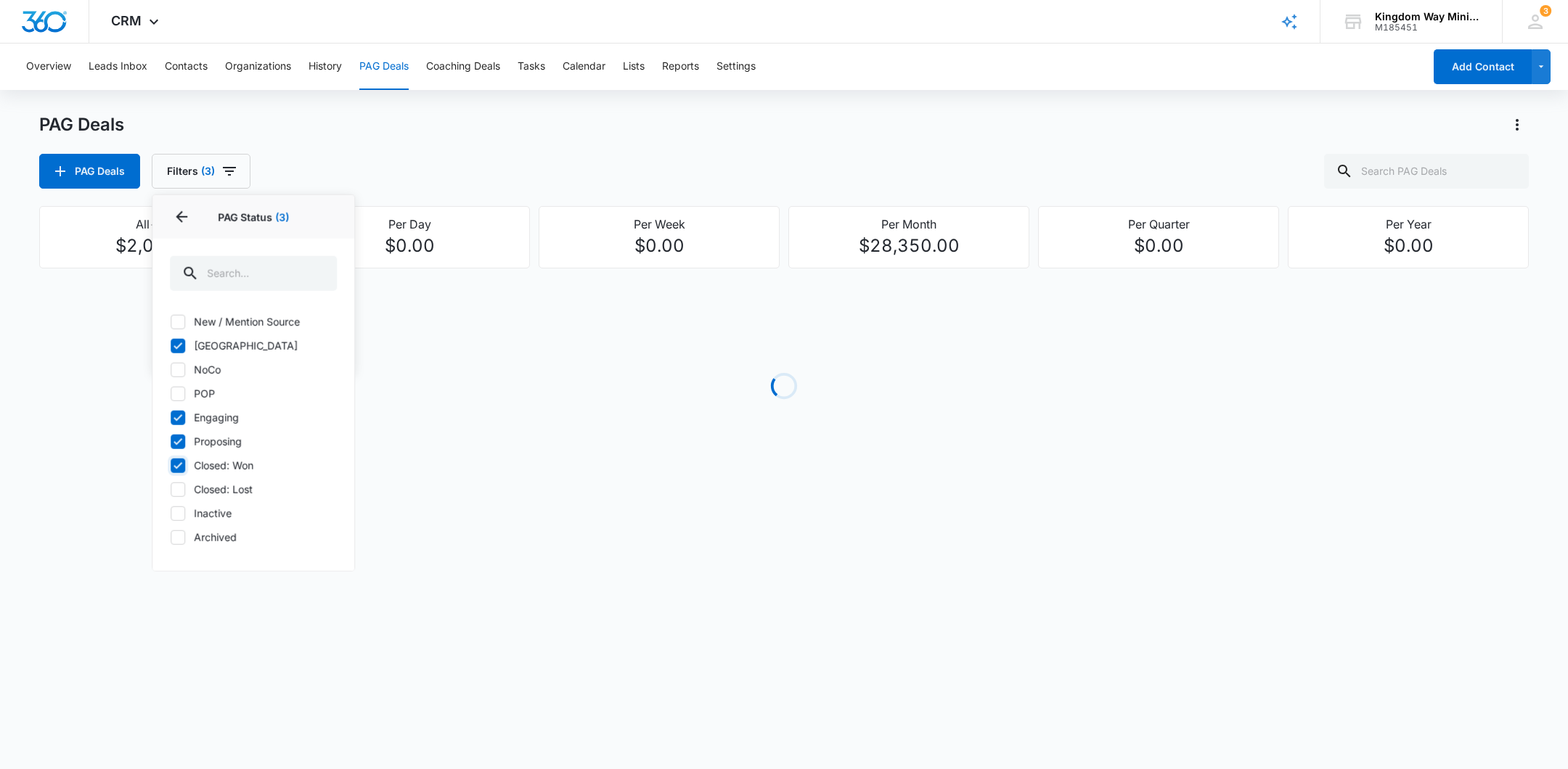 checkbox on "true" 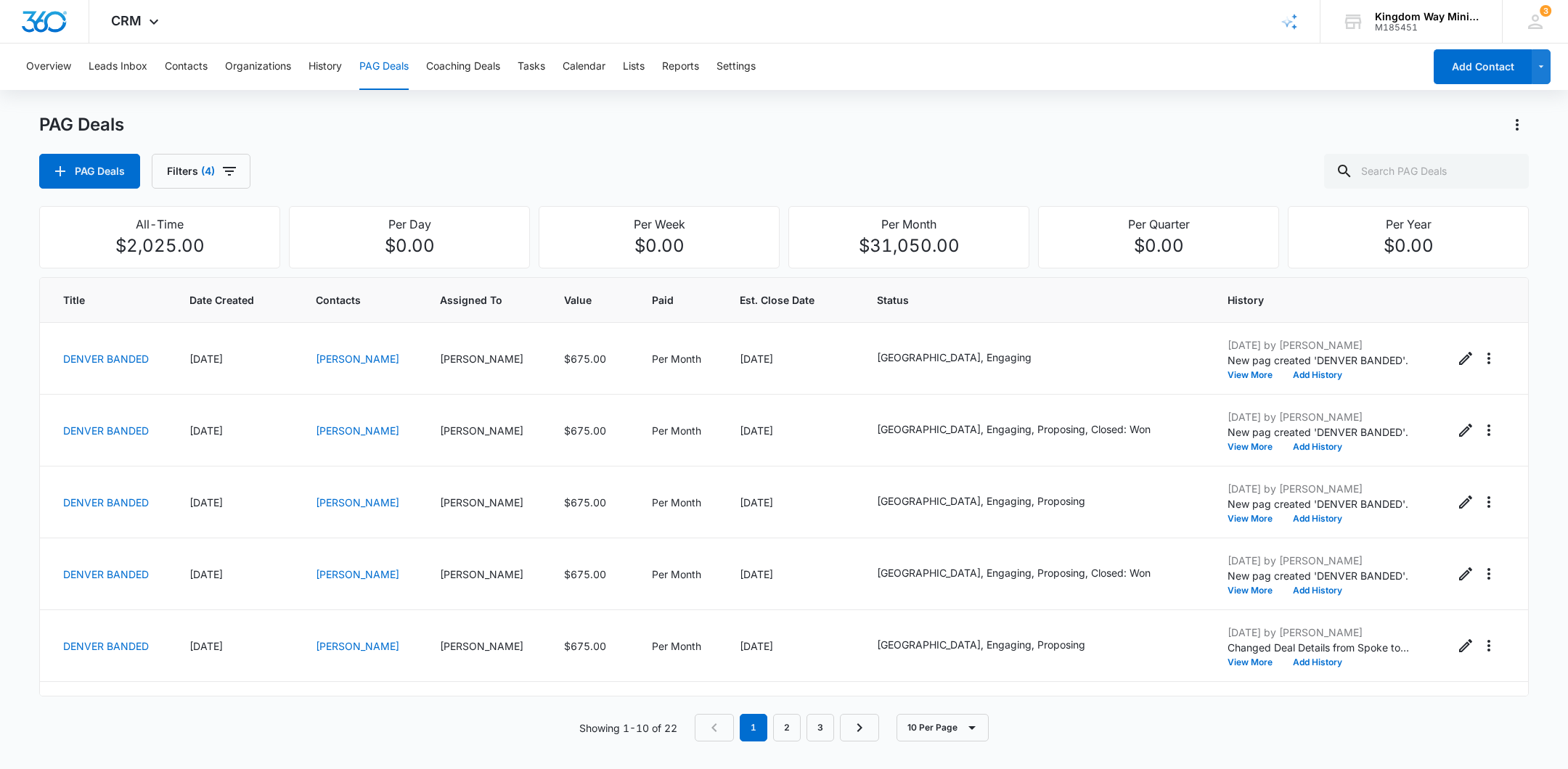 click on "PAG Deals Filters (4)" at bounding box center [784, 171] 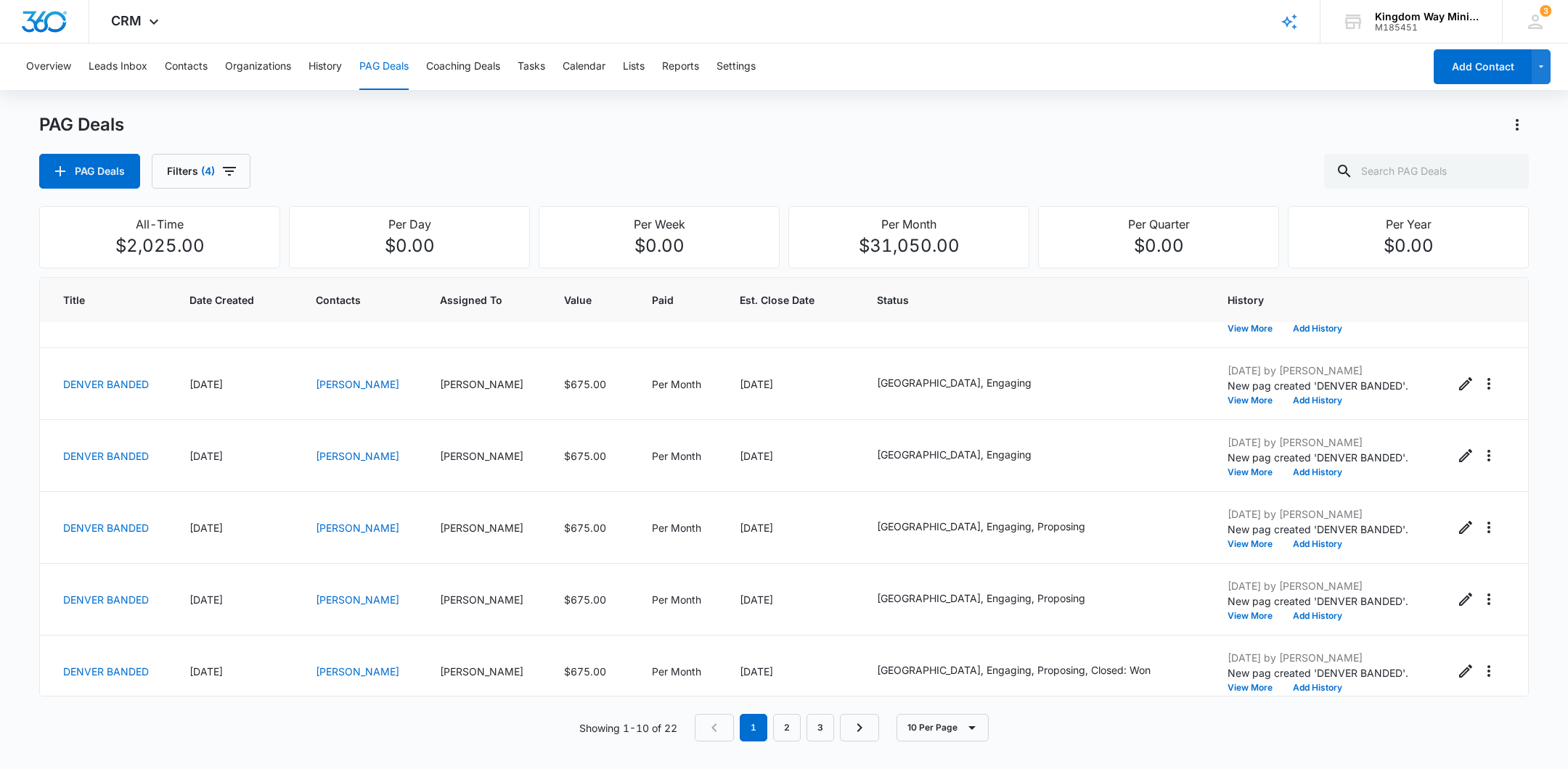 scroll, scrollTop: 342, scrollLeft: 0, axis: vertical 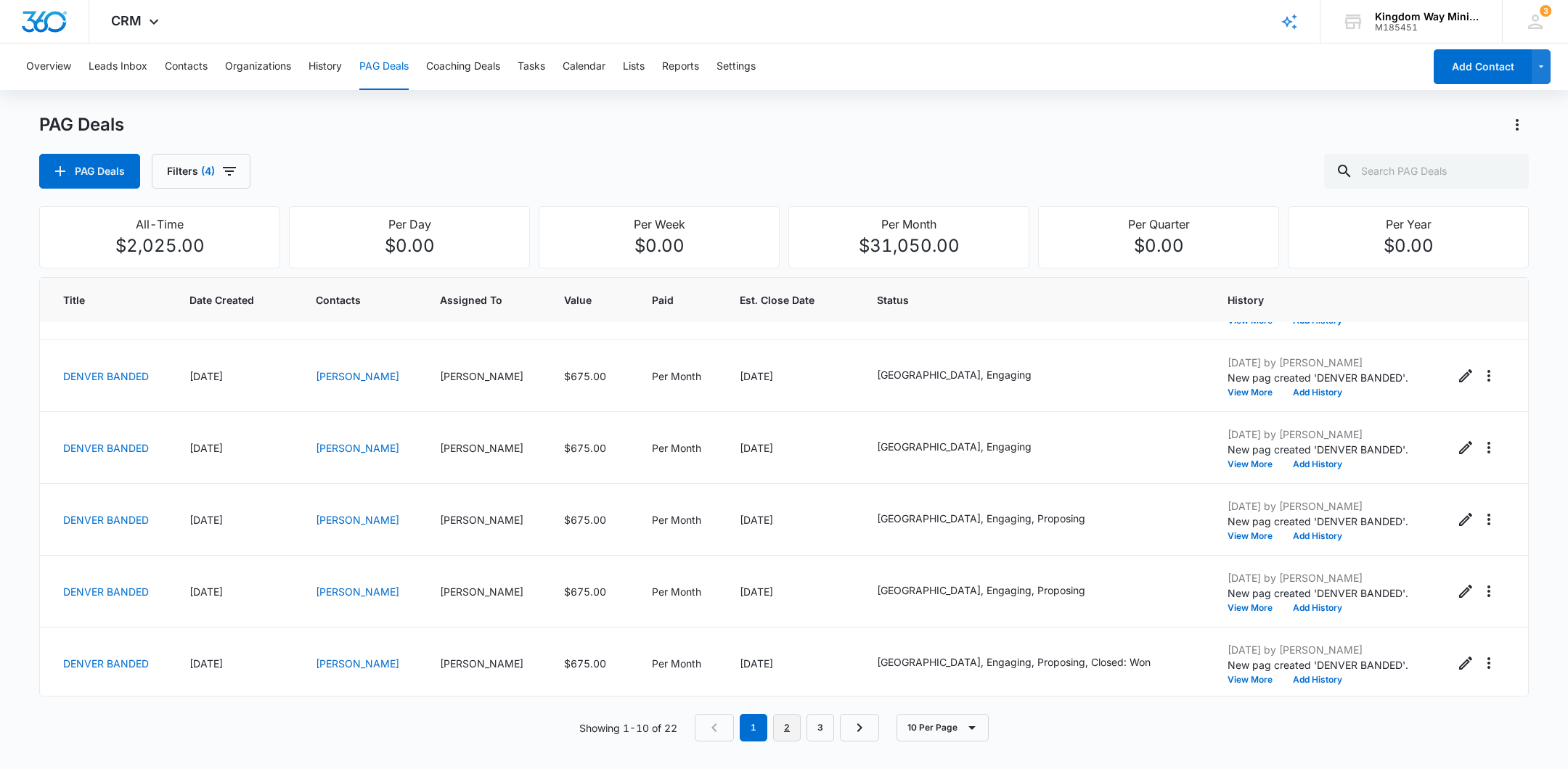 click on "2" at bounding box center (787, 728) 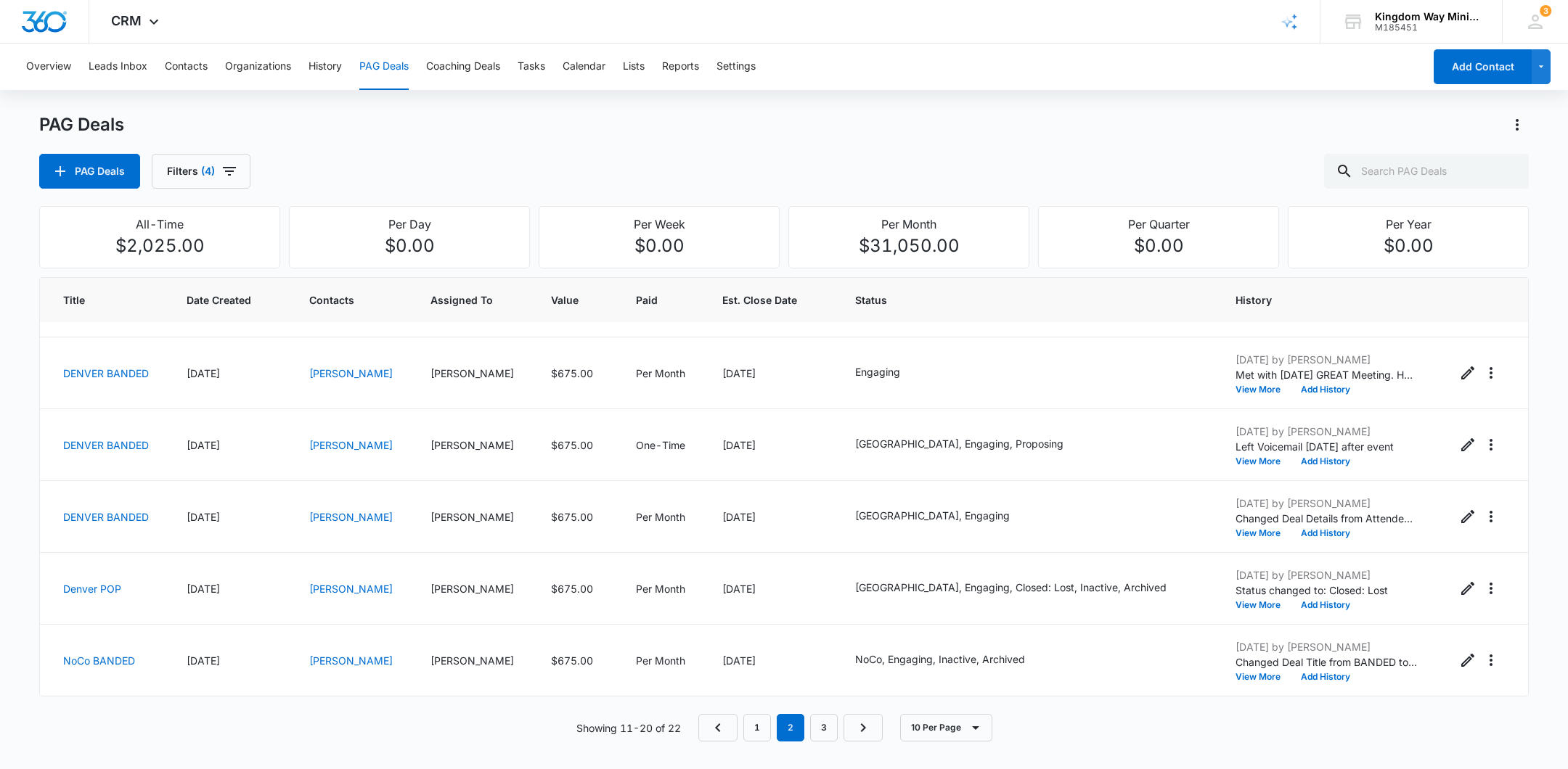 scroll, scrollTop: 323, scrollLeft: 0, axis: vertical 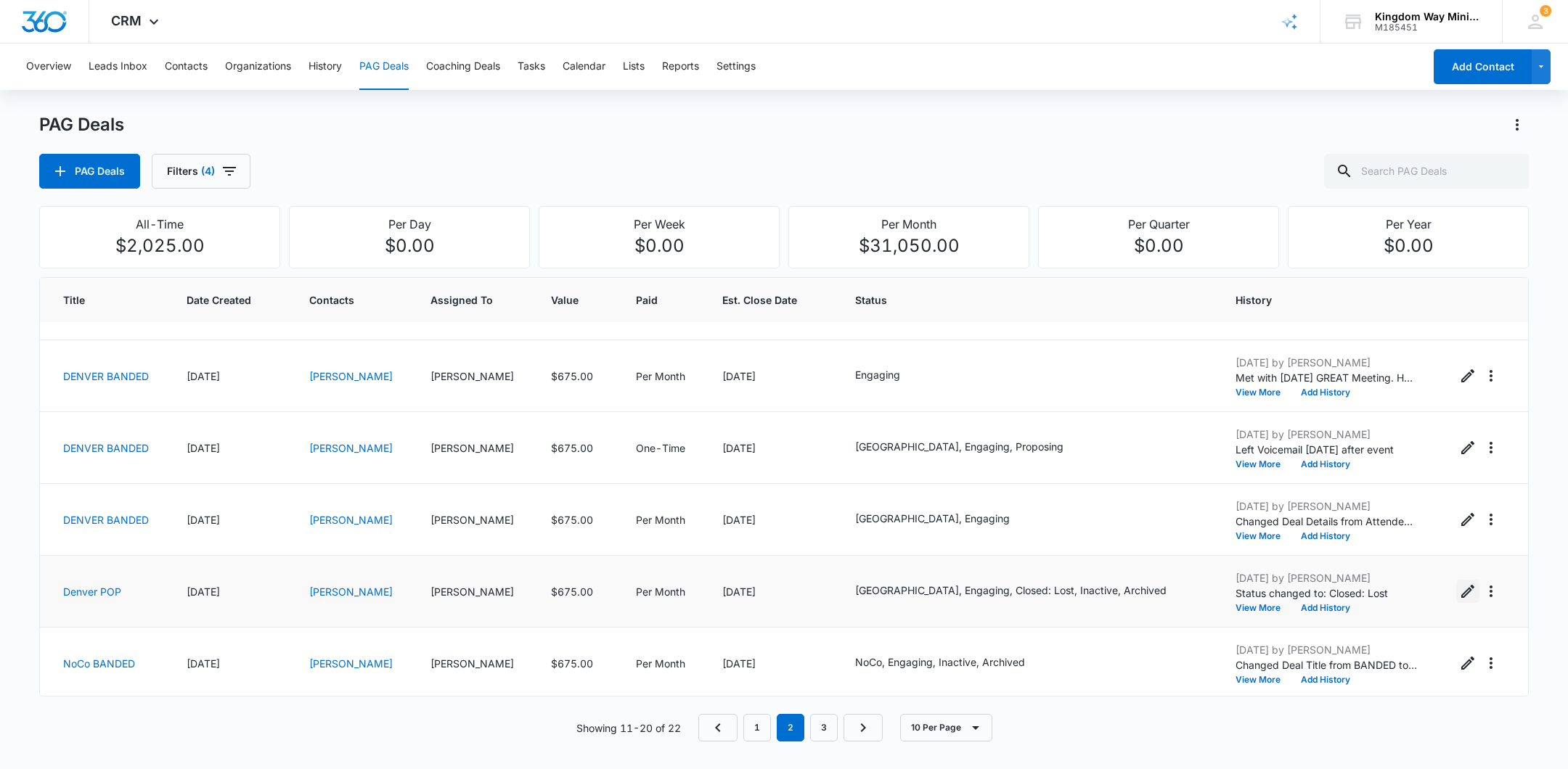 click 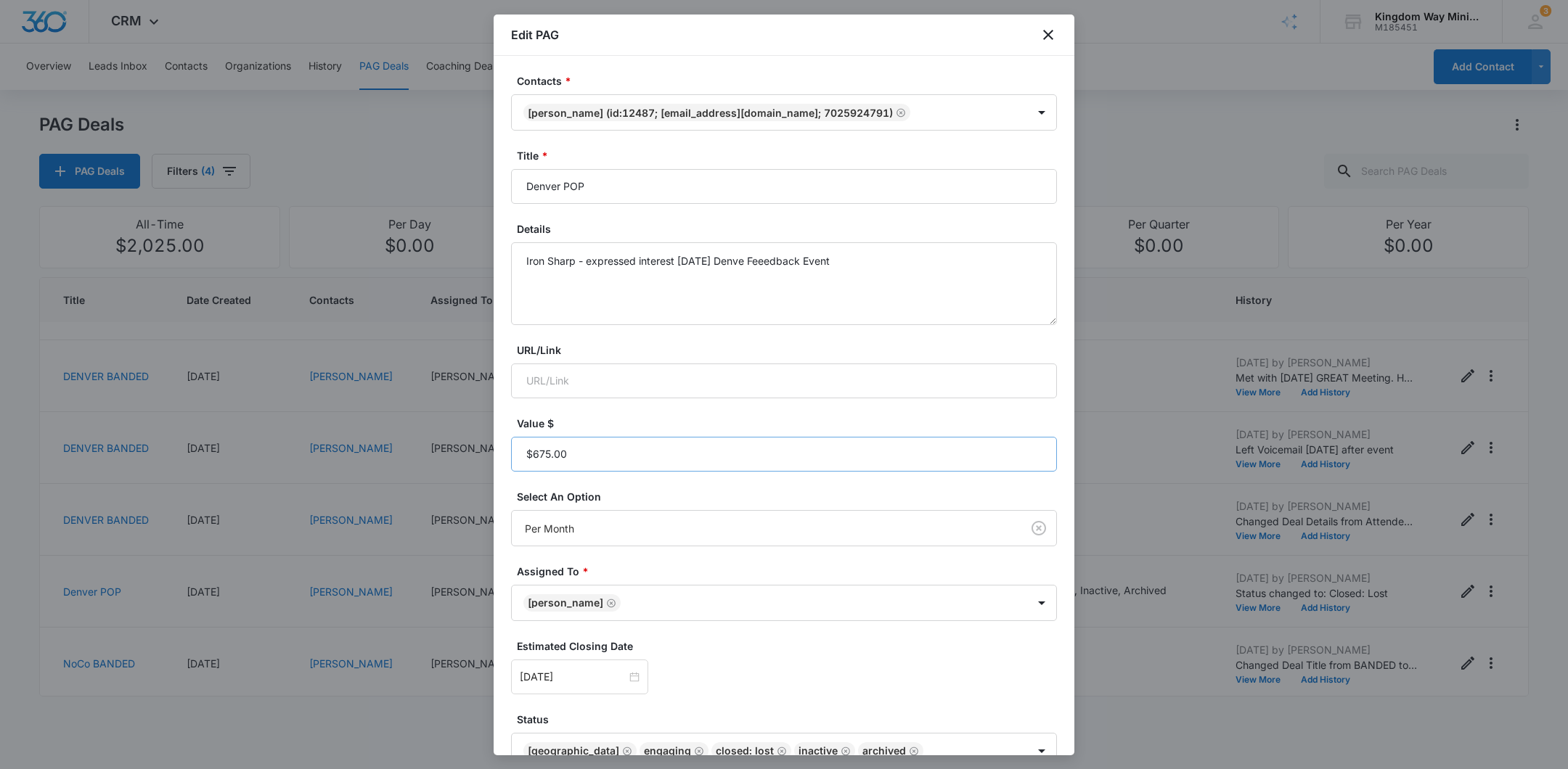 scroll, scrollTop: 81, scrollLeft: 0, axis: vertical 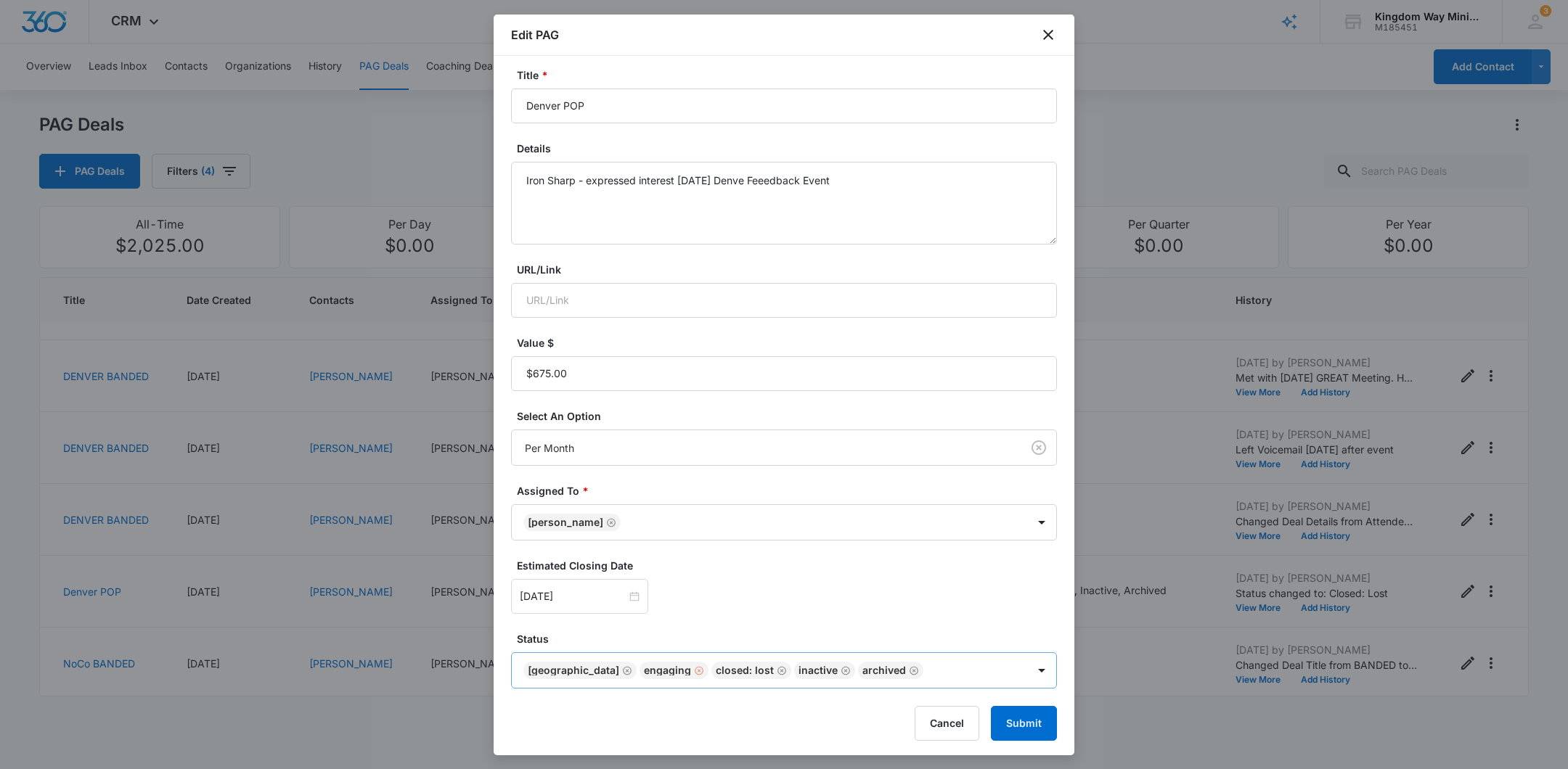 click at bounding box center (698, 670) 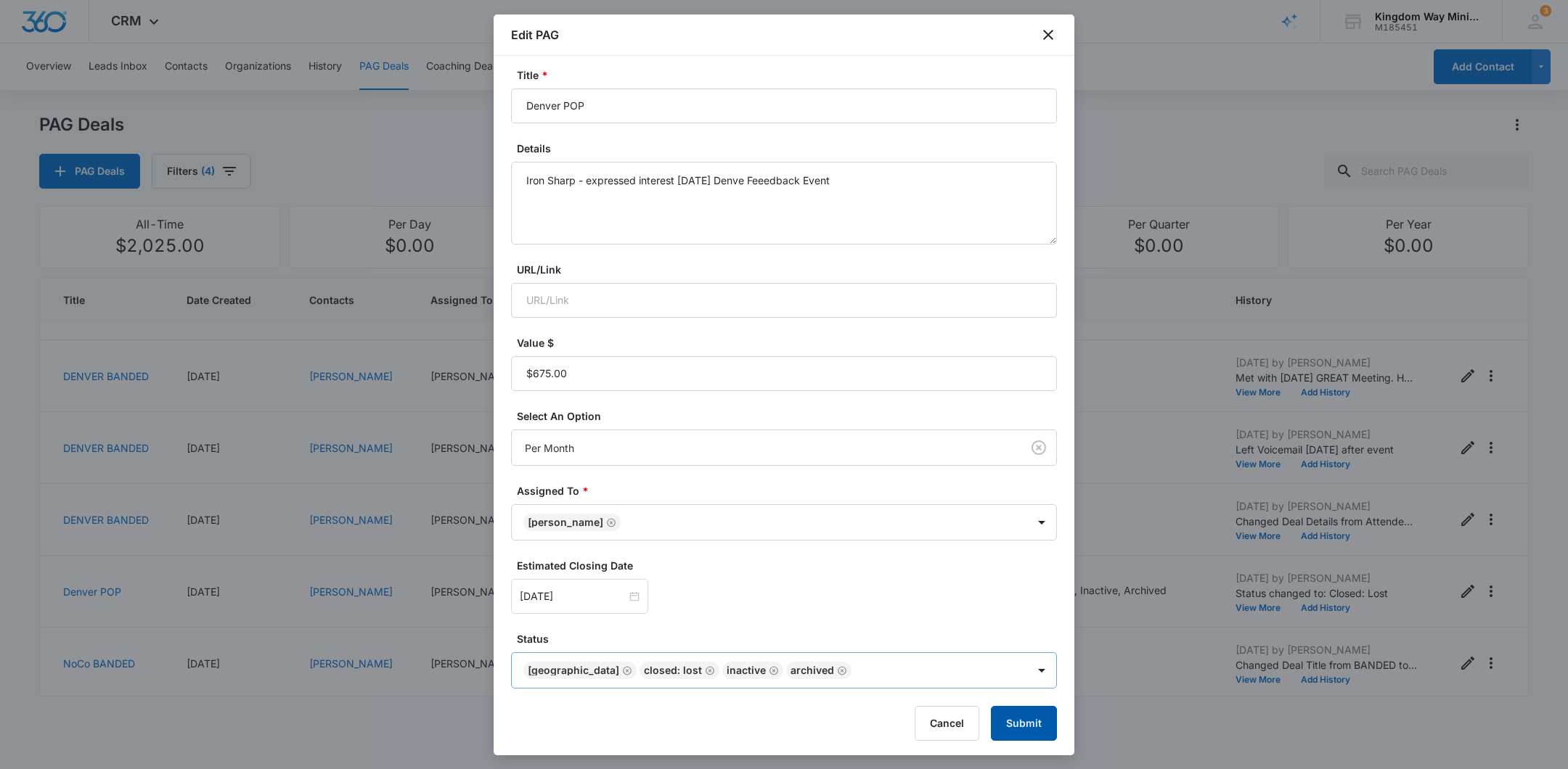click on "Submit" at bounding box center [1024, 723] 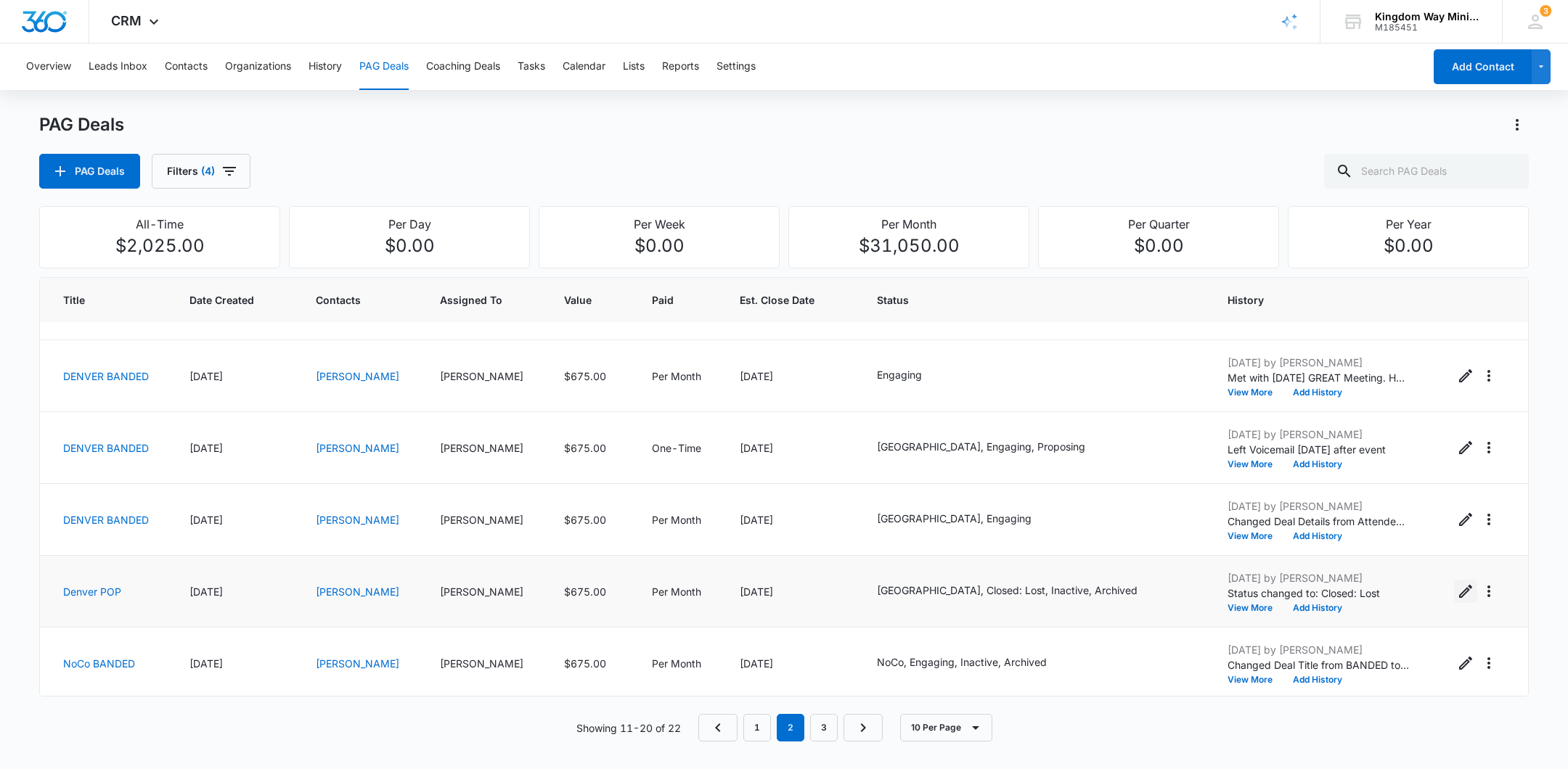 click 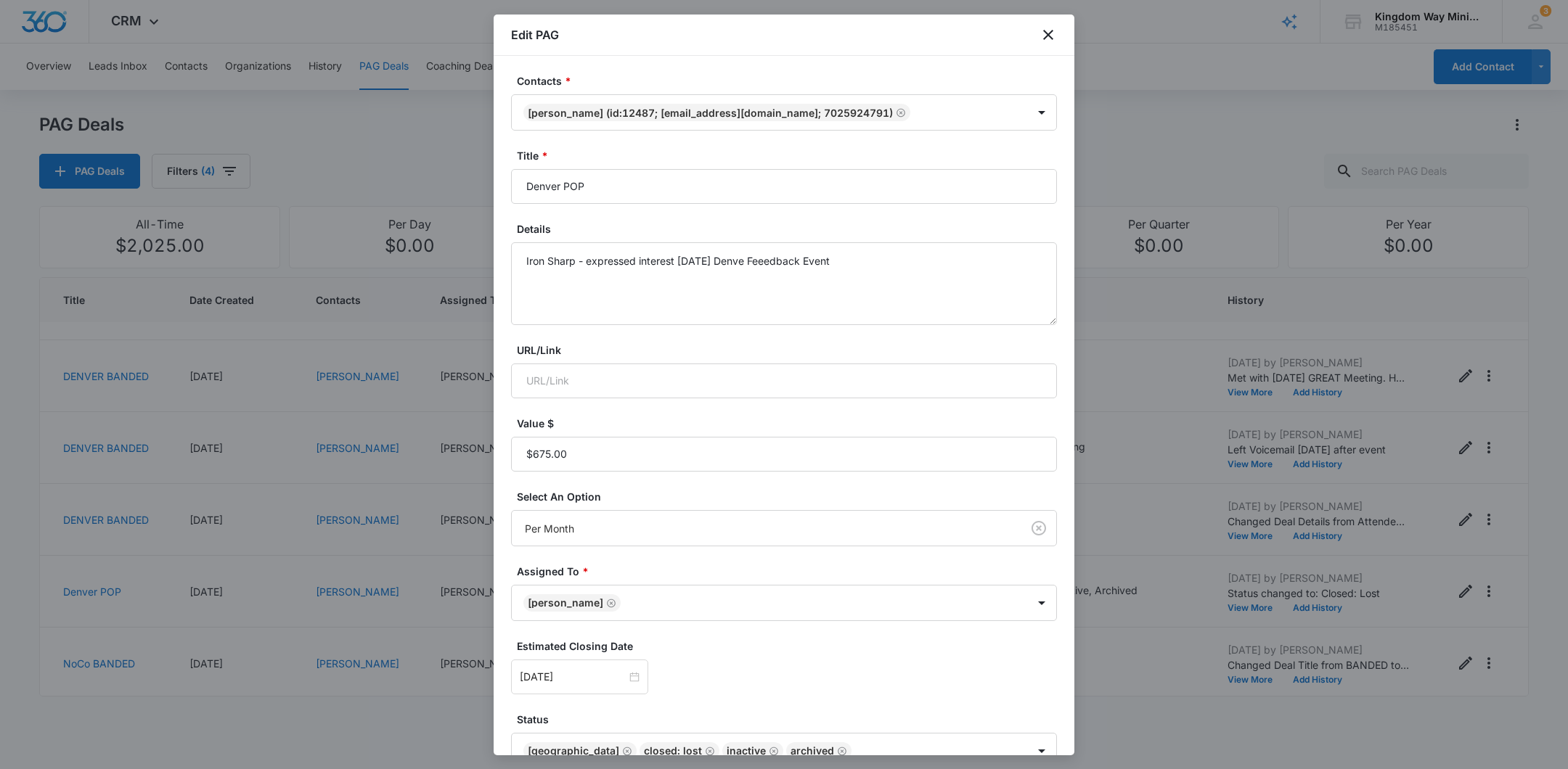 scroll, scrollTop: 81, scrollLeft: 0, axis: vertical 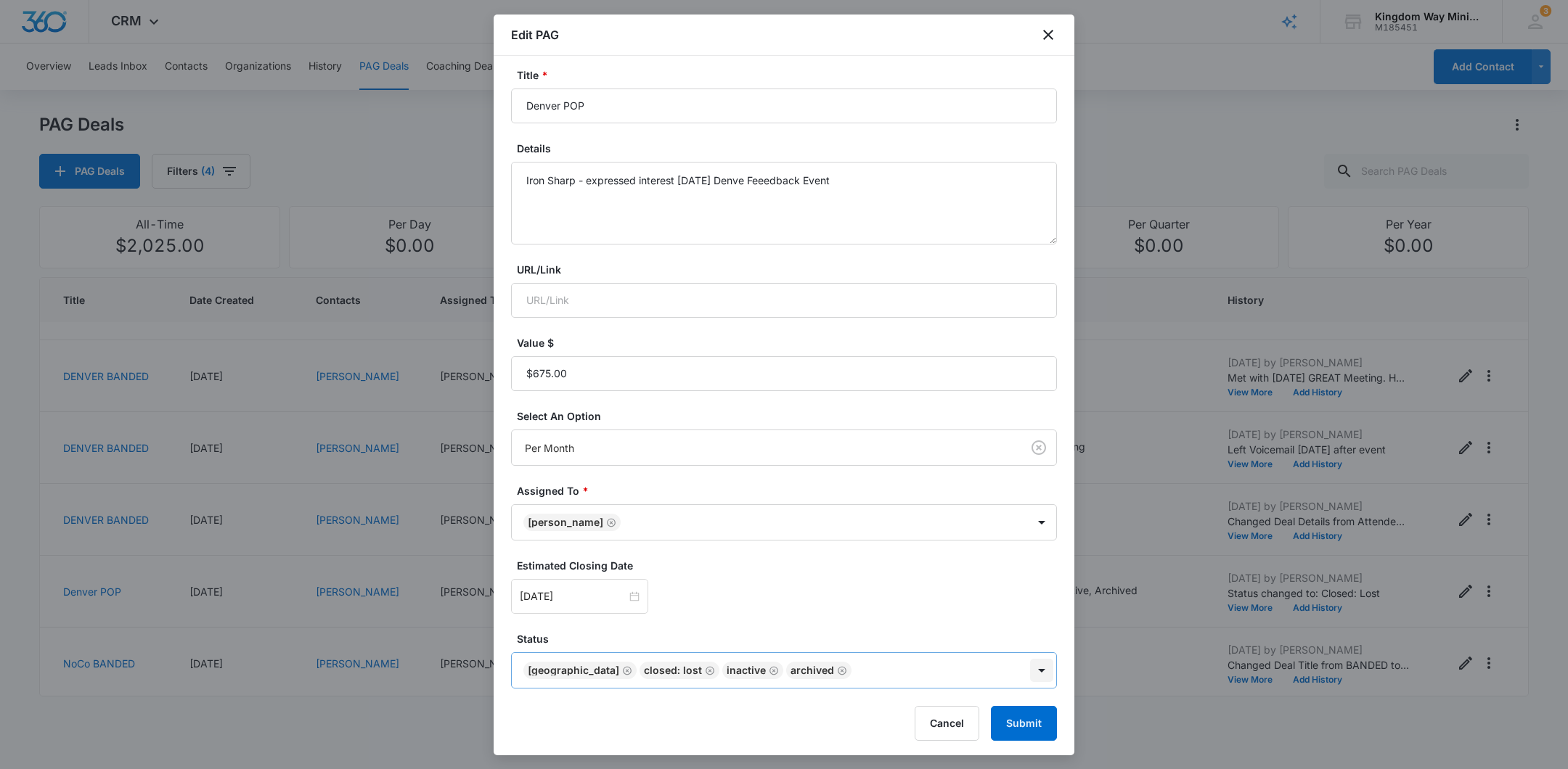 click on "CRM Apps Reputation Websites Forms CRM Email Social Shop Payments POS Content Ads Intelligence Files Brand Settings Kingdom Way Ministries M185451 Your Accounts View All 3 DA [PERSON_NAME] [PERSON_NAME][EMAIL_ADDRESS][DOMAIN_NAME] My Profile 3 Notifications Support Logout Terms & Conditions   •   Privacy Policy Overview Leads Inbox Contacts Organizations History PAG Deals Coaching Deals Tasks Calendar Lists Reports Settings Add Contact PAG Deals PAG Deals Filters (4) All-Time $2,025.00 Per Day $0.00 Per Week $0.00 Per Month $31,050.00 Per Quarter $0.00 Per Year $0.00 Title Date Created Contacts Assigned To Value Paid Est. Close Date Status History DENVER BANDED [DATE] [PERSON_NAME] [PERSON_NAME] $675.00 Per Month [DATE] [GEOGRAPHIC_DATA], Engaging, Proposing, Closed: Won [DATE] by [PERSON_NAME] New pag created 'DENVER BANDED'. View More Add History NoCo BANDED [DATE] [PERSON_NAME] [PERSON_NAME] $675.00 Per Month [DATE] NoCo, Engaging, Closed: Lost, Inactive [DATE] by [PERSON_NAME] View More Add History NoCo POP" at bounding box center (784, 384) 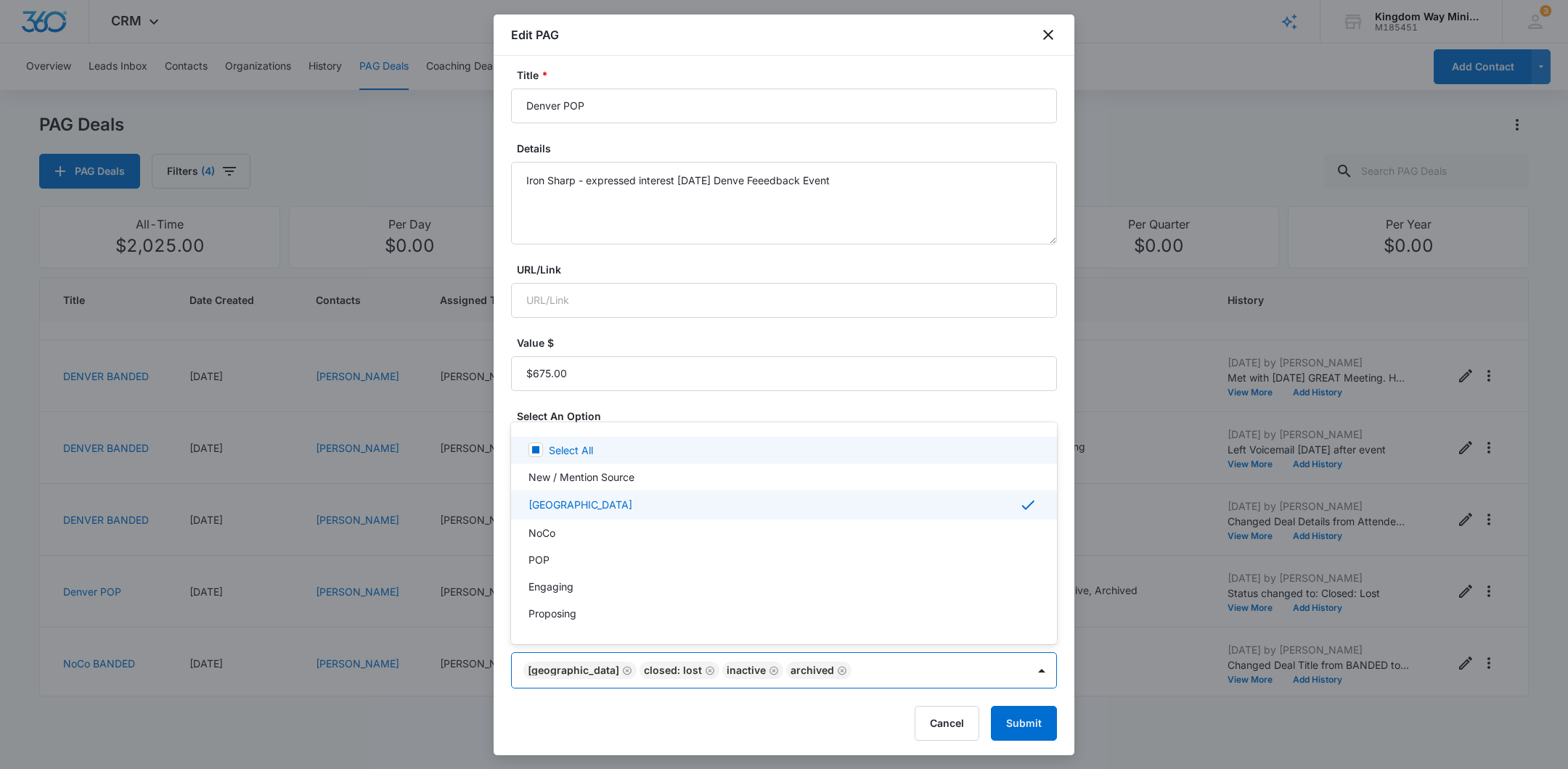 scroll, scrollTop: 30, scrollLeft: 0, axis: vertical 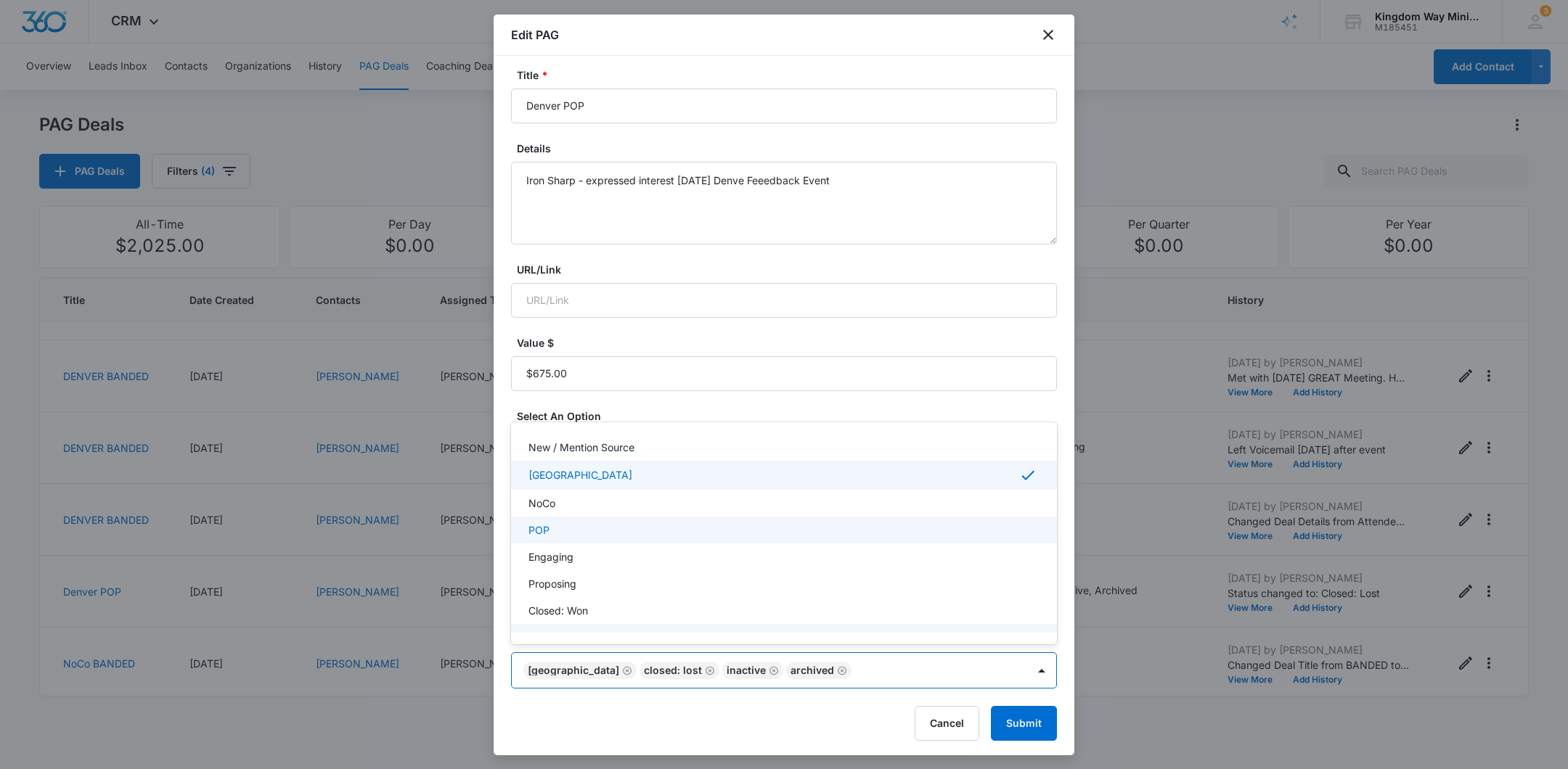 click on "POP" at bounding box center (783, 530) 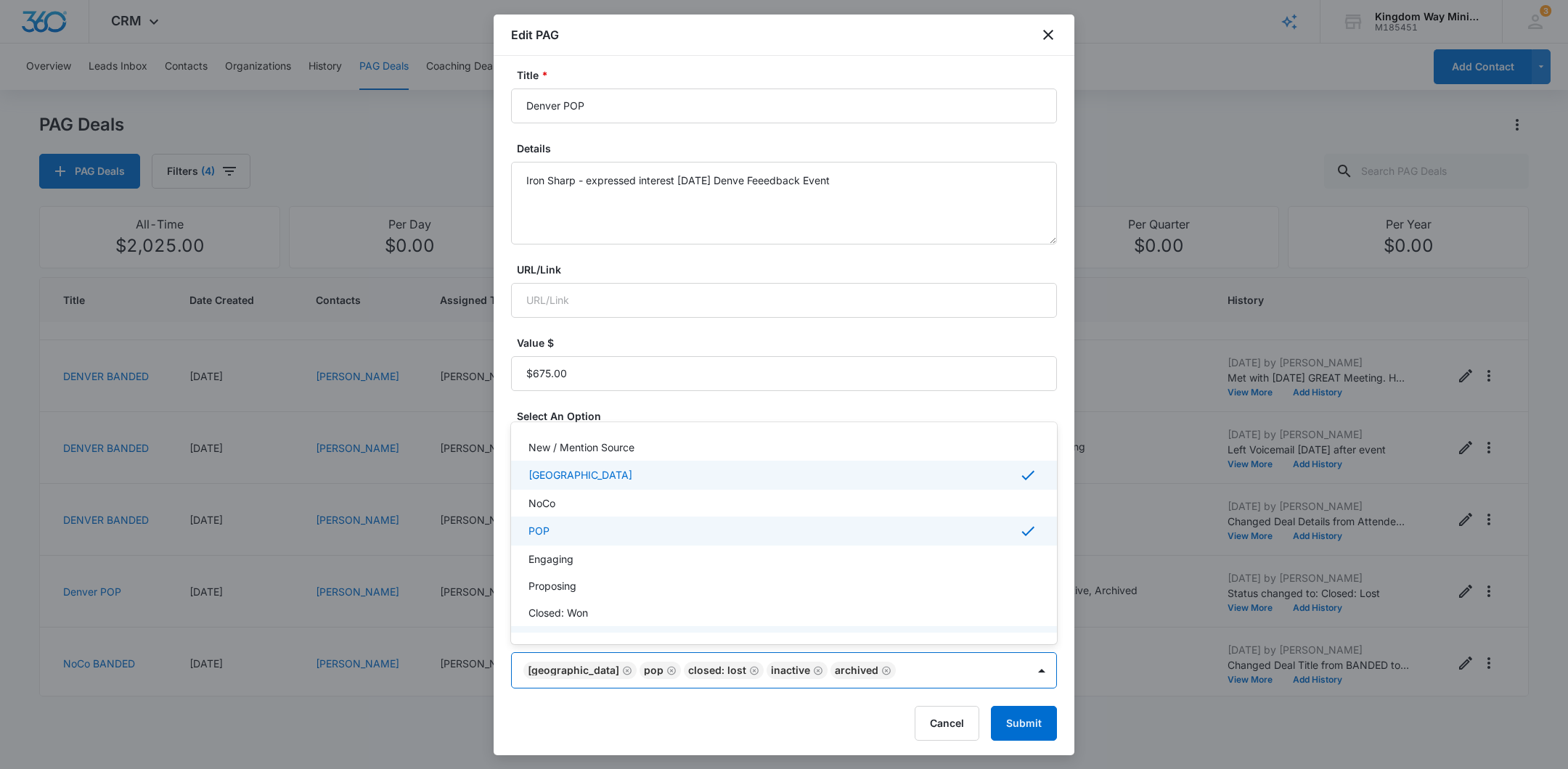 click at bounding box center [784, 384] 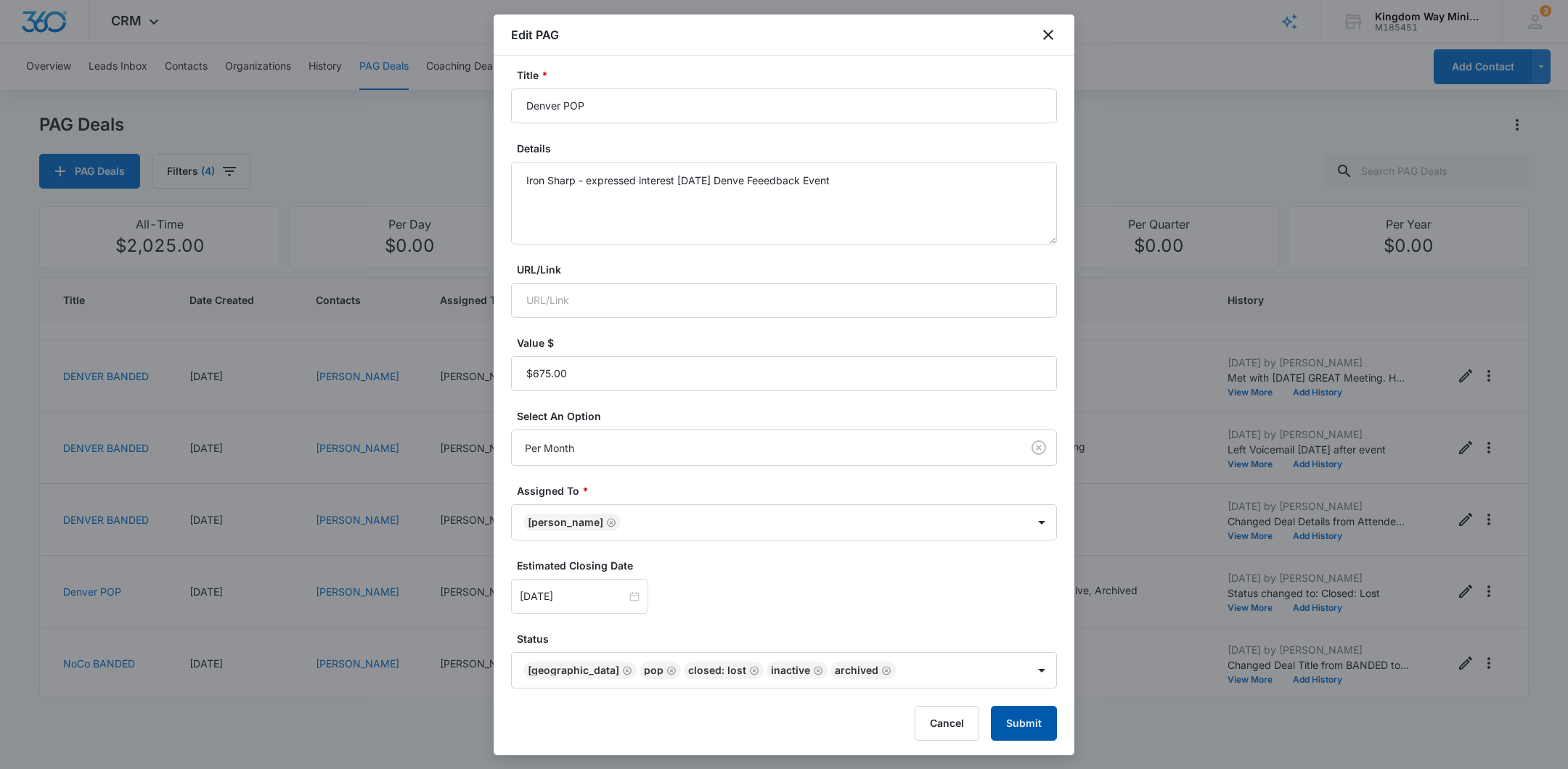 click on "Submit" at bounding box center (1024, 723) 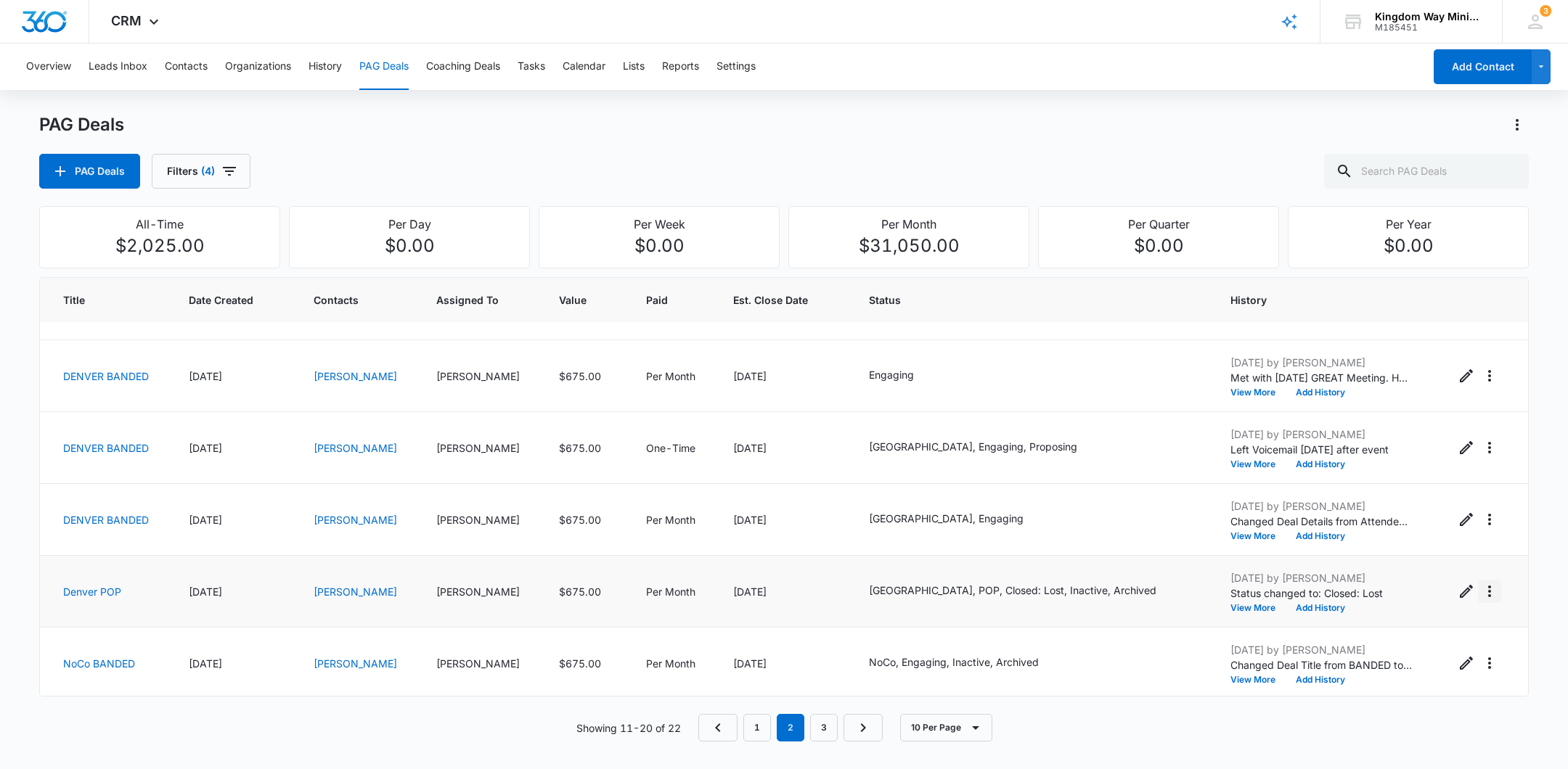 click 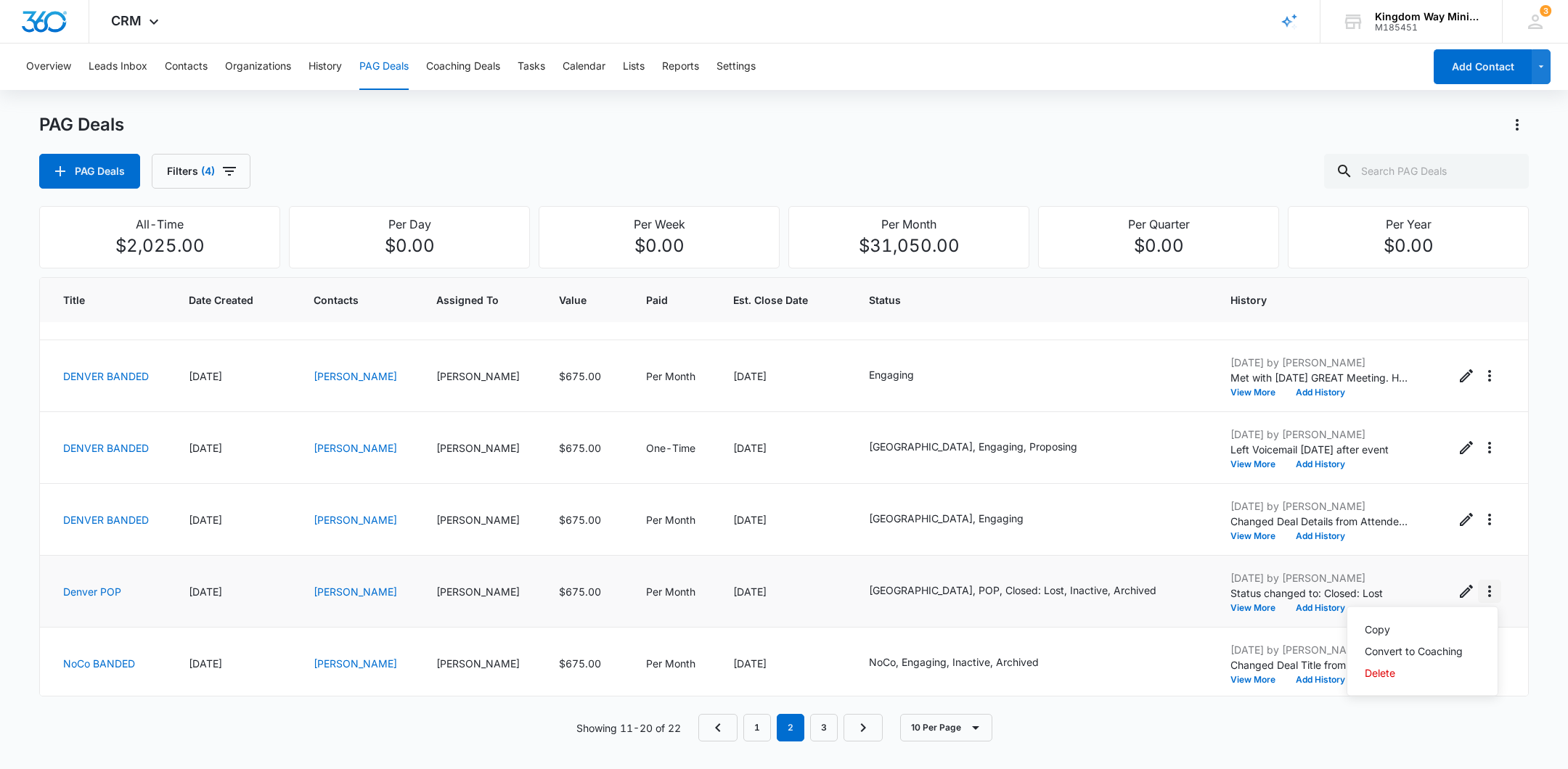 click at bounding box center [1490, 591] 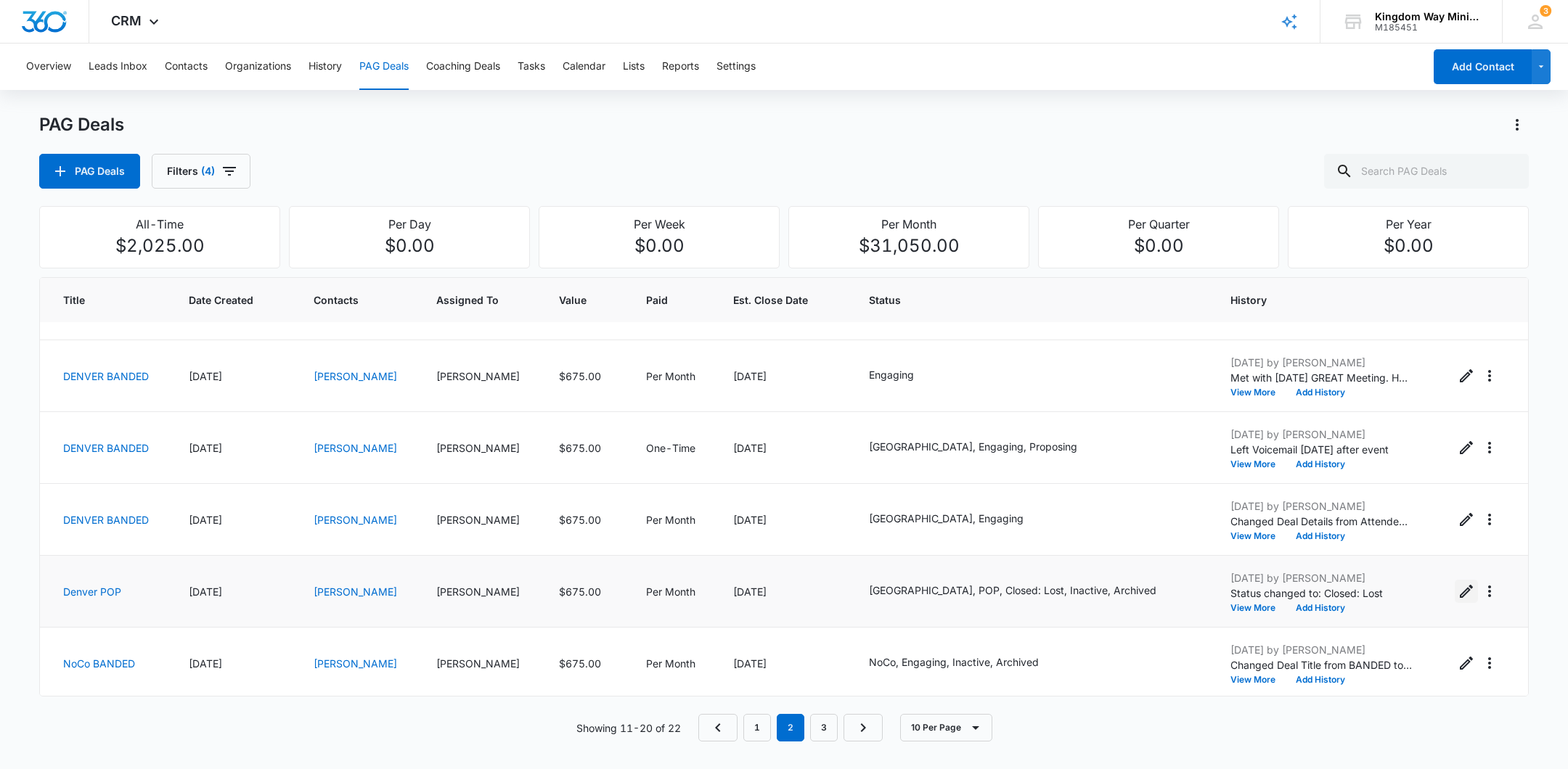 click 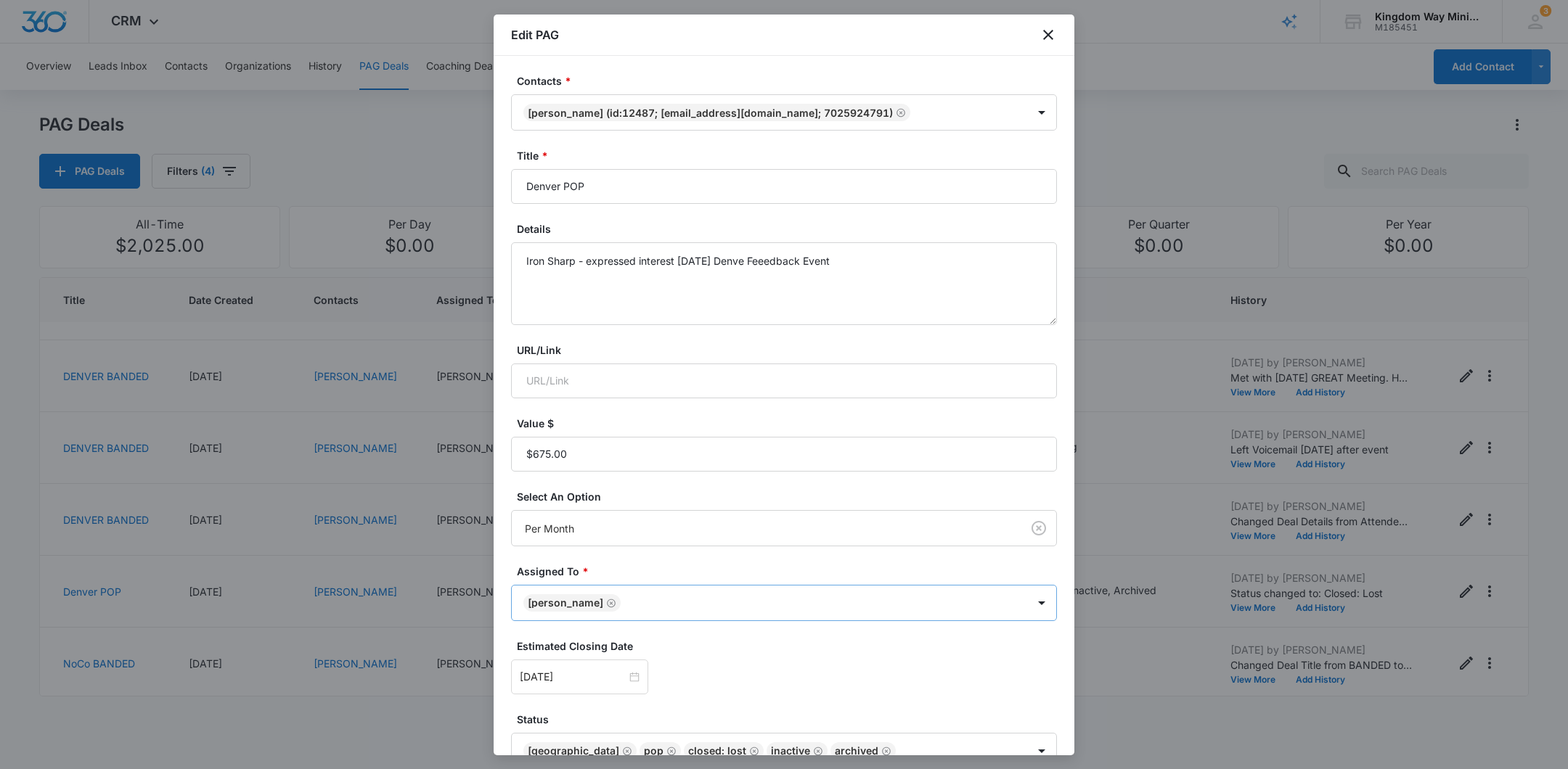 scroll, scrollTop: 81, scrollLeft: 0, axis: vertical 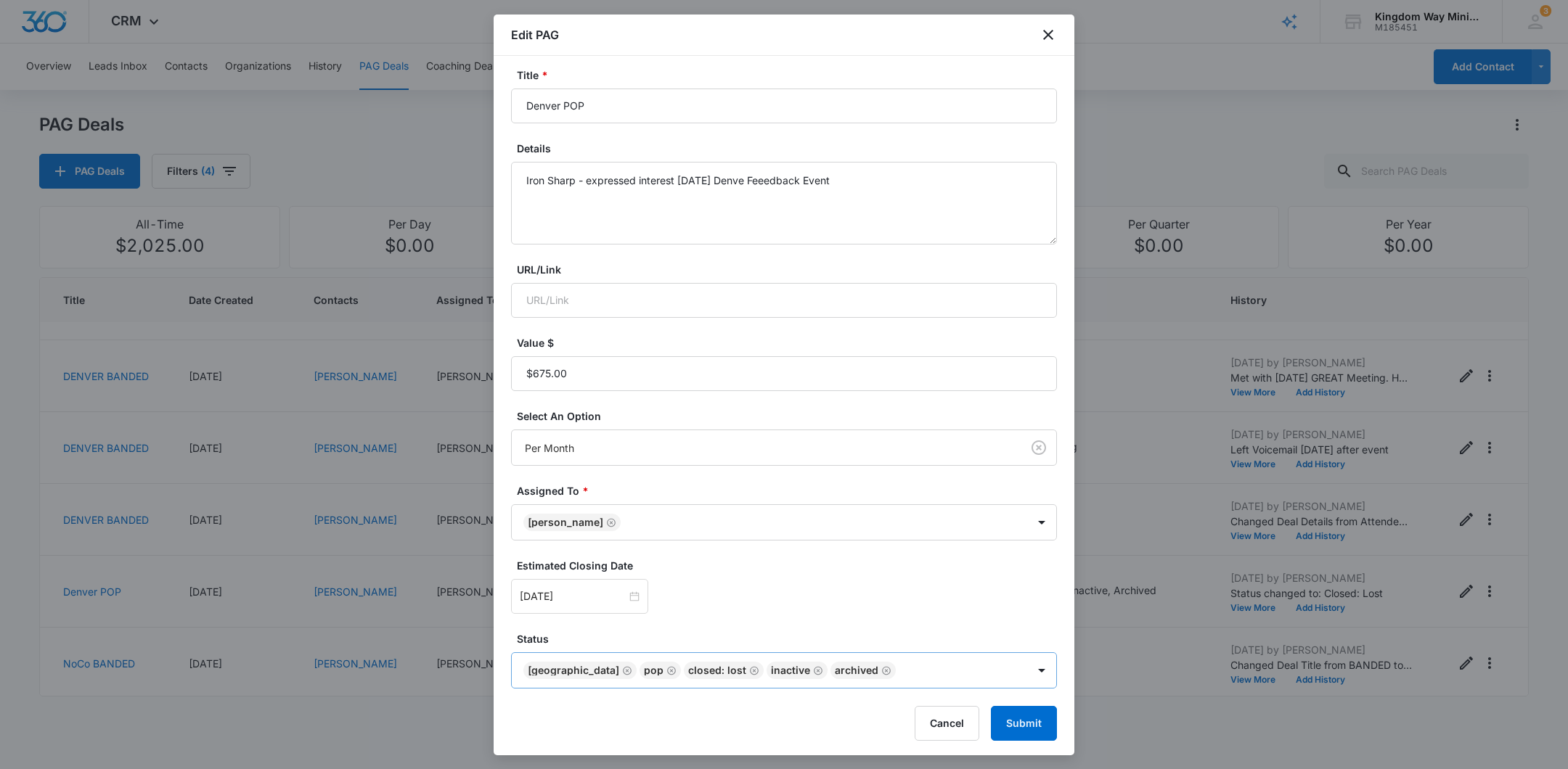 click on "CRM Apps Reputation Websites Forms CRM Email Social Shop Payments POS Content Ads Intelligence Files Brand Settings Kingdom Way Ministries M185451 Your Accounts View All 3 DA [PERSON_NAME] [PERSON_NAME][EMAIL_ADDRESS][DOMAIN_NAME] My Profile 3 Notifications Support Logout Terms & Conditions   •   Privacy Policy Overview Leads Inbox Contacts Organizations History PAG Deals Coaching Deals Tasks Calendar Lists Reports Settings Add Contact PAG Deals PAG Deals Filters (4) All-Time $2,025.00 Per Day $0.00 Per Week $0.00 Per Month $31,050.00 Per Quarter $0.00 Per Year $0.00 Title Date Created Contacts Assigned To Value Paid Est. Close Date Status History DENVER BANDED [DATE] [PERSON_NAME] [PERSON_NAME] $675.00 Per Month [DATE] [GEOGRAPHIC_DATA], Engaging, Proposing, Closed: Won [DATE] by [PERSON_NAME] New pag created 'DENVER BANDED'. View More Add History NoCo BANDED [DATE] [PERSON_NAME] [PERSON_NAME] $675.00 Per Month [DATE] NoCo, Engaging, Closed: Lost, Inactive [DATE] by [PERSON_NAME] View More Add History NoCo POP" at bounding box center (784, 384) 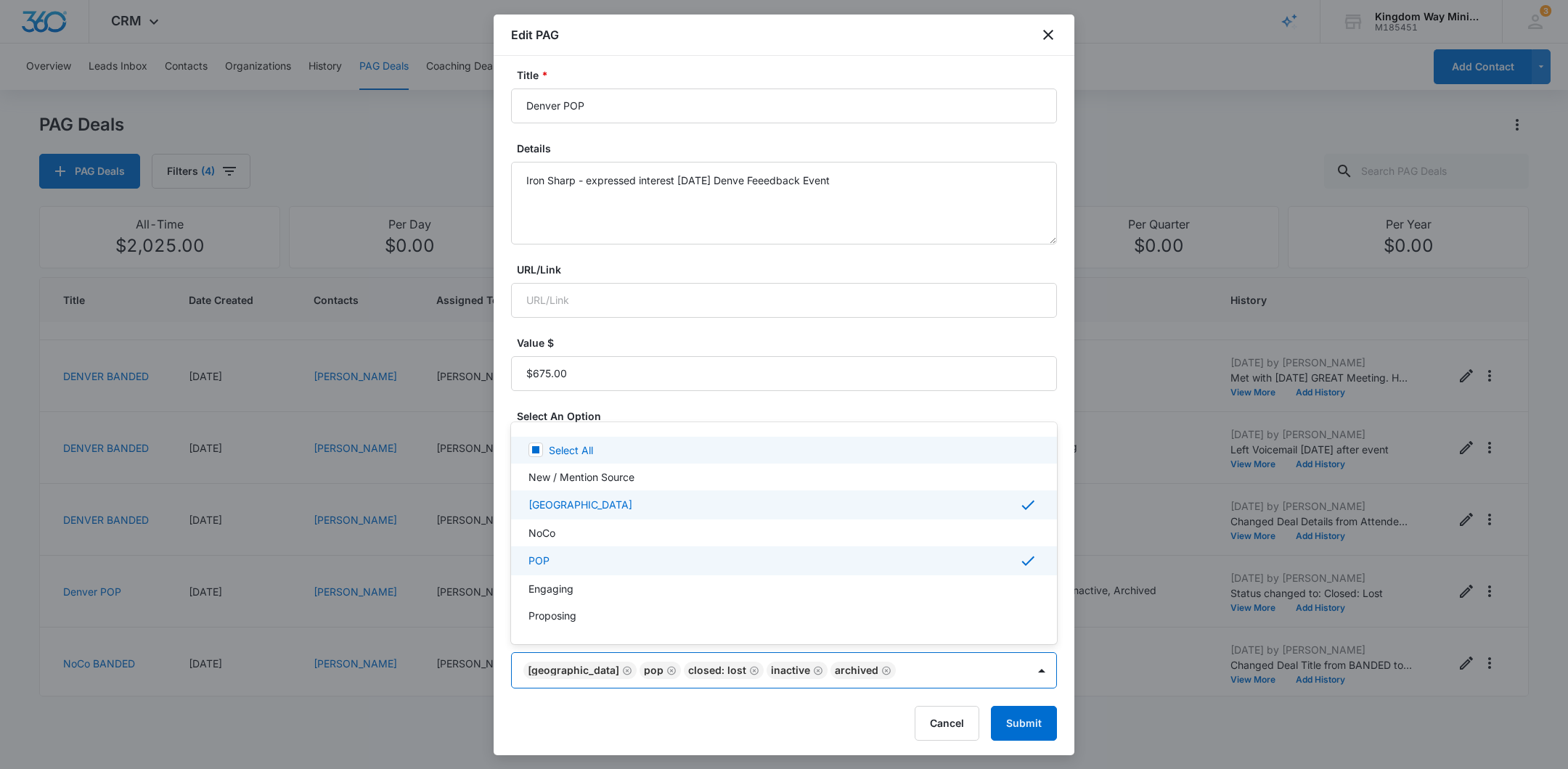 click at bounding box center (784, 384) 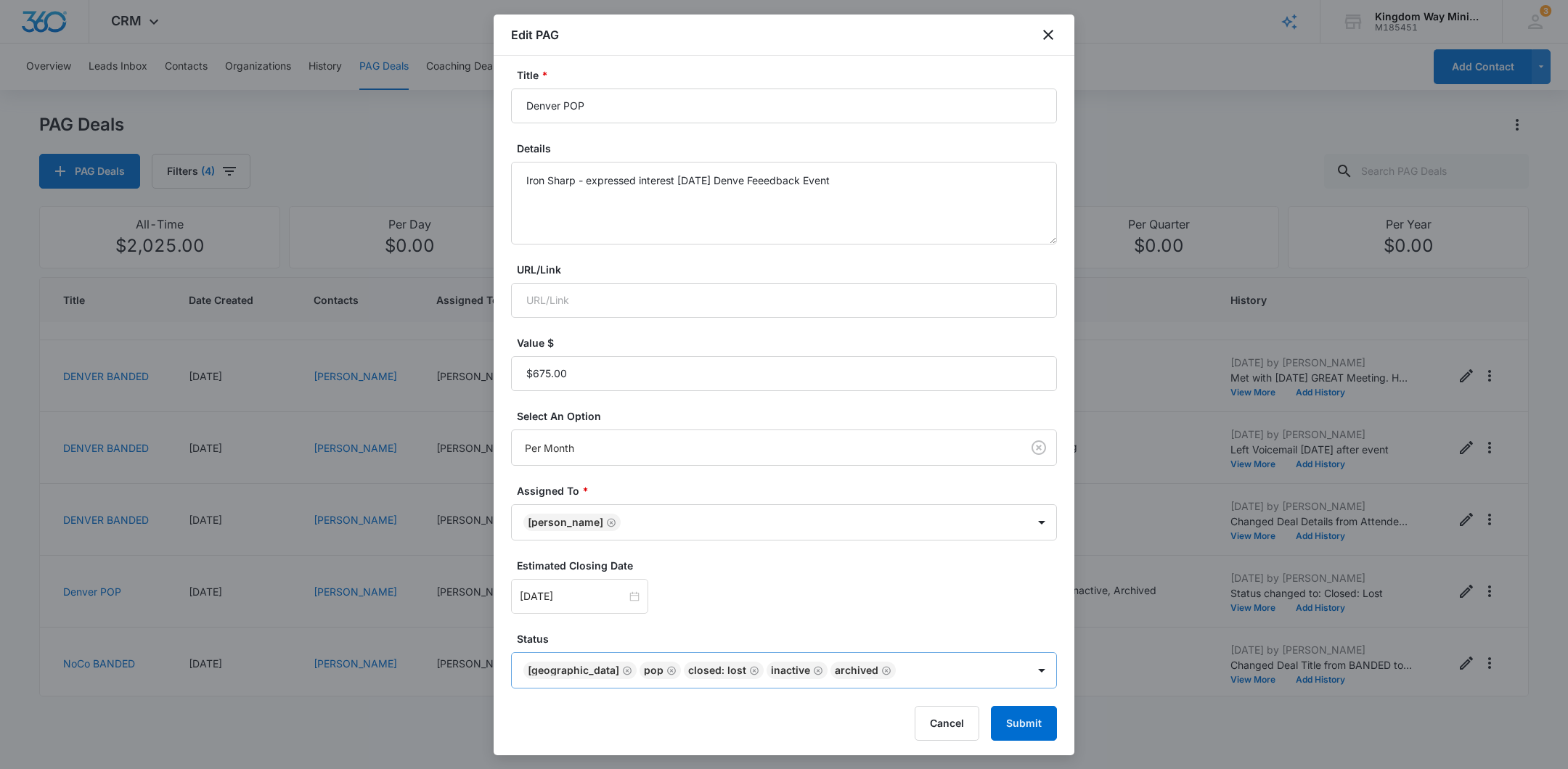 click on "CRM Apps Reputation Websites Forms CRM Email Social Shop Payments POS Content Ads Intelligence Files Brand Settings Kingdom Way Ministries M185451 Your Accounts View All 3 DA [PERSON_NAME] [PERSON_NAME][EMAIL_ADDRESS][DOMAIN_NAME] My Profile 3 Notifications Support Logout Terms & Conditions   •   Privacy Policy Overview Leads Inbox Contacts Organizations History PAG Deals Coaching Deals Tasks Calendar Lists Reports Settings Add Contact PAG Deals PAG Deals Filters (4) All-Time $2,025.00 Per Day $0.00 Per Week $0.00 Per Month $31,050.00 Per Quarter $0.00 Per Year $0.00 Title Date Created Contacts Assigned To Value Paid Est. Close Date Status History DENVER BANDED [DATE] [PERSON_NAME] [PERSON_NAME] $675.00 Per Month [DATE] [GEOGRAPHIC_DATA], Engaging, Proposing, Closed: Won [DATE] by [PERSON_NAME] New pag created 'DENVER BANDED'. View More Add History NoCo BANDED [DATE] [PERSON_NAME] [PERSON_NAME] $675.00 Per Month [DATE] NoCo, Engaging, Closed: Lost, Inactive [DATE] by [PERSON_NAME] View More Add History NoCo POP" at bounding box center (784, 384) 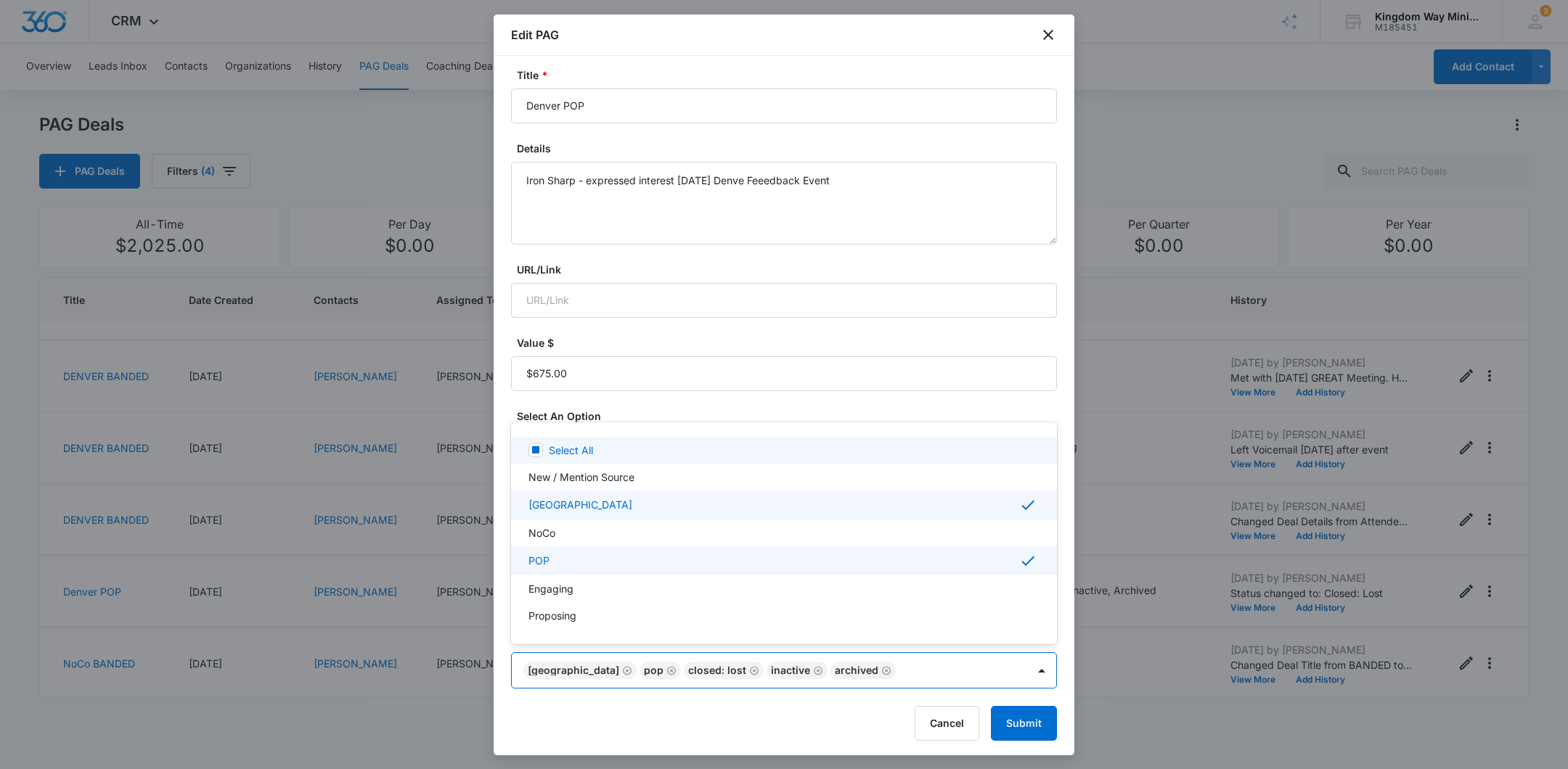 click at bounding box center (784, 384) 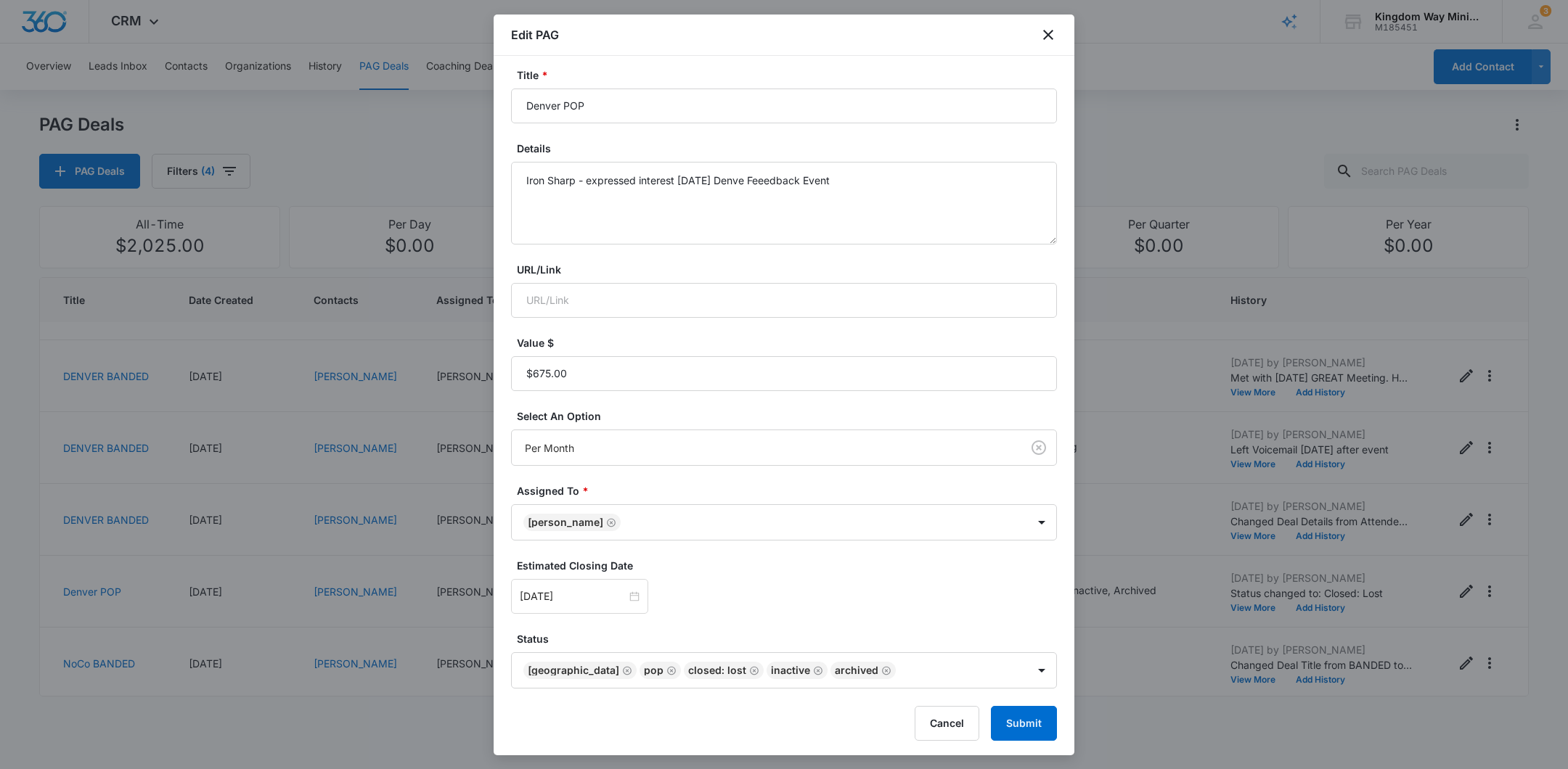 click 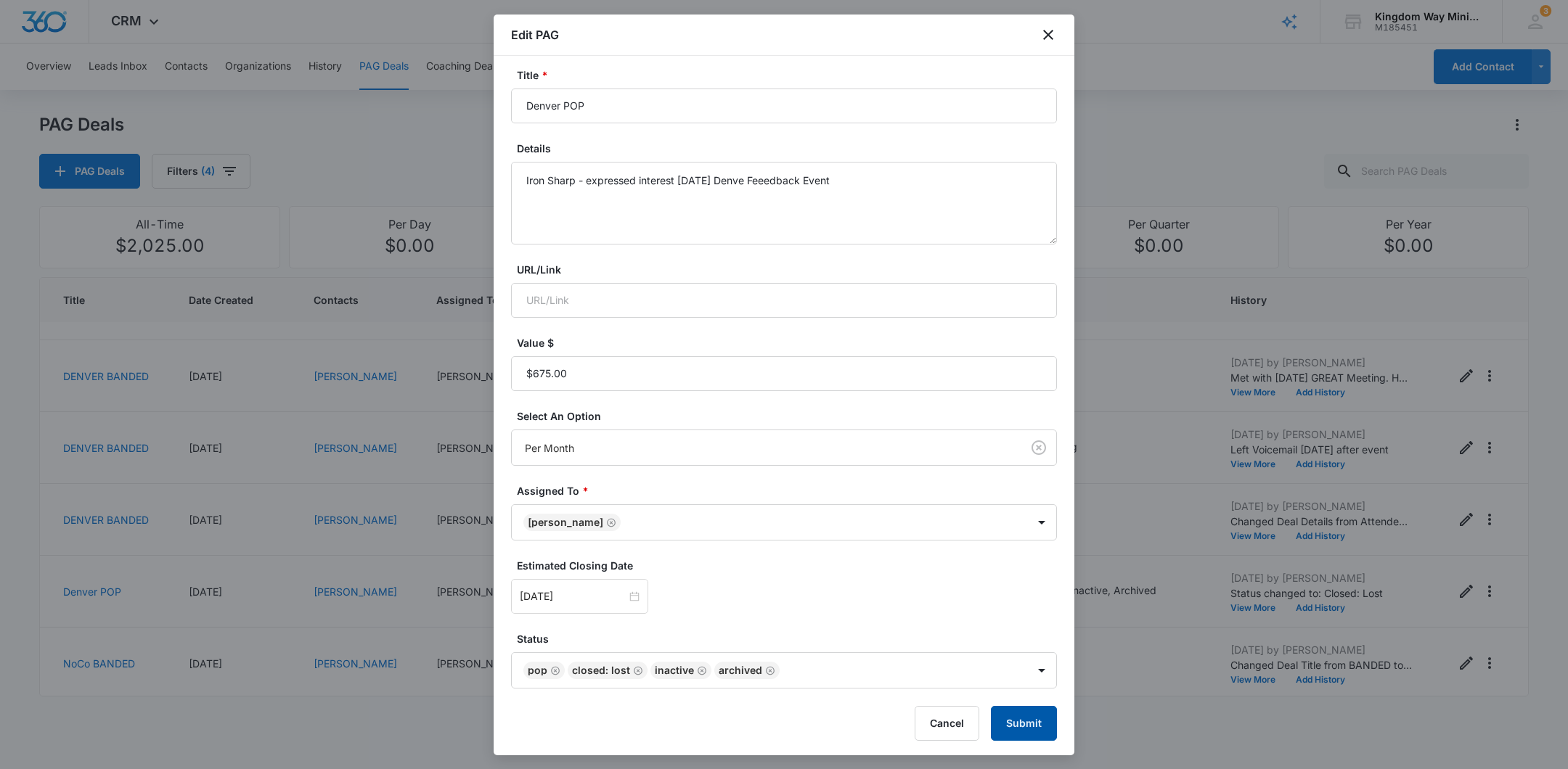 click on "Submit" at bounding box center [1024, 723] 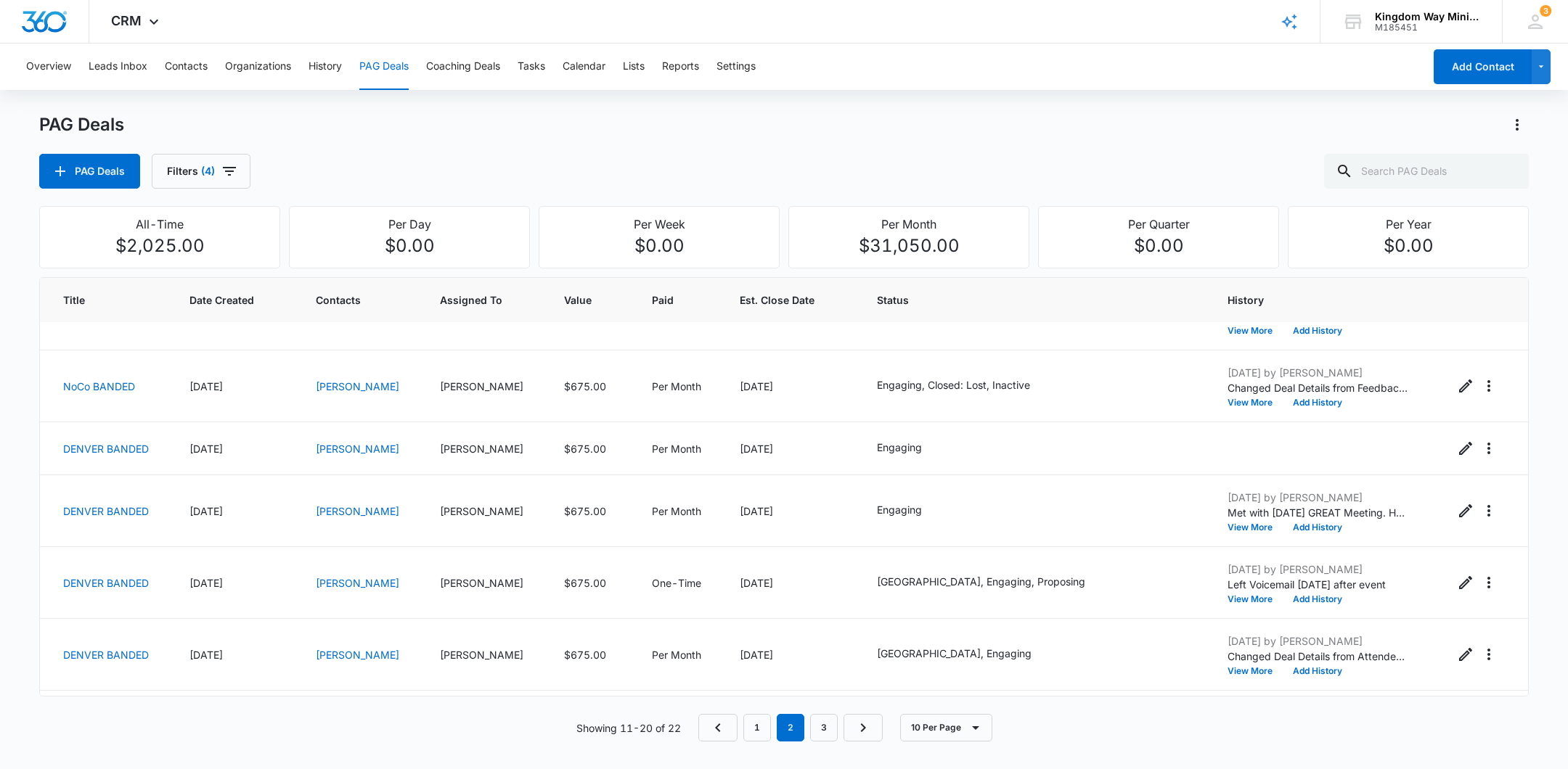 scroll, scrollTop: 183, scrollLeft: 0, axis: vertical 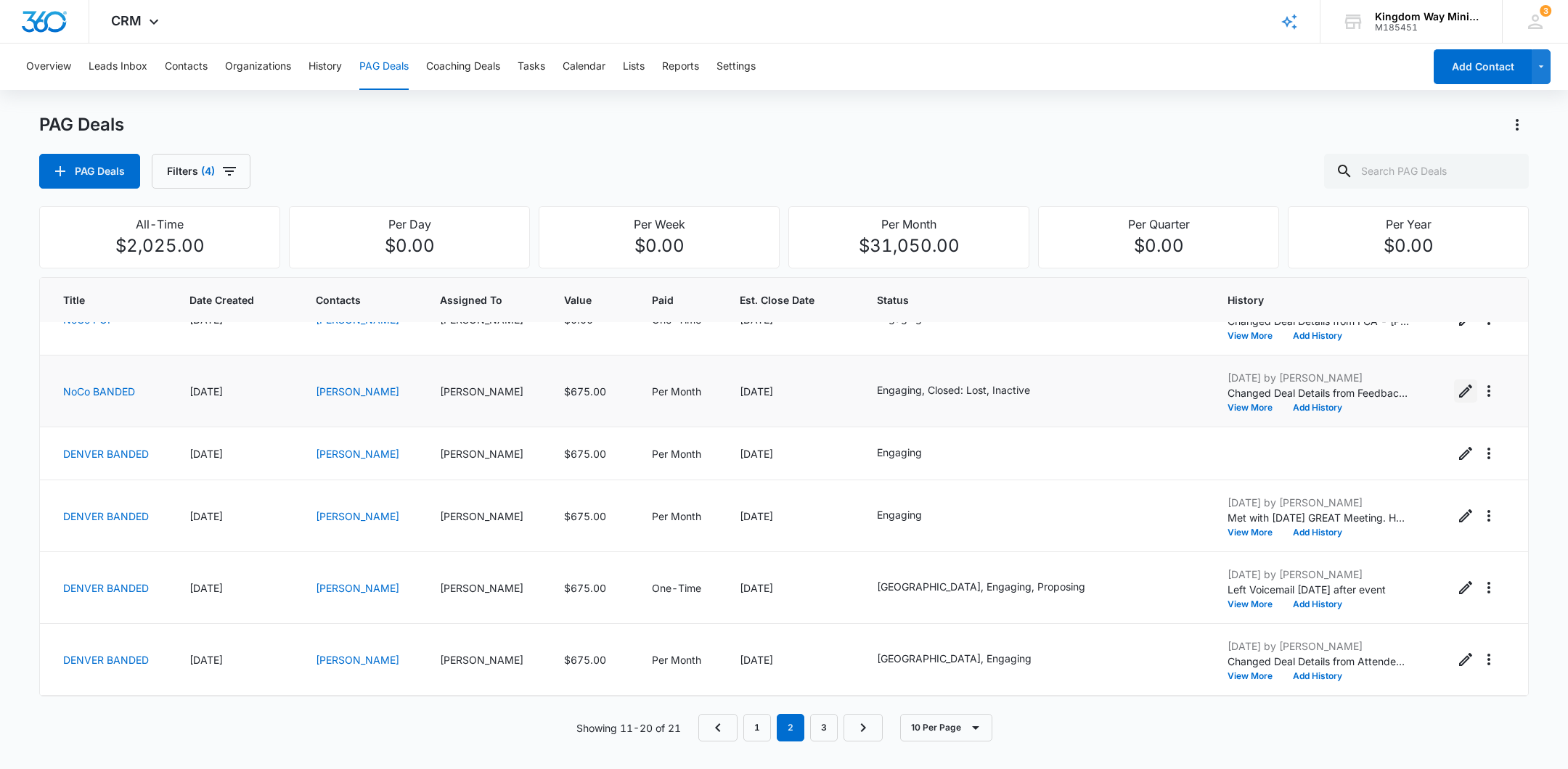click 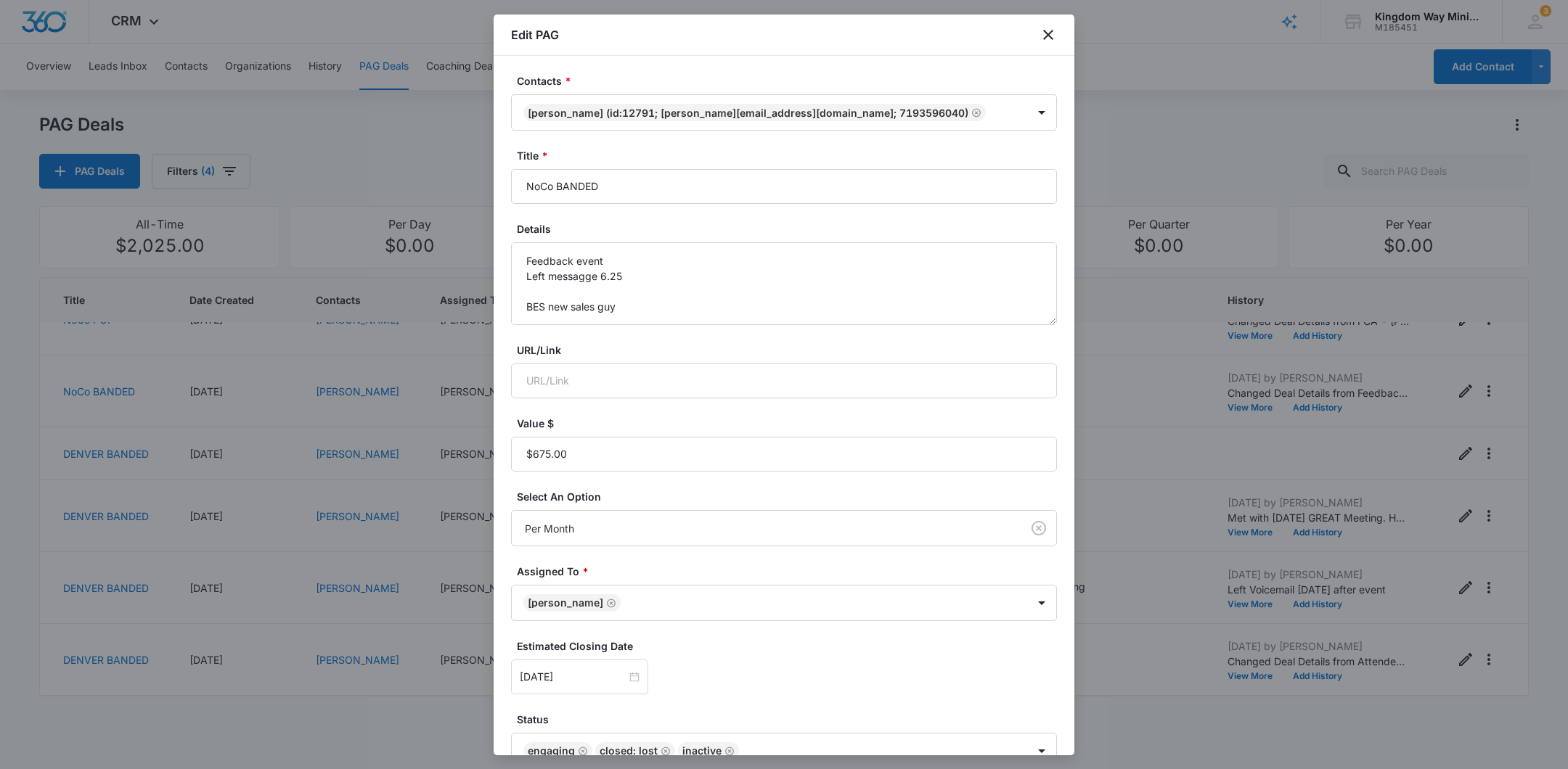 scroll, scrollTop: 81, scrollLeft: 0, axis: vertical 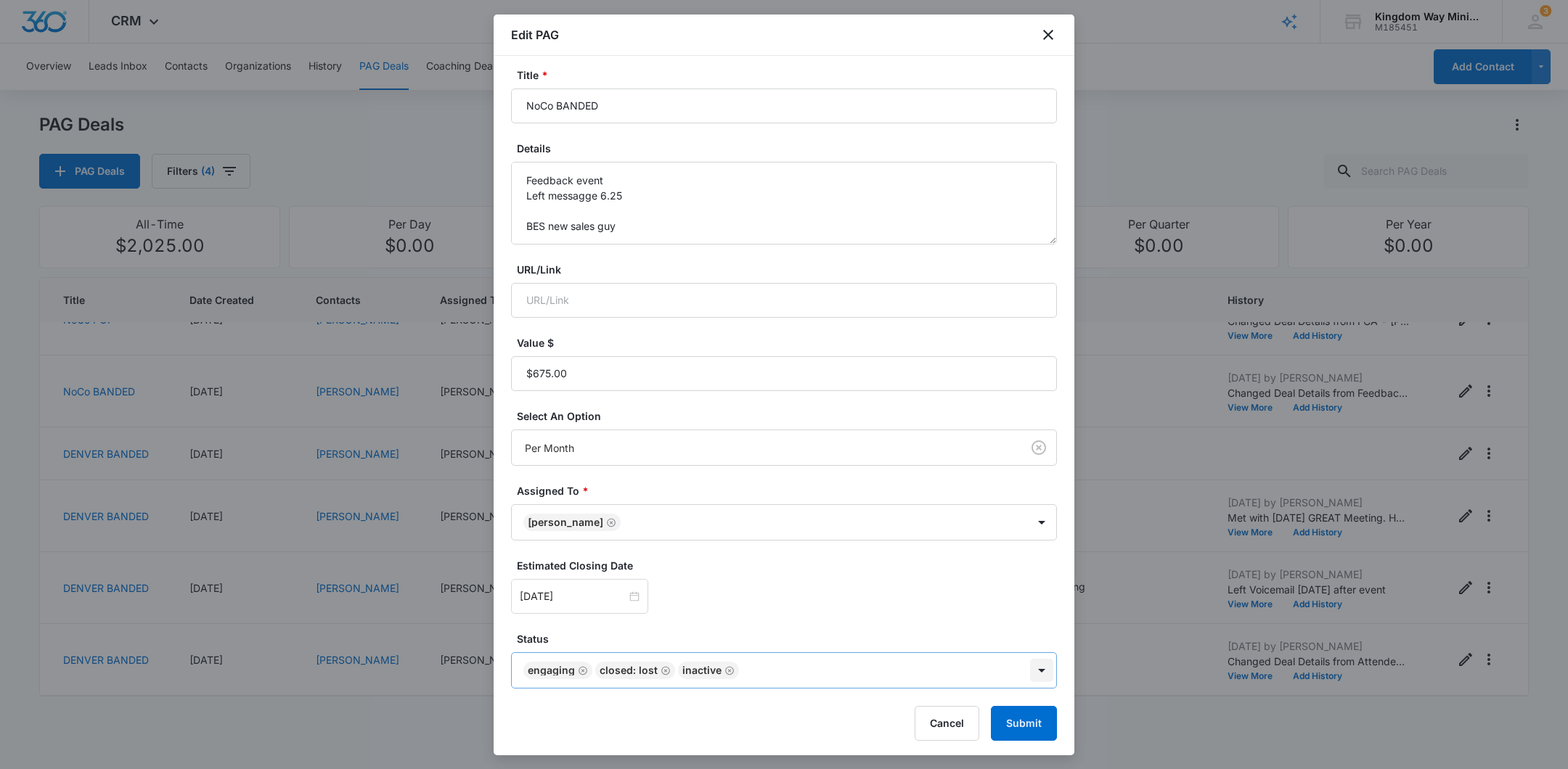 click on "CRM Apps Reputation Websites Forms CRM Email Social Shop Payments POS Content Ads Intelligence Files Brand Settings Kingdom Way Ministries M185451 Your Accounts View All 3 DA [PERSON_NAME] [PERSON_NAME][EMAIL_ADDRESS][DOMAIN_NAME] My Profile 3 Notifications Support Logout Terms & Conditions   •   Privacy Policy Overview Leads Inbox Contacts Organizations History PAG Deals Coaching Deals Tasks Calendar Lists Reports Settings Add Contact PAG Deals PAG Deals Filters (4) All-Time $2,025.00 Per Day $0.00 Per Week $0.00 Per Month $31,050.00 Per Quarter $0.00 Per Year $0.00 Title Date Created Contacts Assigned To Value Paid Est. Close Date Status History DENVER BANDED [DATE] [PERSON_NAME] [PERSON_NAME] $675.00 Per Month [DATE] [GEOGRAPHIC_DATA], Engaging, Proposing, Closed: Won [DATE] by [PERSON_NAME] New pag created 'DENVER BANDED'. View More Add History NoCo BANDED [DATE] [PERSON_NAME] [PERSON_NAME] $675.00 Per Month [DATE] NoCo, Engaging, Closed: Lost, Inactive [DATE] by [PERSON_NAME] View More Add History NoCo POP" at bounding box center (784, 384) 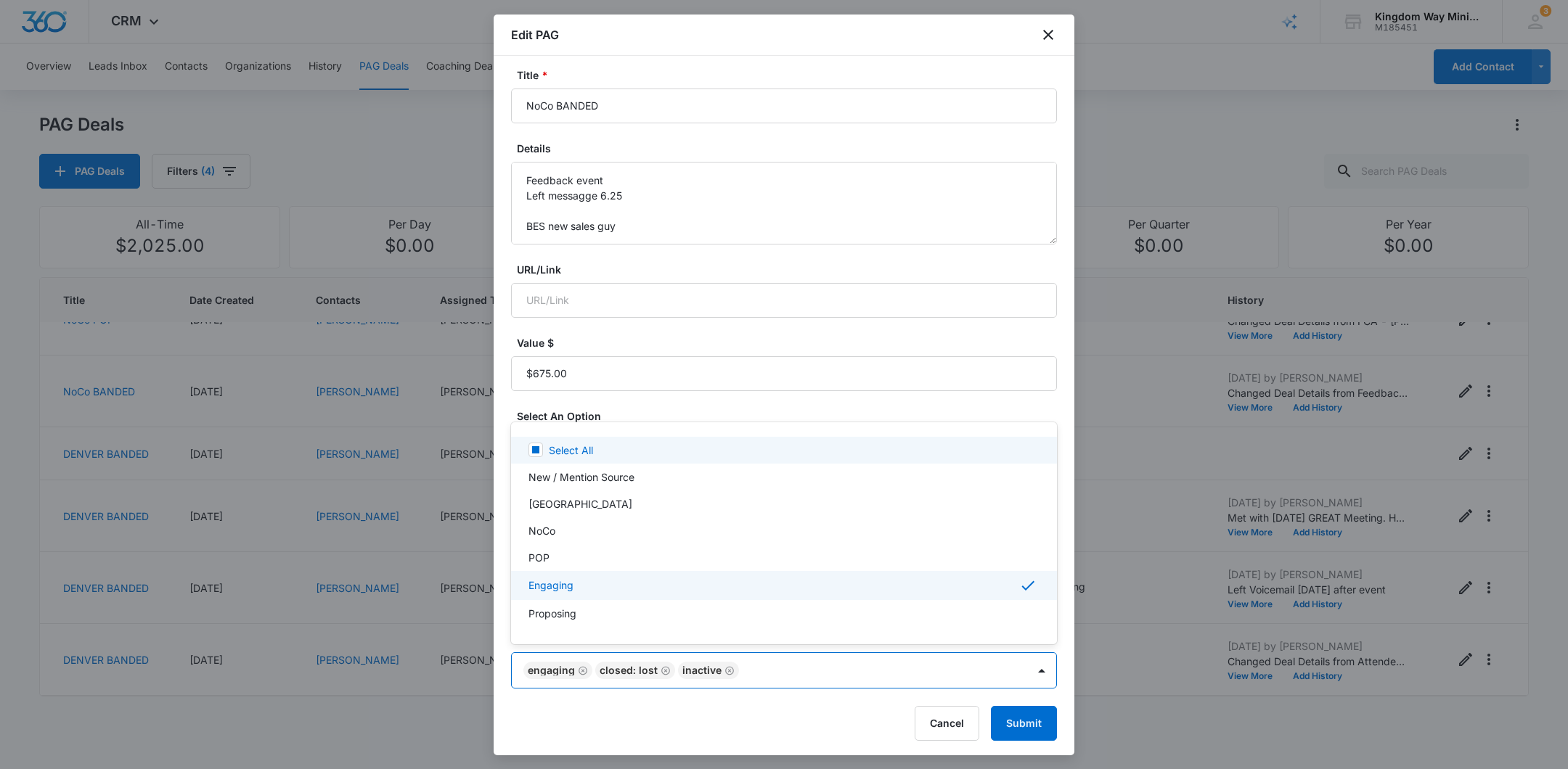 scroll, scrollTop: 3, scrollLeft: 0, axis: vertical 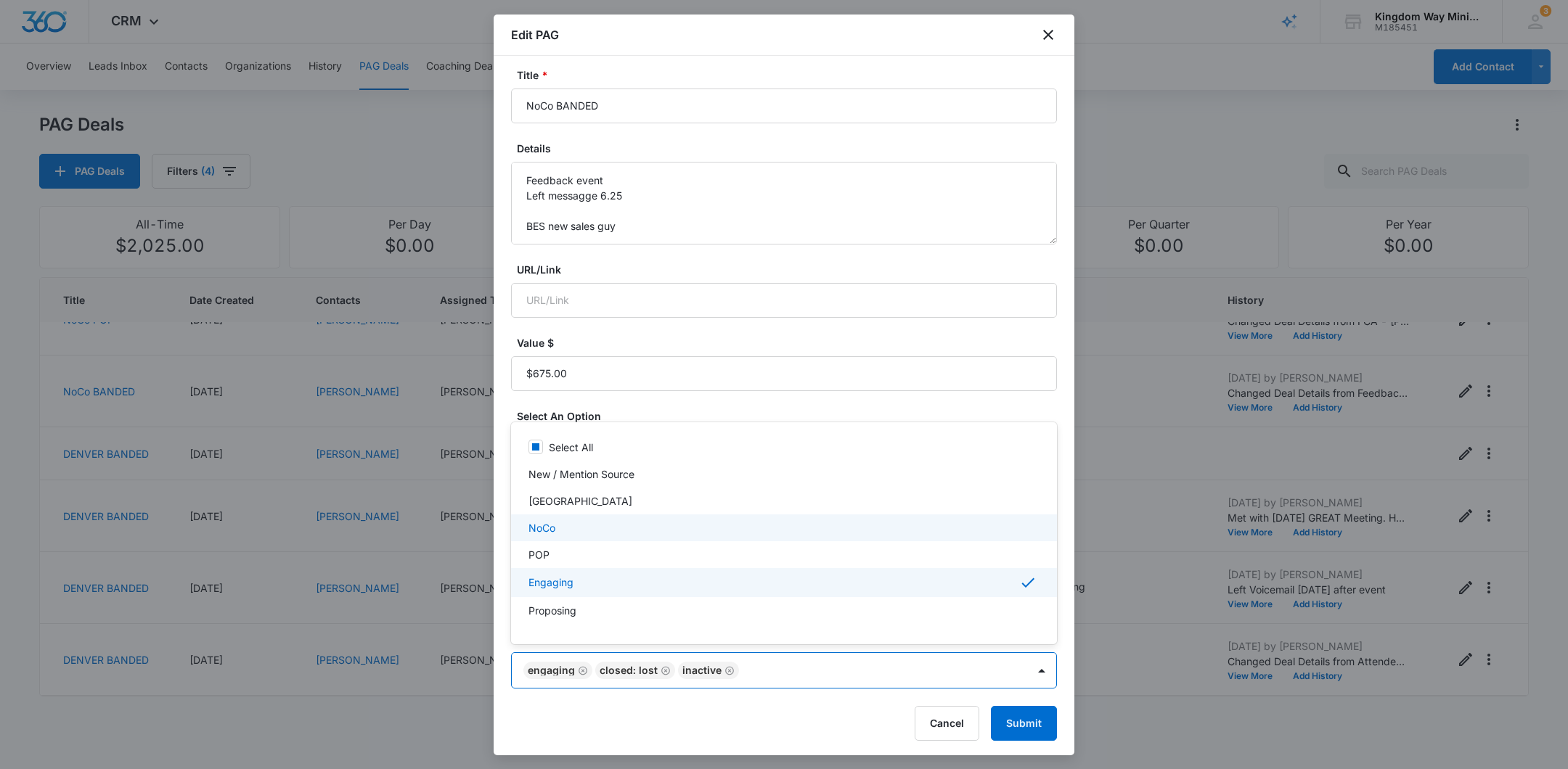 click on "NoCo" at bounding box center [783, 527] 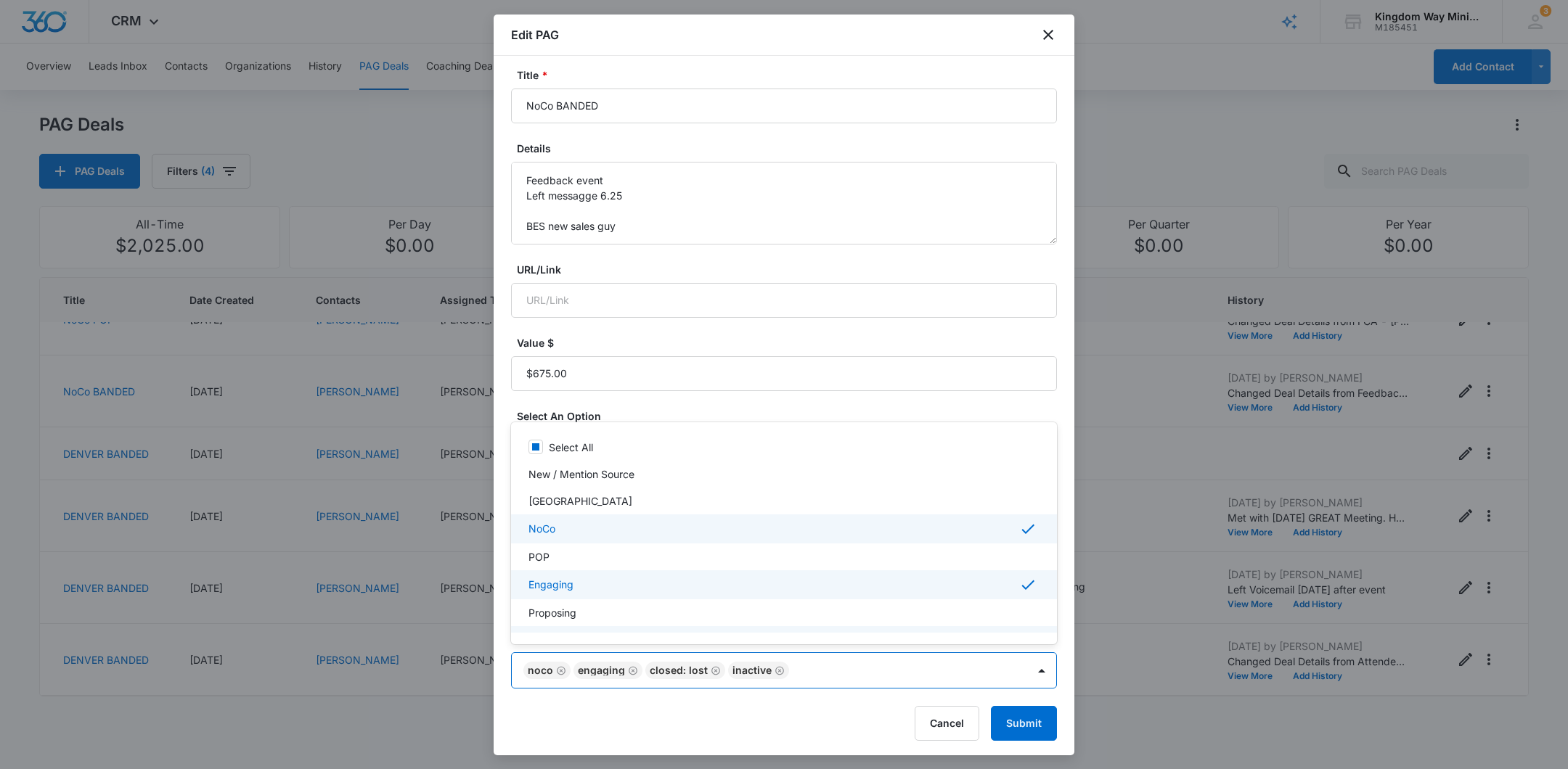 click at bounding box center (784, 384) 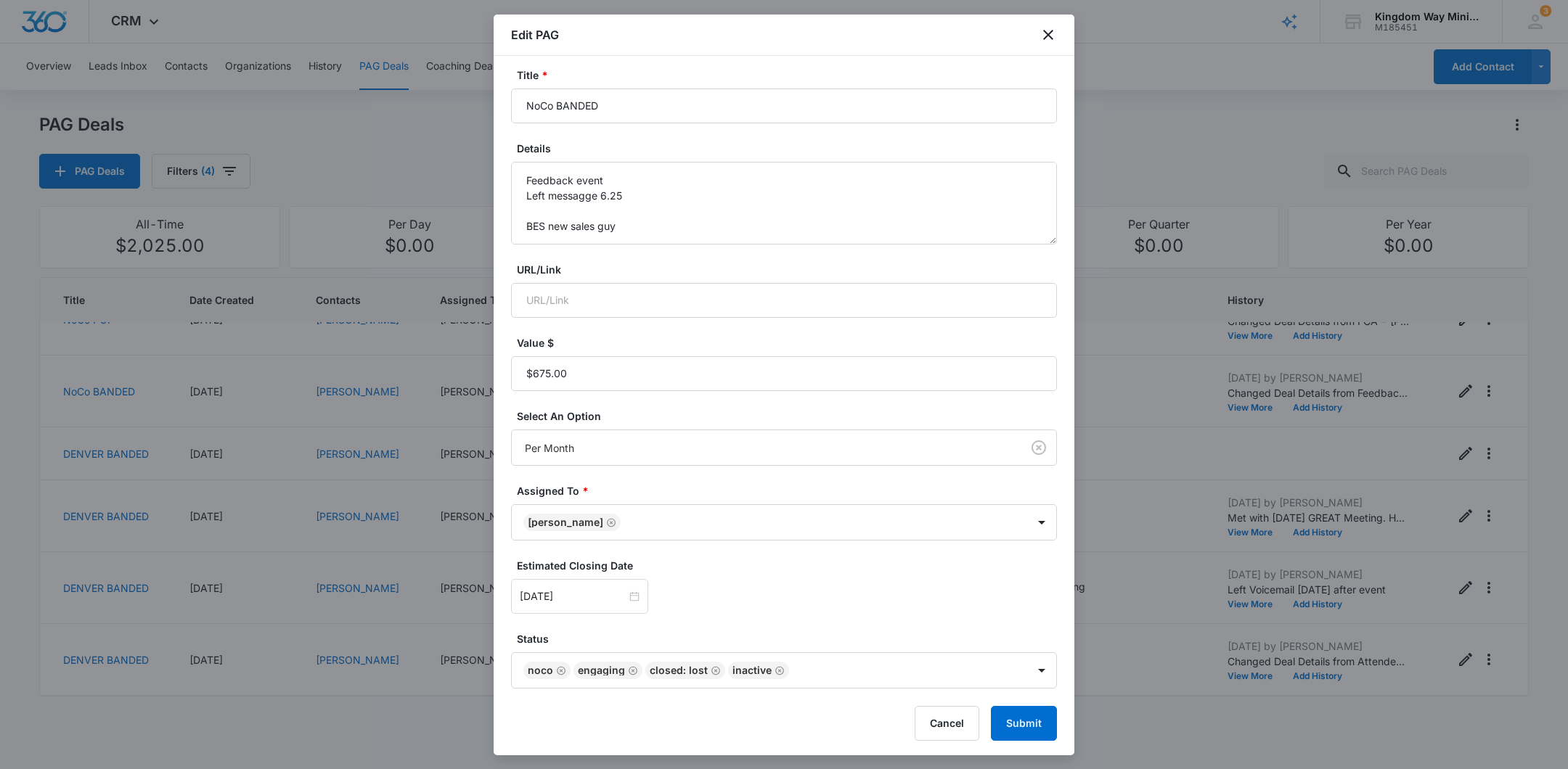 click 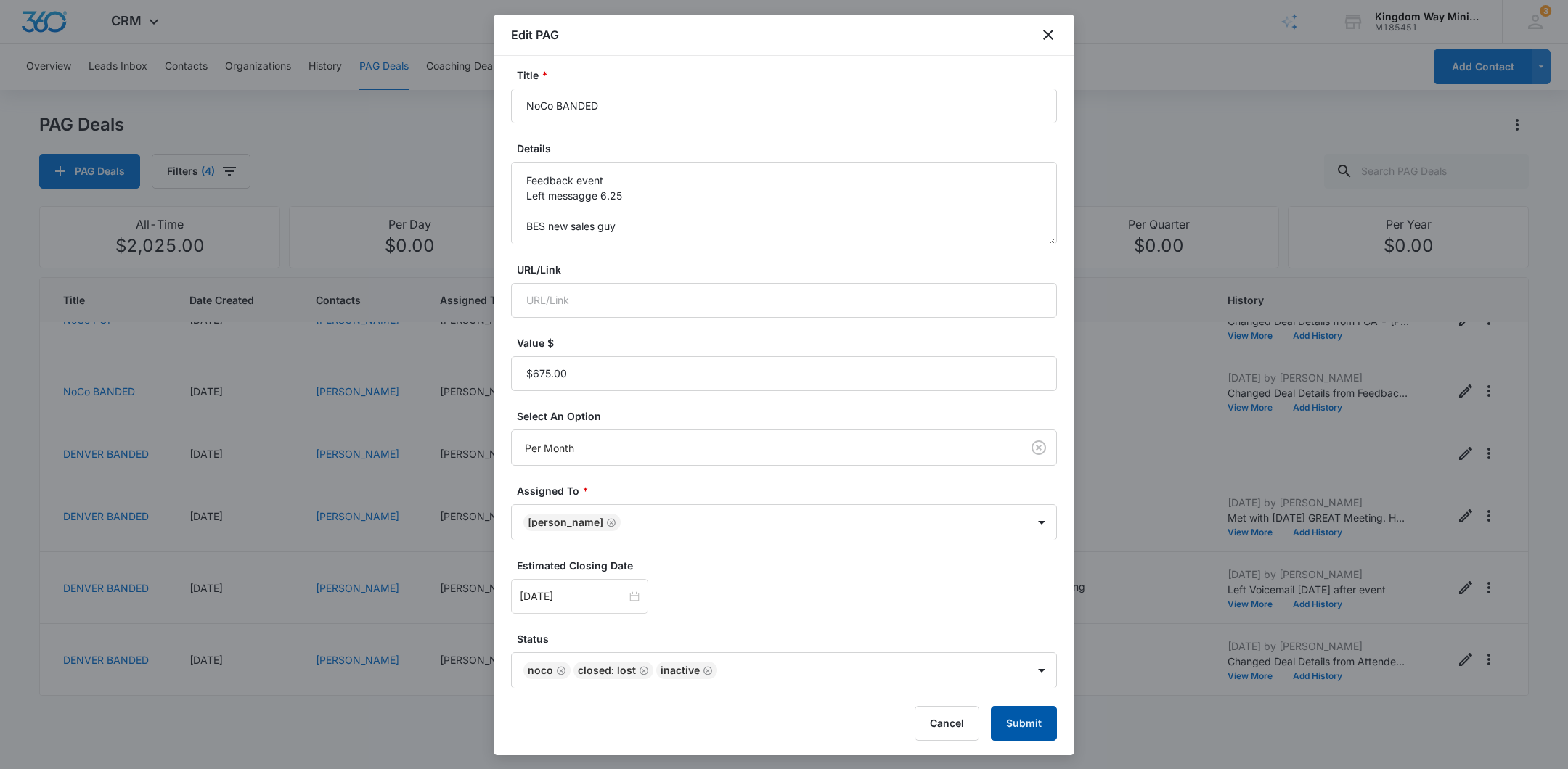 click on "Submit" at bounding box center [1024, 723] 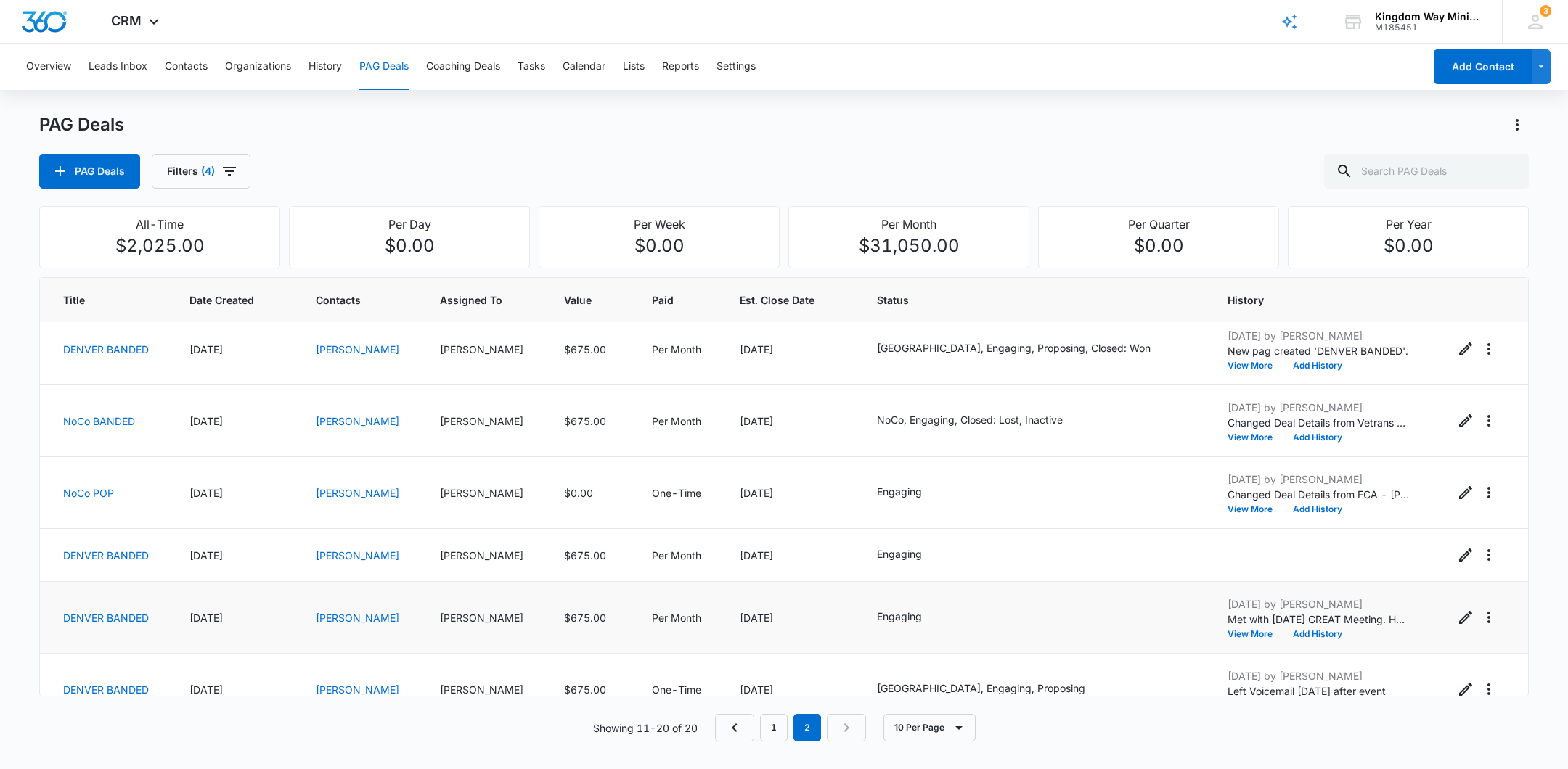 scroll, scrollTop: 0, scrollLeft: 0, axis: both 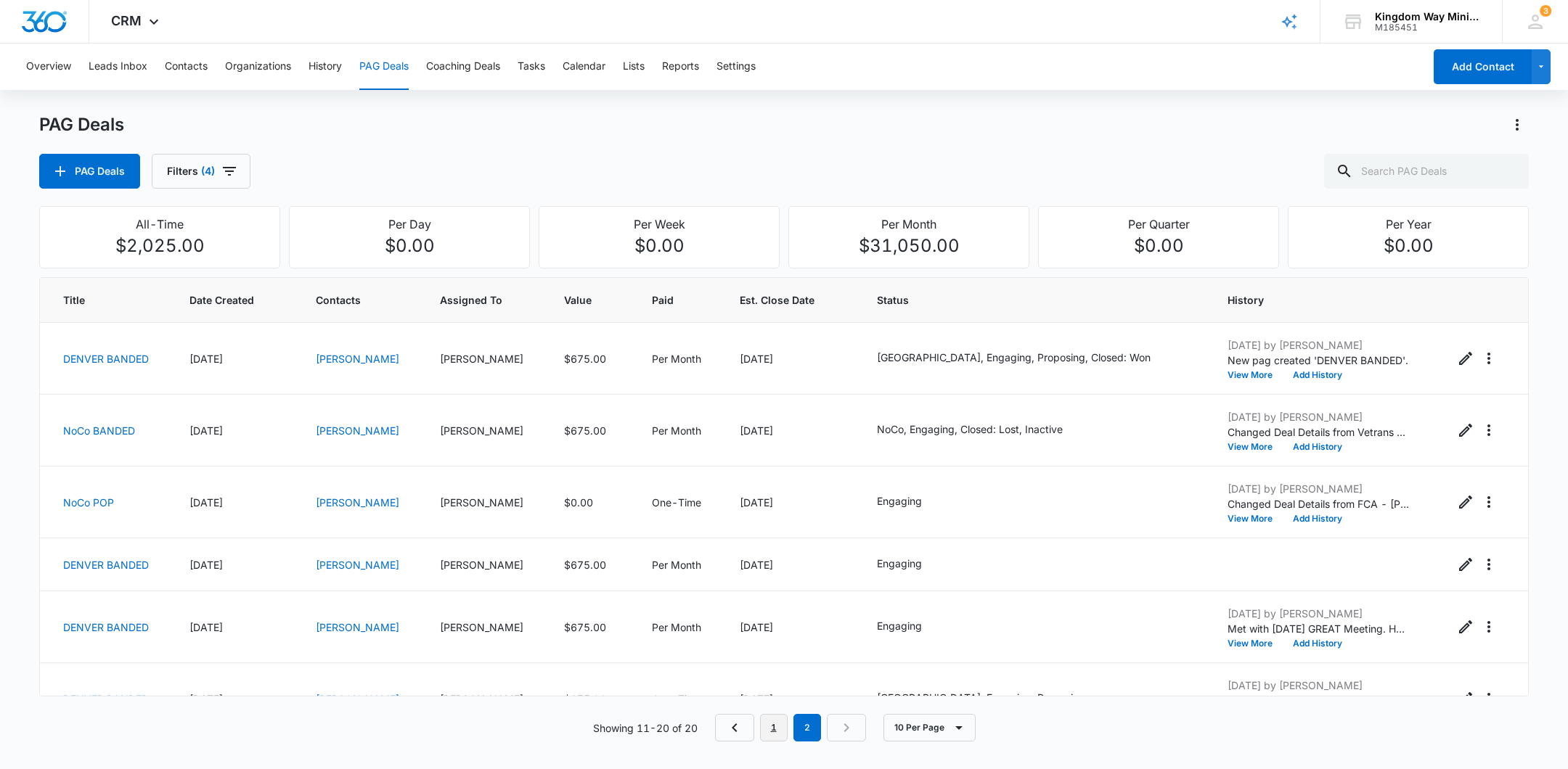 click on "1" at bounding box center (774, 728) 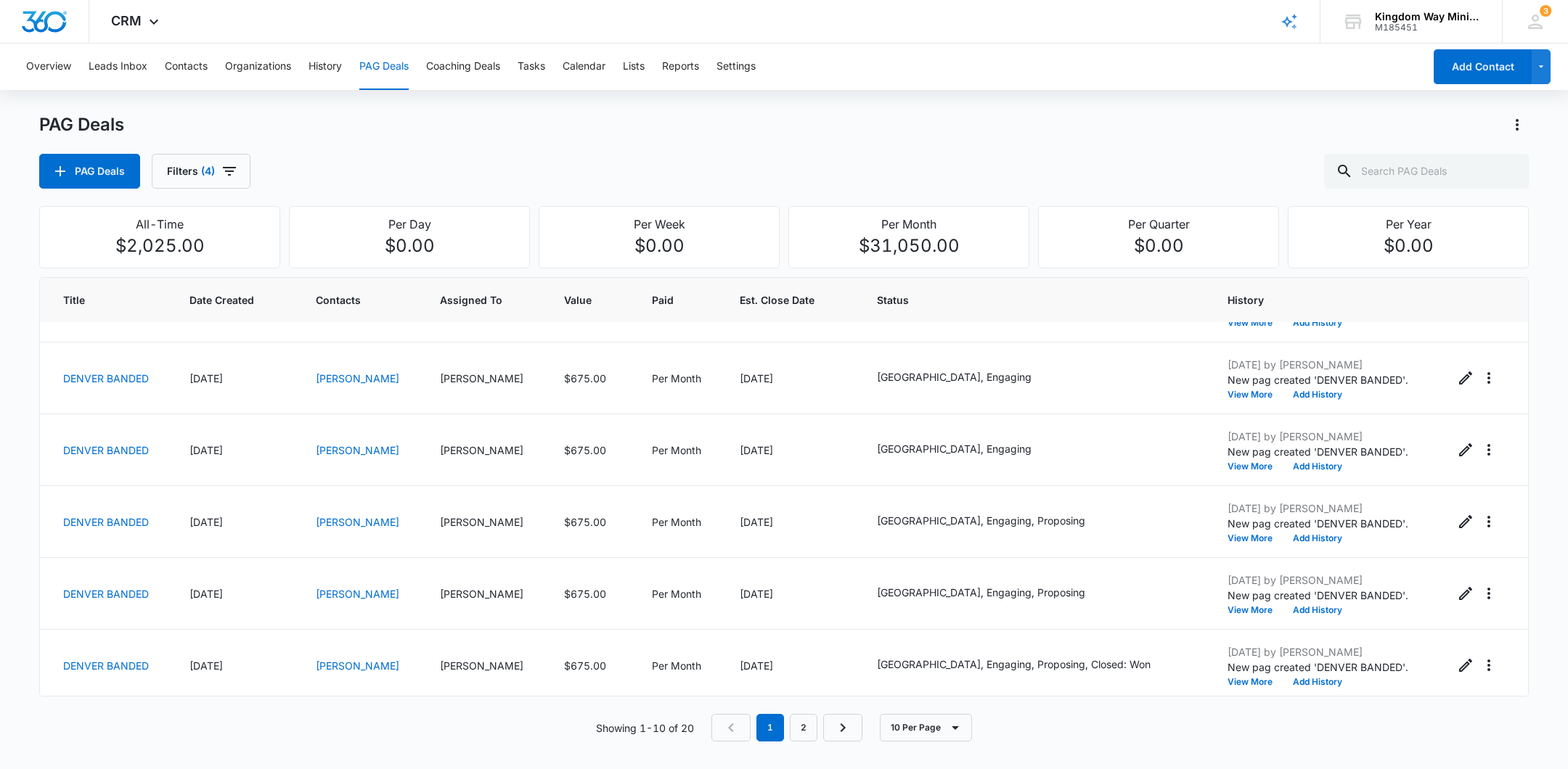 scroll, scrollTop: 342, scrollLeft: 0, axis: vertical 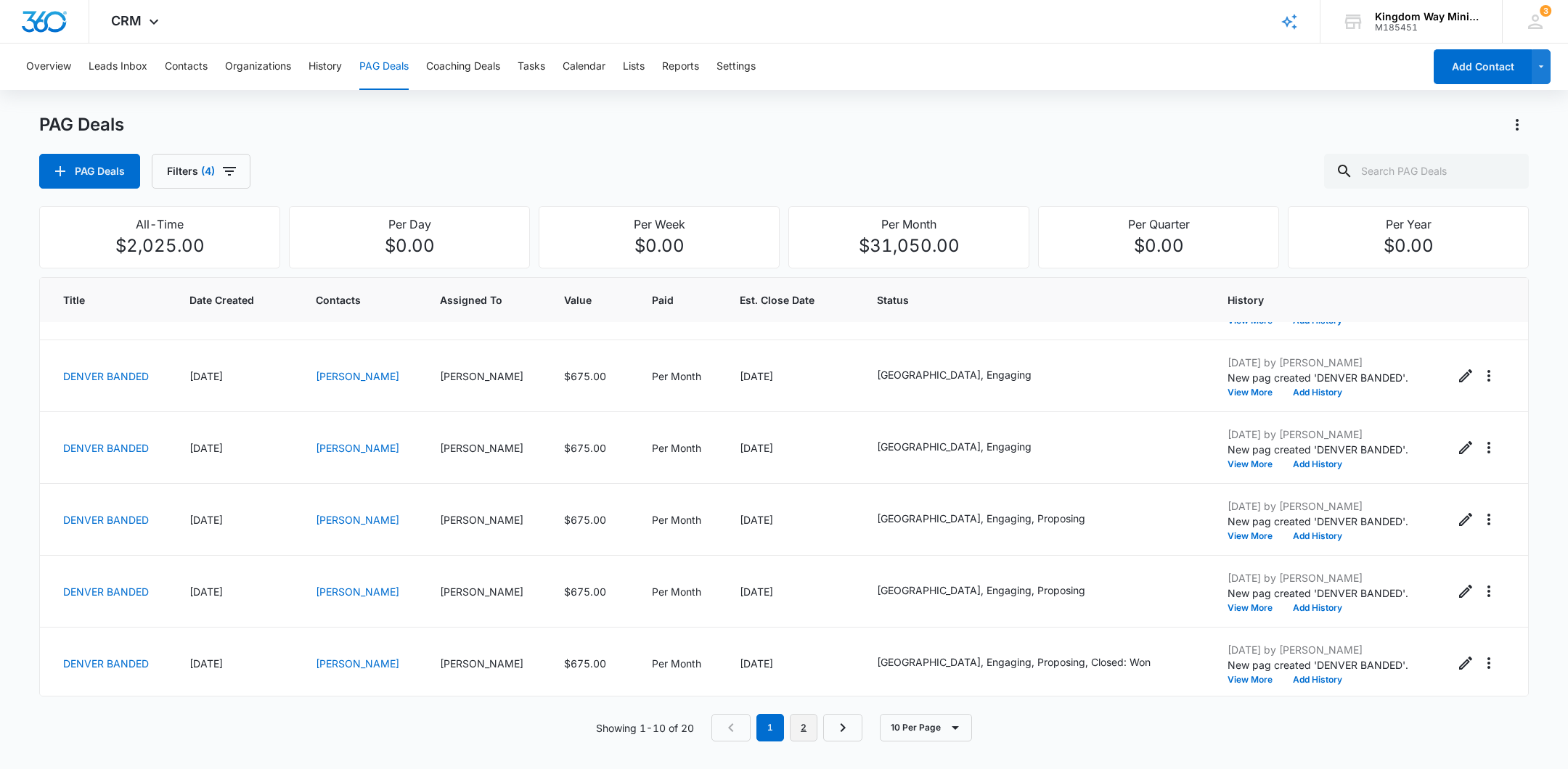 click on "2" at bounding box center [804, 728] 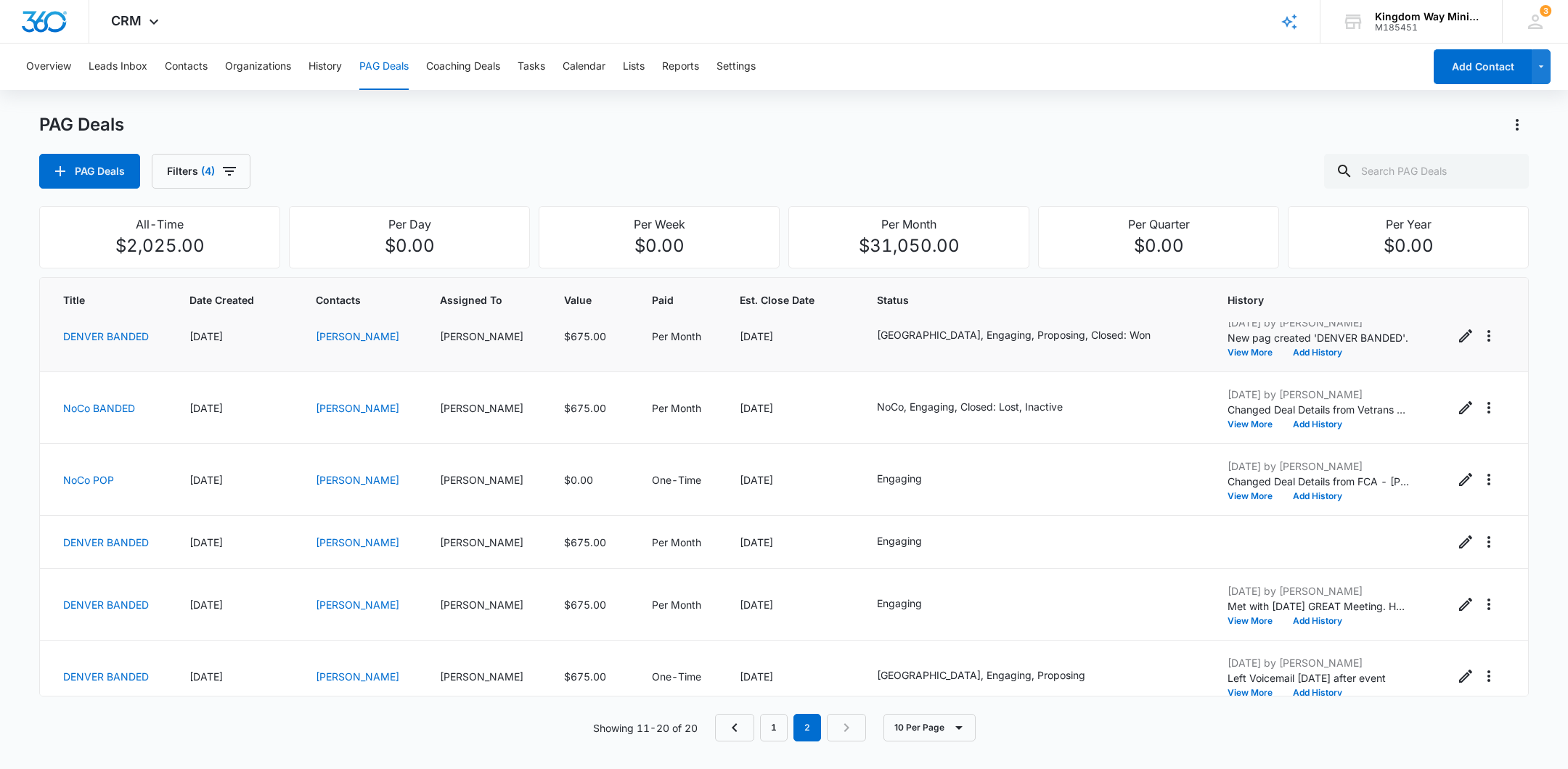 scroll, scrollTop: 27, scrollLeft: 0, axis: vertical 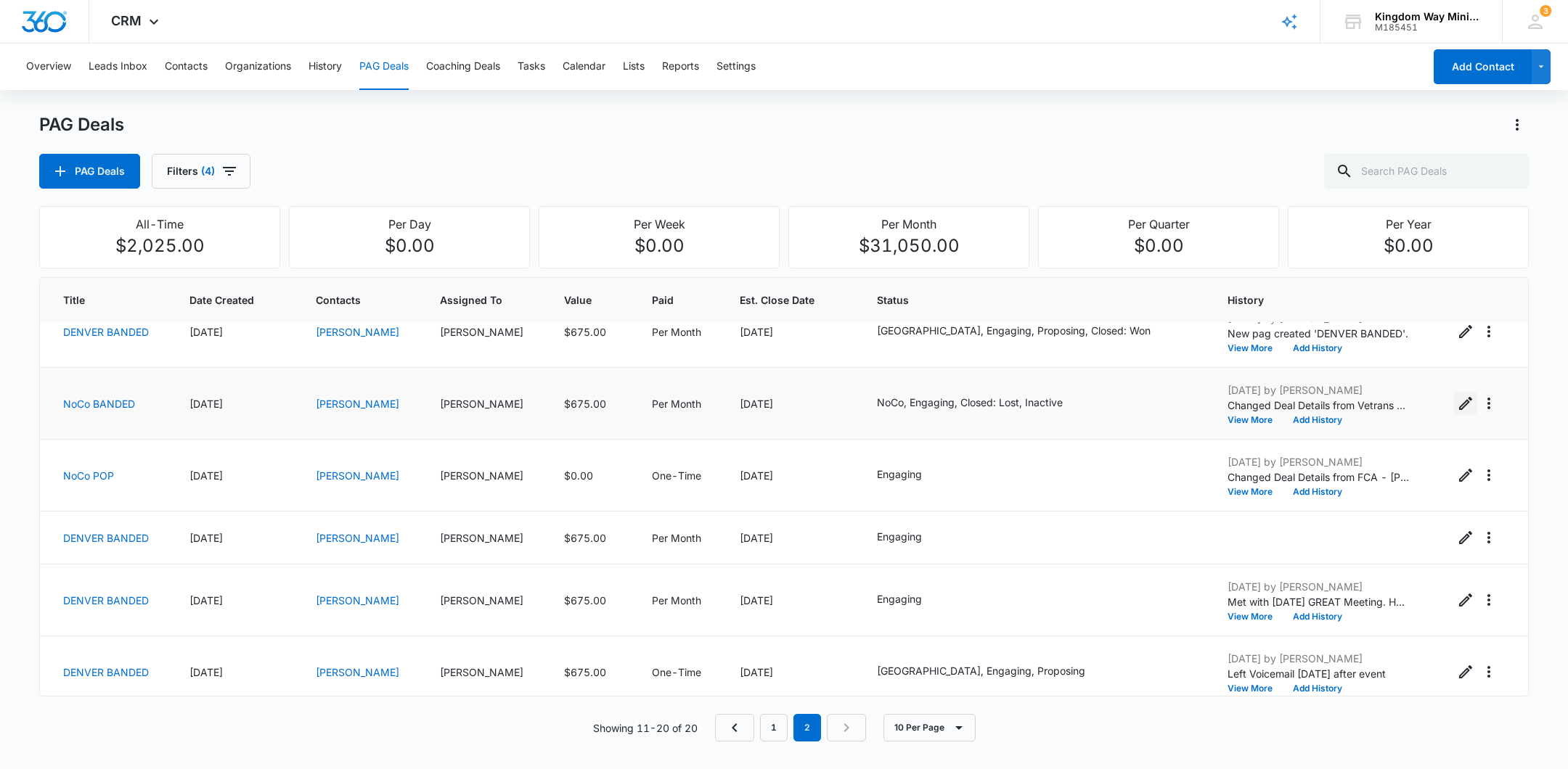 click 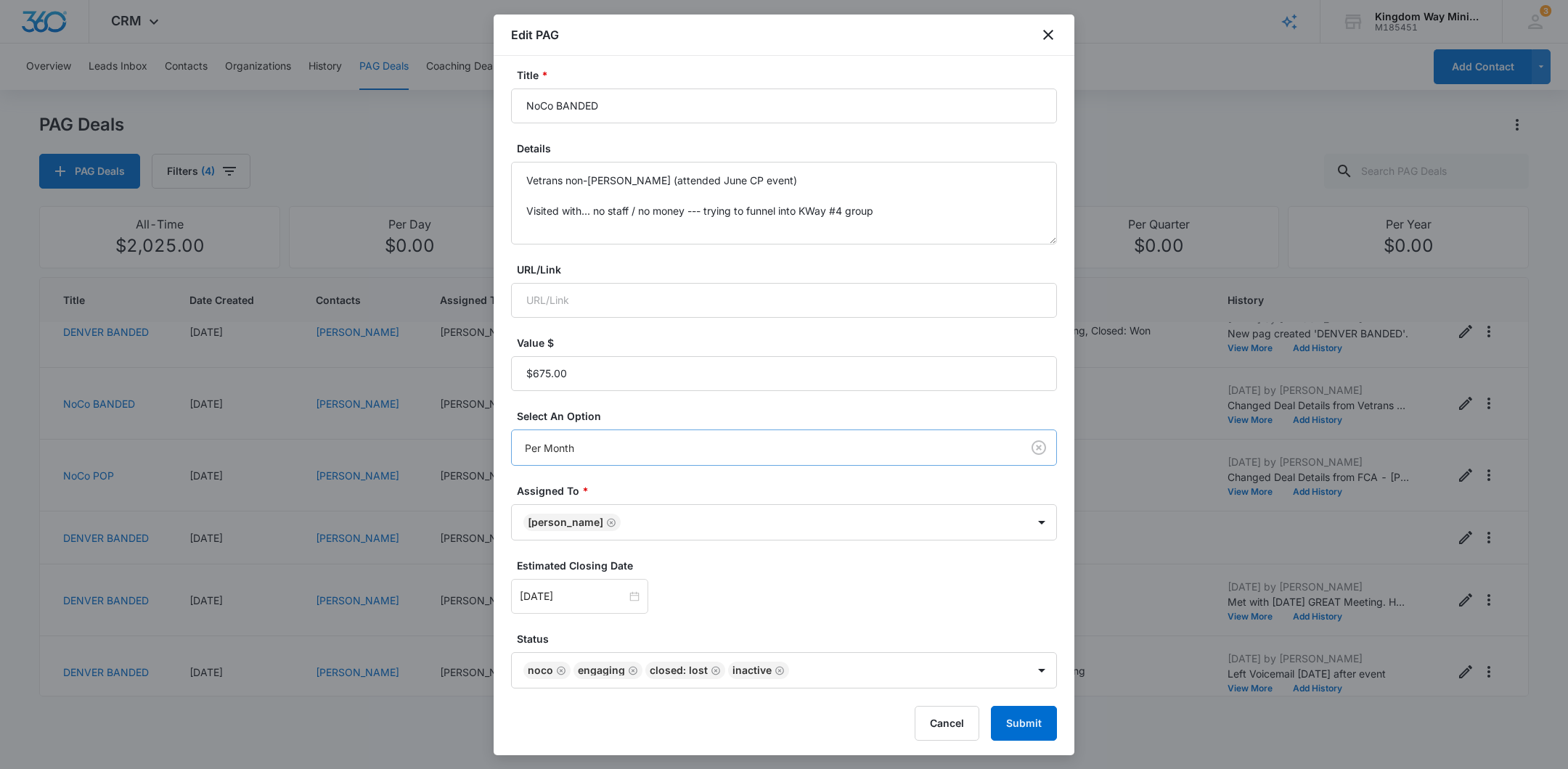 scroll, scrollTop: 81, scrollLeft: 0, axis: vertical 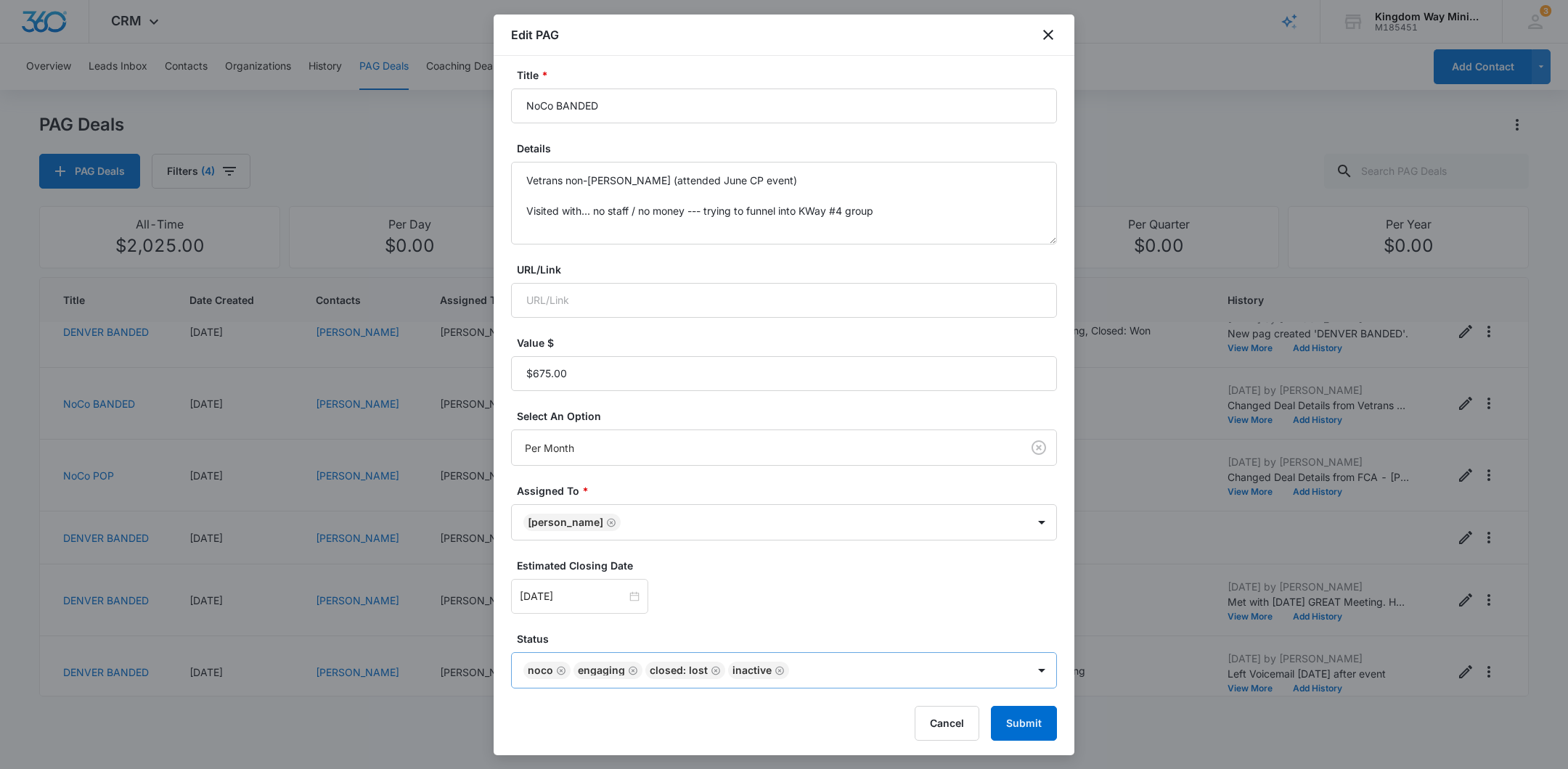 click 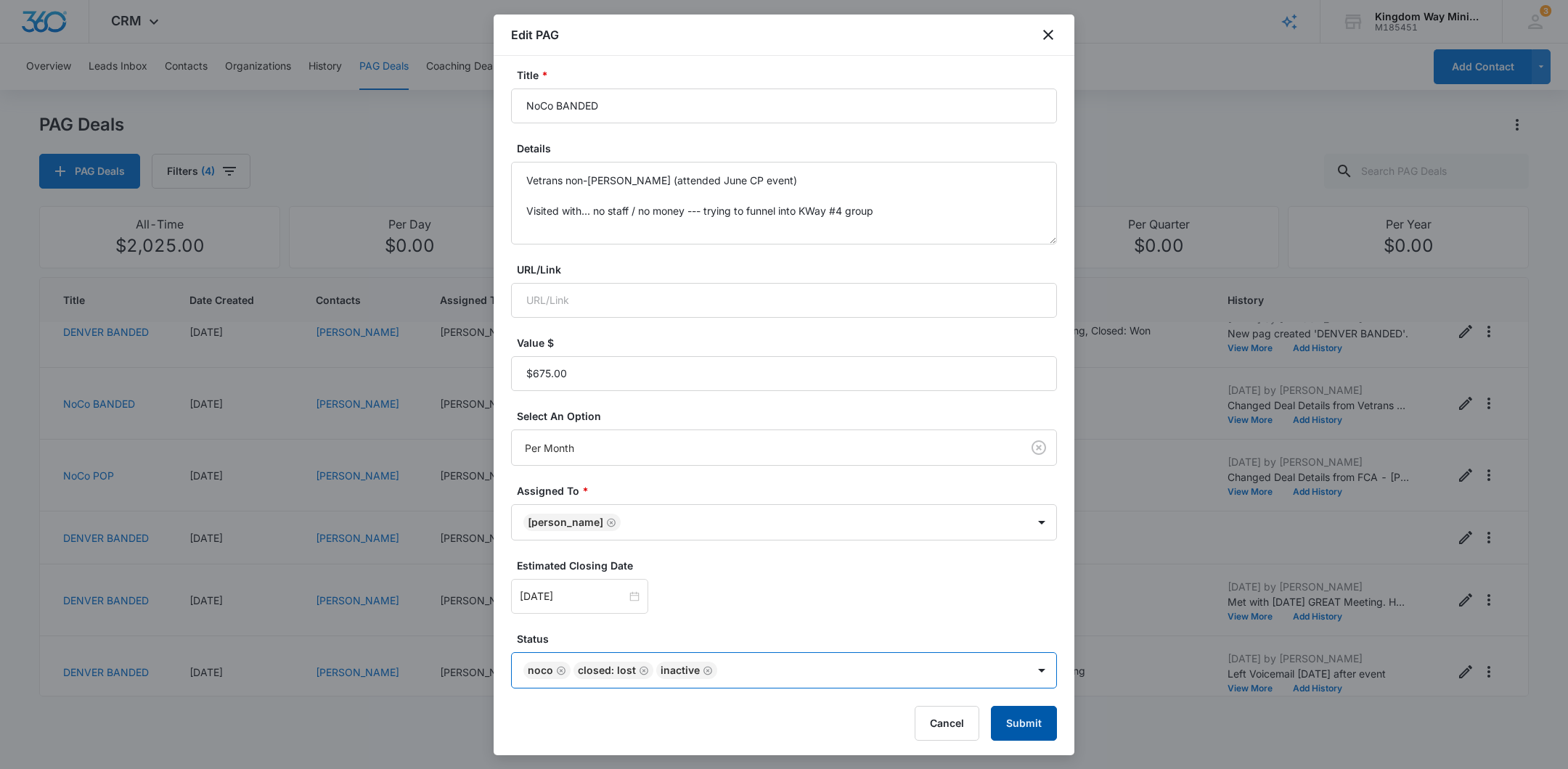 click on "Submit" at bounding box center (1024, 723) 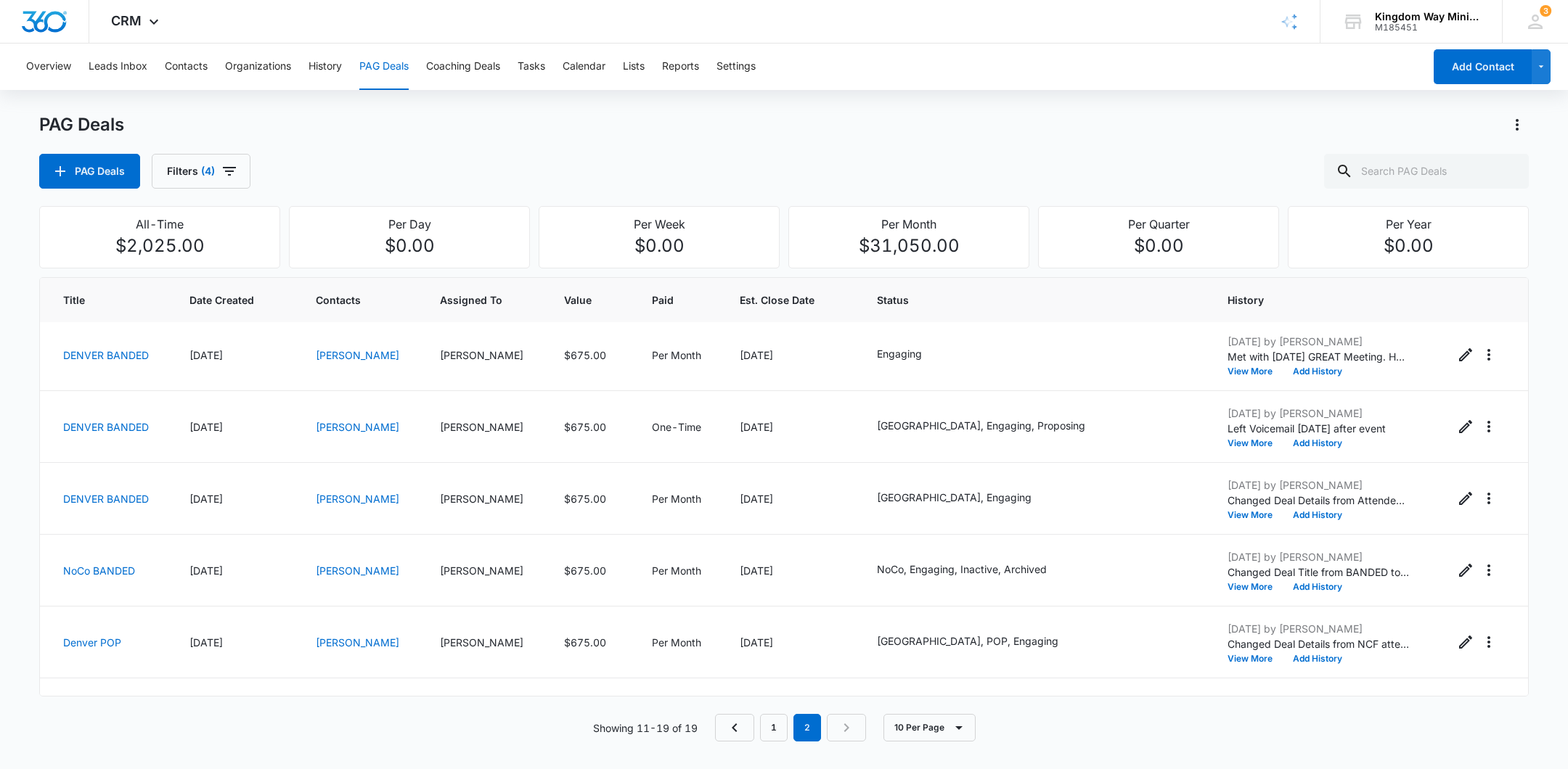 scroll, scrollTop: 203, scrollLeft: 0, axis: vertical 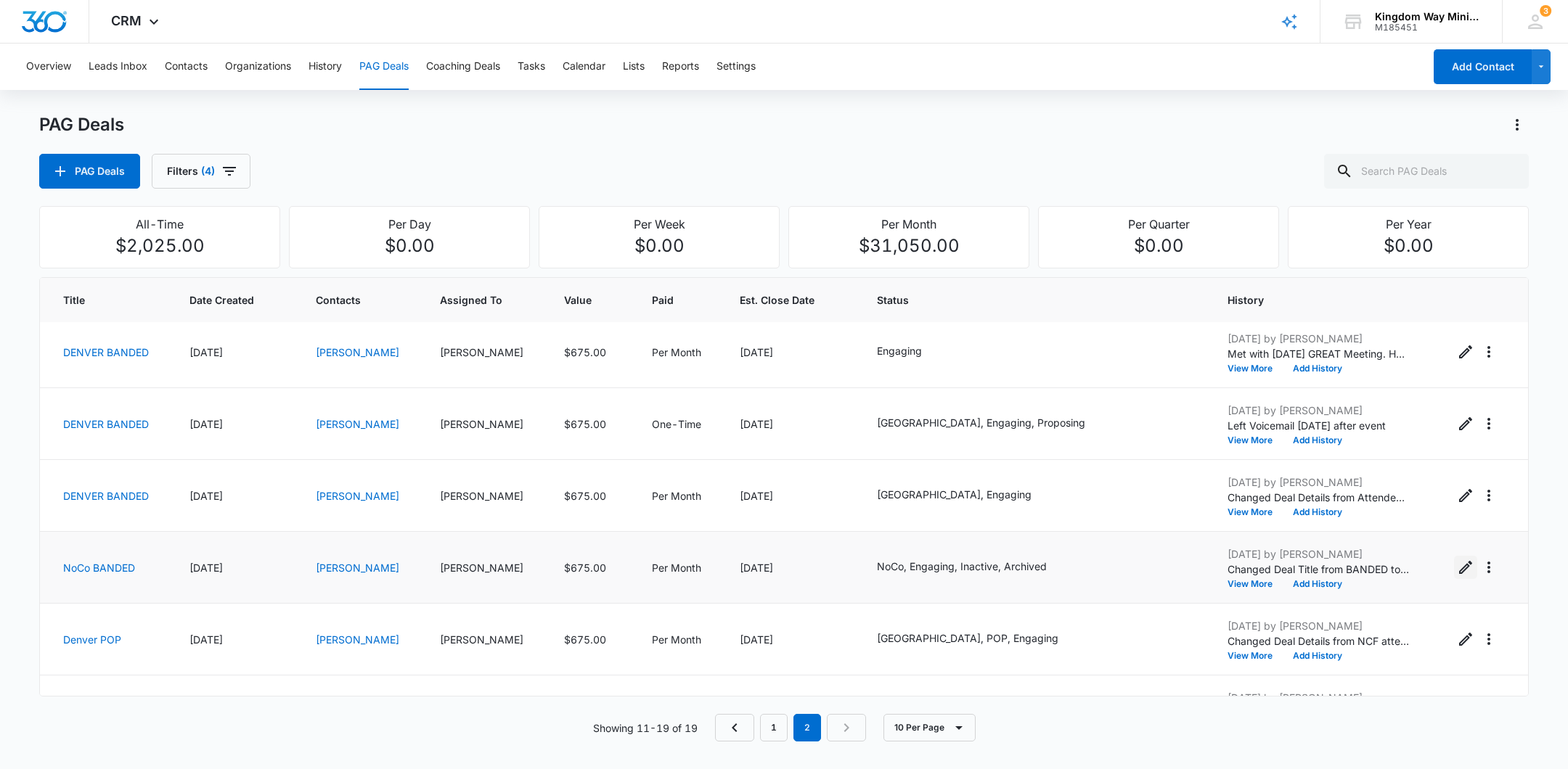 click 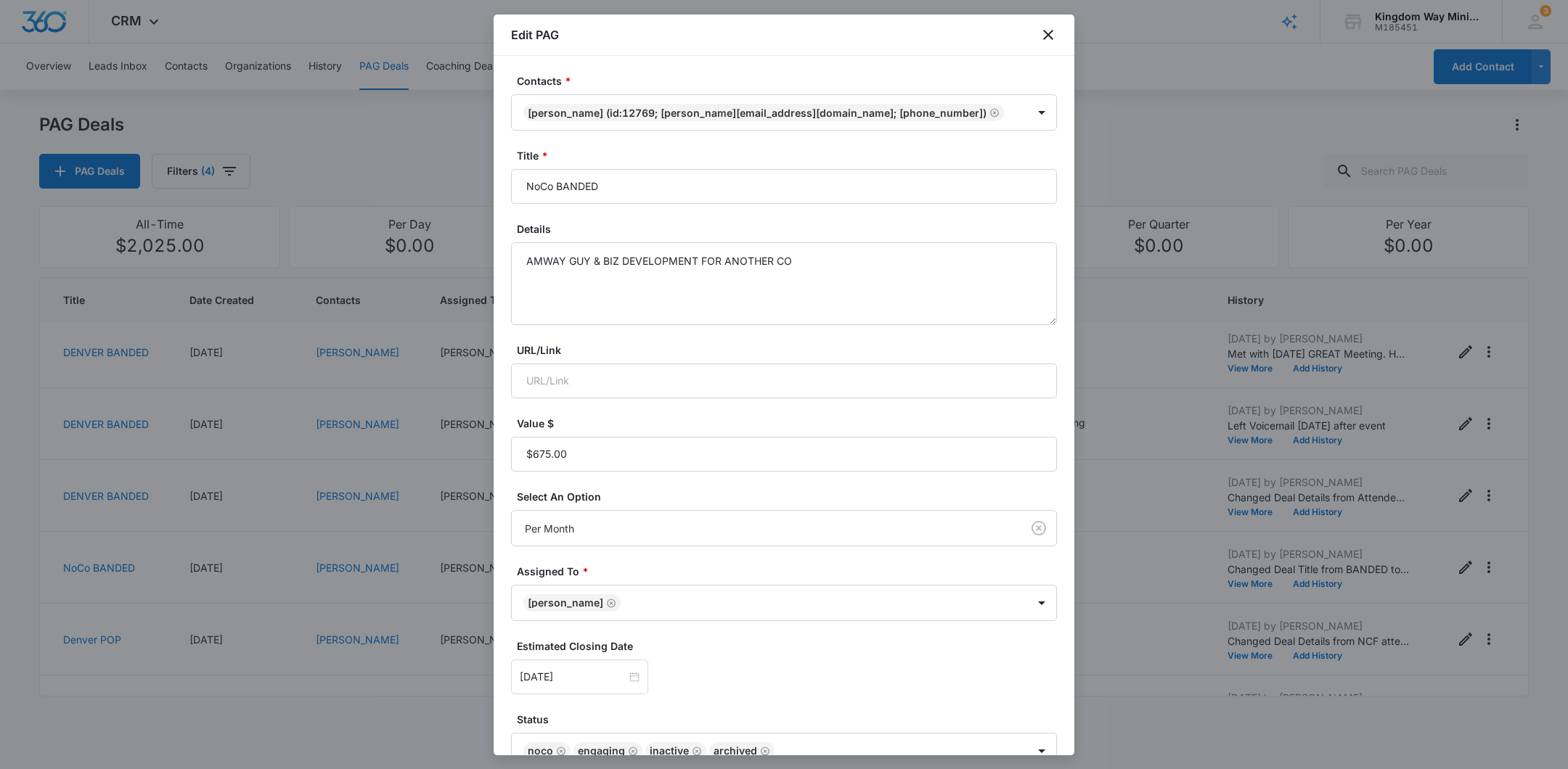 scroll, scrollTop: 81, scrollLeft: 0, axis: vertical 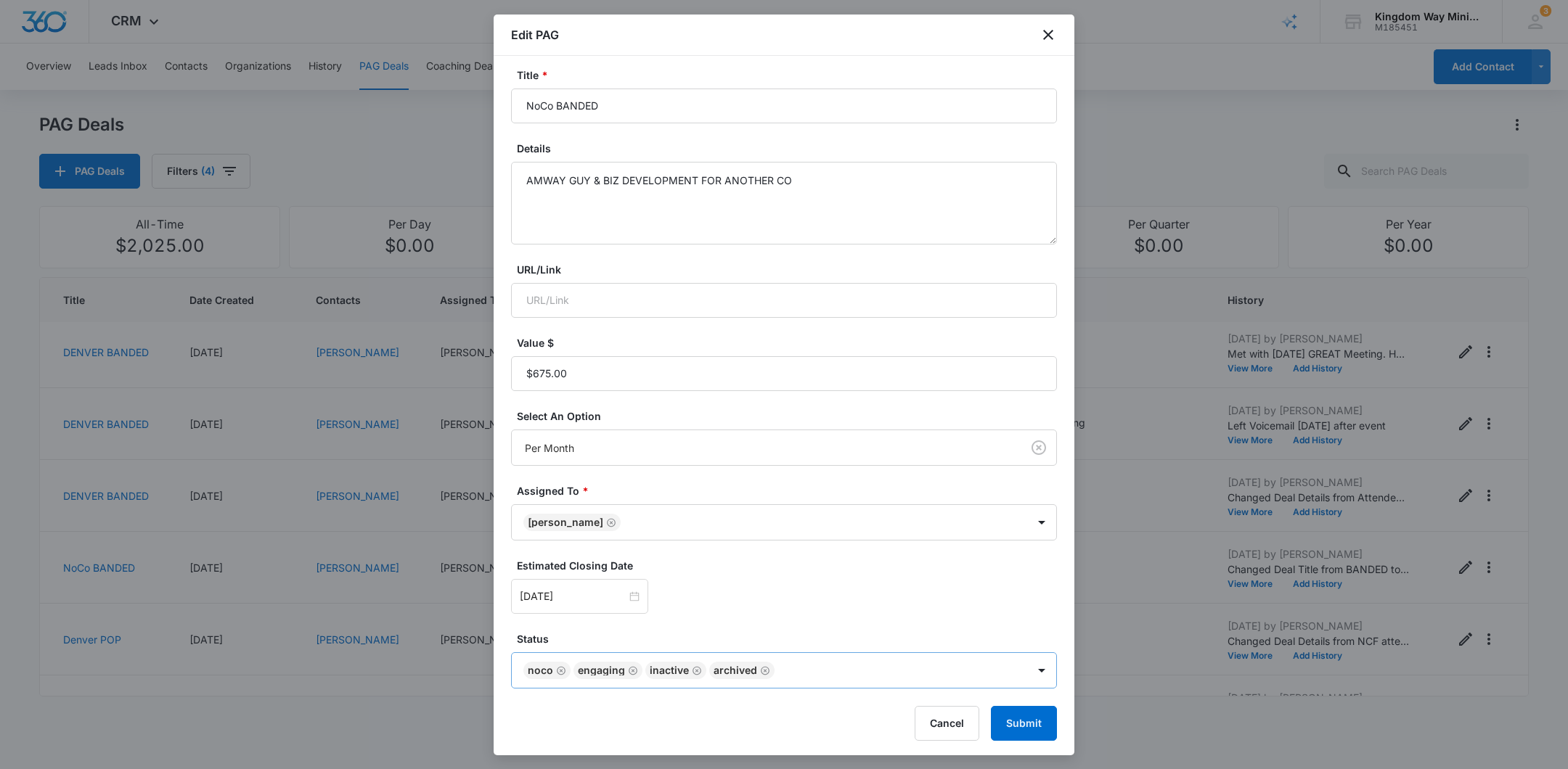 click 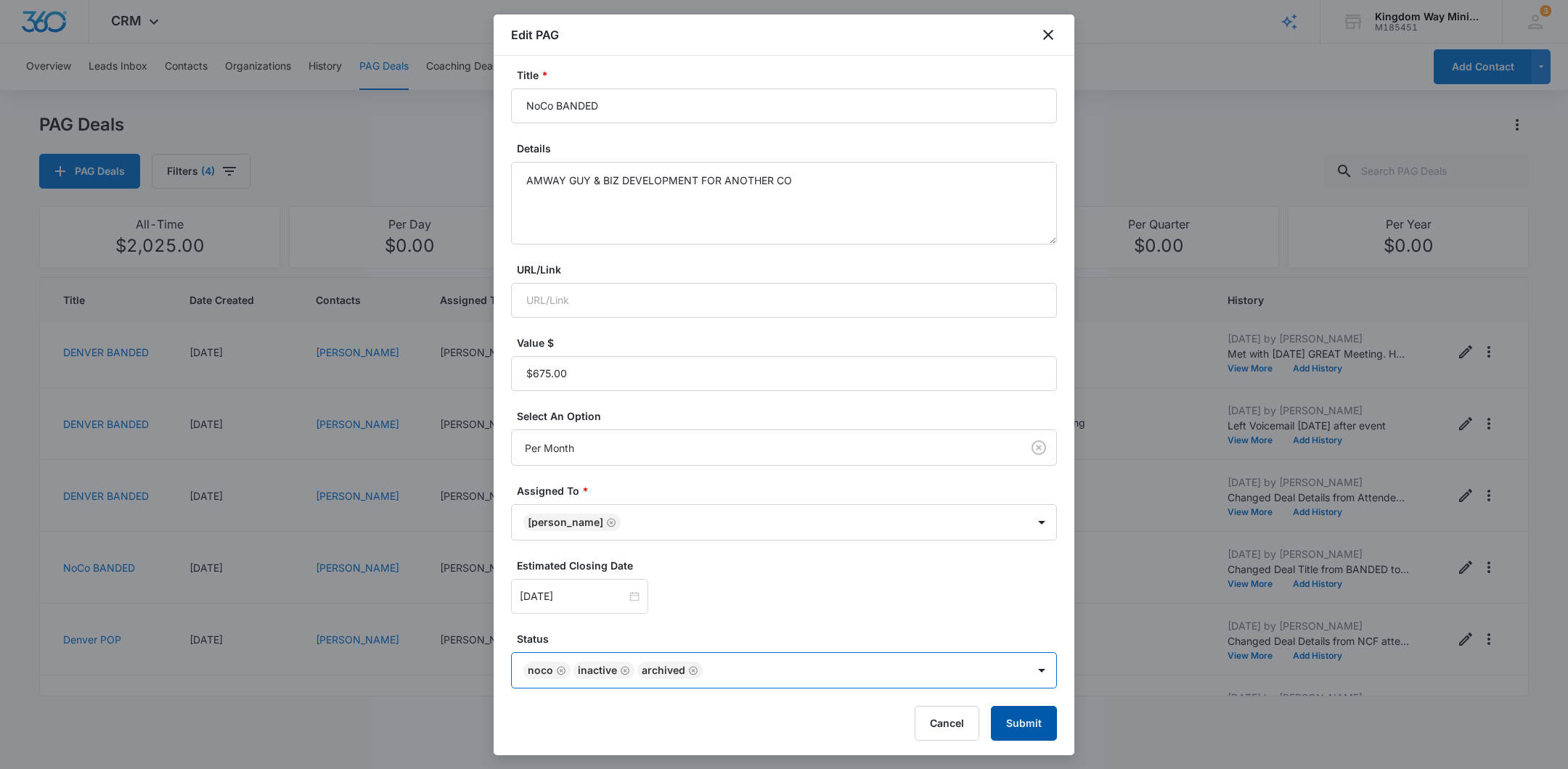 click on "Submit" at bounding box center [1024, 723] 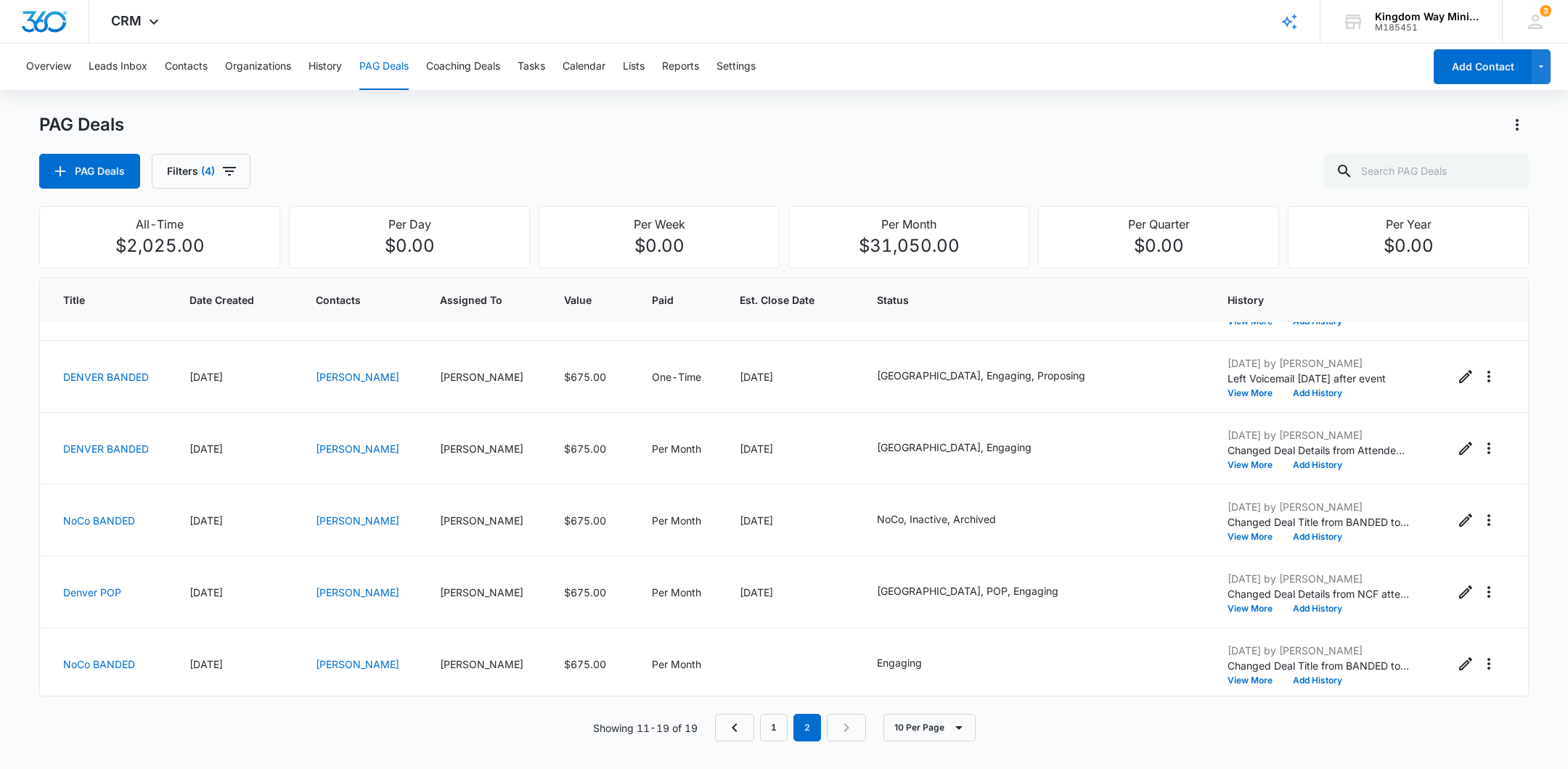 scroll, scrollTop: 180, scrollLeft: 0, axis: vertical 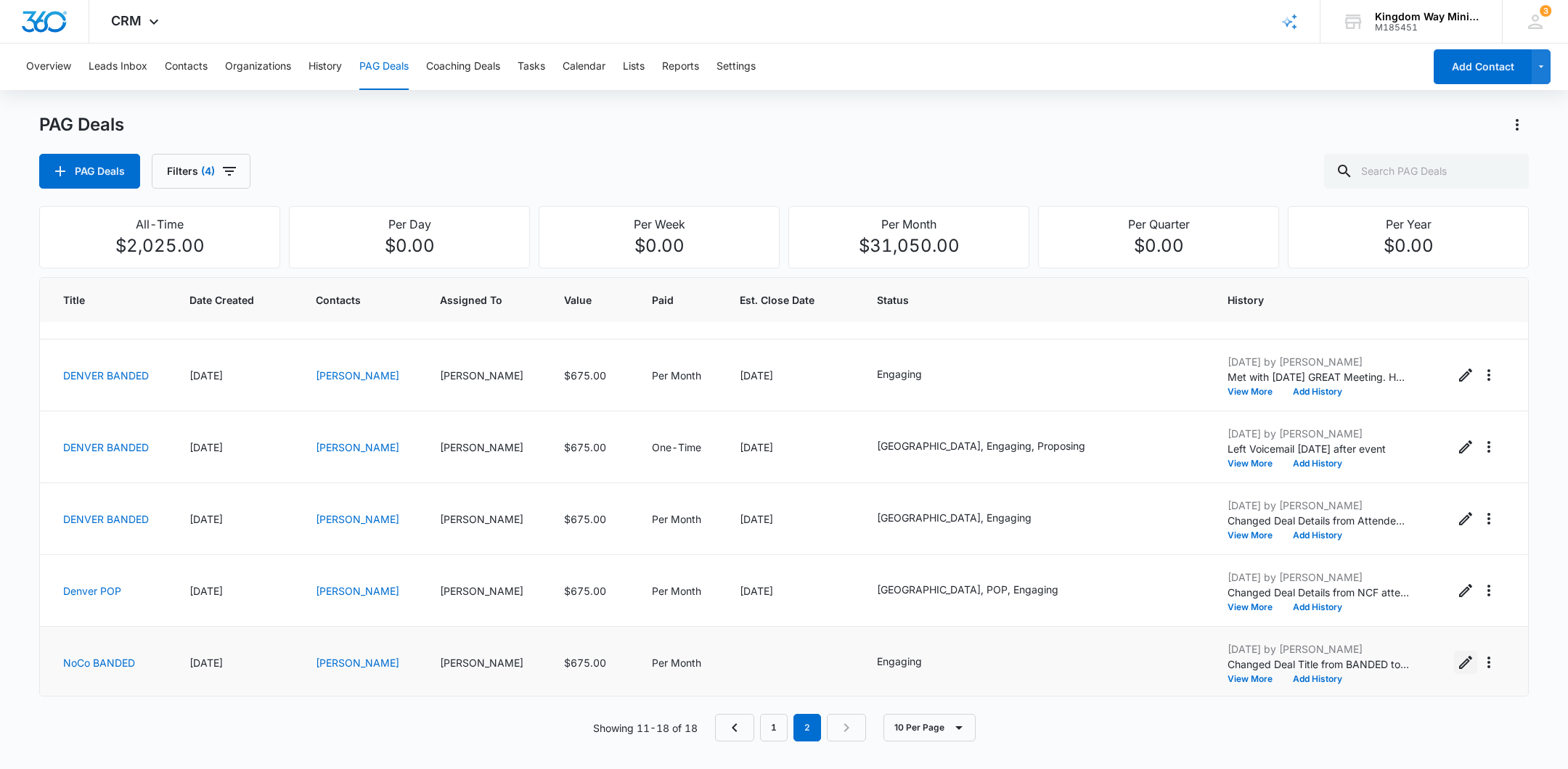 click 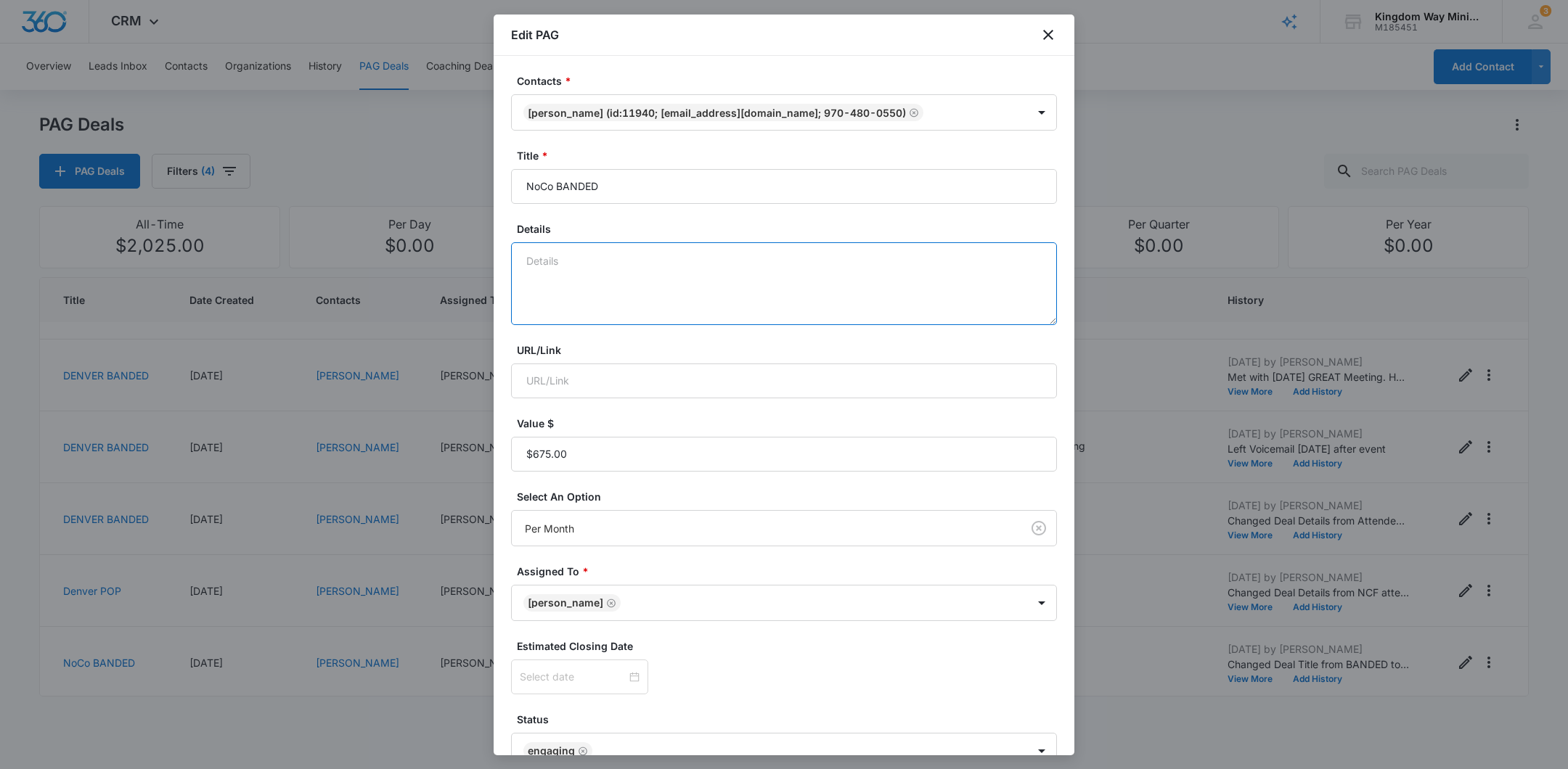 click on "Details" at bounding box center (784, 284) 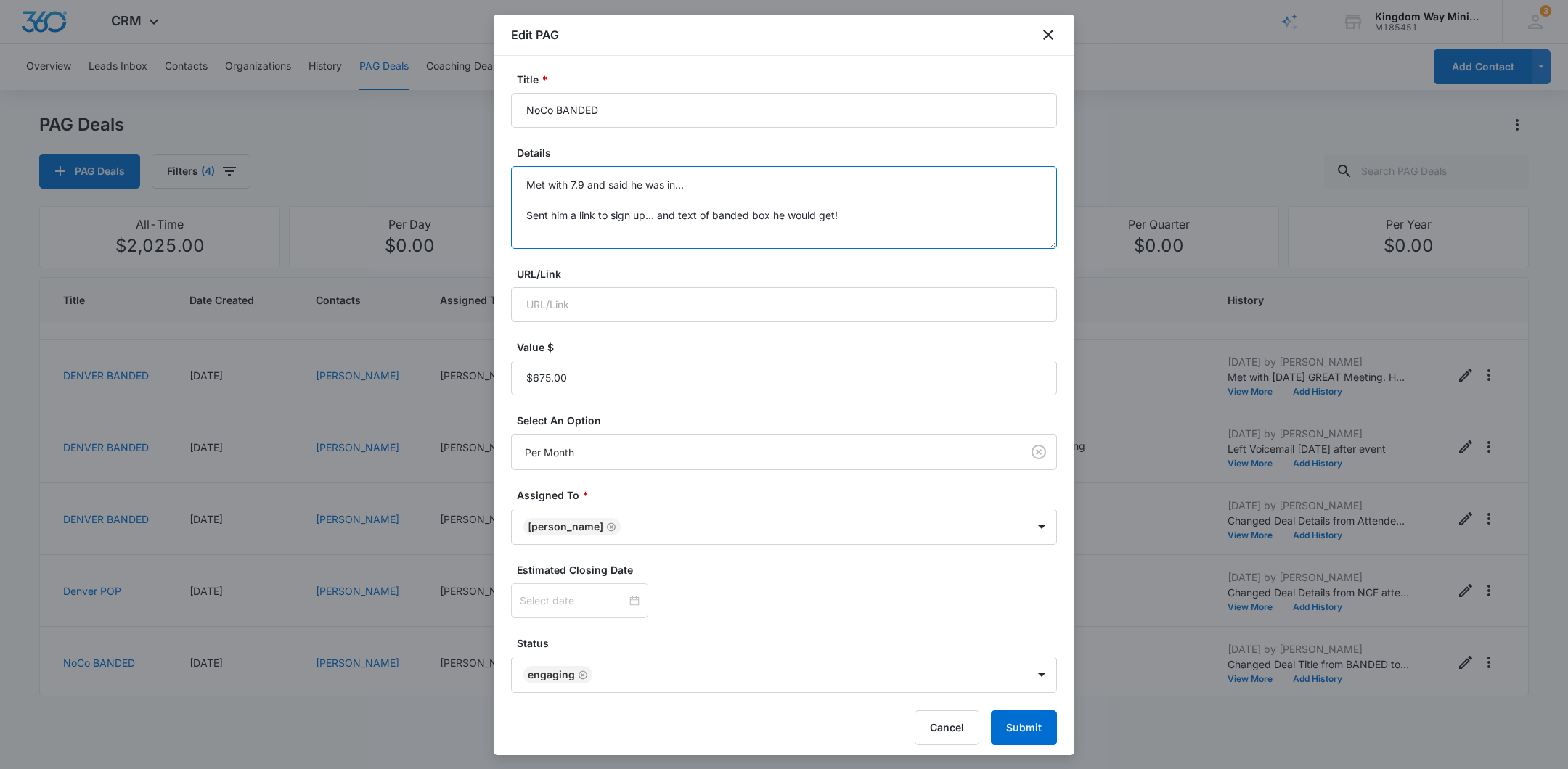 scroll, scrollTop: 81, scrollLeft: 0, axis: vertical 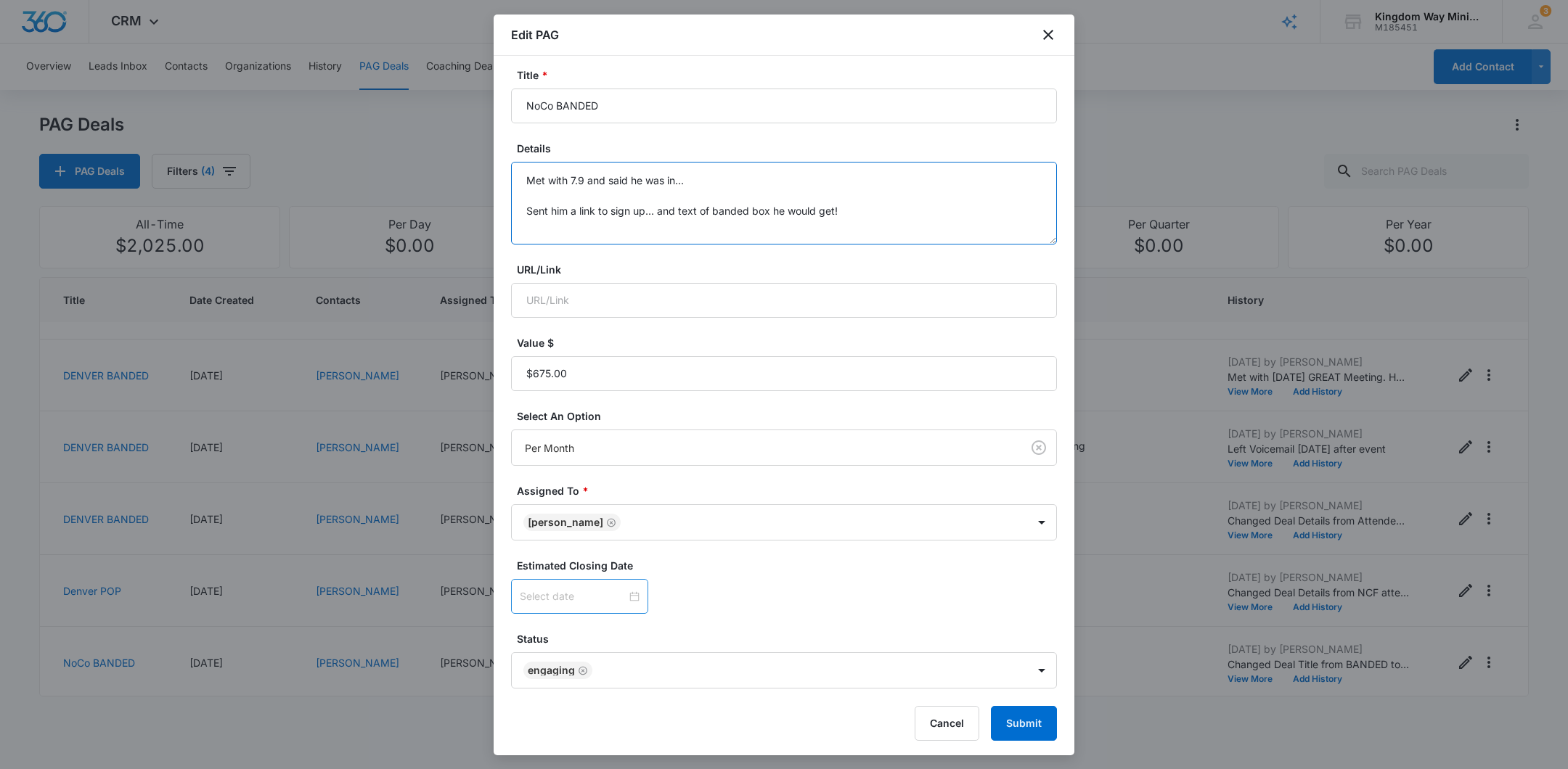 type on "Met with 7.9 and said he was in...
Sent him a link to sign up... and text of banded box he would get!" 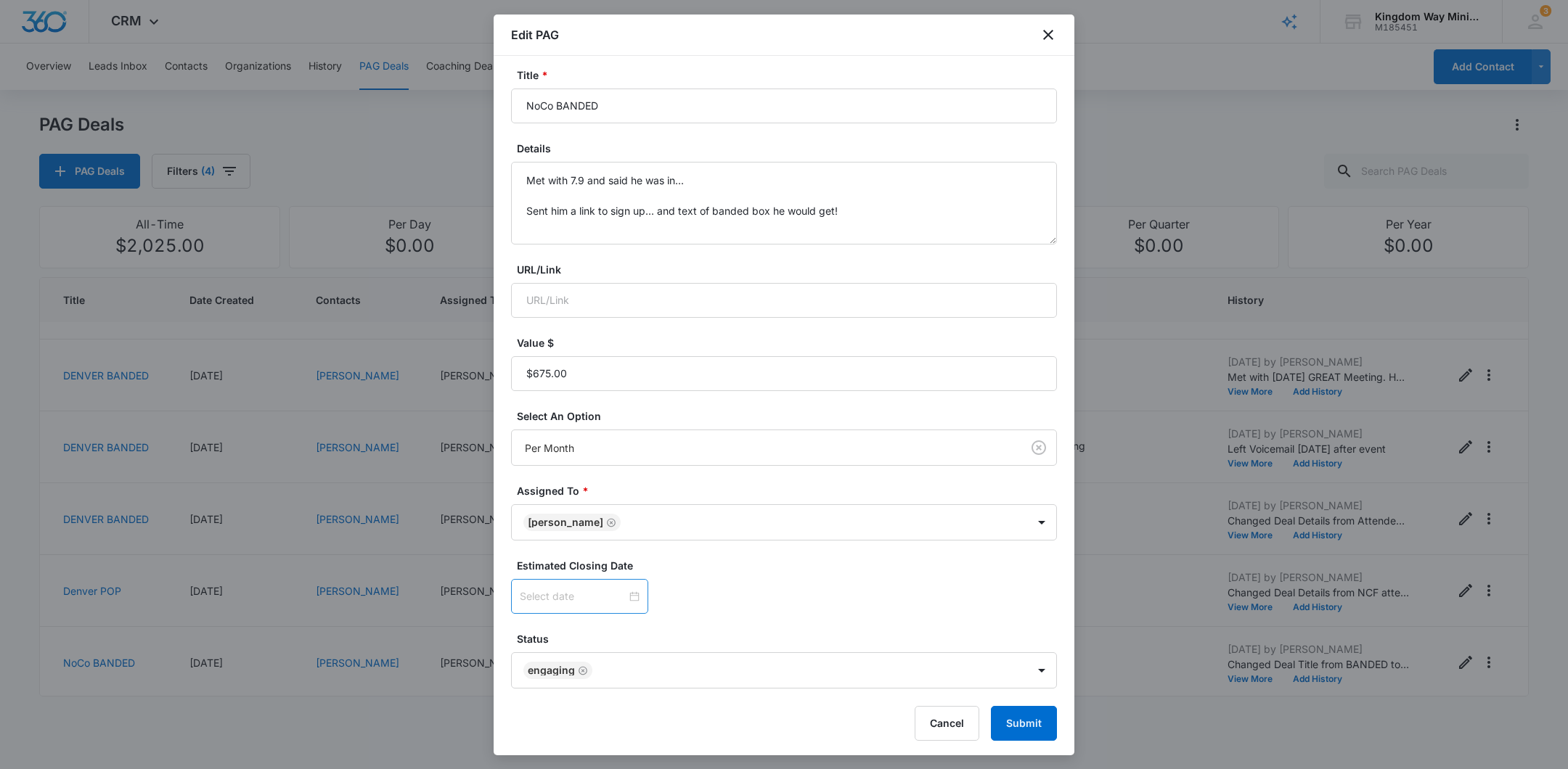 click at bounding box center [579, 596] 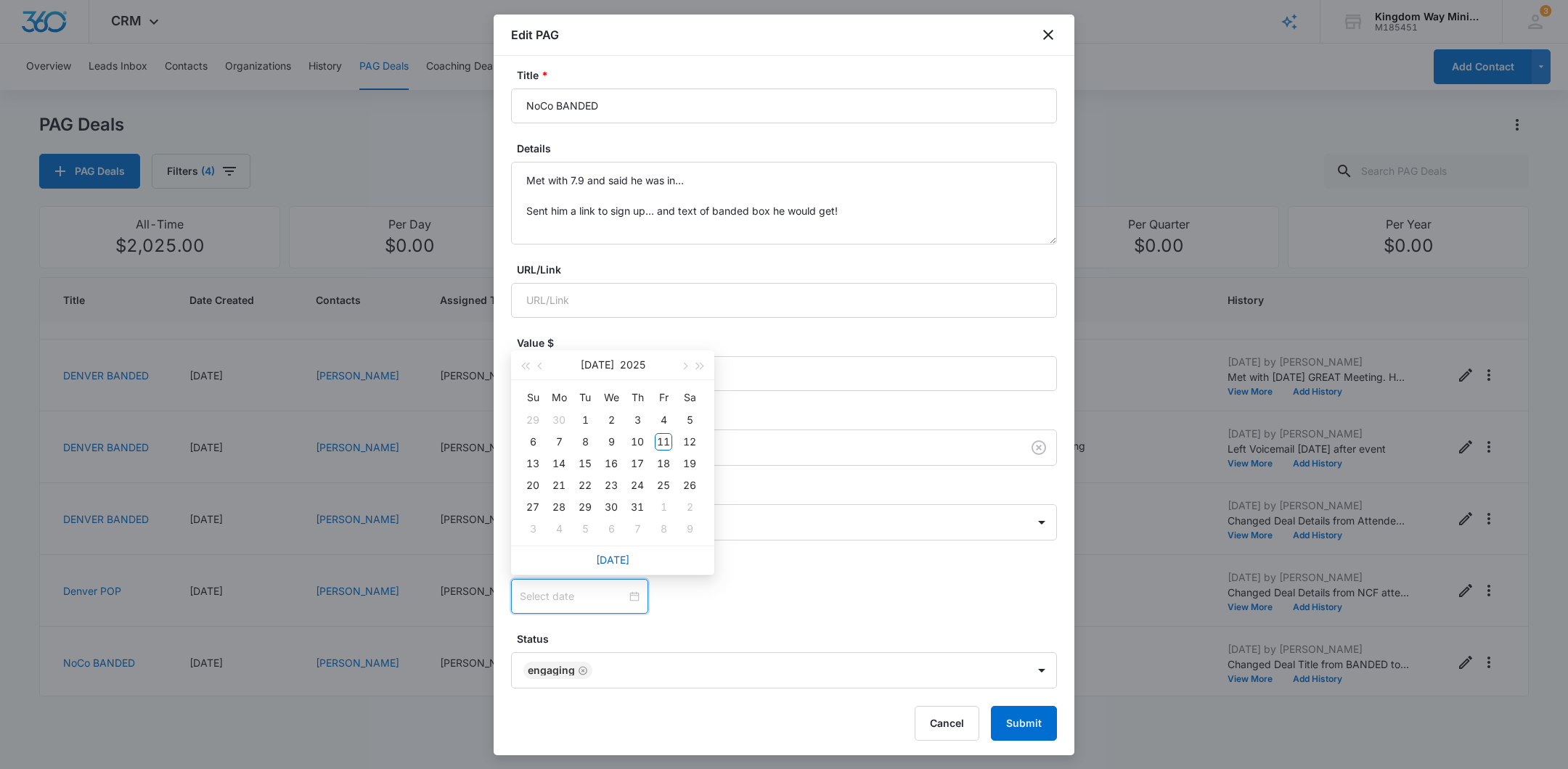 click at bounding box center [579, 596] 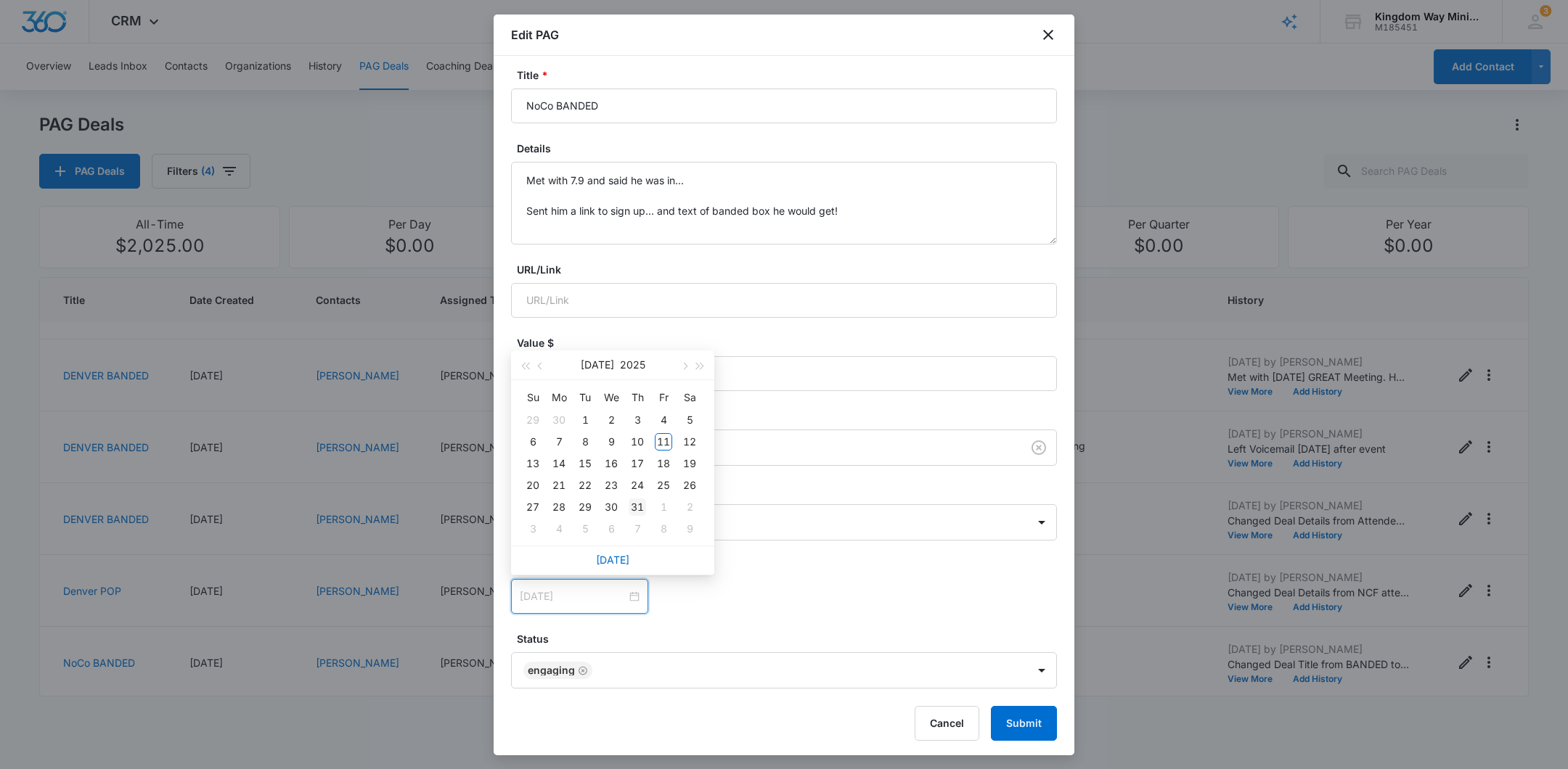 type on "[DATE]" 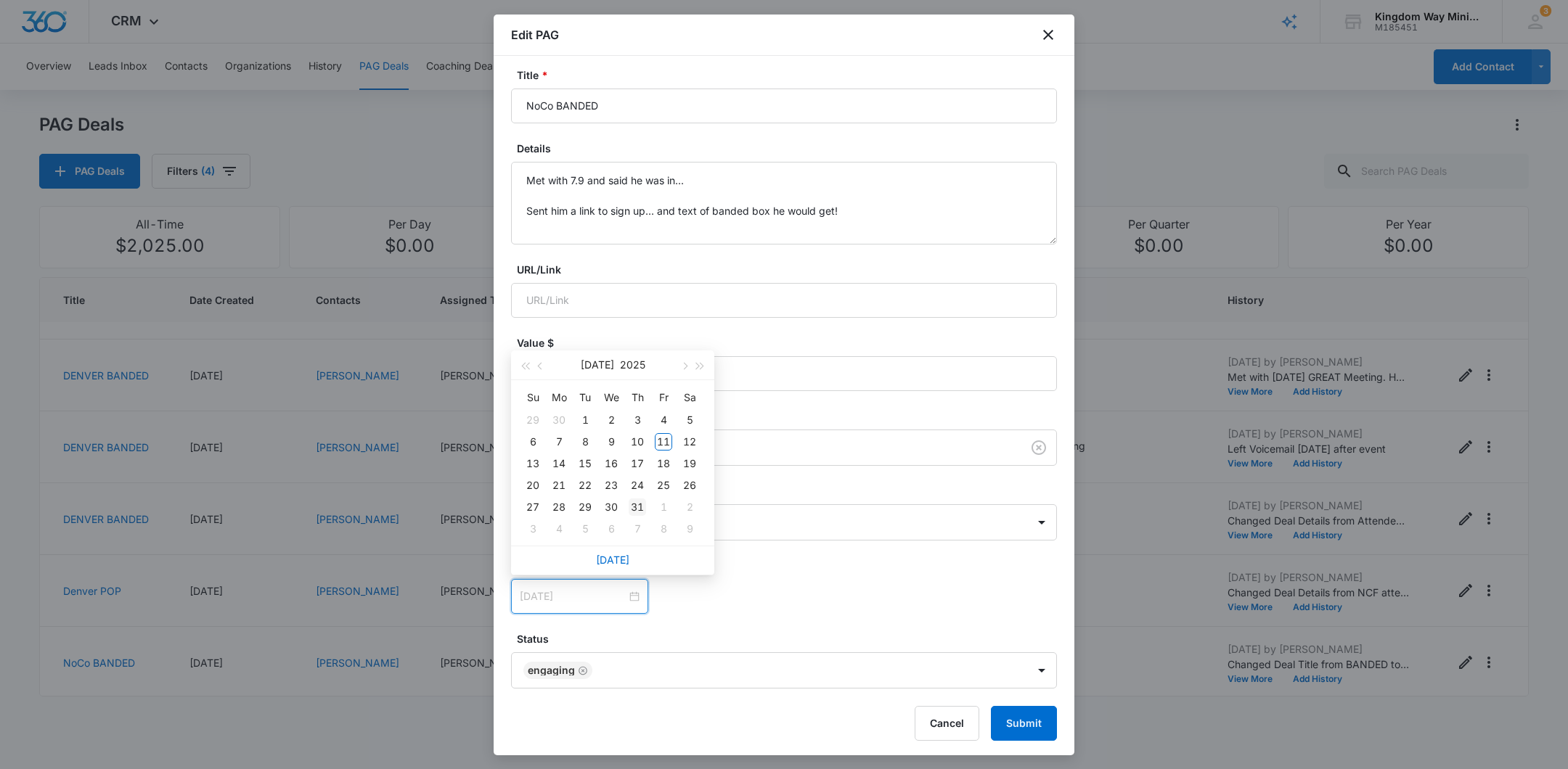 click on "31" at bounding box center [637, 507] 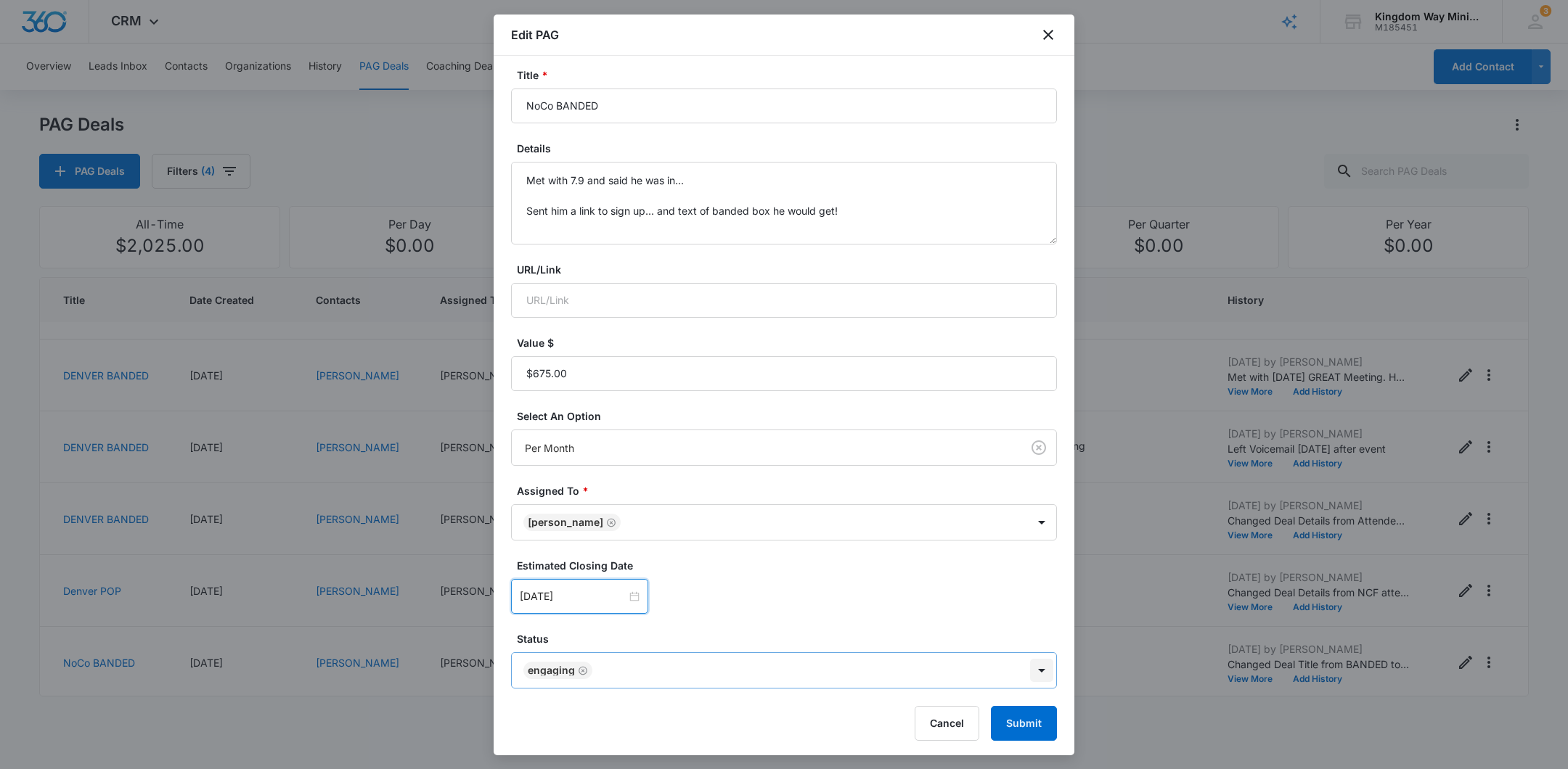 click on "CRM Apps Reputation Websites Forms CRM Email Social Shop Payments POS Content Ads Intelligence Files Brand Settings Kingdom Way Ministries M185451 Your Accounts View All 3 DA [PERSON_NAME] [PERSON_NAME][EMAIL_ADDRESS][DOMAIN_NAME] My Profile 3 Notifications Support Logout Terms & Conditions   •   Privacy Policy Overview Leads Inbox Contacts Organizations History PAG Deals Coaching Deals Tasks Calendar Lists Reports Settings Add Contact PAG Deals PAG Deals Filters (4) All-Time $2,025.00 Per Day $0.00 Per Week $0.00 Per Month $31,050.00 Per Quarter $0.00 Per Year $0.00 Title Date Created Contacts Assigned To Value Paid Est. Close Date Status History DENVER BANDED [DATE] [PERSON_NAME] [PERSON_NAME] $675.00 Per Month [DATE] [GEOGRAPHIC_DATA], Engaging, Proposing, Closed: Won [DATE] by [PERSON_NAME] New pag created 'DENVER BANDED'. View More Add History NoCo POP [DATE] [PERSON_NAME] [PERSON_NAME] $0.00 One-Time [DATE] Engaging [DATE] by [PERSON_NAME] View More Add History DENVER BANDED [DATE] [PERSON_NAME] $675.00" at bounding box center (784, 384) 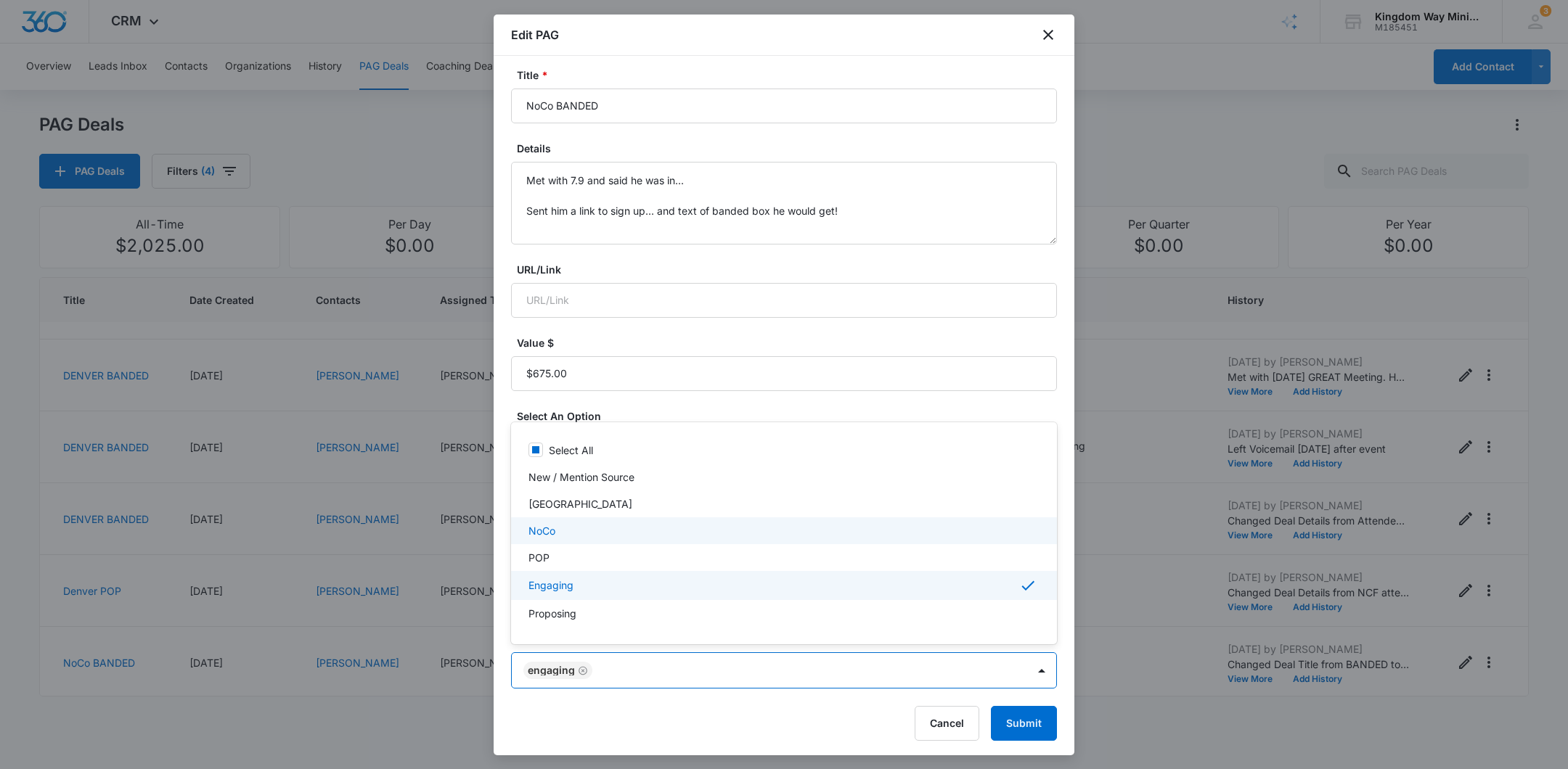 click on "NoCo" at bounding box center (783, 530) 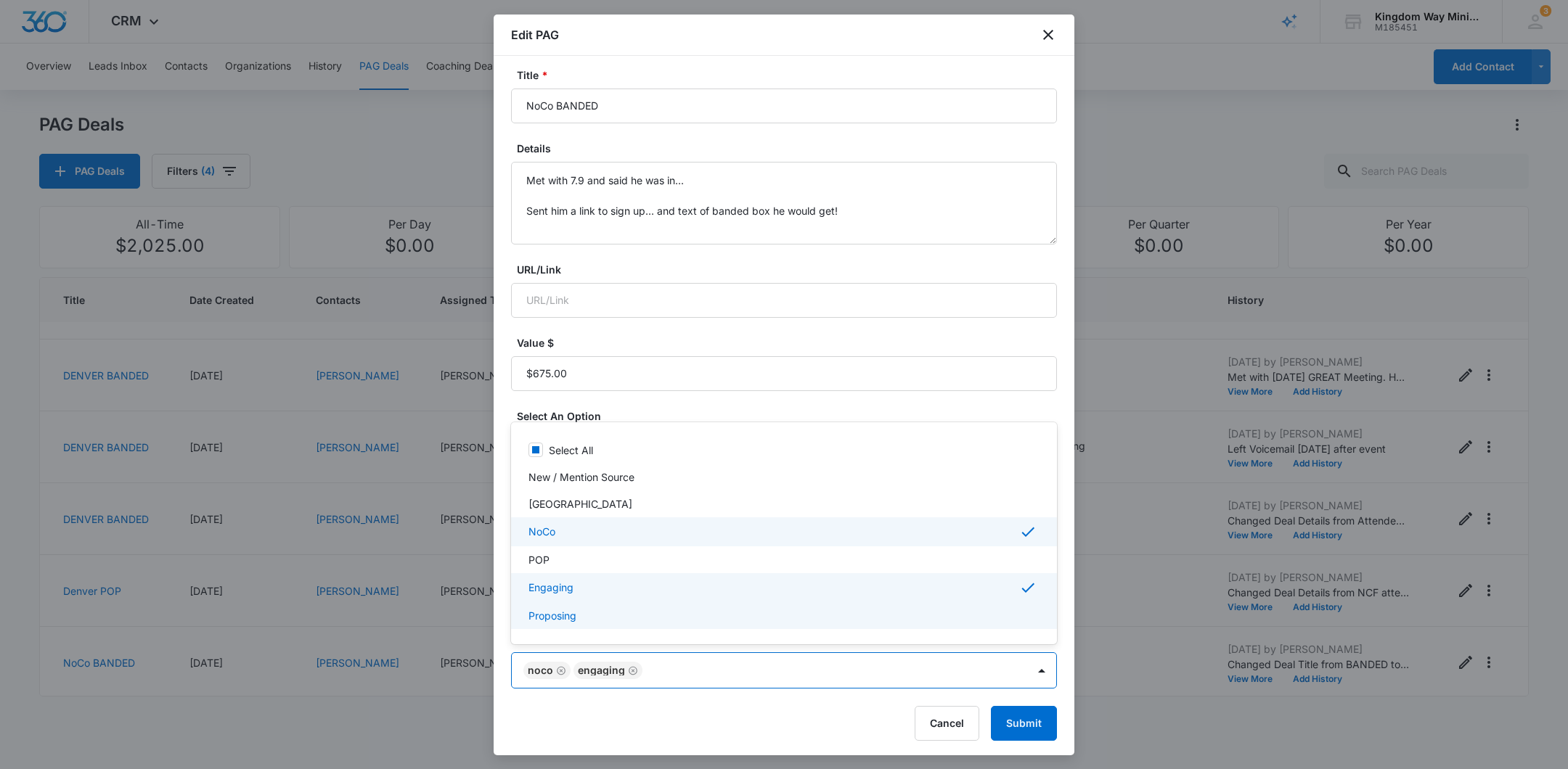 click on "Proposing" at bounding box center (783, 615) 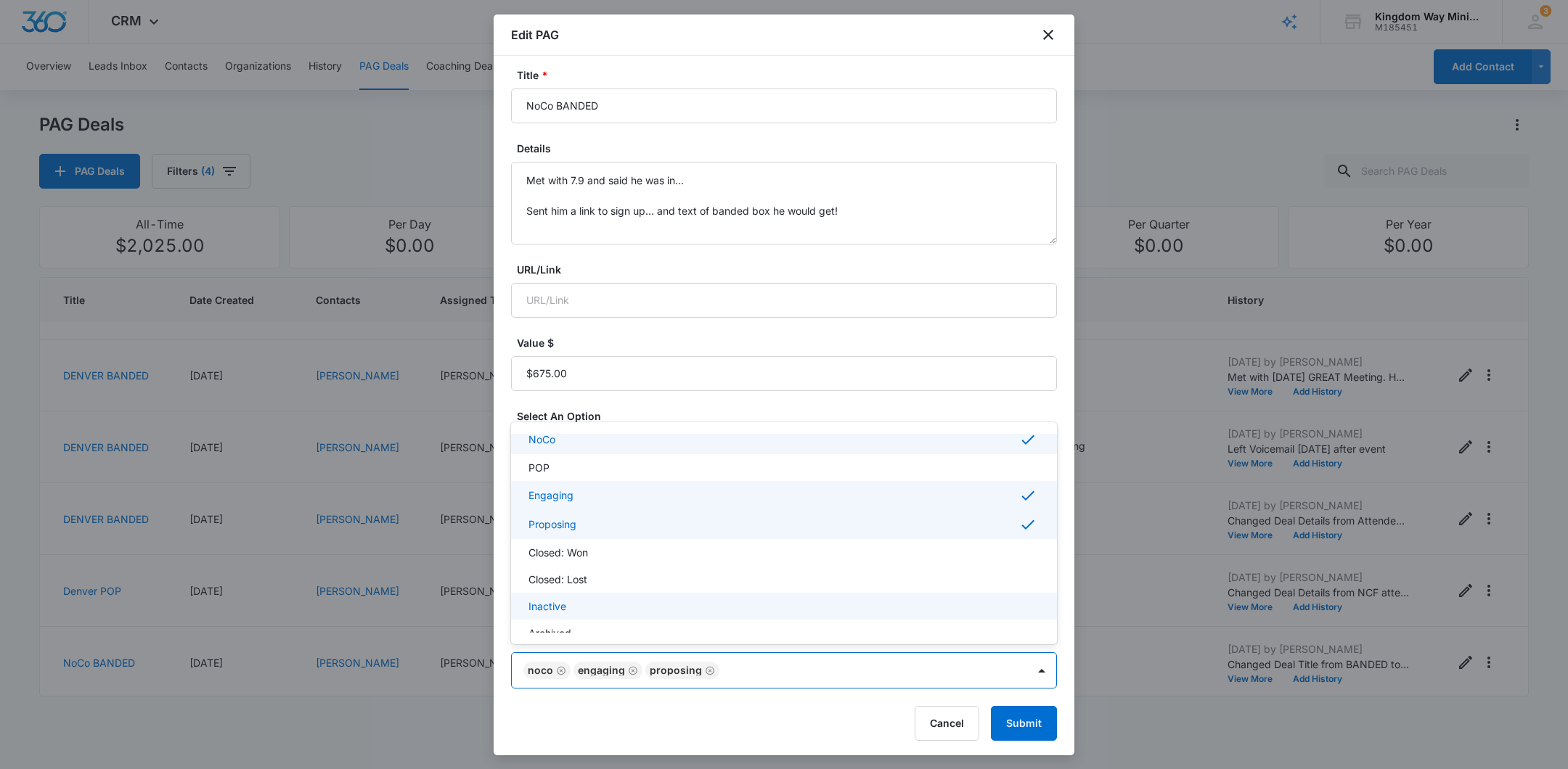 scroll, scrollTop: 94, scrollLeft: 0, axis: vertical 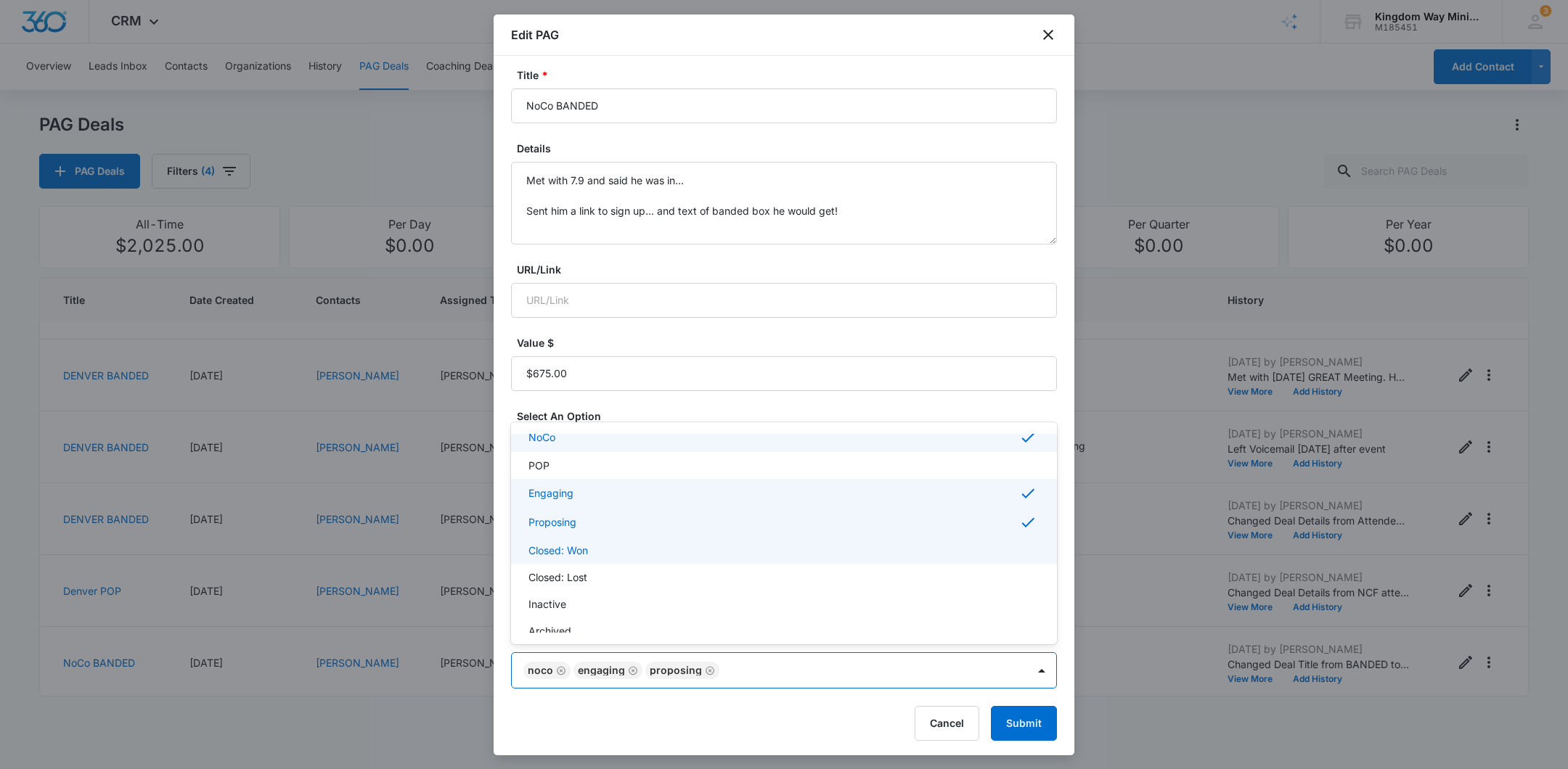 click on "Closed: Won" at bounding box center (784, 550) 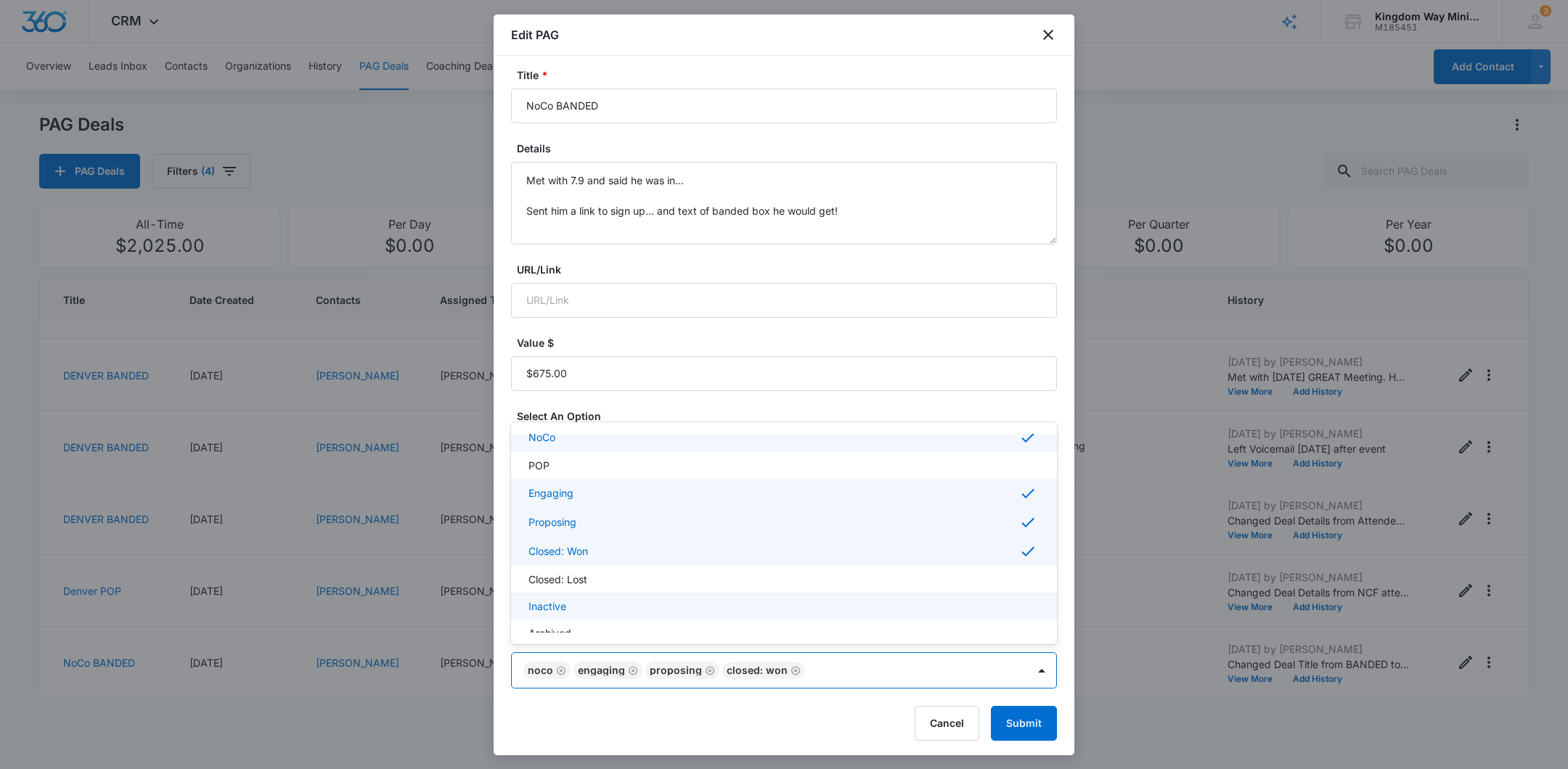 click at bounding box center [784, 384] 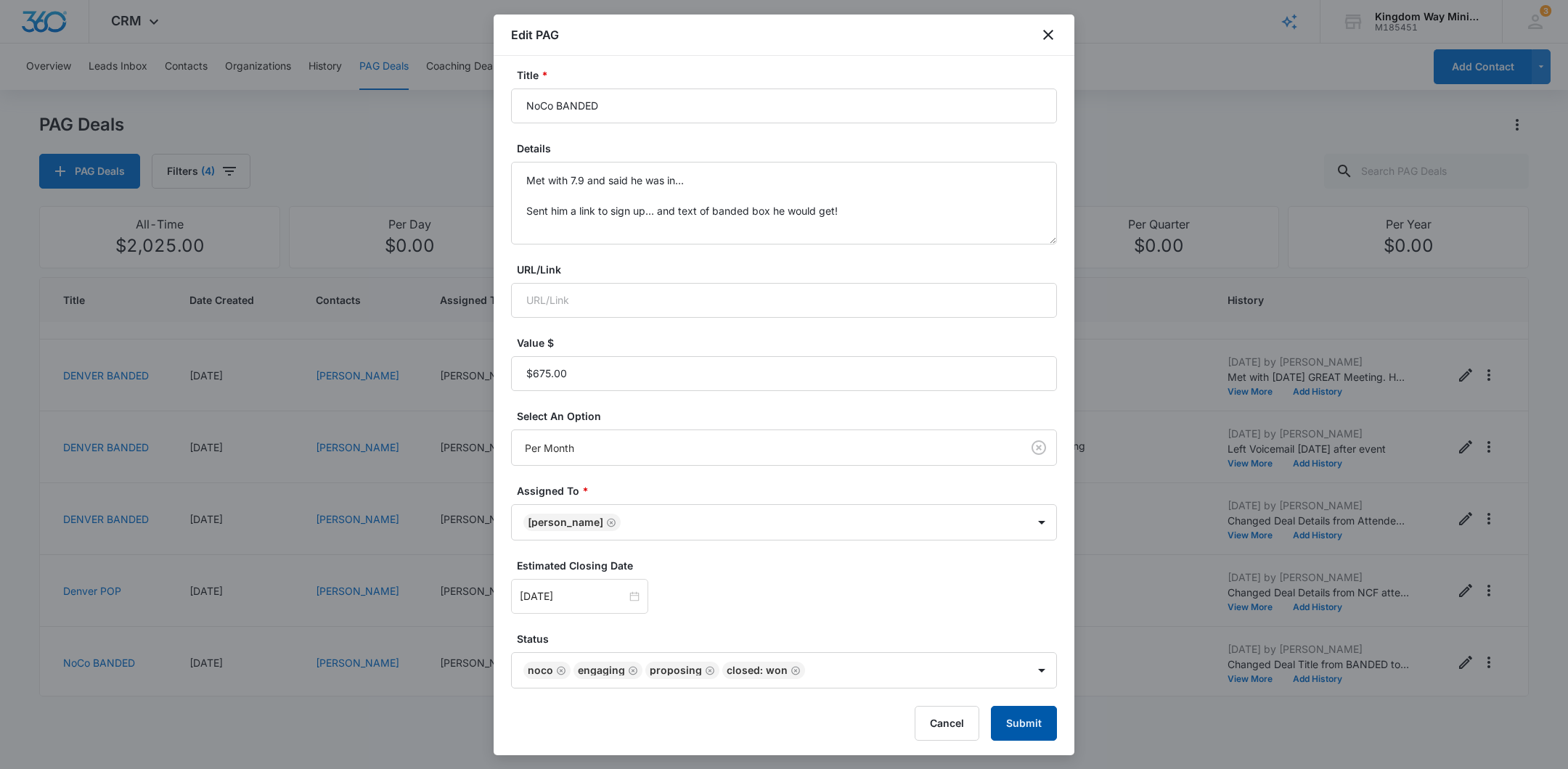 click on "Submit" at bounding box center [1024, 723] 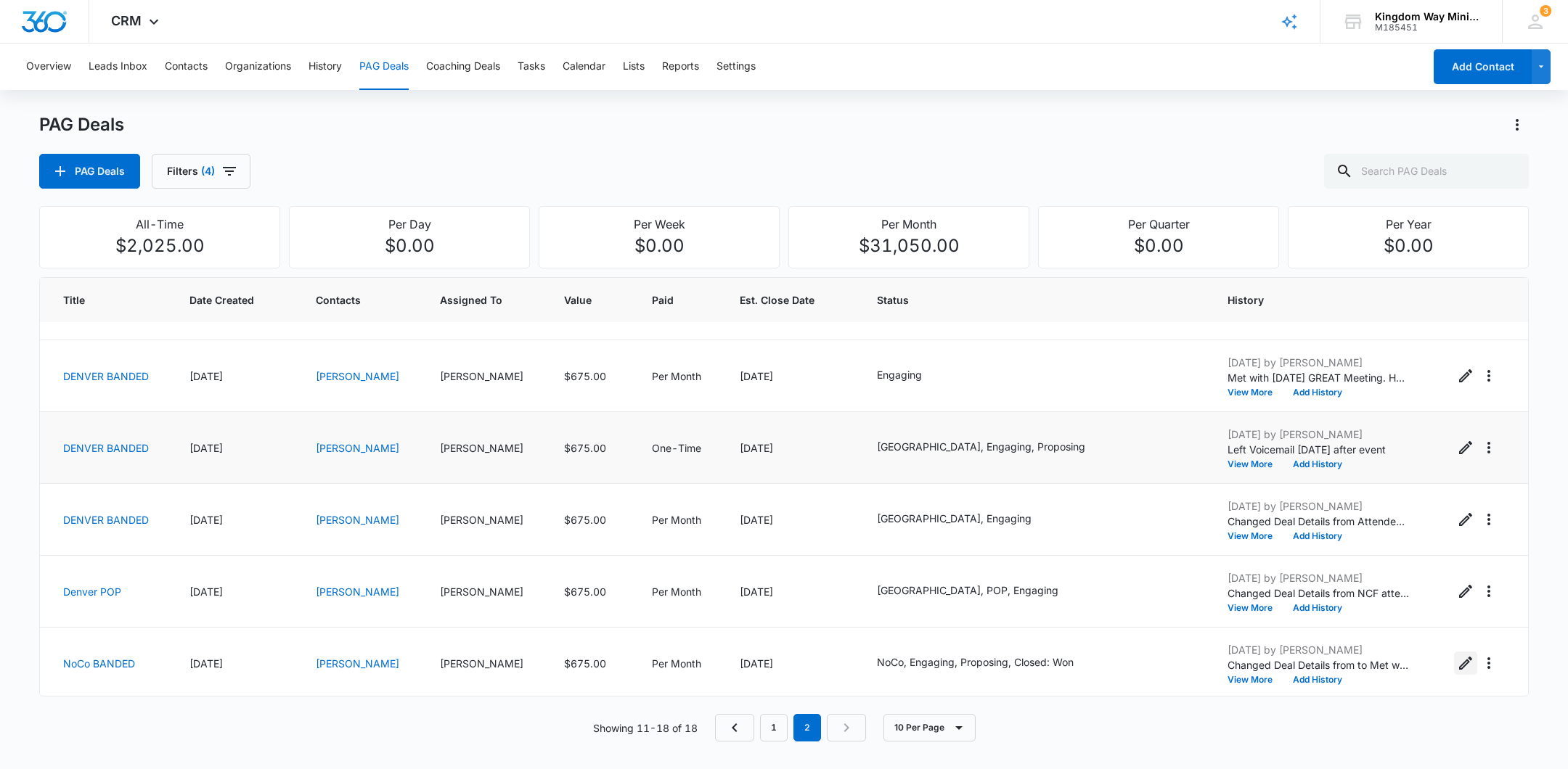 scroll, scrollTop: 0, scrollLeft: 0, axis: both 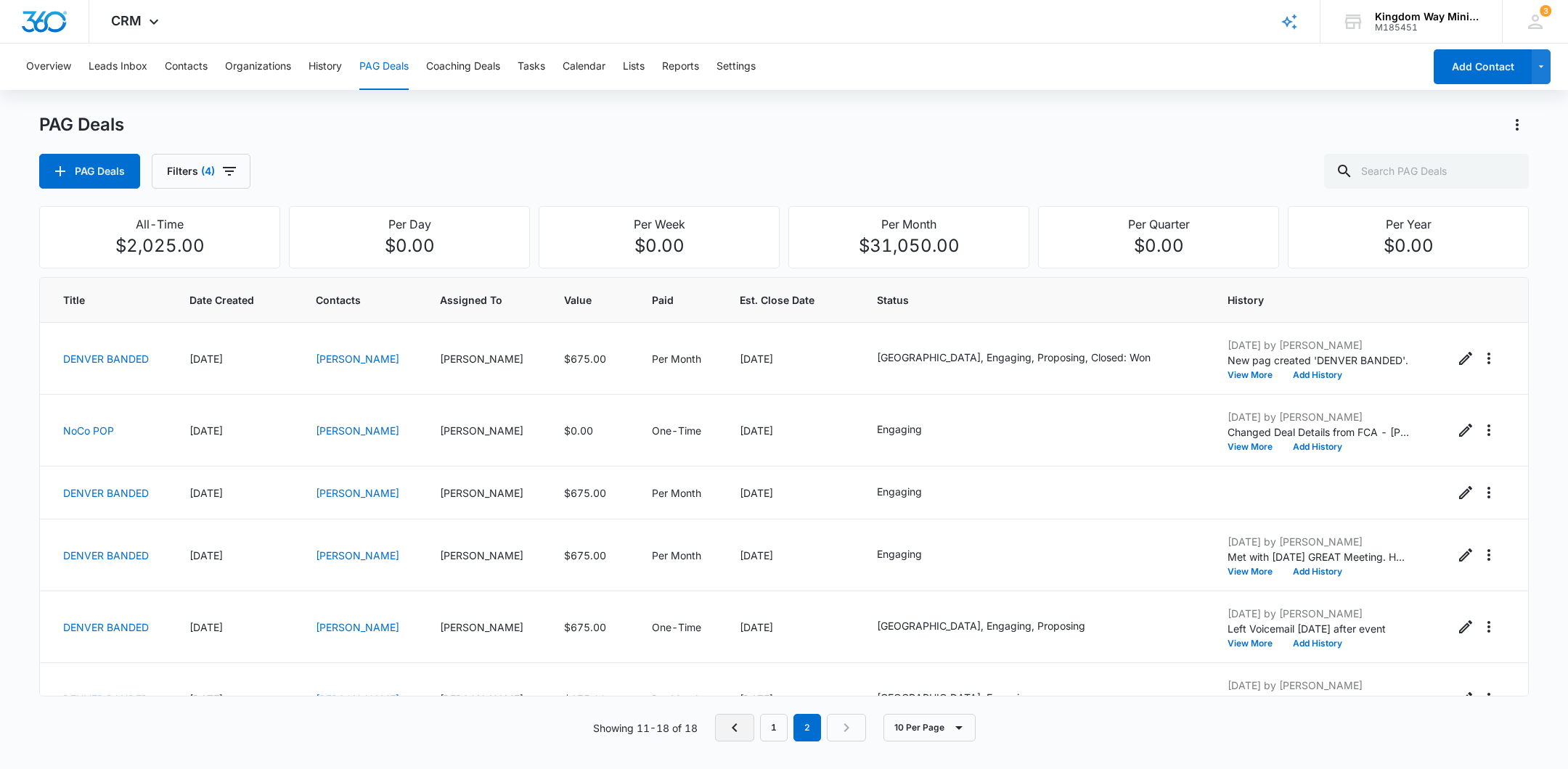 click 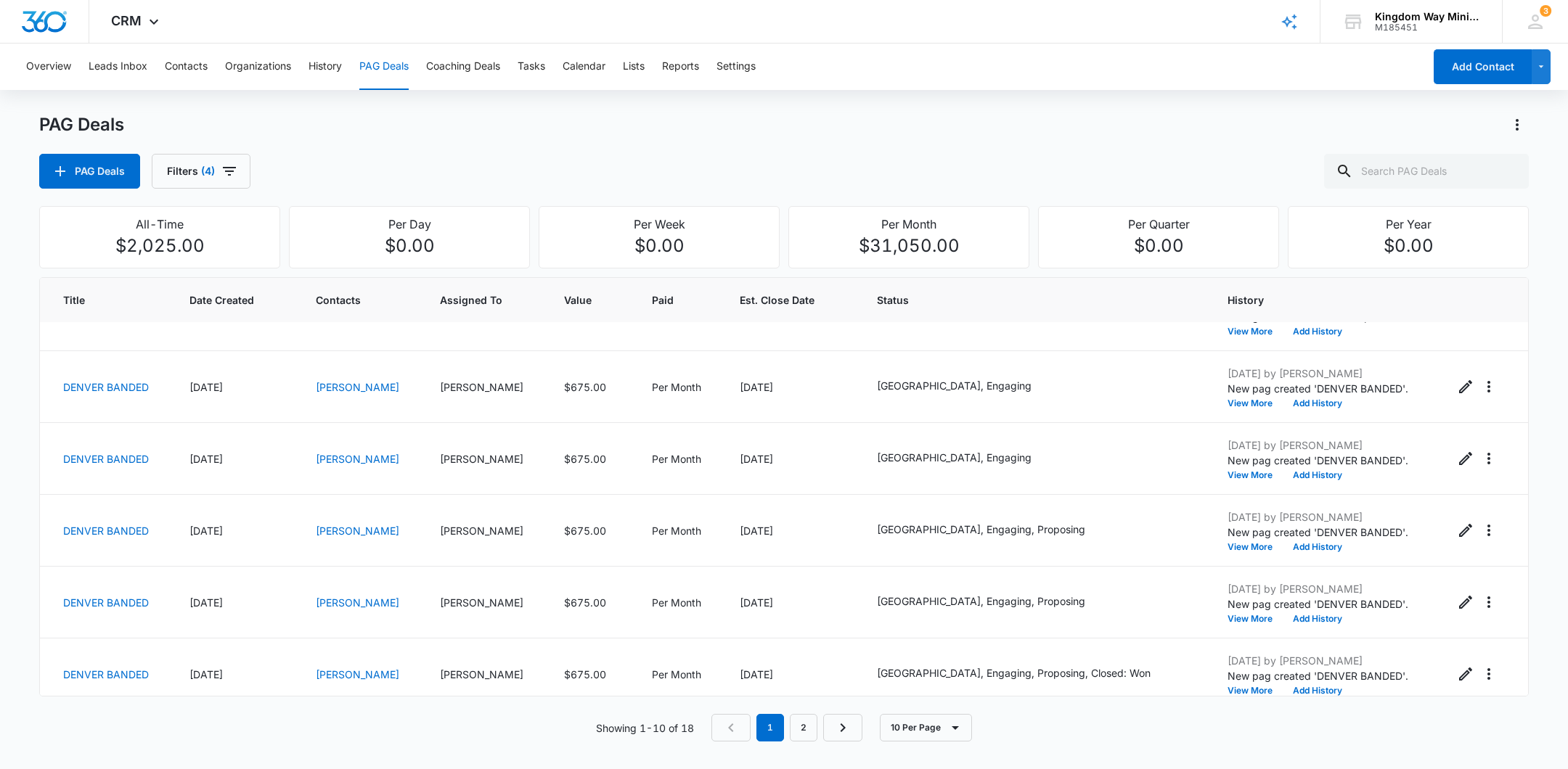 scroll, scrollTop: 342, scrollLeft: 0, axis: vertical 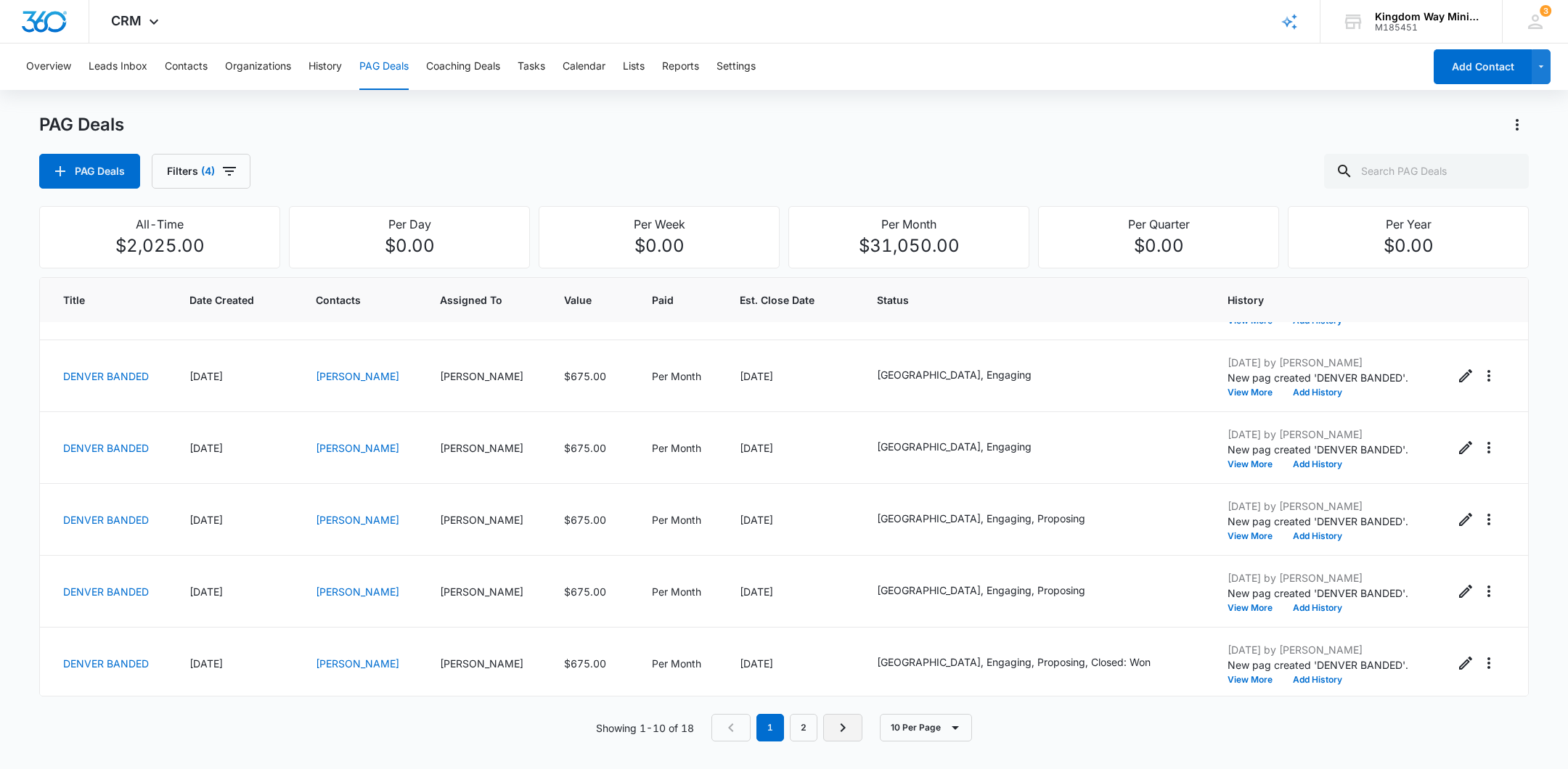click 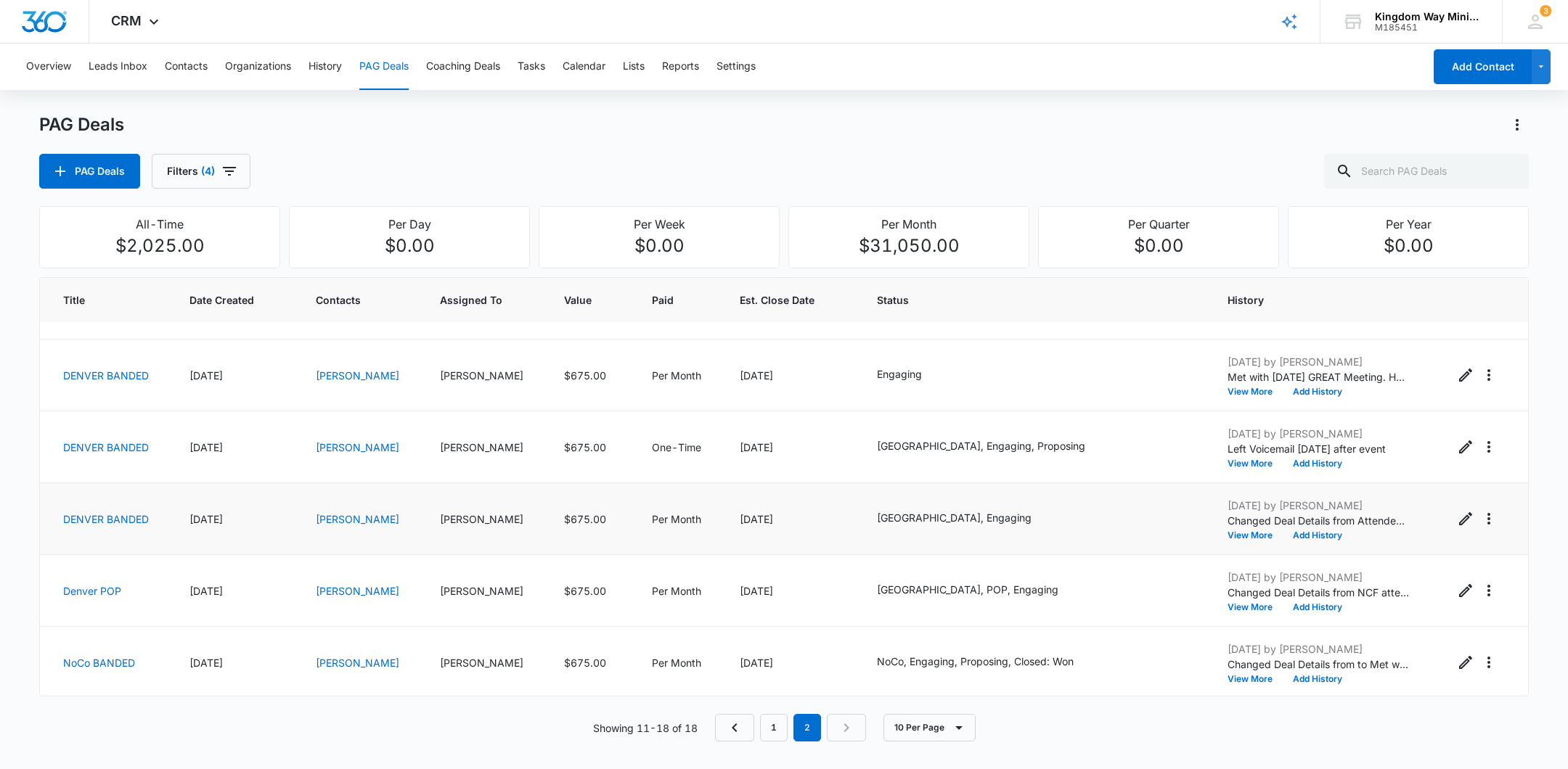 scroll, scrollTop: 0, scrollLeft: 0, axis: both 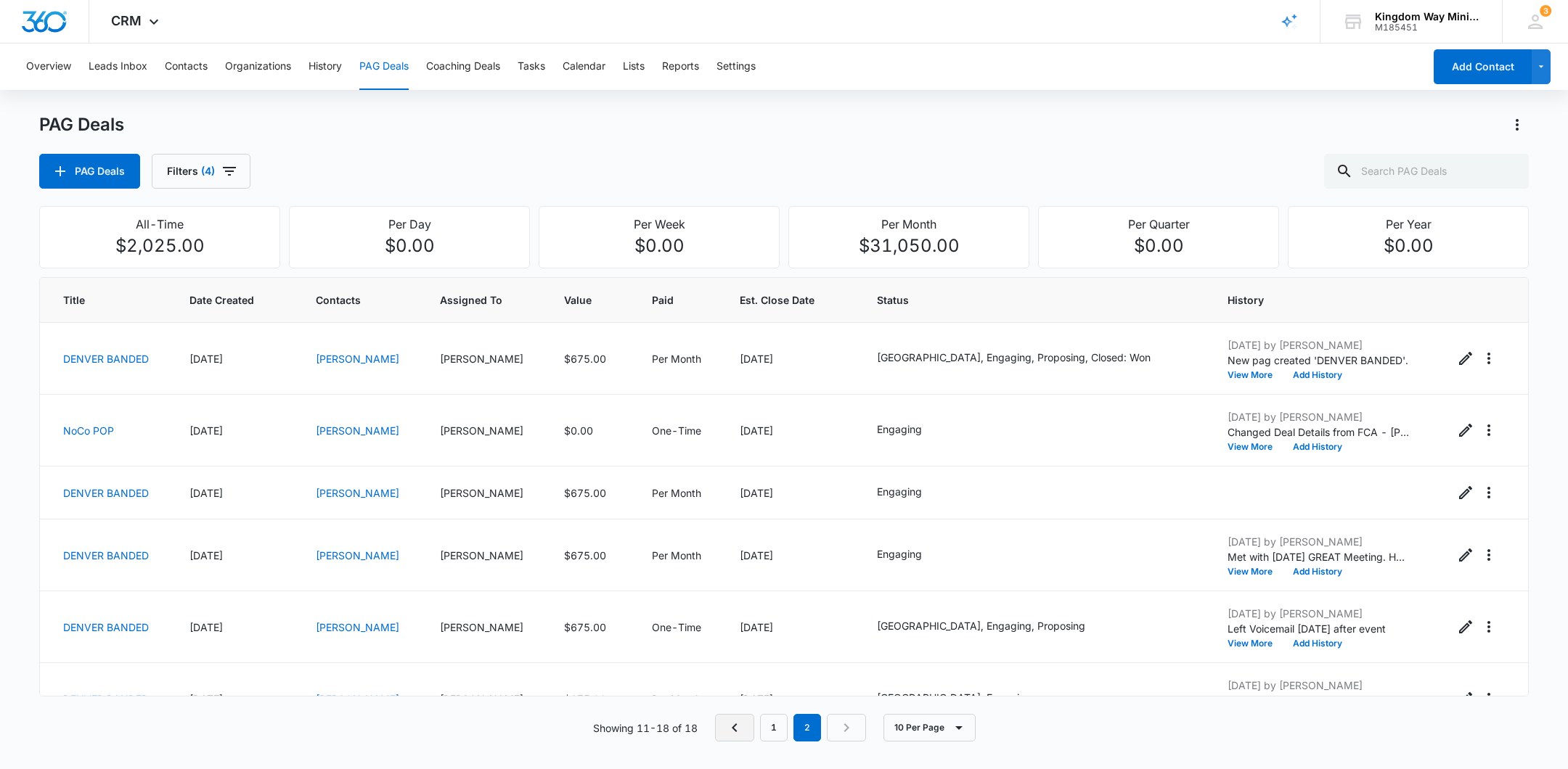click 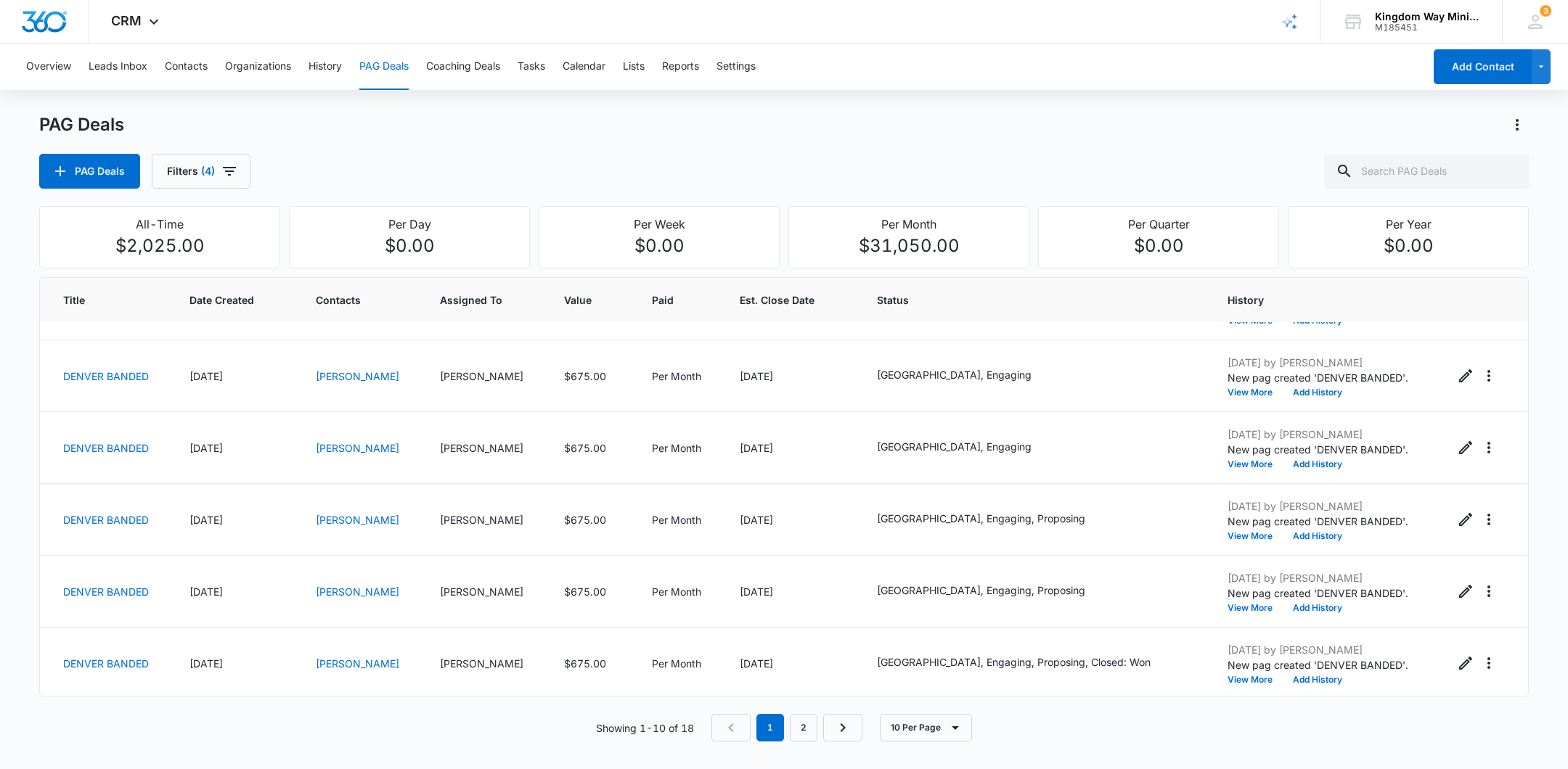 scroll, scrollTop: 0, scrollLeft: 0, axis: both 